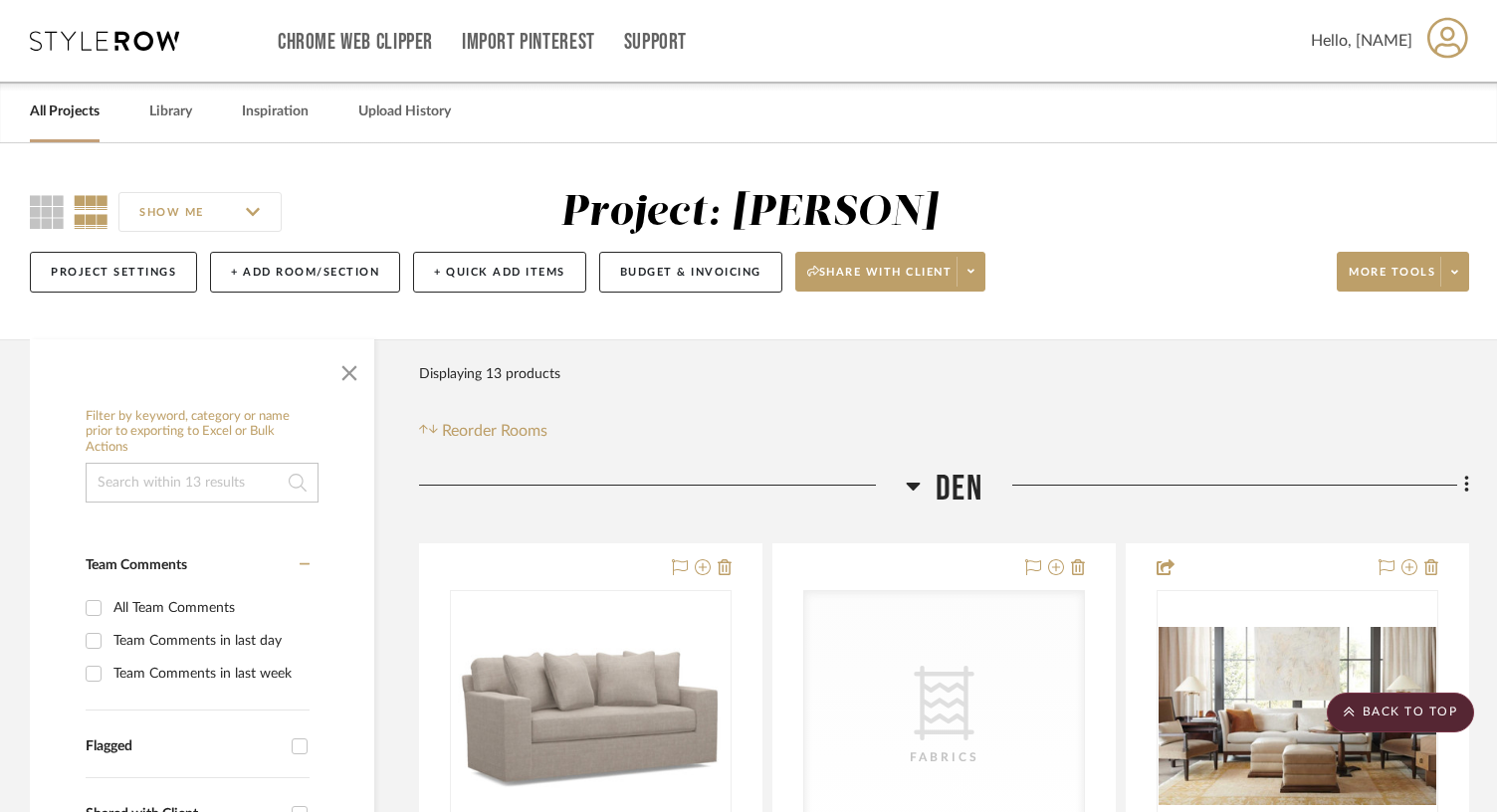 scroll, scrollTop: 2085, scrollLeft: 0, axis: vertical 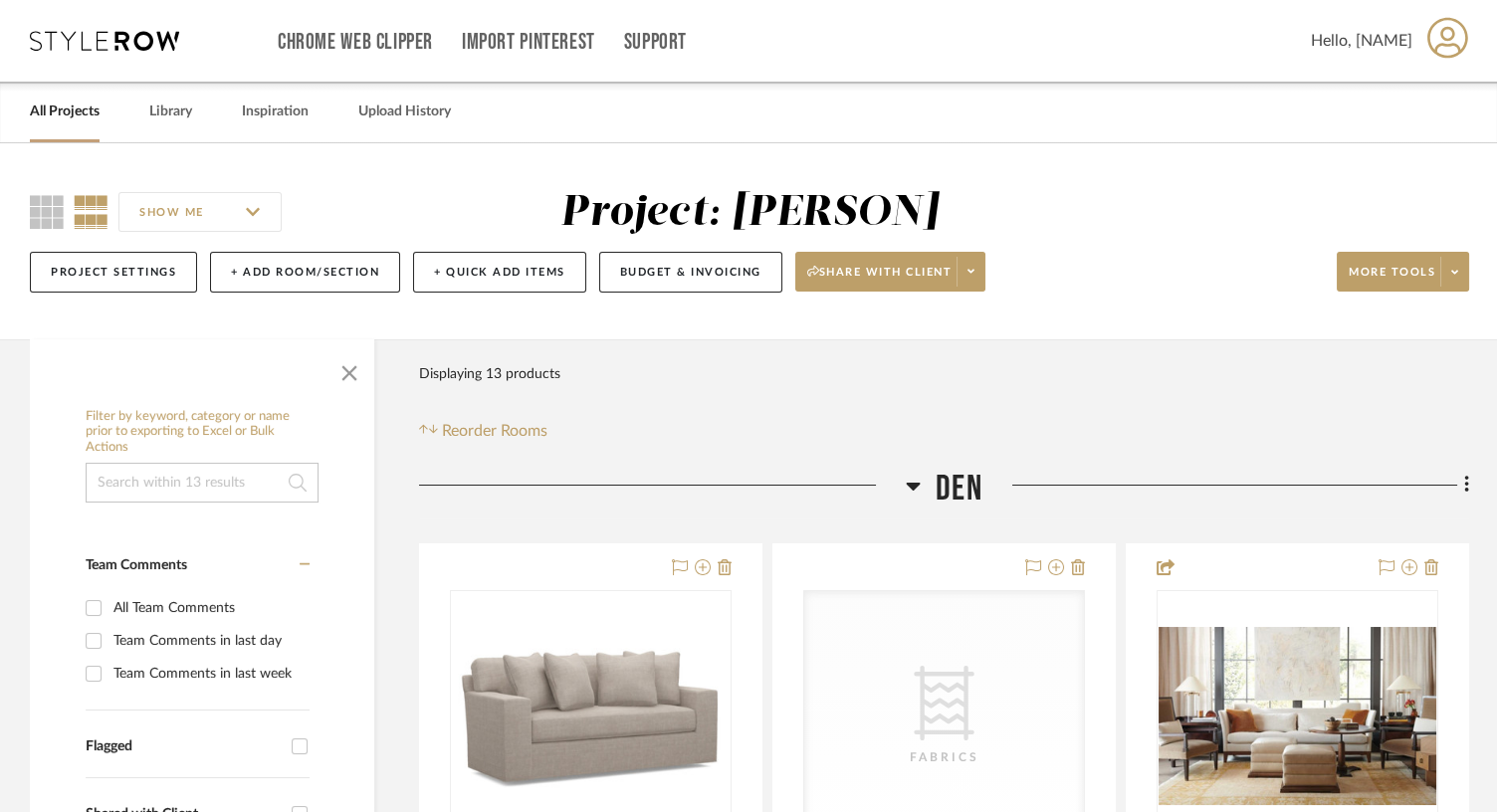 click on "Hello, [PERSON]" at bounding box center [1362, 41] 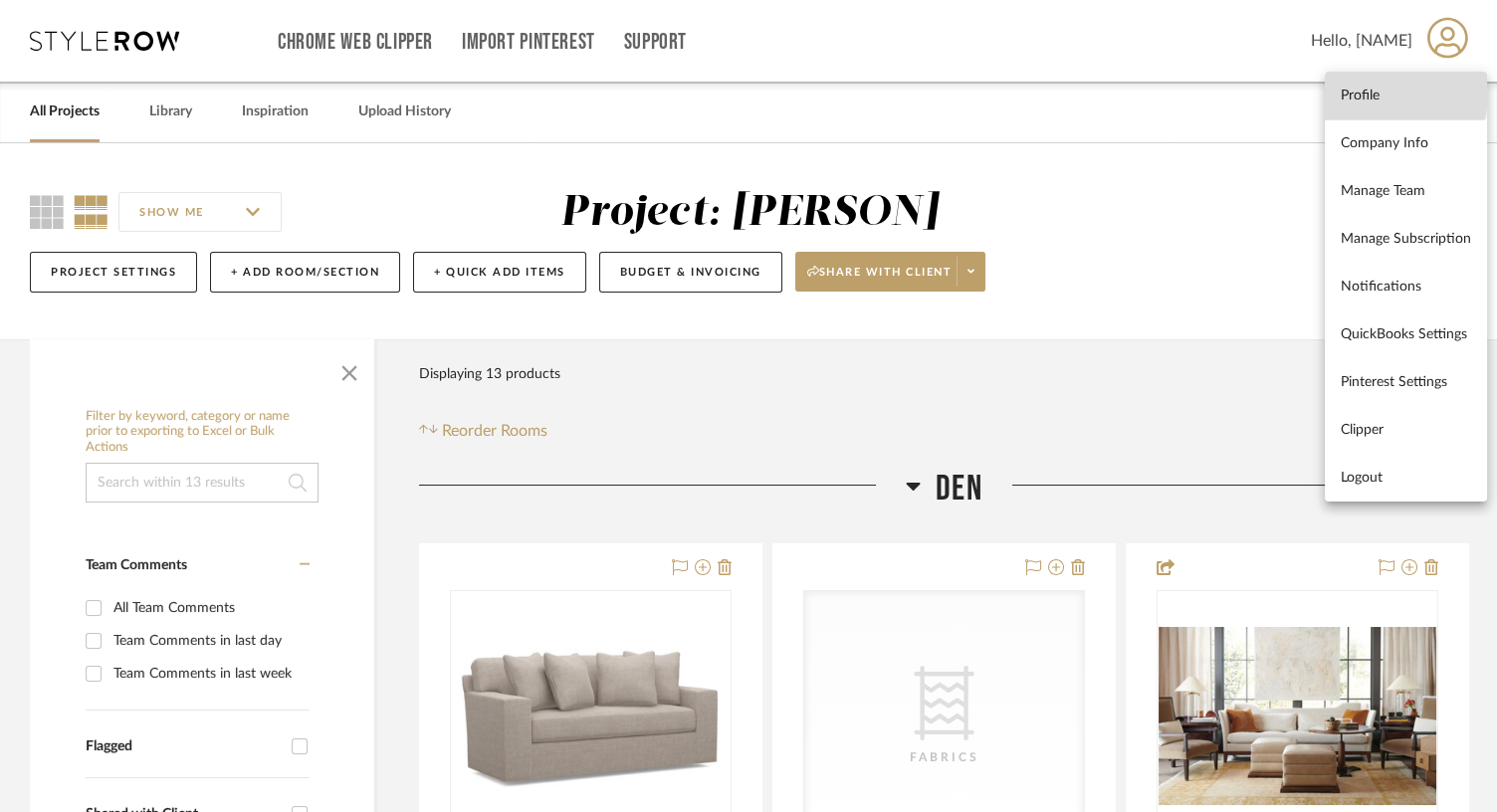 click on "Profile" at bounding box center (1405, 96) 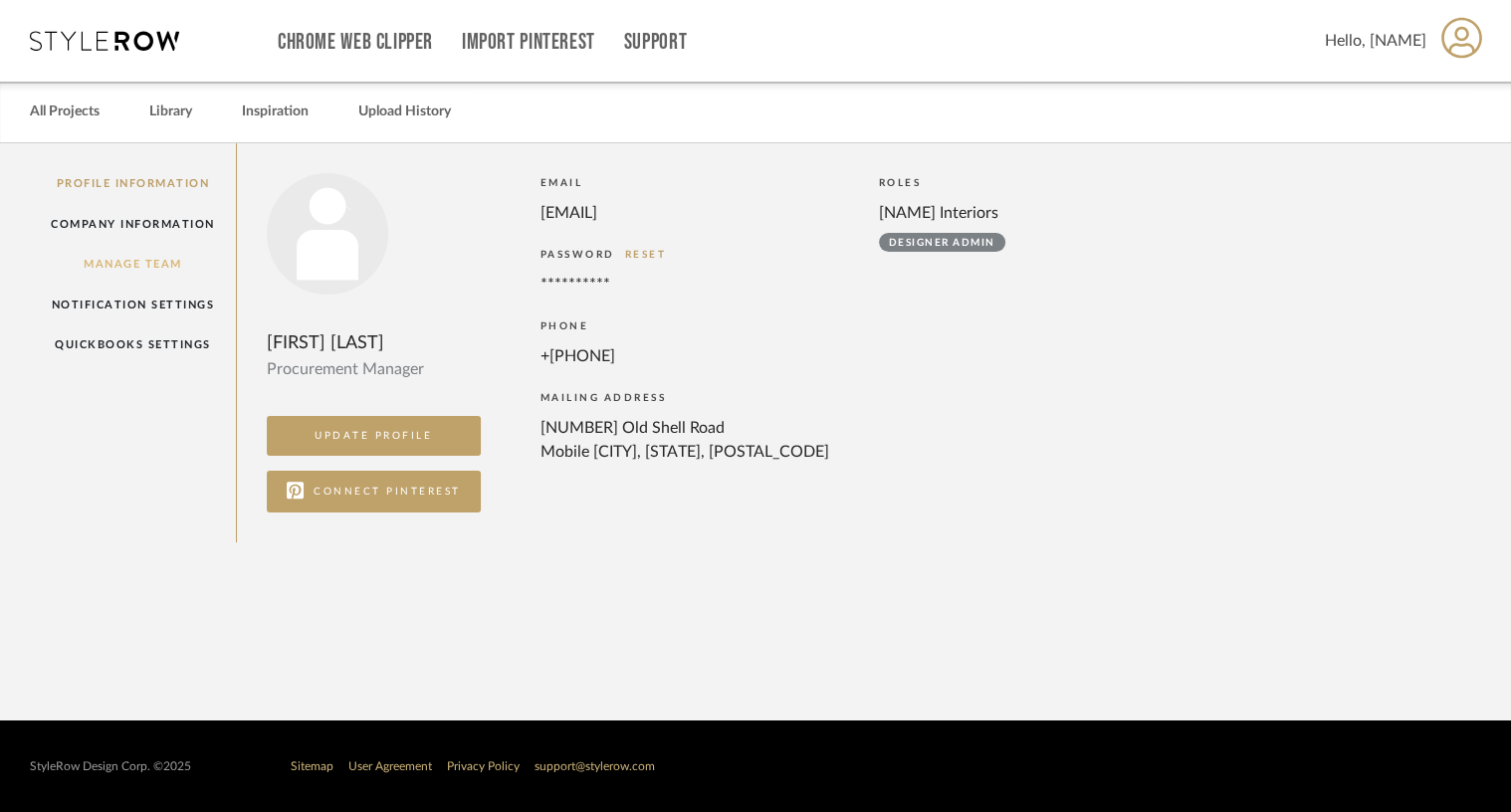 click on "Manage Team" 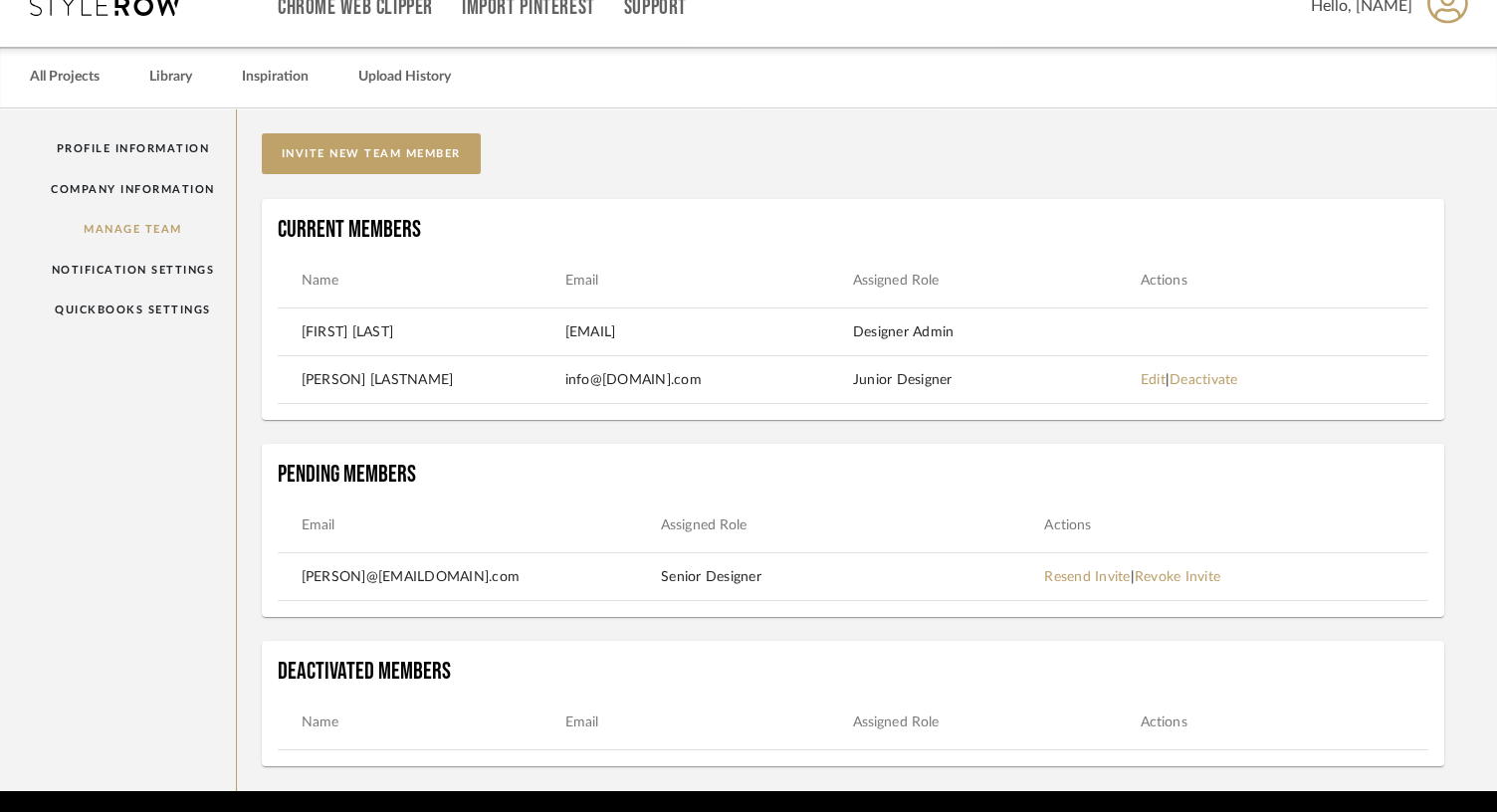 scroll, scrollTop: 47, scrollLeft: 0, axis: vertical 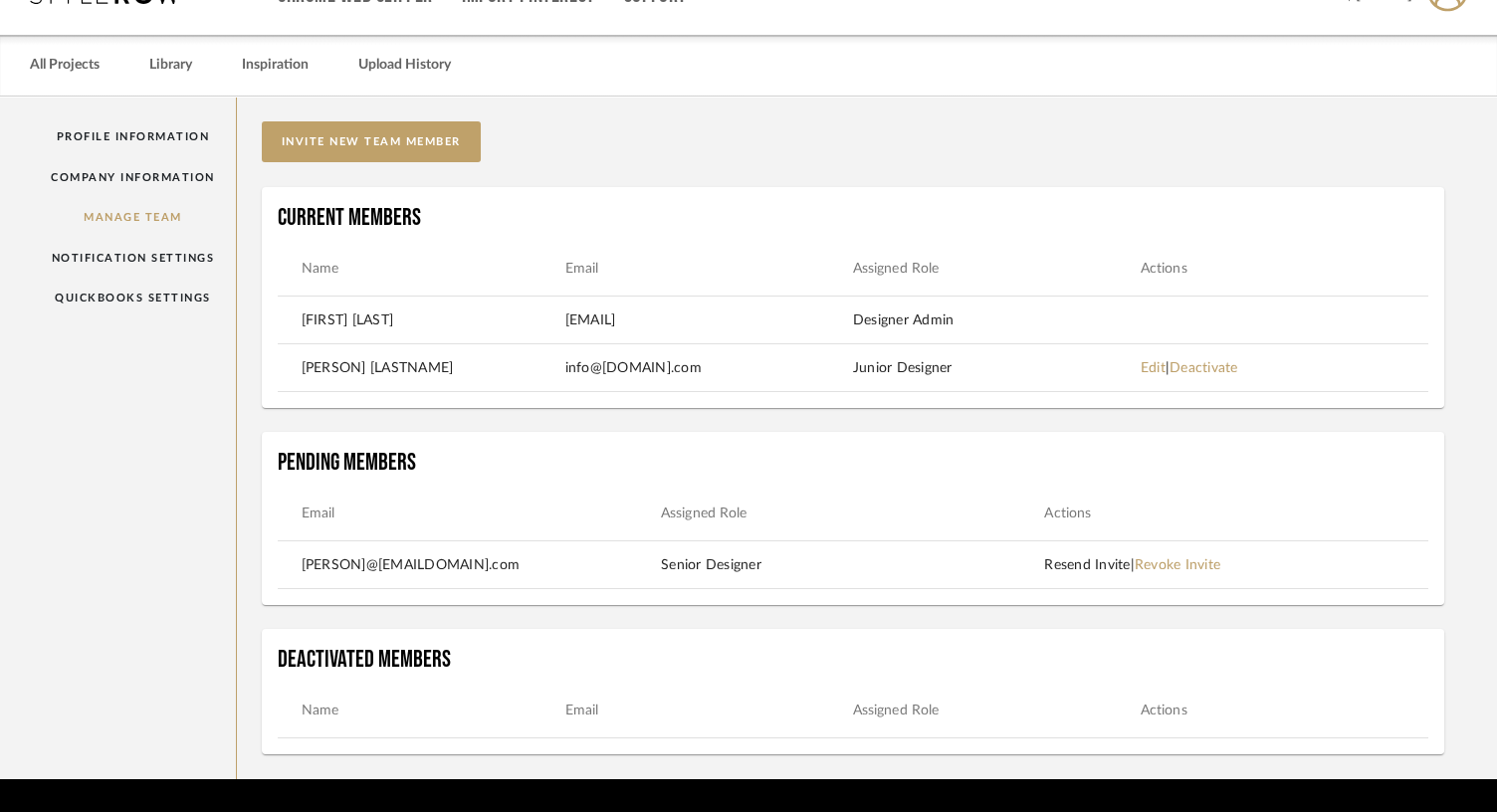 click on "Resend Invite" 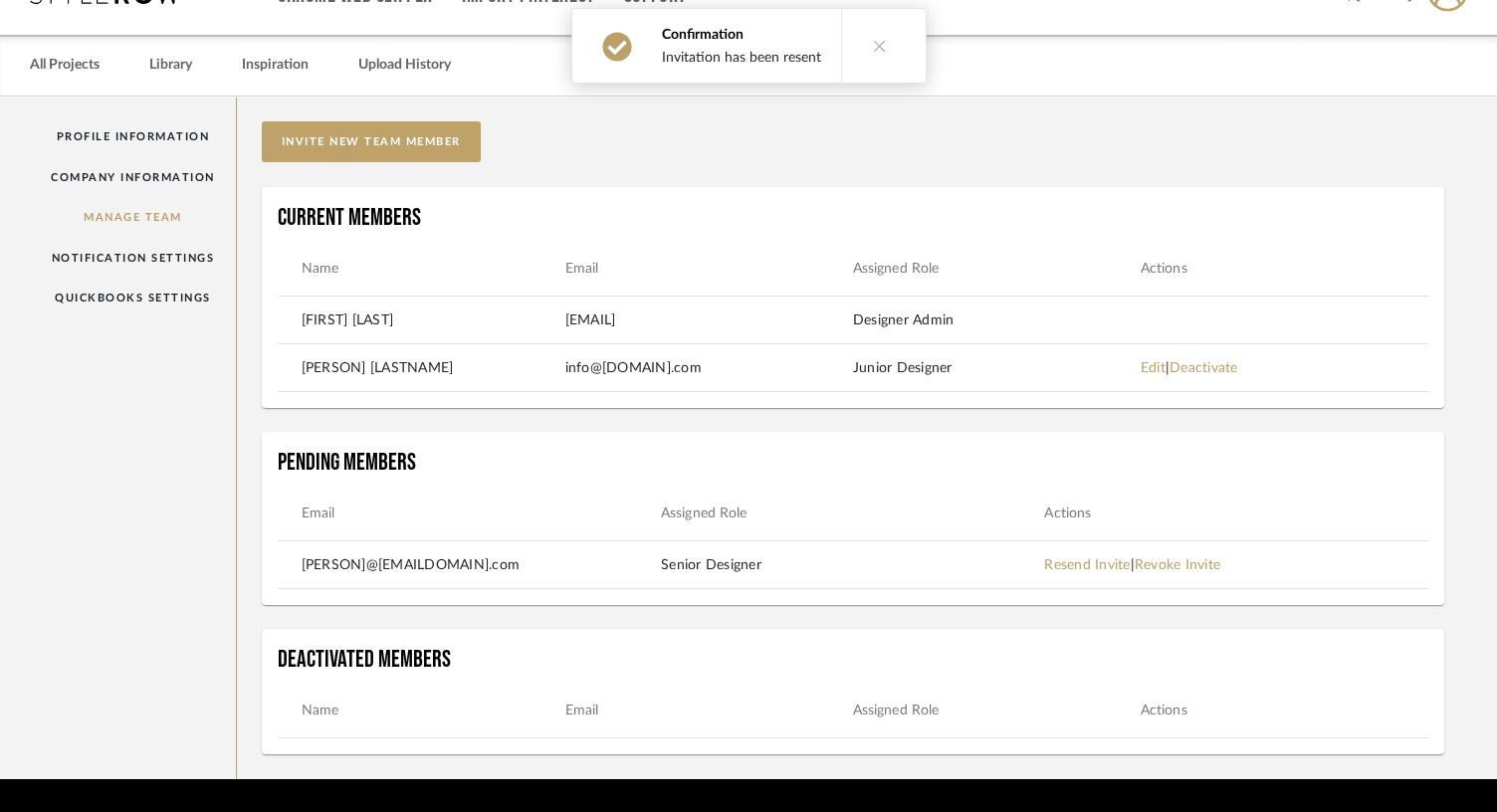 click at bounding box center [879, 46] 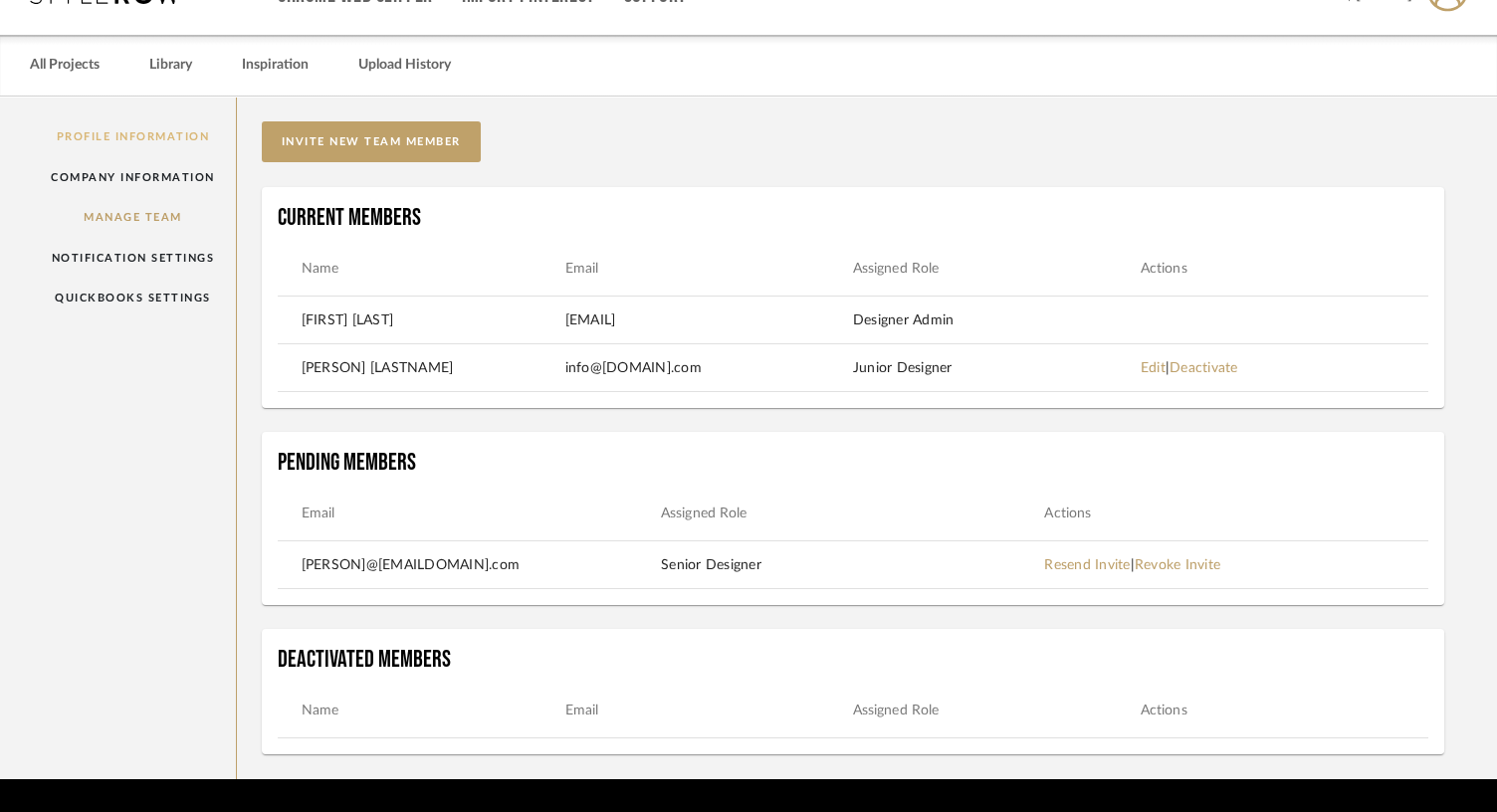 click on "Profile Information" 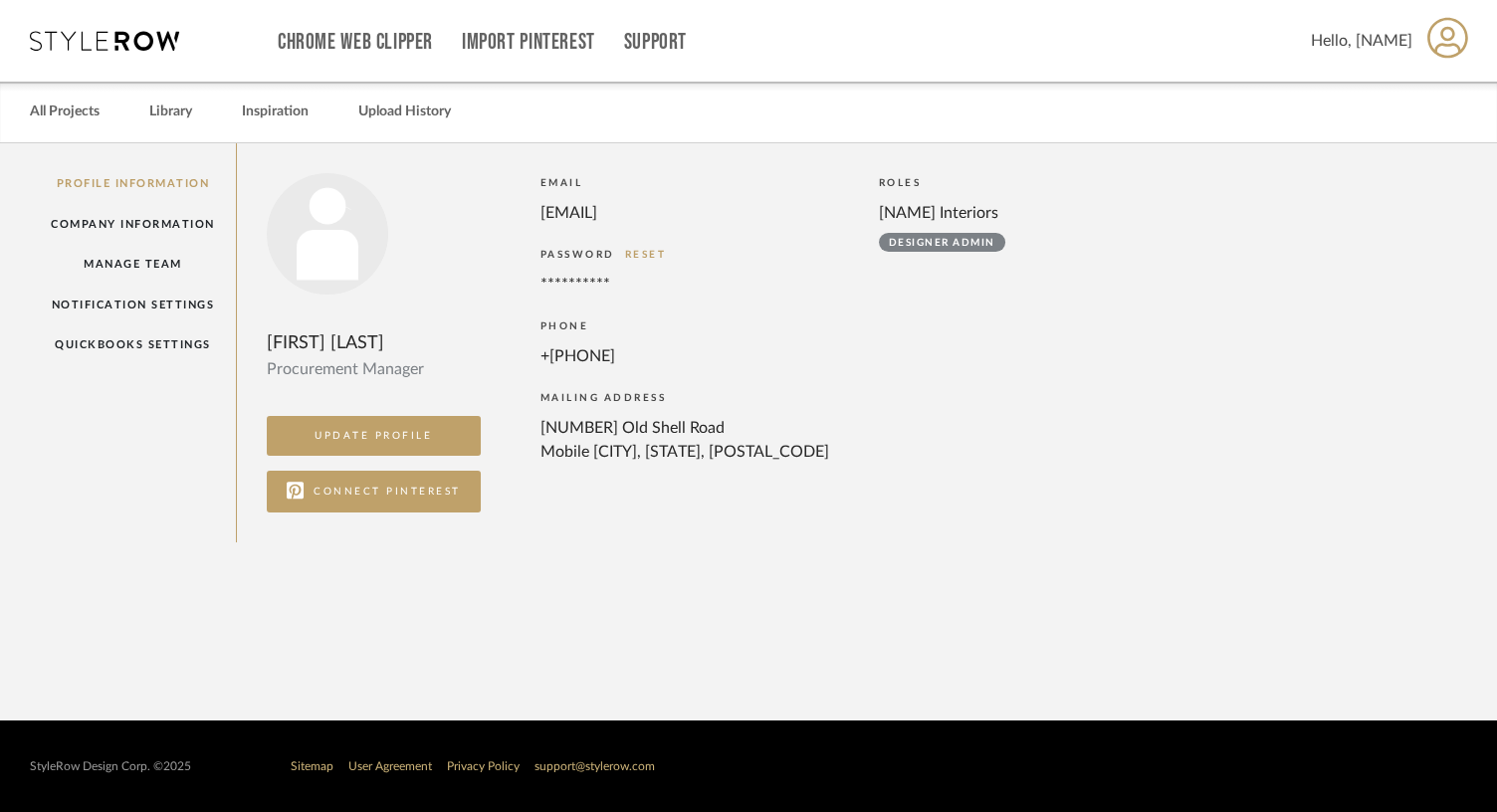 scroll, scrollTop: 0, scrollLeft: 0, axis: both 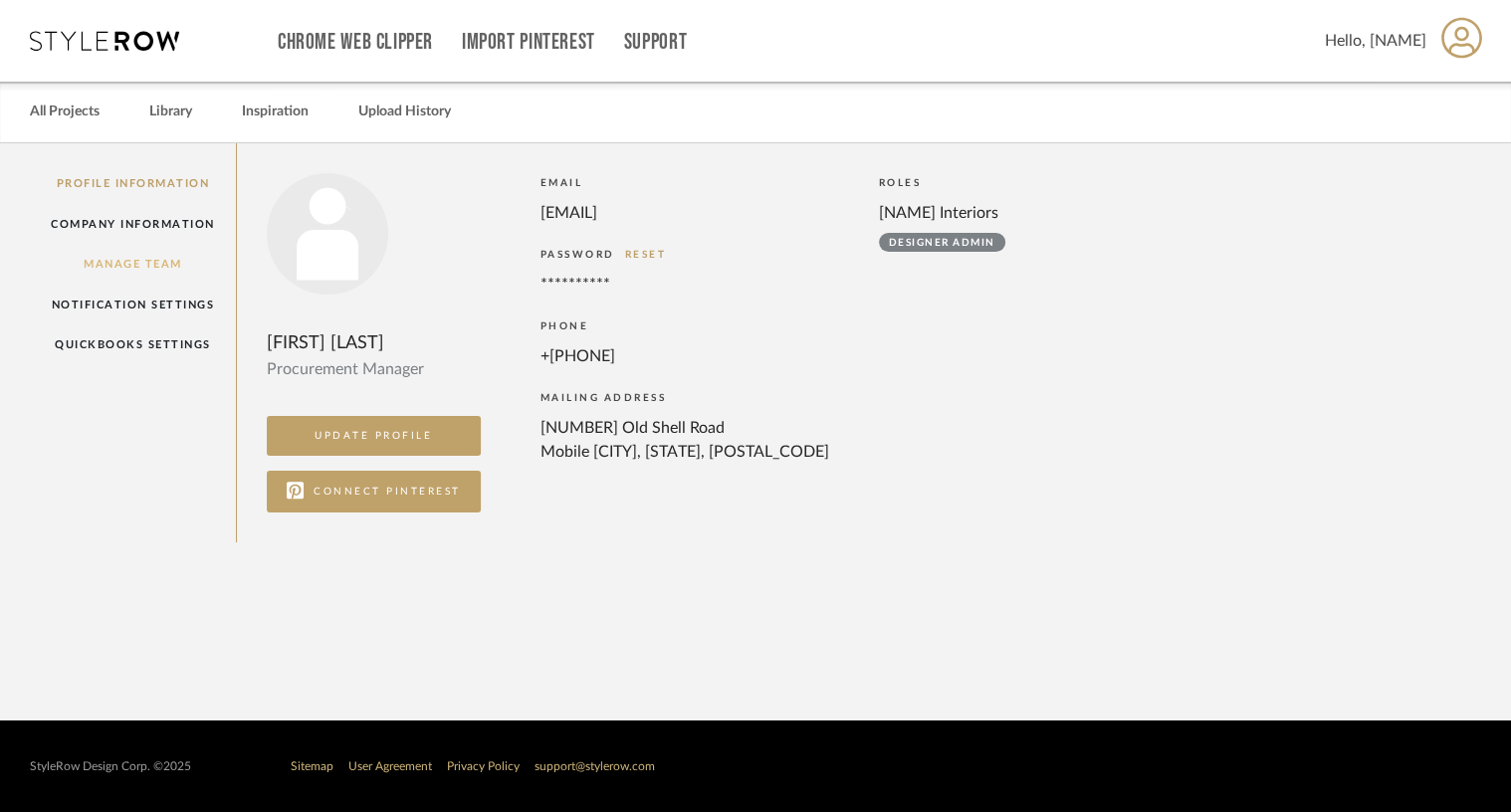 click on "Manage Team" 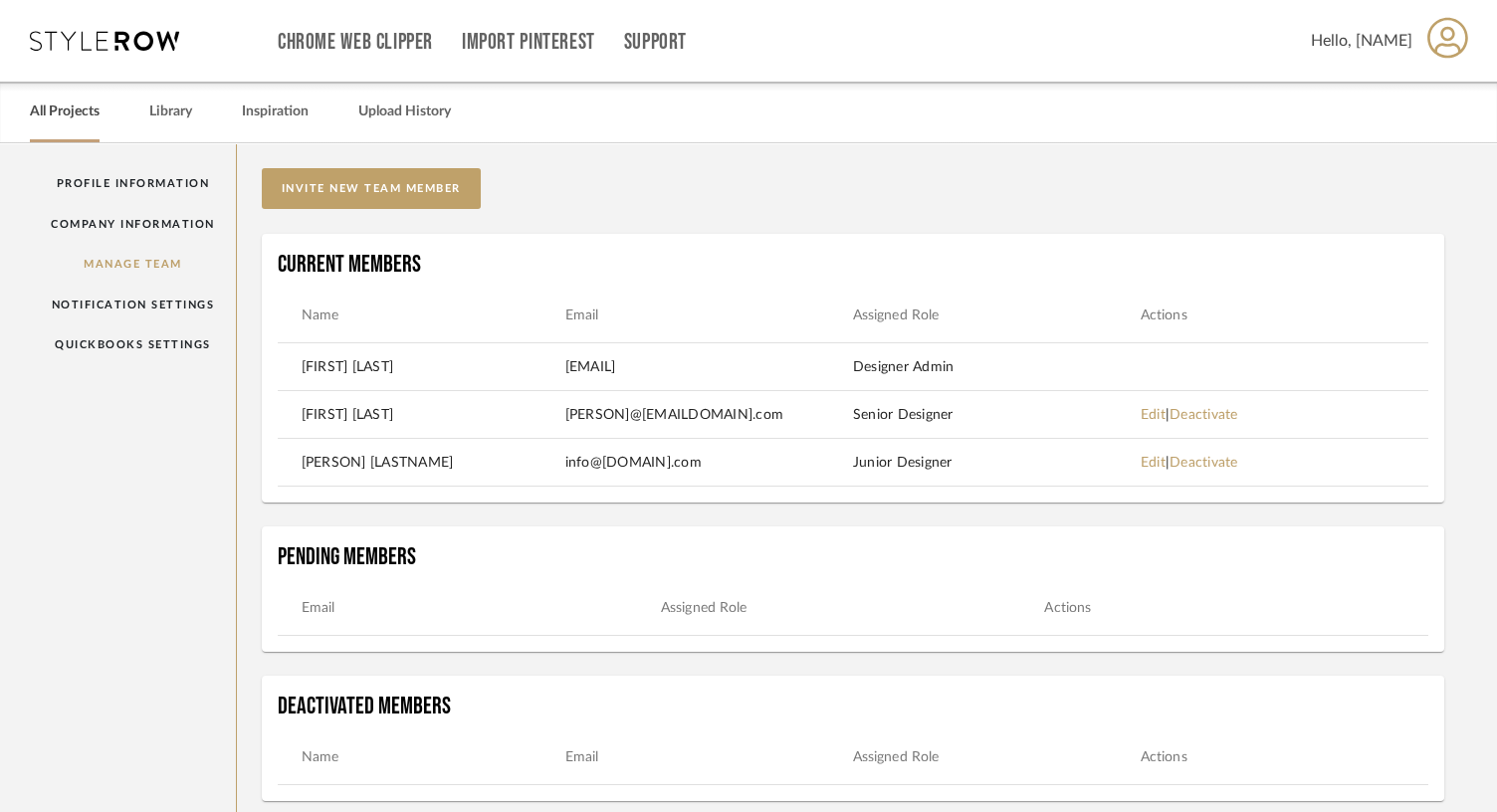 click on "All Projects" at bounding box center [65, 111] 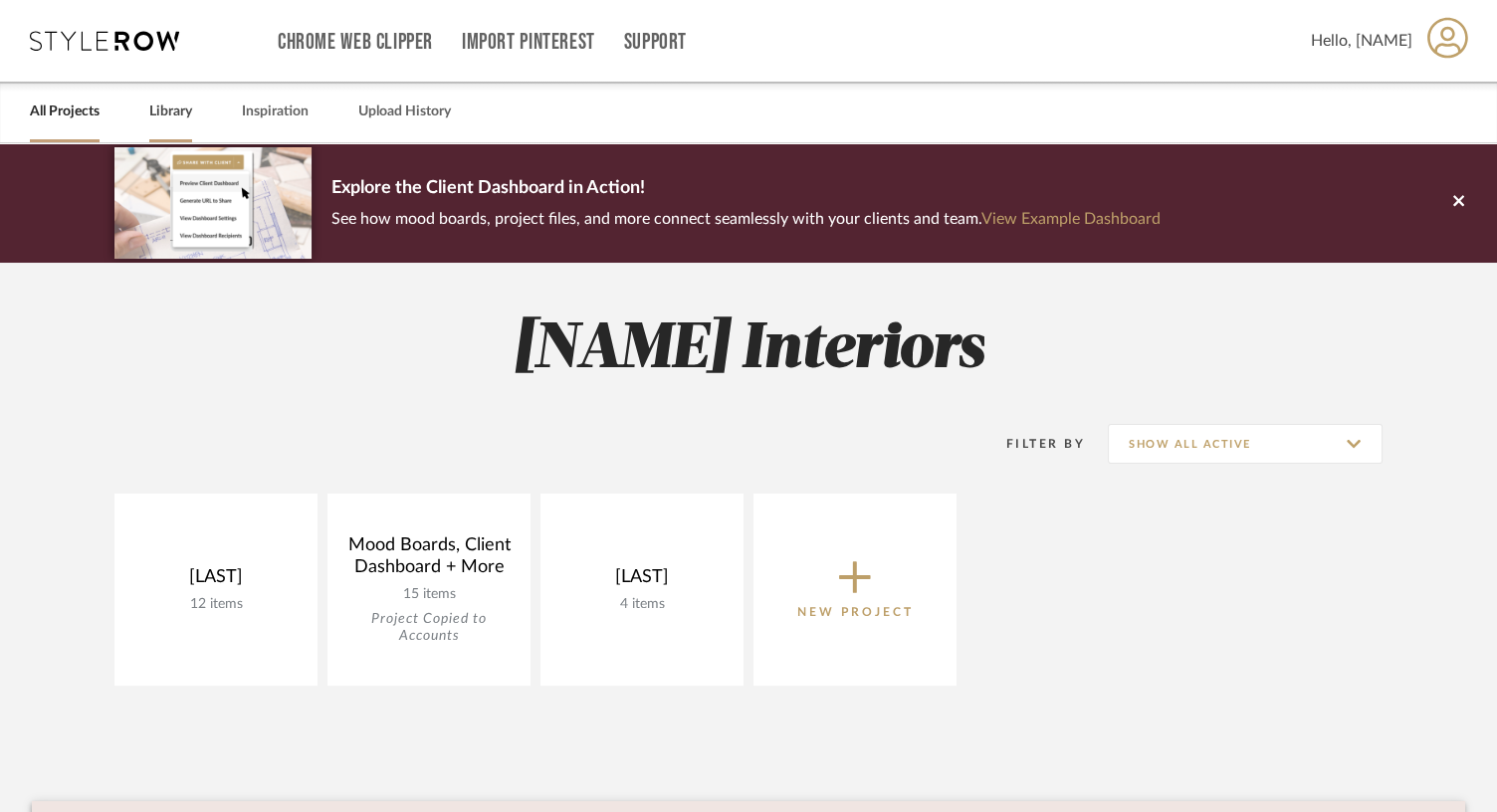 click on "Library" at bounding box center (170, 111) 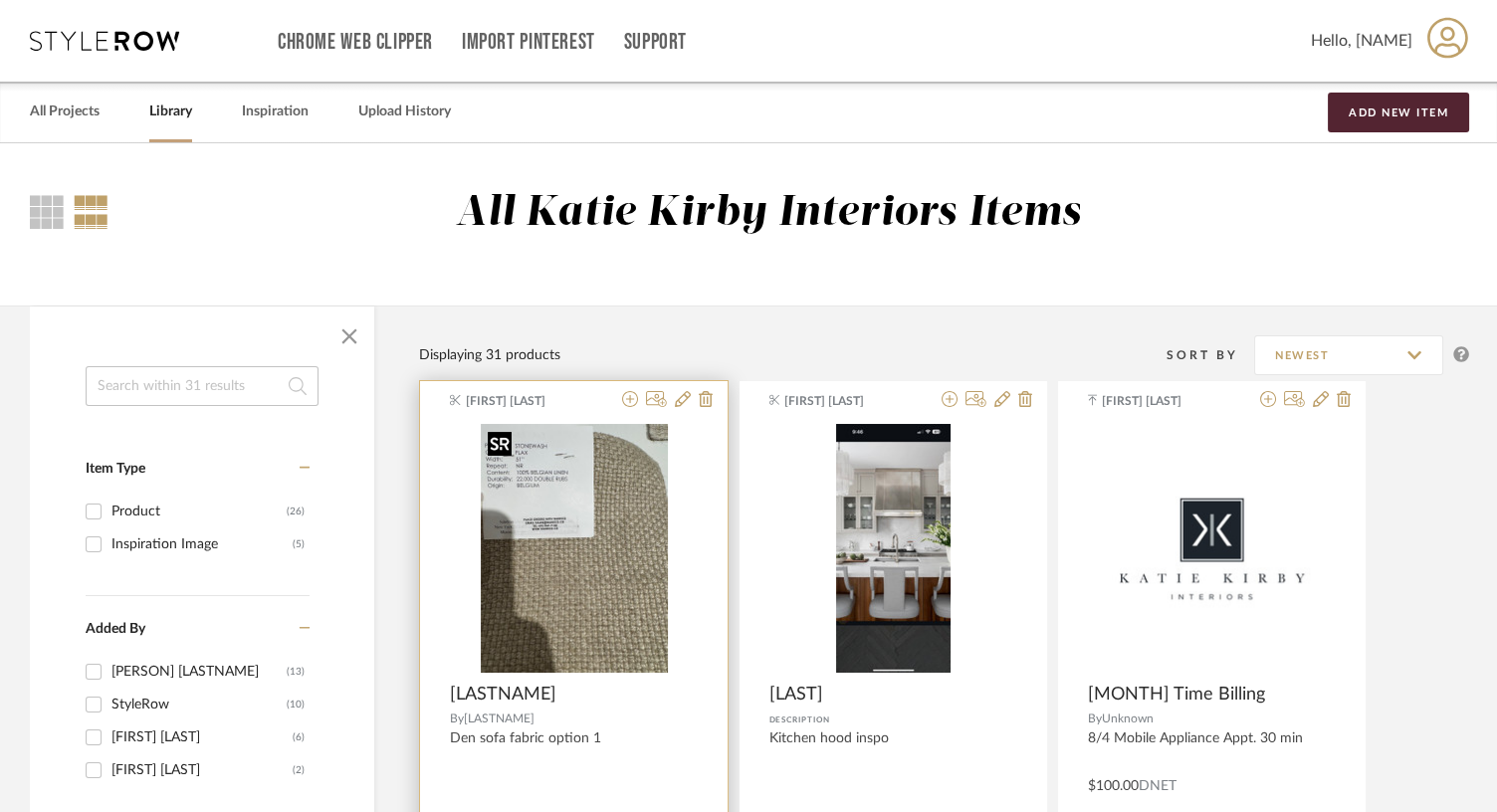 click at bounding box center [0, 0] 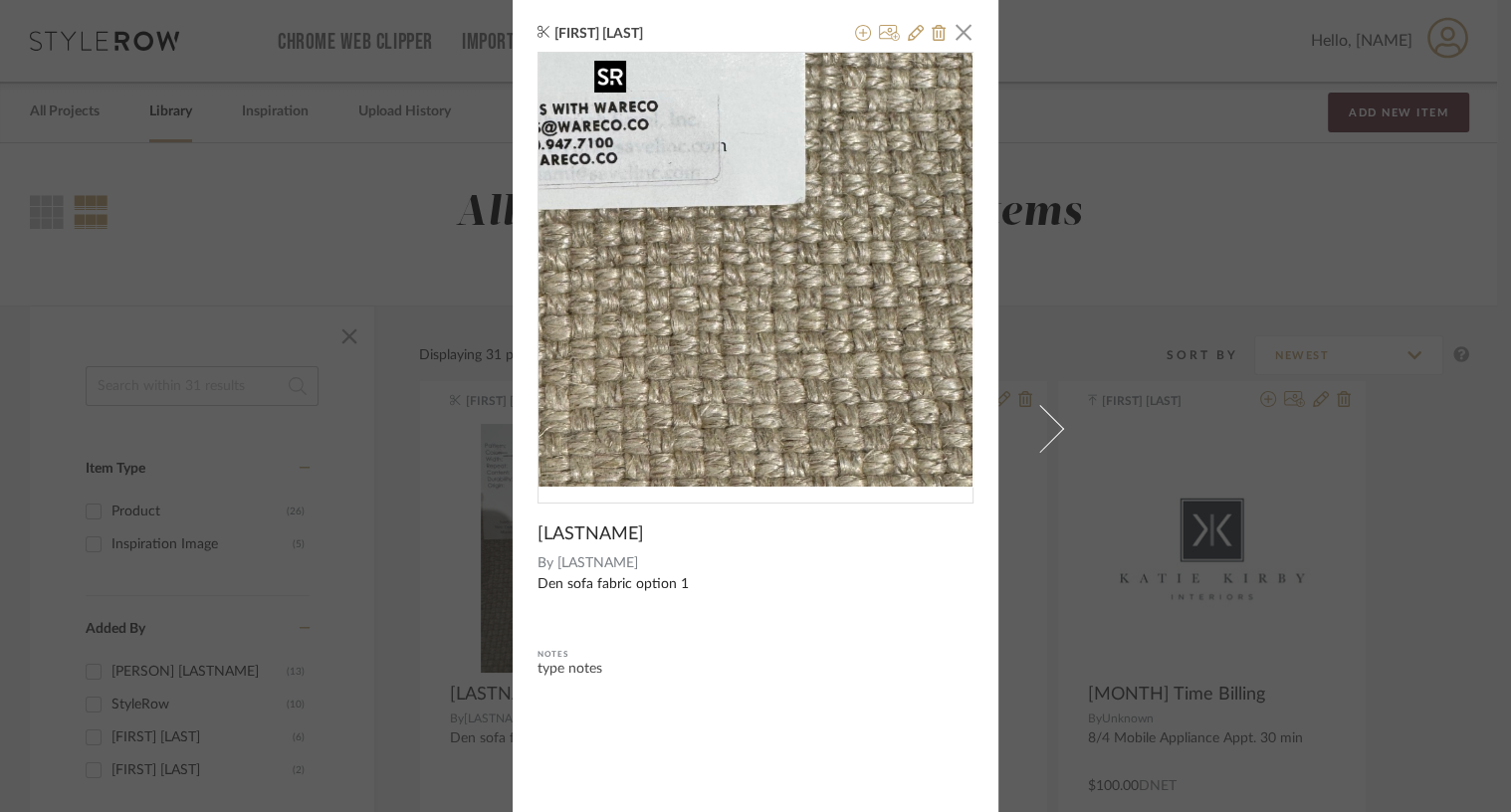 click at bounding box center [756, 270] 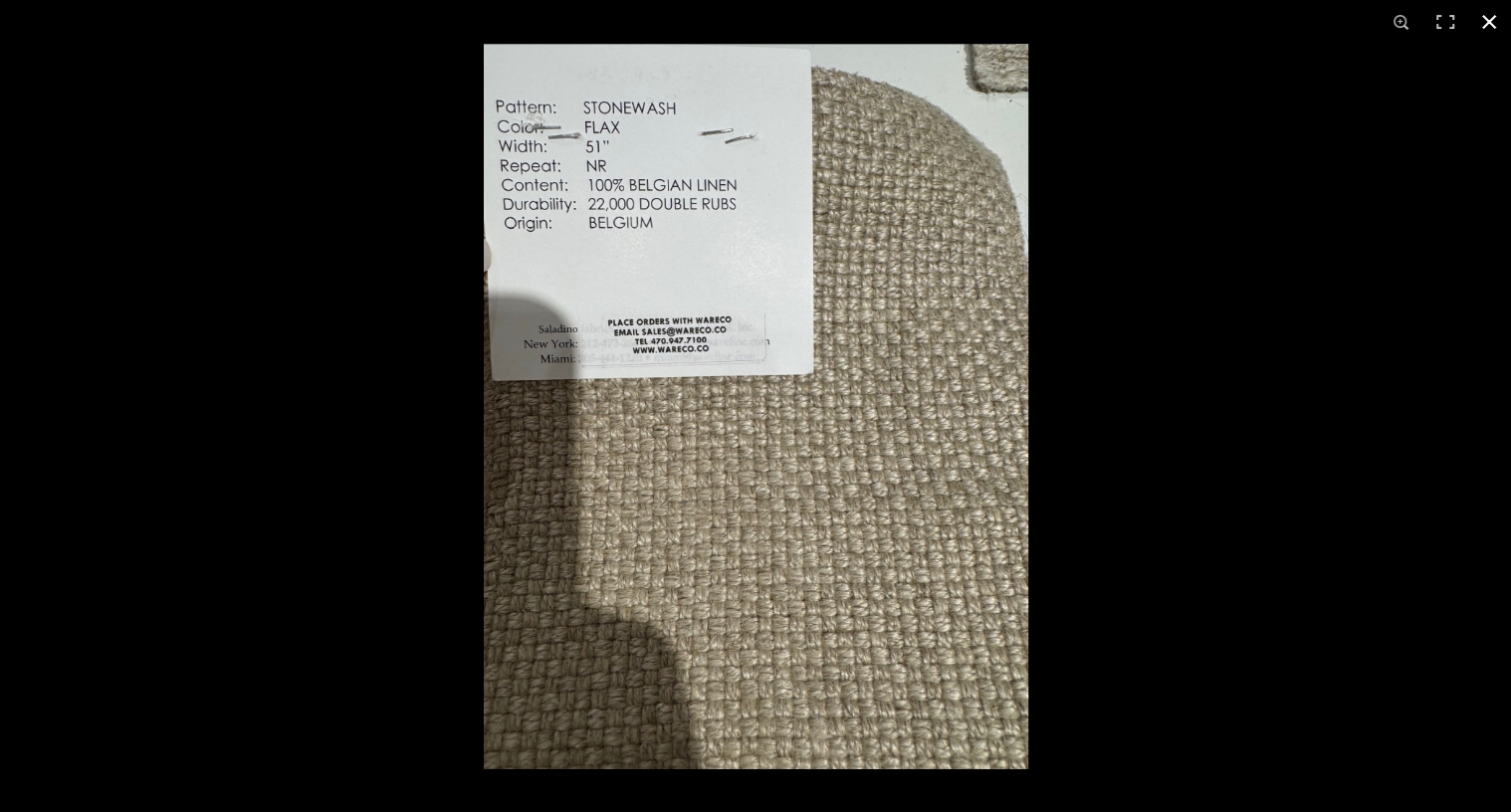 click at bounding box center (1489, 22) 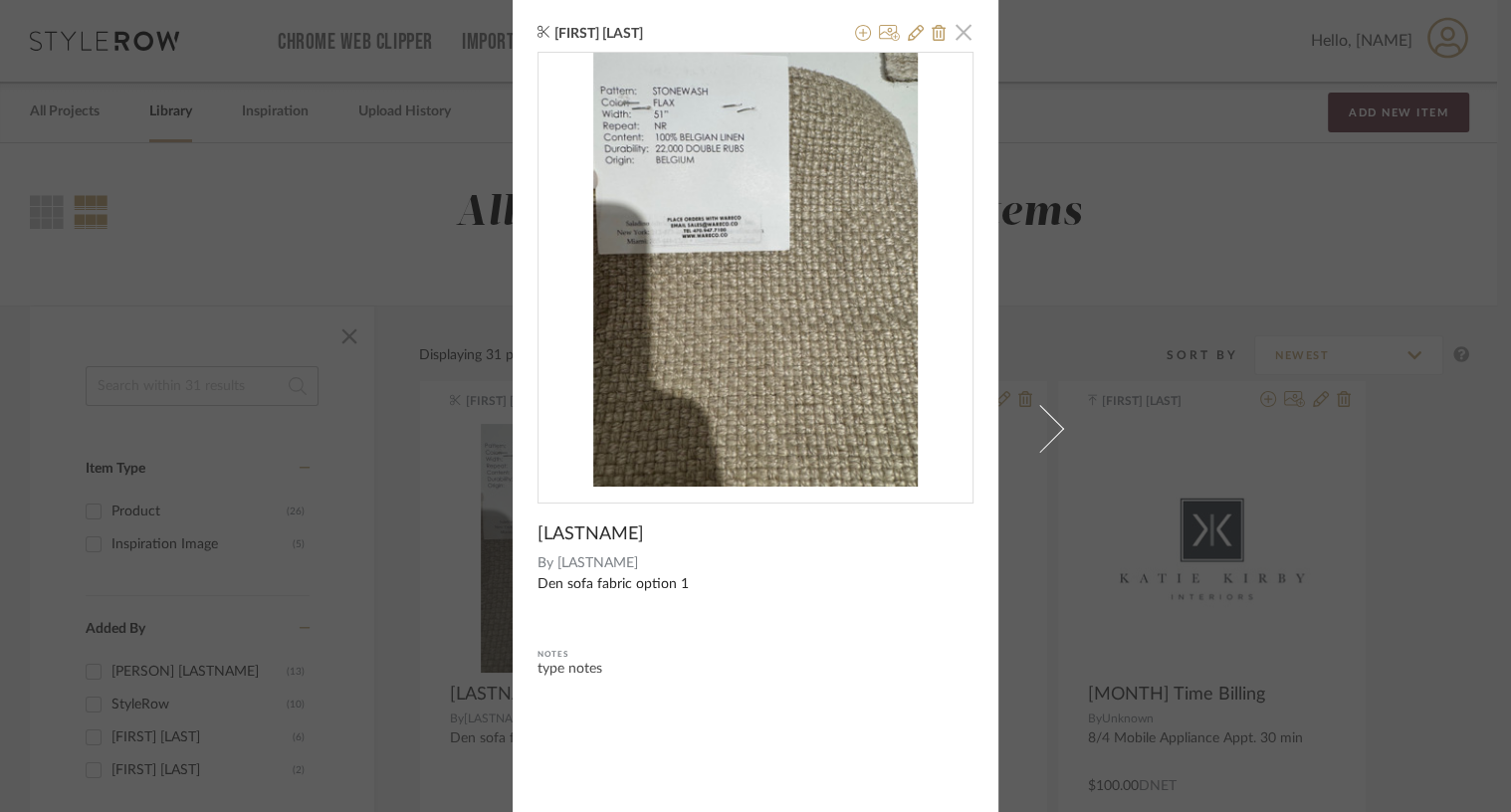 click 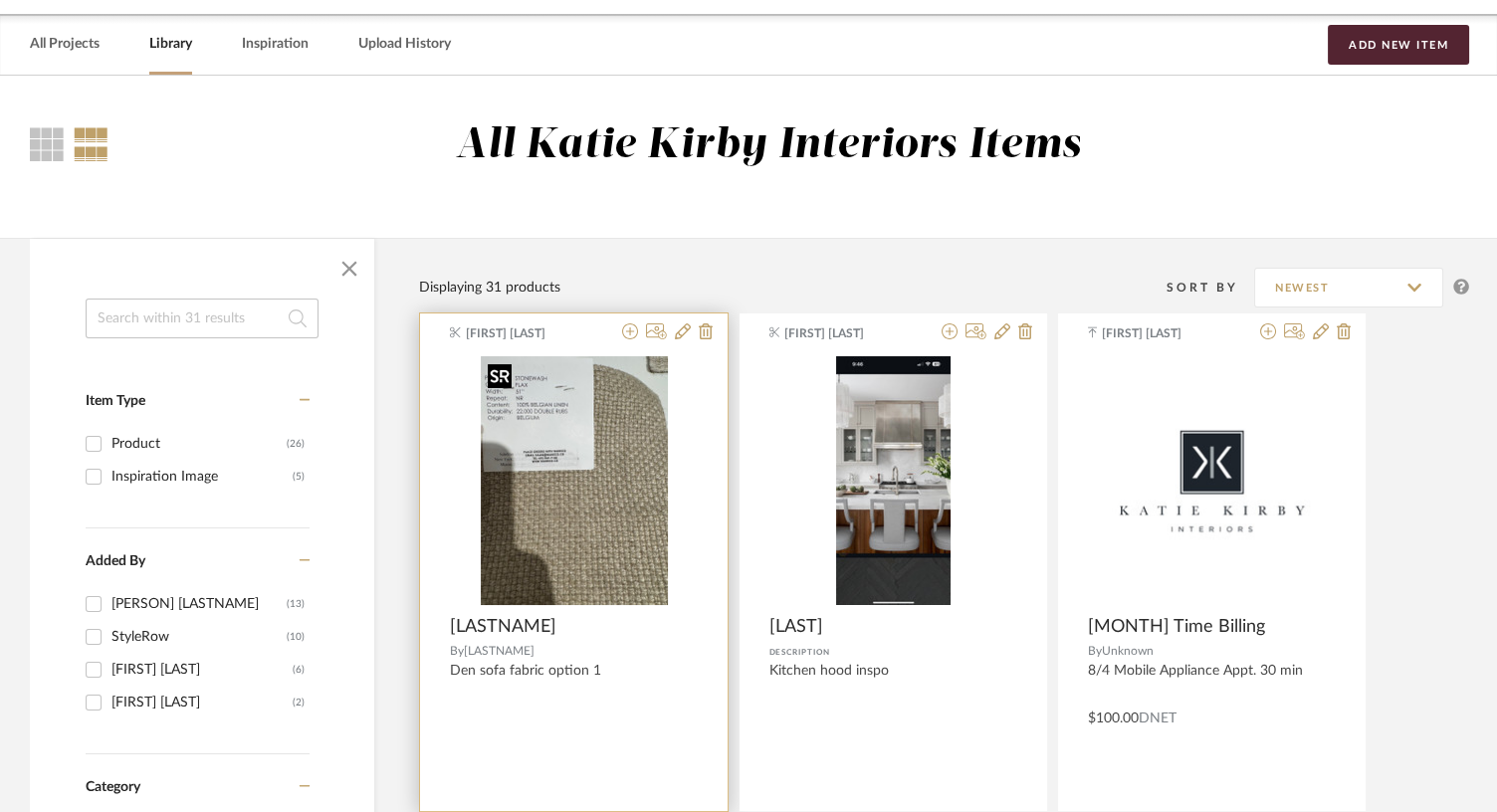 scroll, scrollTop: 0, scrollLeft: 0, axis: both 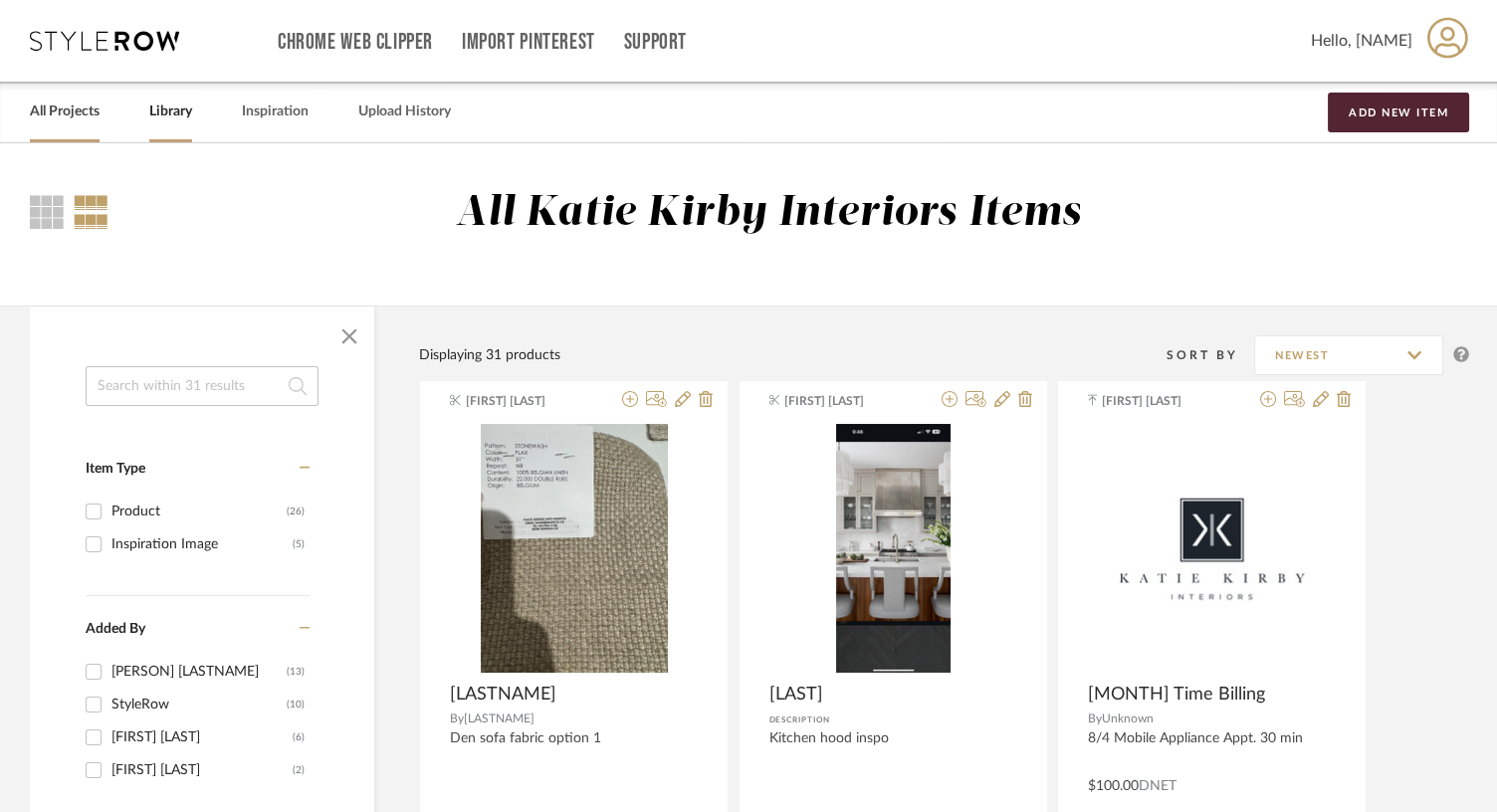 click on "All Projects" at bounding box center (65, 111) 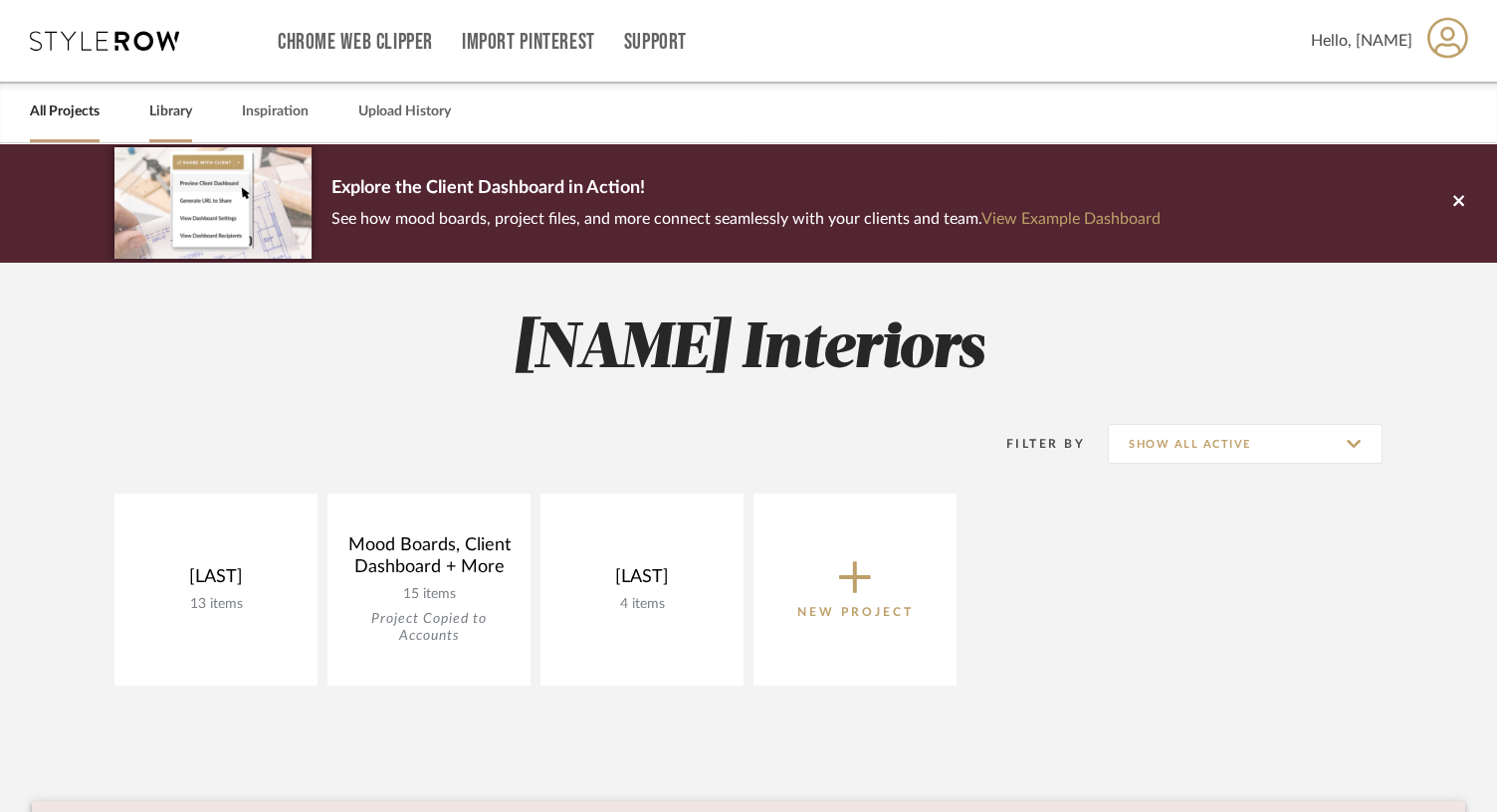 click on "Library" at bounding box center (170, 111) 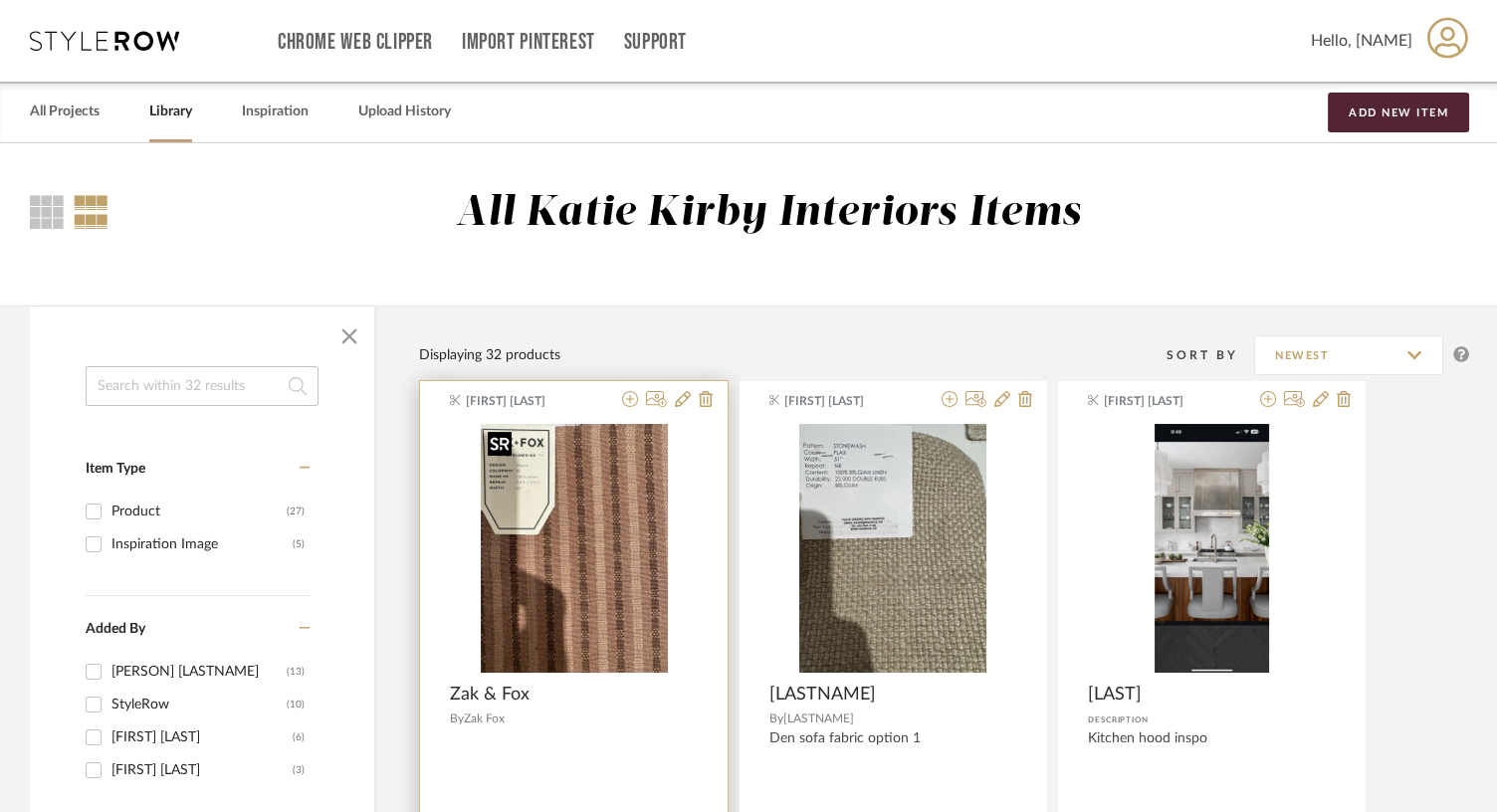 click at bounding box center [573, 556] 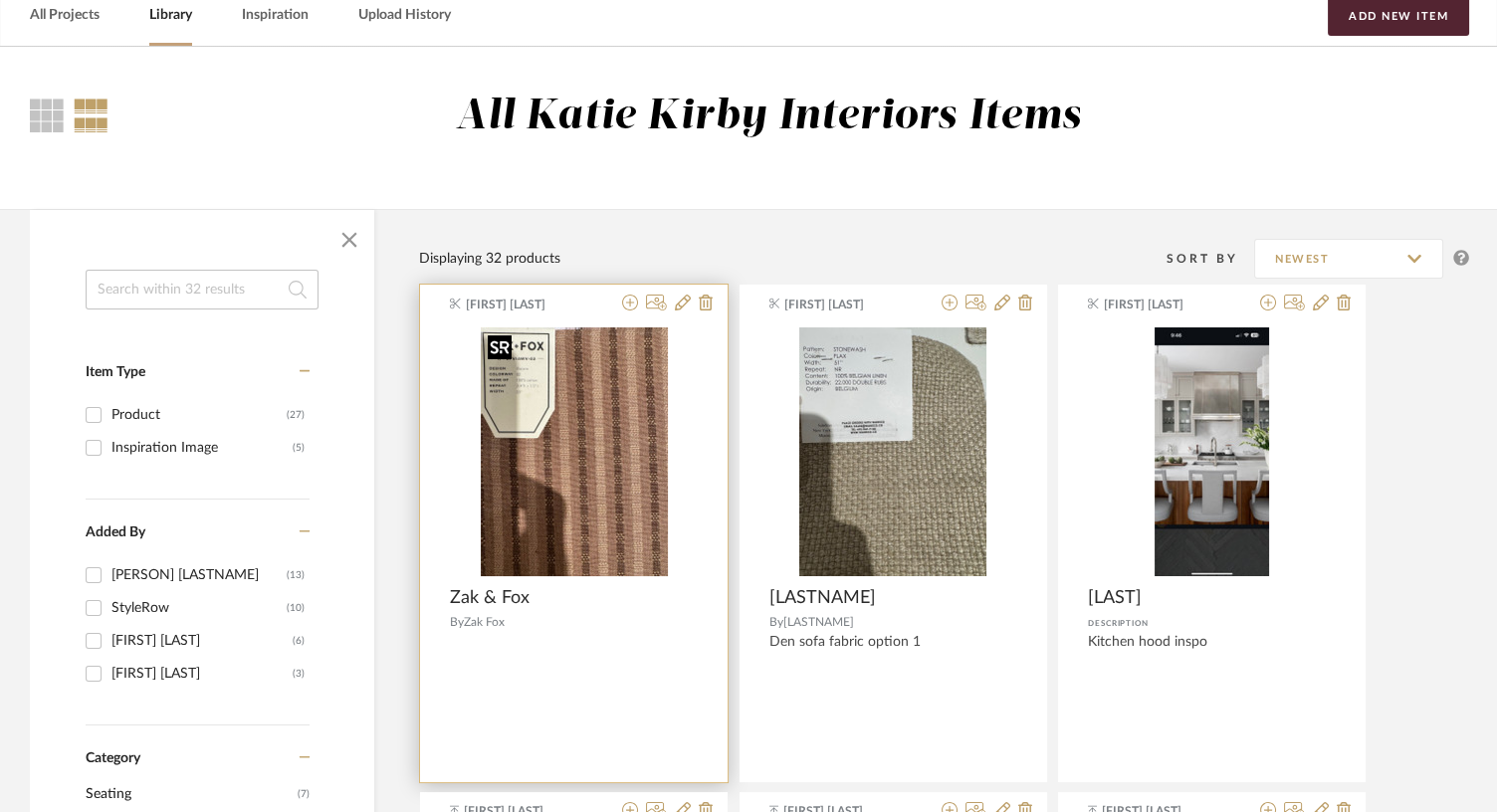scroll, scrollTop: 101, scrollLeft: 0, axis: vertical 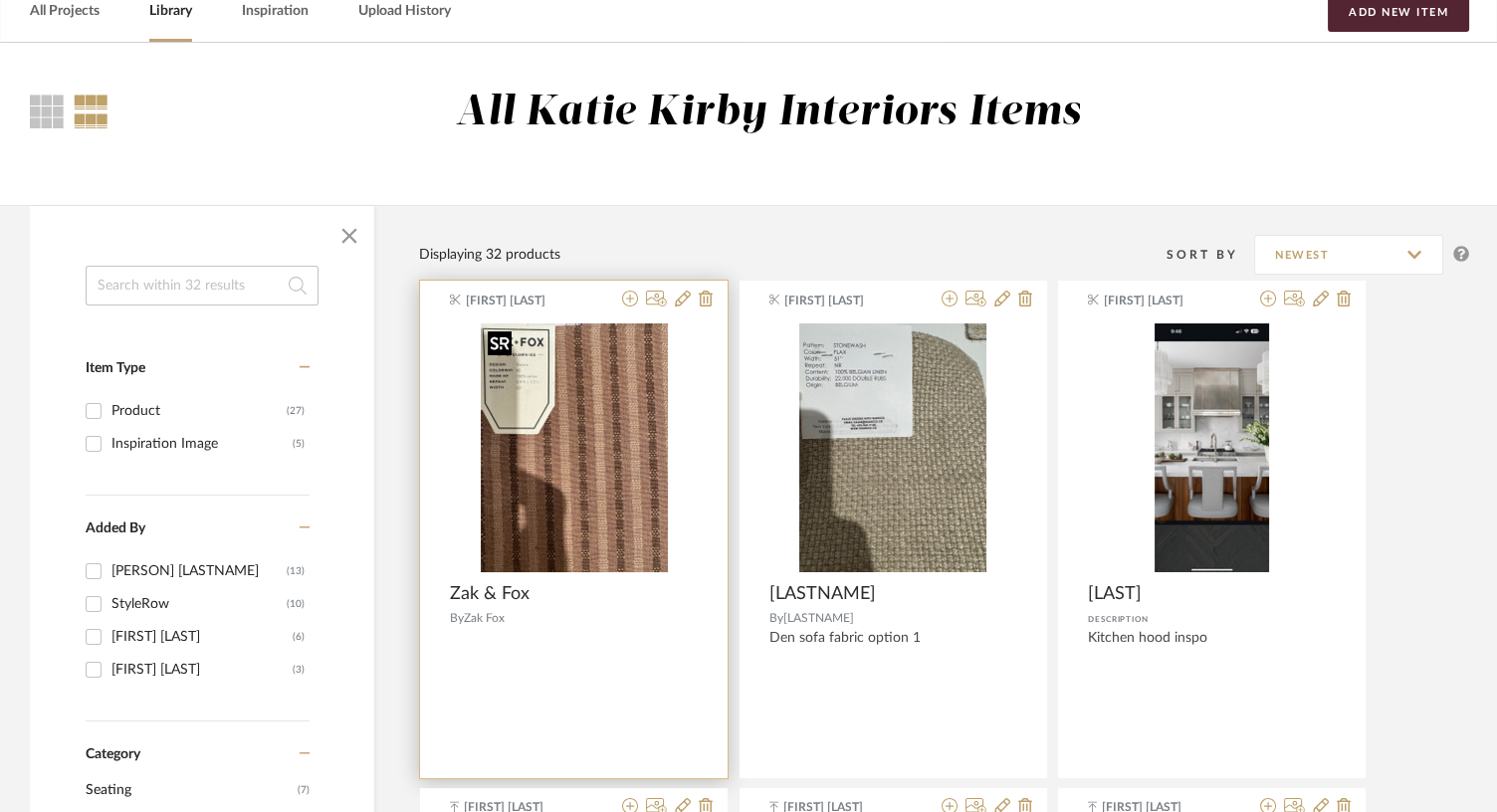 click at bounding box center [574, 448] 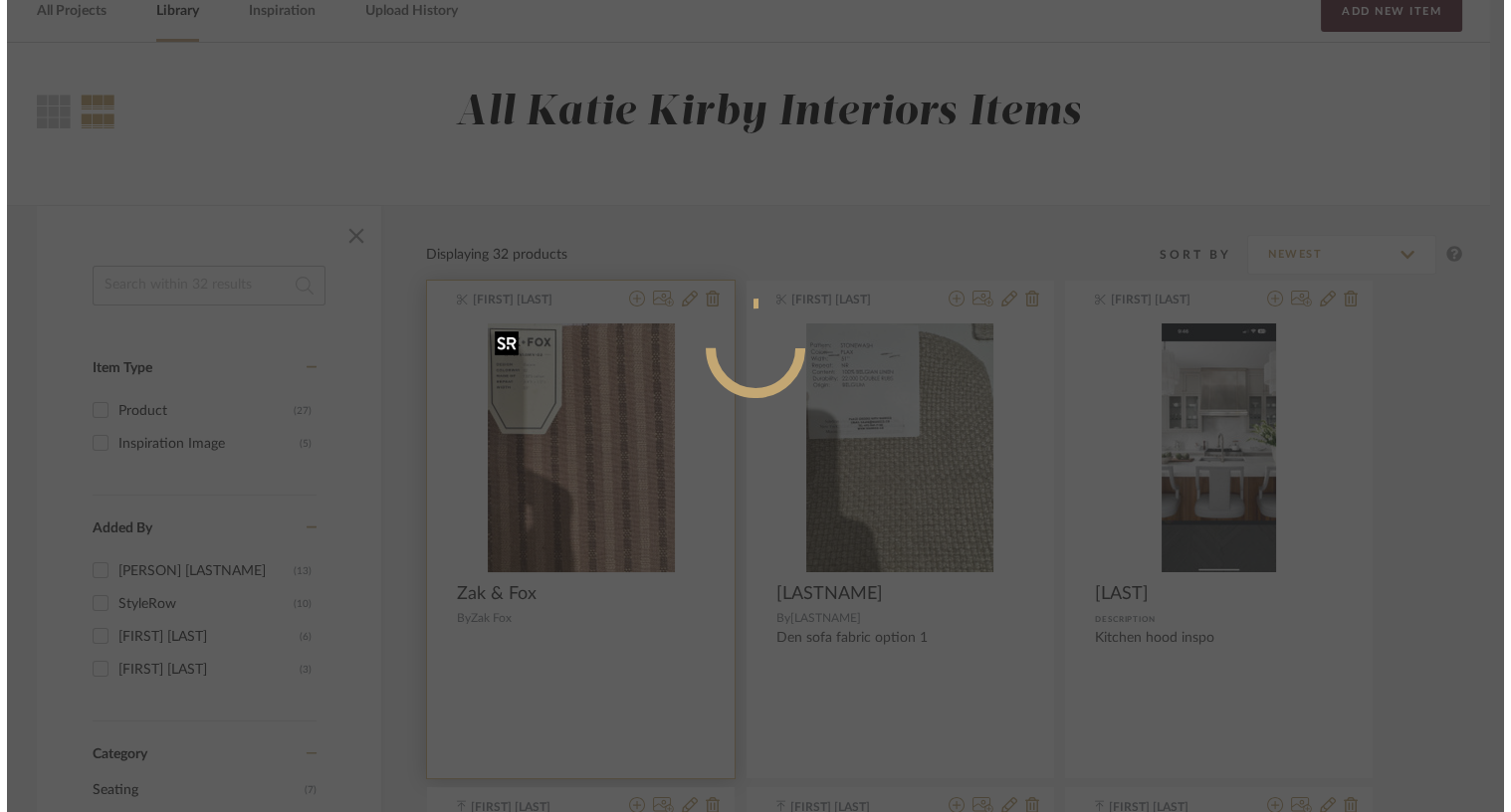 scroll, scrollTop: 0, scrollLeft: 0, axis: both 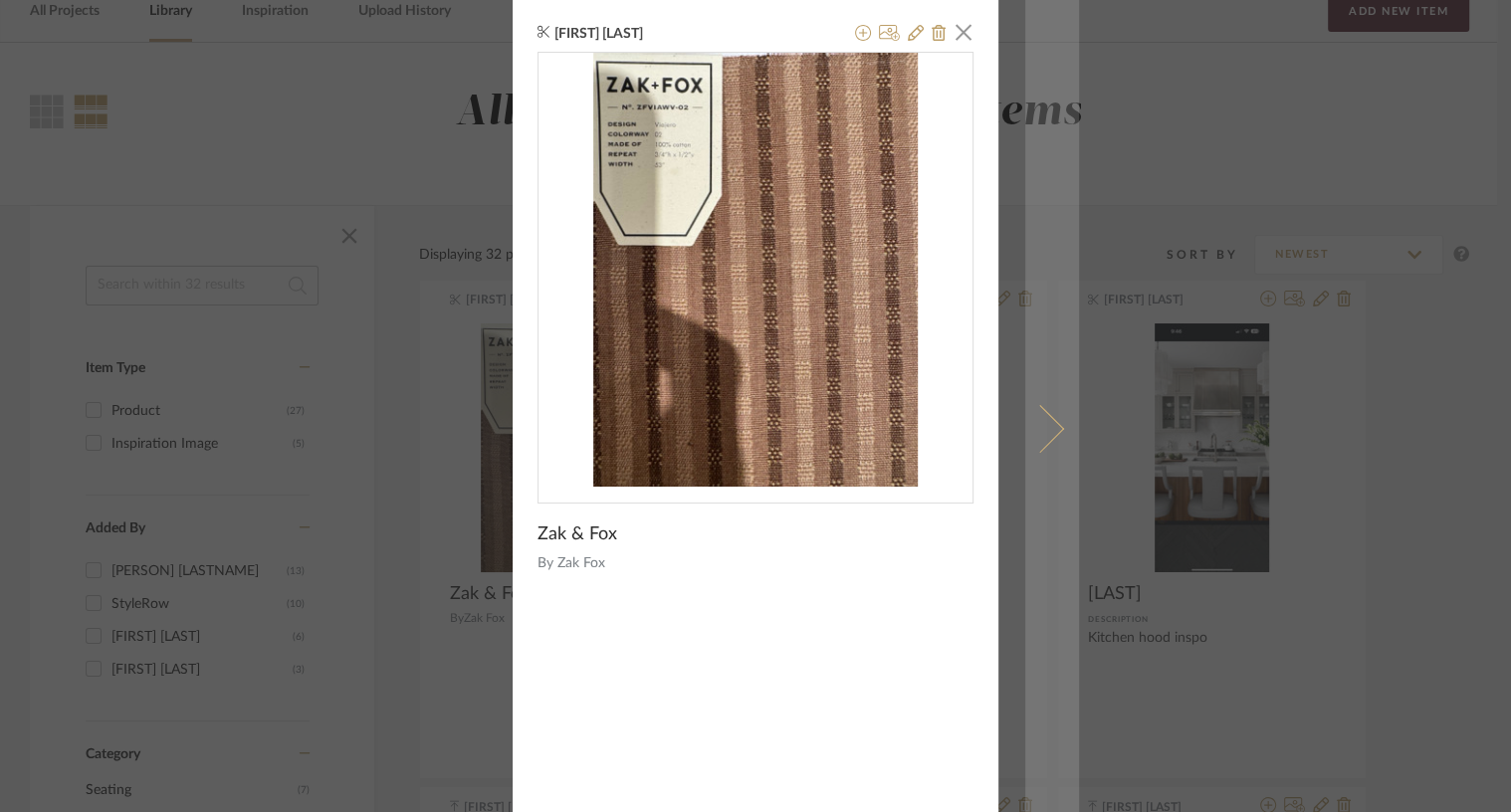 click at bounding box center [1052, 428] 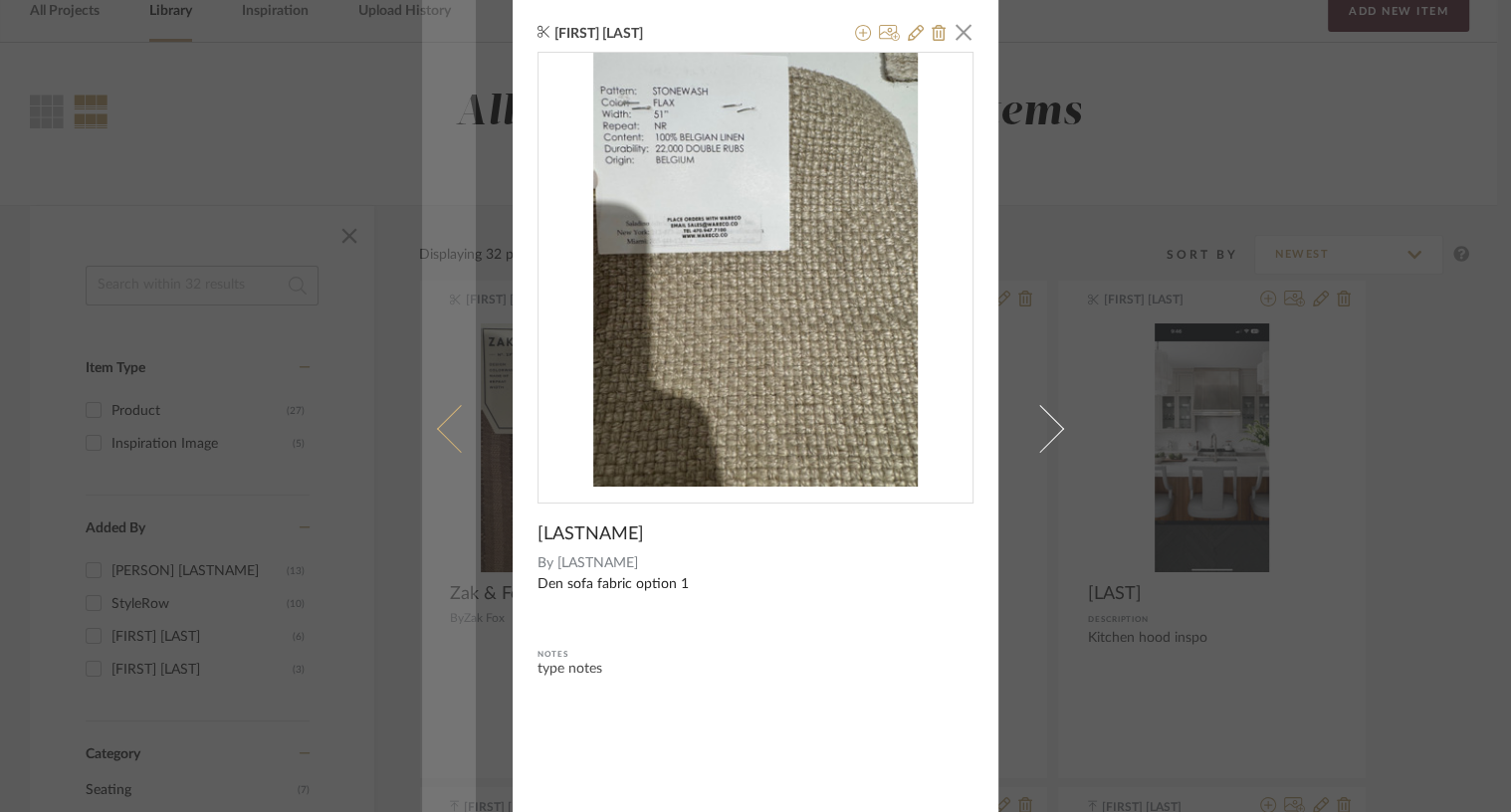 click at bounding box center [461, 428] 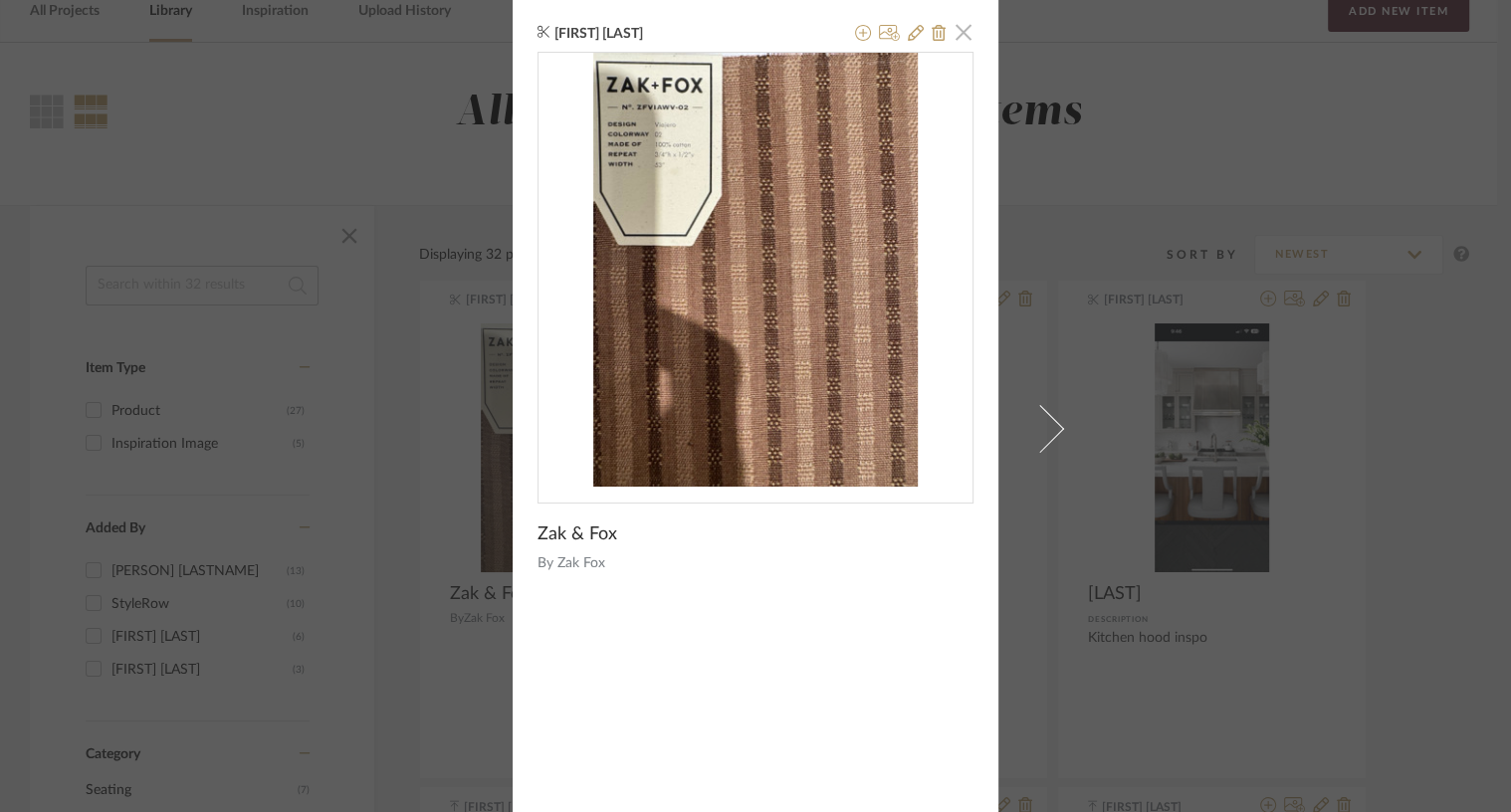 click 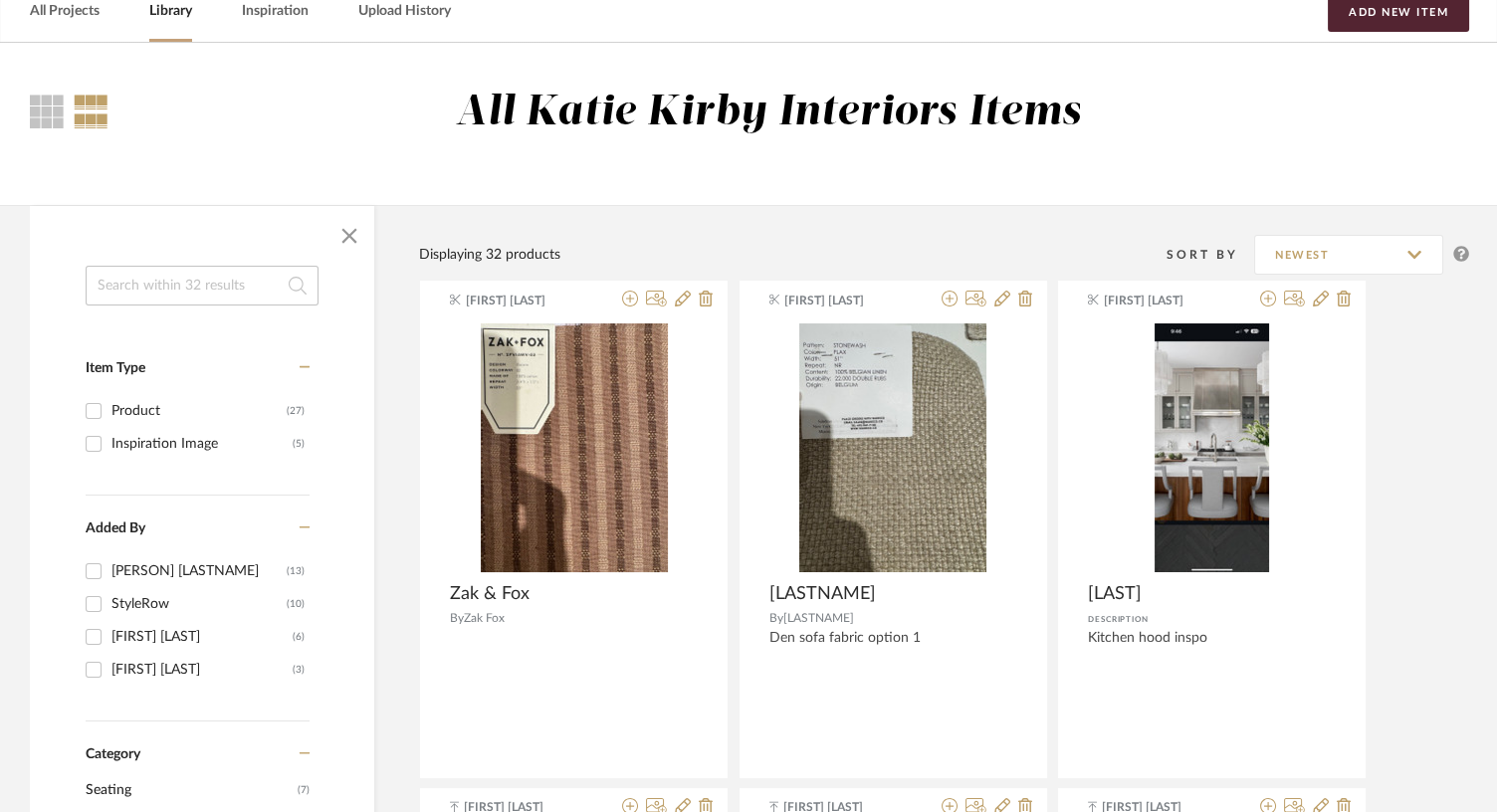 scroll, scrollTop: 0, scrollLeft: 0, axis: both 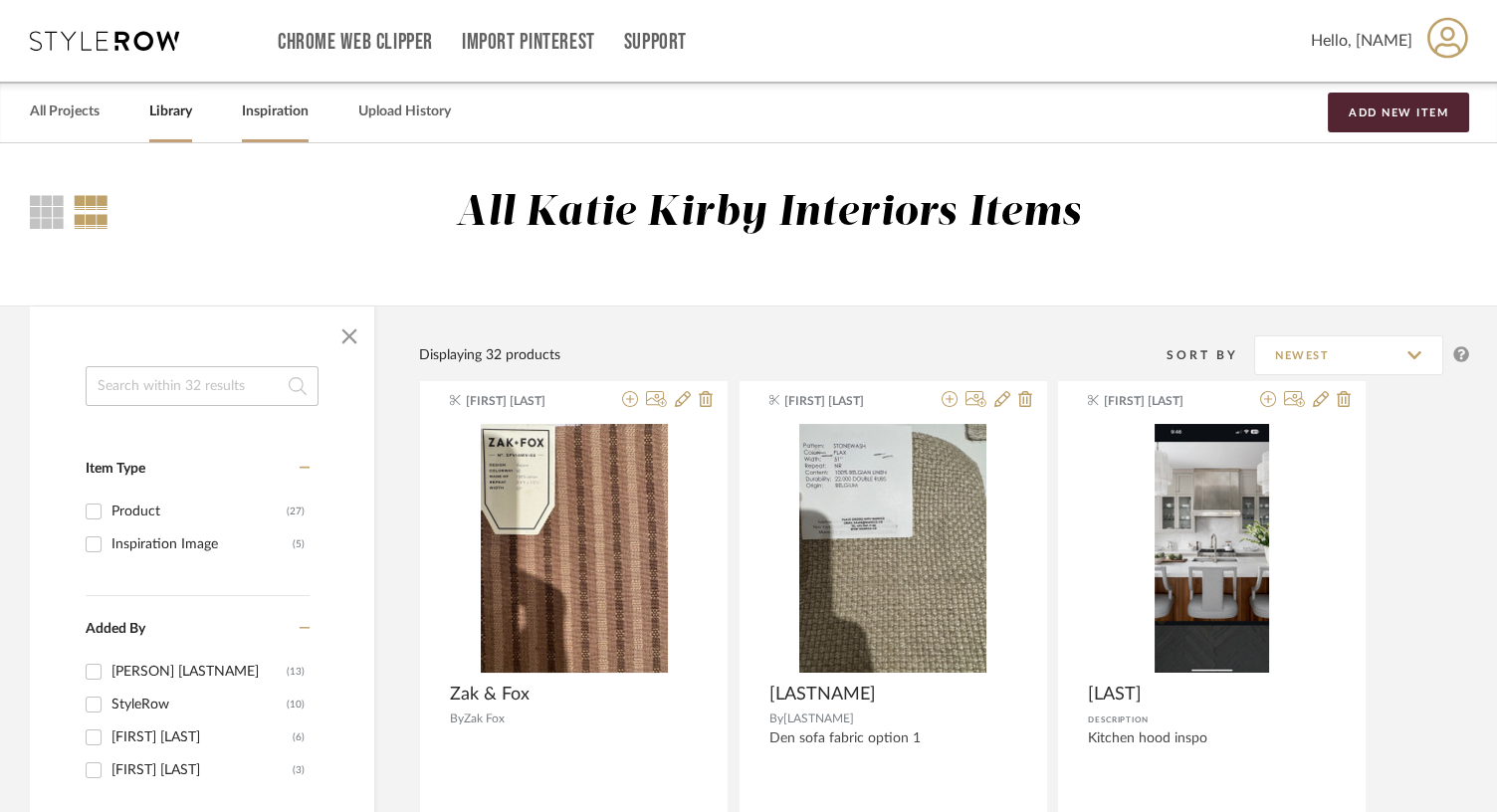 click on "Inspiration" at bounding box center (275, 111) 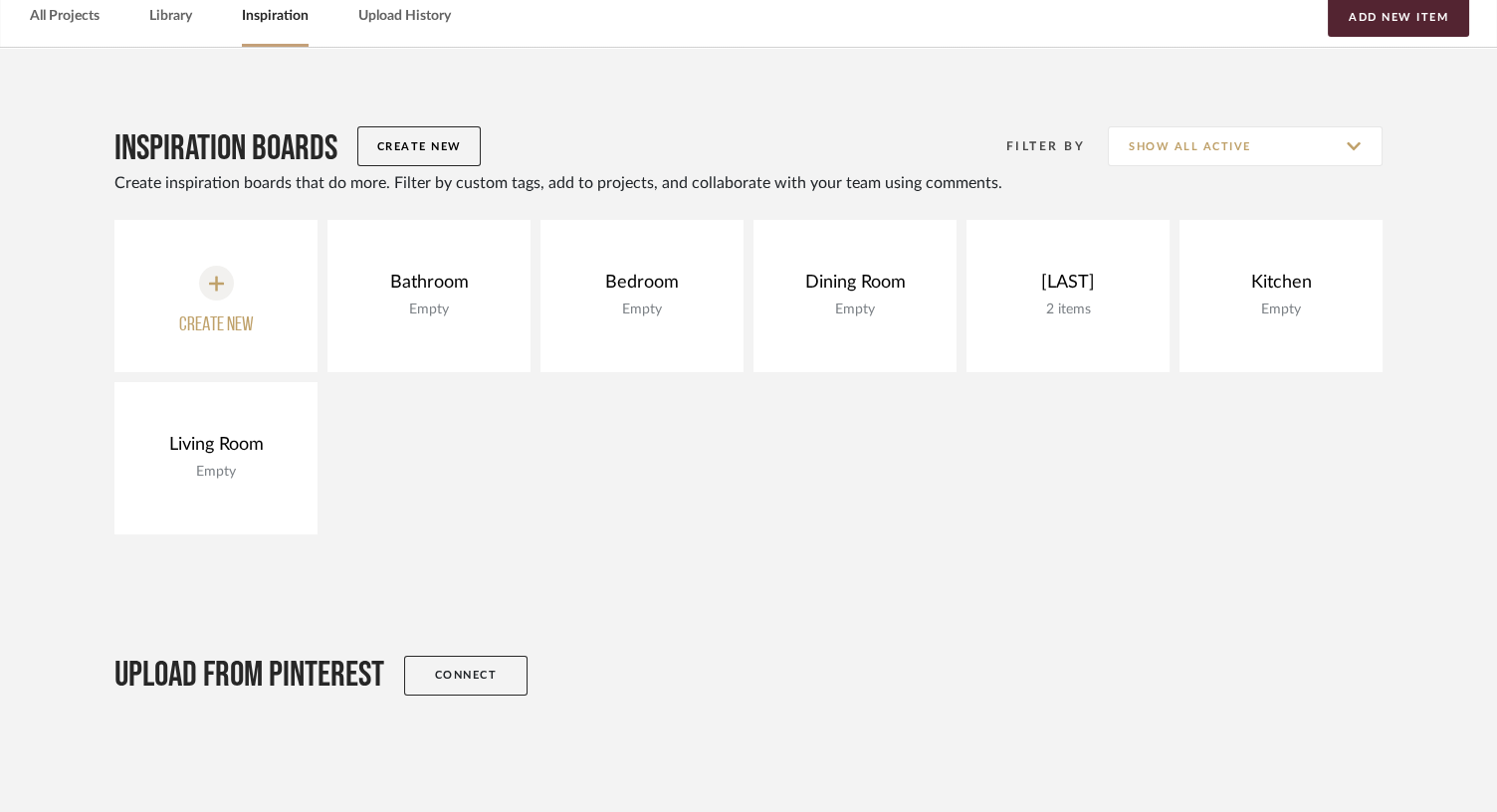 scroll, scrollTop: 0, scrollLeft: 0, axis: both 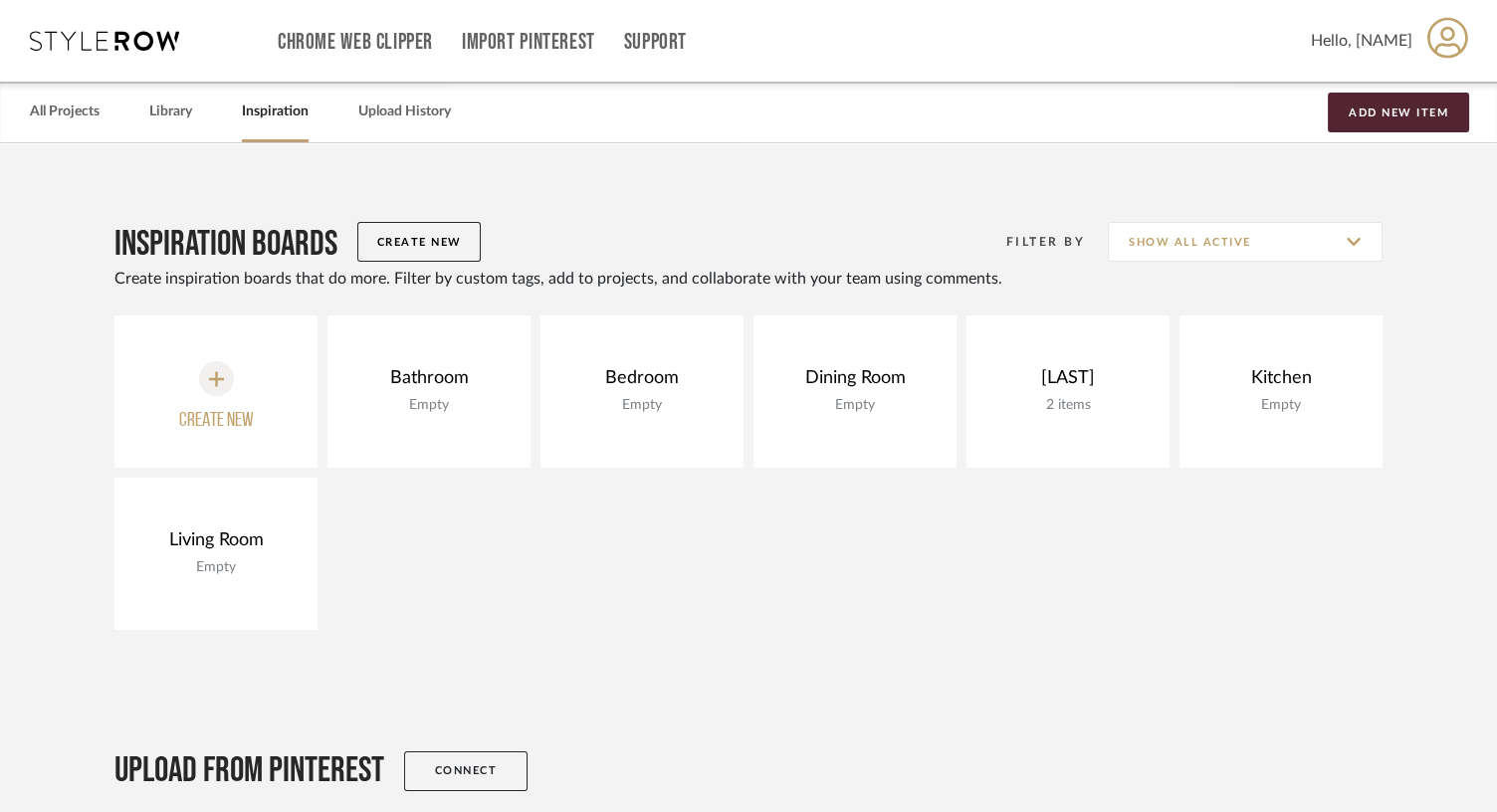 click on "Hello, [PERSON]" at bounding box center [1362, 41] 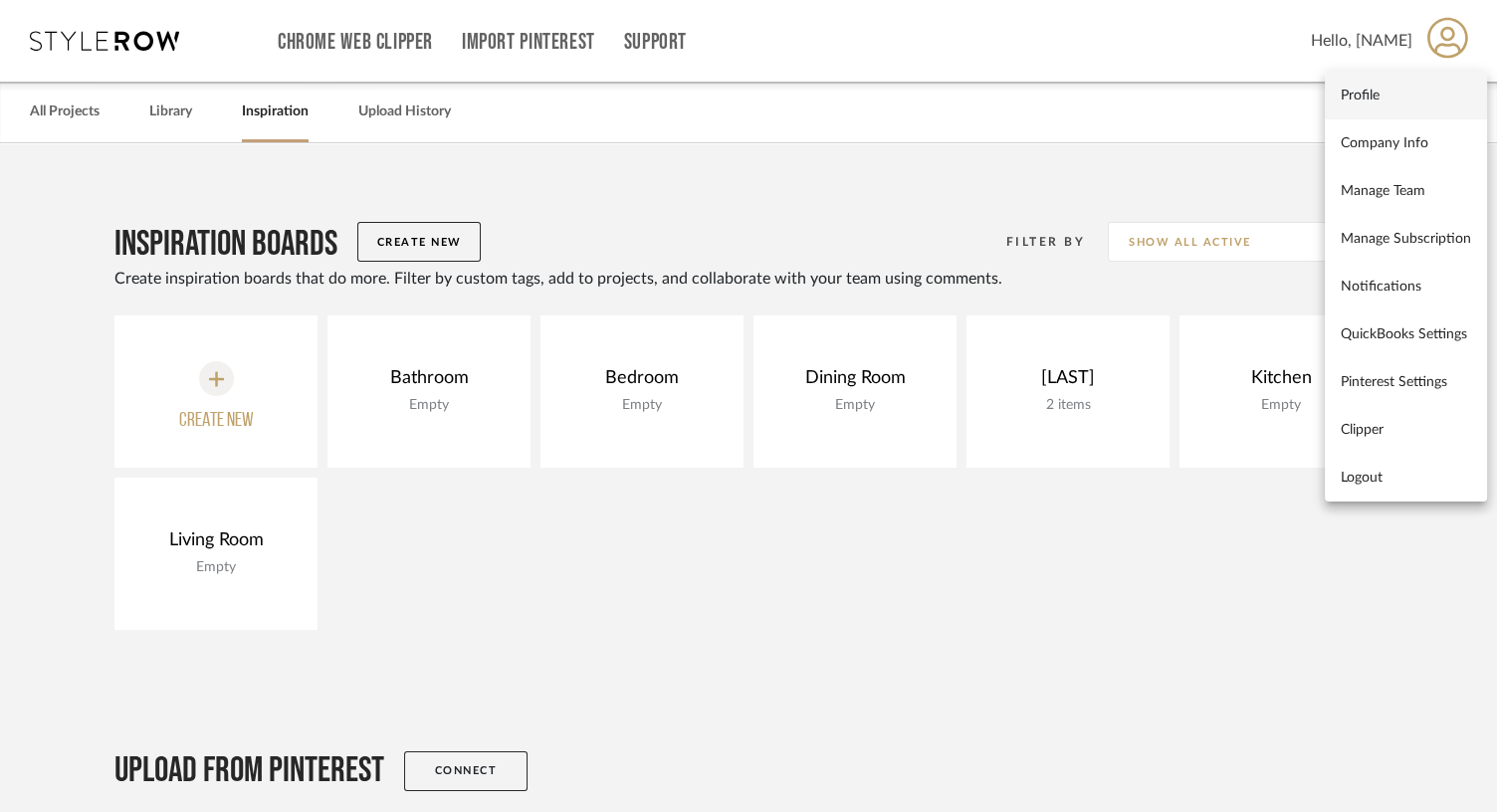 click on "Profile" at bounding box center (1405, 96) 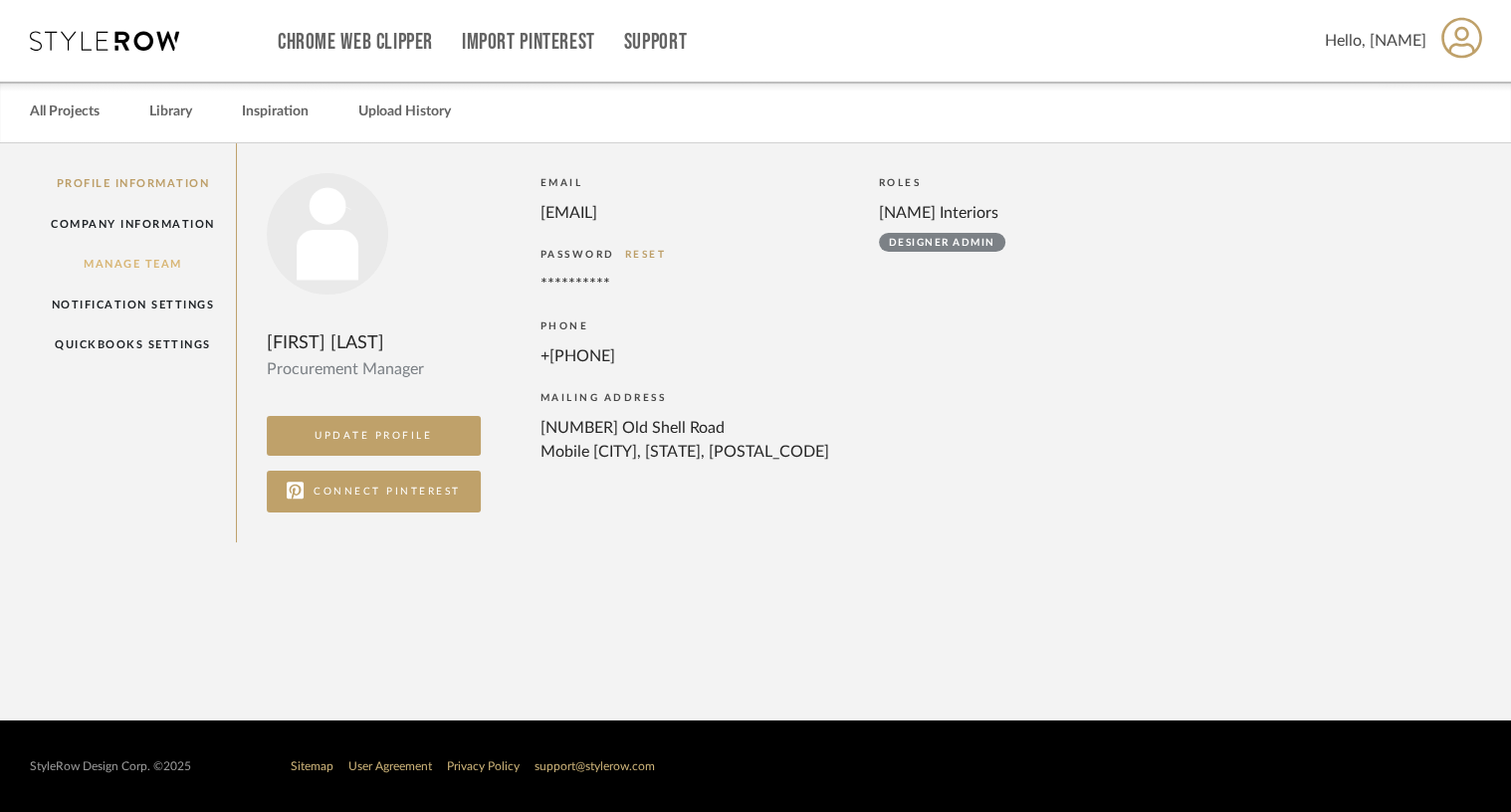 click on "Manage Team" 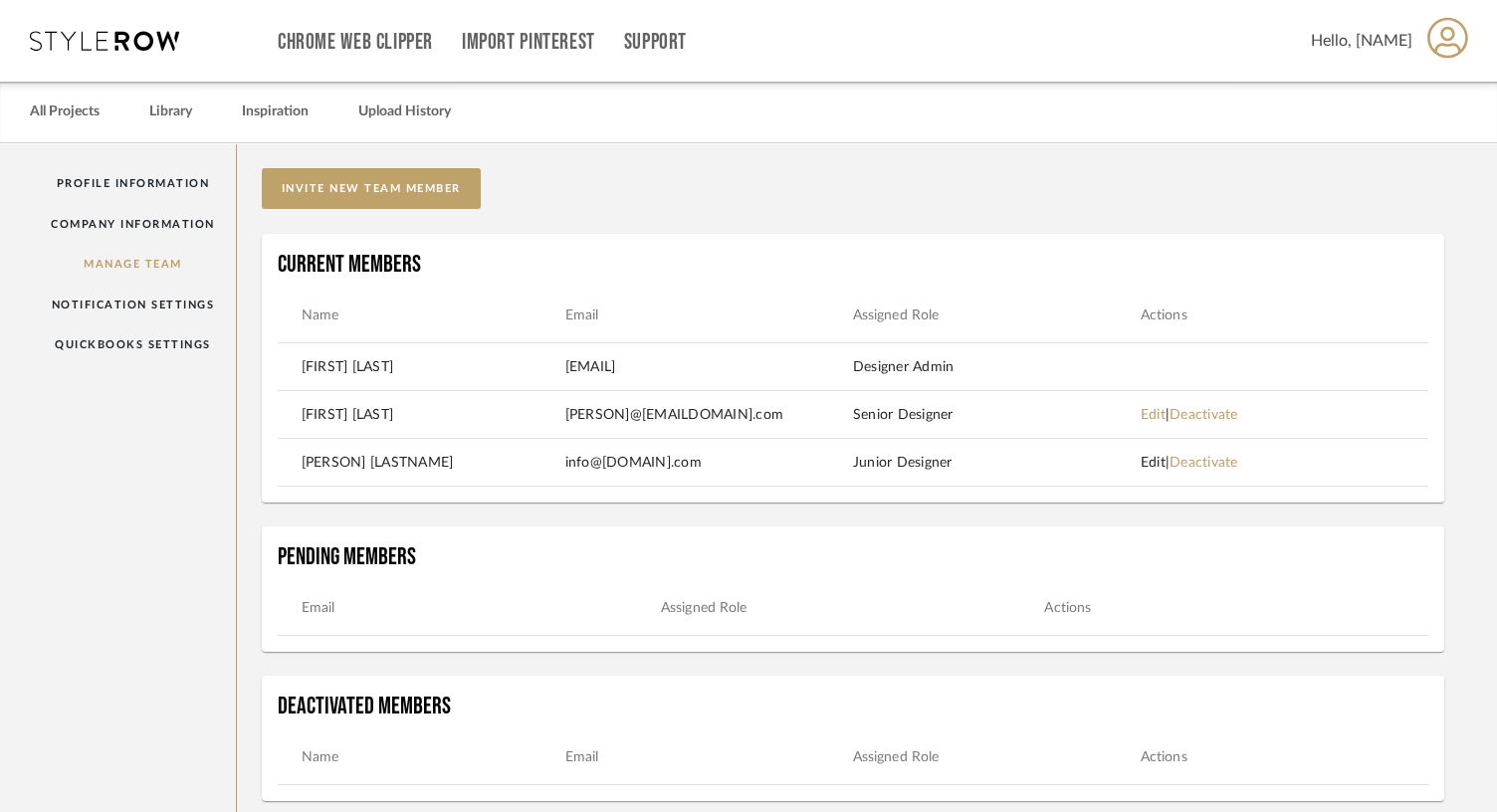 click on "Edit" 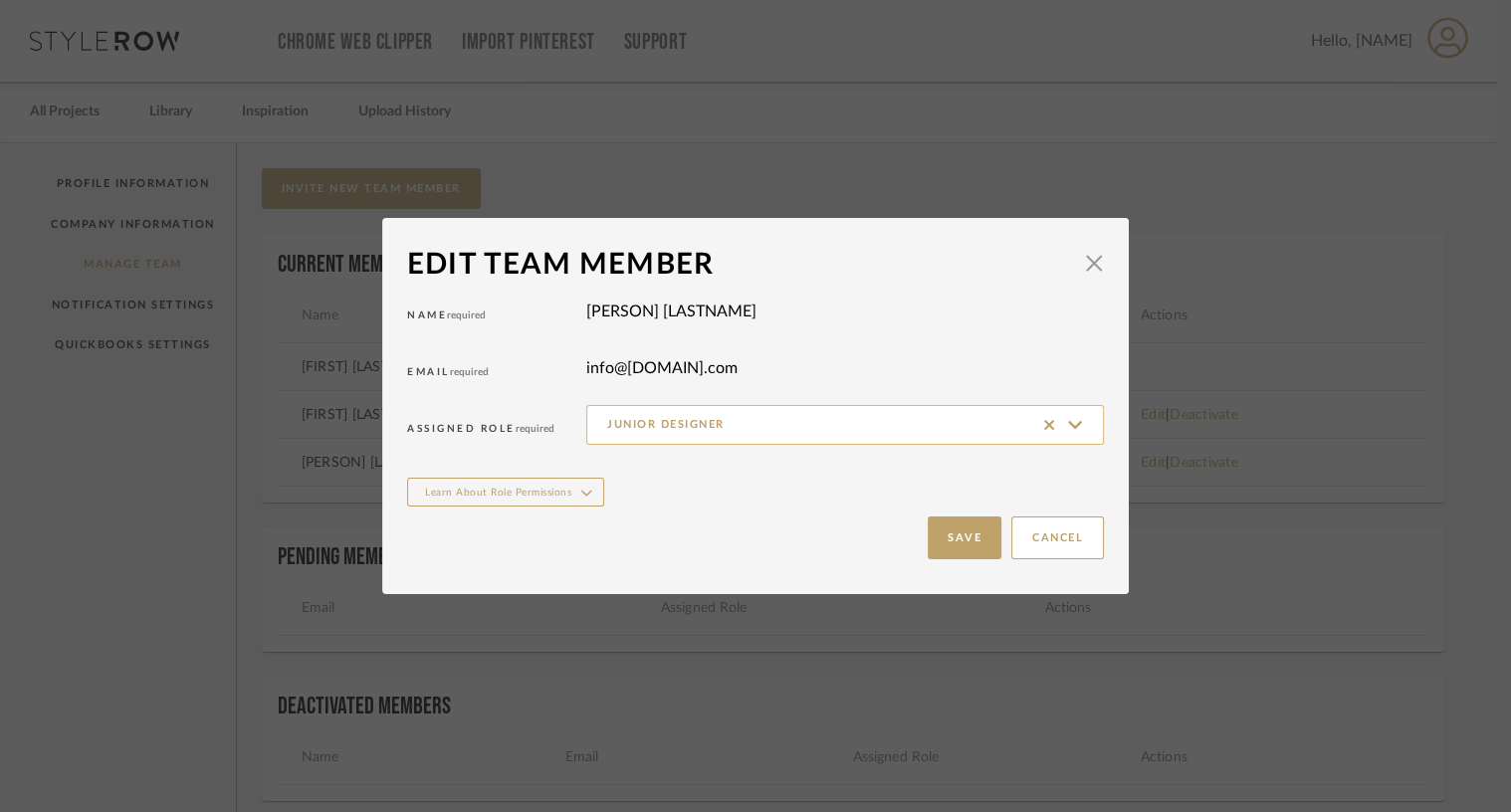 click on "Junior Designer" at bounding box center (845, 425) 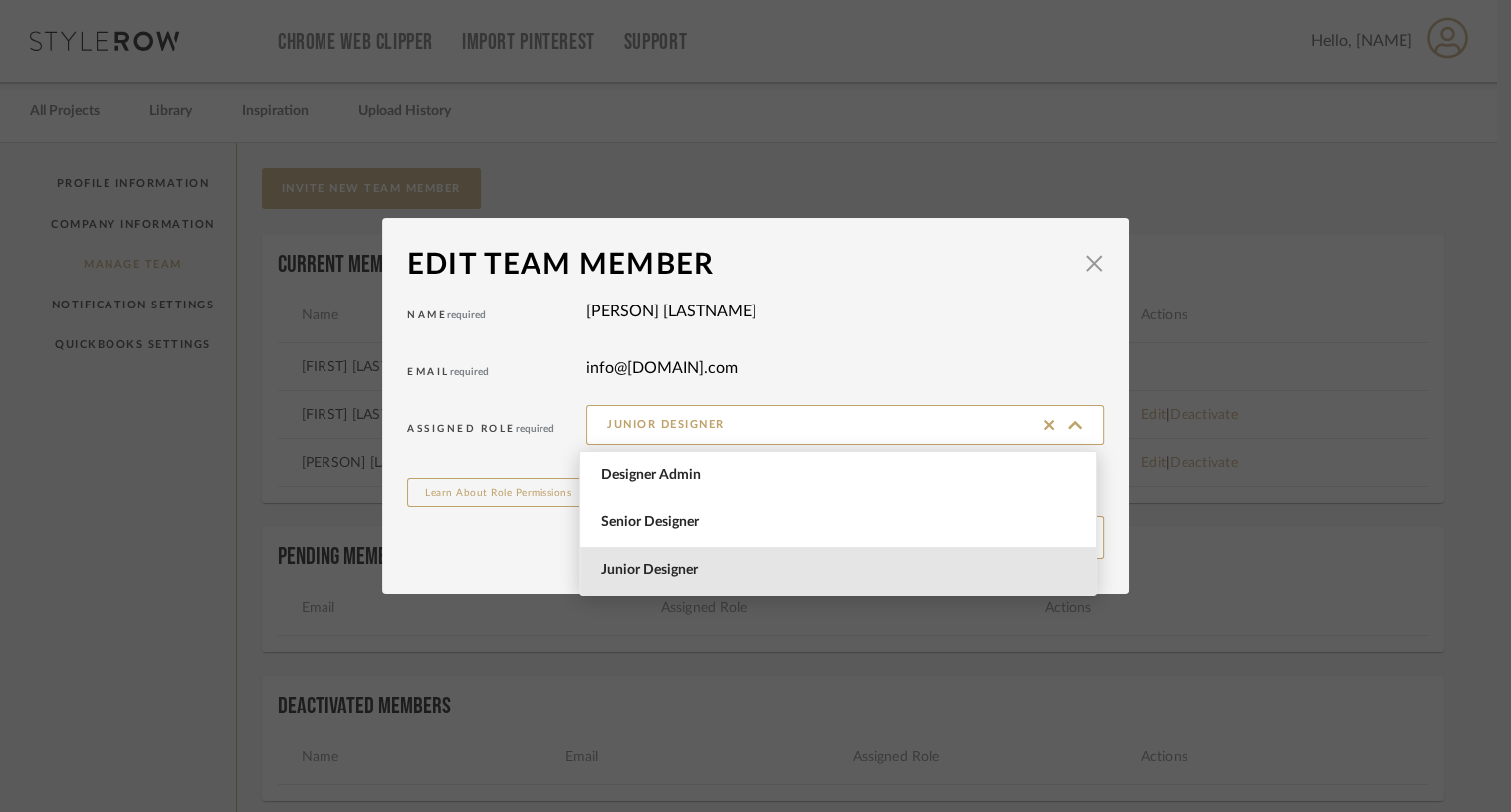 click on "Katie Kirby" at bounding box center (845, 311) 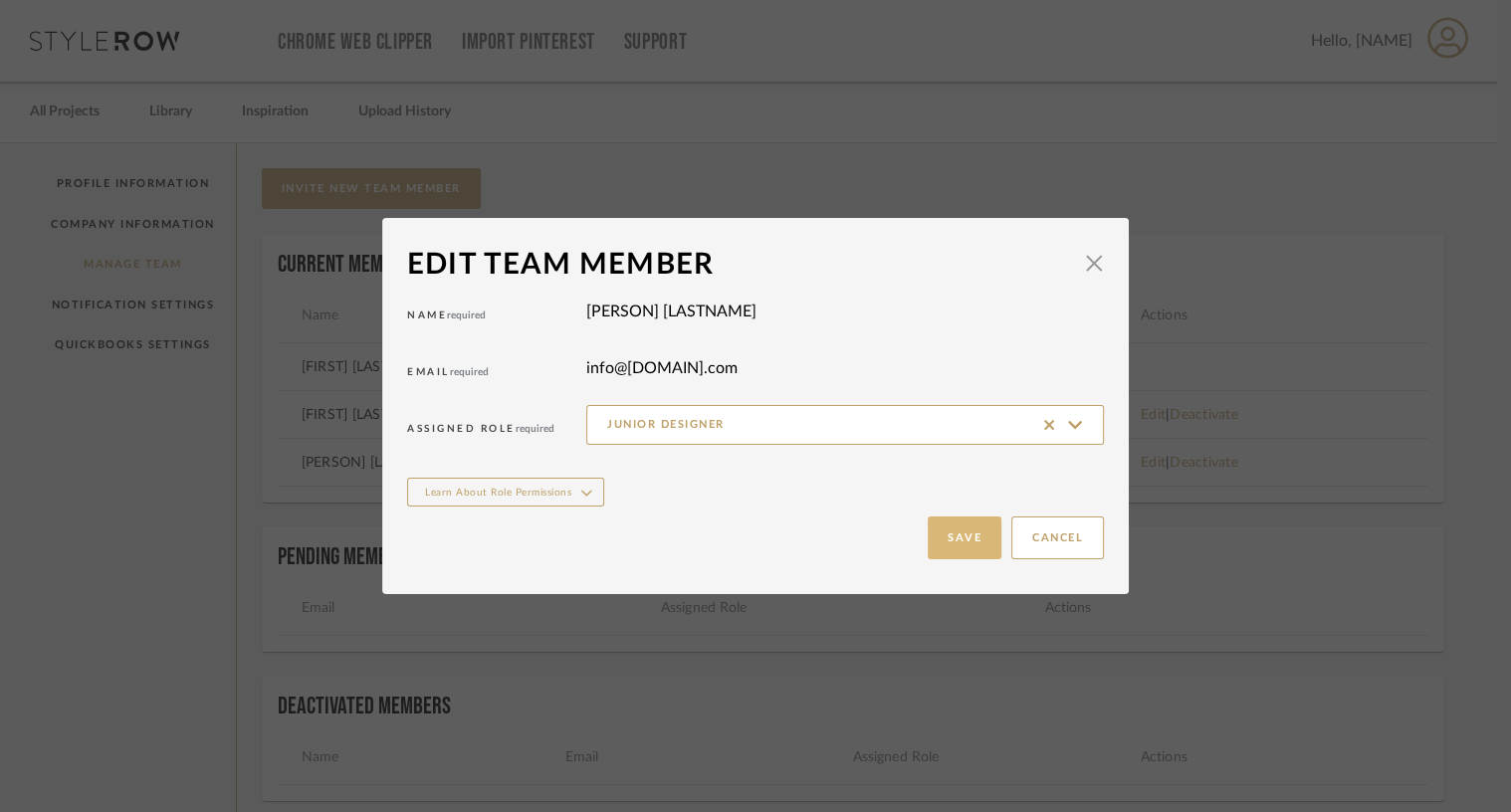 click on "Save" at bounding box center [965, 537] 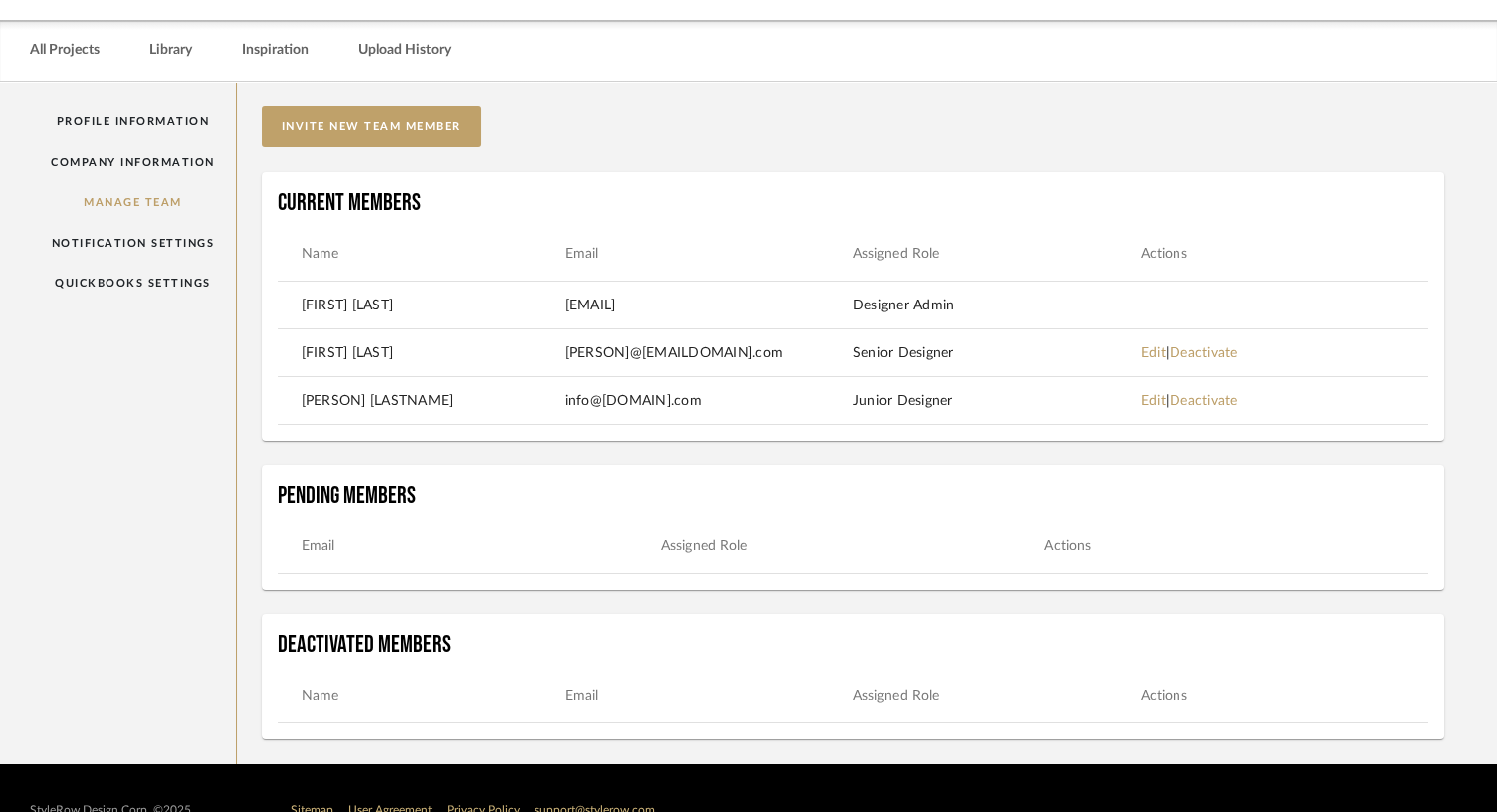 scroll, scrollTop: 74, scrollLeft: 0, axis: vertical 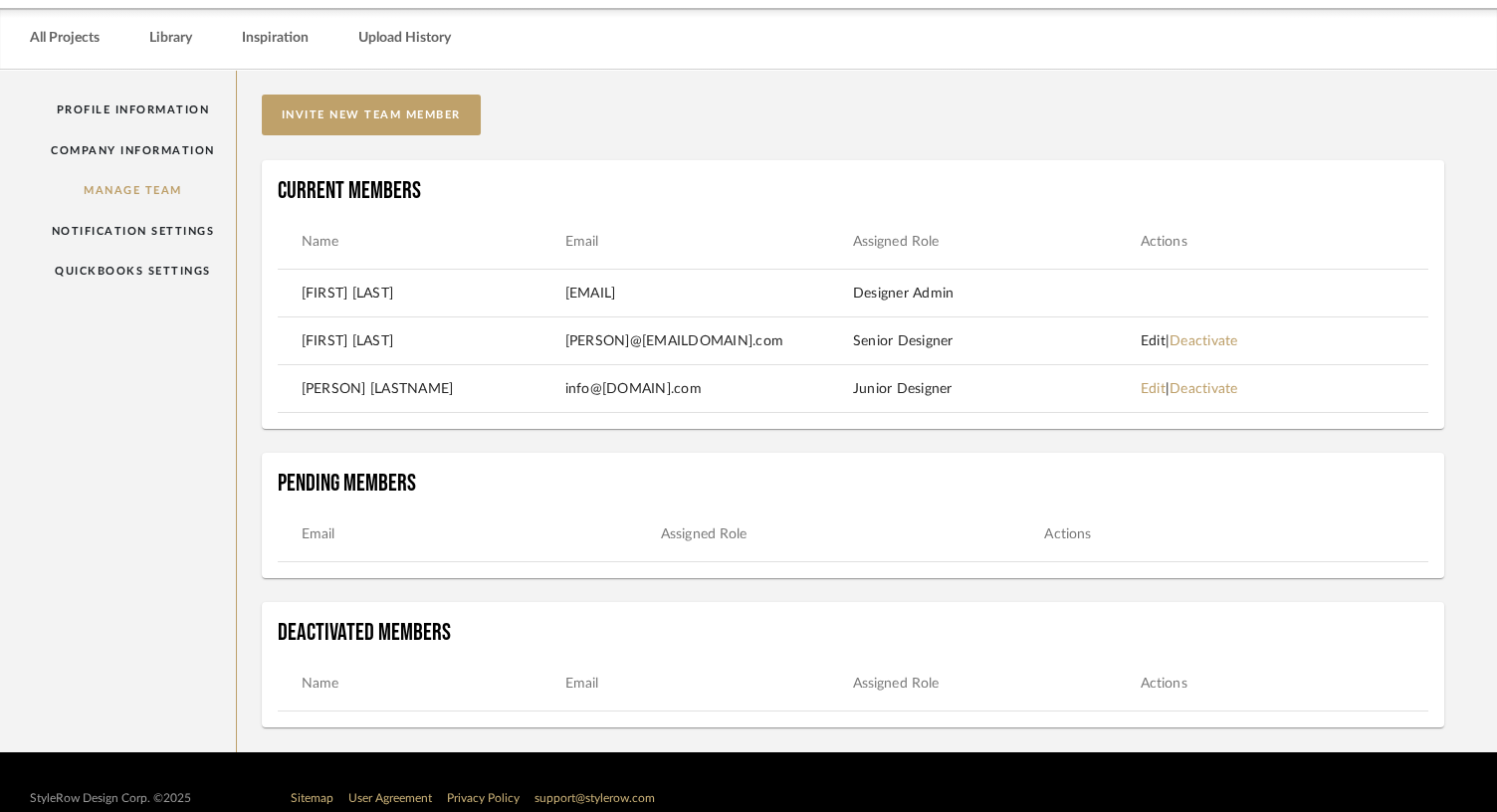 click on "Edit" 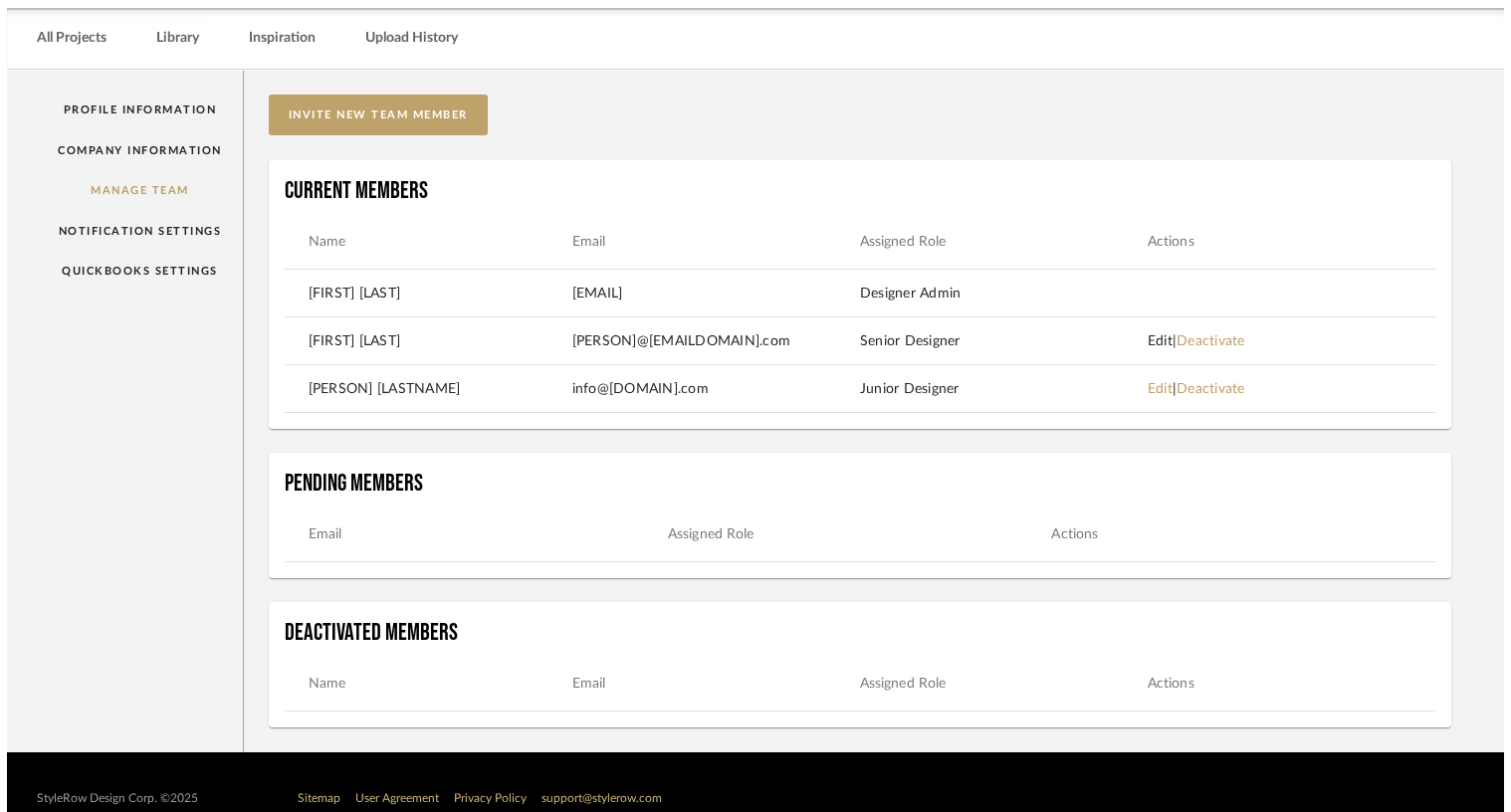 scroll, scrollTop: 0, scrollLeft: 0, axis: both 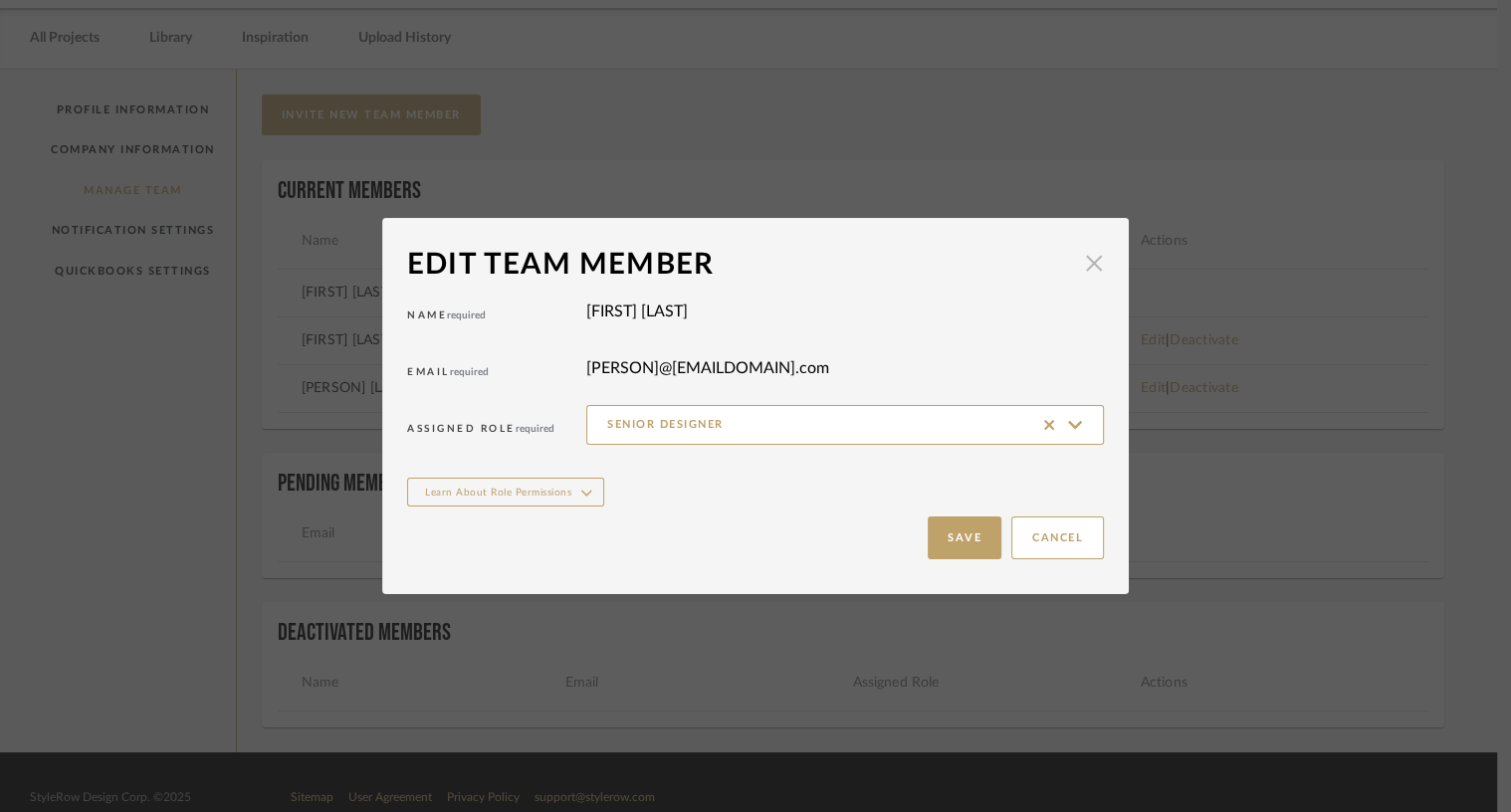 click at bounding box center (1094, 263) 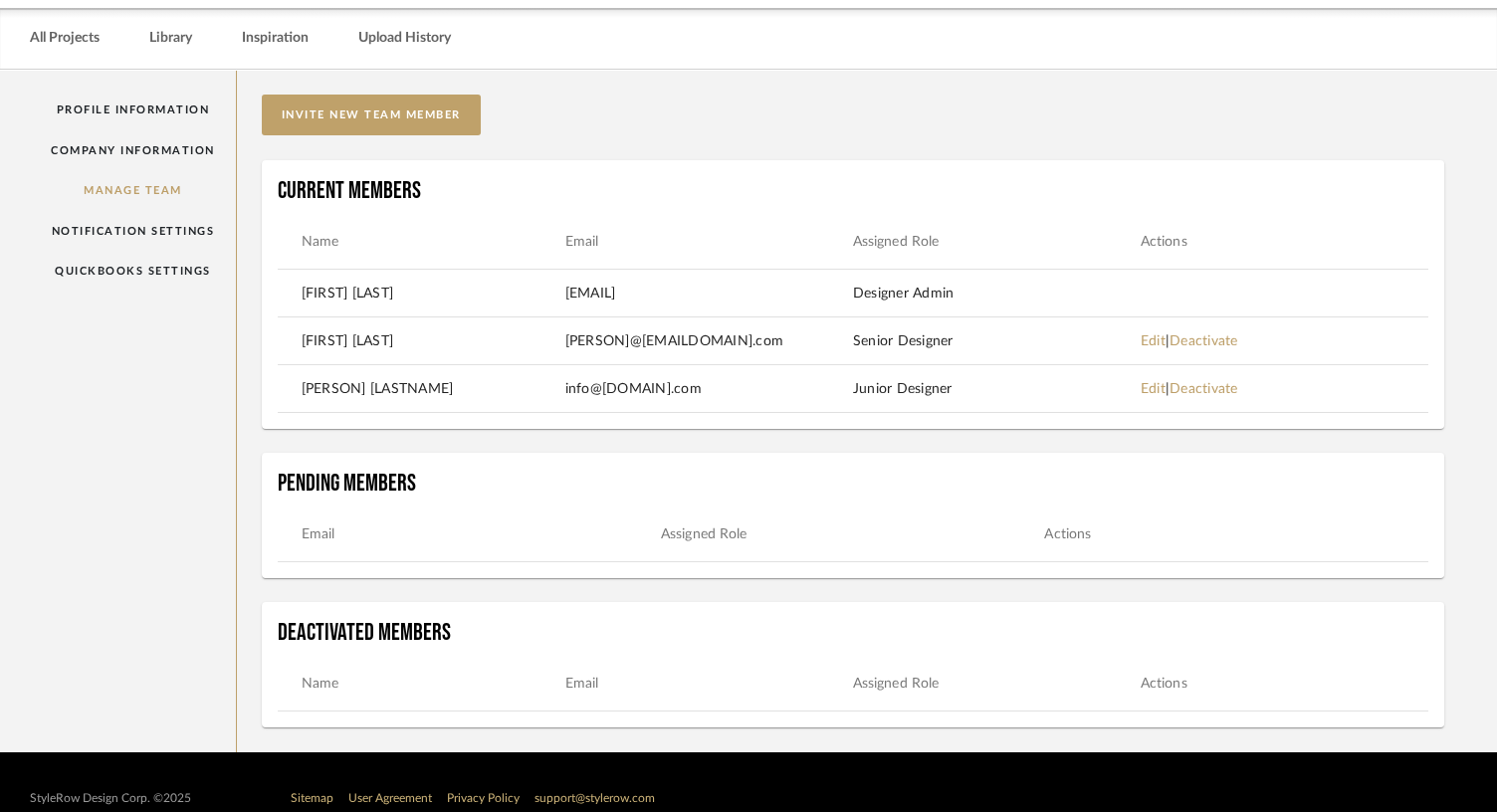 scroll, scrollTop: 0, scrollLeft: 0, axis: both 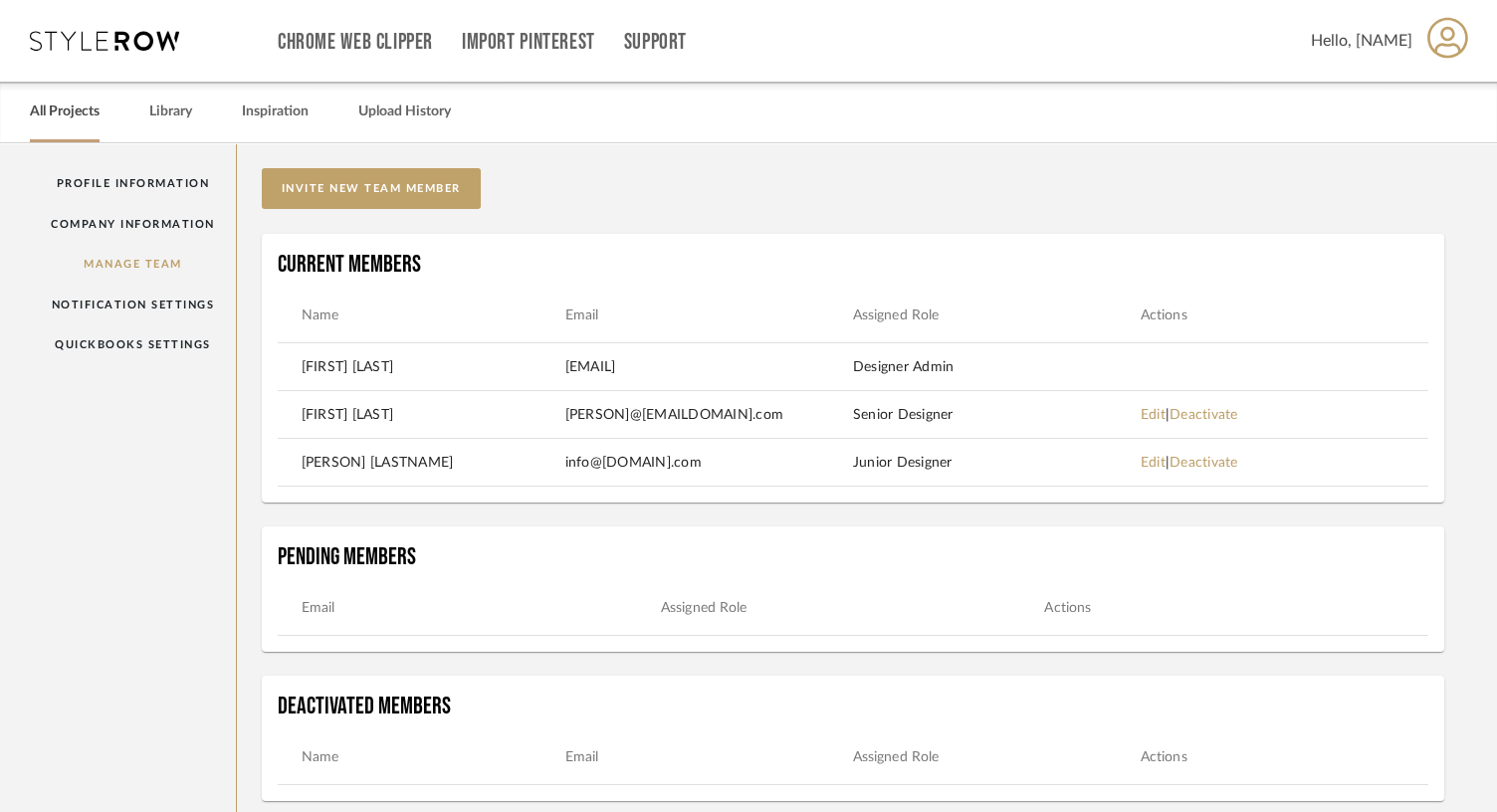 click on "All Projects" at bounding box center [65, 111] 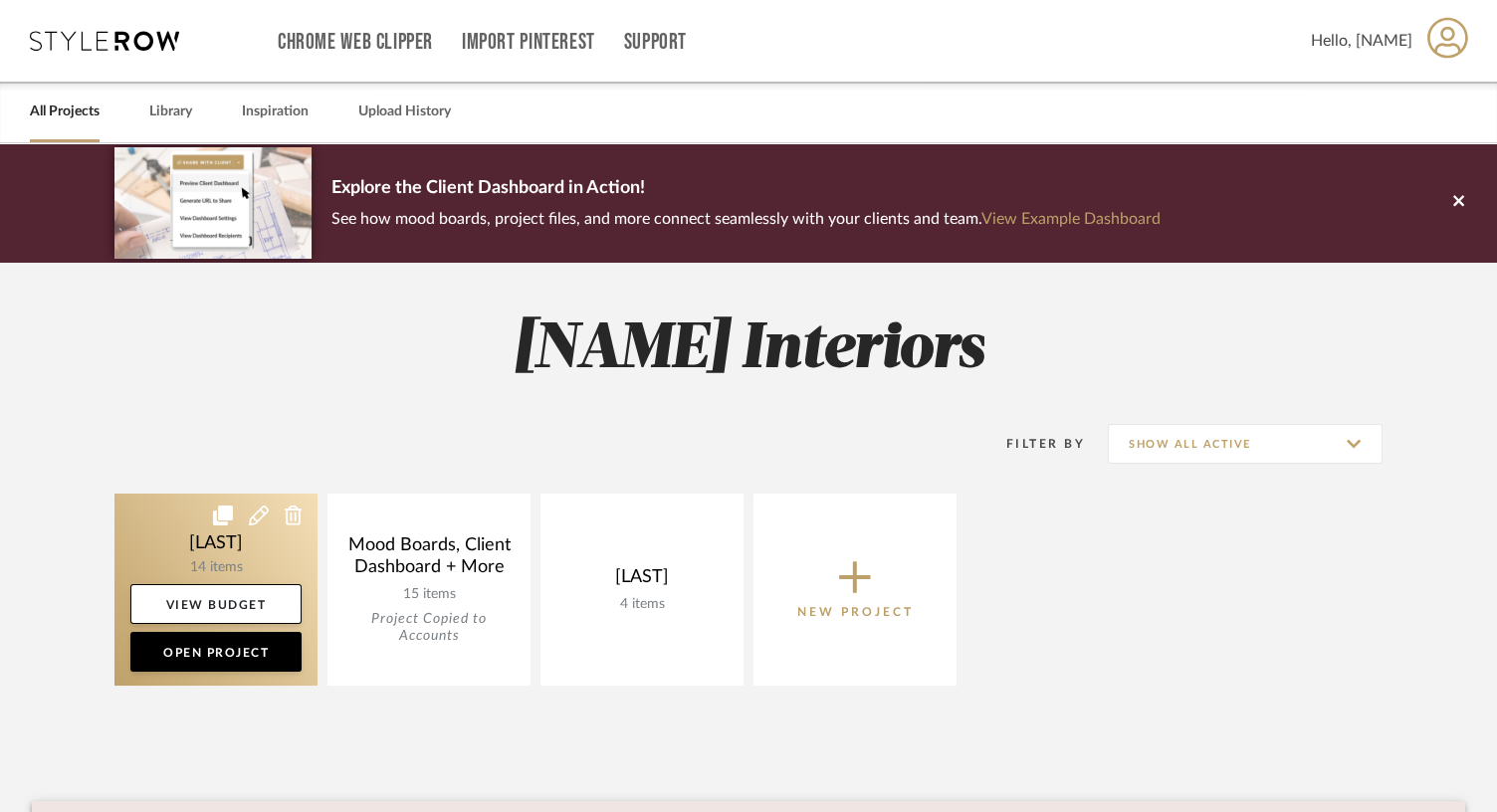 click 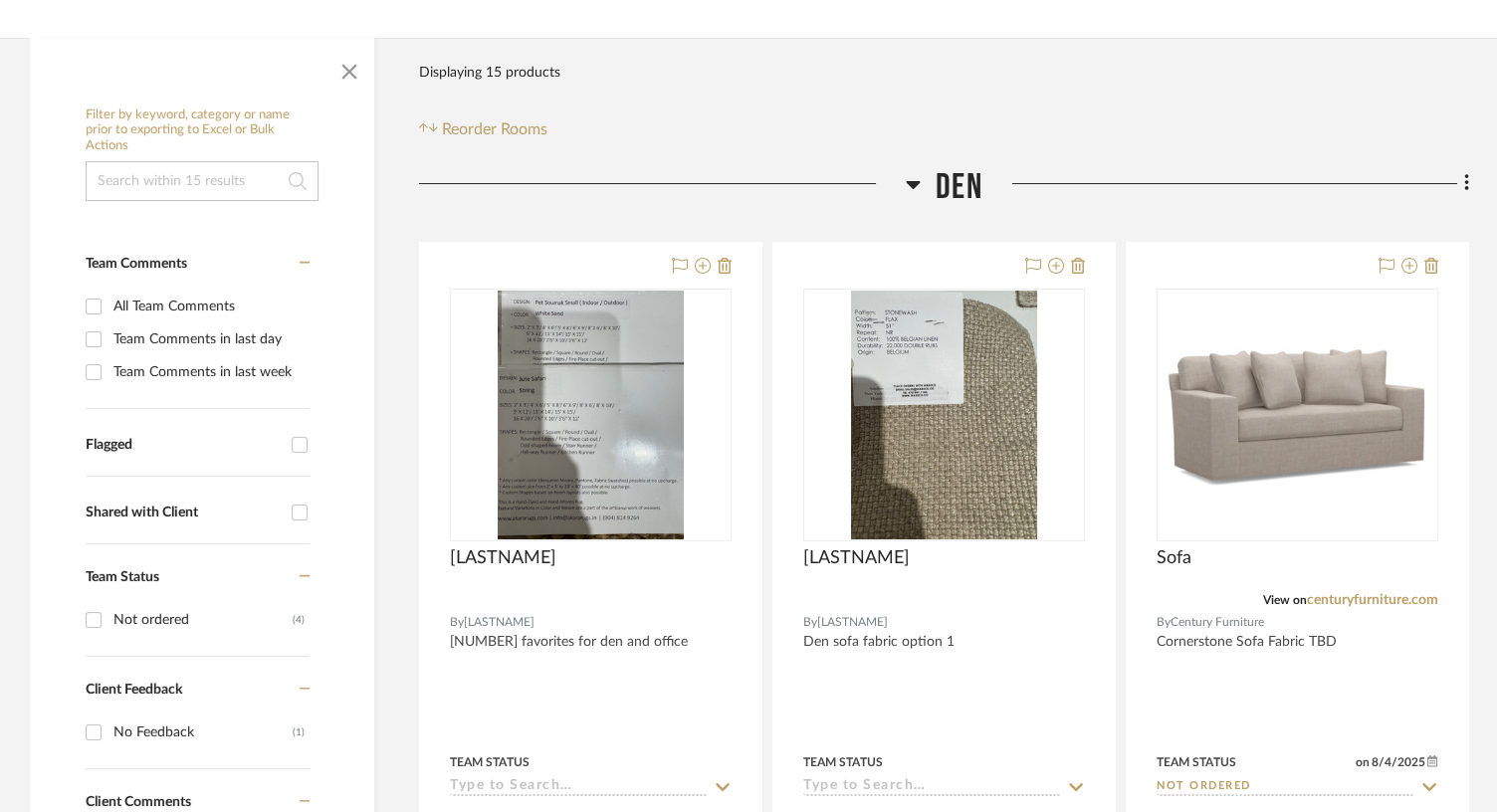 scroll, scrollTop: 309, scrollLeft: 0, axis: vertical 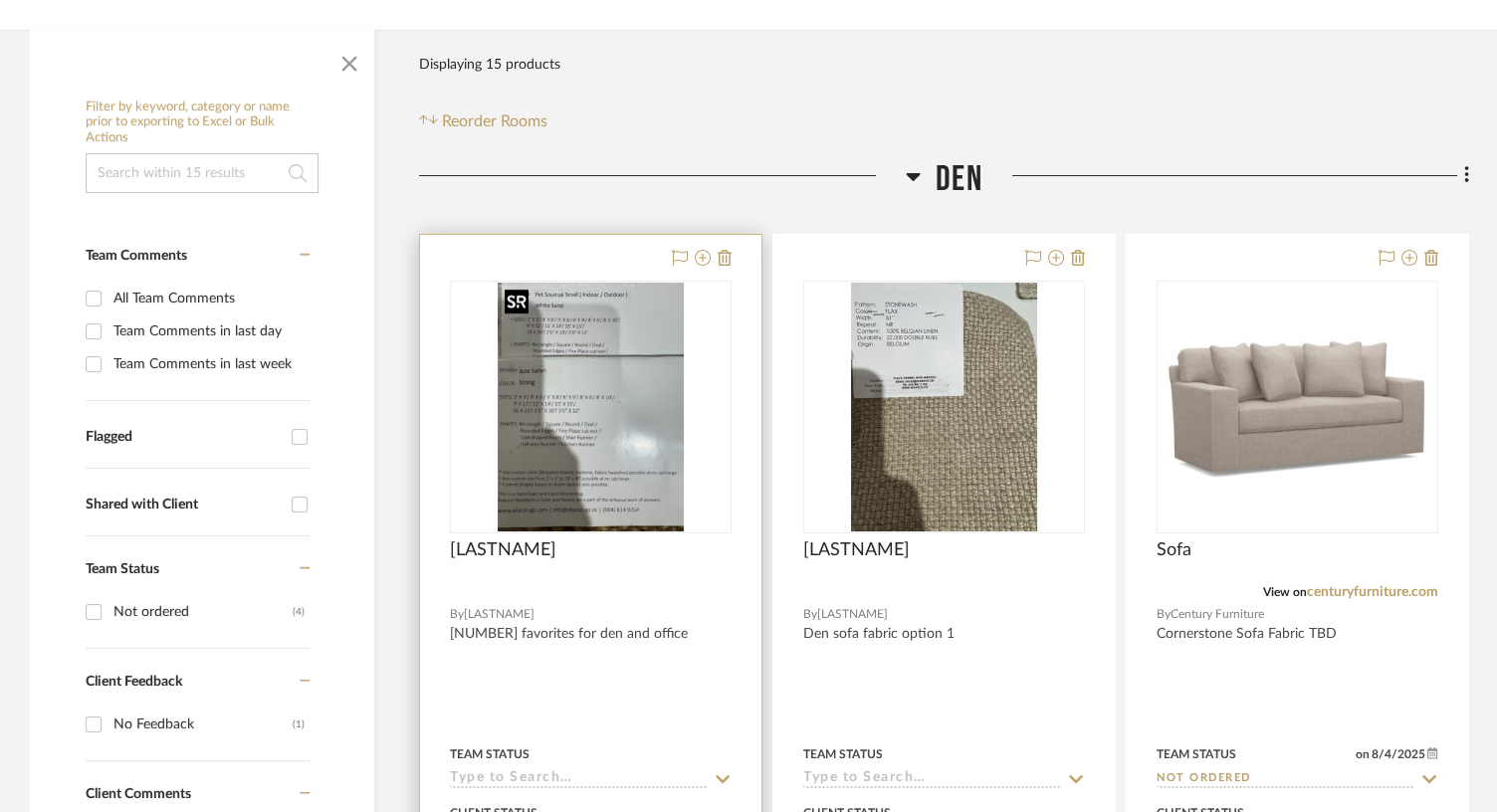 click at bounding box center (591, 407) 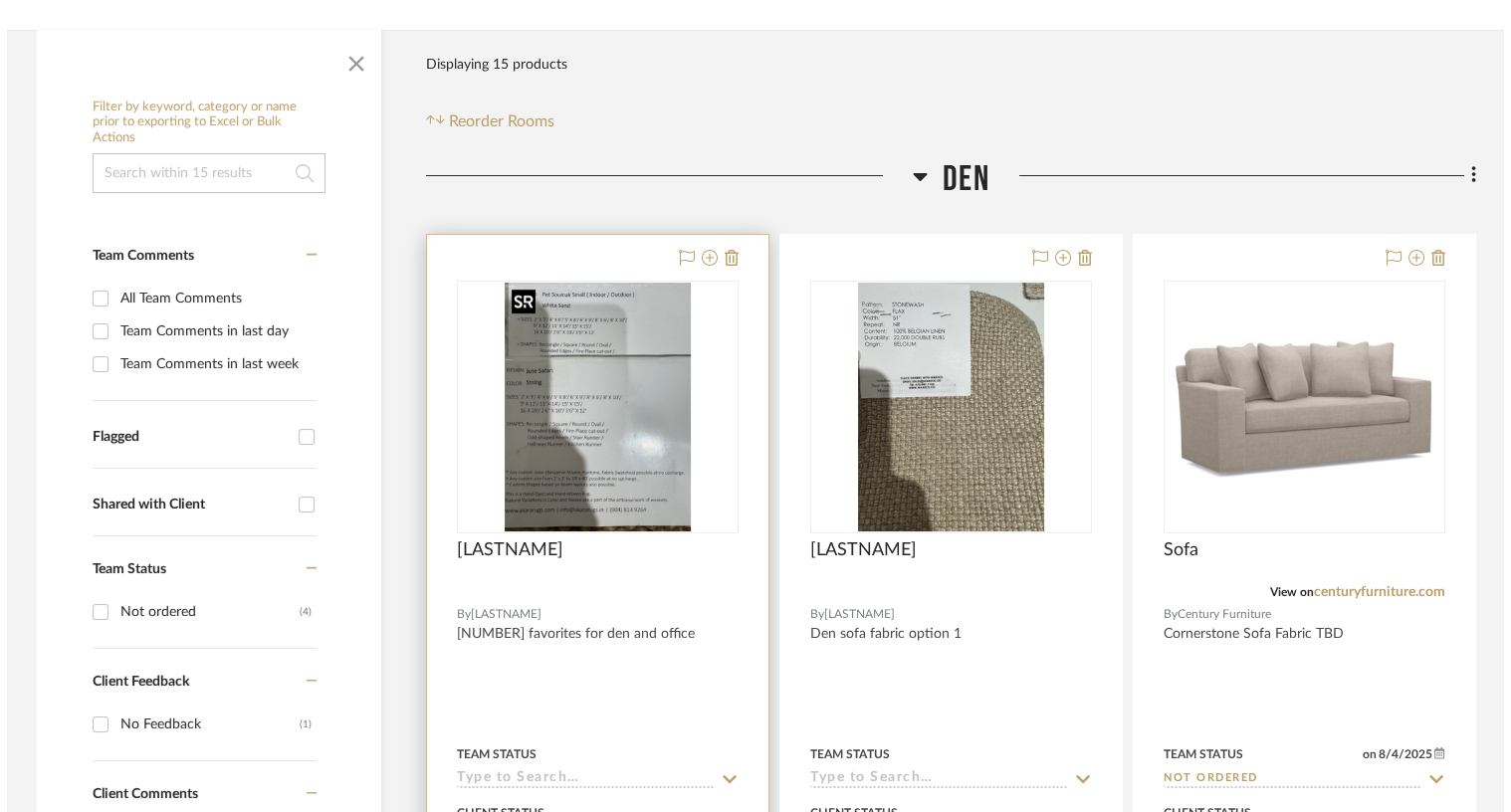 scroll, scrollTop: 0, scrollLeft: 0, axis: both 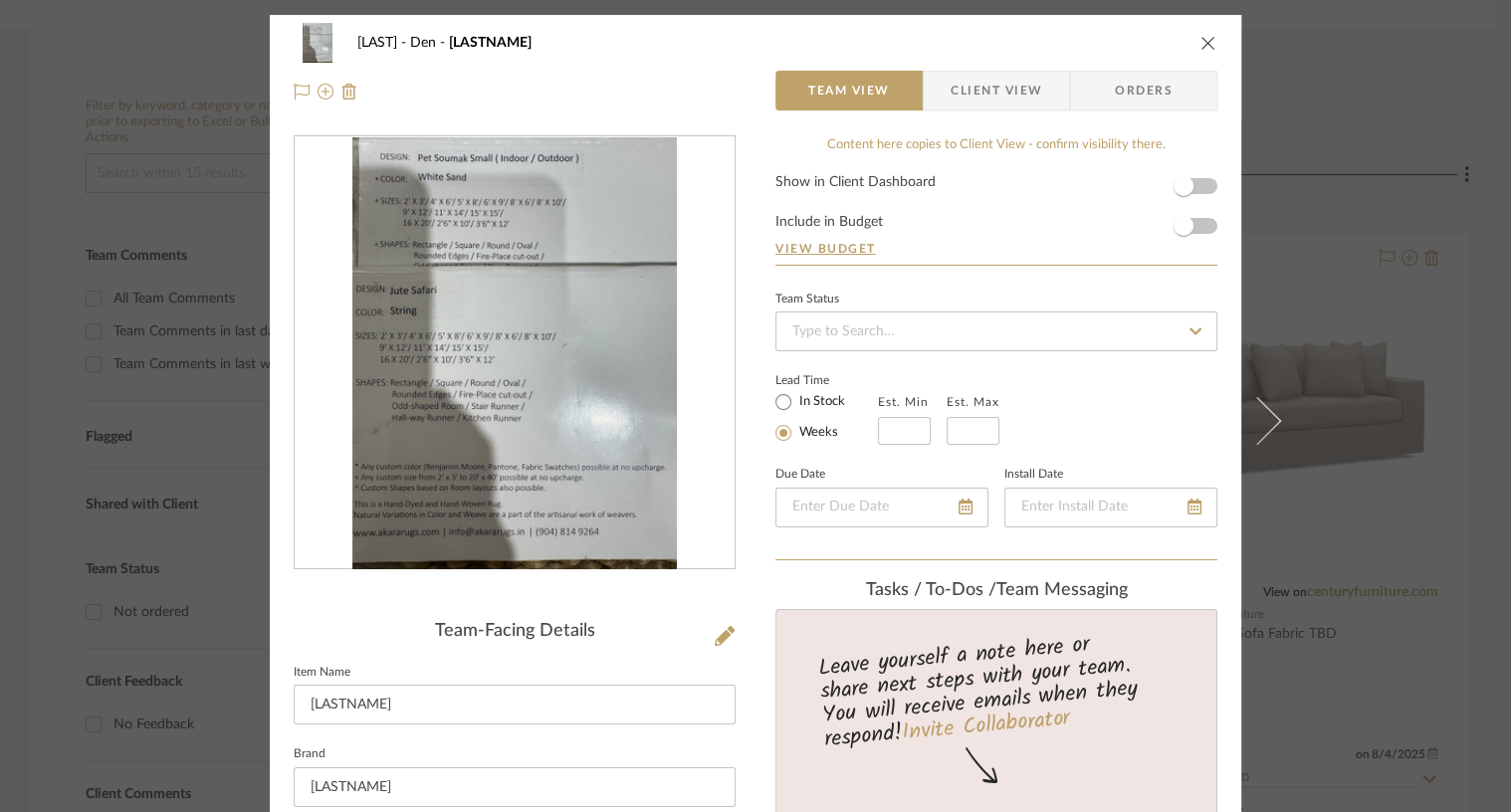 click at bounding box center [1208, 43] 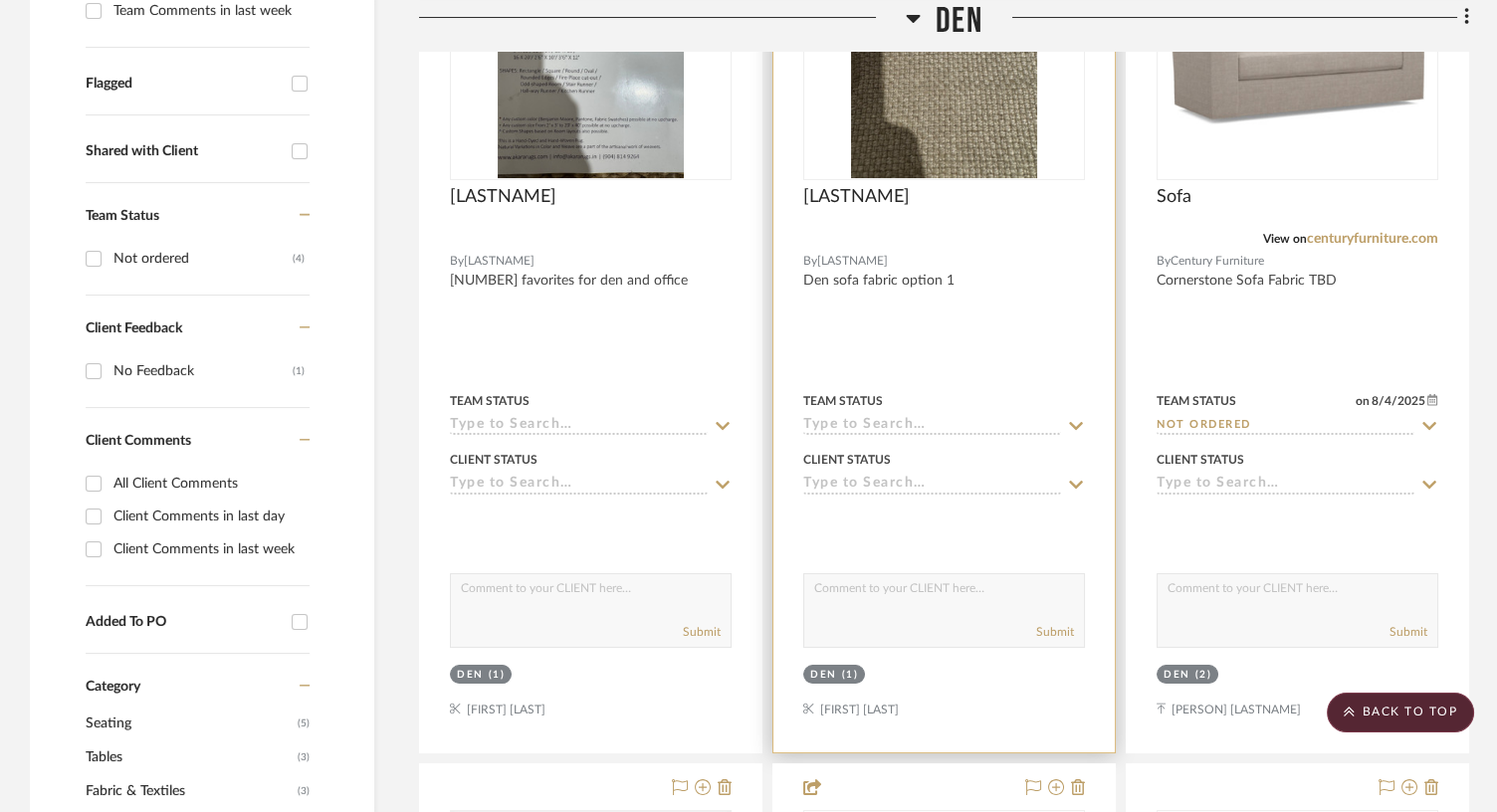 scroll, scrollTop: 0, scrollLeft: 0, axis: both 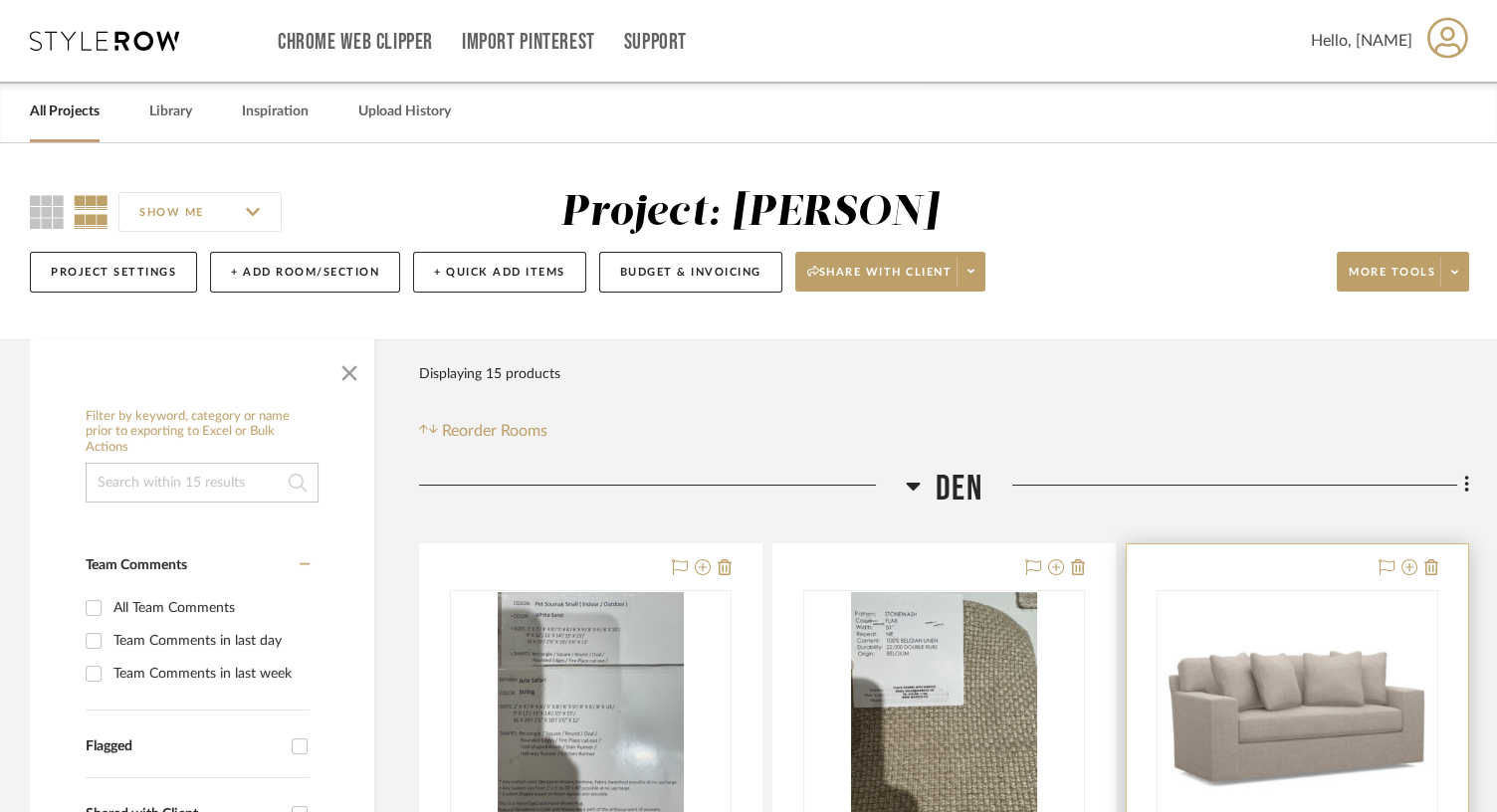 type 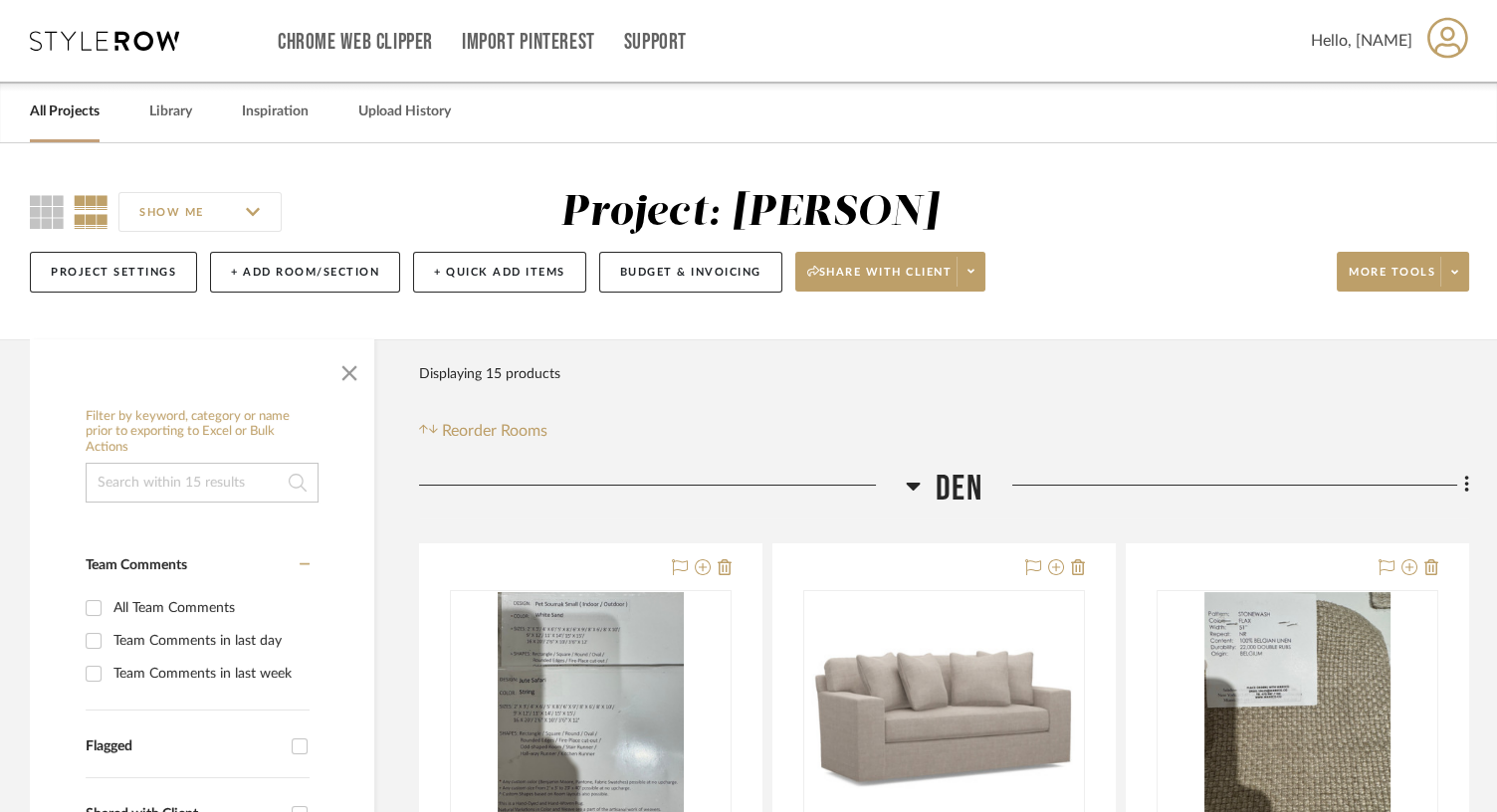 drag, startPoint x: 1234, startPoint y: 560, endPoint x: 819, endPoint y: 556, distance: 415.0193 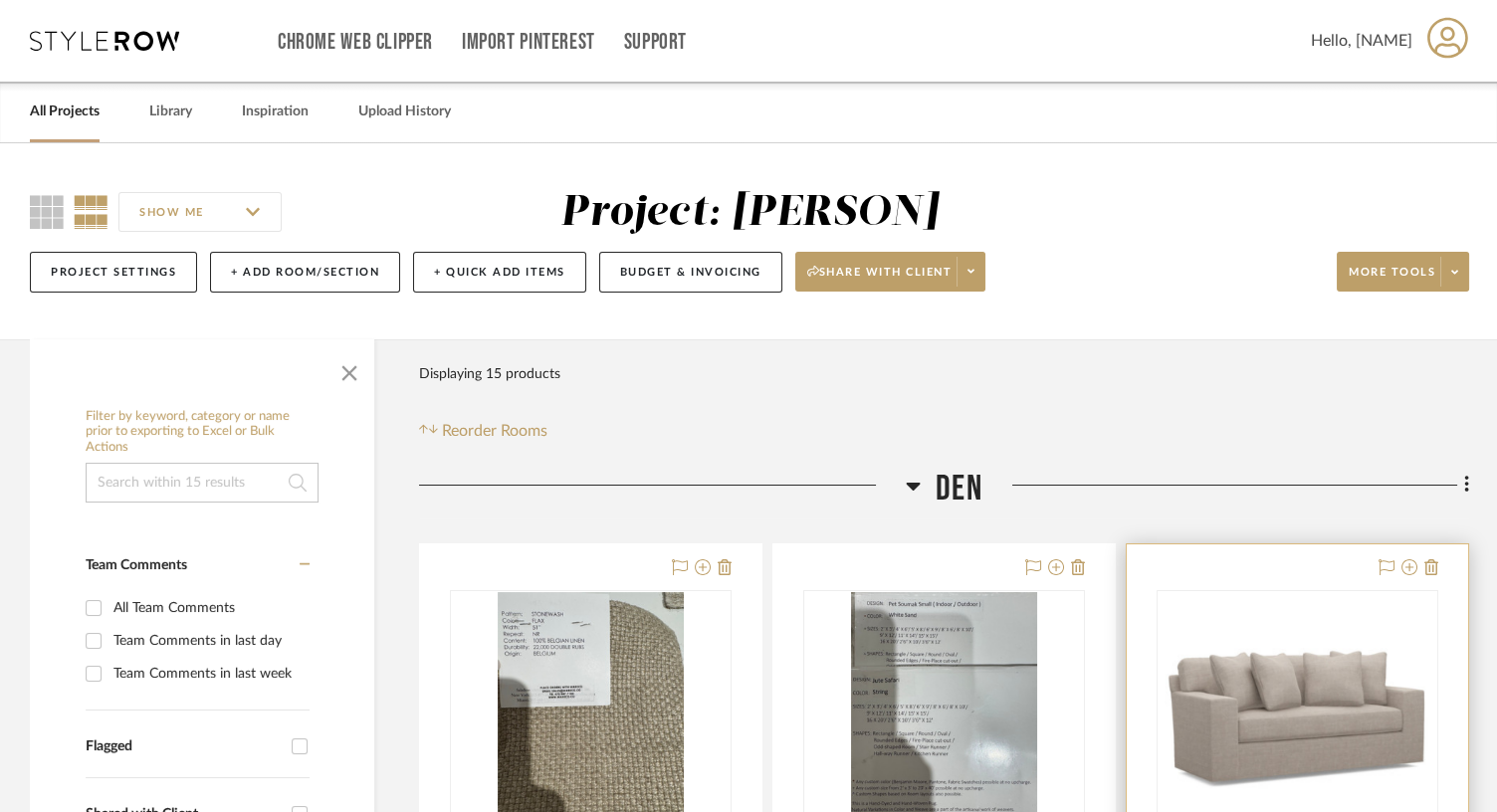 drag, startPoint x: 1207, startPoint y: 565, endPoint x: 793, endPoint y: 563, distance: 414.00483 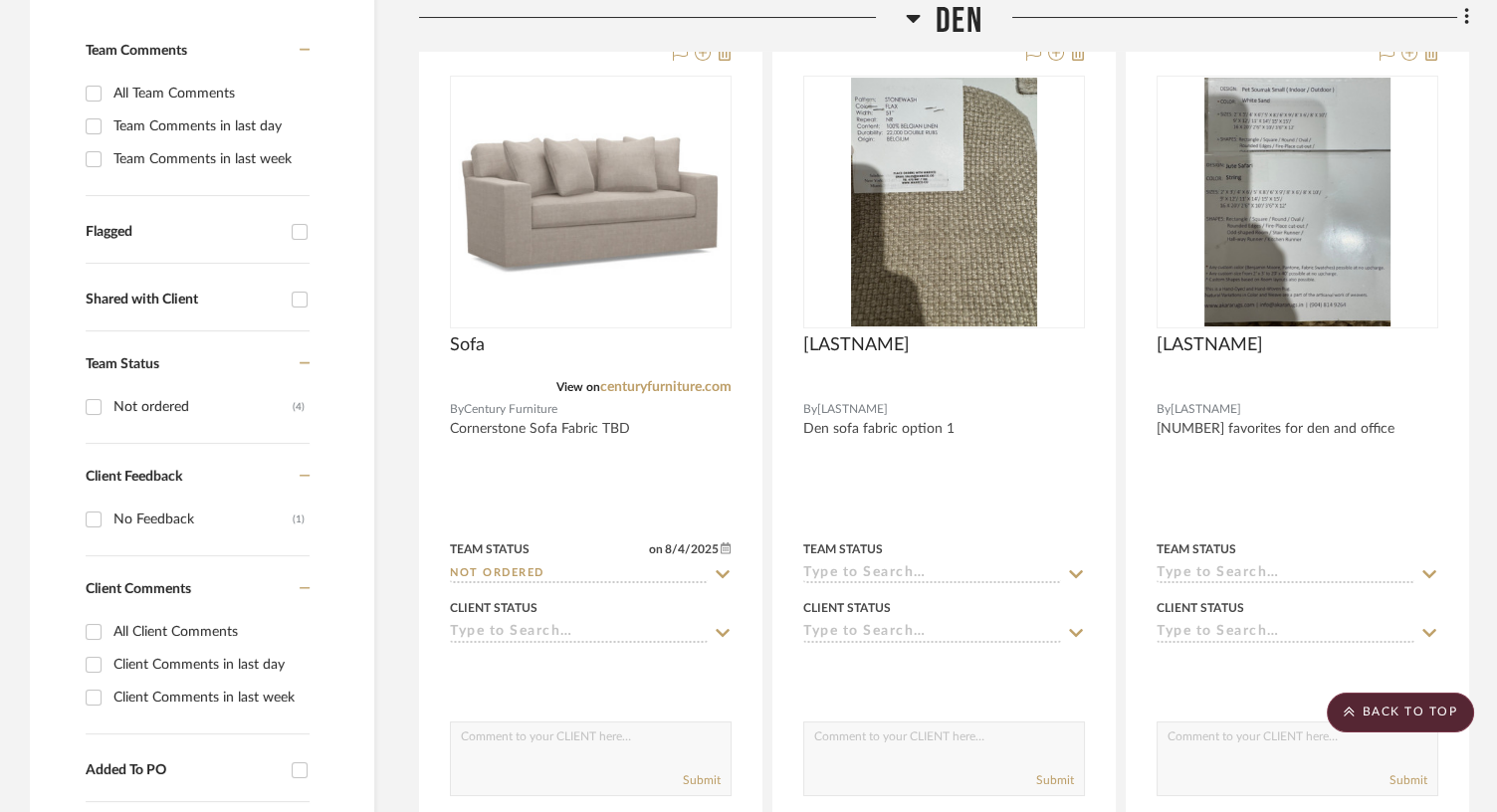 scroll, scrollTop: 0, scrollLeft: 0, axis: both 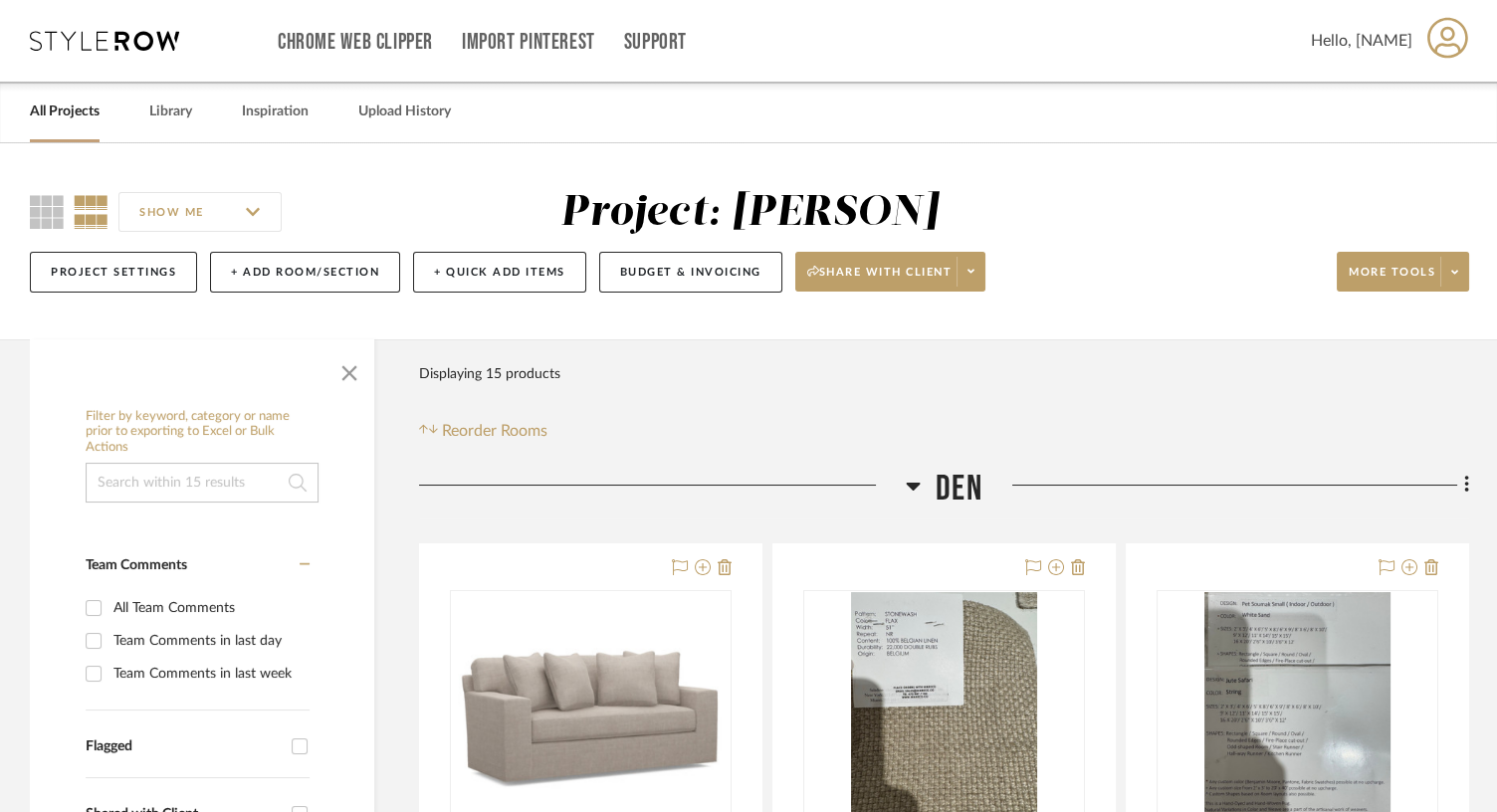 click 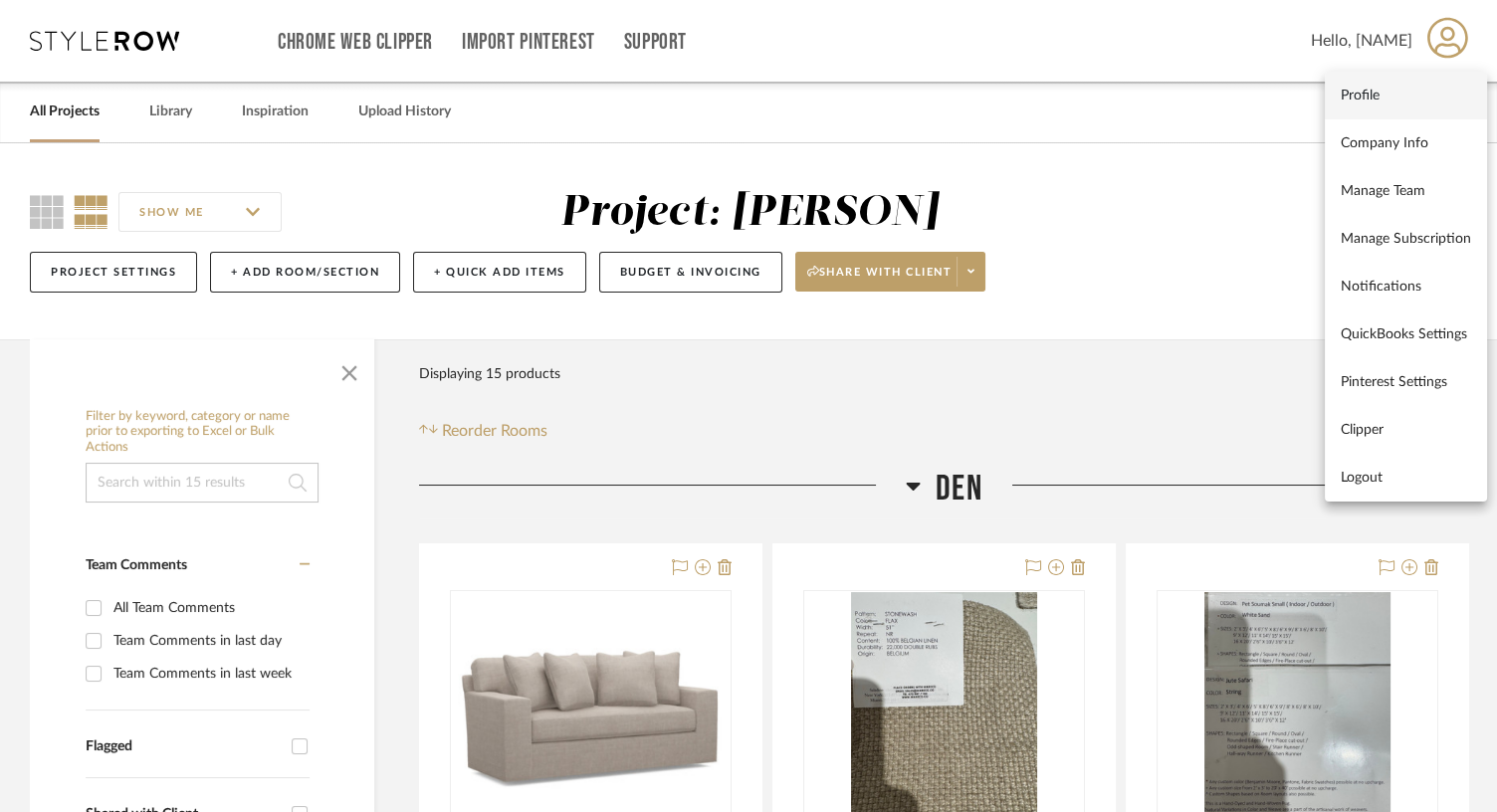 click on "Profile" at bounding box center [1405, 96] 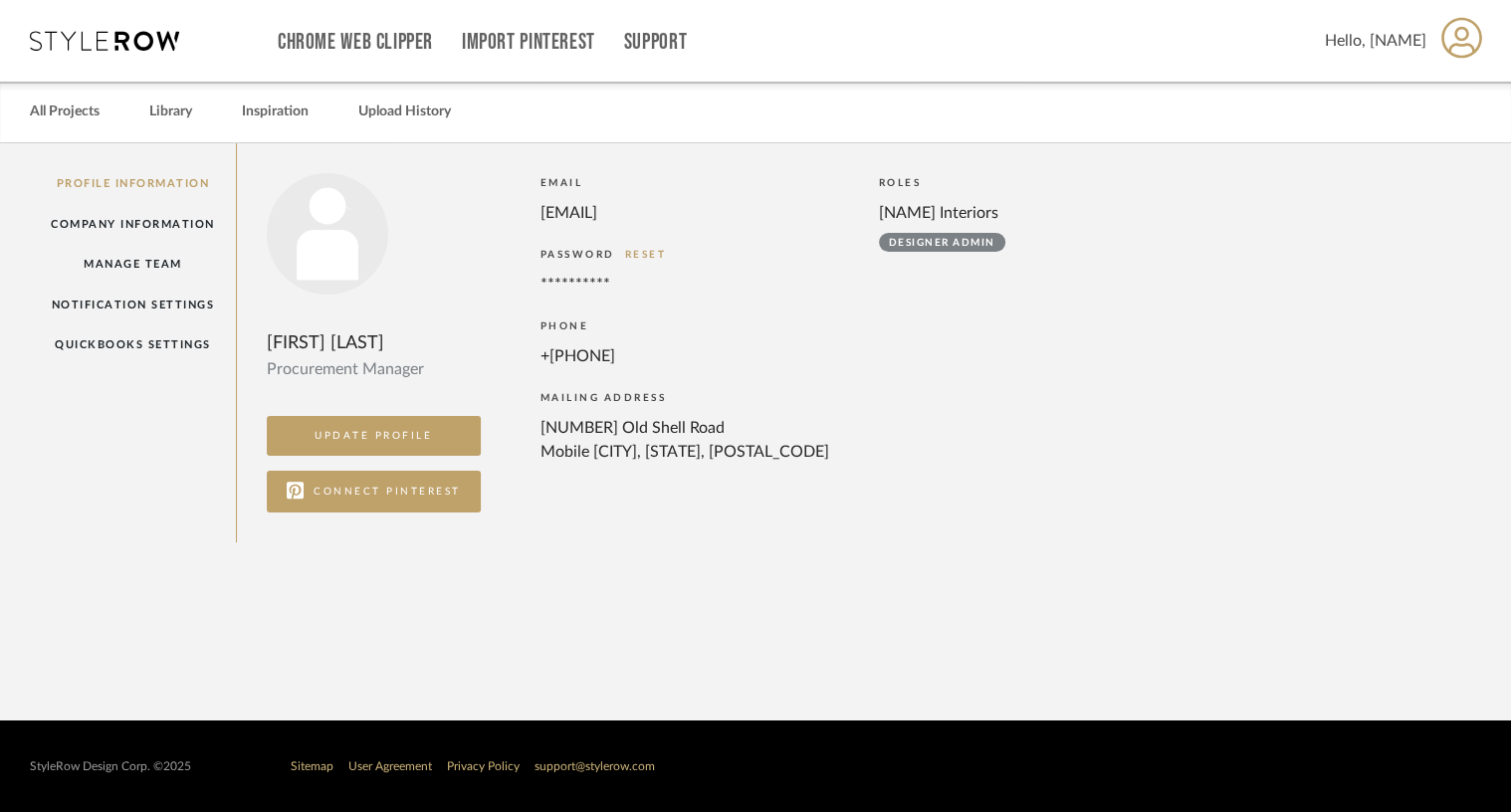 click on "[FIRST] [LAST]" 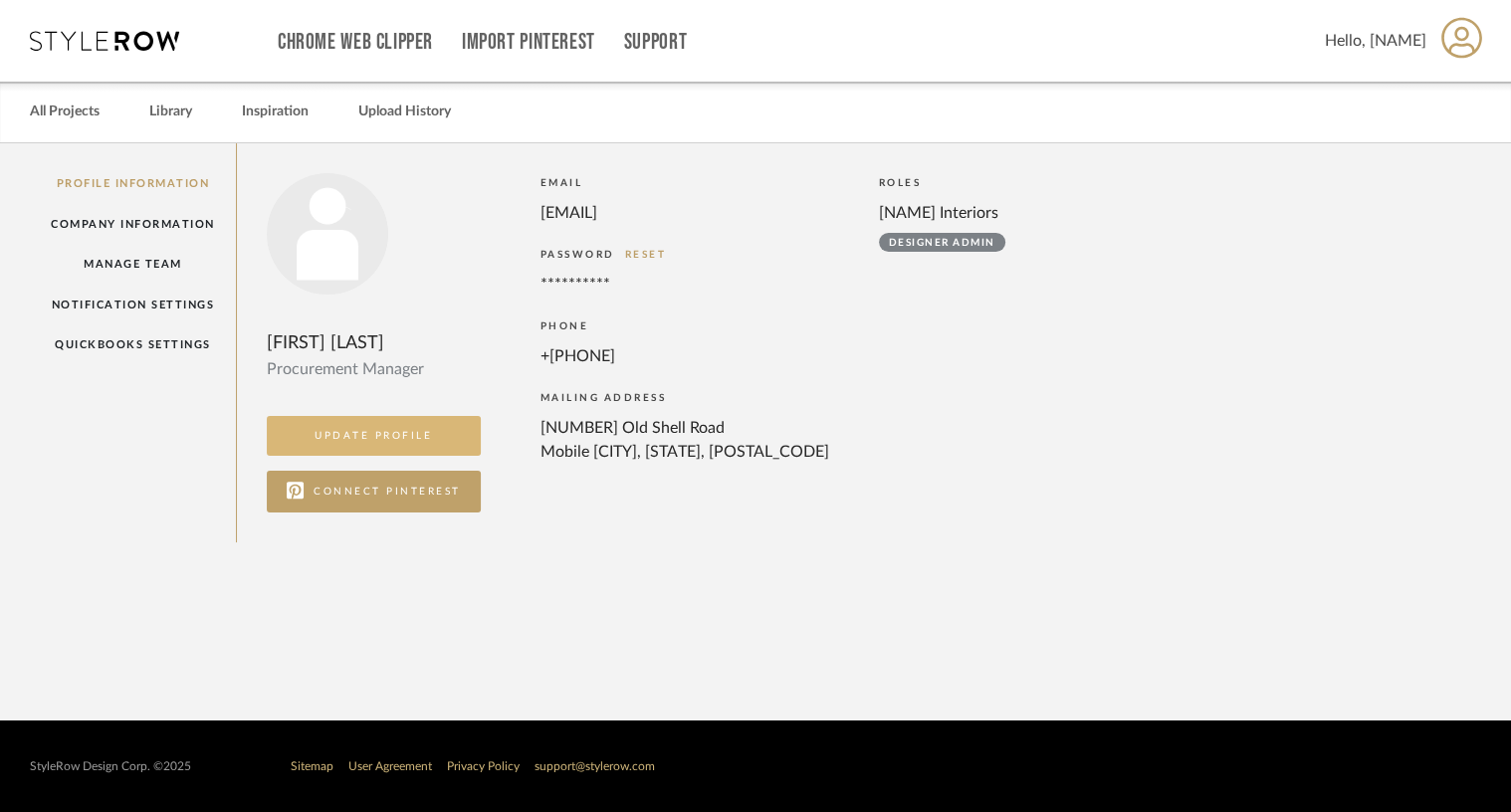 click on "UPDATE PROFILE" 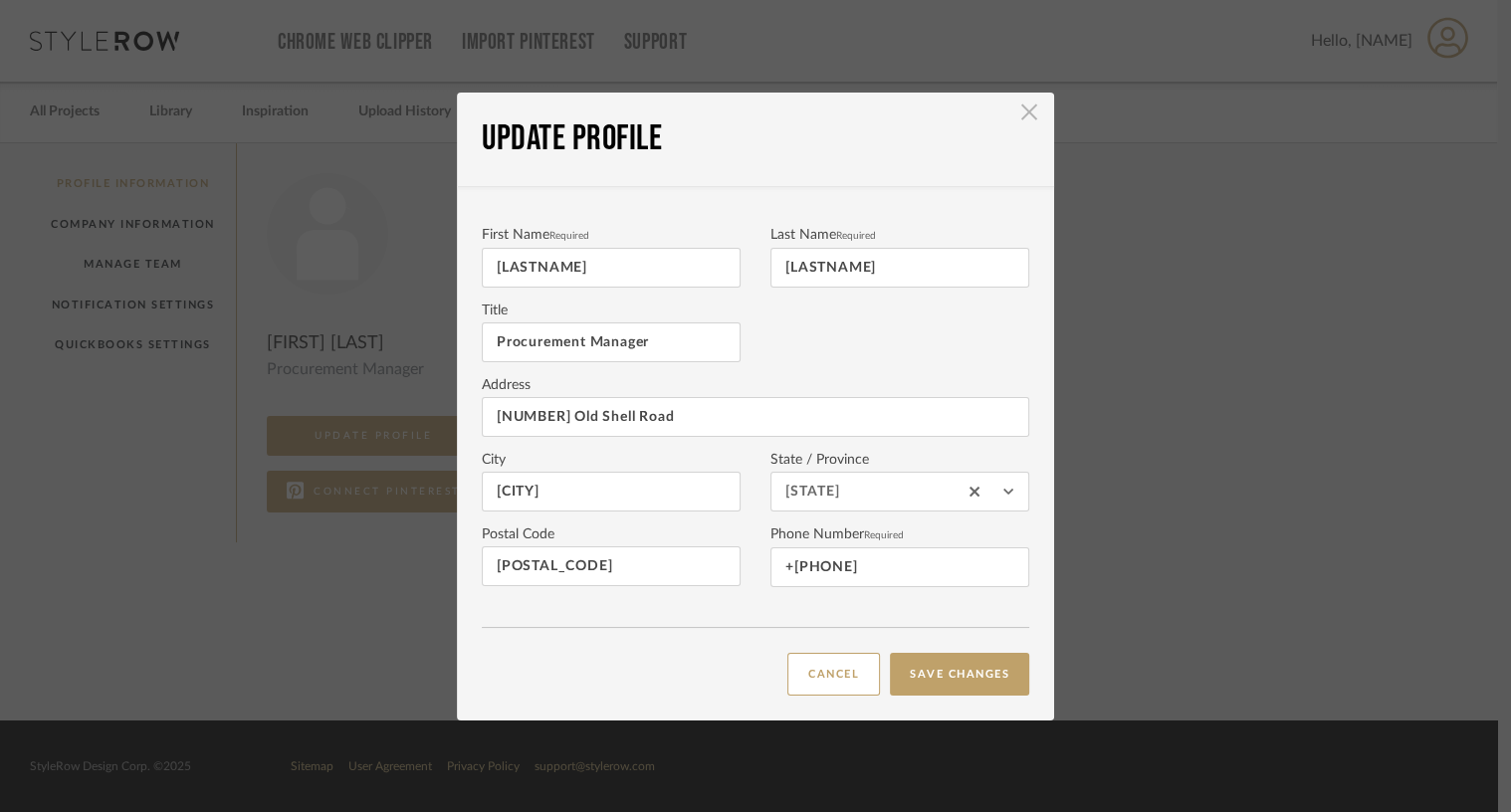 click at bounding box center [1029, 112] 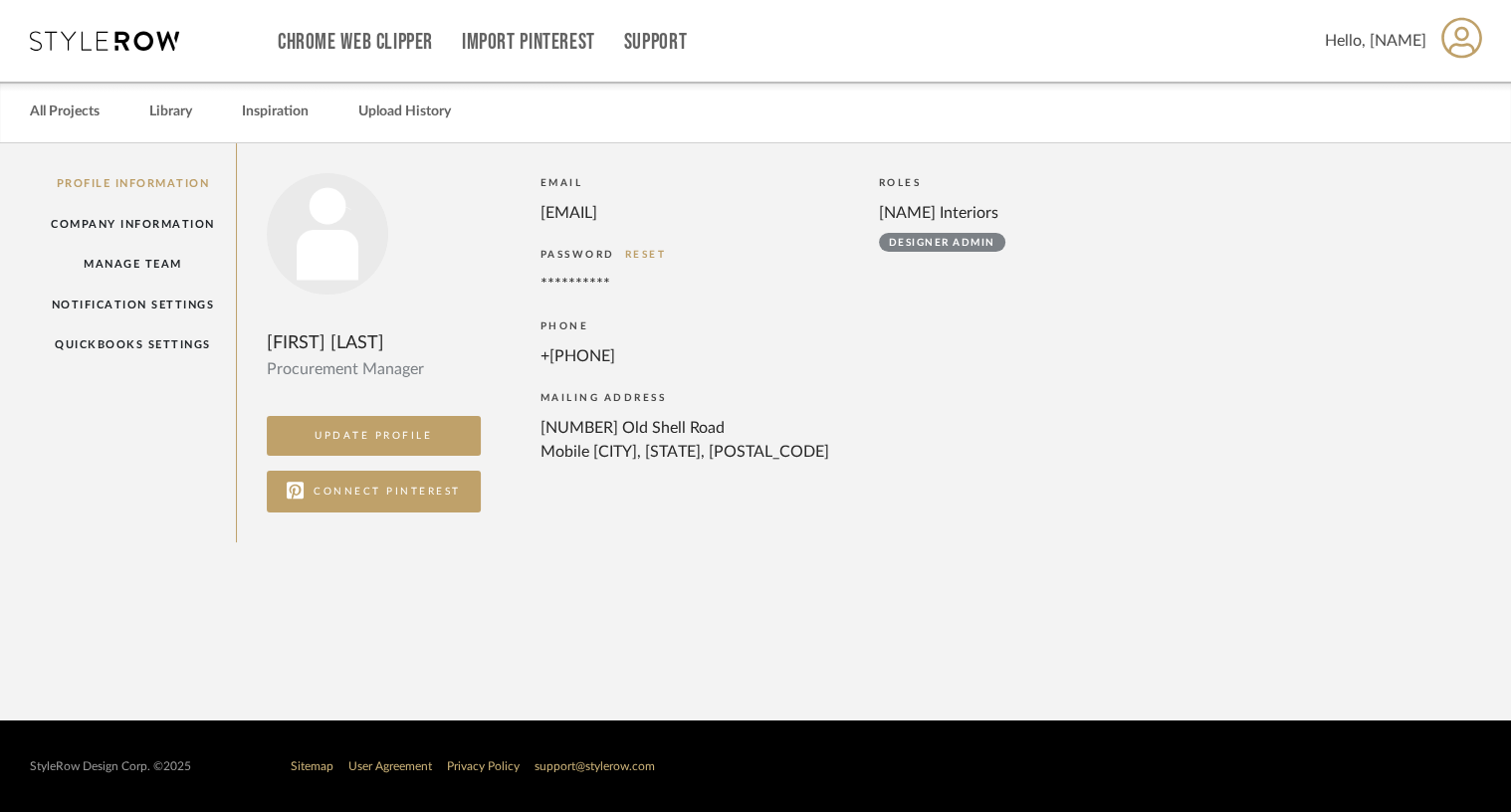click 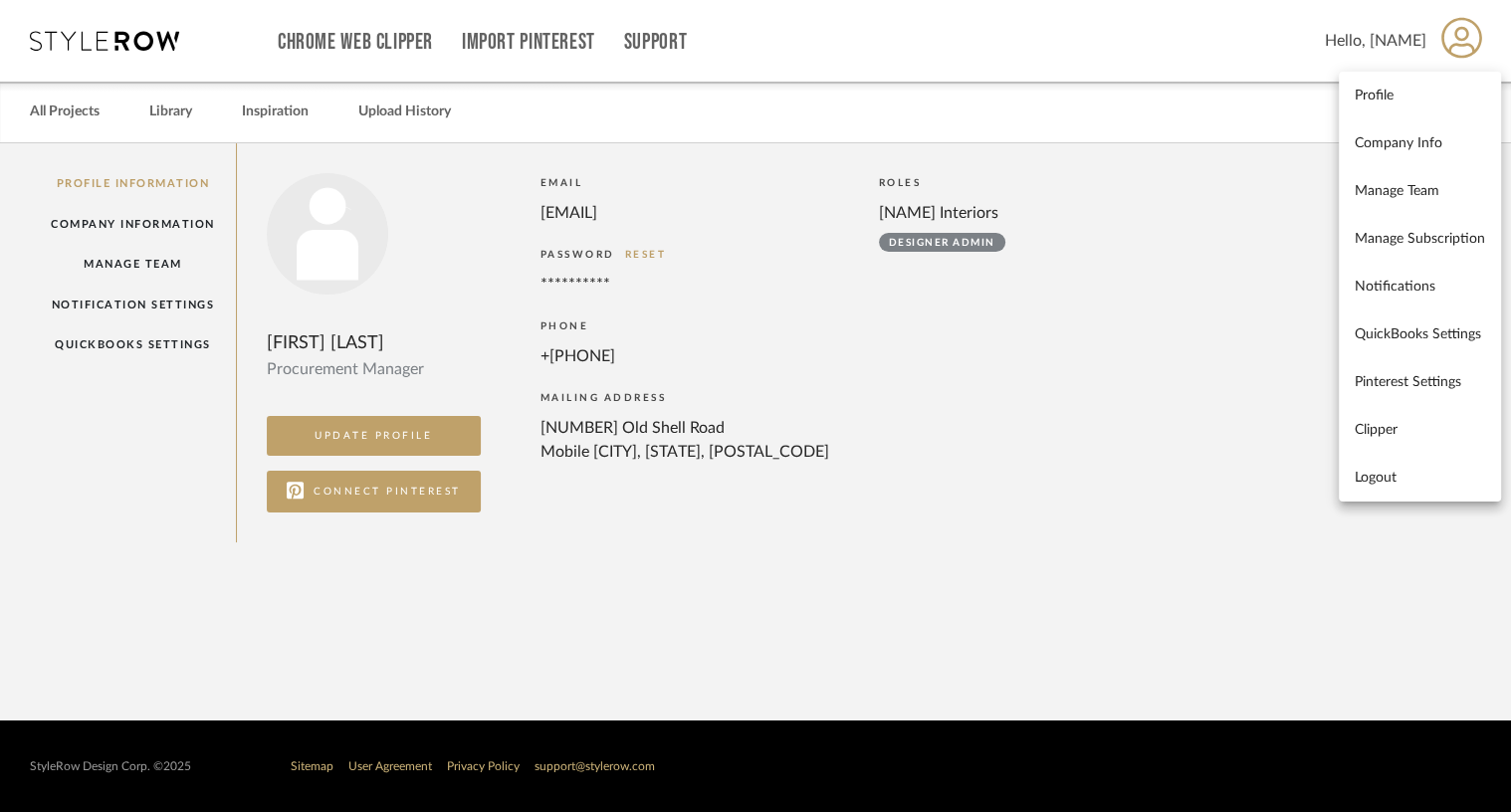 click at bounding box center (756, 406) 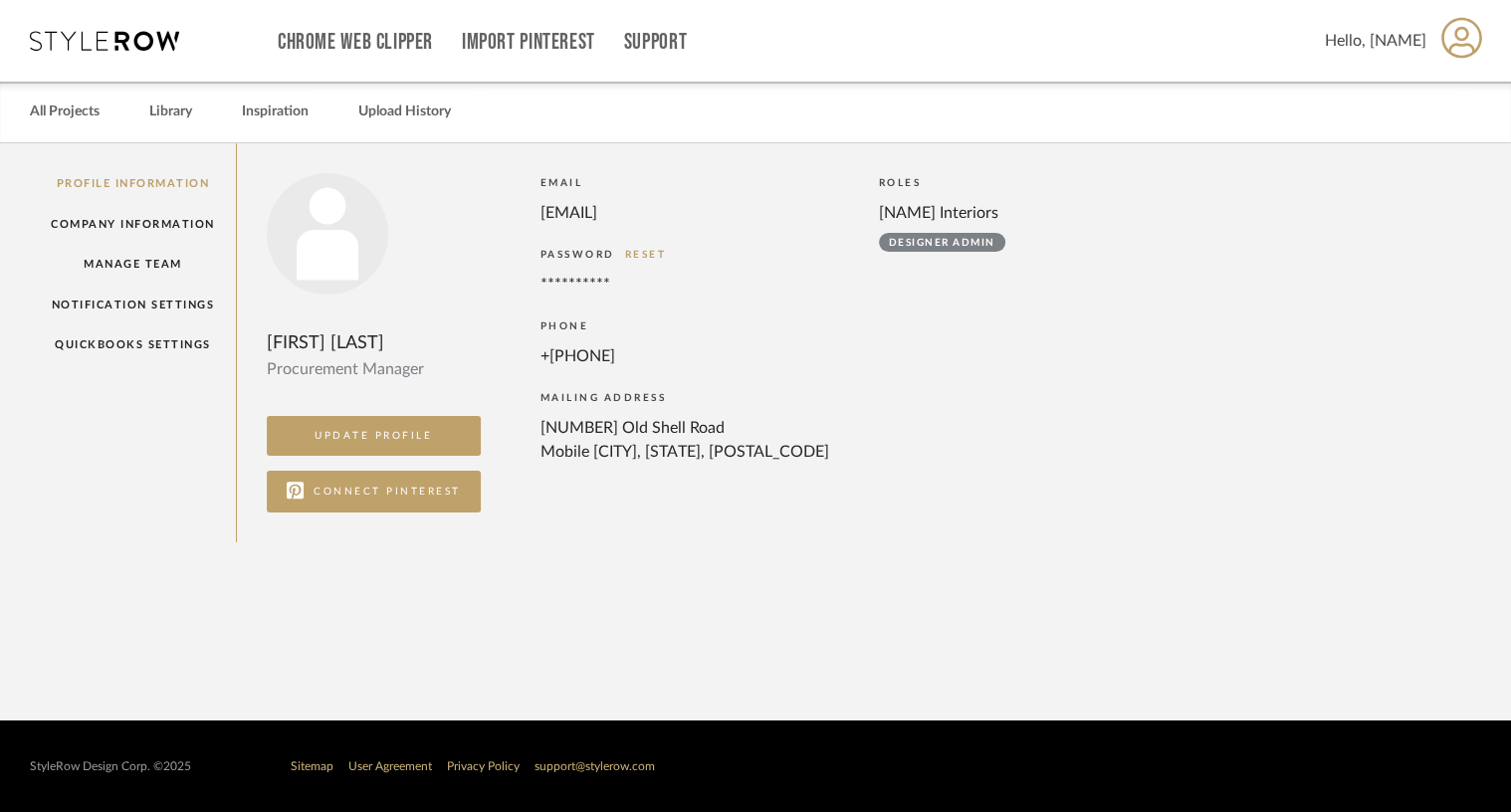 click at bounding box center [105, 41] 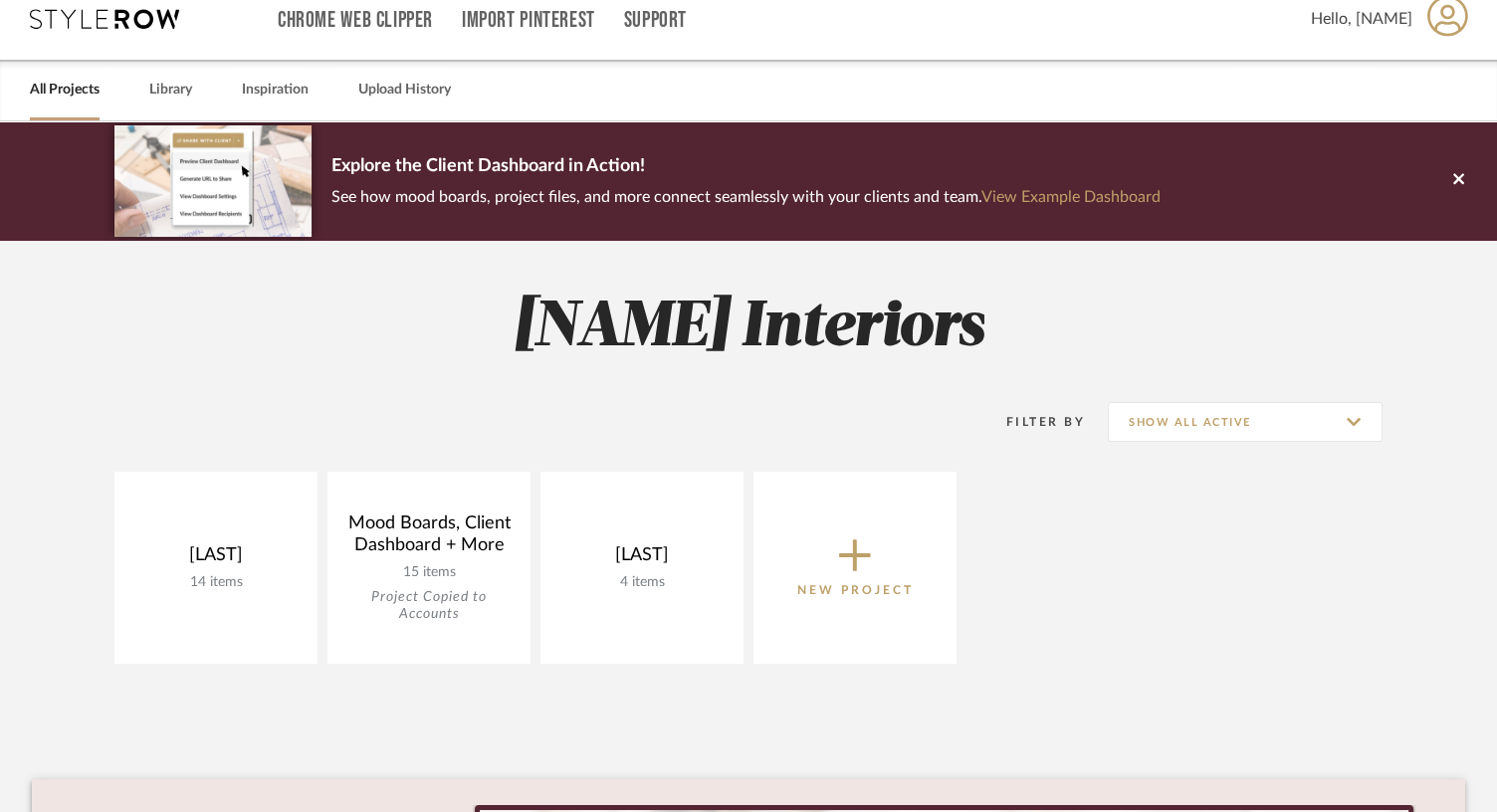 scroll, scrollTop: 0, scrollLeft: 0, axis: both 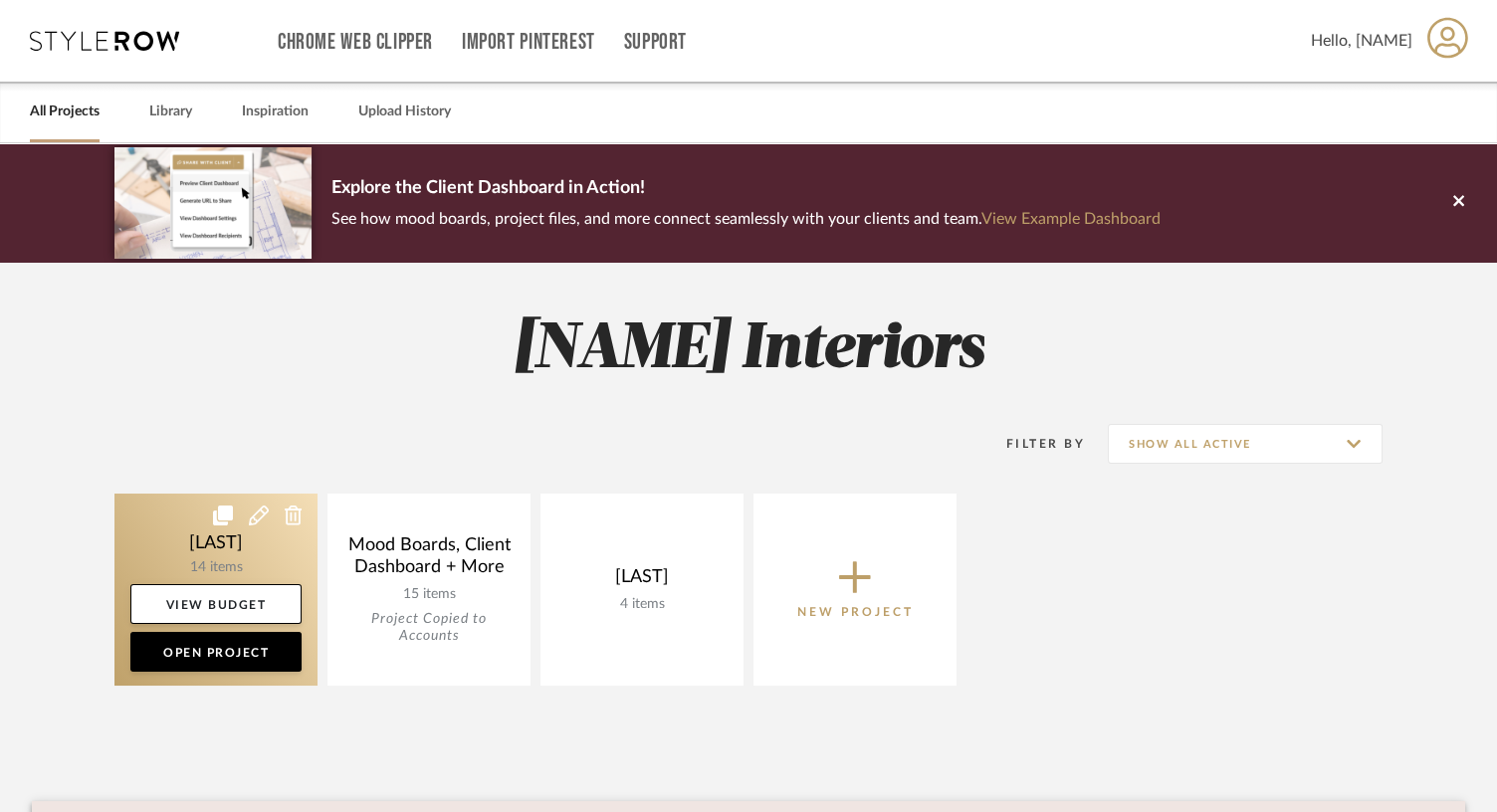 click 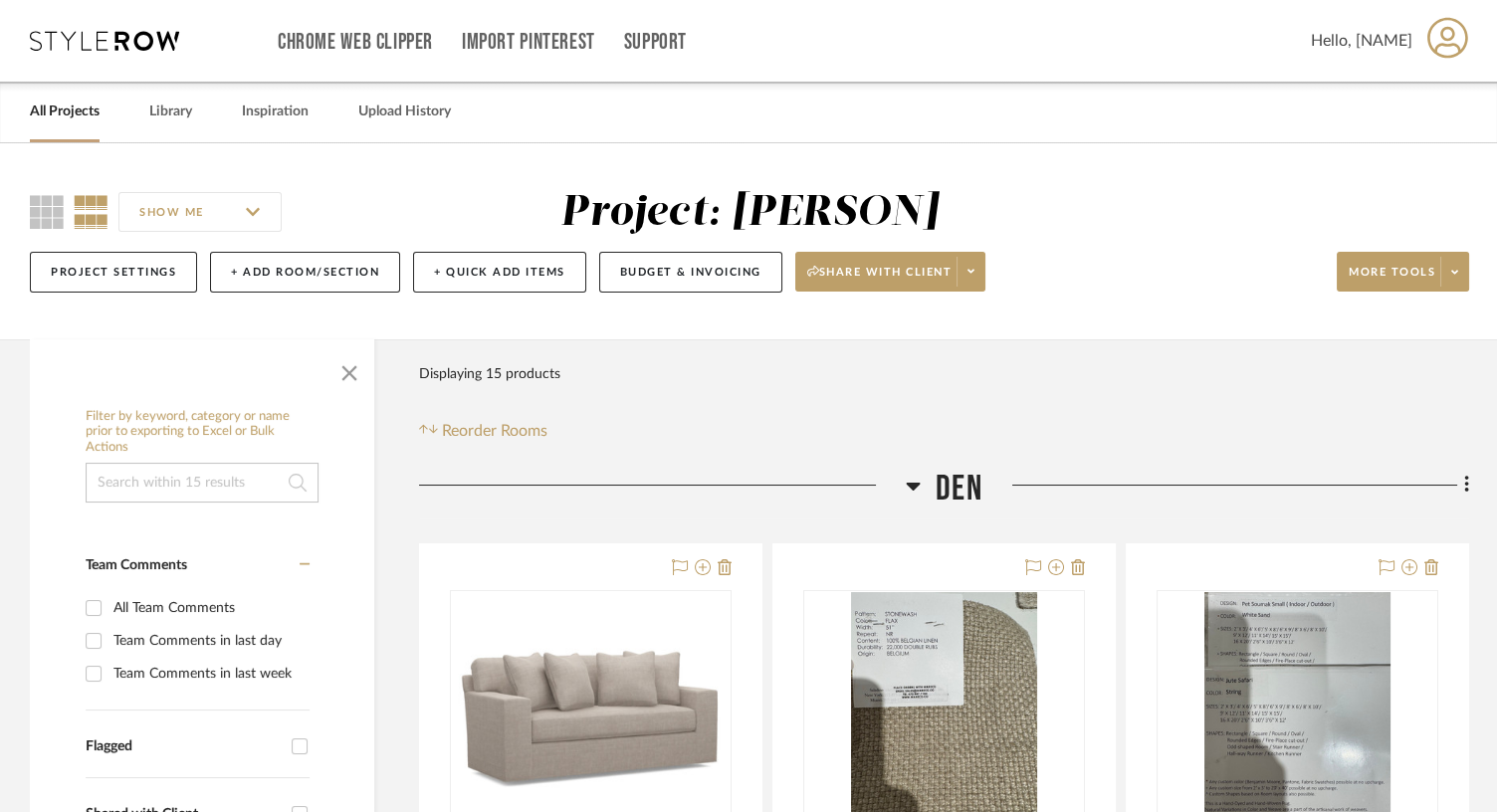 click 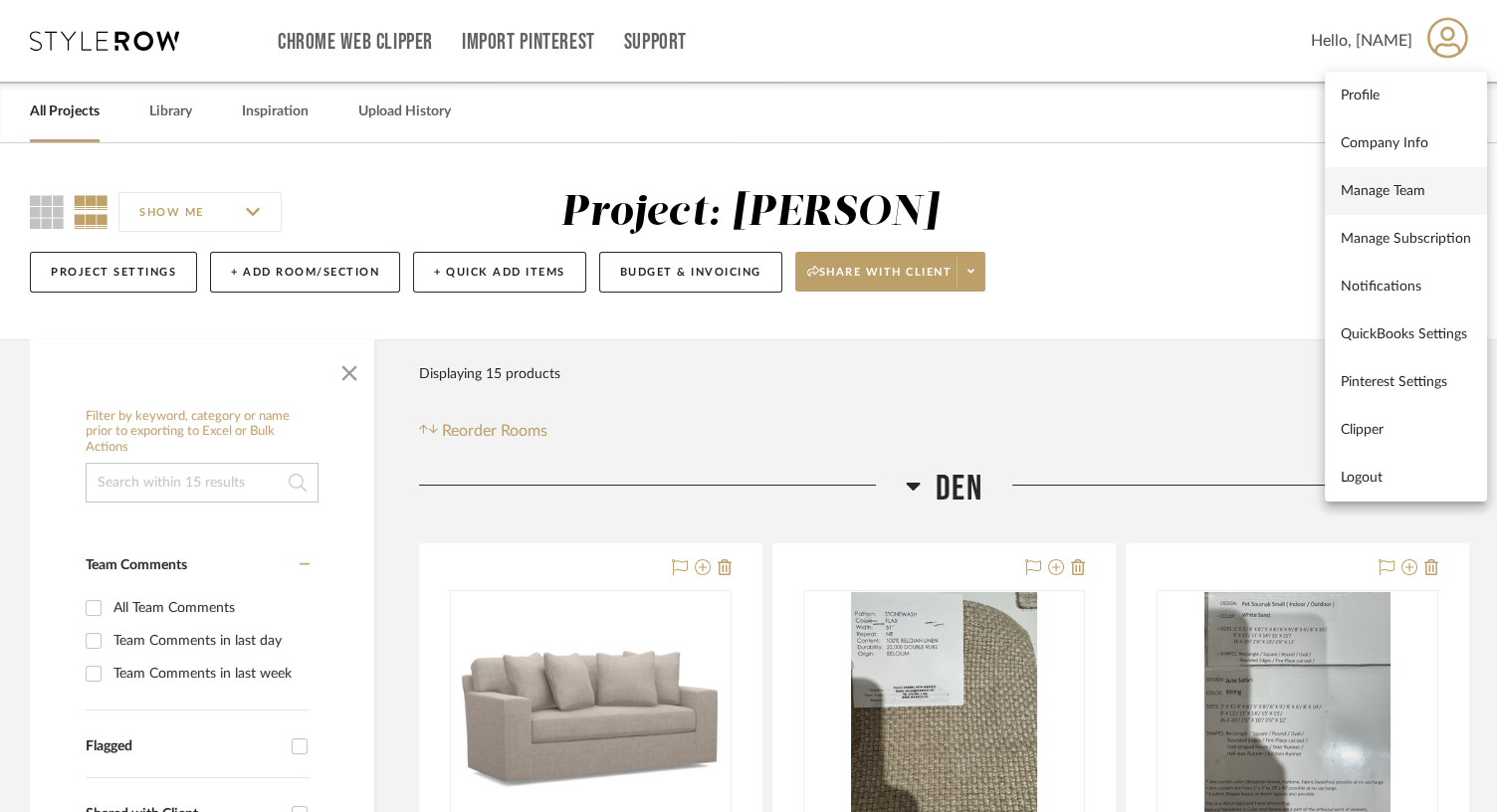 click on "Manage Team" at bounding box center (1405, 191) 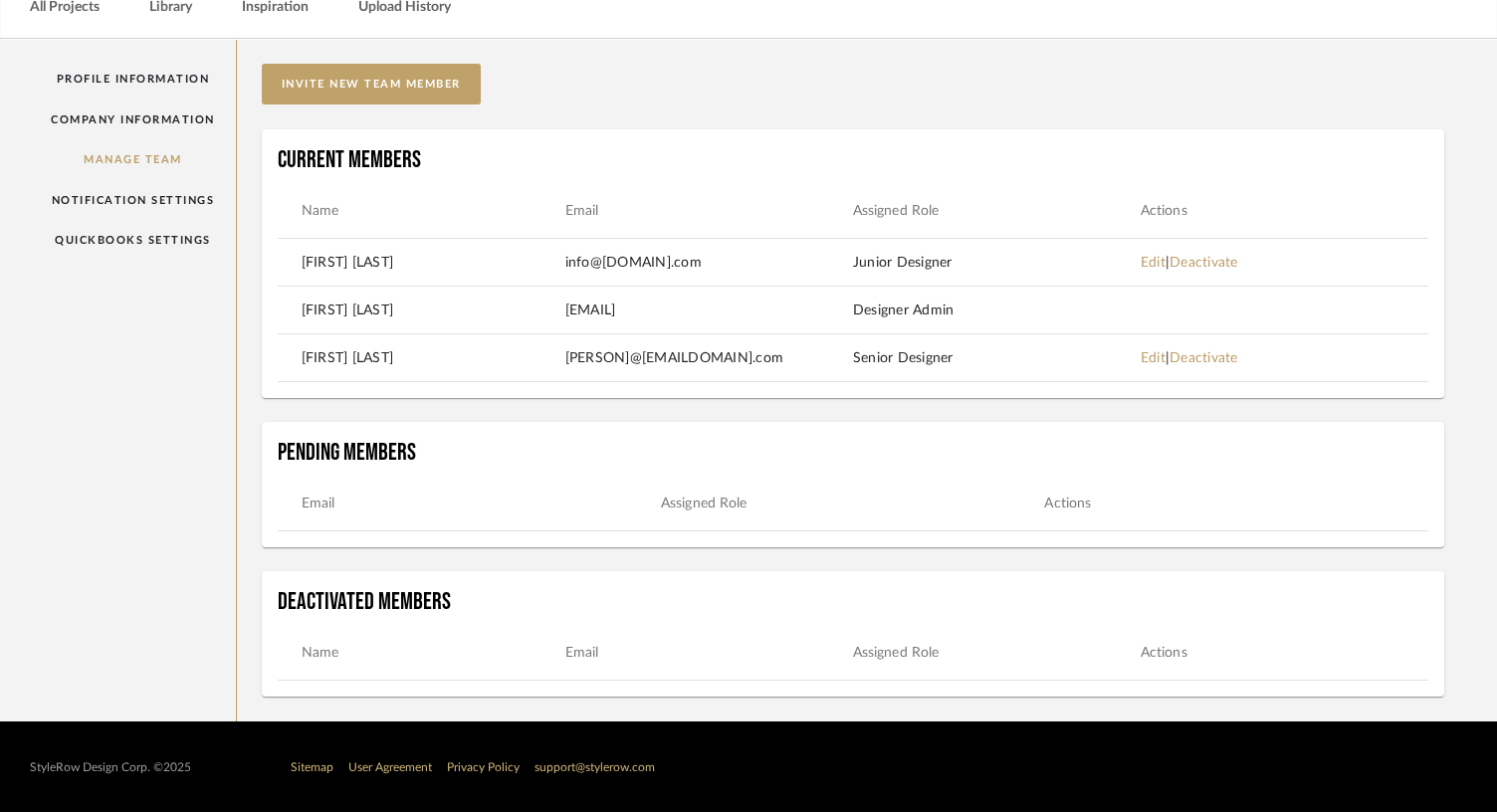 scroll, scrollTop: 0, scrollLeft: 0, axis: both 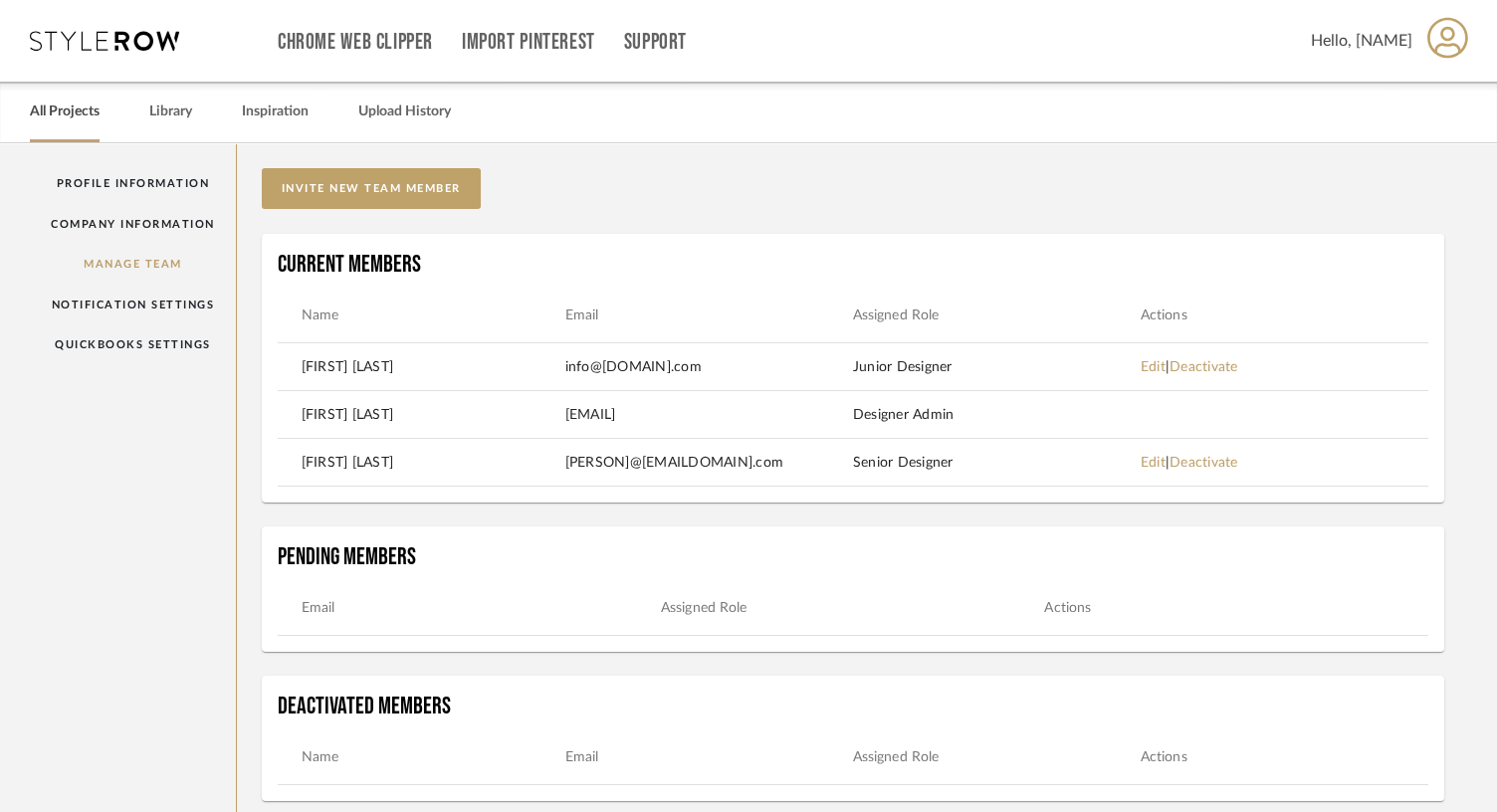 click on "All Projects" at bounding box center [65, 111] 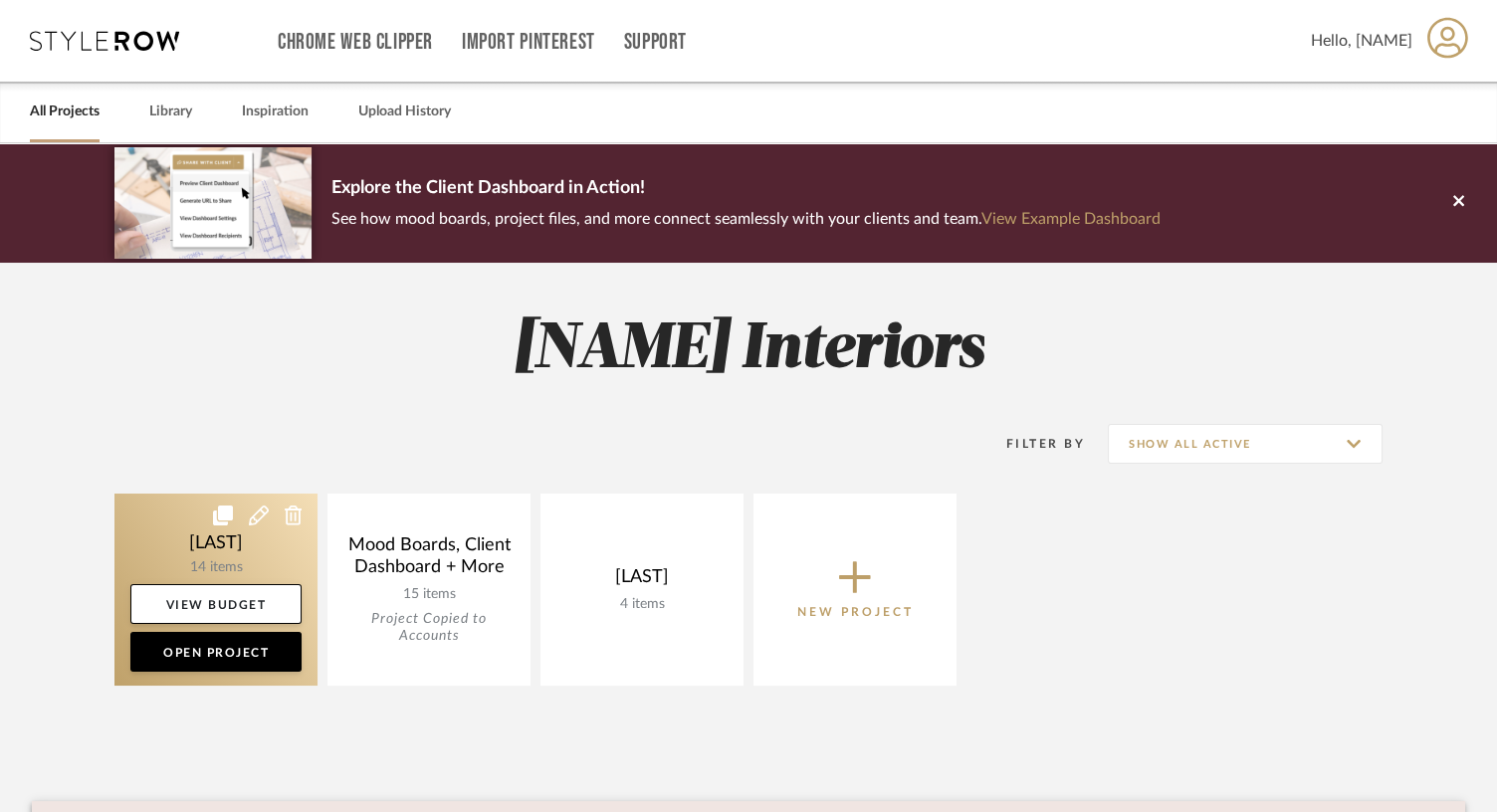 click 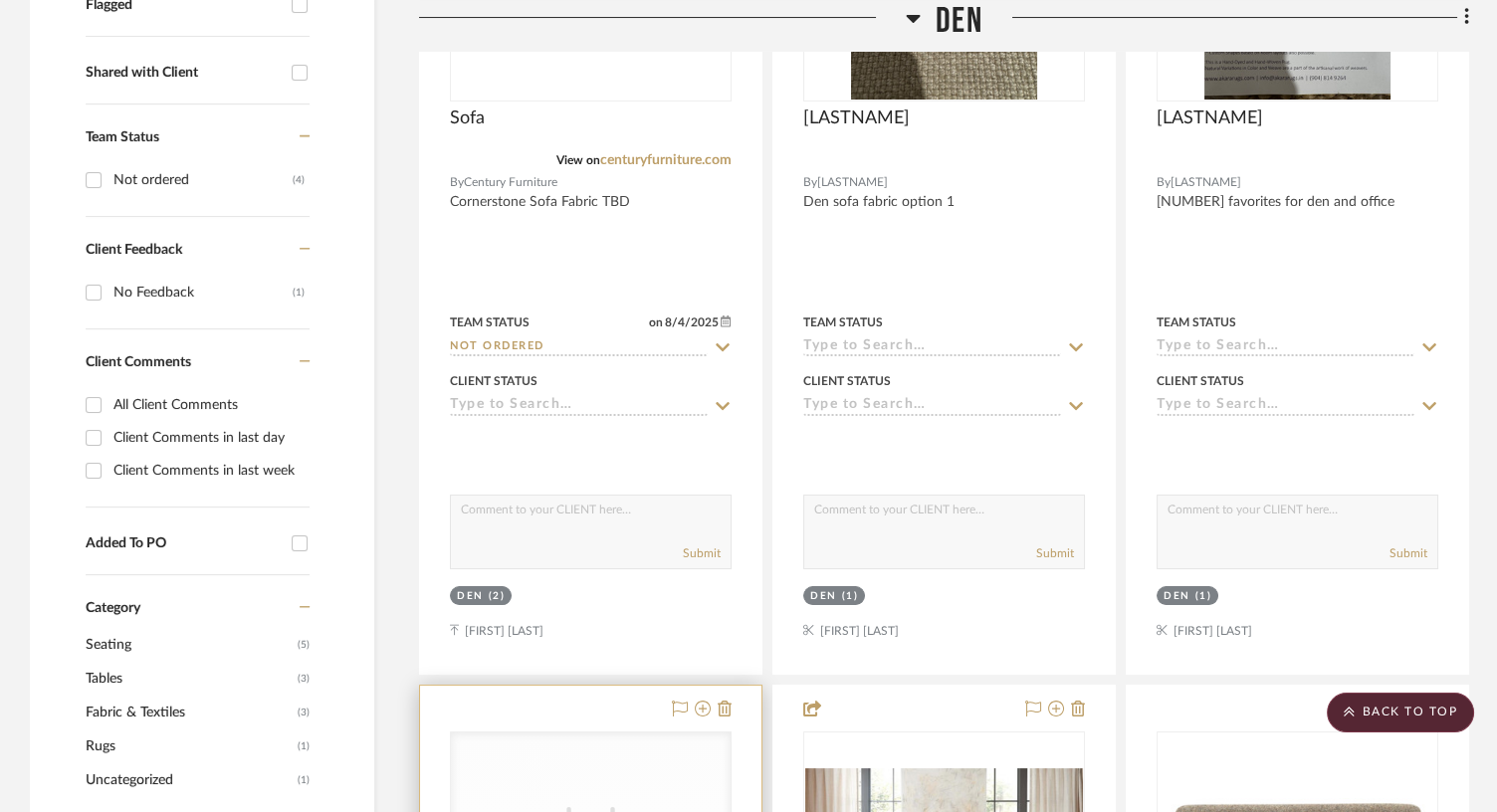 scroll, scrollTop: 724, scrollLeft: 0, axis: vertical 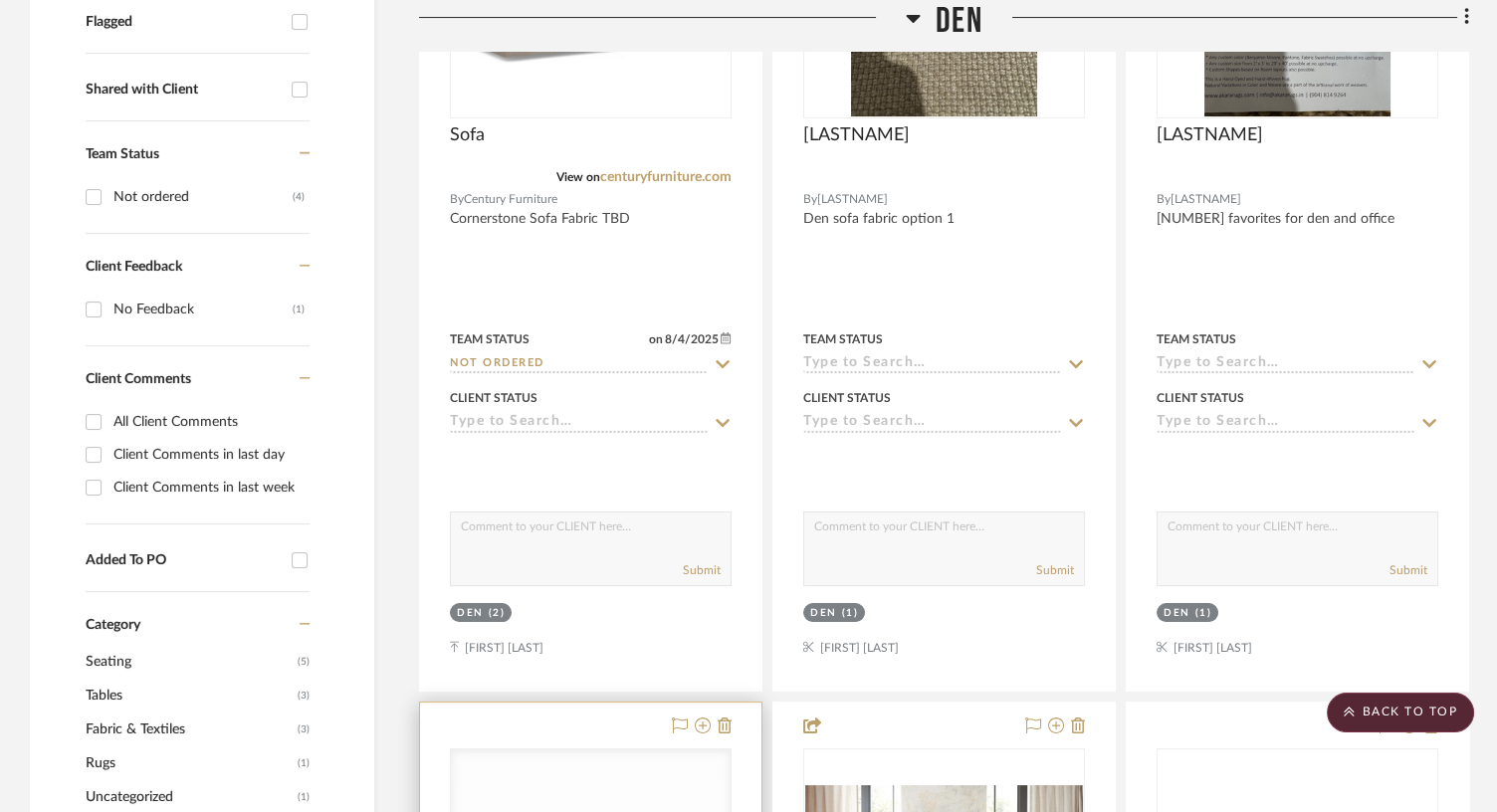 type 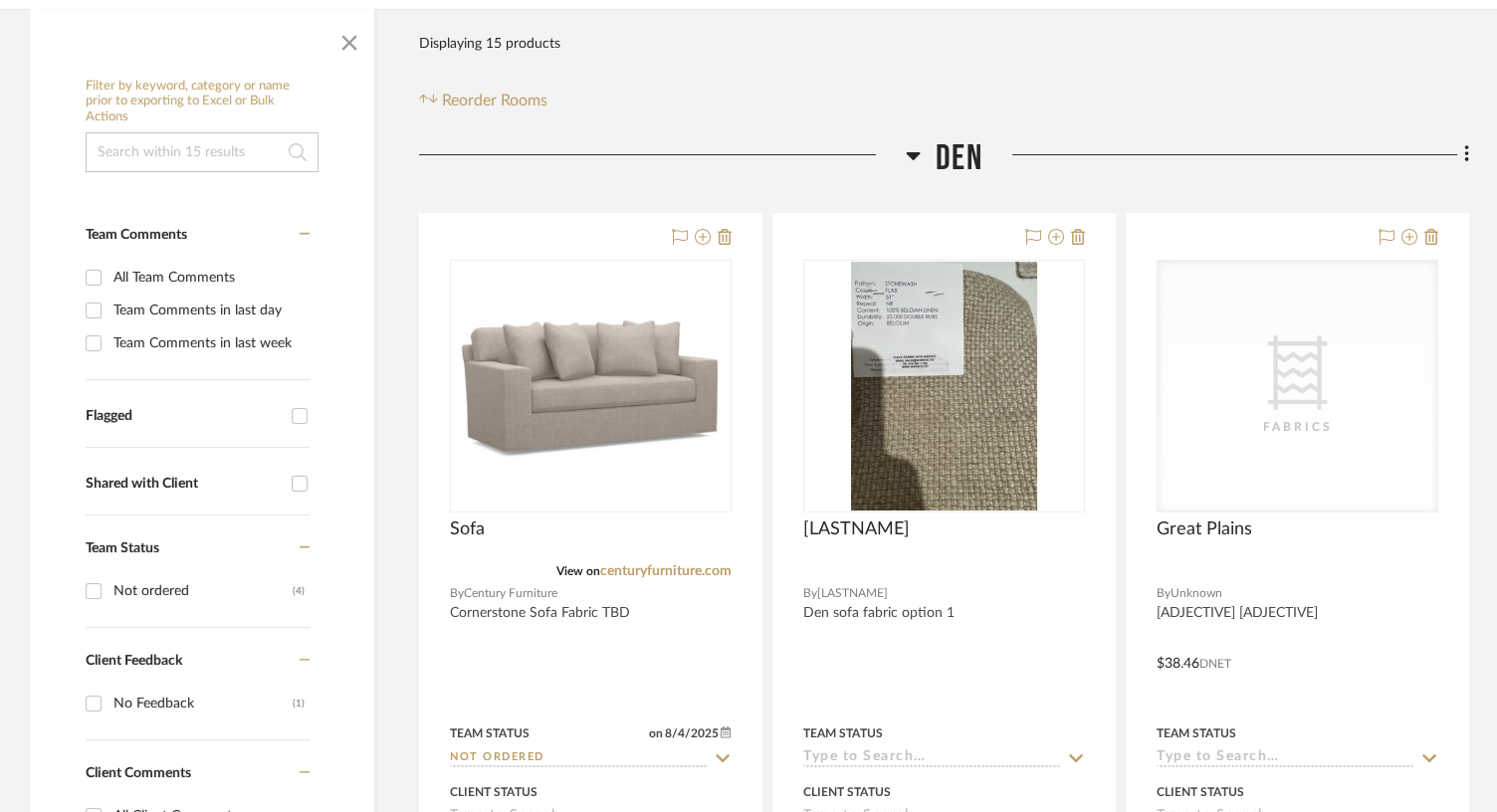 scroll, scrollTop: 529, scrollLeft: 0, axis: vertical 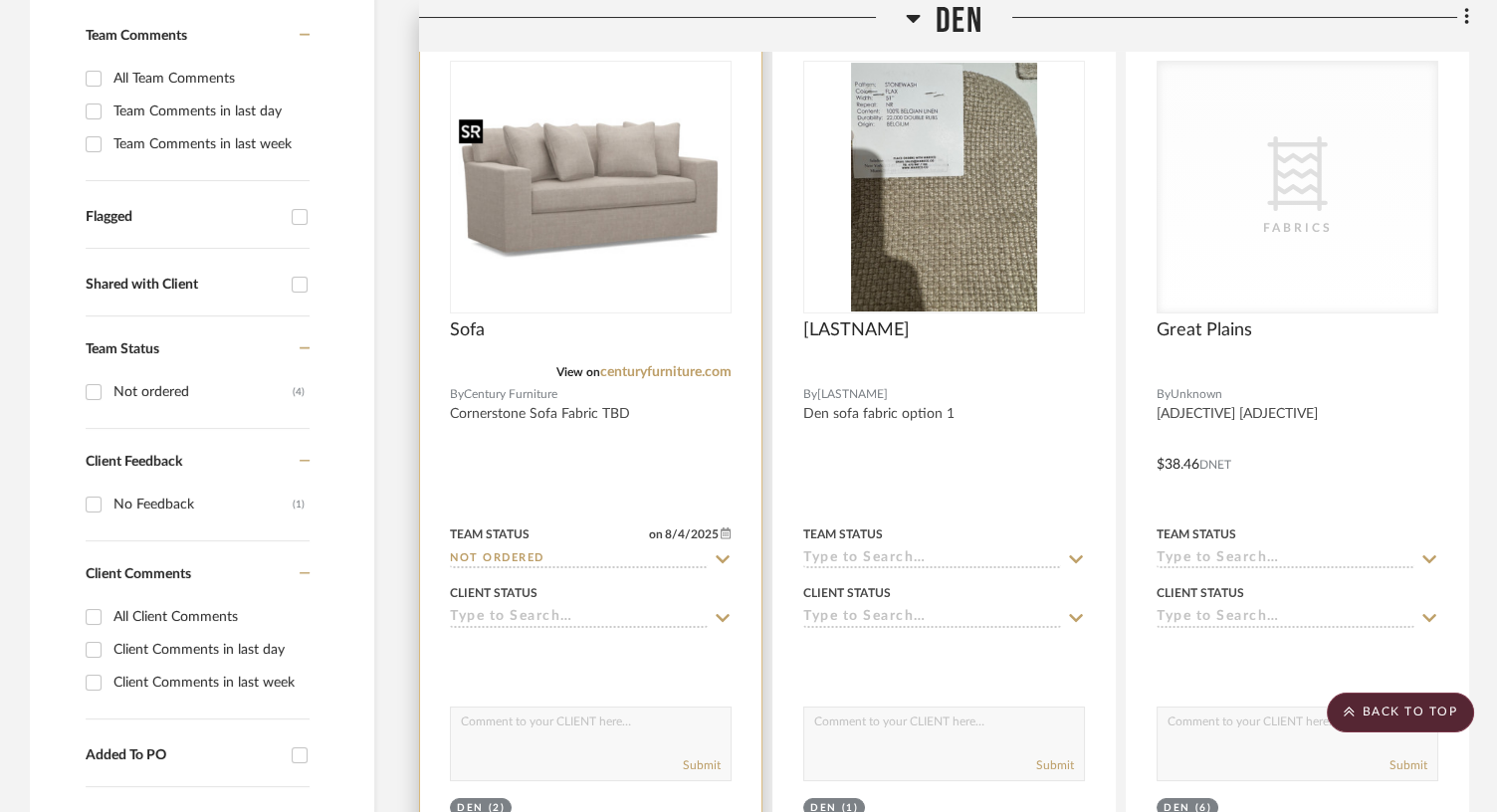 click at bounding box center [590, 187] 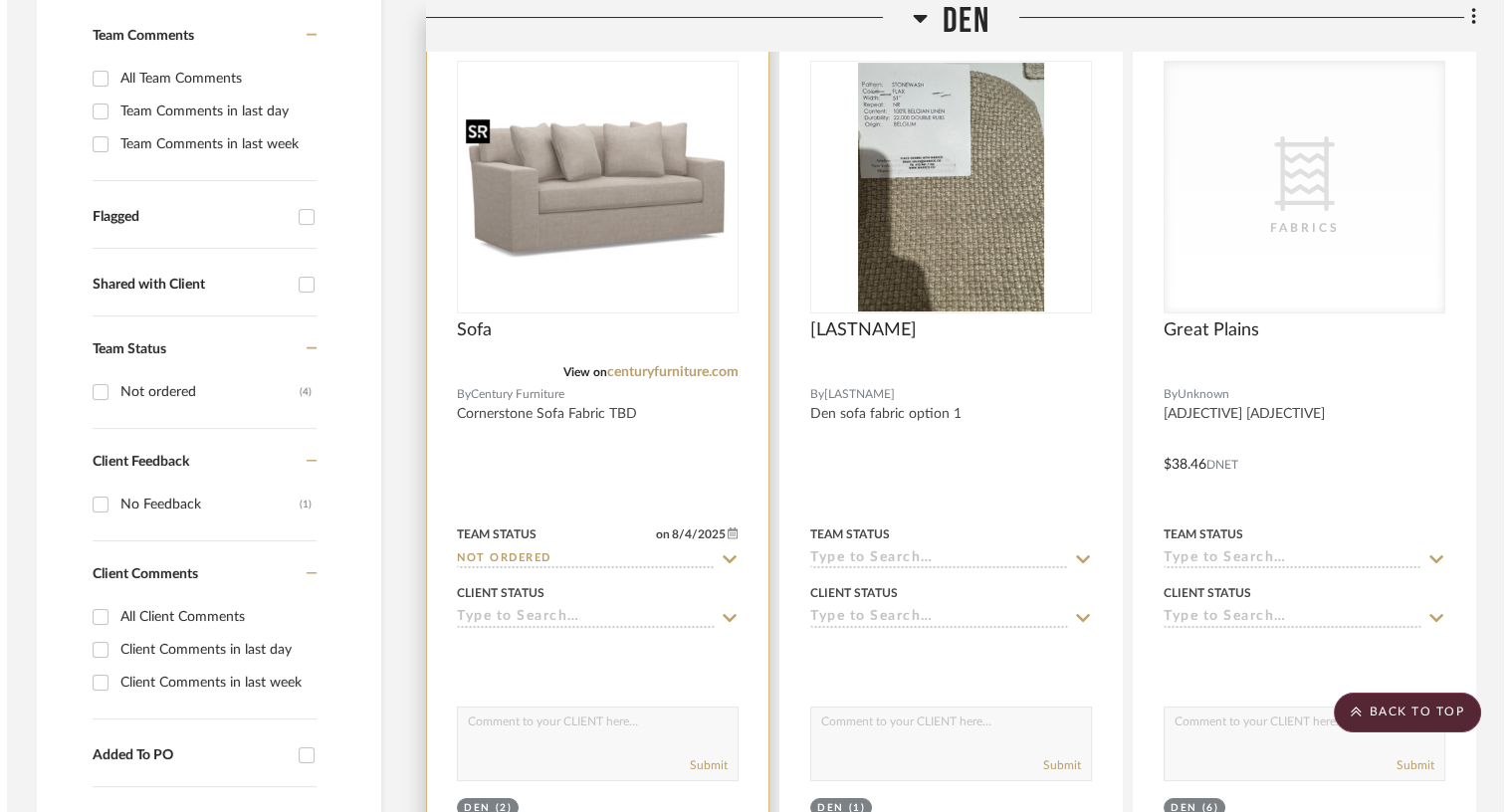 scroll, scrollTop: 0, scrollLeft: 0, axis: both 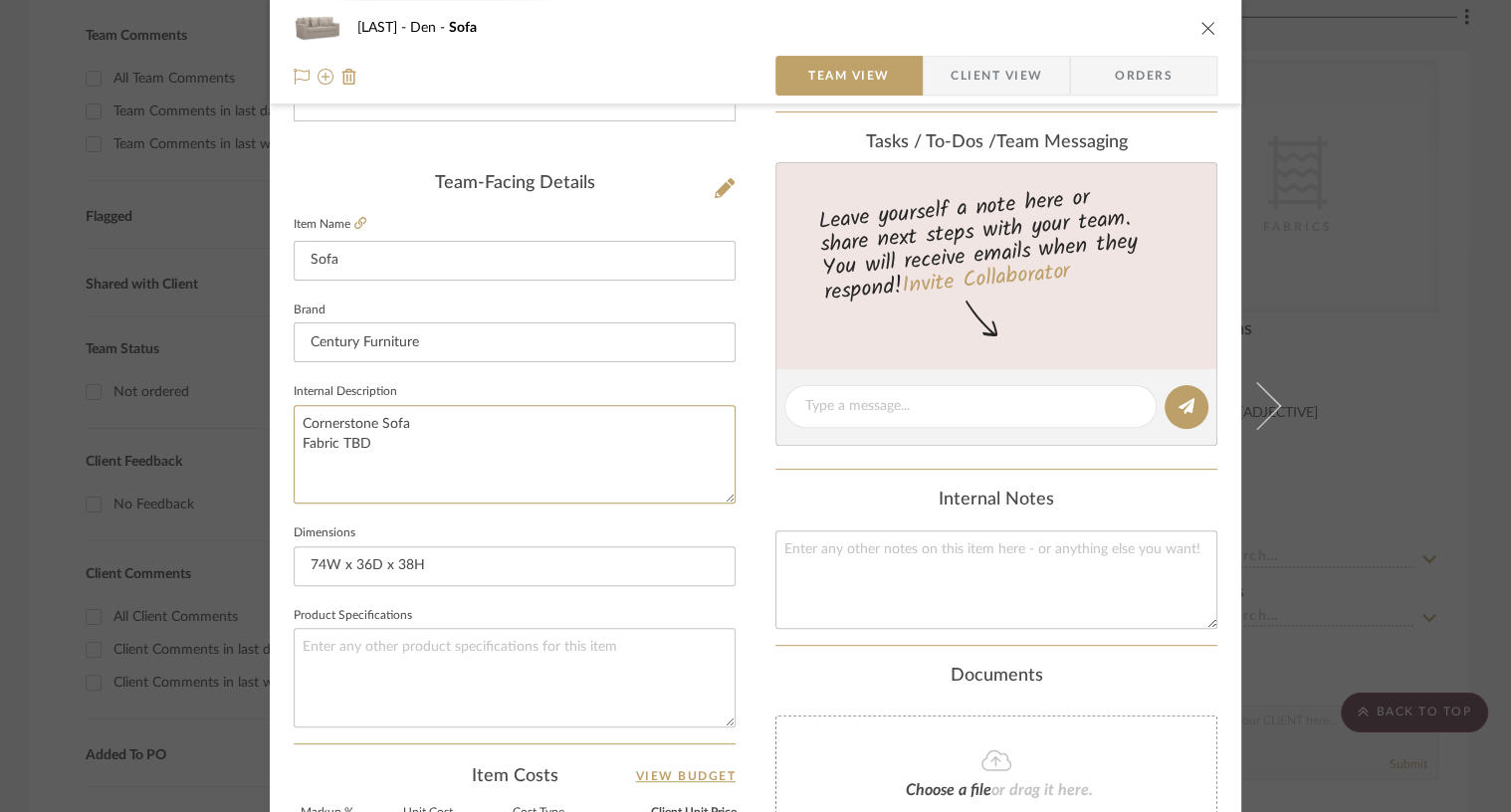 drag, startPoint x: 518, startPoint y: 442, endPoint x: 265, endPoint y: 443, distance: 253.00198 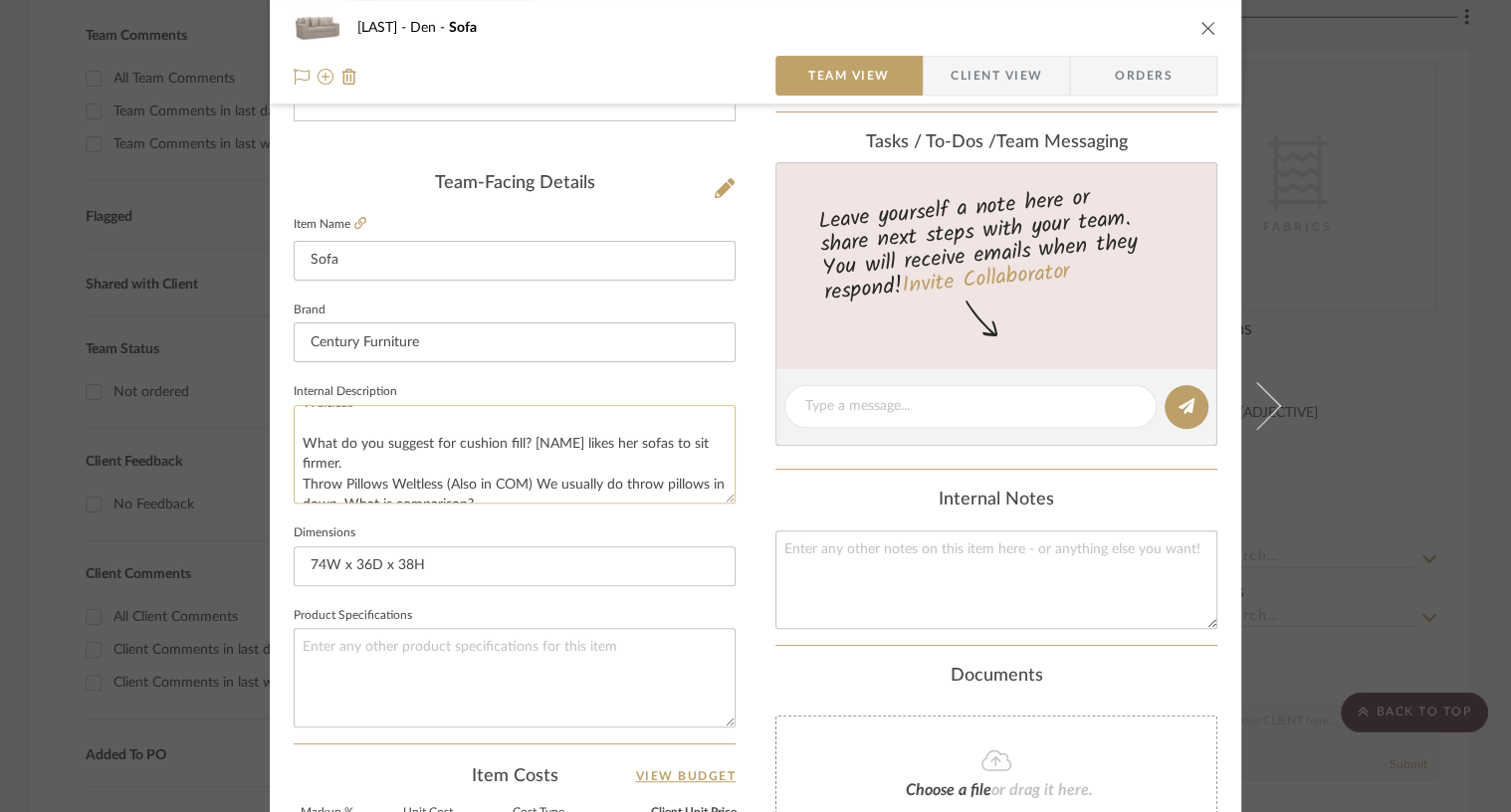 scroll, scrollTop: 242, scrollLeft: 0, axis: vertical 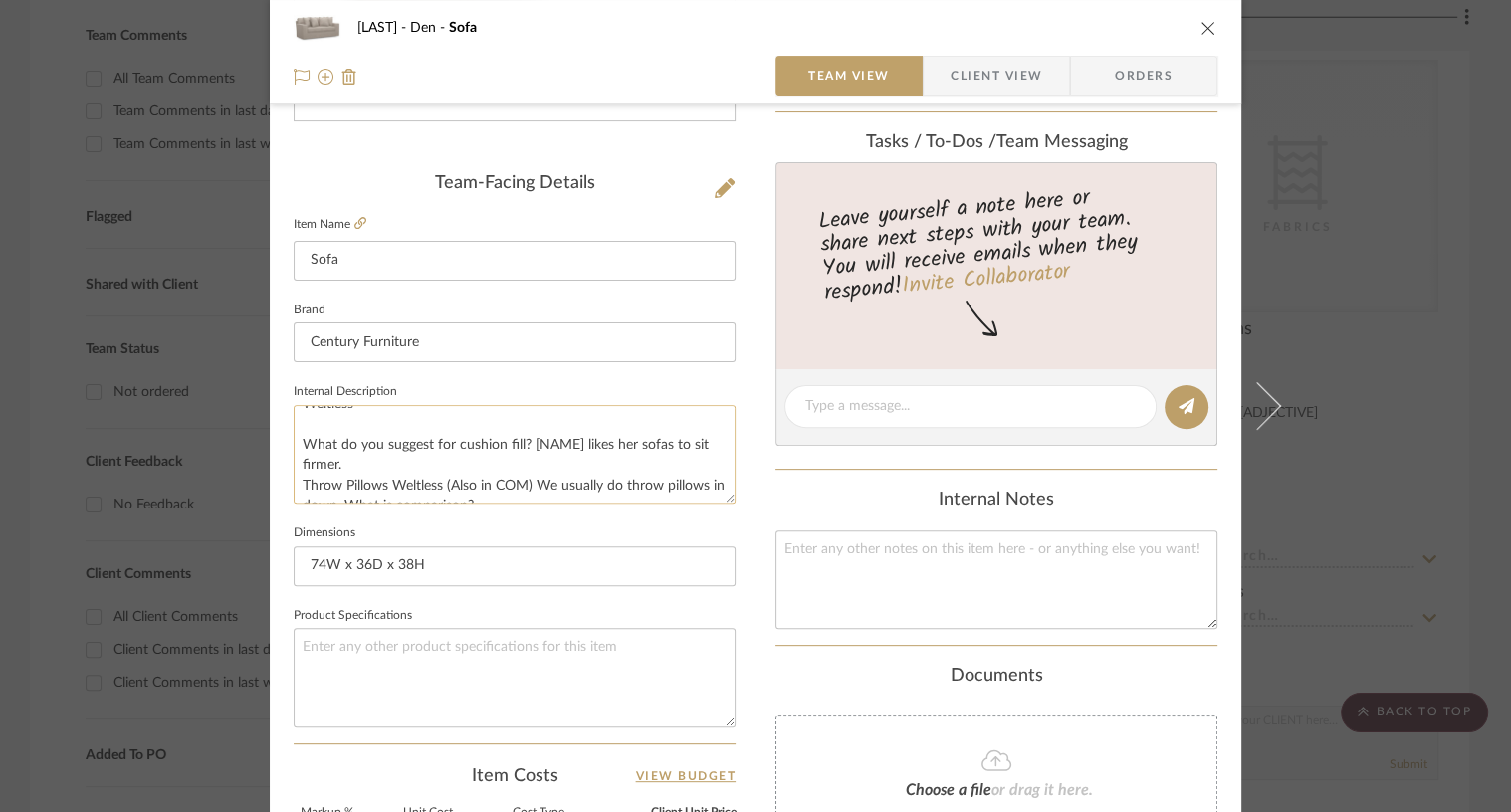 click on "Cornerstone Sofa
Overall Width 74”
2 Backs 1 Seat
Wide Track Arm
Straight Cushion
Standard Seat Height
Loose Box Cushion
T-Cushion
Standard Height Cushion
Standard Back Rail Height
Upholstered Base
Weltless
What do you suggest for cushion fill? Katie likes her sofas to sit firmer.
Throw Pillows Weltless (Also in COM) We usually do throw pillows in down. What is comparison?" 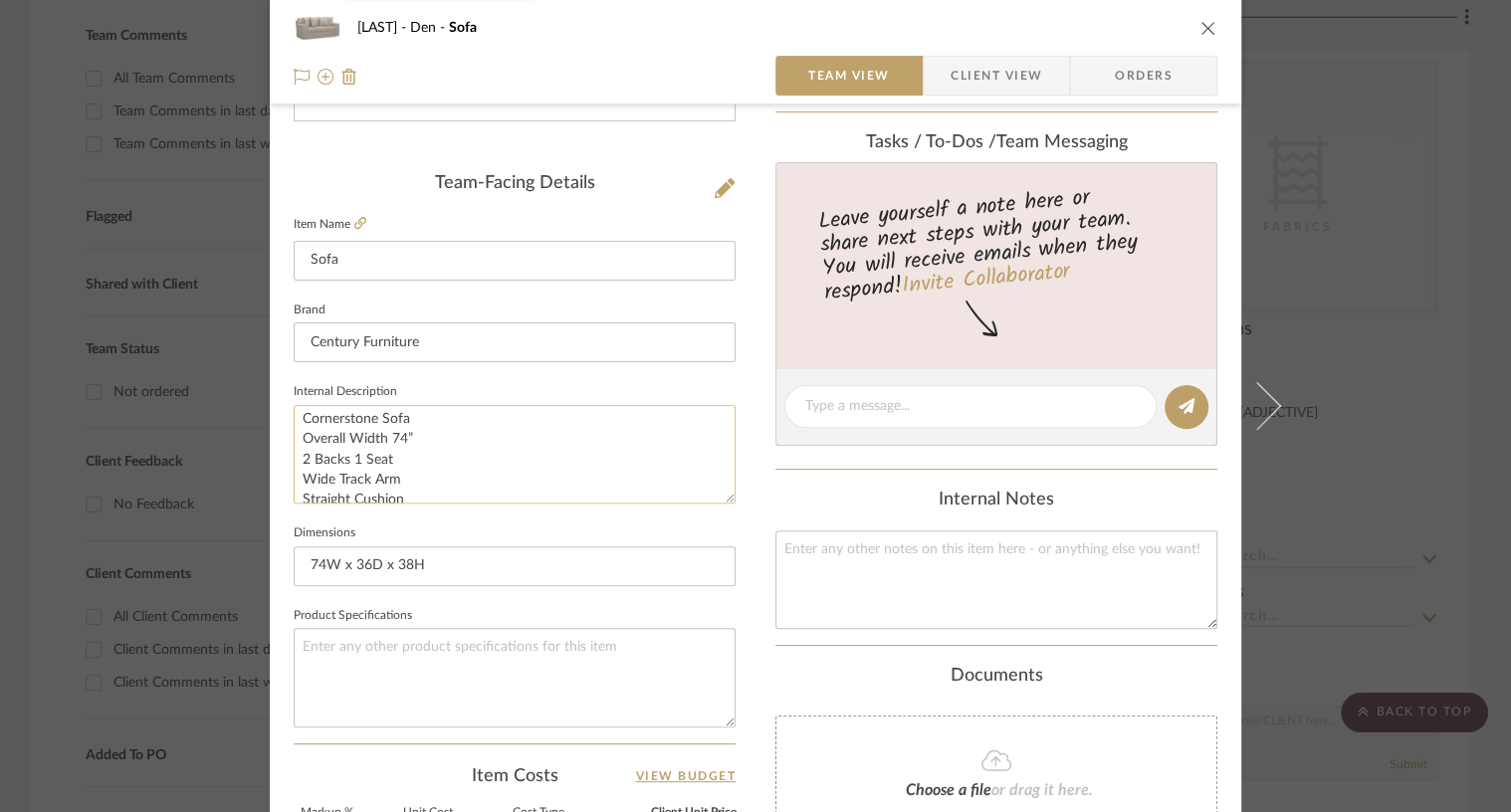 scroll, scrollTop: 0, scrollLeft: 0, axis: both 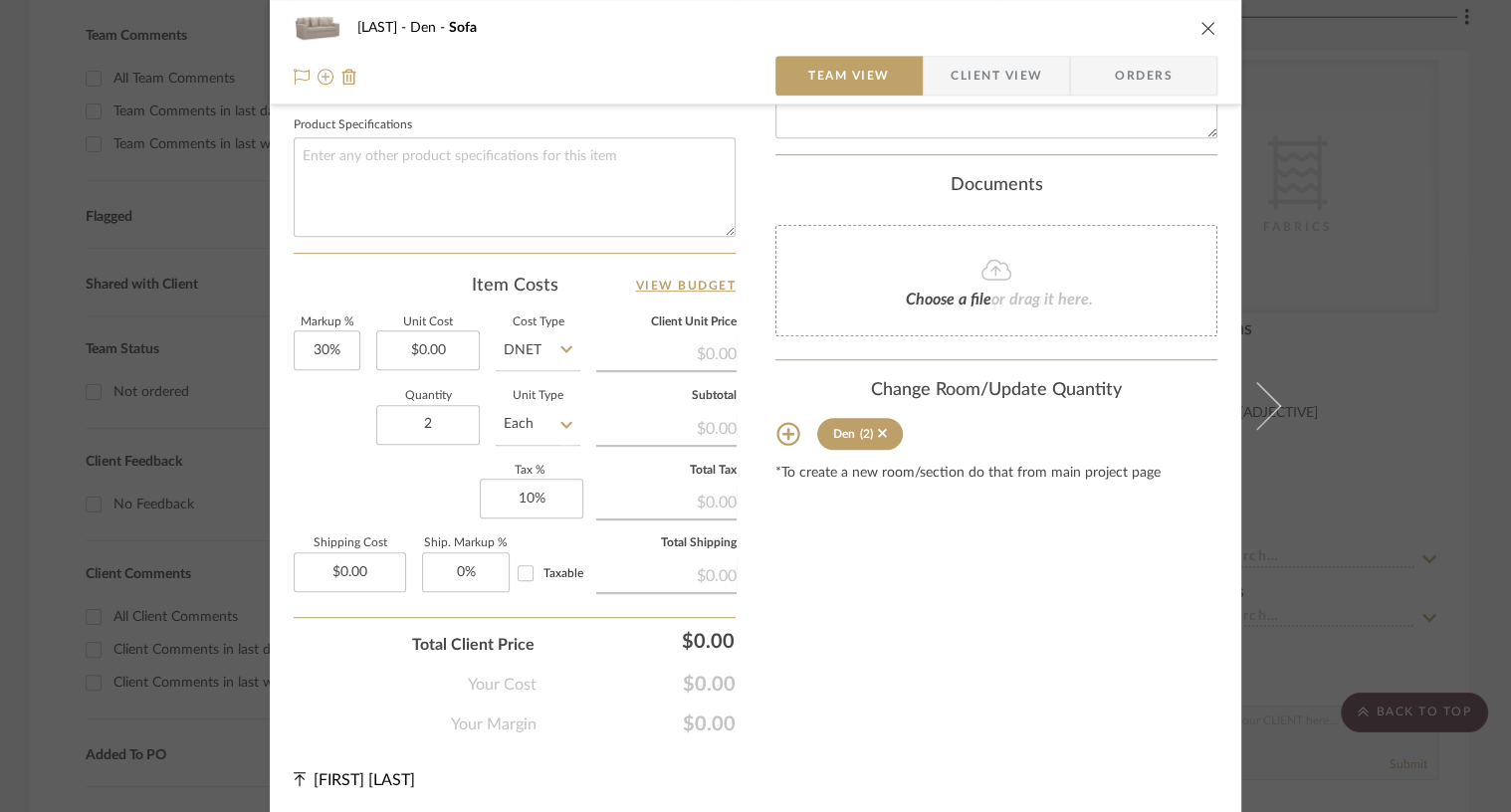 type on "Cornerstone Sofa
Overall Width 74”
2 Backs 1 Seat
Wide Track Arm
Straight Cushion
Standard Seat Height
Loose Box Cushion
T-Cushion
Standard Height Cushion
Standard Back Rail Height
Upholstered Base
Weltless
To Gayla: What do you suggest for cushion fill? Katie likes her sofas to sit firmer.
Throw Pillows Weltless (Also in COM) We usually do throw pillows in down. What is comparison?" 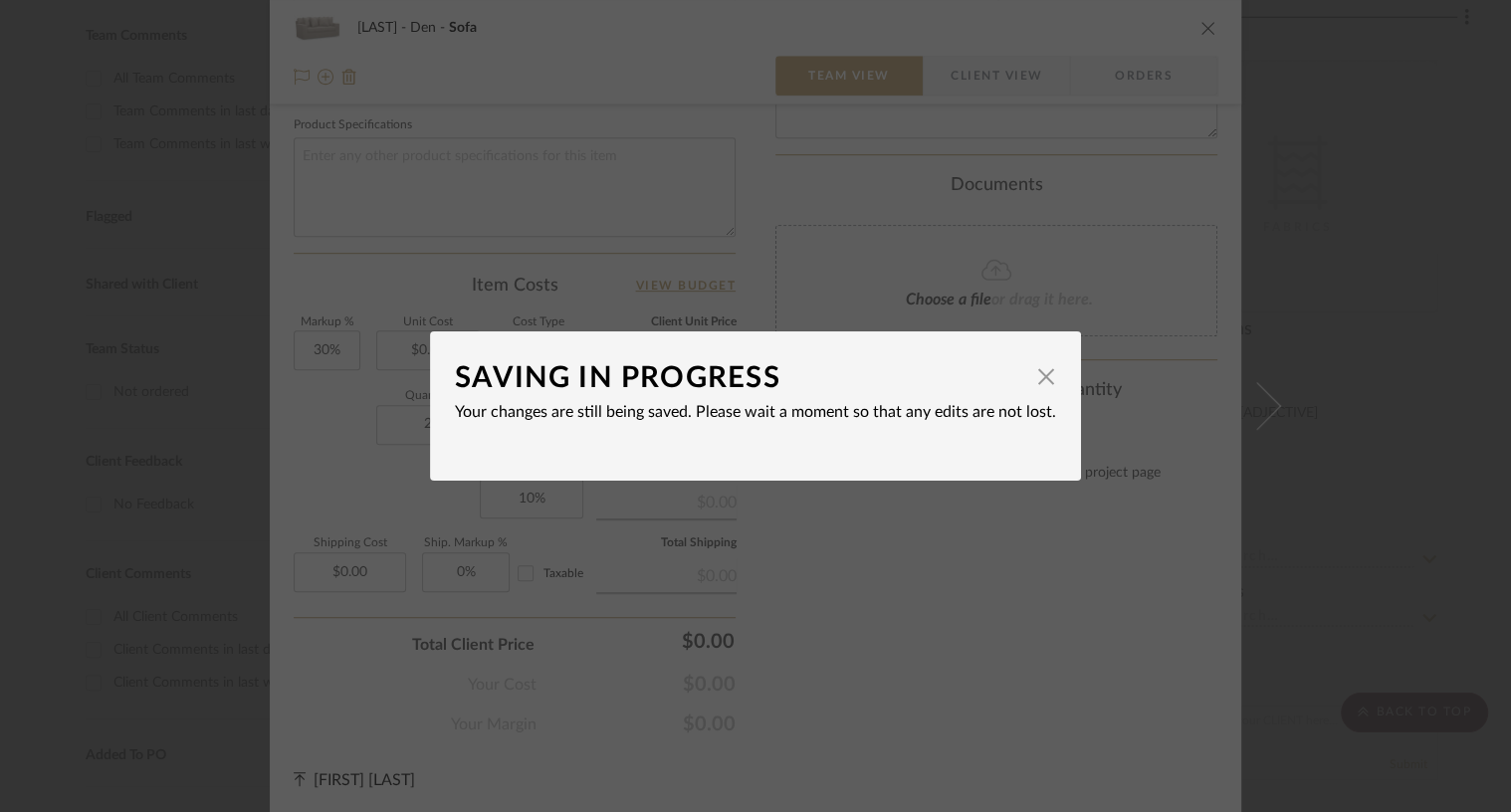 type 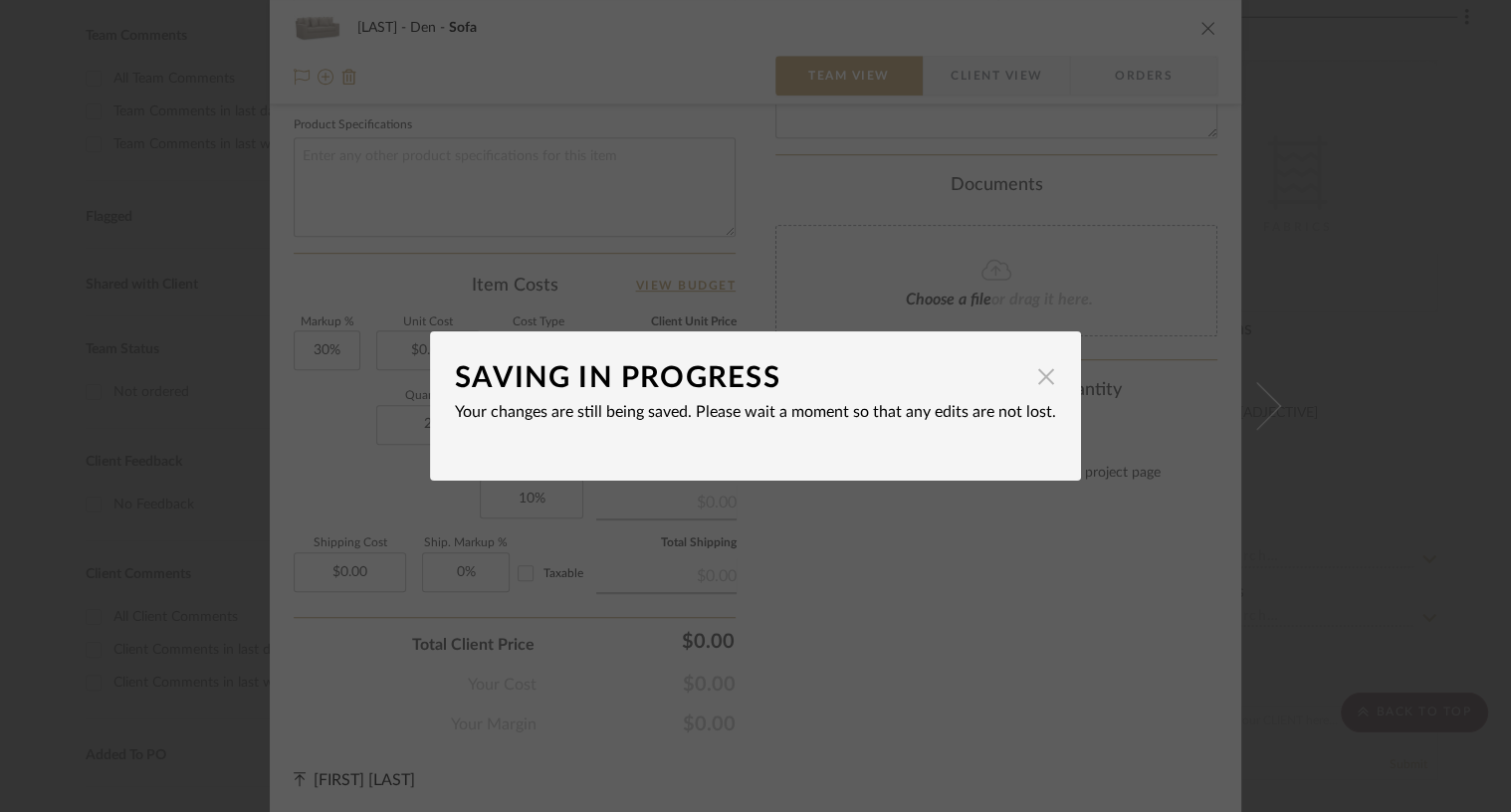 click at bounding box center (1046, 376) 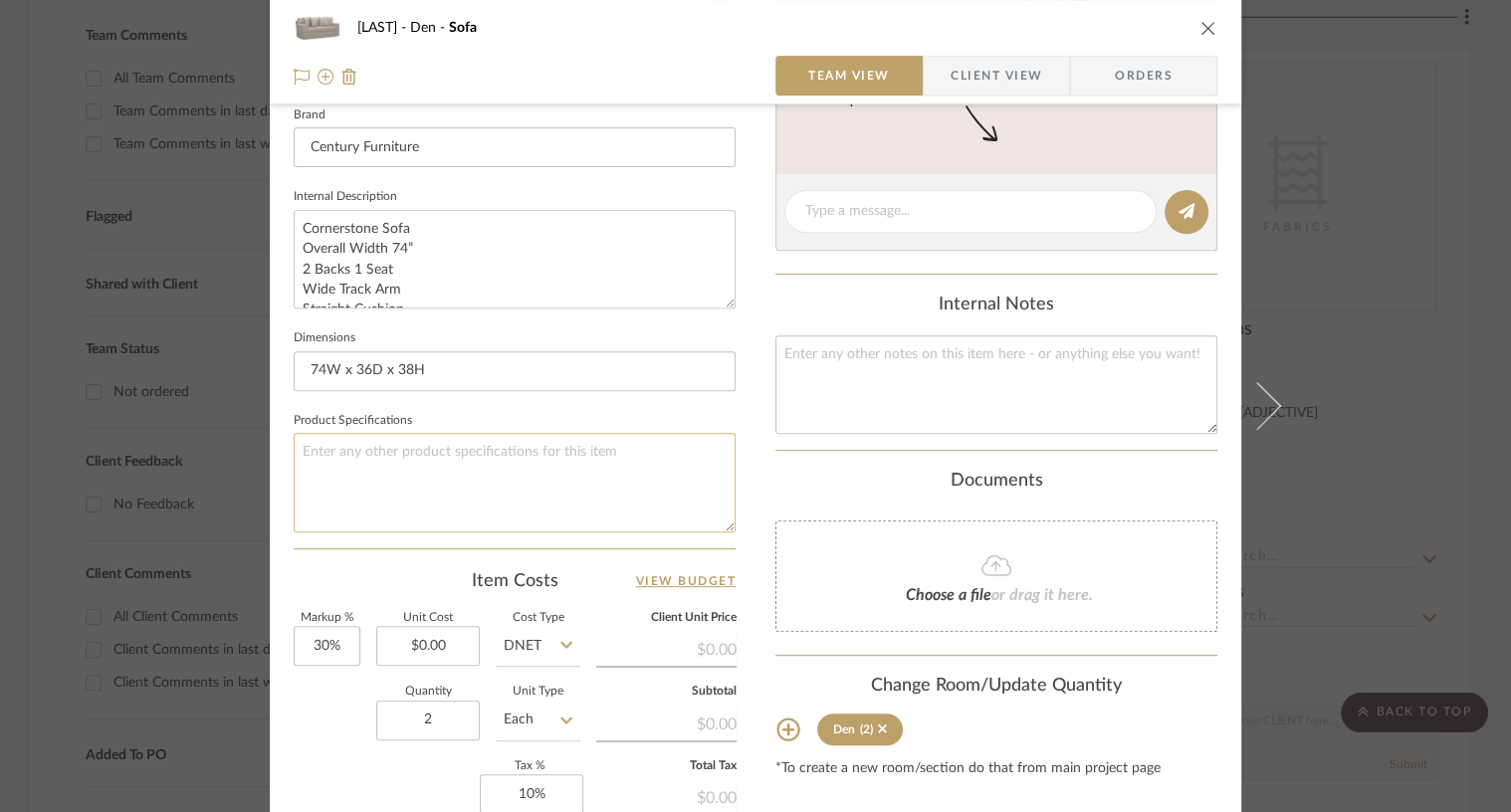 scroll, scrollTop: 633, scrollLeft: 0, axis: vertical 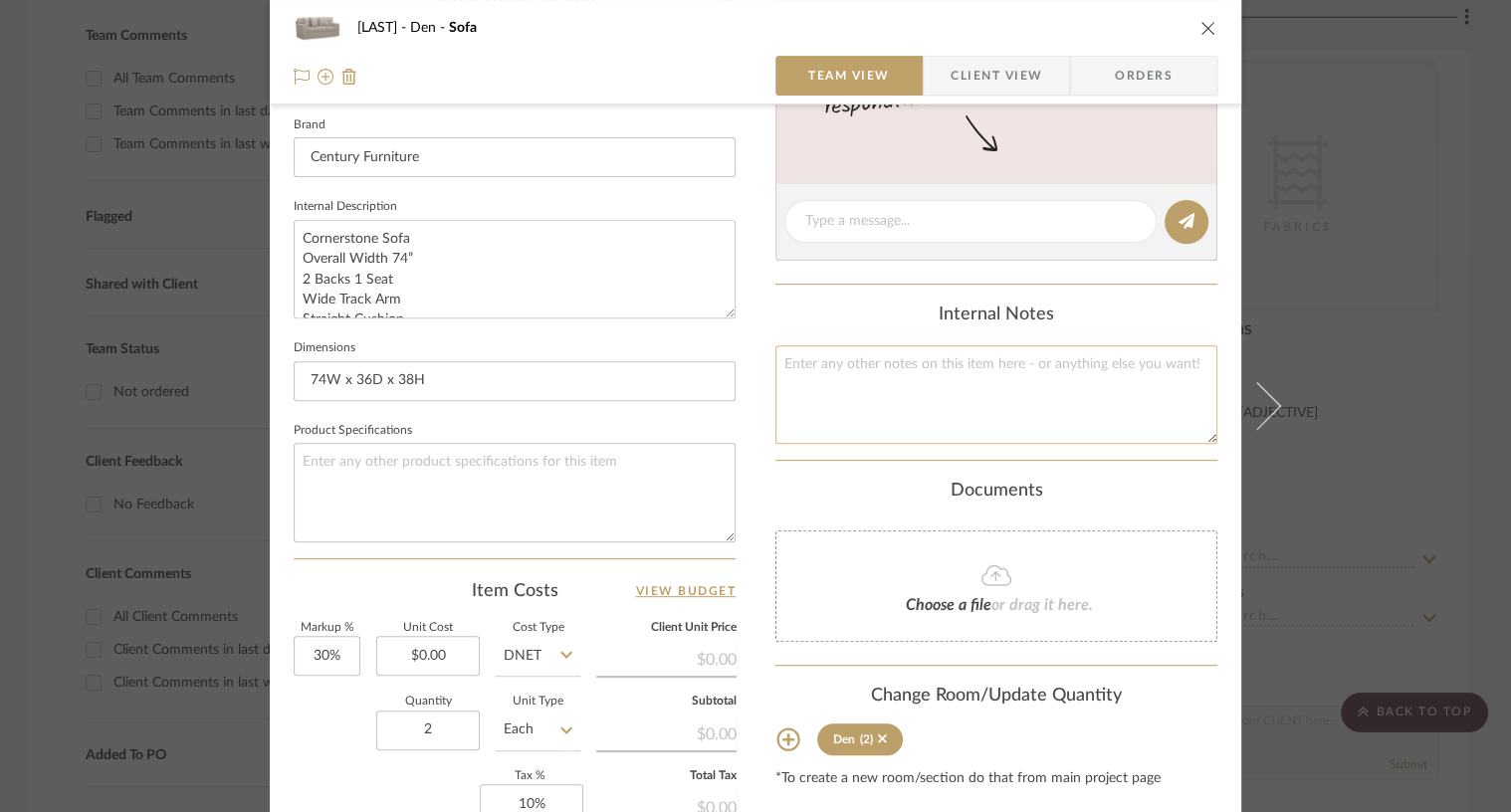 click 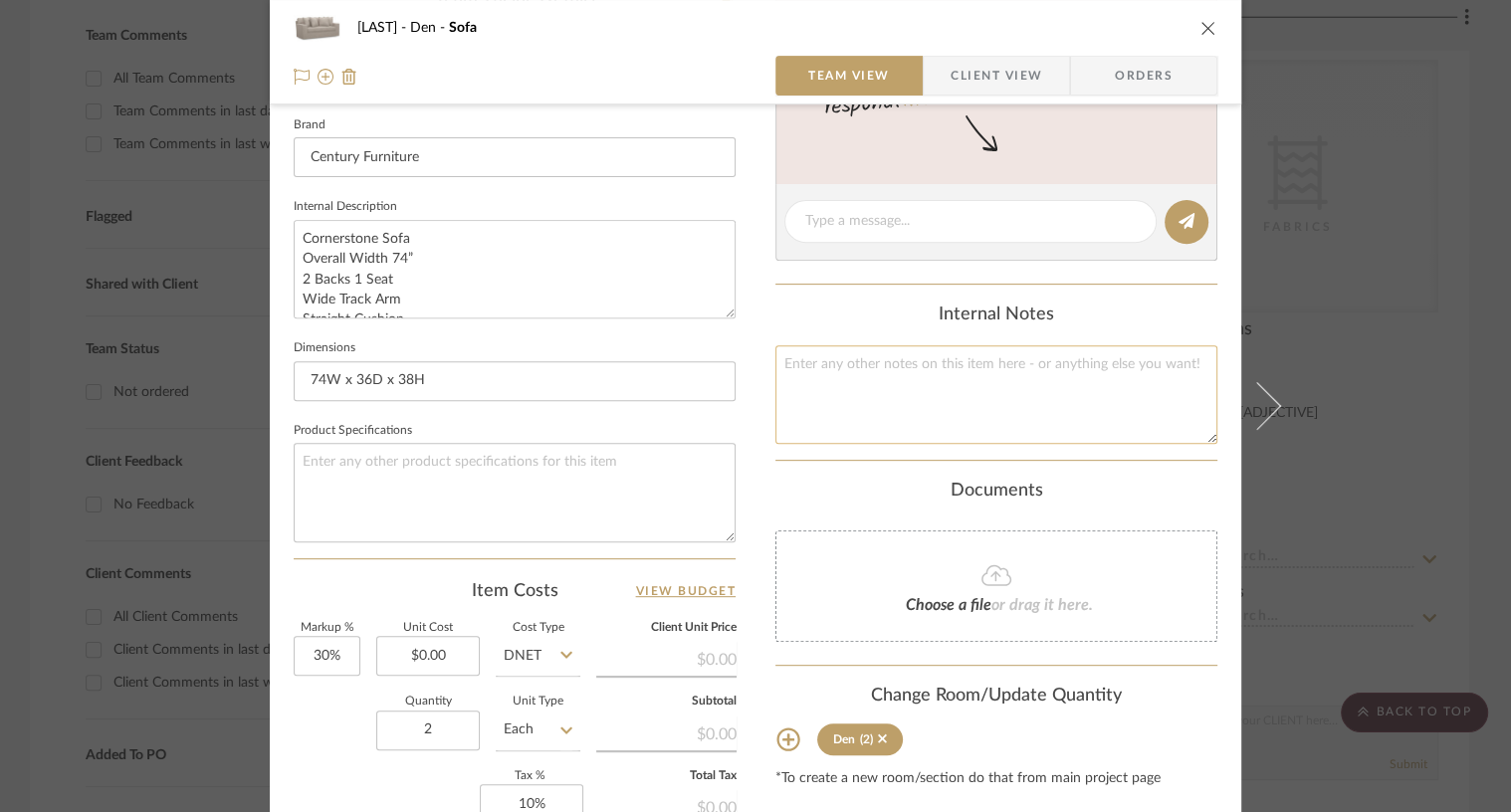 type 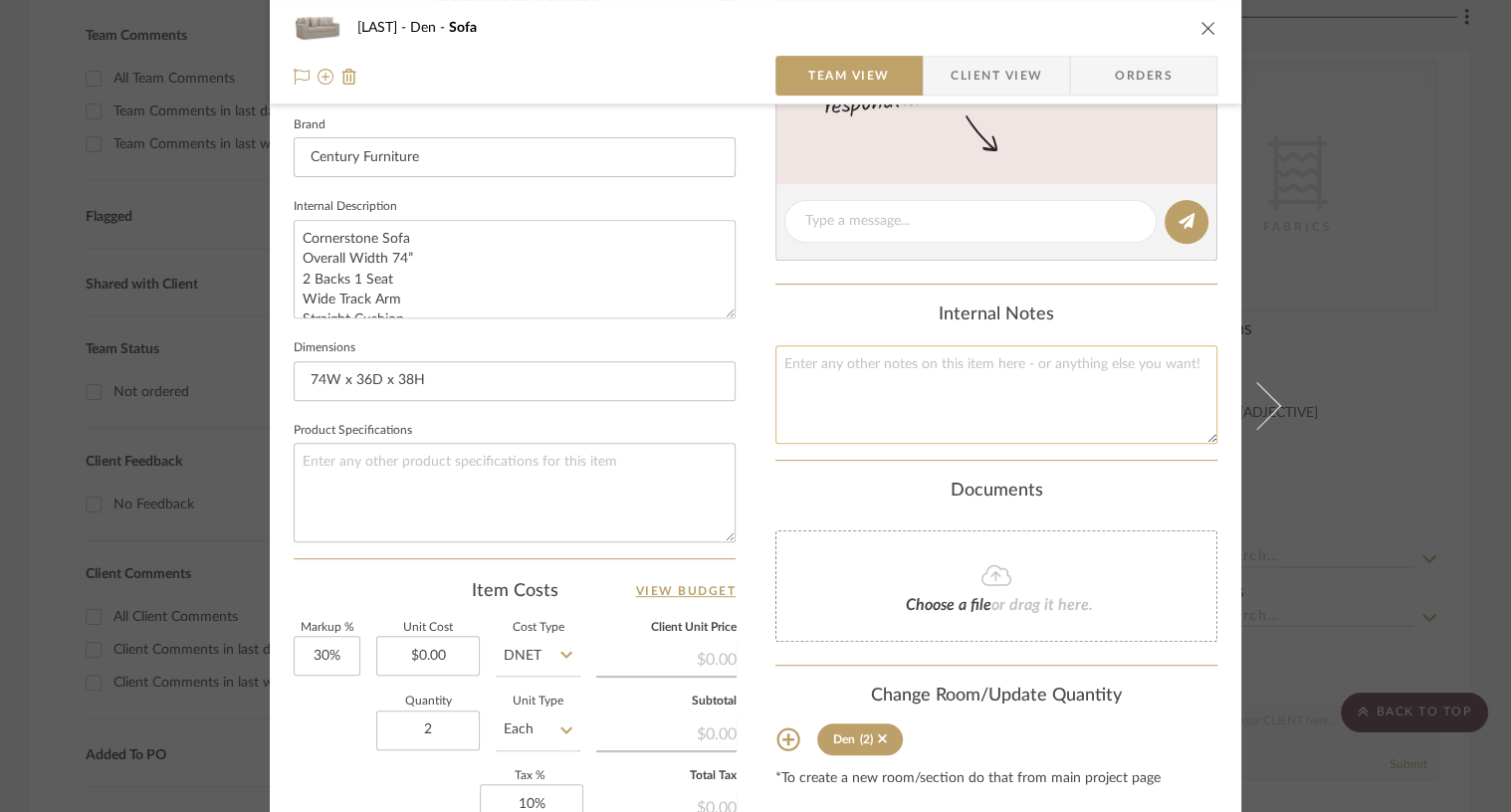 type 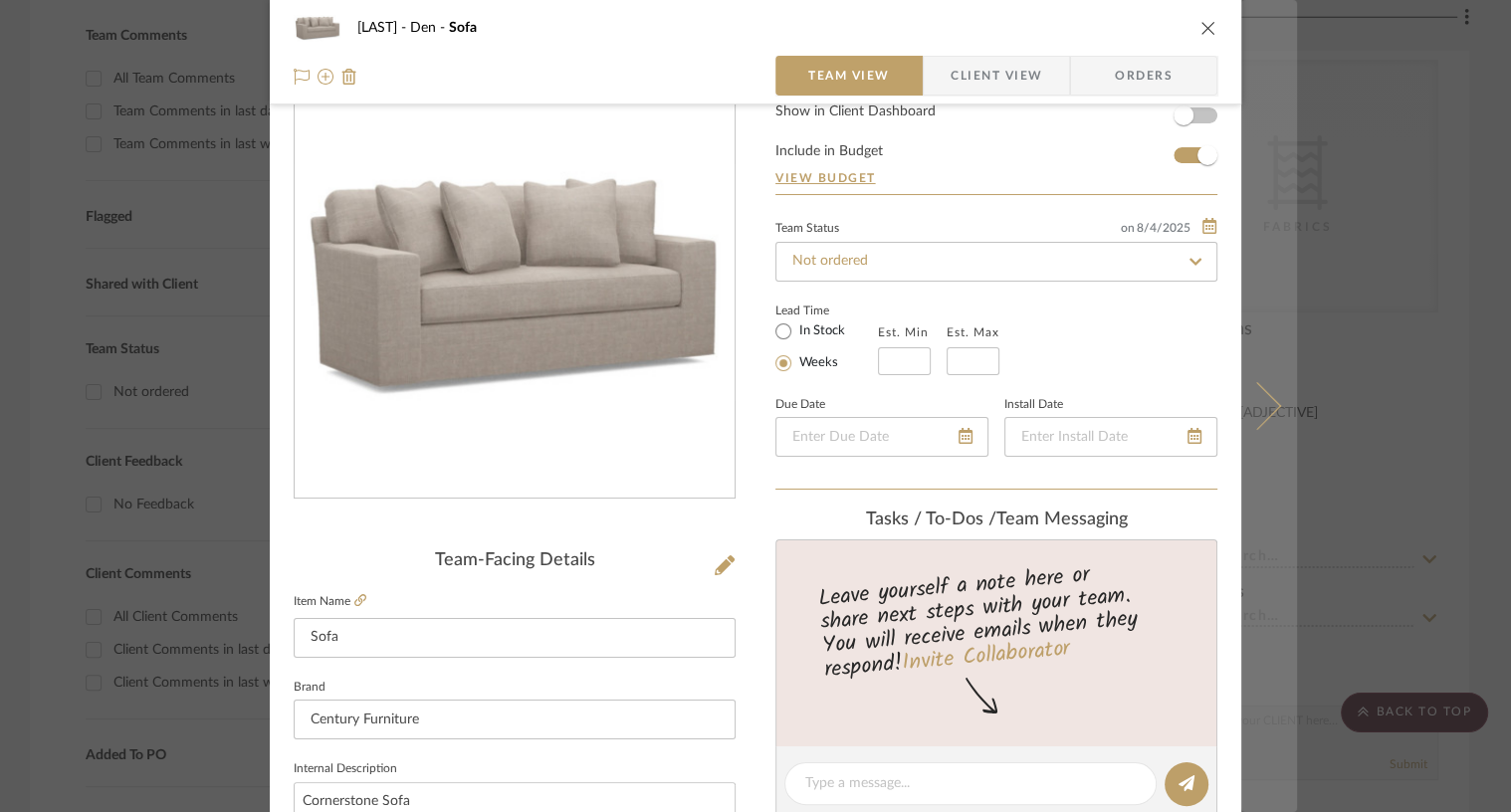 scroll, scrollTop: 0, scrollLeft: 0, axis: both 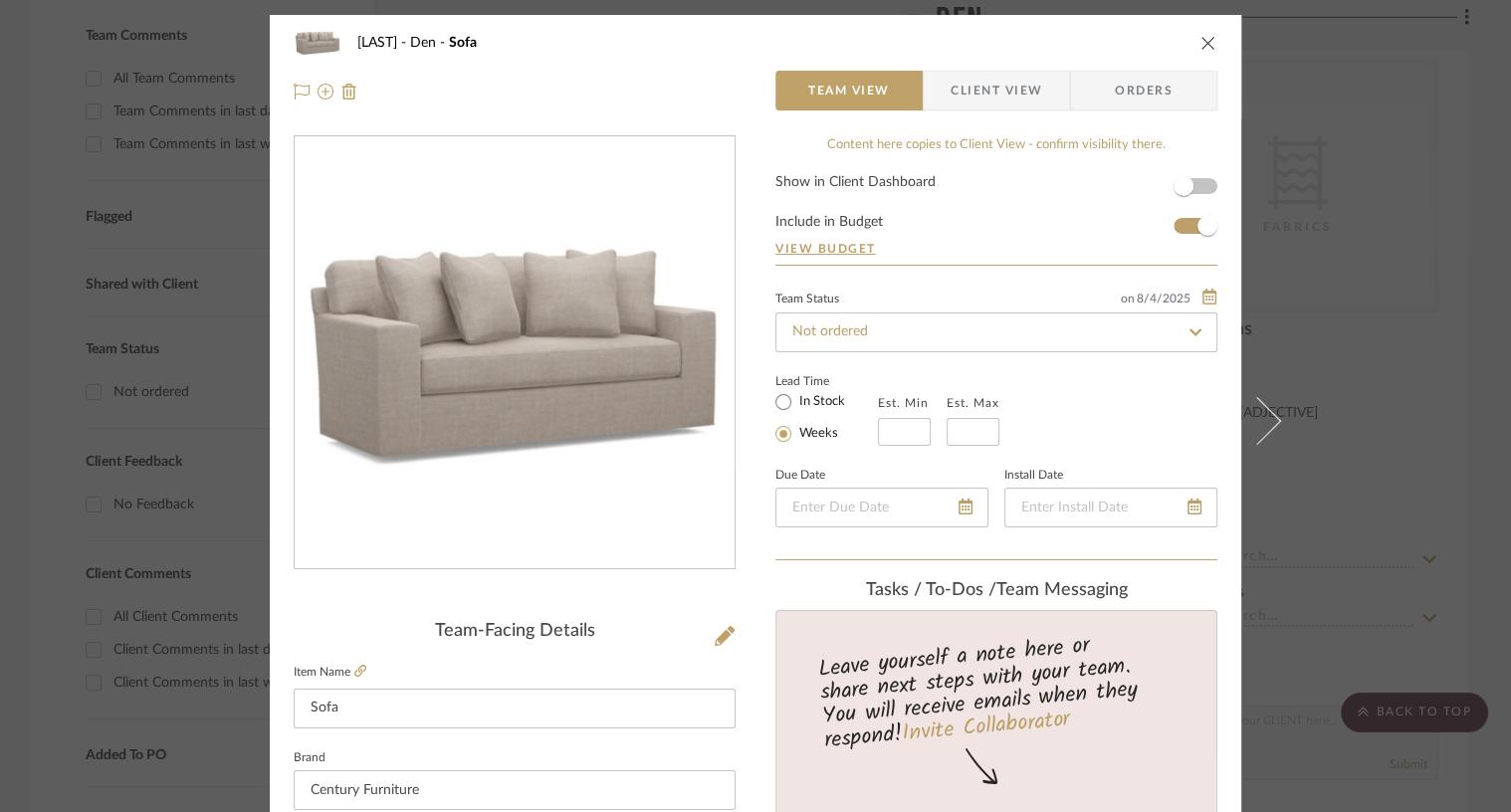 click at bounding box center (1208, 43) 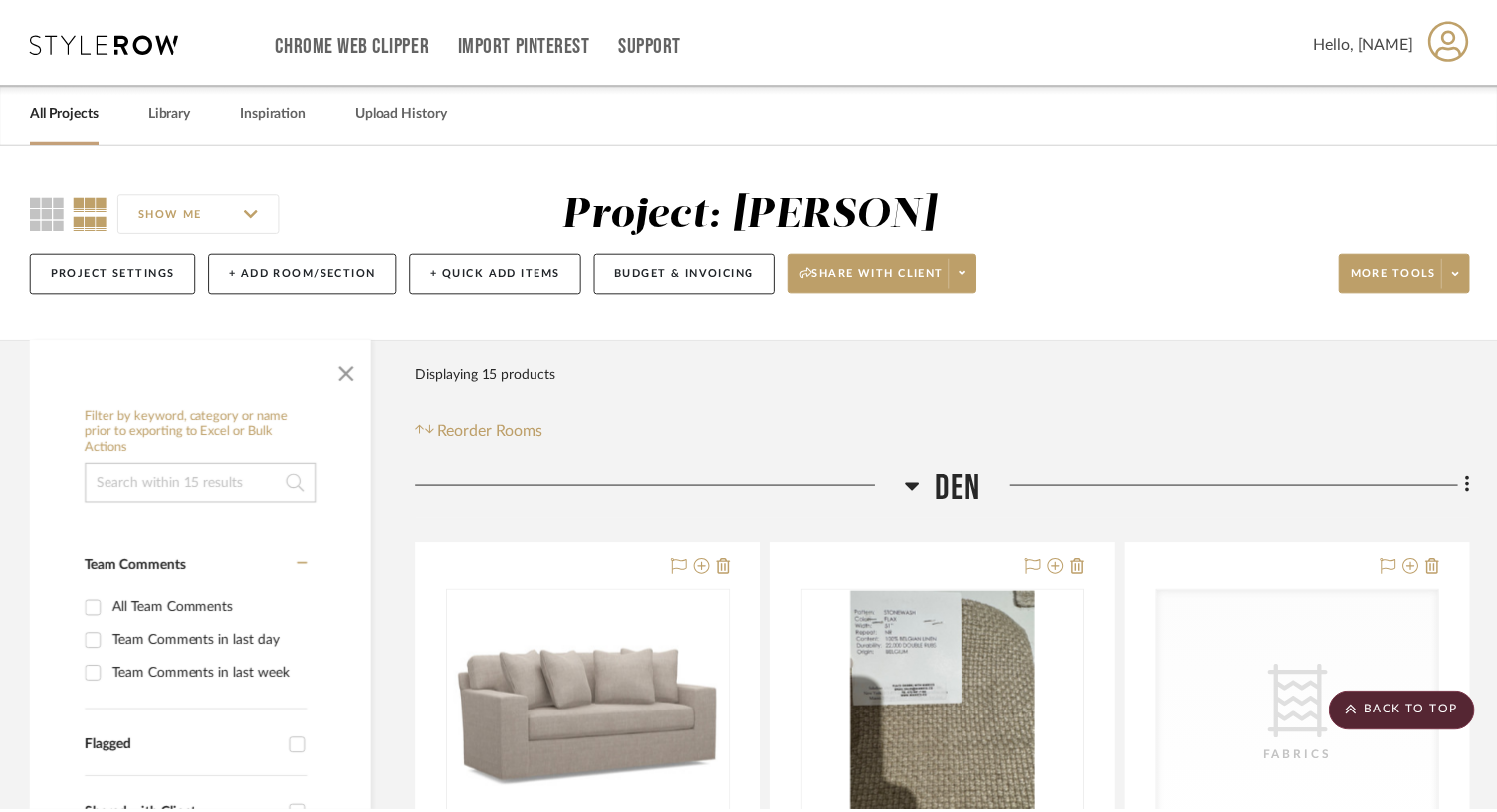 scroll, scrollTop: 529, scrollLeft: 0, axis: vertical 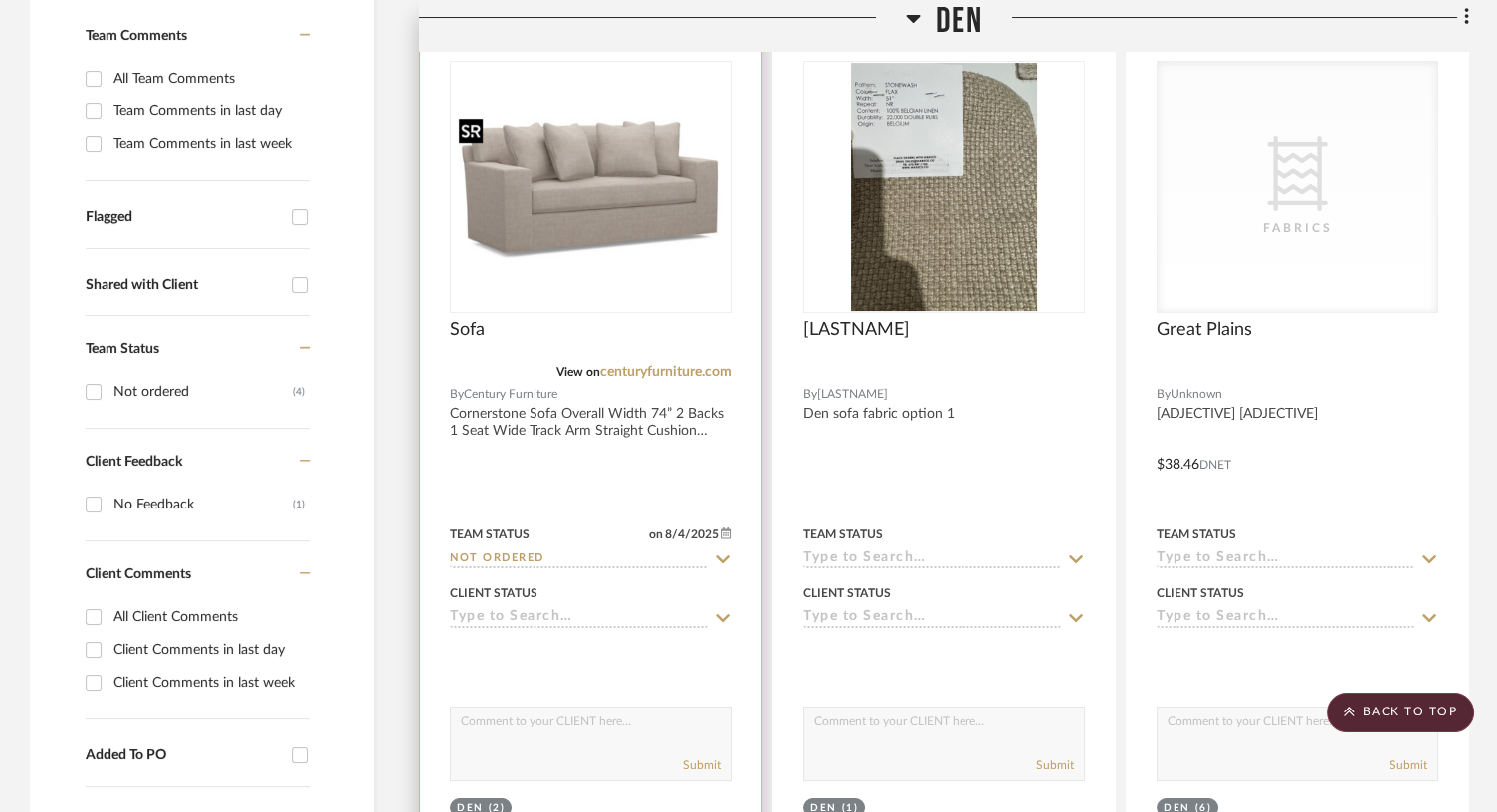 click at bounding box center [590, 187] 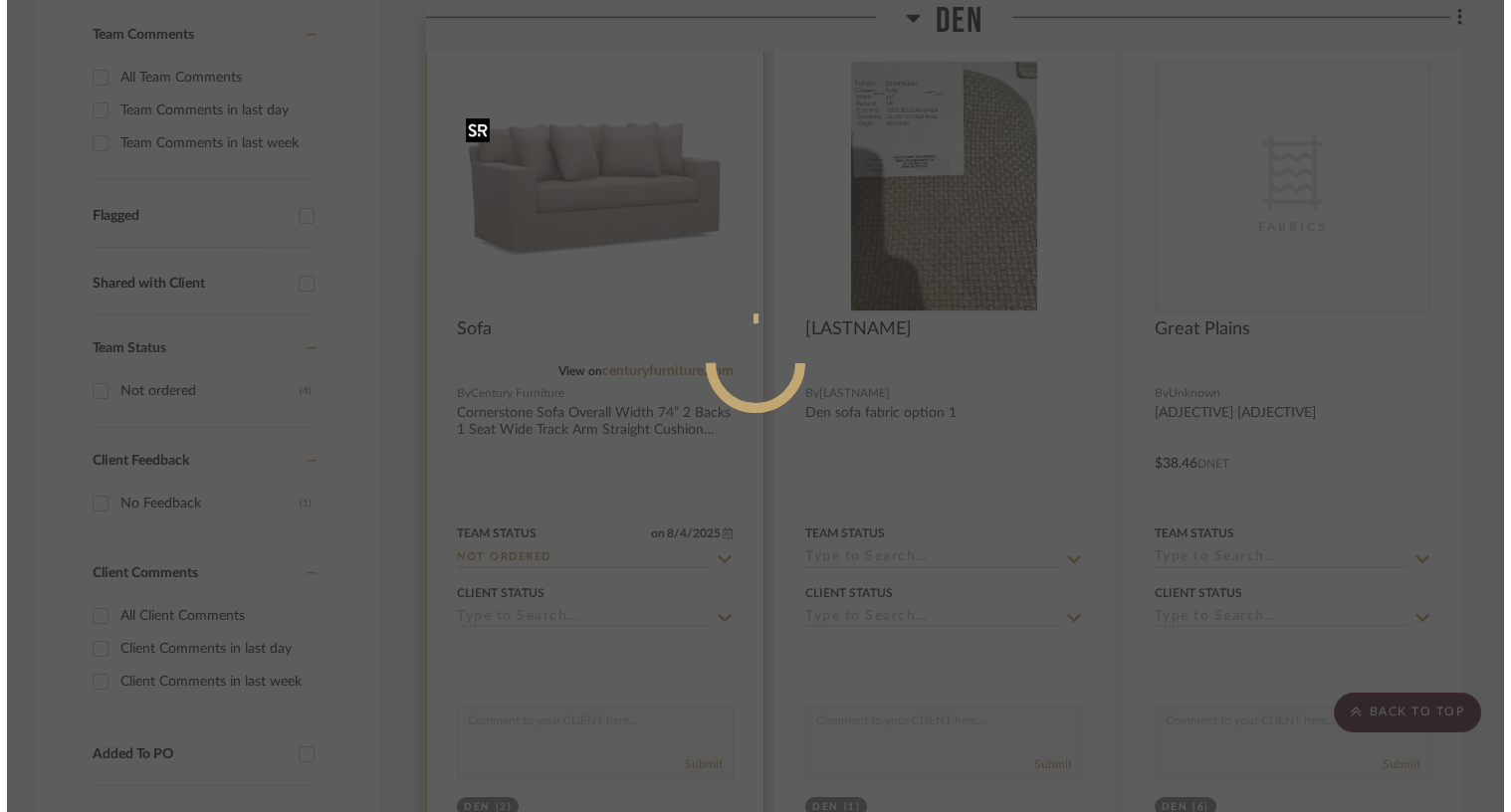 scroll, scrollTop: 0, scrollLeft: 0, axis: both 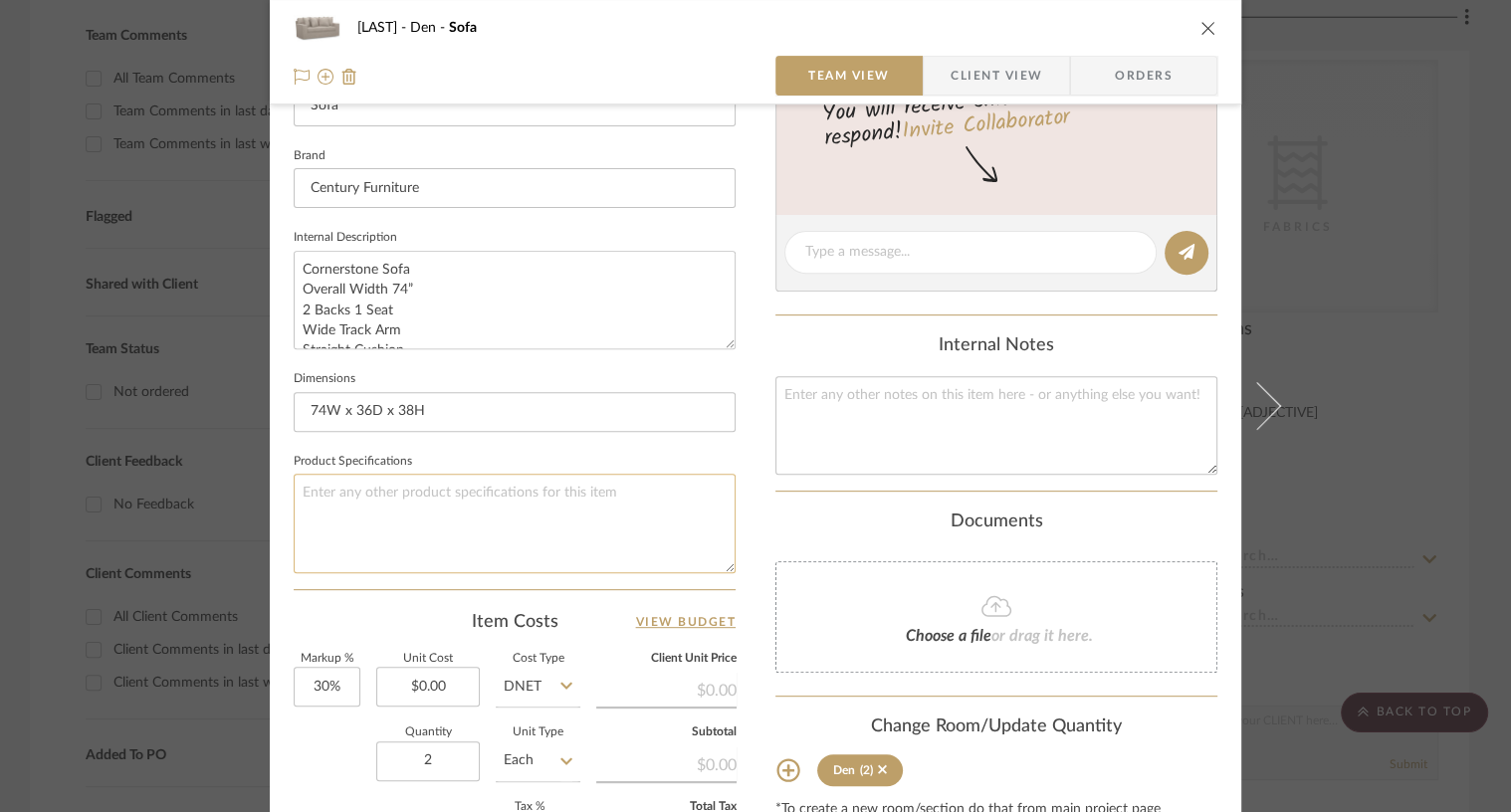 click 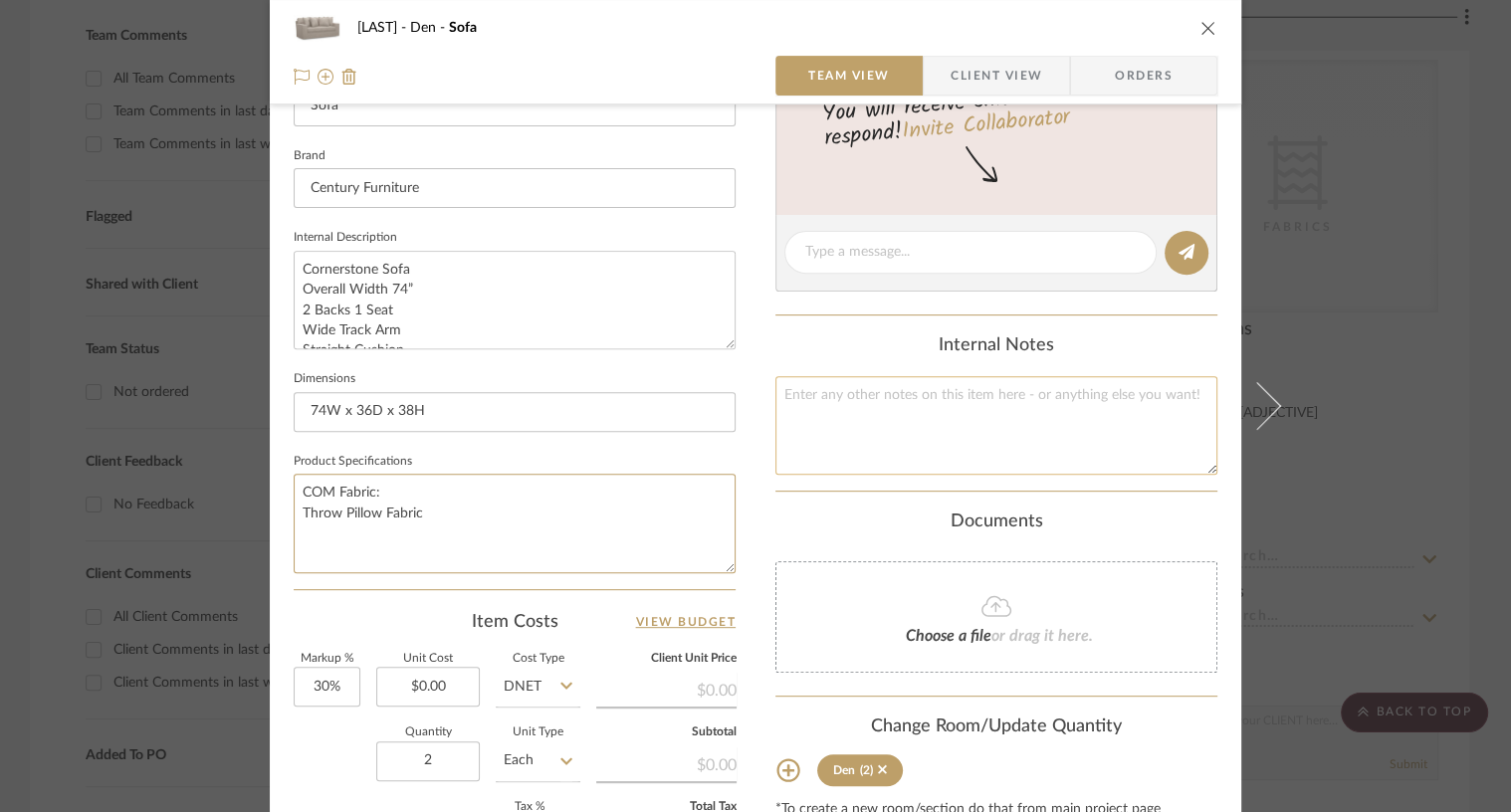 type on "COM Fabric:
Throw Pillow Fabric" 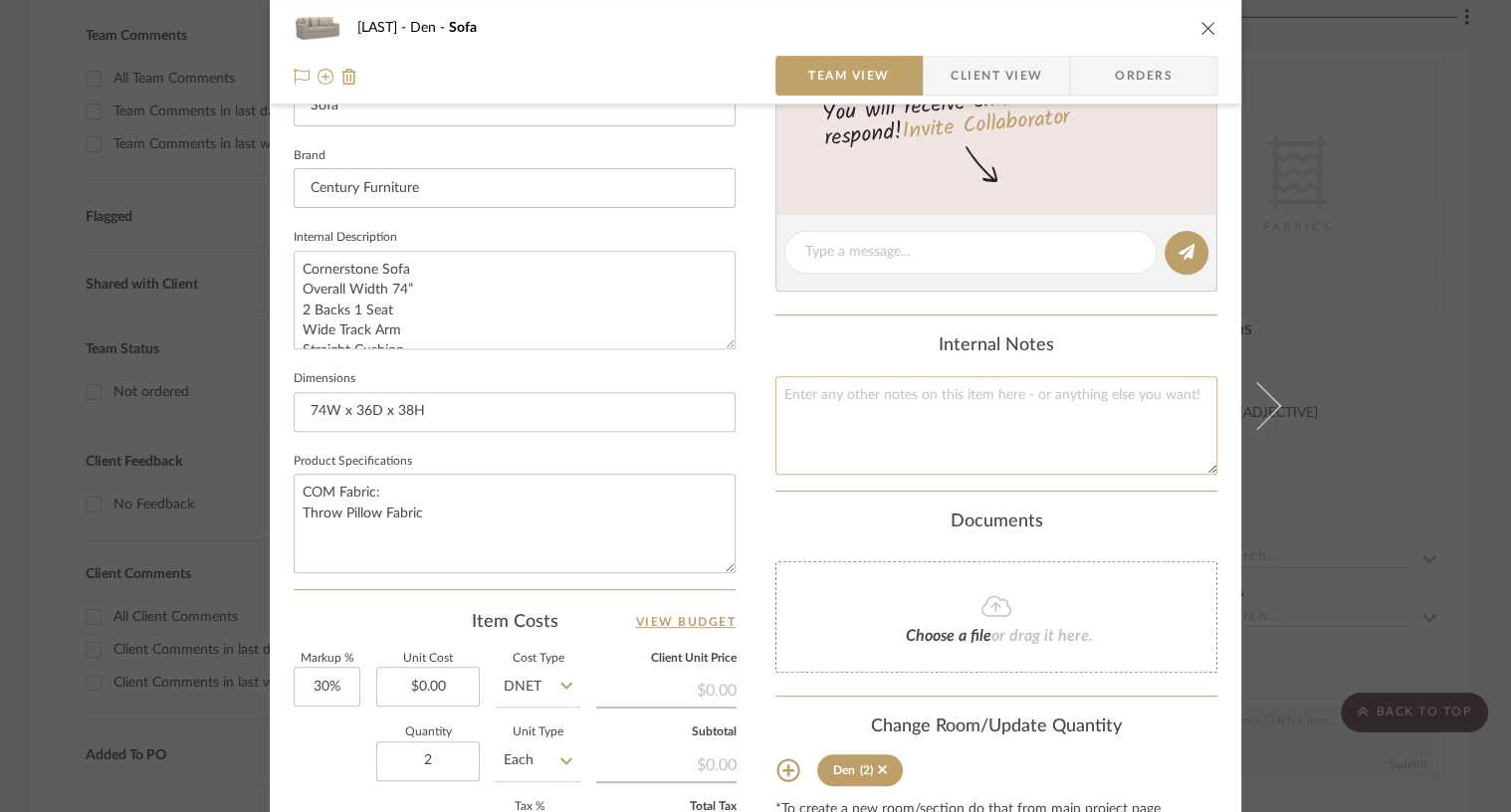 click 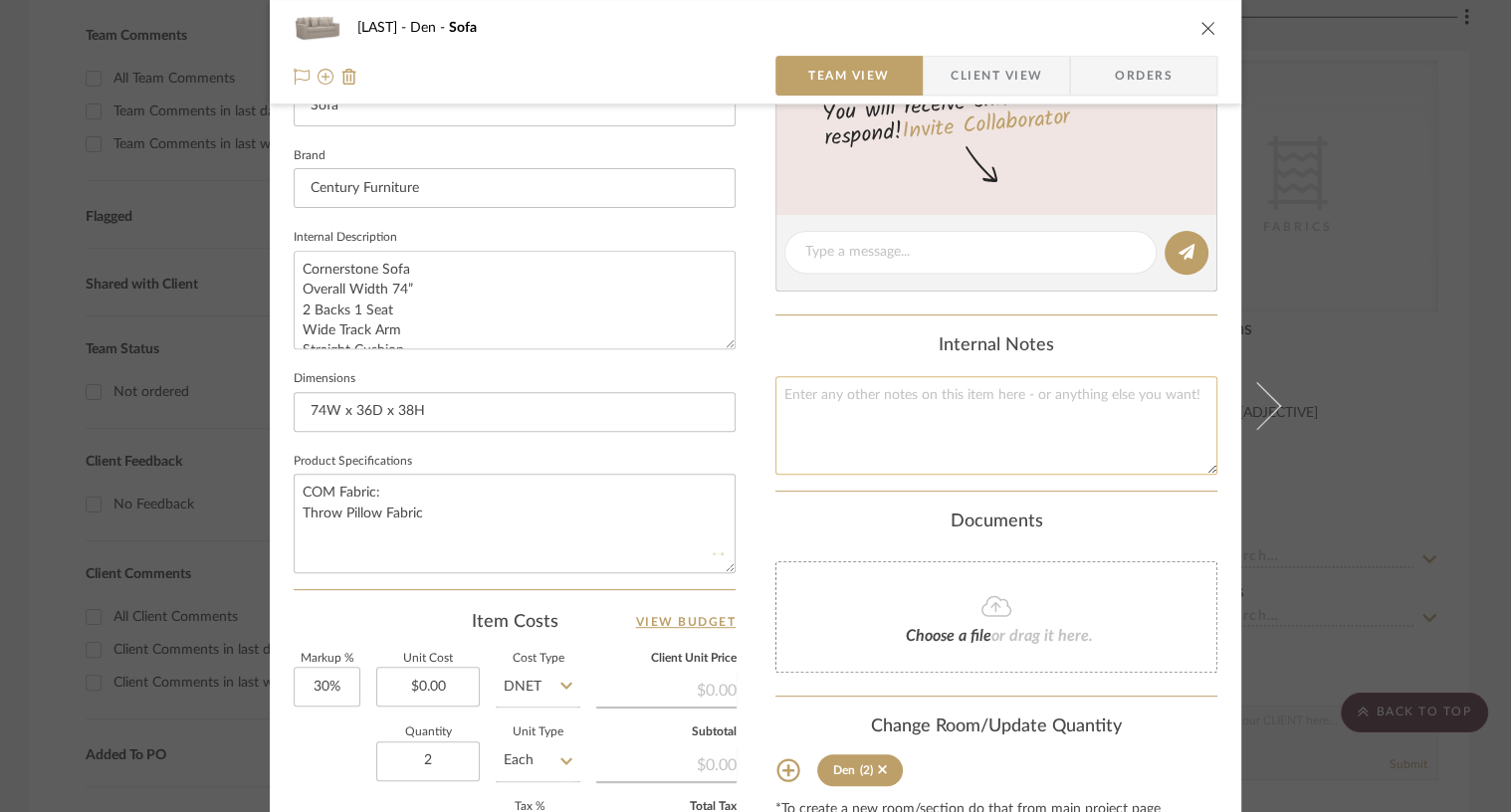type 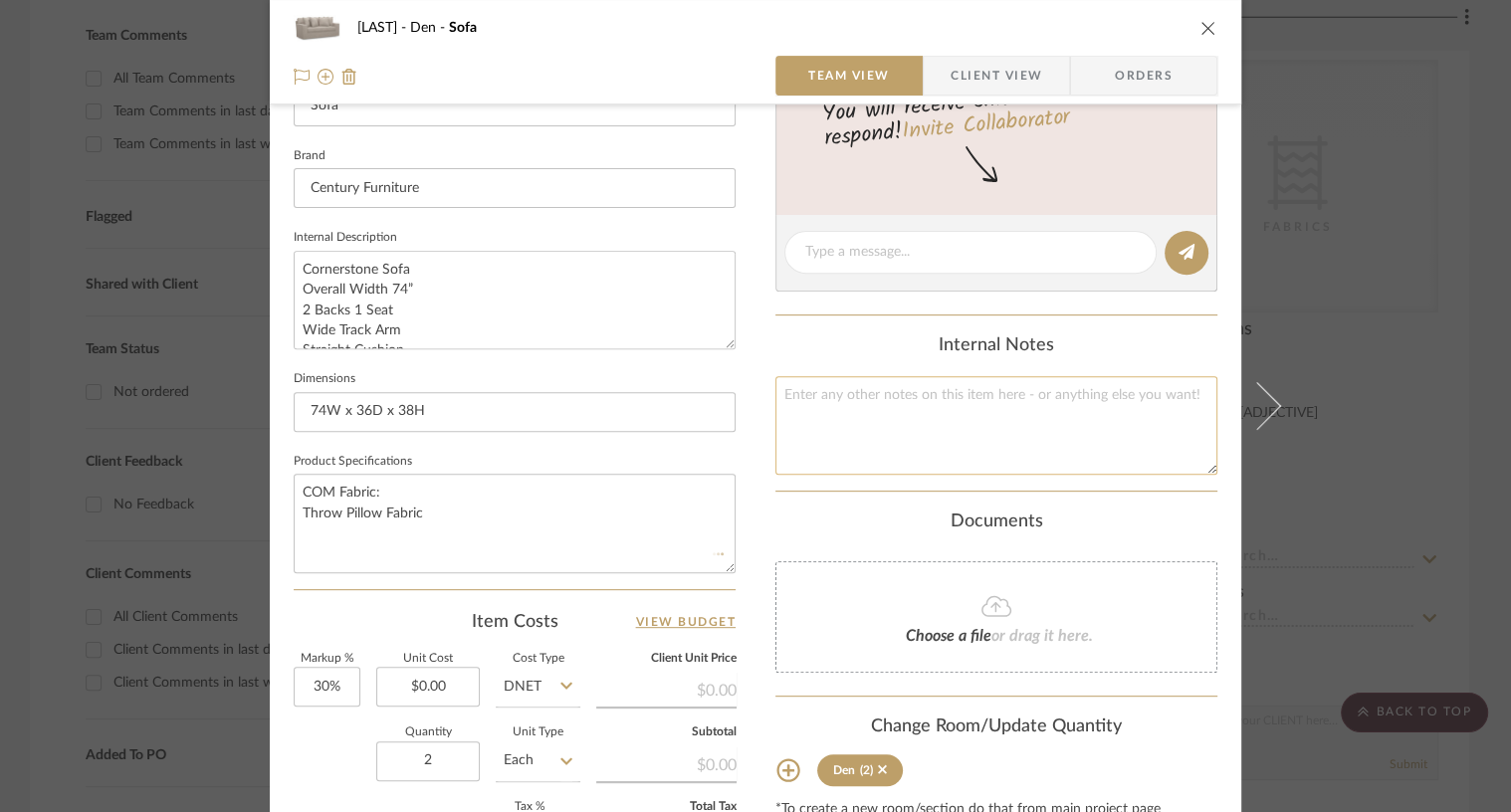 type 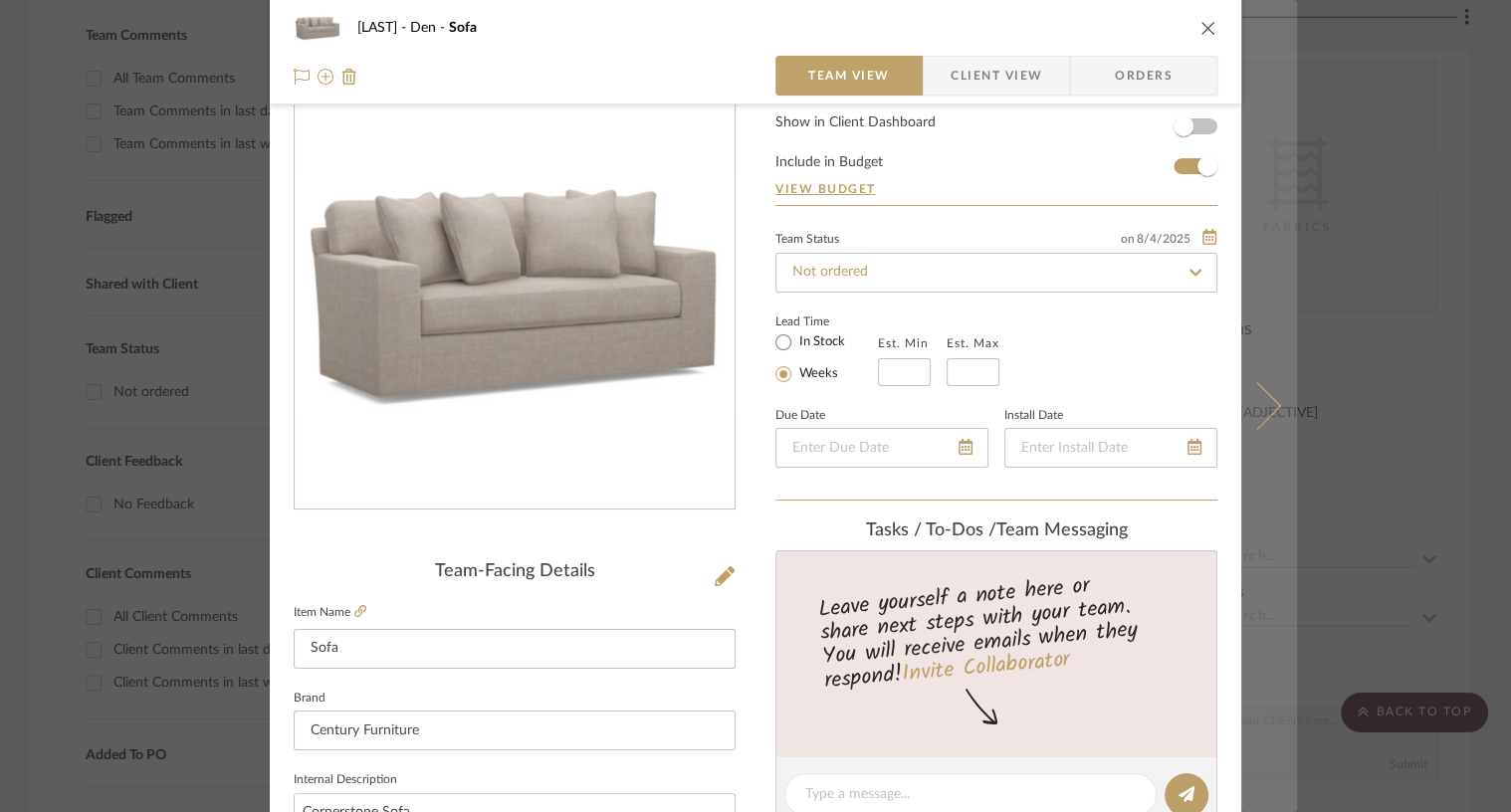 scroll, scrollTop: 0, scrollLeft: 0, axis: both 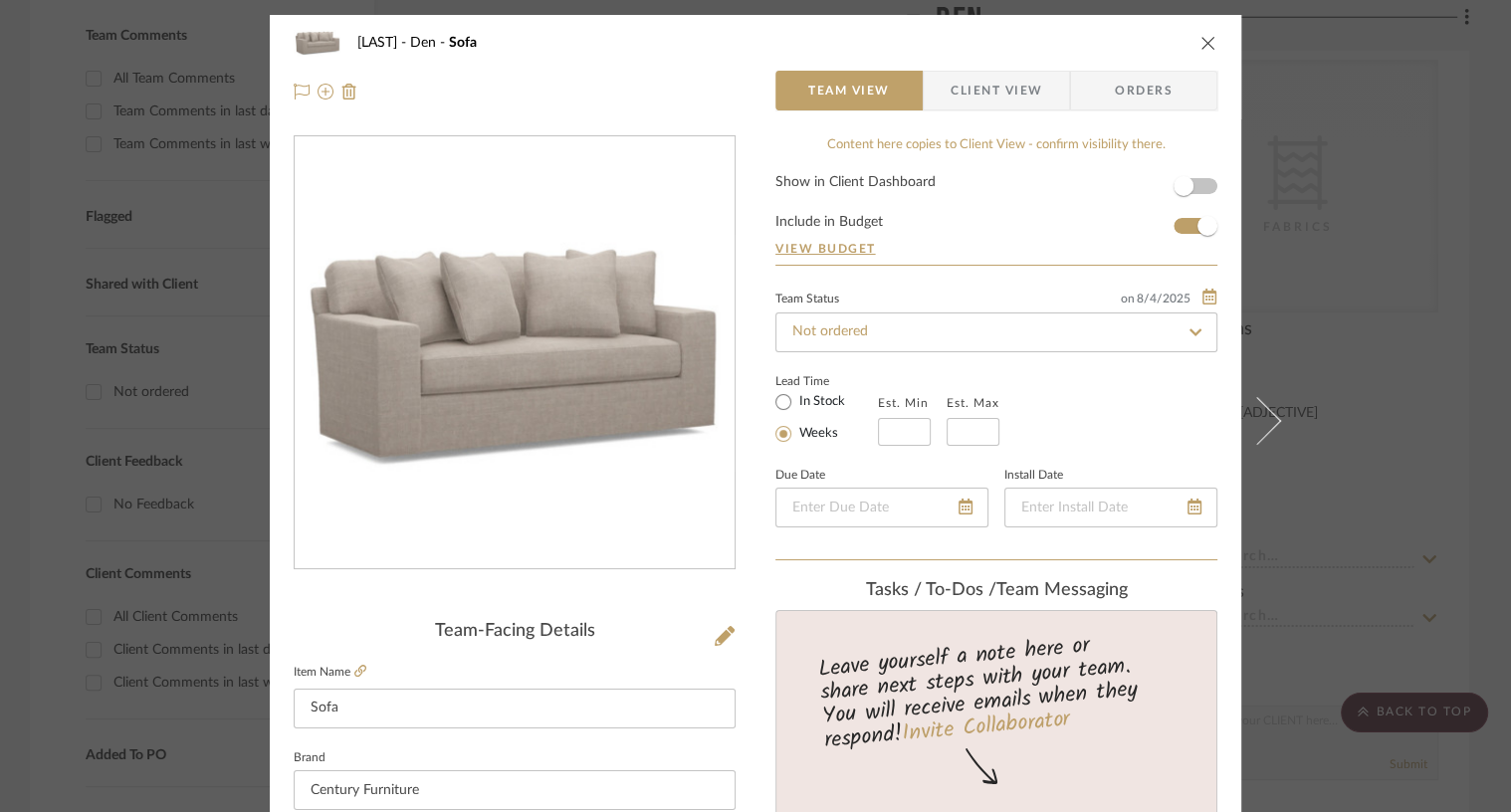 type on "COM OPTION #1 Wareco Stonewash Flax
Pillows x 2: Great Plains Royal Alpaca: Latte 1953/09
Pillows x 2 Wareco Stonewash Stone" 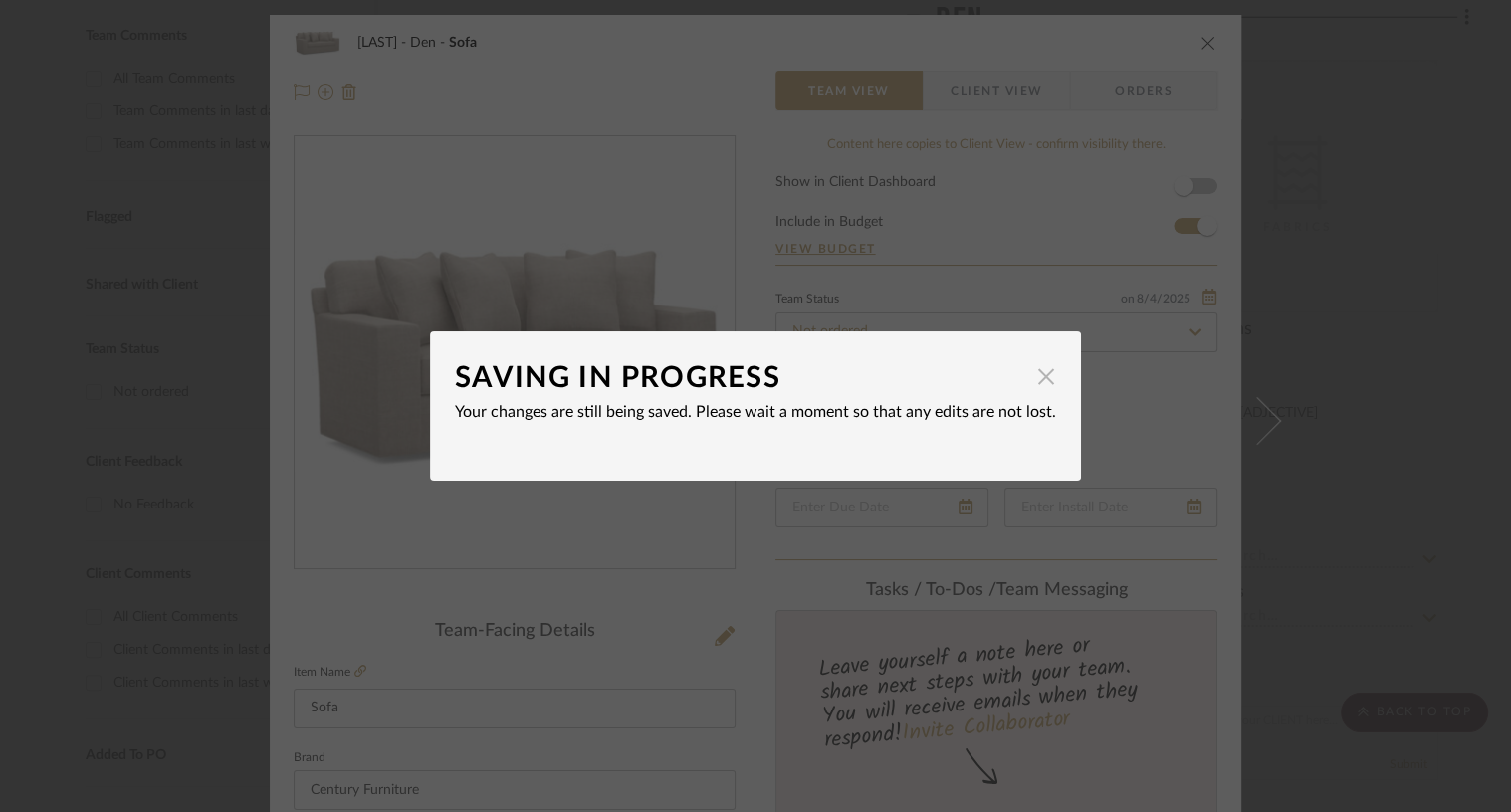 click at bounding box center [1046, 376] 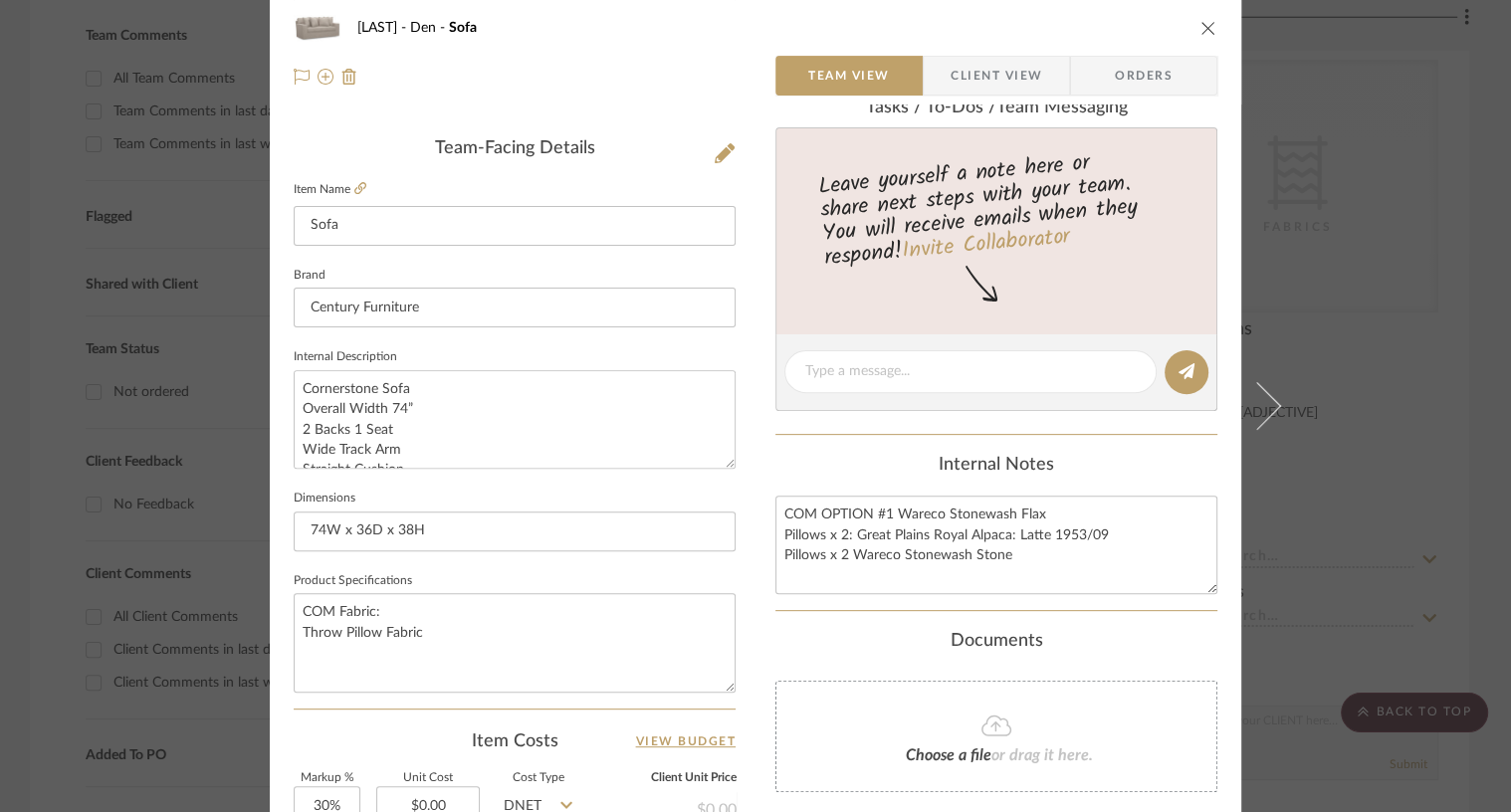 scroll, scrollTop: 0, scrollLeft: 0, axis: both 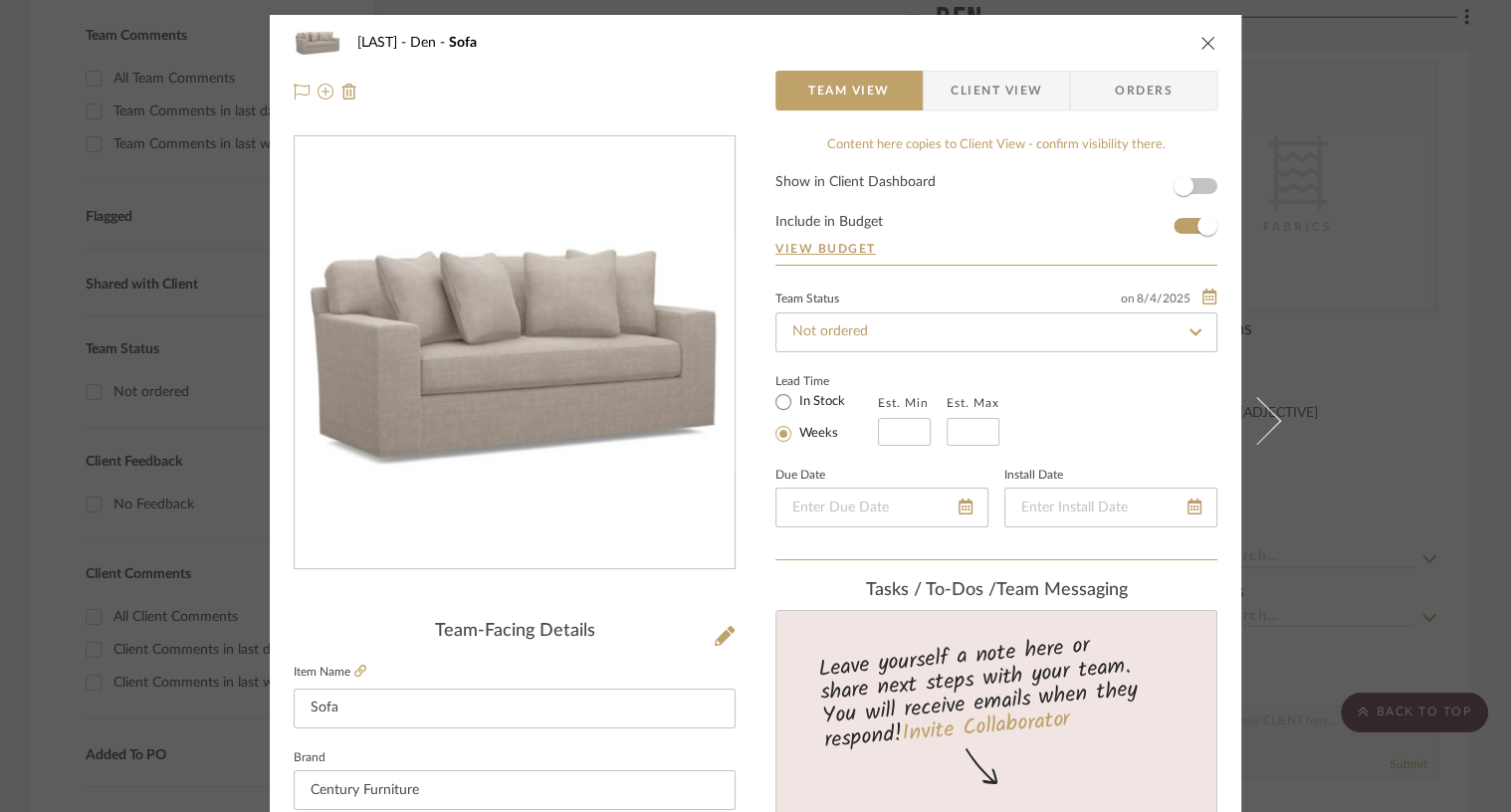click at bounding box center [1208, 43] 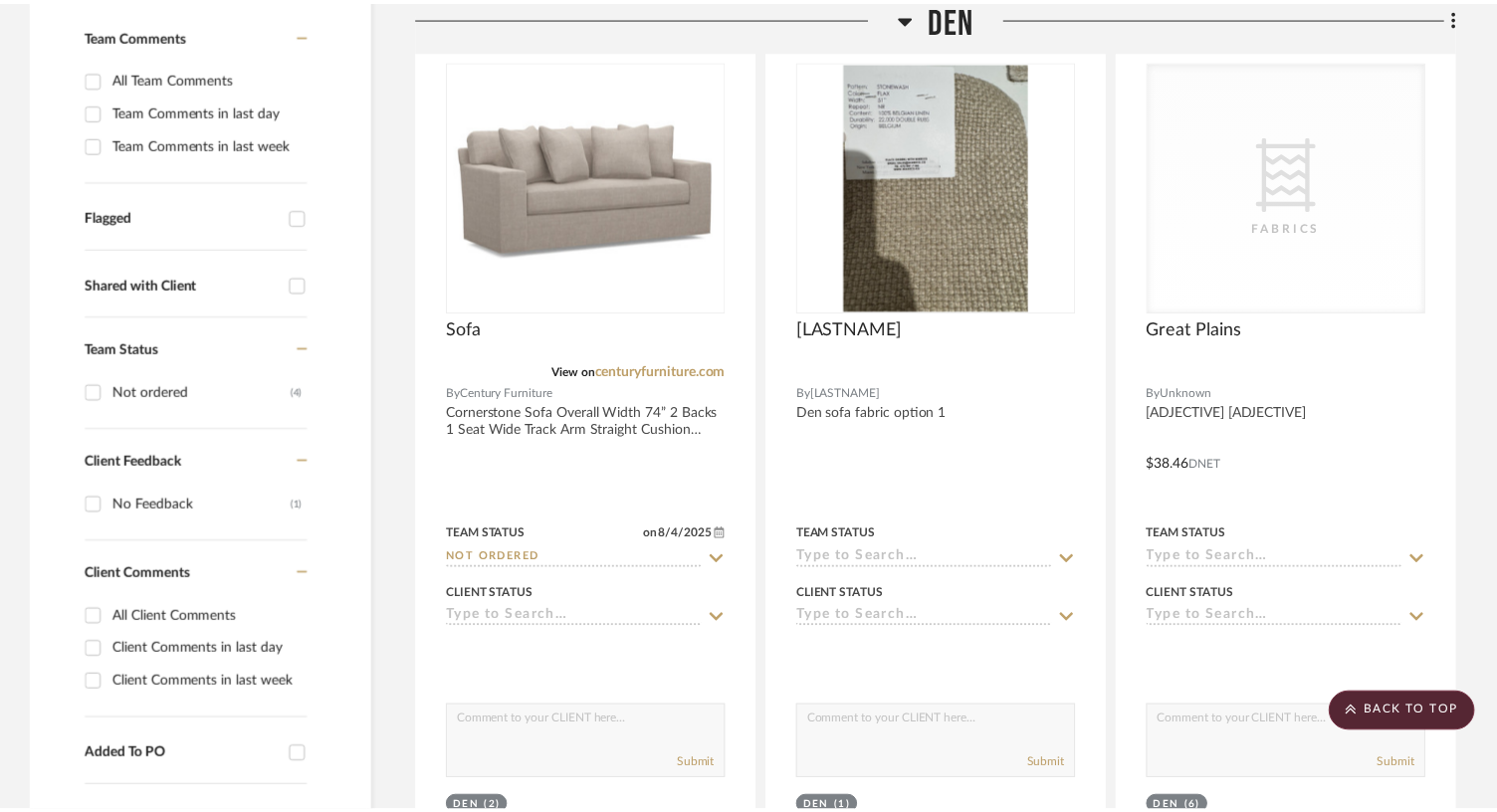 scroll, scrollTop: 529, scrollLeft: 0, axis: vertical 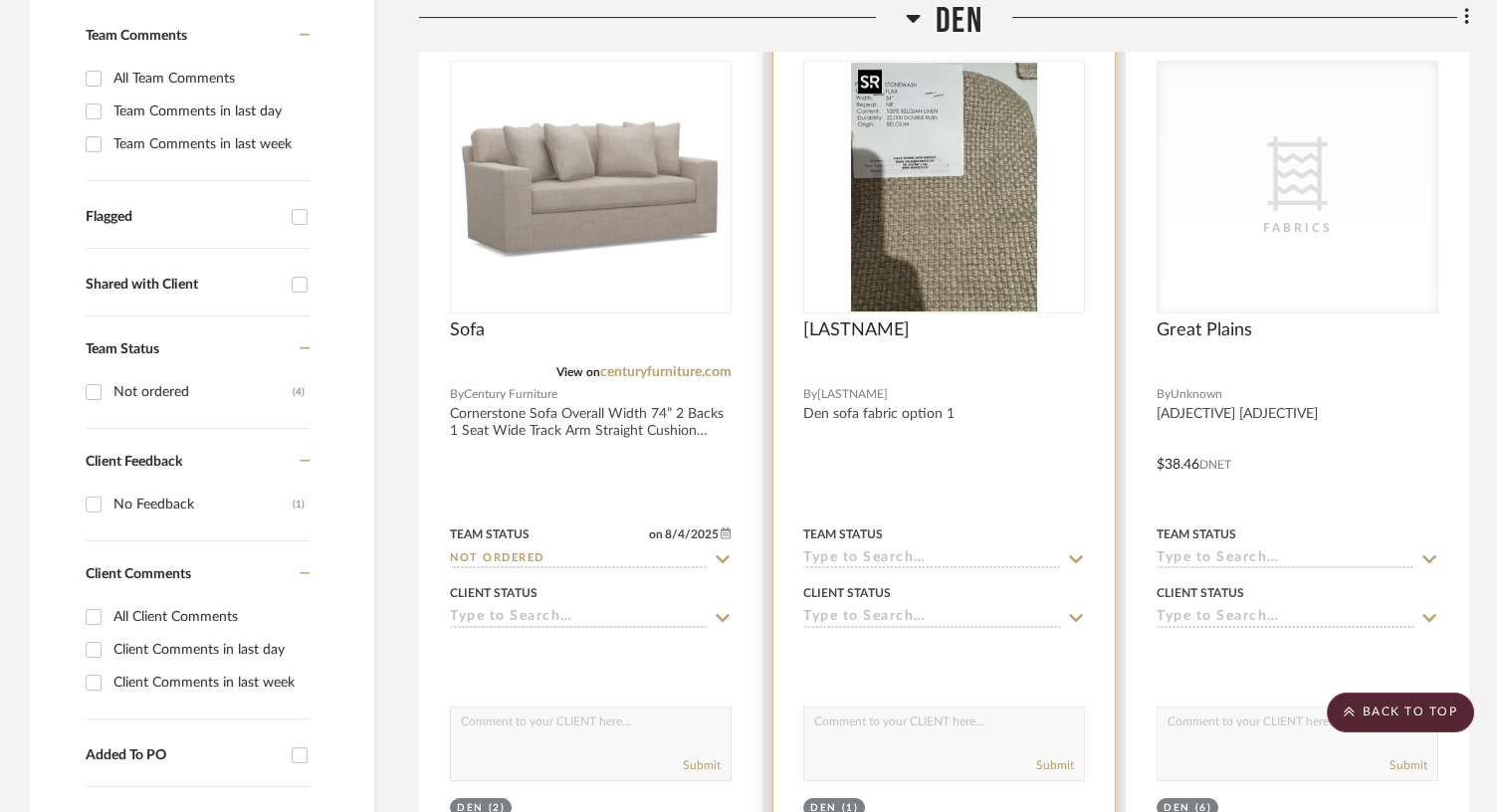 click at bounding box center (945, 187) 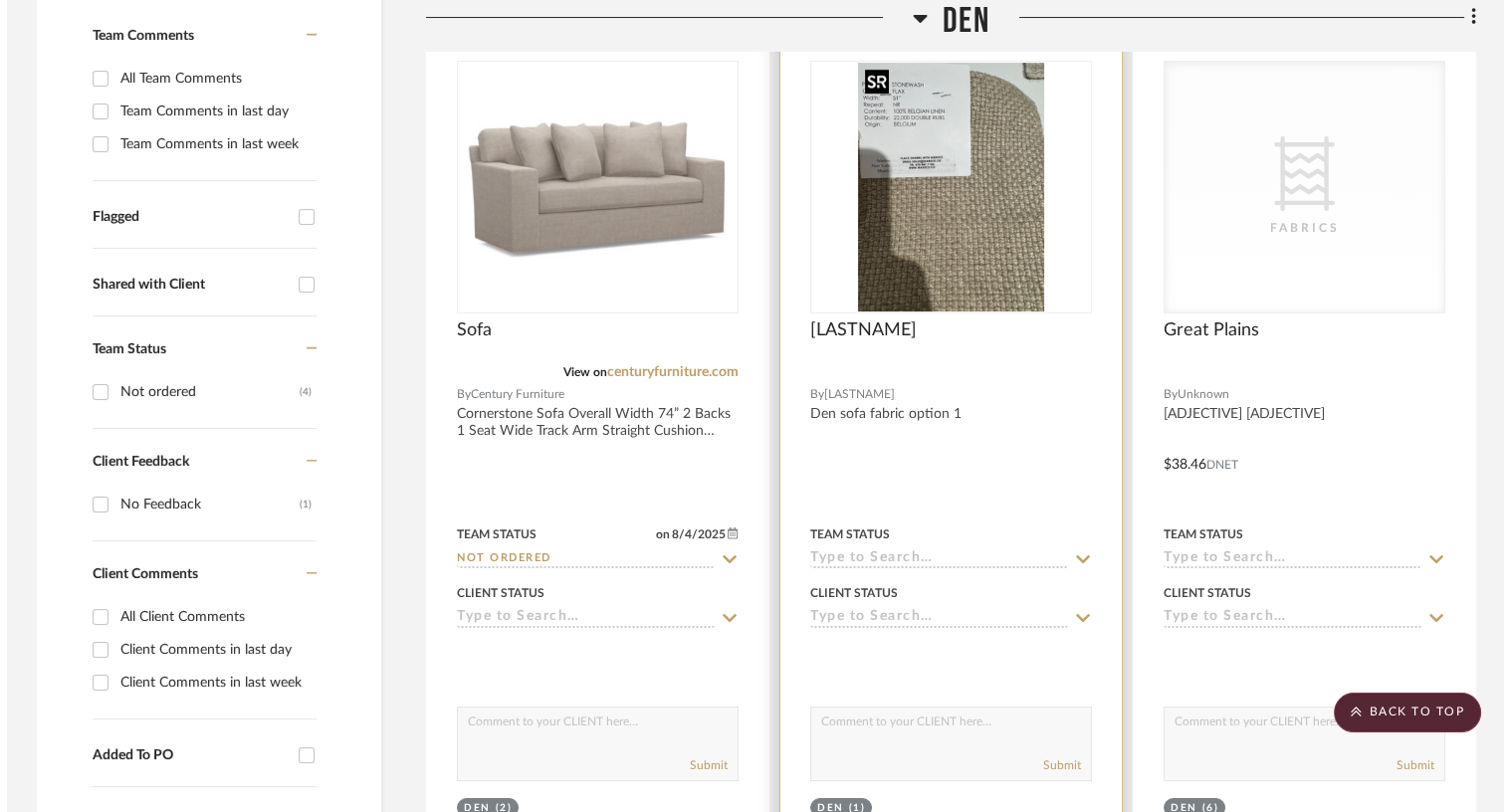 scroll, scrollTop: 0, scrollLeft: 0, axis: both 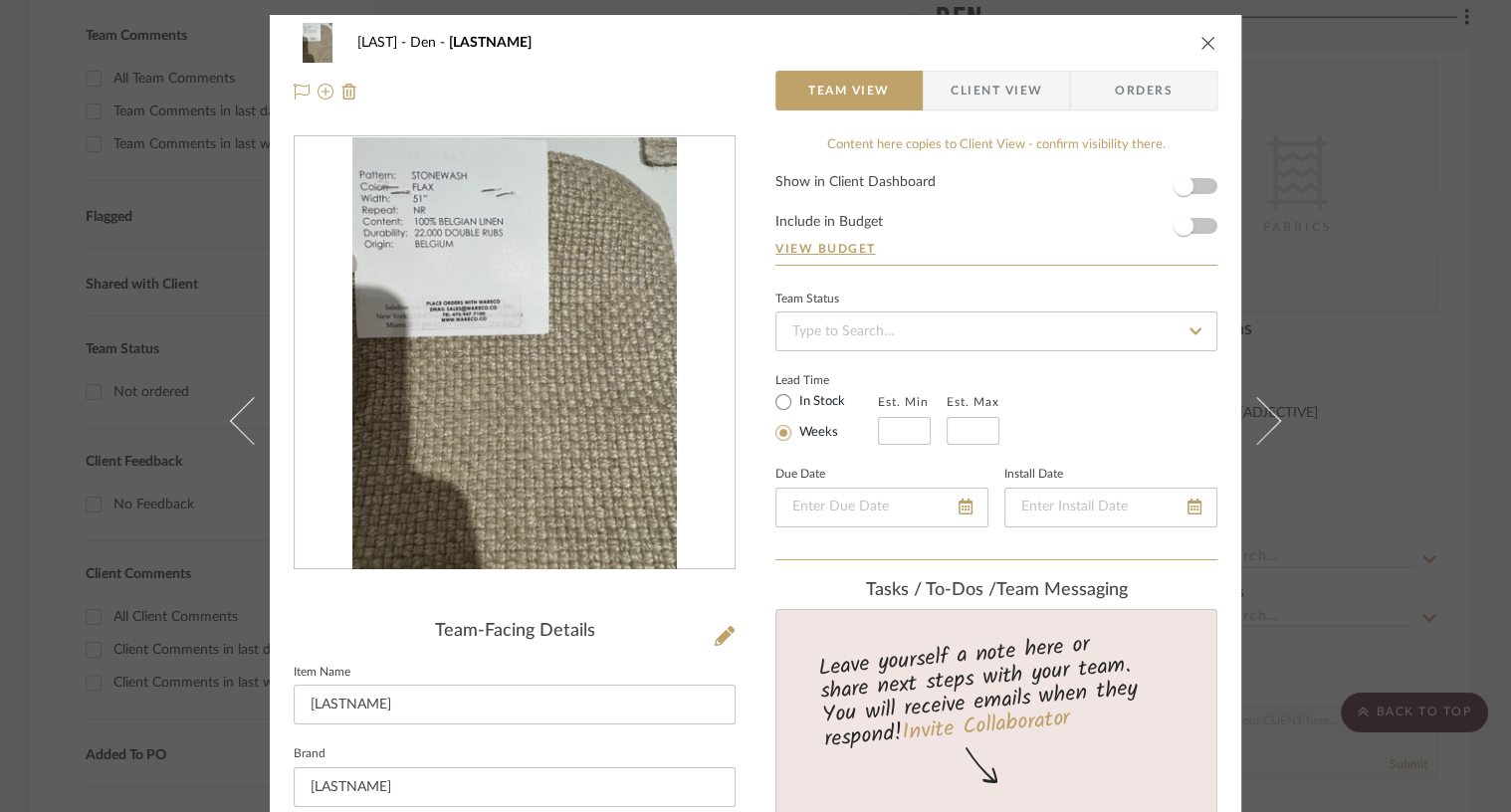 click at bounding box center [1208, 43] 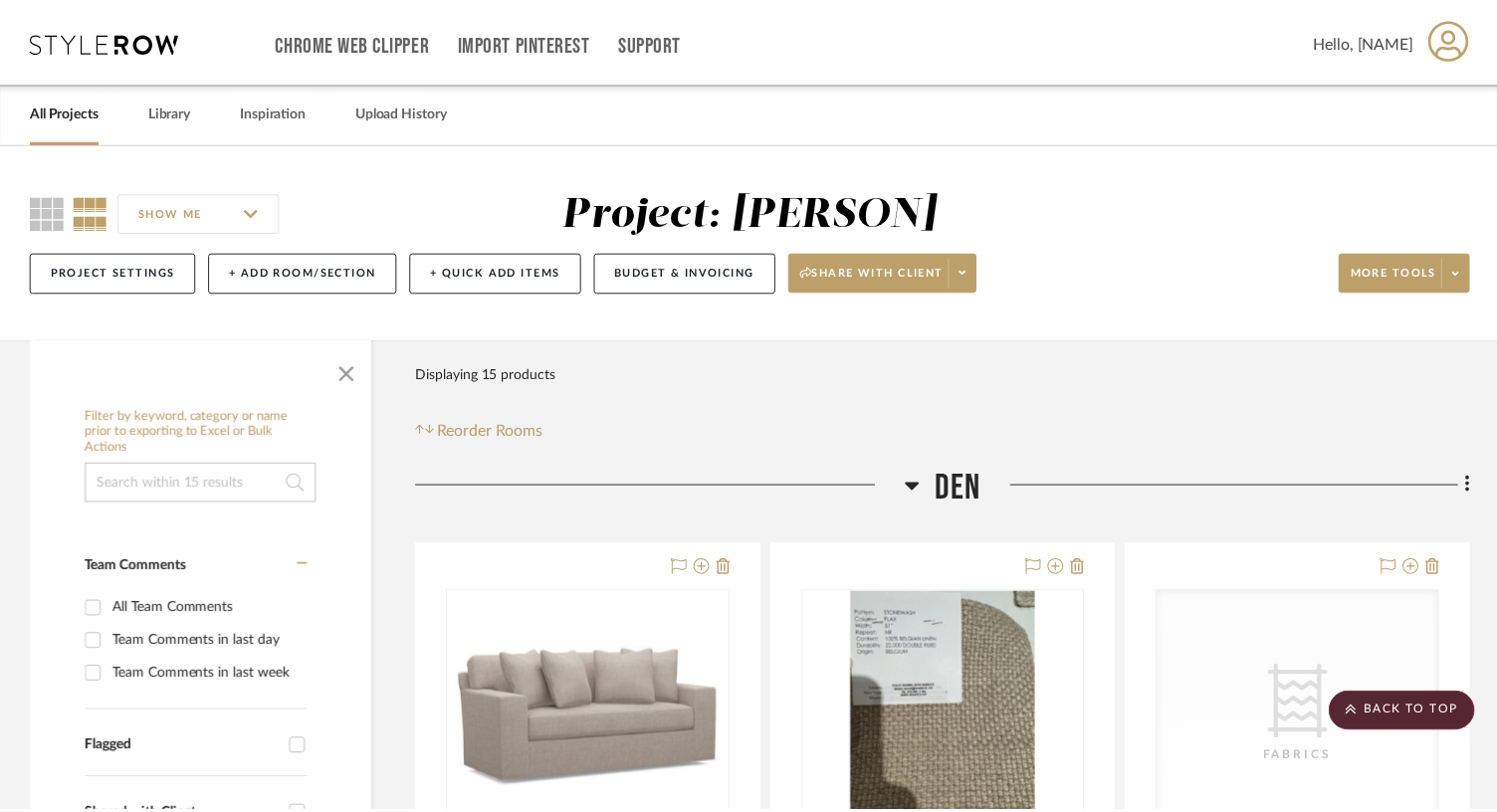 scroll, scrollTop: 529, scrollLeft: 0, axis: vertical 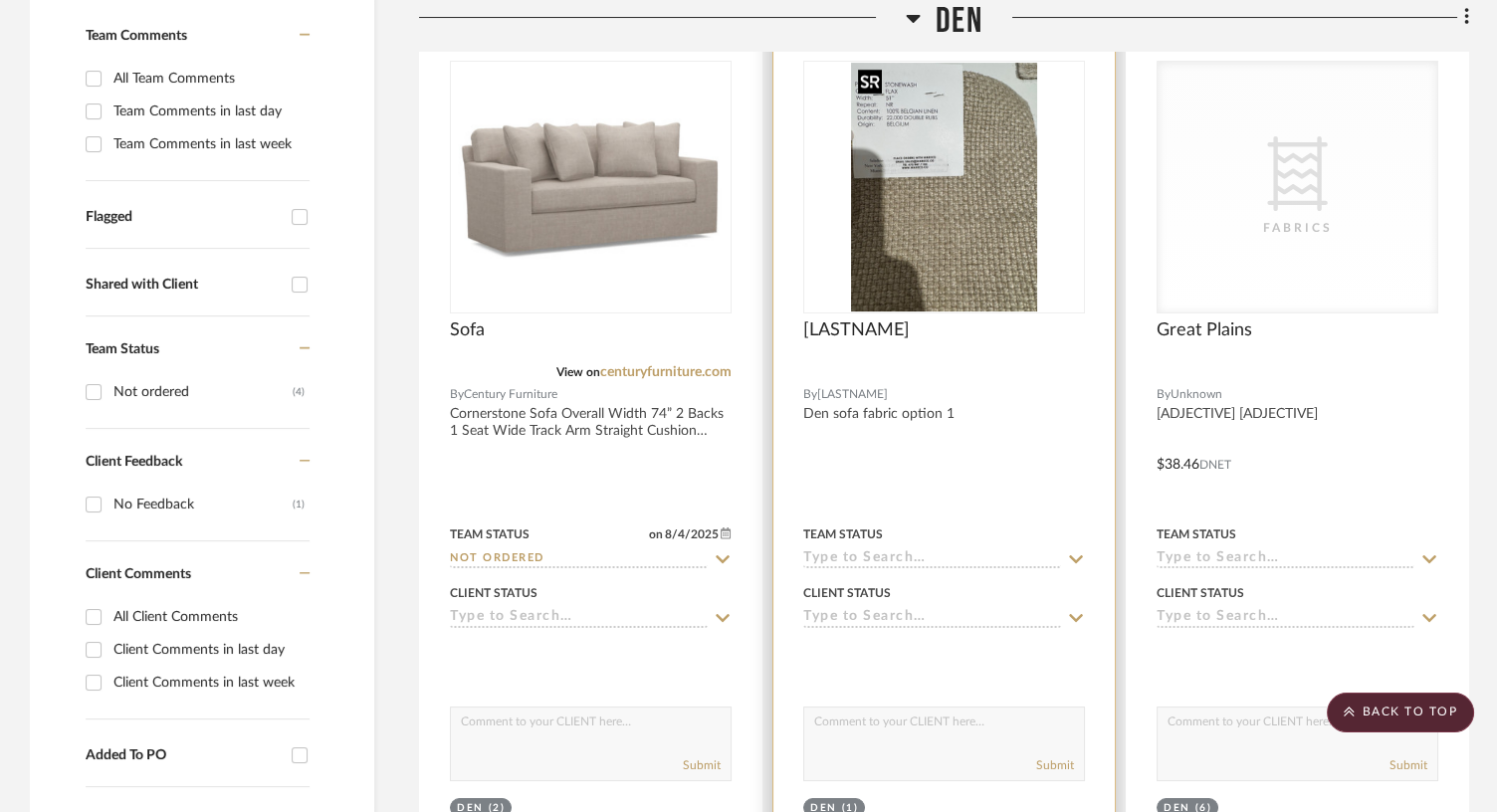 click at bounding box center (945, 187) 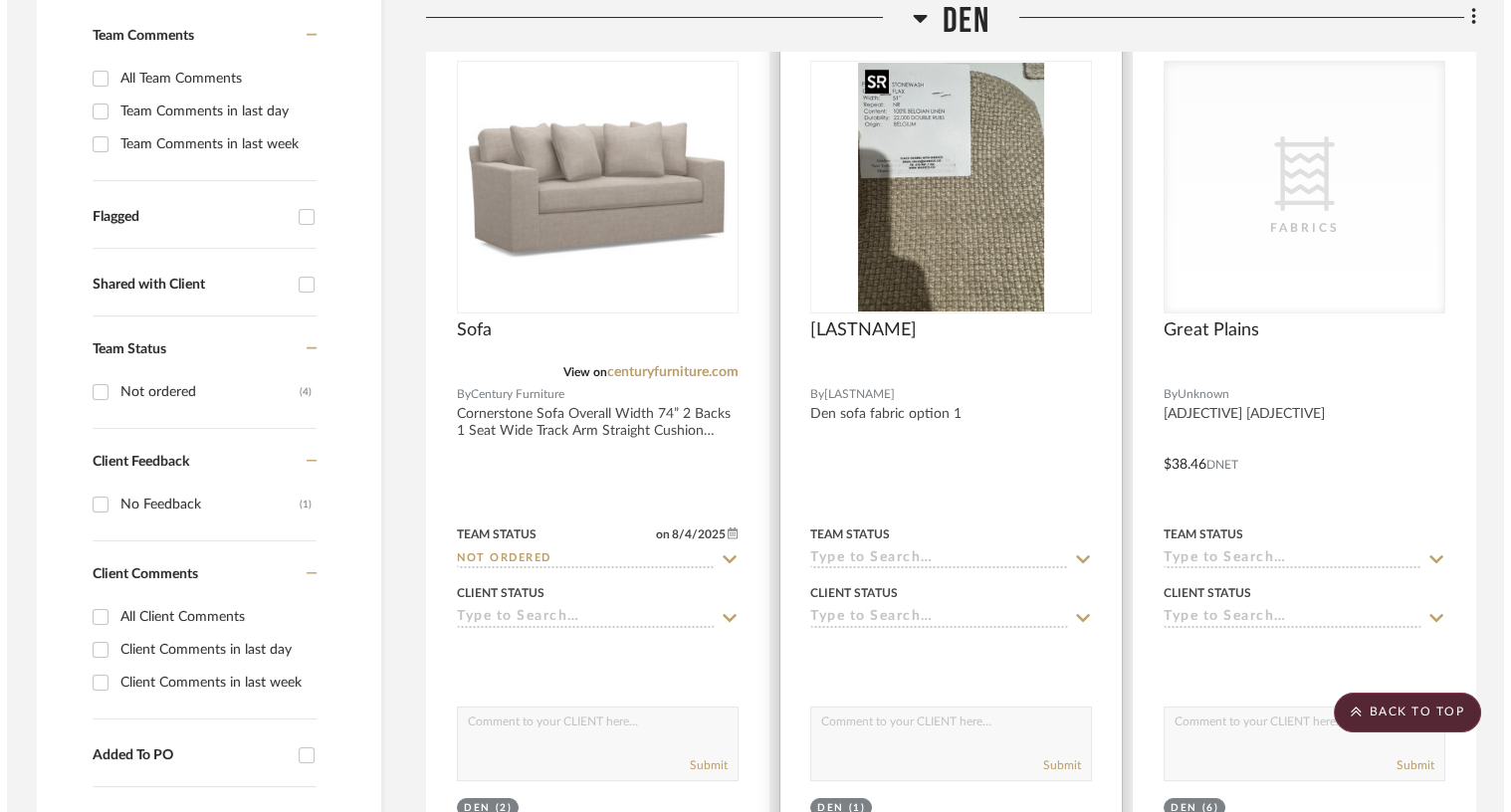 scroll, scrollTop: 0, scrollLeft: 0, axis: both 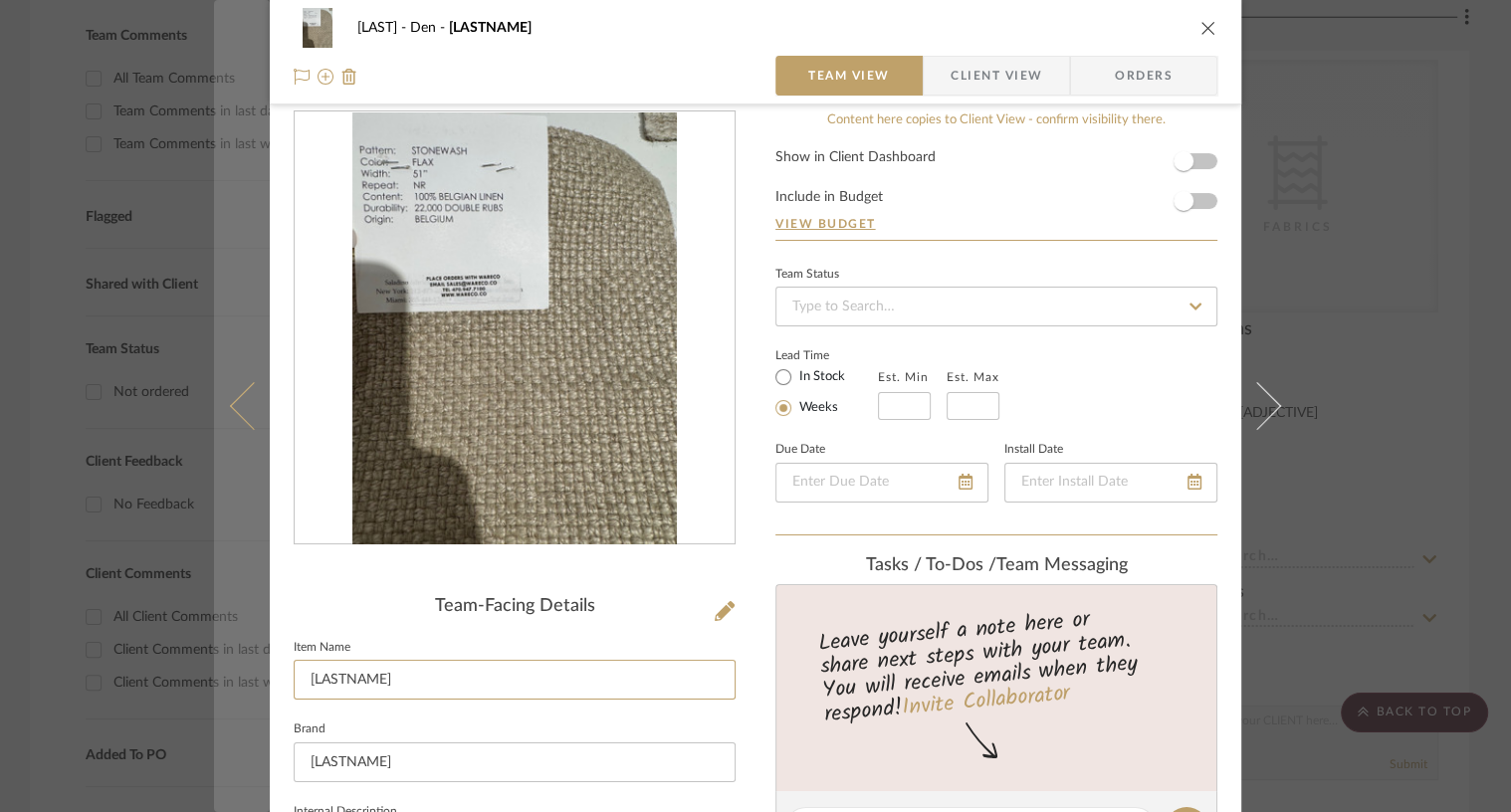 drag, startPoint x: 405, startPoint y: 686, endPoint x: 210, endPoint y: 681, distance: 195.06409 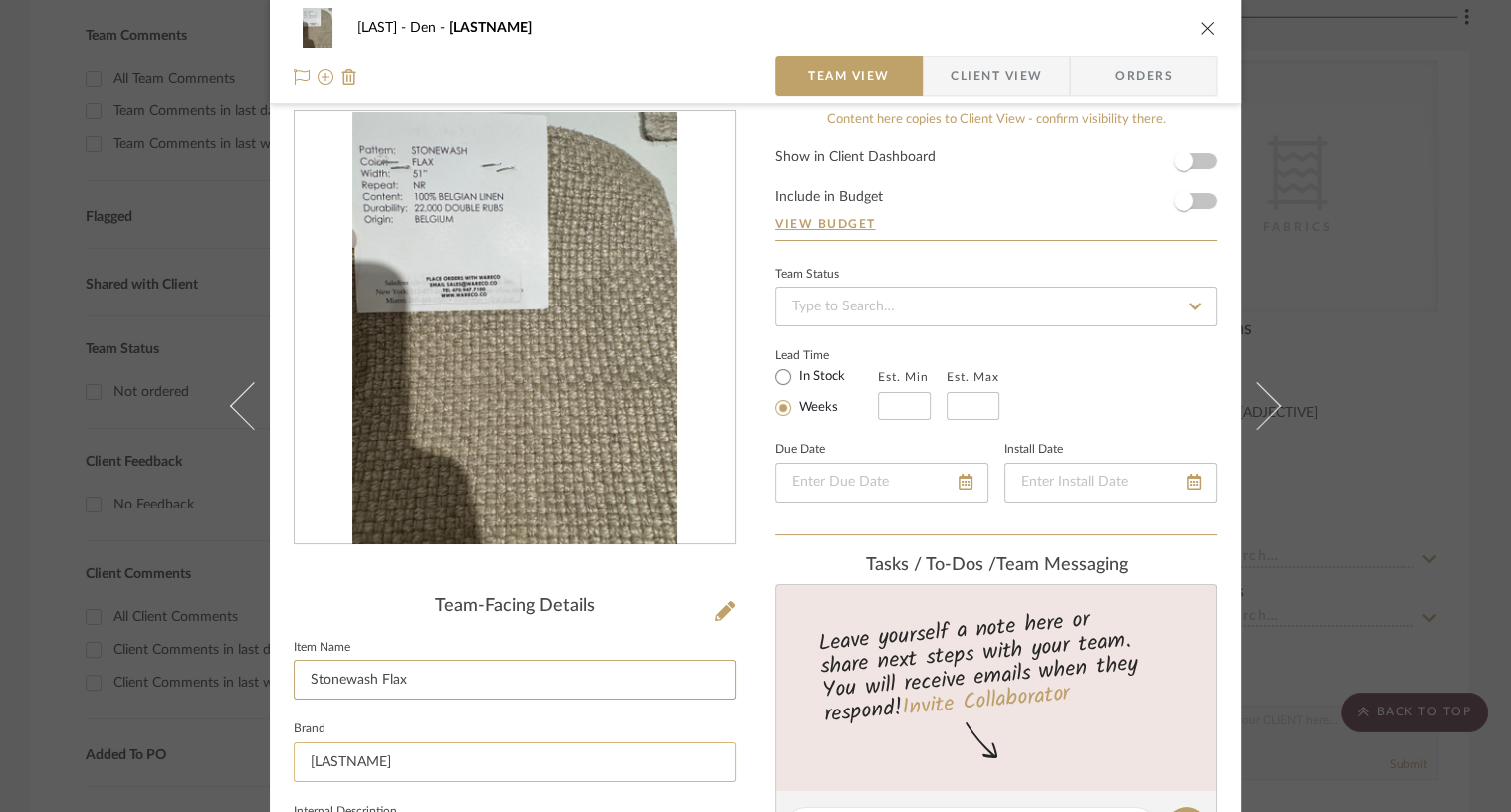 type on "Stonewash Flax" 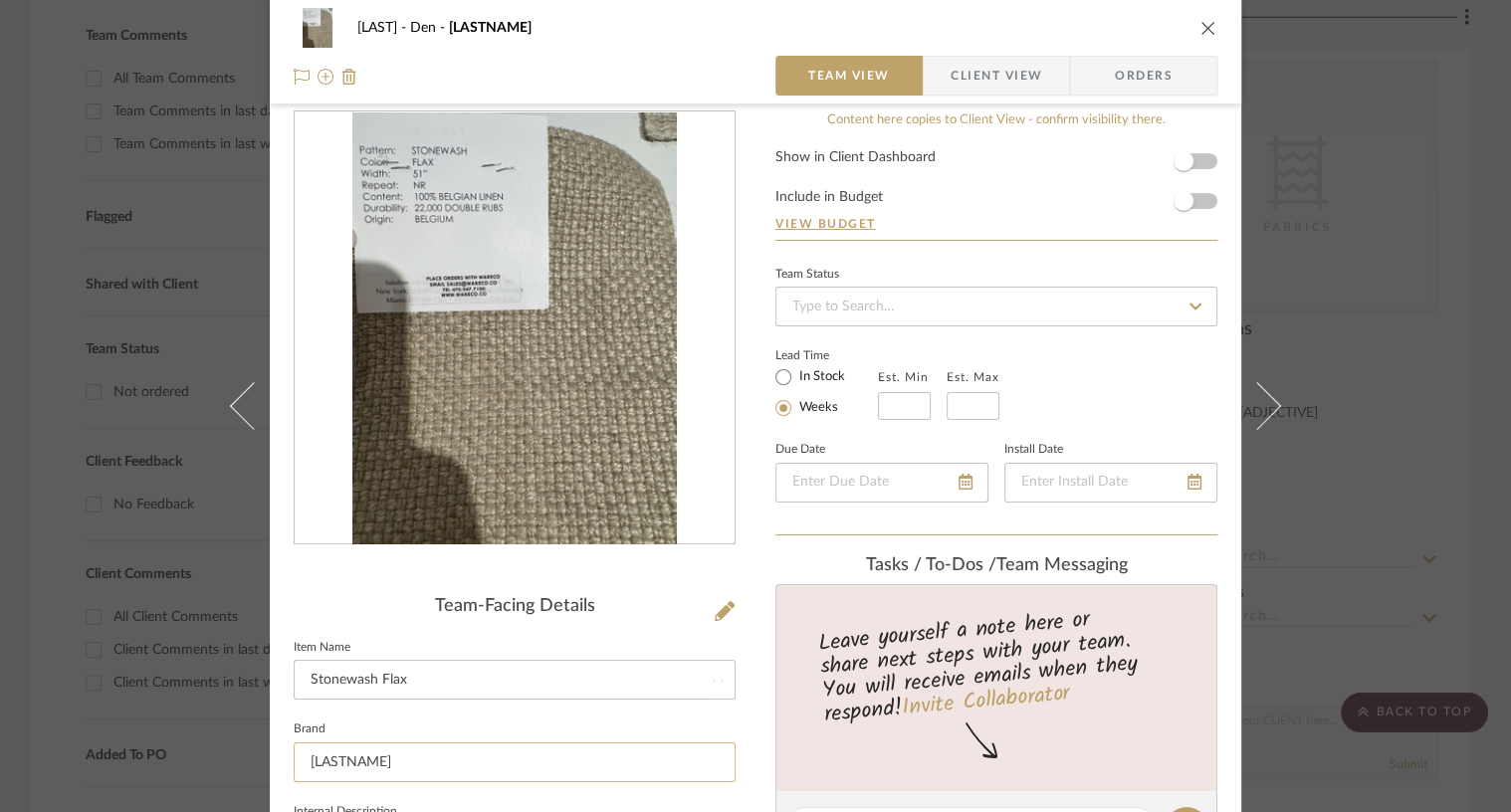 click on "Saladino" 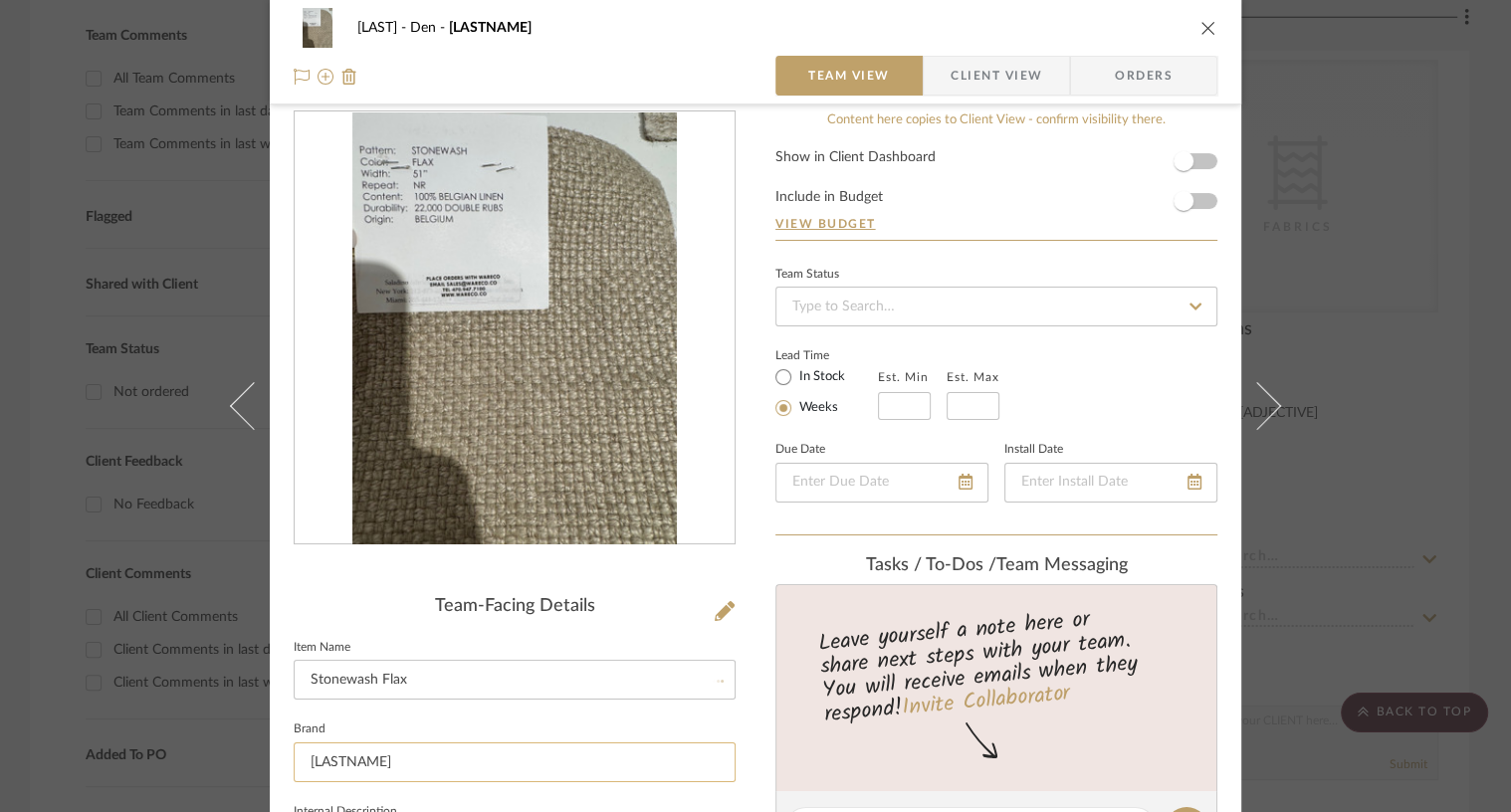 type 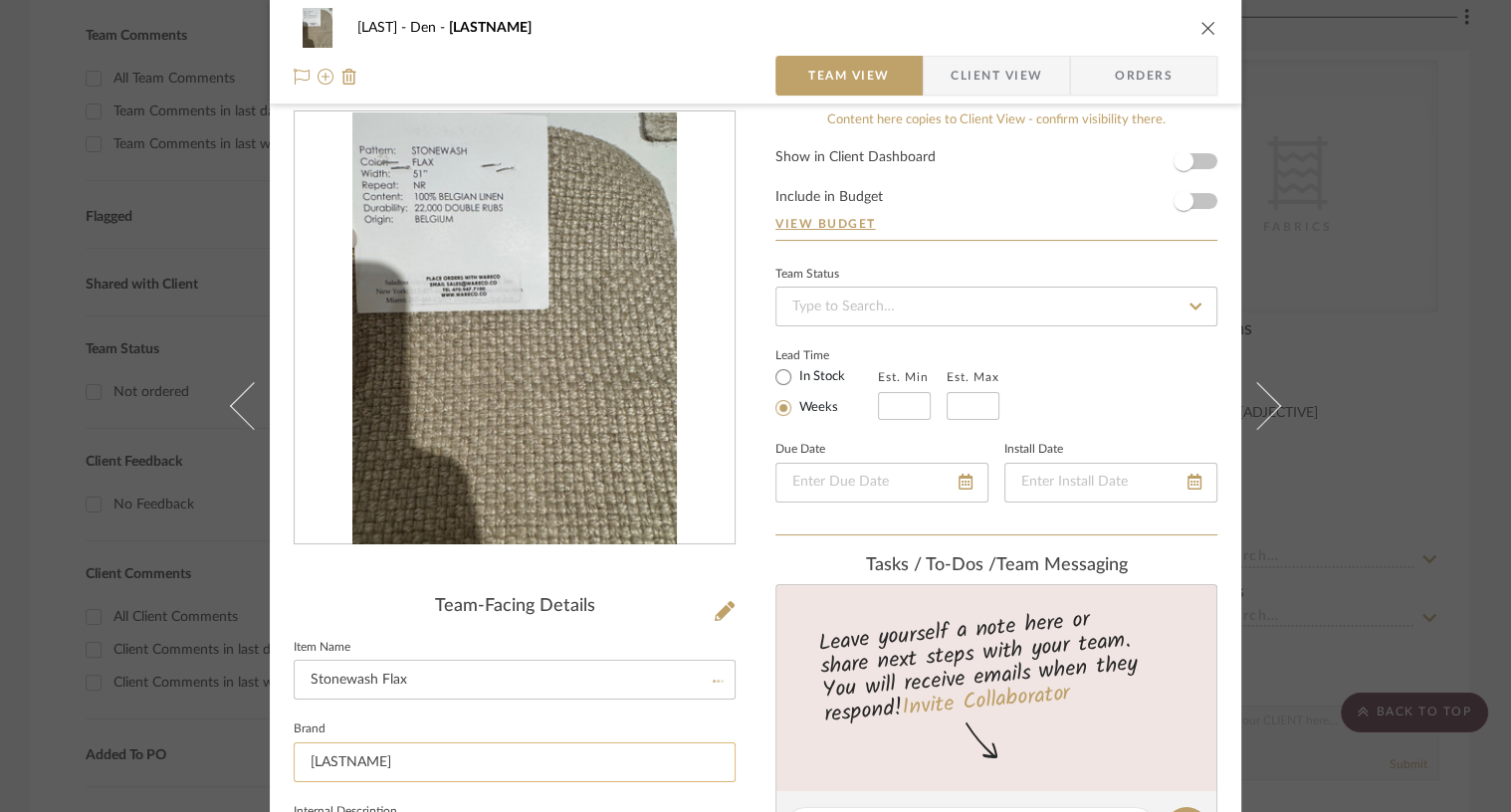 type 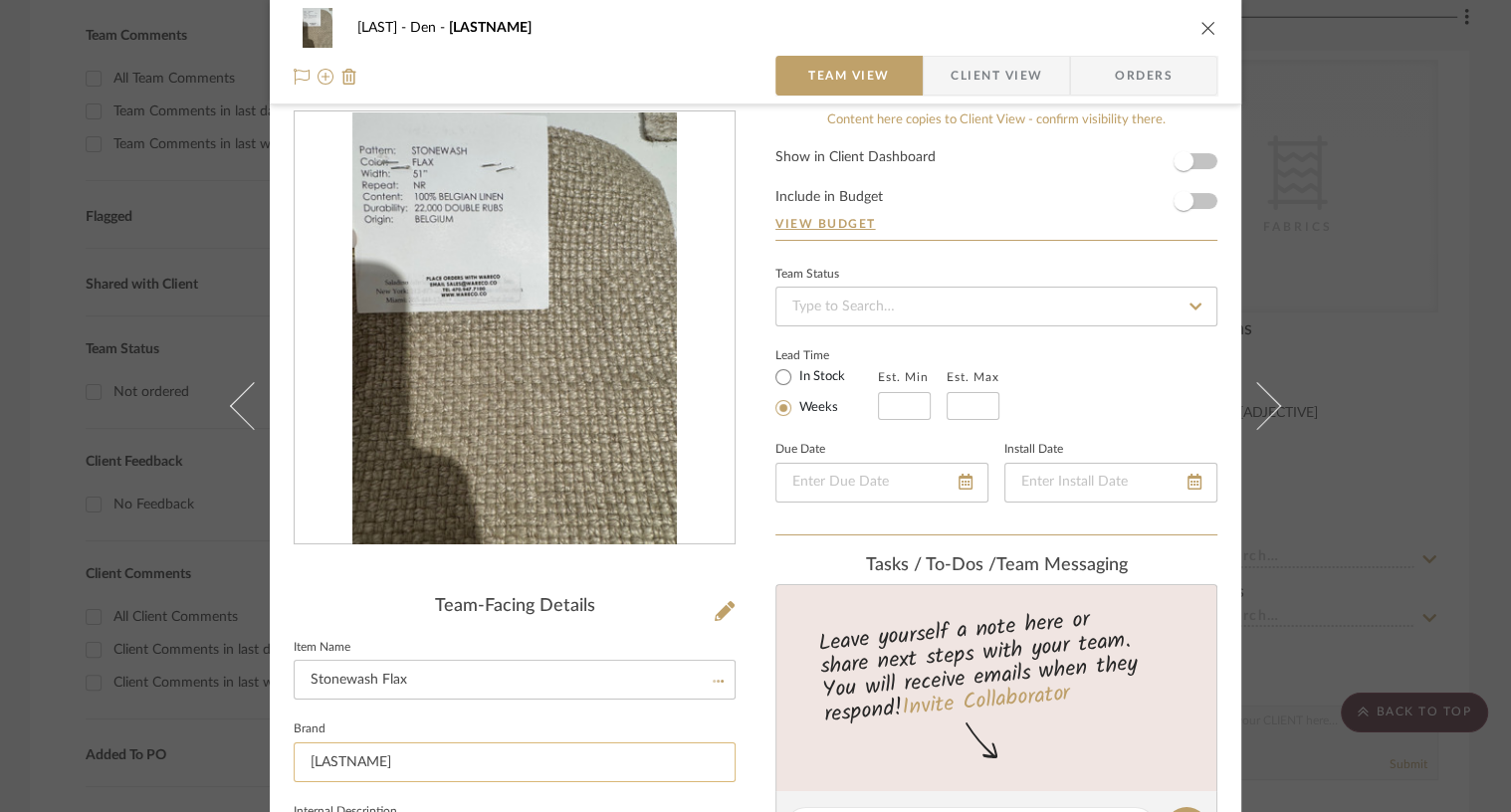 type 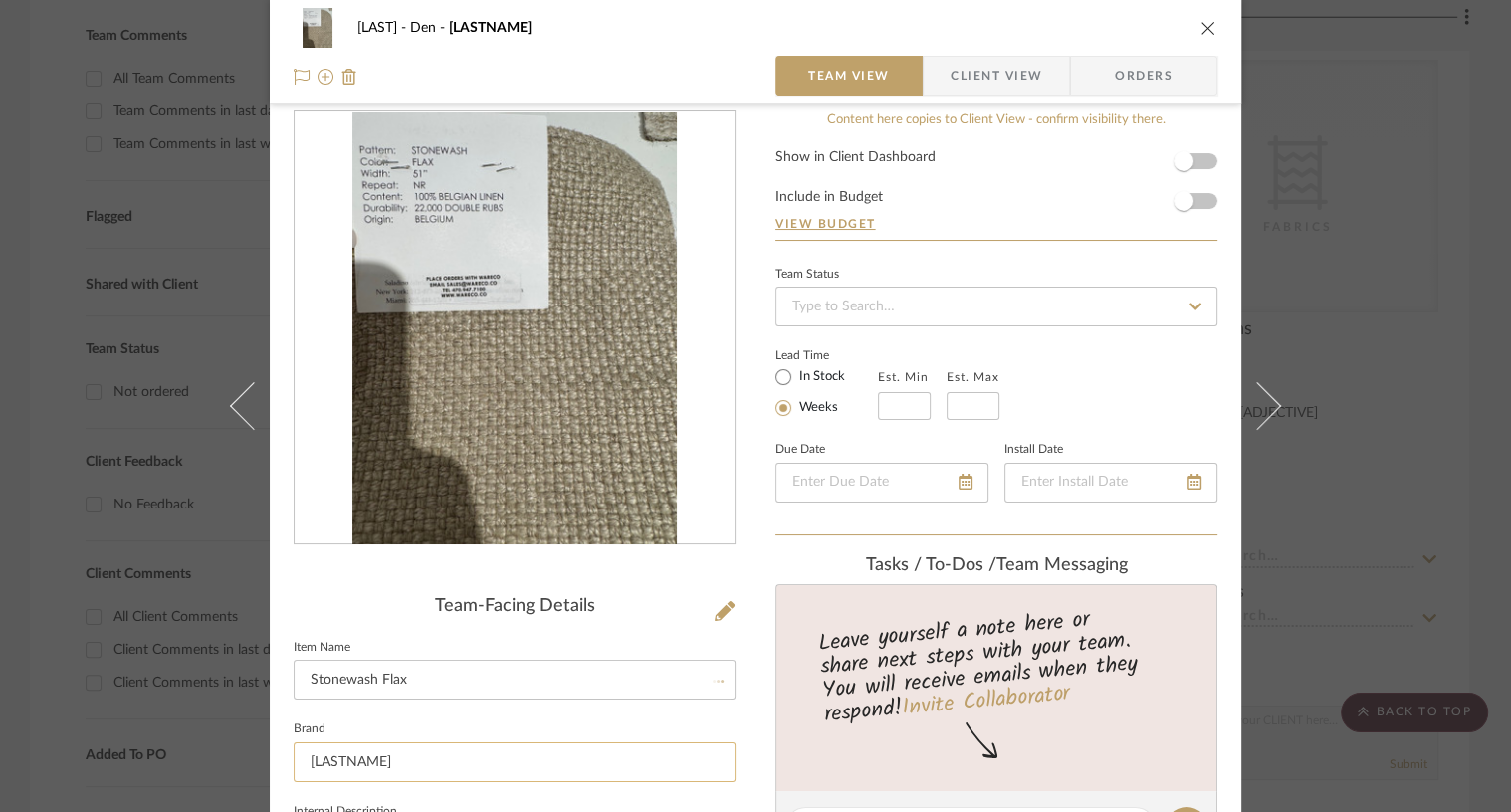 type 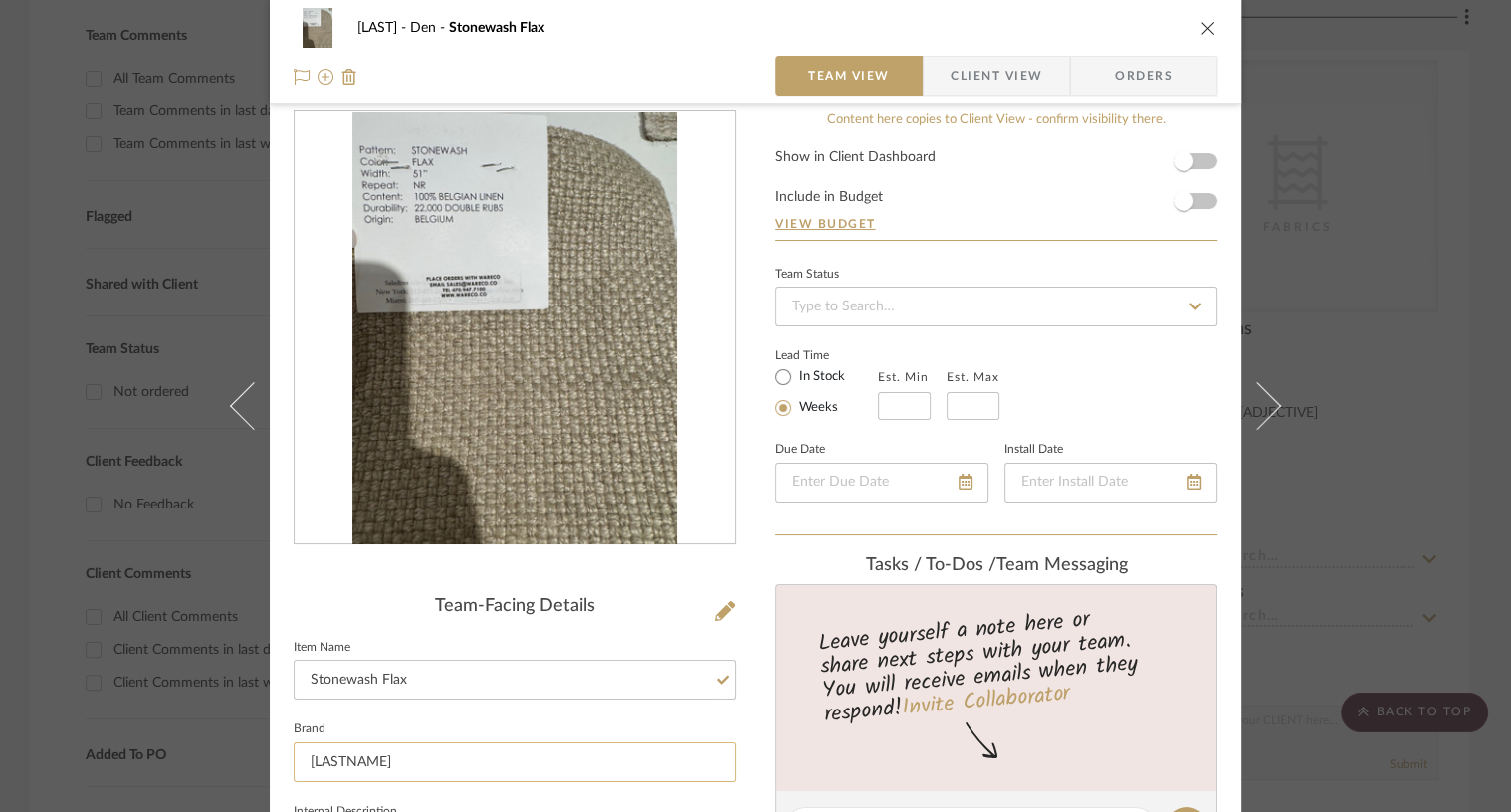 click on "Saladino" 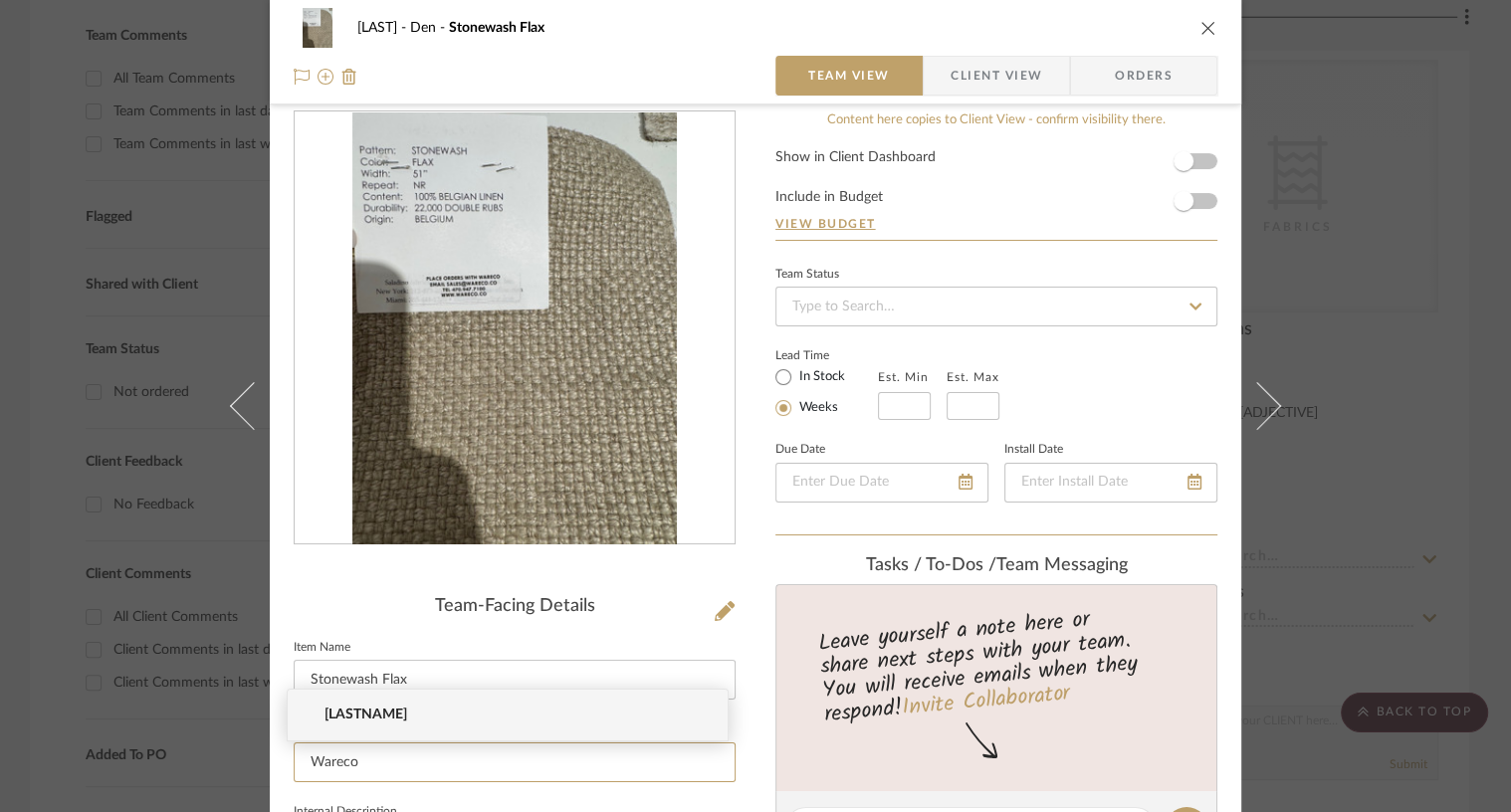 type on "Wareco" 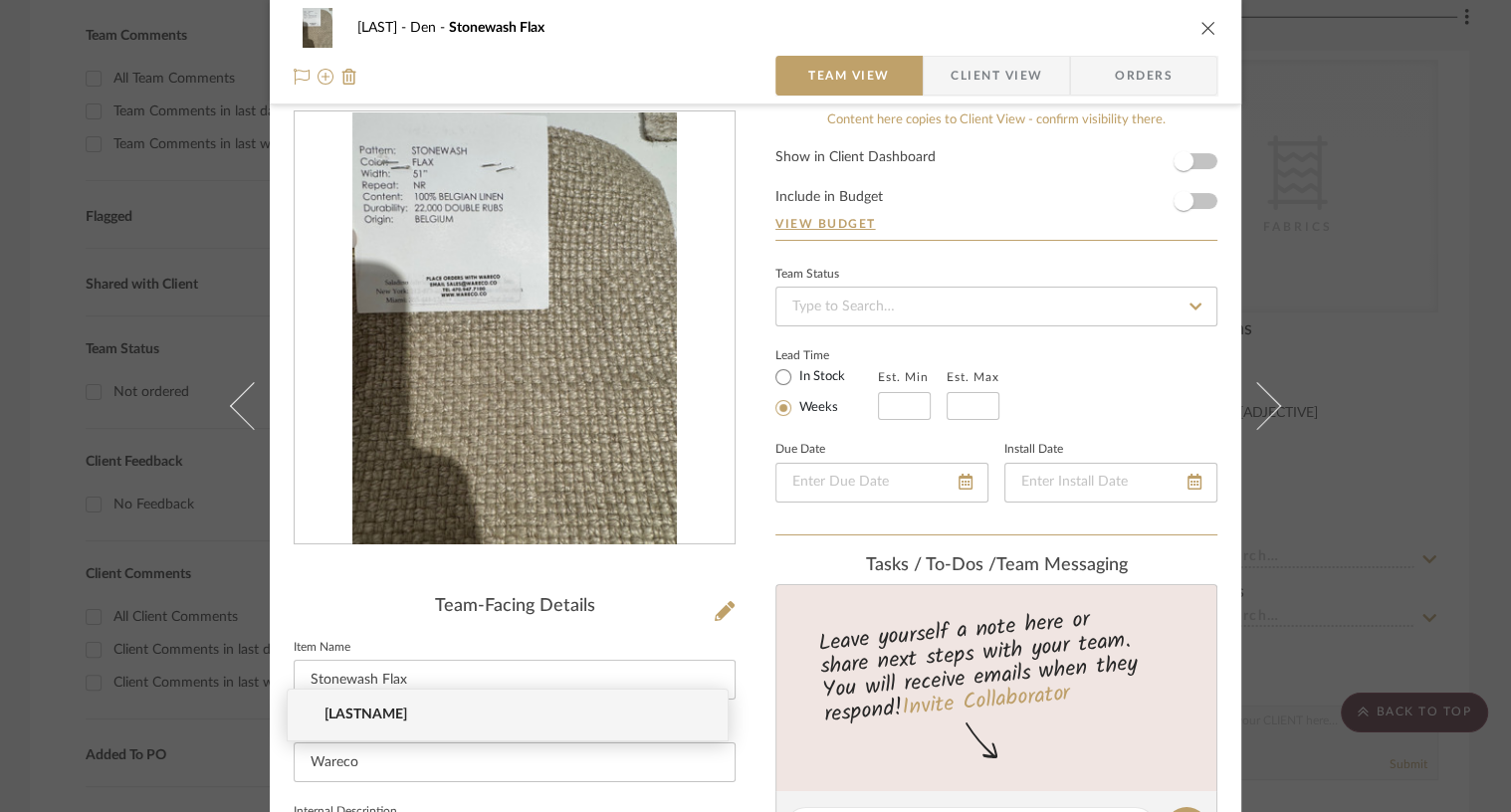 click on "Team-Facing Details" 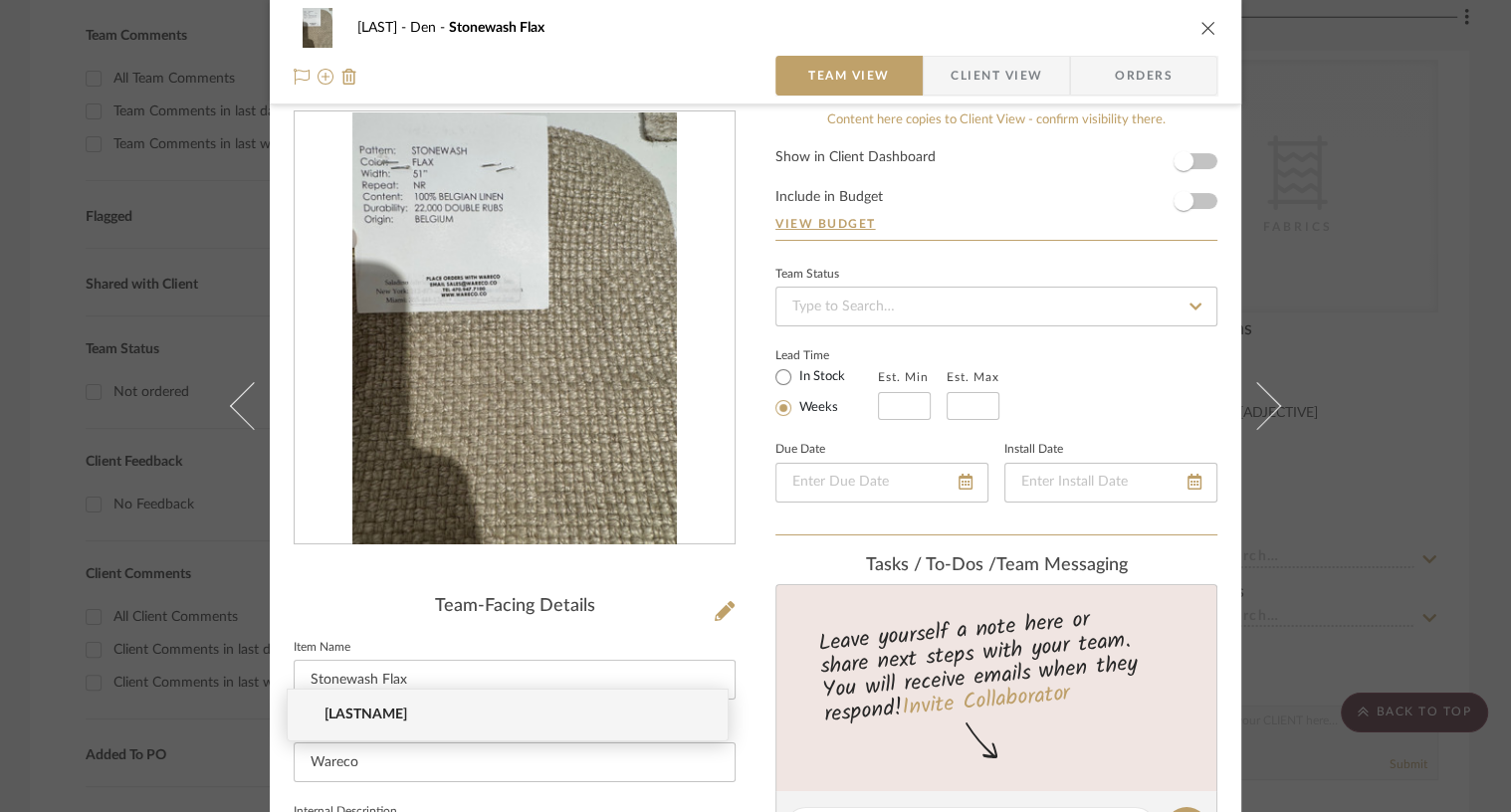 type 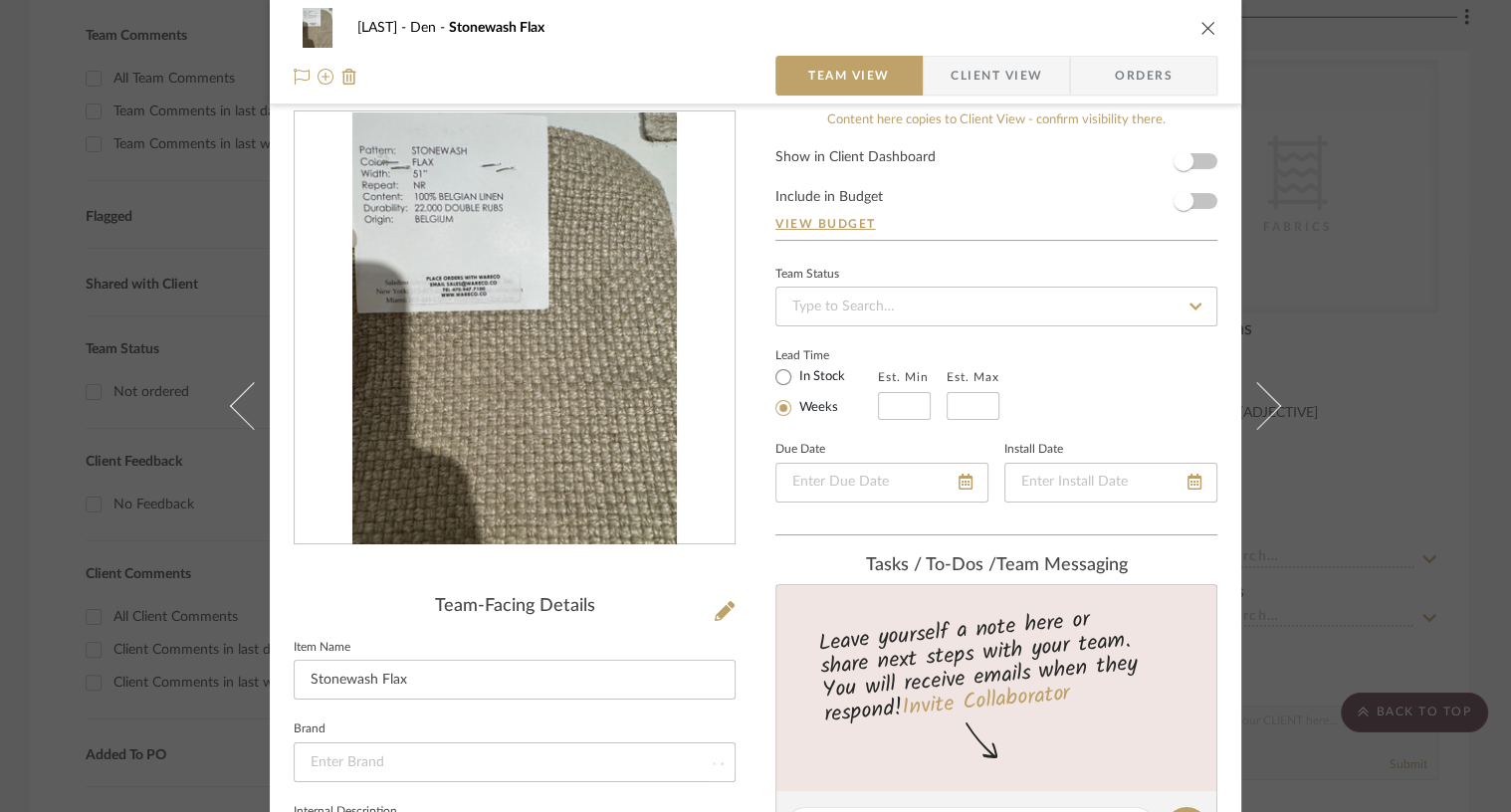 type 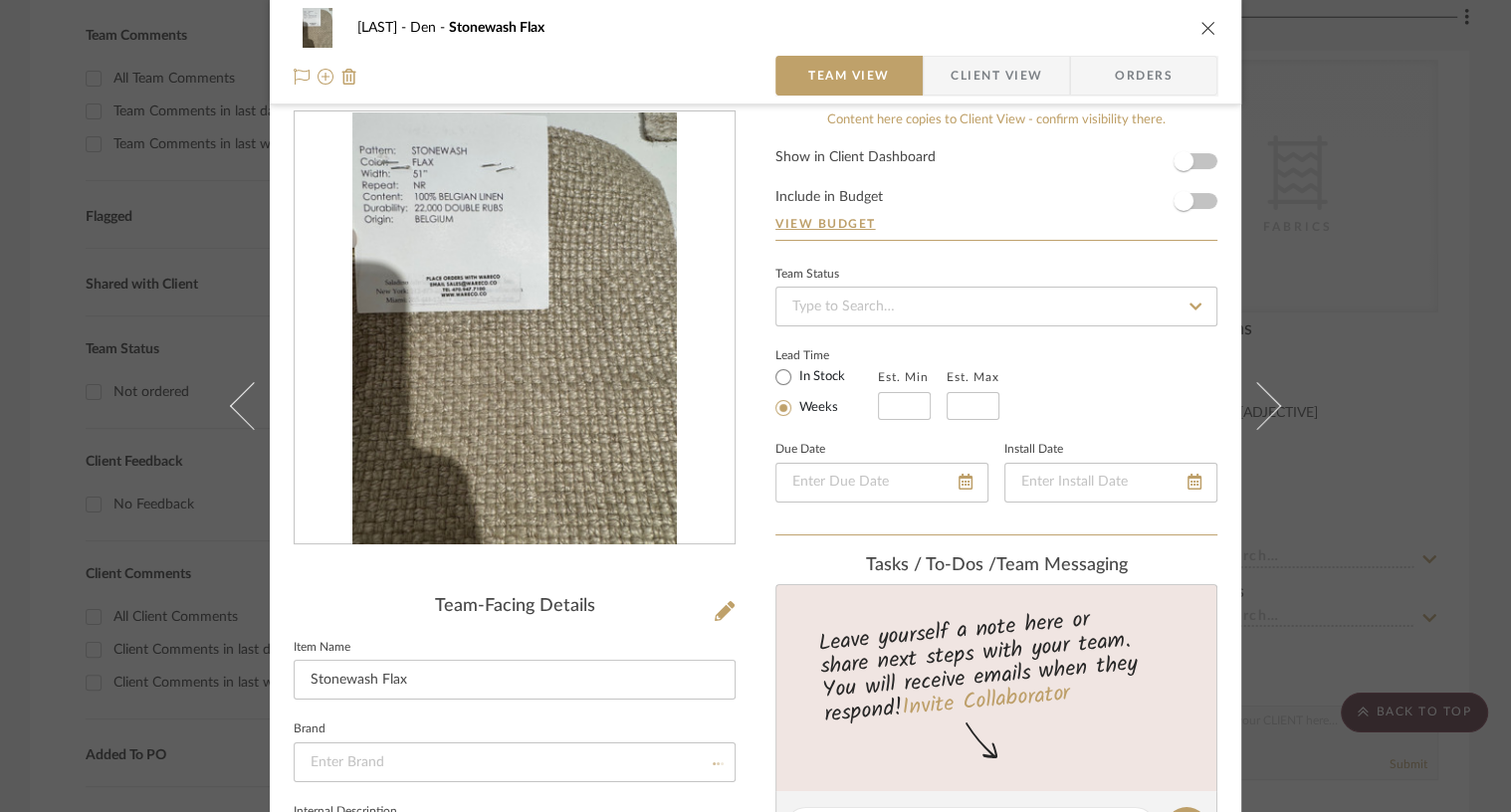 type 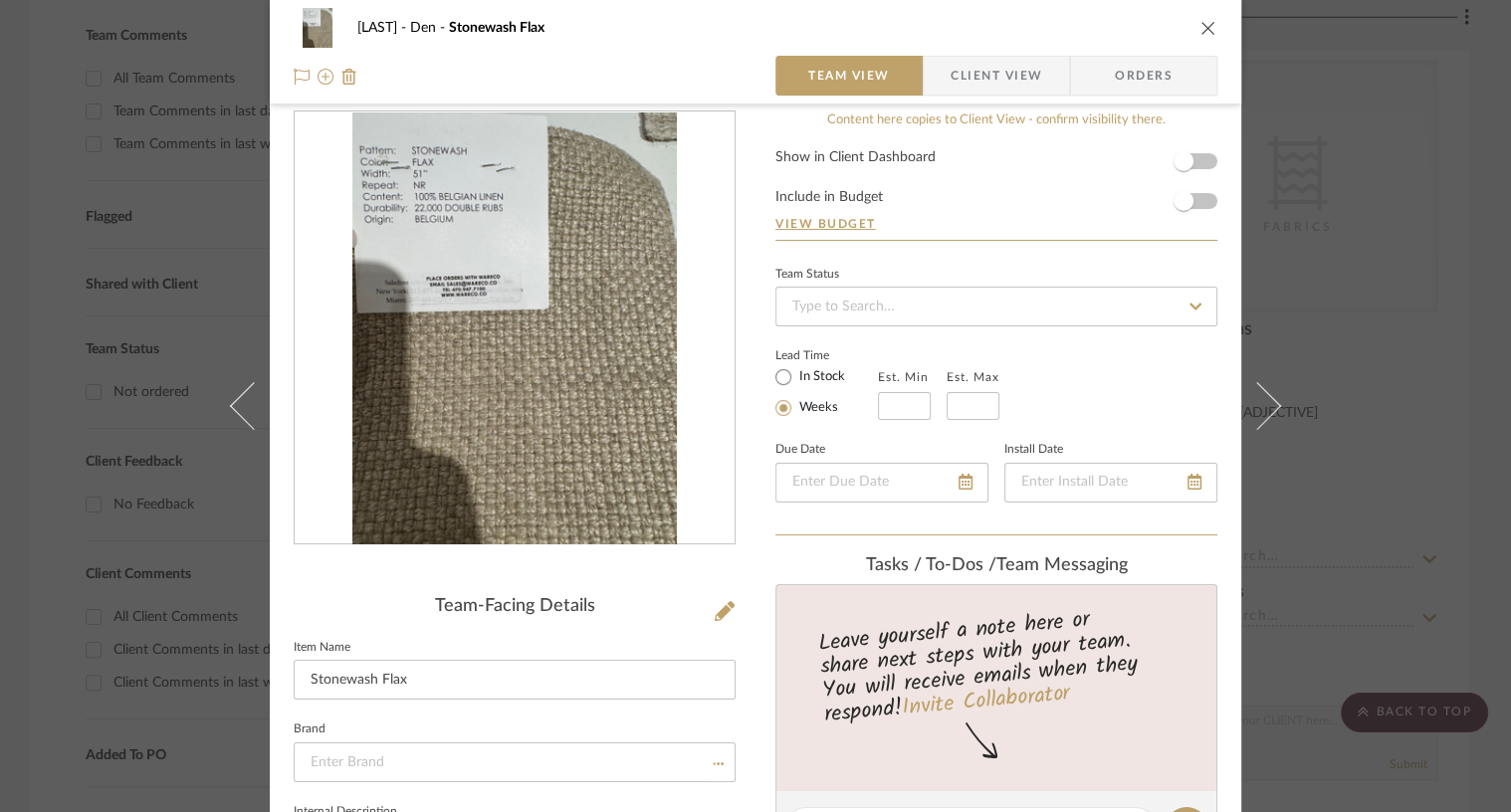type 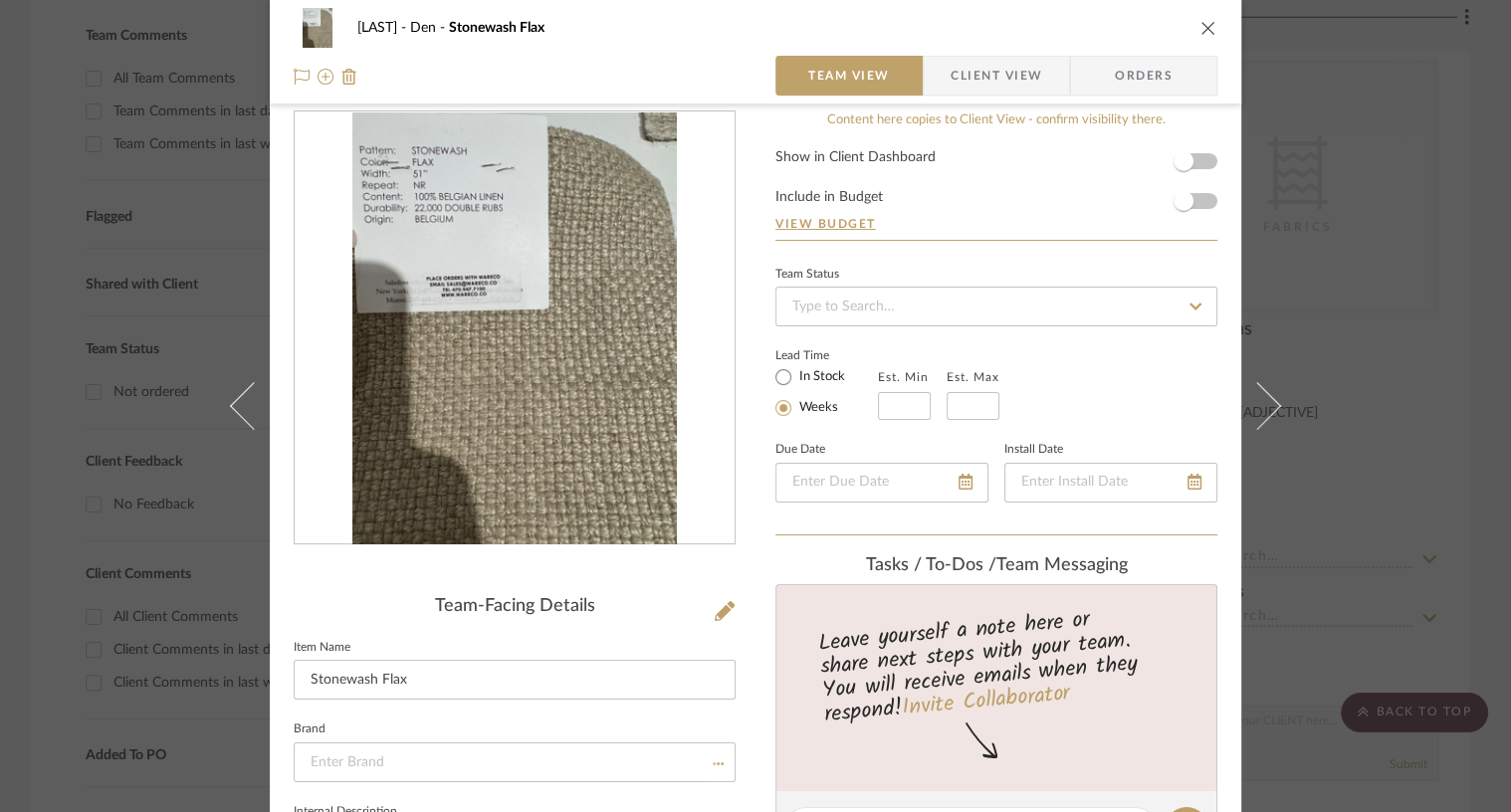 type 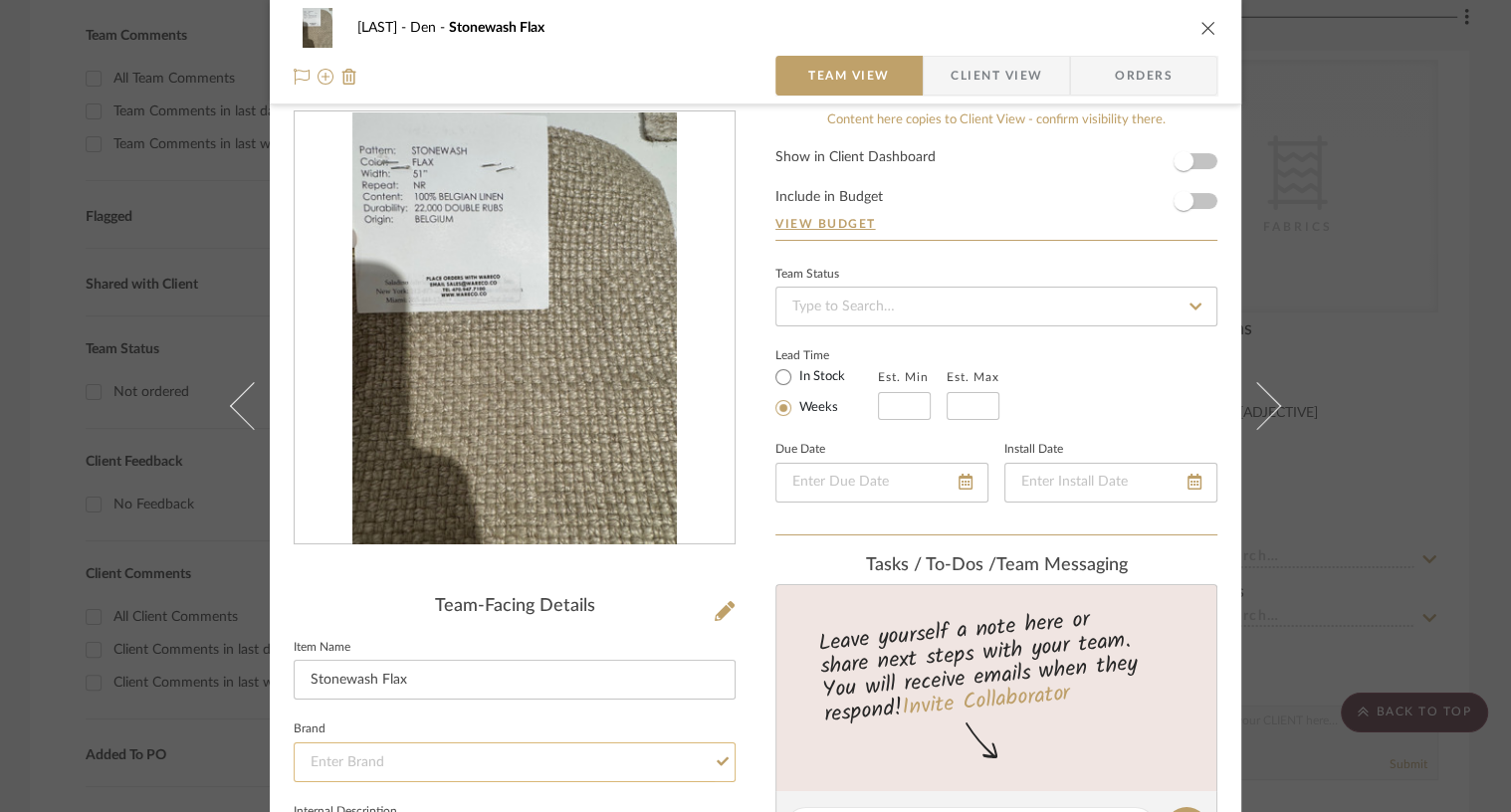 click 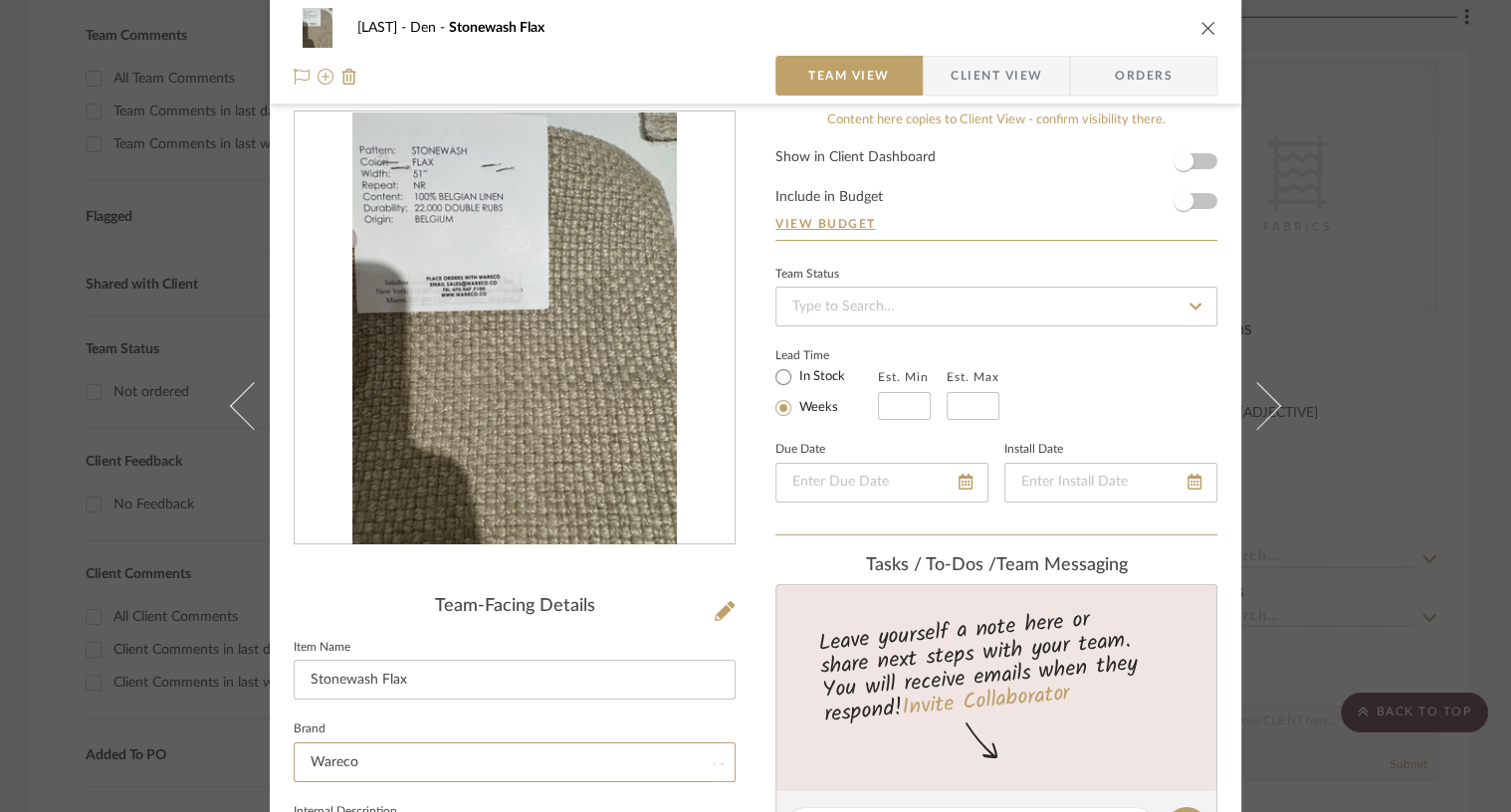 type on "Wareco" 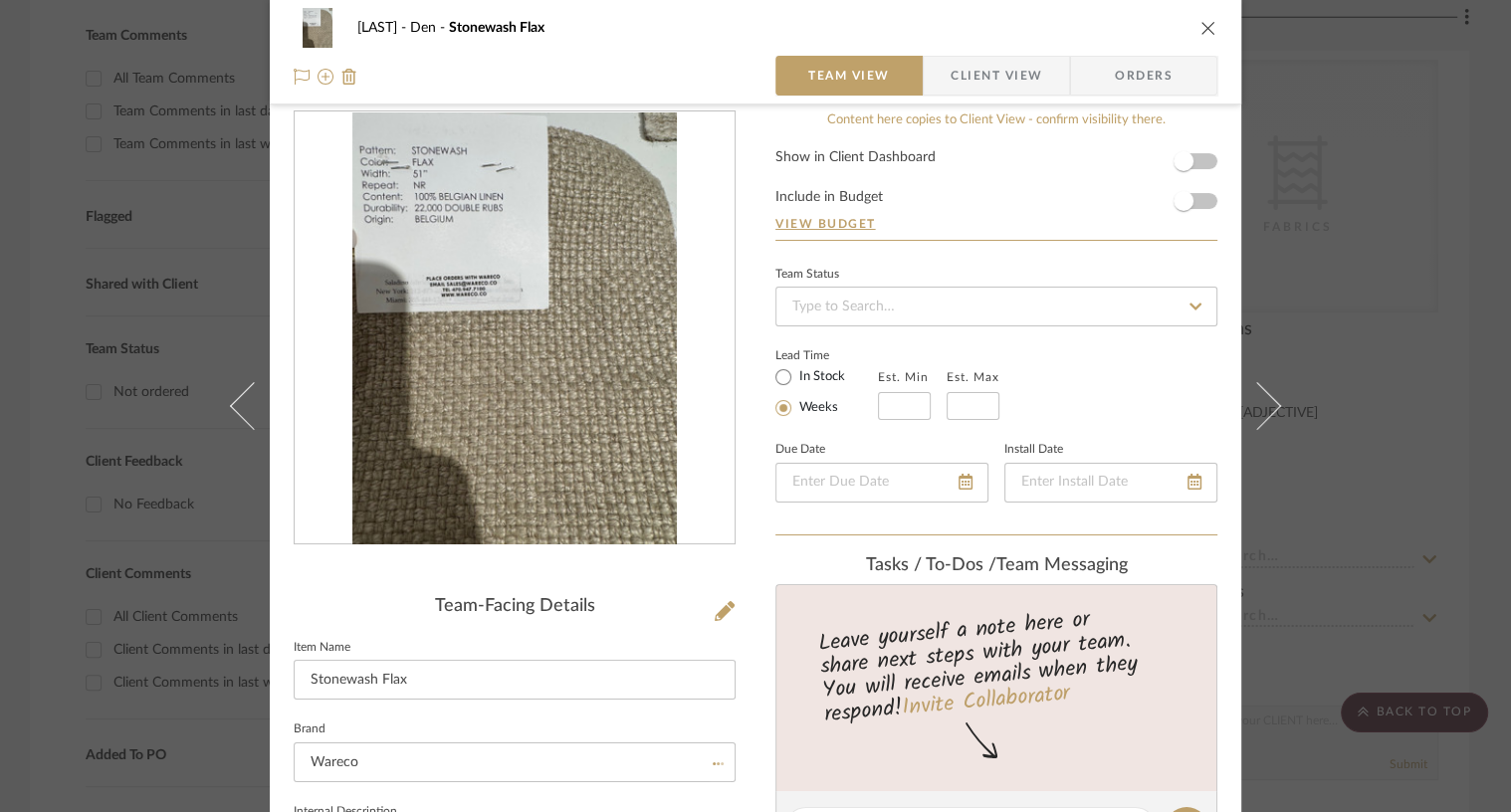 type 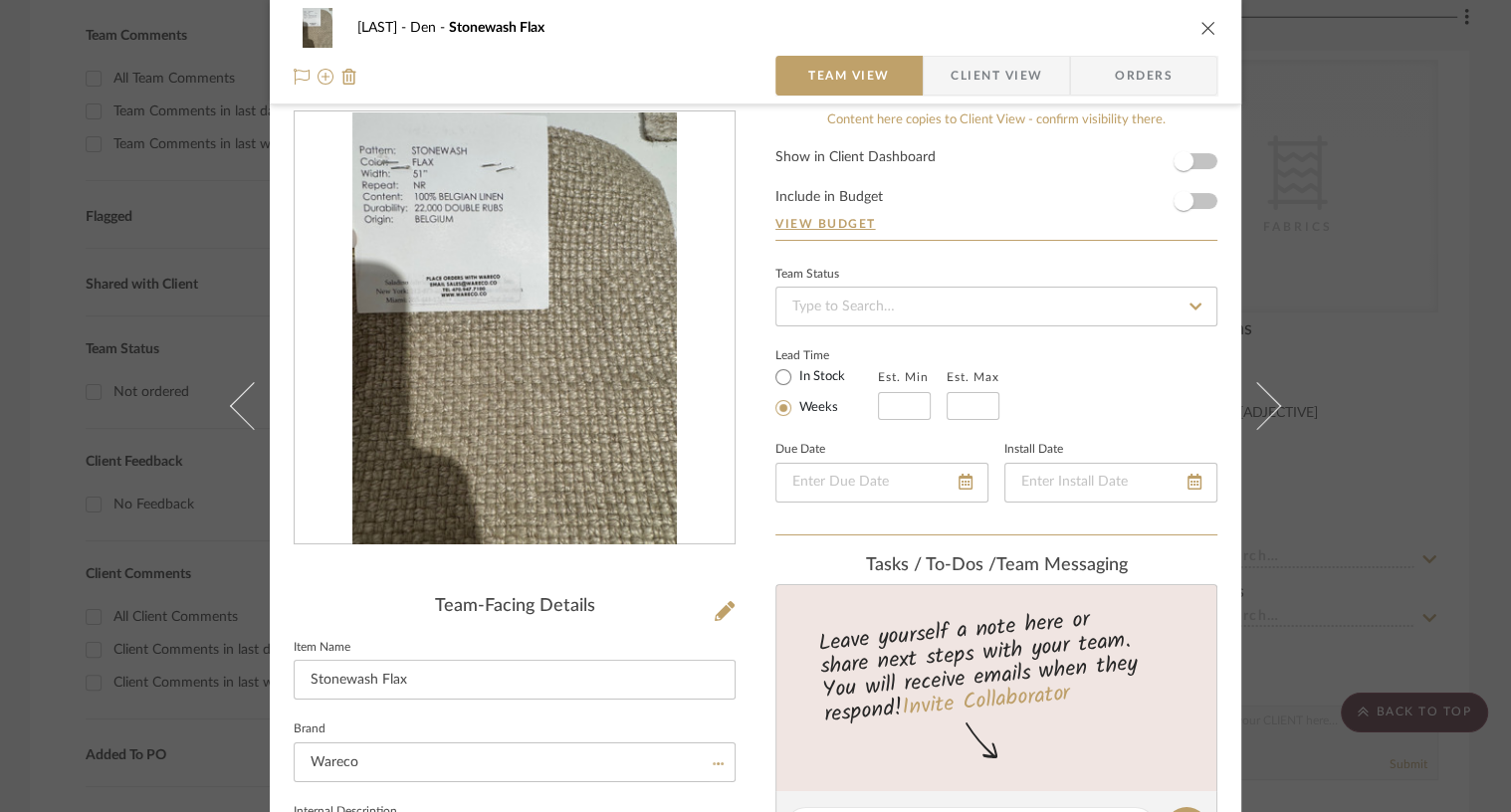 type 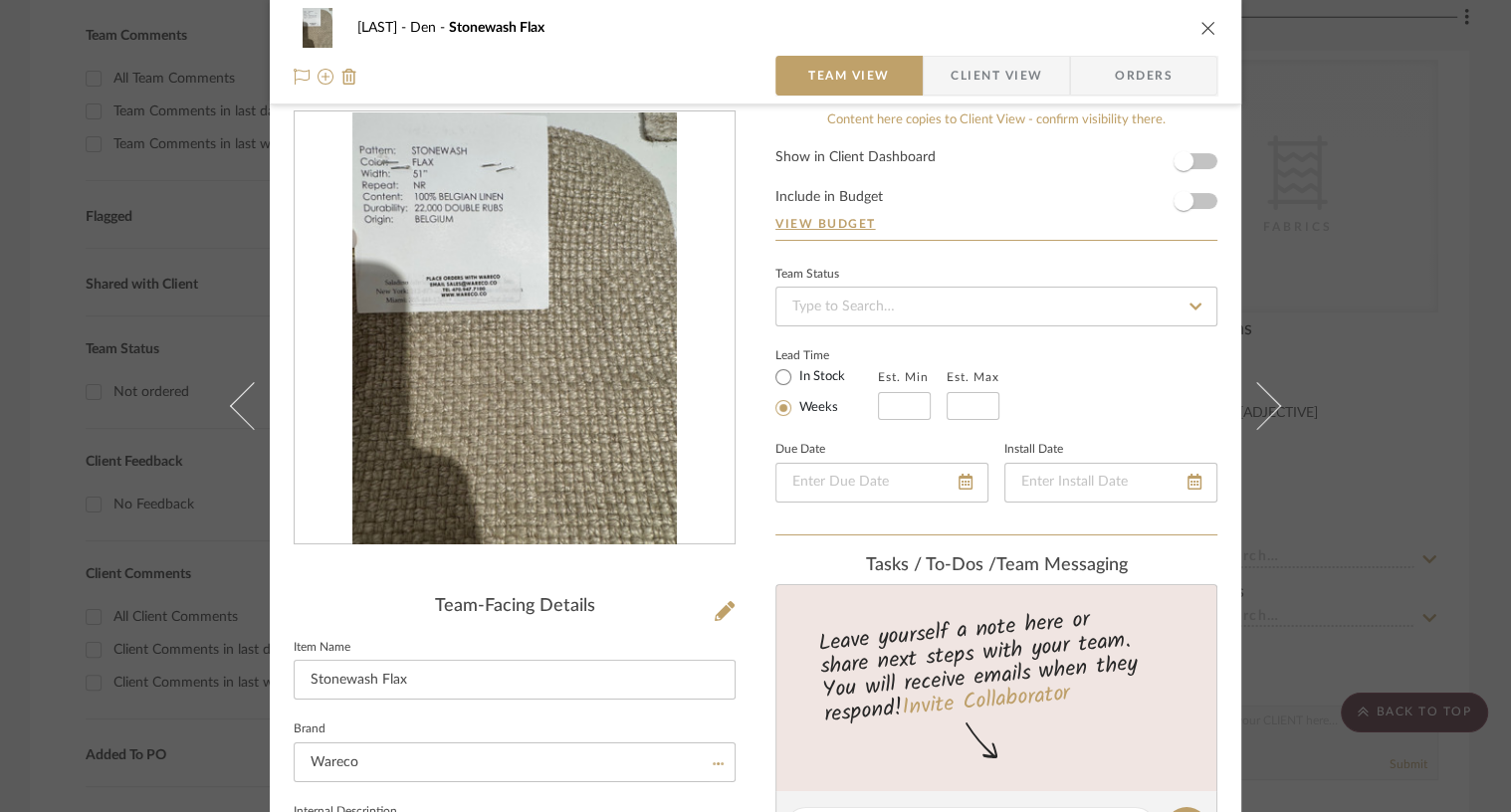 type 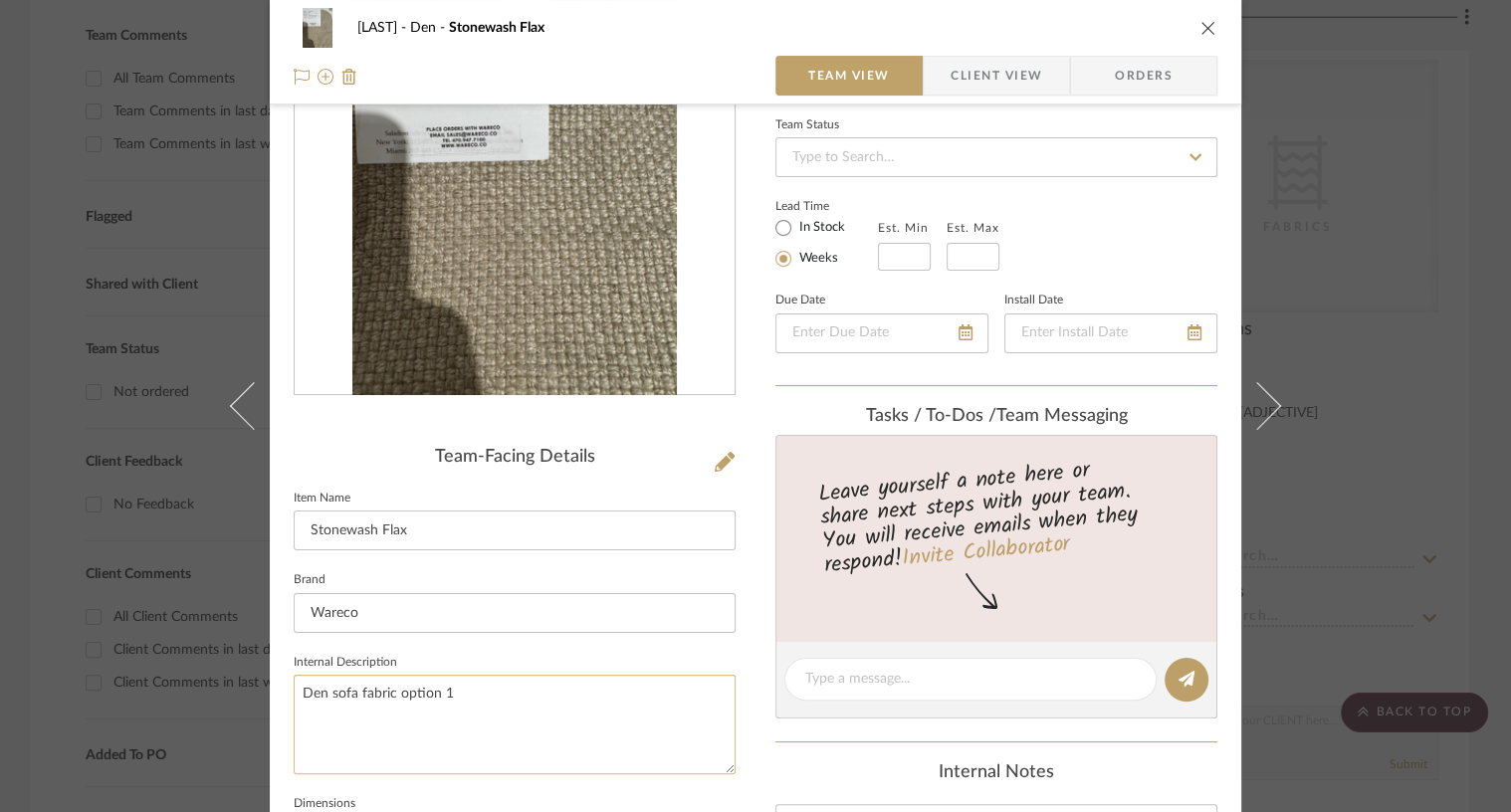 scroll, scrollTop: 292, scrollLeft: 0, axis: vertical 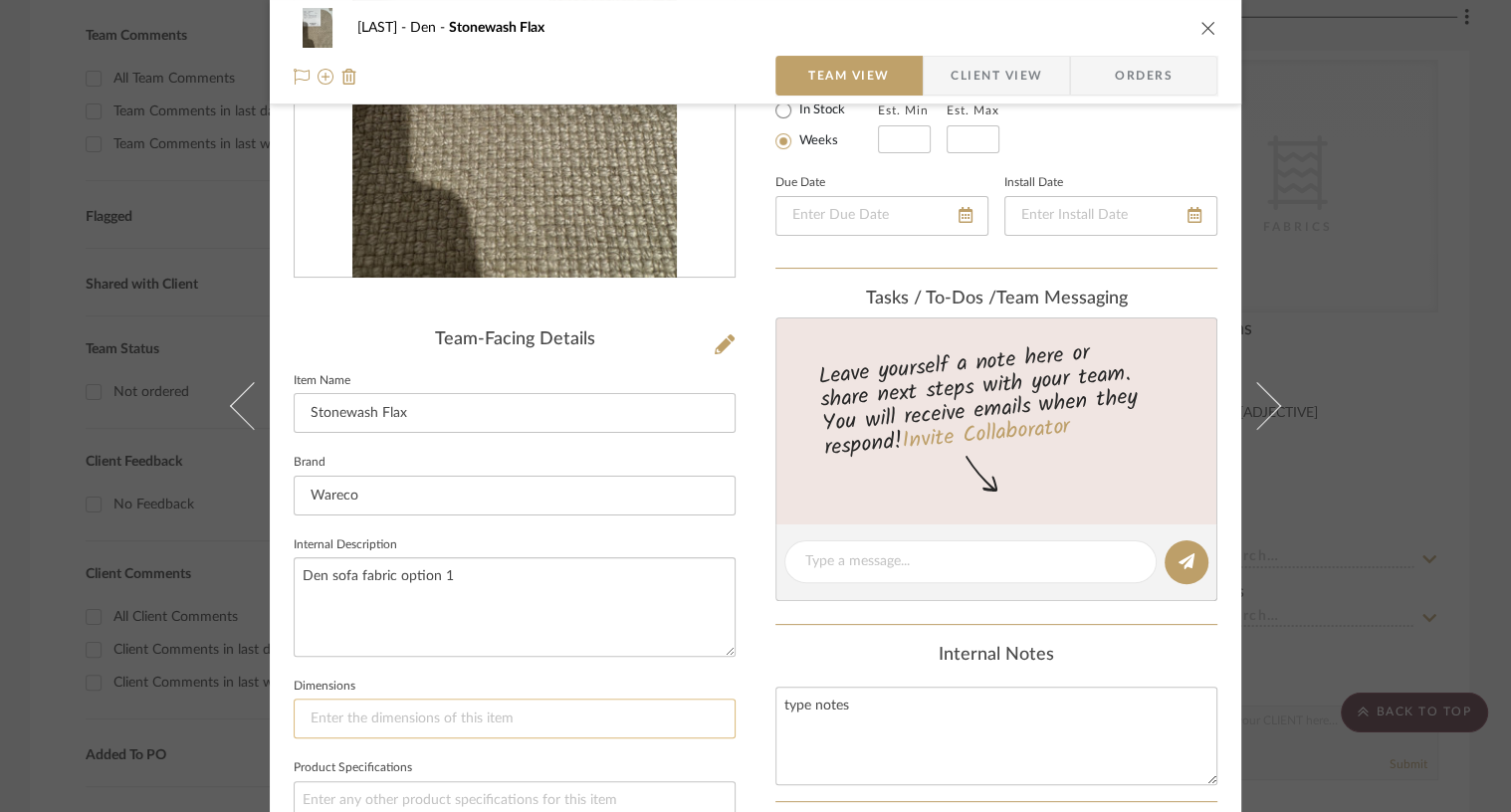 click 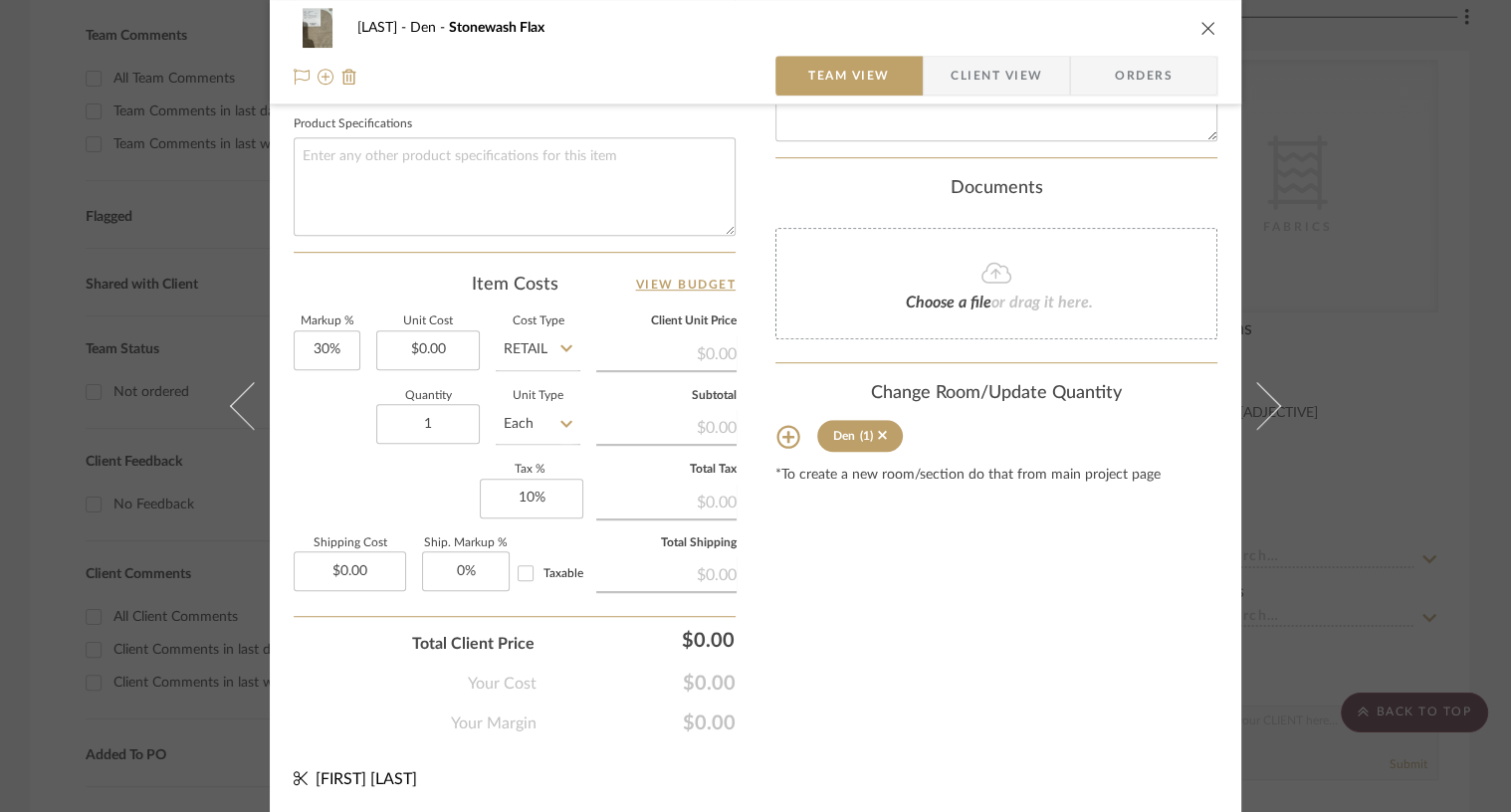 scroll, scrollTop: 0, scrollLeft: 0, axis: both 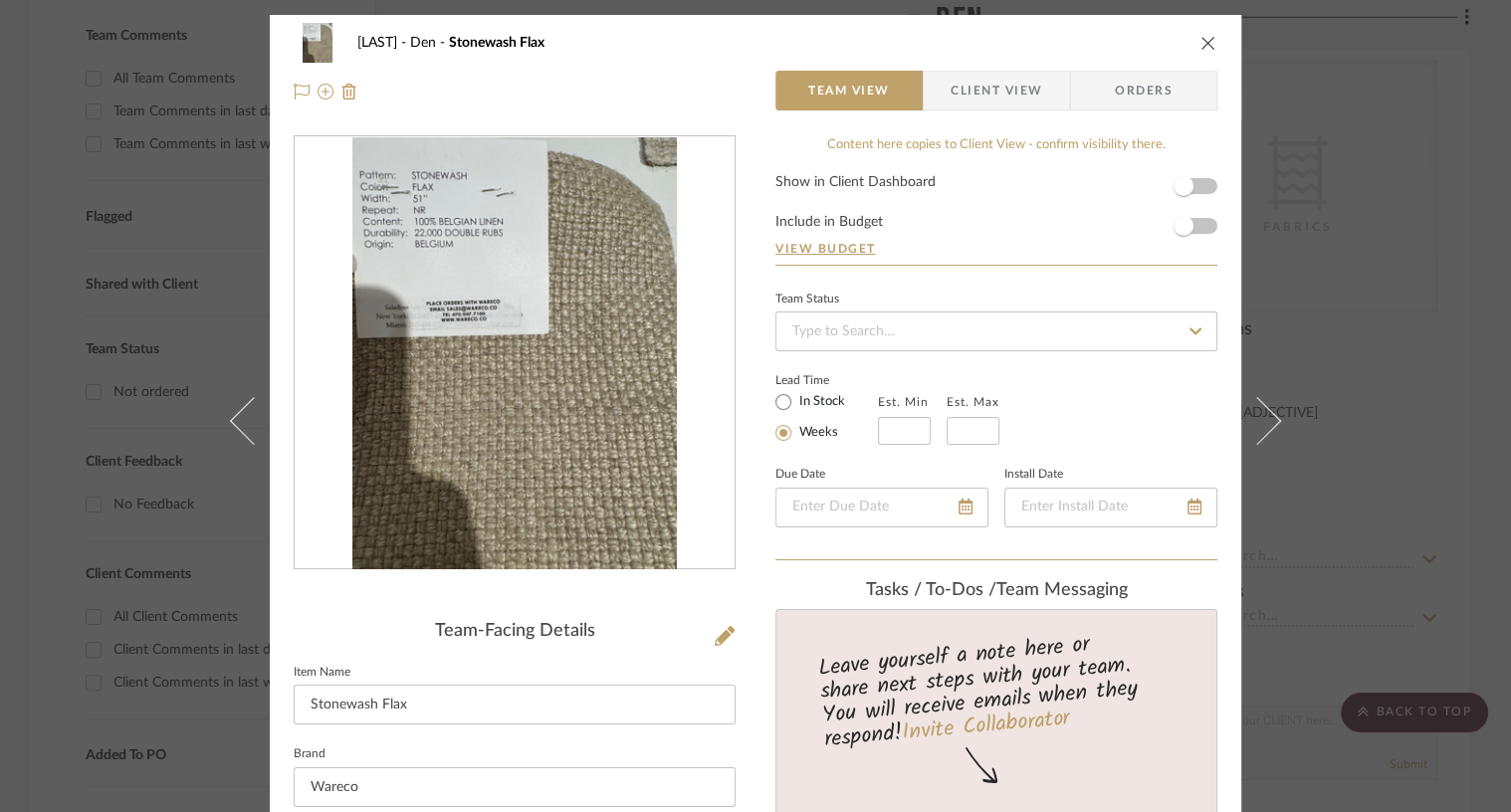 type on "51"Wide" 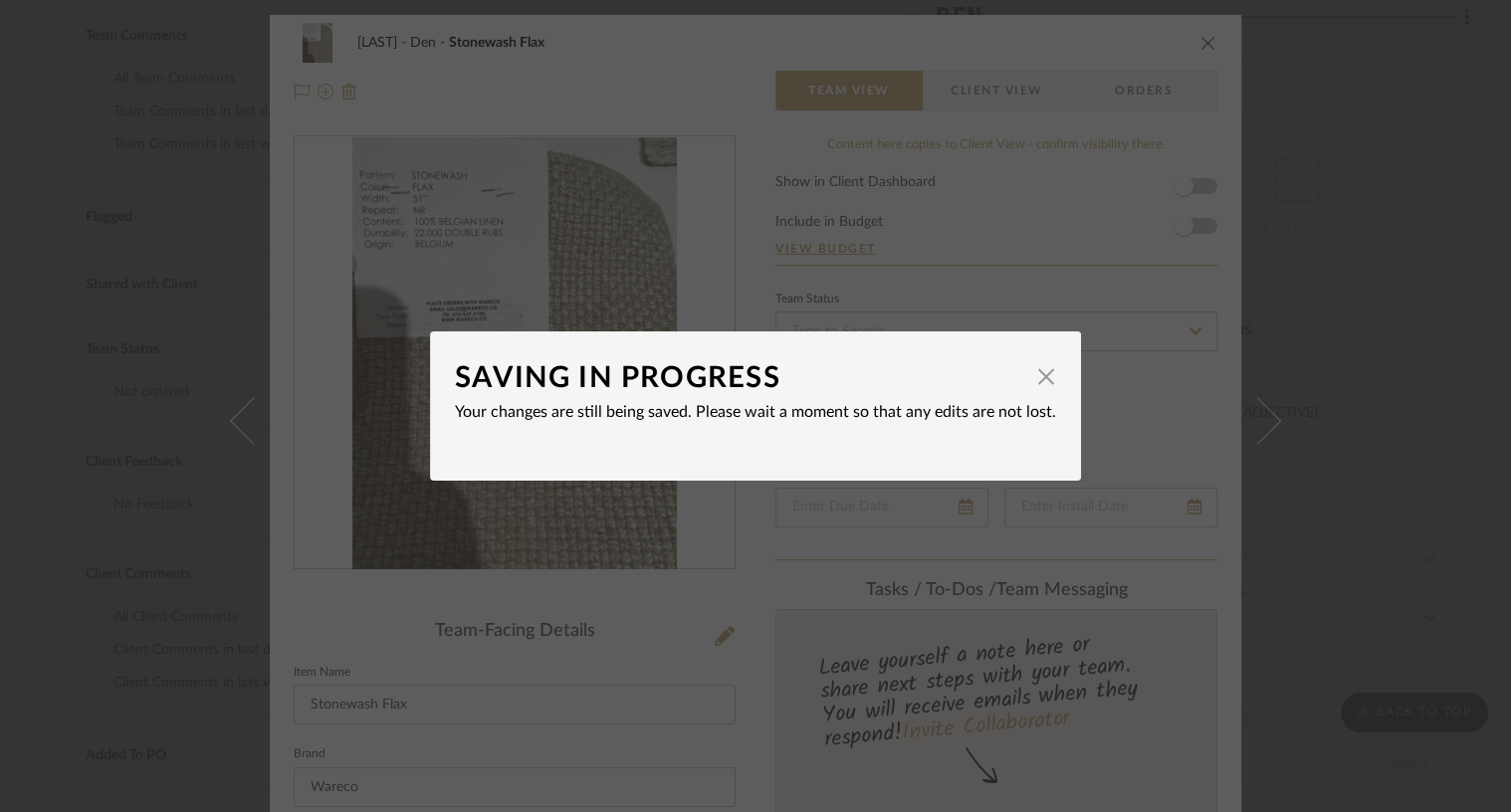 type 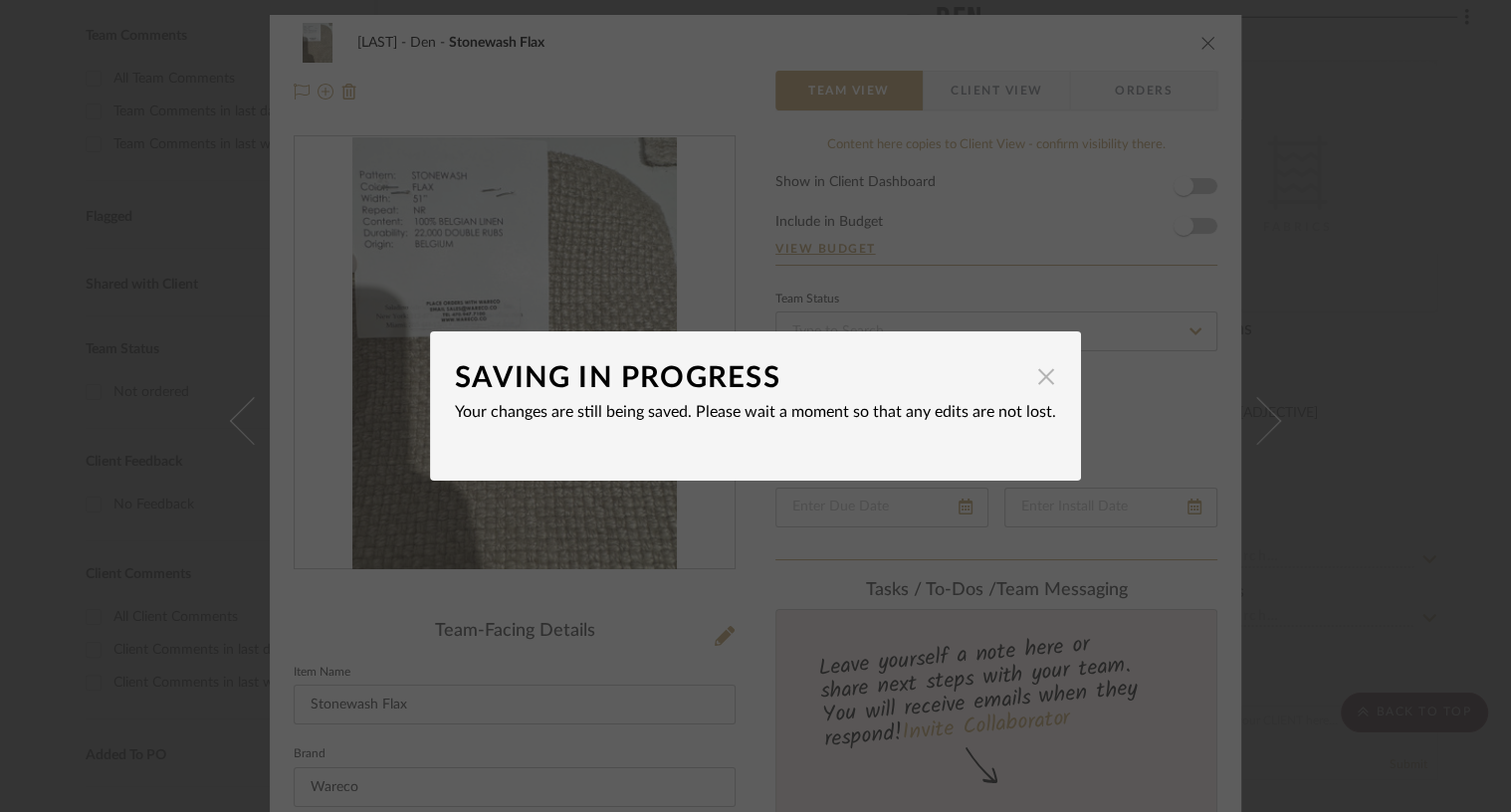 click at bounding box center (1046, 376) 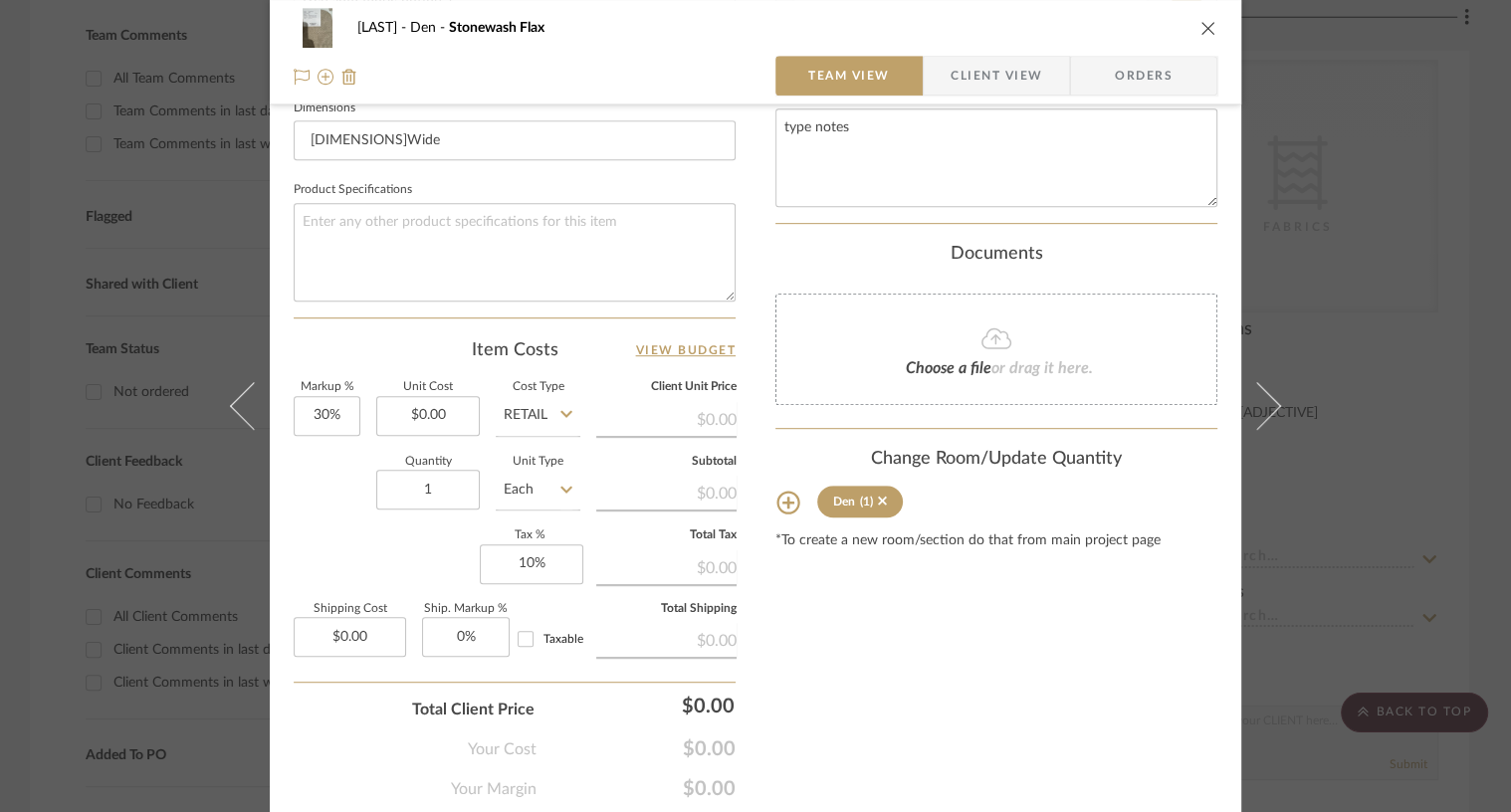 scroll, scrollTop: 935, scrollLeft: 0, axis: vertical 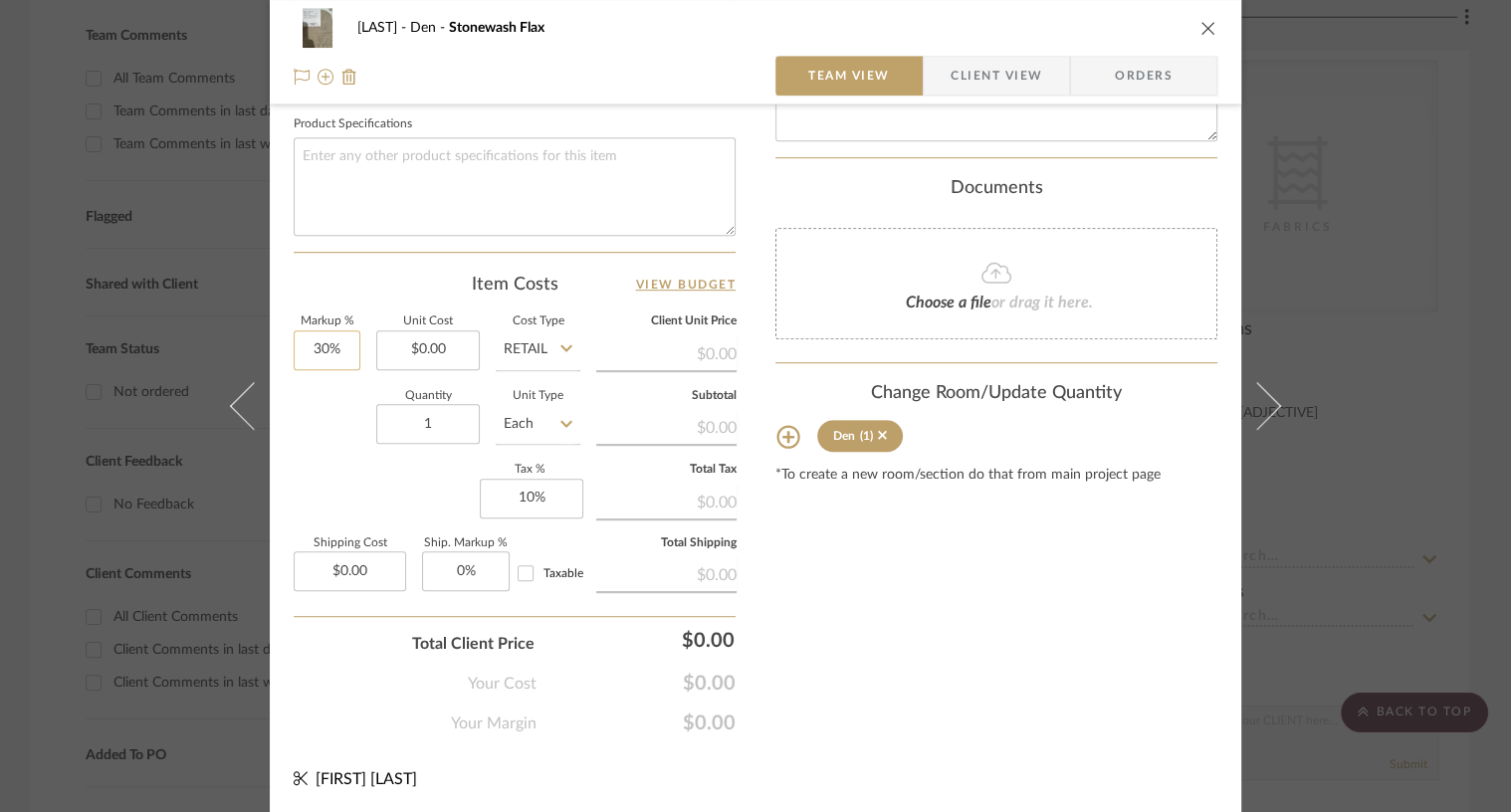 type on "30" 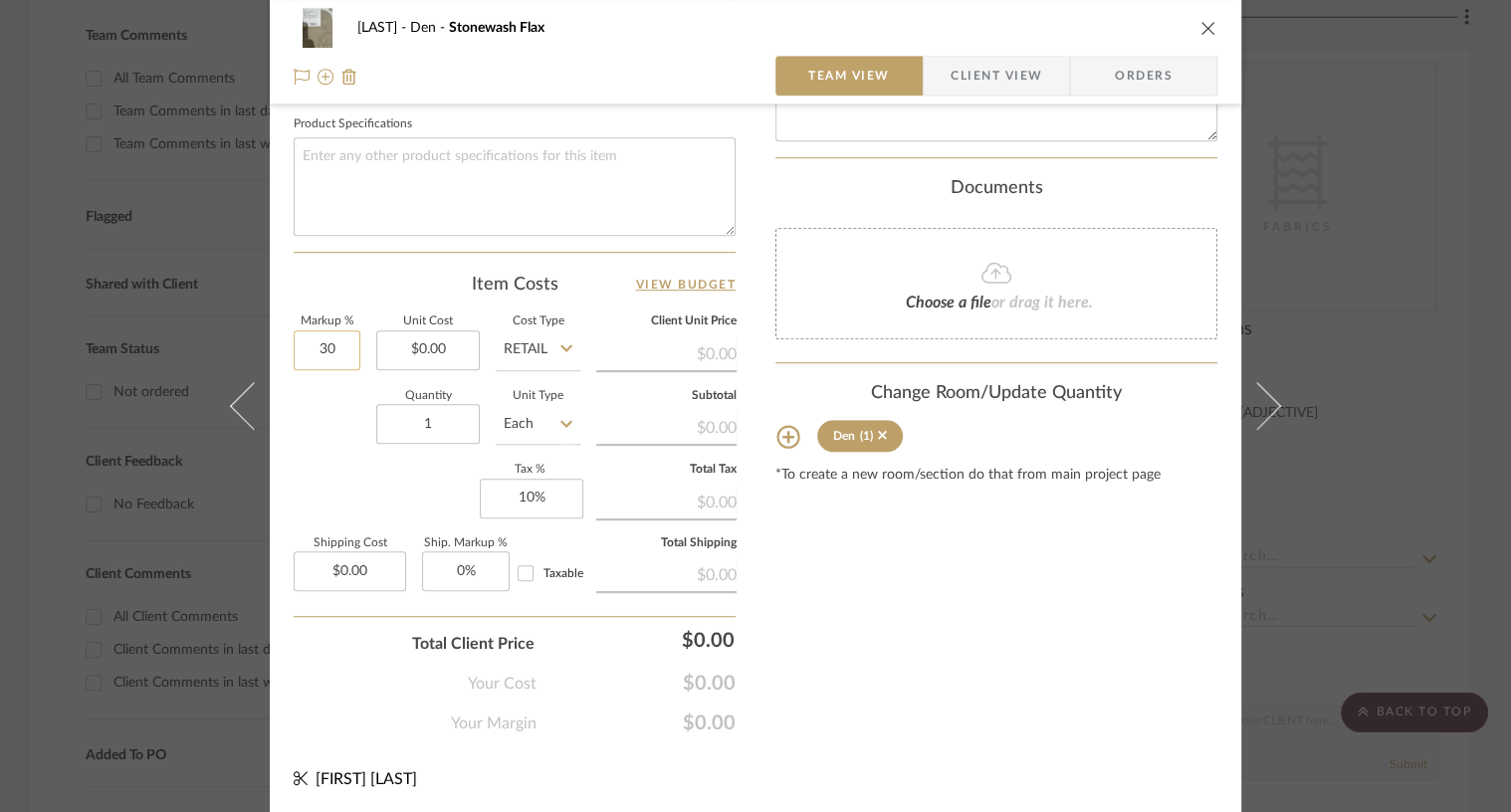 type 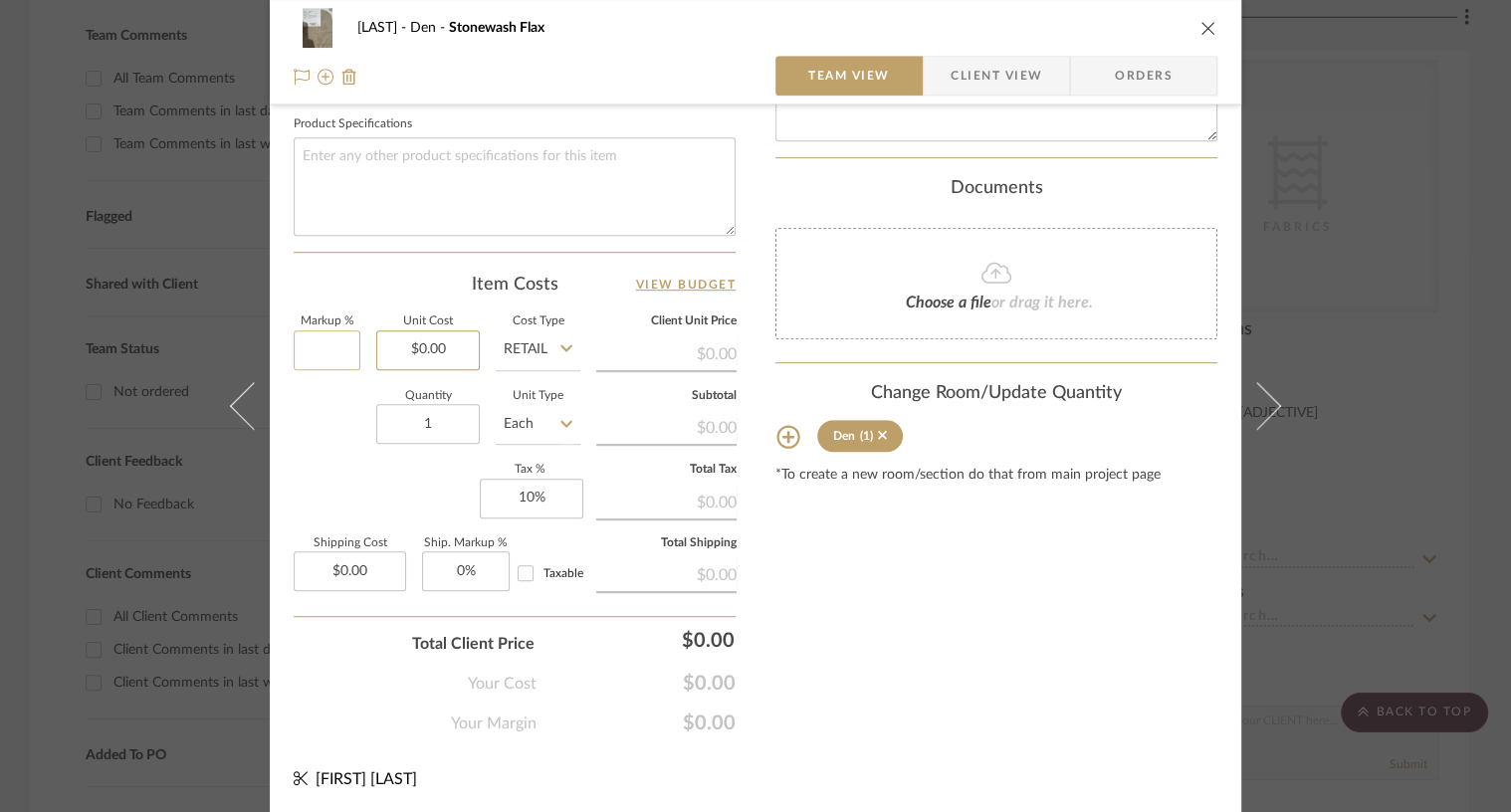 type on "30" 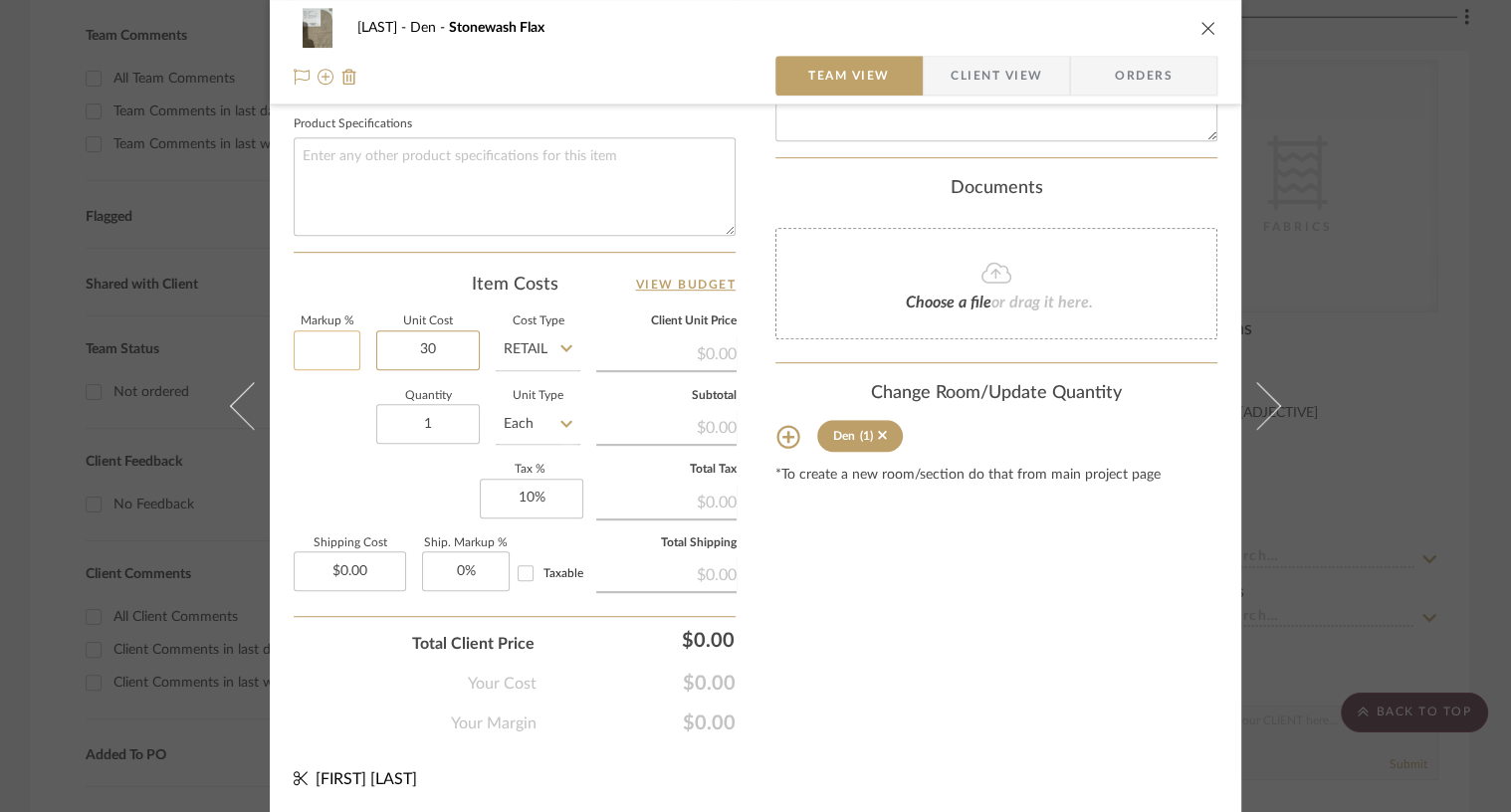 type 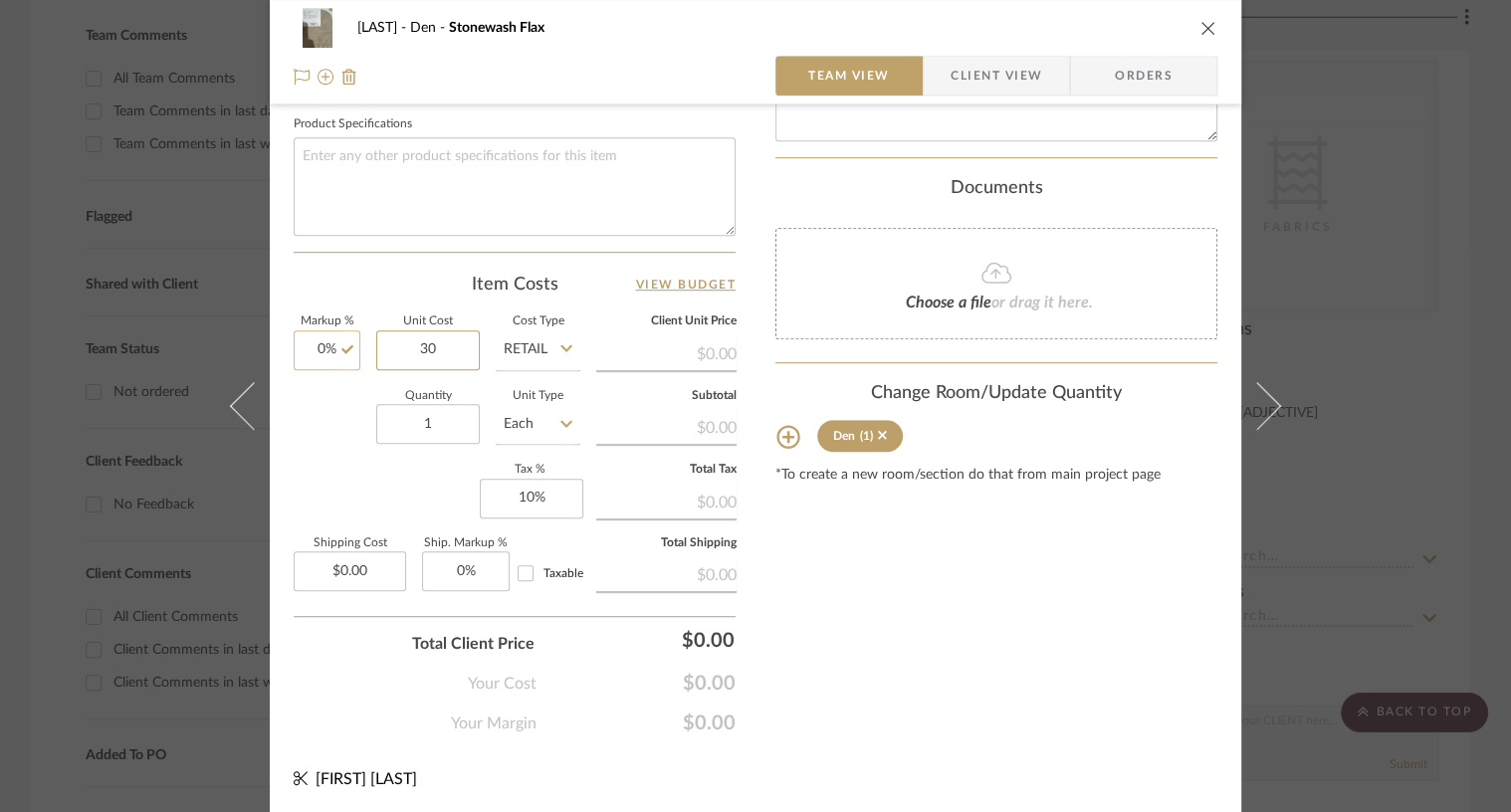 type on "30" 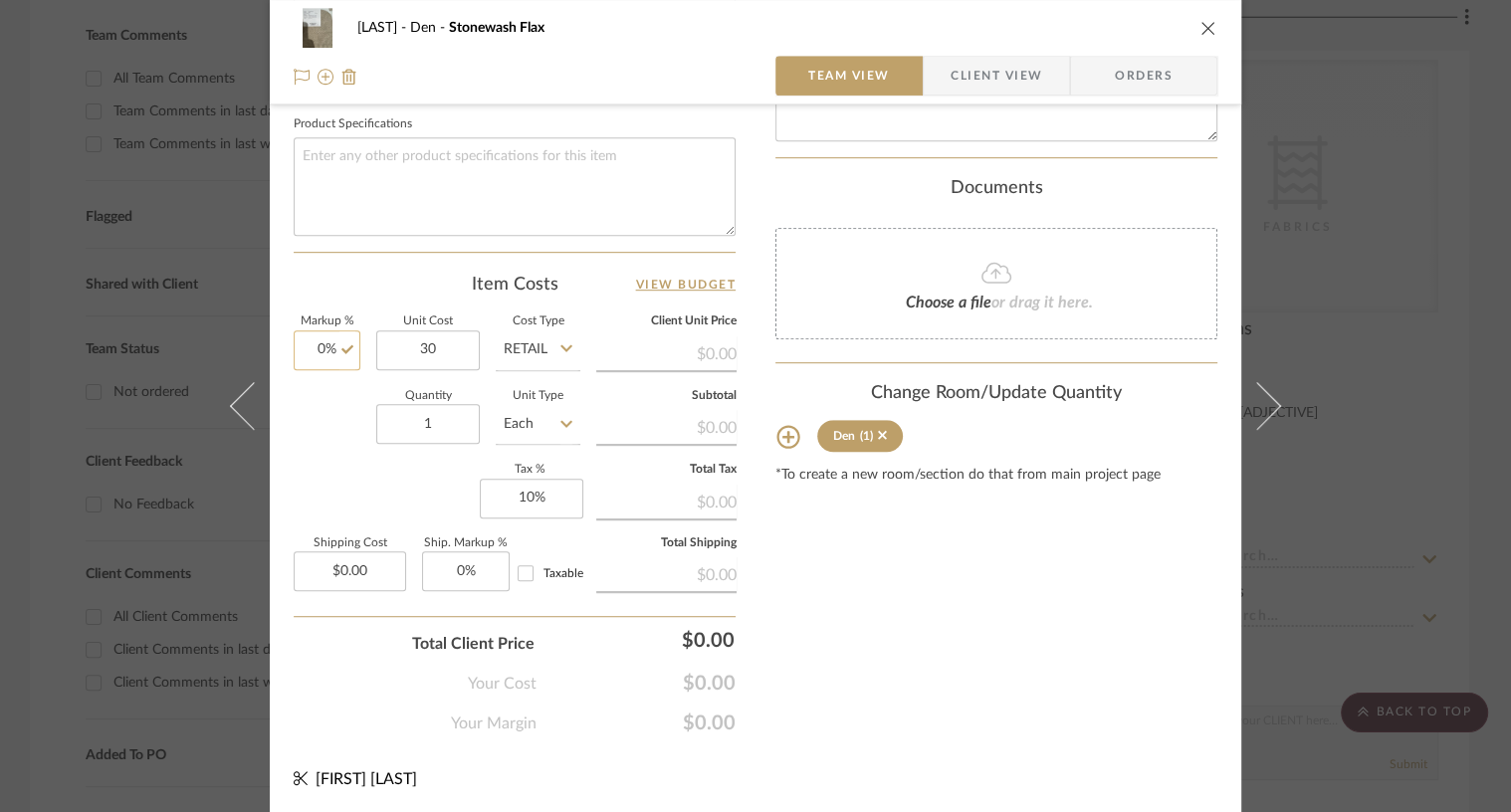 type on "0" 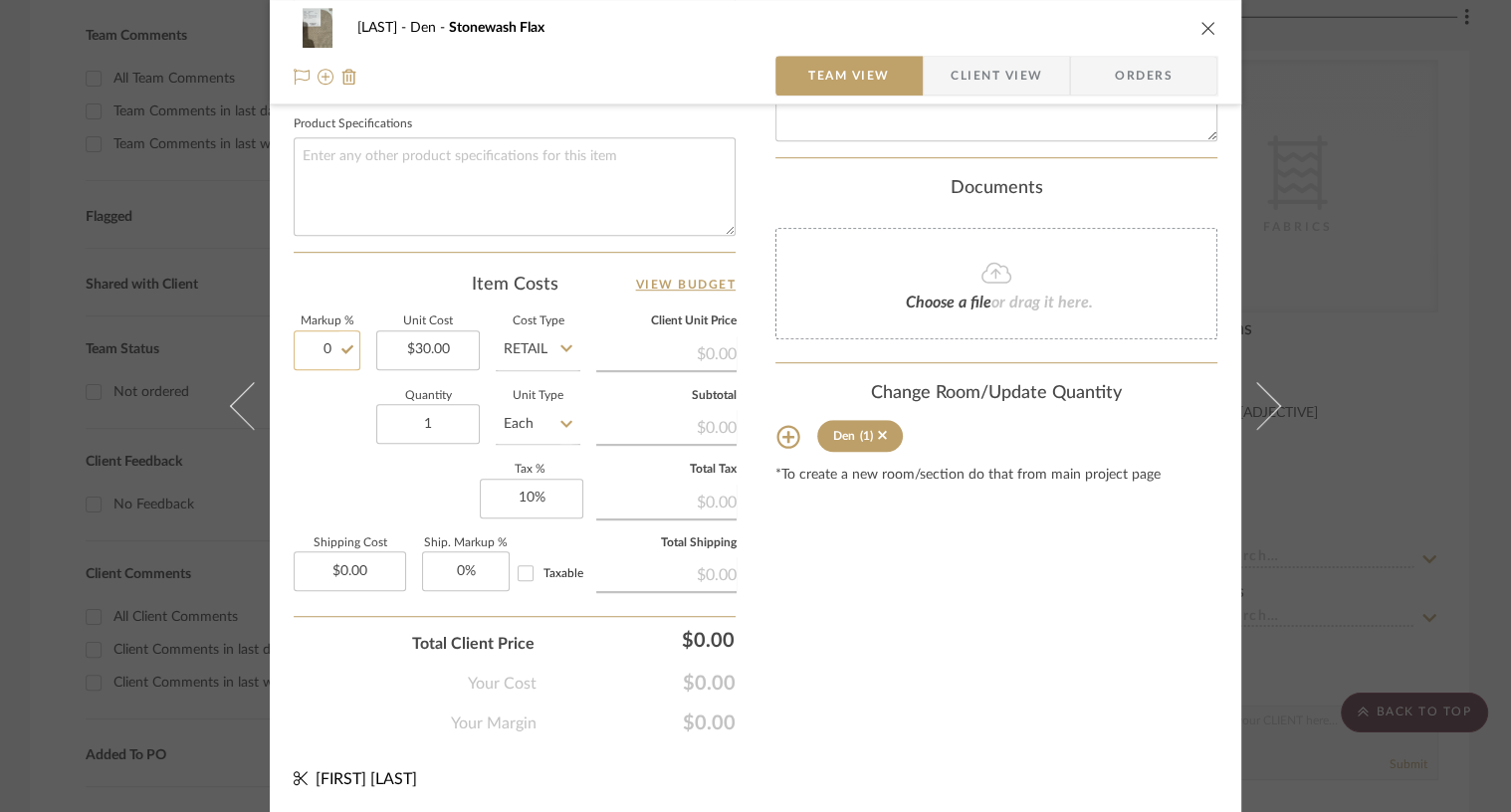 click on "0" 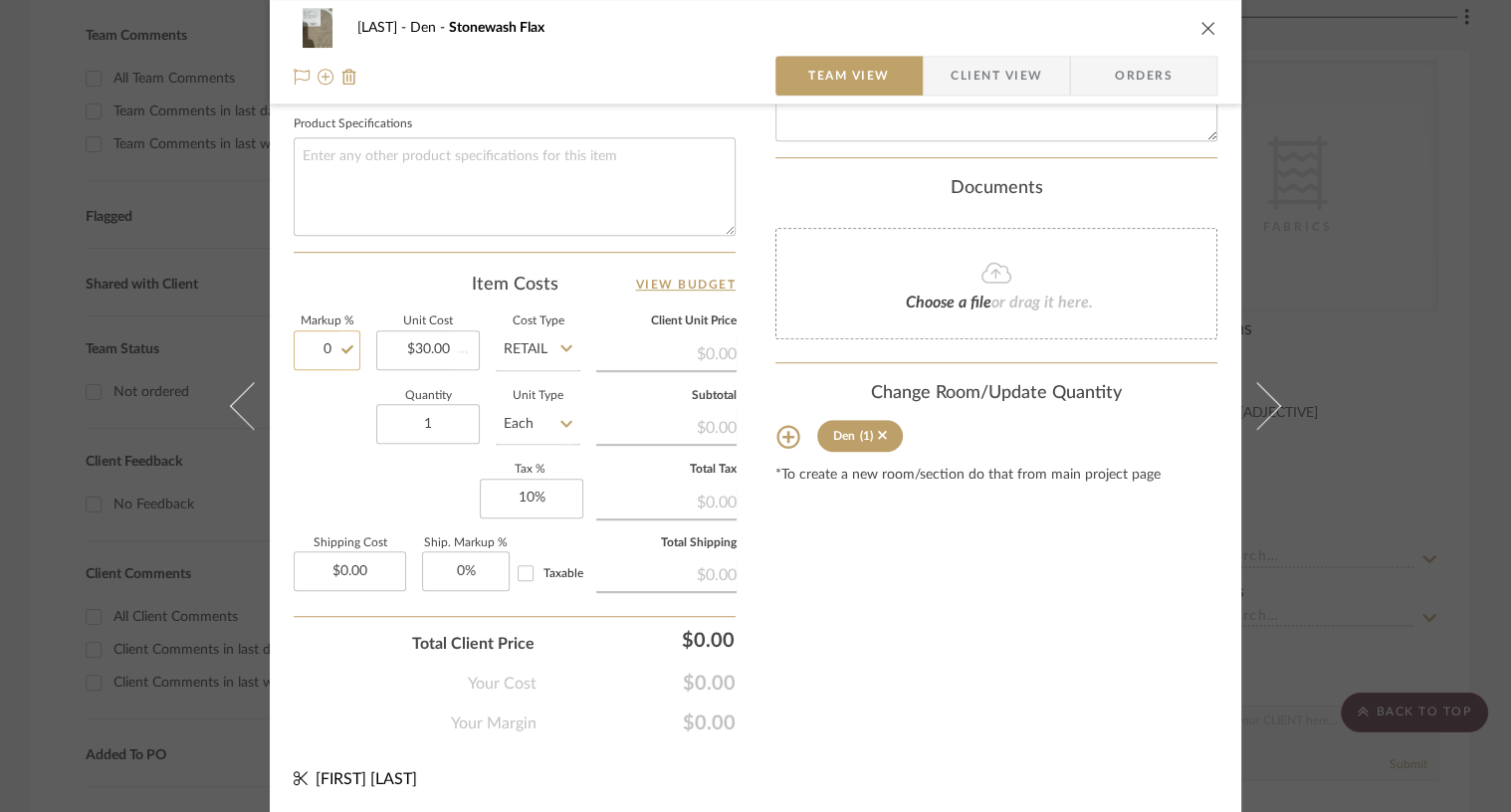 type 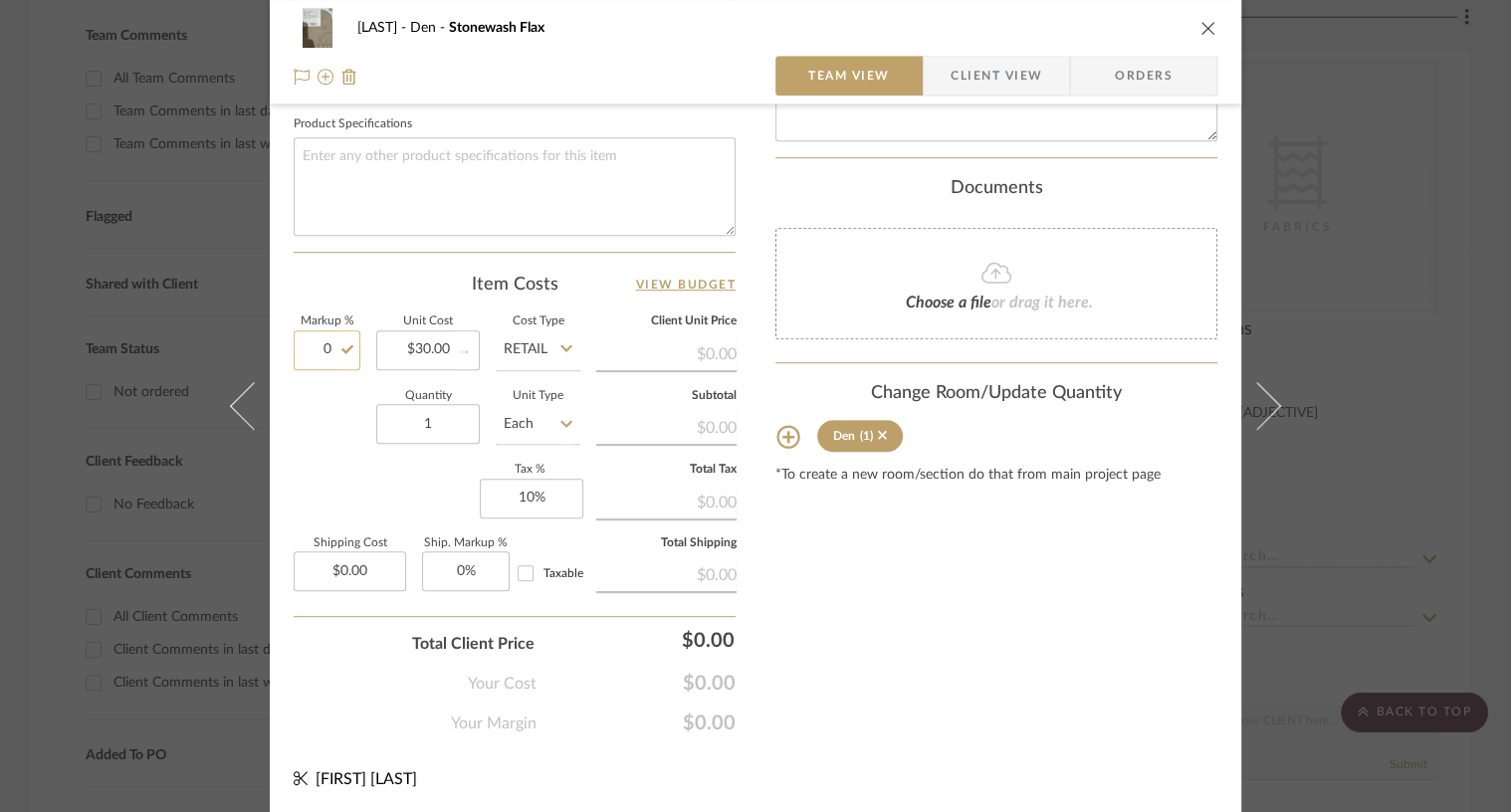 type on "$4.50" 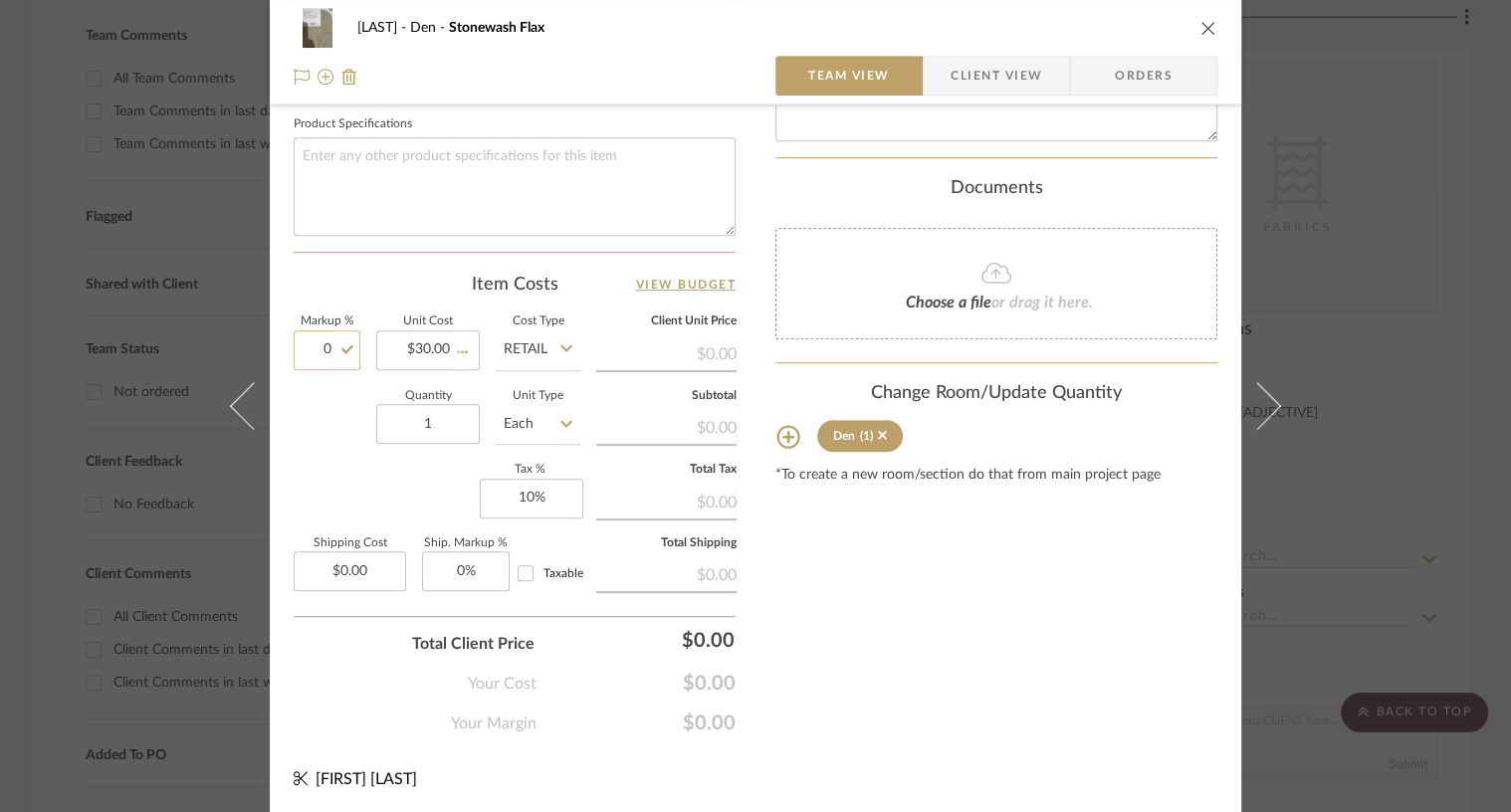 type 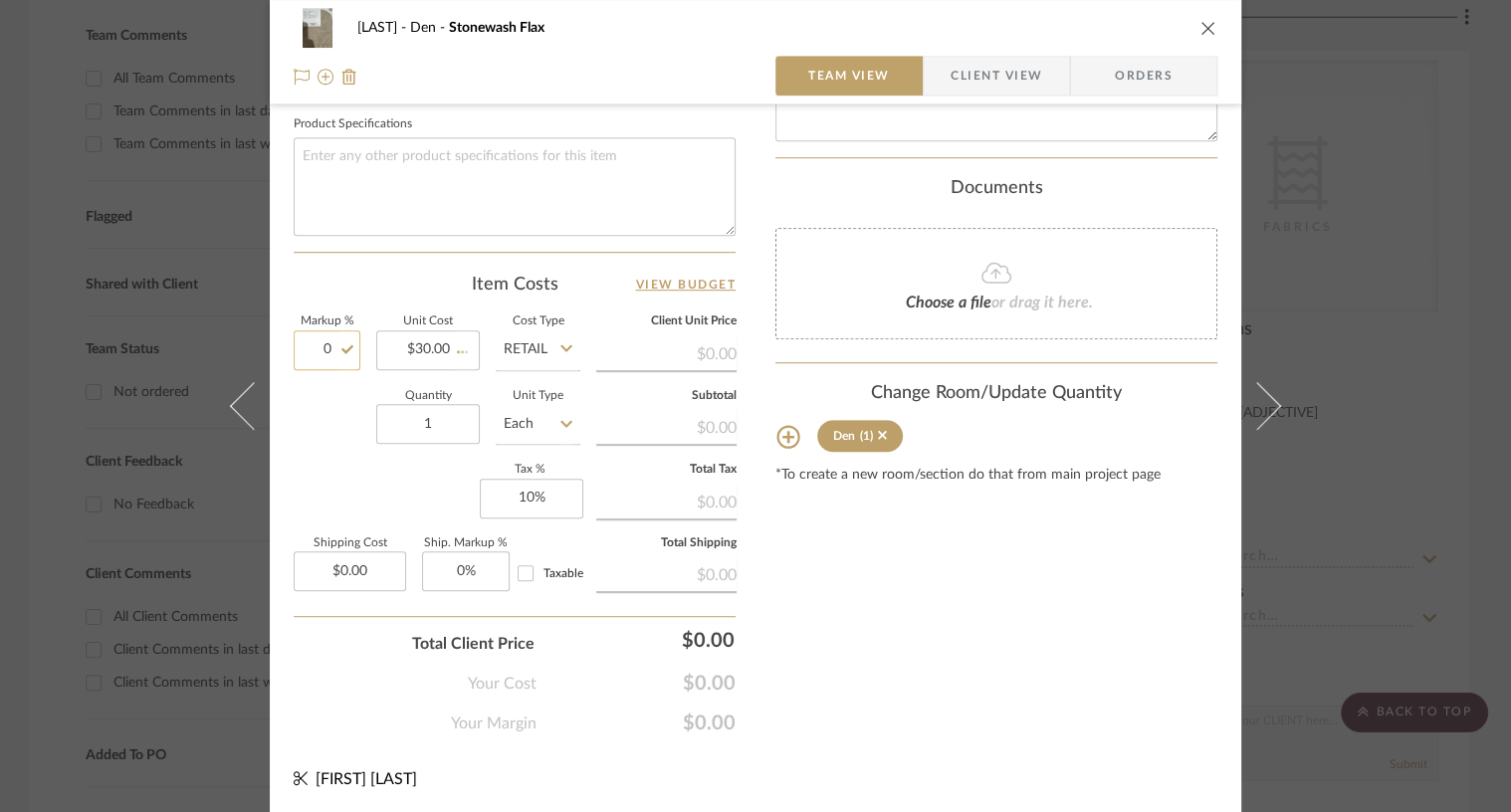 type 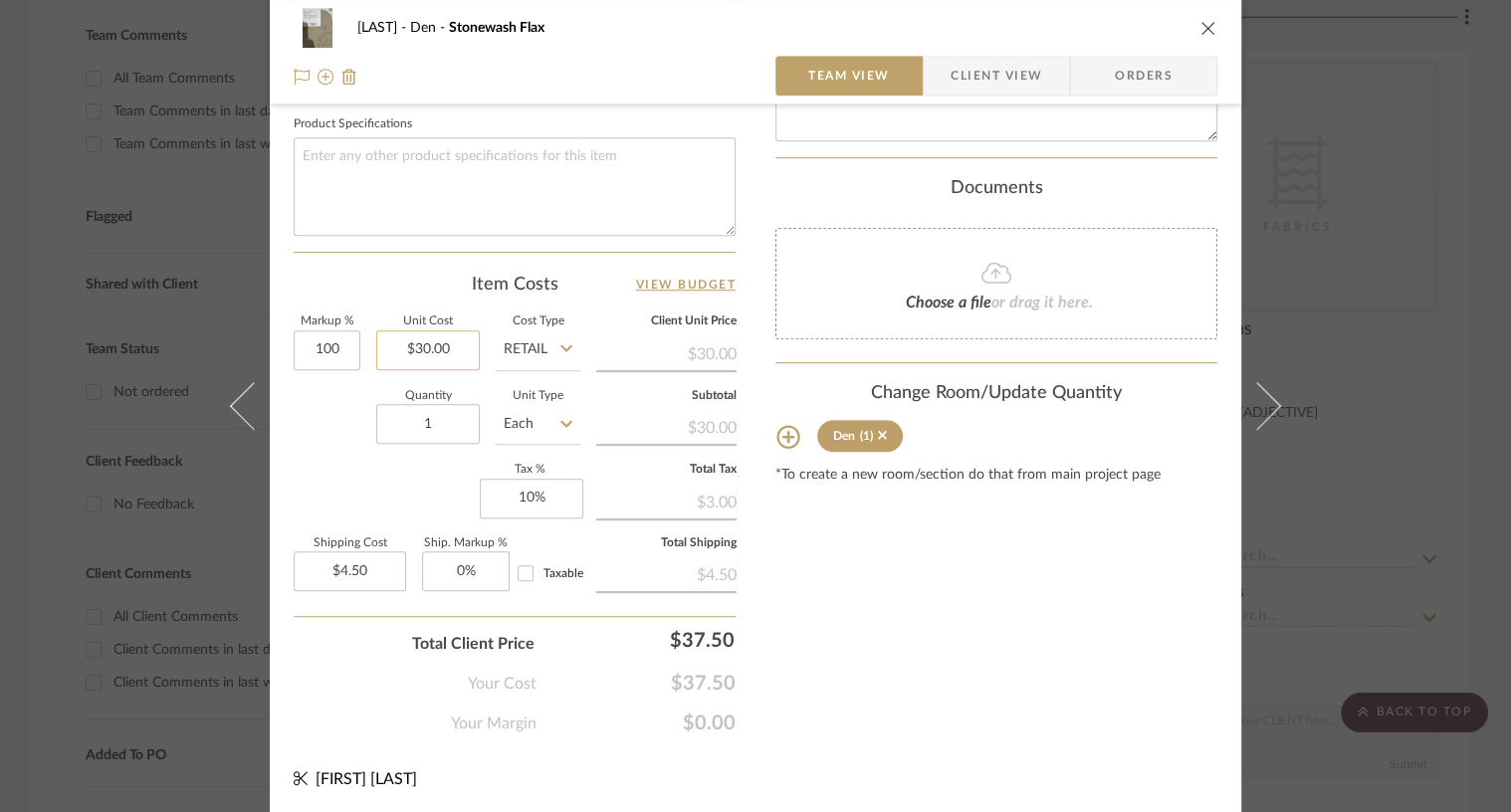 type on "100%" 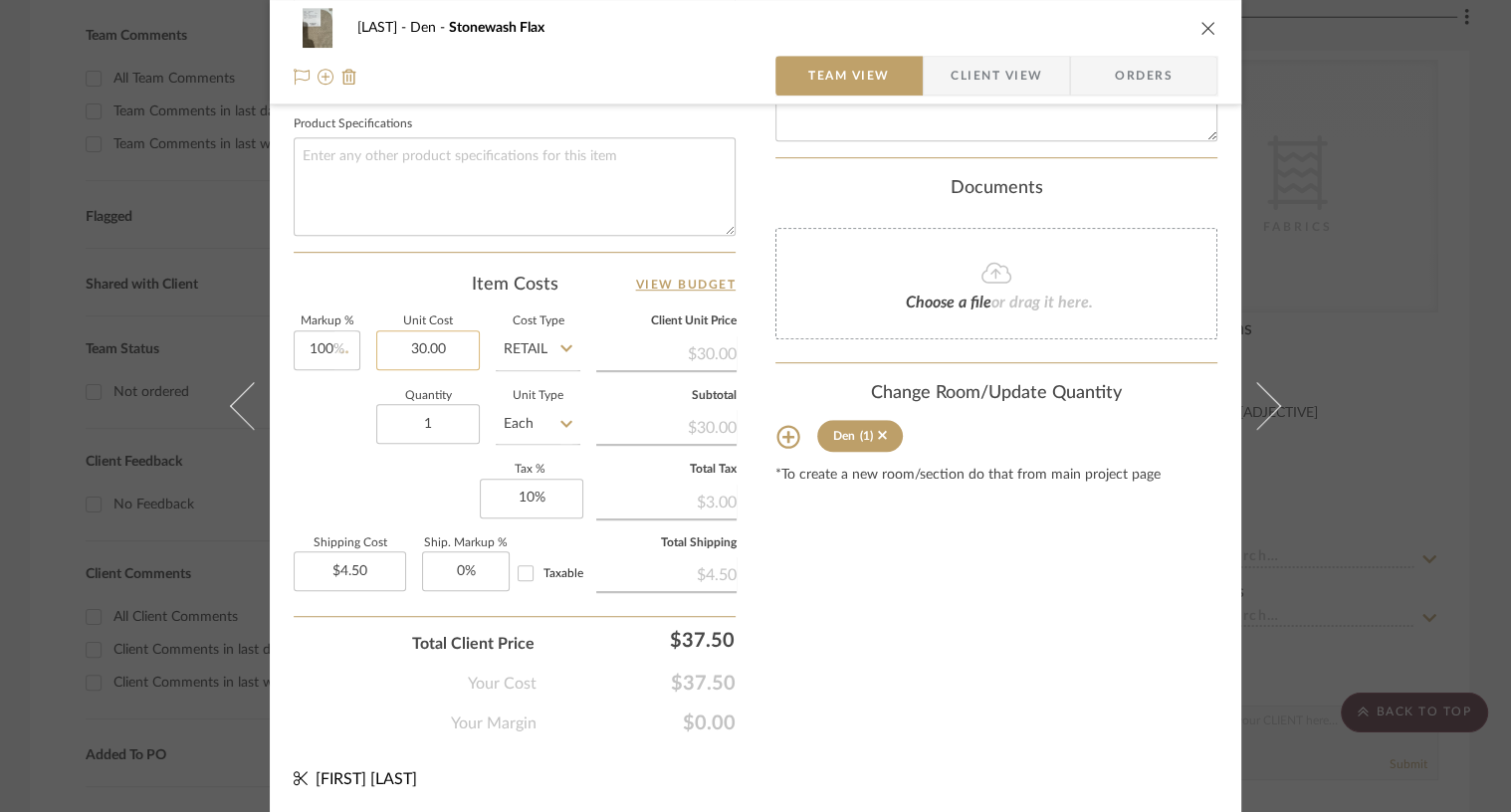 click on "30.00" 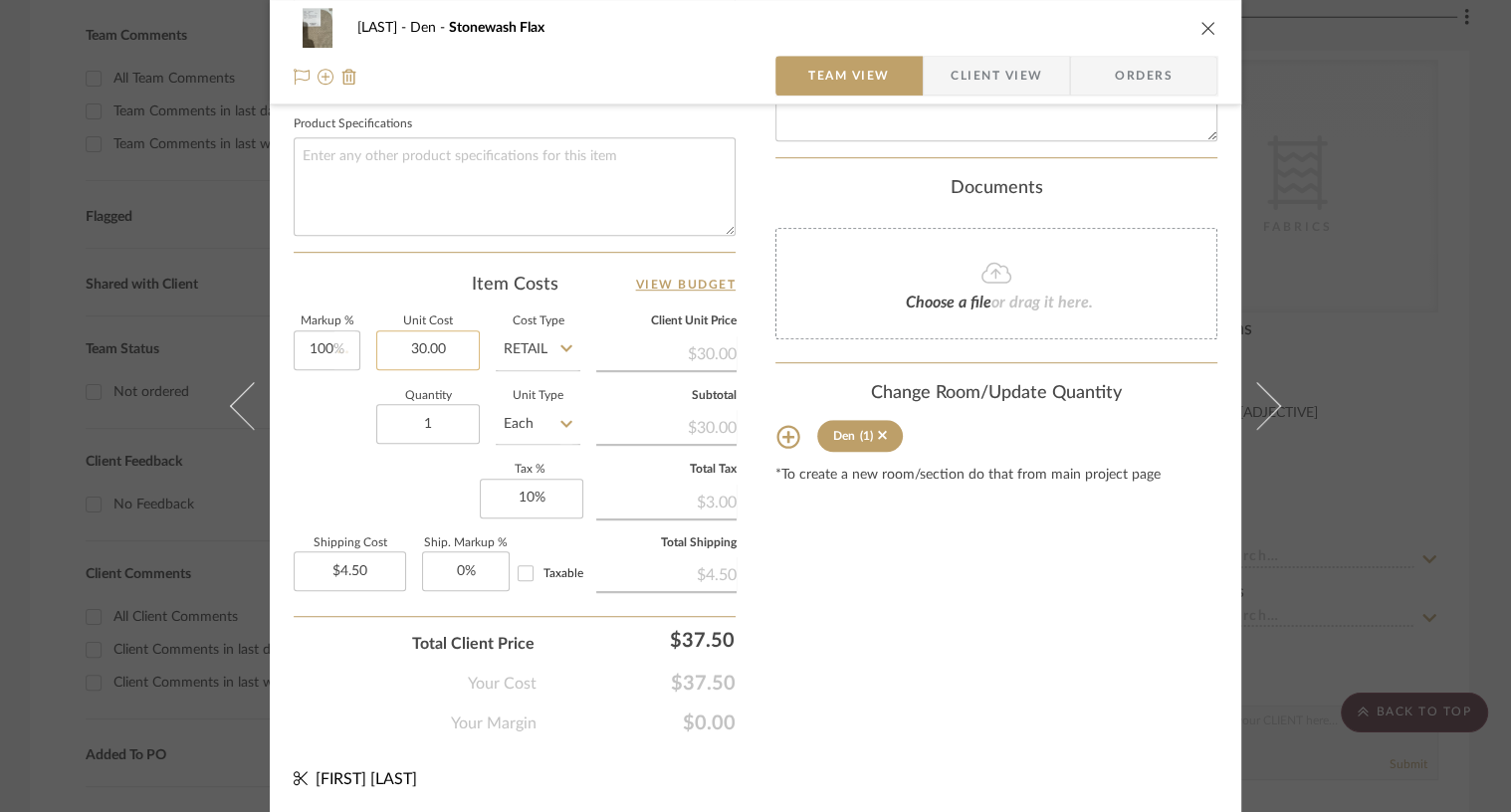 type 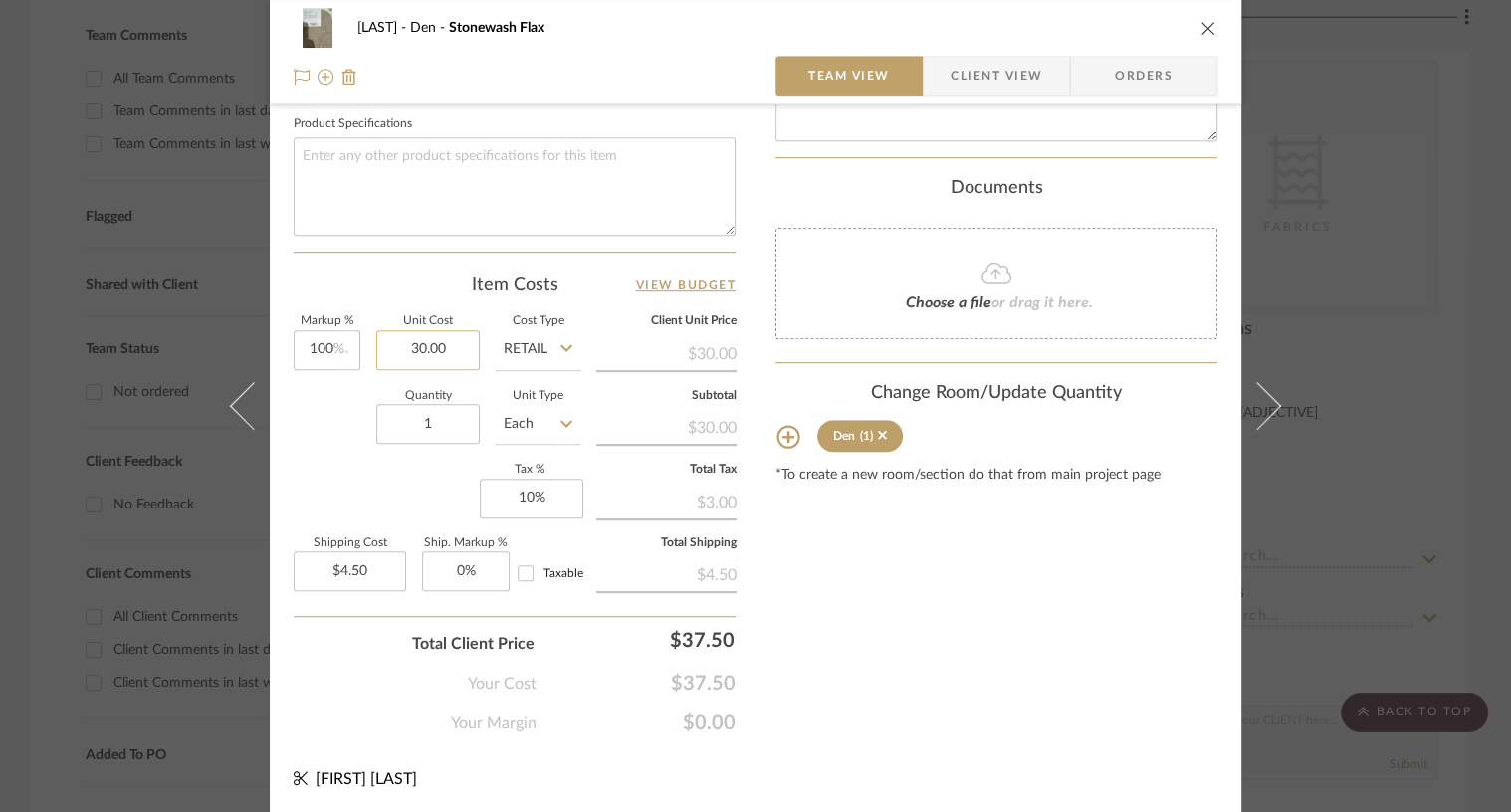 type on "$9.00" 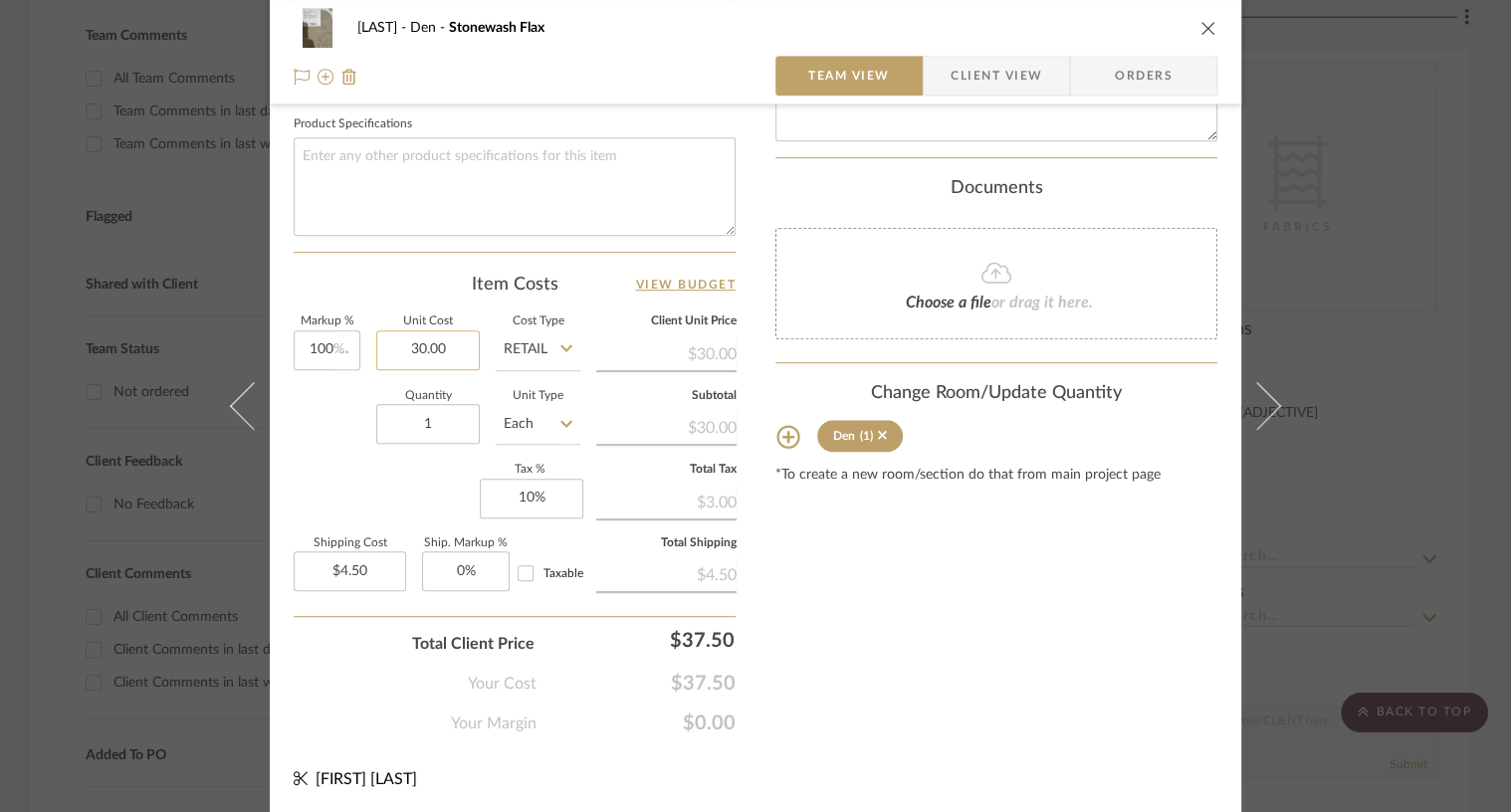 type 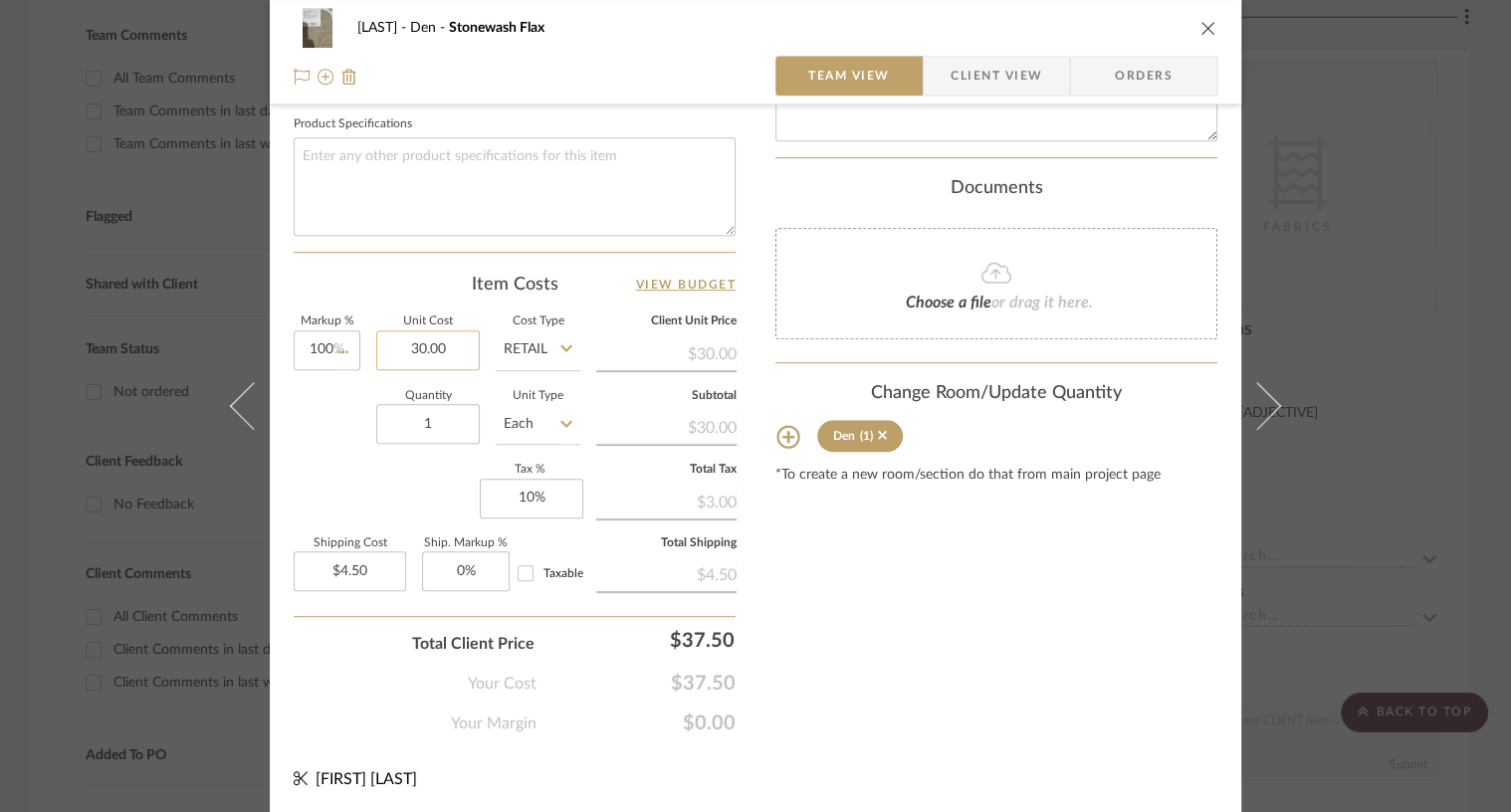 type 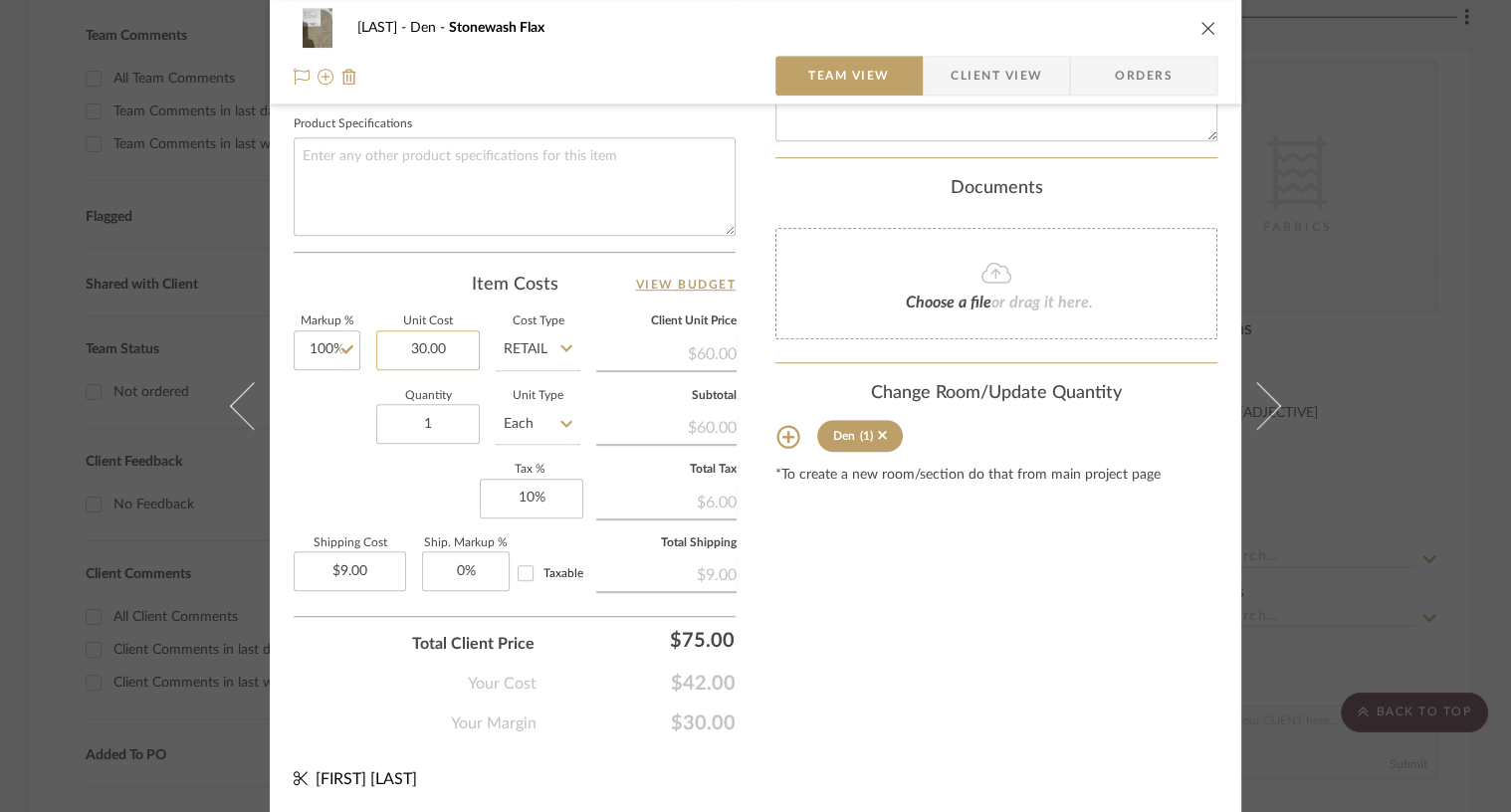 click on "30.00" 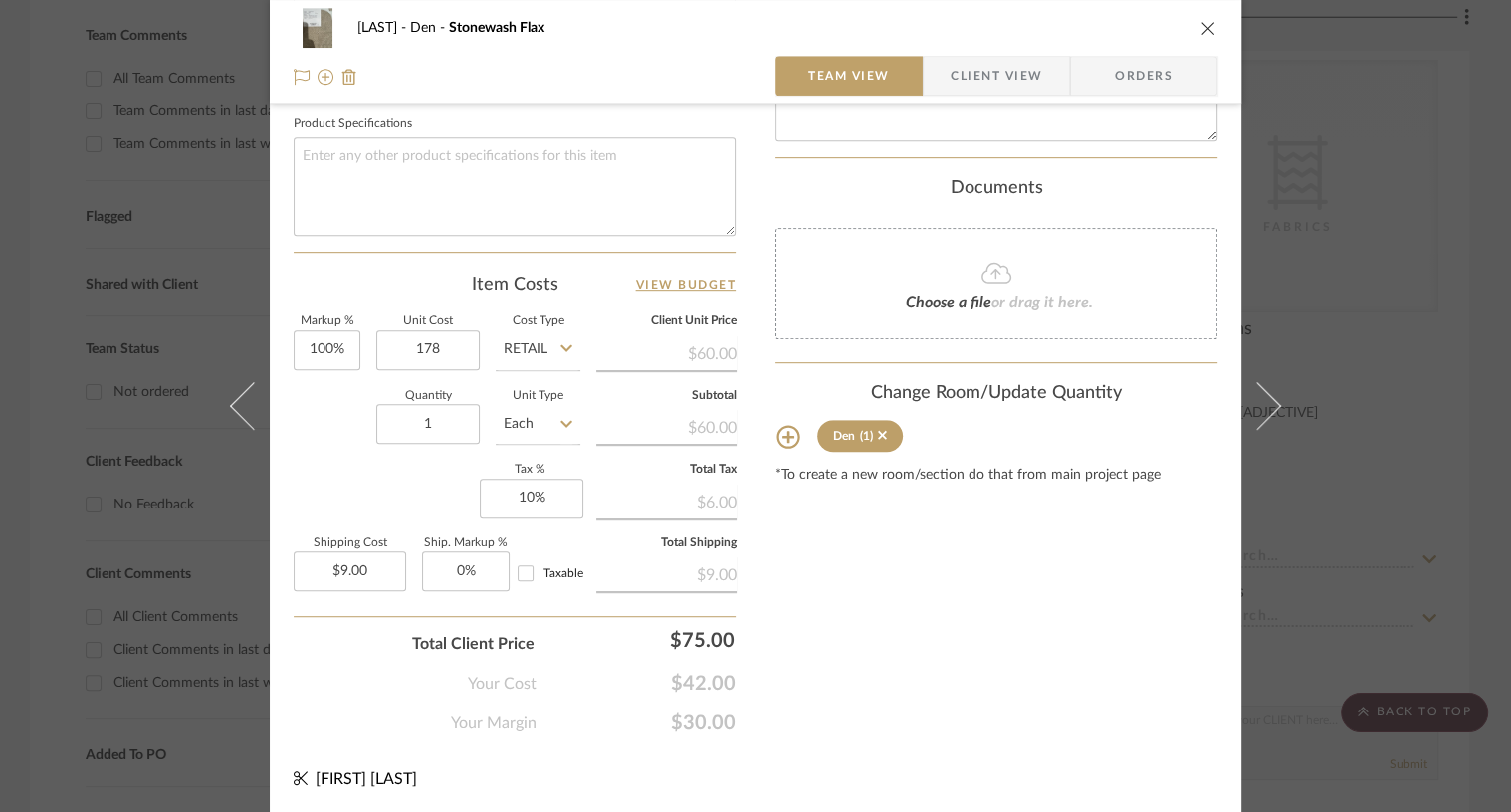 type on "$178.00" 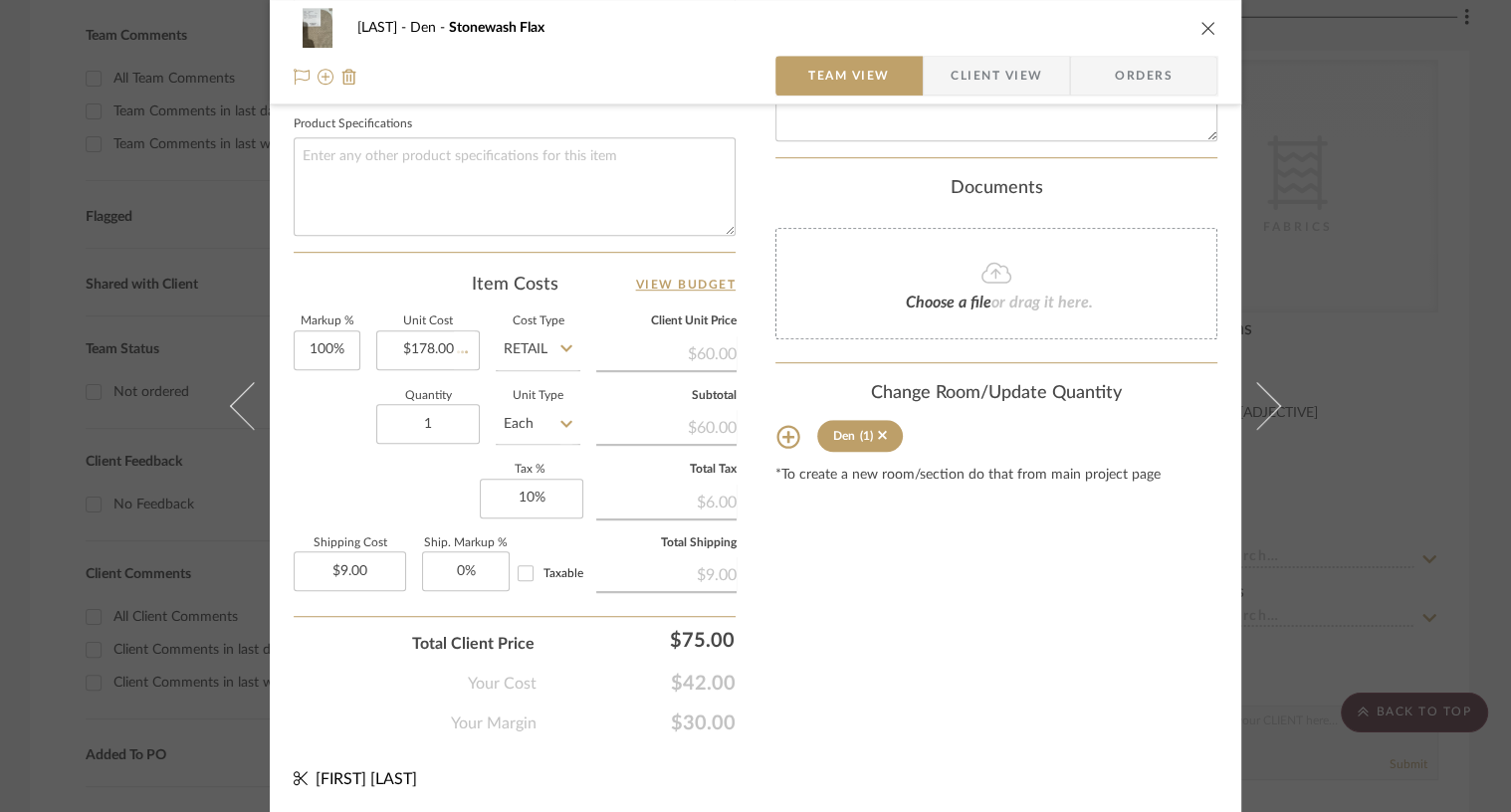 click on "Quantity  1  Unit Type  Each" 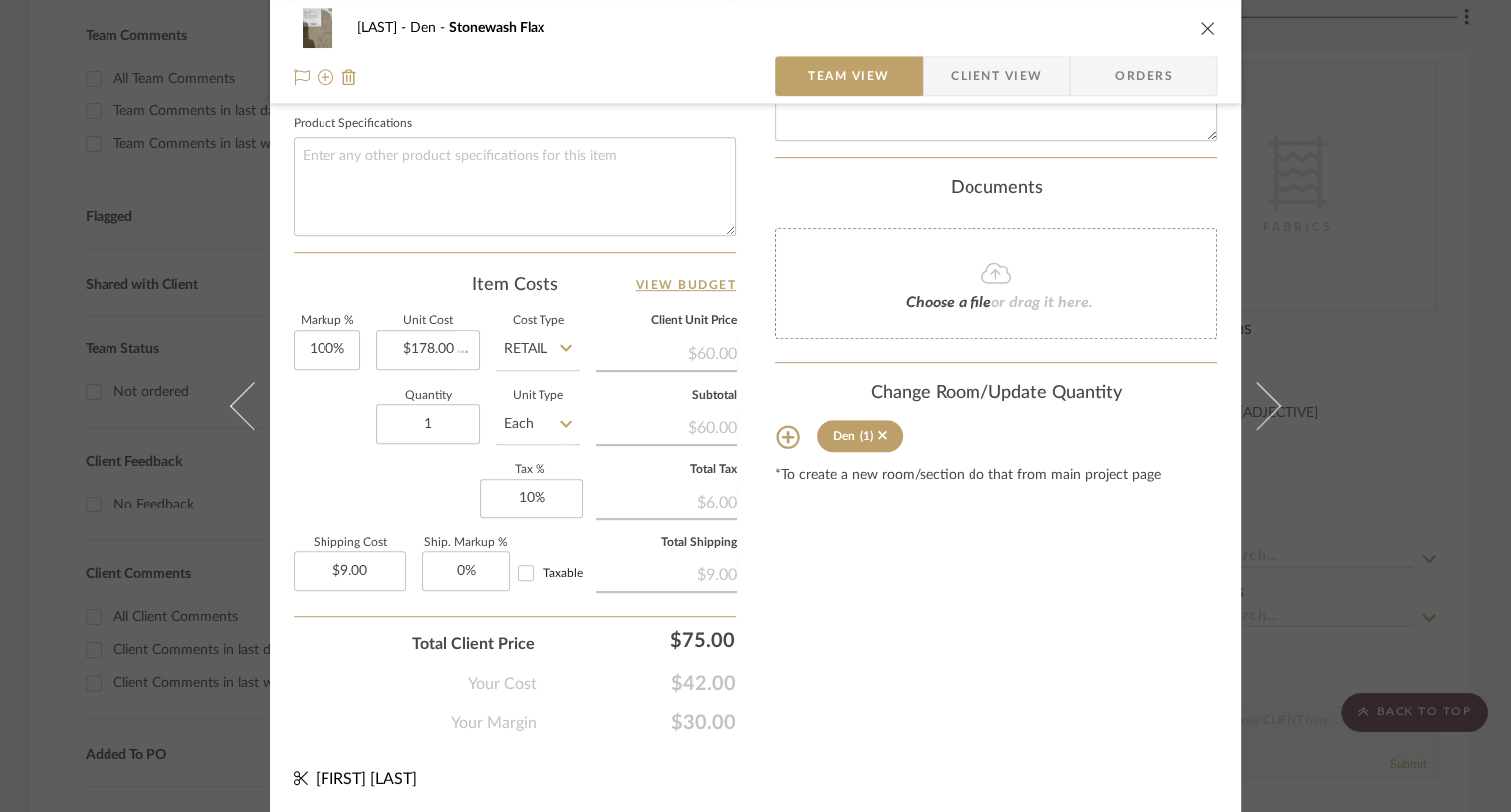 type 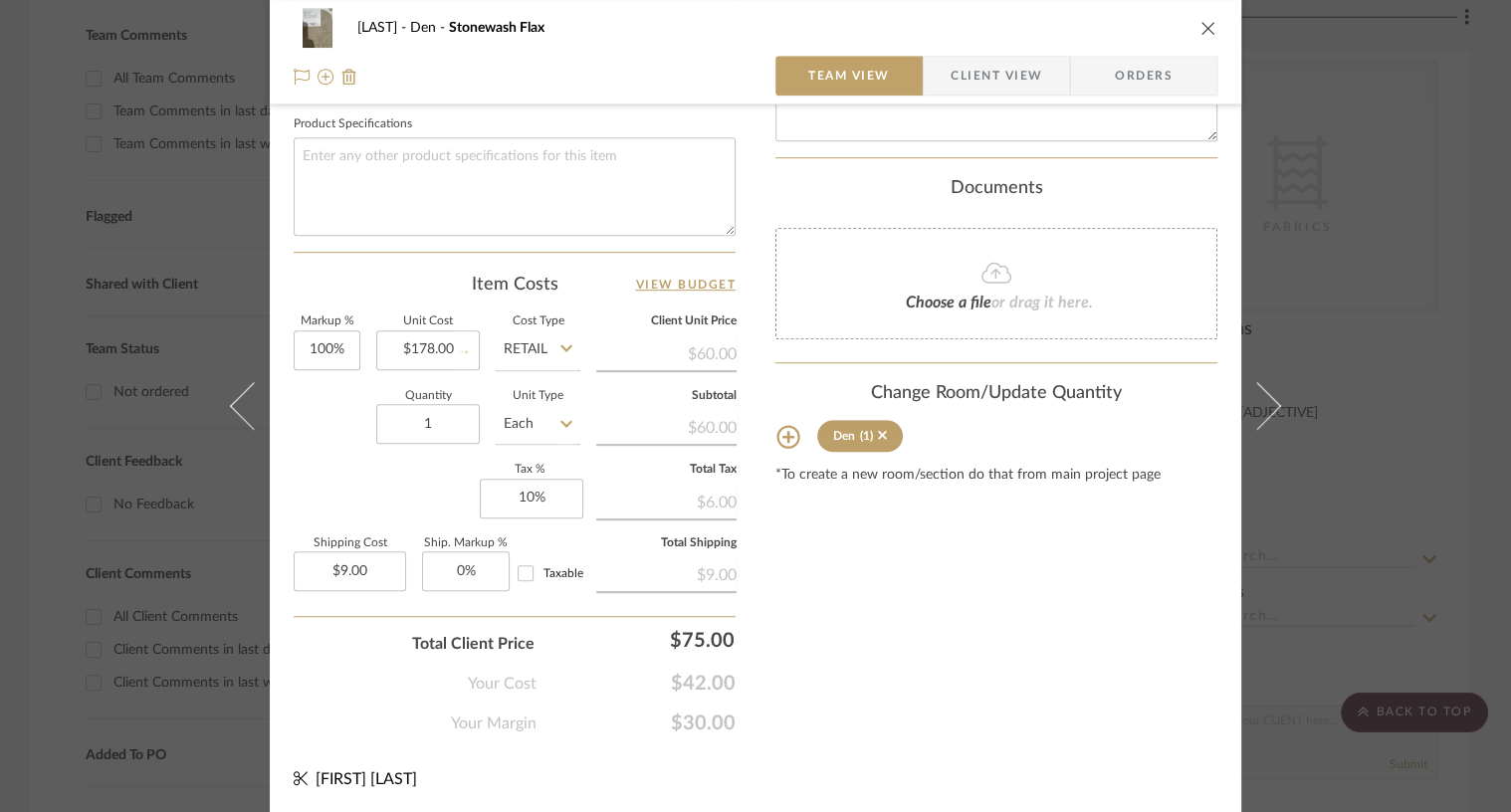 type on "$53.40" 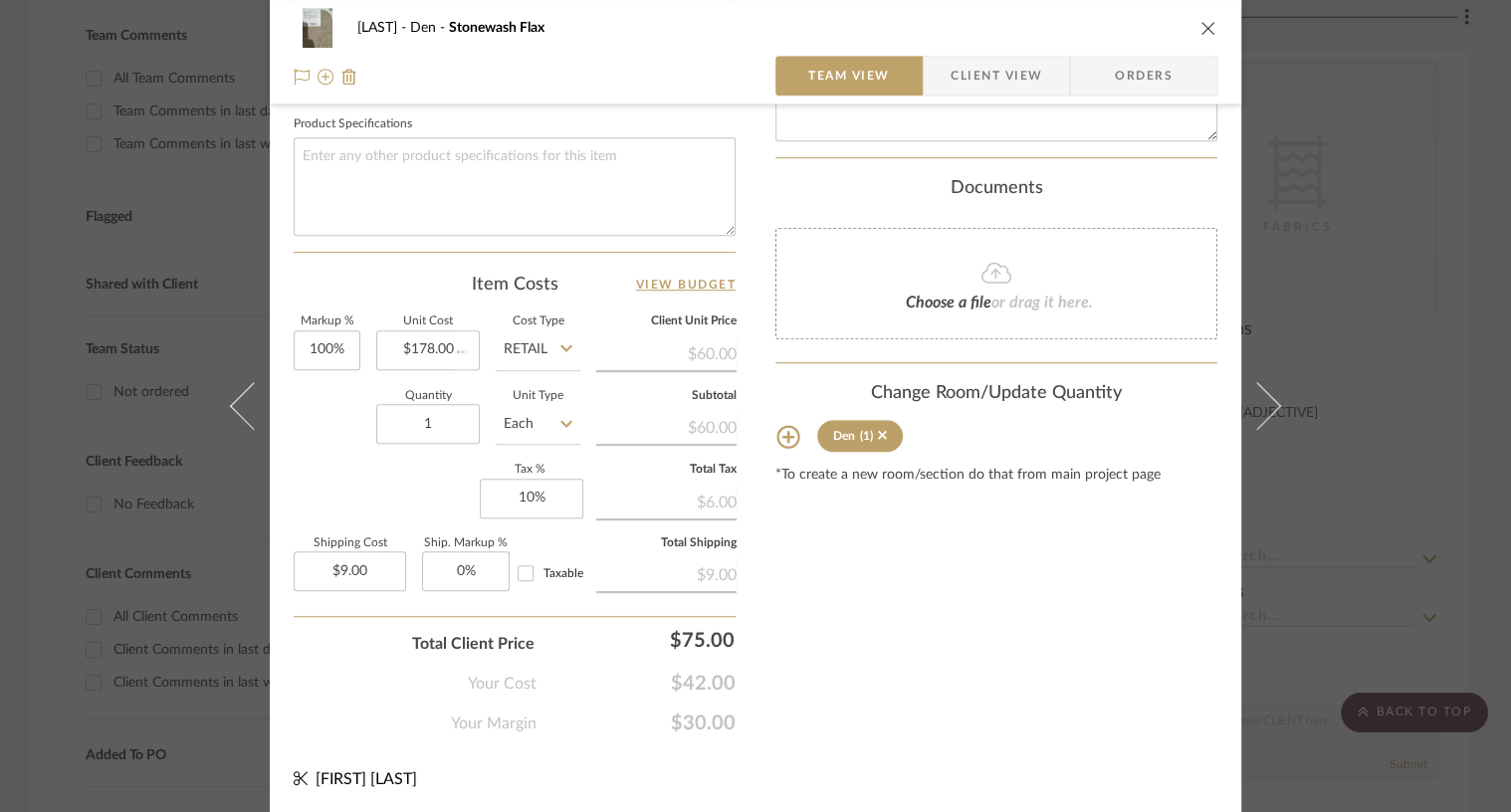 type 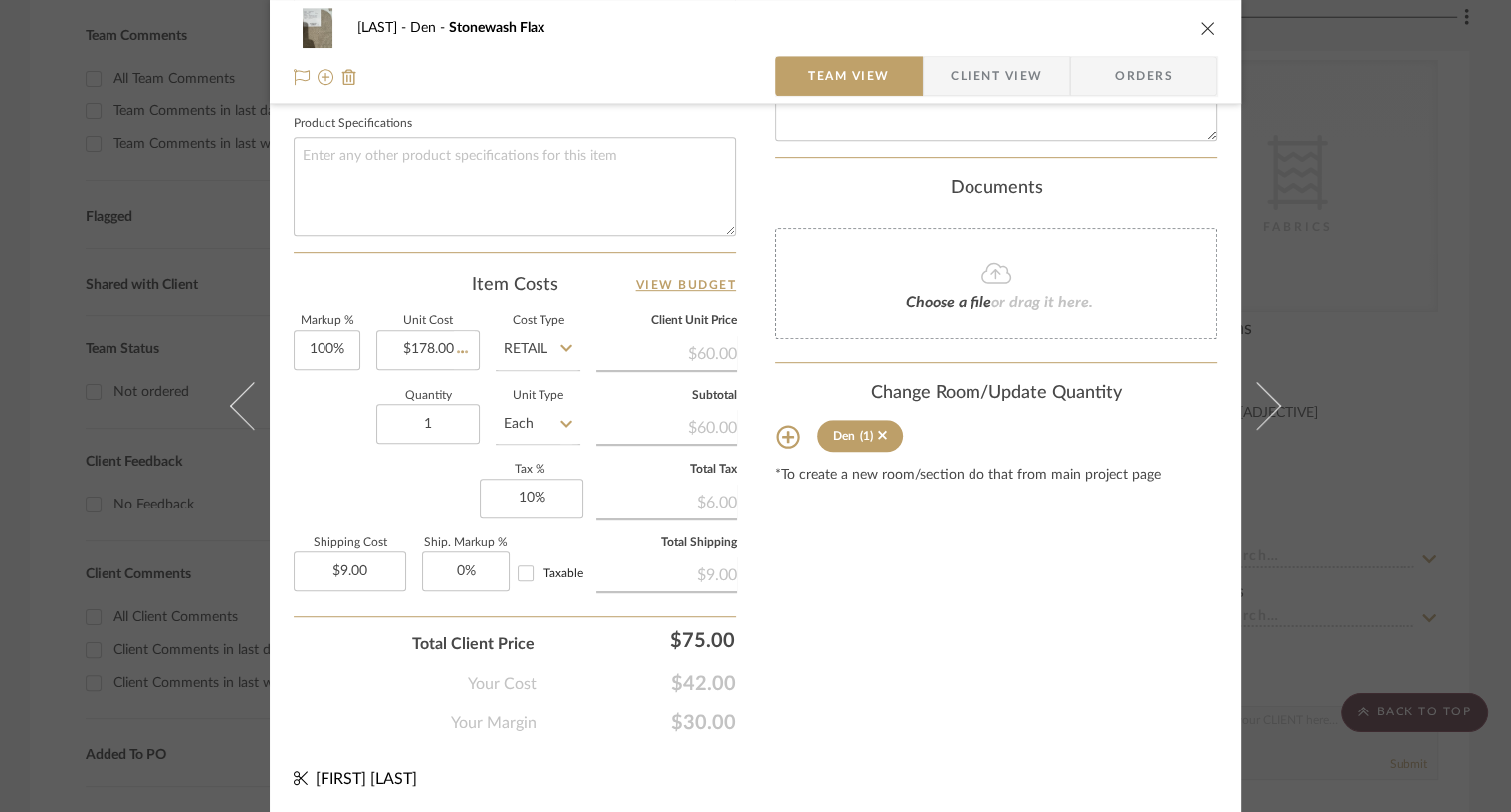 type 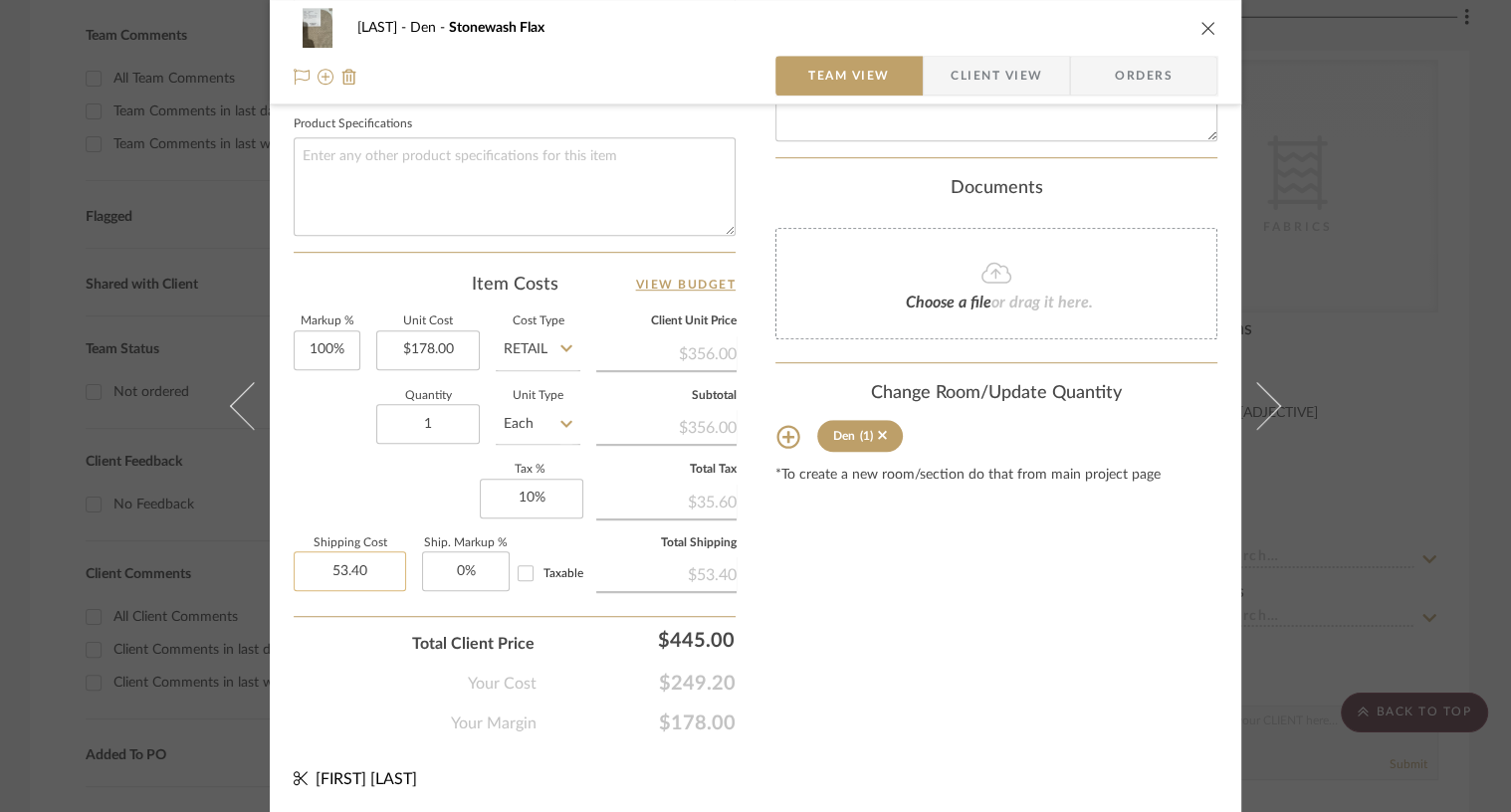 click on "53.40" 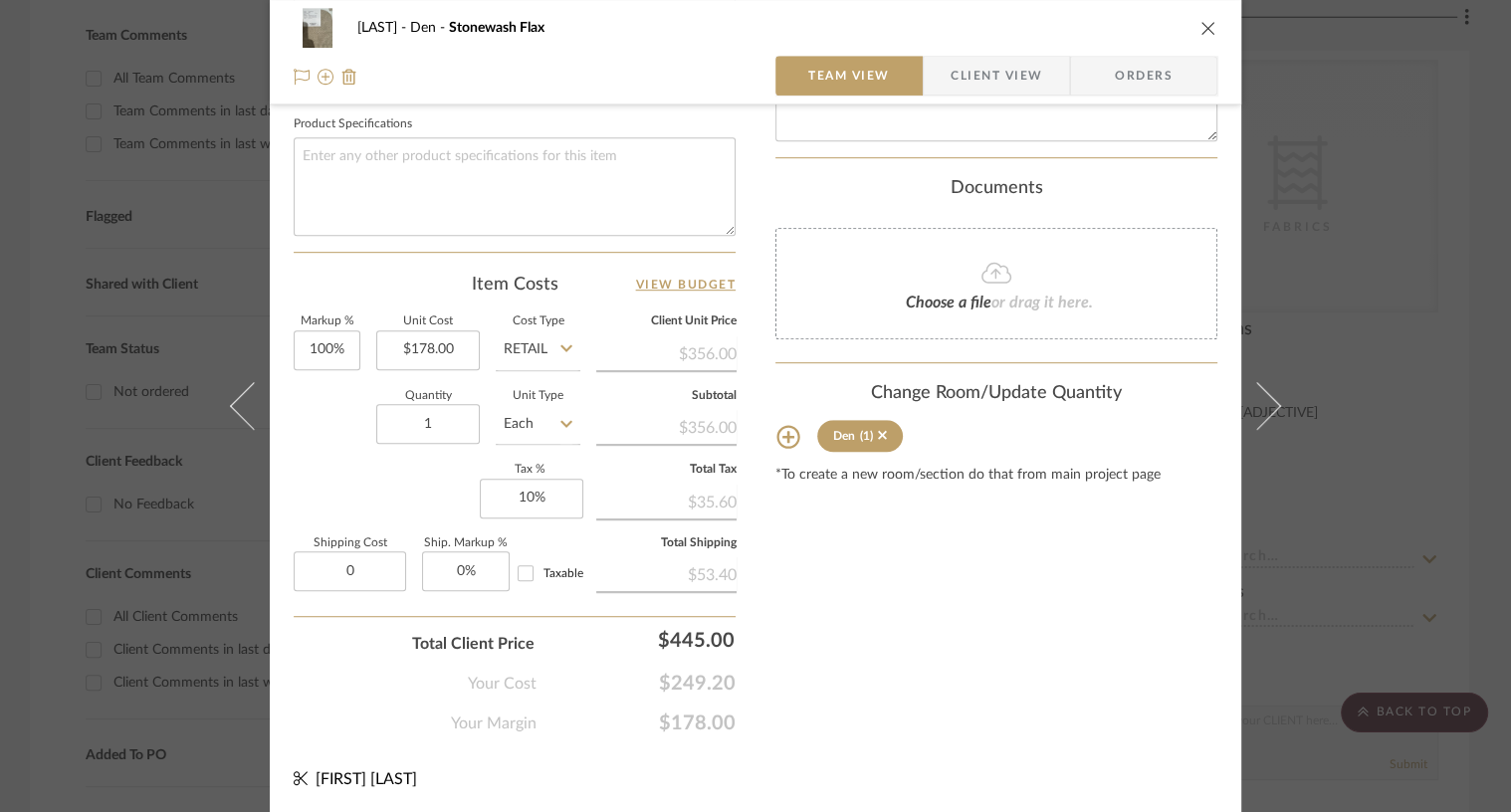 type on "$0.00" 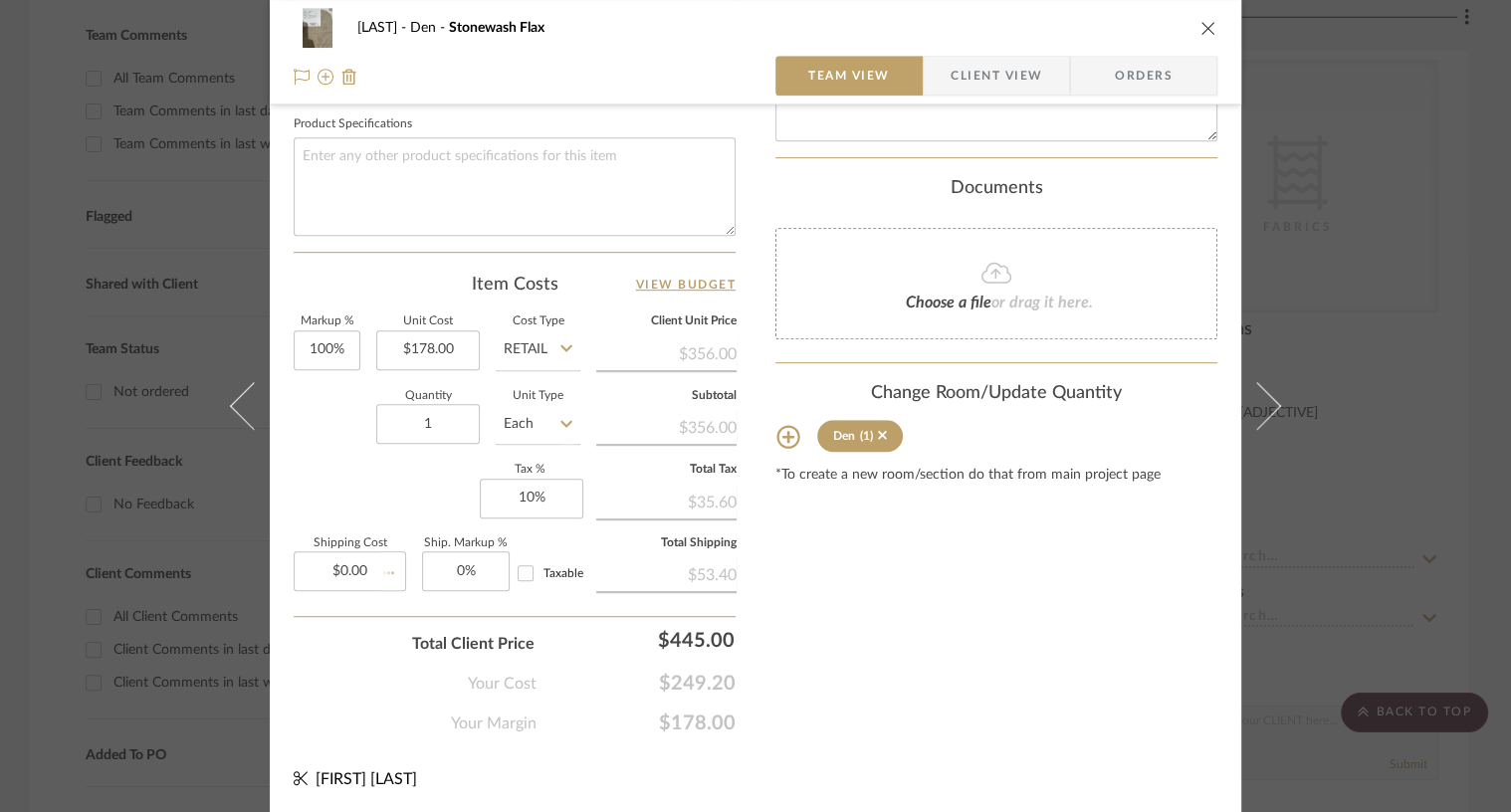 click on "Markup %  100%  Unit Cost  $178.00  Cost Type  Retail  Client Unit Price   $356.00   Quantity  1  Unit Type  Each  Subtotal   $356.00   Tax %  10%  Total Tax   $35.60   Shipping Cost  $0.00  Ship. Markup %  0% Taxable  Total Shipping   $53.40" 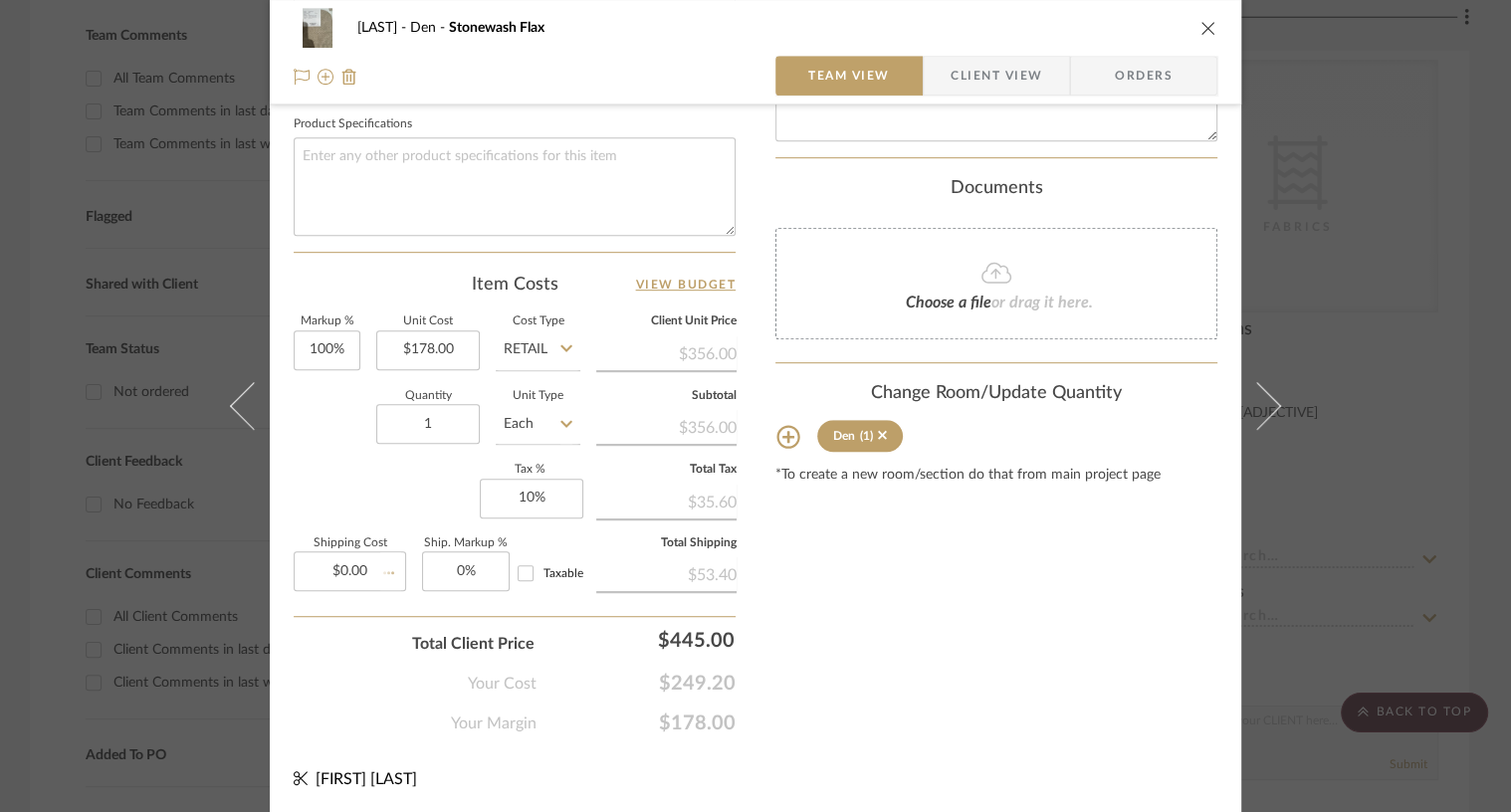 type 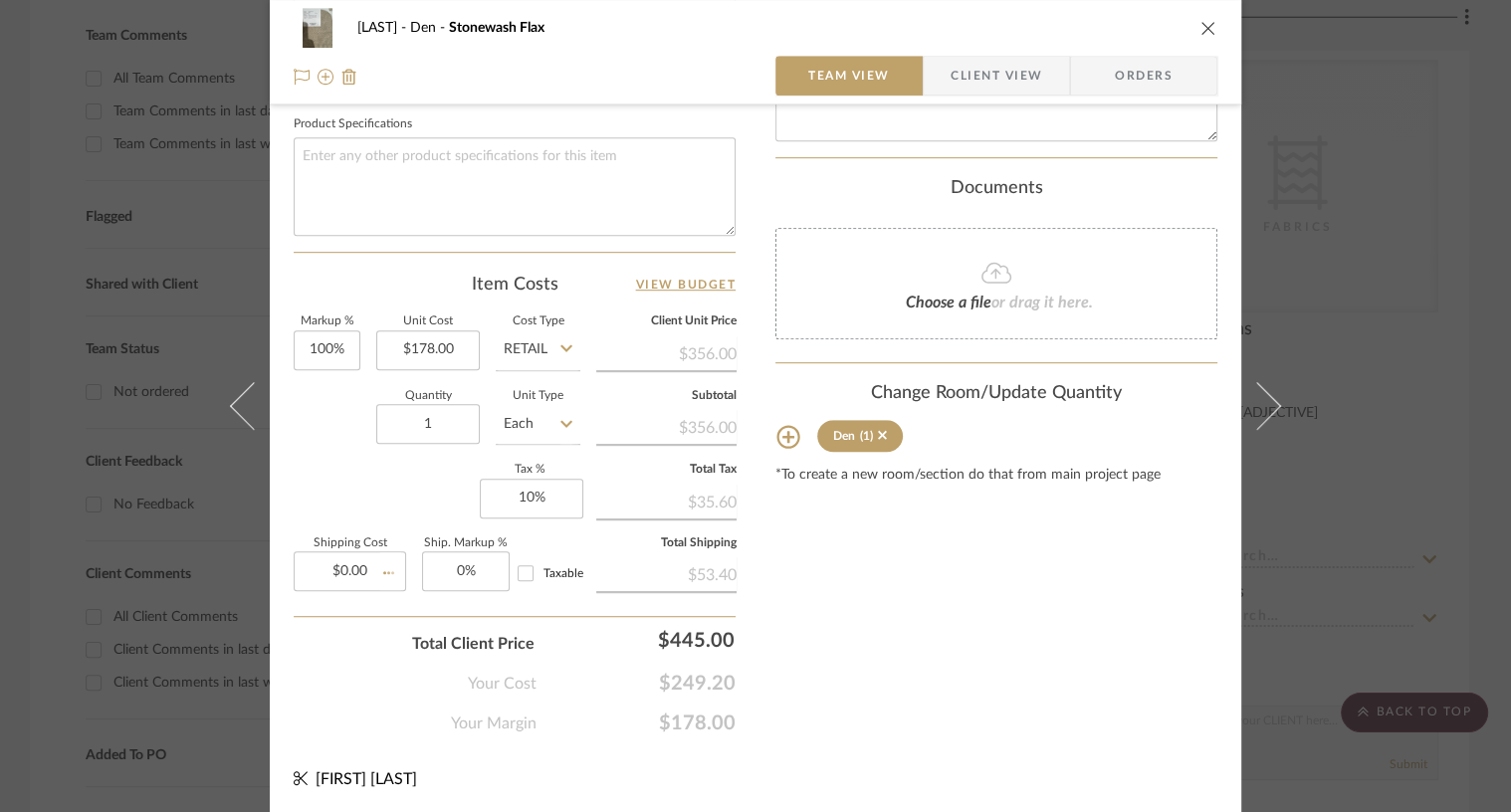 type 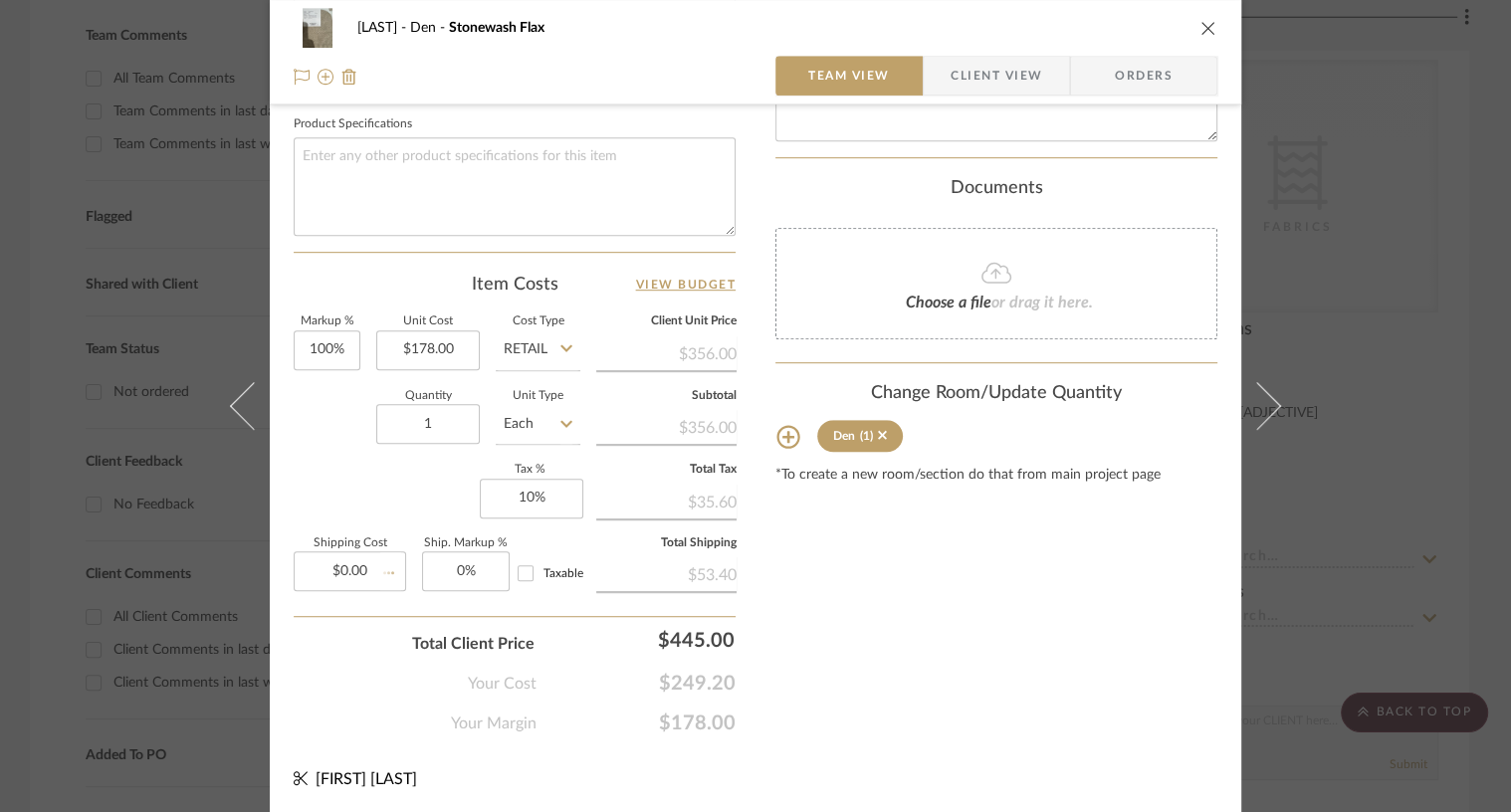 type 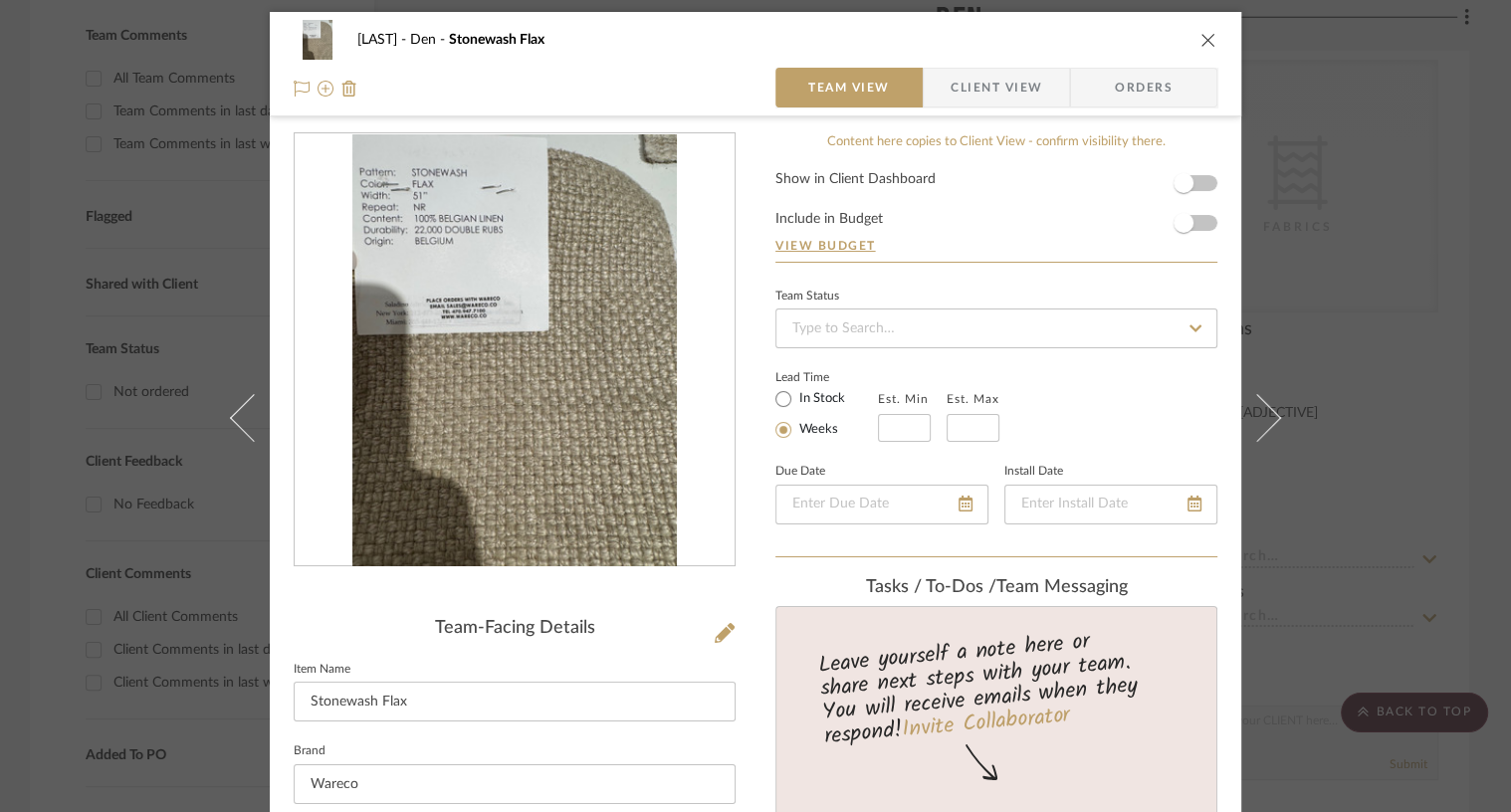scroll, scrollTop: 0, scrollLeft: 0, axis: both 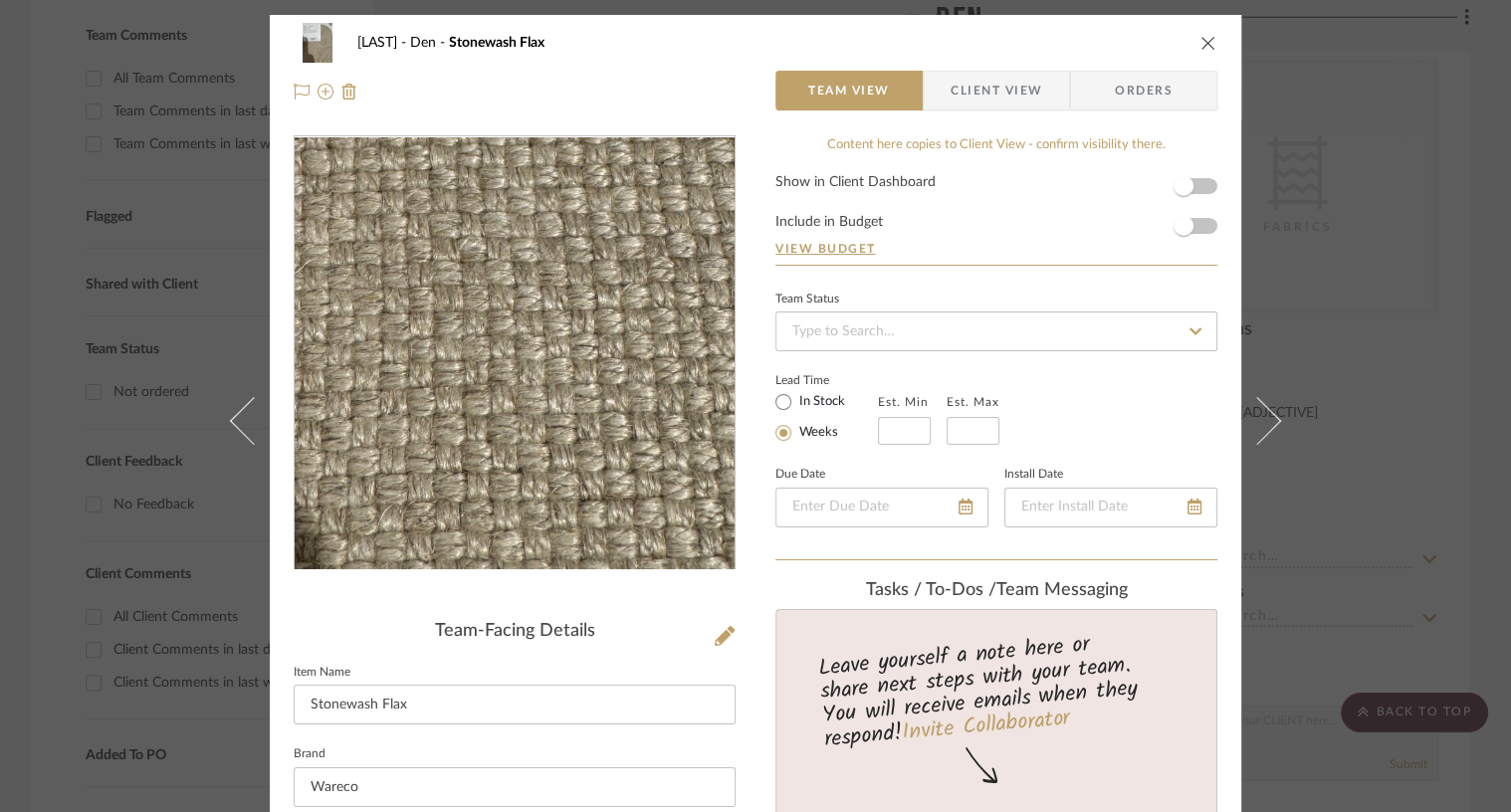 click at bounding box center (514, 353) 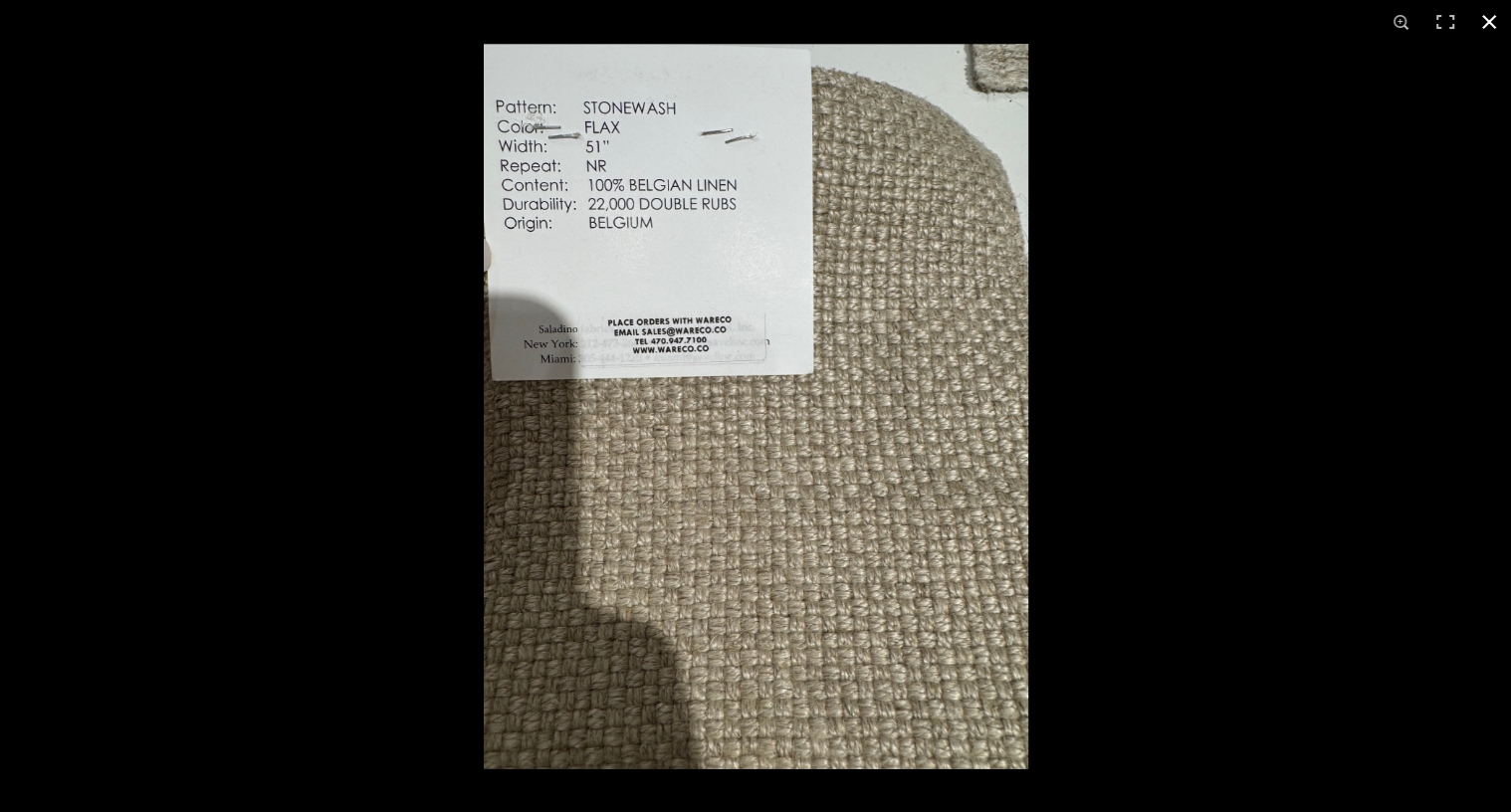 click at bounding box center (1489, 22) 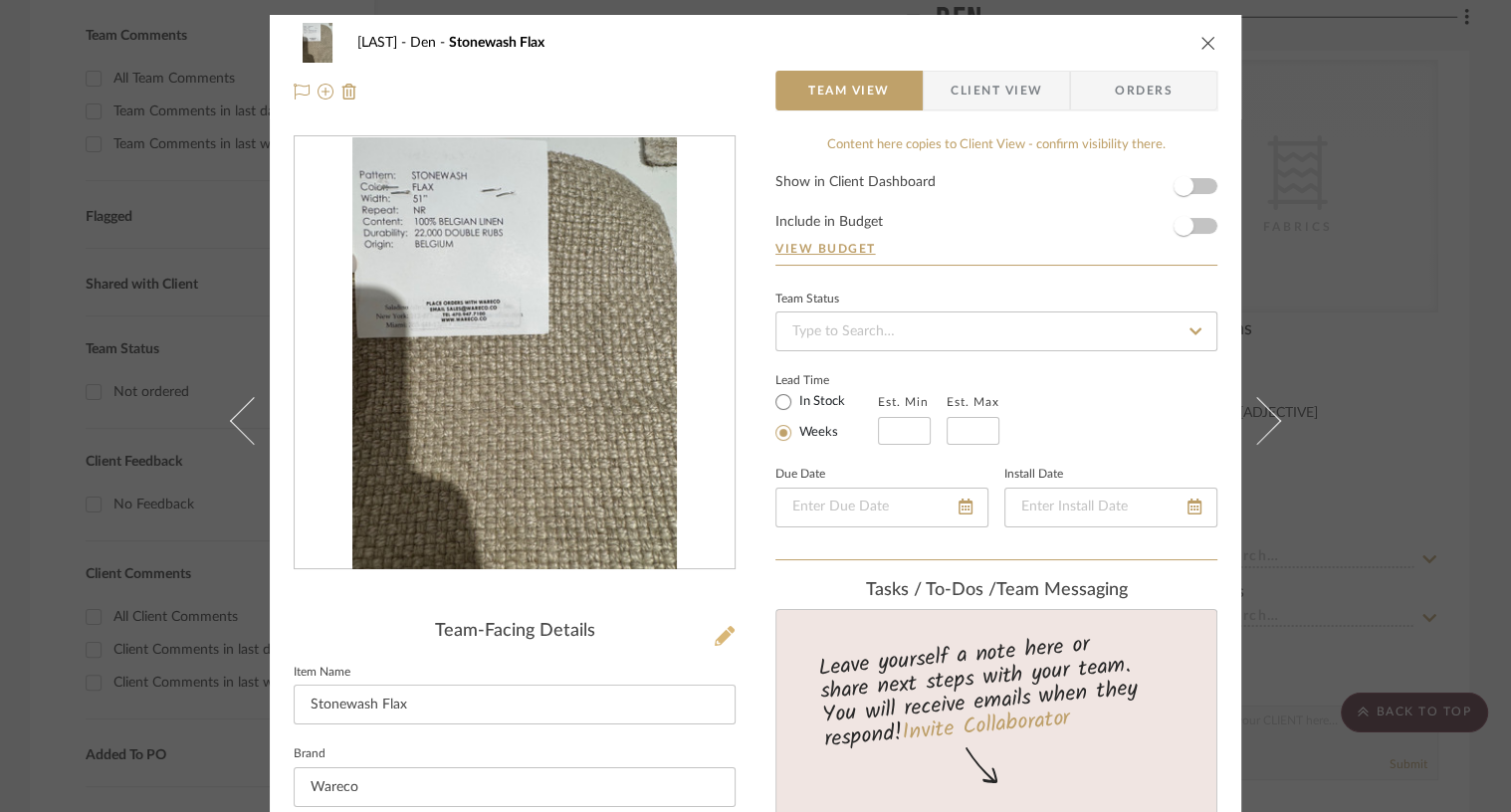 click 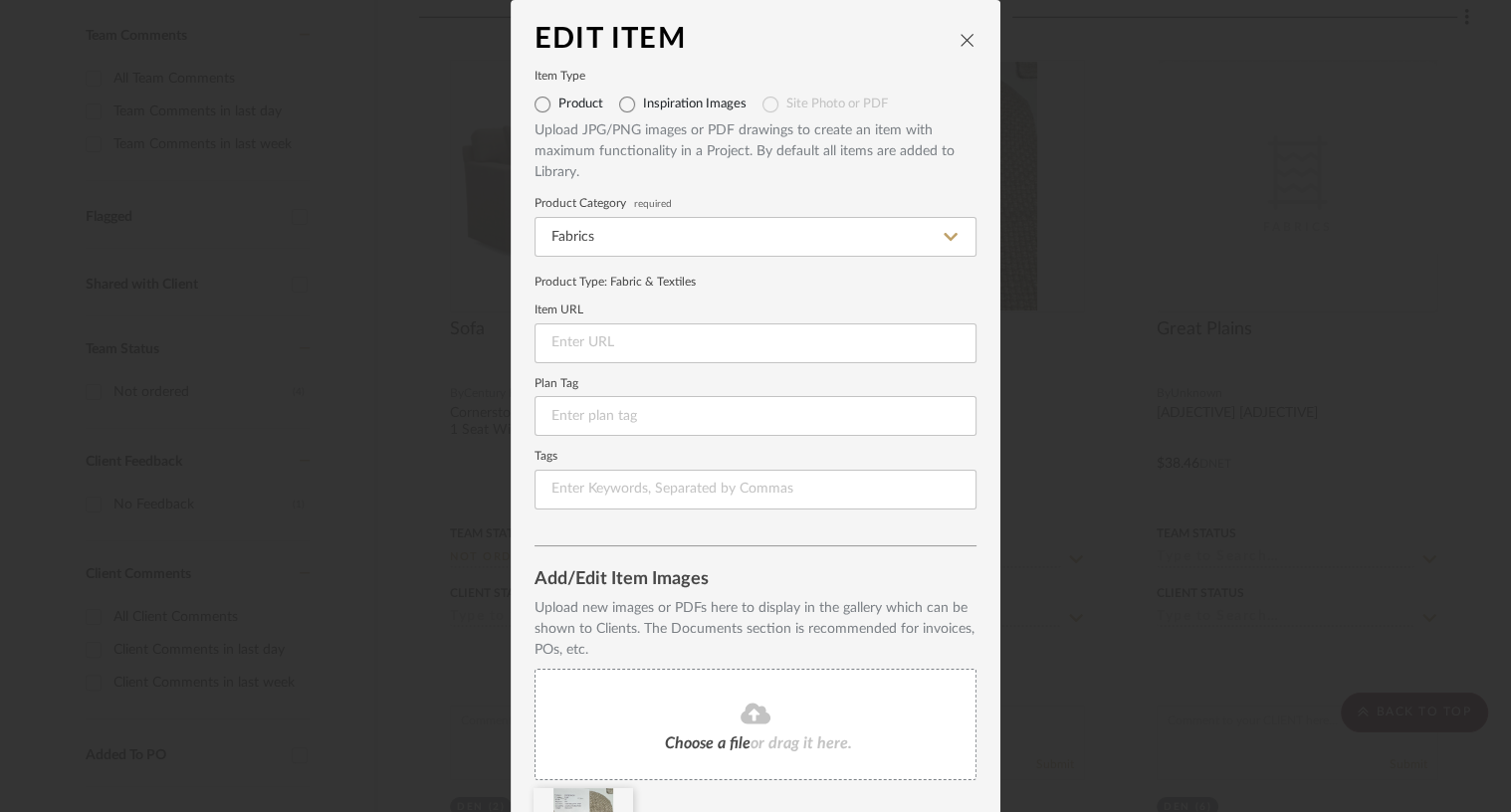 scroll, scrollTop: 134, scrollLeft: 0, axis: vertical 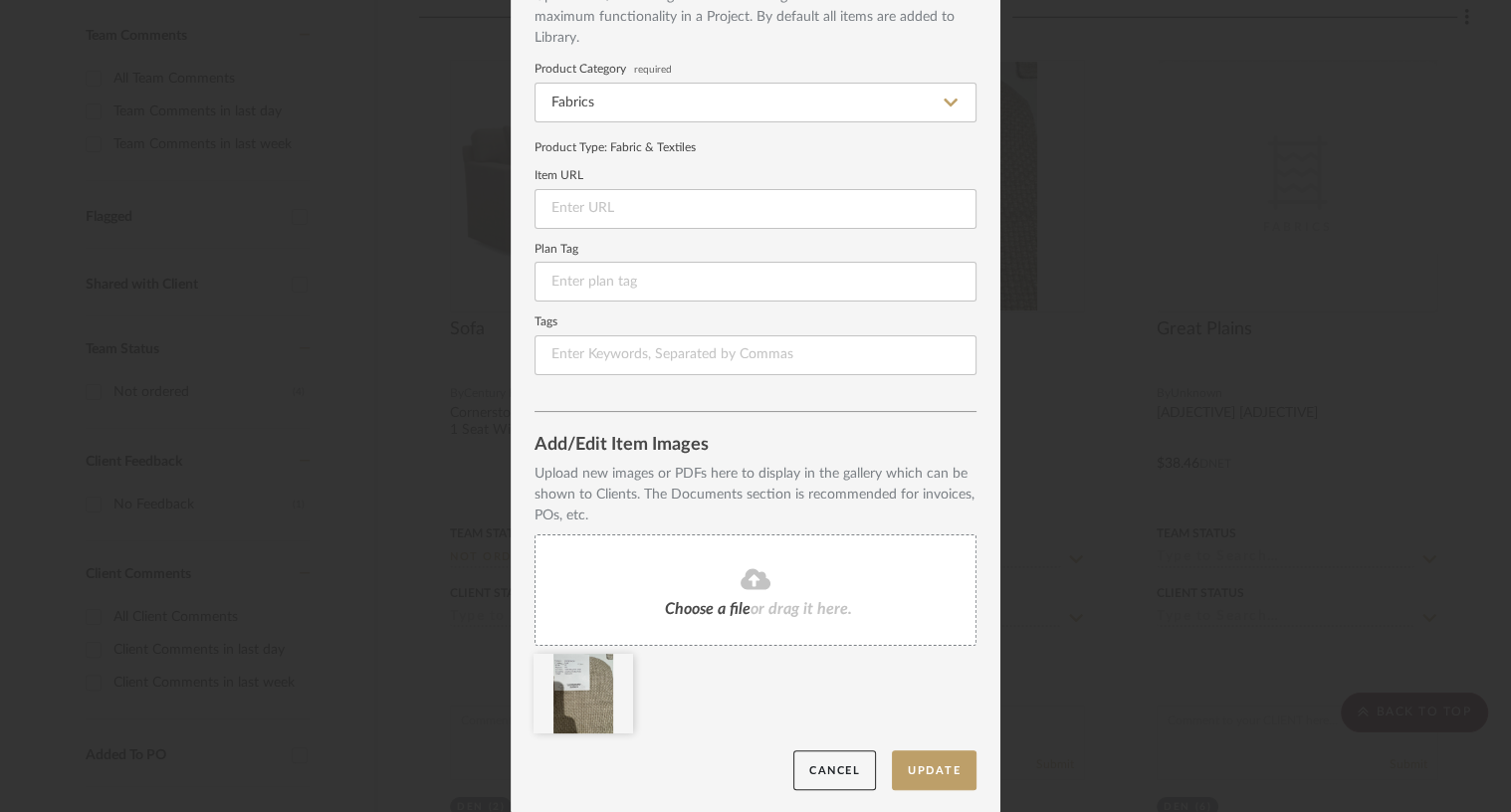 click 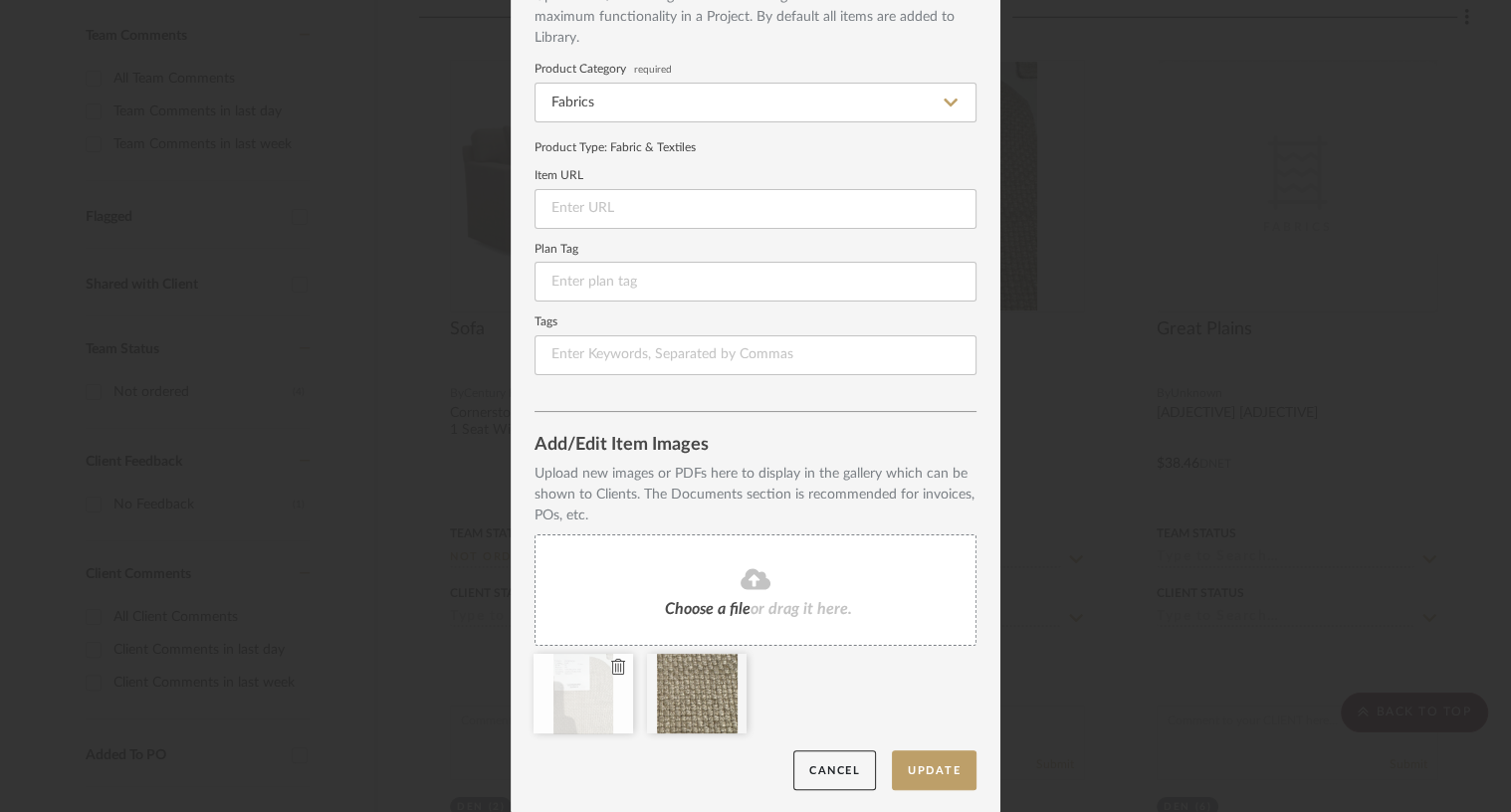 click 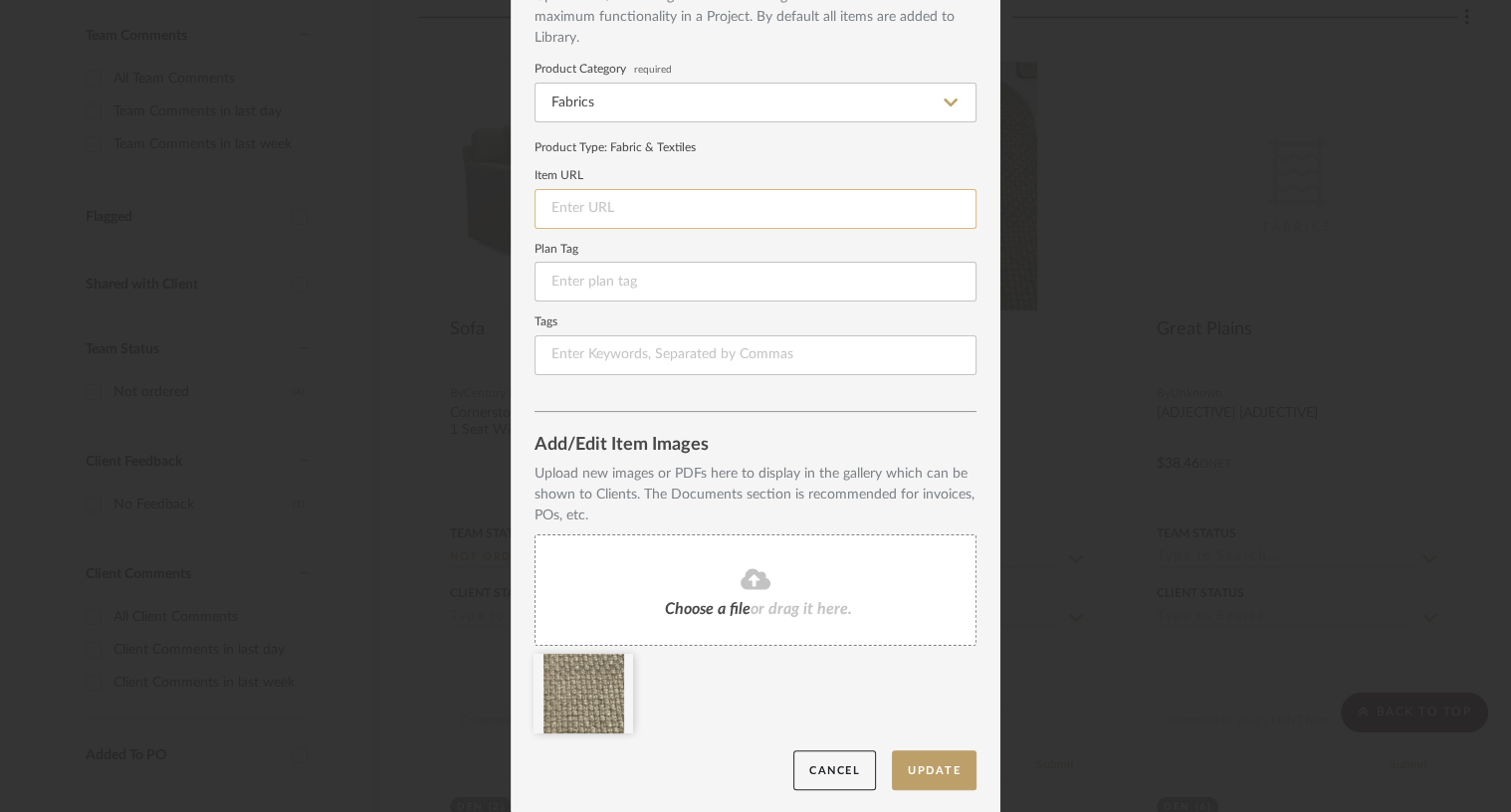 click at bounding box center (756, 209) 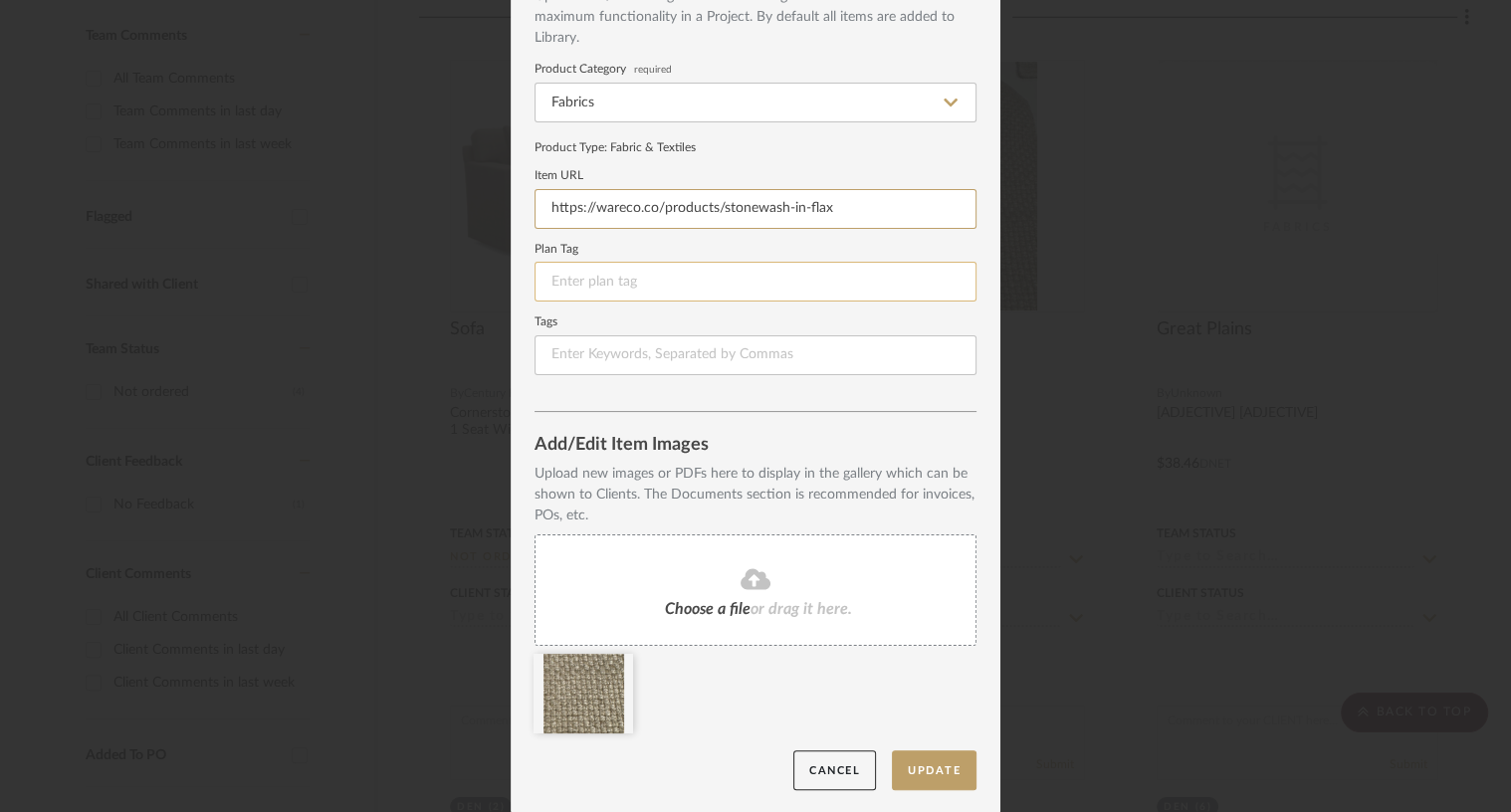 type on "https://wareco.co/products/stonewash-in-flax" 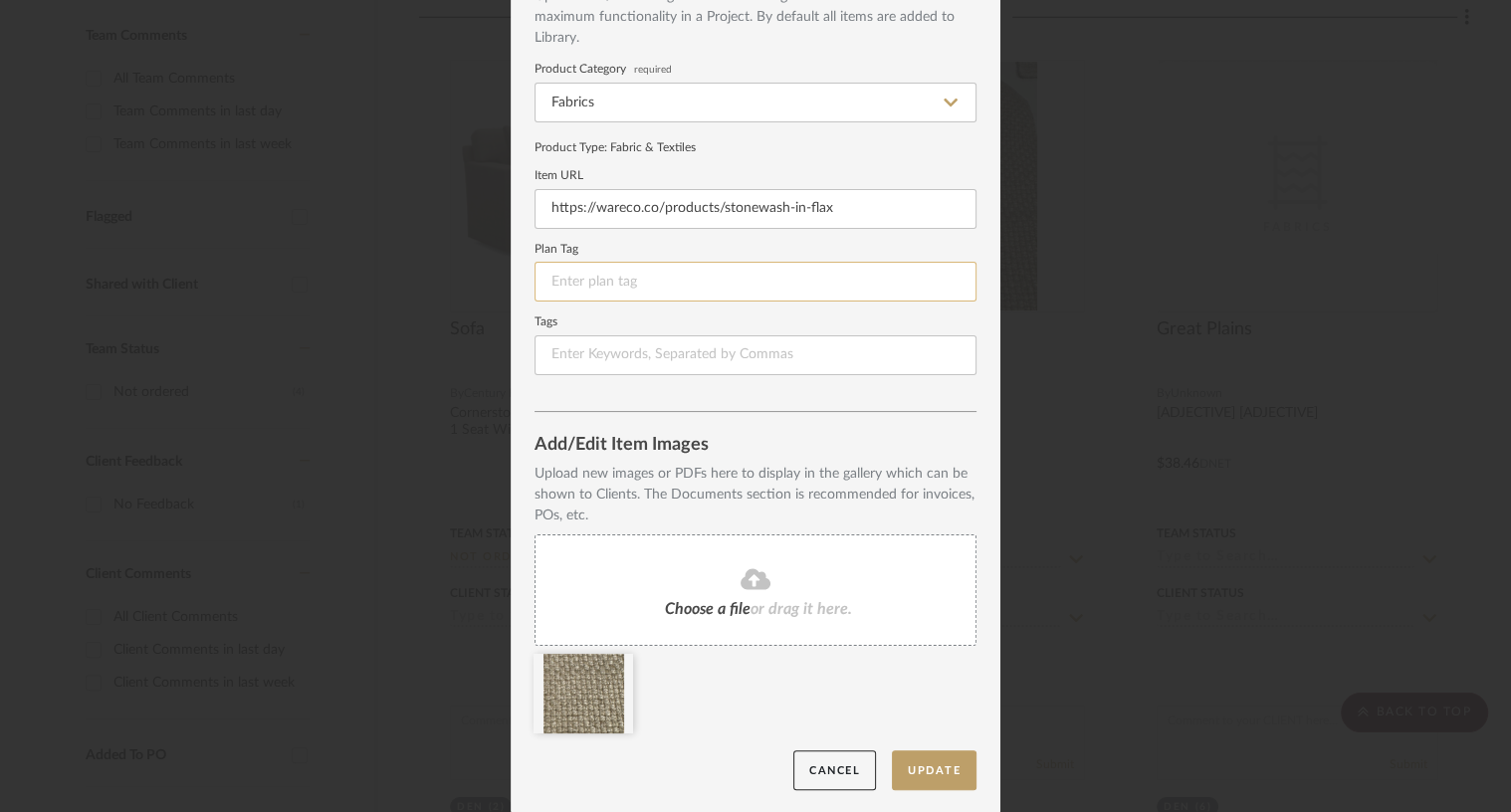 click at bounding box center (756, 282) 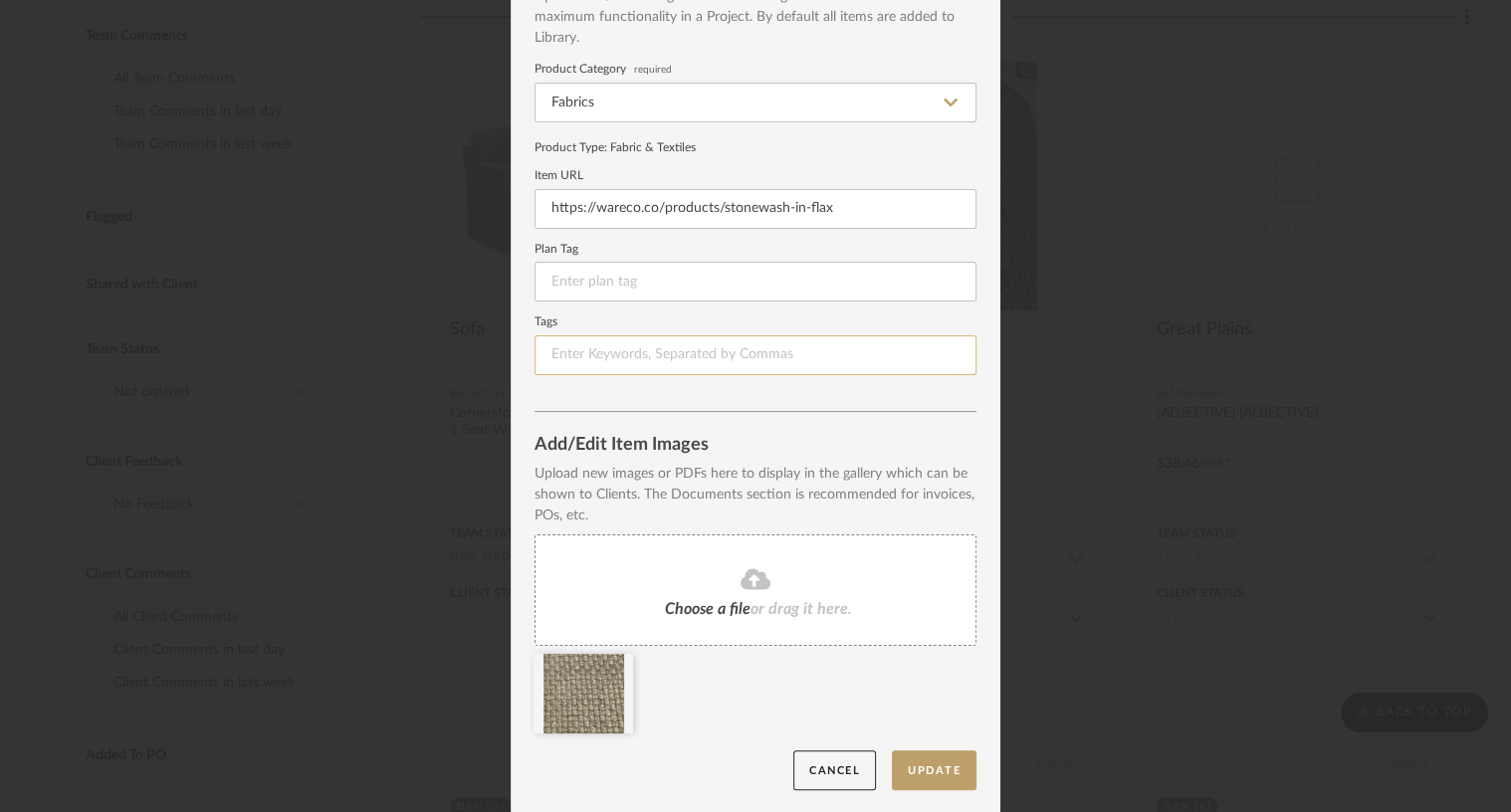 click at bounding box center (756, 355) 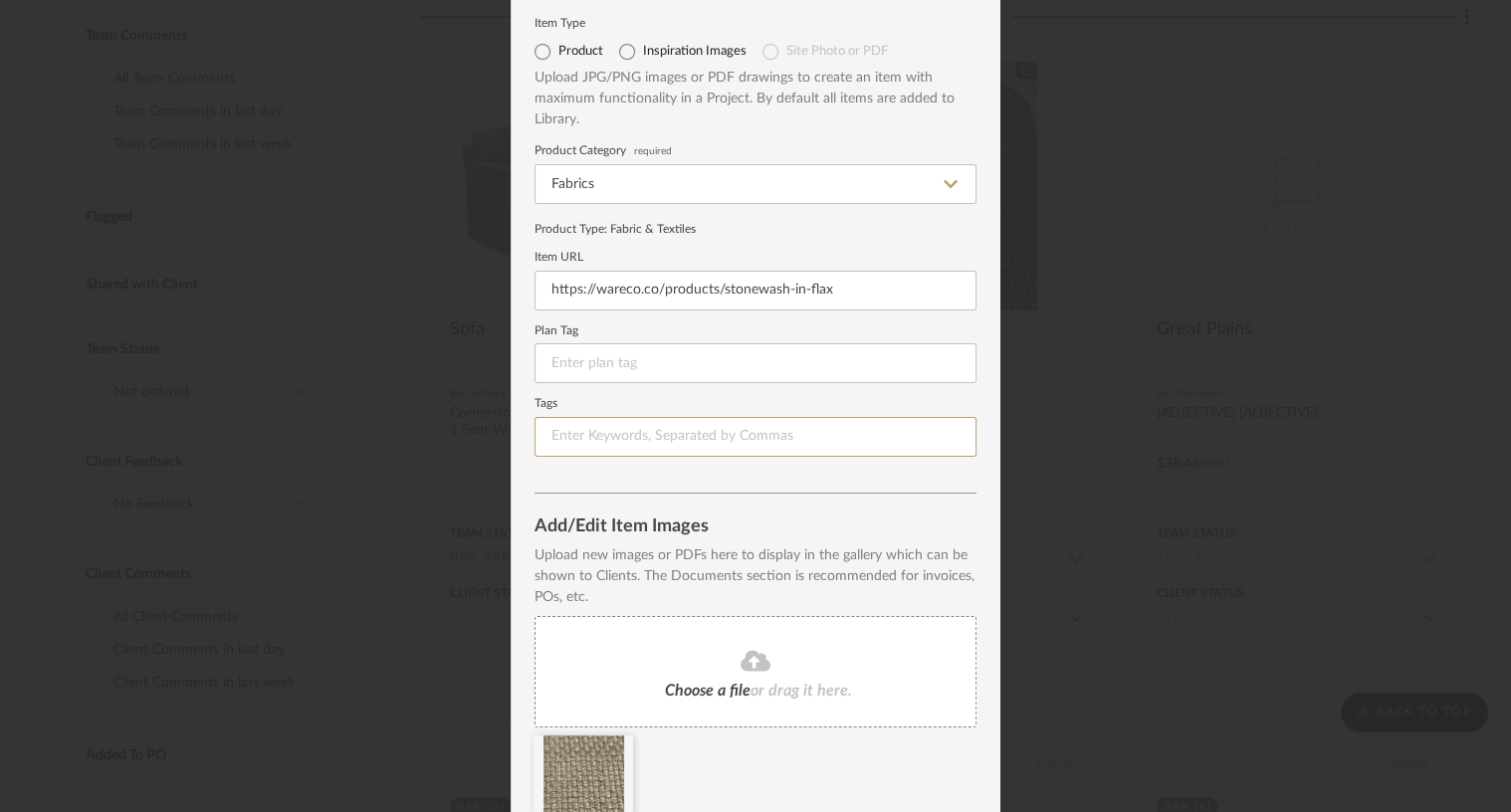 scroll, scrollTop: 134, scrollLeft: 0, axis: vertical 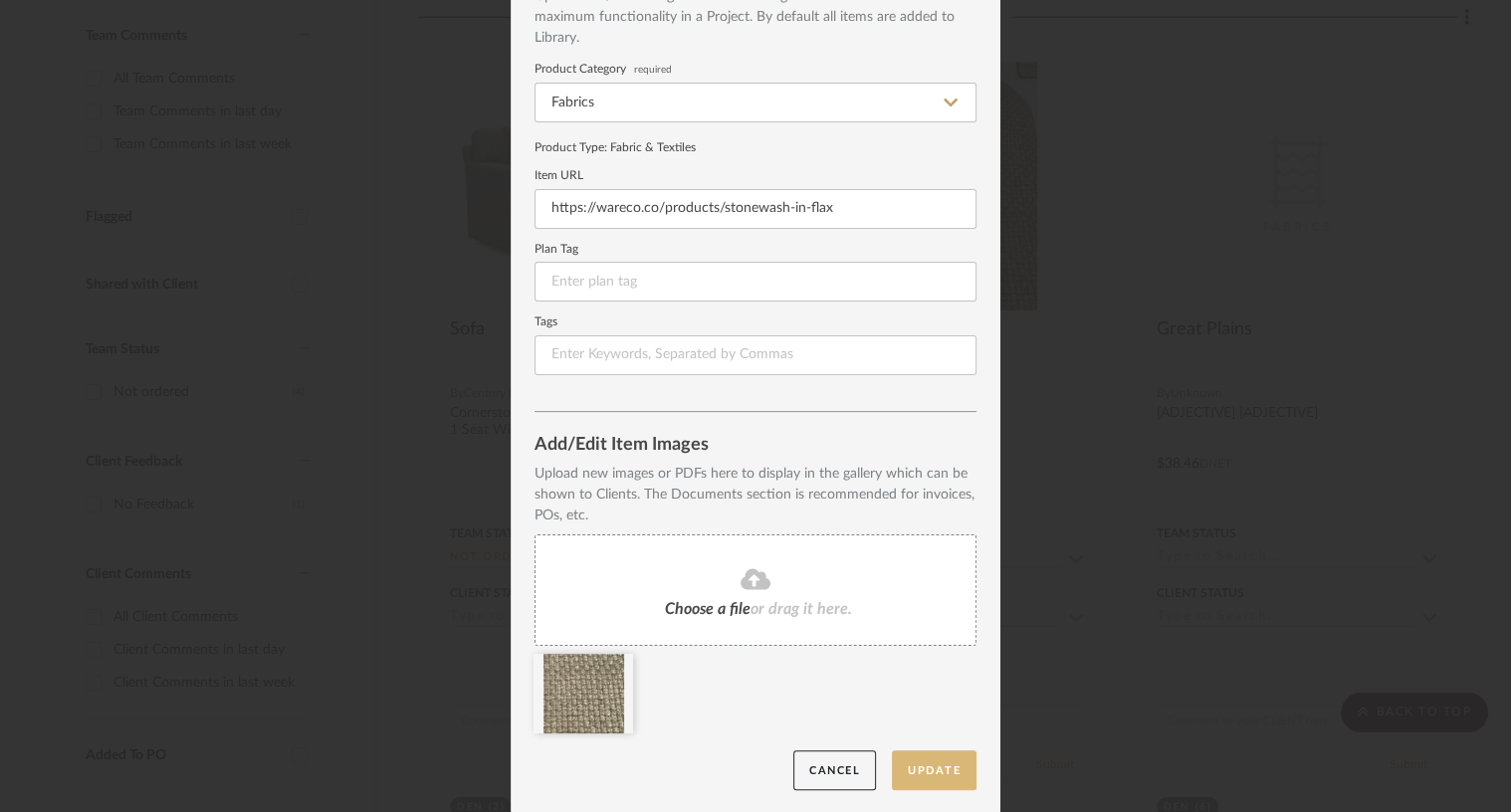 click on "Update" at bounding box center (934, 770) 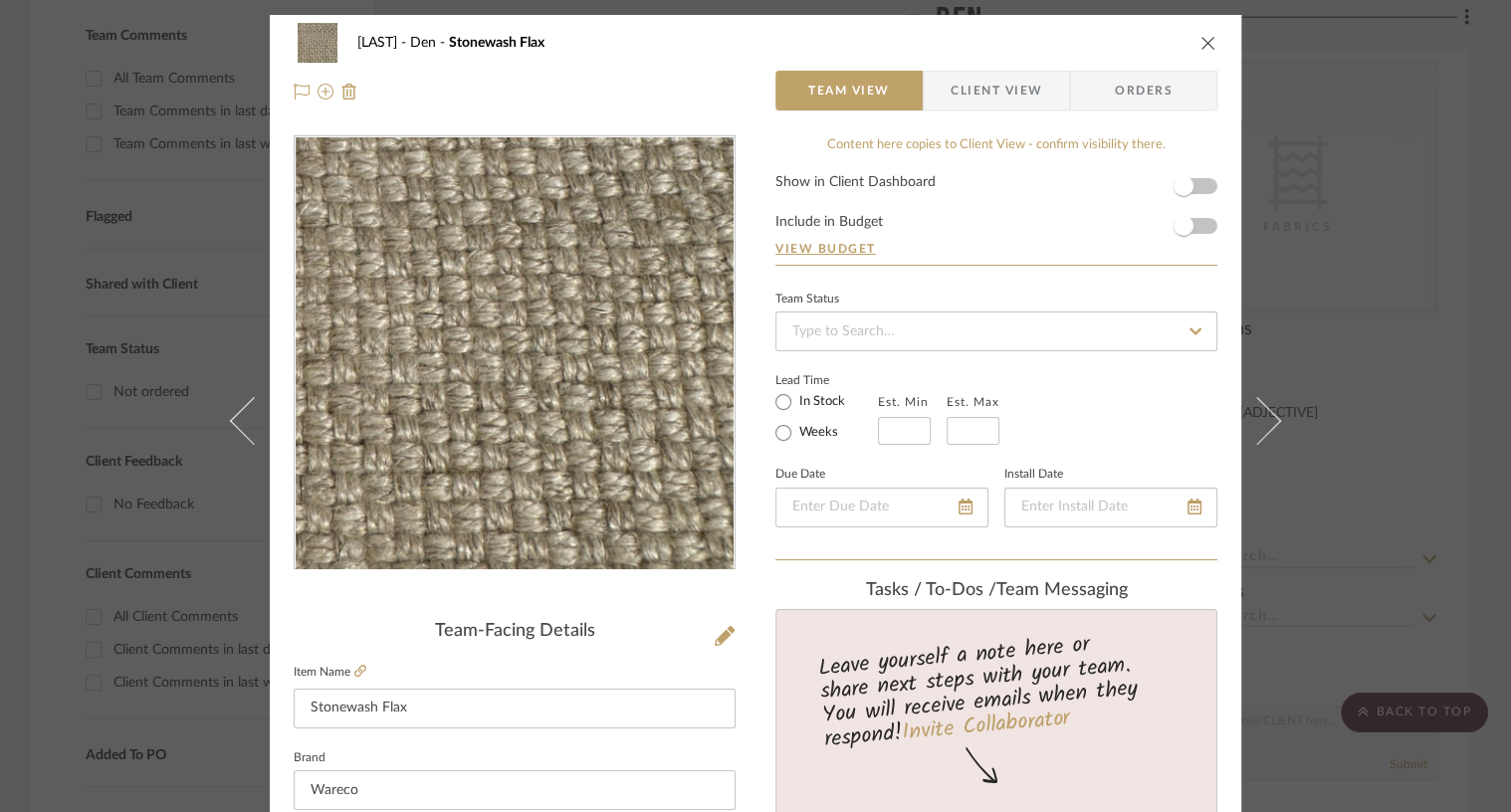 click at bounding box center (1208, 43) 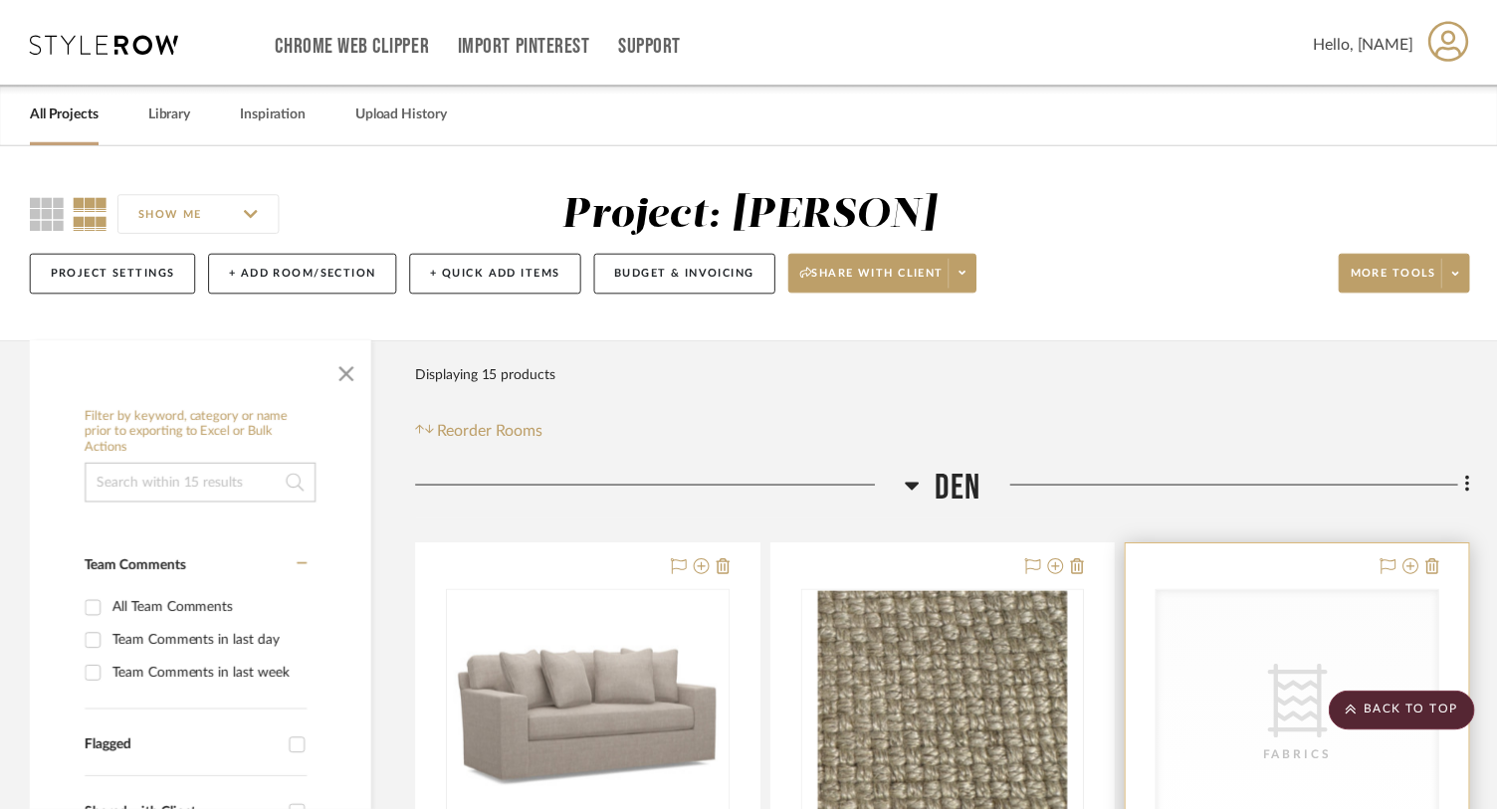 scroll, scrollTop: 529, scrollLeft: 0, axis: vertical 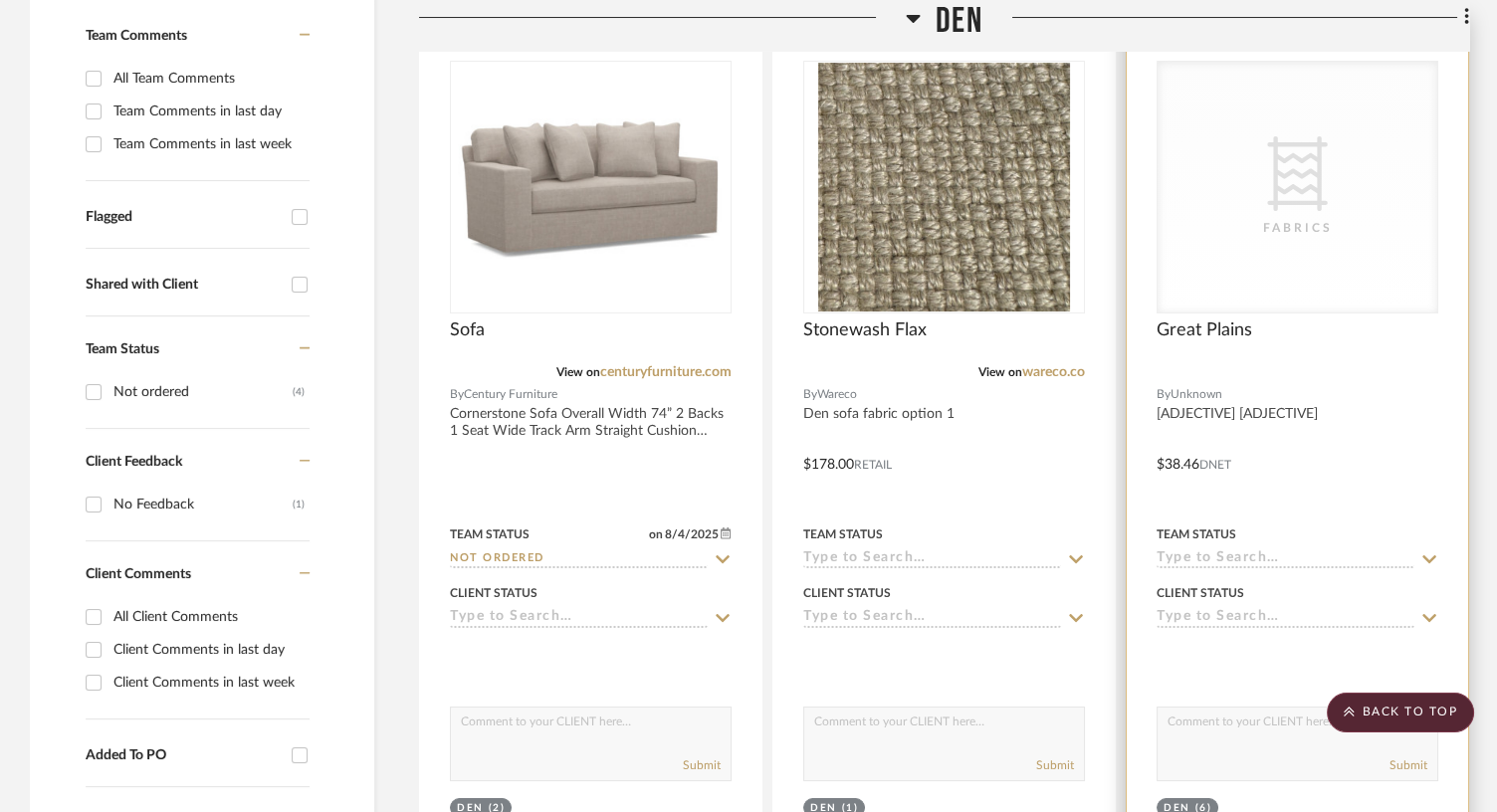 click on "CategoryIconFabric
Created with Sketch.
Fabrics" at bounding box center [1297, 187] 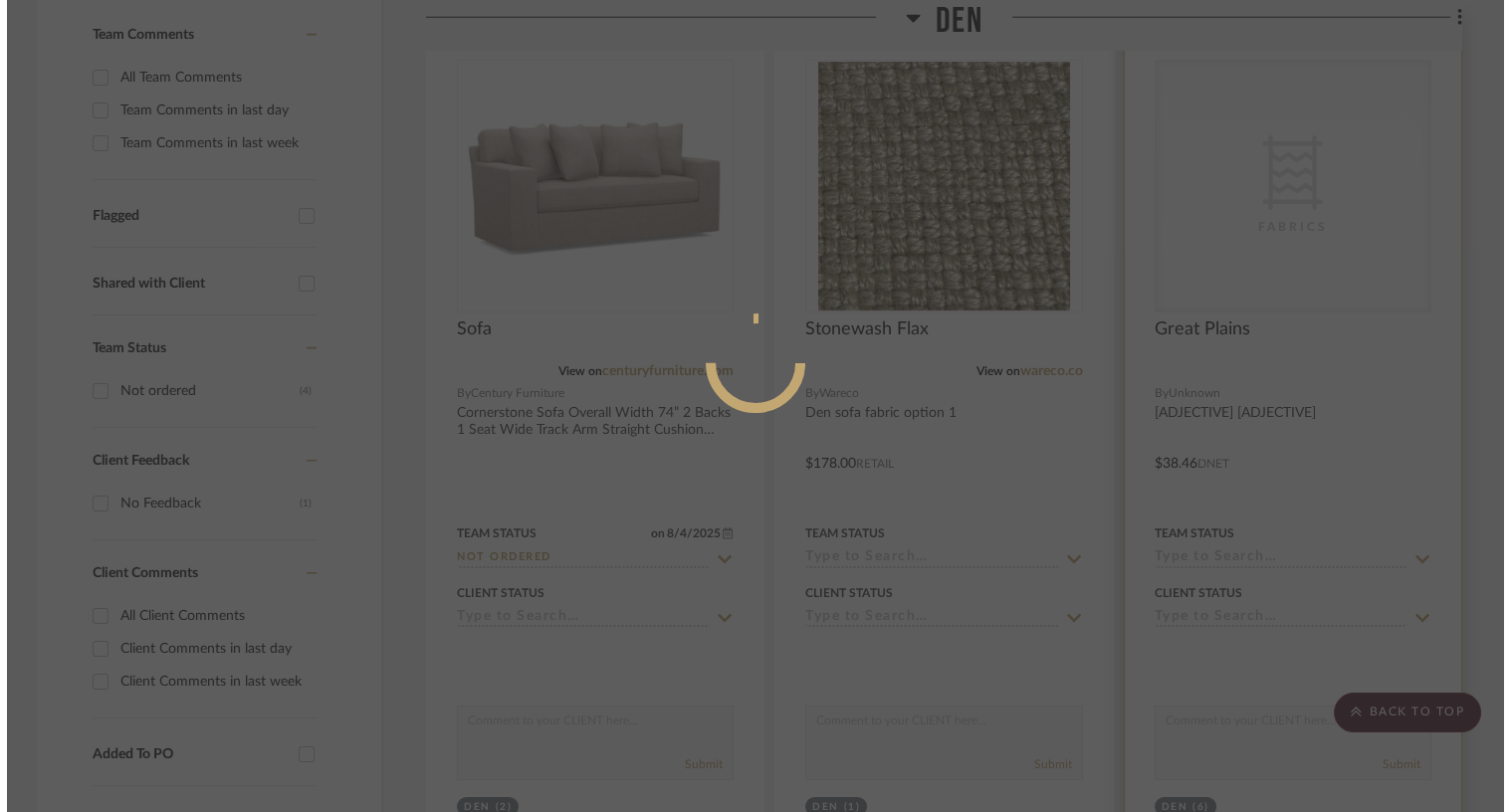 scroll, scrollTop: 0, scrollLeft: 0, axis: both 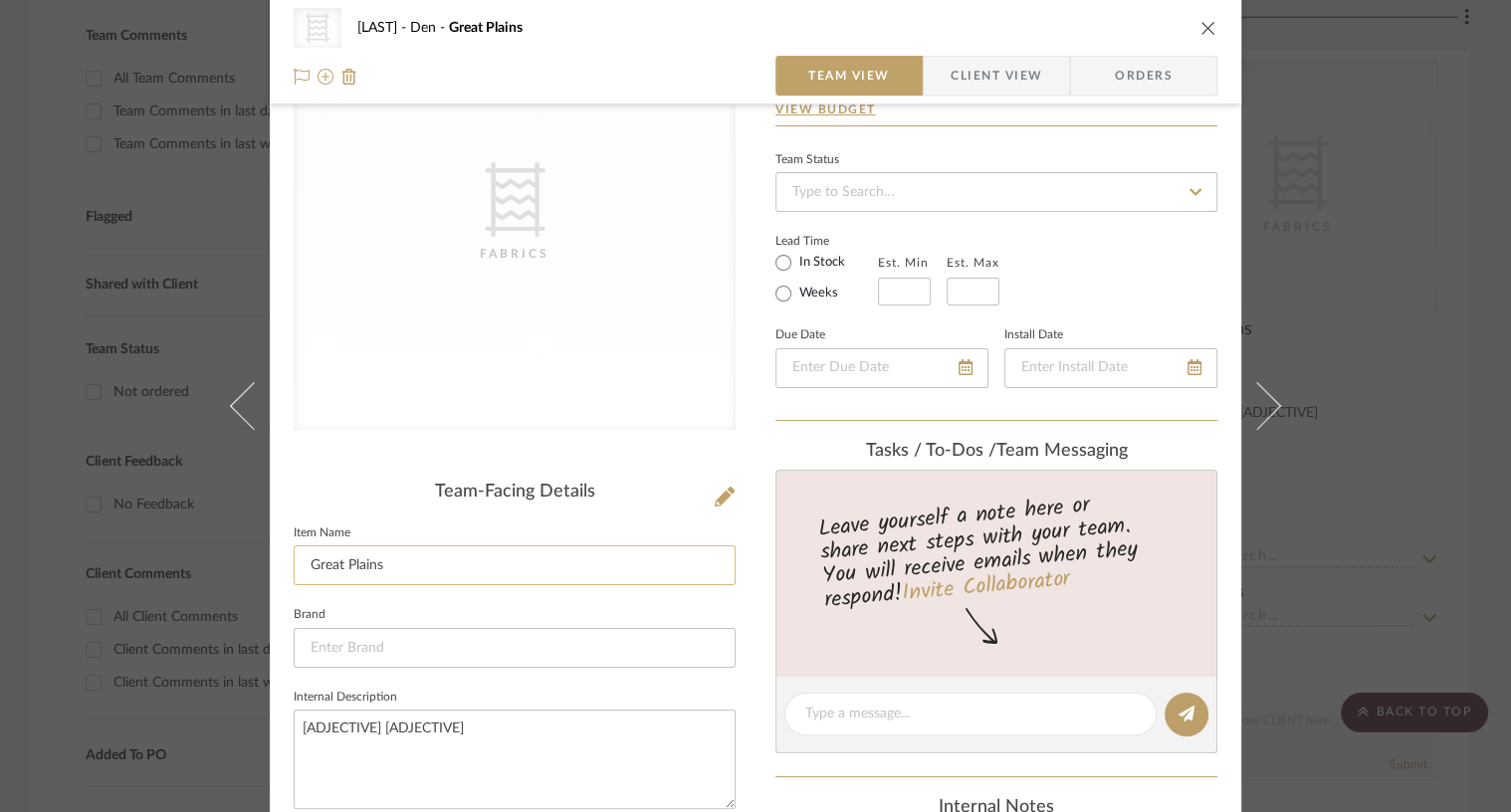 click on "Great Plains" 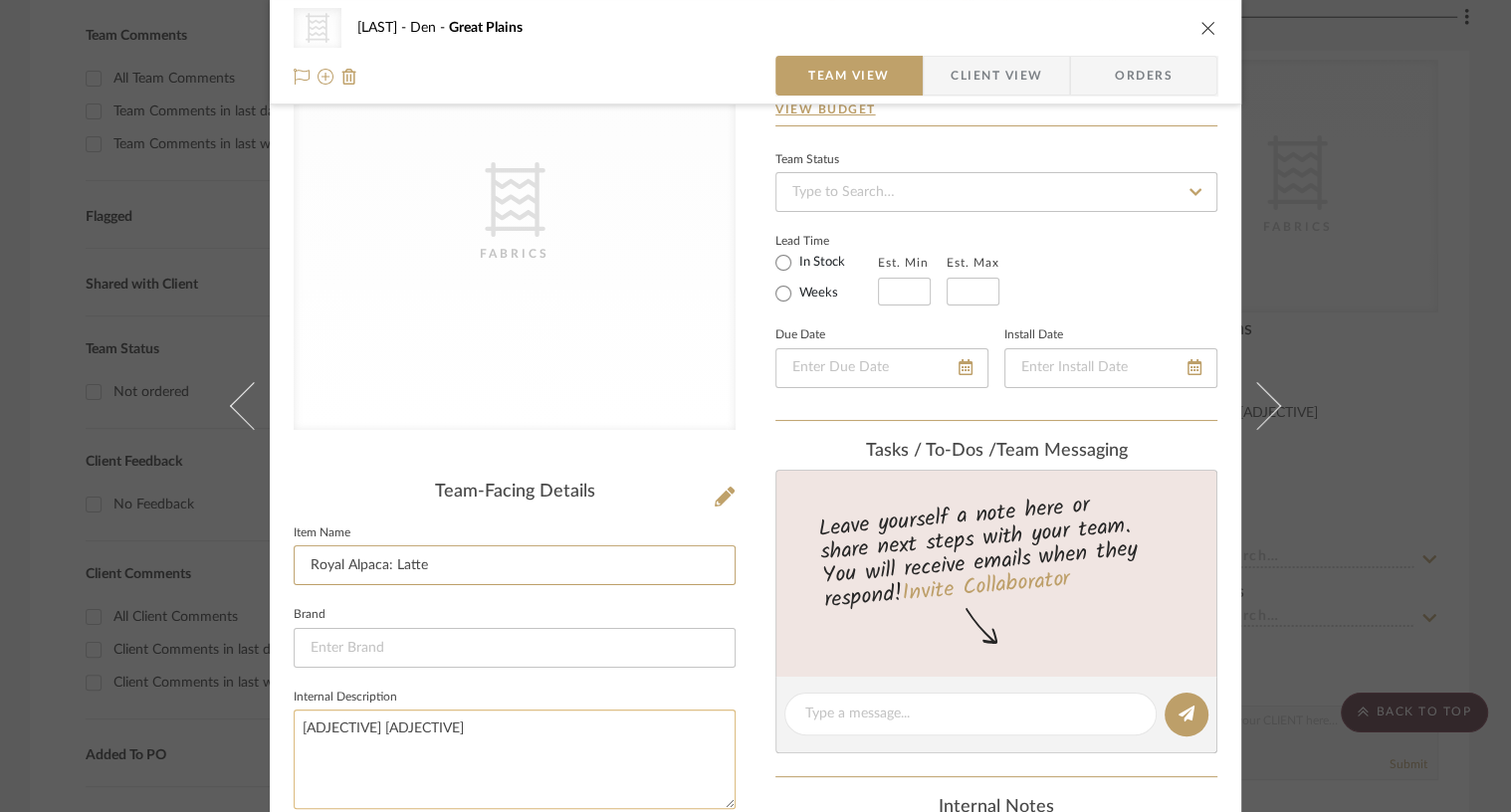 type on "Royal Alpaca: Latte" 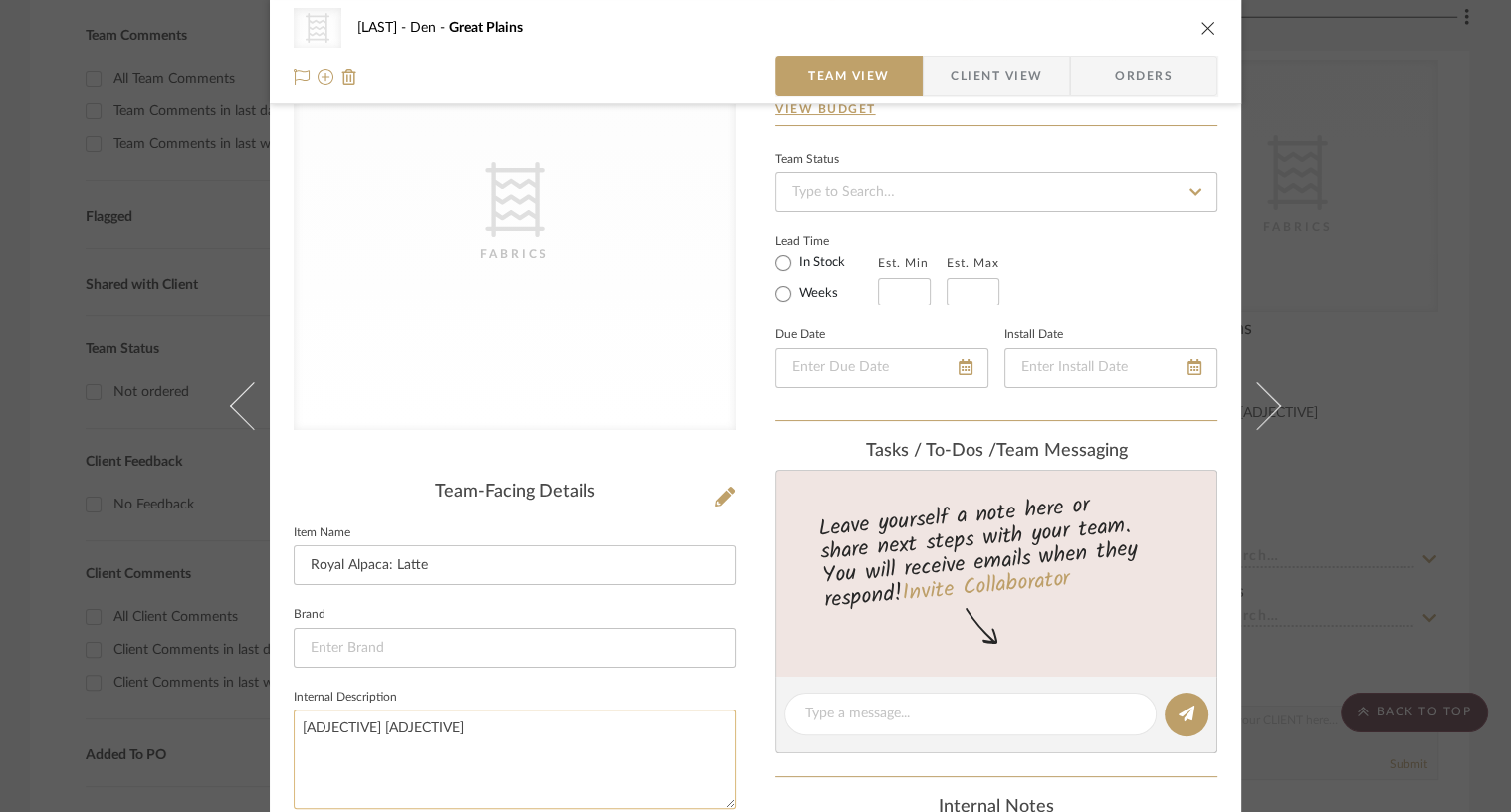 click on "fuzzy wuzzy" 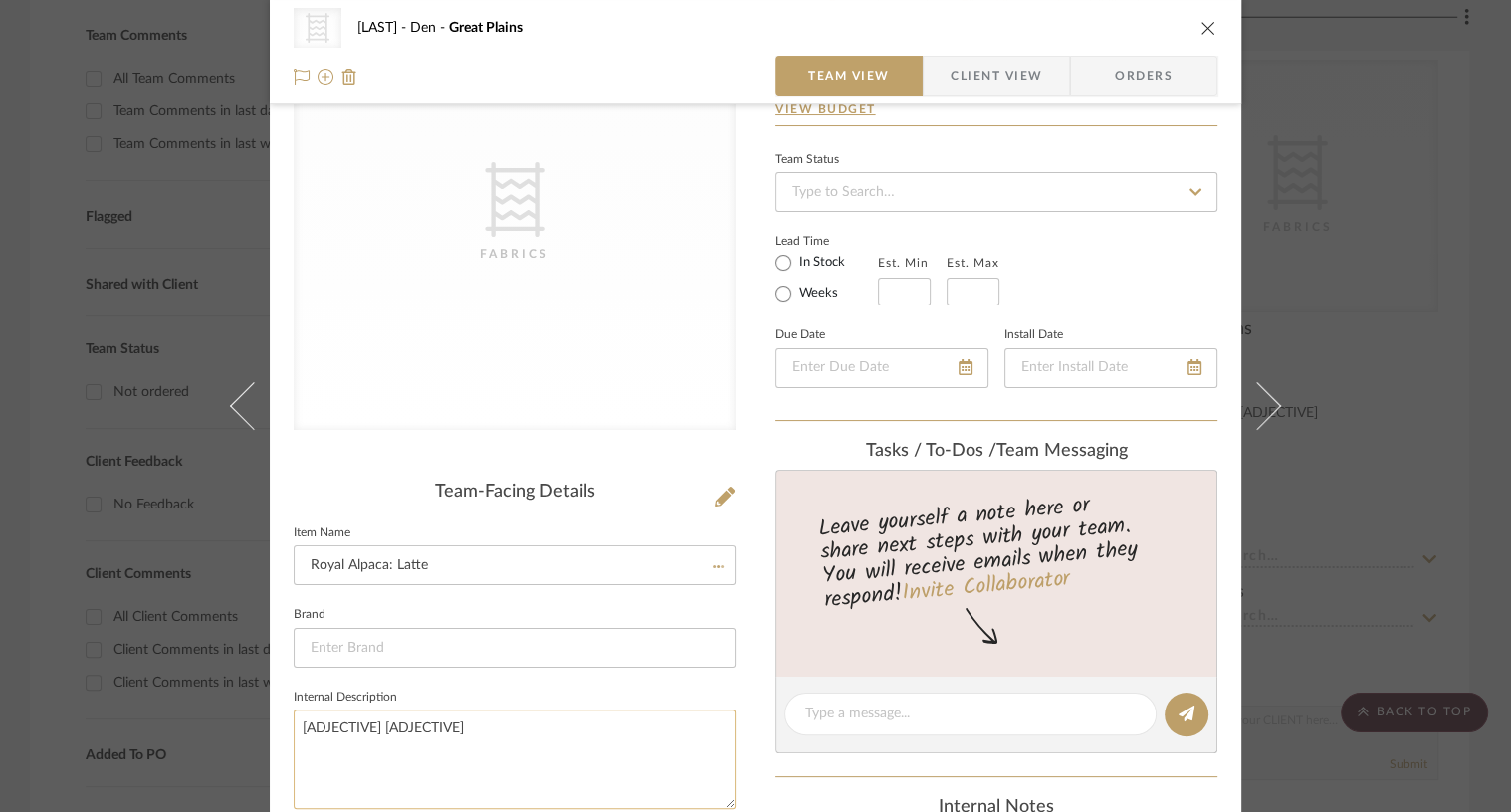 click on "fuzzy wuzzy" 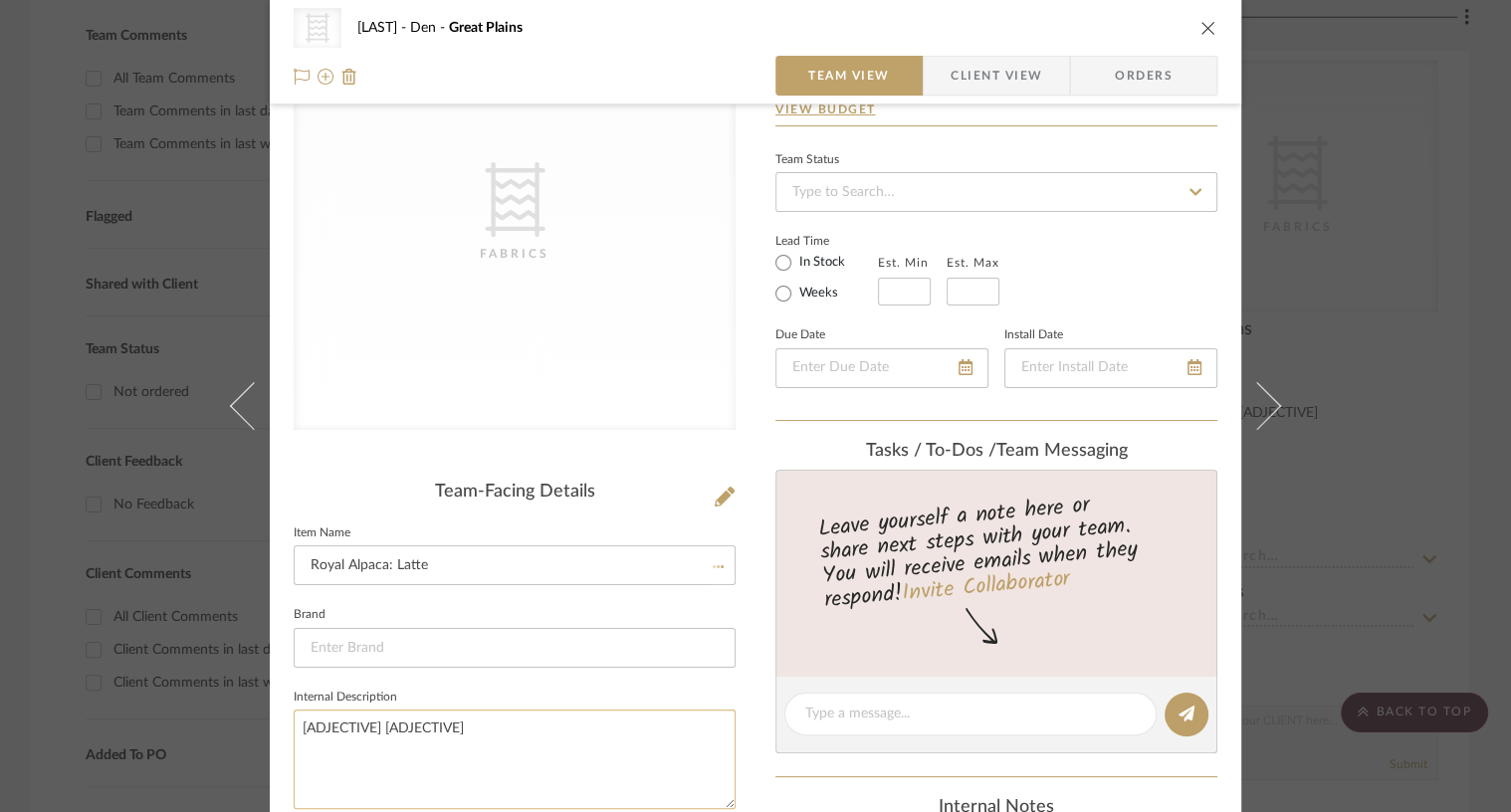 type 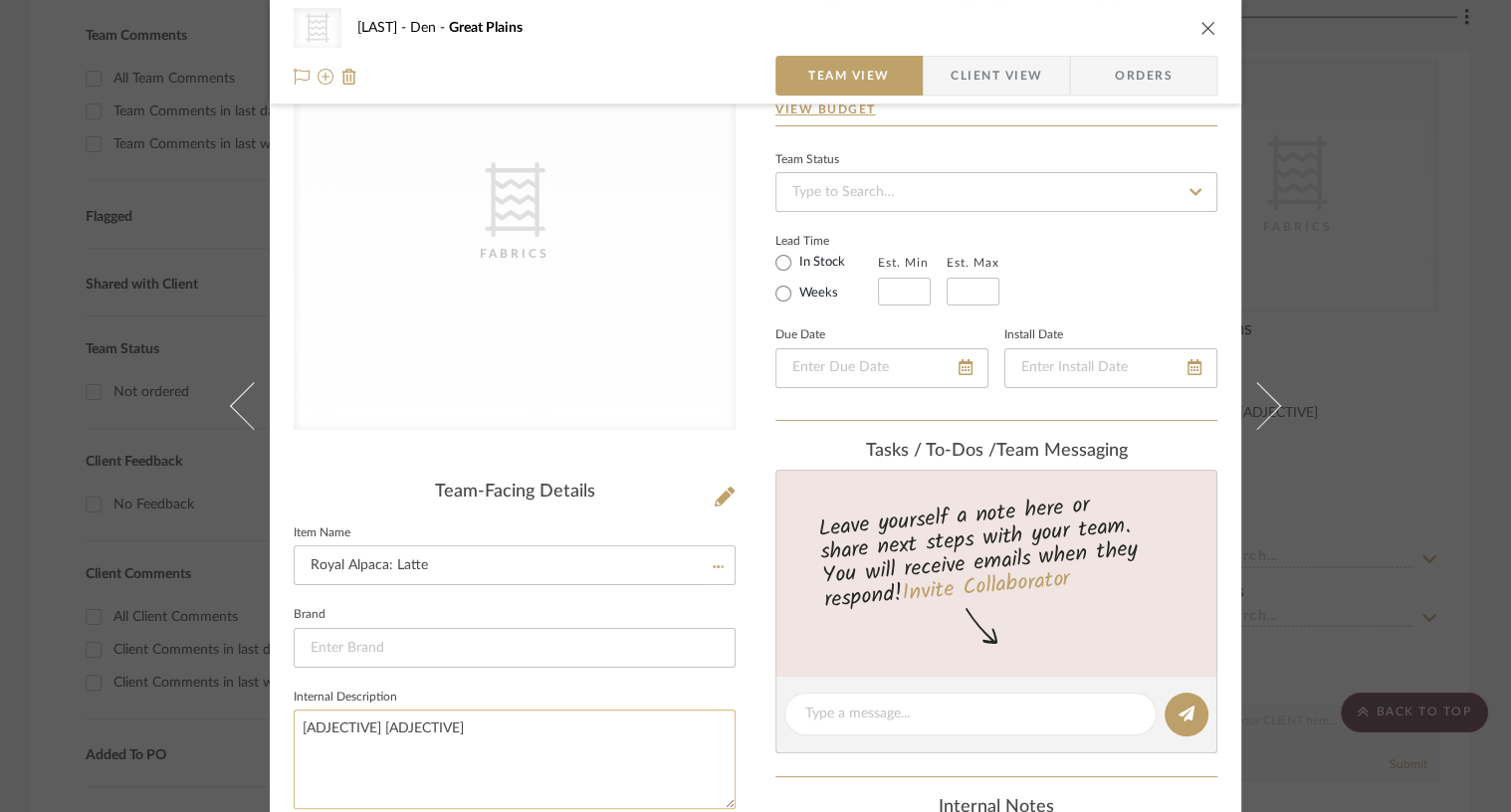 type 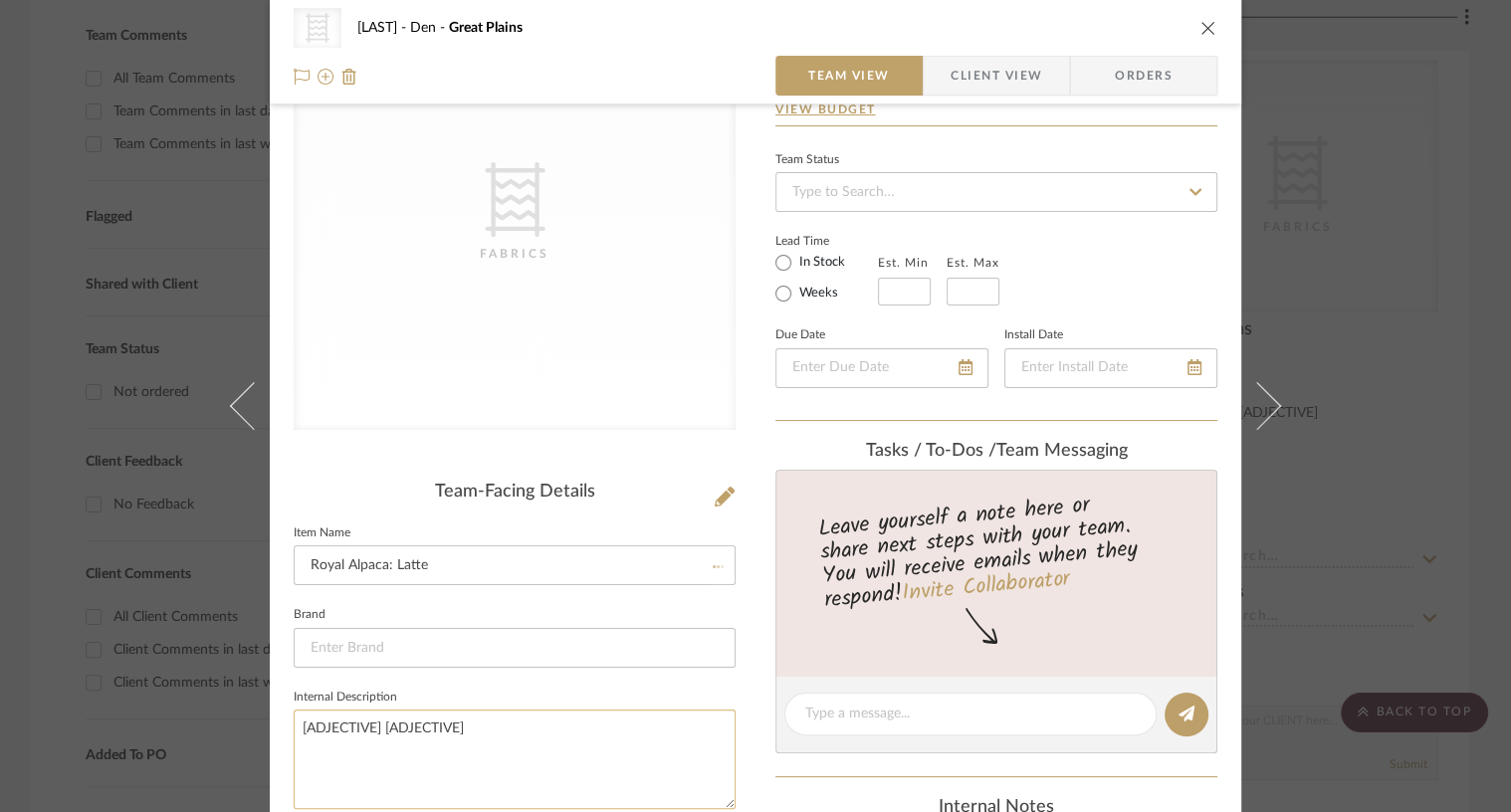 type 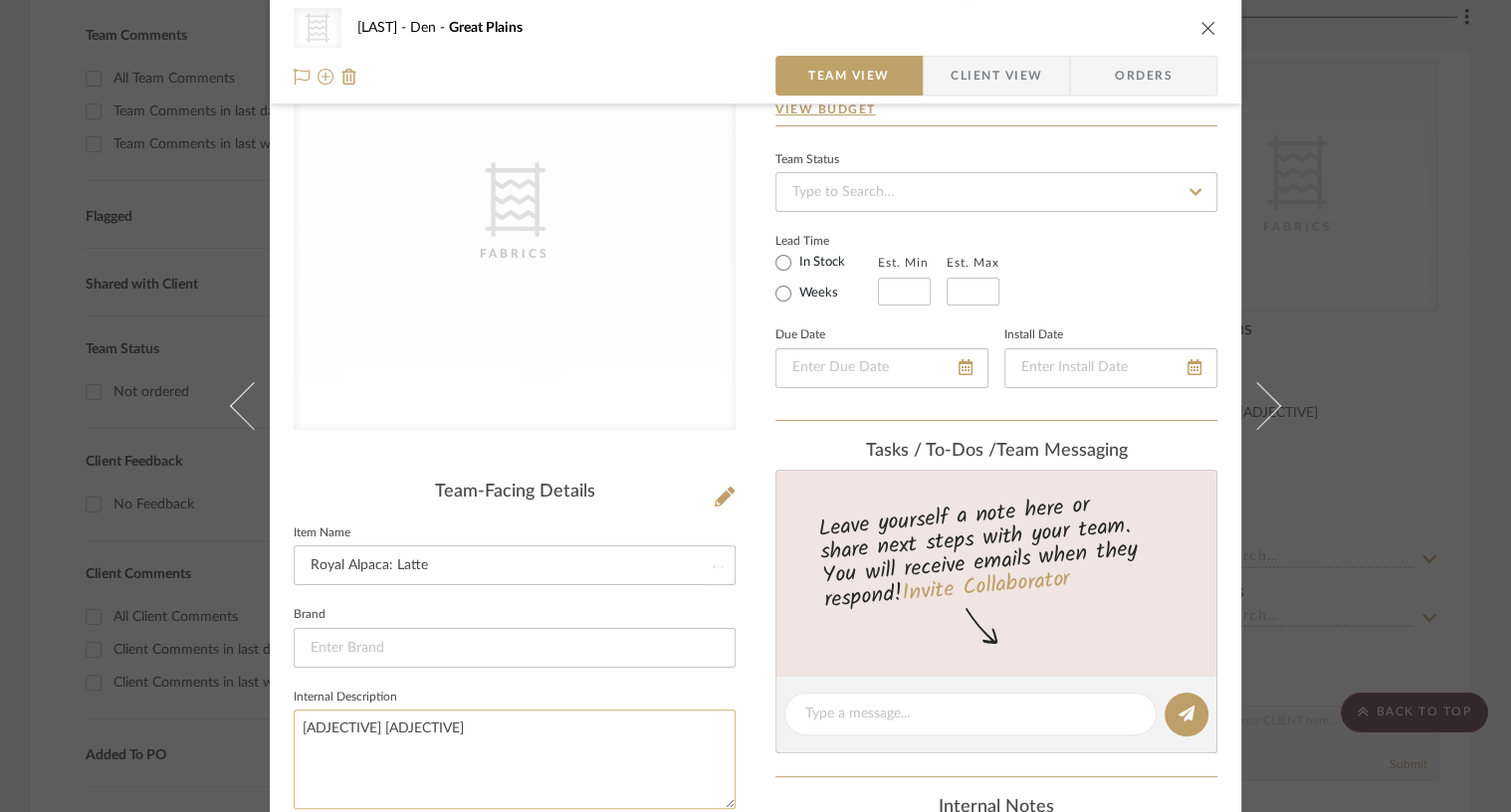 type 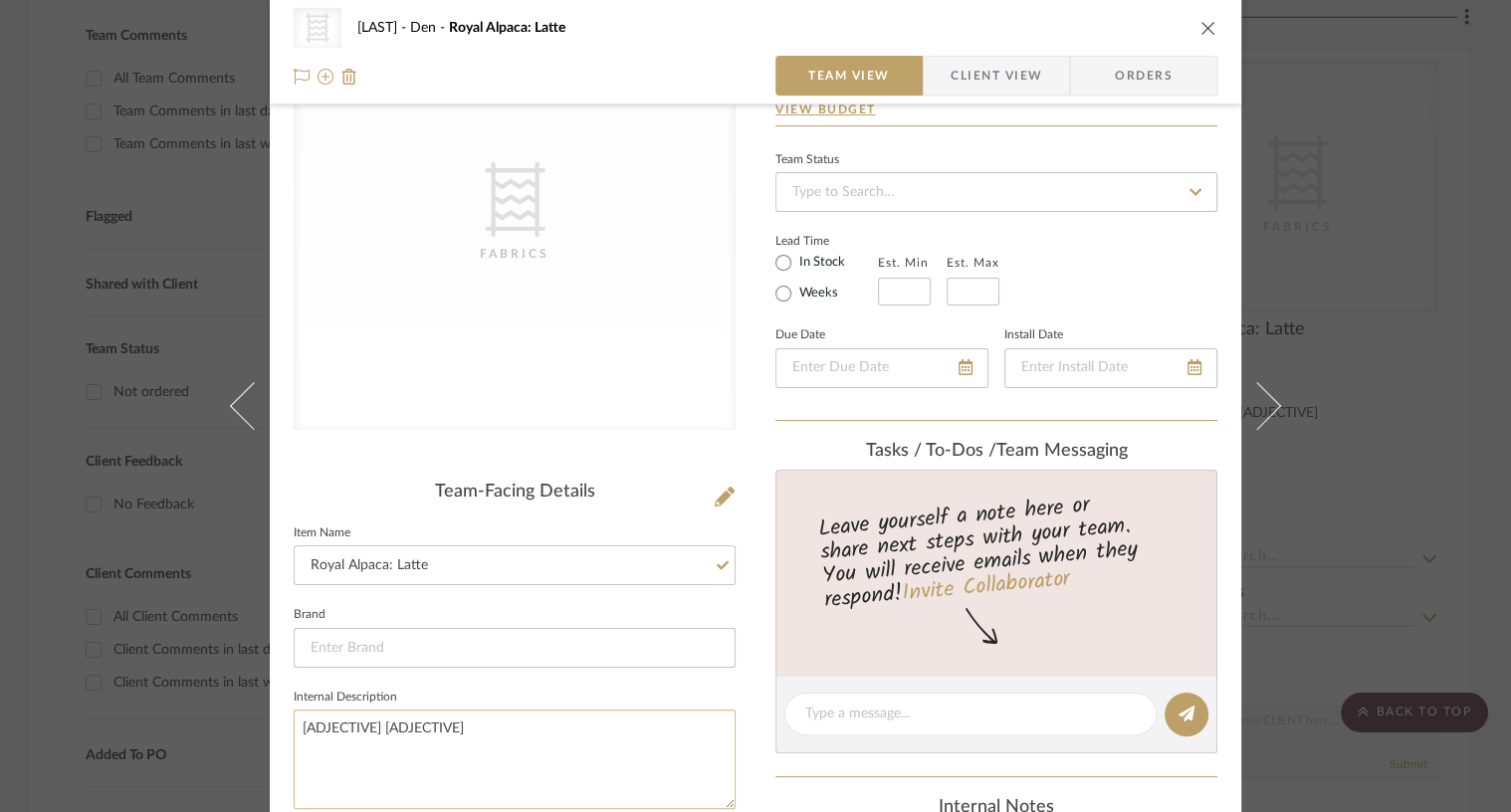 click on "fuzzy wuzzy" 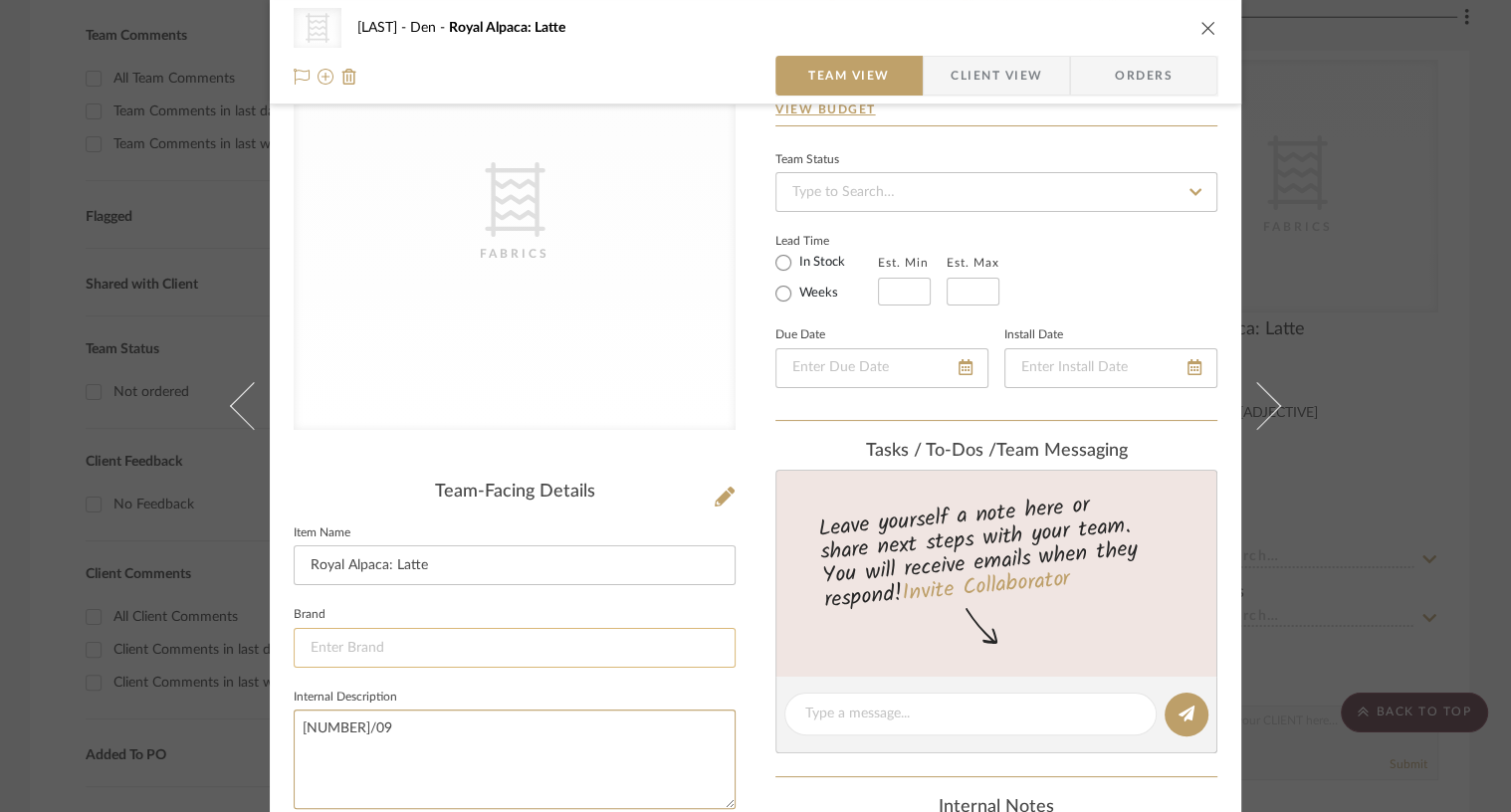 type on "1953/09" 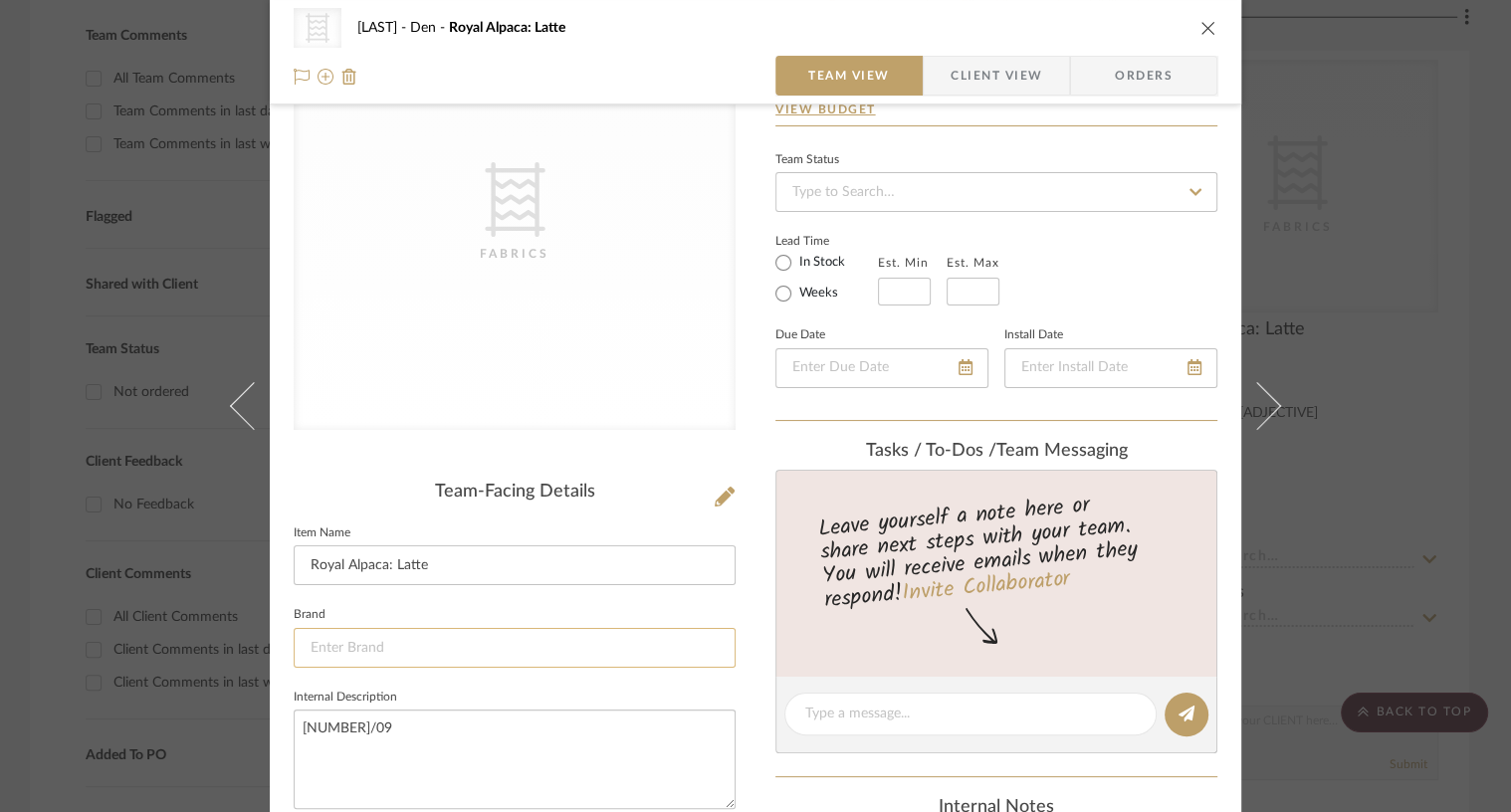 click 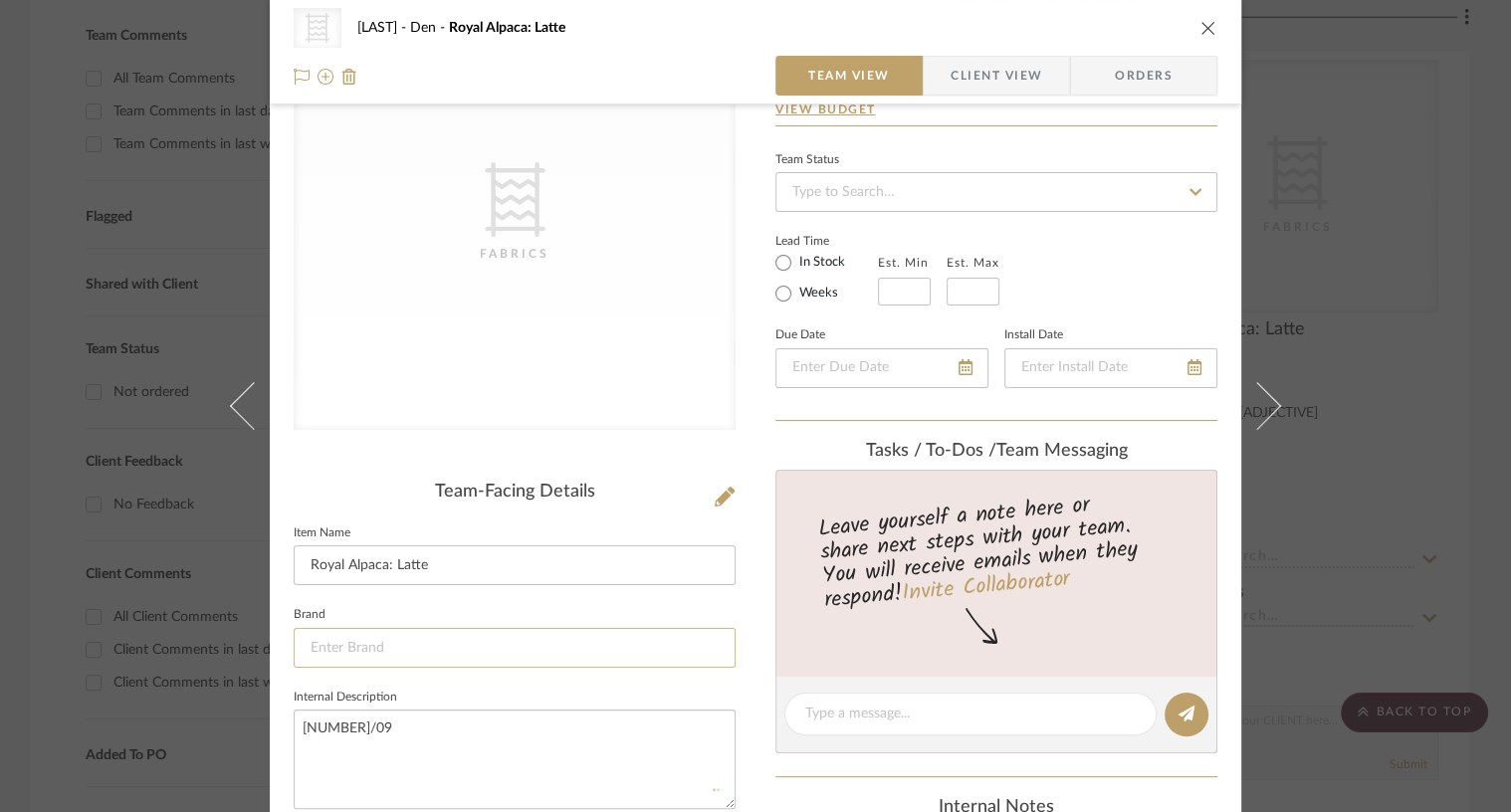 type 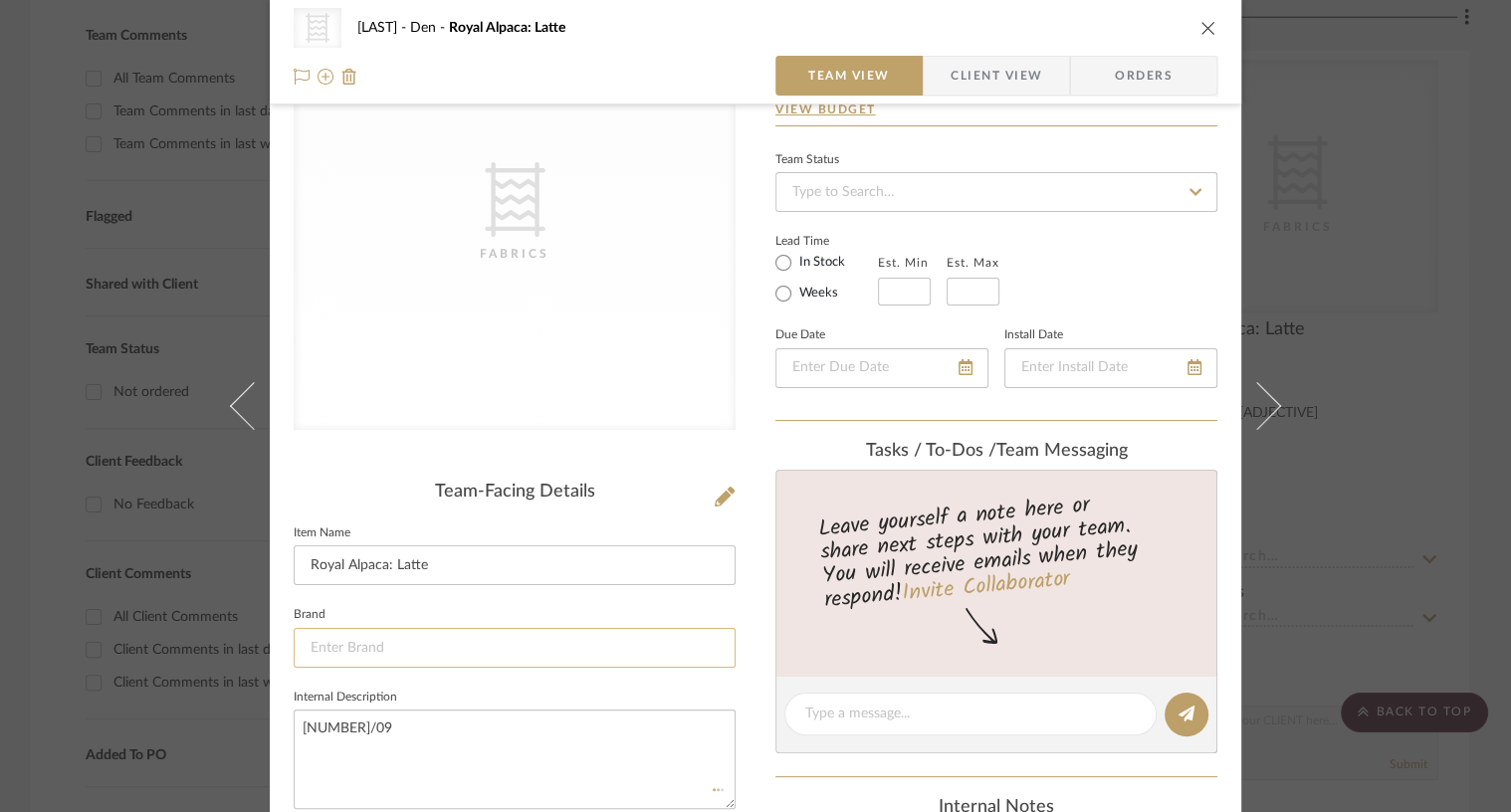 type 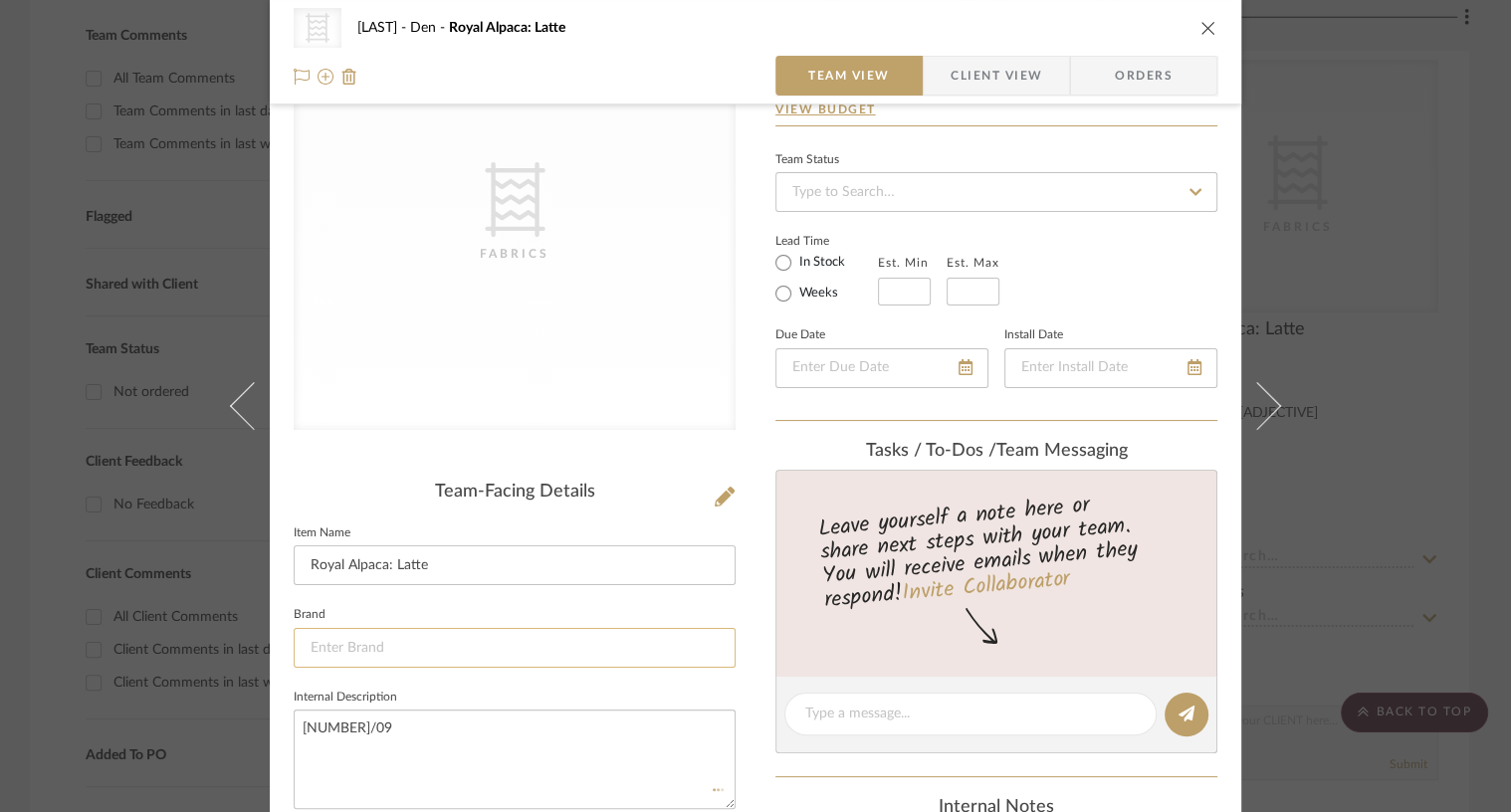 type 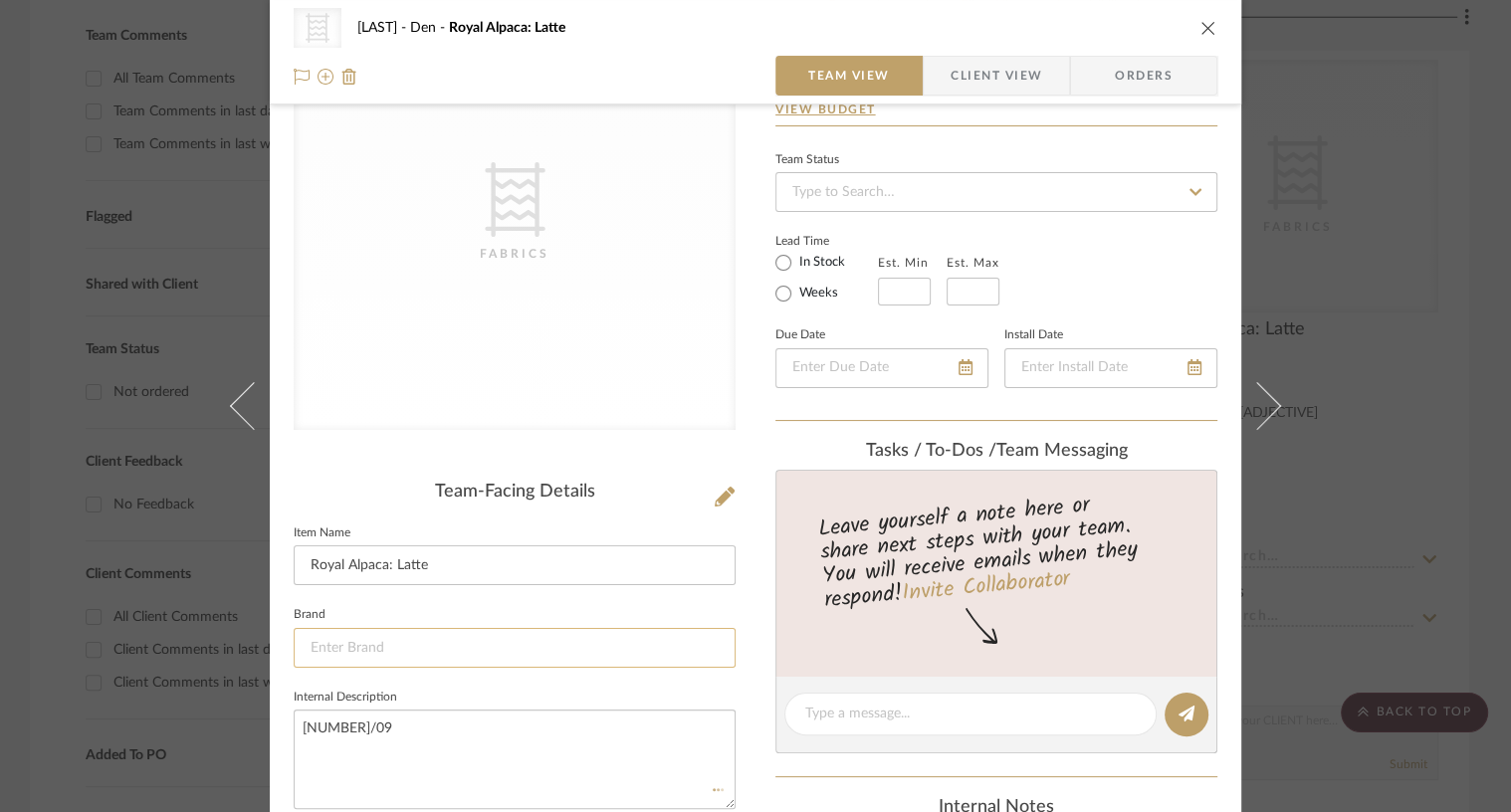 type 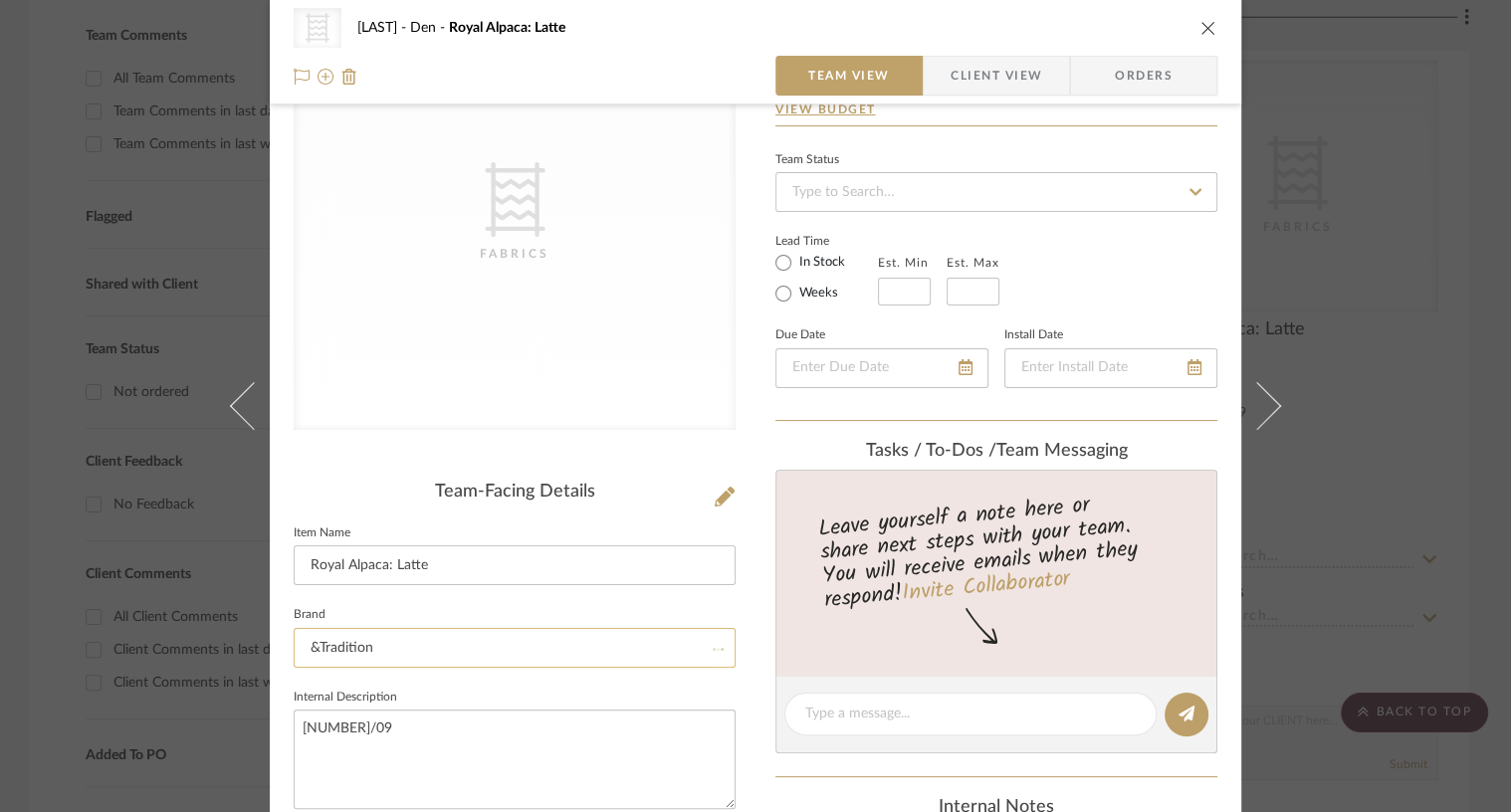 type on "&Tradition" 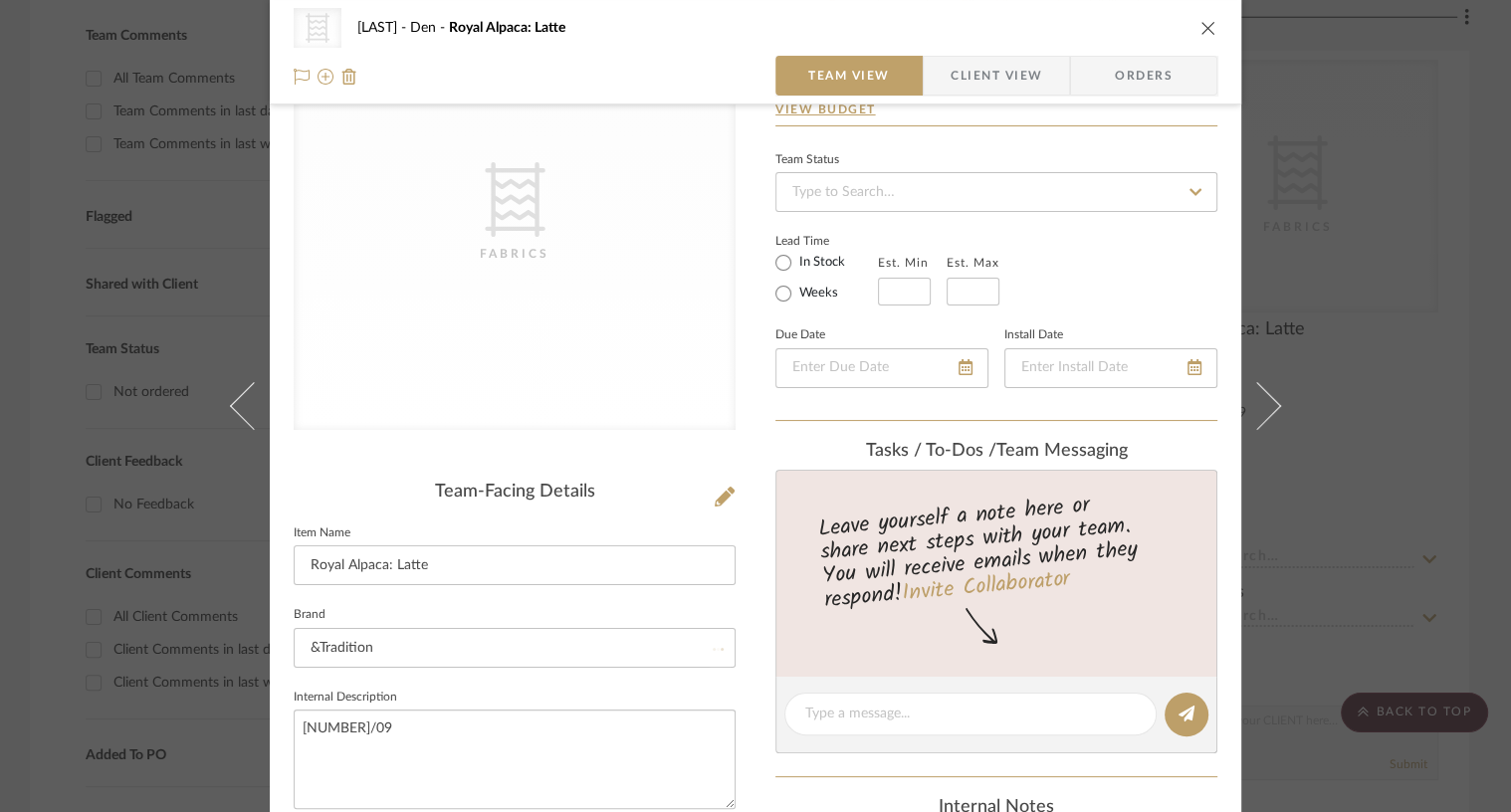 type 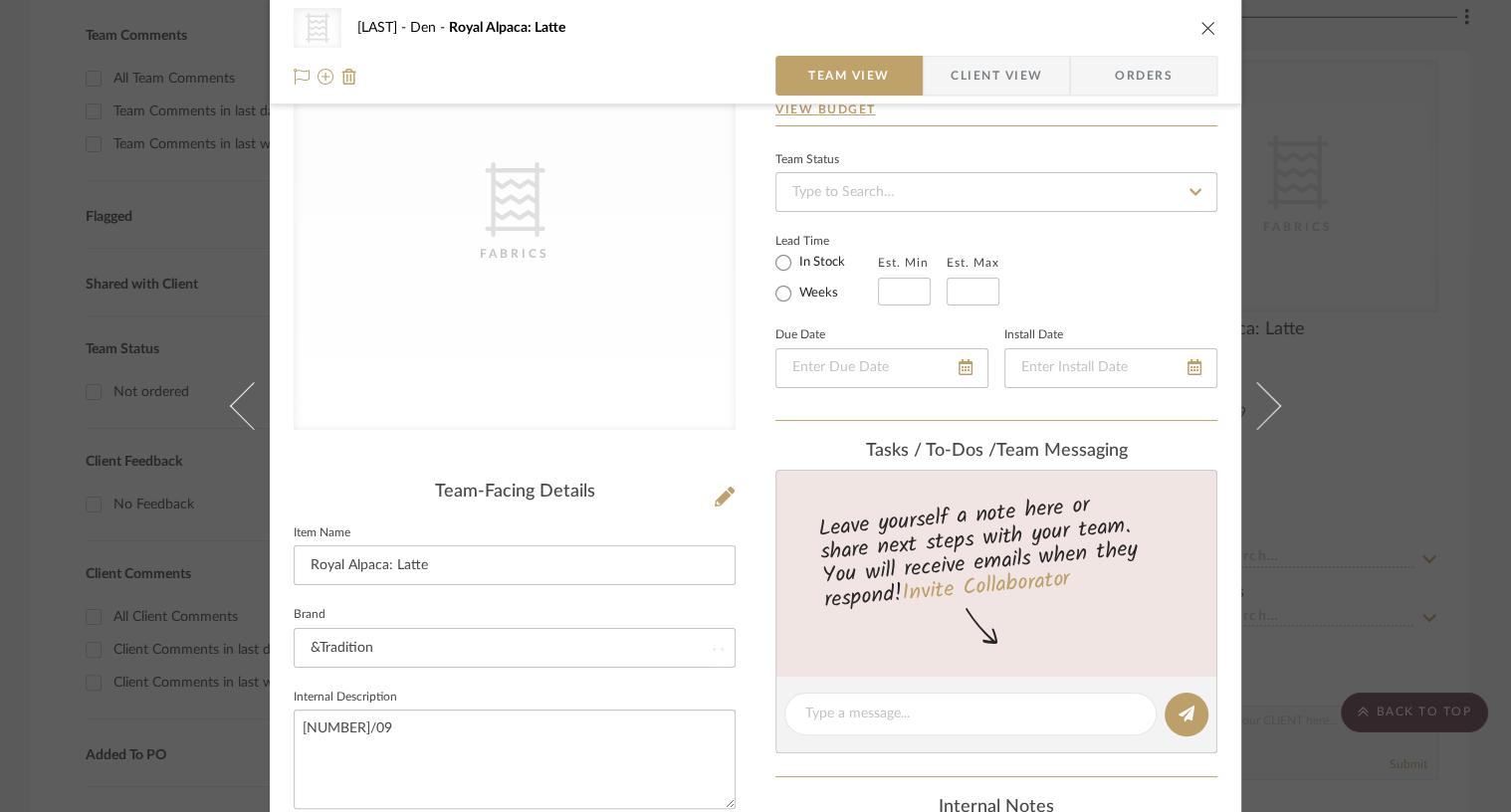 type 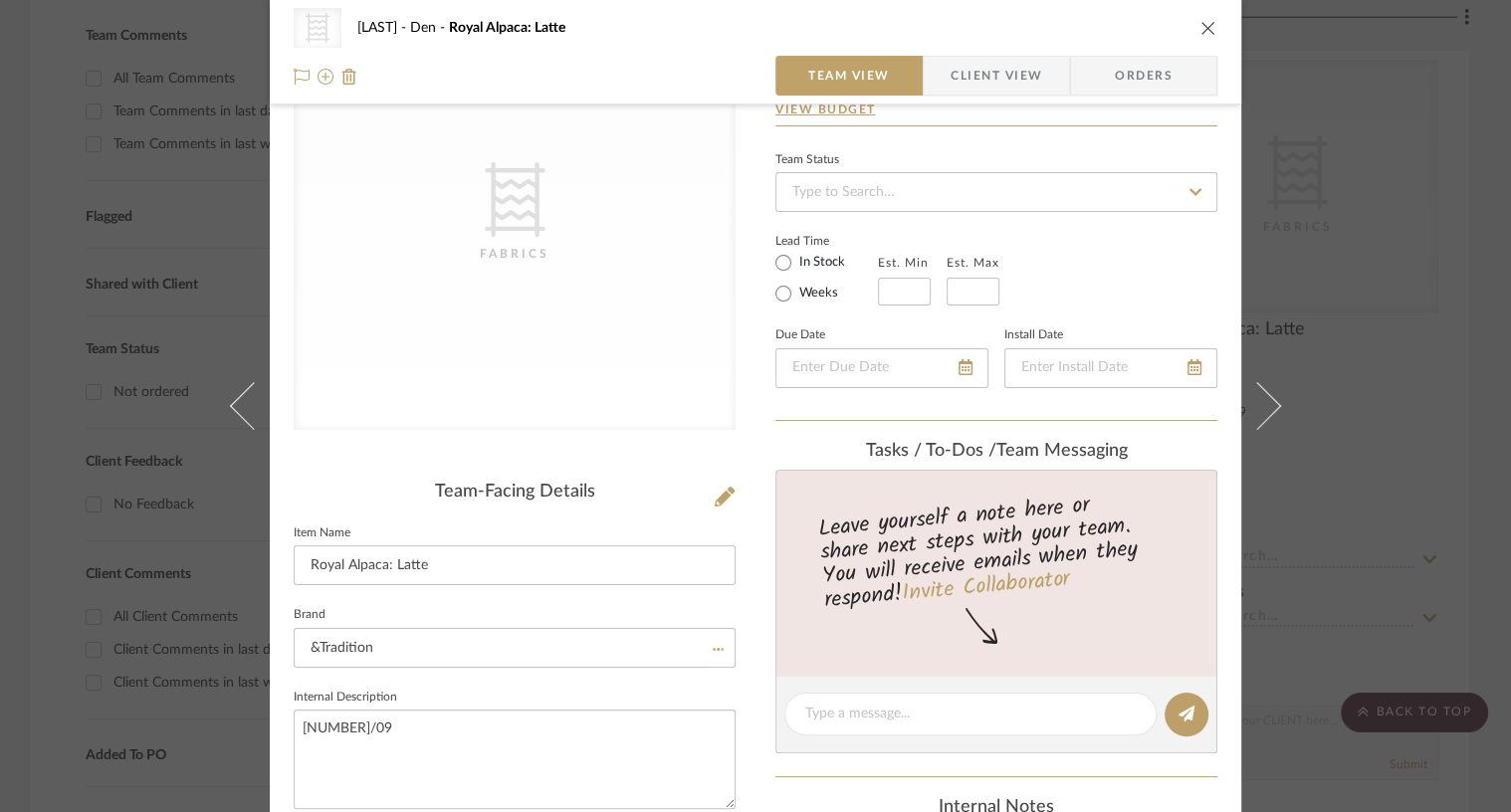type 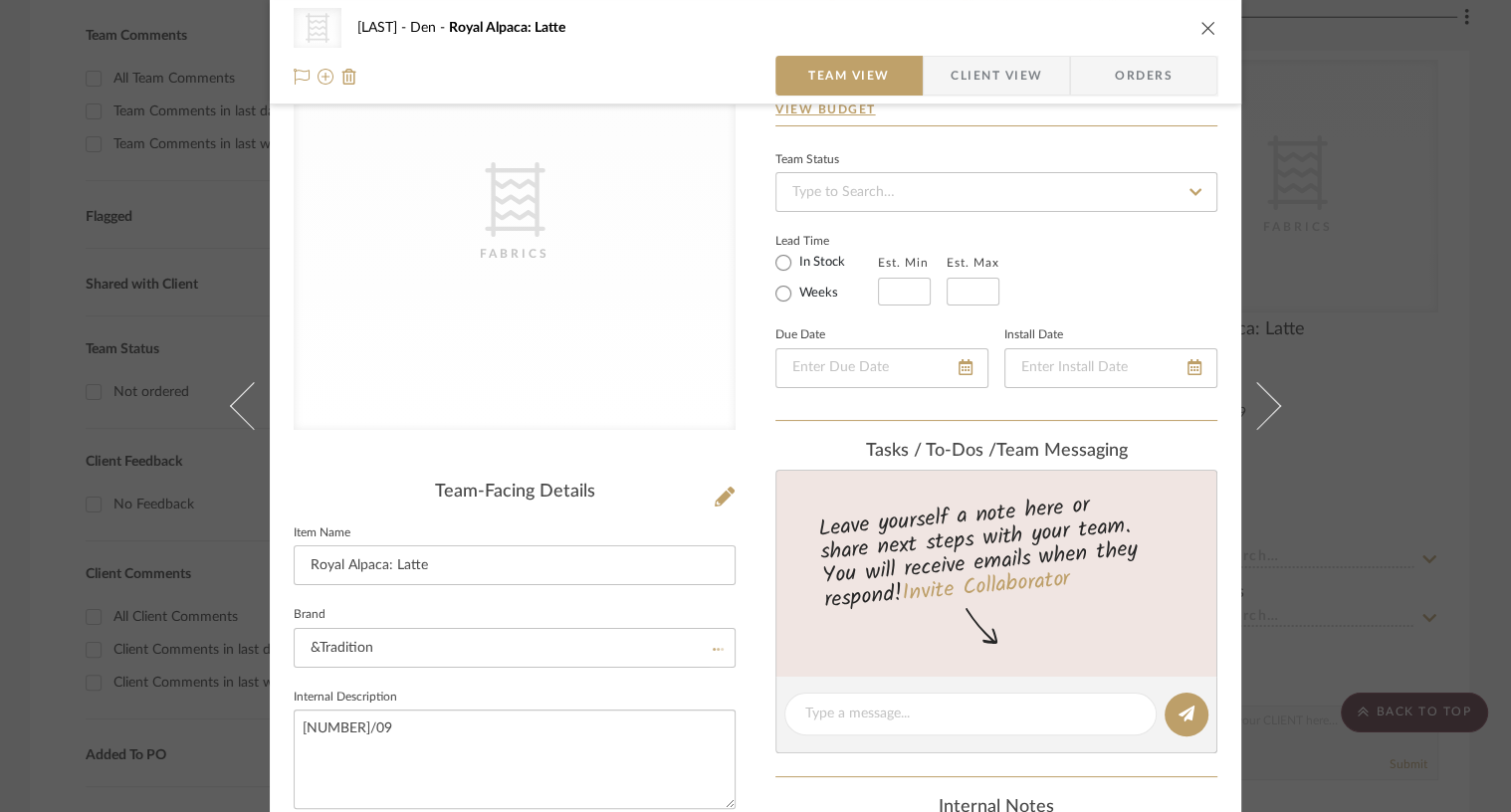 type 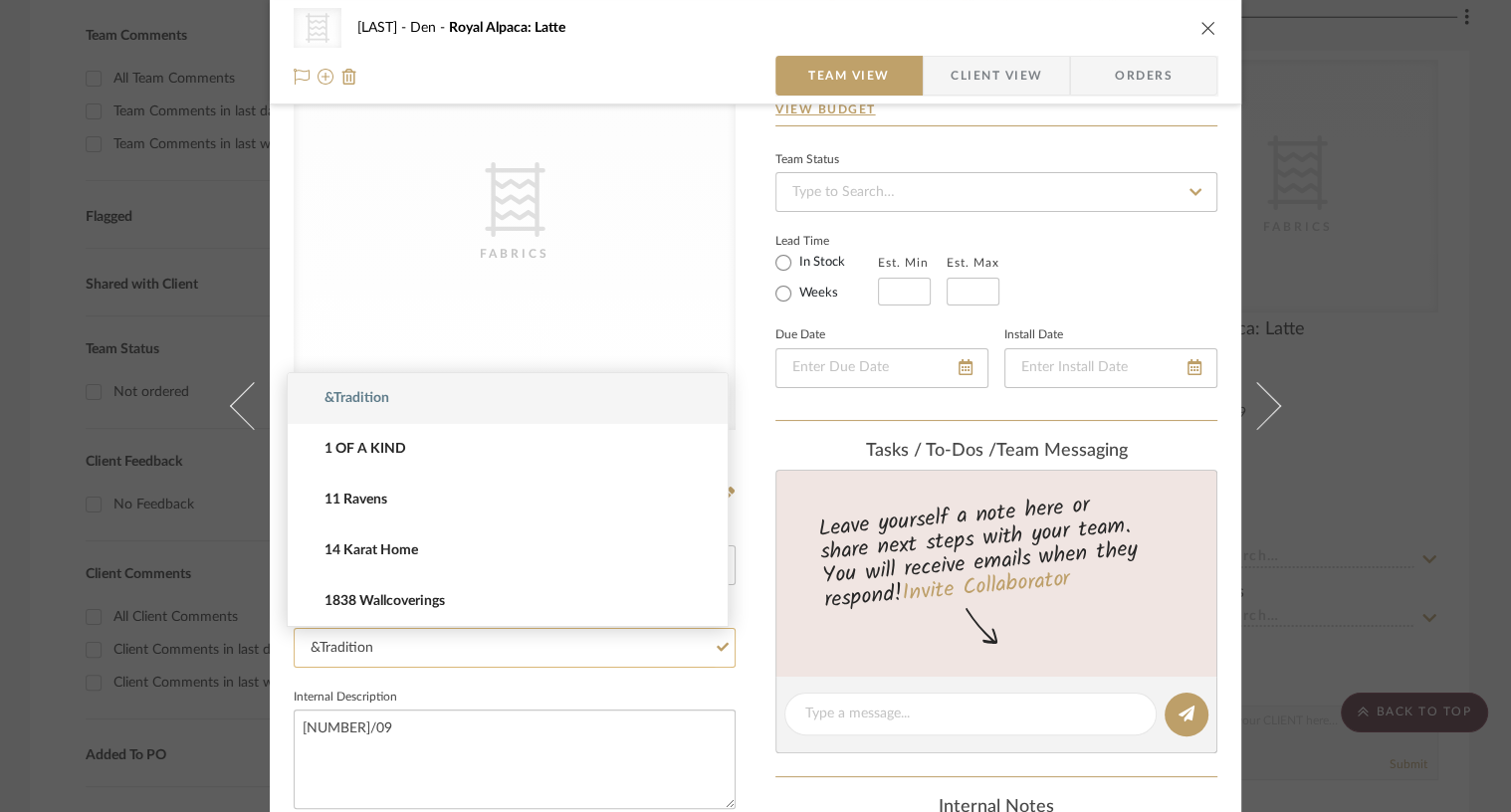 click on "&Tradition" 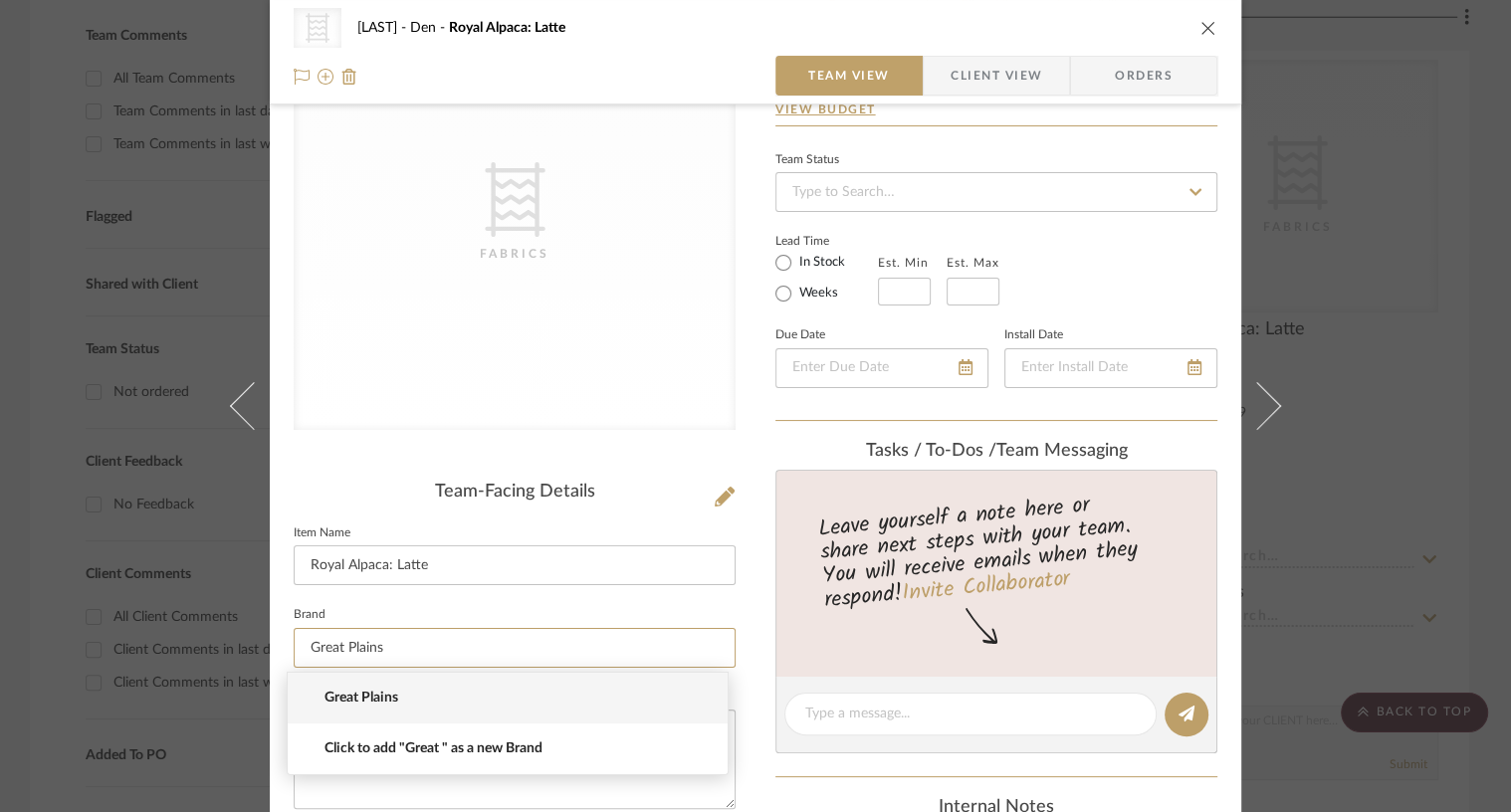 type on "Great Plains" 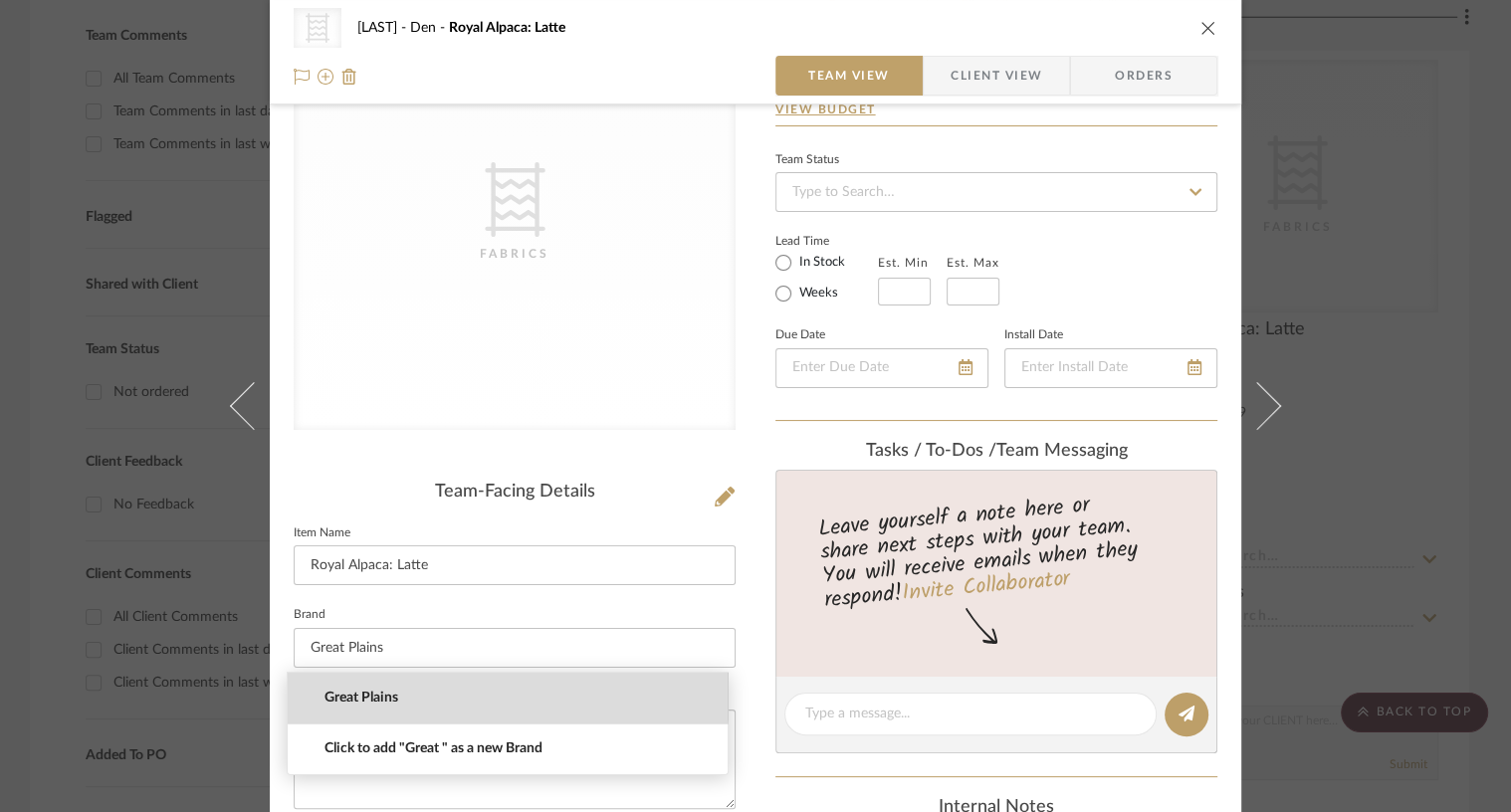 click on "Great Plains" at bounding box center (508, 698) 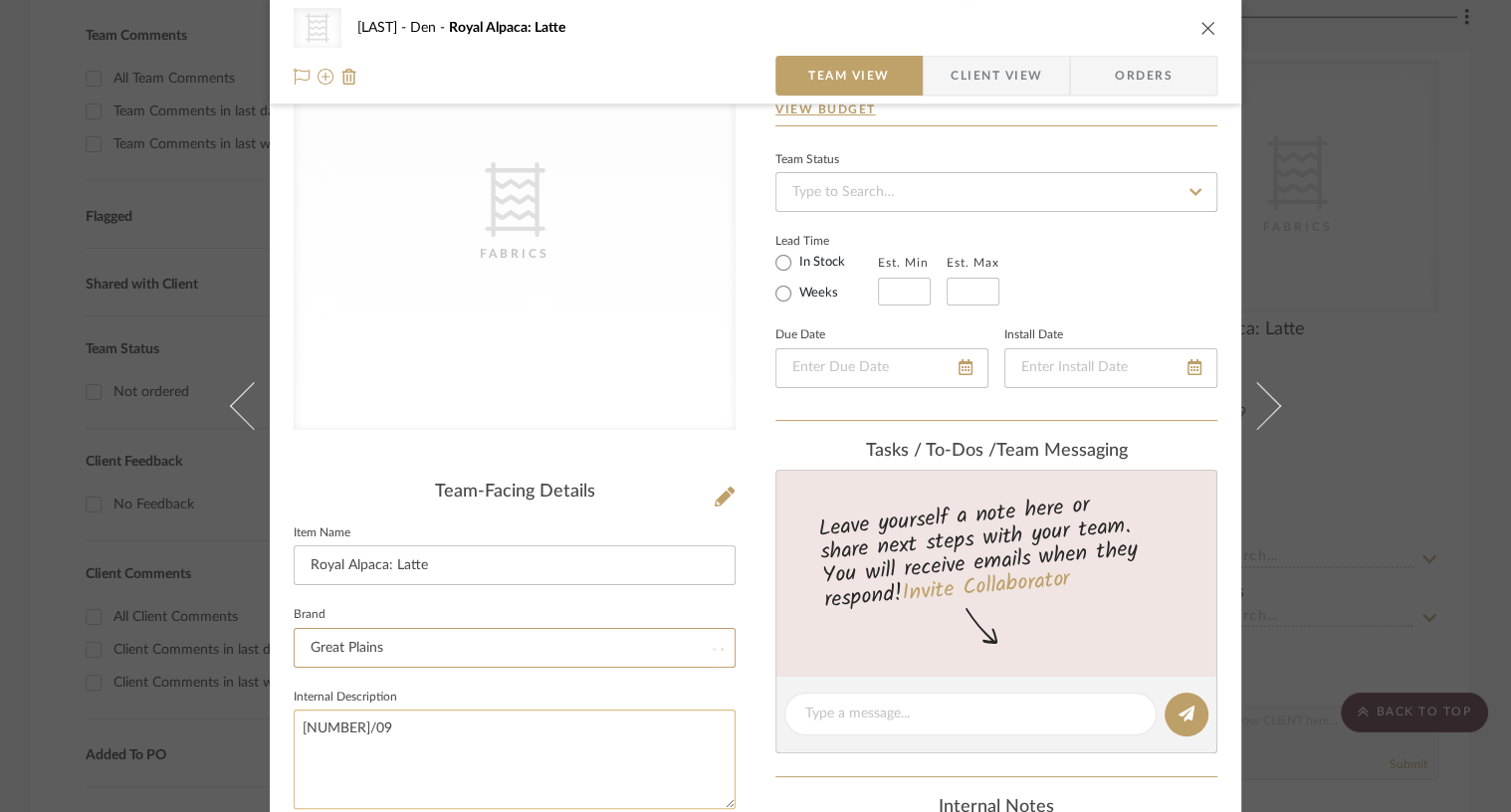 type 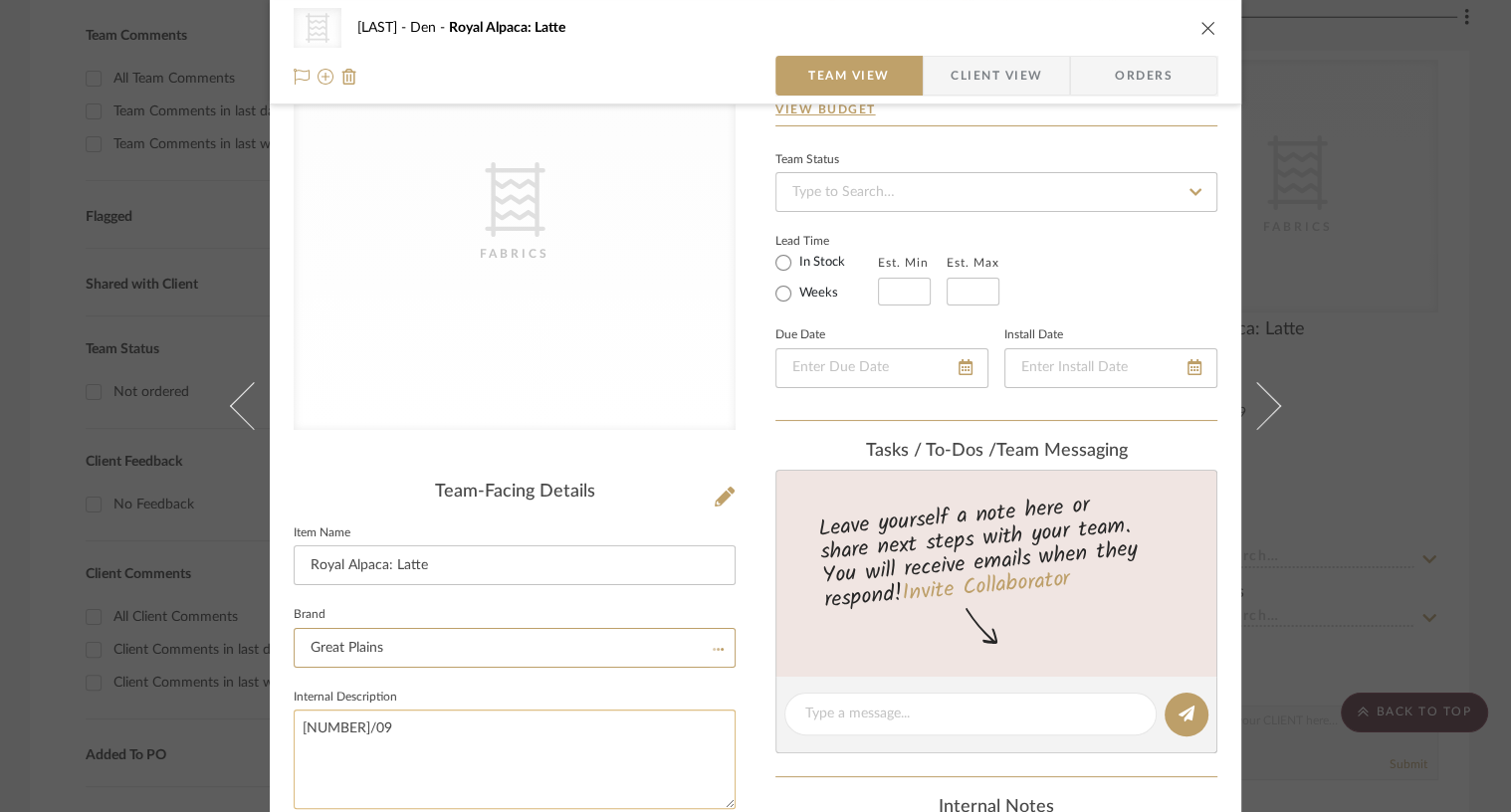 type 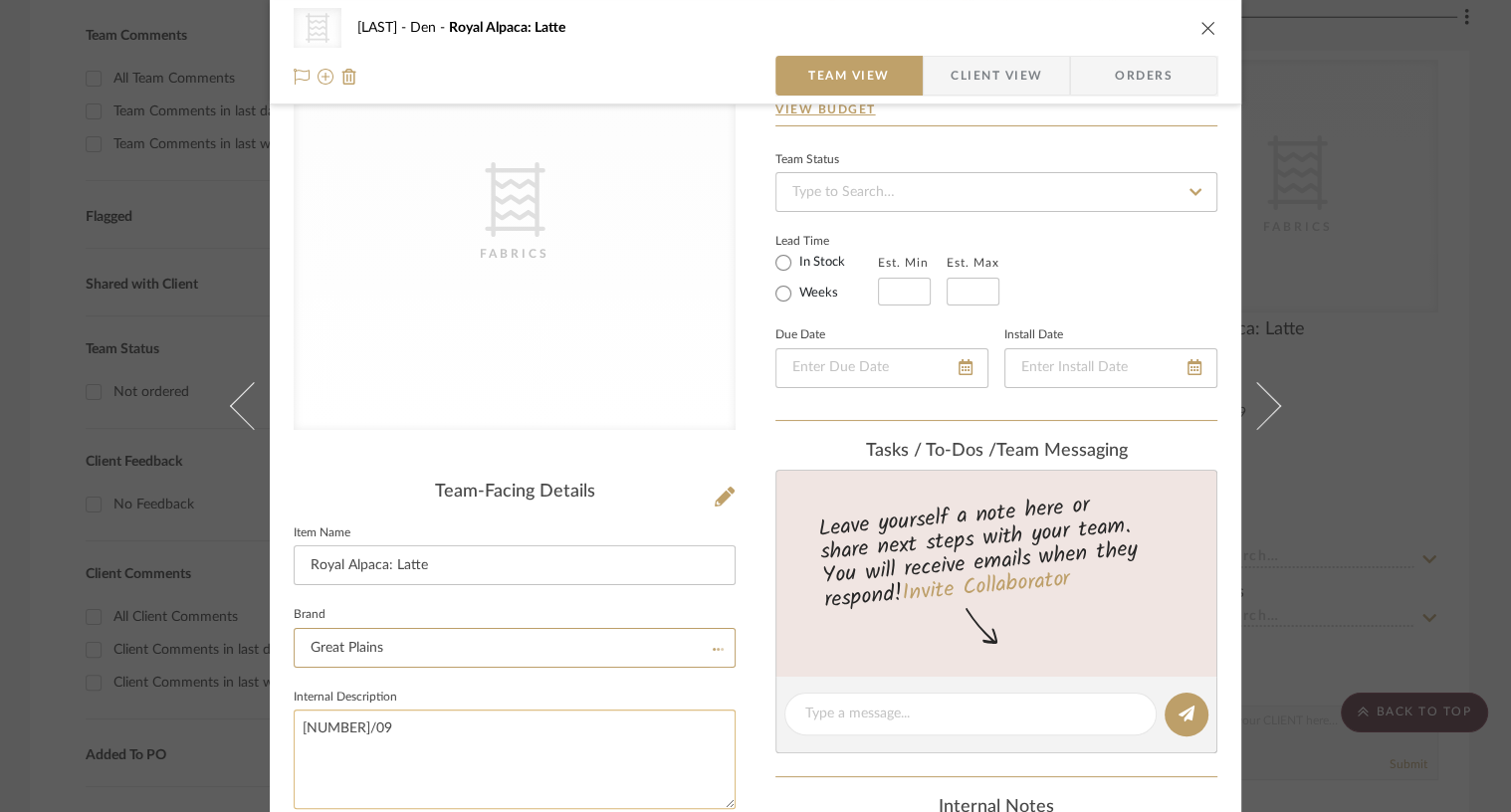 type 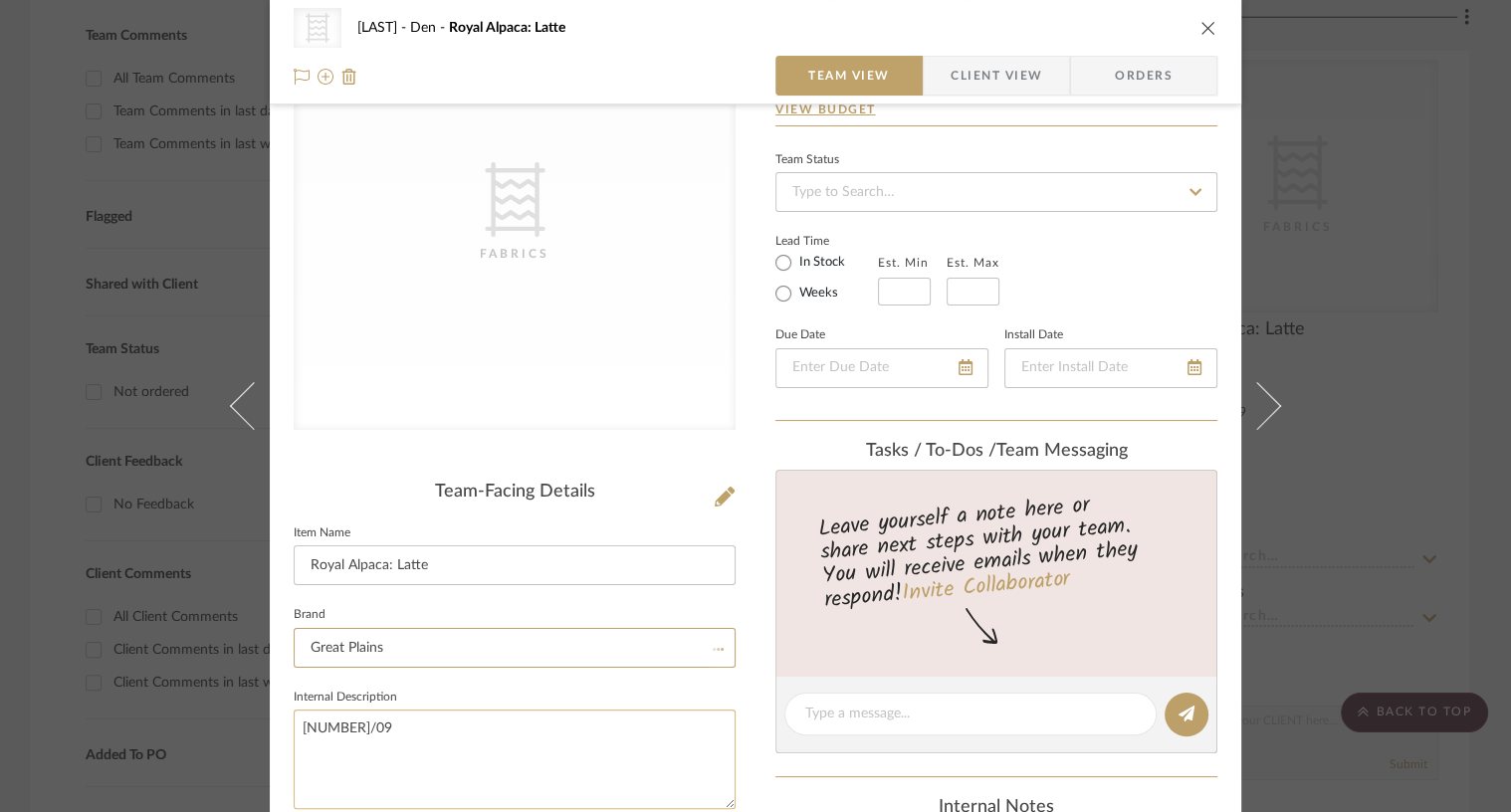 type 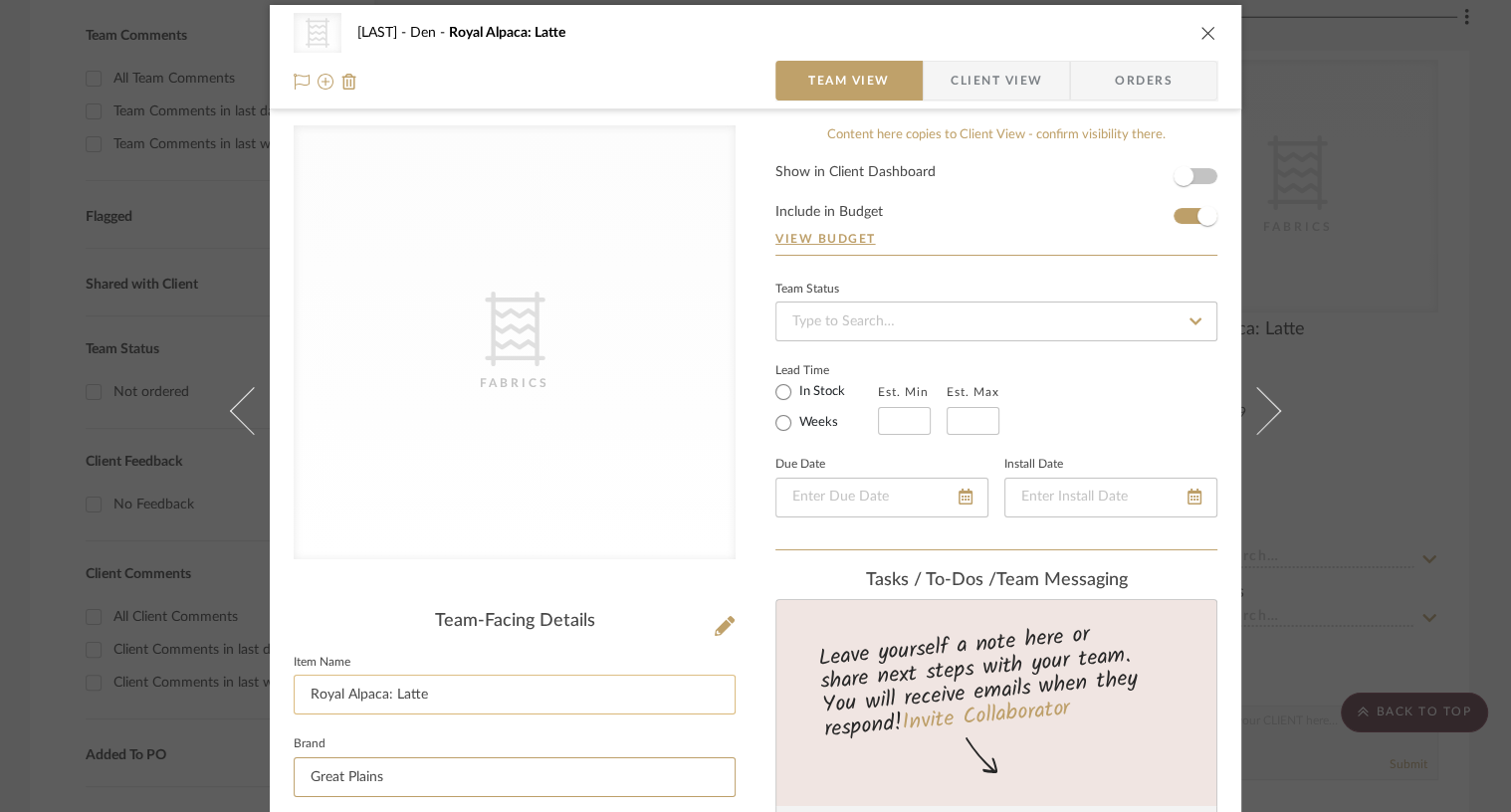 scroll, scrollTop: 0, scrollLeft: 0, axis: both 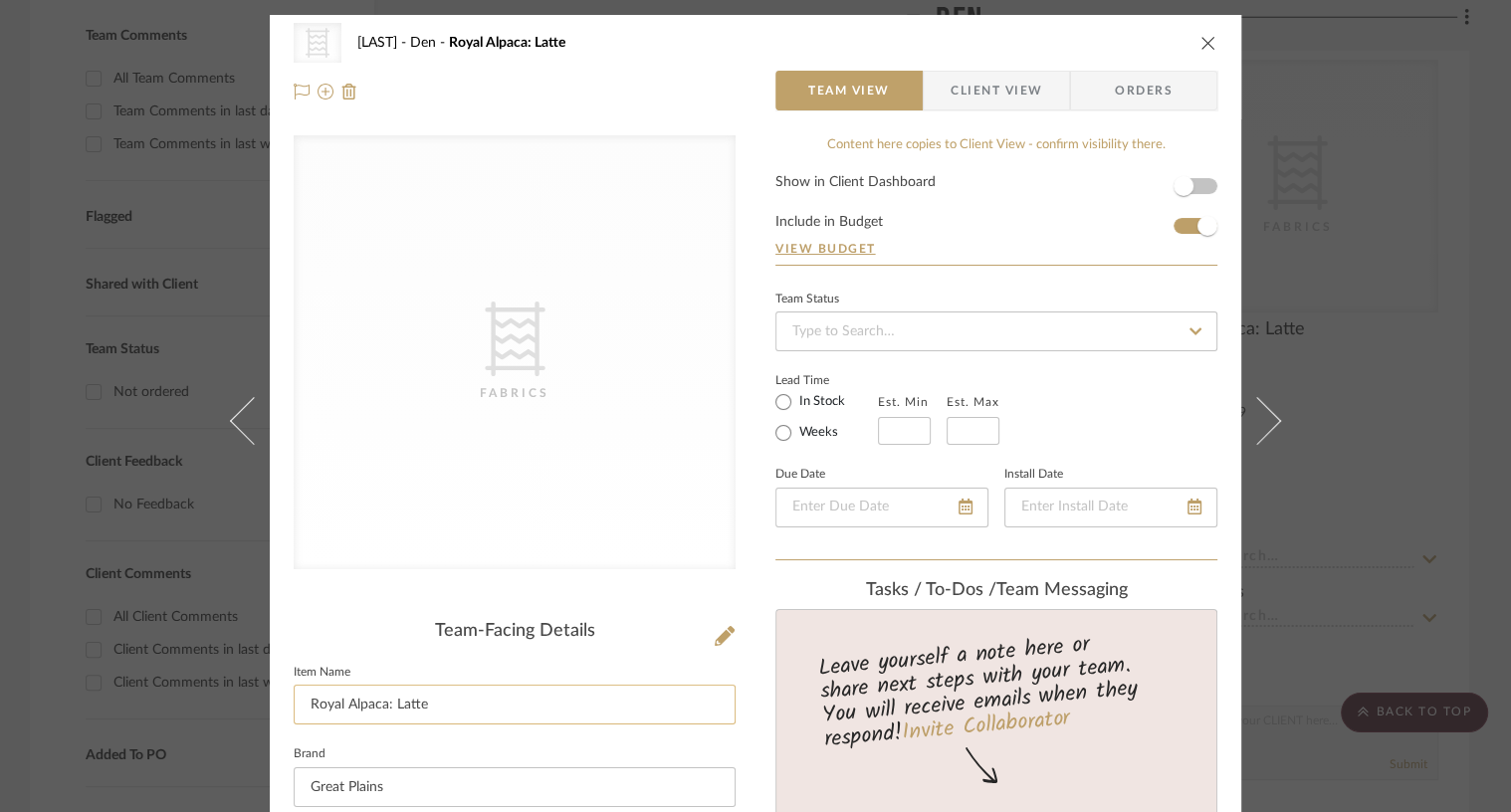click on "Royal Alpaca: Latte" 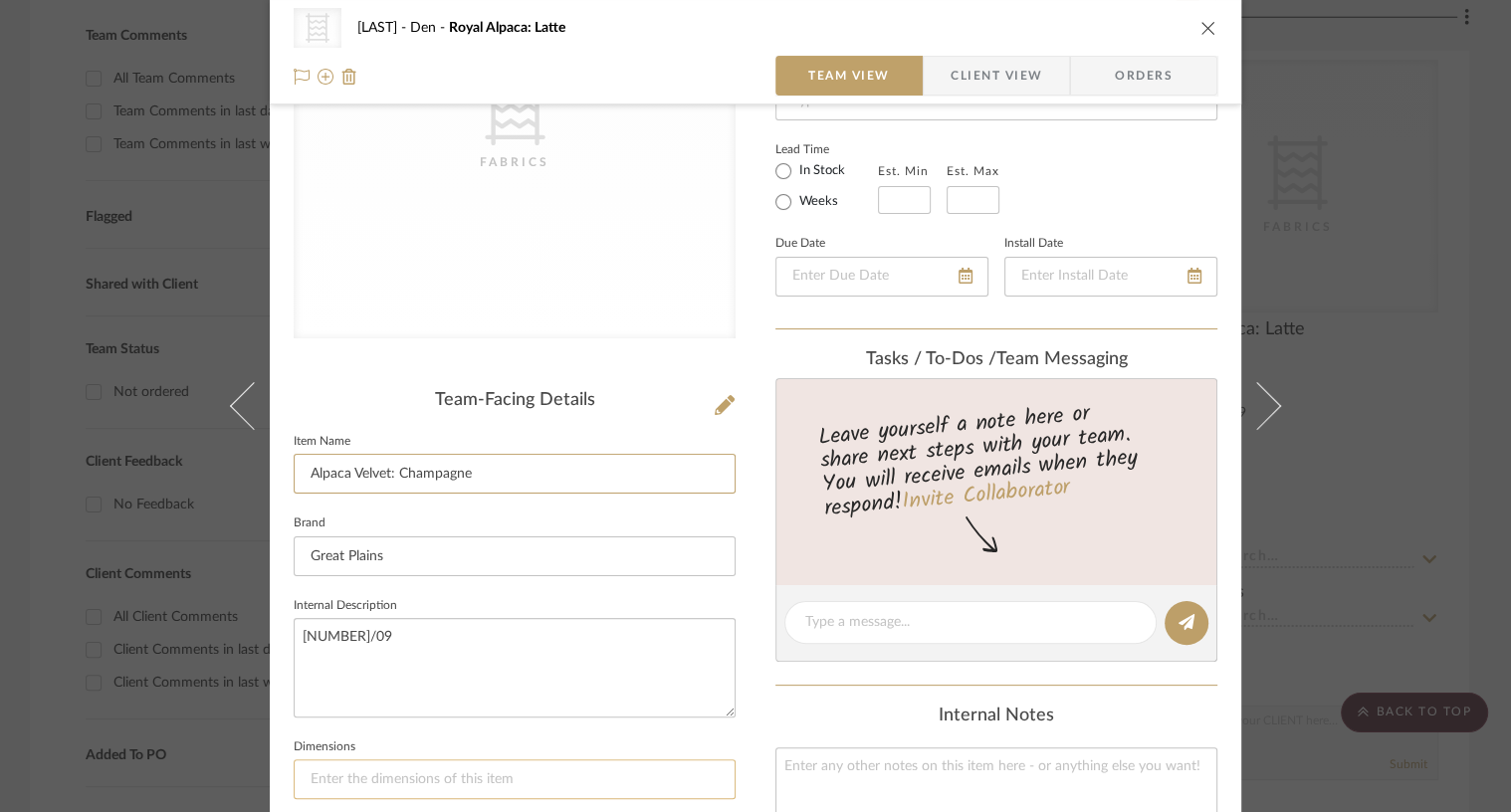 scroll, scrollTop: 243, scrollLeft: 0, axis: vertical 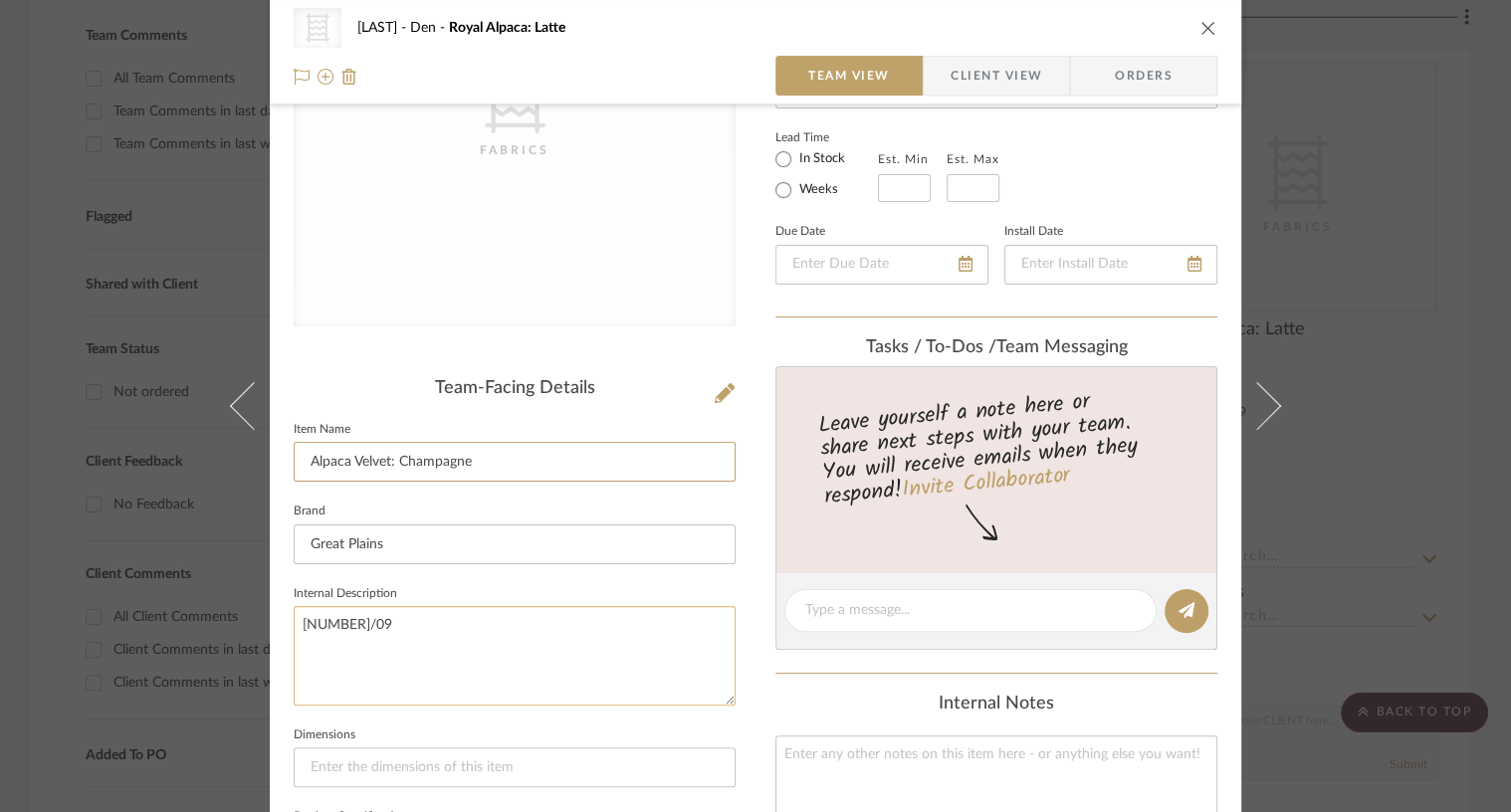 type on "Alpaca Velvet: Champagne" 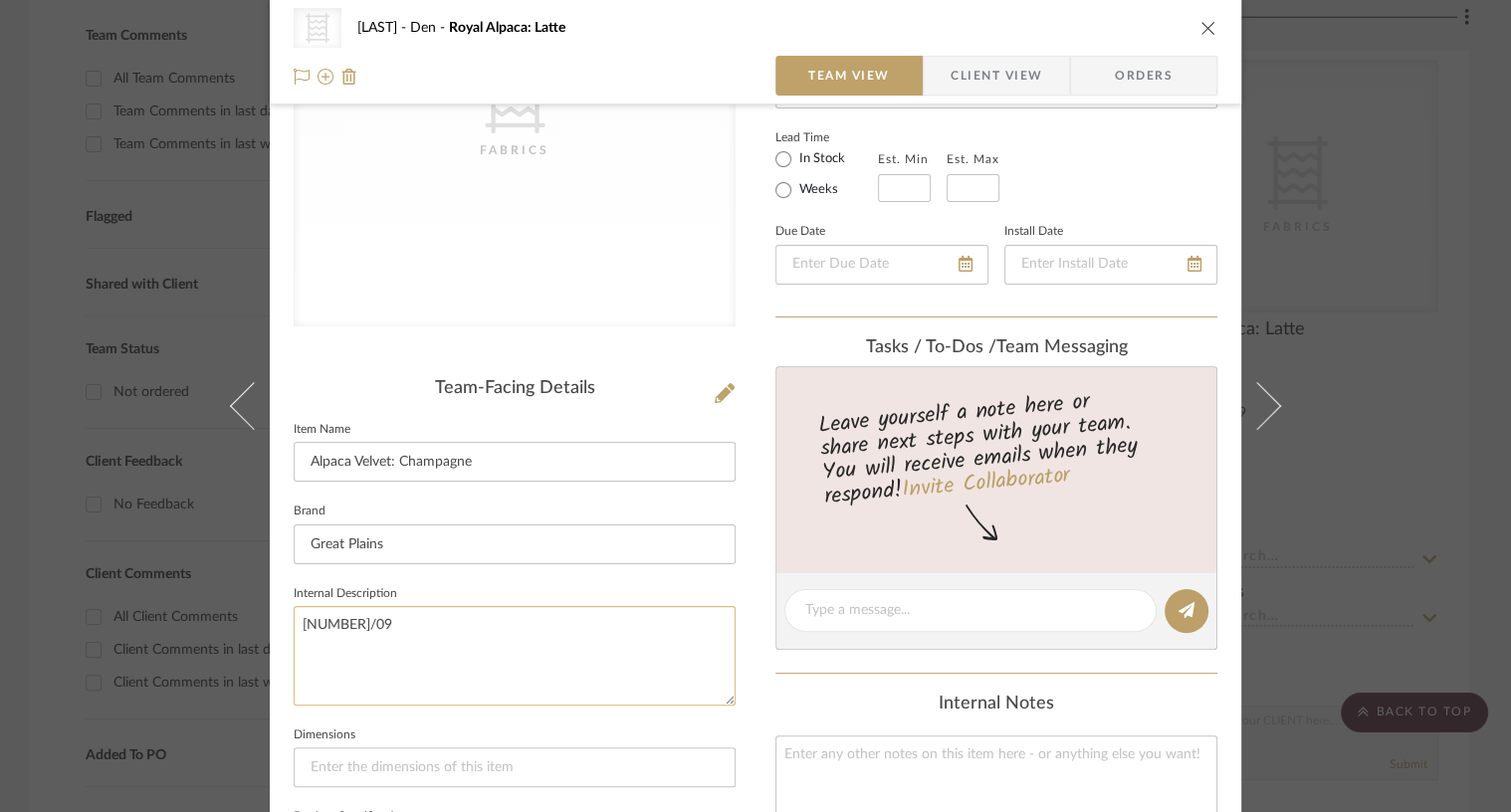 click on "1953/09" 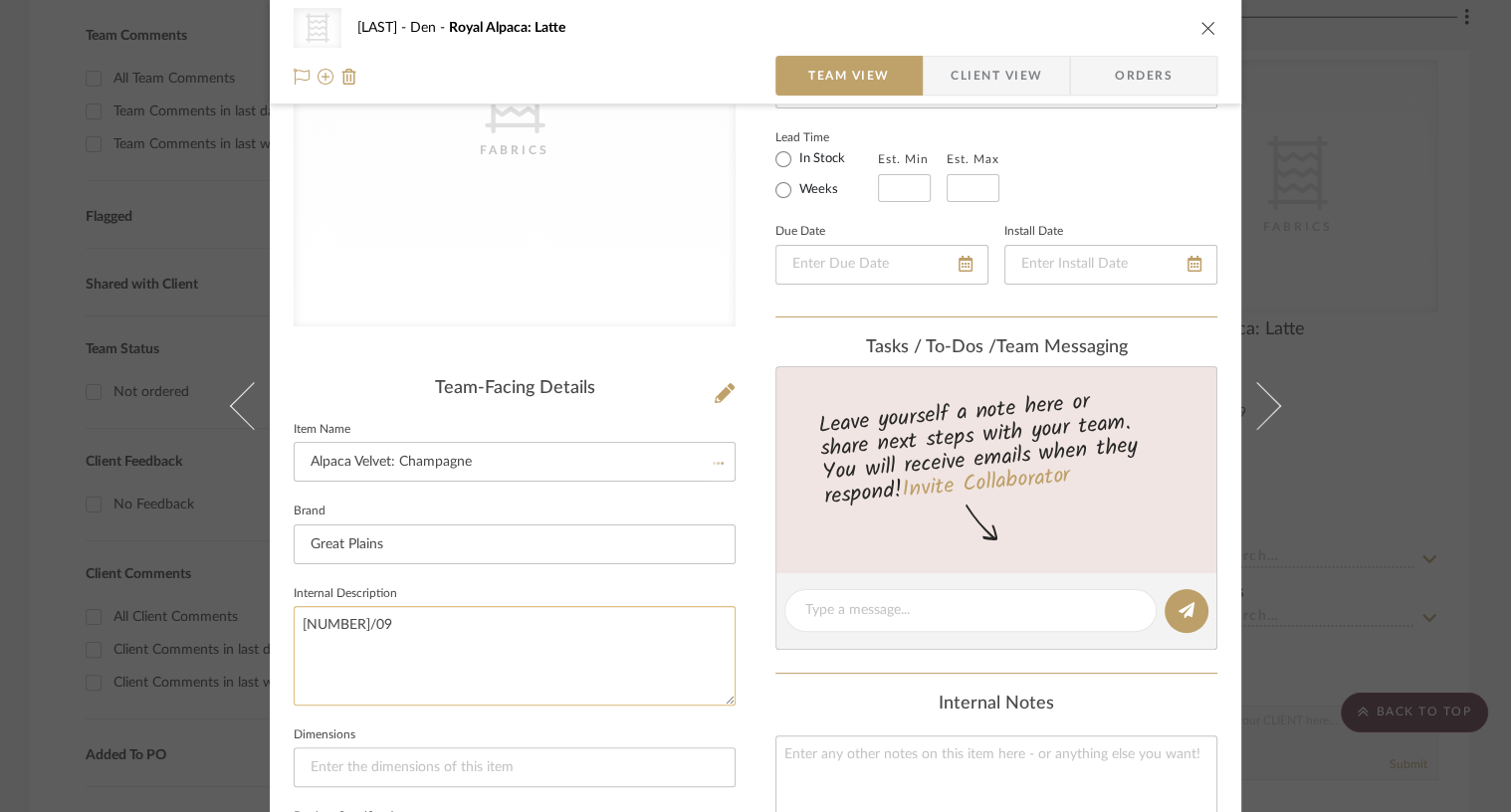 click on "1953/09" 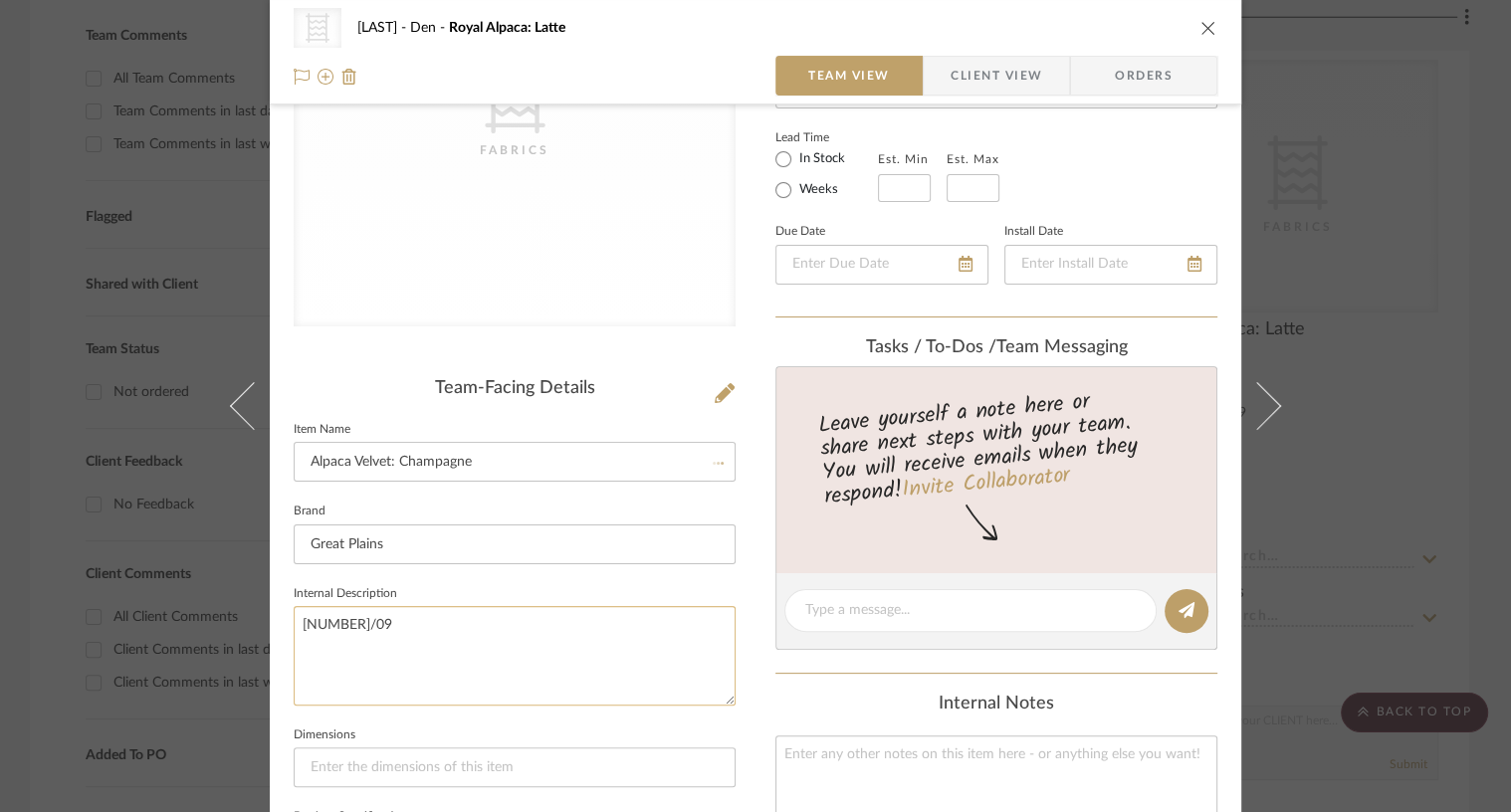 type 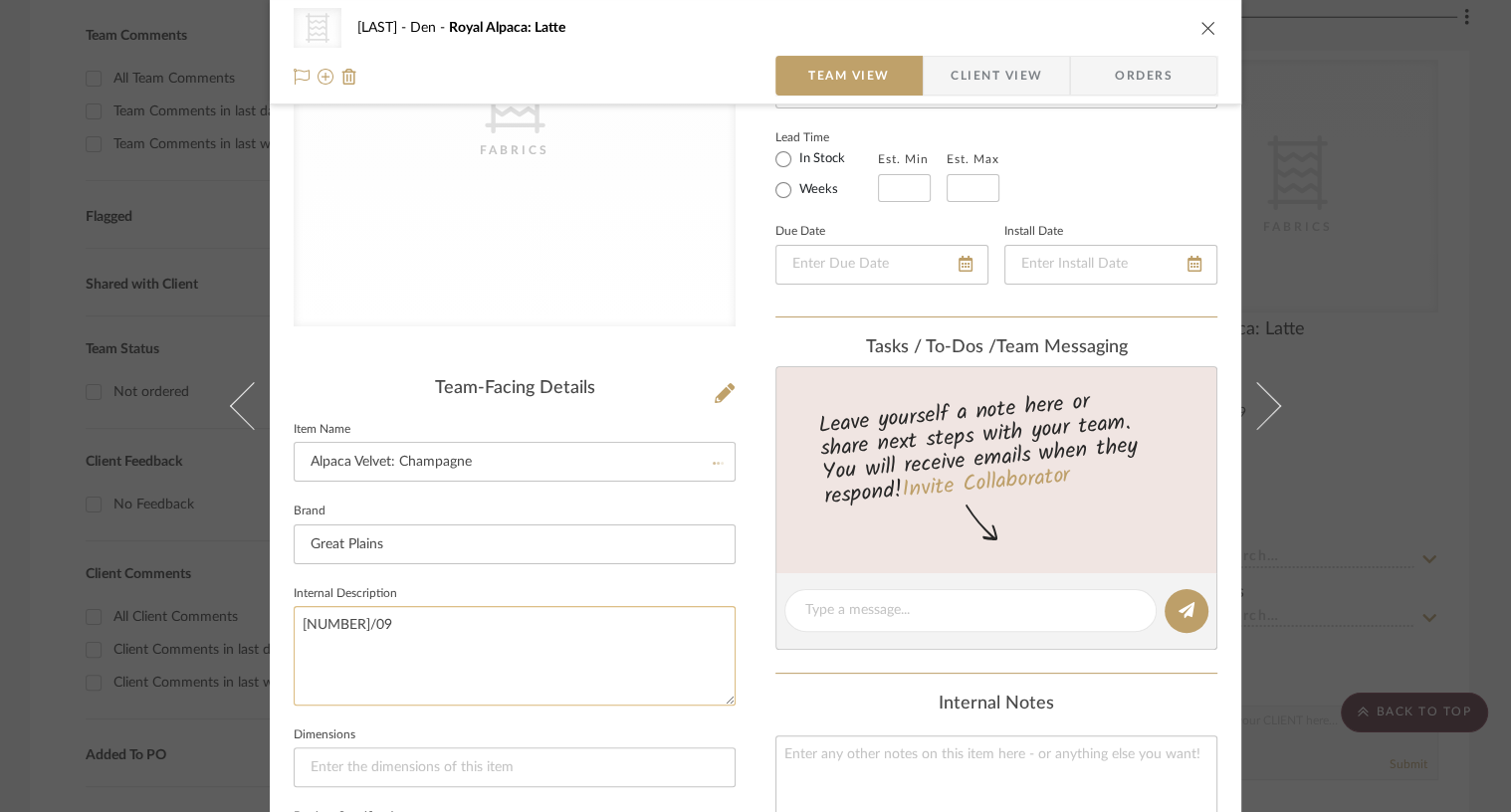 type 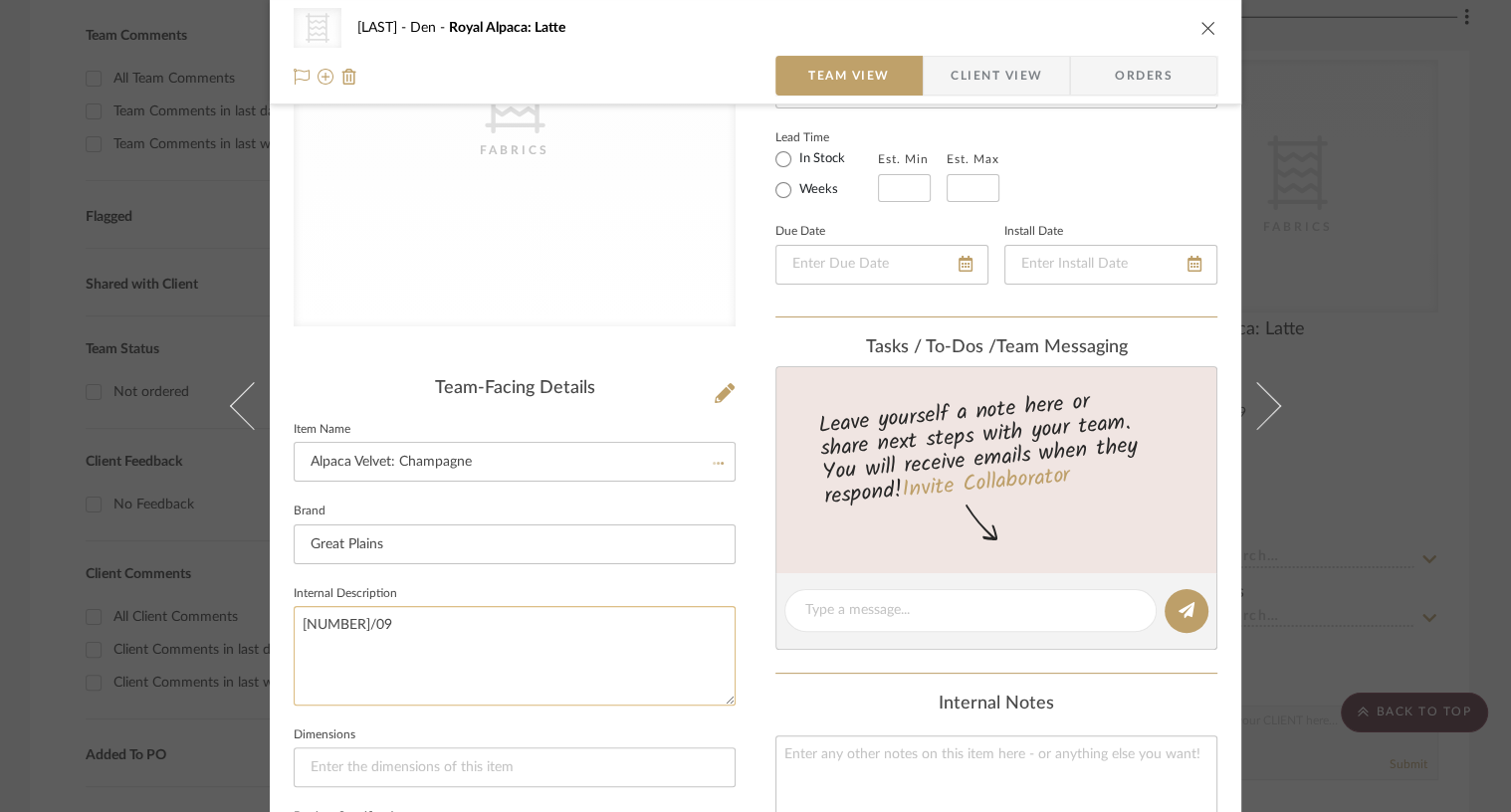 type 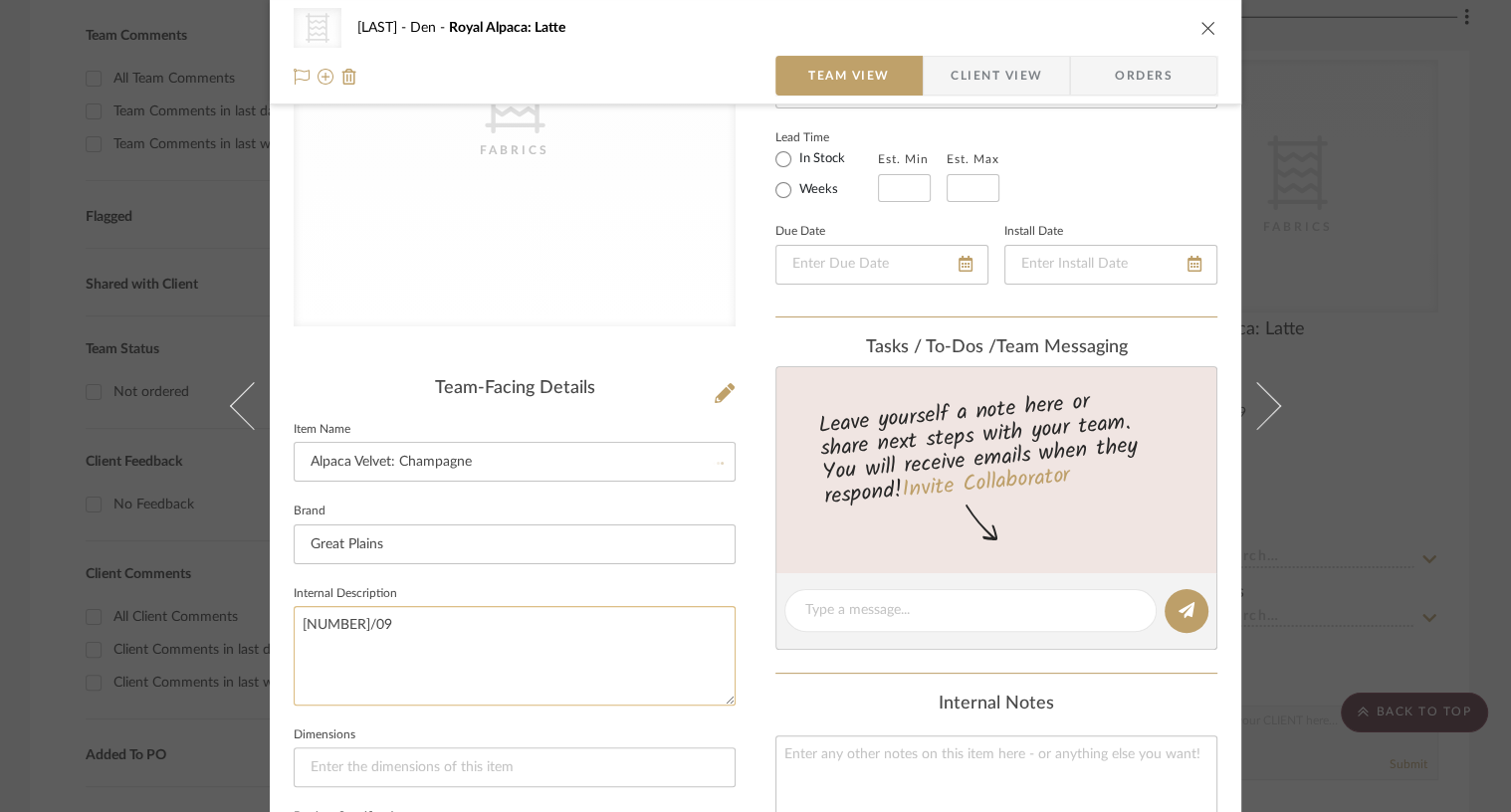 type 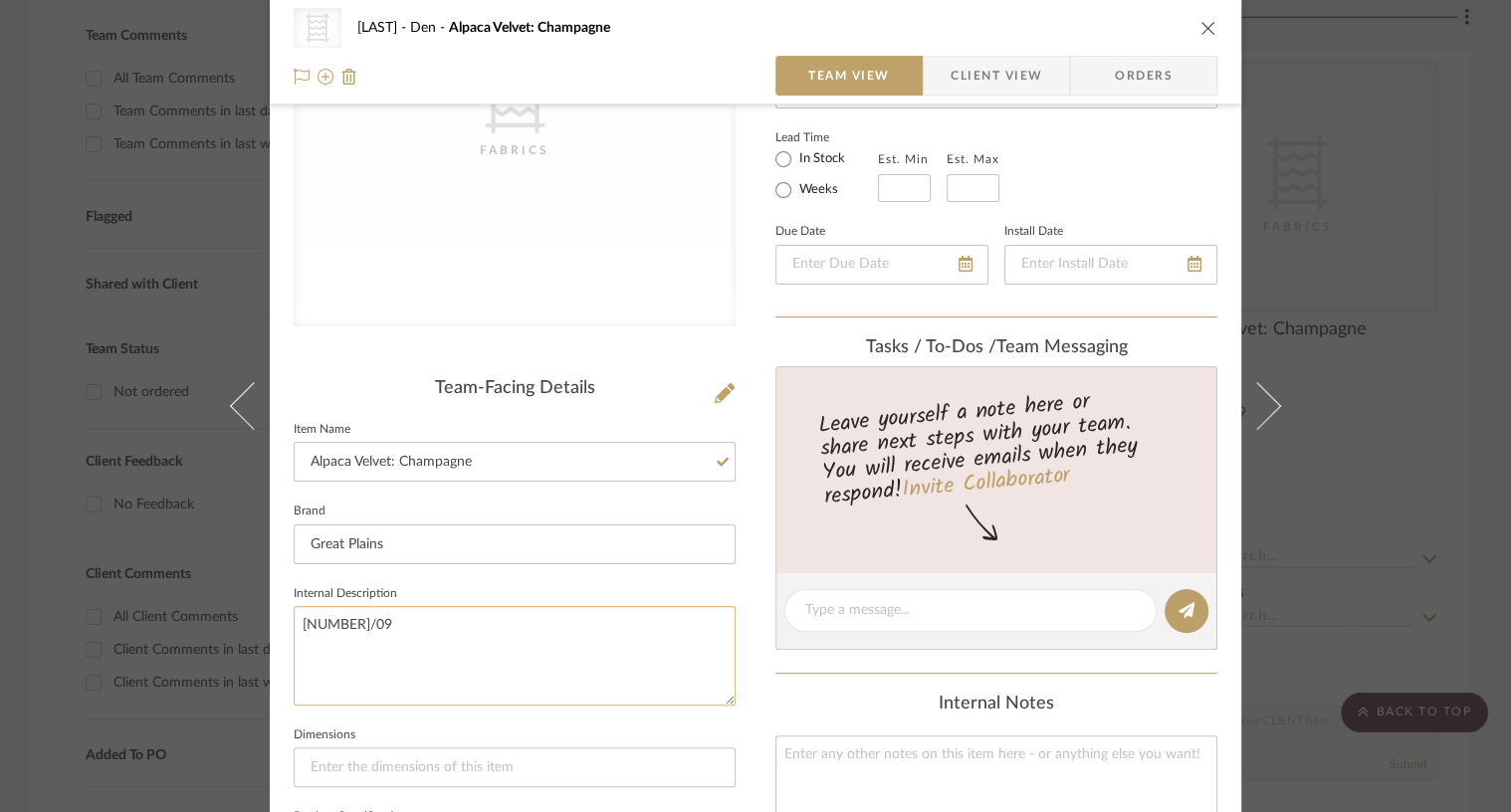 click on "1953/09" 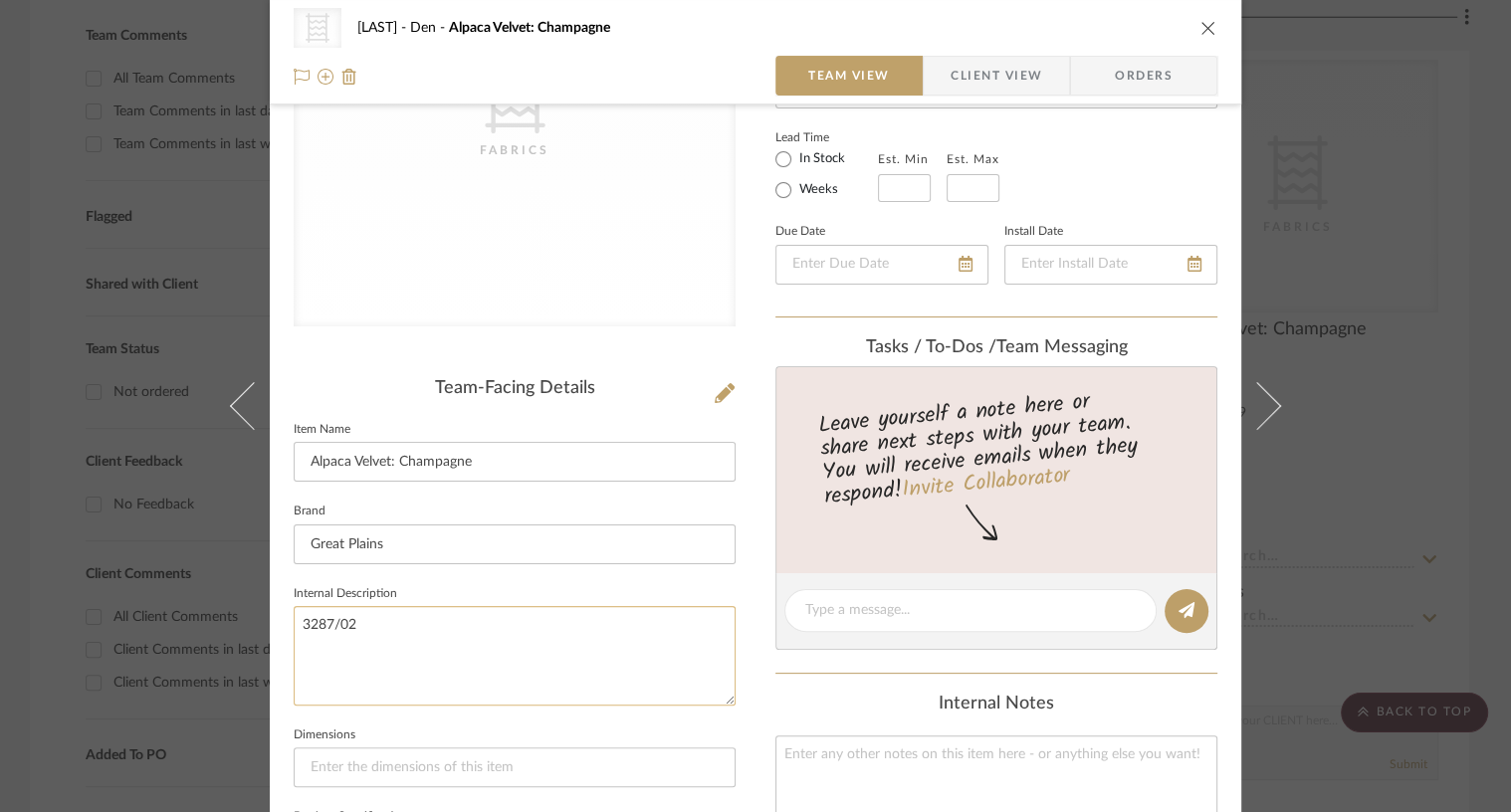 click on "3287/02" 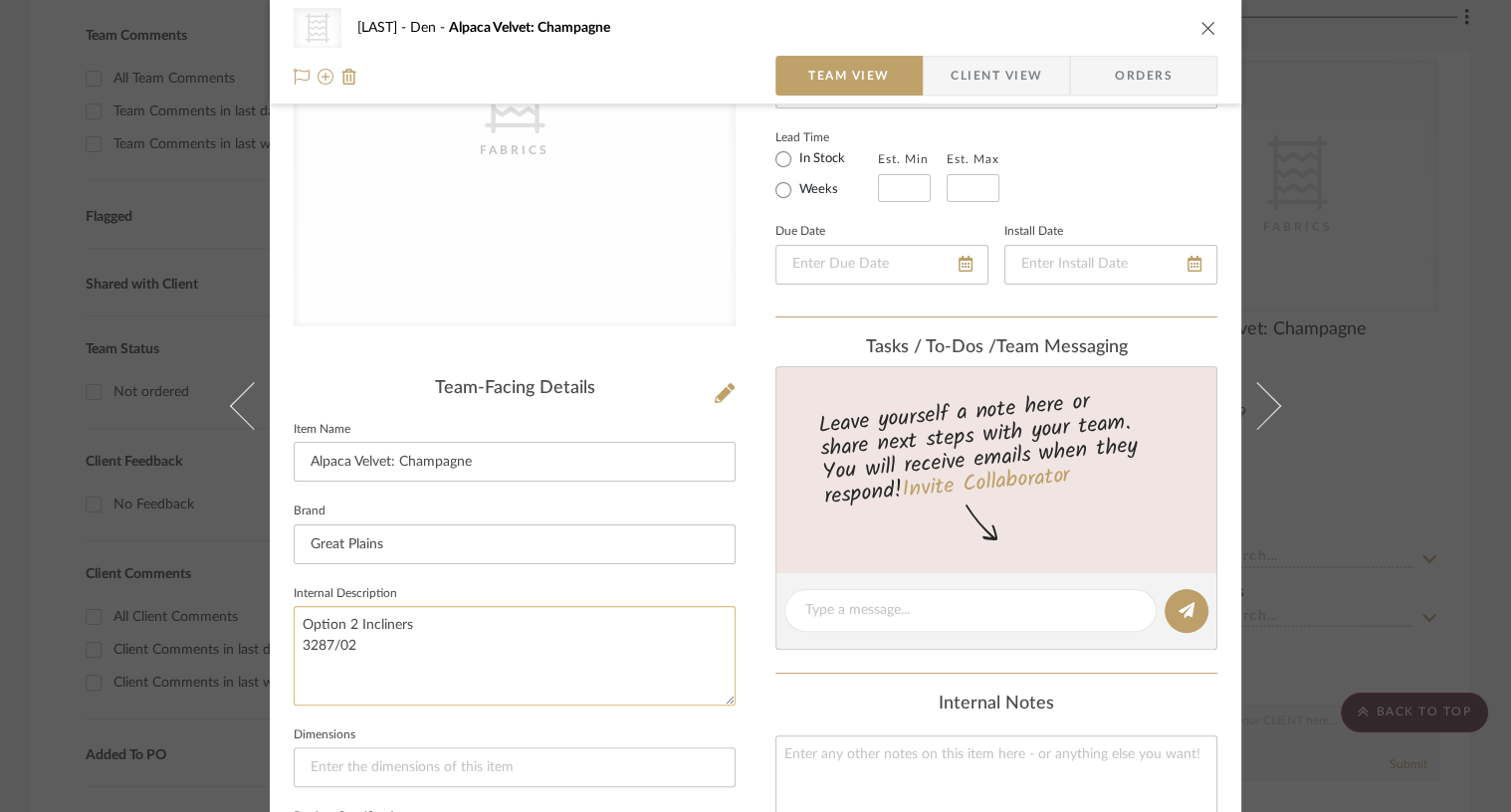 click on "Option 2 Incliners
3287/02" 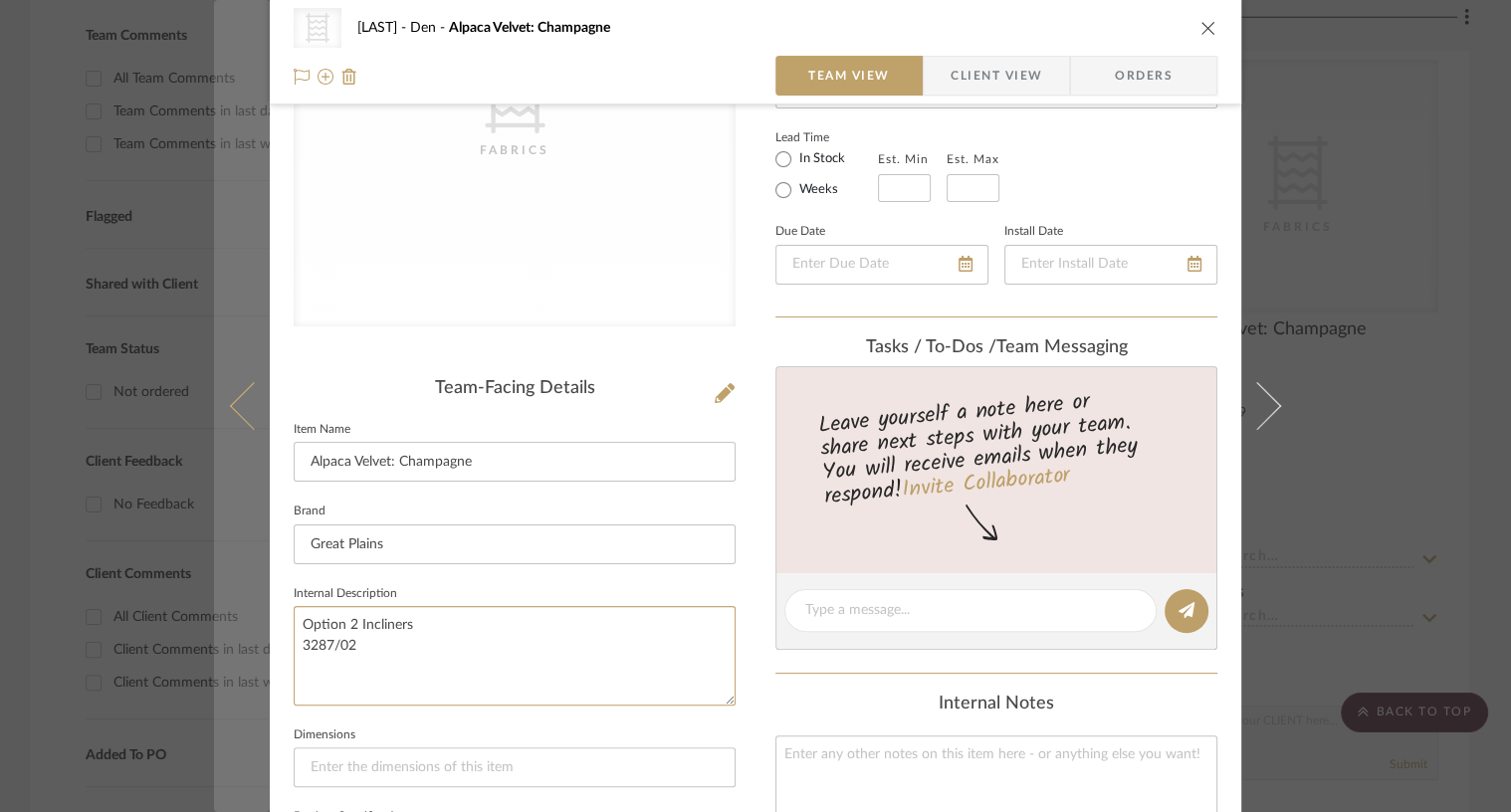 drag, startPoint x: 340, startPoint y: 620, endPoint x: 247, endPoint y: 620, distance: 93 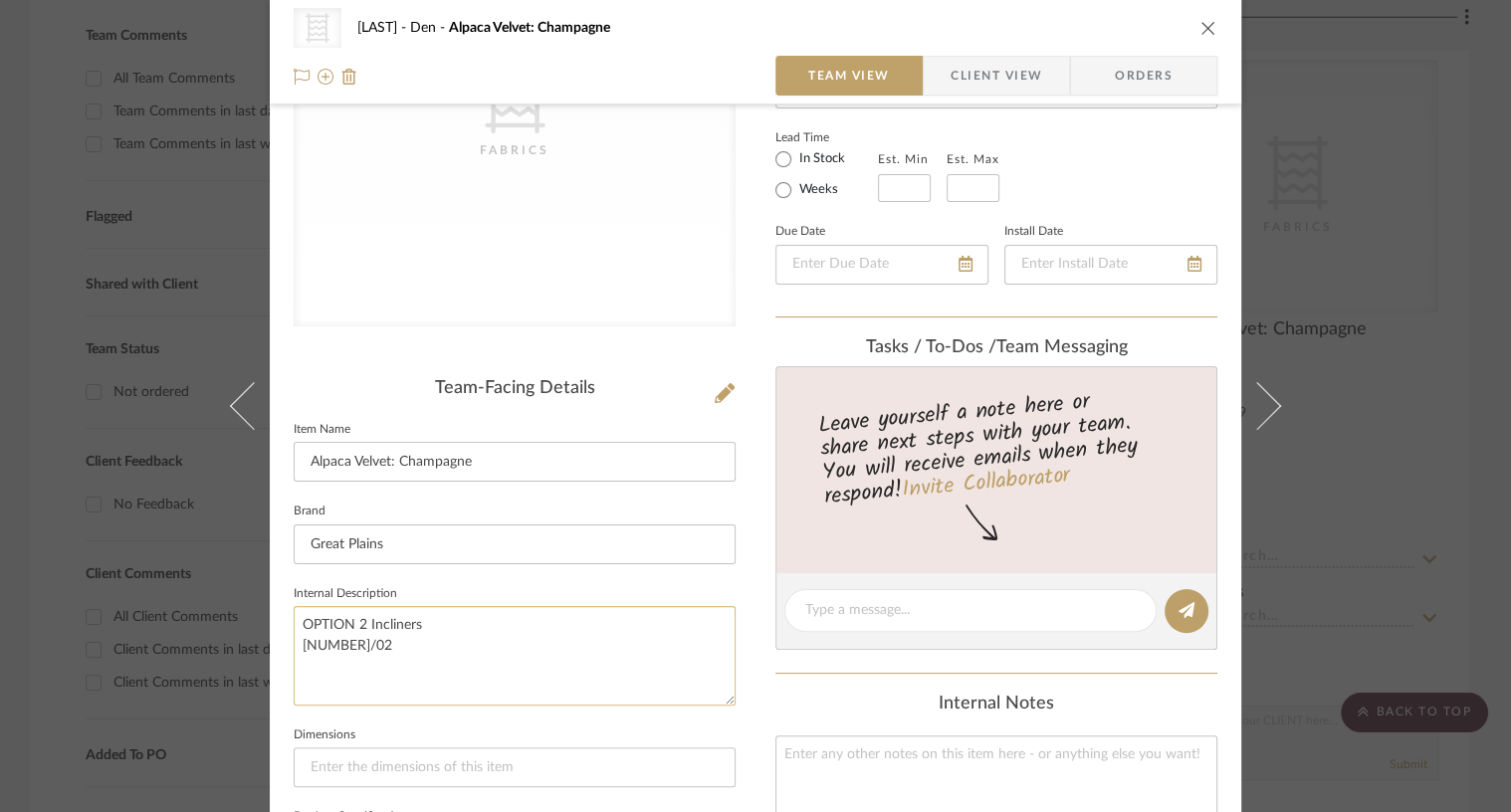 click on "OPTION 2 Incliners
3287/02" 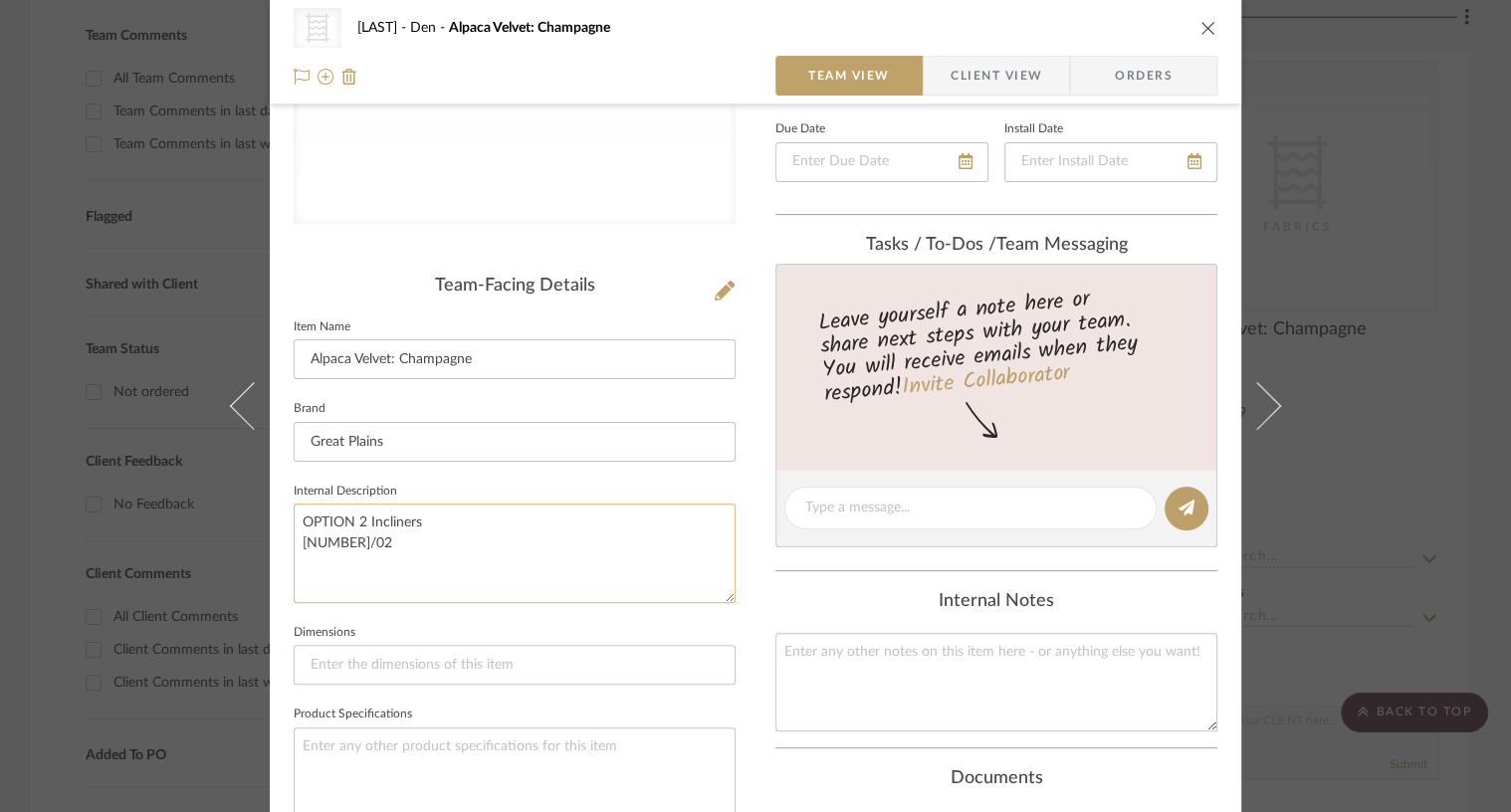 scroll, scrollTop: 351, scrollLeft: 0, axis: vertical 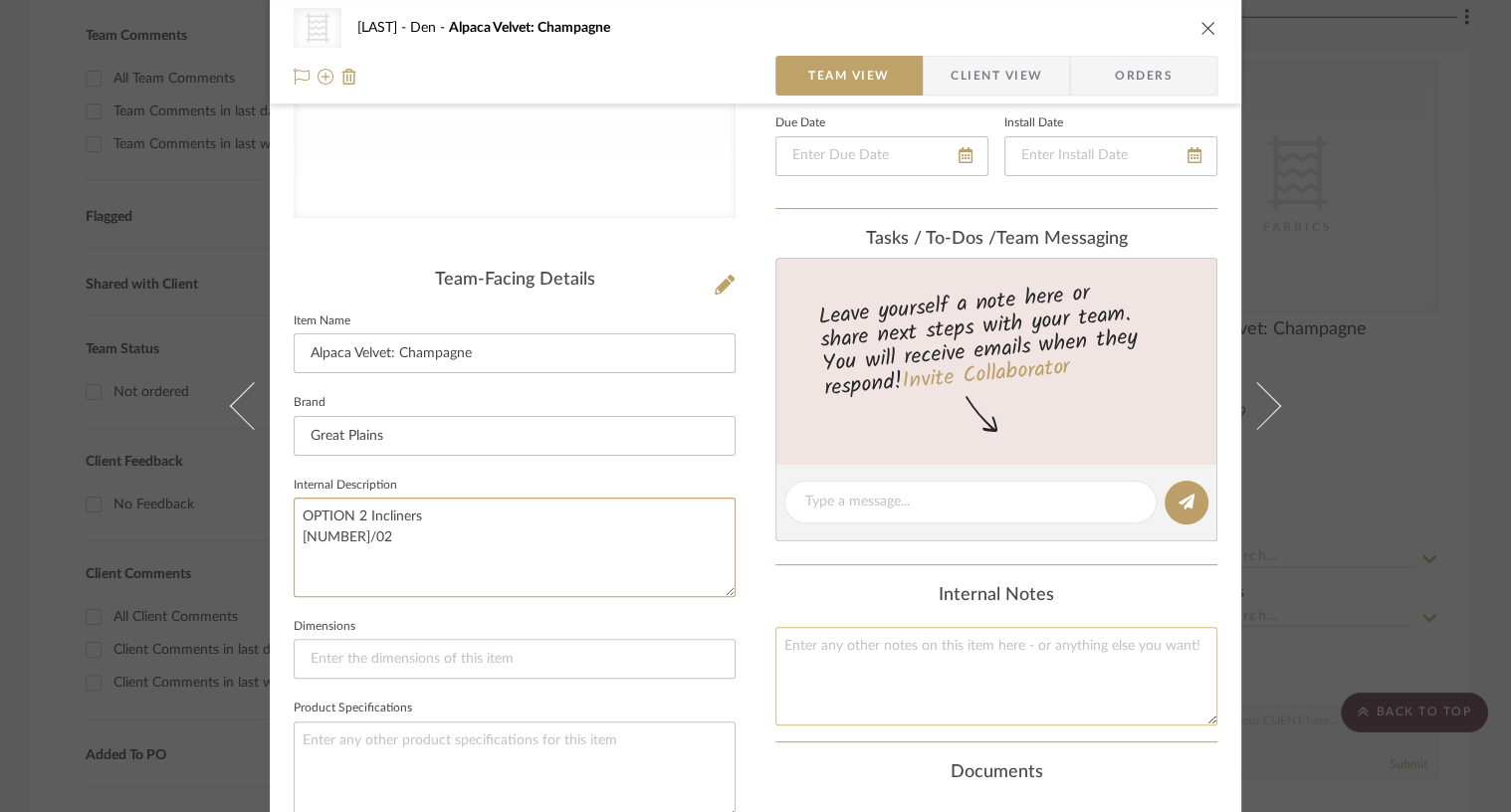type on "OPTION 2 Incliners
3287/02" 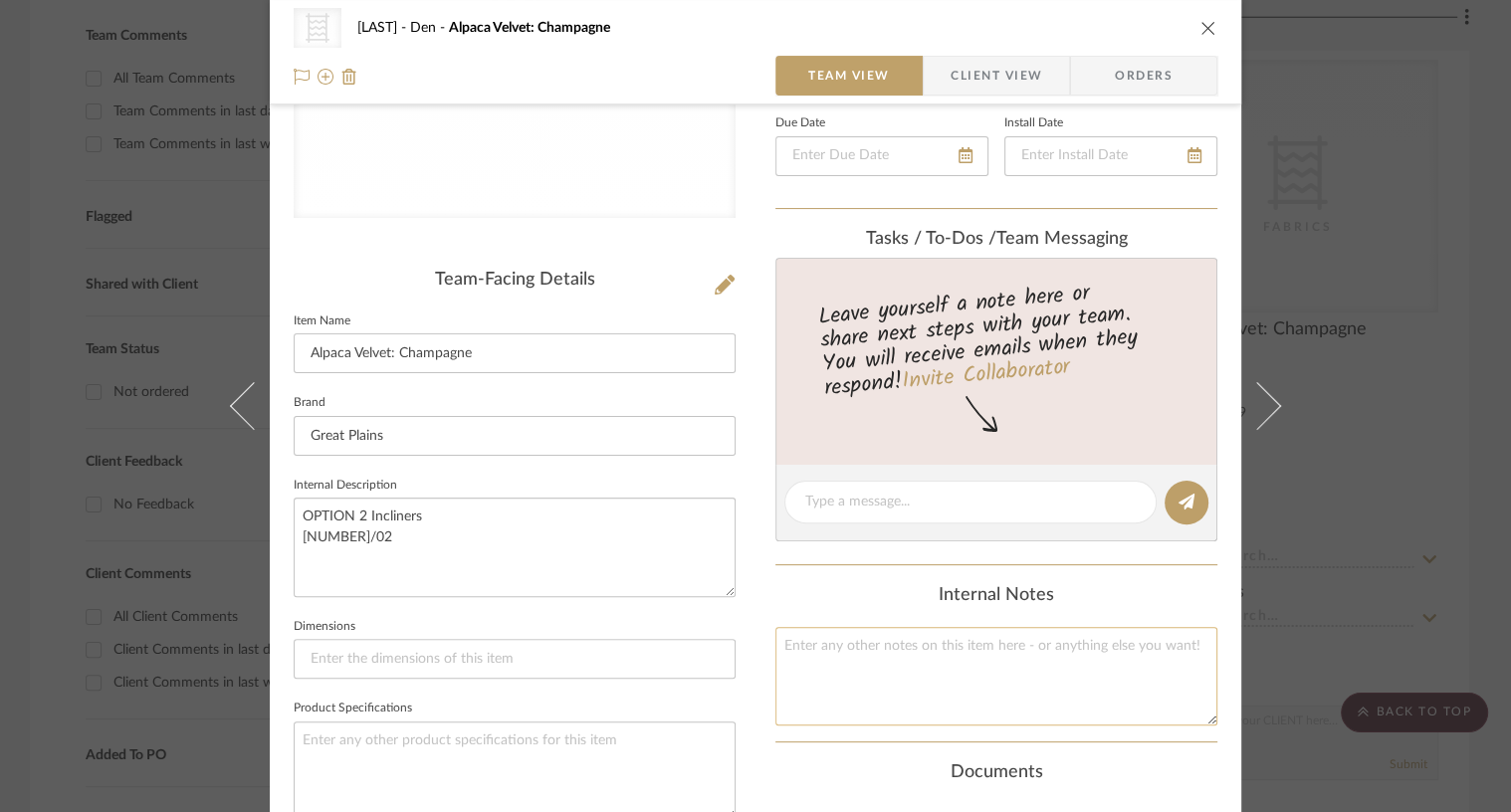 click 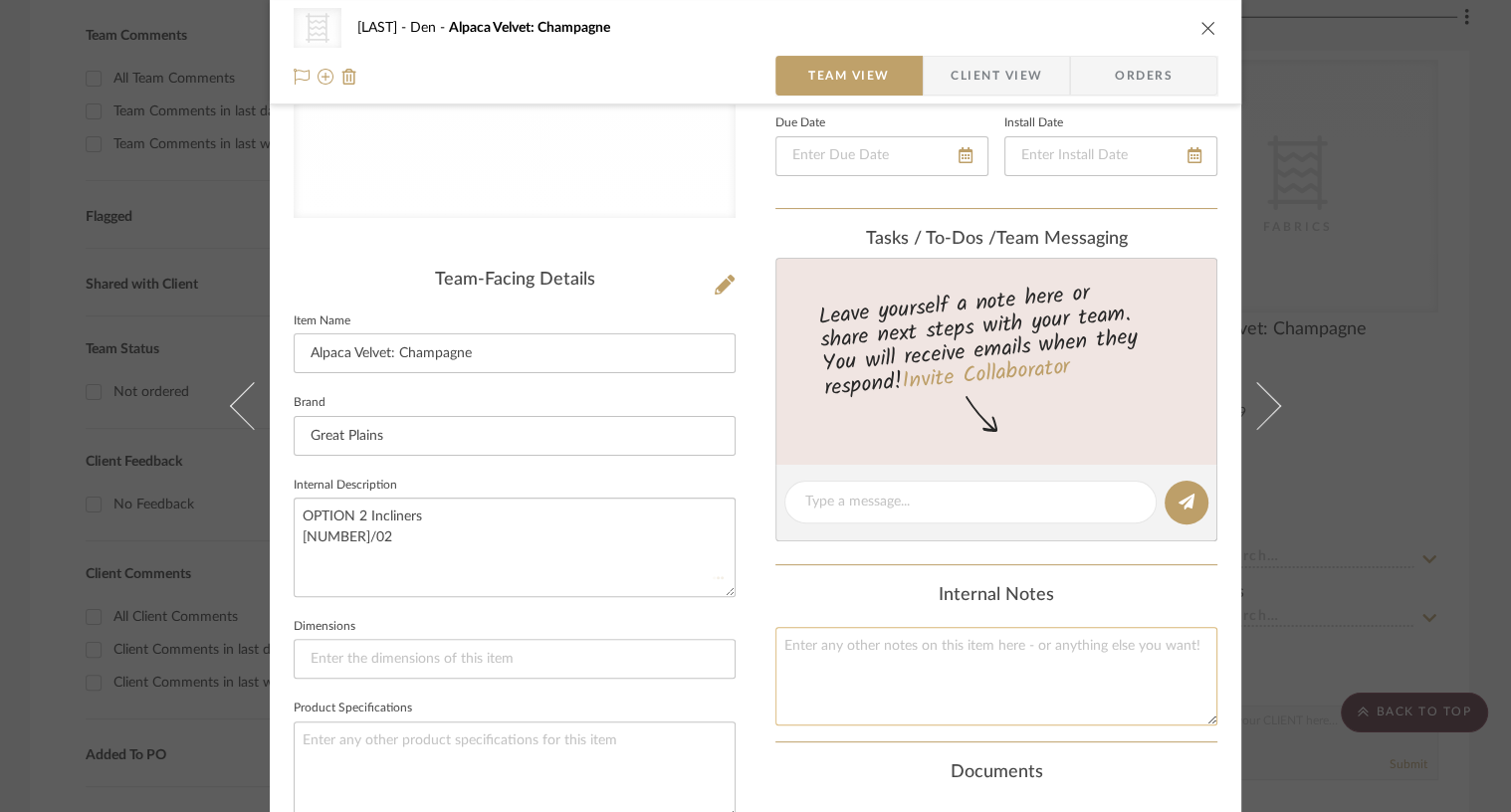 type 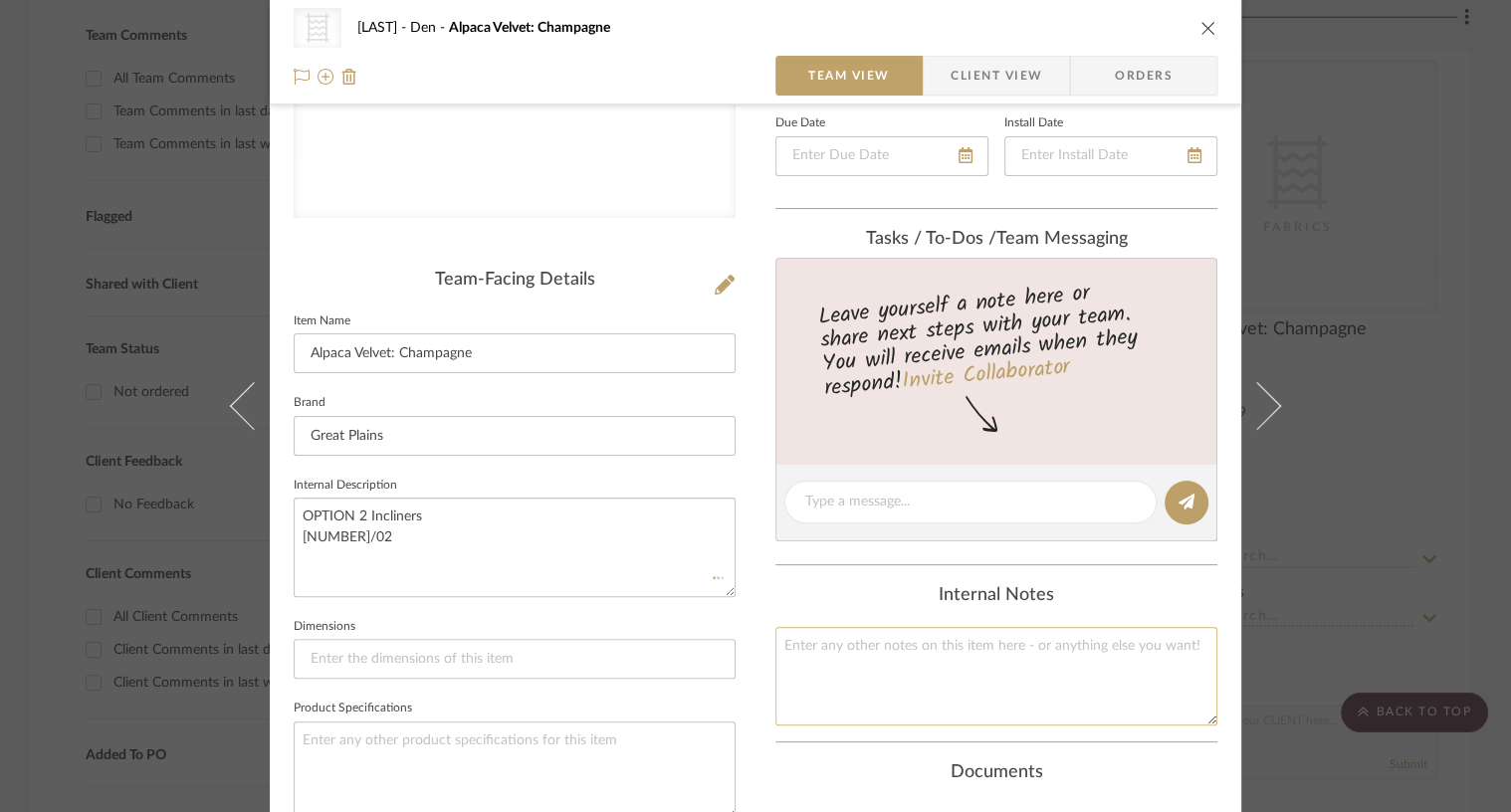 type 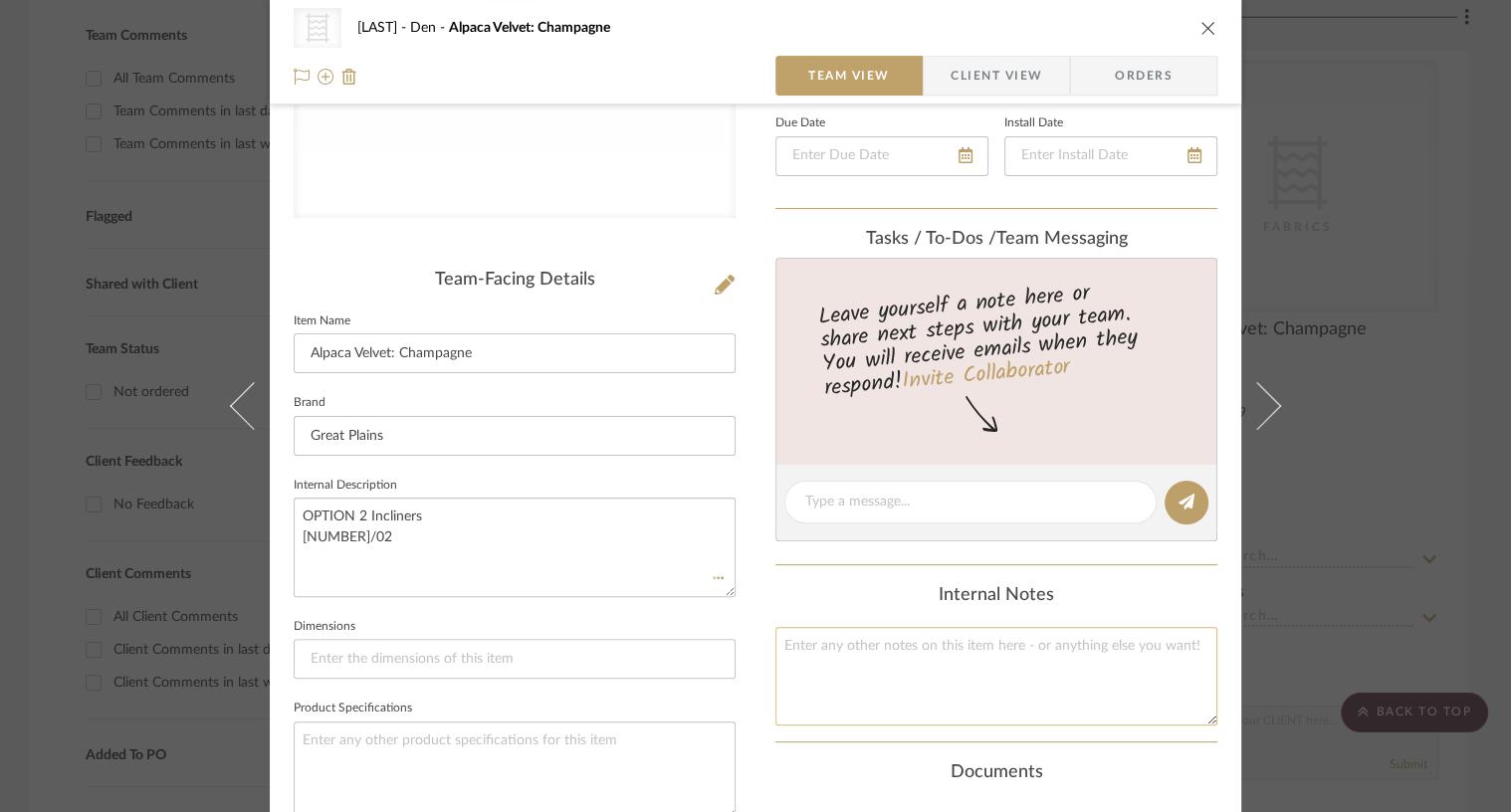 type 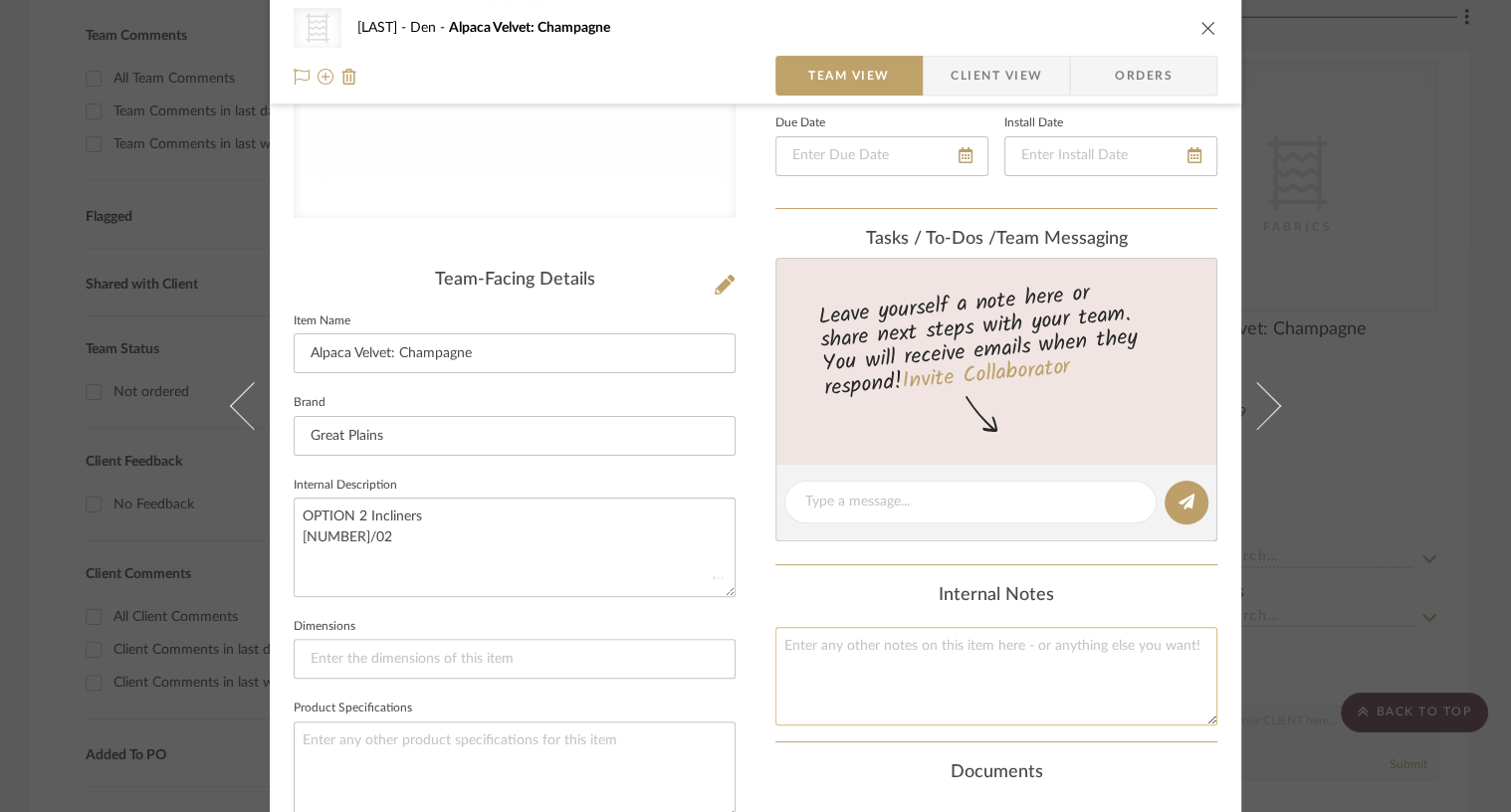 type 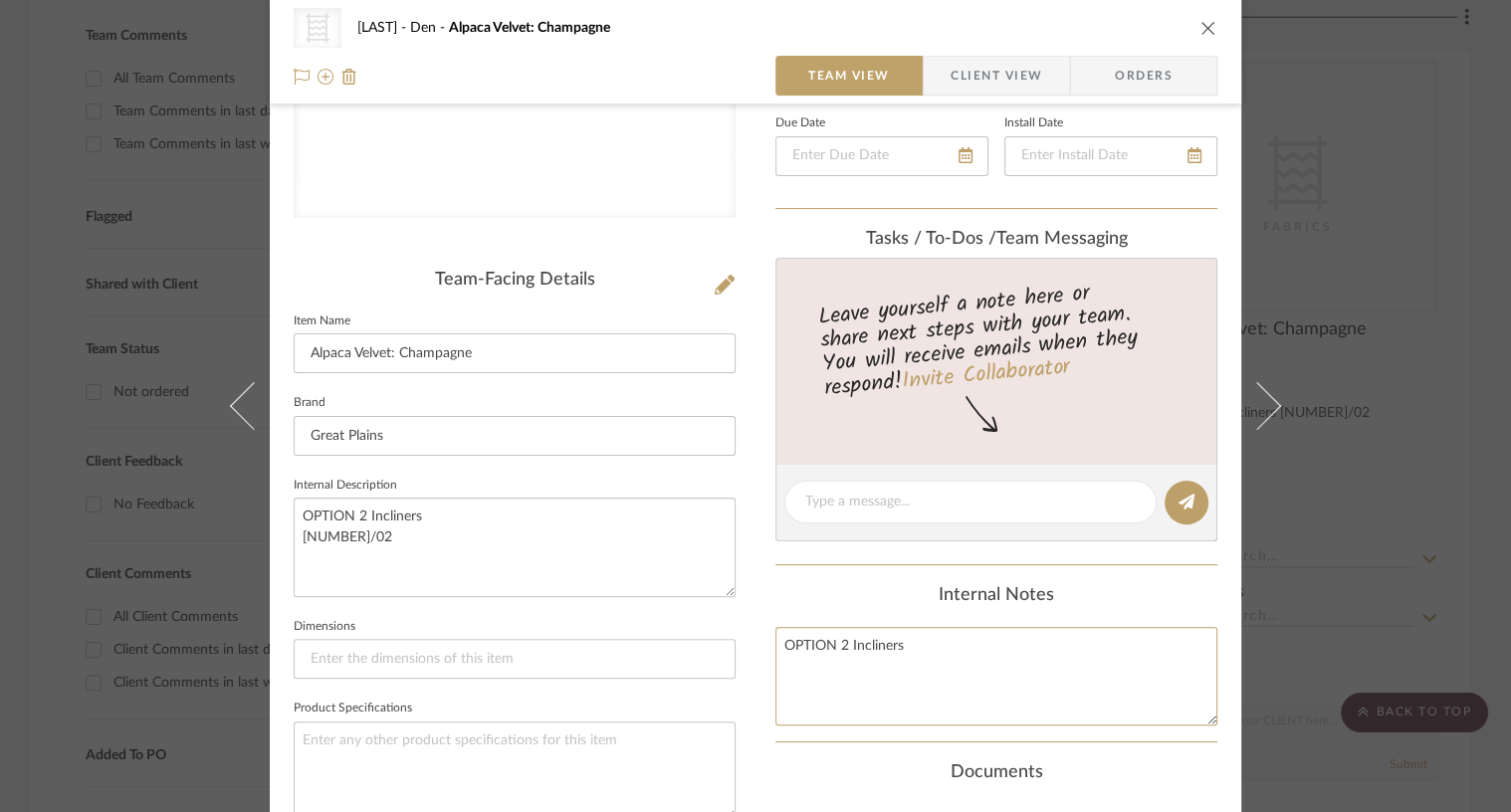 type on "OPTION 2 Incliners" 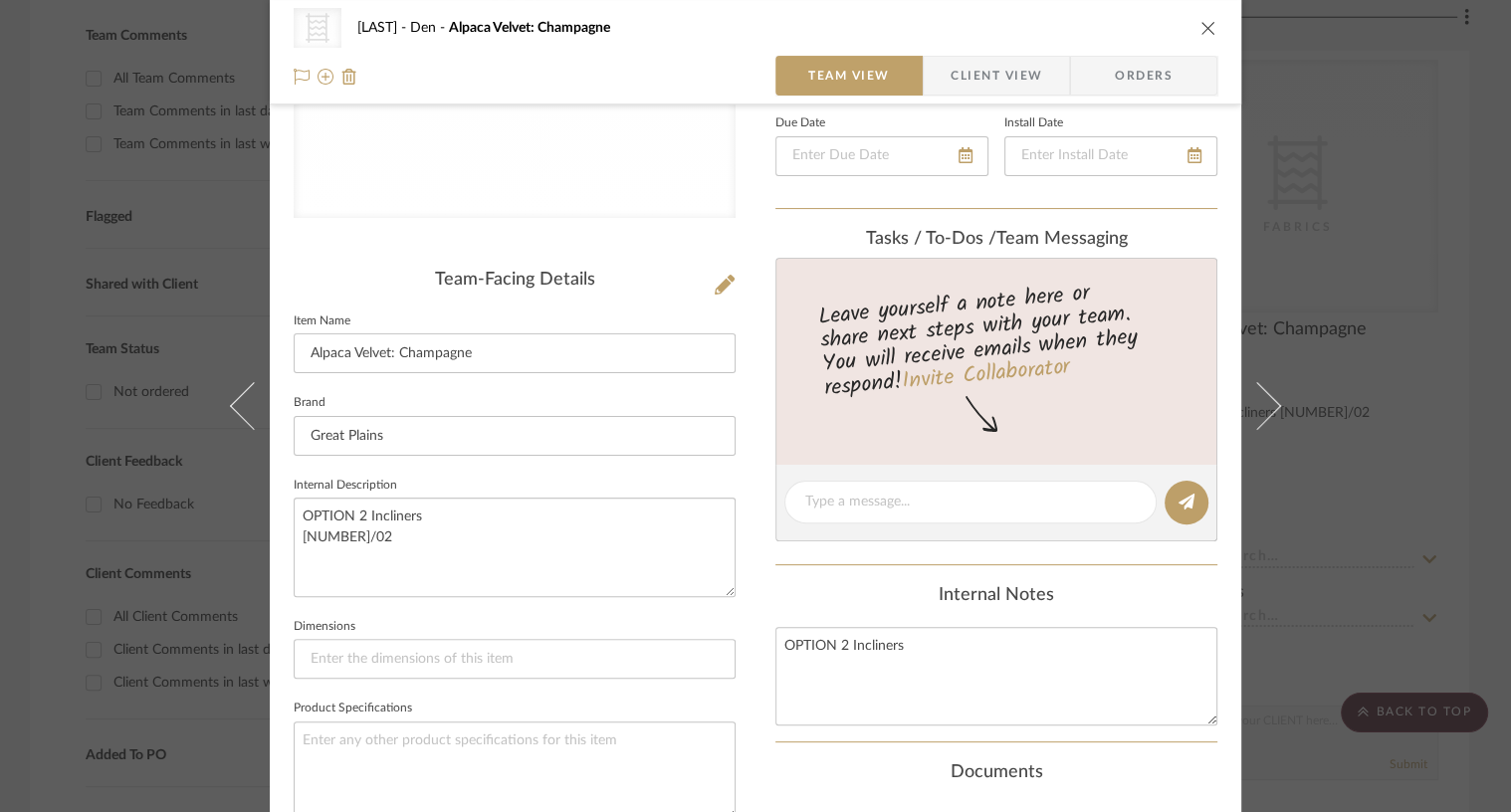 click on "Content here copies to Client View - confirm visibility there.  Show in Client Dashboard   Include in Budget   View Budget  Team Status  Lead Time  In Stock Weeks  Est. Min   Est. Max   Due Date   Install Date  Tasks / To-Dos /  team Messaging  Leave yourself a note here or share next steps with your team. You will receive emails when they
respond!  Invite Collaborator Internal Notes OPTION 2 Incliners  Documents  Choose a file  or drag it here. Change Room/Update Quantity  Den  (6) *To create a new room/section do that from main project page" at bounding box center [996, 551] 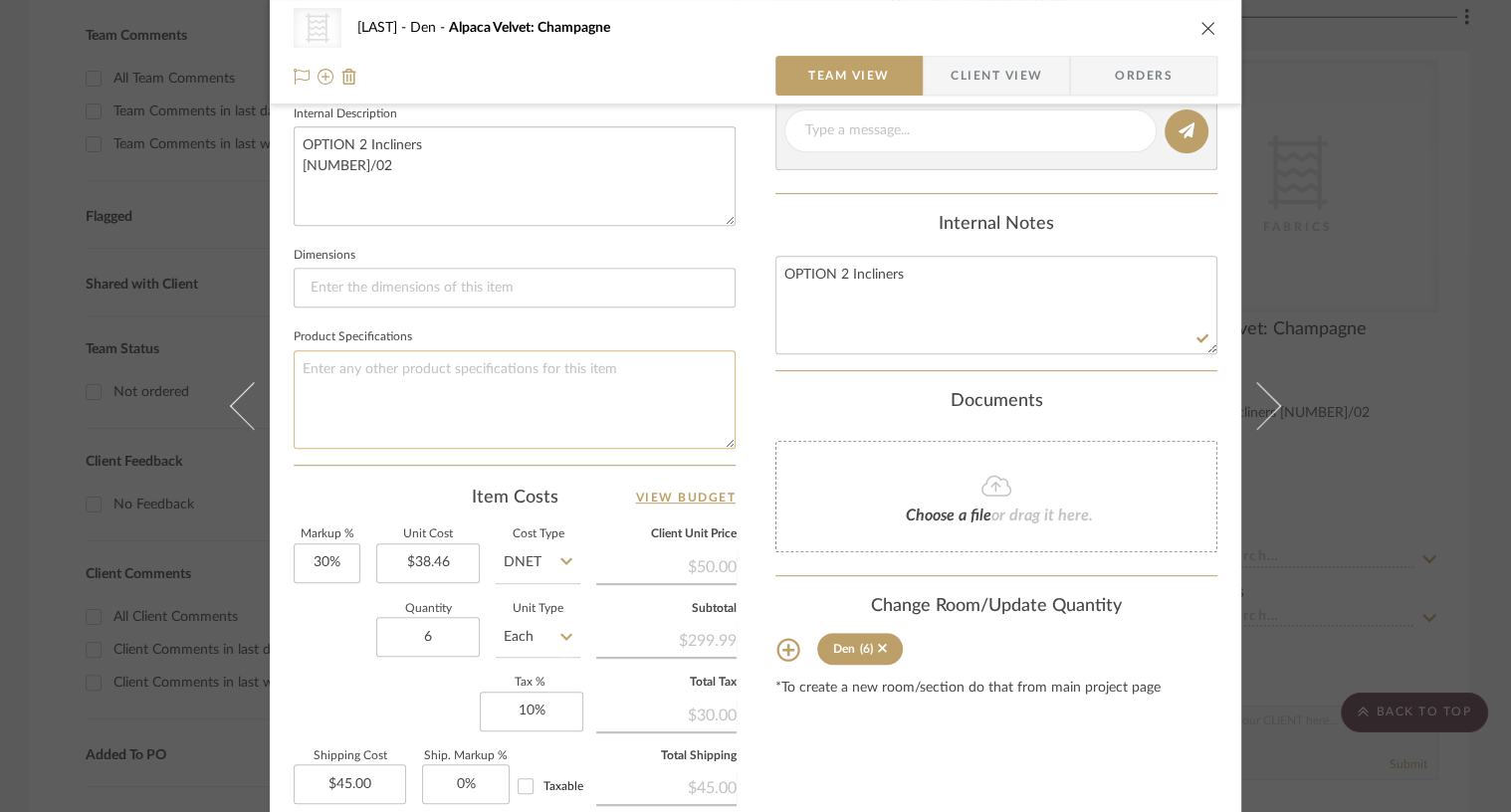 scroll, scrollTop: 772, scrollLeft: 0, axis: vertical 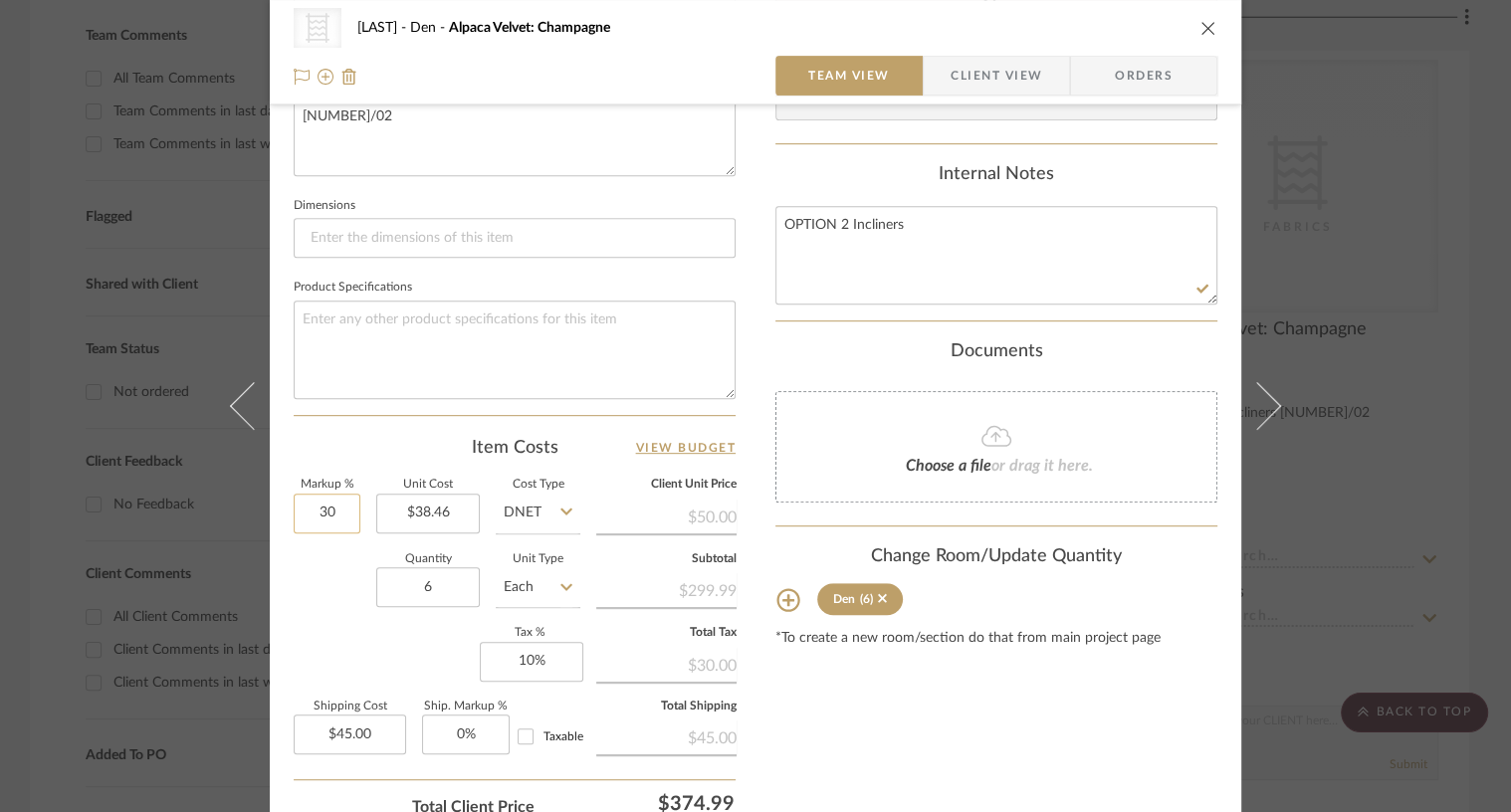 click on "30" 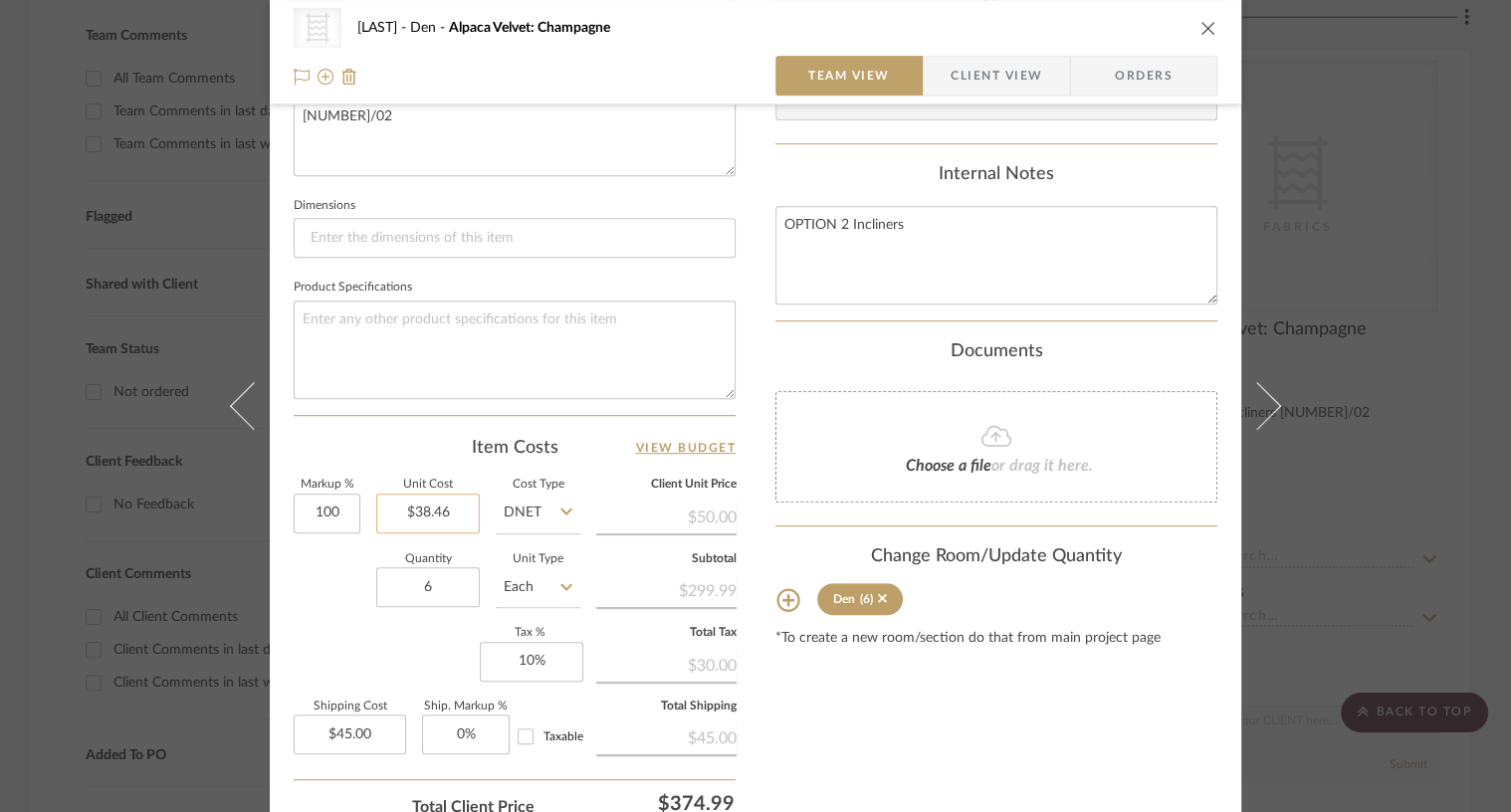 type on "100%" 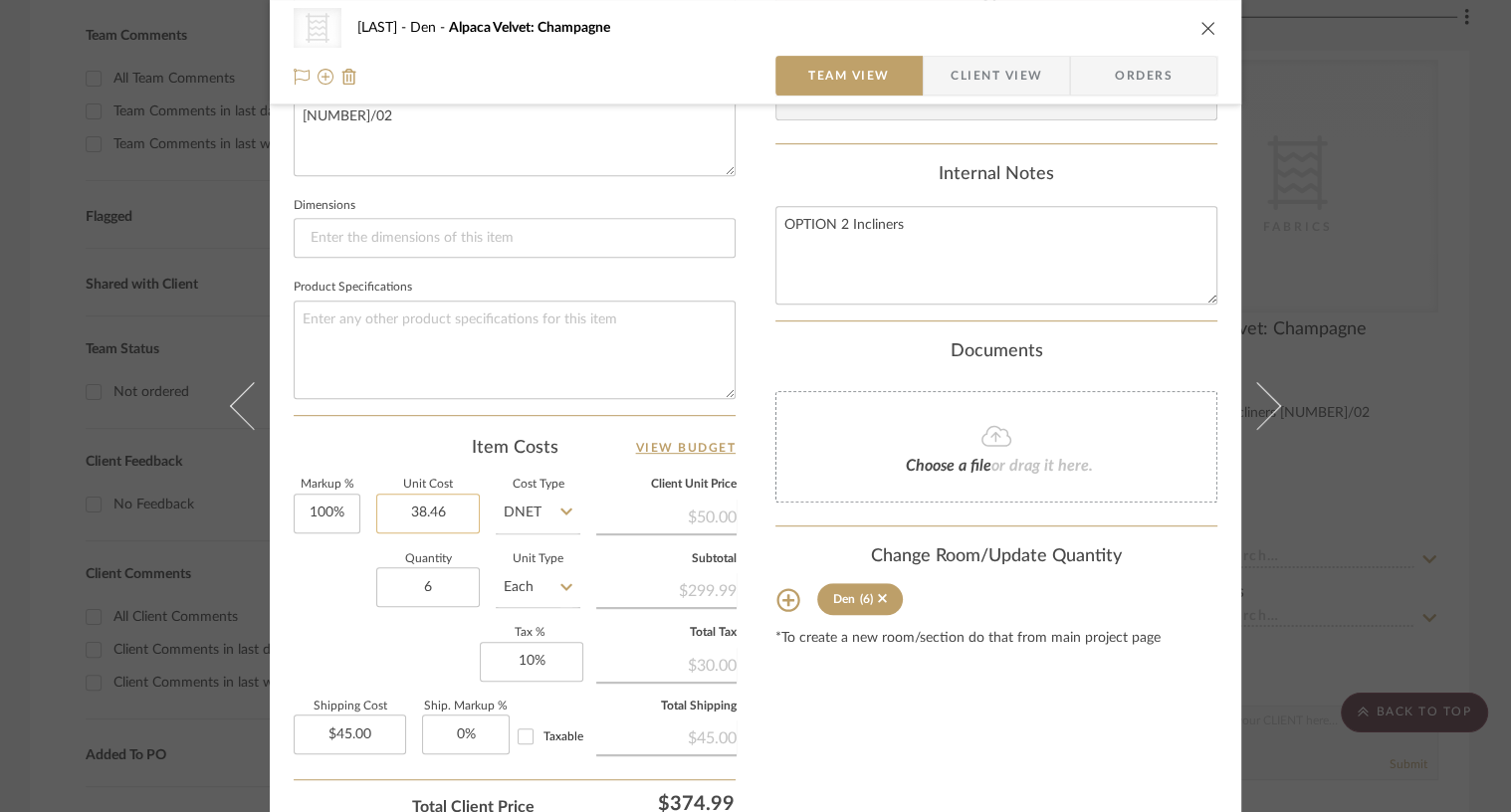 click on "38.46" 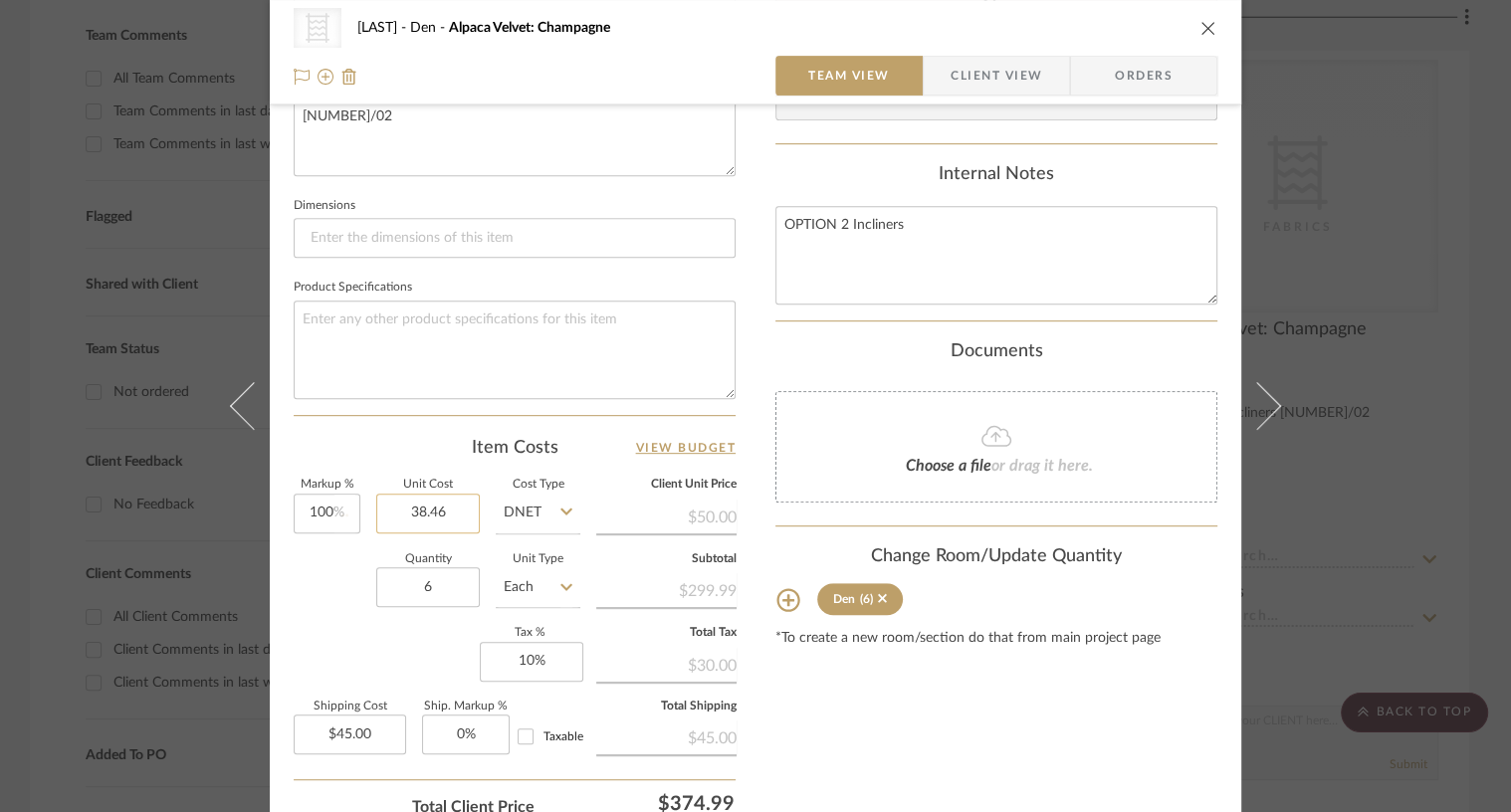 click on "38.46" 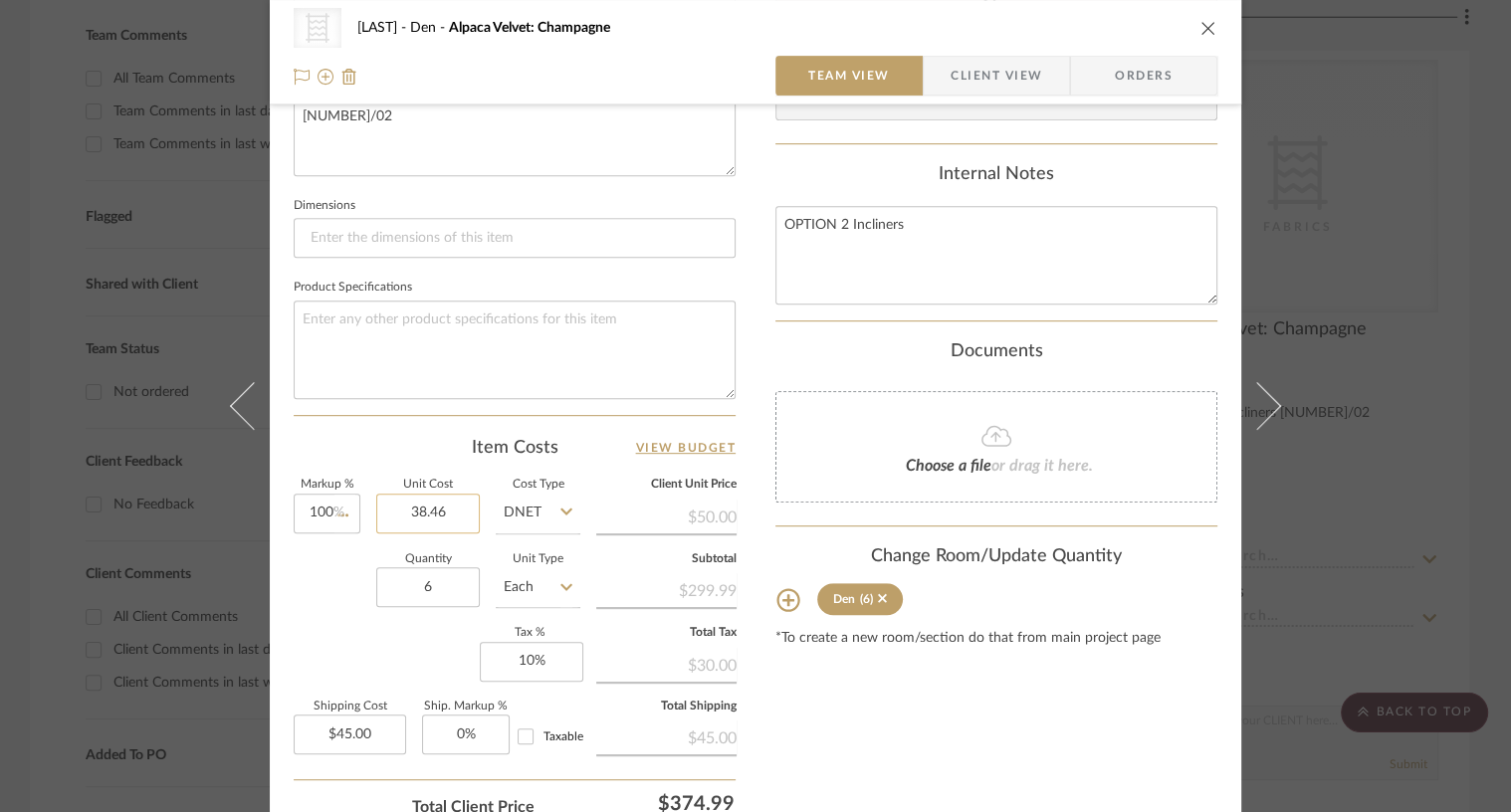 type 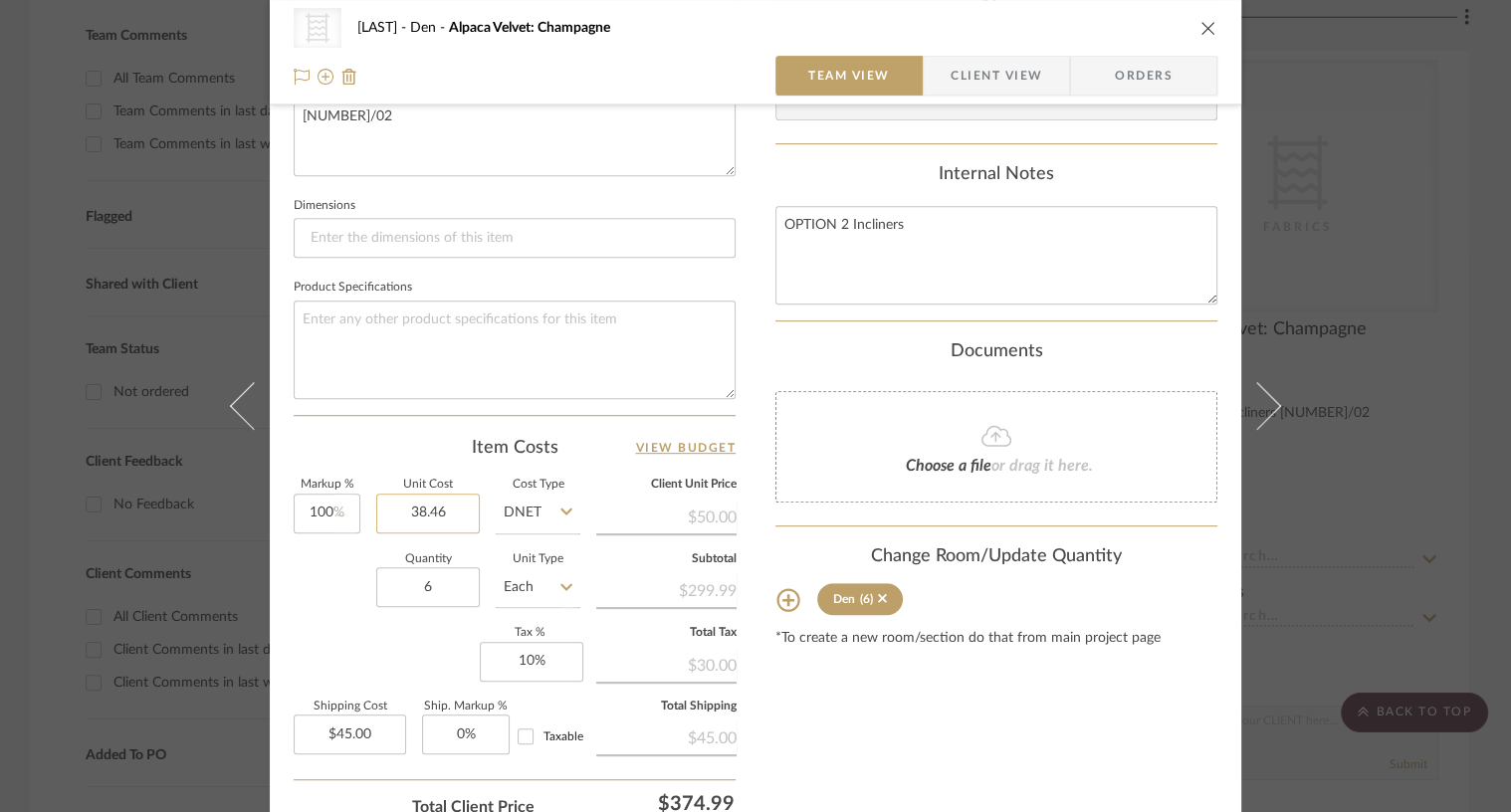 type 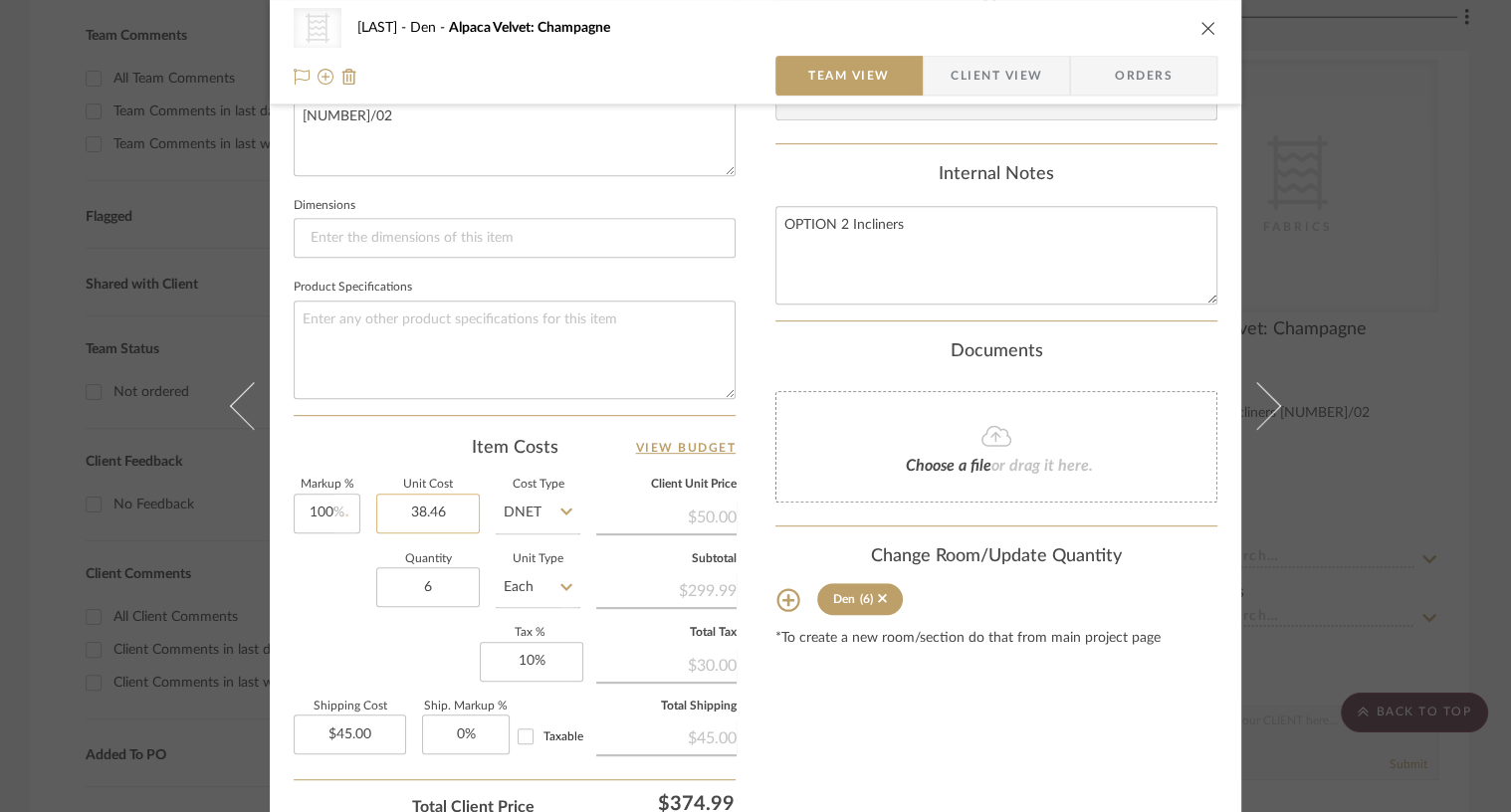 type on "$69.23" 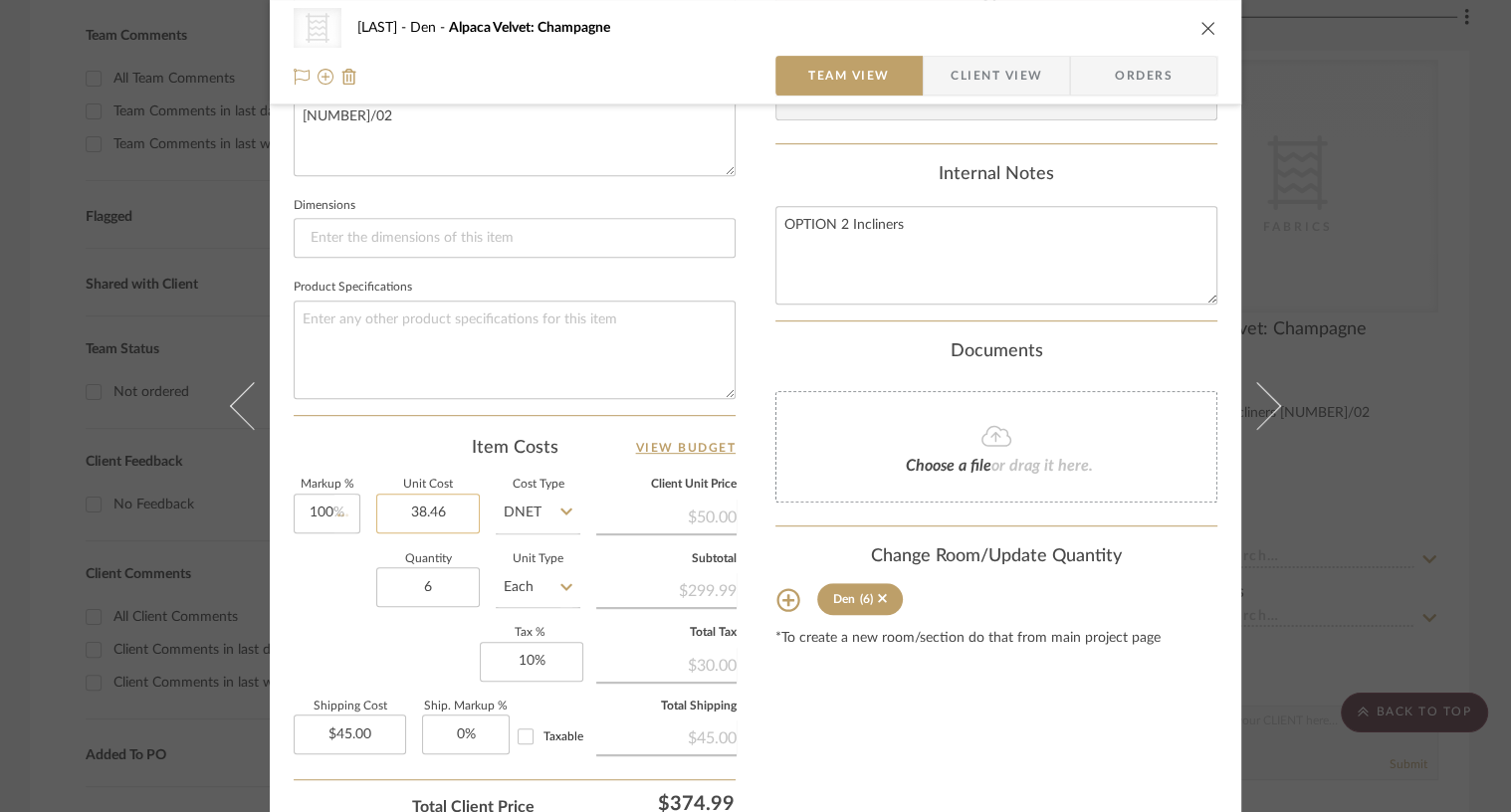 type 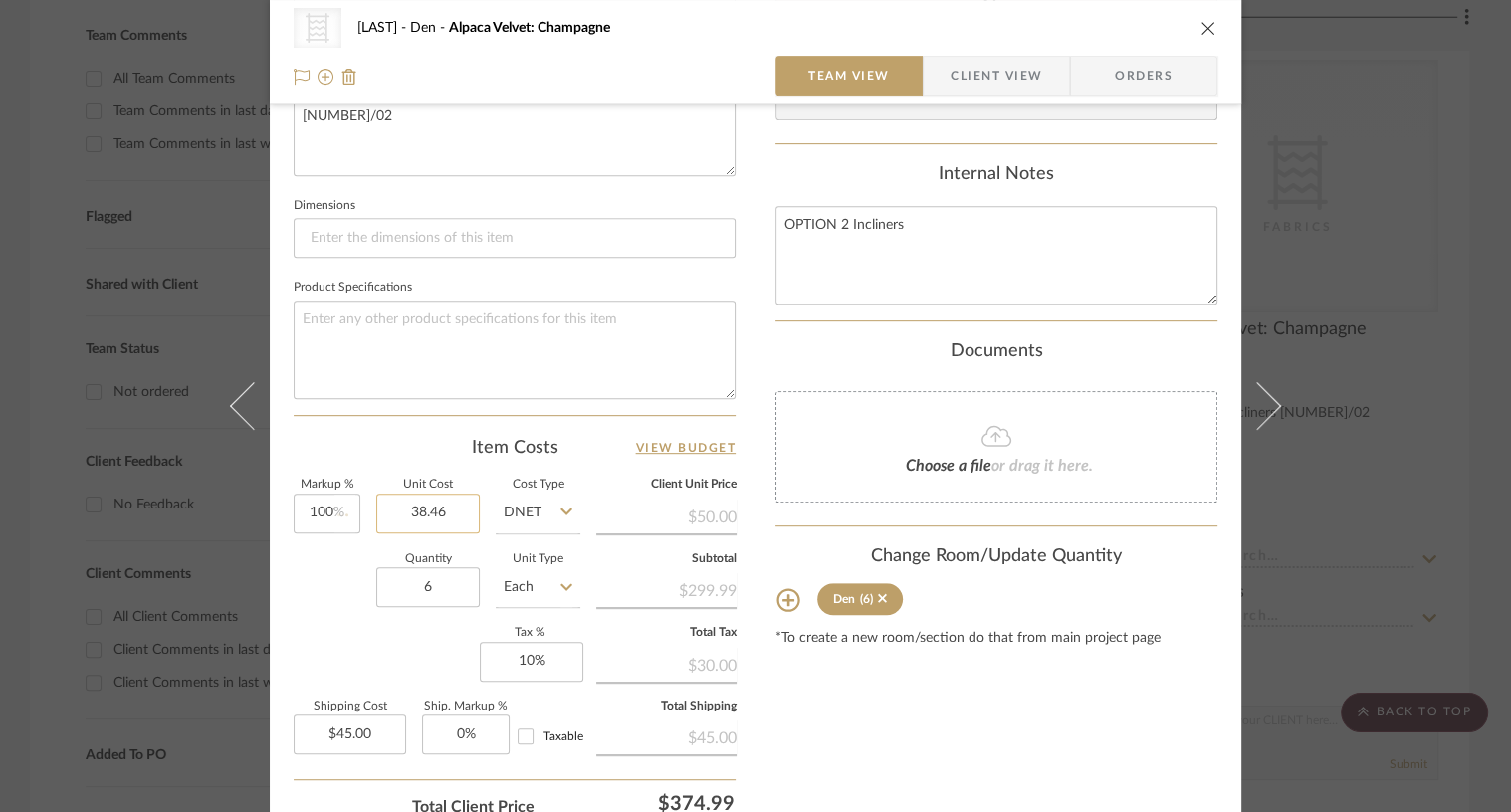 type 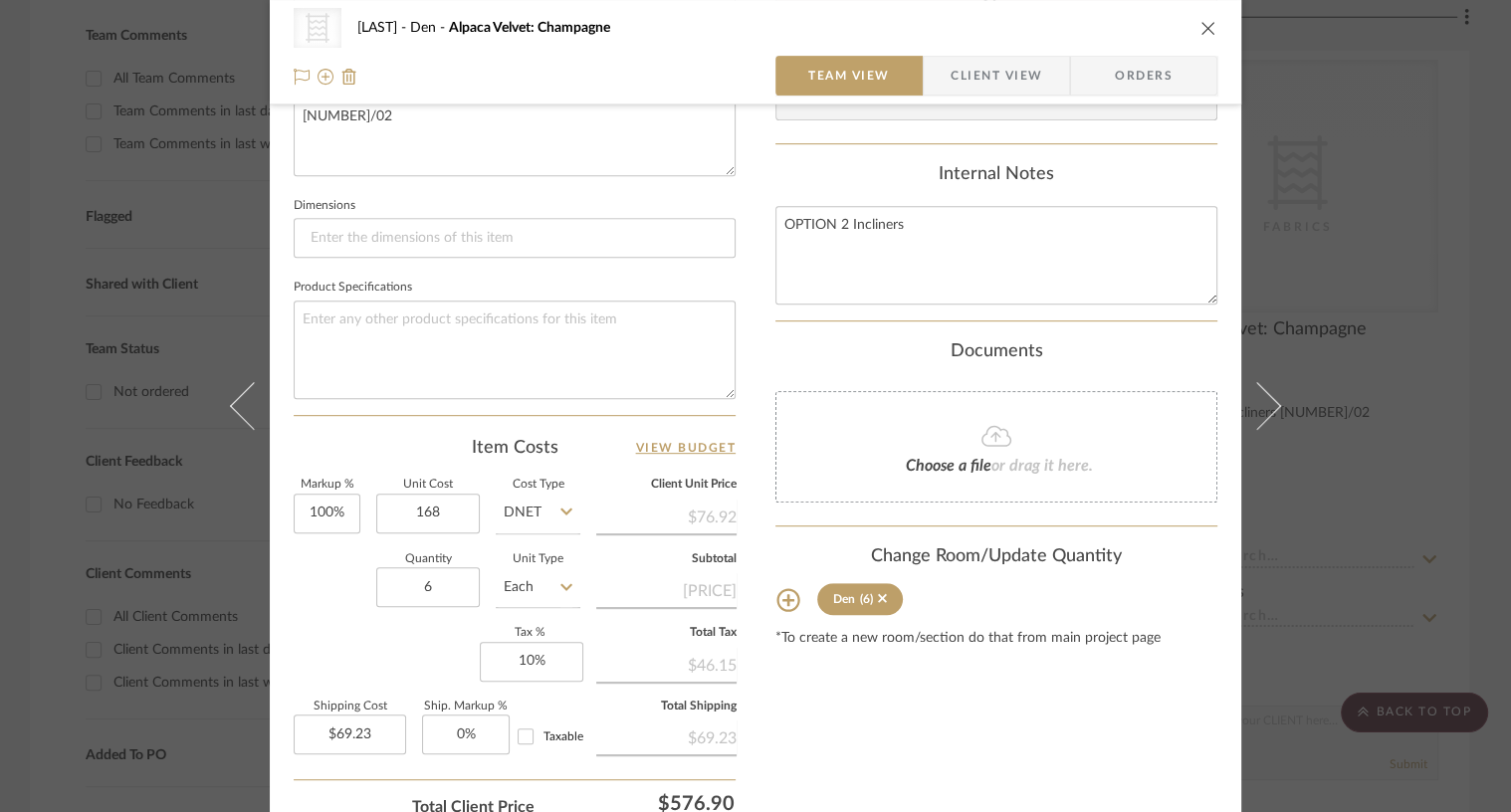 type on "$168.00" 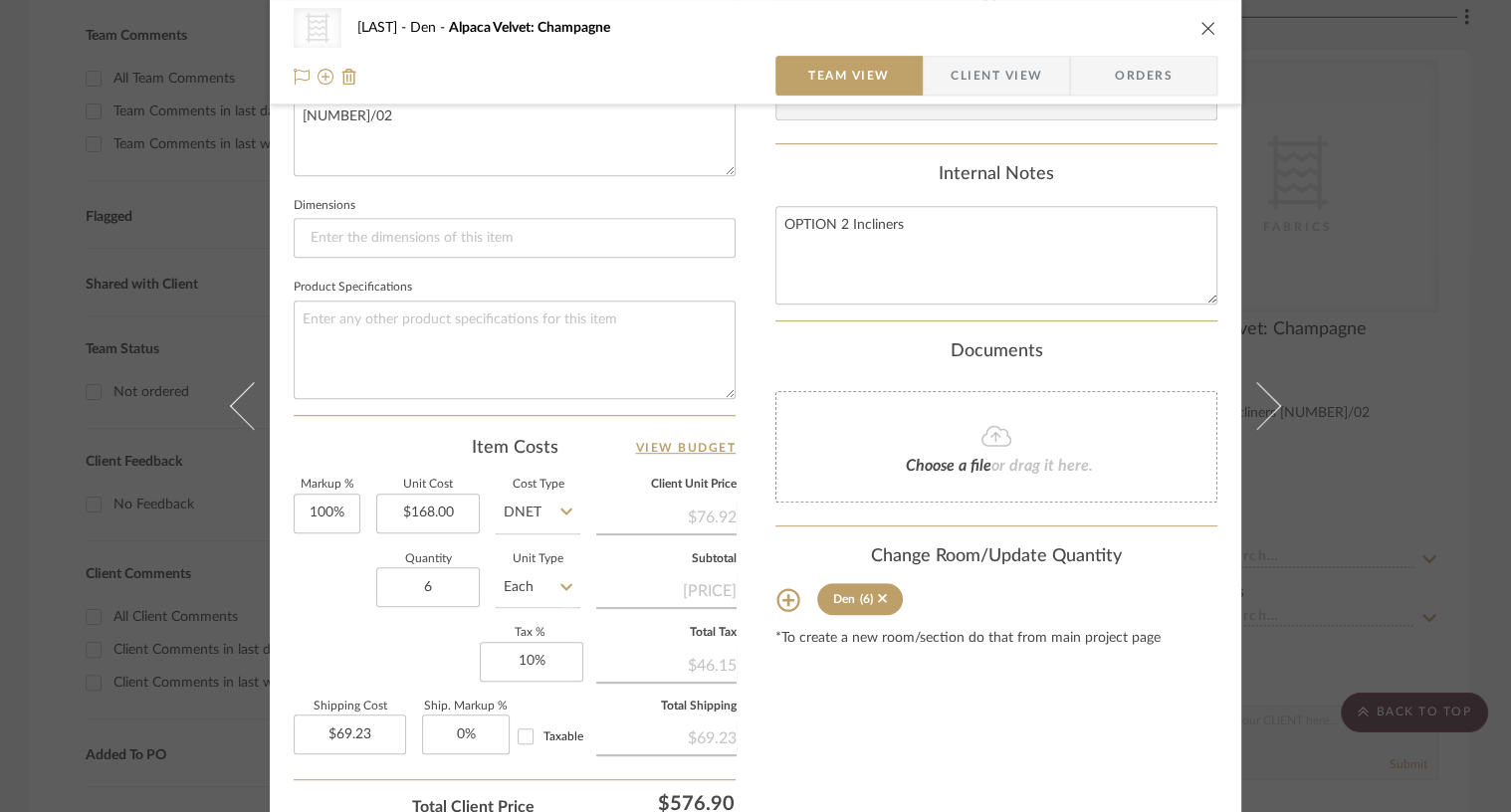 click on "Quantity  6  Unit Type  Each" 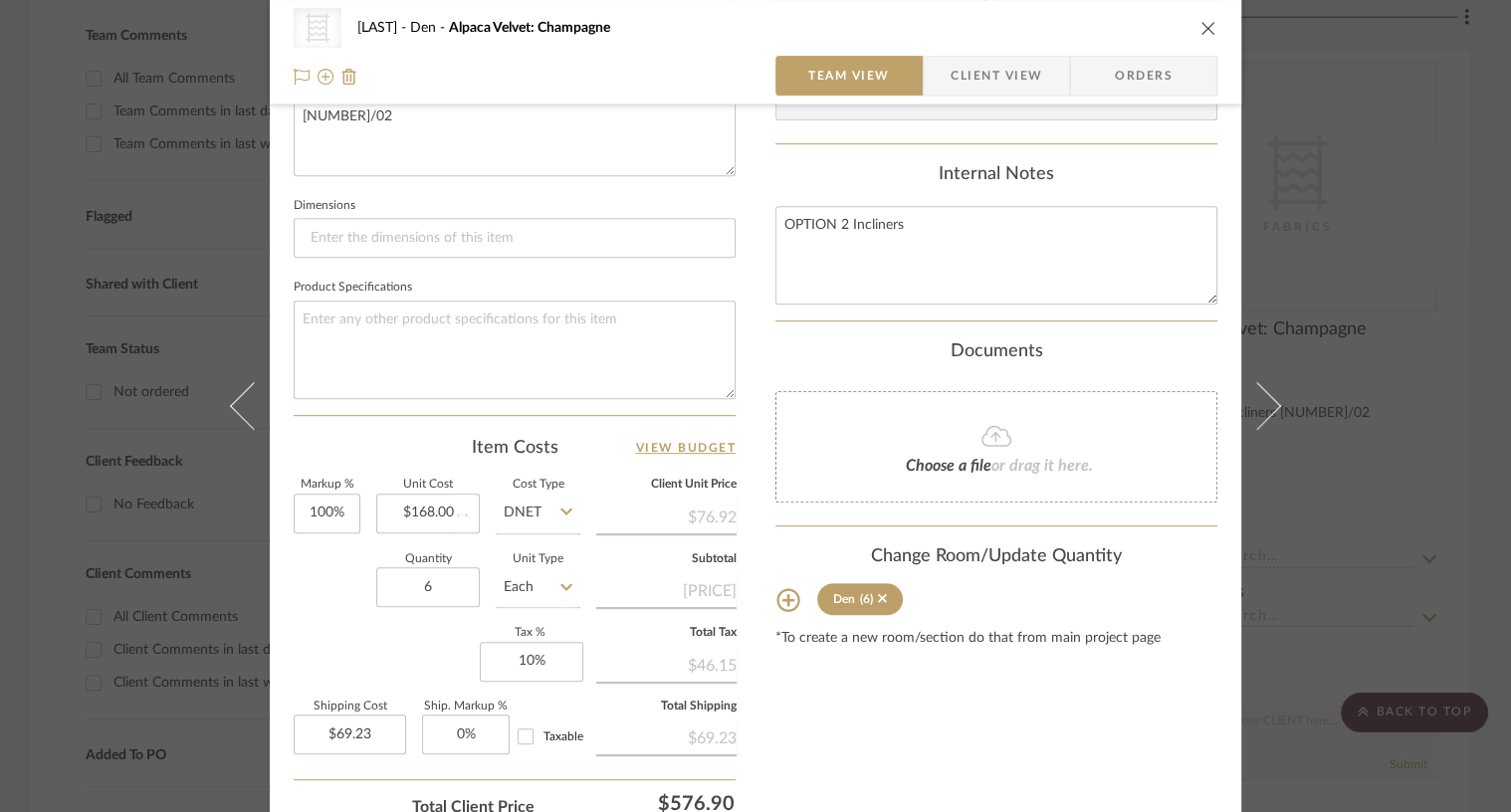 type 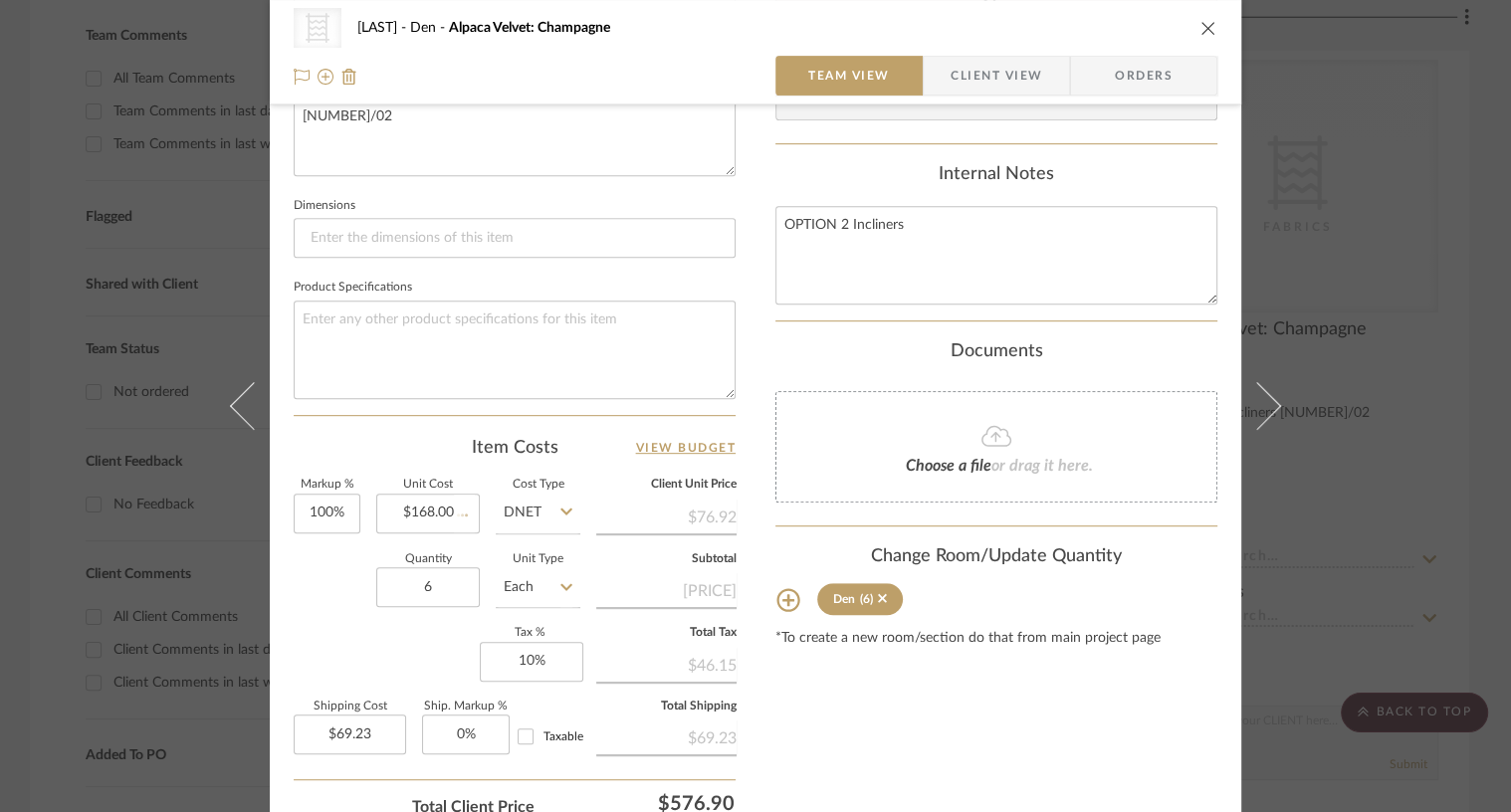 type 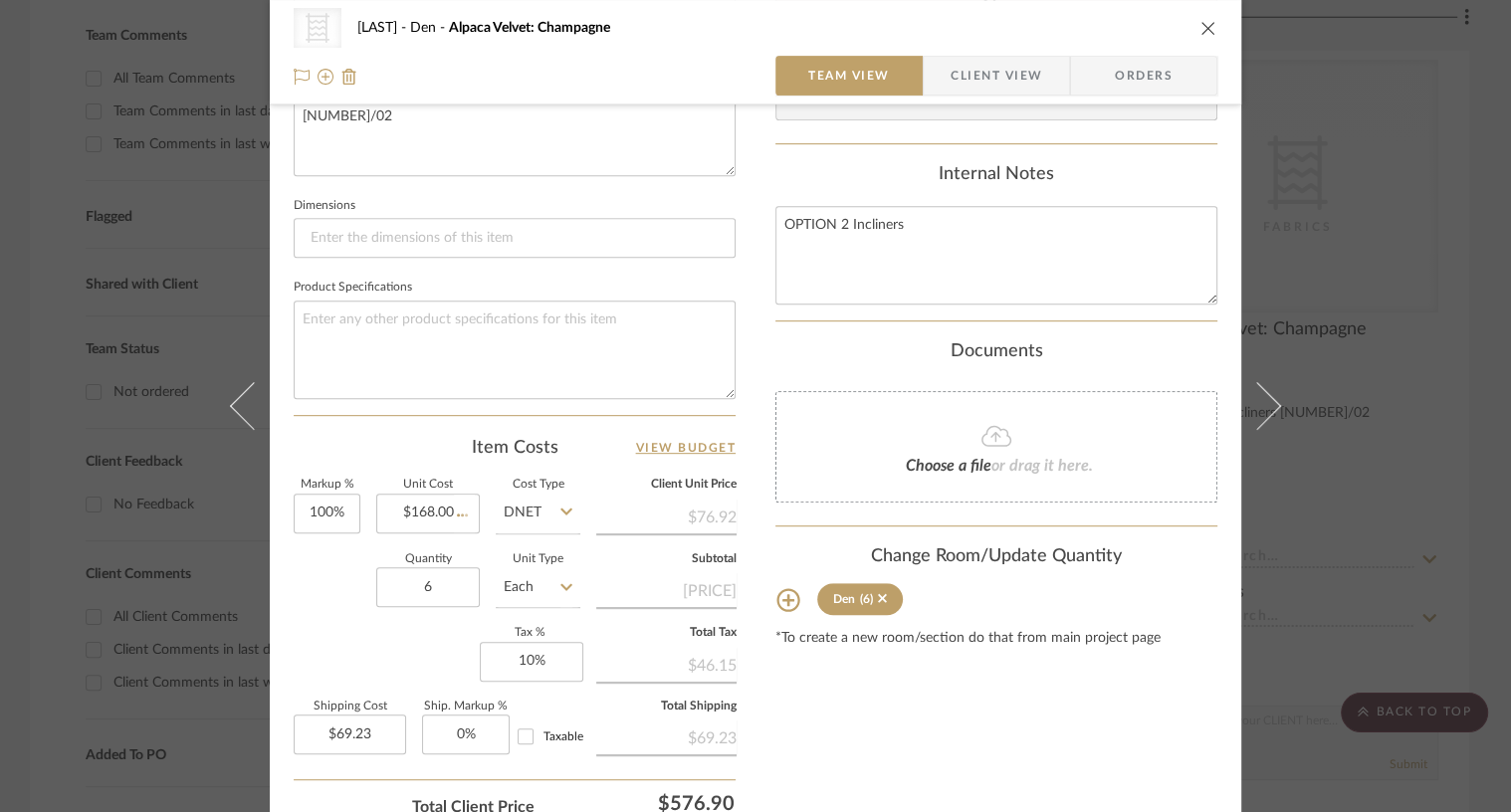 type on "$302.40" 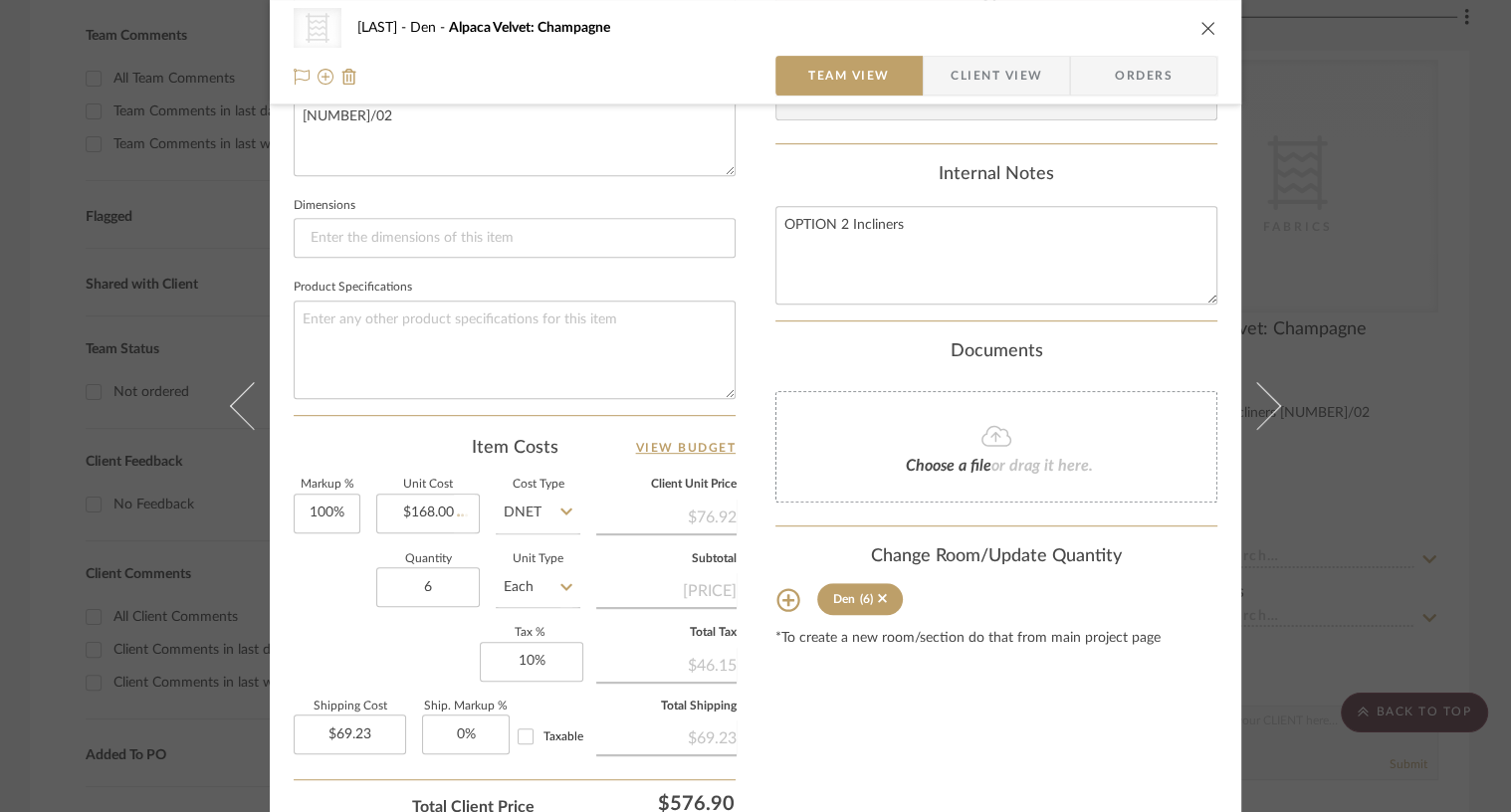 type 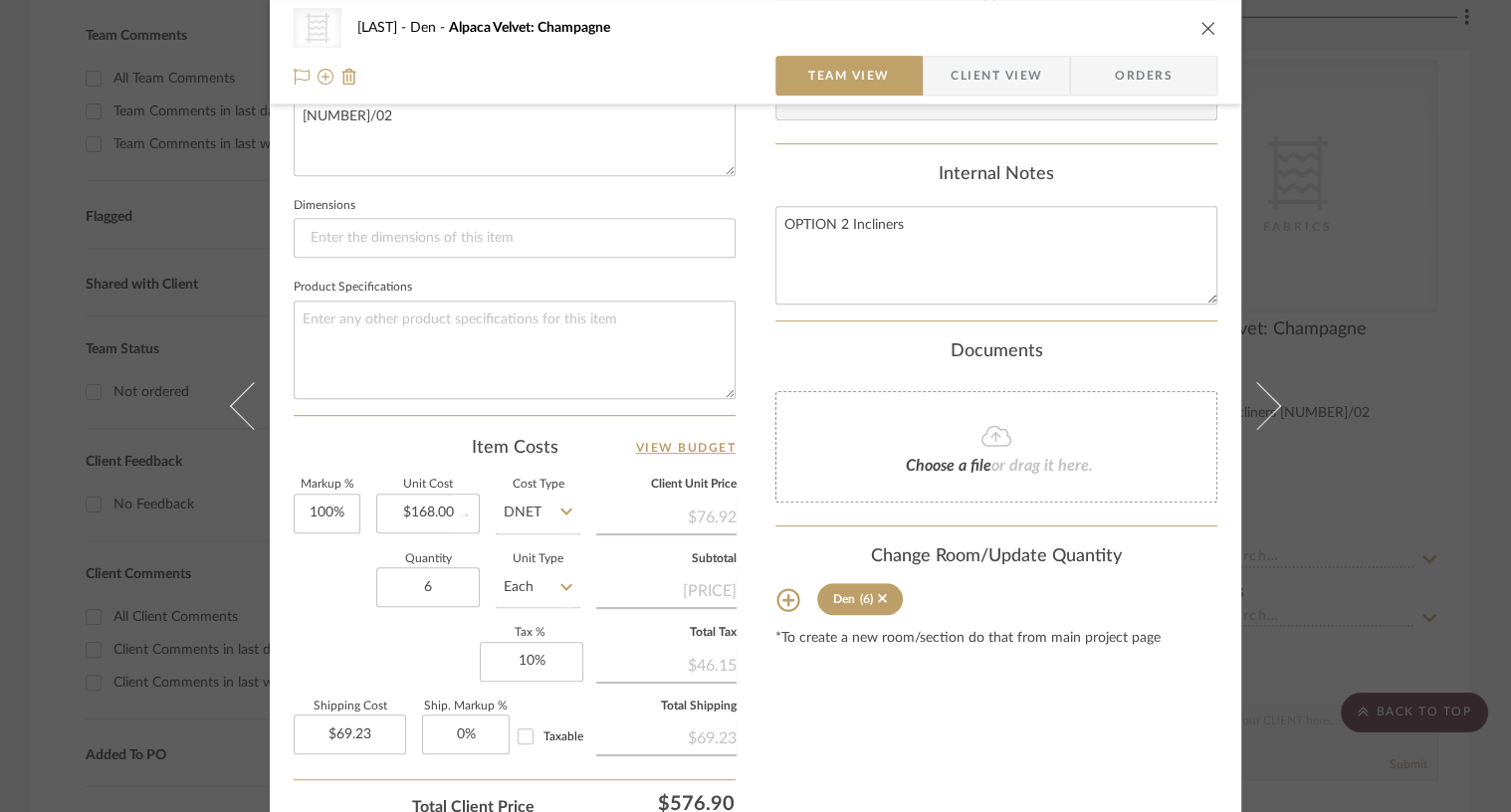 type 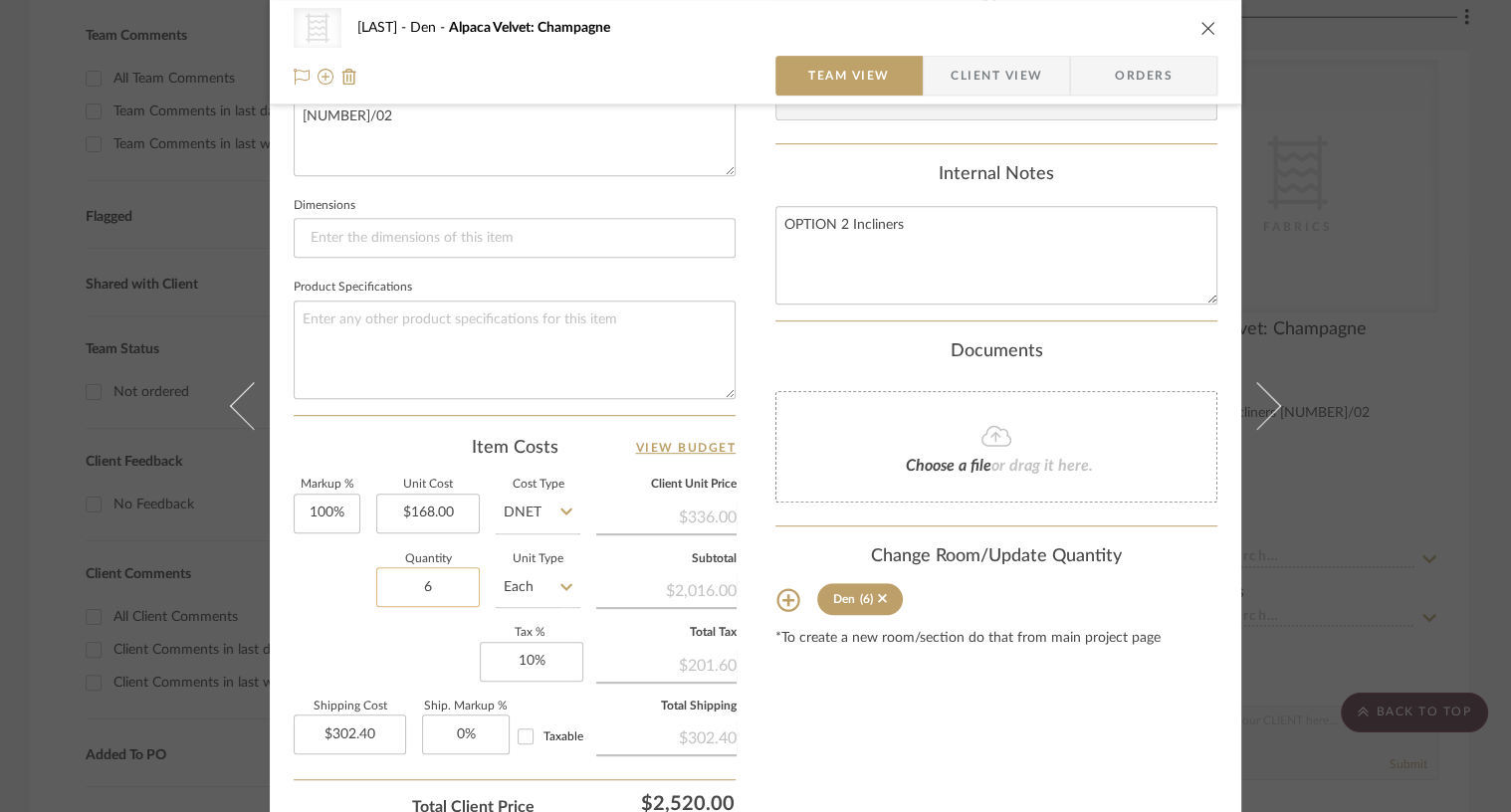 click on "6" 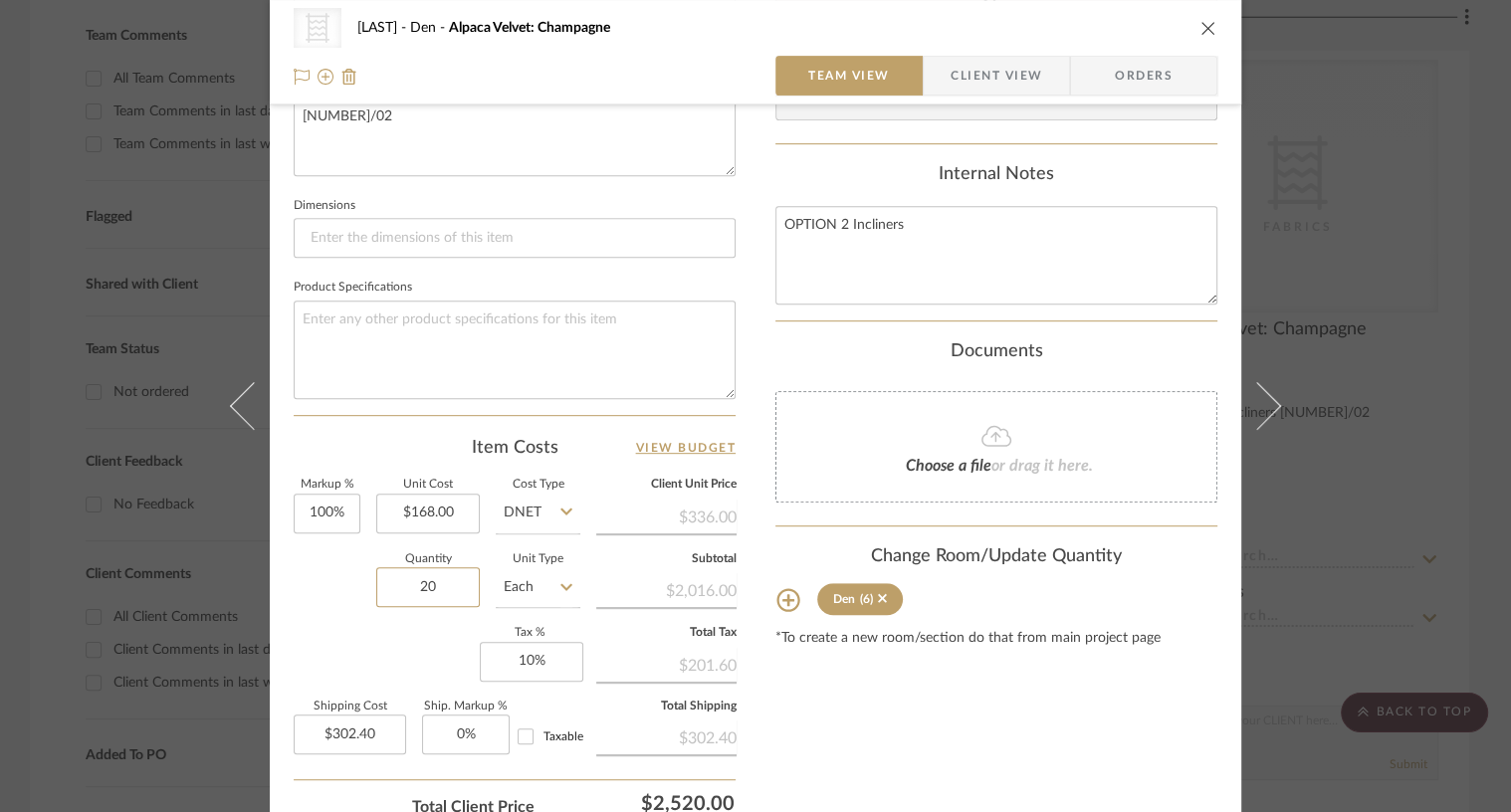 type on "20" 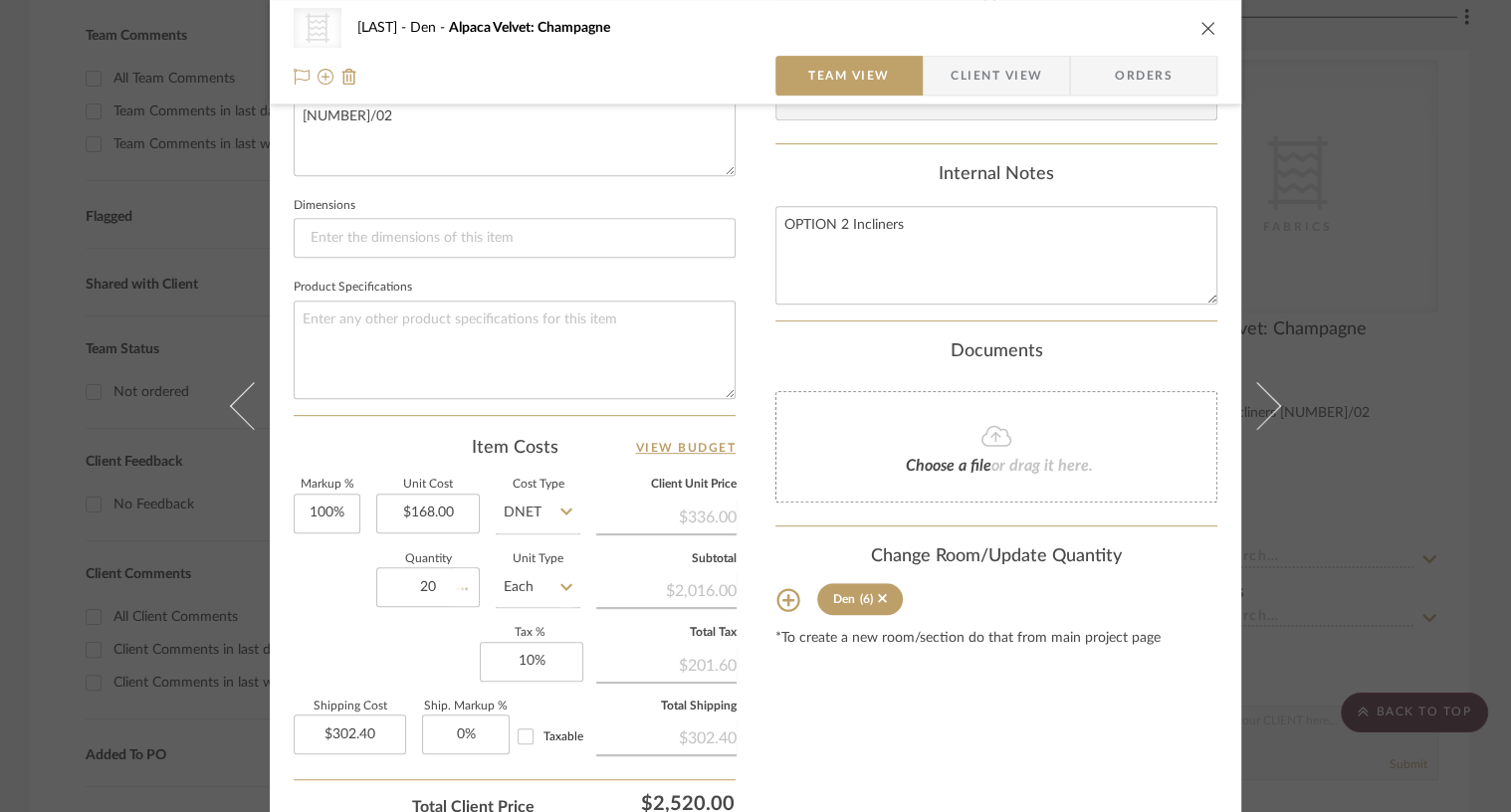 click 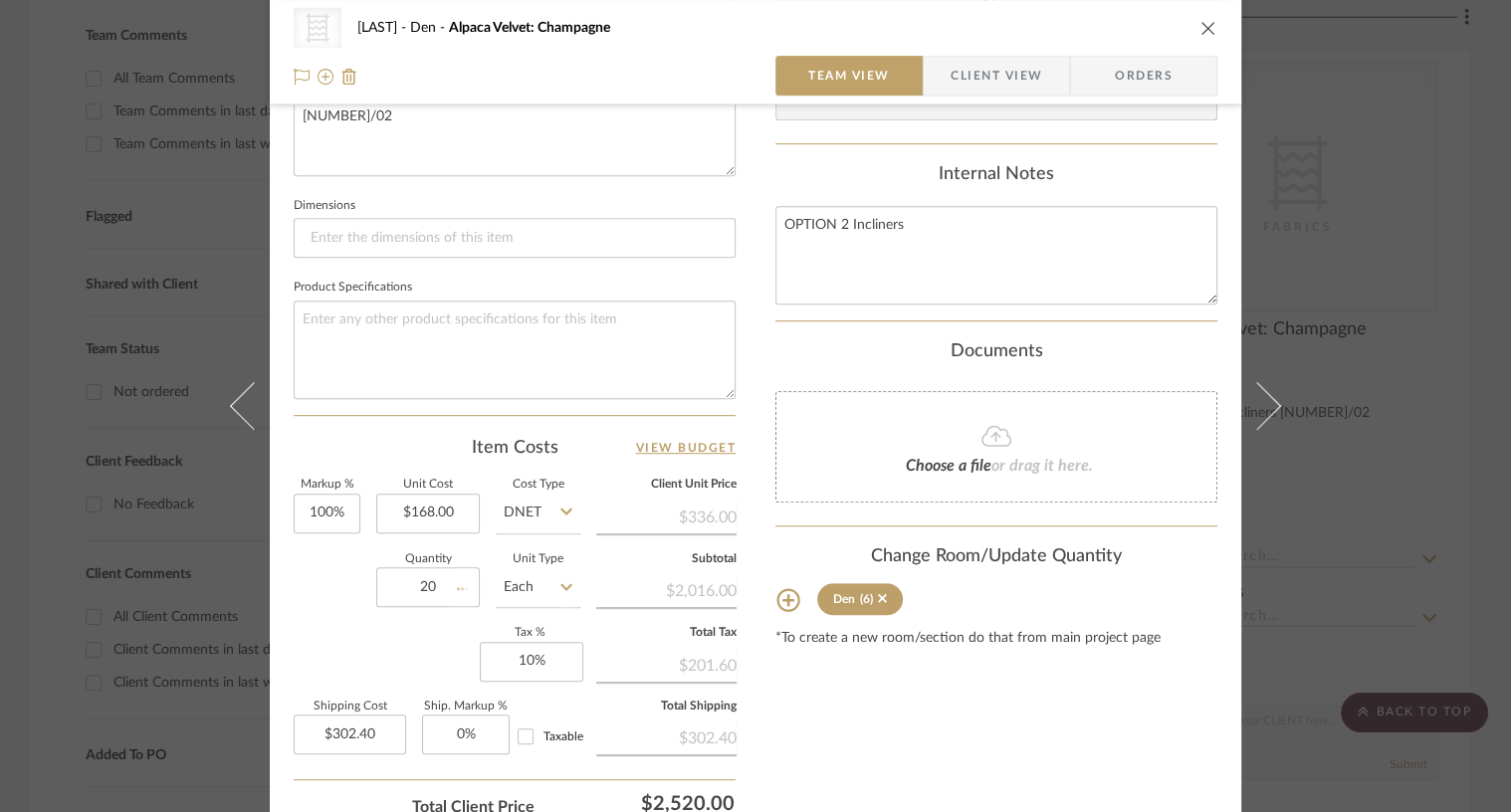 type 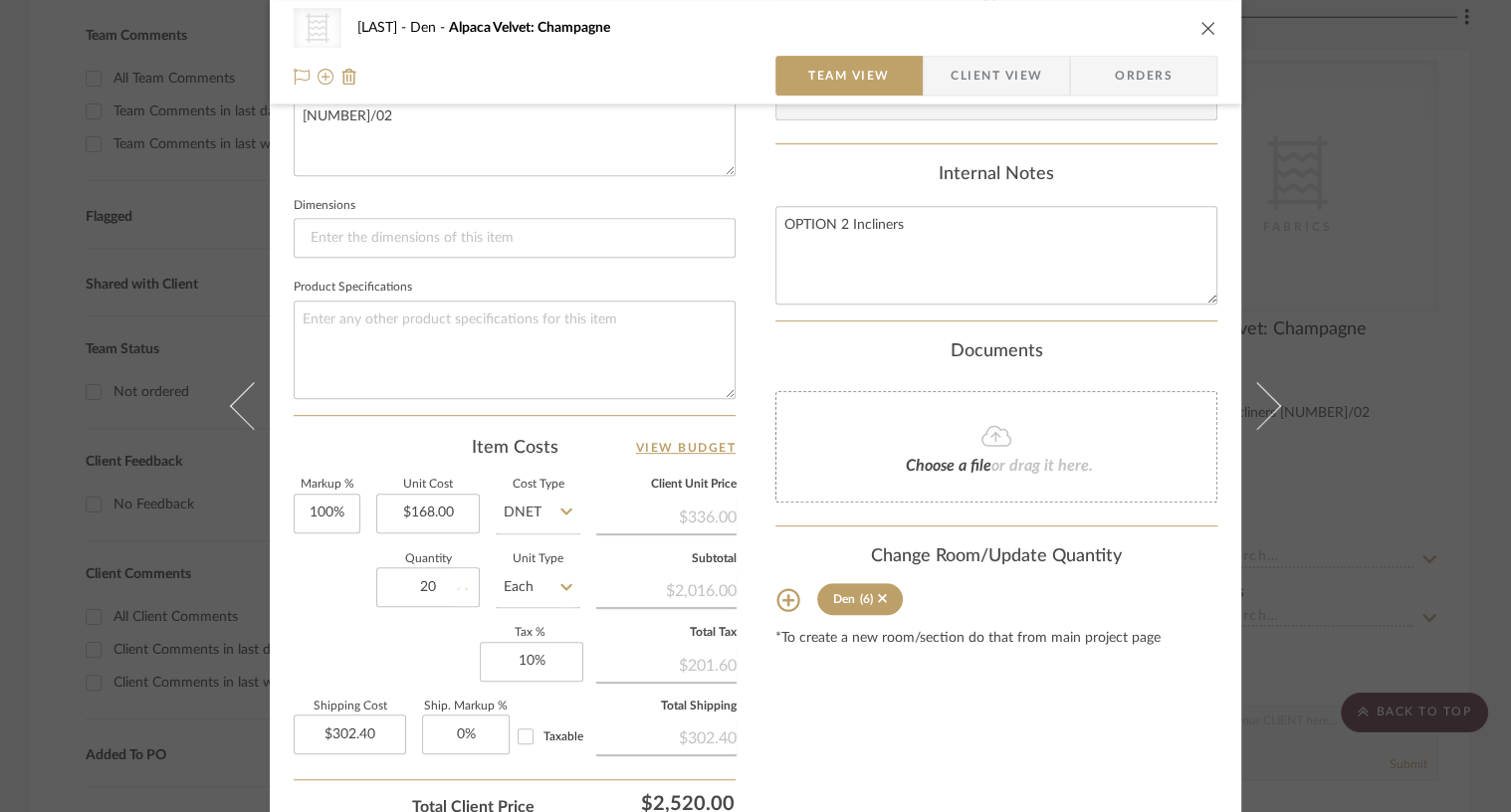 type 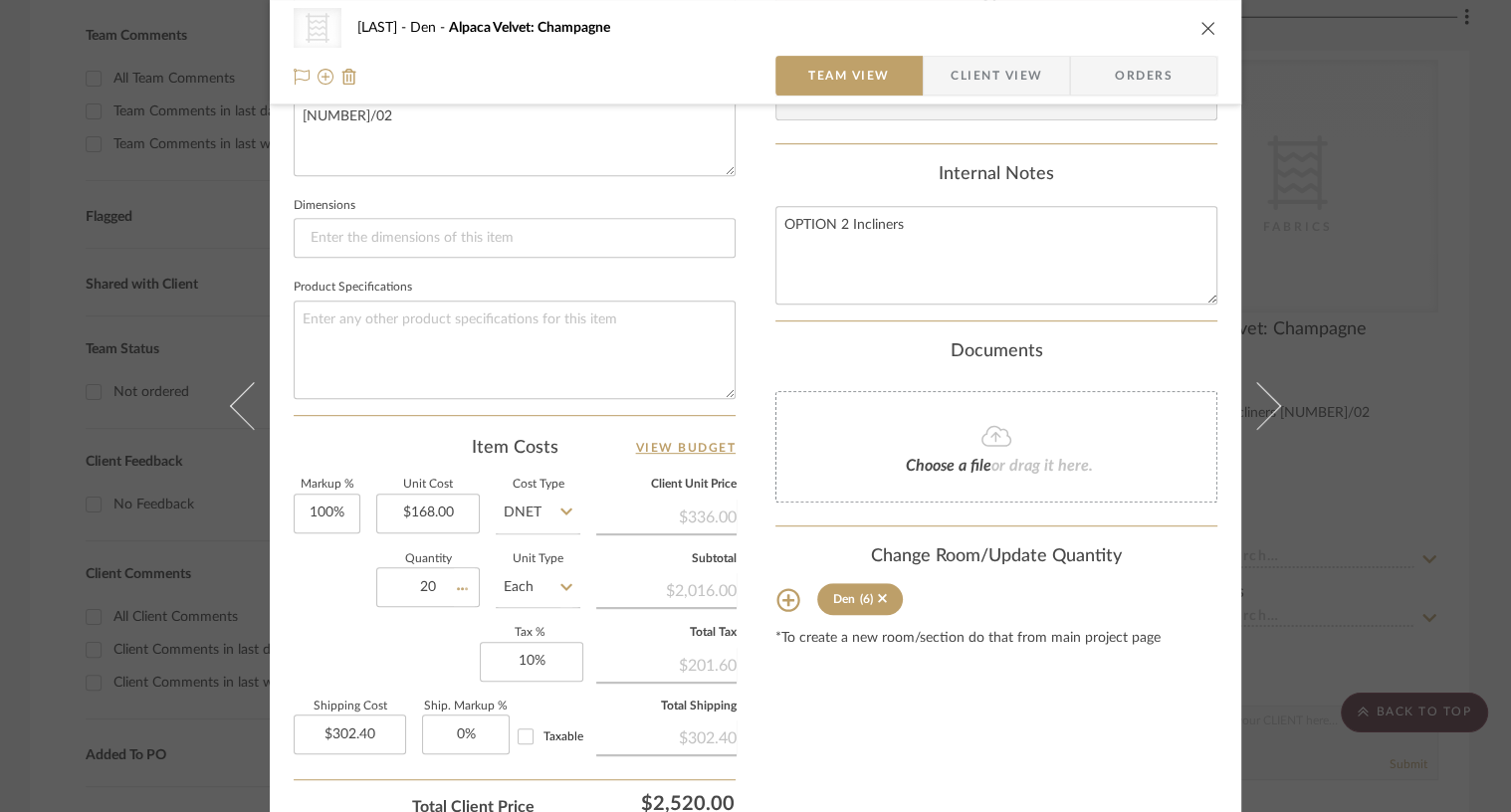 type on "$1,008.00" 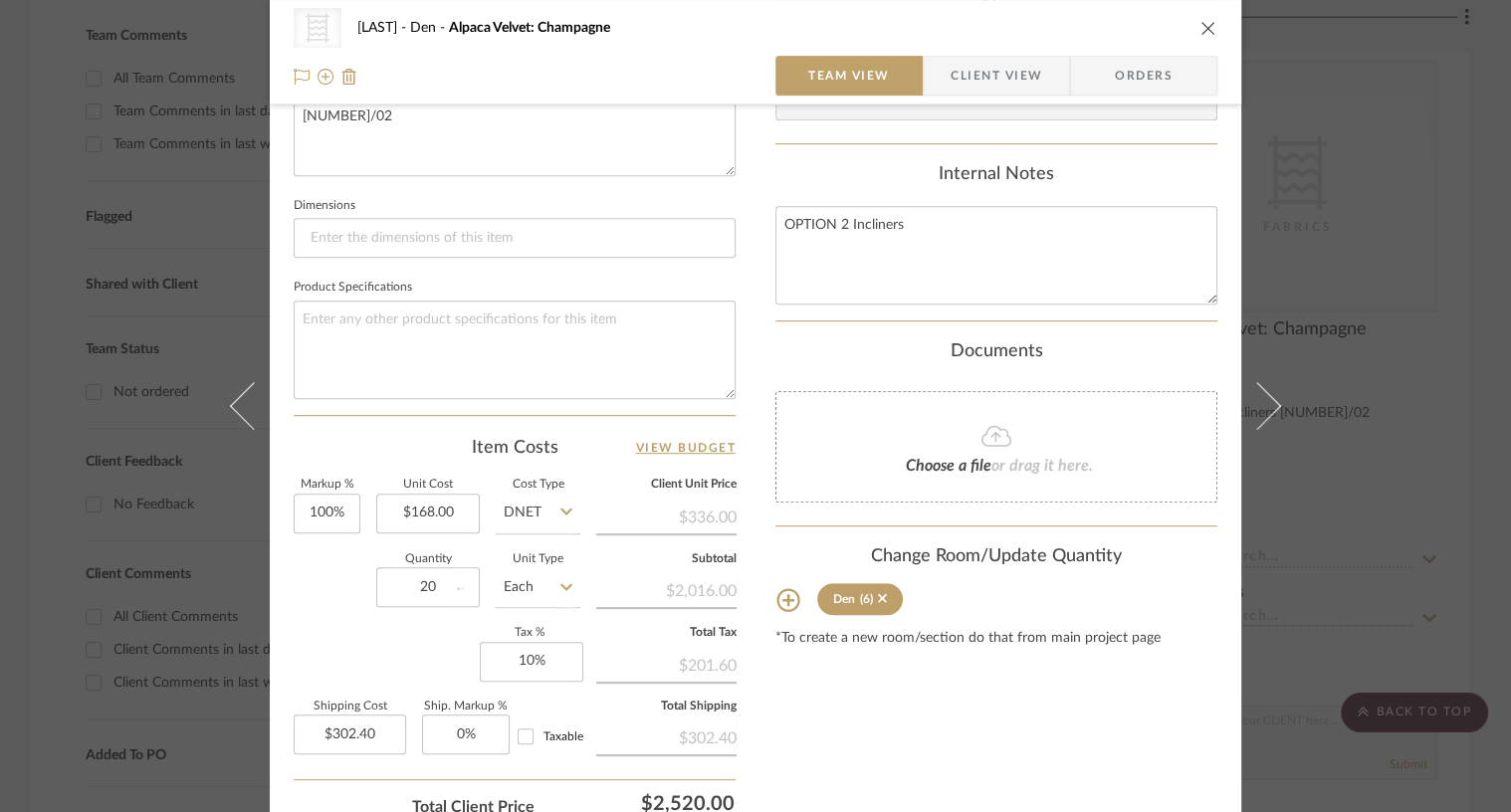 type 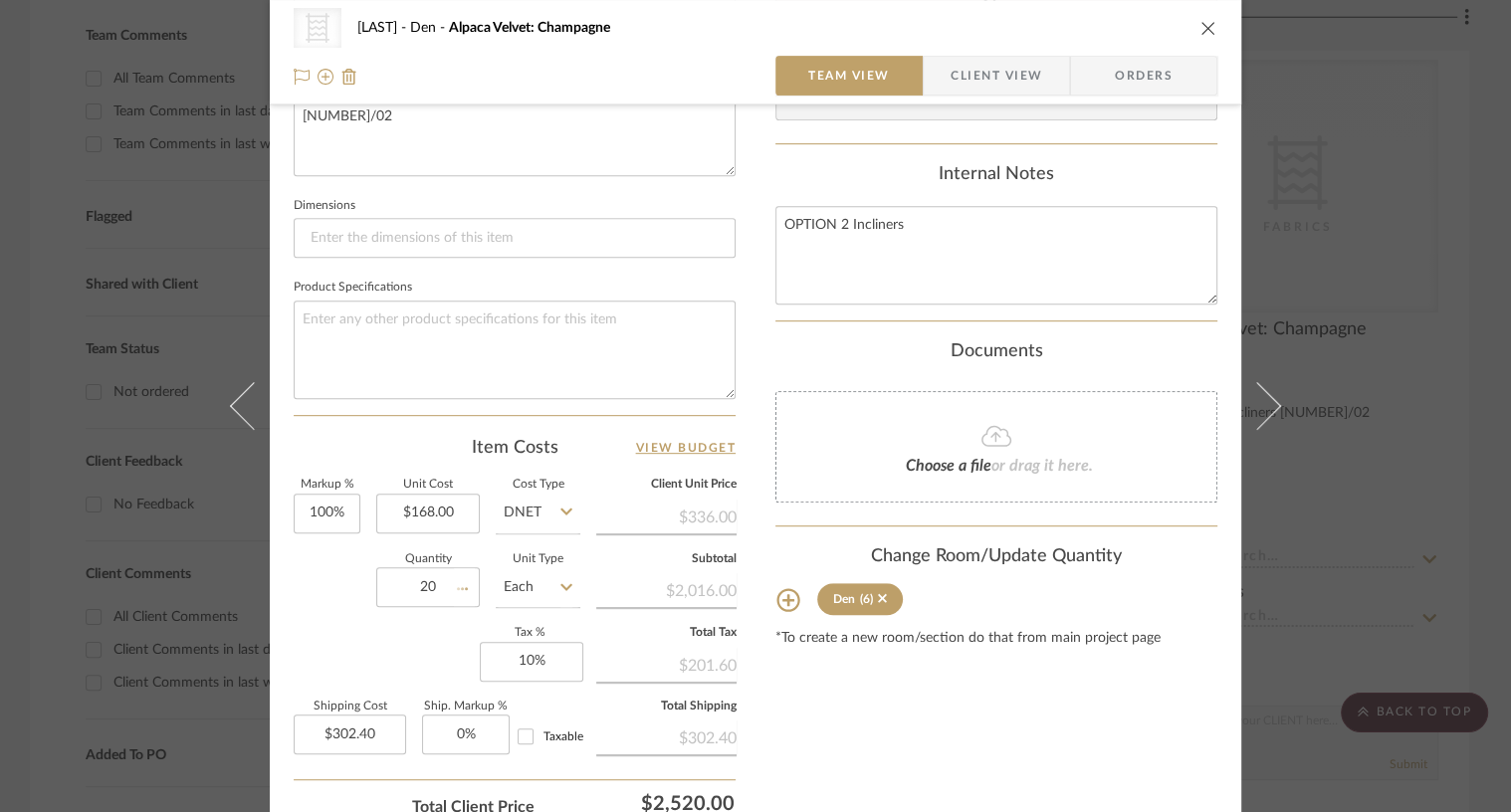 type 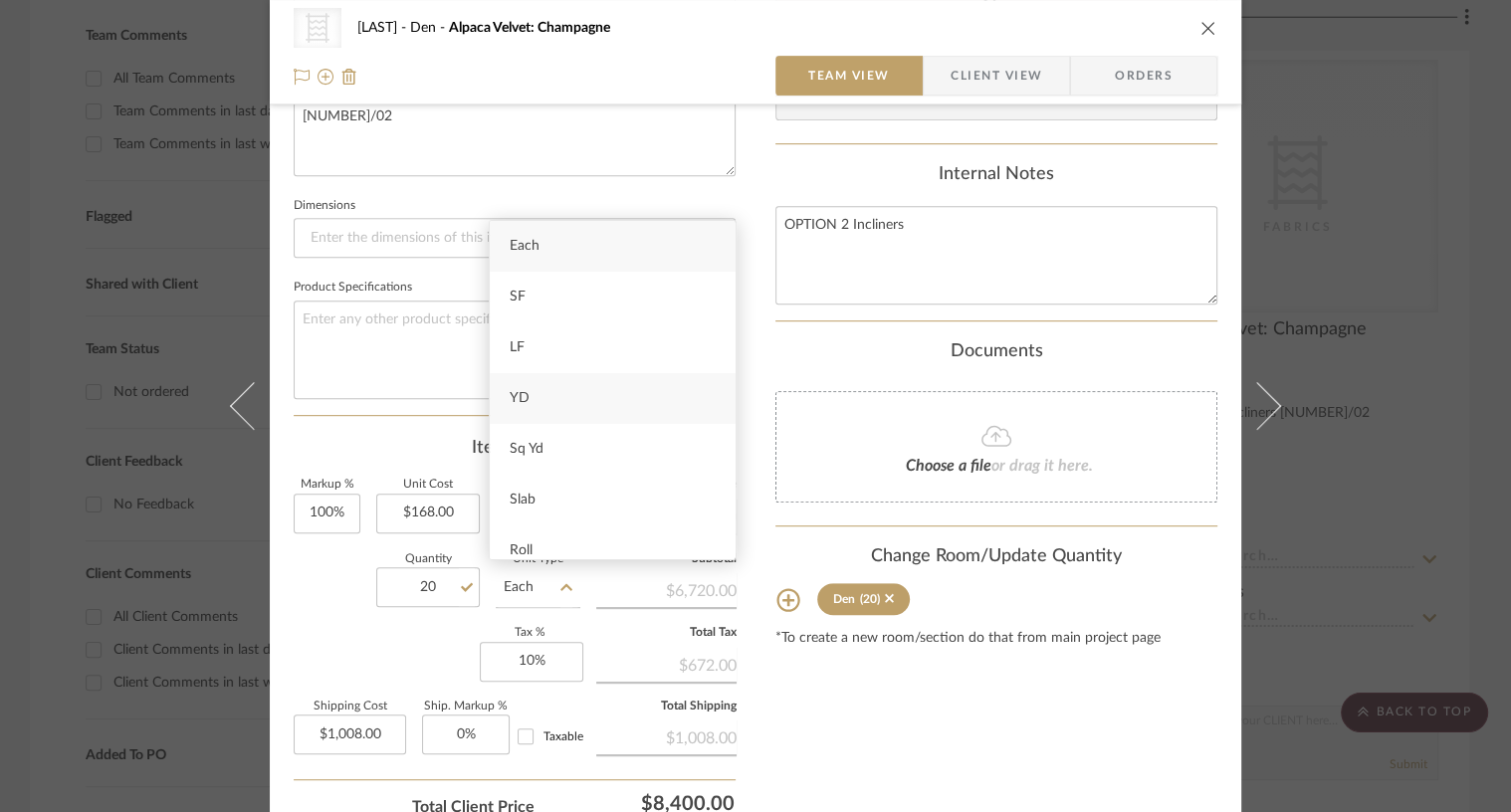 click on "YD" at bounding box center [612, 398] 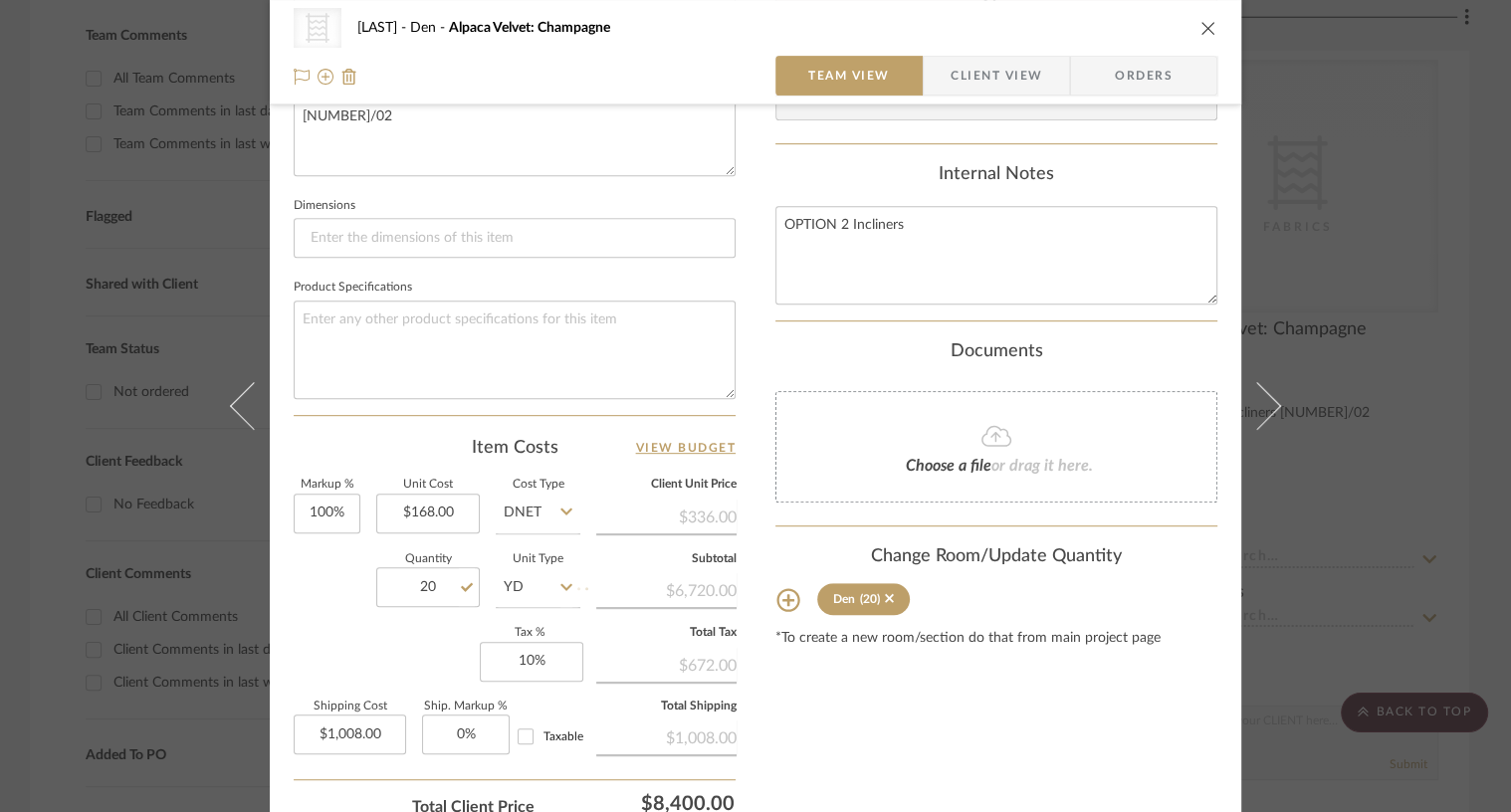 type 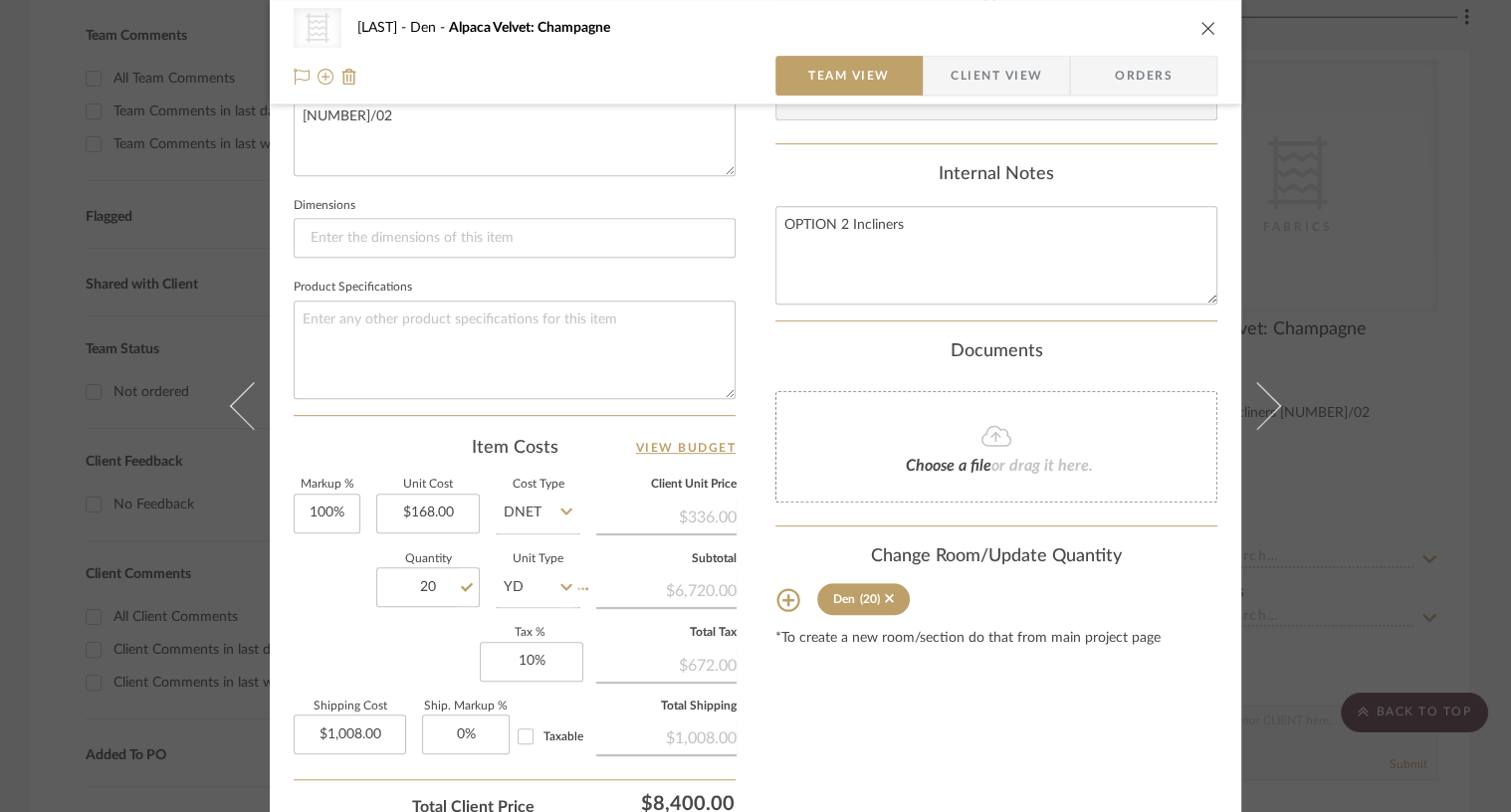 type 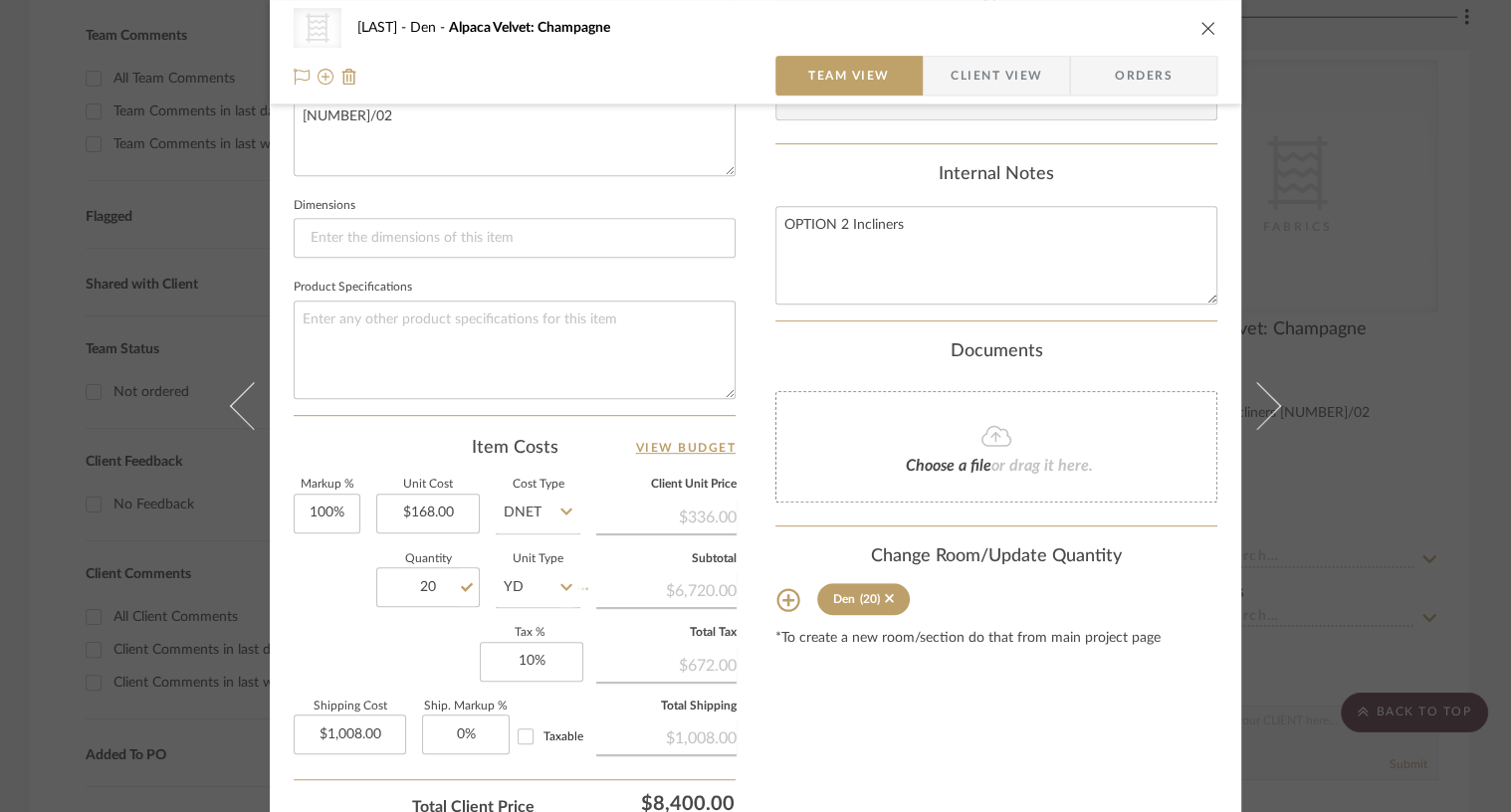 type 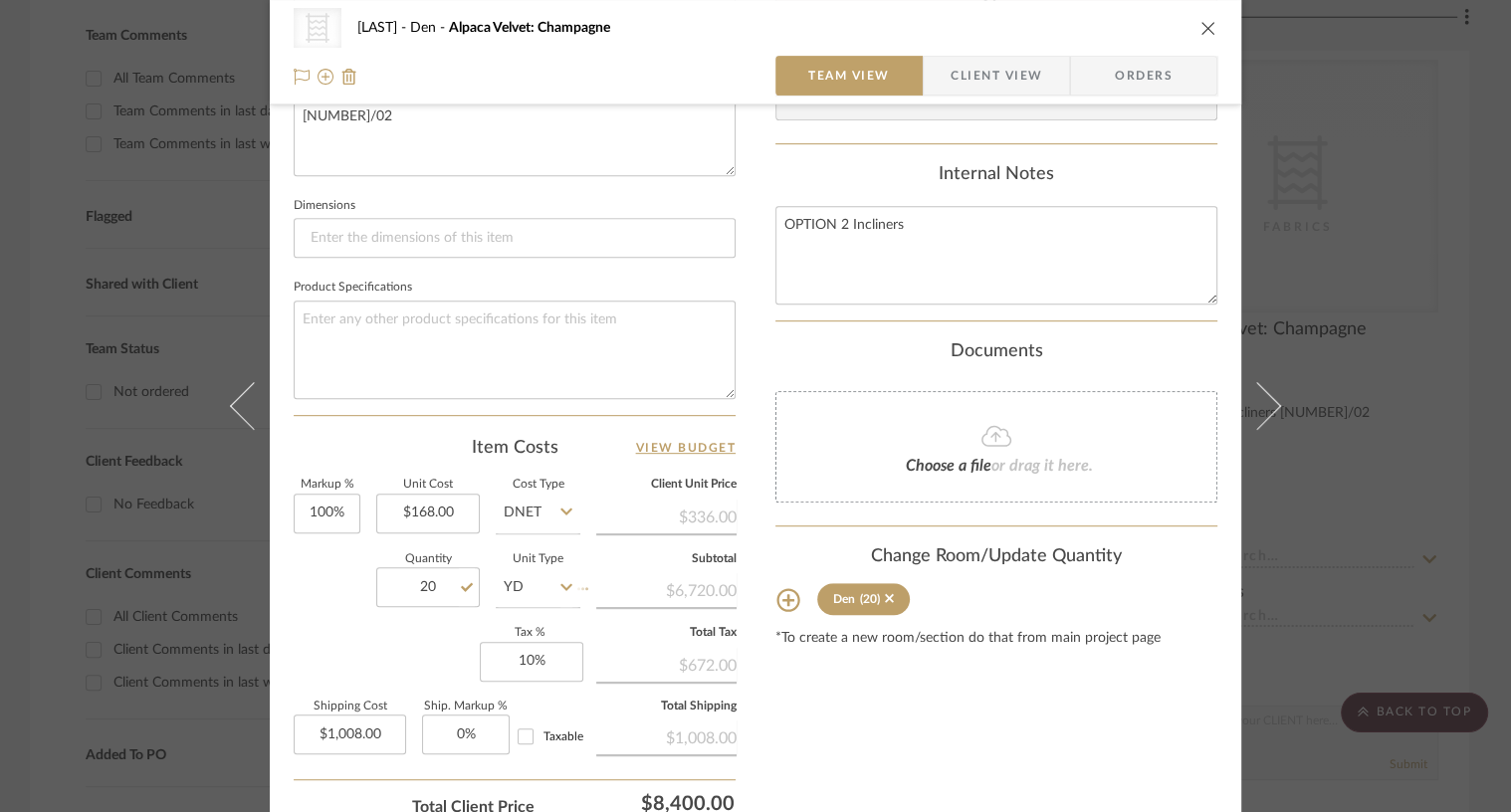 type 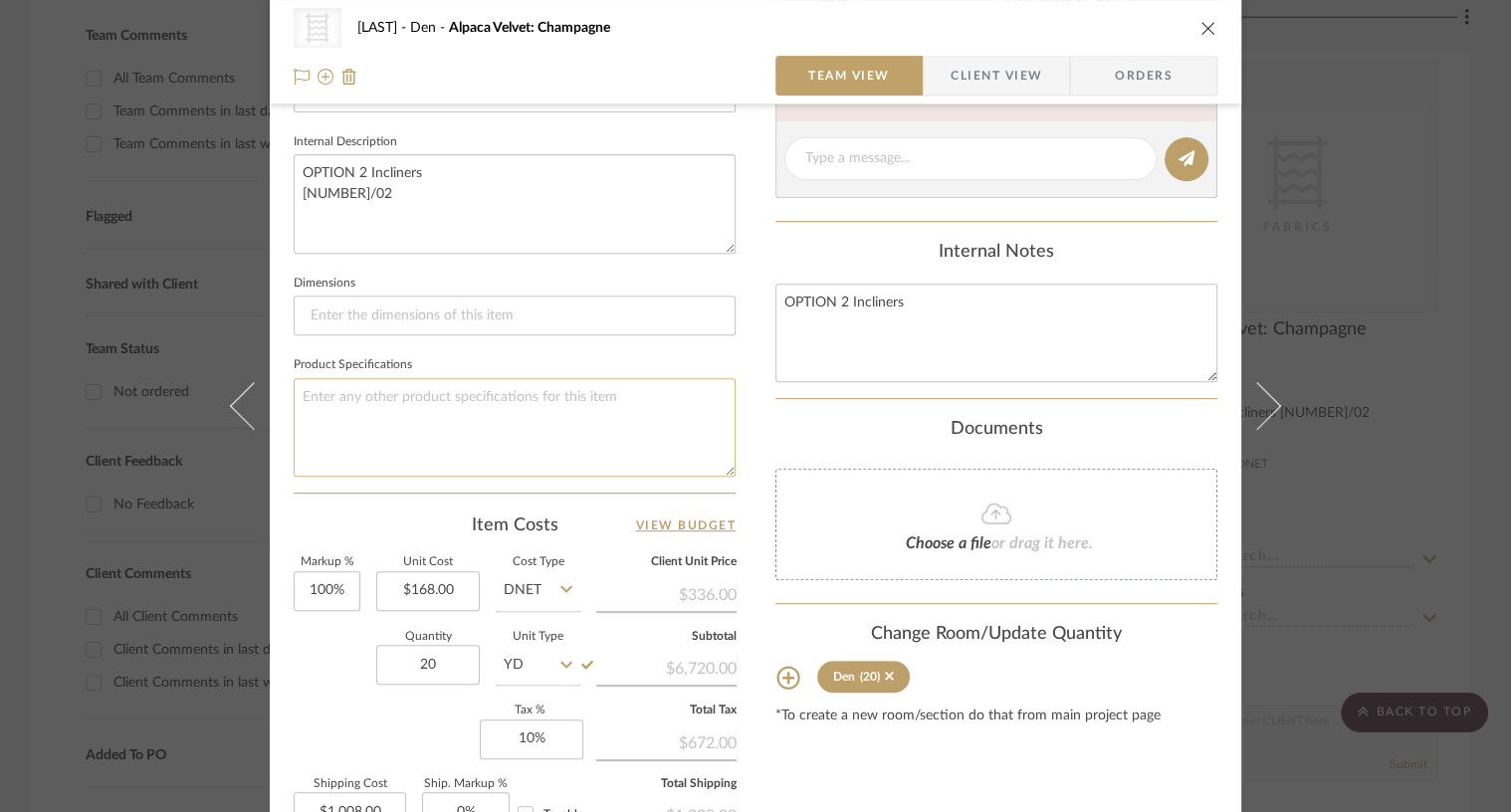 scroll, scrollTop: 692, scrollLeft: 0, axis: vertical 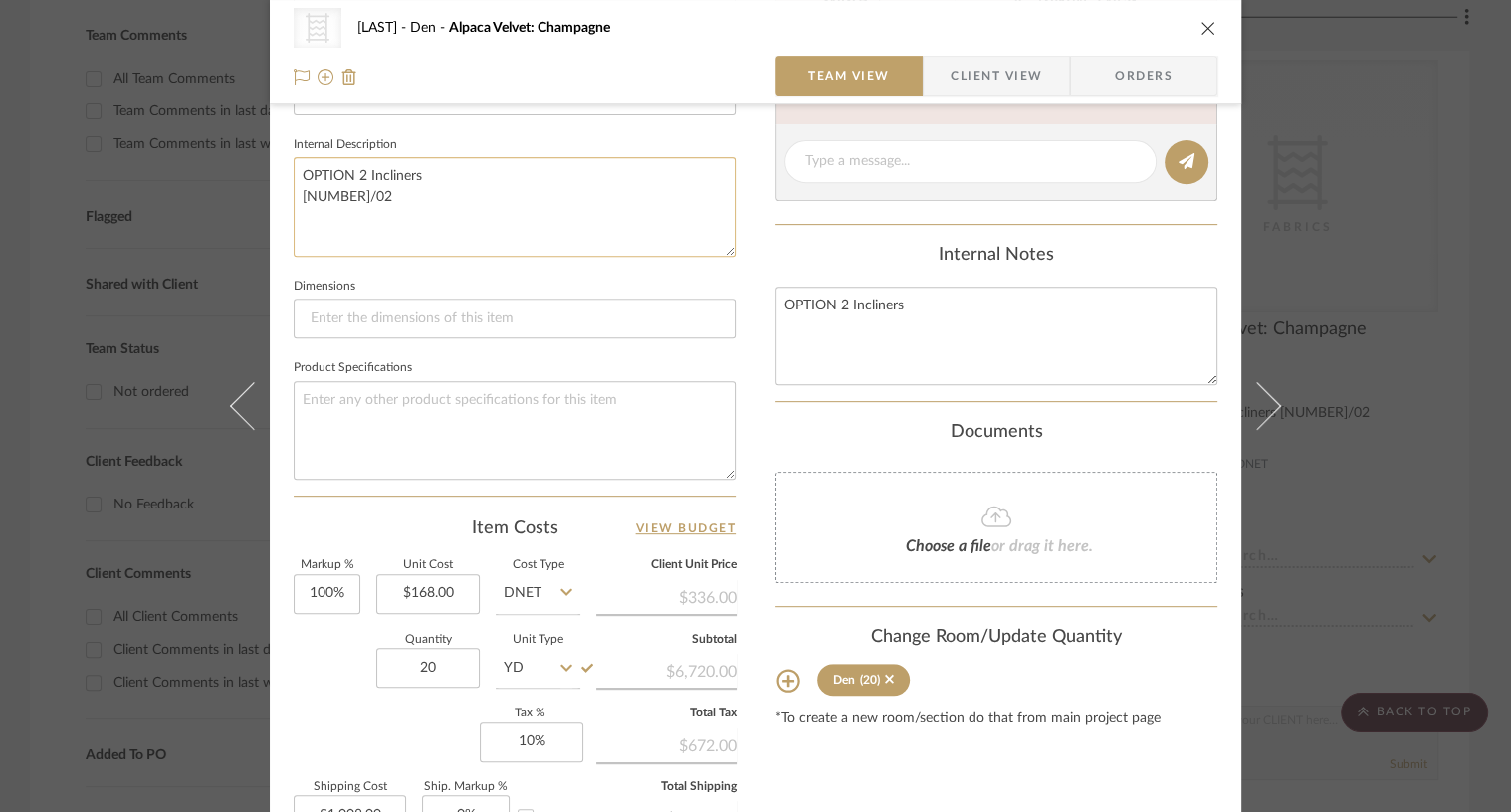 click on "OPTION 2 Incliners
3287/02" 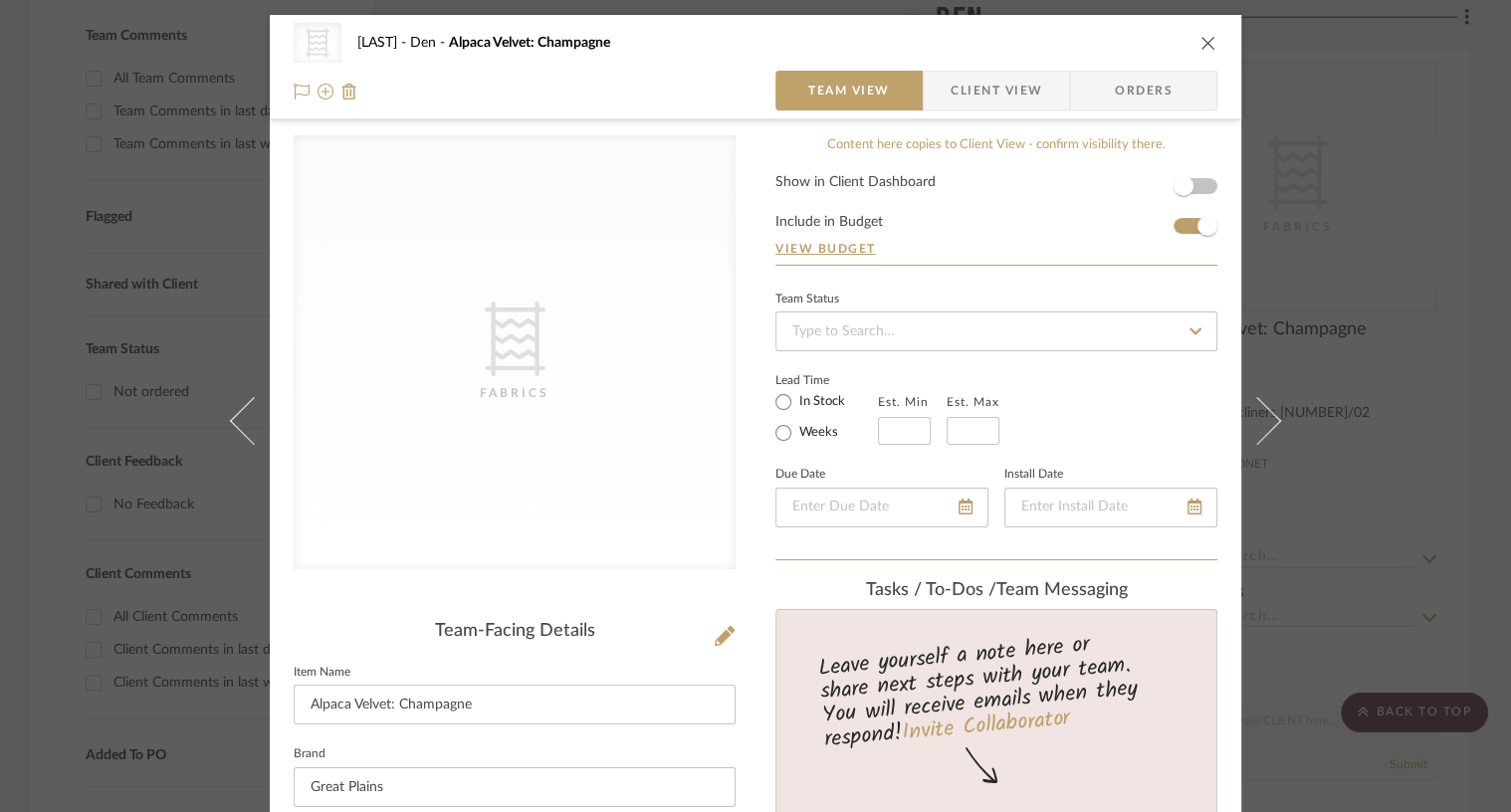 scroll, scrollTop: 318, scrollLeft: 0, axis: vertical 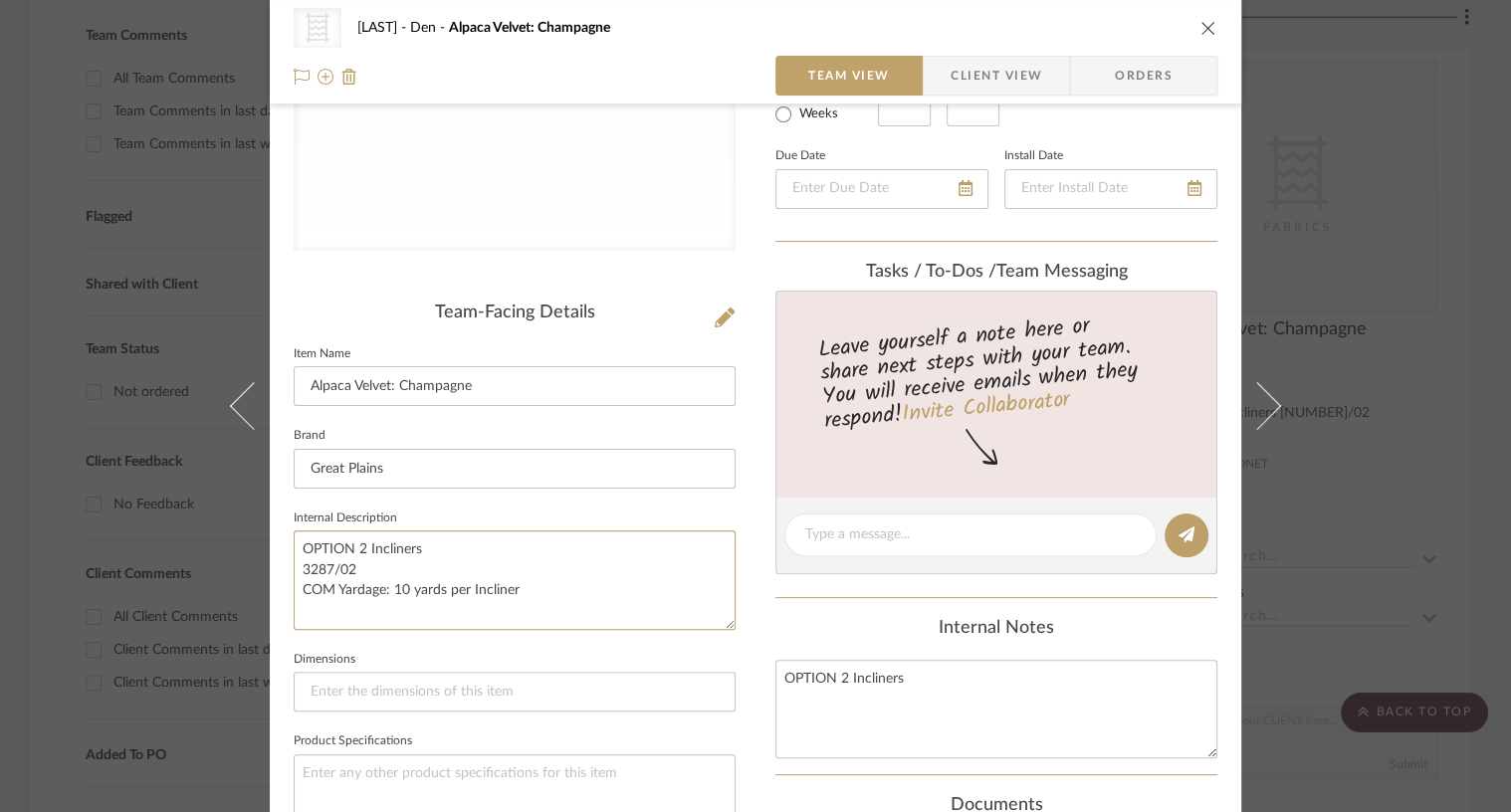 drag, startPoint x: 356, startPoint y: 569, endPoint x: 276, endPoint y: 572, distance: 80.05623 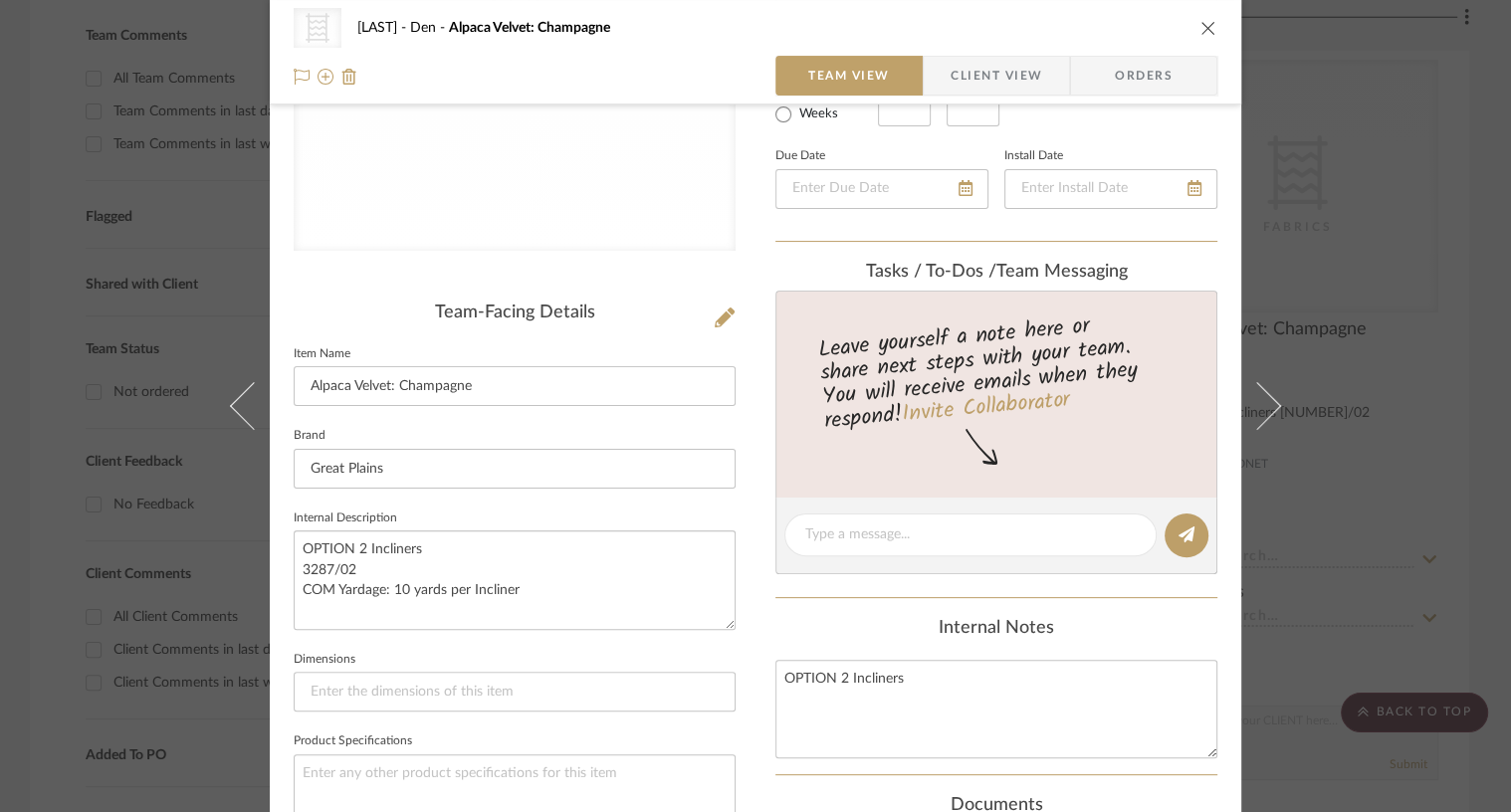 type 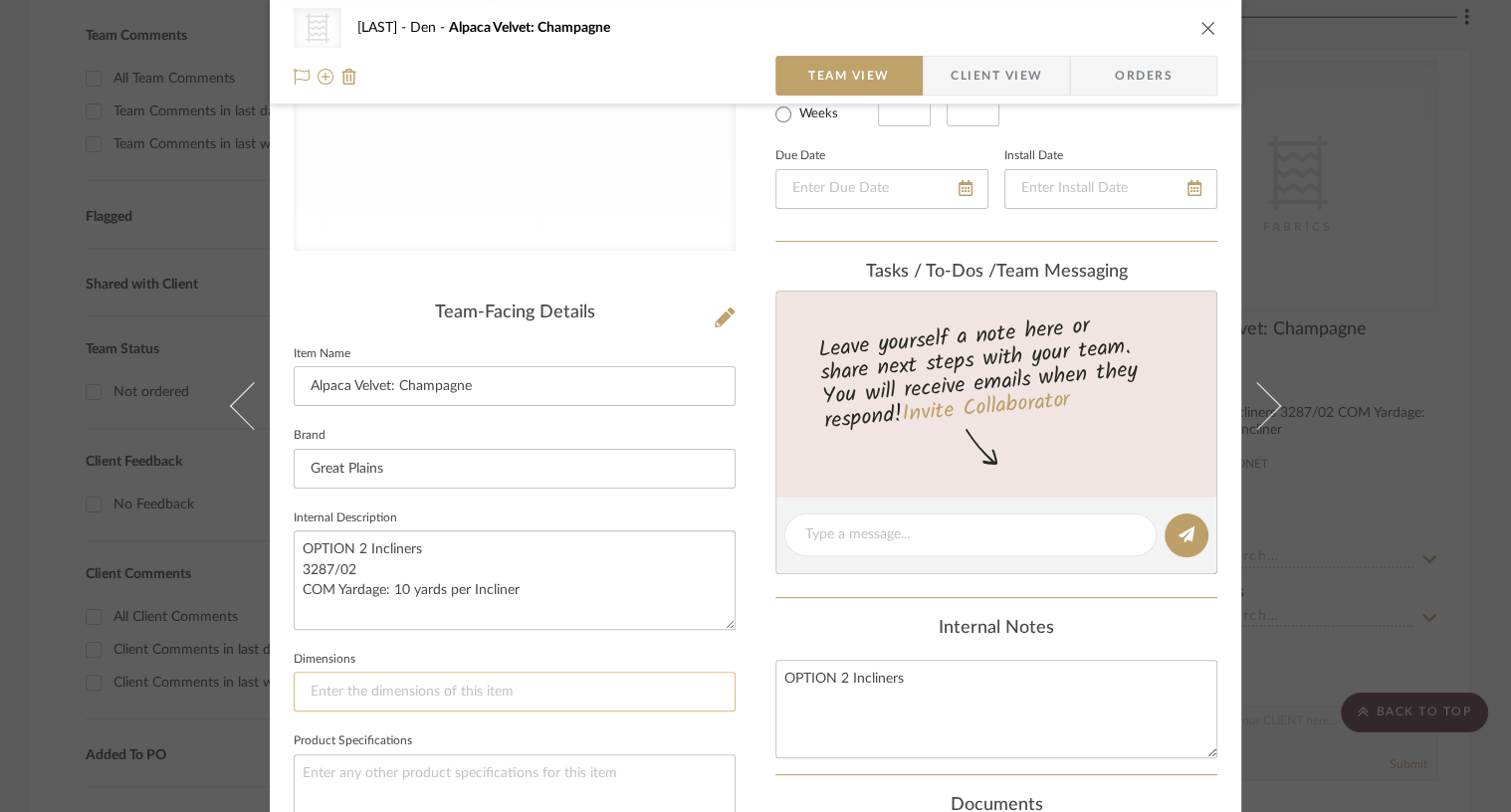 click 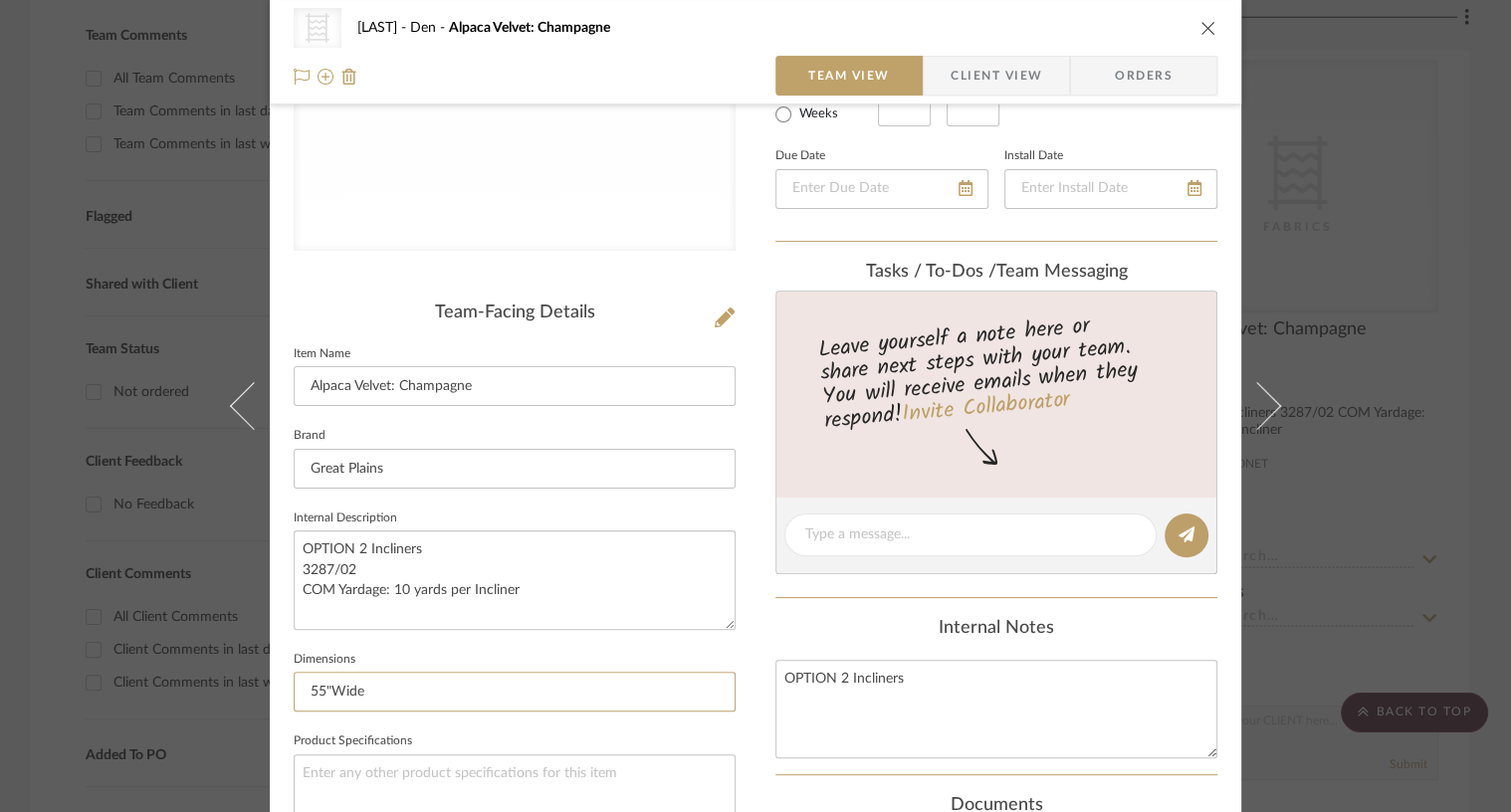 type on "55"Wide" 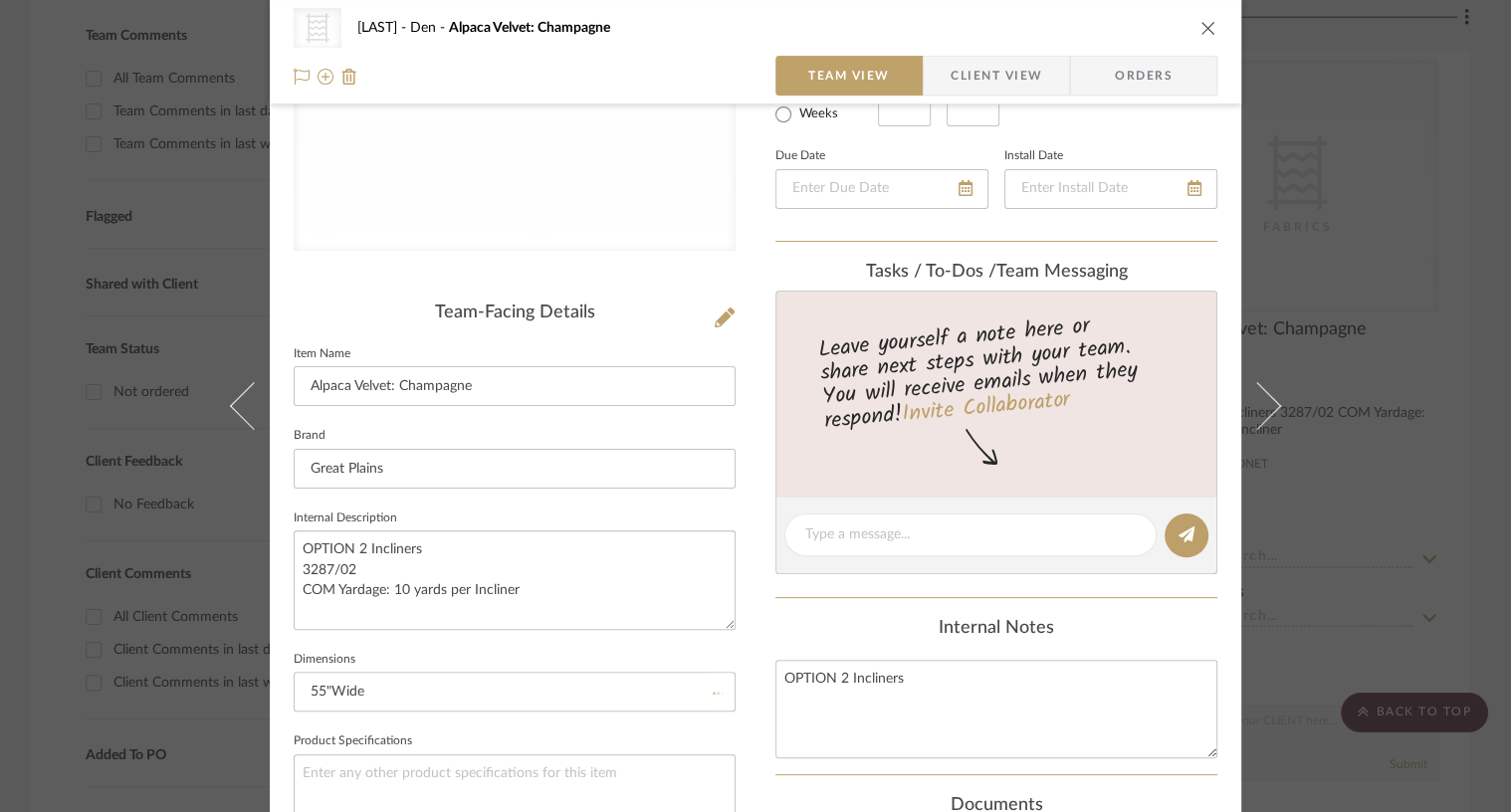 click on "Dimensions  55"Wide" 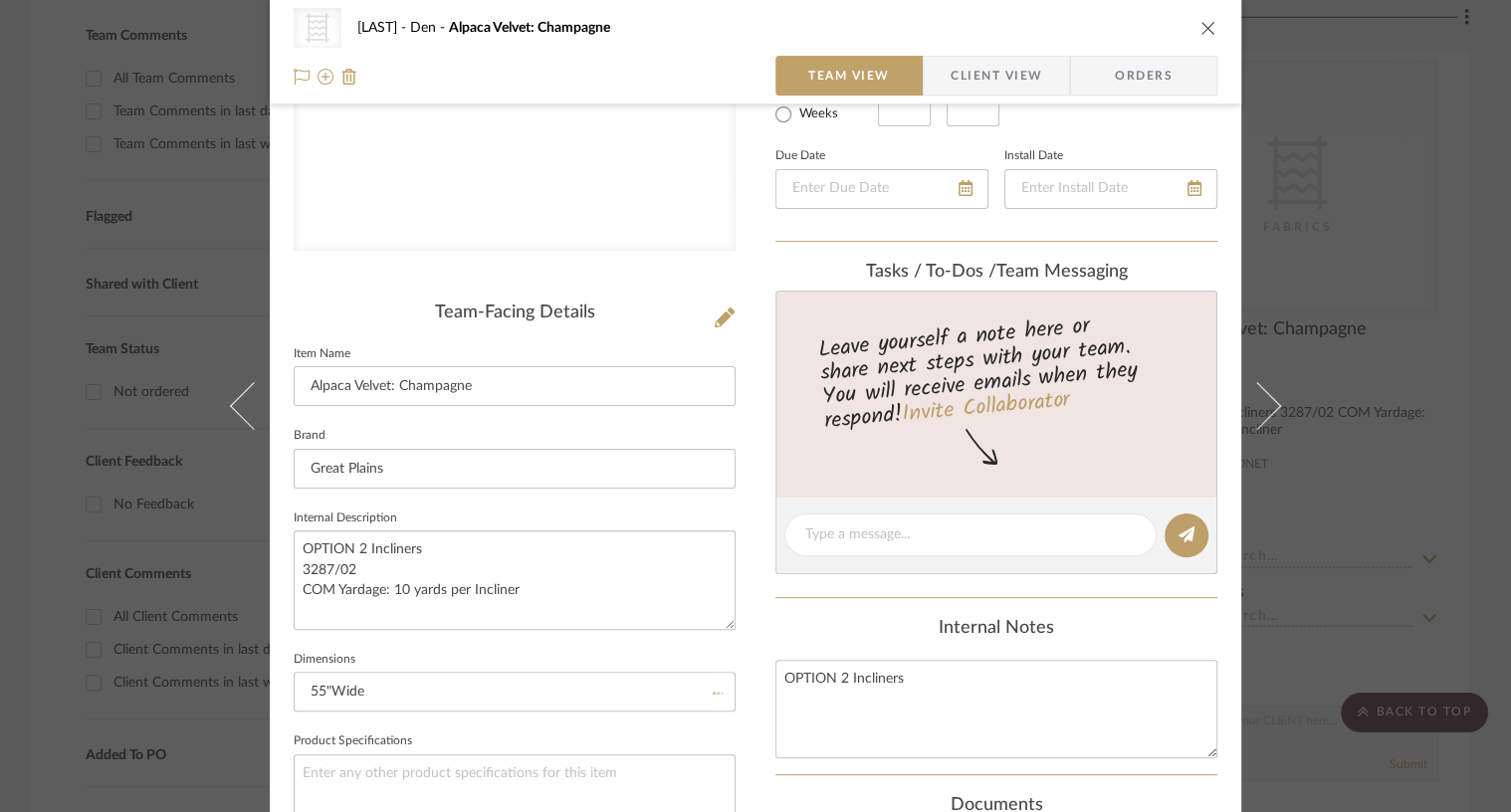 type 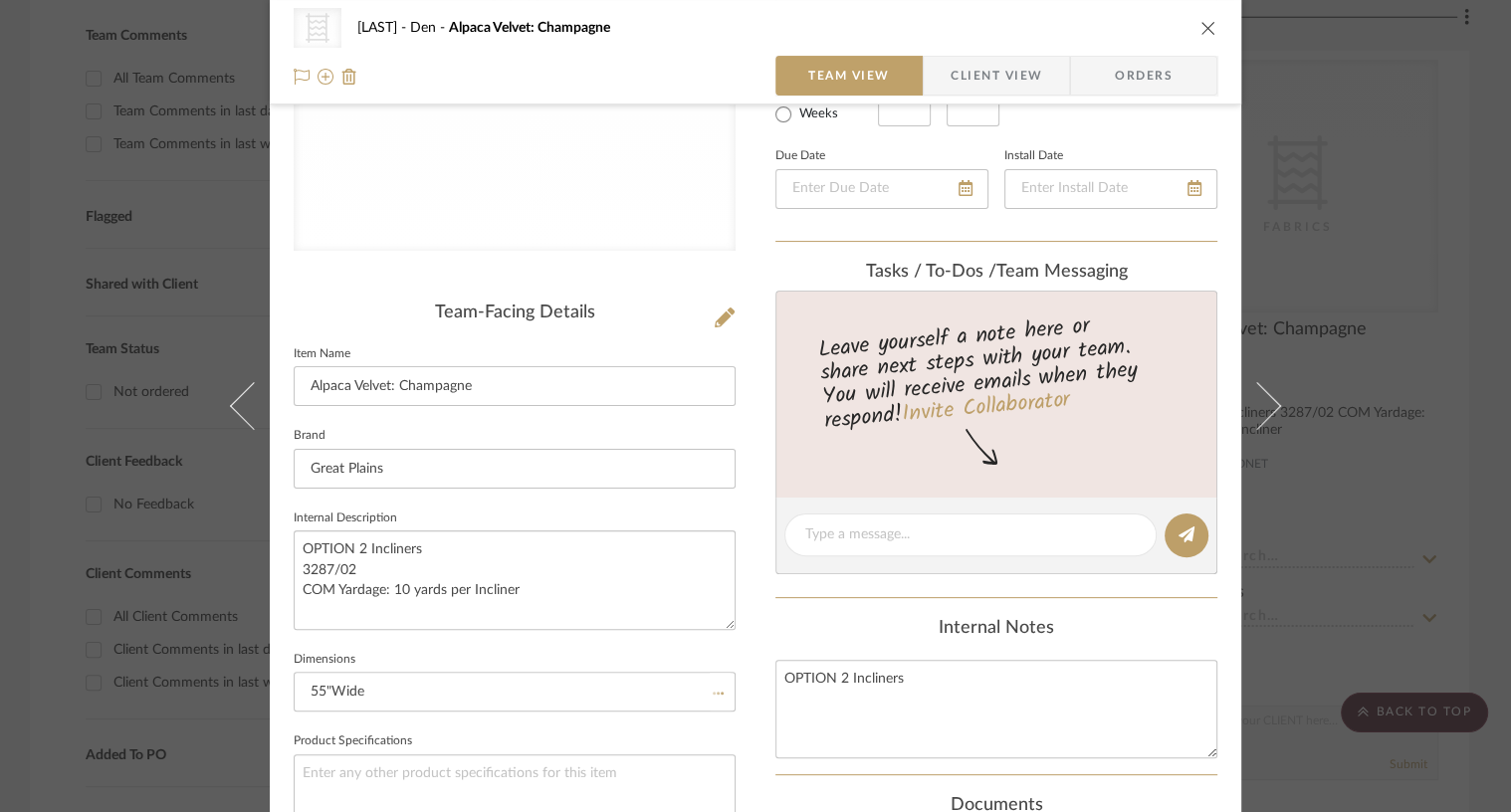 type 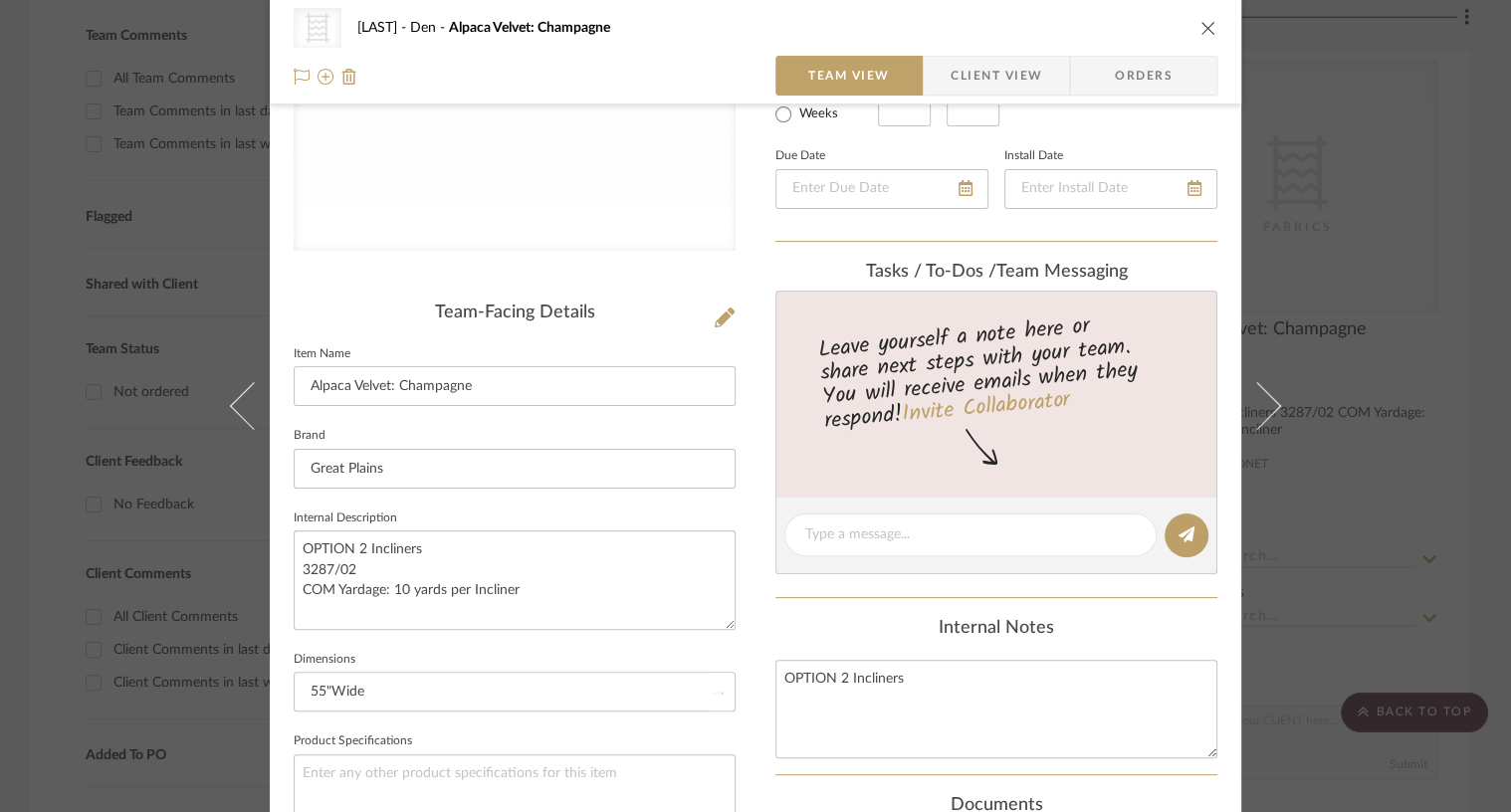 type 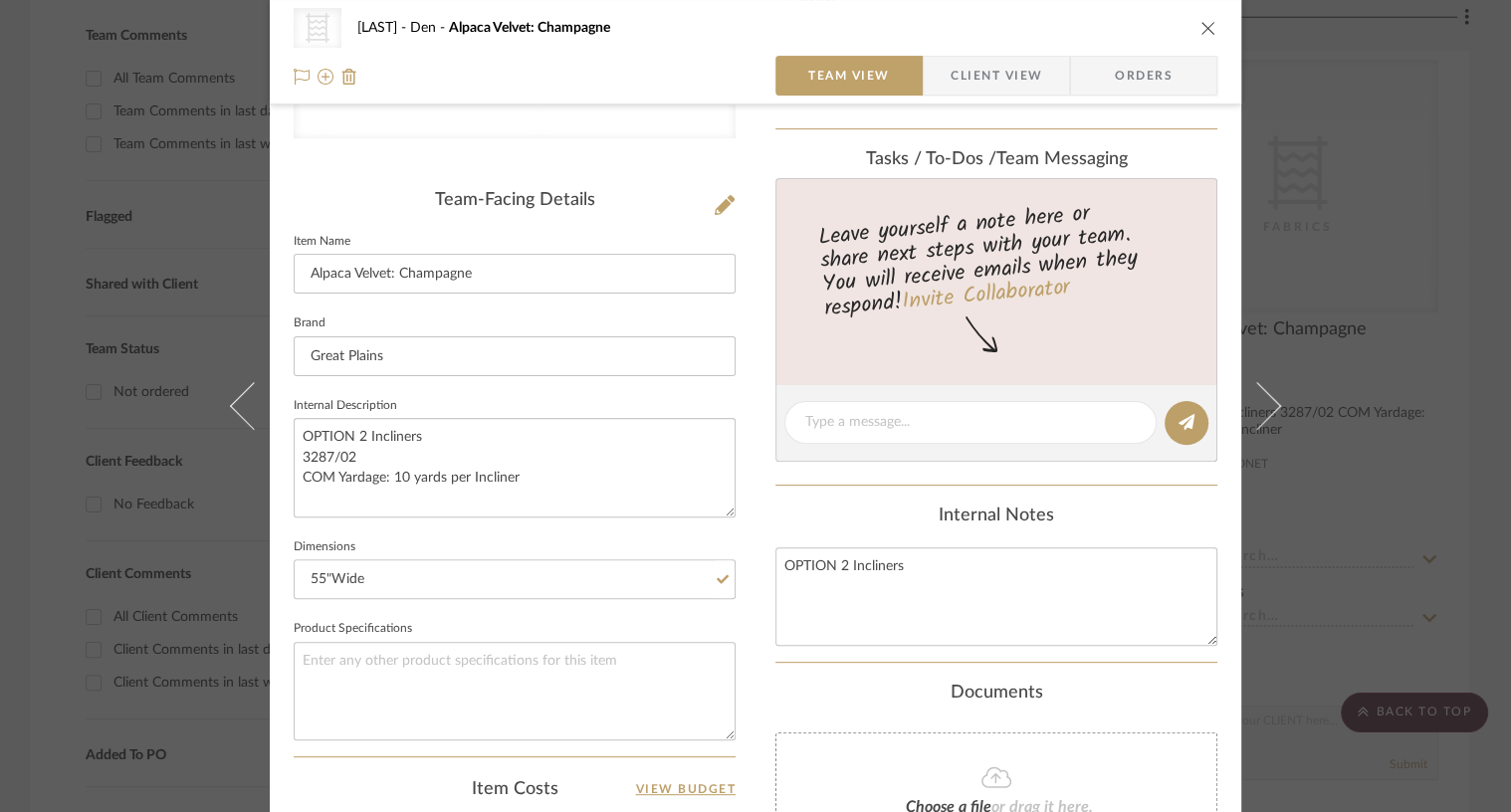 scroll, scrollTop: 433, scrollLeft: 0, axis: vertical 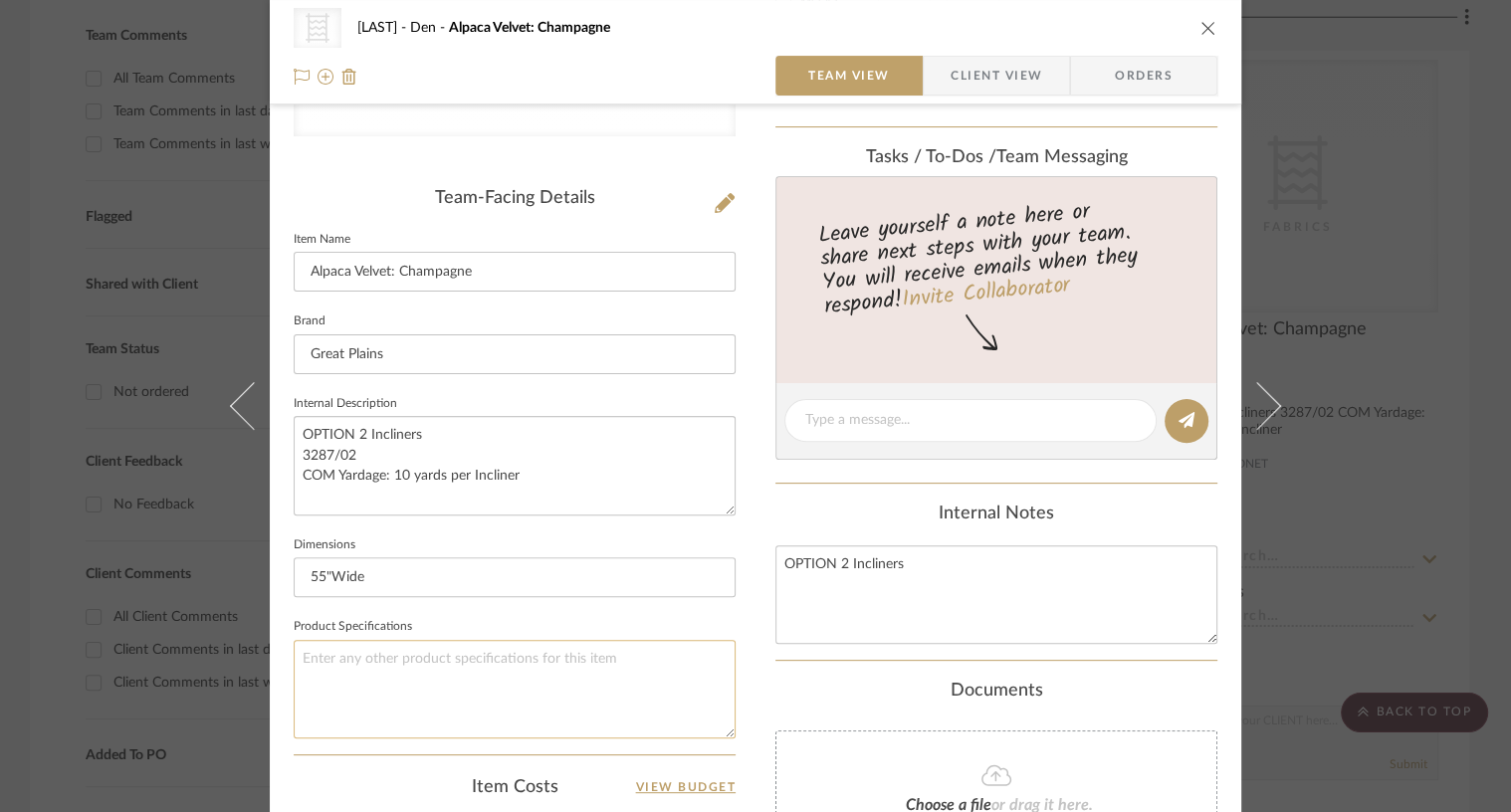 click 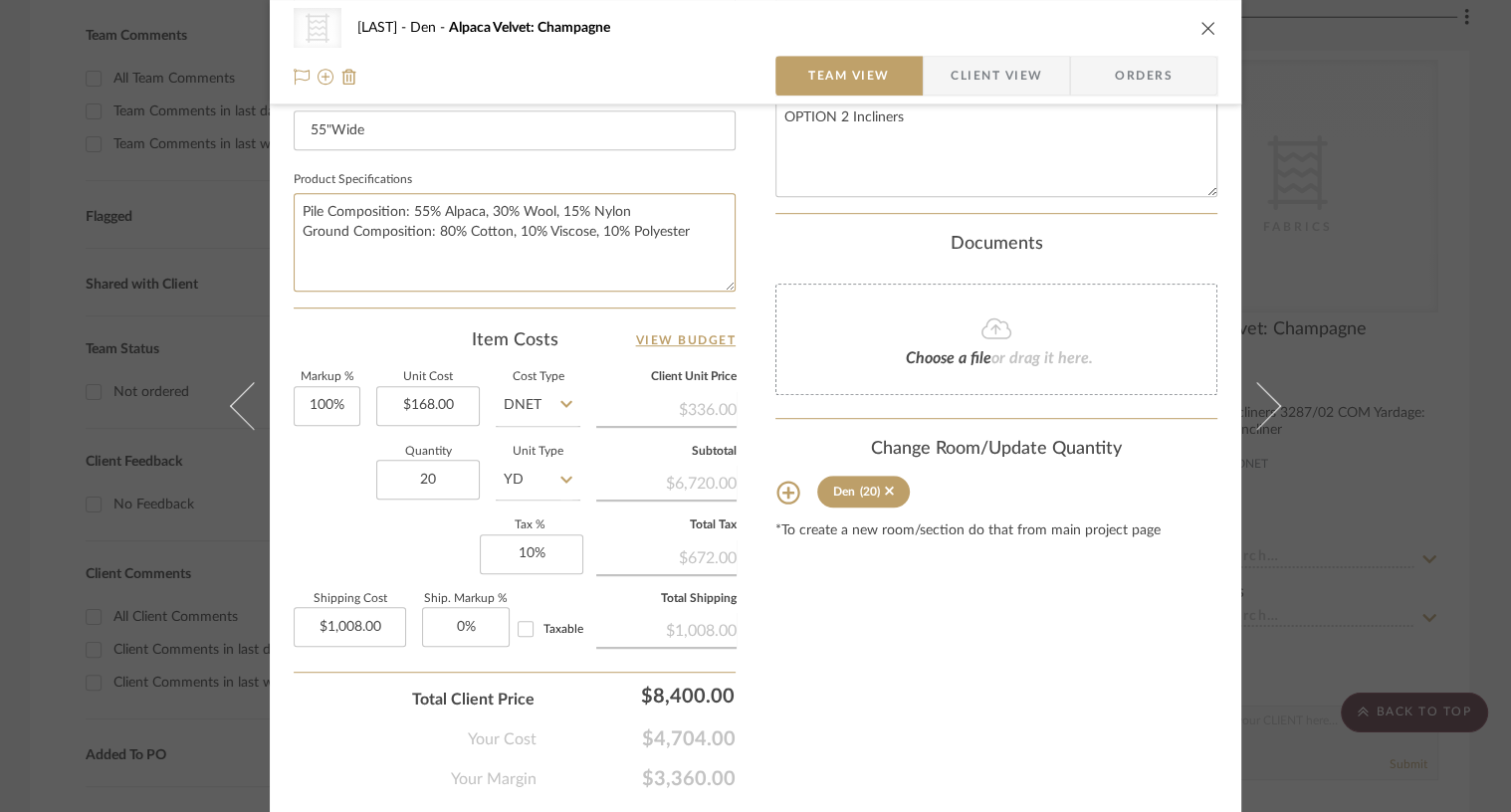 scroll, scrollTop: 935, scrollLeft: 0, axis: vertical 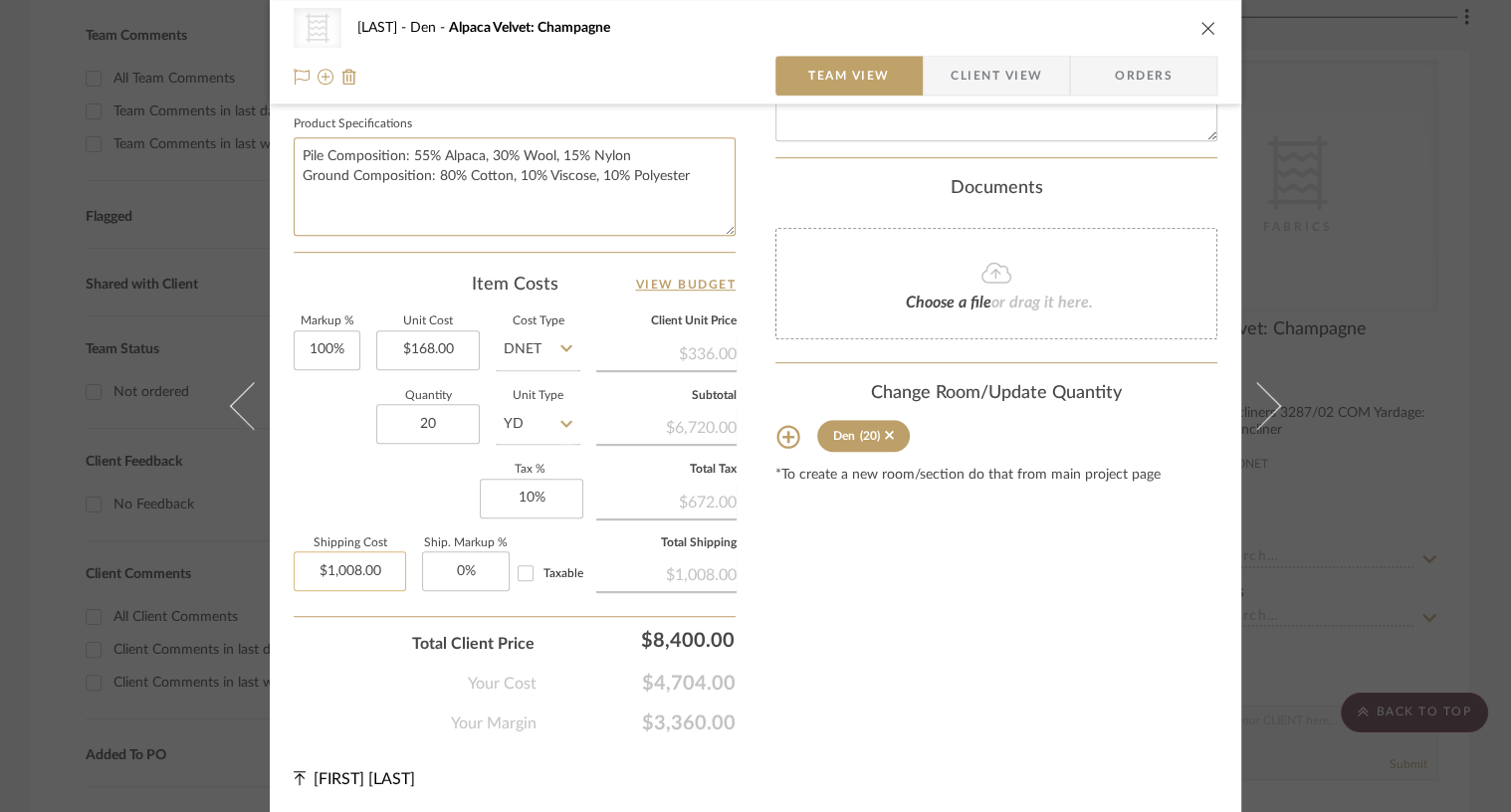 type on "Pile Composition: 55% Alpaca, 30% Wool, 15% Nylon
Ground Composition: 80% Cotton, 10% Viscose, 10% Polyester" 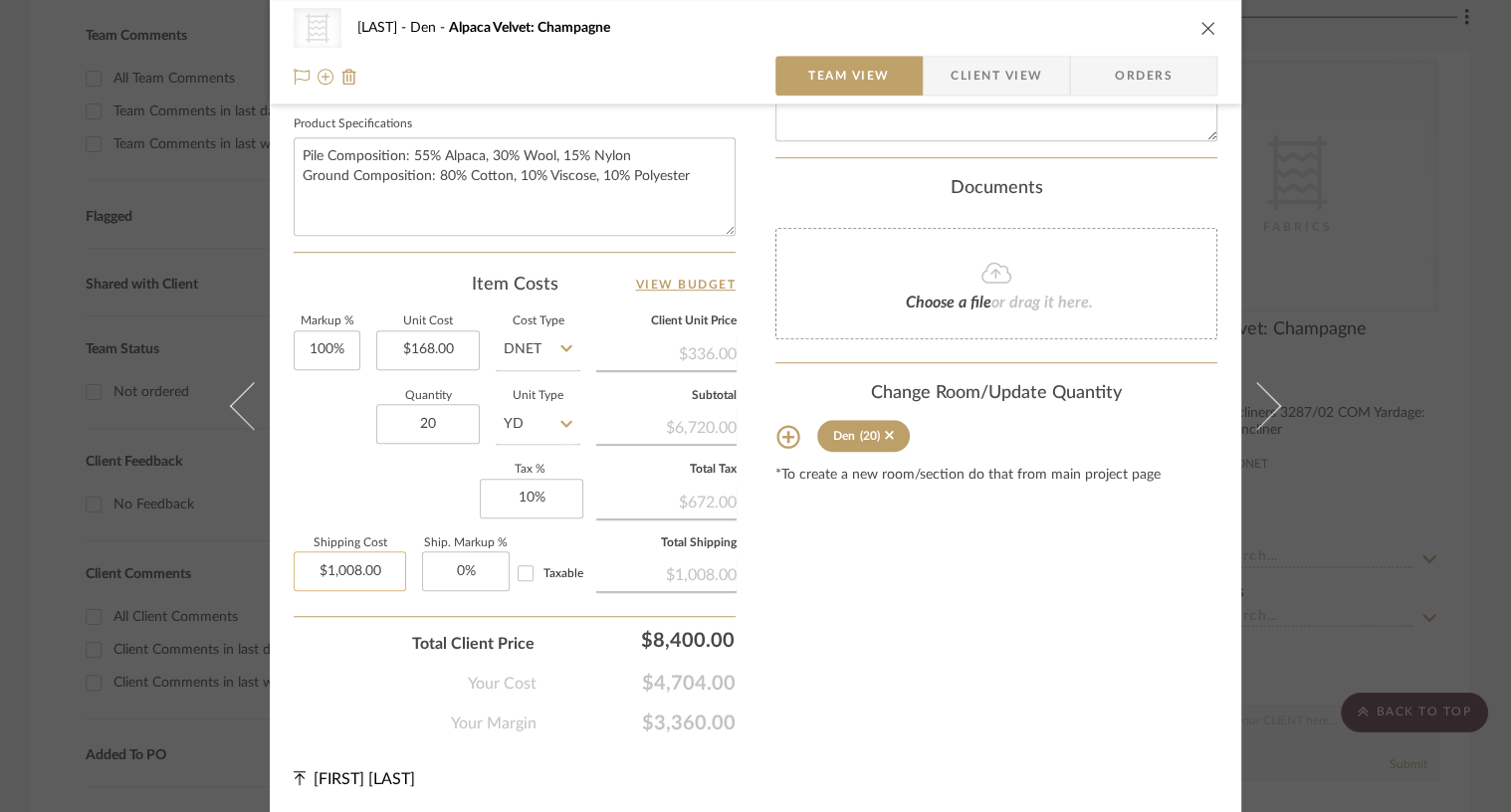type on "1008.00" 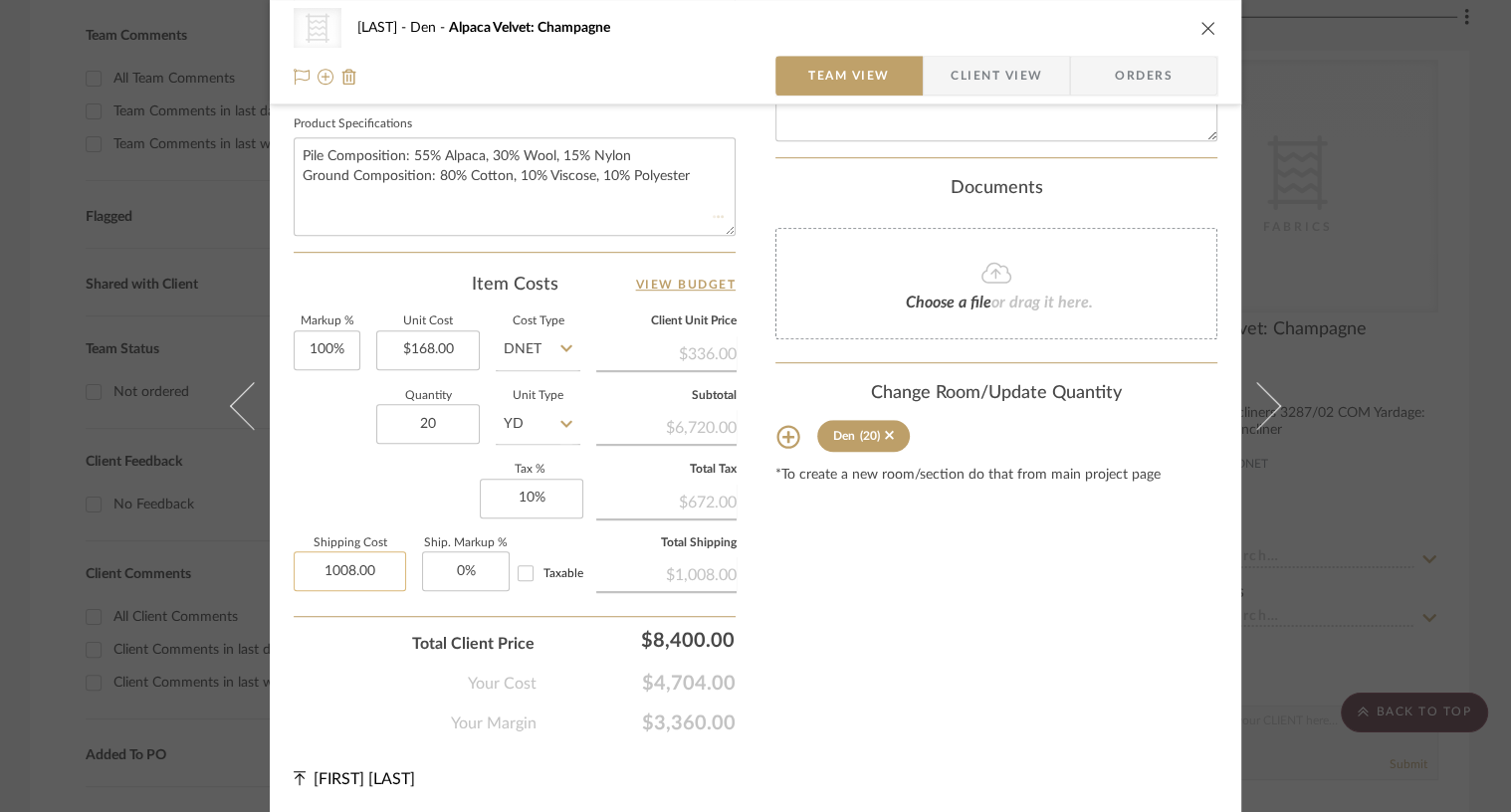 type 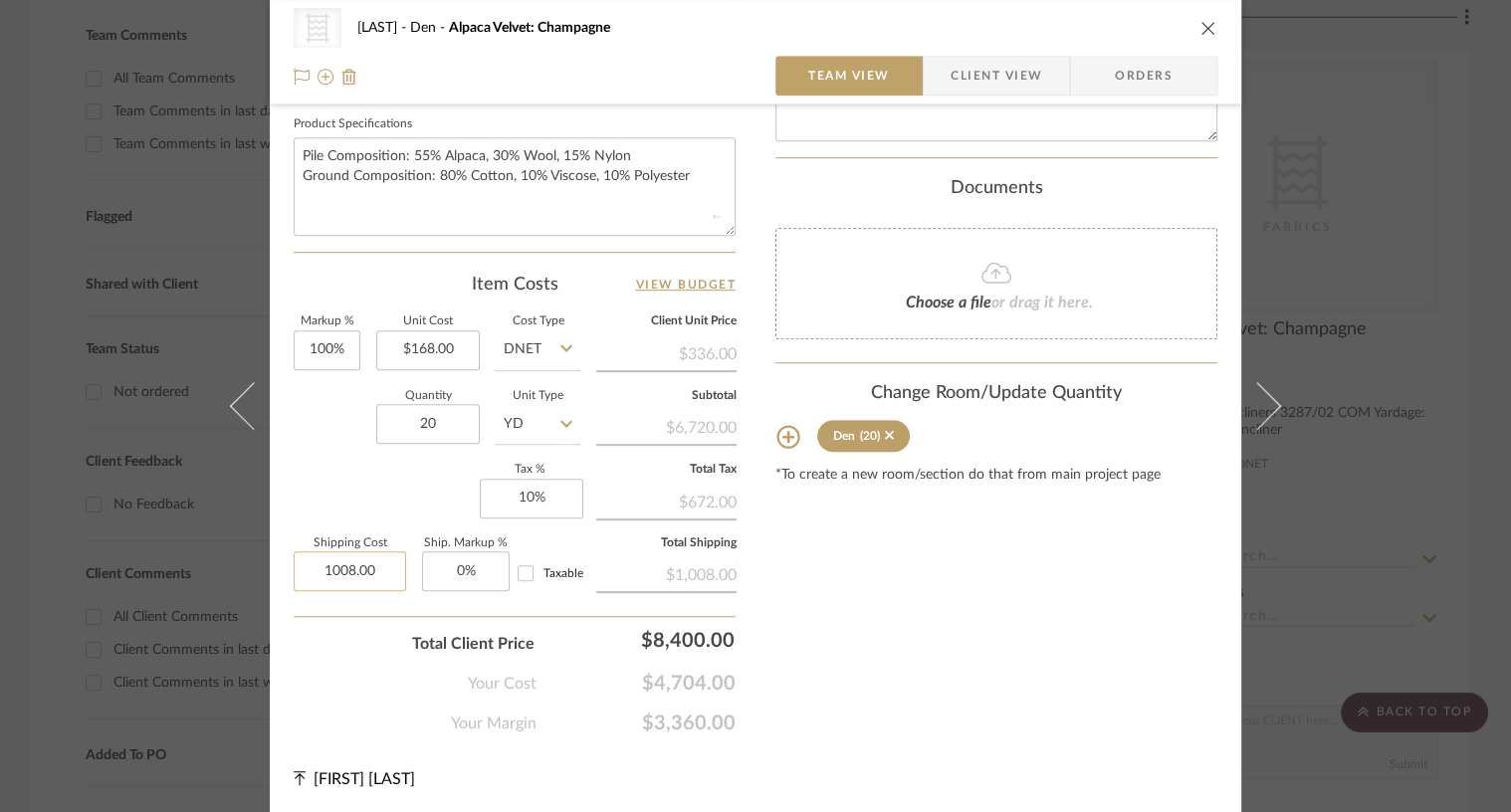 type 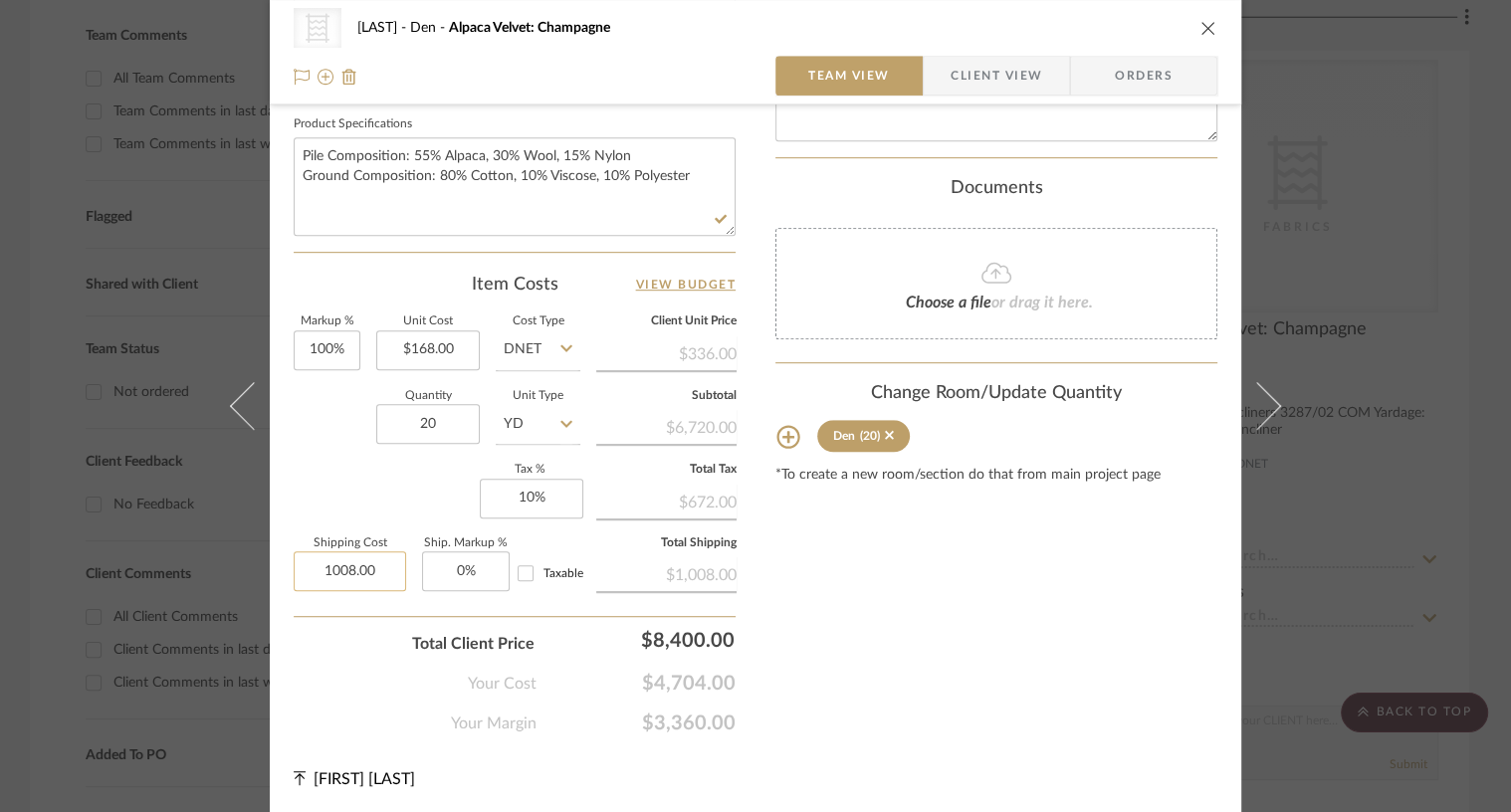 type 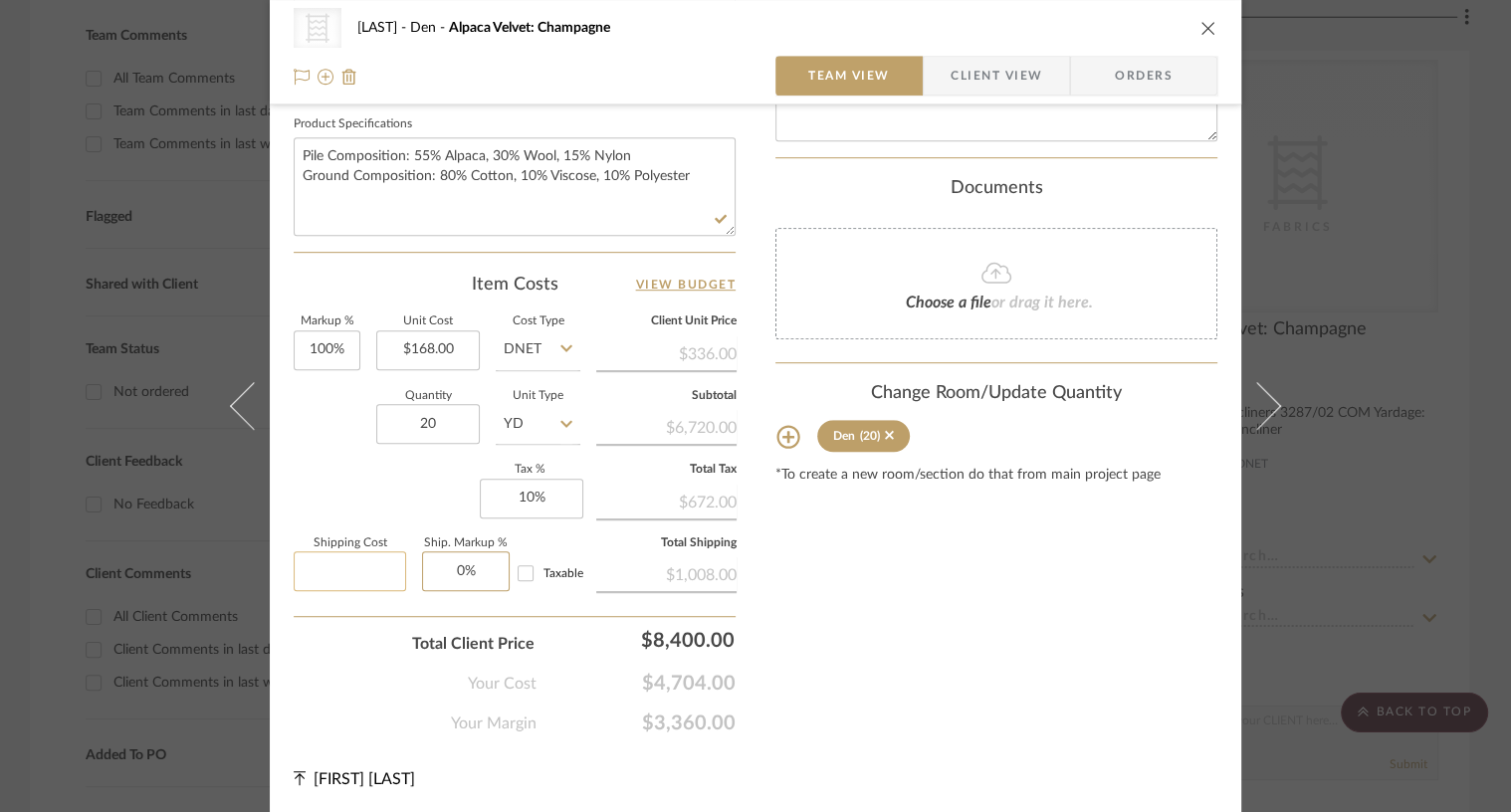 type on "1008.0" 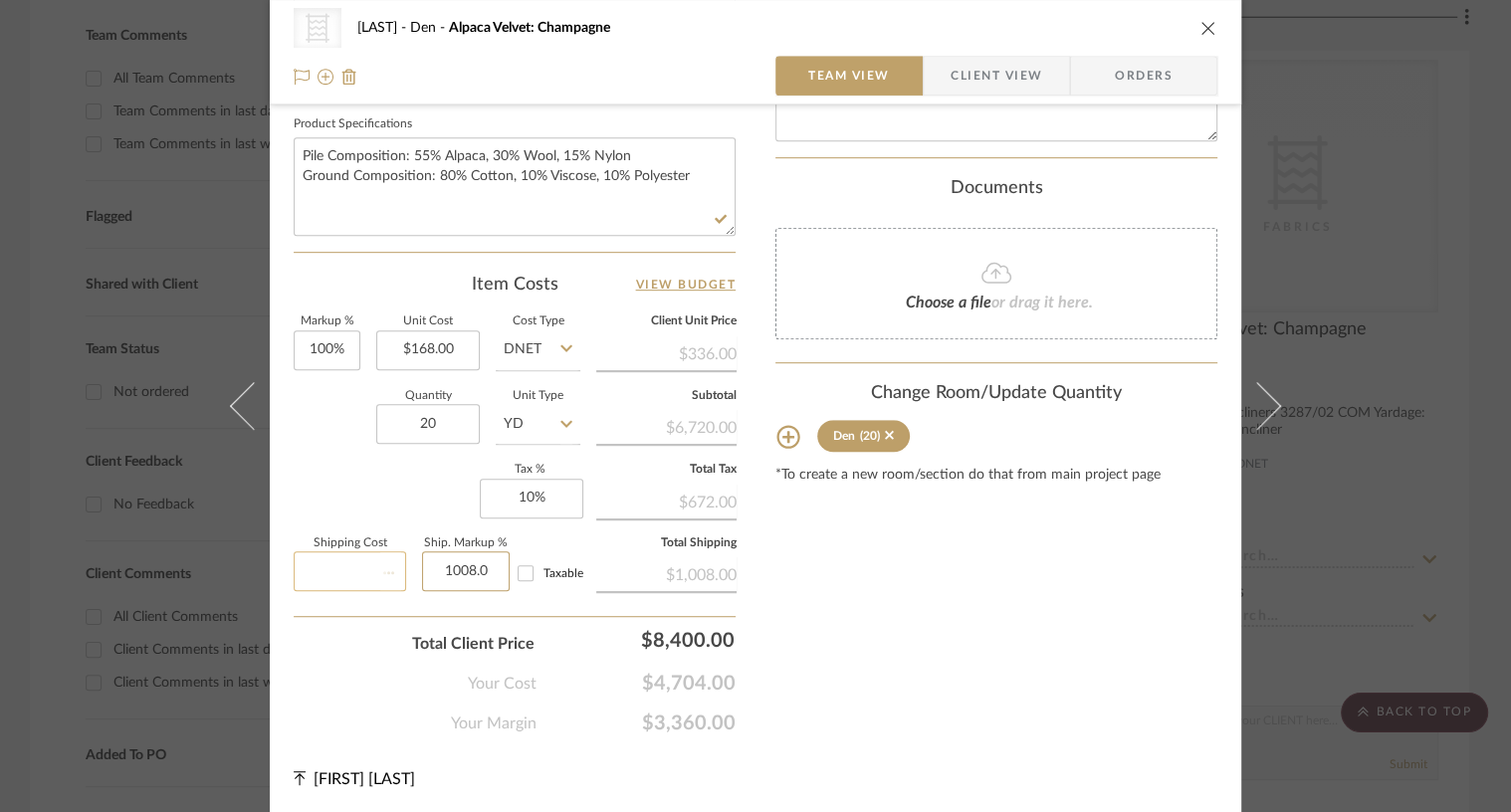 type on "$0.00" 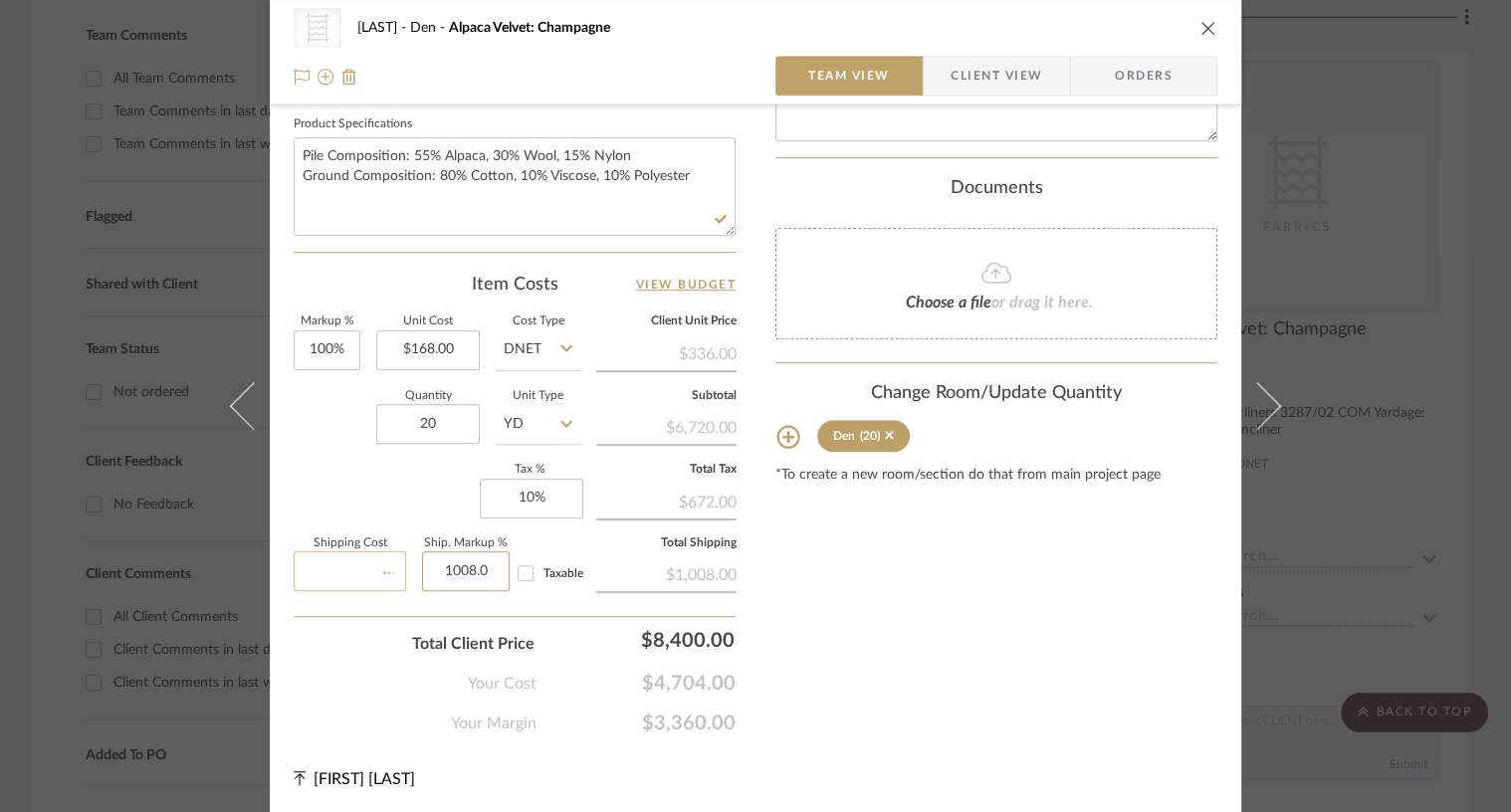 type 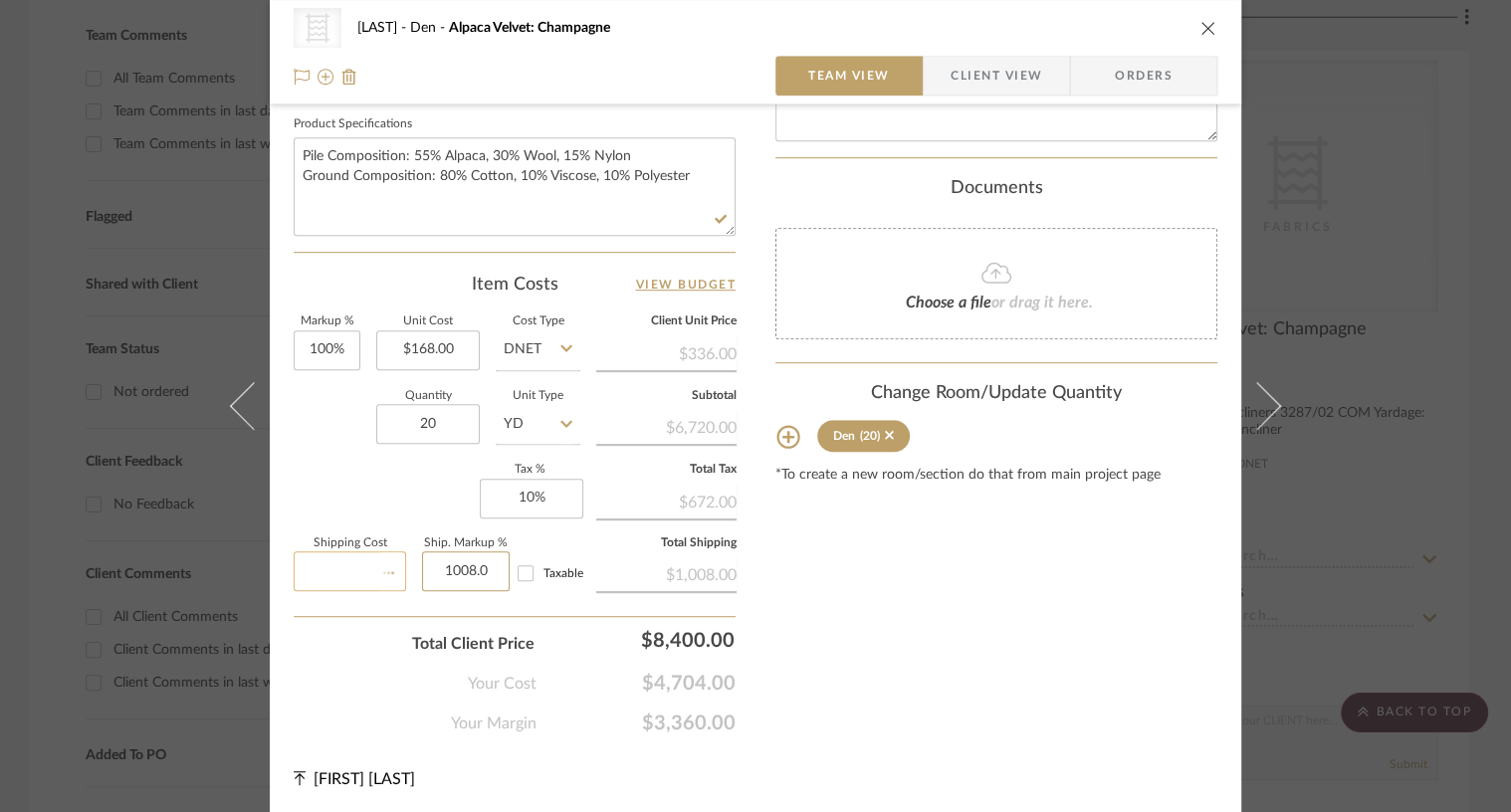 type 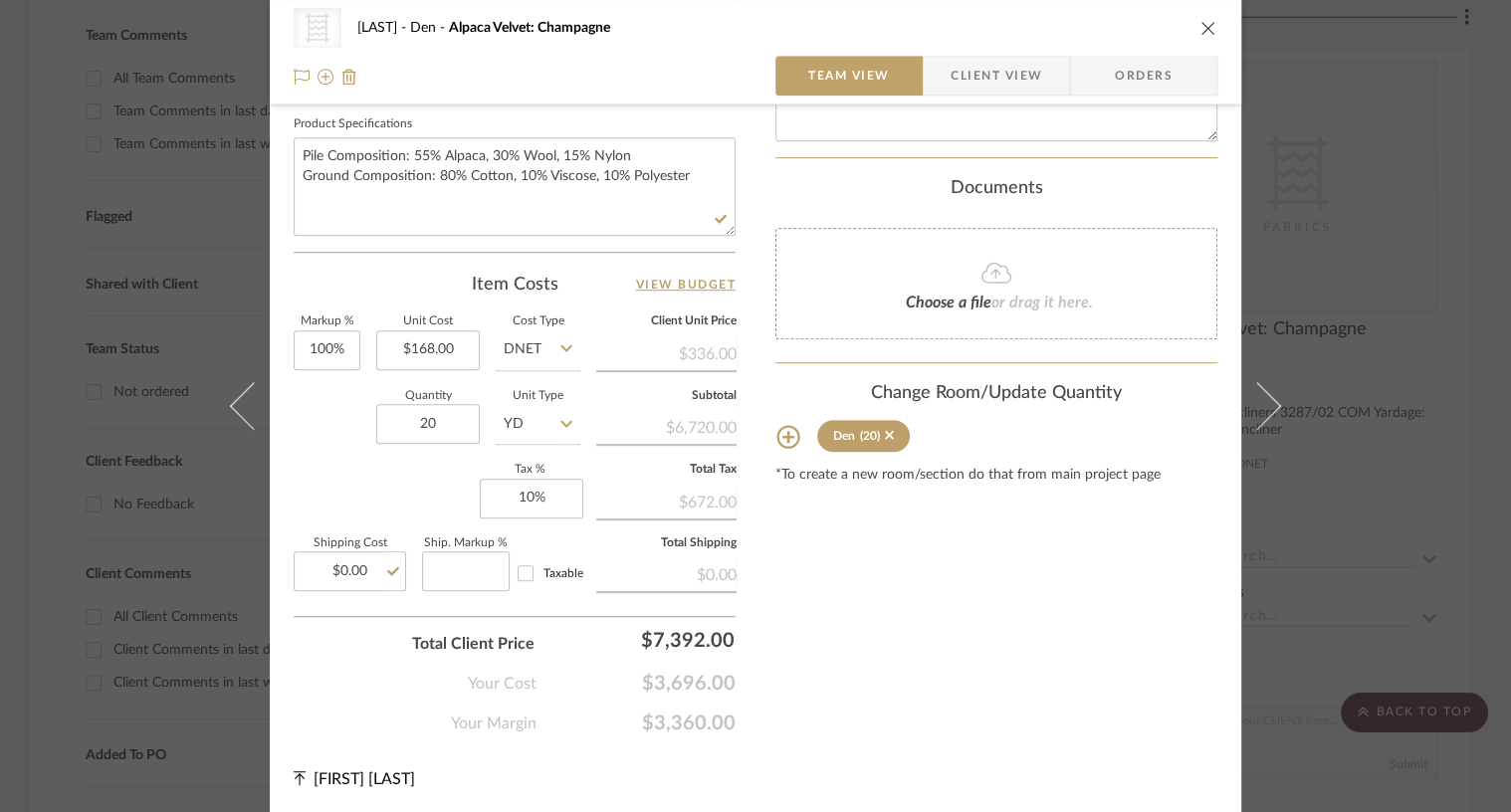 click on "Markup %  100%  Unit Cost  $168.00  Cost Type  DNET  Client Unit Price   $336.00   Quantity  20  Unit Type  YD  Subtotal   $6,720.00   Tax %  10%  Total Tax   $672.00   Shipping Cost  $0.00  Ship. Markup %  Taxable  Total Shipping   $0.00" 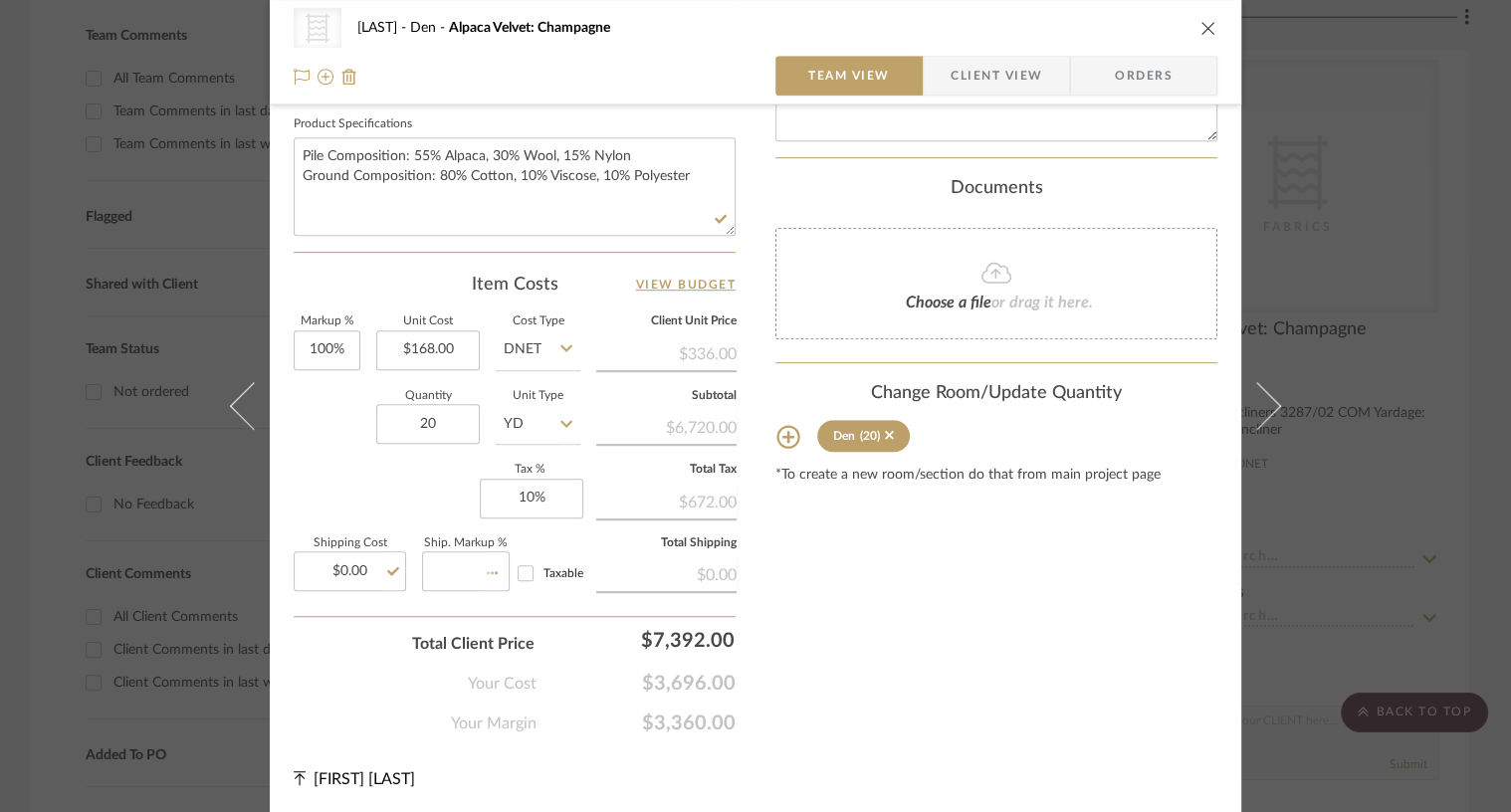 type on "0%" 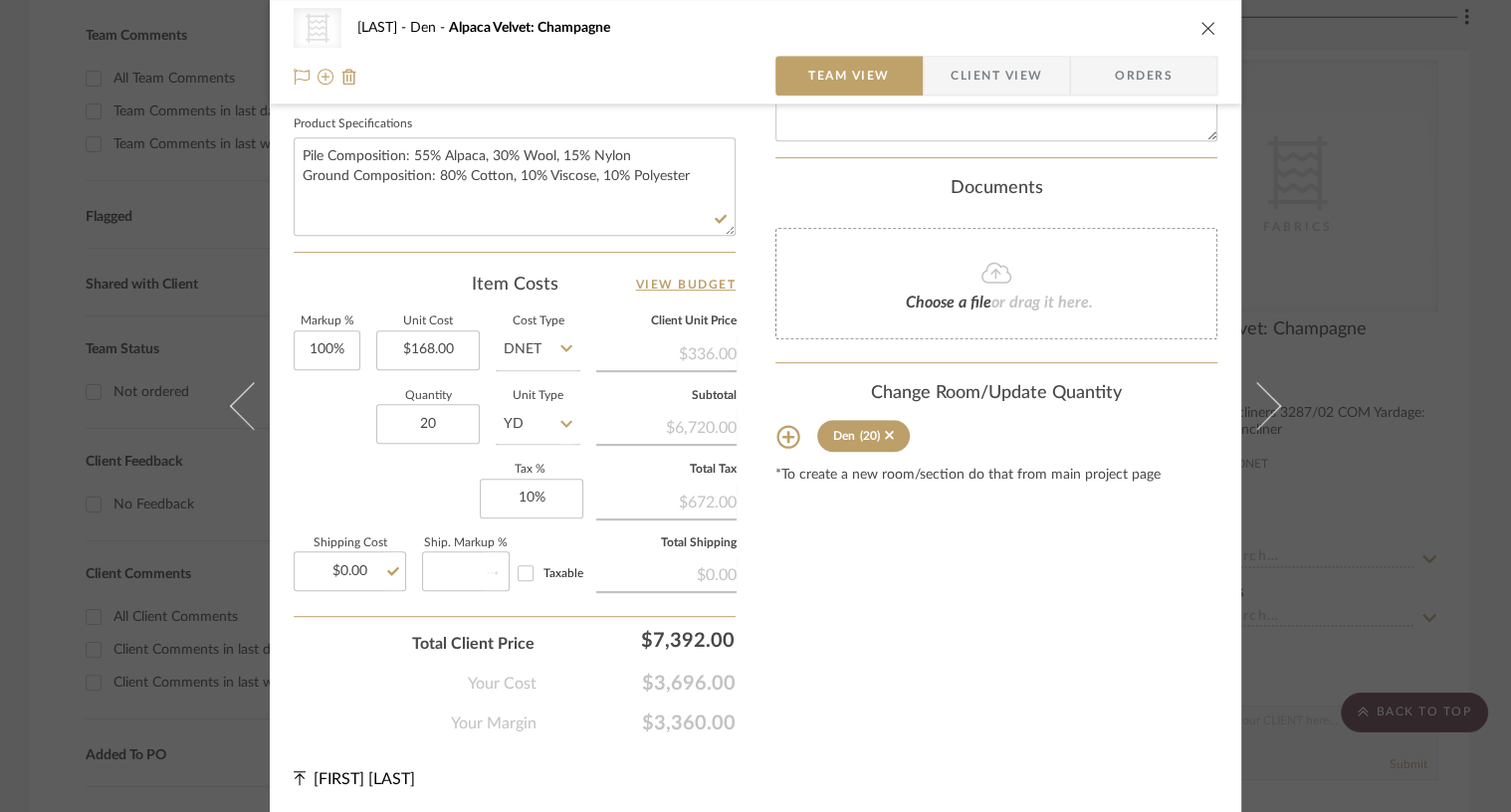 type 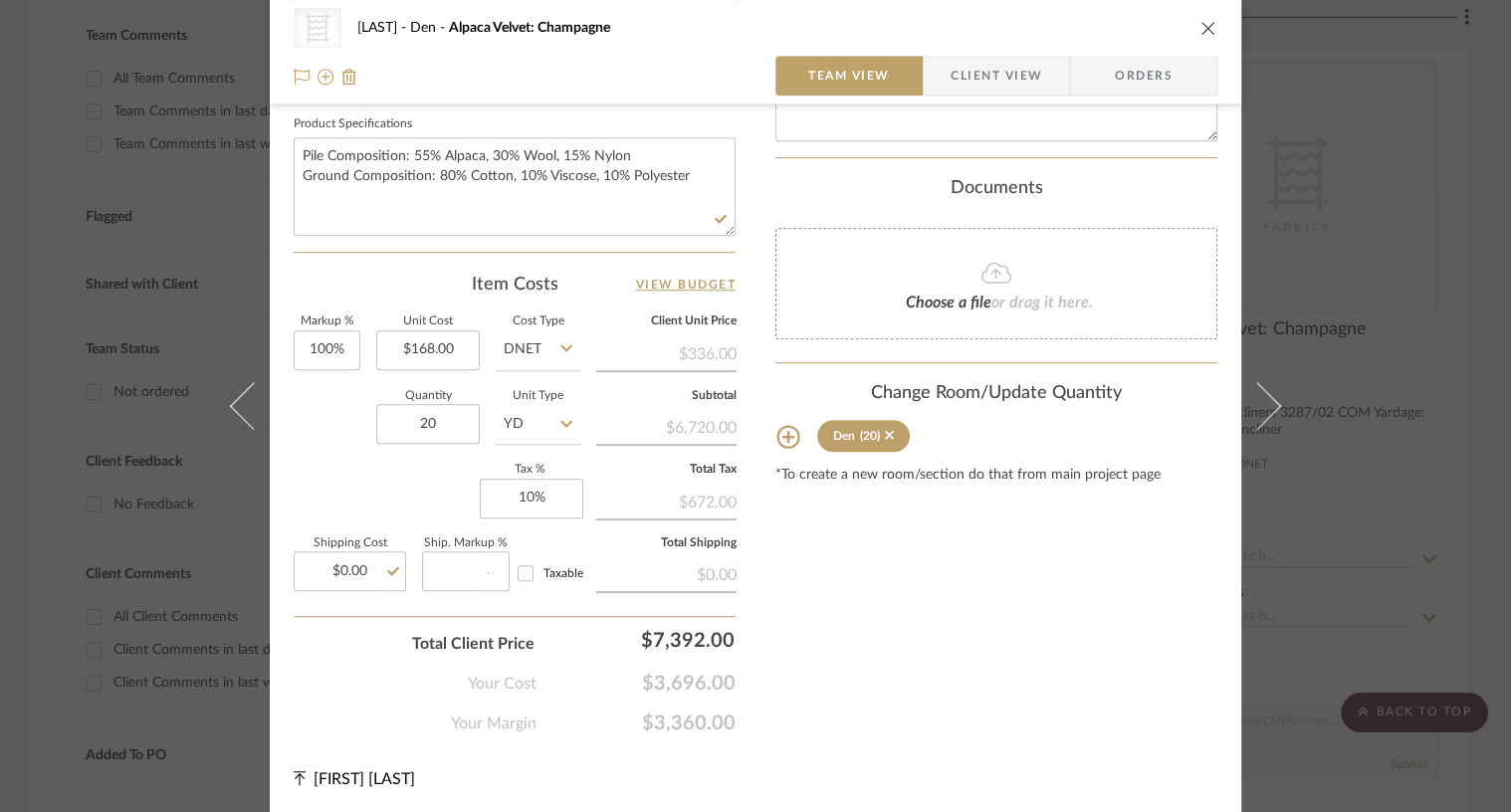 type 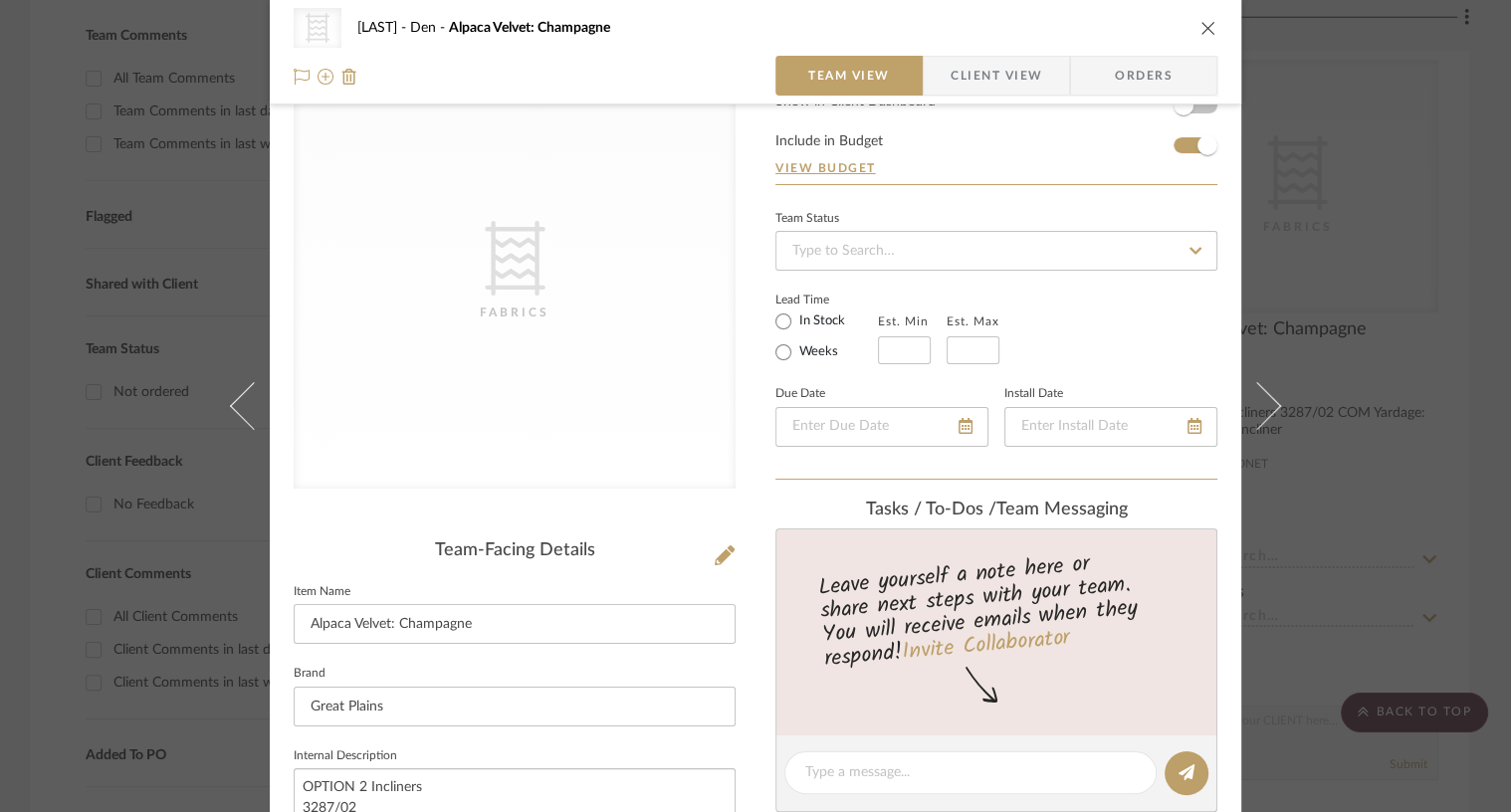 scroll, scrollTop: 0, scrollLeft: 0, axis: both 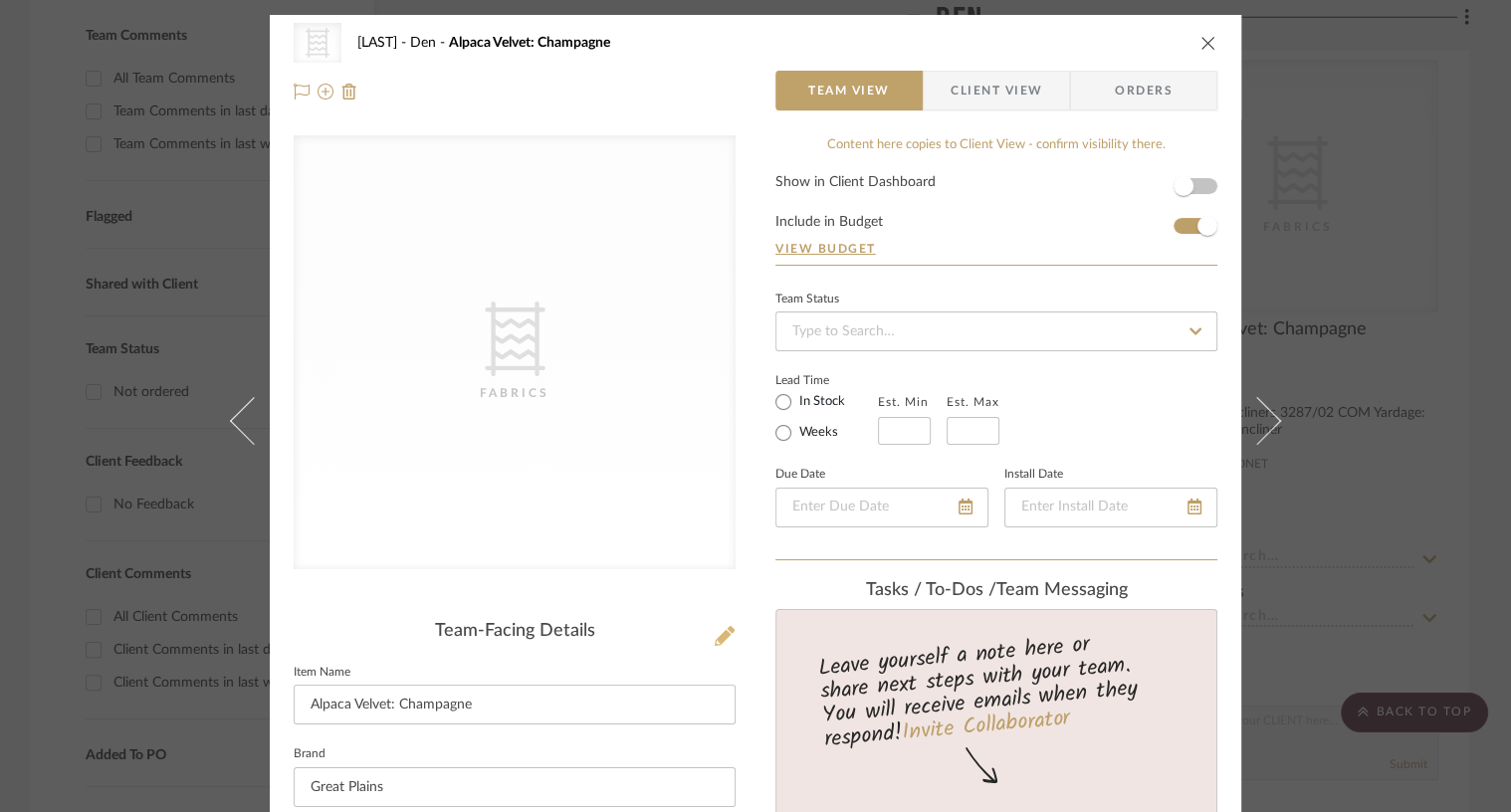 click 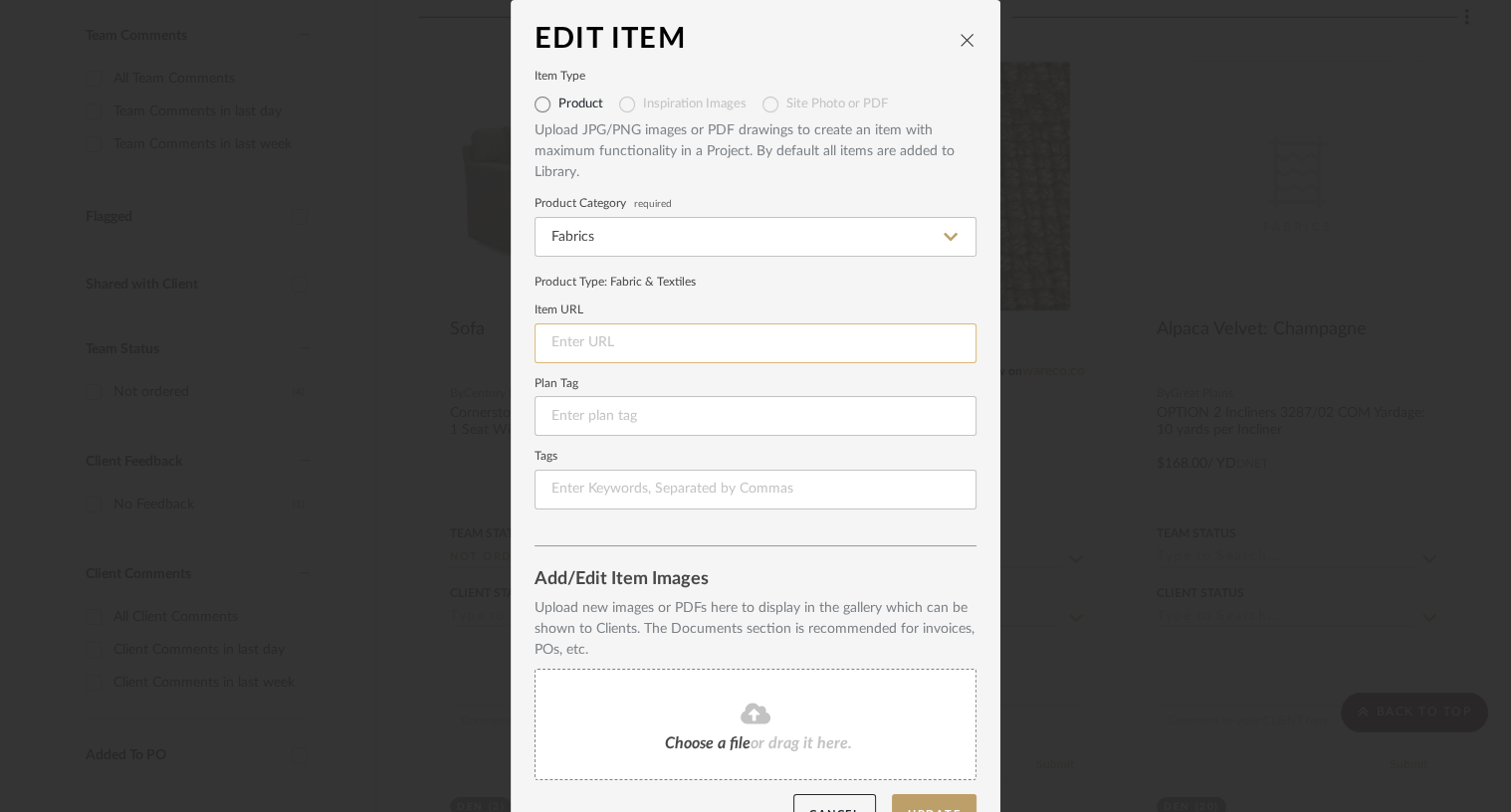click at bounding box center (756, 343) 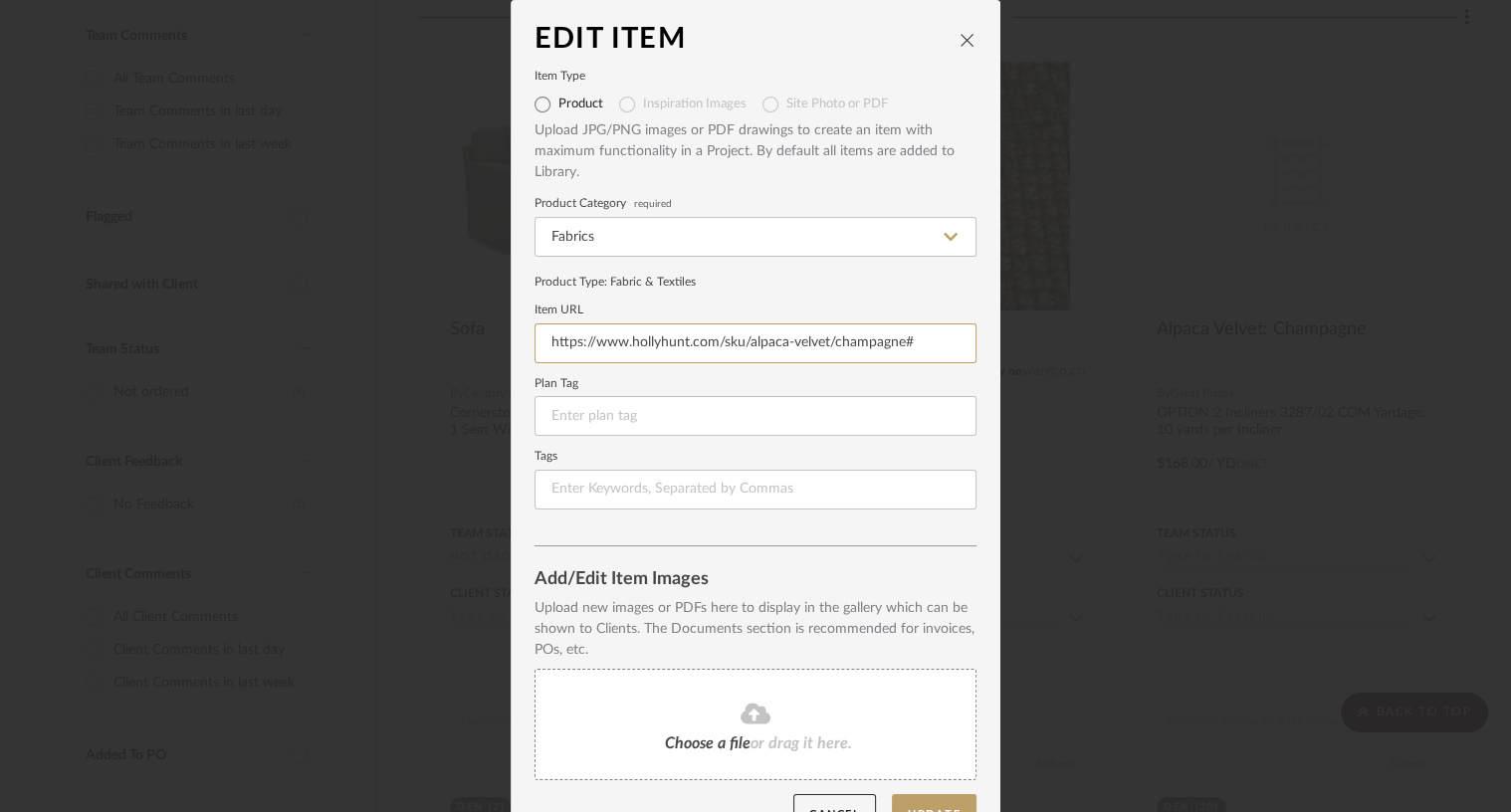 type on "https://www.hollyhunt.com/sku/alpaca-velvet/champagne#" 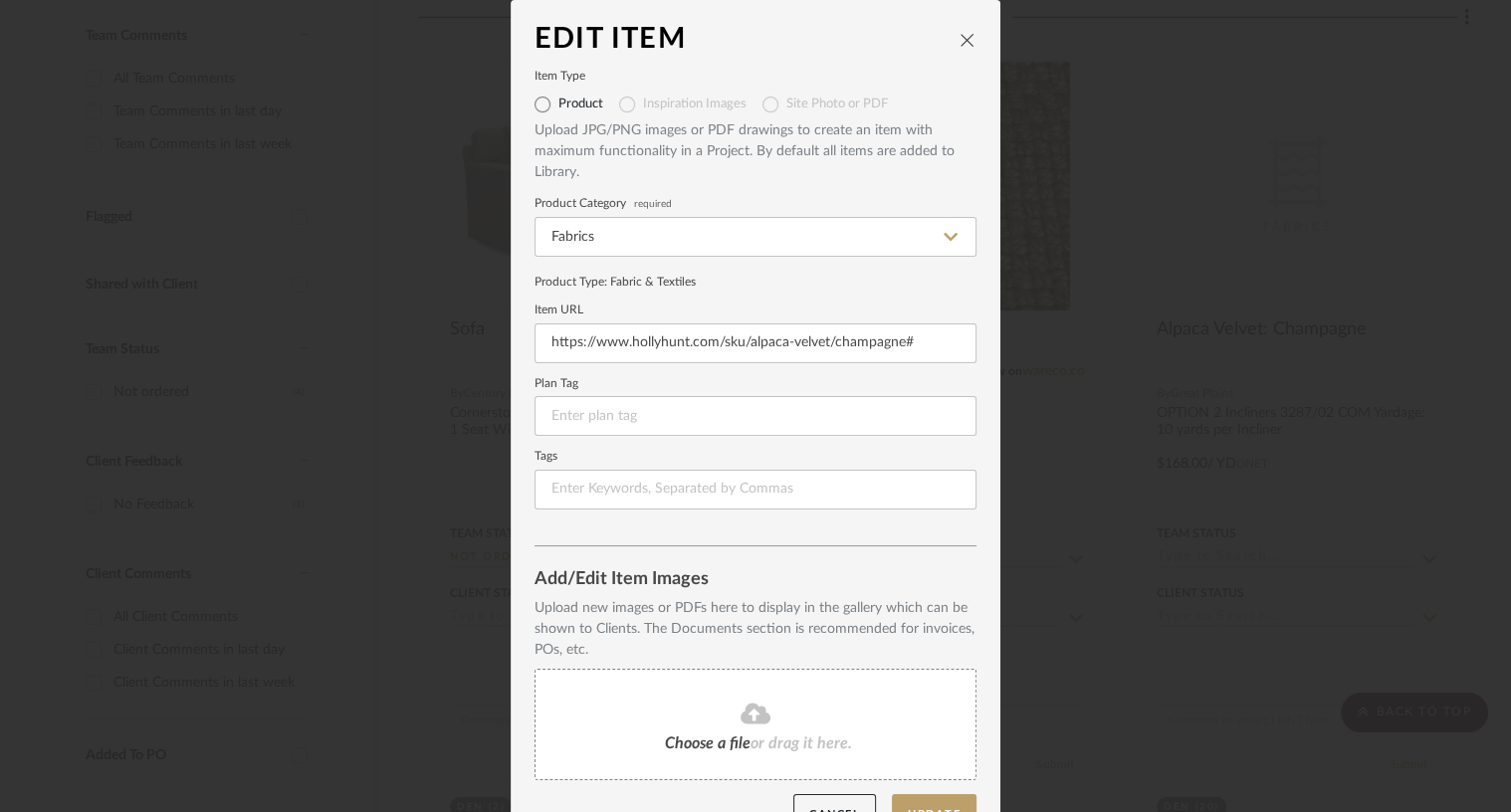 click on "Choose a file  or drag it here." 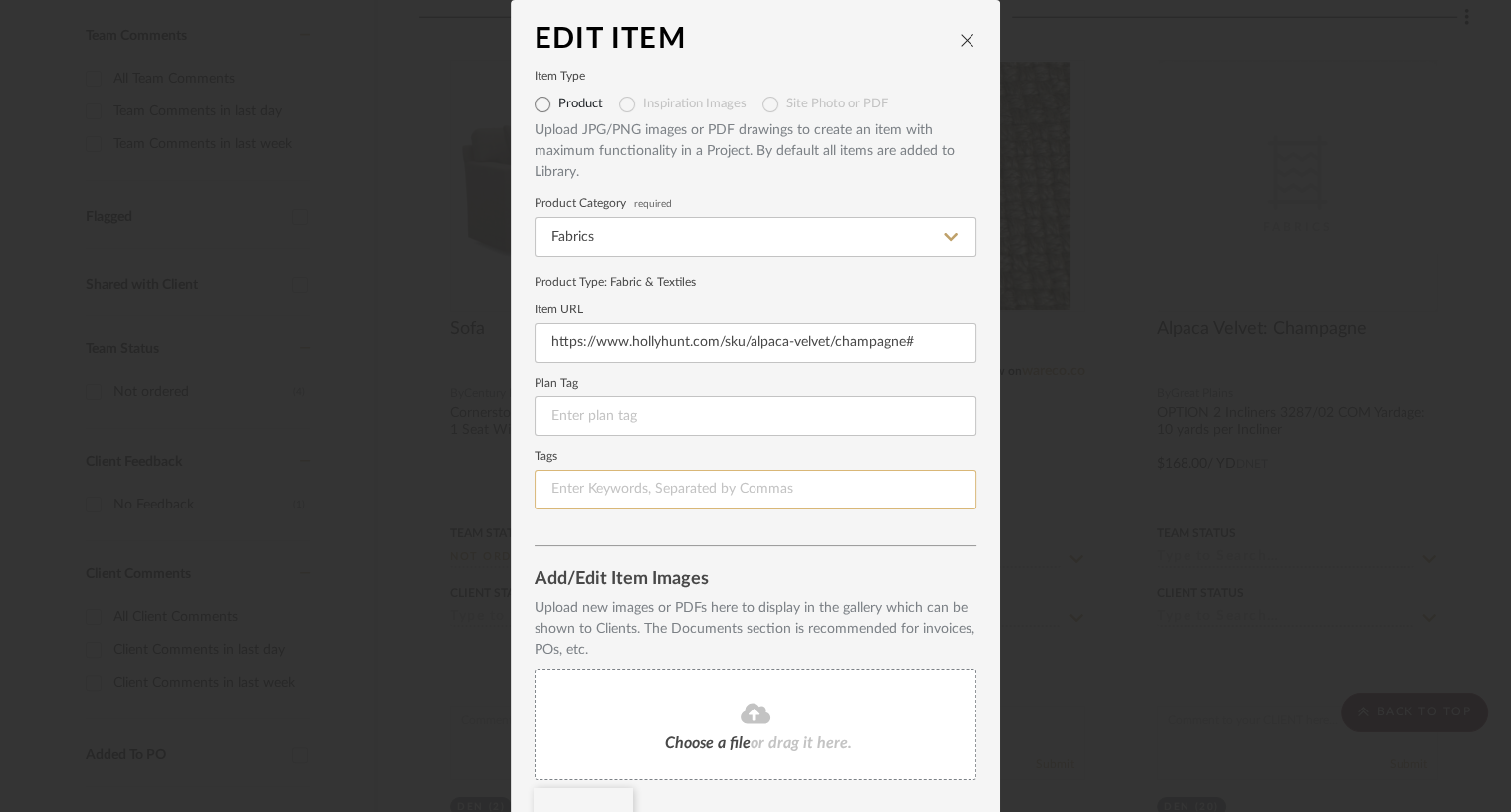 scroll, scrollTop: 134, scrollLeft: 0, axis: vertical 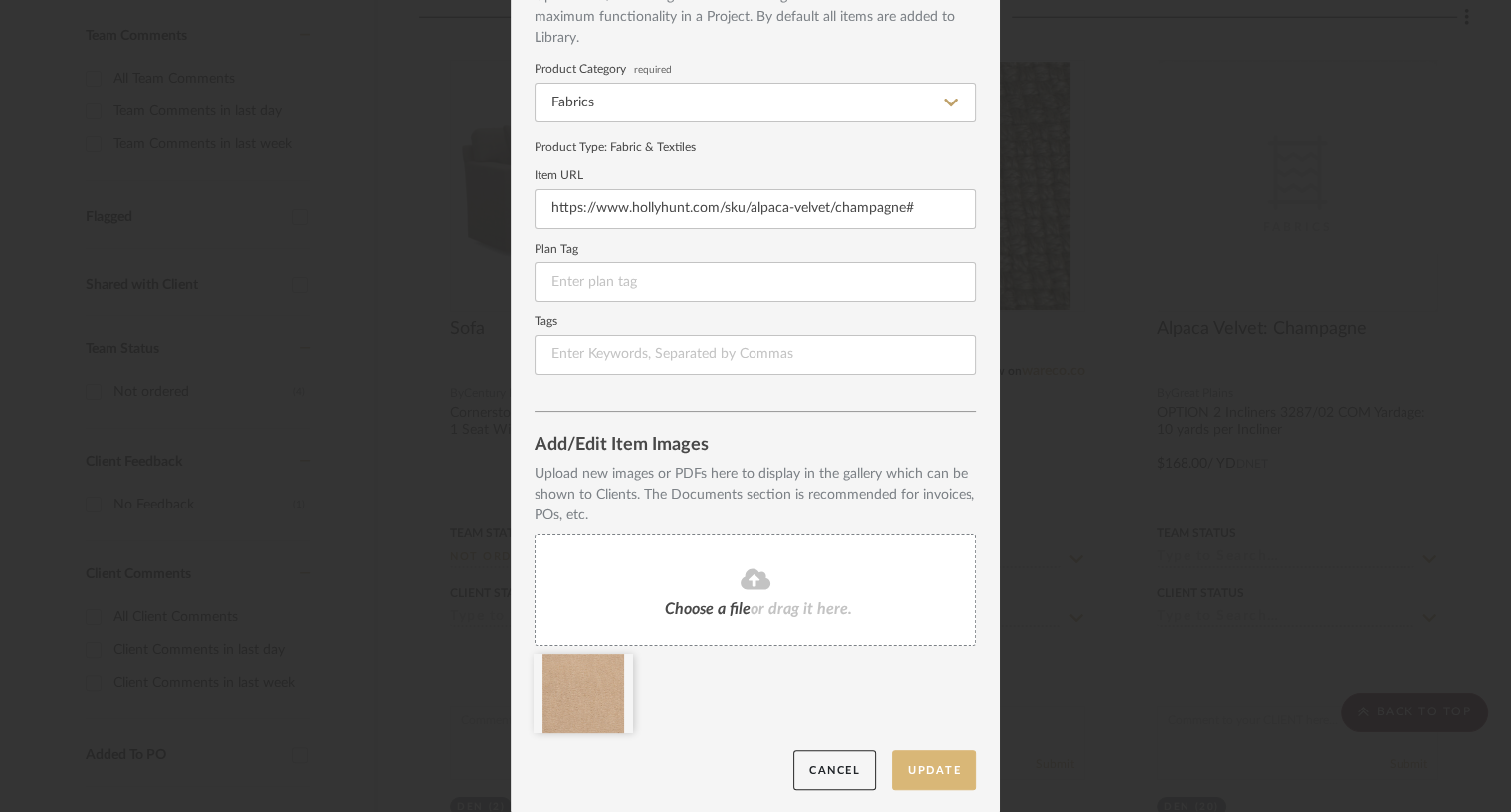 click on "Update" at bounding box center (934, 770) 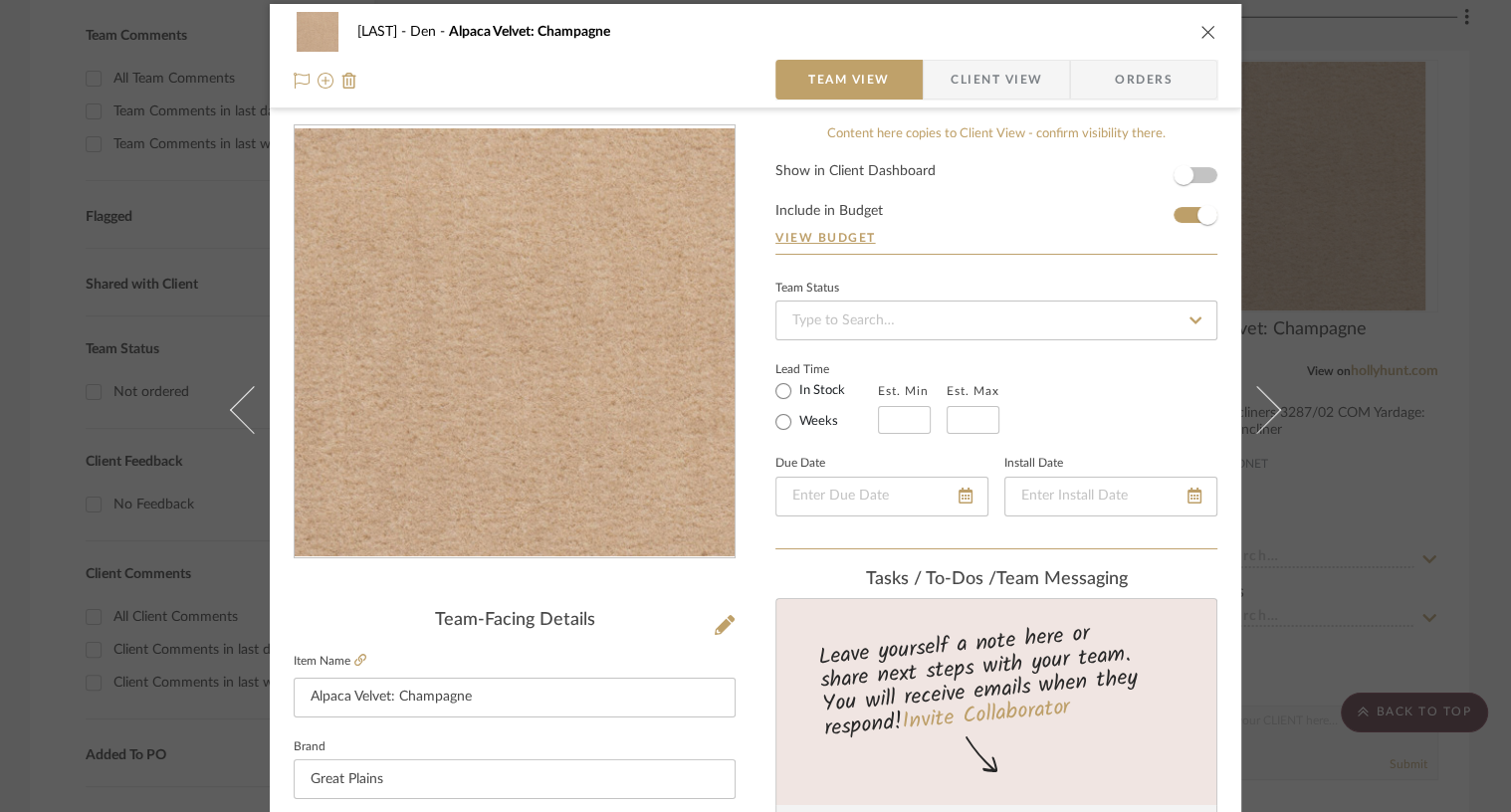 scroll, scrollTop: 8, scrollLeft: 0, axis: vertical 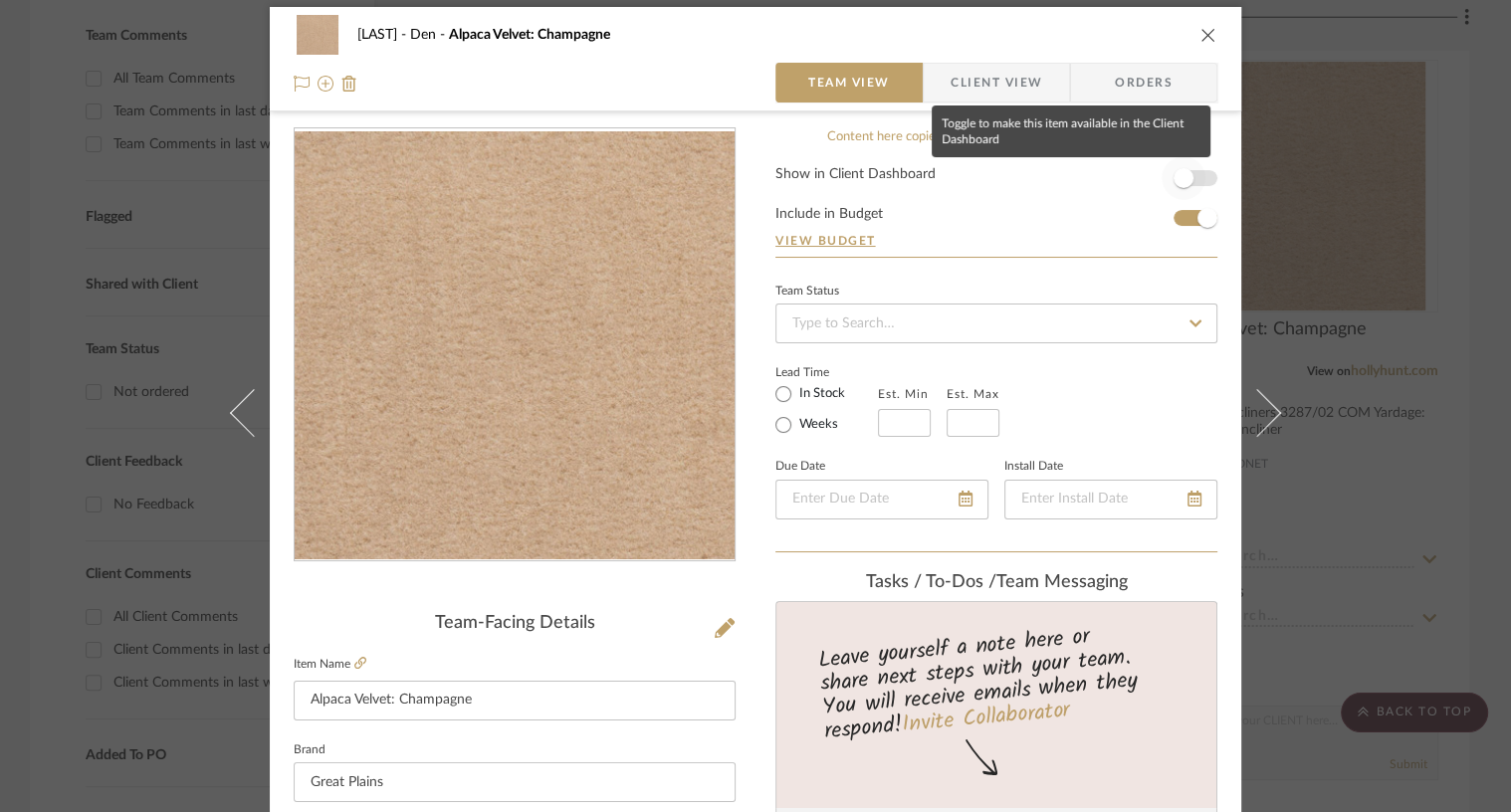 click at bounding box center (1184, 178) 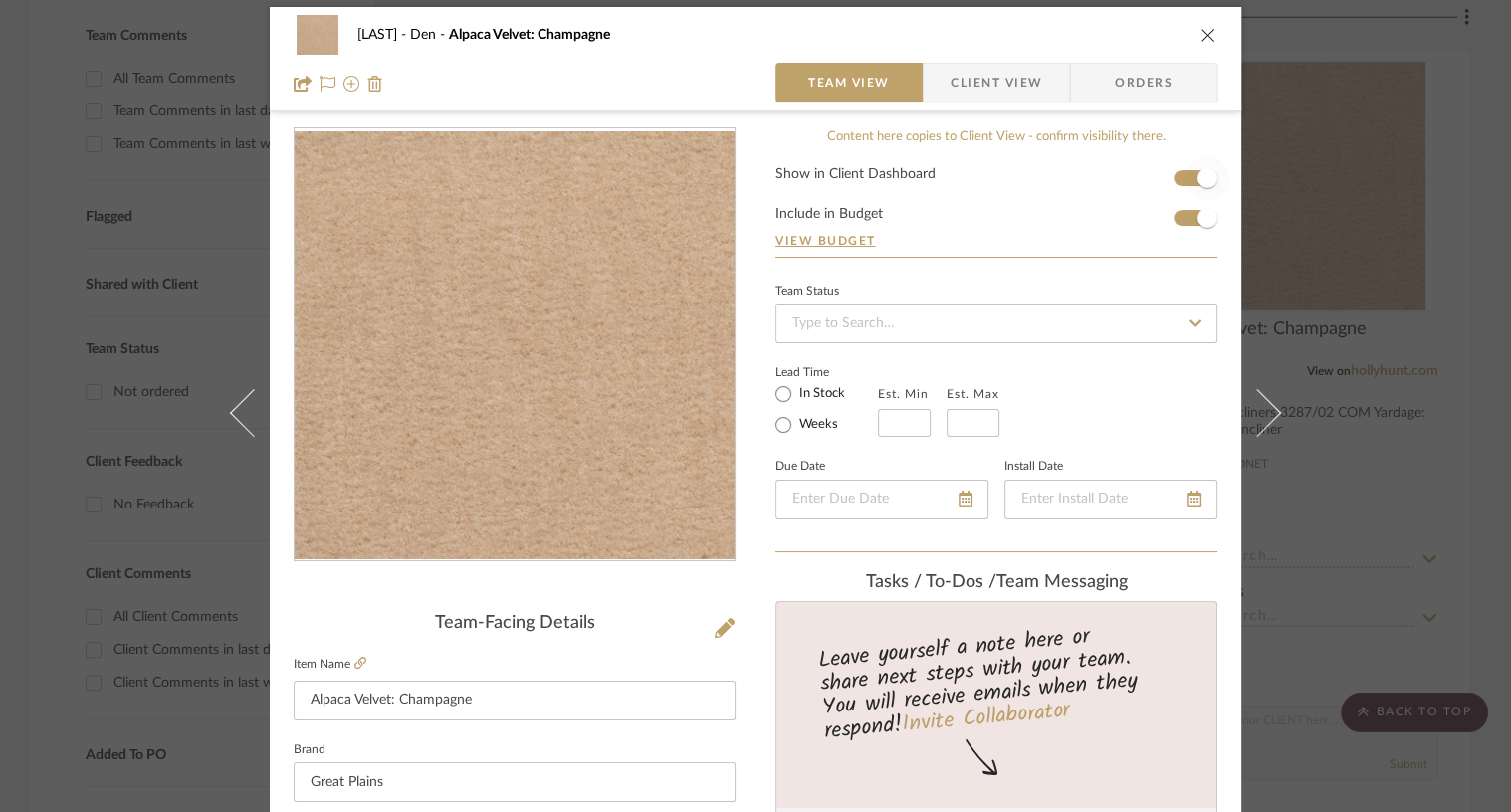 type 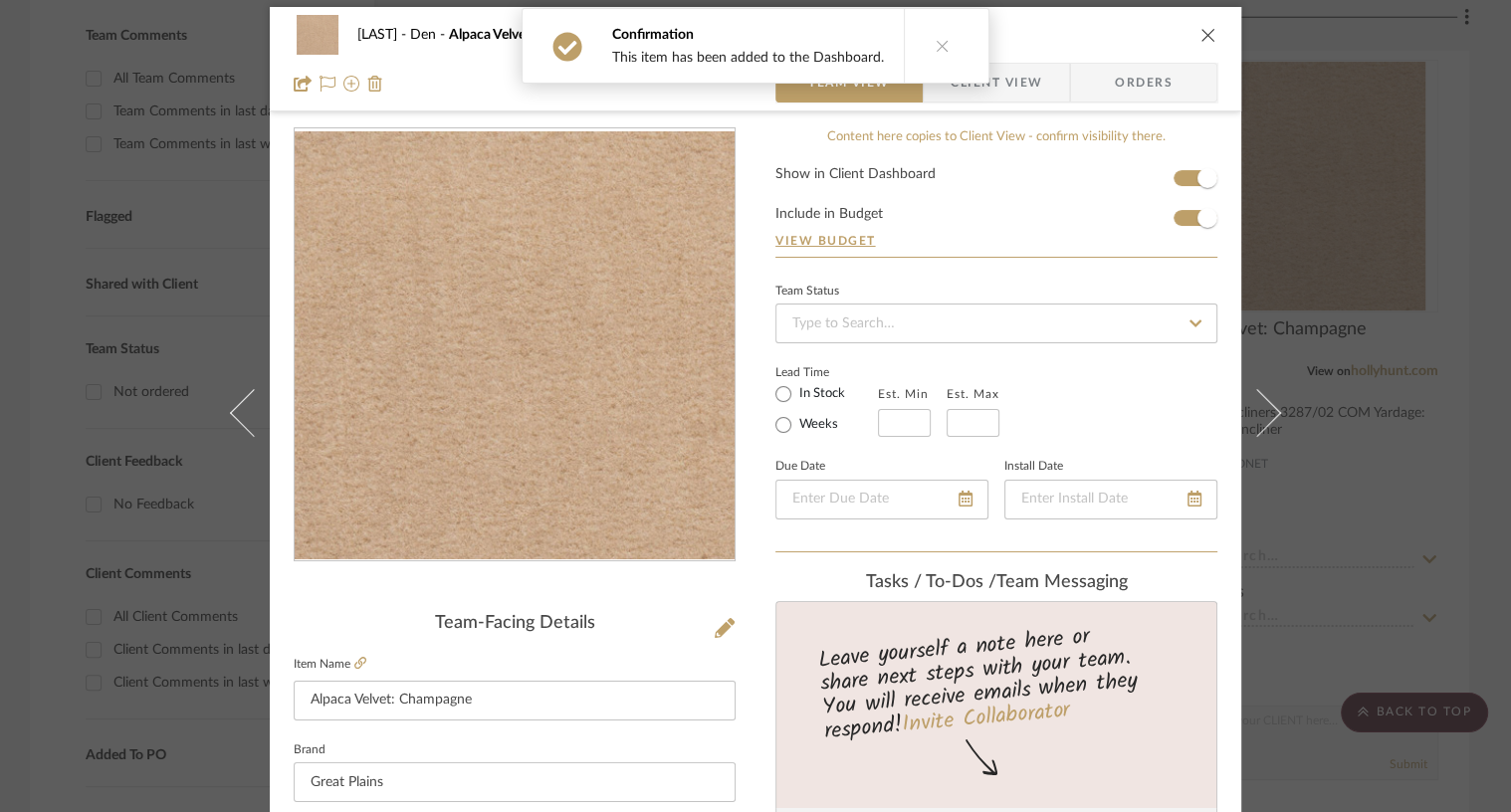 click at bounding box center [942, 46] 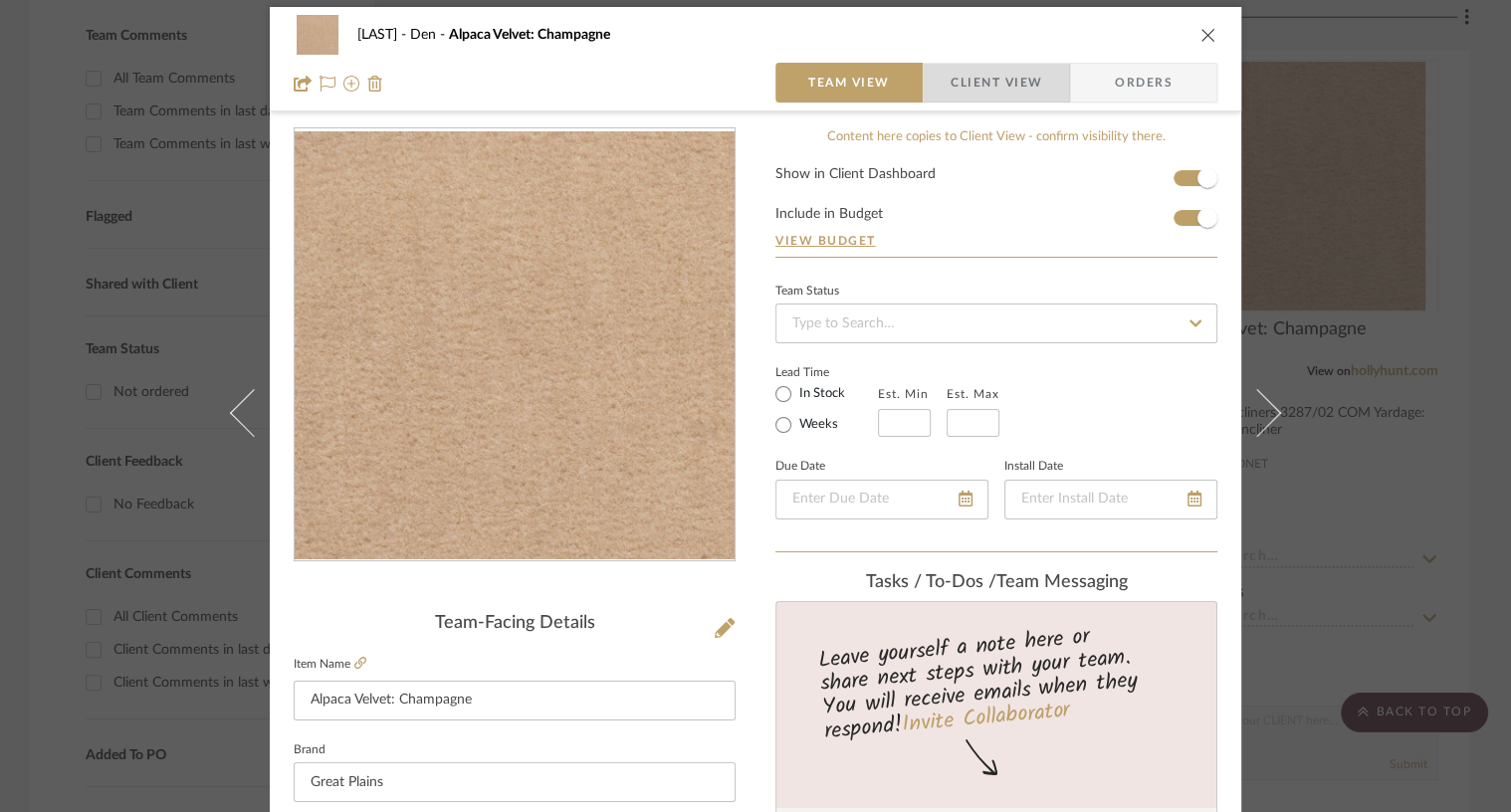 click on "Client View" at bounding box center [996, 83] 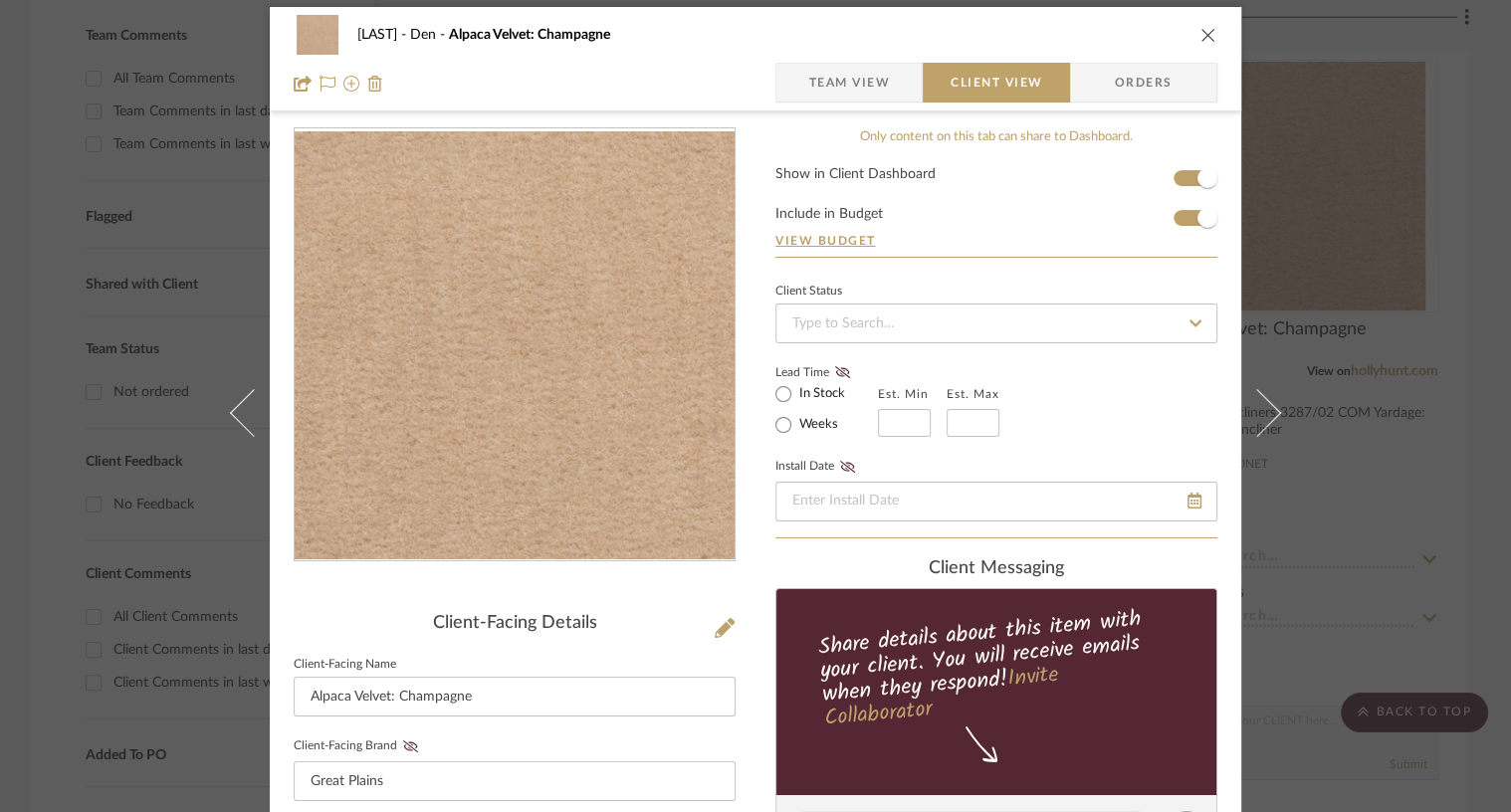 click on "Orders" at bounding box center (1144, 83) 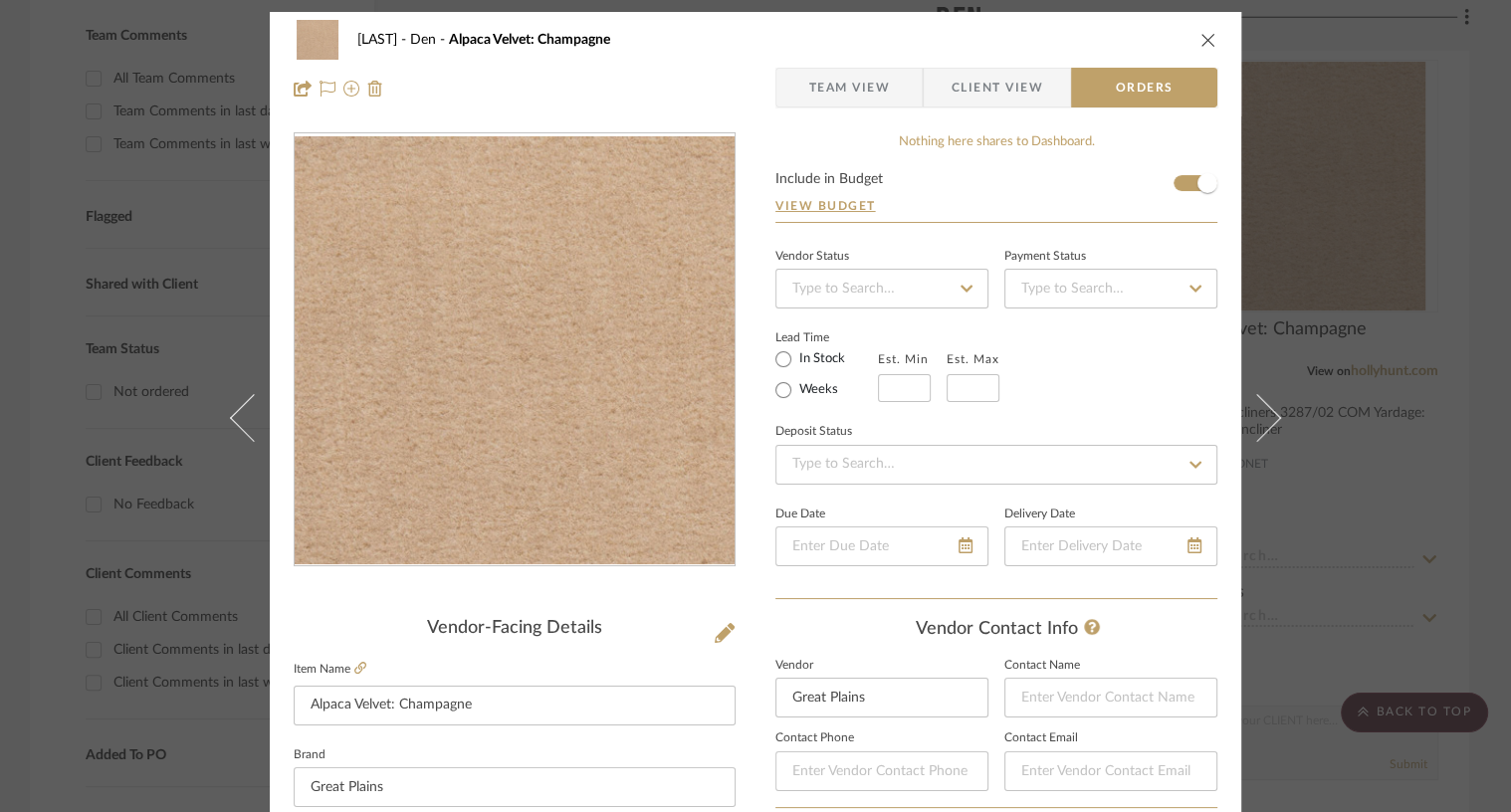 scroll, scrollTop: 0, scrollLeft: 0, axis: both 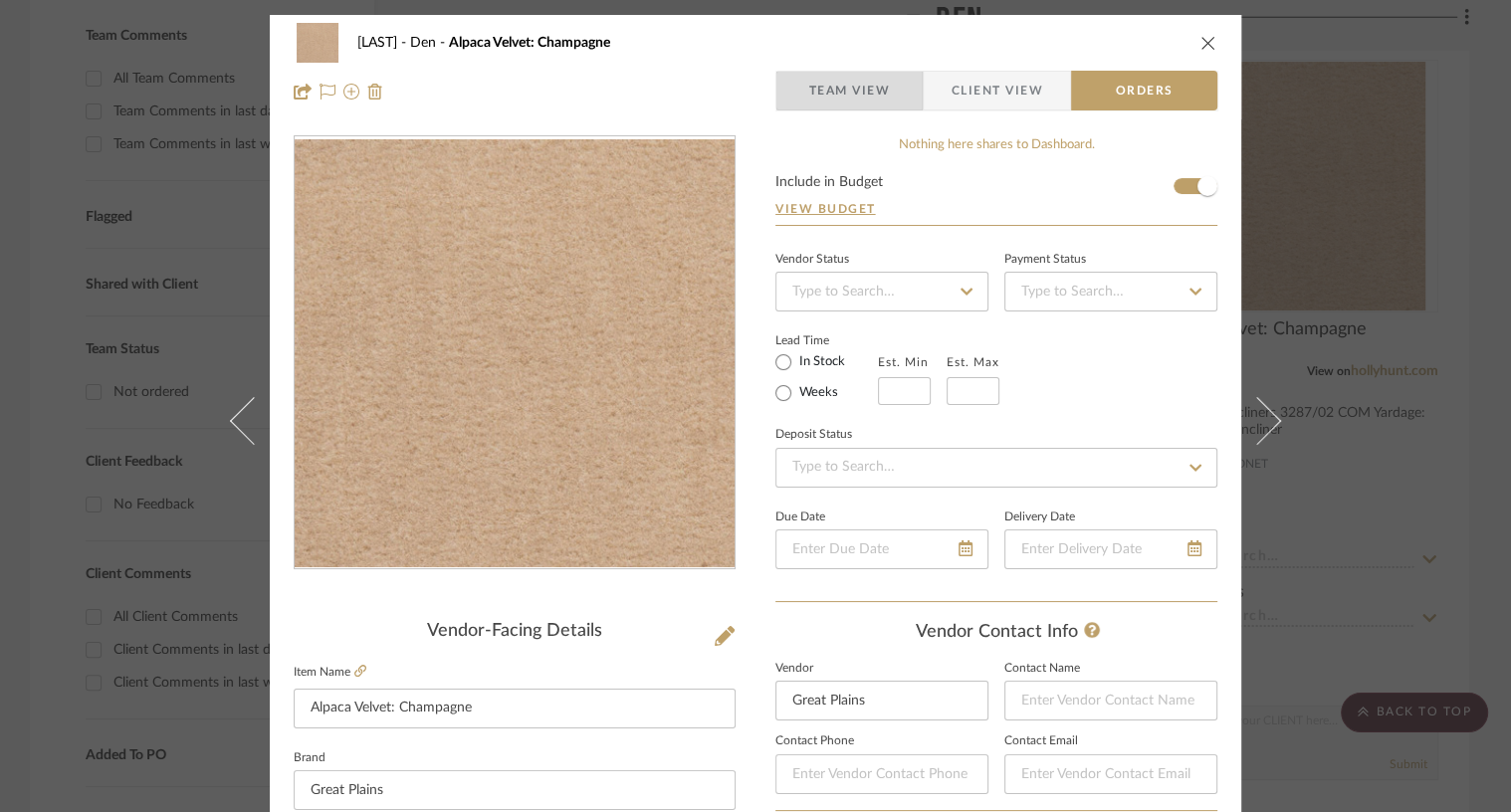 click on "Team View" at bounding box center [849, 91] 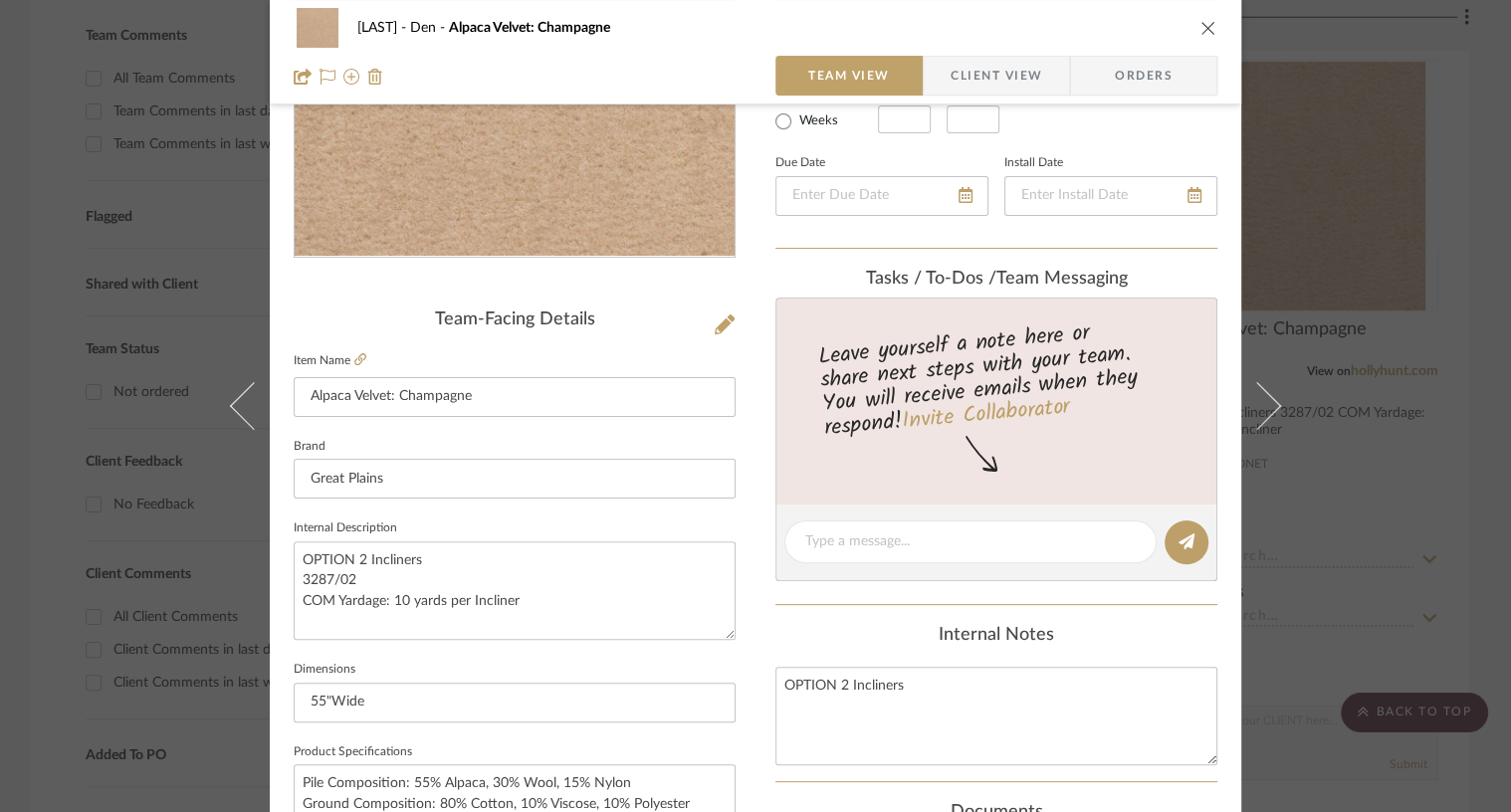 scroll, scrollTop: 0, scrollLeft: 0, axis: both 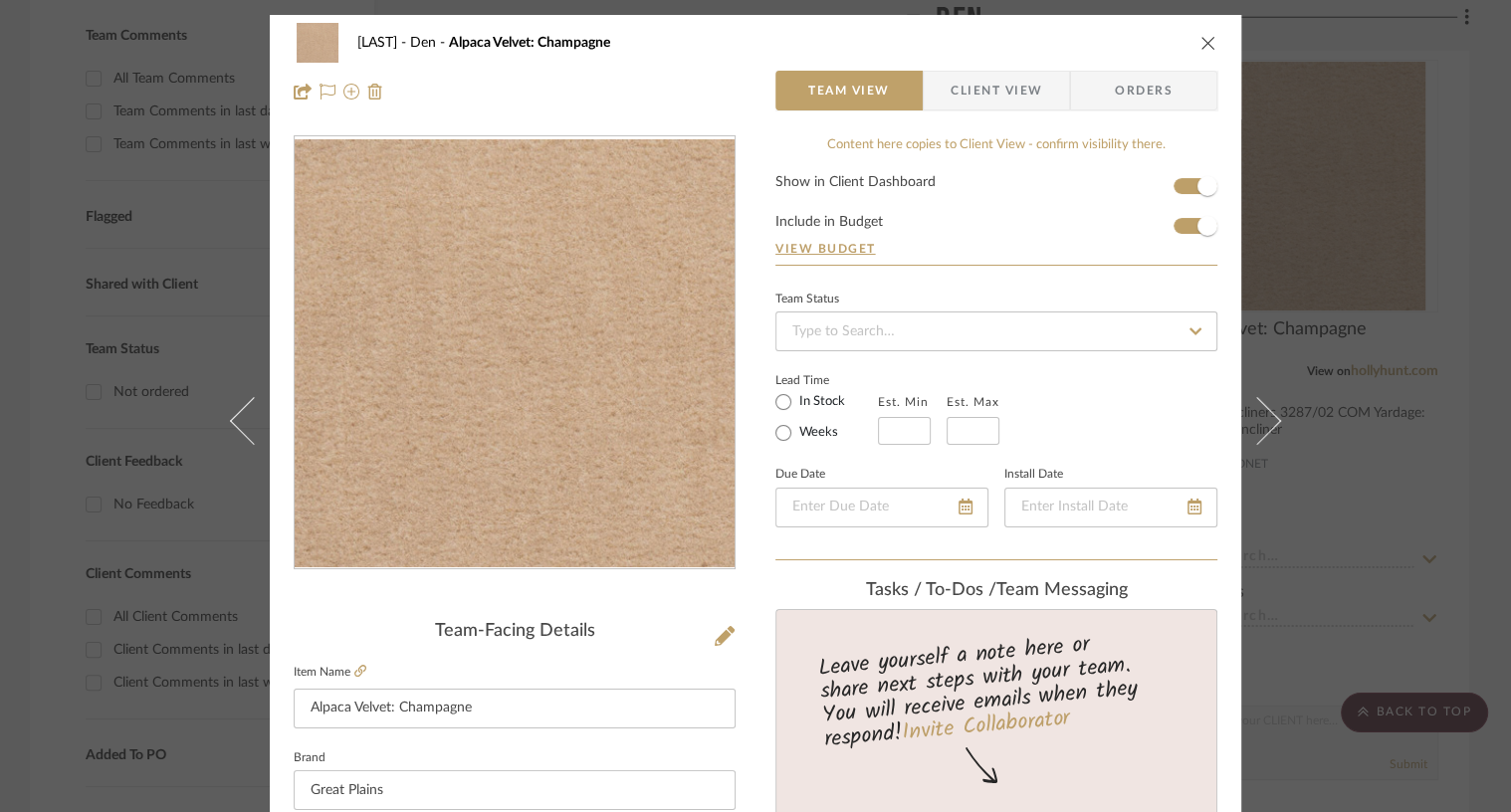 click at bounding box center (1208, 43) 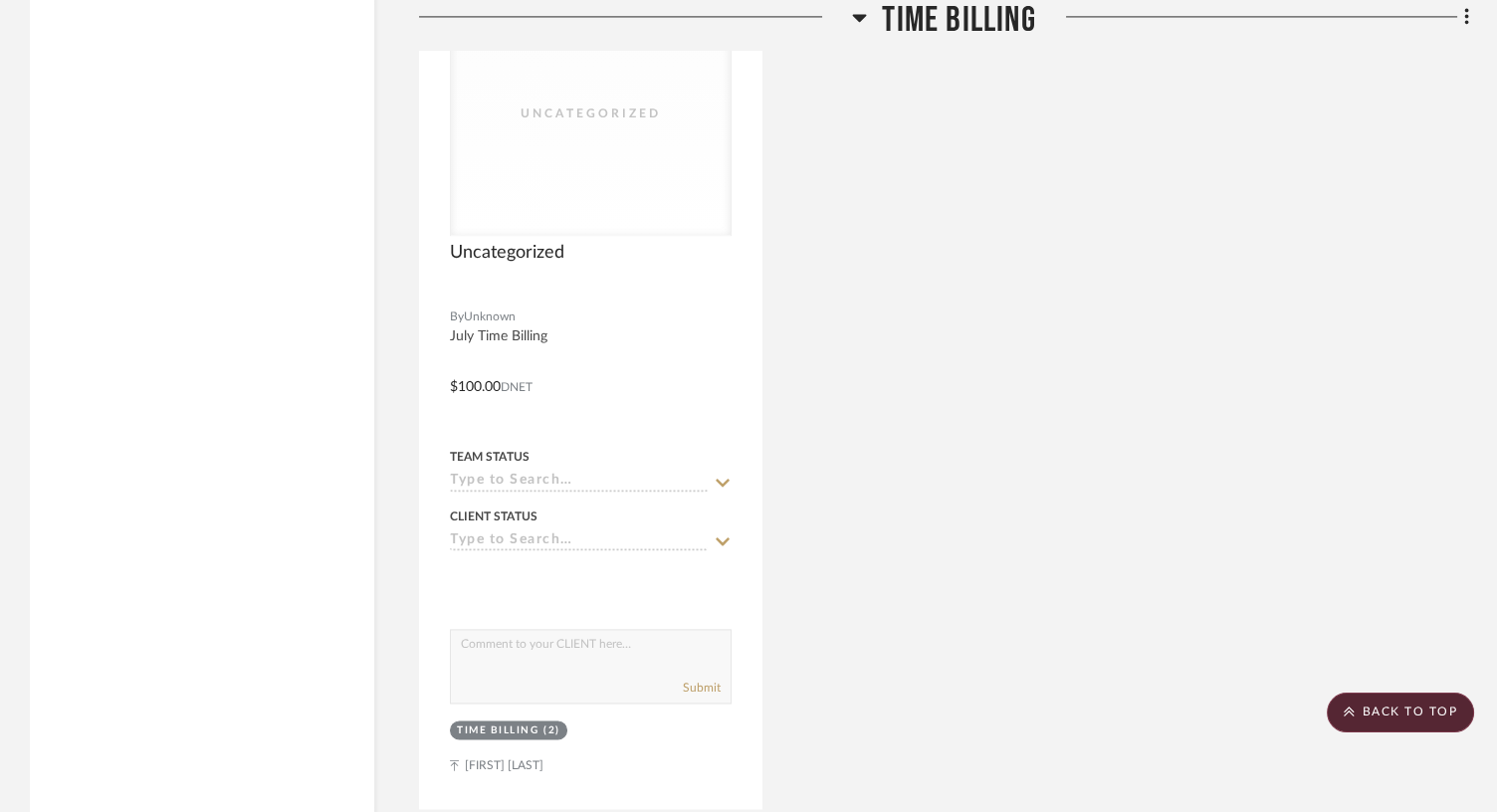 scroll, scrollTop: 5576, scrollLeft: 0, axis: vertical 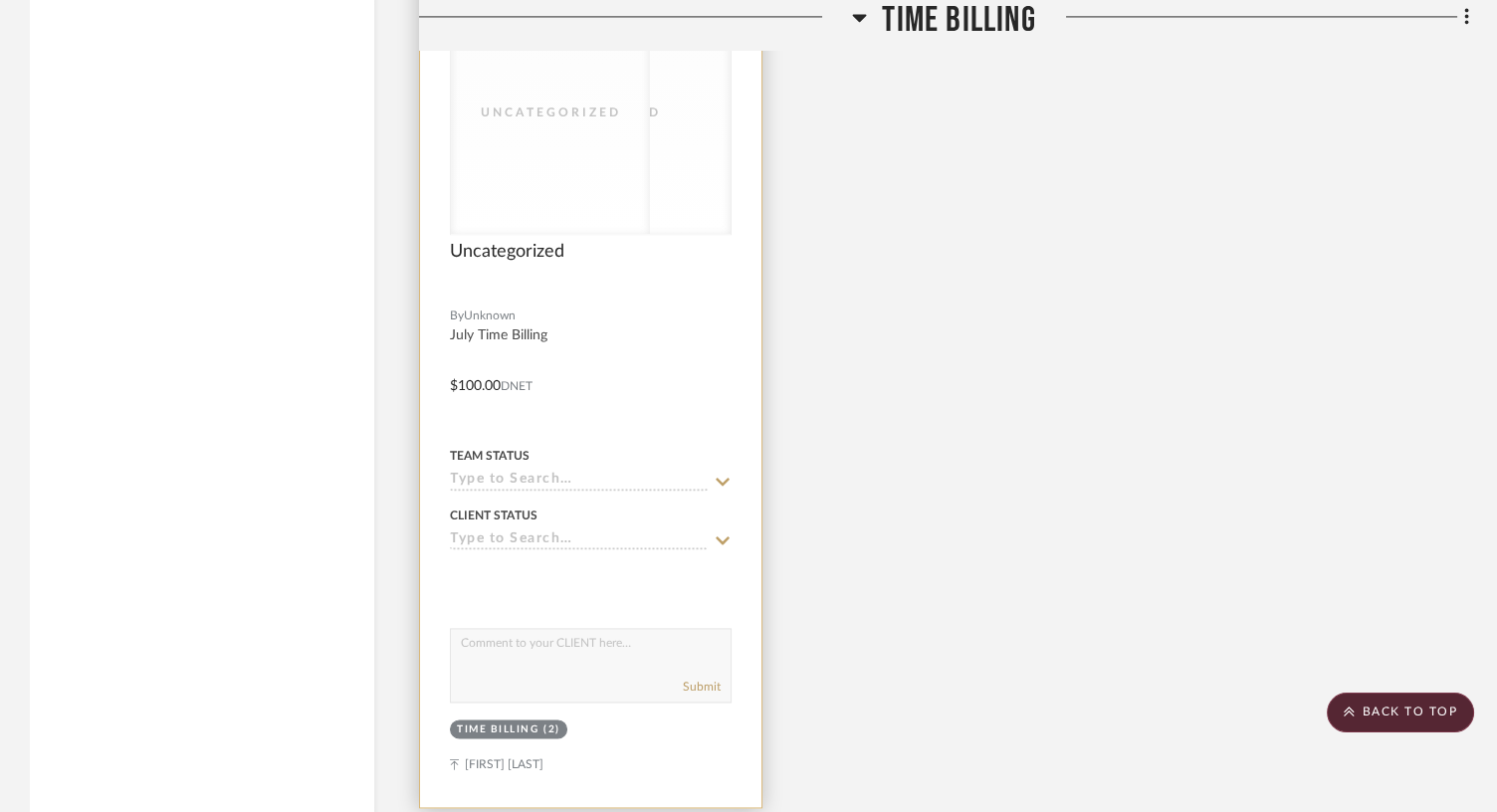 click on "Uncategorized Uncategorized" at bounding box center [590, 108] 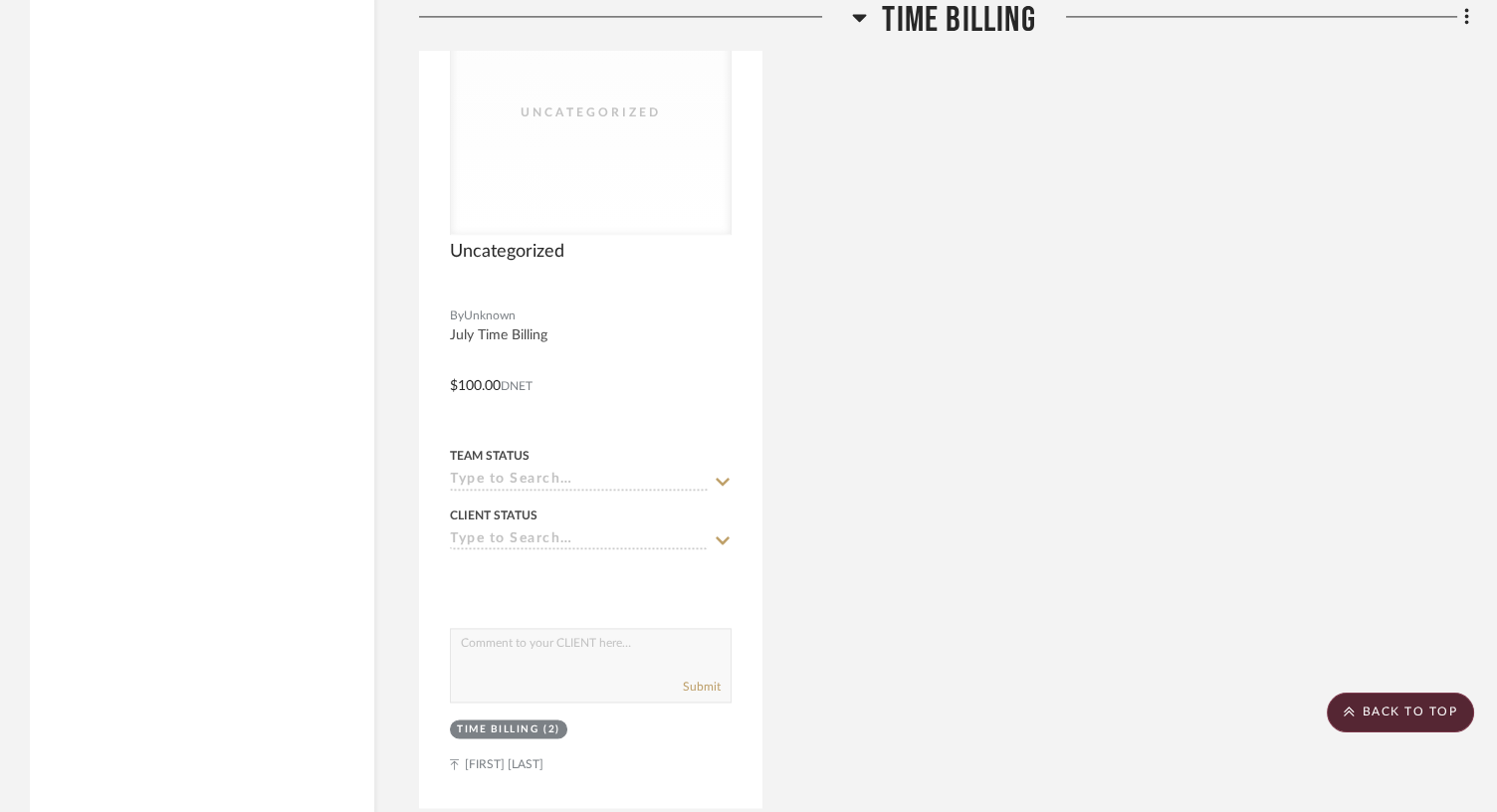 click on "Uncategorized Uncategorized  Uncategorized  By  Unknown  July Time Billing
$100.00  DNET  Team Status Client Status client Comments:  Submit   TIME BILLING  (2)    Terrell Ewing" 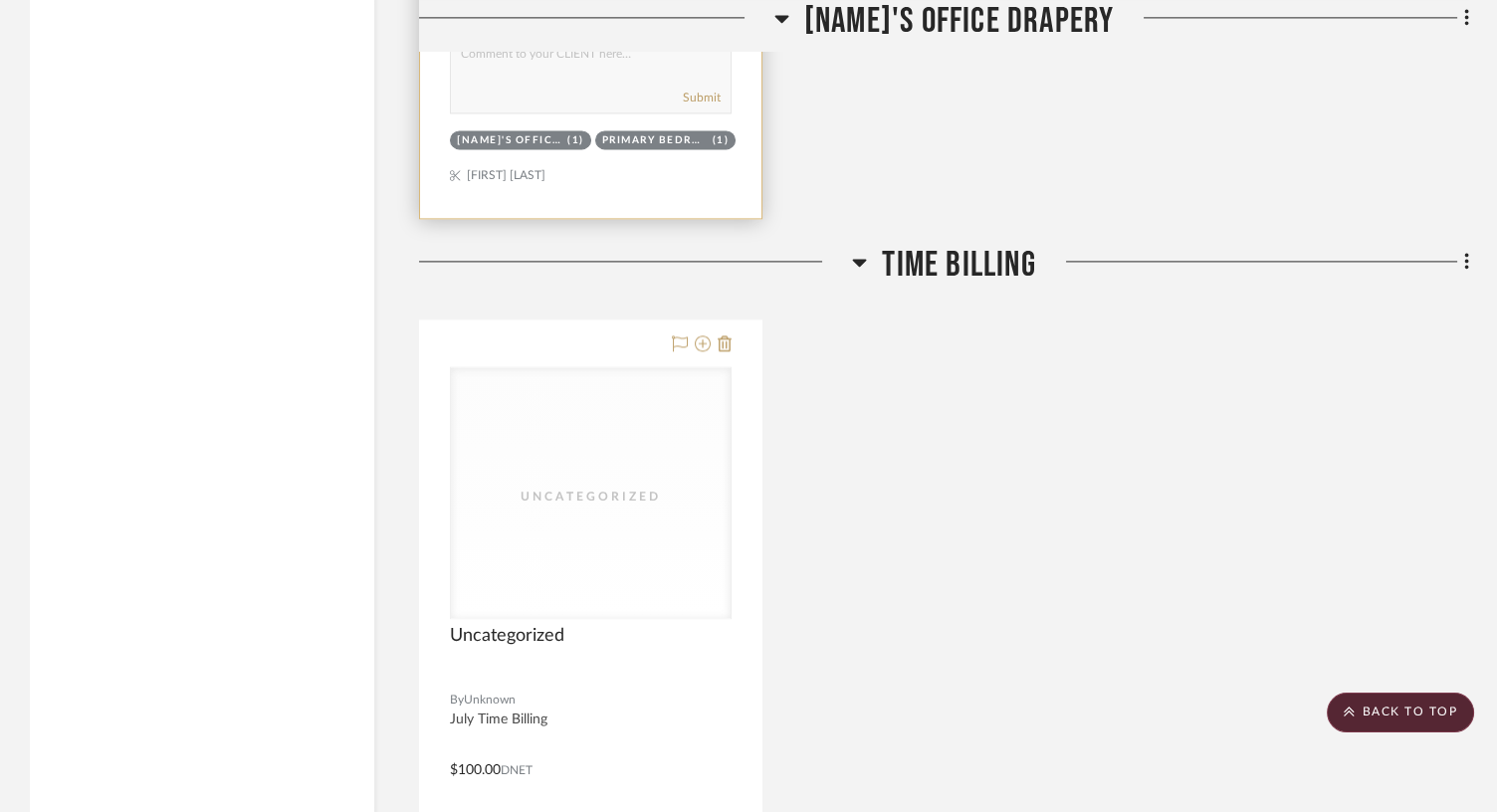 scroll, scrollTop: 5682, scrollLeft: 0, axis: vertical 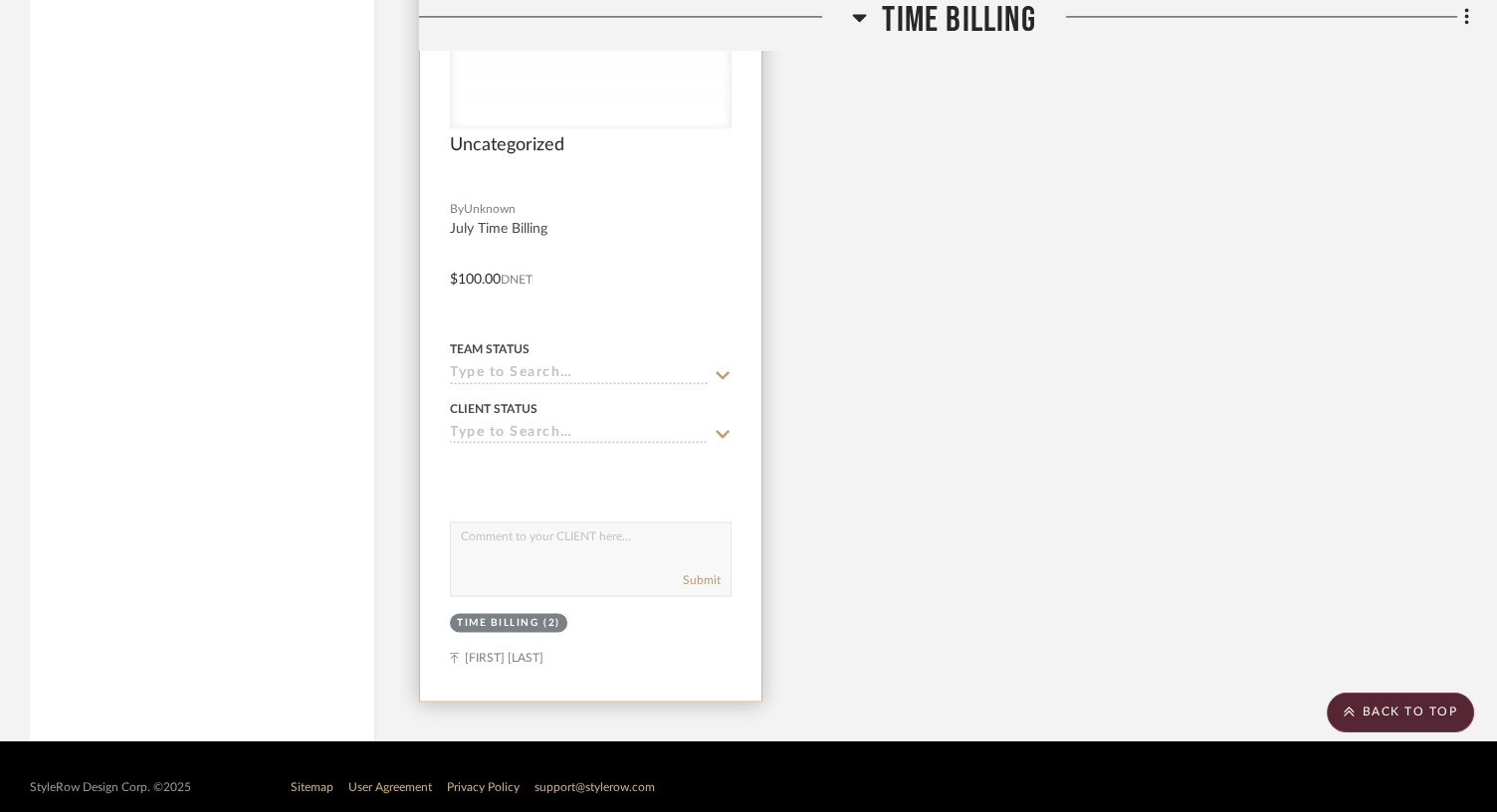 click at bounding box center [590, 265] 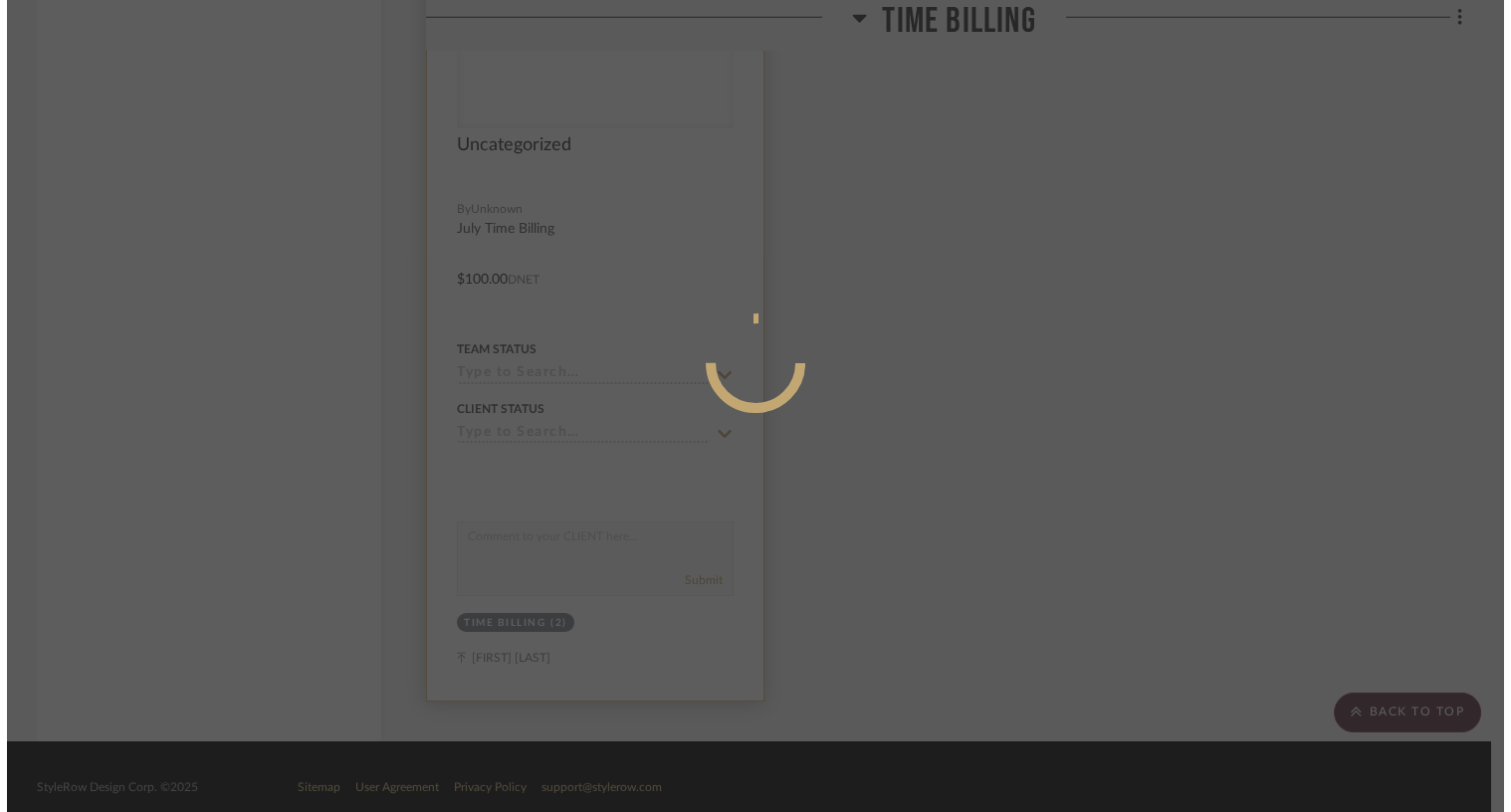 scroll, scrollTop: 0, scrollLeft: 0, axis: both 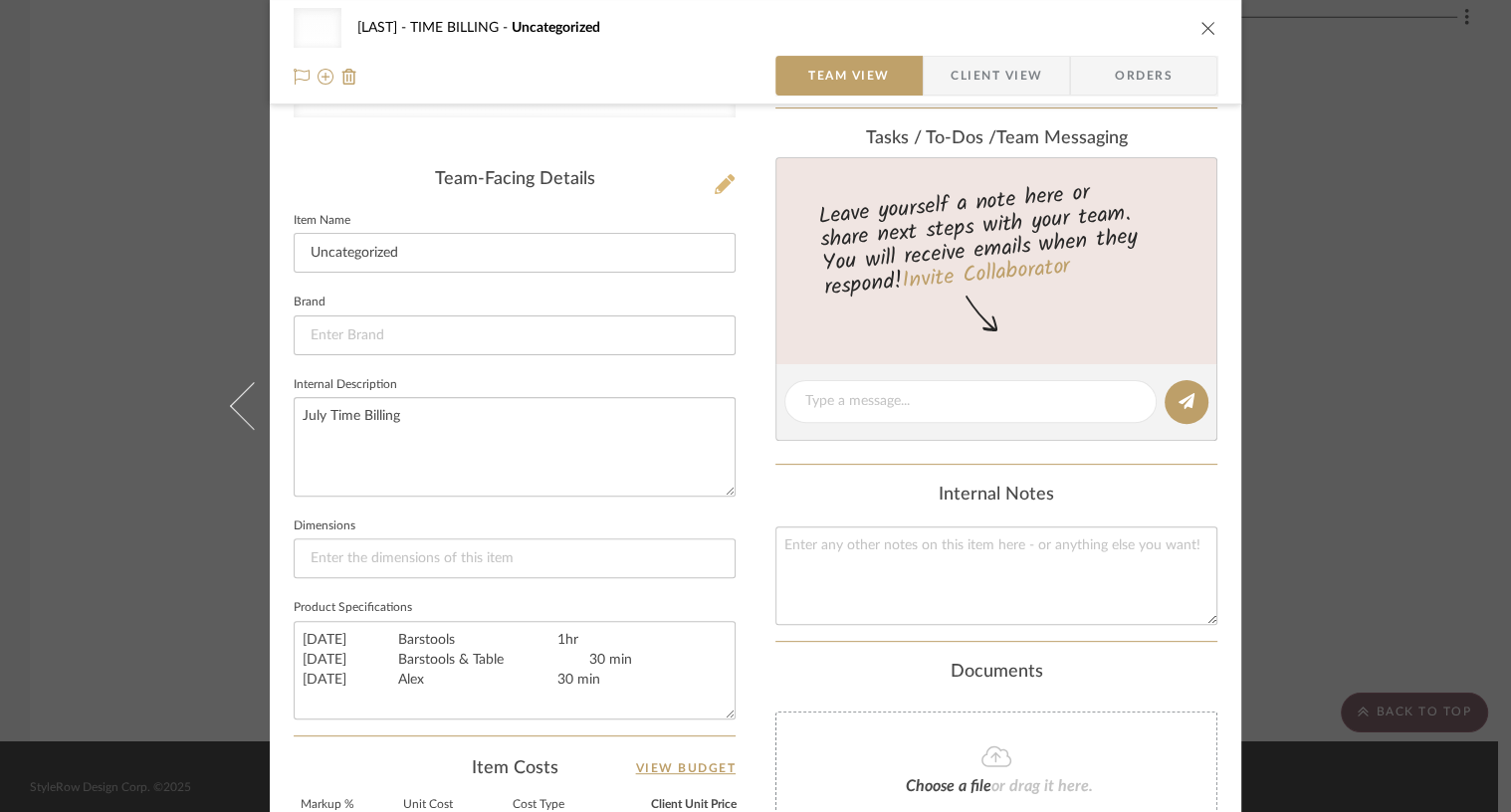 click 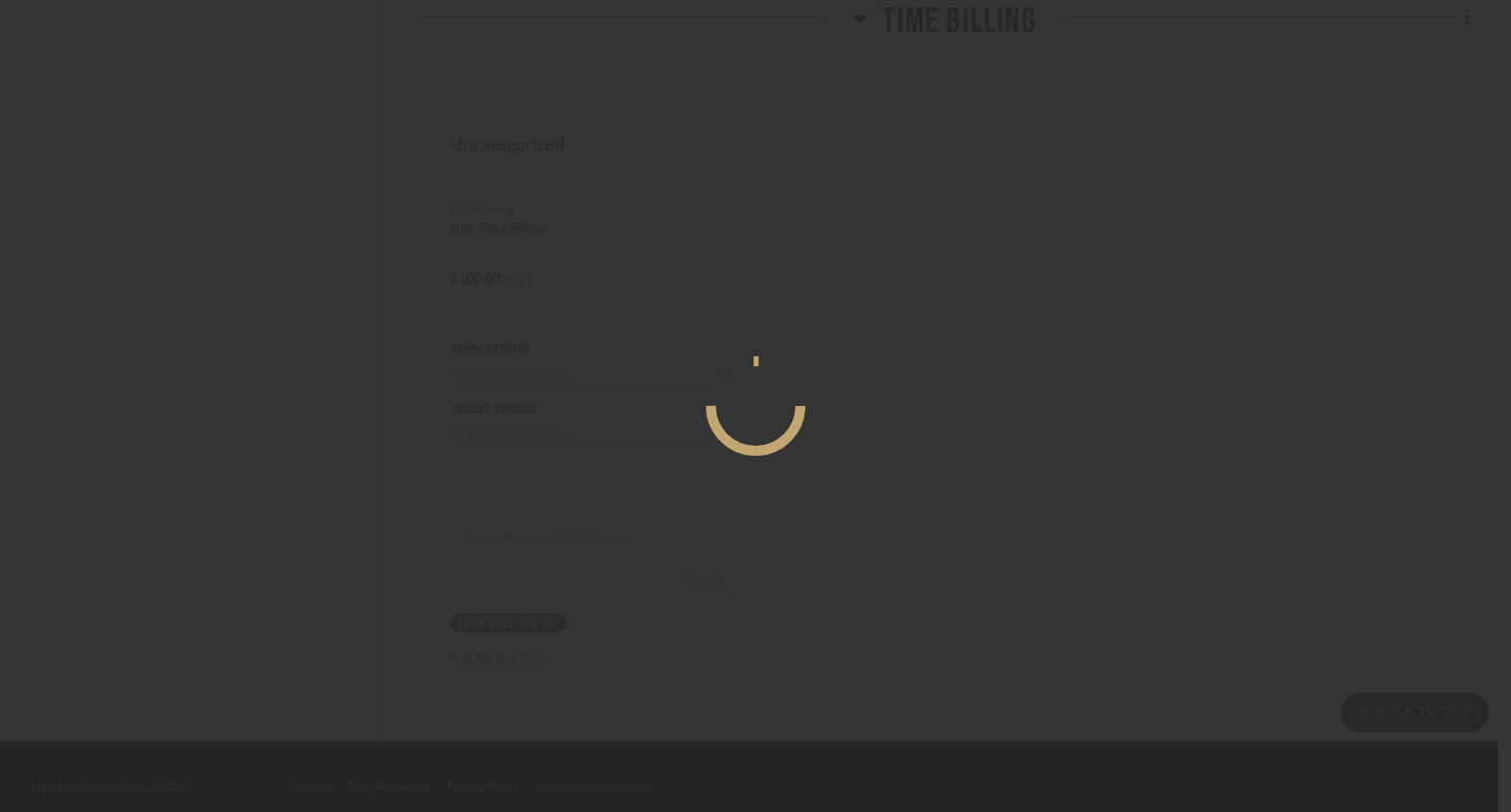 scroll, scrollTop: 0, scrollLeft: 0, axis: both 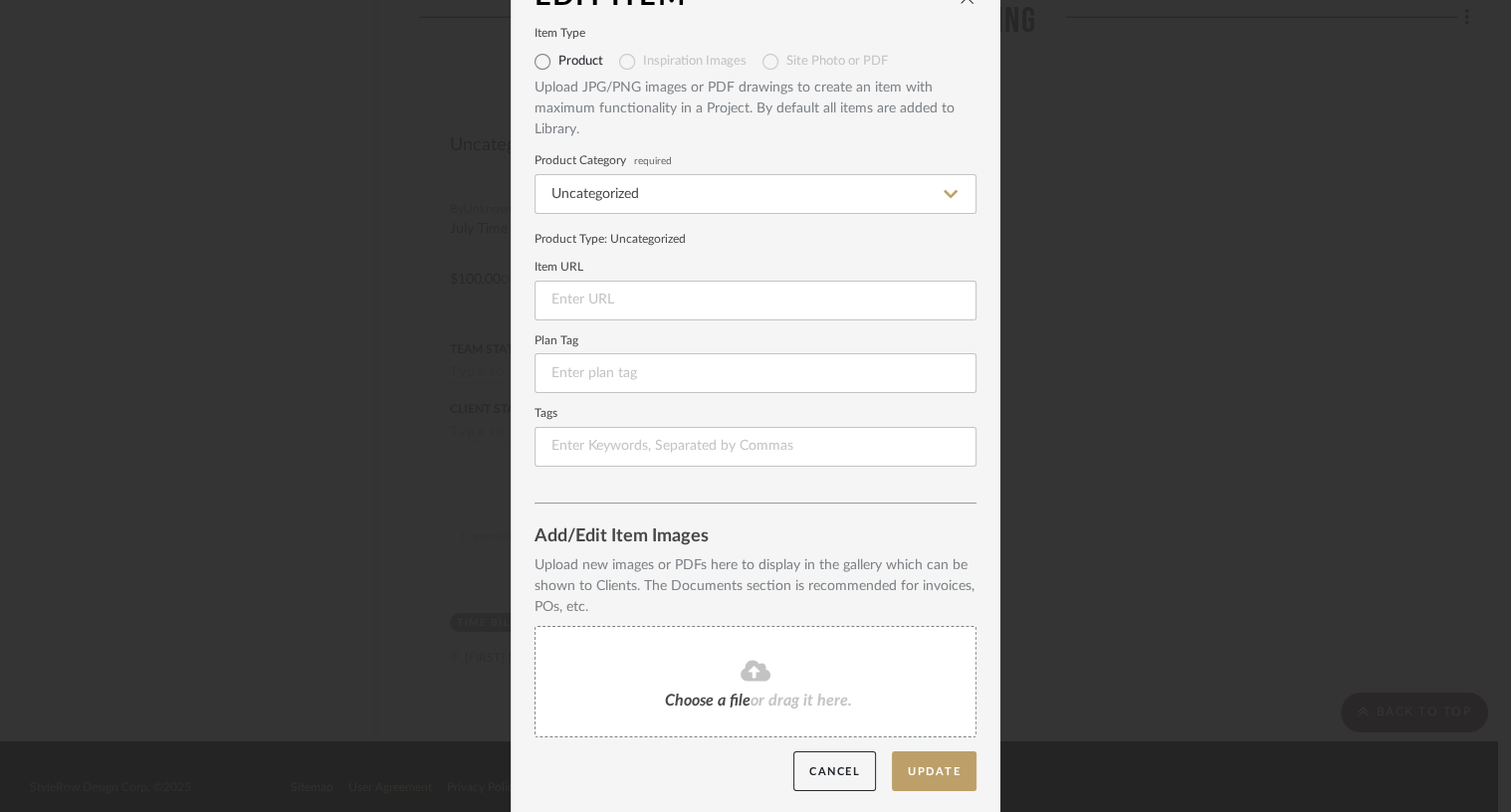click 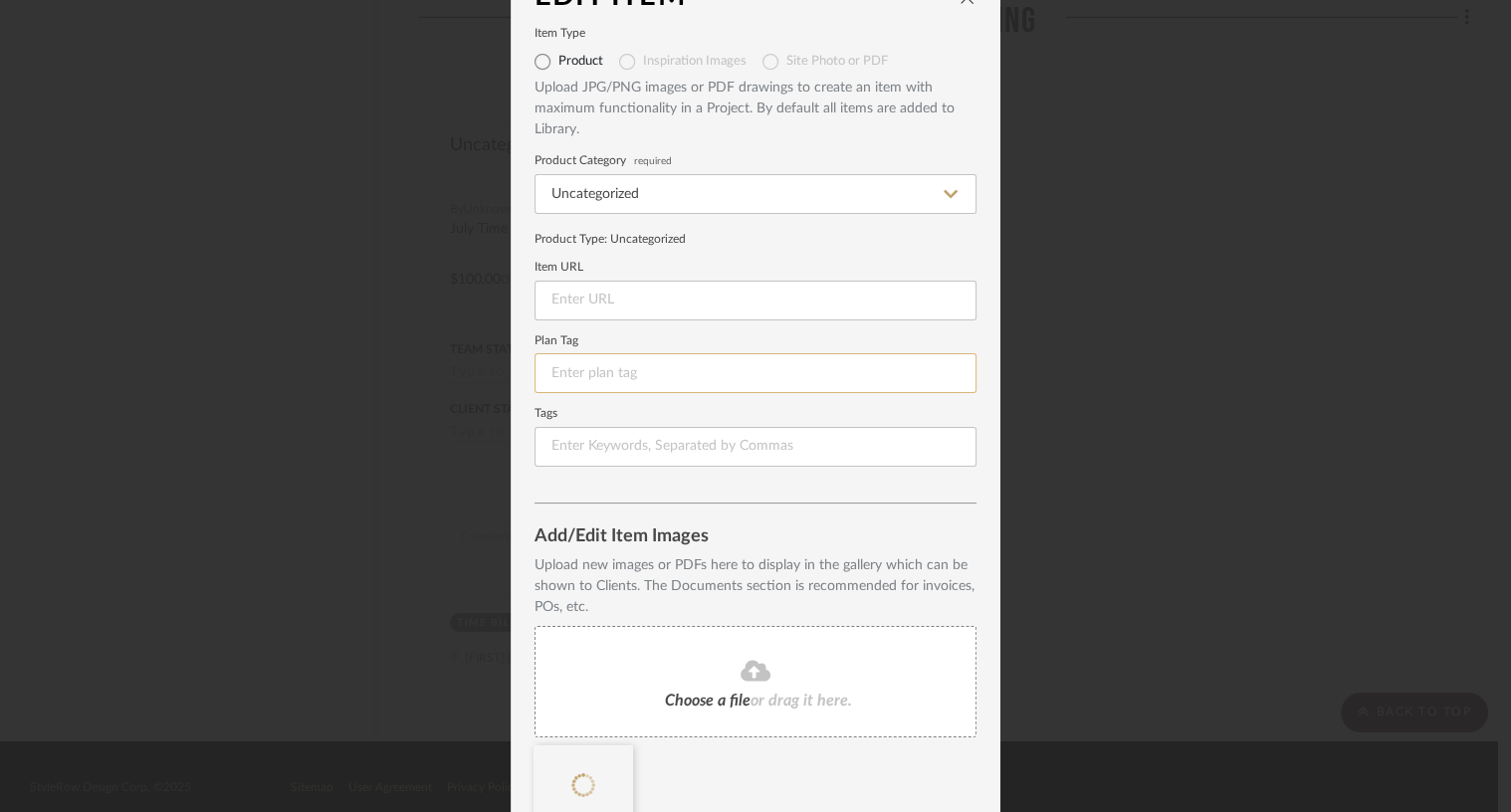 scroll, scrollTop: 134, scrollLeft: 0, axis: vertical 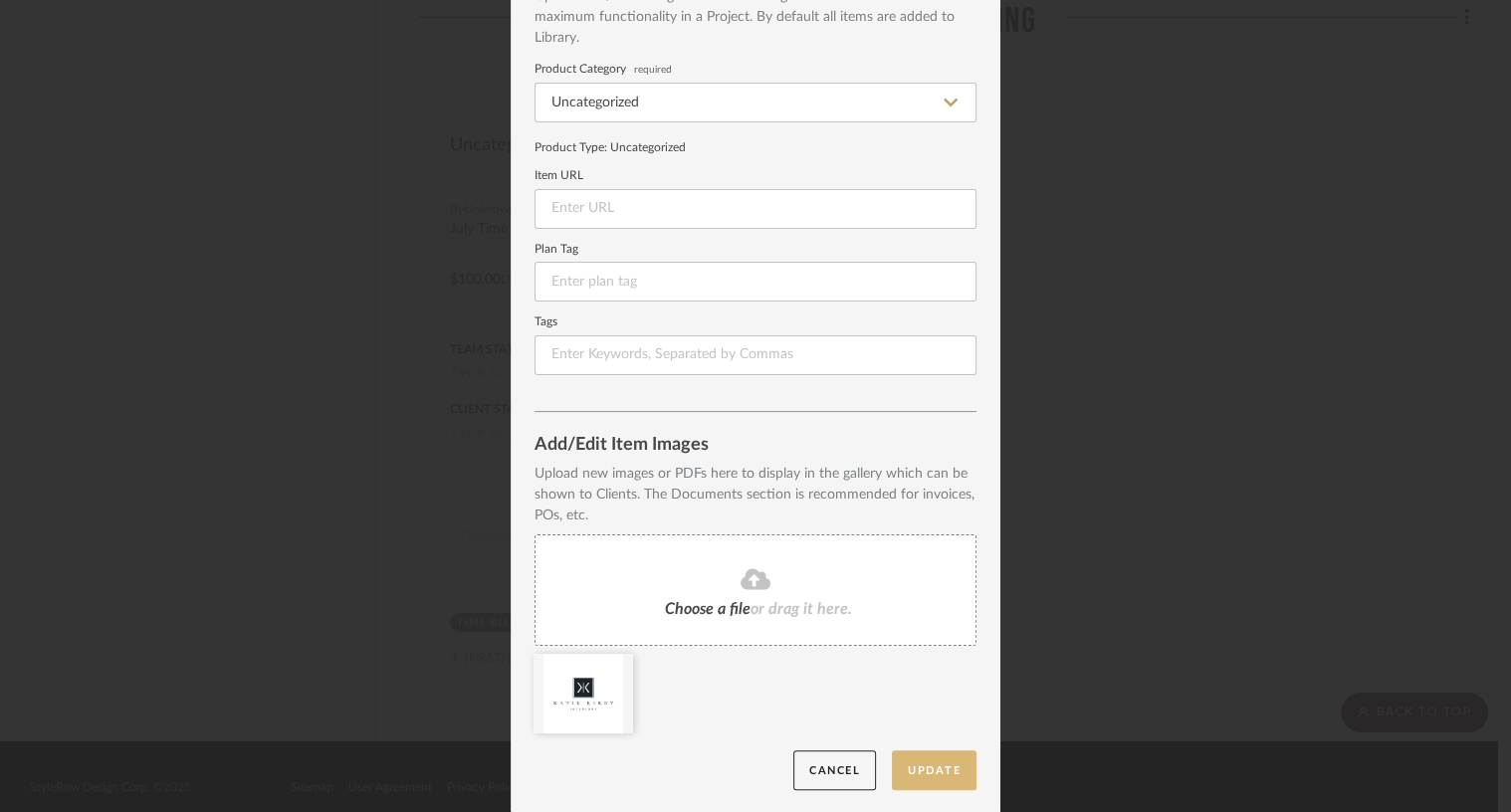 click on "Update" at bounding box center [934, 770] 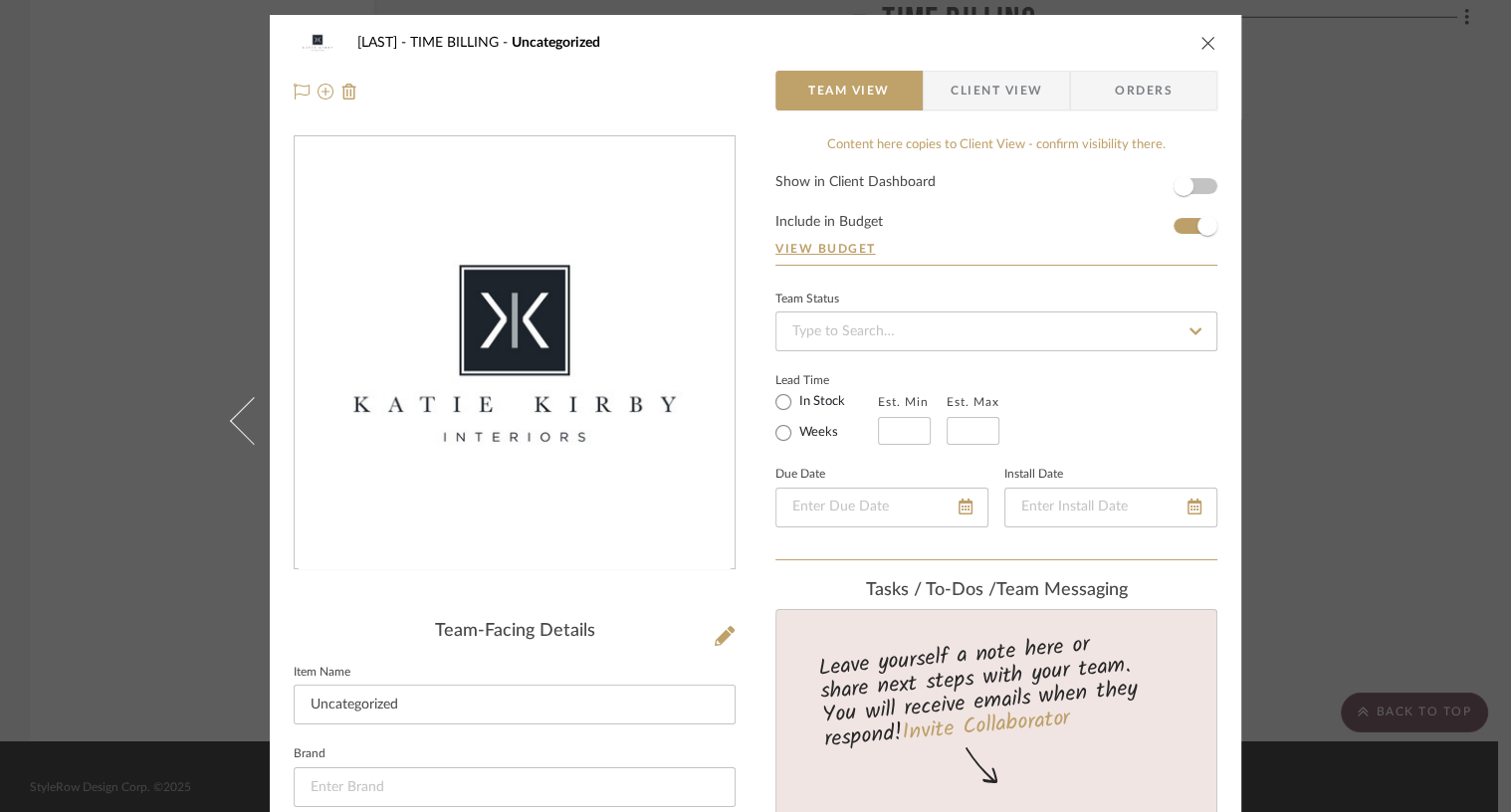 click at bounding box center (1208, 43) 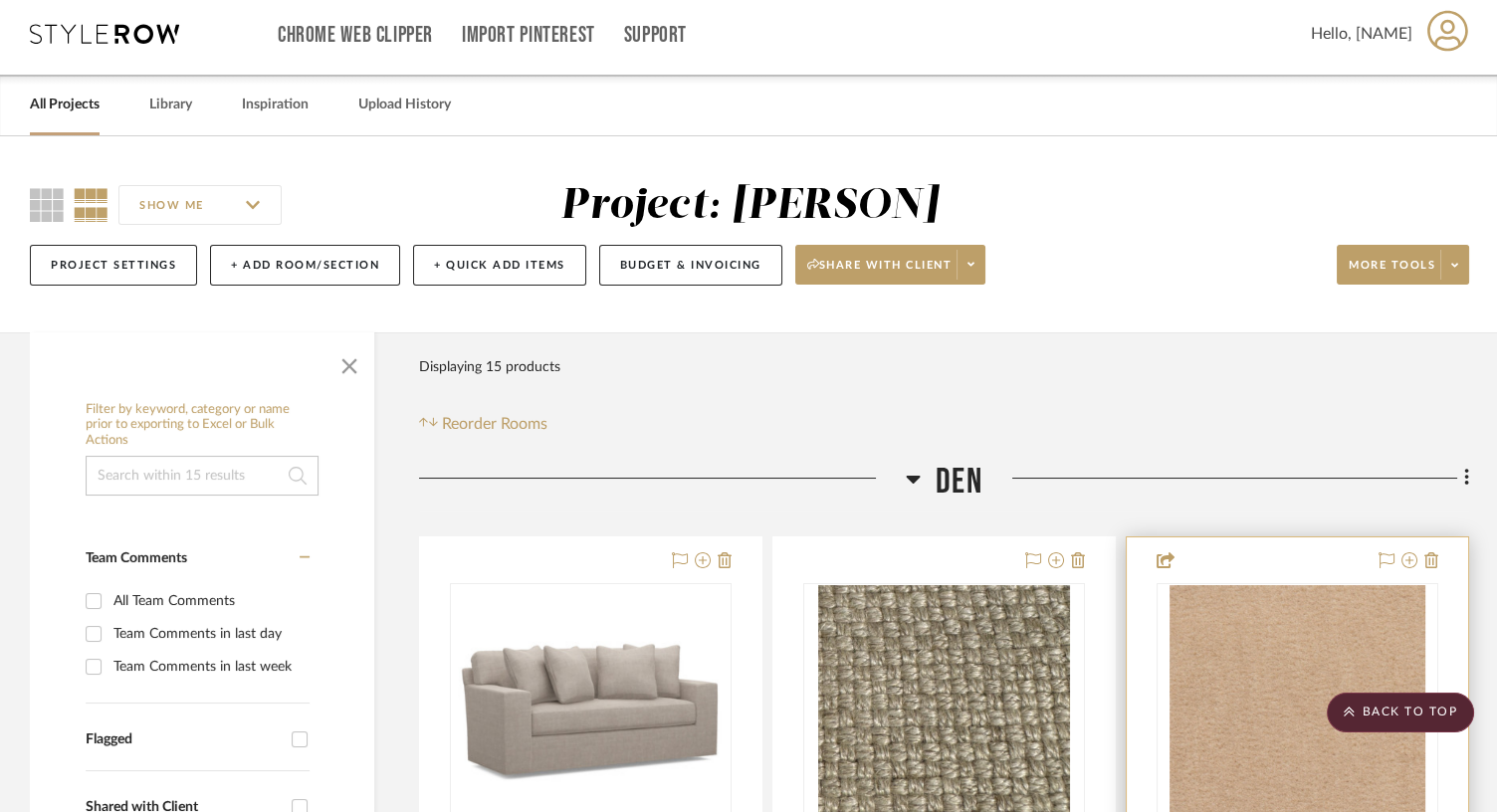 scroll, scrollTop: 0, scrollLeft: 0, axis: both 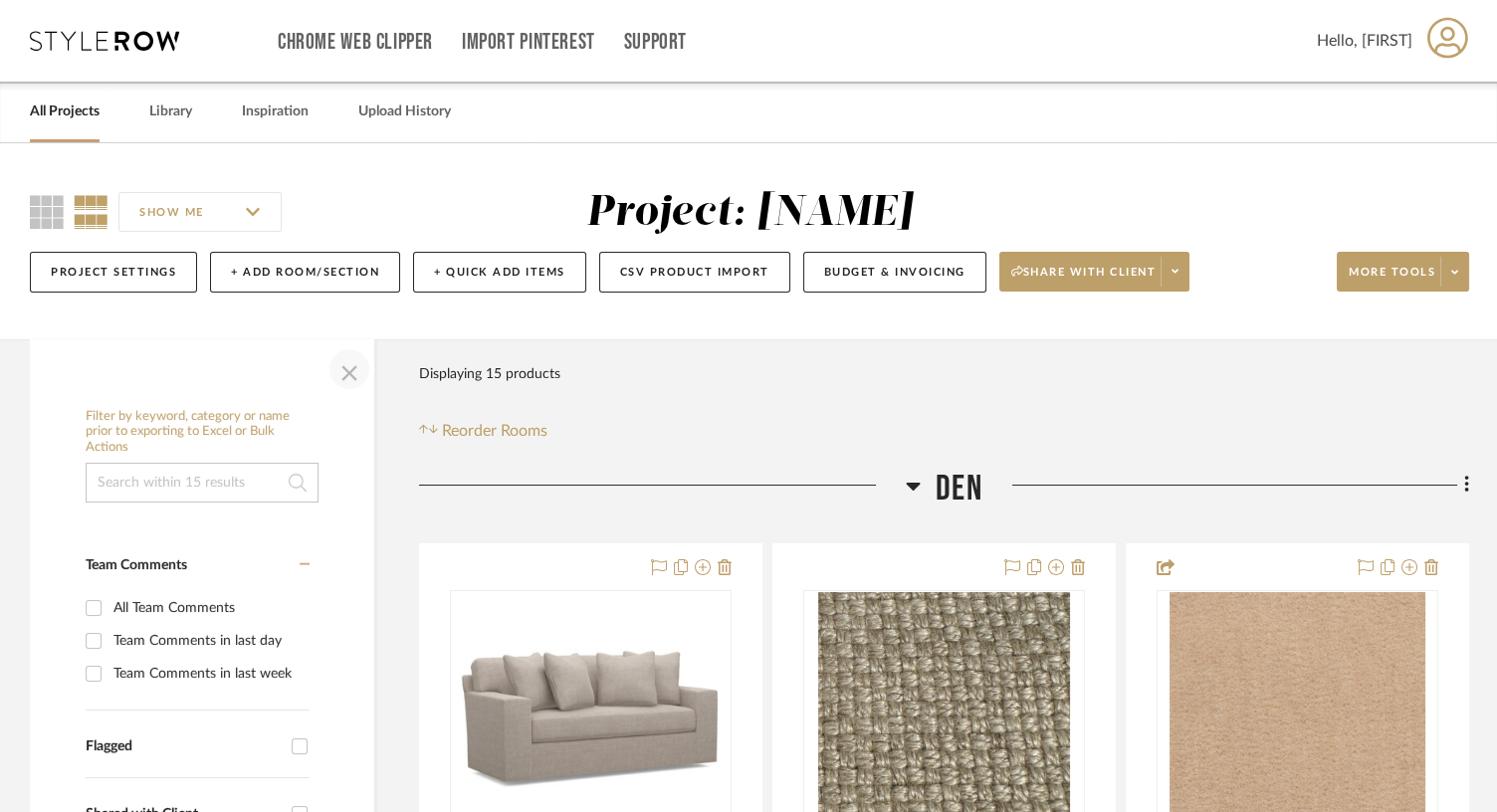 click 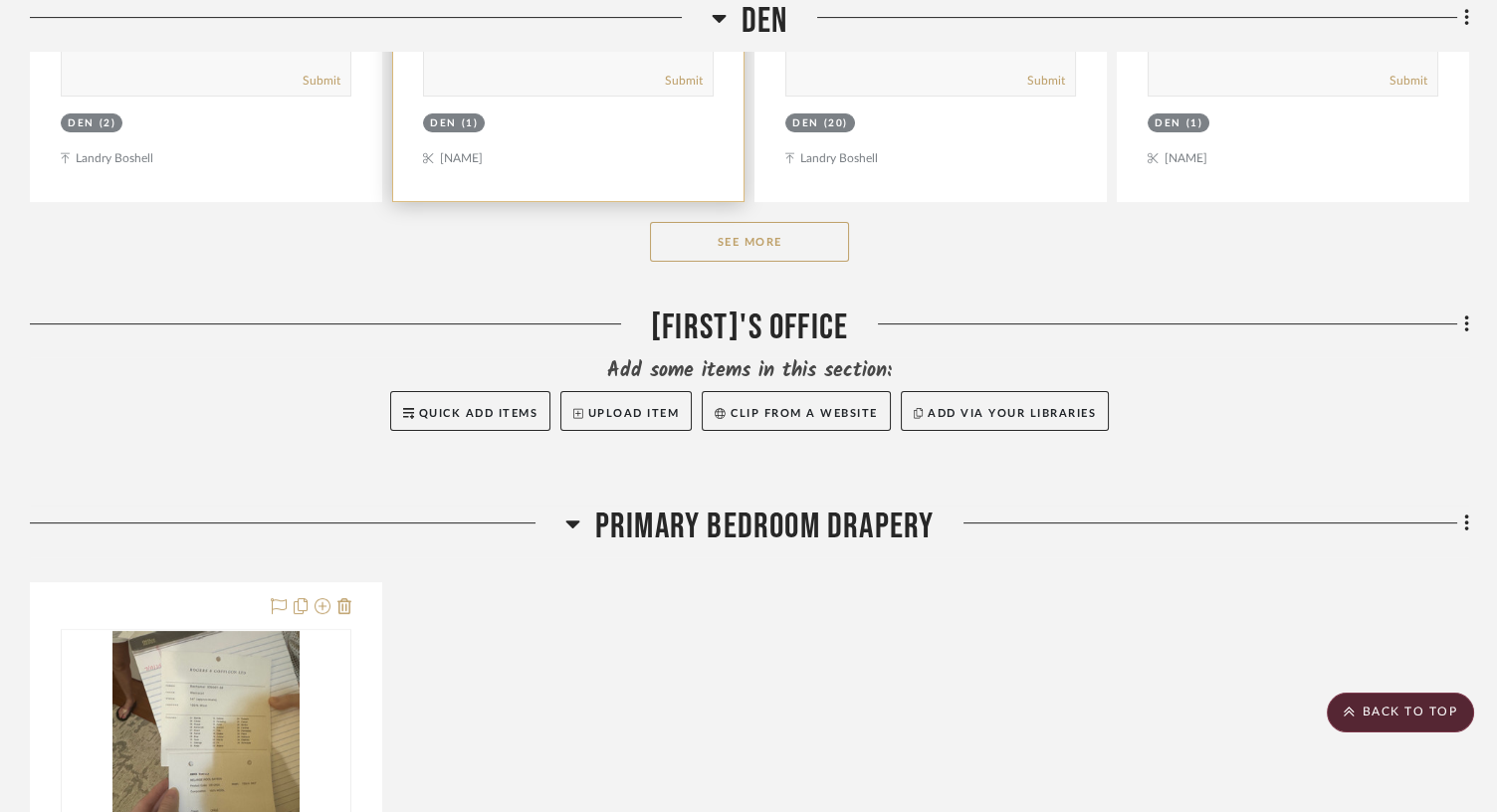 scroll, scrollTop: 1218, scrollLeft: 0, axis: vertical 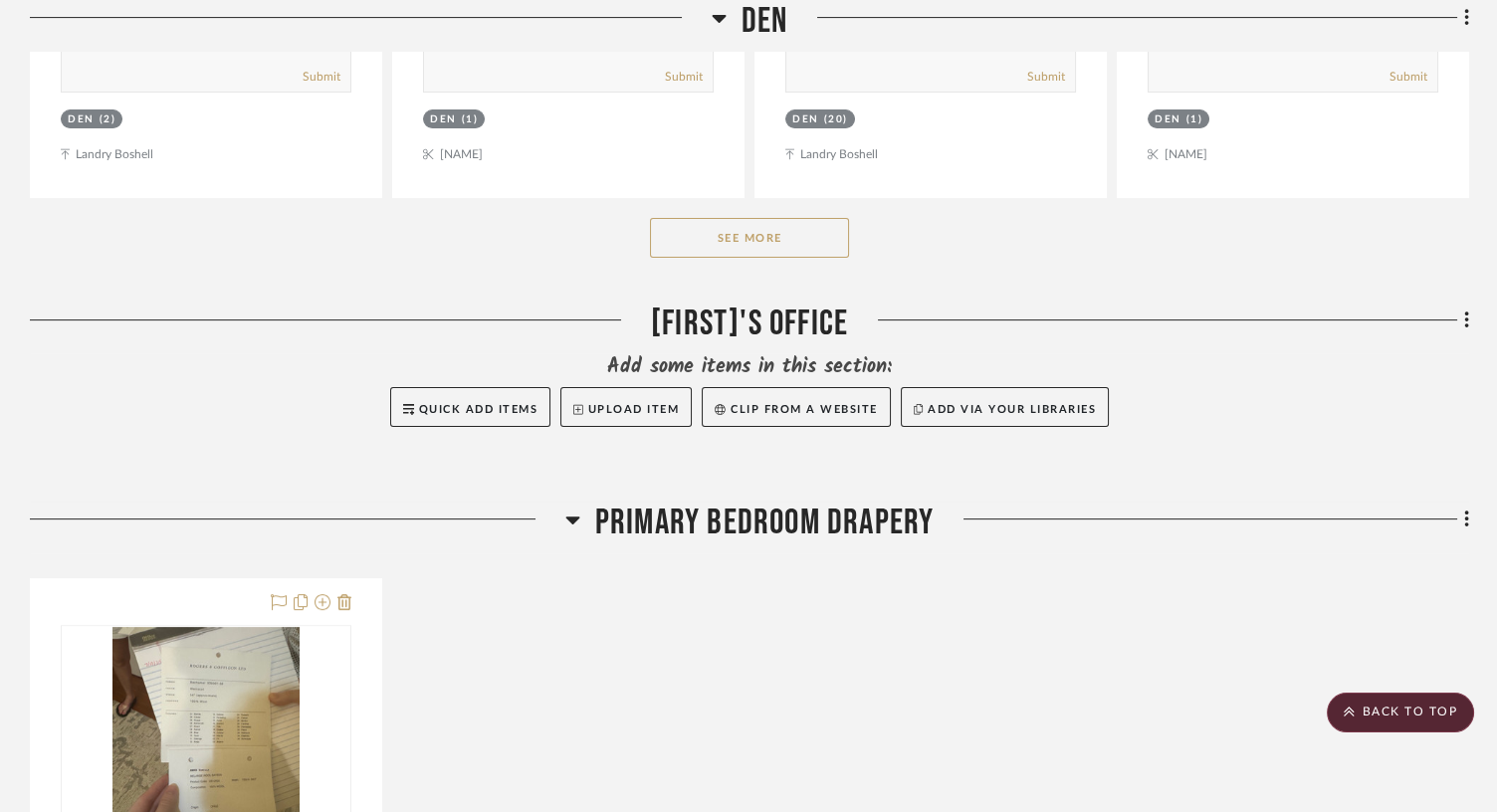 click on "See More" 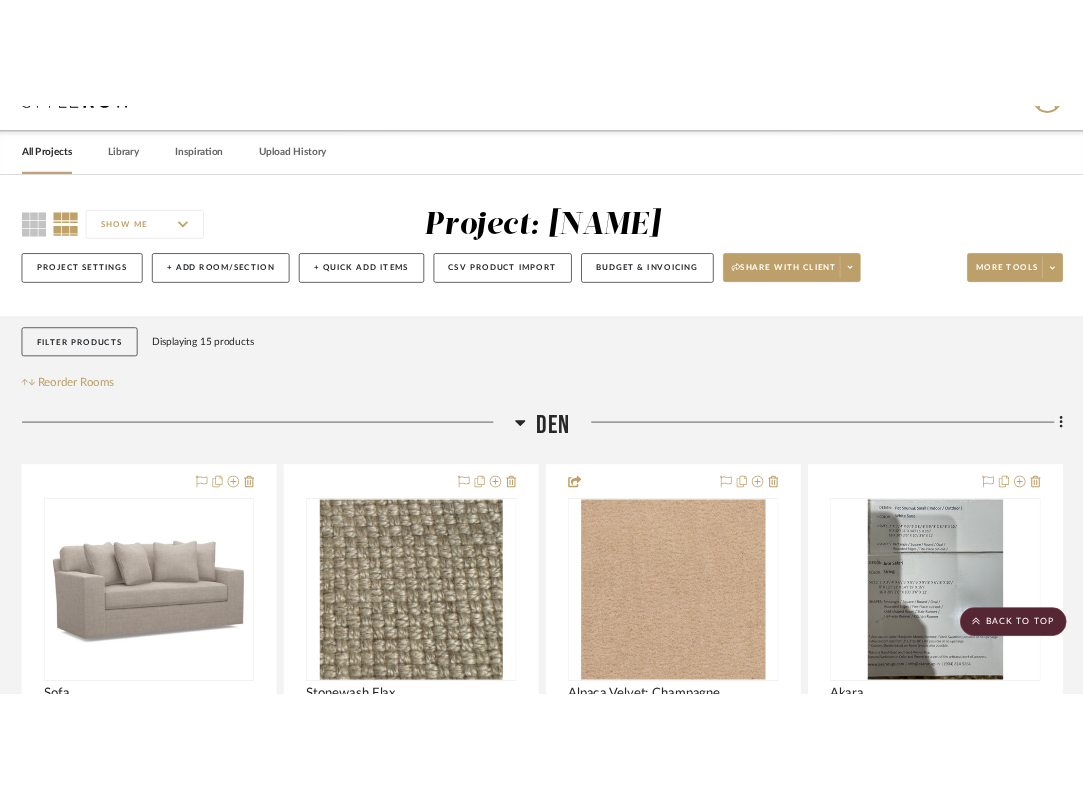 scroll, scrollTop: 0, scrollLeft: 0, axis: both 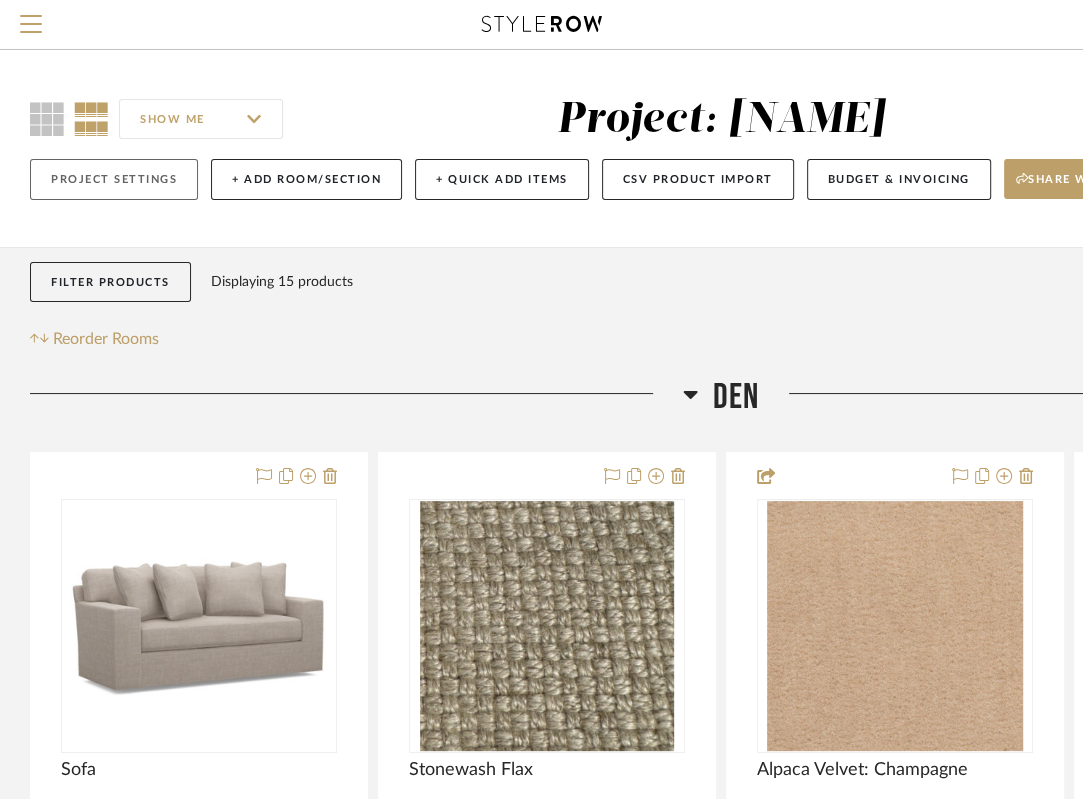click on "Project Settings" 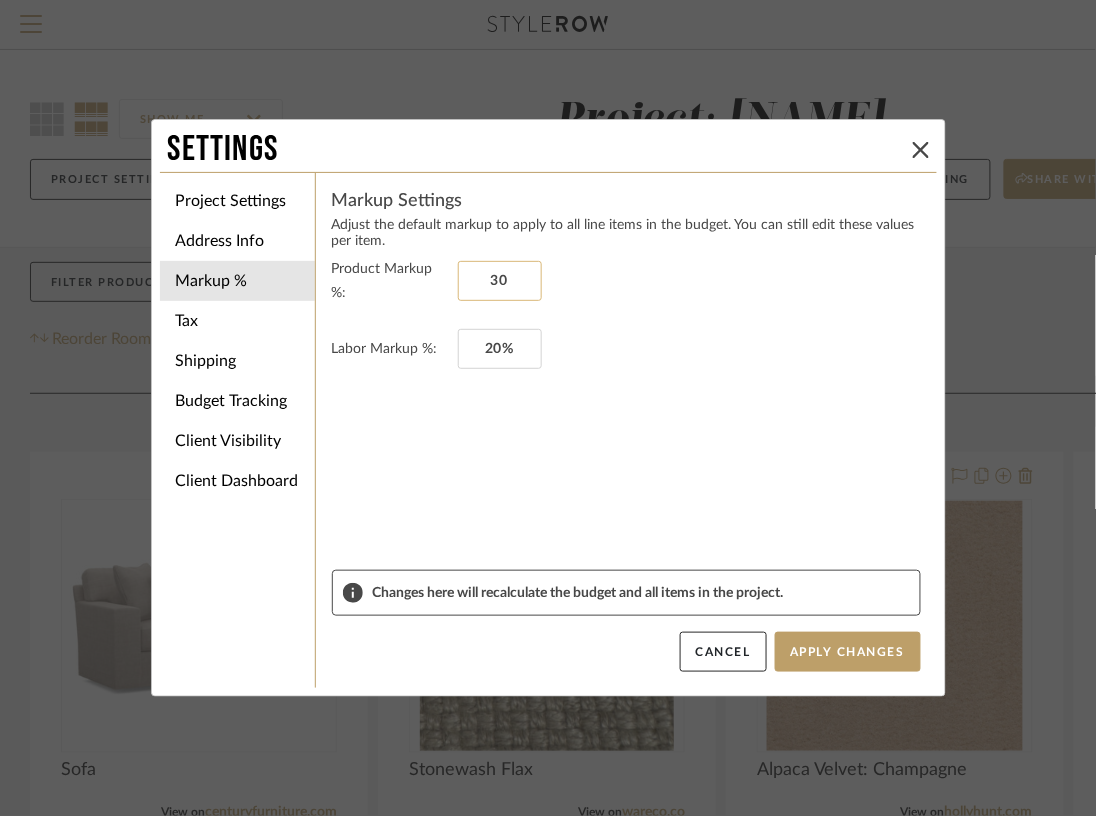 click on "30" at bounding box center (500, 281) 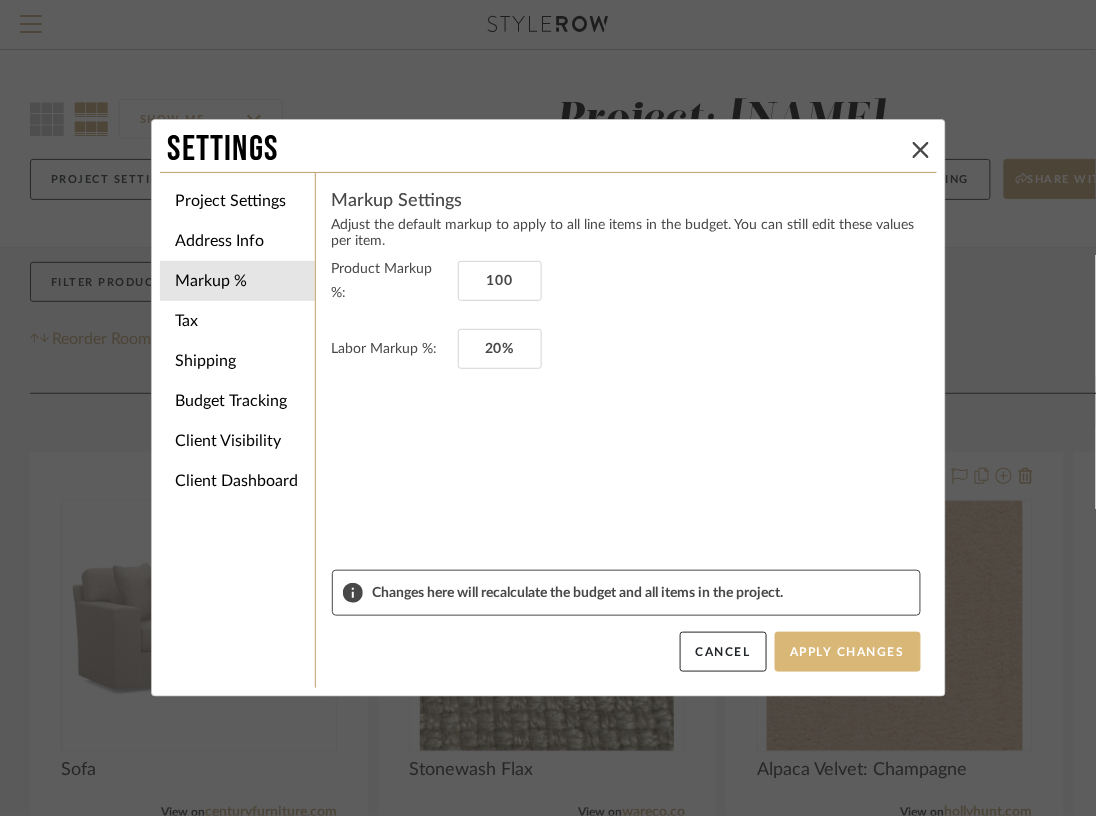 type on "100%" 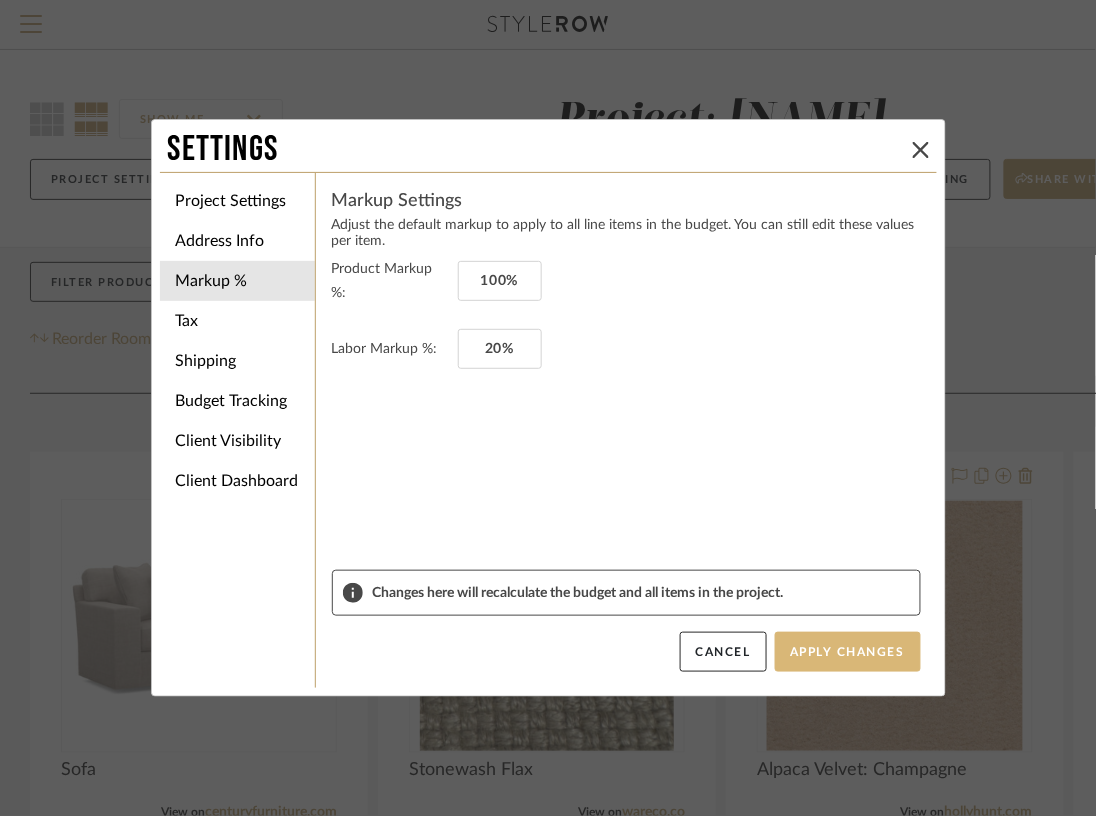 click on "Apply Changes" at bounding box center [848, 652] 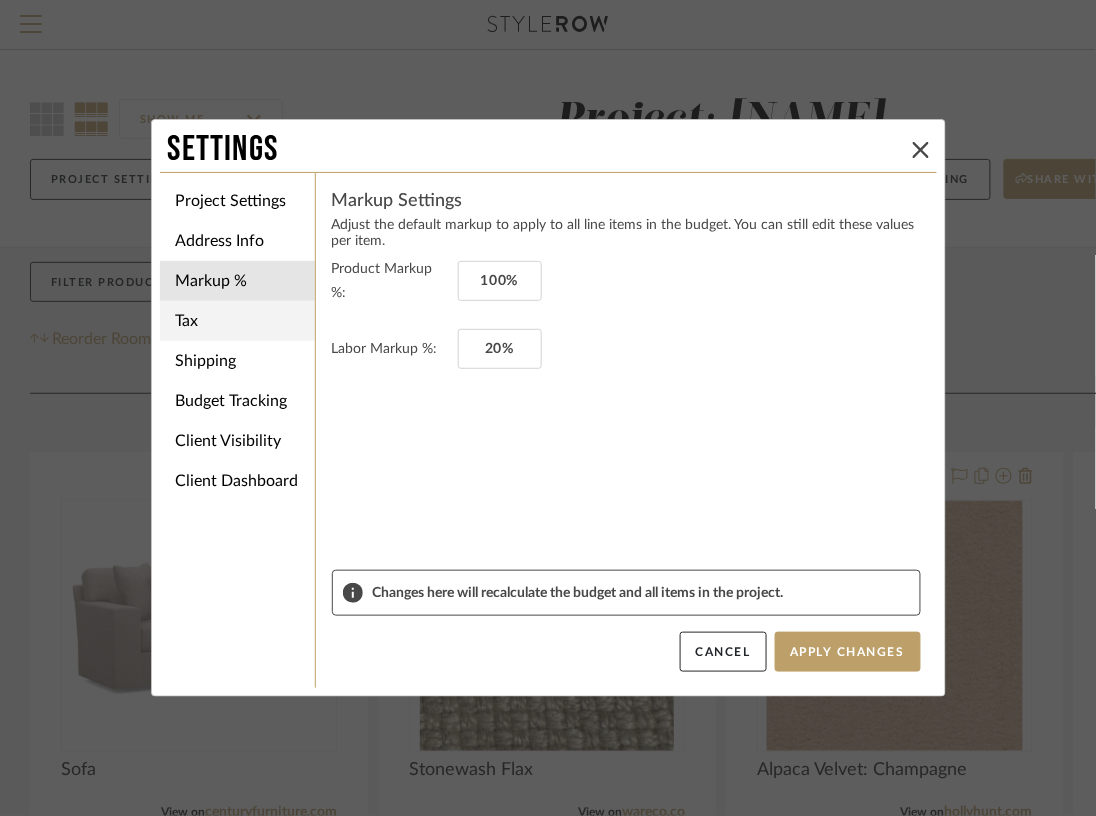 click on "Tax" at bounding box center (237, 321) 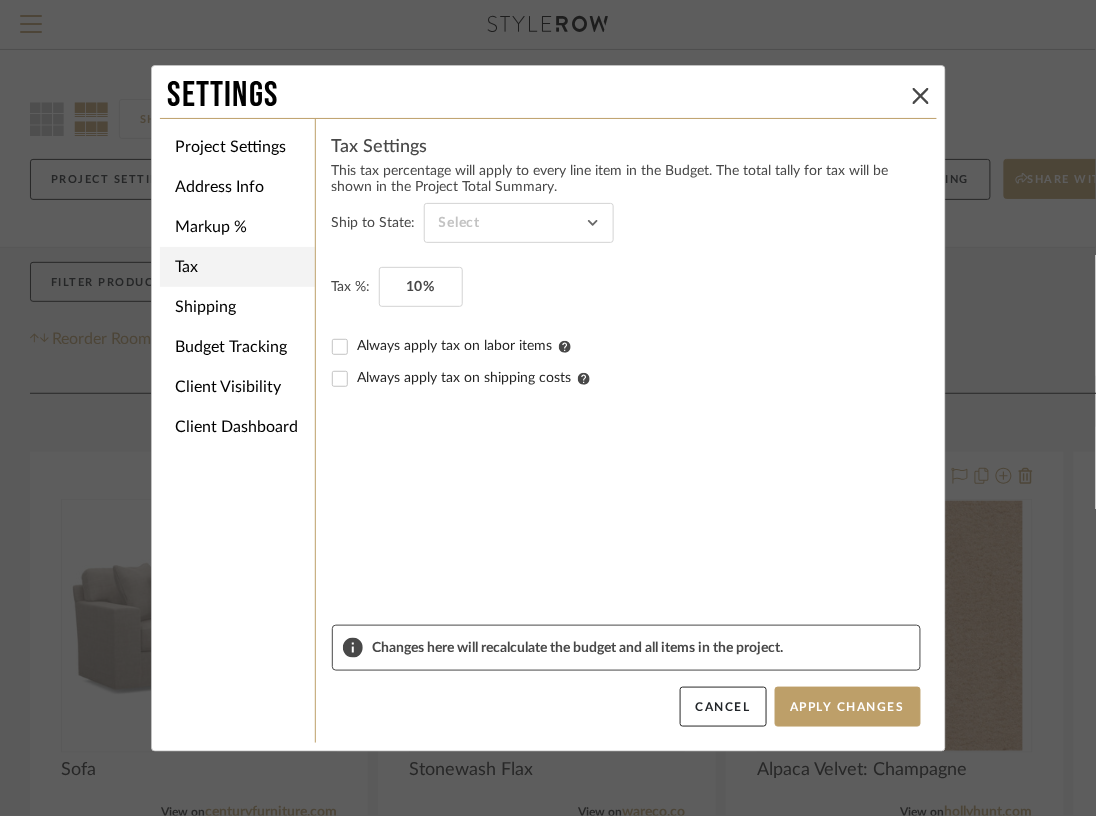 type on "Alabama" 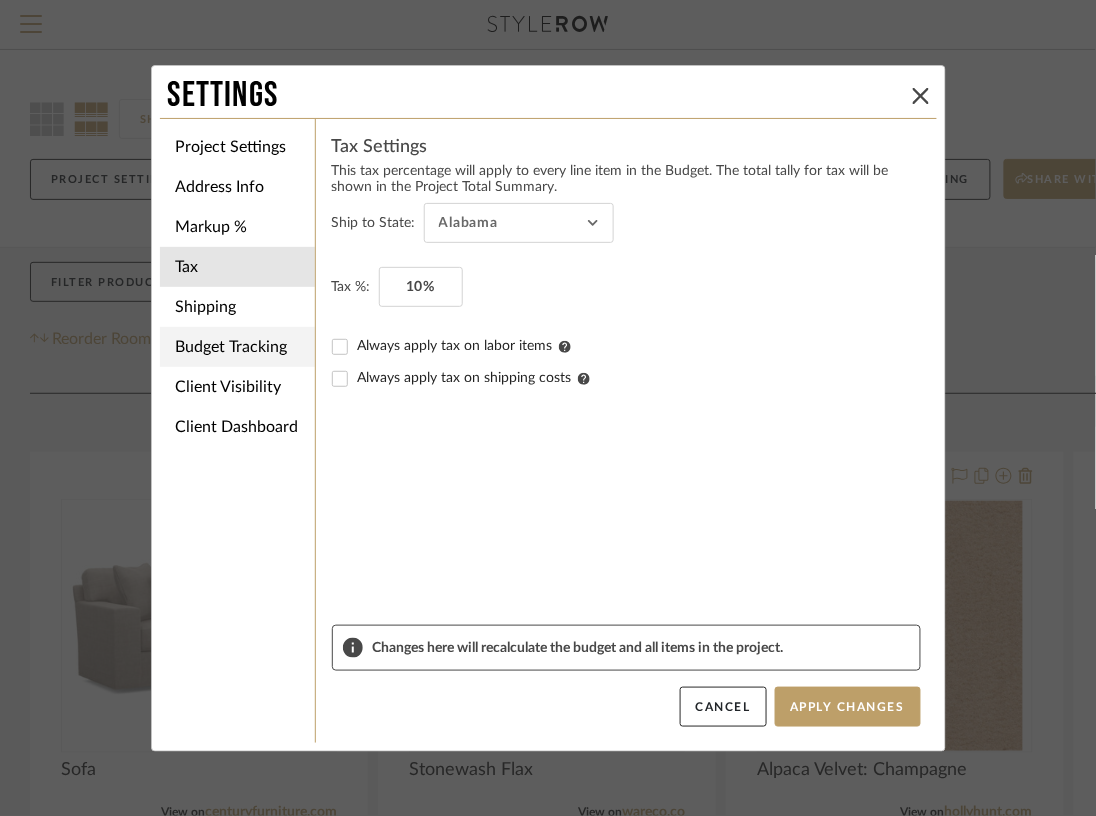 click on "Budget Tracking" at bounding box center [237, 347] 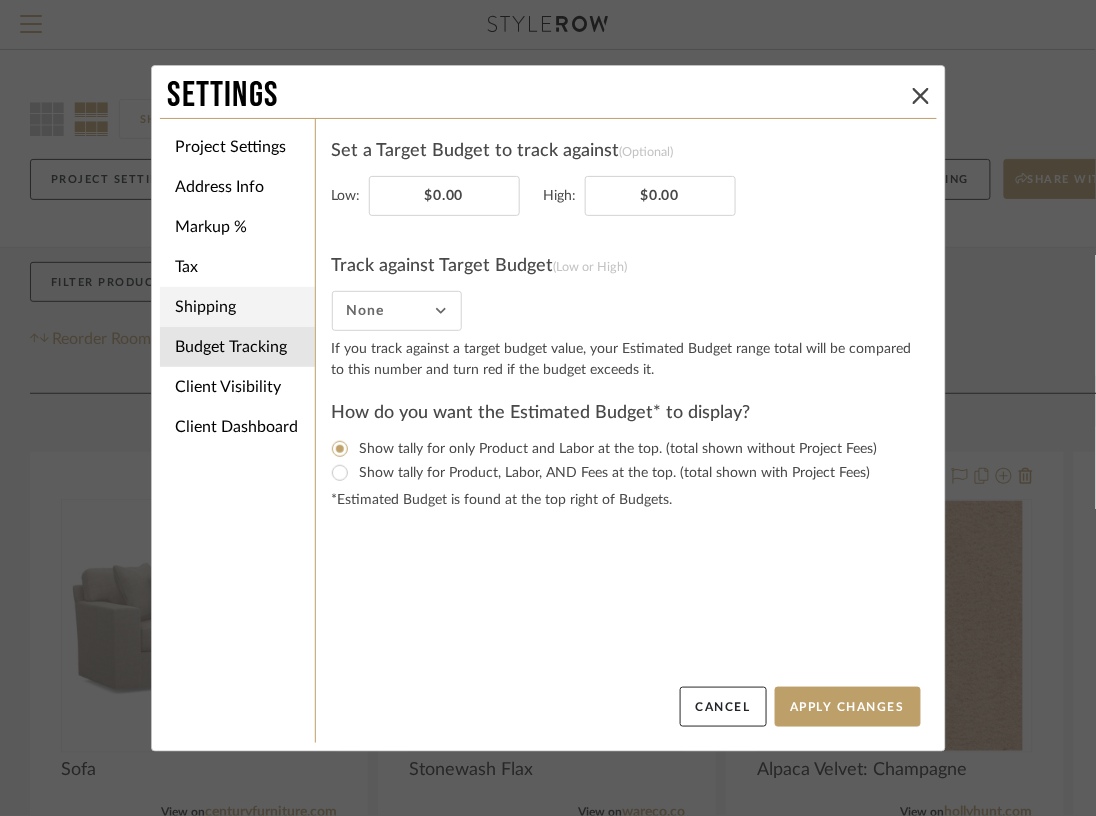 click on "Shipping" at bounding box center [237, 307] 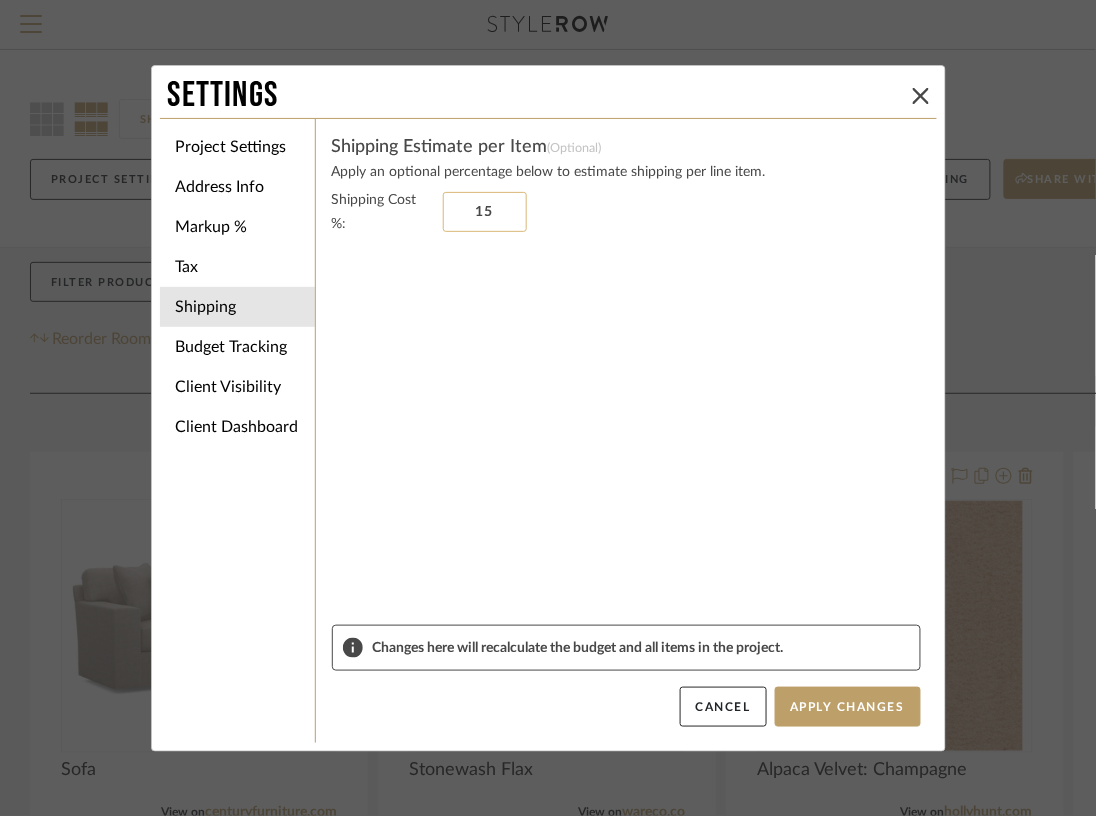 drag, startPoint x: 448, startPoint y: 211, endPoint x: 515, endPoint y: 212, distance: 67.00746 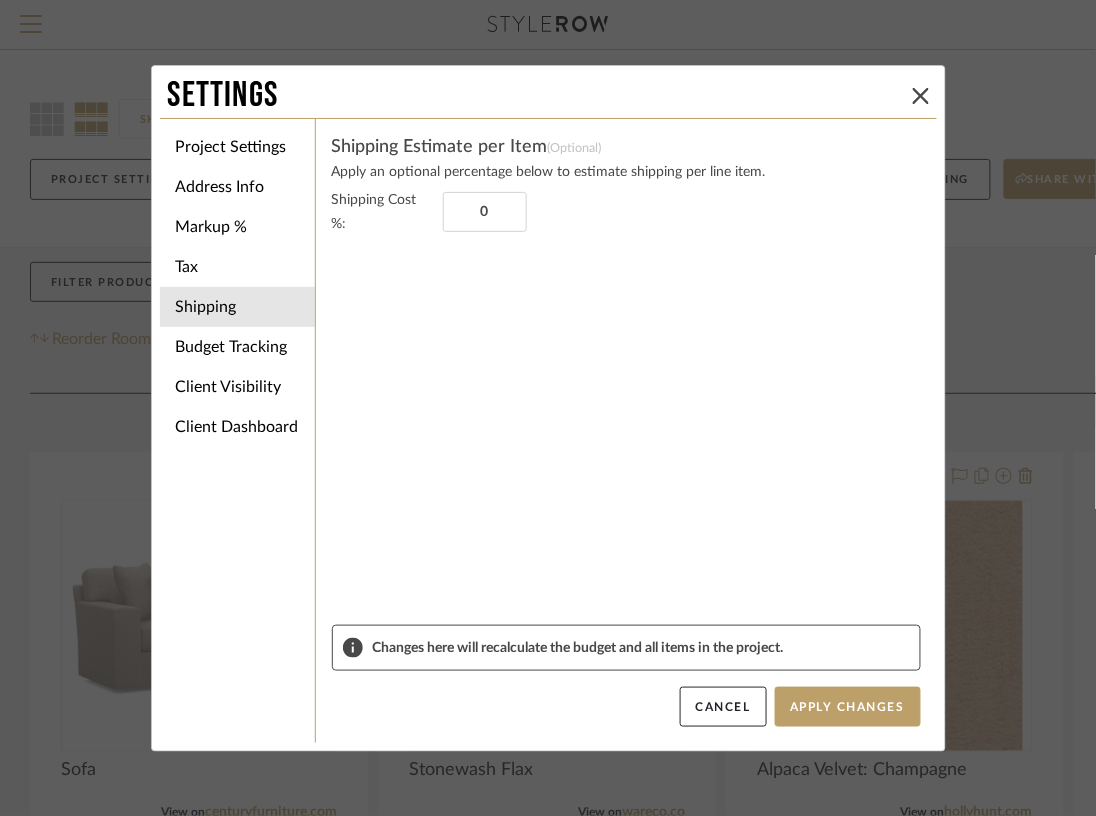 type on "0%" 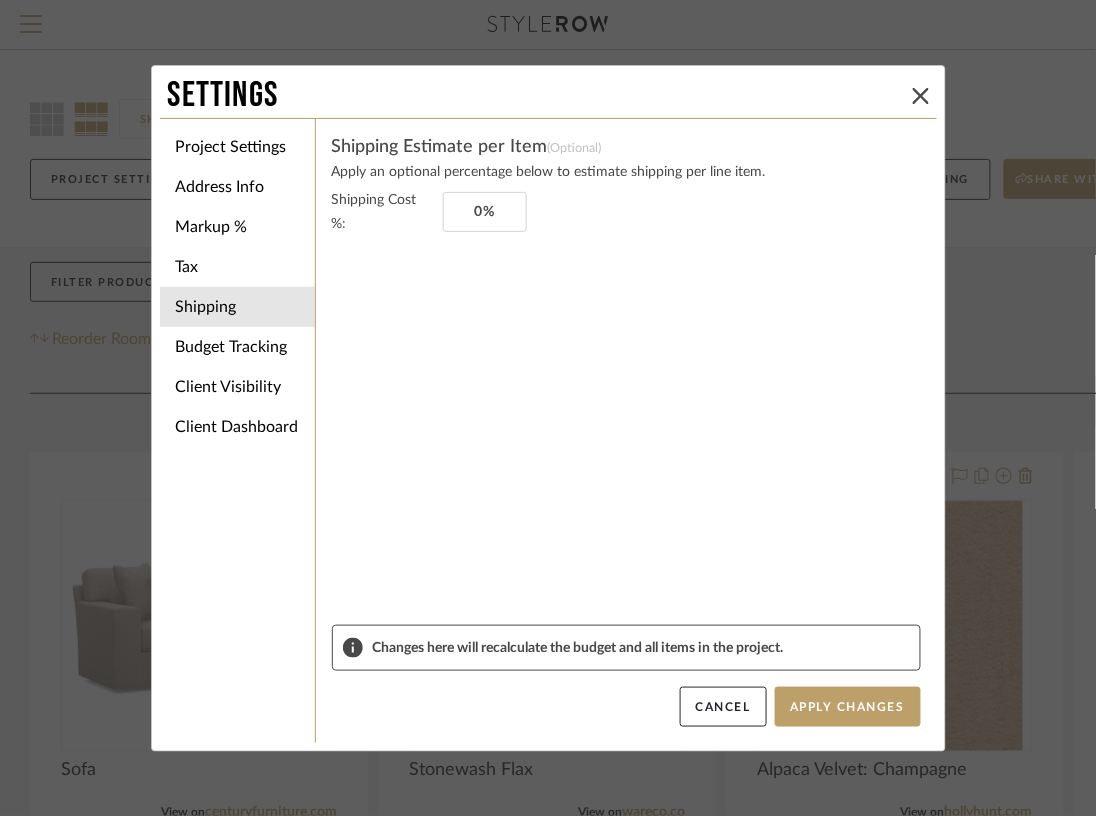 click on "Shipping Cost %:  0%" at bounding box center [626, 406] 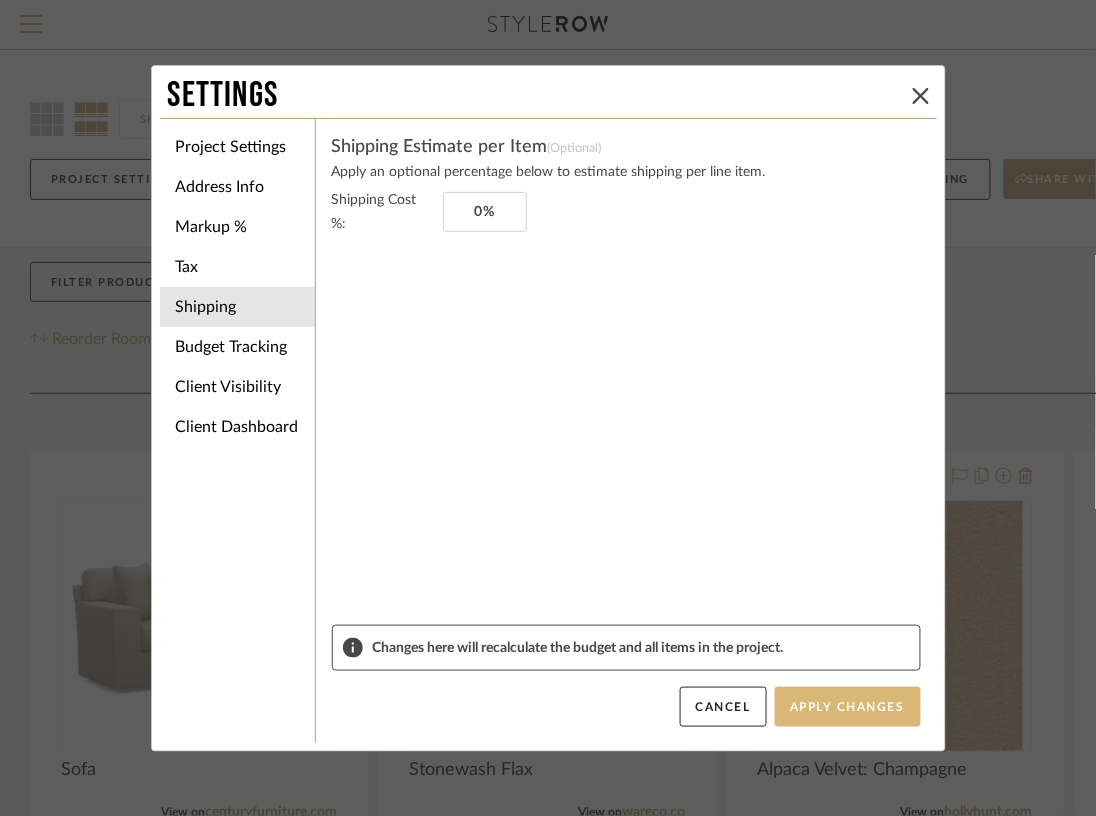 click on "Apply Changes" at bounding box center (848, 707) 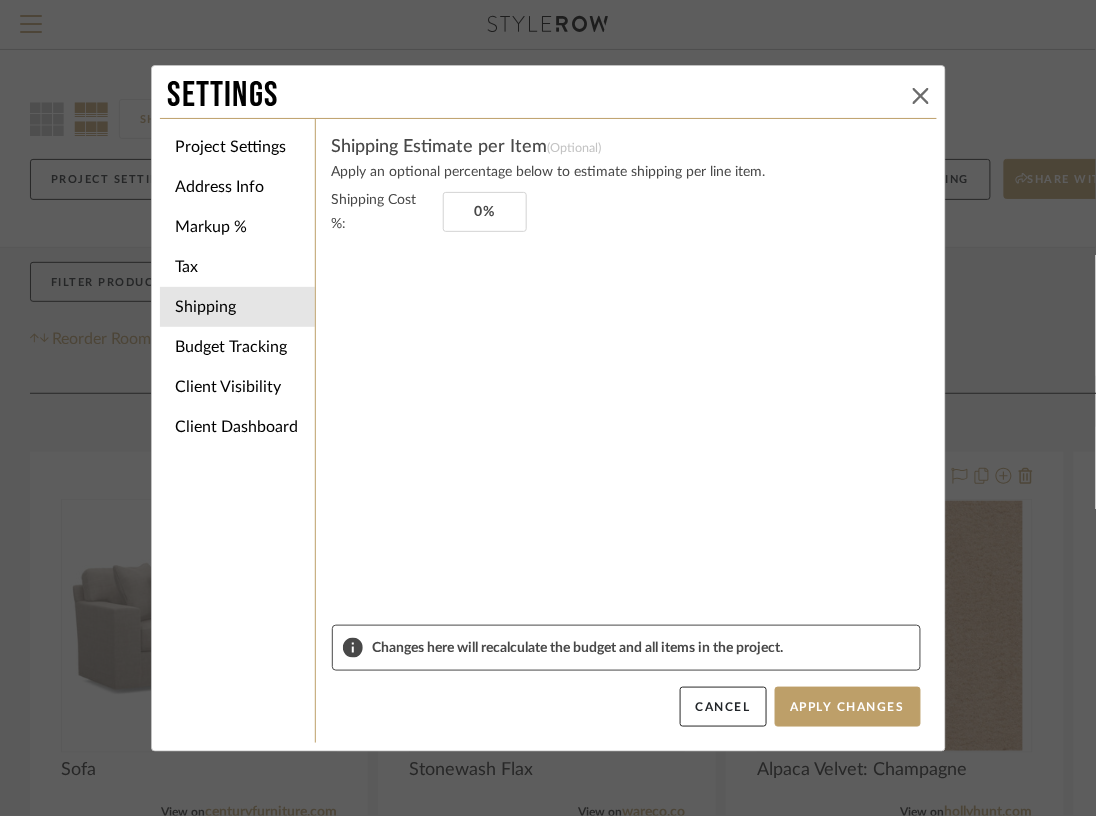 click 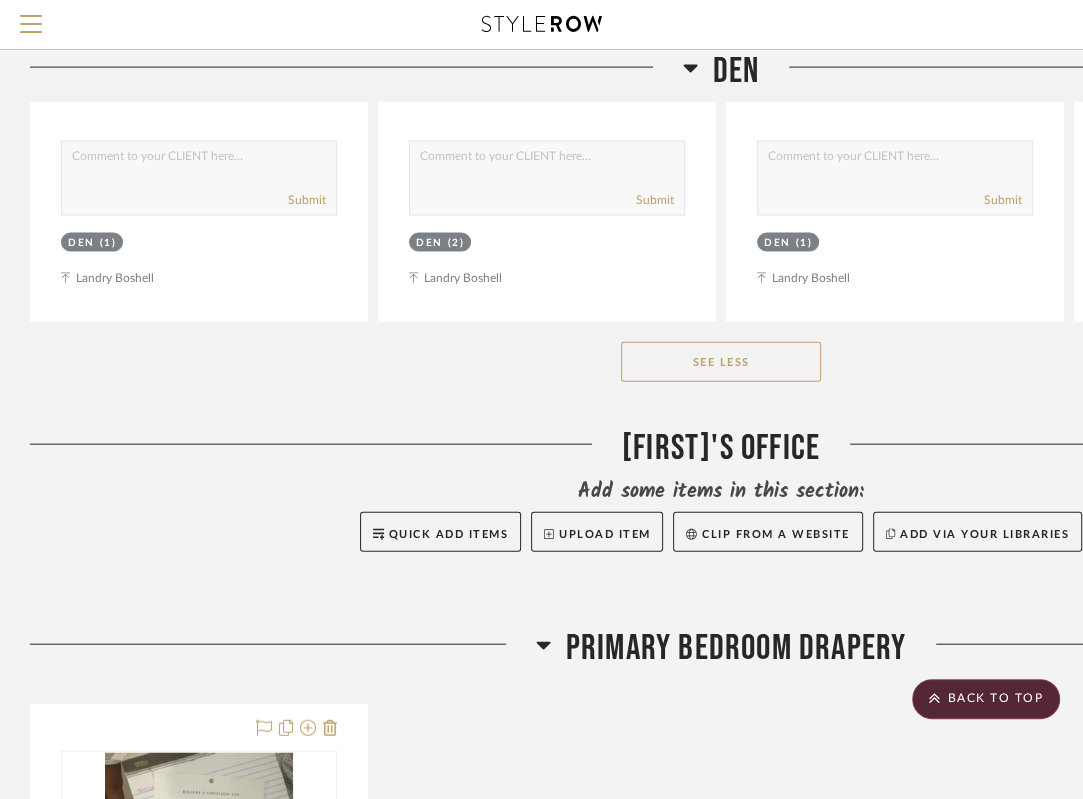 scroll, scrollTop: 2851, scrollLeft: 0, axis: vertical 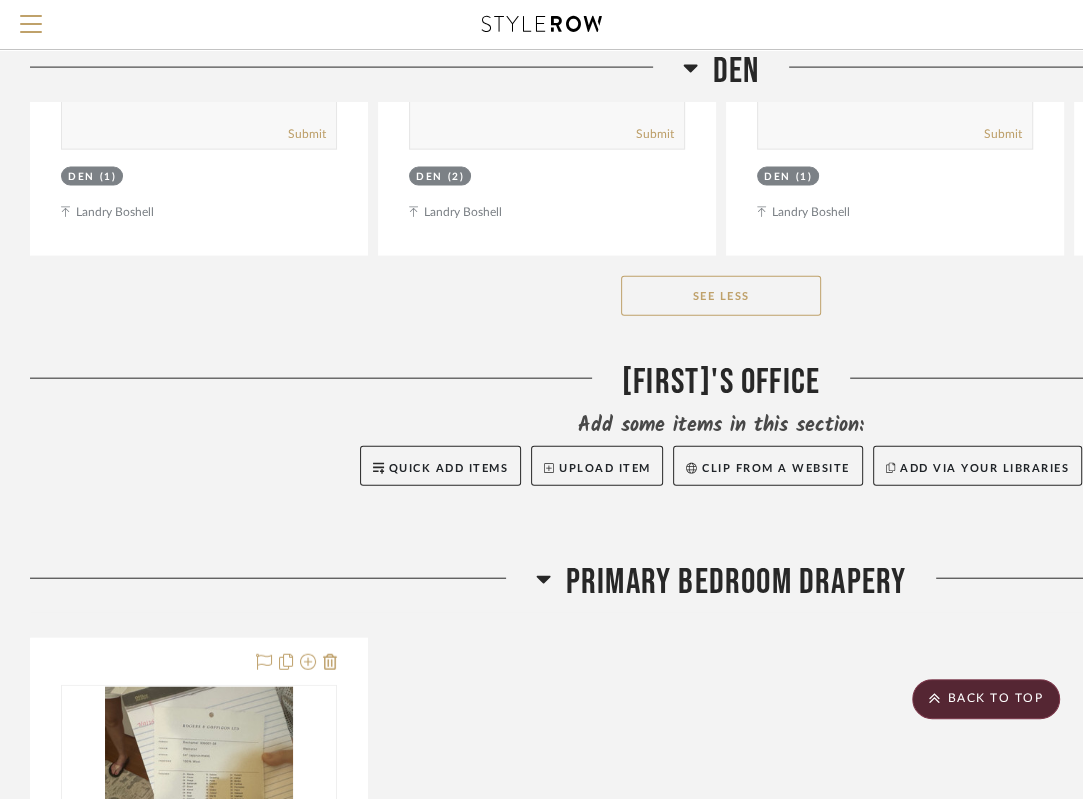 click on "See Less" 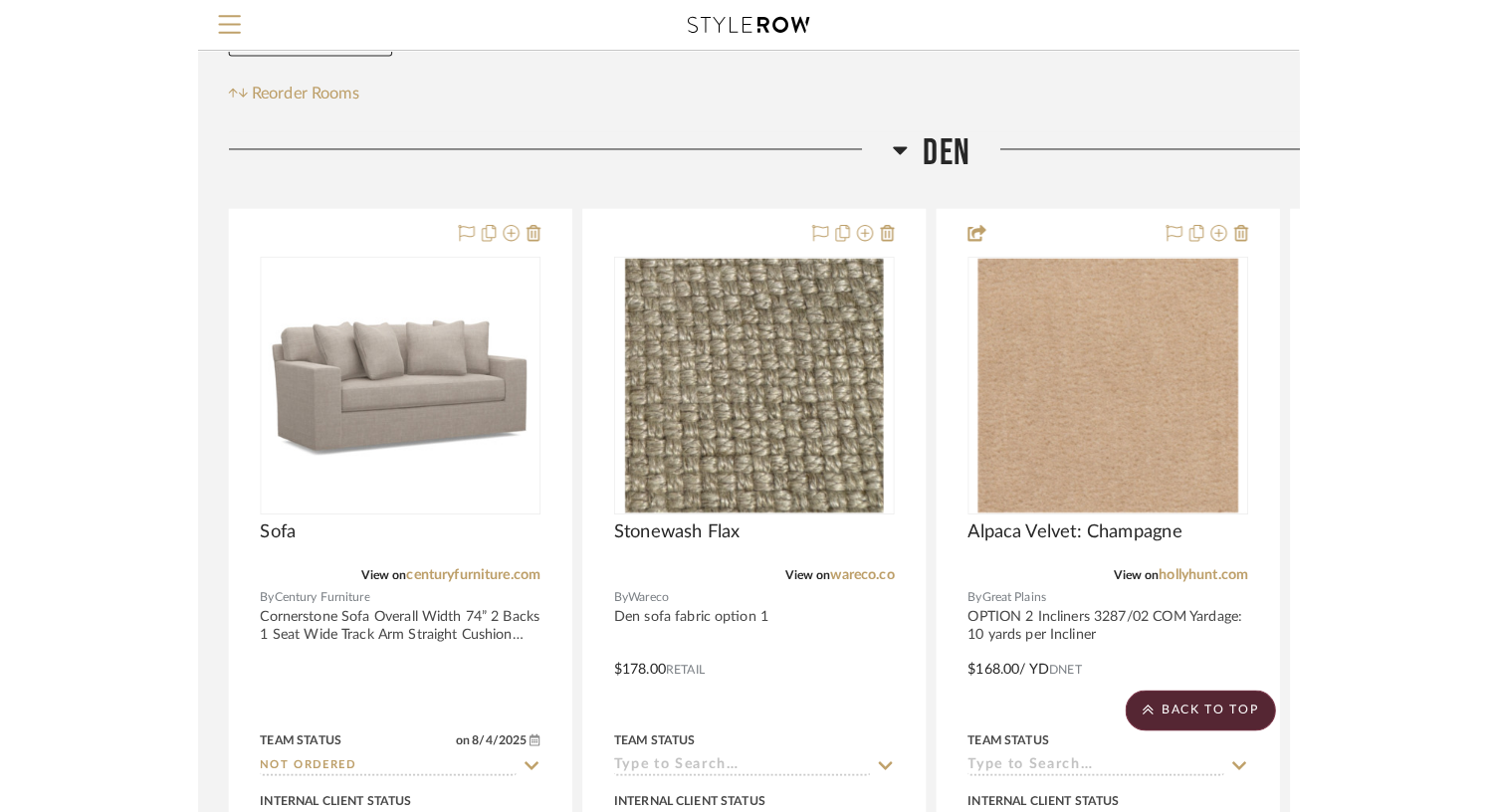 scroll, scrollTop: 0, scrollLeft: 0, axis: both 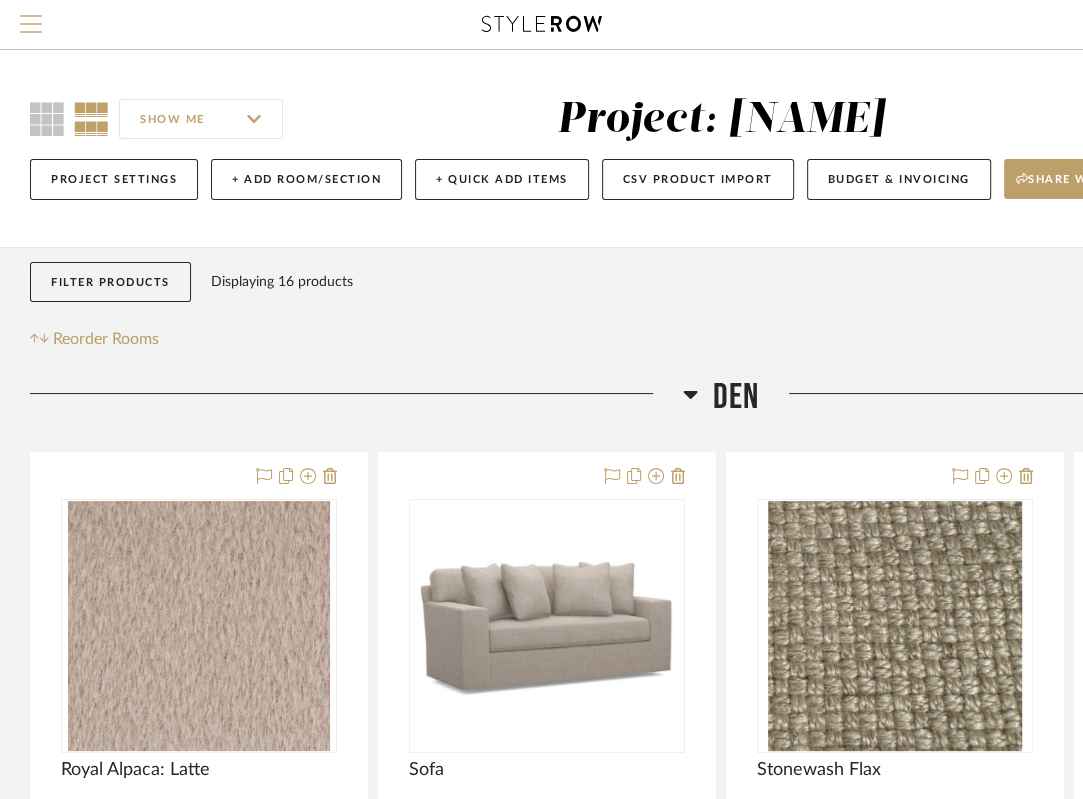 click at bounding box center (31, 16) 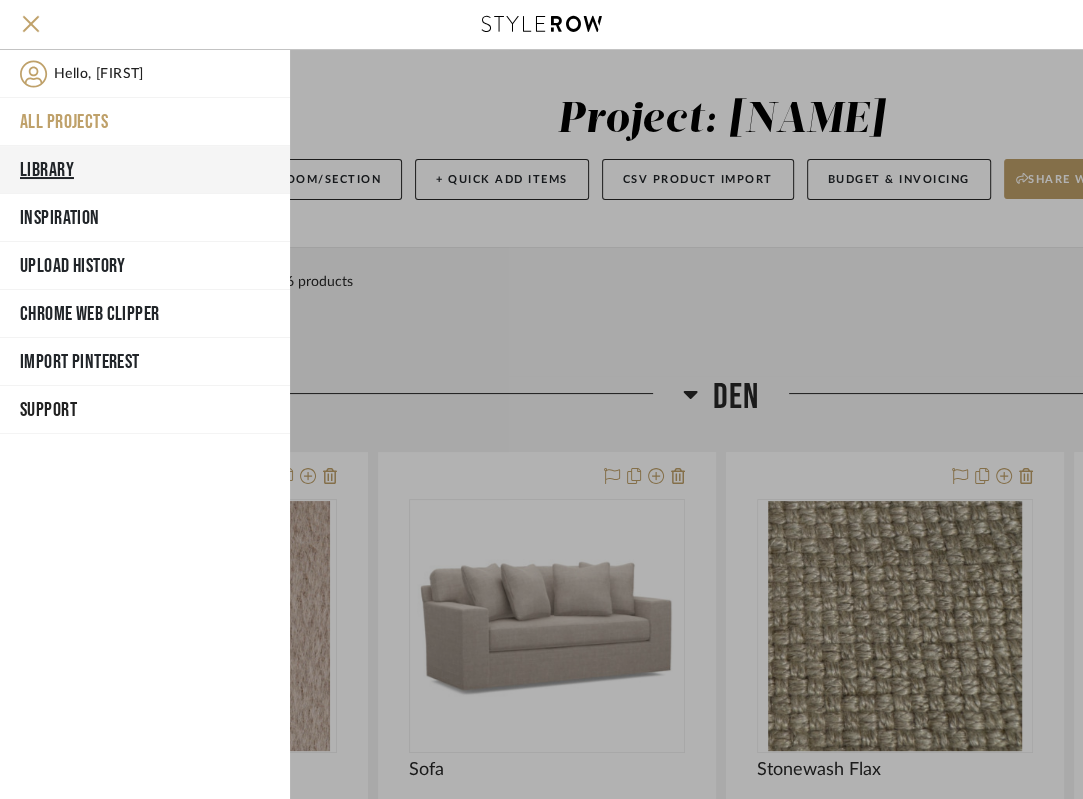 click on "Library" at bounding box center (145, 170) 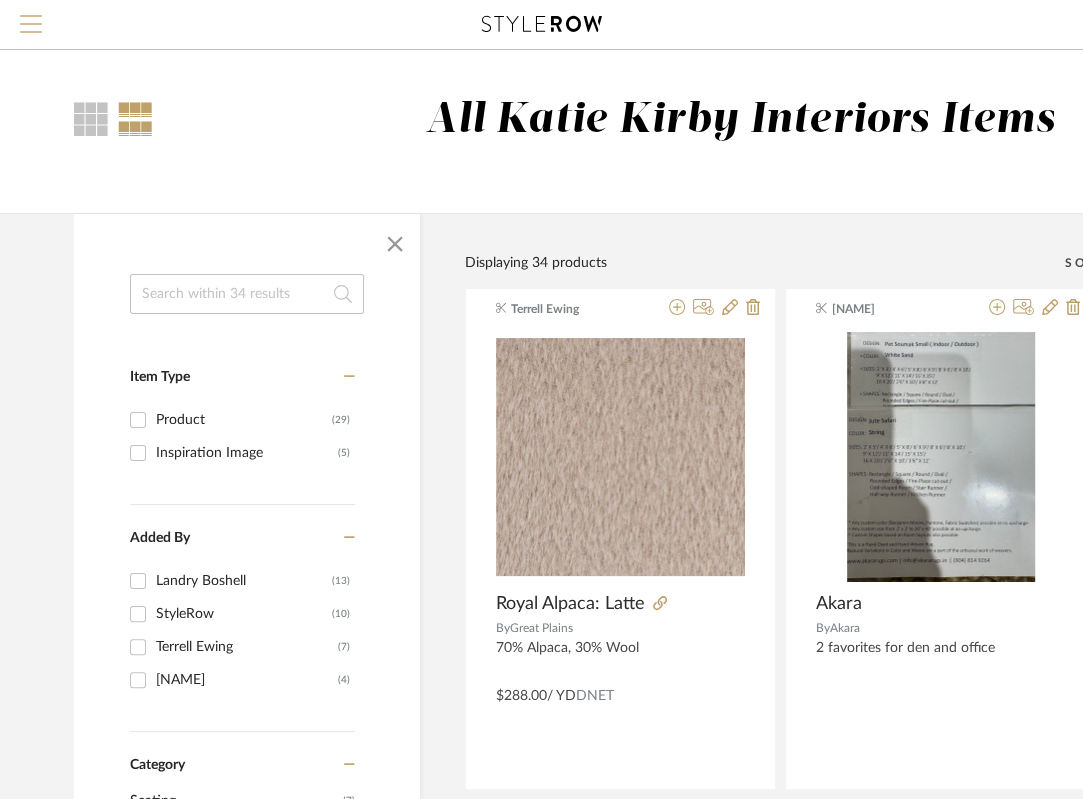 click at bounding box center (31, 30) 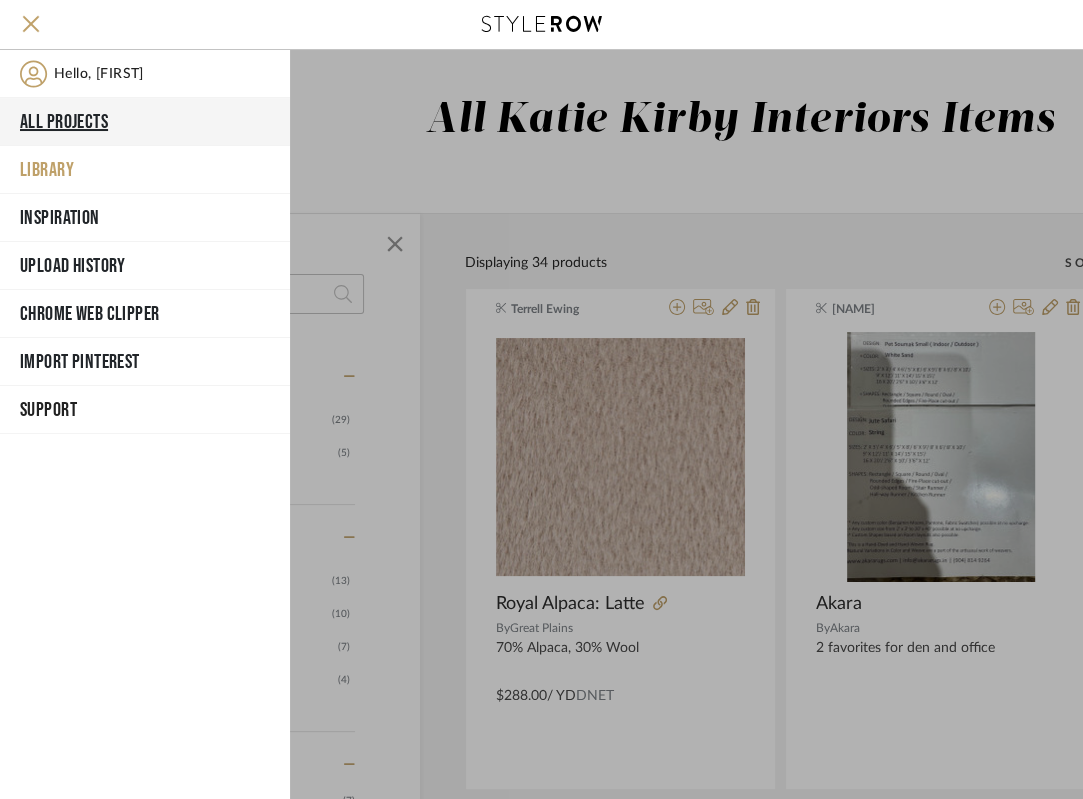 click on "All Projects" at bounding box center (145, 122) 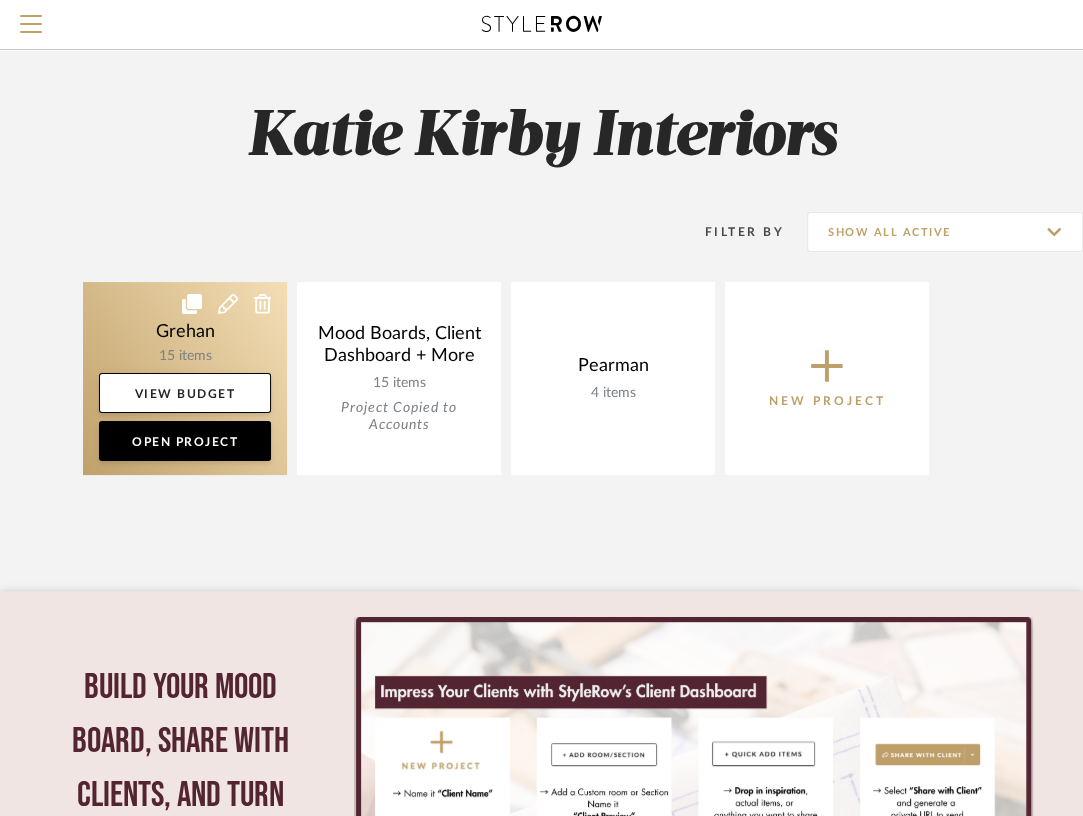 click 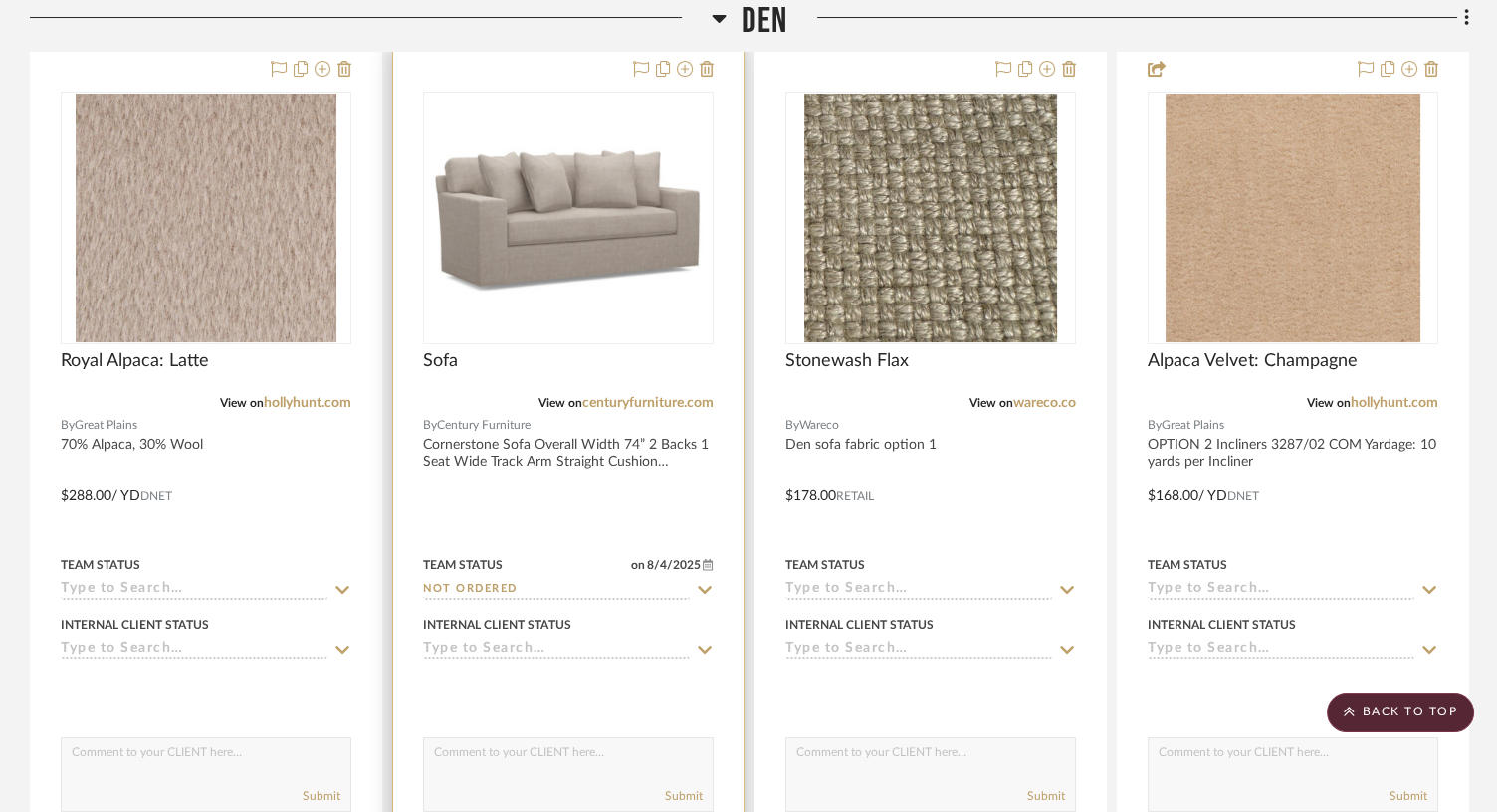 scroll, scrollTop: 503, scrollLeft: 0, axis: vertical 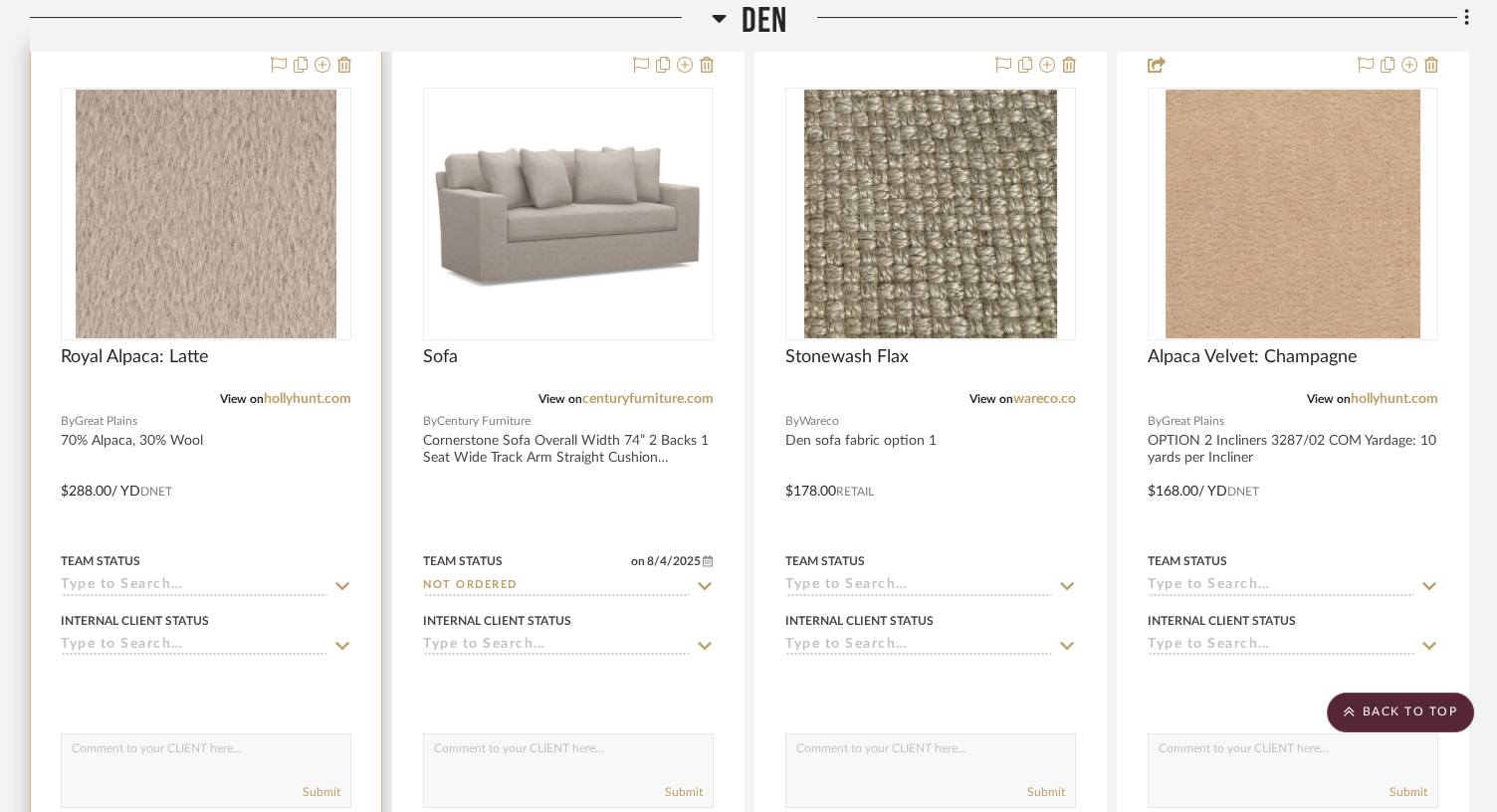 click at bounding box center [206, 477] 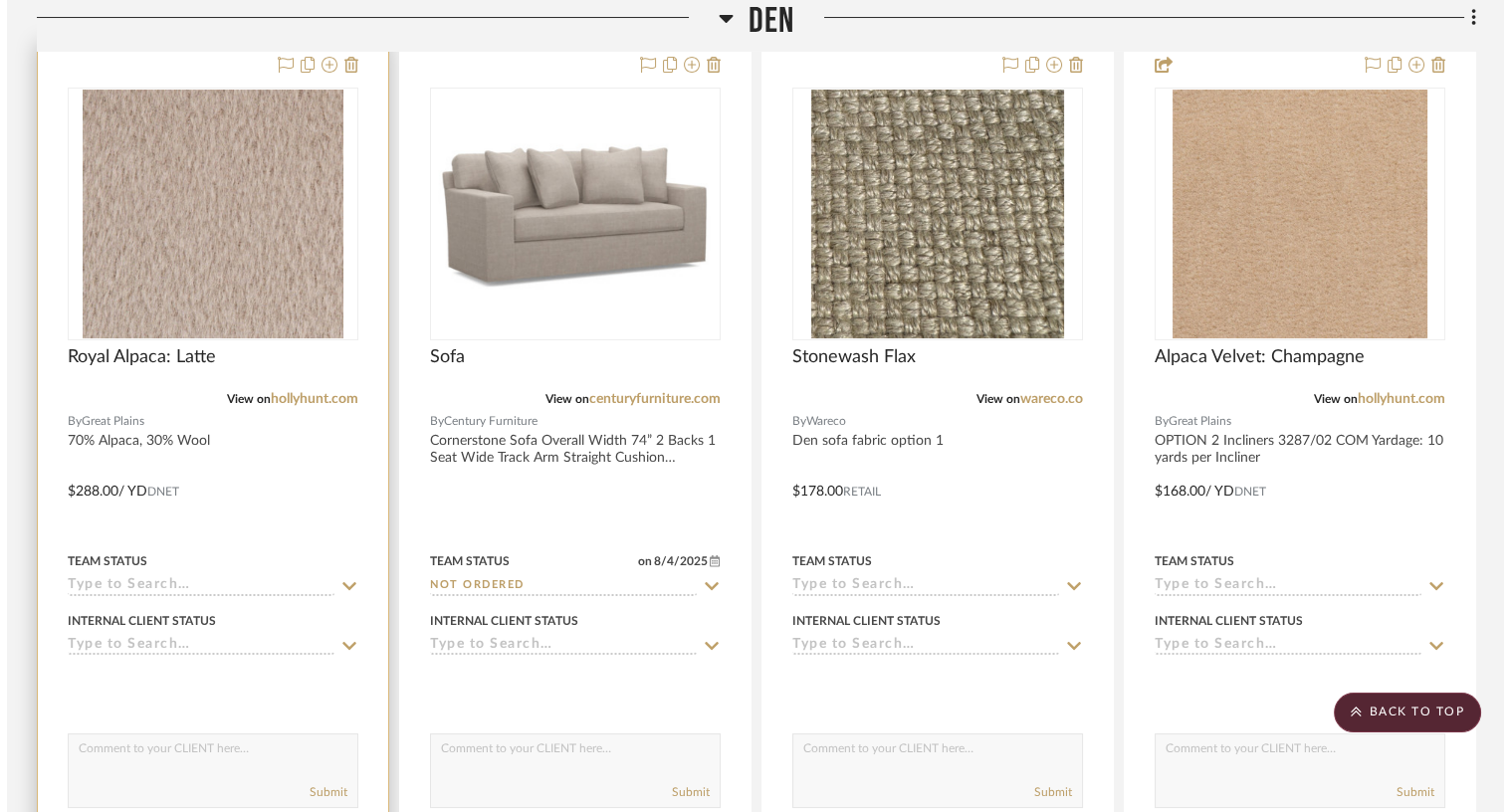 scroll, scrollTop: 0, scrollLeft: 0, axis: both 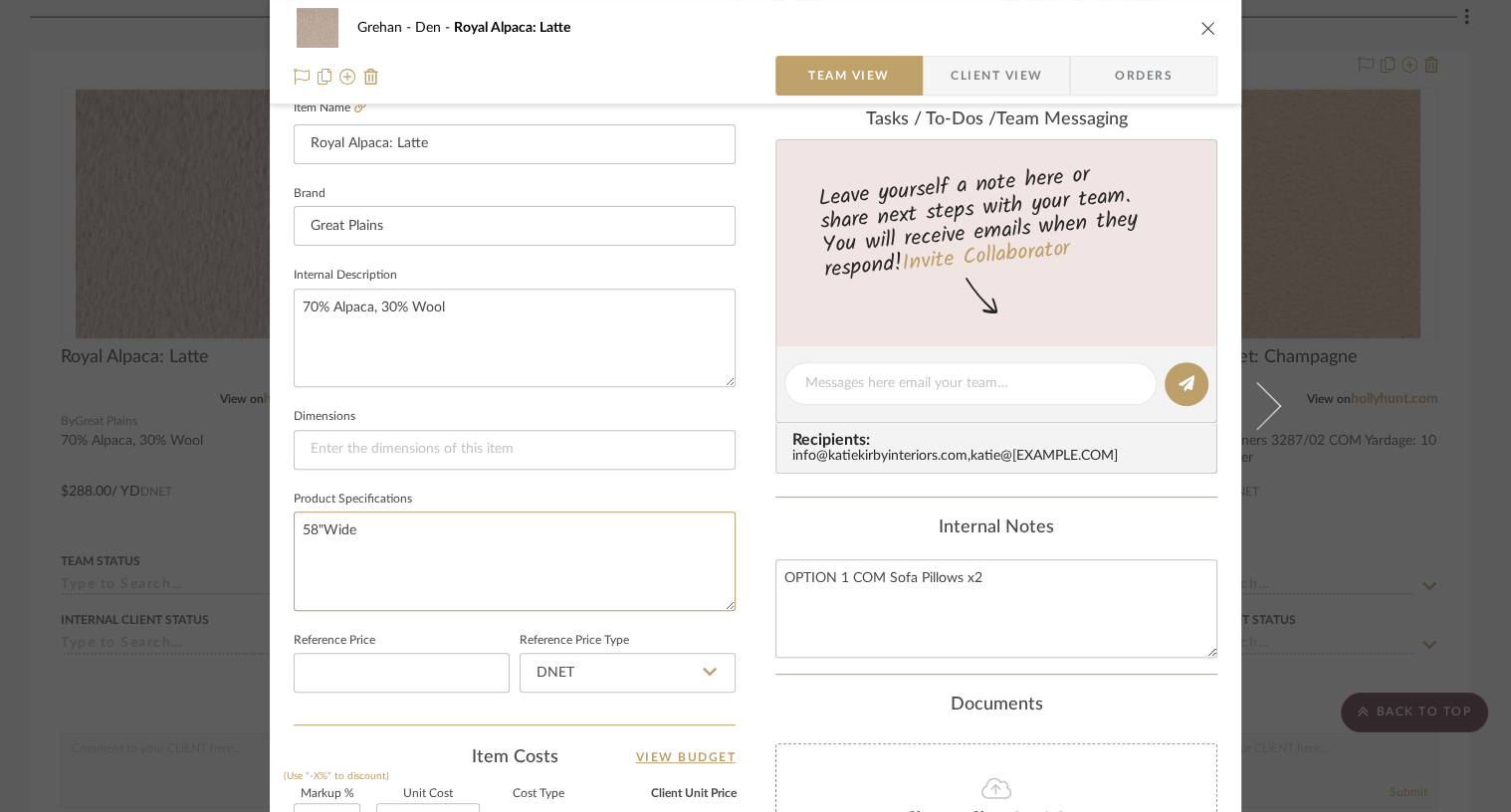 drag, startPoint x: 366, startPoint y: 529, endPoint x: 273, endPoint y: 532, distance: 93.04837 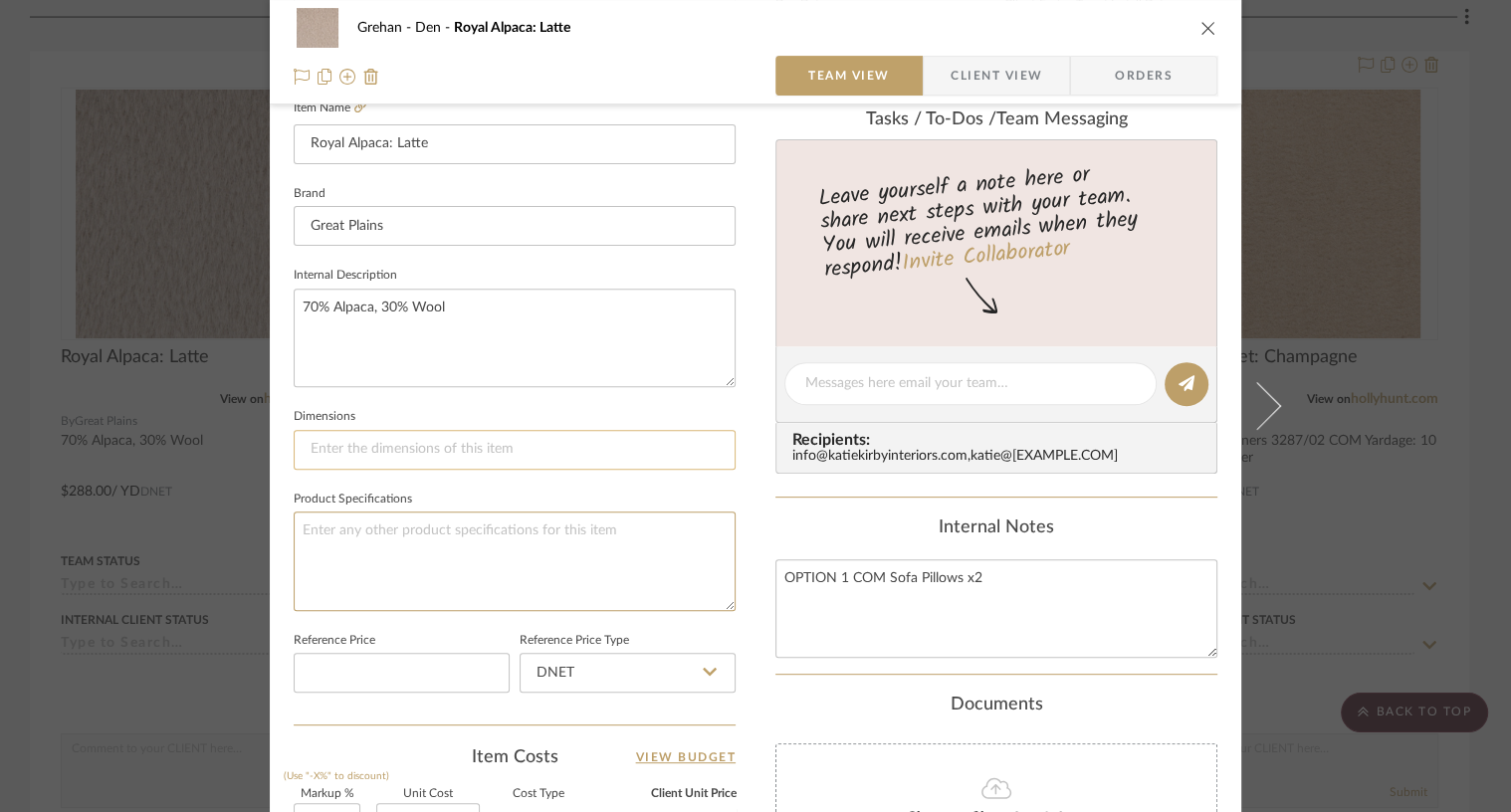 type 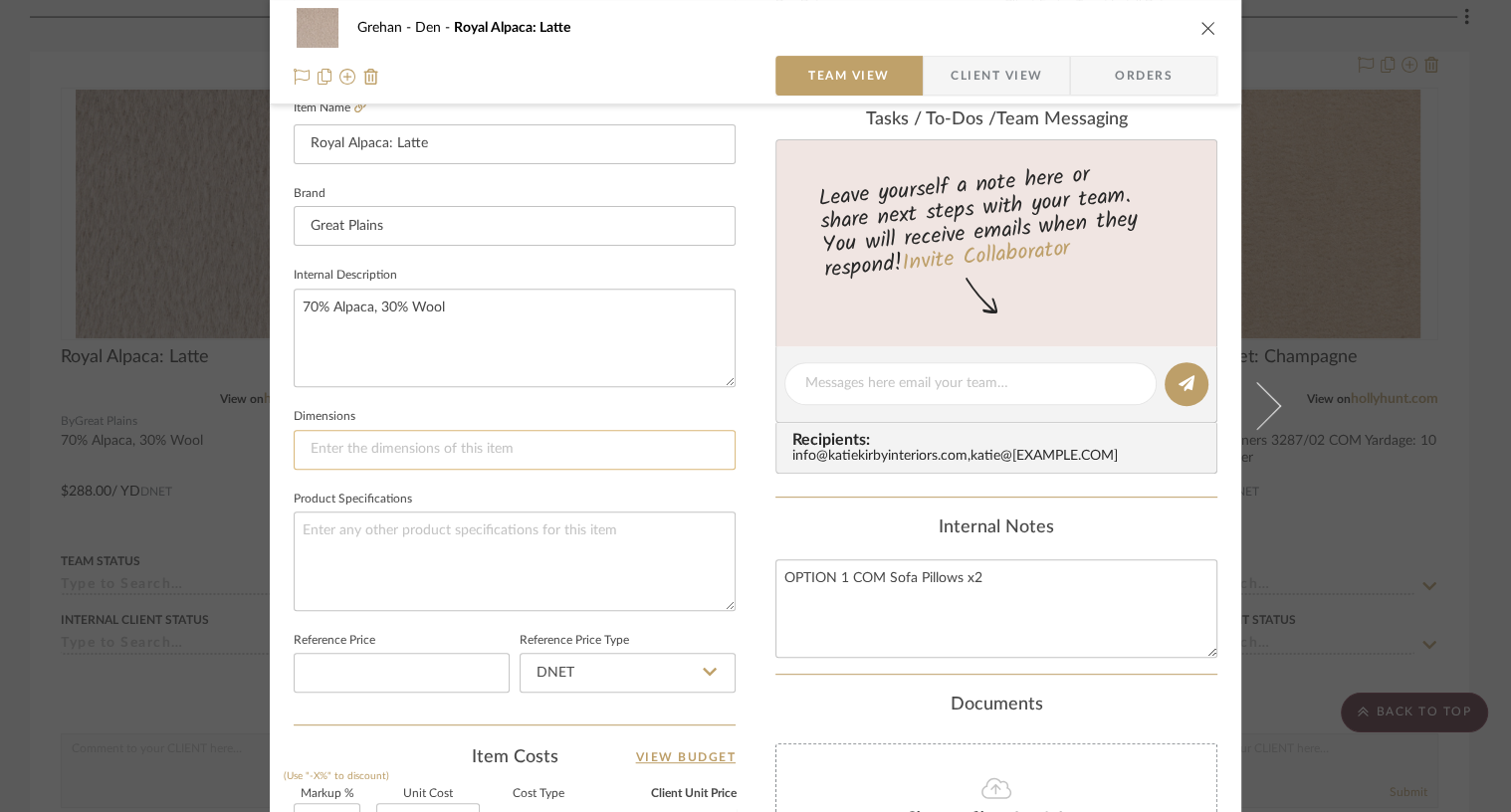 click 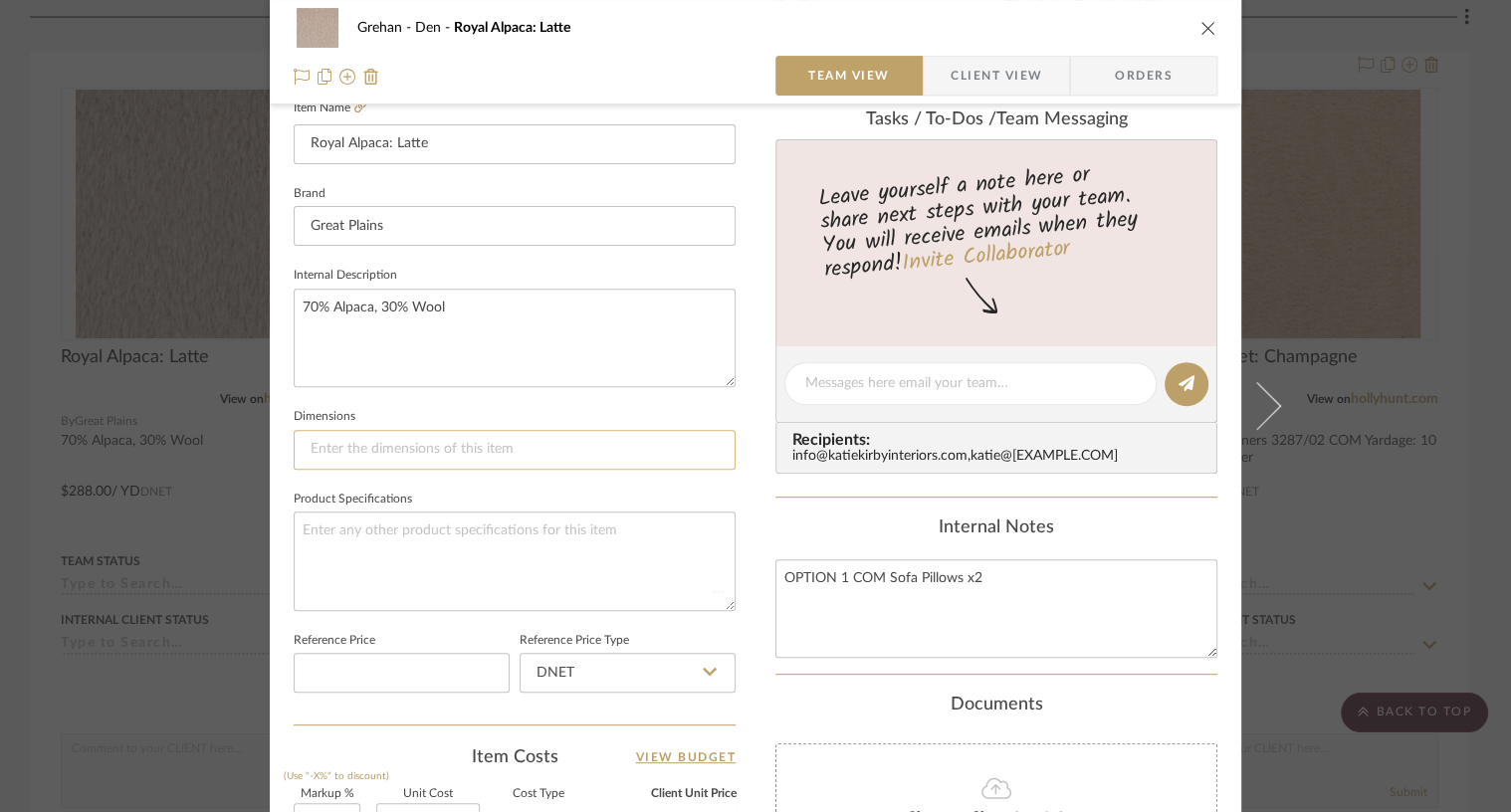 type 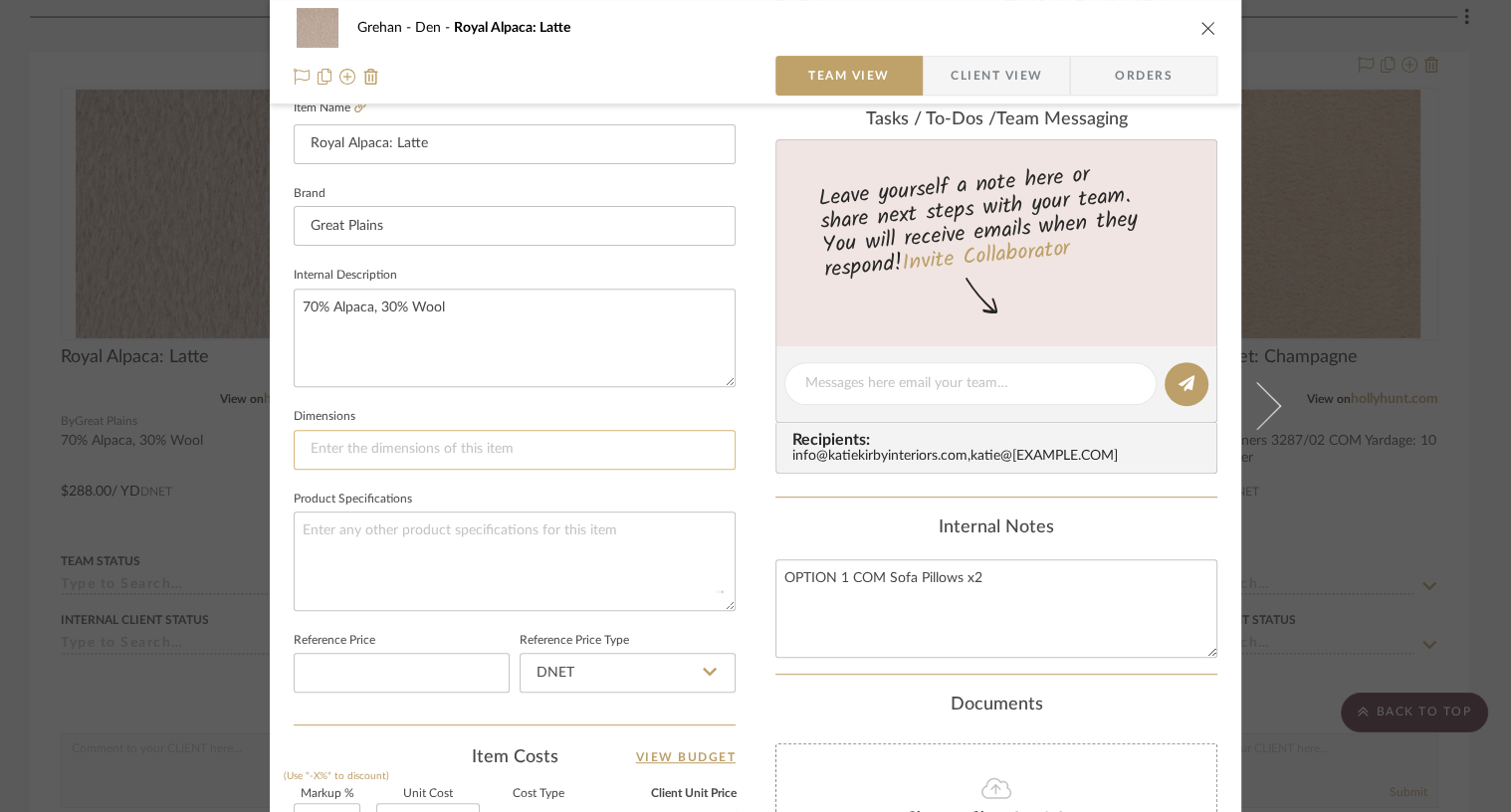 type 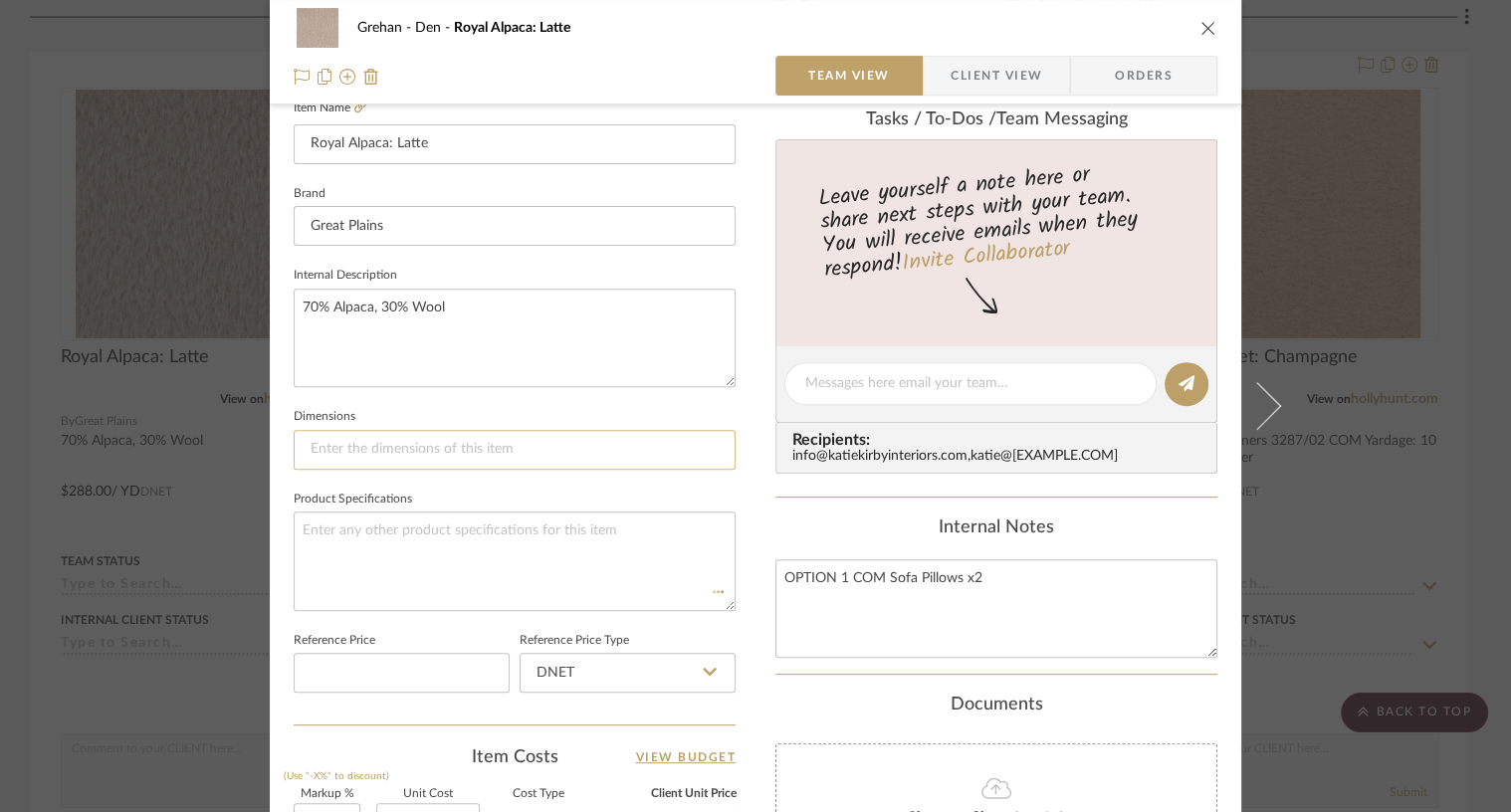 type 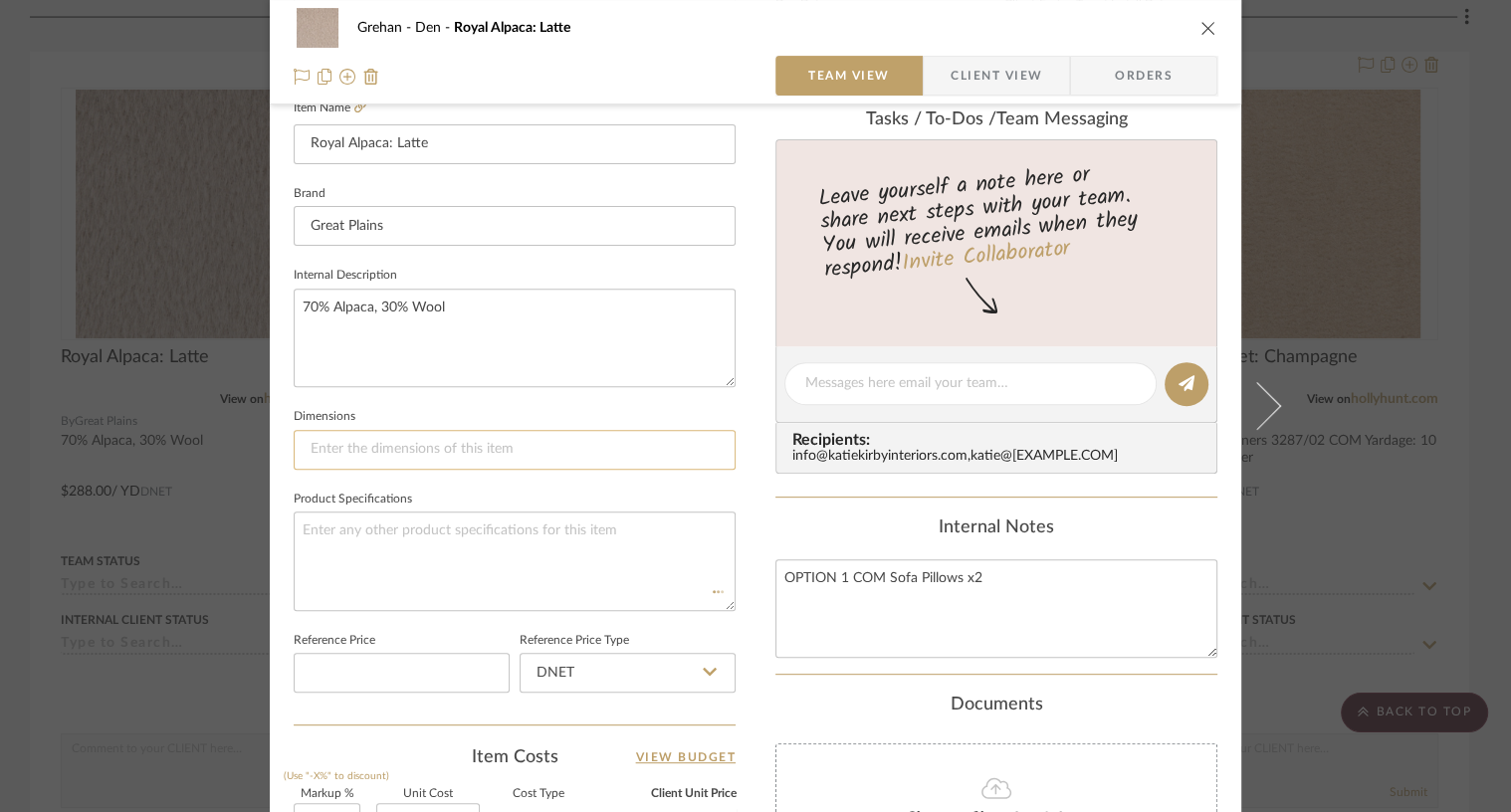 type 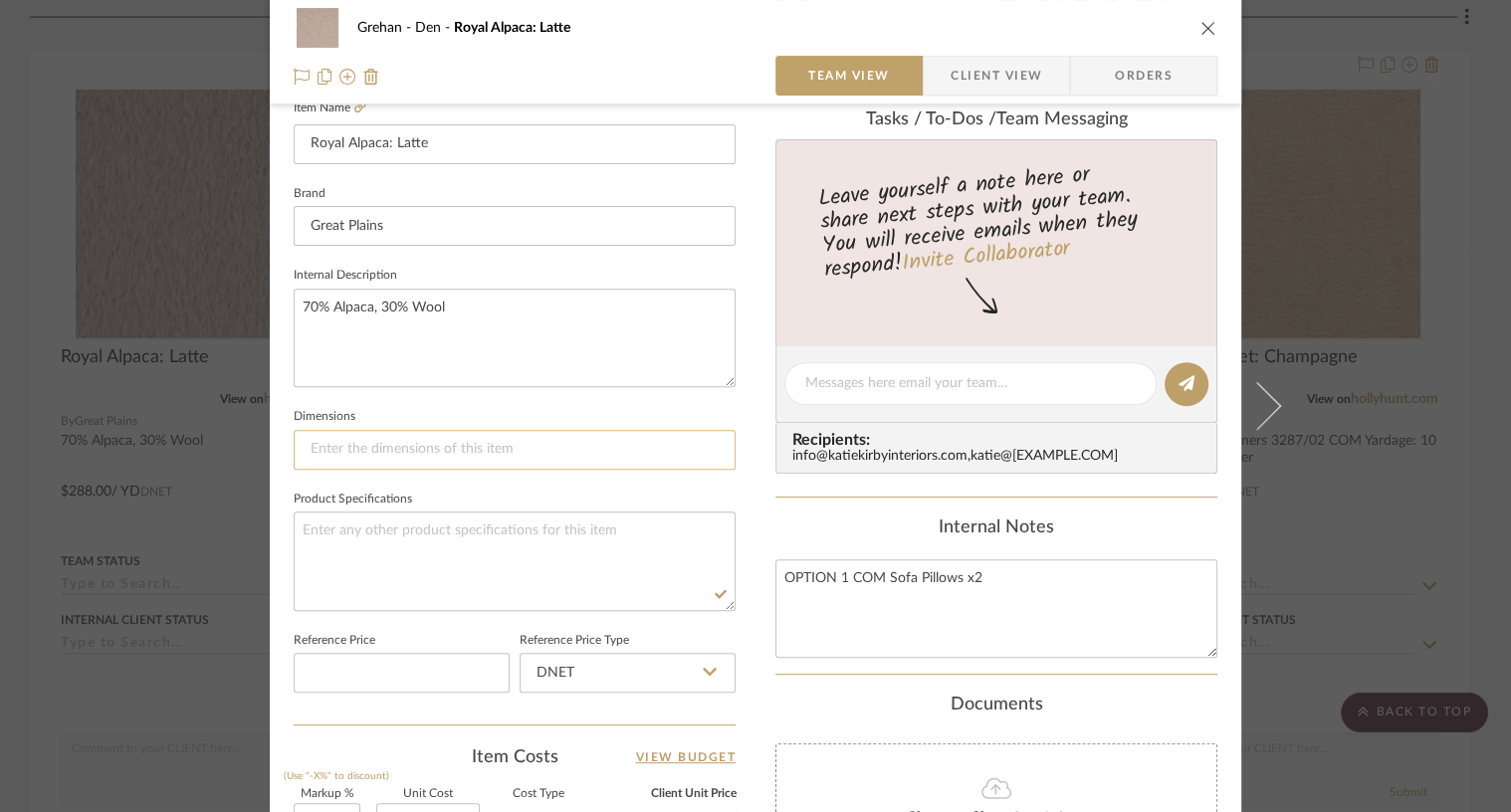 paste on "58"Wide" 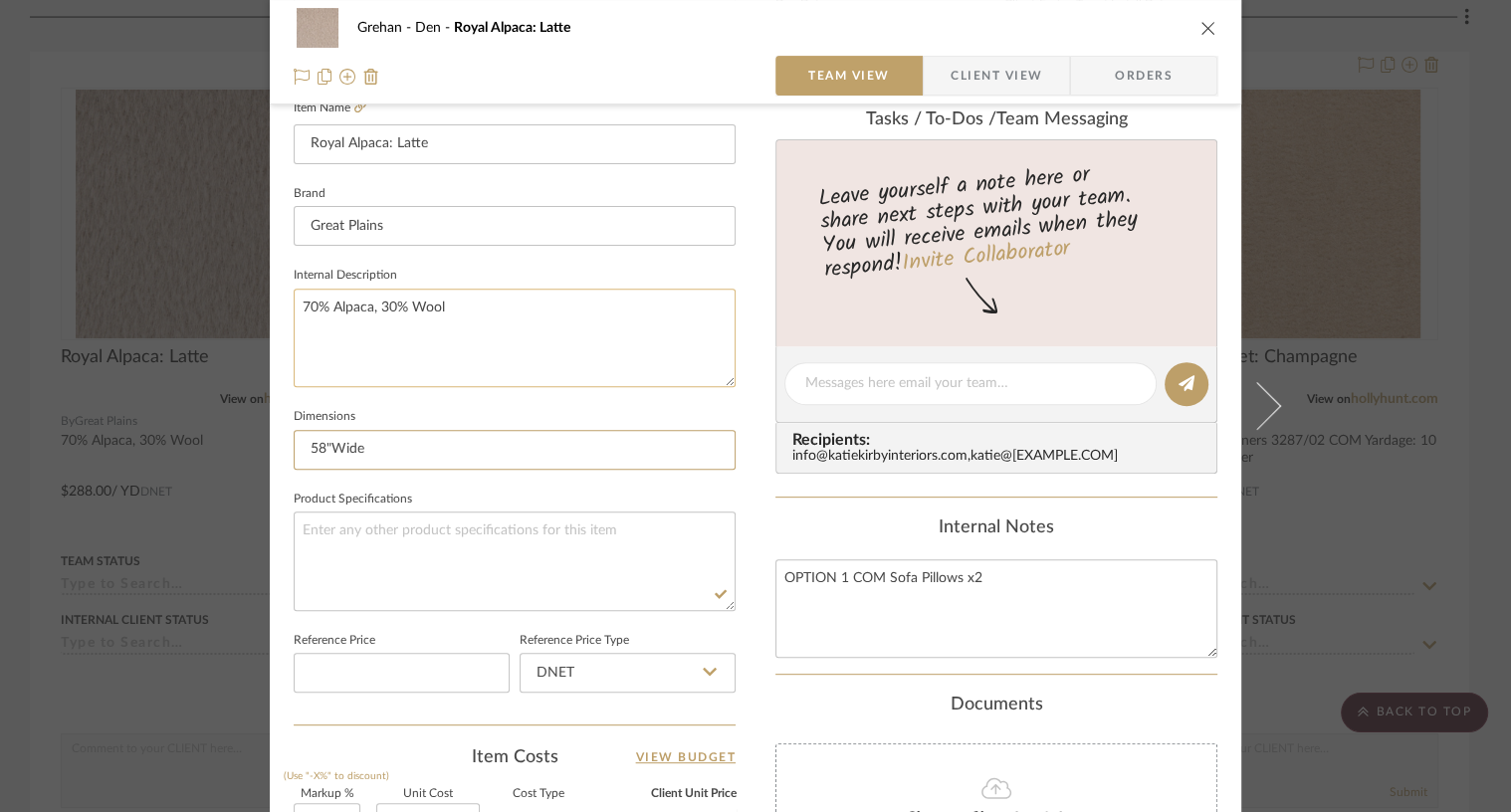 type on "58"Wide" 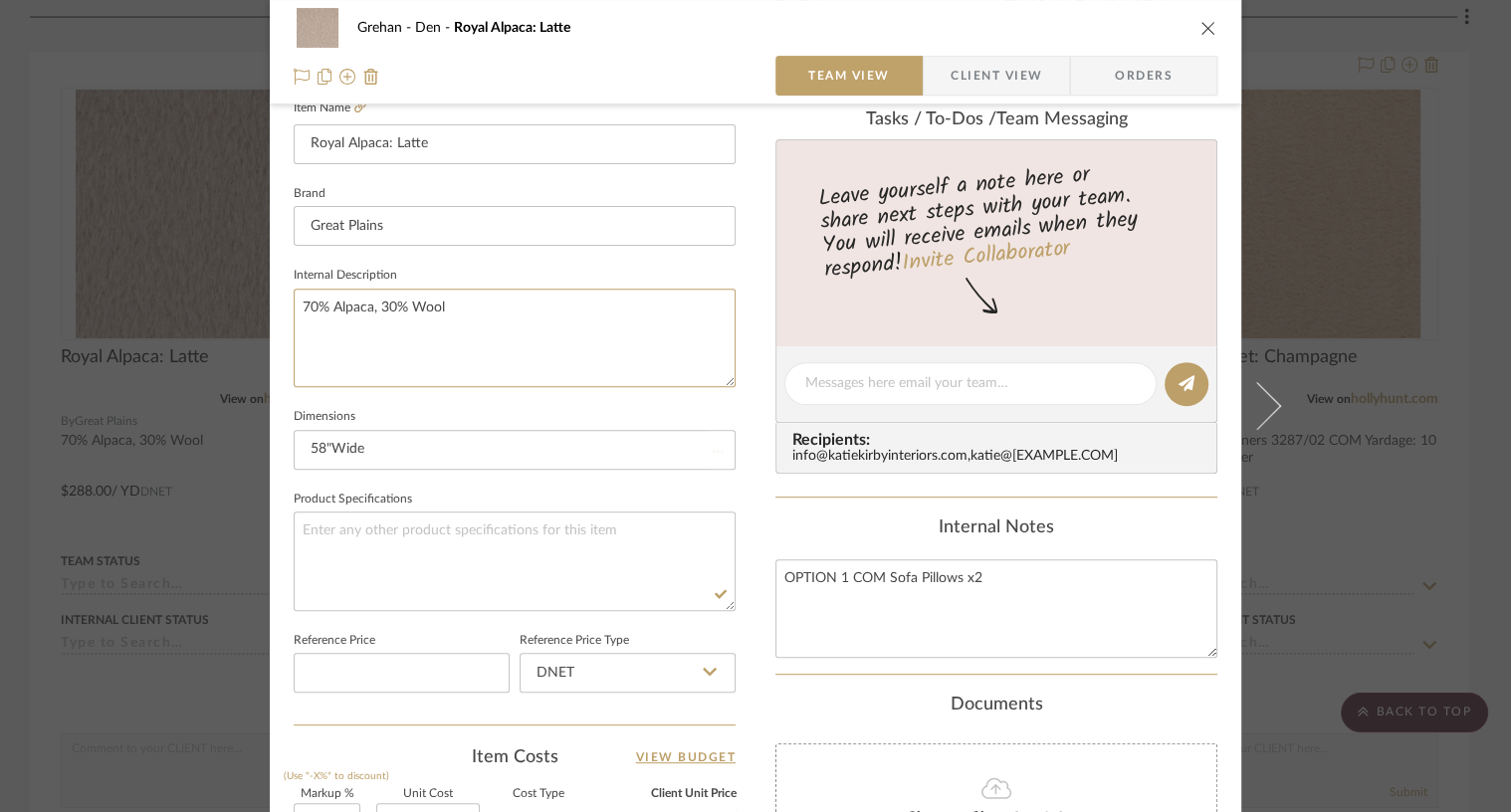 type 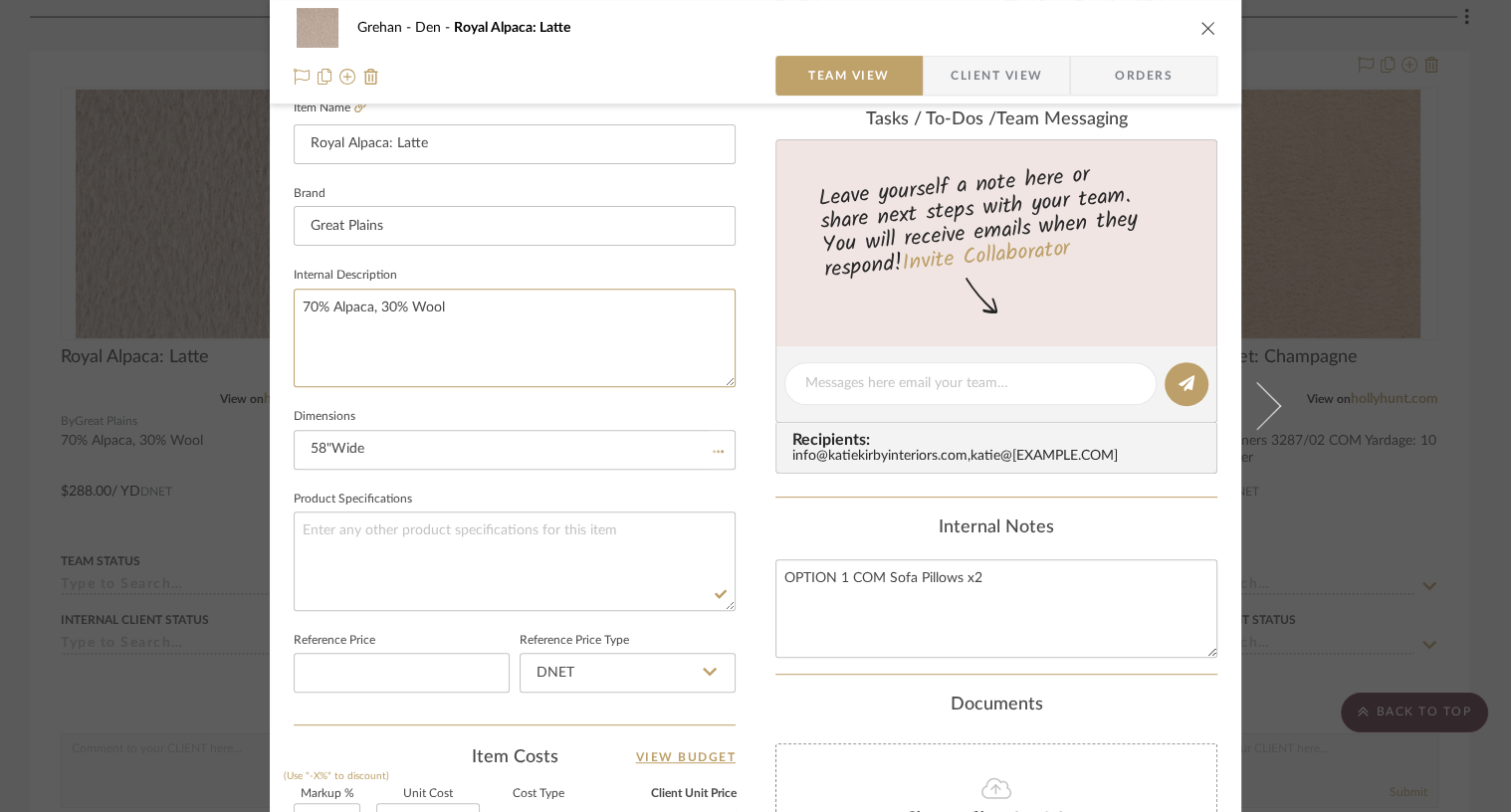 type 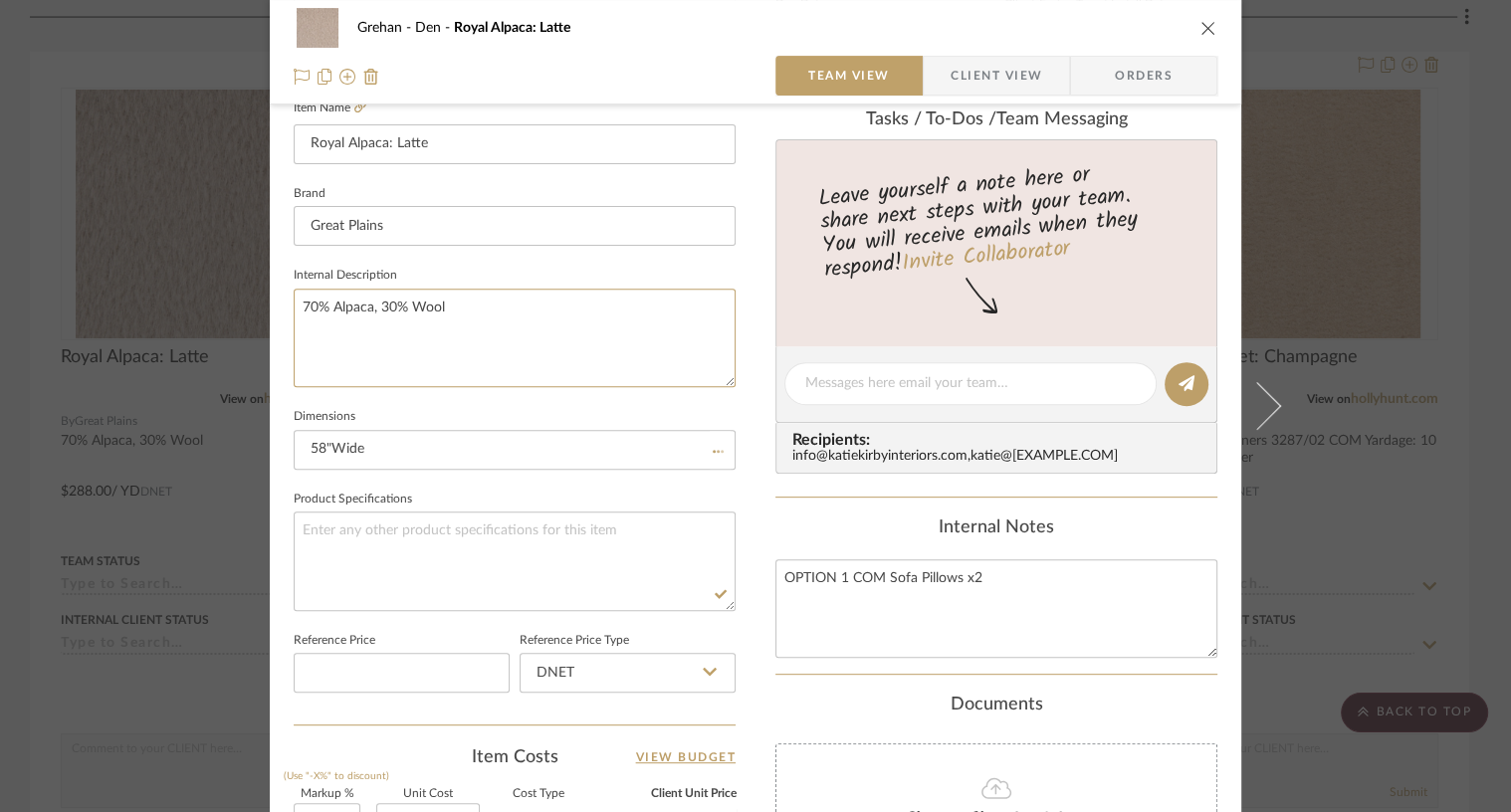 type 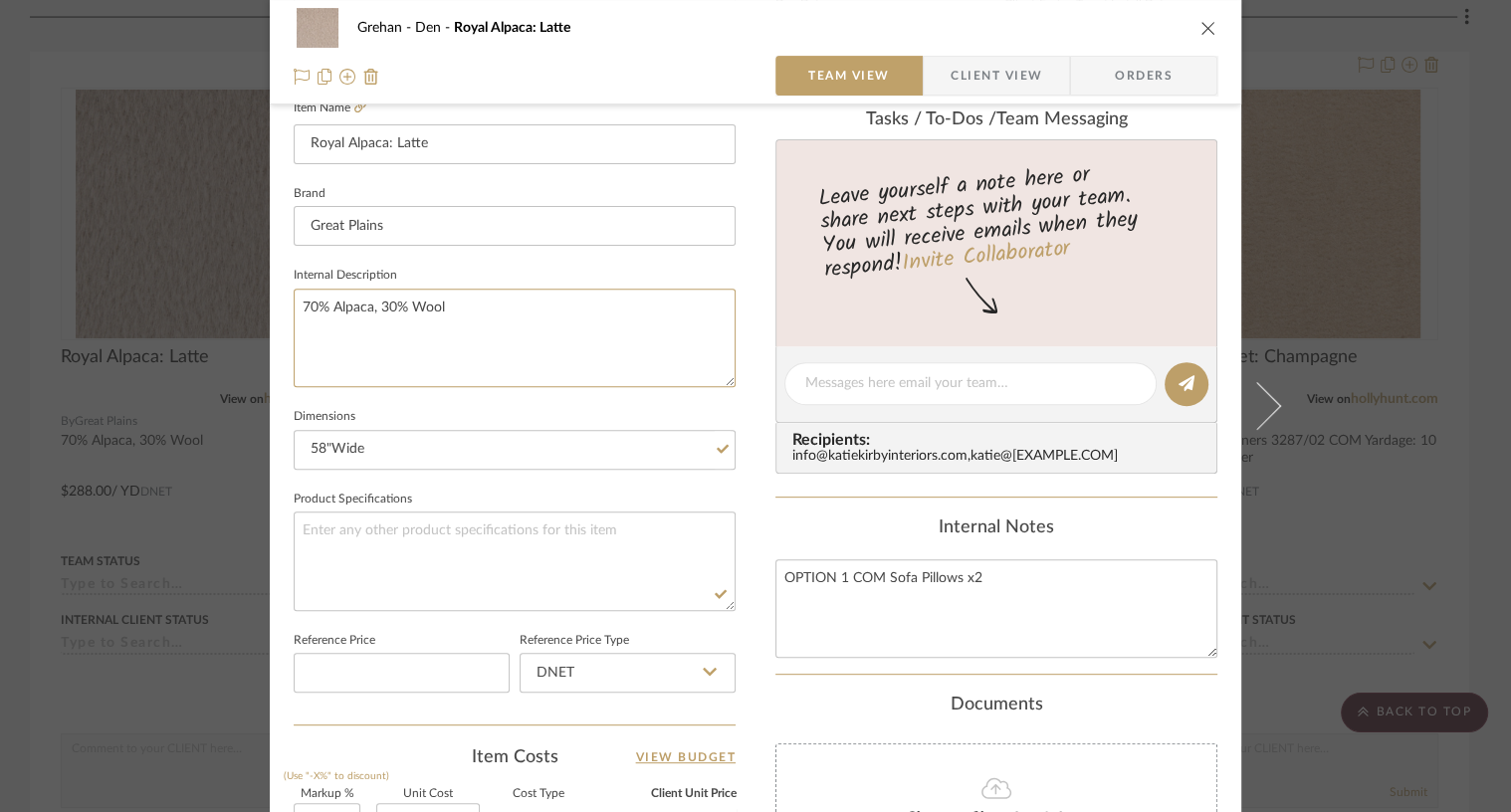 drag, startPoint x: 475, startPoint y: 300, endPoint x: 173, endPoint y: 304, distance: 302.02649 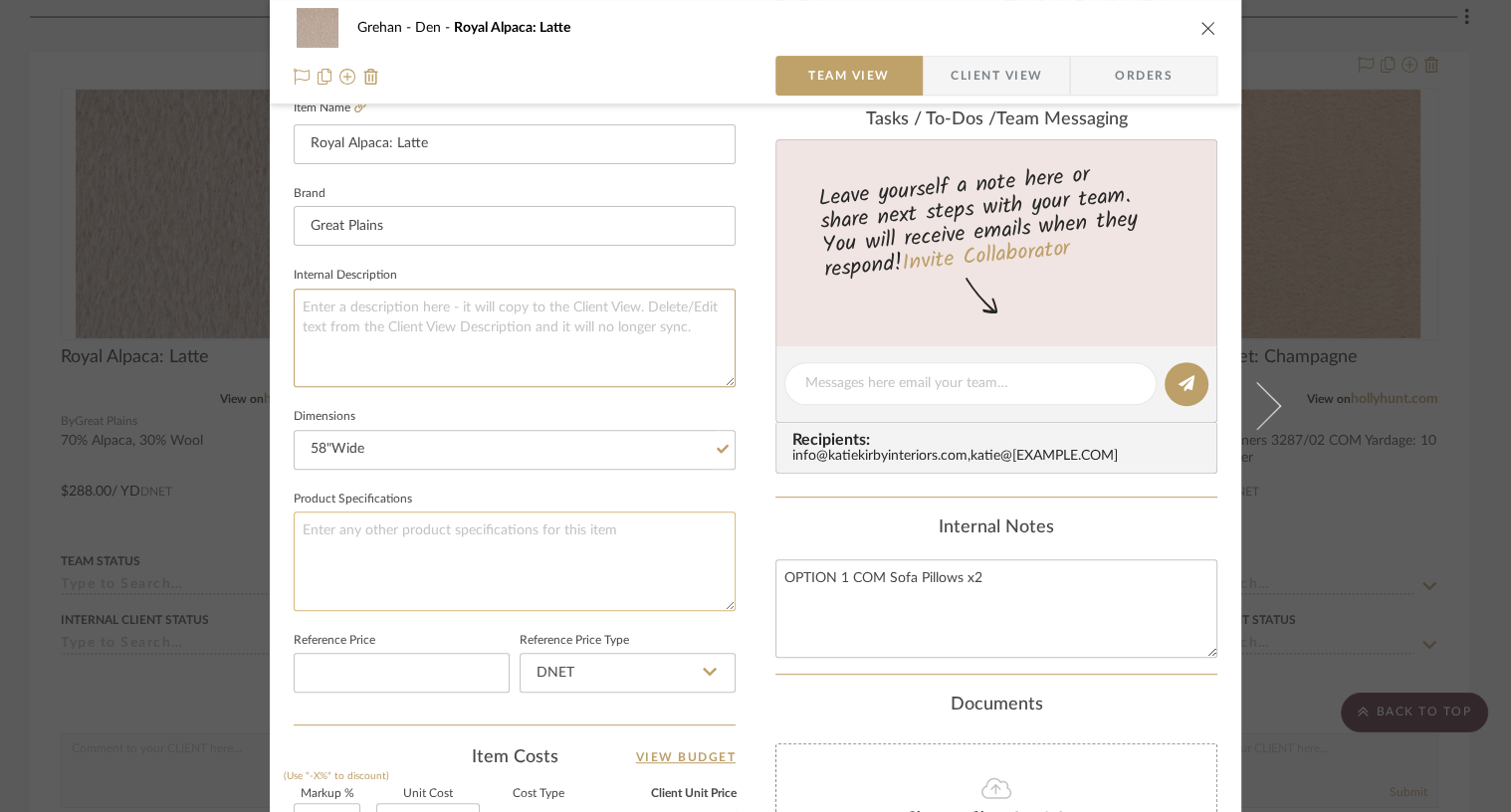 type 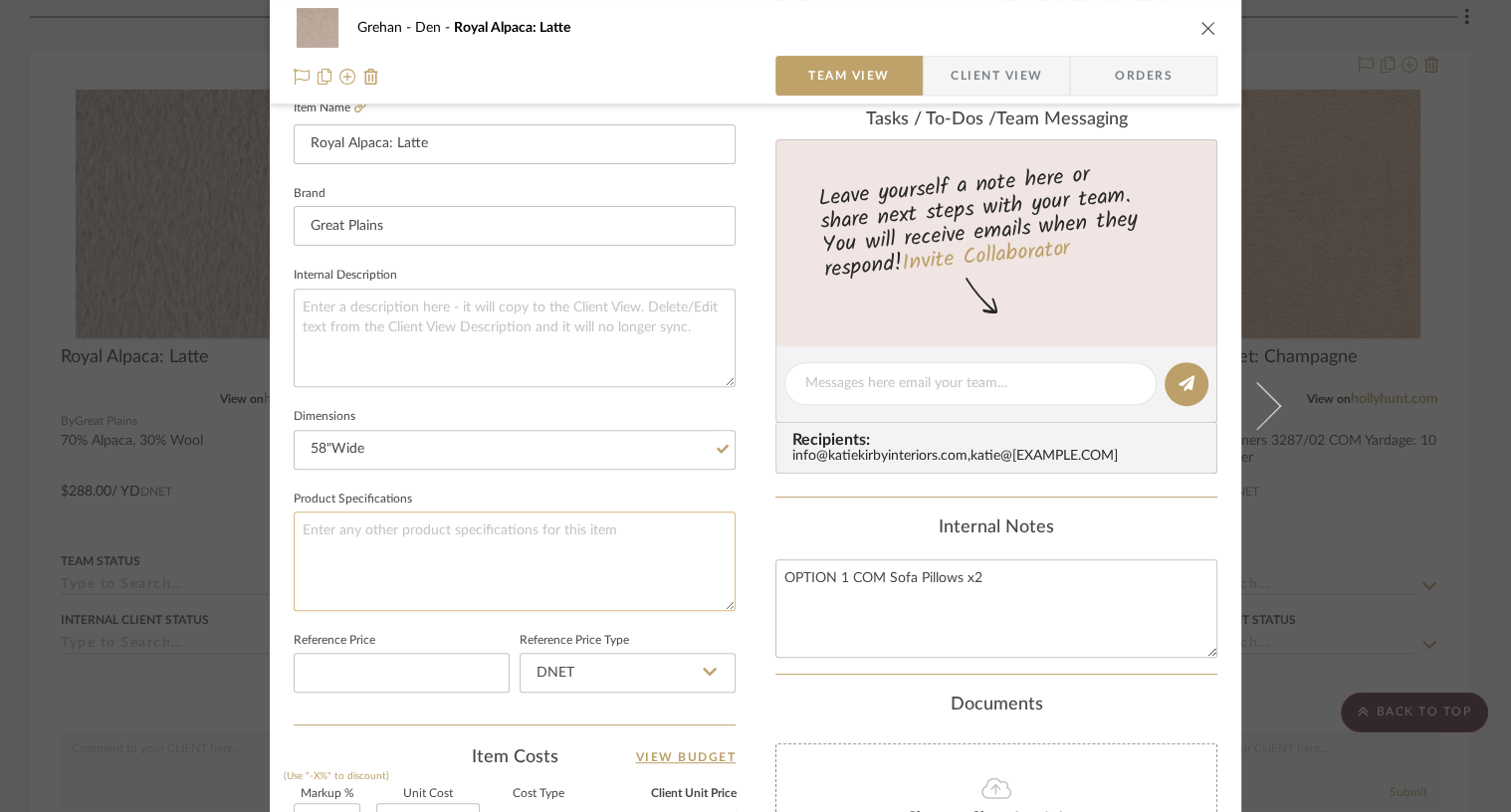 click 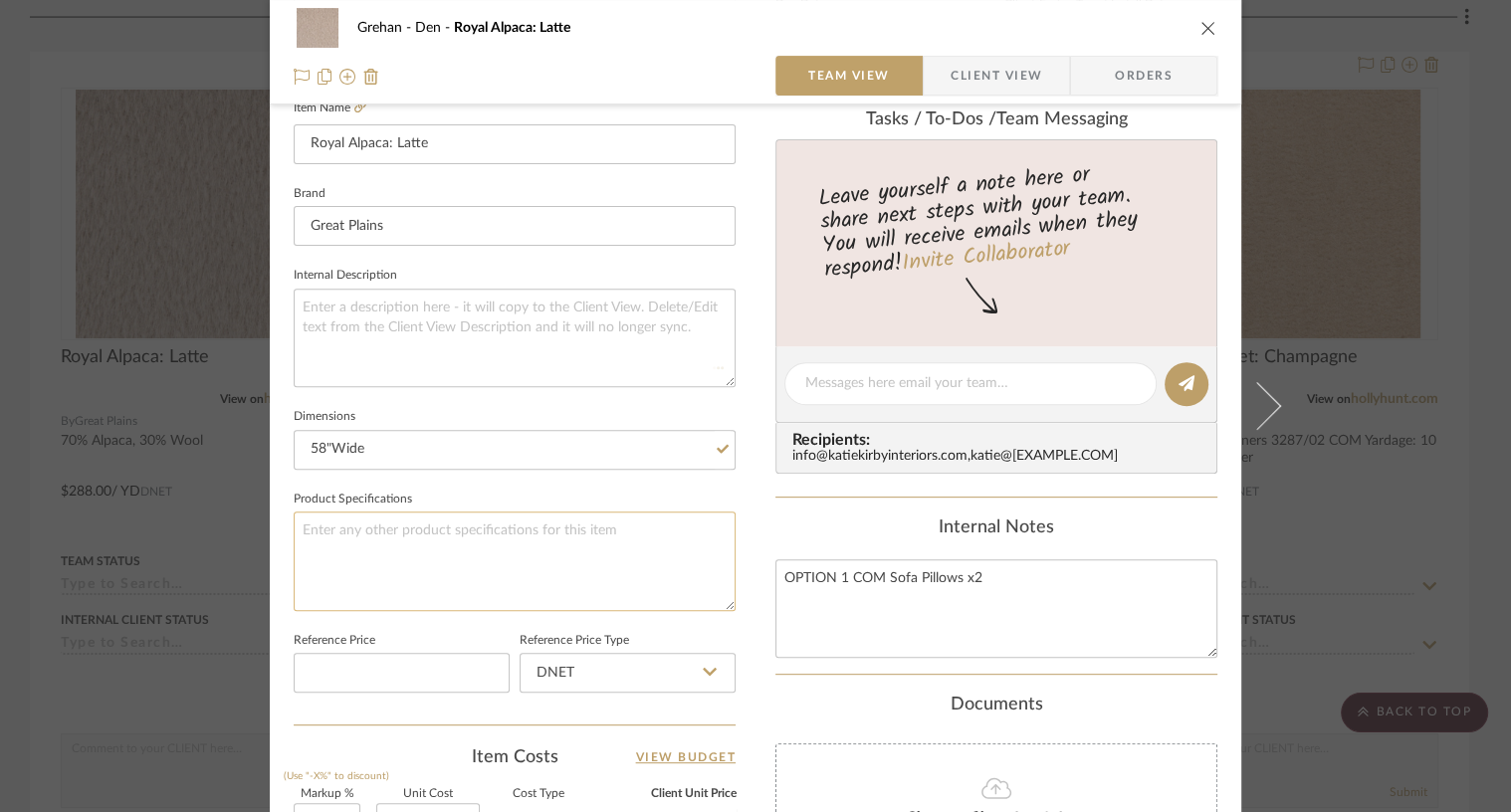 type 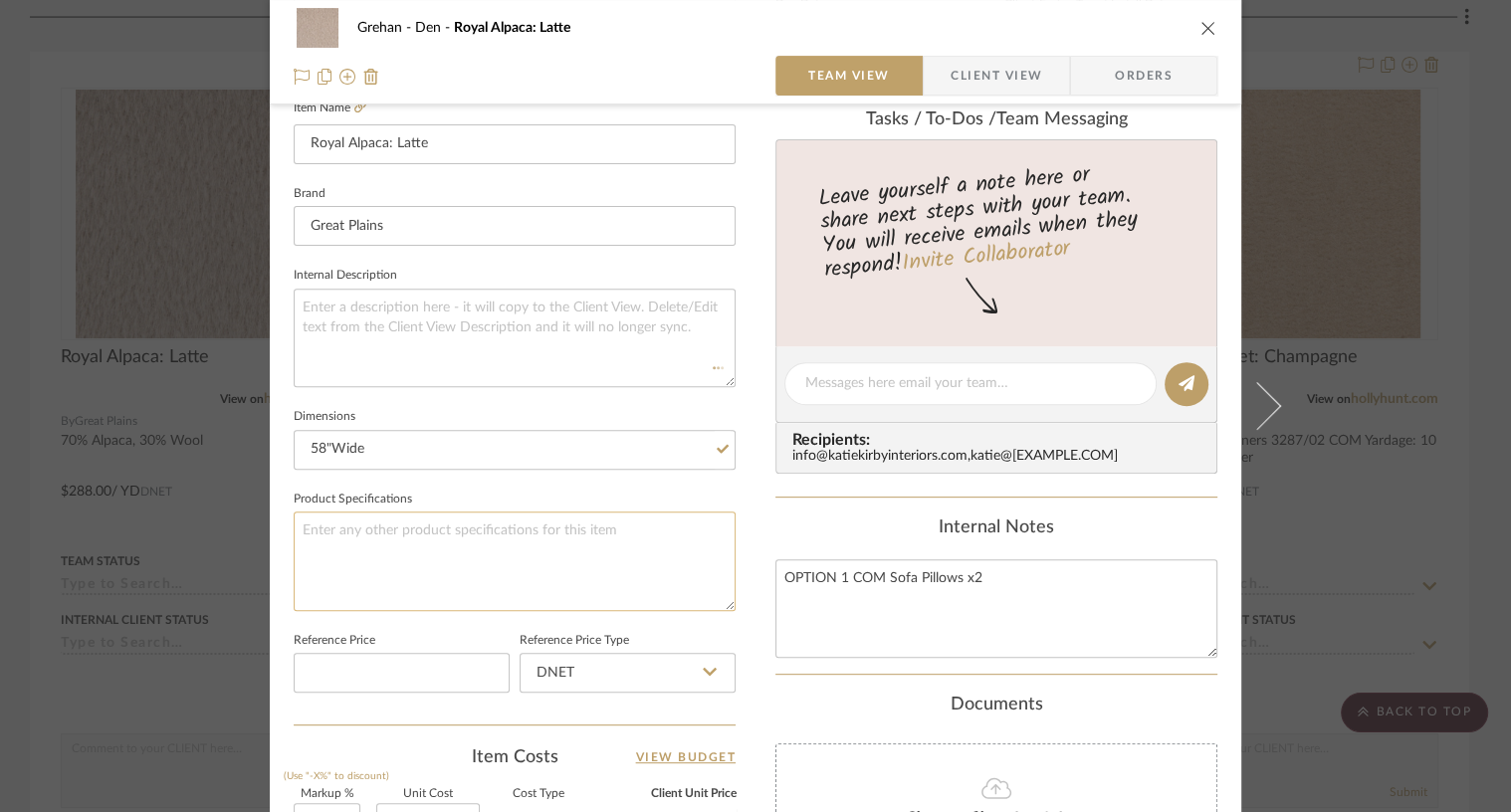 type 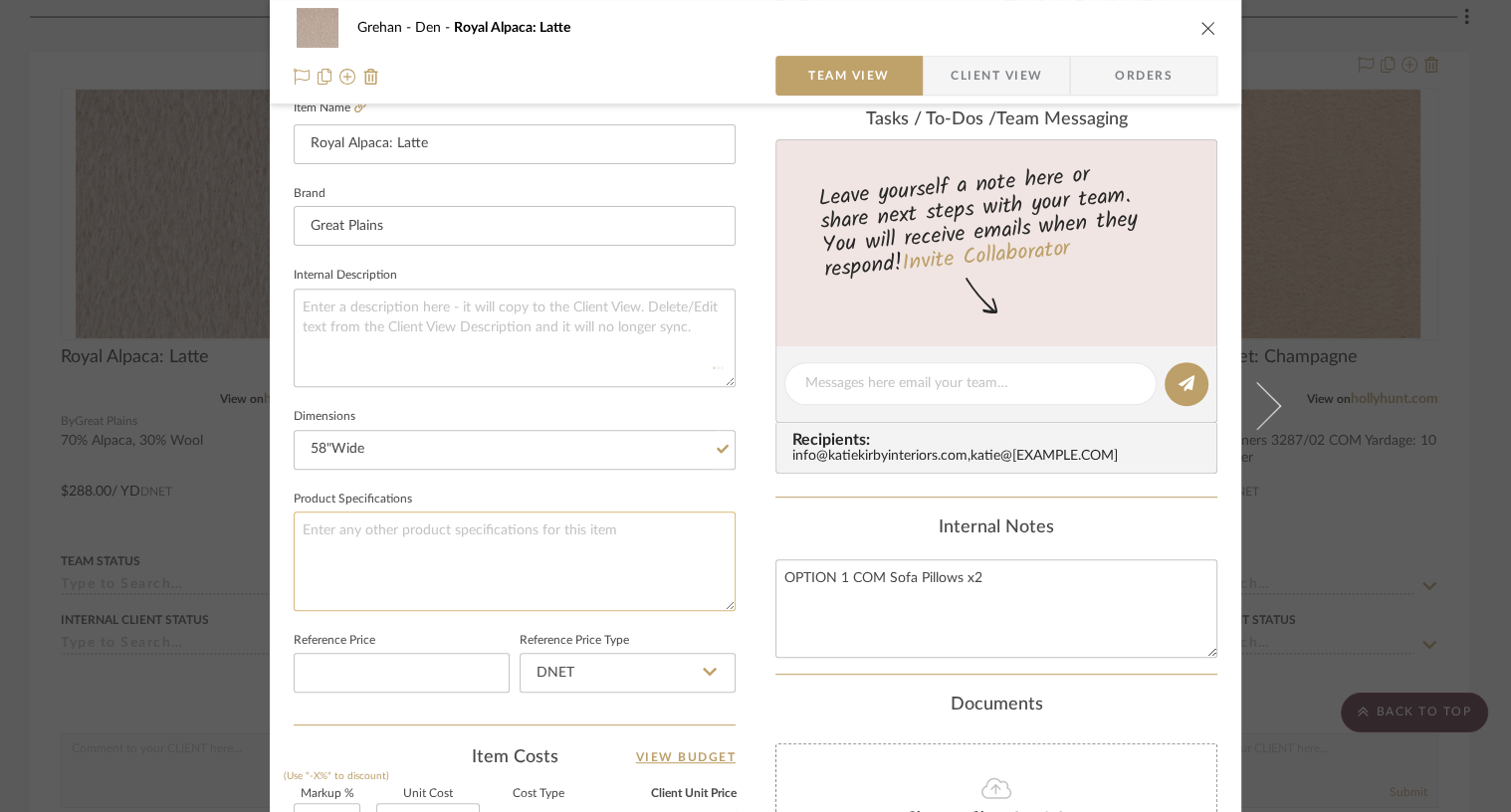 type 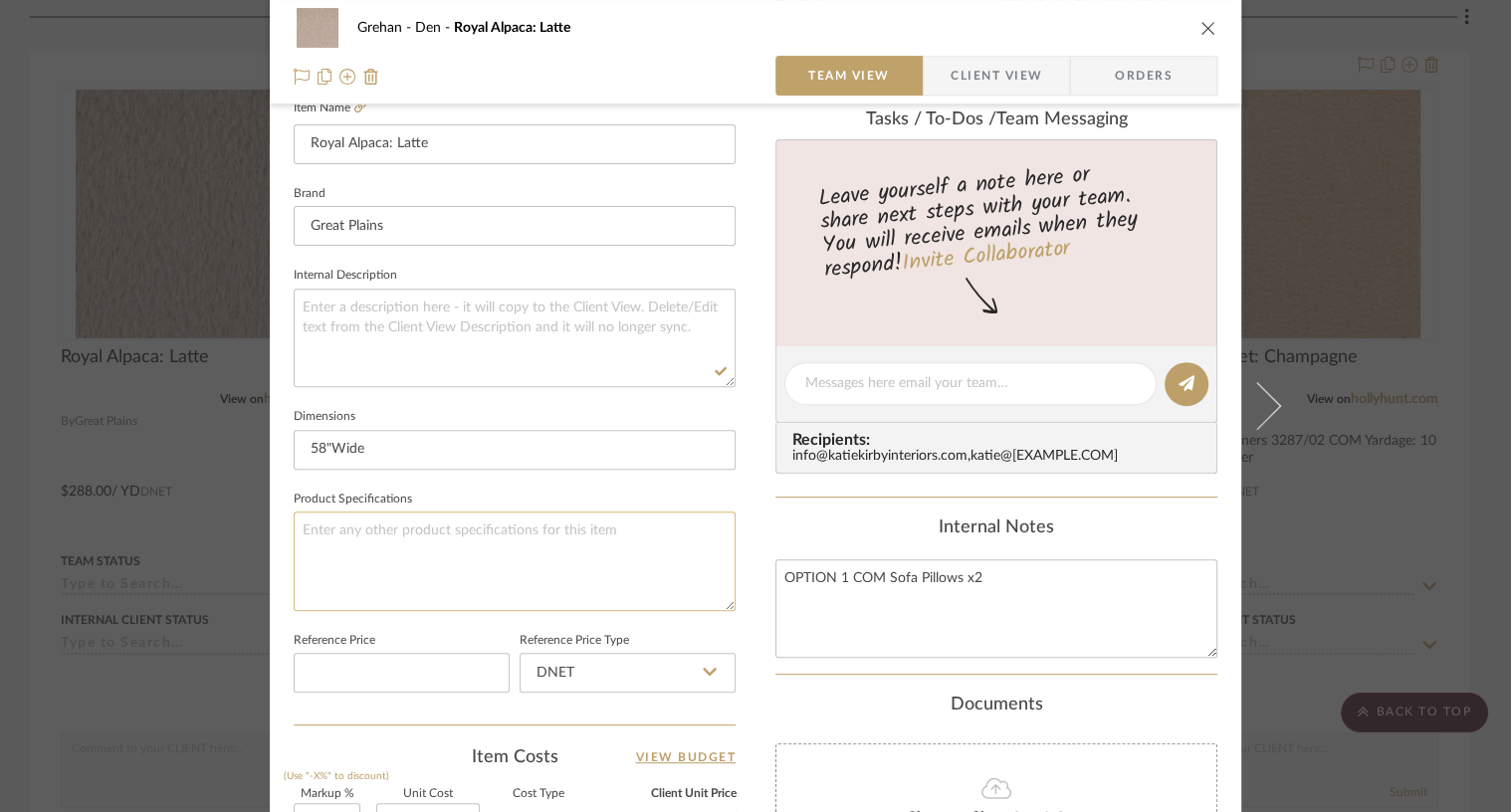 paste on "70% Alpaca, 30% Wool" 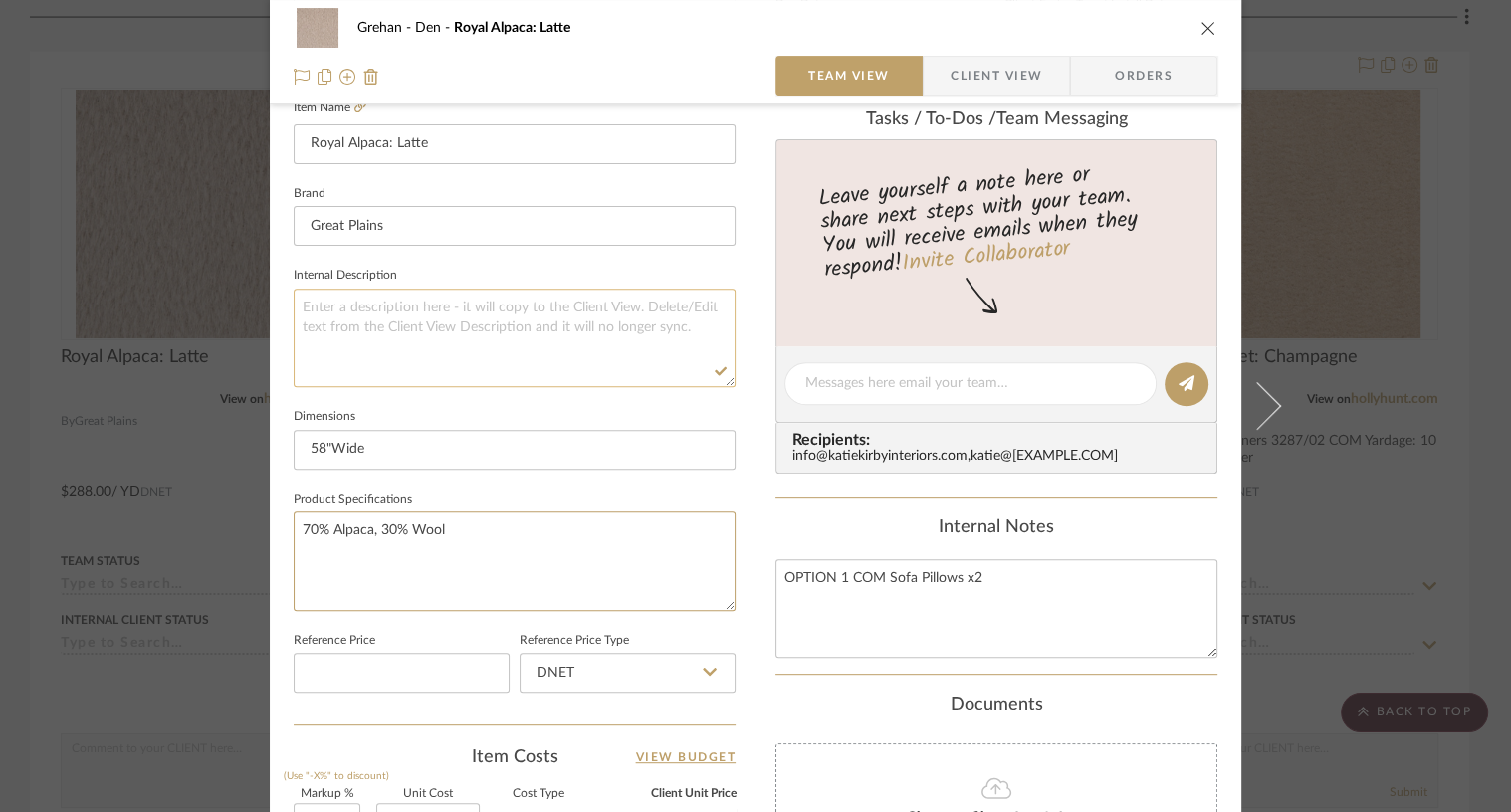 type on "70% Alpaca, 30% Wool" 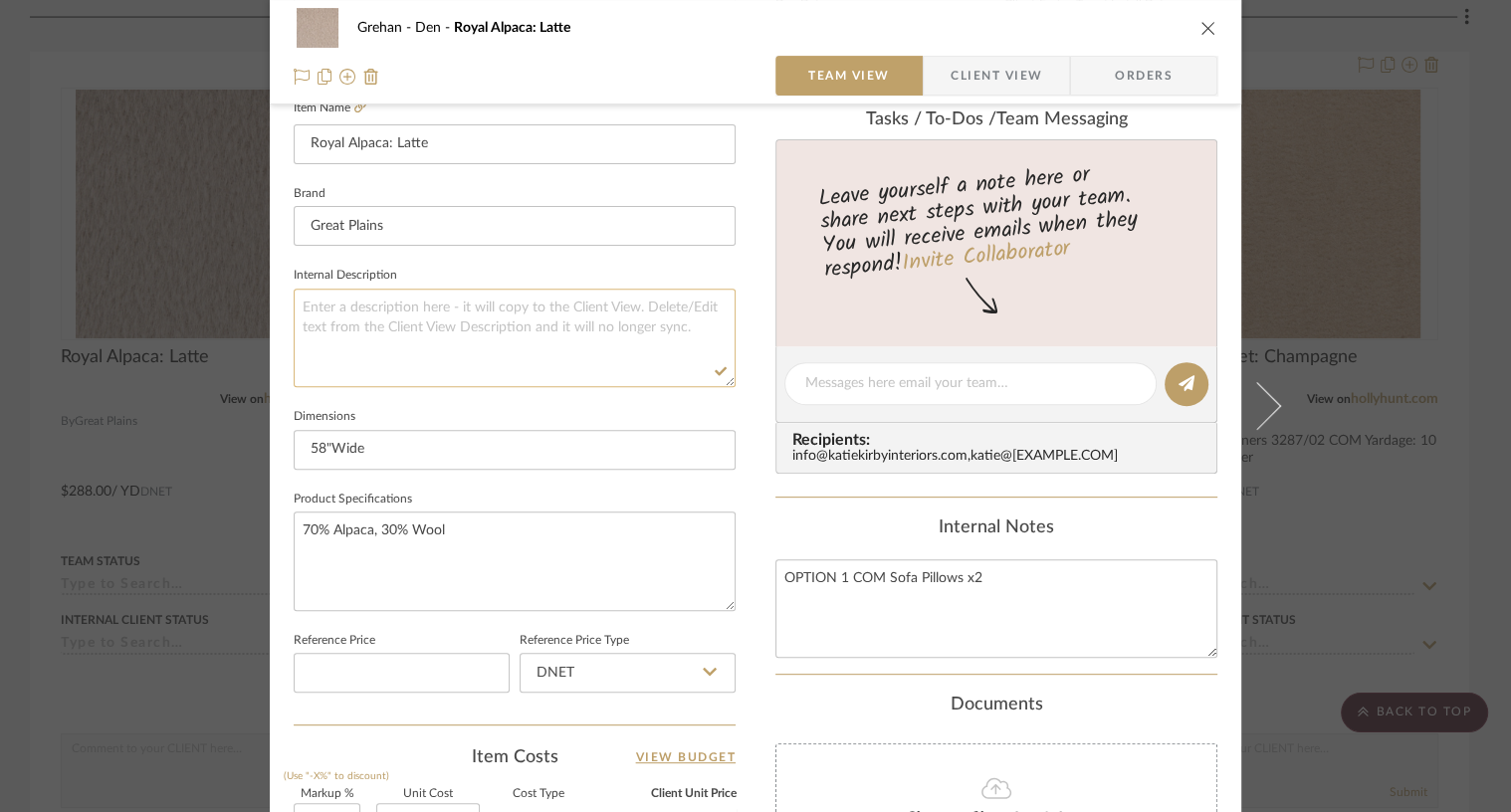 click 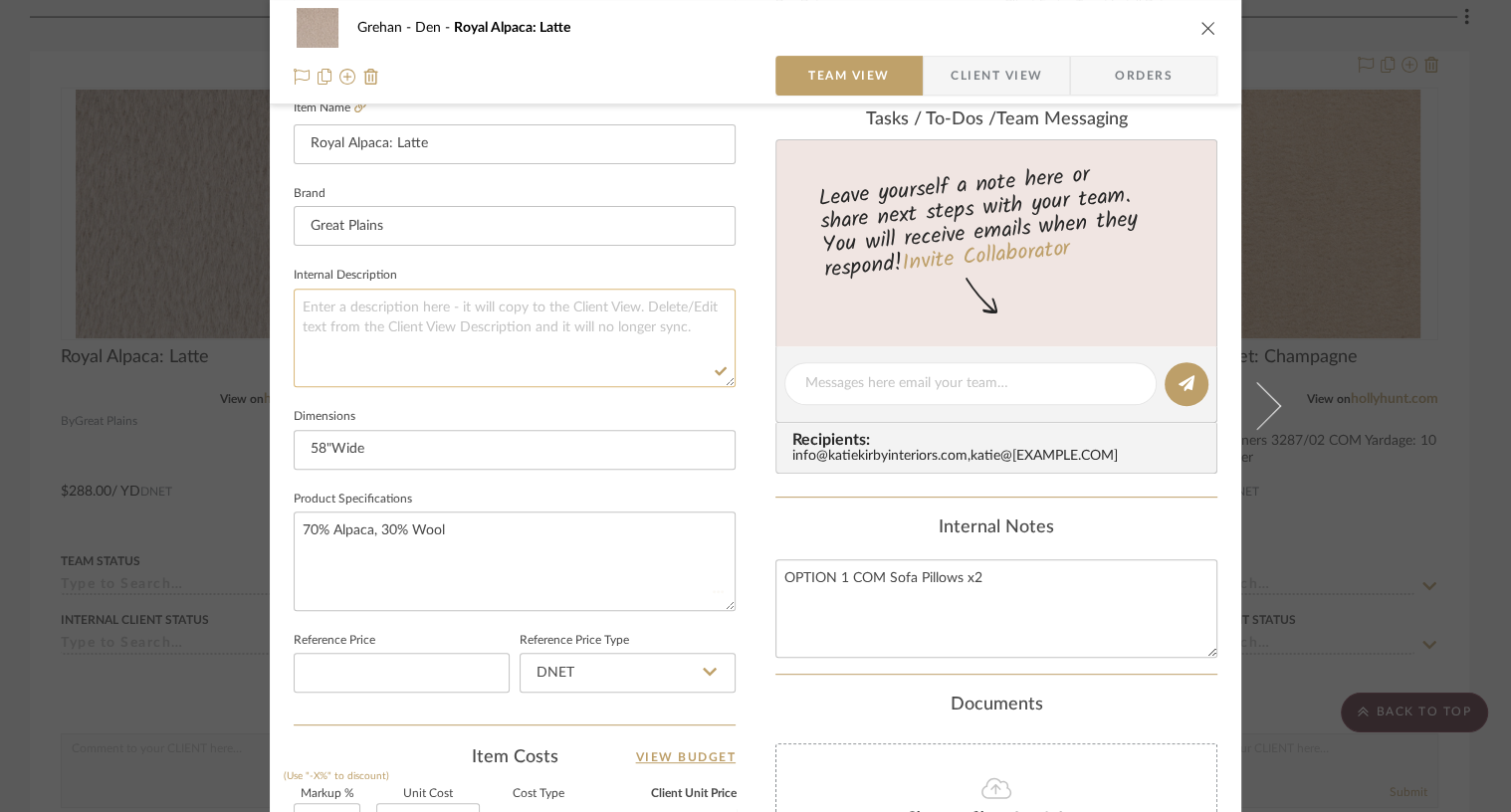type 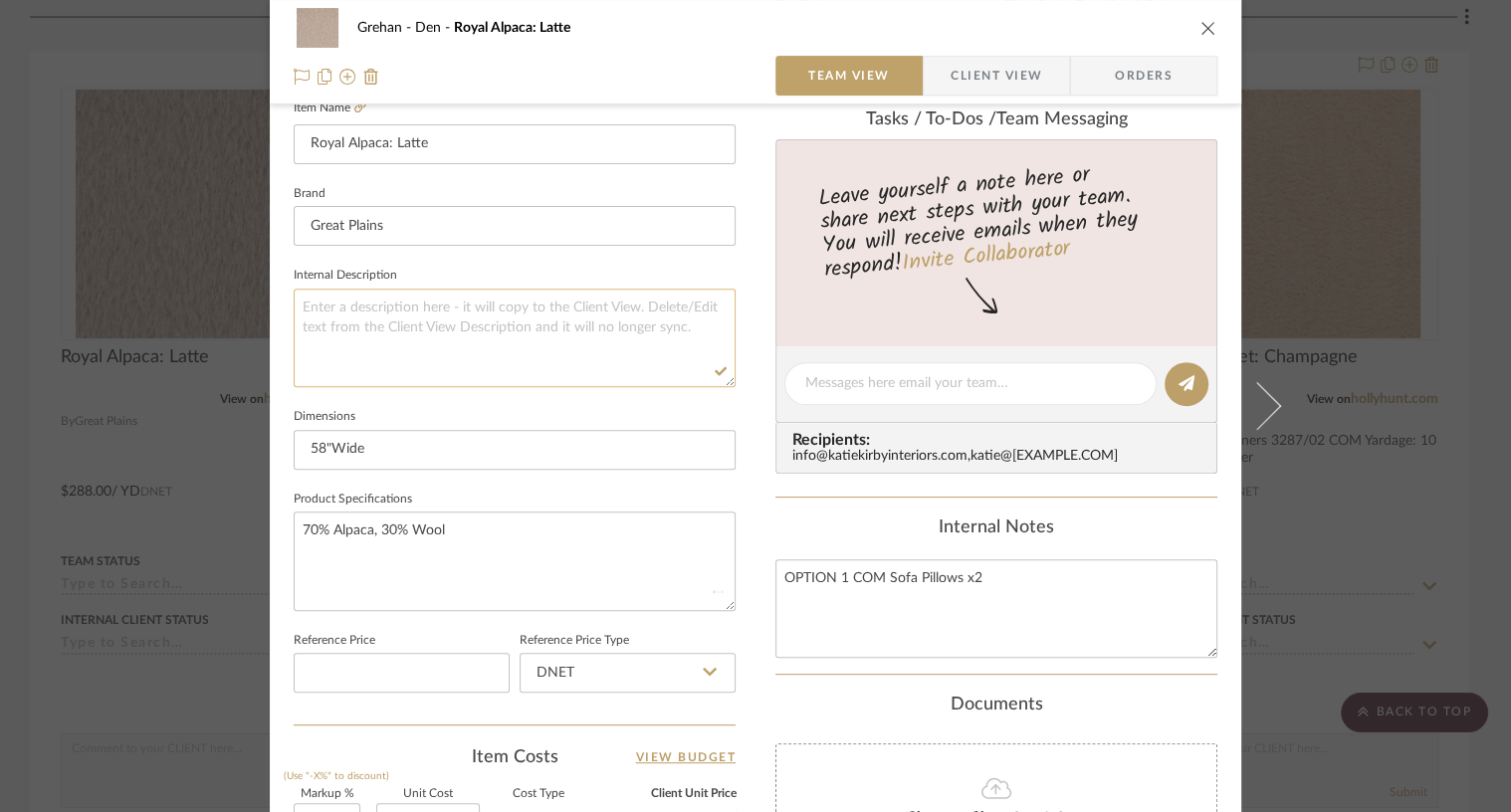 type 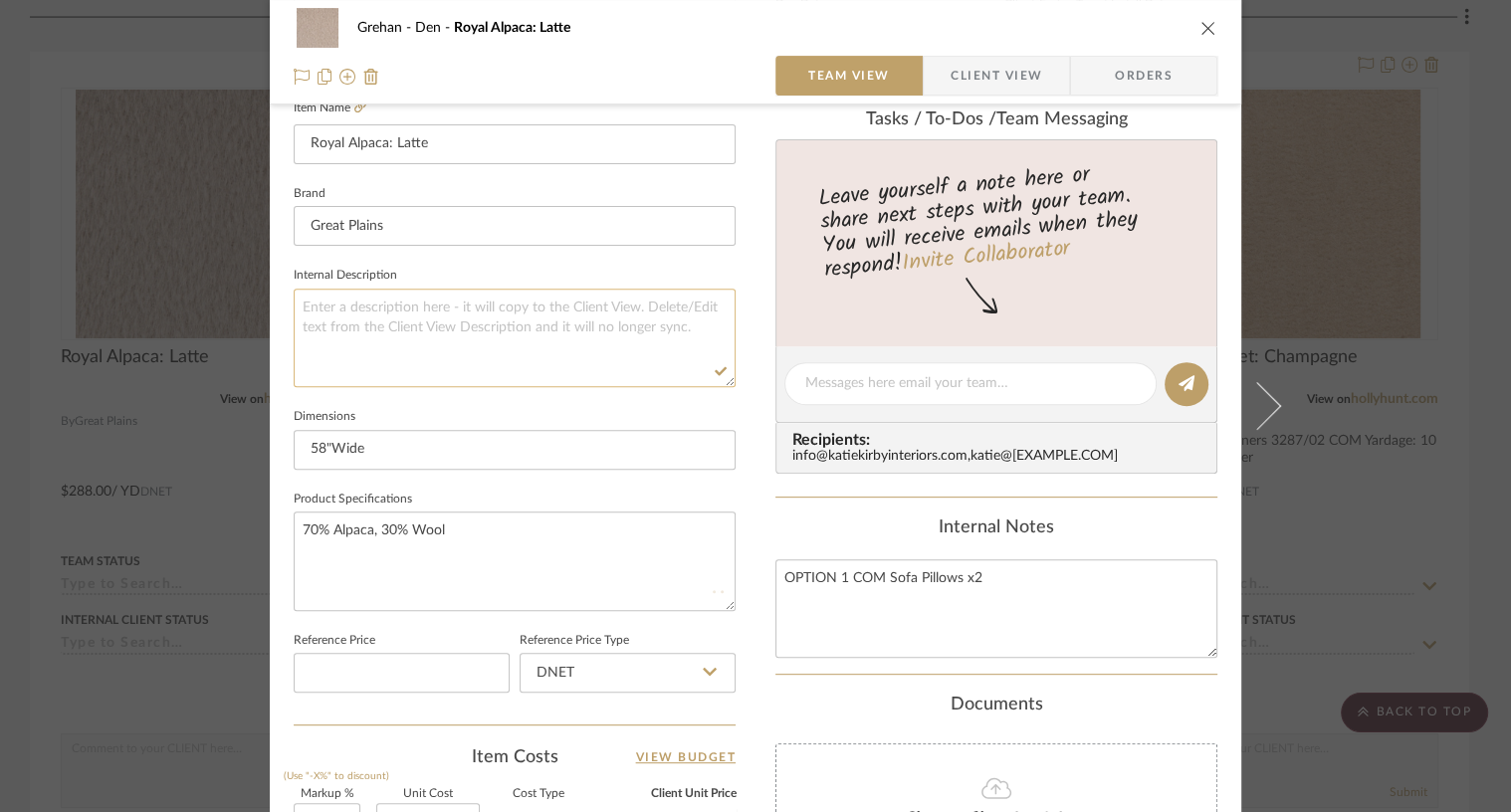 type 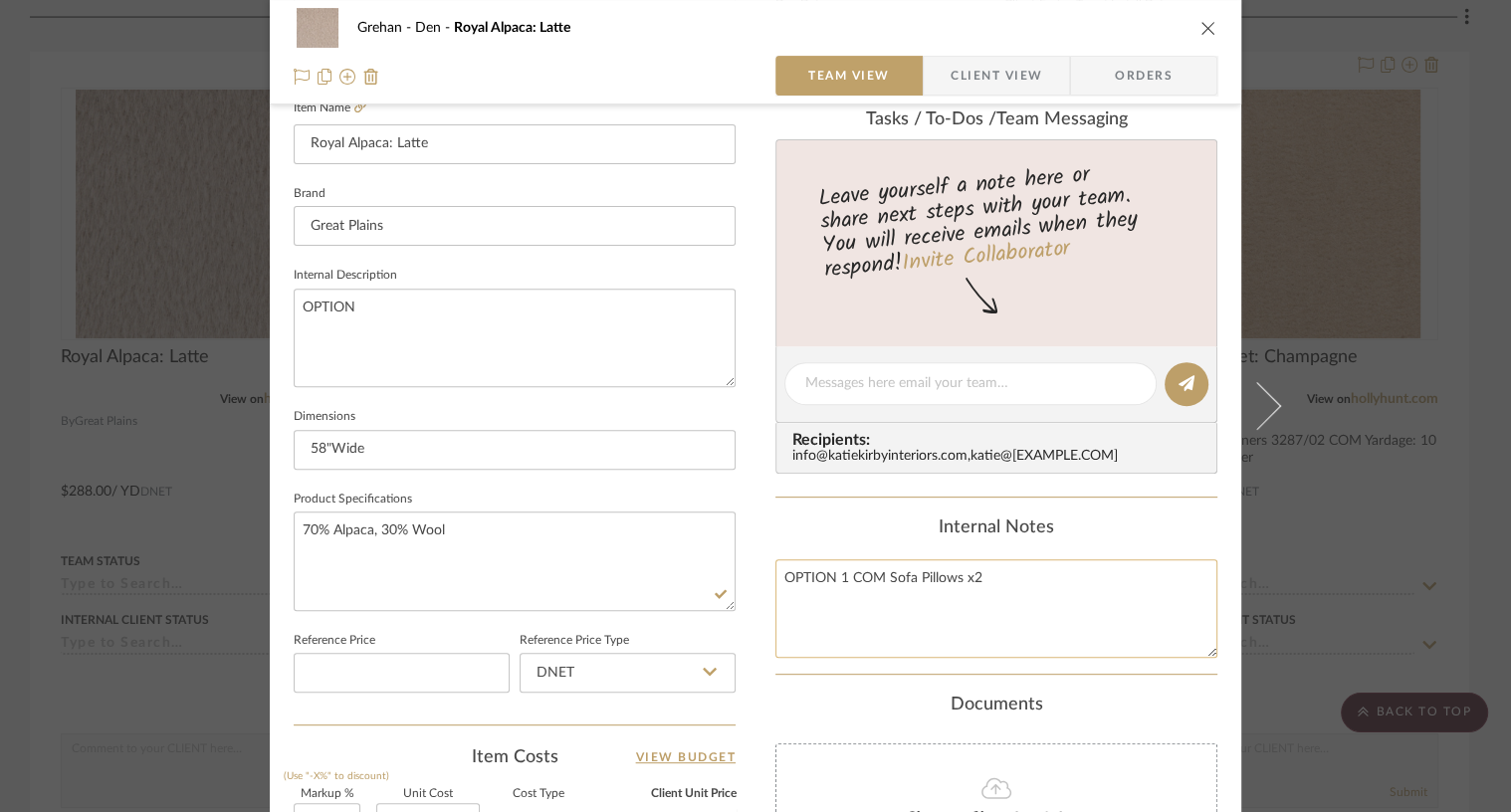 type on "OPTION" 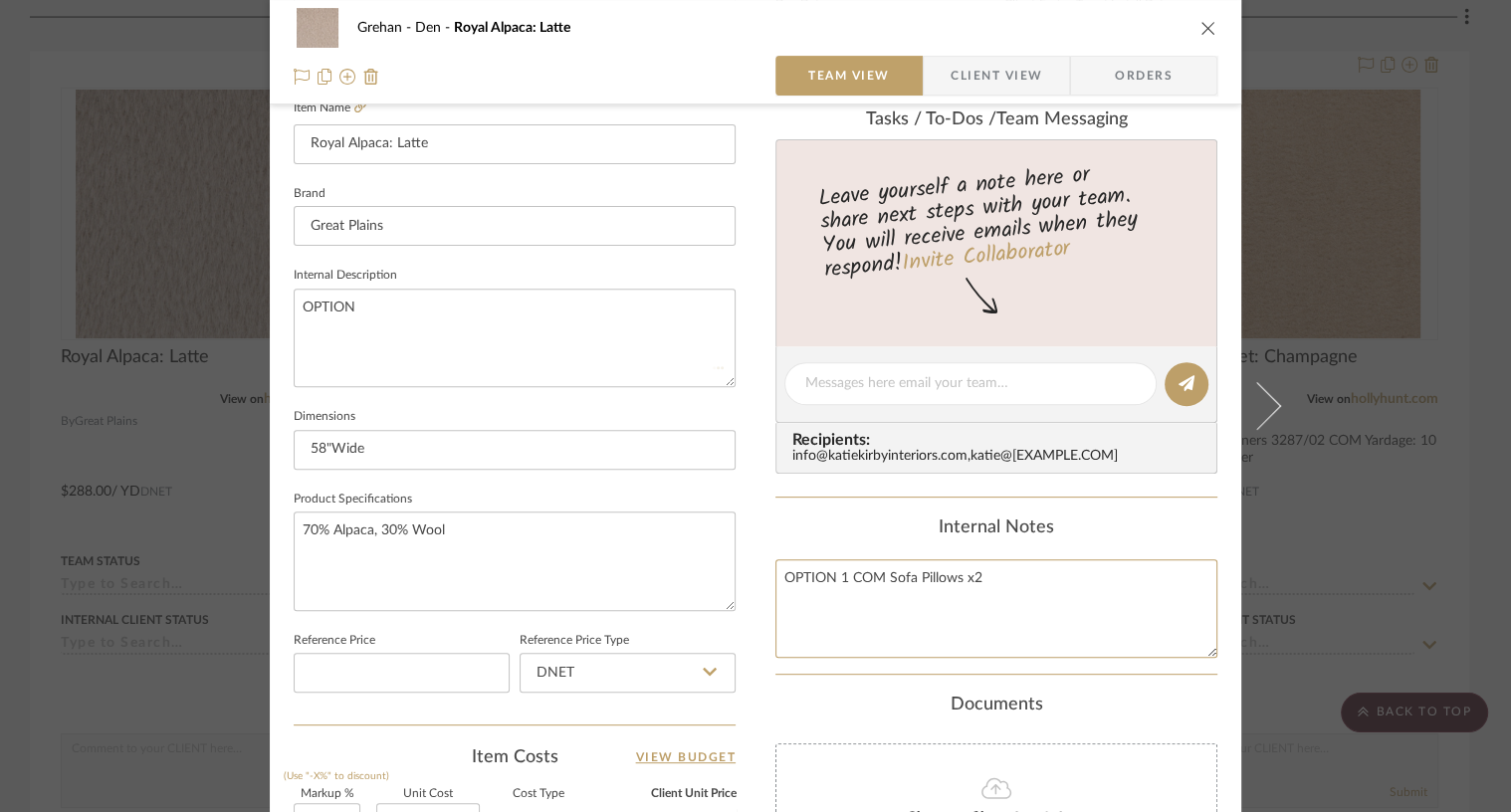 type 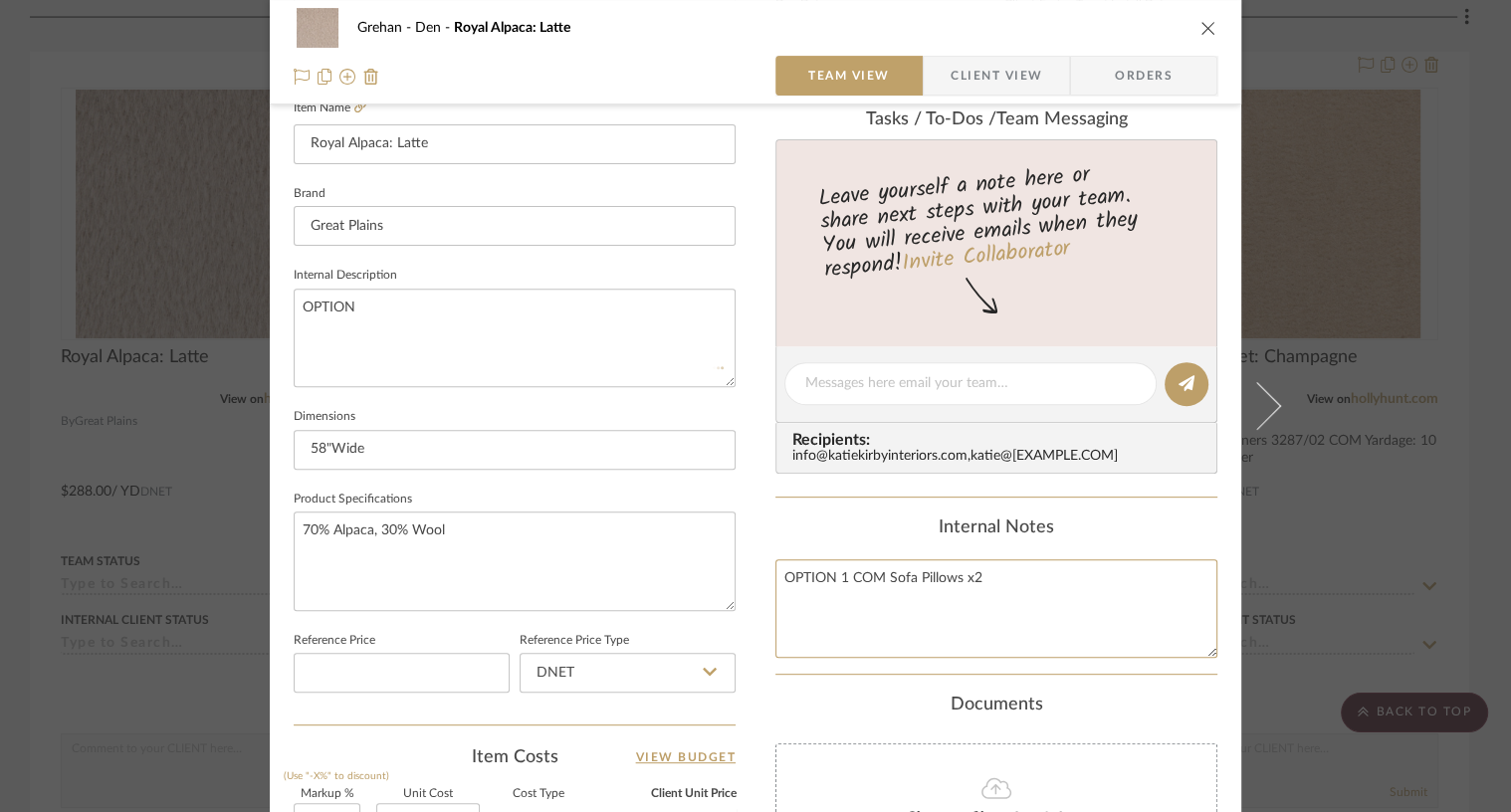 type 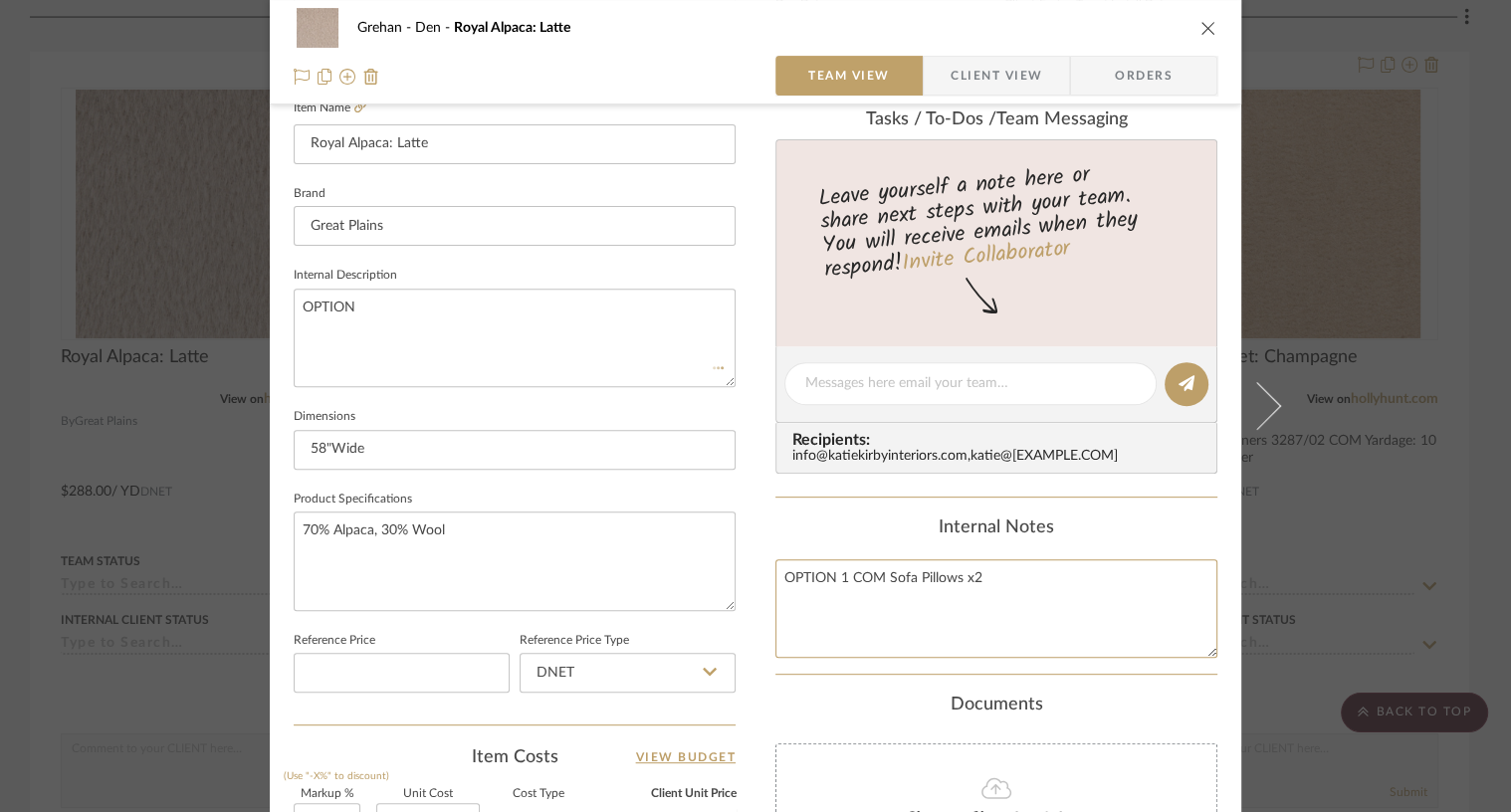 type 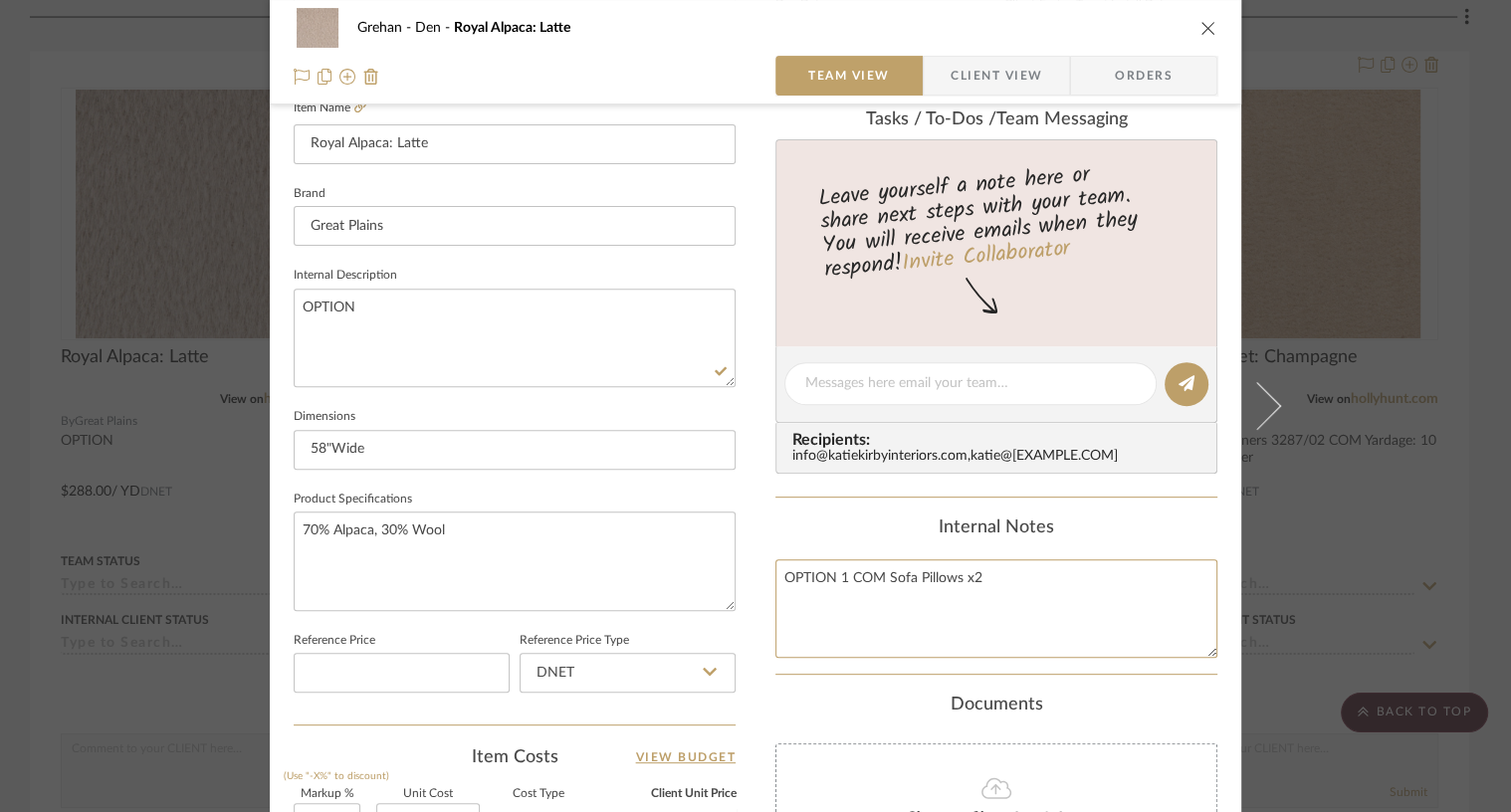 drag, startPoint x: 1022, startPoint y: 570, endPoint x: 745, endPoint y: 579, distance: 277.1462 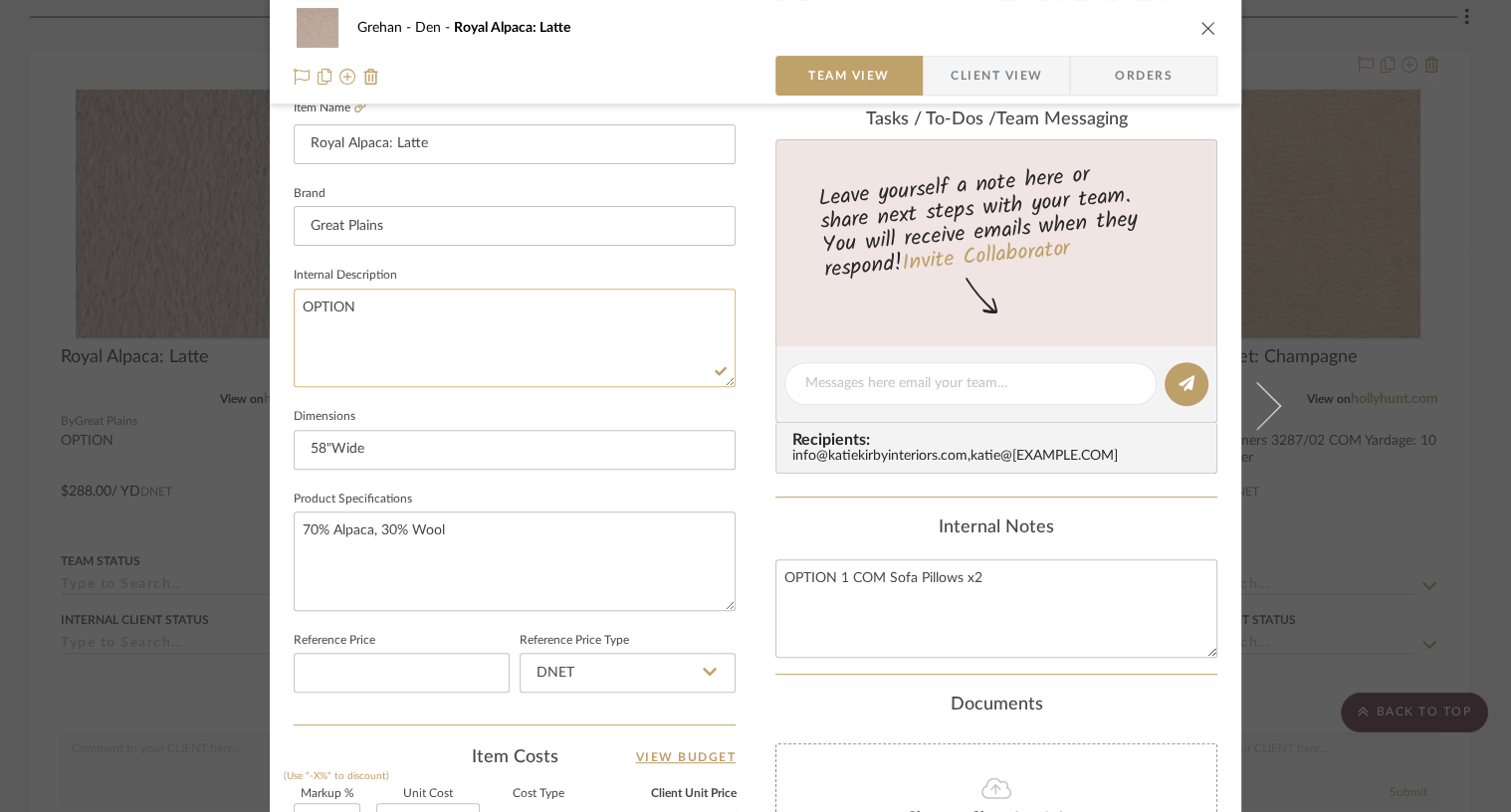 click on "OPTION" 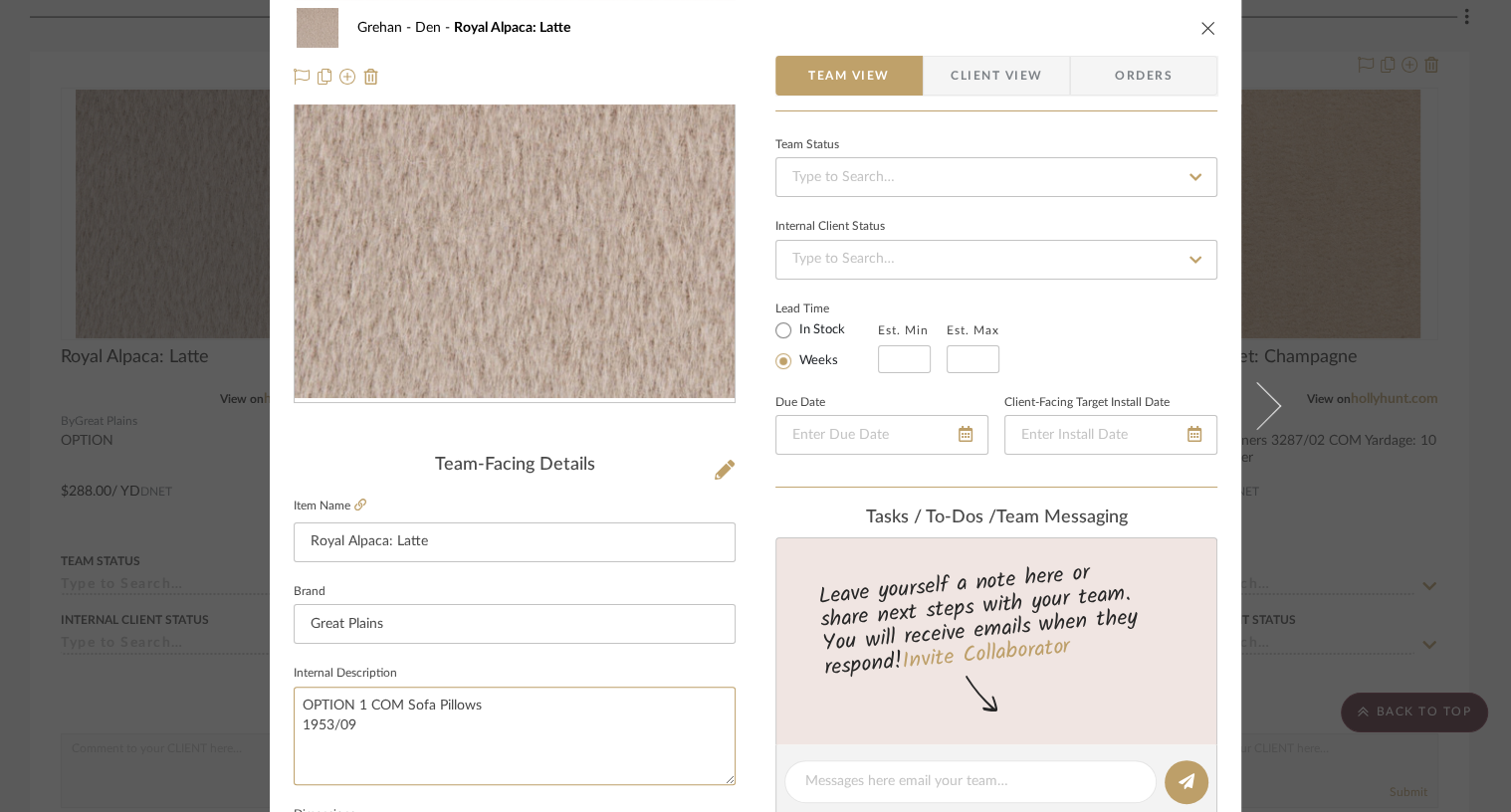 scroll, scrollTop: 0, scrollLeft: 0, axis: both 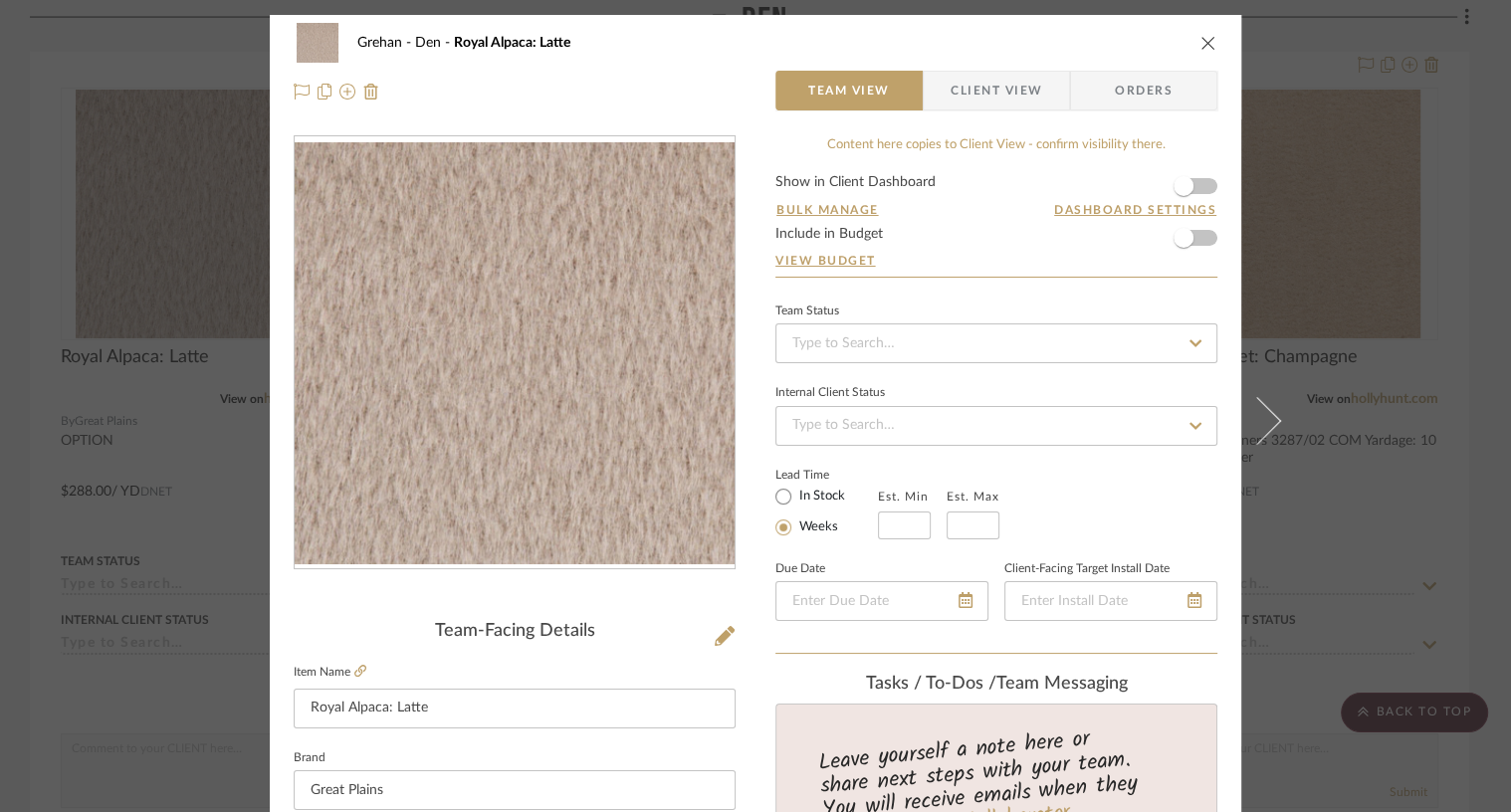 type on "OPTION 1 COM Sofa Pillows
1953/09" 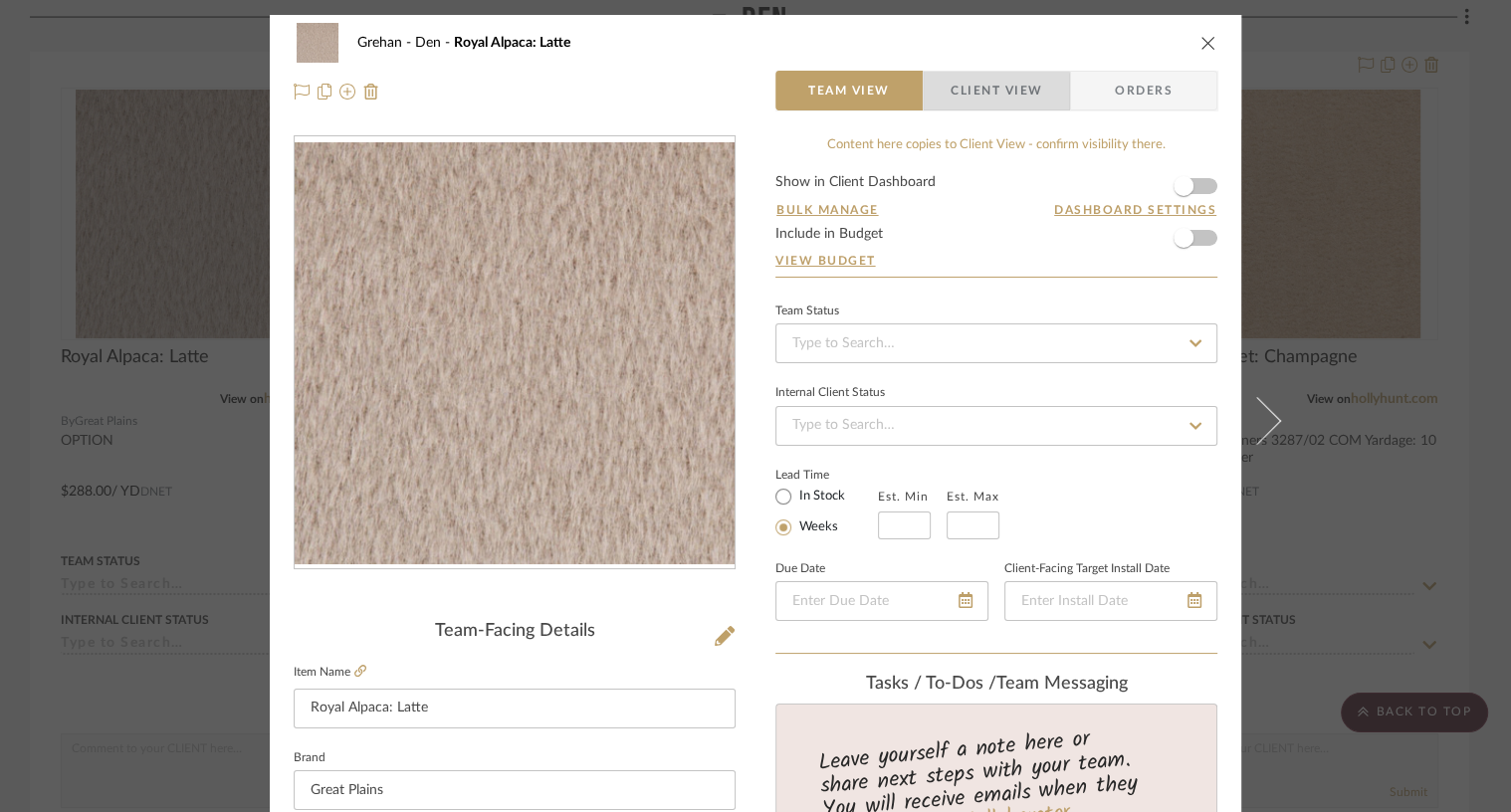 click on "Client View" at bounding box center (996, 91) 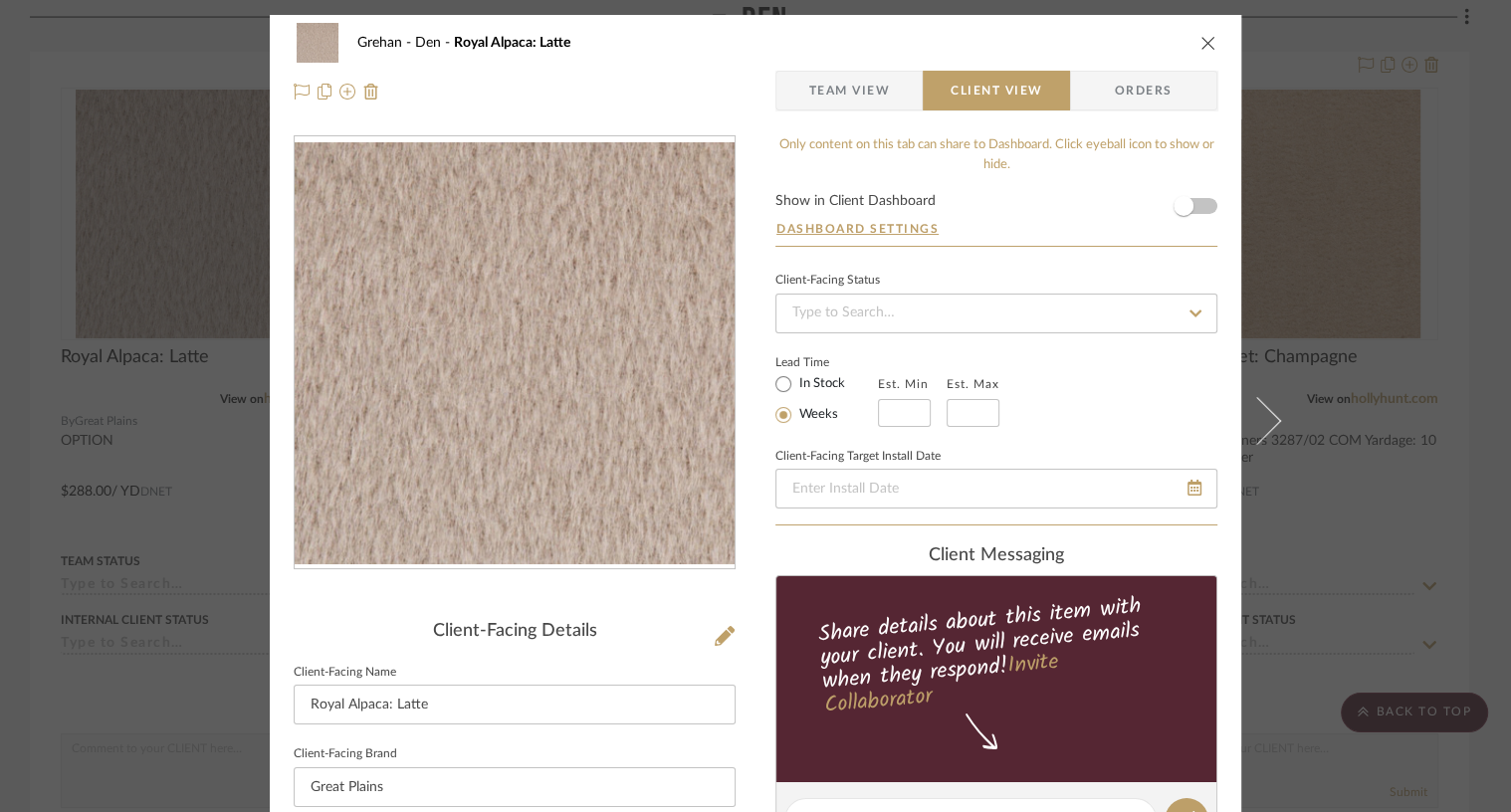 type on "OPTION 1 COM Sofa Pillows
1953/09" 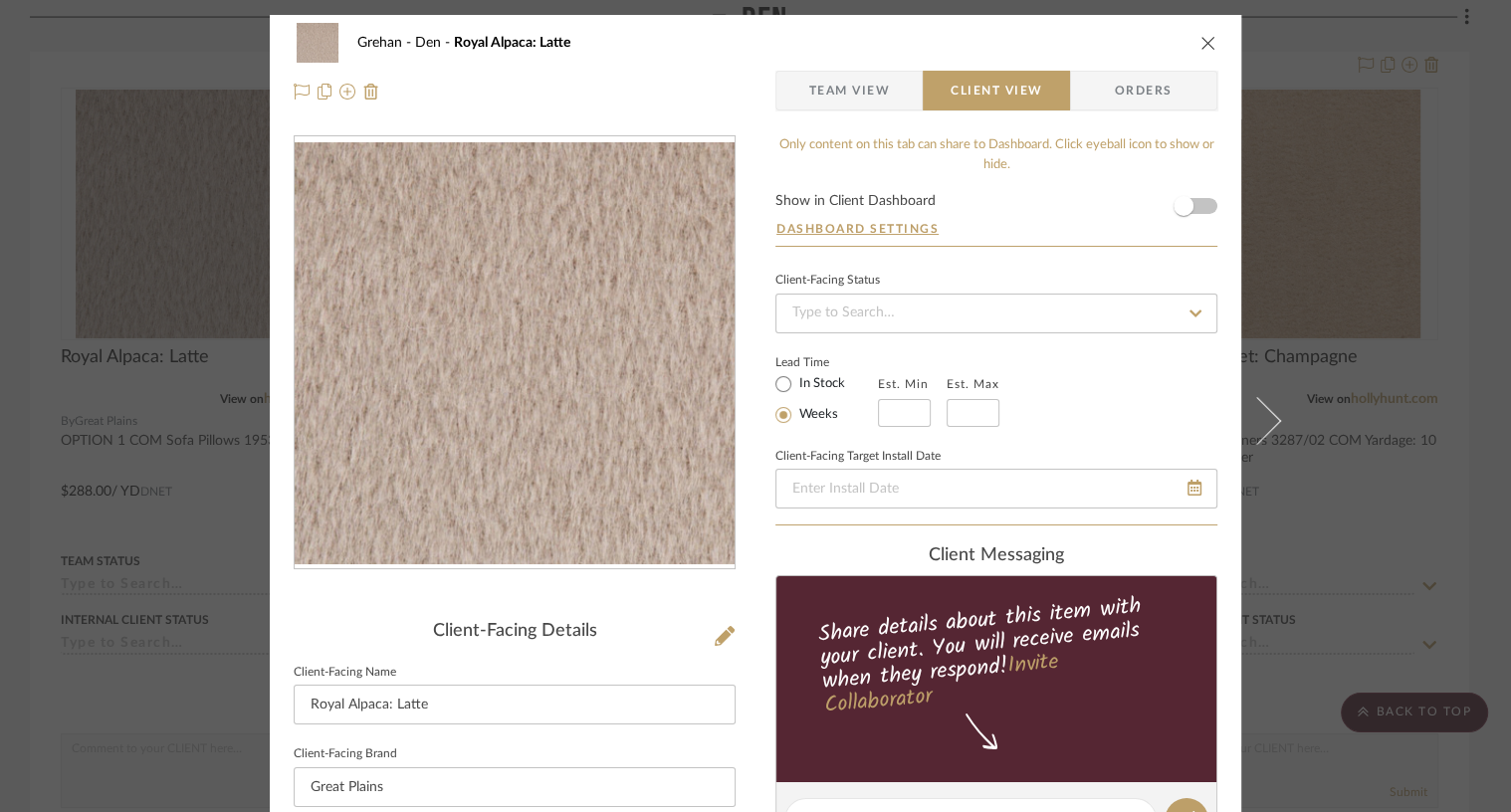 click at bounding box center (1208, 43) 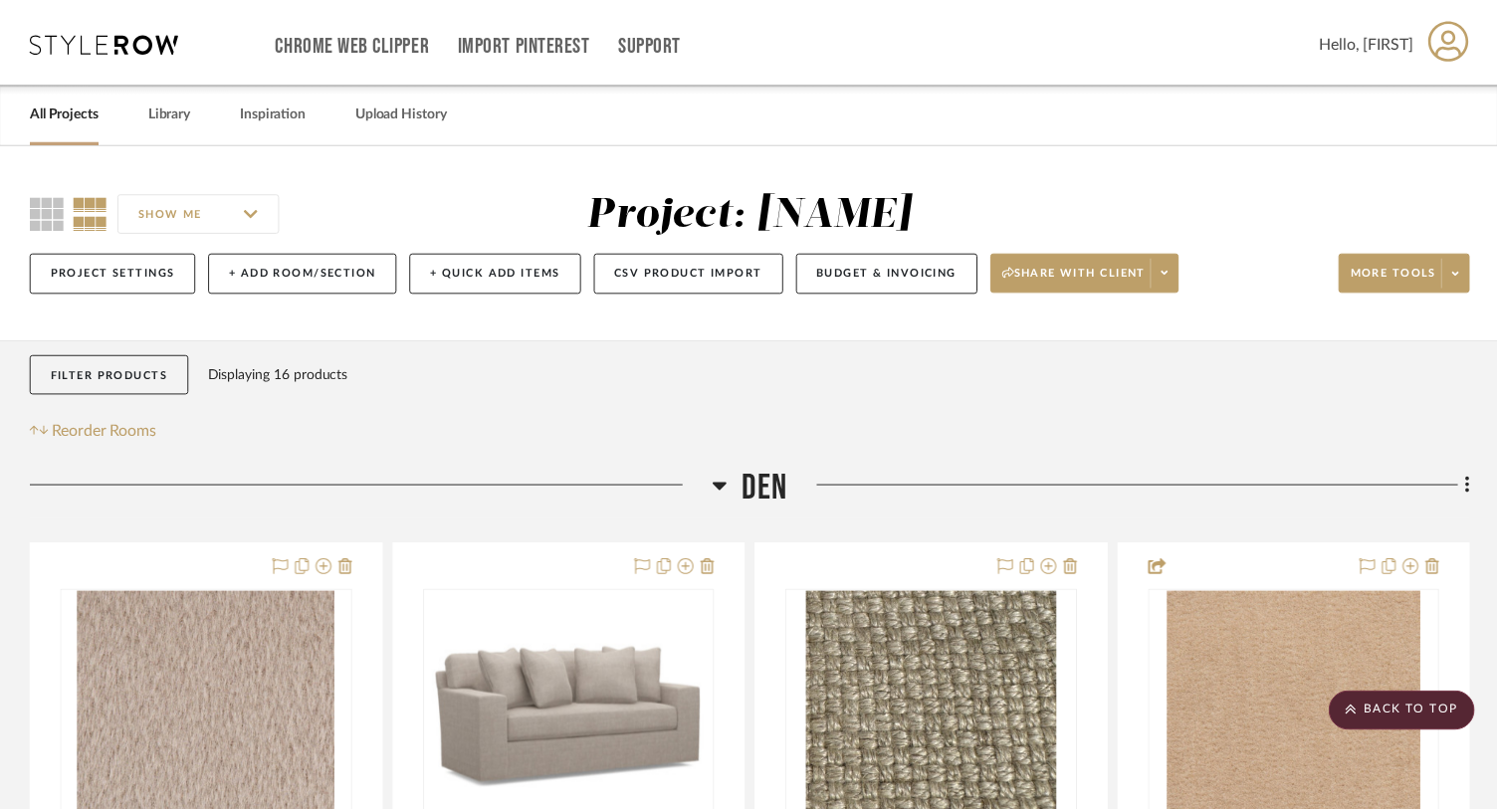 scroll, scrollTop: 503, scrollLeft: 0, axis: vertical 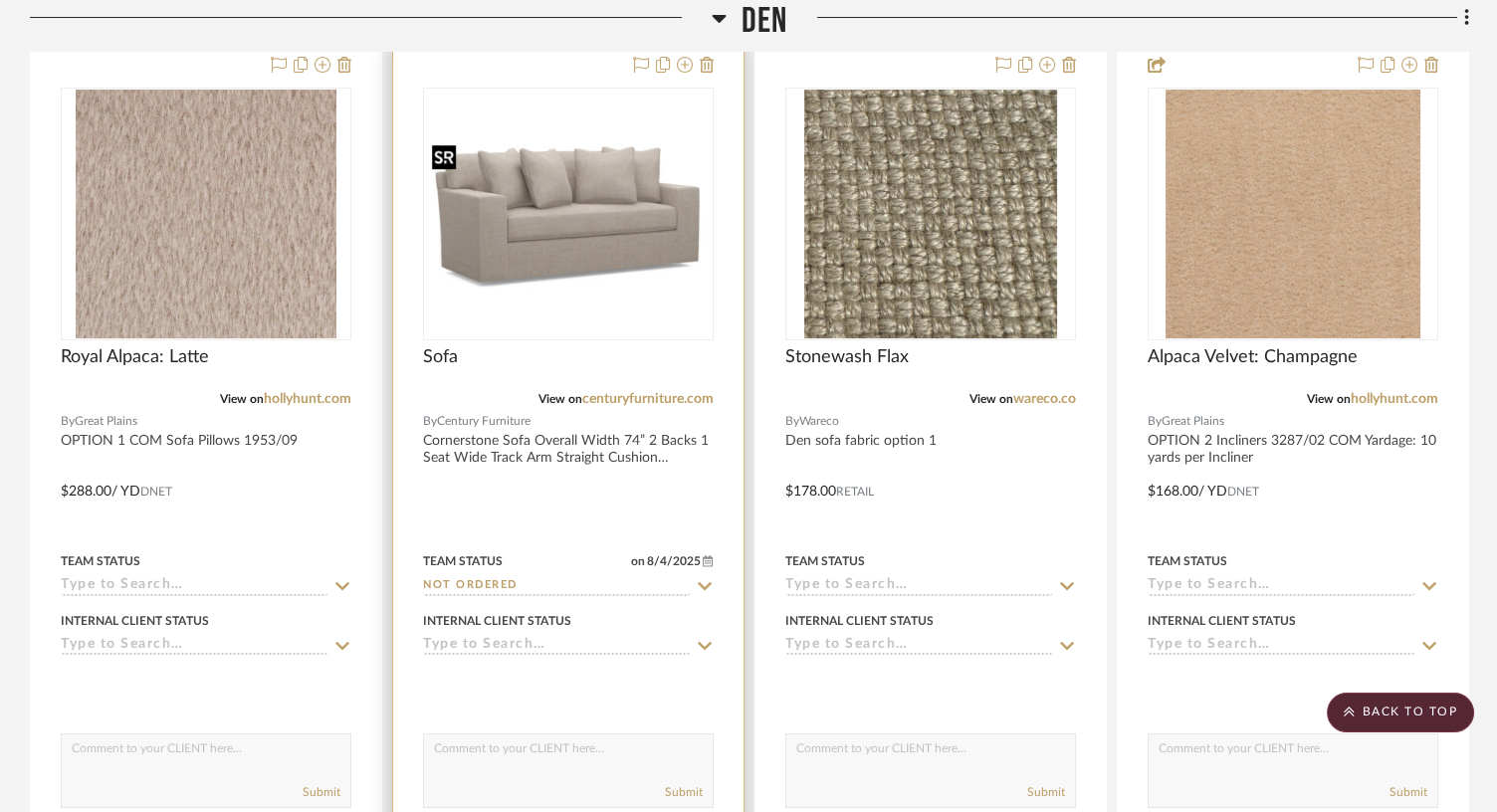 type 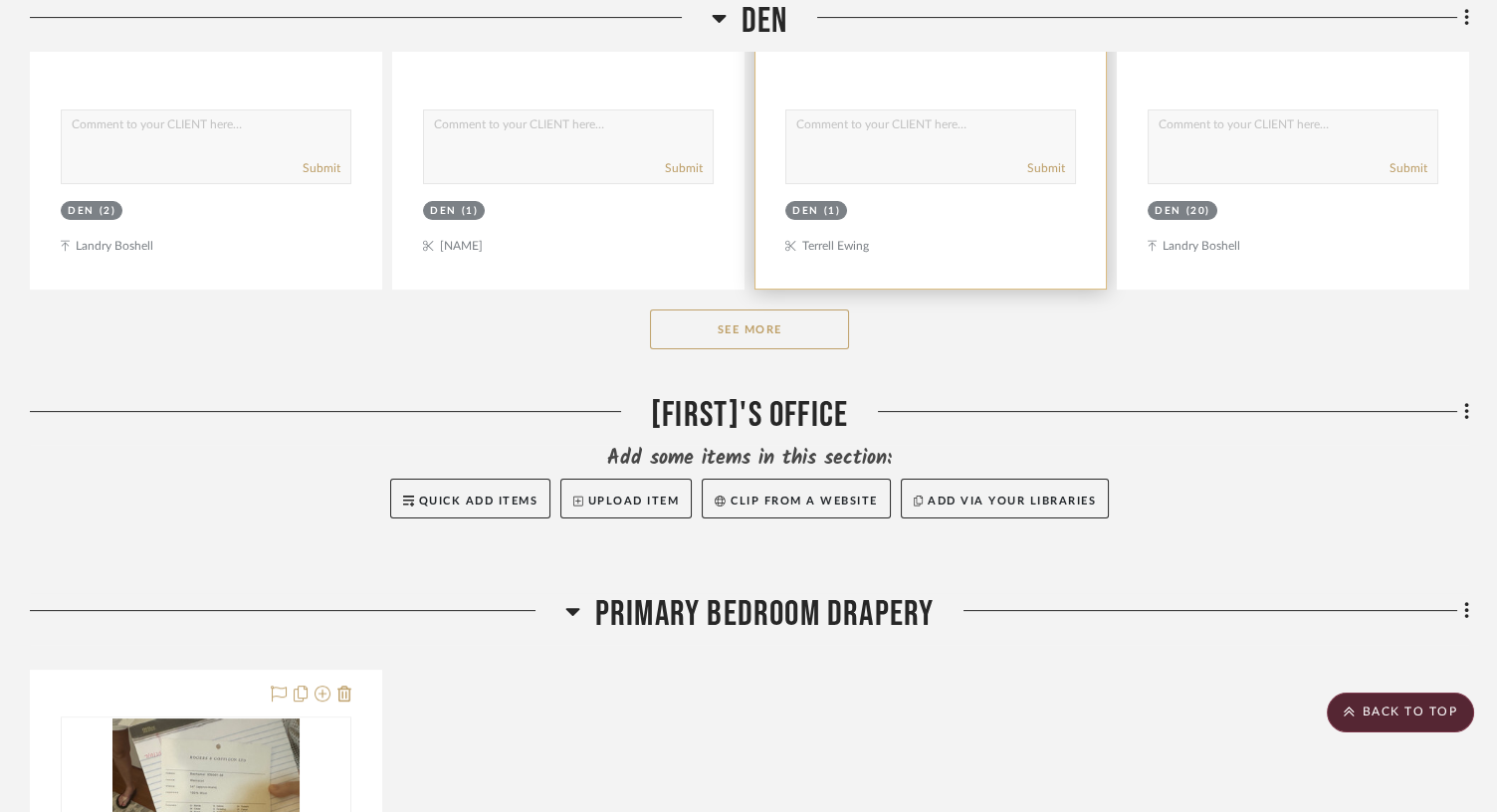 scroll, scrollTop: 1125, scrollLeft: 0, axis: vertical 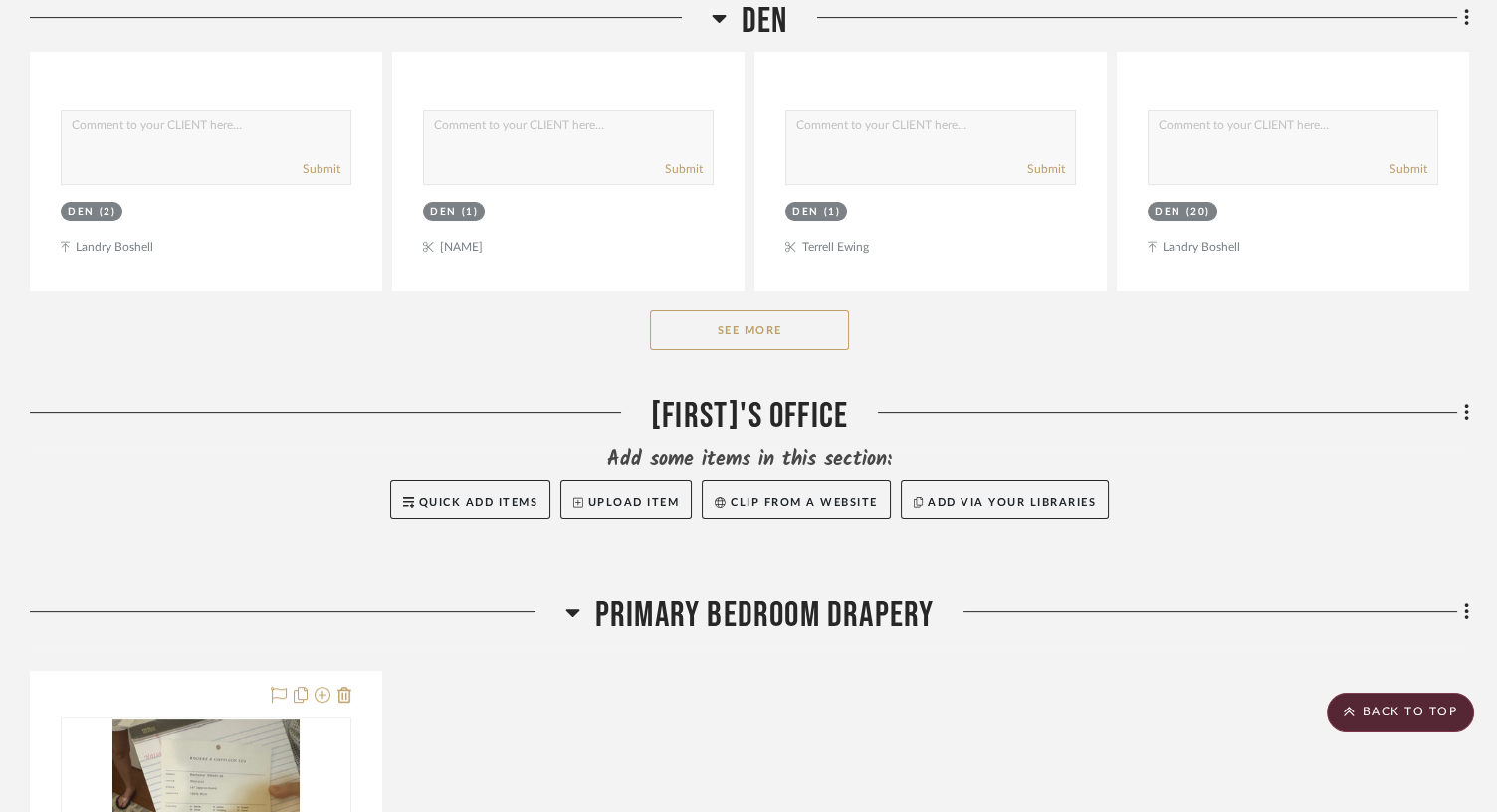 click on "See More" 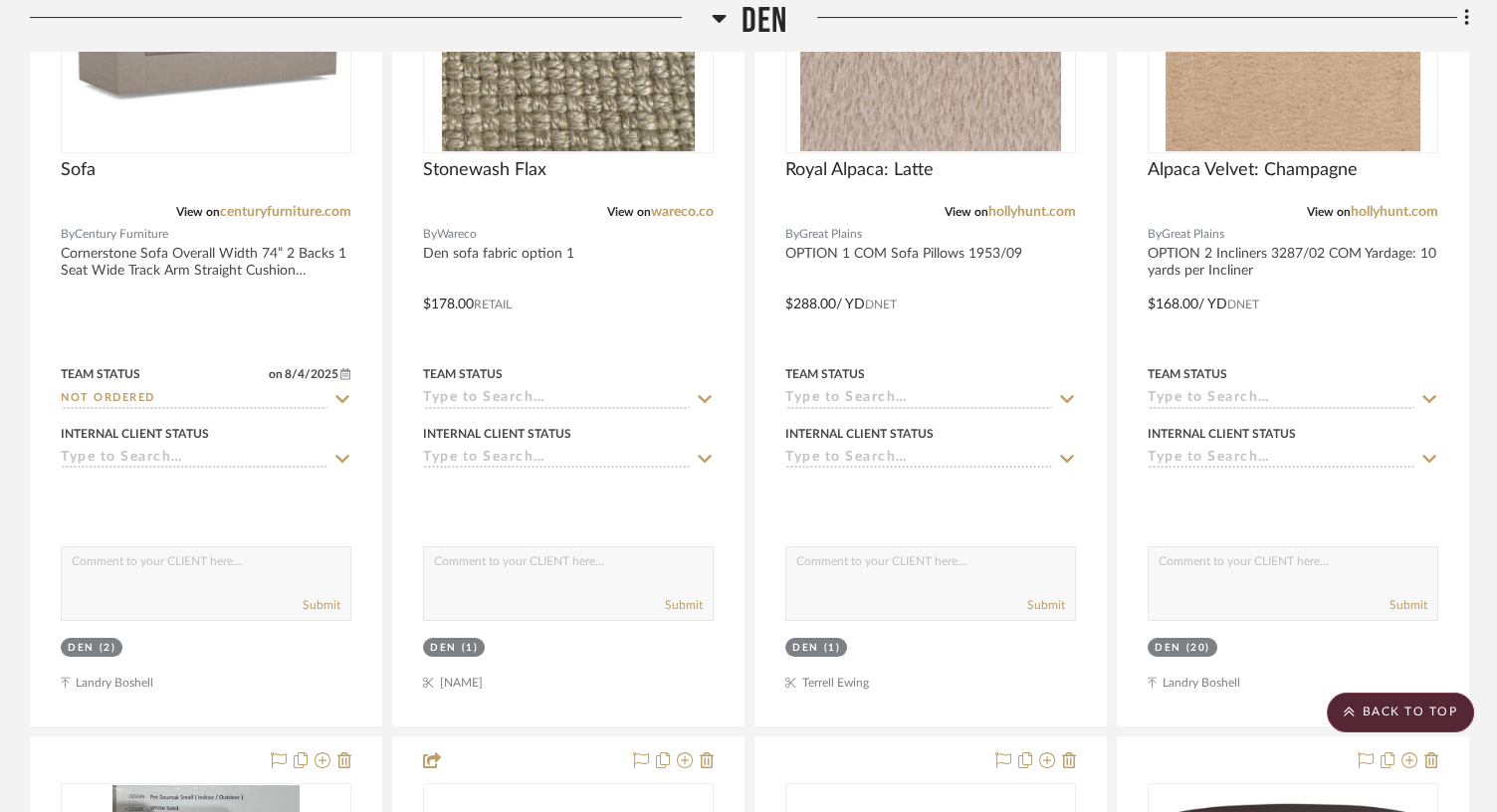scroll, scrollTop: 577, scrollLeft: 0, axis: vertical 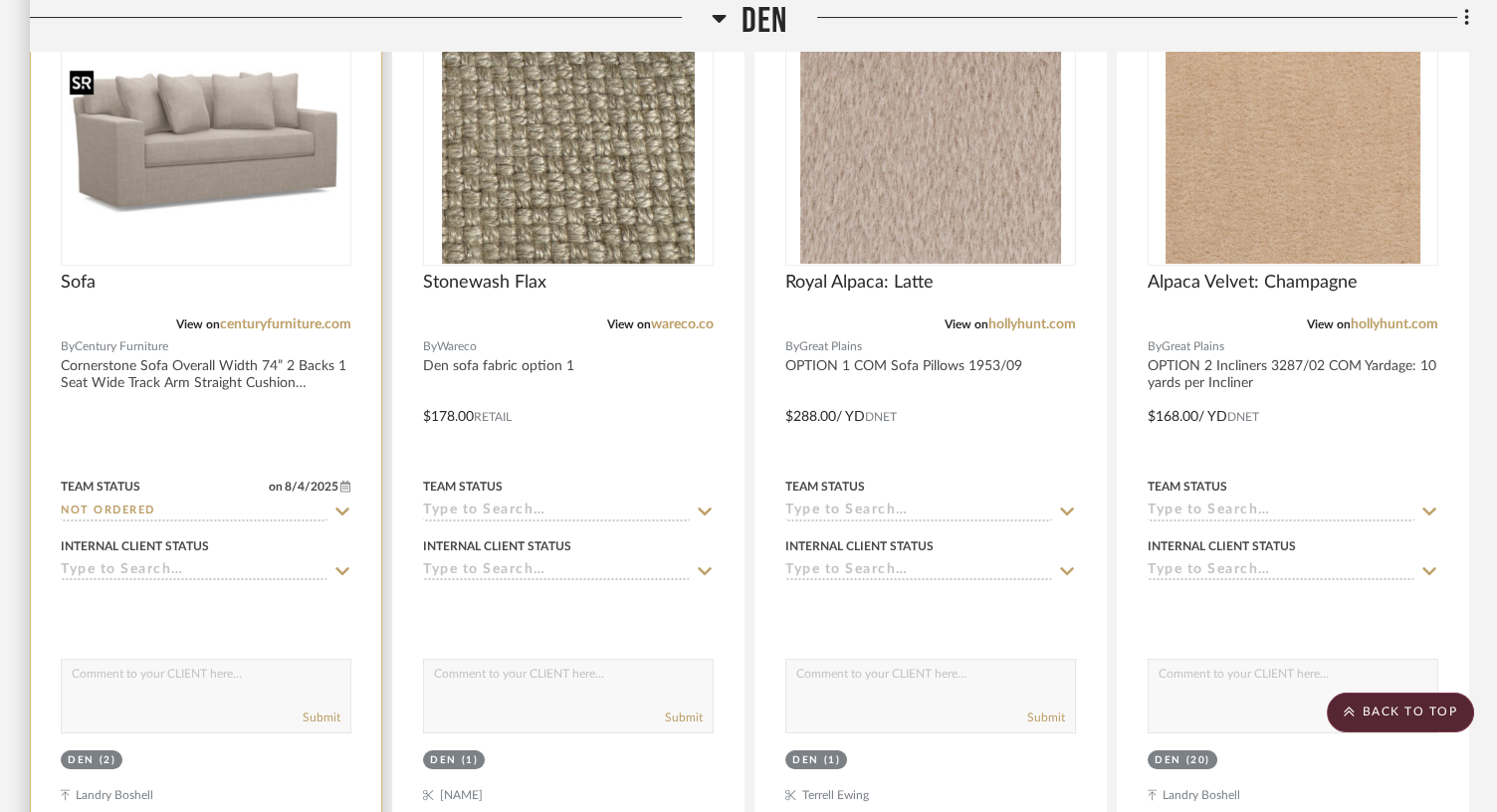 click at bounding box center [206, 139] 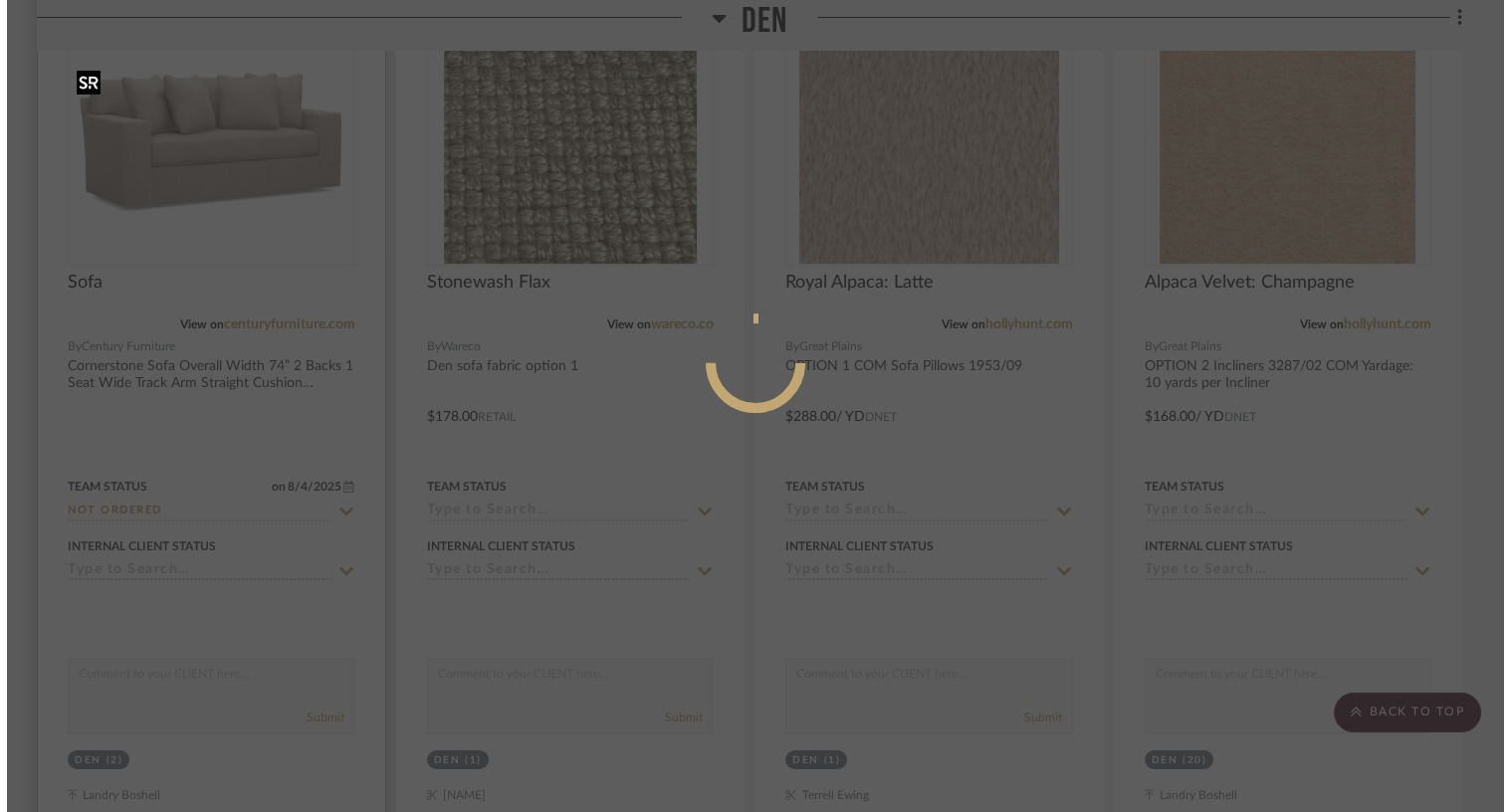 scroll, scrollTop: 0, scrollLeft: 0, axis: both 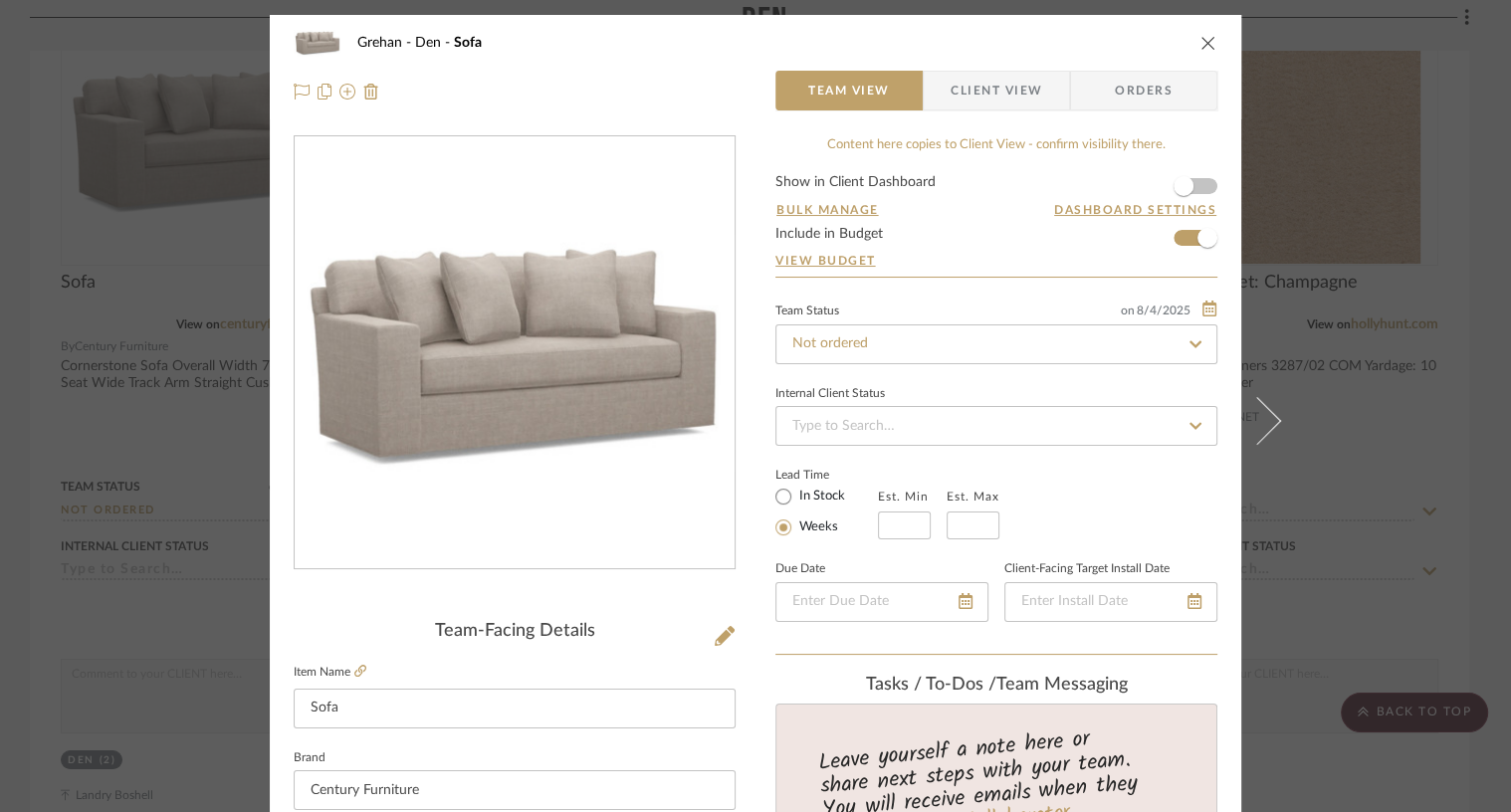 click on "Client View" at bounding box center (996, 91) 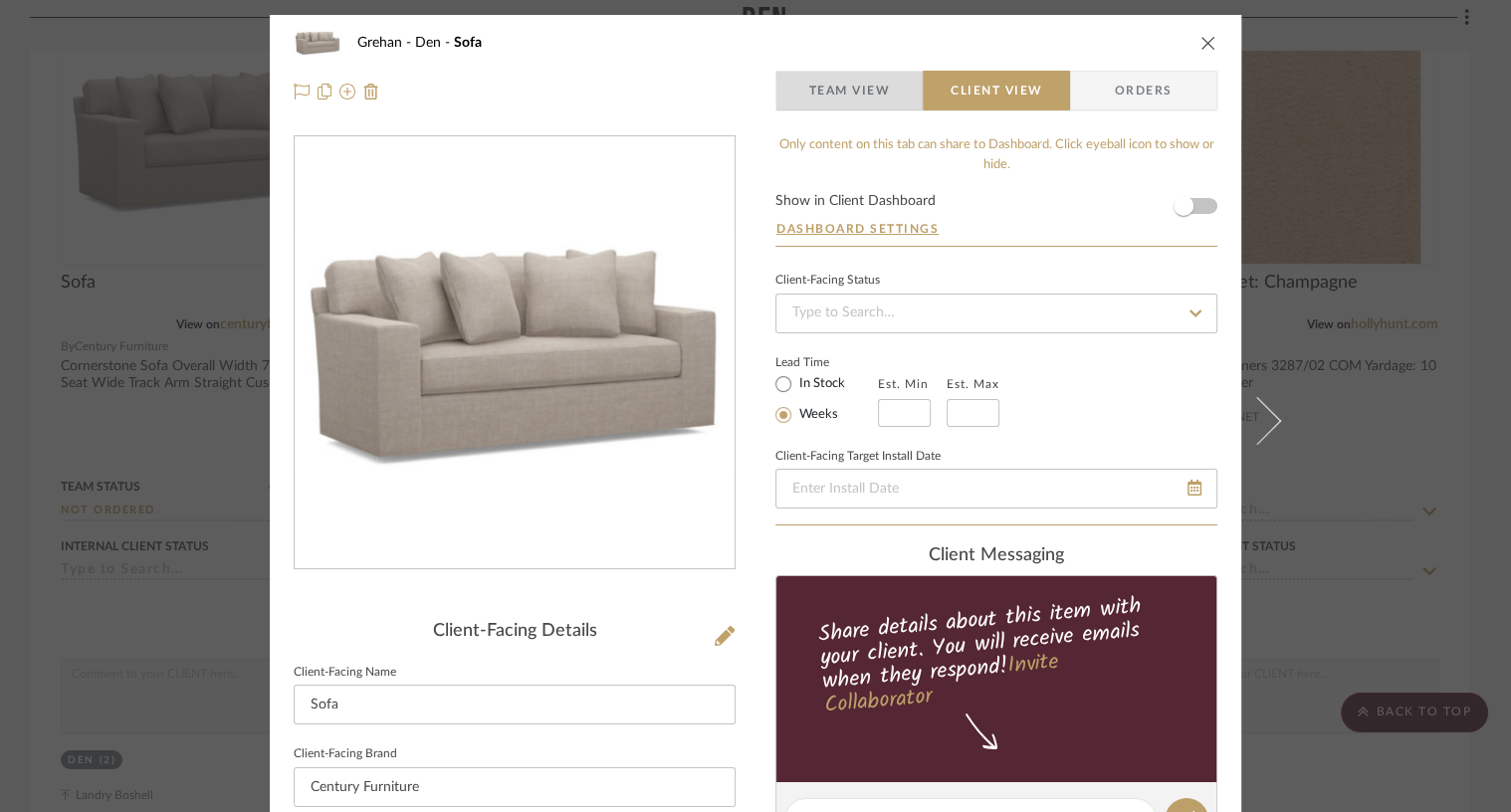 click on "Team View" at bounding box center (849, 91) 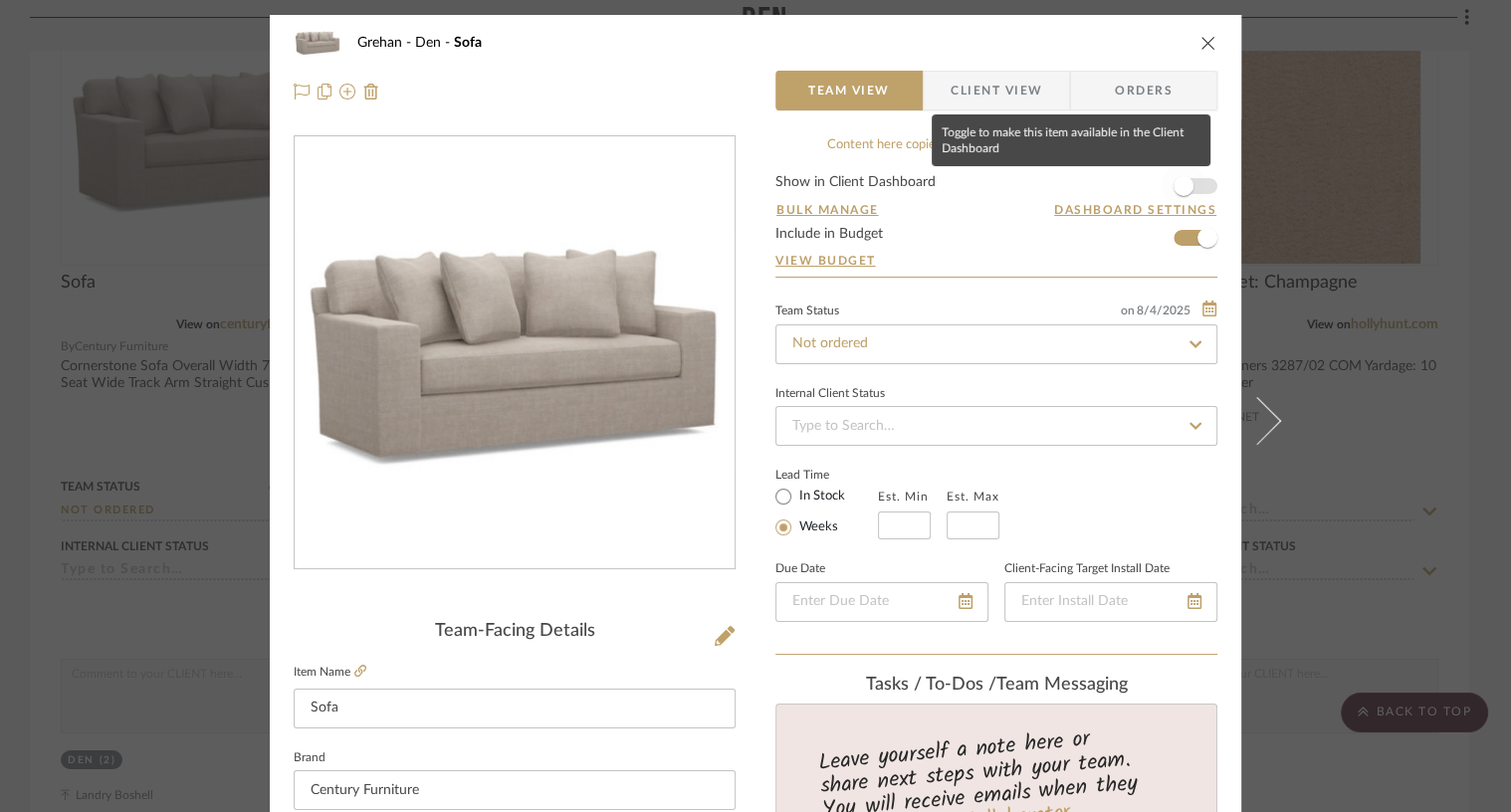 click at bounding box center [1184, 186] 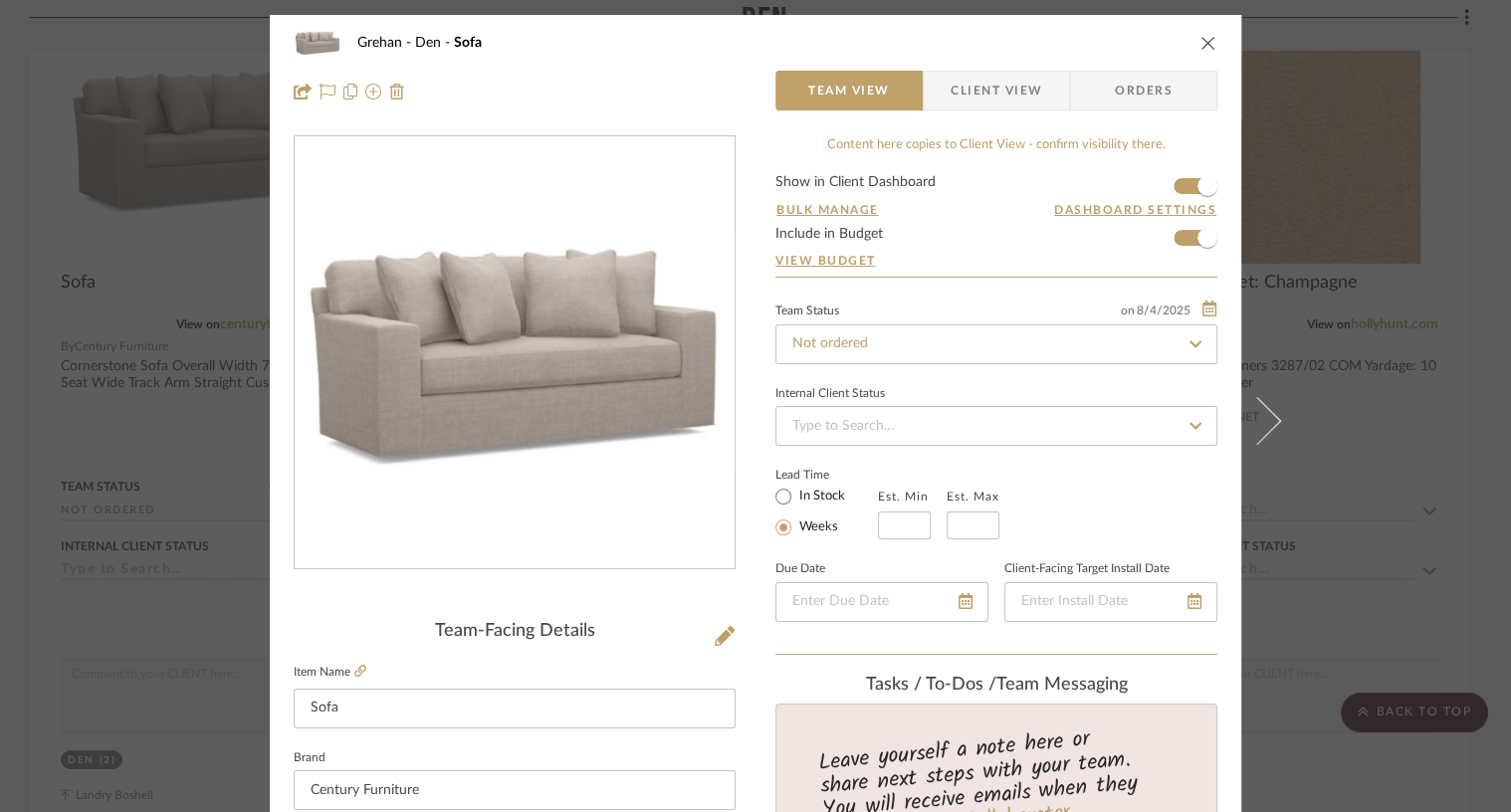 type 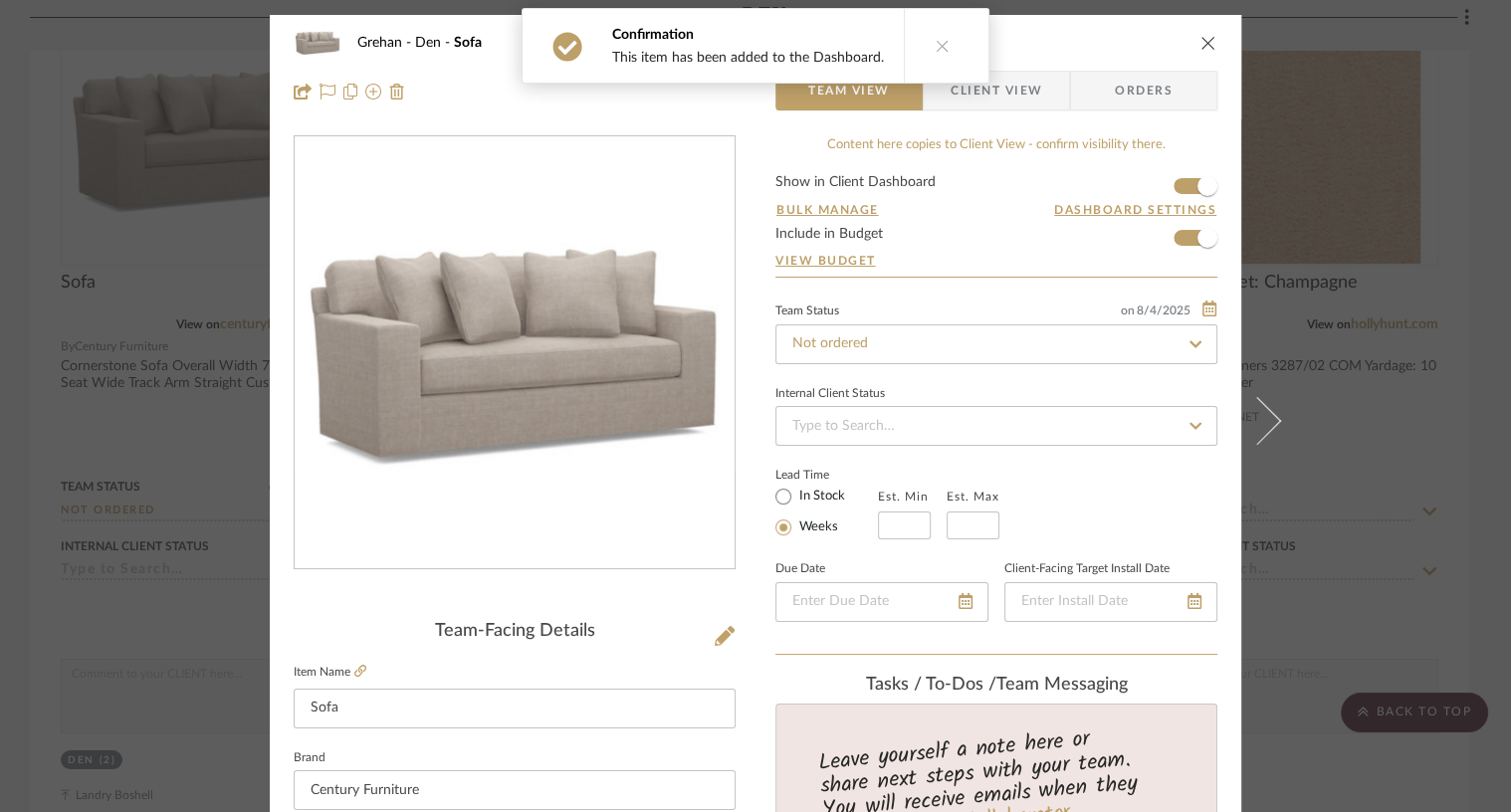 click at bounding box center (1208, 43) 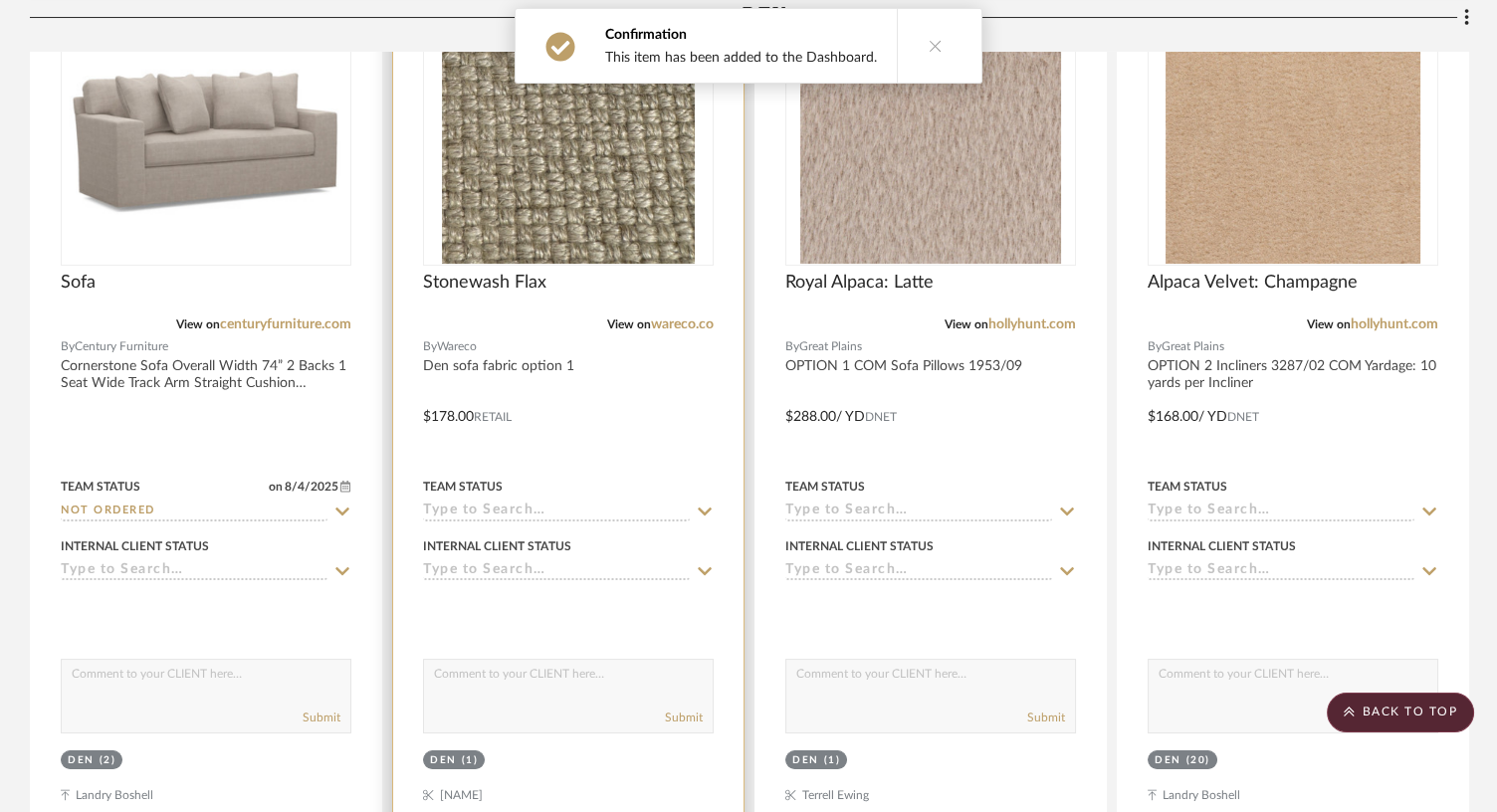 scroll, scrollTop: 0, scrollLeft: 0, axis: both 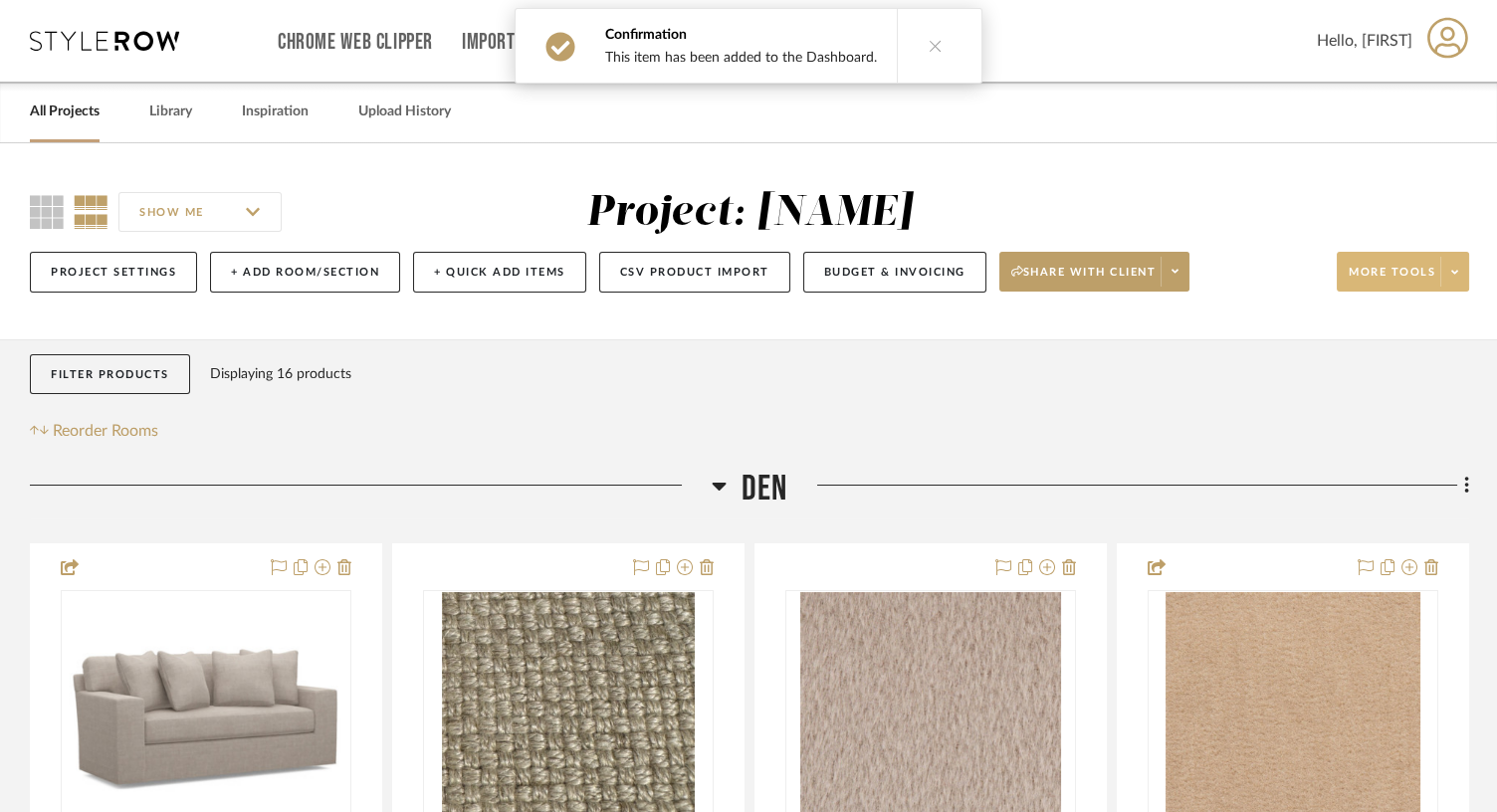 click 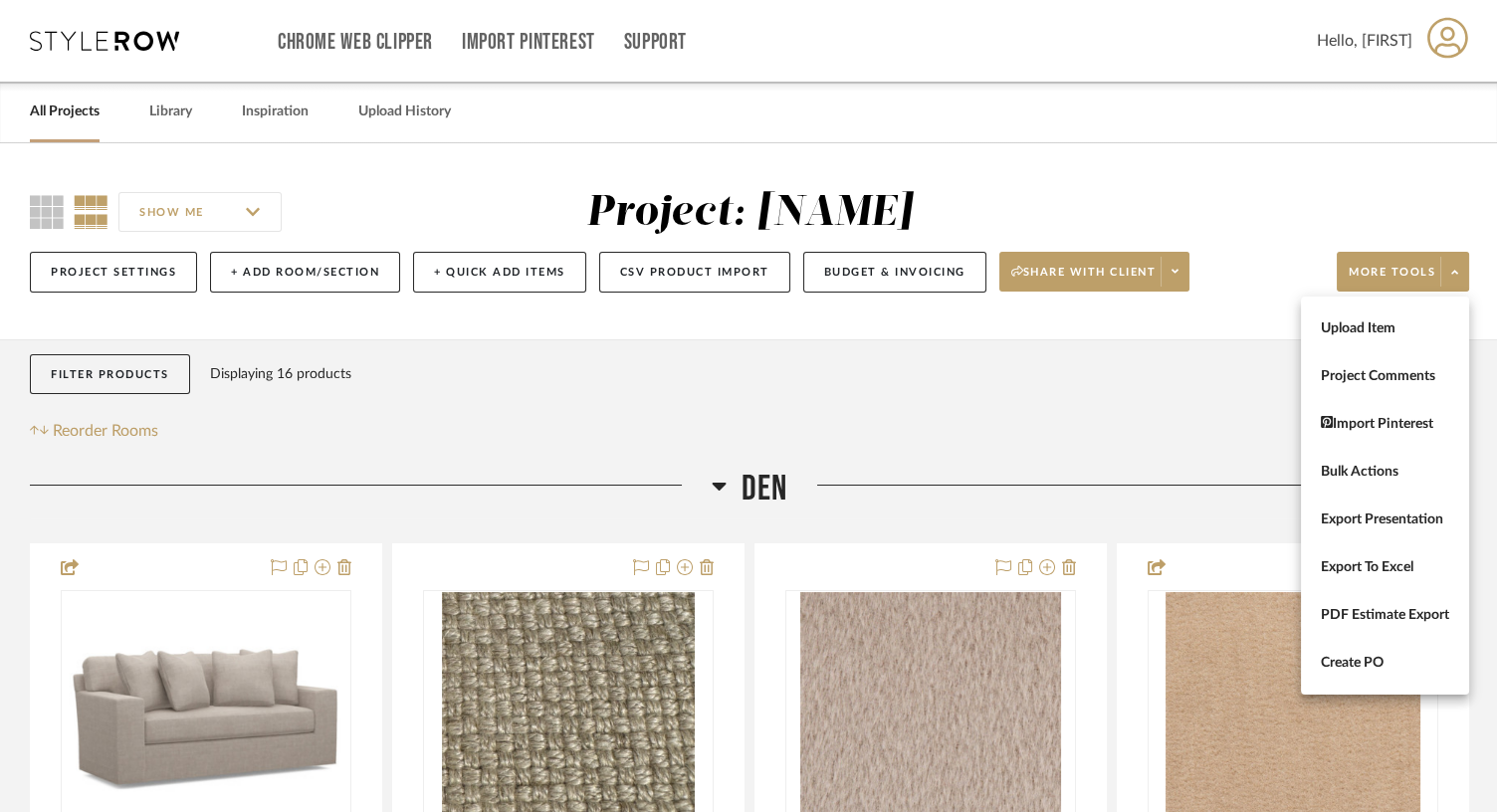 click at bounding box center (748, 406) 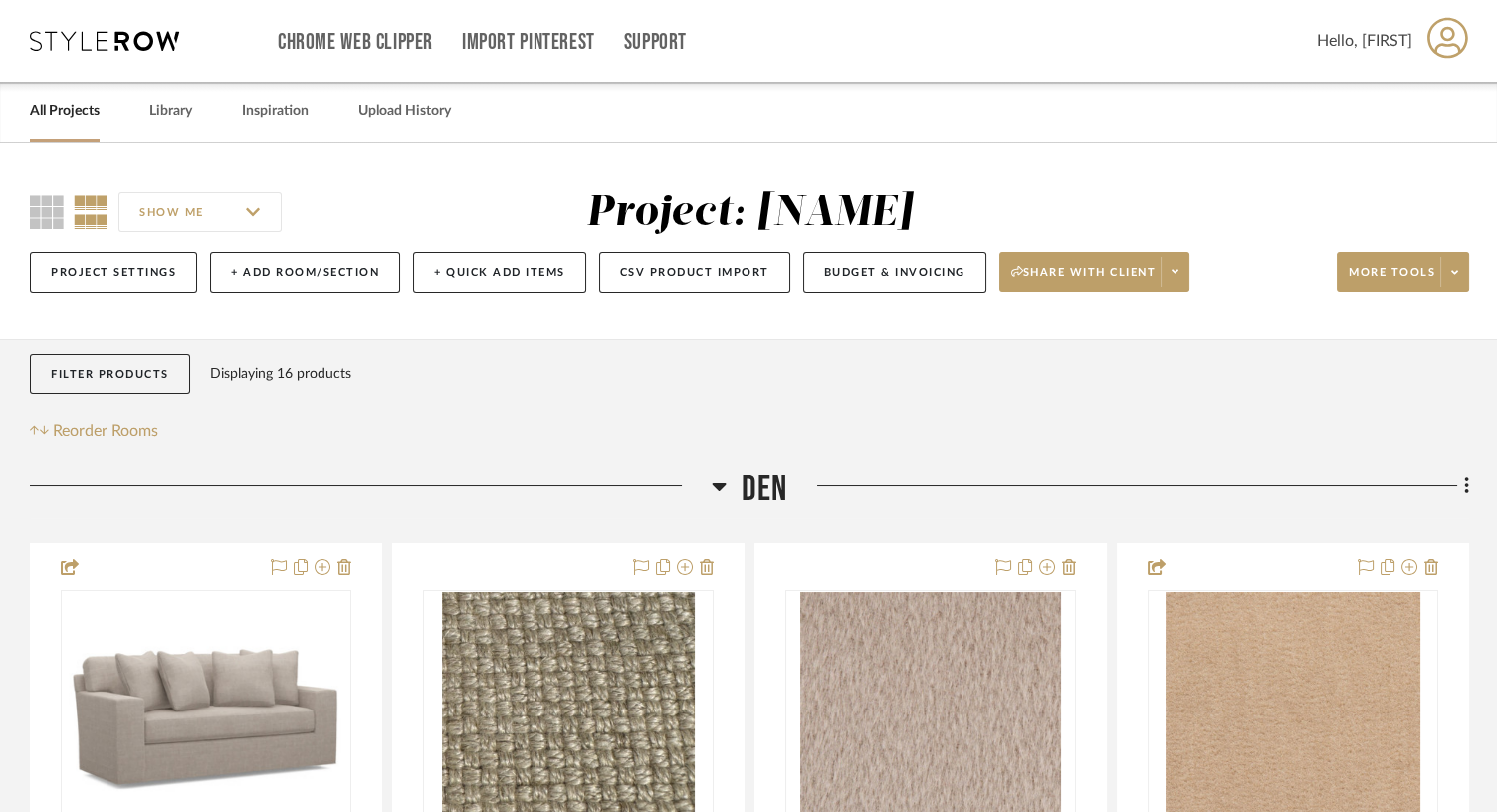 click 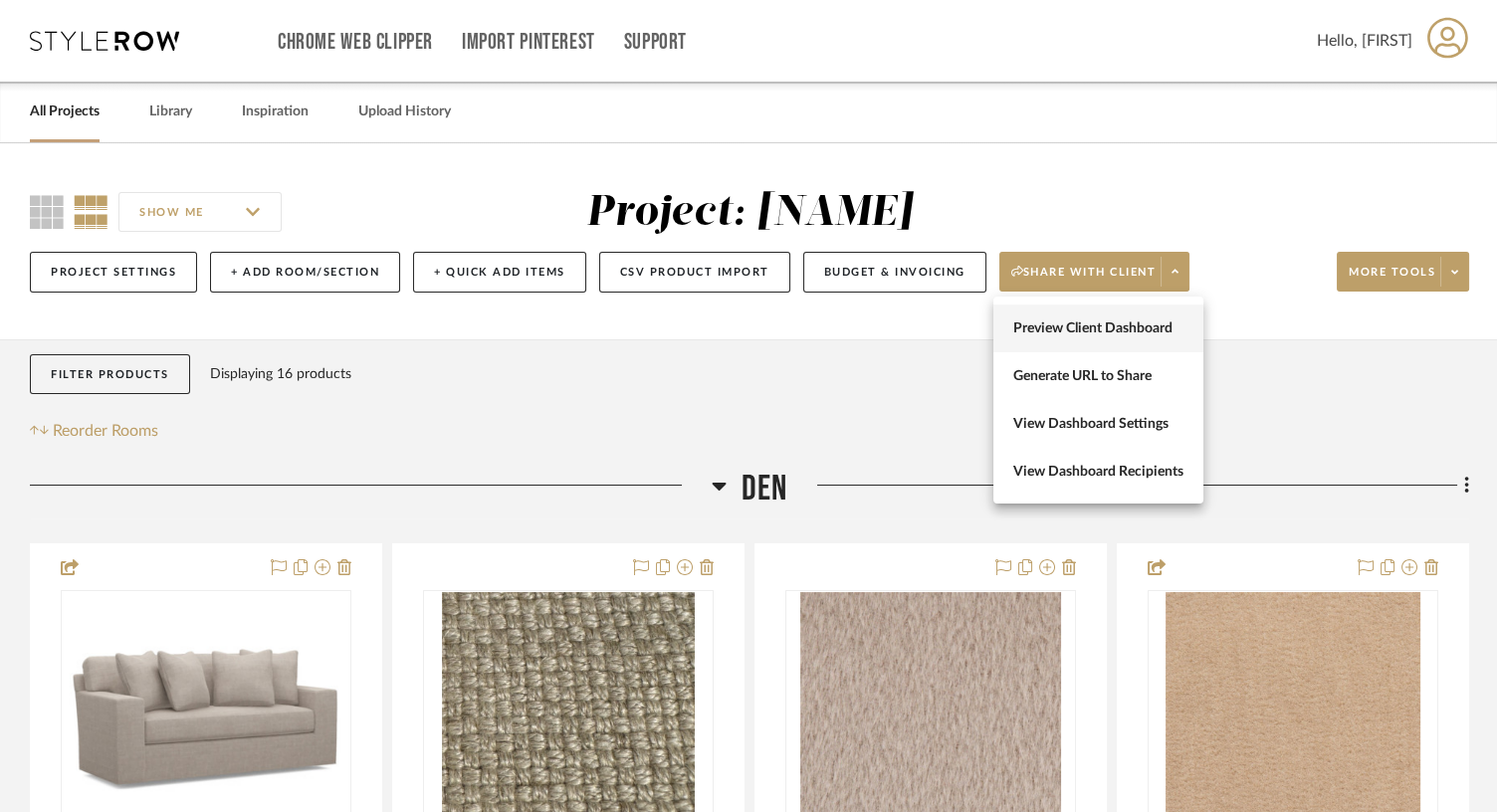 click on "Preview Client Dashboard" at bounding box center (1098, 328) 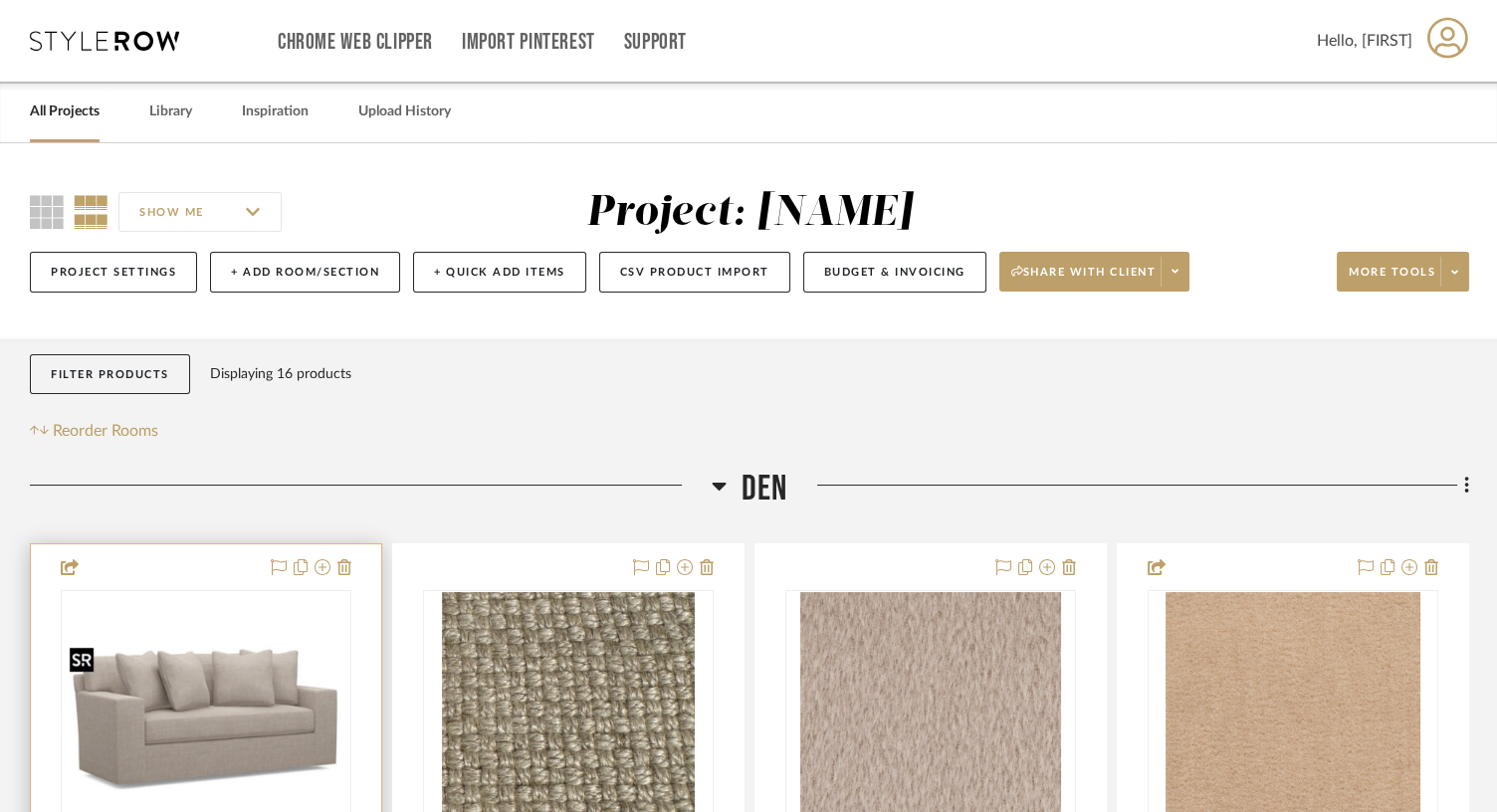 click at bounding box center [206, 716] 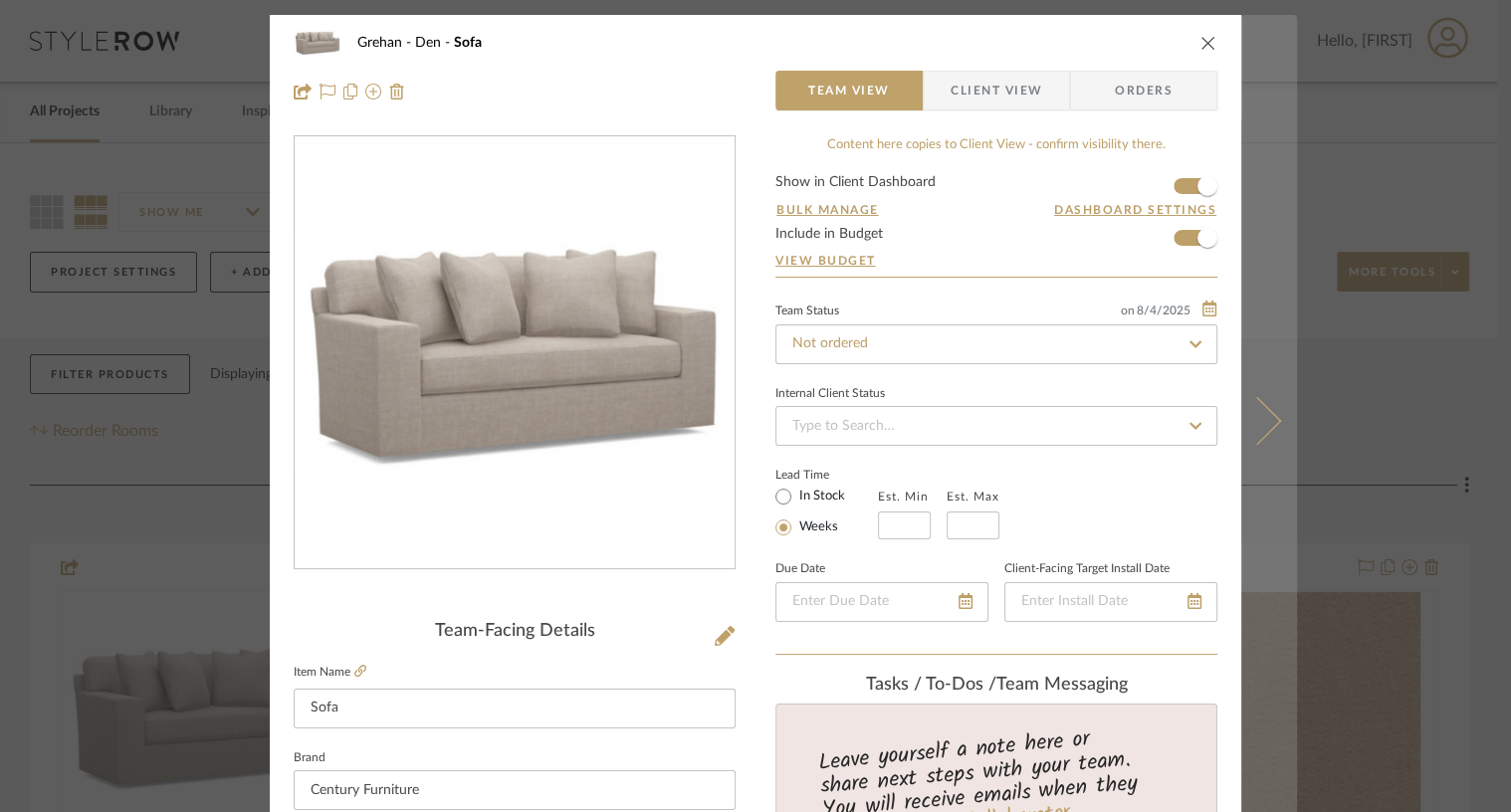 click at bounding box center (1257, 421) 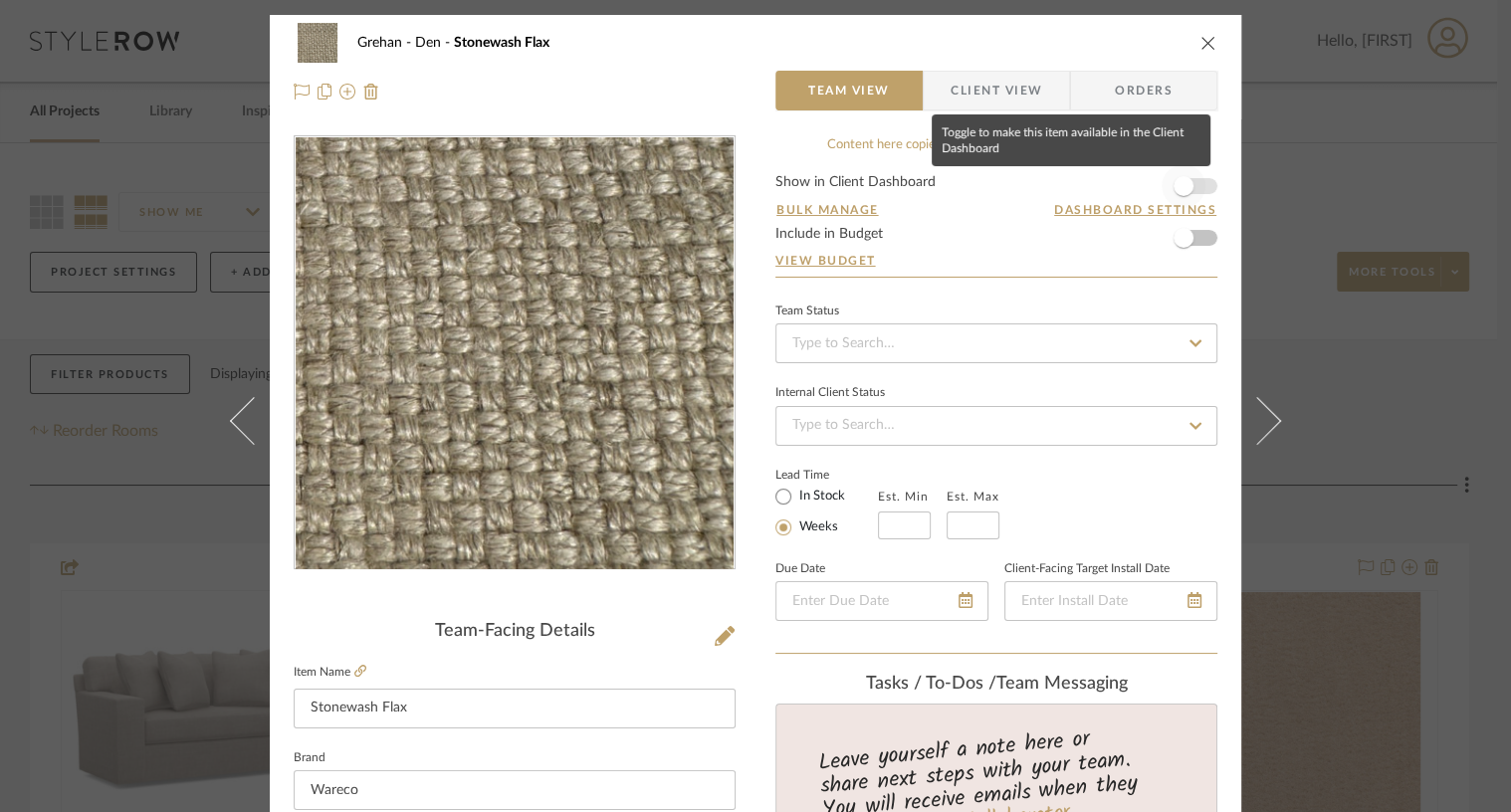 click at bounding box center (1184, 186) 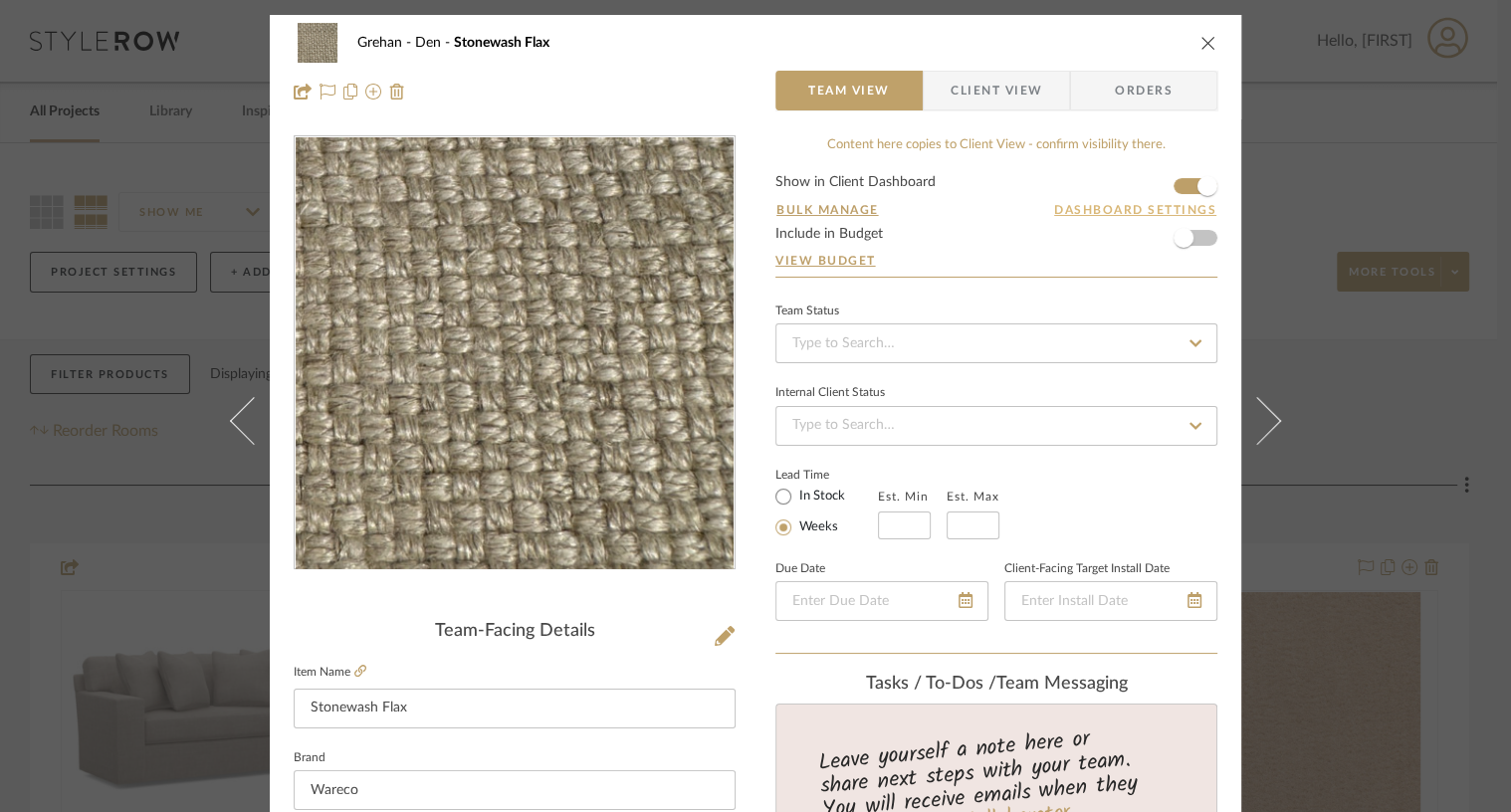 type 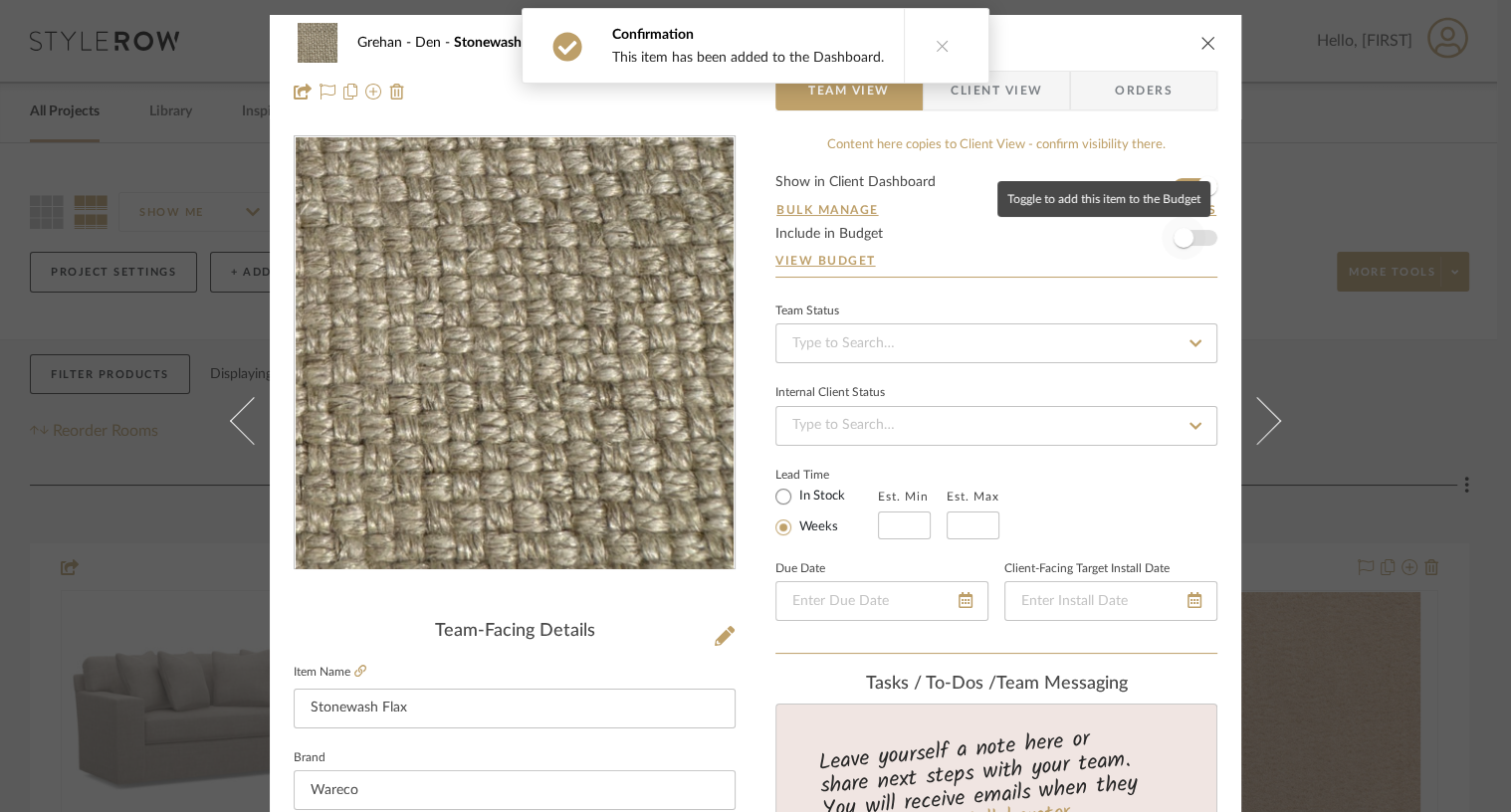 click at bounding box center (1184, 238) 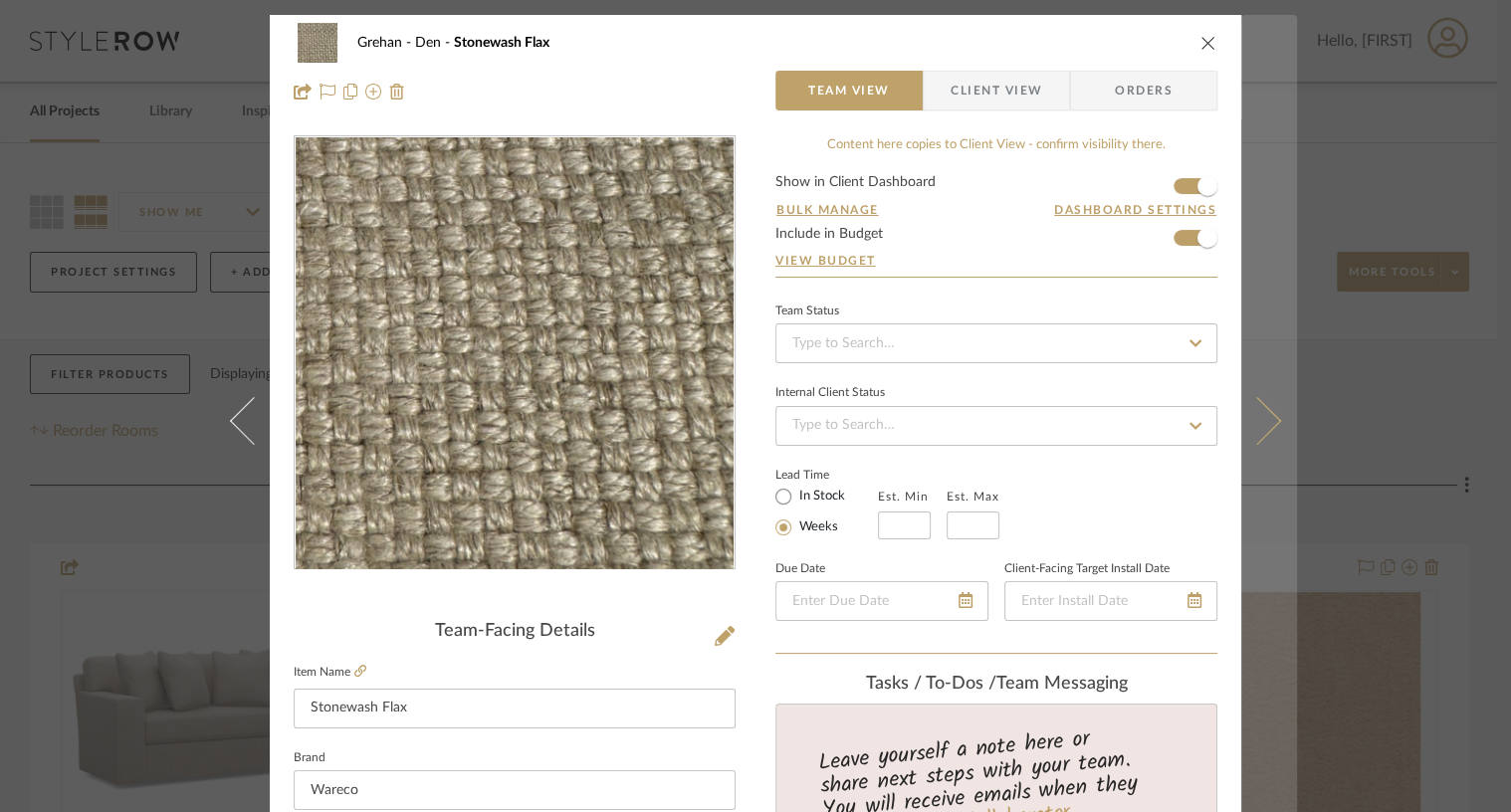 type 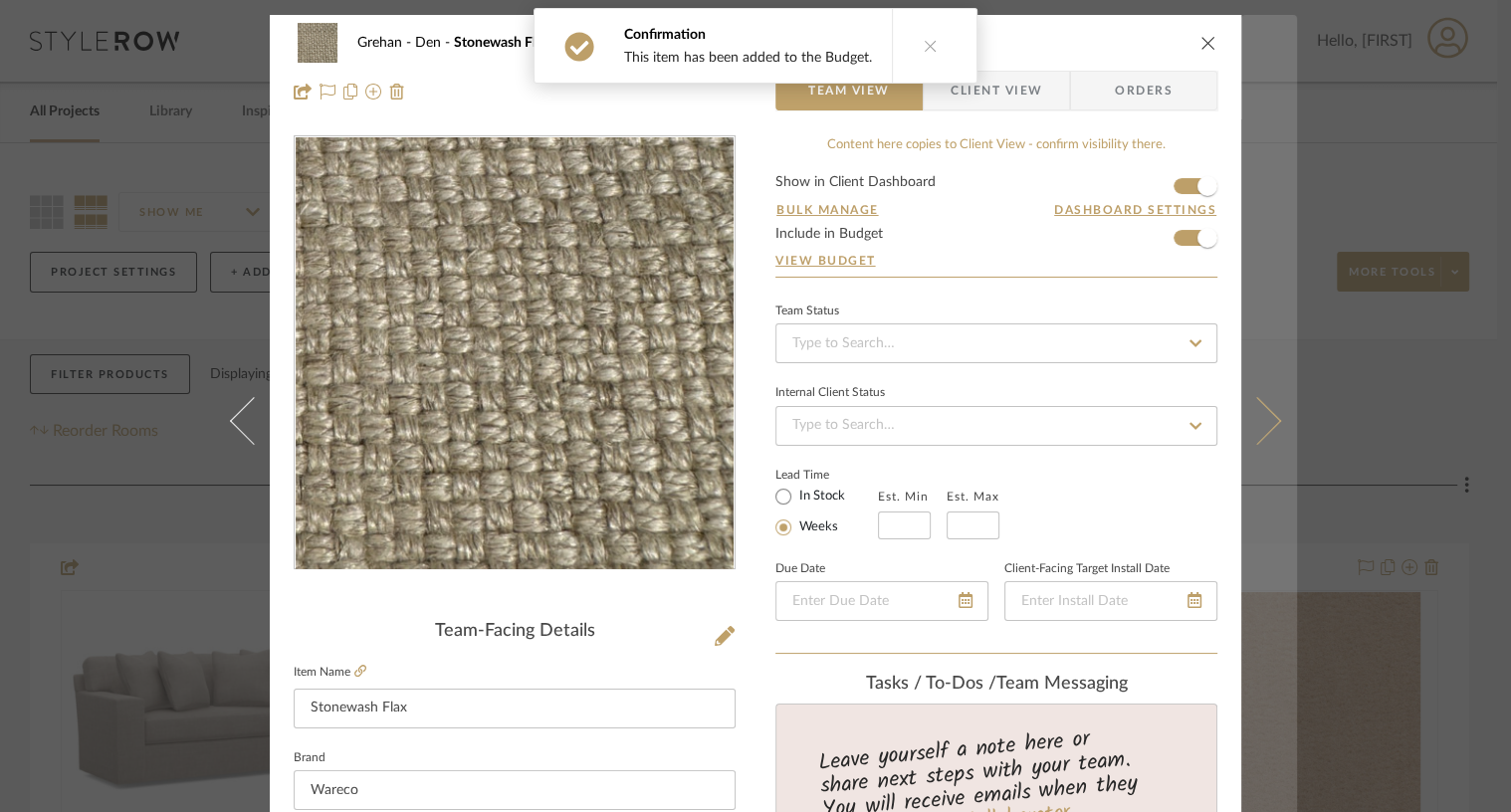 click at bounding box center [1257, 421] 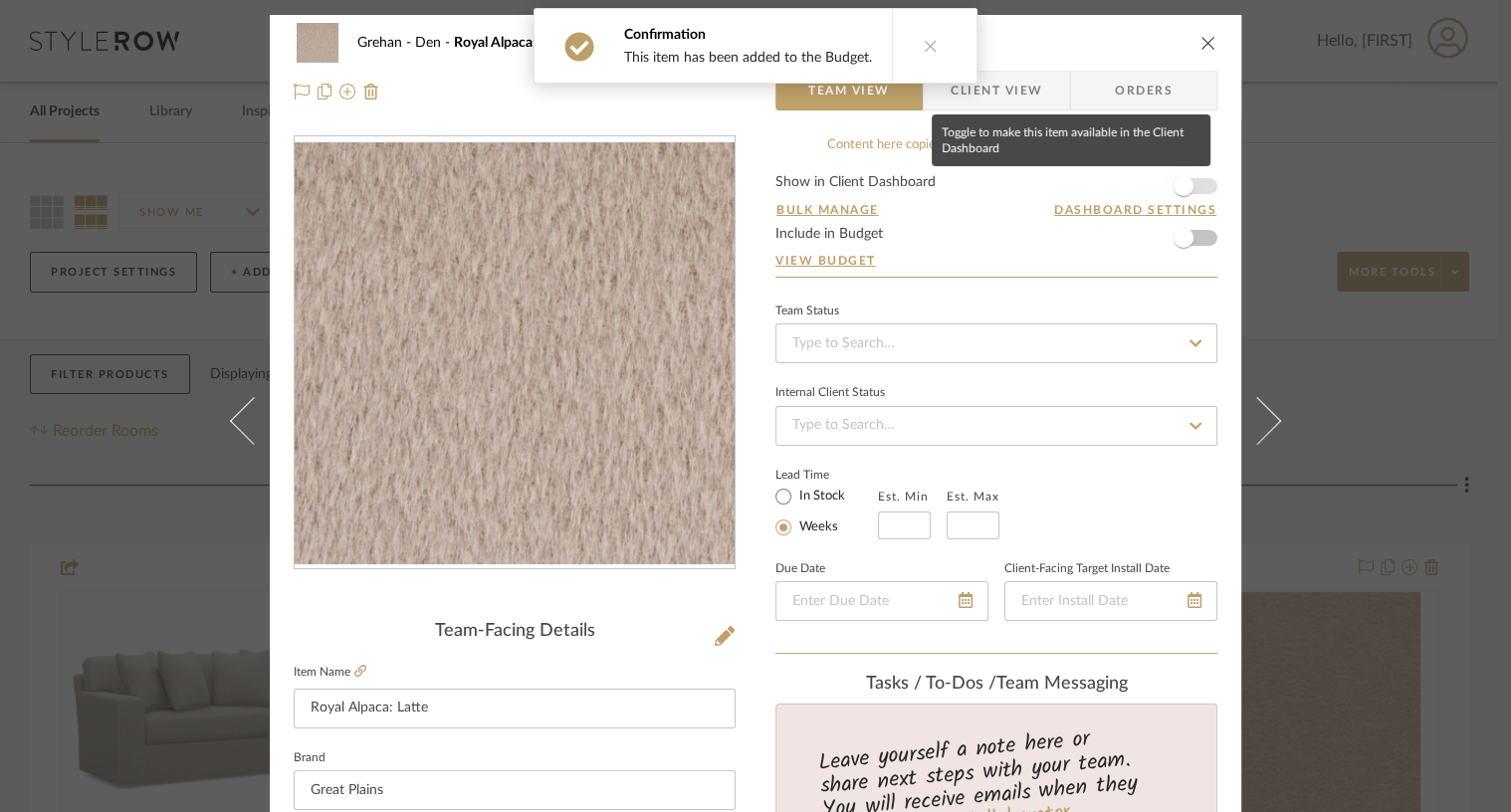 click at bounding box center [1184, 186] 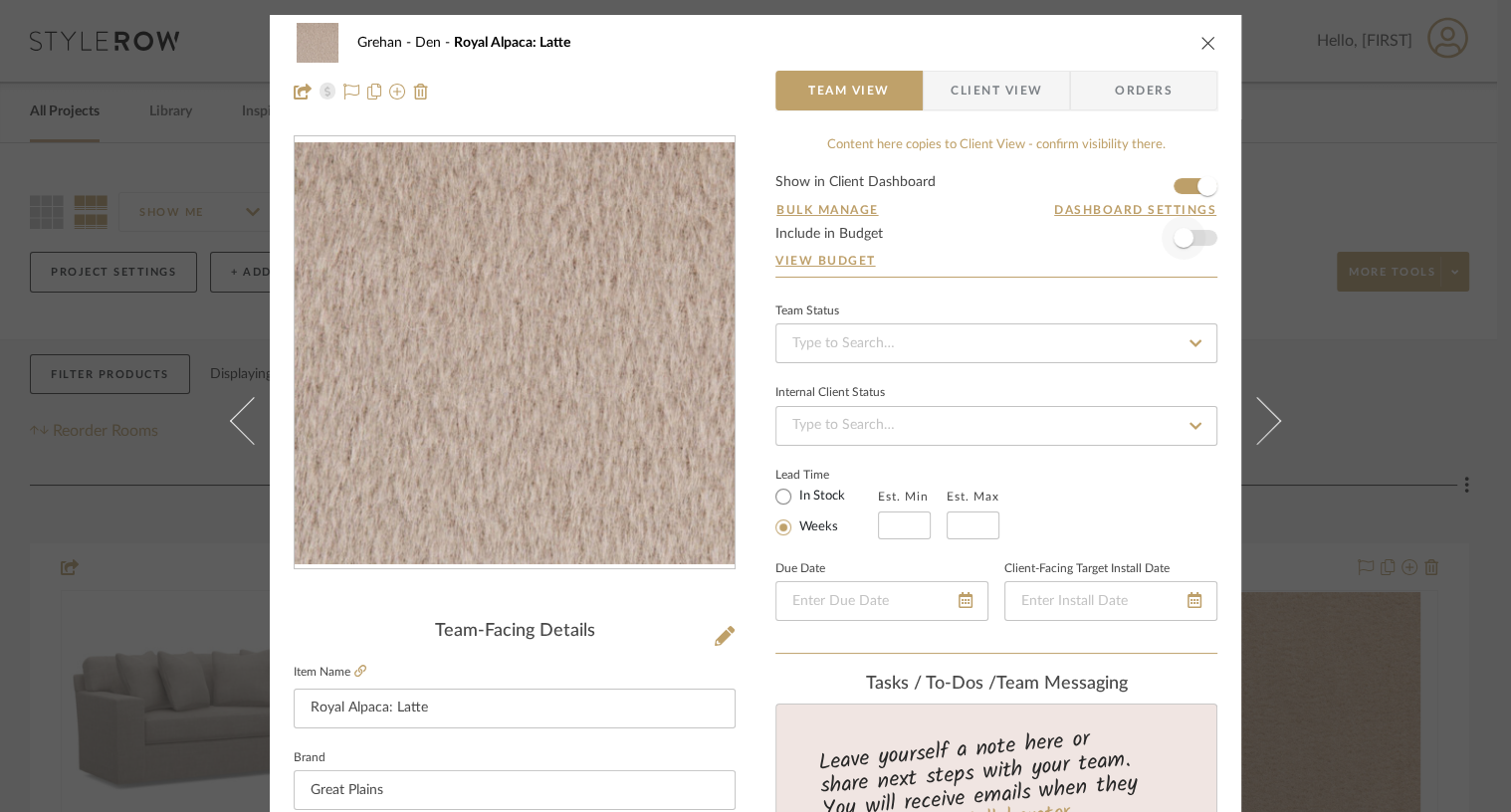 type 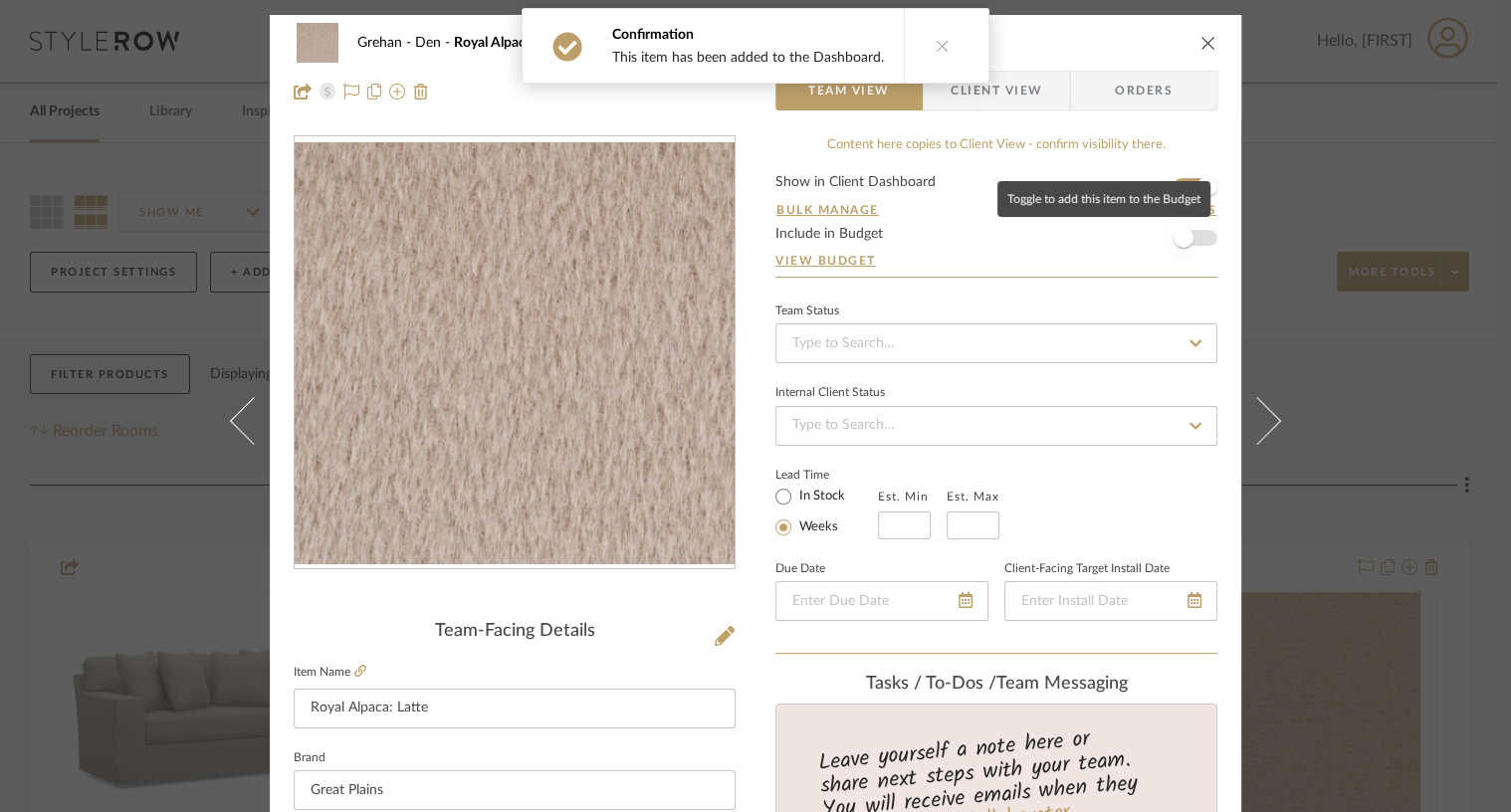 click at bounding box center [1184, 238] 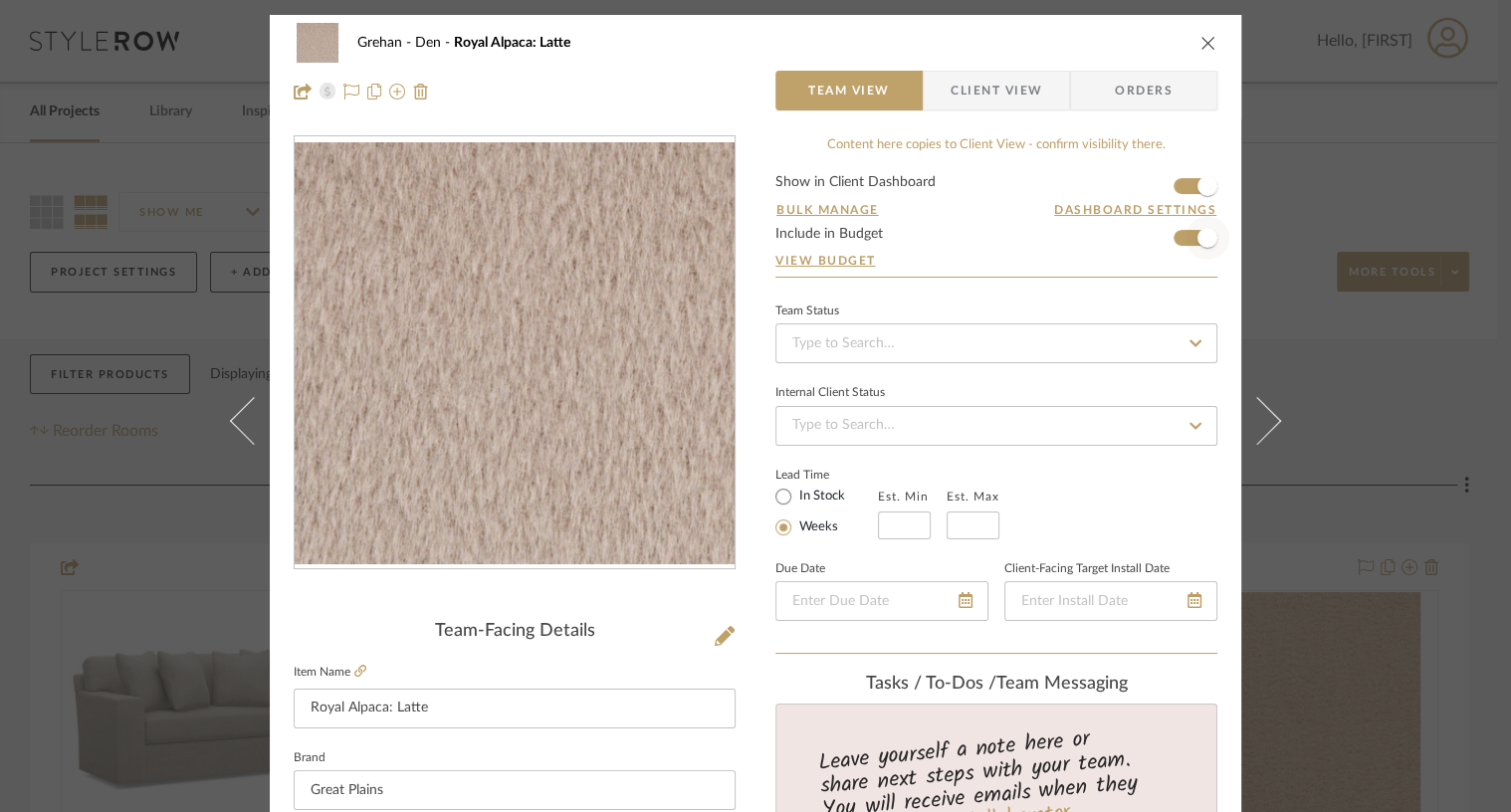 type 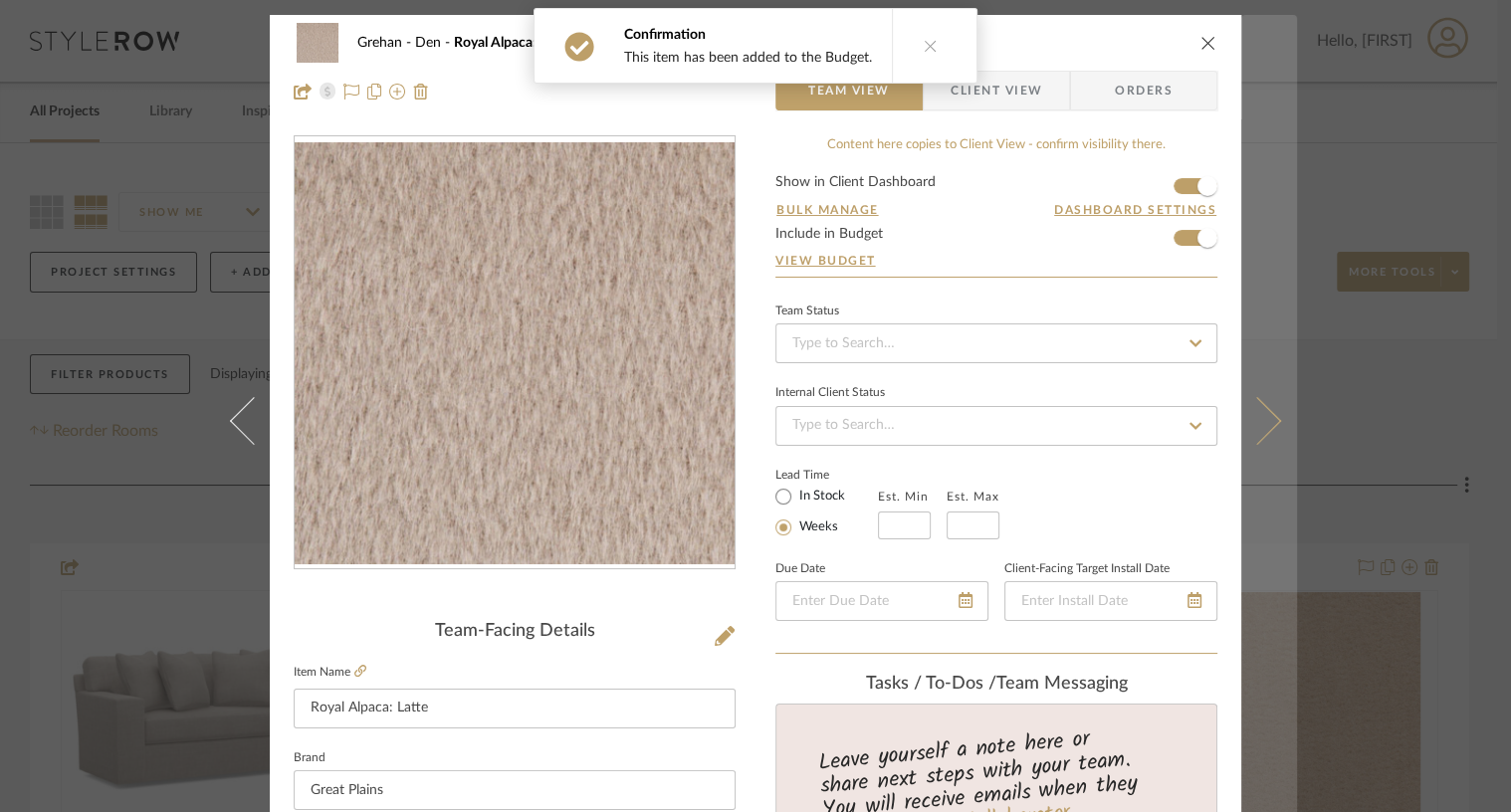 click at bounding box center [1257, 421] 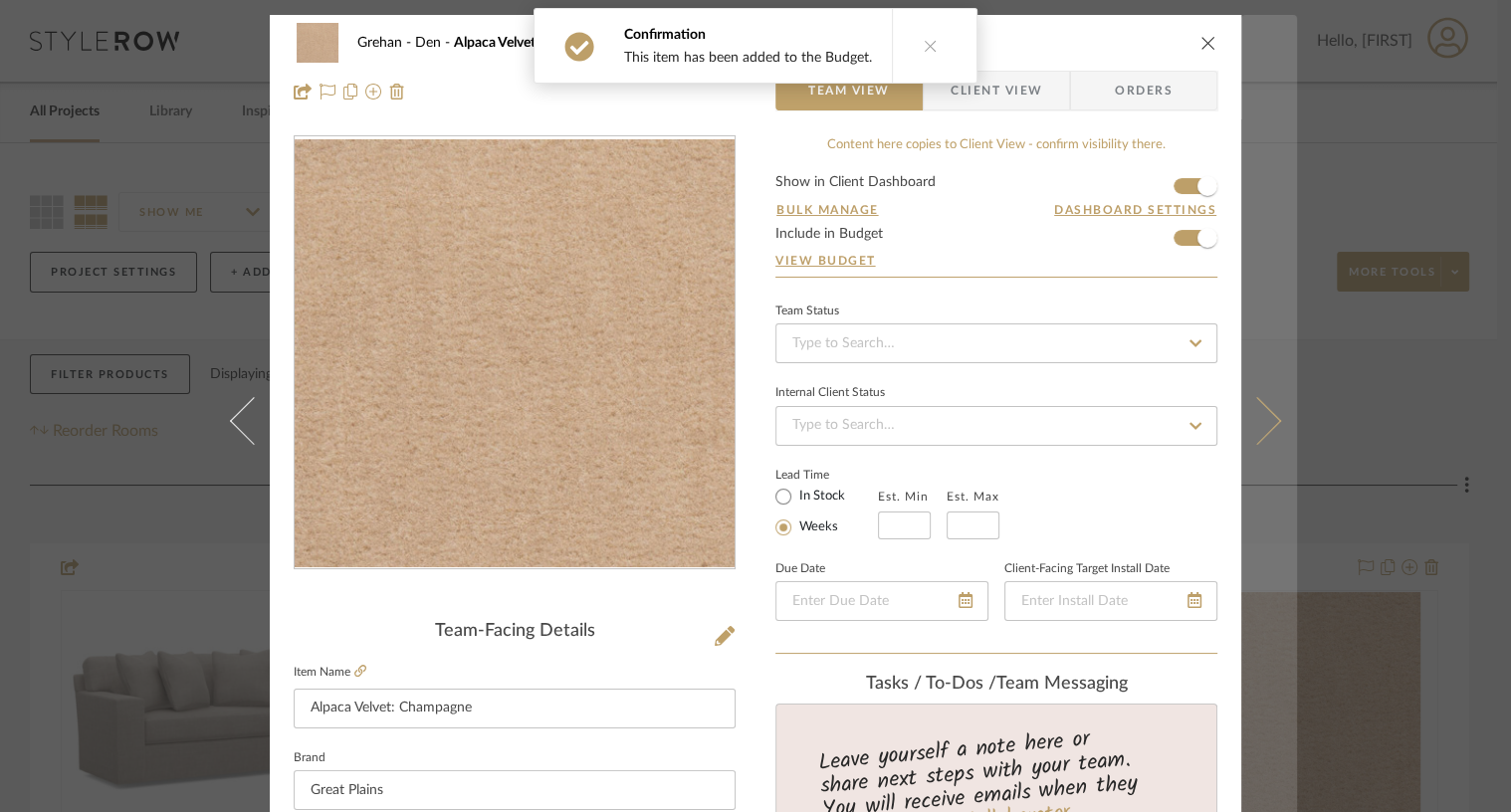 click at bounding box center (1269, 421) 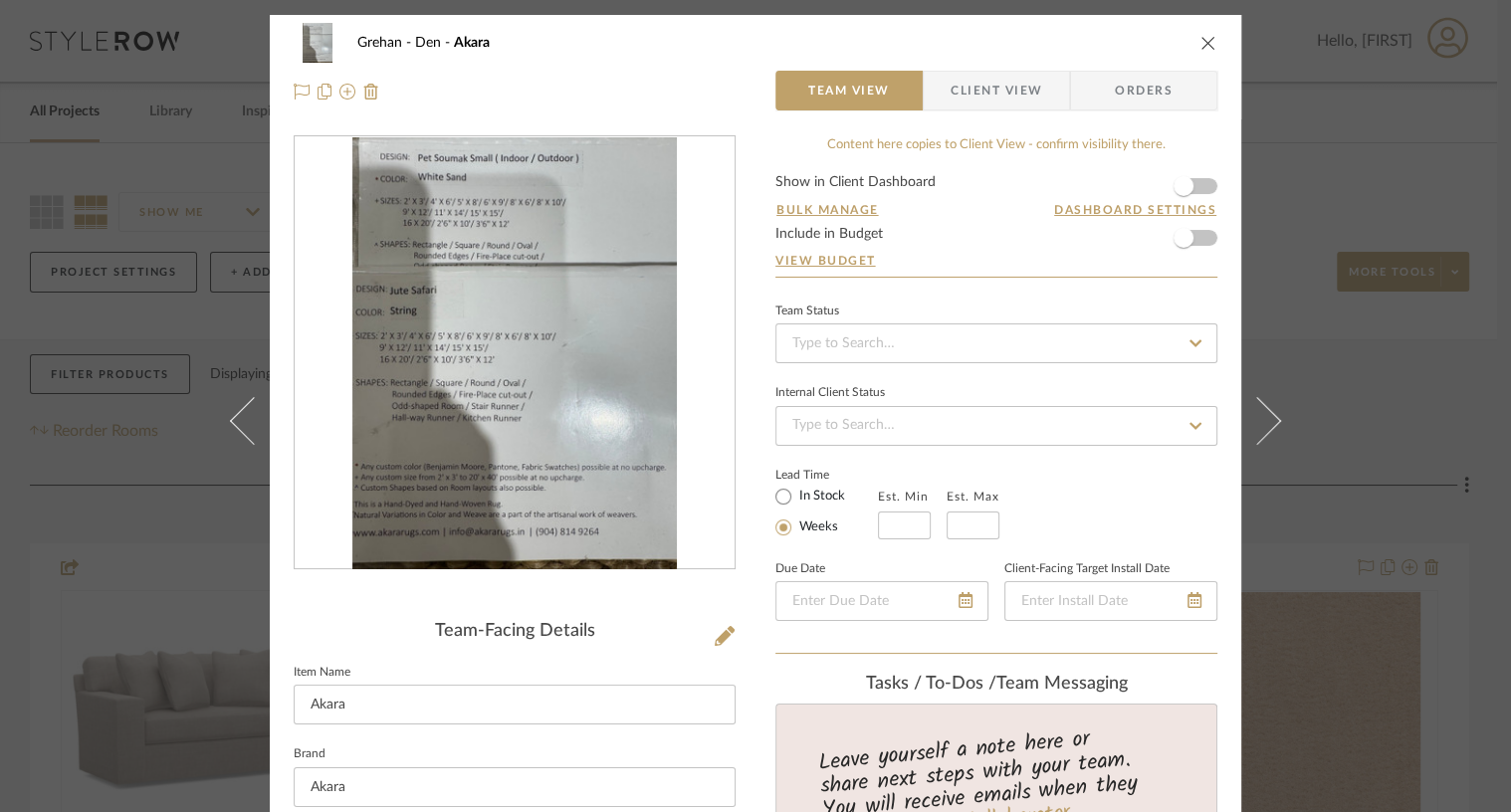 click on "Grehan Den Akara" at bounding box center [756, 43] 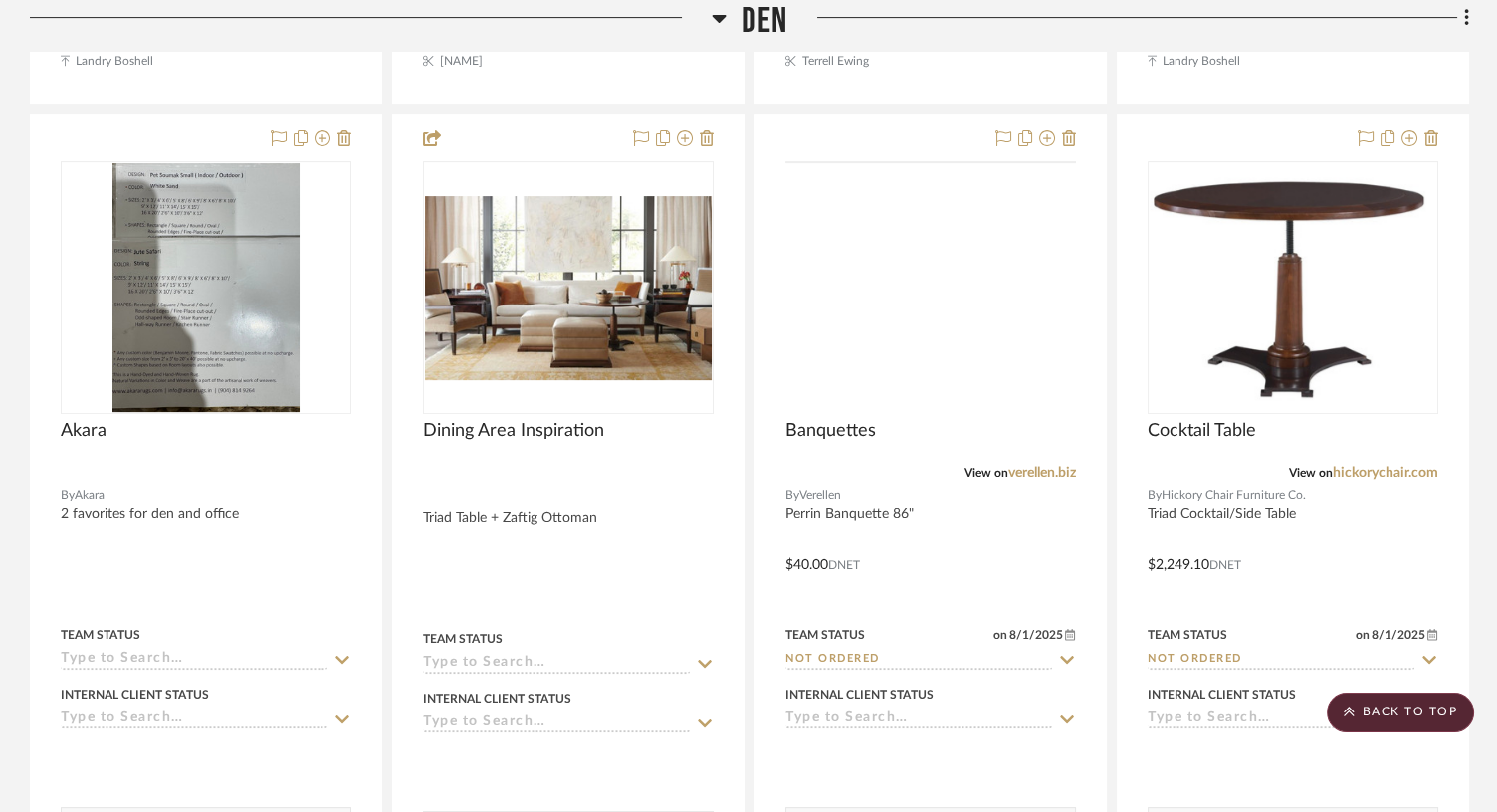 scroll, scrollTop: 1267, scrollLeft: 0, axis: vertical 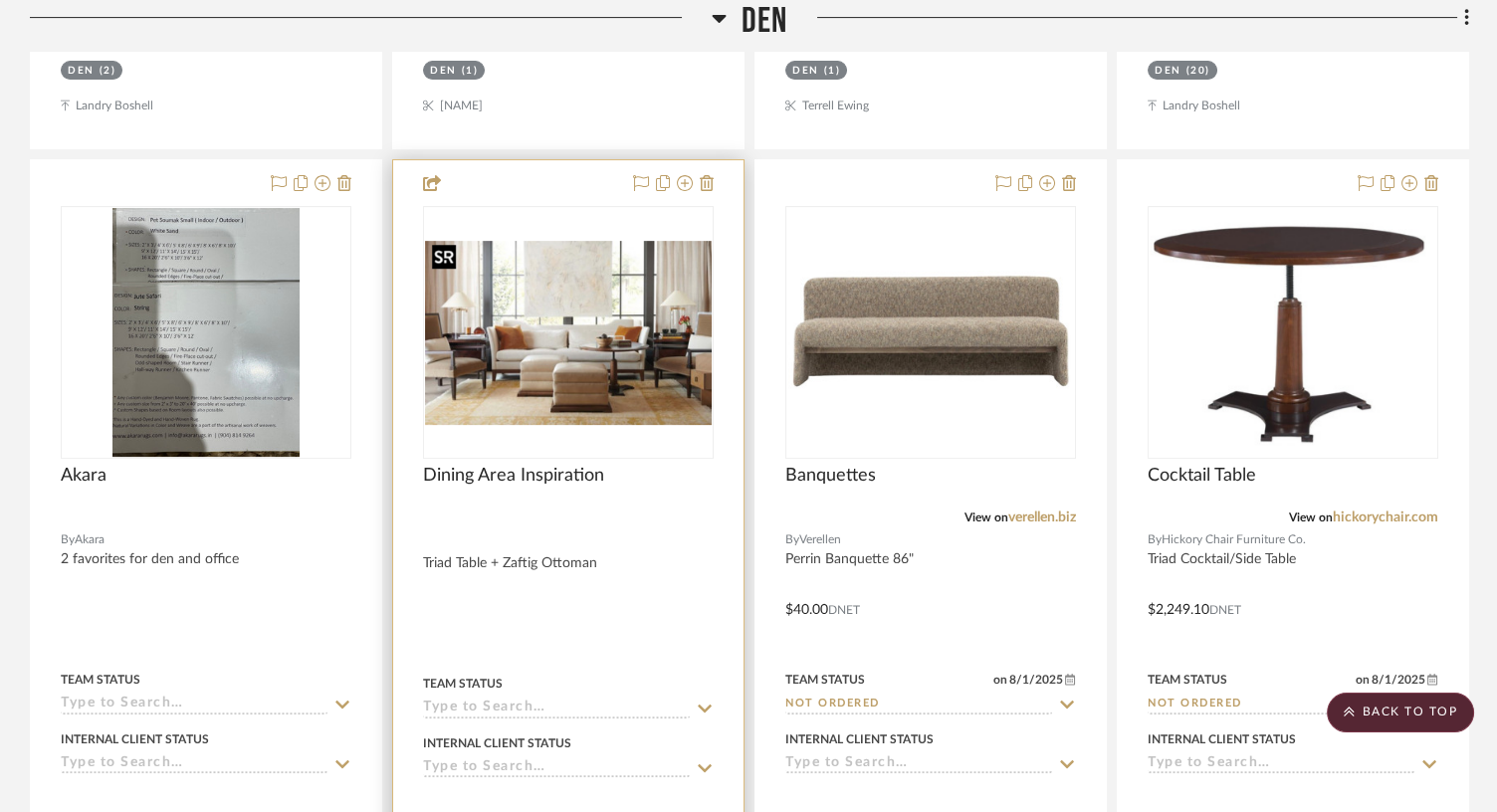 click at bounding box center (0, 0) 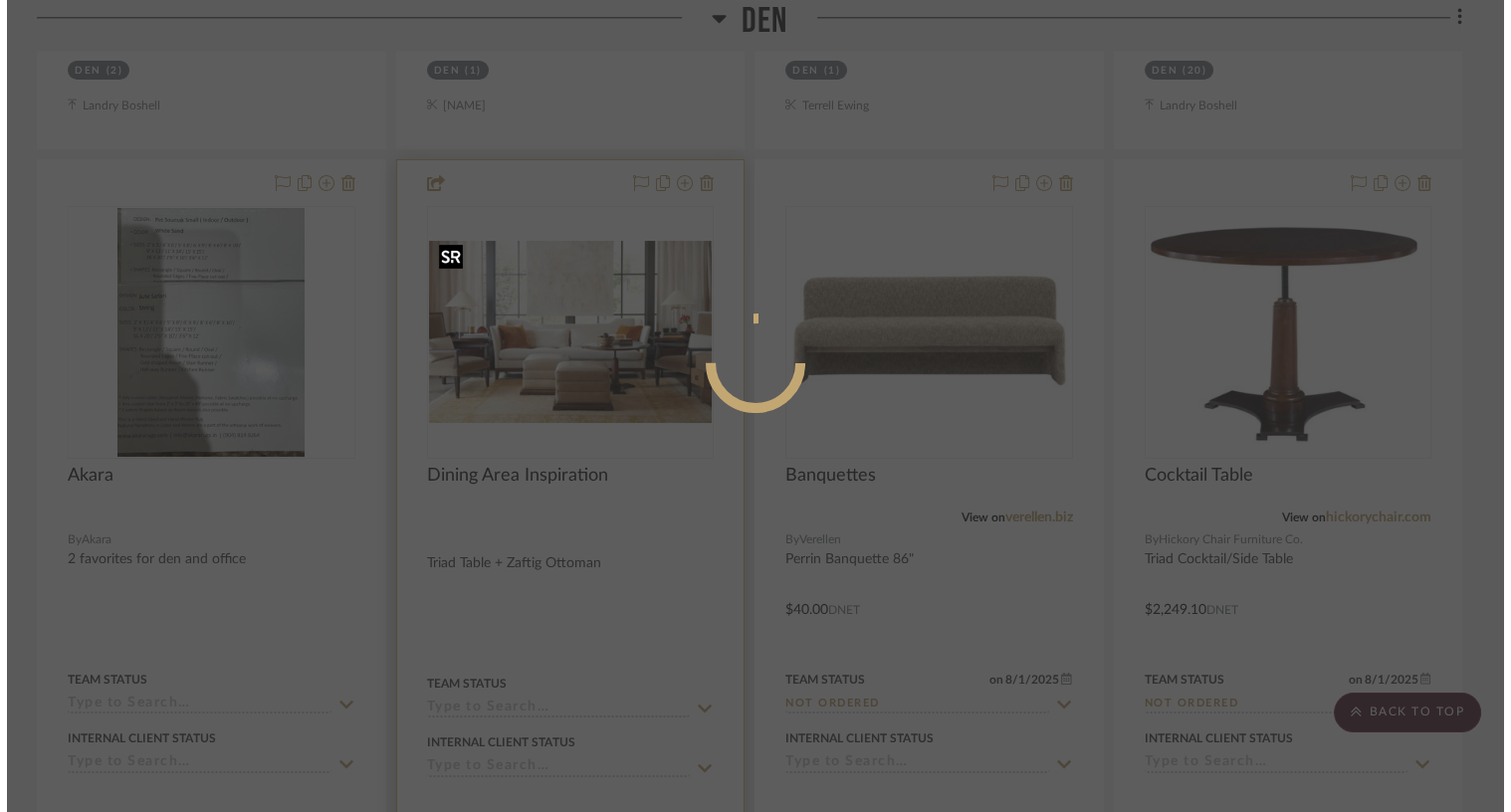 scroll, scrollTop: 0, scrollLeft: 0, axis: both 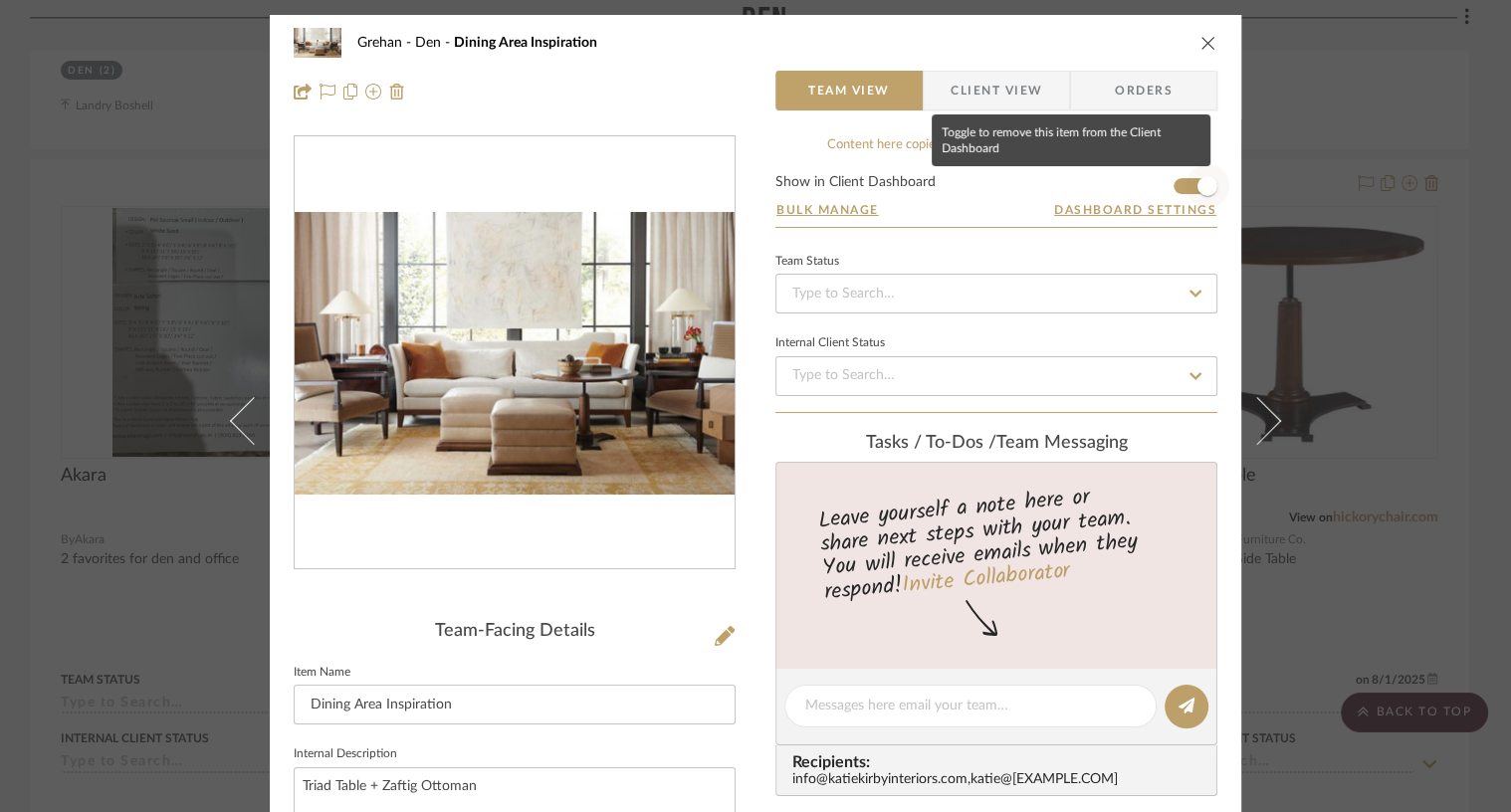 click at bounding box center [1207, 186] 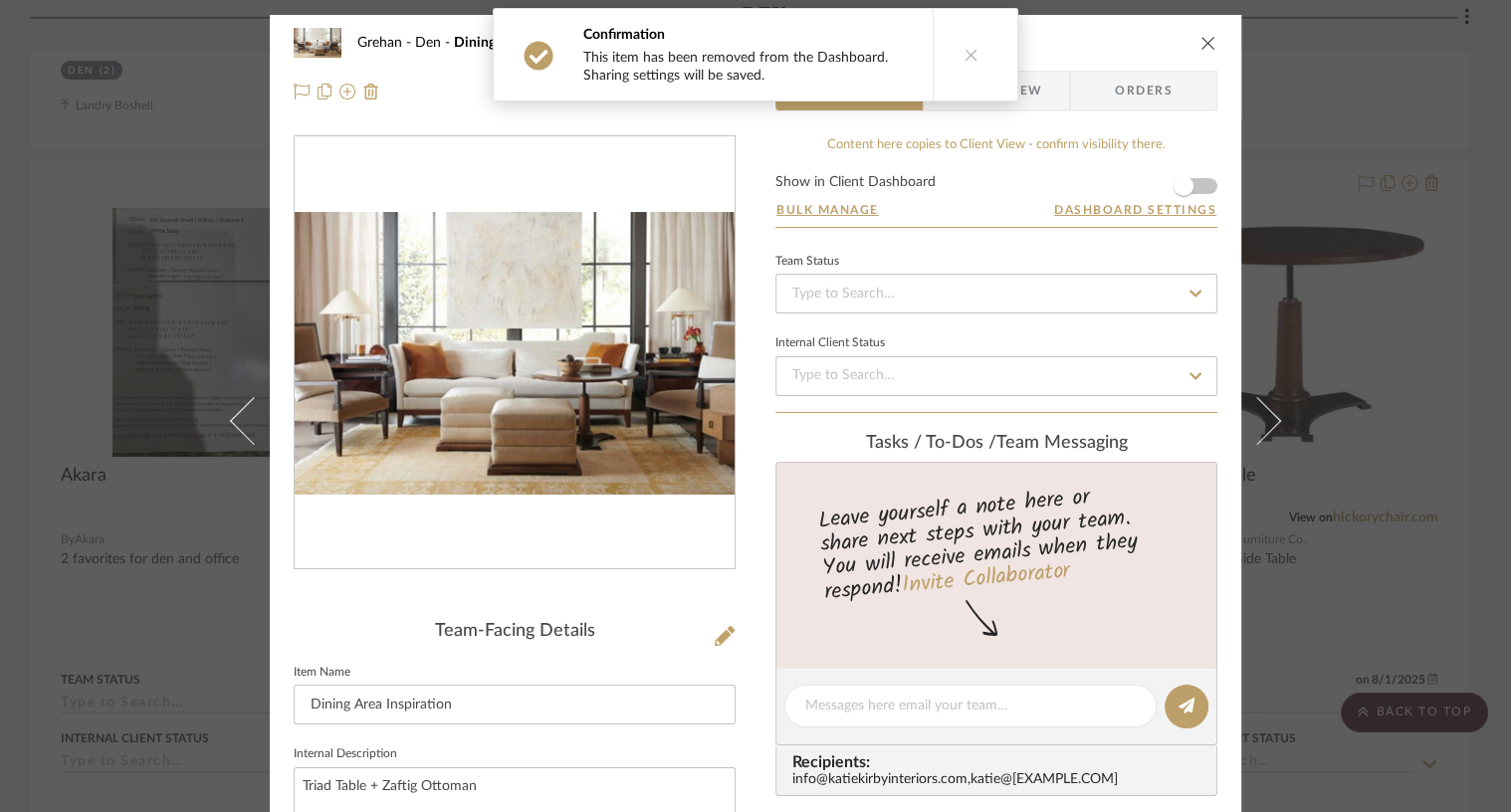 click at bounding box center (1208, 43) 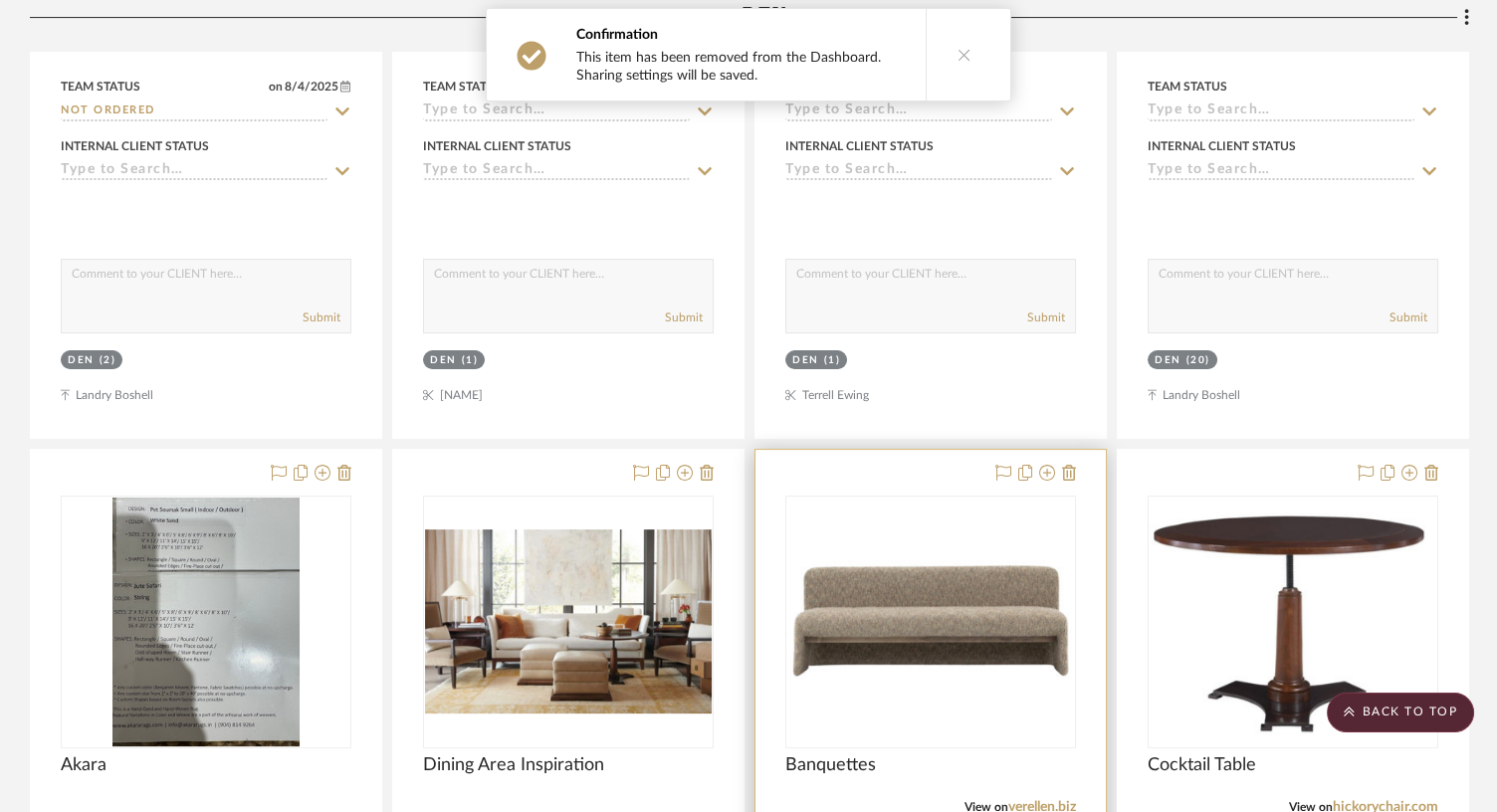 scroll, scrollTop: 0, scrollLeft: 0, axis: both 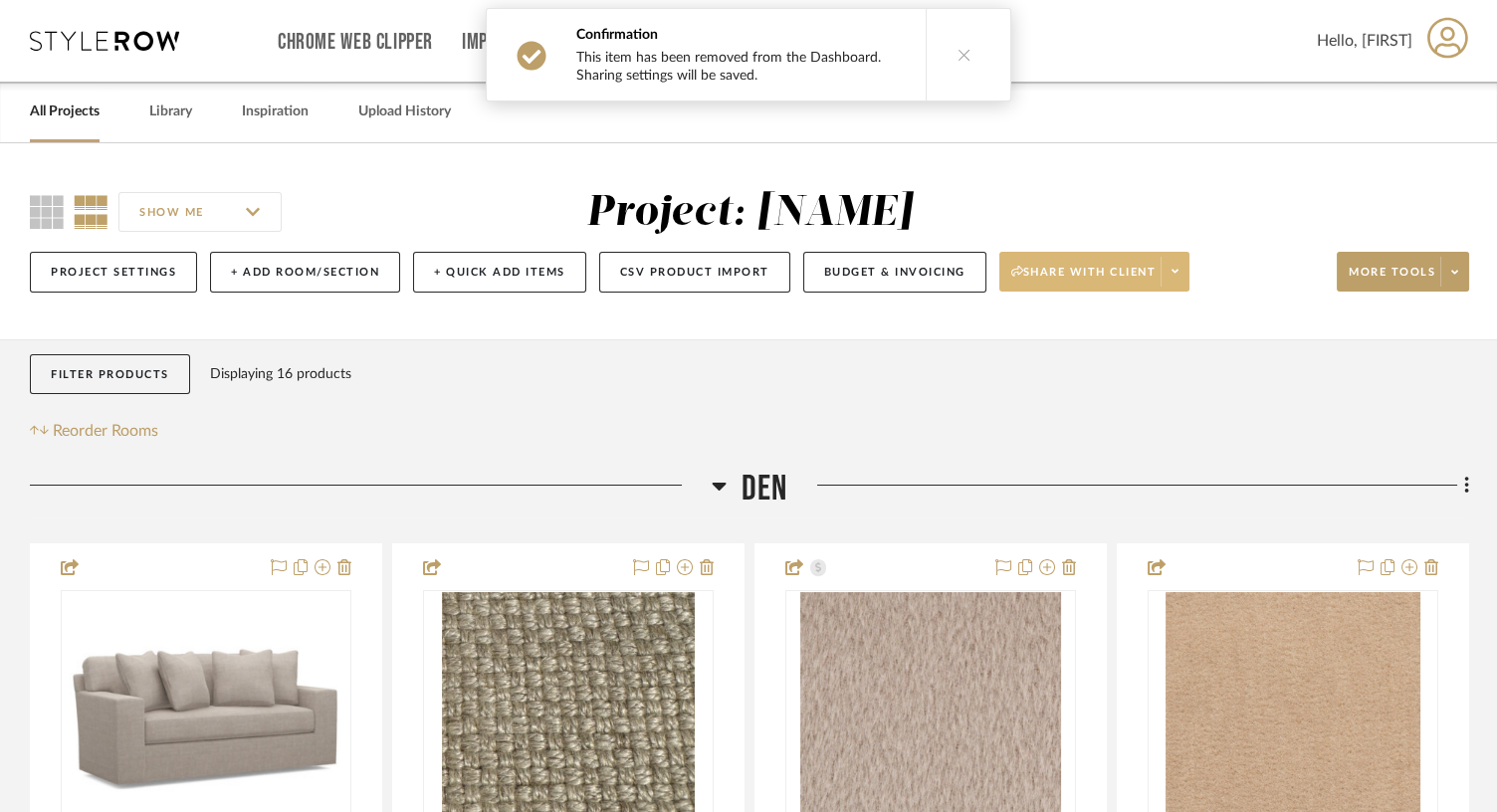 click 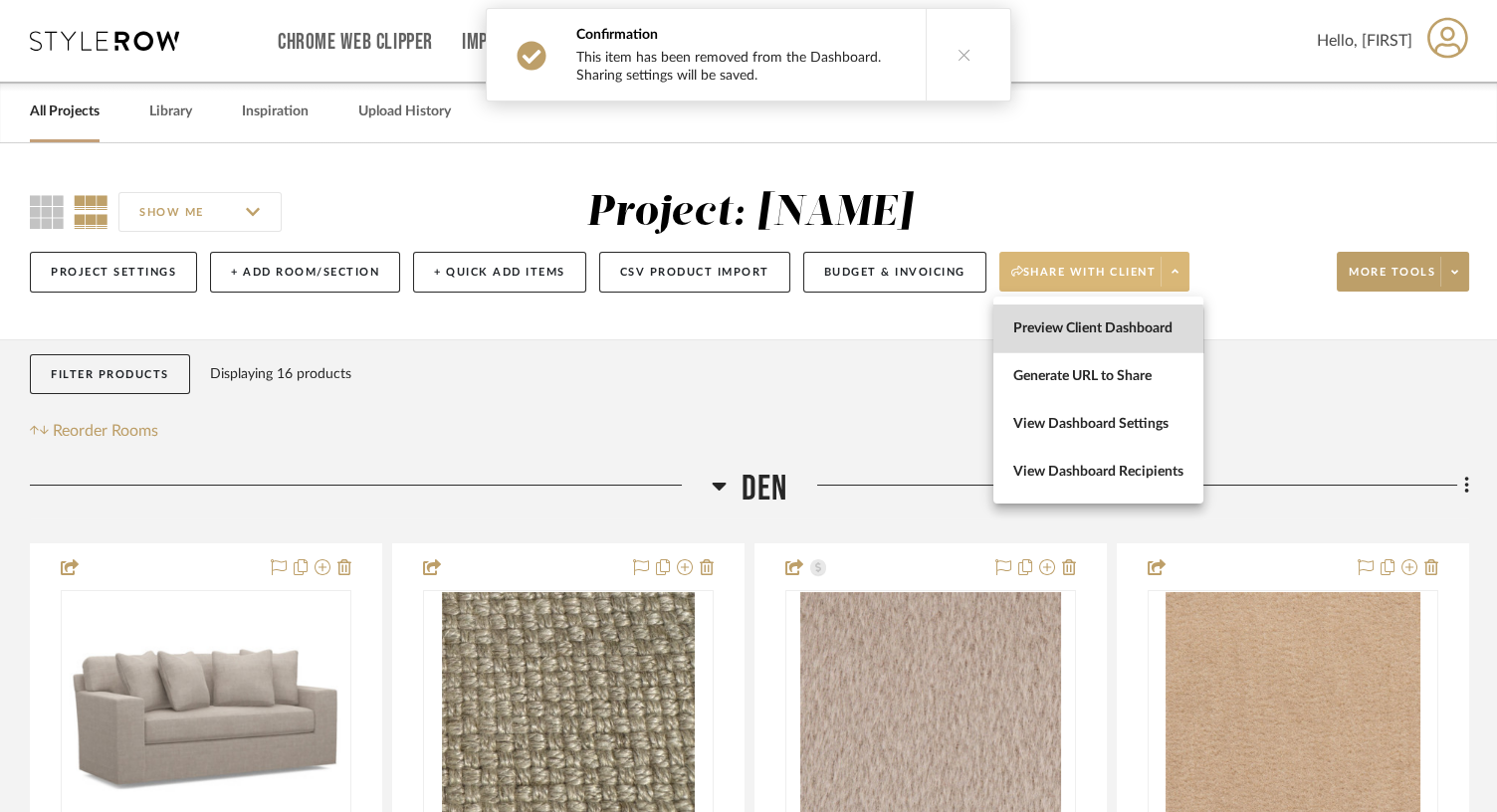 click on "Preview Client Dashboard" at bounding box center [1098, 328] 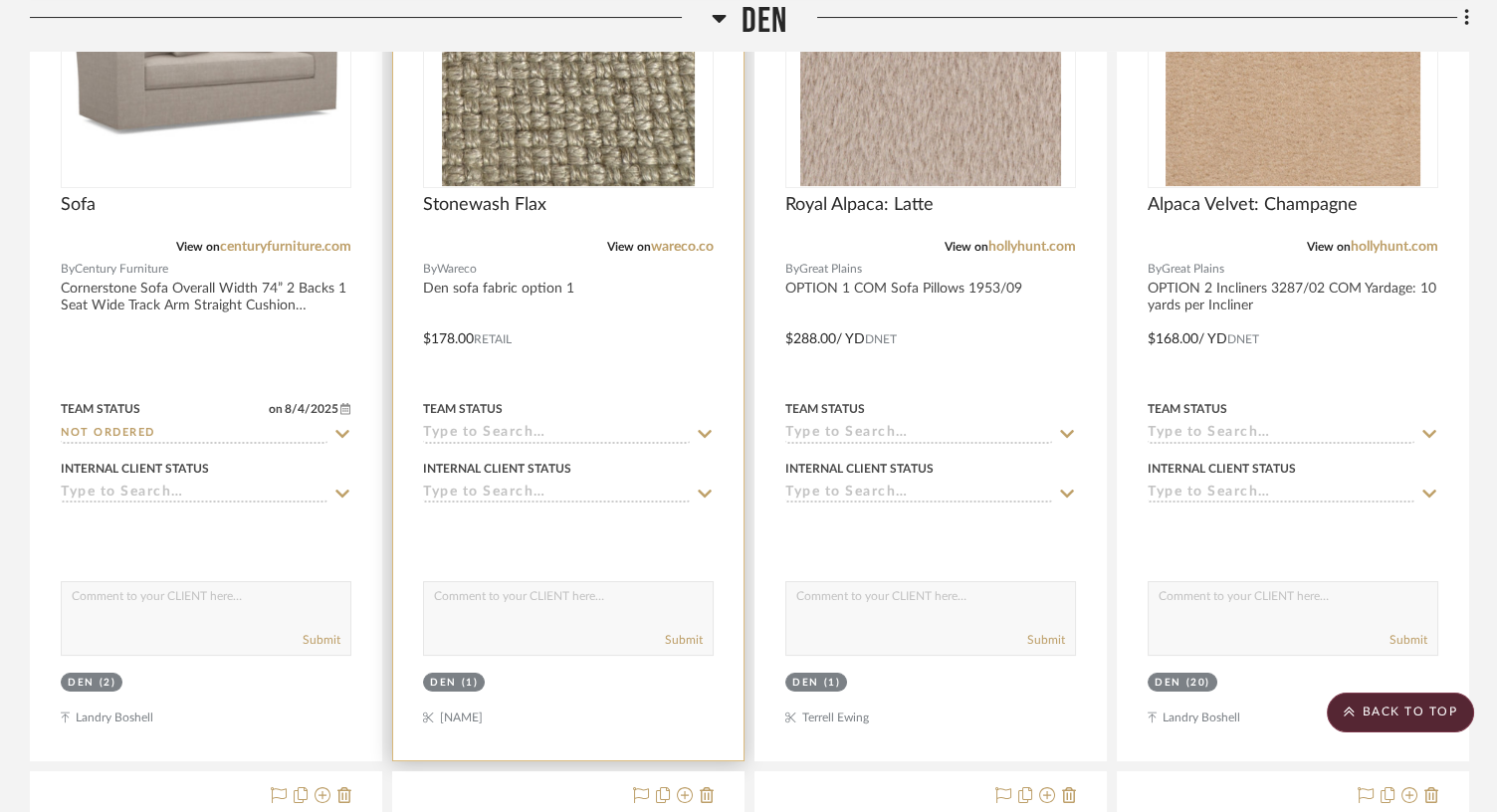 scroll, scrollTop: 658, scrollLeft: 0, axis: vertical 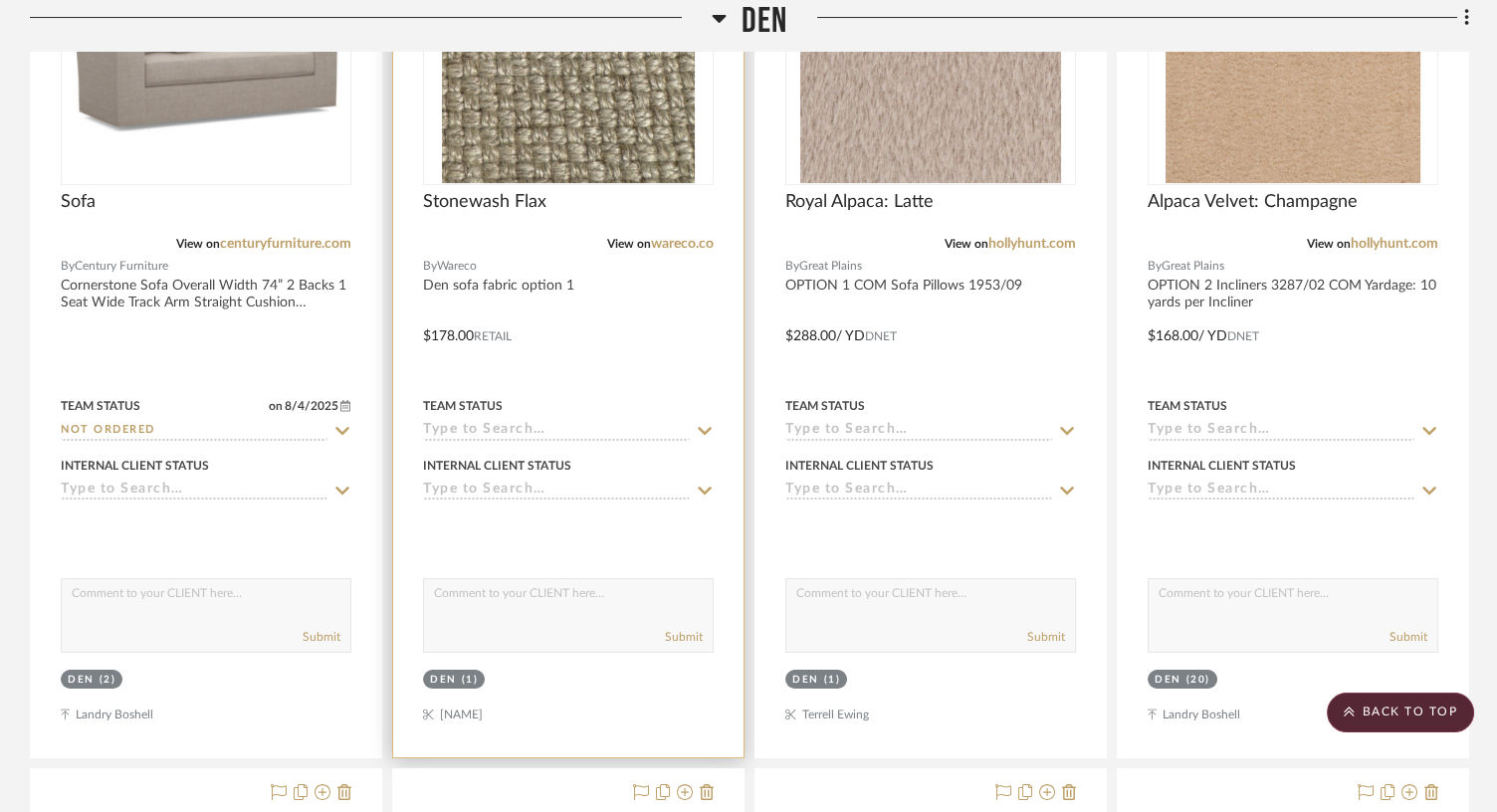 click at bounding box center [568, 321] 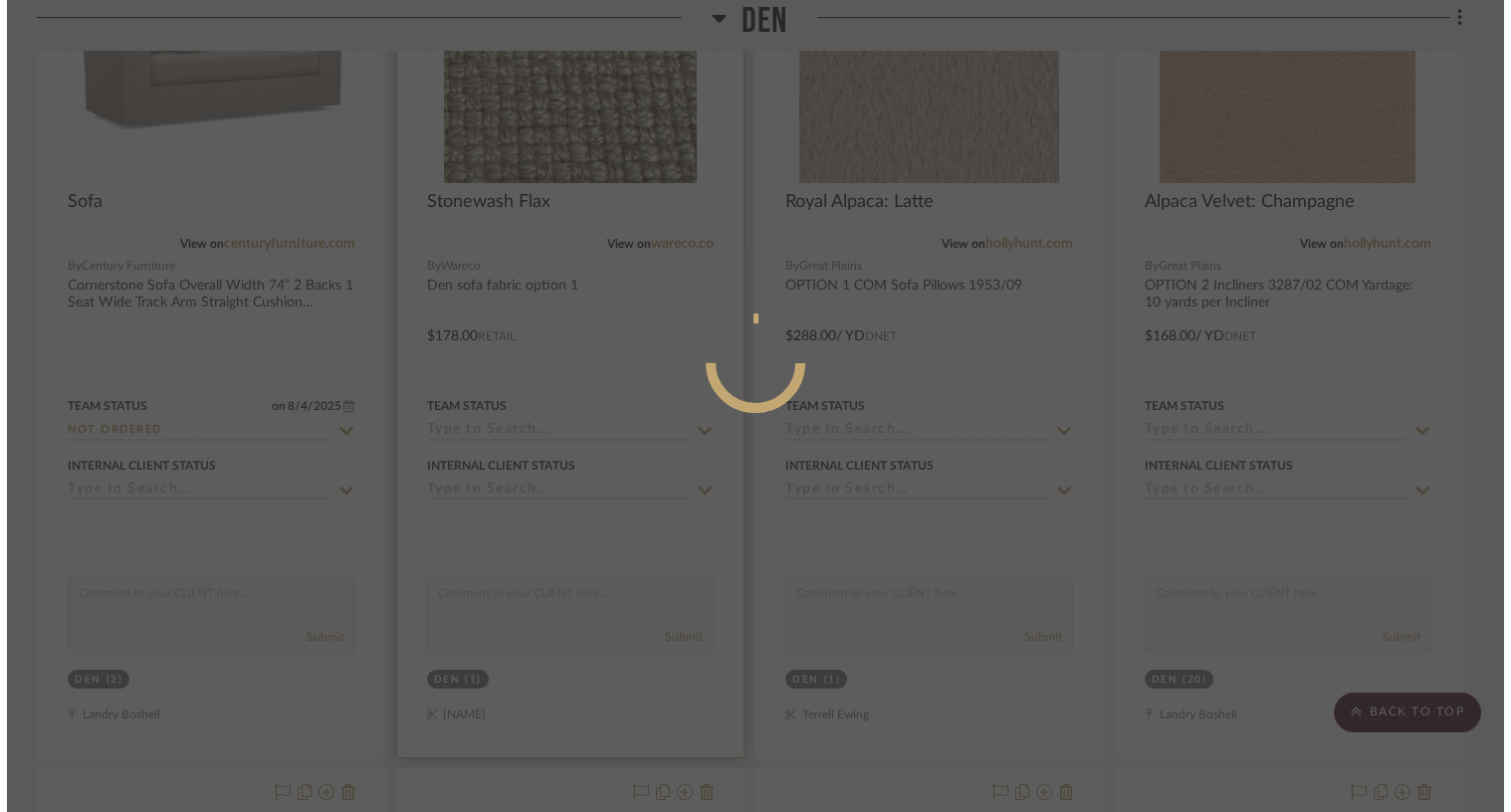 scroll, scrollTop: 0, scrollLeft: 0, axis: both 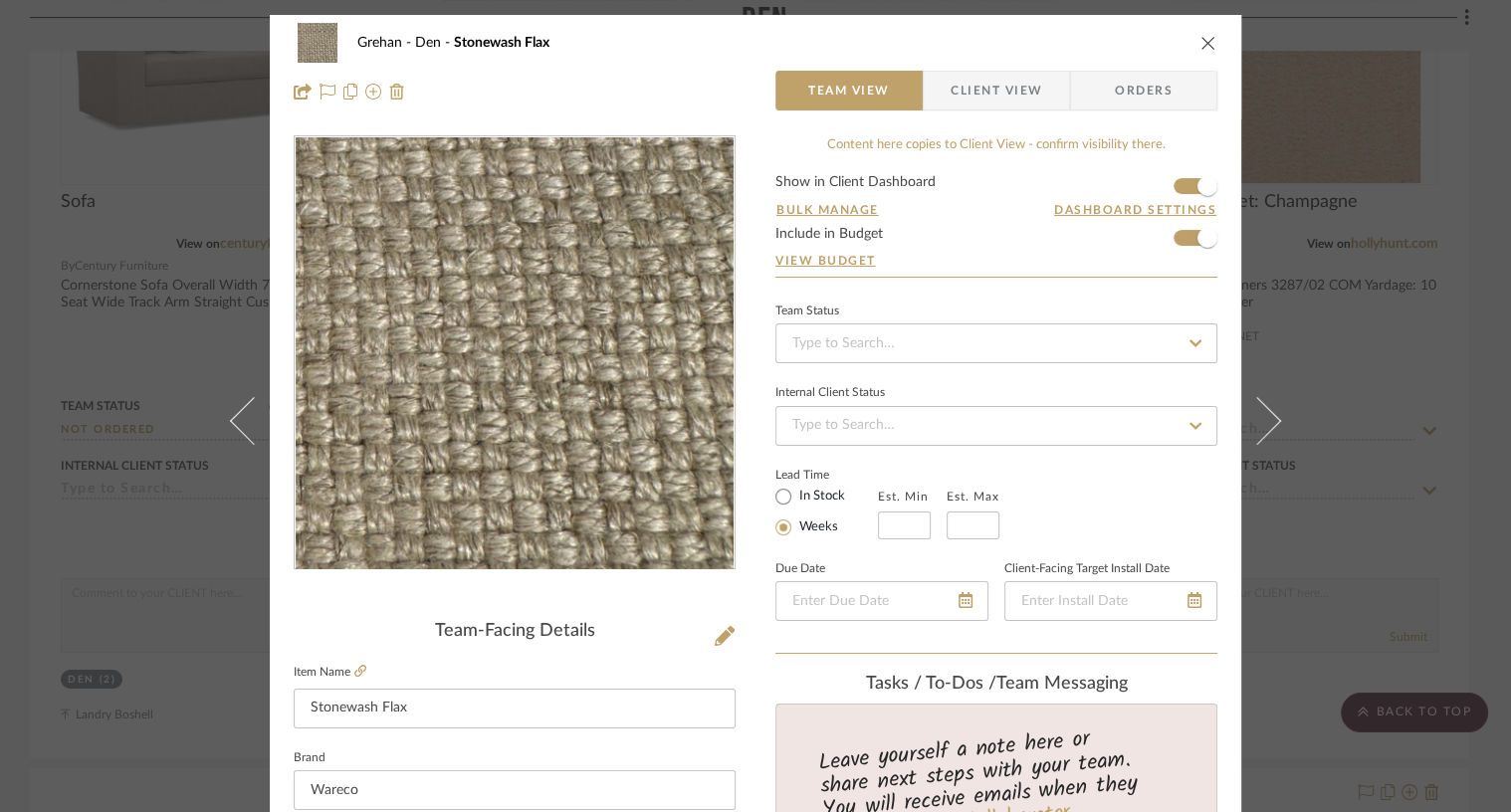 click at bounding box center (1208, 43) 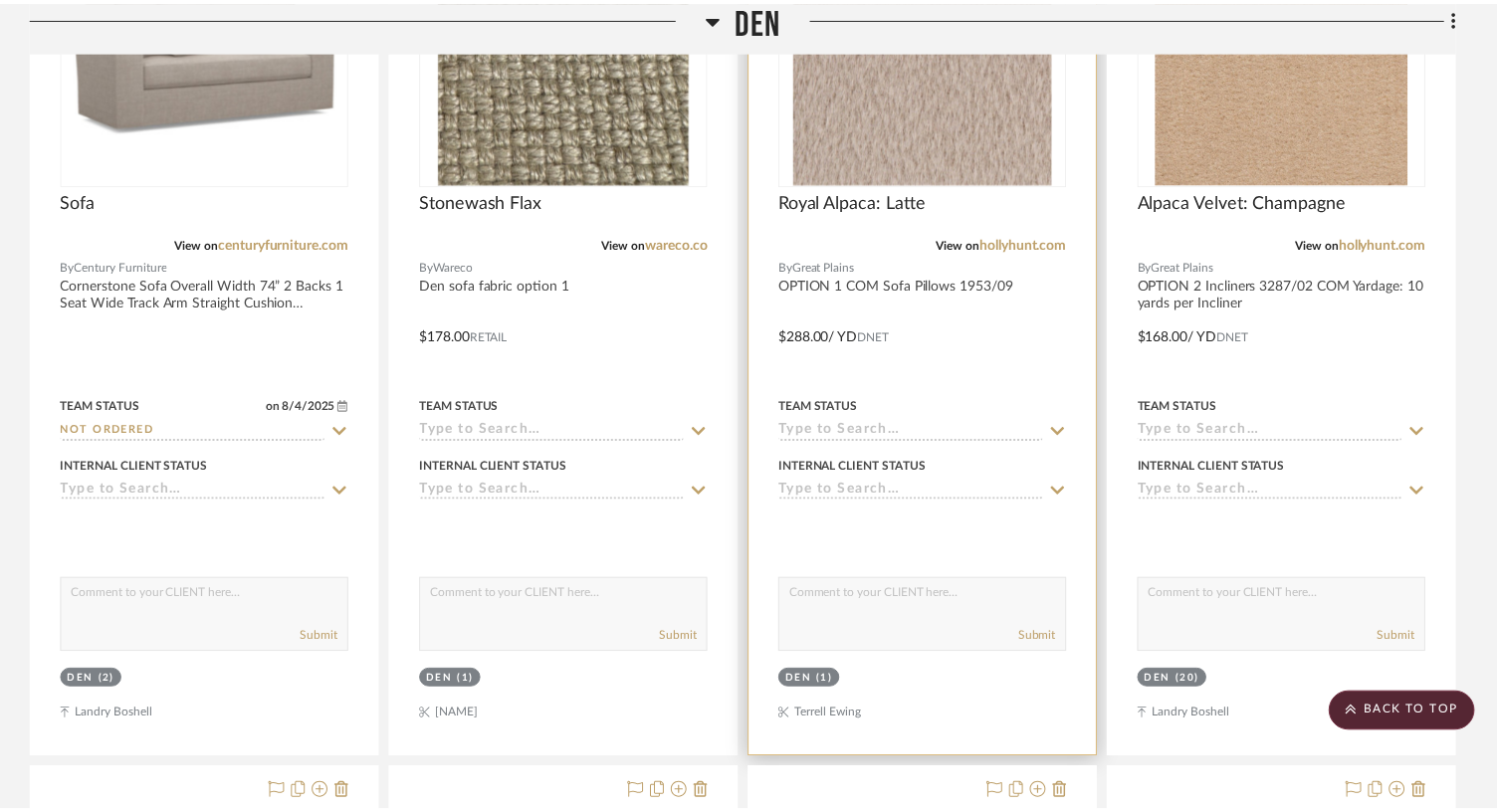 scroll, scrollTop: 658, scrollLeft: 0, axis: vertical 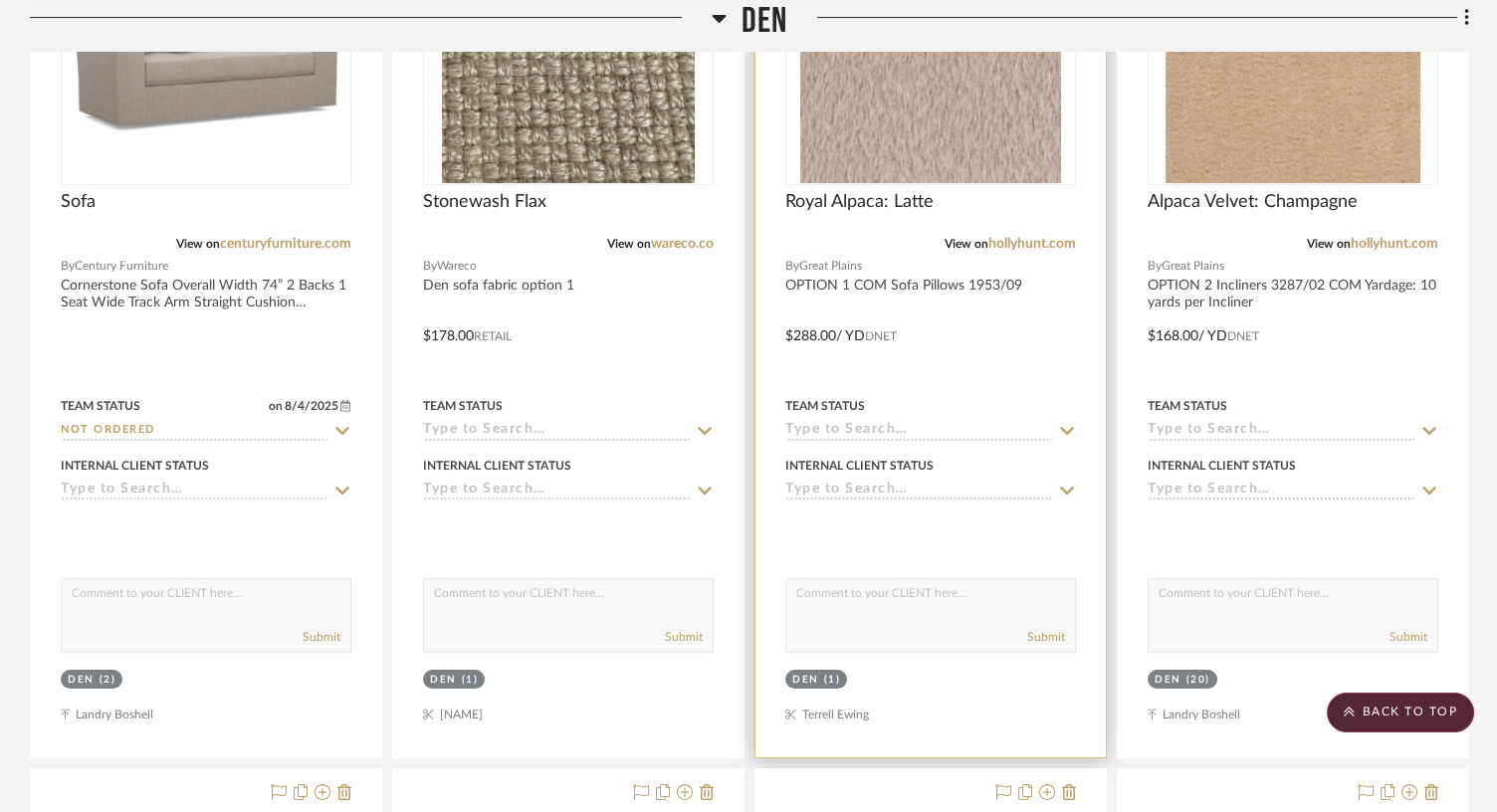 click on "View on  hollyhunt.com" at bounding box center (931, 244) 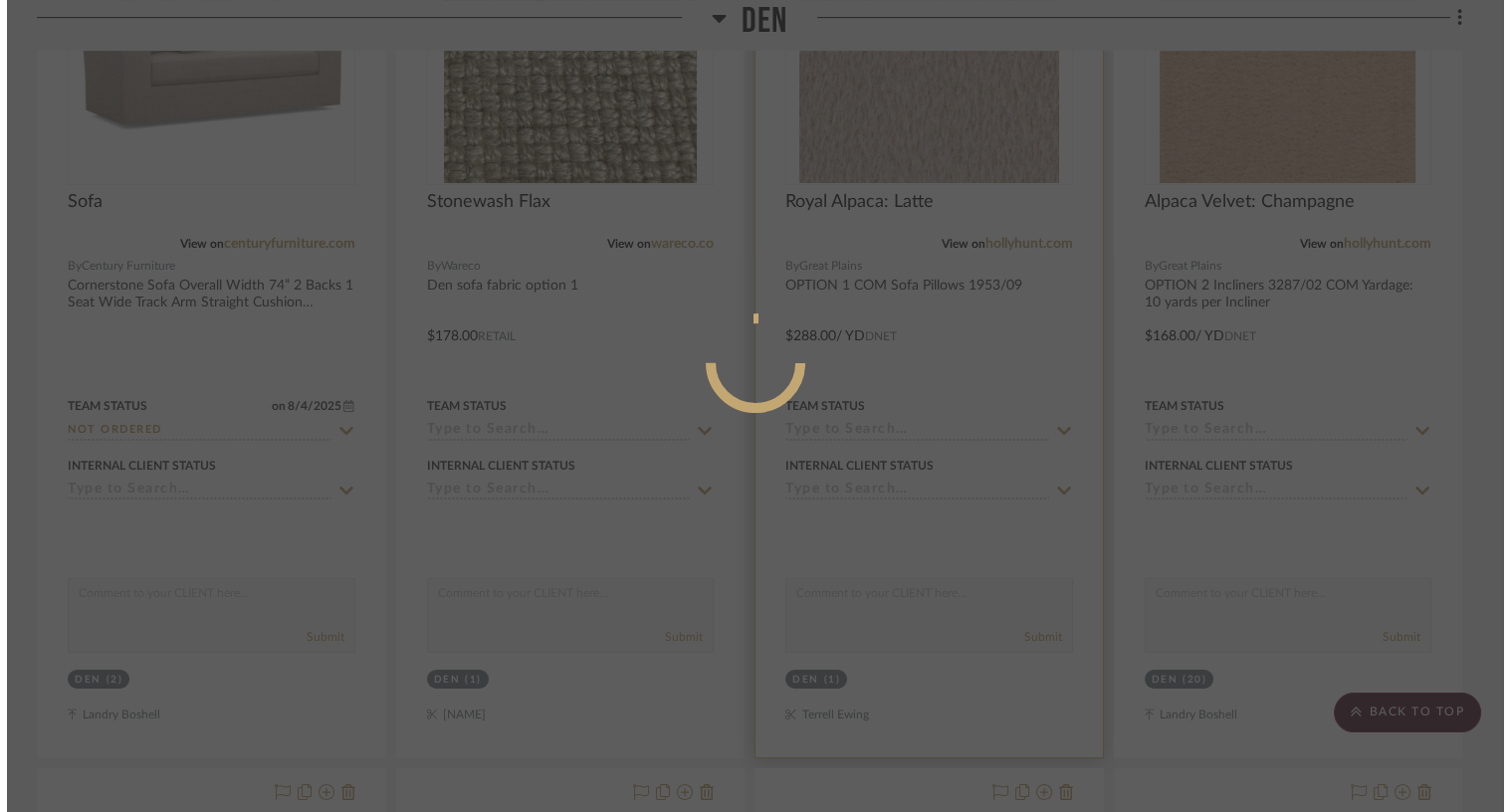 scroll, scrollTop: 0, scrollLeft: 0, axis: both 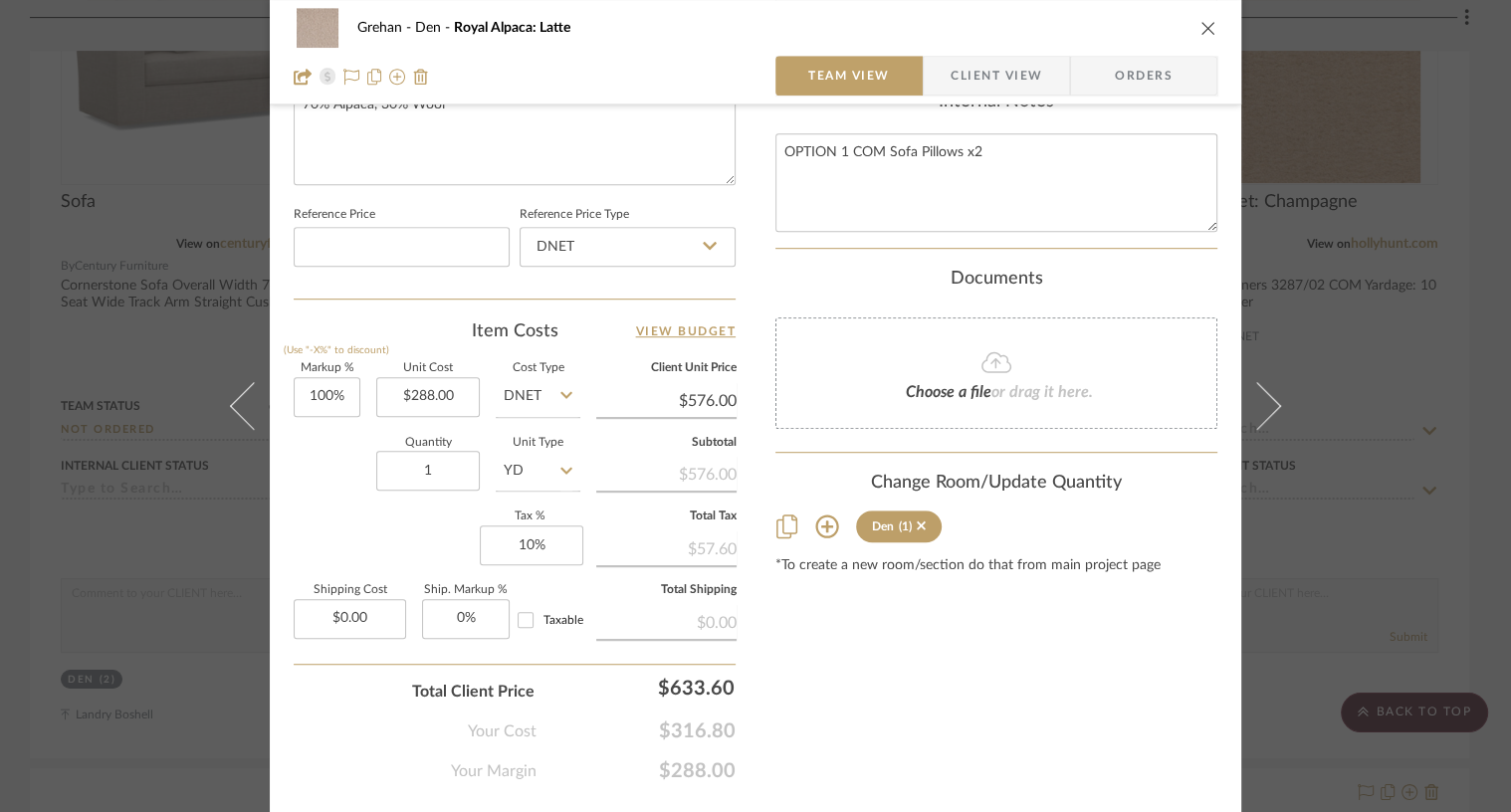 click on "DNET" 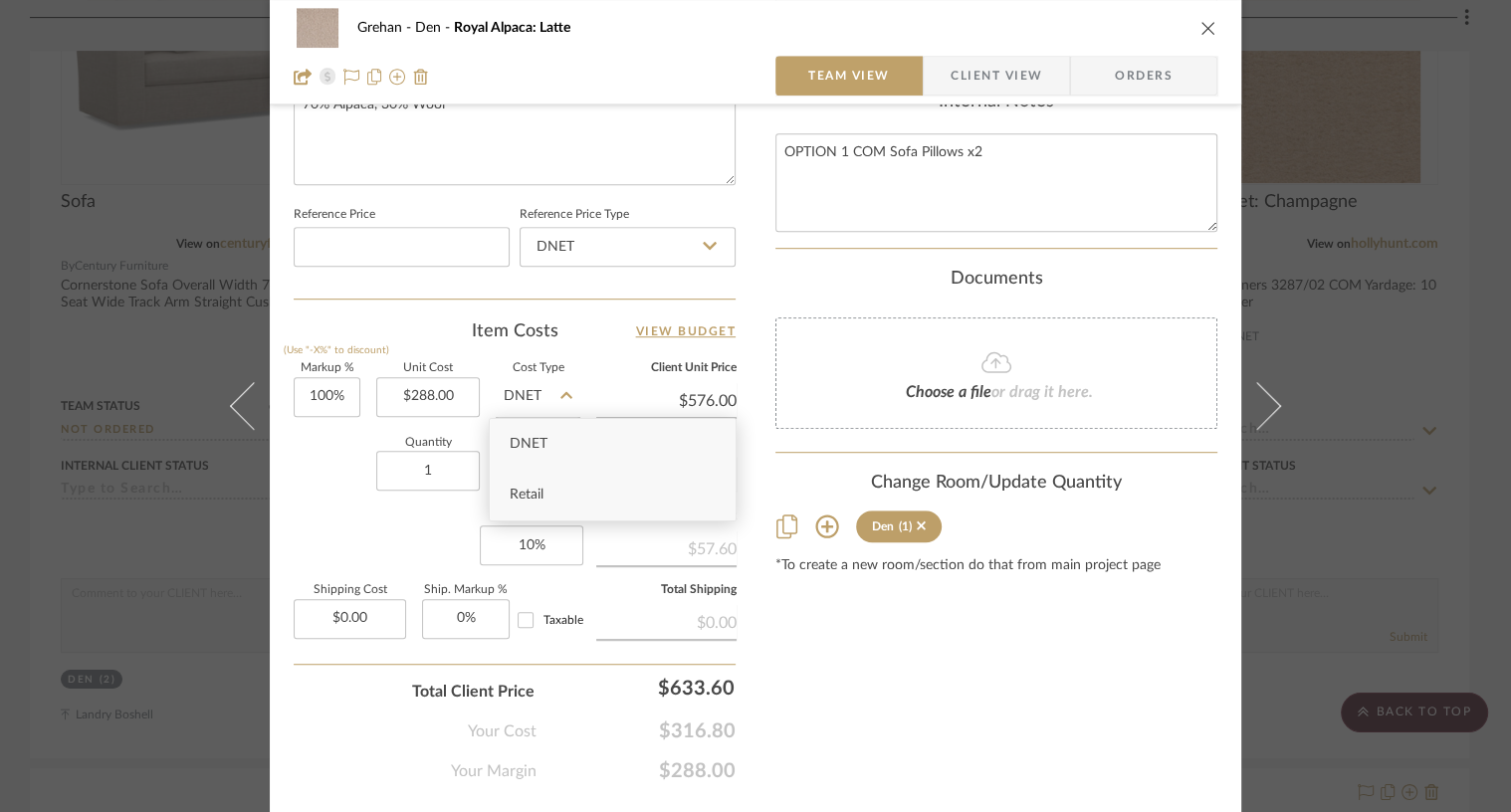click on "Retail" at bounding box center [527, 495] 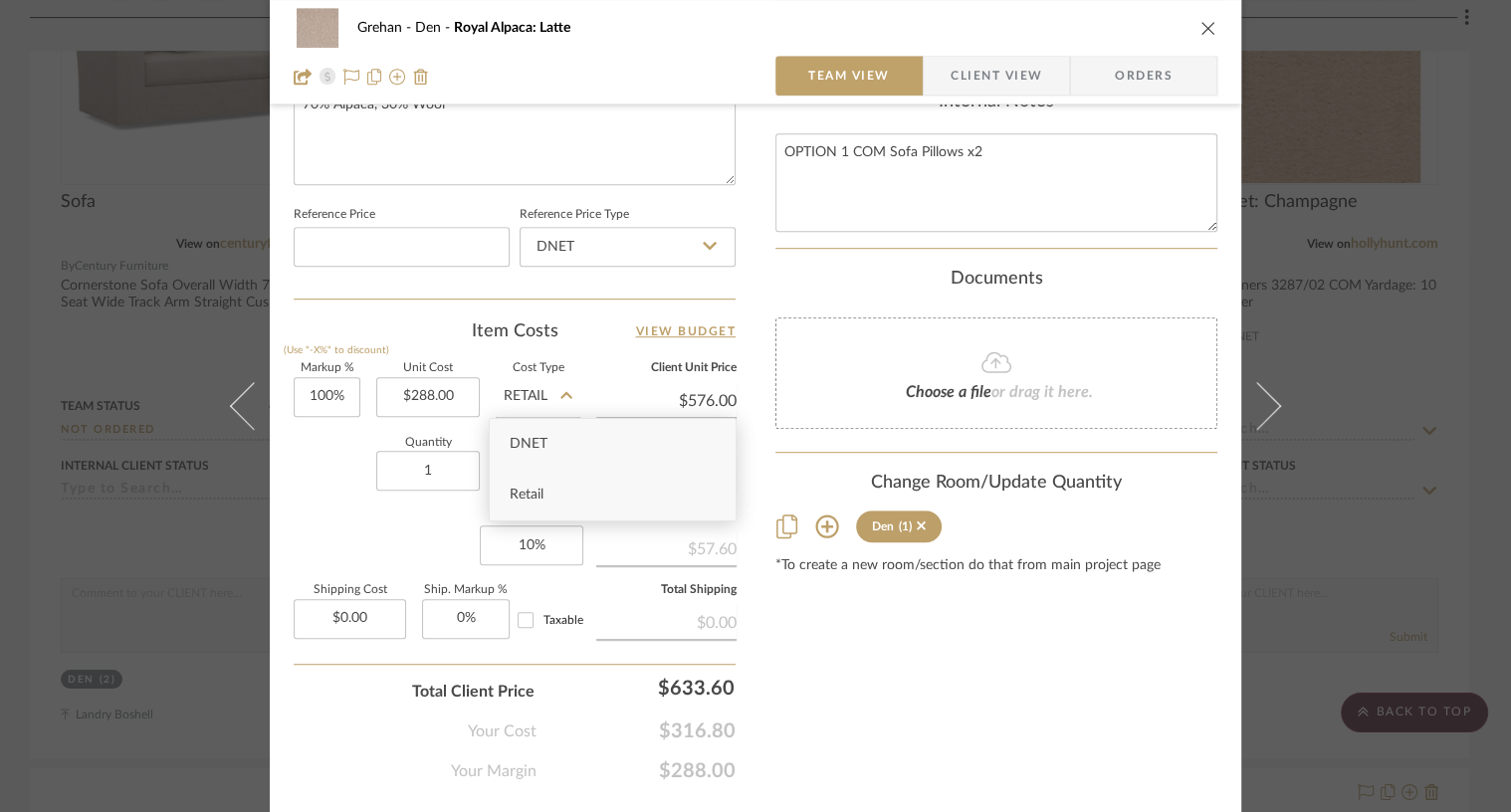 type 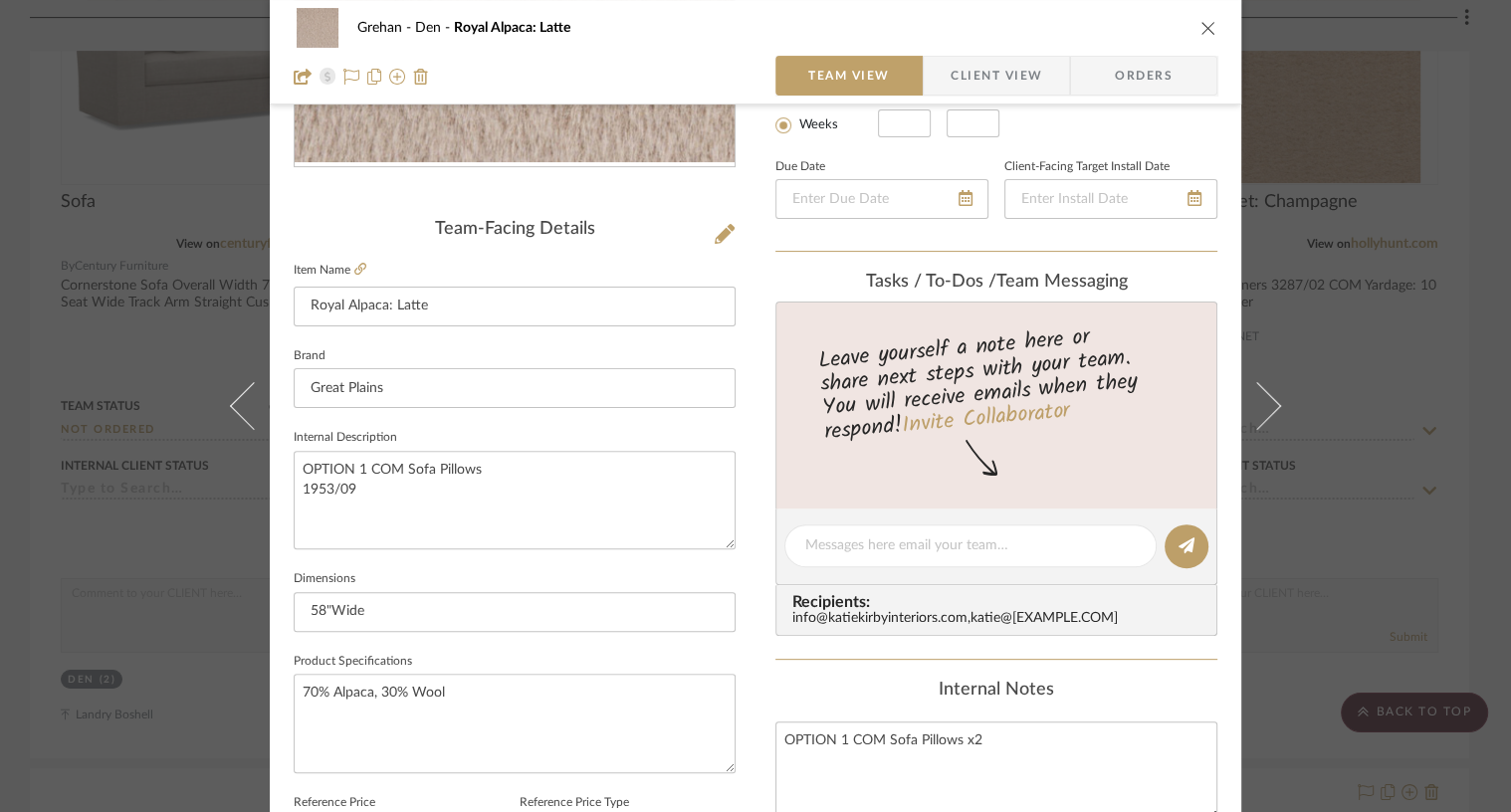 scroll, scrollTop: 10, scrollLeft: 0, axis: vertical 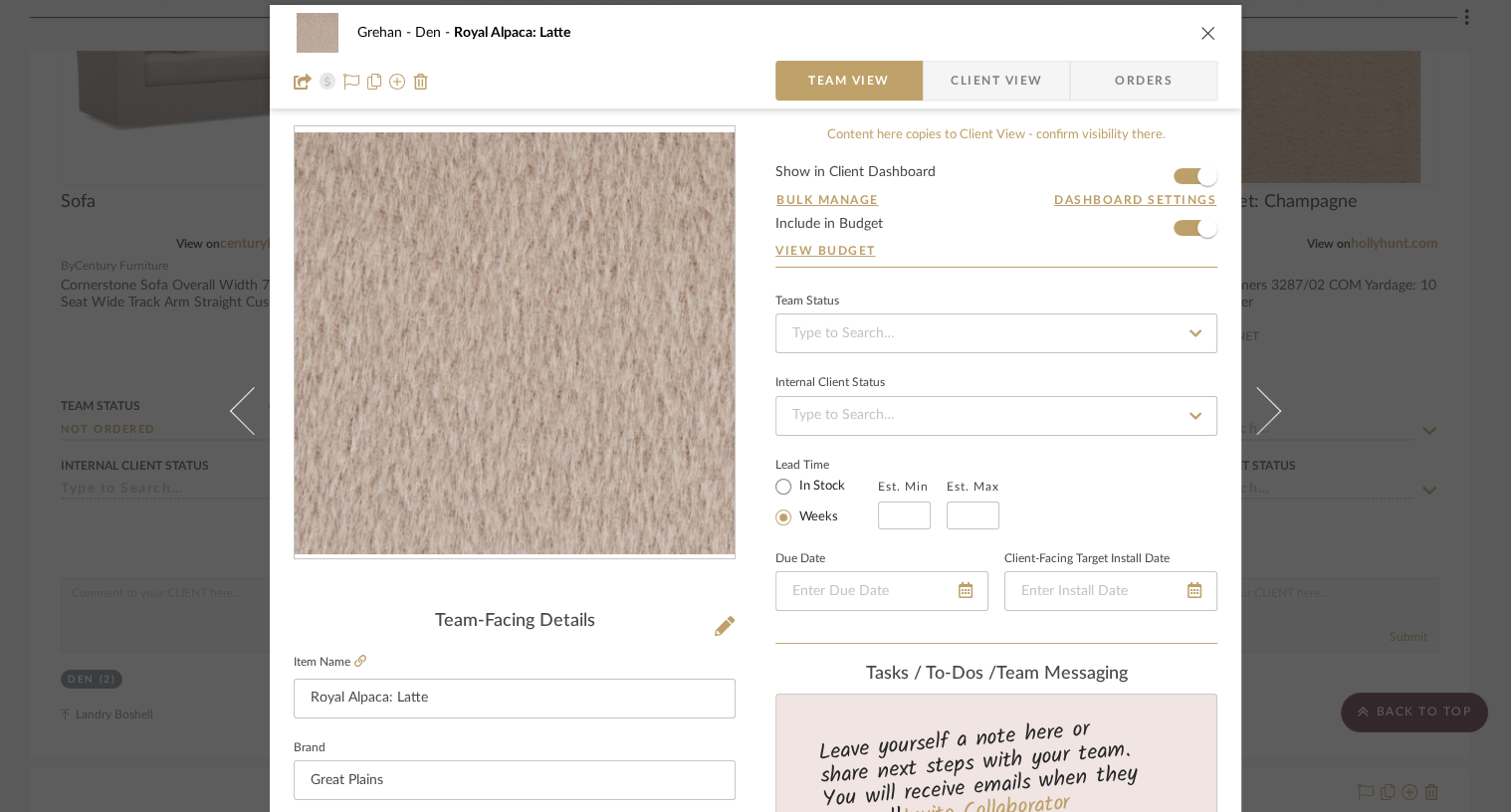 click at bounding box center (1208, 33) 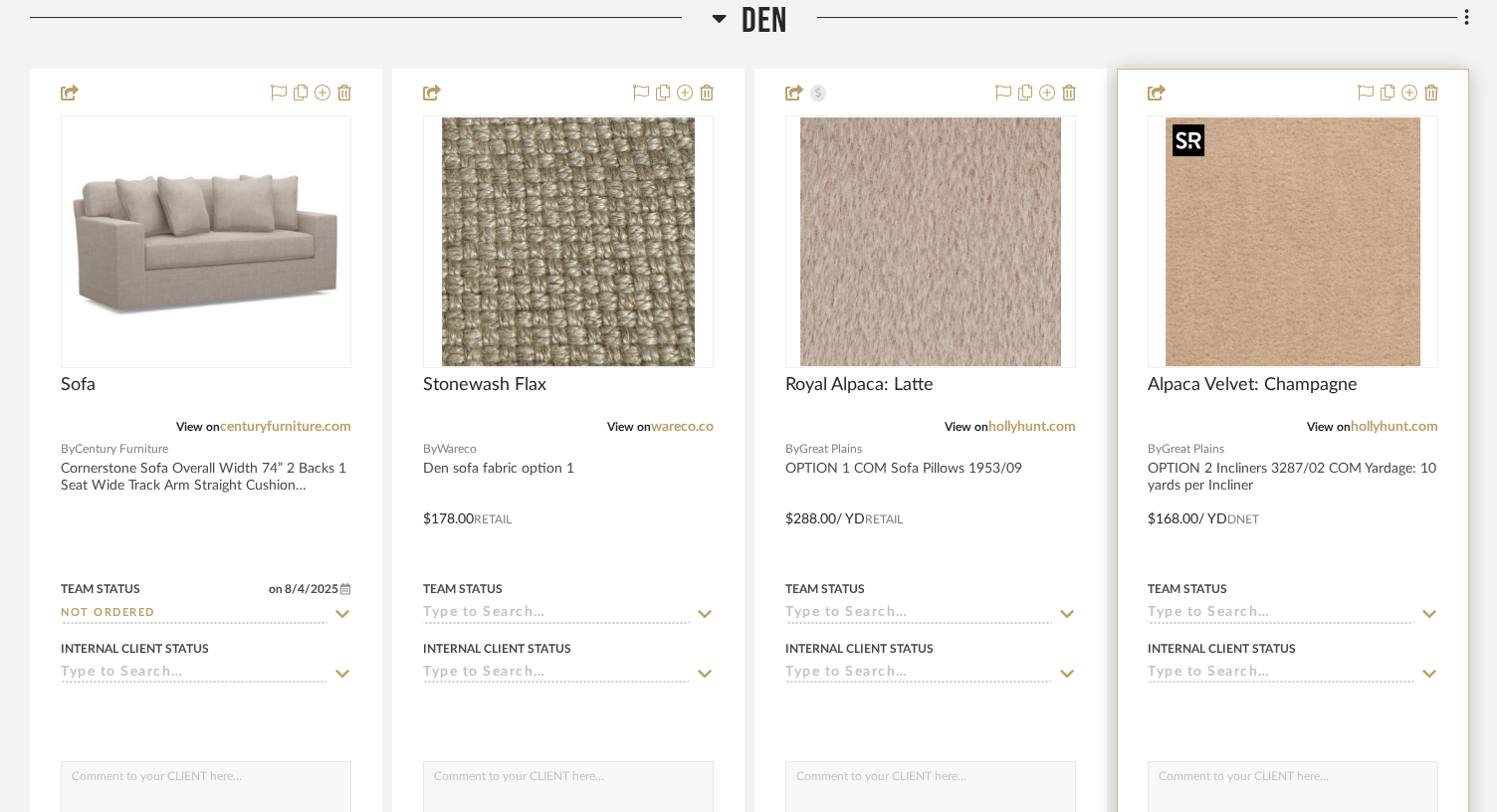 scroll, scrollTop: 567, scrollLeft: 0, axis: vertical 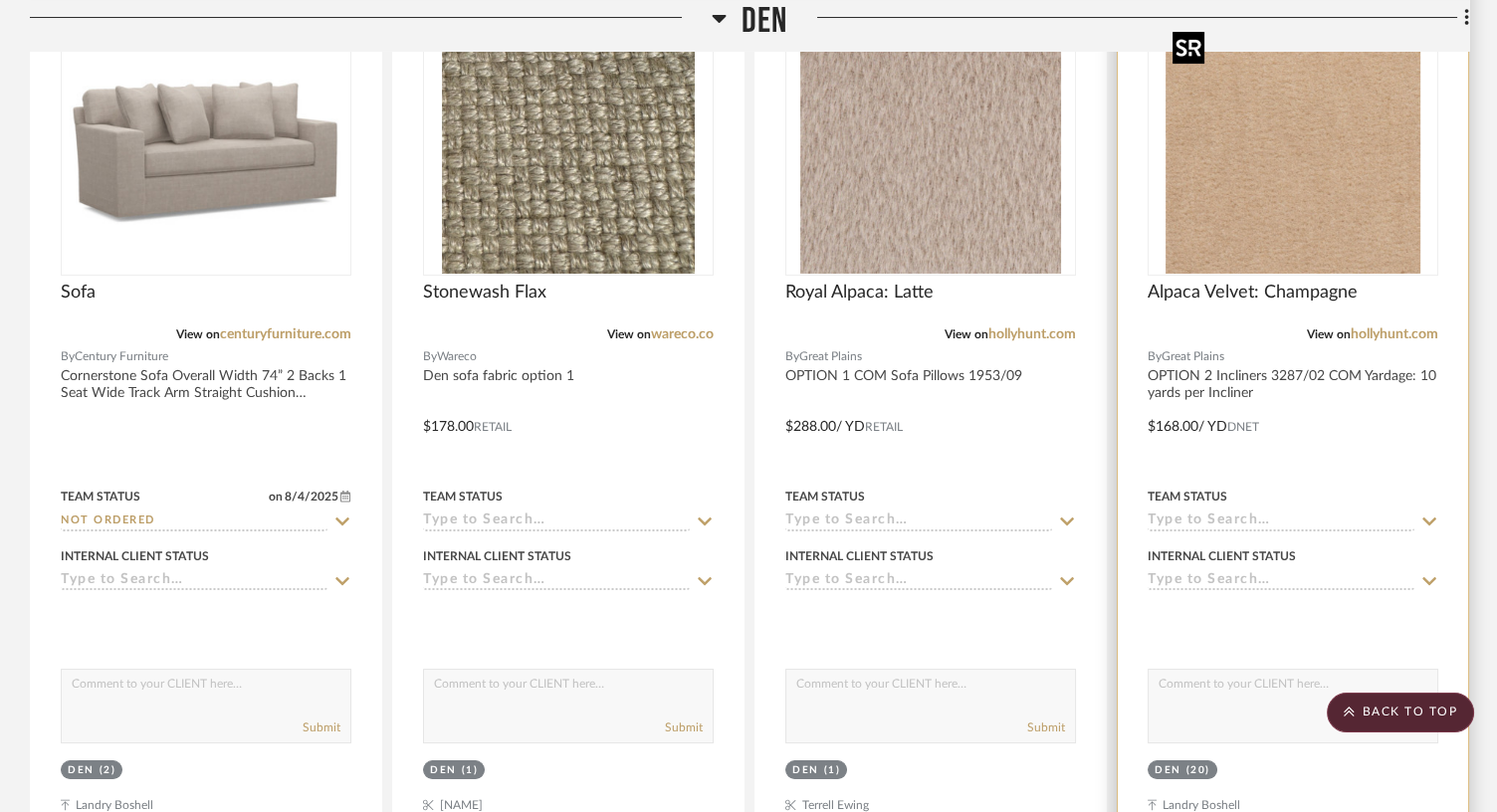 click at bounding box center (1293, 149) 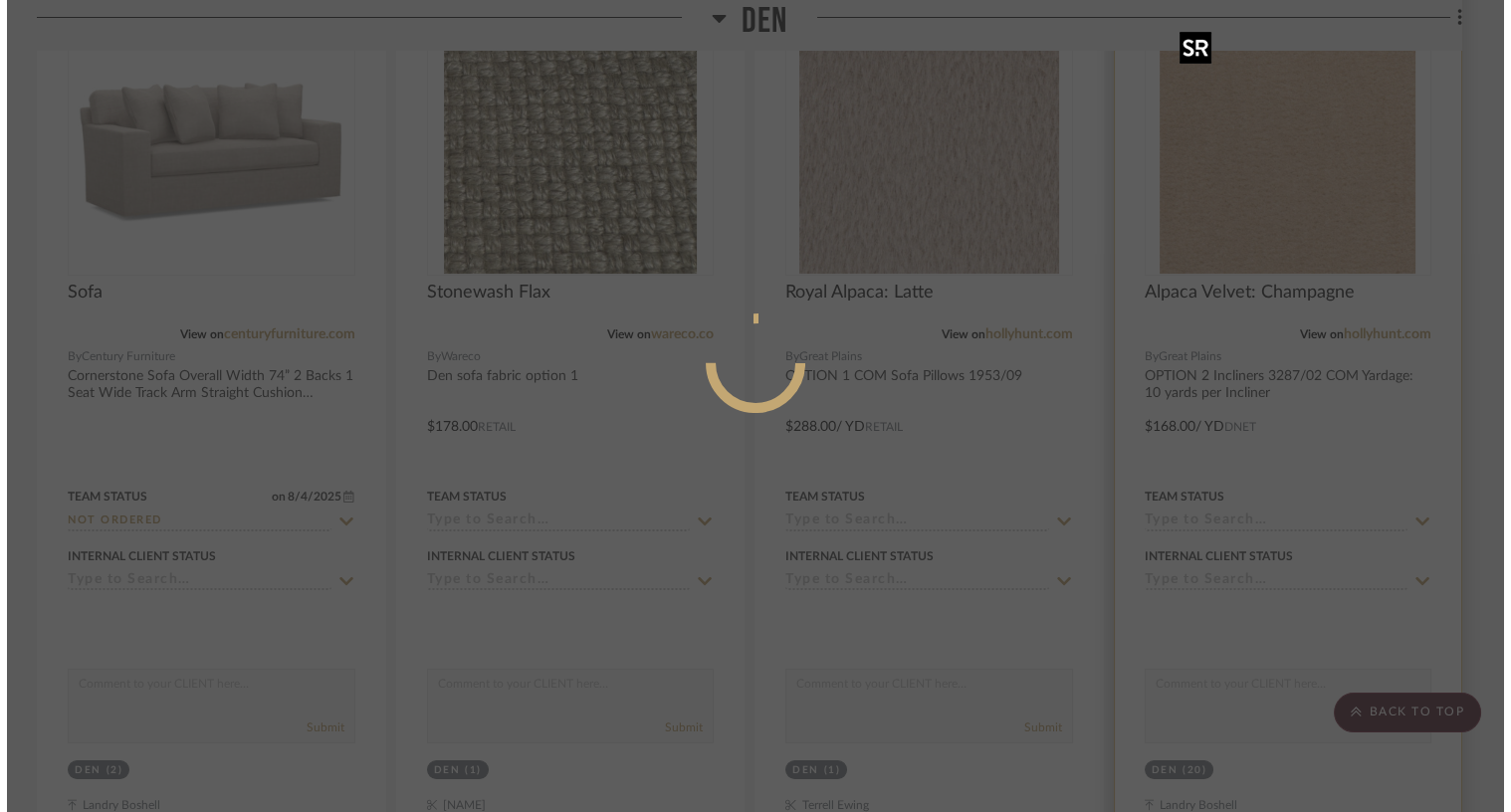 scroll, scrollTop: 0, scrollLeft: 0, axis: both 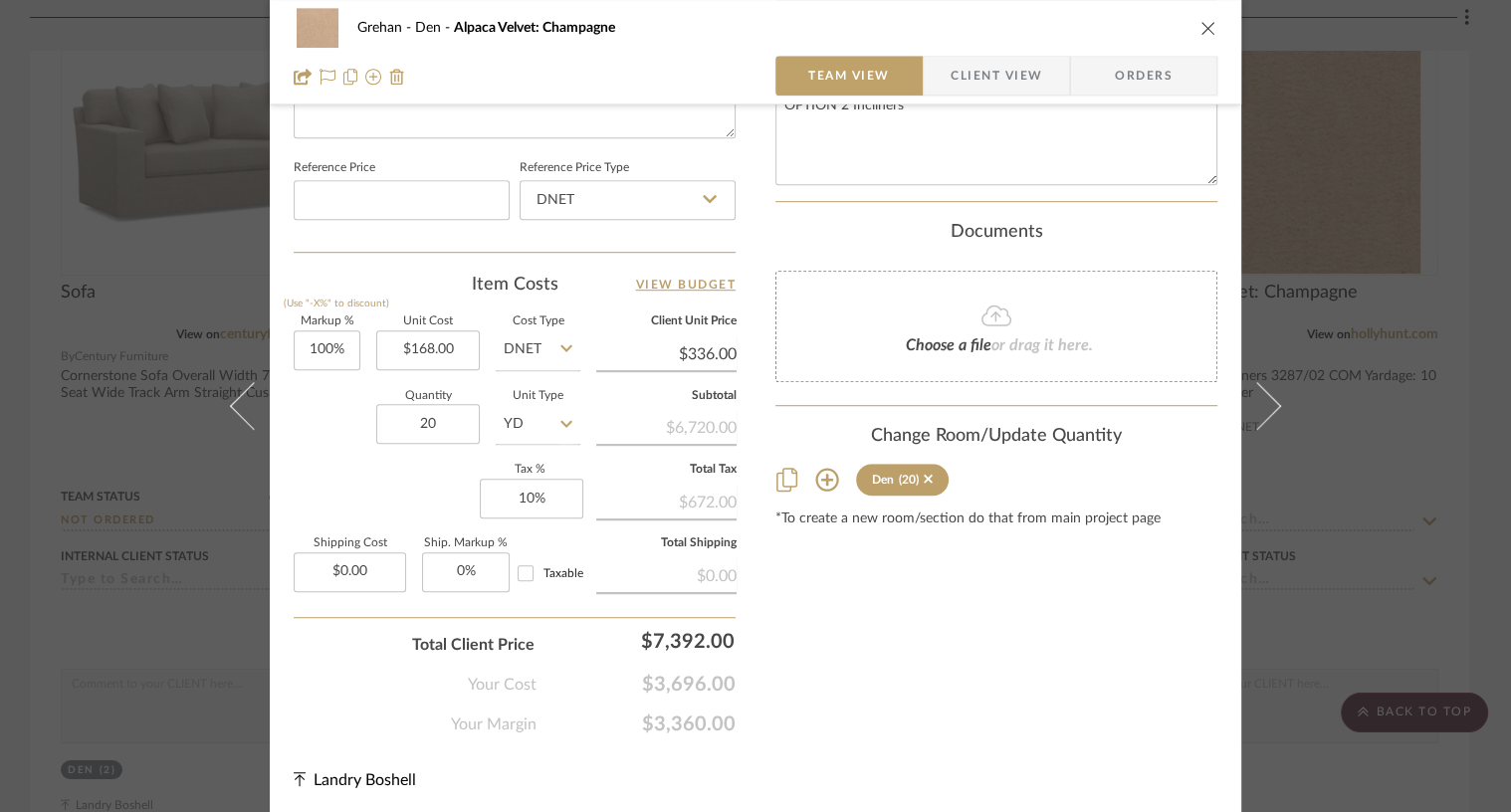 click on "DNET" 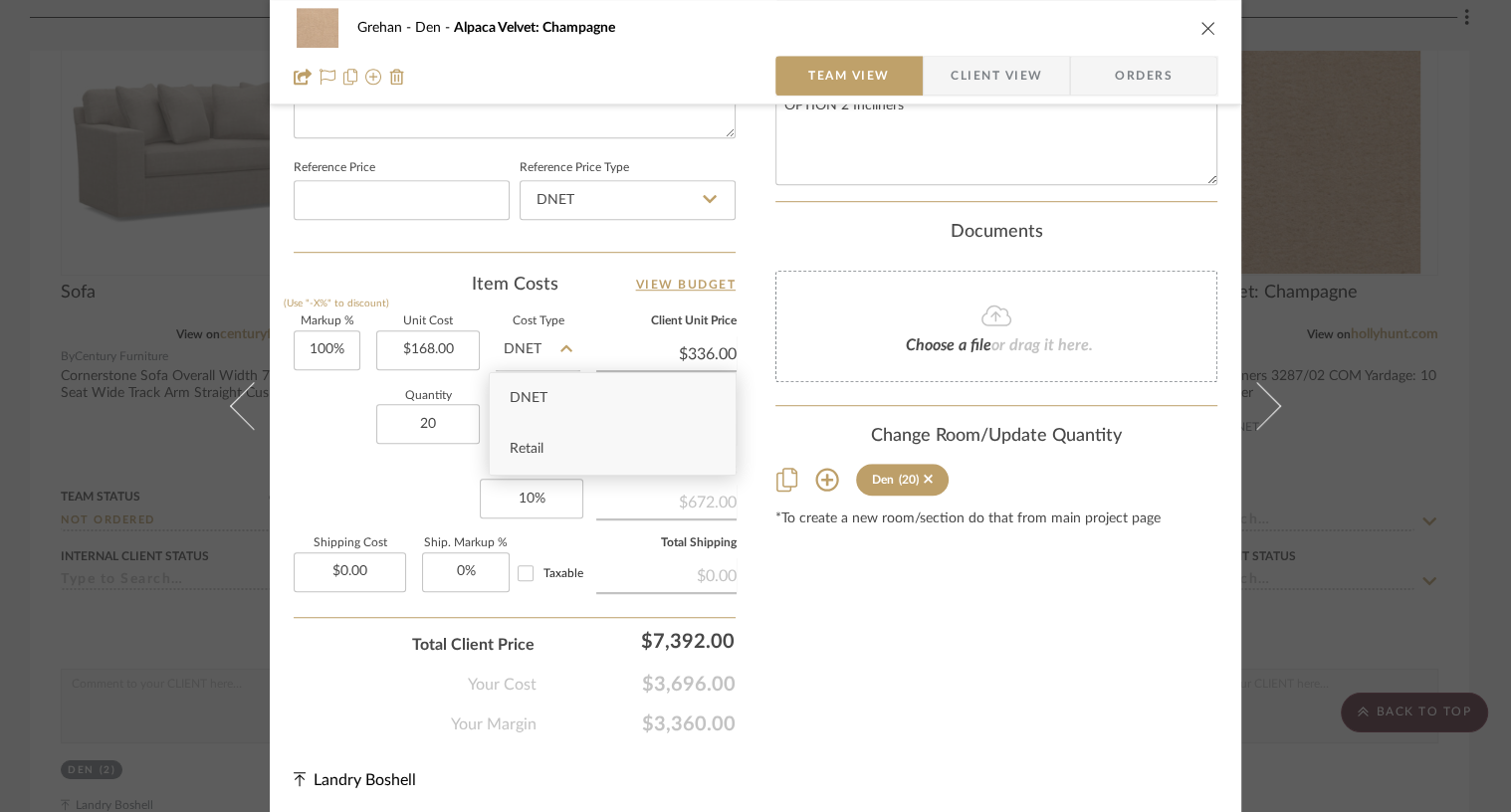 click on "Retail" at bounding box center (527, 449) 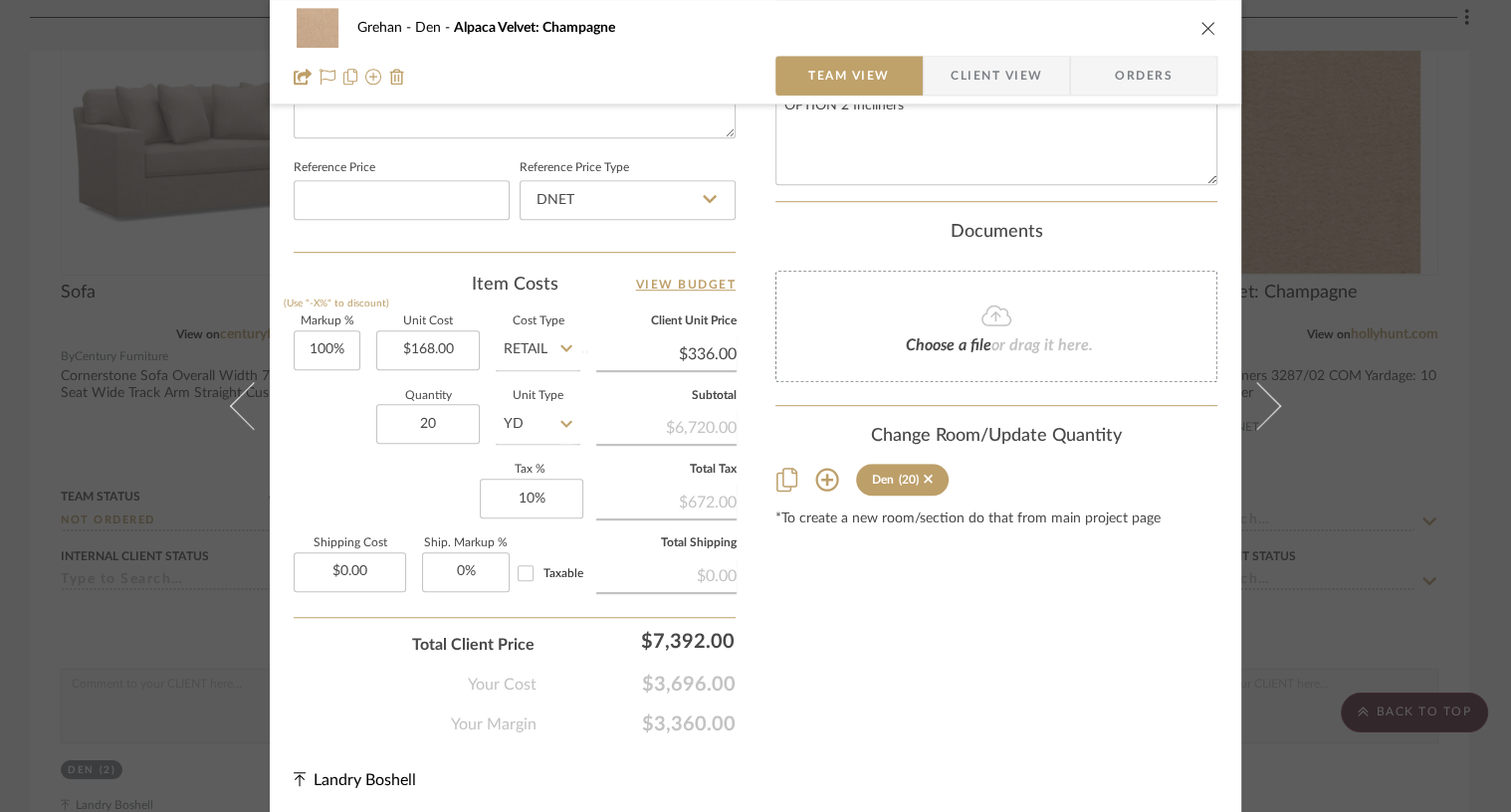 type 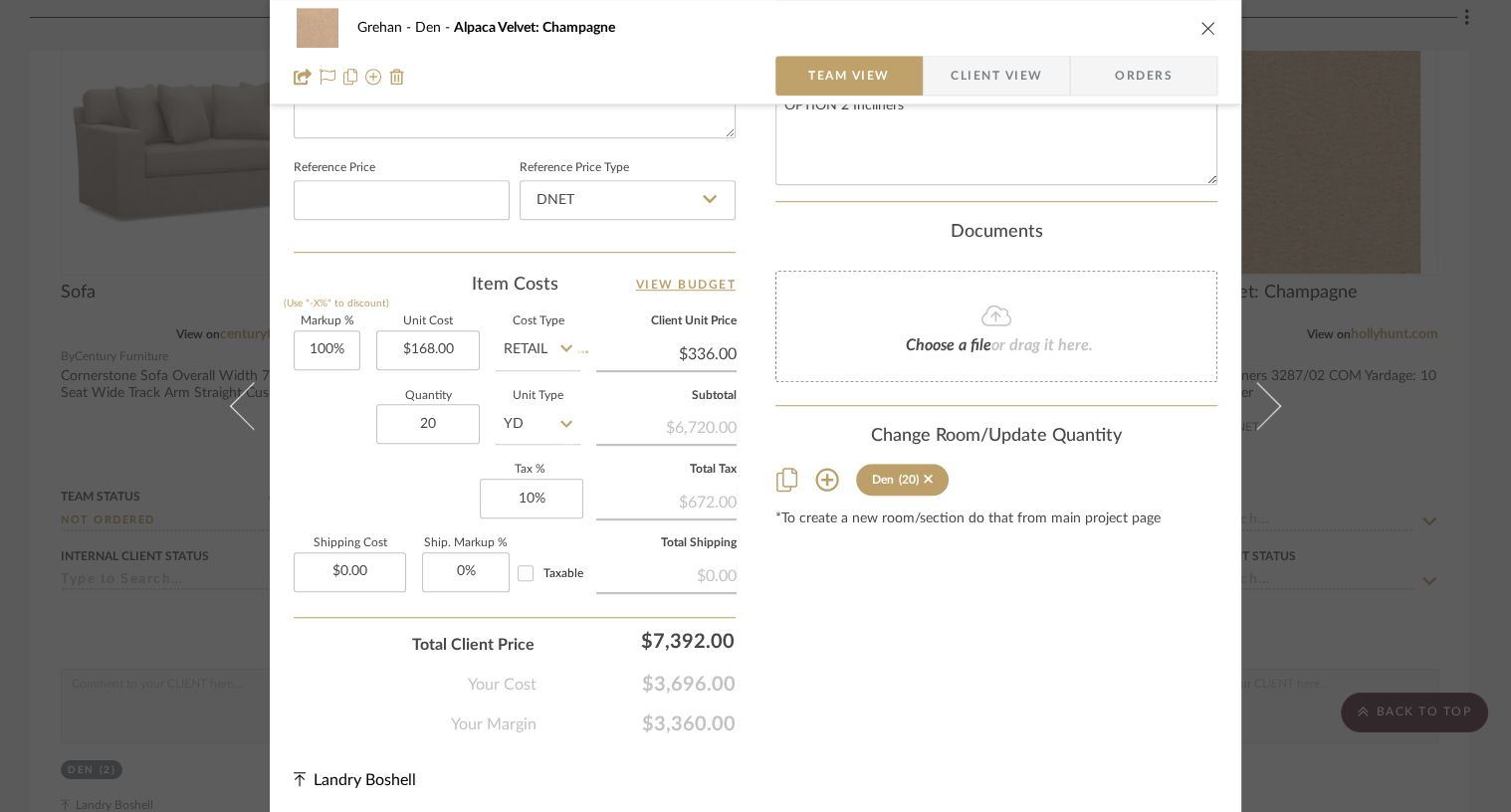 type 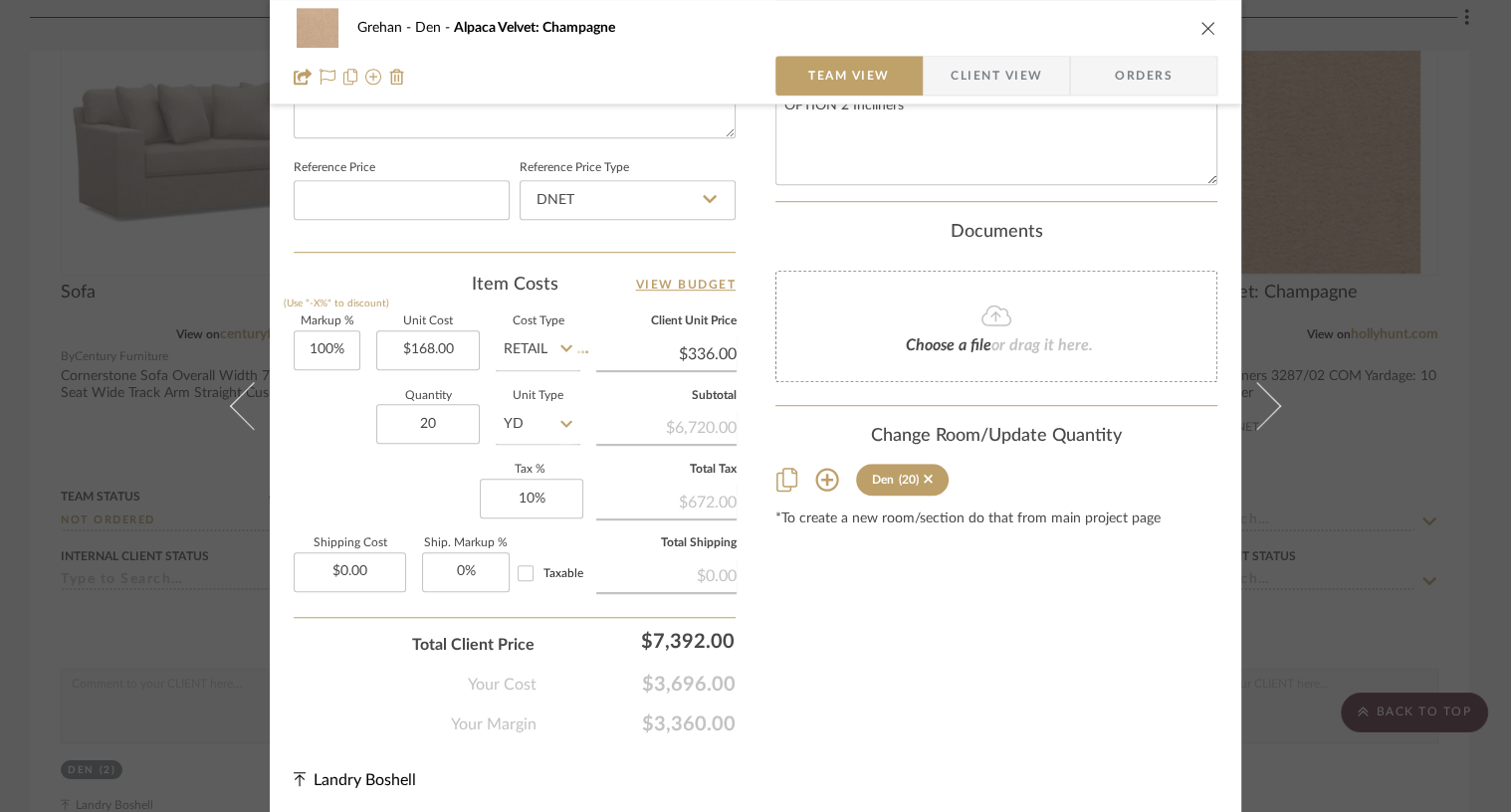 type 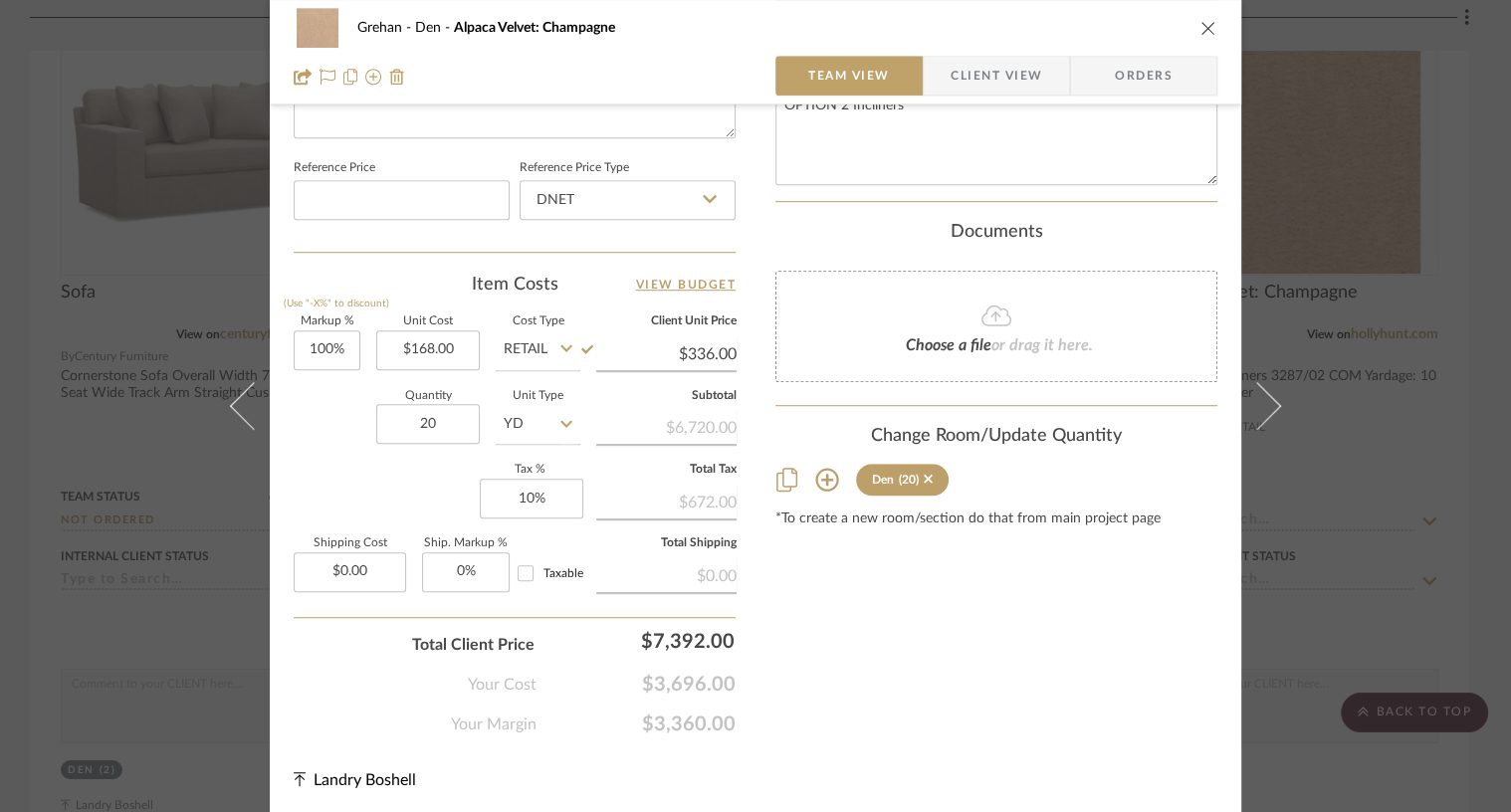 click at bounding box center (1208, 28) 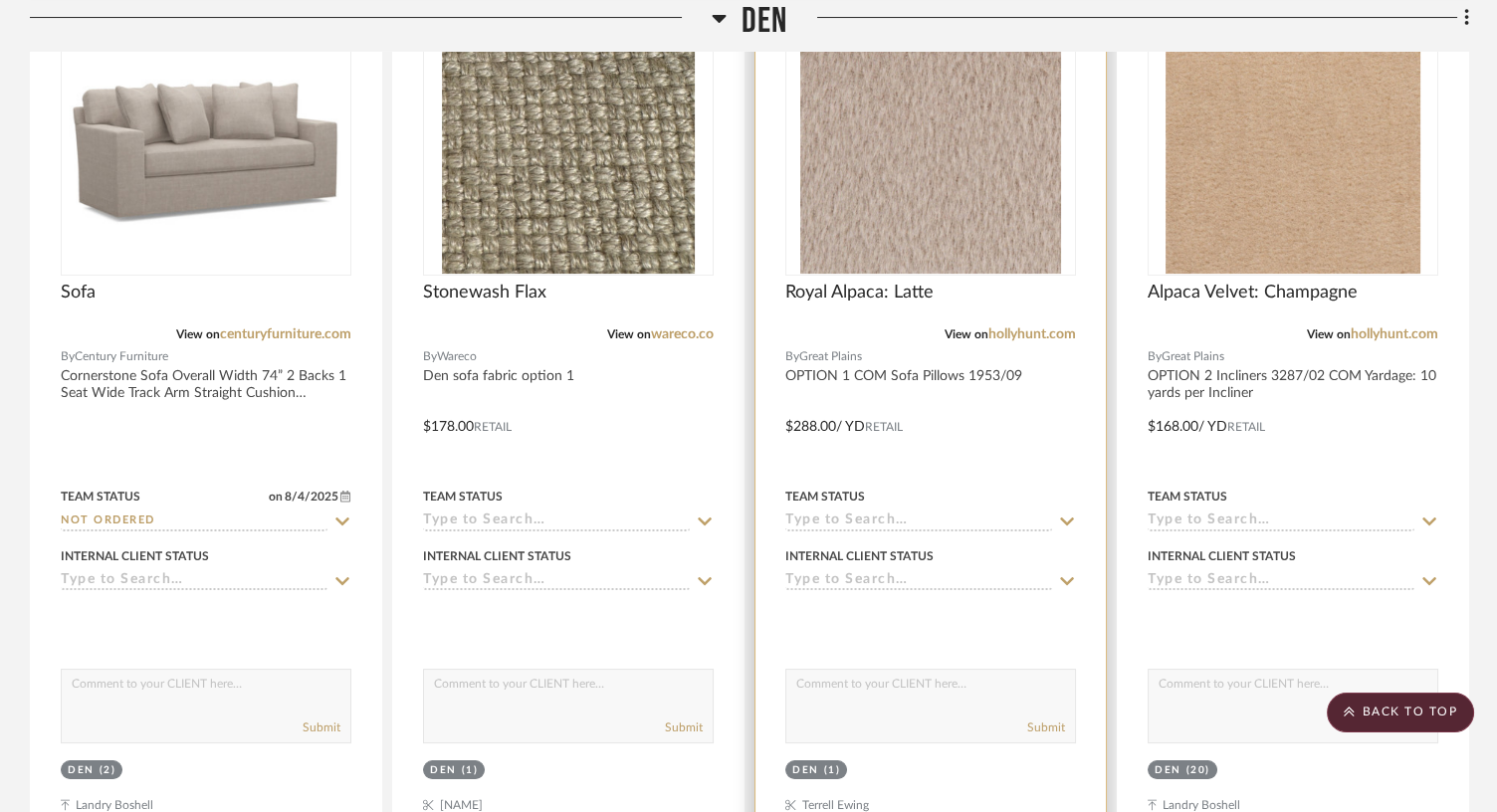 scroll, scrollTop: 0, scrollLeft: 0, axis: both 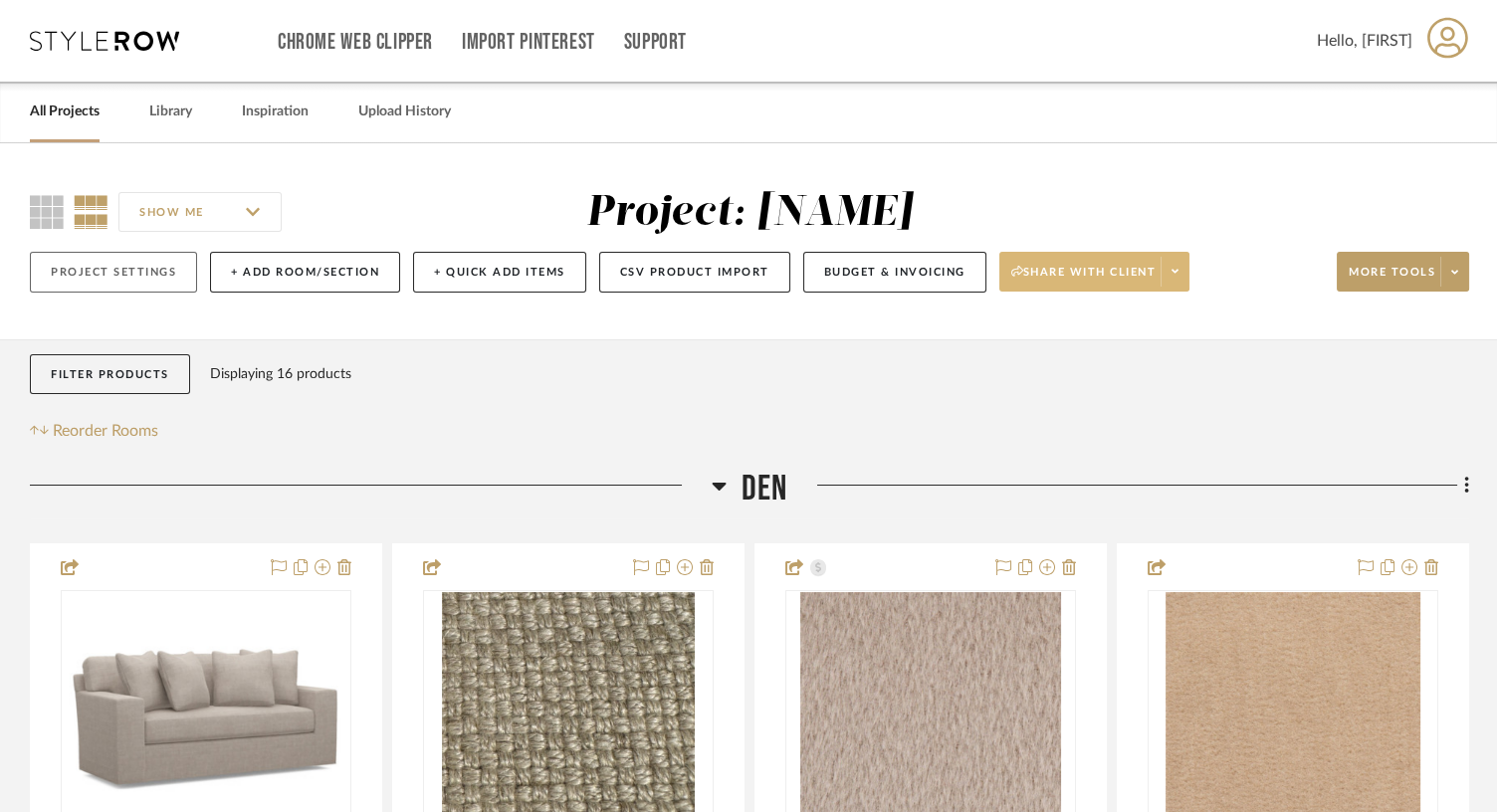 click on "Project Settings" 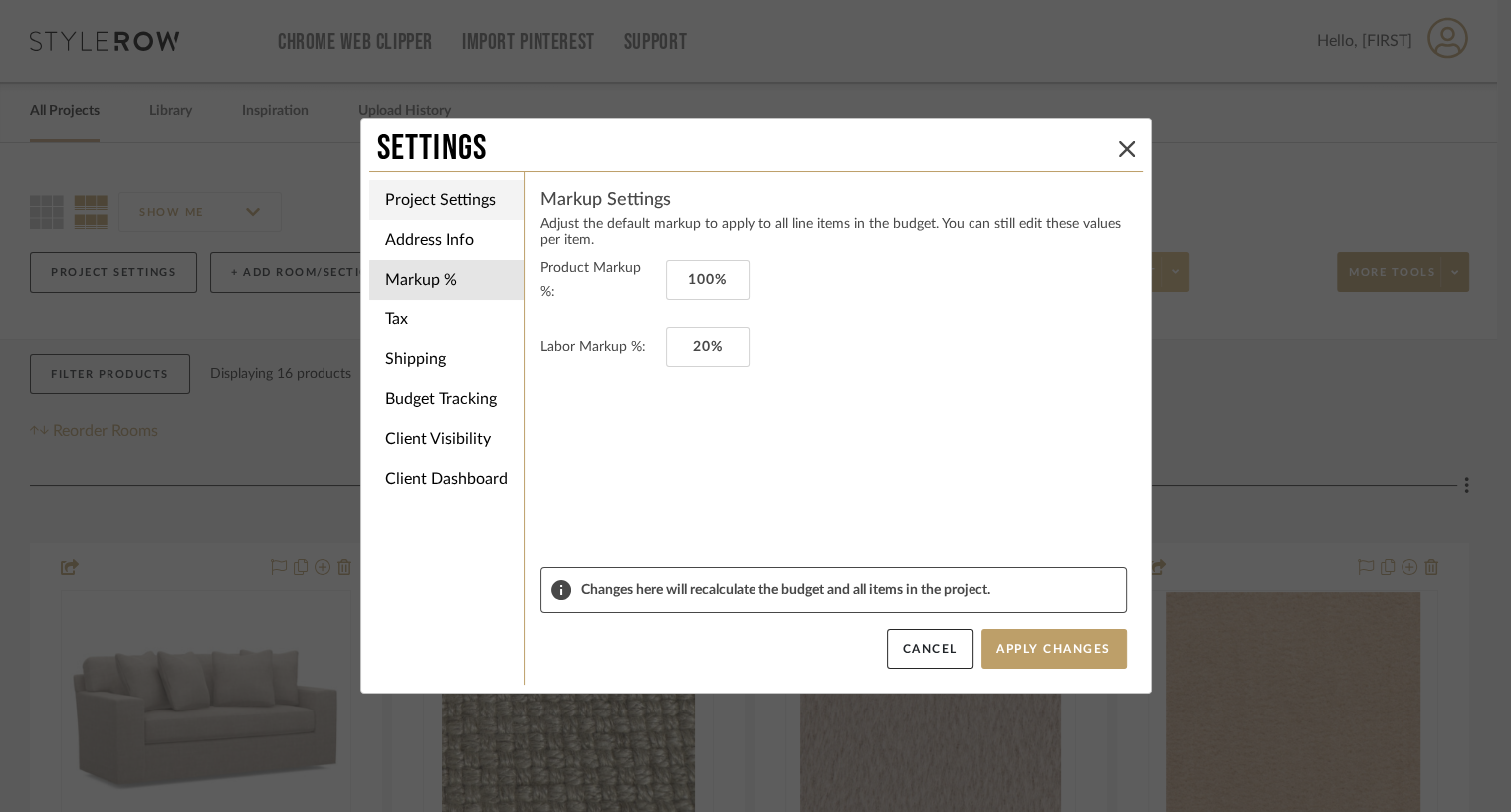 click on "Project Settings" at bounding box center (446, 200) 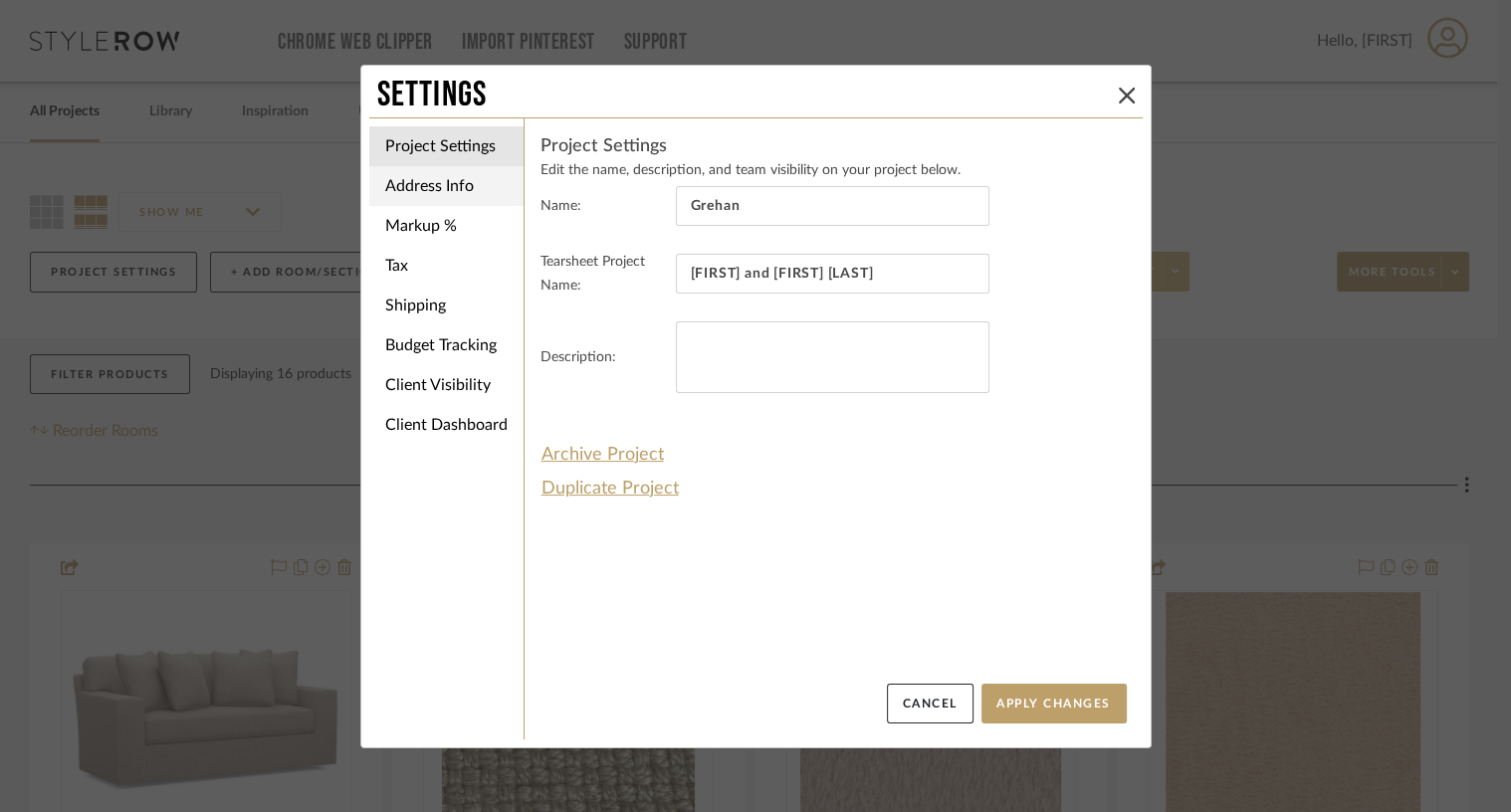 click on "Address Info" at bounding box center (446, 186) 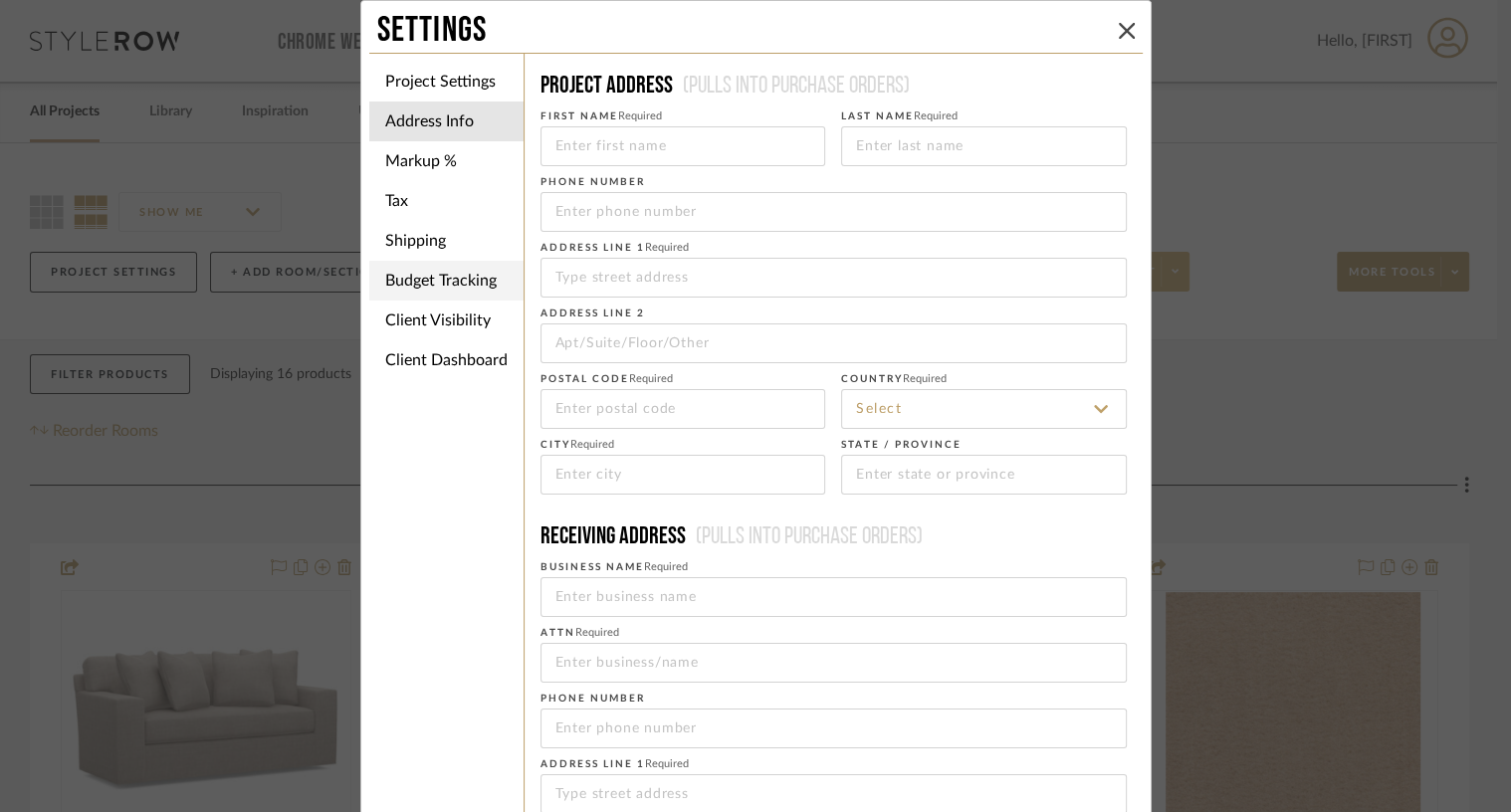 click on "Budget Tracking" at bounding box center [446, 281] 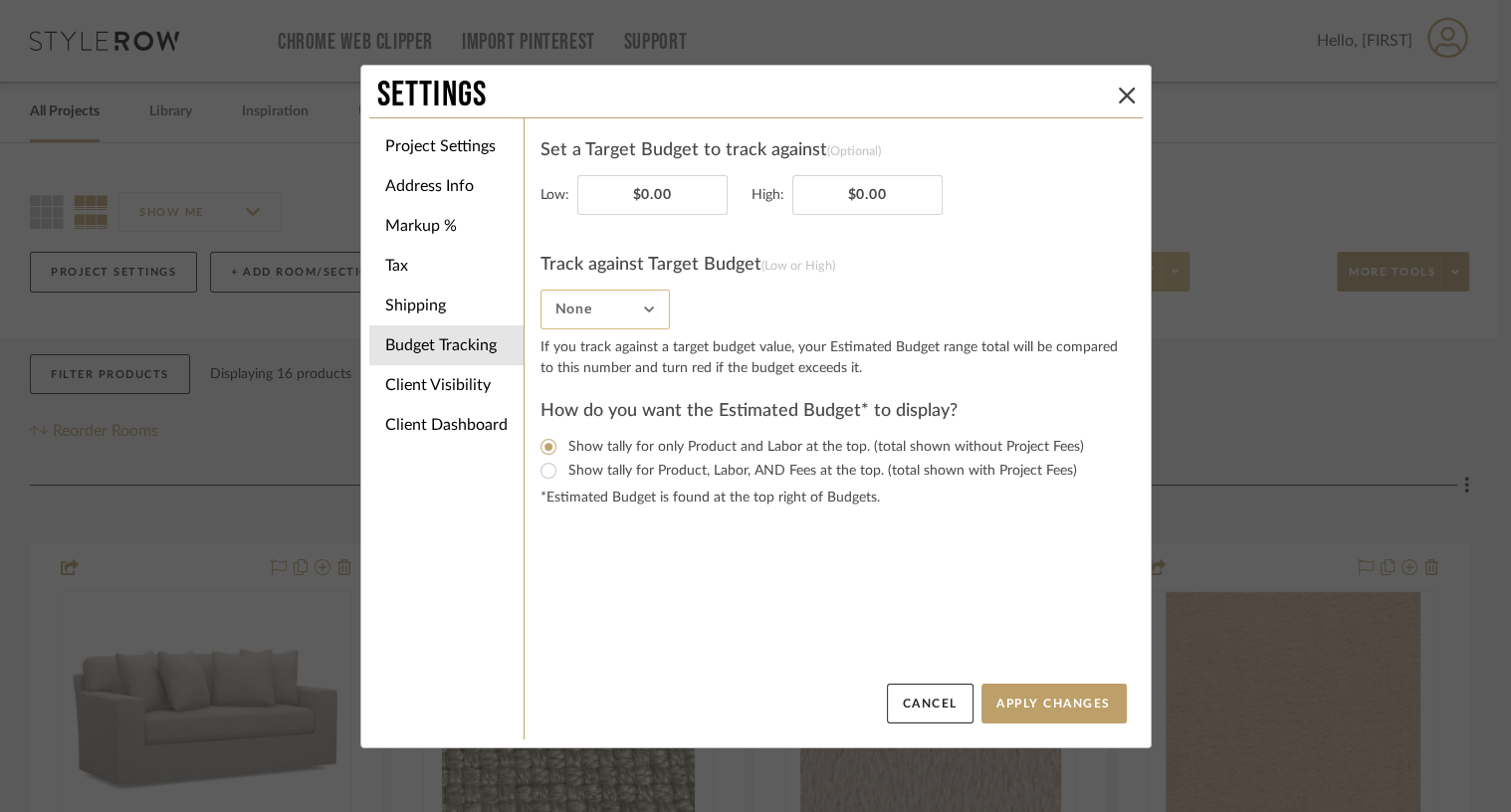 click on "None" at bounding box center [605, 309] 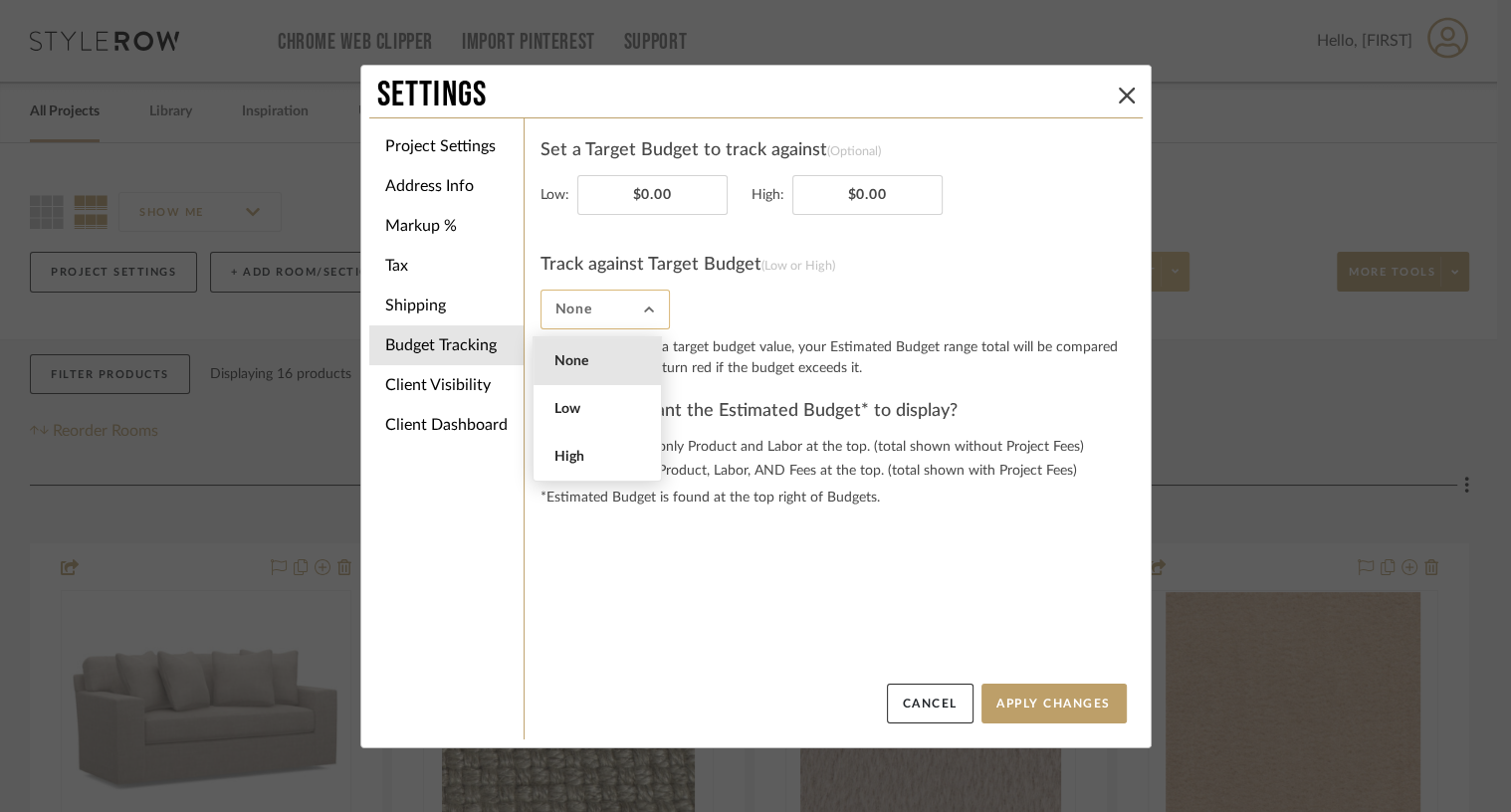 click on "None" at bounding box center [605, 309] 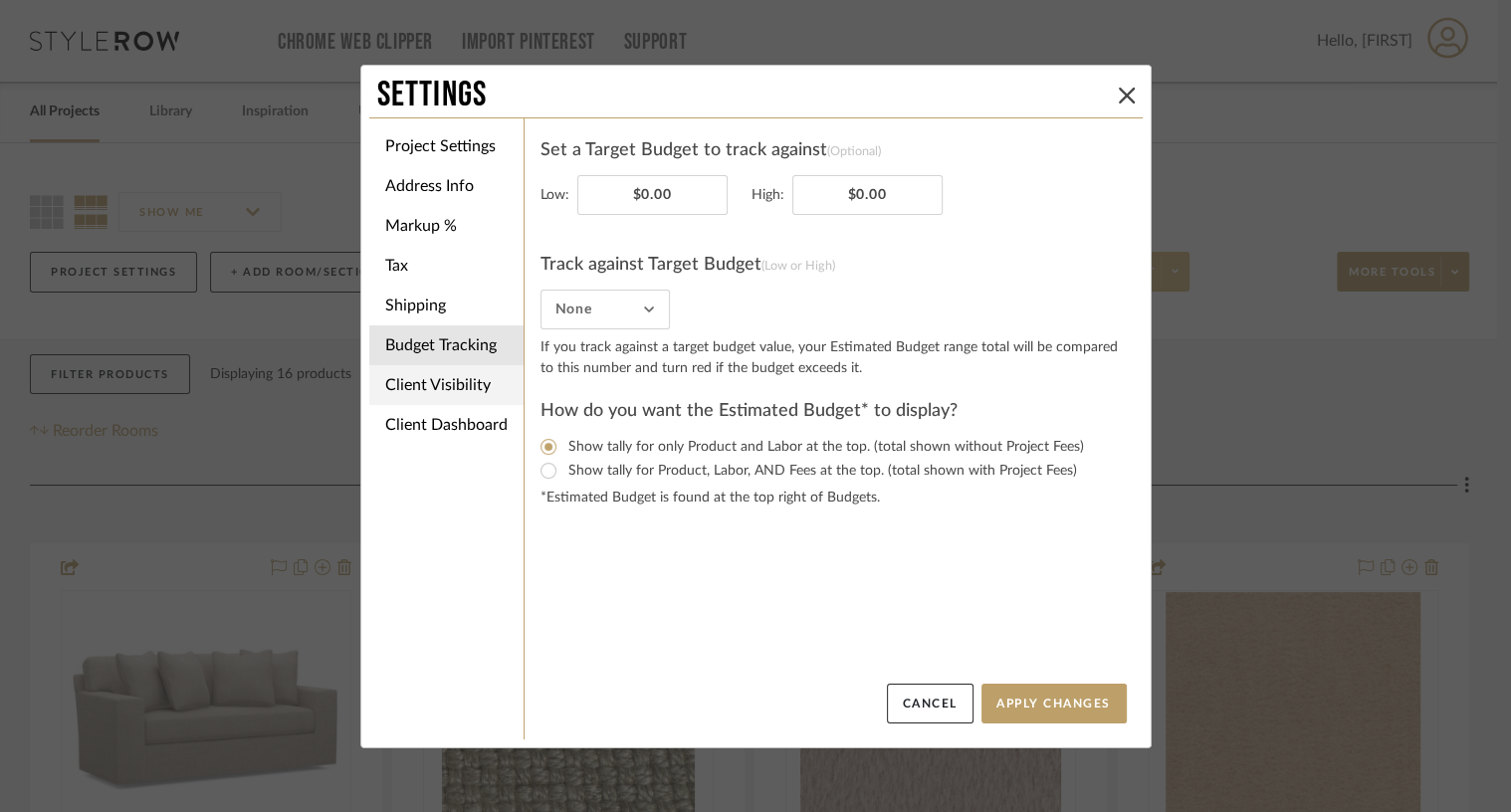 click on "Client Visibility" at bounding box center (446, 385) 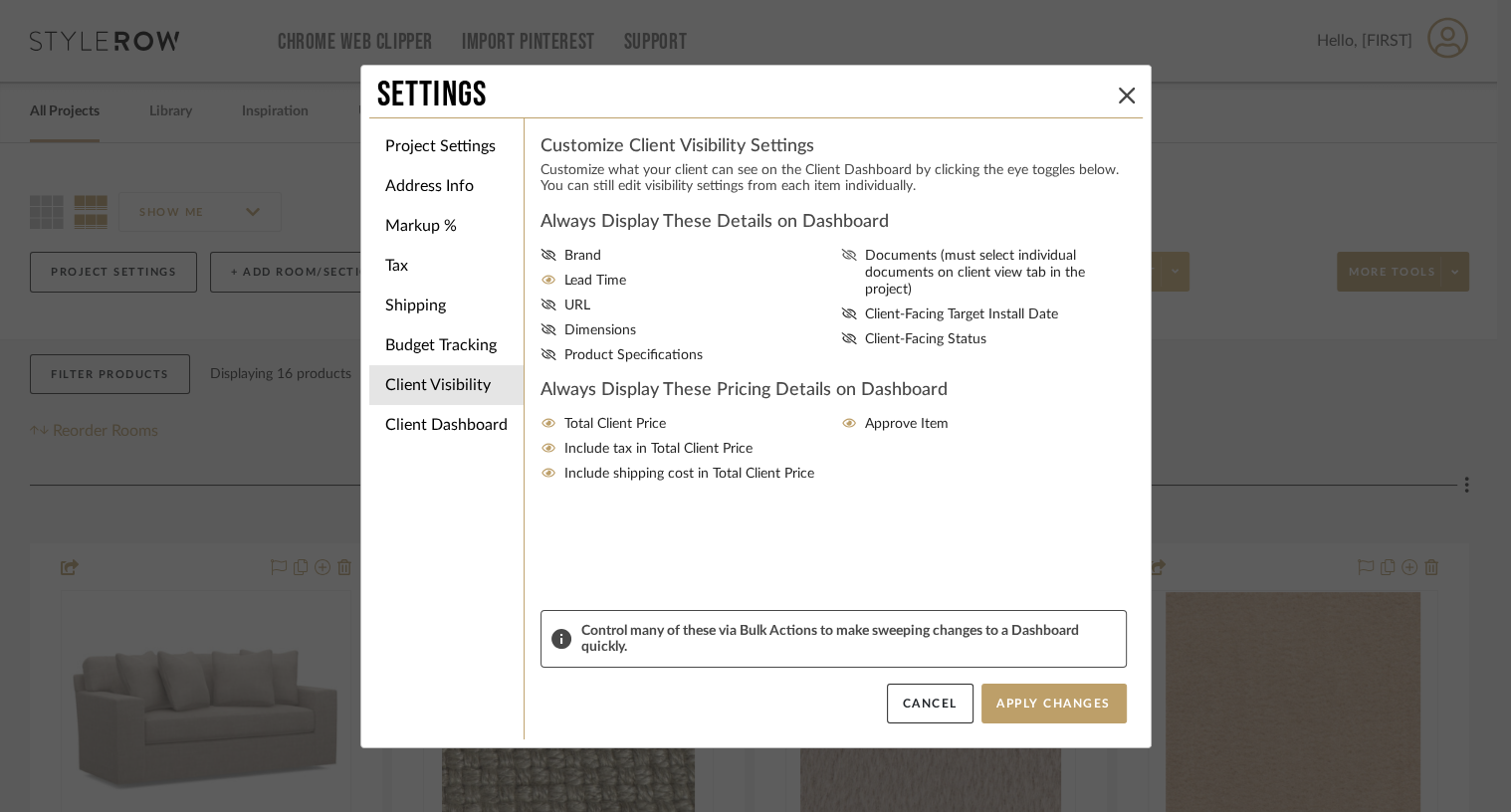 click 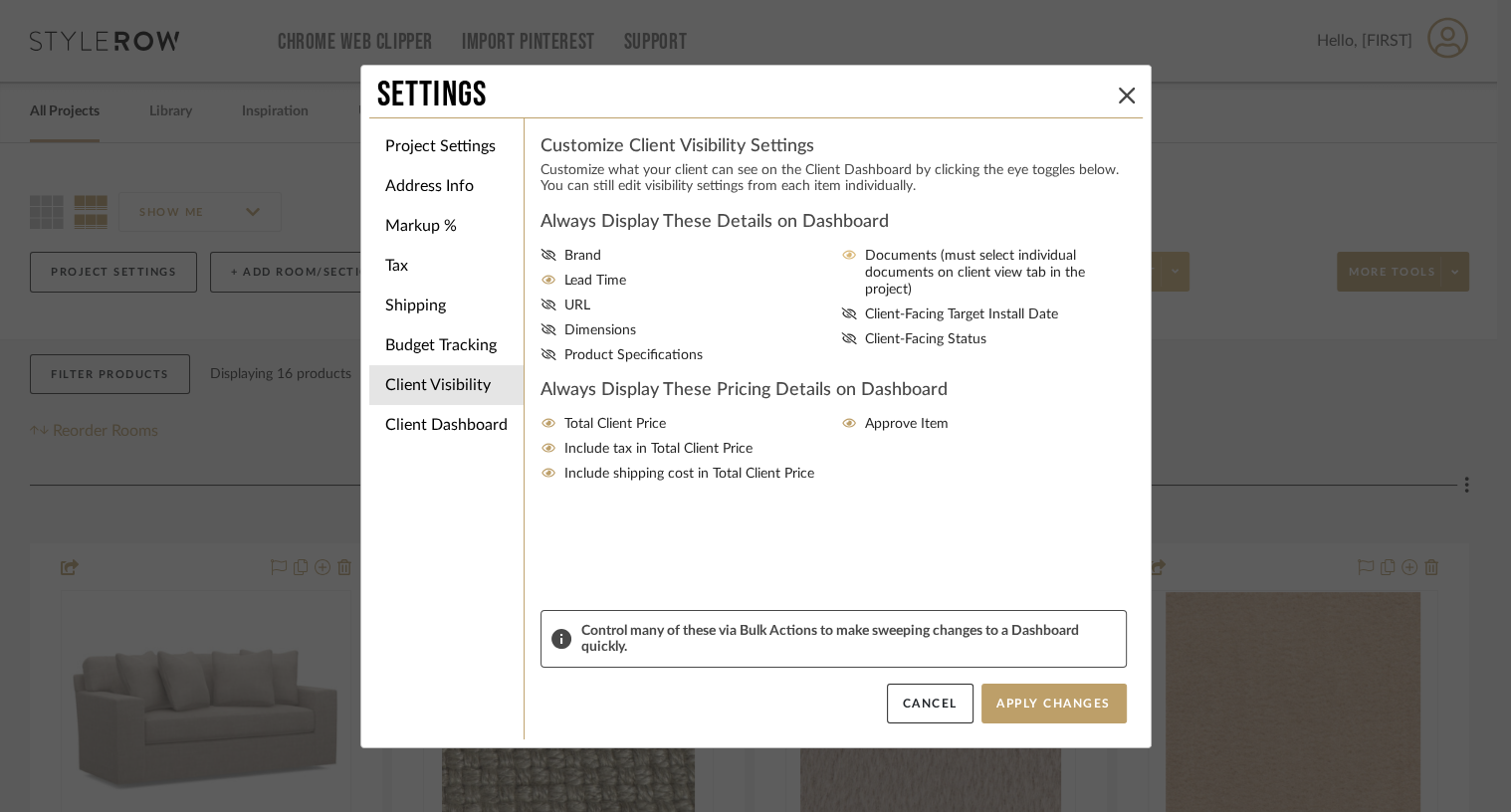 click 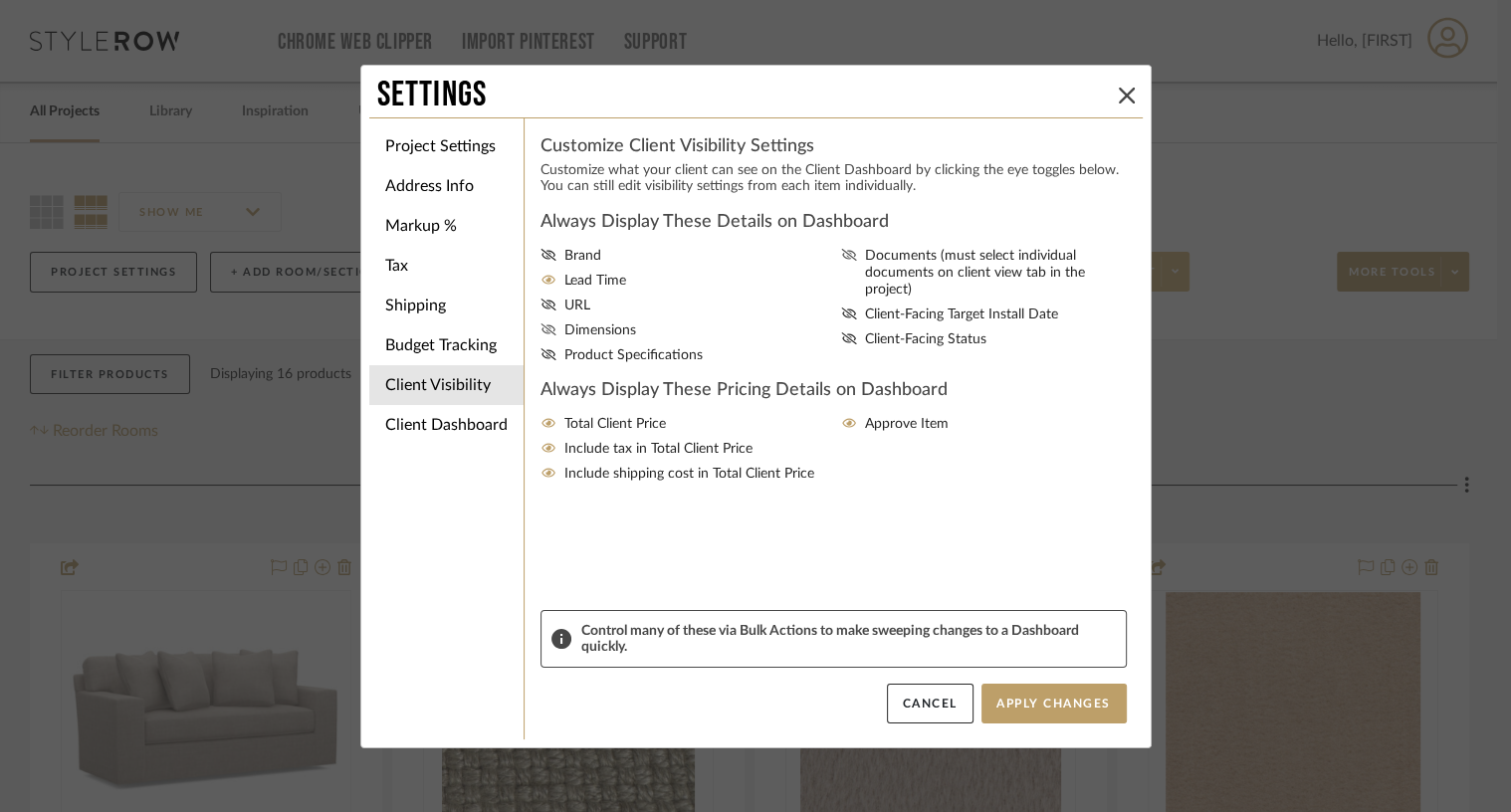 click 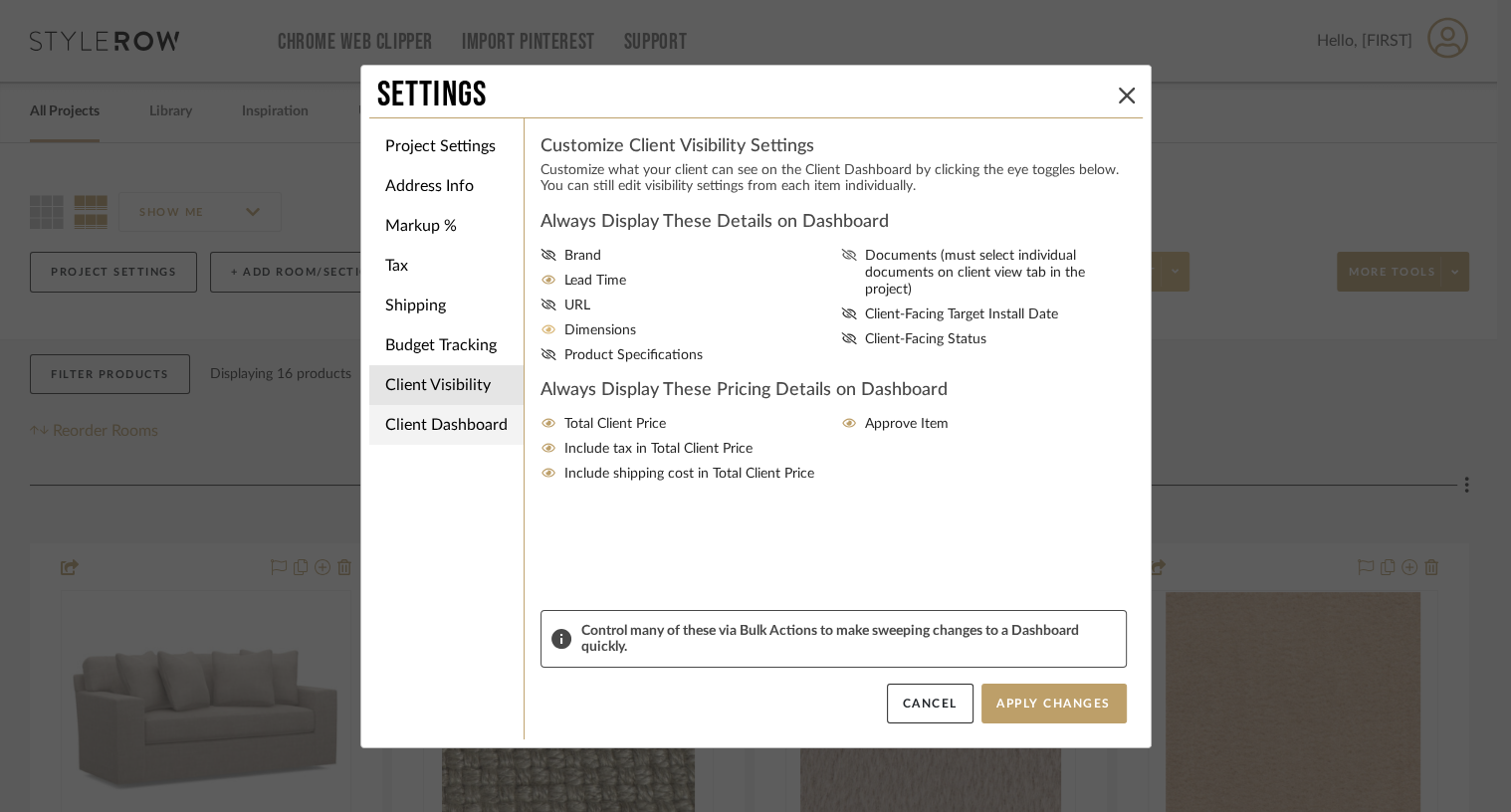 click on "Client Dashboard" at bounding box center (446, 425) 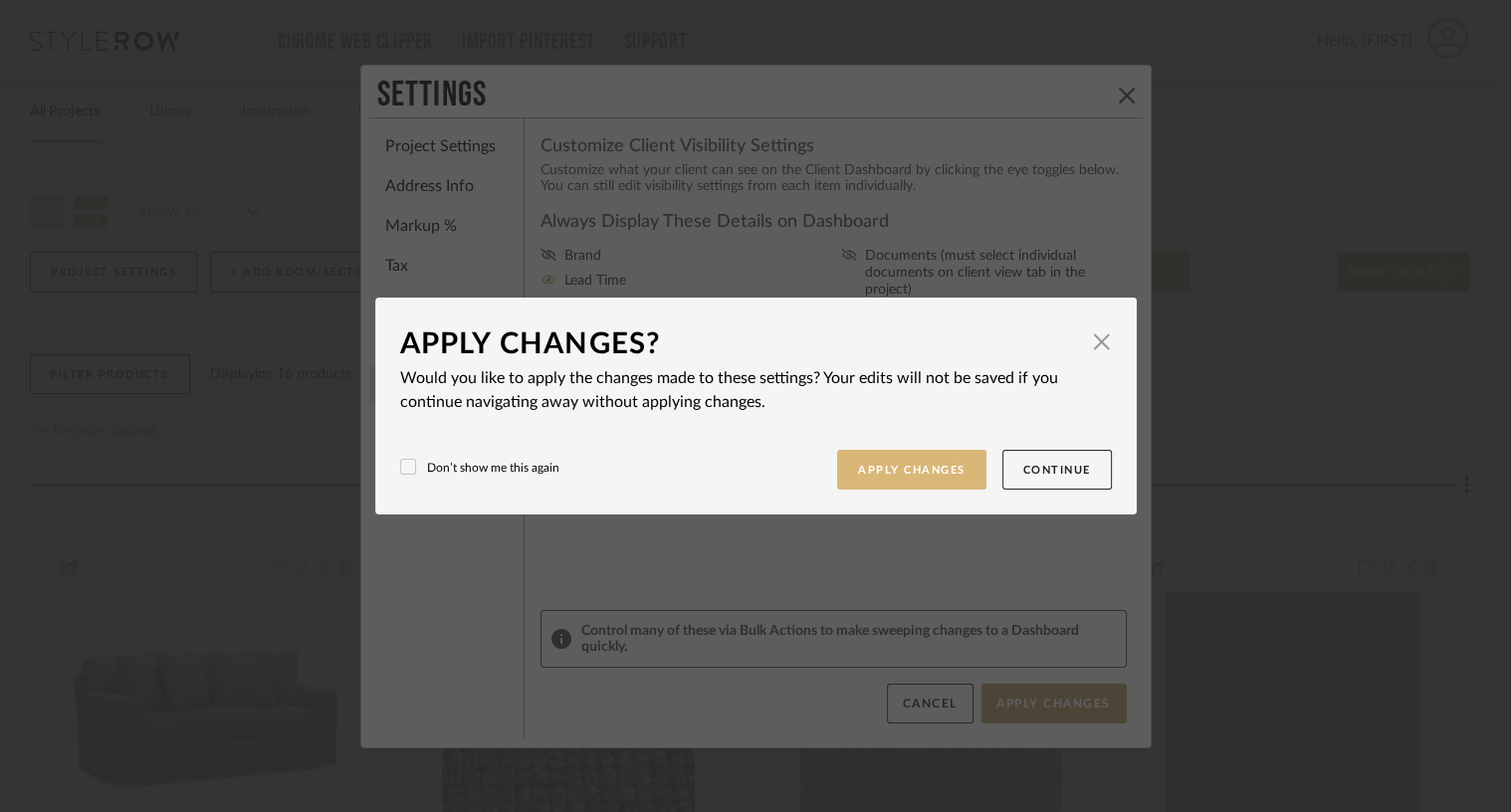 click on "Apply Changes" at bounding box center [912, 470] 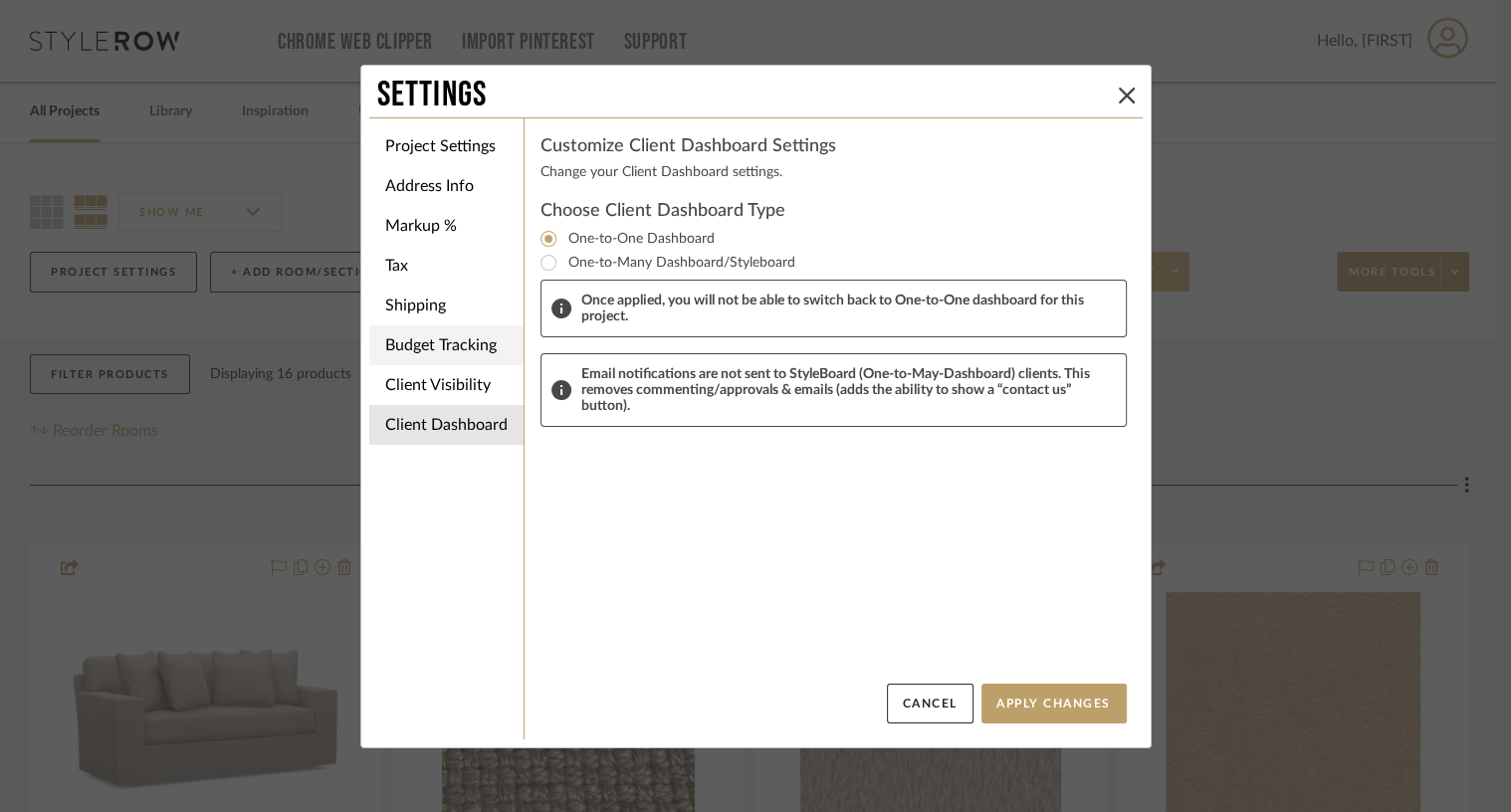 click on "Budget Tracking" at bounding box center (446, 345) 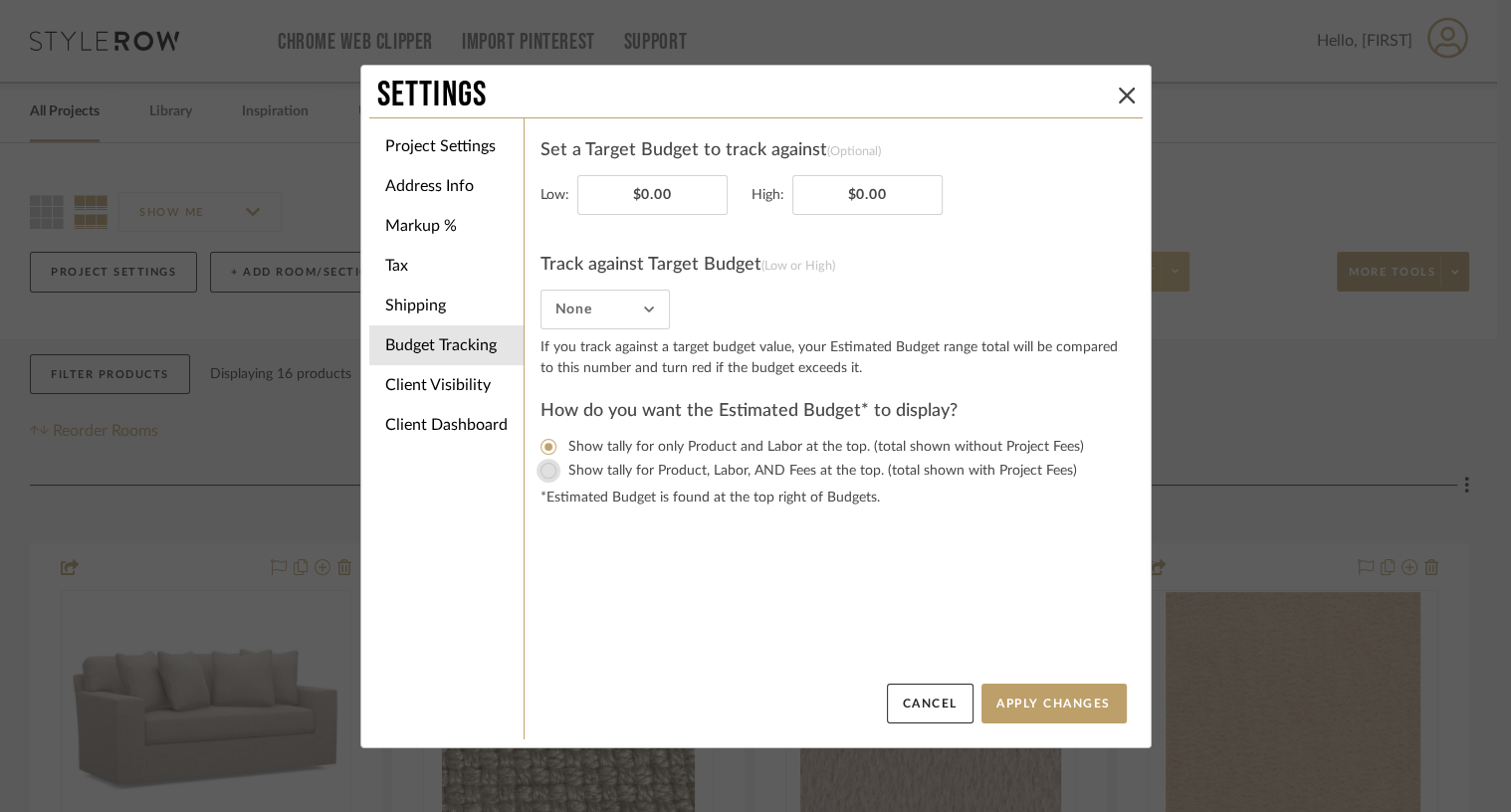 click on "Show tally for Product, Labor, AND Fees at the top. (total shown with Project Fees)" at bounding box center [548, 471] 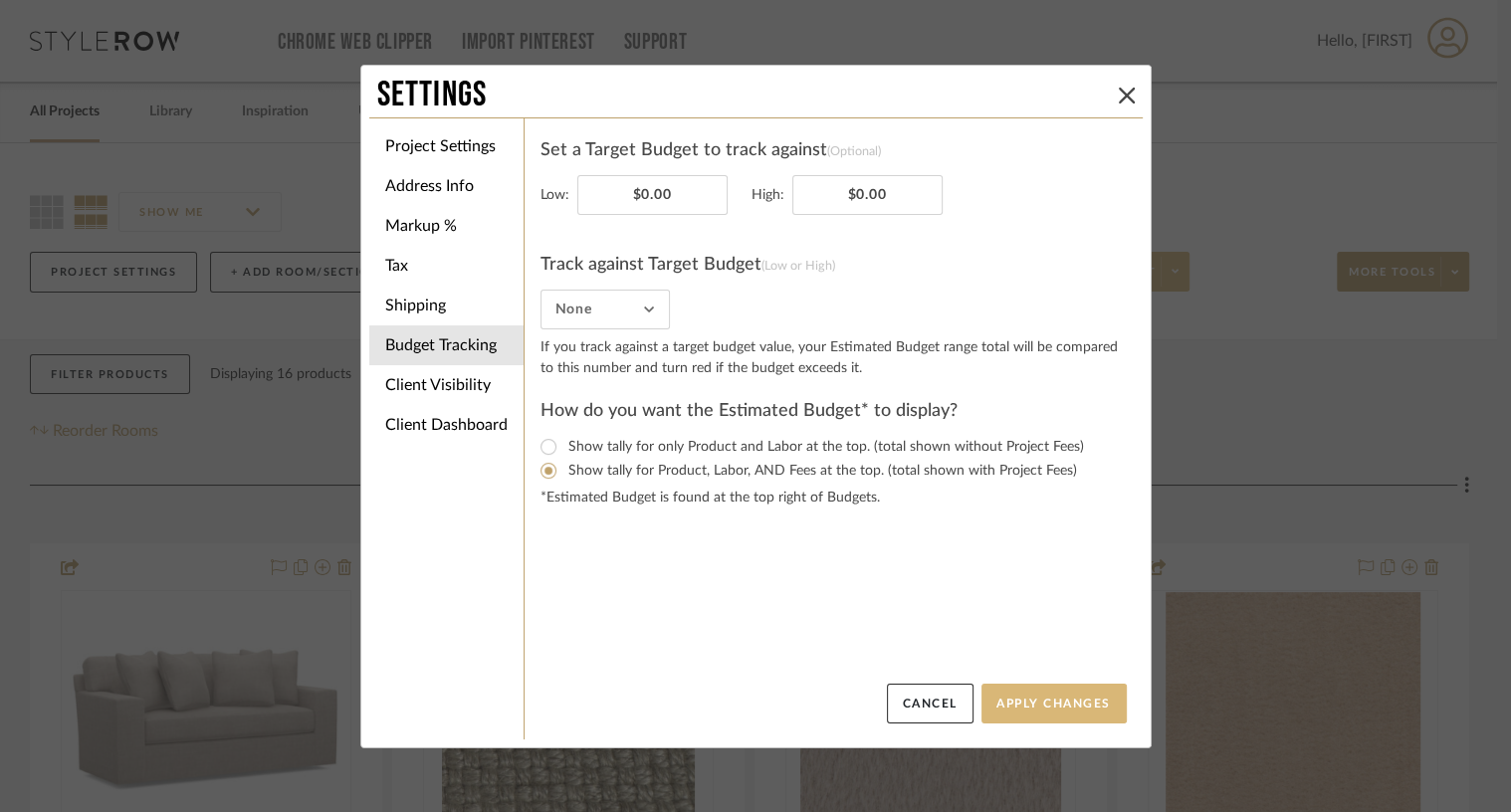 click on "Apply Changes" at bounding box center (1054, 704) 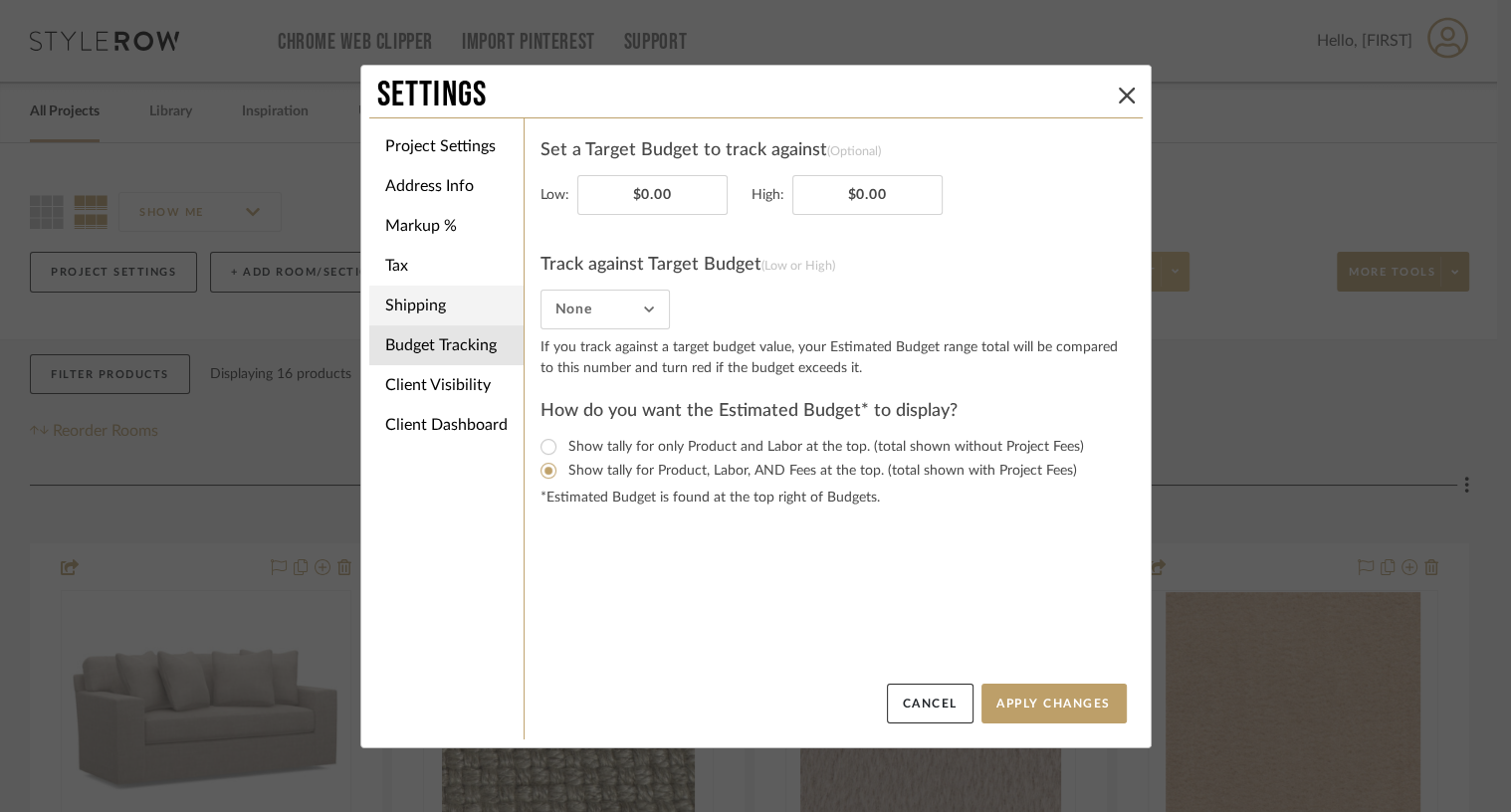 click on "Shipping" at bounding box center [446, 305] 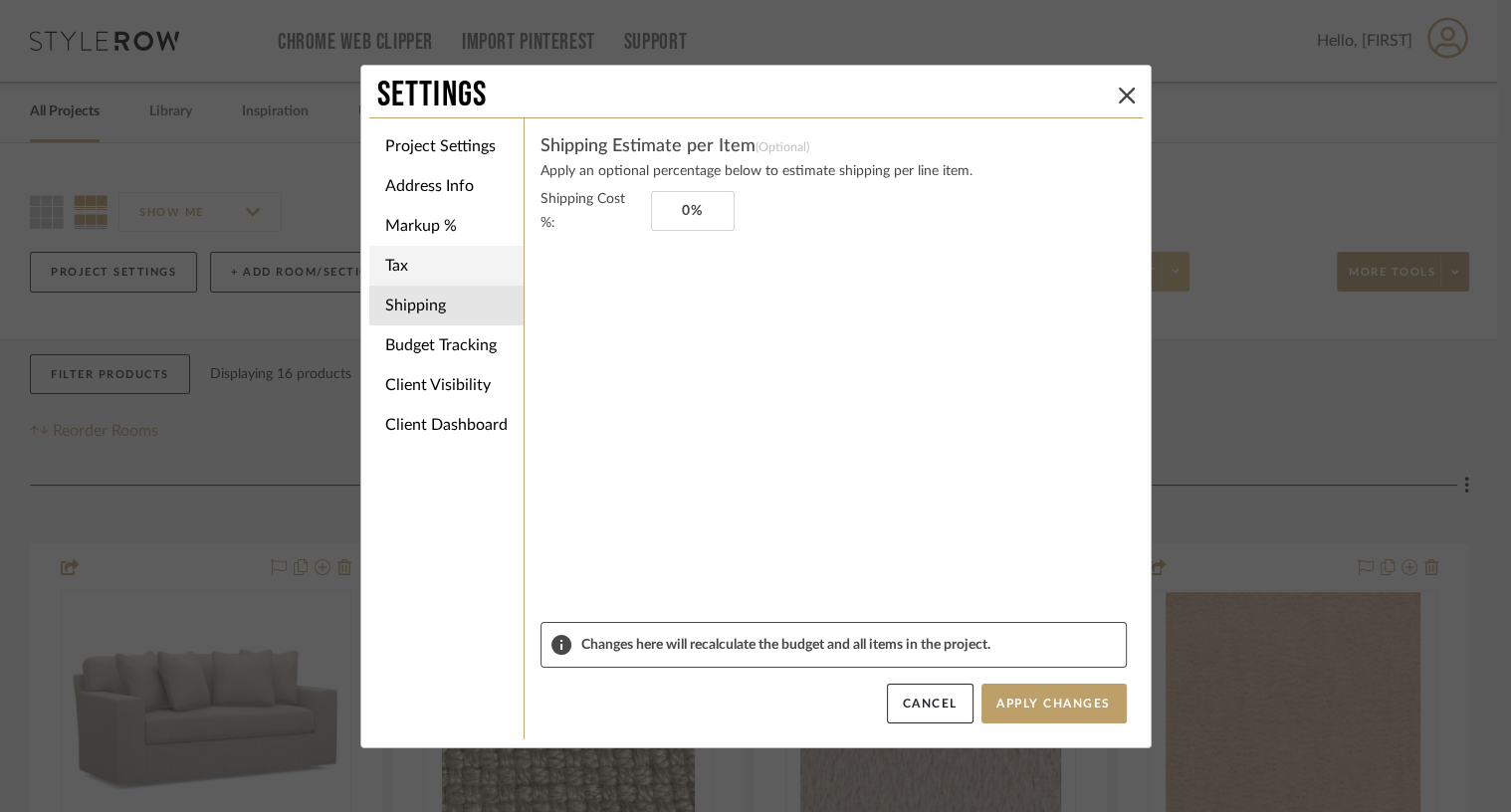click on "Tax" at bounding box center (446, 266) 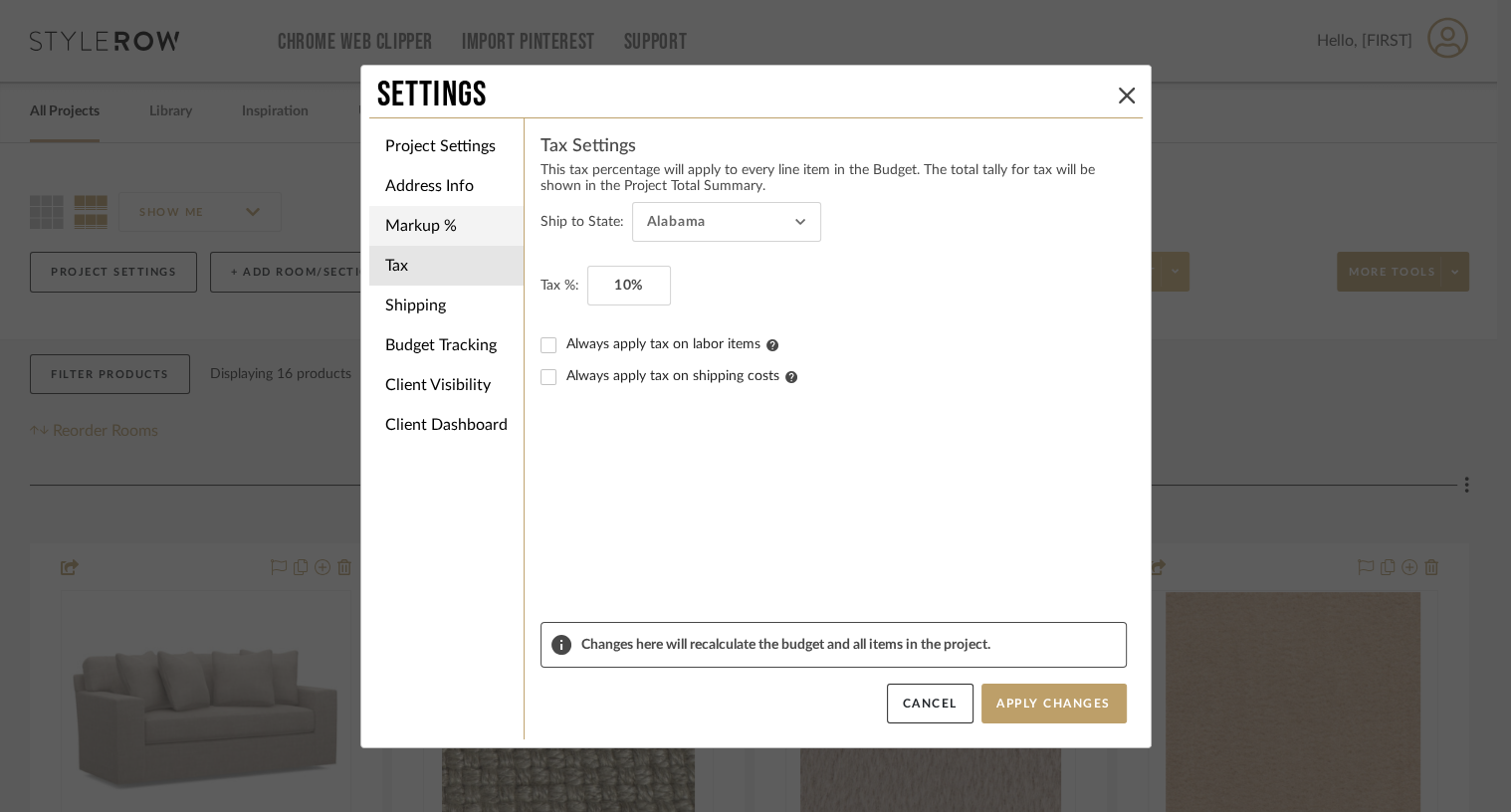 click on "Markup %" at bounding box center [446, 226] 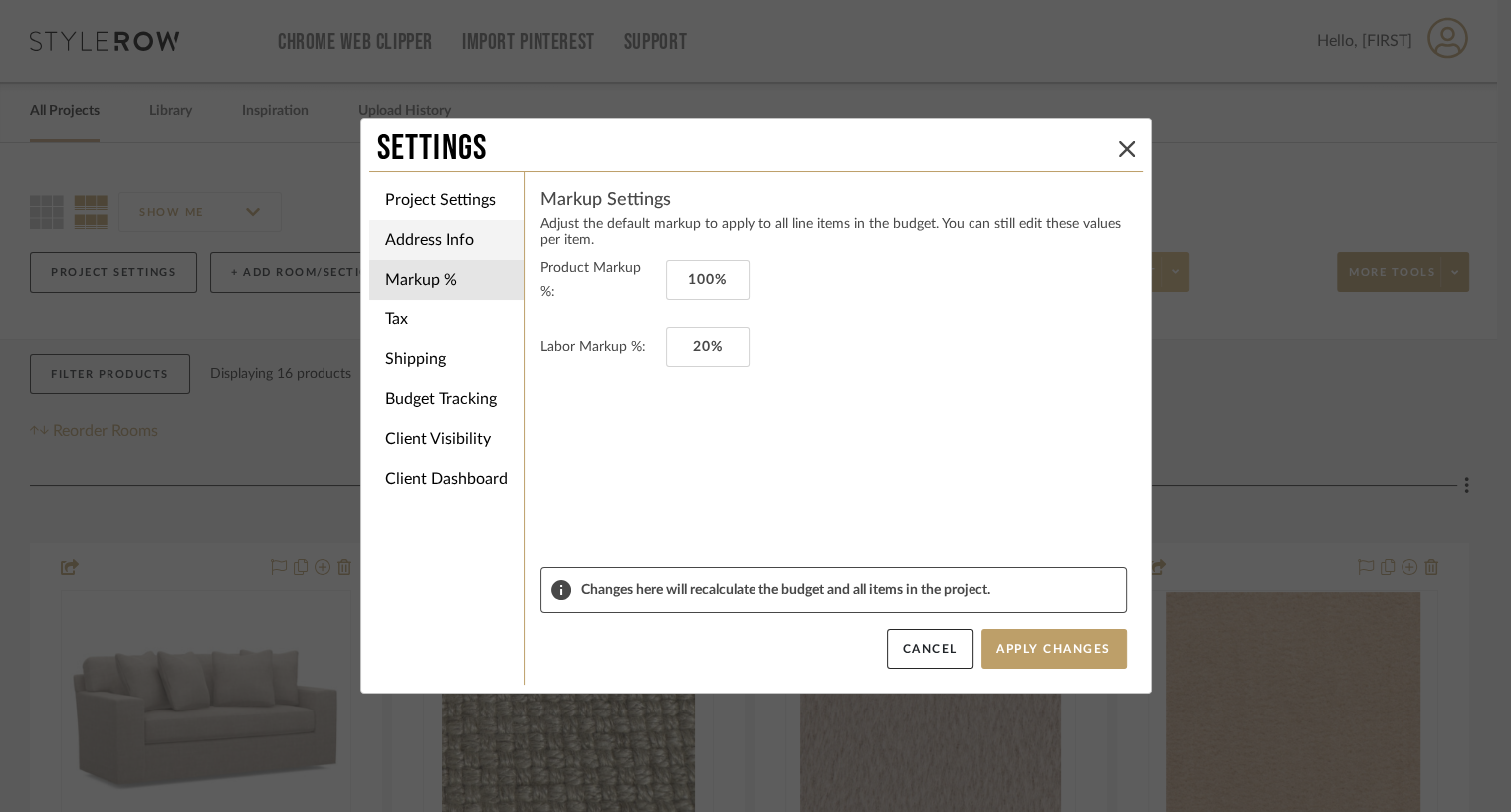 click on "Address Info" at bounding box center [446, 240] 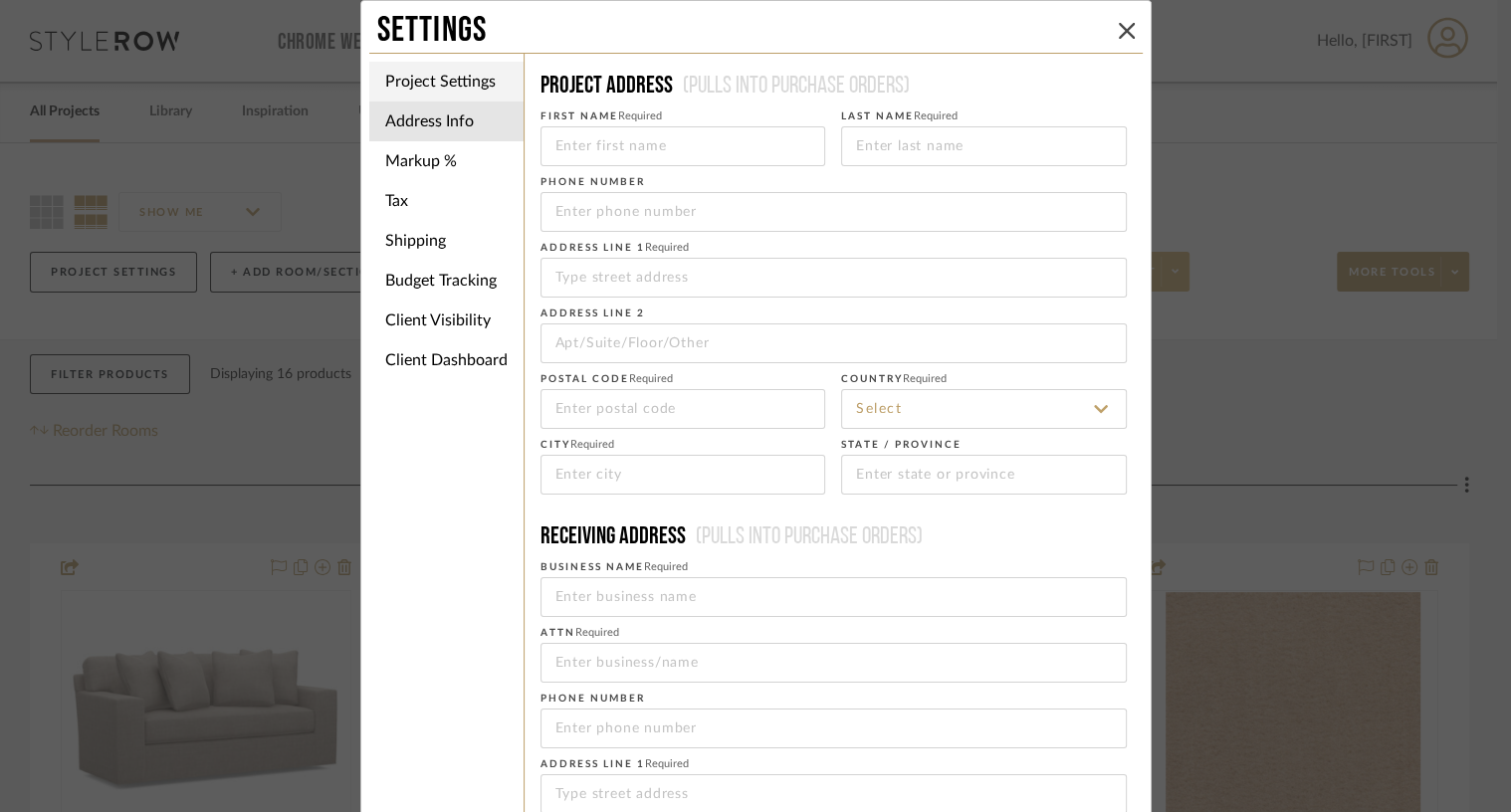 click on "Project Settings" at bounding box center [446, 82] 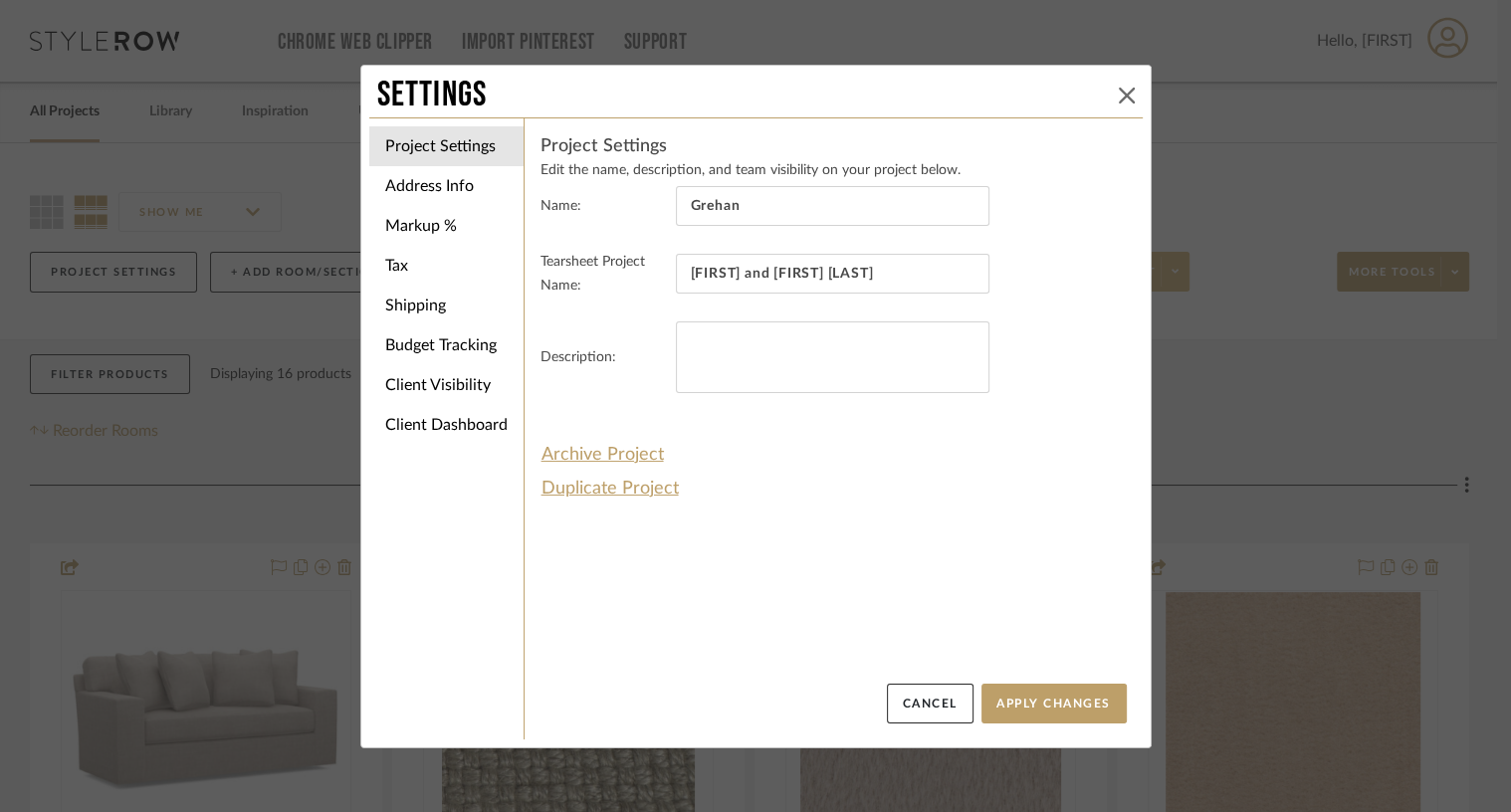 click 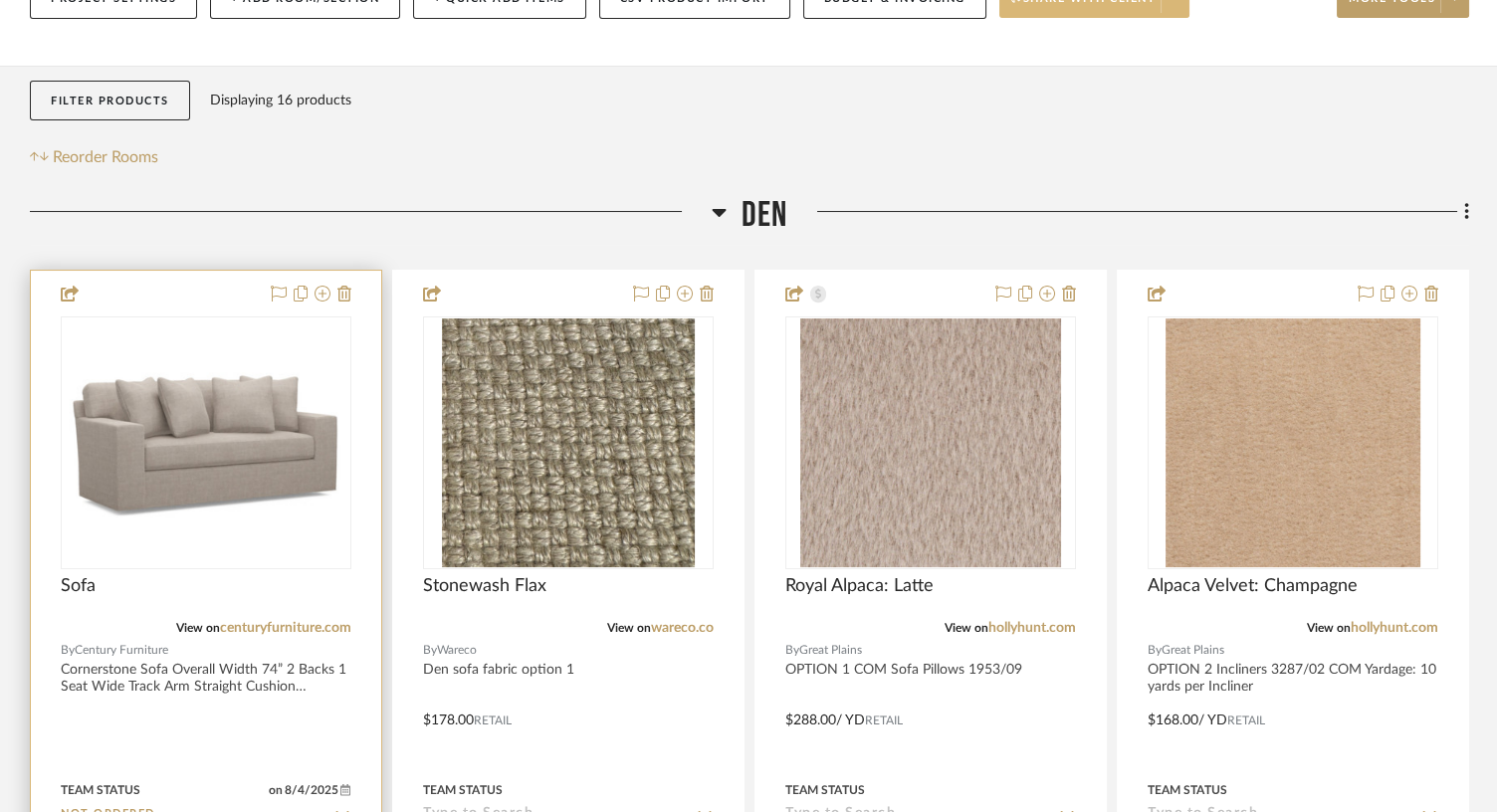 scroll, scrollTop: 295, scrollLeft: 0, axis: vertical 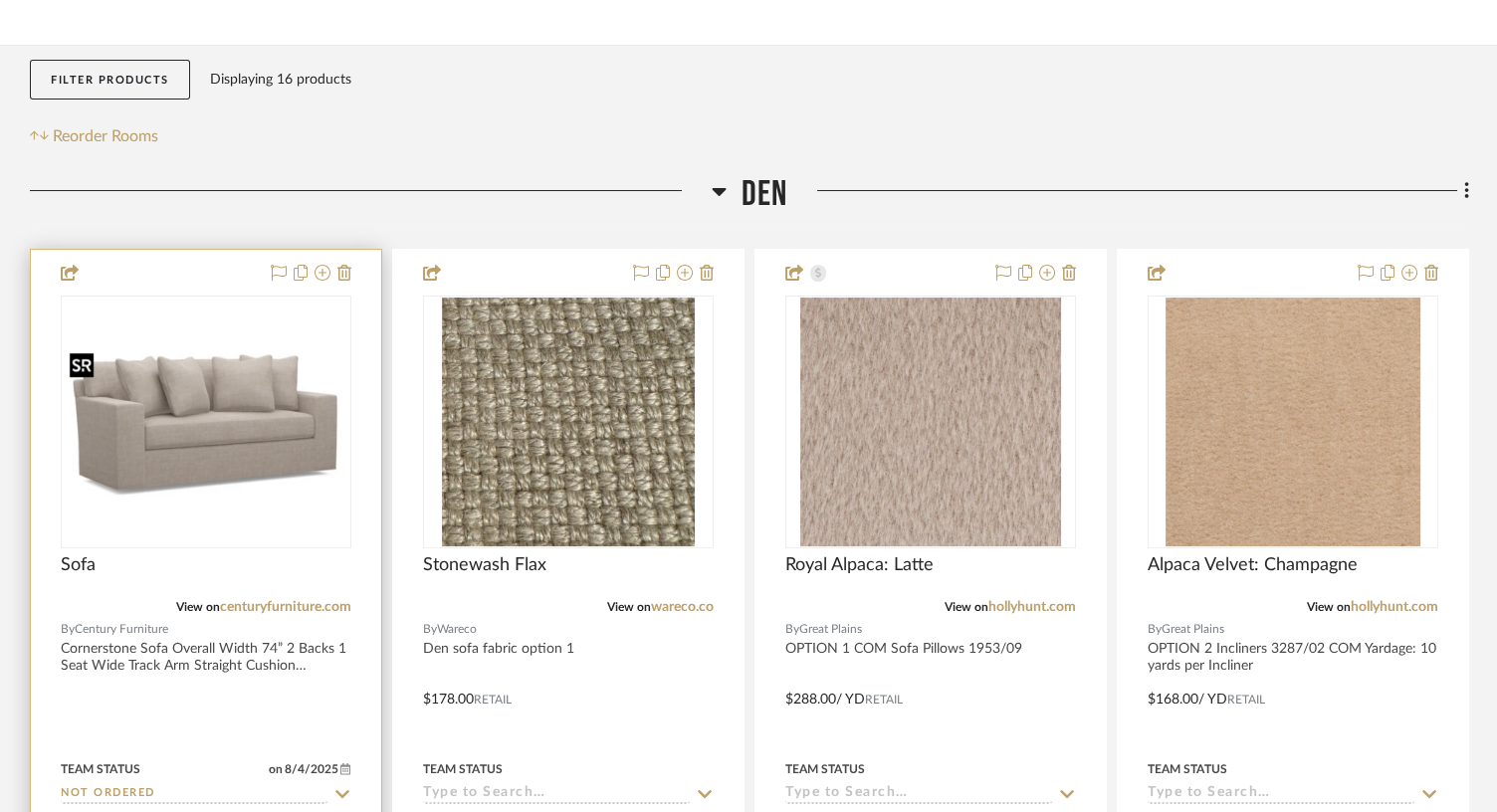 click at bounding box center (206, 422) 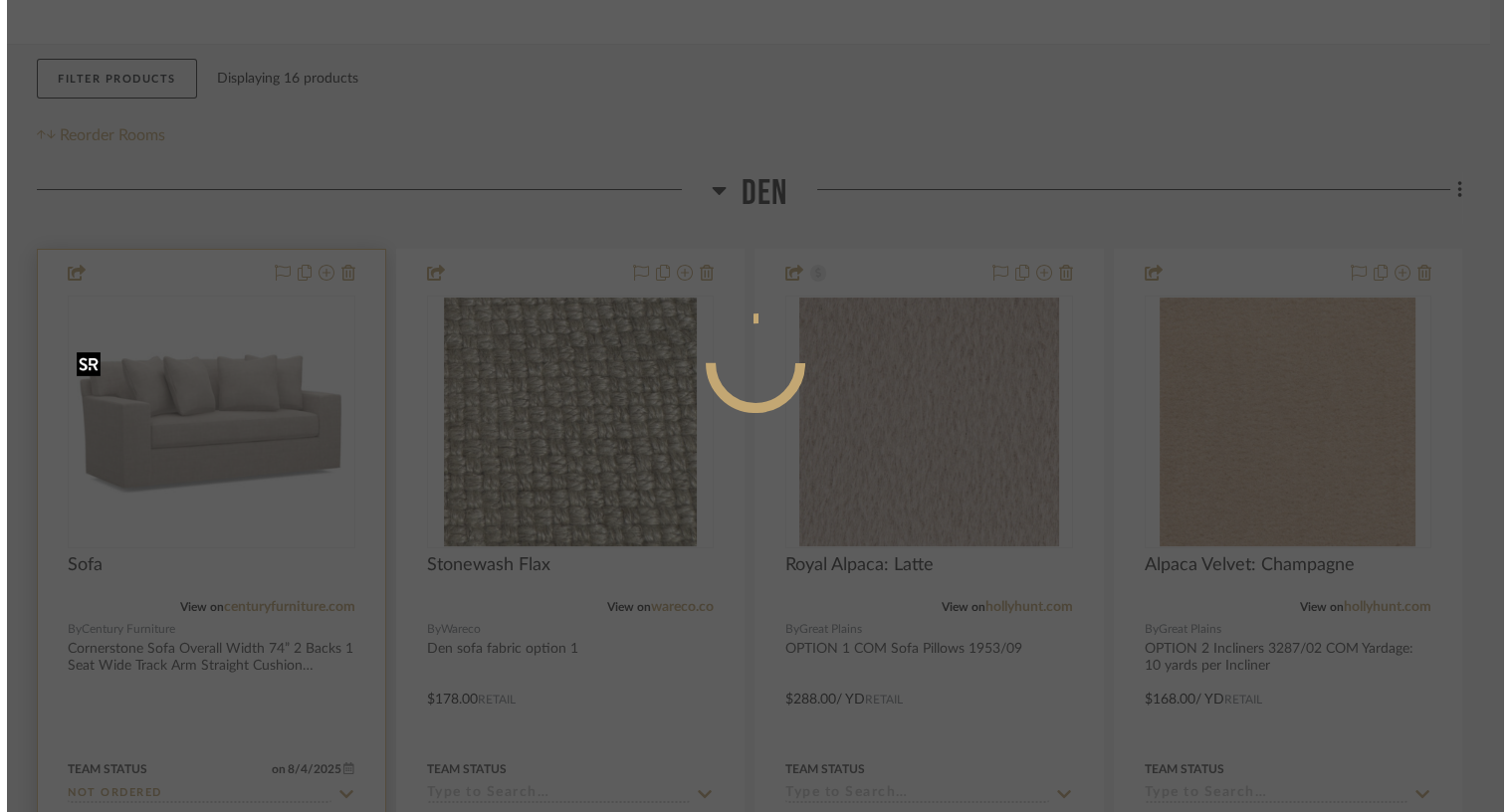scroll, scrollTop: 0, scrollLeft: 0, axis: both 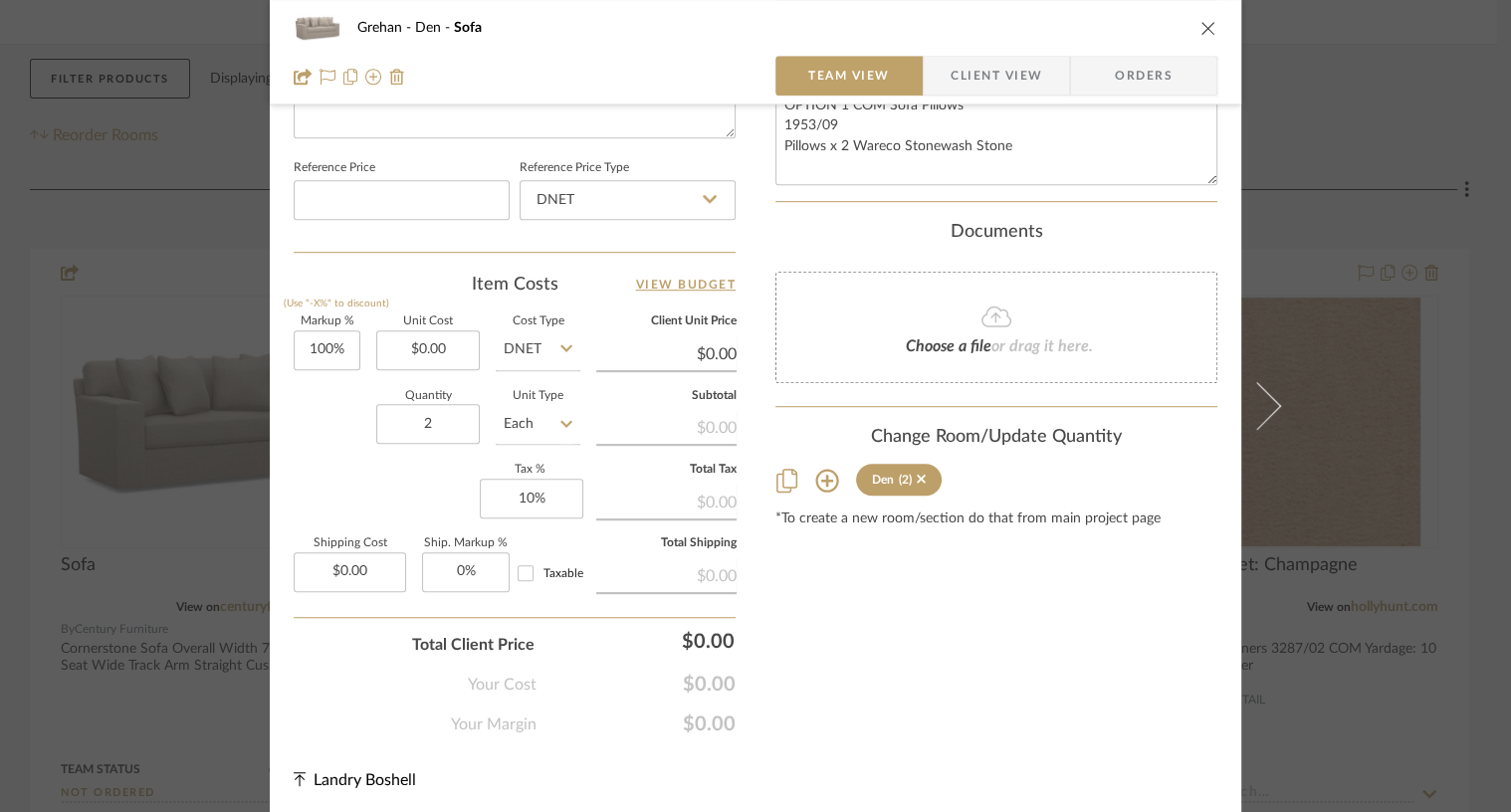 click on "DNET" 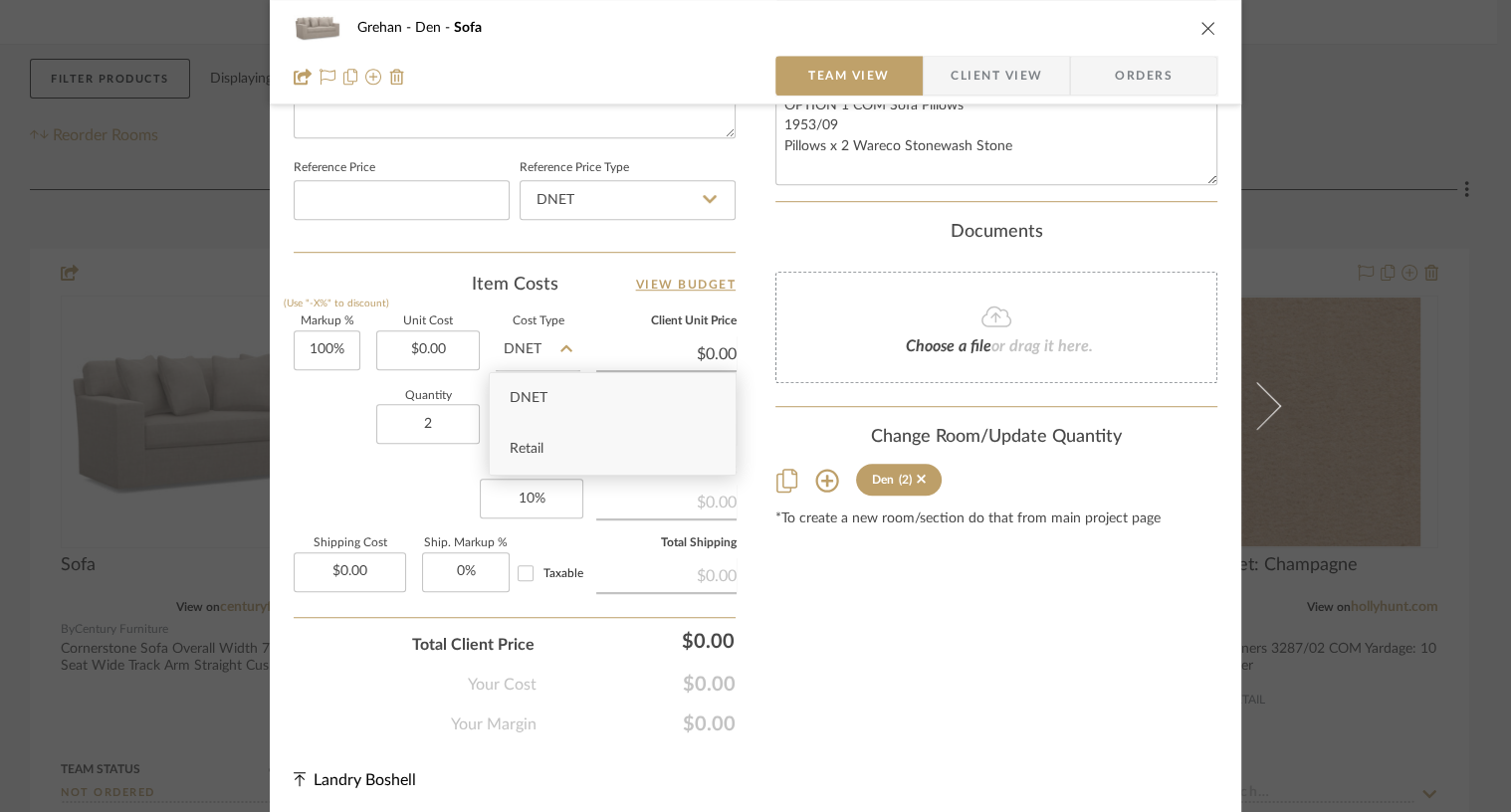 type 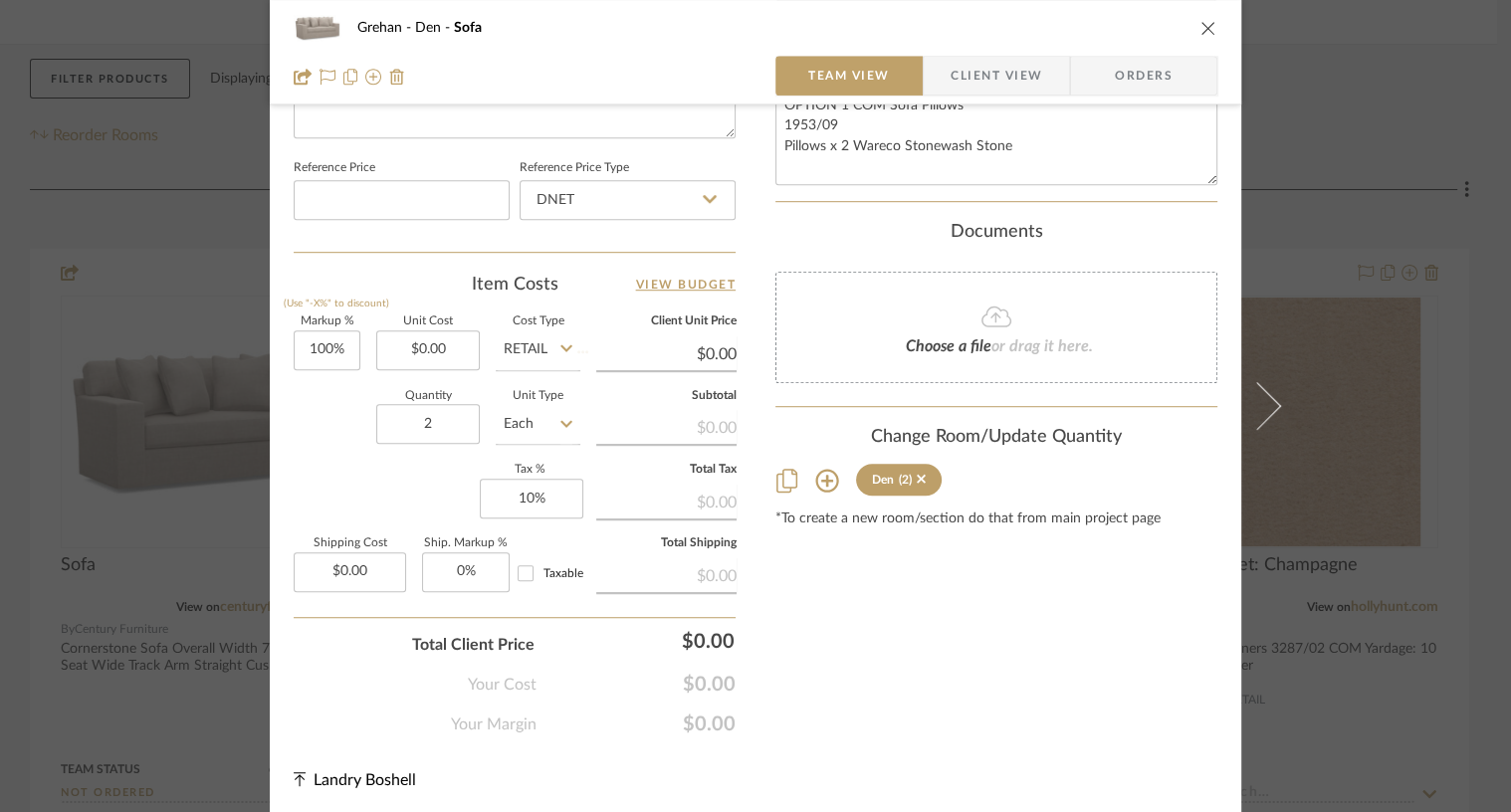 type 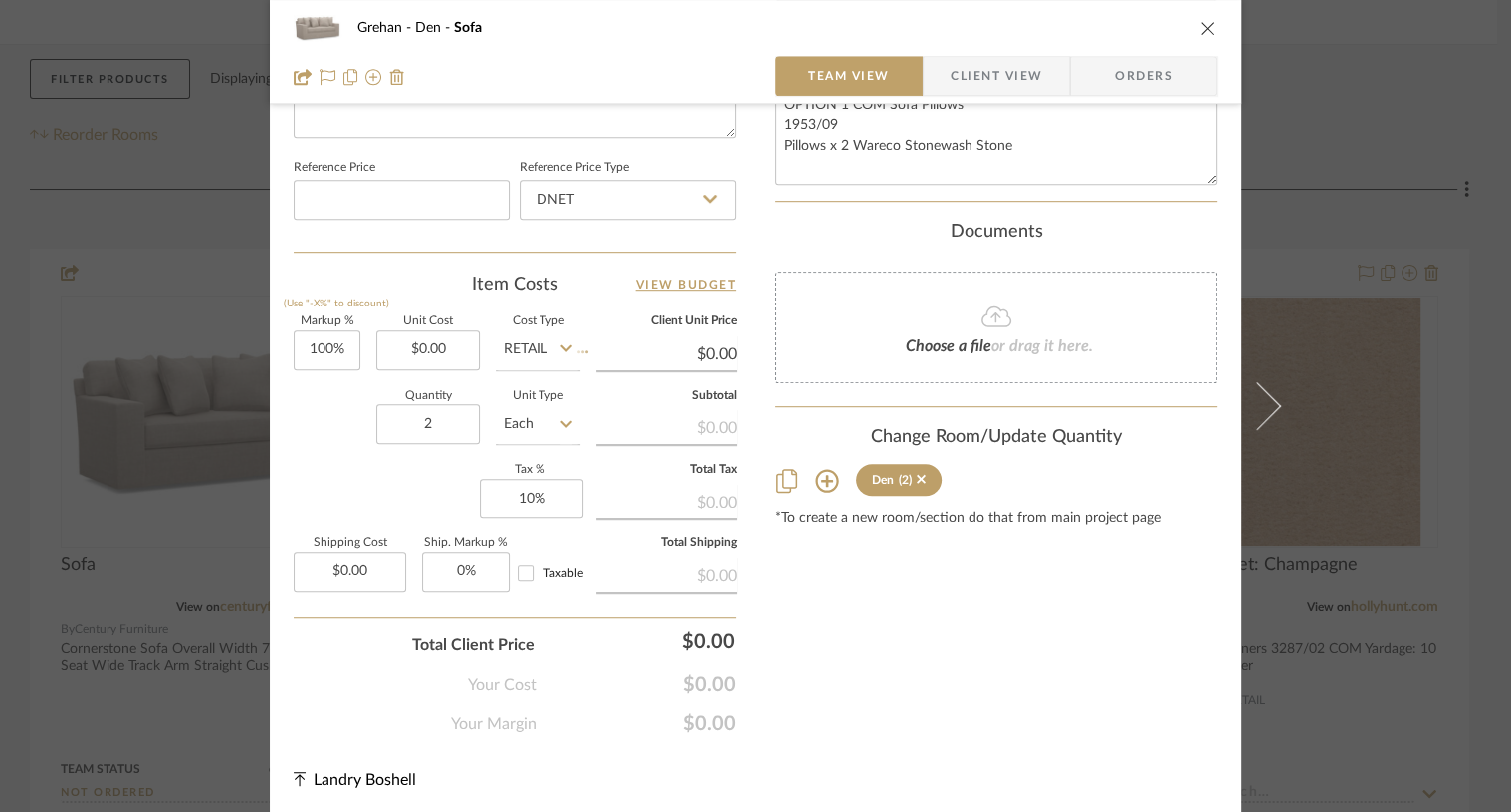 type 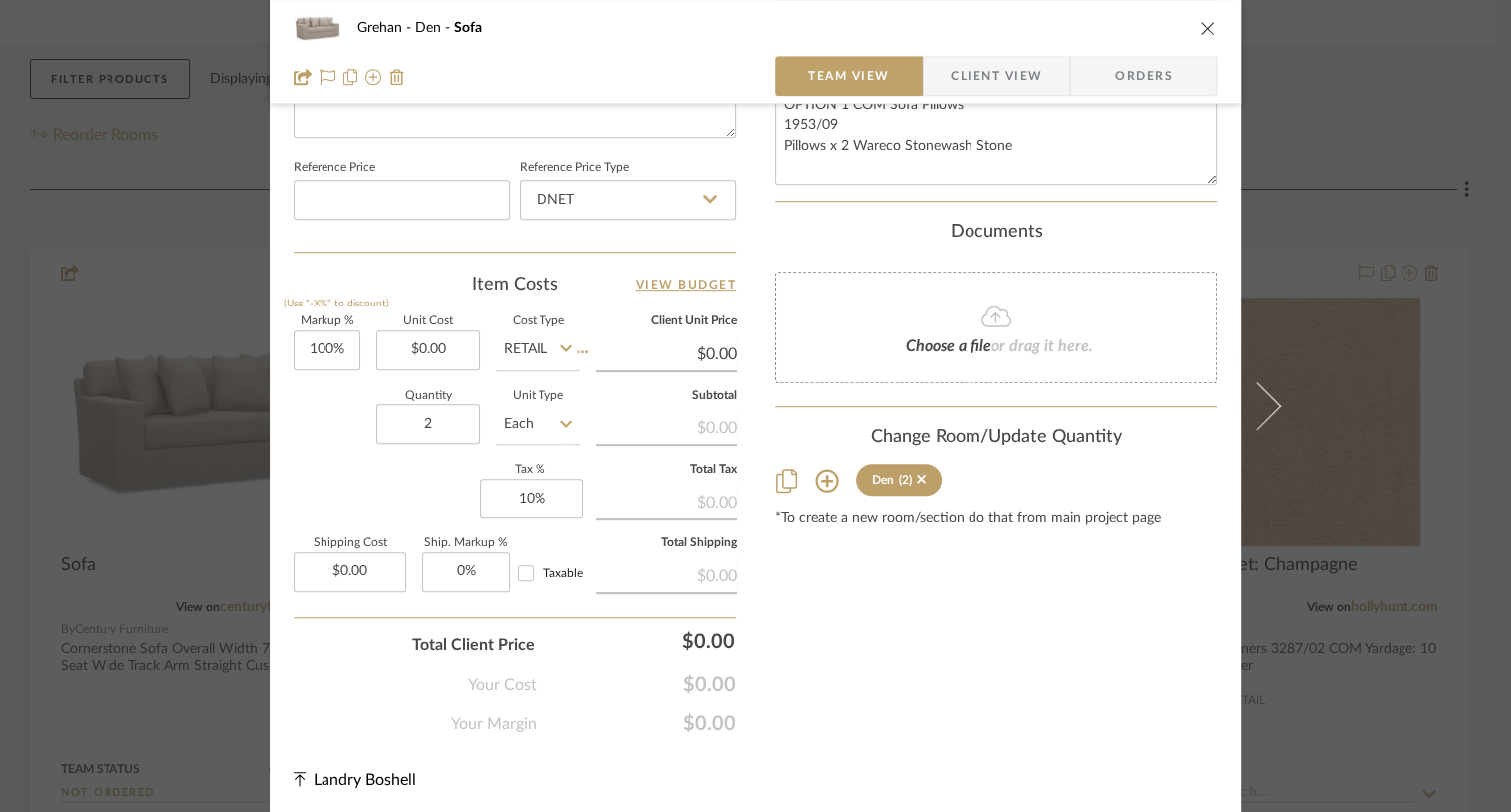 type 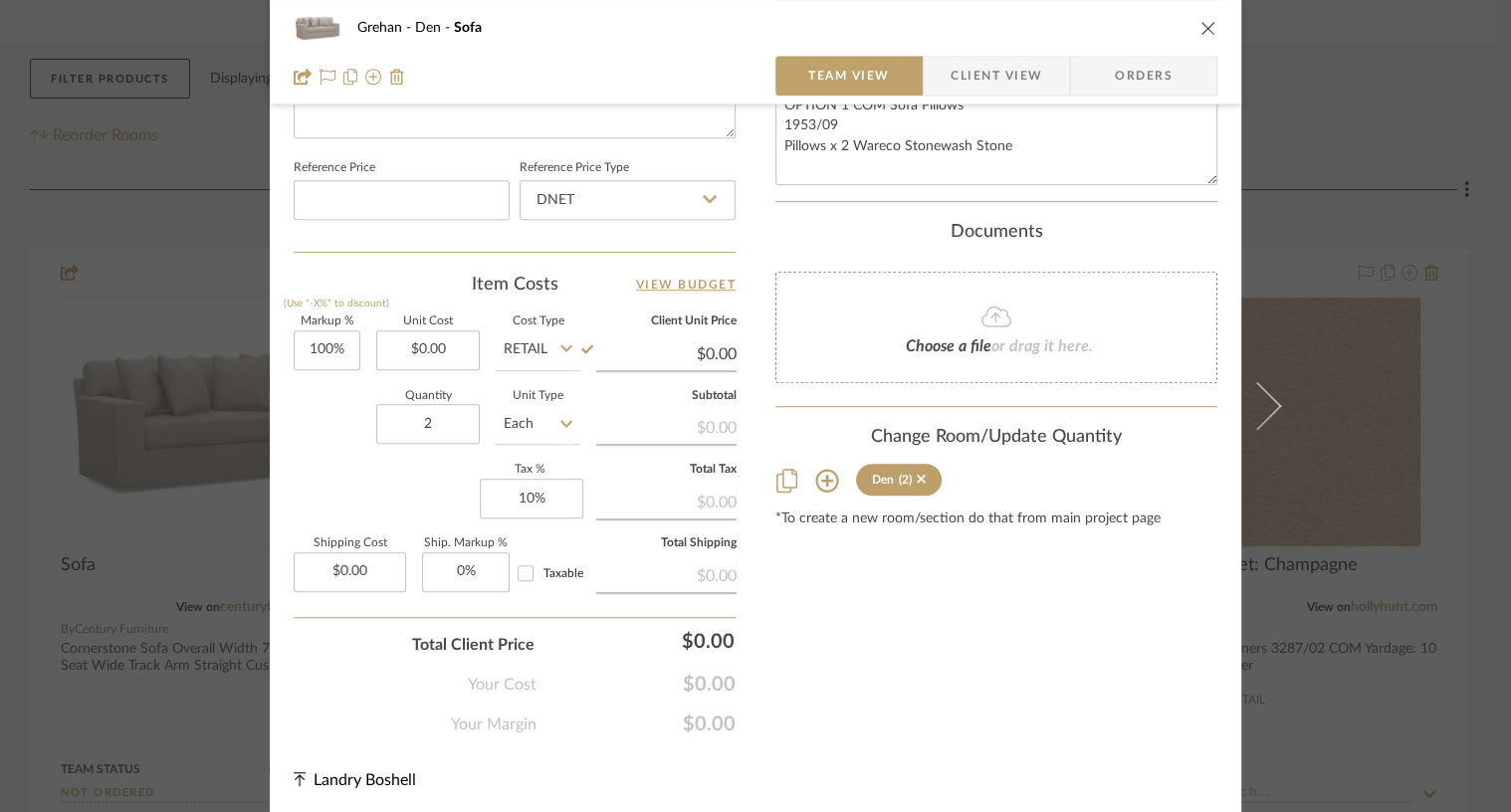 click on "Retail" 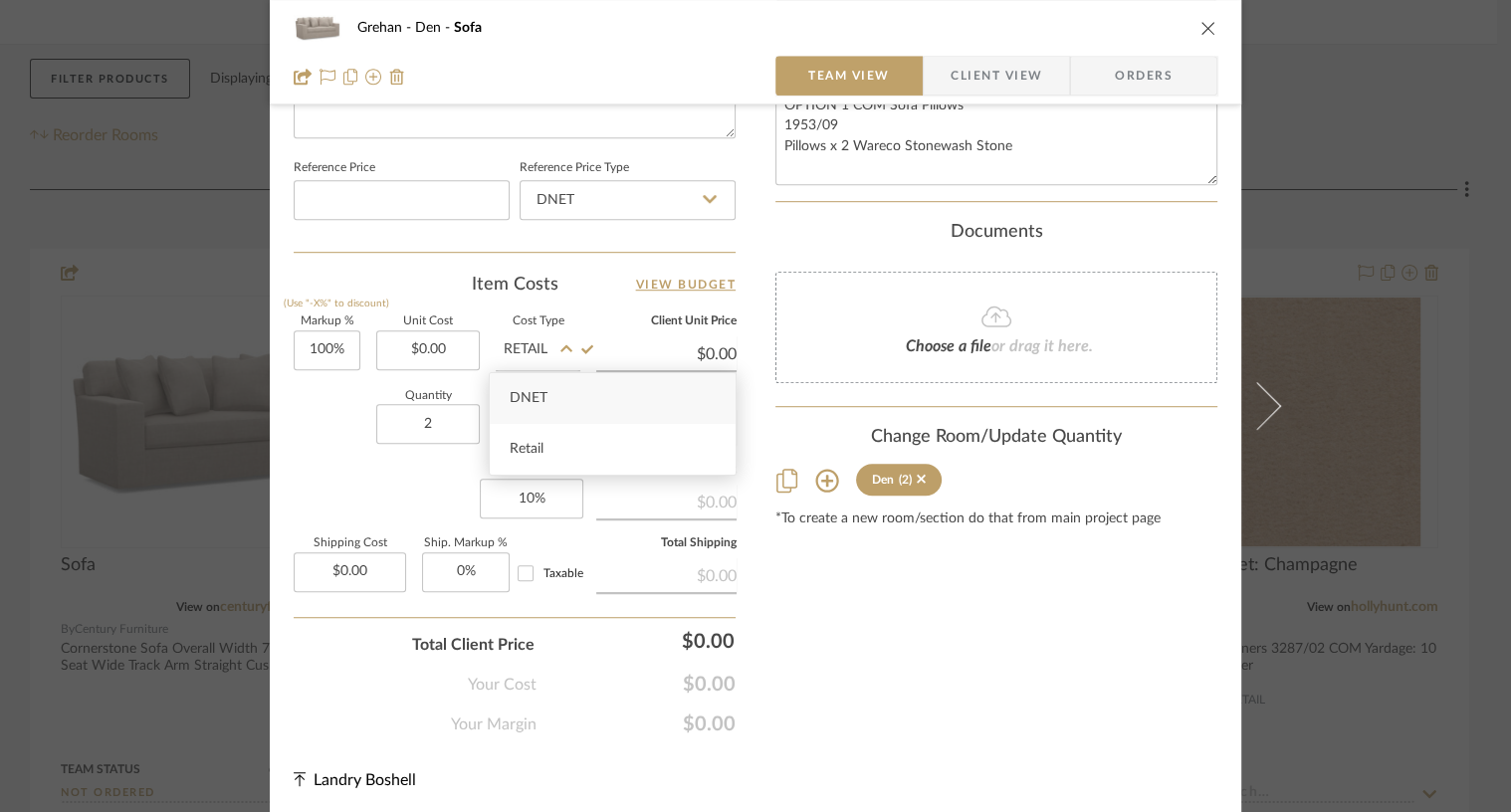 click on "DNET" at bounding box center (529, 398) 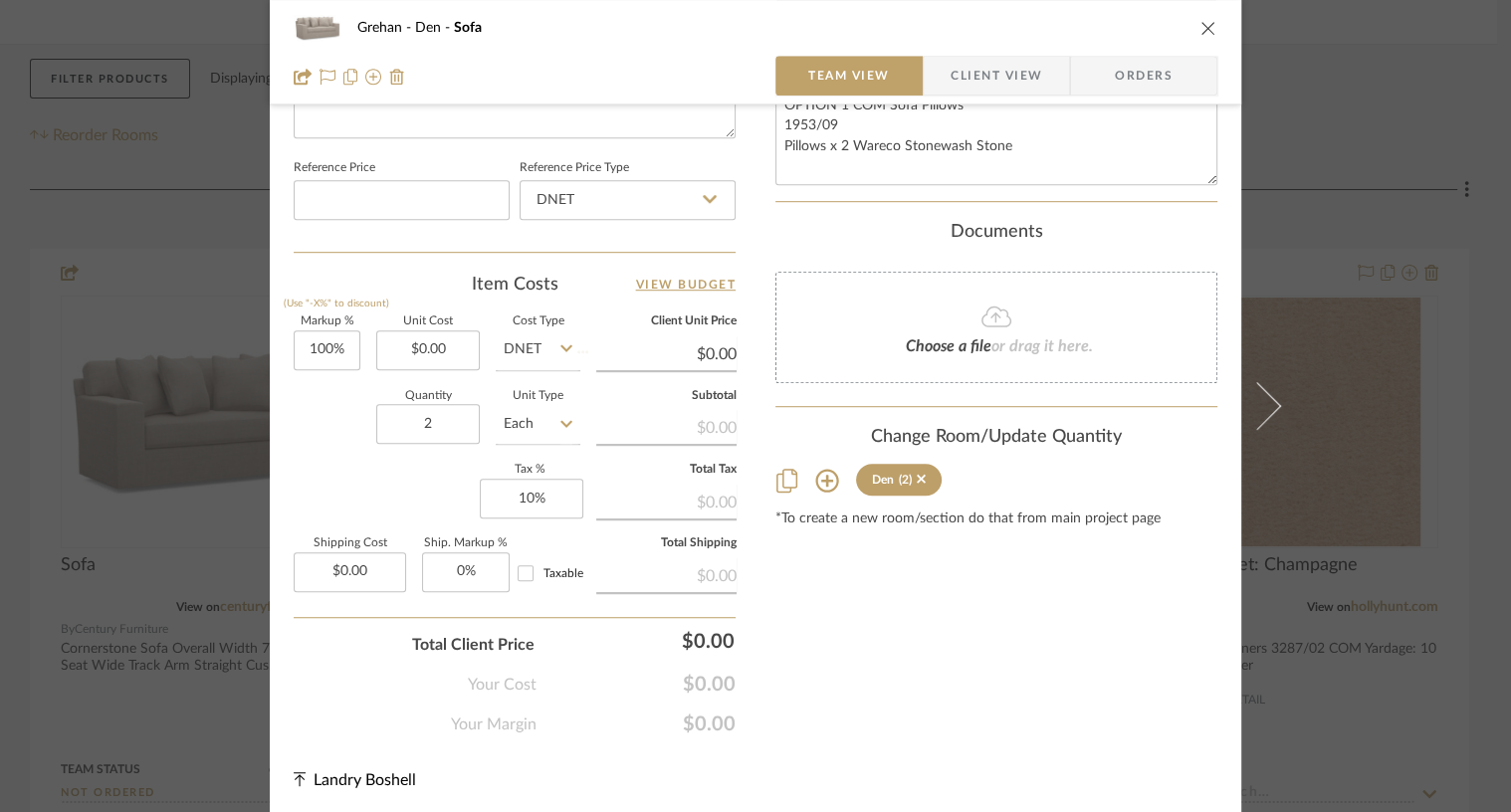 type 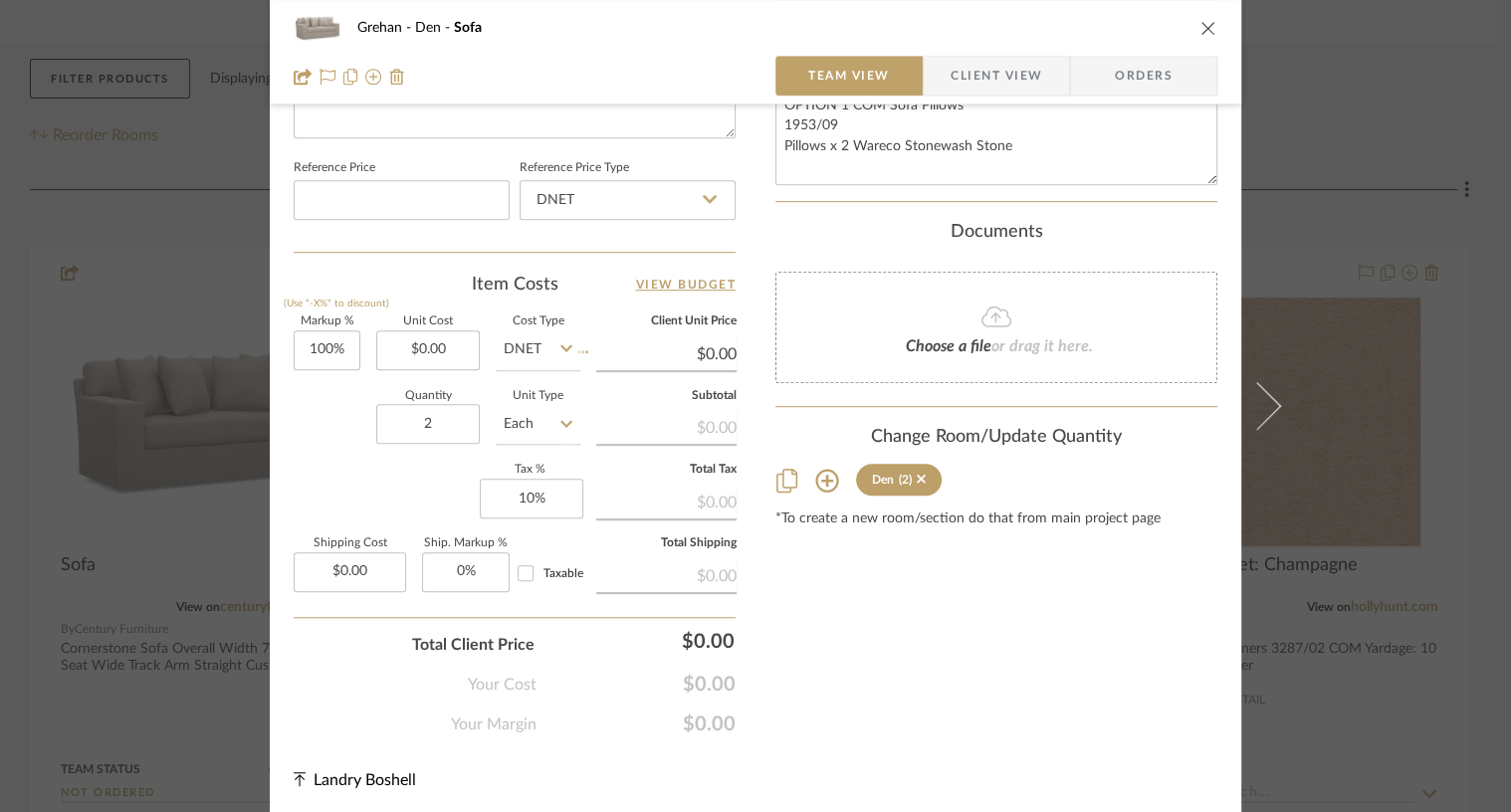 type 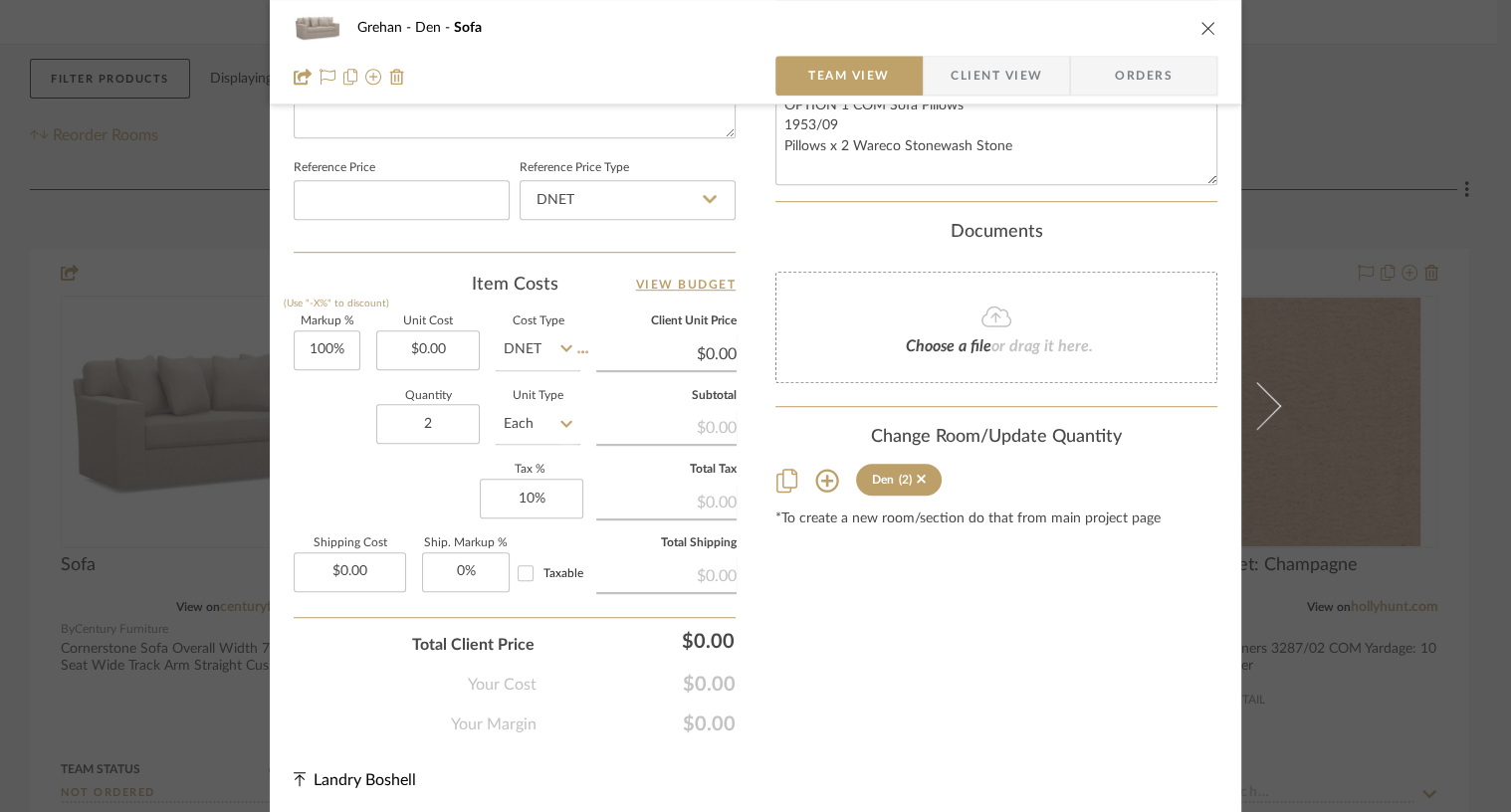 type 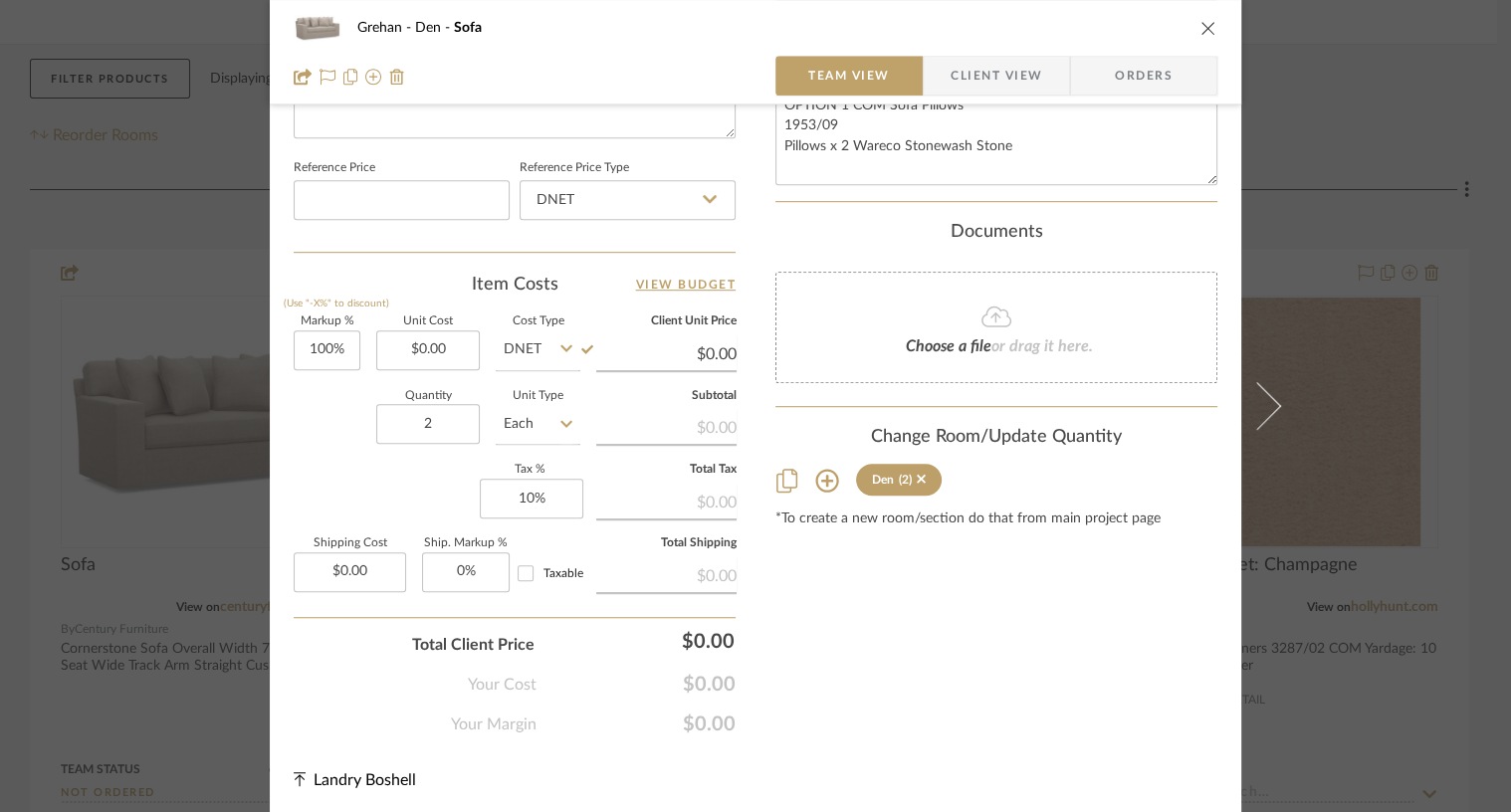scroll, scrollTop: 0, scrollLeft: 0, axis: both 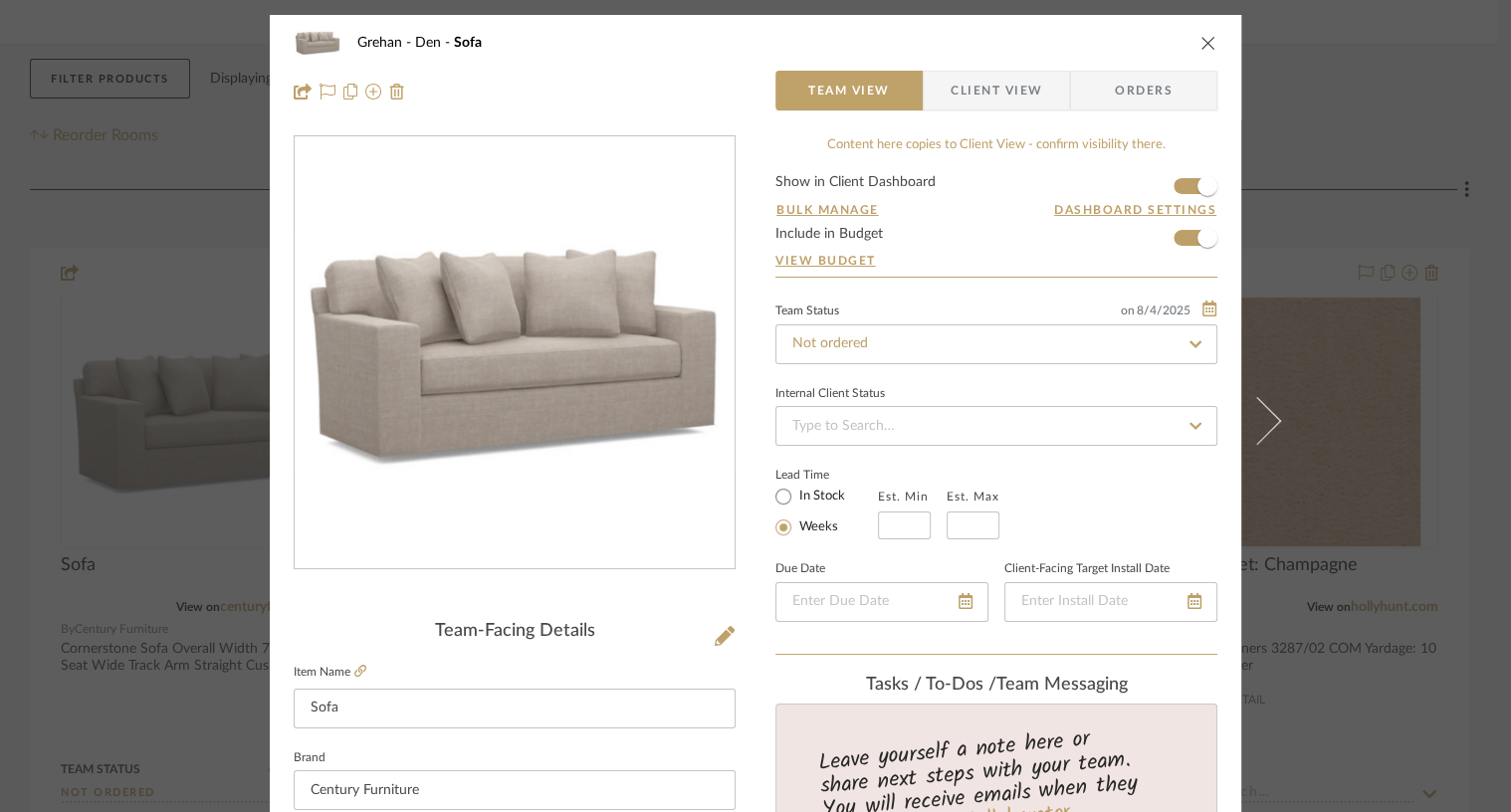click at bounding box center (1208, 43) 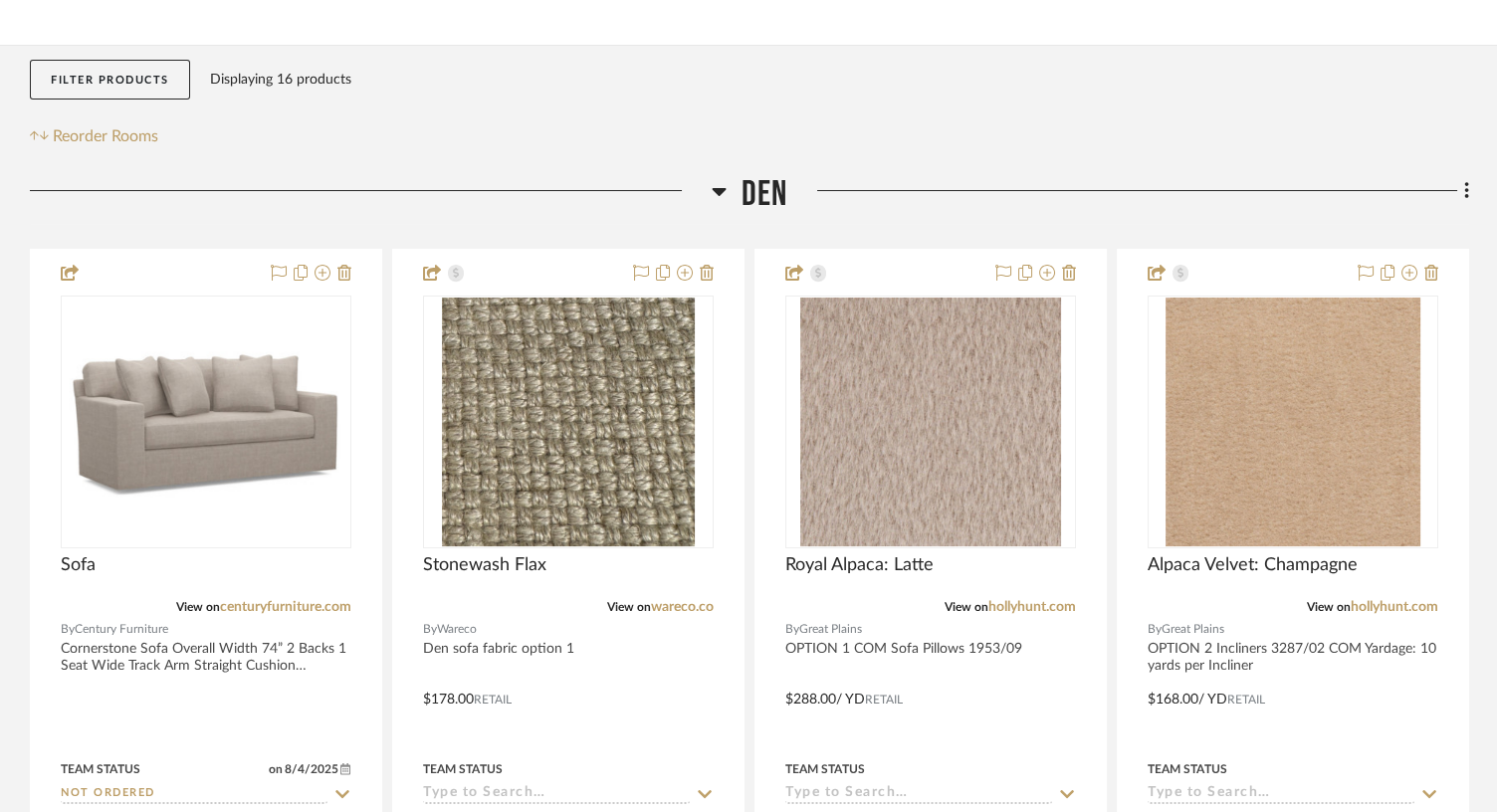 scroll, scrollTop: 0, scrollLeft: 0, axis: both 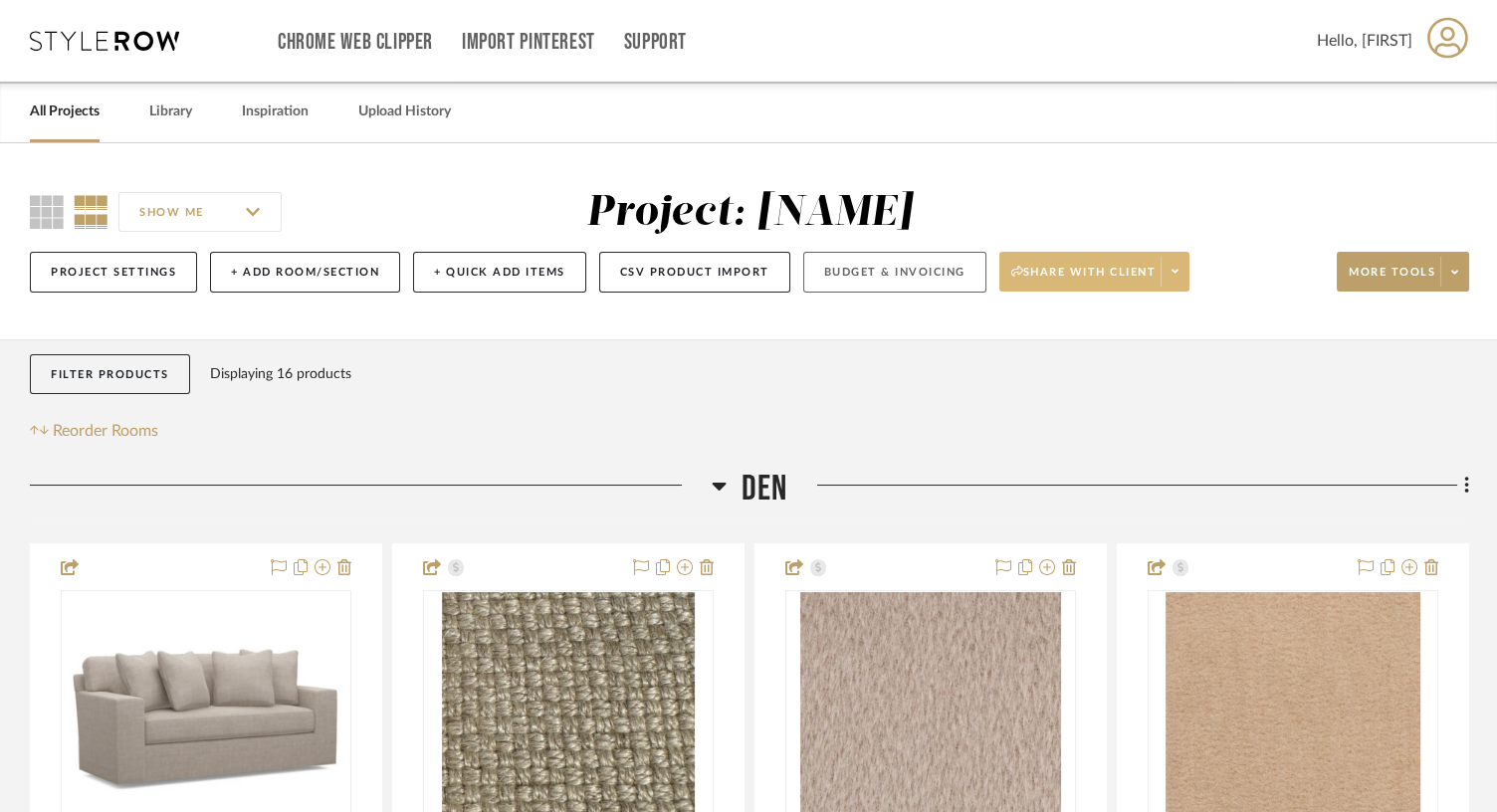 click on "Budget & Invoicing" 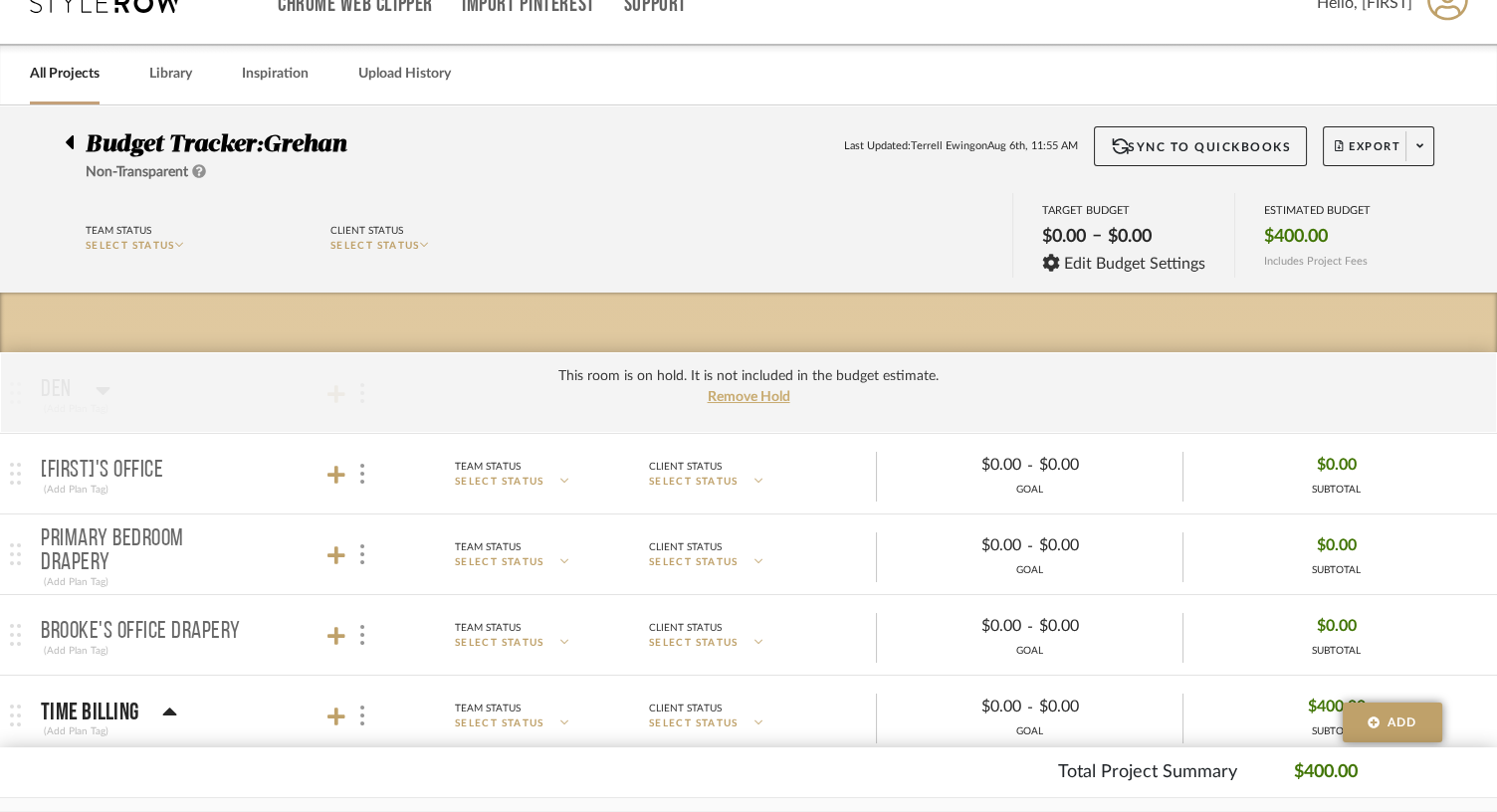 scroll, scrollTop: 36, scrollLeft: 0, axis: vertical 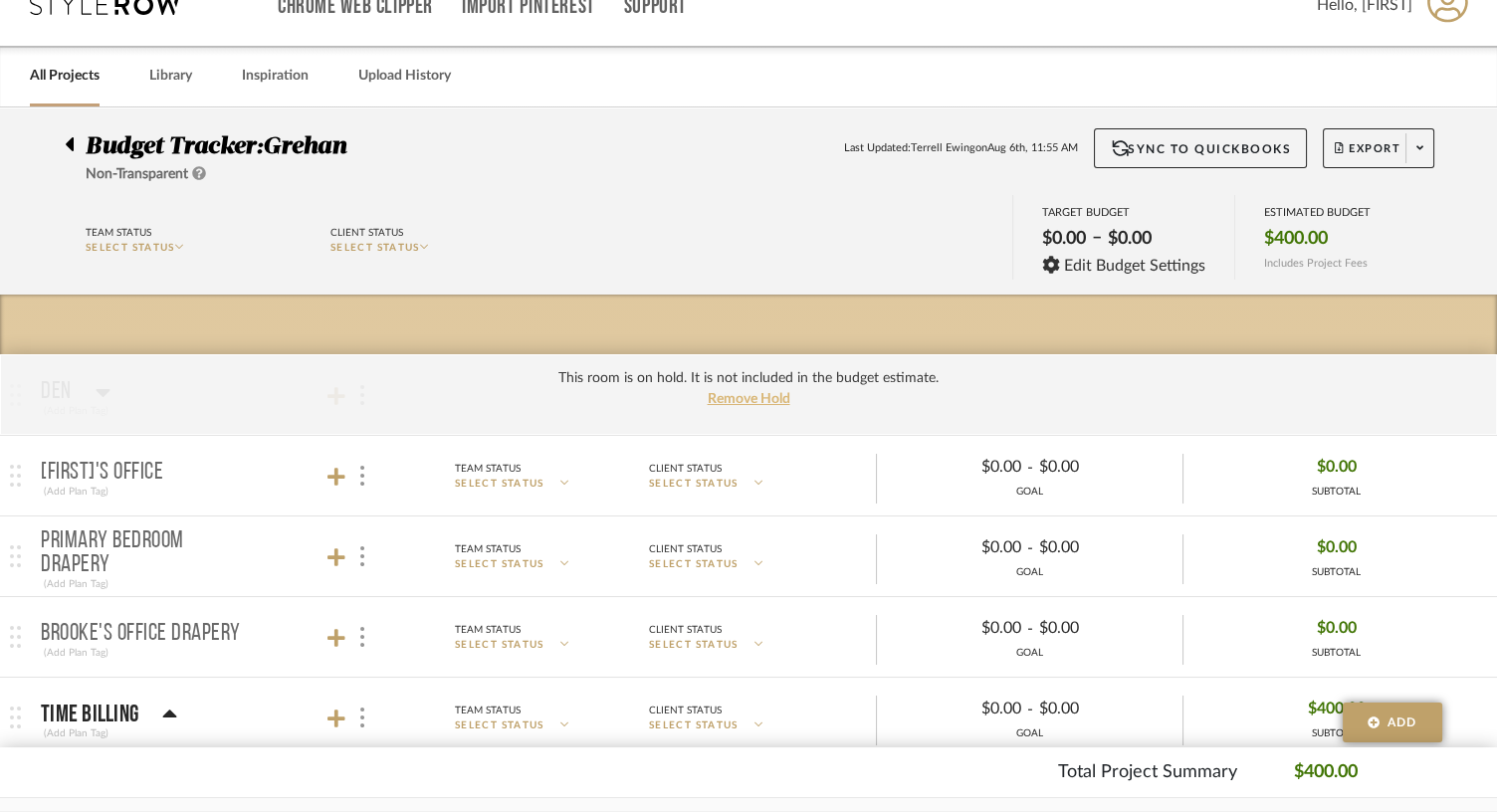 click on "Remove Hold" at bounding box center [748, 399] 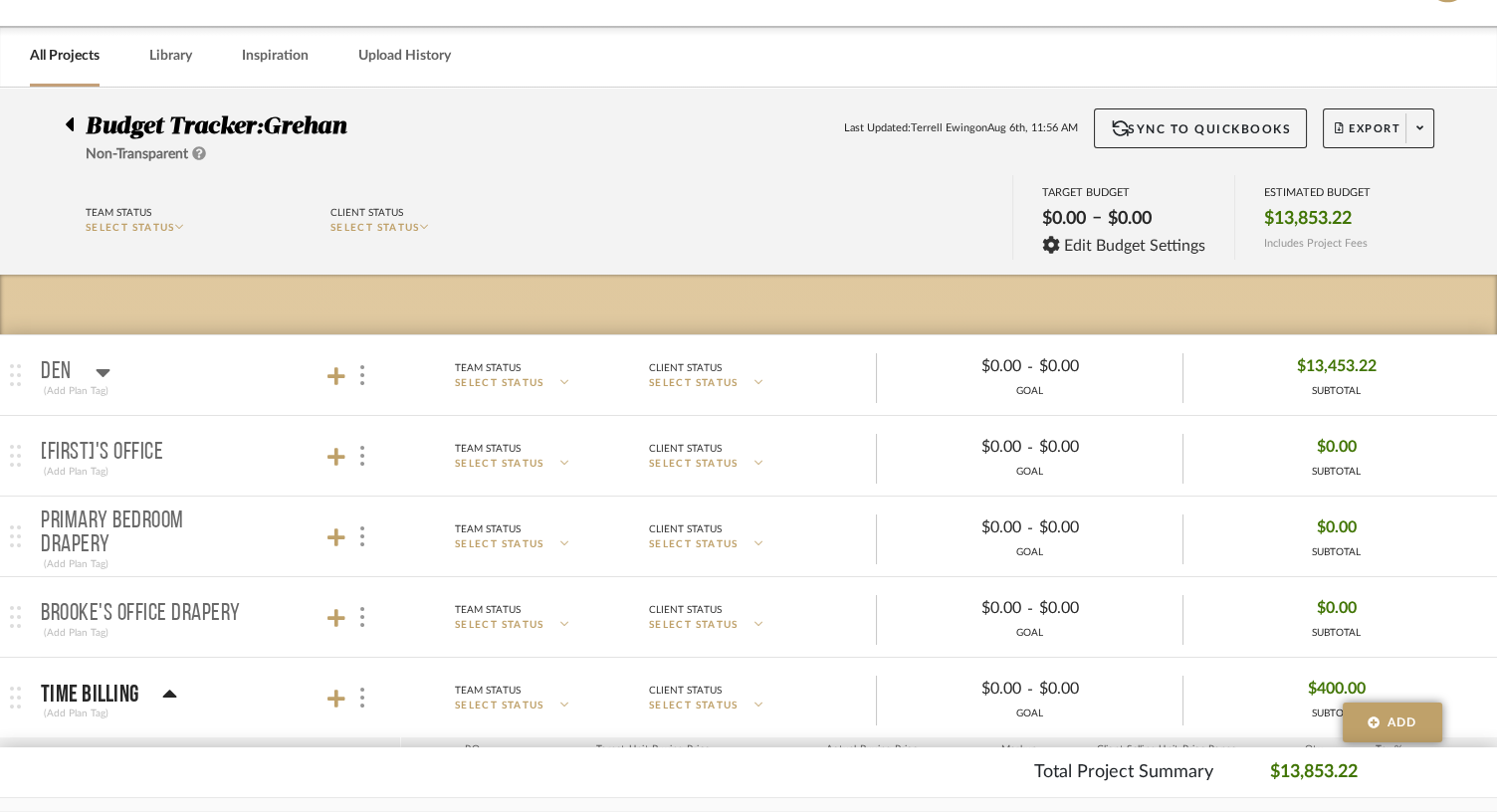 scroll, scrollTop: 64, scrollLeft: 0, axis: vertical 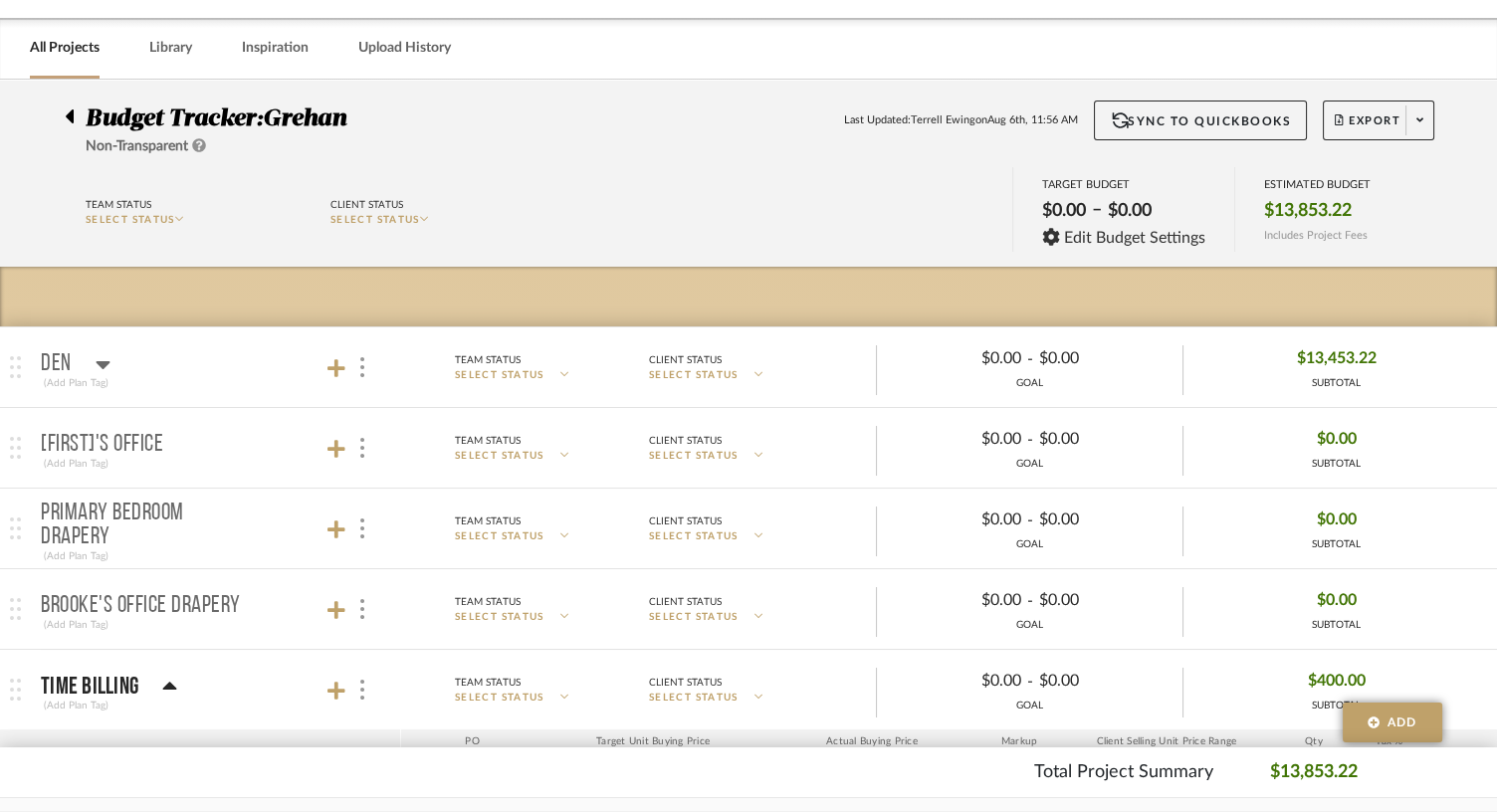 click on "Den   (Add Plan Tag)" at bounding box center (216, 367) 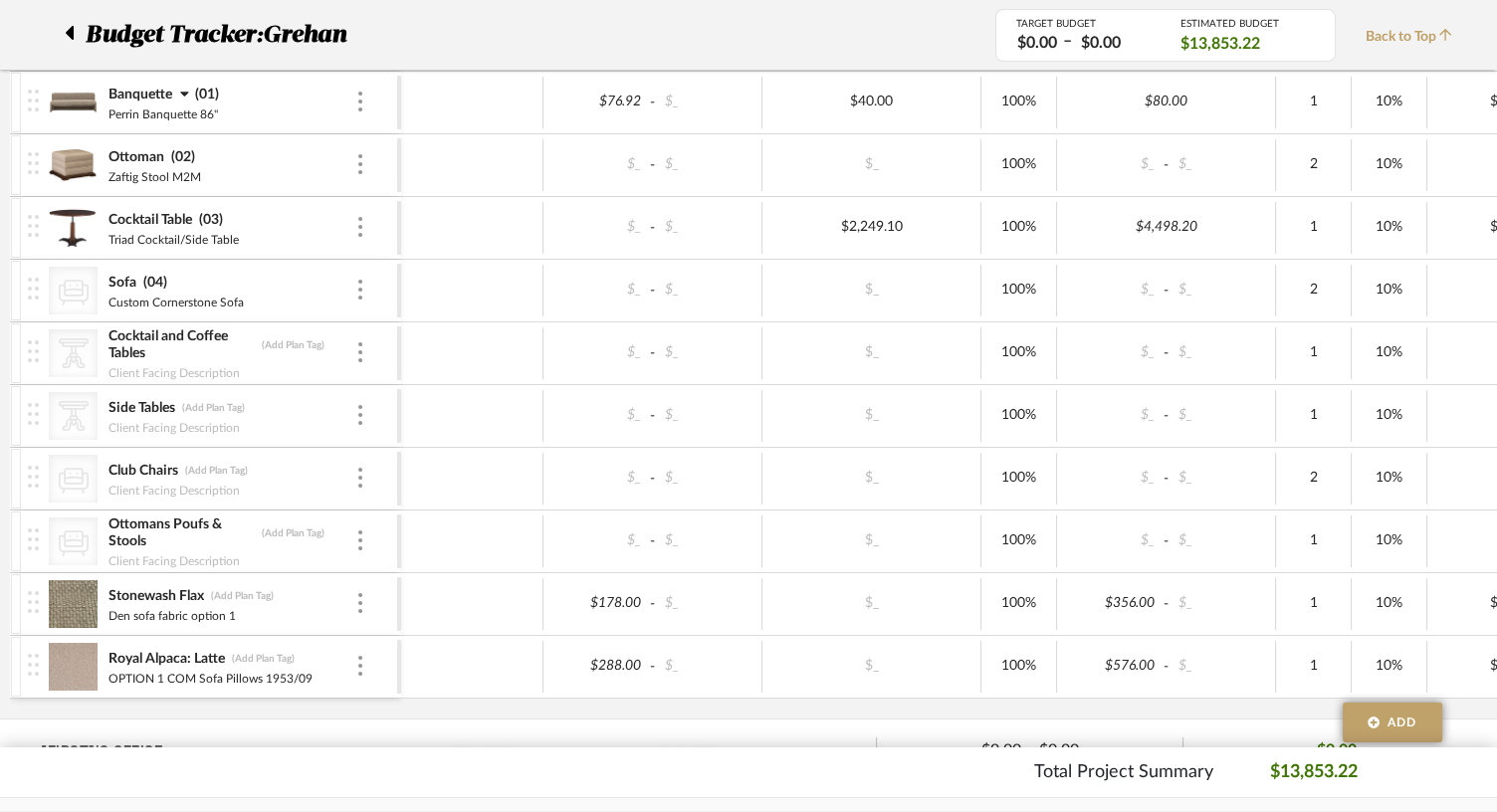 scroll, scrollTop: 499, scrollLeft: 0, axis: vertical 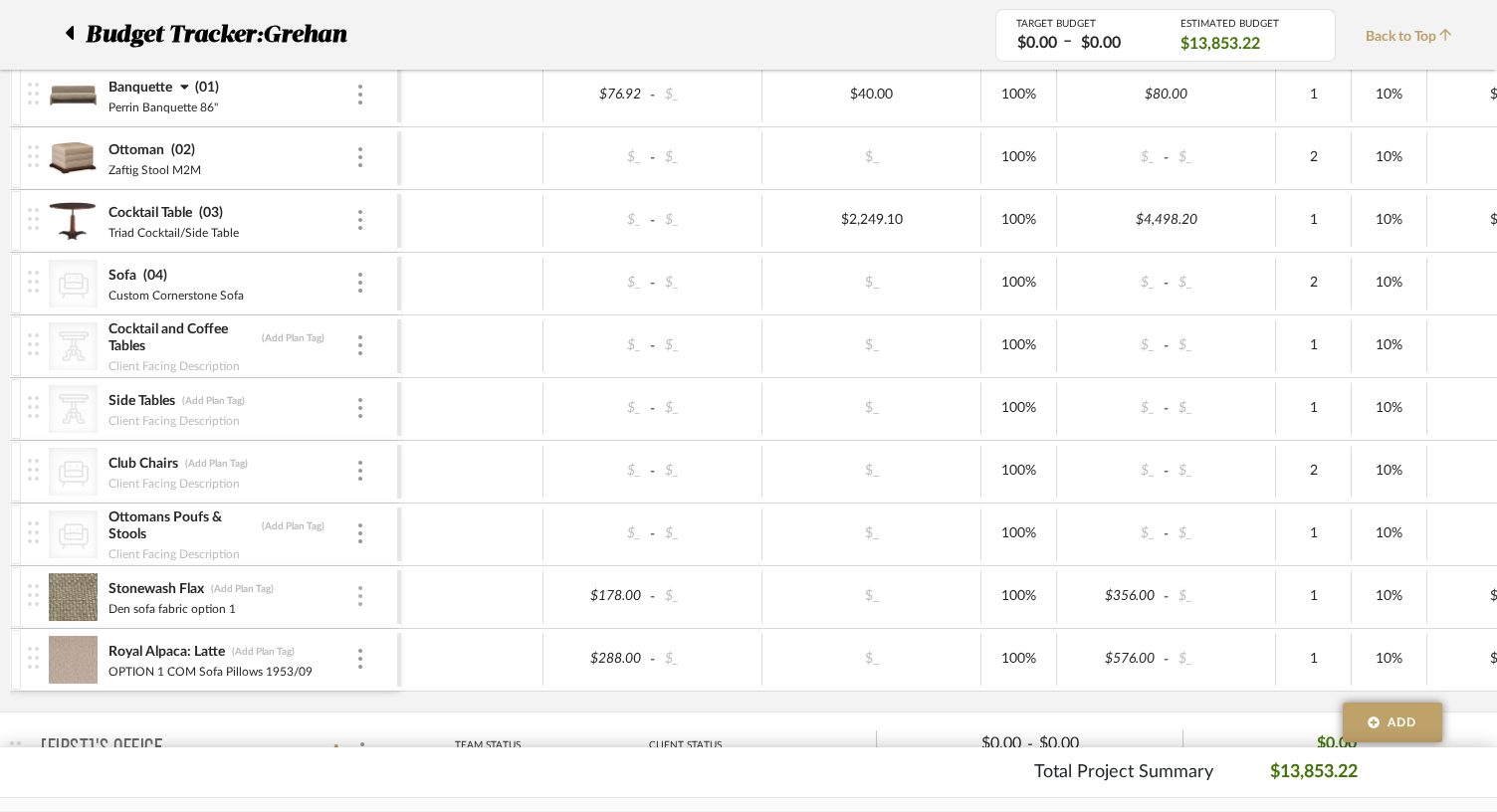 click at bounding box center [360, 596] 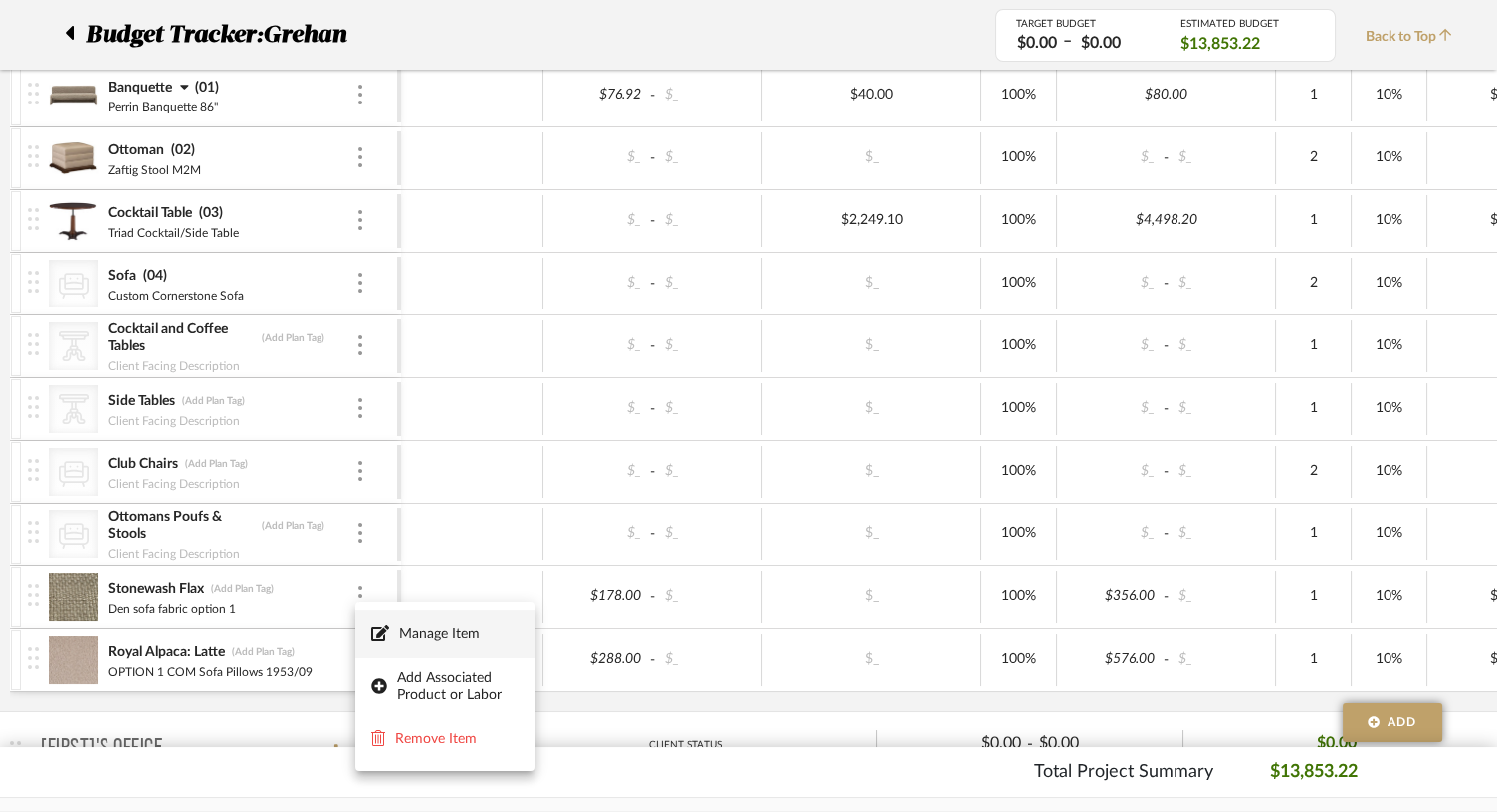 click on "Manage Item" at bounding box center (459, 634) 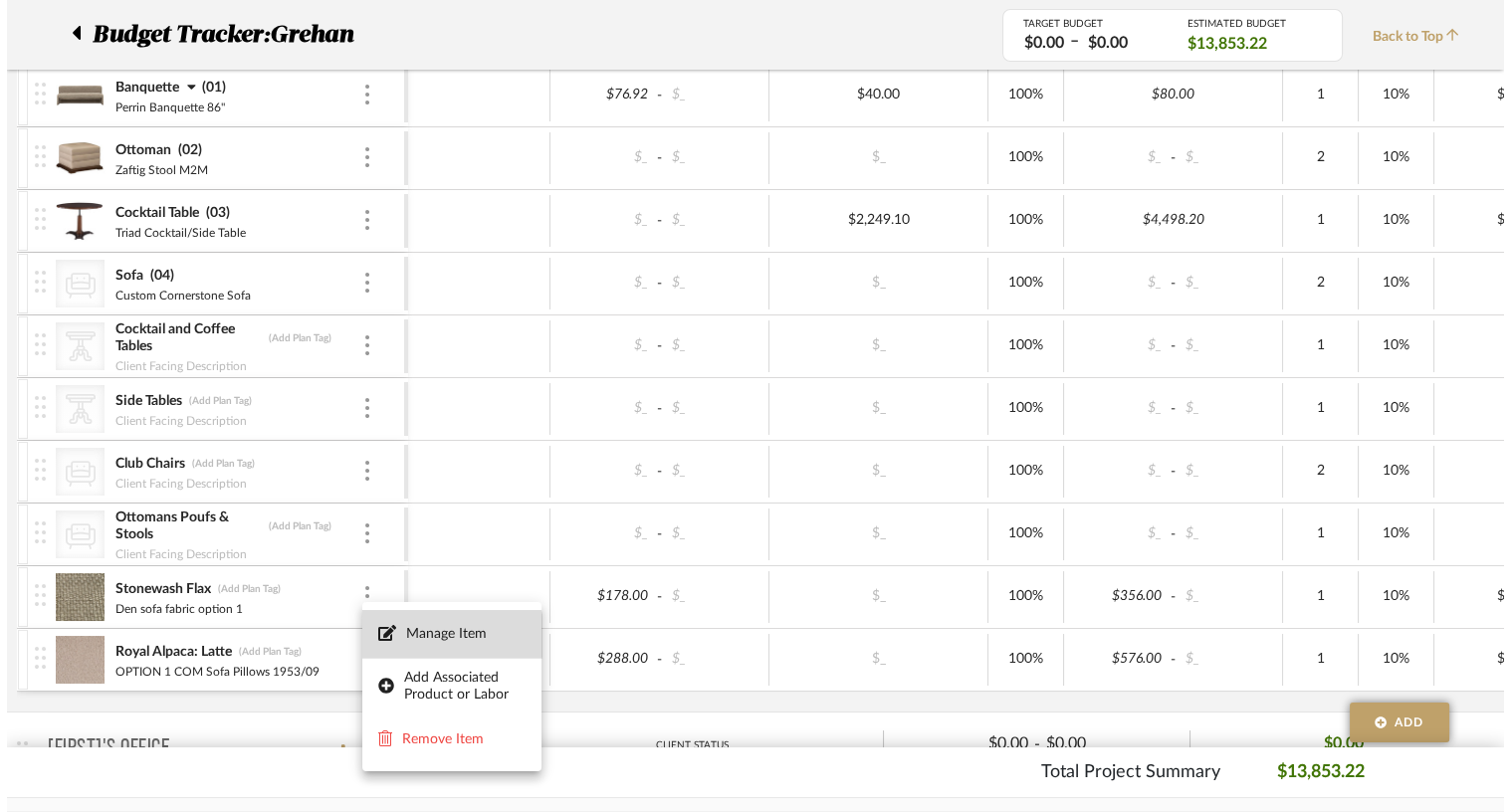 scroll, scrollTop: 0, scrollLeft: 0, axis: both 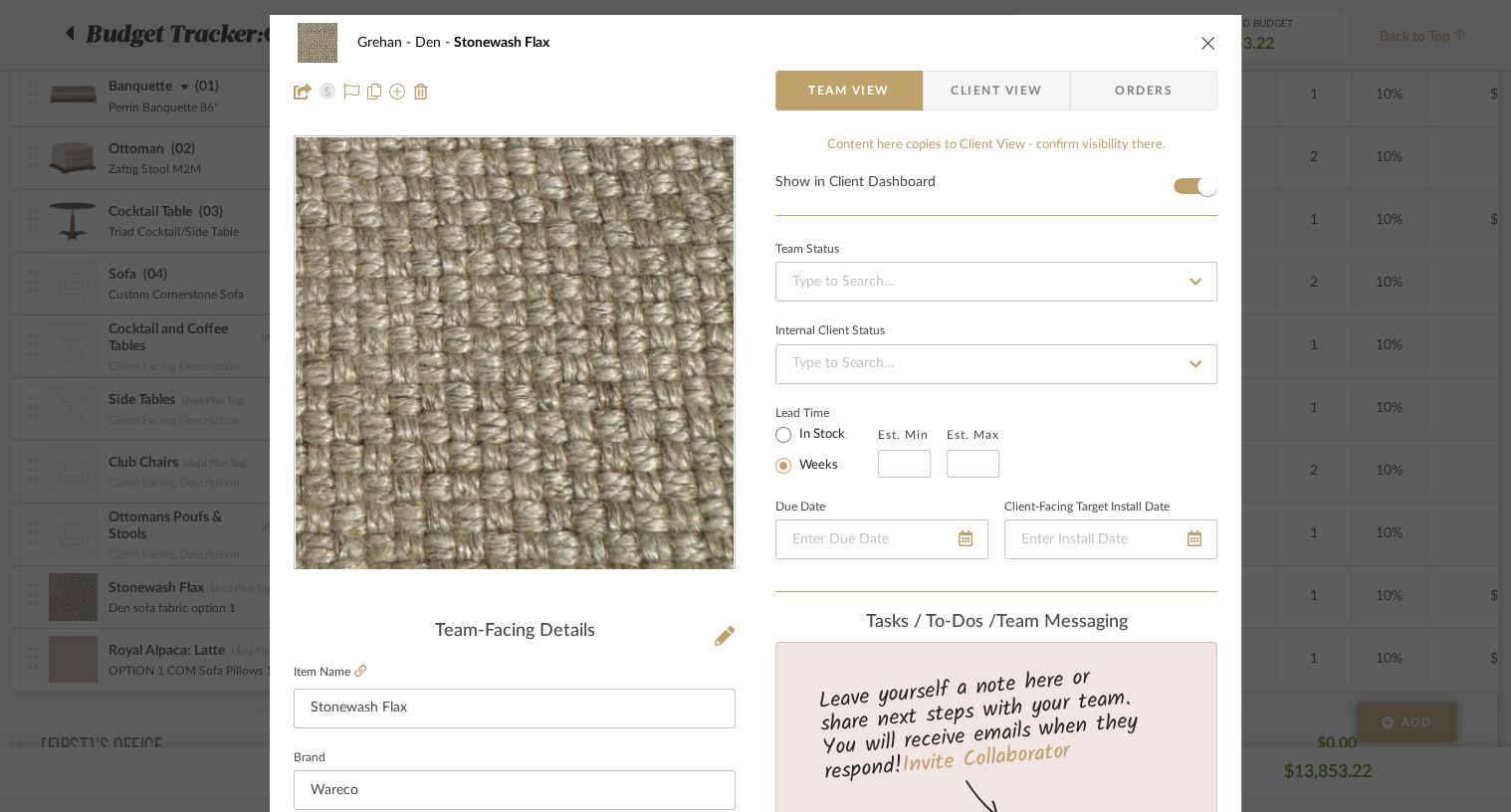 click at bounding box center (1208, 43) 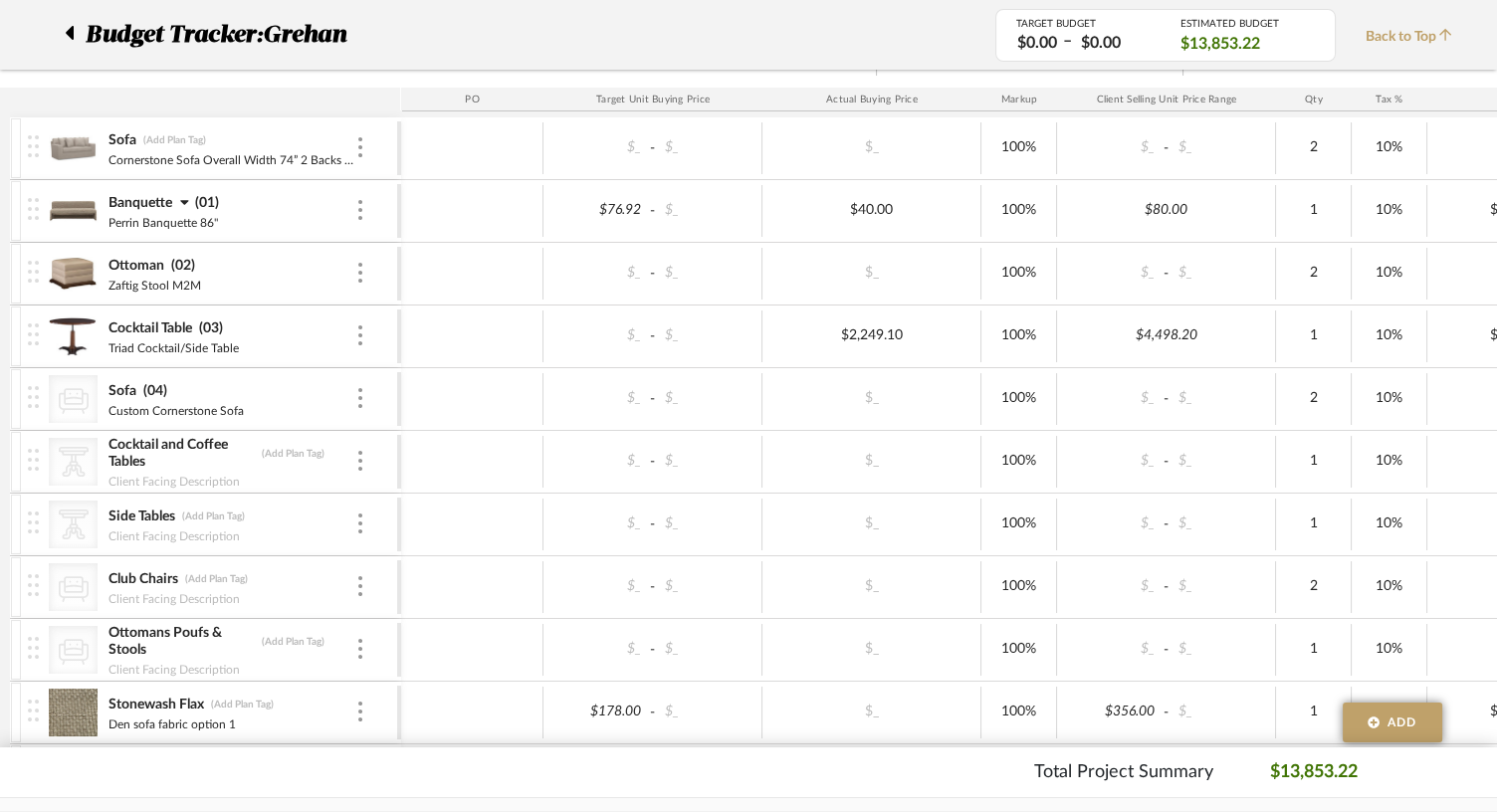 scroll, scrollTop: 379, scrollLeft: 0, axis: vertical 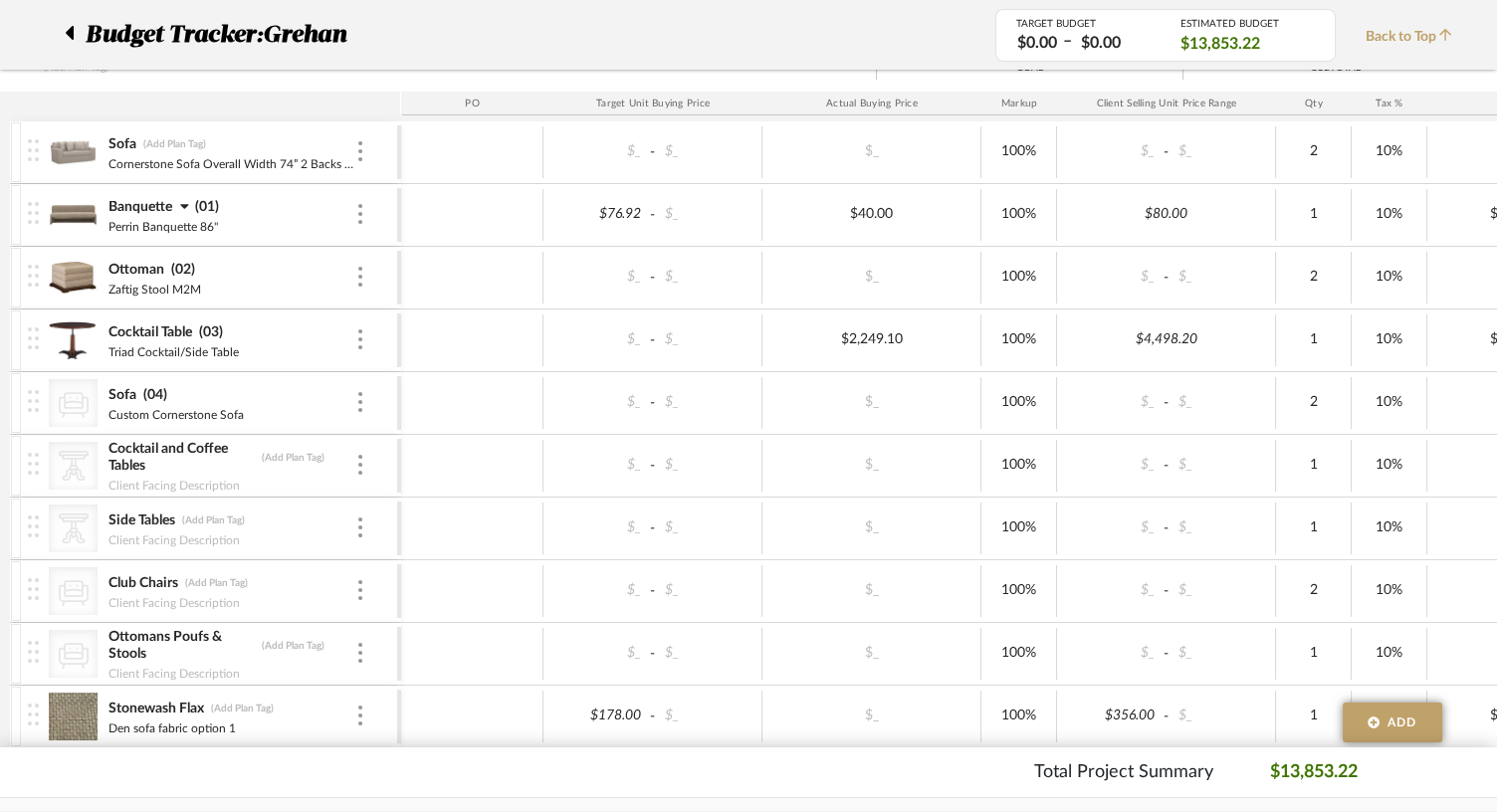 click on "Sofa    (Add Plan Tag)" at bounding box center [231, 144] 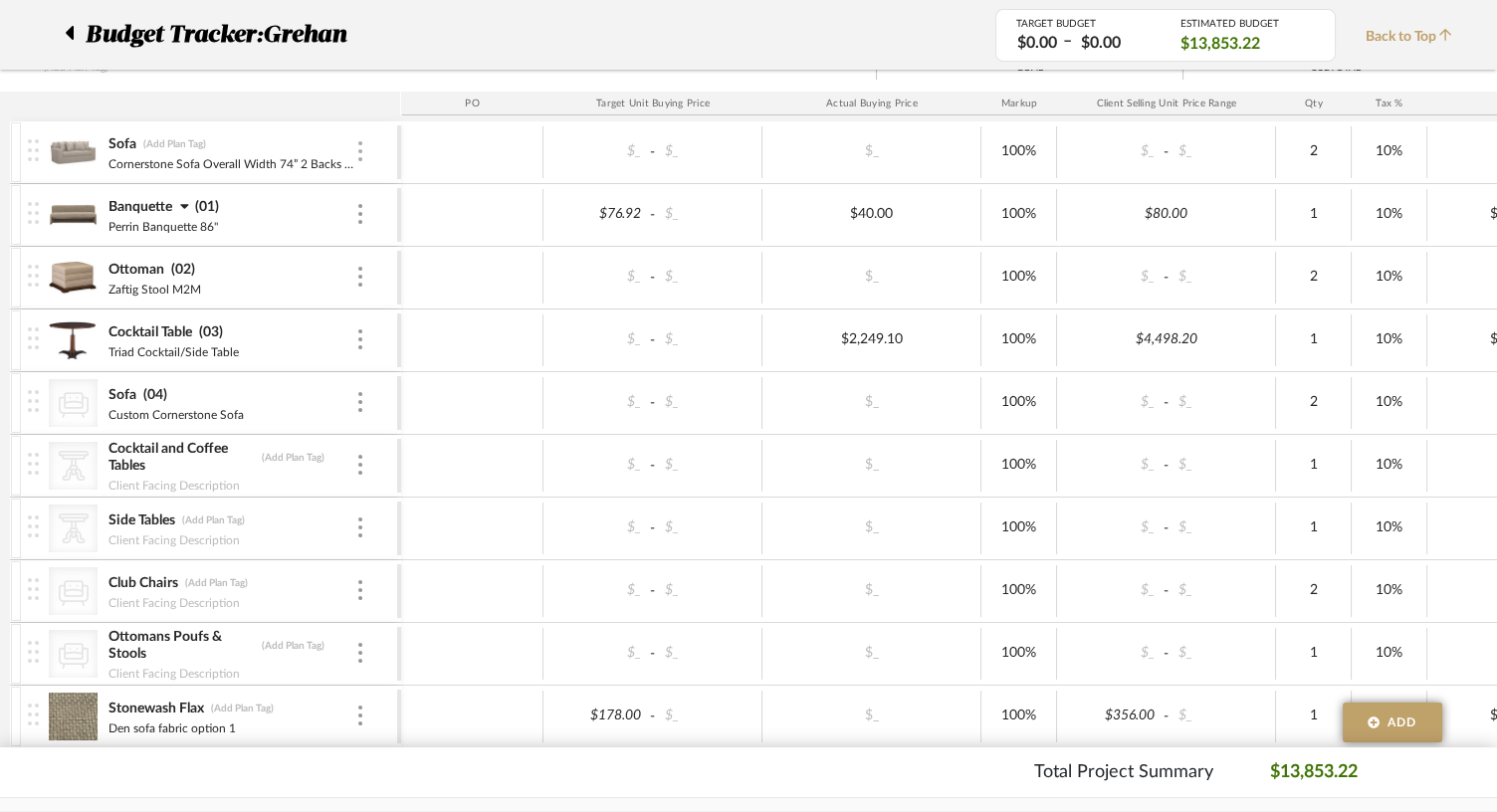 click at bounding box center [360, 151] 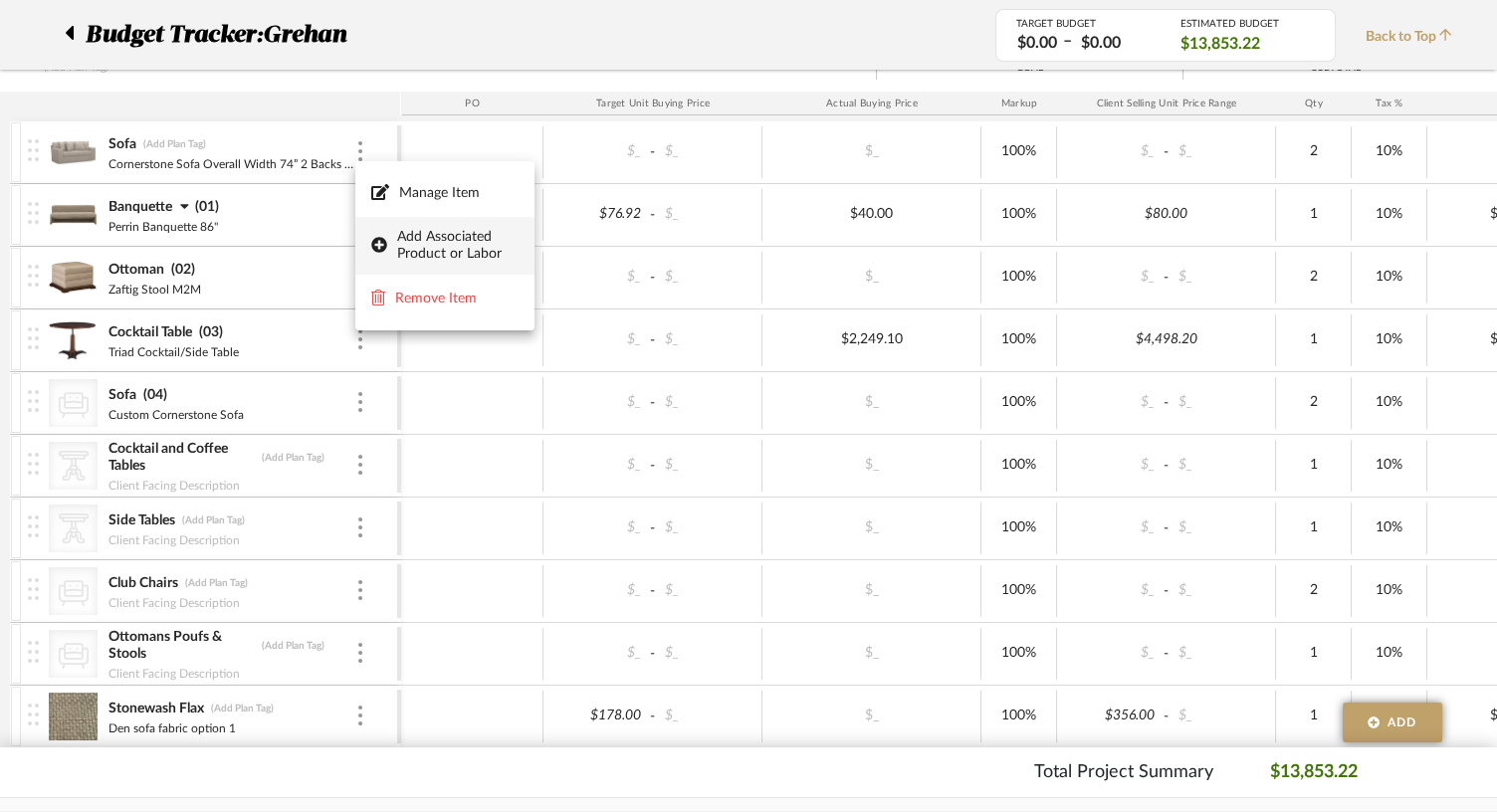 click on "Add Associated Product or Labor" at bounding box center (445, 246) 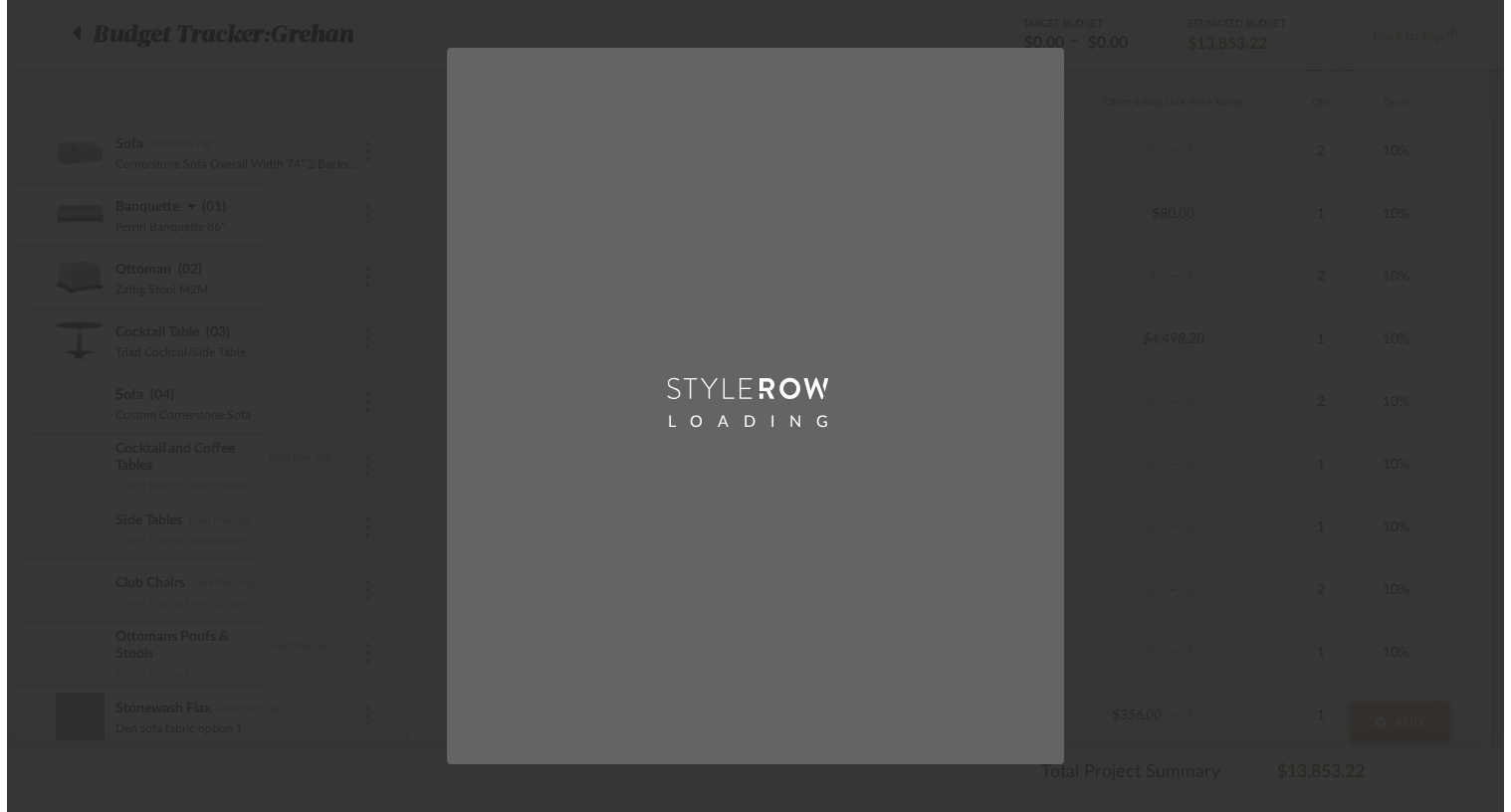 scroll, scrollTop: 0, scrollLeft: 0, axis: both 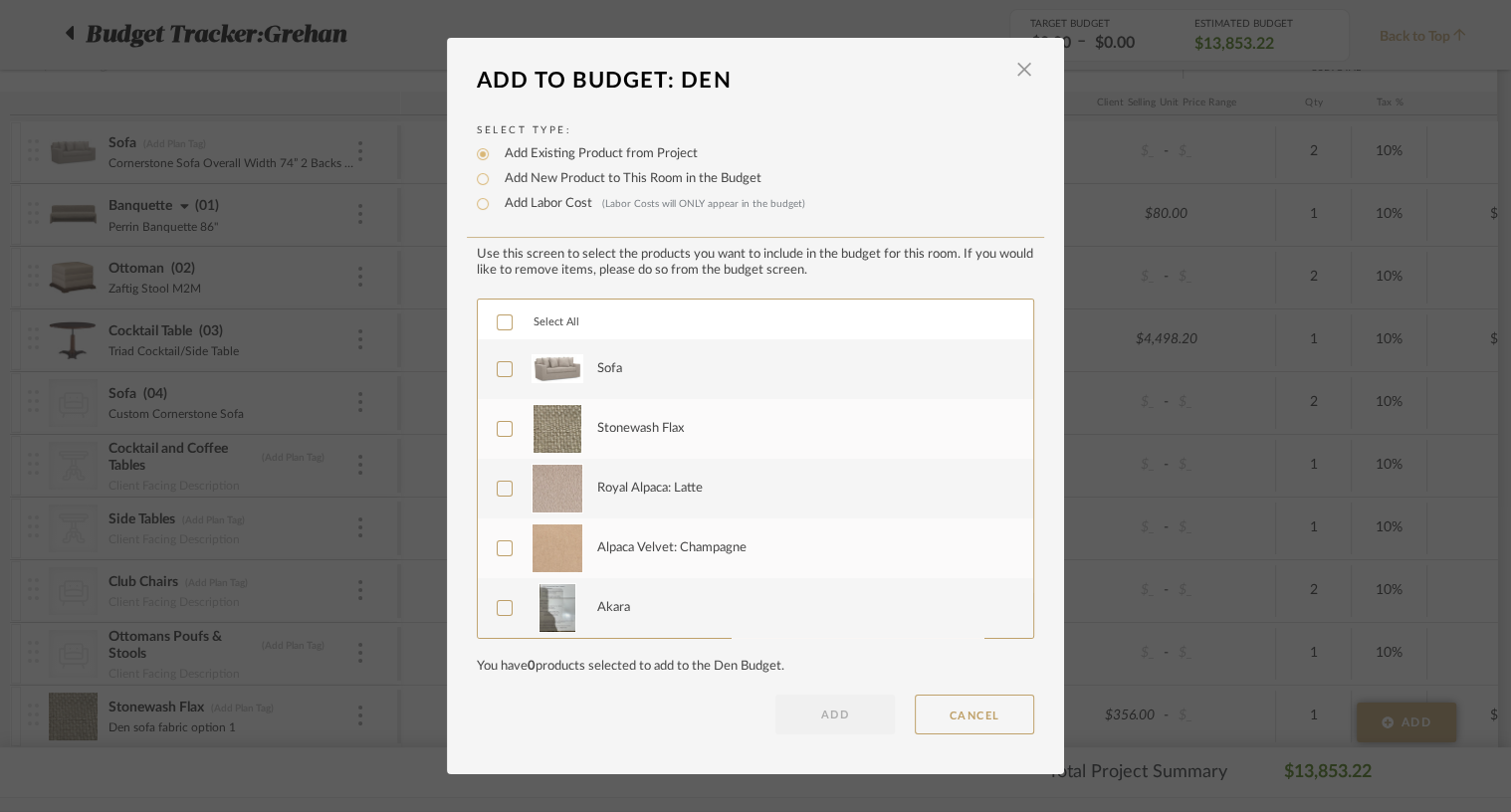 click 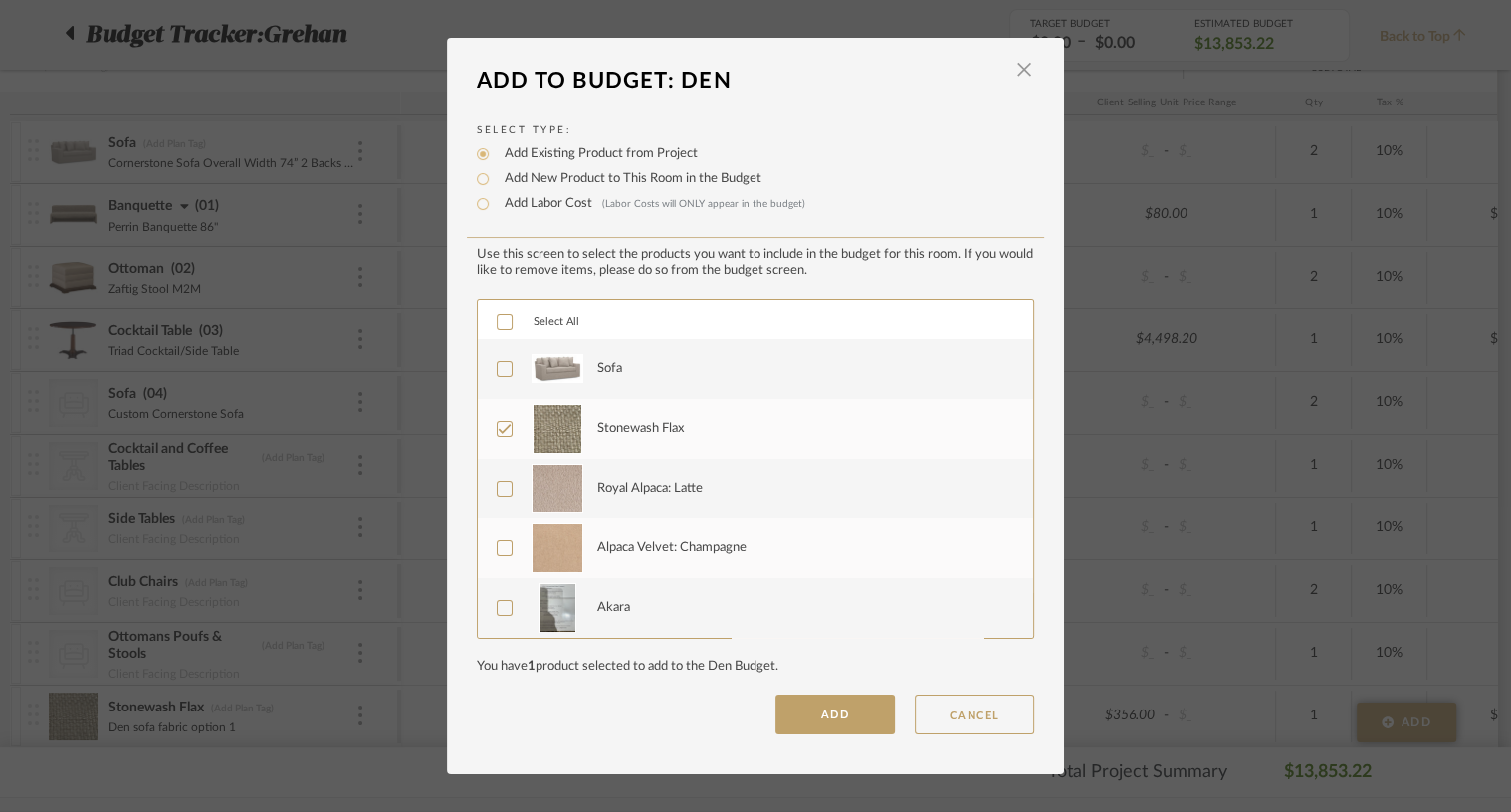 click 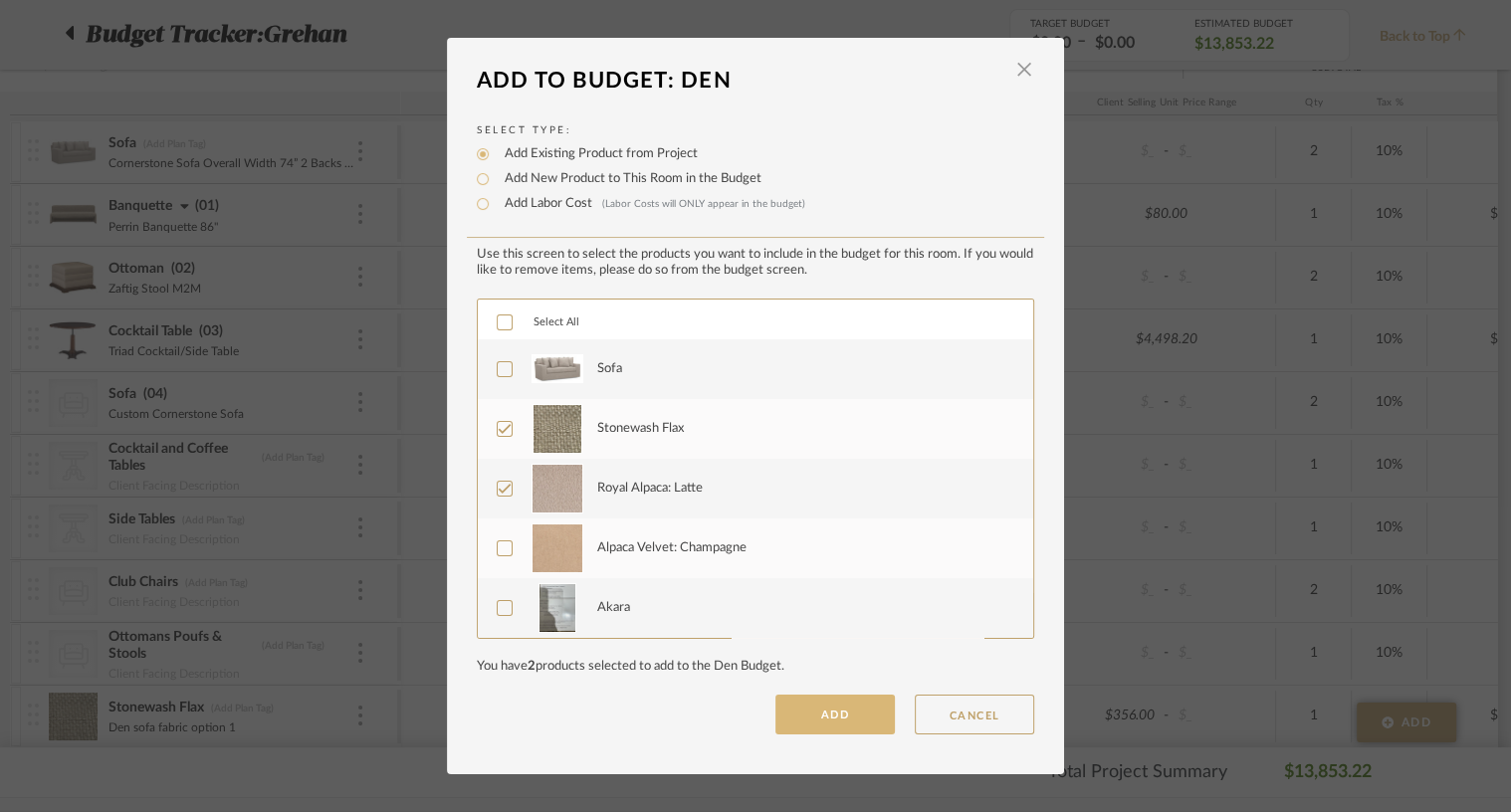 click on "ADD" at bounding box center [835, 714] 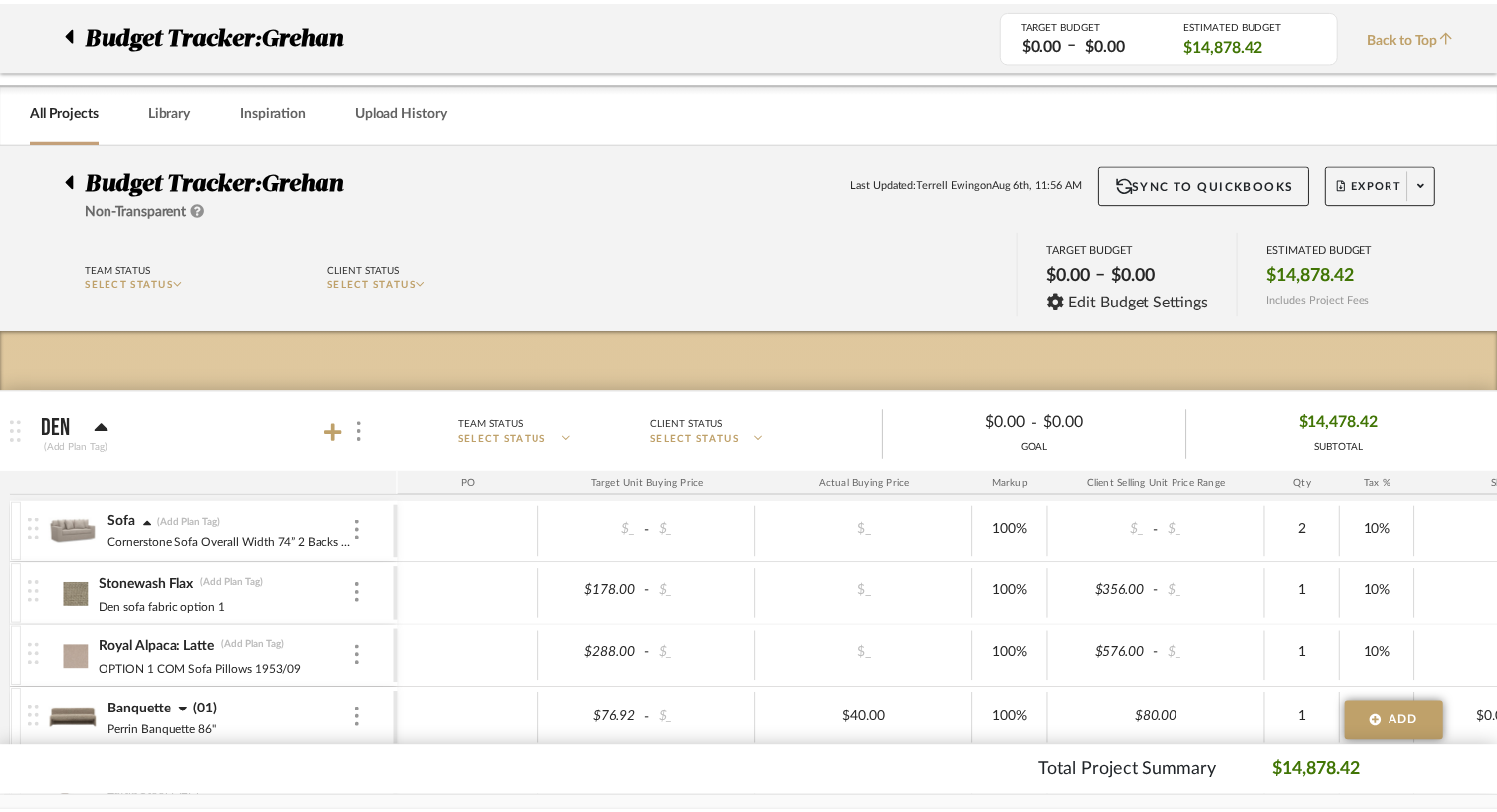scroll, scrollTop: 379, scrollLeft: 0, axis: vertical 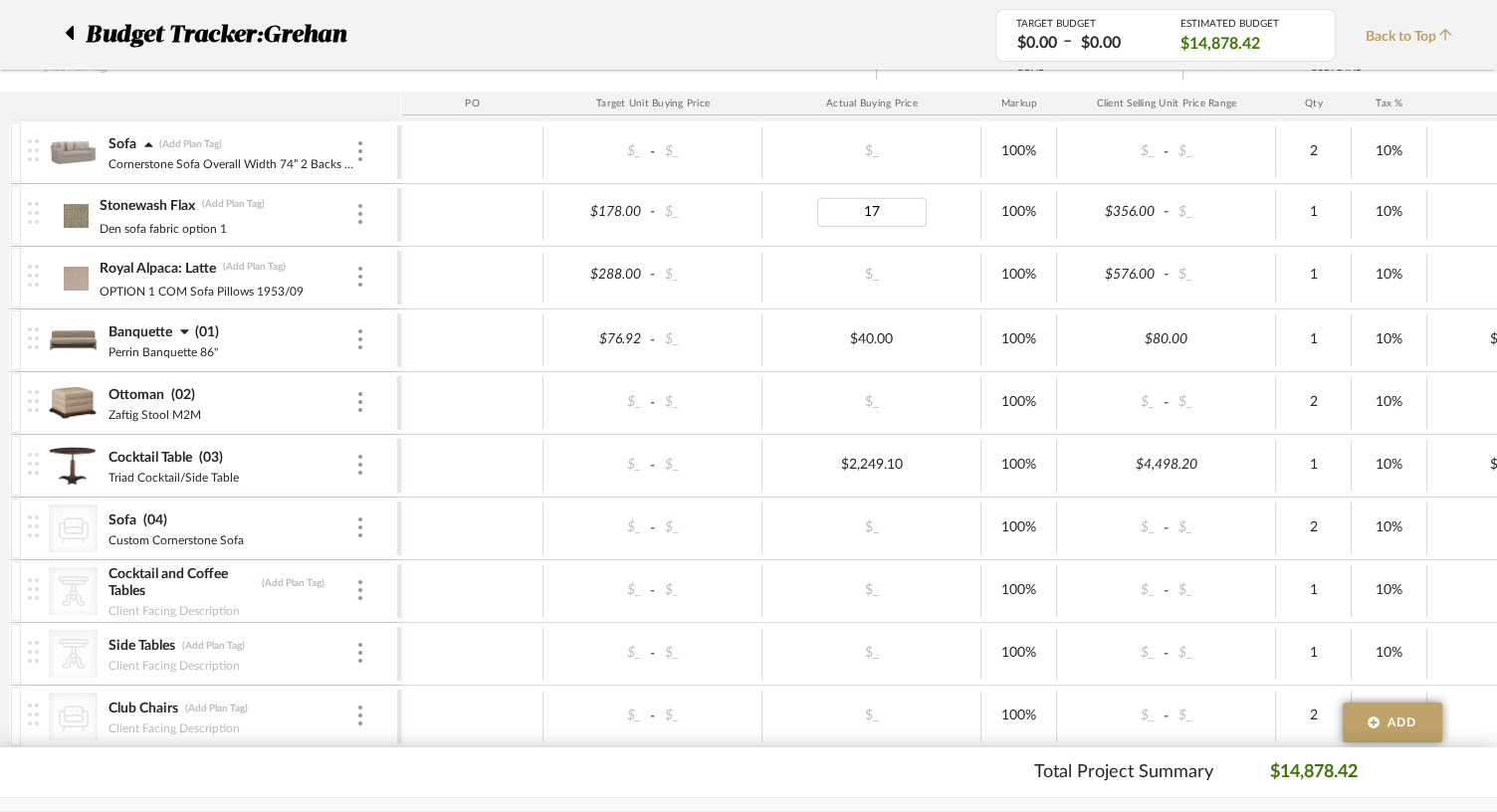 type on "178" 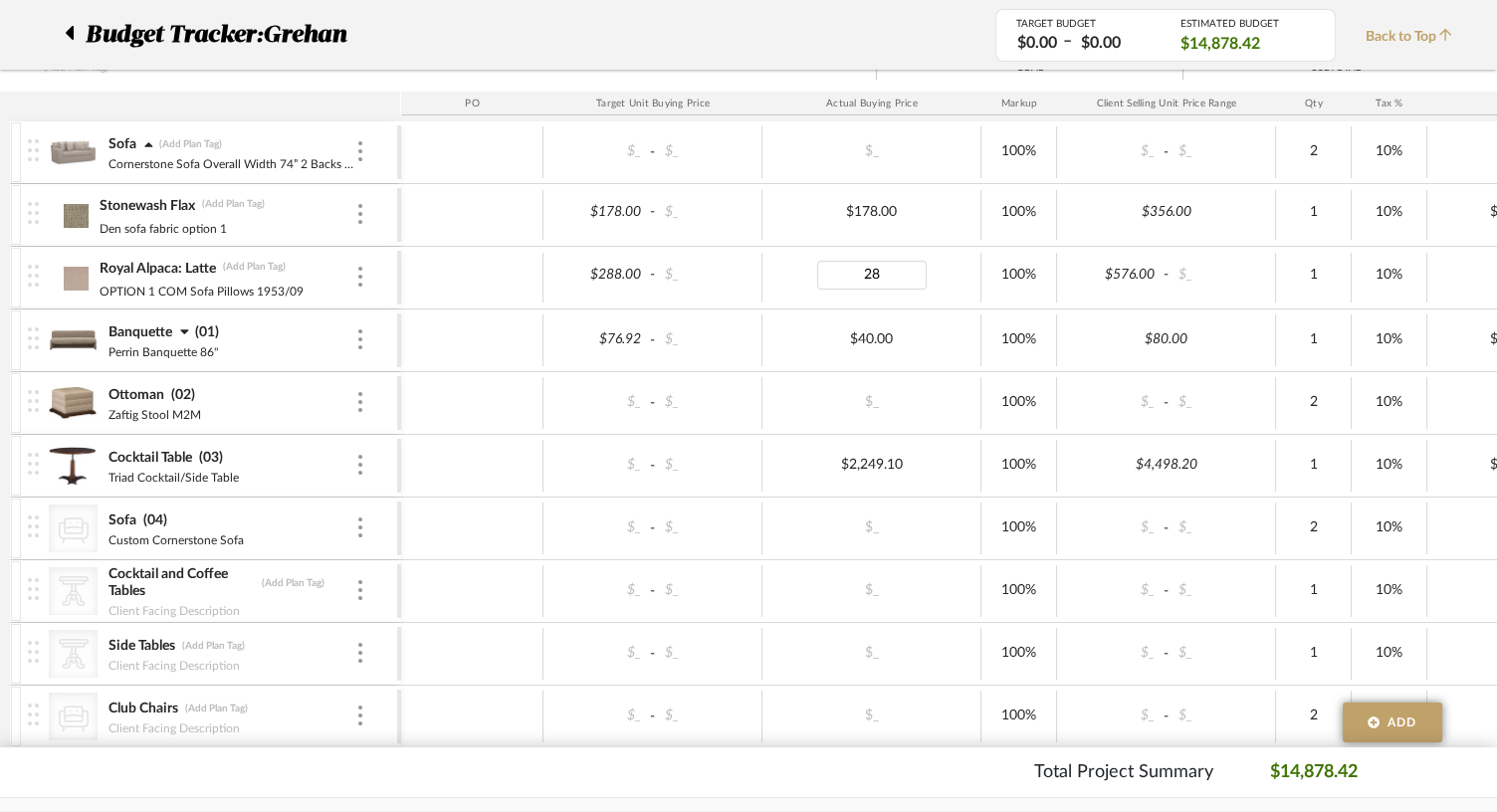 type on "288" 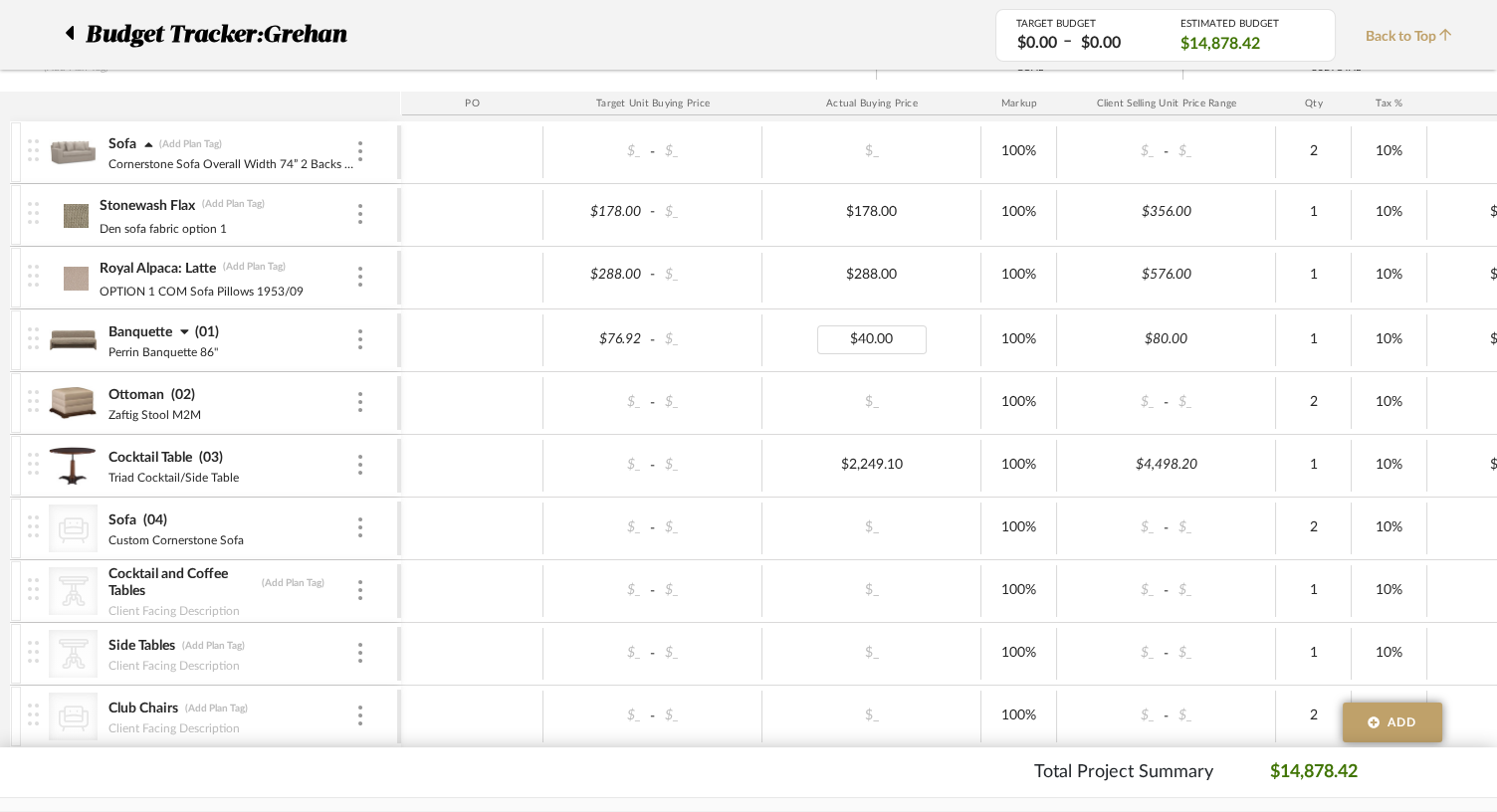 scroll, scrollTop: 0, scrollLeft: 22, axis: horizontal 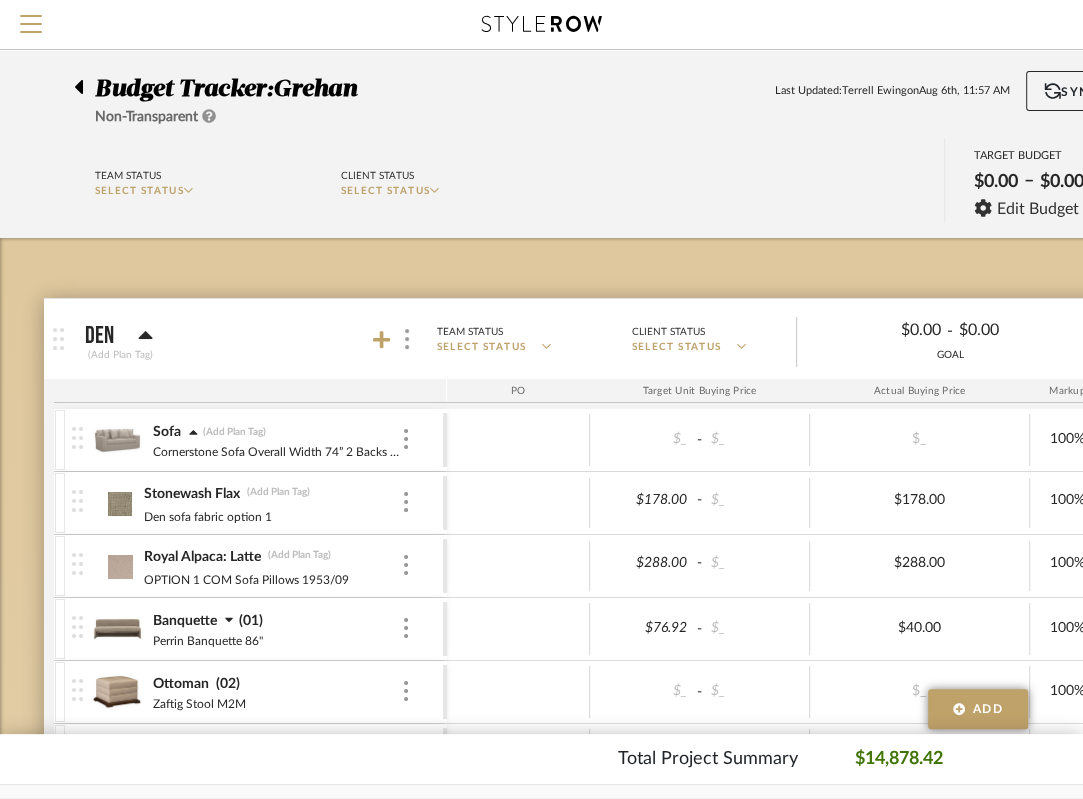click at bounding box center (117, 440) 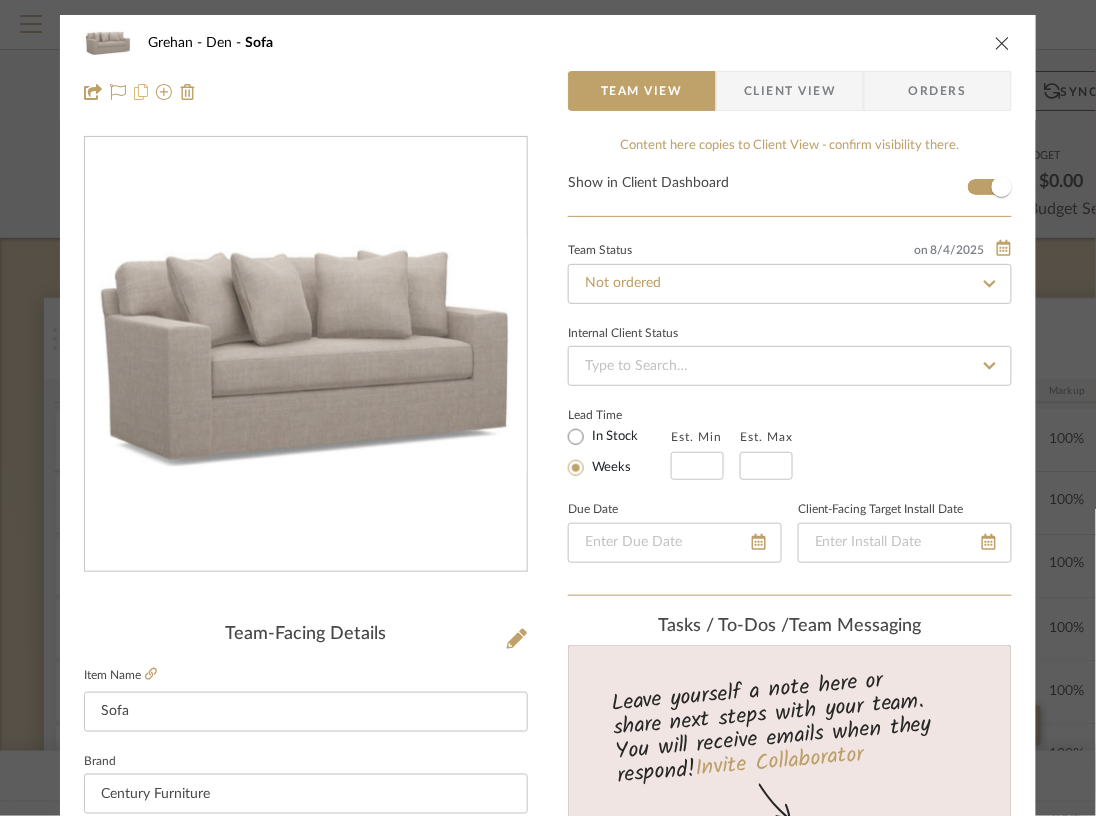 click 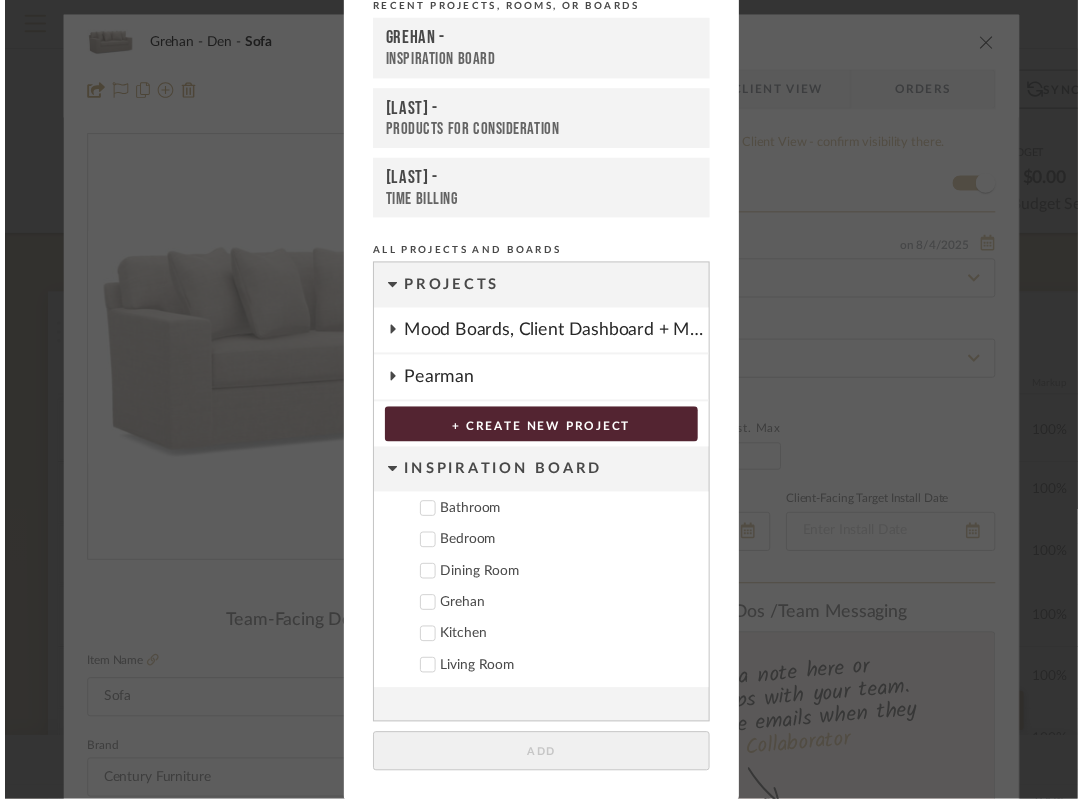 scroll, scrollTop: 0, scrollLeft: 0, axis: both 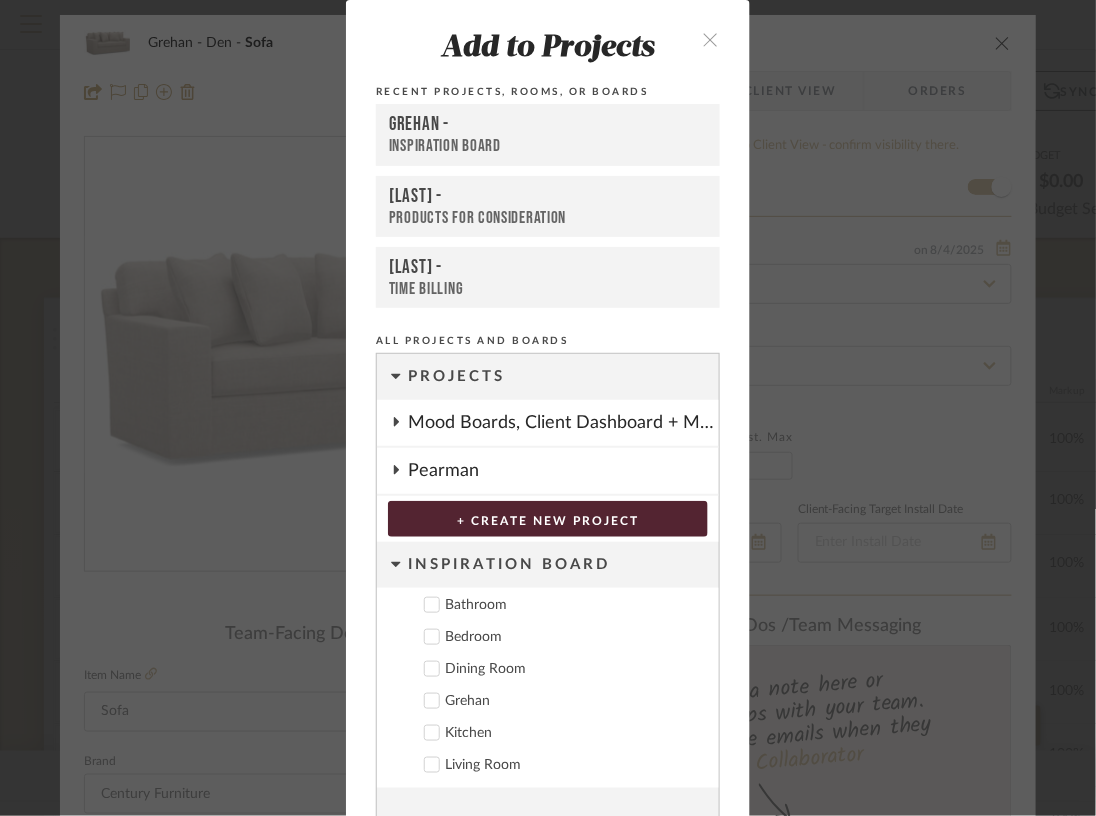 click at bounding box center [710, 39] 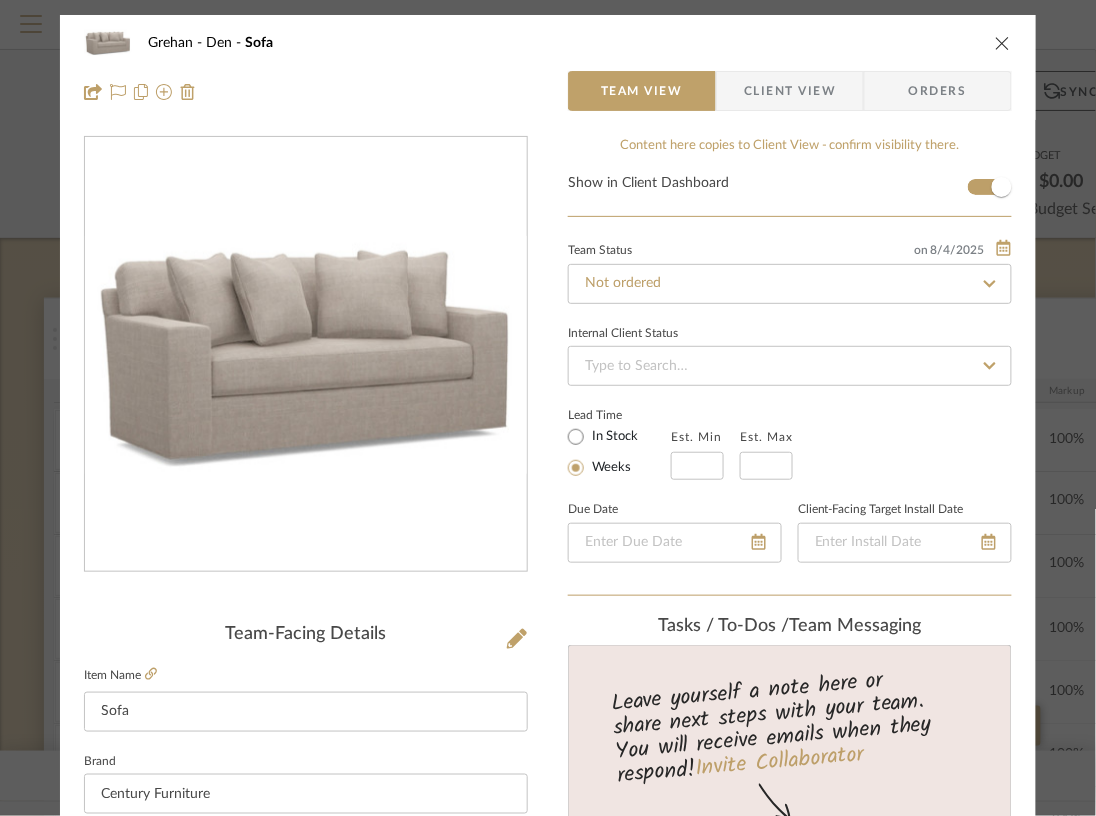 click at bounding box center [1003, 43] 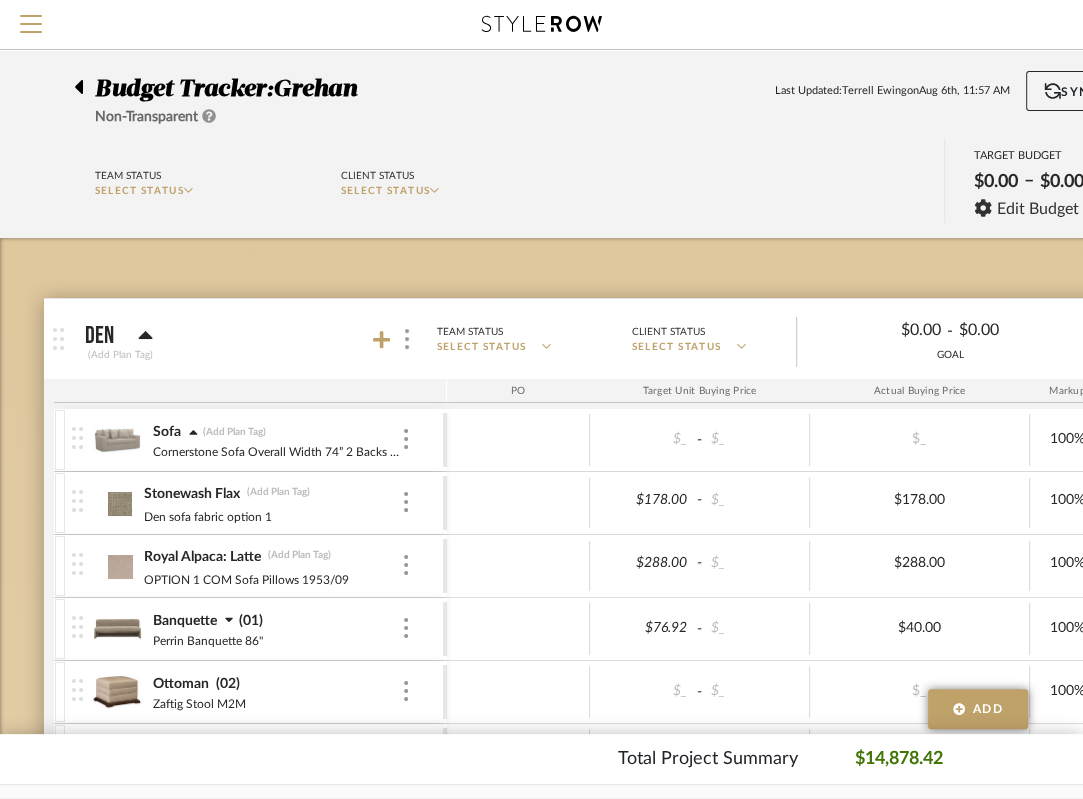 click 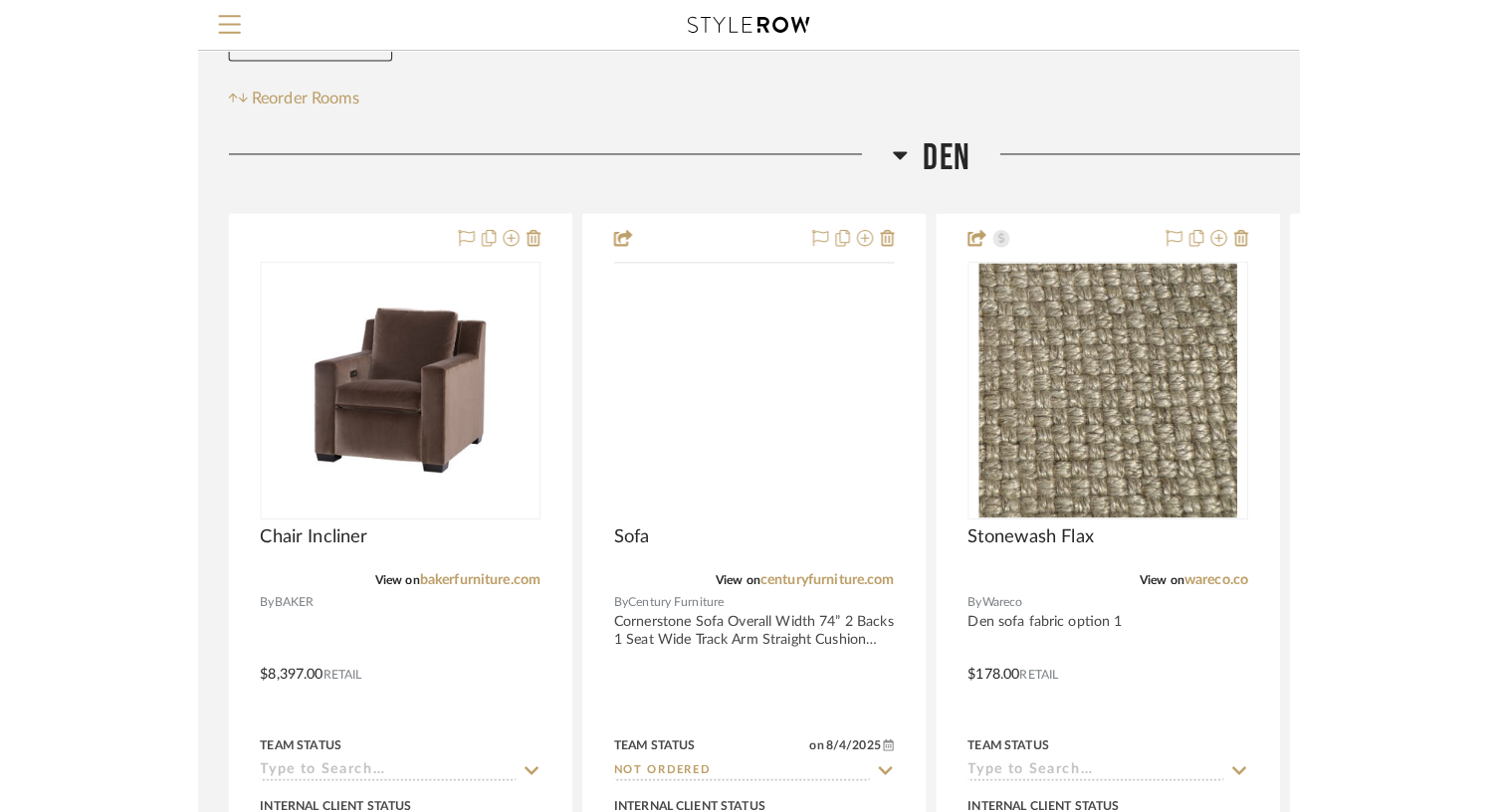 scroll, scrollTop: 260, scrollLeft: 0, axis: vertical 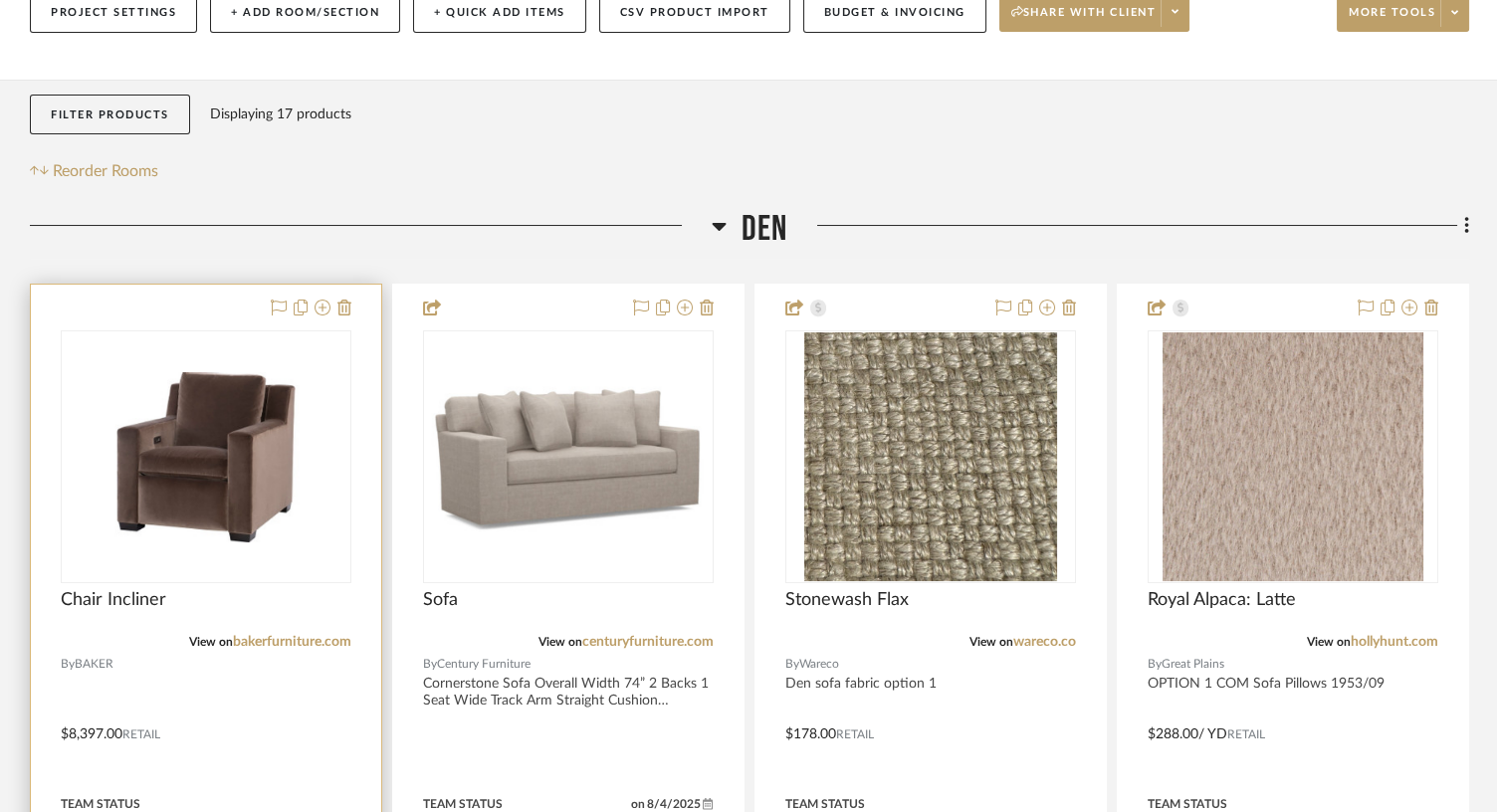 type 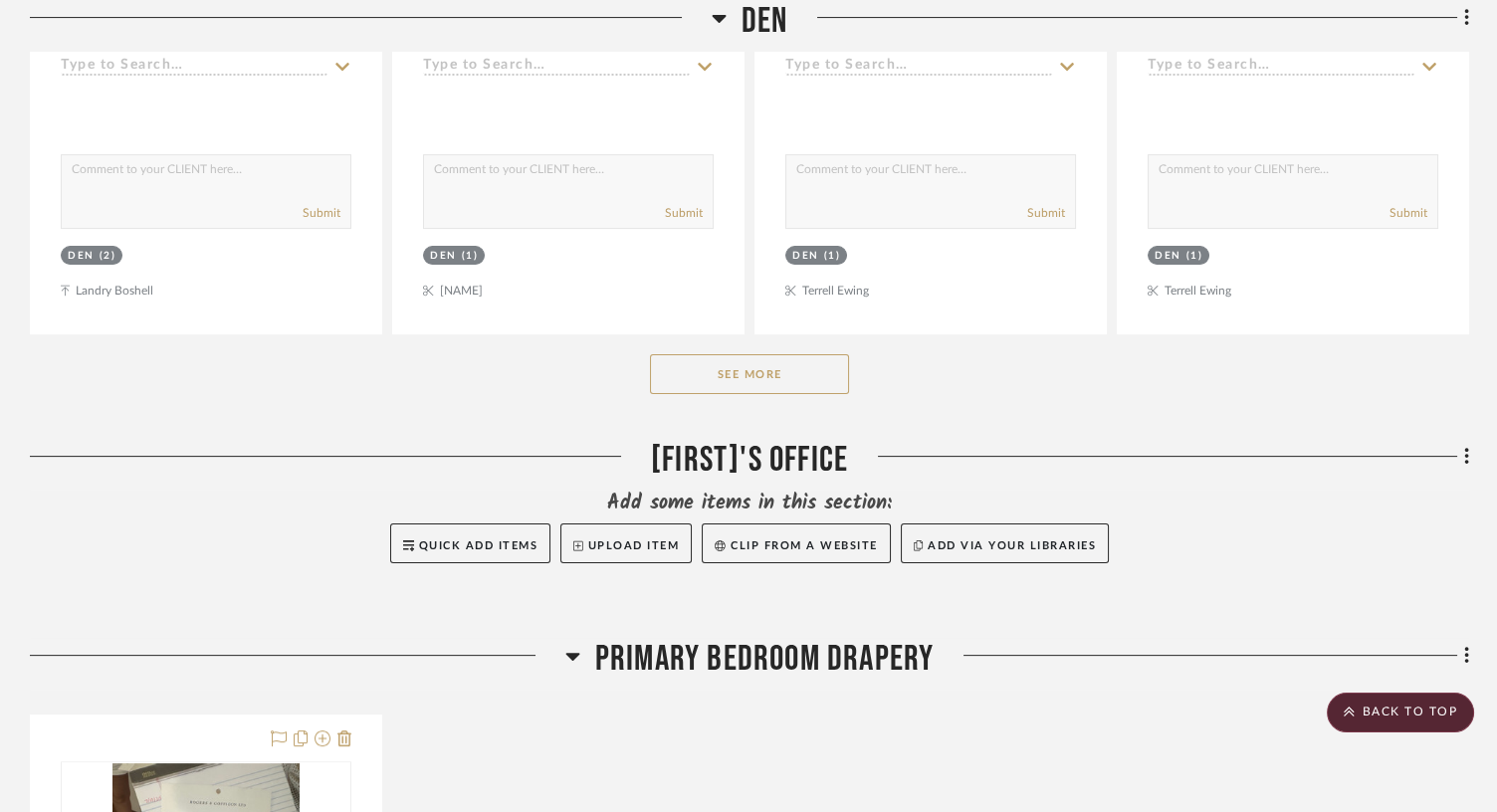 scroll, scrollTop: 1085, scrollLeft: 0, axis: vertical 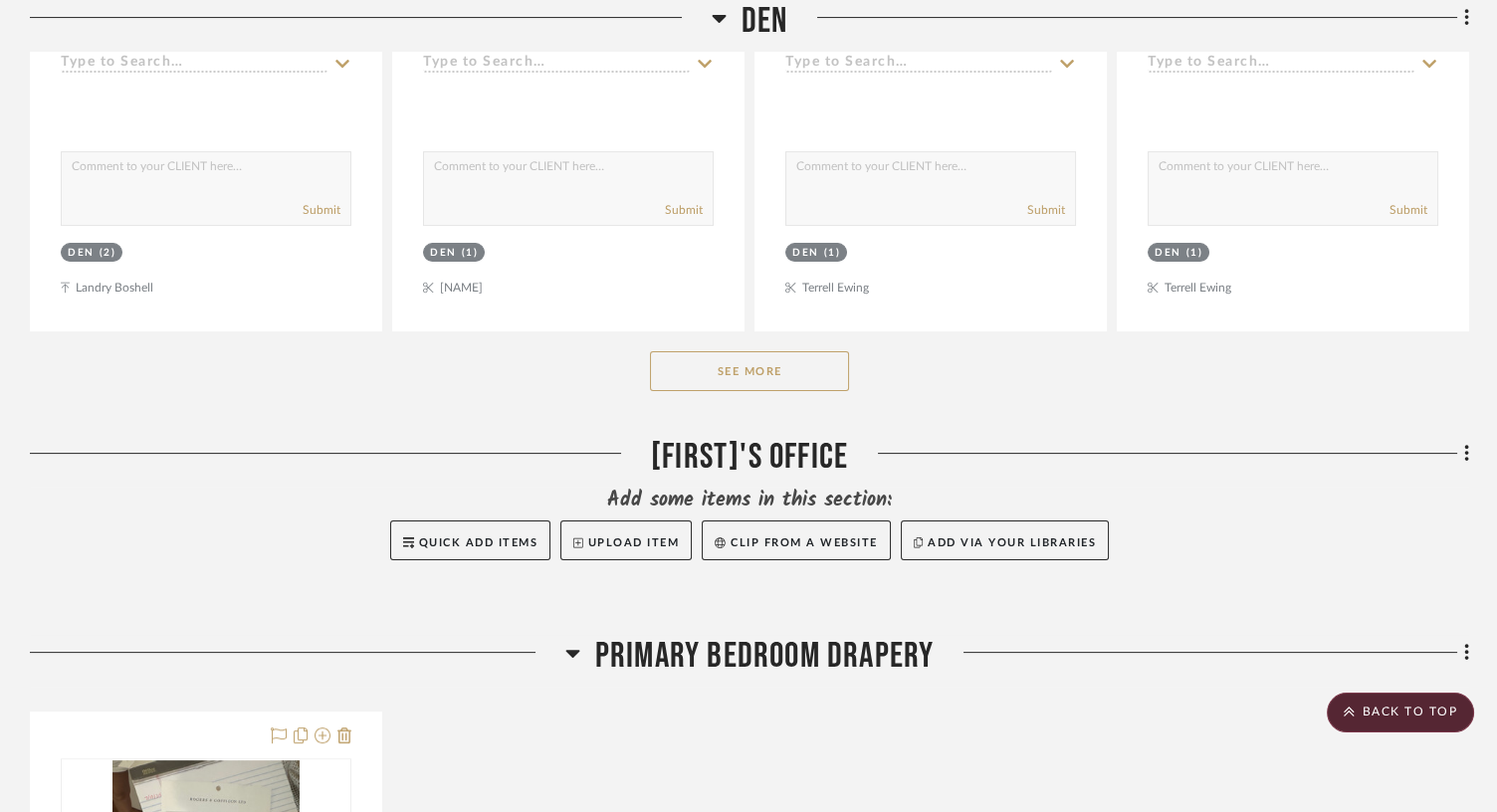 click on "See More" 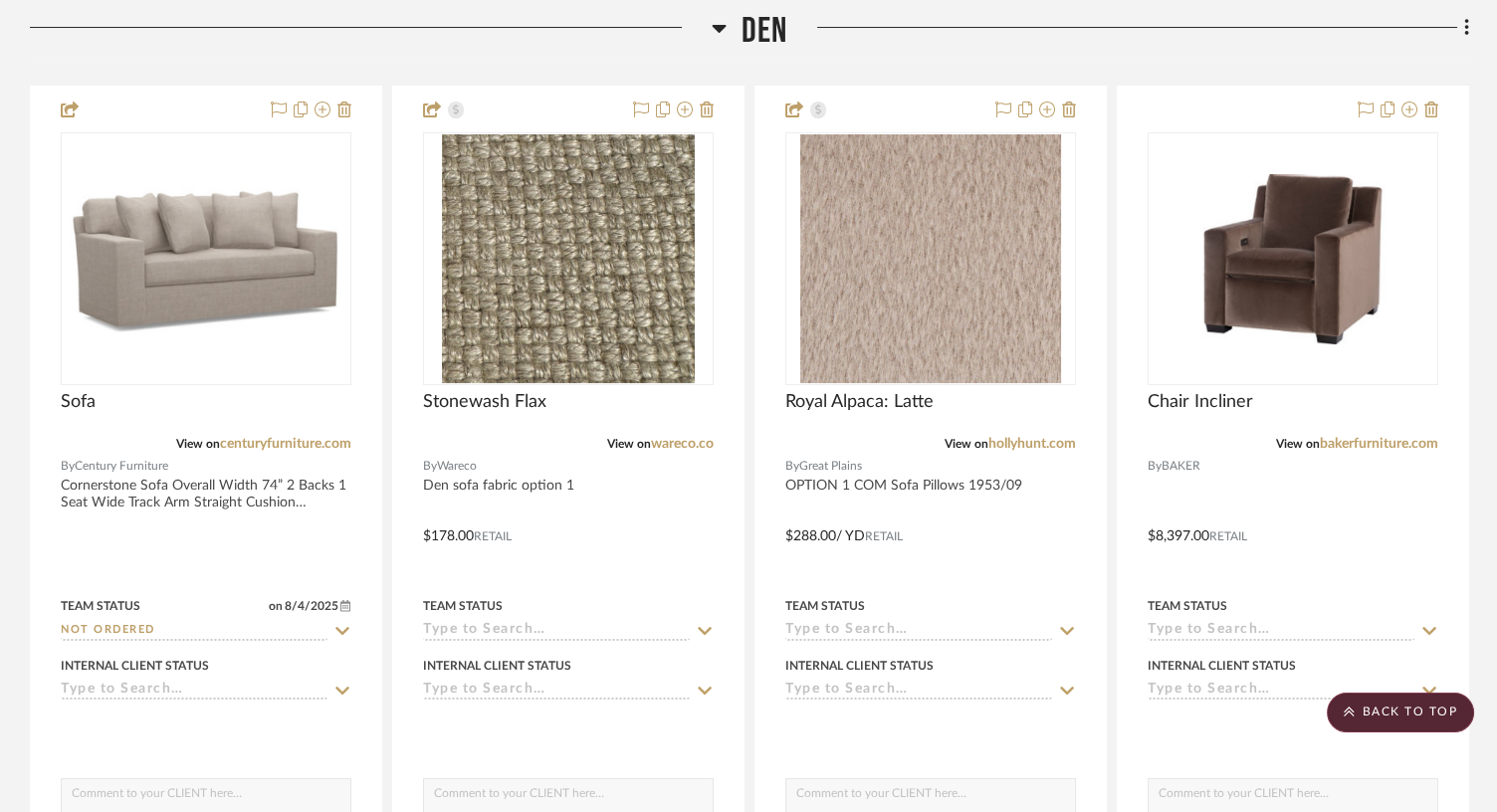 scroll, scrollTop: 433, scrollLeft: 0, axis: vertical 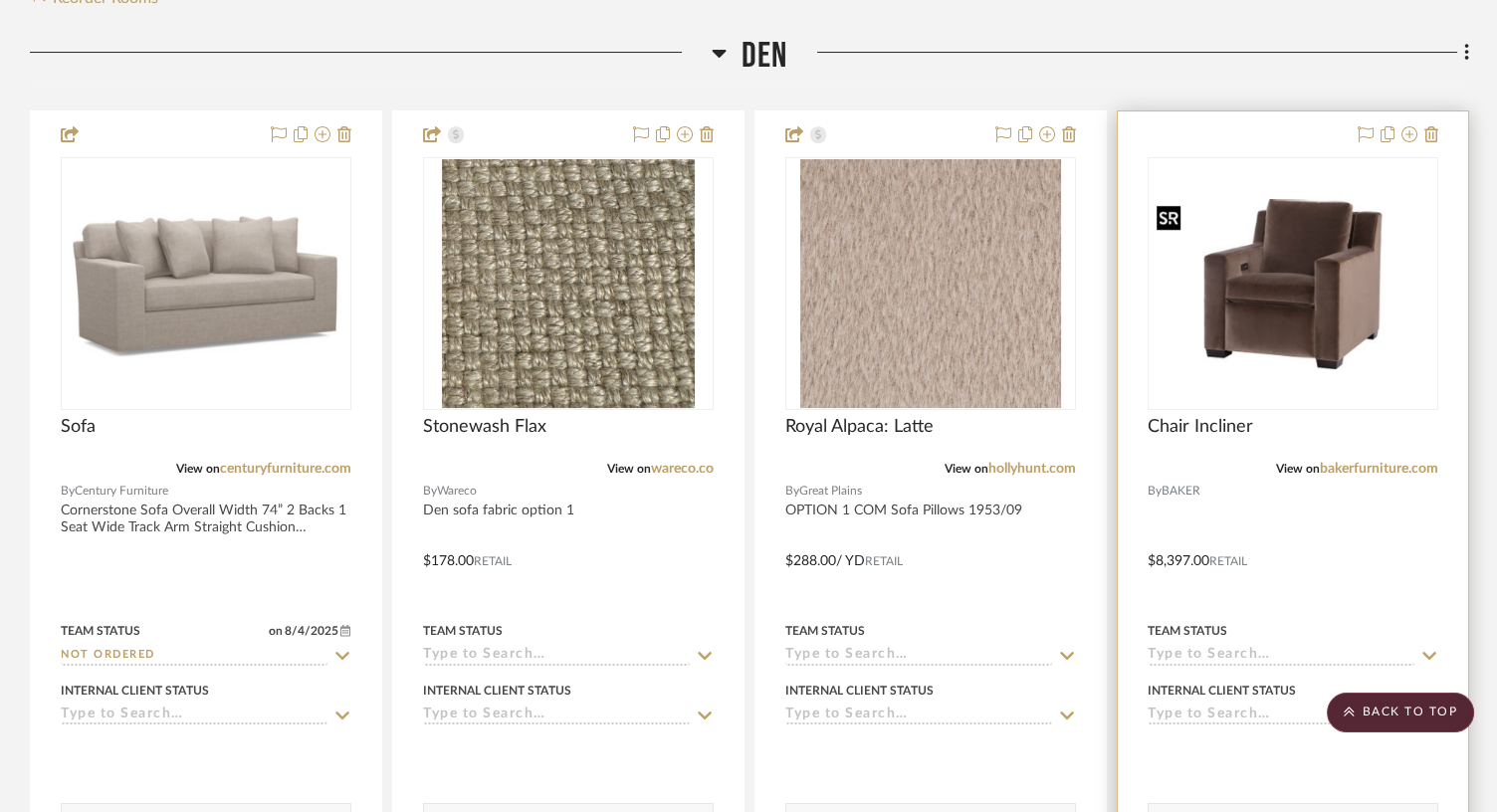 click at bounding box center [1293, 284] 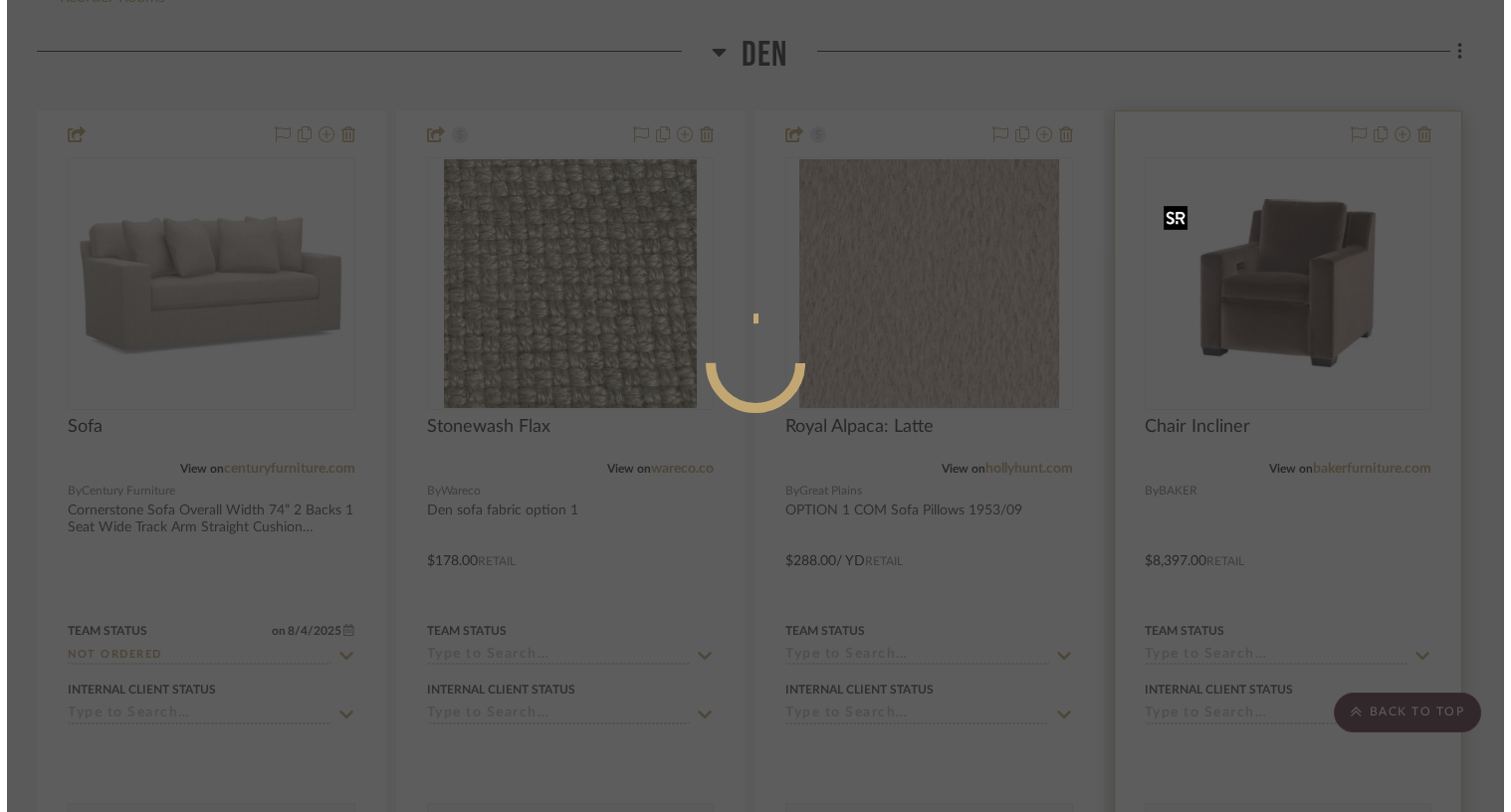 scroll, scrollTop: 0, scrollLeft: 0, axis: both 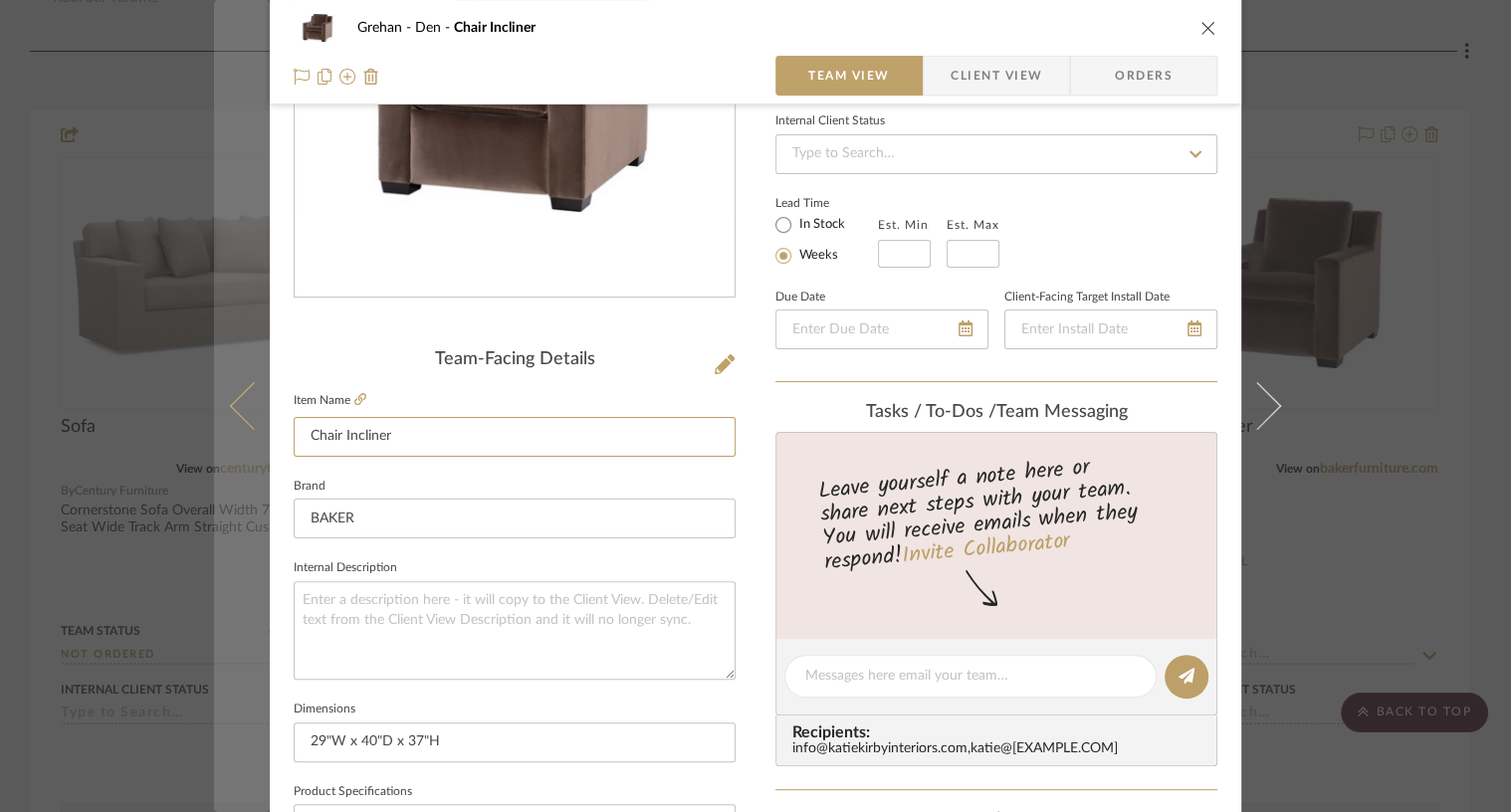 drag, startPoint x: 337, startPoint y: 437, endPoint x: 242, endPoint y: 438, distance: 95.00526 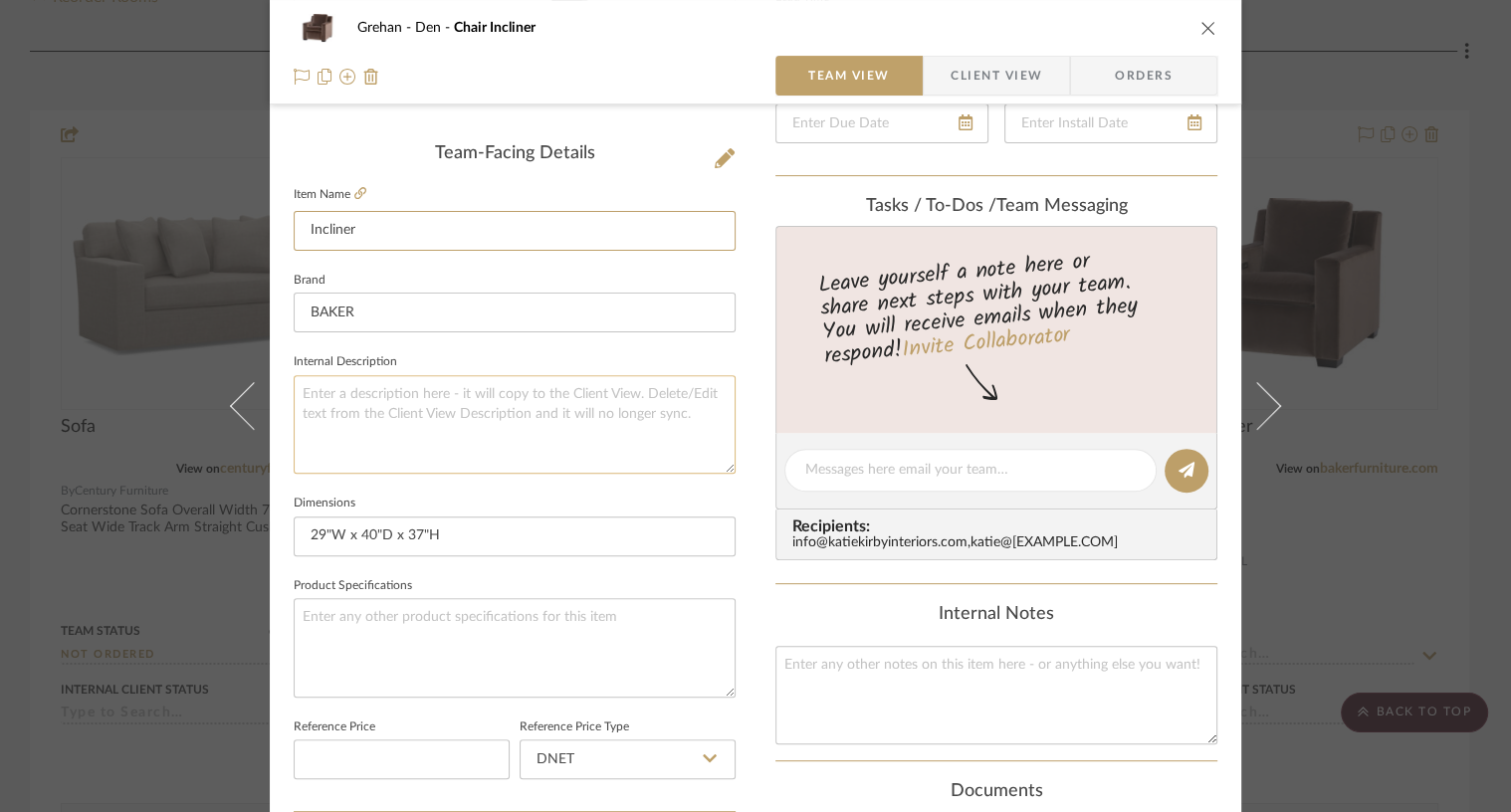 scroll, scrollTop: 482, scrollLeft: 0, axis: vertical 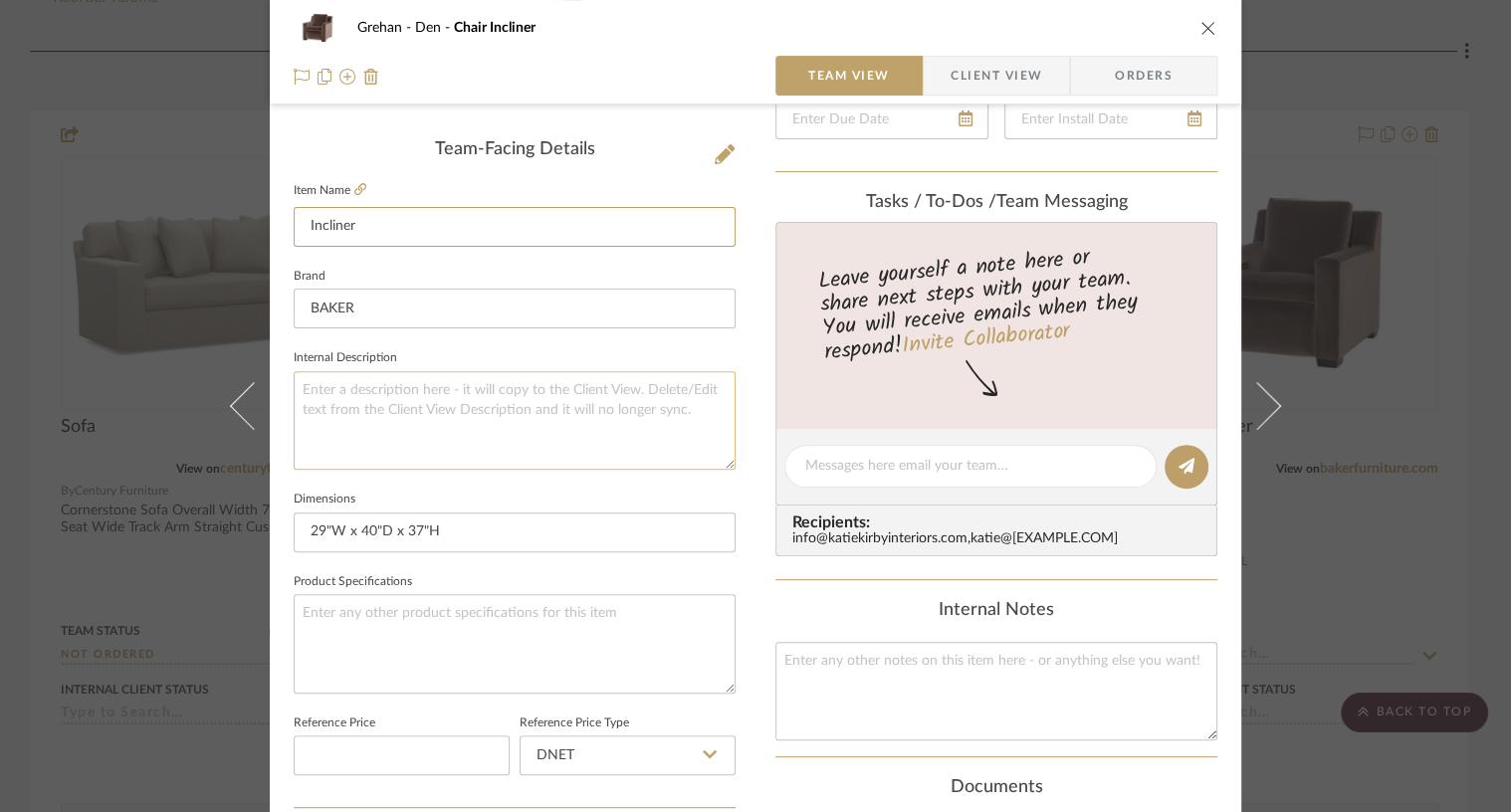 type on "Incliner" 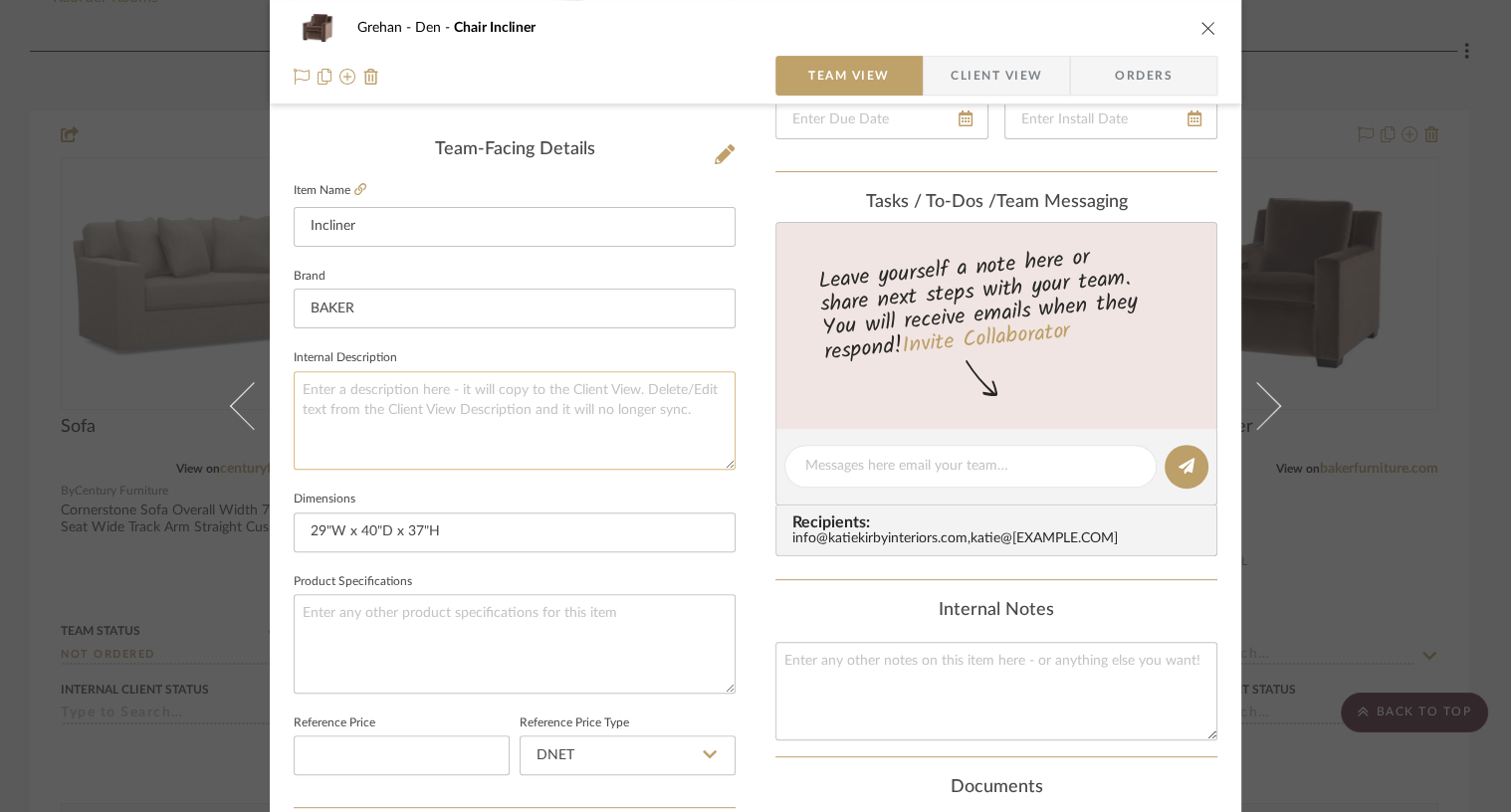click 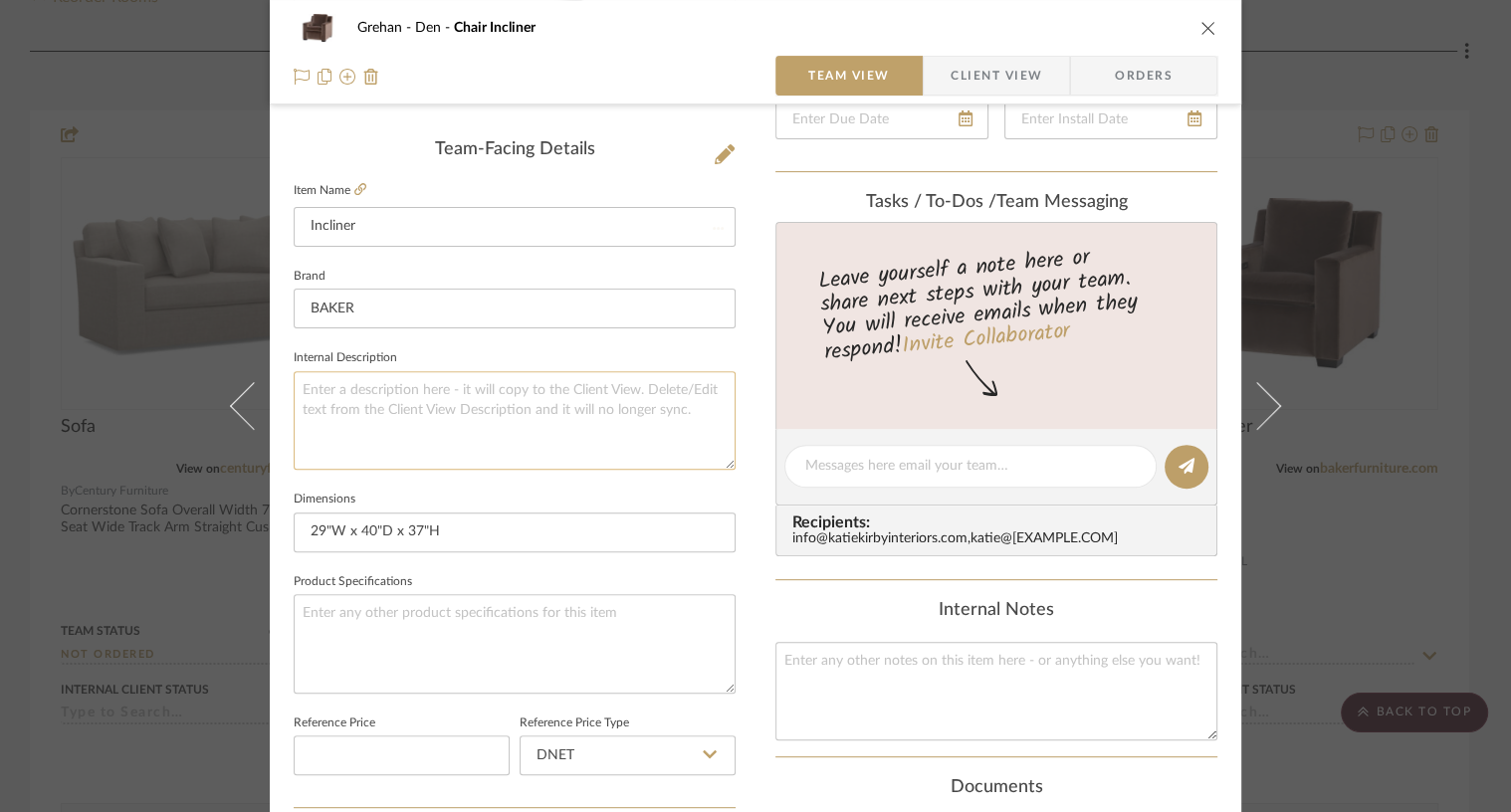 type 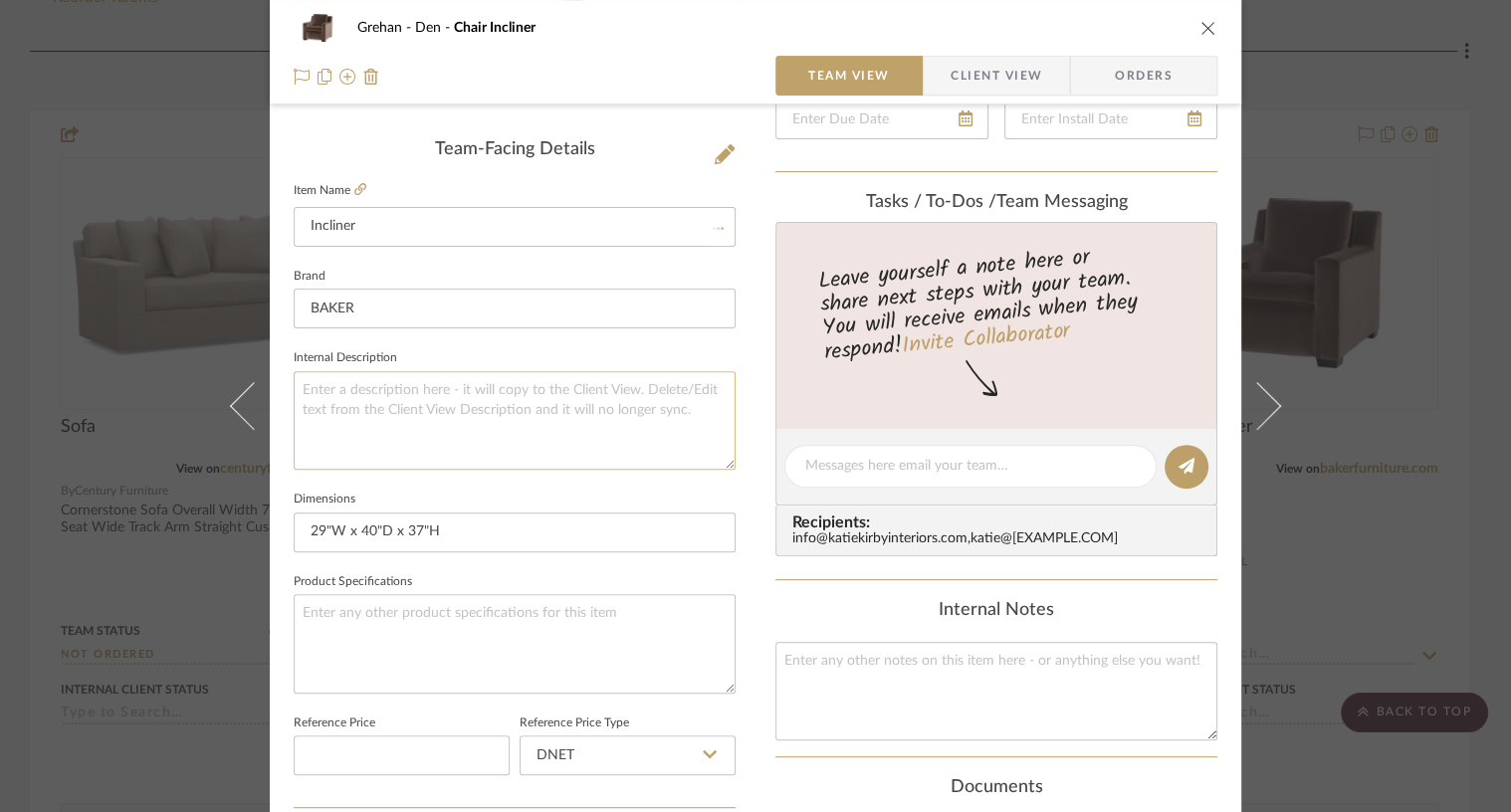 type 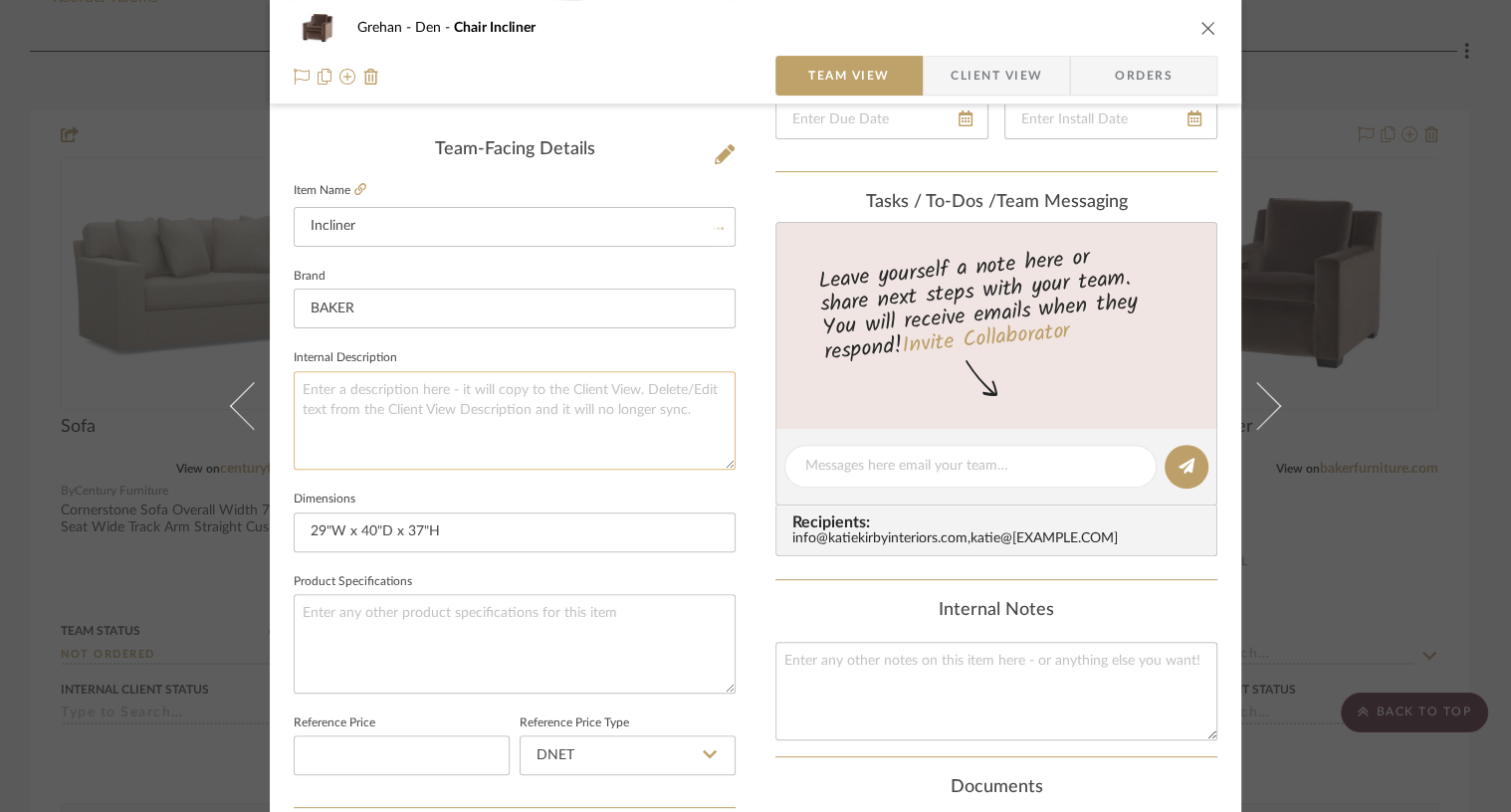 type 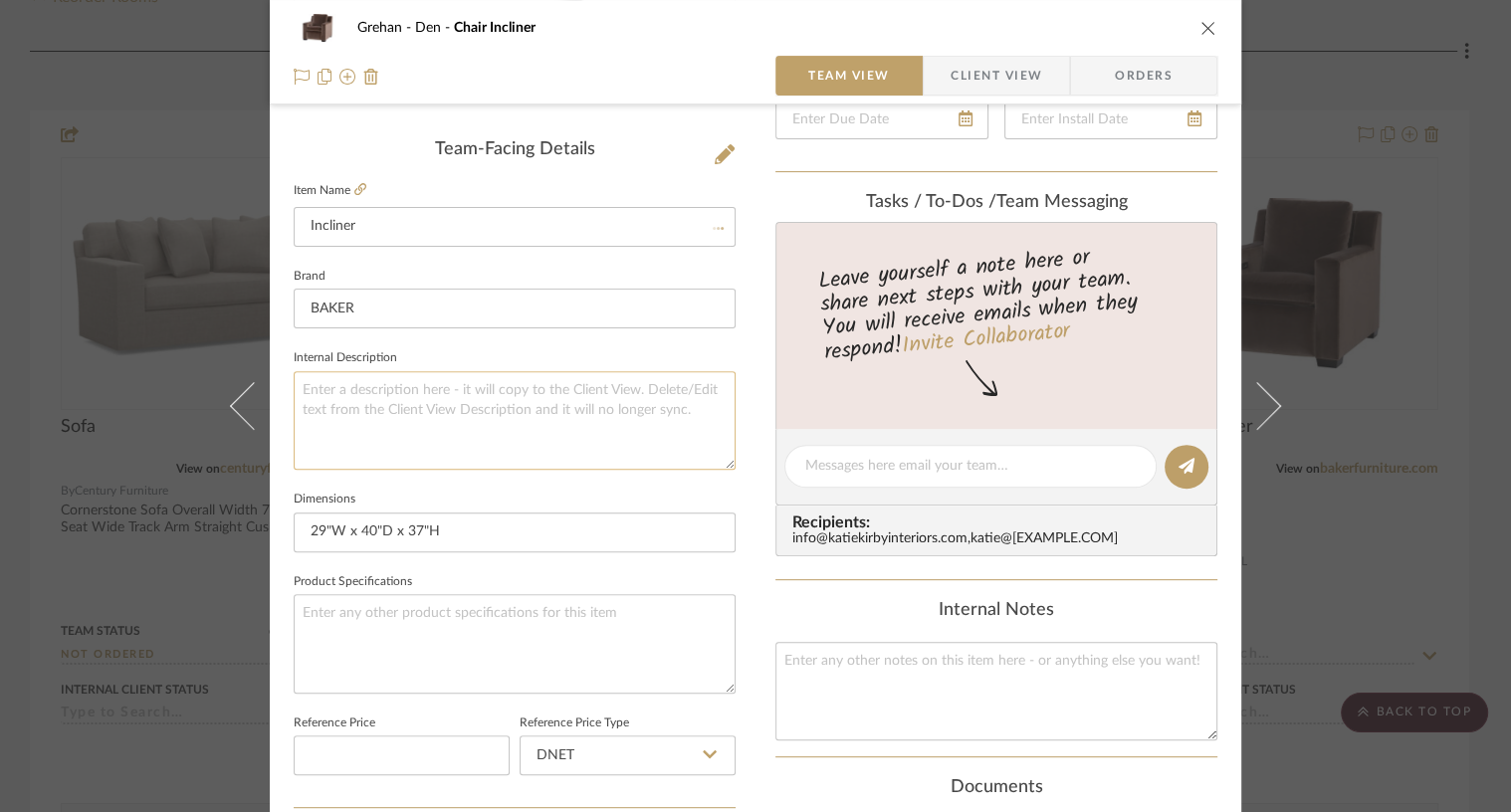 type 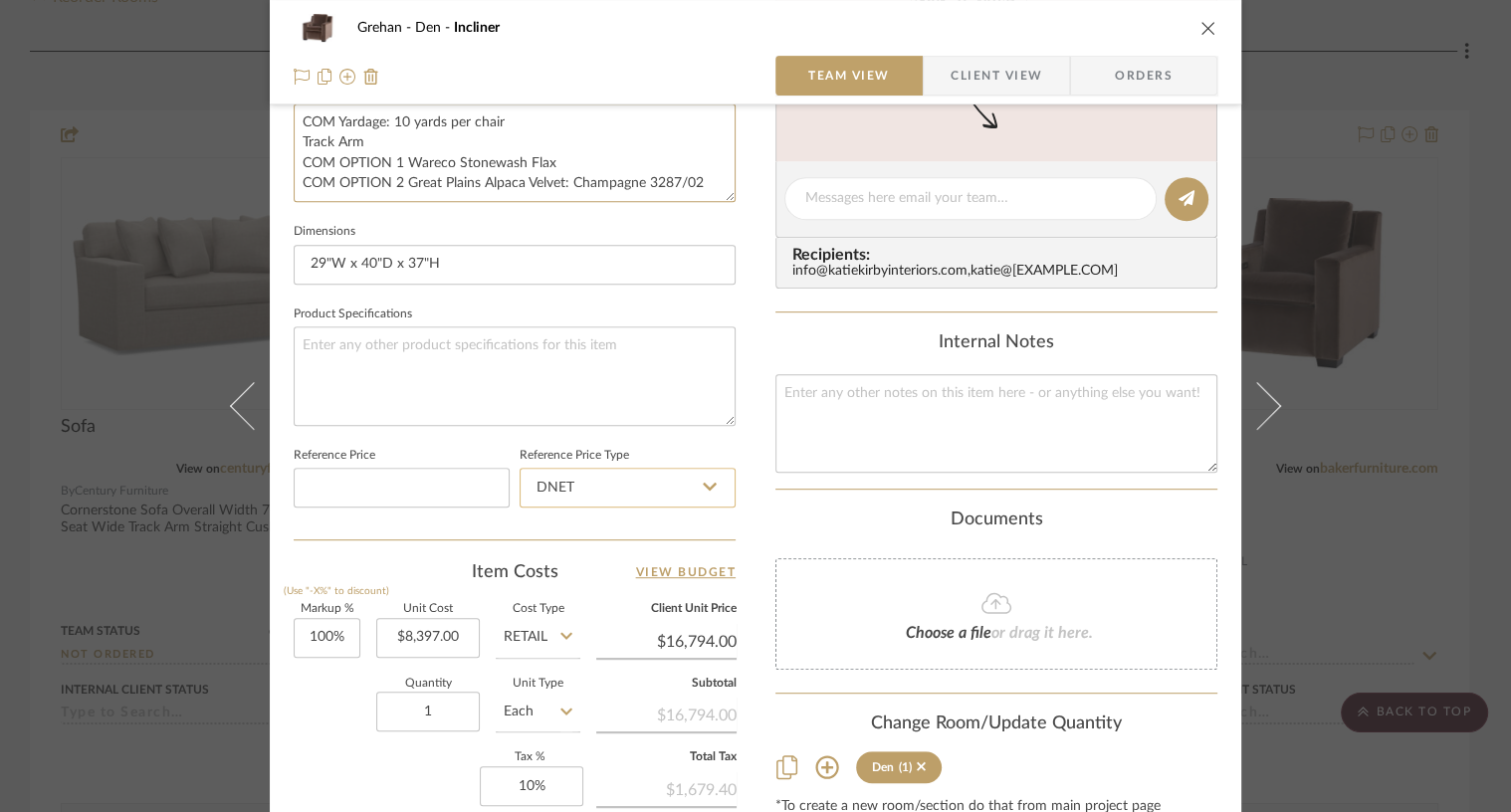 scroll, scrollTop: 774, scrollLeft: 0, axis: vertical 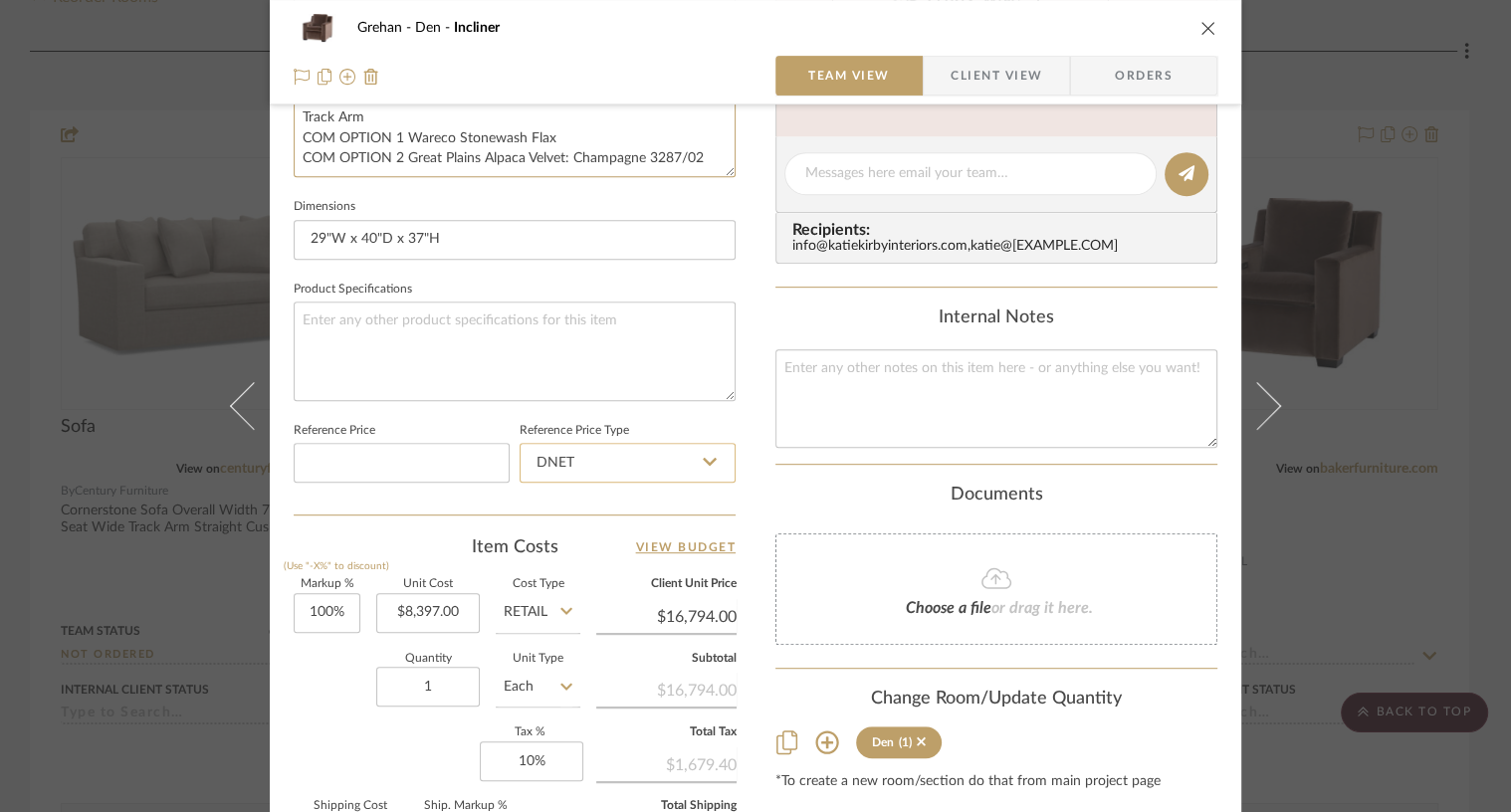 type on "COM Yardage: 10 yards per chair
Track Arm
COM OPTION 1 Wareco Stonewash Flax
COM OPTION 2 Great Plains Alpaca Velvet: Champagne 3287/02" 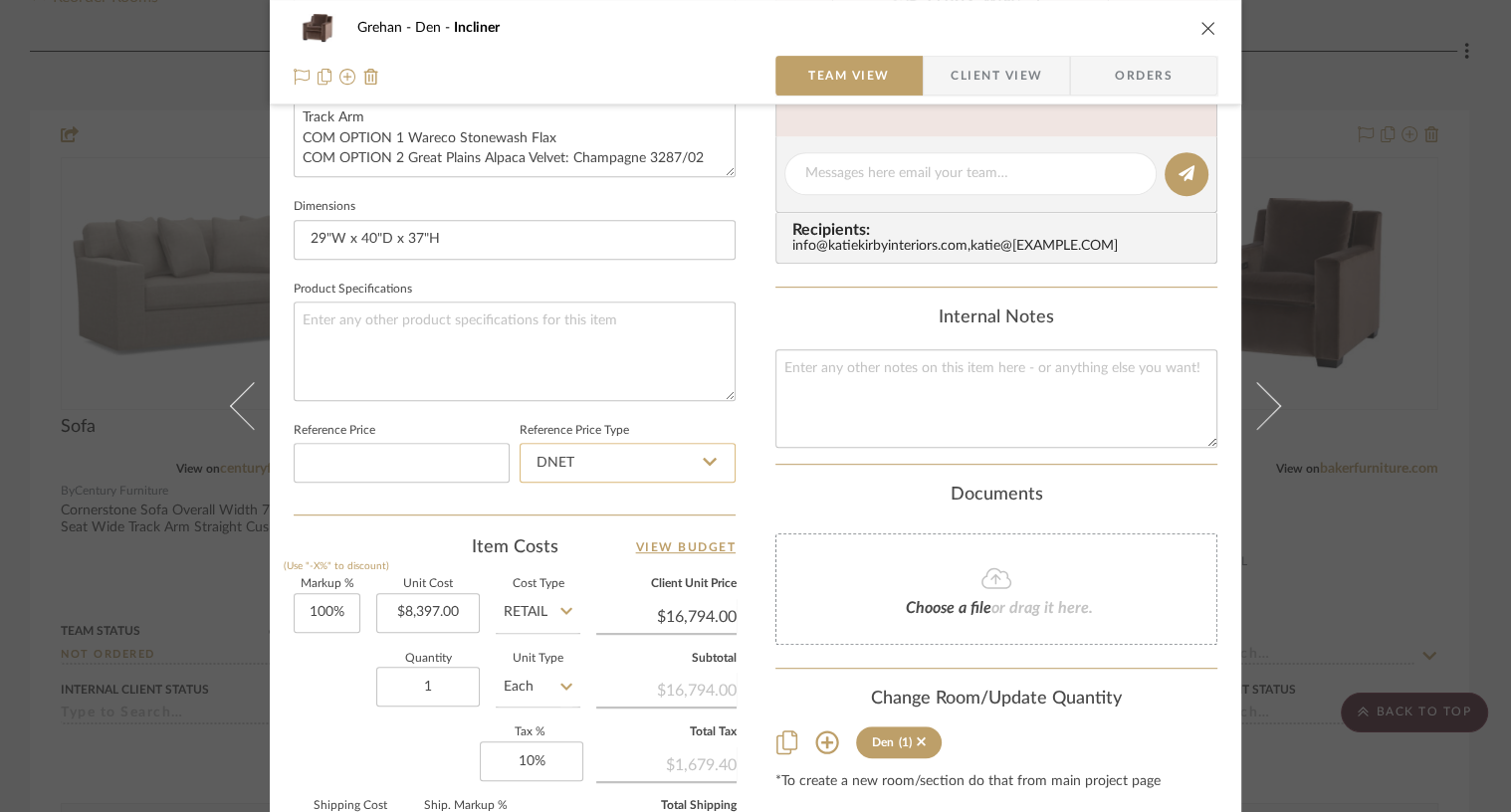 click on "DNET" 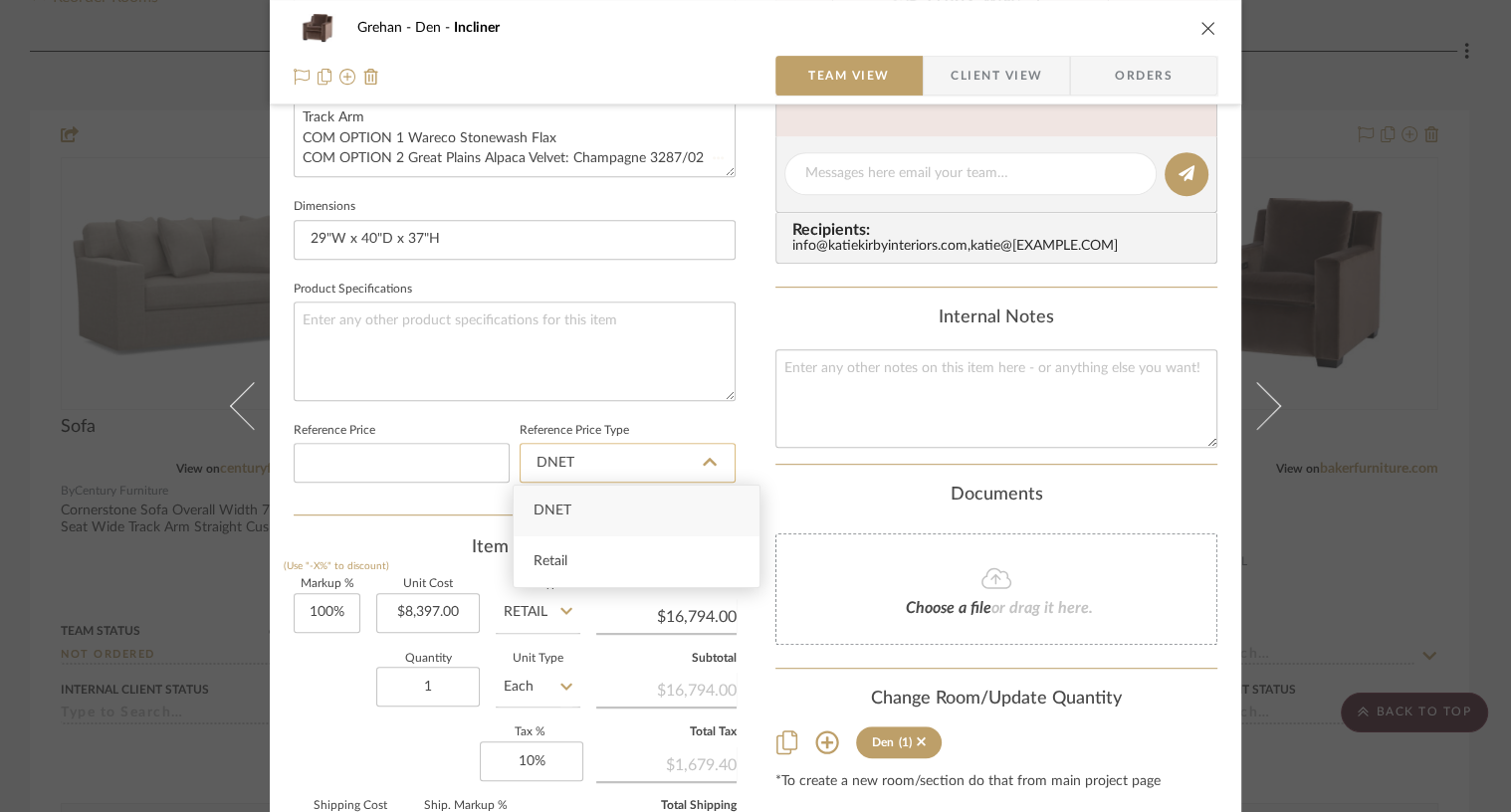 type 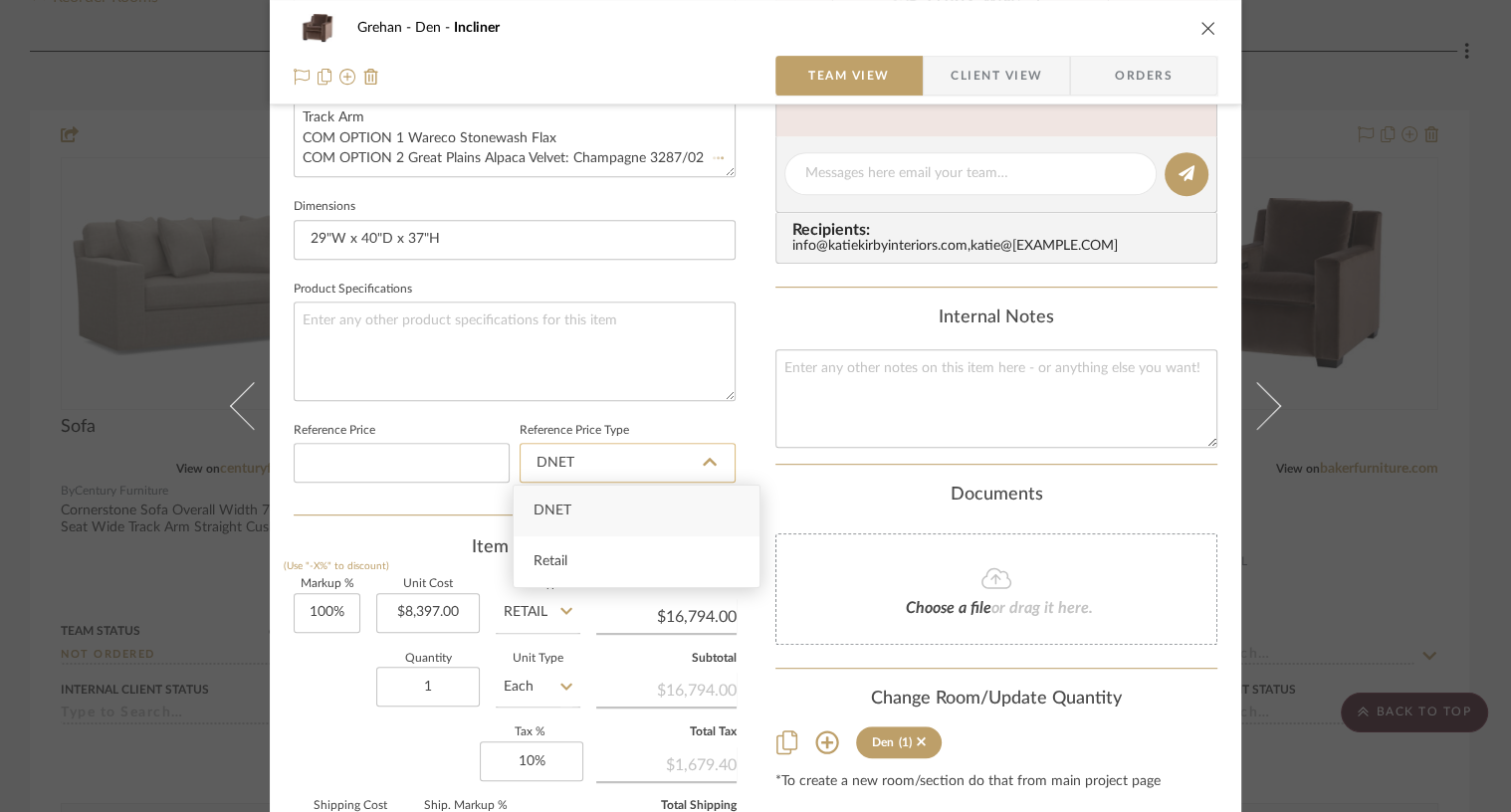 type 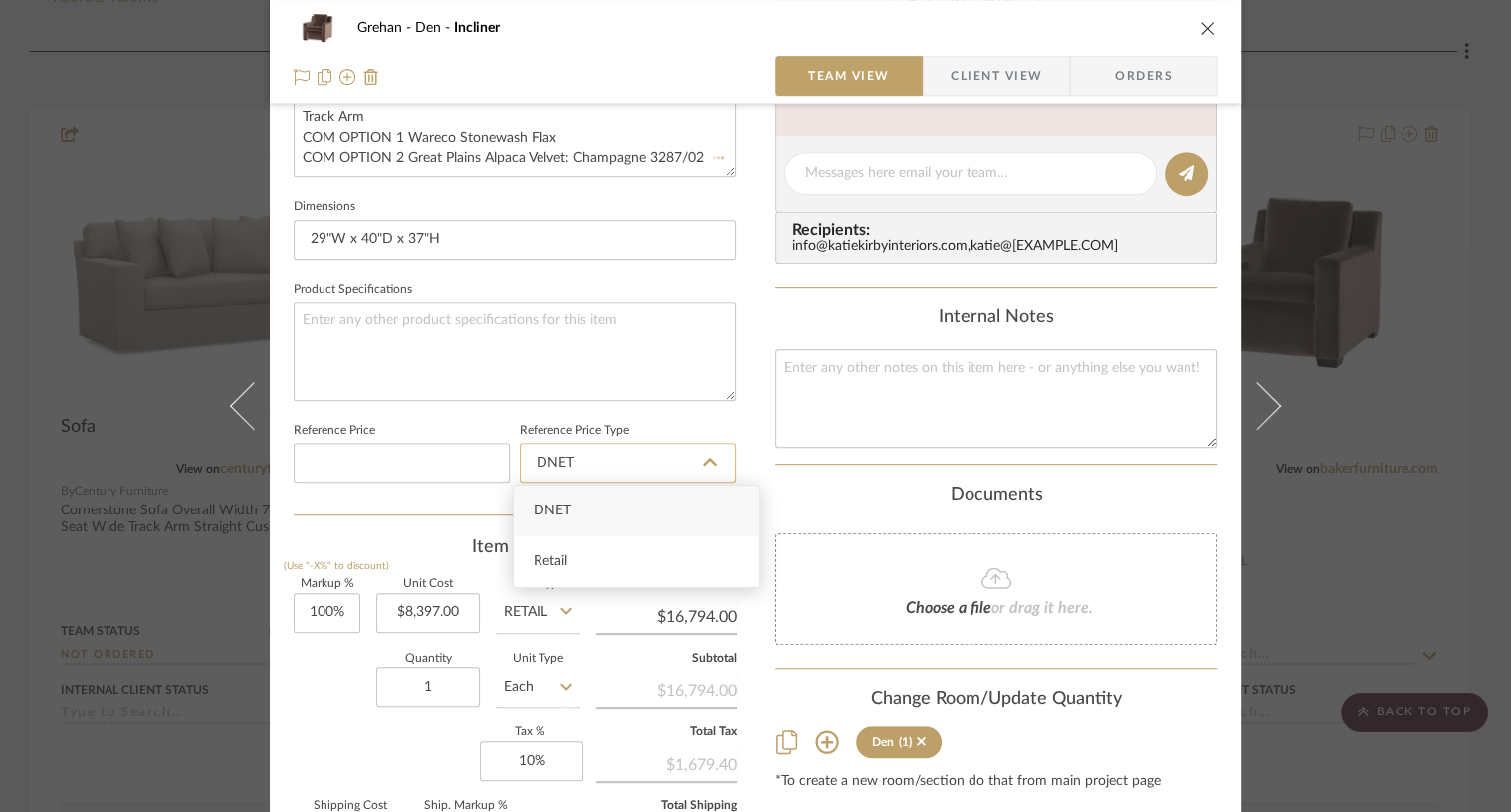 type 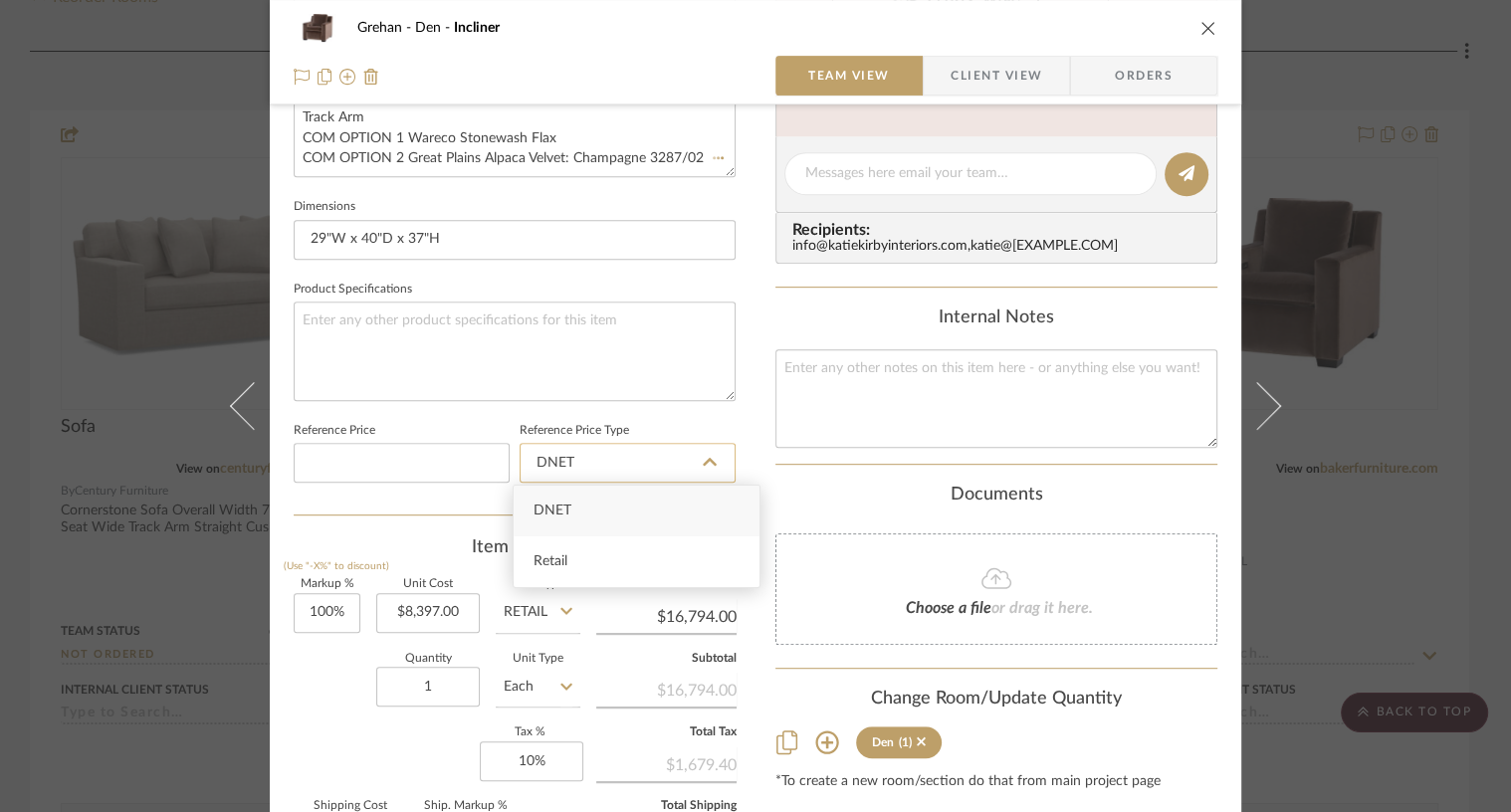 type 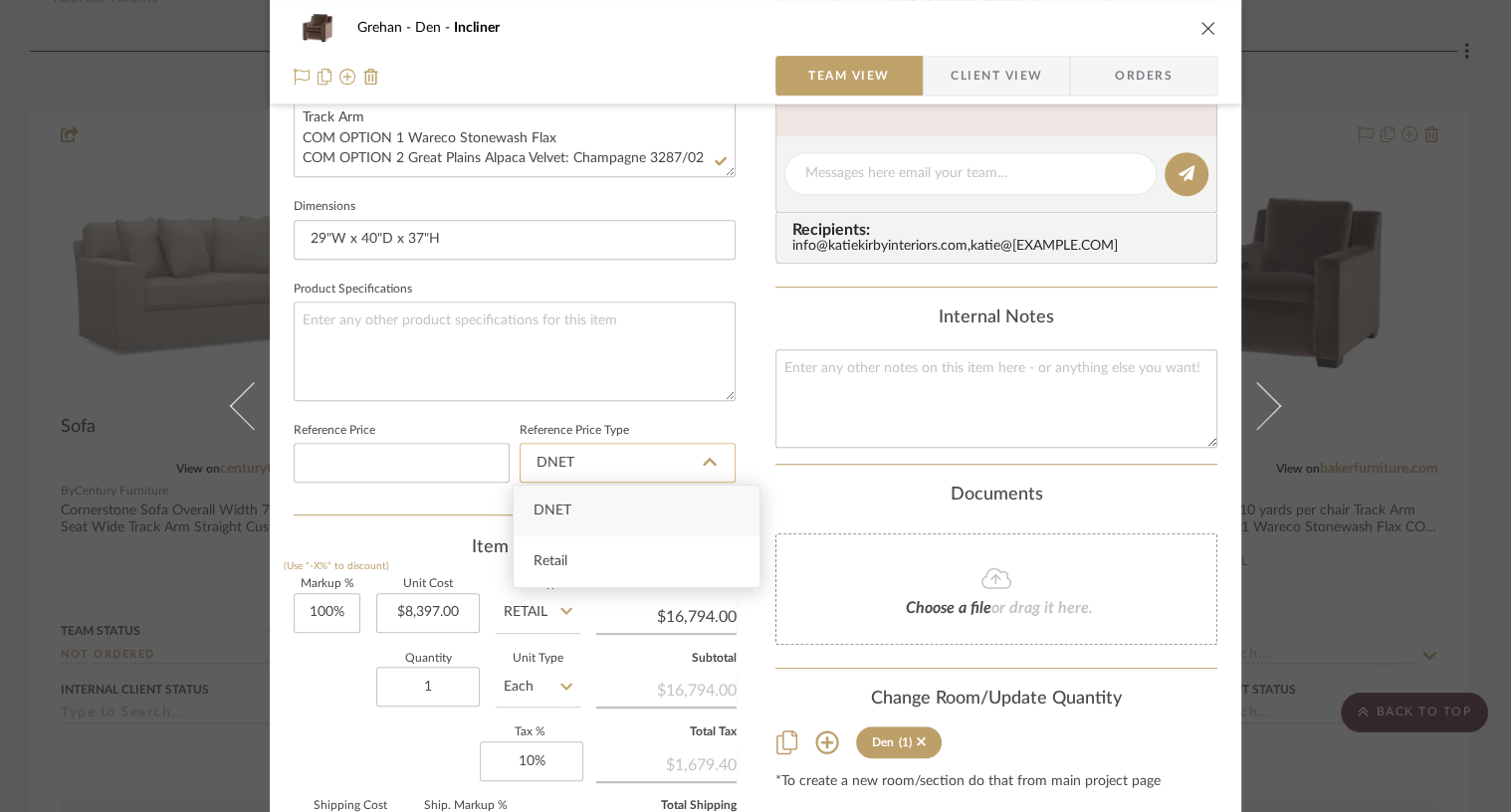 click on "DNET" 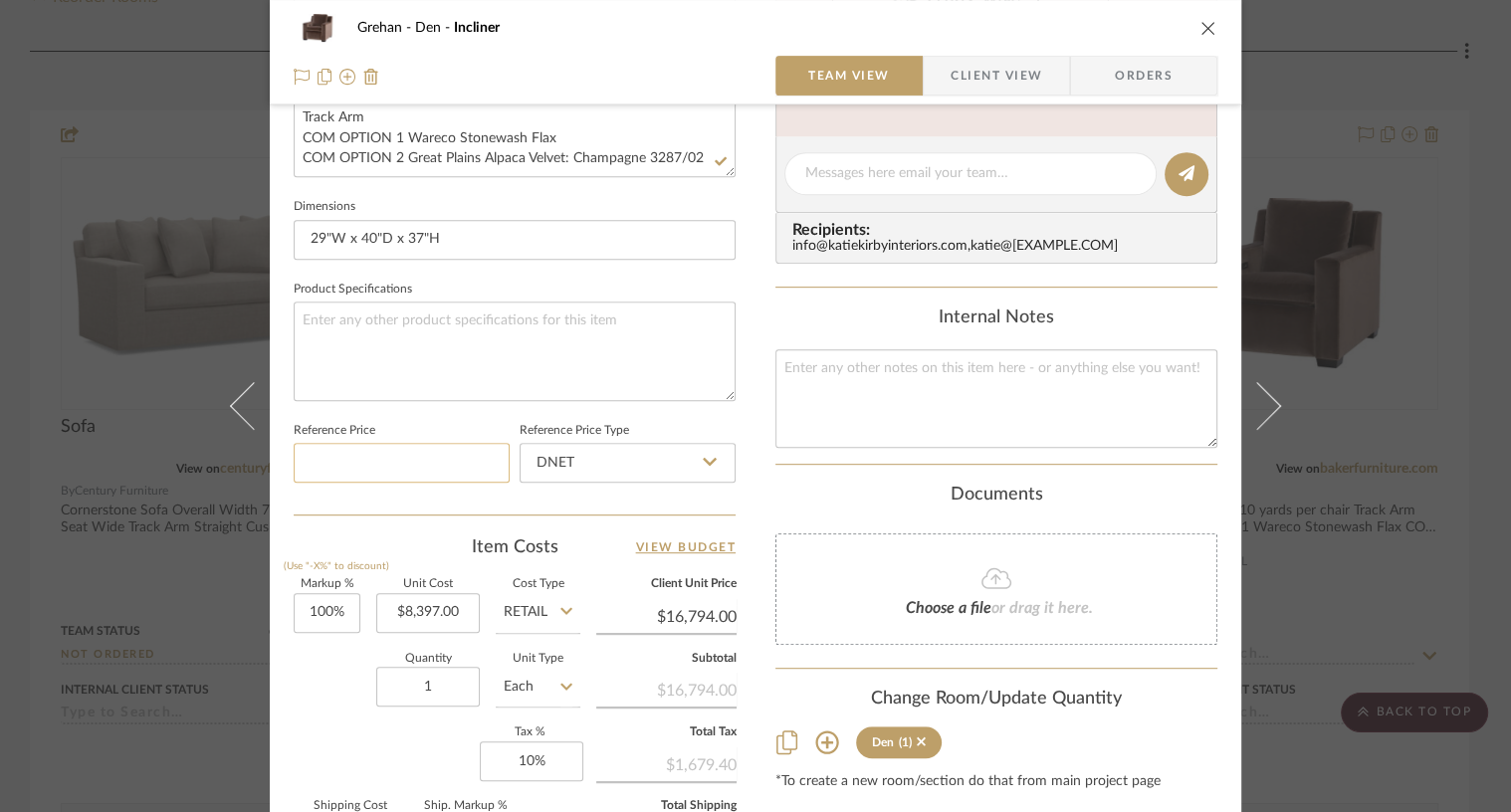 click 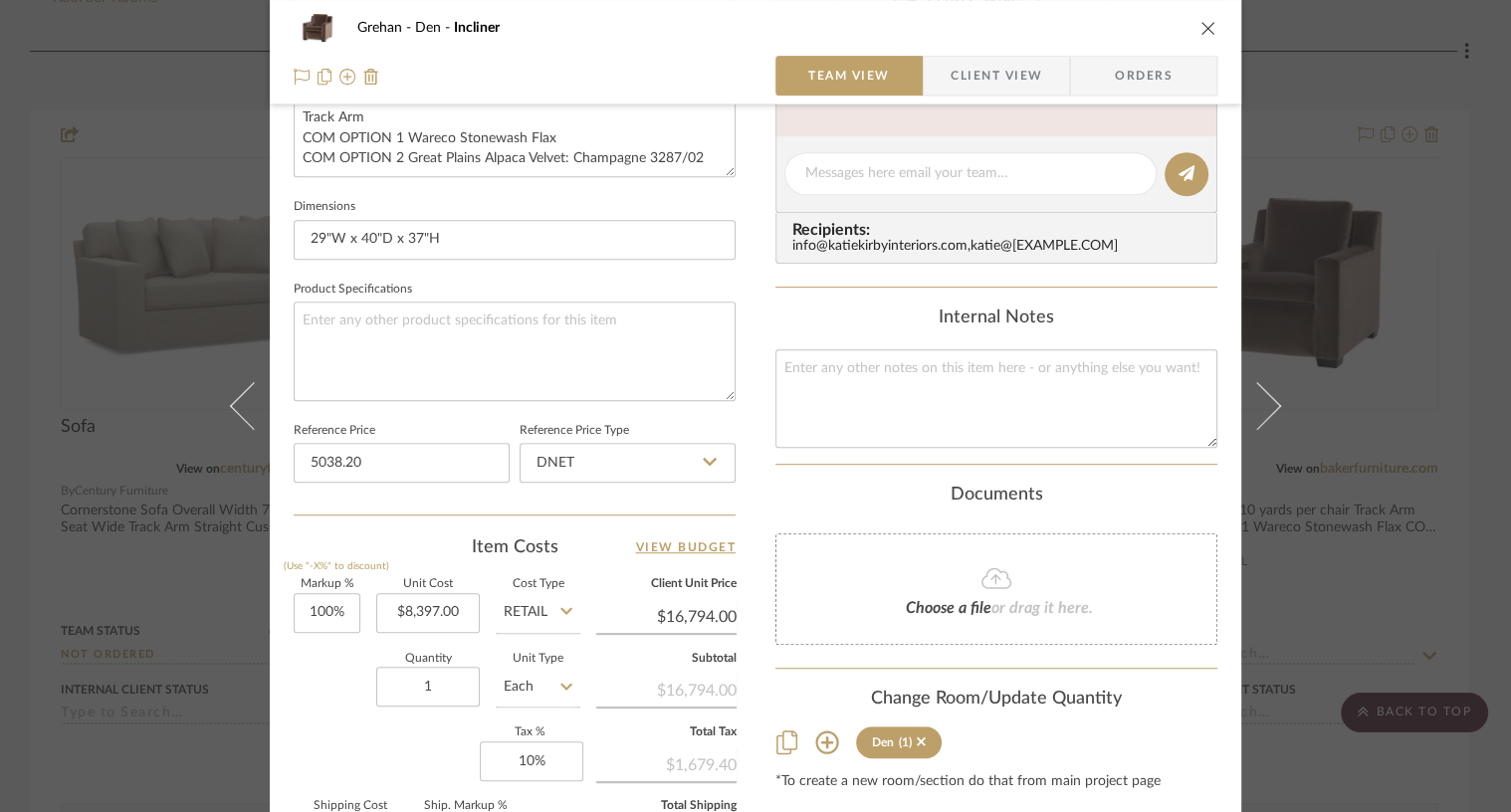 type on "$5,038.20" 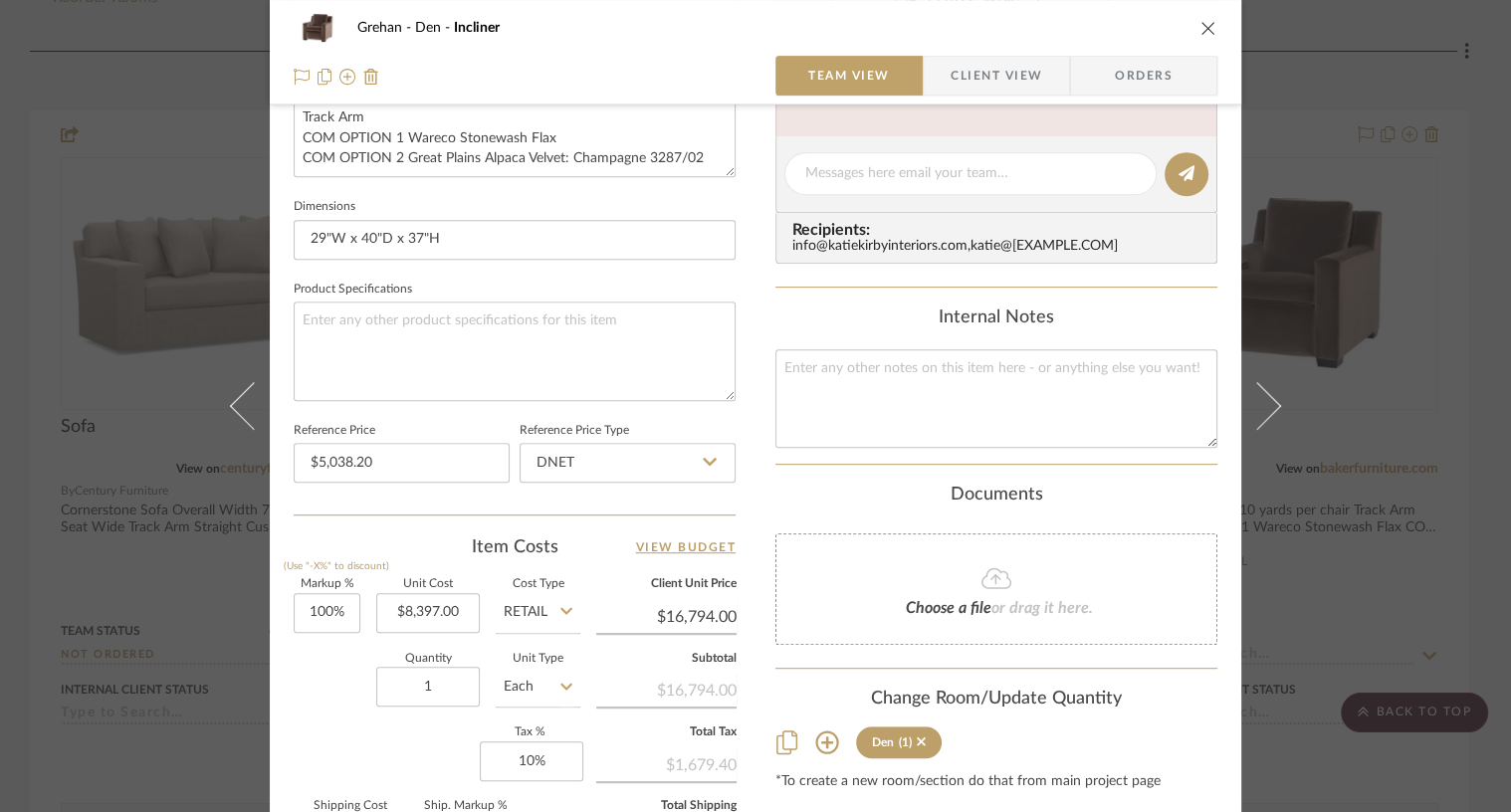 click on "Team-Facing Details   Item Name  Incliner  Brand  BAKER  Internal Description  COM Yardage: 10 yards per chair
Track Arm
COM OPTION 1 Wareco Stonewash Flax
COM OPTION 2 Great Plains Alpaca Velvet: Champagne 3287/02  Dimensions  29"W x 40"D x 37"H  Product Specifications   Reference Price  $5,038.20  Reference Price Type  DNET" 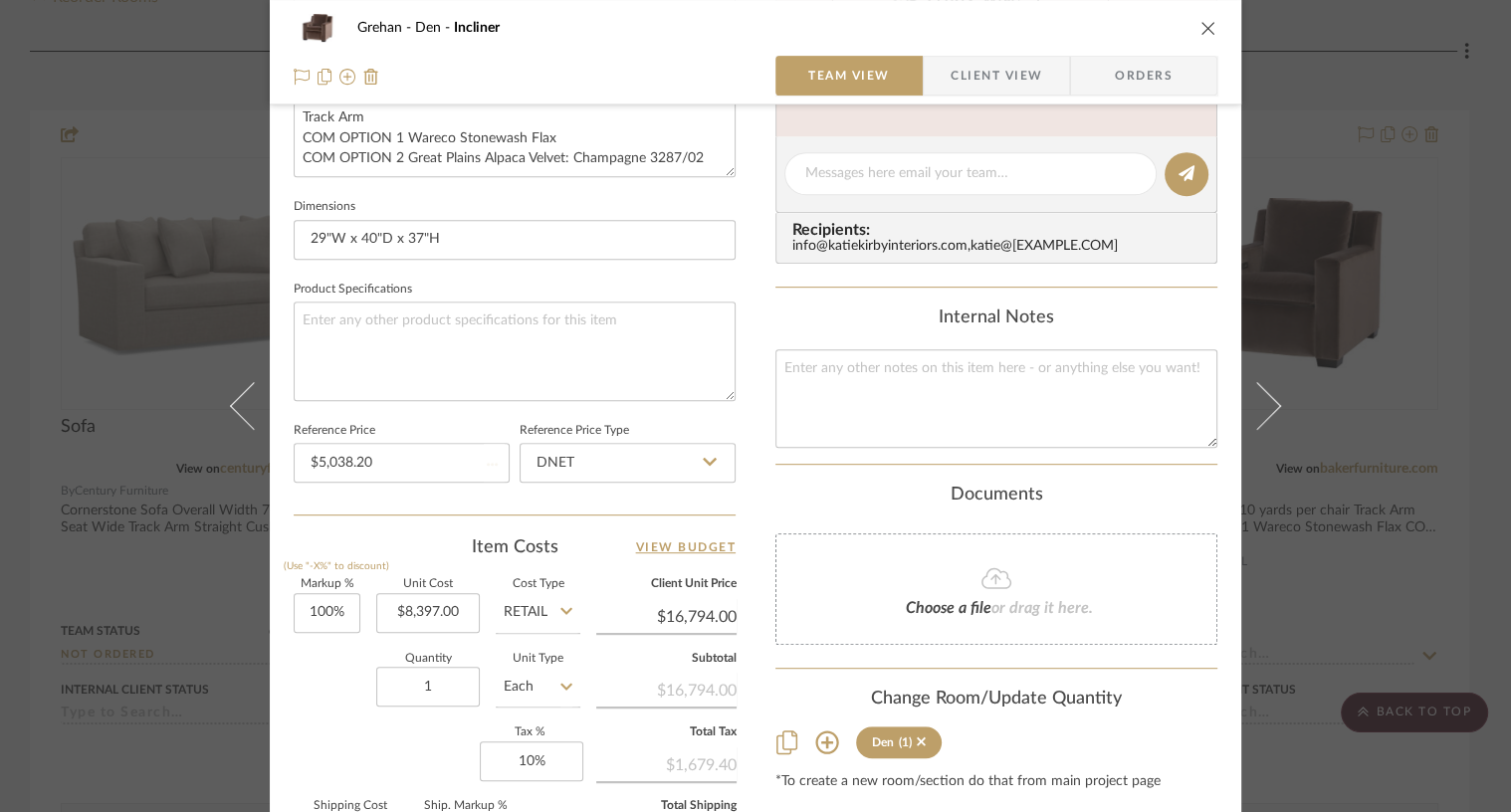 type 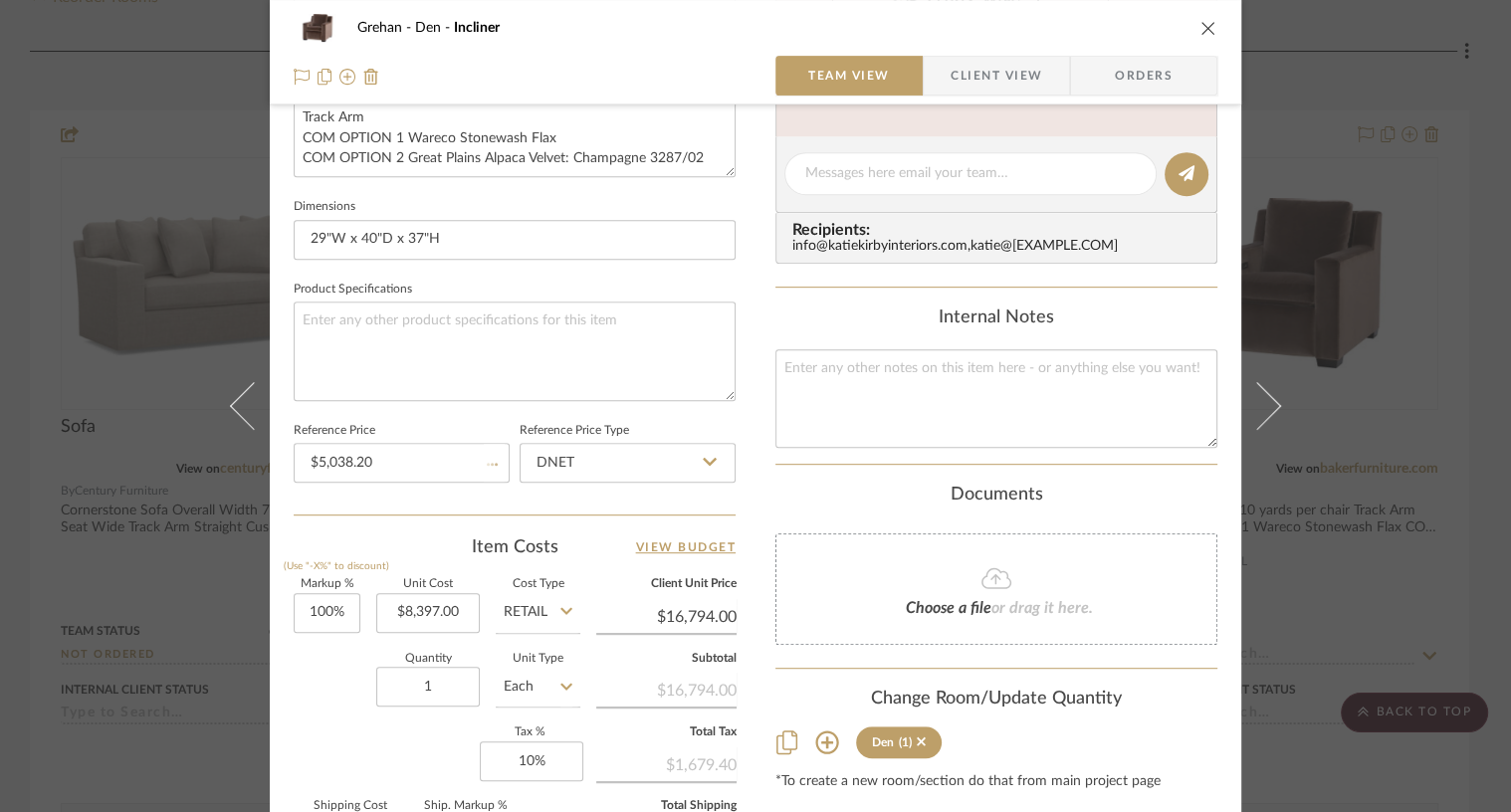 type 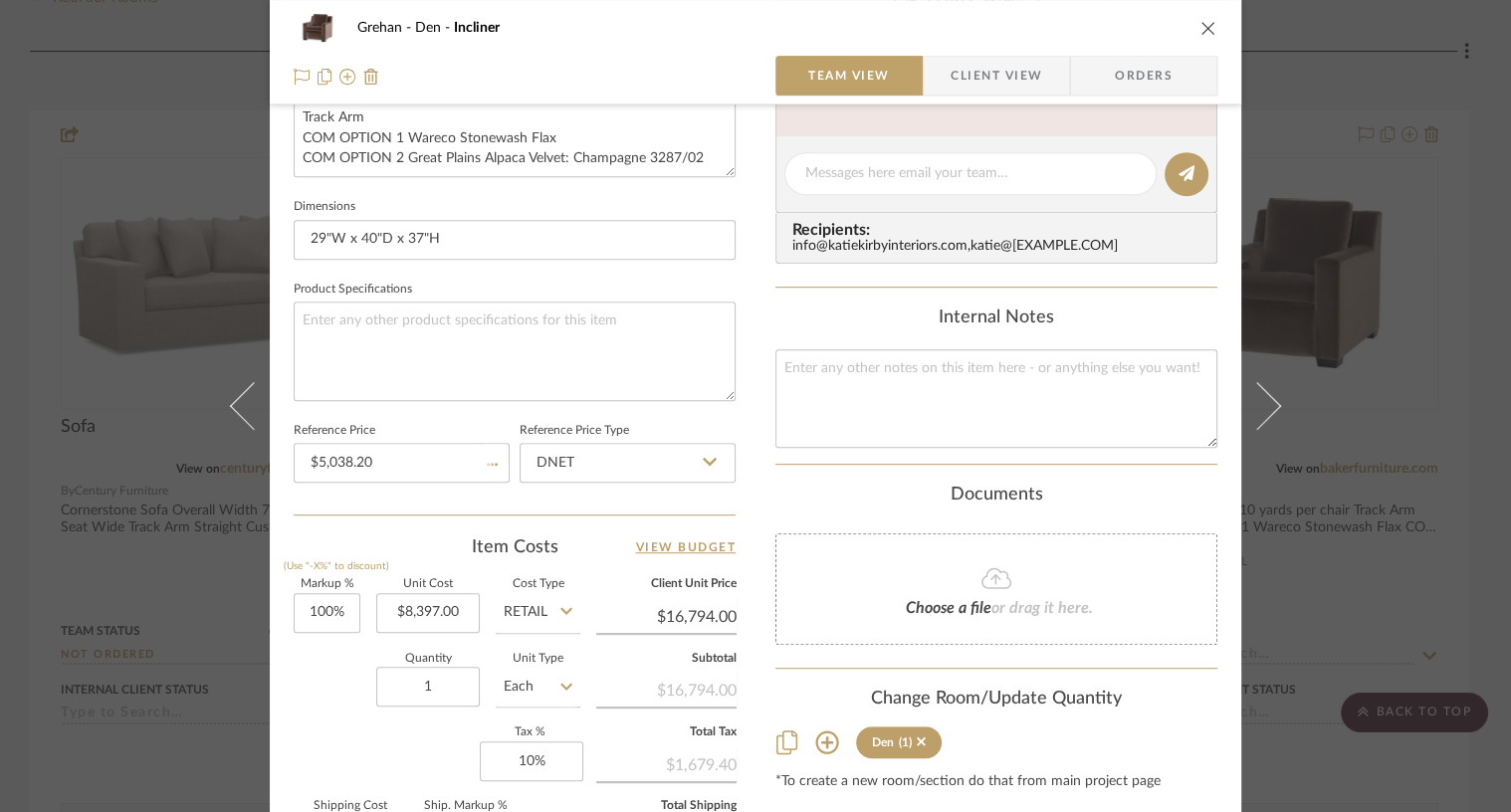 type 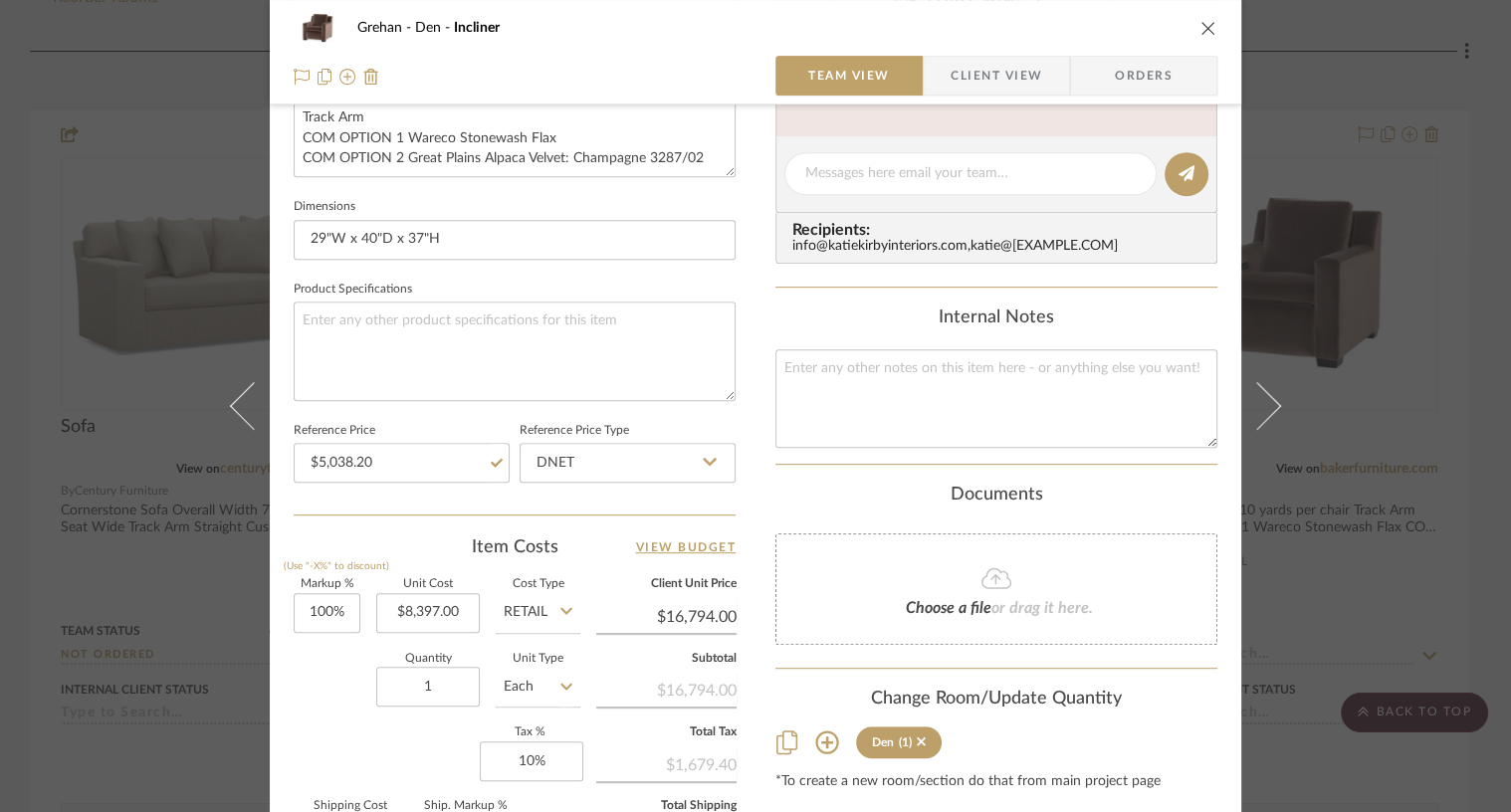 click on "Retail" 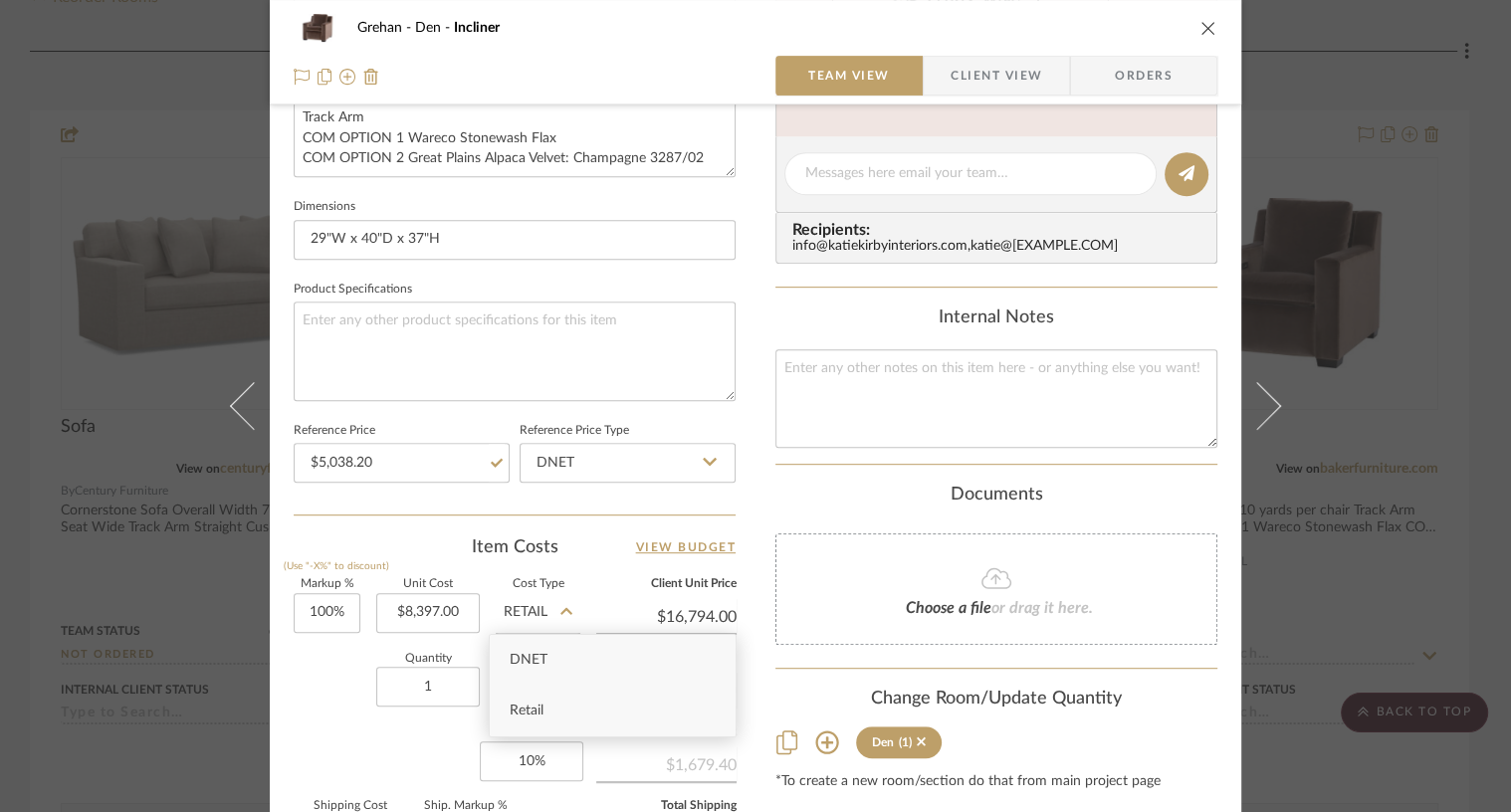click on "Retail" at bounding box center [527, 710] 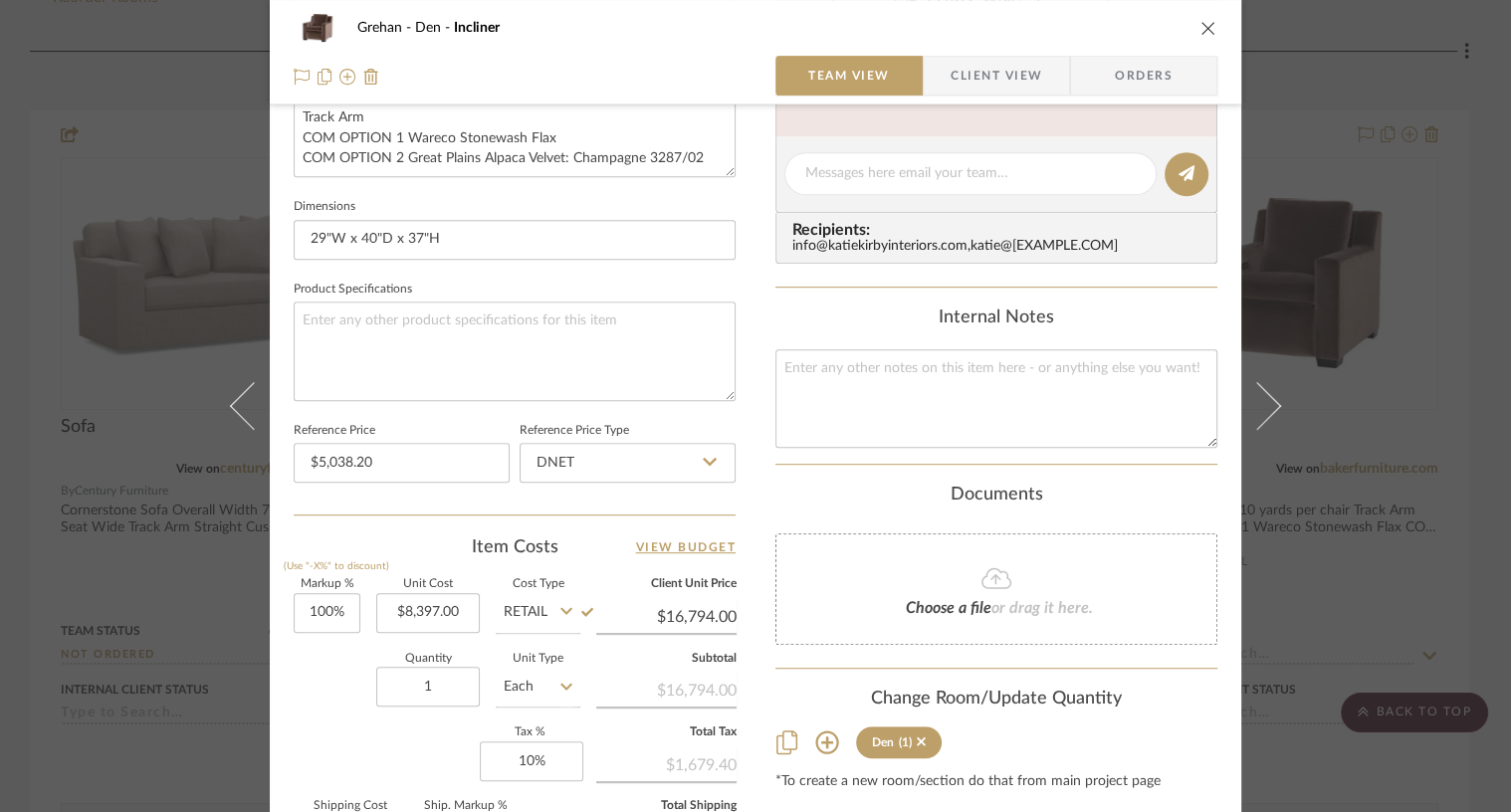 click on "Retail" 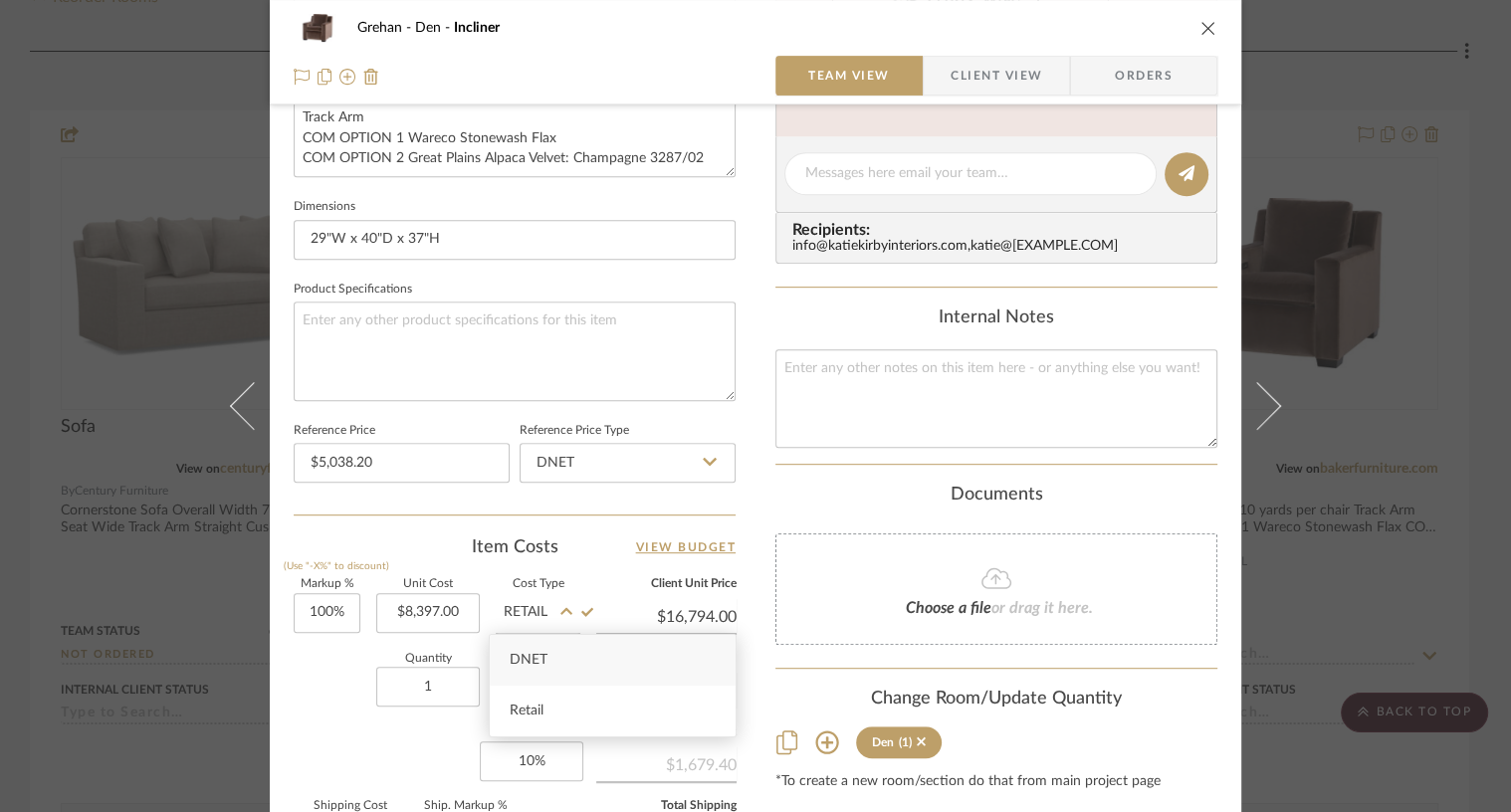 click on "DNET" at bounding box center [529, 660] 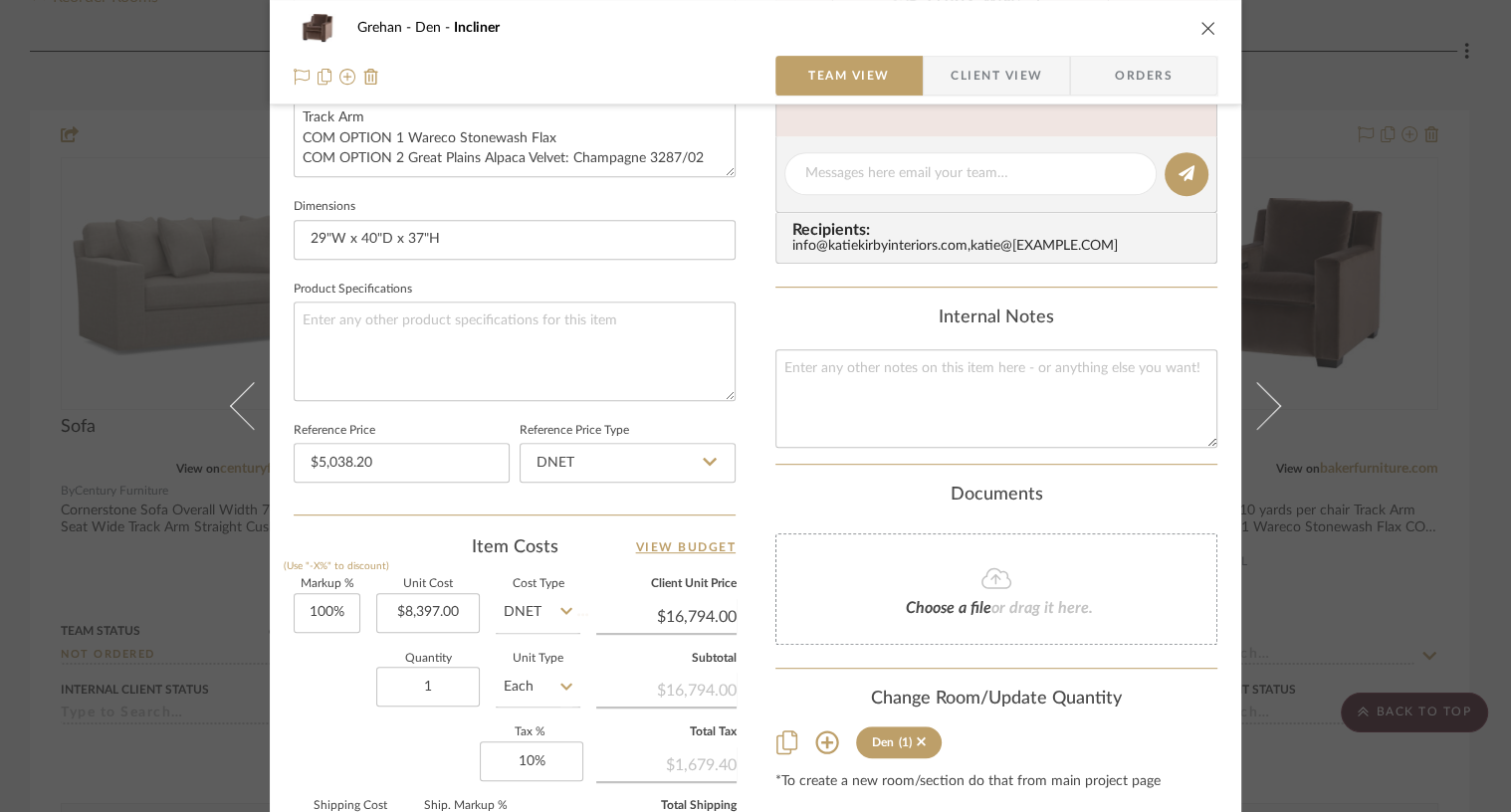 type 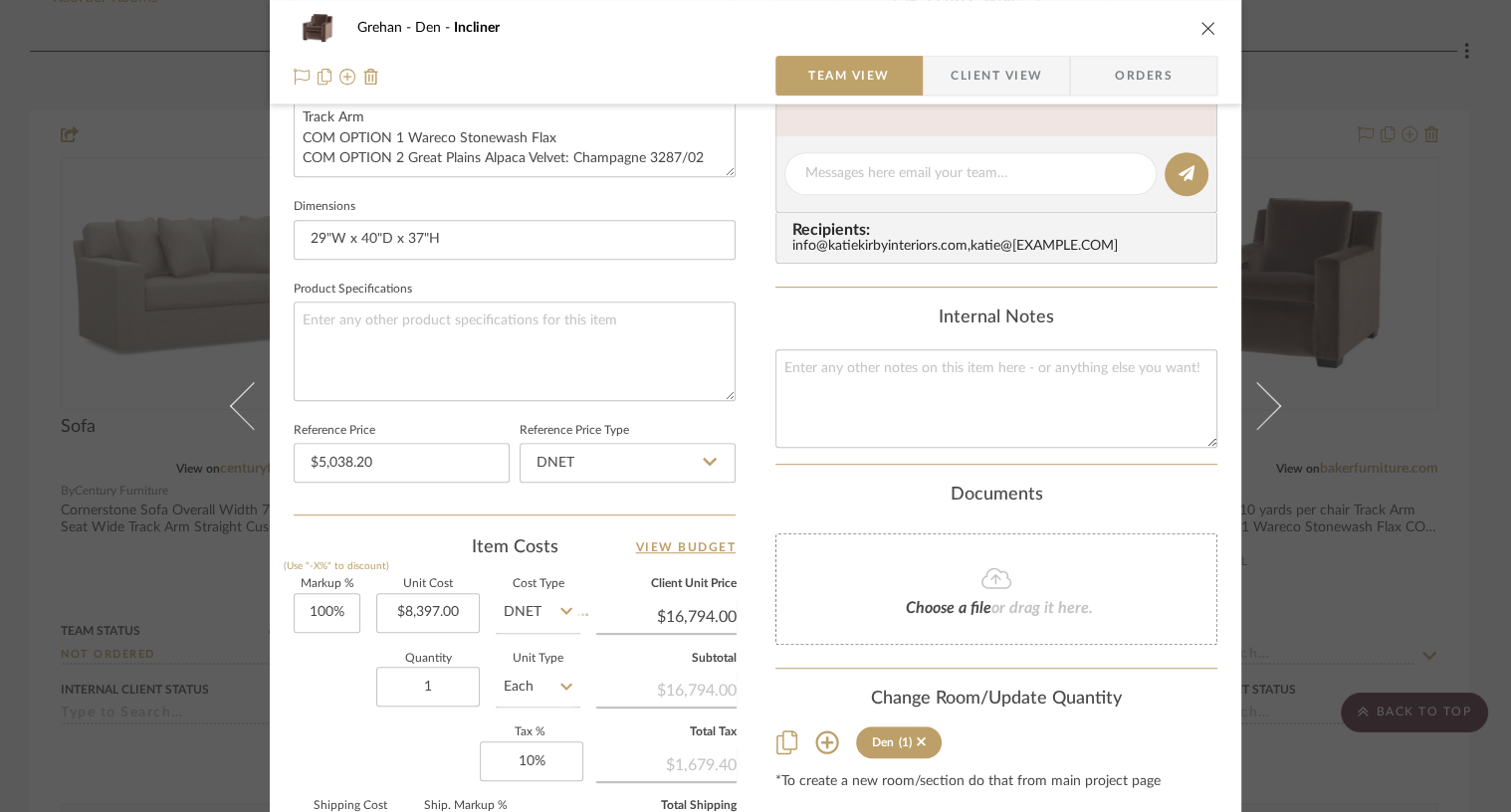 type 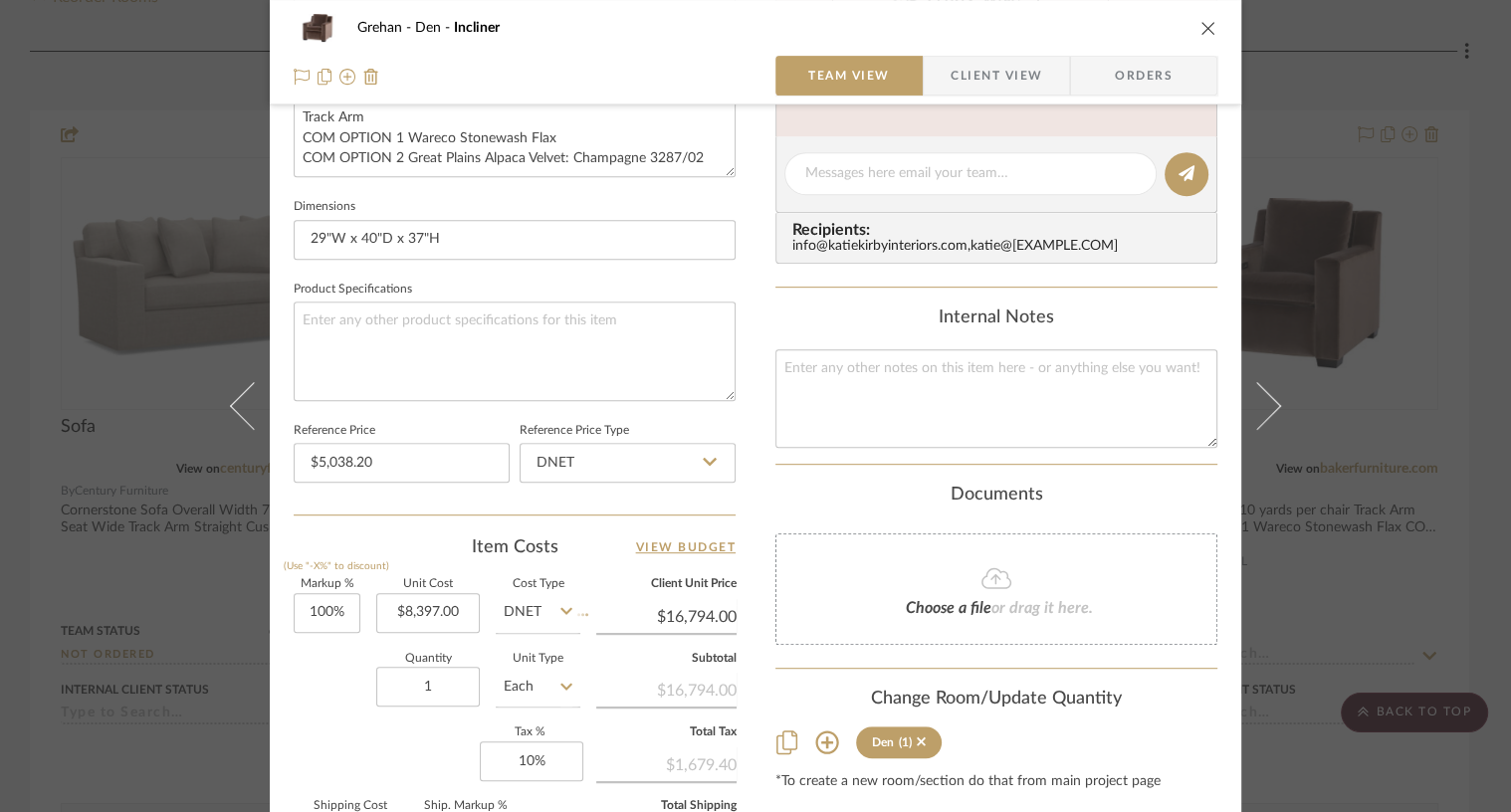 type 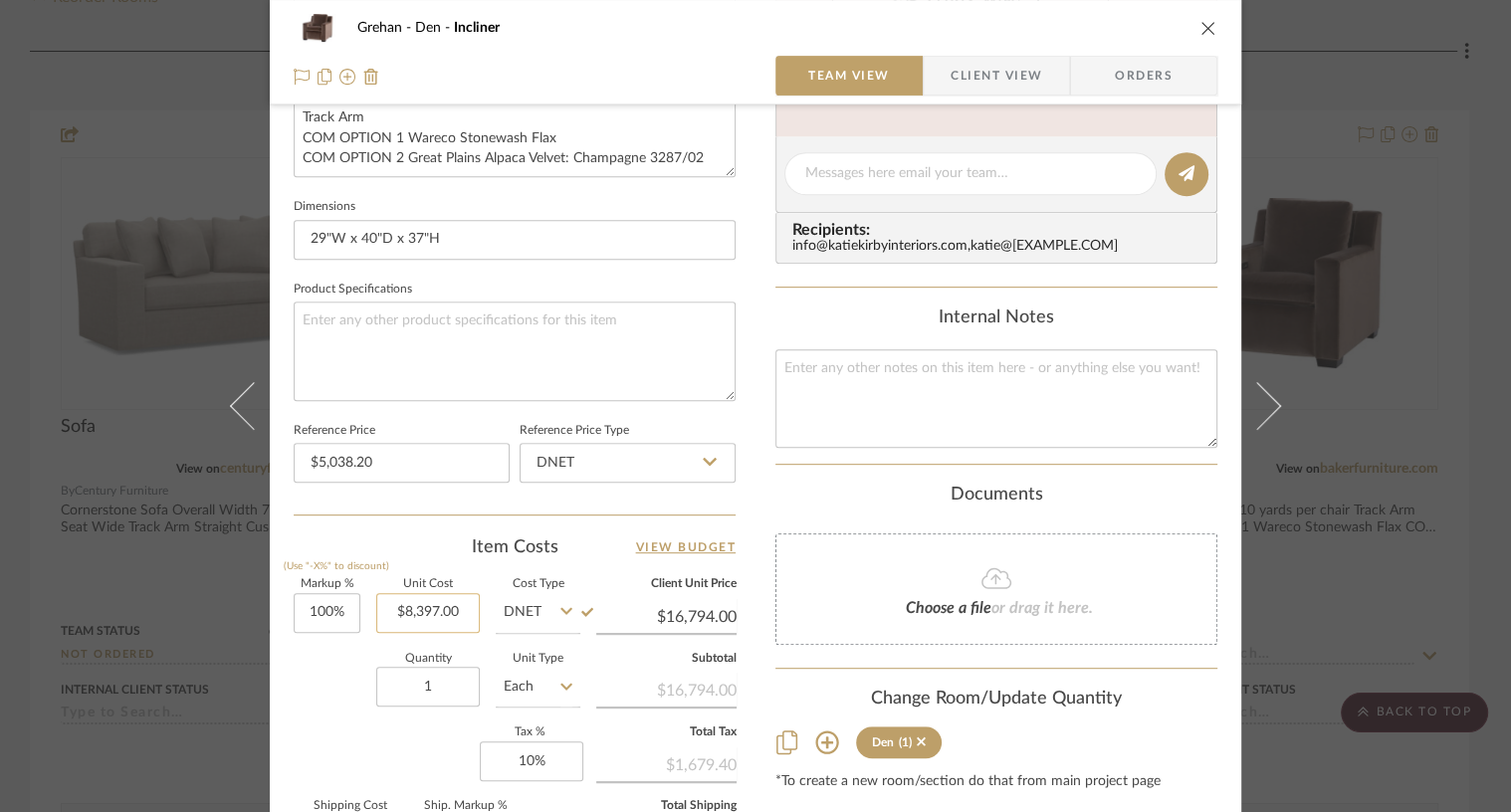 type on "8397.00" 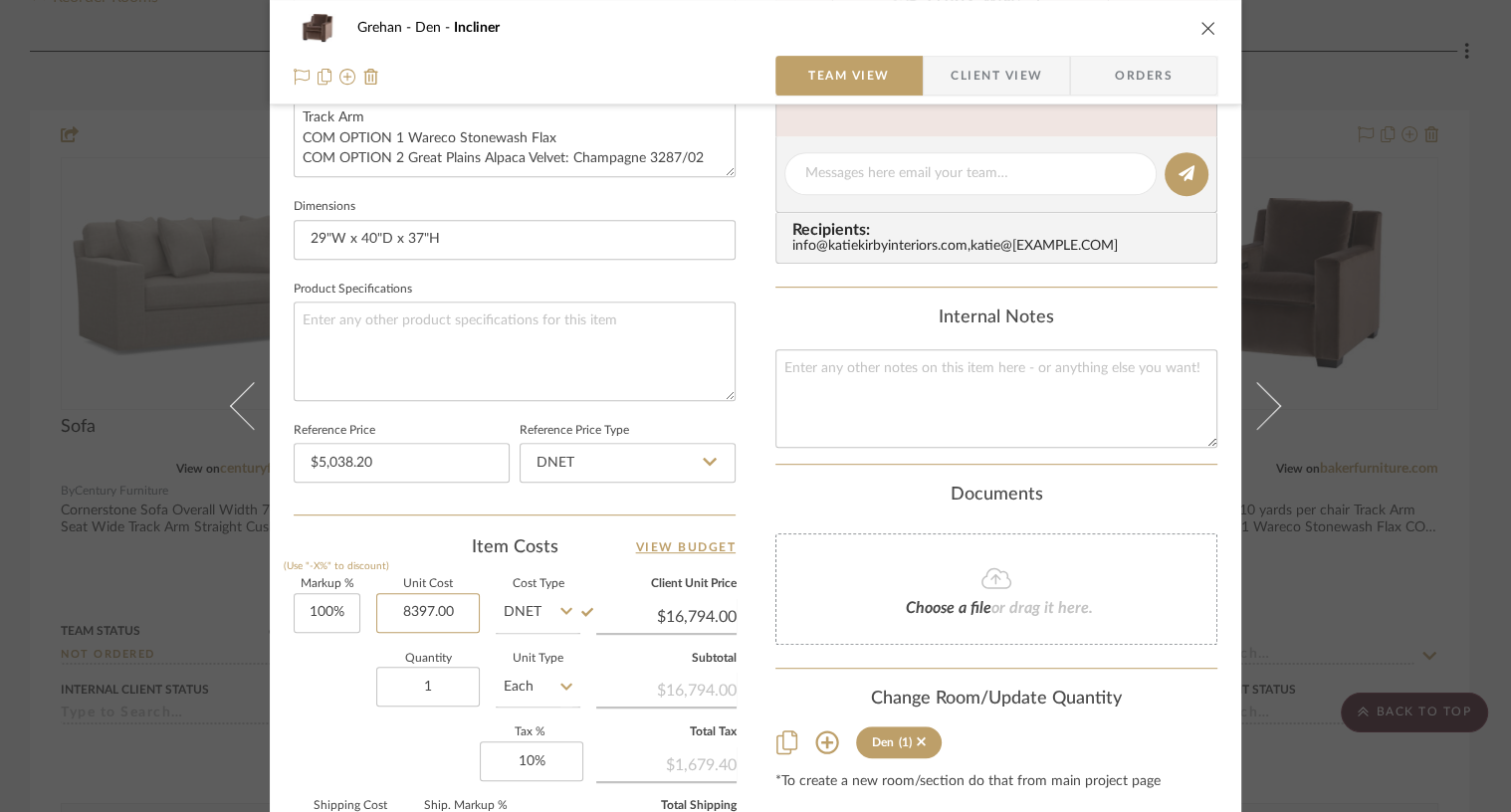 drag, startPoint x: 384, startPoint y: 611, endPoint x: 499, endPoint y: 611, distance: 115 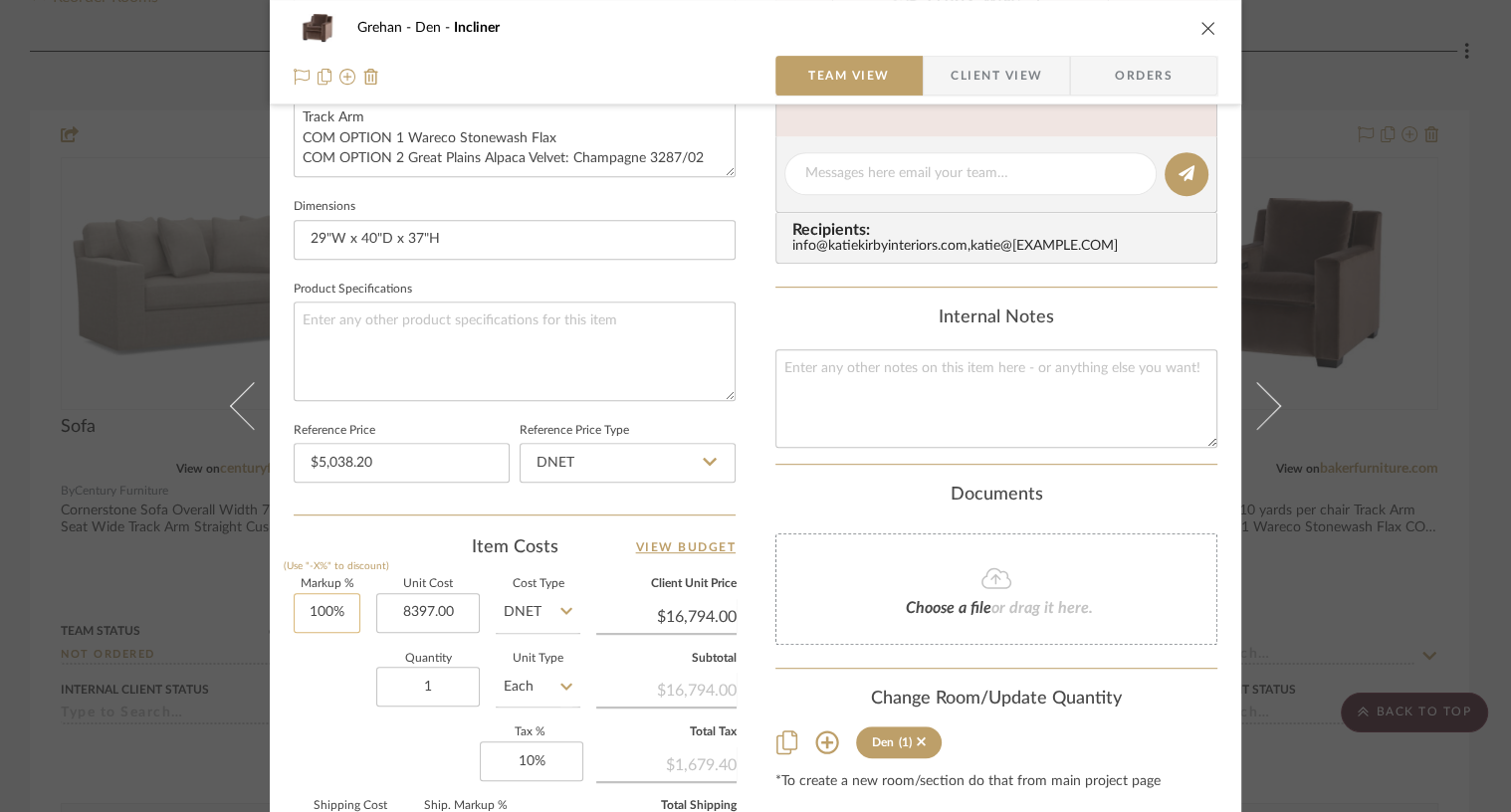 type on "100" 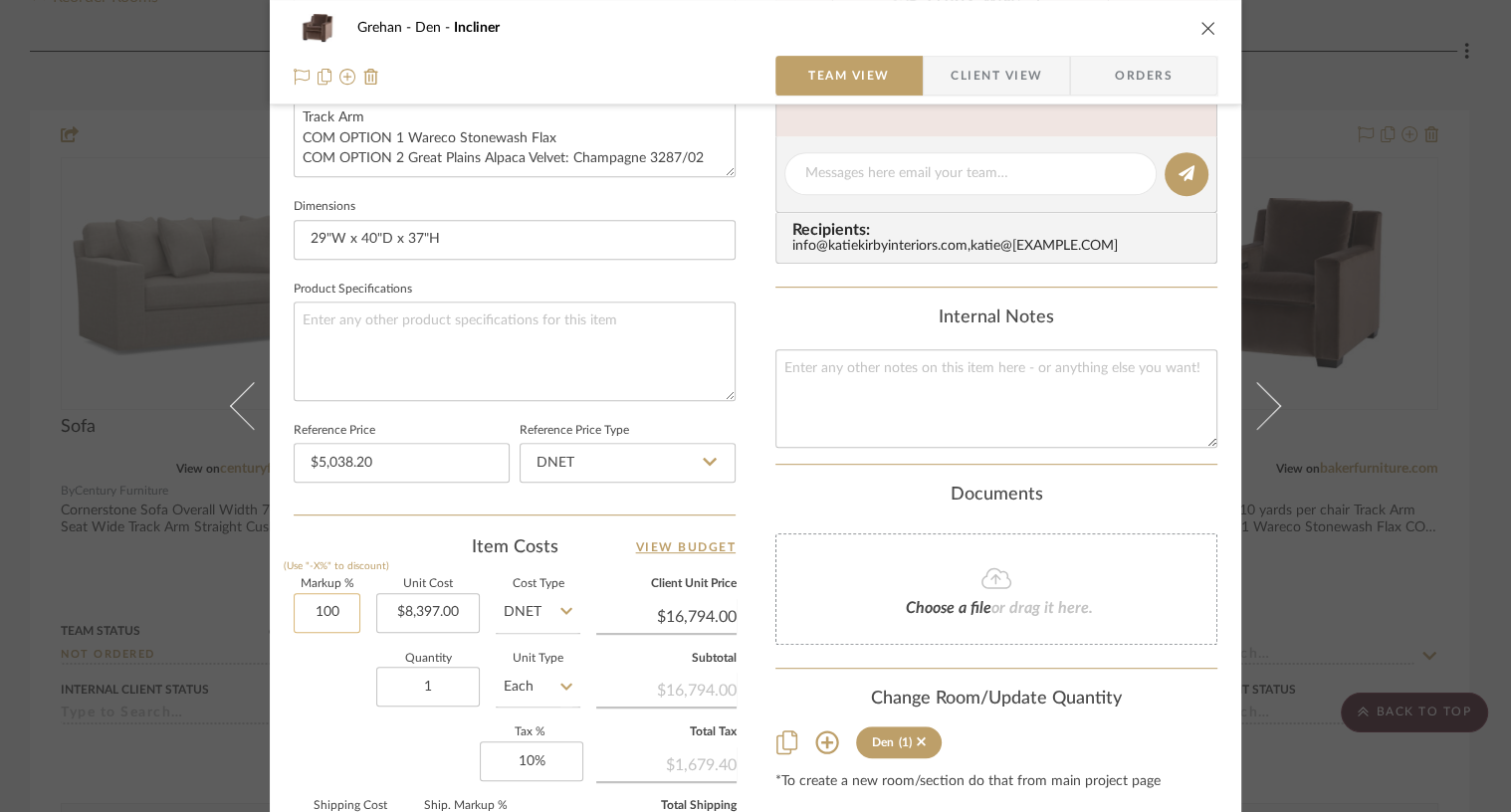click on "100" 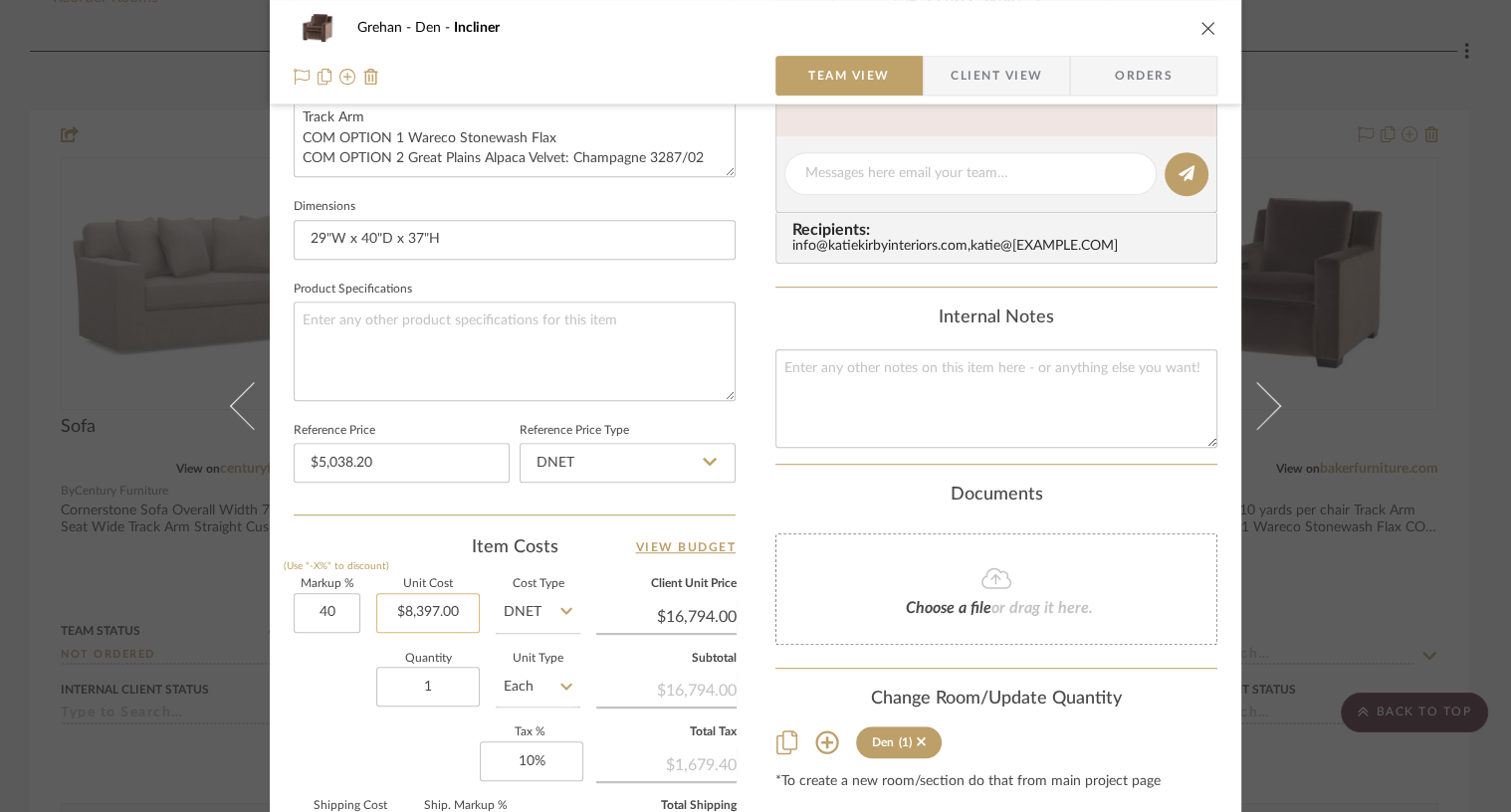 type on "40%" 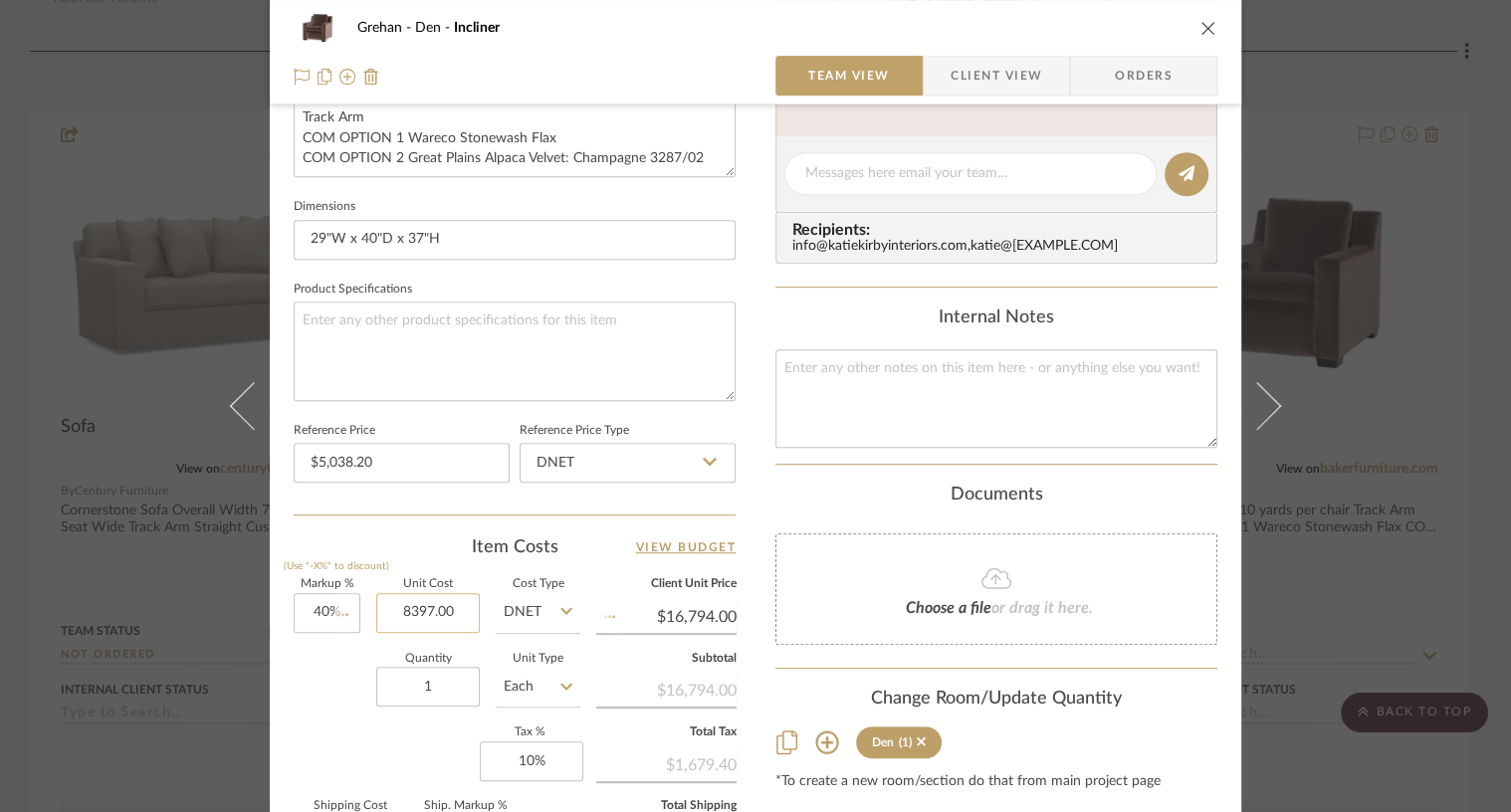 click on "8397.00" 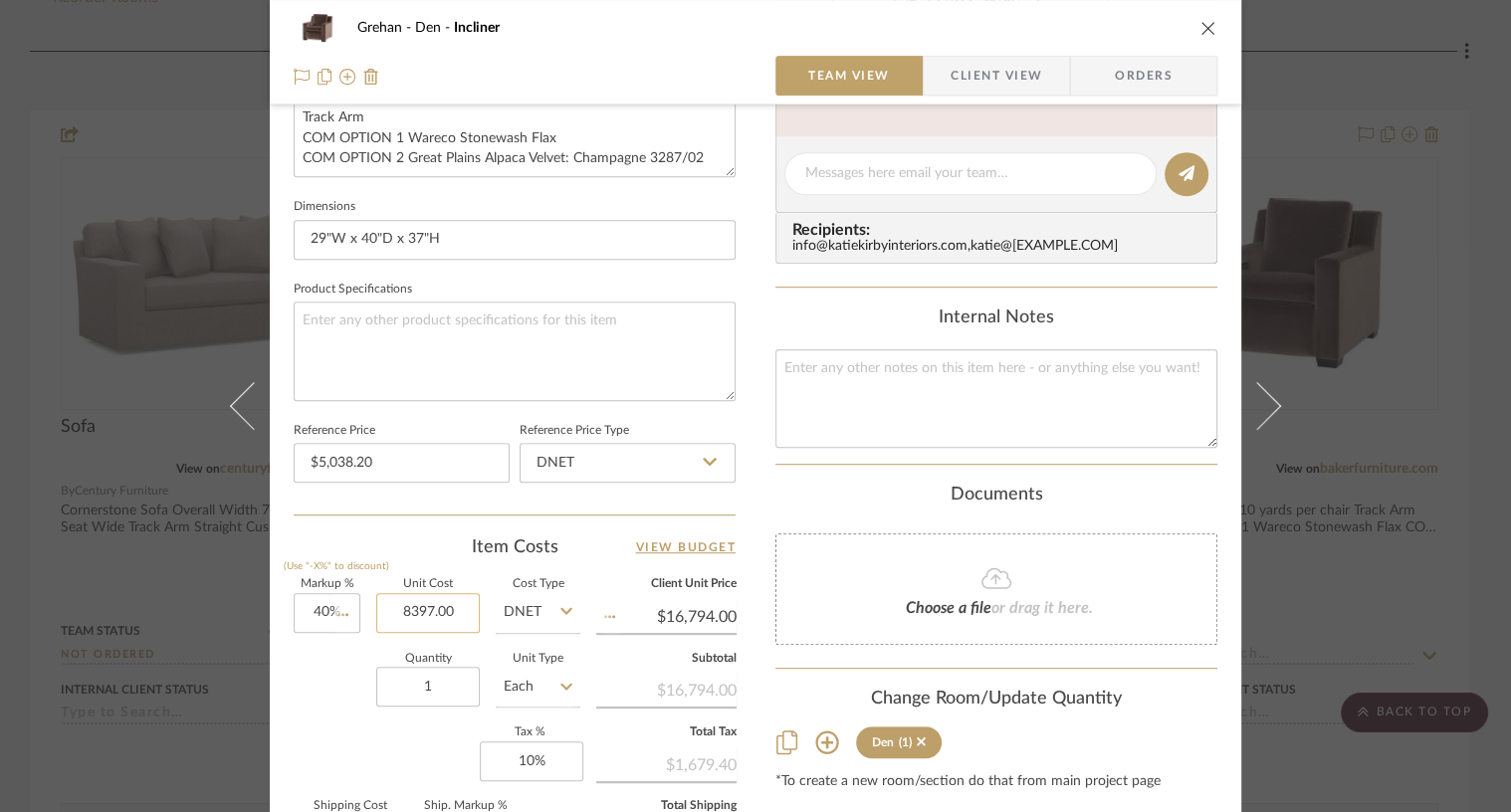 type 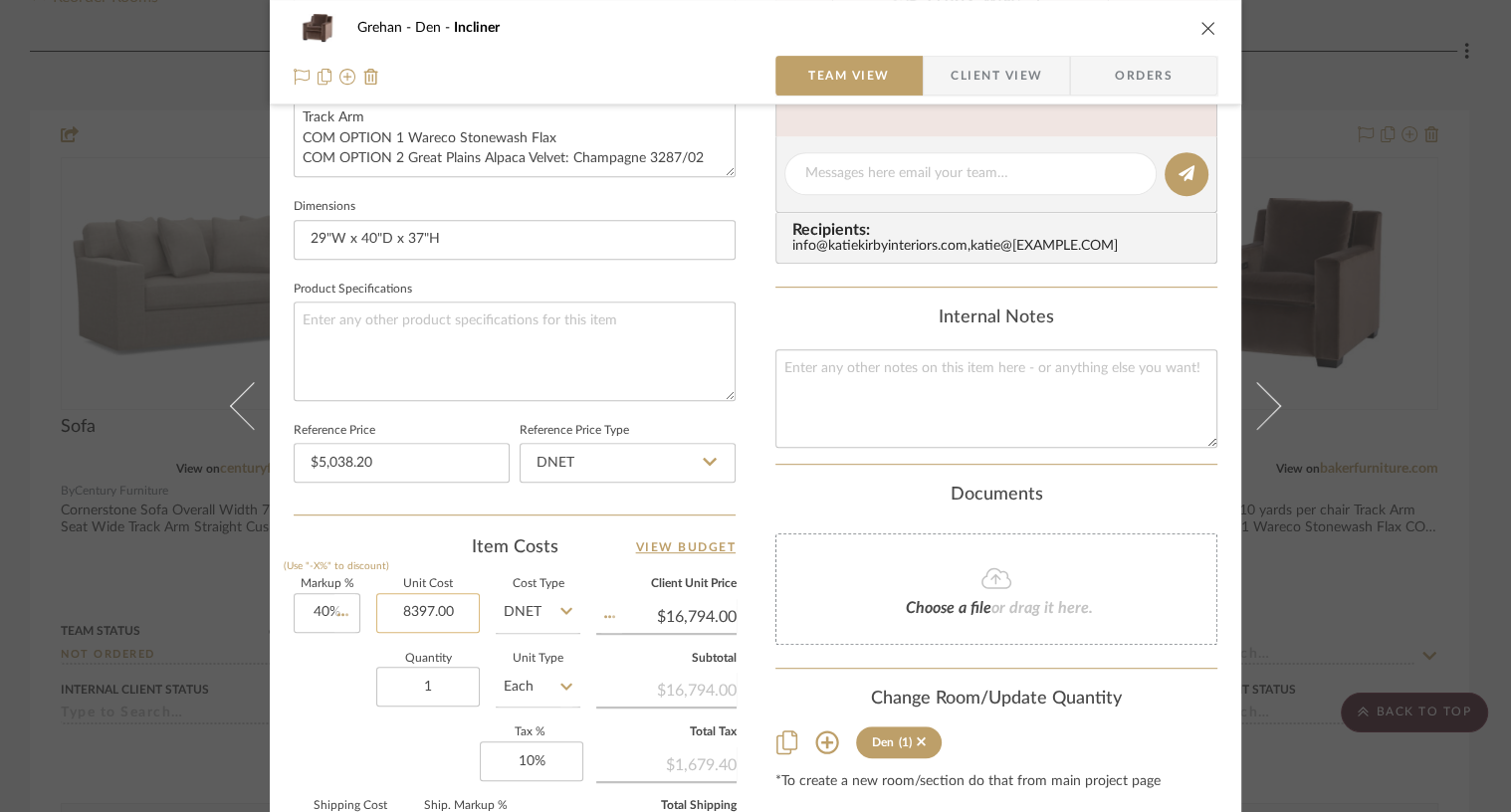 type on "$11,755.80" 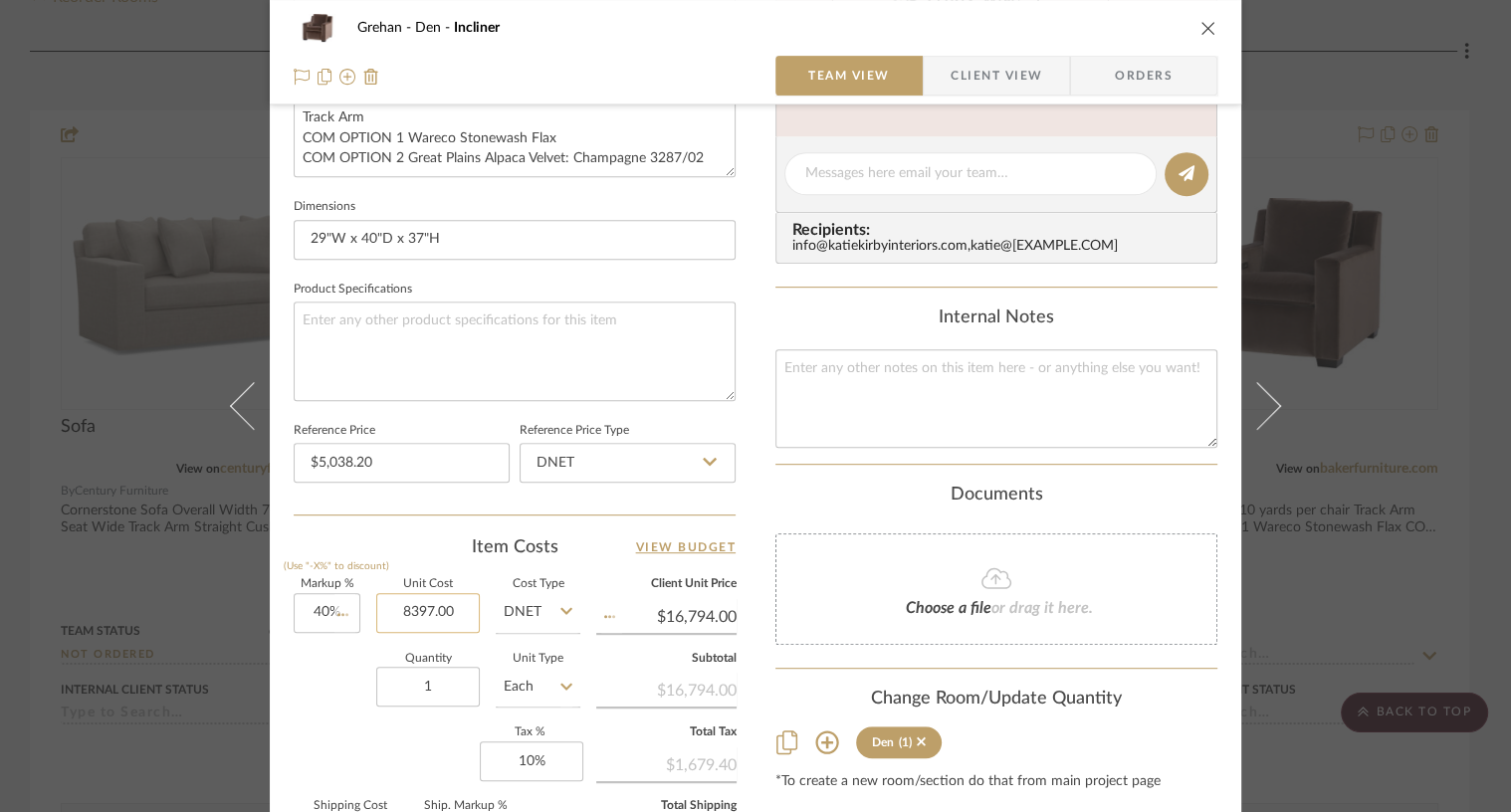 type 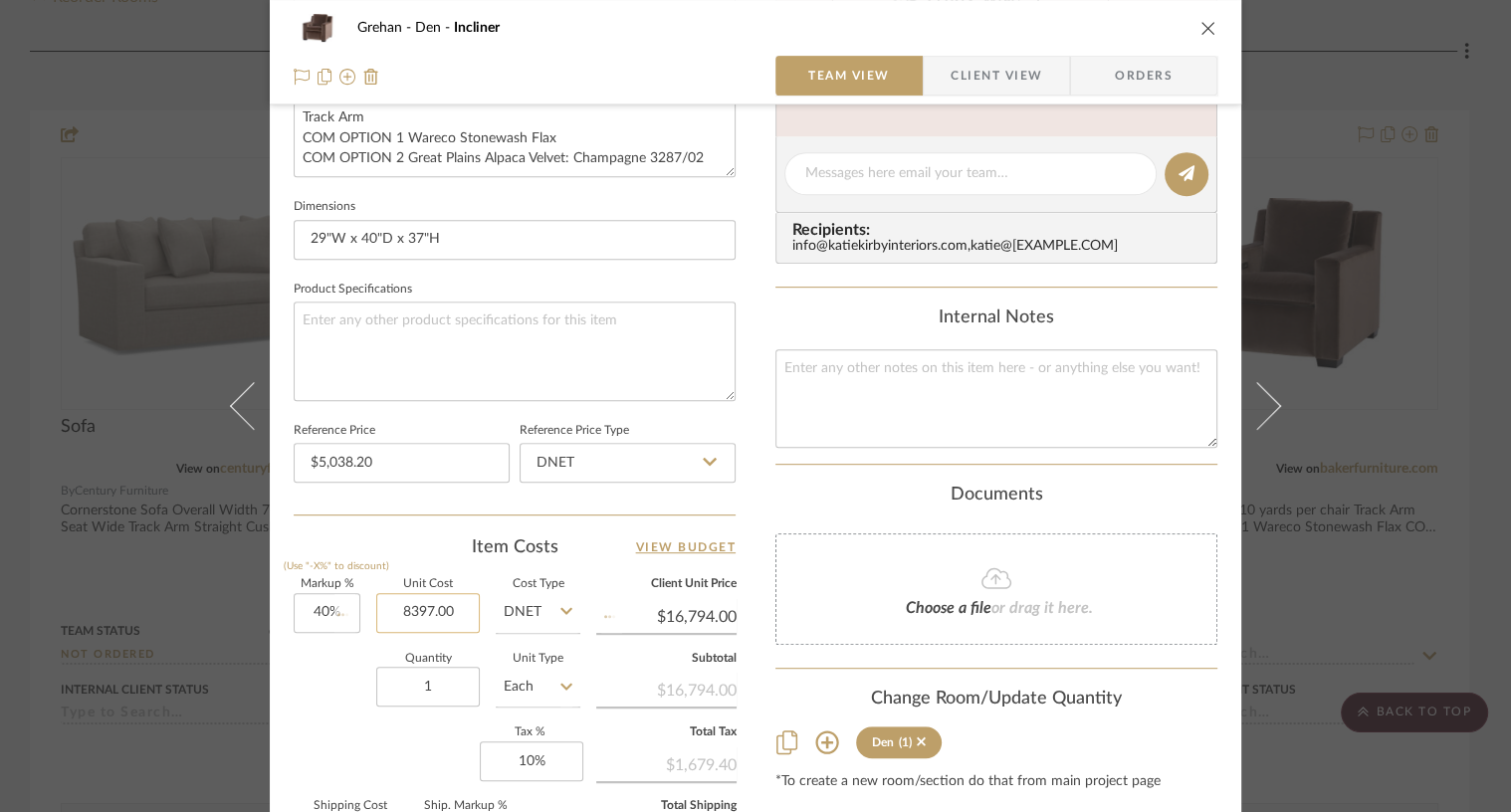 type 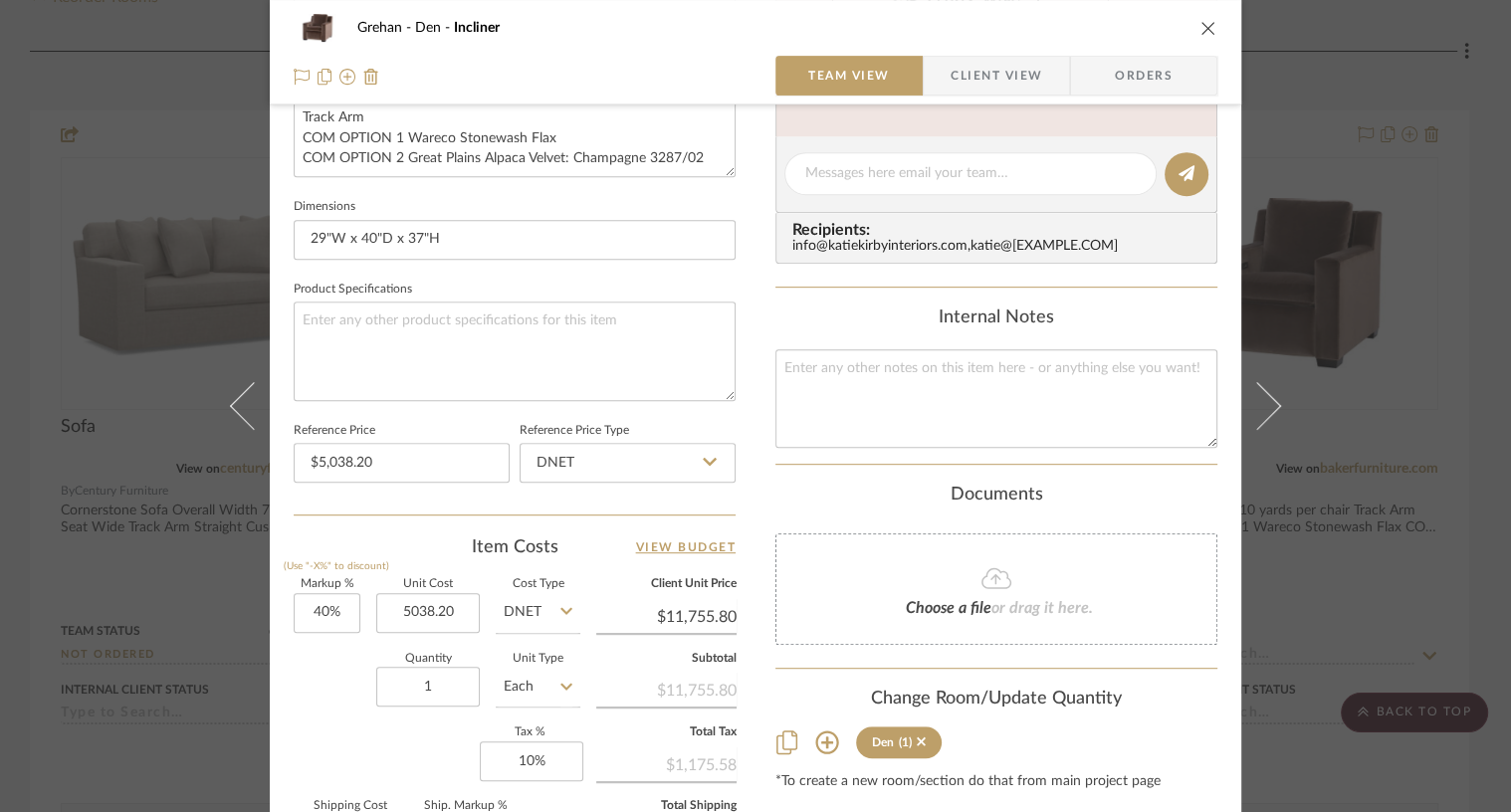 type on "$5,038.20" 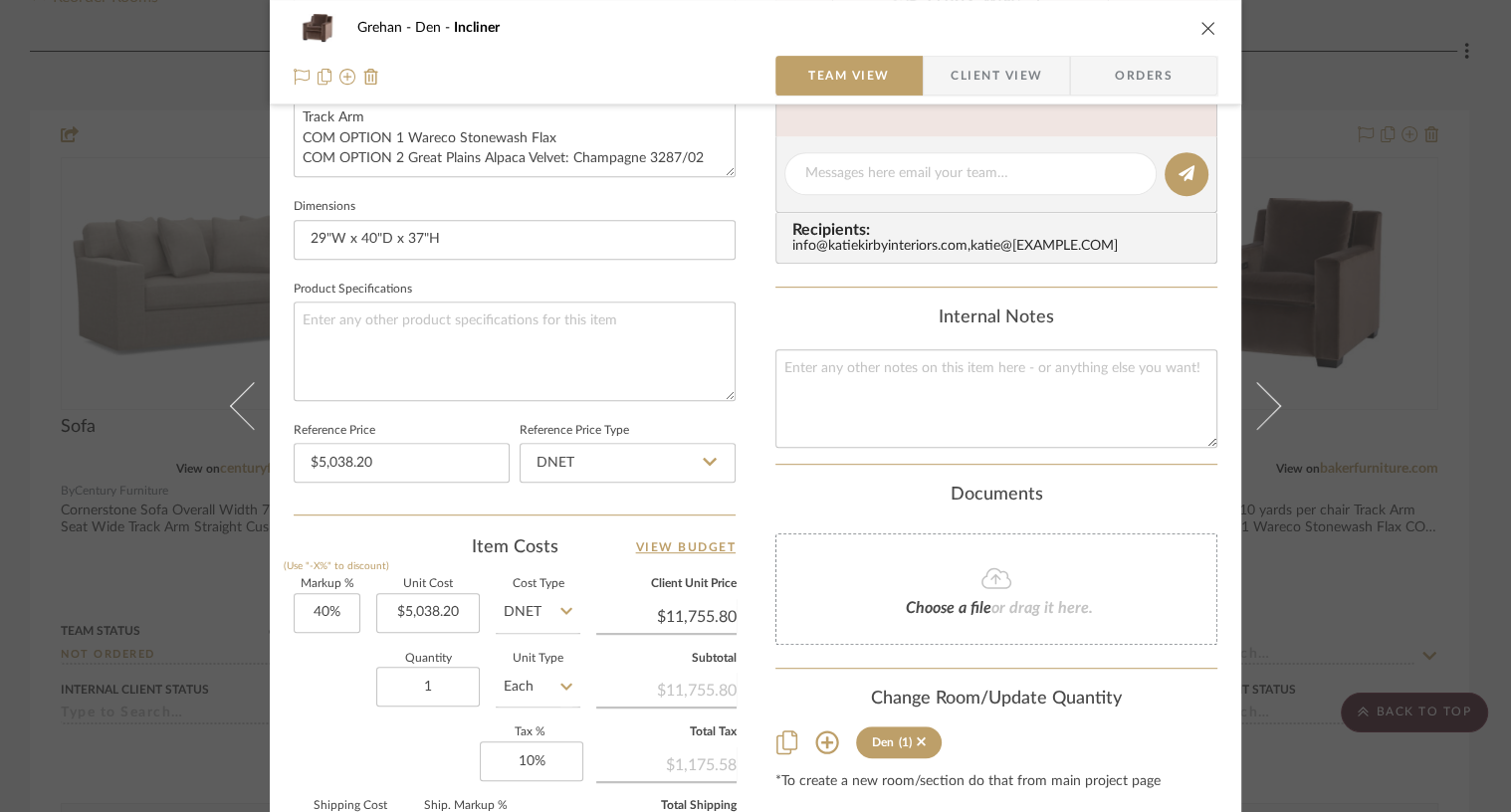 click on "Item Costs   View Budget" 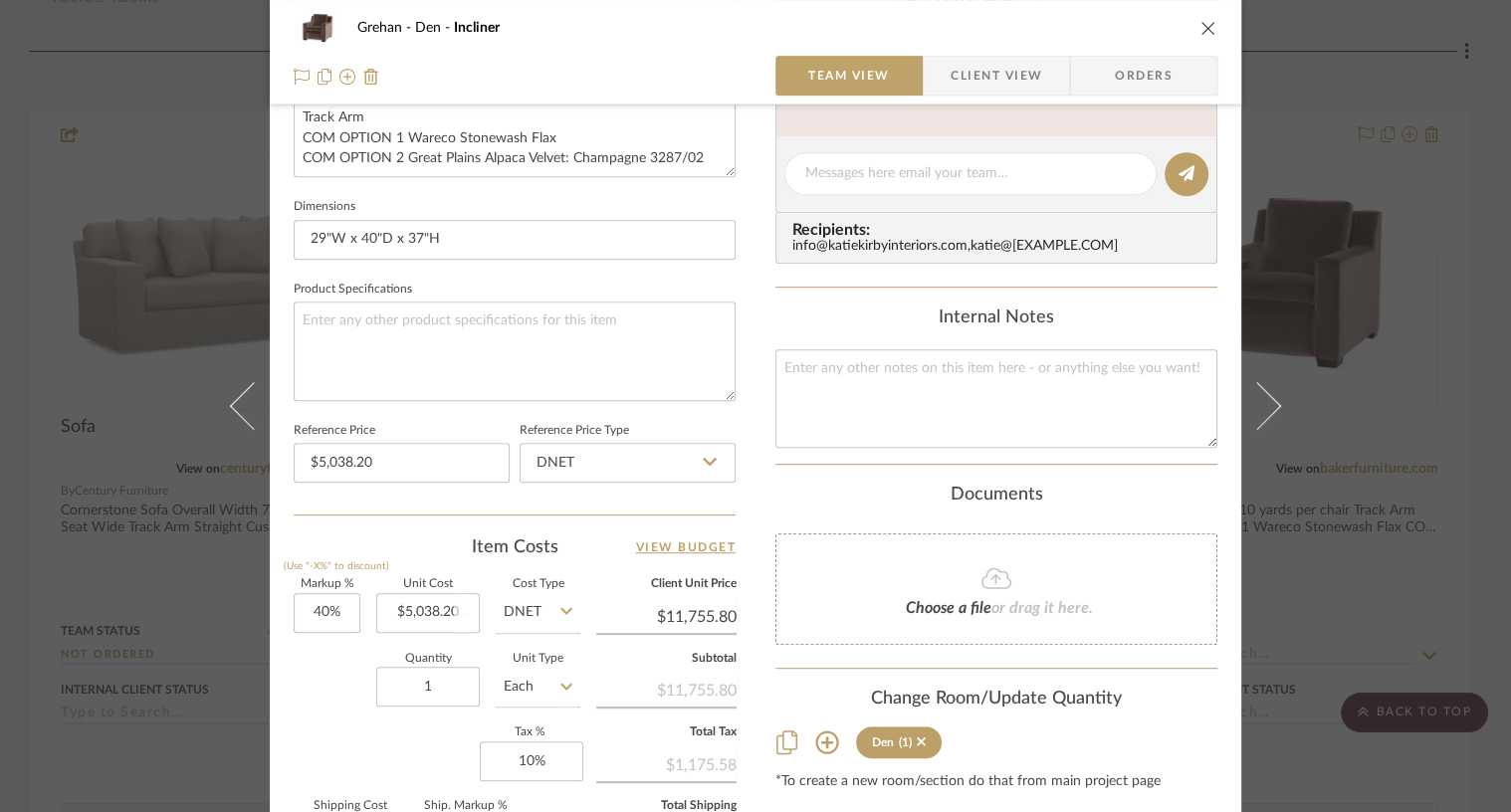type 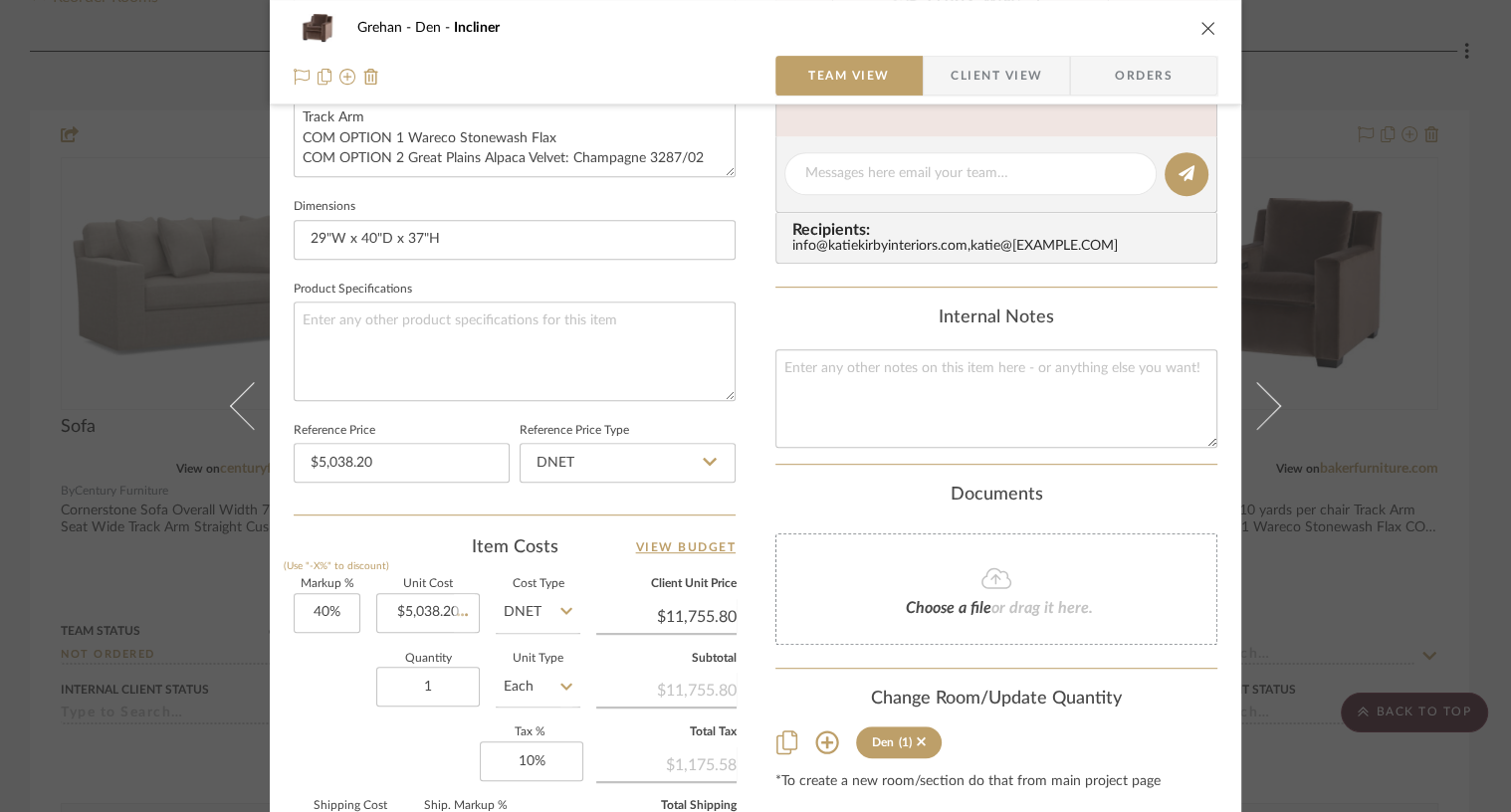 type on "$7,053.48" 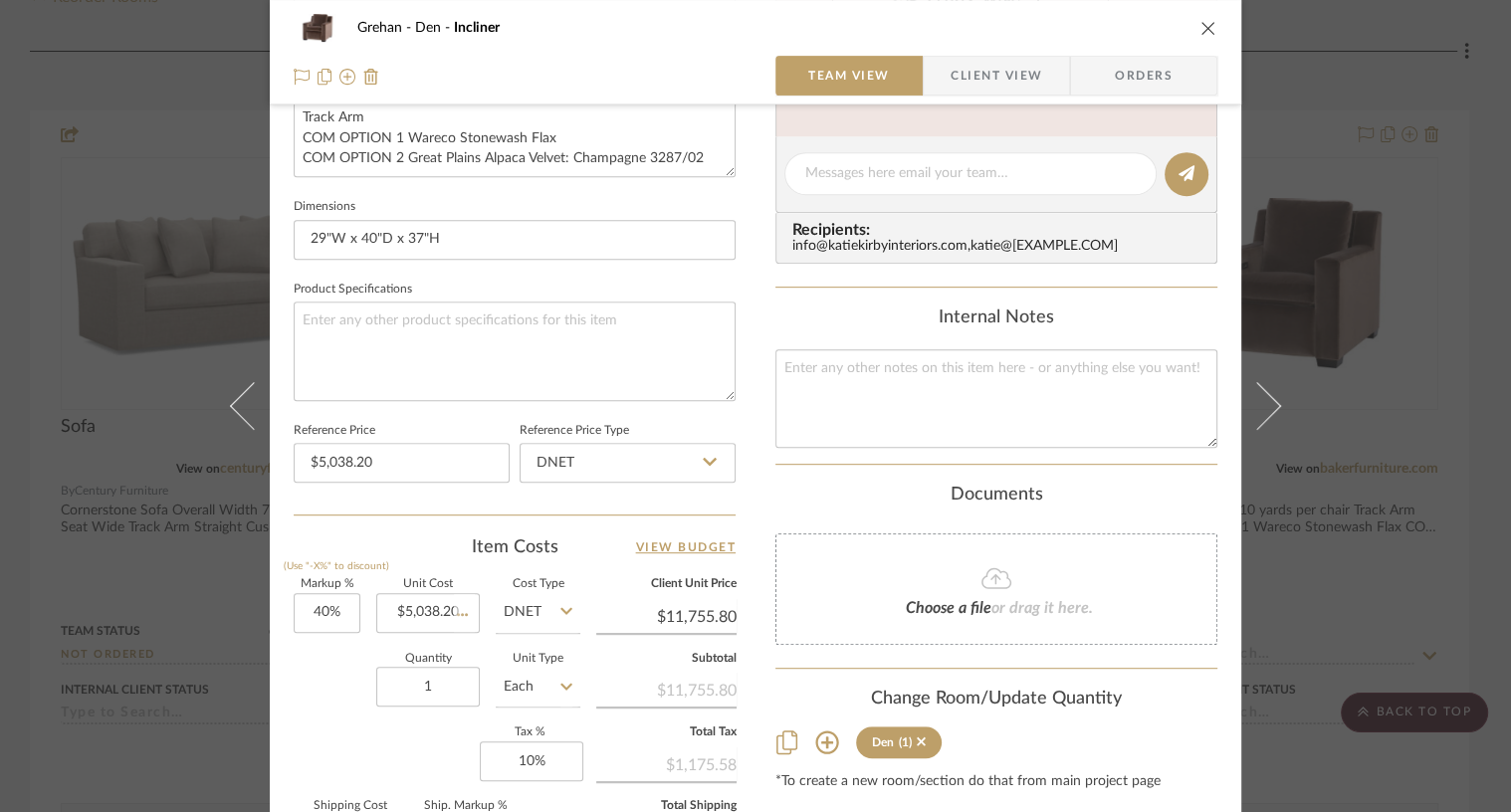 type 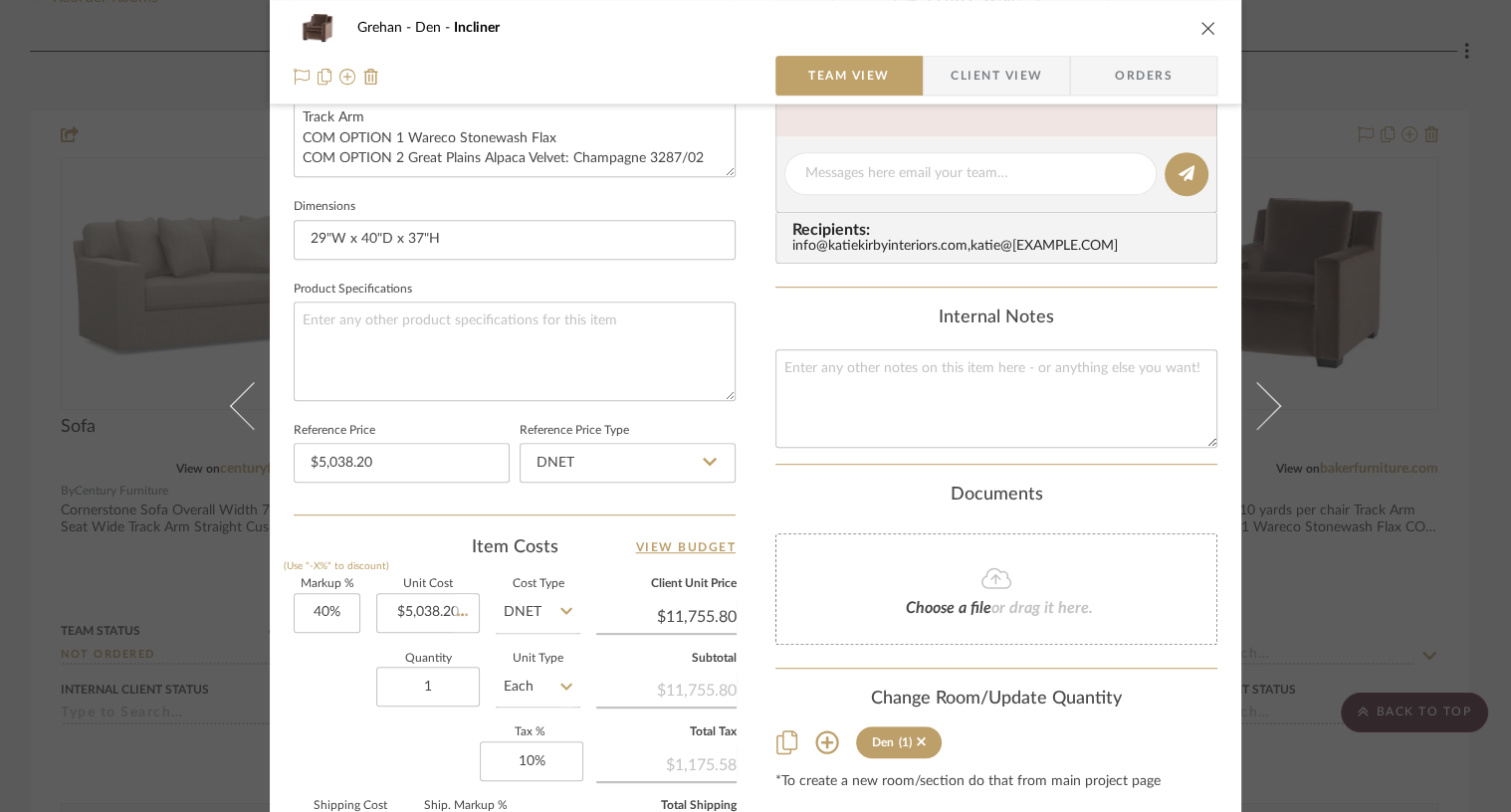 type 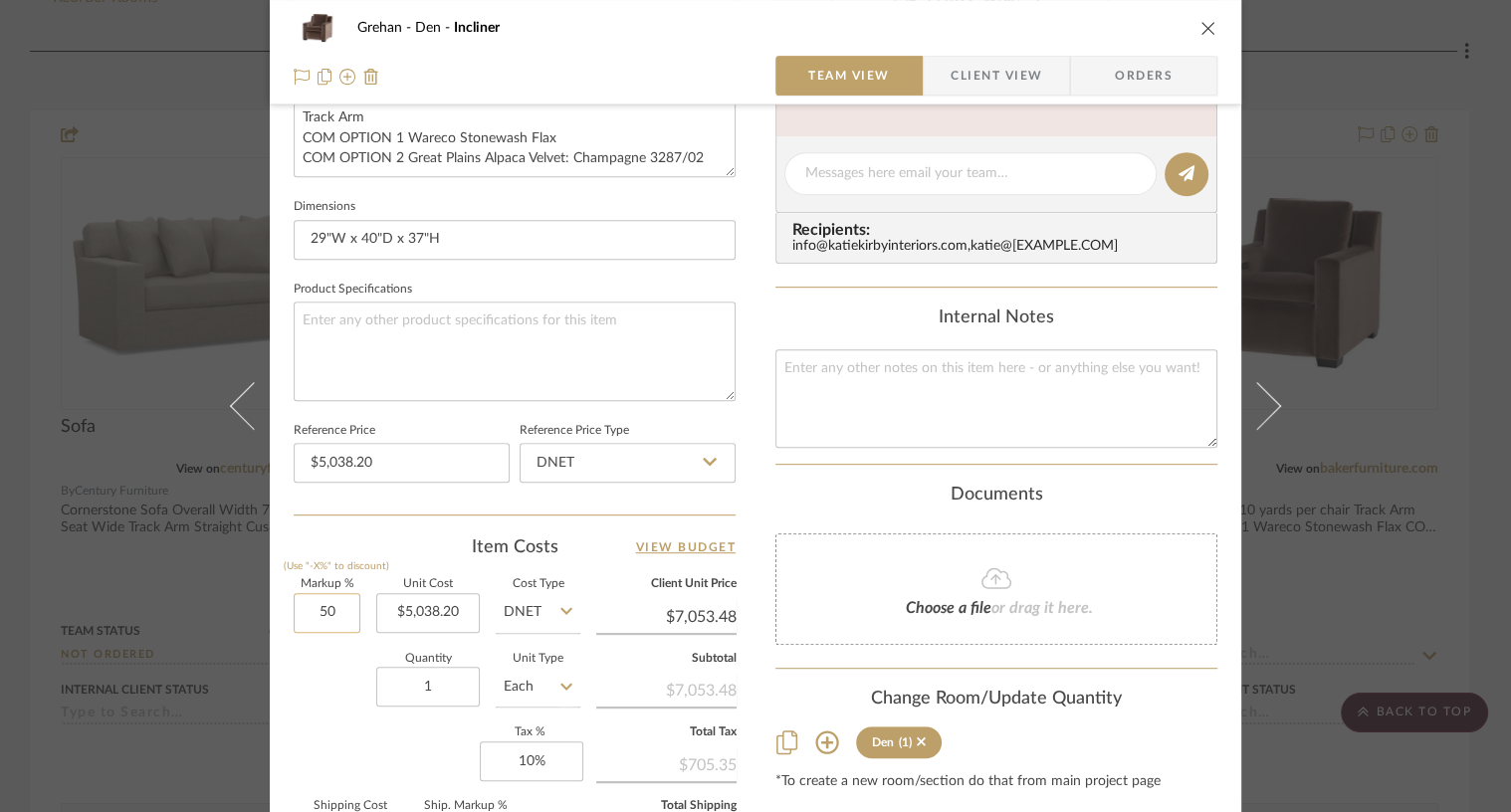 click on "50" 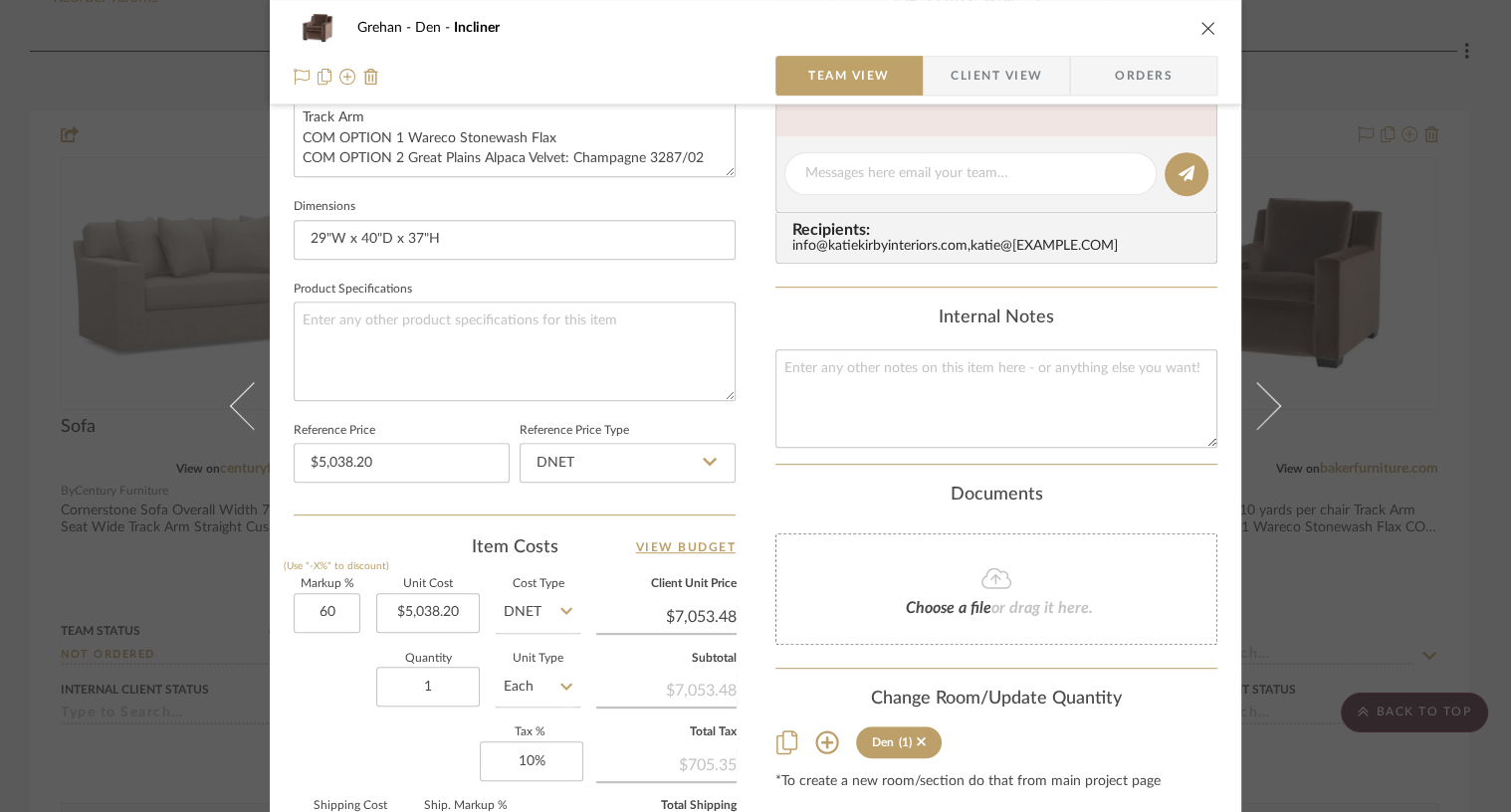 type on "60%" 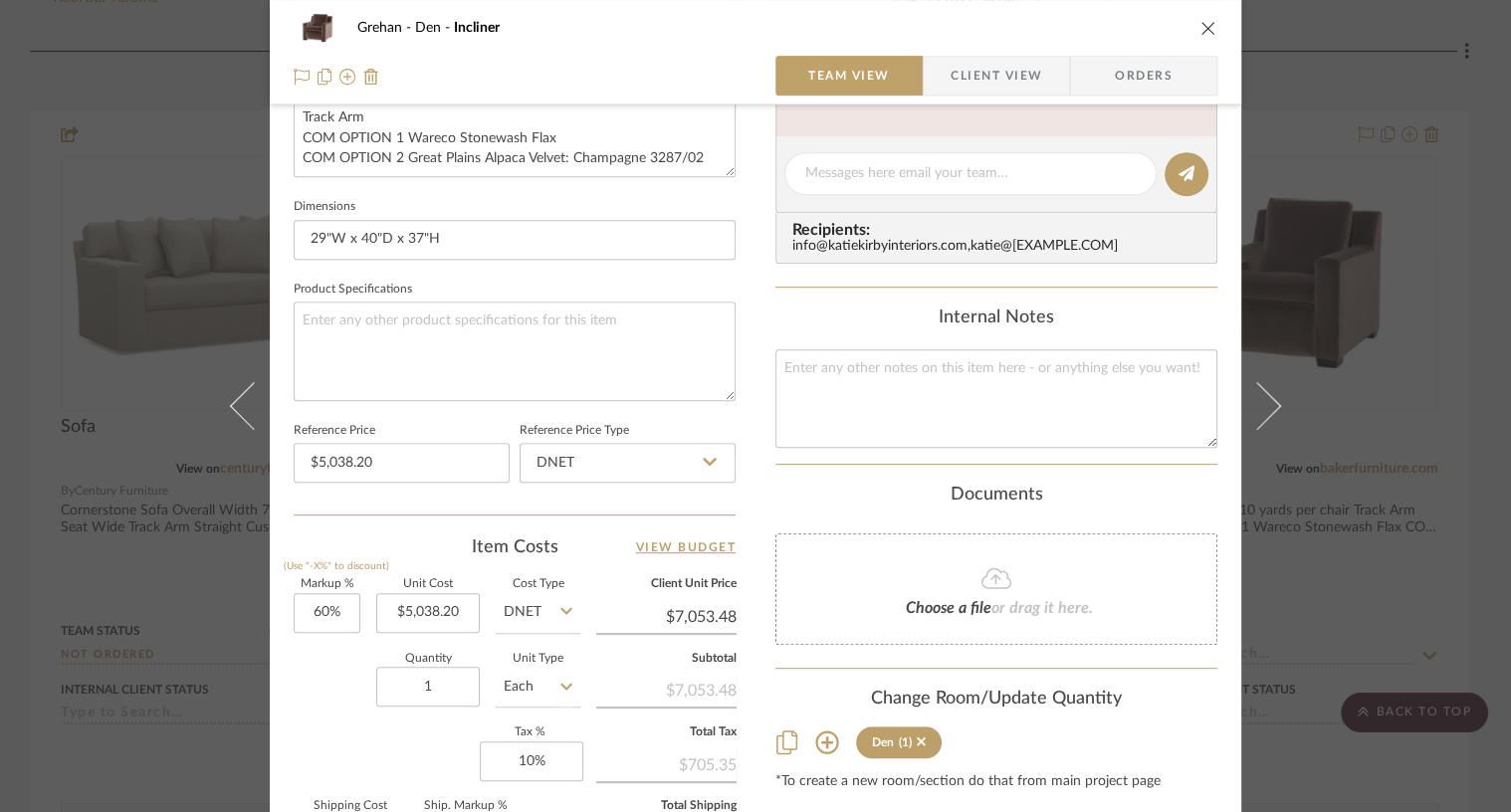 click on "Quantity  1  Unit Type  Each" 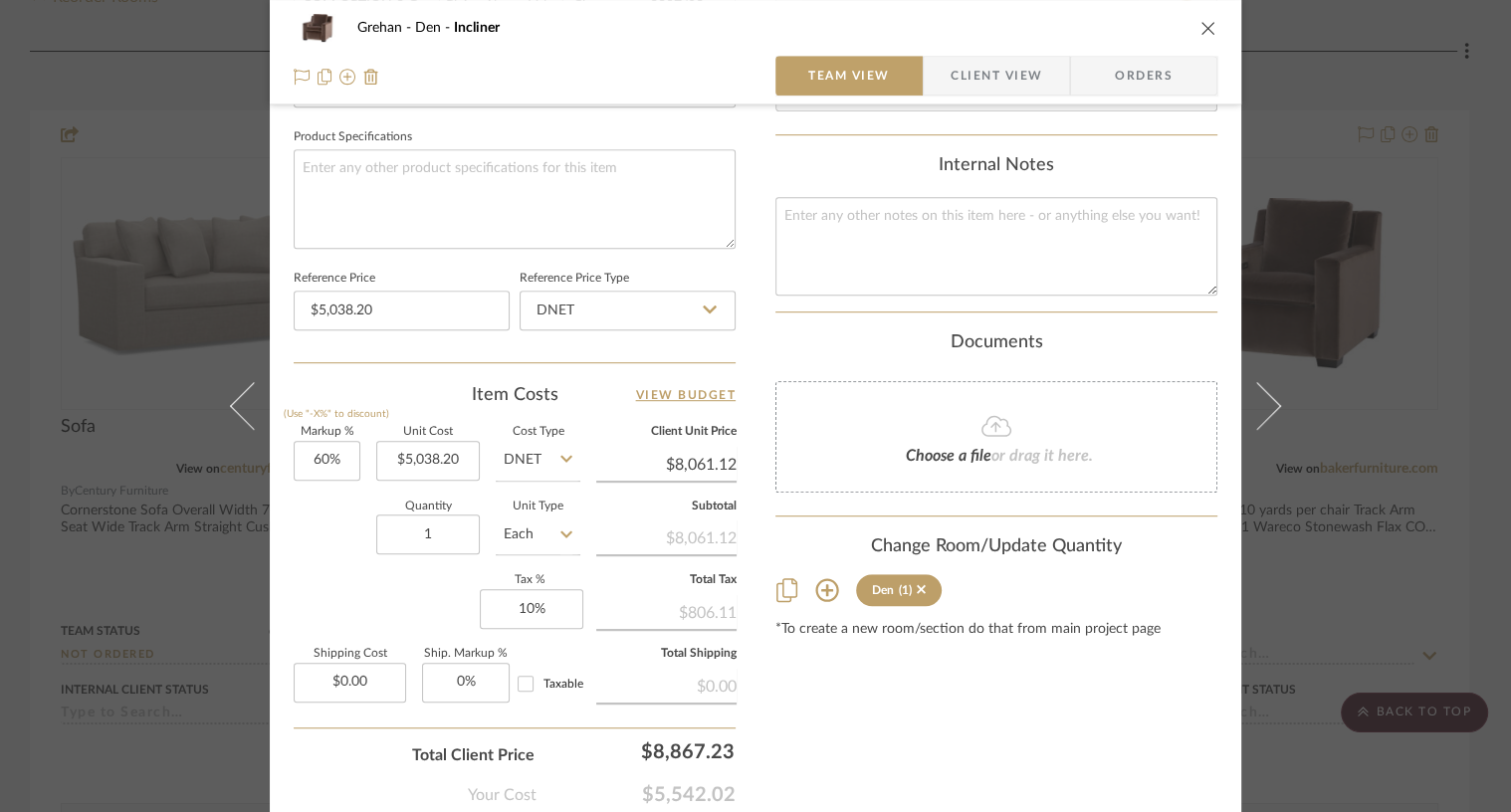scroll, scrollTop: 937, scrollLeft: 0, axis: vertical 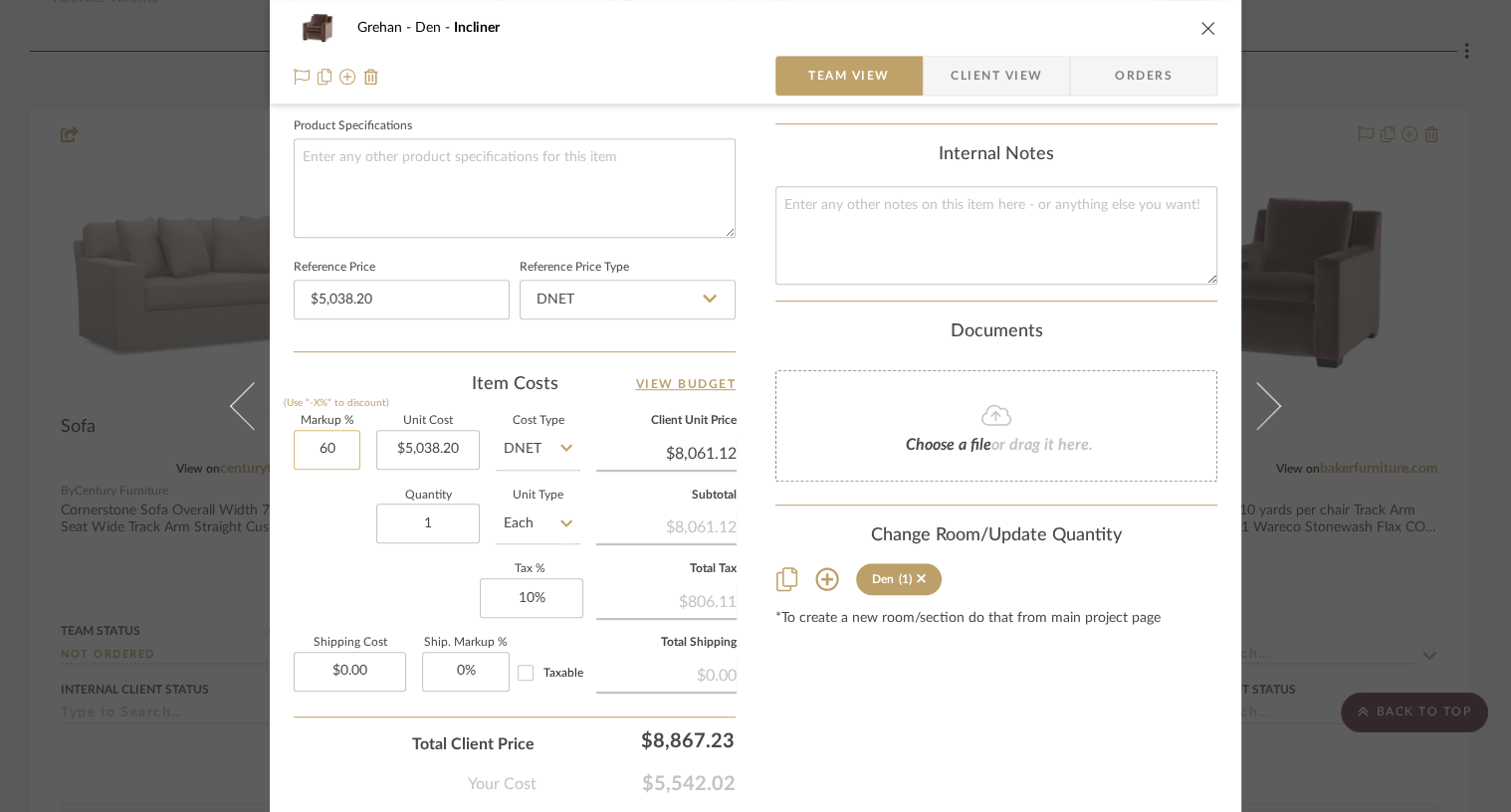 click on "60" 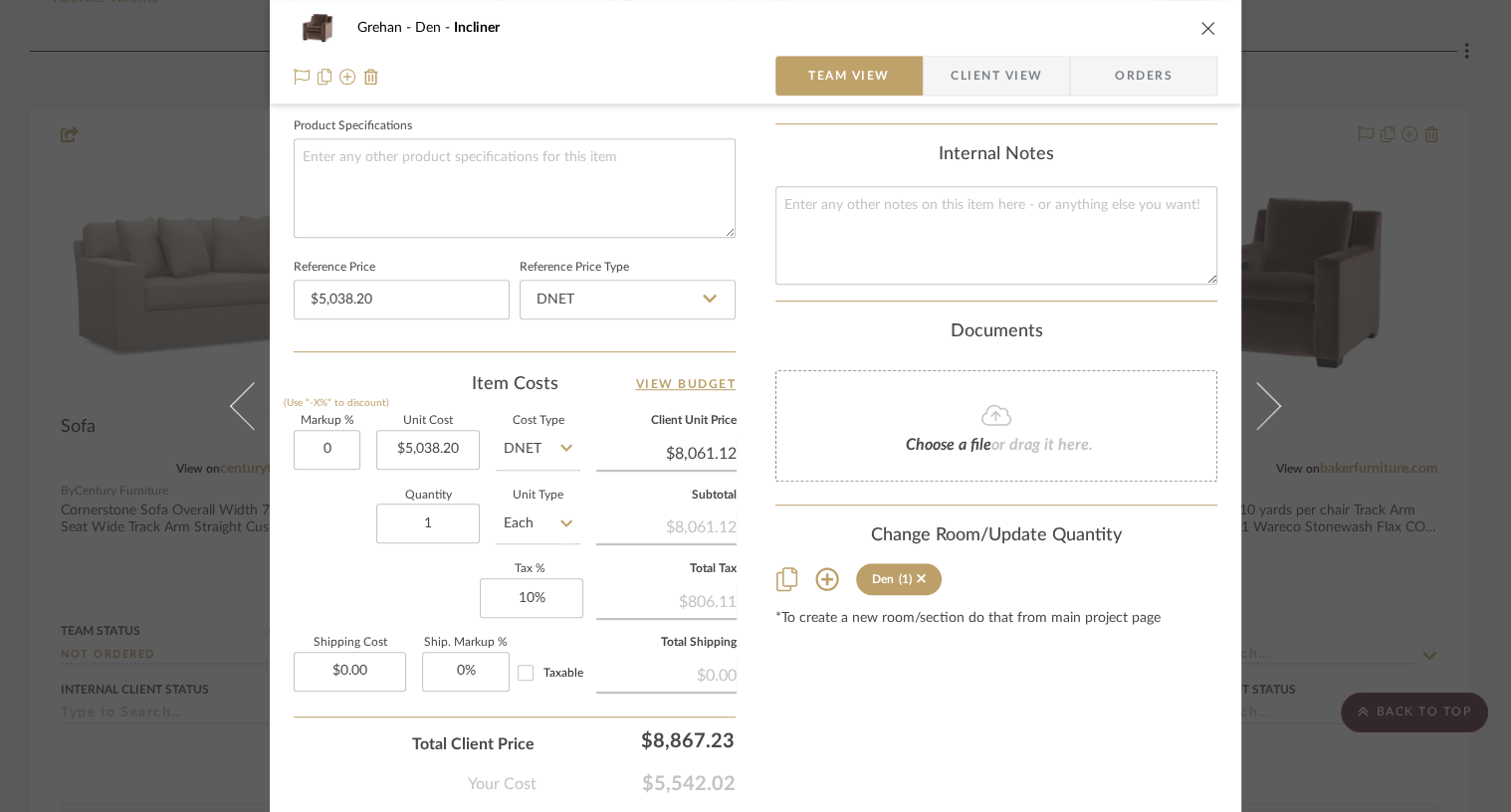 type on "0%" 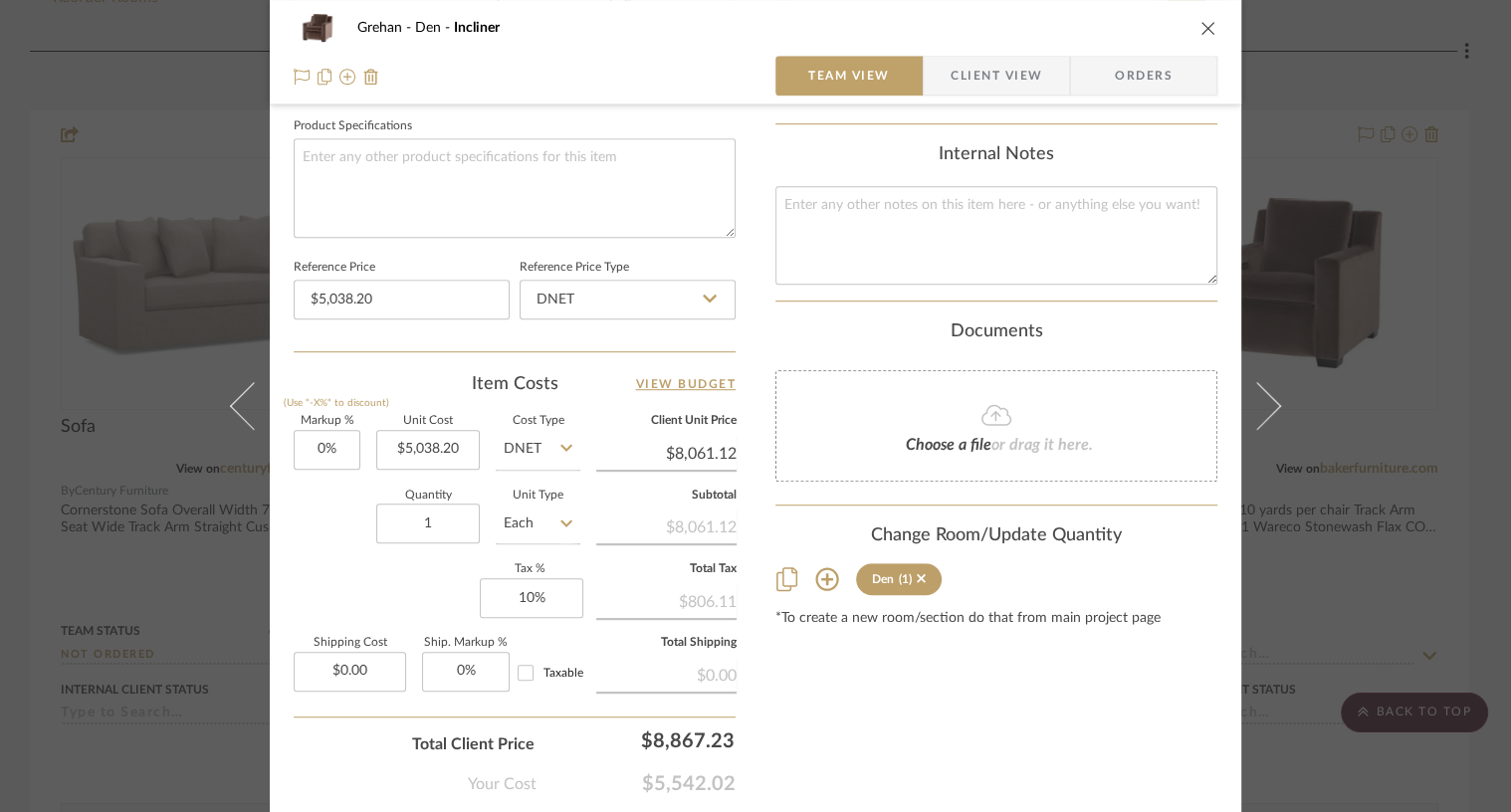 click on "Content here copies to Client View - confirm visibility there.  Show in Client Dashboard  Bulk Manage Dashboard Settings  Include in Budget   View Budget  Team Status Internal Client Status  Lead Time  In Stock Weeks  Est. Min   Est. Max   Due Date   Client-Facing Target Install Date  Tasks / To-Dos /  team Messaging  Leave yourself a note here or share next steps with your team. You will receive emails when they
respond!  Invite Collaborator Recipients:  info@katiekirbyinteriors.com ,   katie@katiekirbyinteriors.com Internal Notes  Documents  Choose a file  or drag it here. Change Room/Update Quantity  Den  (1) *To create a new room/section do that from main project page" at bounding box center (996, 17) 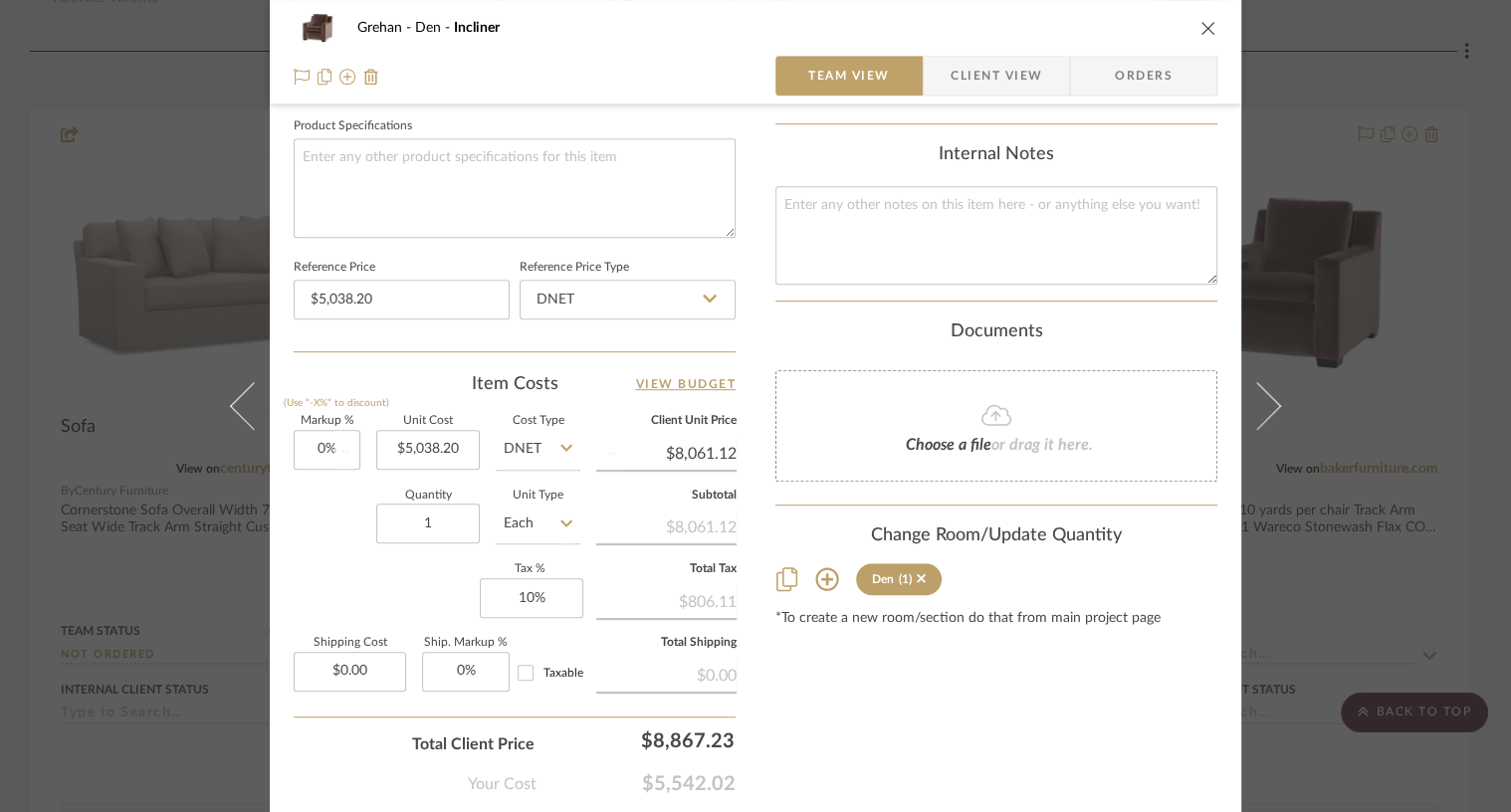 type 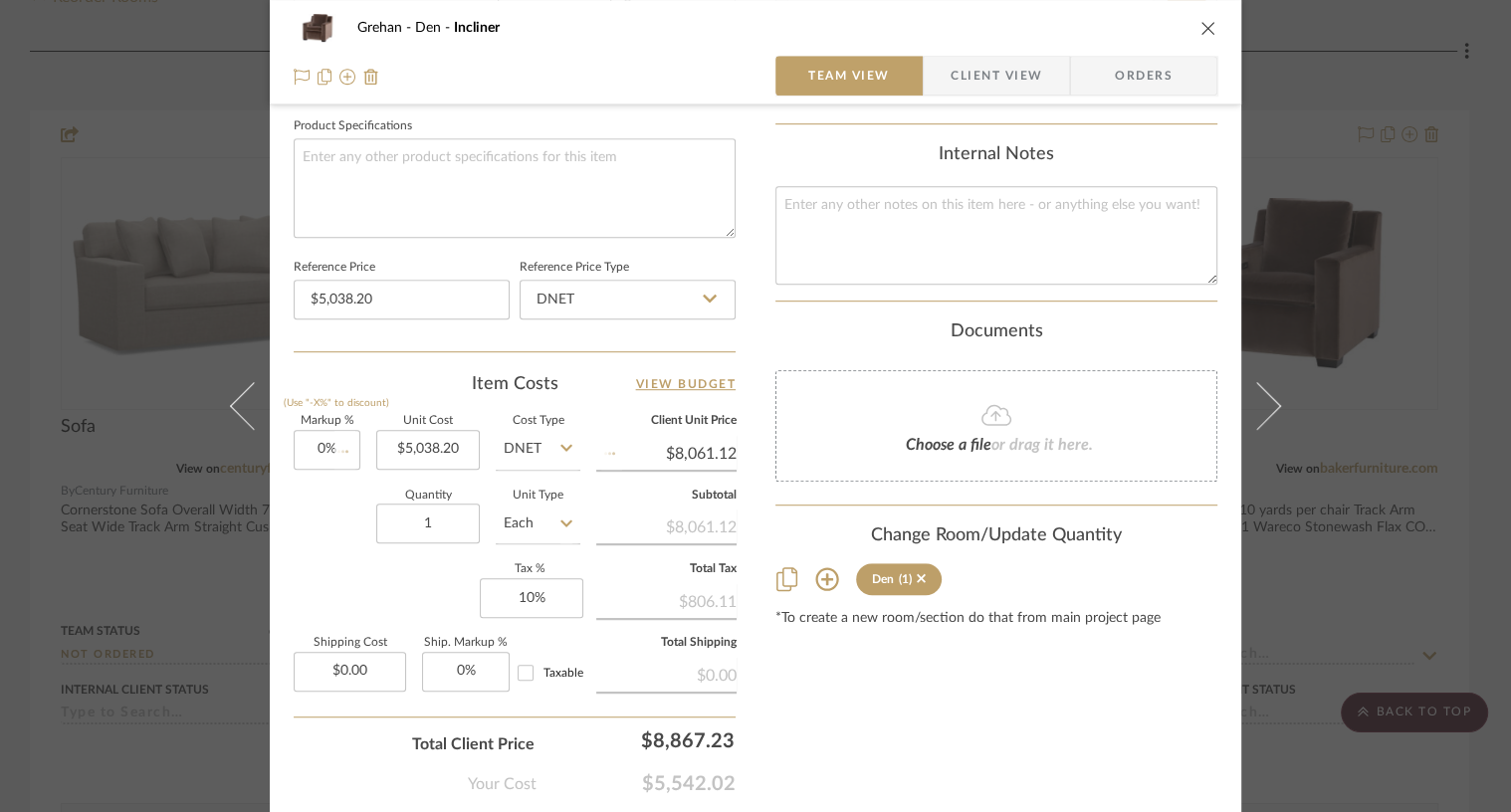 type on "$5,038.20" 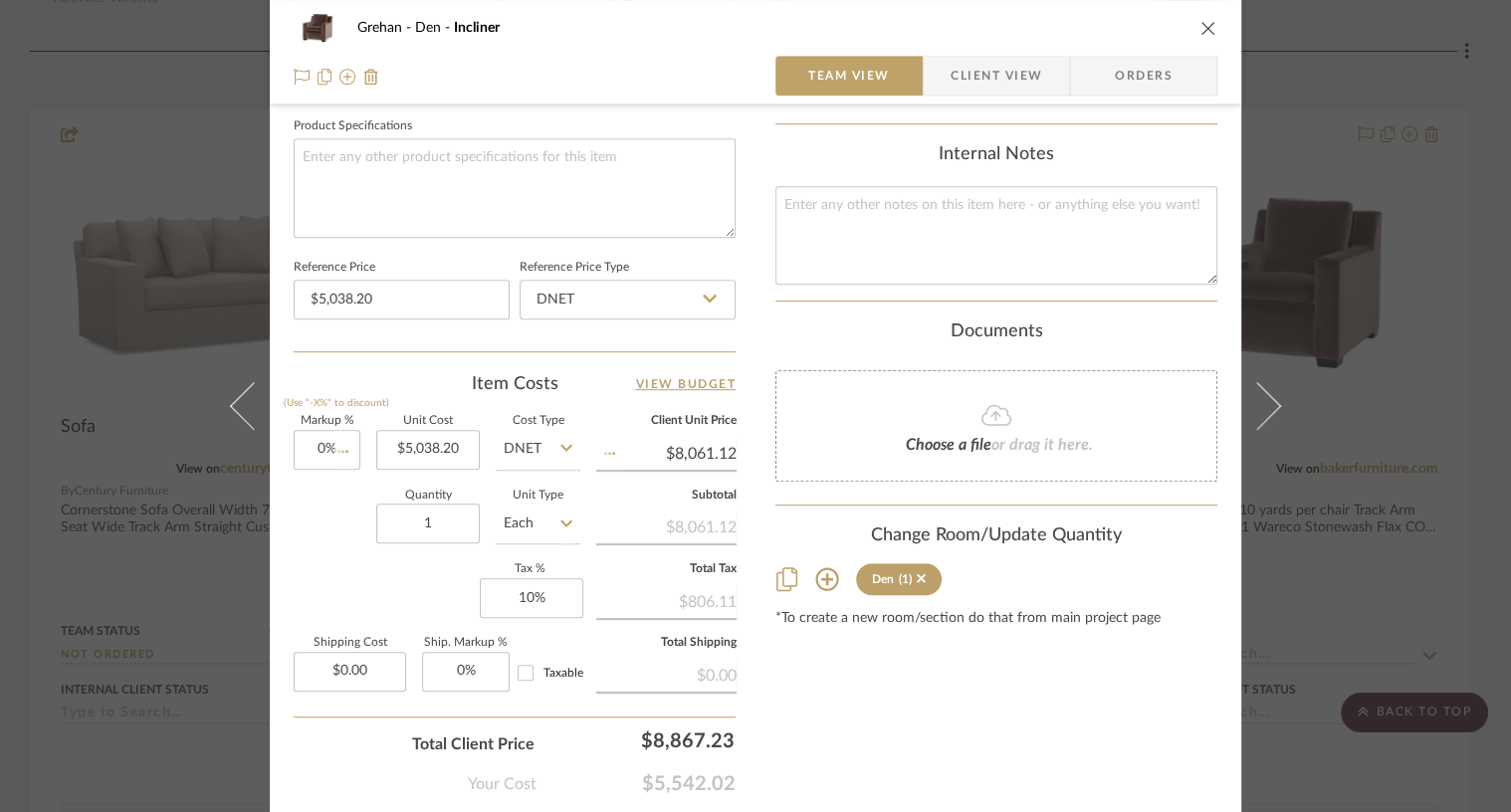 type 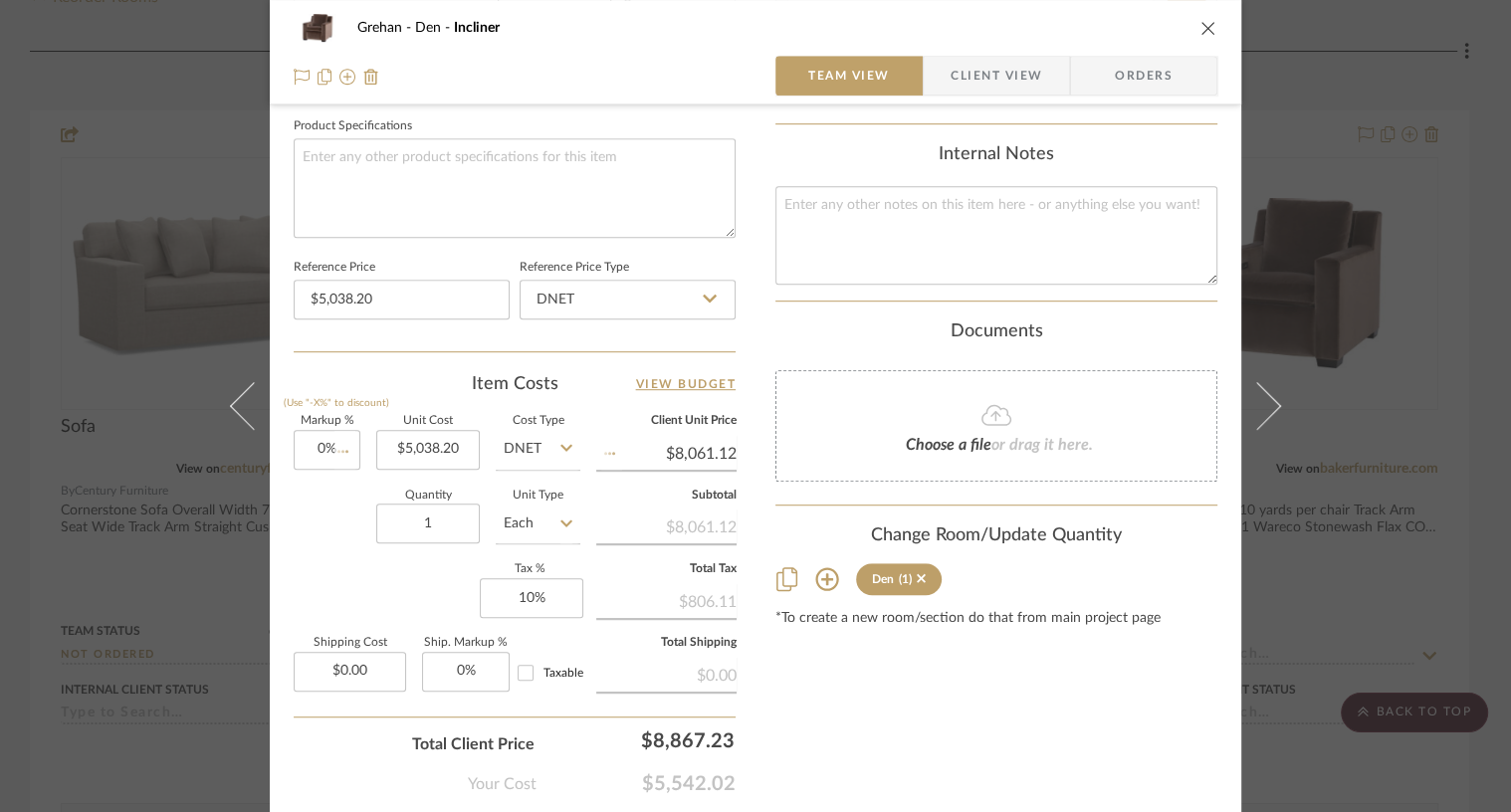 type 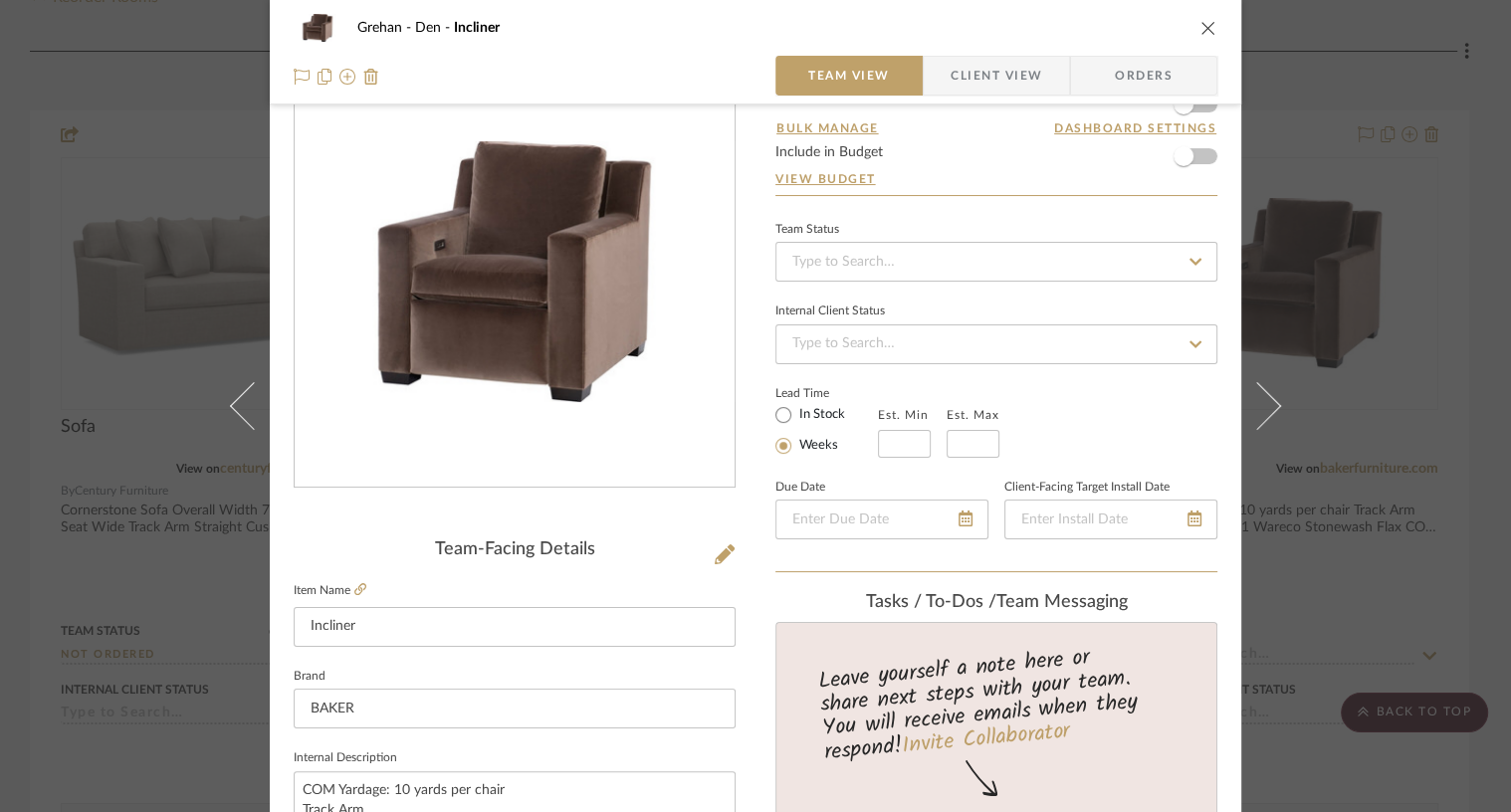 scroll, scrollTop: 0, scrollLeft: 0, axis: both 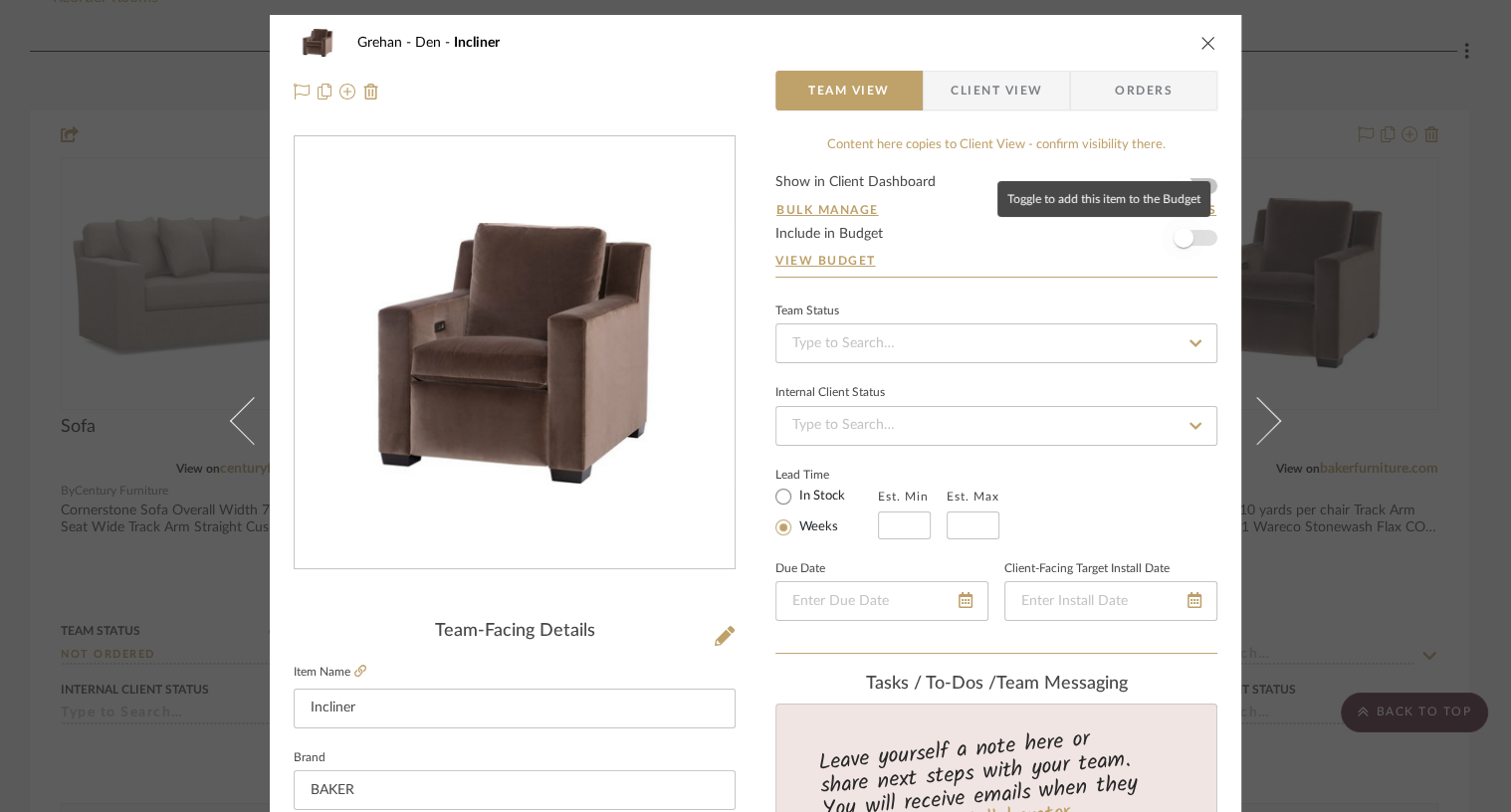 click at bounding box center [1184, 238] 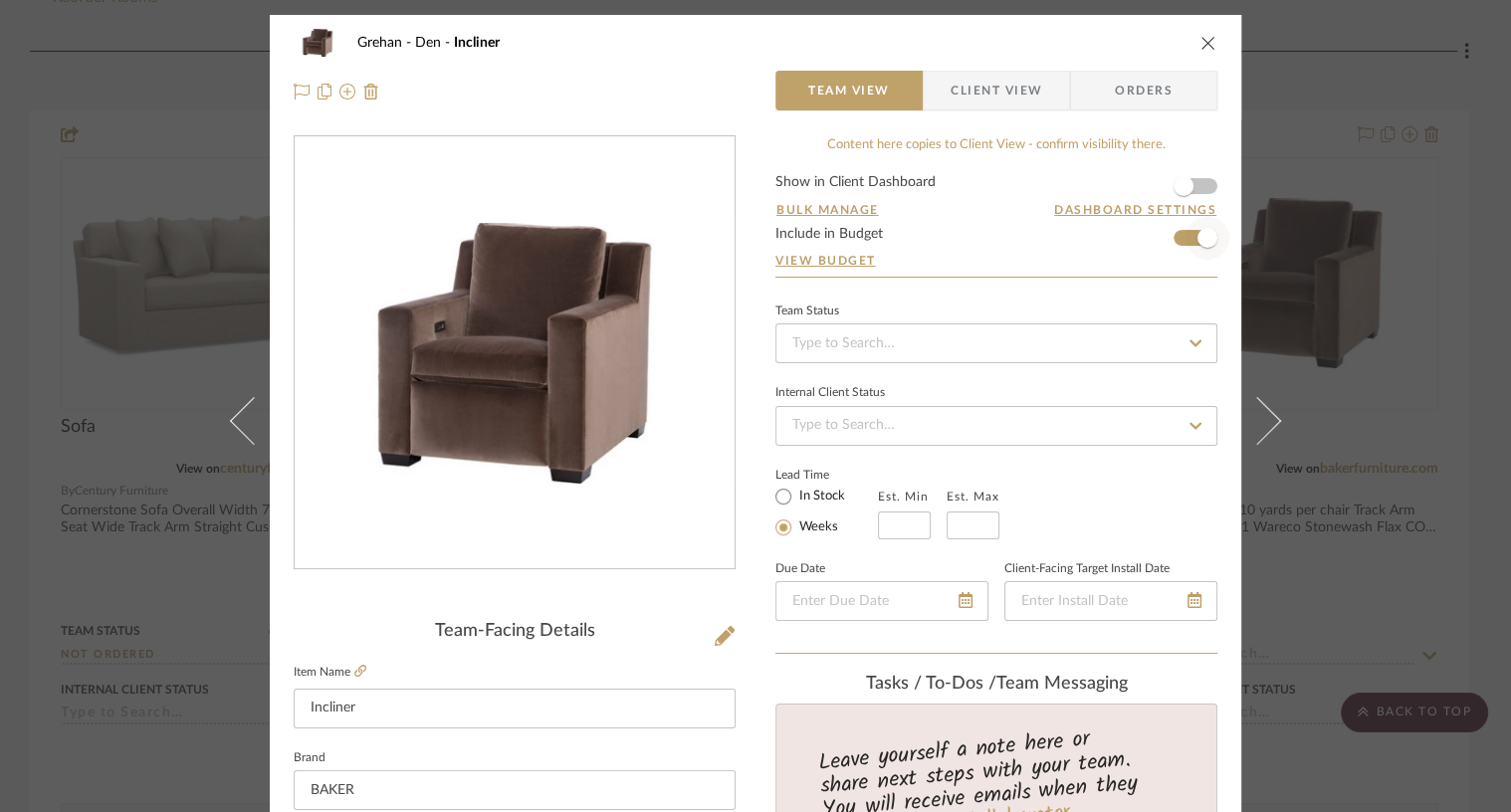 type 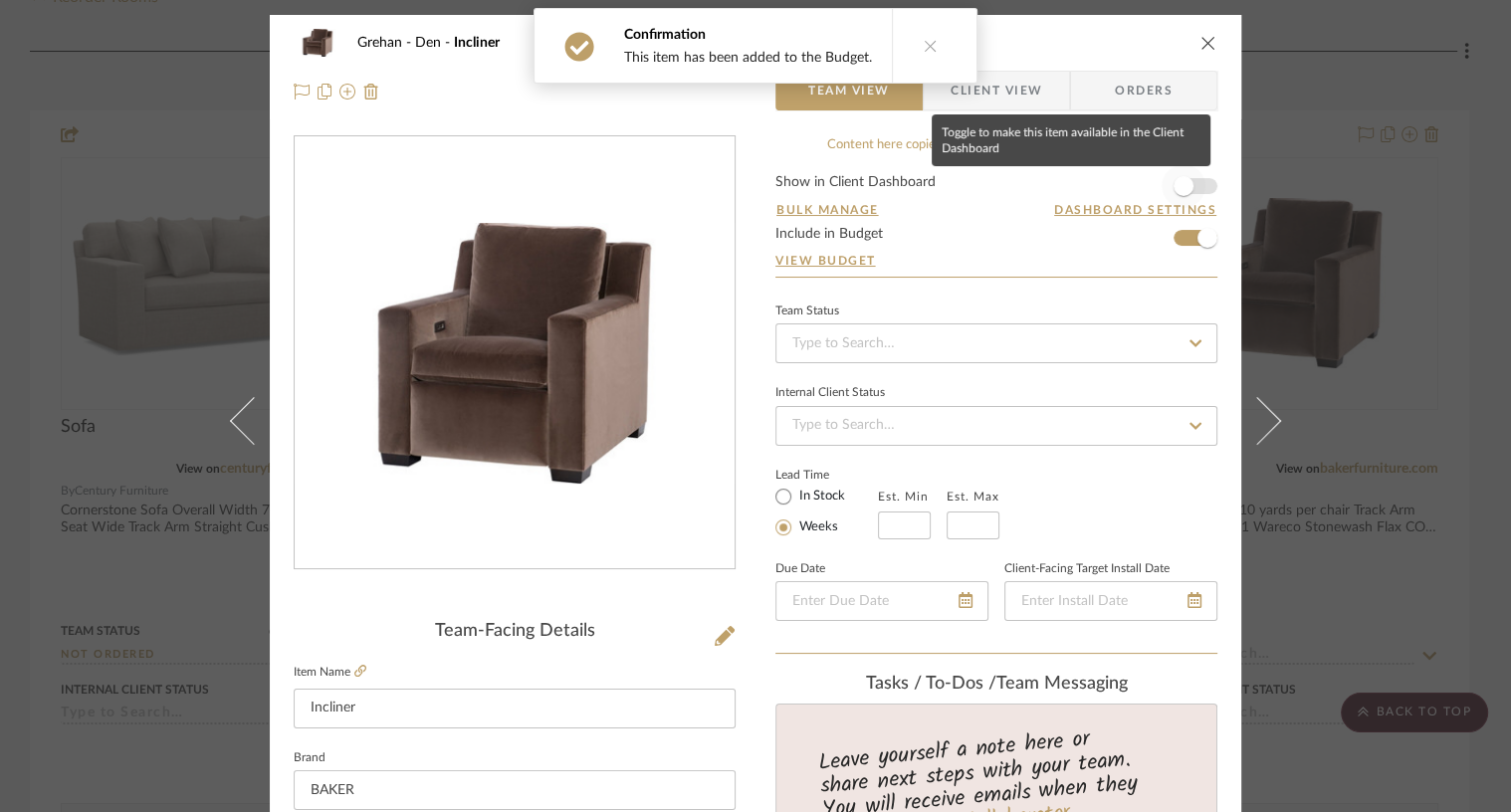 click at bounding box center (1184, 186) 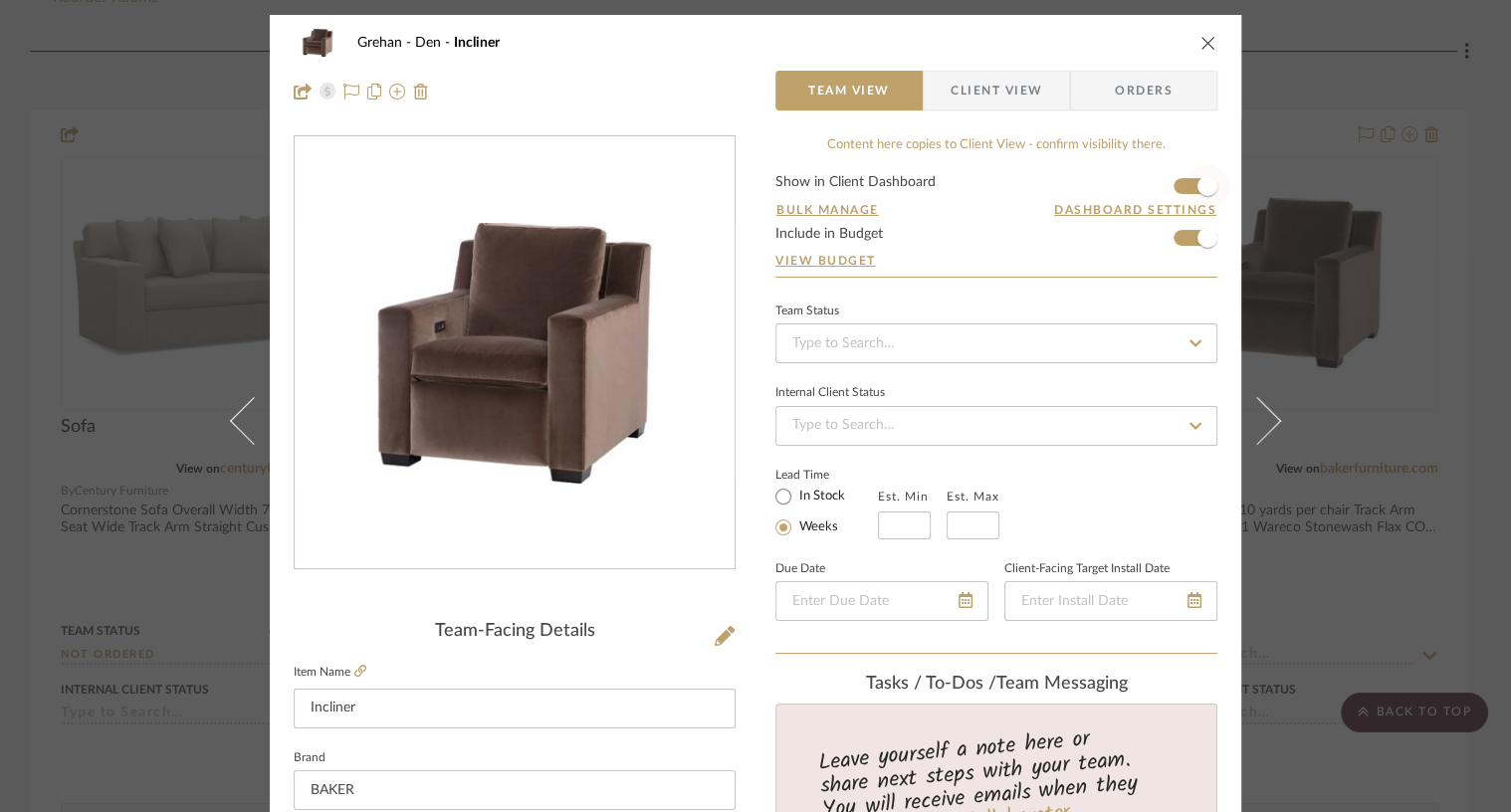 type 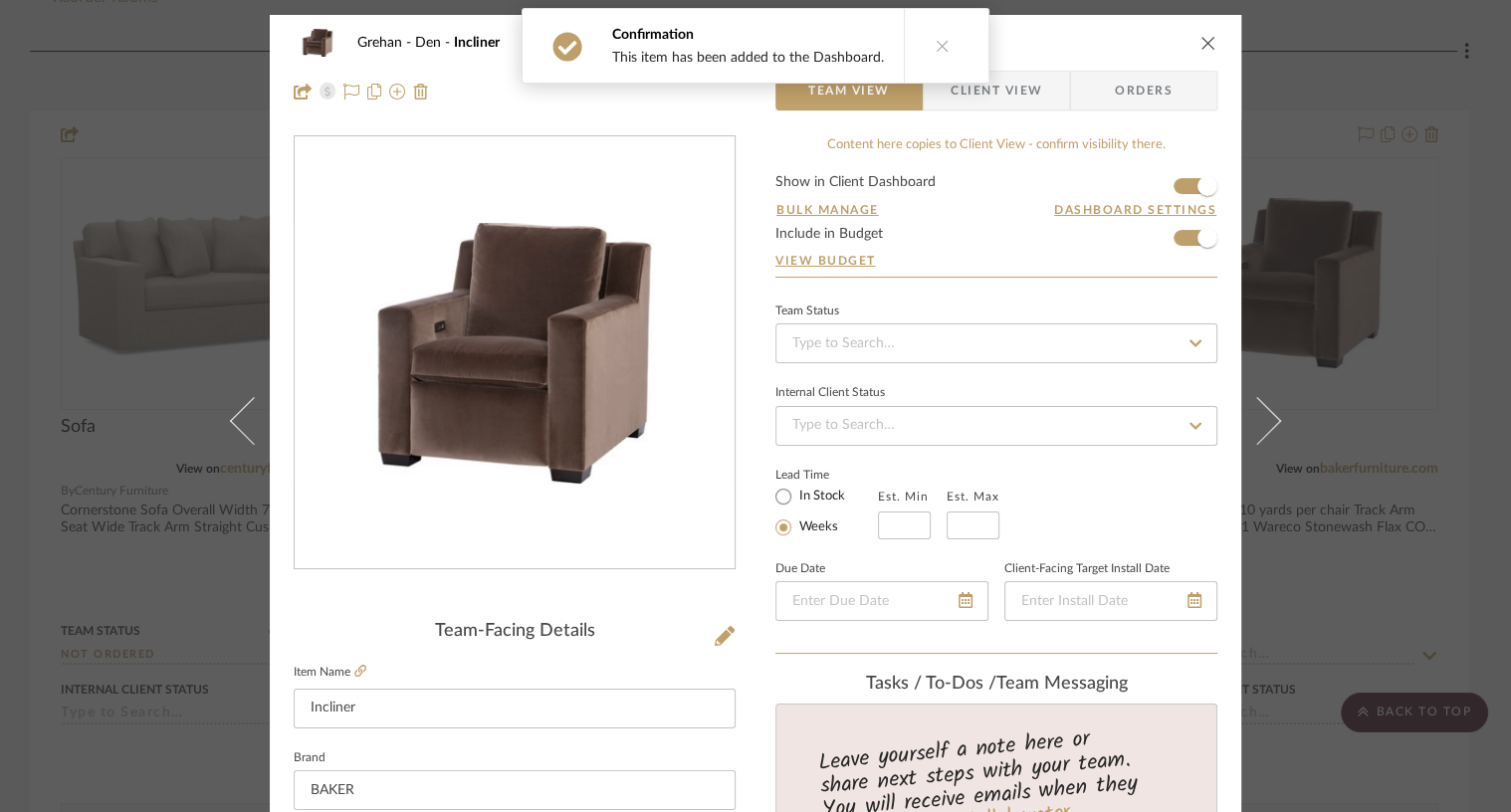 click at bounding box center [1208, 43] 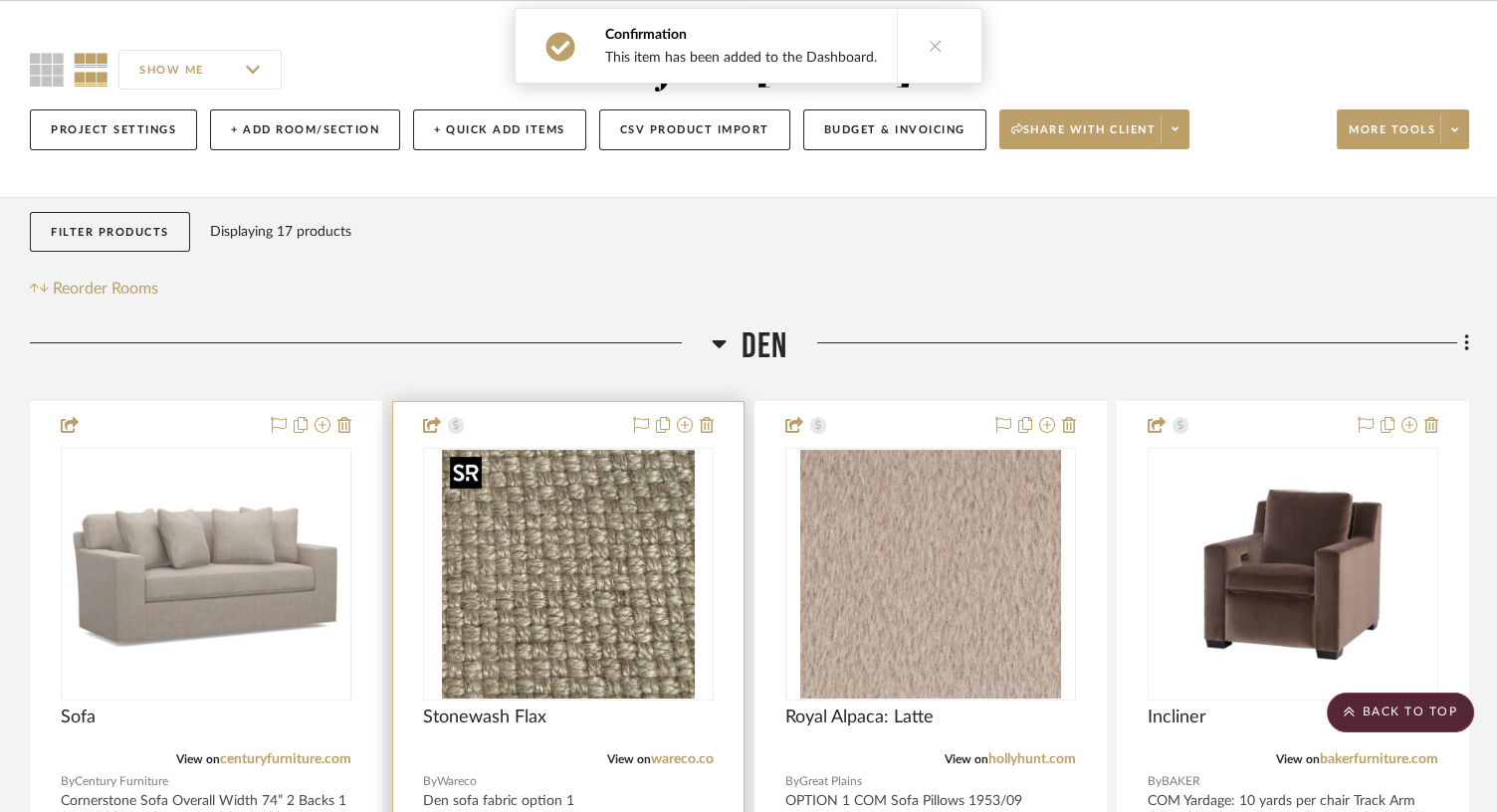 scroll, scrollTop: 0, scrollLeft: 0, axis: both 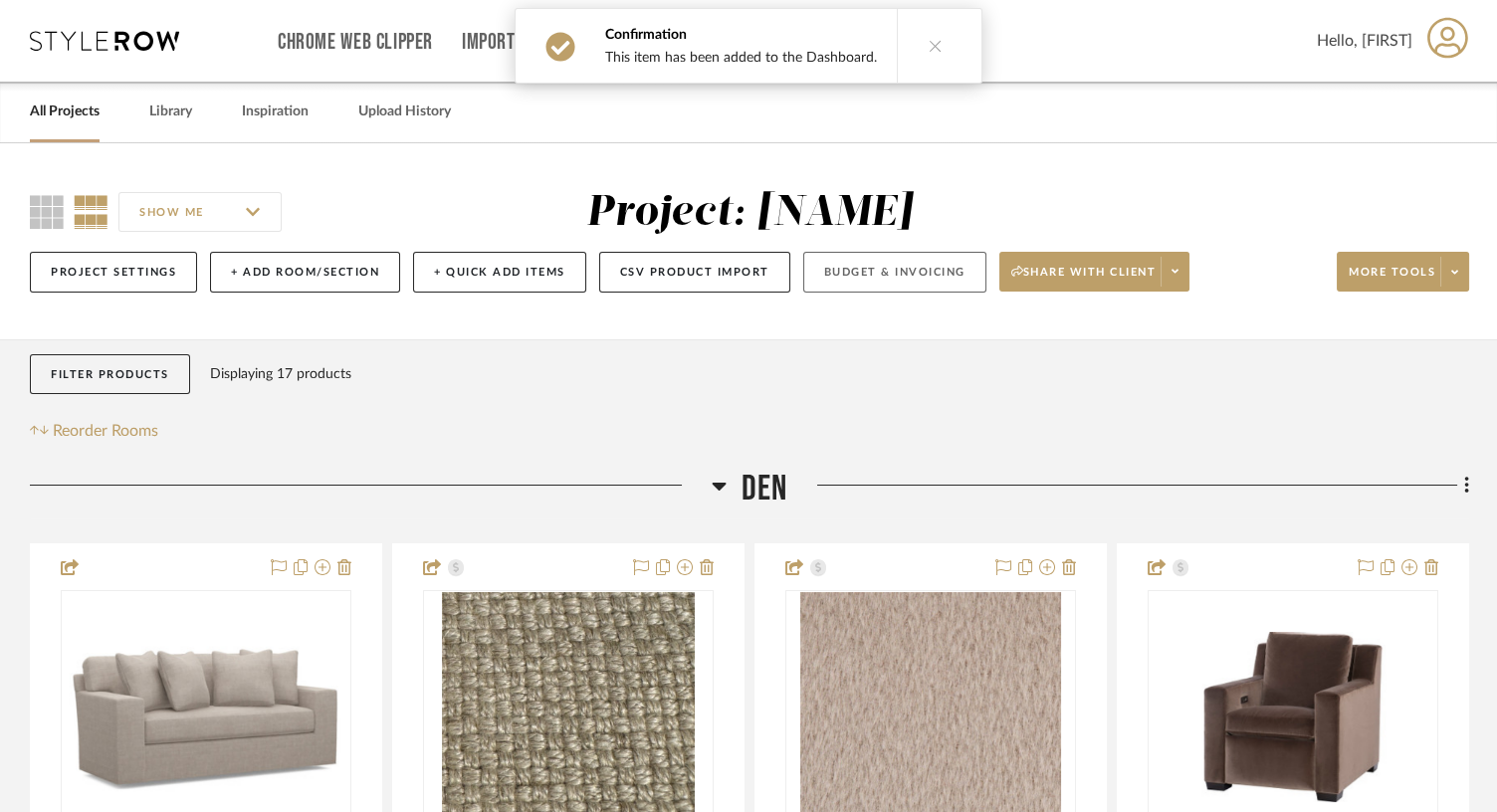 click on "Budget & Invoicing" 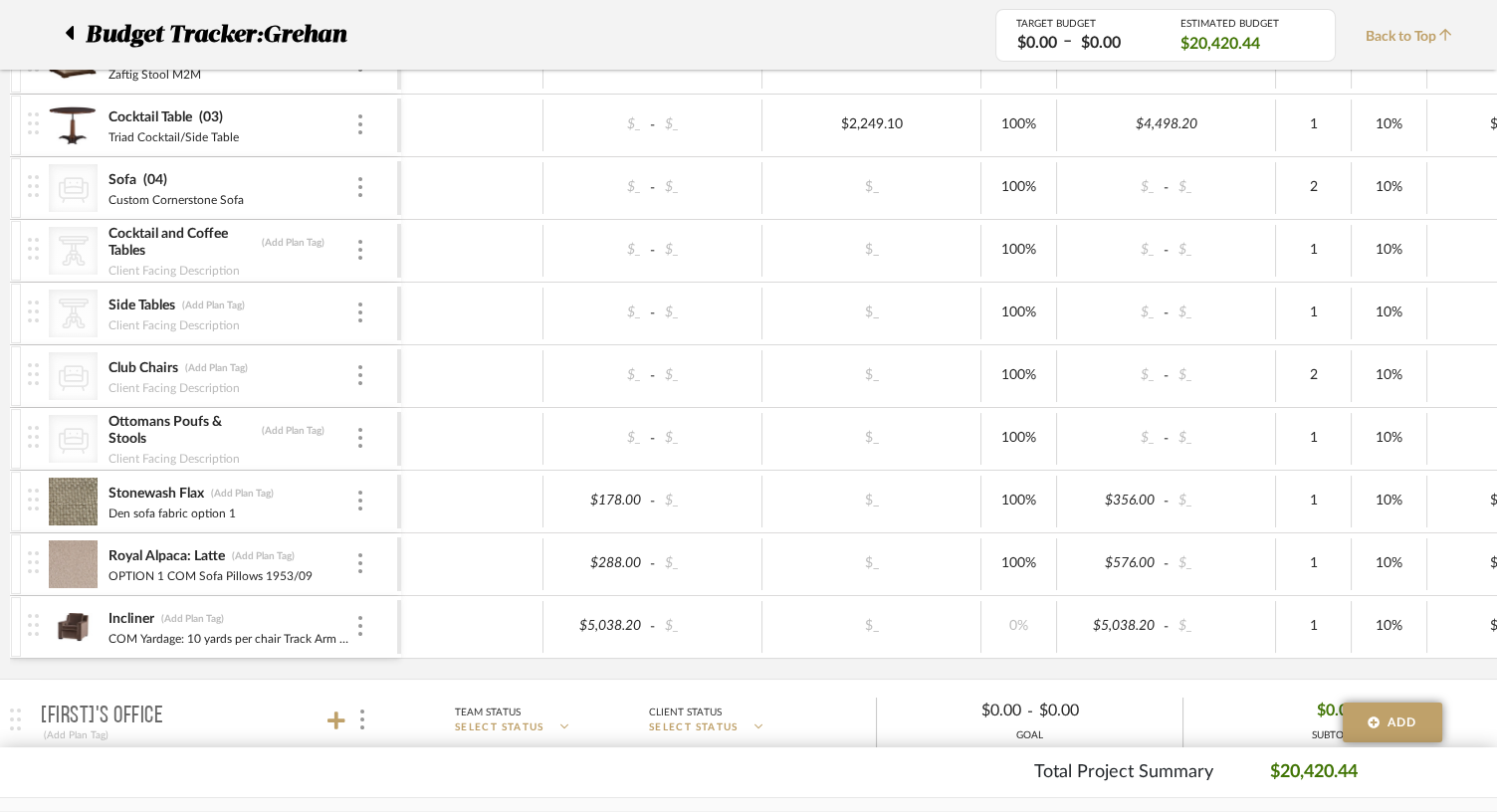 scroll, scrollTop: 595, scrollLeft: 0, axis: vertical 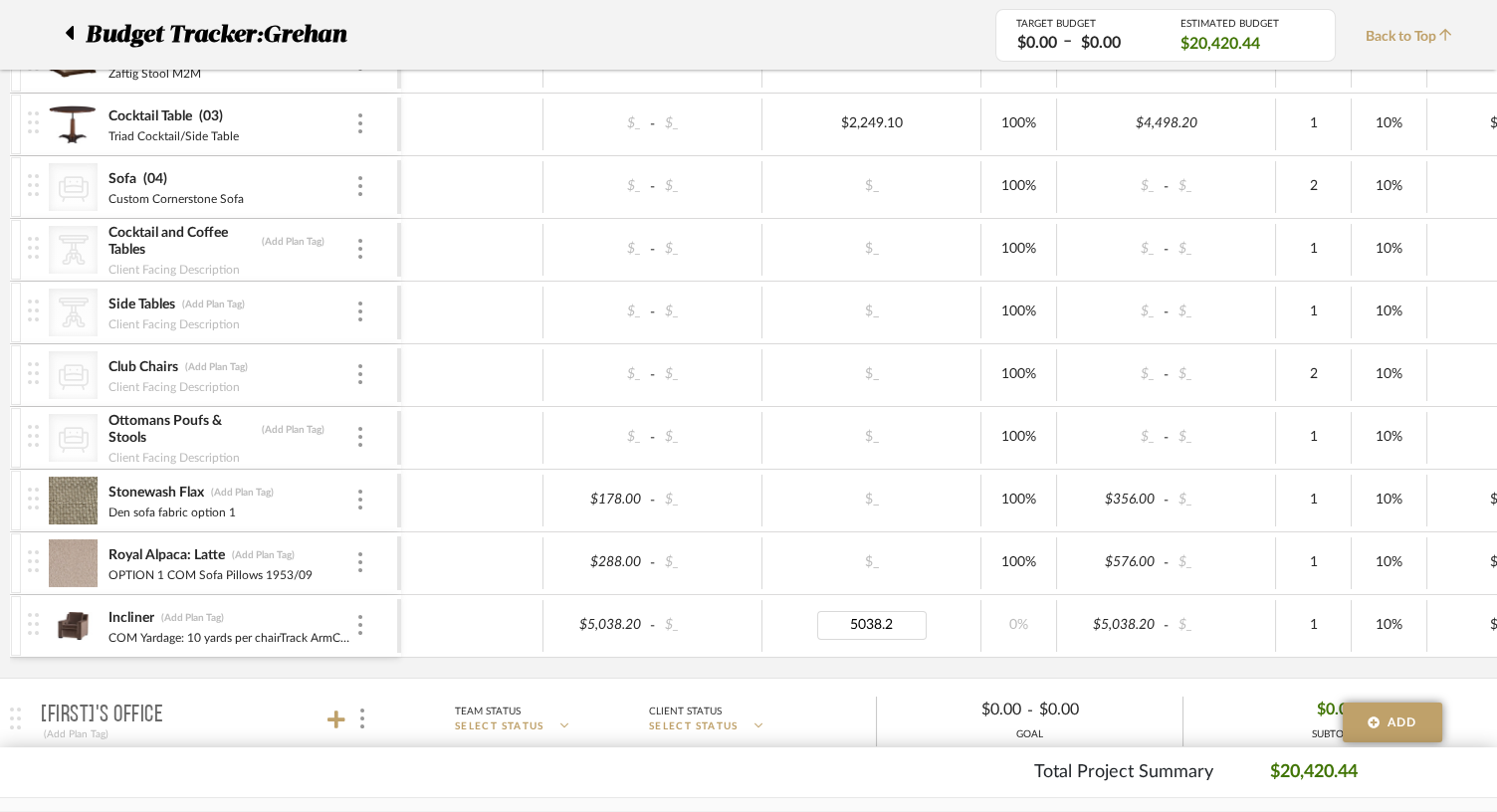 type on "5038.20" 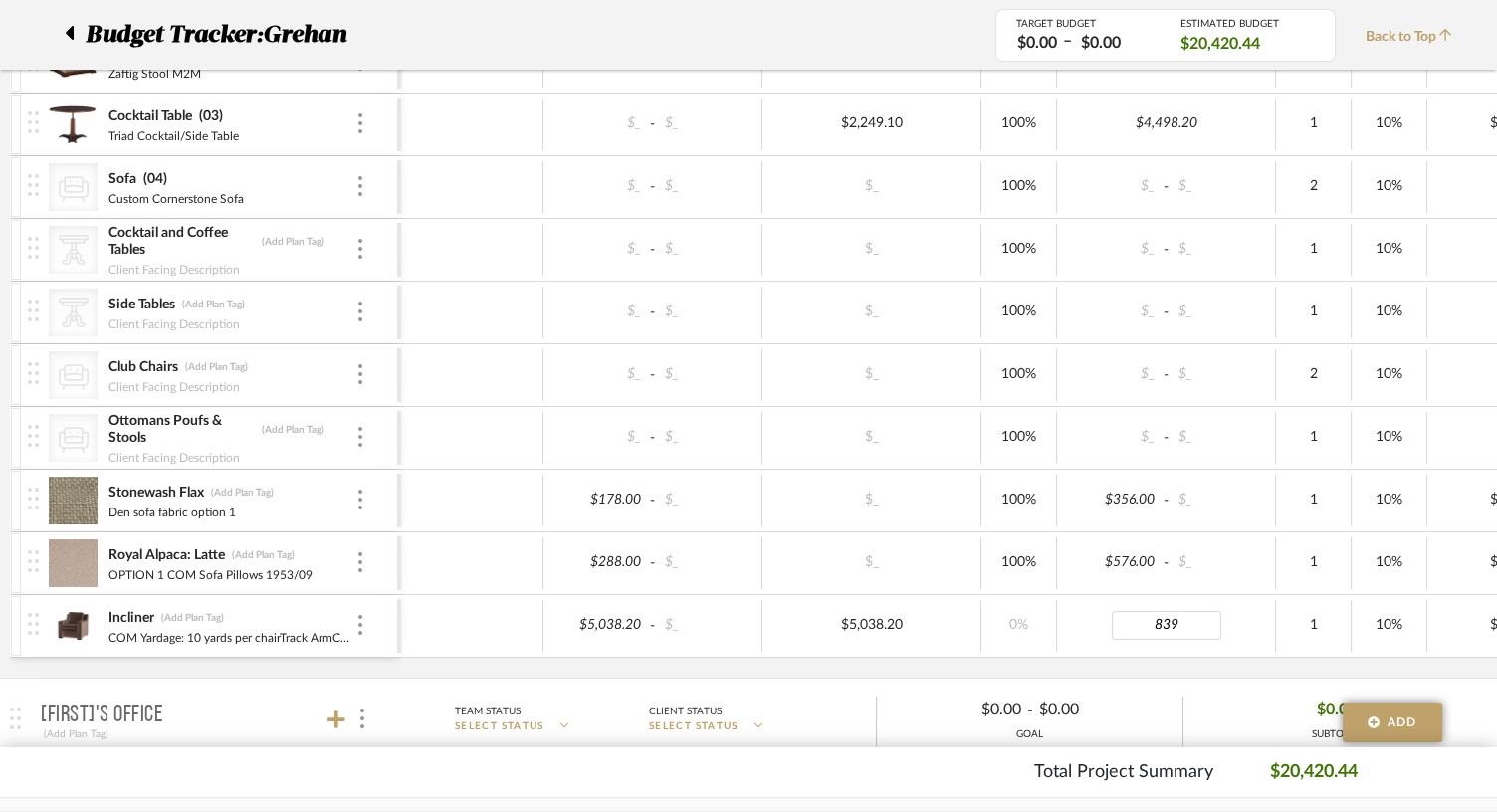 type on "8397" 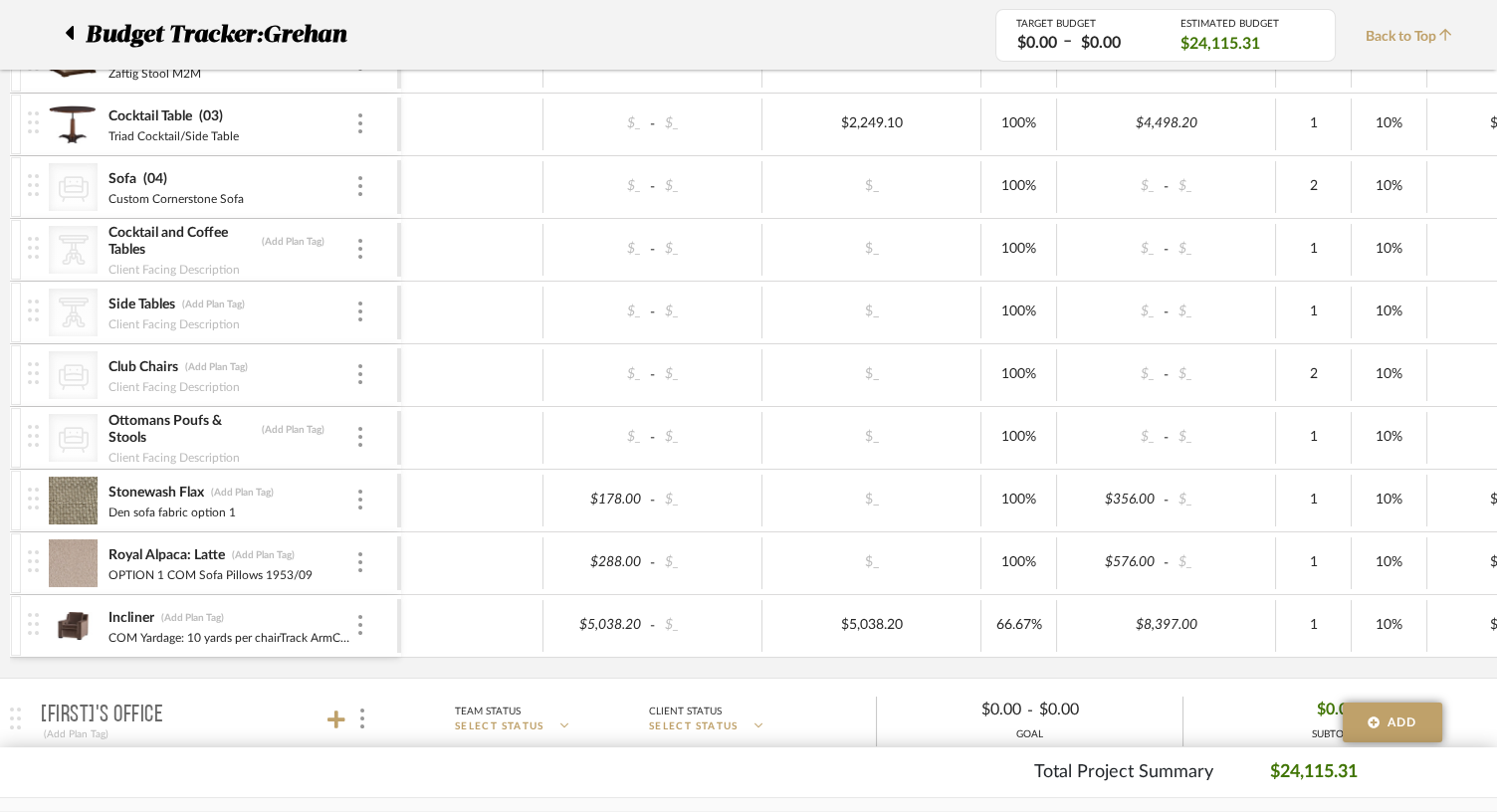 scroll, scrollTop: 0, scrollLeft: 27, axis: horizontal 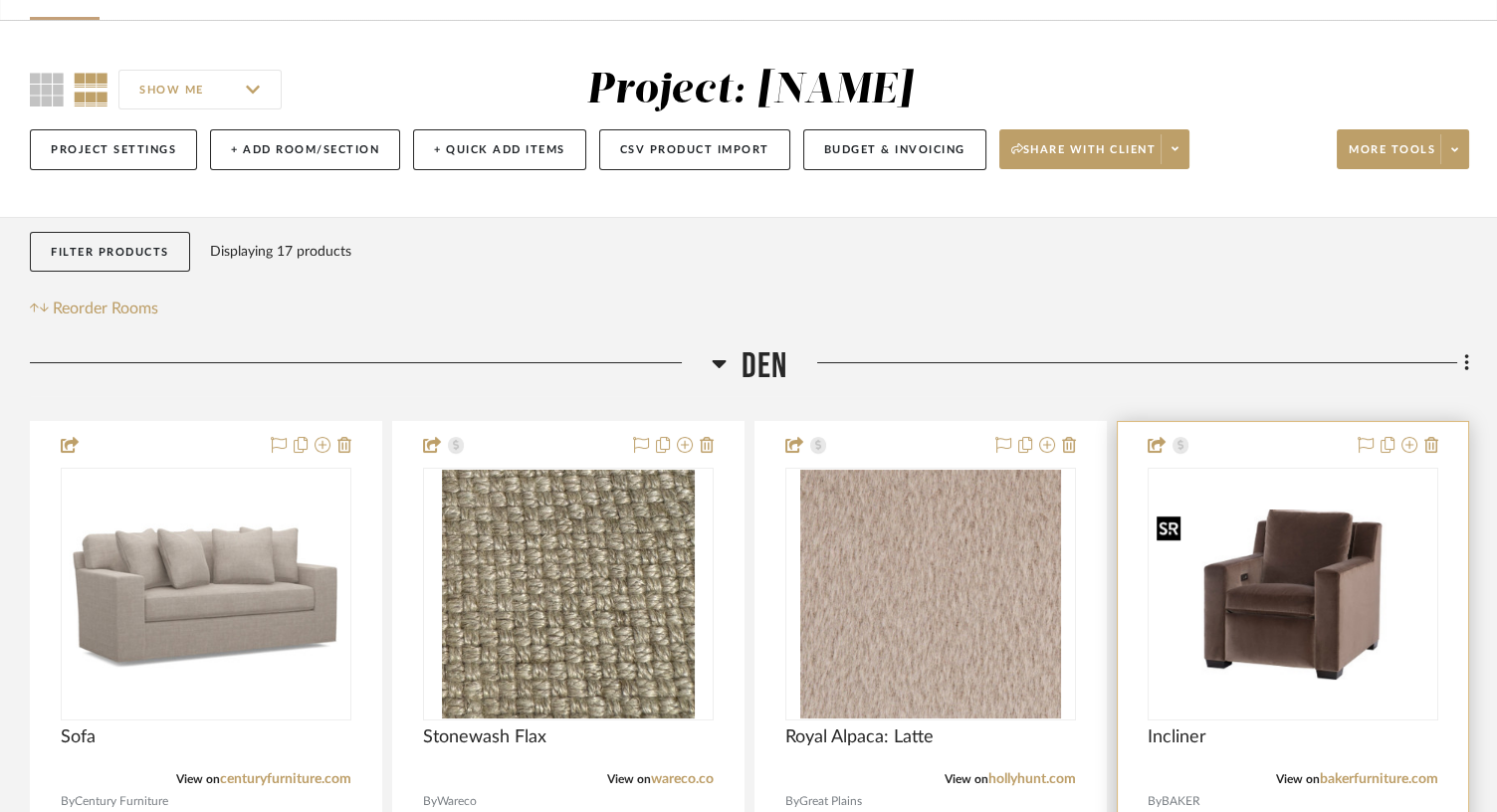click at bounding box center [0, 0] 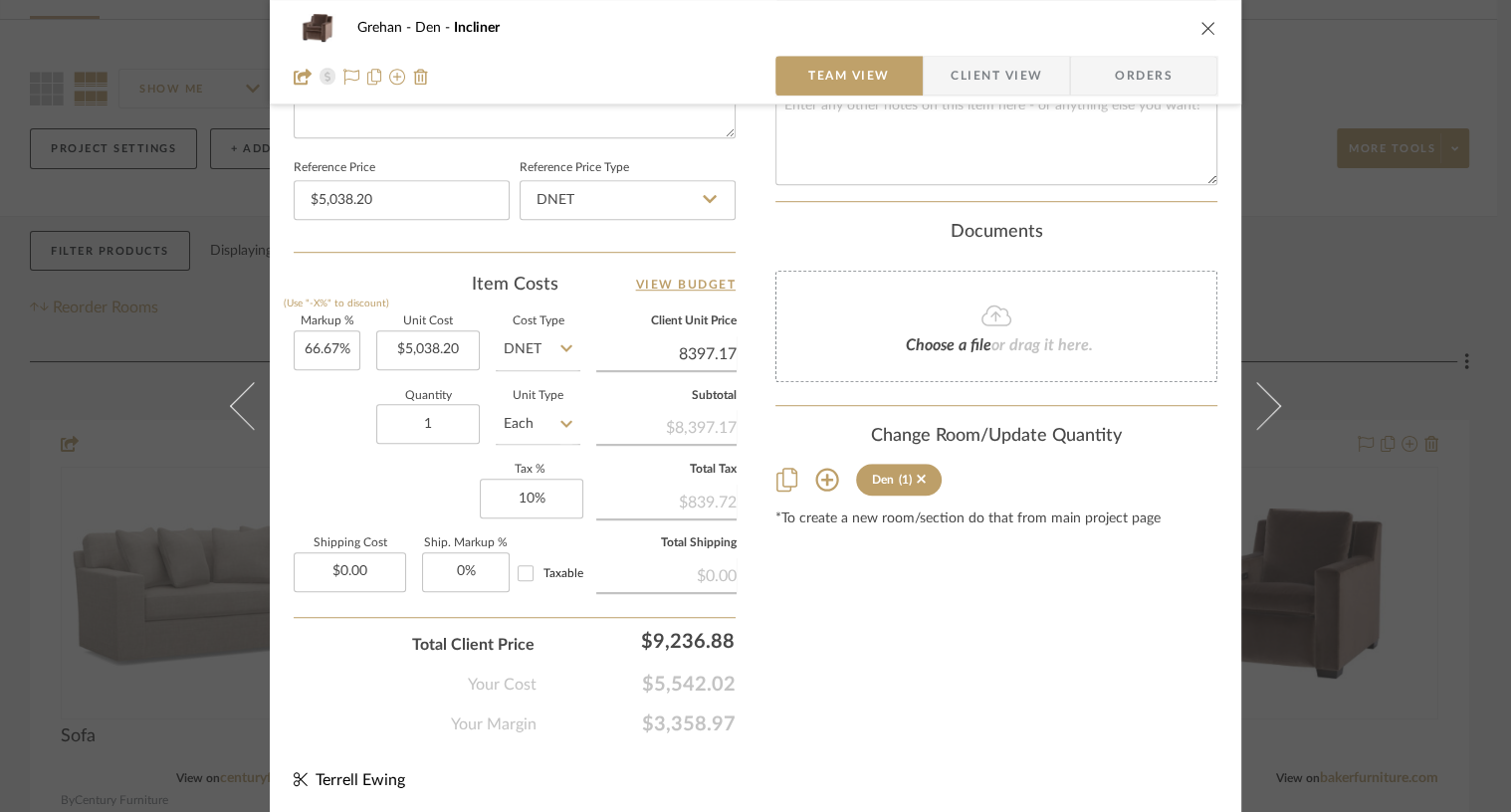 click on "8397.17" 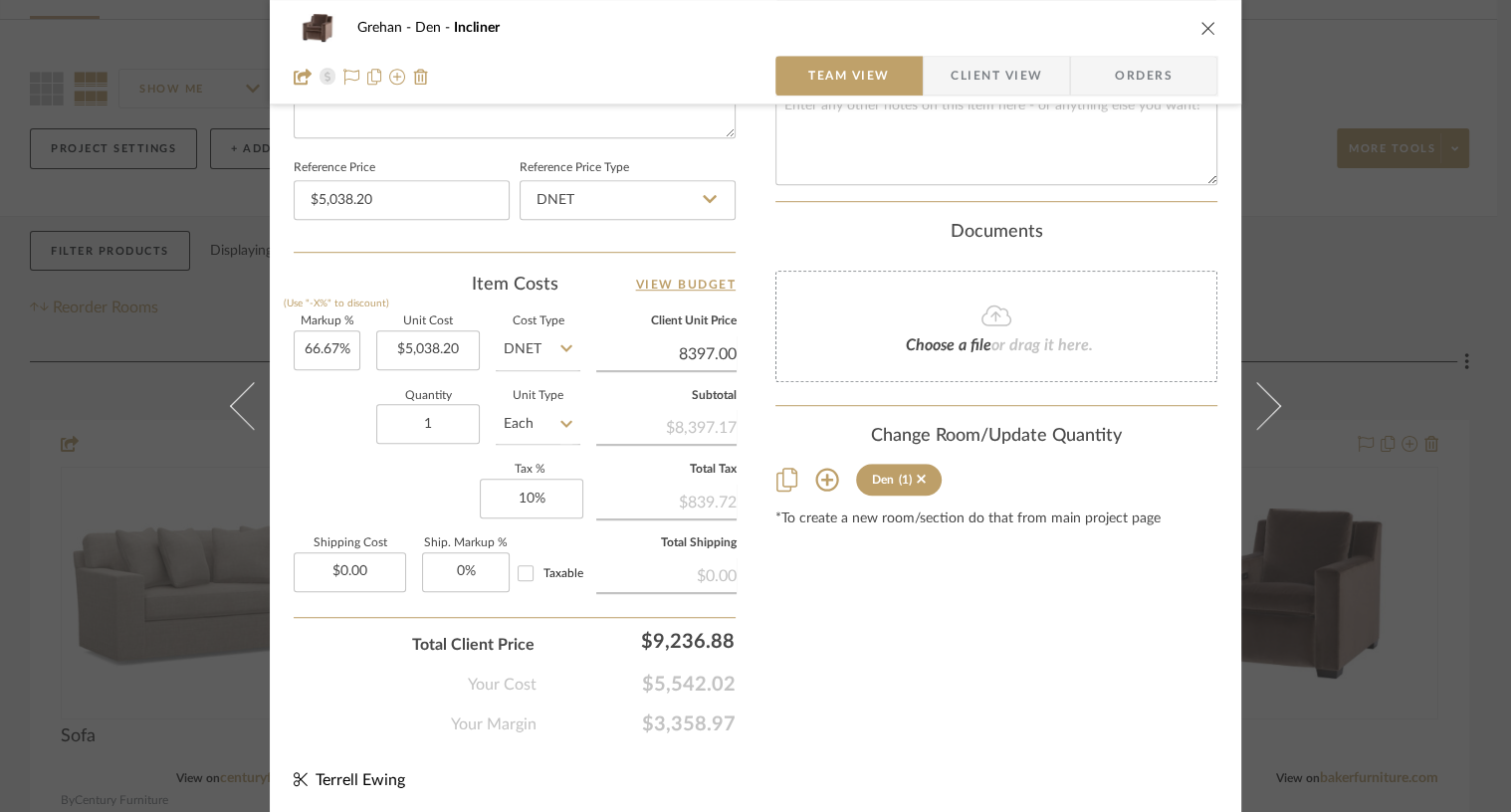 type on "$8,397.00" 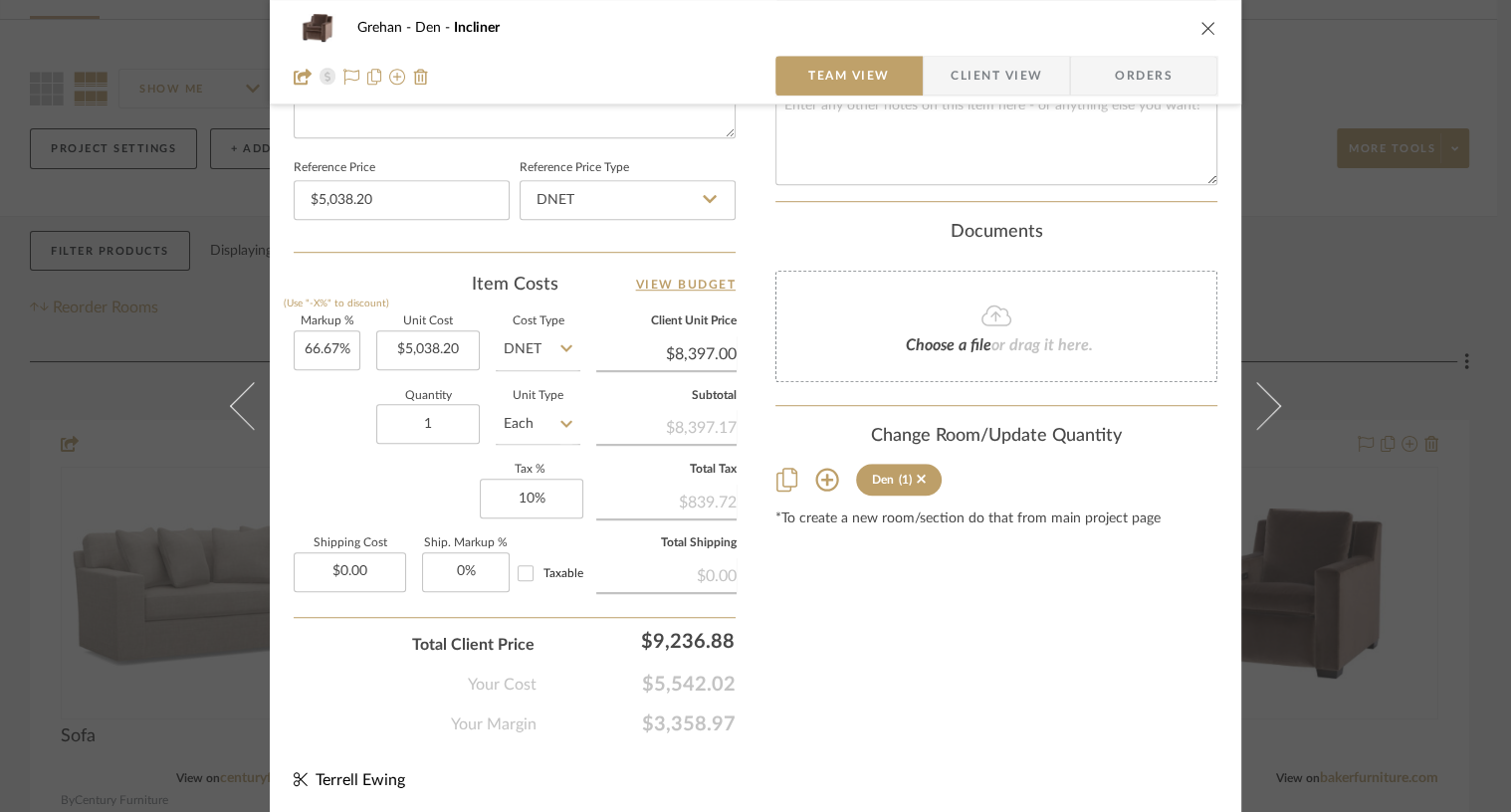 click on "Content here copies to Client View - confirm visibility there.  Show in Client Dashboard  Bulk Manage Dashboard Settings  Include in Budget   View Budget  Team Status Internal Client Status  Lead Time  In Stock Weeks  Est. Min   Est. Max   Due Date   Client-Facing Target Install Date  Tasks / To-Dos /  team Messaging  Leave yourself a note here or share next steps with your team. You will receive emails when they
respond!  Invite Collaborator Recipients:  info@katiekirbyinteriors.com ,   katie@katiekirbyinteriors.com Internal Notes  Documents  Choose a file  or drag it here. Change Room/Update Quantity  Den  (1) *To create a new room/section do that from main project page" at bounding box center [996, -83] 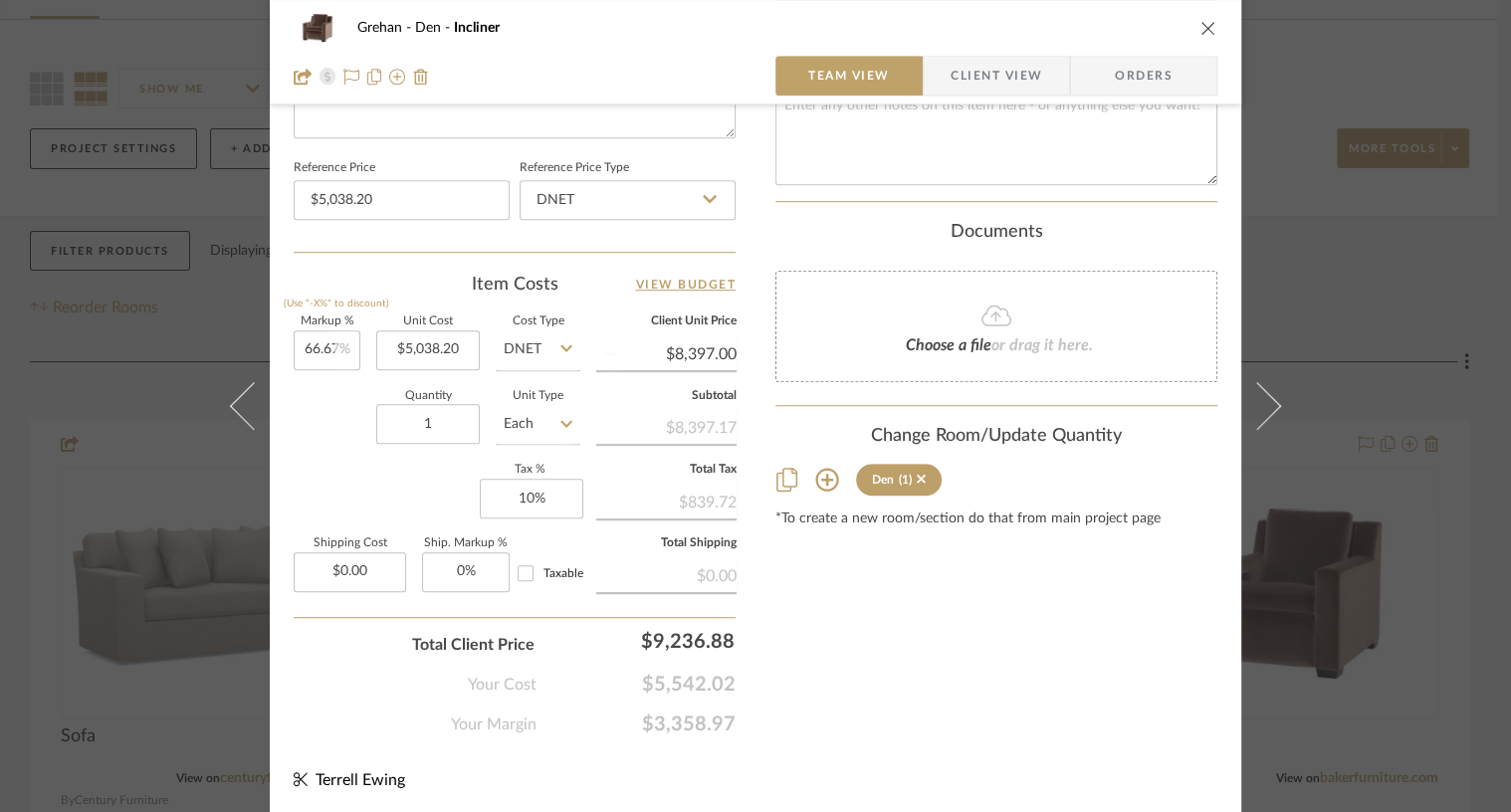 type 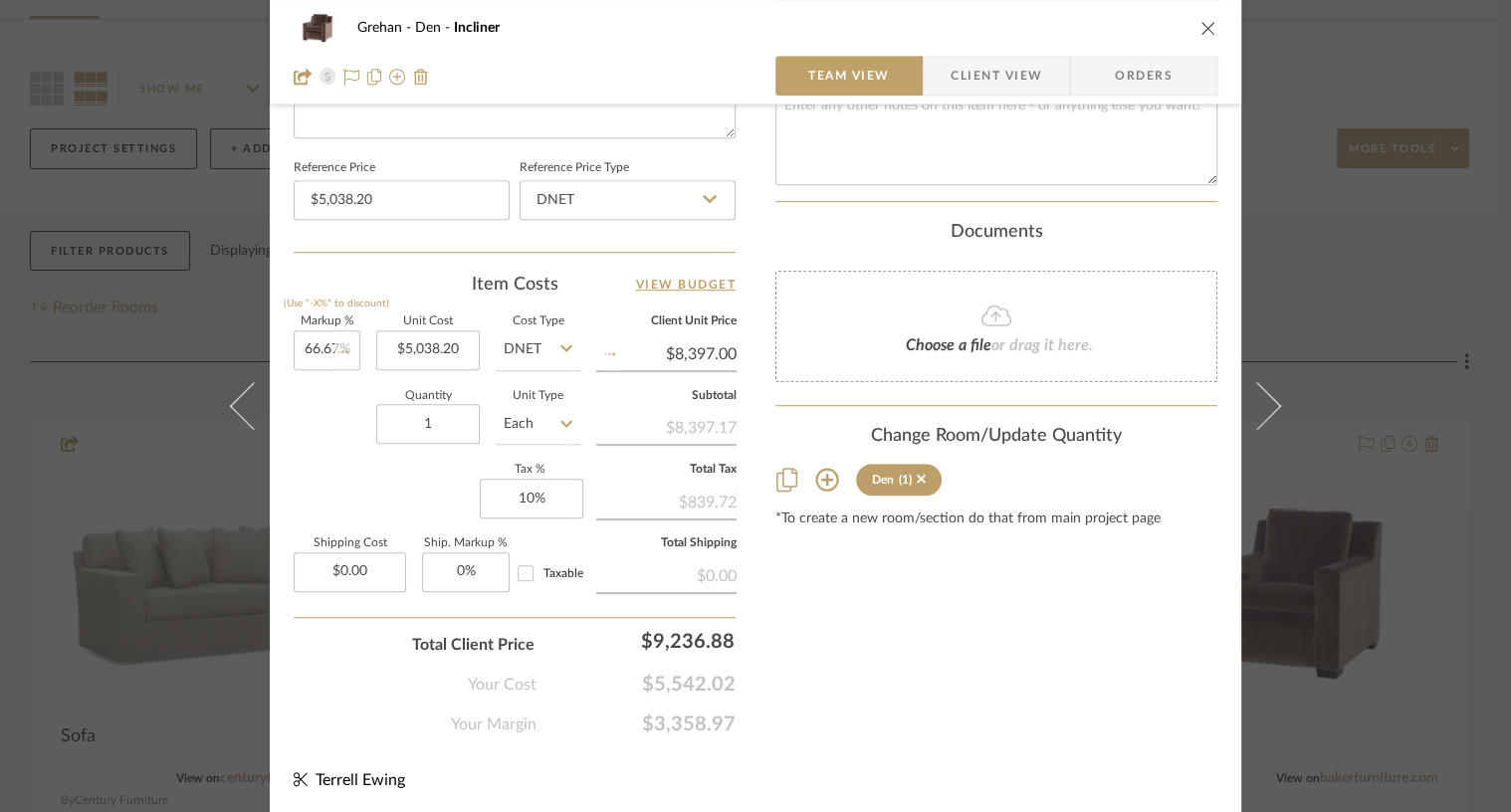 type on "$8,397.17" 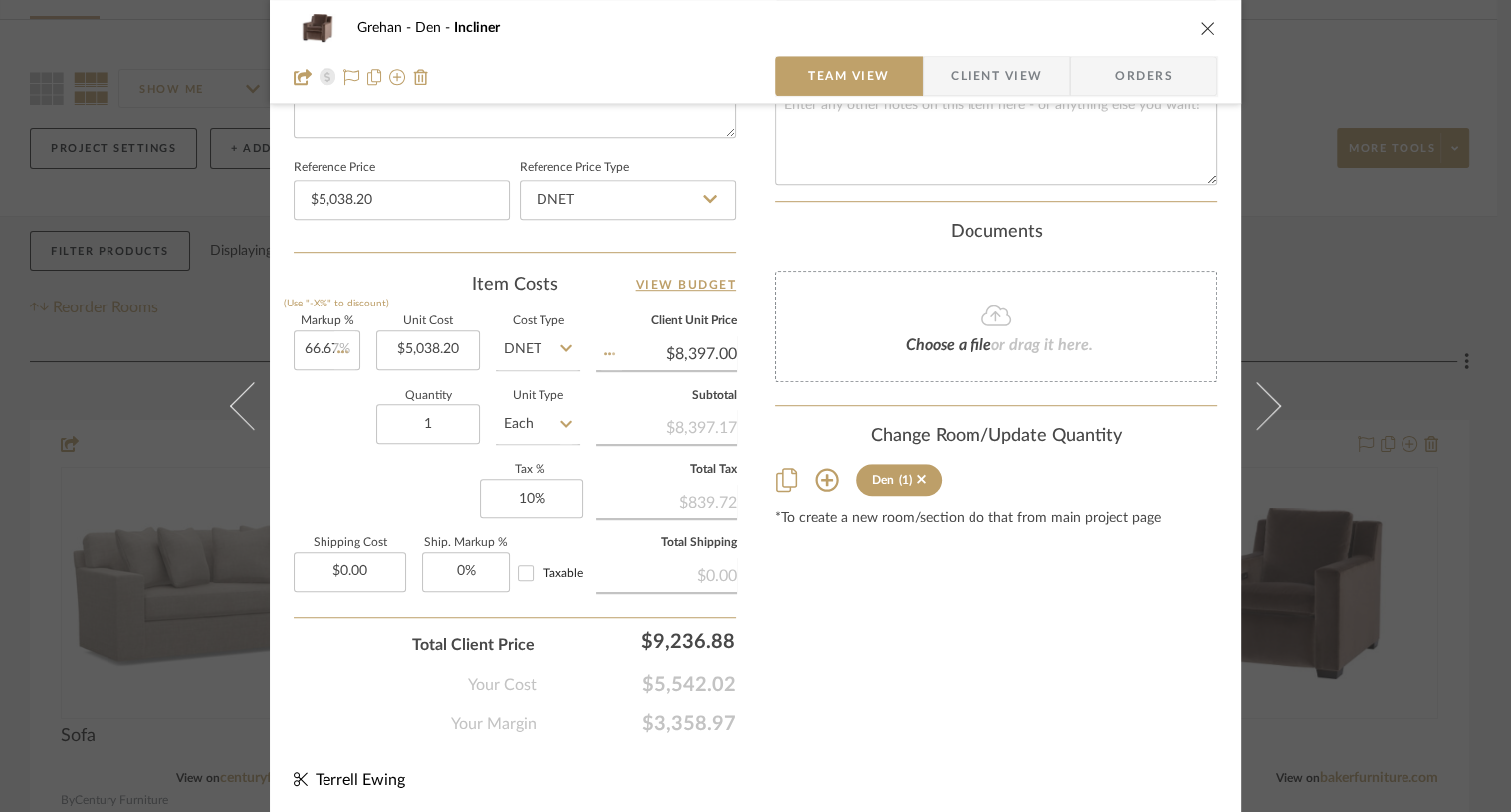 type 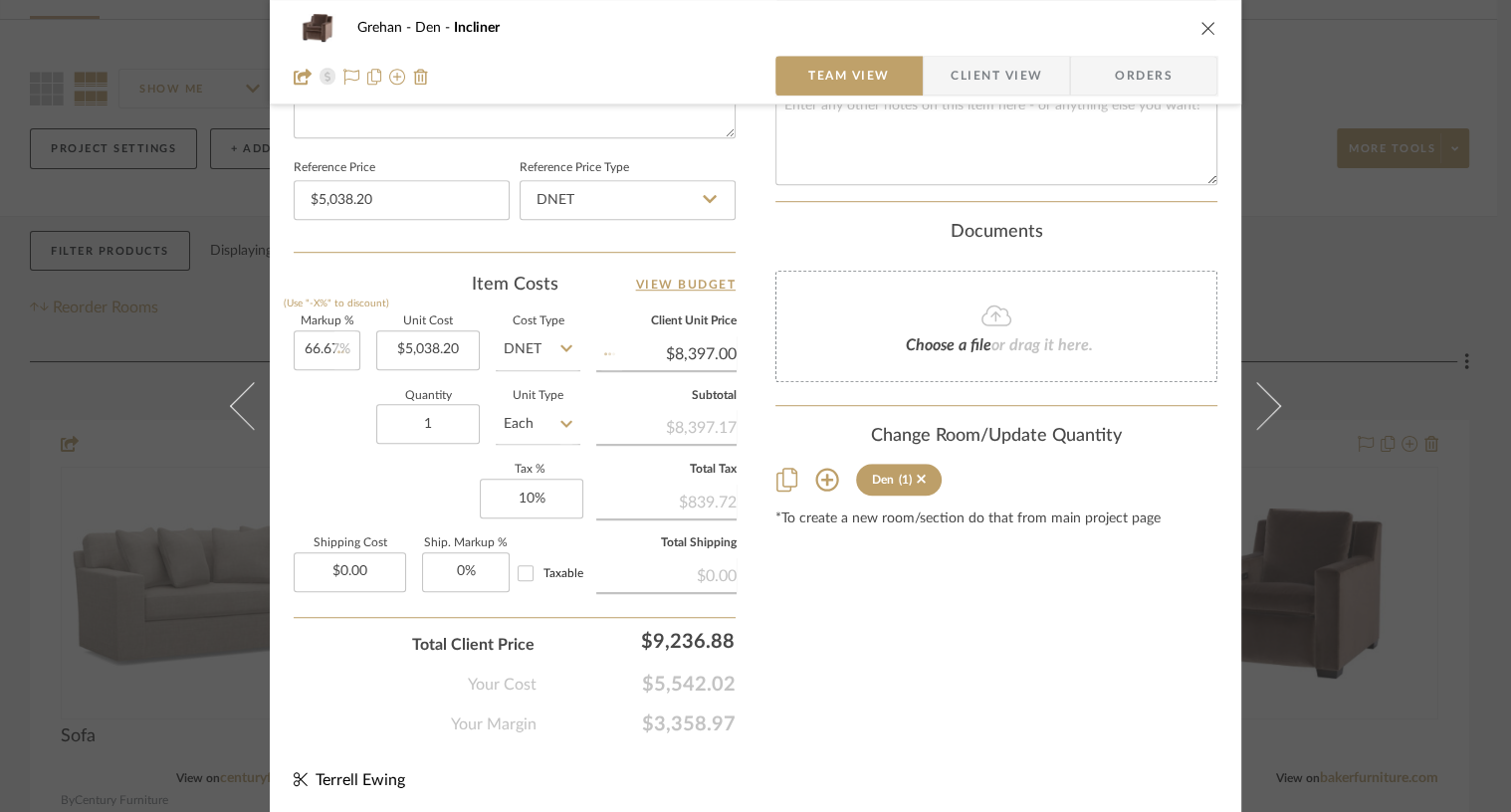 type 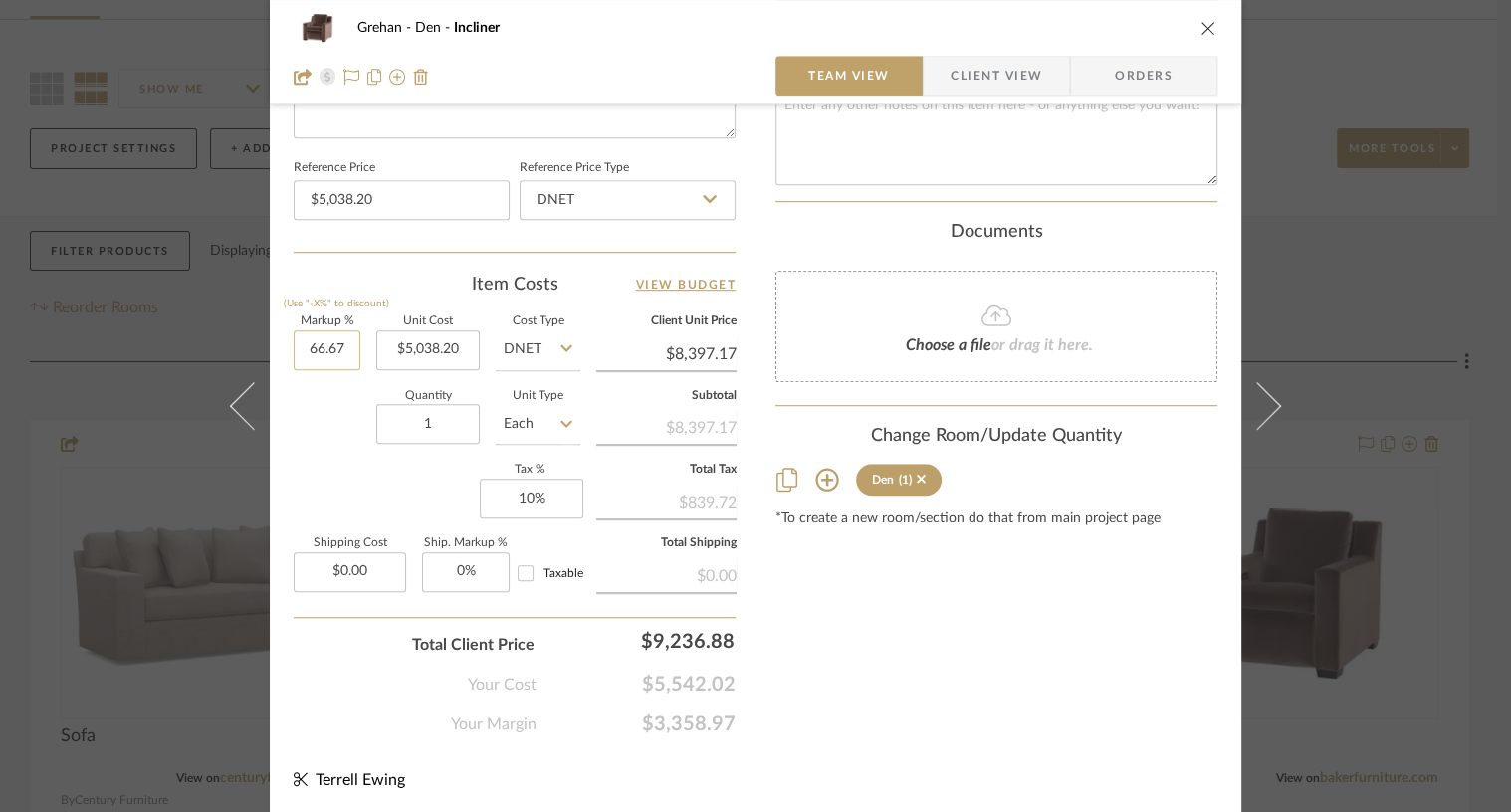 click on "66.67" 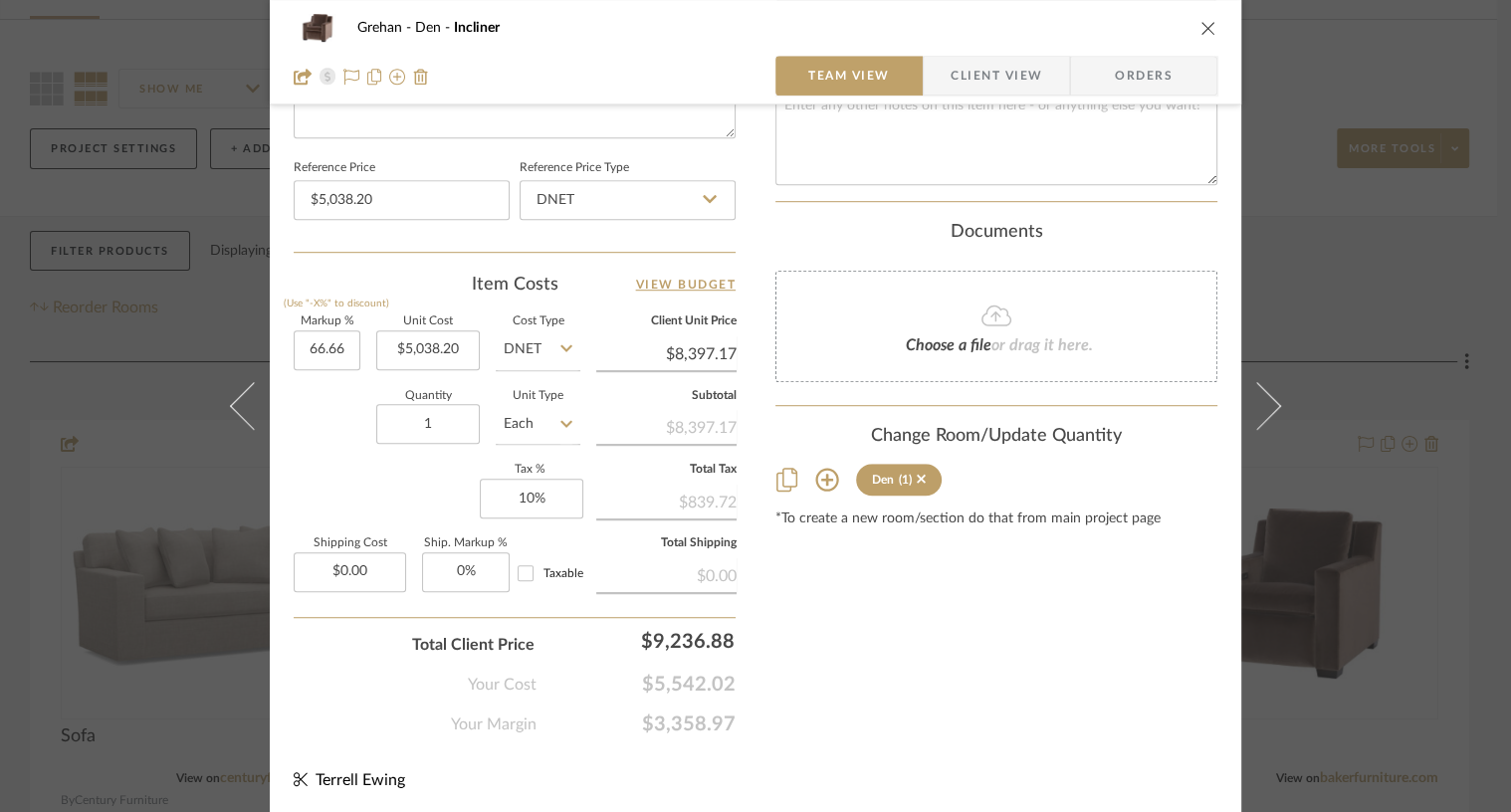 type on "66.66%" 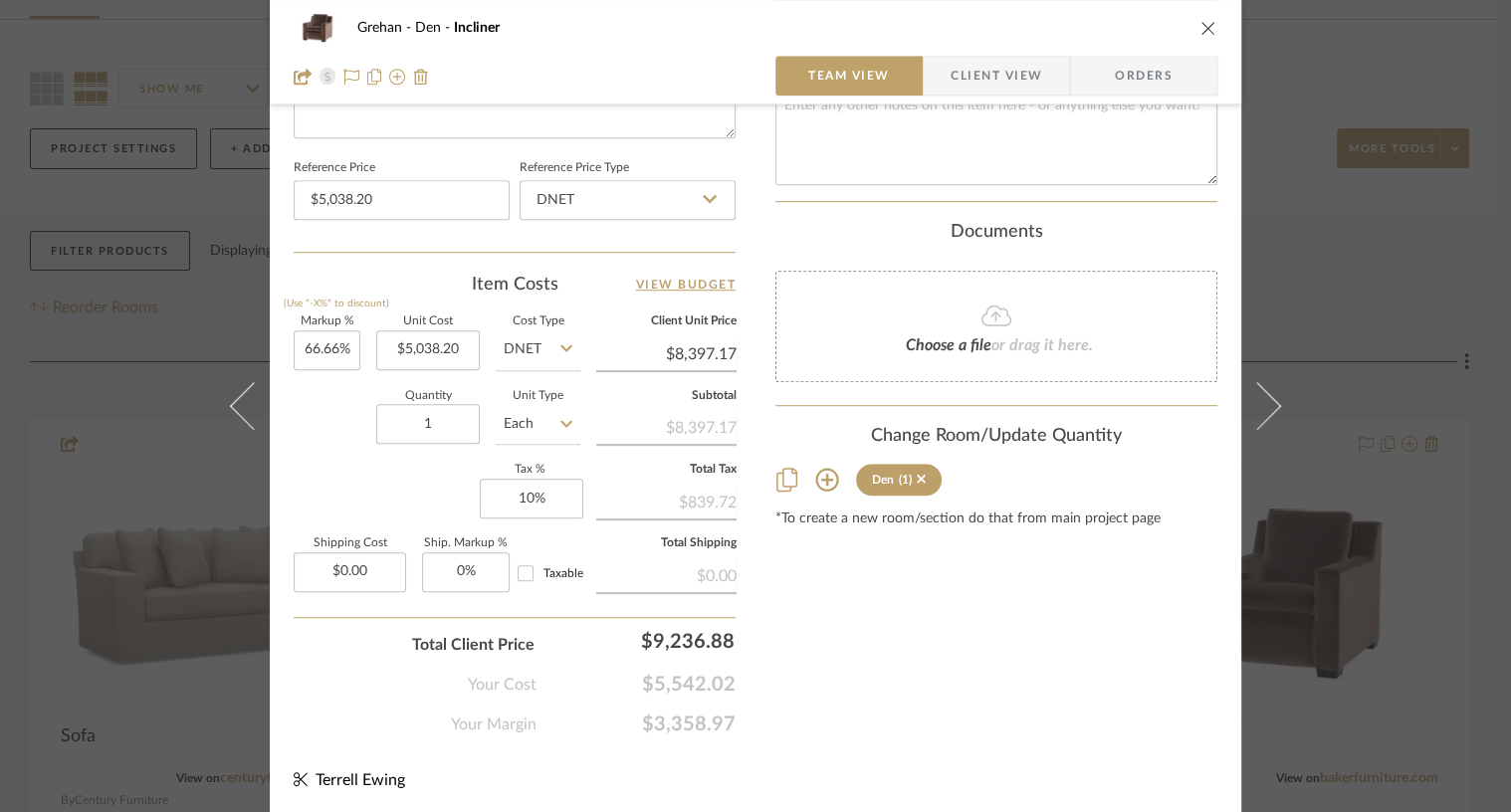 click on "Content here copies to Client View - confirm visibility there.  Show in Client Dashboard  Bulk Manage Dashboard Settings  Include in Budget   View Budget  Team Status Internal Client Status  Lead Time  In Stock Weeks  Est. Min   Est. Max   Due Date   Client-Facing Target Install Date  Tasks / To-Dos /  team Messaging  Leave yourself a note here or share next steps with your team. You will receive emails when they
respond!  Invite Collaborator Recipients:  info@katiekirbyinteriors.com ,   katie@katiekirbyinteriors.com Internal Notes  Documents  Choose a file  or drag it here. Change Room/Update Quantity  Den  (1) *To create a new room/section do that from main project page" at bounding box center (996, -83) 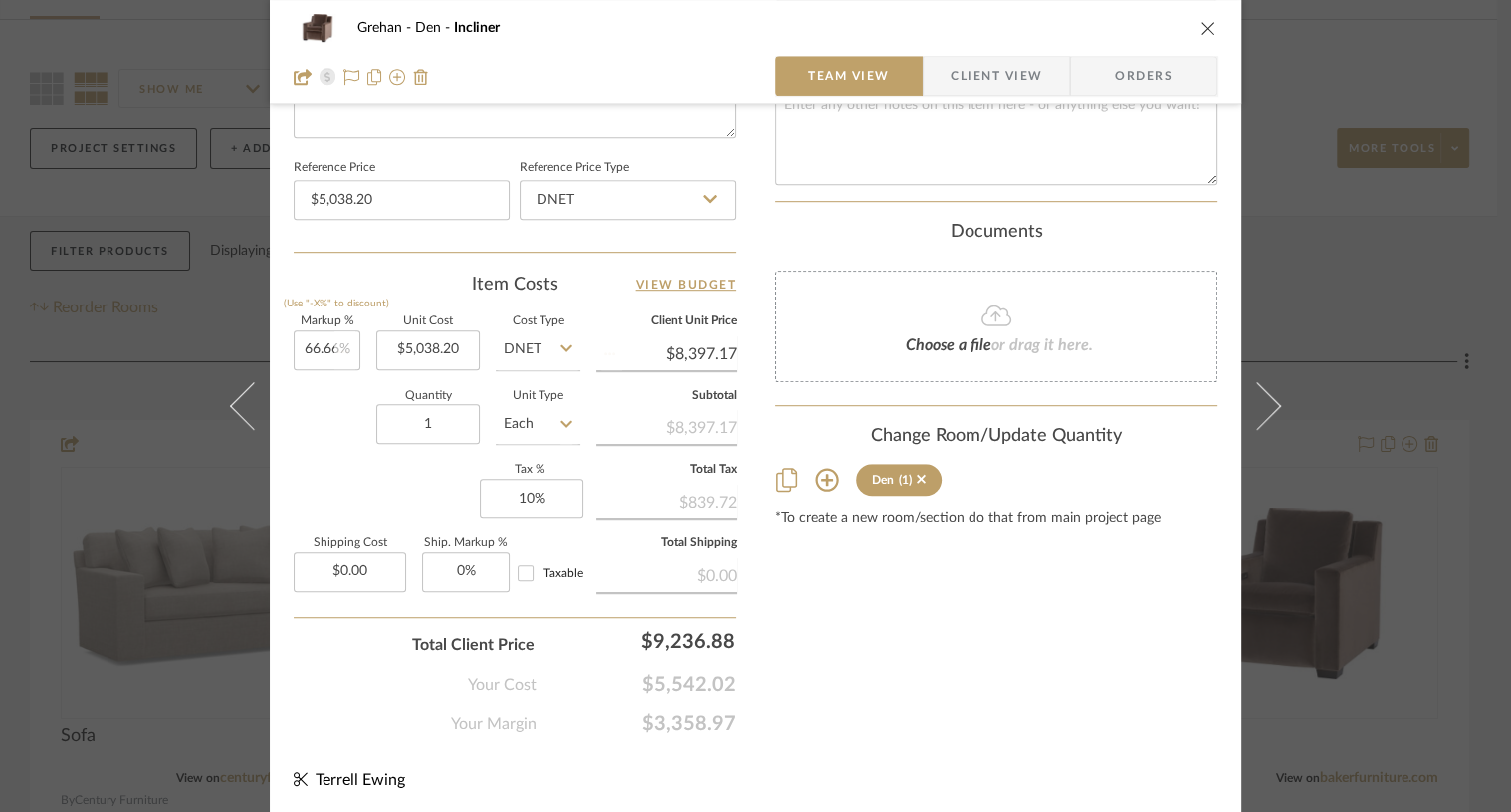 type 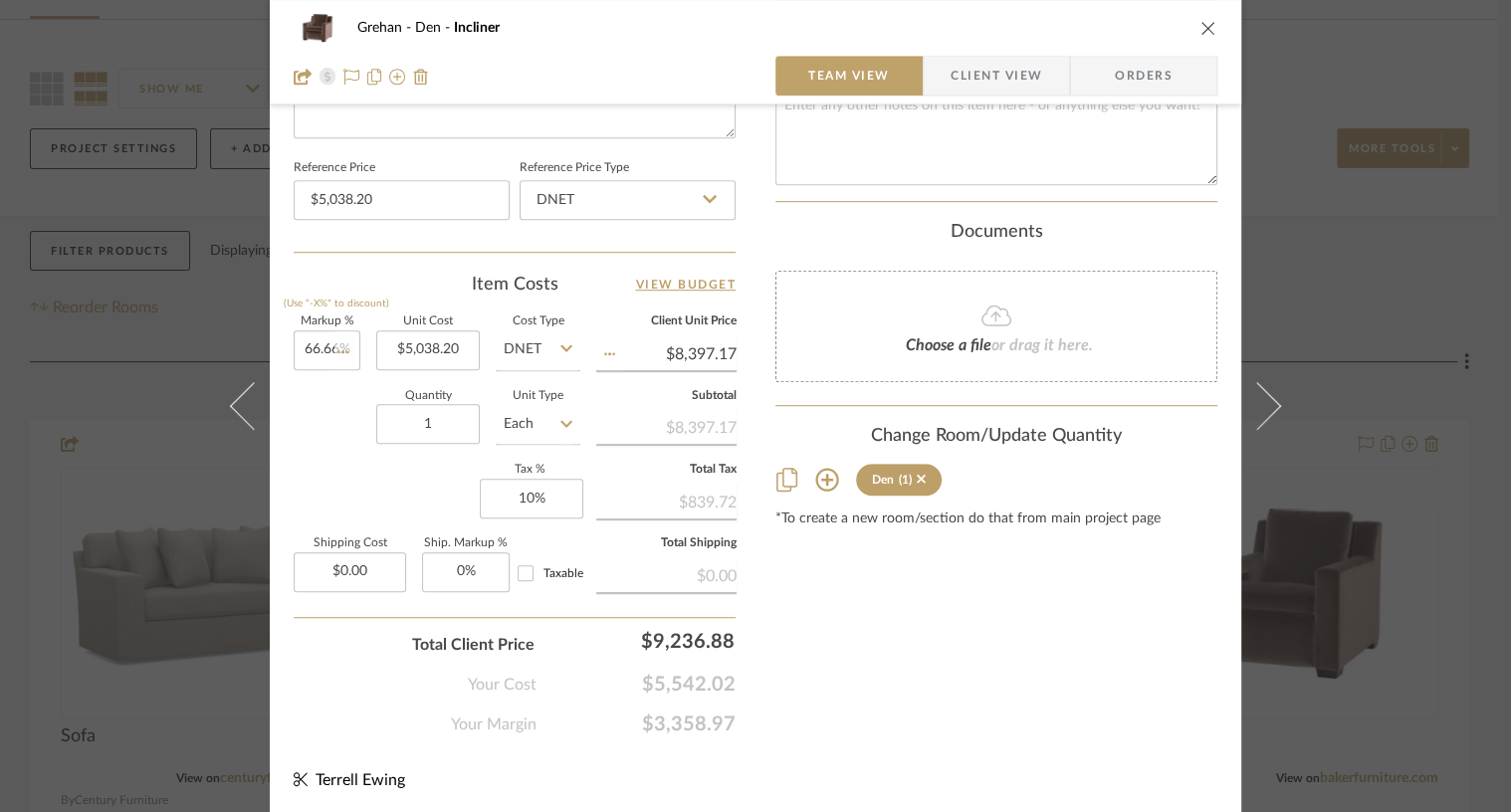 type on "$8,396.66" 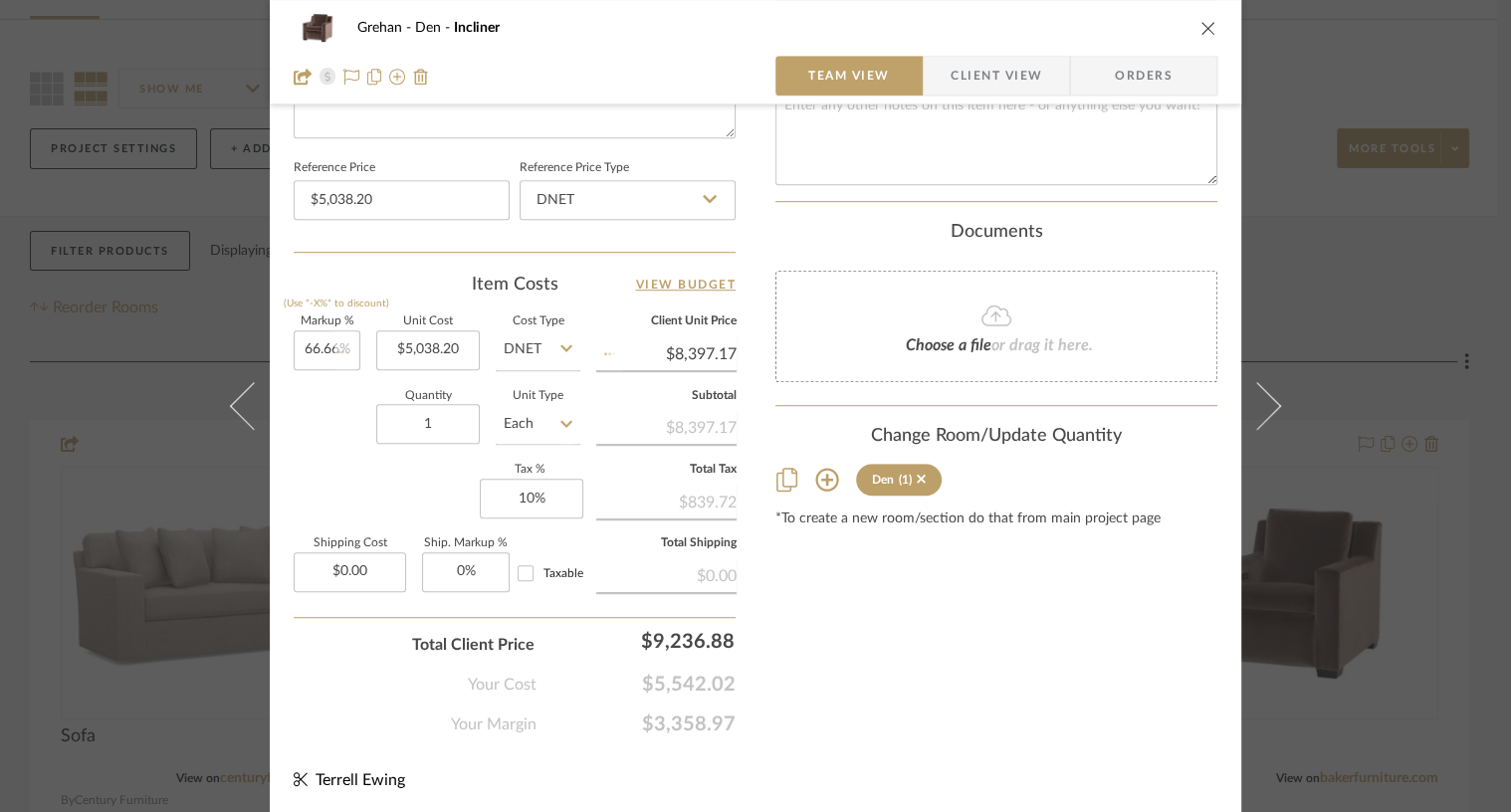 type 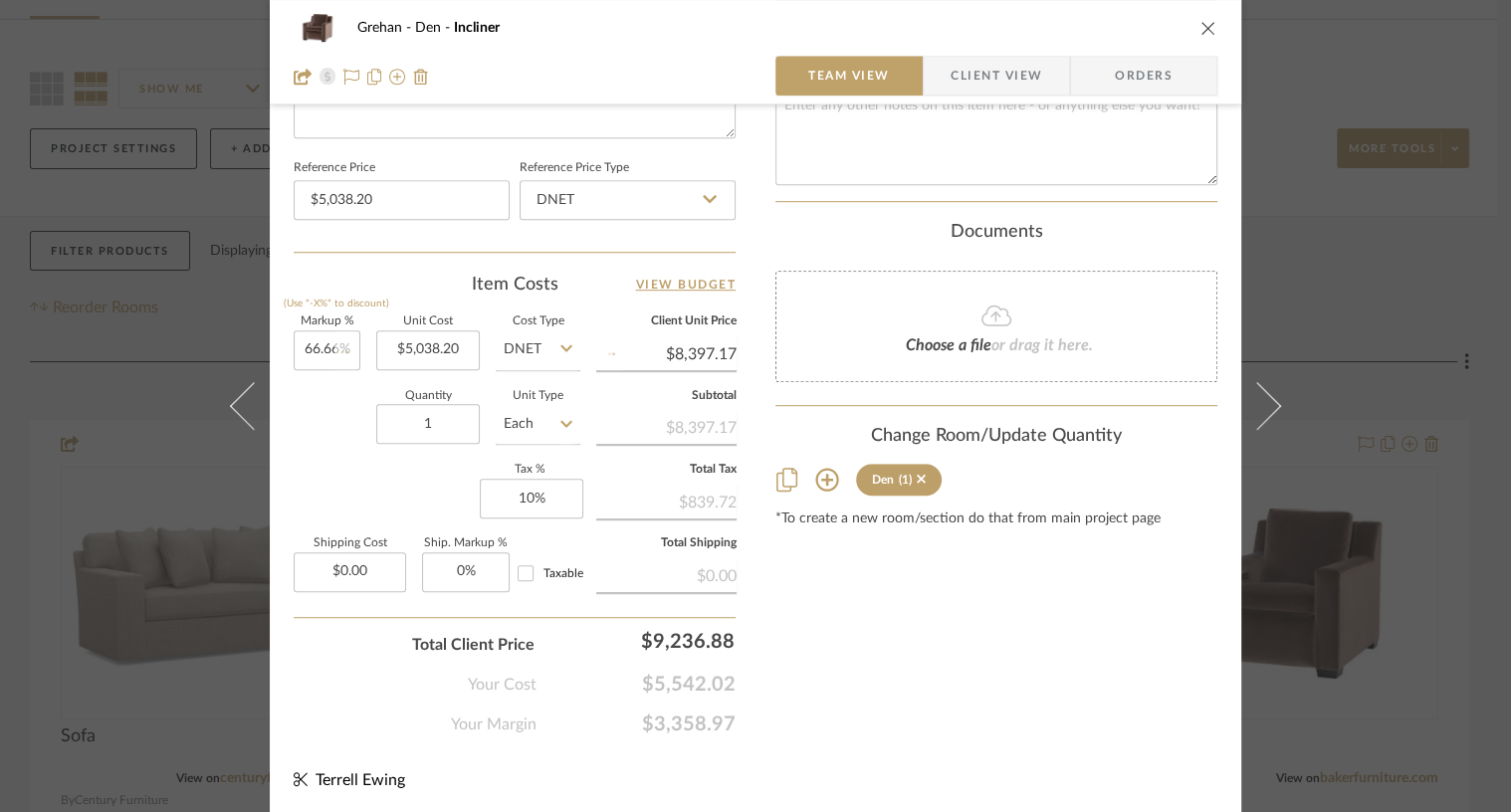 type 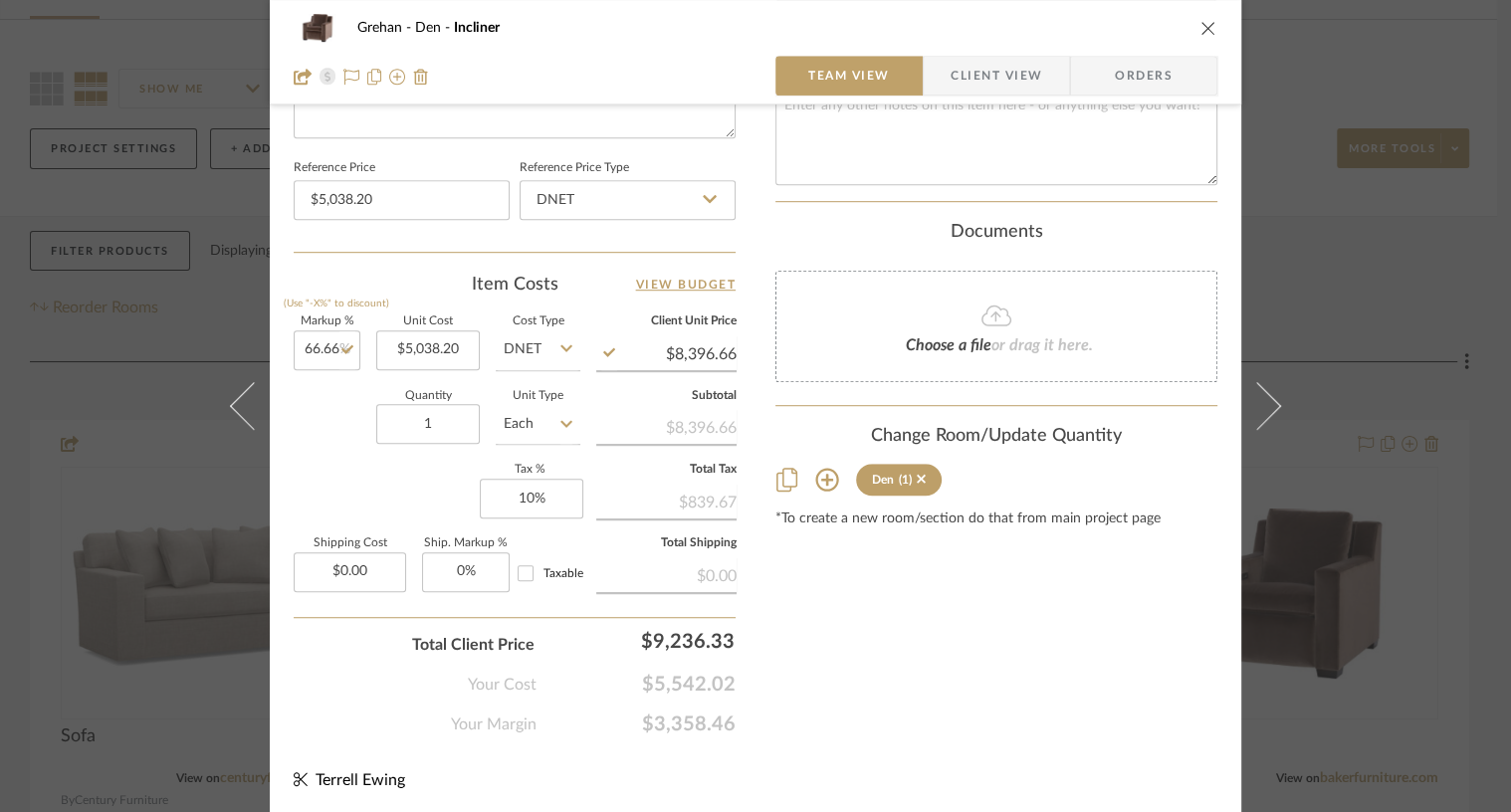 click at bounding box center (1208, 28) 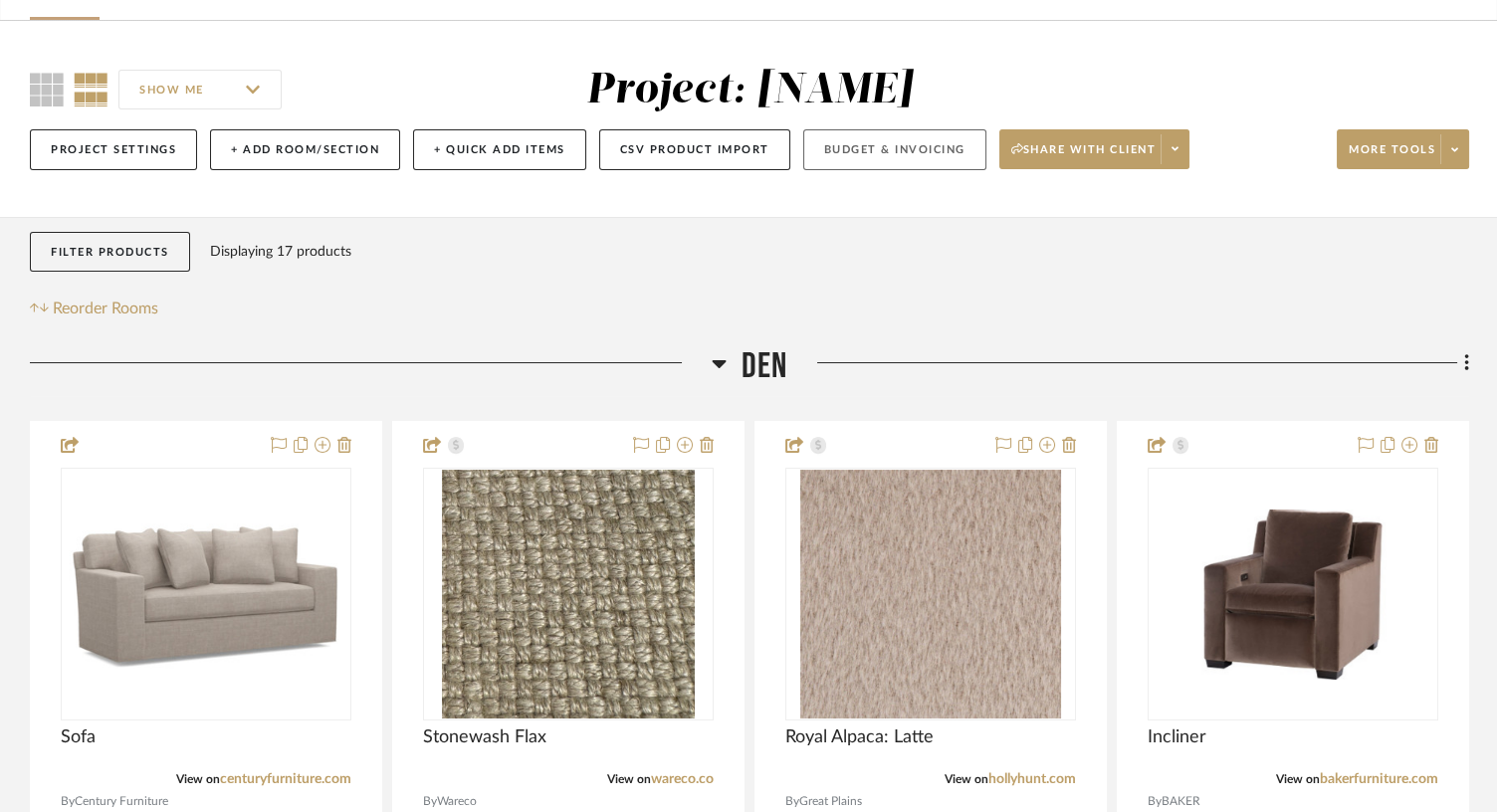 click on "Budget & Invoicing" 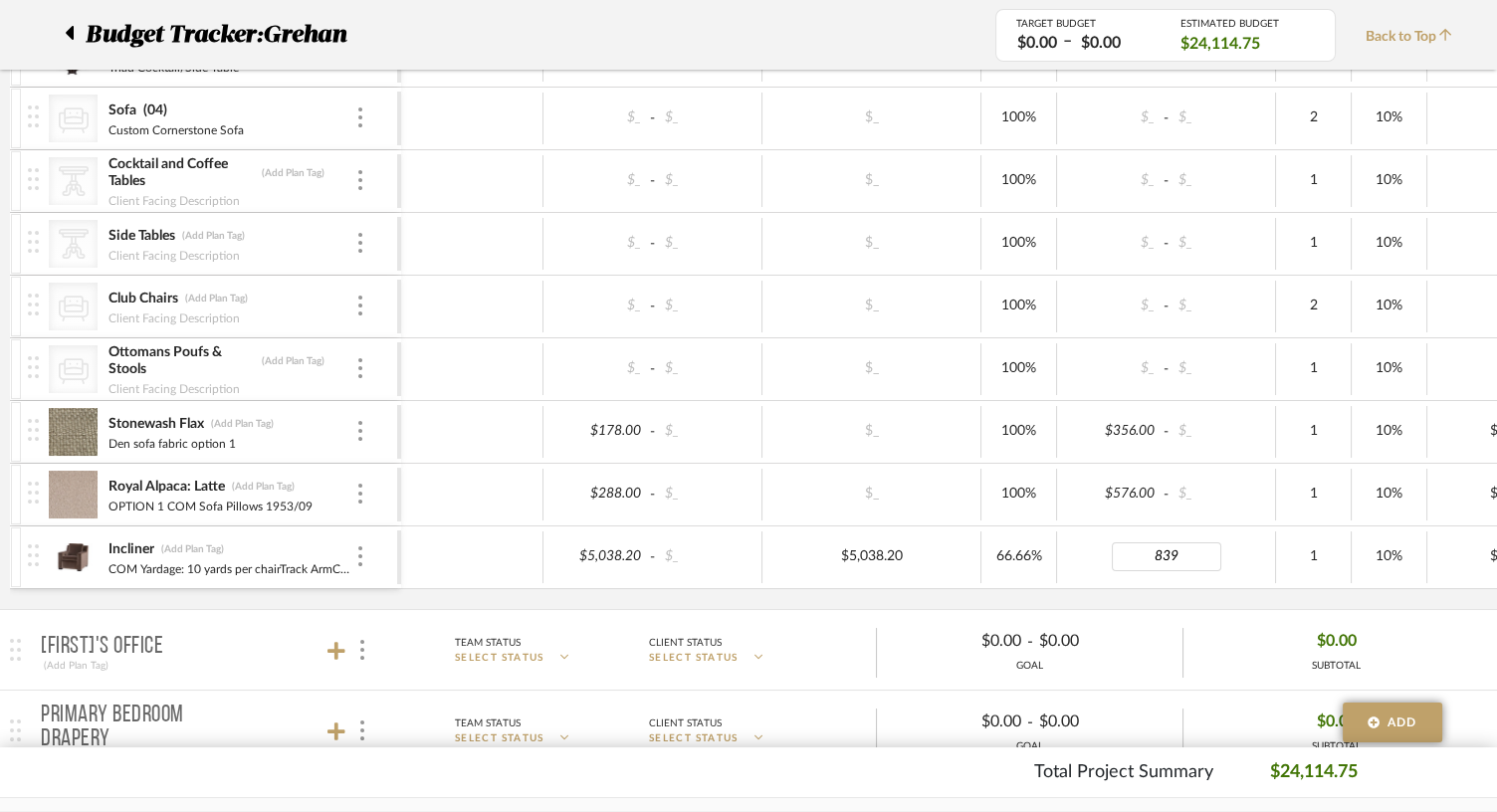type on "8397" 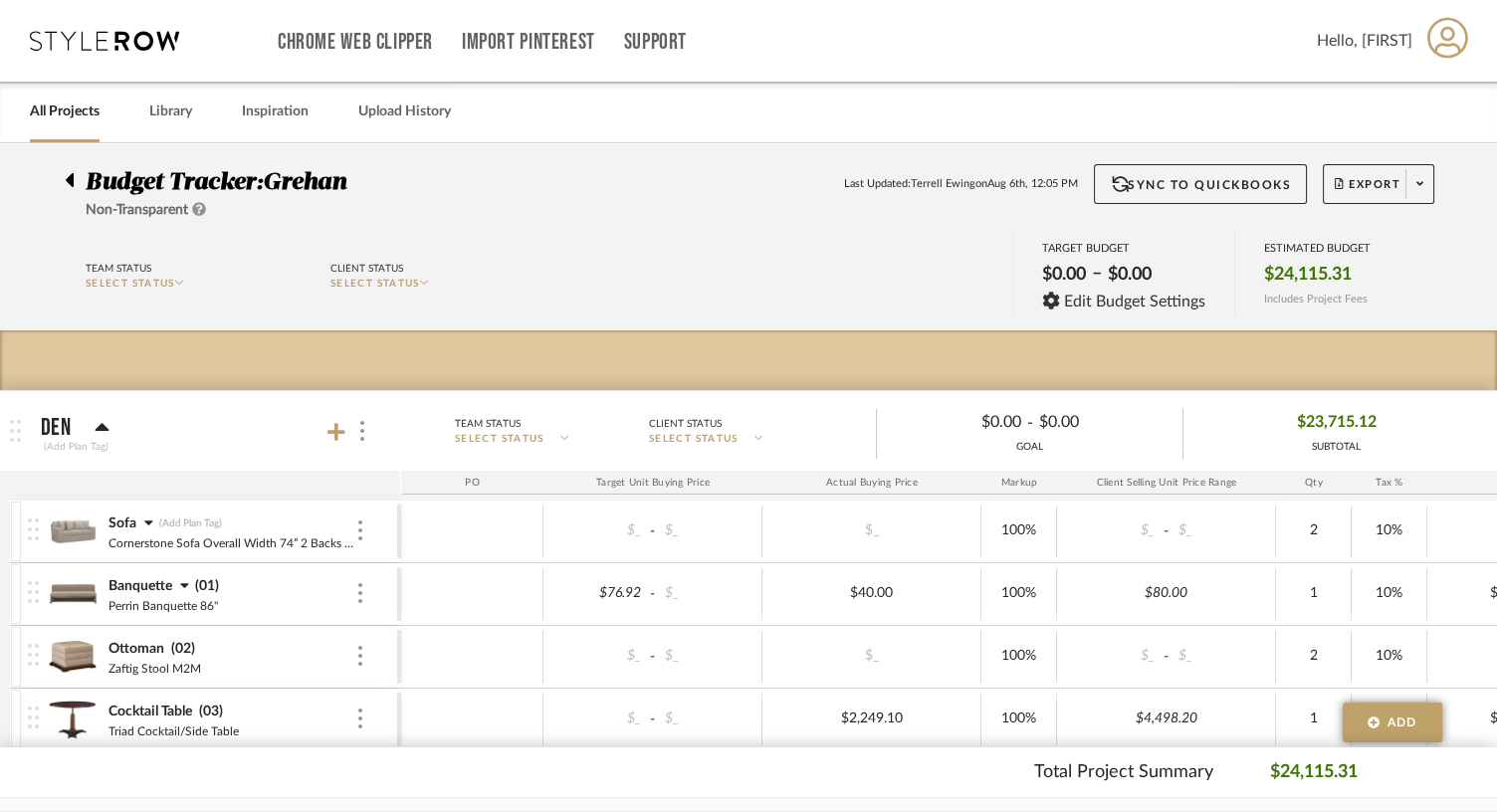 click on "All Projects" at bounding box center (65, 111) 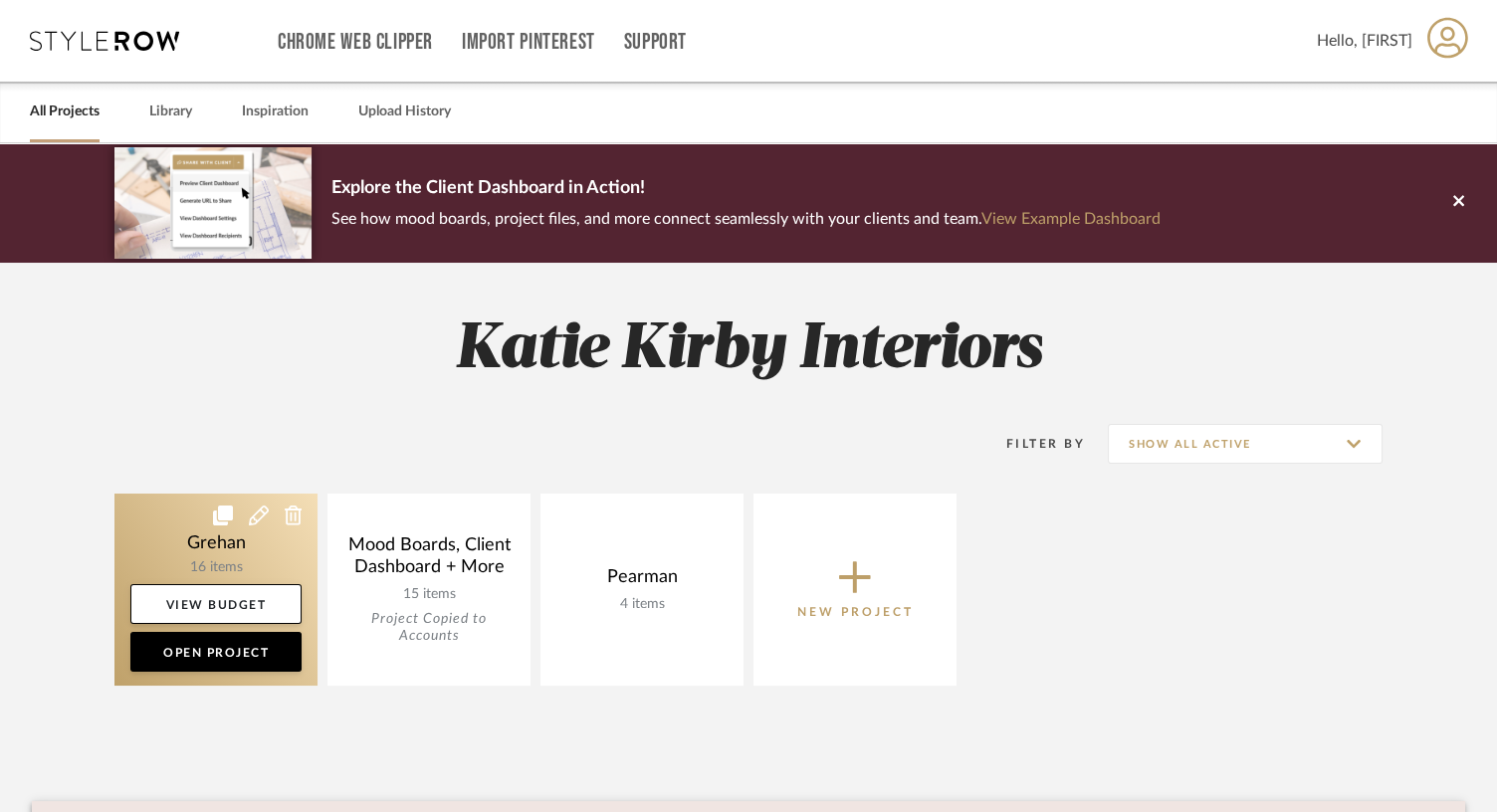 click 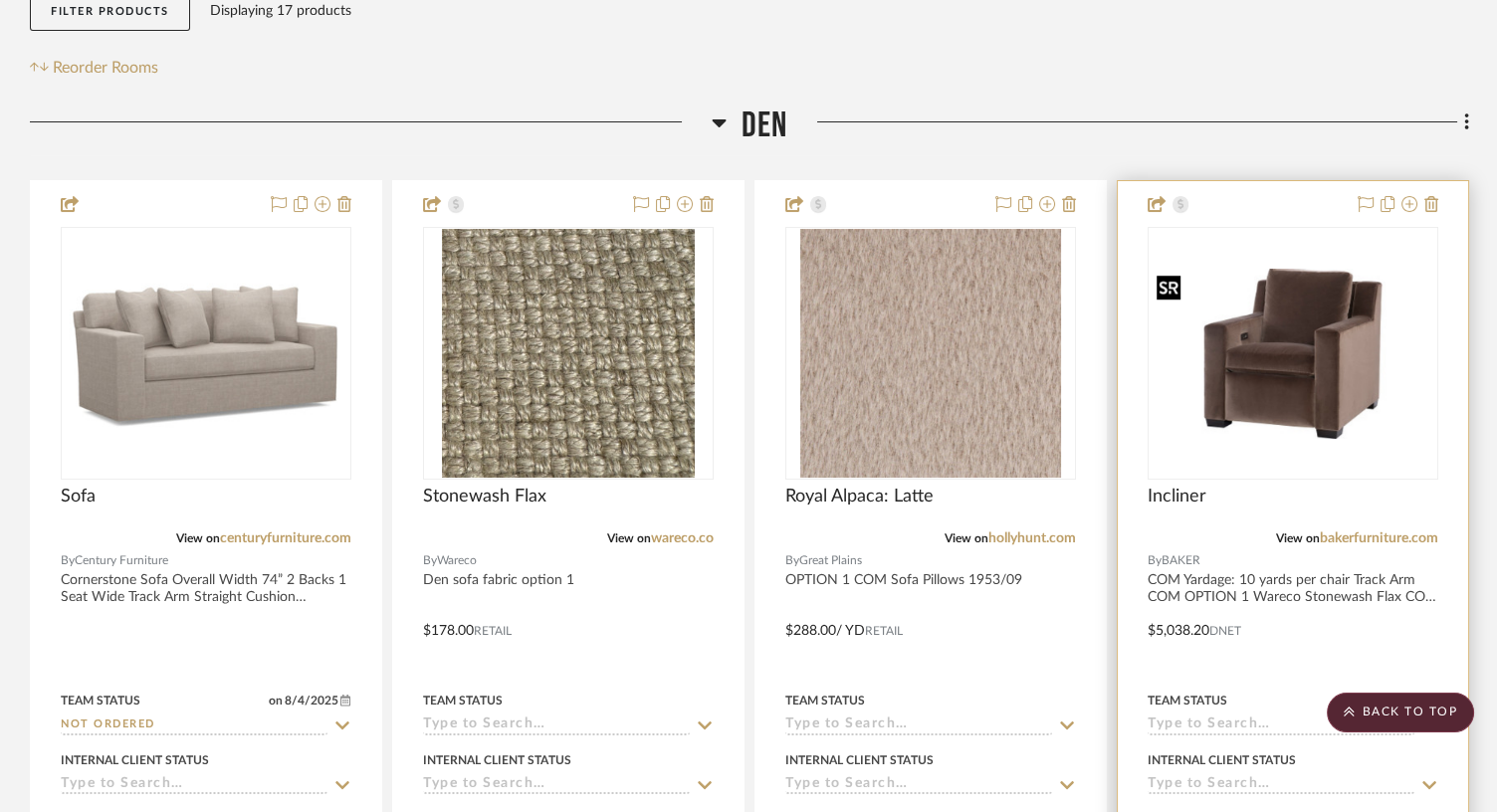 click at bounding box center [1293, 353] 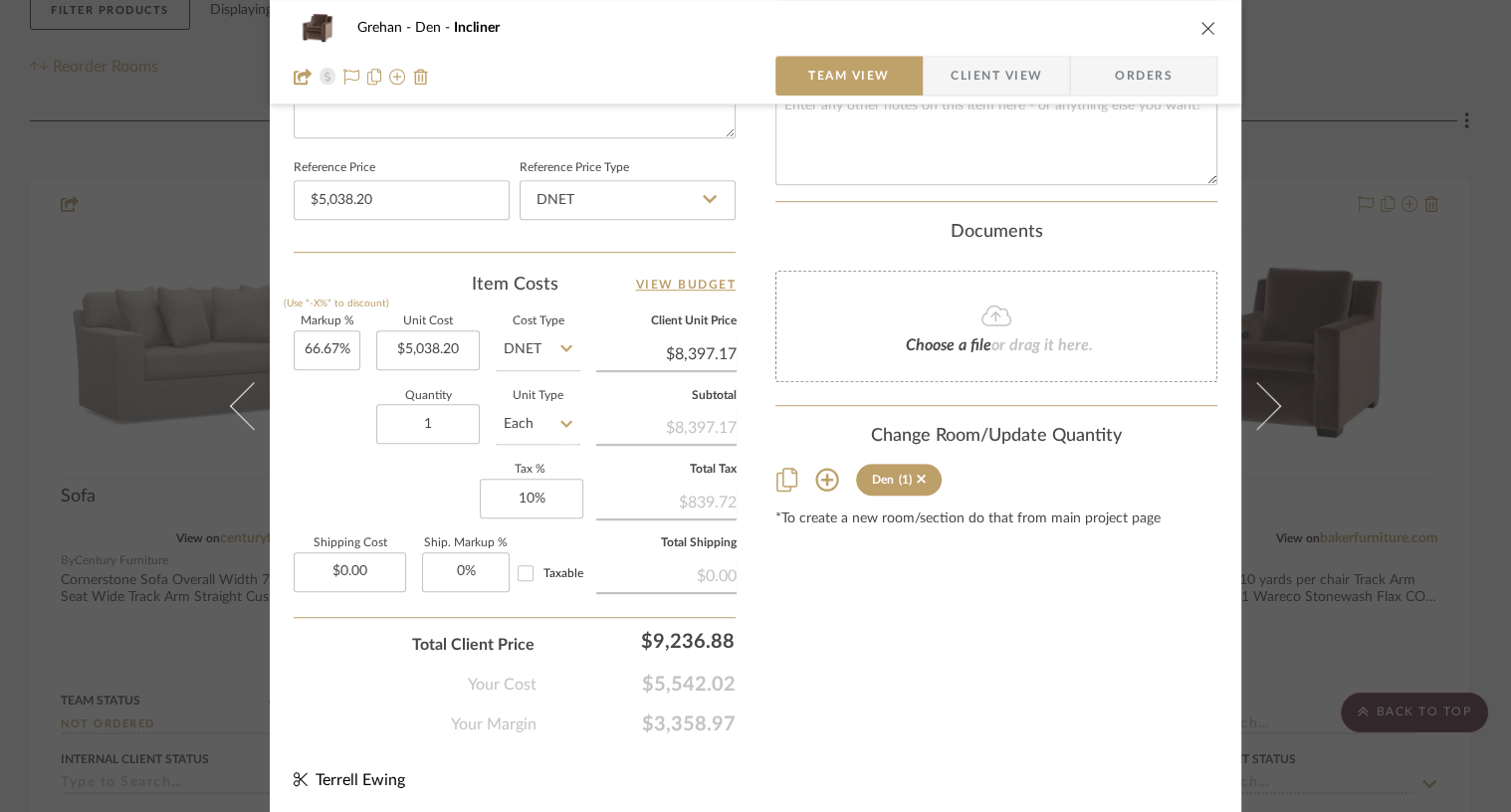 click on "DNET" 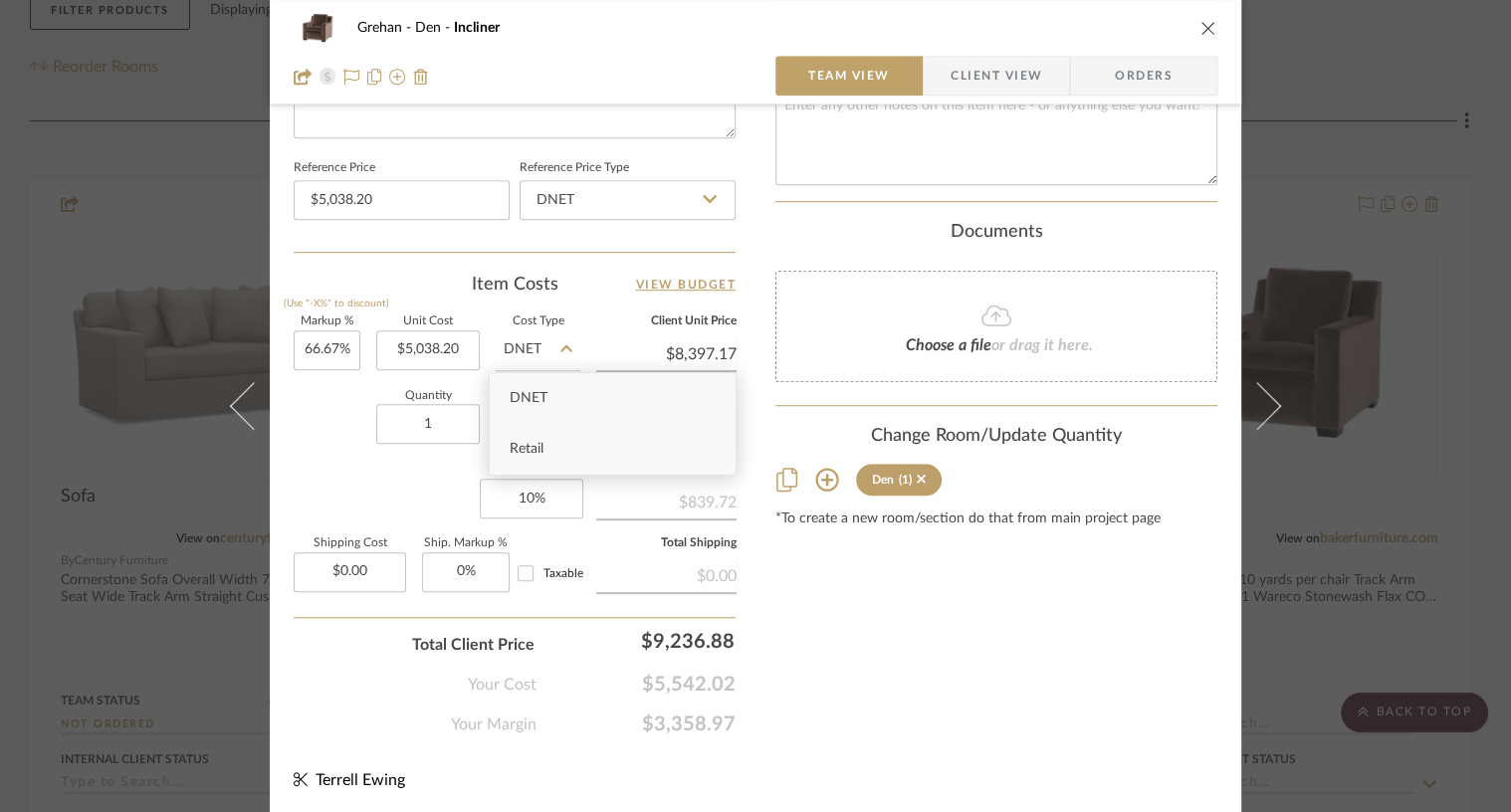 click on "Retail" at bounding box center [612, 449] 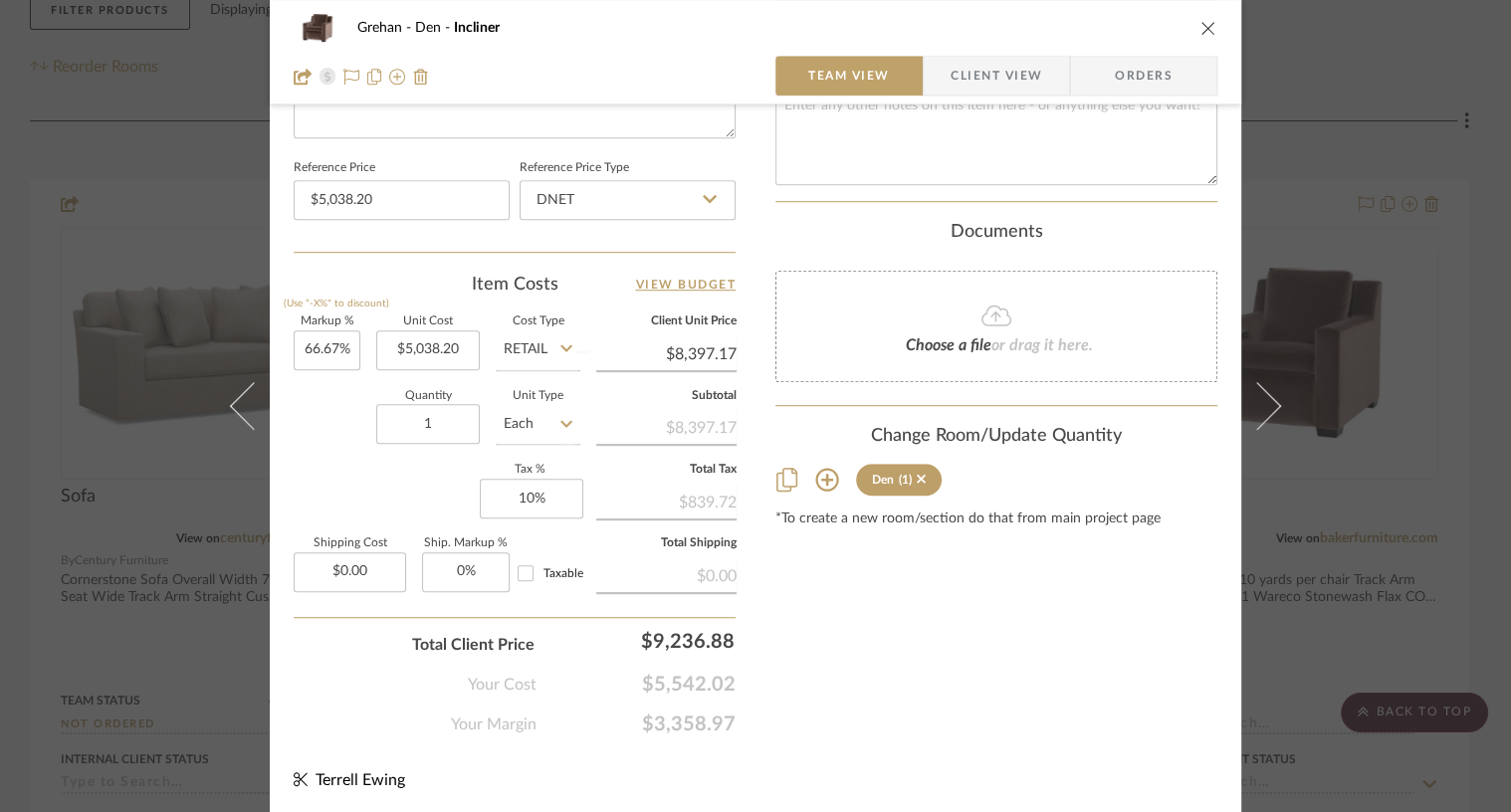 type 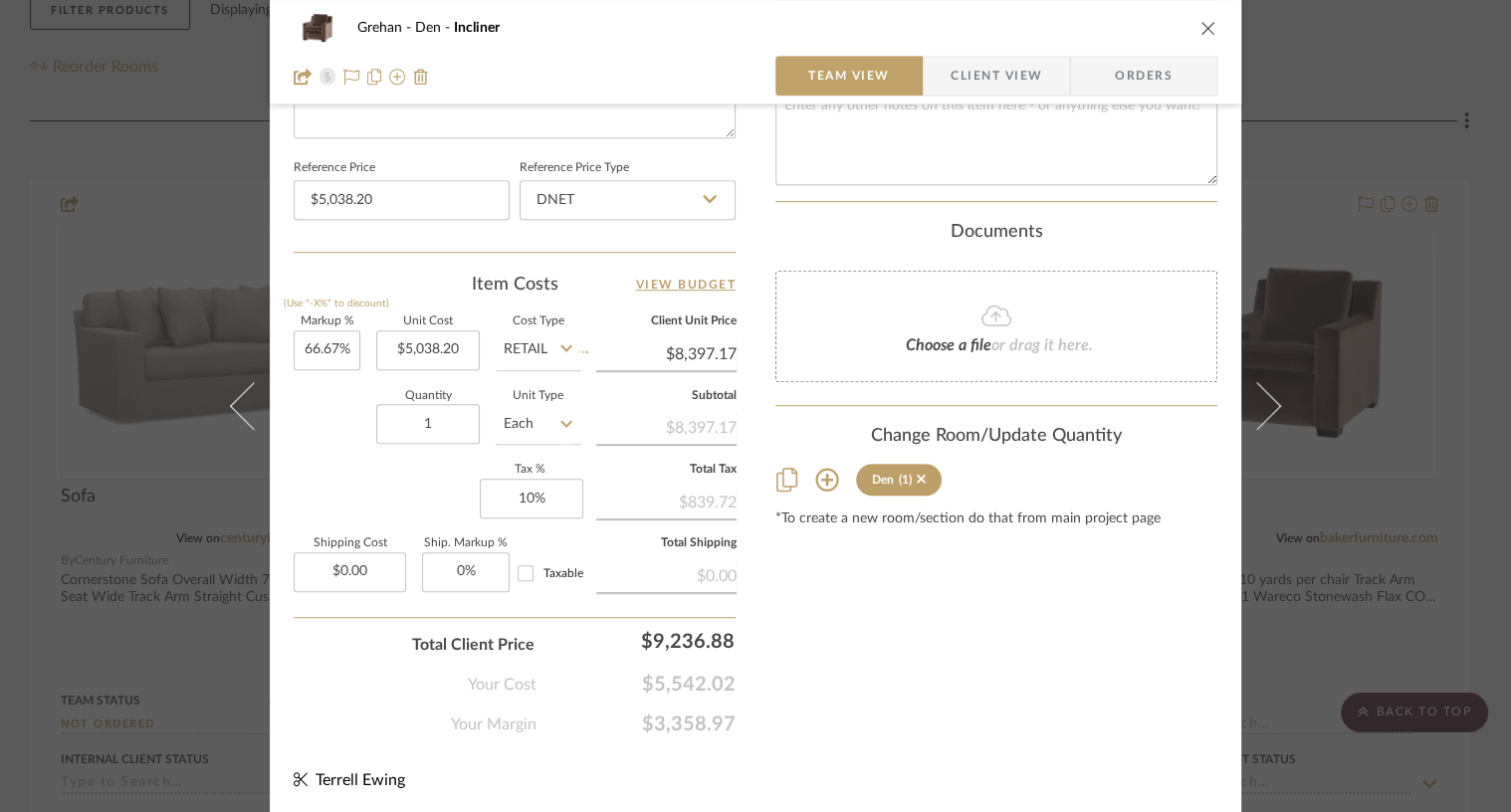 type 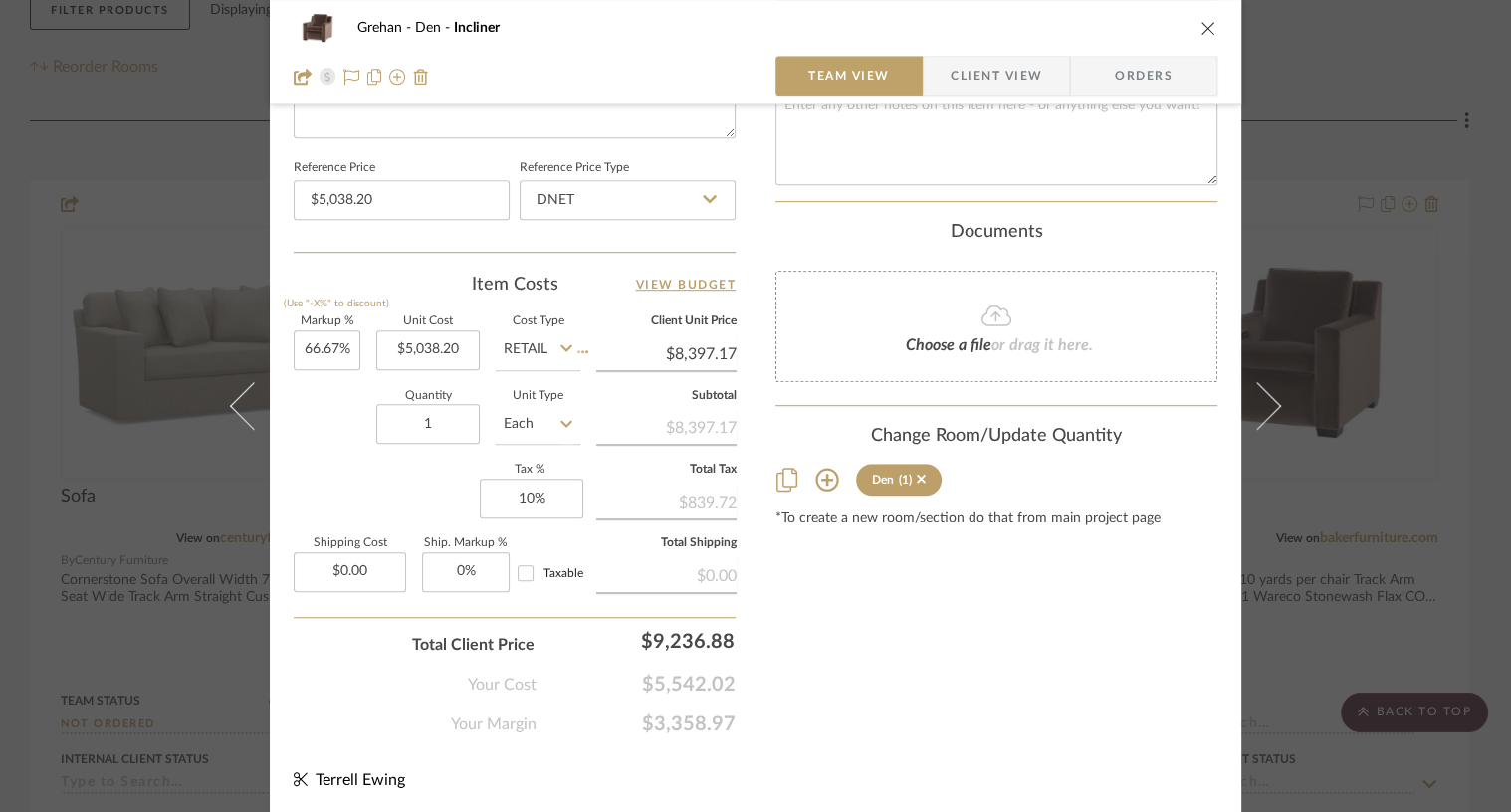 type 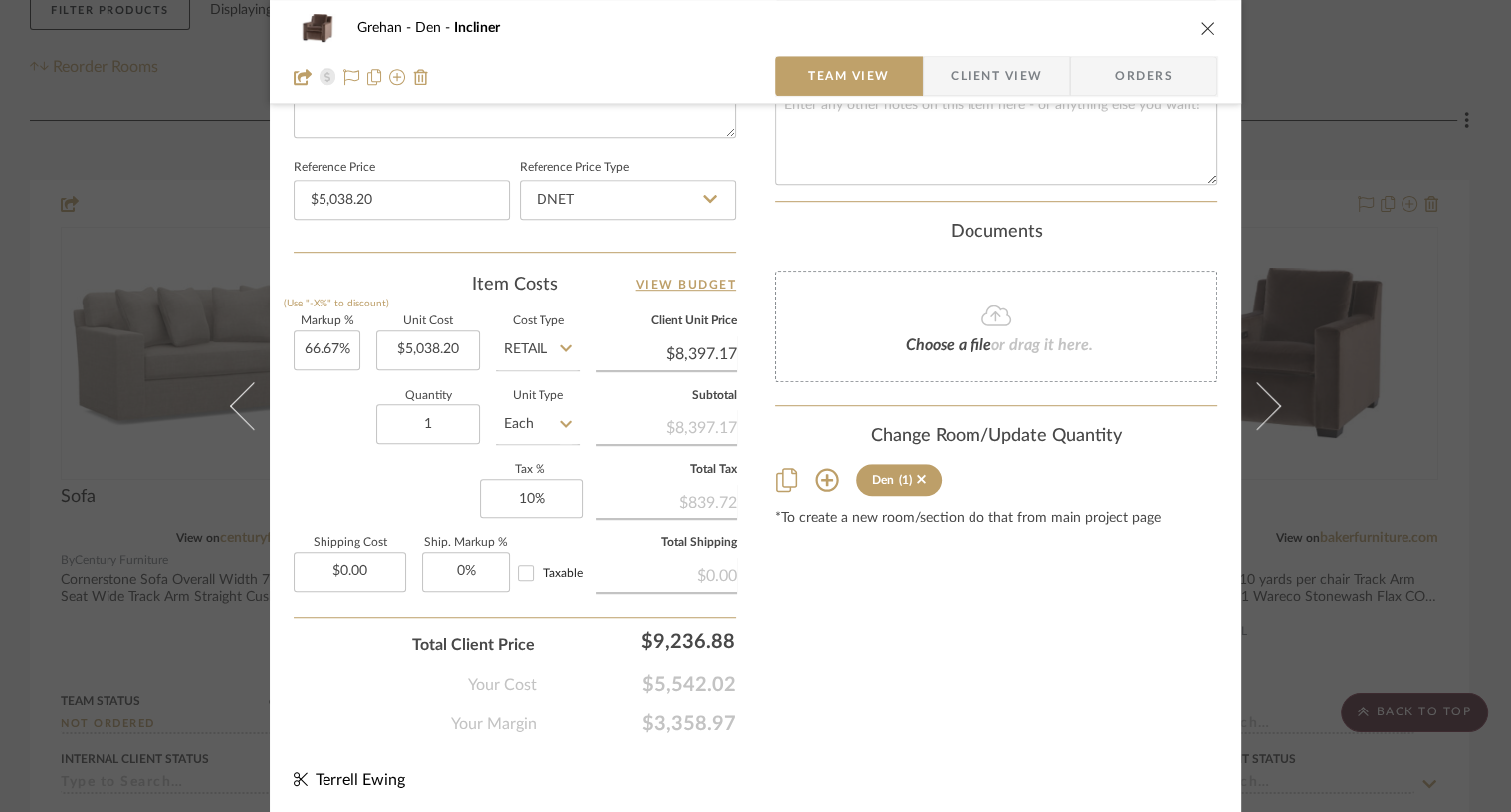 click 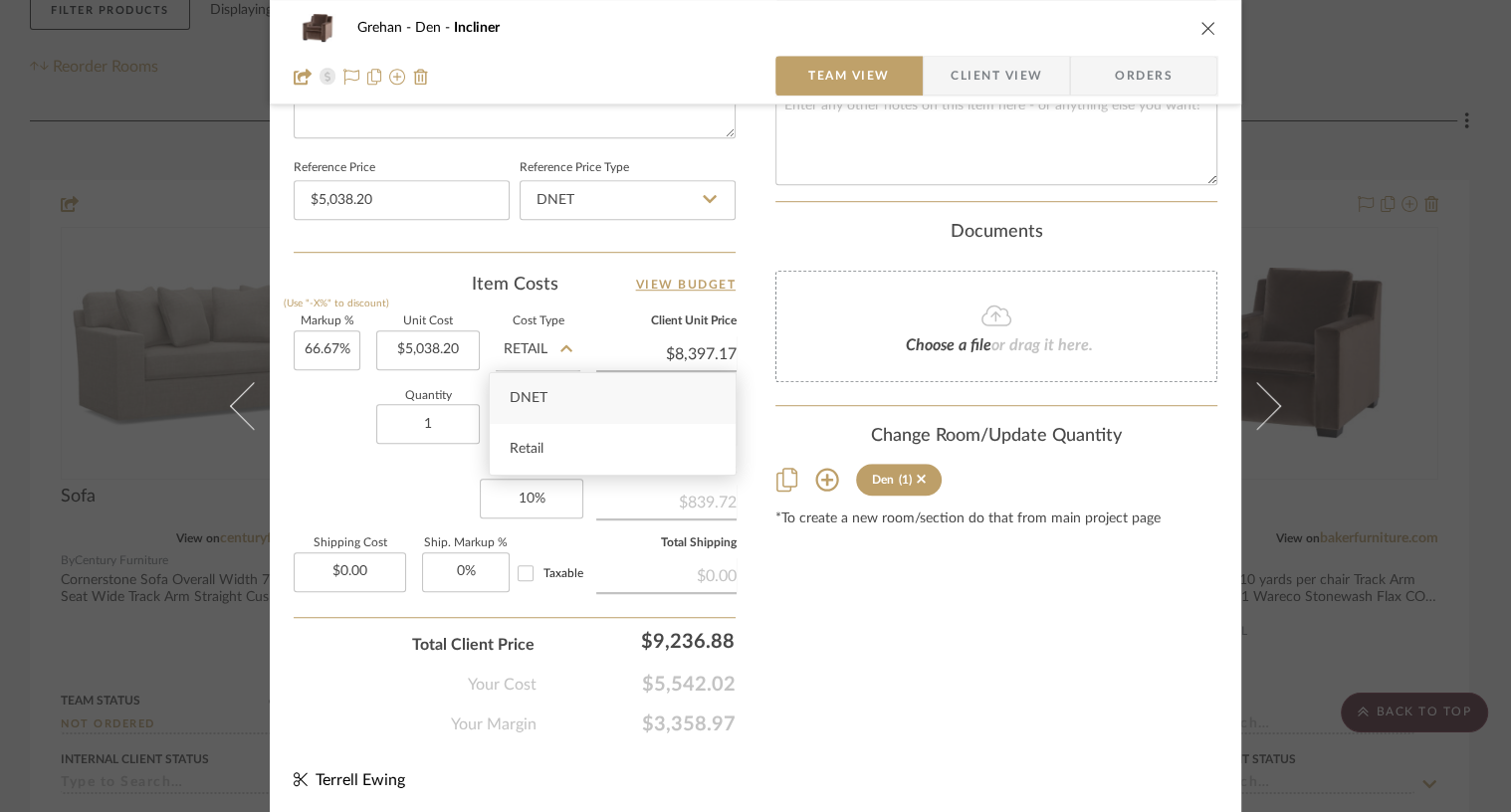 click on "DNET" at bounding box center (612, 398) 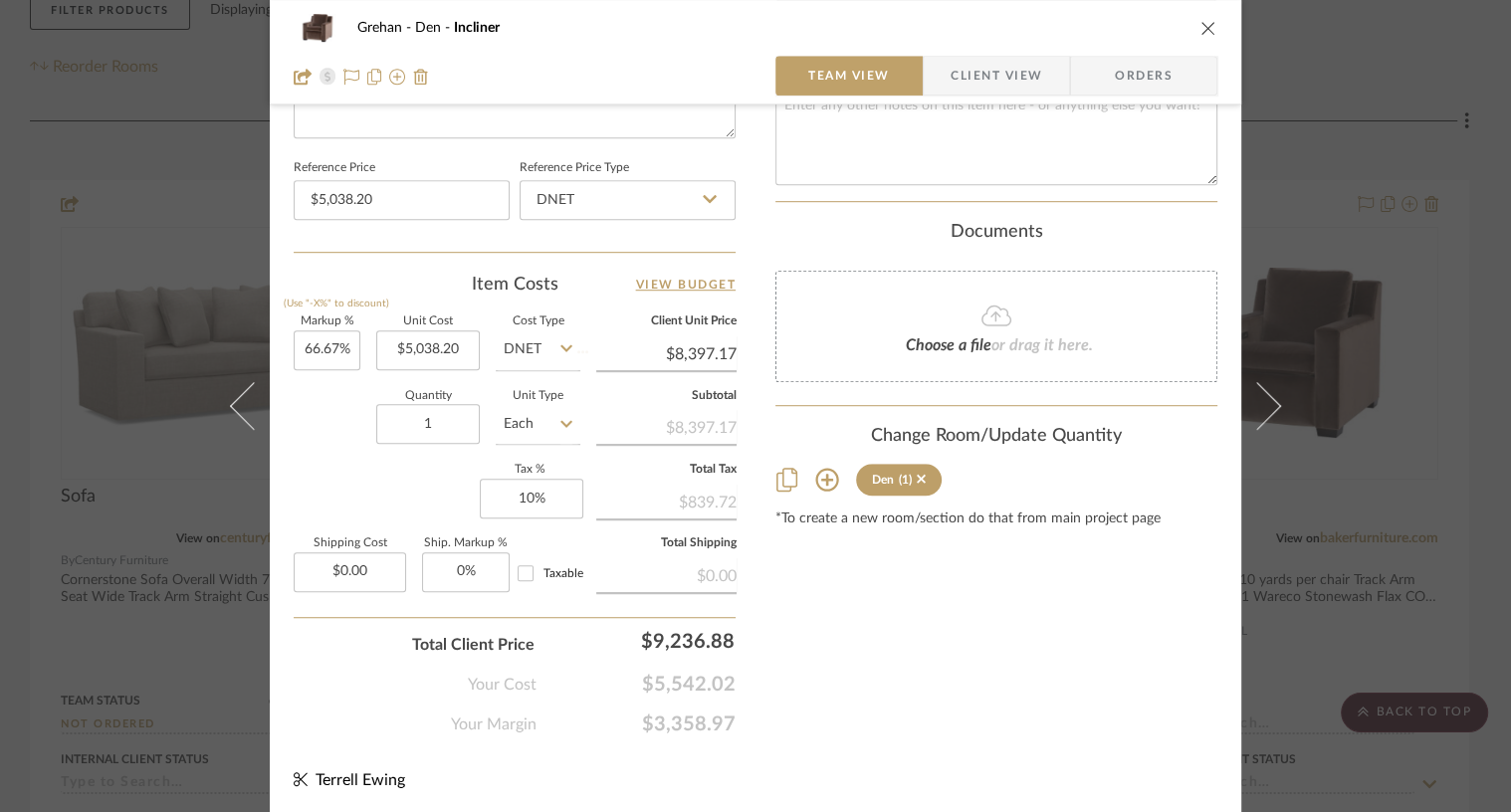 type 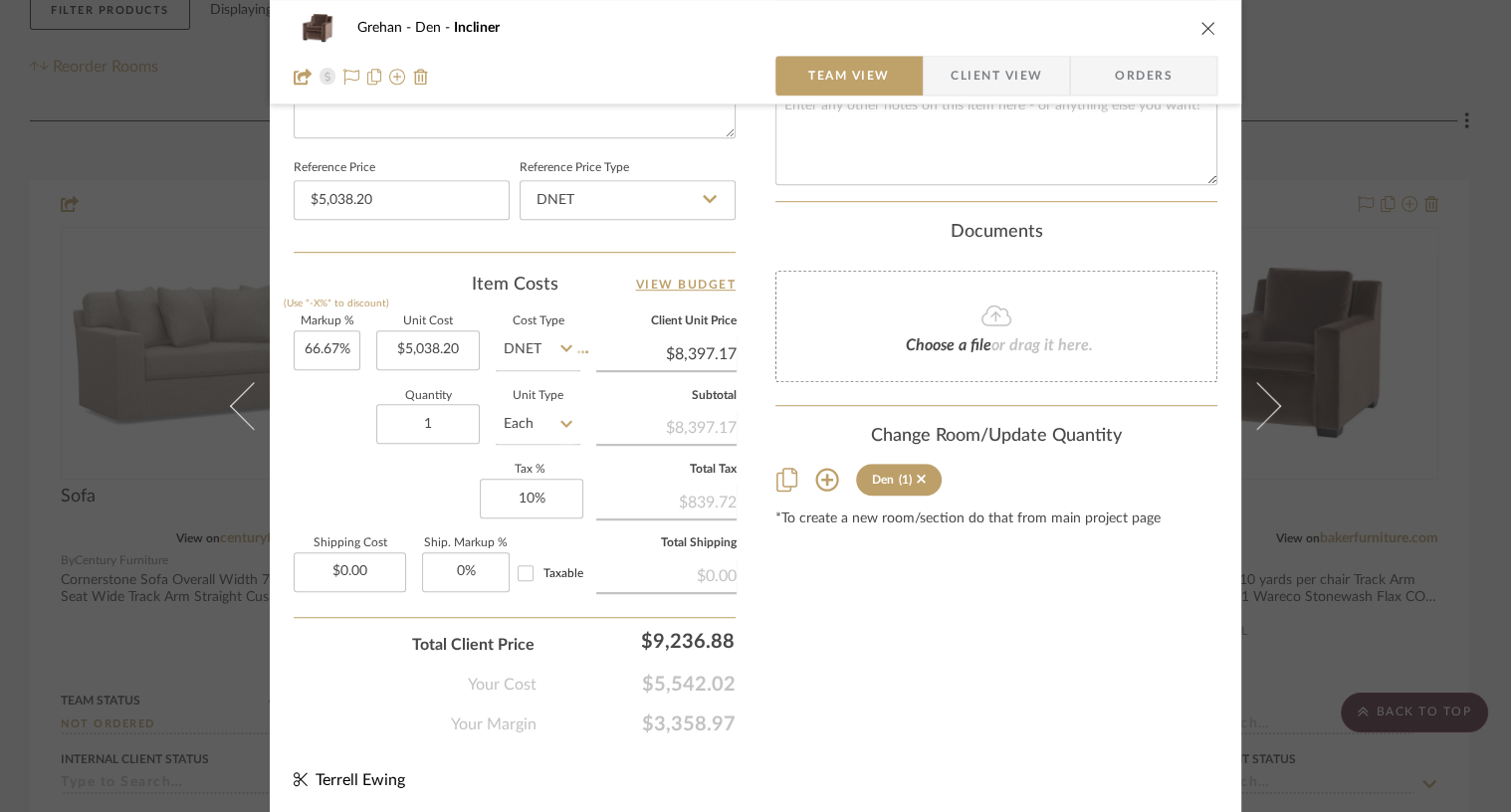 type 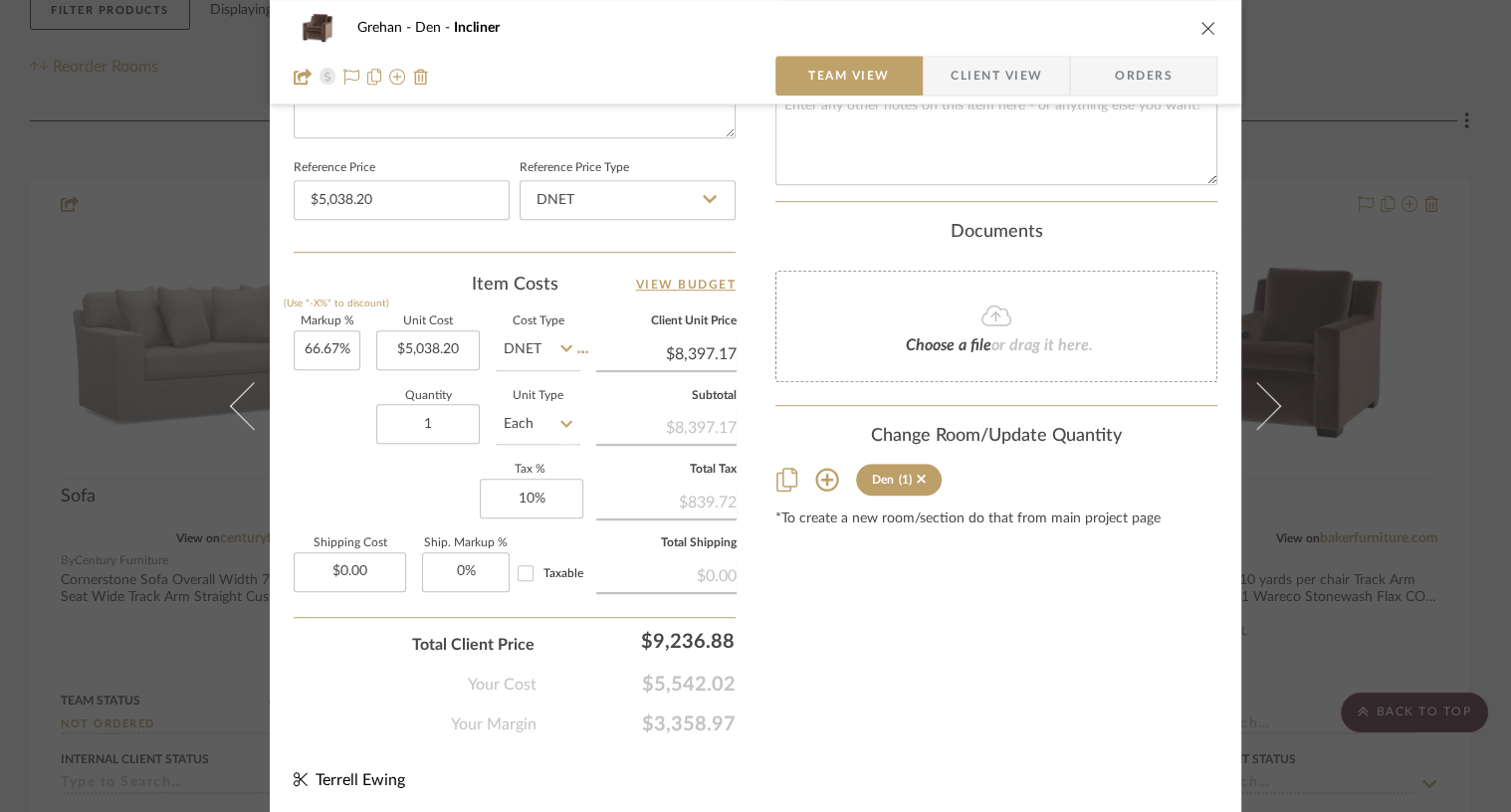 type 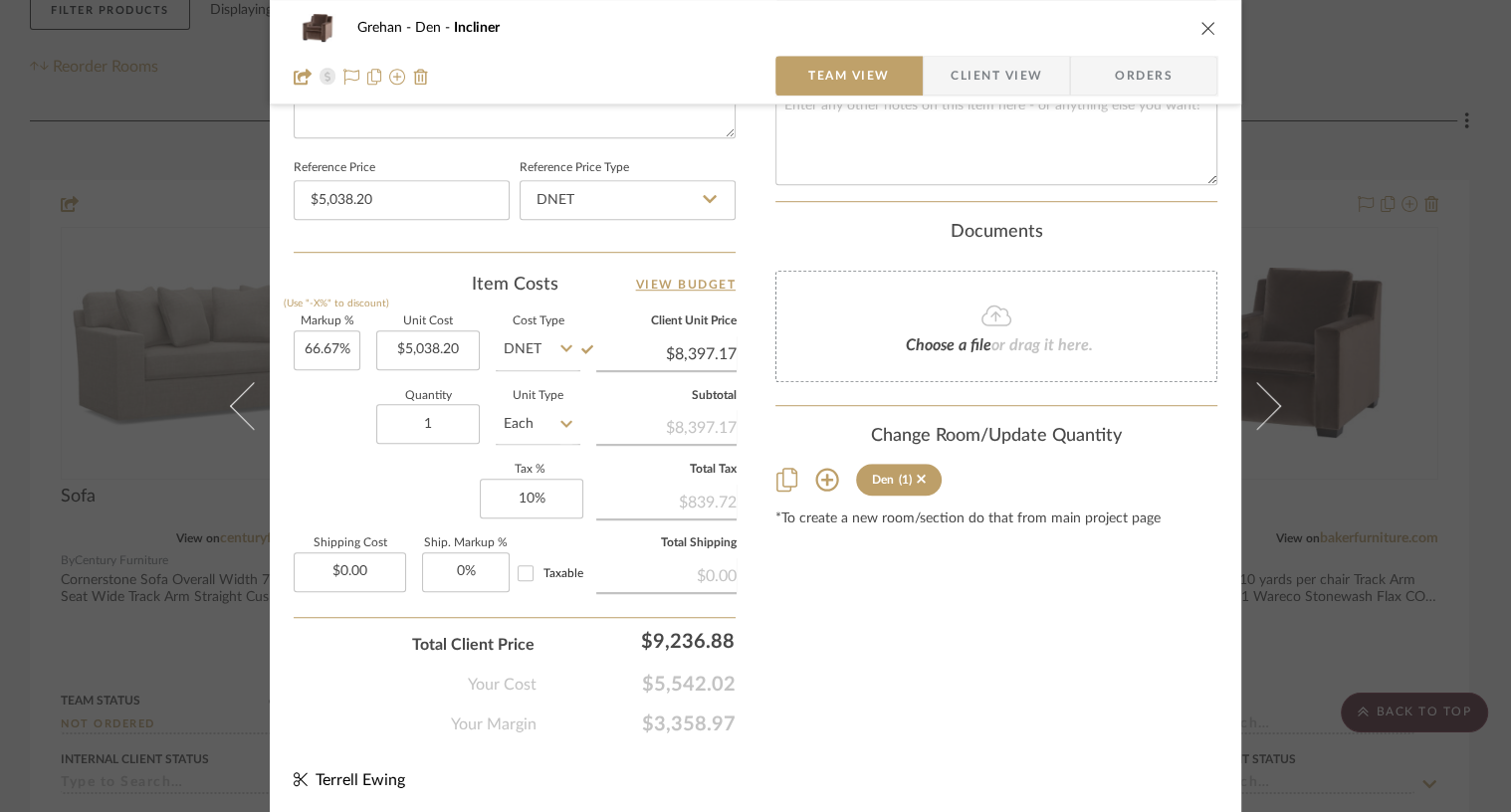 click on "DNET" 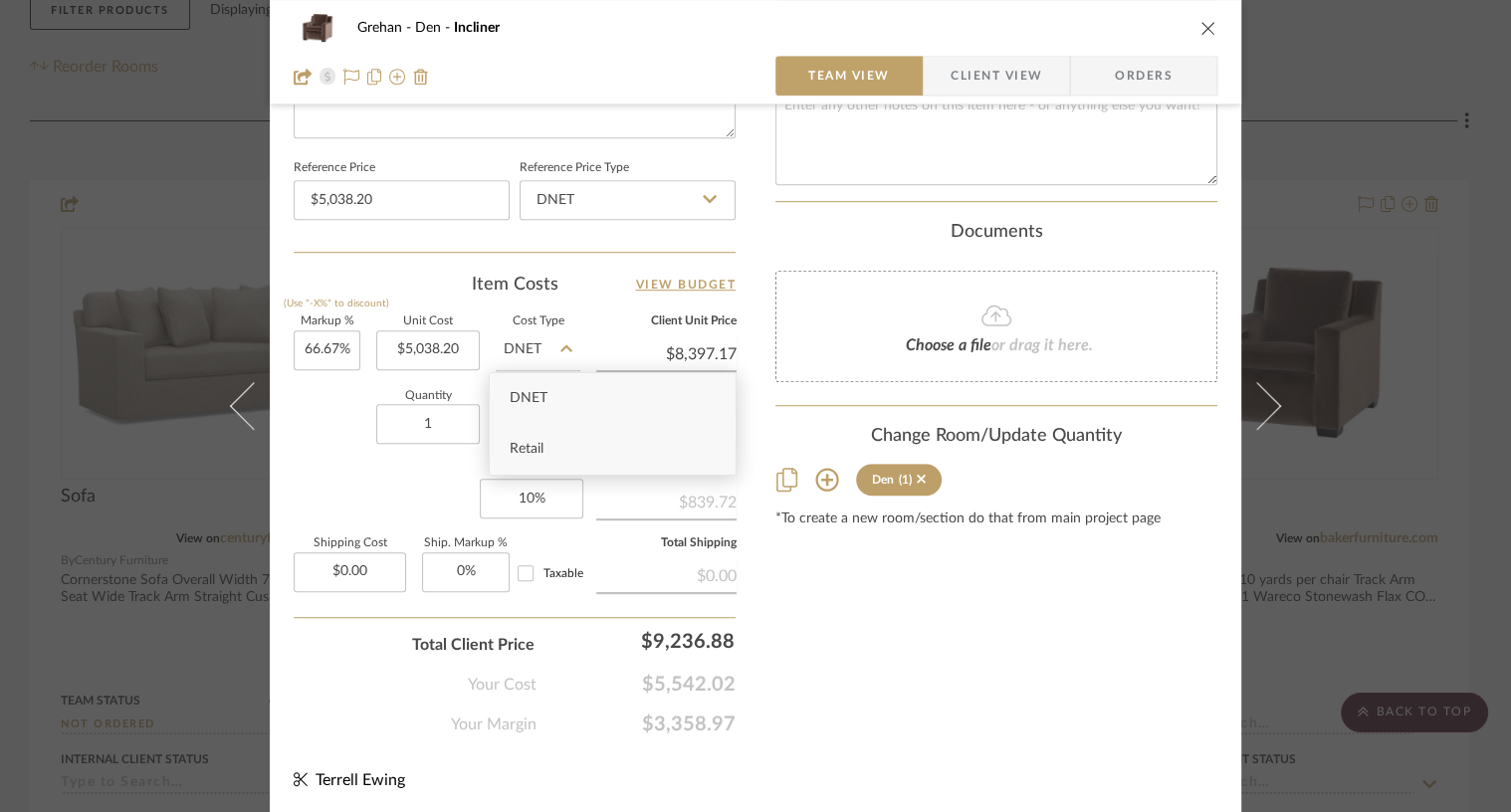 click on "Retail" at bounding box center (612, 449) 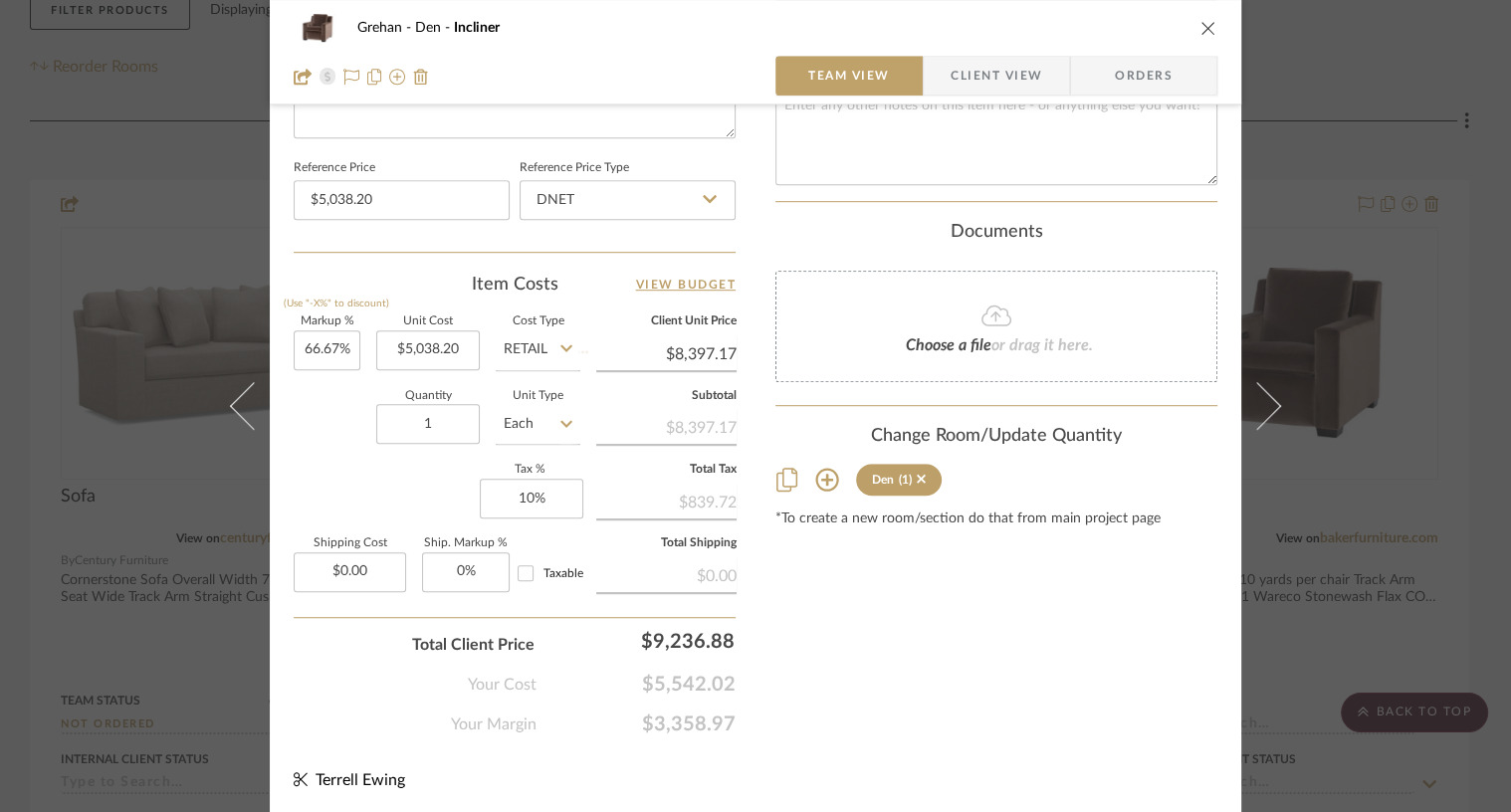 type 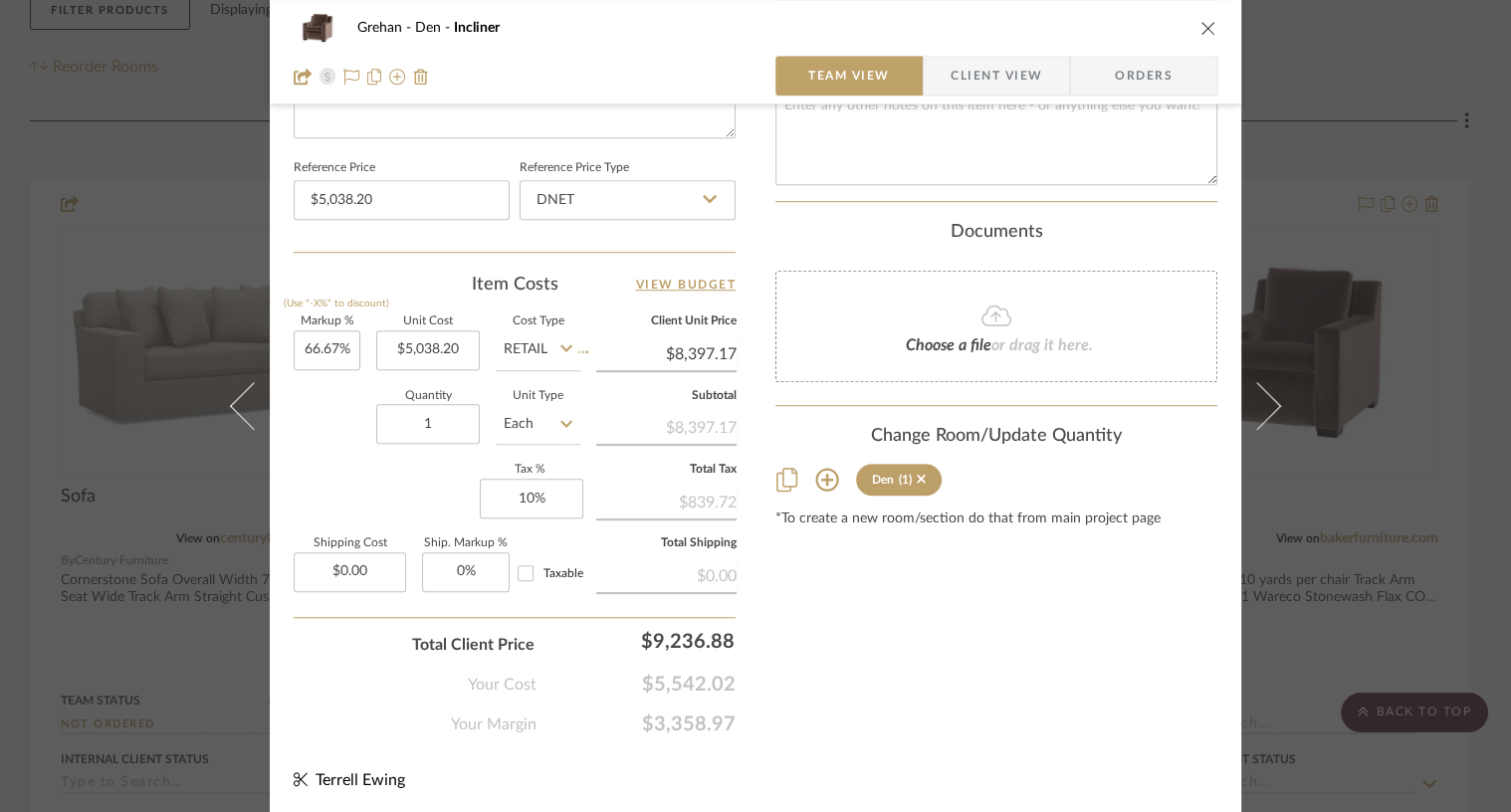 type 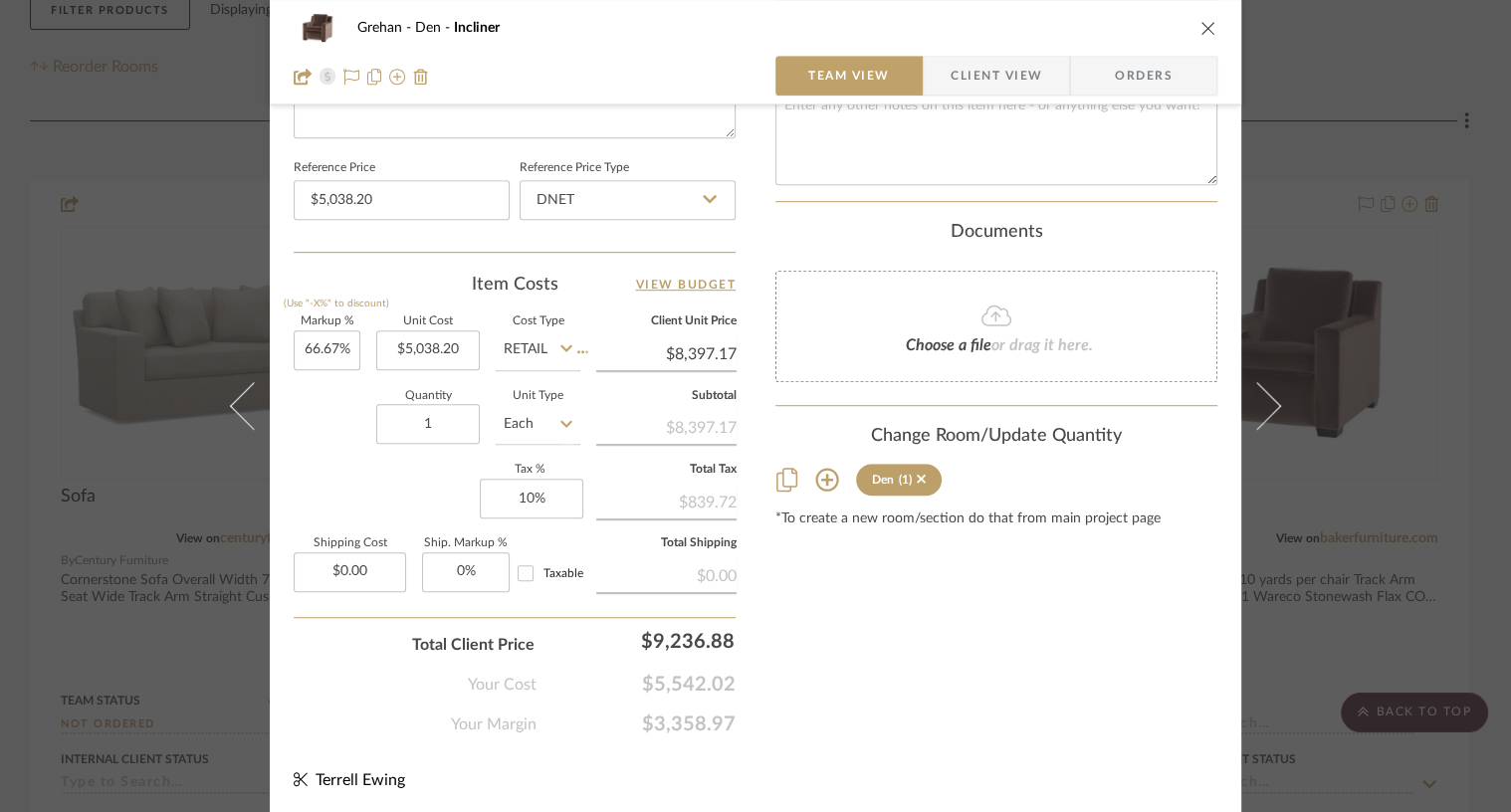 type 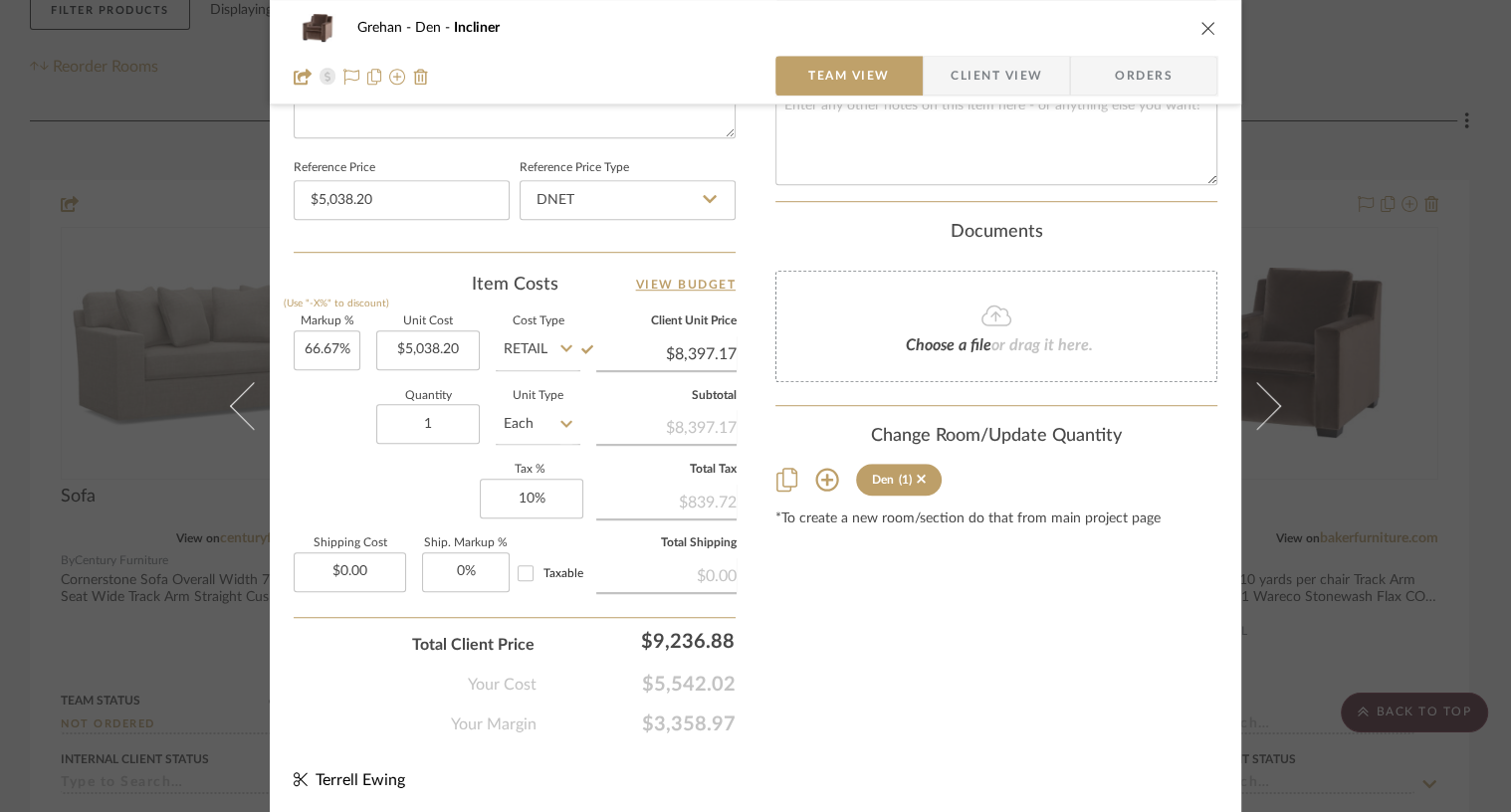 click on "Retail" 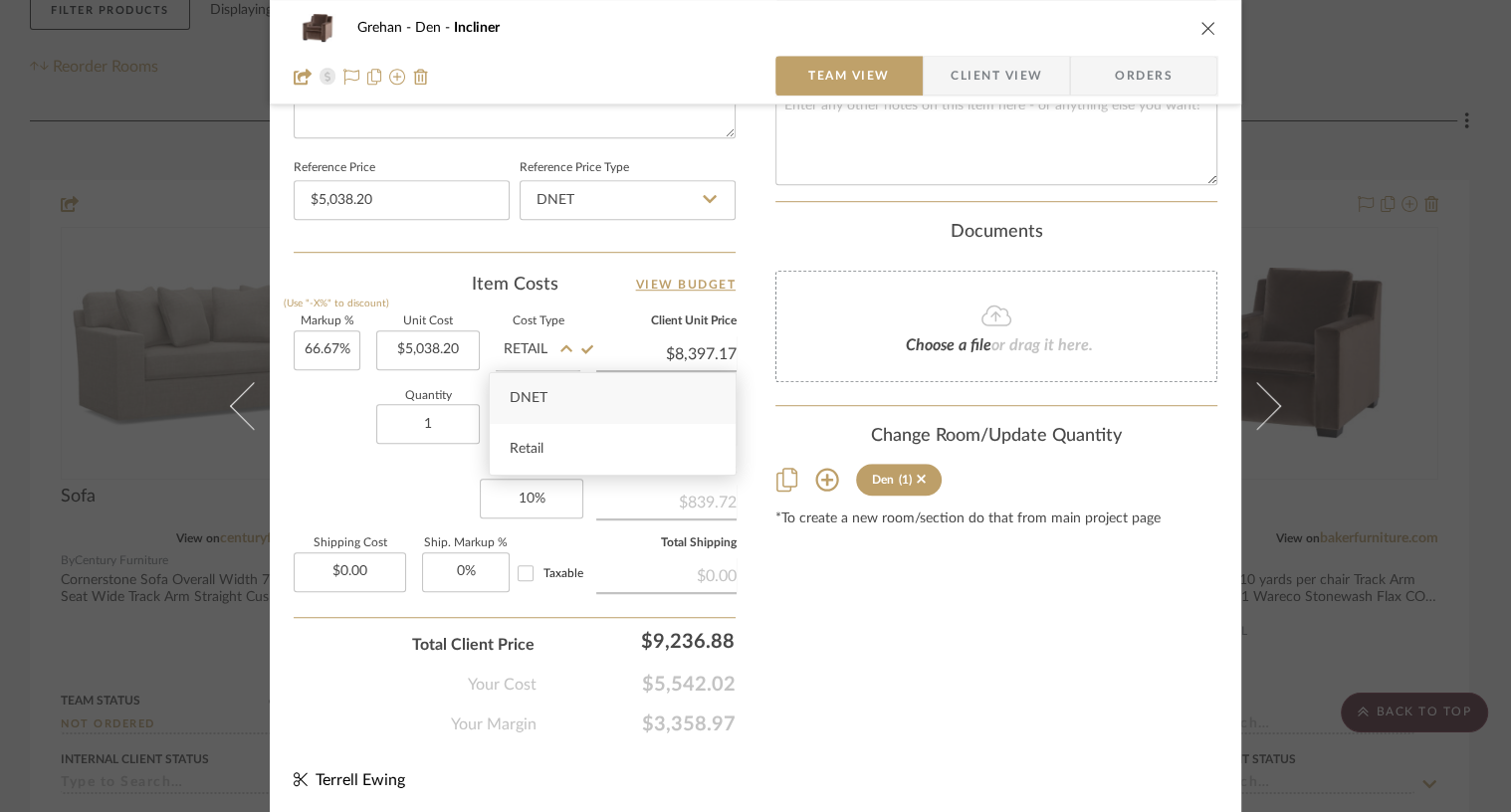 click on "DNET" at bounding box center (529, 398) 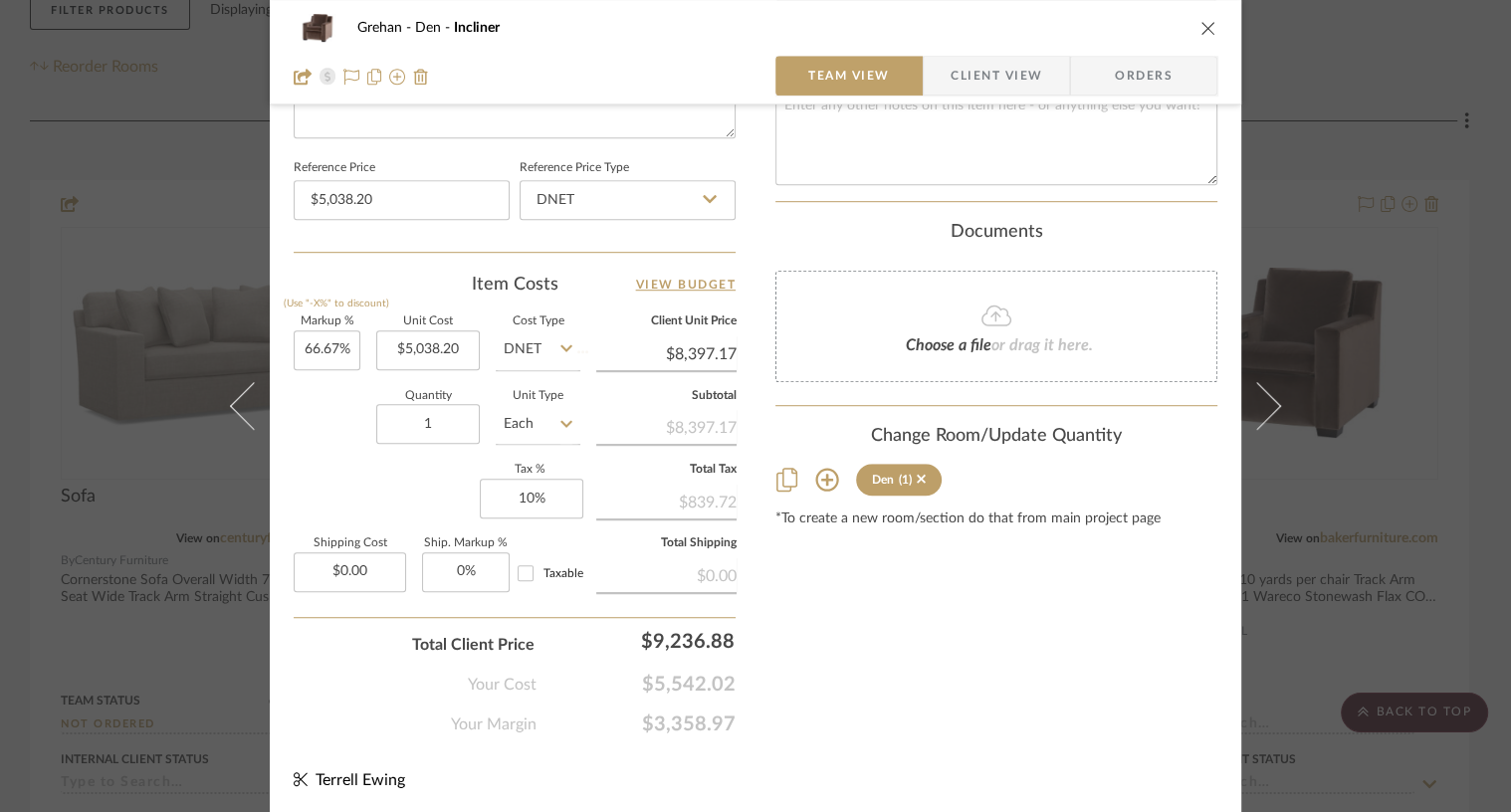 type 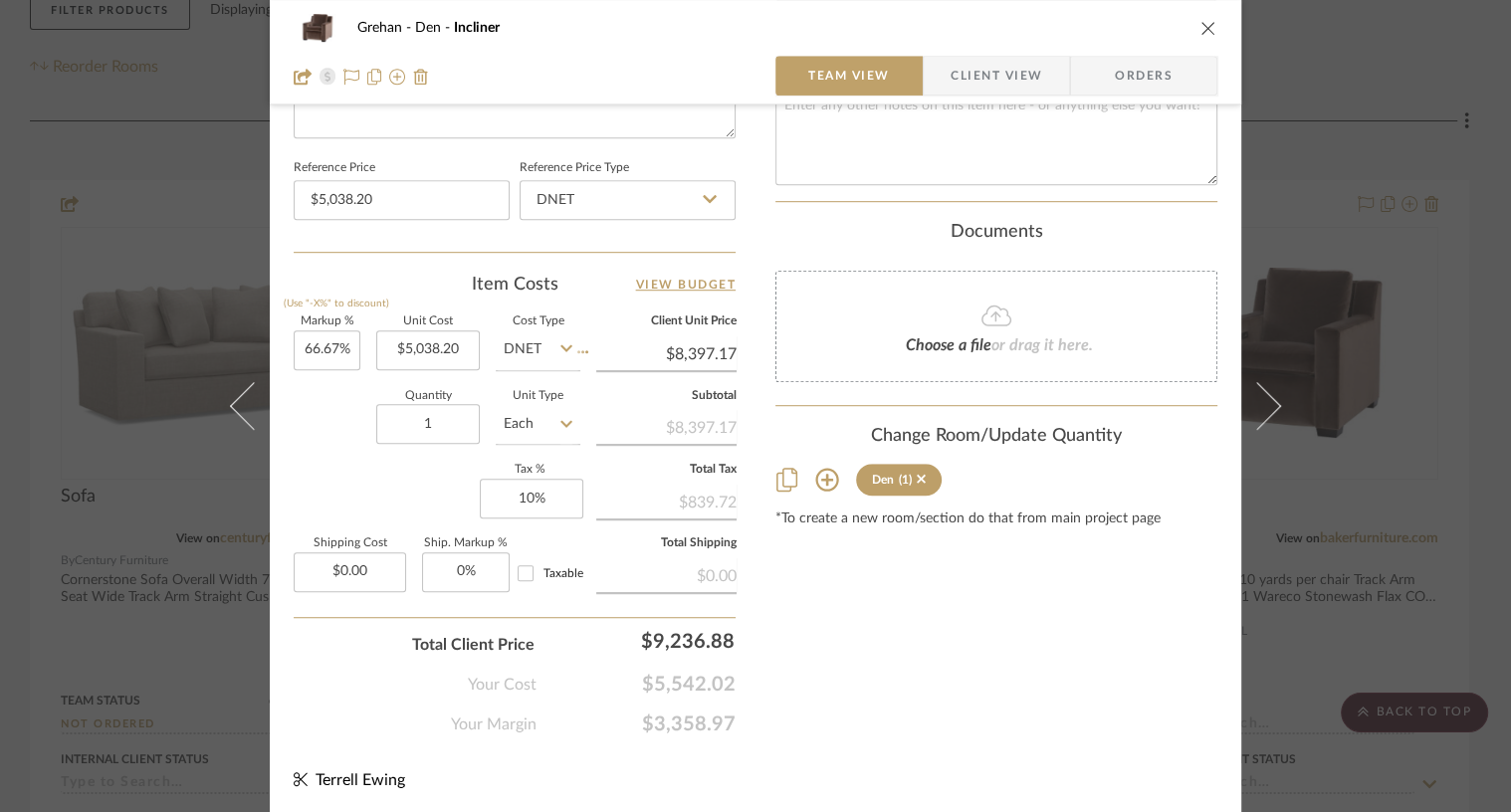 type 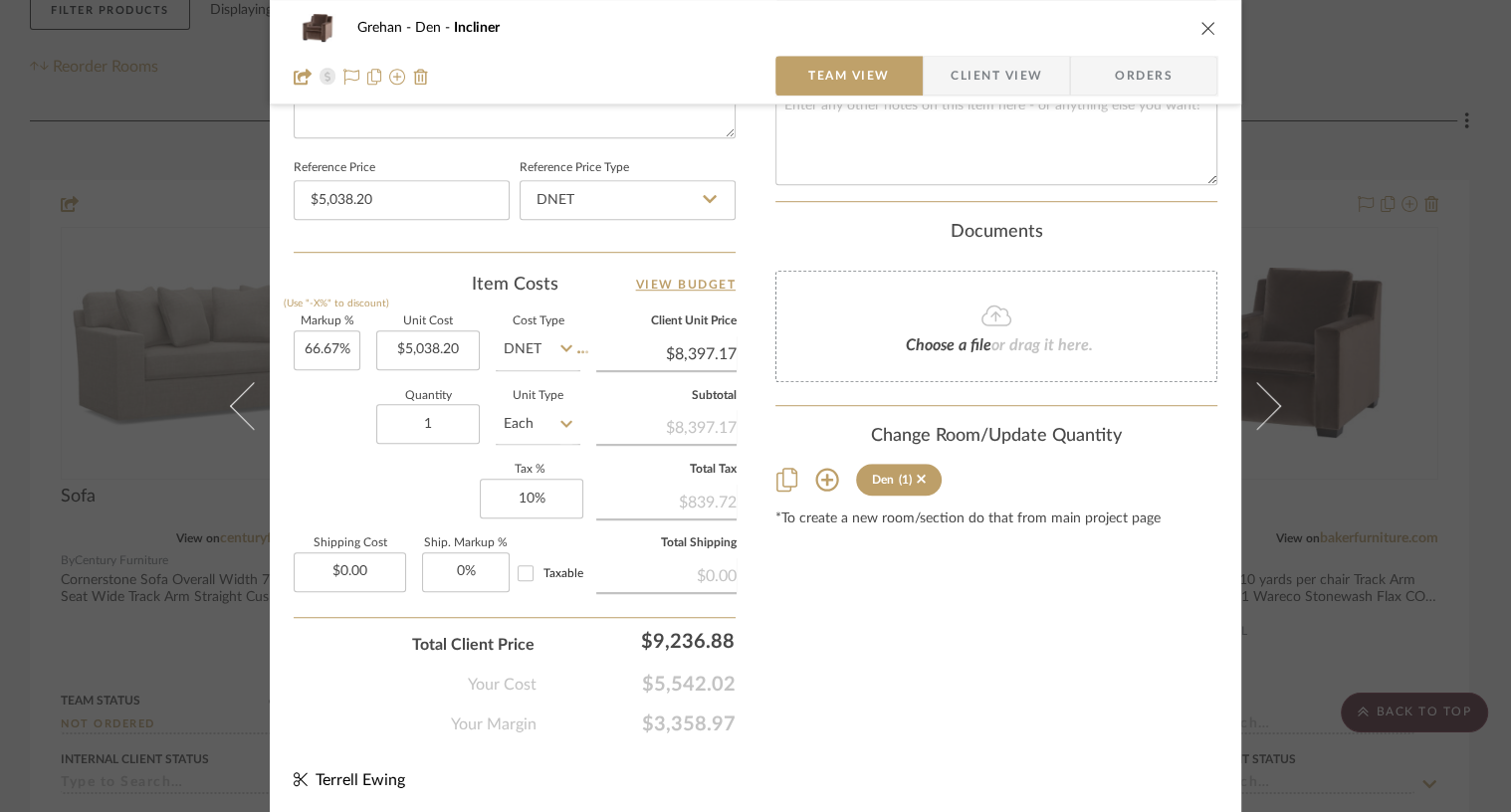 type 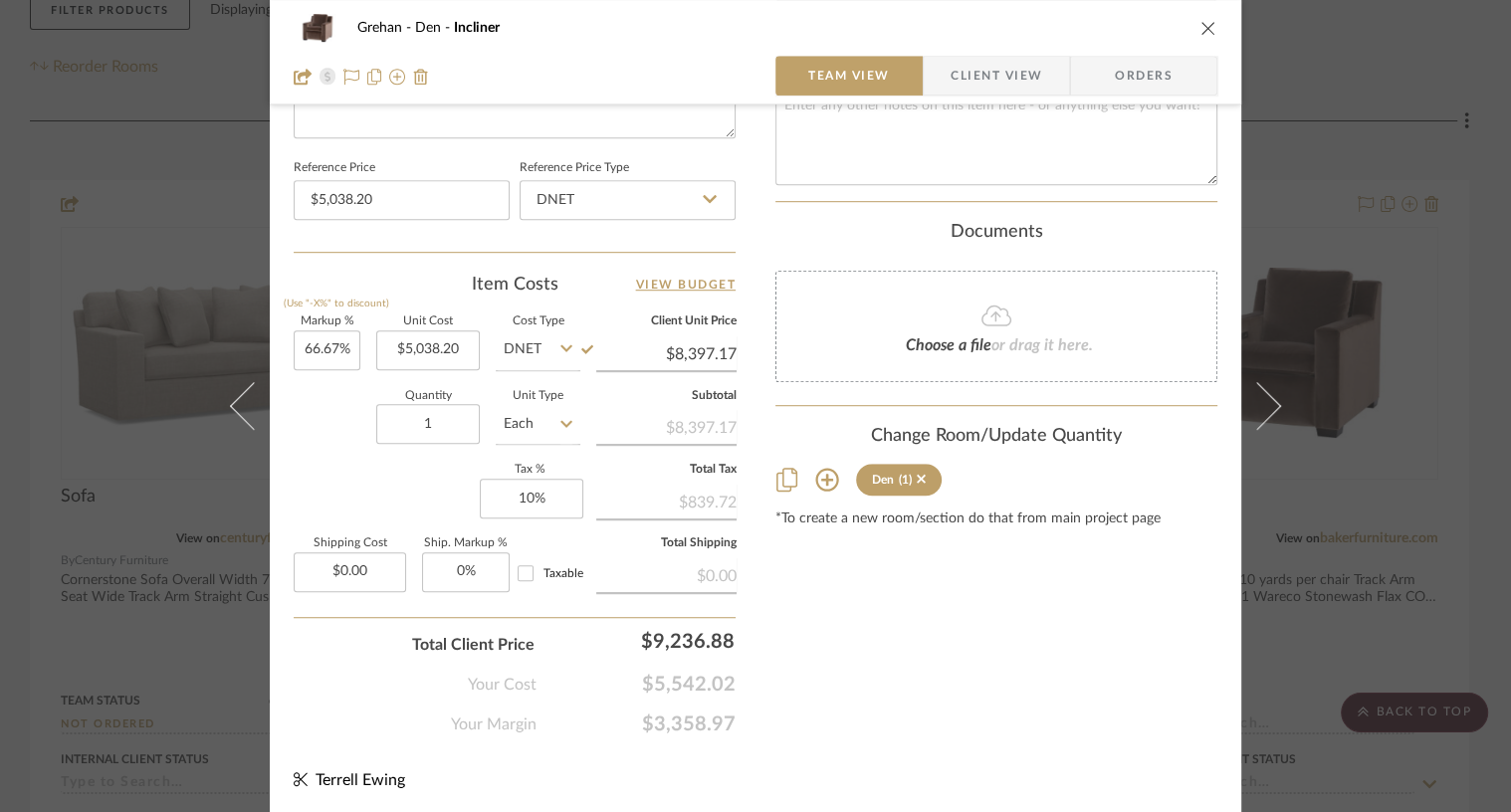 click on "Content here copies to Client View - confirm visibility there.  Show in Client Dashboard  Bulk Manage Dashboard Settings  Include in Budget   View Budget  Team Status Internal Client Status  Lead Time  In Stock Weeks  Est. Min   Est. Max   Due Date   Client-Facing Target Install Date  Tasks / To-Dos /  team Messaging  Leave yourself a note here or share next steps with your team. You will receive emails when they
respond!  Invite Collaborator Recipients:  info@katiekirbyinteriors.com ,   katie@katiekirbyinteriors.com Internal Notes  Documents  Choose a file  or drag it here. Change Room/Update Quantity  Den  (1) *To create a new room/section do that from main project page" at bounding box center (996, -83) 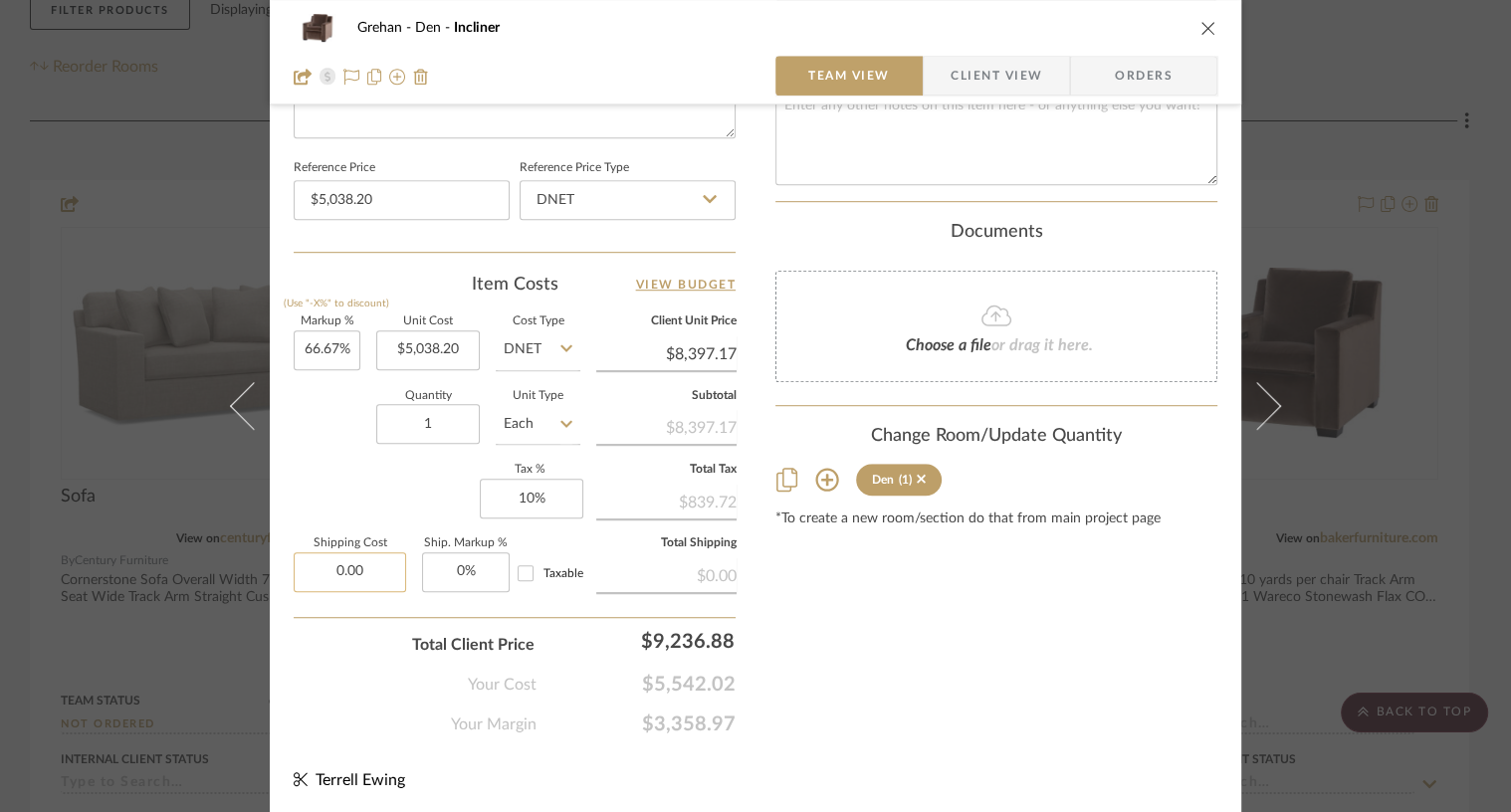 click on "0.00" 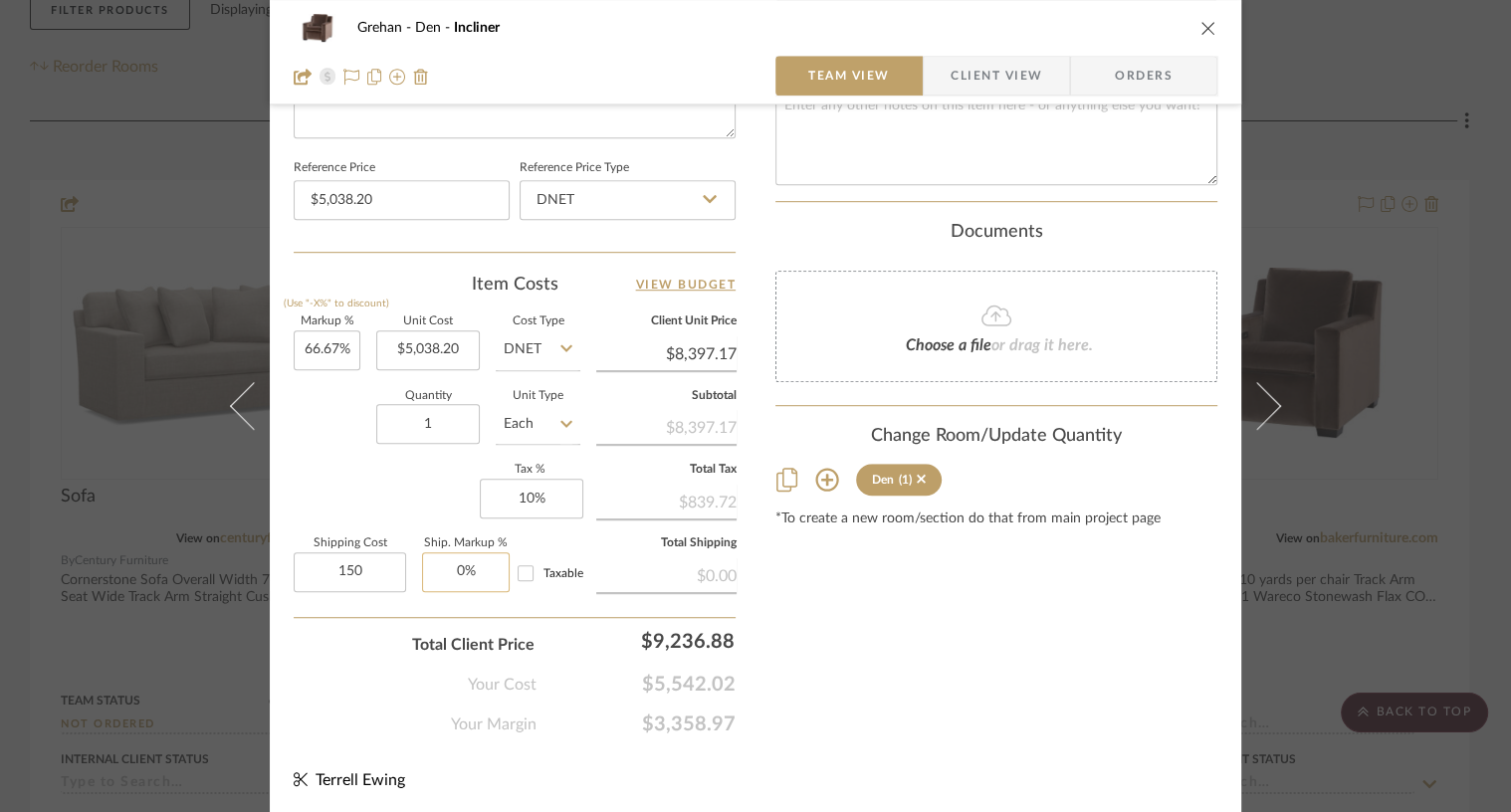 type on "$150.00" 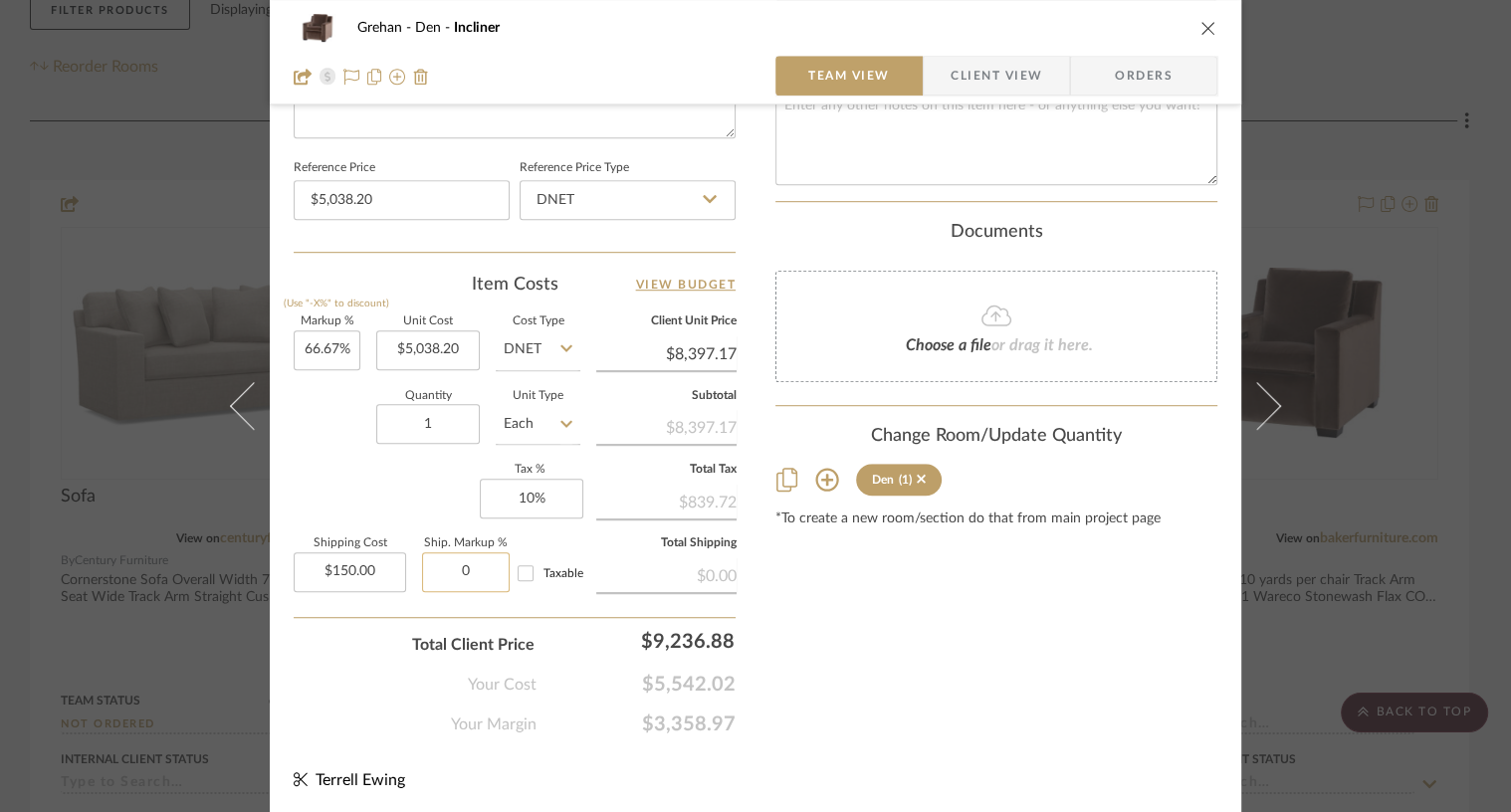 click on "0" 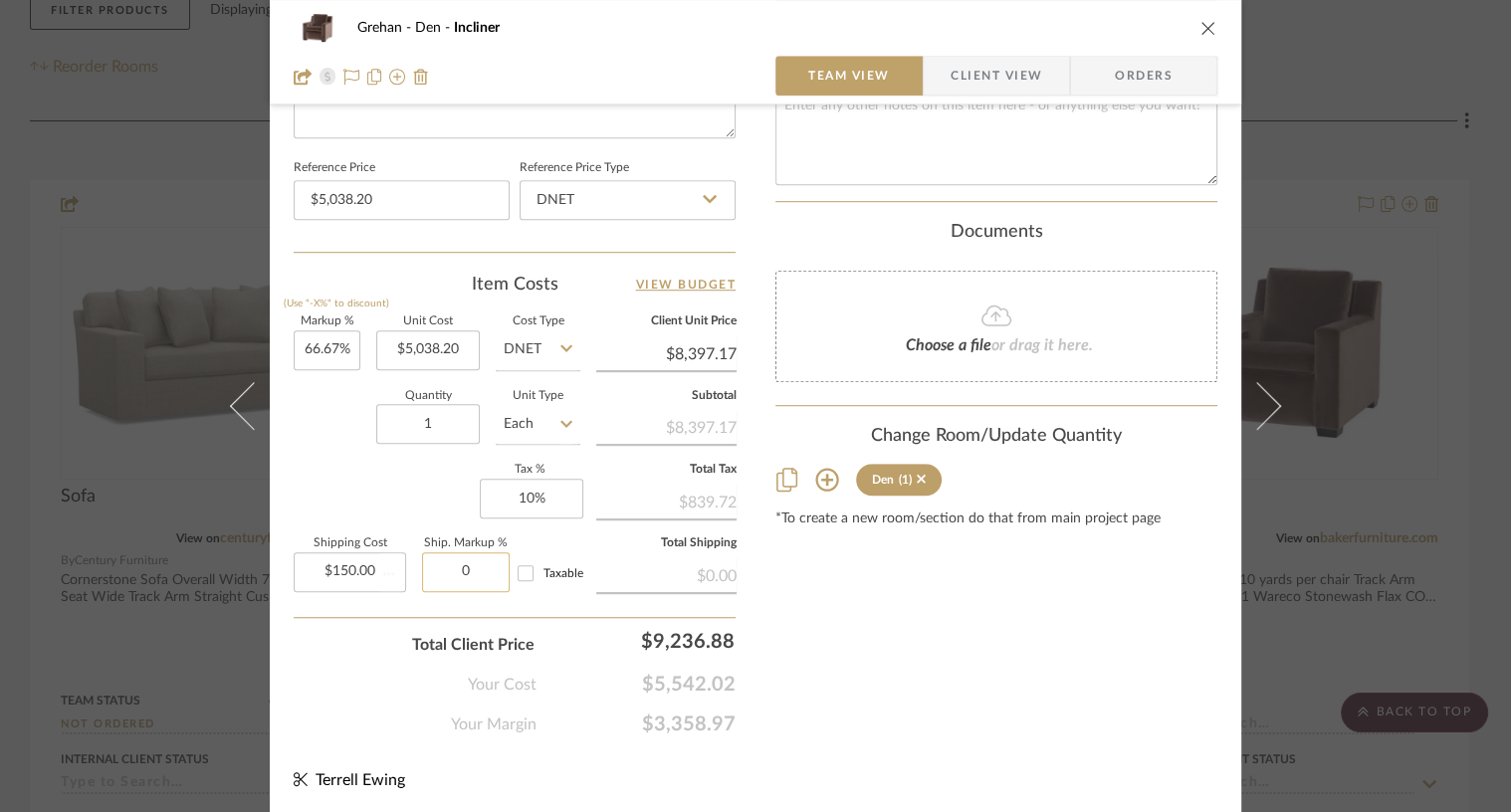 type on "1" 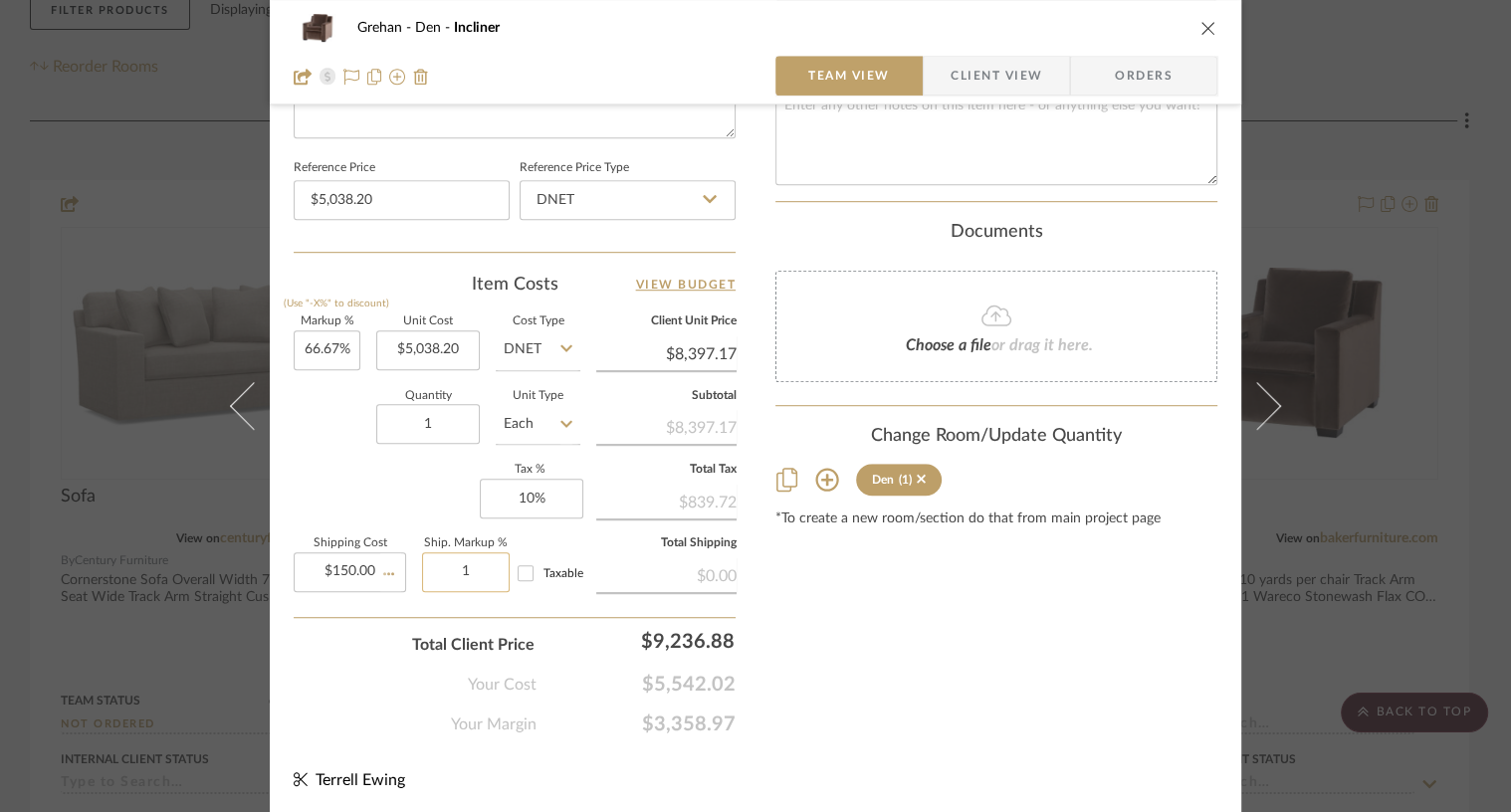 type 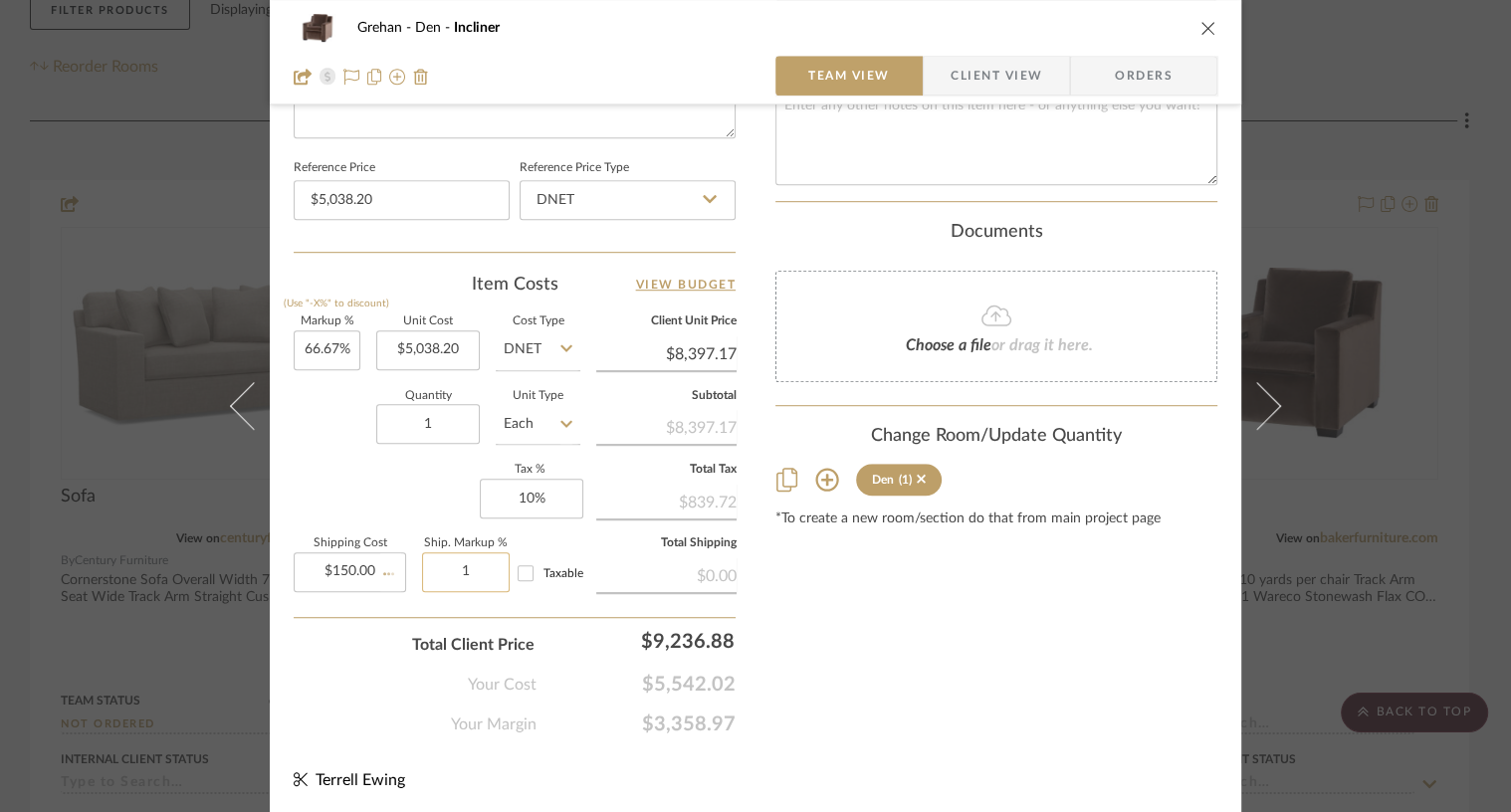 type 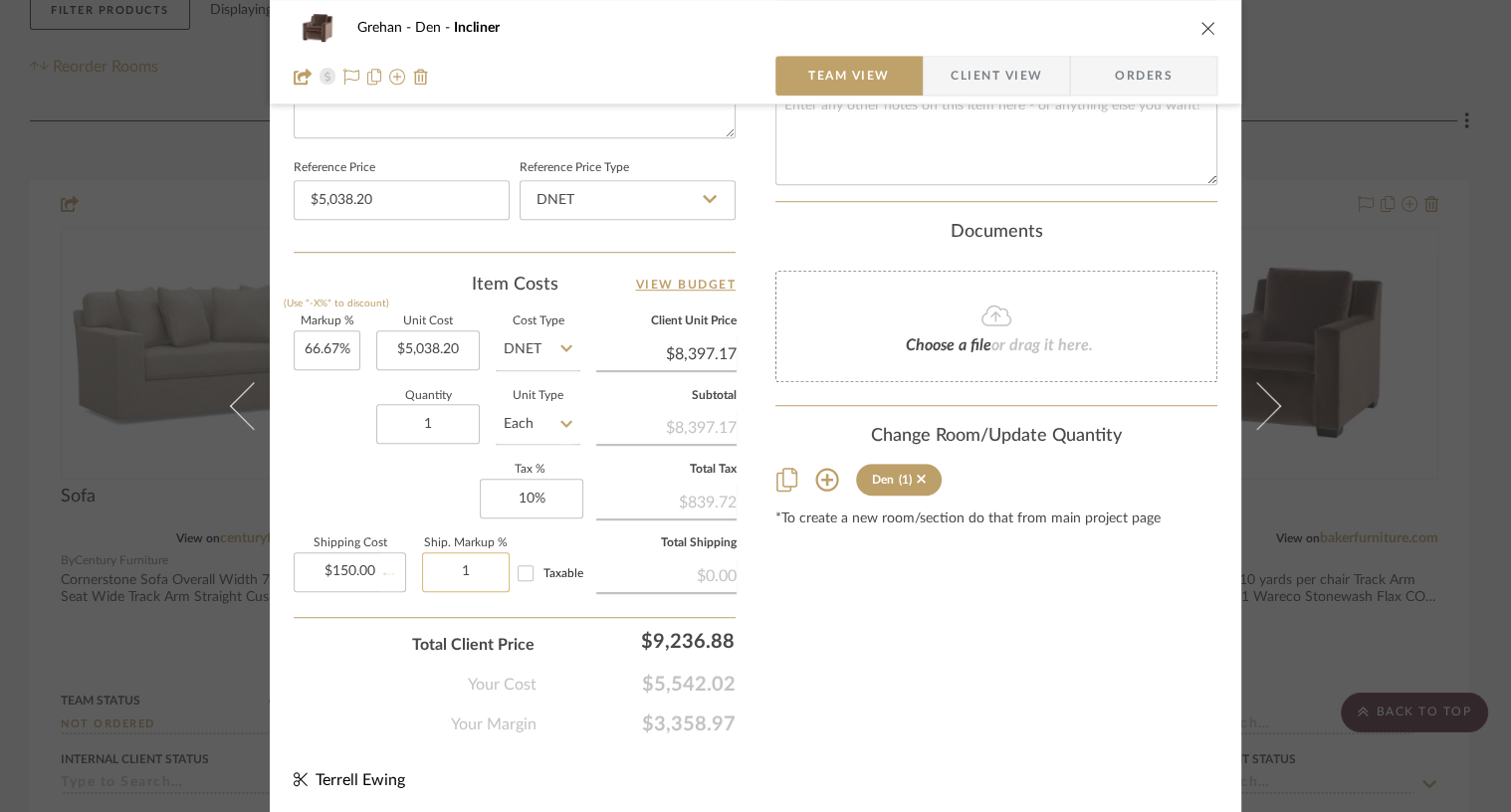 type 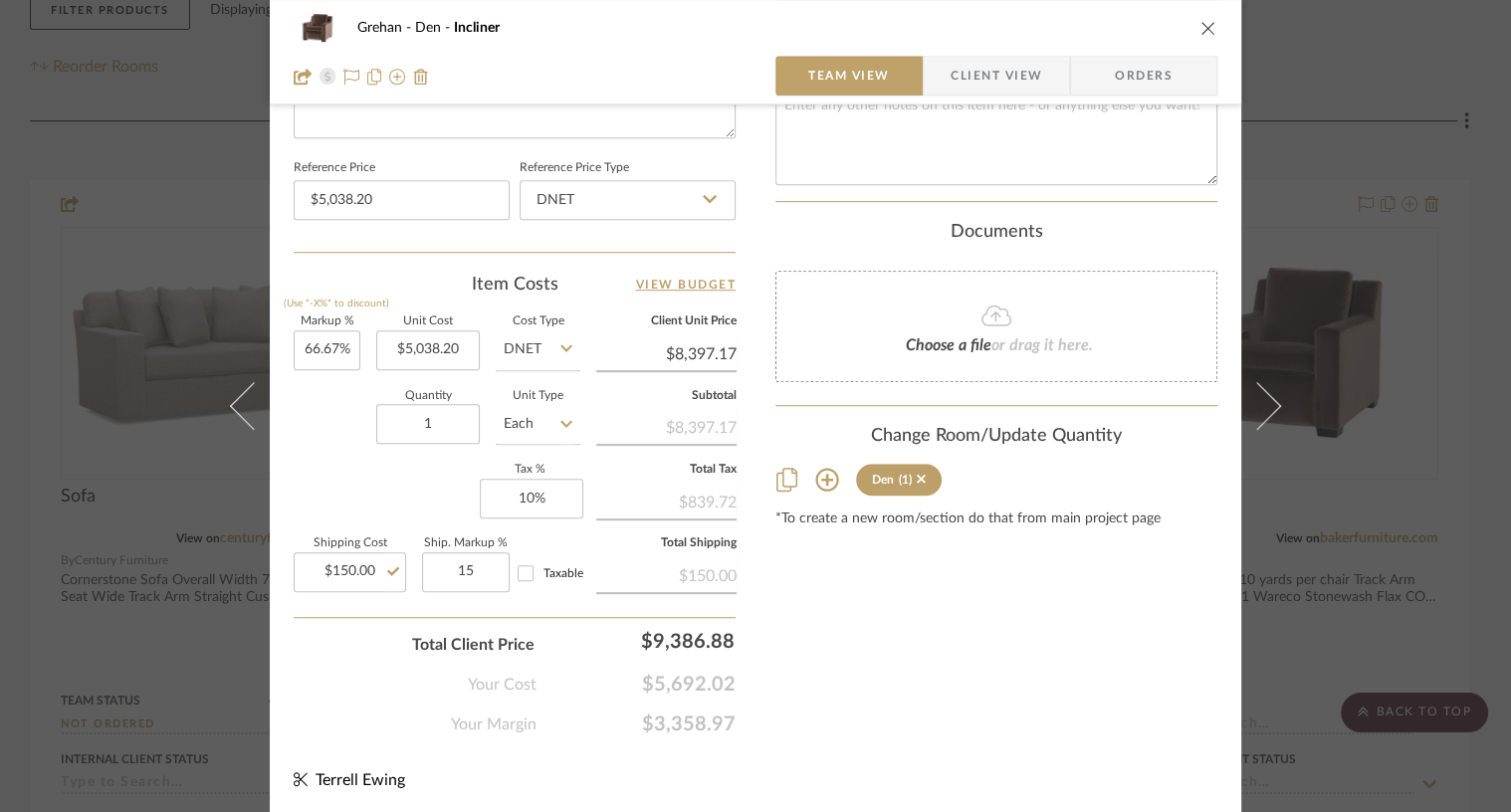 type on "15%" 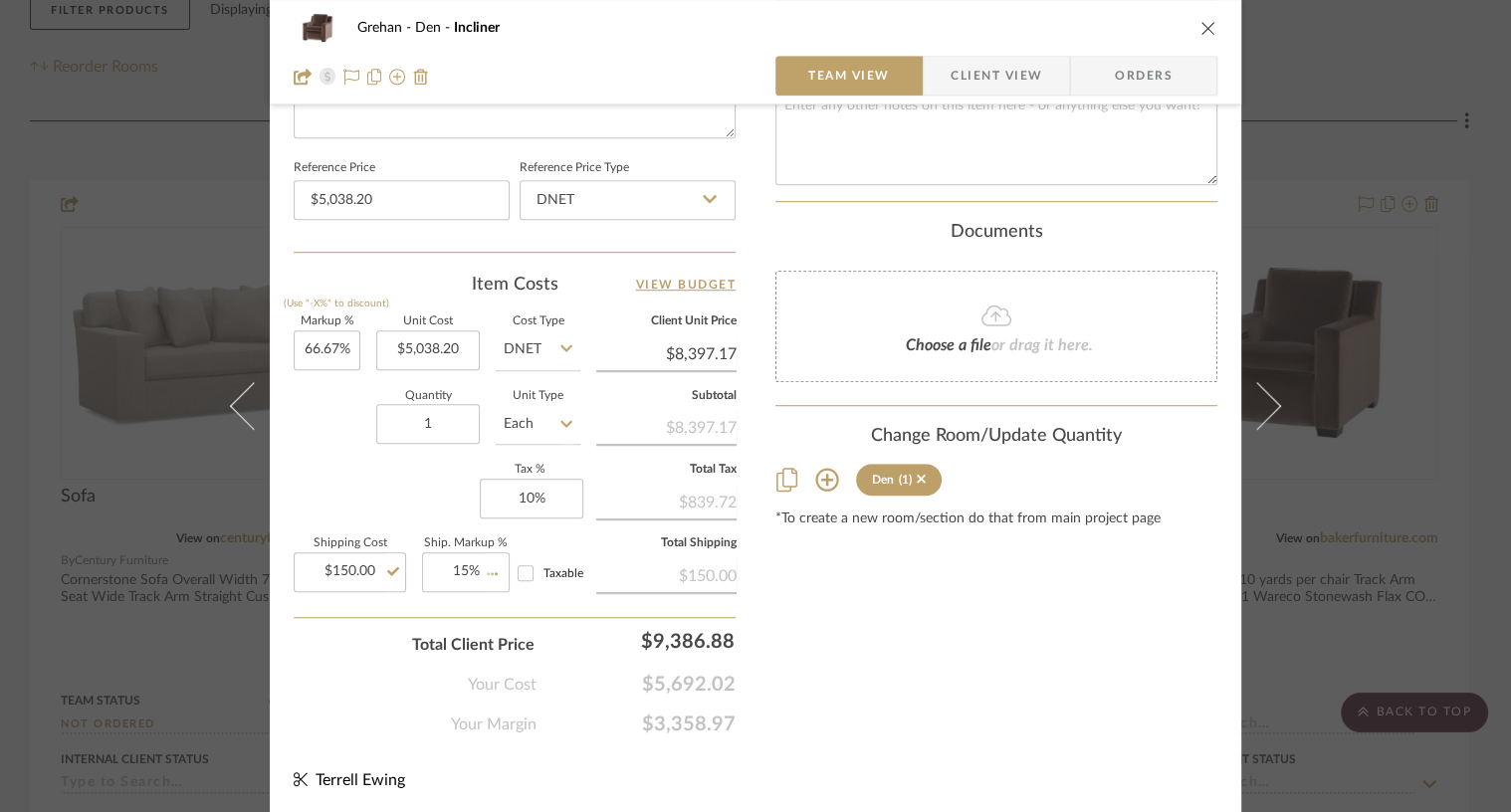 click on "Content here copies to Client View - confirm visibility there.  Show in Client Dashboard  Bulk Manage Dashboard Settings  Include in Budget   View Budget  Team Status Internal Client Status  Lead Time  In Stock Weeks  Est. Min   Est. Max   Due Date   Client-Facing Target Install Date  Tasks / To-Dos /  team Messaging  Leave yourself a note here or share next steps with your team. You will receive emails when they
respond!  Invite Collaborator Recipients:  info@katiekirbyinteriors.com ,   katie@katiekirbyinteriors.com Internal Notes  Documents  Choose a file  or drag it here. Change Room/Update Quantity  Den  (1) *To create a new room/section do that from main project page" at bounding box center (996, -83) 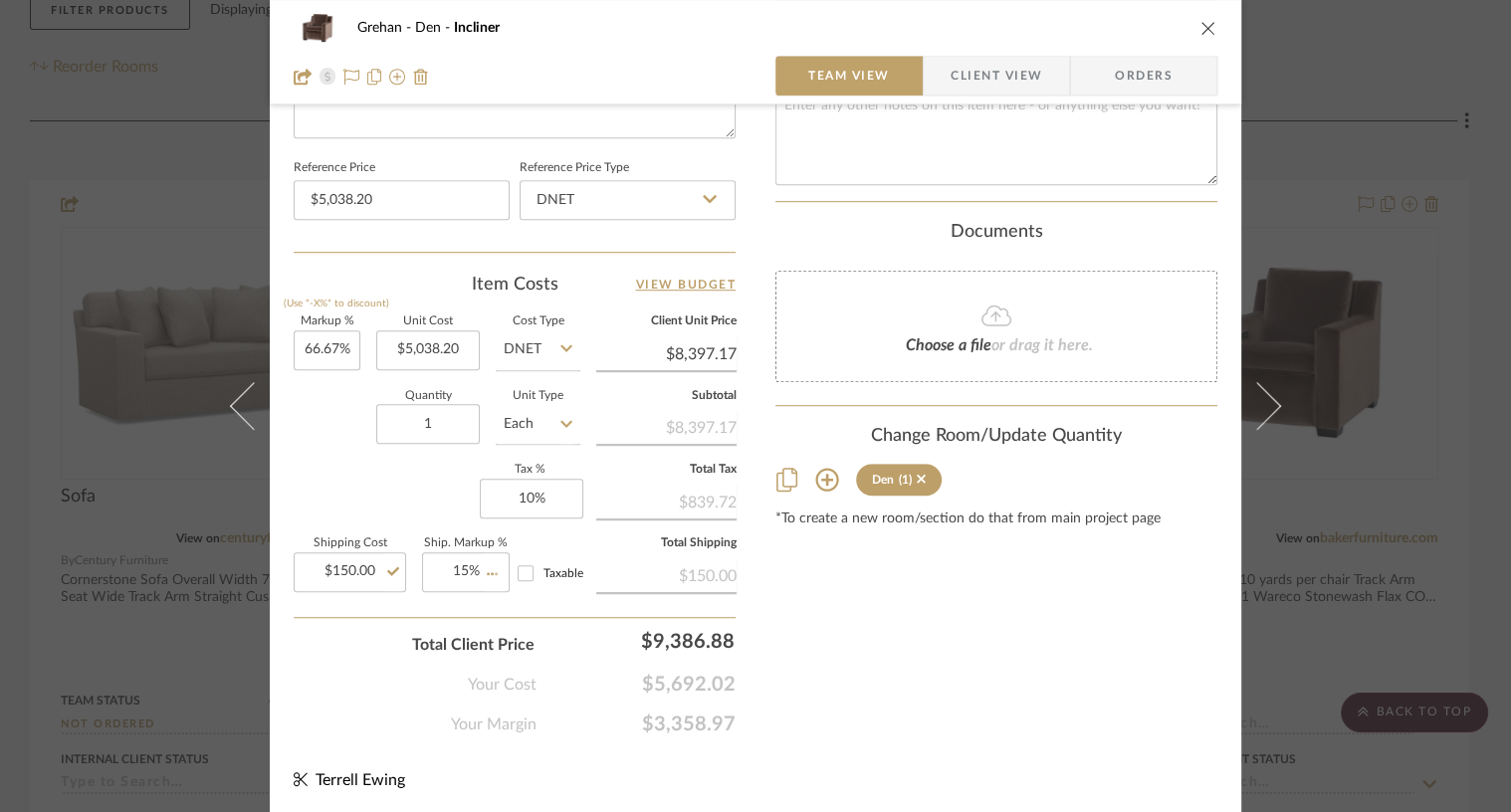 type 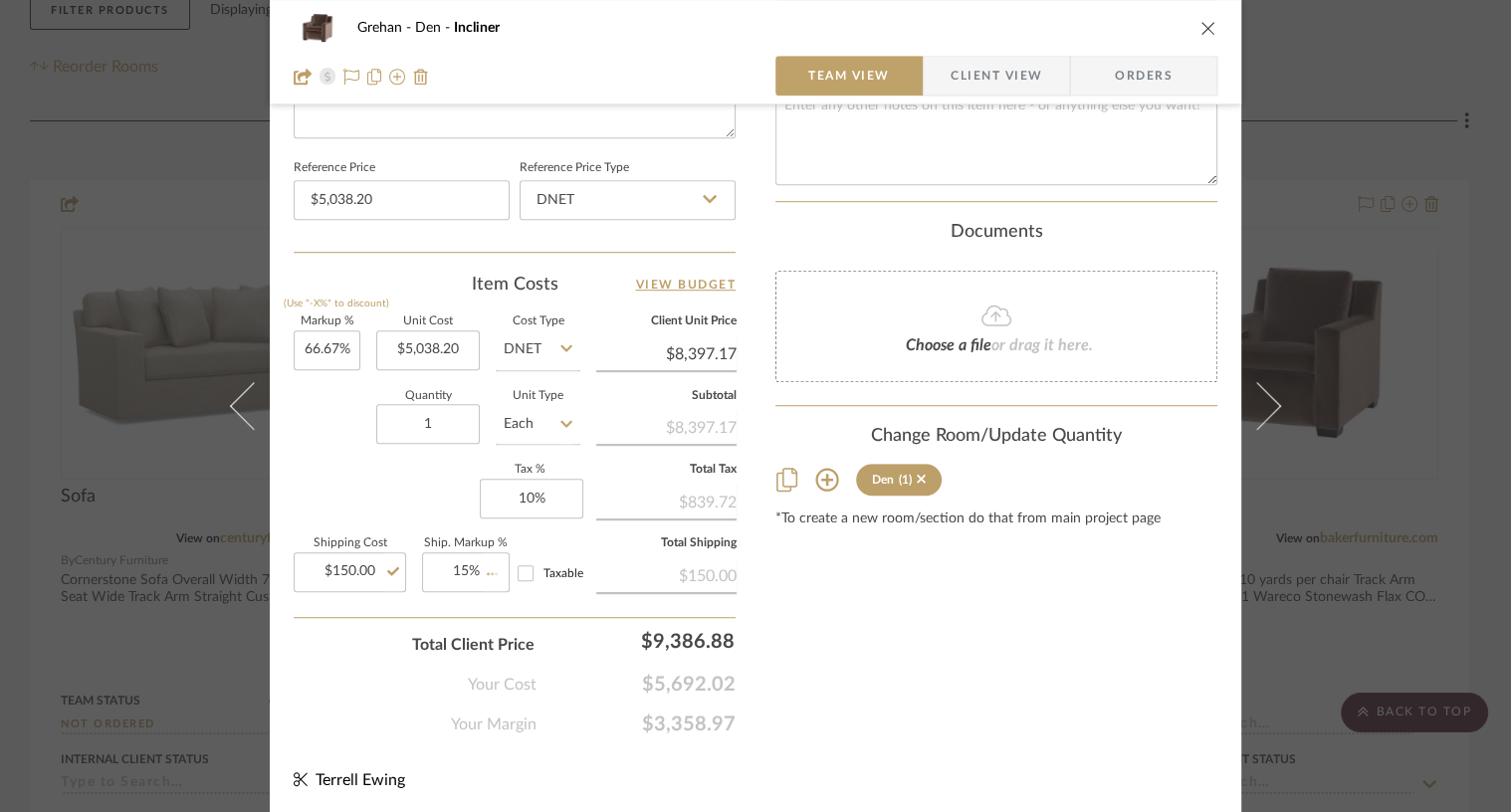 type 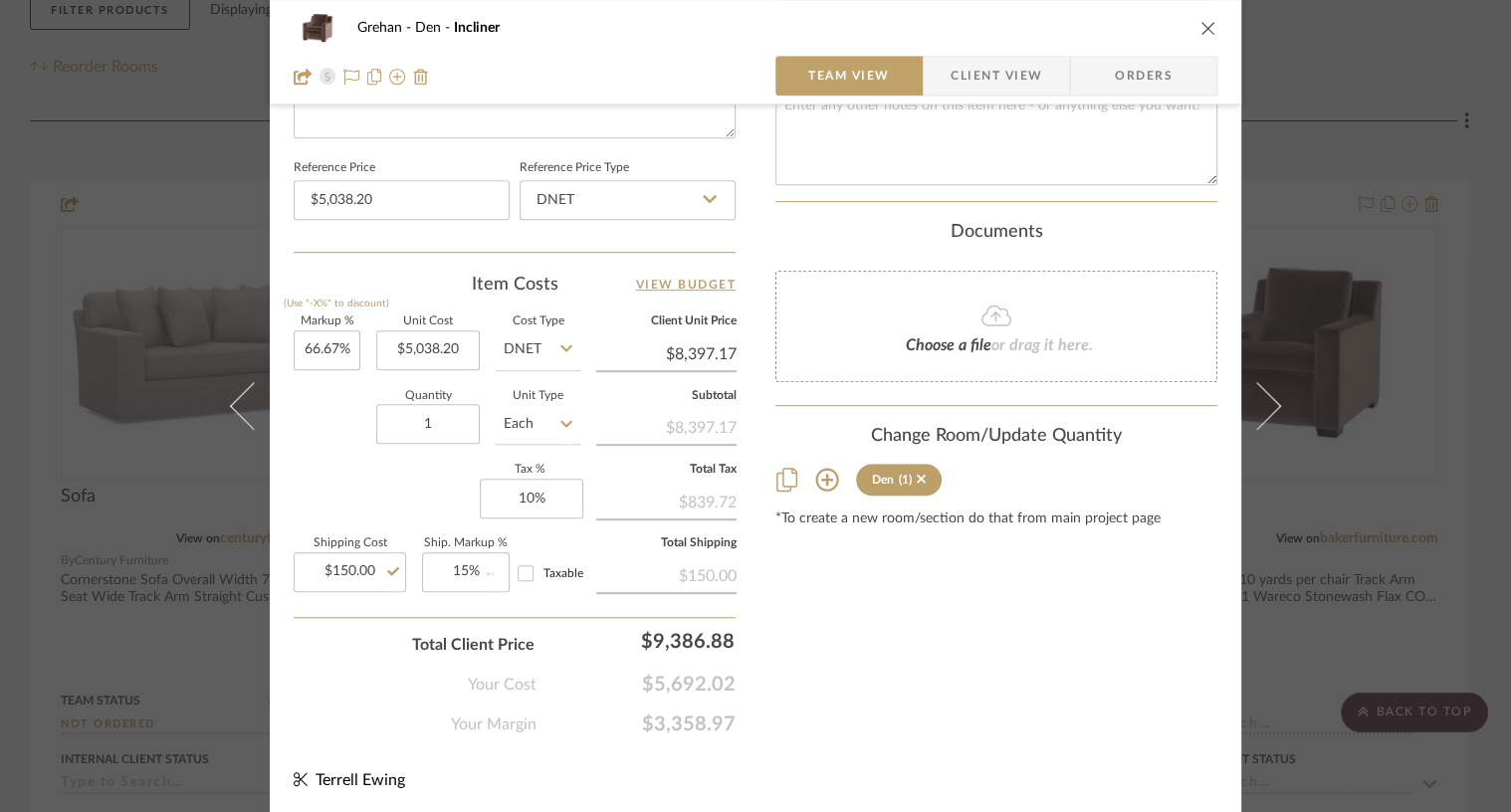 type 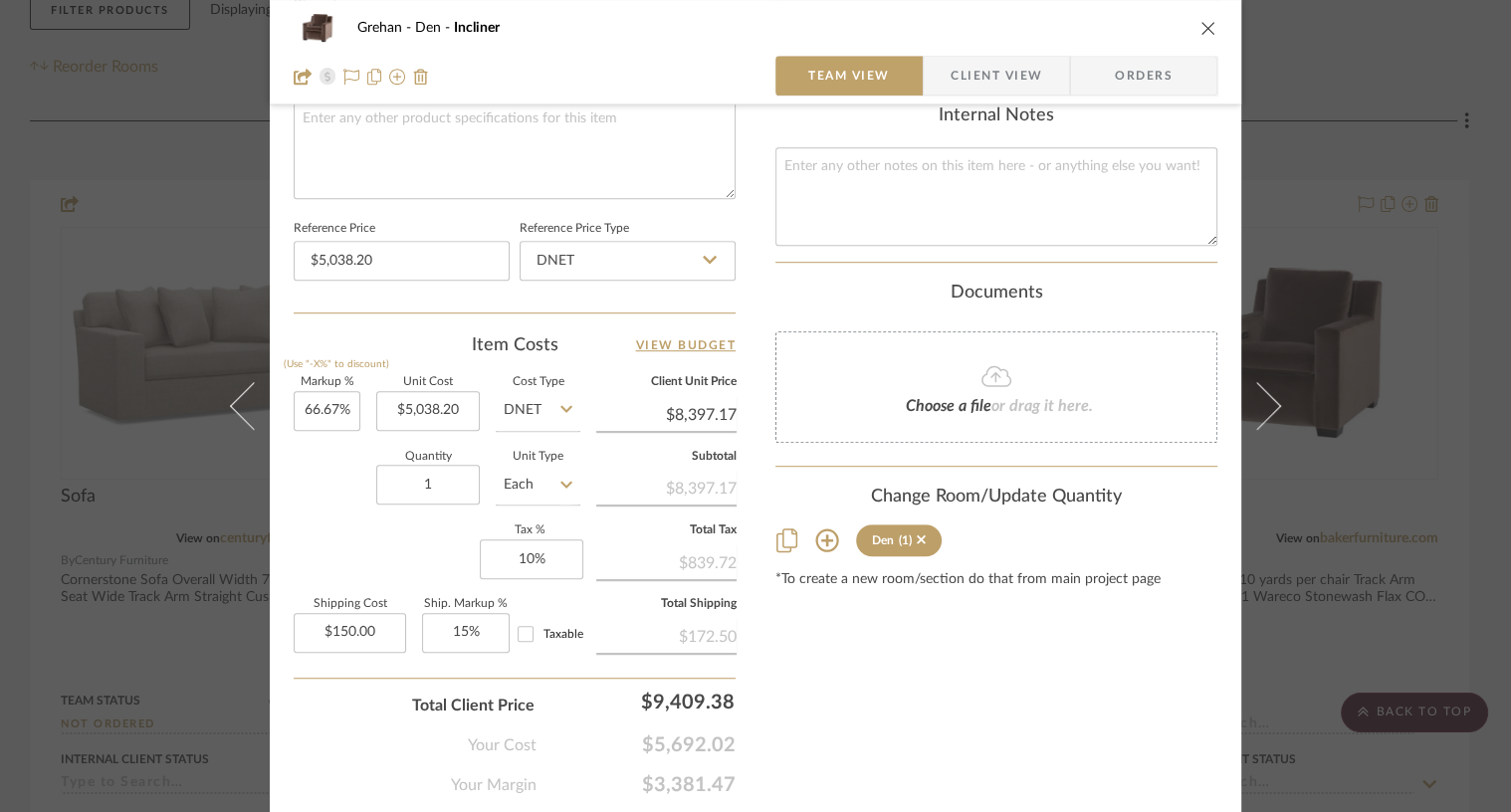 scroll, scrollTop: 969, scrollLeft: 0, axis: vertical 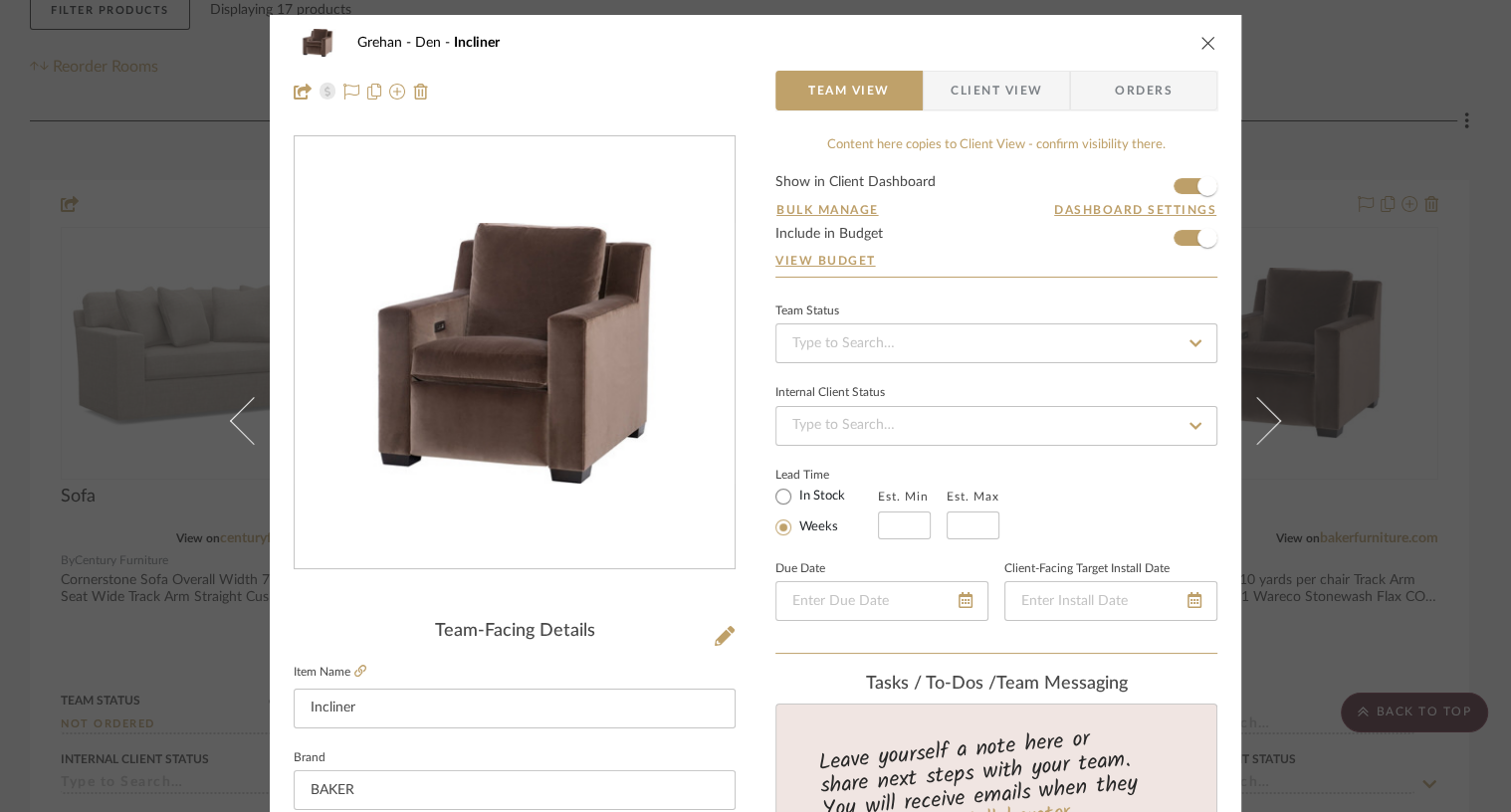 click at bounding box center (1208, 43) 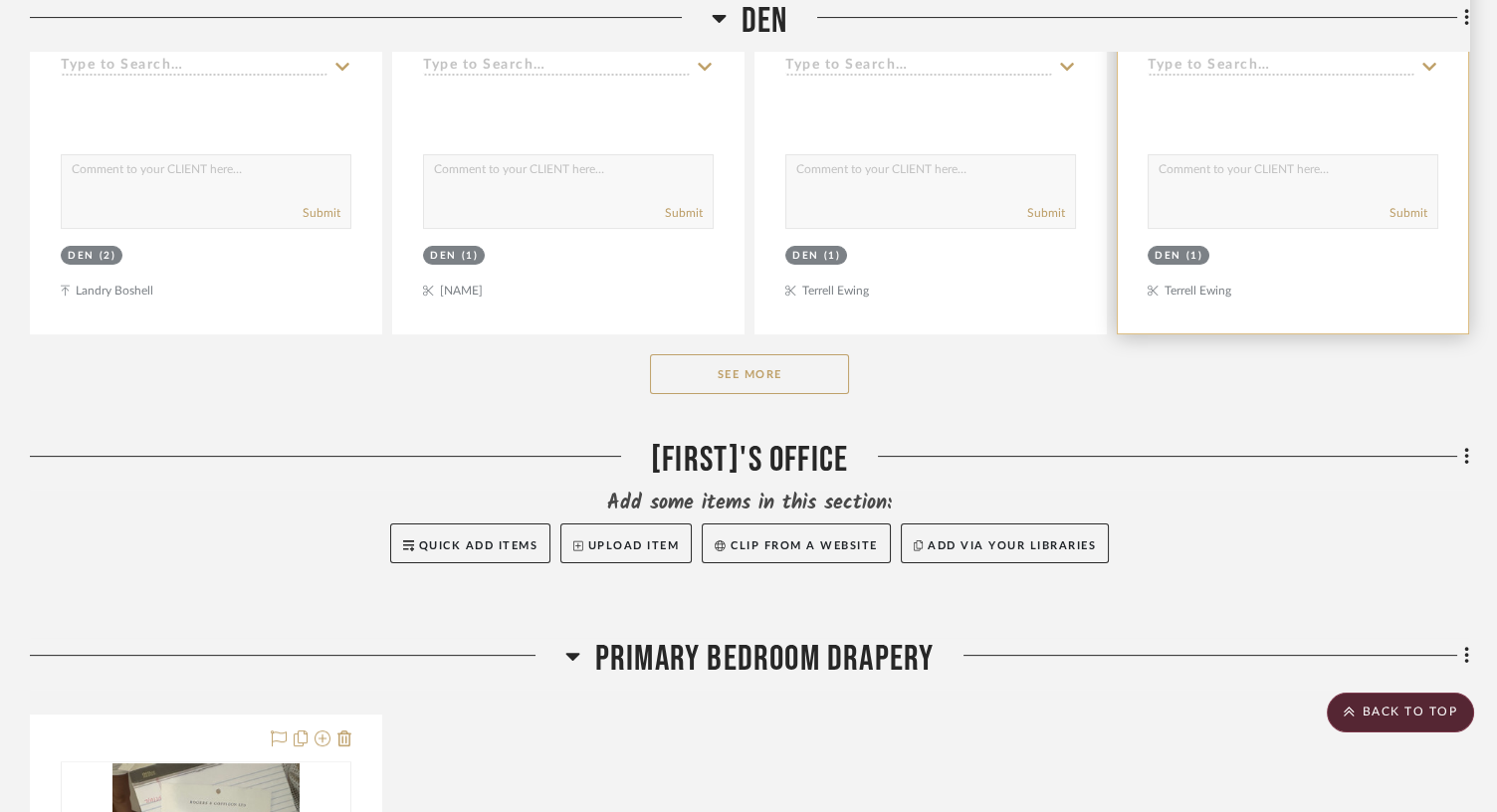 scroll, scrollTop: 1092, scrollLeft: 0, axis: vertical 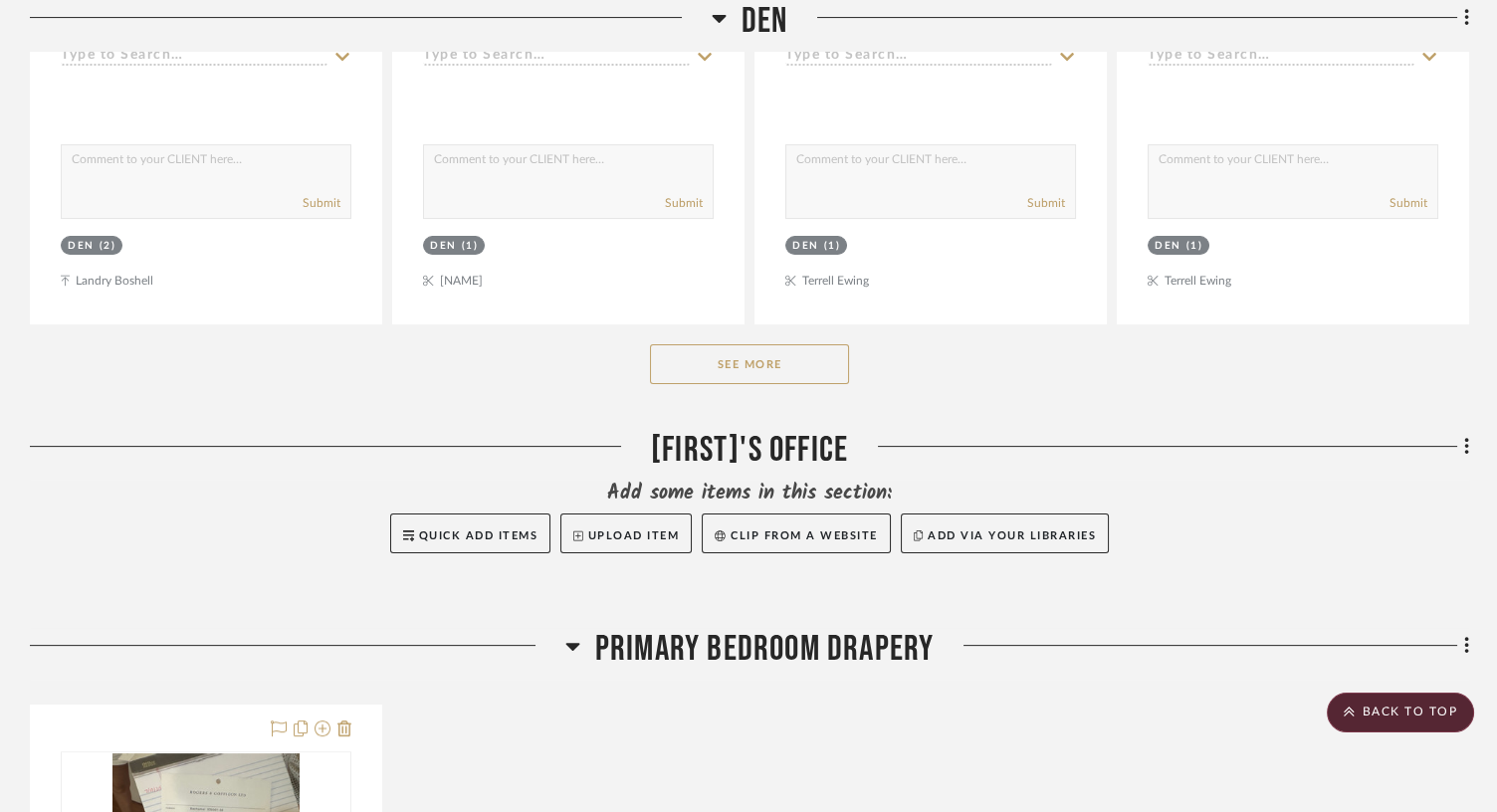 click on "See More" 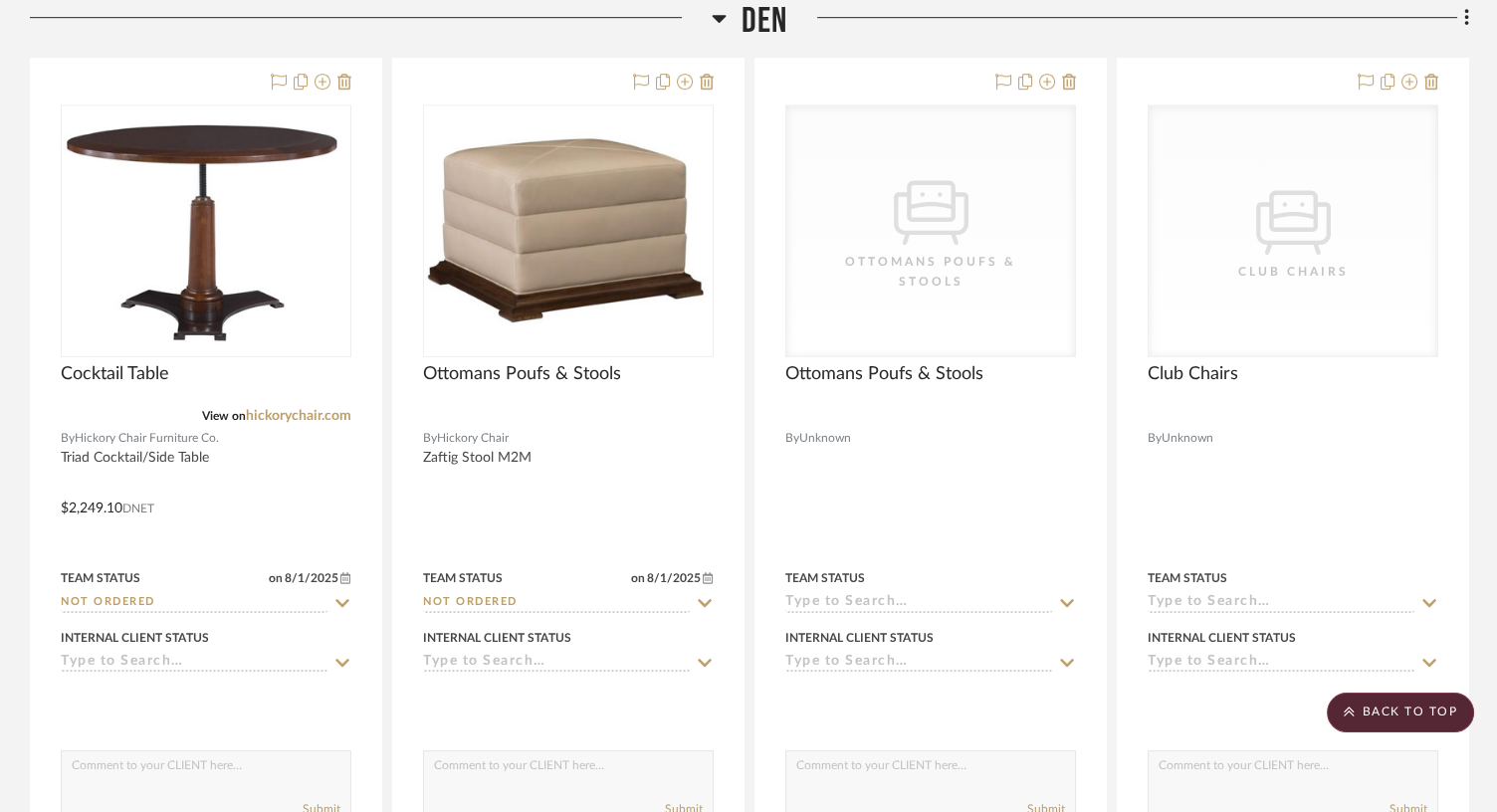 scroll, scrollTop: 2254, scrollLeft: 0, axis: vertical 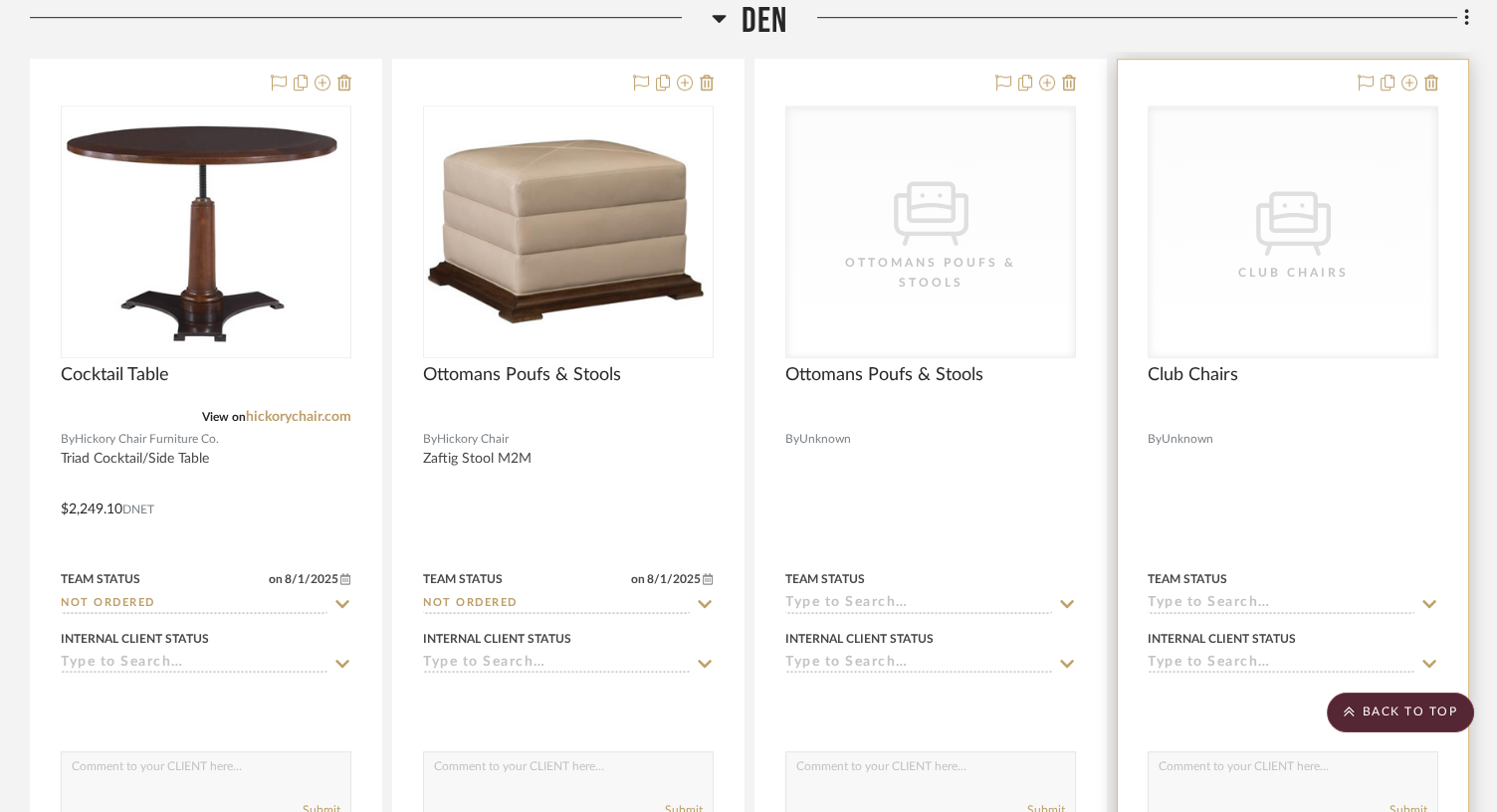 click 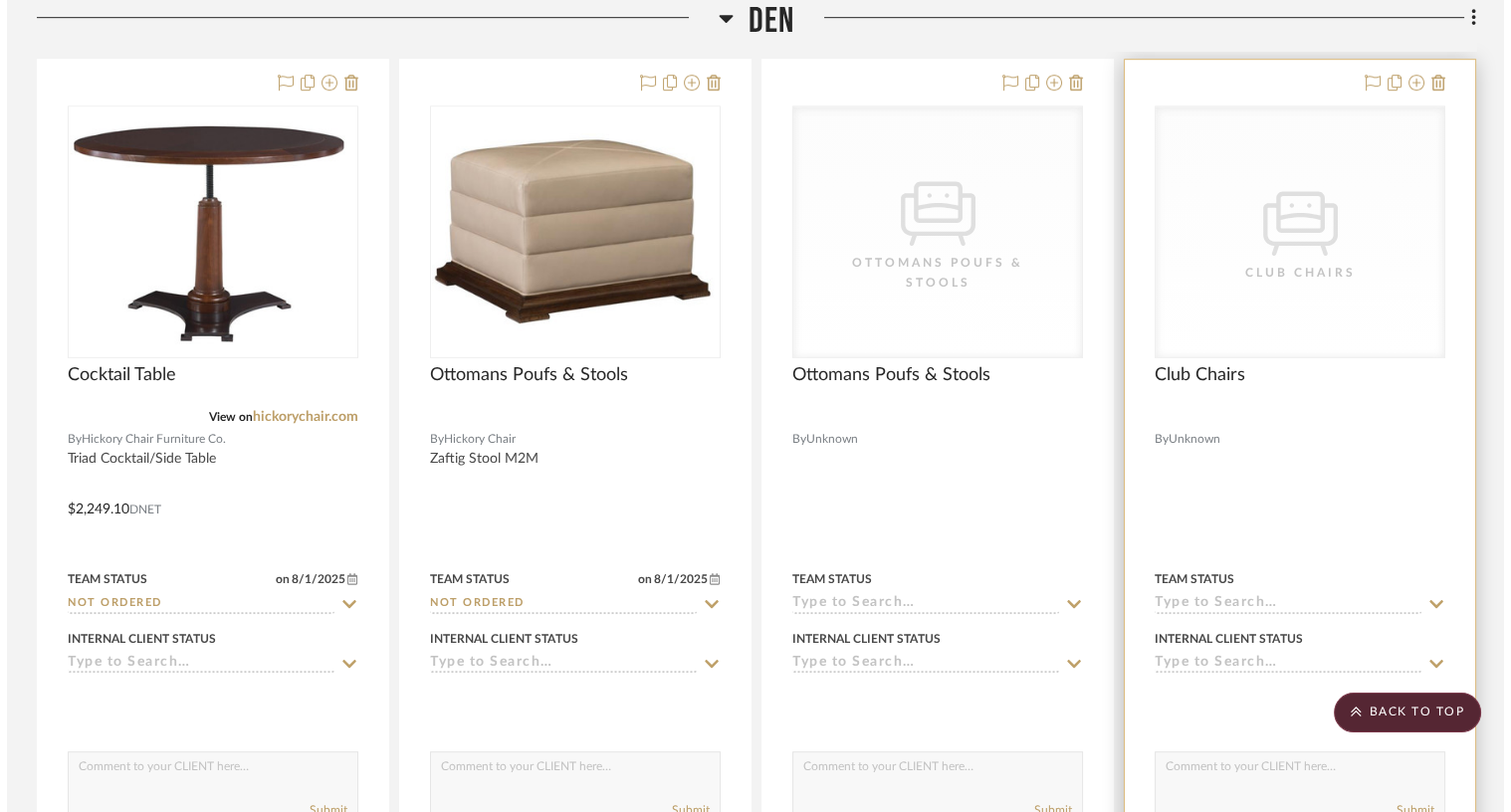 scroll, scrollTop: 0, scrollLeft: 0, axis: both 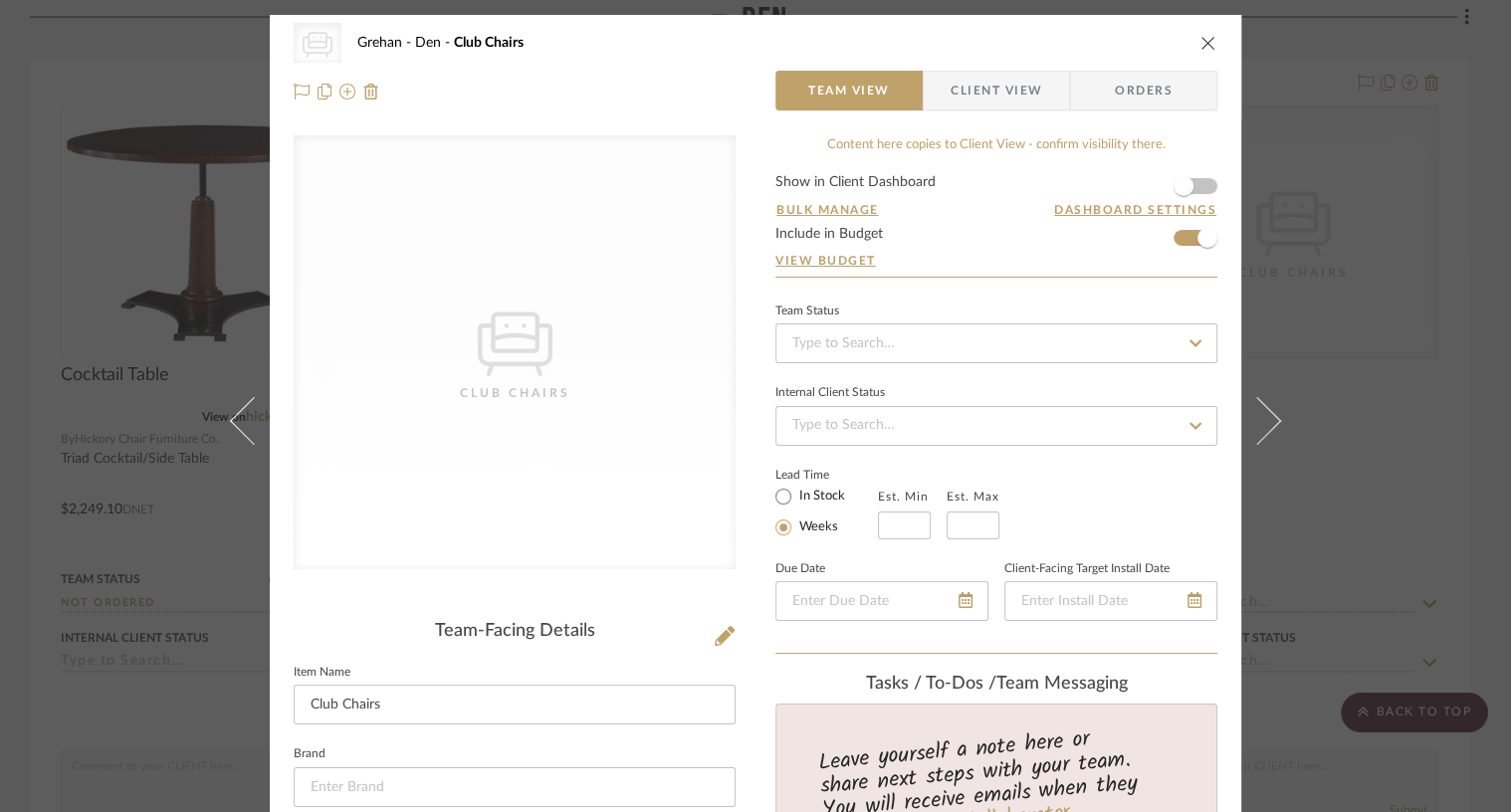 click on "CategoryIconSeating
Created with Sketch.
Club Chairs Grehan Den Club Chairs" at bounding box center (756, 43) 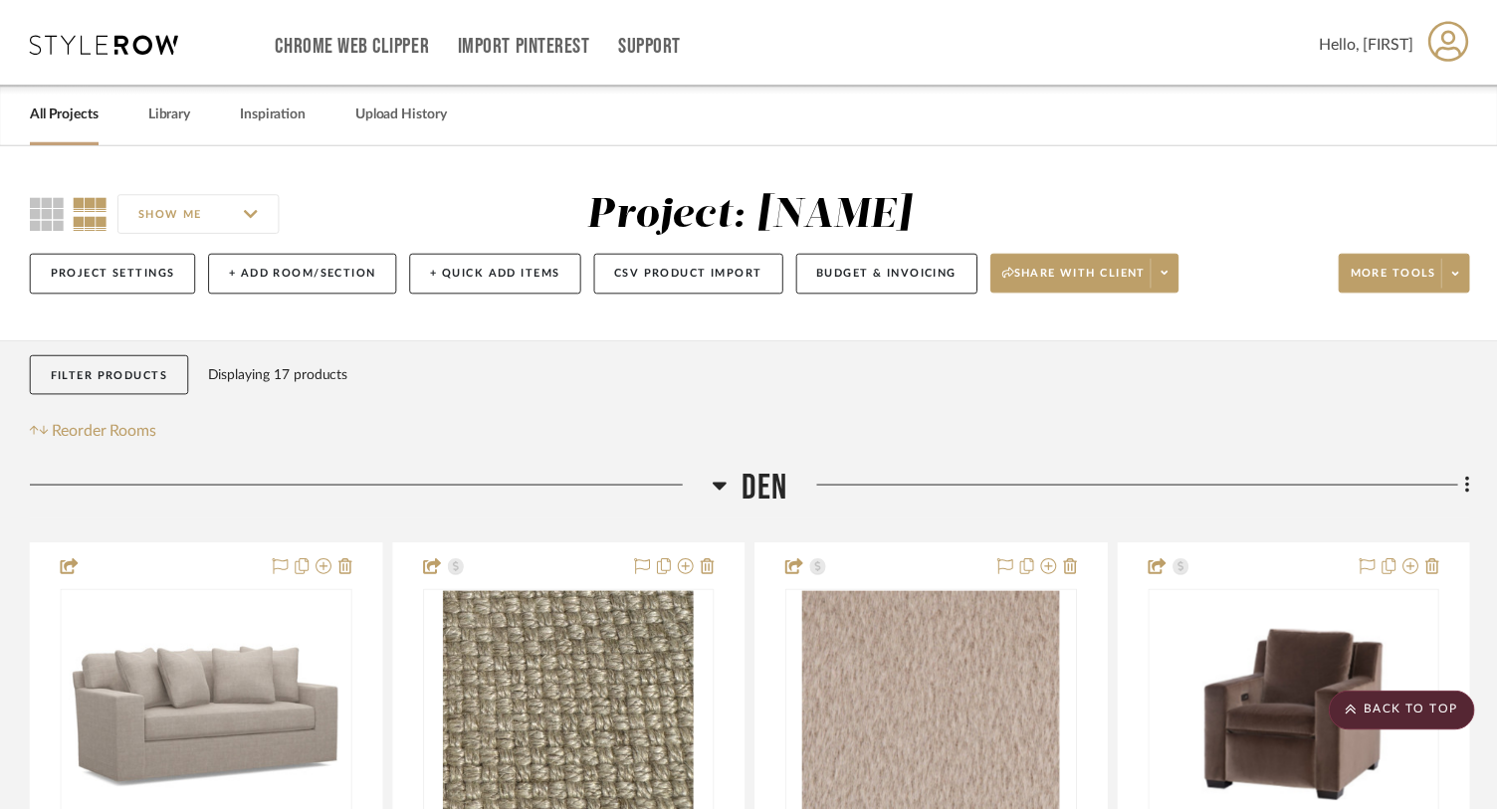 scroll, scrollTop: 2254, scrollLeft: 0, axis: vertical 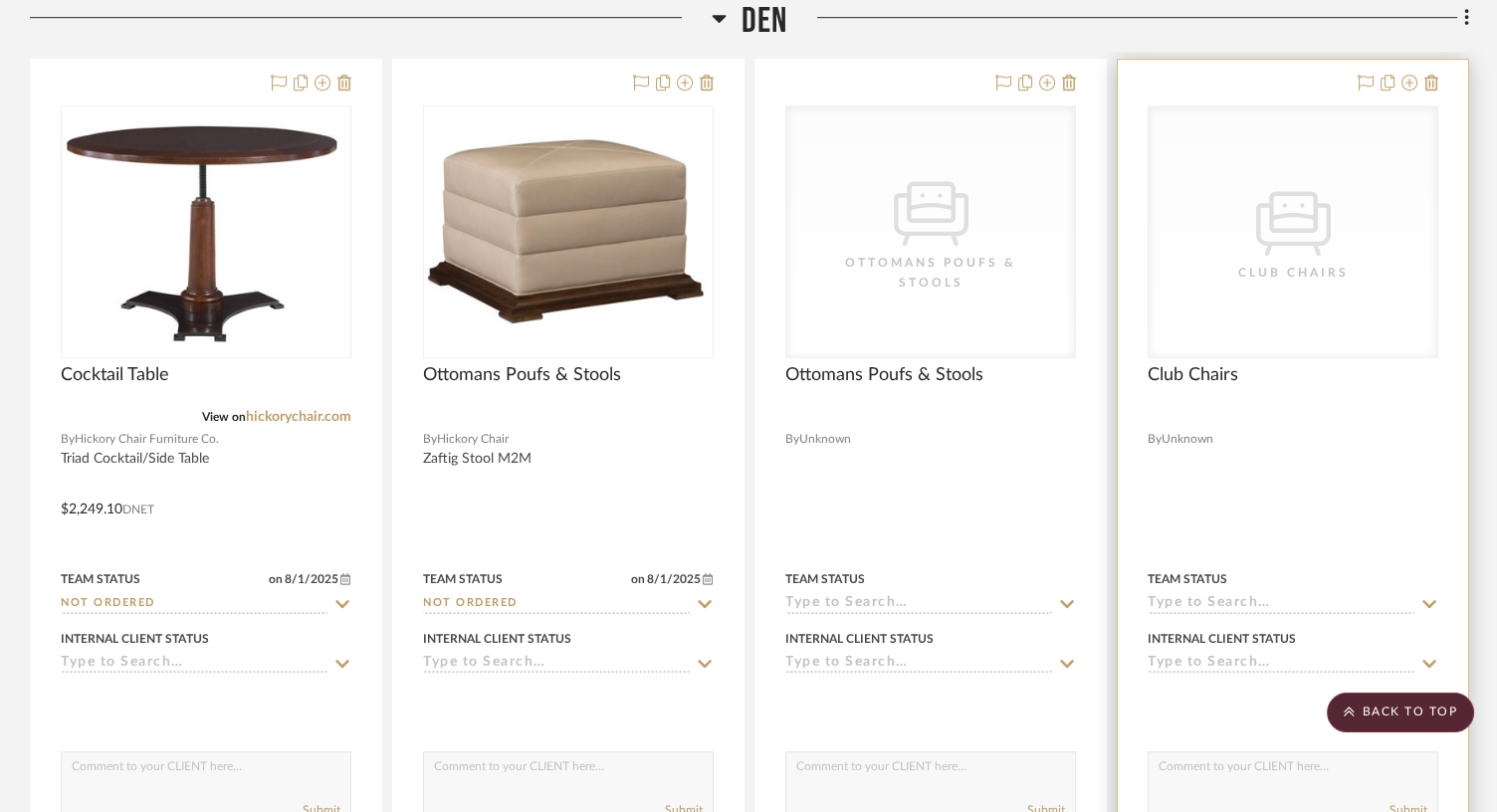 click at bounding box center [1293, 495] 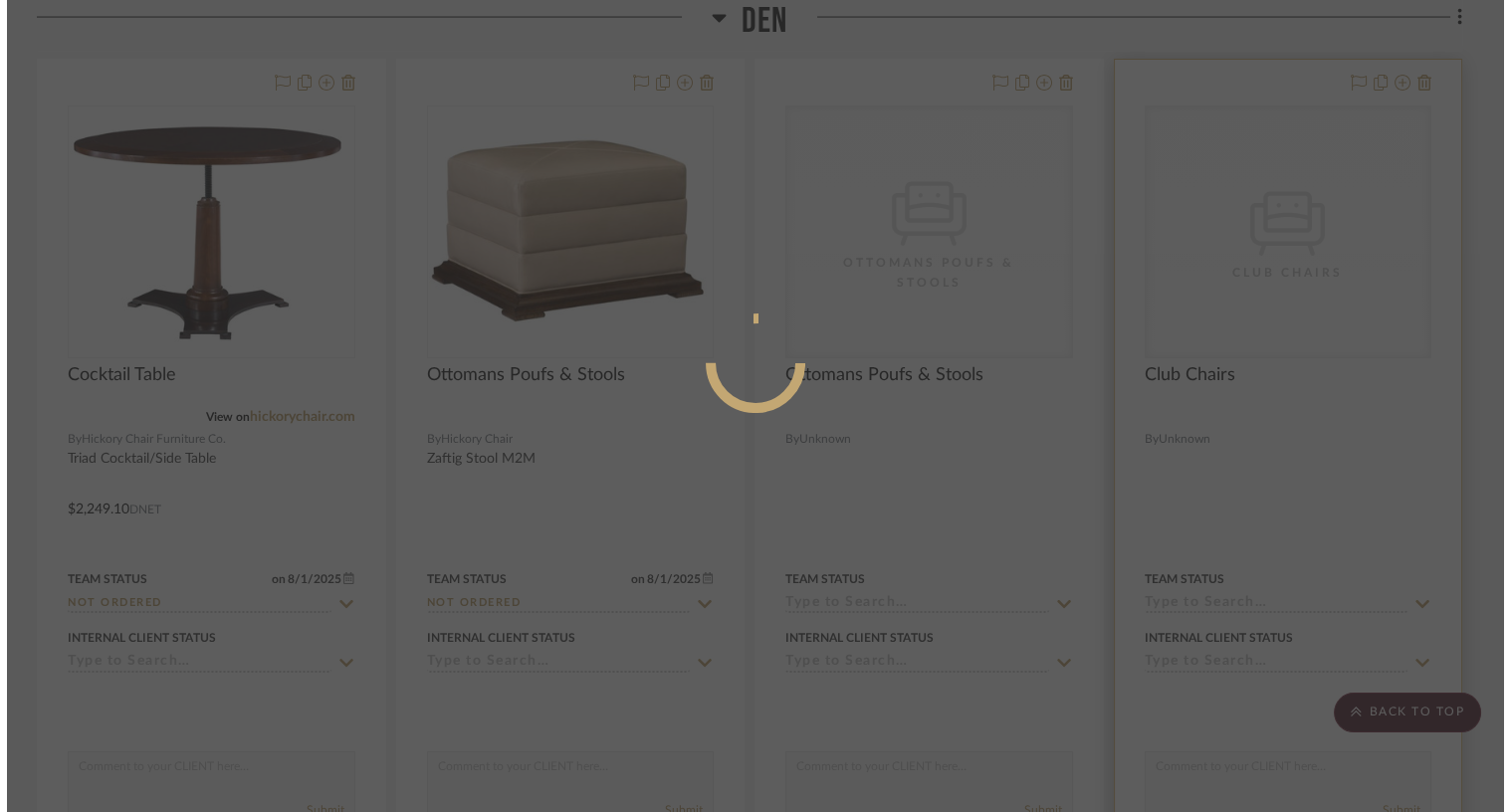 scroll, scrollTop: 0, scrollLeft: 0, axis: both 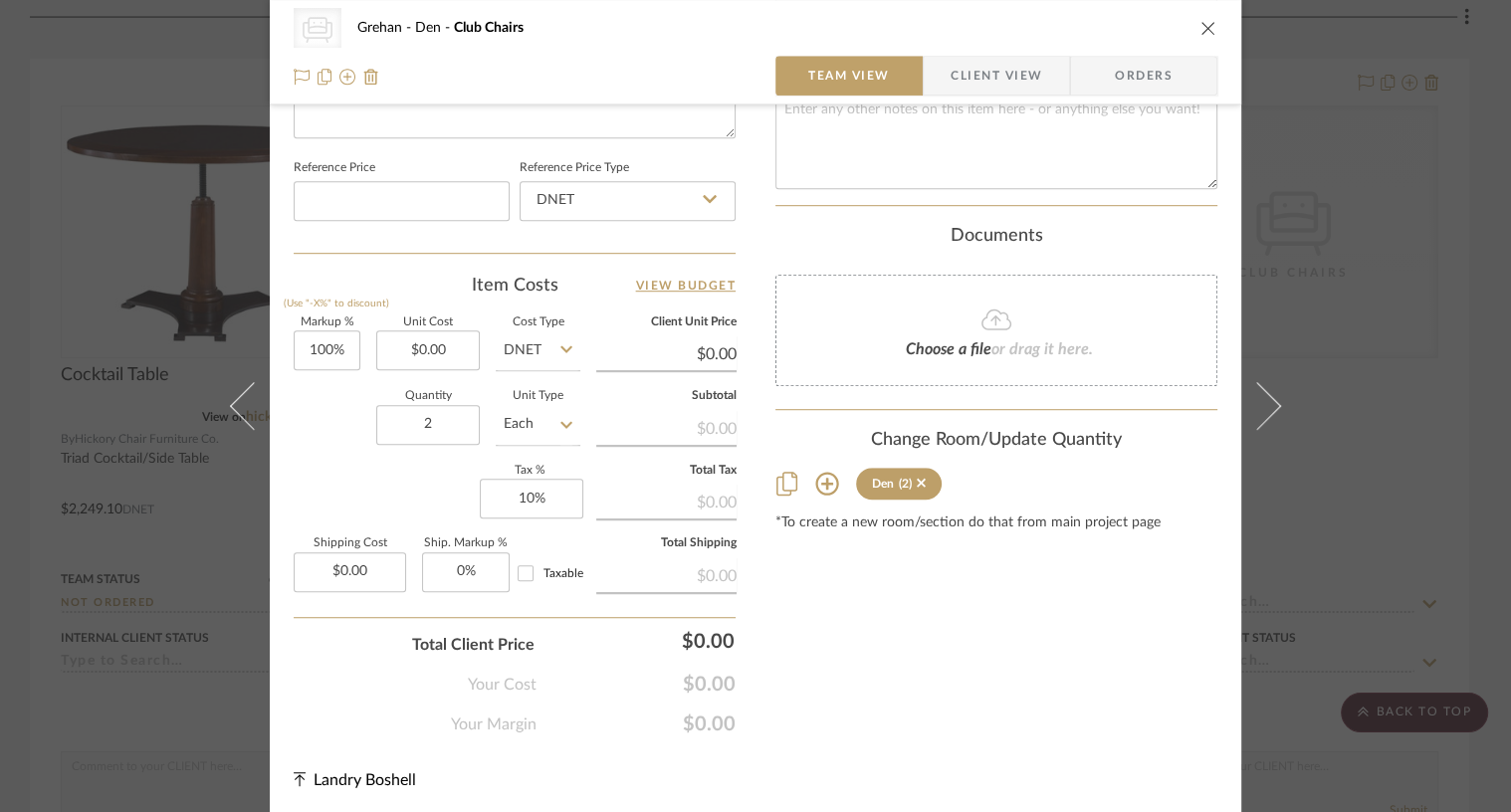 click on "CategoryIconSeating
Created with Sketch.
Club Chairs Grehan Den Club Chairs Team View Client View Orders" at bounding box center [756, 52] 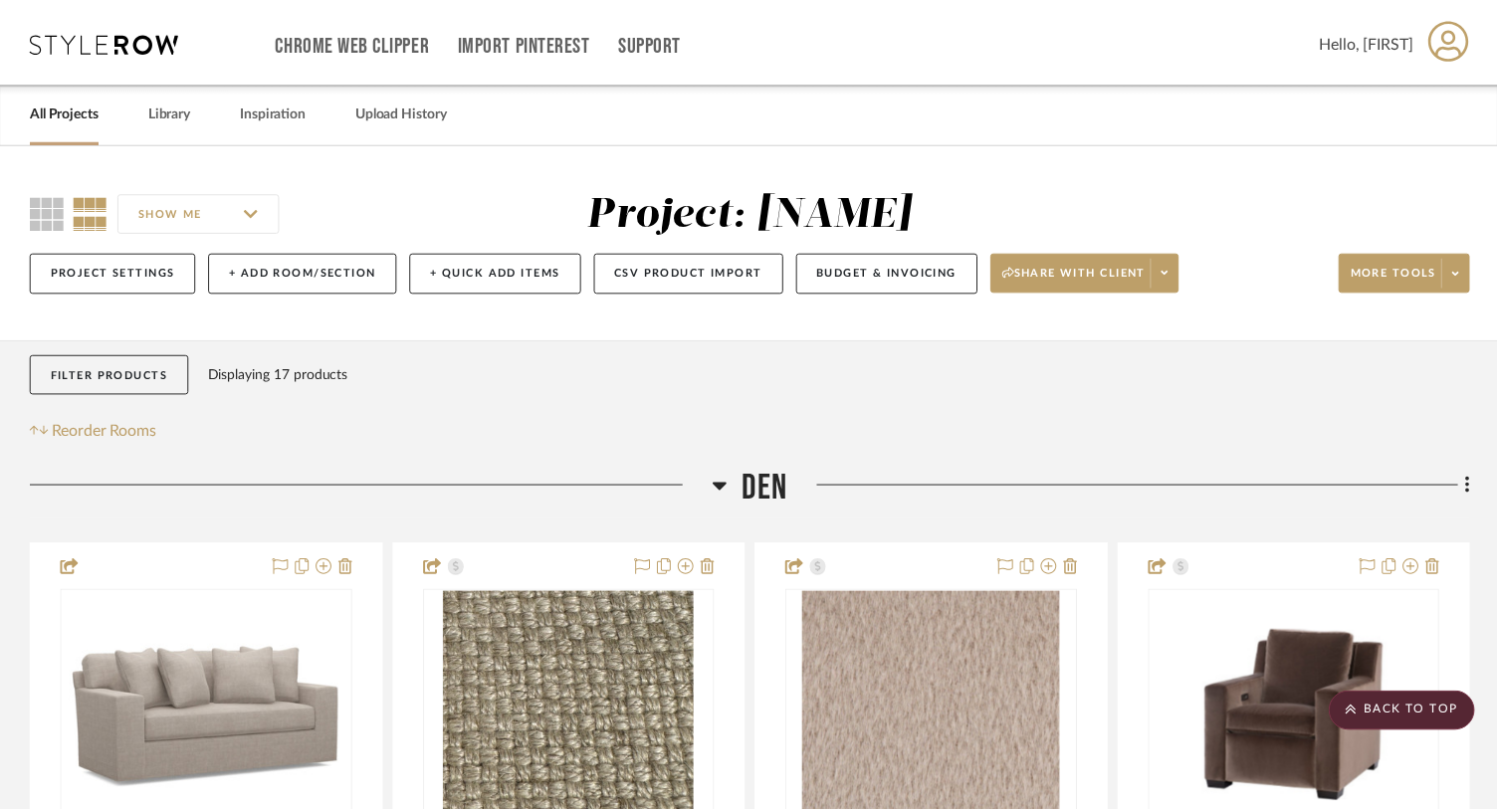 scroll, scrollTop: 2254, scrollLeft: 0, axis: vertical 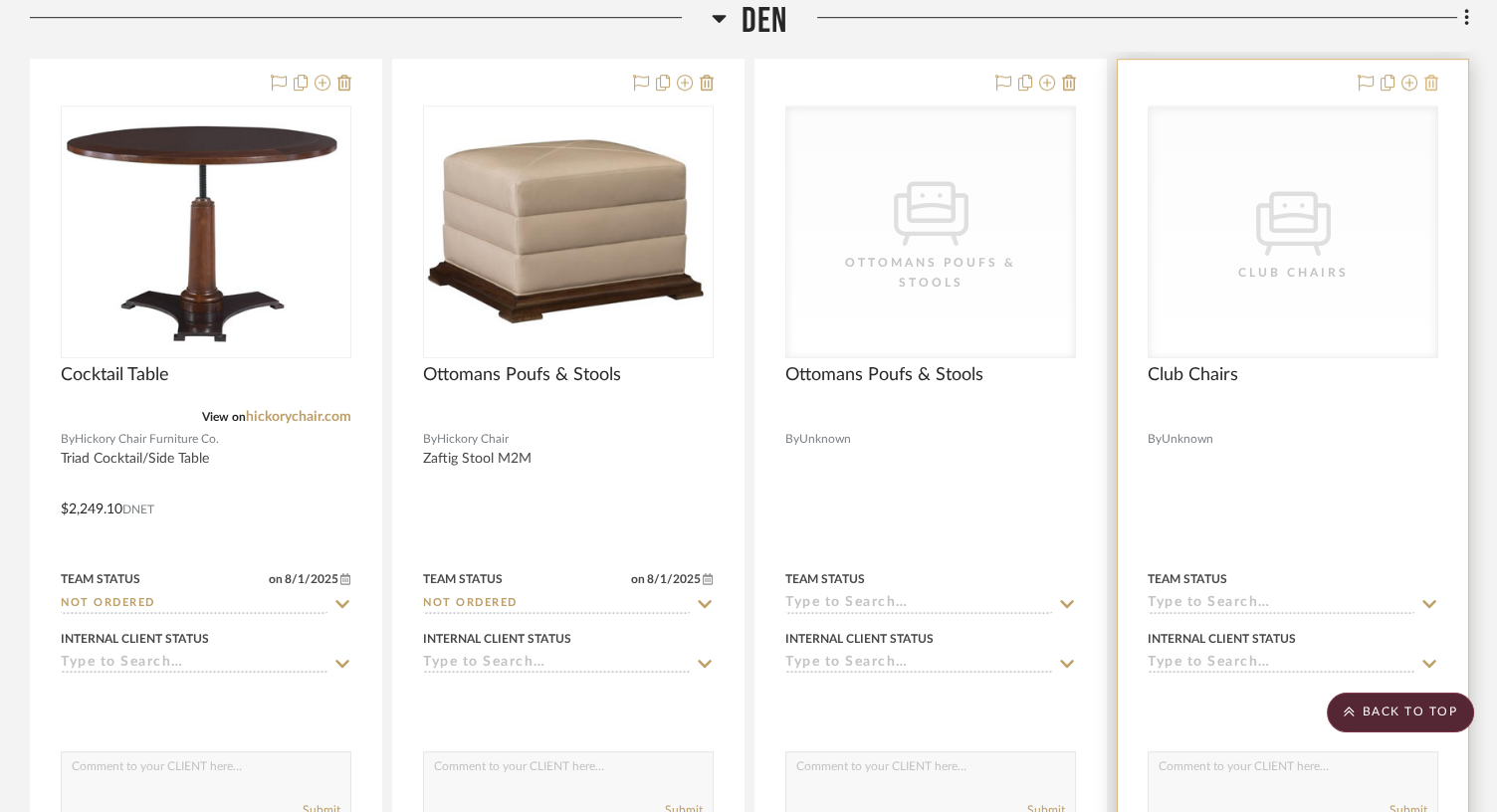 click 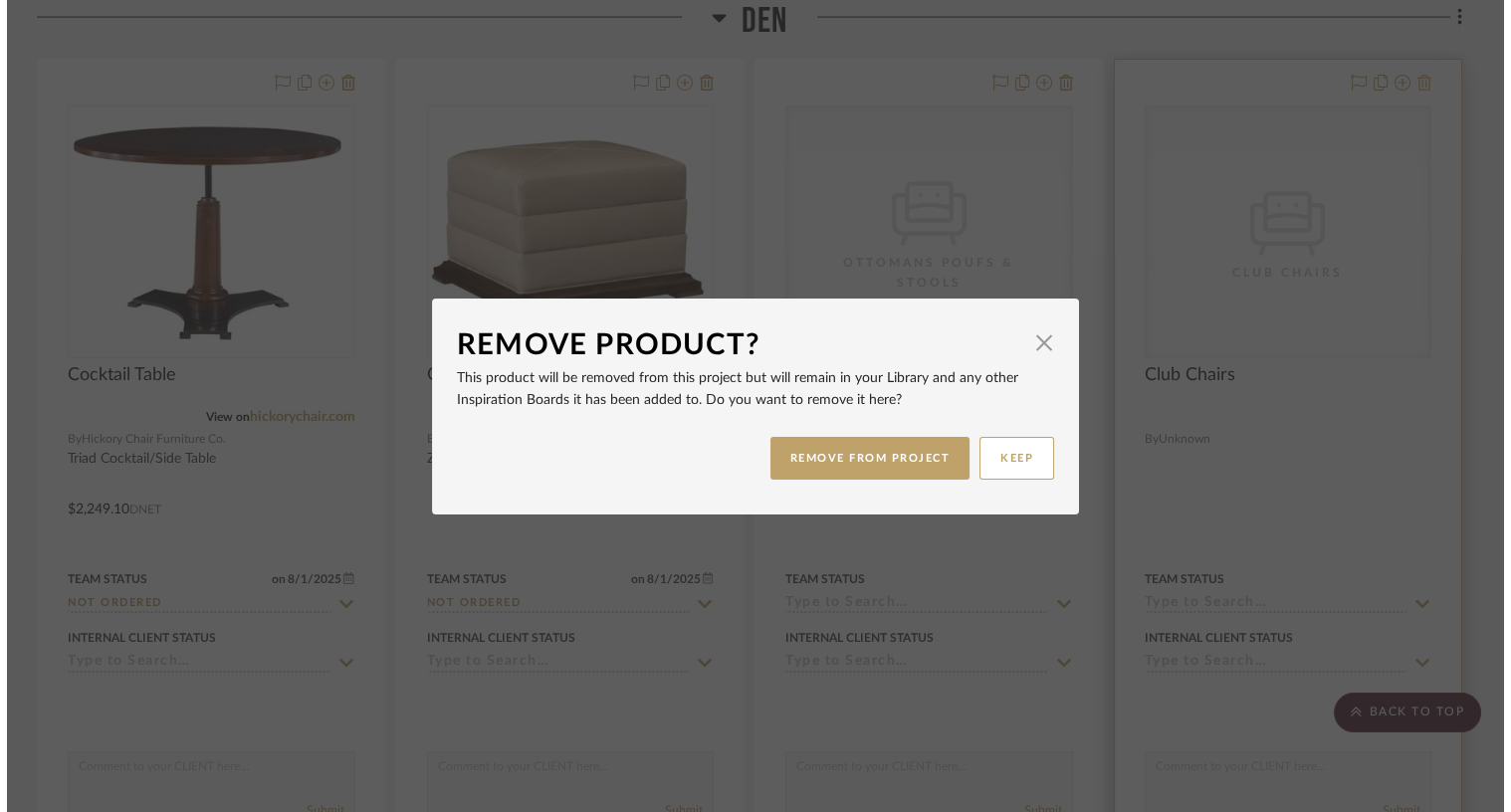 scroll, scrollTop: 0, scrollLeft: 0, axis: both 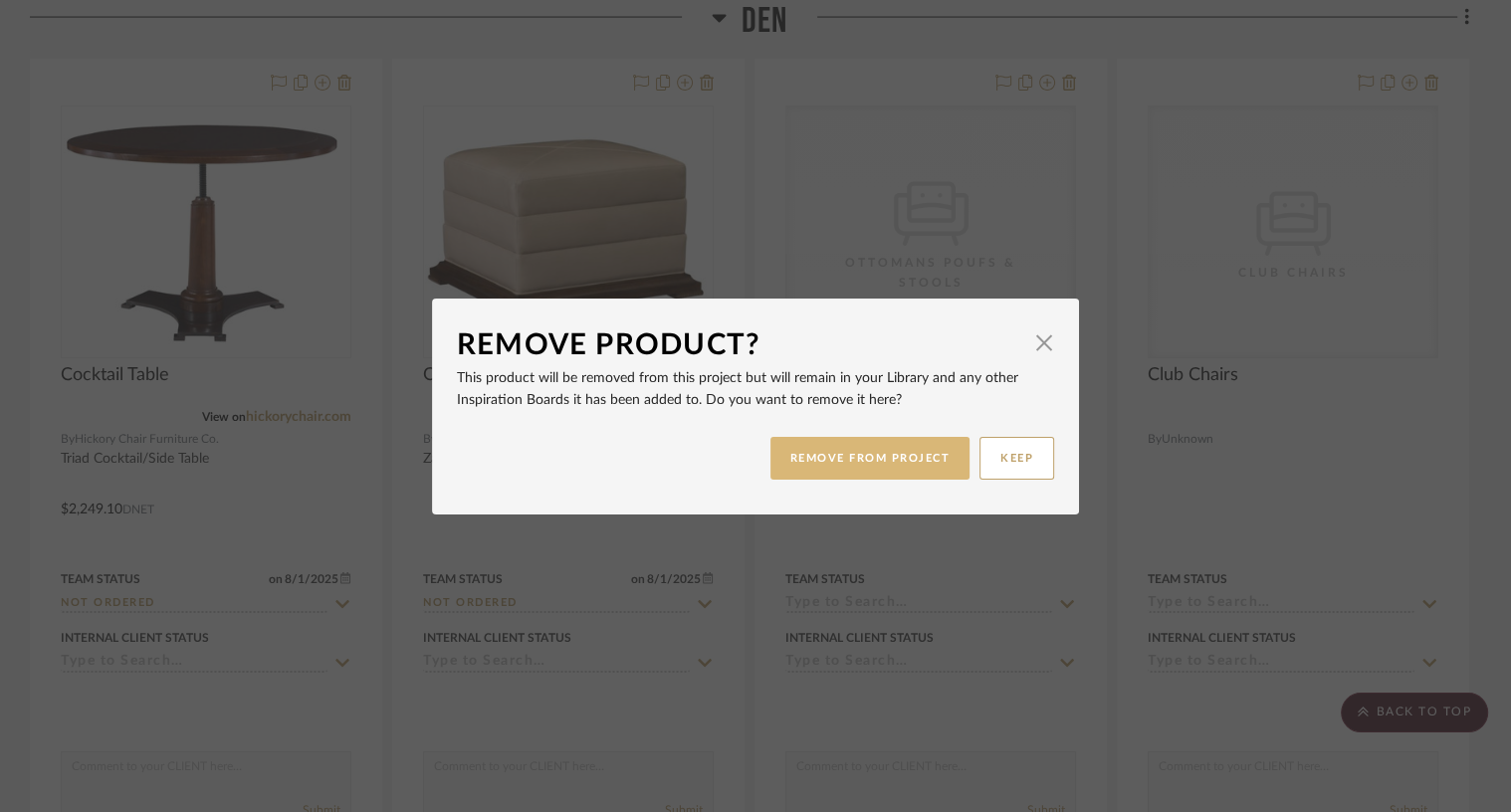 click on "REMOVE FROM PROJECT" at bounding box center (870, 458) 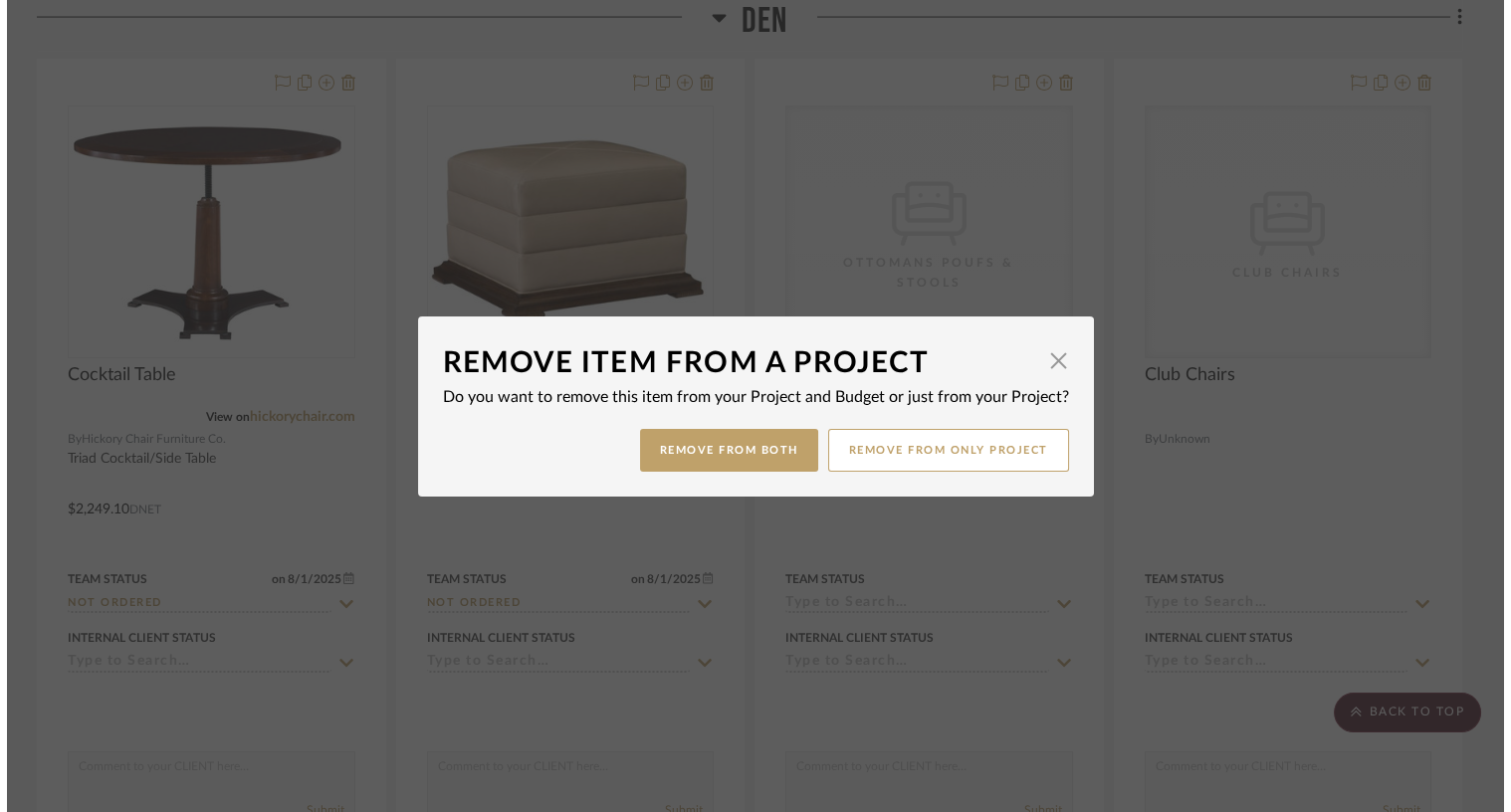 scroll, scrollTop: 0, scrollLeft: 0, axis: both 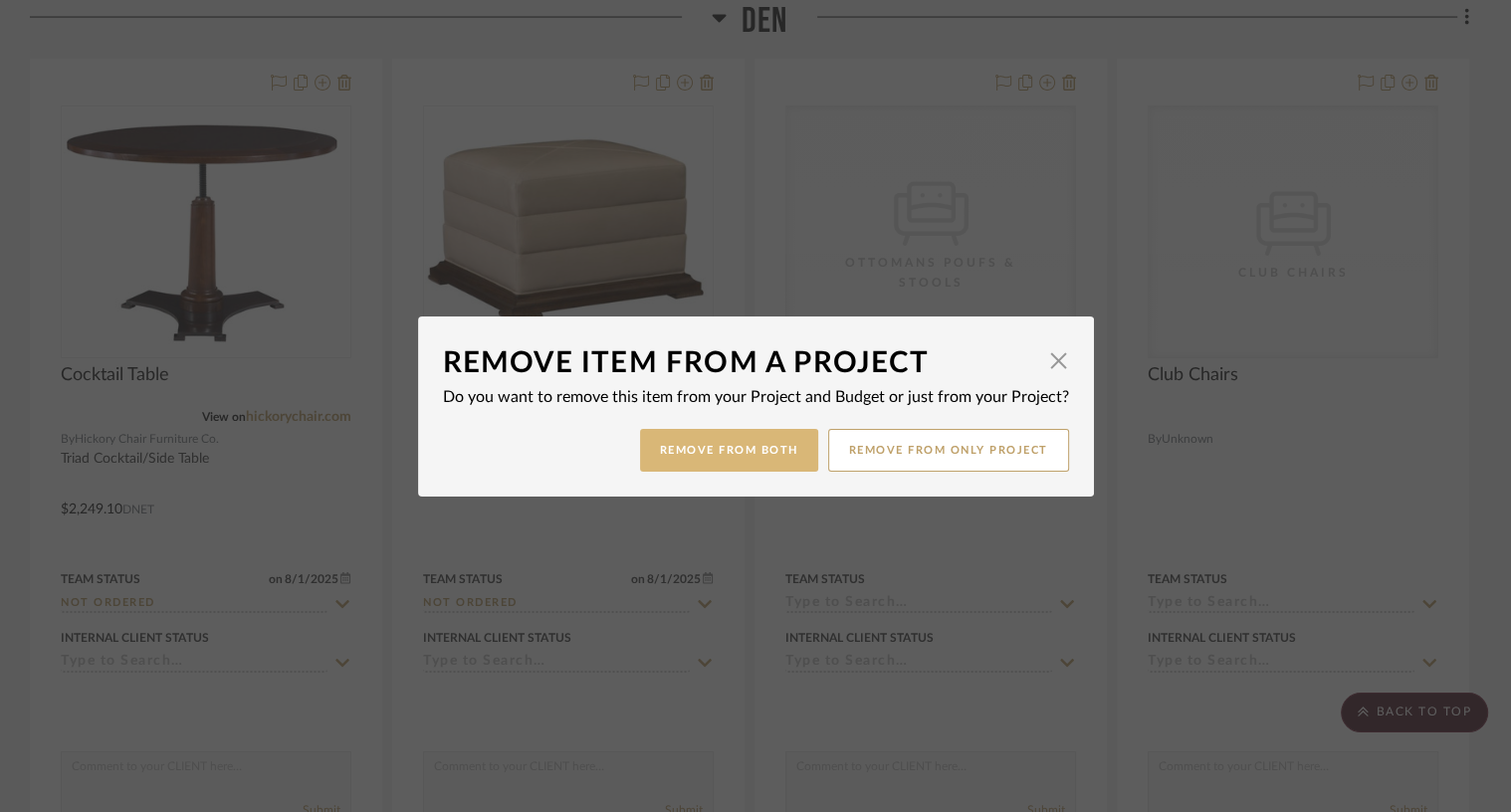 click on "Remove from Both" at bounding box center [729, 450] 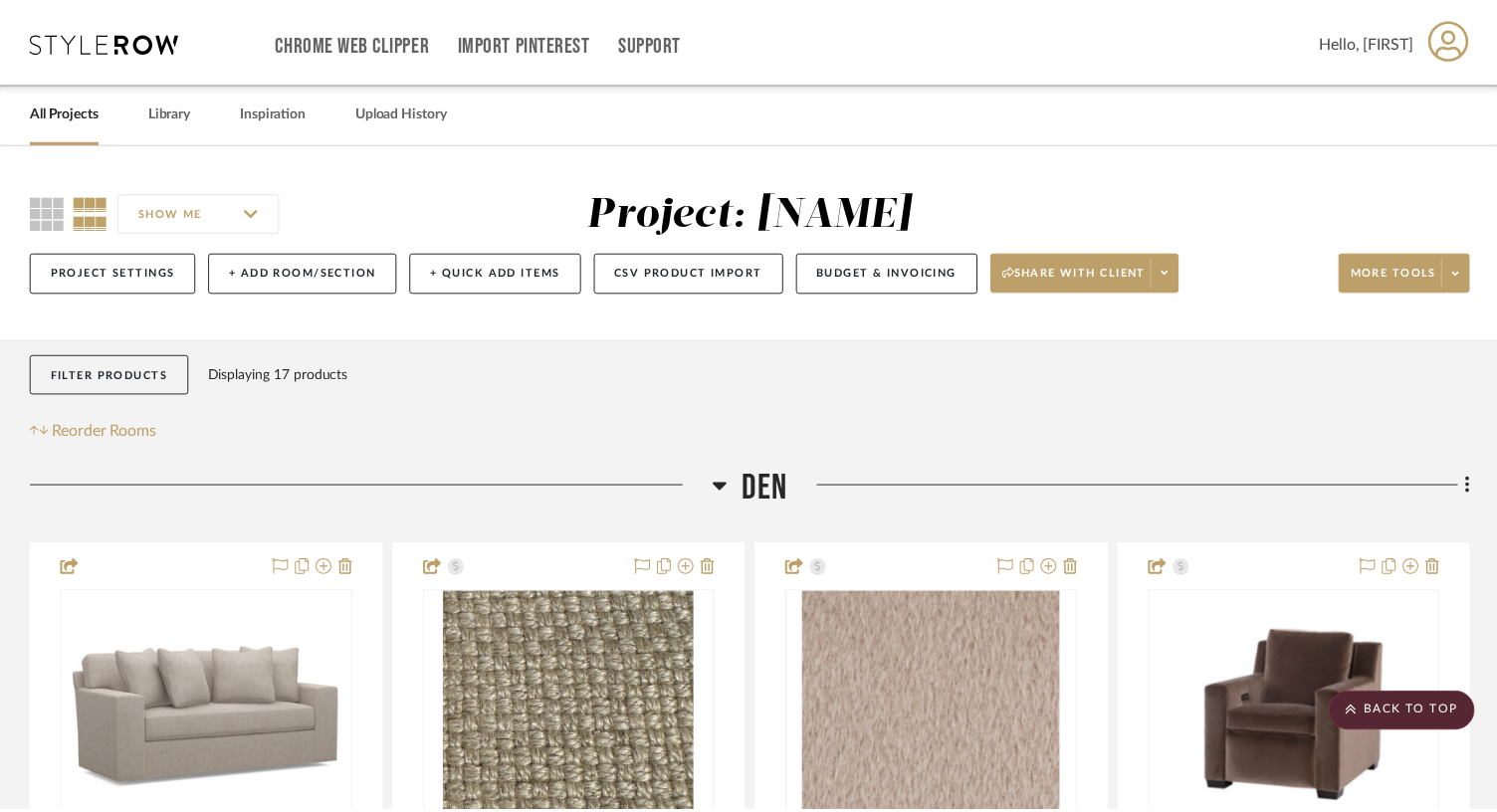 scroll, scrollTop: 2254, scrollLeft: 0, axis: vertical 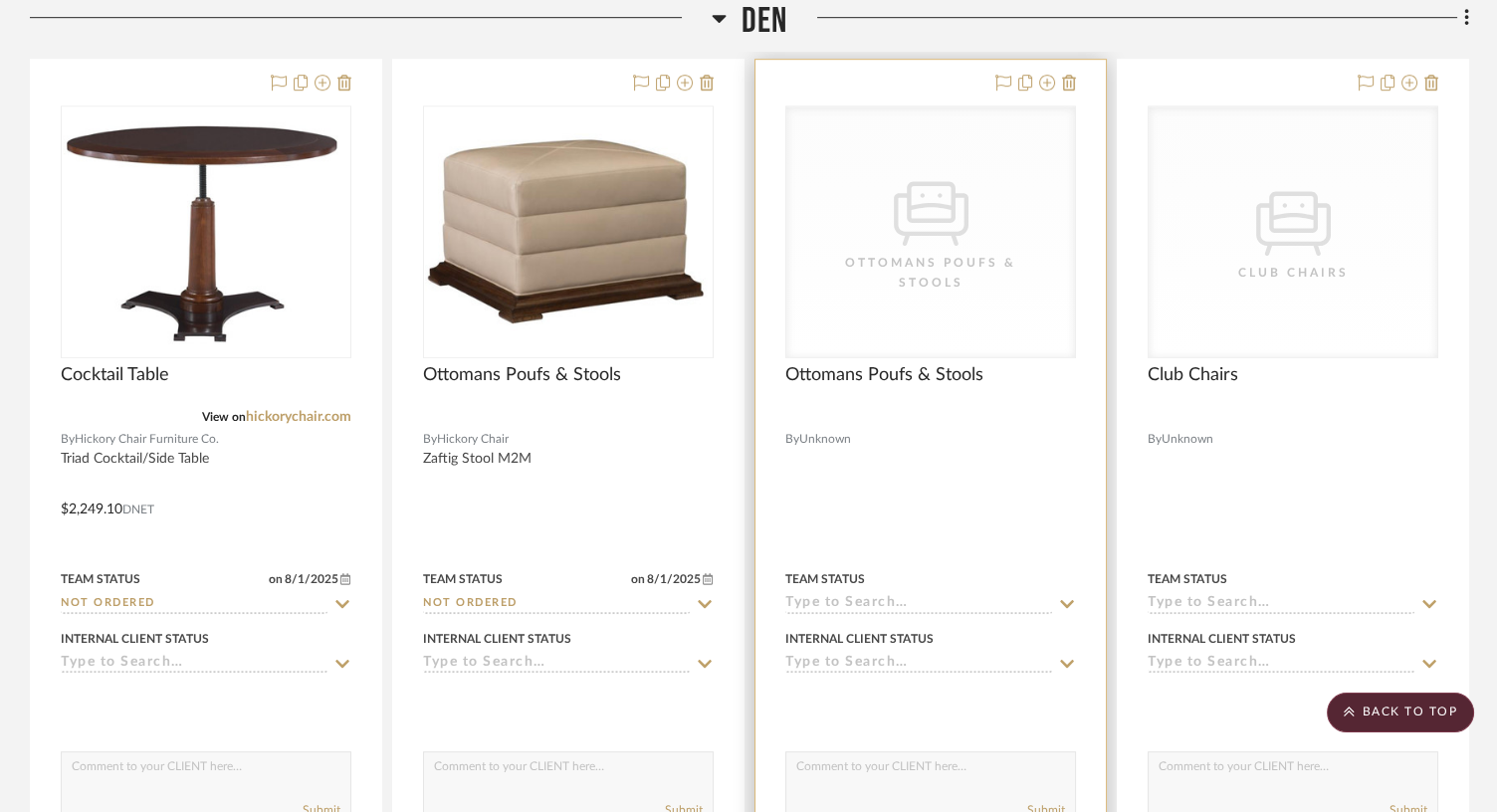 click 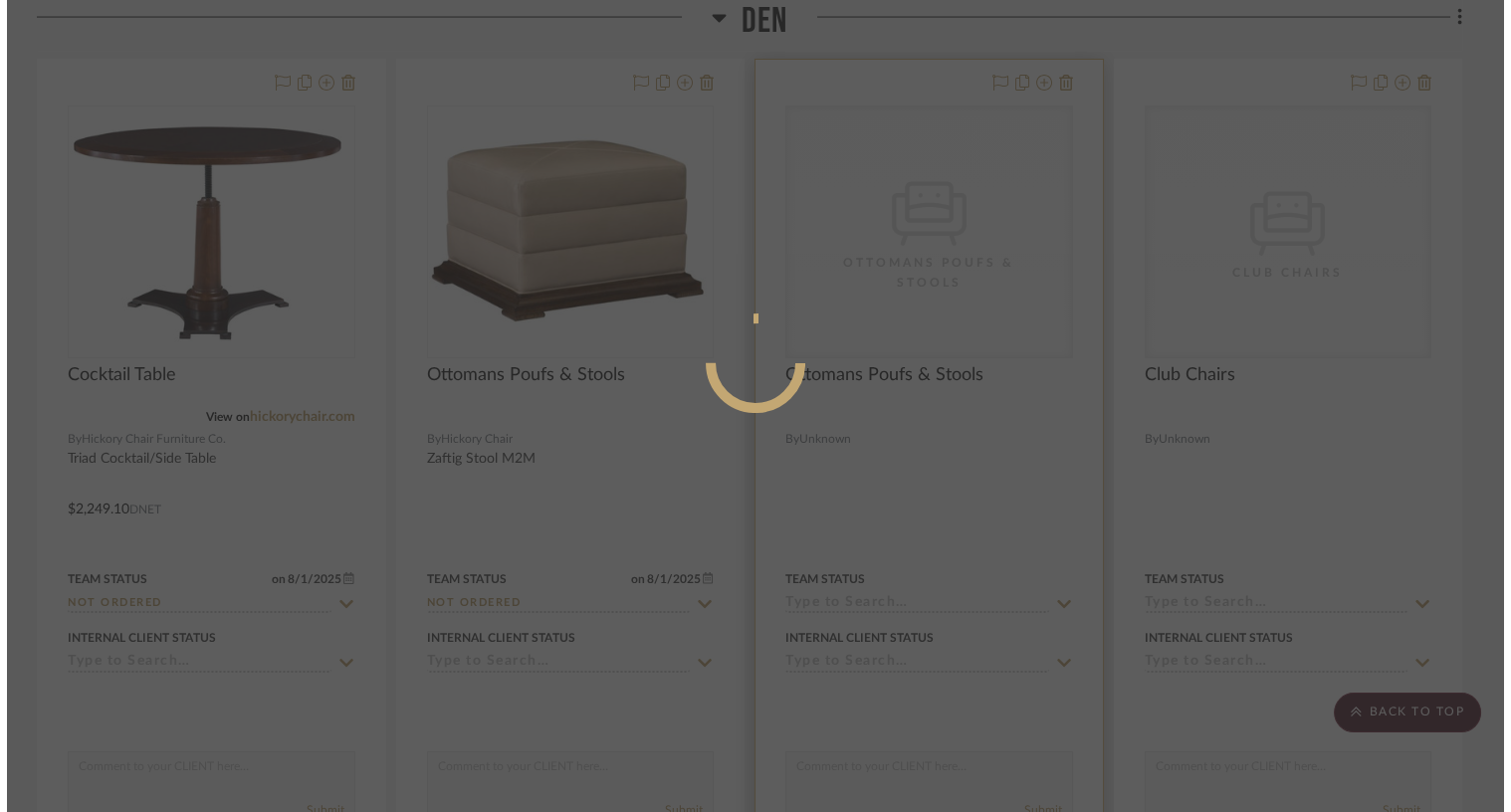 scroll, scrollTop: 0, scrollLeft: 0, axis: both 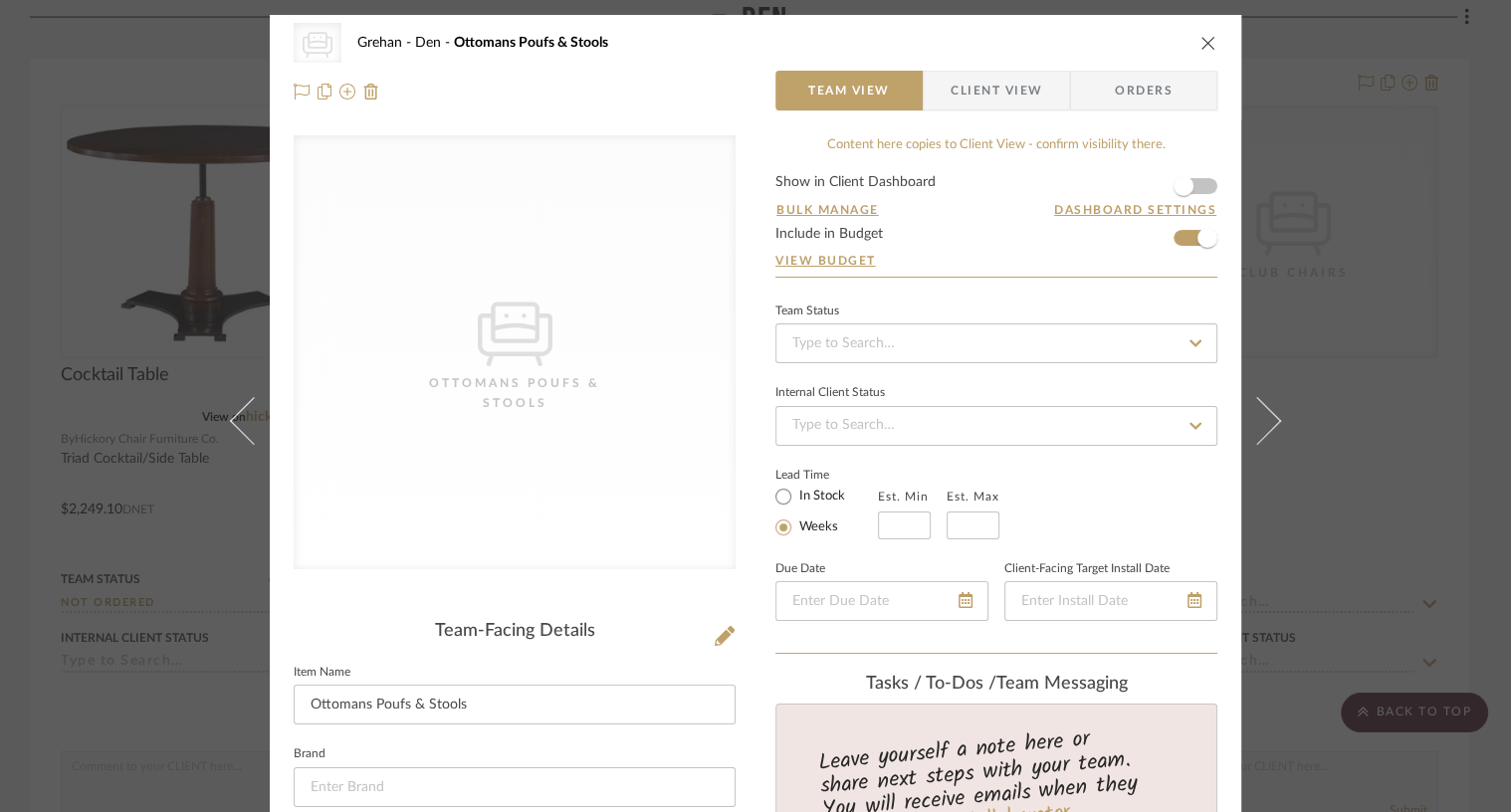 type 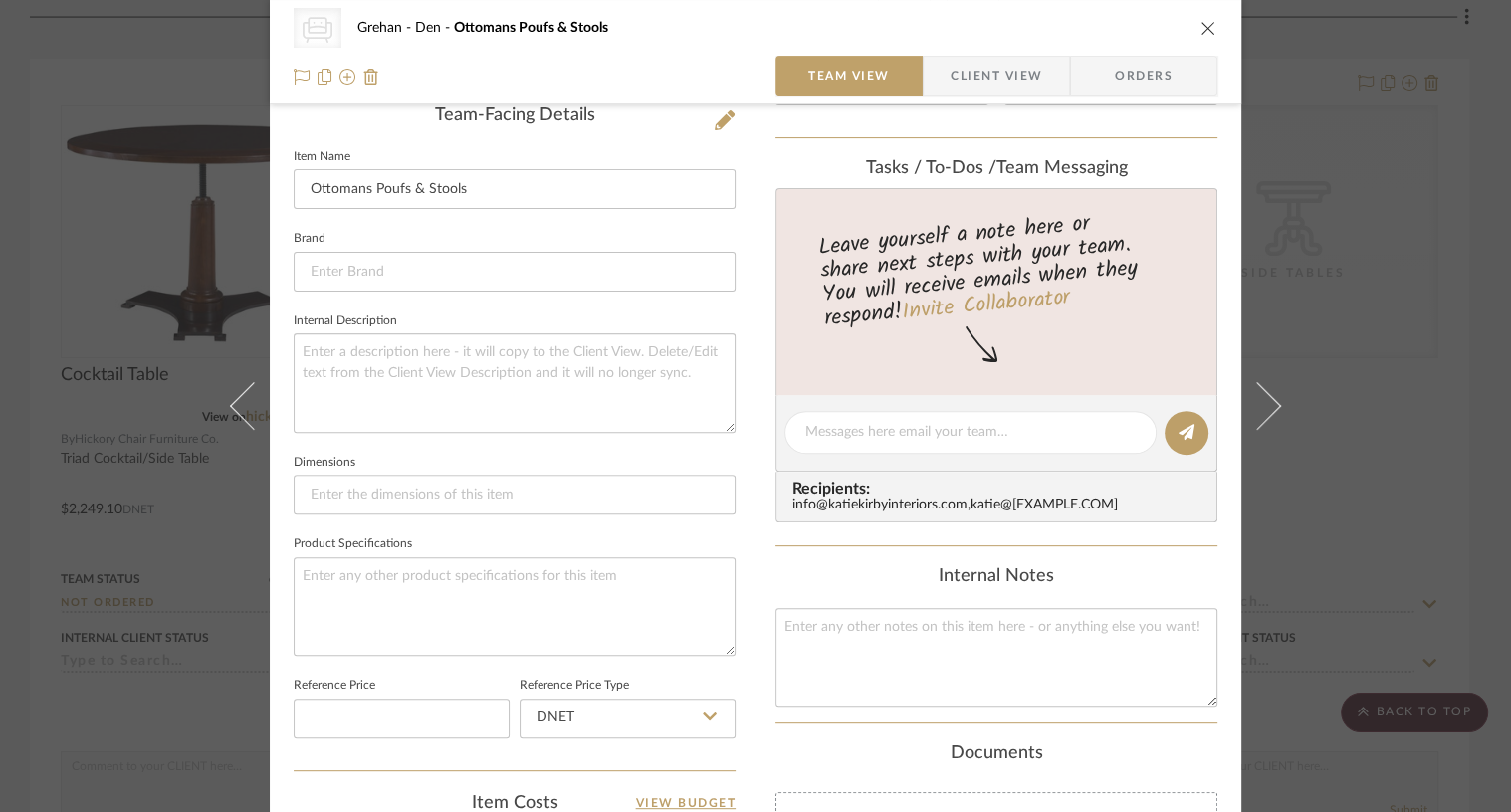 scroll, scrollTop: 0, scrollLeft: 0, axis: both 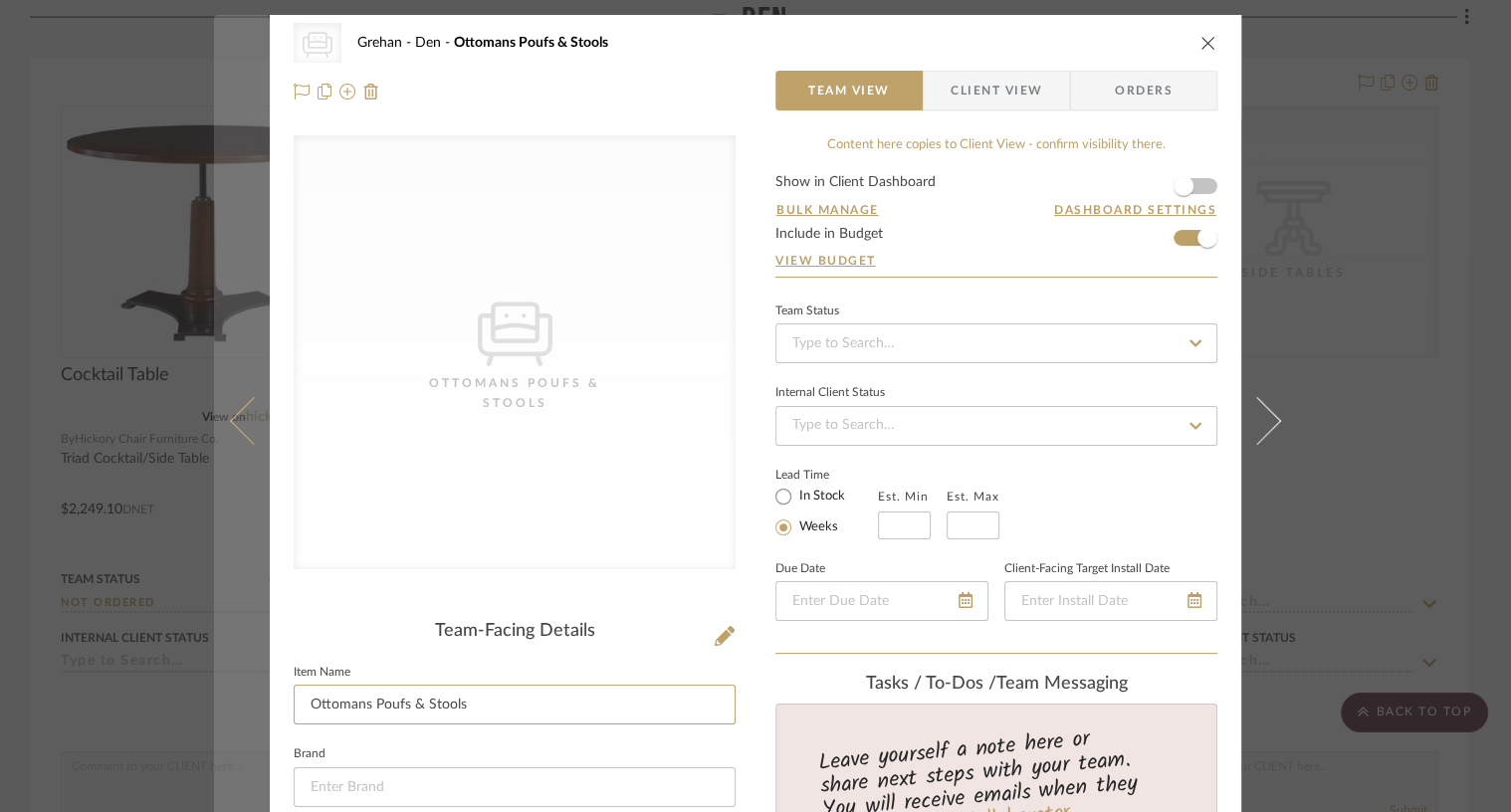 drag, startPoint x: 479, startPoint y: 704, endPoint x: 239, endPoint y: 704, distance: 240 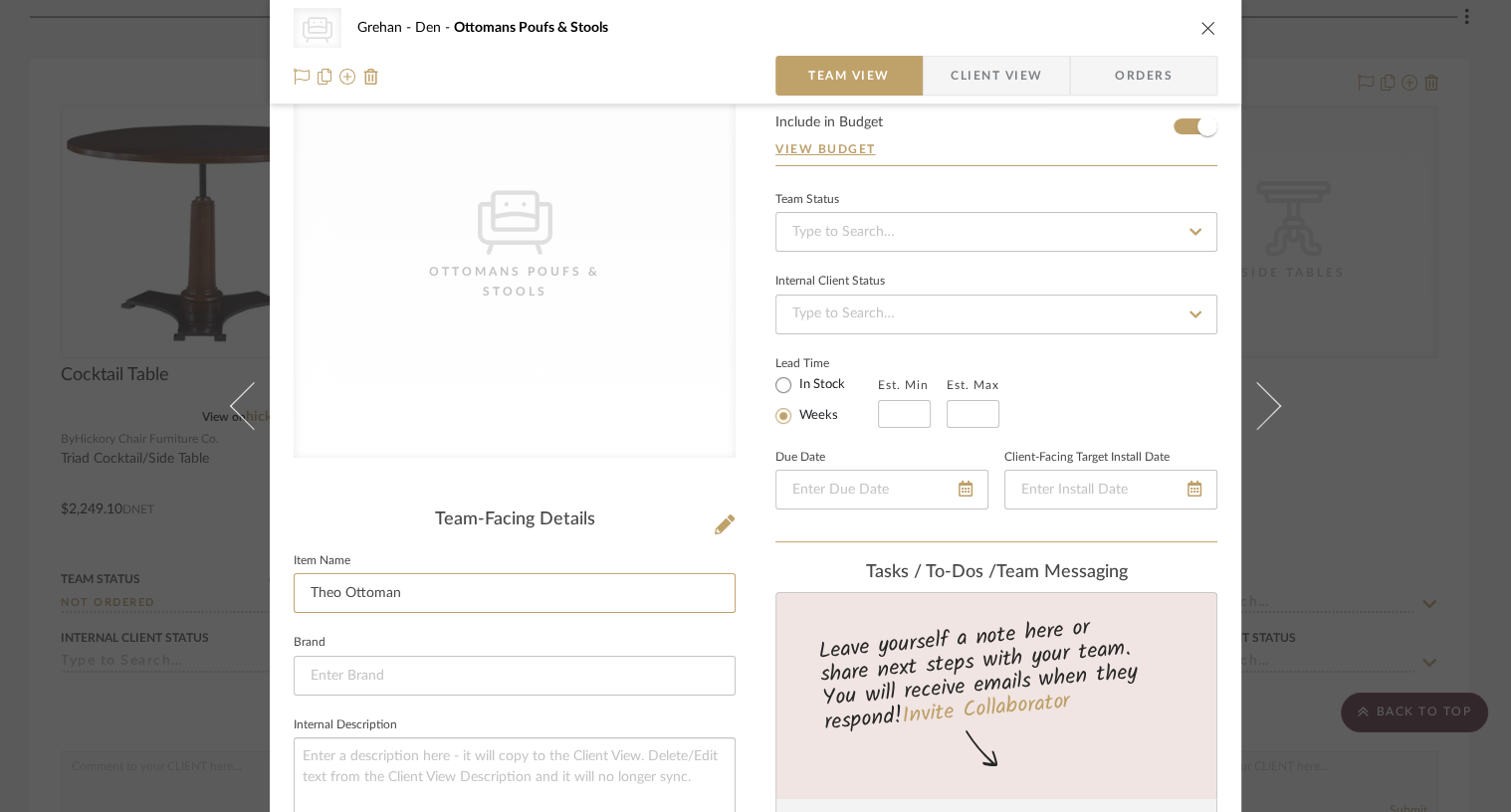 scroll, scrollTop: 137, scrollLeft: 0, axis: vertical 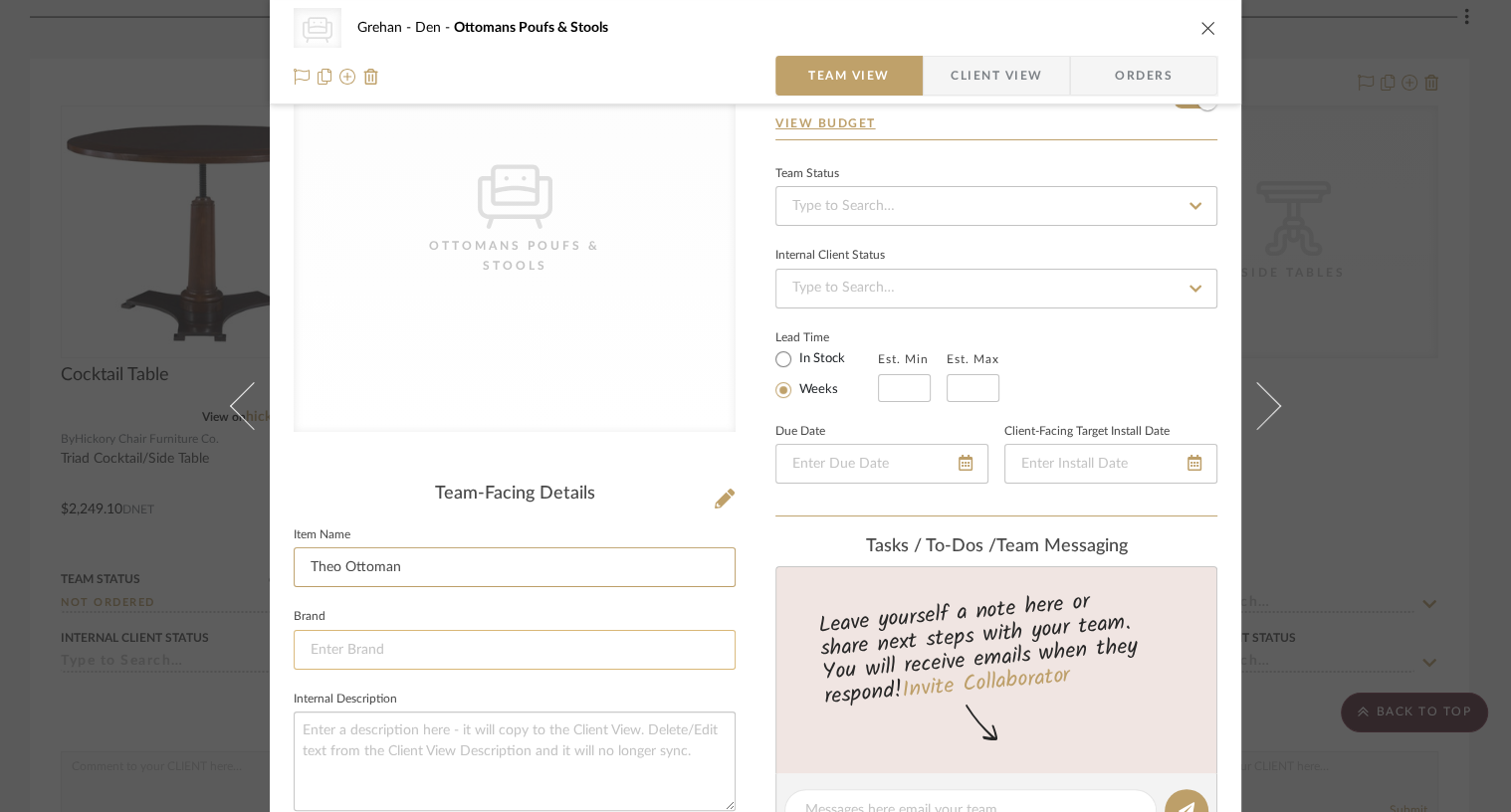 type on "Theo Ottoman" 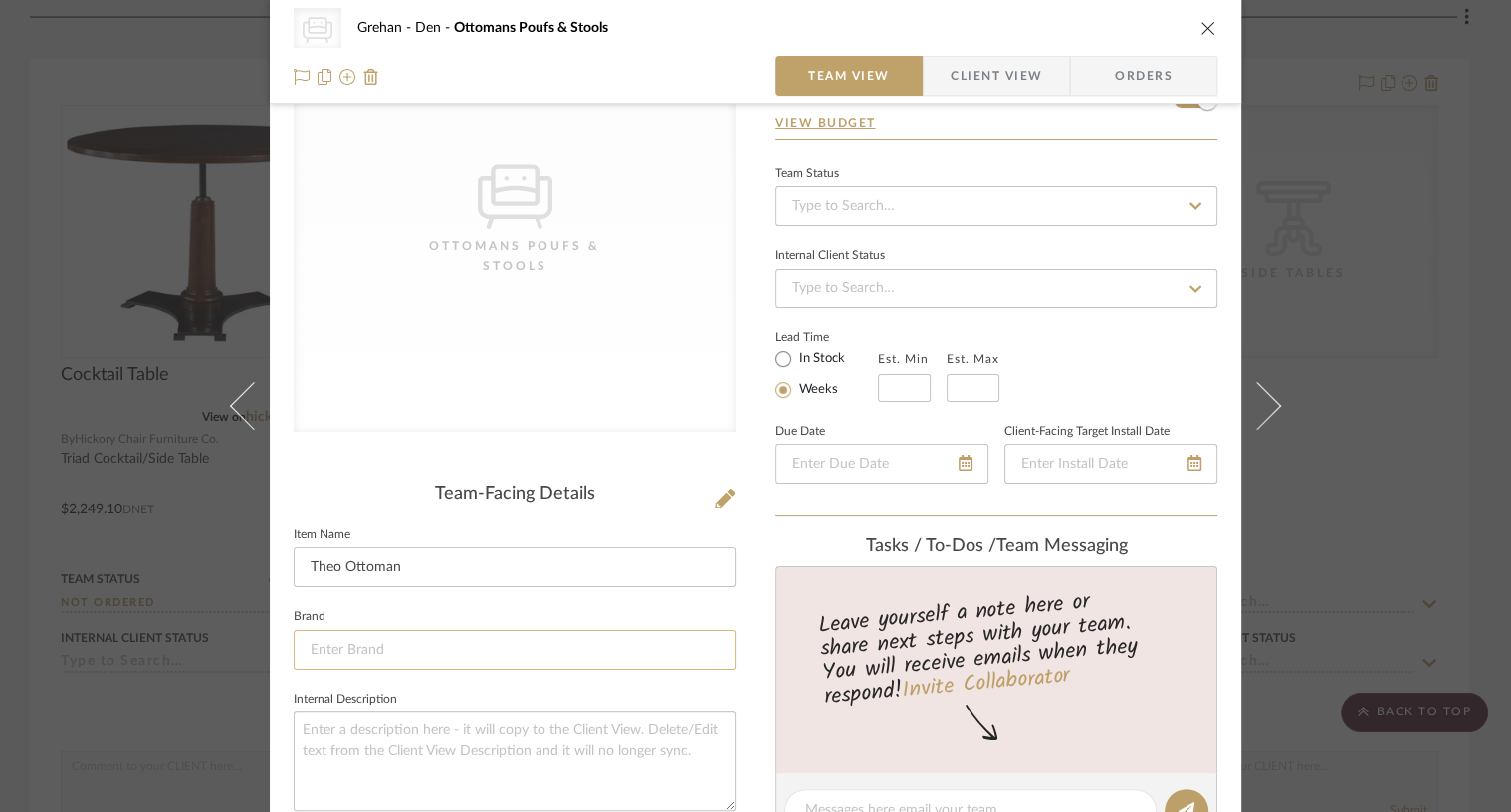 click 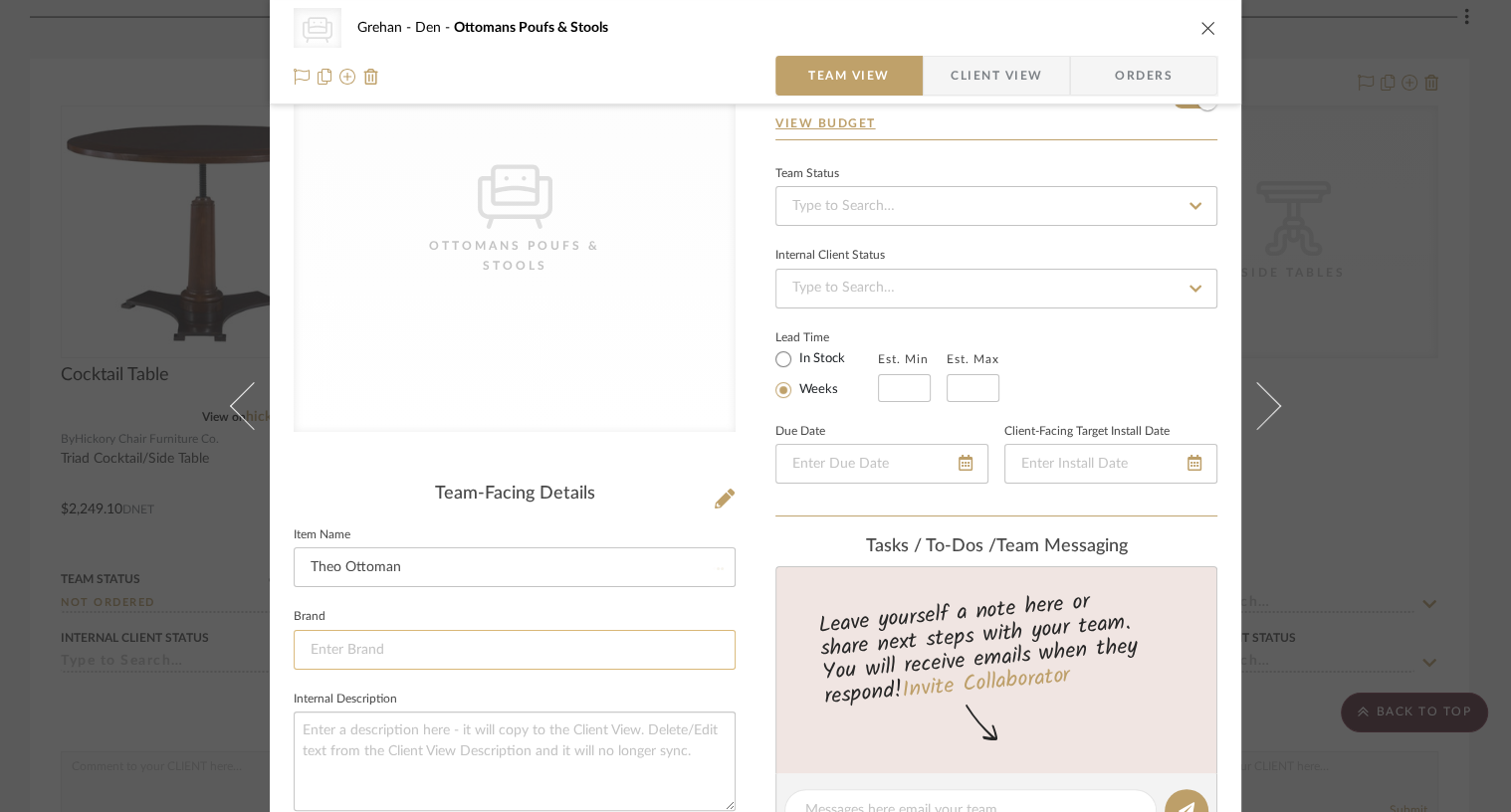 type 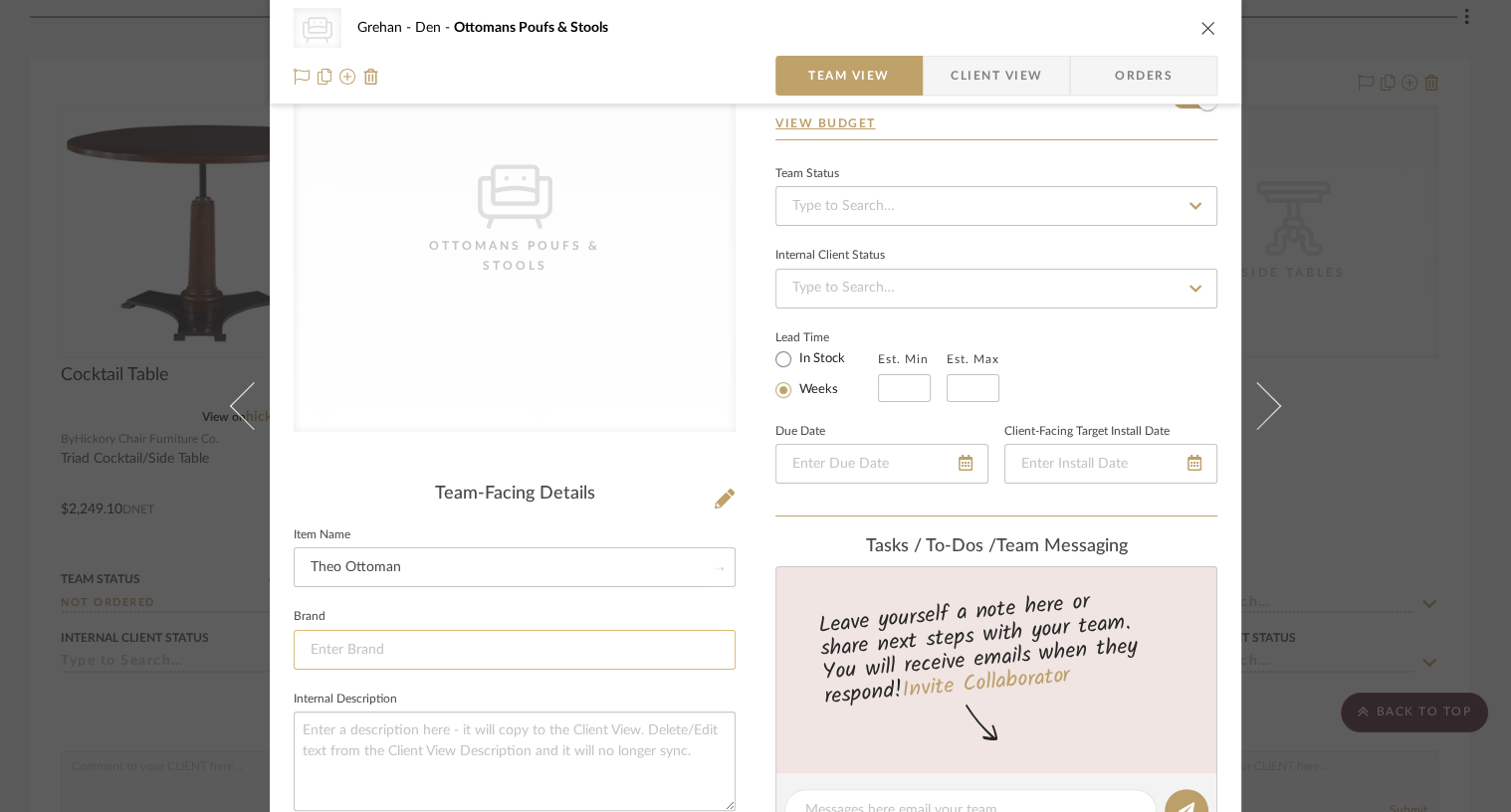 type 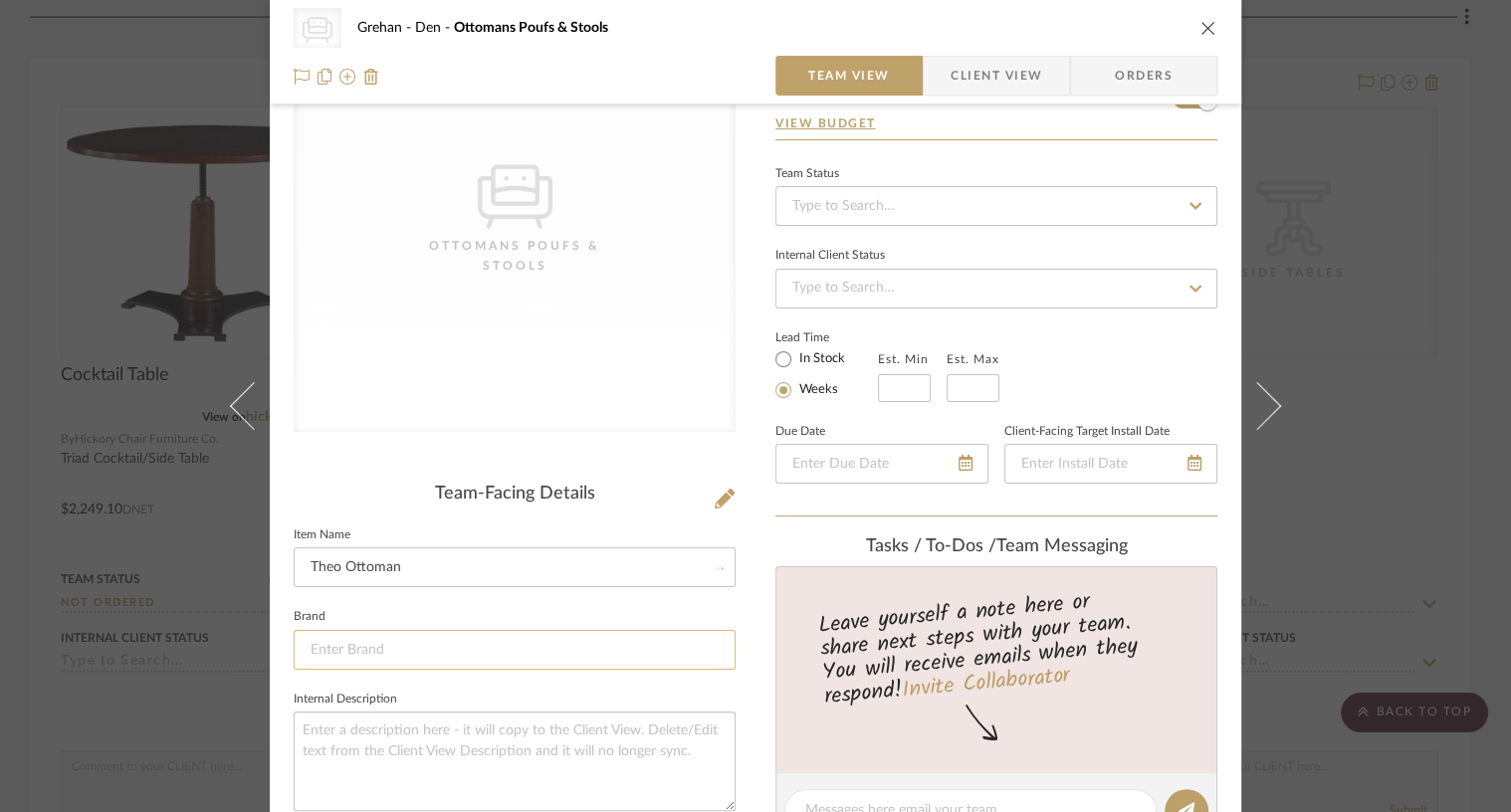 type 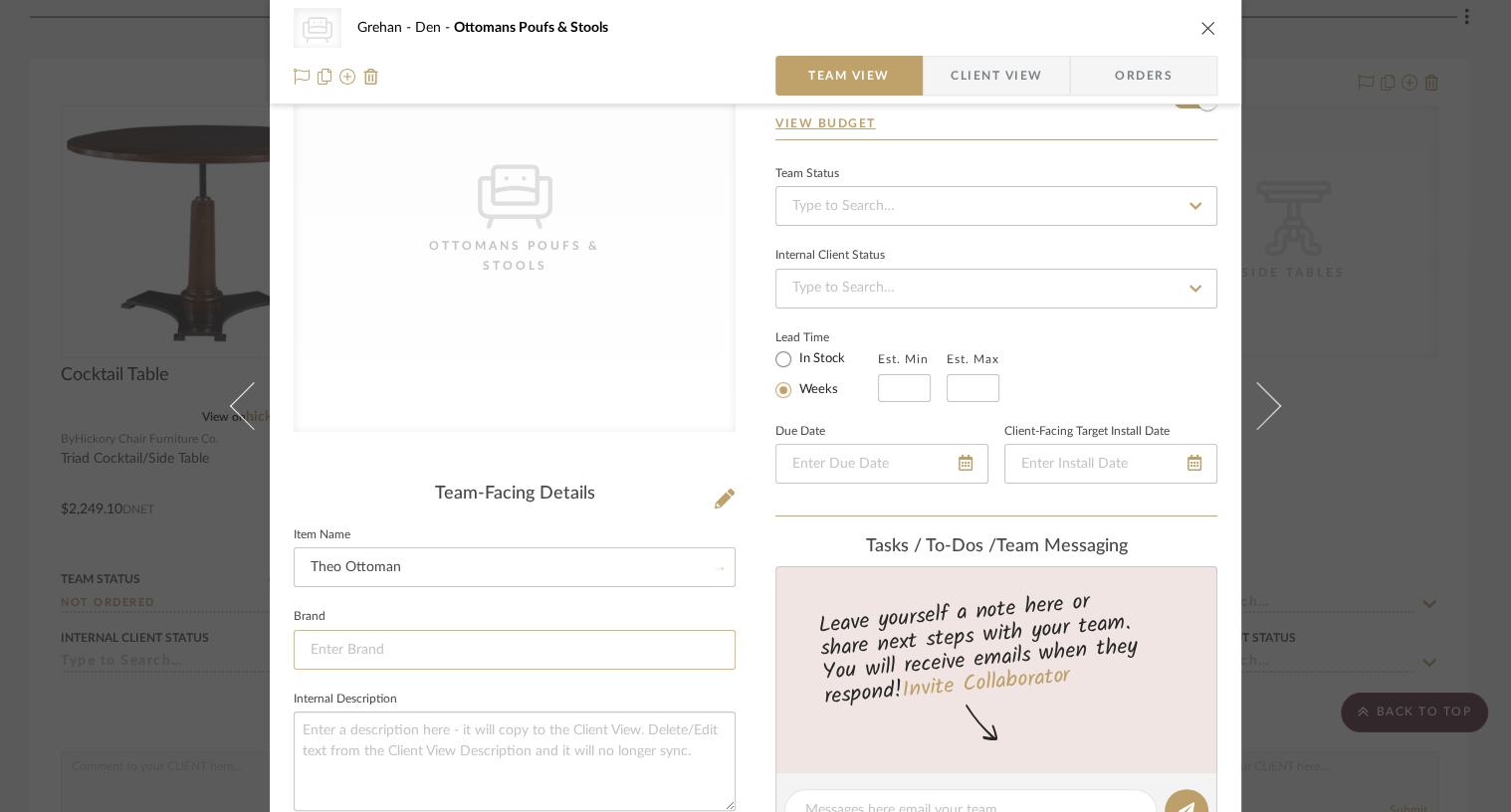 type 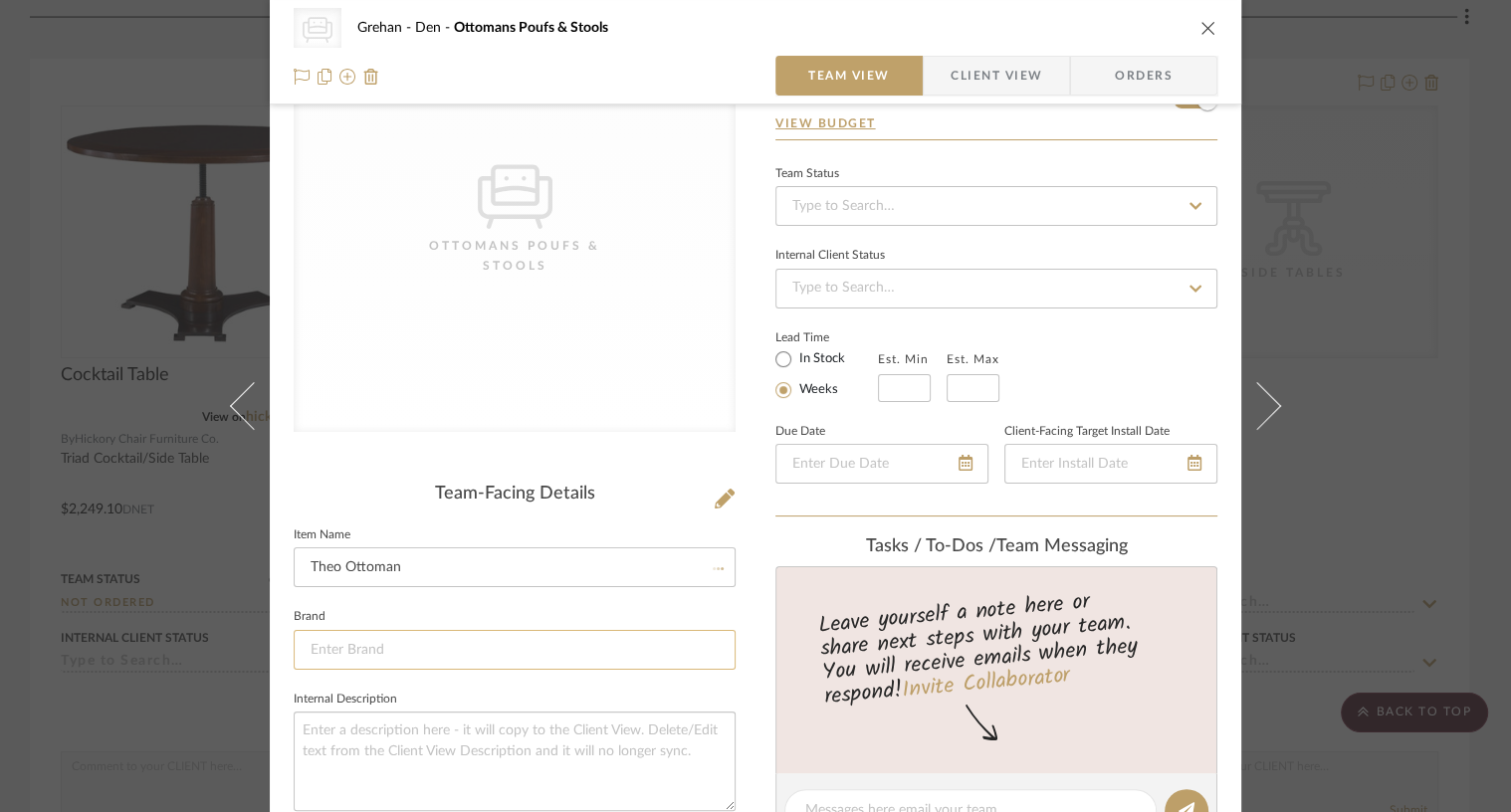 type 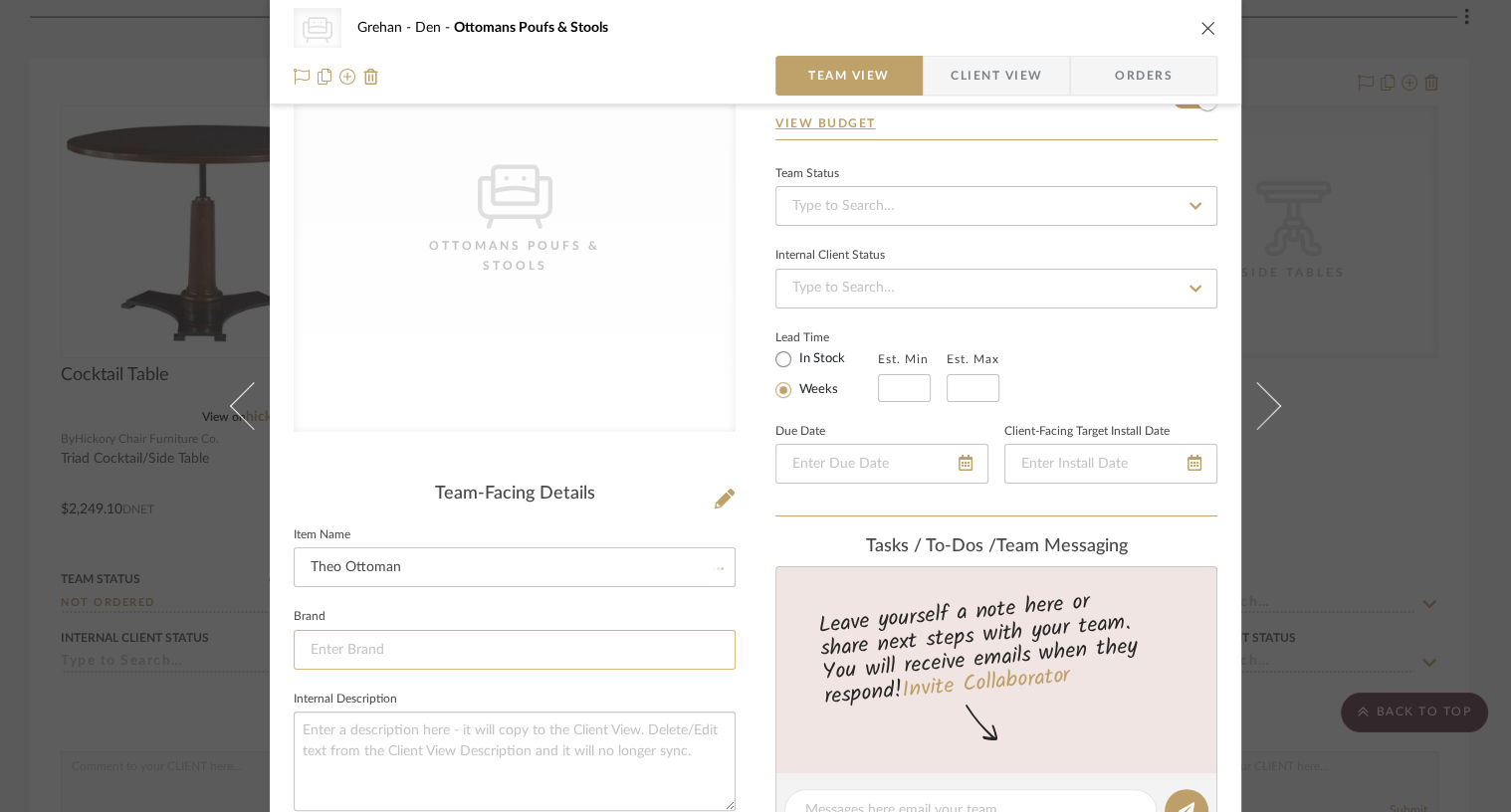 type 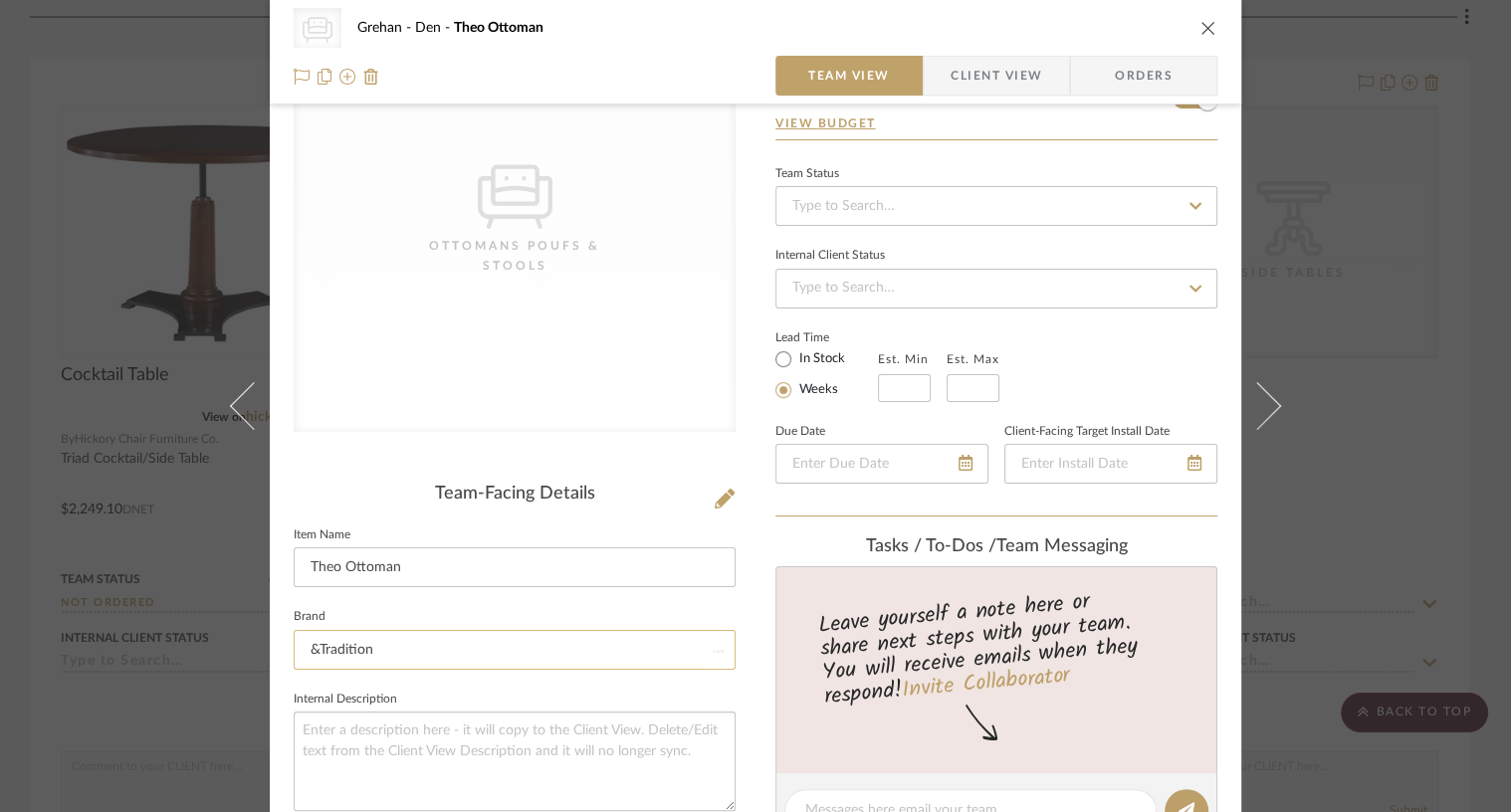 type on "&Tradition" 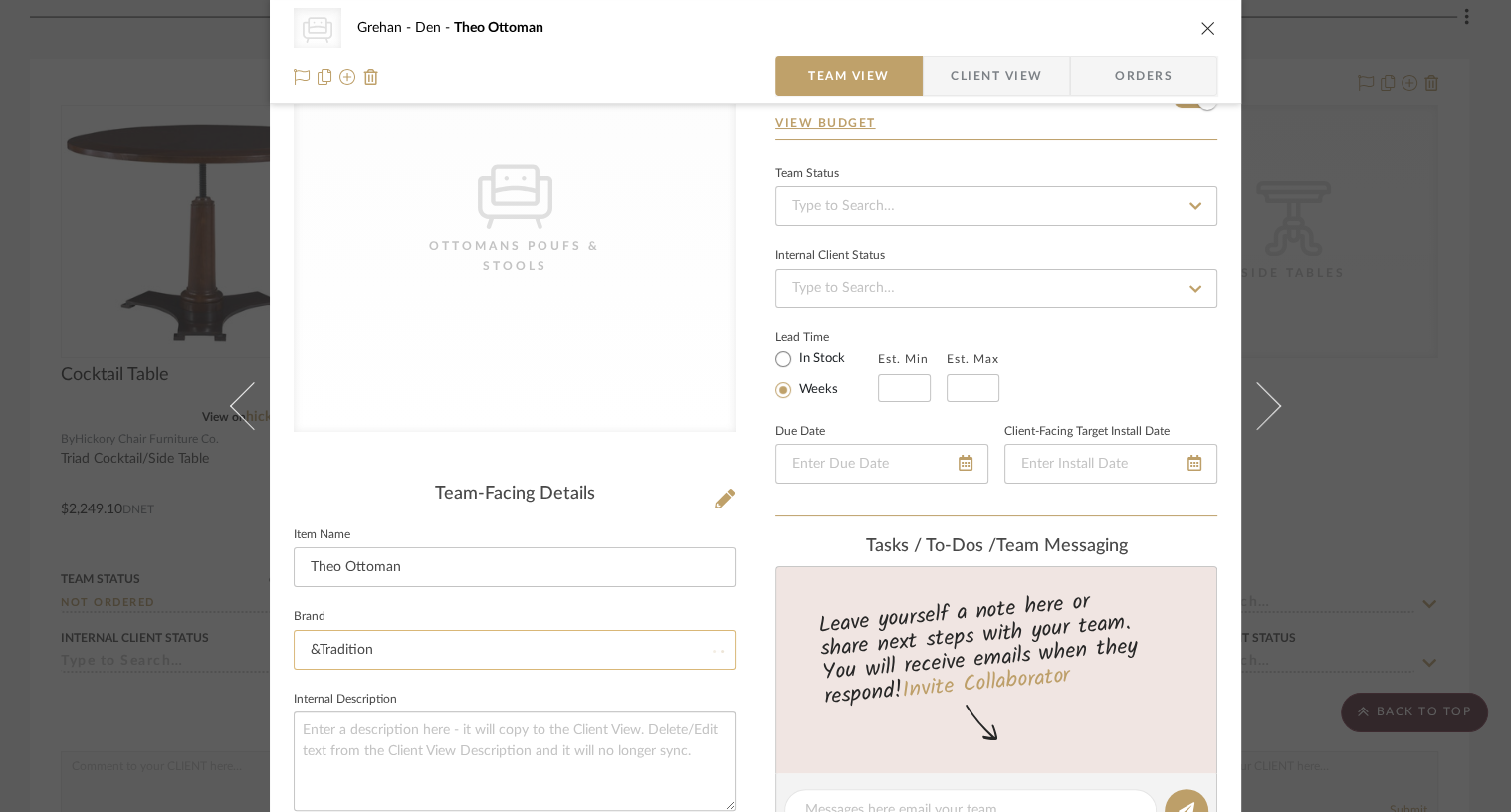 type 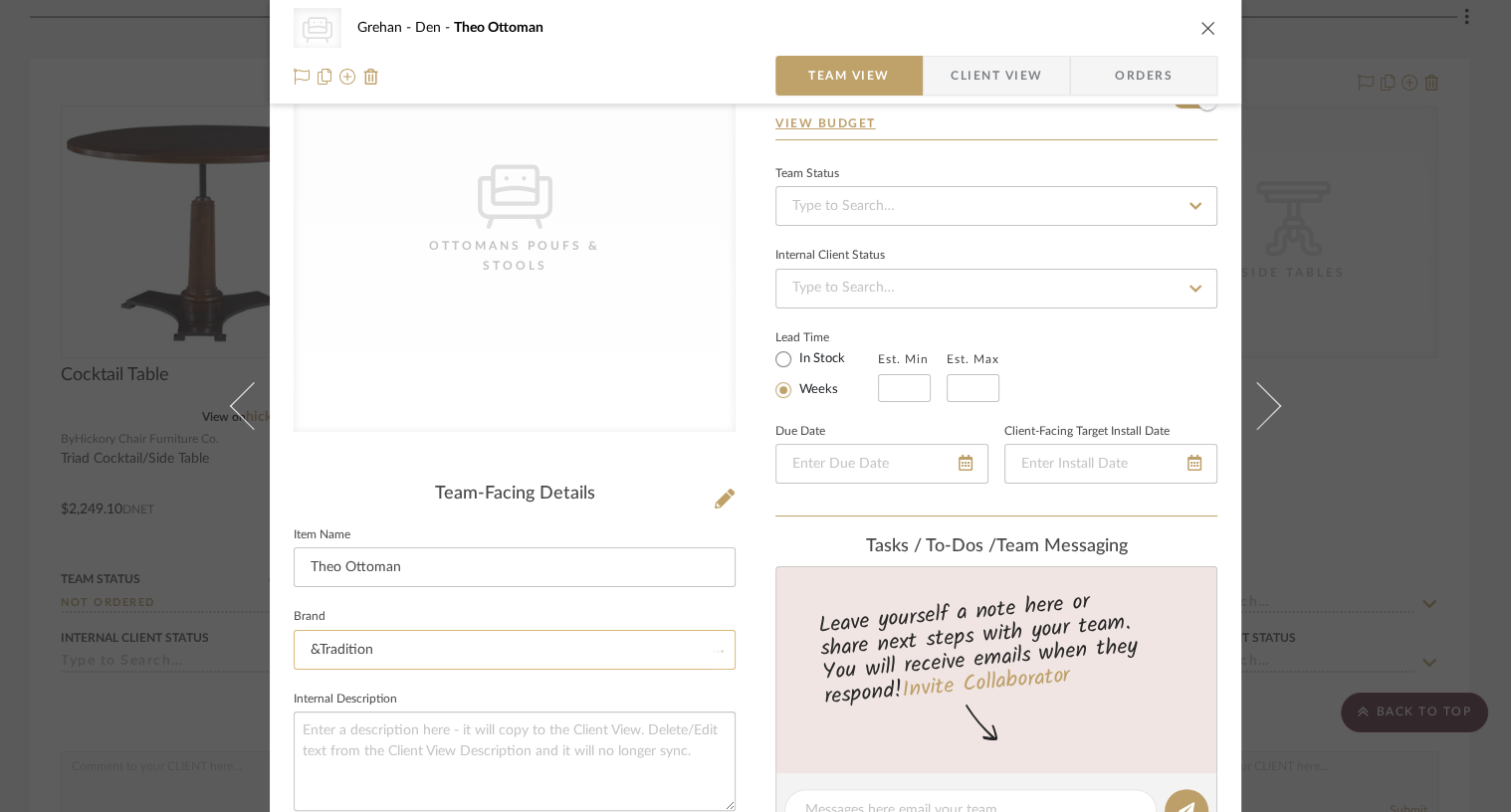 type 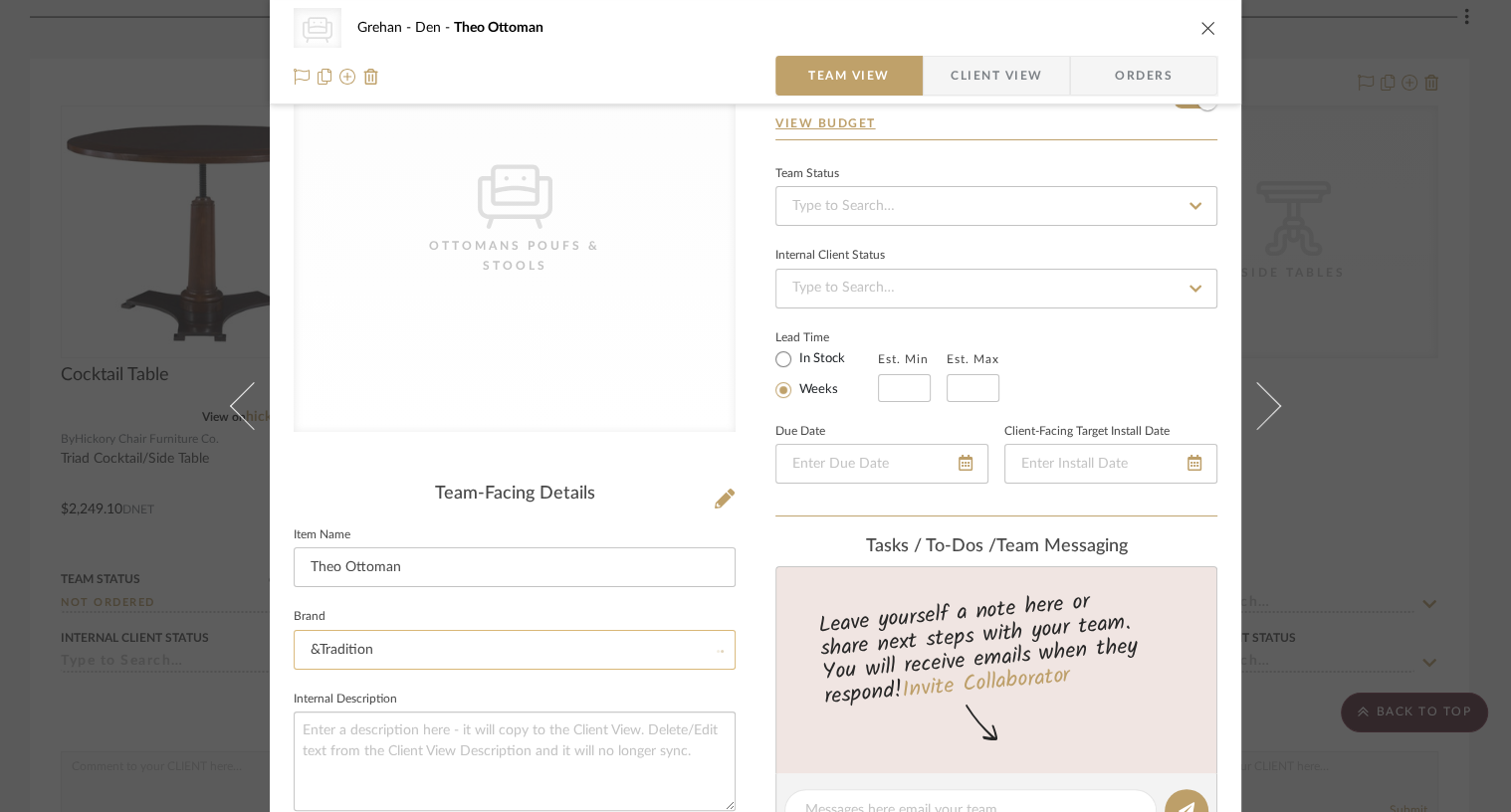 type 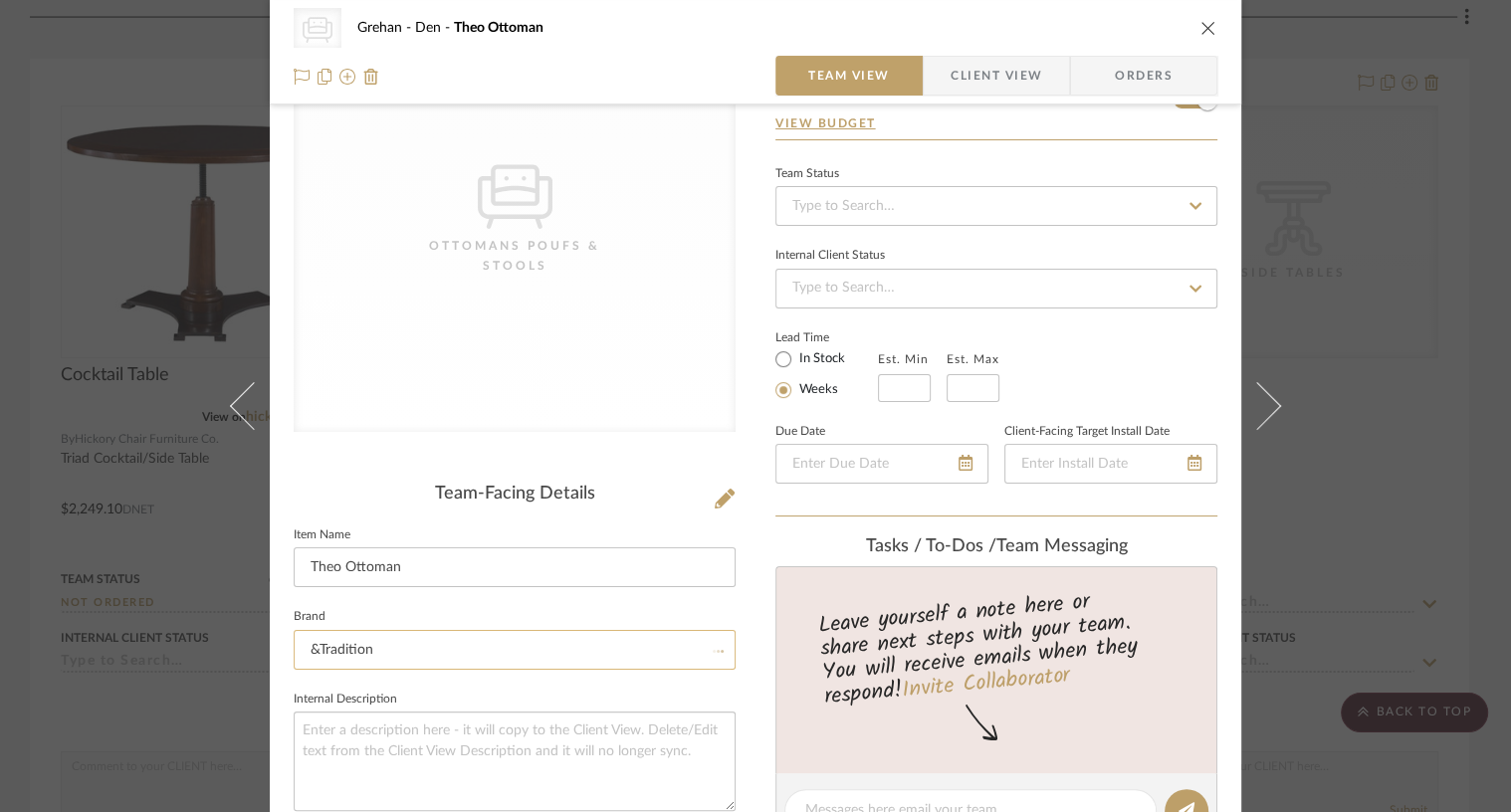 type 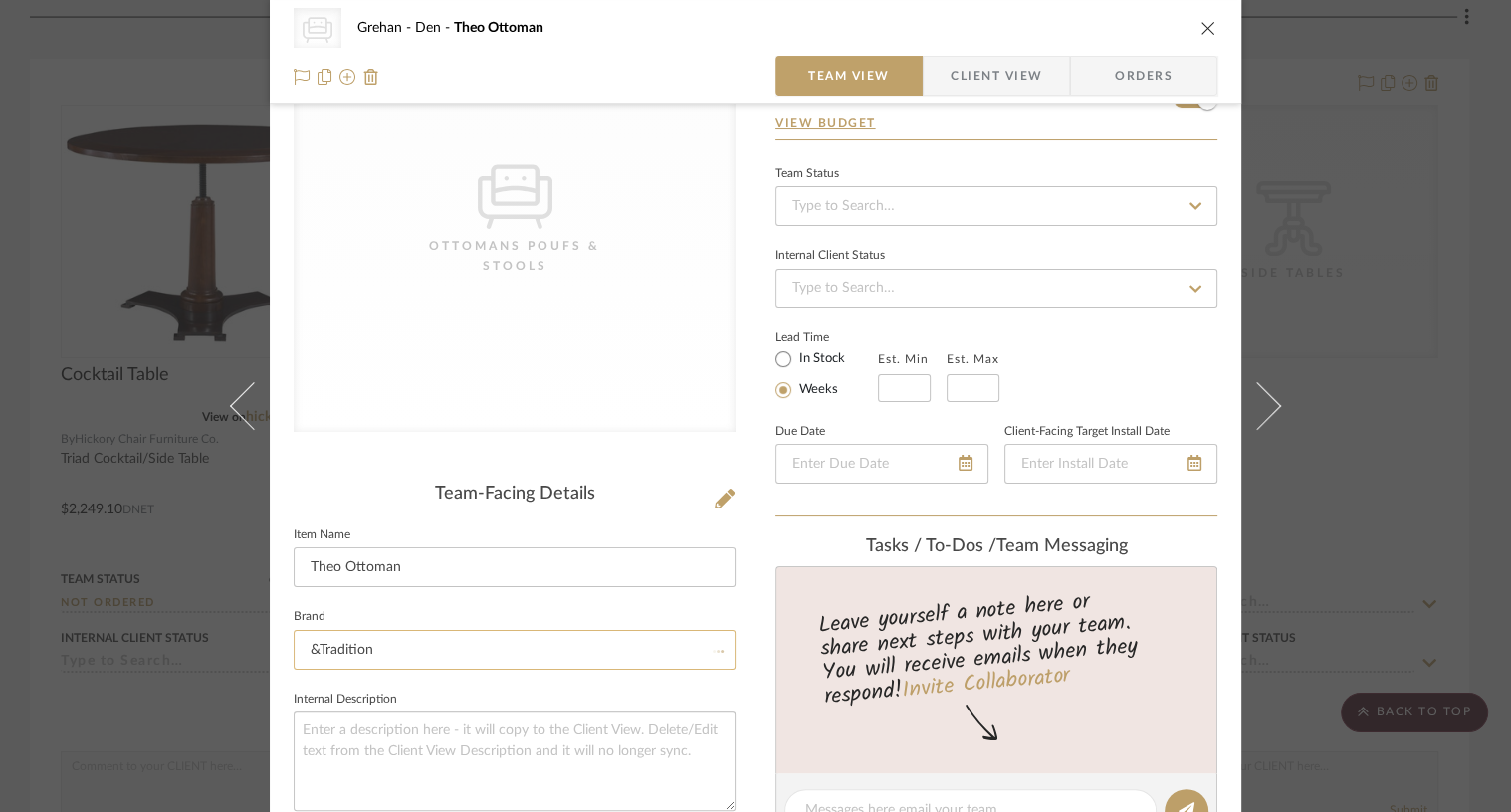 type 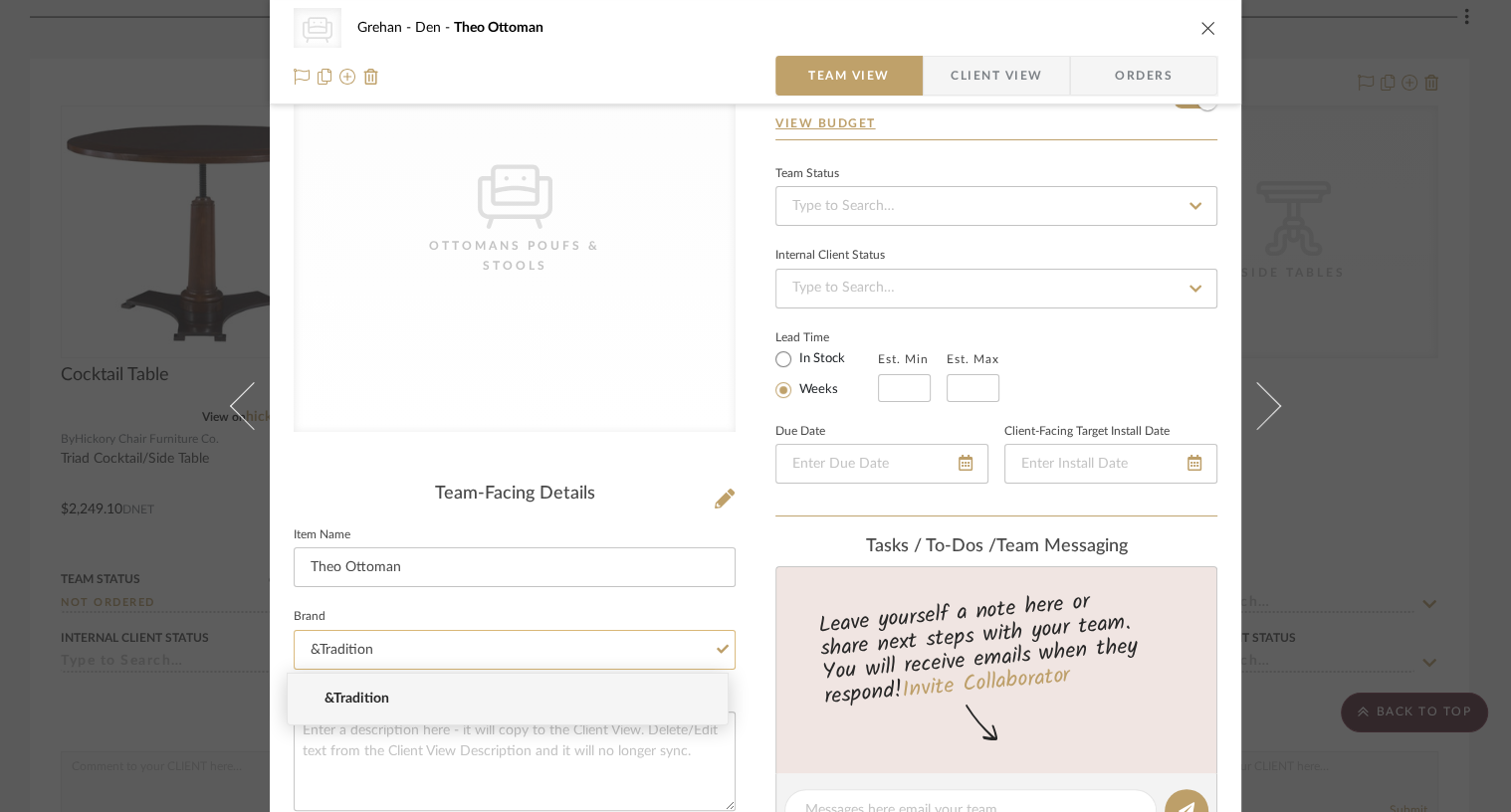 click on "&Tradition" 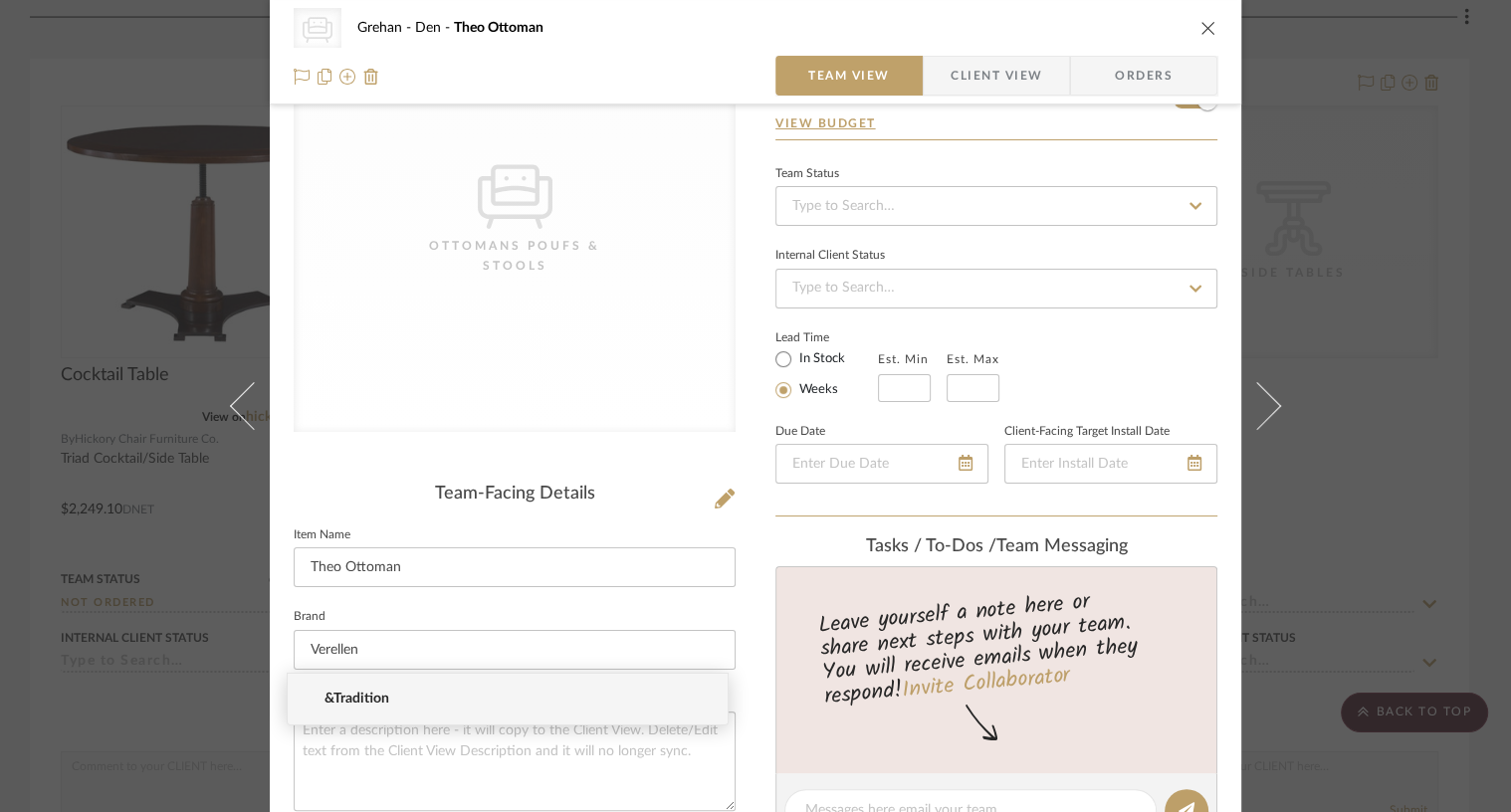 click on "Brand  Verellen" 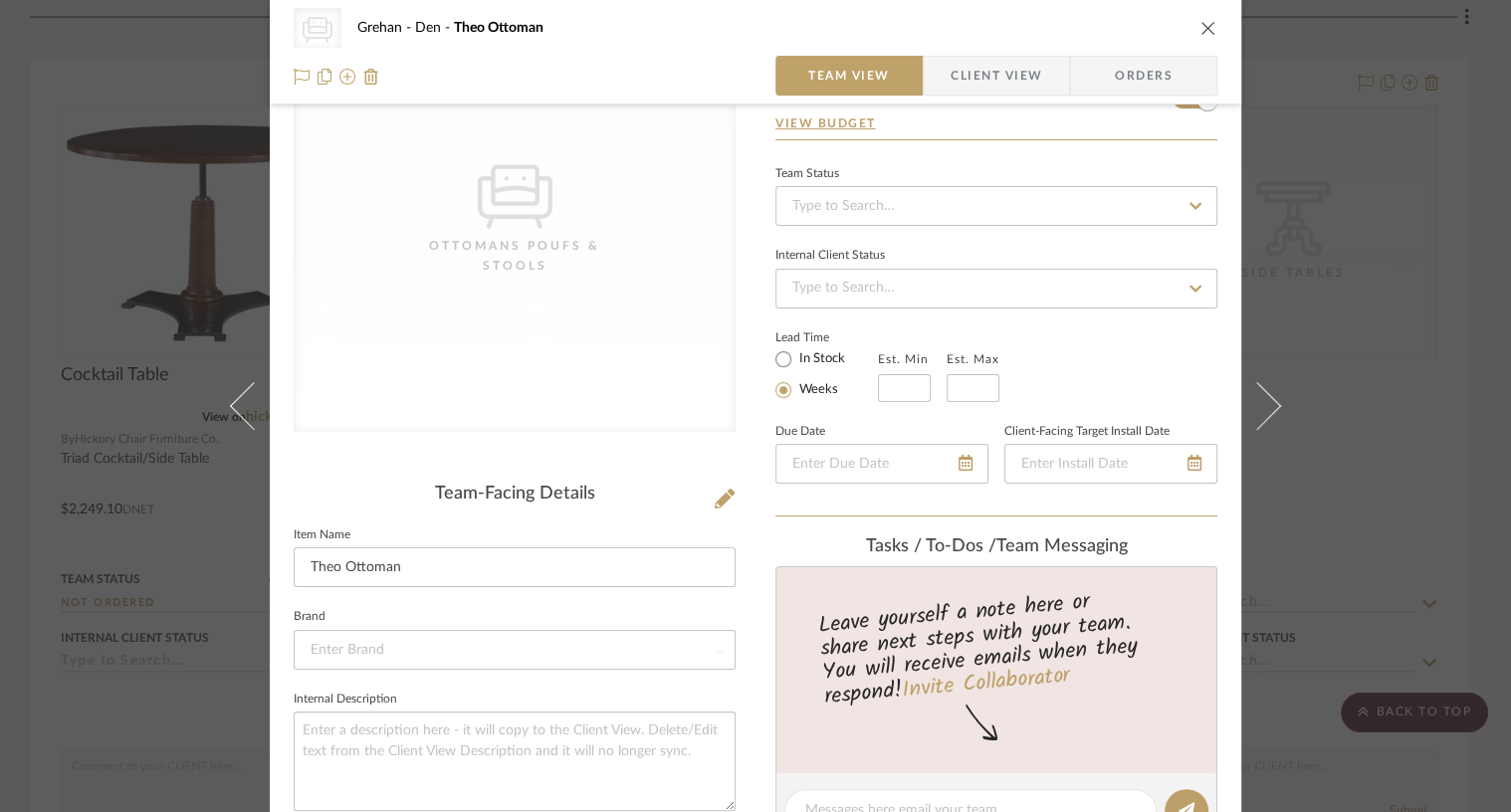 scroll, scrollTop: 179, scrollLeft: 0, axis: vertical 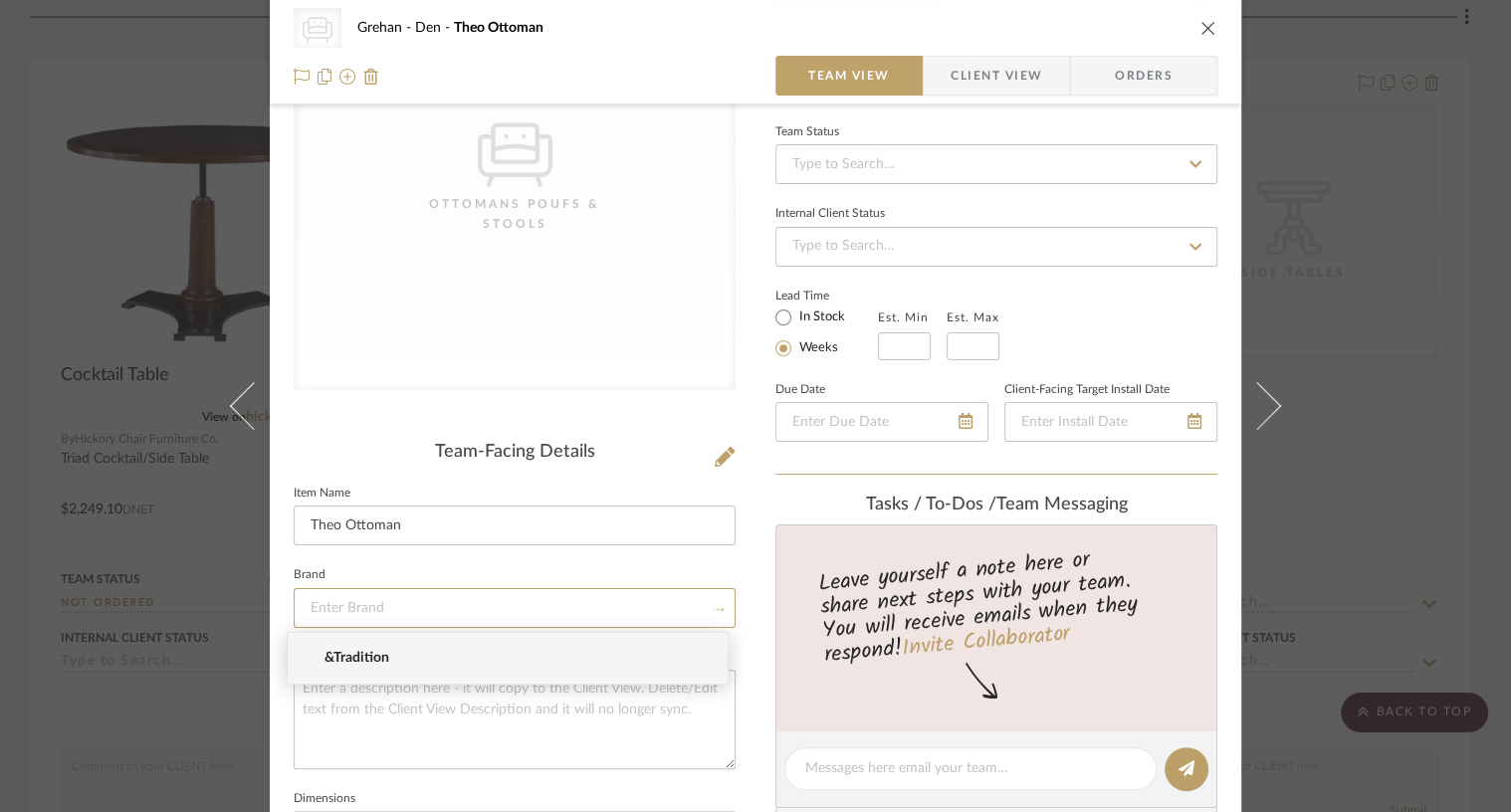 click 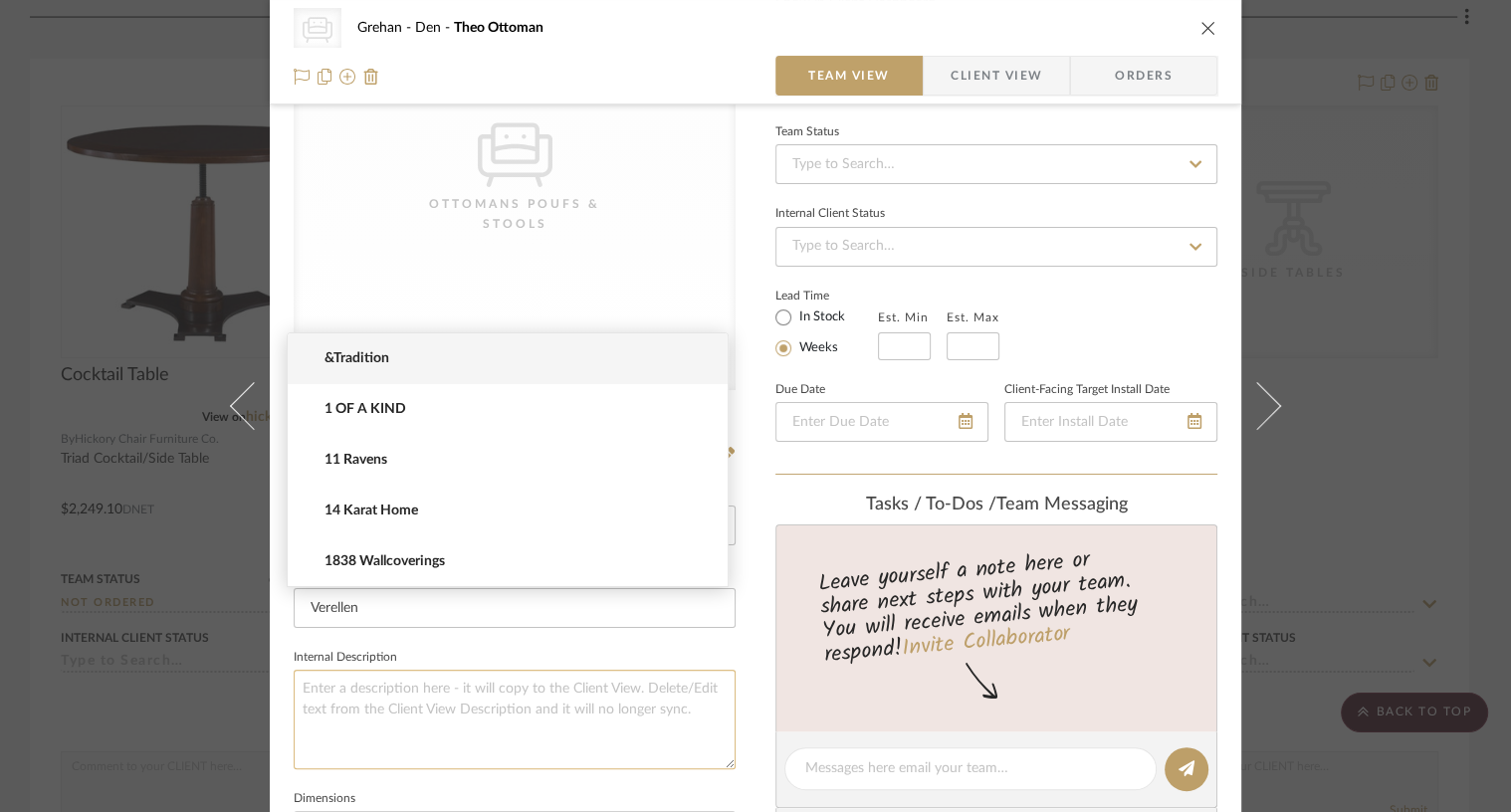 click 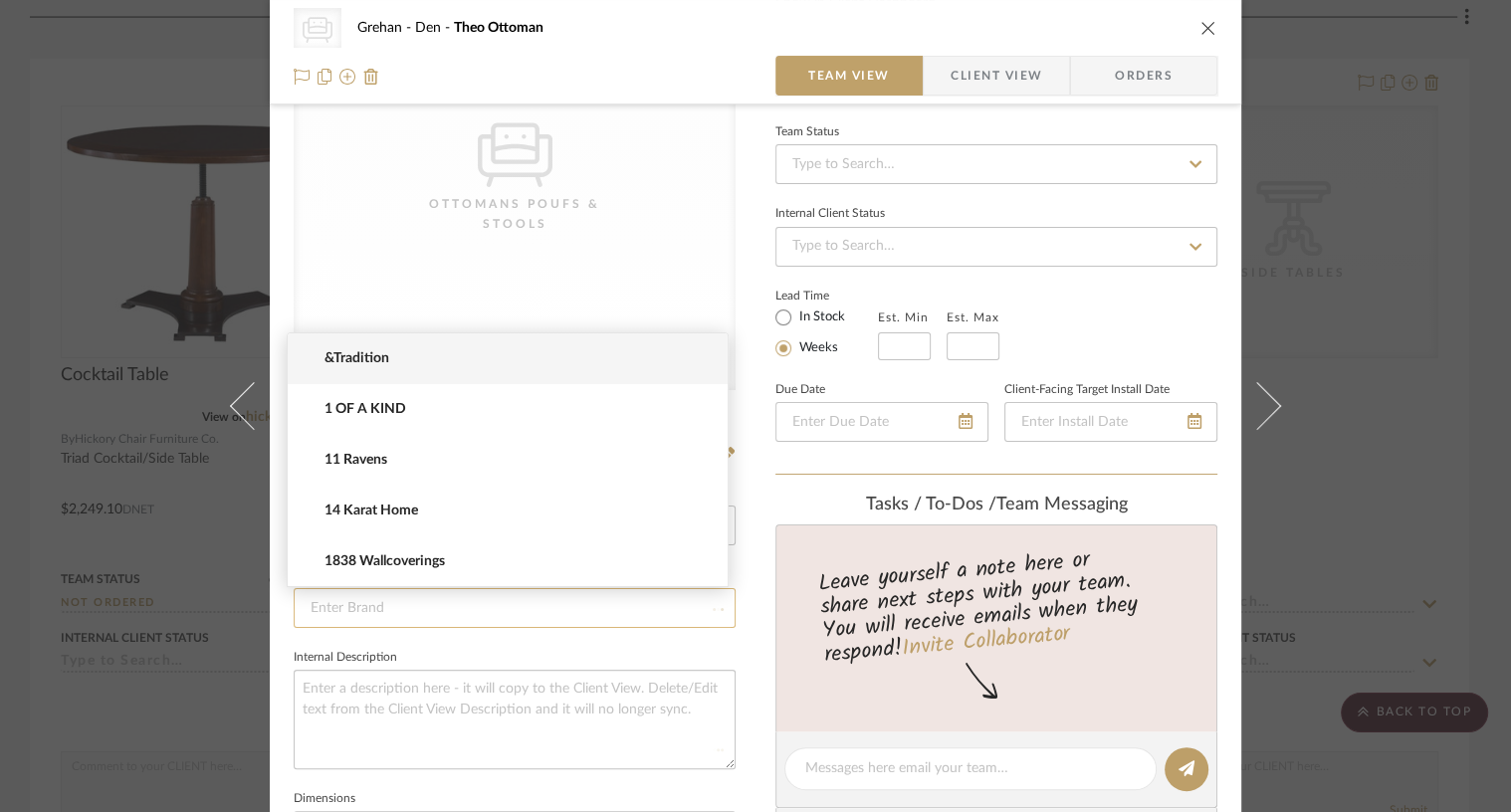 click 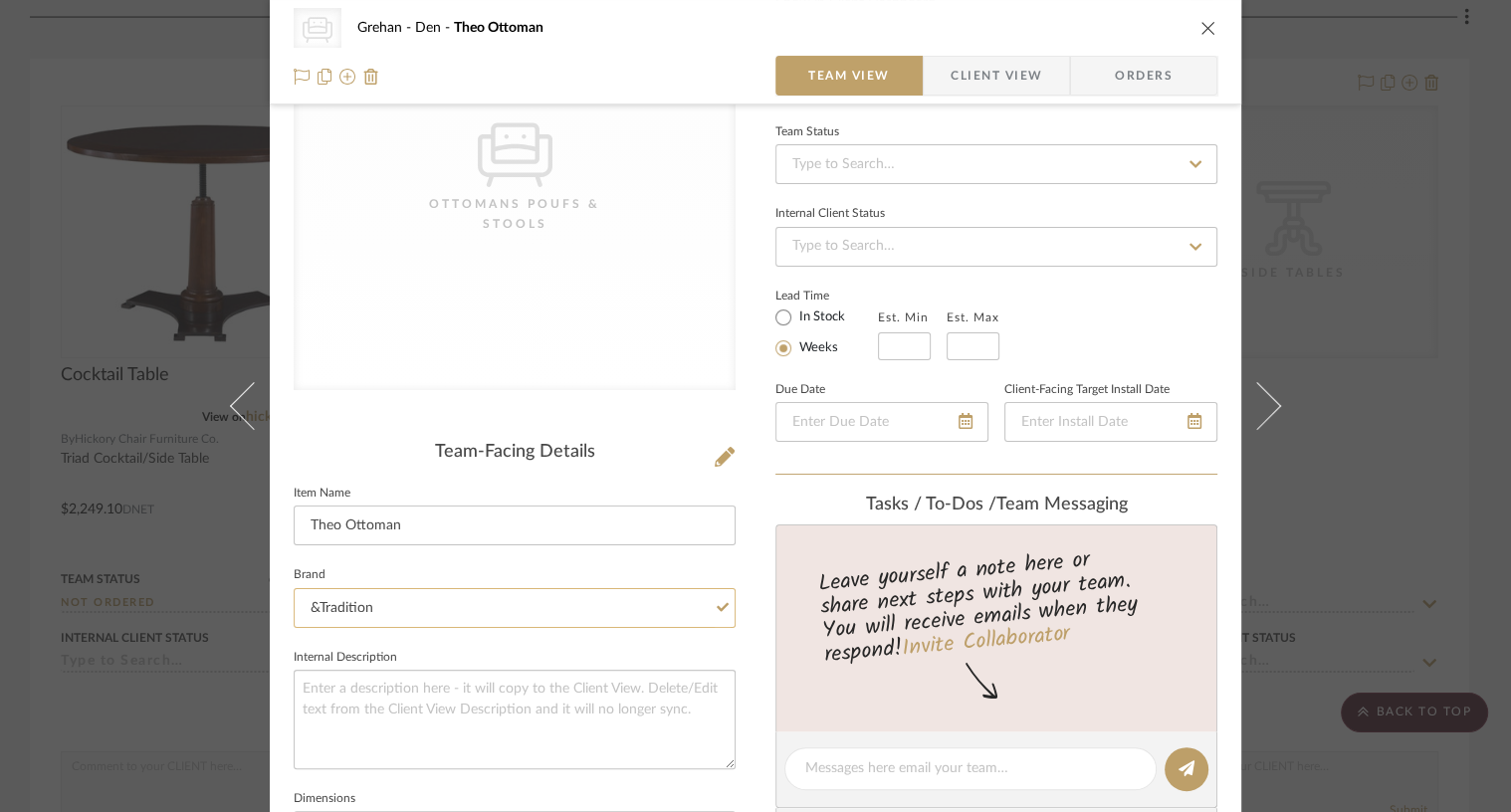 click on "&Tradition" 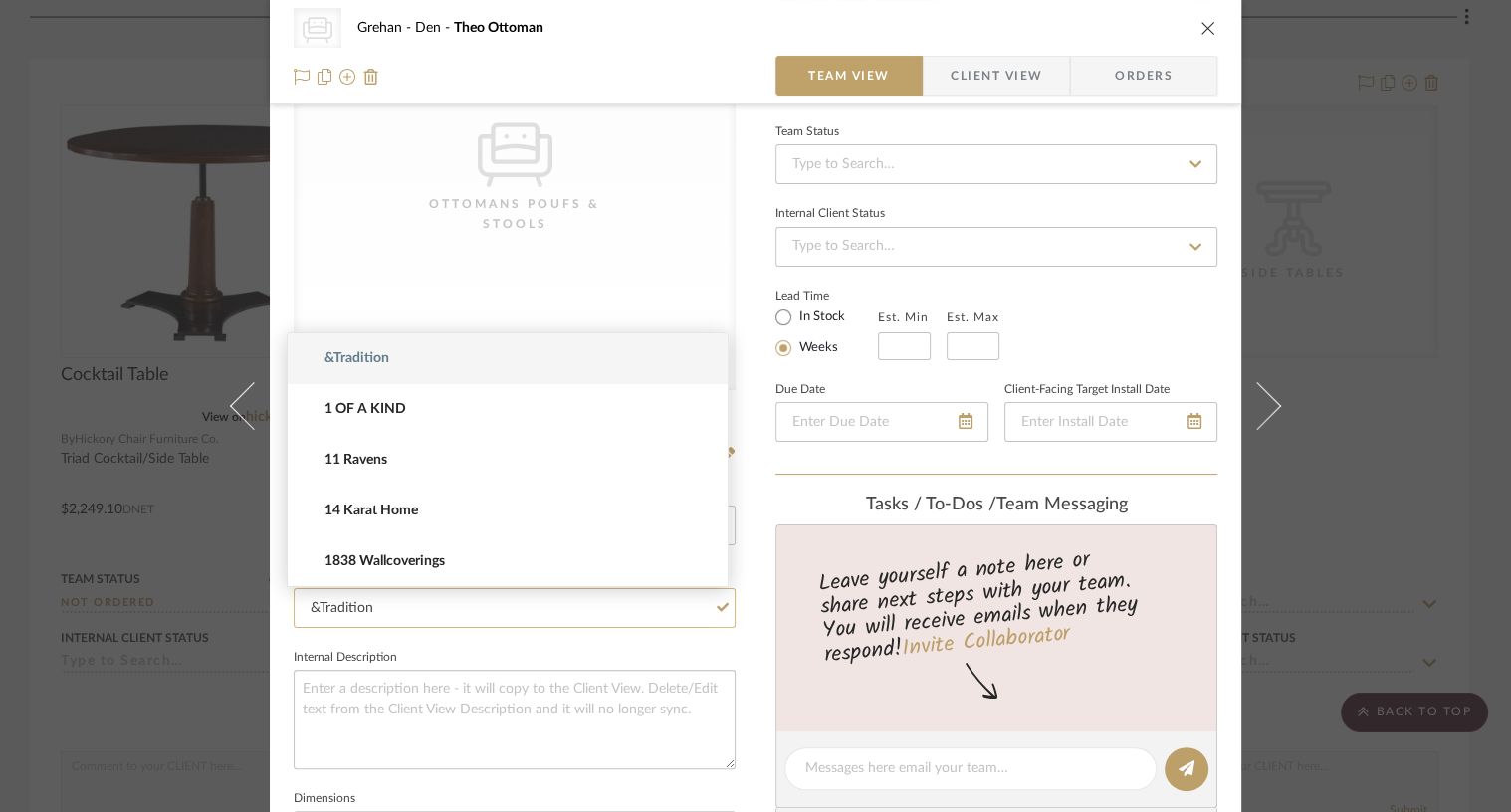 click on "&Tradition" 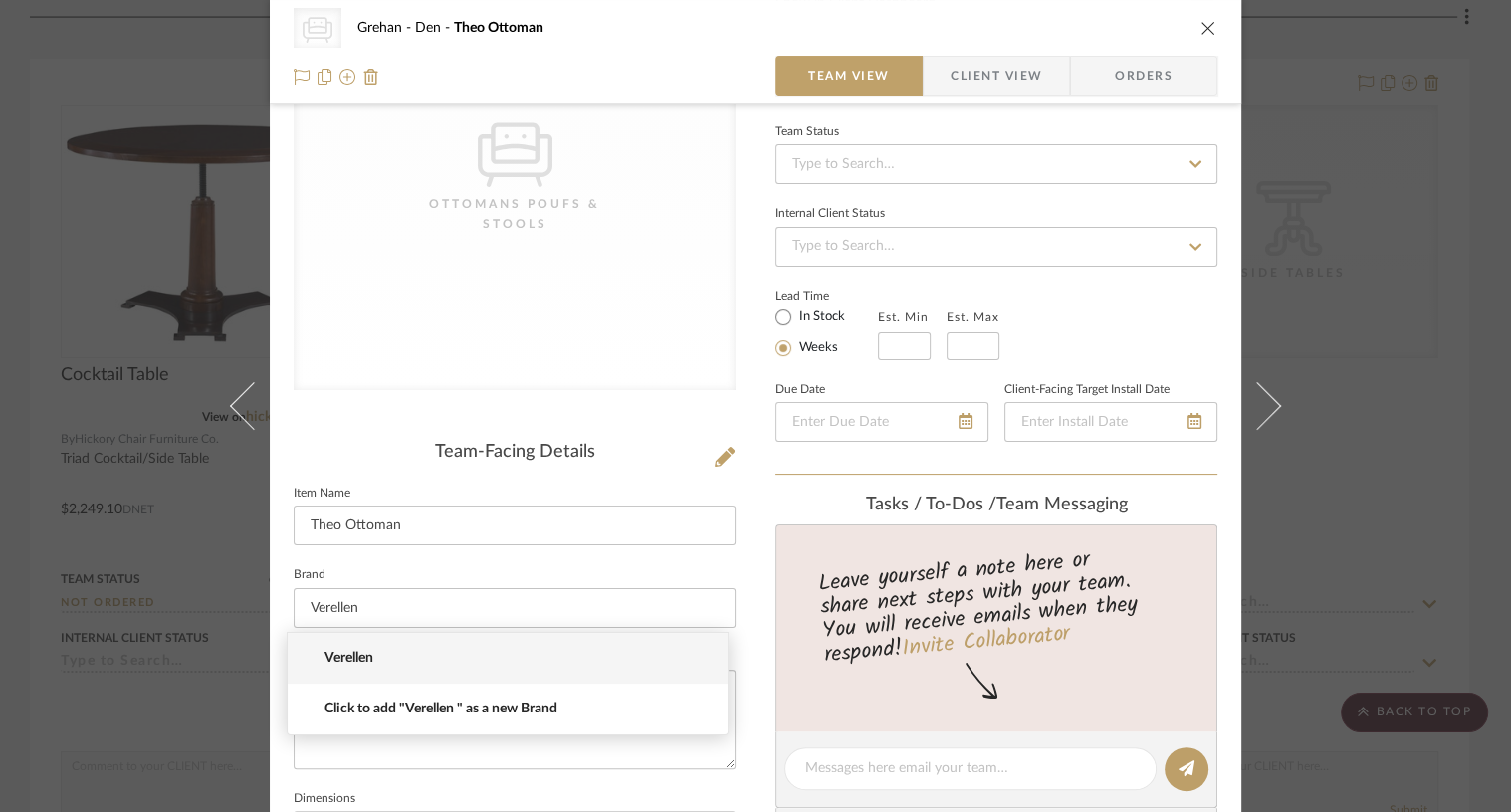 click on "Verellen" at bounding box center [516, 658] 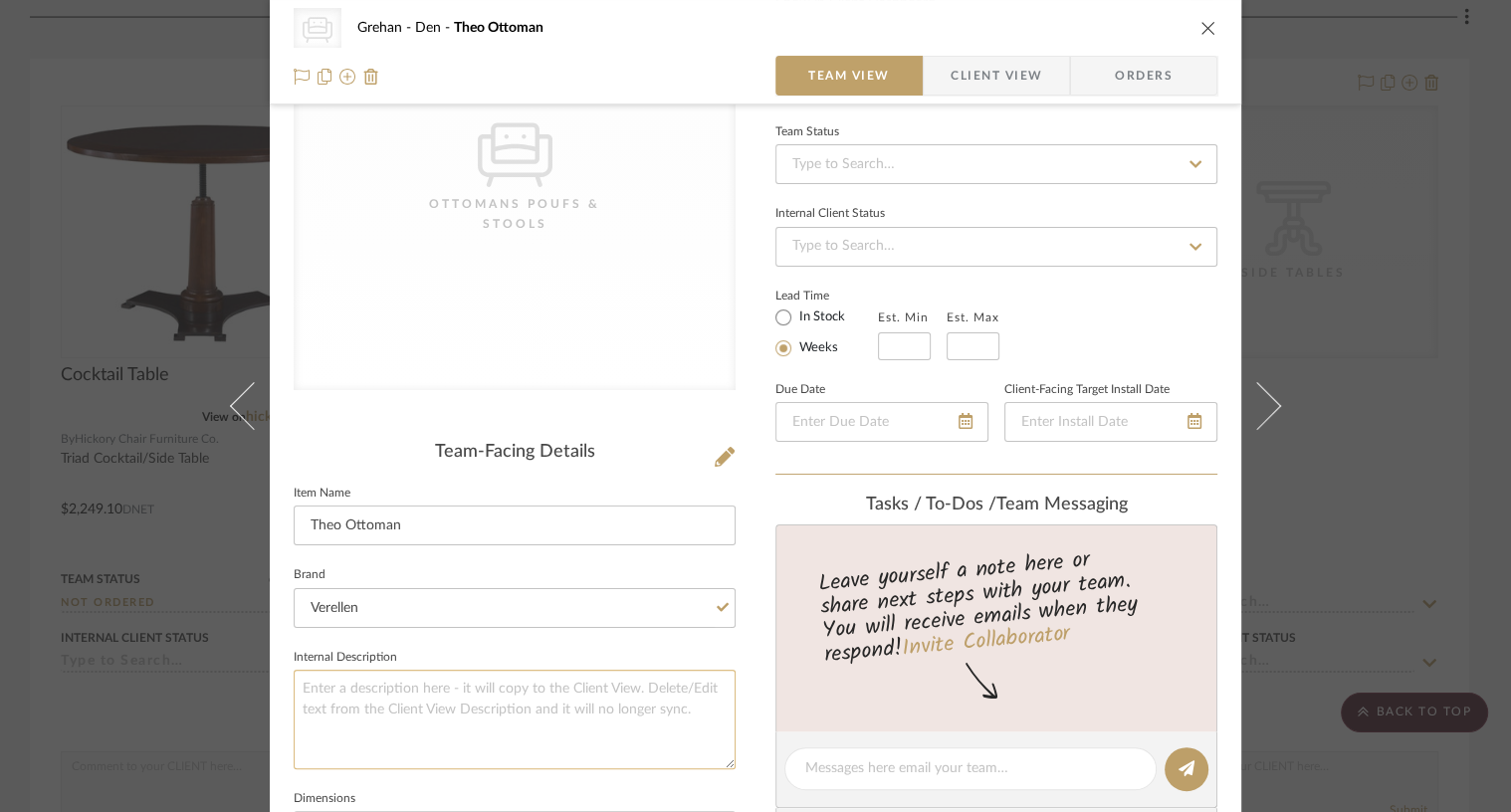 click 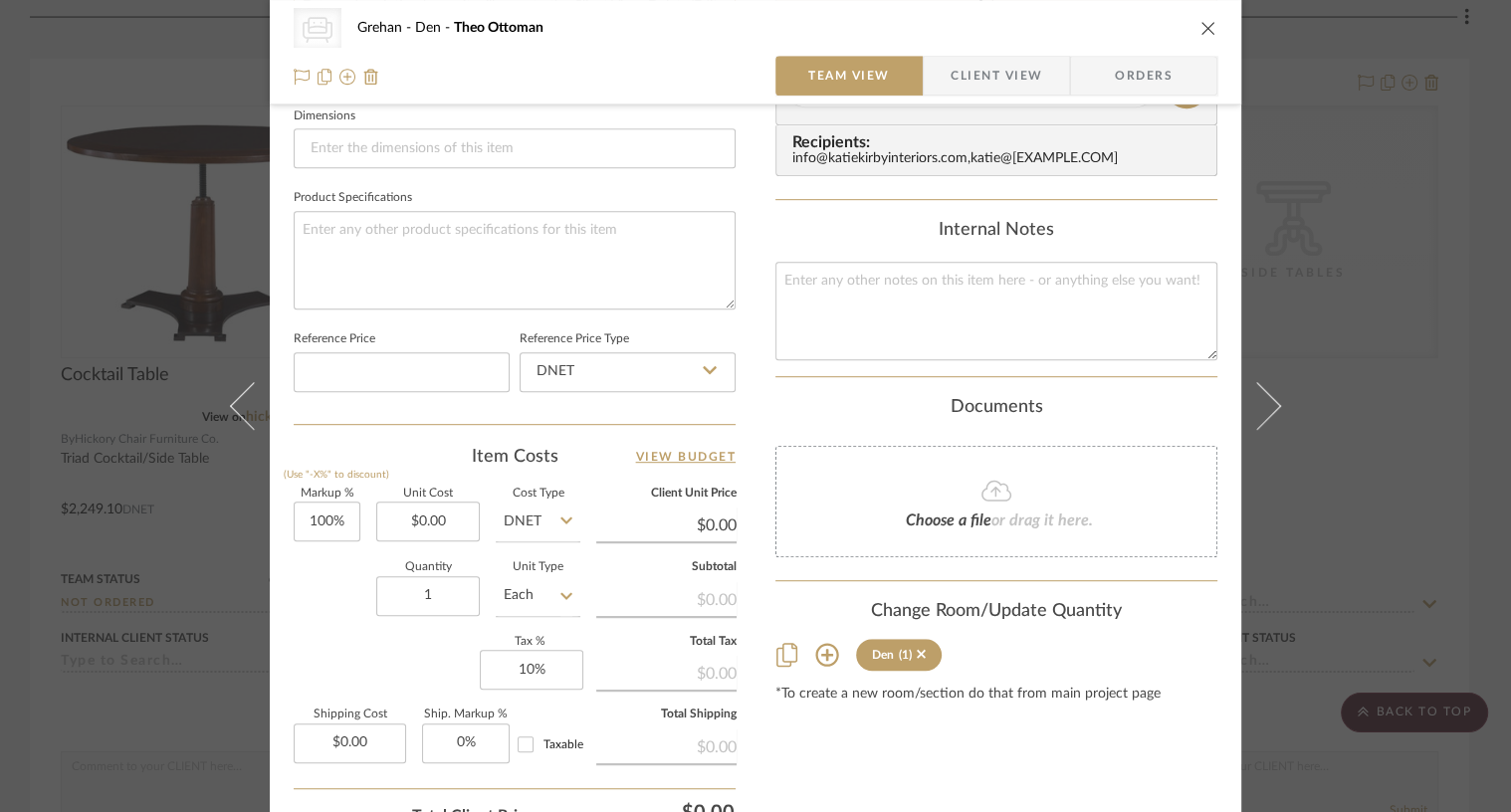scroll, scrollTop: 1033, scrollLeft: 0, axis: vertical 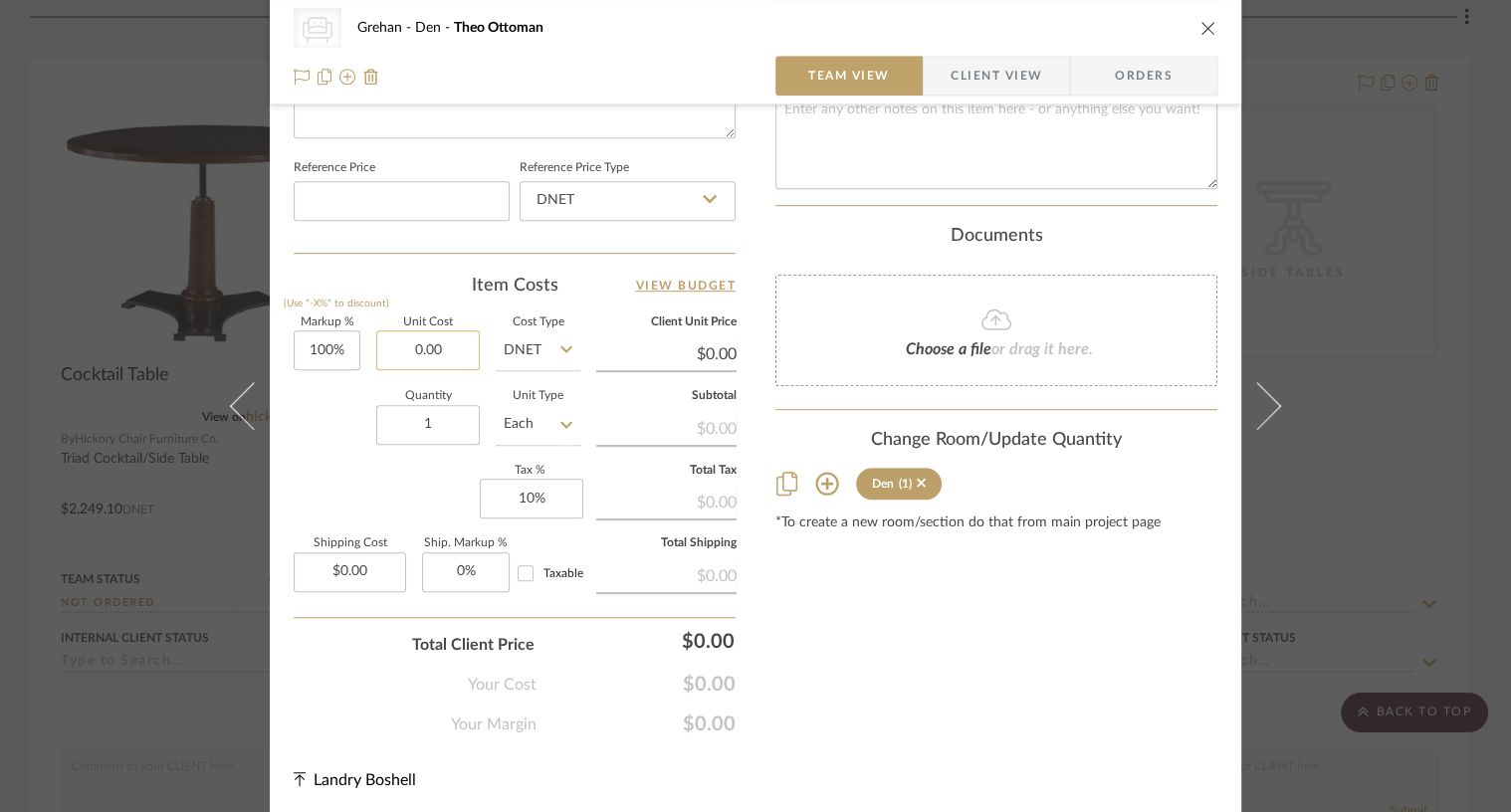 click on "0.00" 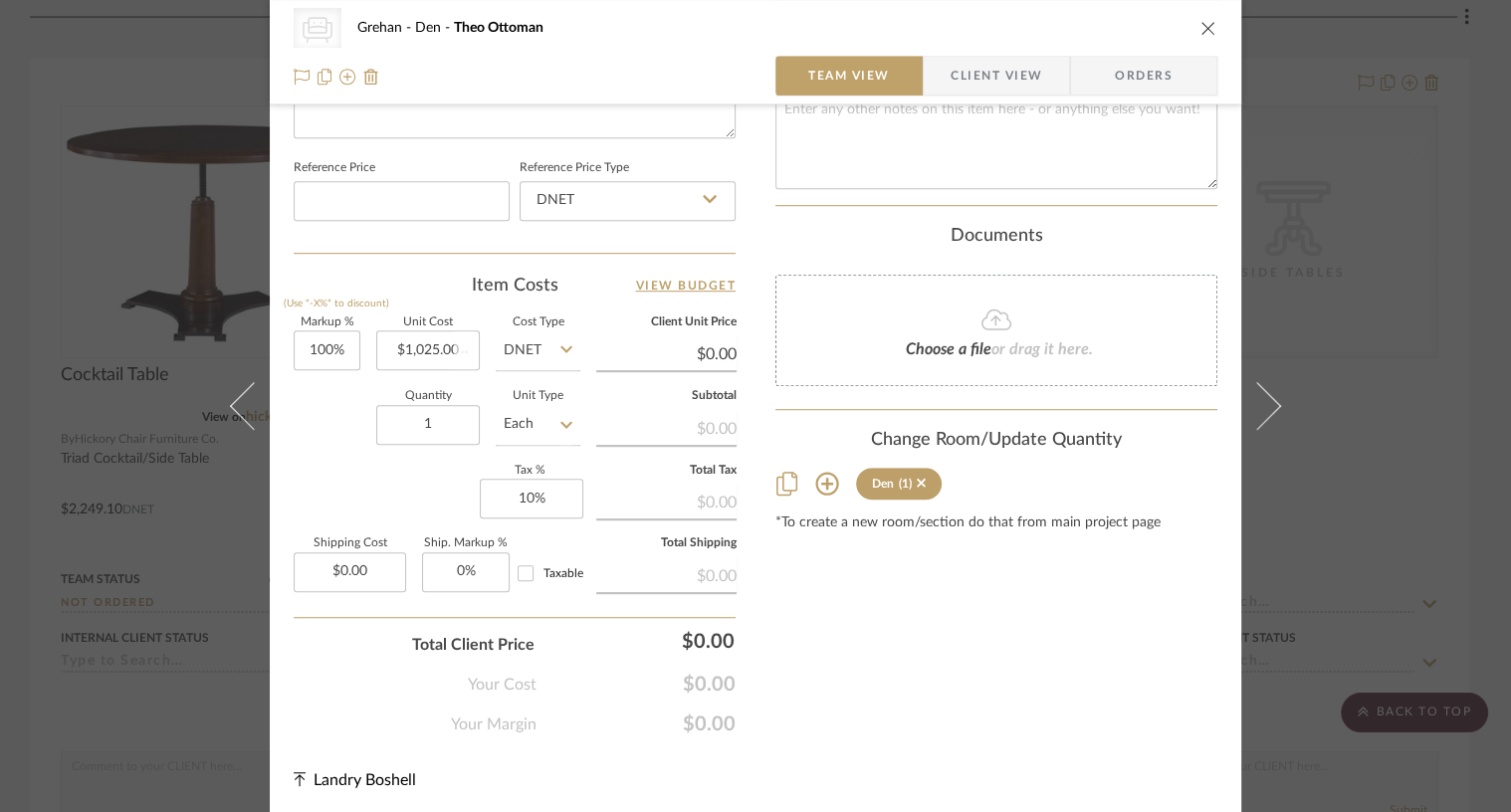 click on "Markup %  (Use "-X%" to discount) 100%  Unit Cost  $1,025.00  Cost Type  DNET  Client Unit Price  $0.00  Quantity  1  Unit Type  Each  Subtotal   $0.00   Tax %  10%  Total Tax   $0.00   Shipping Cost  $0.00  Ship. Markup %  0% Taxable  Total Shipping   $0.00" 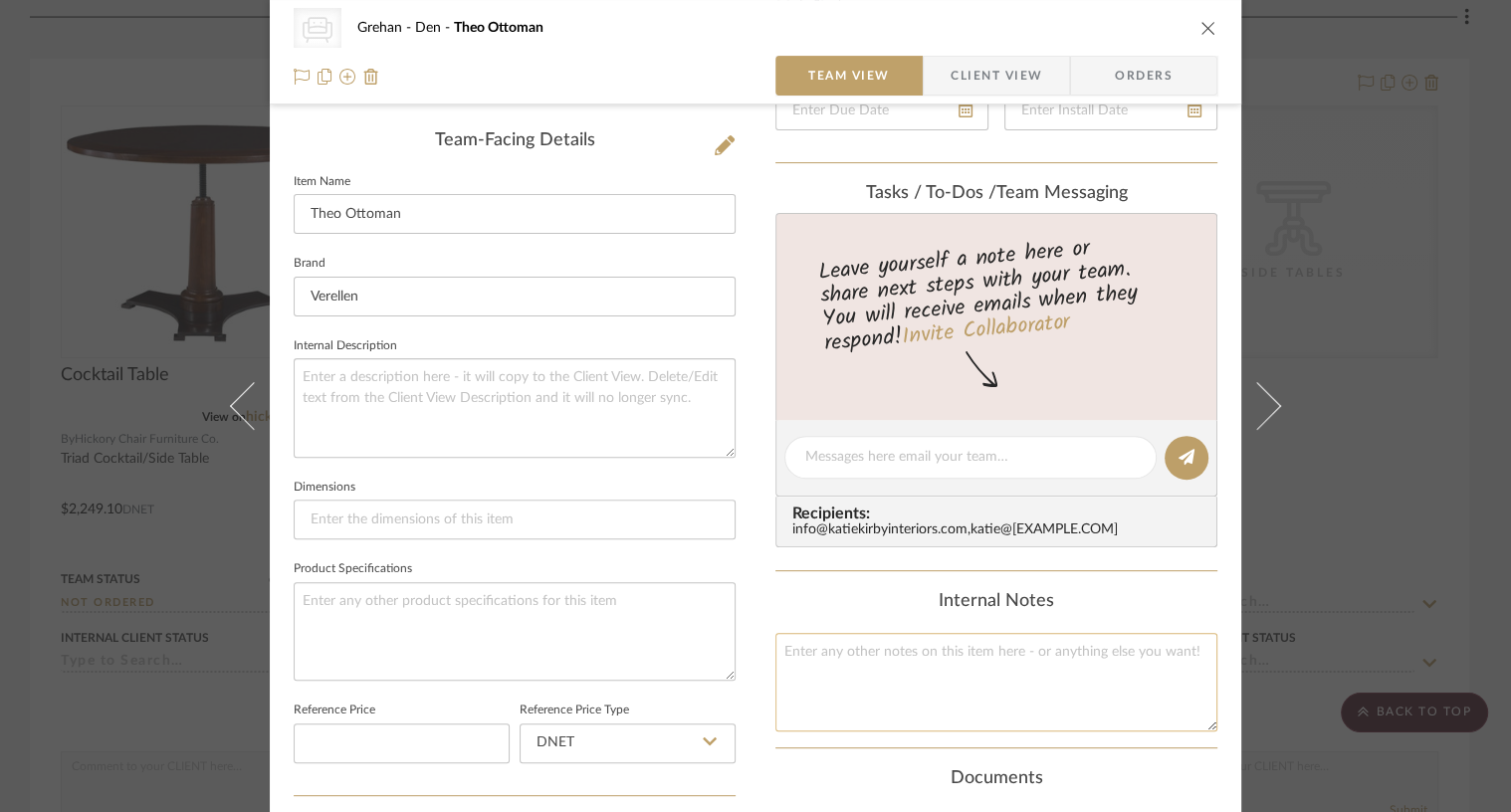 scroll, scrollTop: 580, scrollLeft: 0, axis: vertical 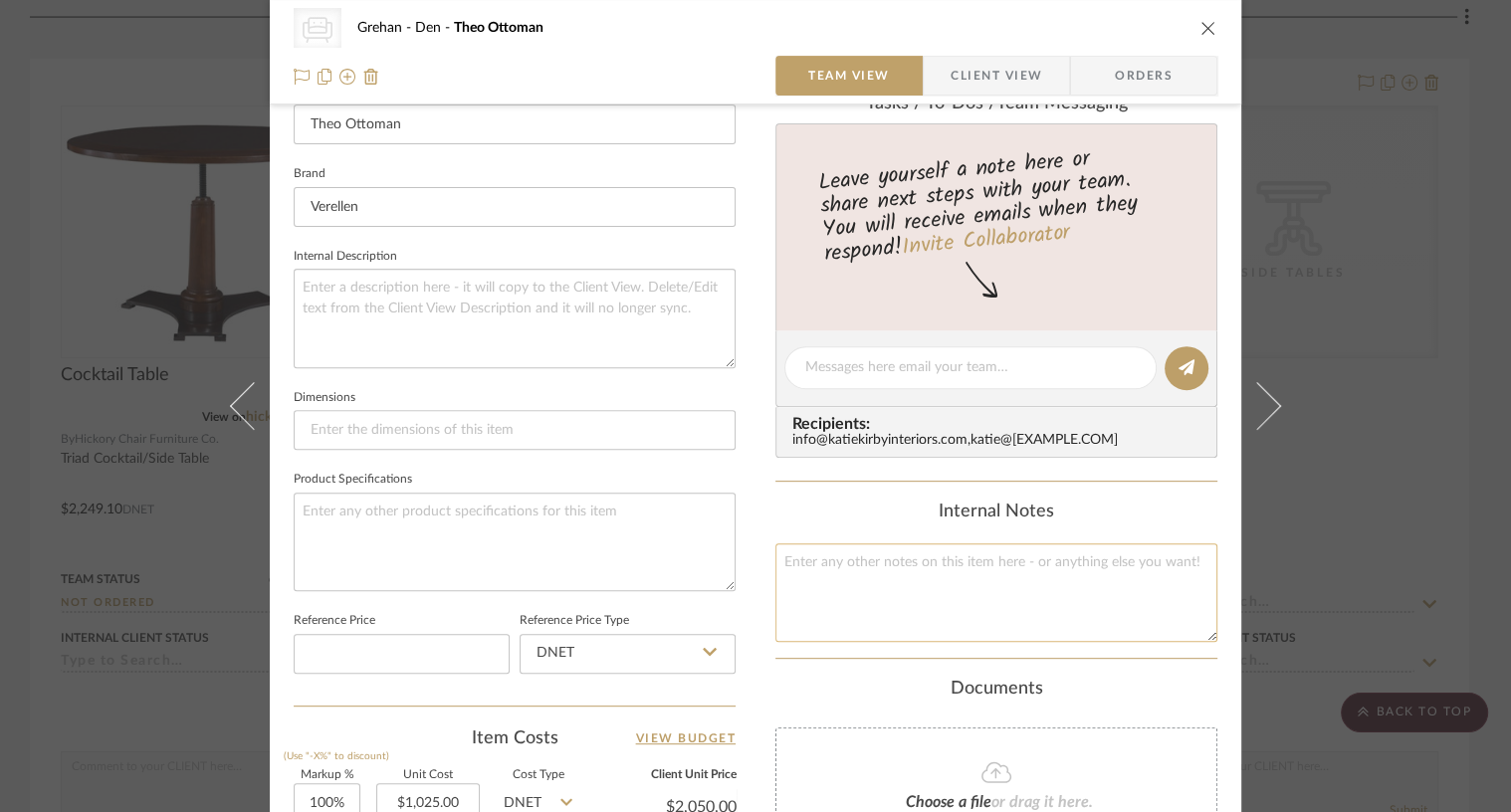 click 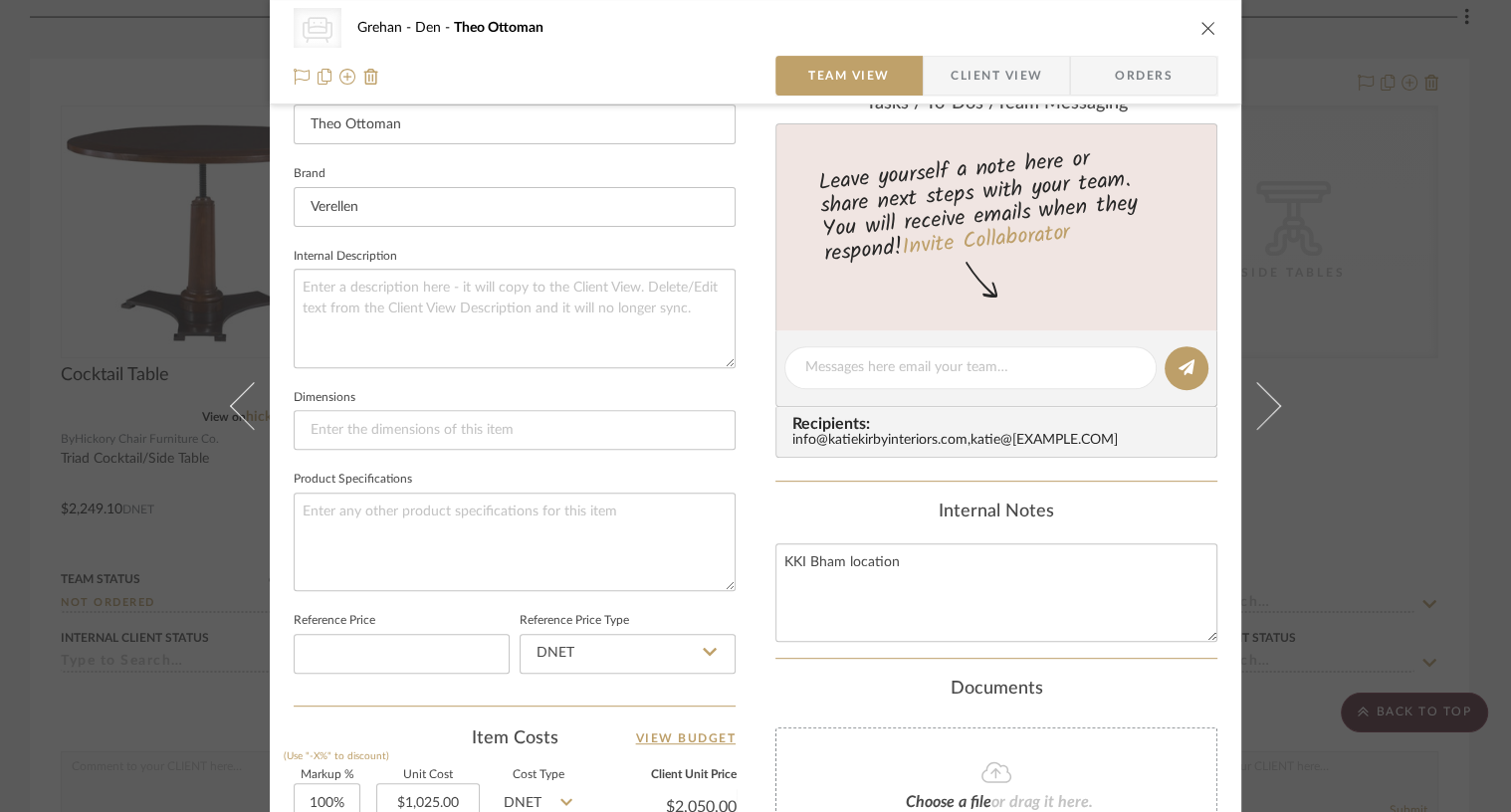 click on "Internal Notes" 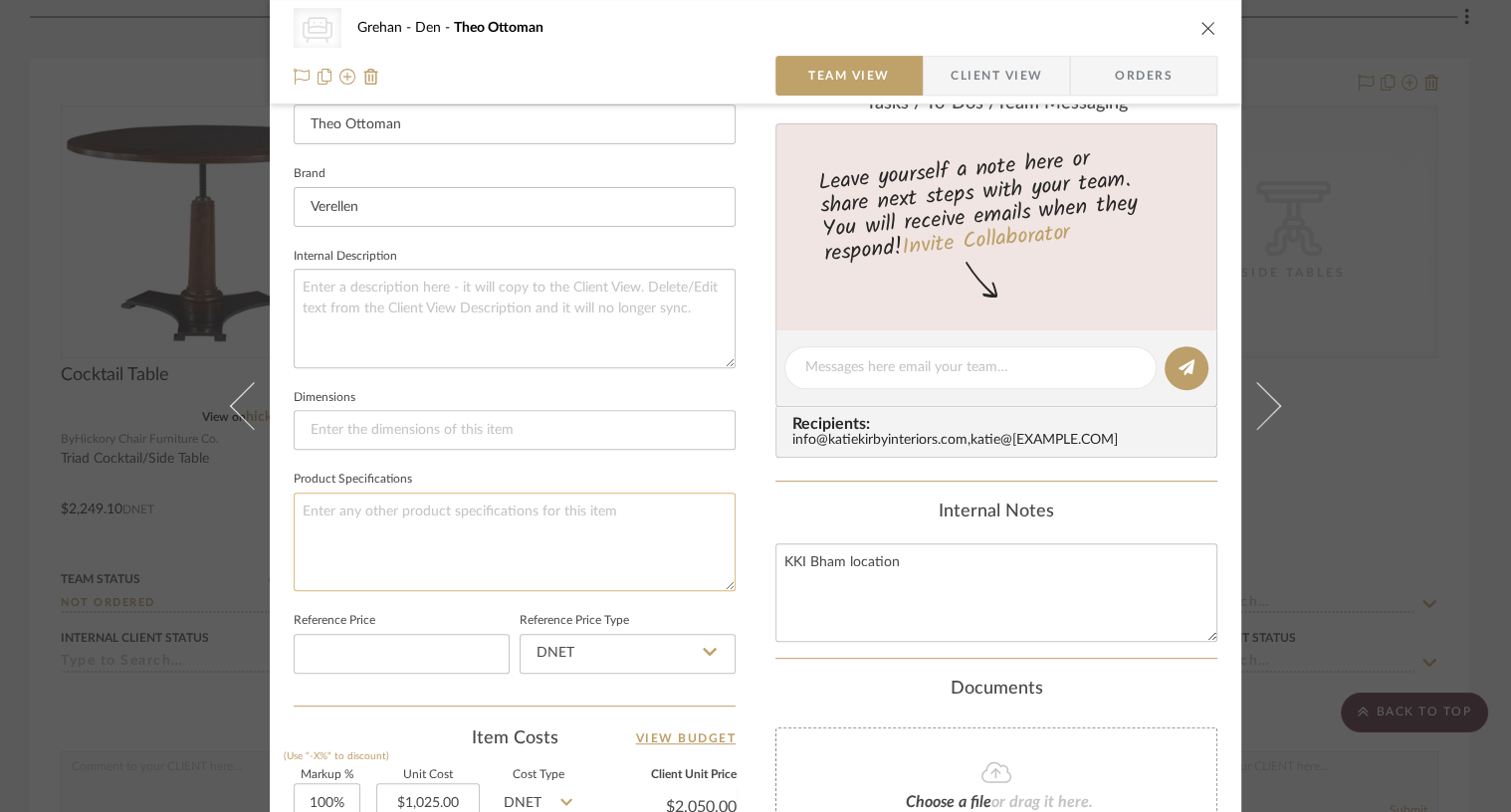 click 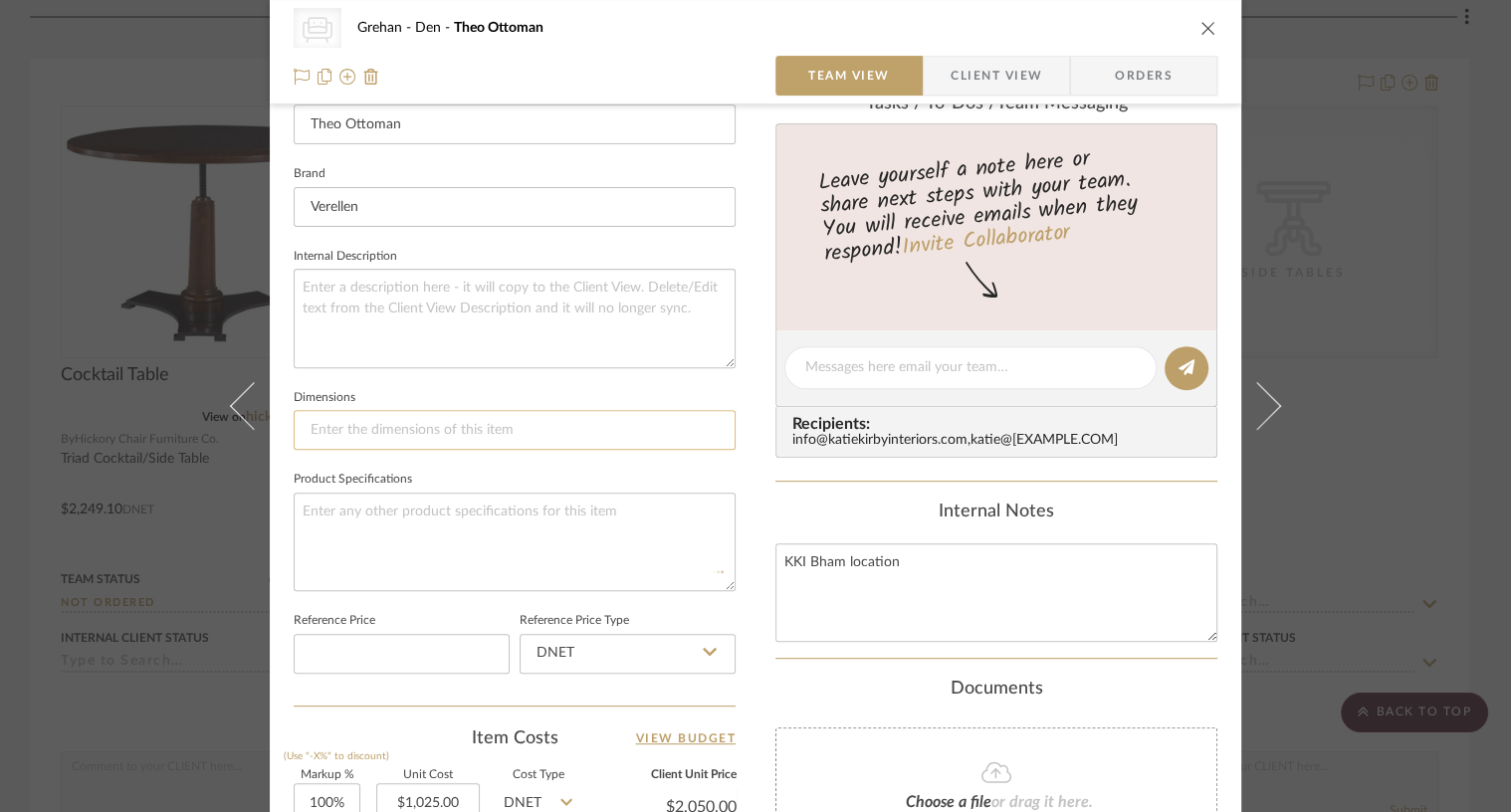 click 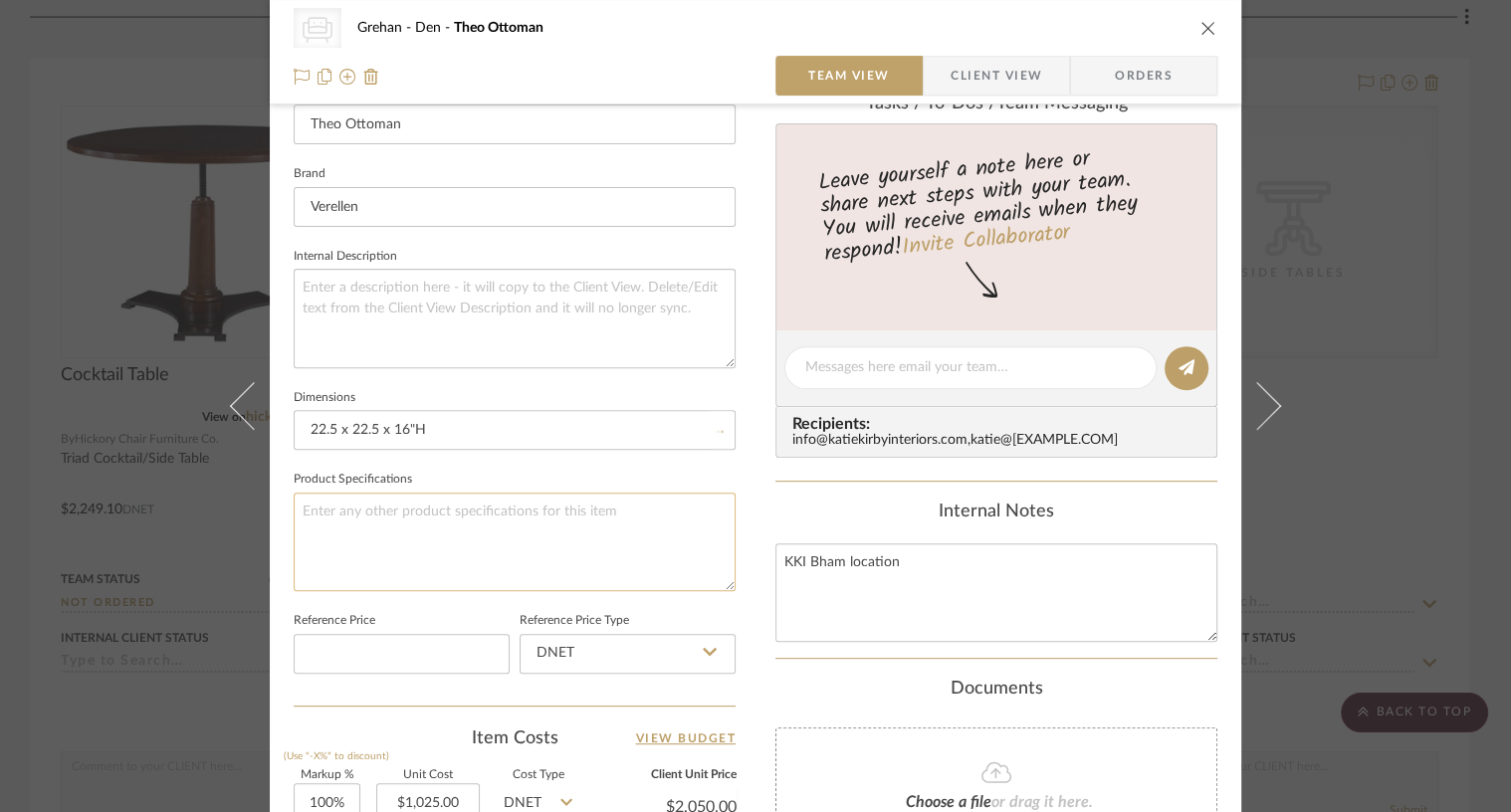 click 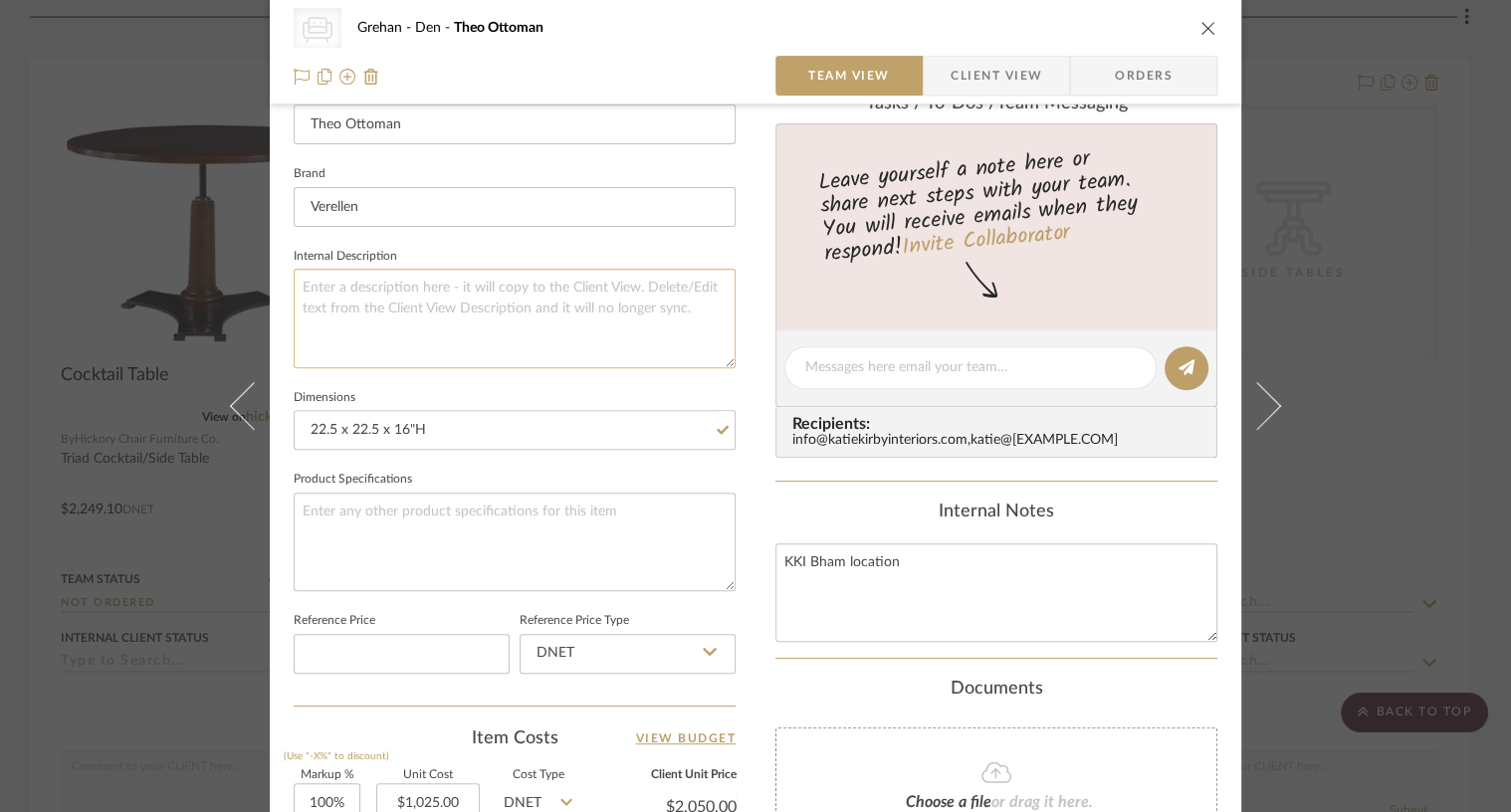click 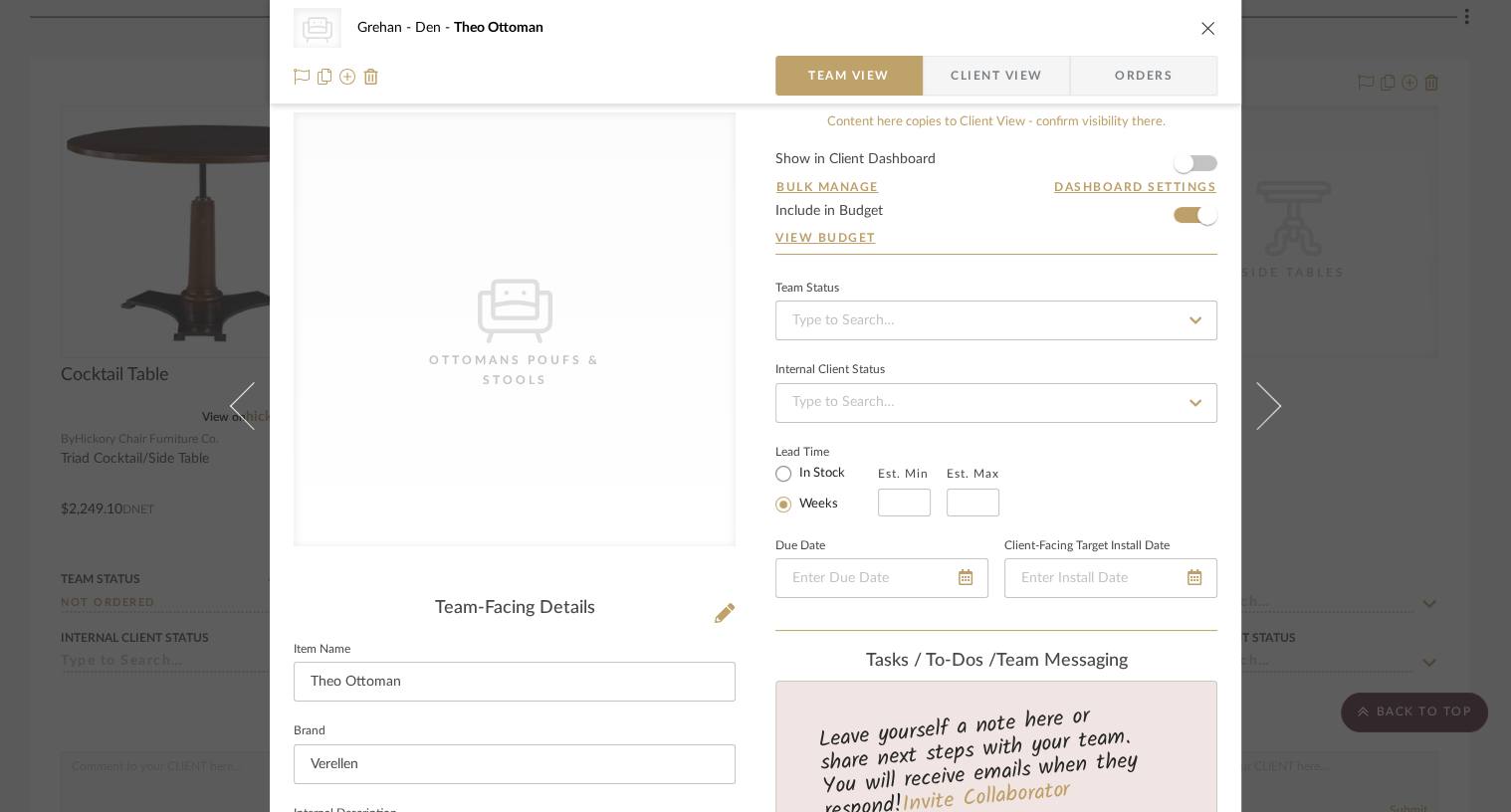 scroll, scrollTop: 0, scrollLeft: 0, axis: both 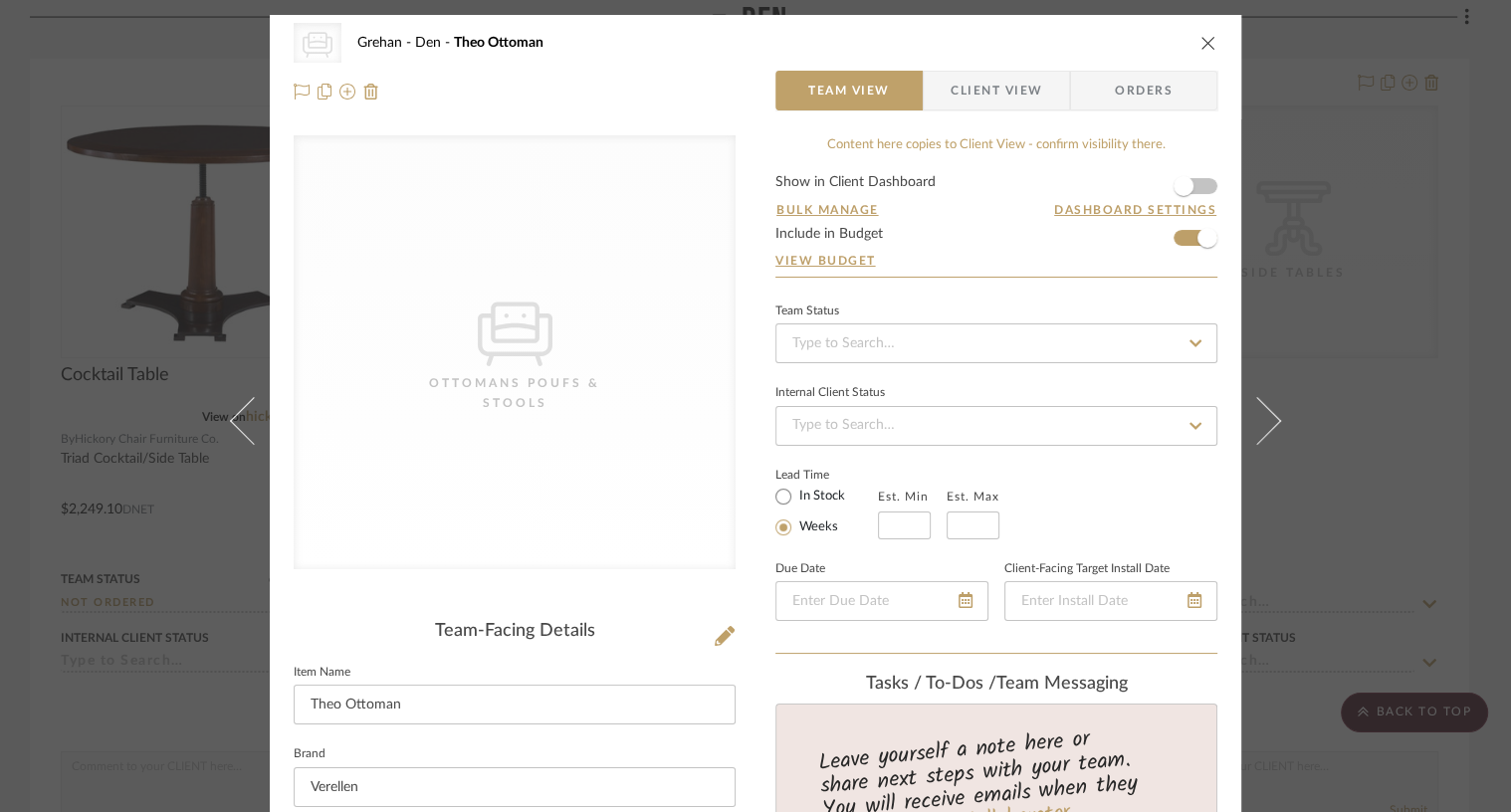 click 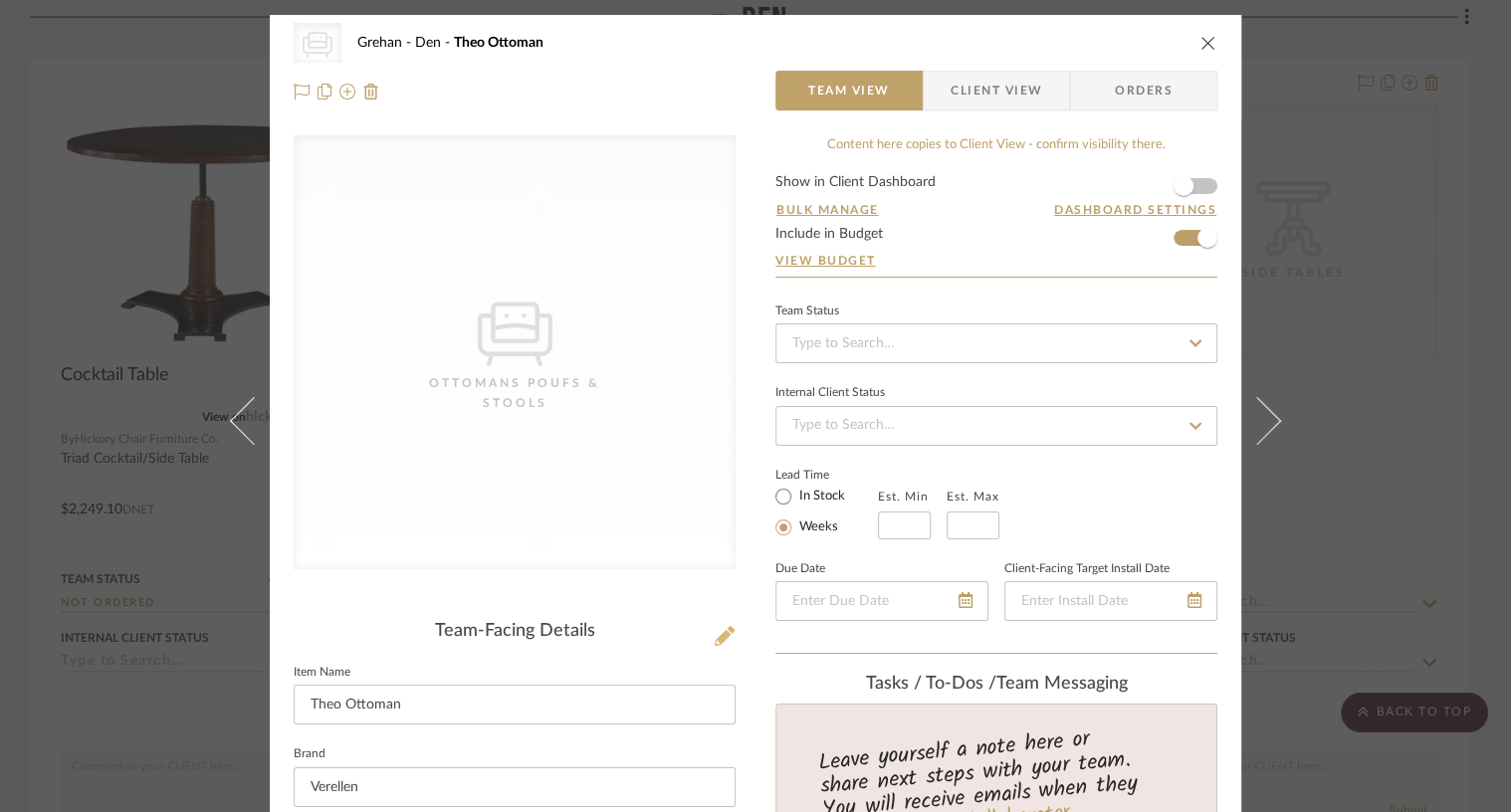click 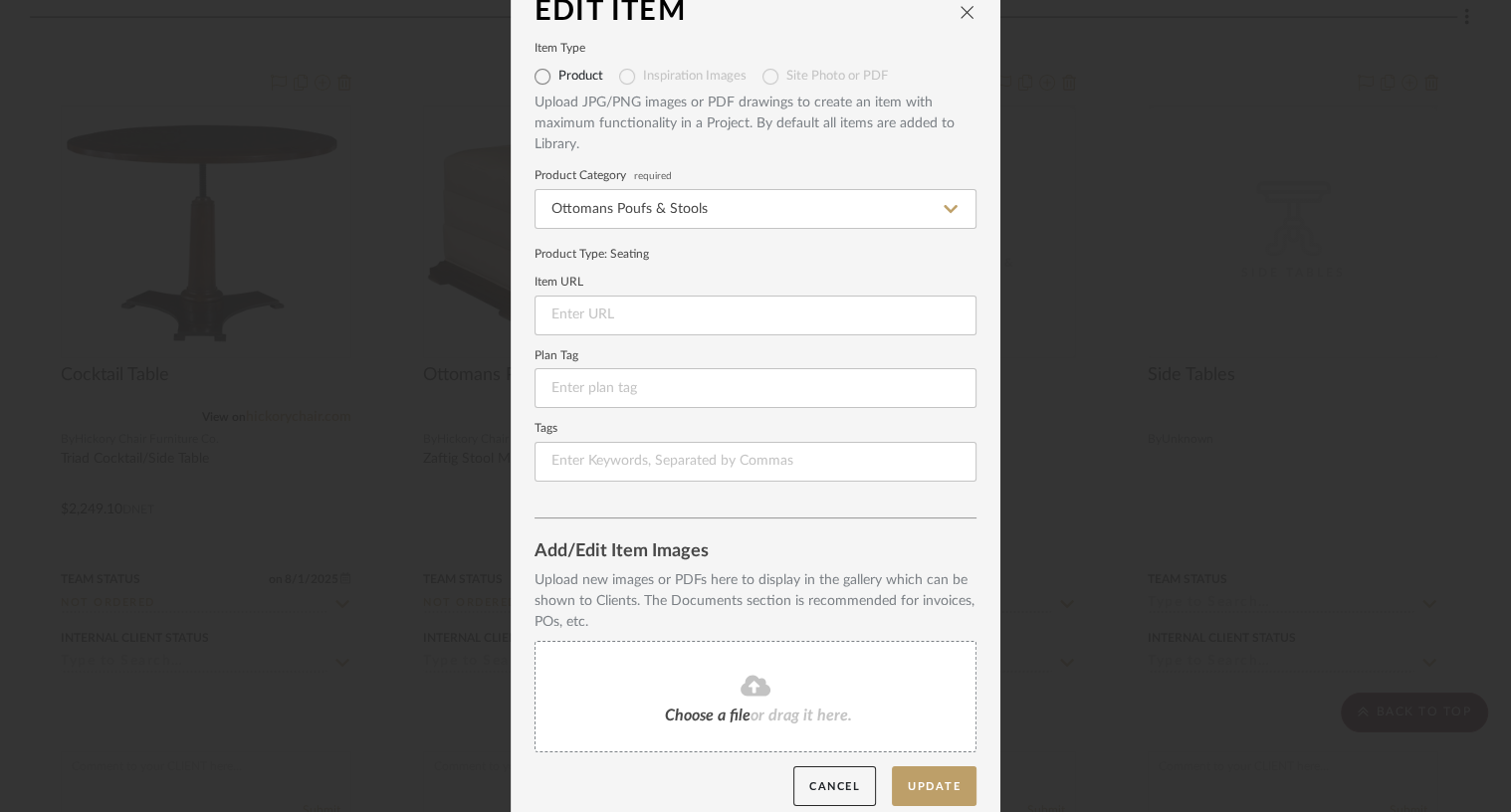 scroll, scrollTop: 43, scrollLeft: 0, axis: vertical 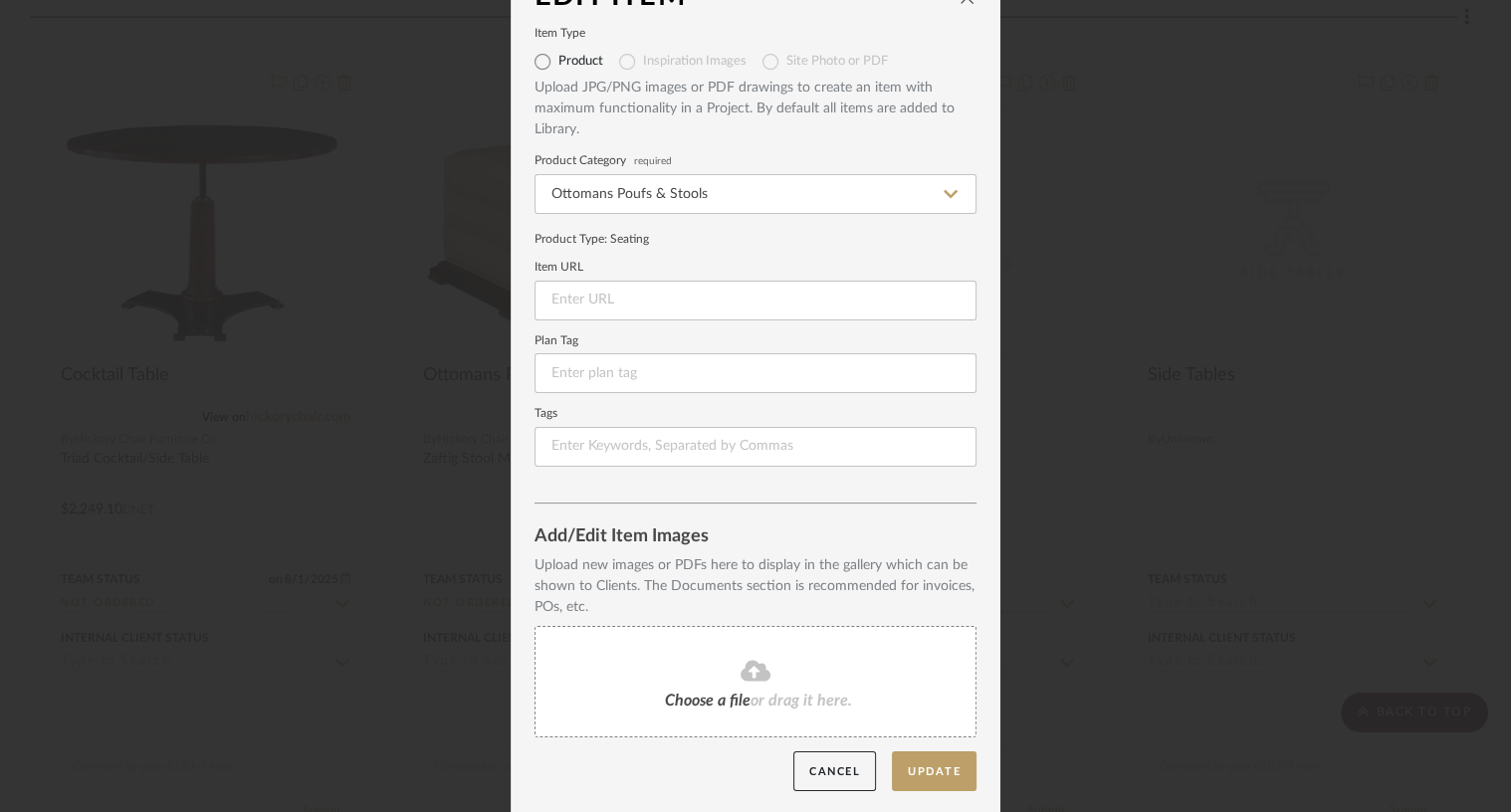 click on "Choose a file  or drag it here." 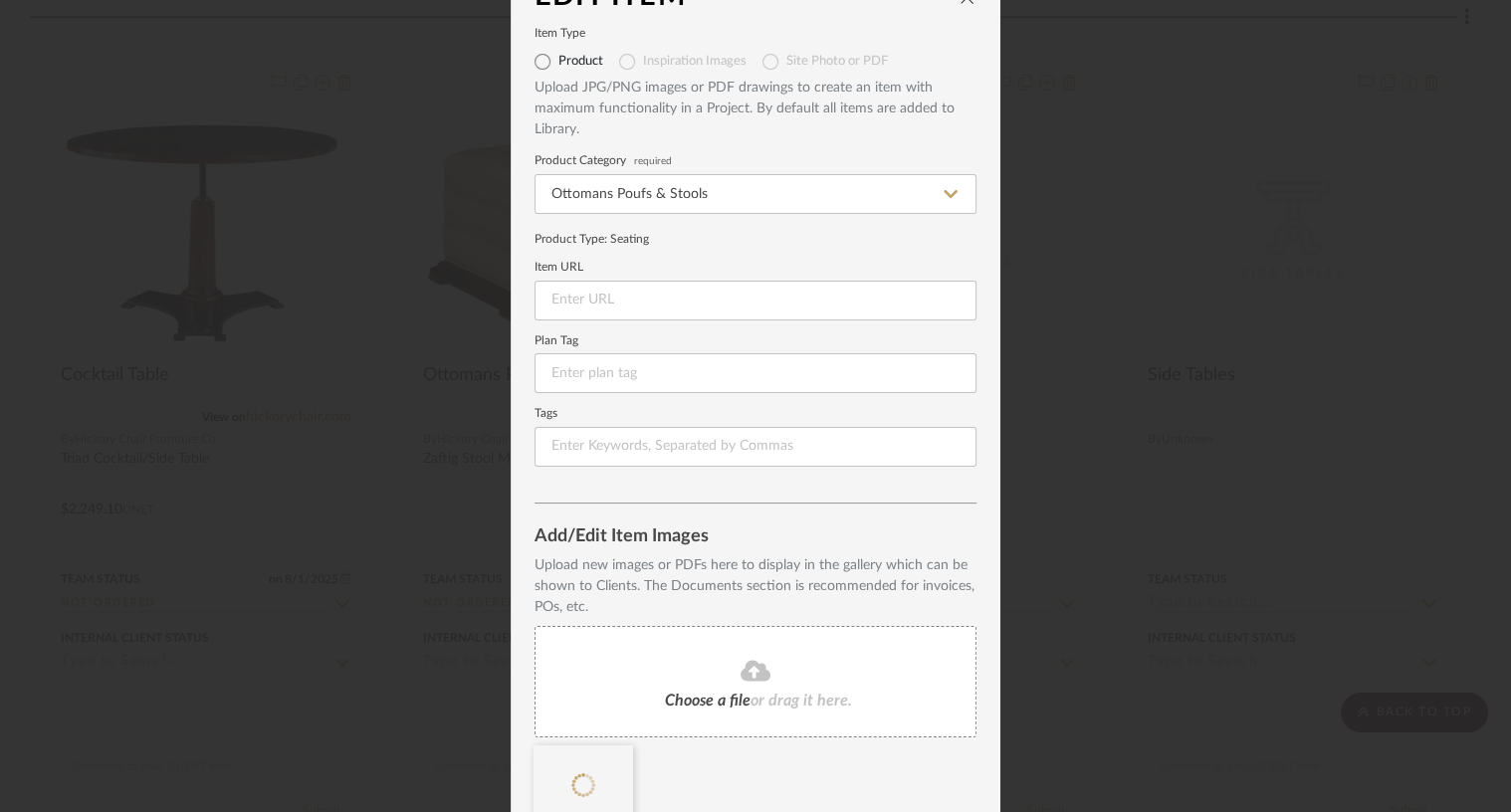 scroll, scrollTop: 134, scrollLeft: 0, axis: vertical 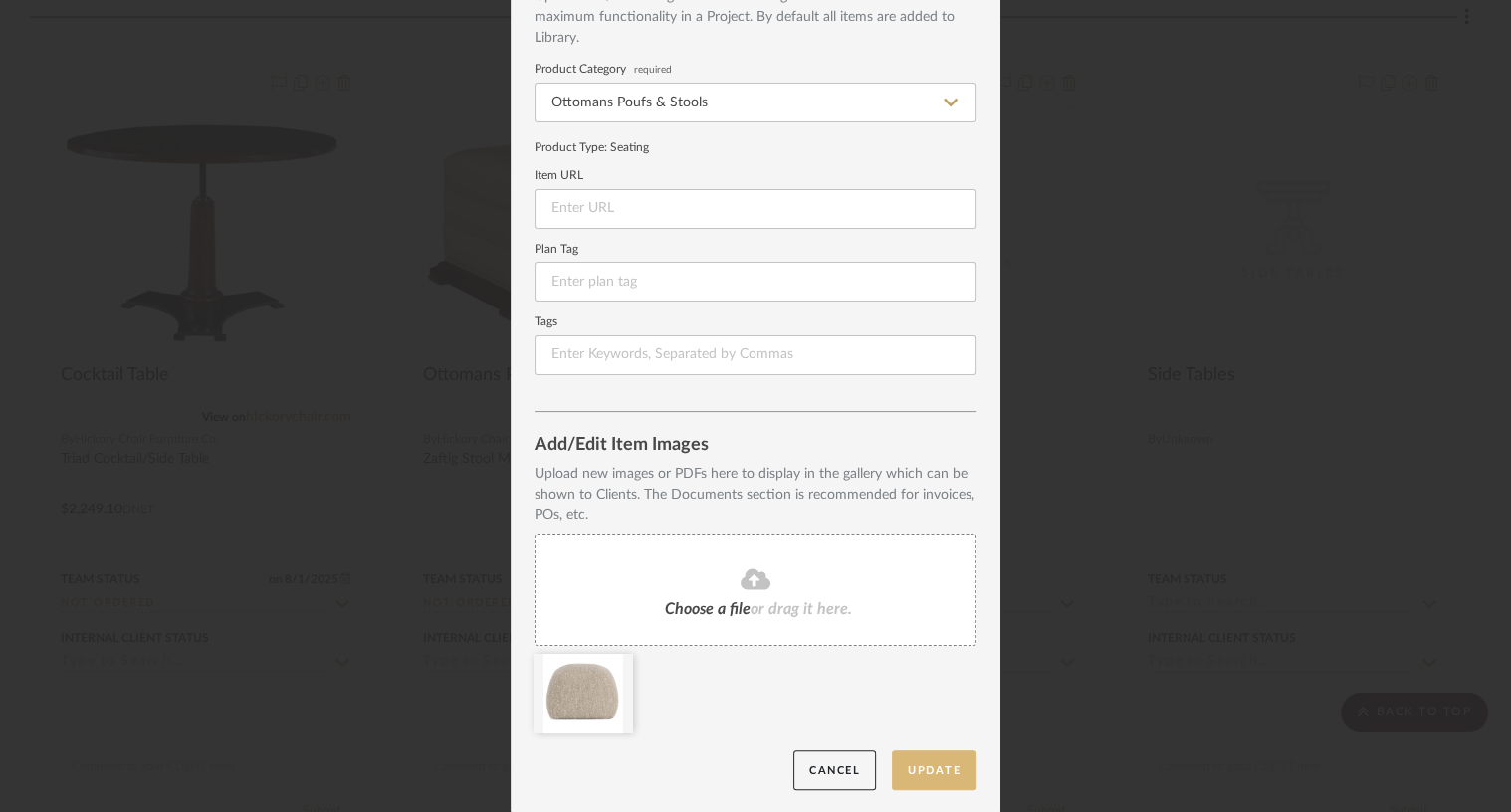 click on "Update" at bounding box center [934, 770] 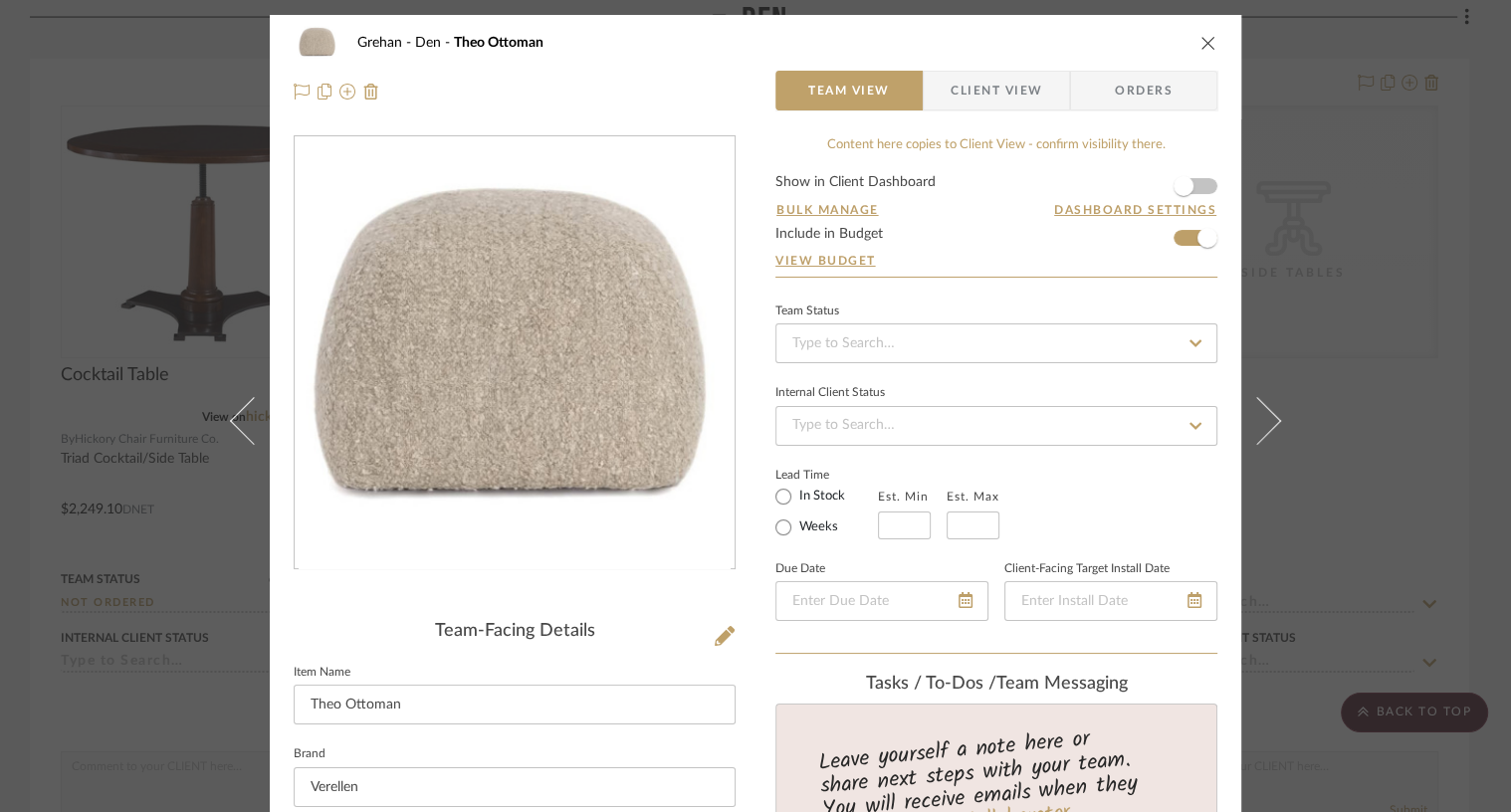 click at bounding box center [1208, 43] 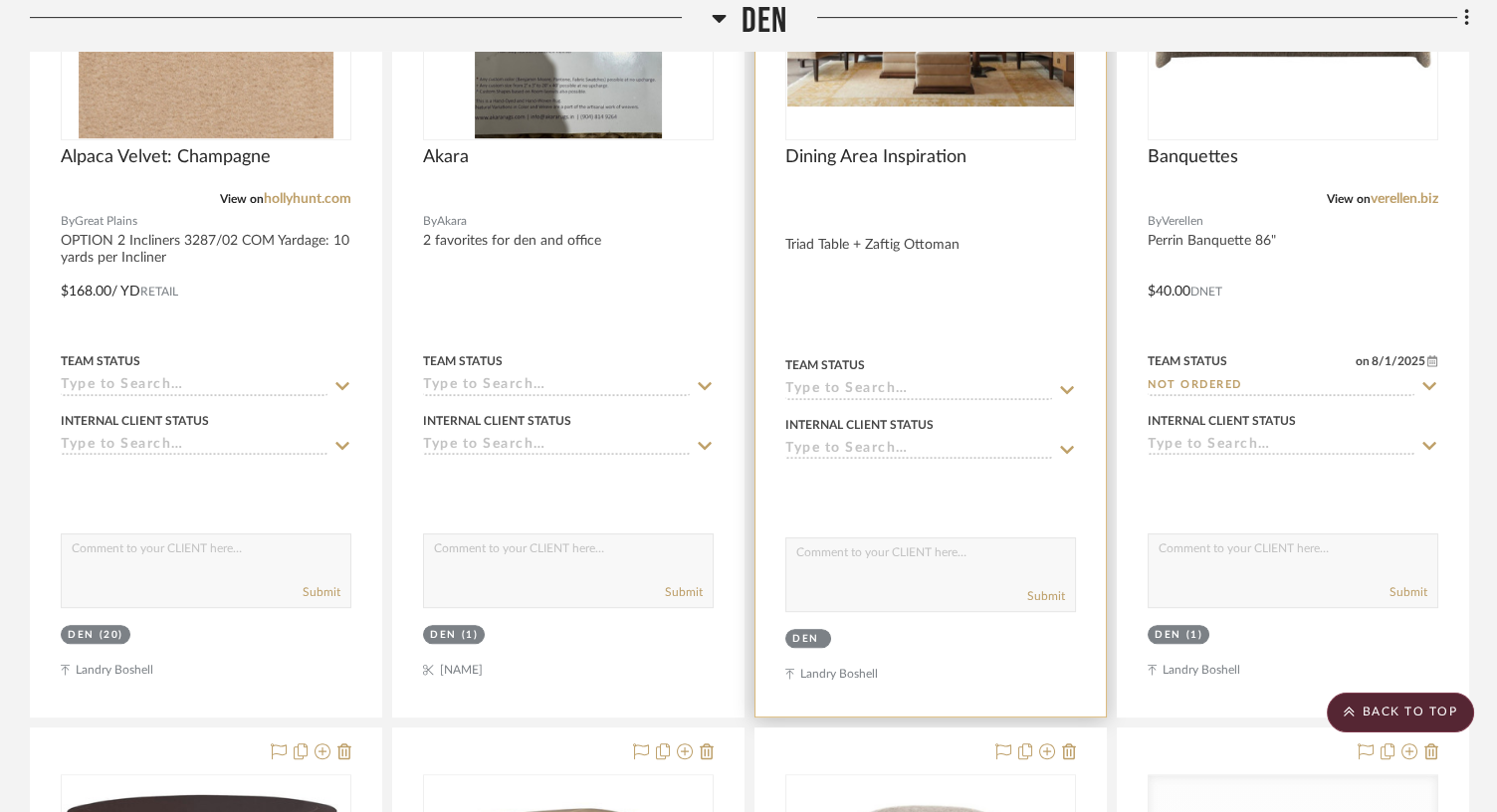 scroll, scrollTop: 1609, scrollLeft: 0, axis: vertical 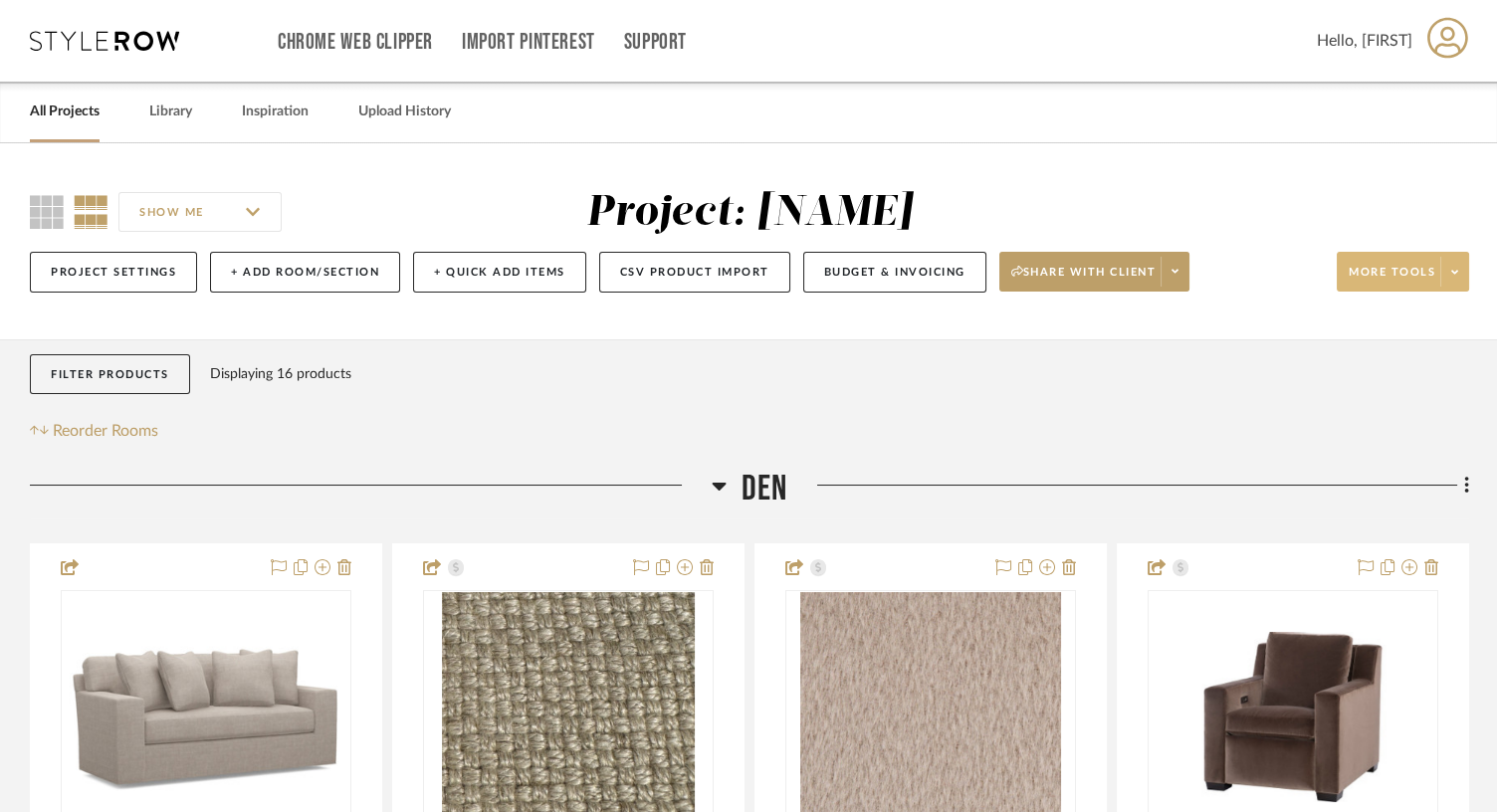 click 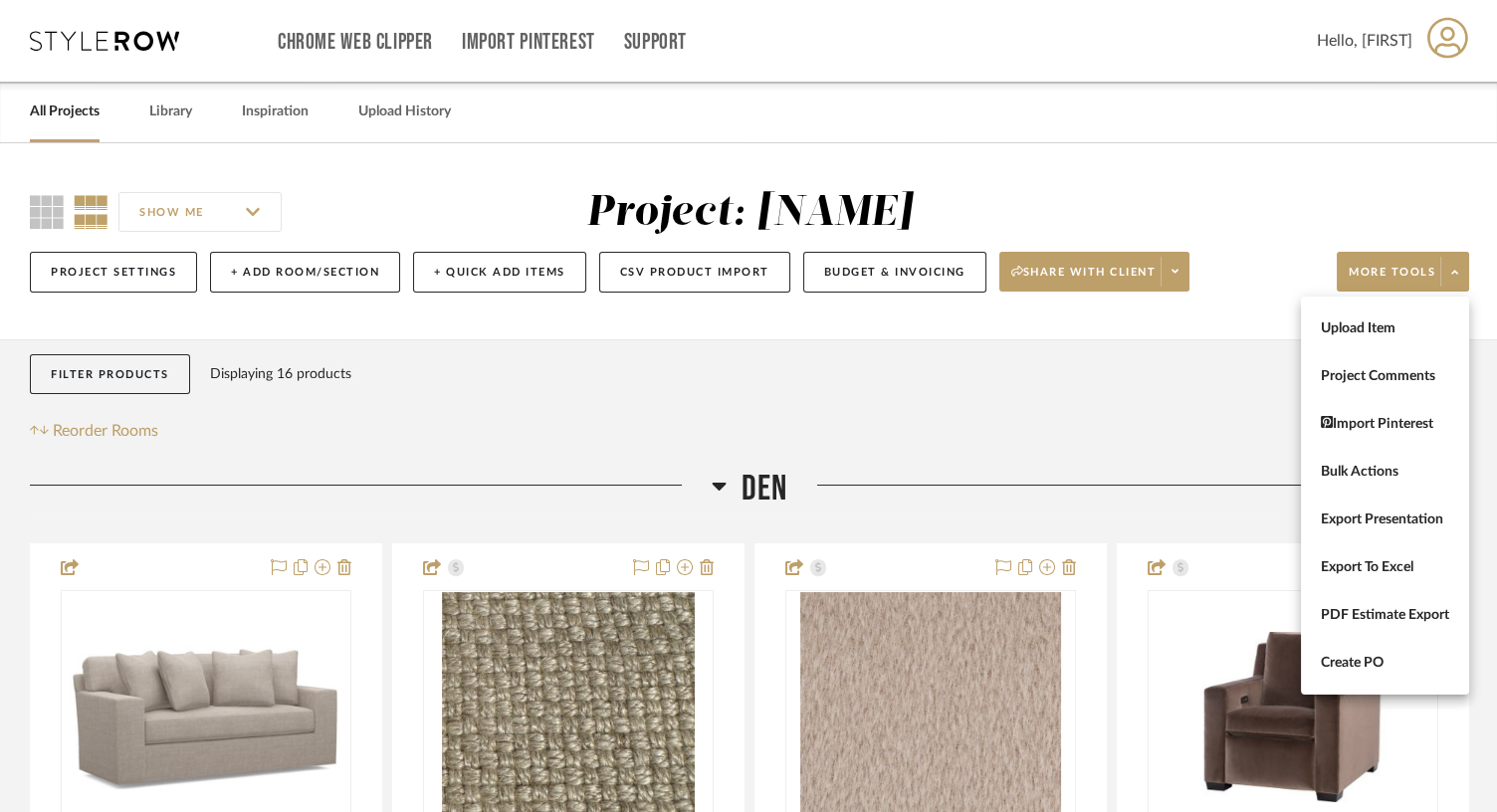click at bounding box center [748, 406] 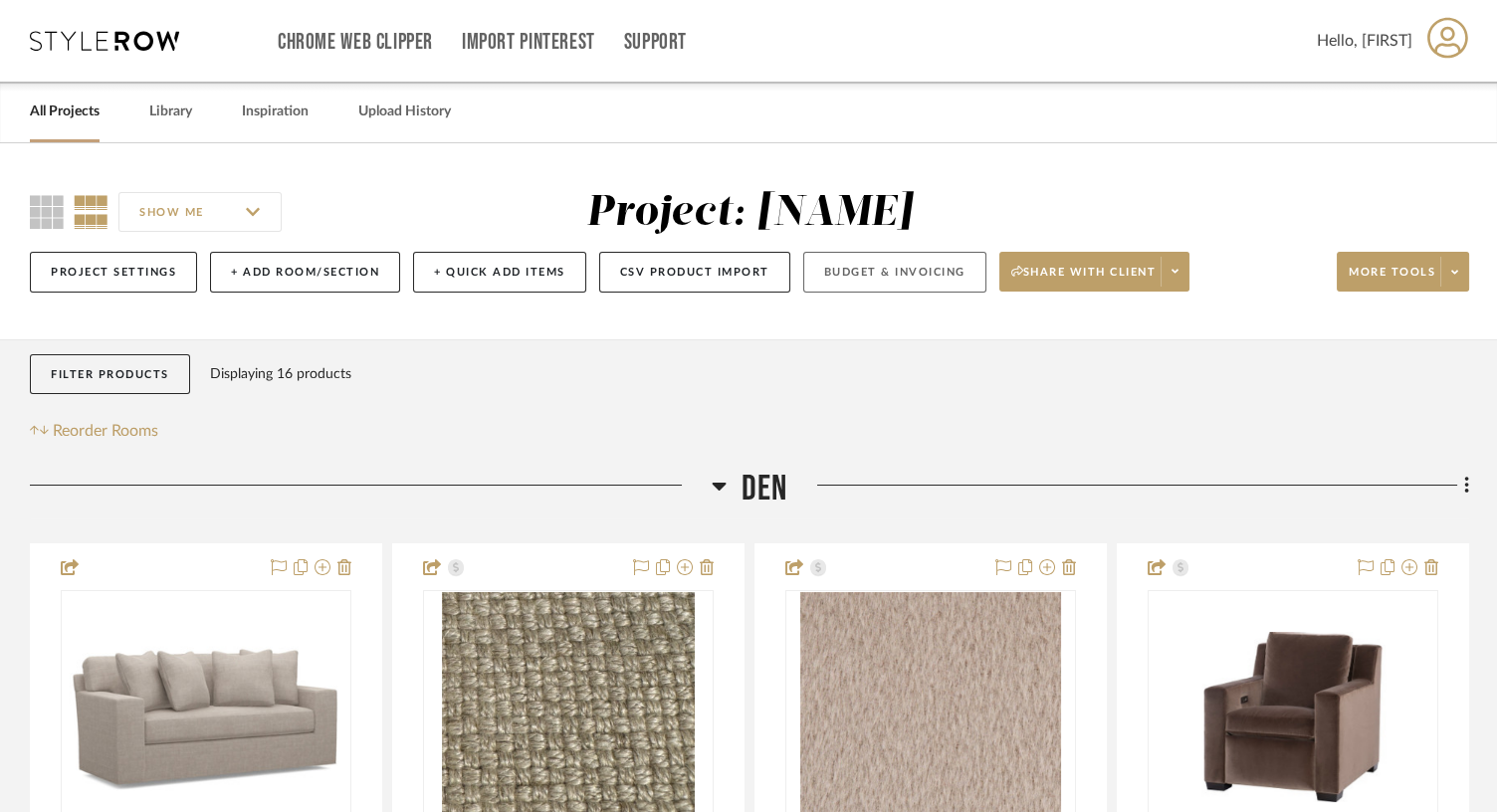 click on "Budget & Invoicing" 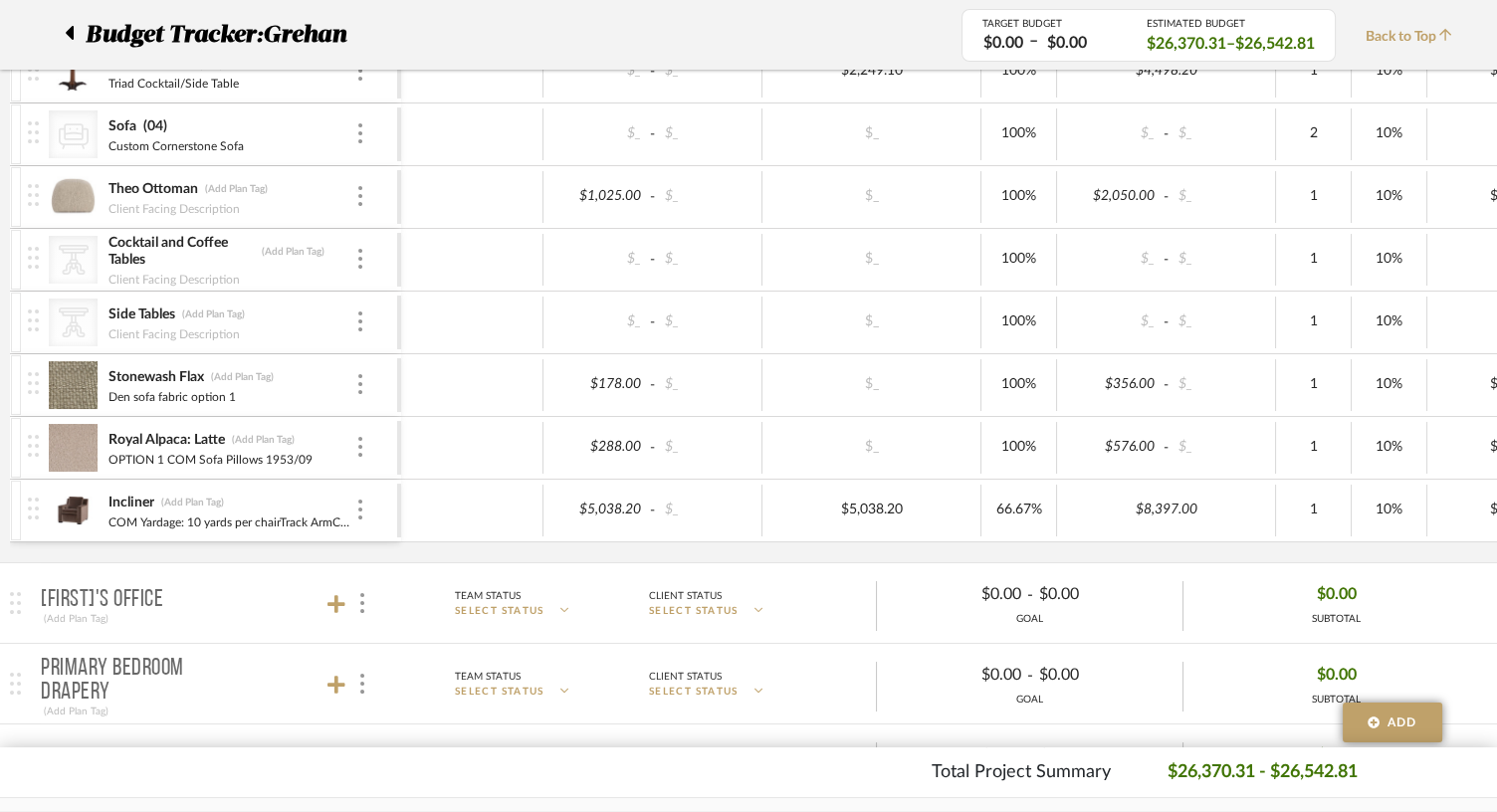 scroll, scrollTop: 717, scrollLeft: 0, axis: vertical 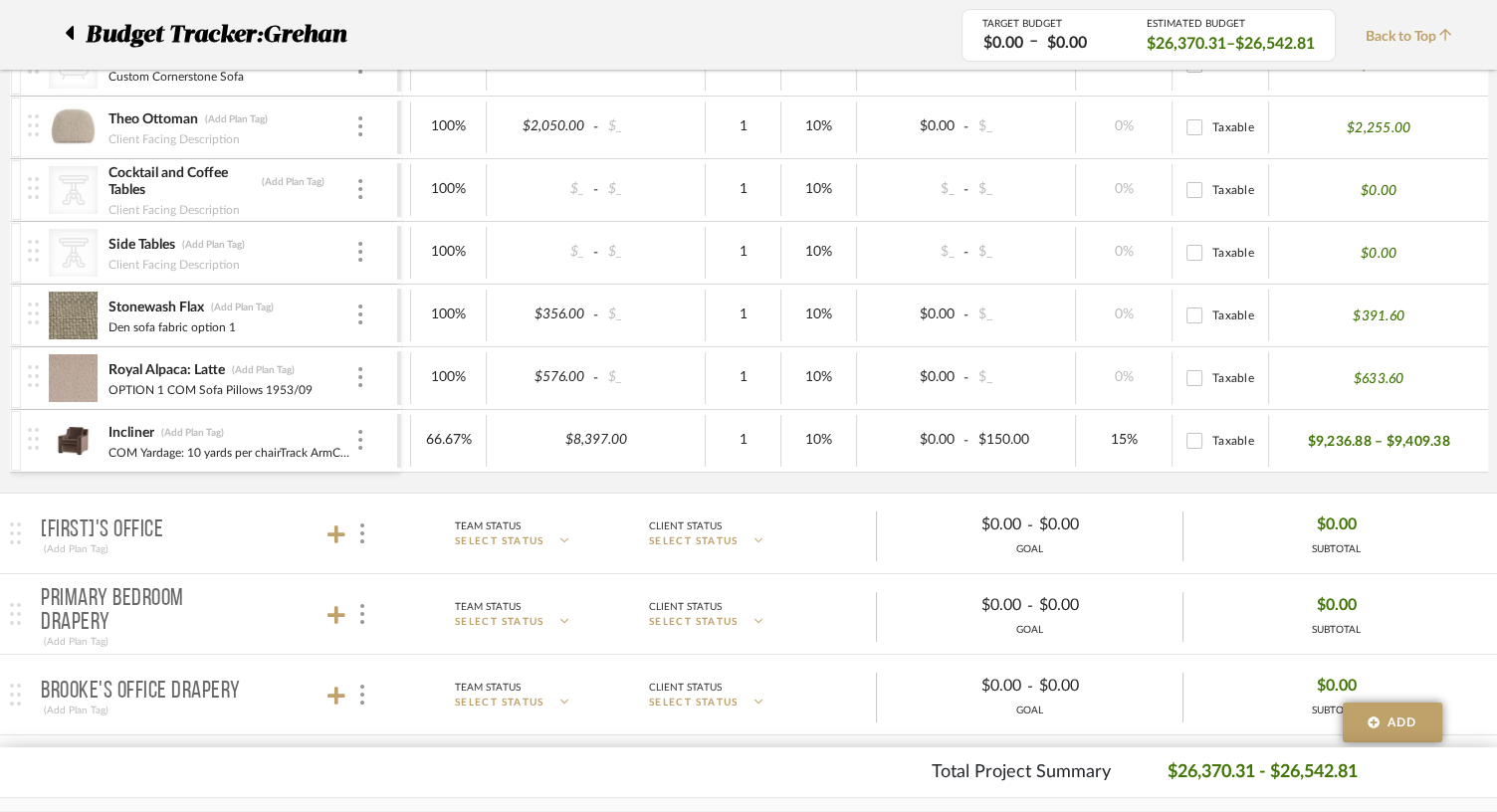 click on "$9,236.88 – $9,409.38" at bounding box center [1378, 442] 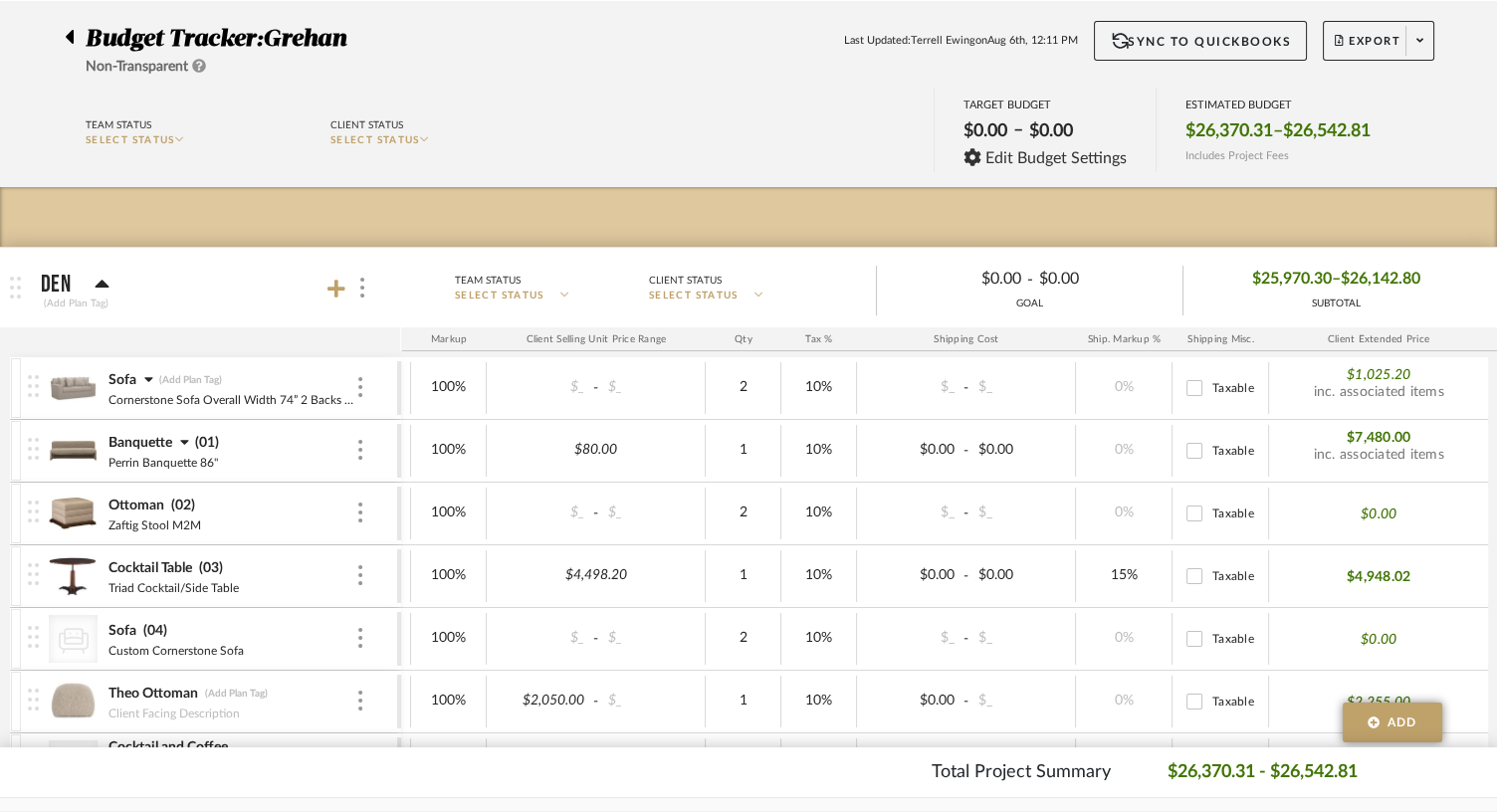 click 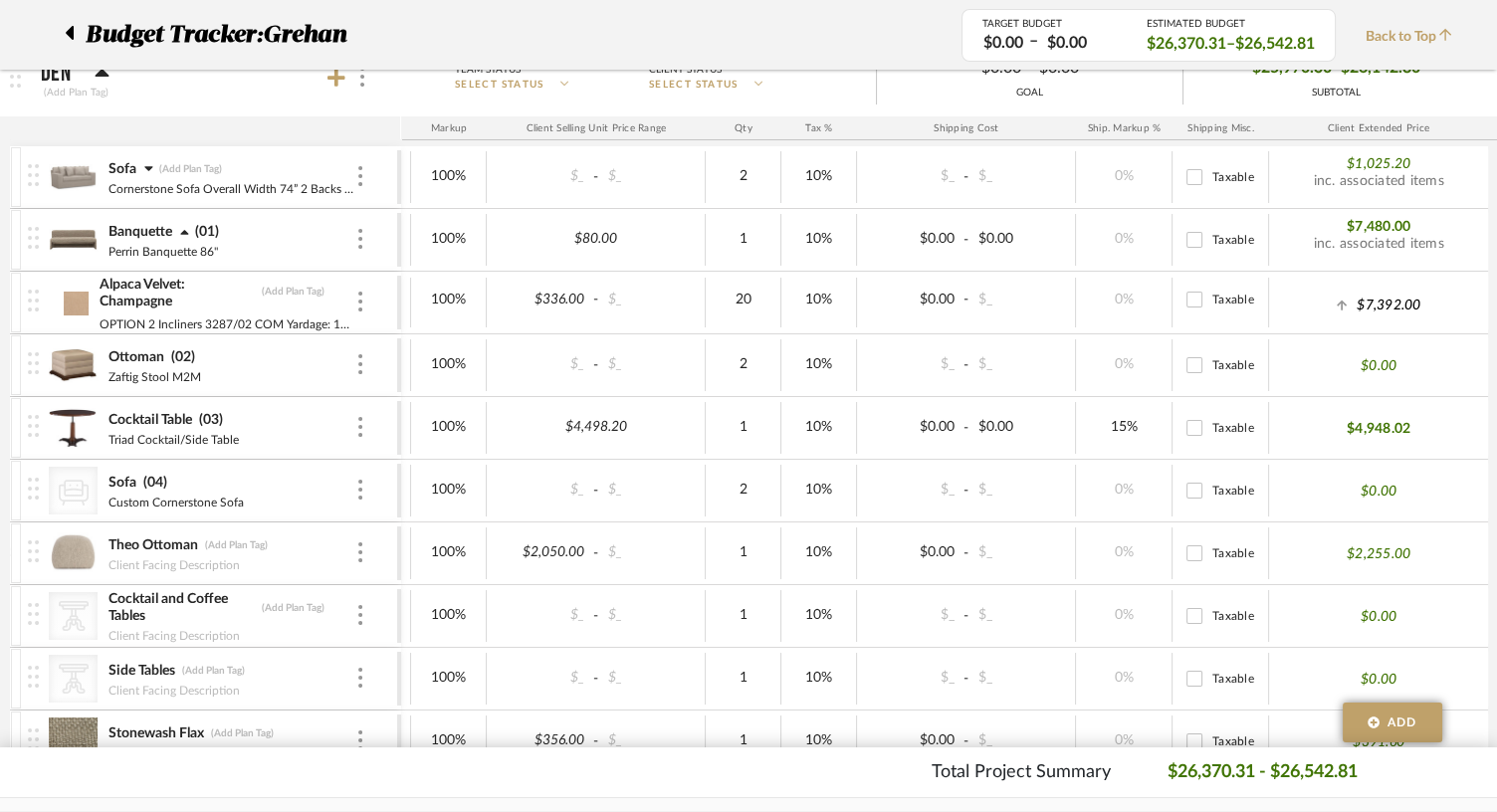 scroll, scrollTop: 364, scrollLeft: 0, axis: vertical 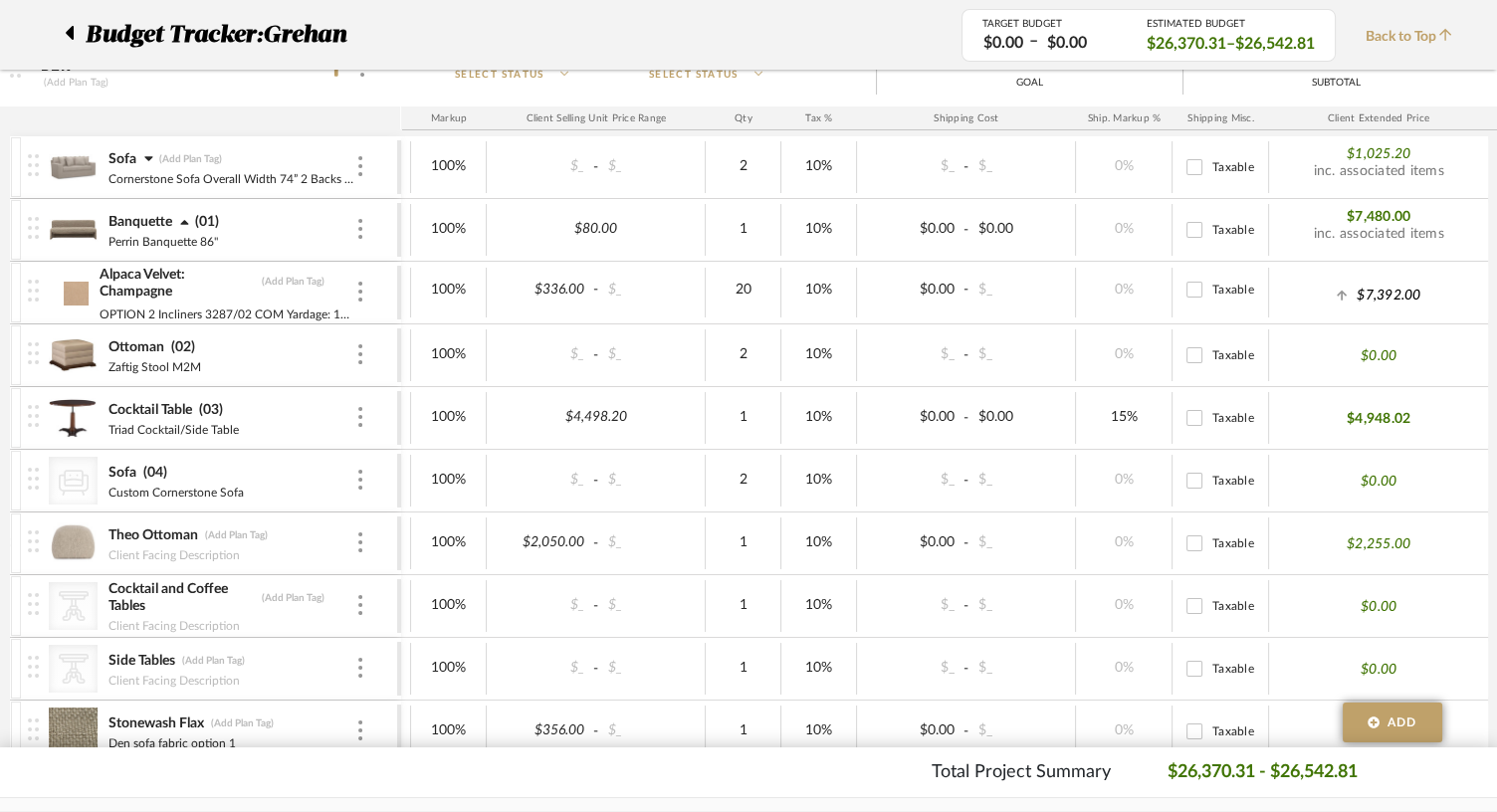 click 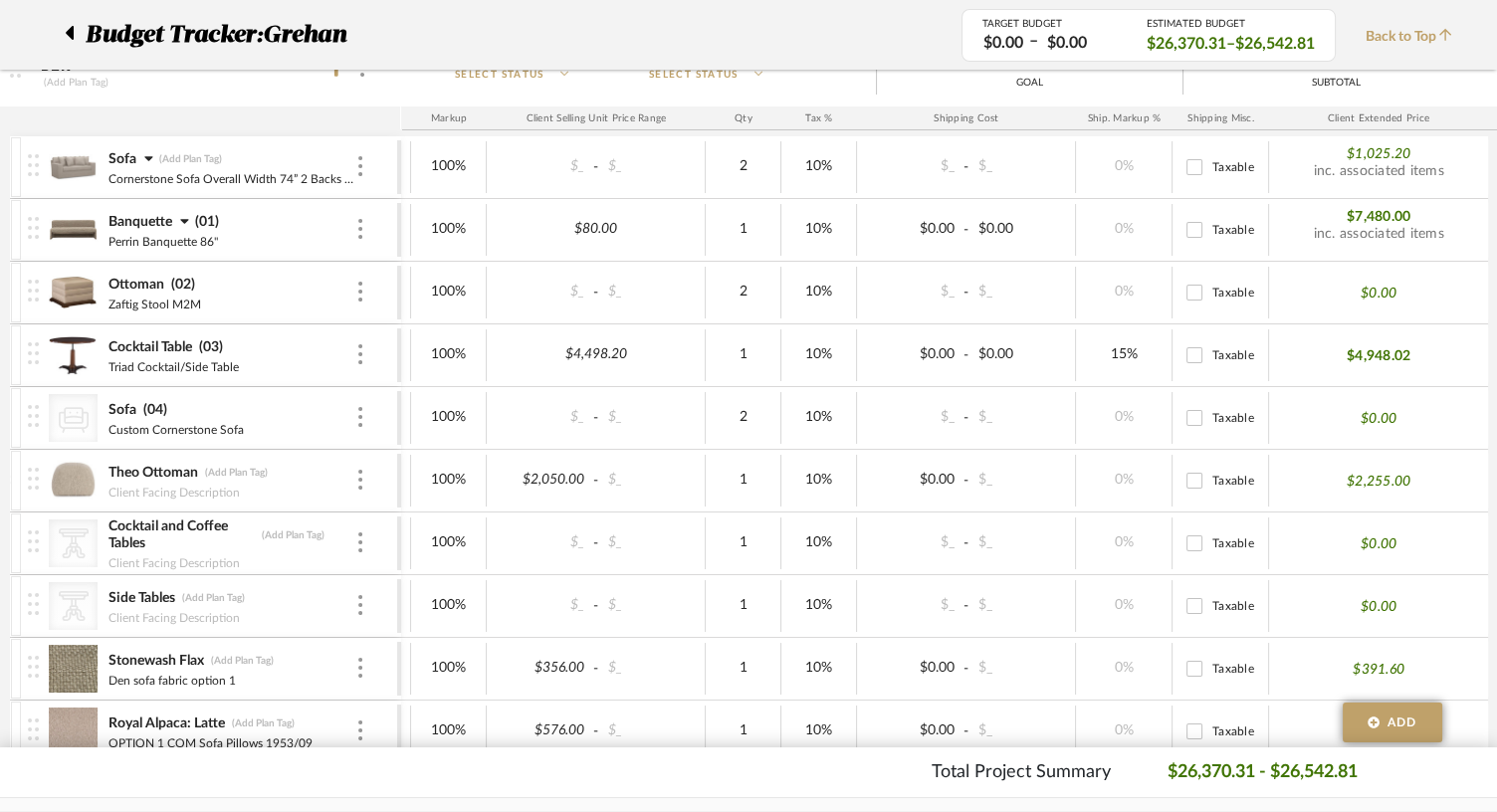 click 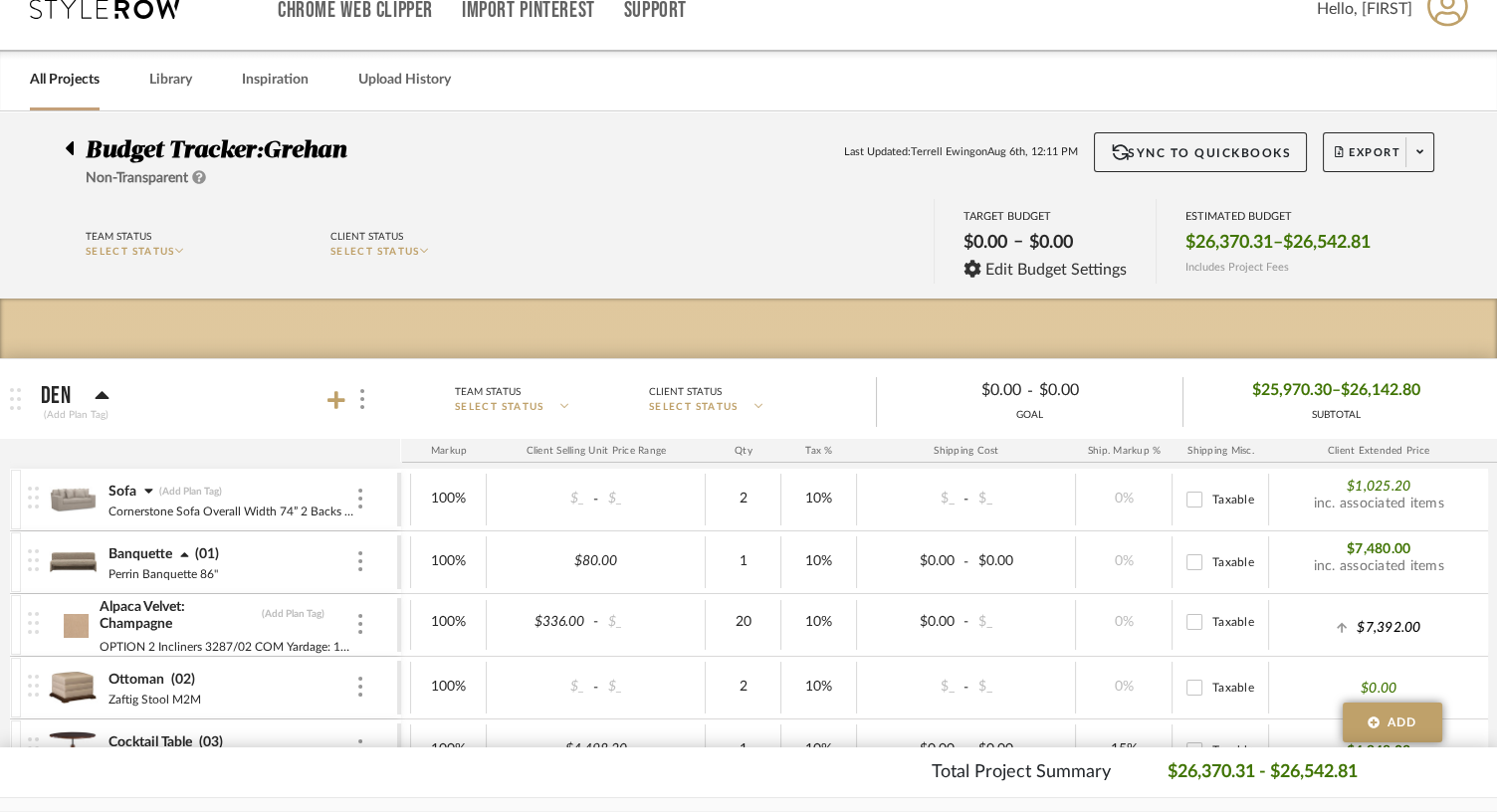 scroll, scrollTop: 0, scrollLeft: 0, axis: both 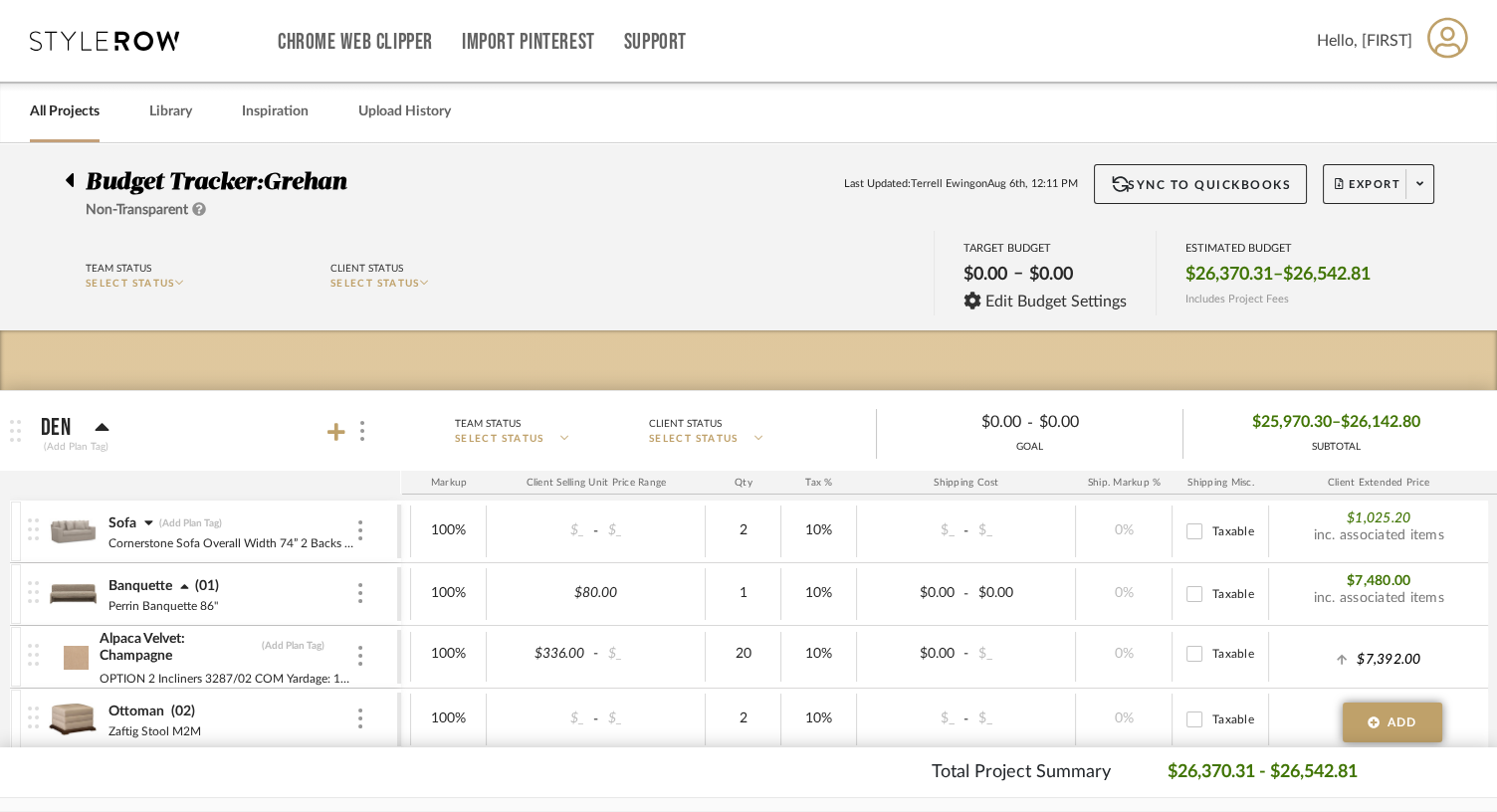 click 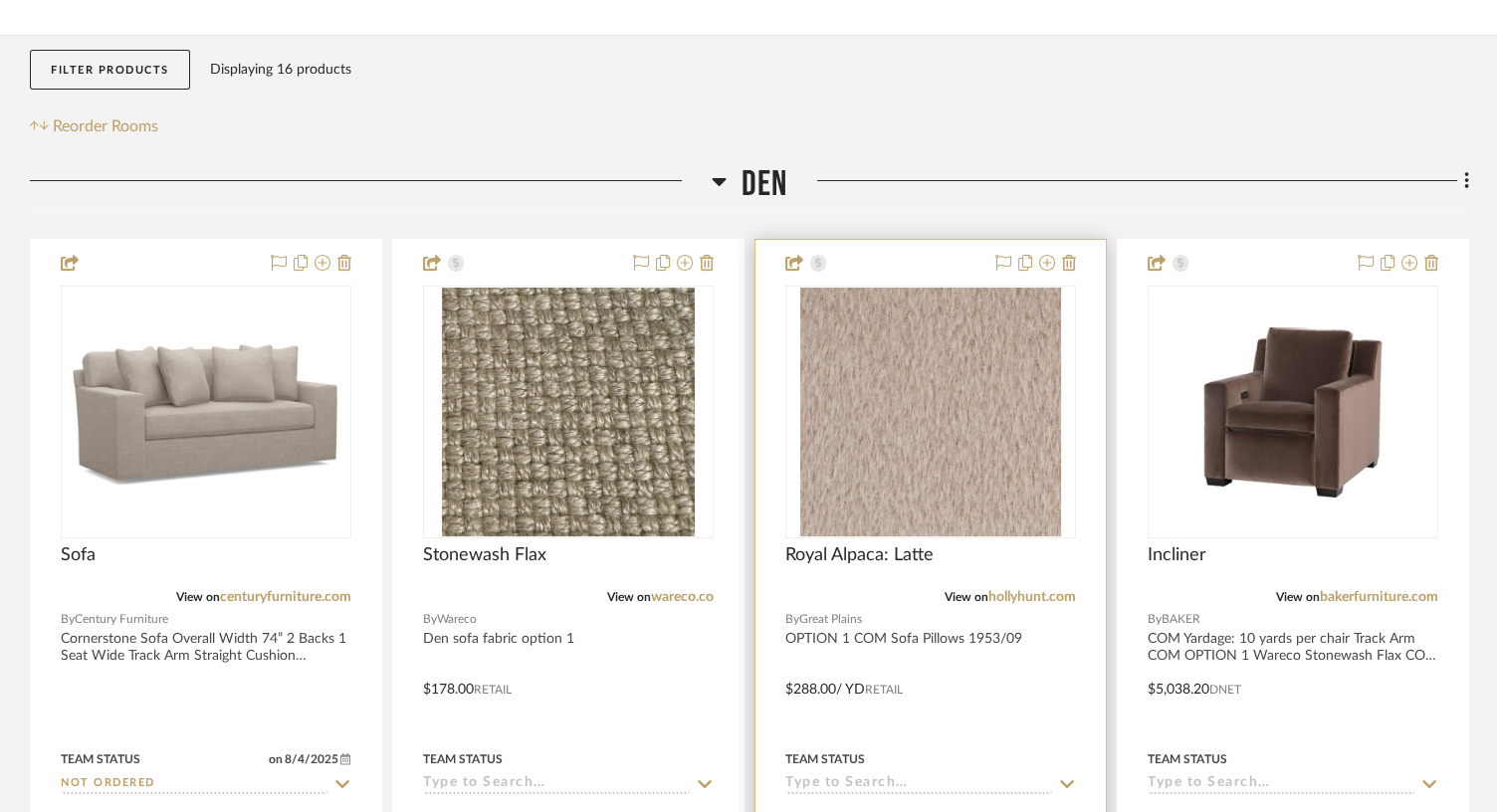 scroll, scrollTop: 478, scrollLeft: 0, axis: vertical 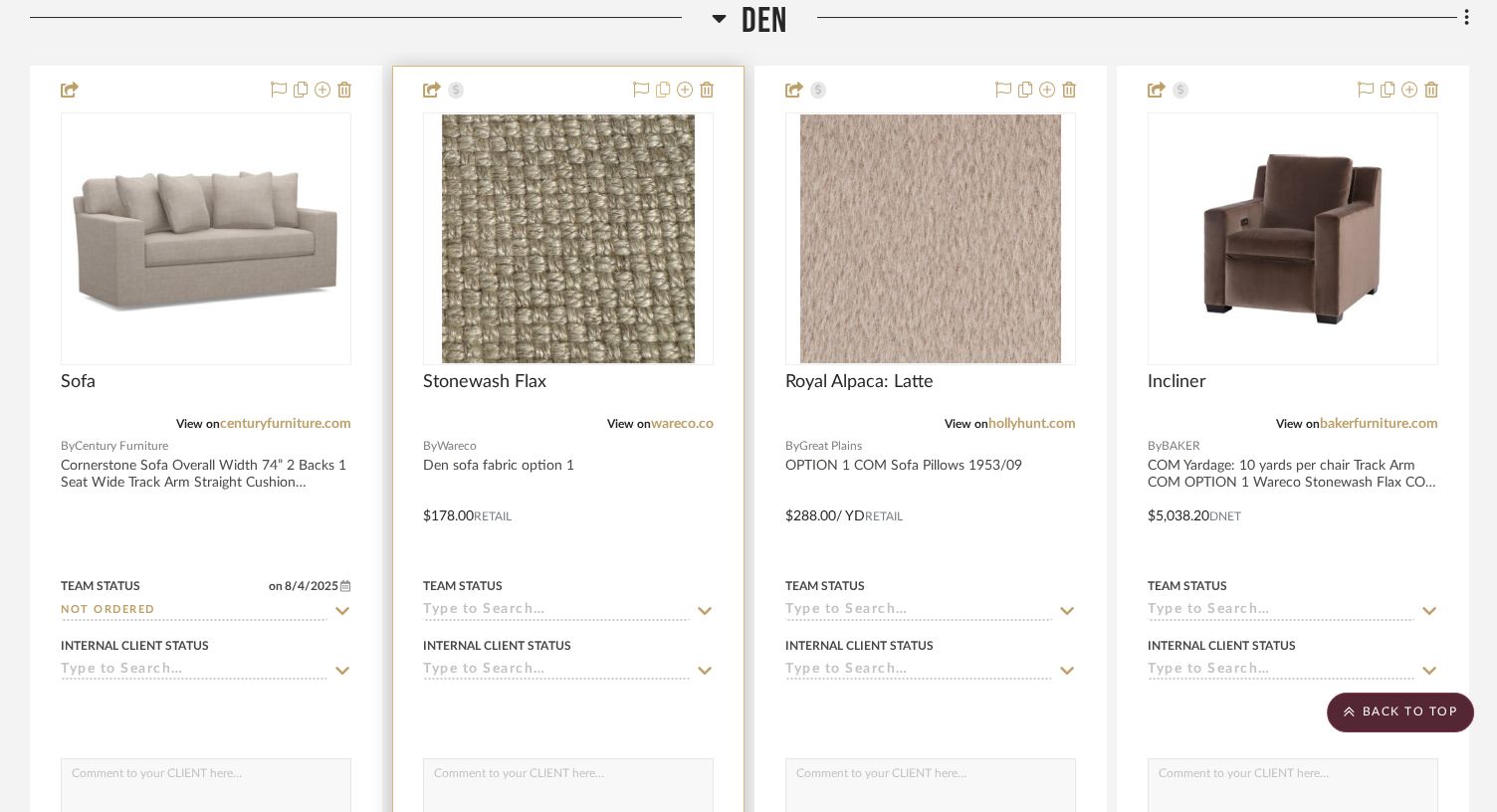 click 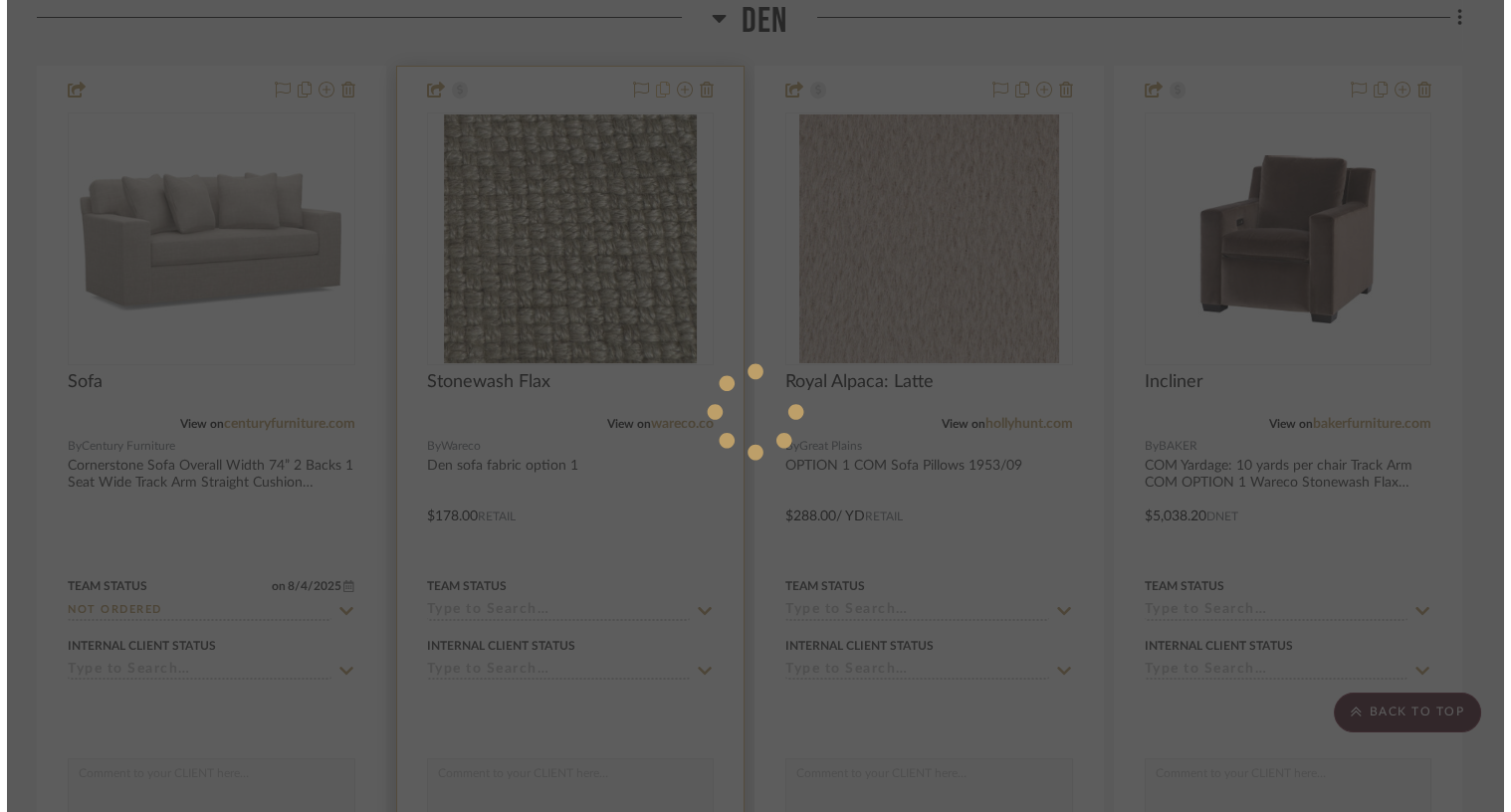 scroll, scrollTop: 0, scrollLeft: 0, axis: both 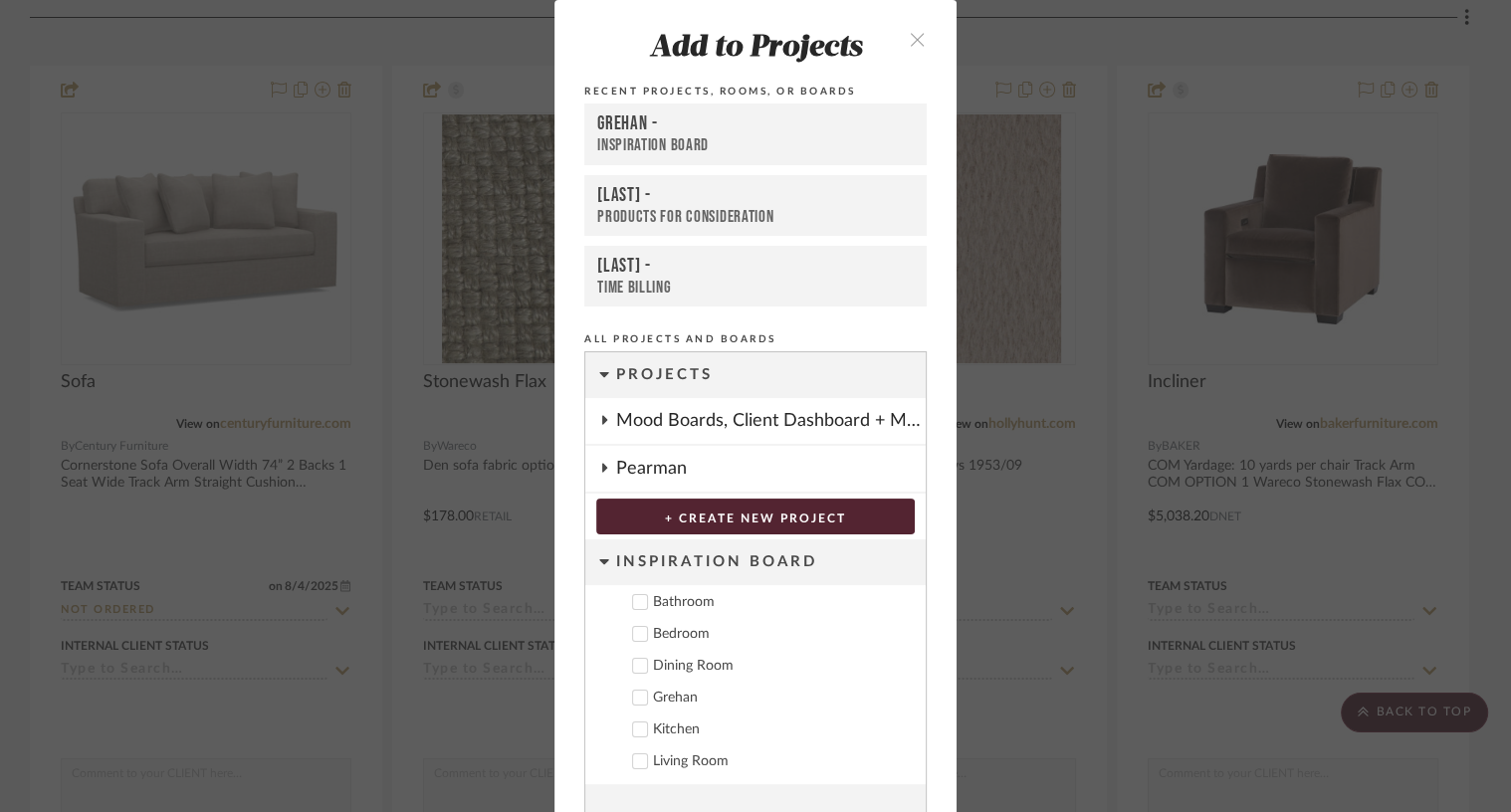 click on "Grehan -" at bounding box center (756, 124) 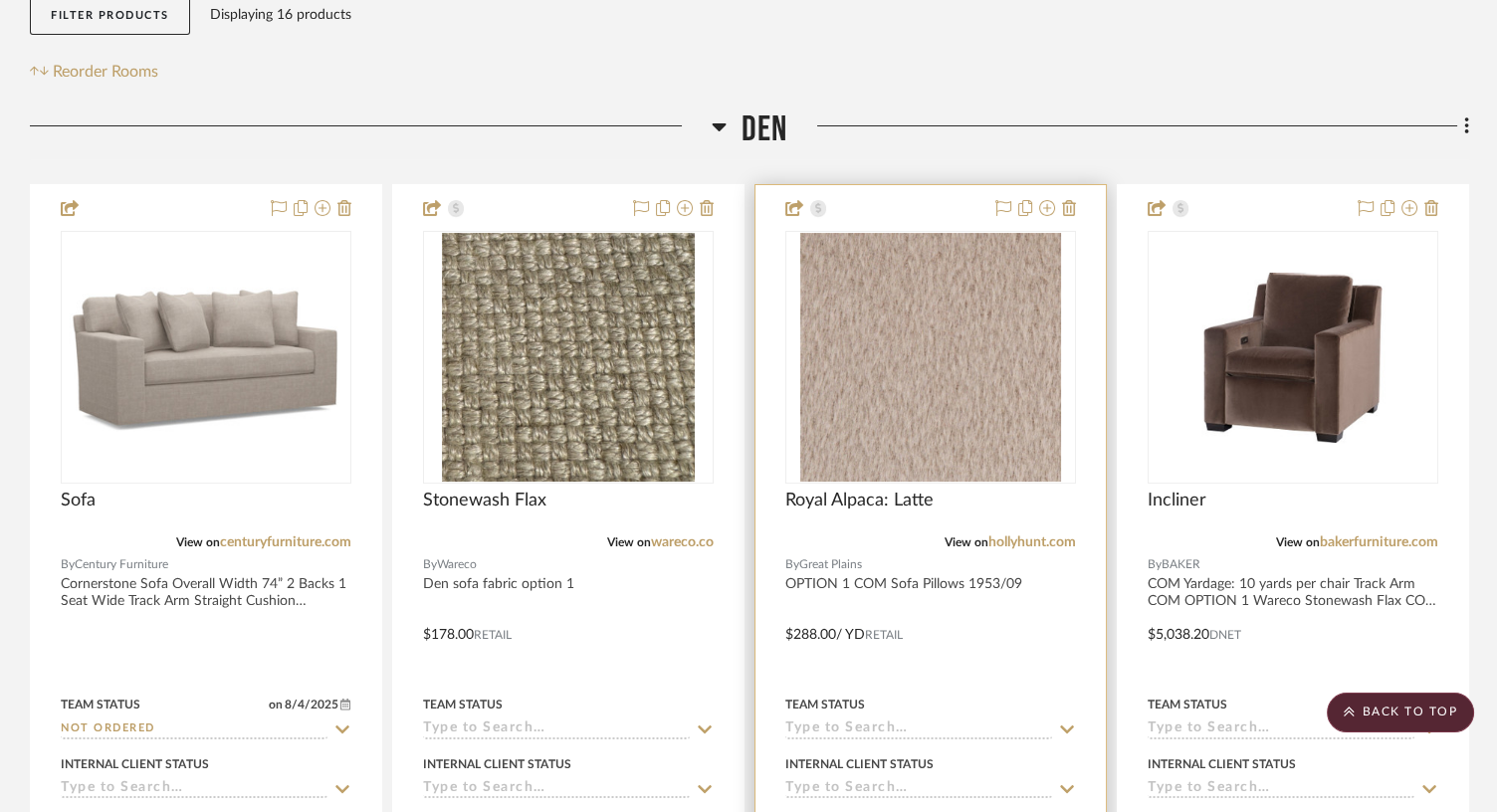 scroll, scrollTop: 0, scrollLeft: 0, axis: both 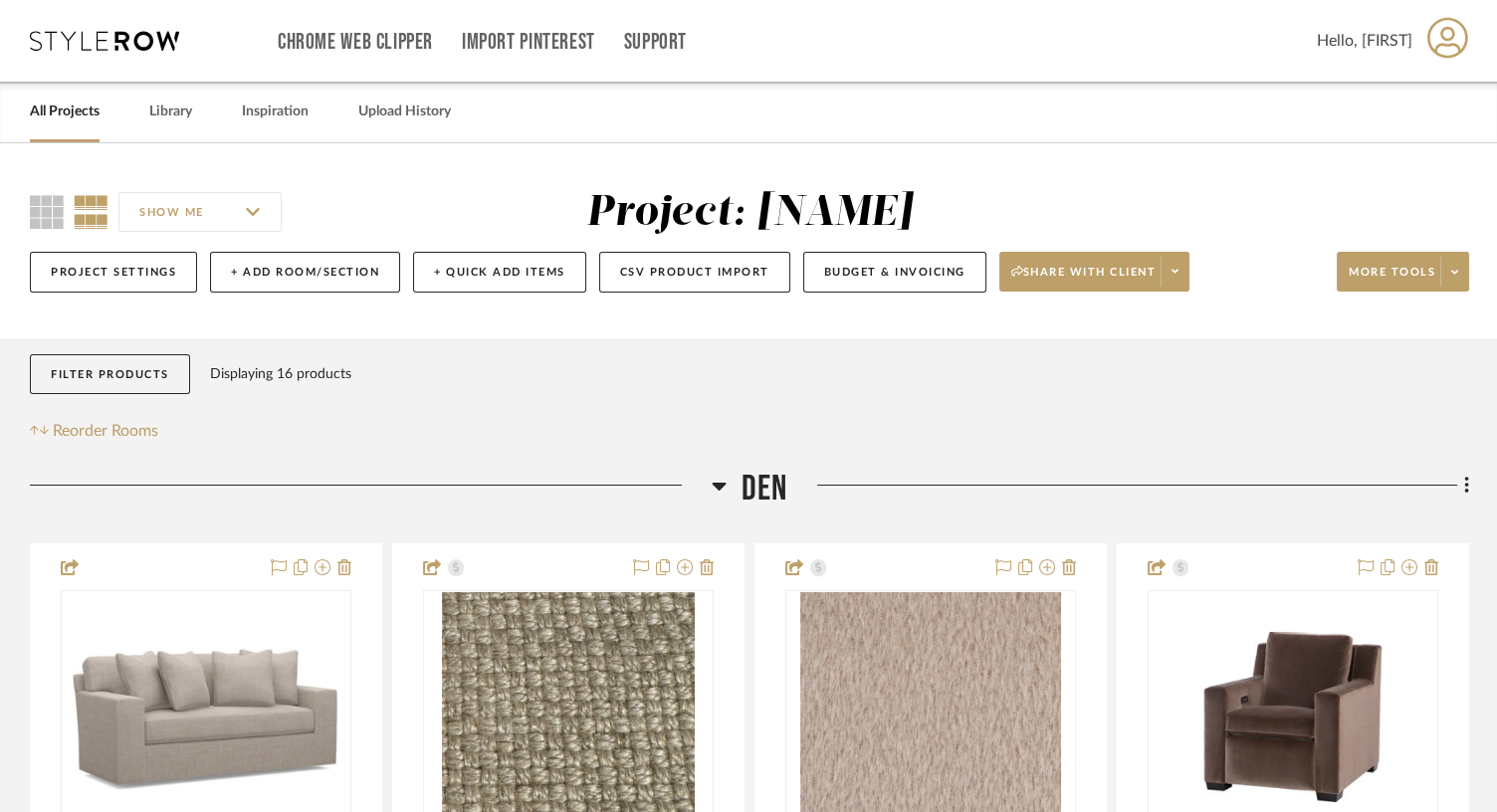 click on "All Projects" at bounding box center [65, 111] 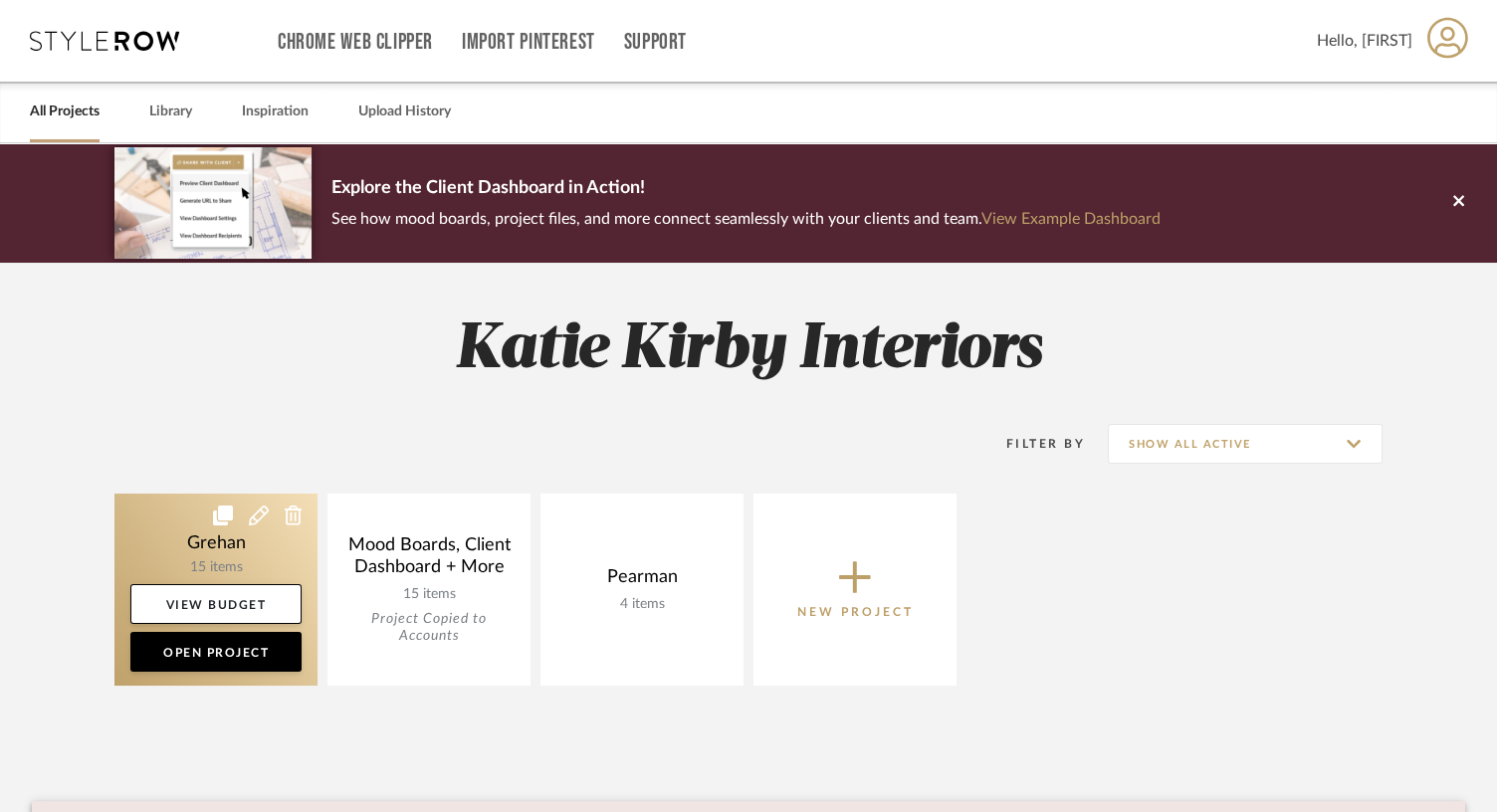 click 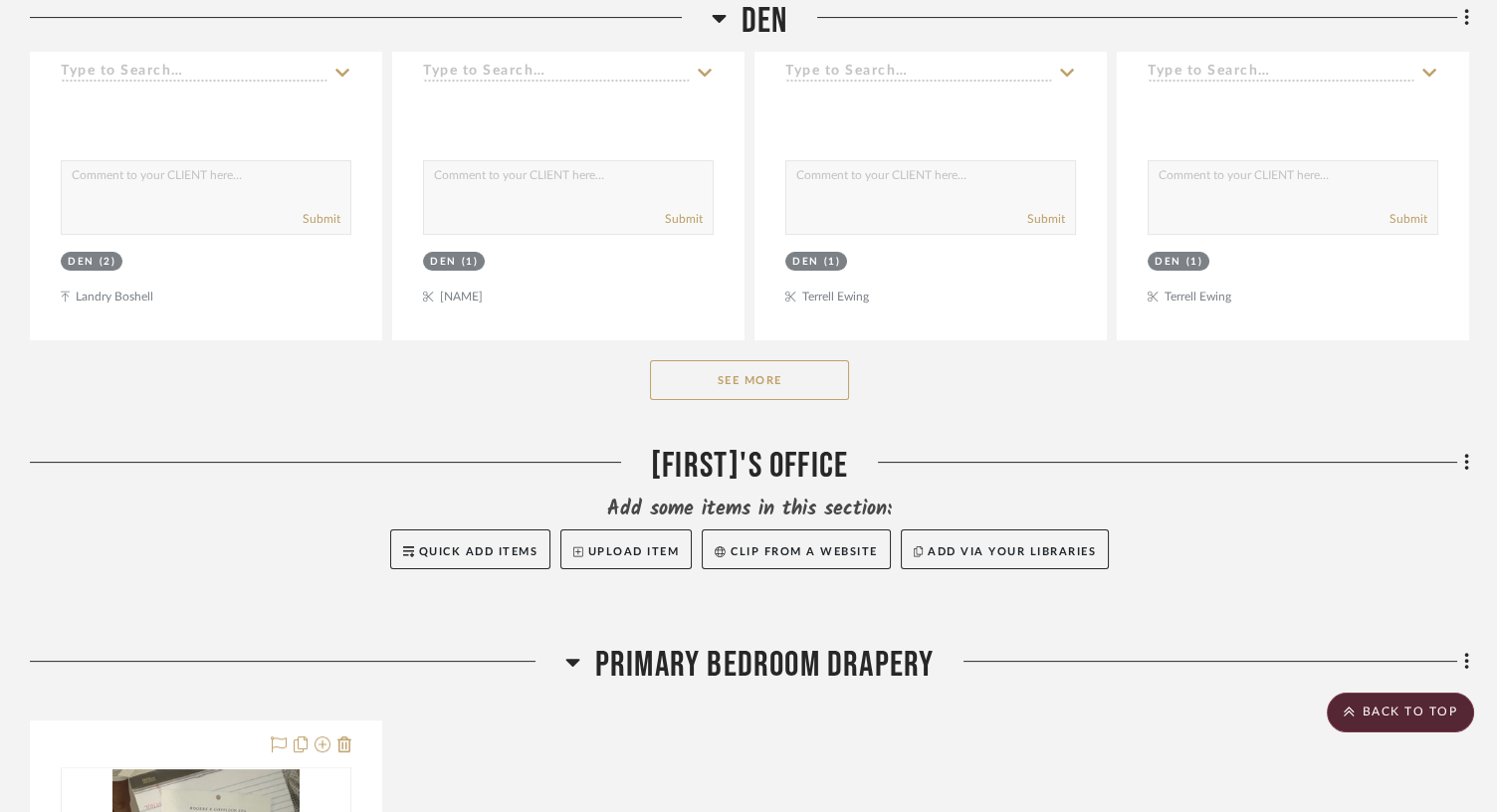 scroll, scrollTop: 1079, scrollLeft: 0, axis: vertical 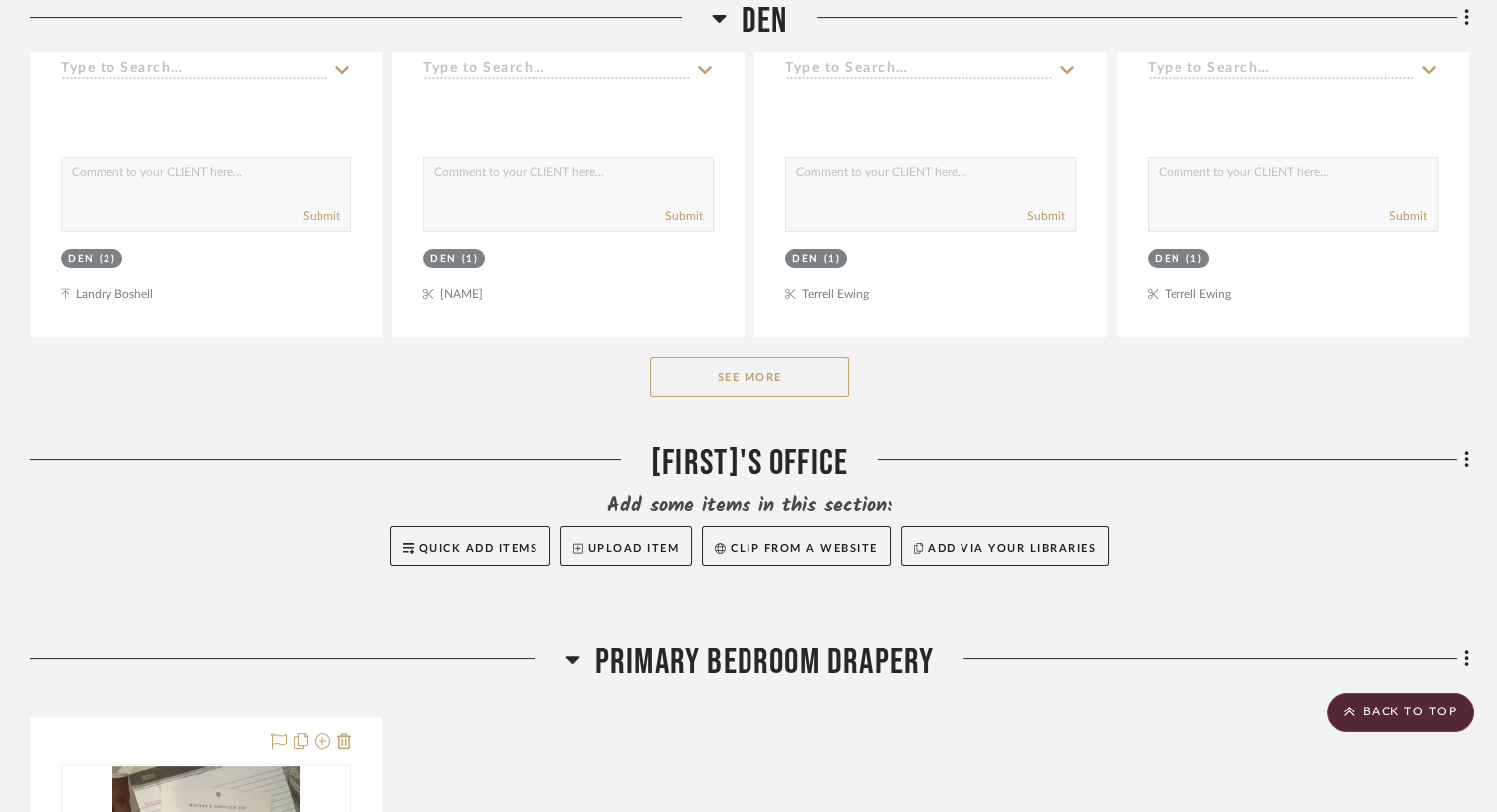 click on "See More" 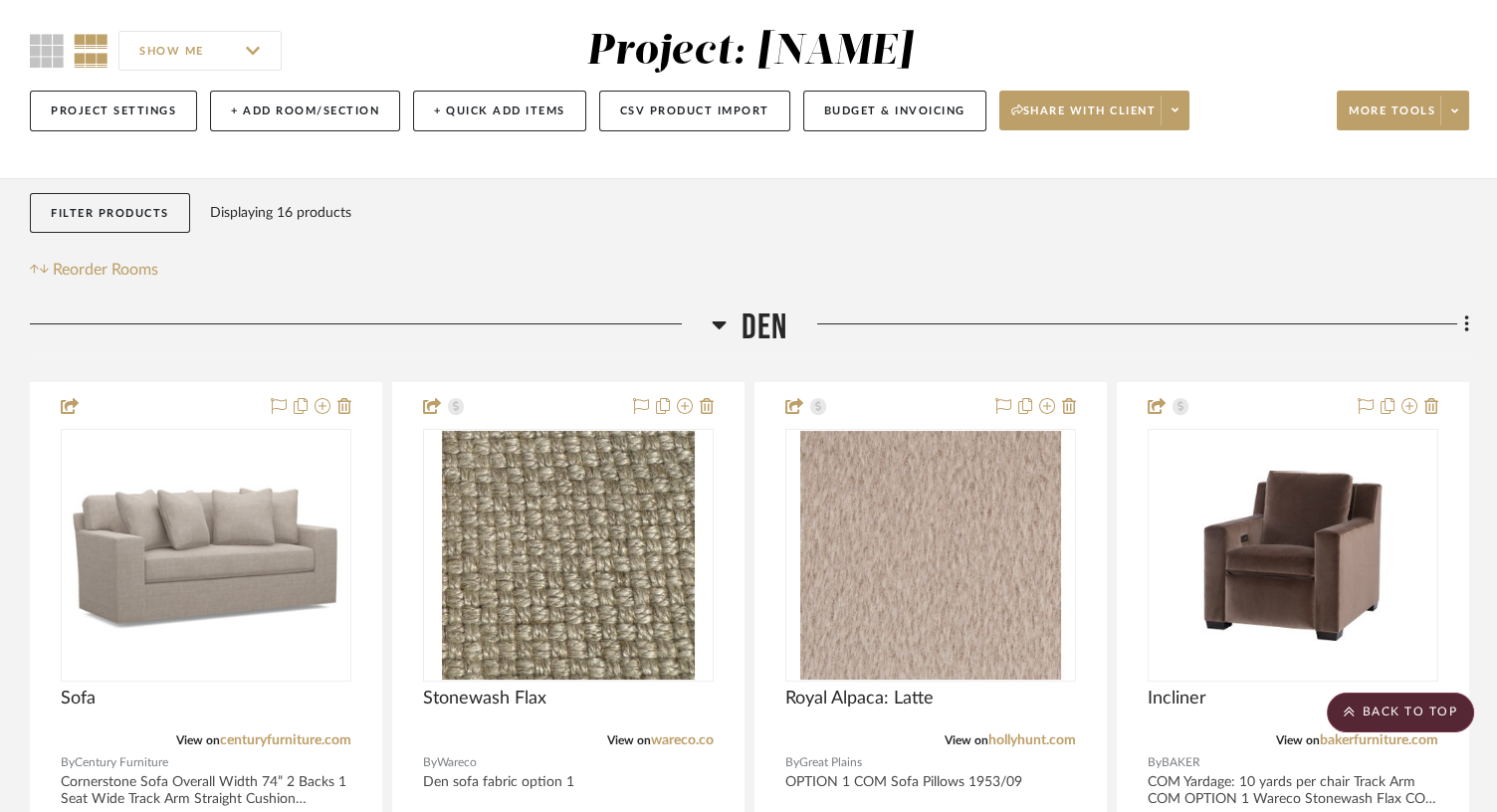 scroll, scrollTop: 0, scrollLeft: 0, axis: both 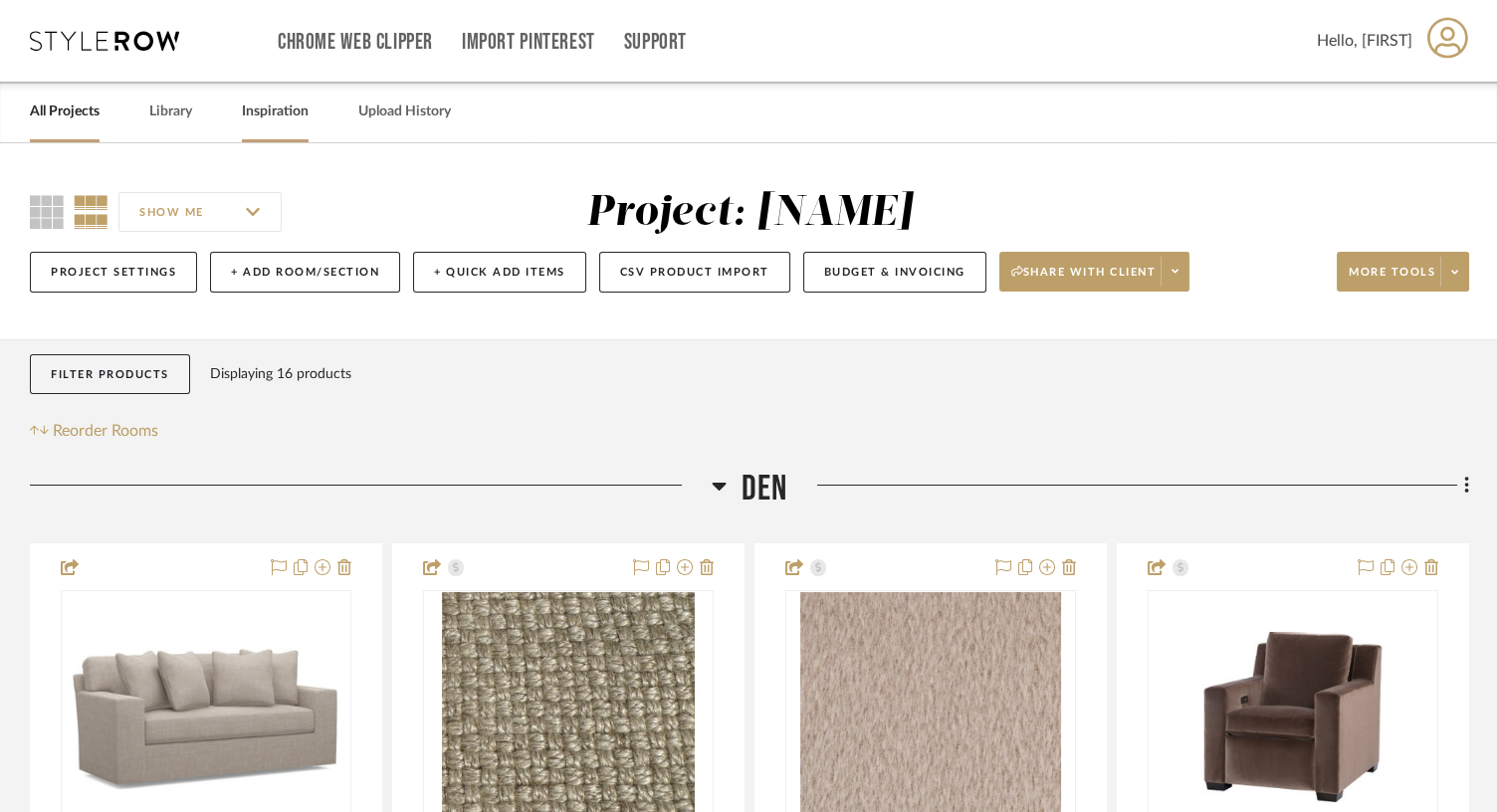 click on "Inspiration" at bounding box center [275, 111] 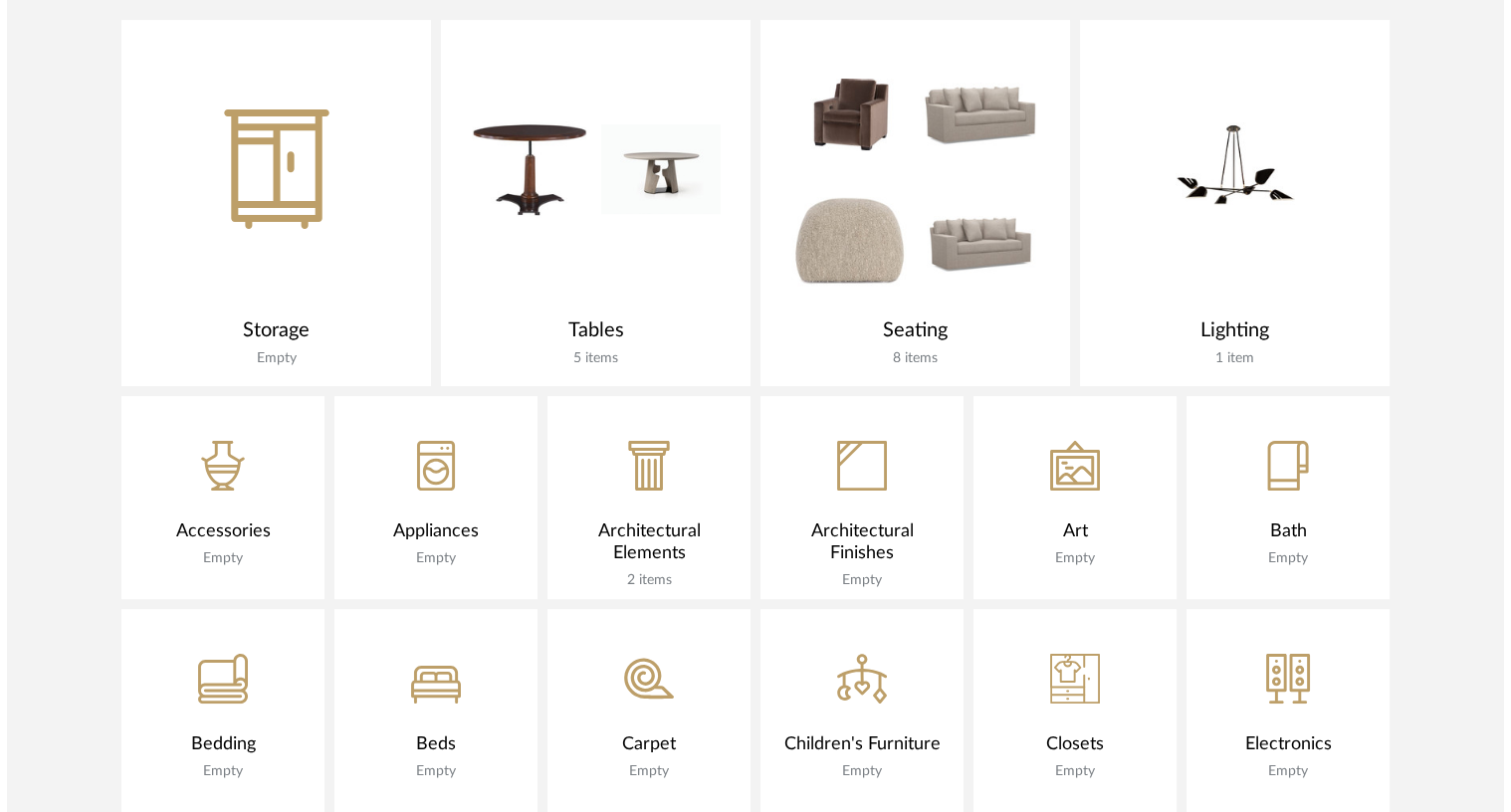 scroll, scrollTop: 0, scrollLeft: 0, axis: both 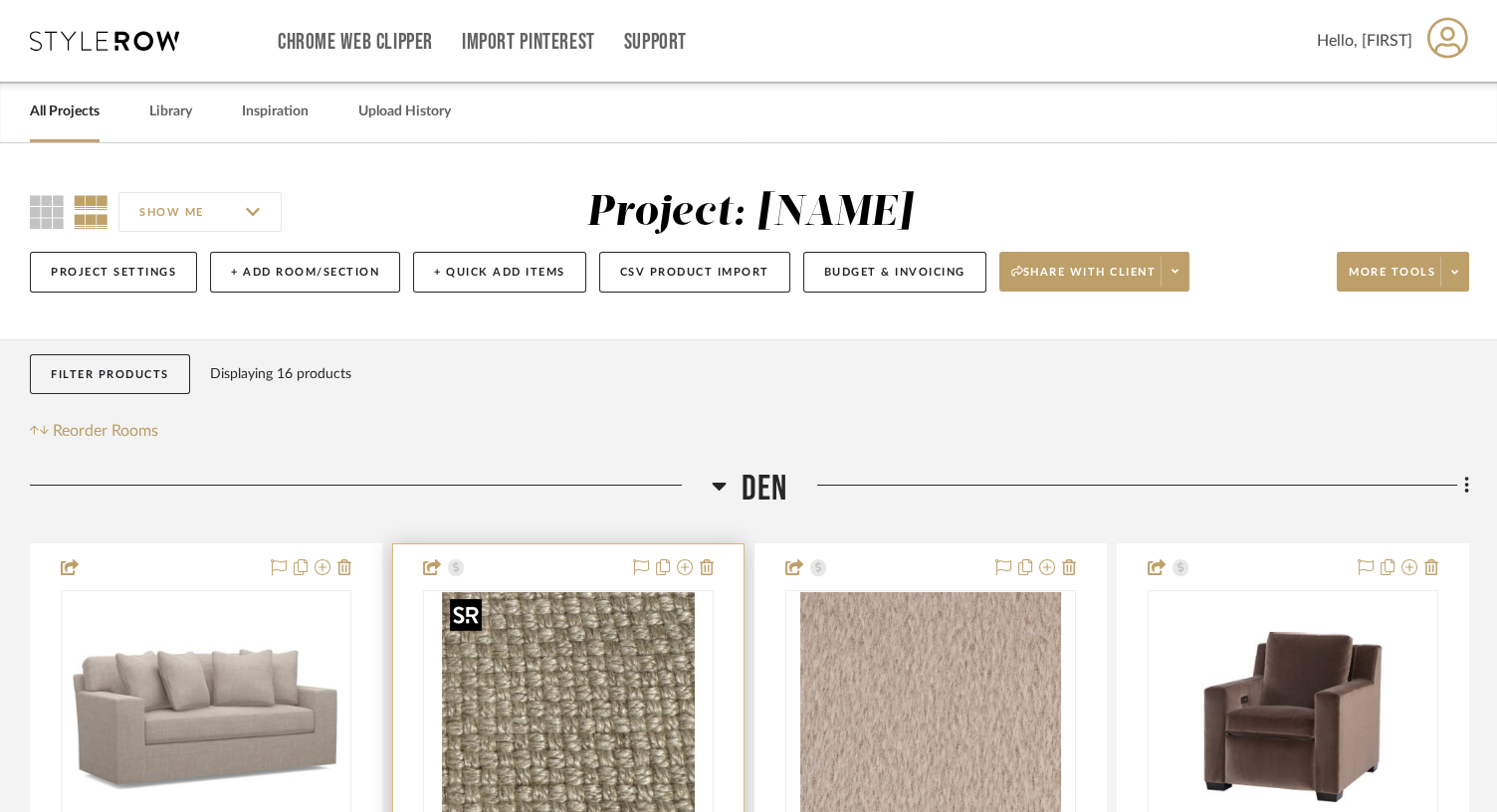 click at bounding box center [568, 716] 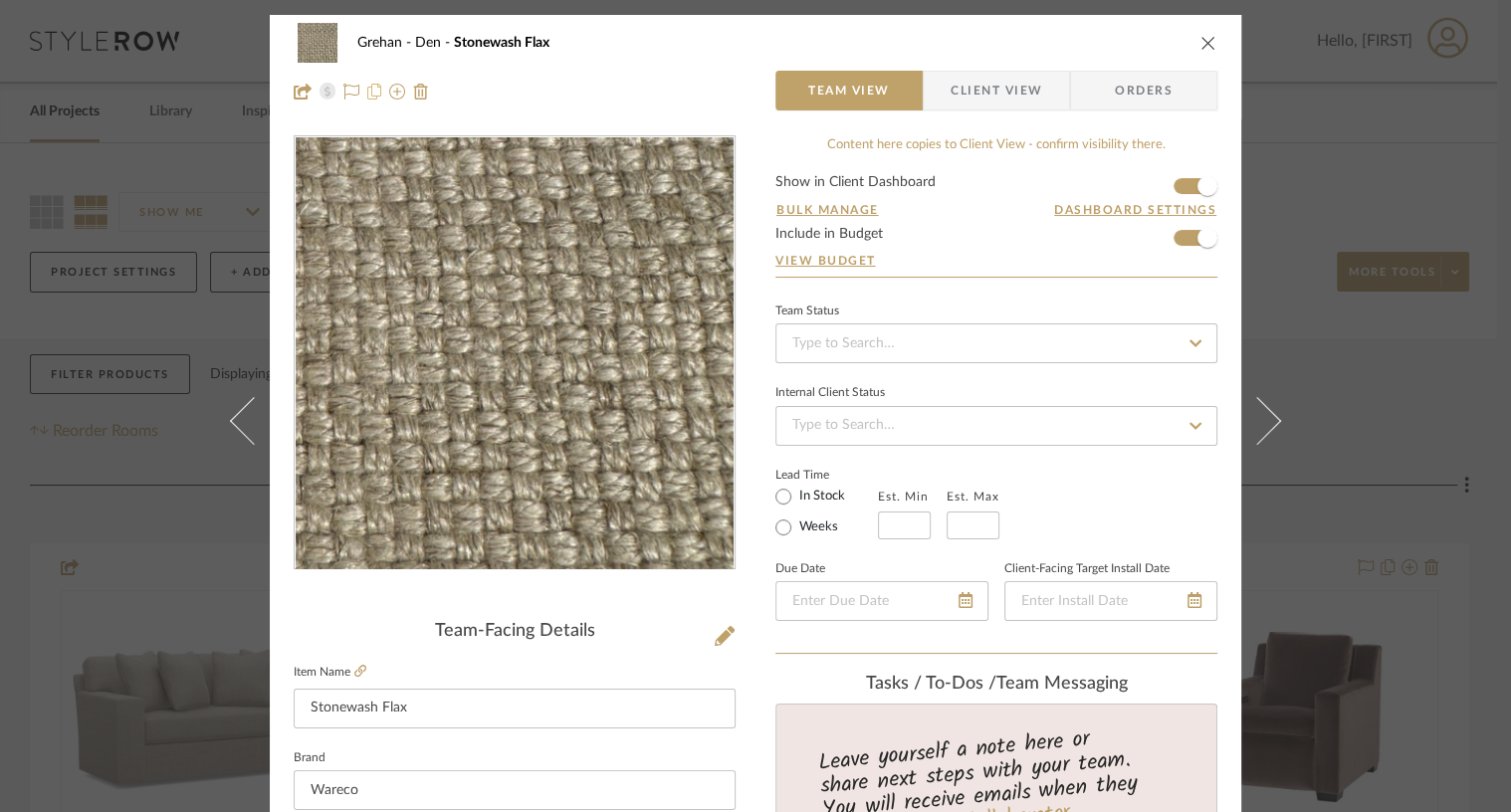click 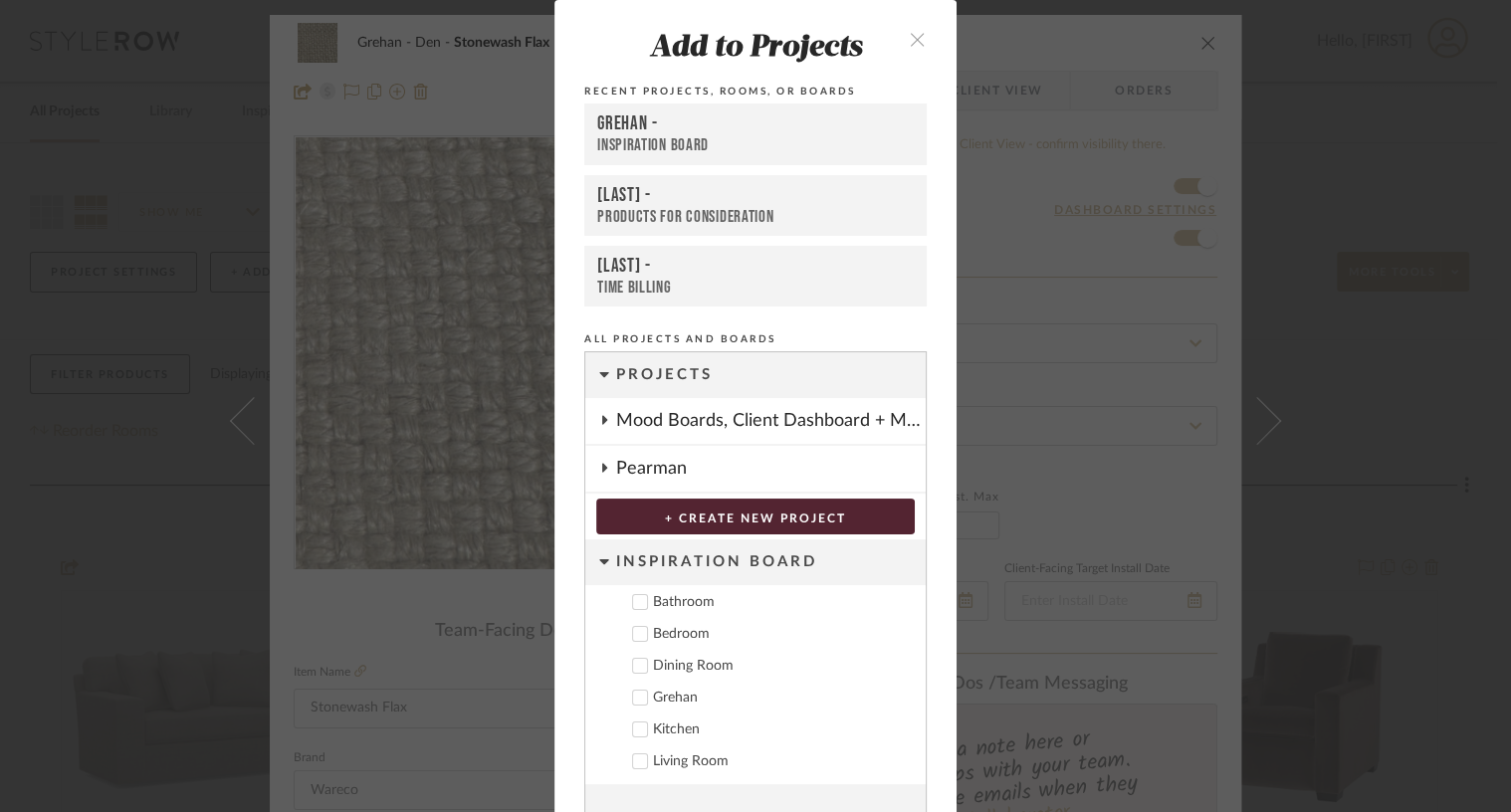 click 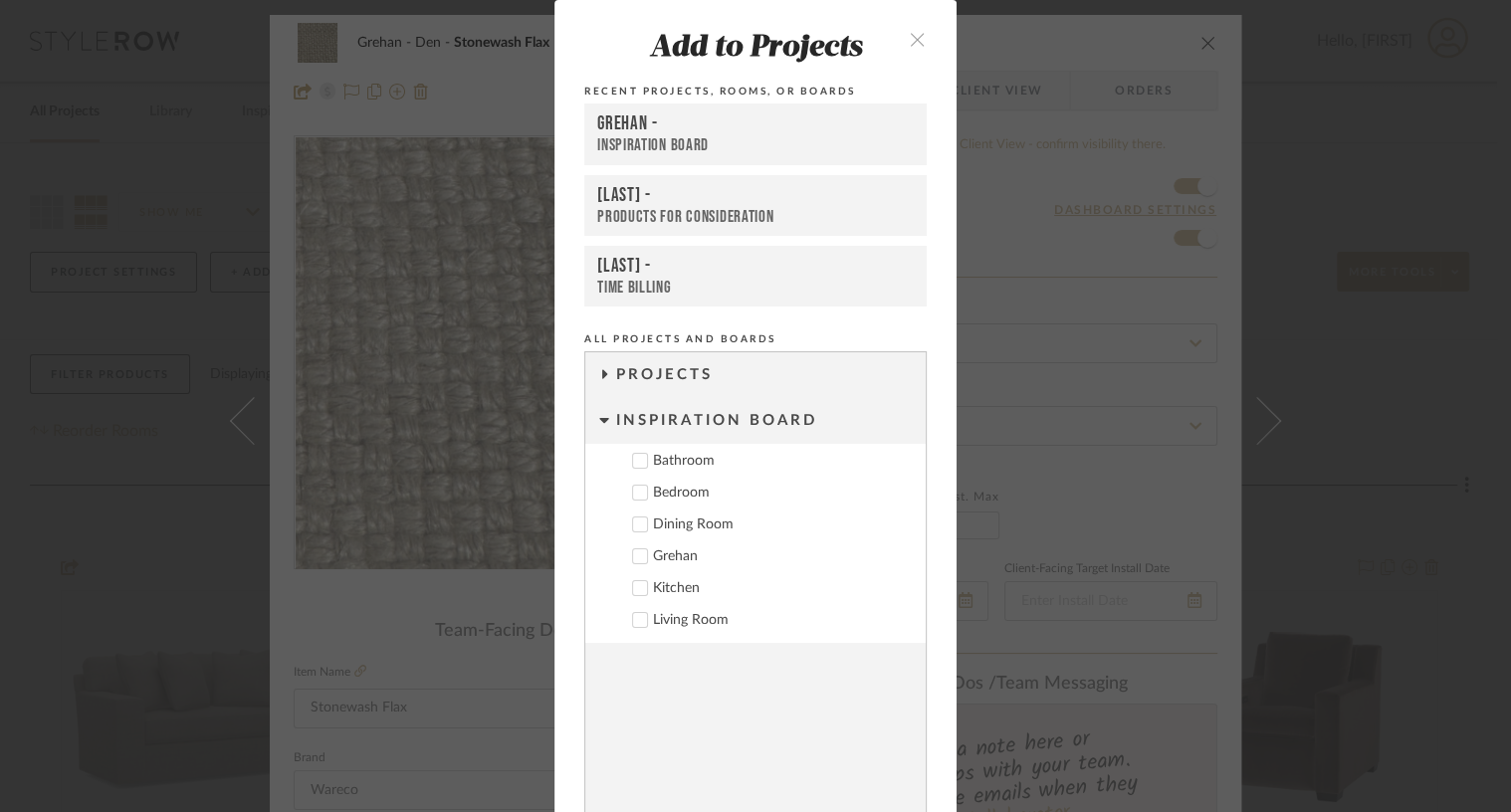 click 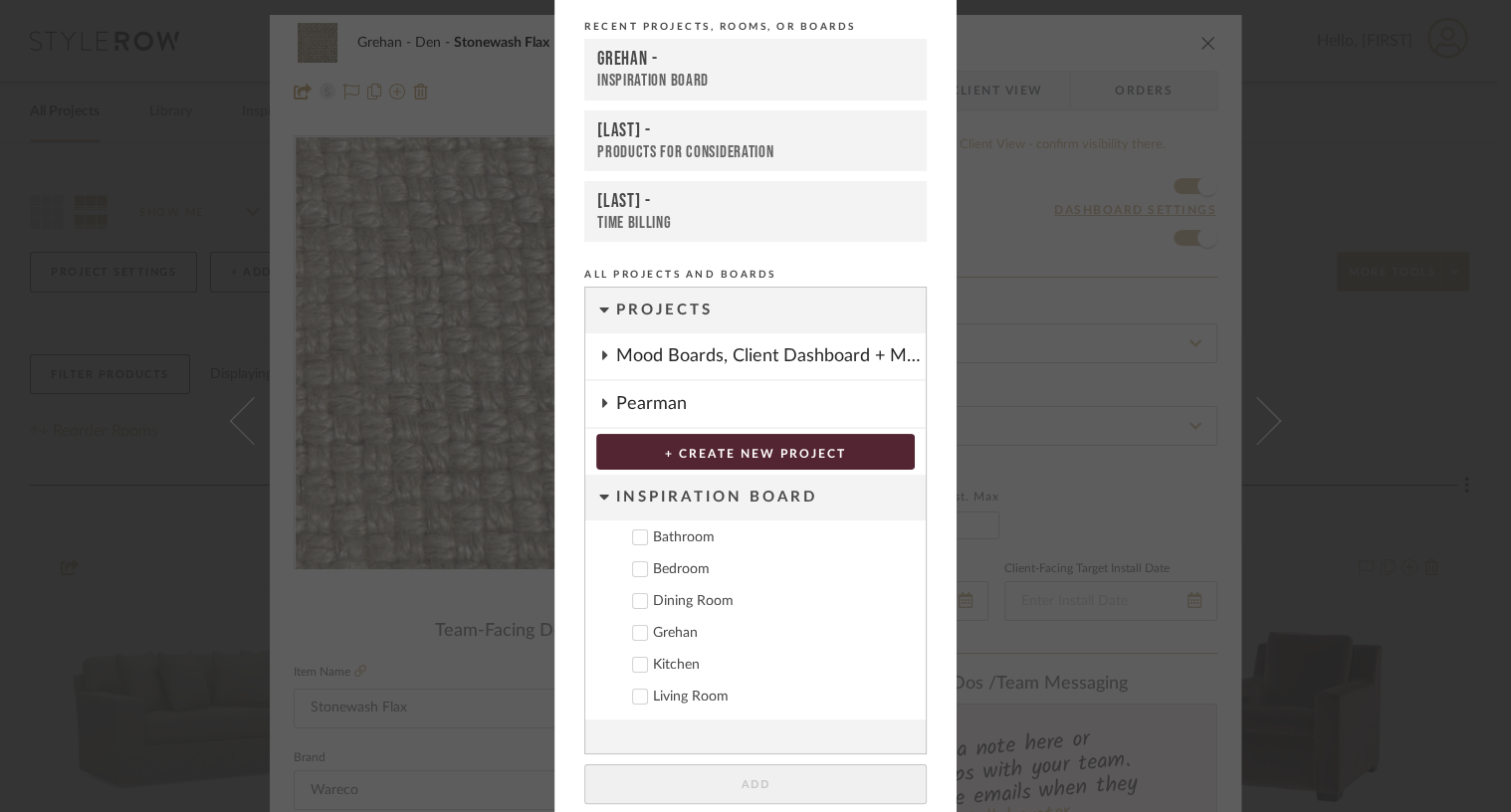 scroll, scrollTop: 86, scrollLeft: 0, axis: vertical 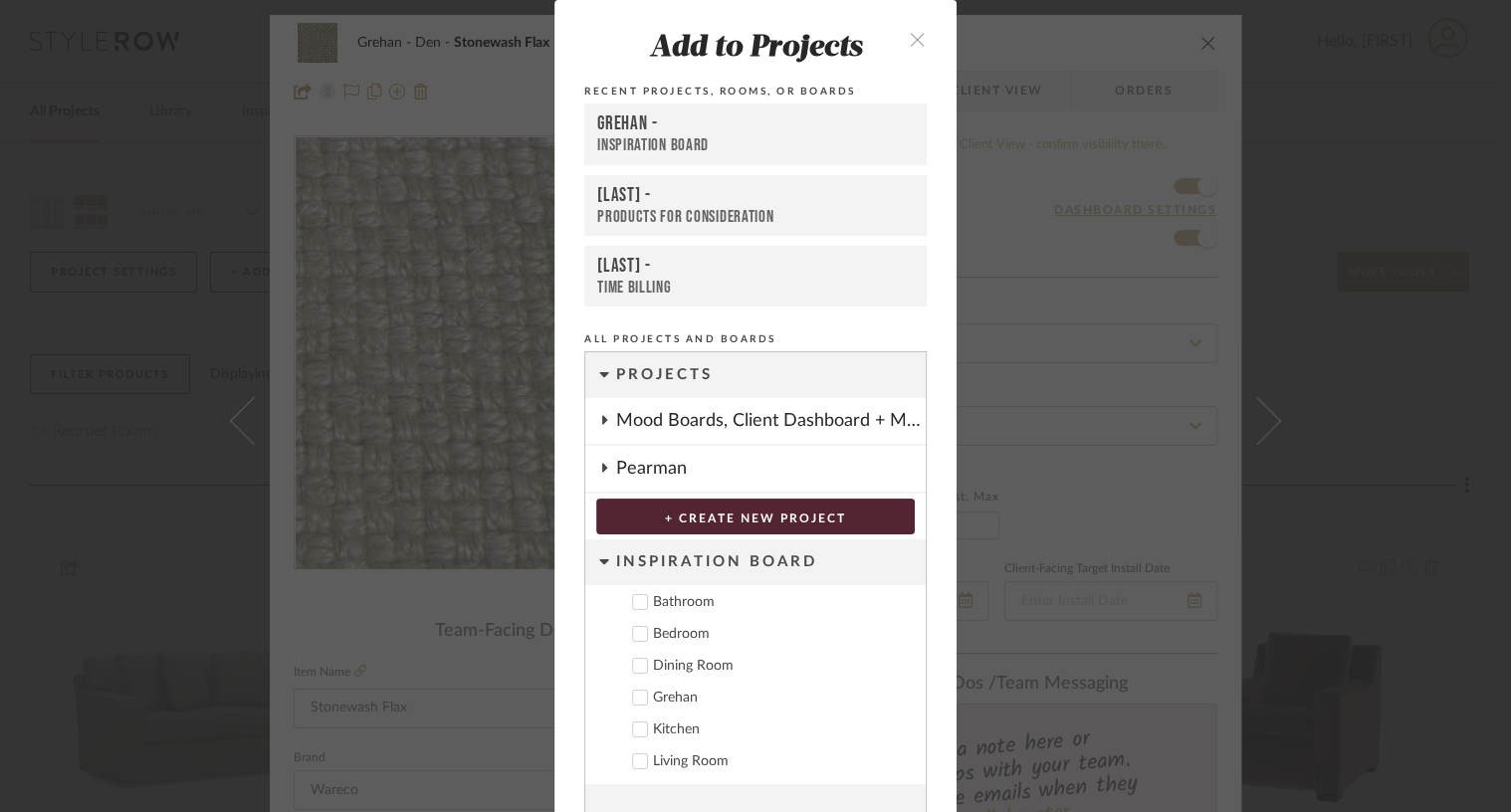 click at bounding box center [917, 39] 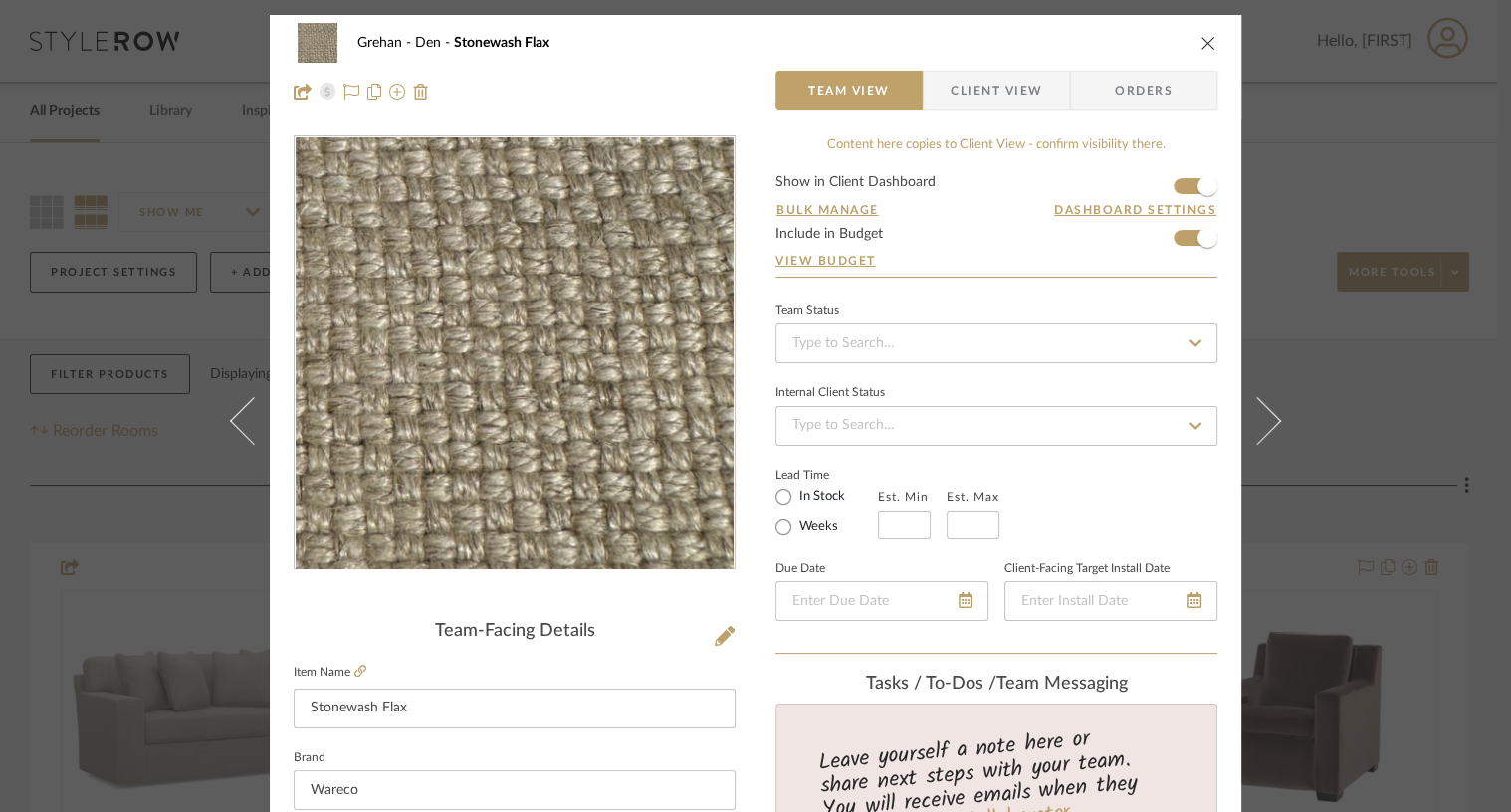 click at bounding box center [1208, 43] 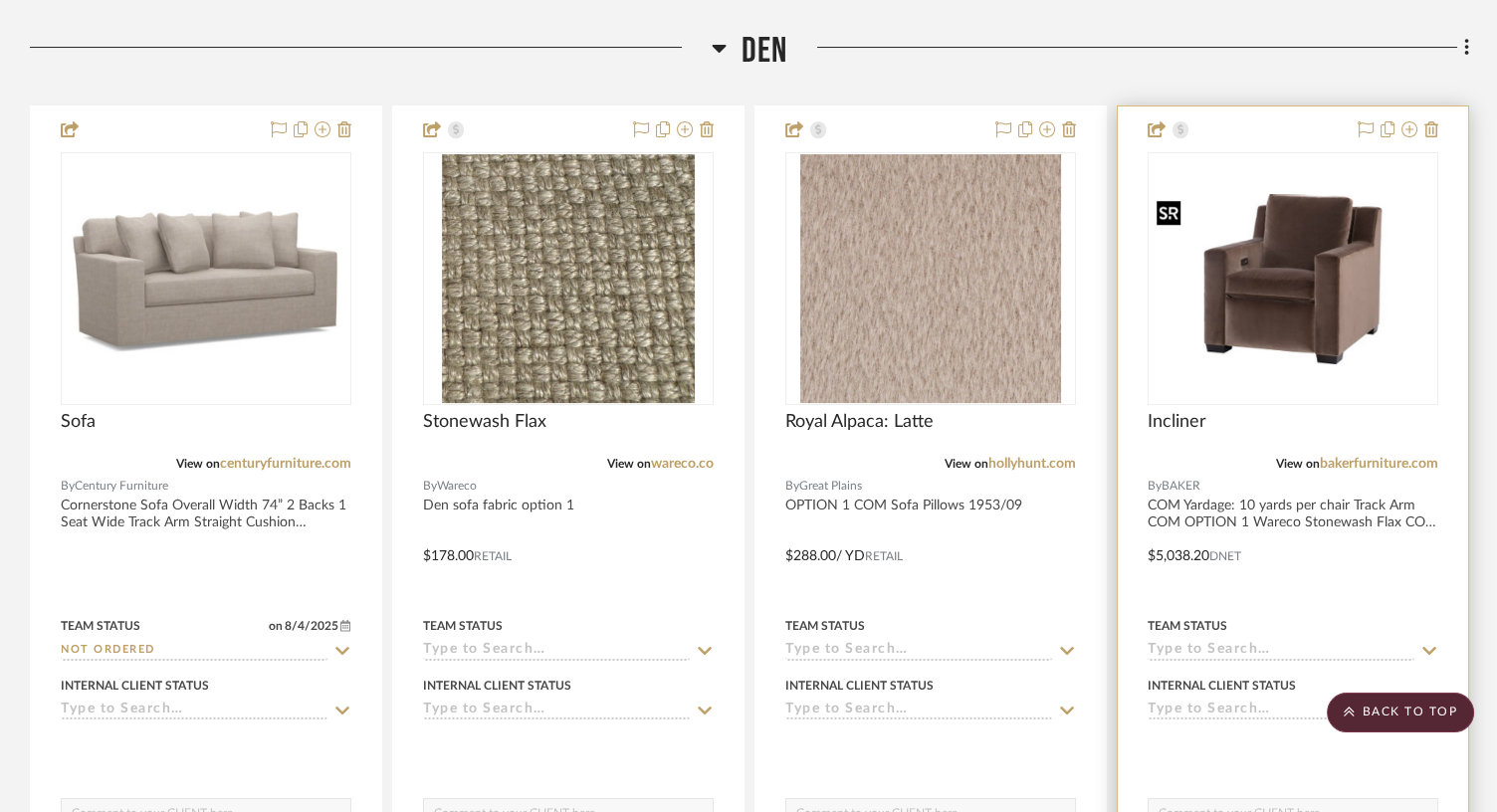 scroll, scrollTop: 435, scrollLeft: 0, axis: vertical 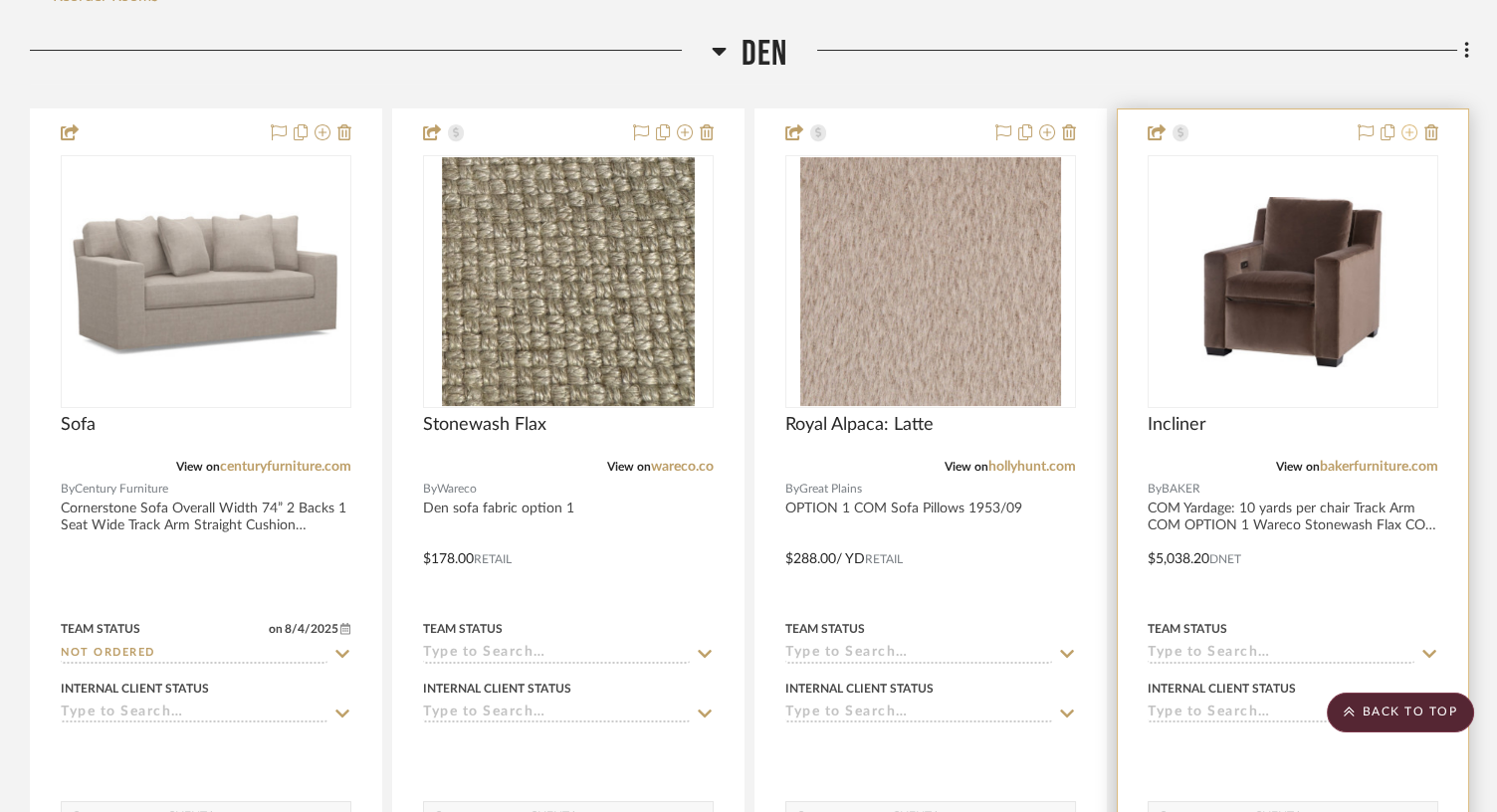click 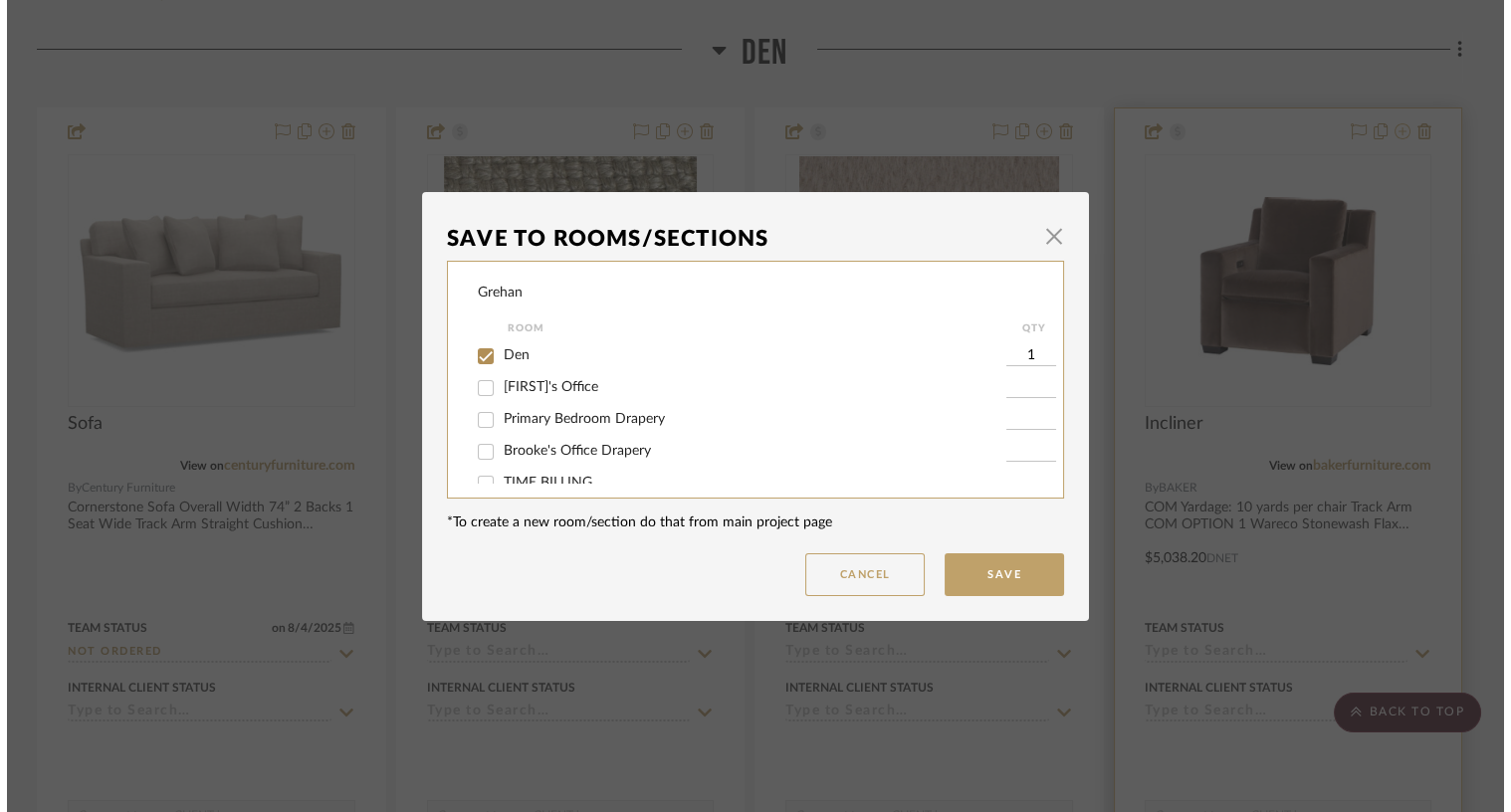 scroll, scrollTop: 0, scrollLeft: 0, axis: both 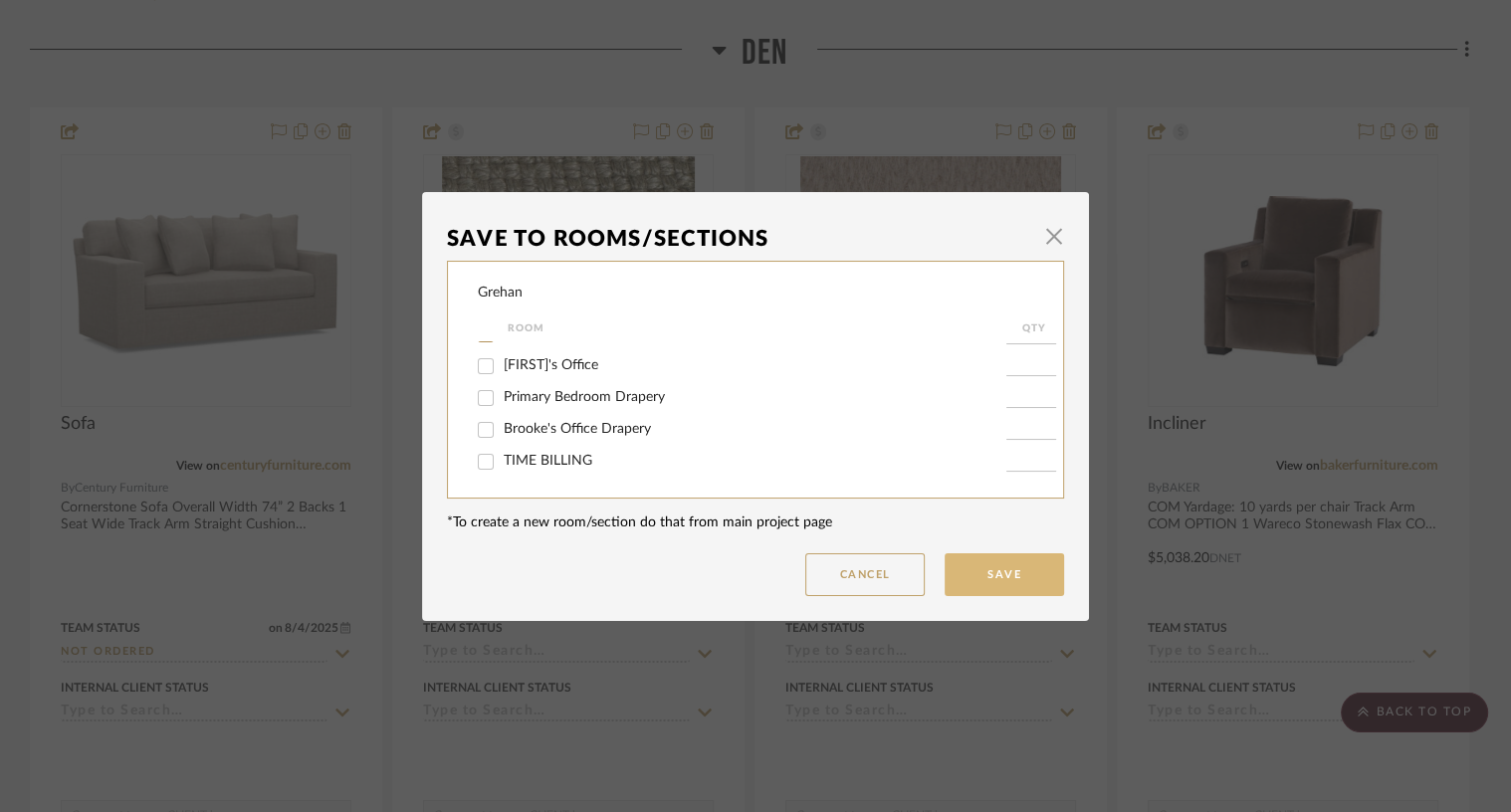 click on "Save" at bounding box center [1004, 574] 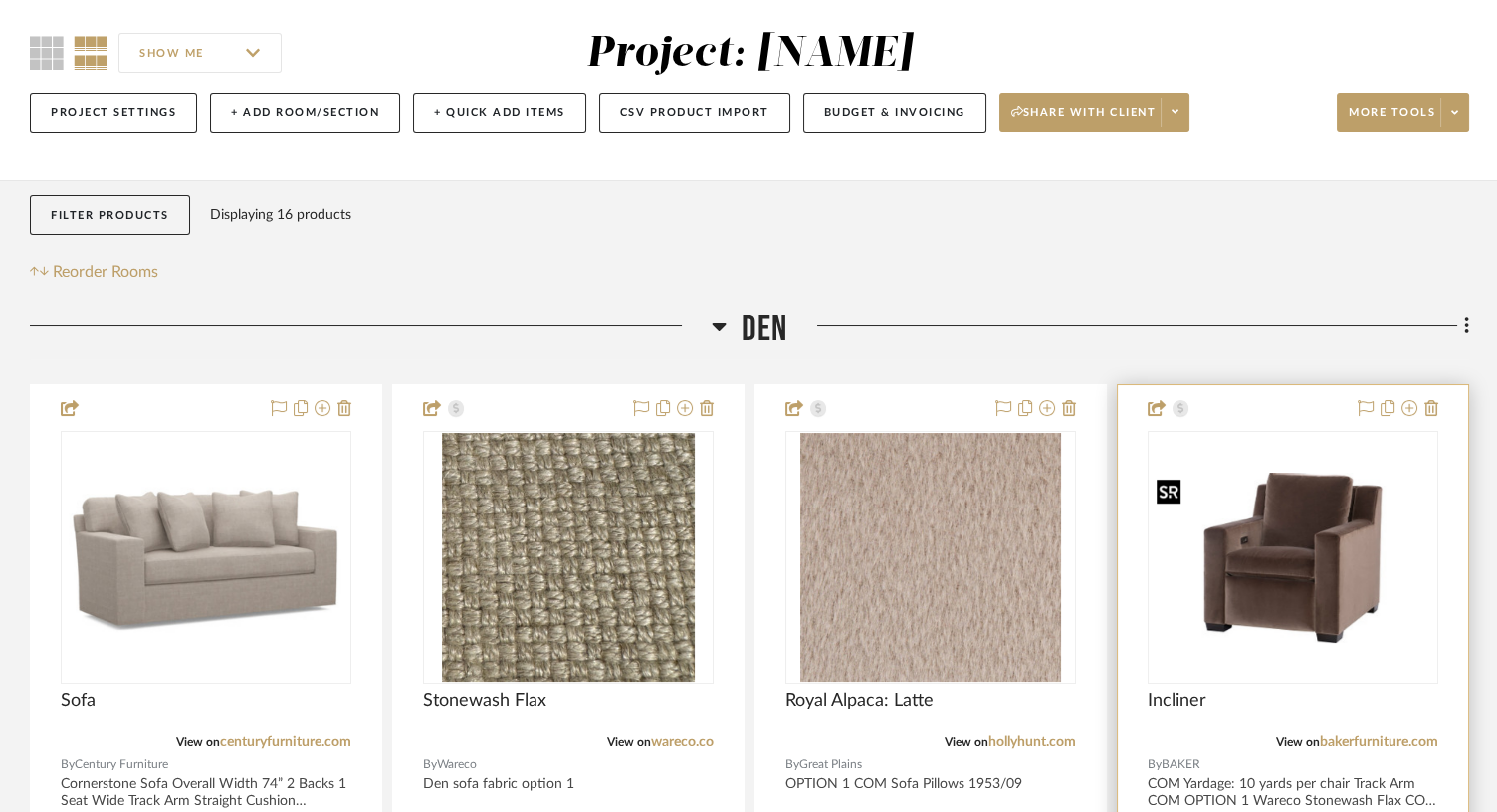 scroll, scrollTop: 155, scrollLeft: 0, axis: vertical 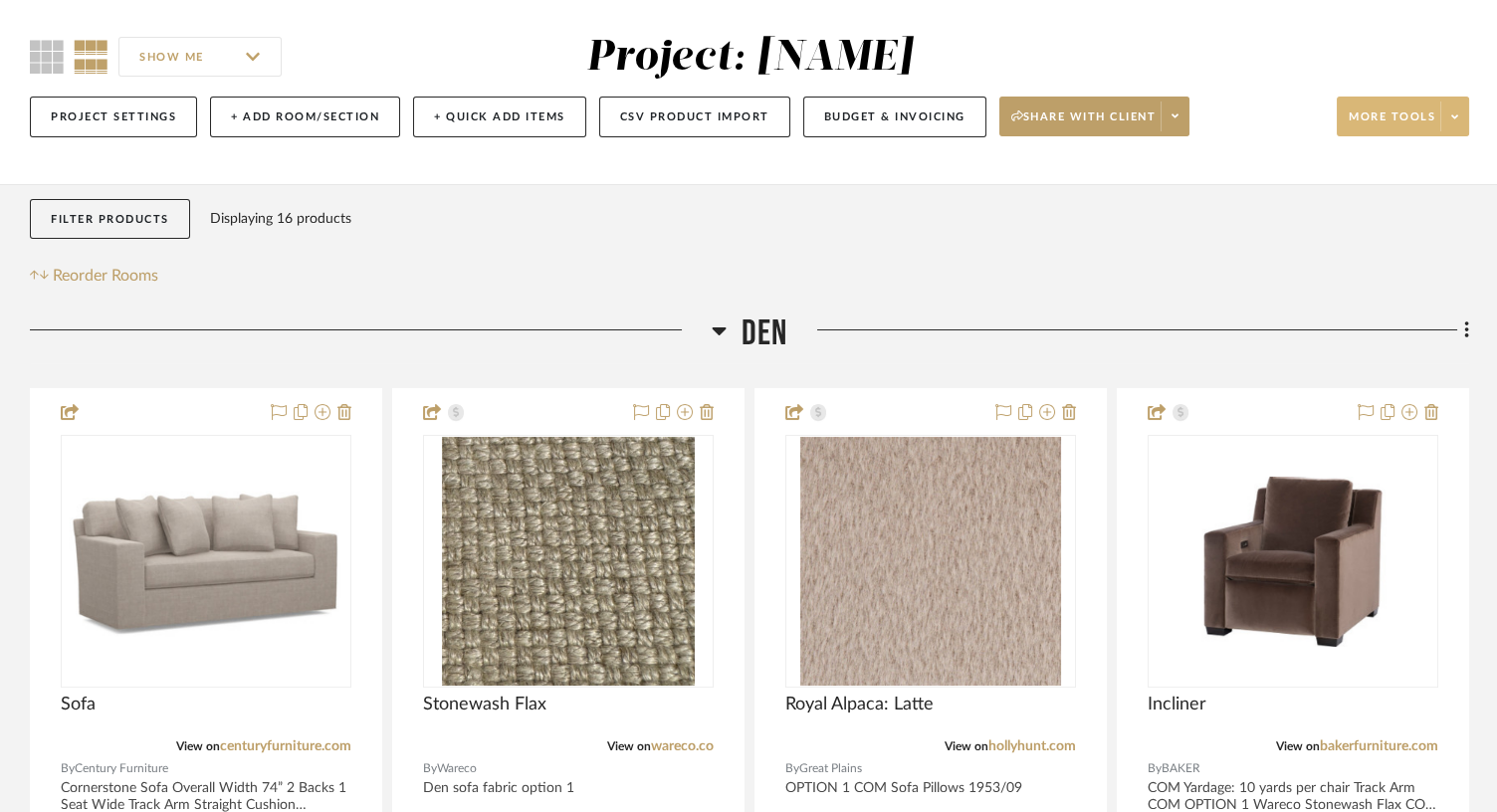 click 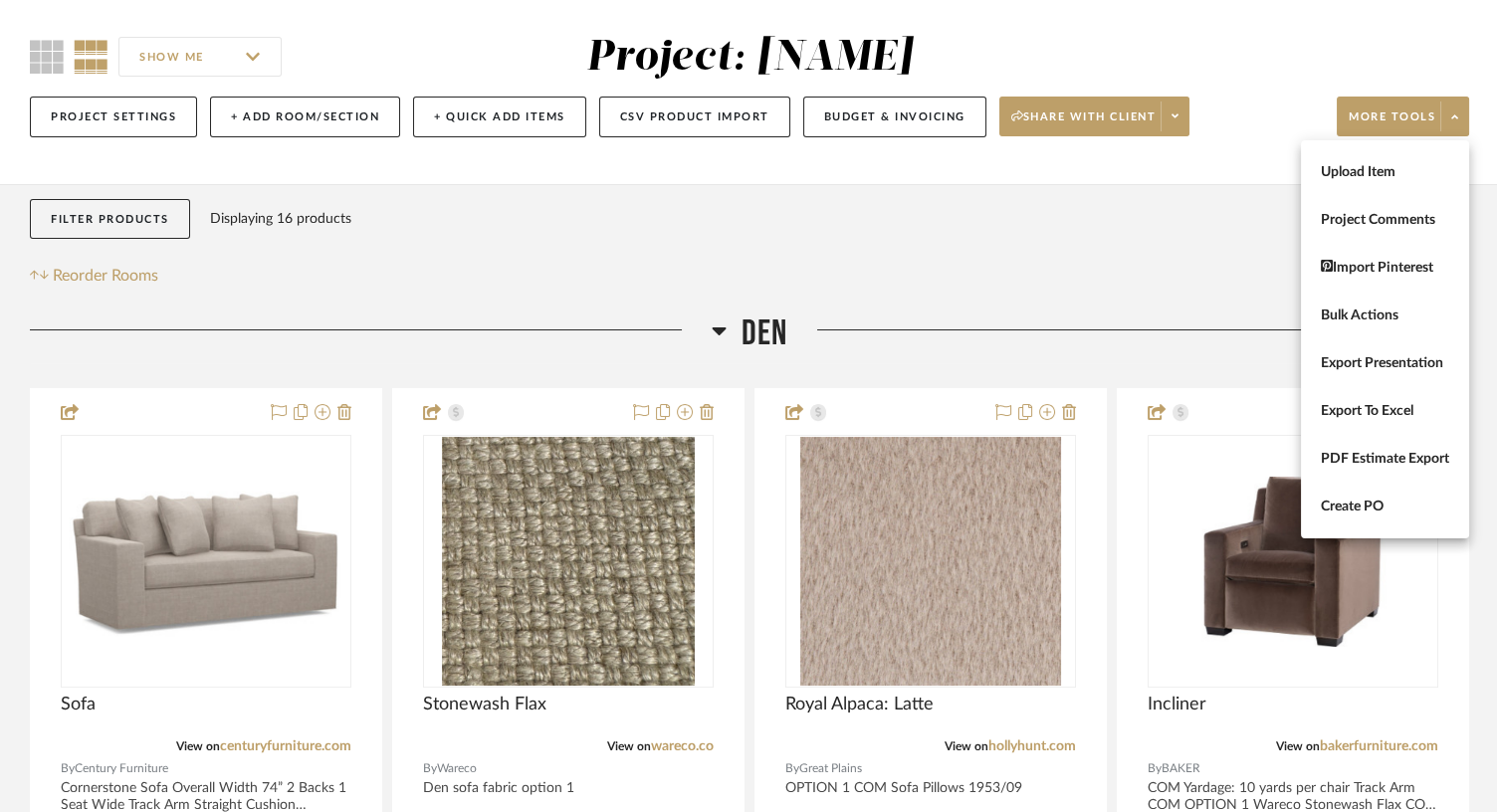 click at bounding box center [748, 406] 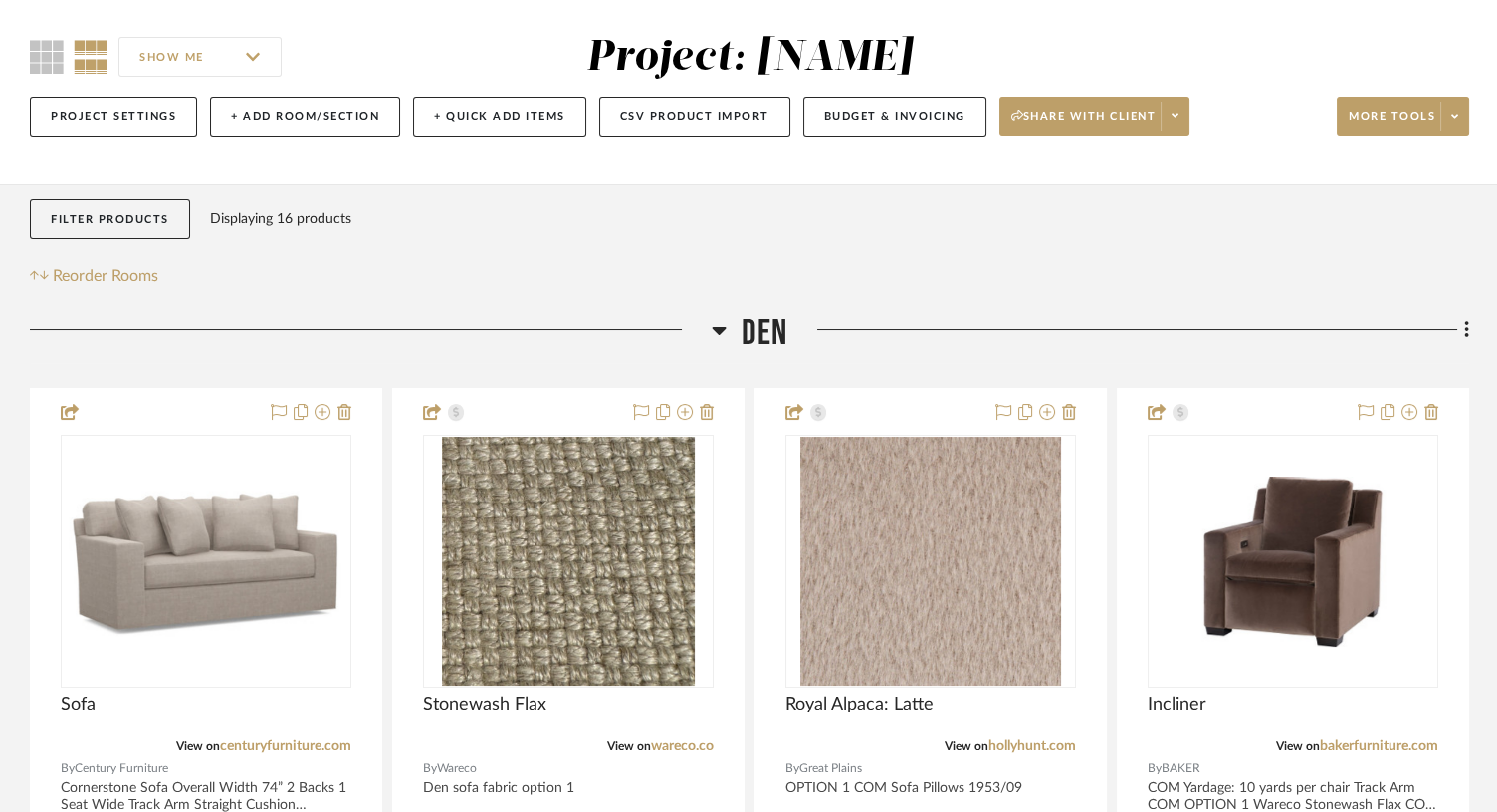 click on "+ Quick Add Items" 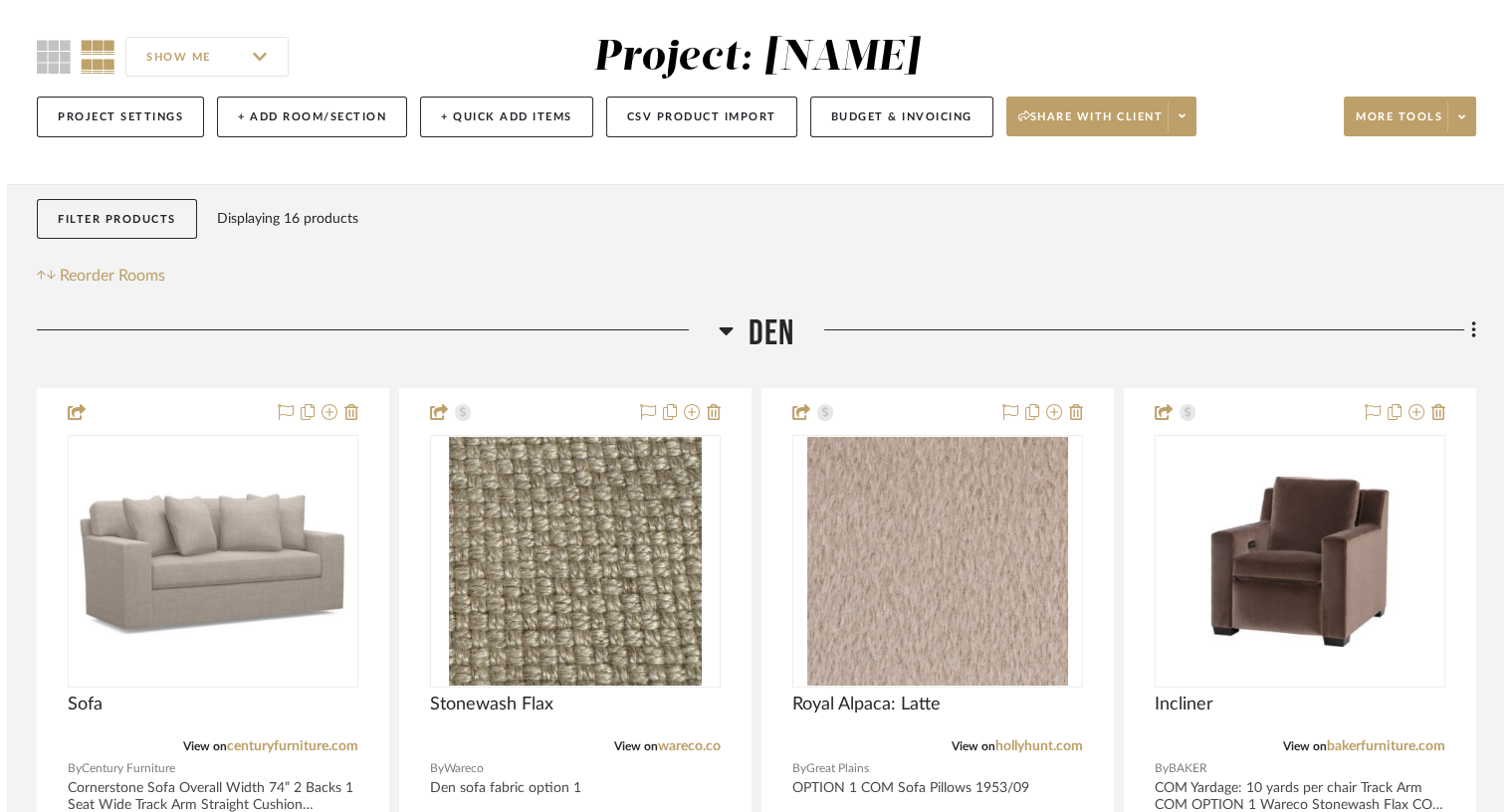 scroll, scrollTop: 0, scrollLeft: 0, axis: both 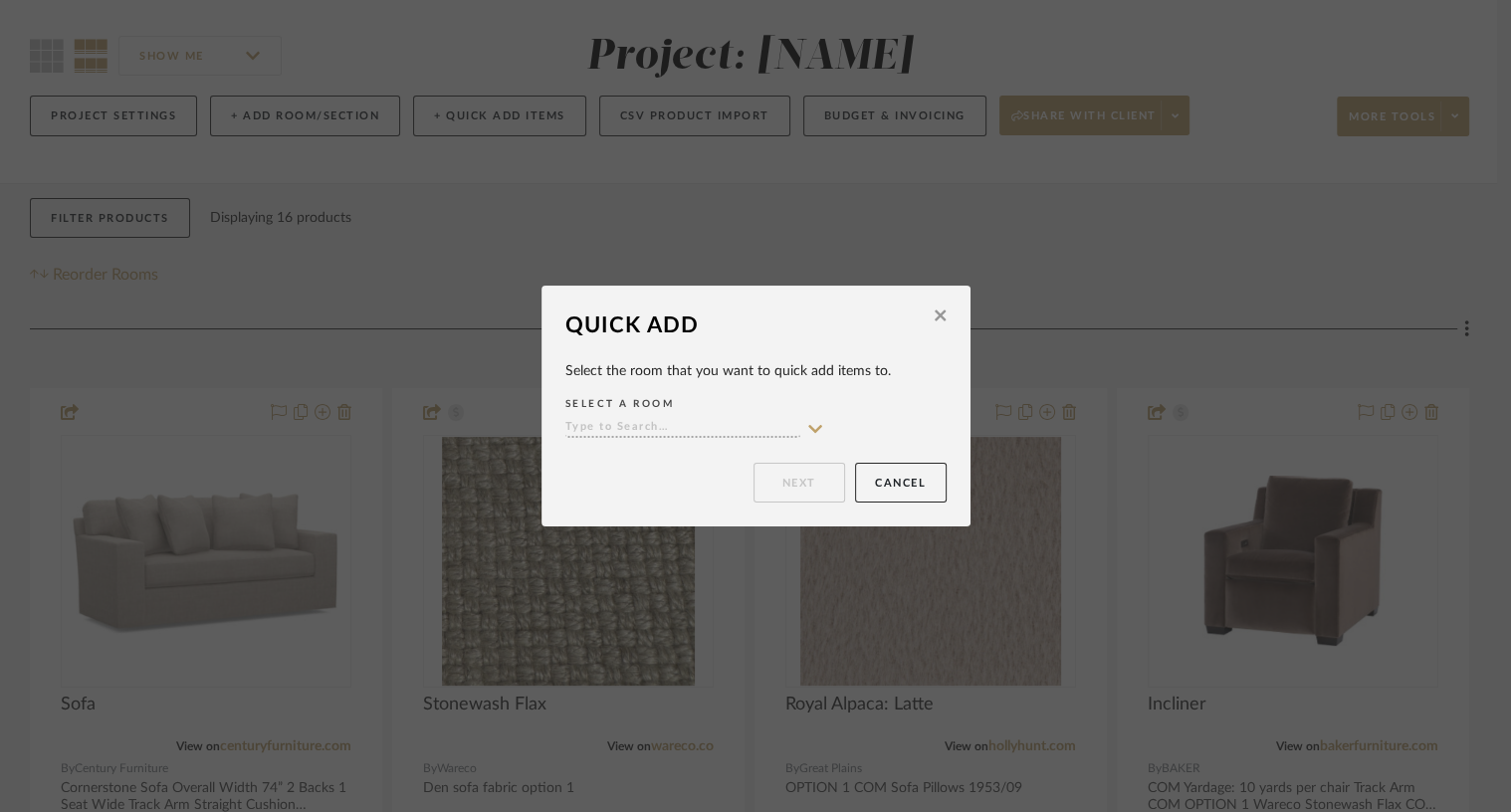 click on "SELECT A ROOM" at bounding box center (756, 417) 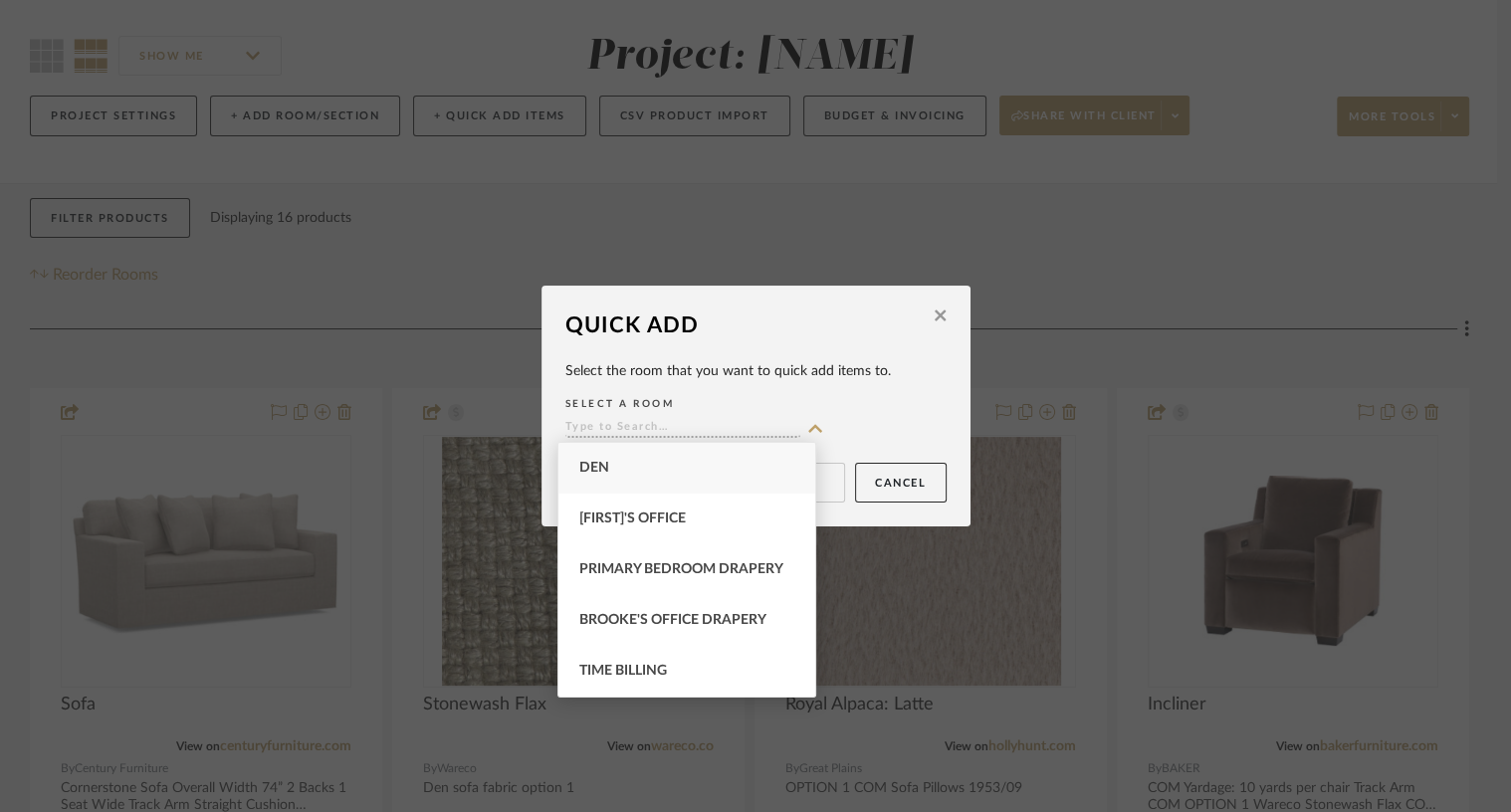 click on "Den" at bounding box center [687, 468] 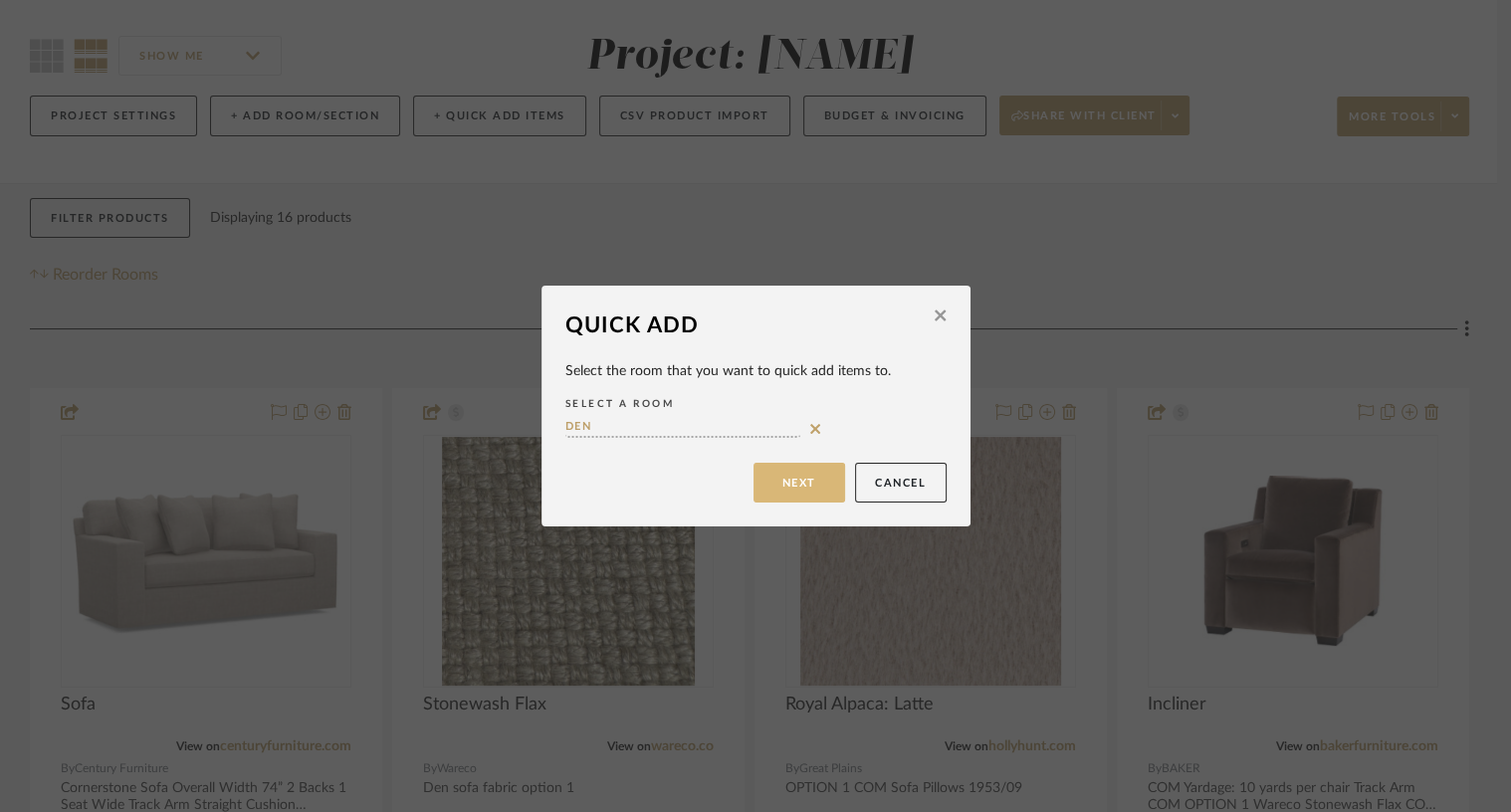 click on "Next" at bounding box center (799, 483) 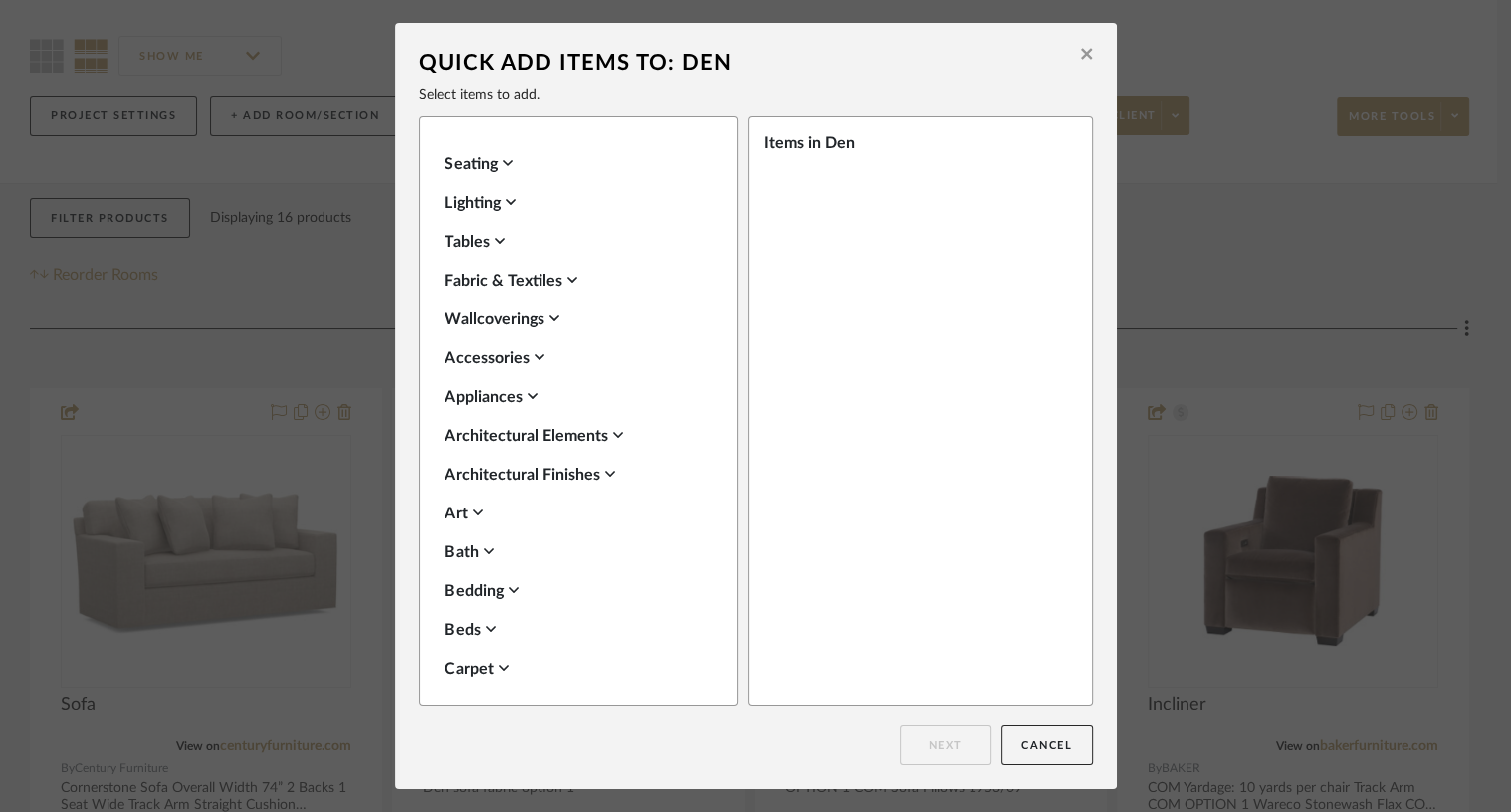 click on "Fabric & Textiles" at bounding box center [573, 281] 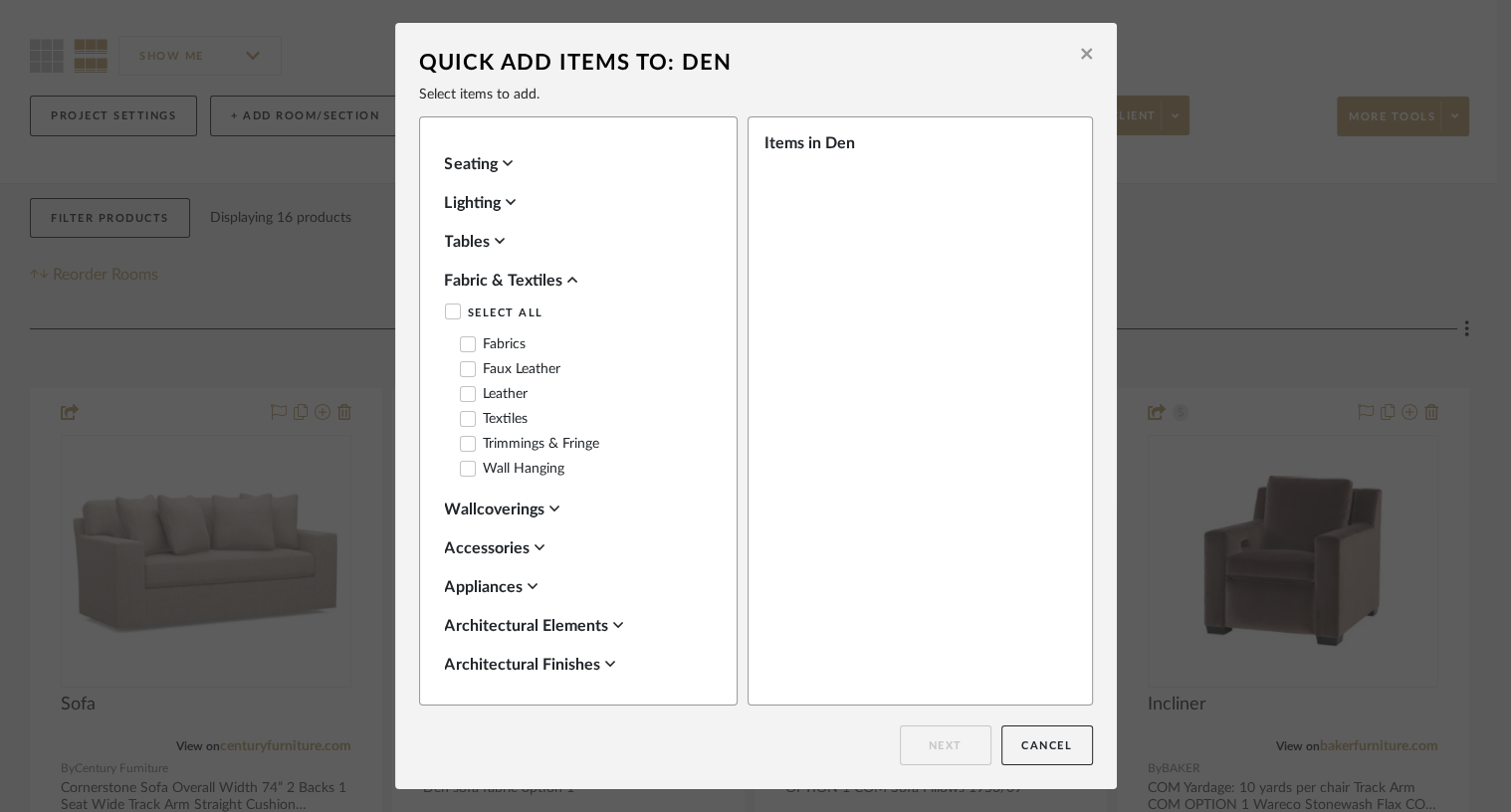 click at bounding box center (468, 344) 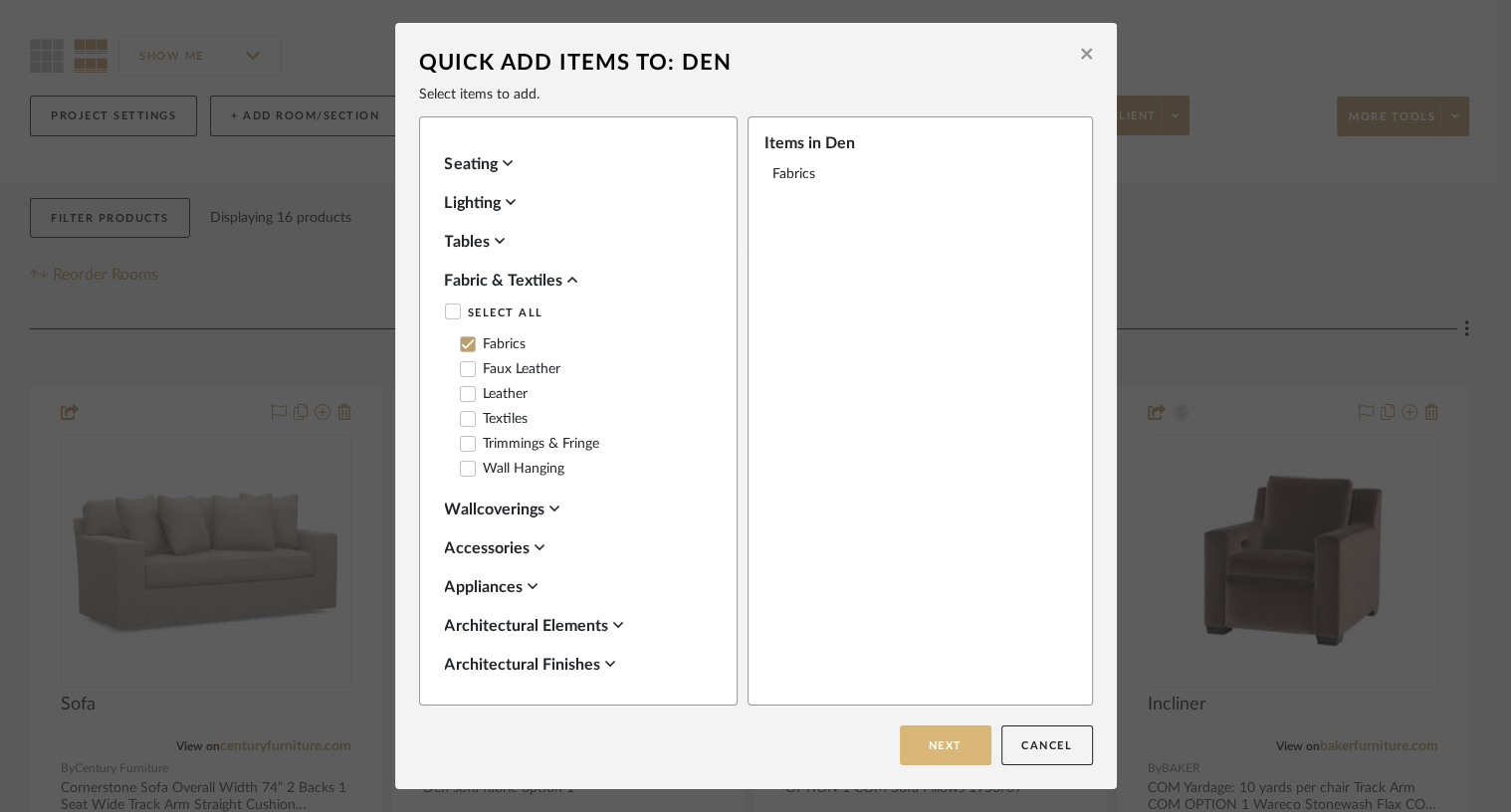 click on "Next" at bounding box center (946, 745) 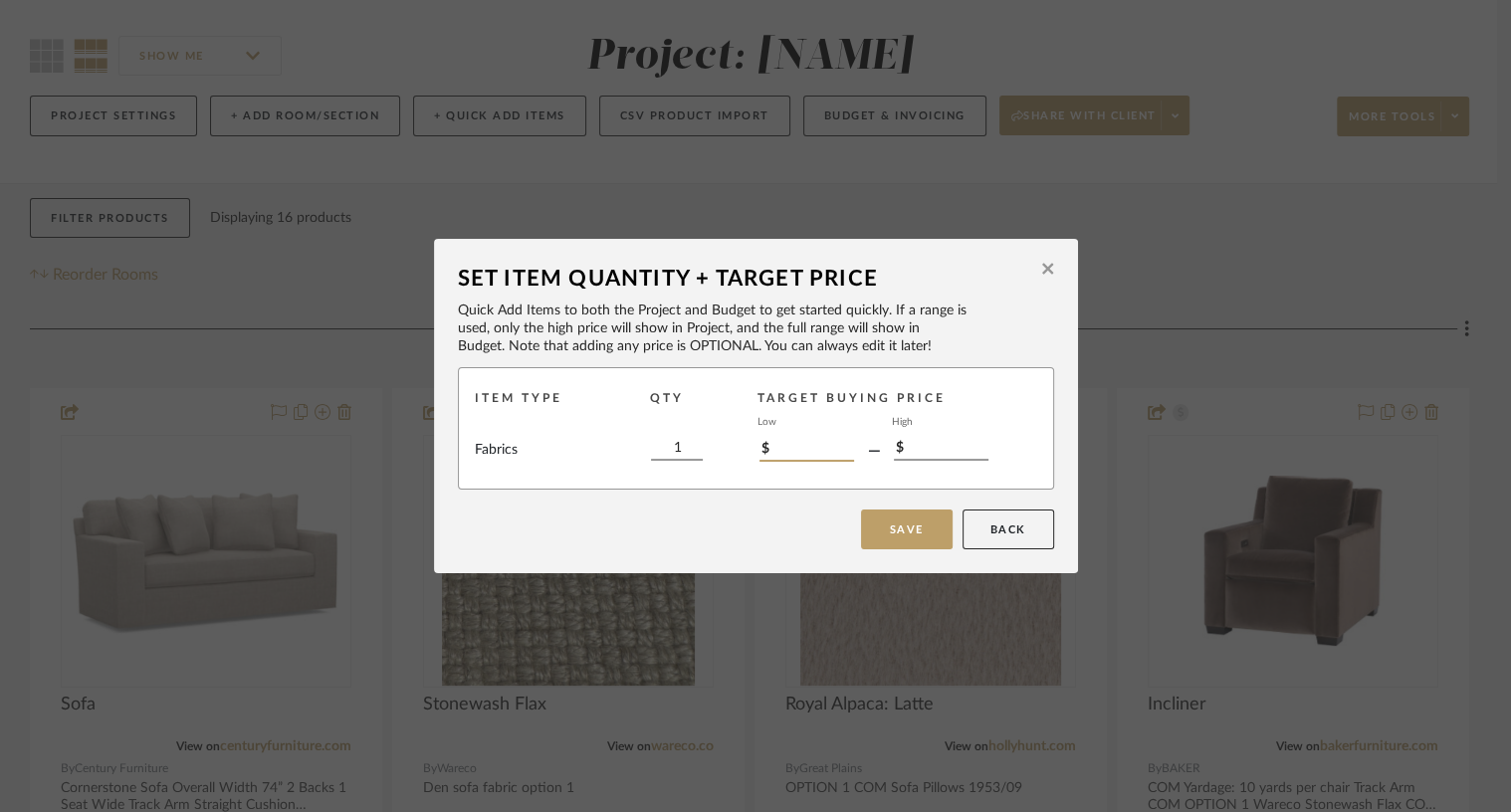 click on "$" at bounding box center [806, 451] 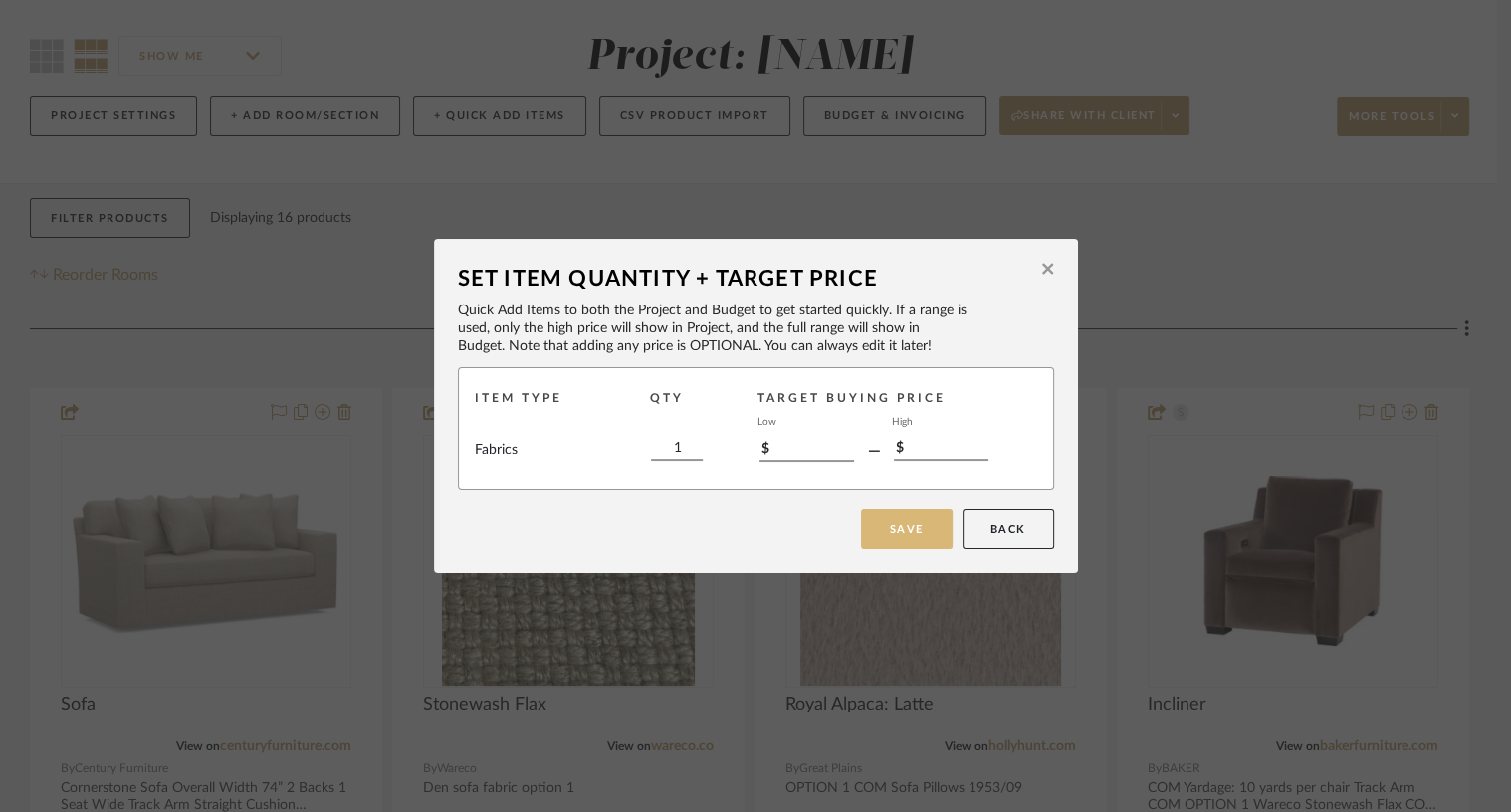 click on "Save" at bounding box center (907, 529) 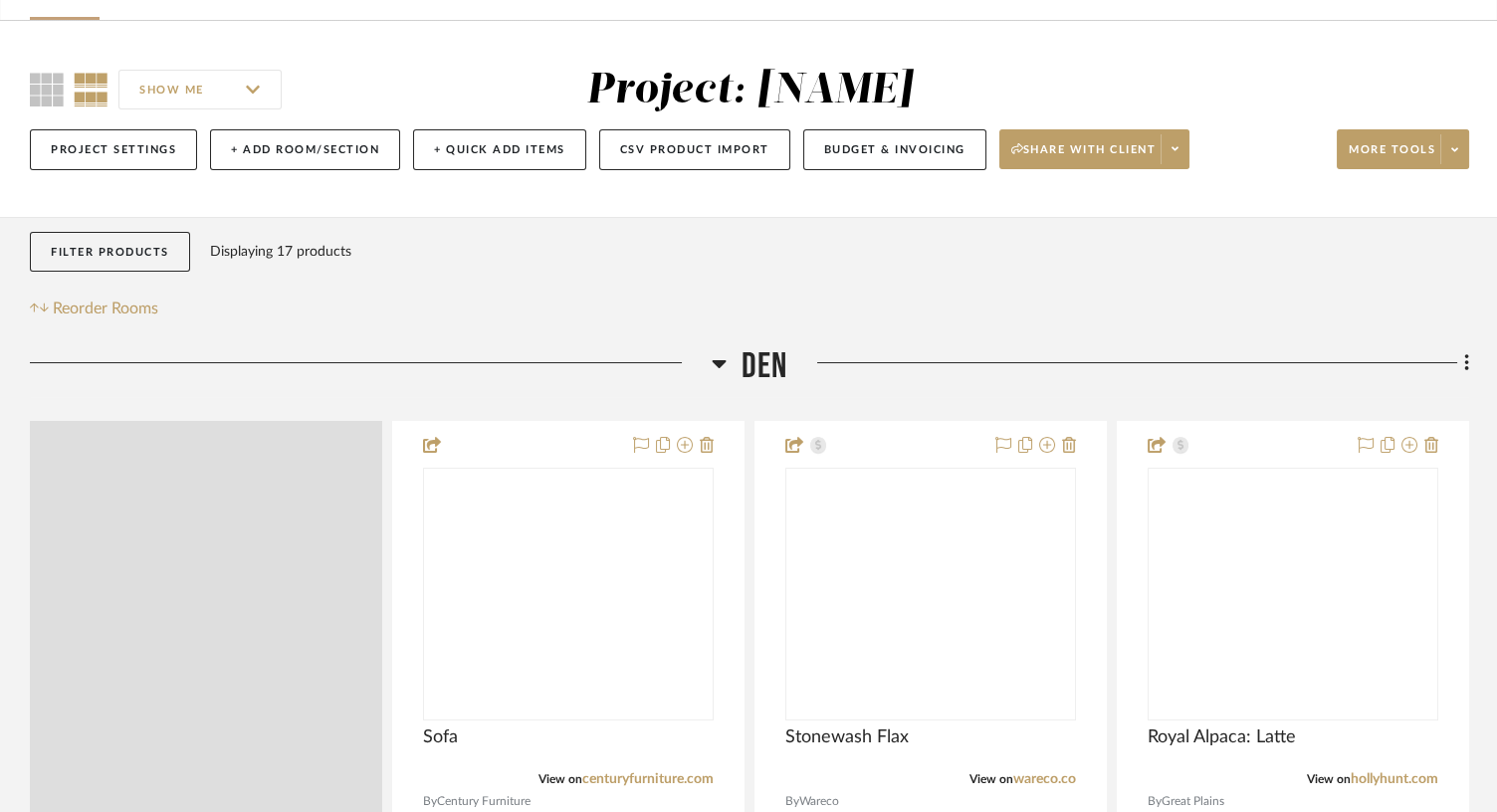 scroll, scrollTop: 155, scrollLeft: 0, axis: vertical 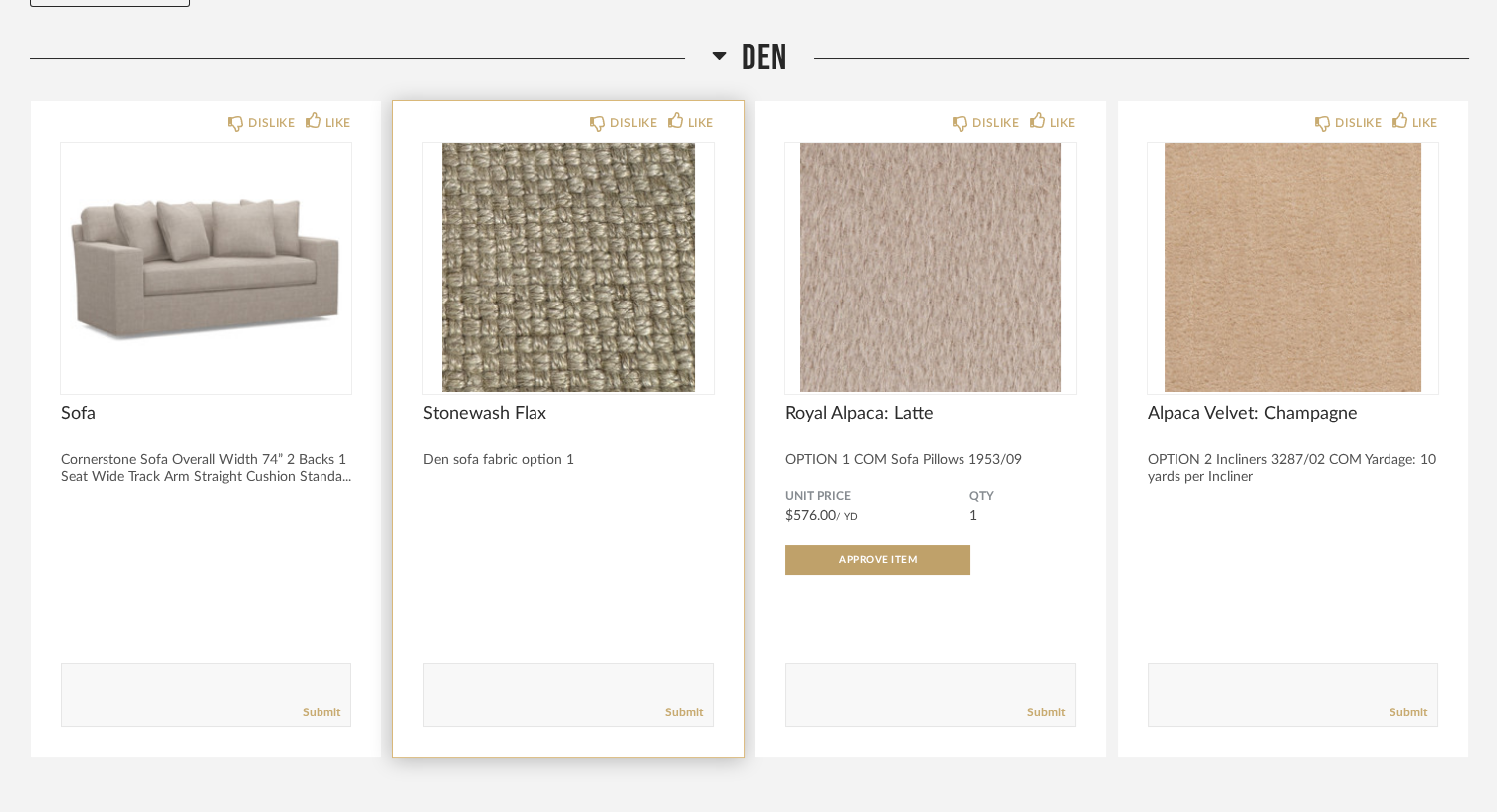 click on "Stonewash Flax Den sofa fabric option 1" 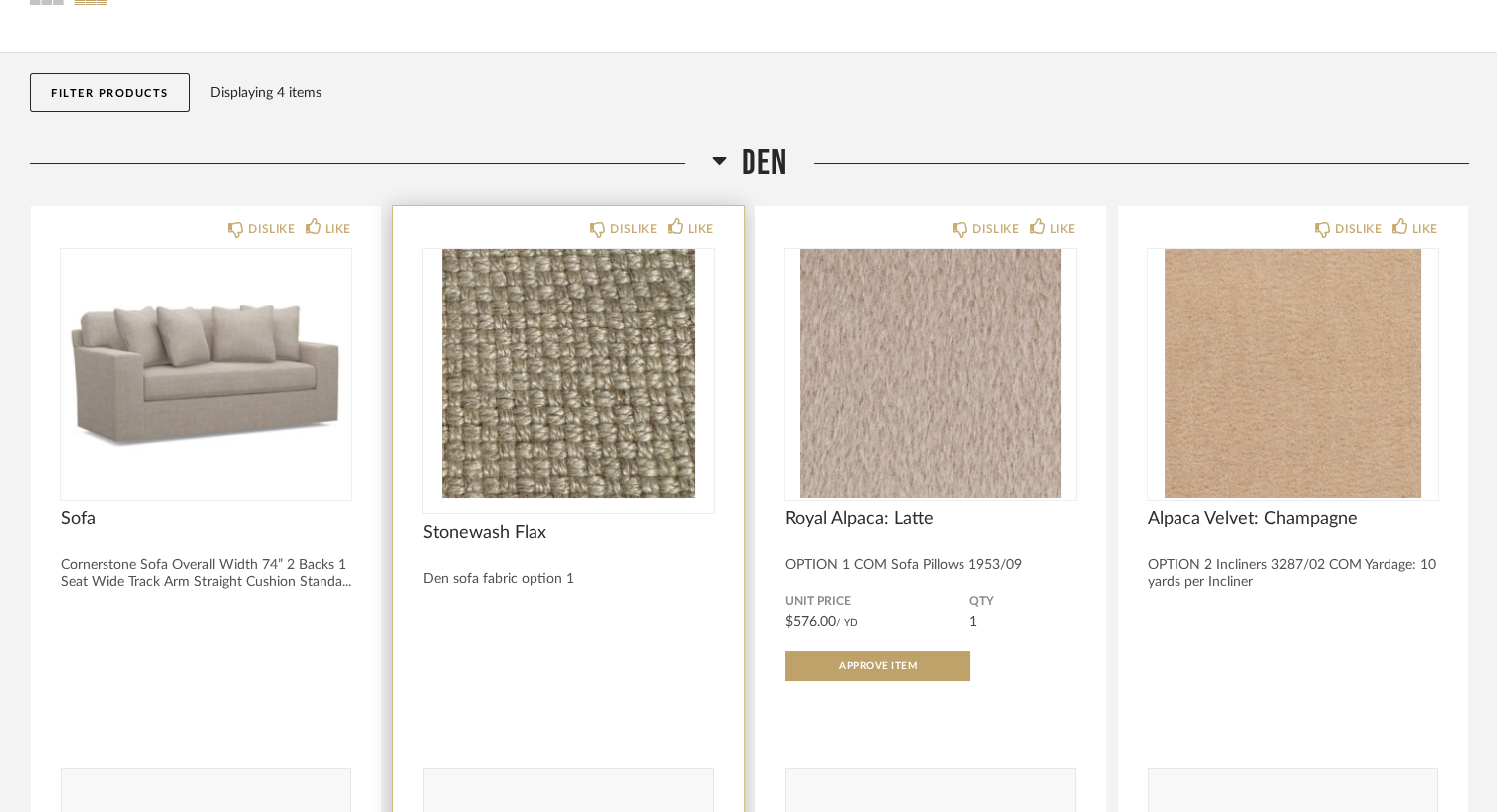scroll, scrollTop: 0, scrollLeft: 0, axis: both 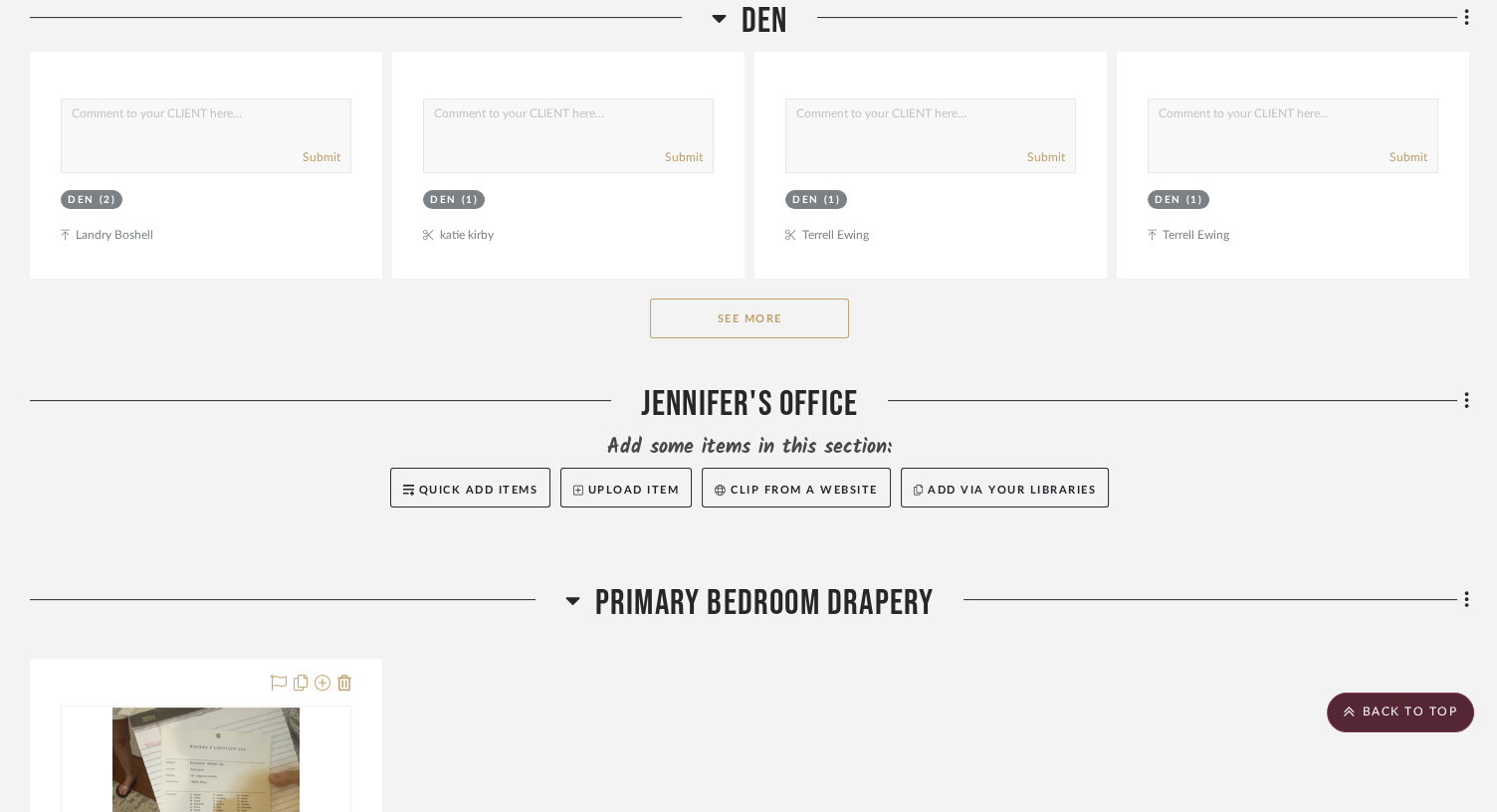 click on "See More" 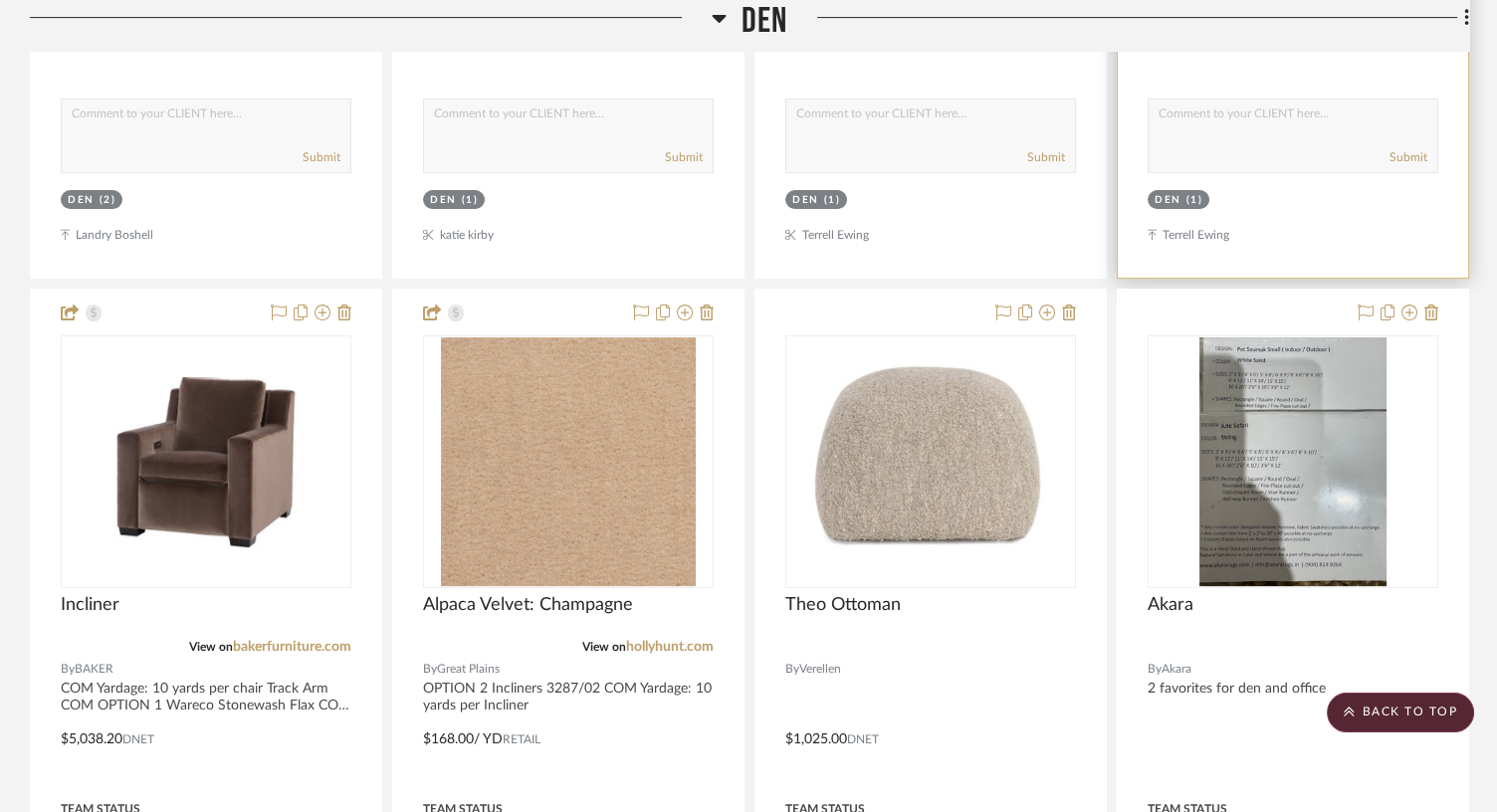 type 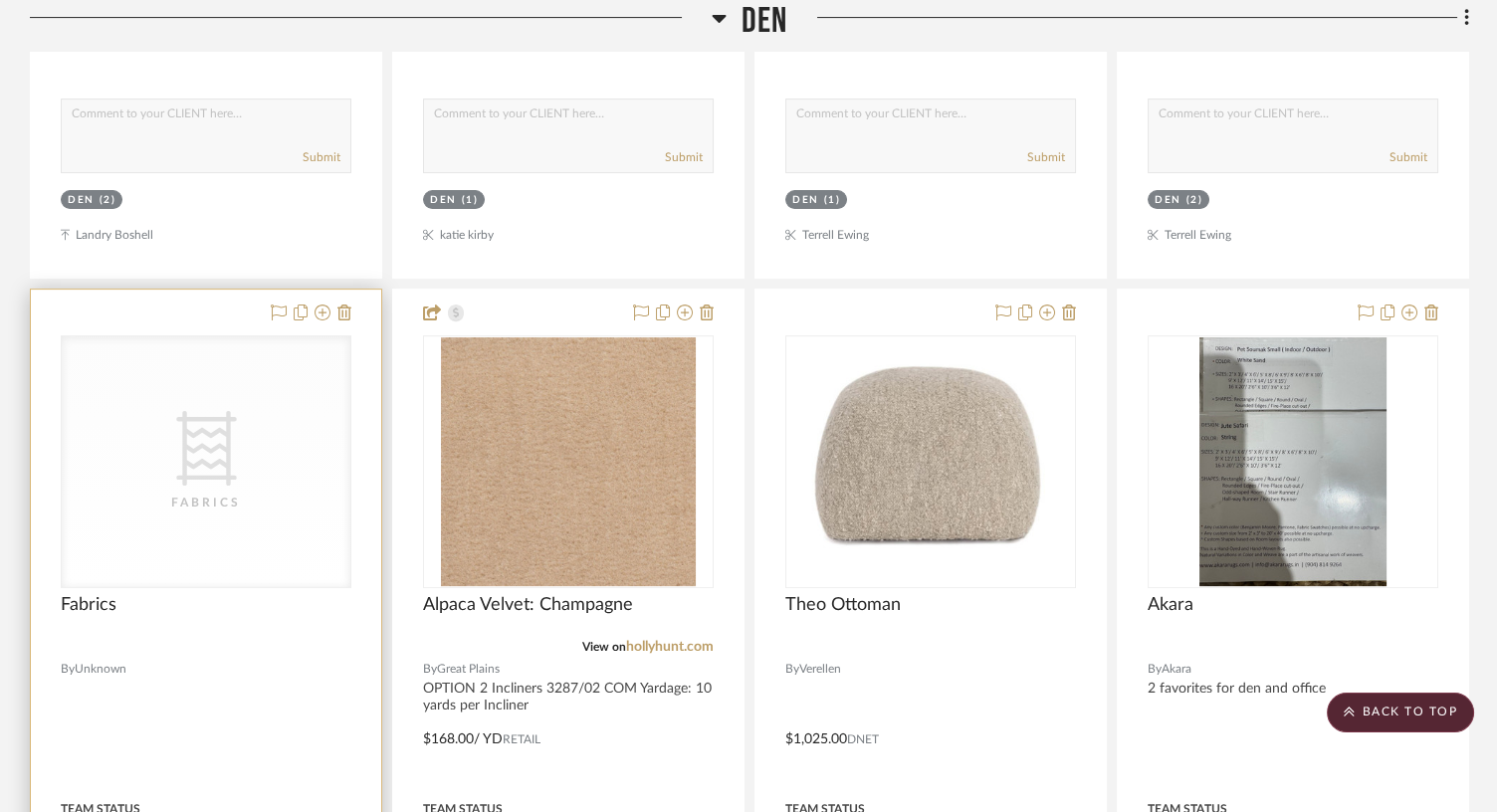 click on "CategoryIconFabric
Created with Sketch.
Fabrics" at bounding box center (206, 462) 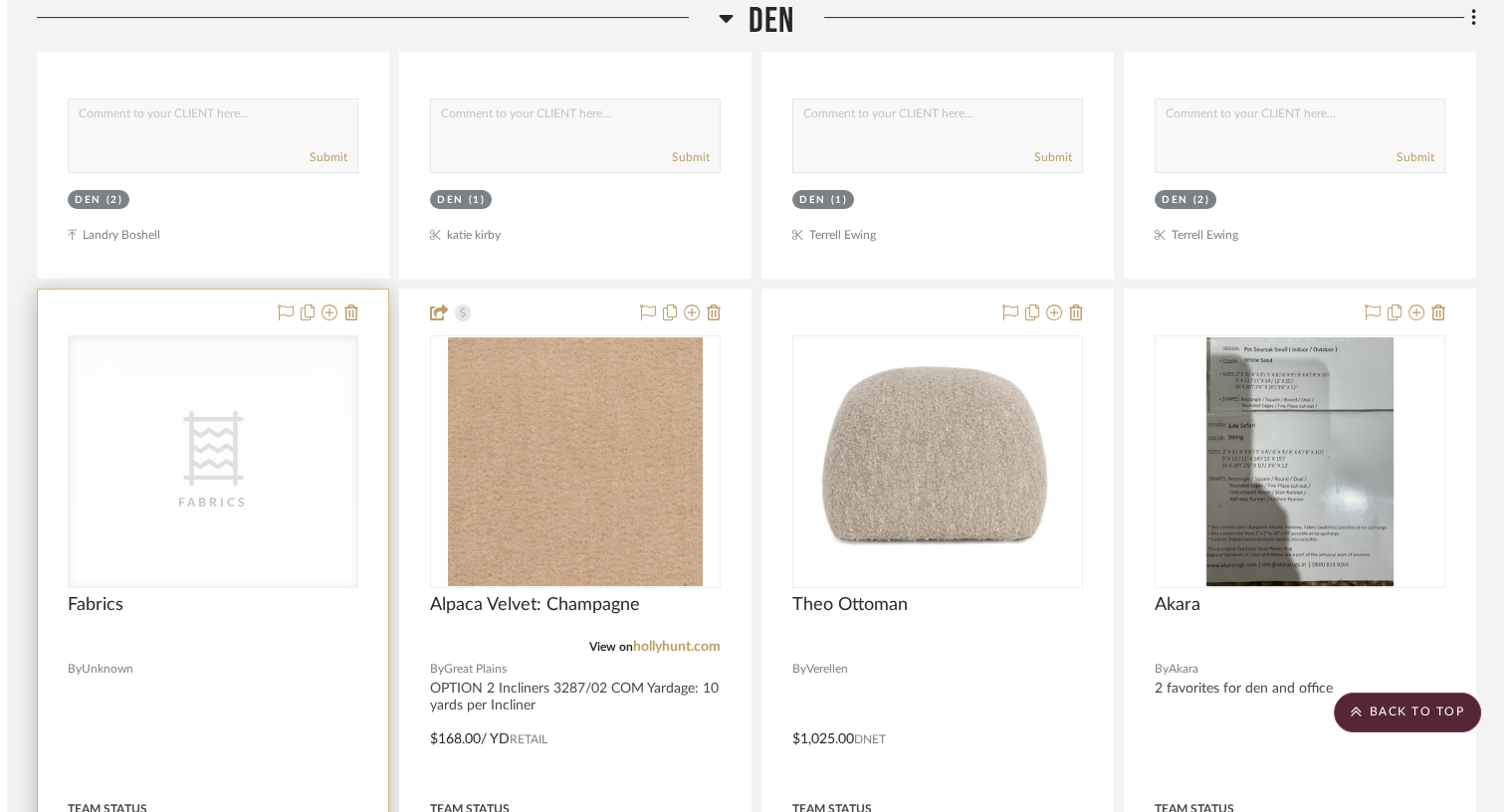 scroll, scrollTop: 0, scrollLeft: 0, axis: both 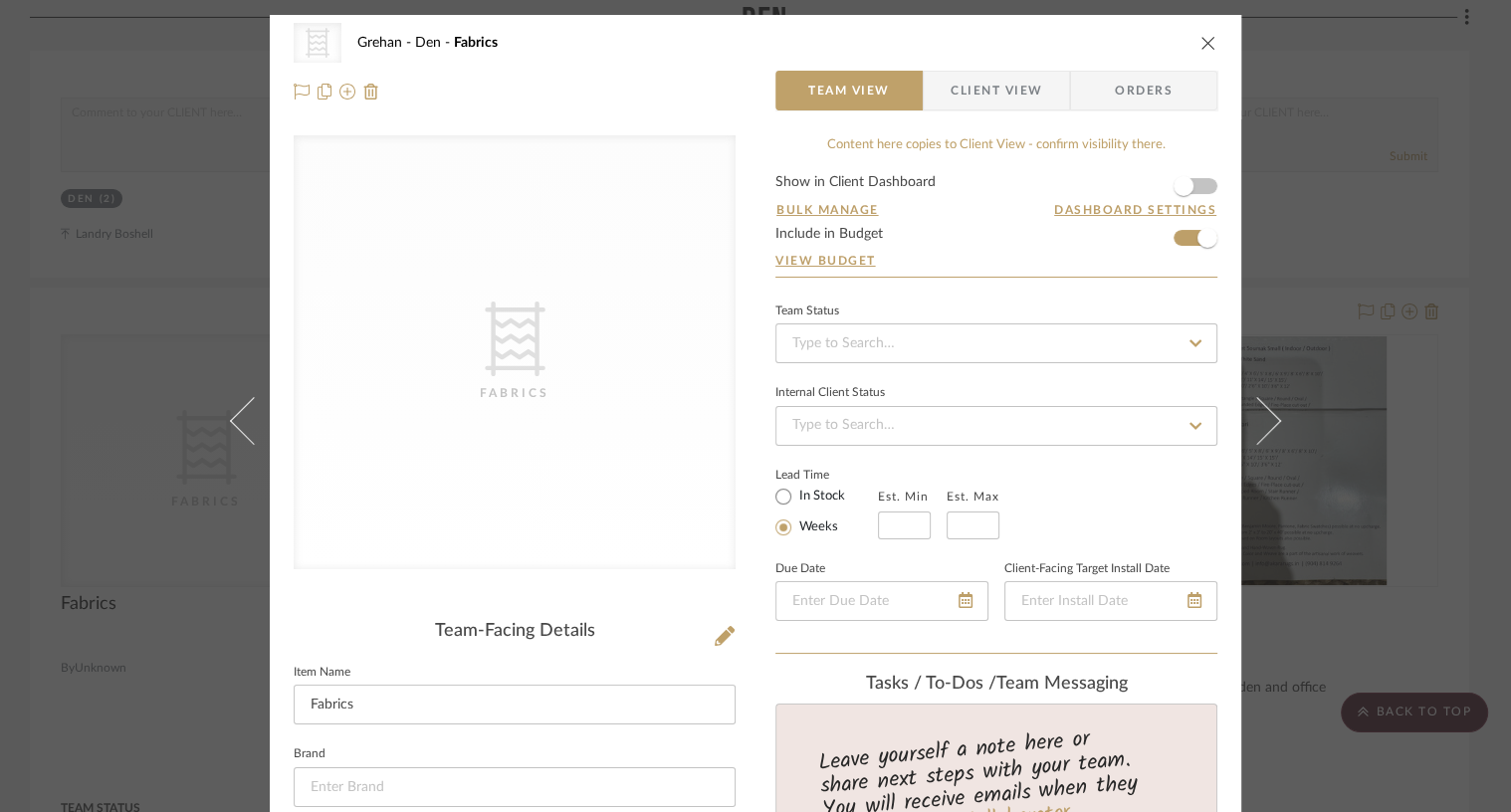 click on "CategoryIconFabric
Created with Sketch." 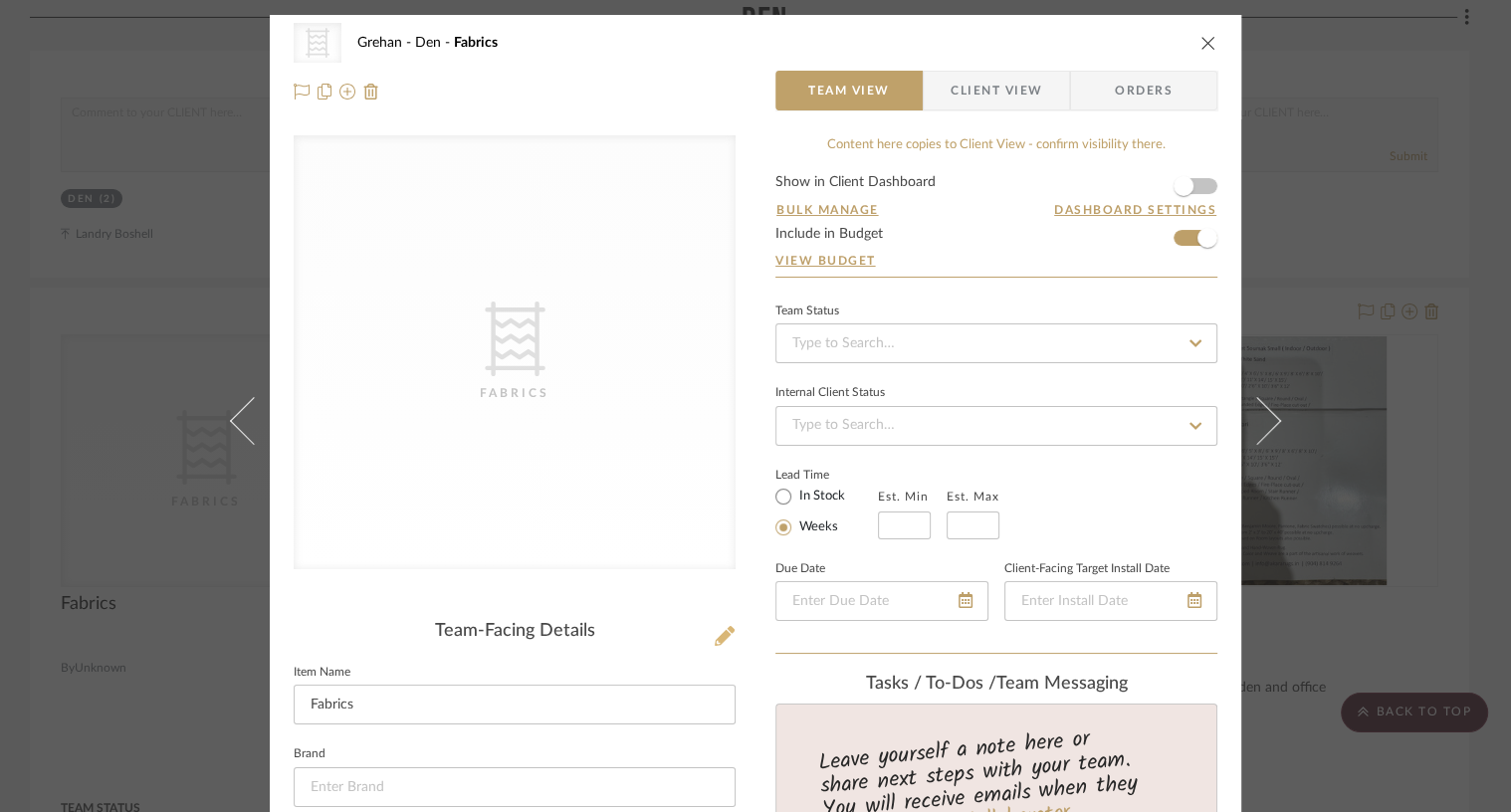 click 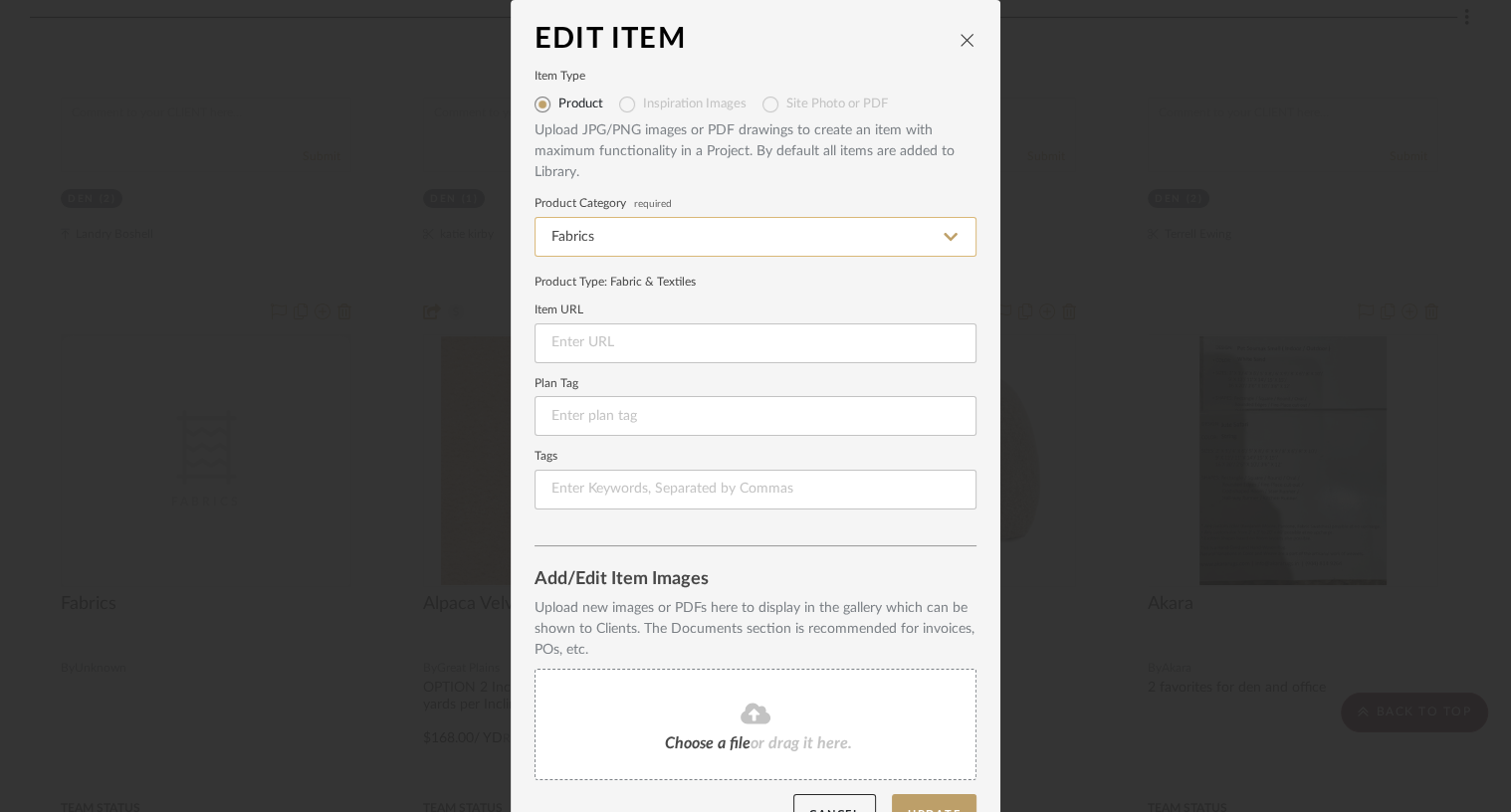 click on "Fabrics" at bounding box center (756, 237) 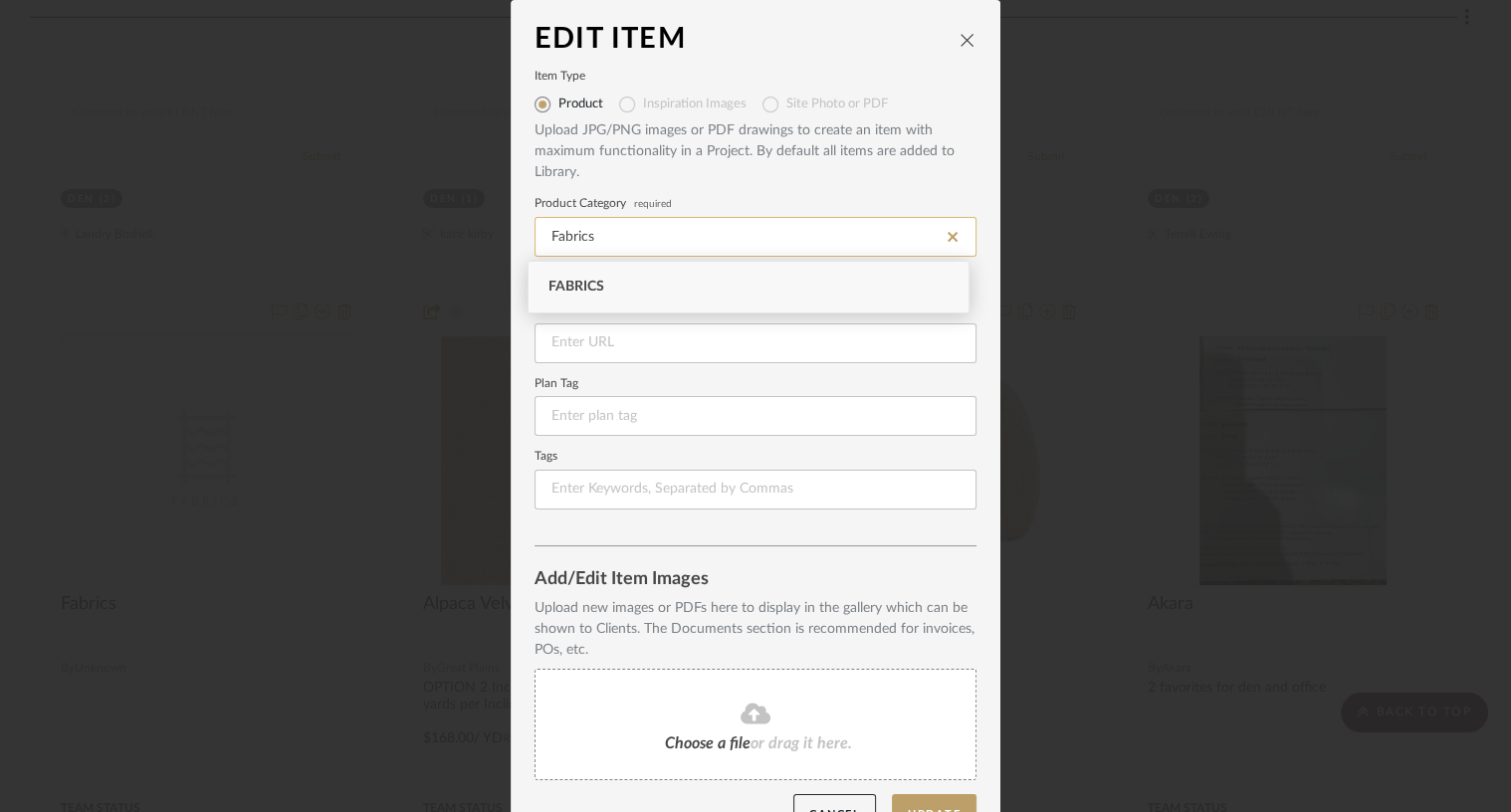click on "Fabrics" at bounding box center [756, 237] 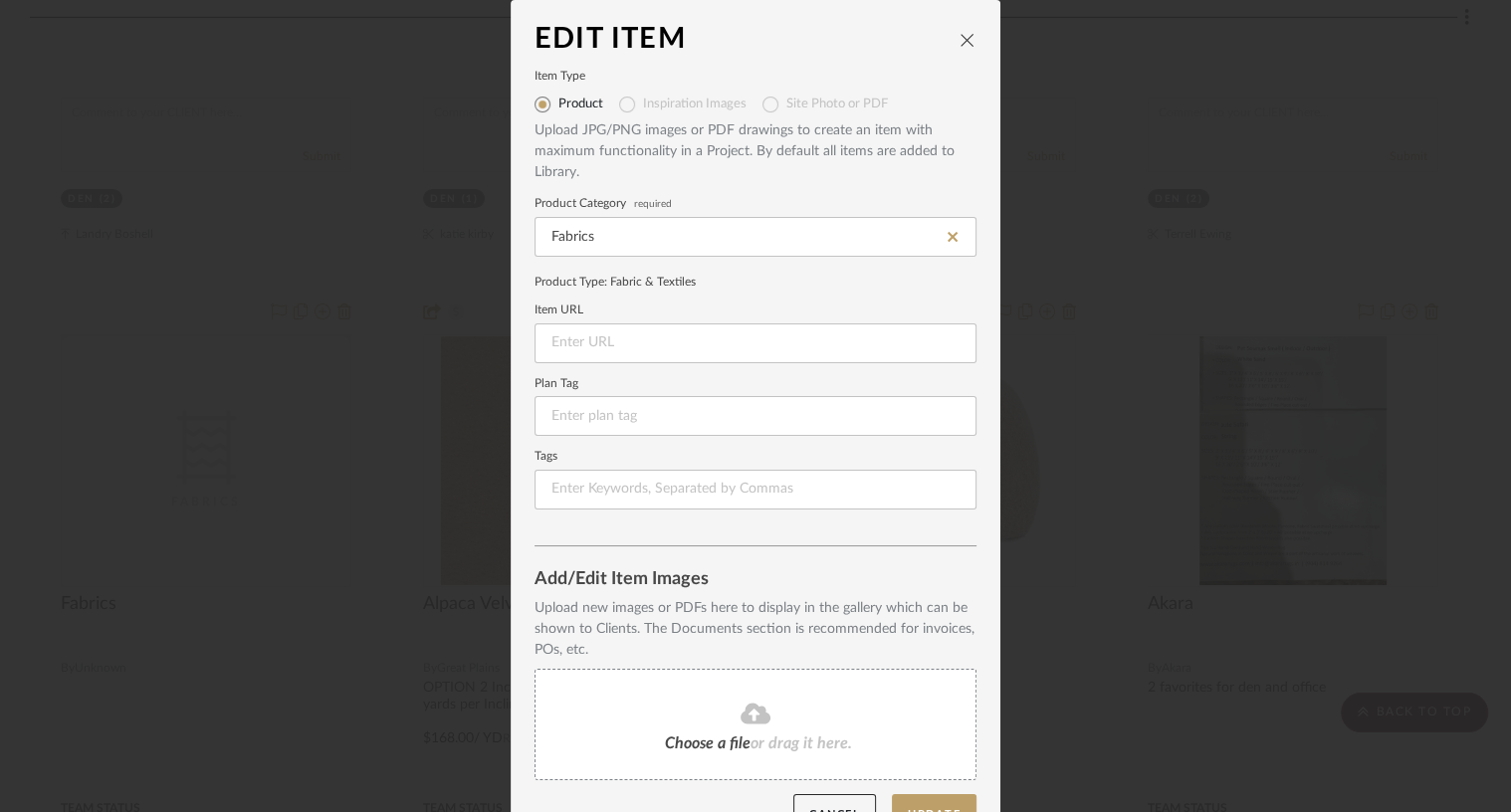 click 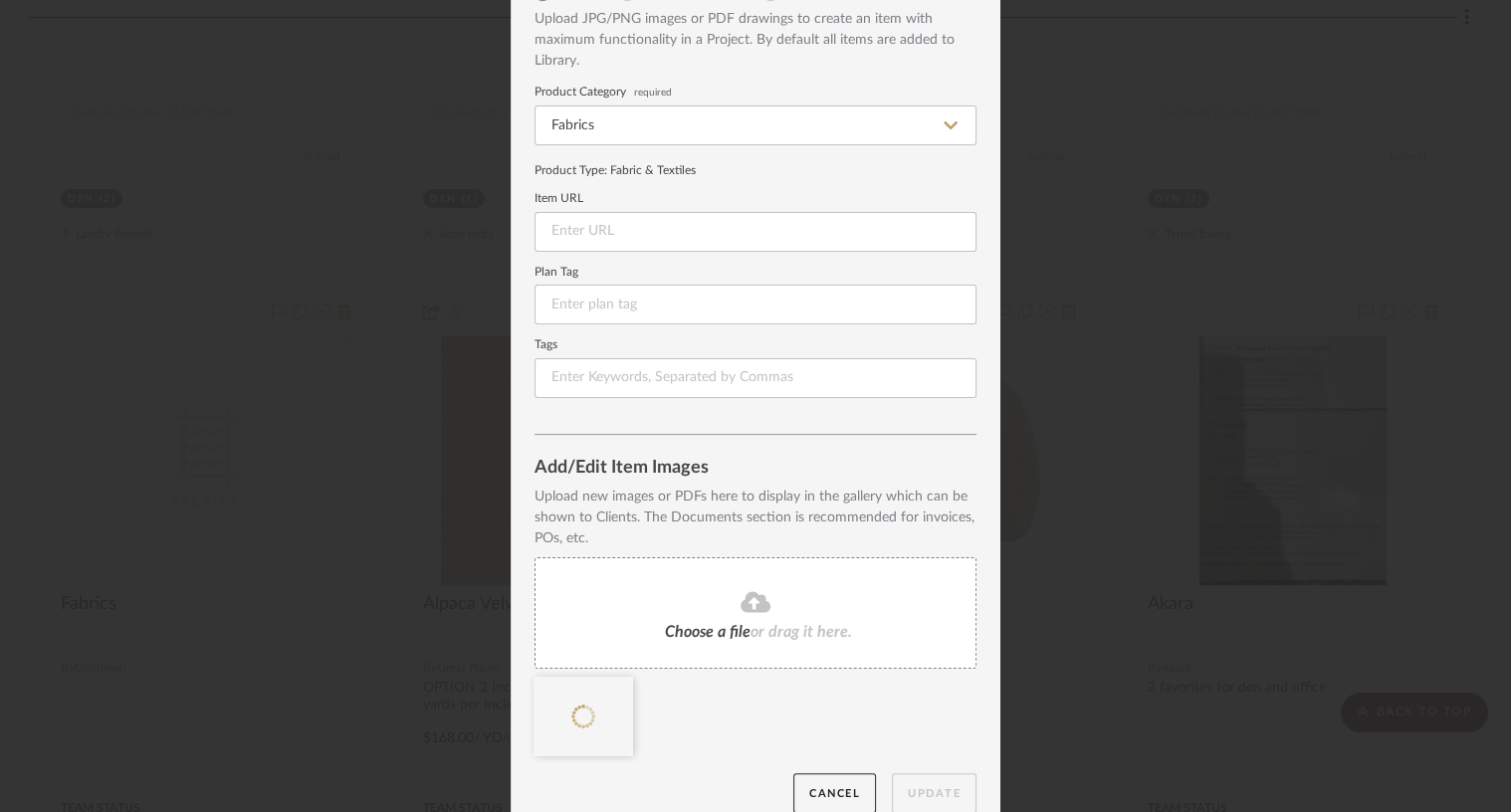 scroll, scrollTop: 134, scrollLeft: 0, axis: vertical 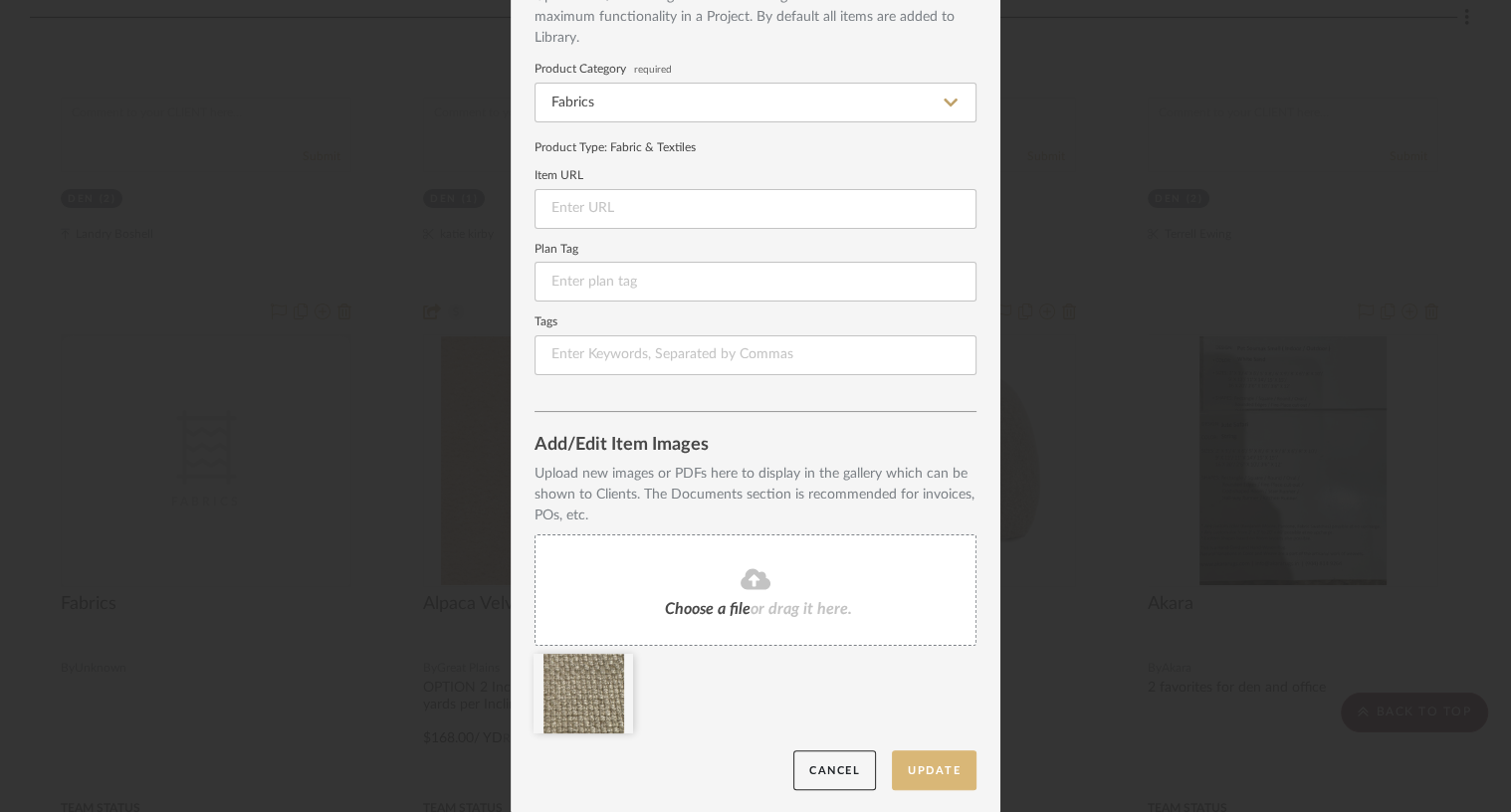 click on "Update" at bounding box center (934, 770) 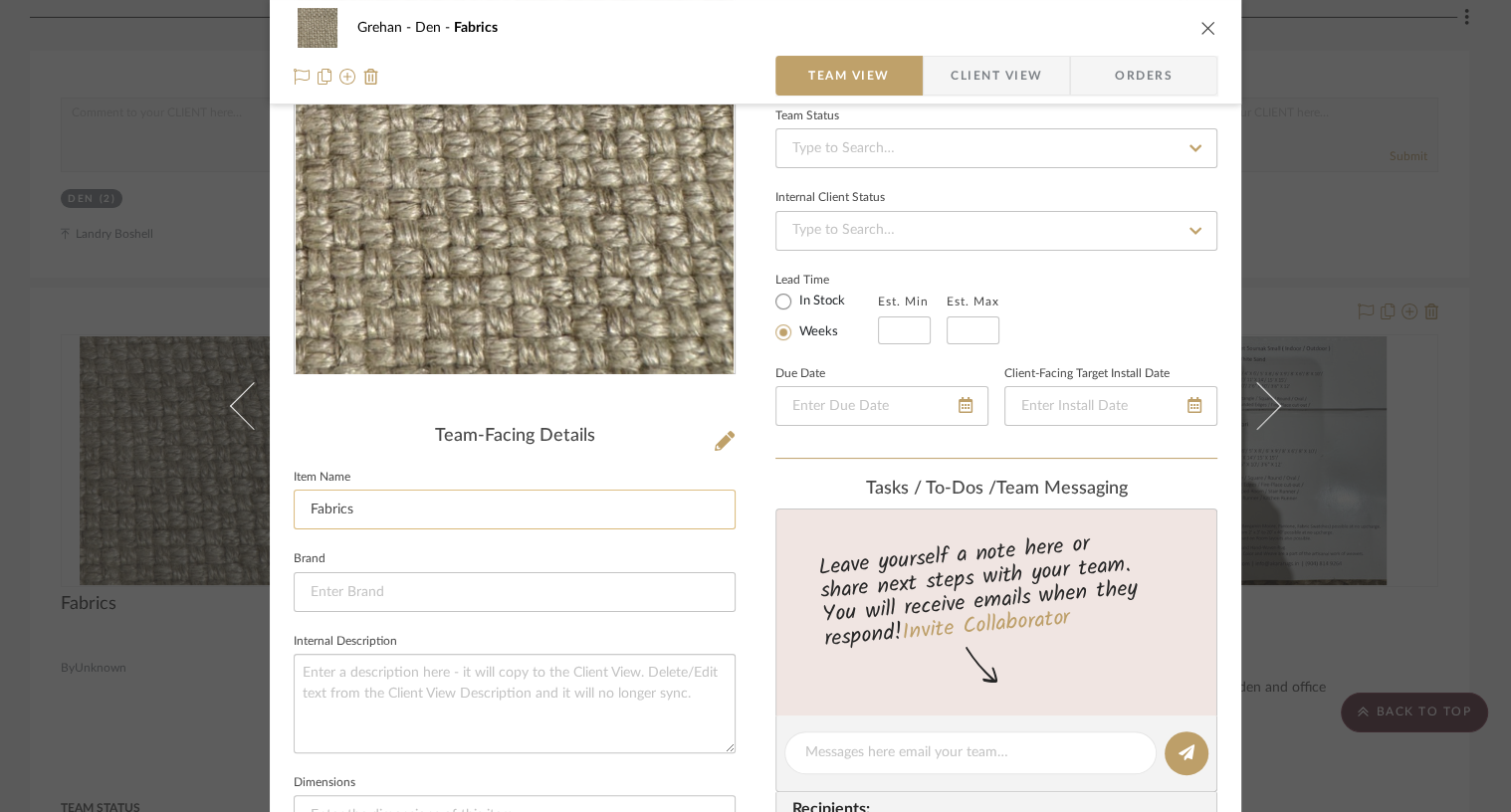 scroll, scrollTop: 204, scrollLeft: 0, axis: vertical 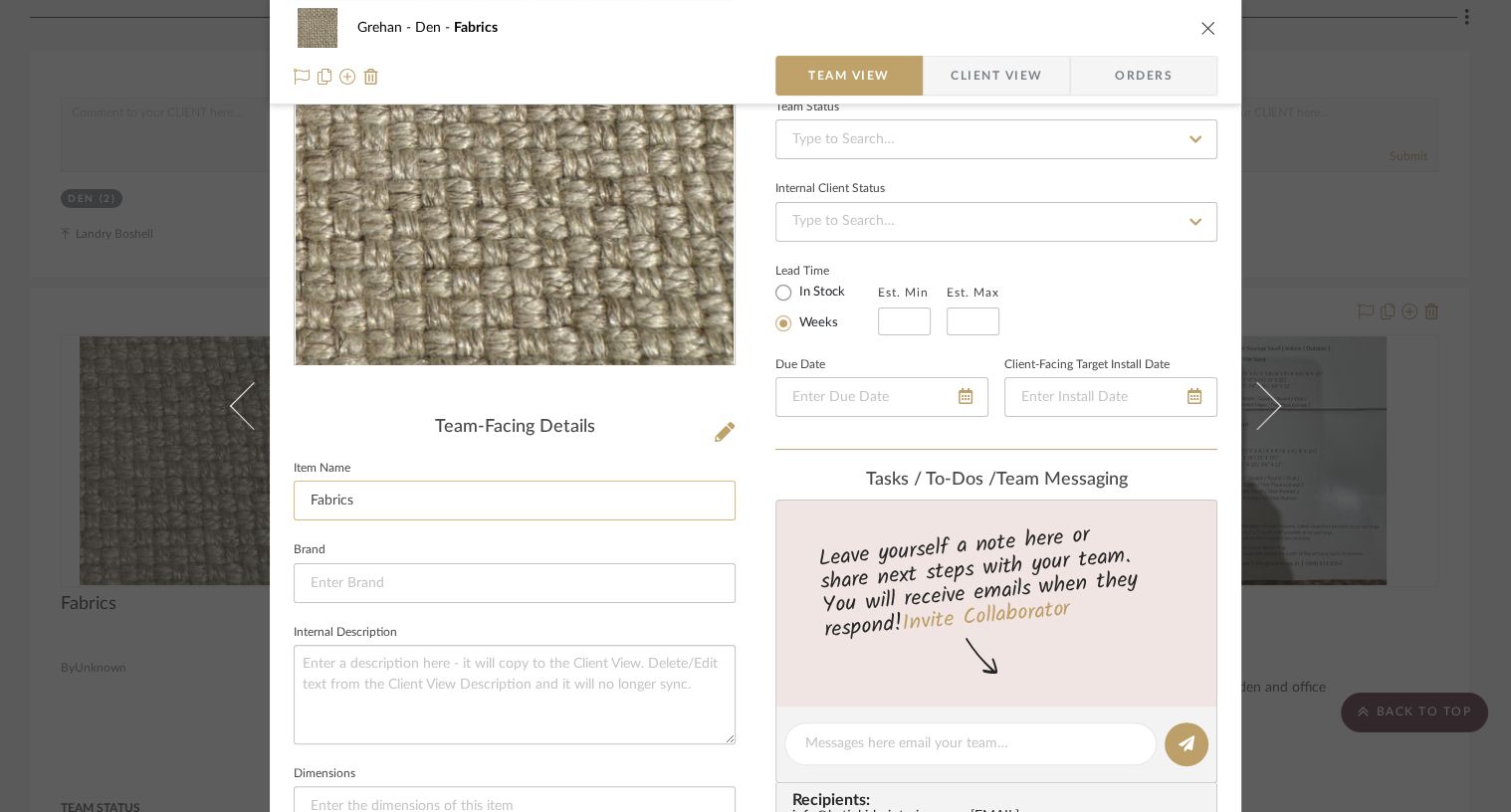 click on "Fabrics" 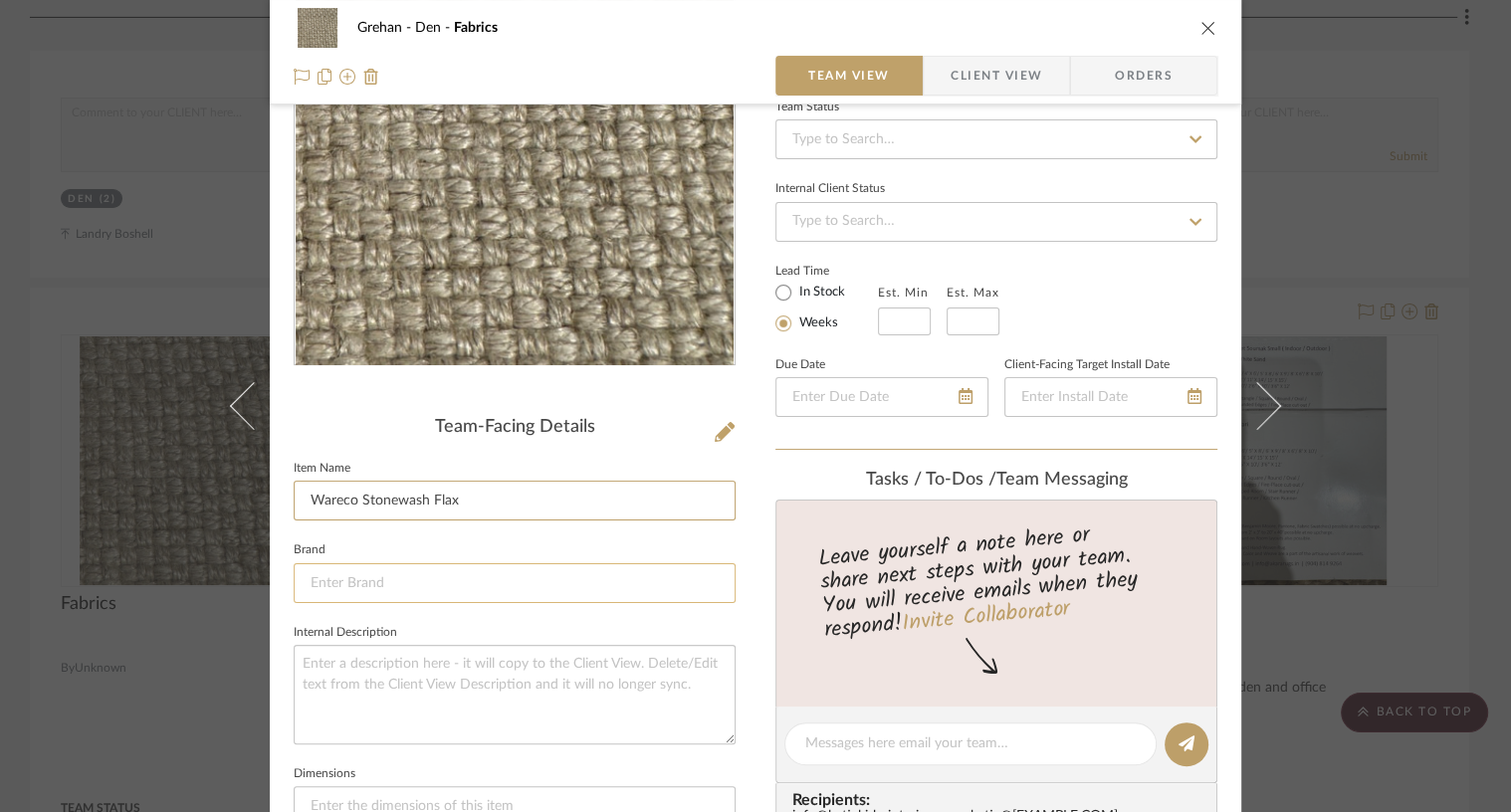 type on "Wareco Stonewash Flax" 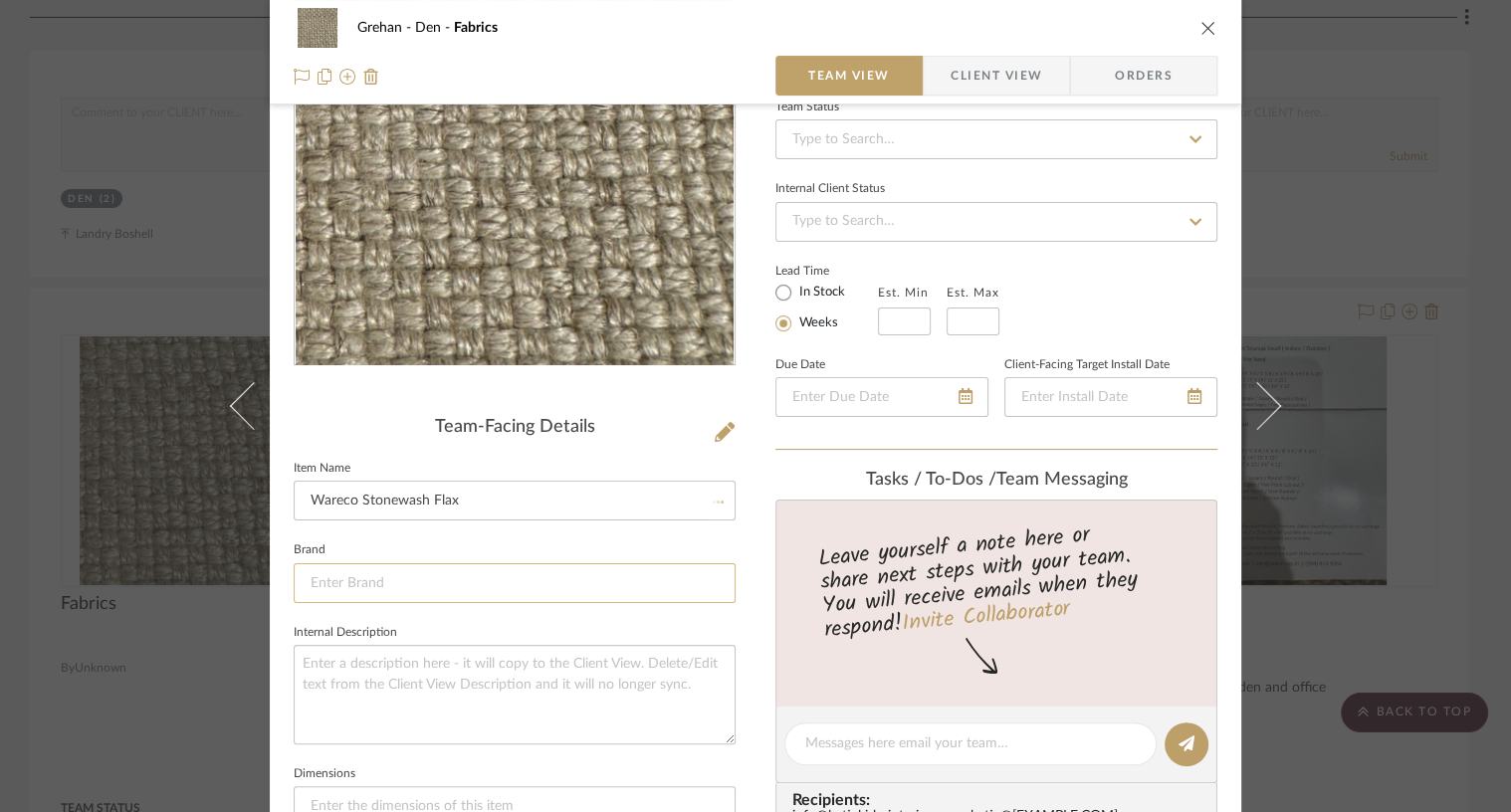 click 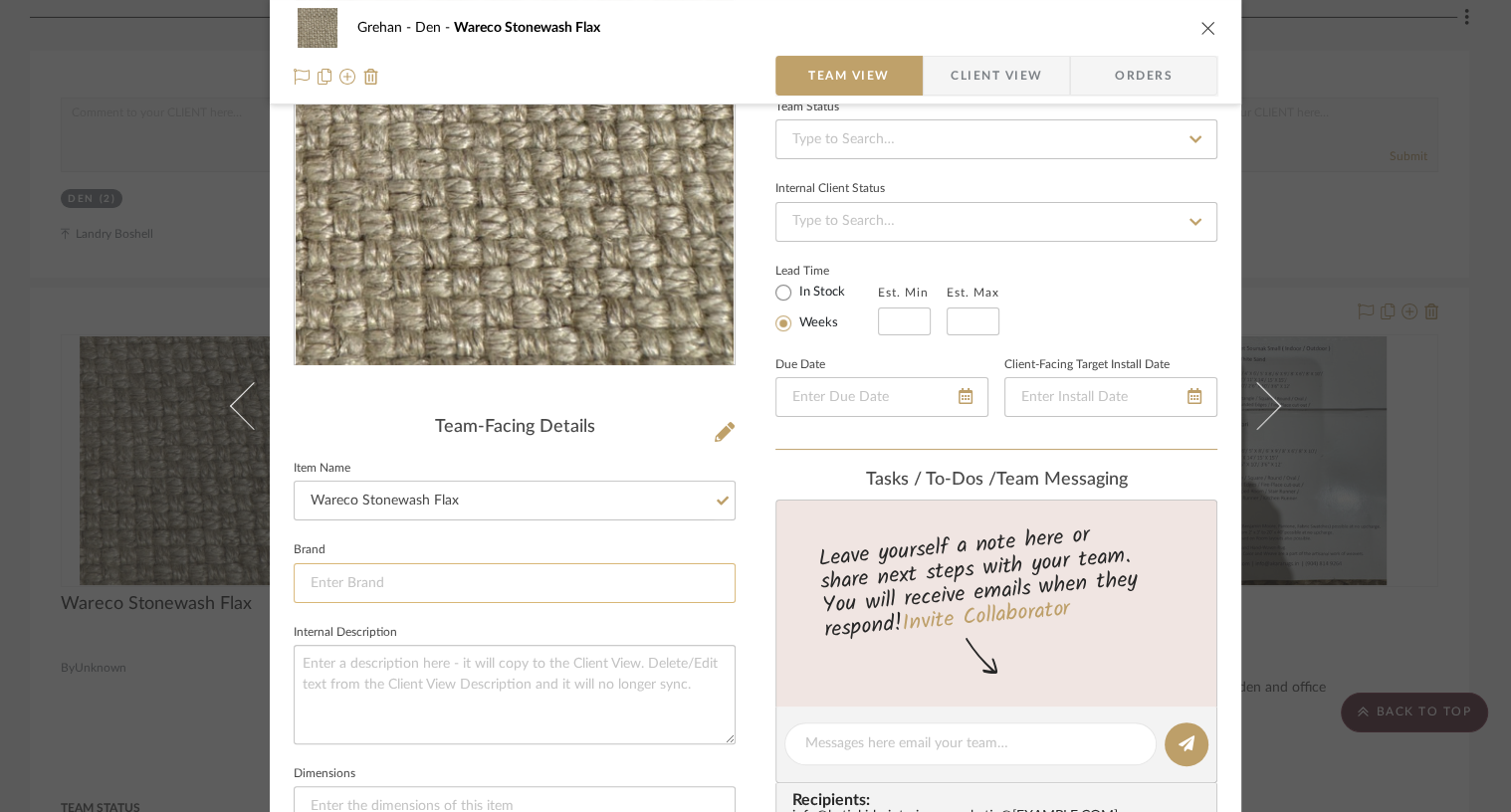 type 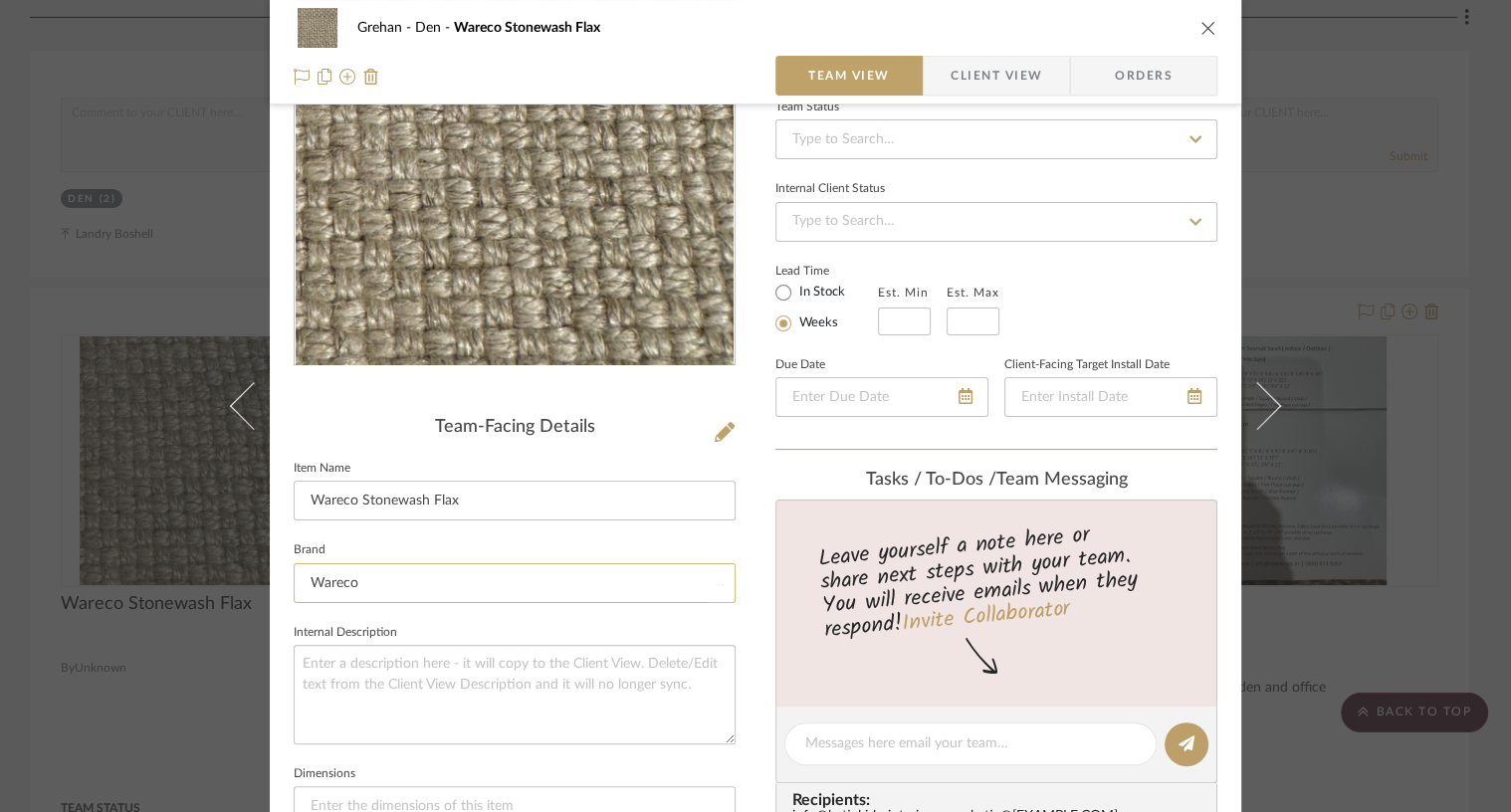 type on "Wareco" 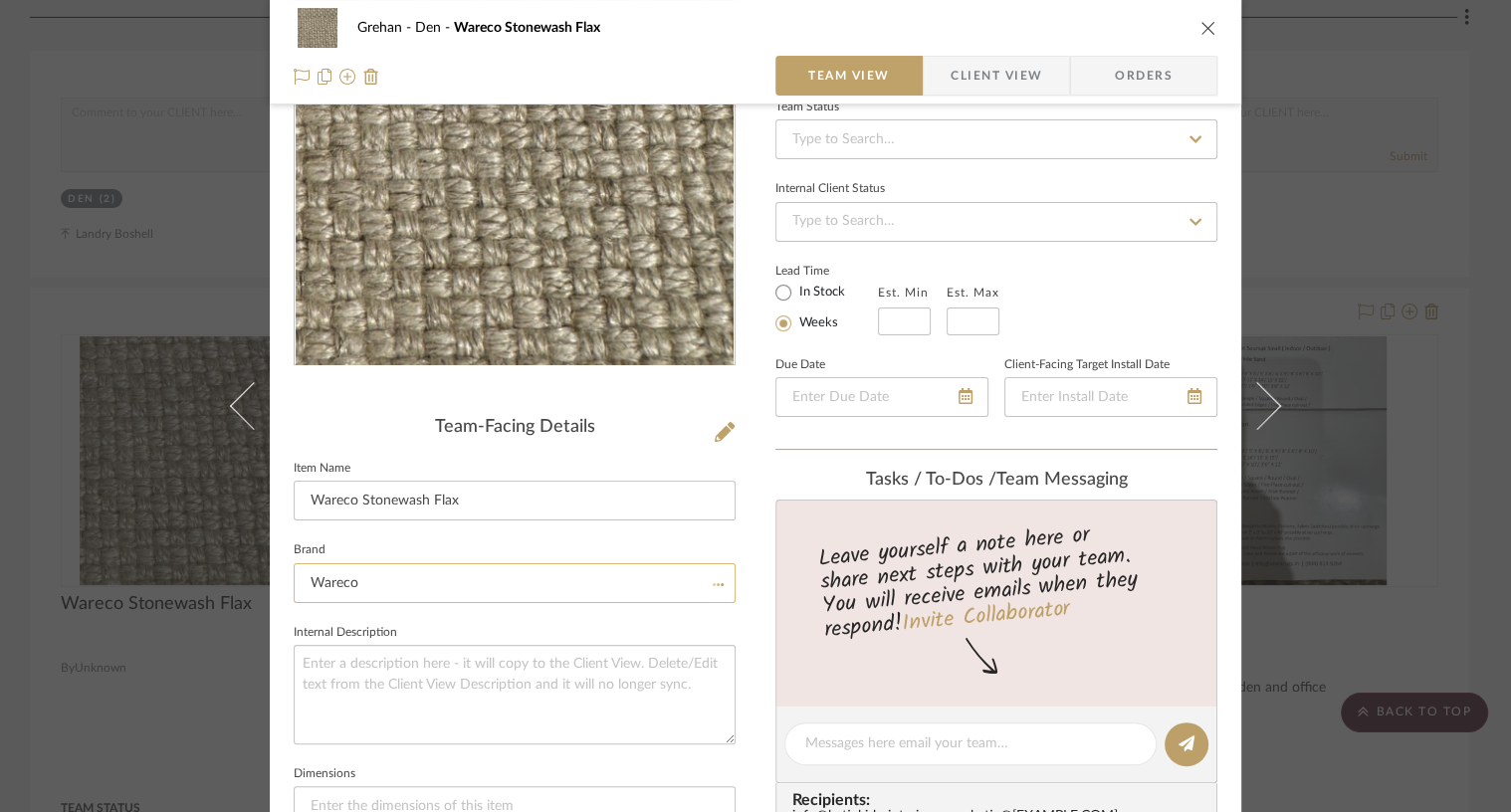type 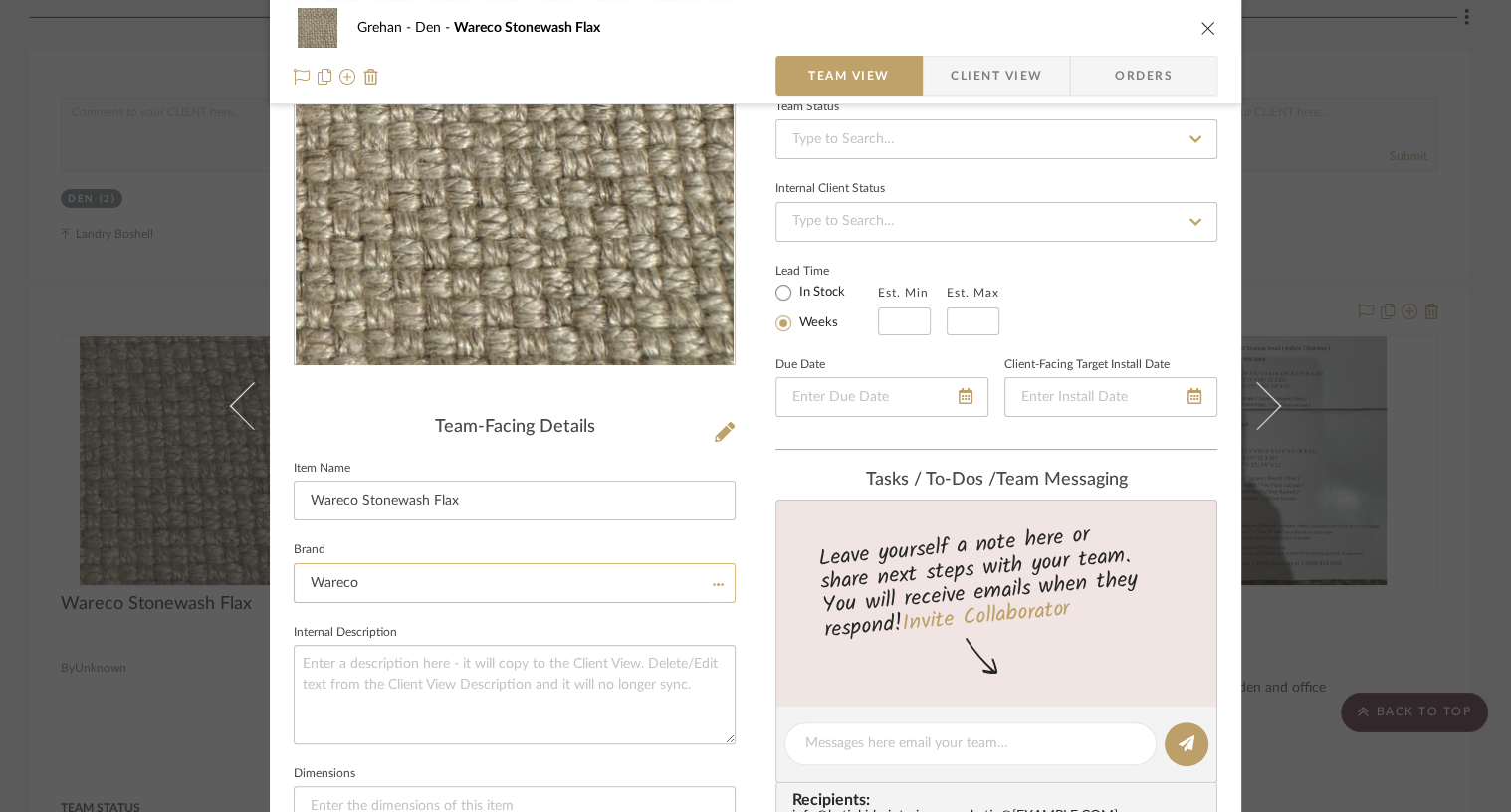 type 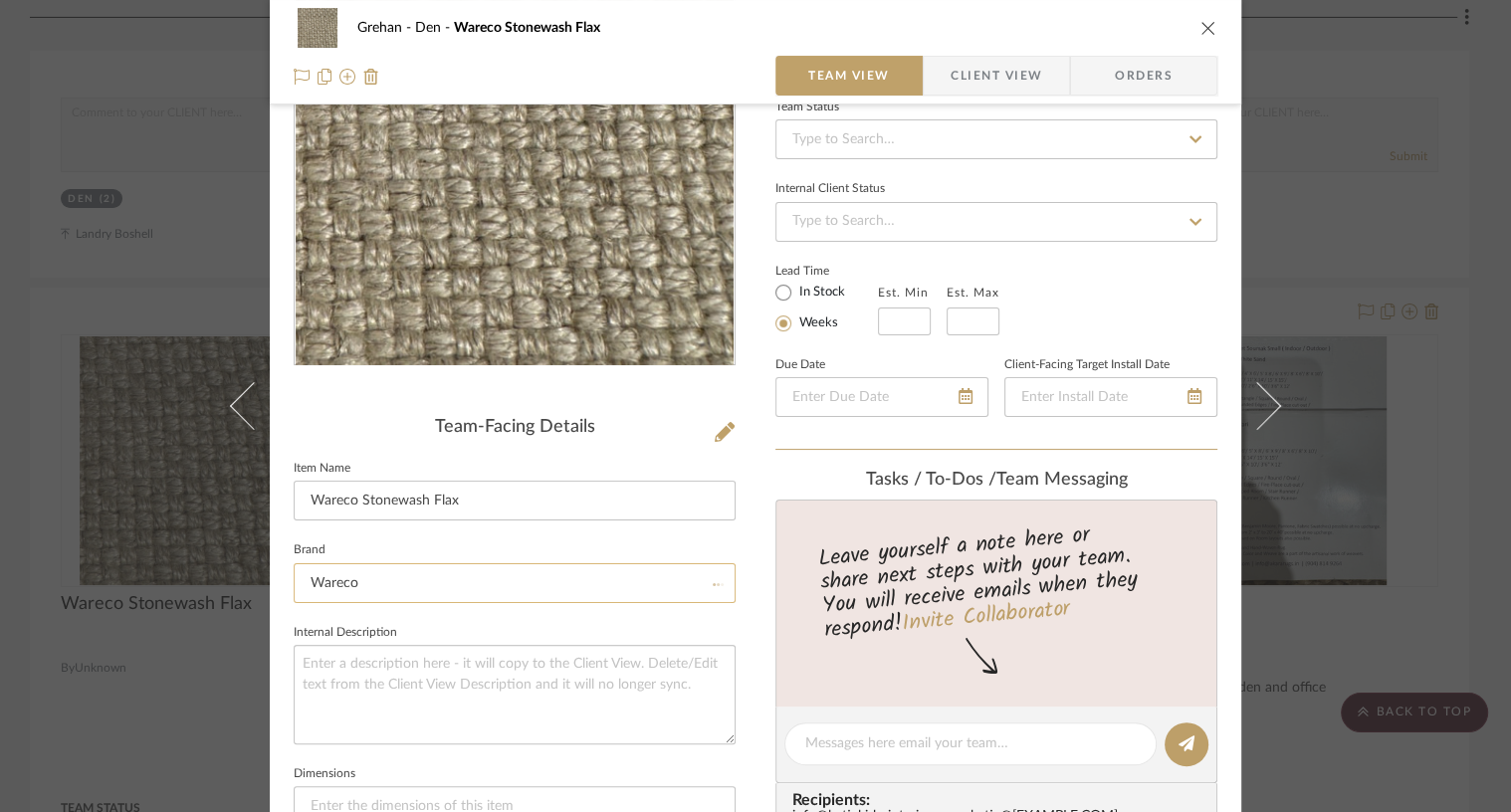 type 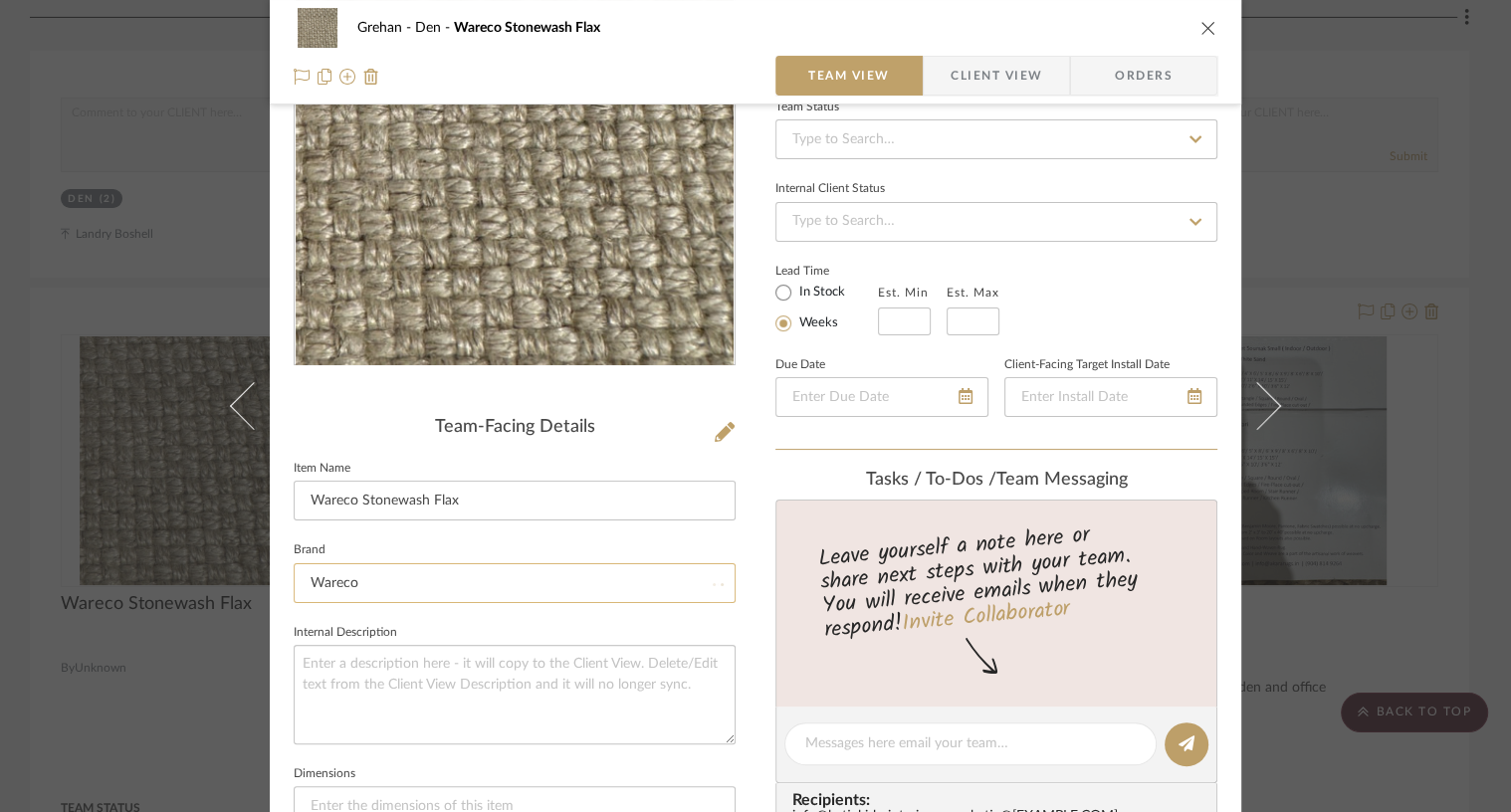 type 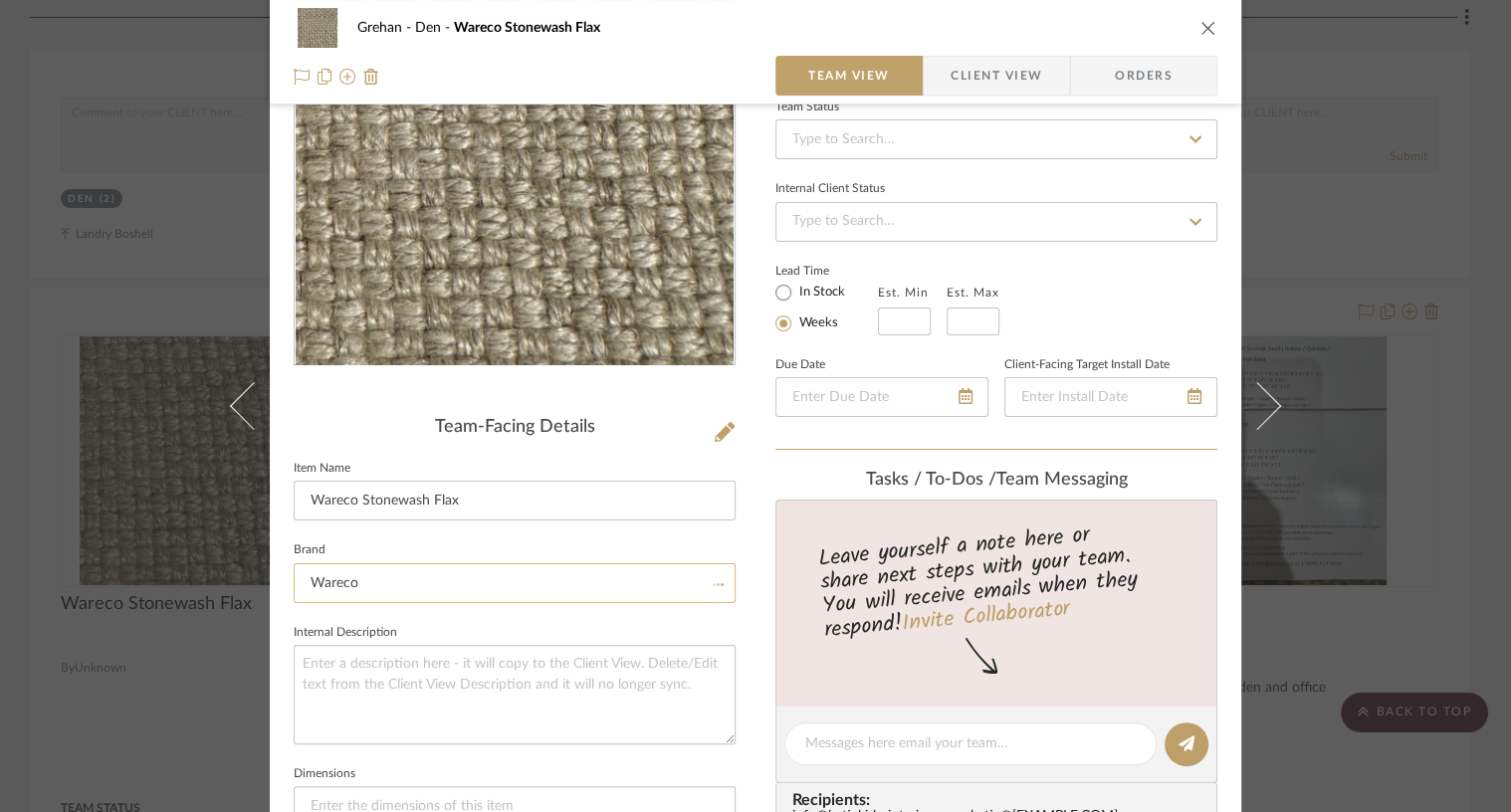 type 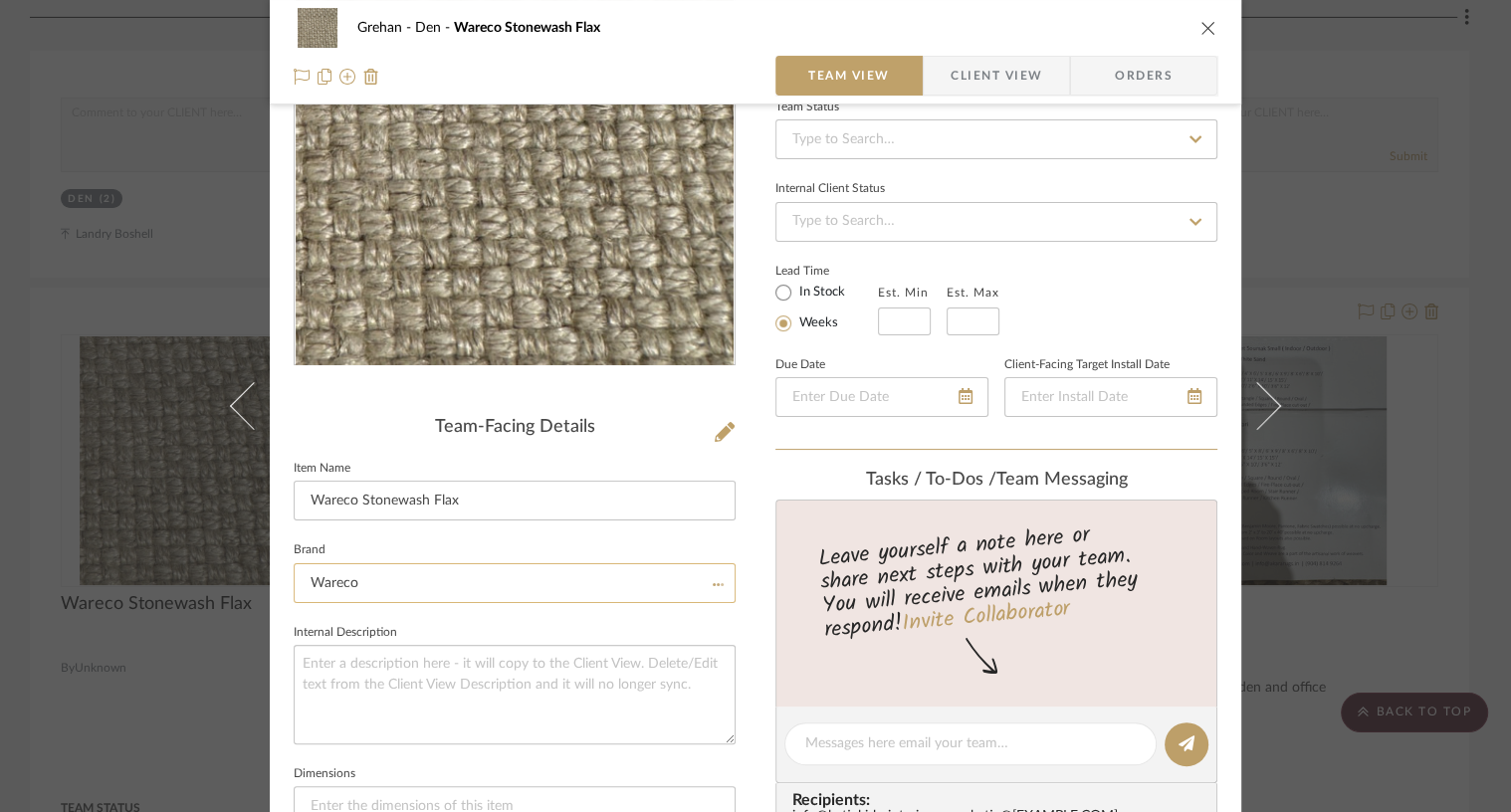type 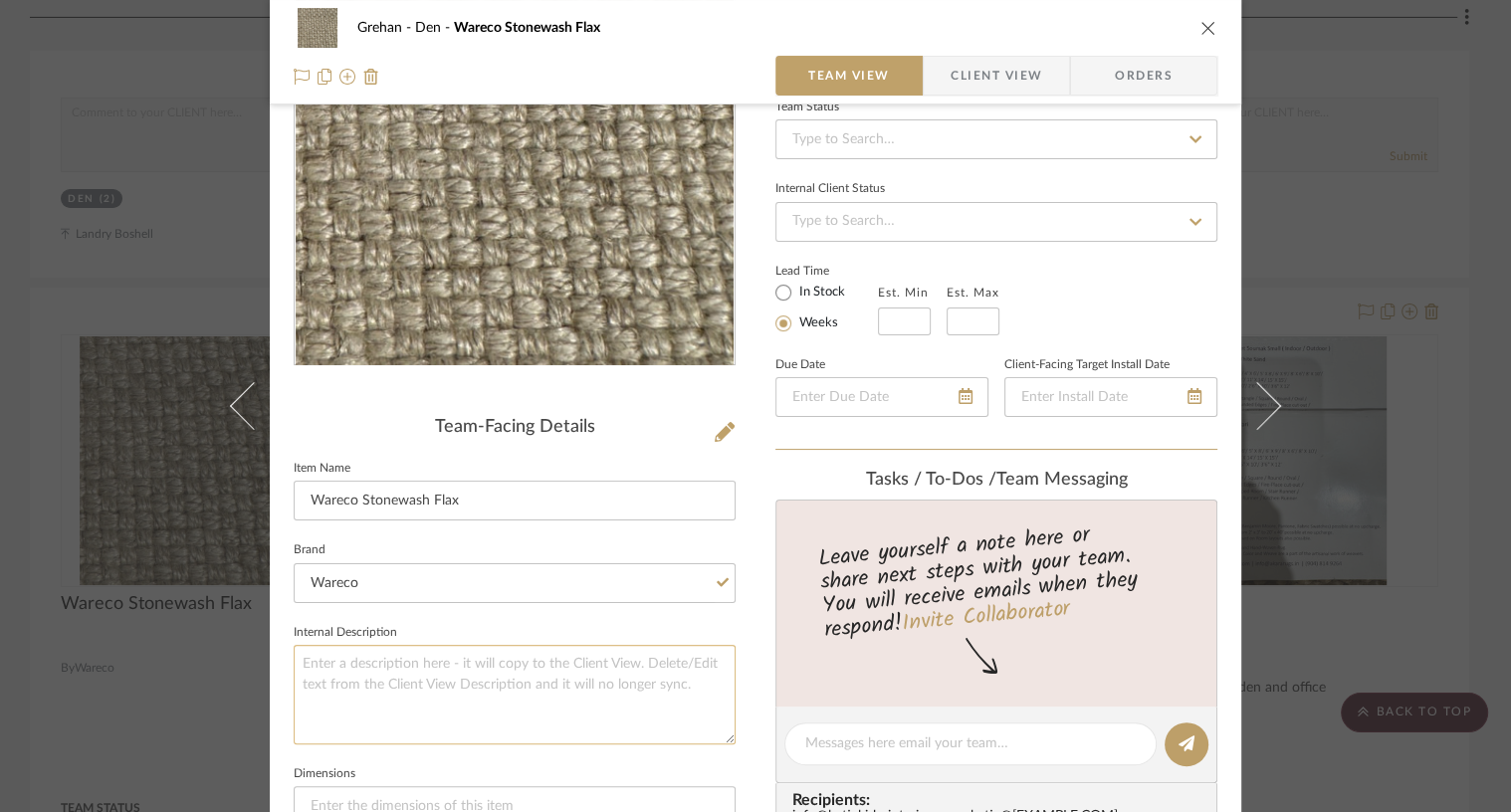 click 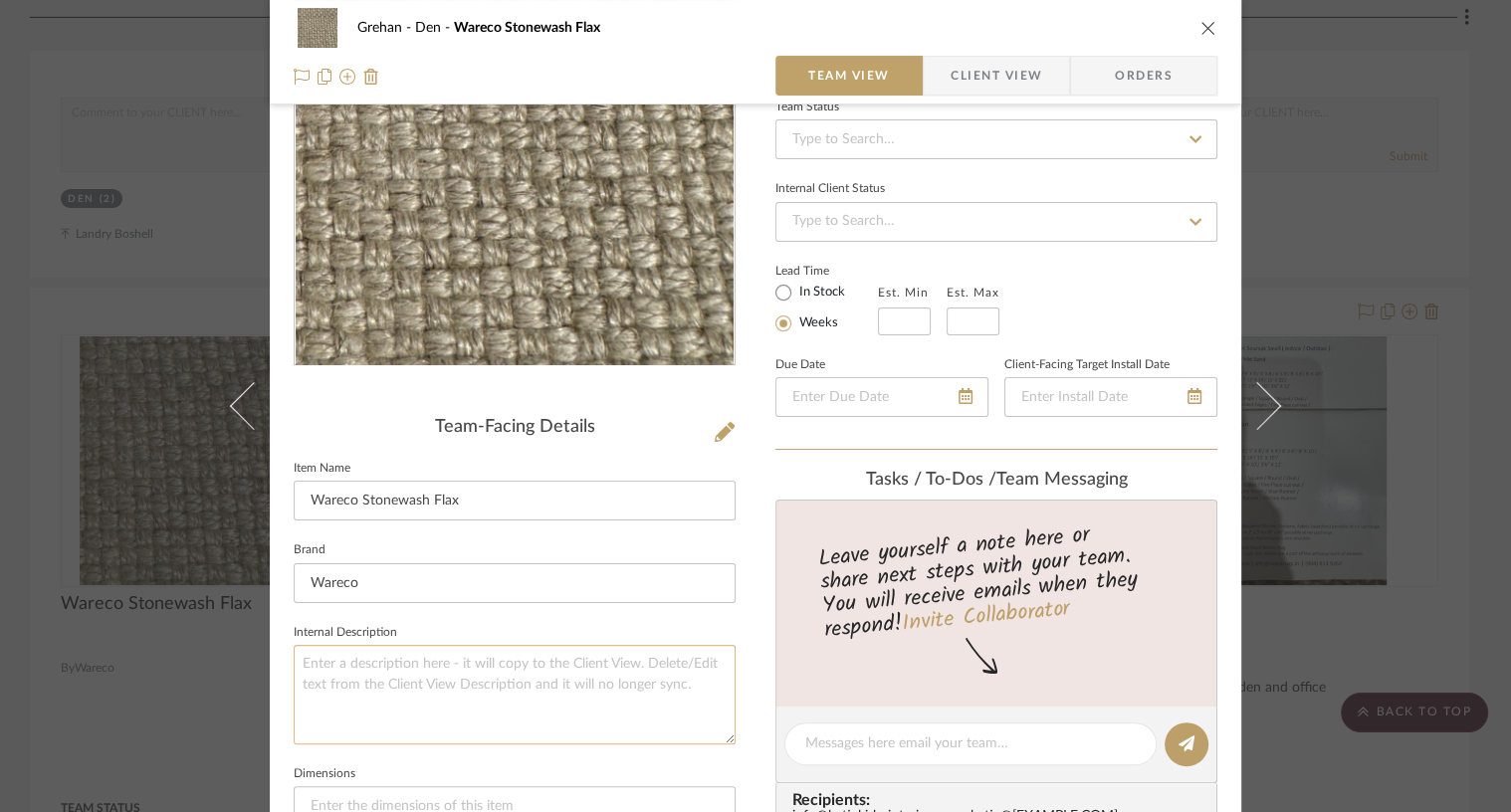 type on "O" 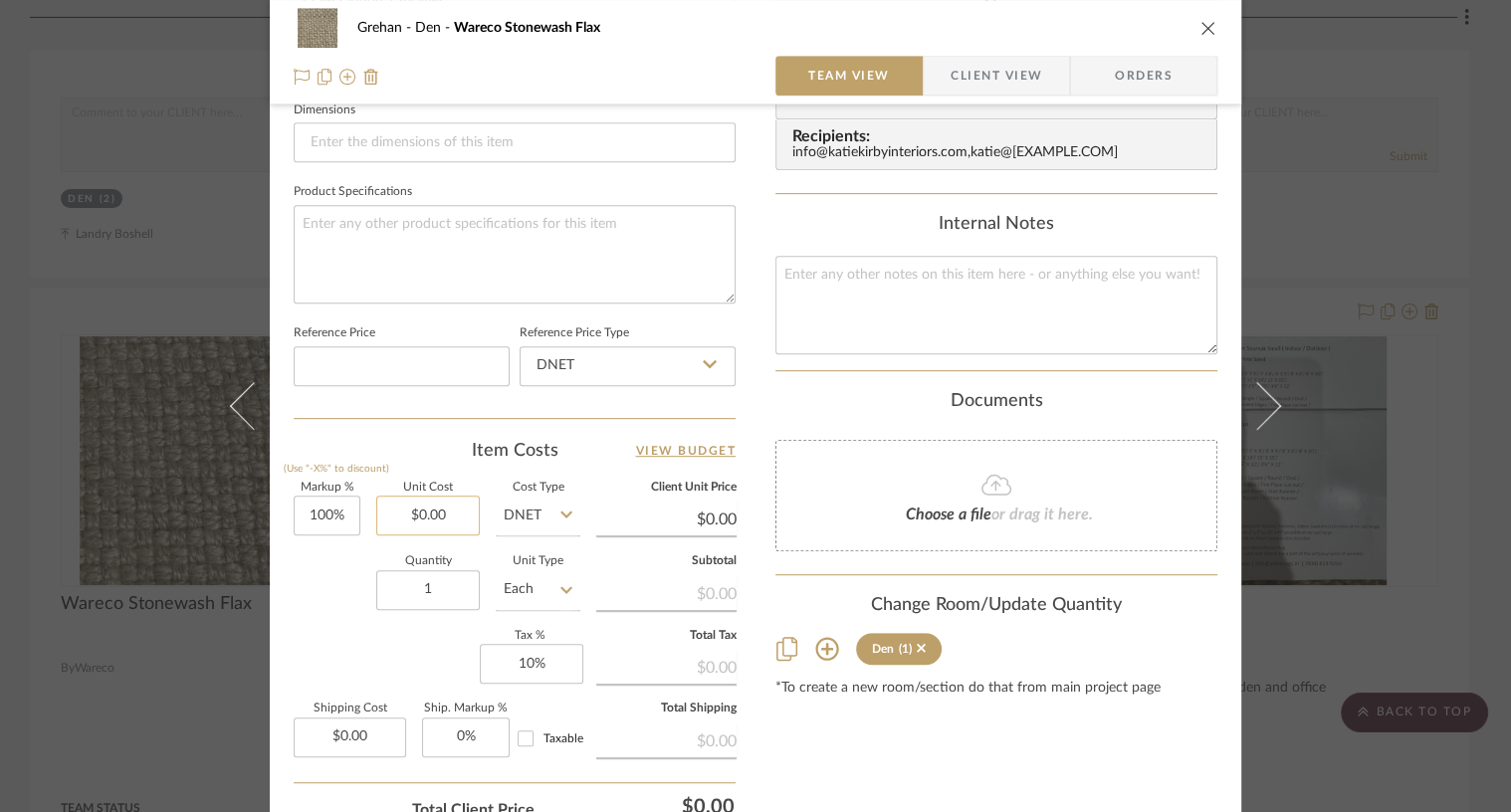 scroll, scrollTop: 918, scrollLeft: 0, axis: vertical 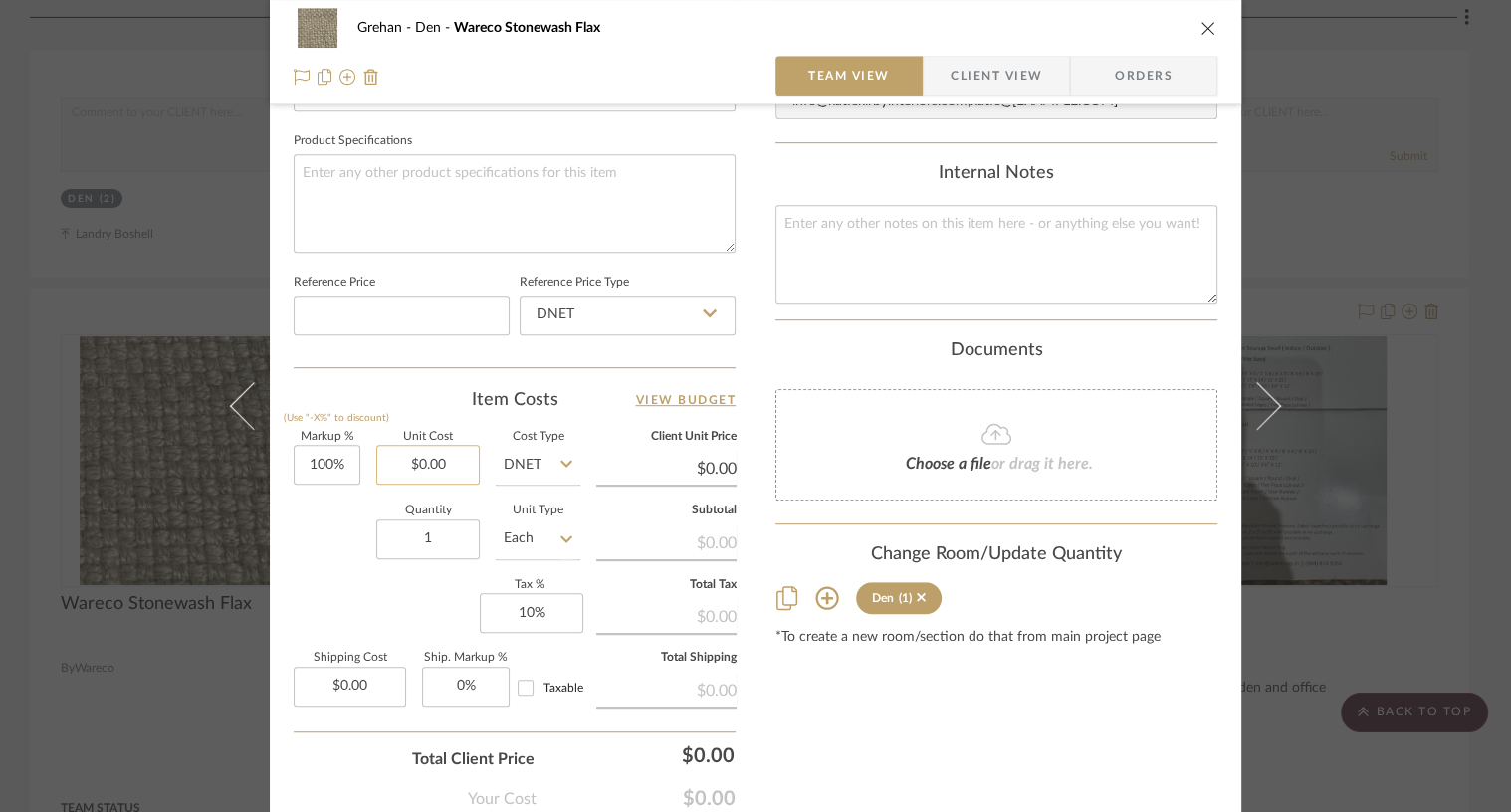 type on "COM Option 1 Incliner
10 yards per chair" 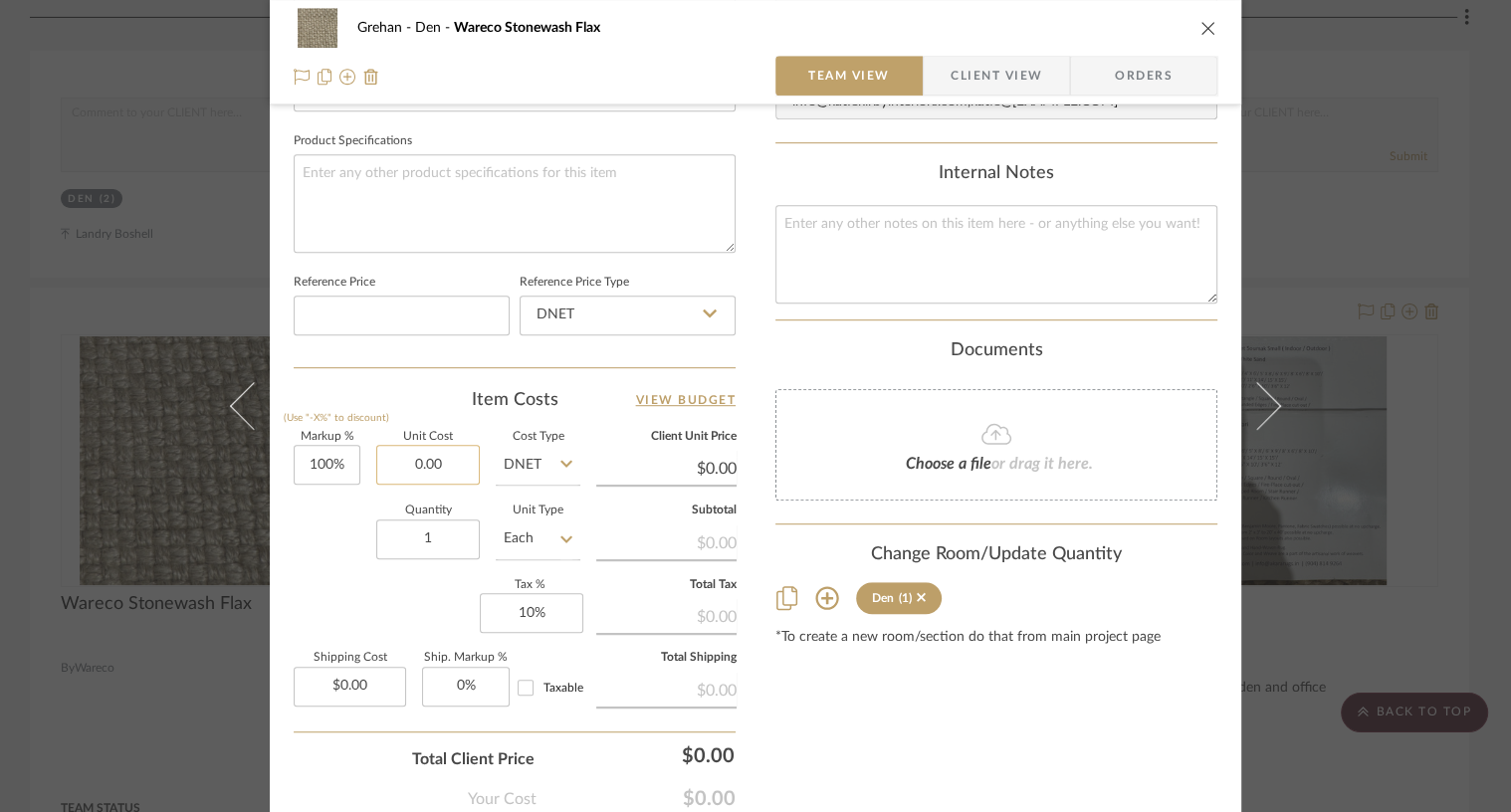 click on "0.00" 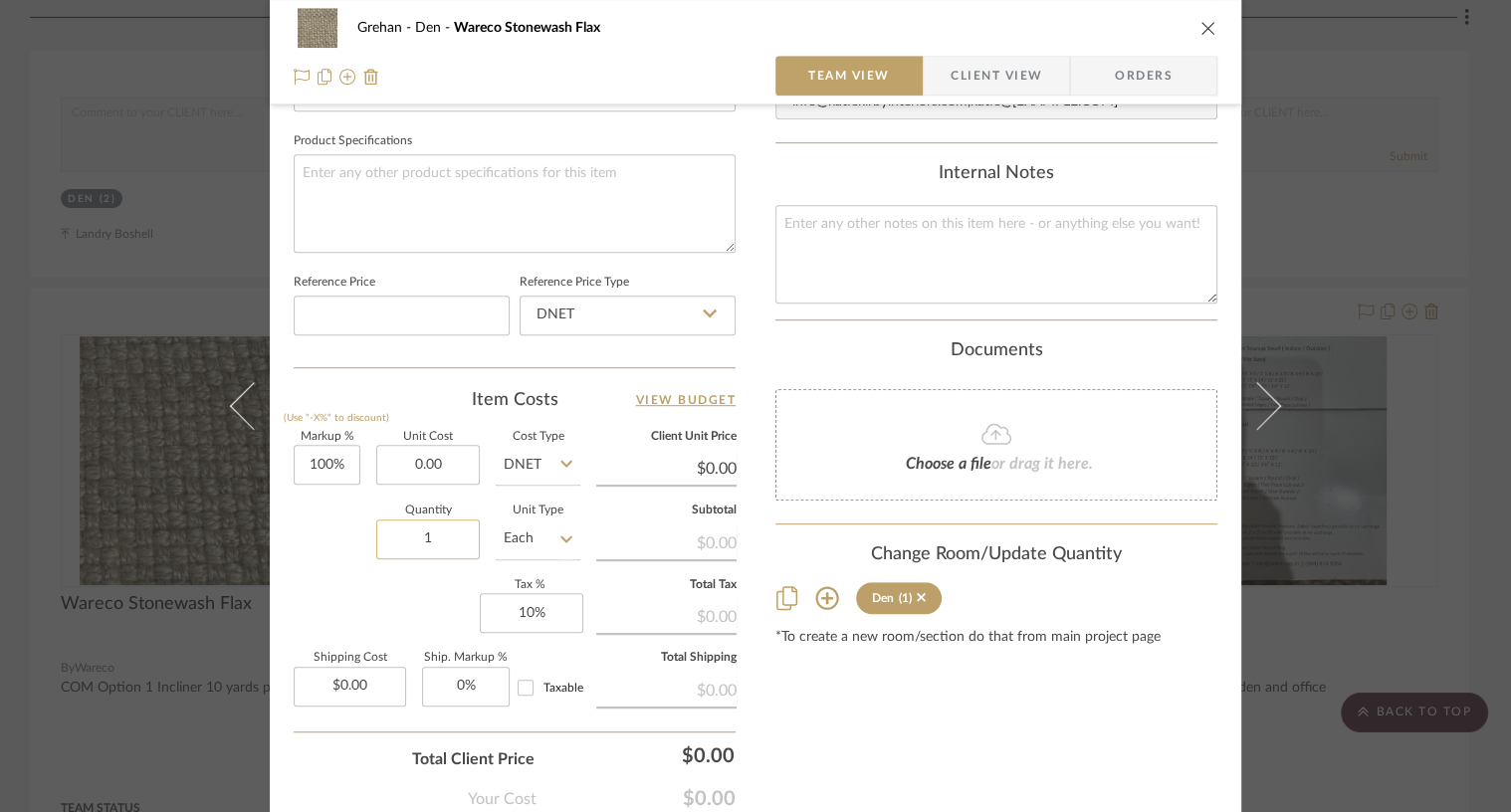 type on "$0.00" 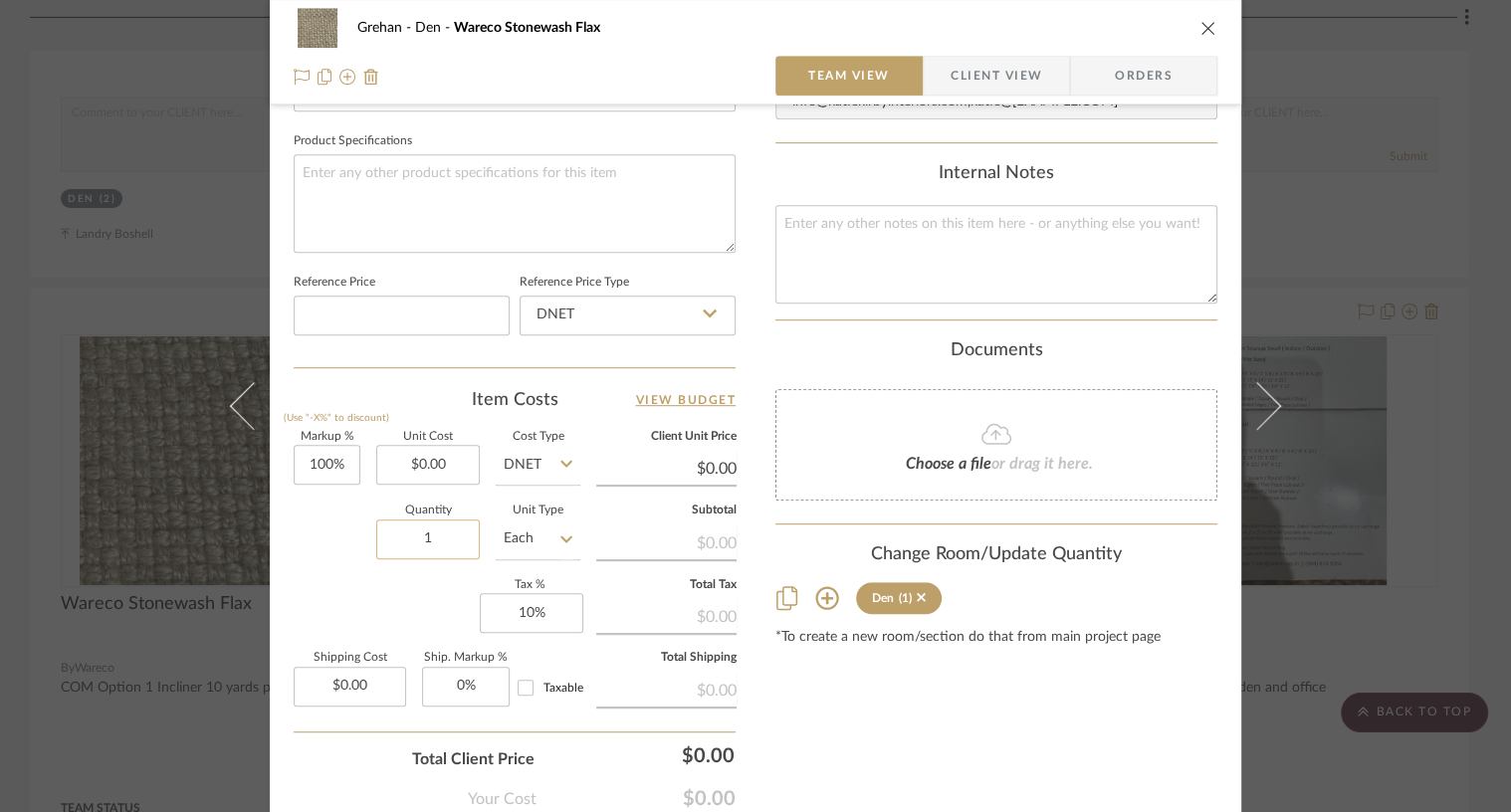 click on "1" 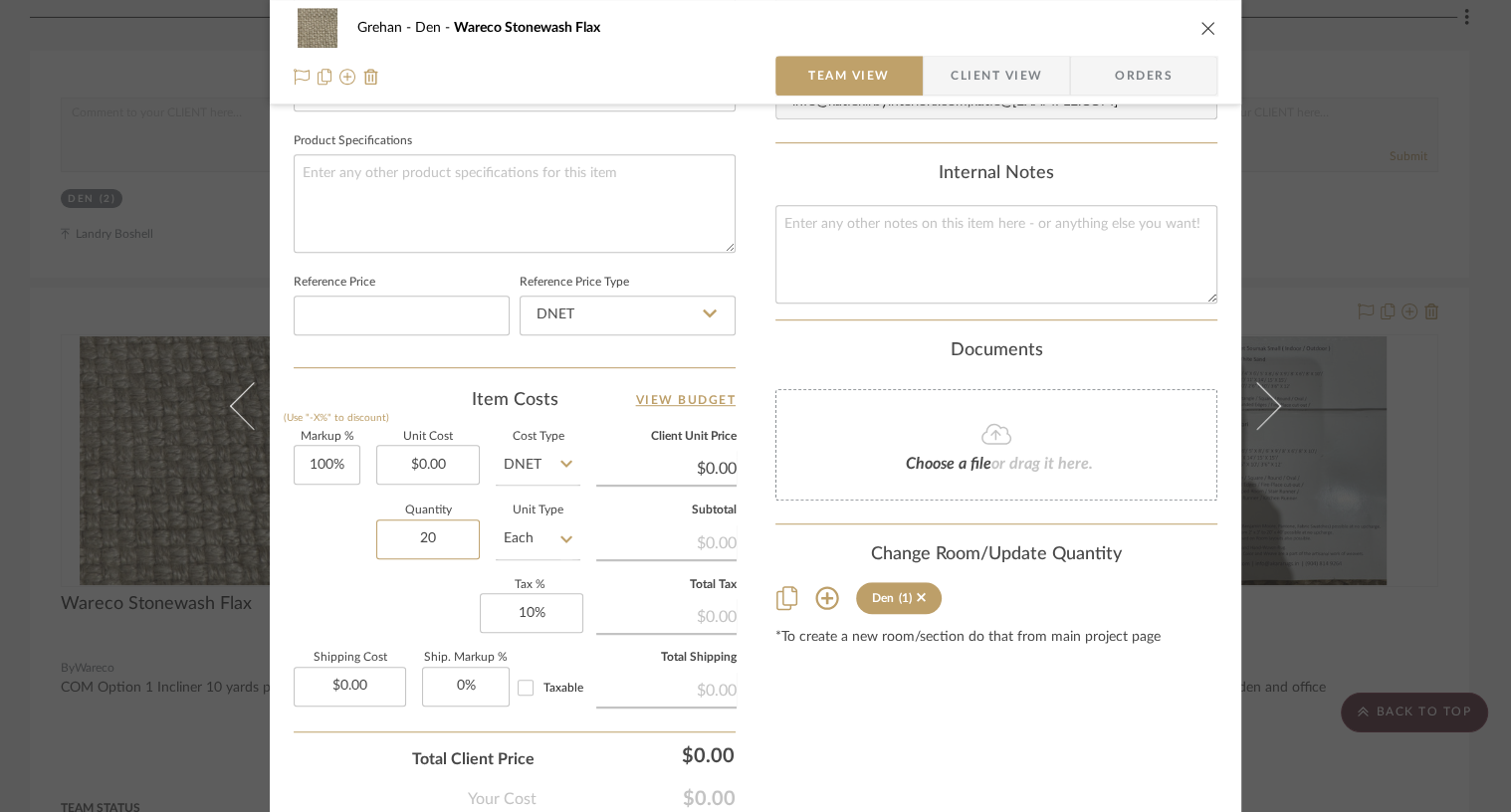 type on "20" 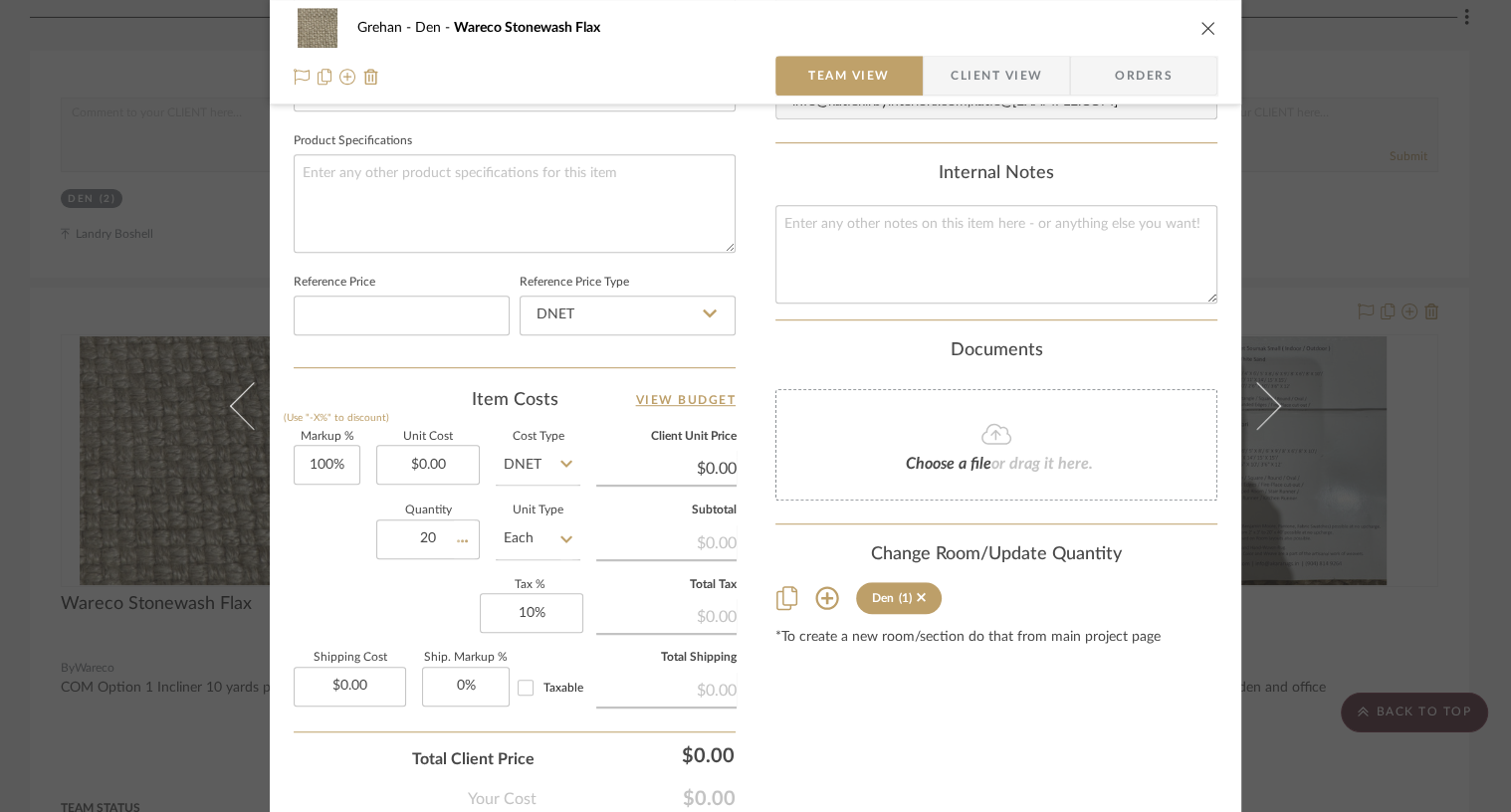 click on "Each" 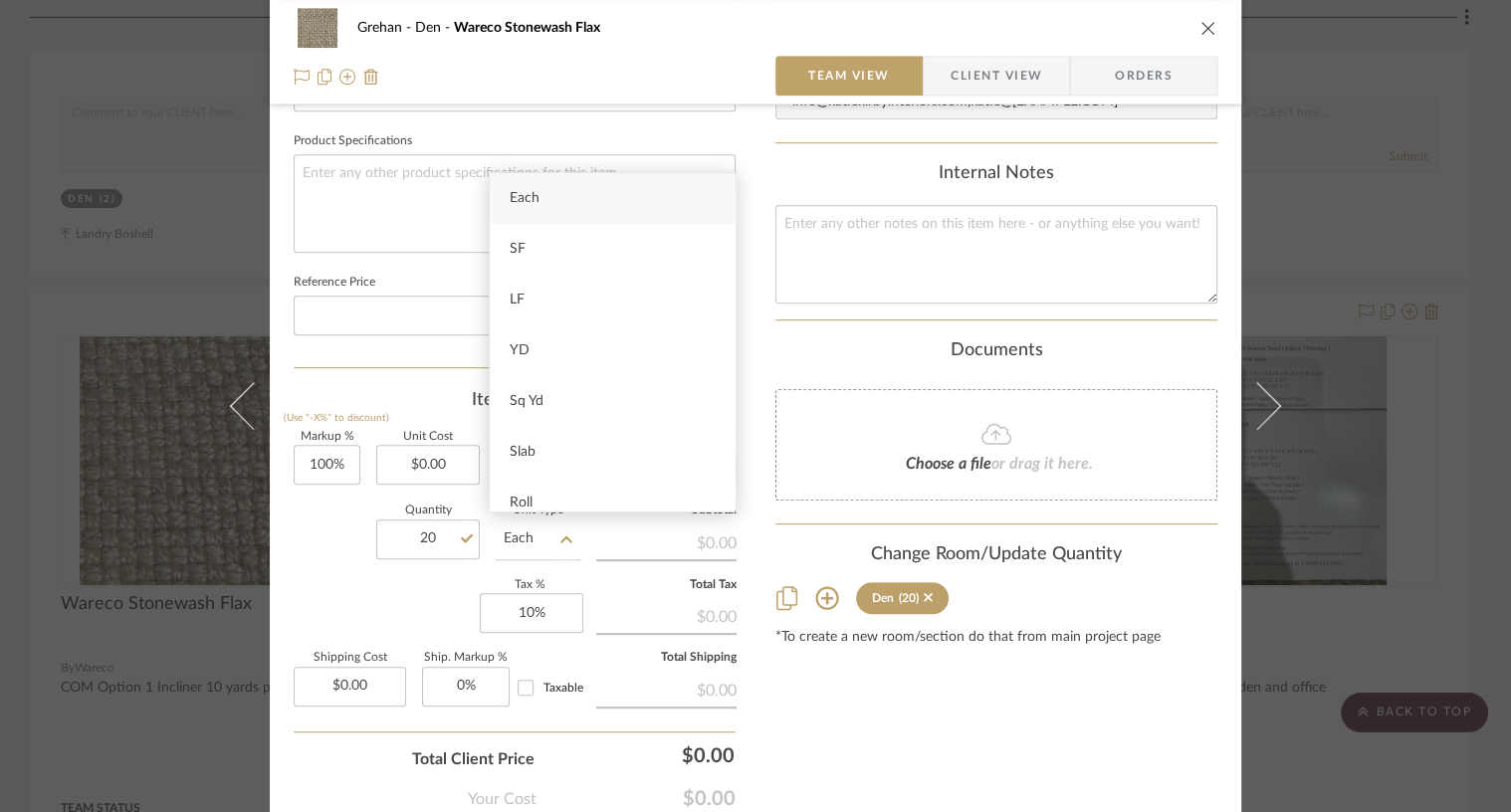 type 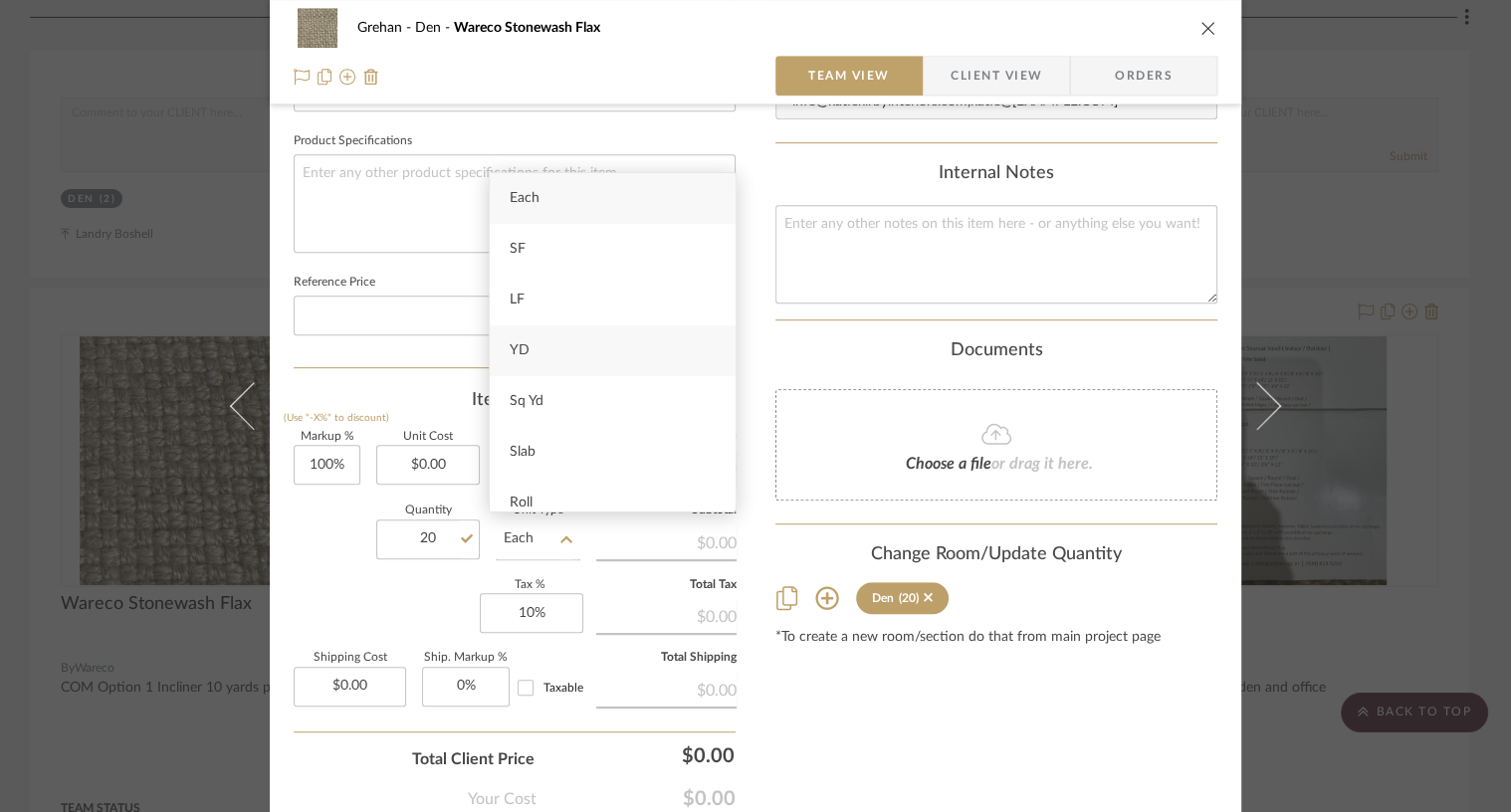 click on "YD" at bounding box center [612, 350] 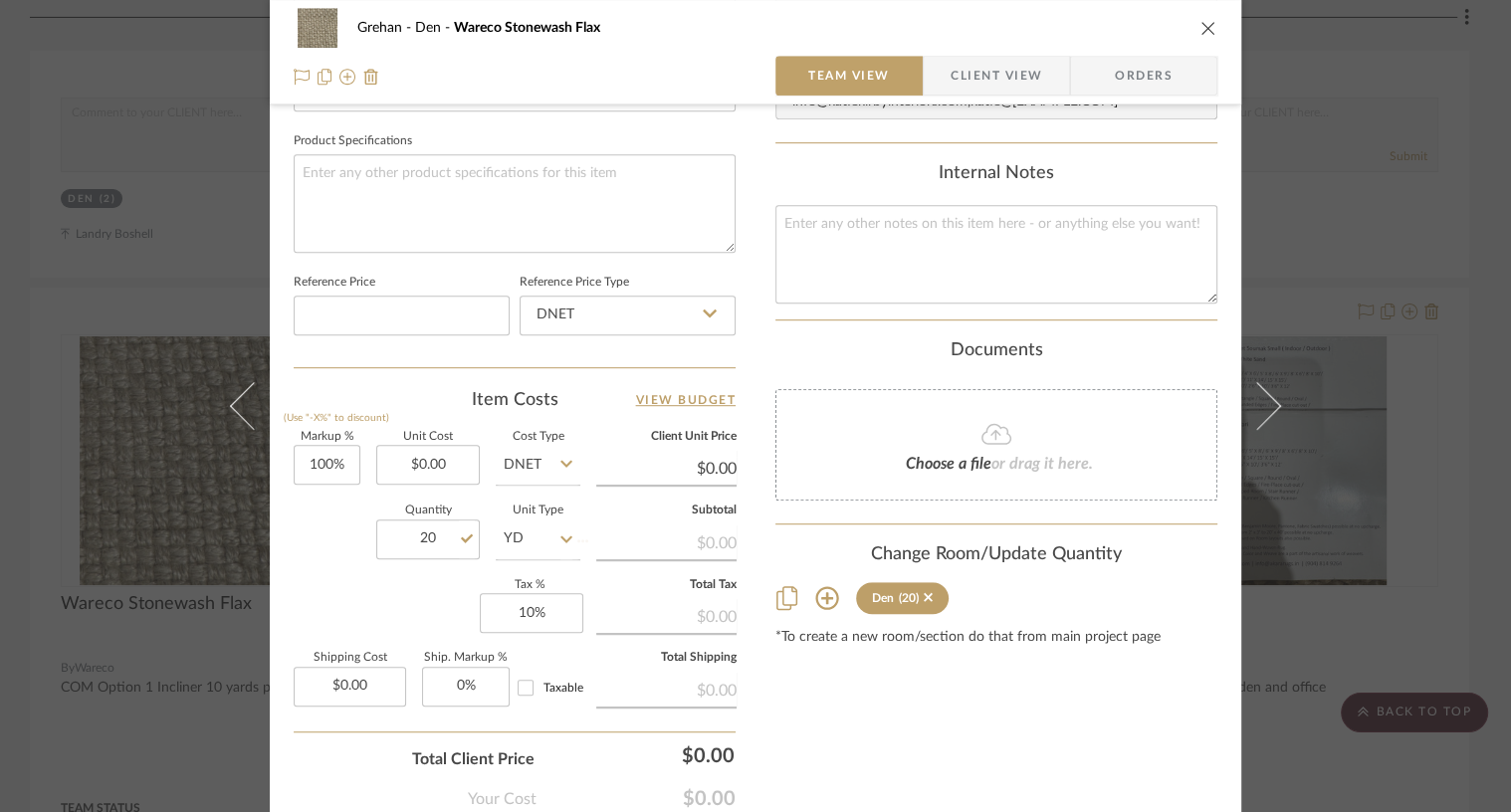 type 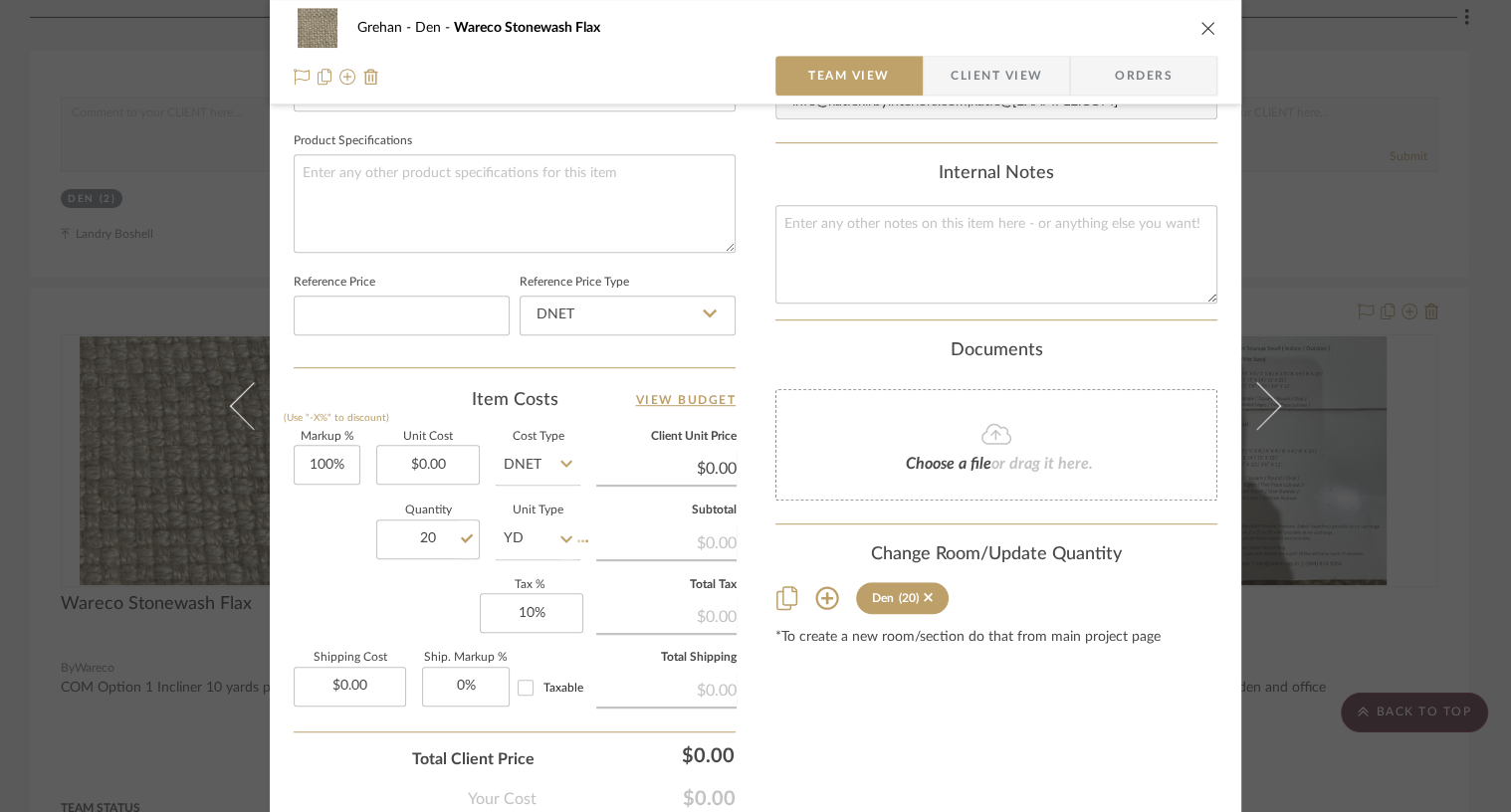 type 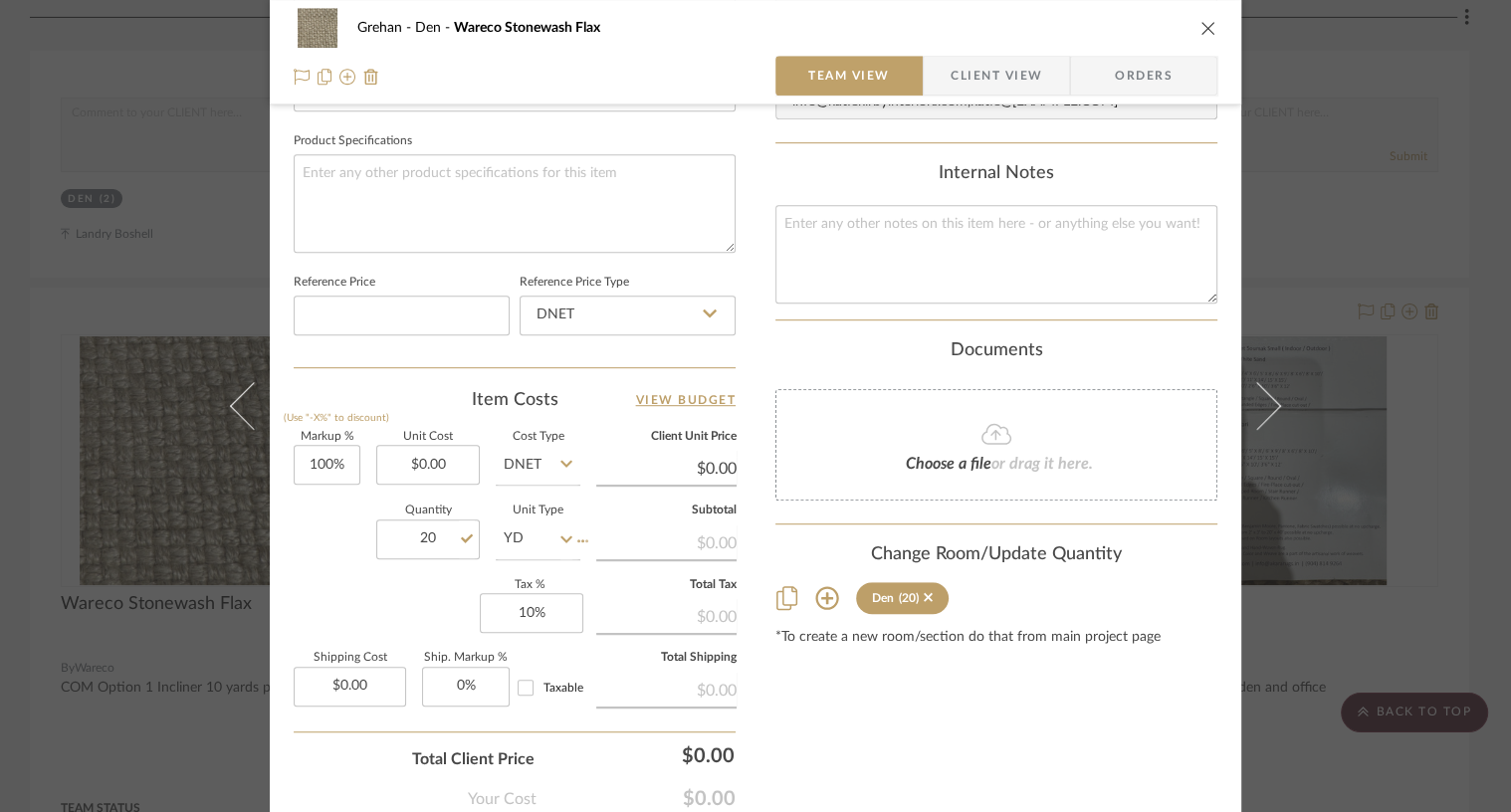 type 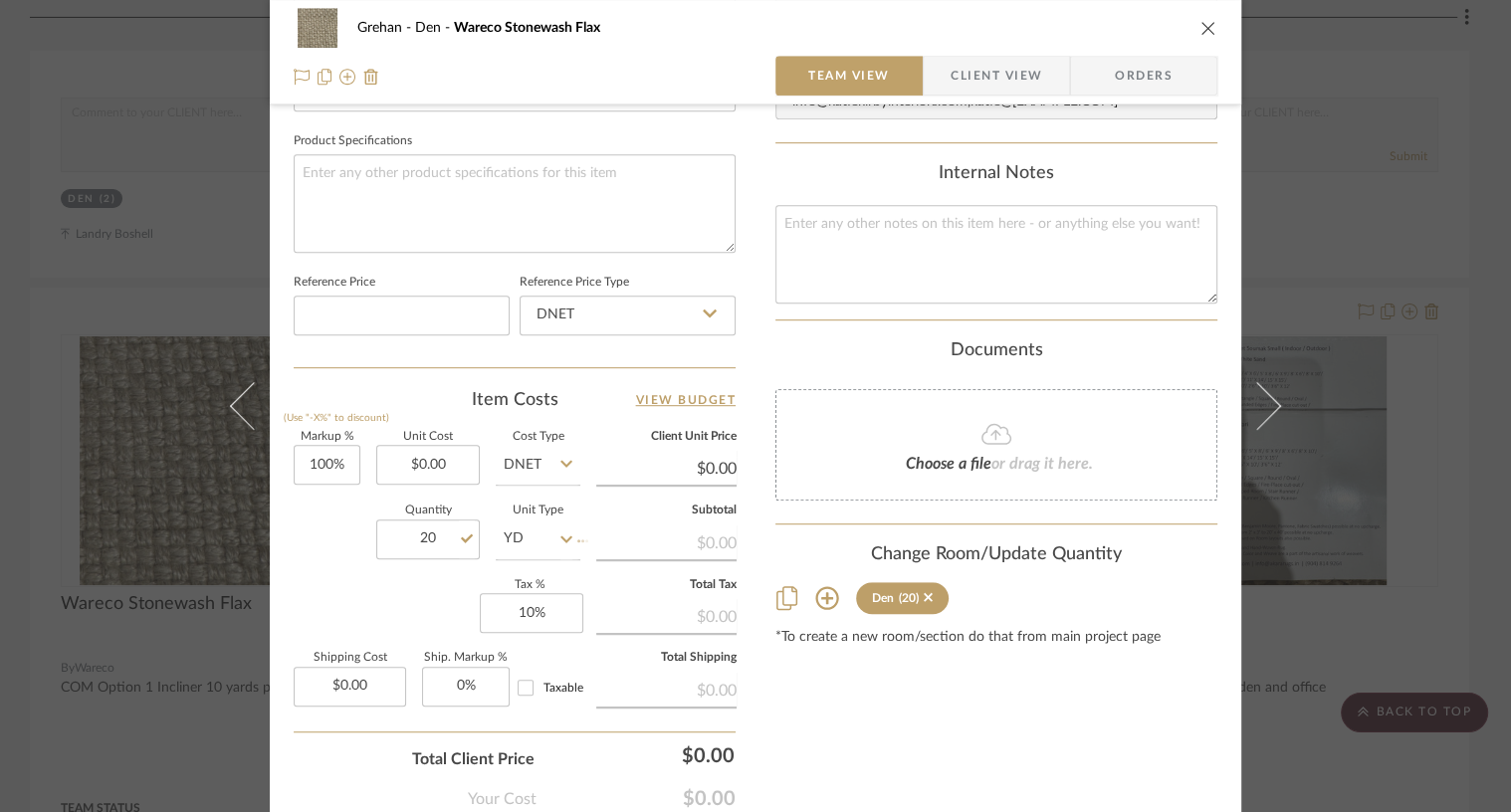 type 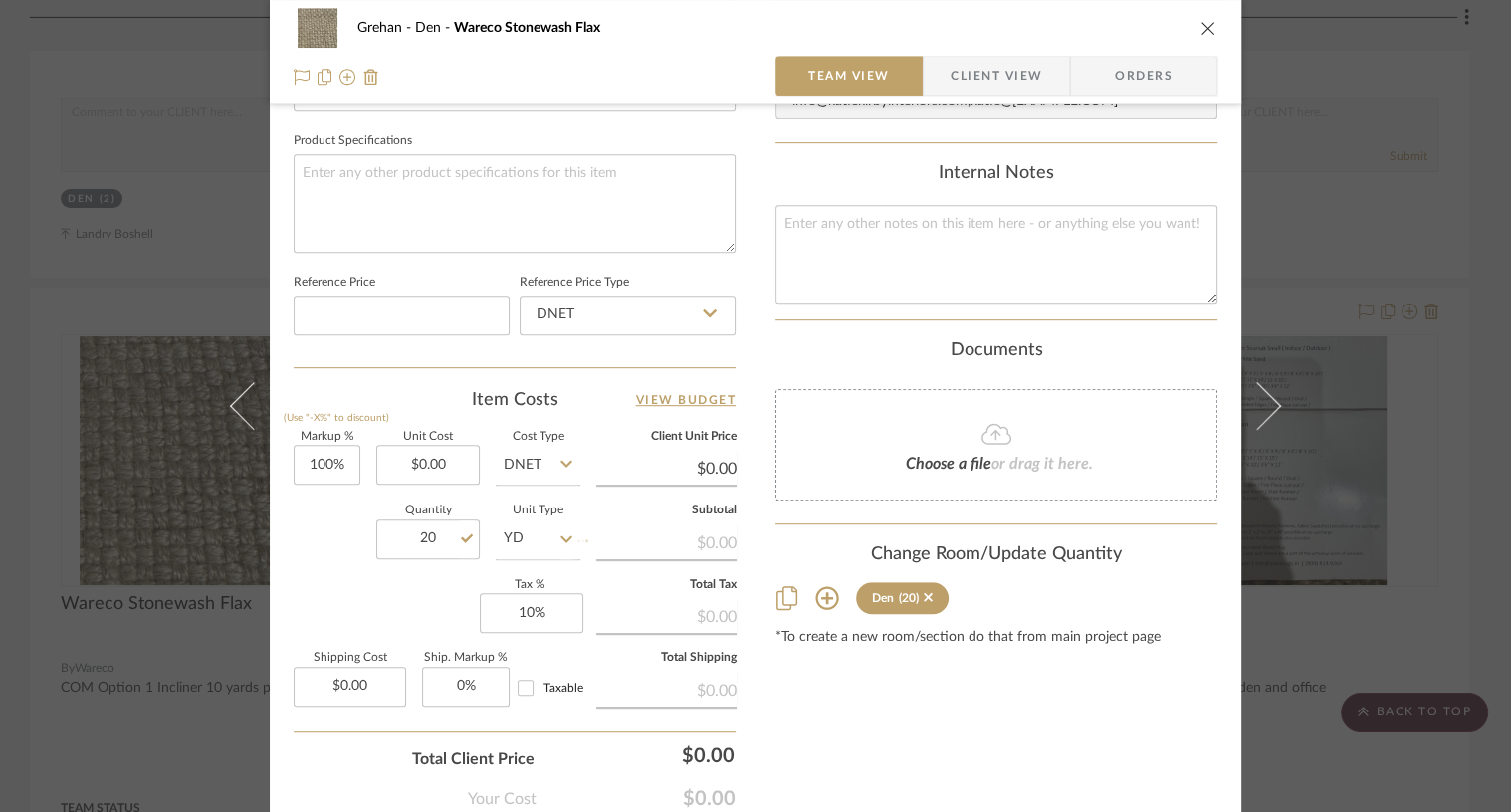 type 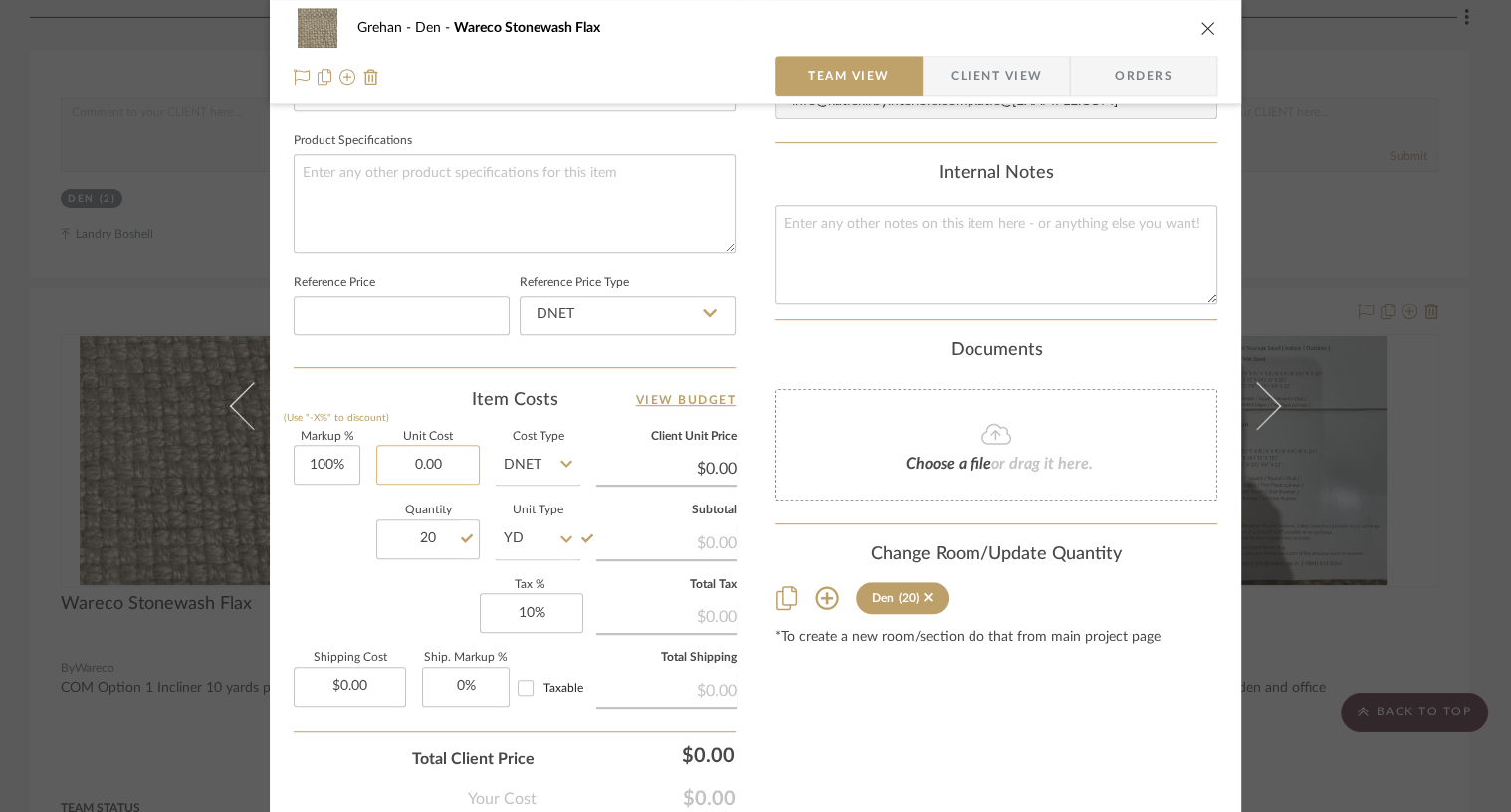 click on "0.00" 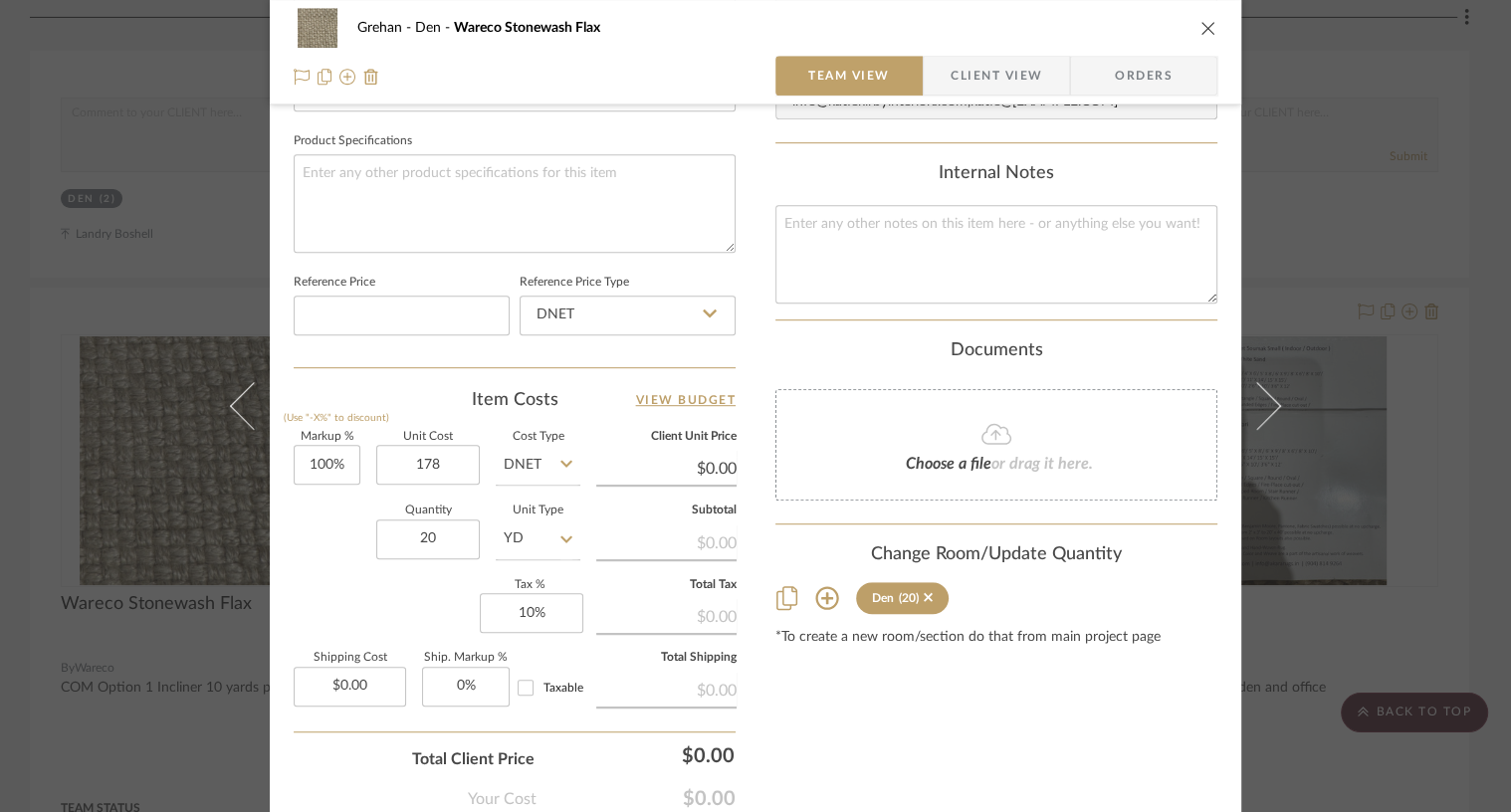 type on "$178.00" 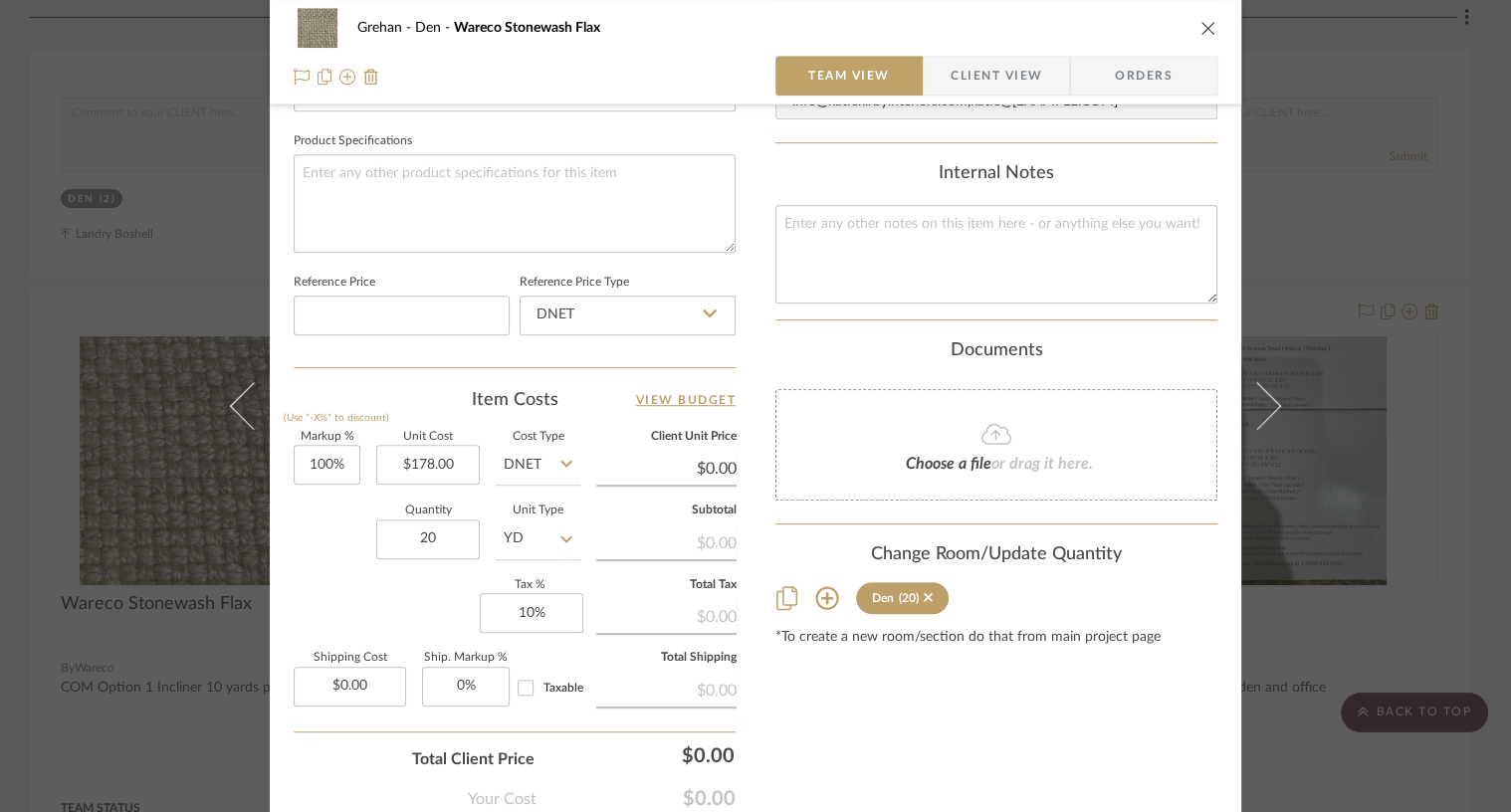 click on "Reference Price" 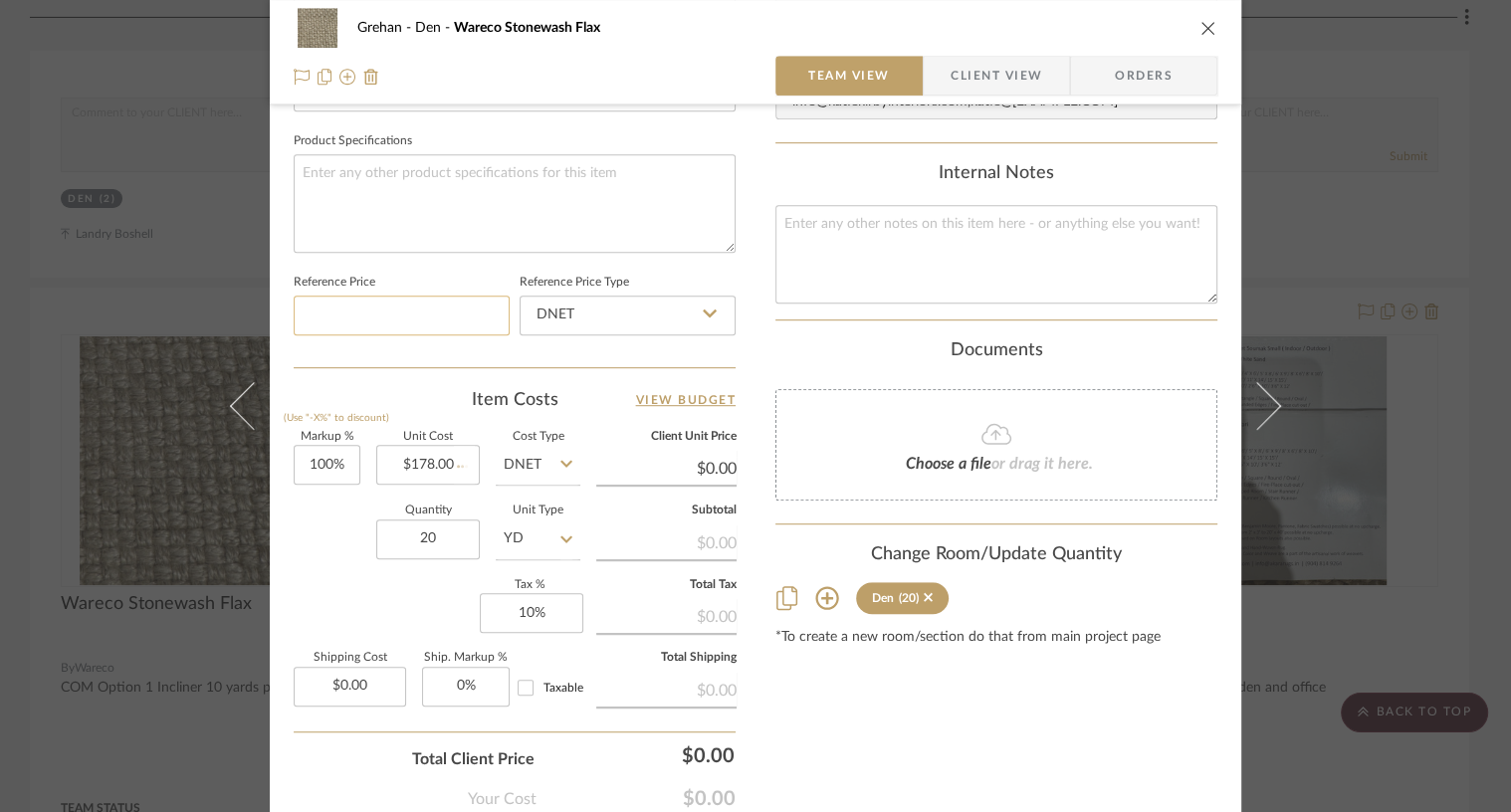 click 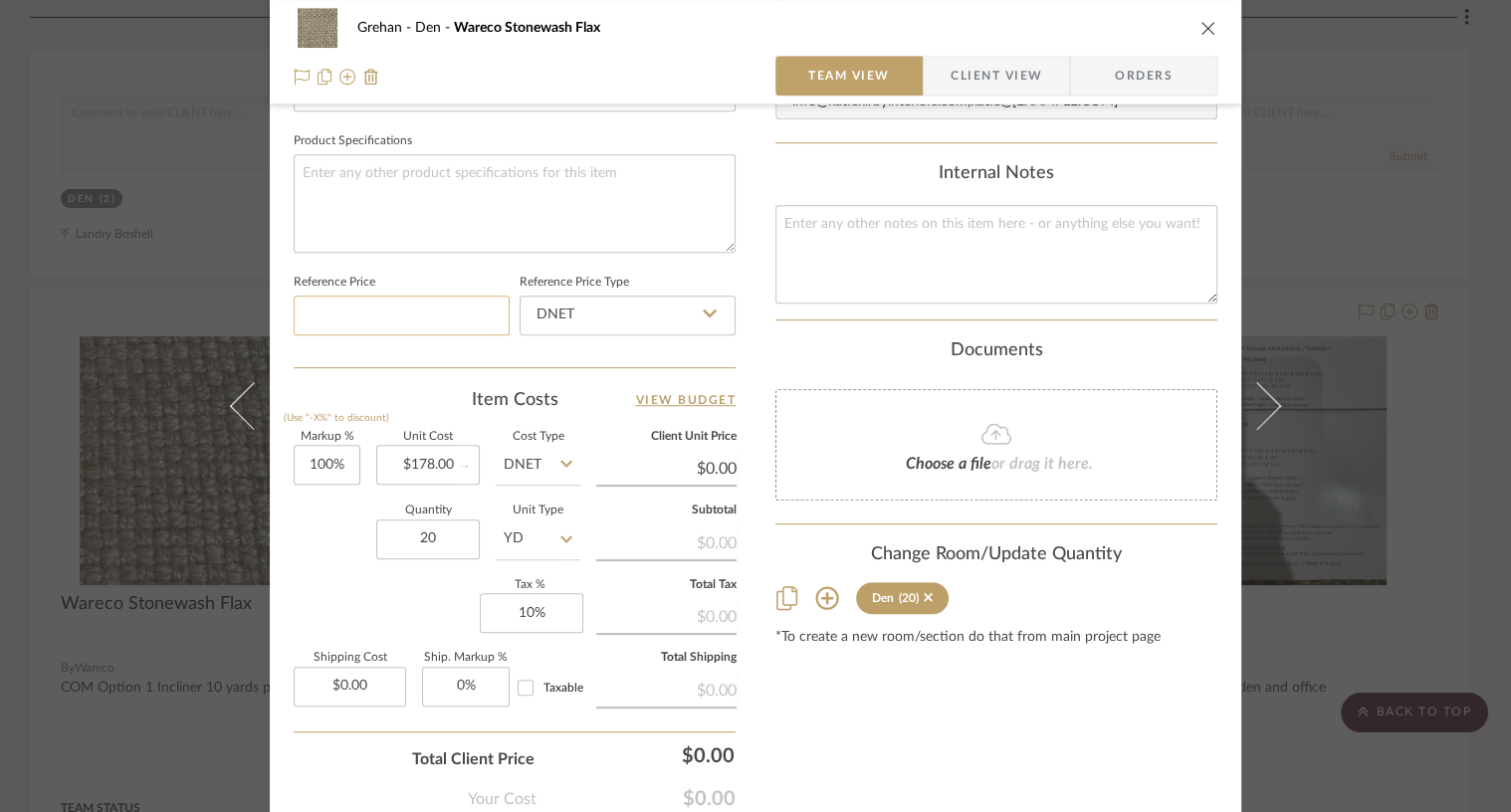 type on "1" 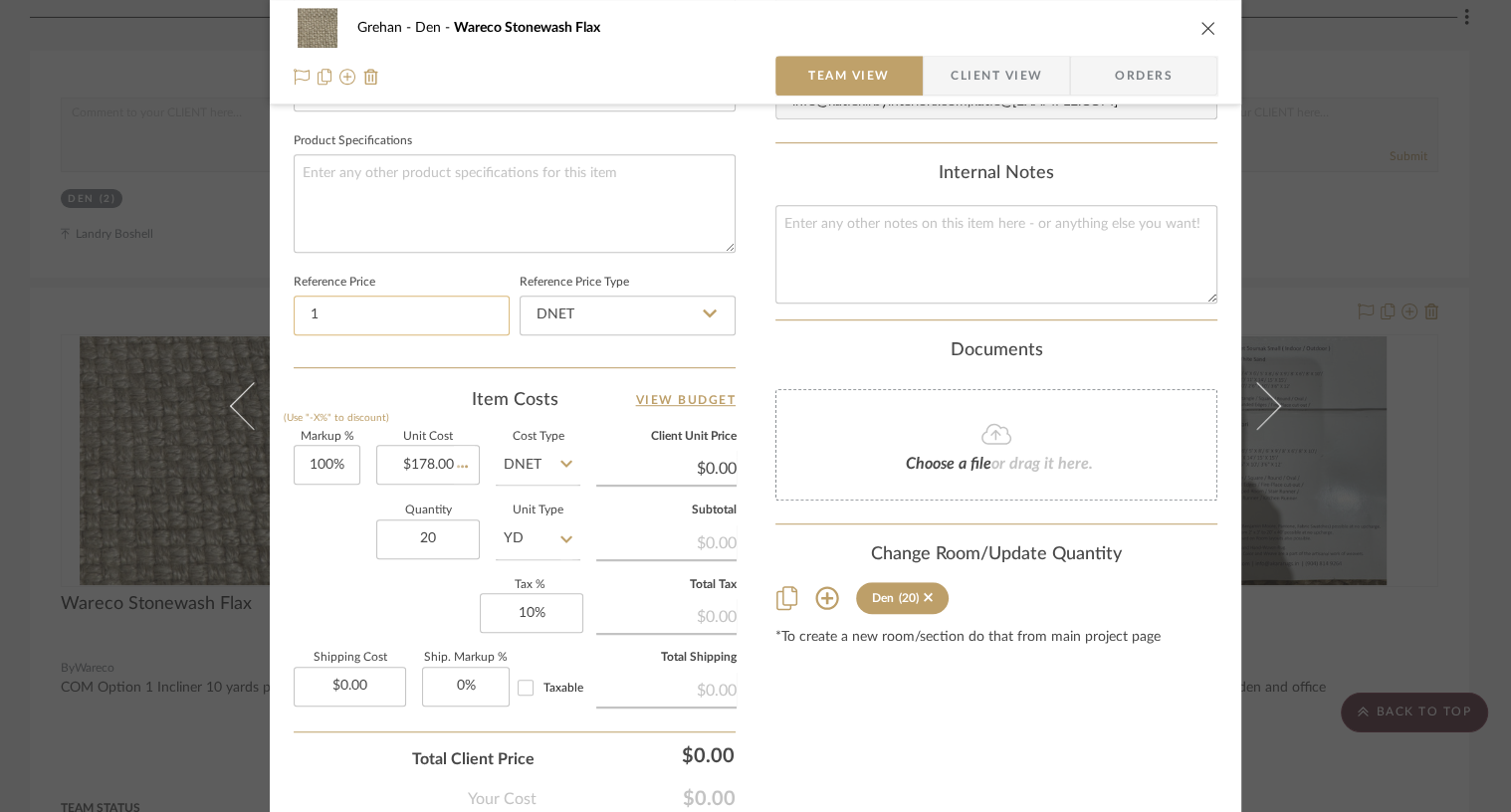 type 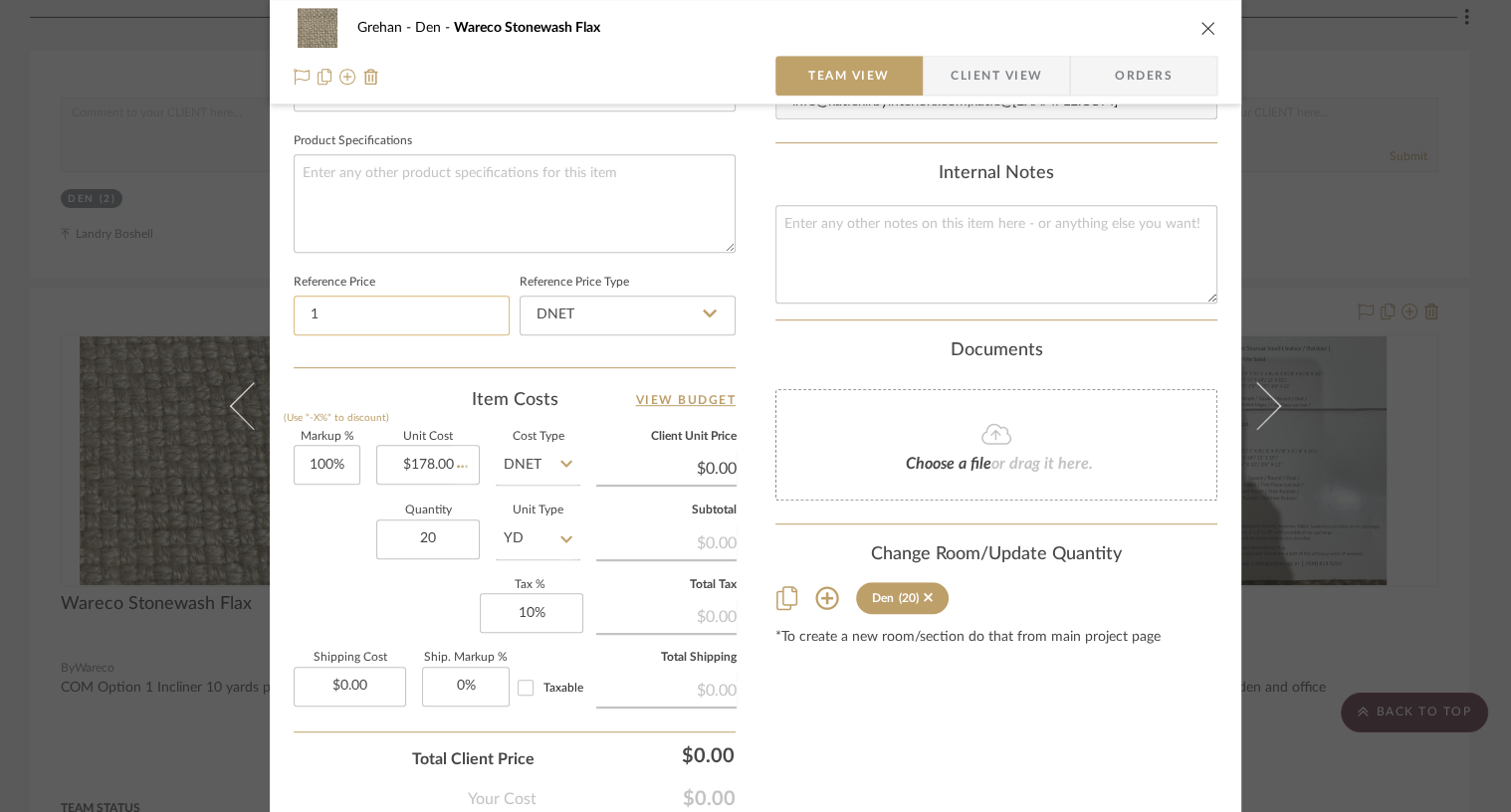 type 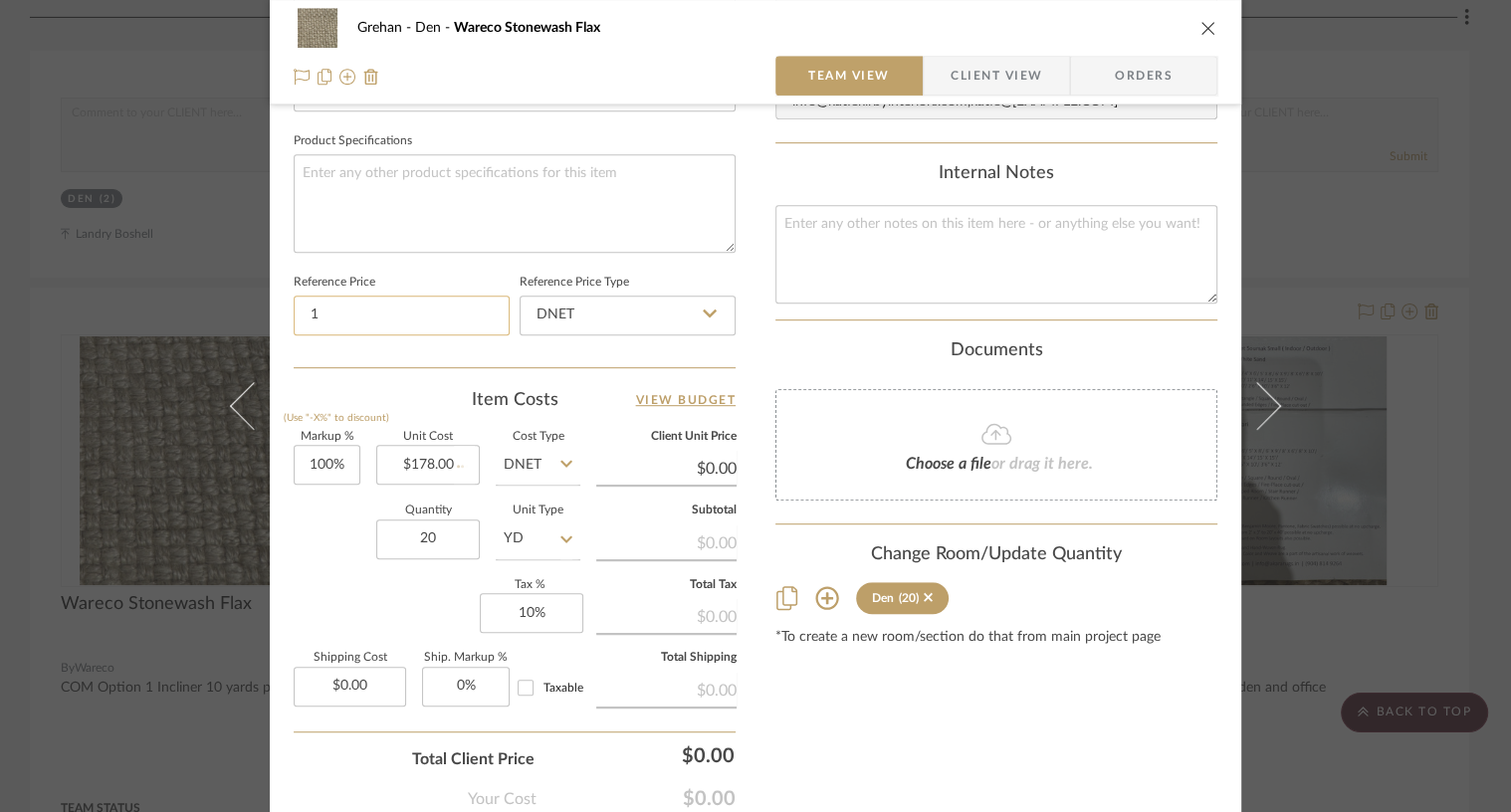 type on "$356.00" 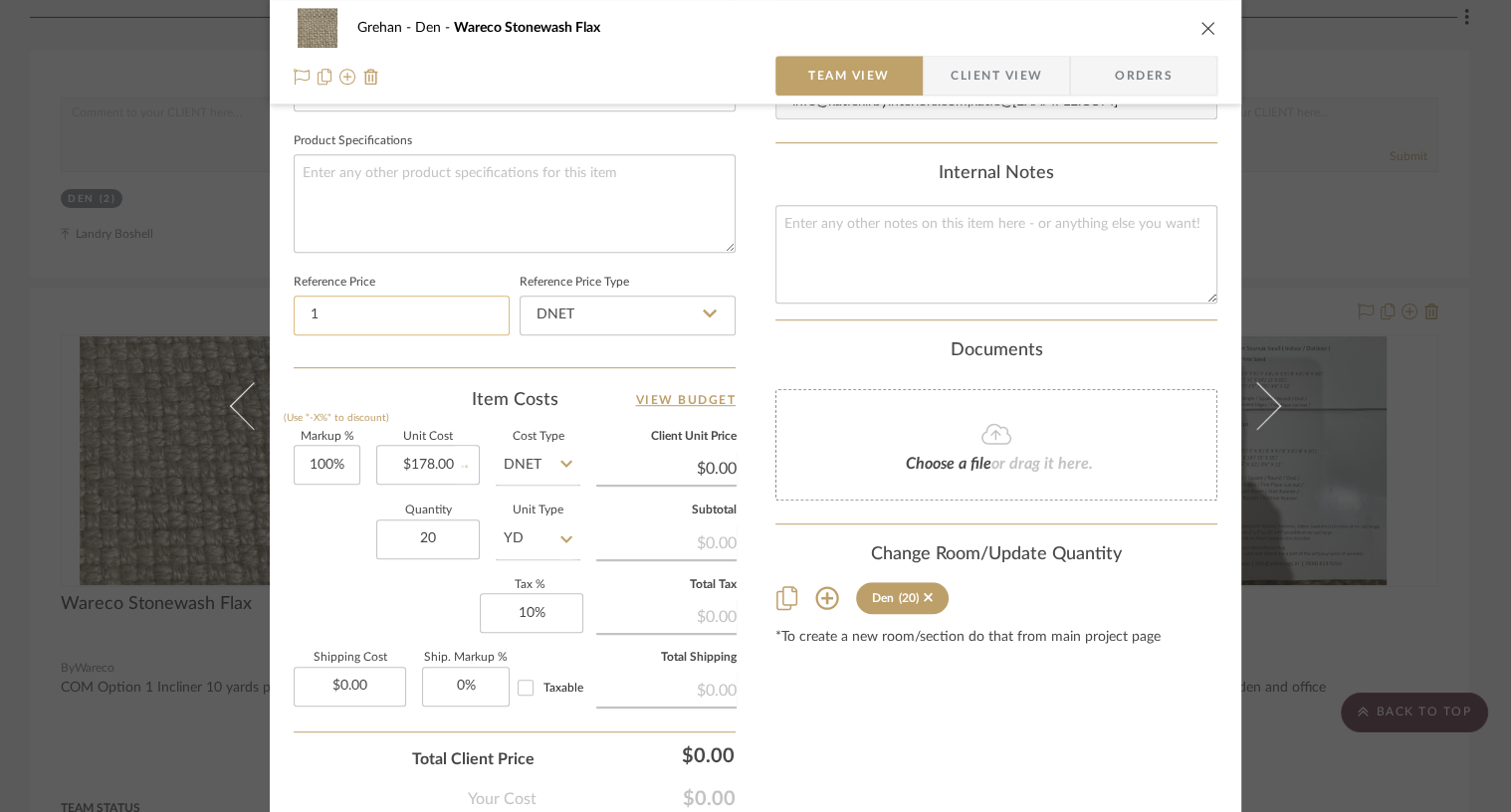 type 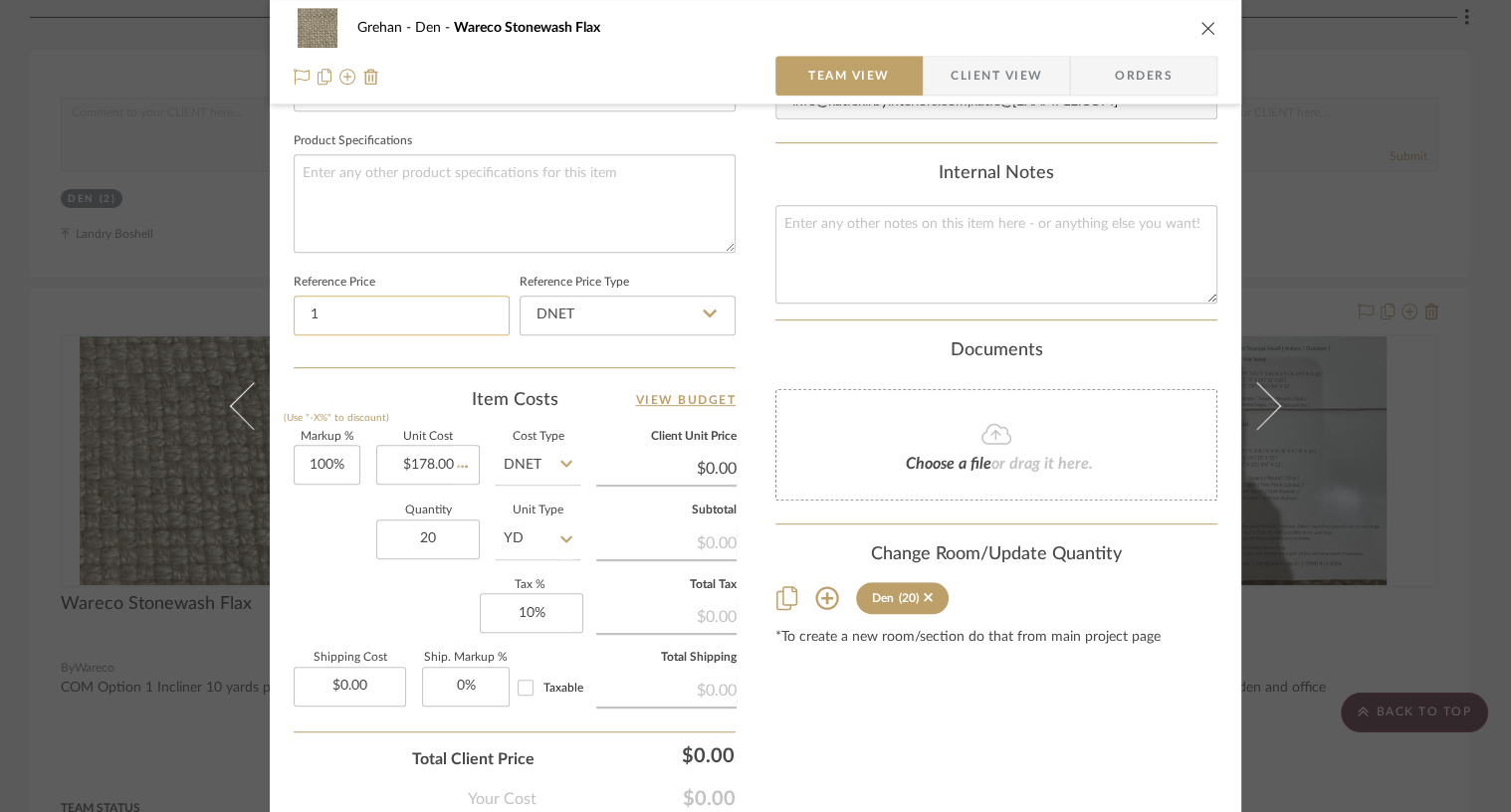 type 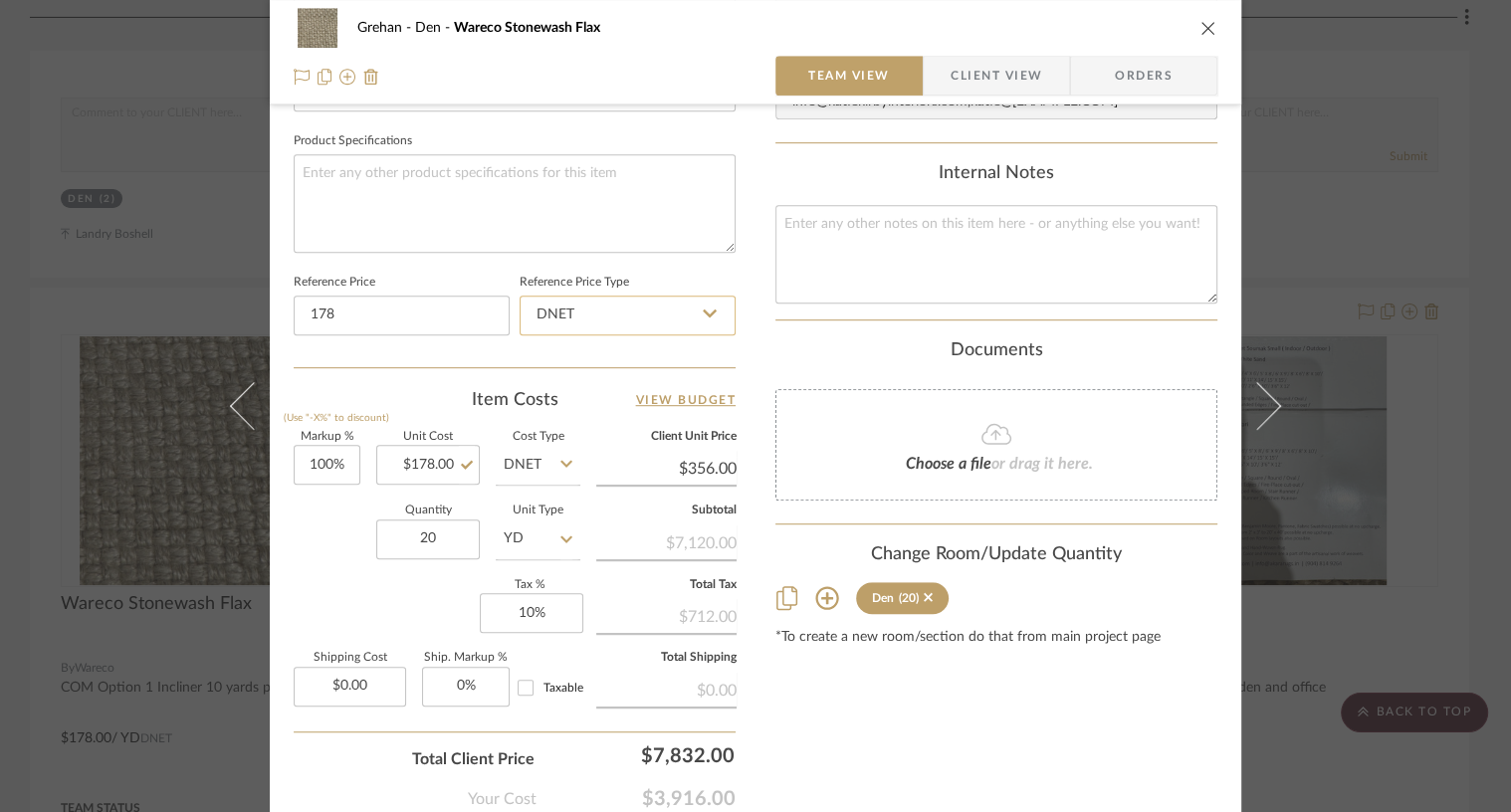 type on "$178.00" 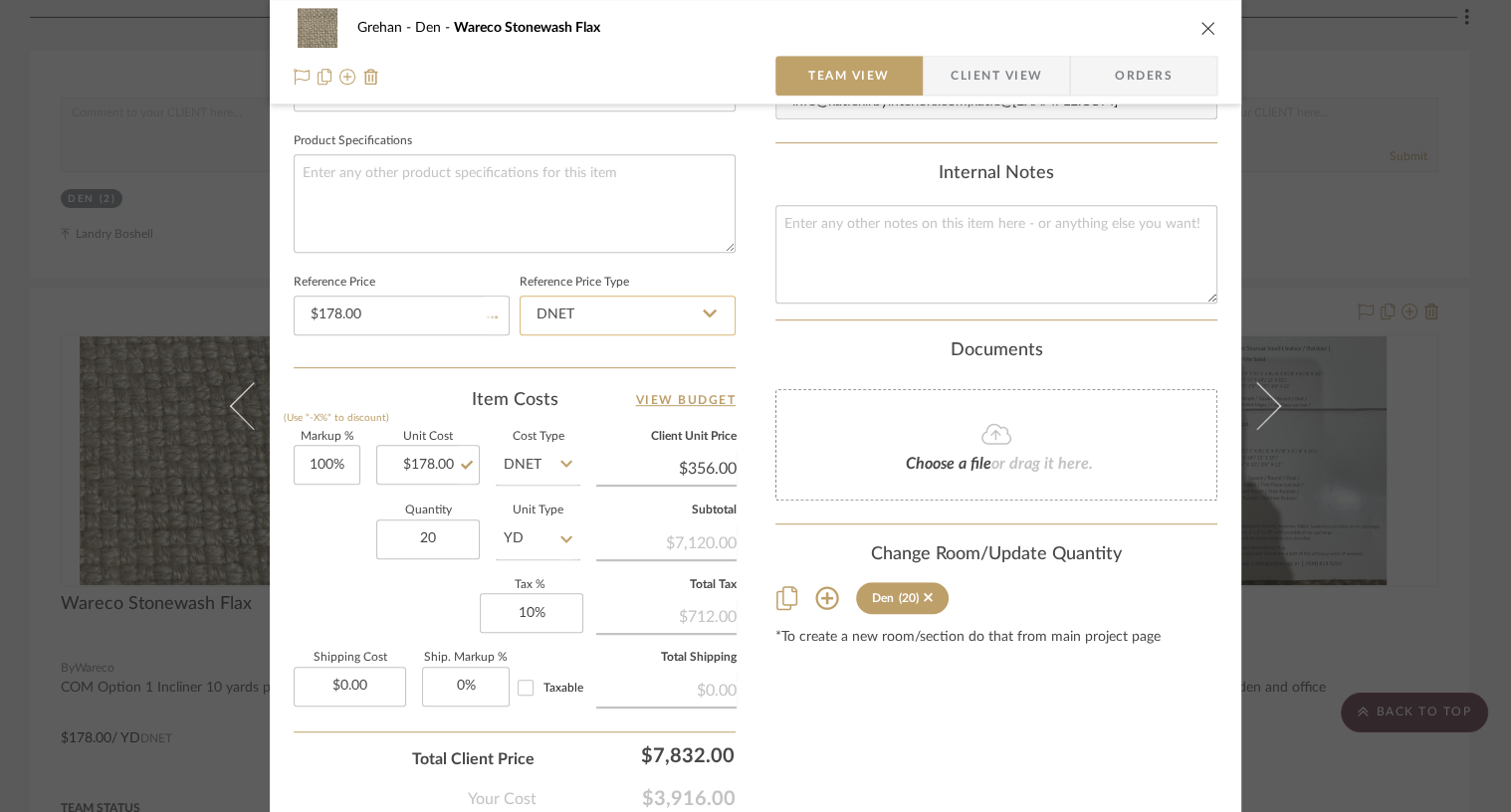 click on "DNET" 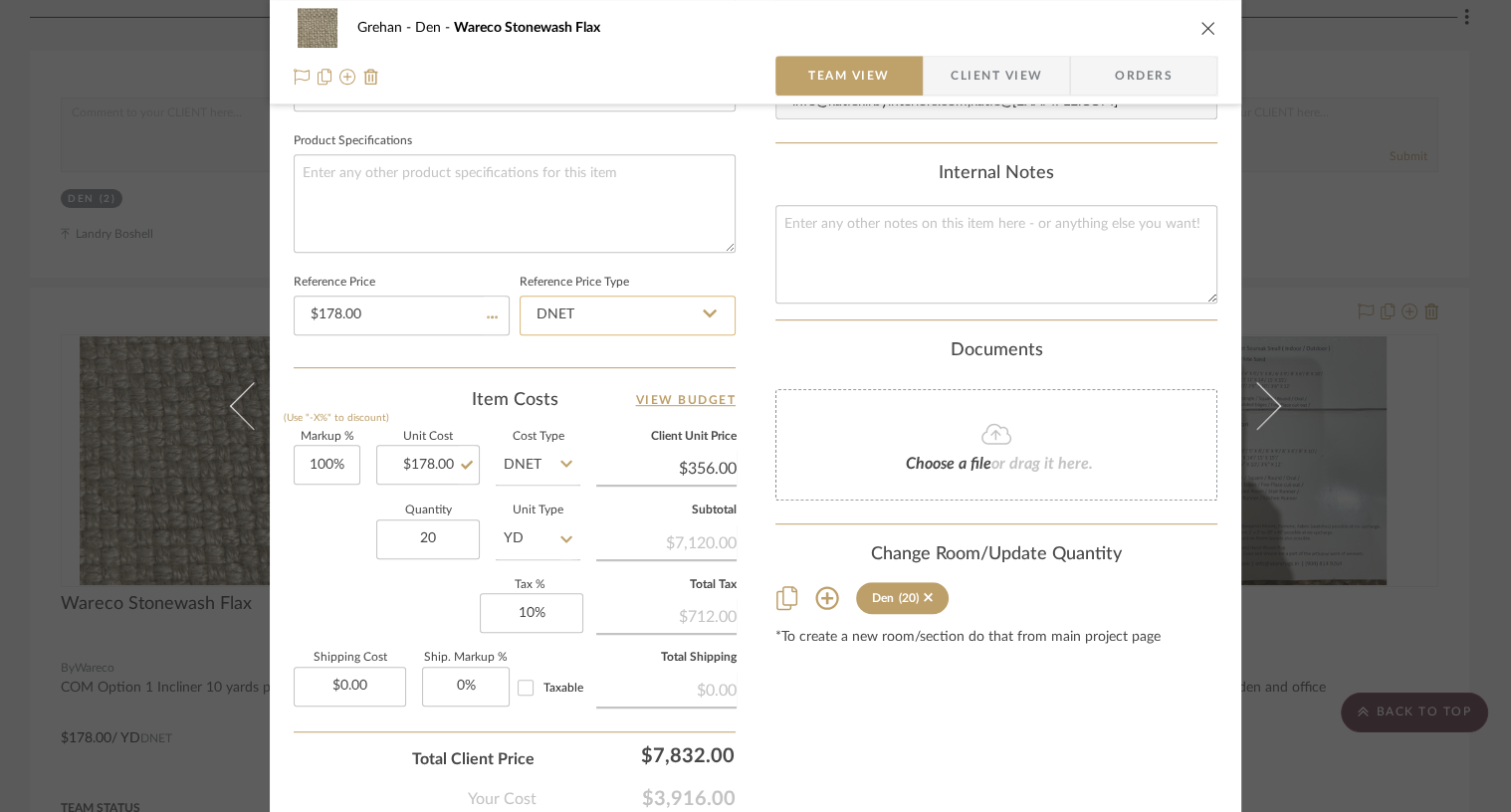 type 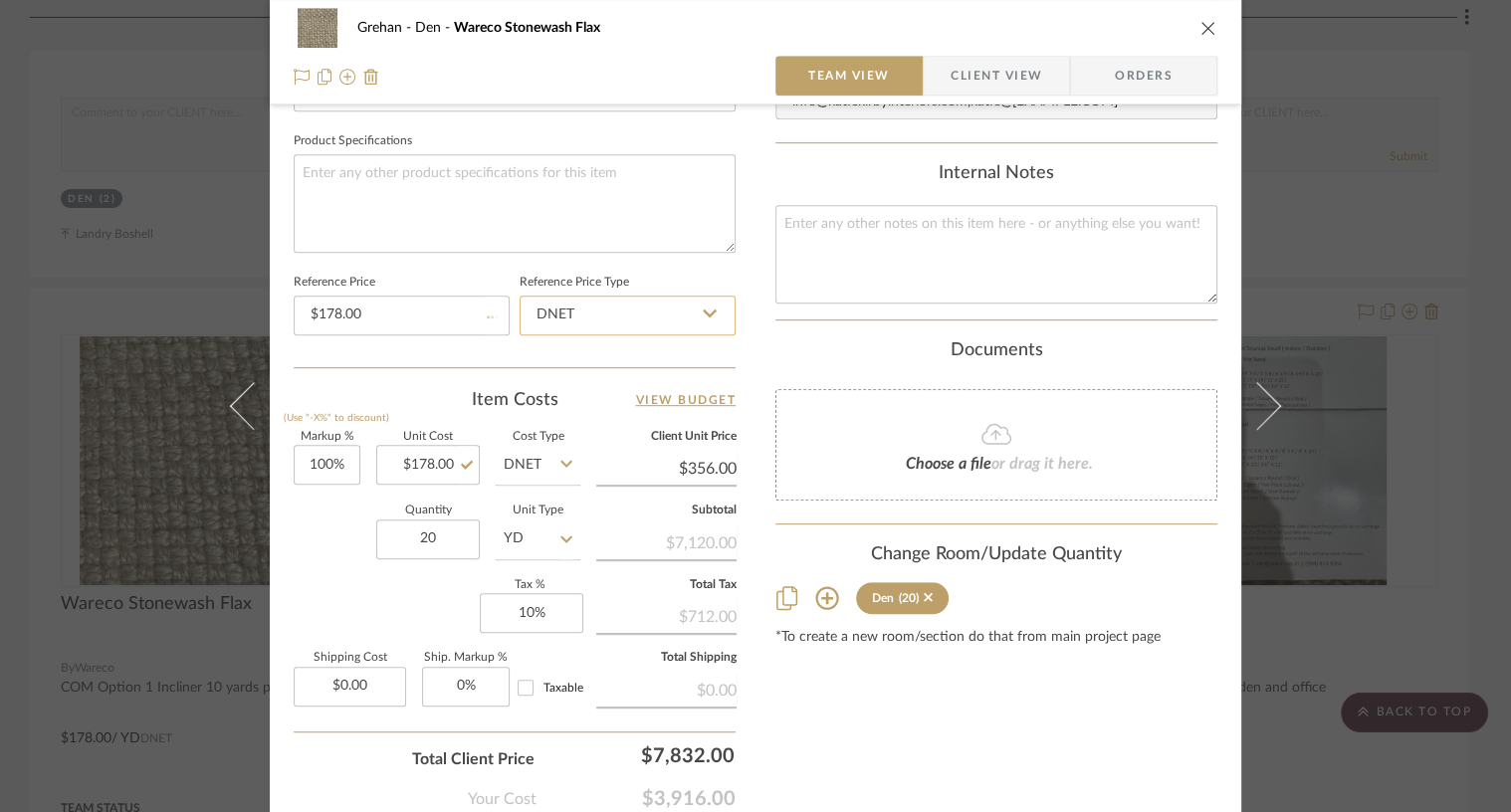 type 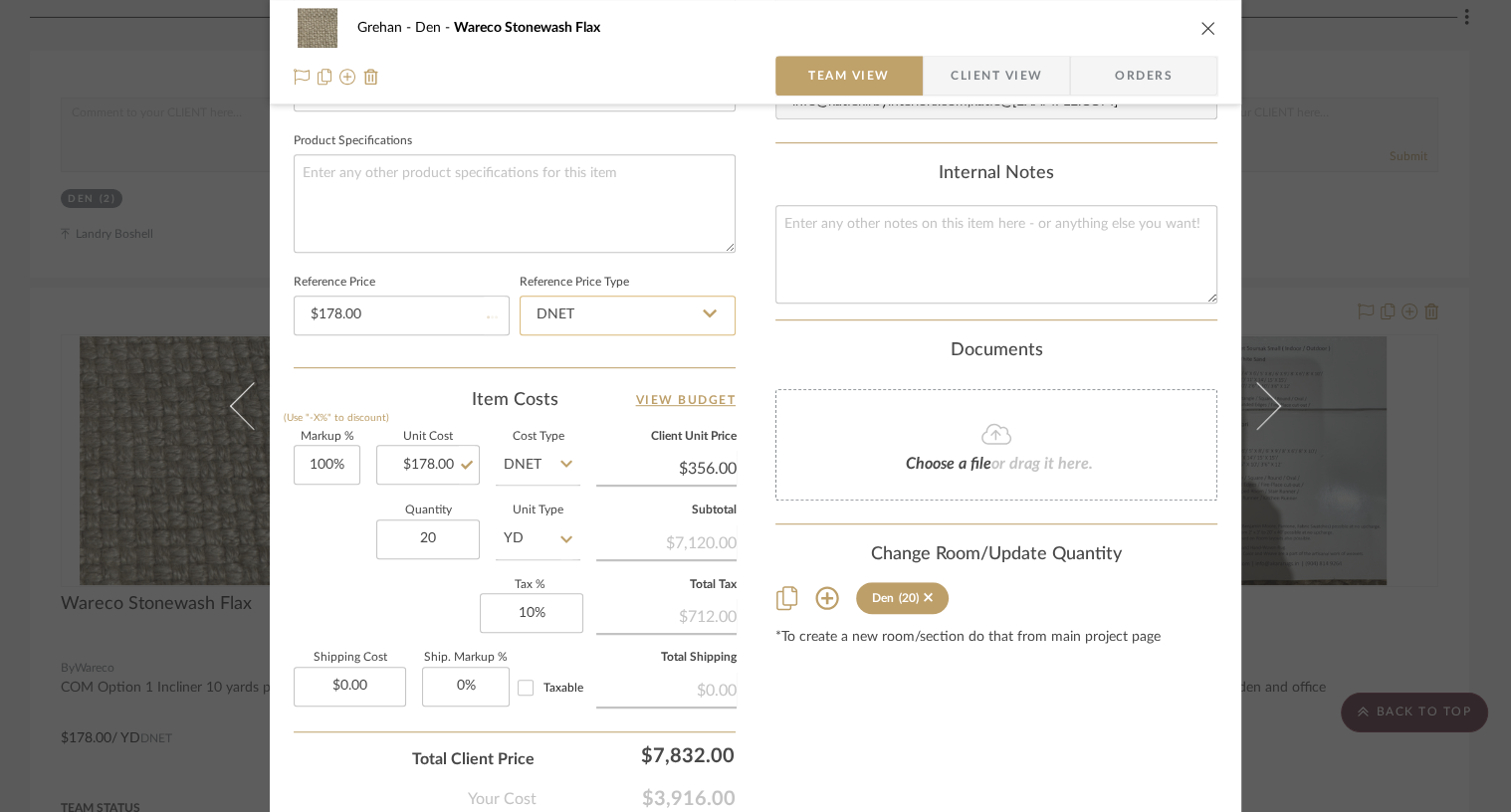 type 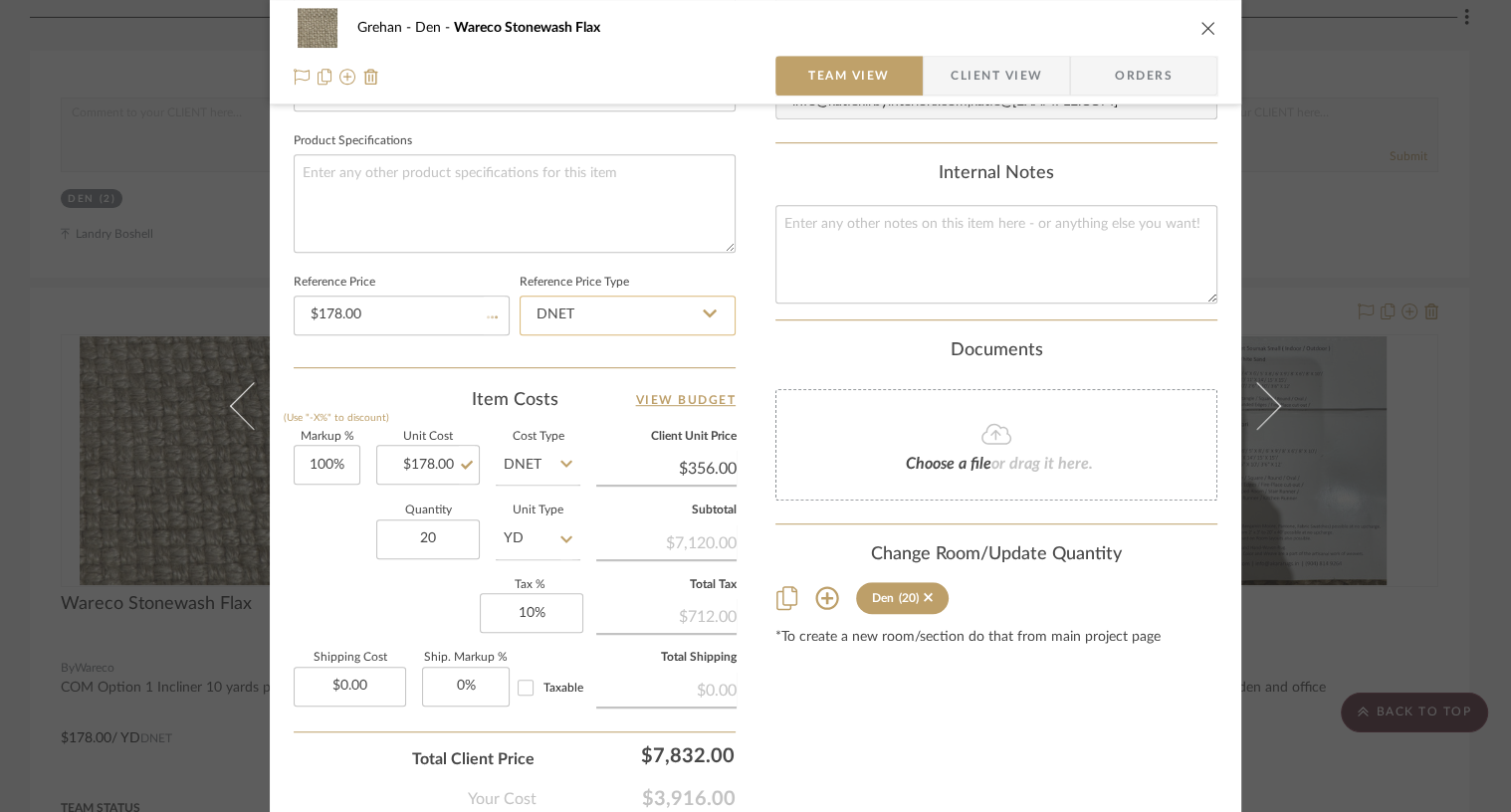 type 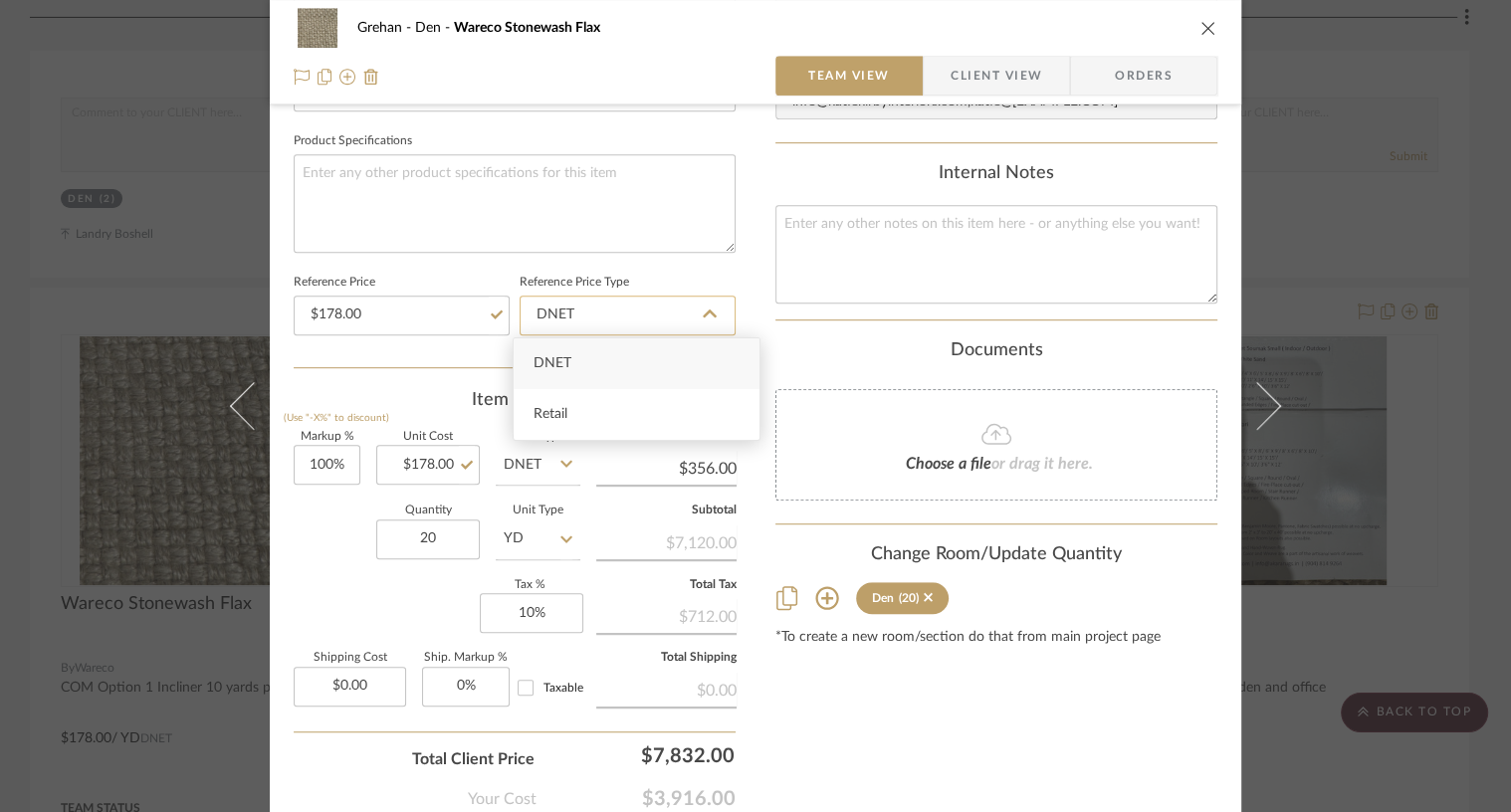 click on "DNET" 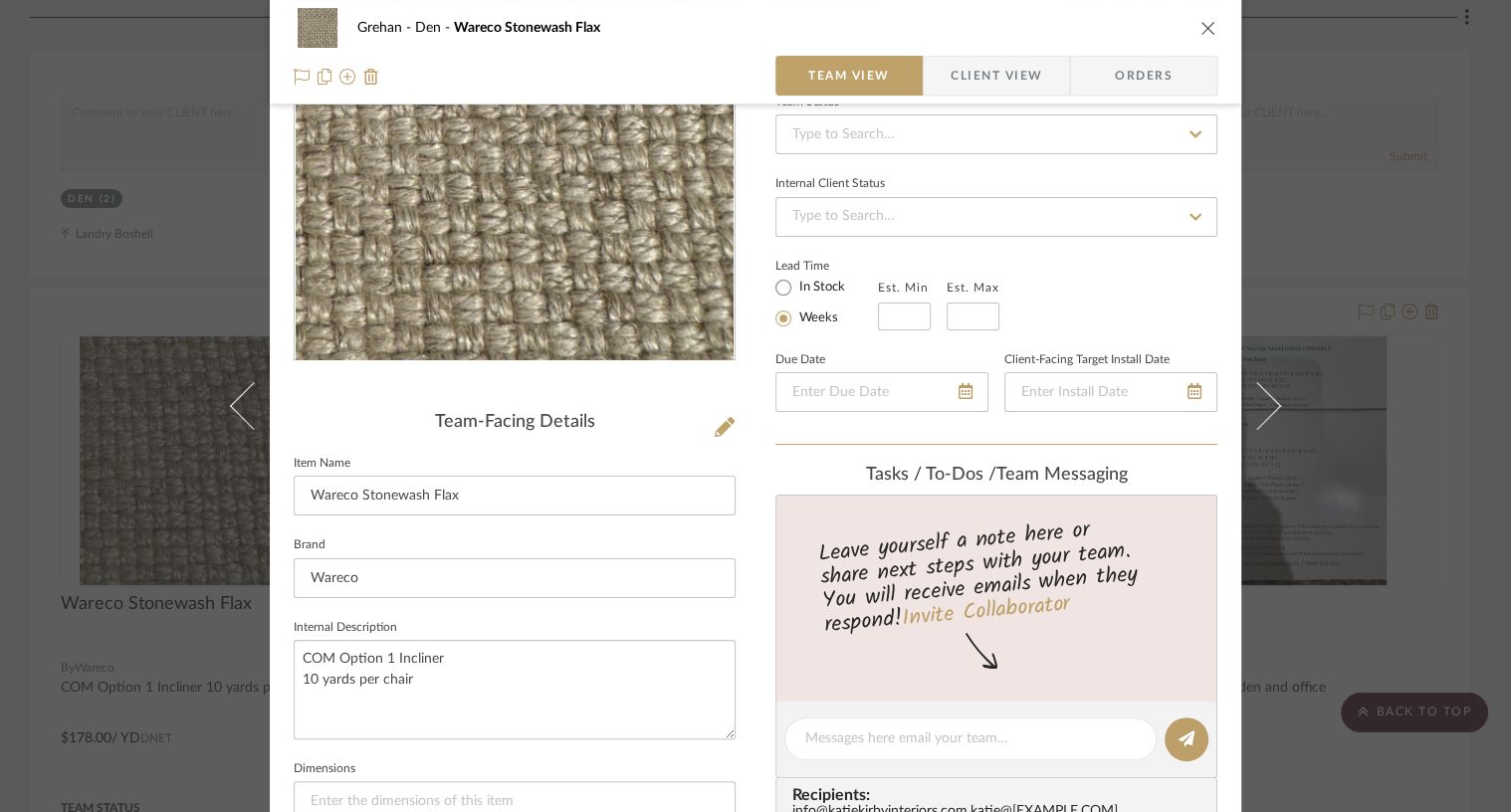 scroll, scrollTop: 0, scrollLeft: 0, axis: both 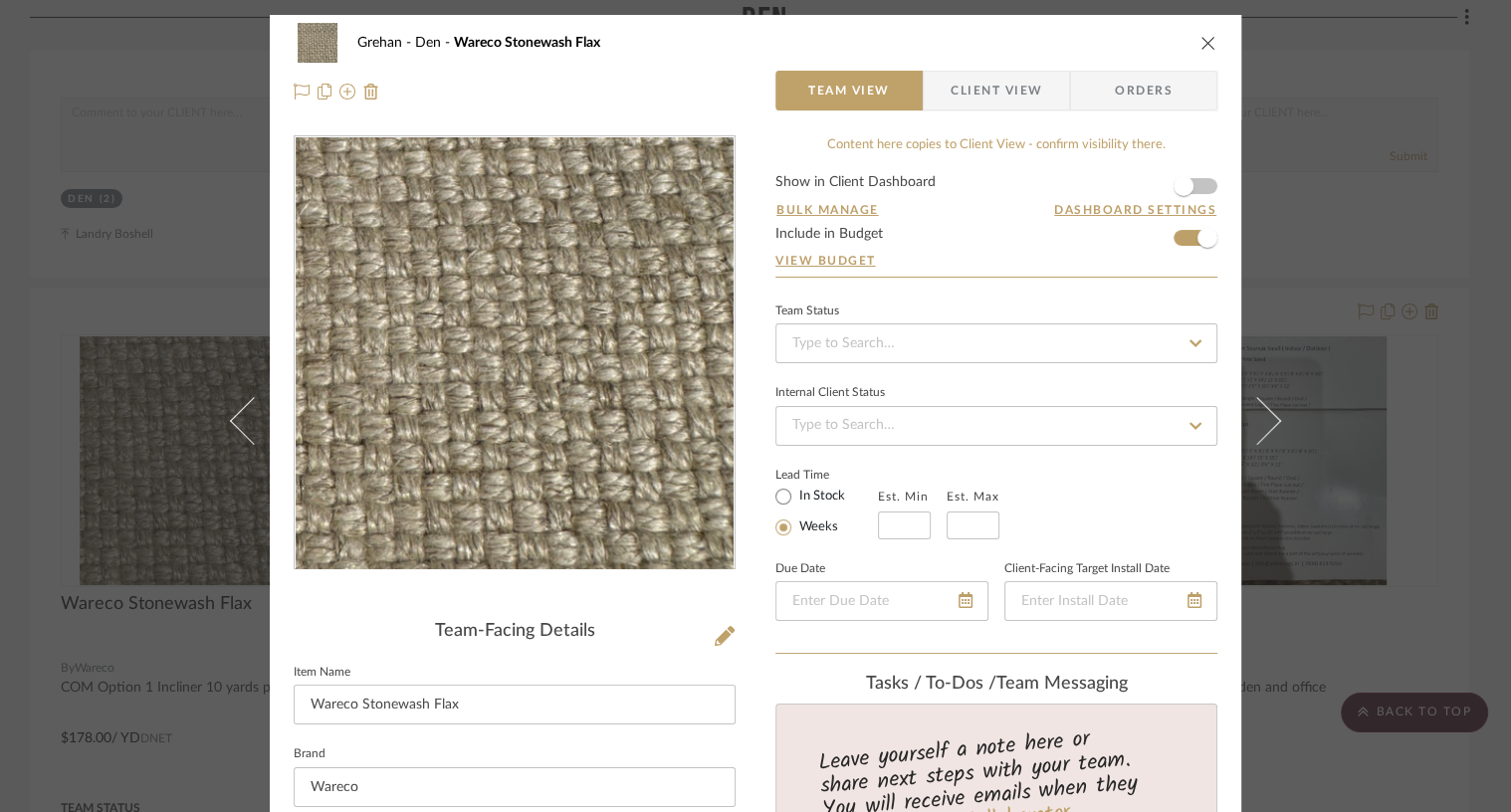 click at bounding box center [1208, 43] 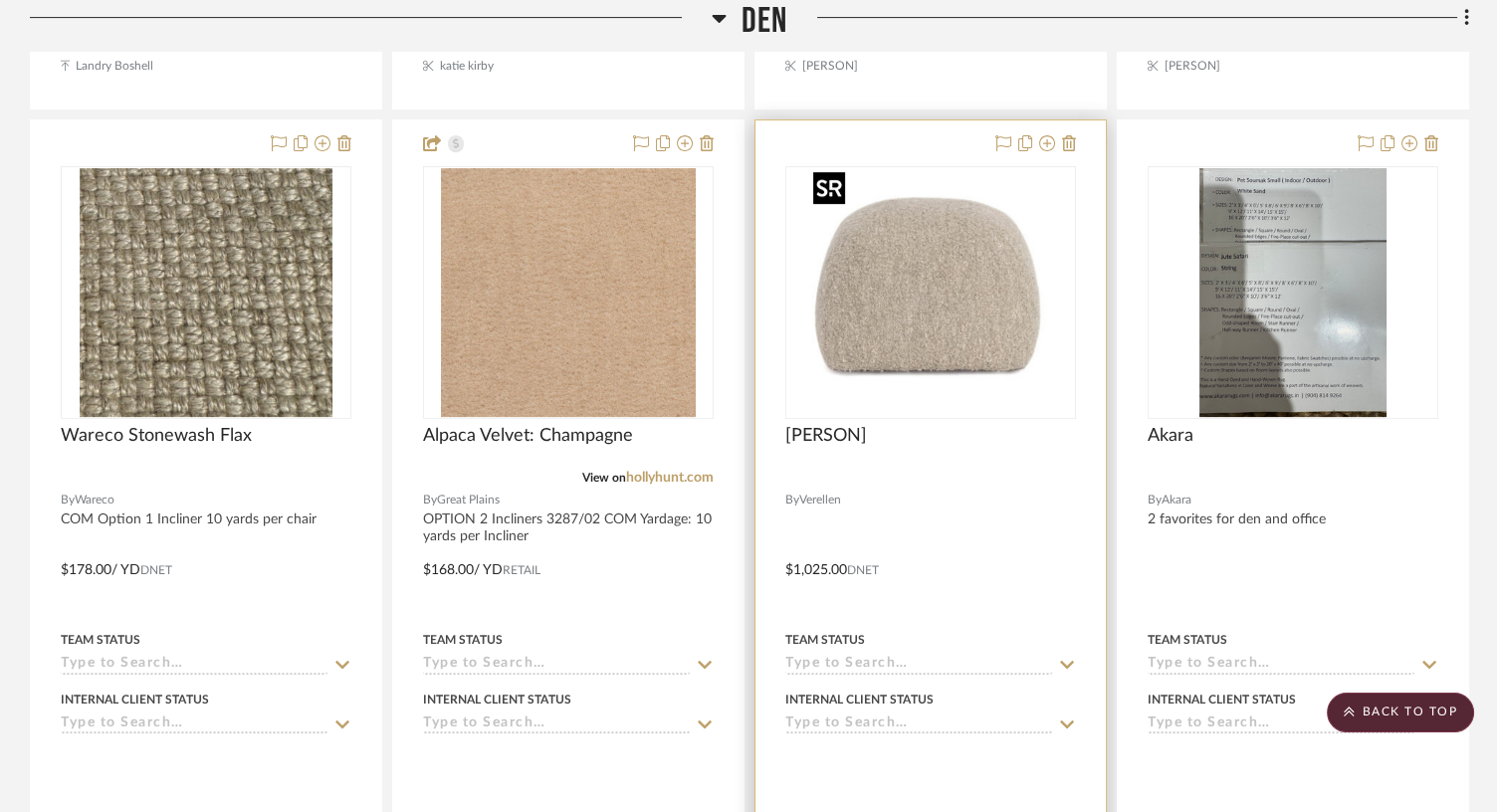 scroll, scrollTop: 1311, scrollLeft: 0, axis: vertical 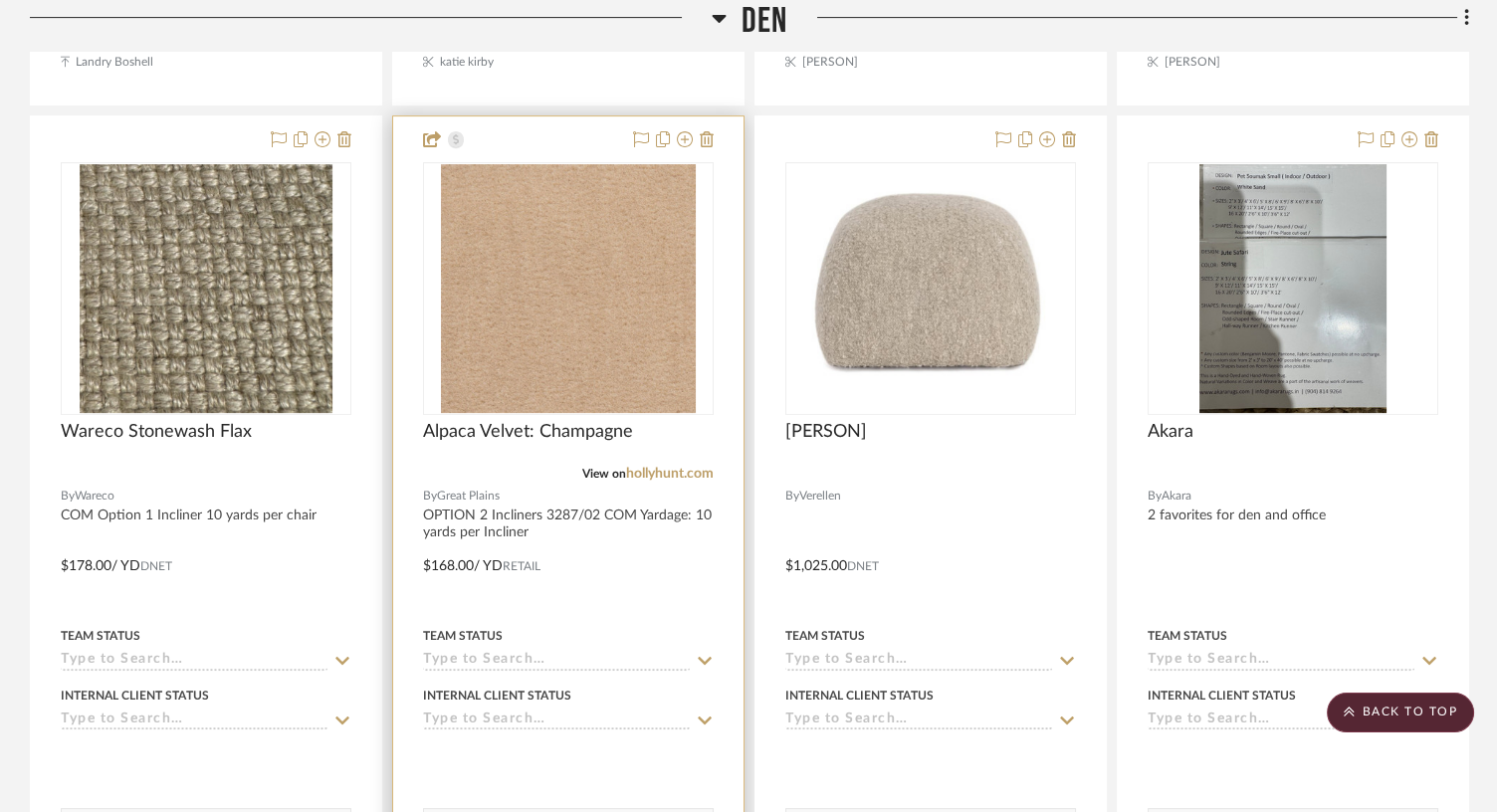 click at bounding box center [568, 551] 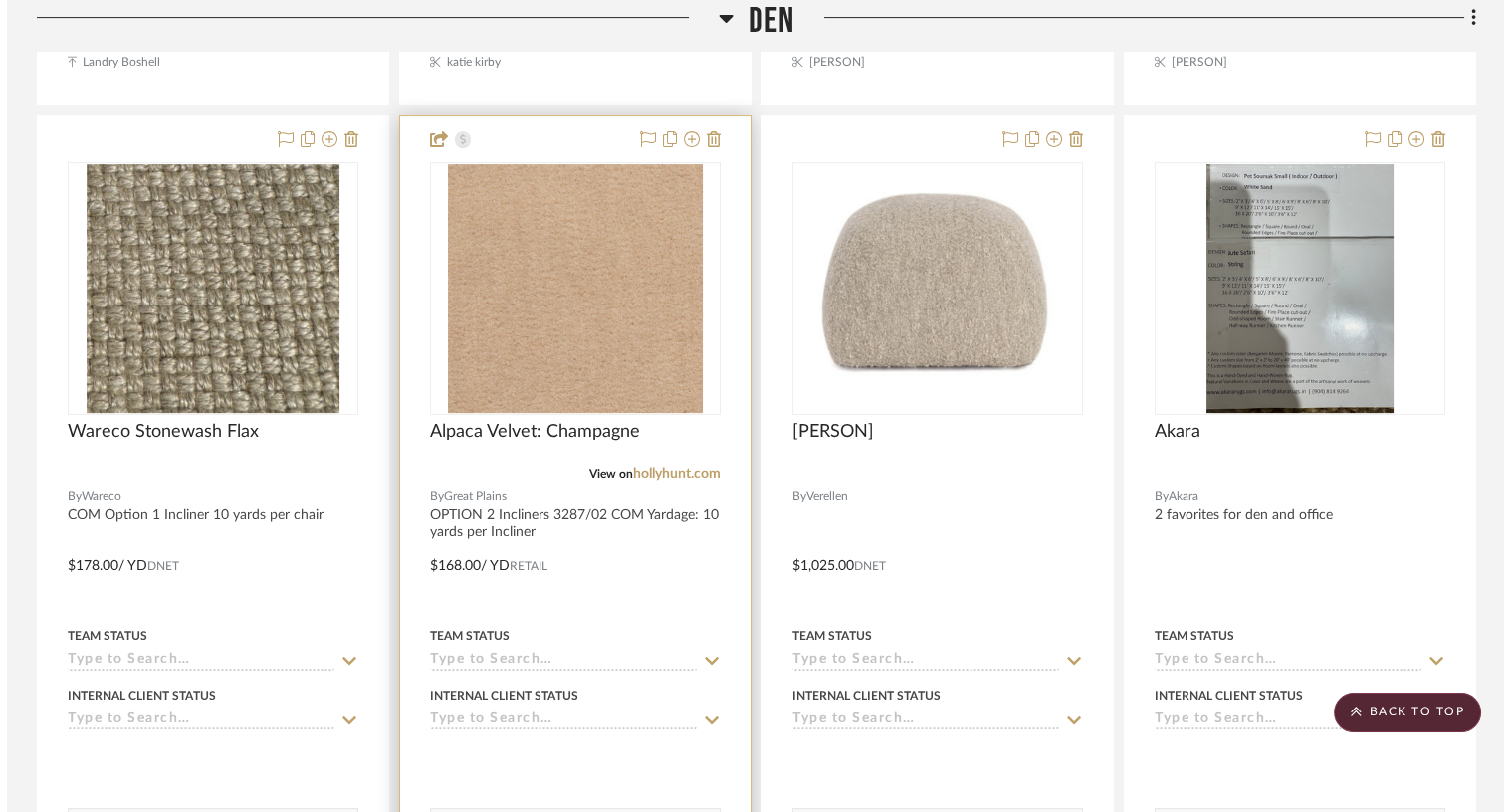 scroll, scrollTop: 0, scrollLeft: 0, axis: both 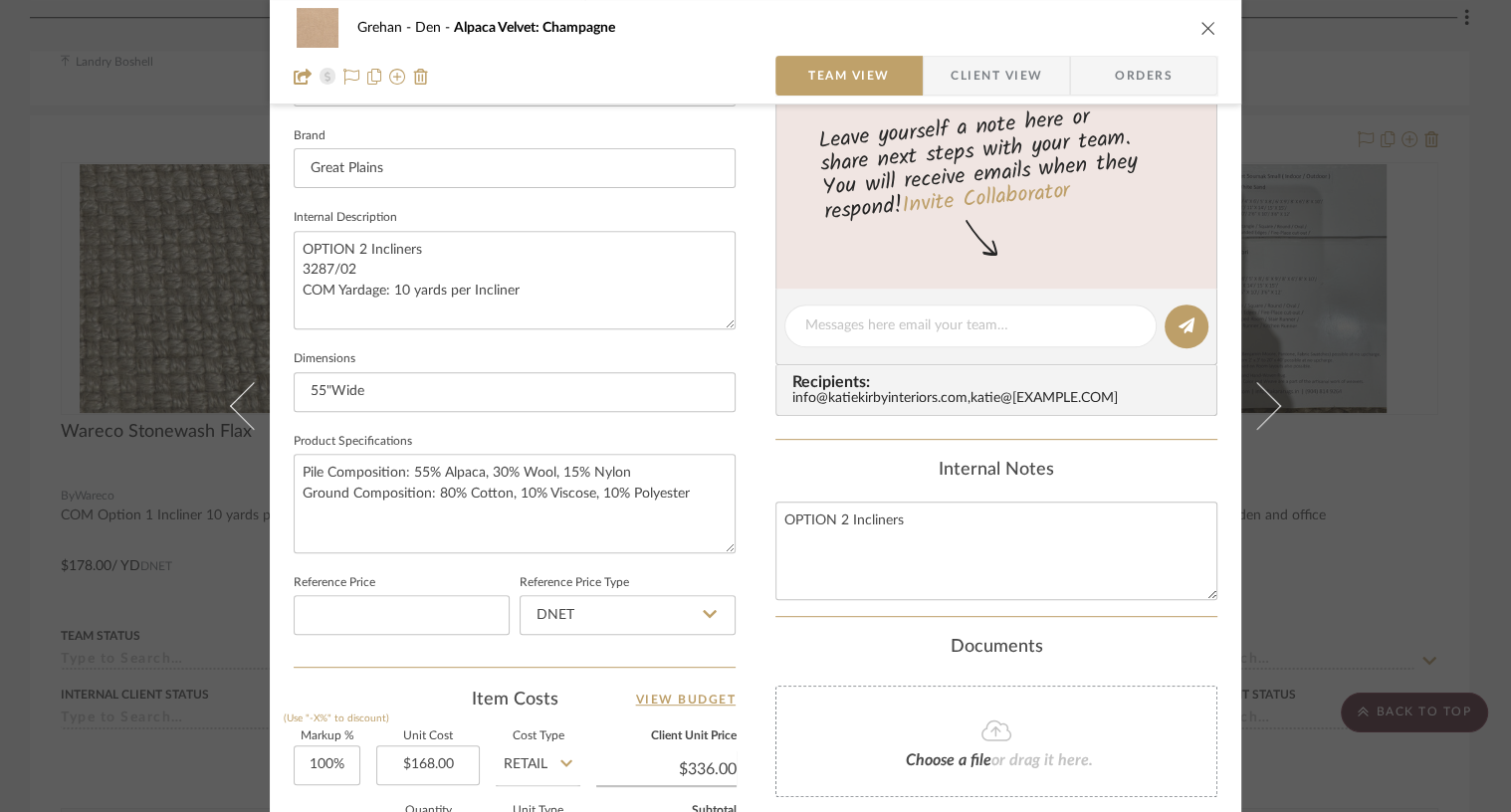 click at bounding box center (1208, 28) 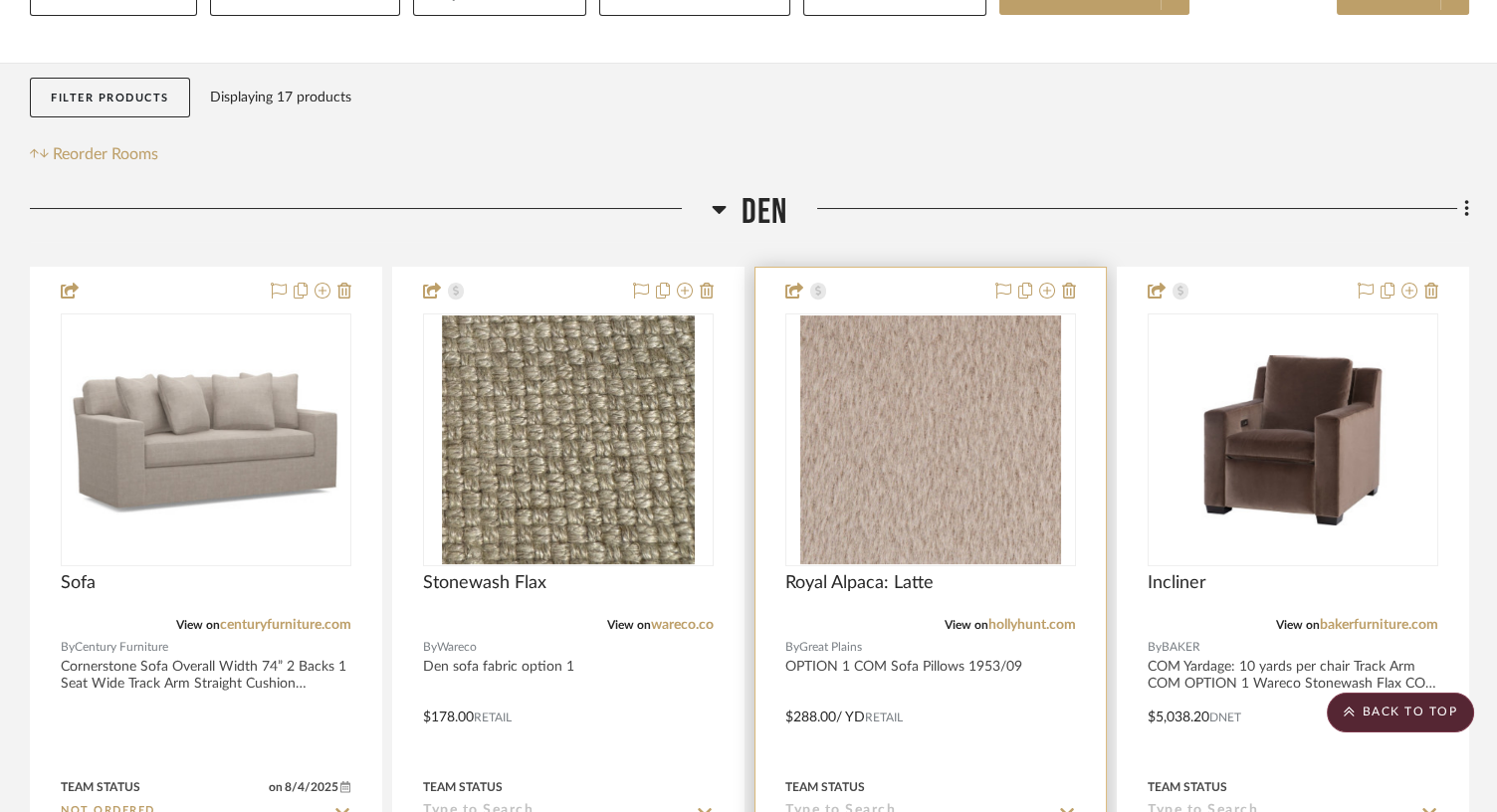scroll, scrollTop: 0, scrollLeft: 0, axis: both 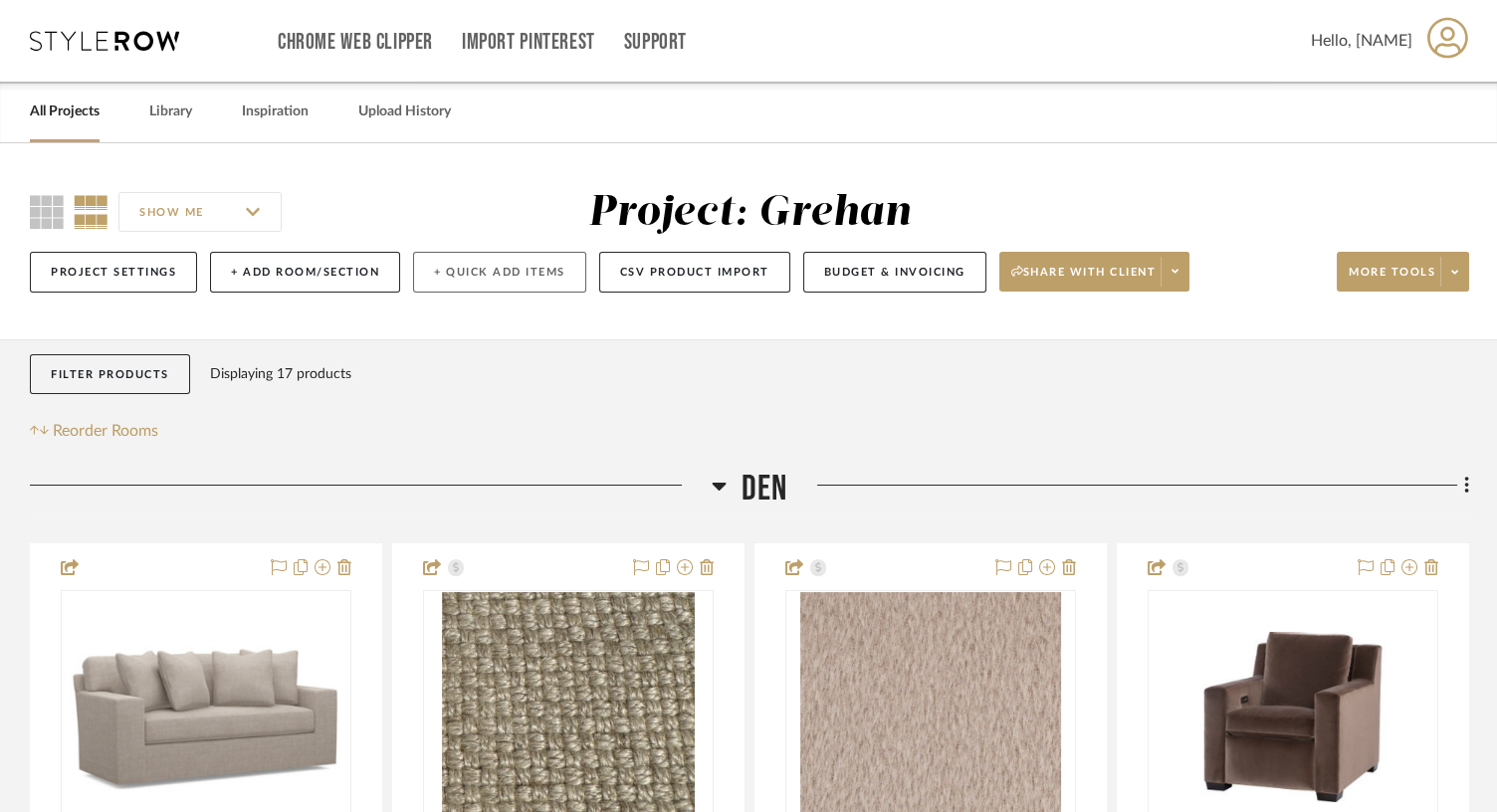 click on "+ Quick Add Items" 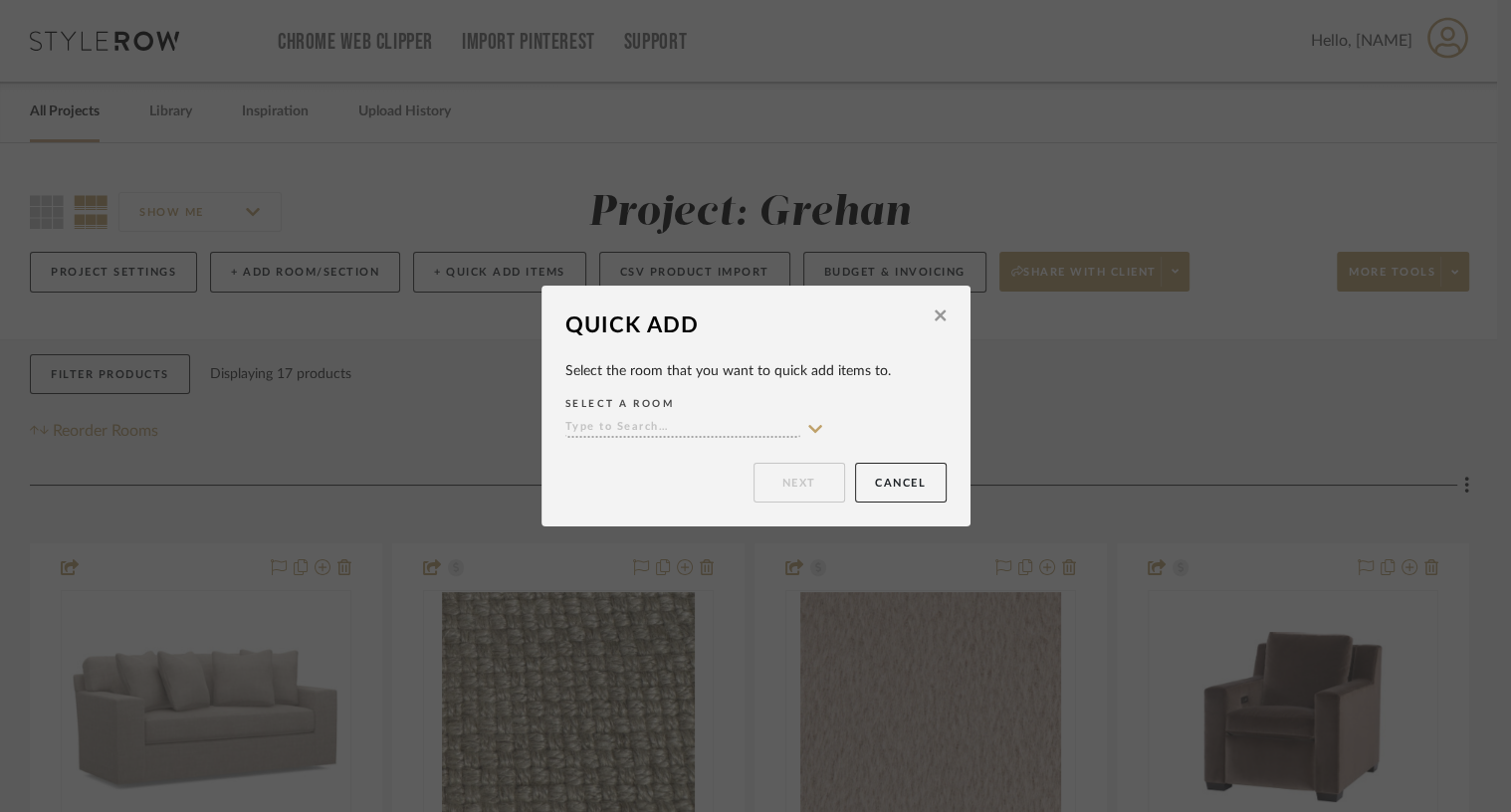 click at bounding box center [683, 428] 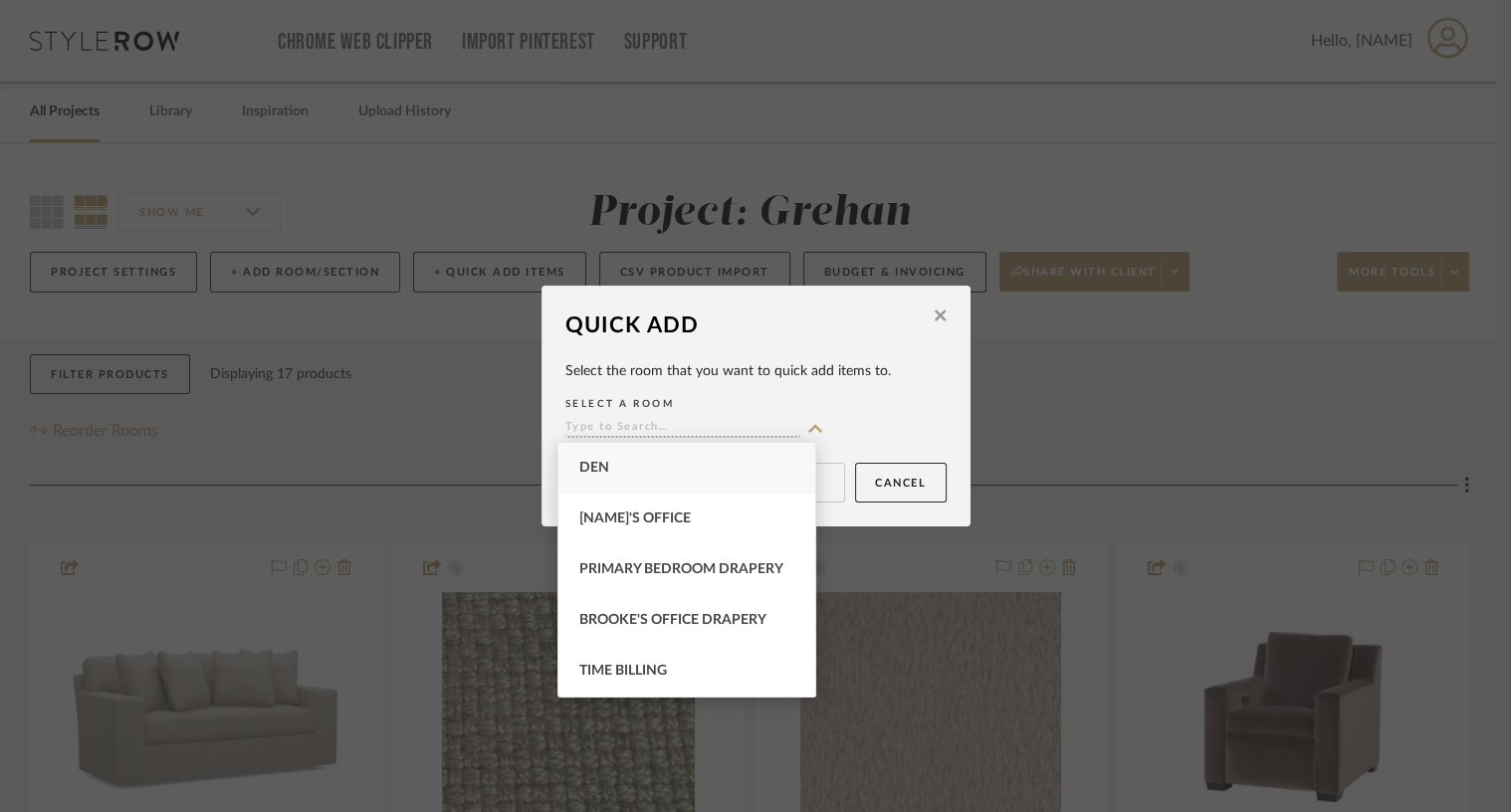 click on "Den" at bounding box center [687, 468] 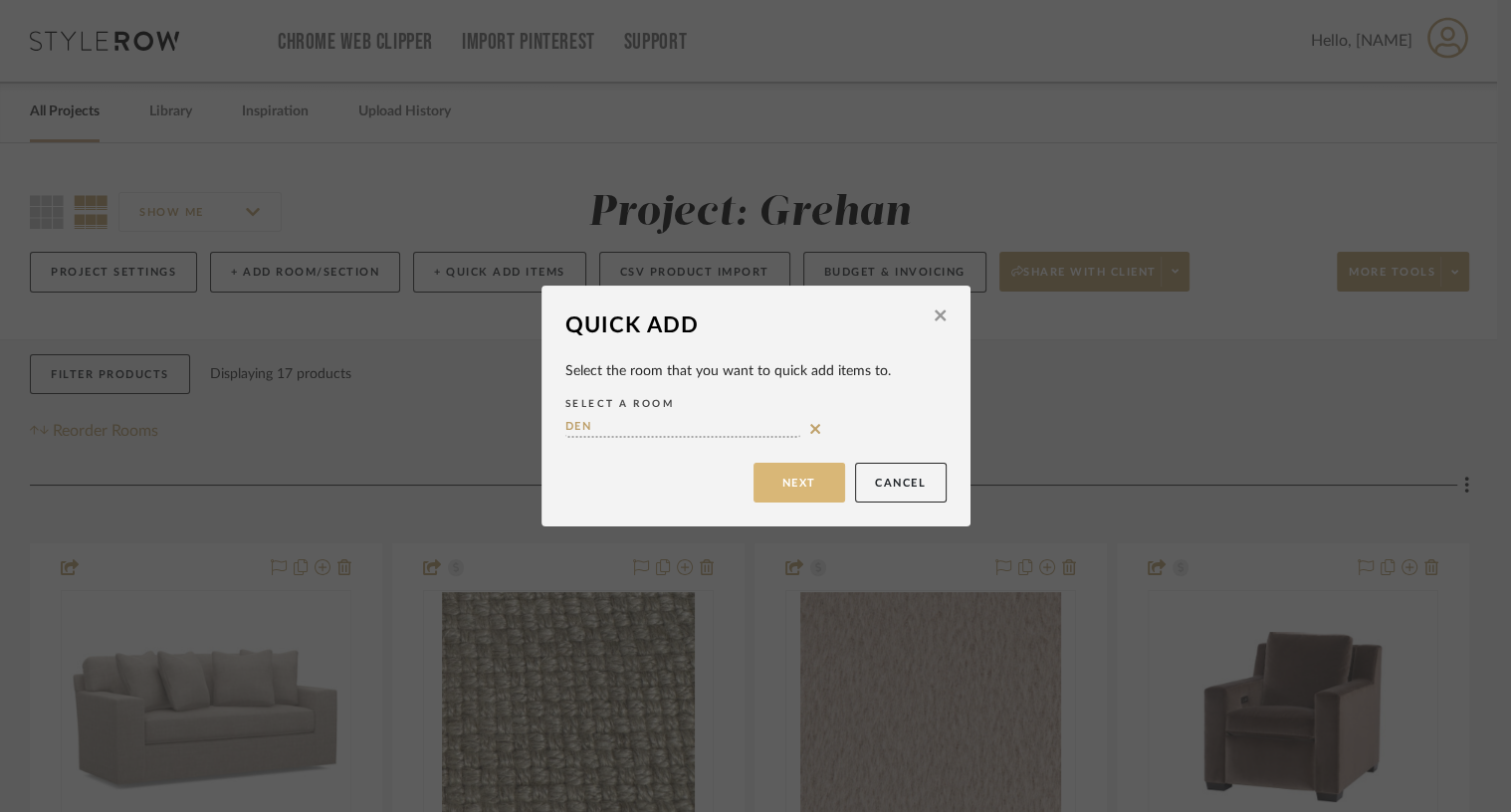 click on "Next" at bounding box center [799, 483] 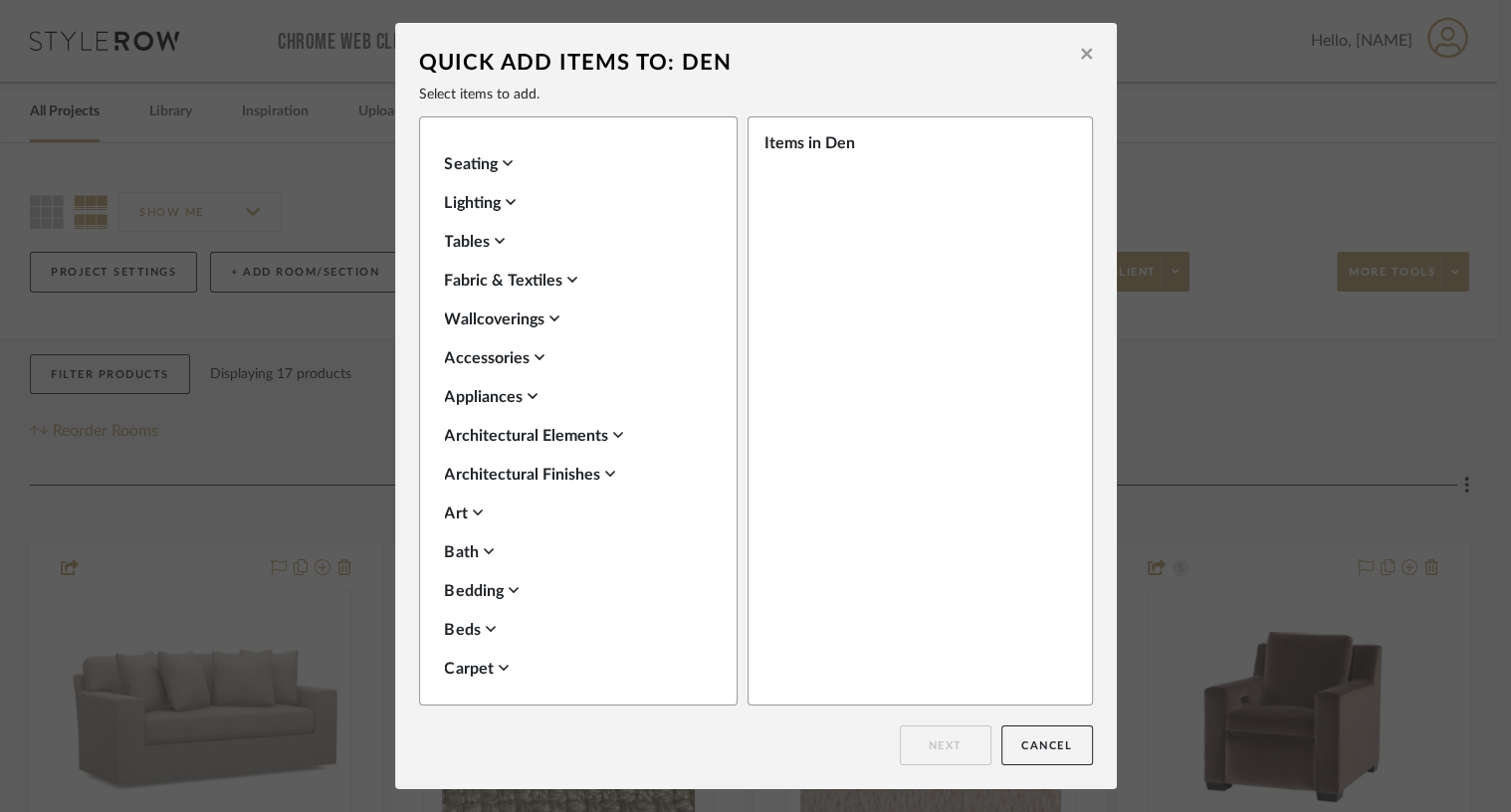 click on "Fabric & Textiles" at bounding box center [573, 281] 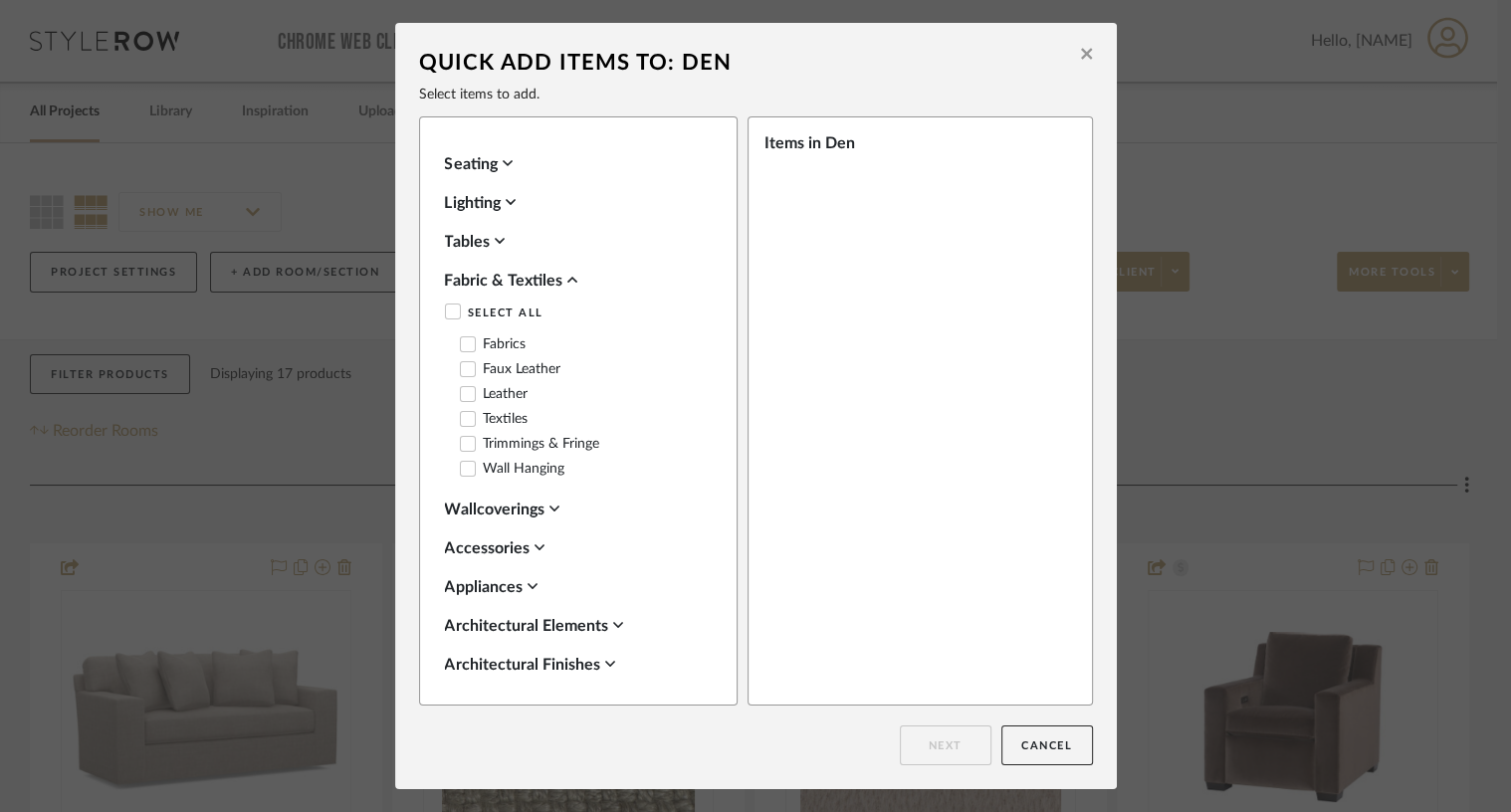 click 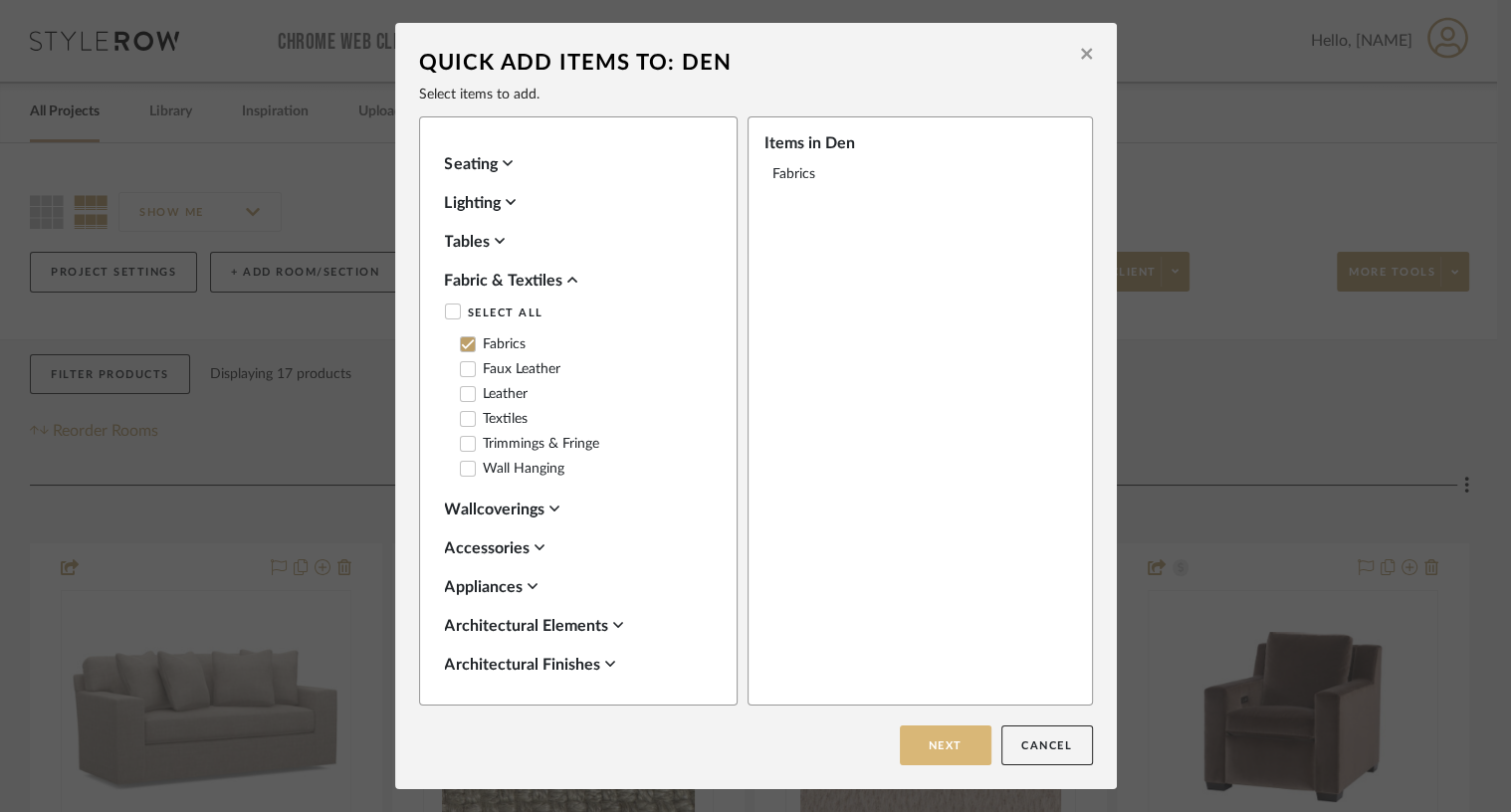 click on "Next" at bounding box center [946, 745] 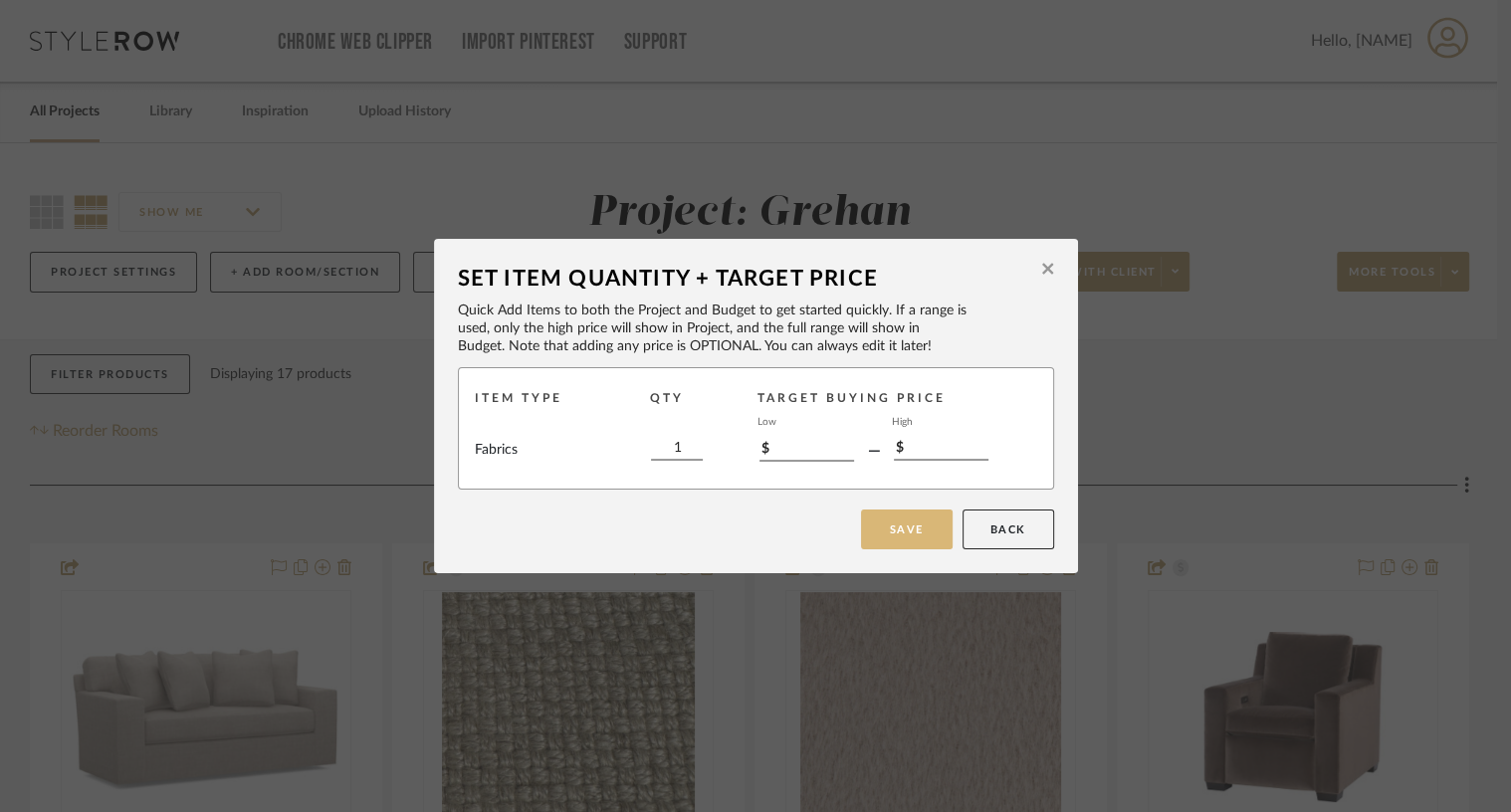 click on "Save" at bounding box center (907, 529) 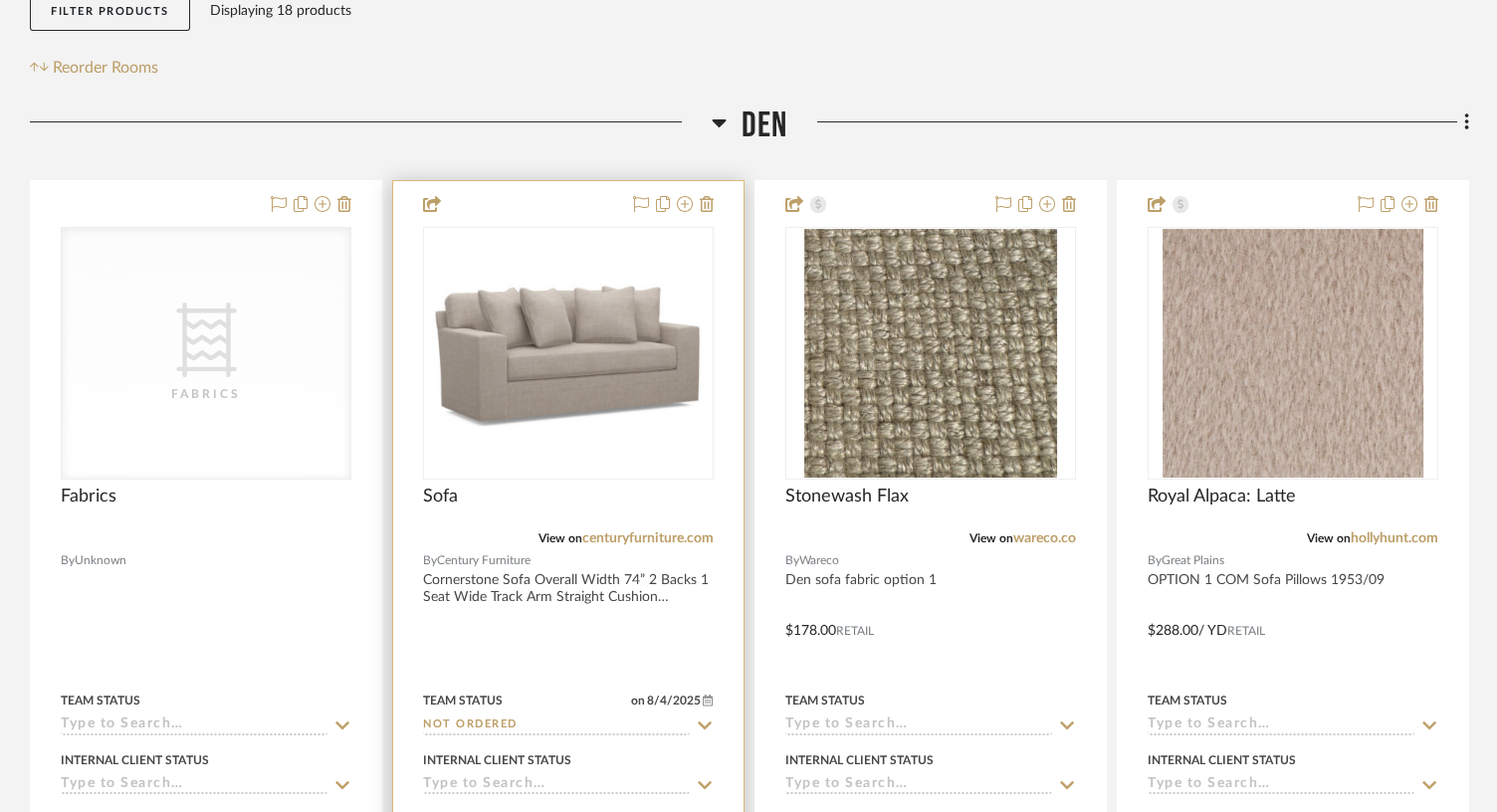 scroll, scrollTop: 393, scrollLeft: 0, axis: vertical 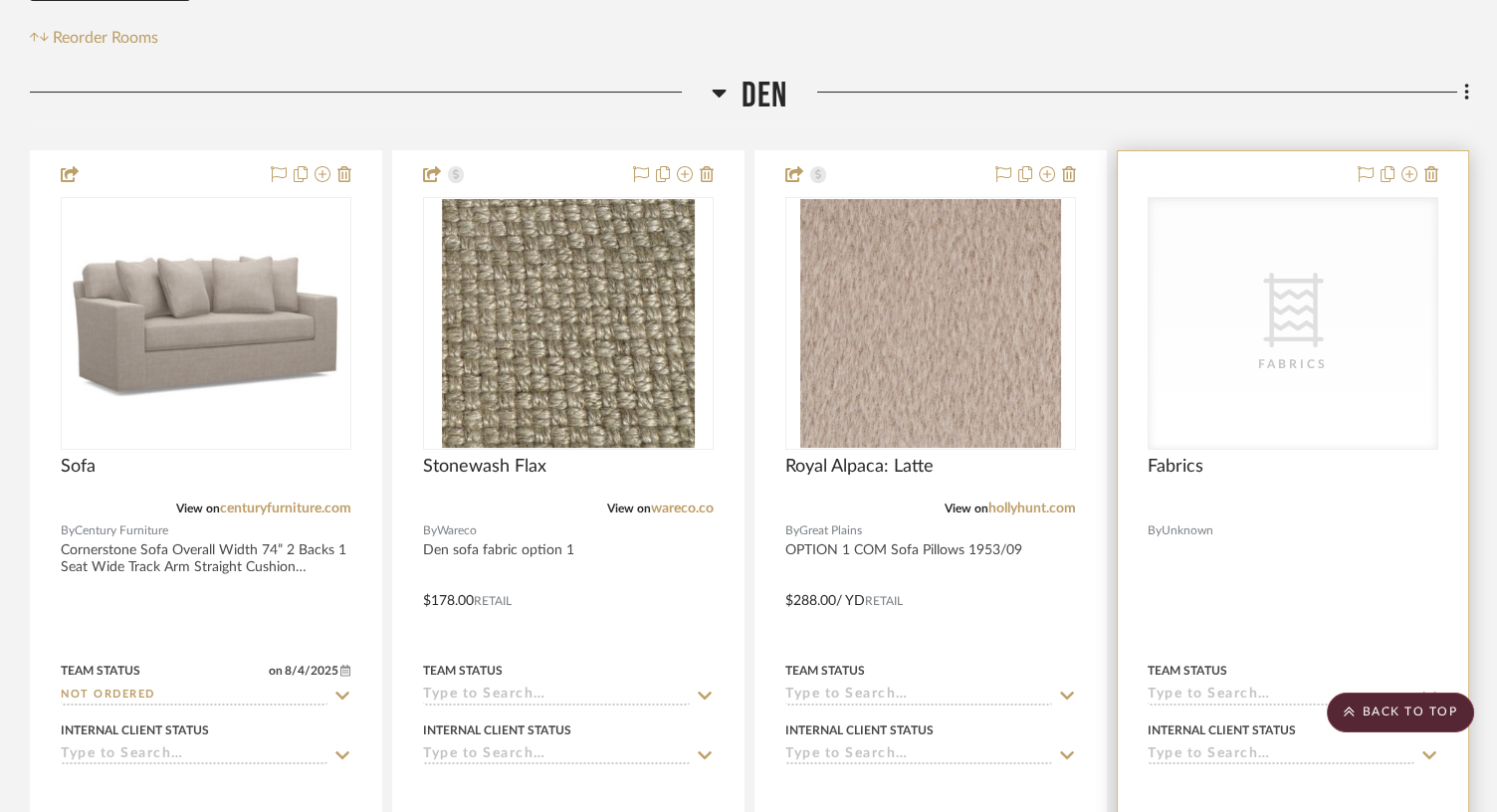 click on "Fabrics" at bounding box center (1293, 364) 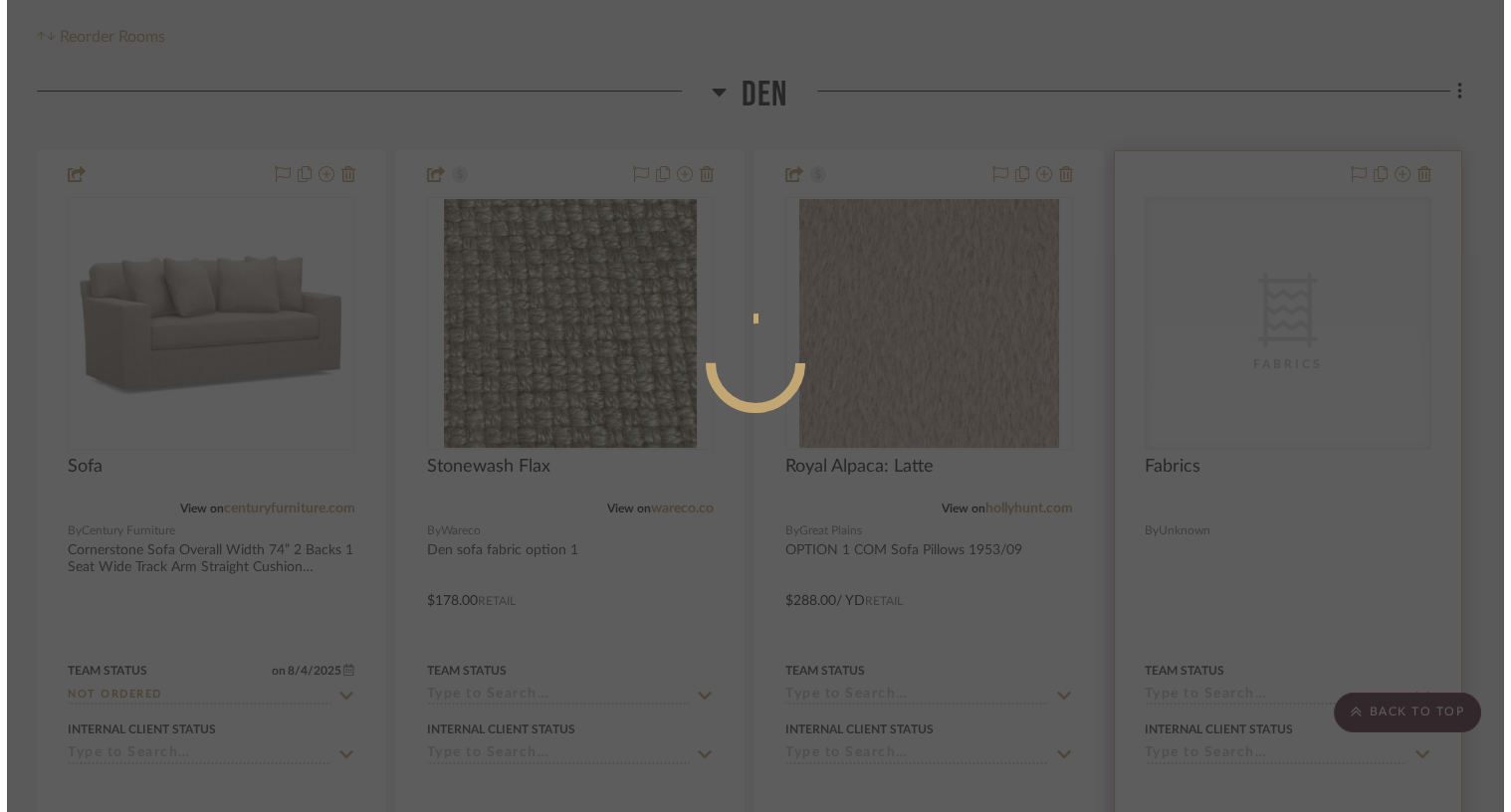 scroll, scrollTop: 0, scrollLeft: 0, axis: both 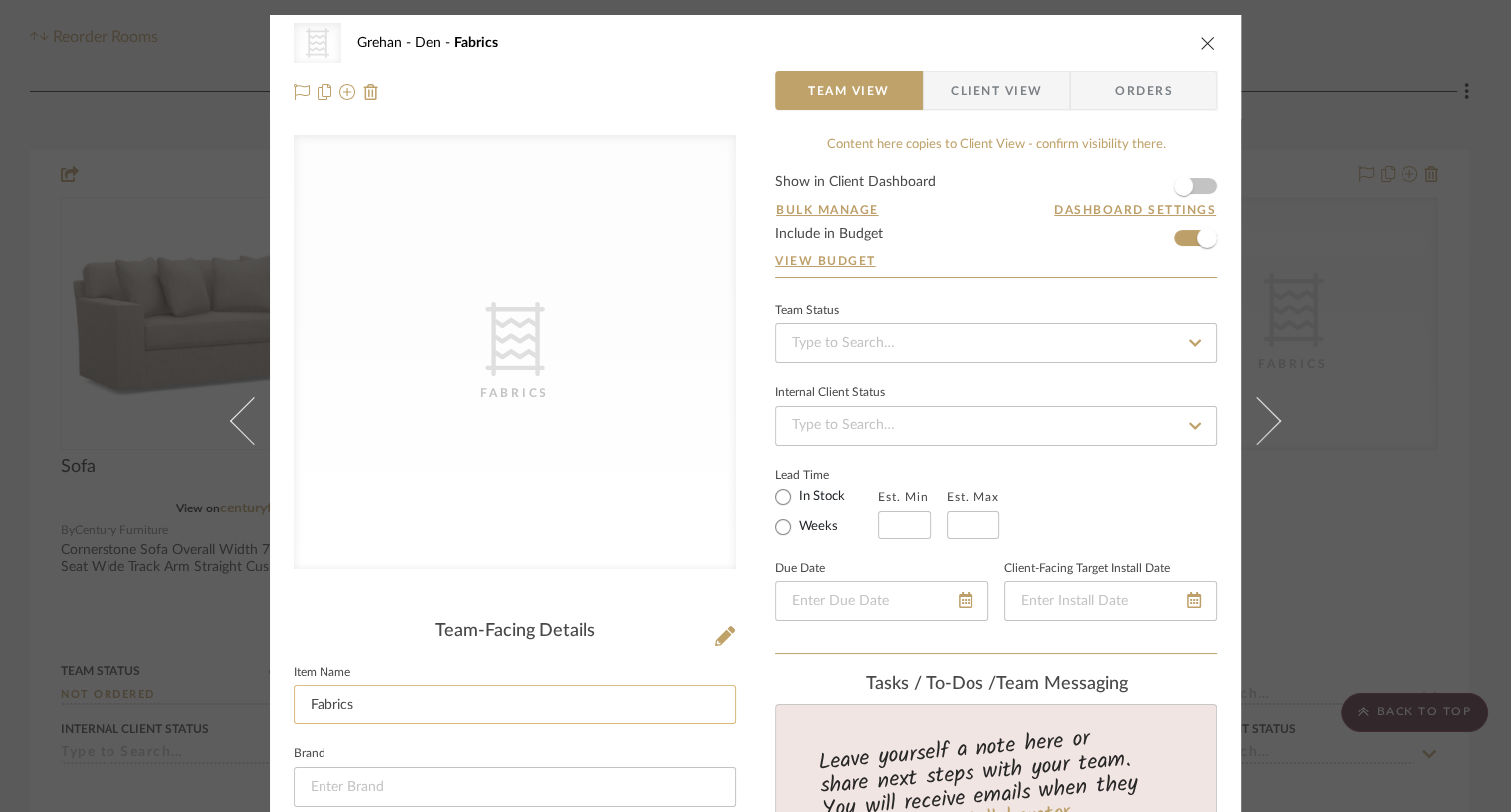 click on "Fabrics" 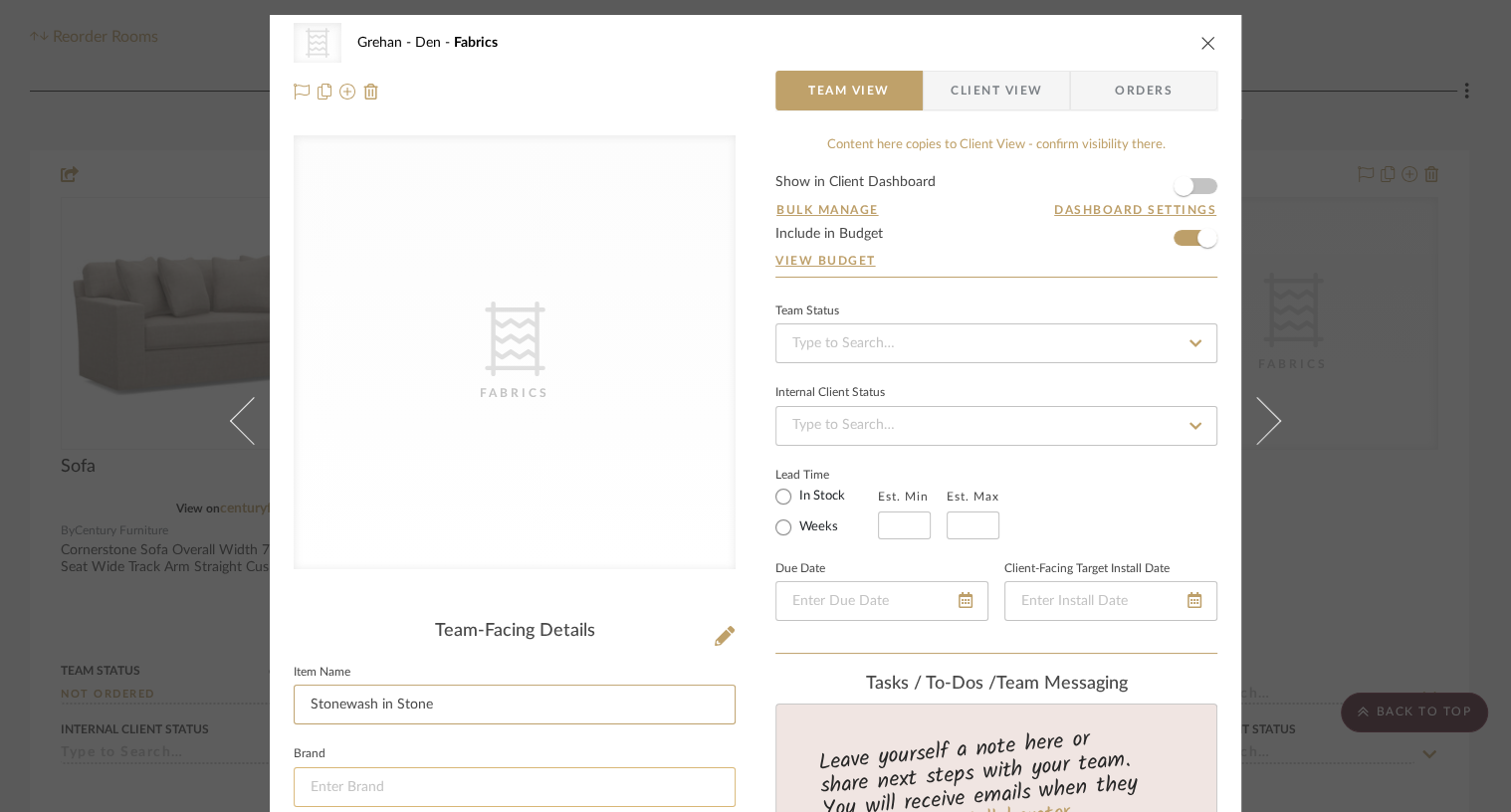 type on "Stonewash in Stone" 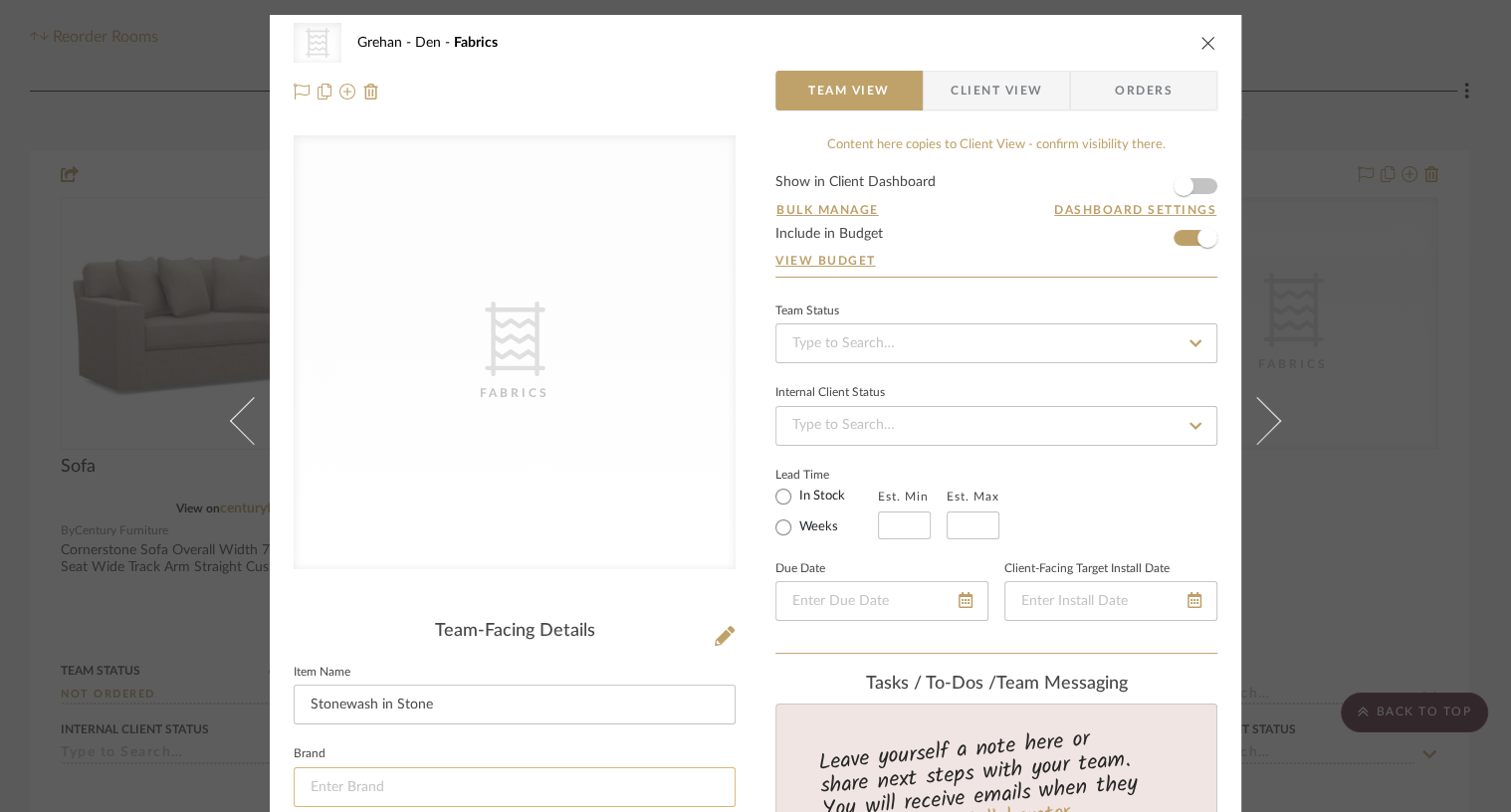 click 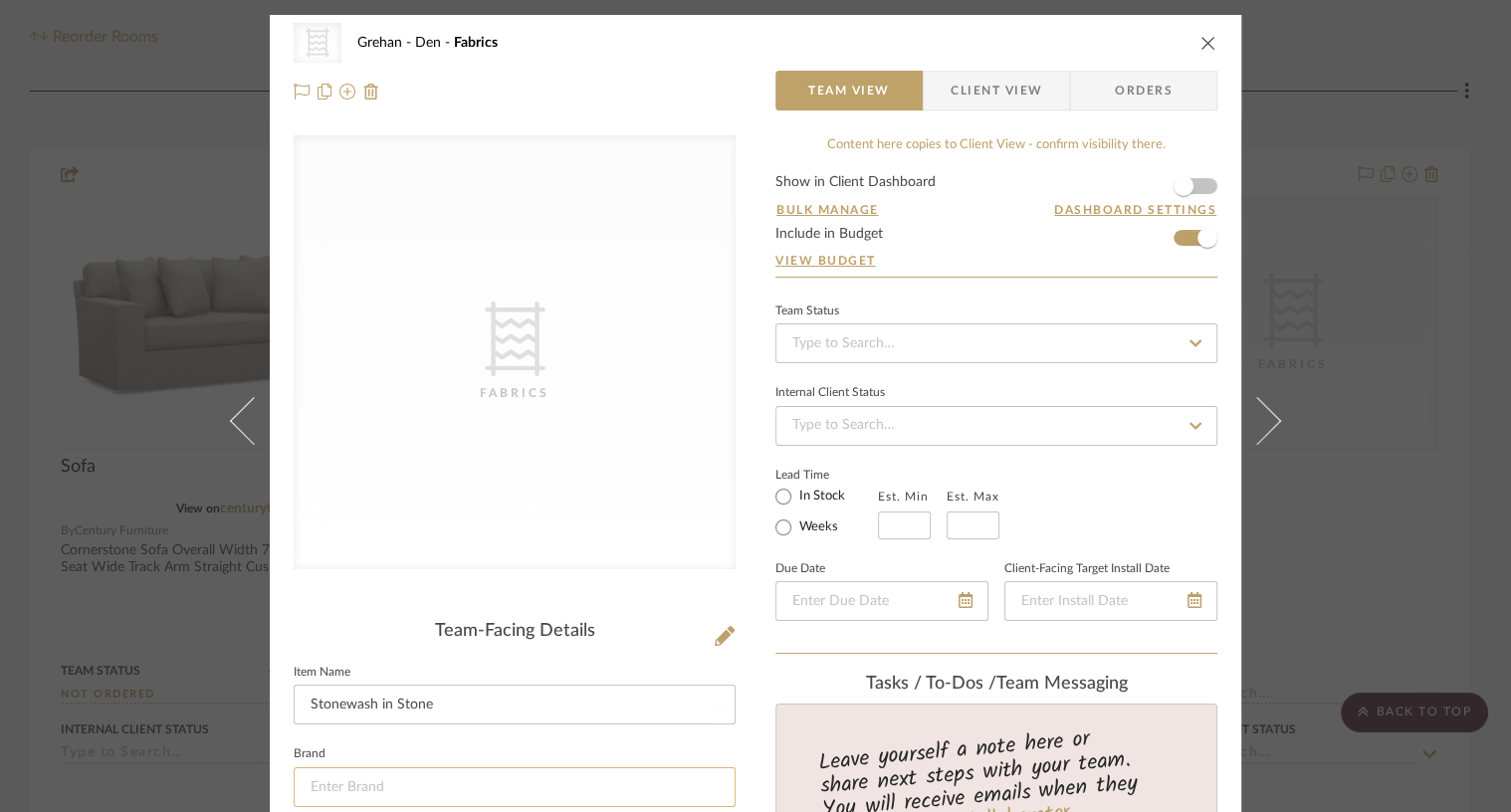 type 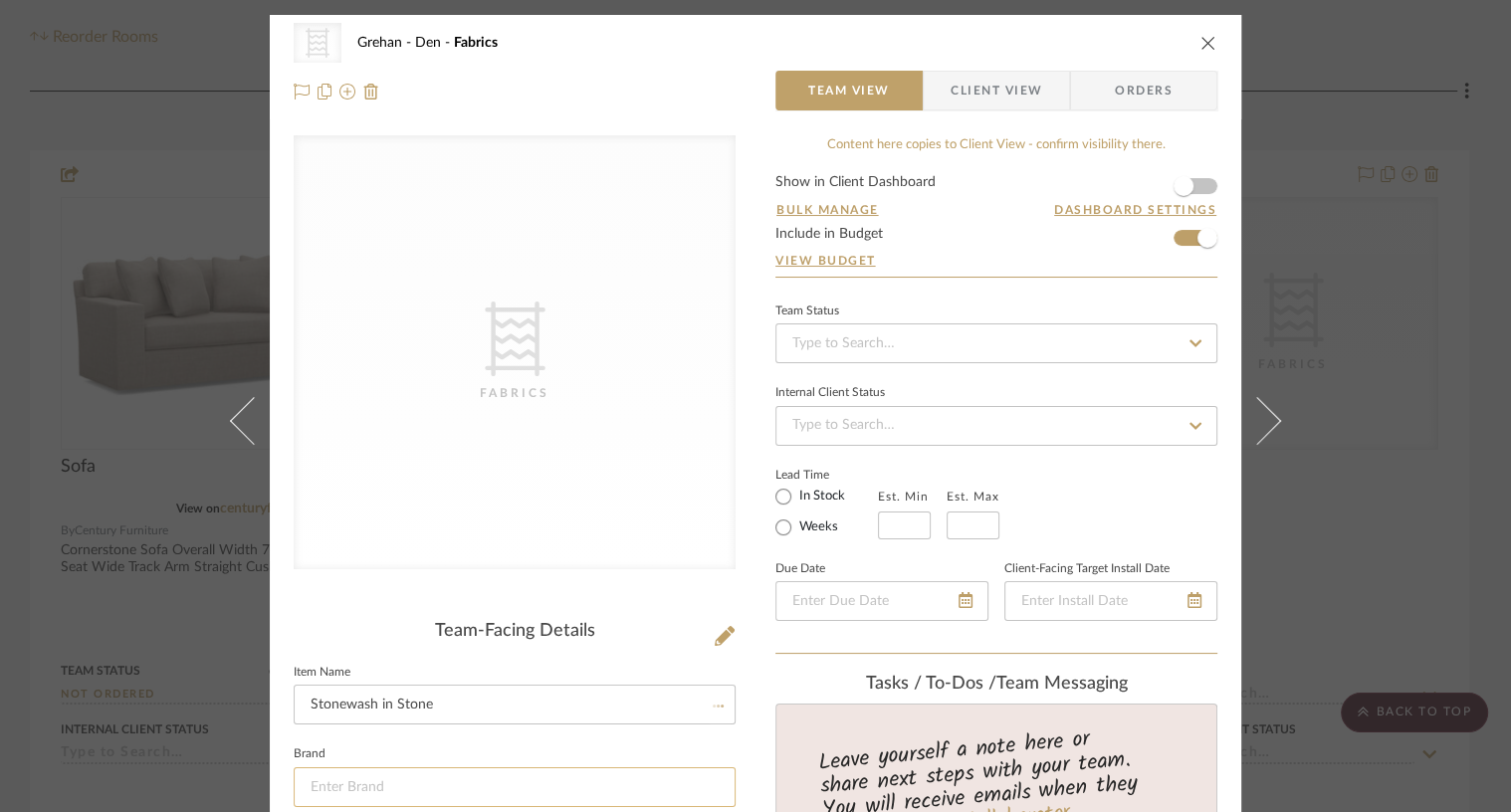 type 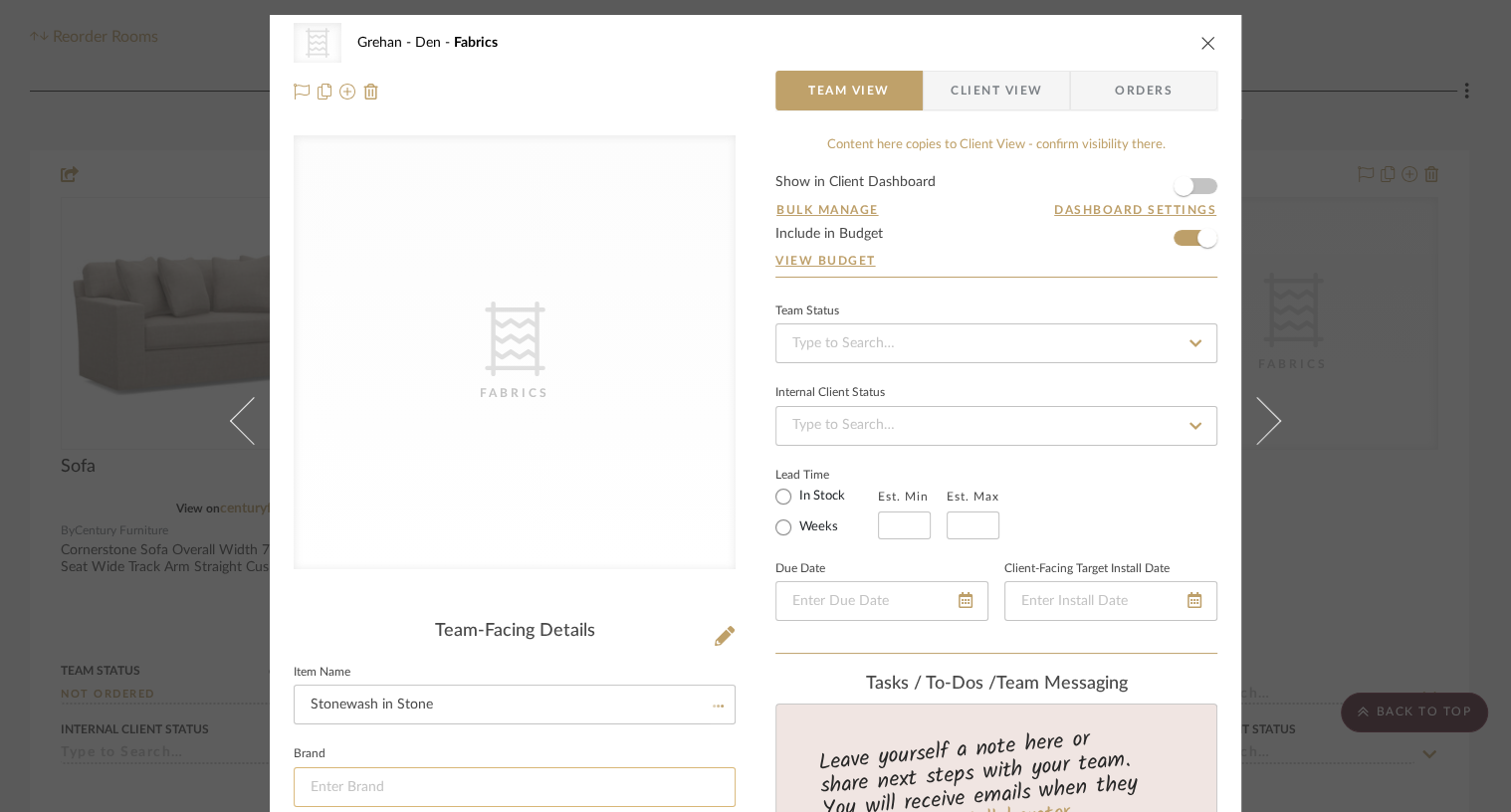 type 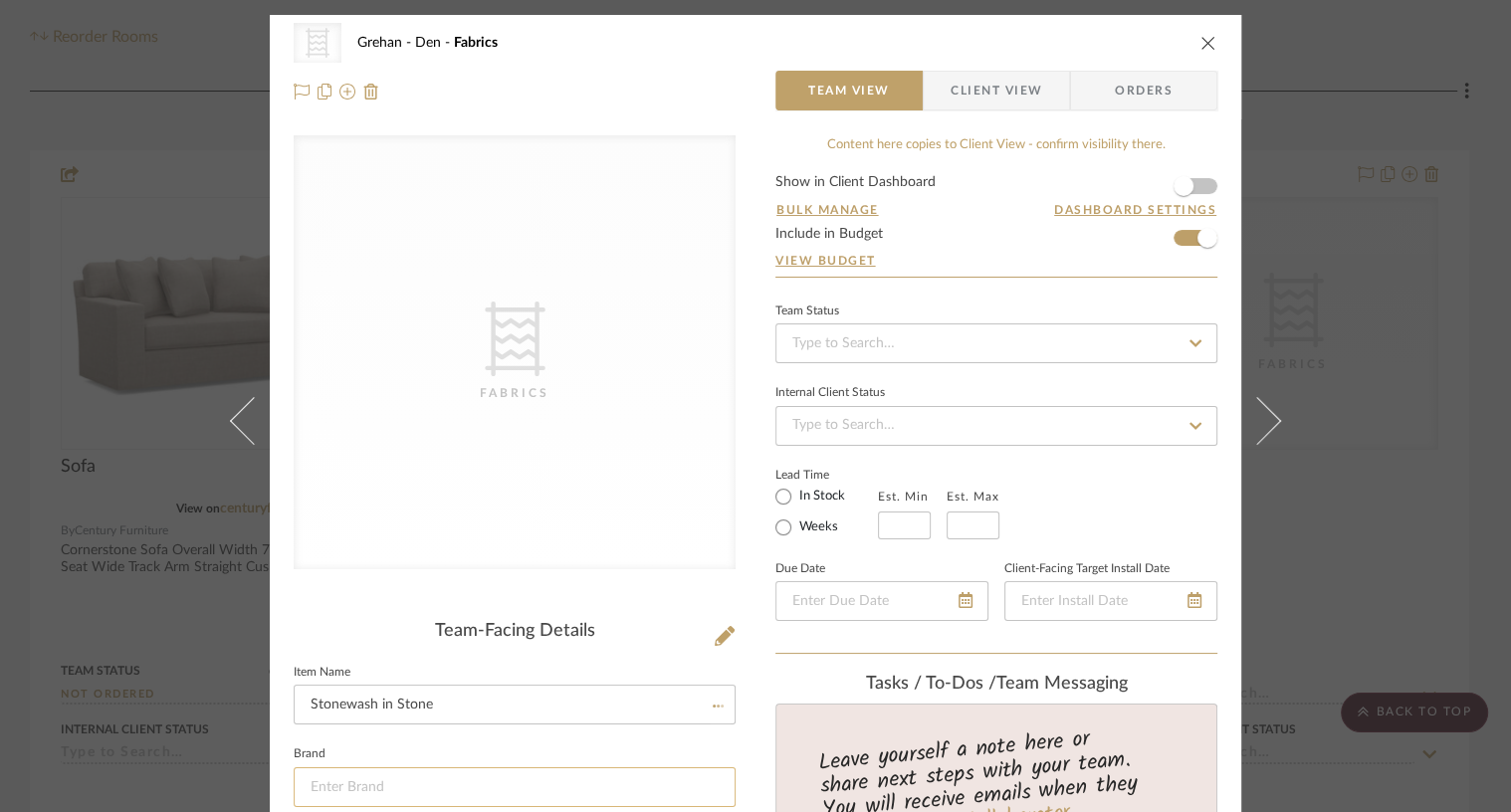 type 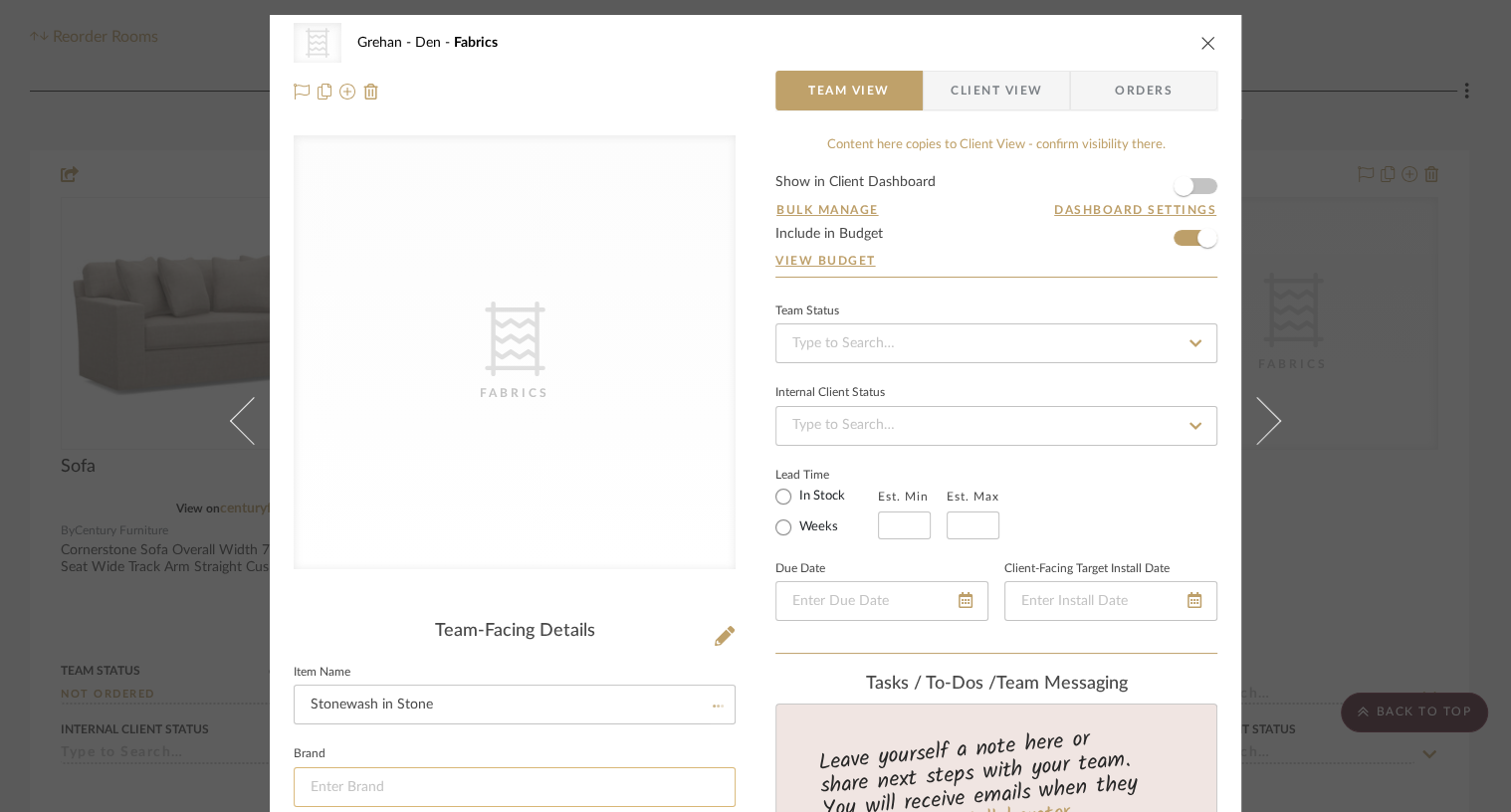 type 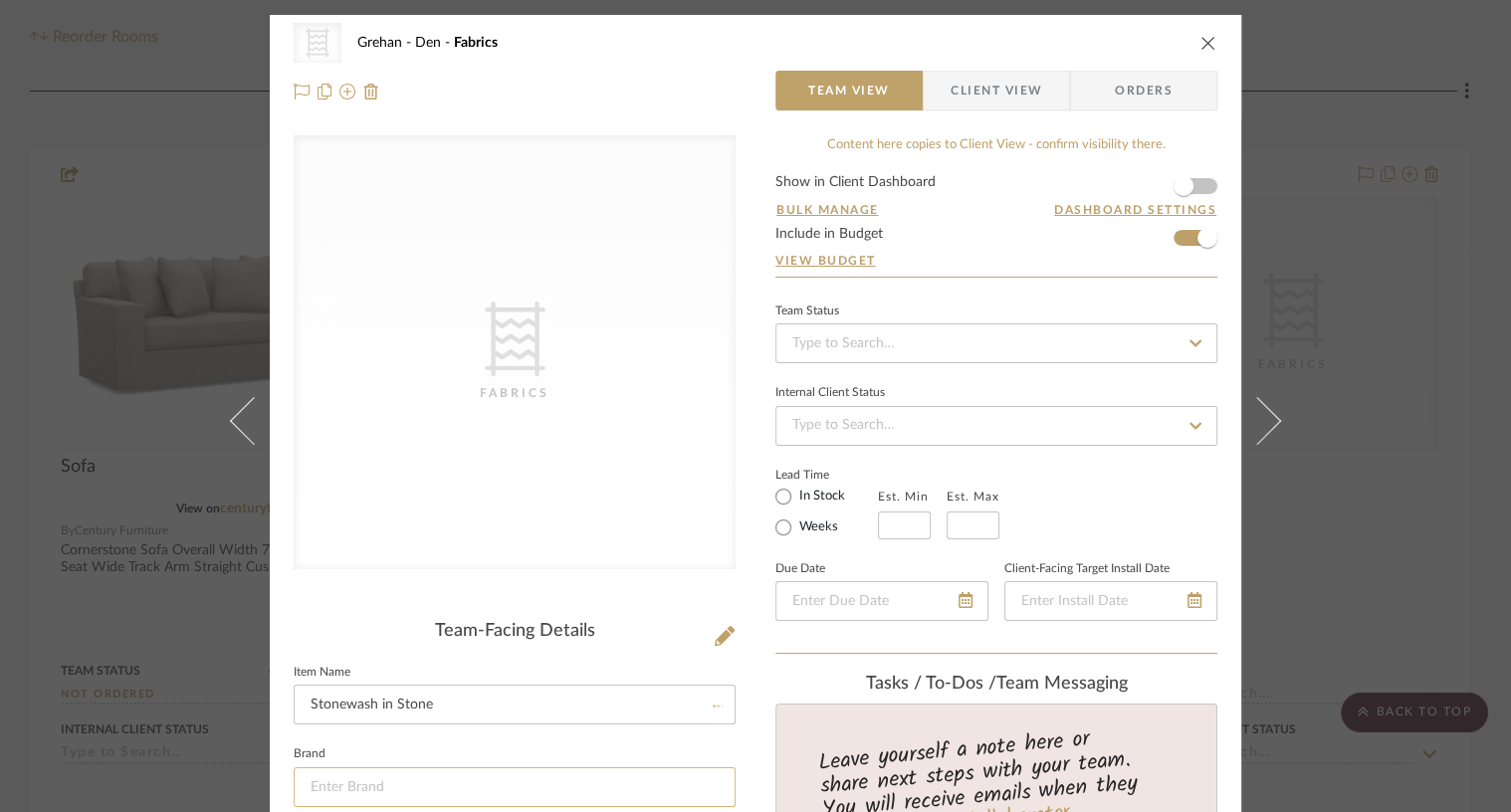 type 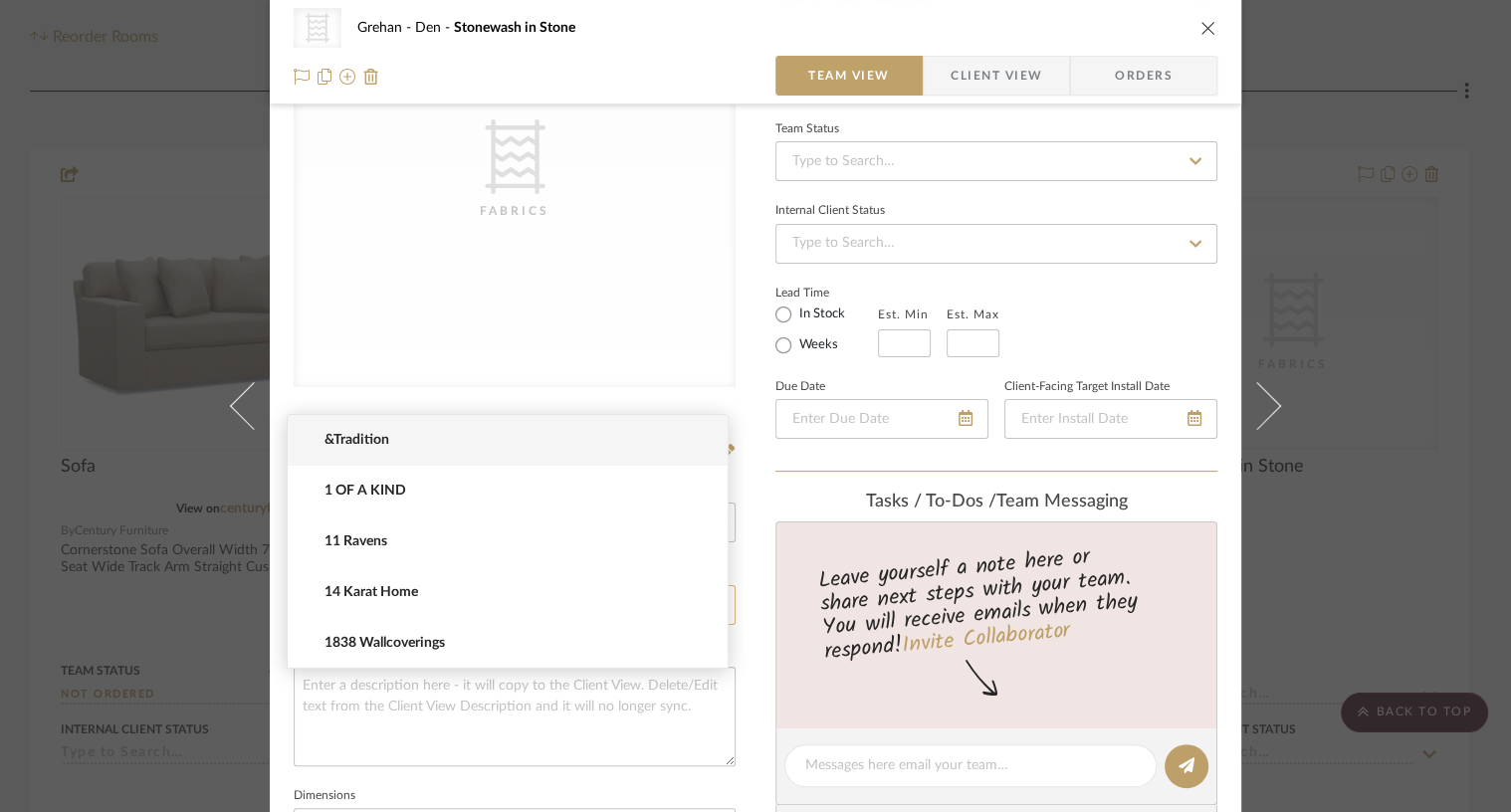 scroll, scrollTop: 183, scrollLeft: 0, axis: vertical 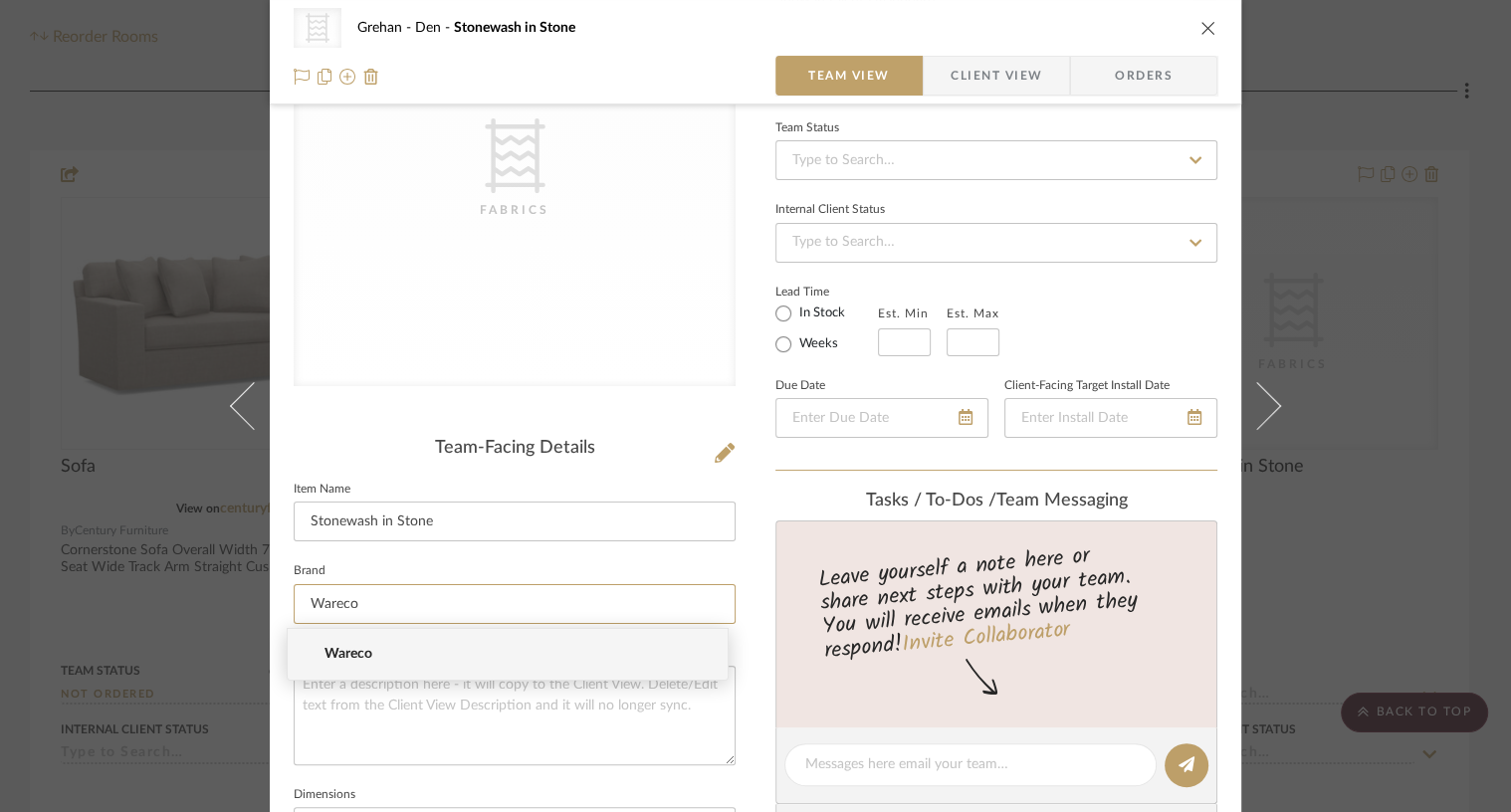 type on "Wareco" 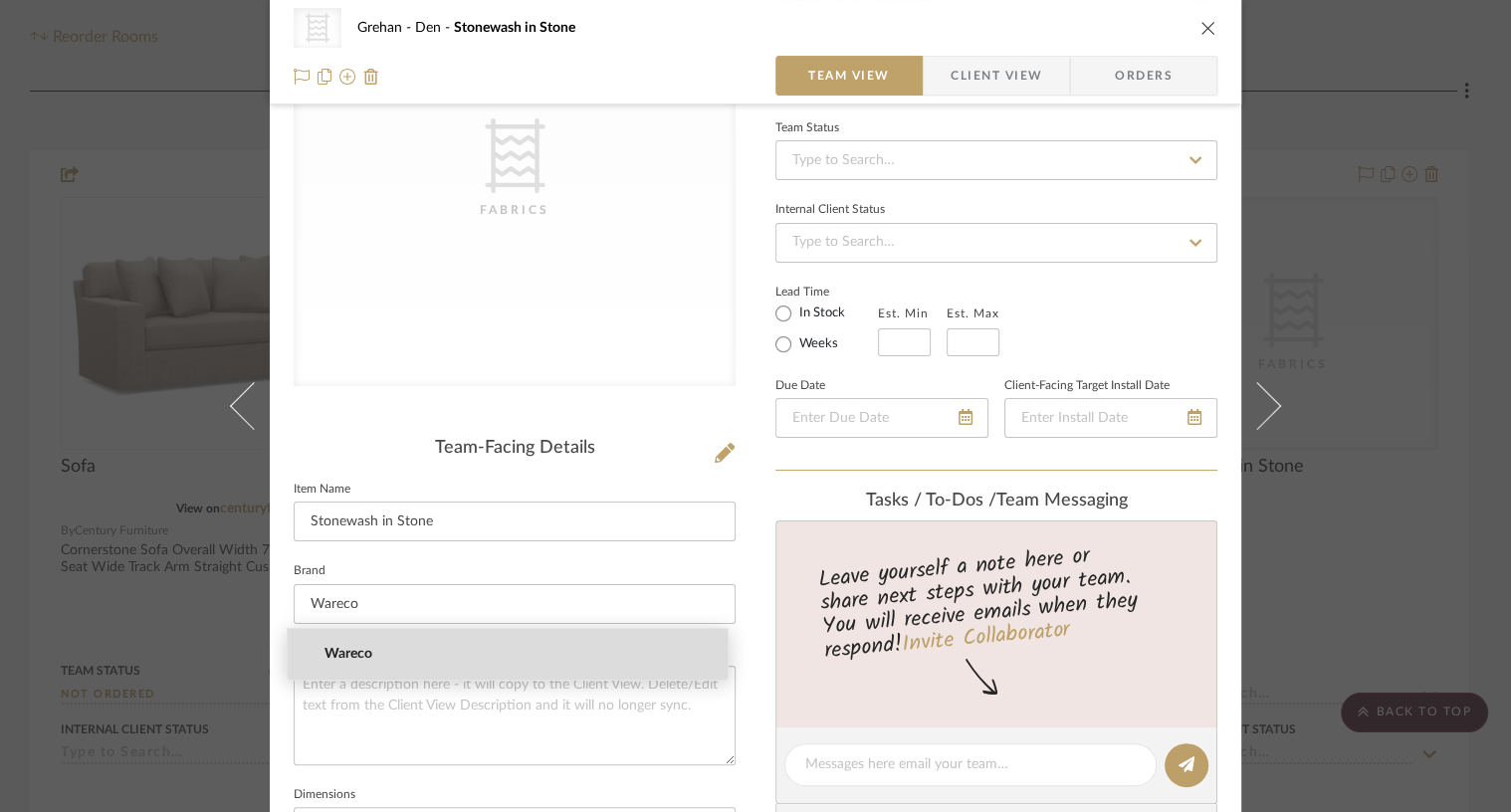 click on "Wareco" at bounding box center [516, 654] 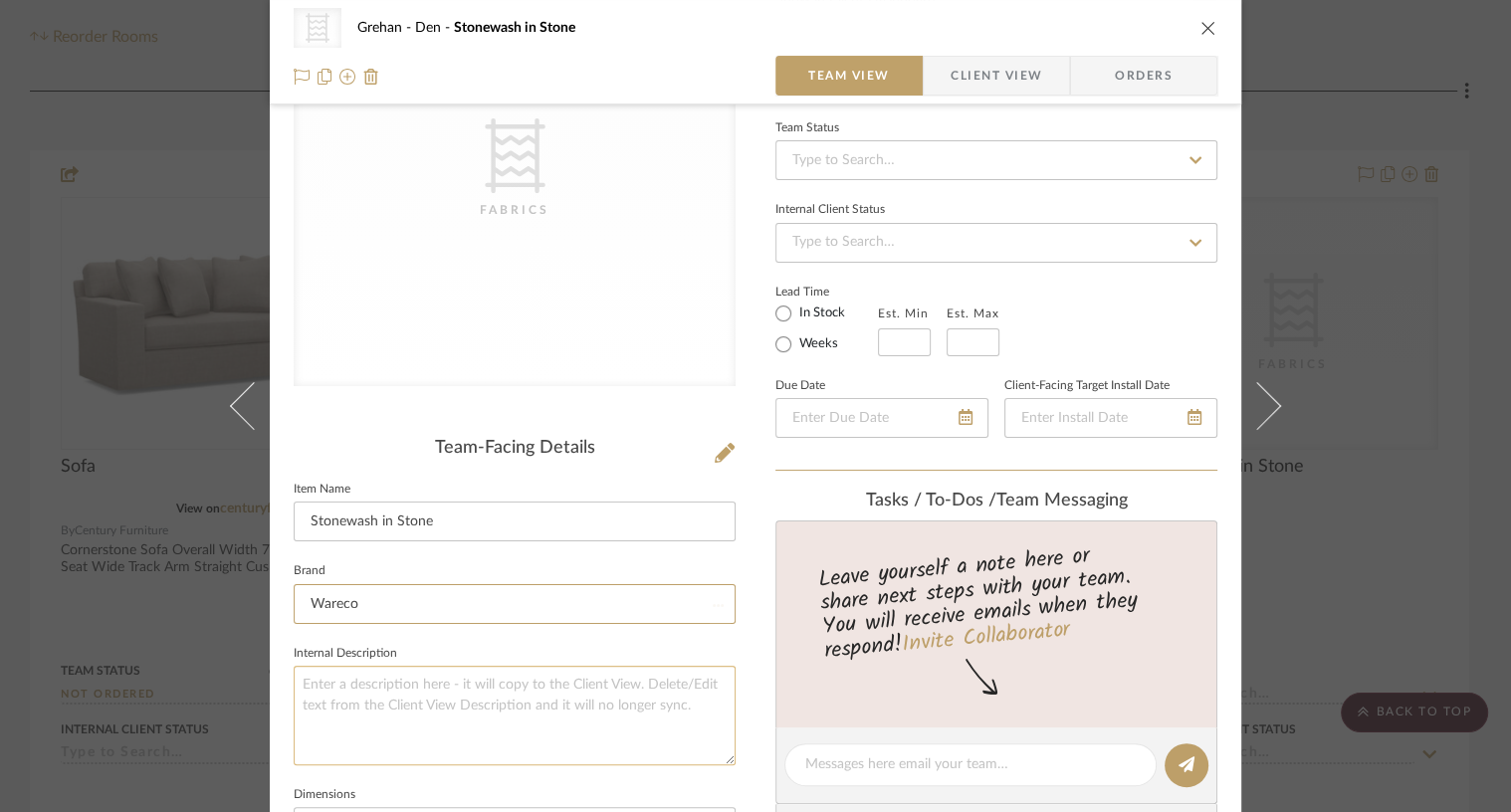 type 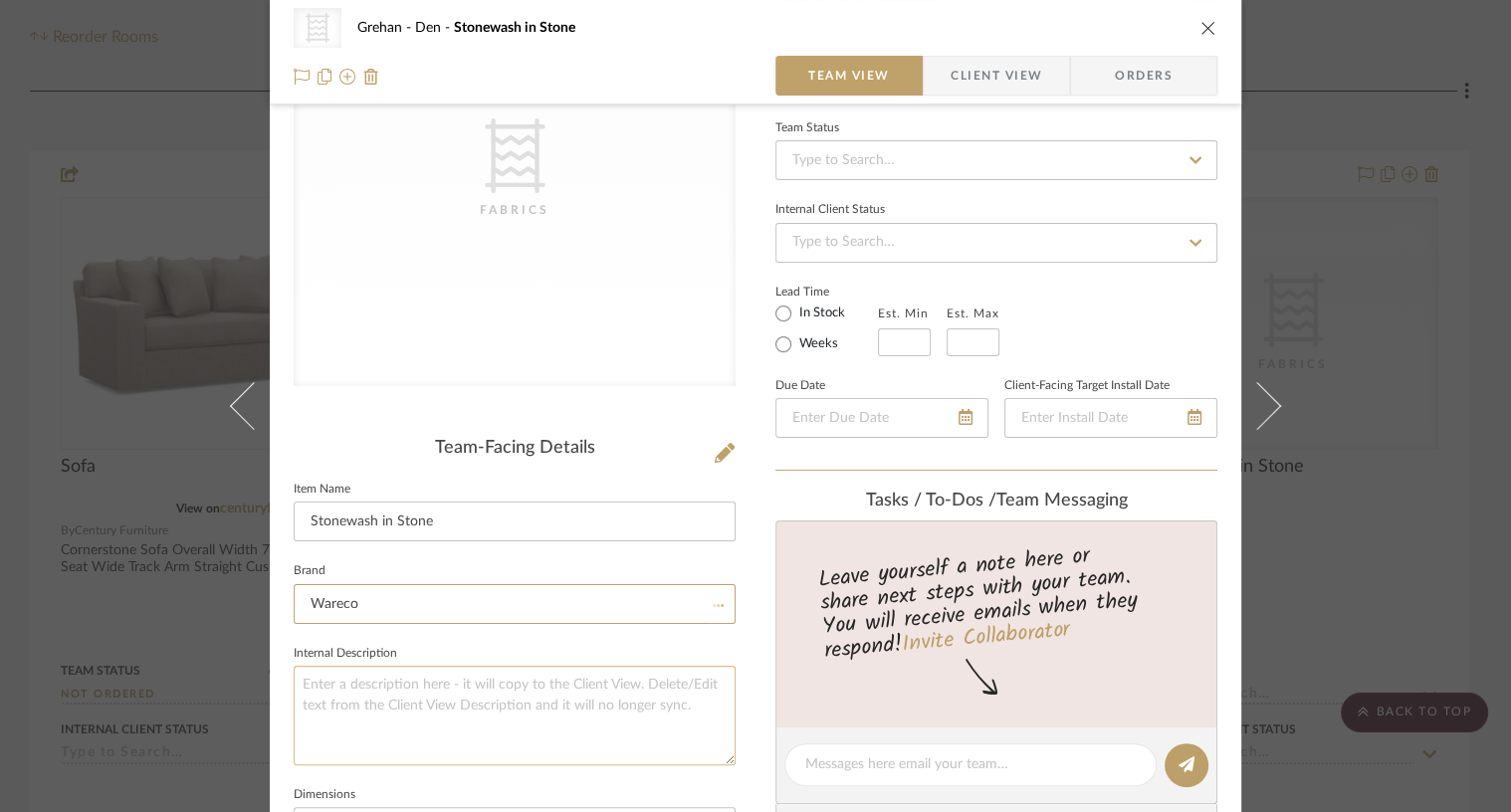 type 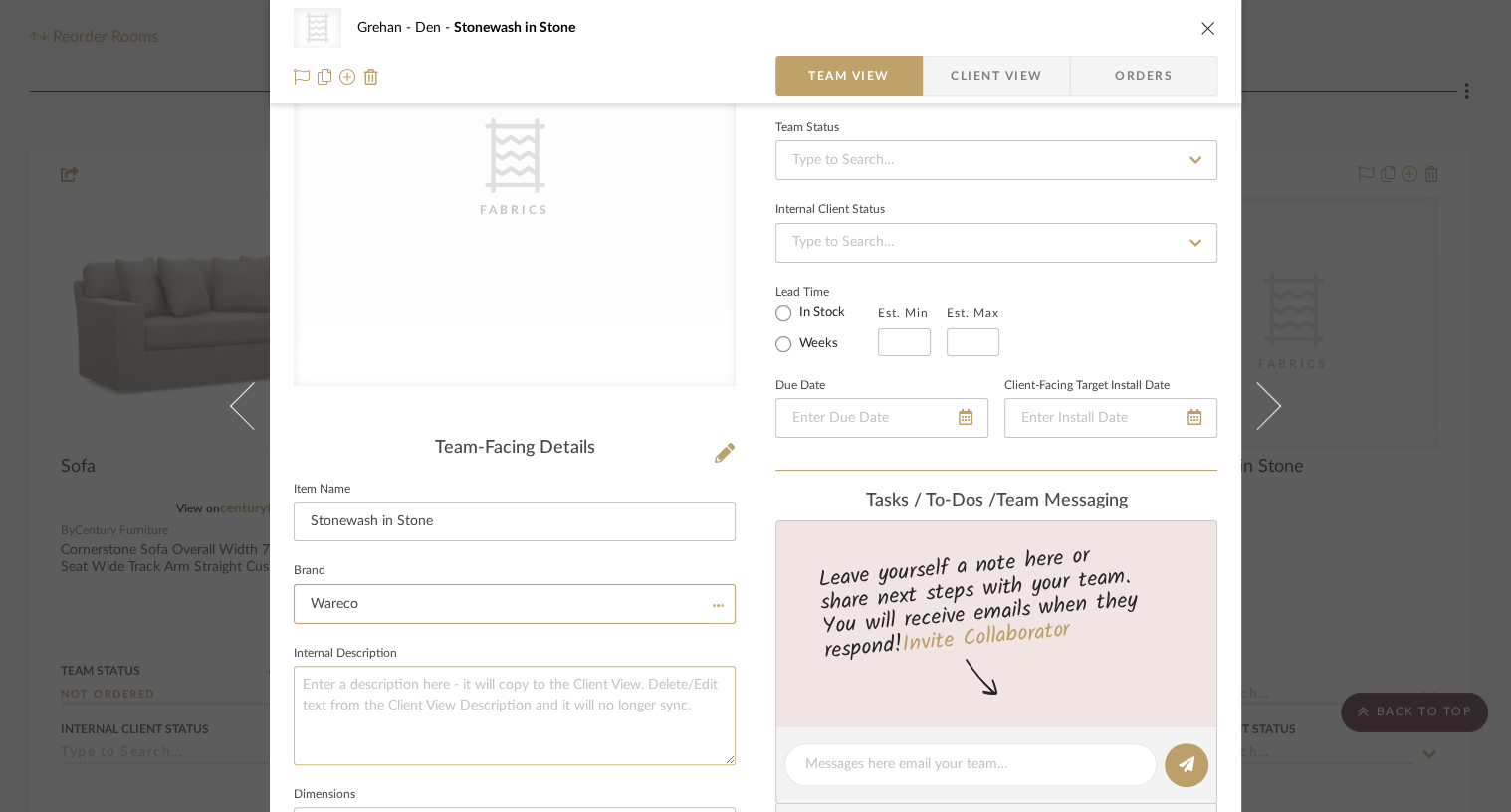 type 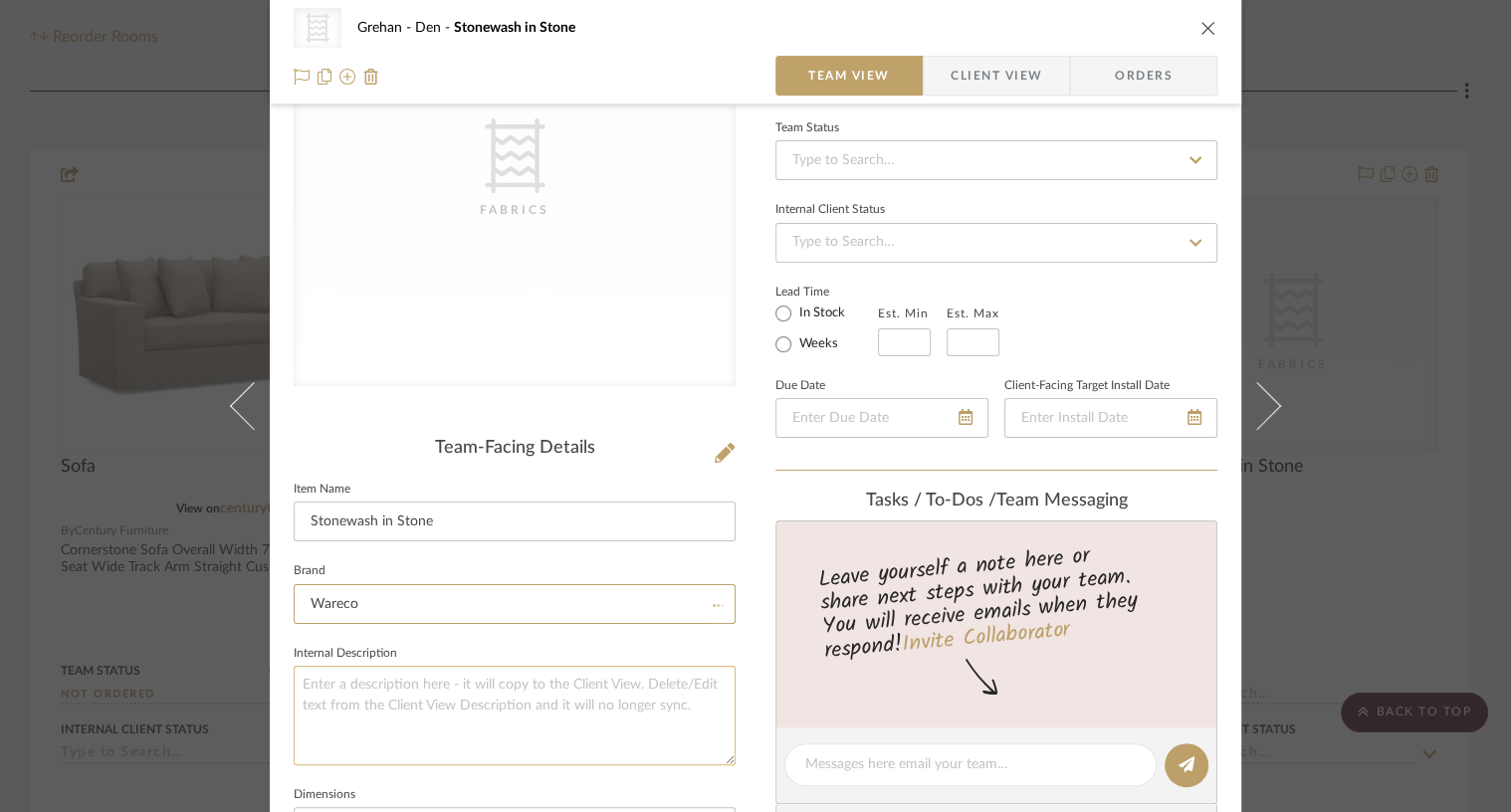 type 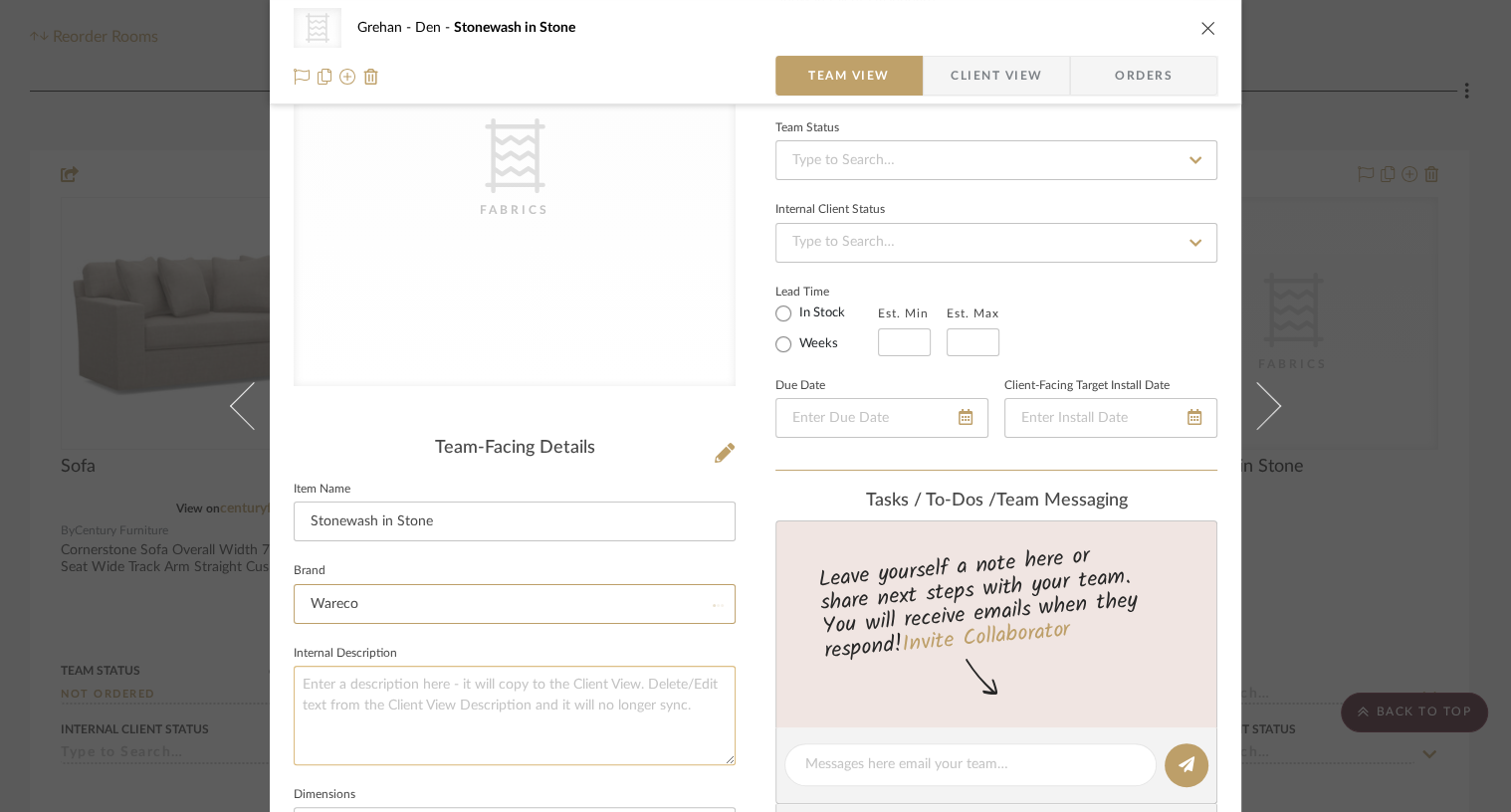 type 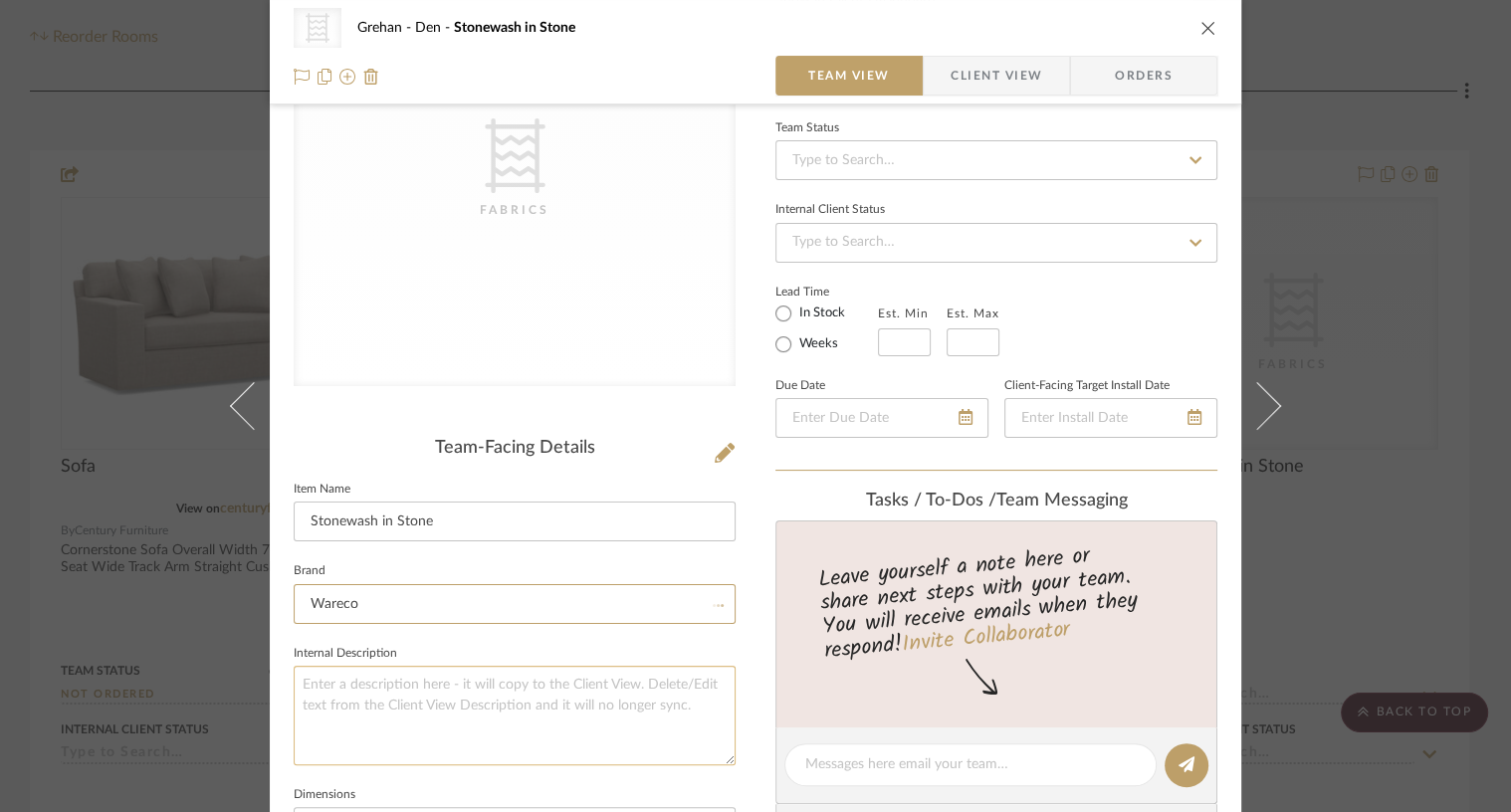 type 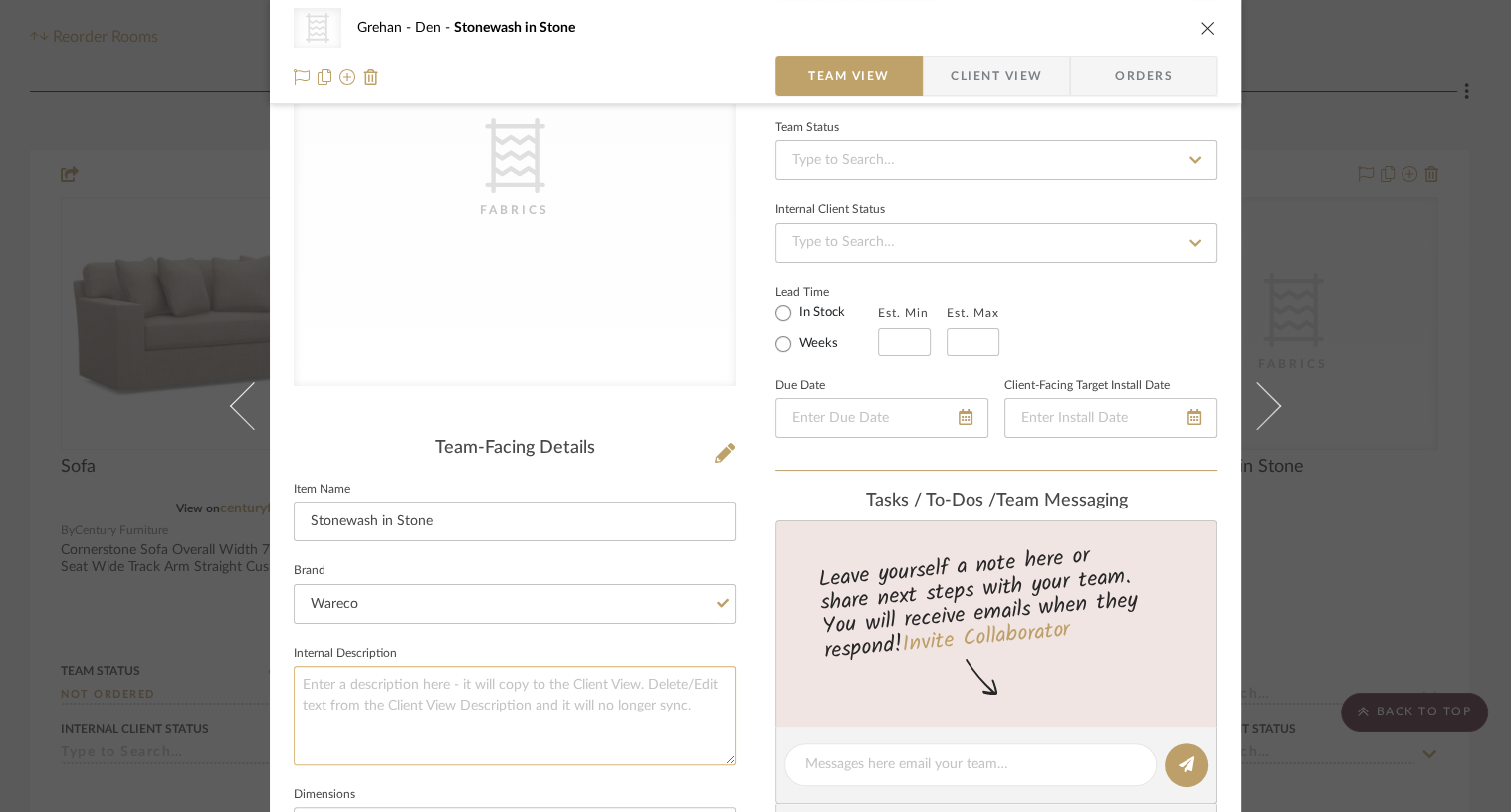 click 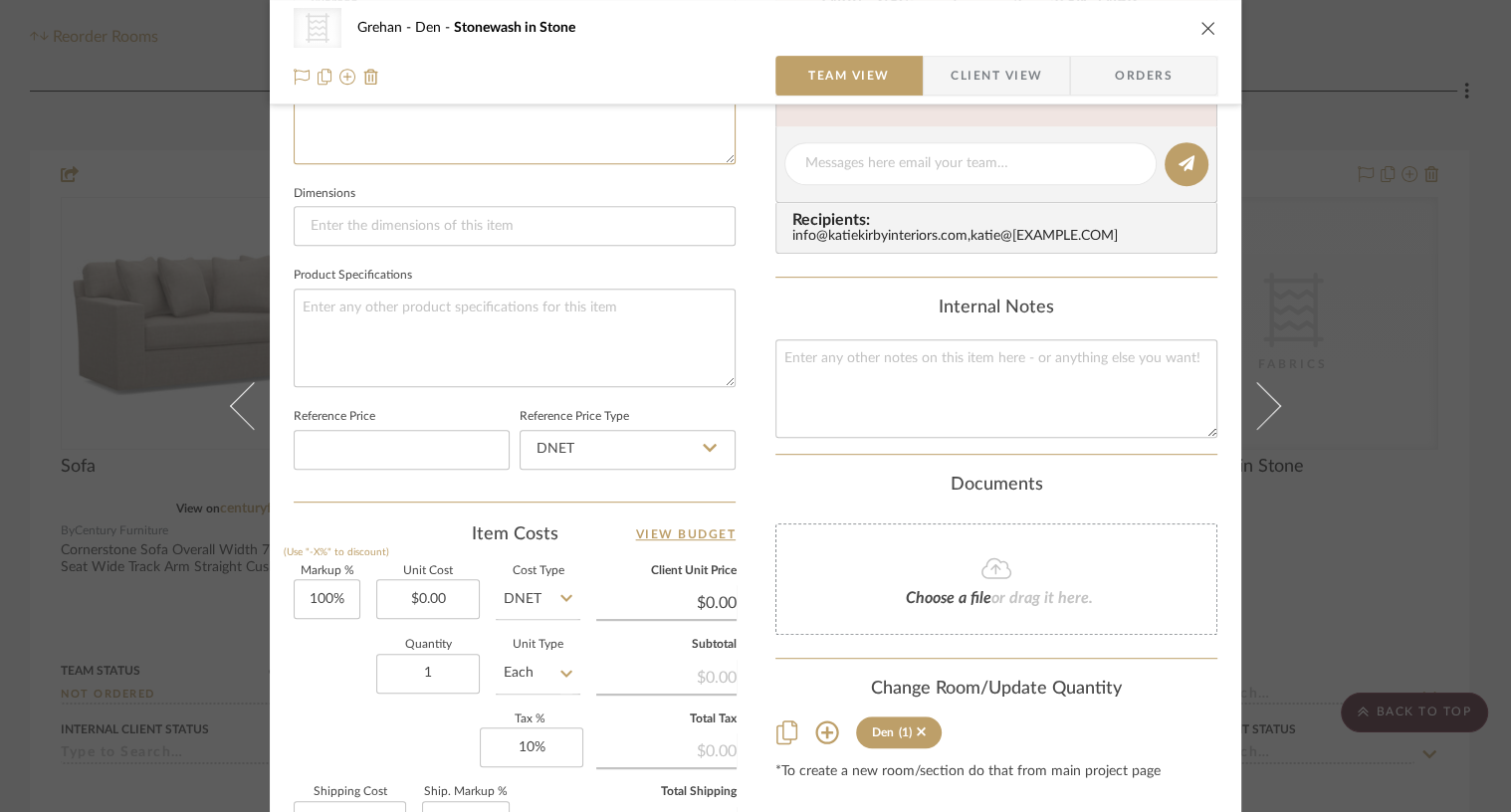 scroll, scrollTop: 788, scrollLeft: 0, axis: vertical 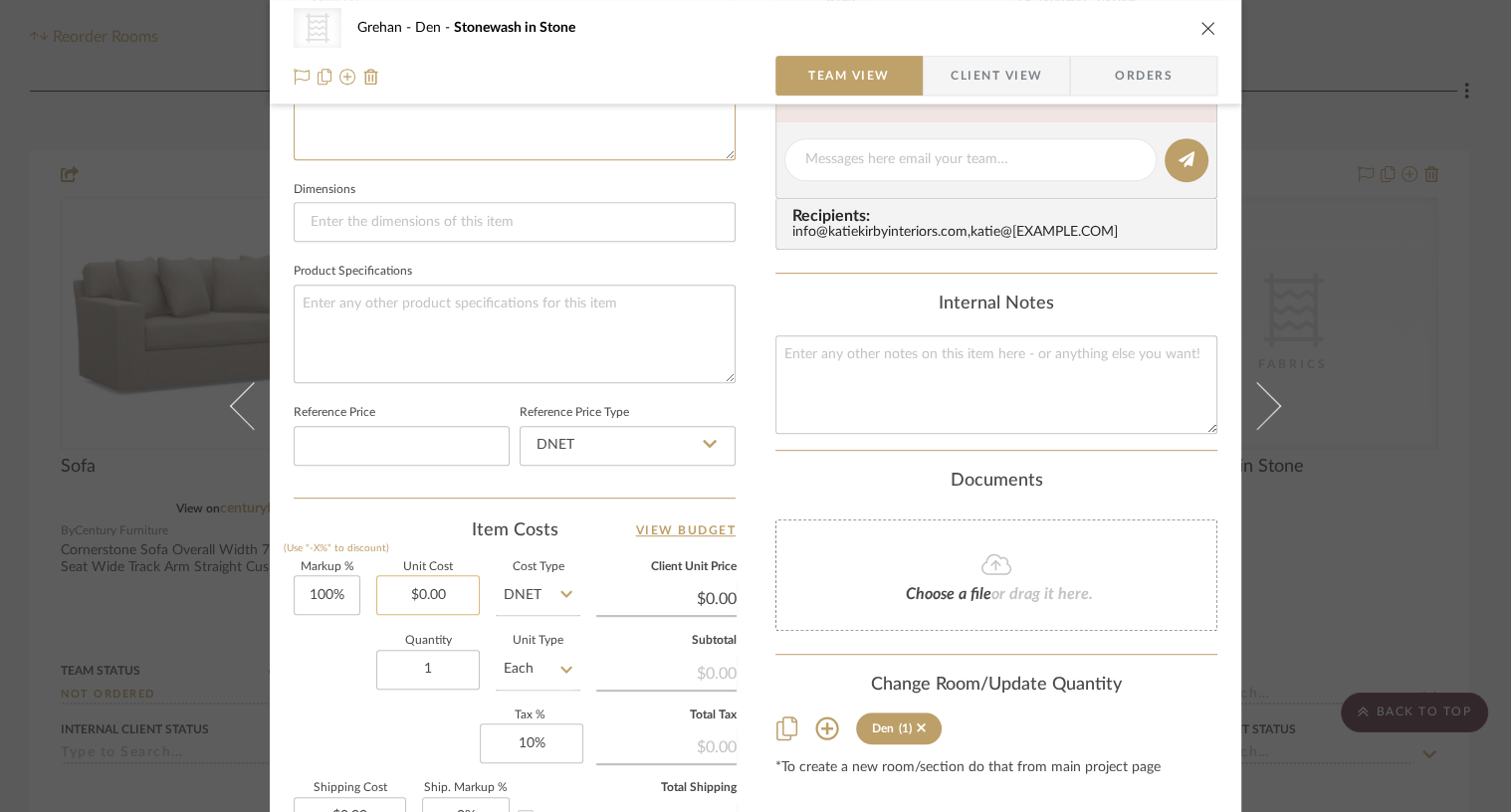 type on "COM OPTION 1 Pillows x2" 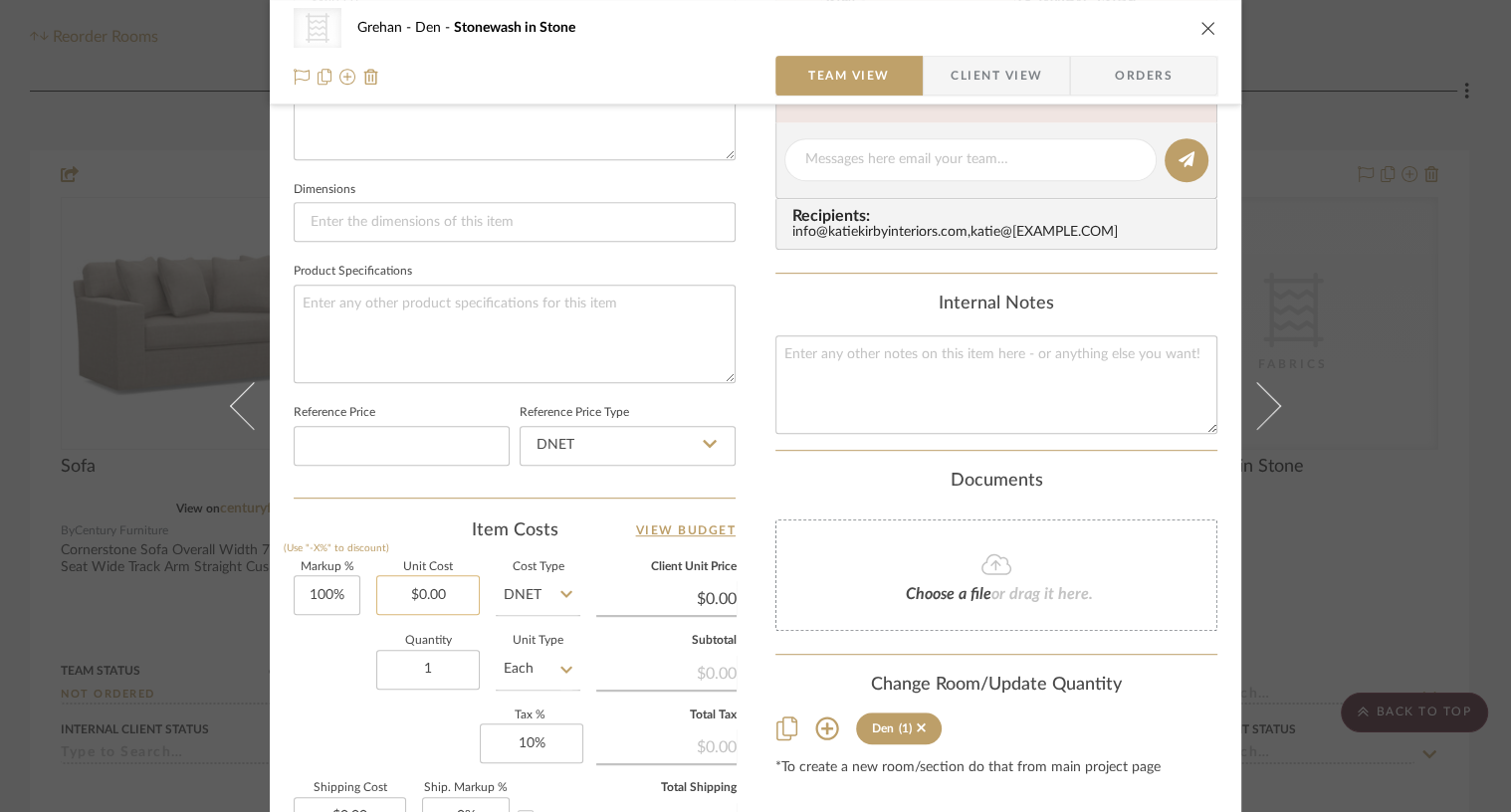 type on "0.00" 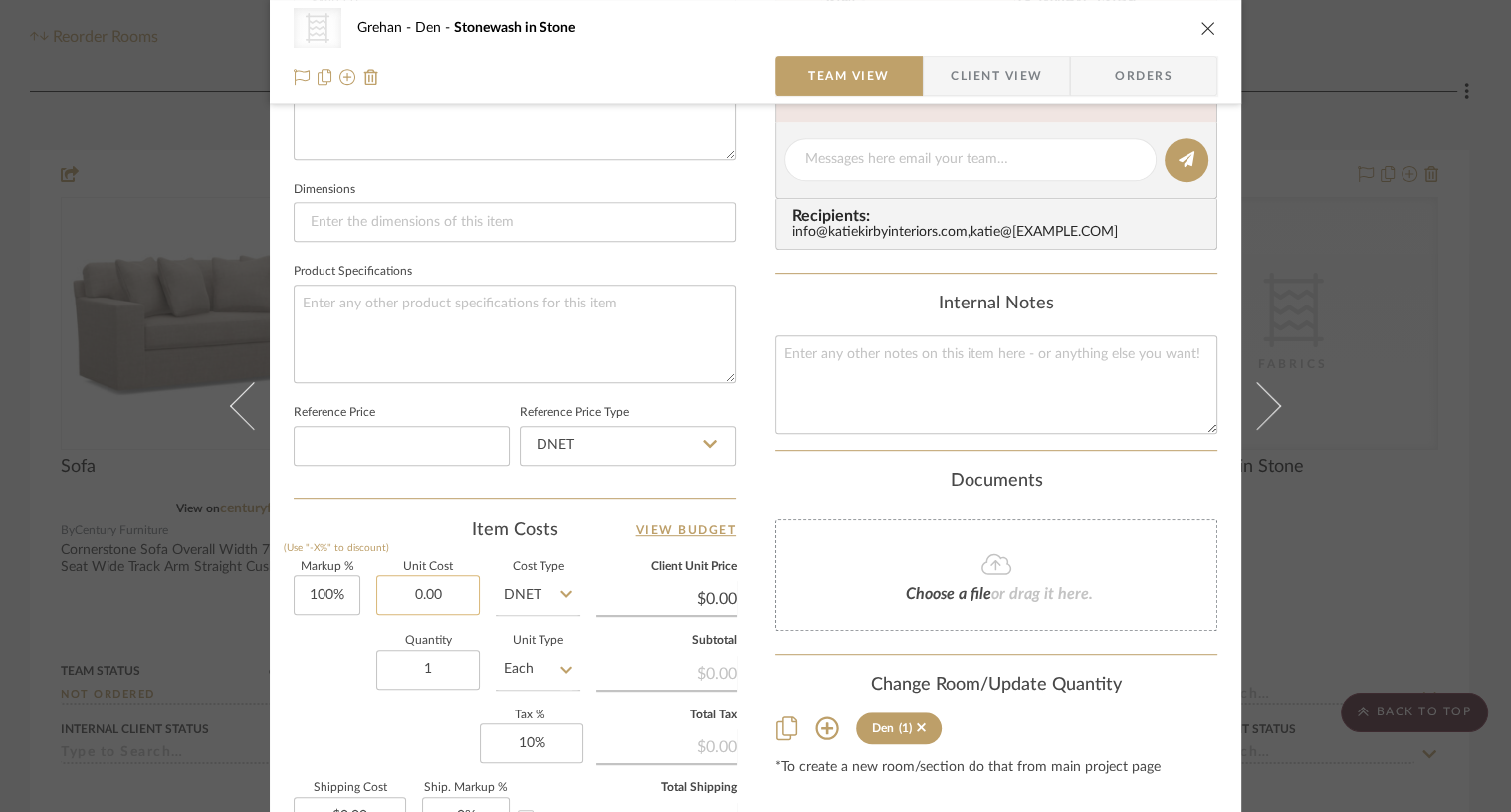 click on "0.00" 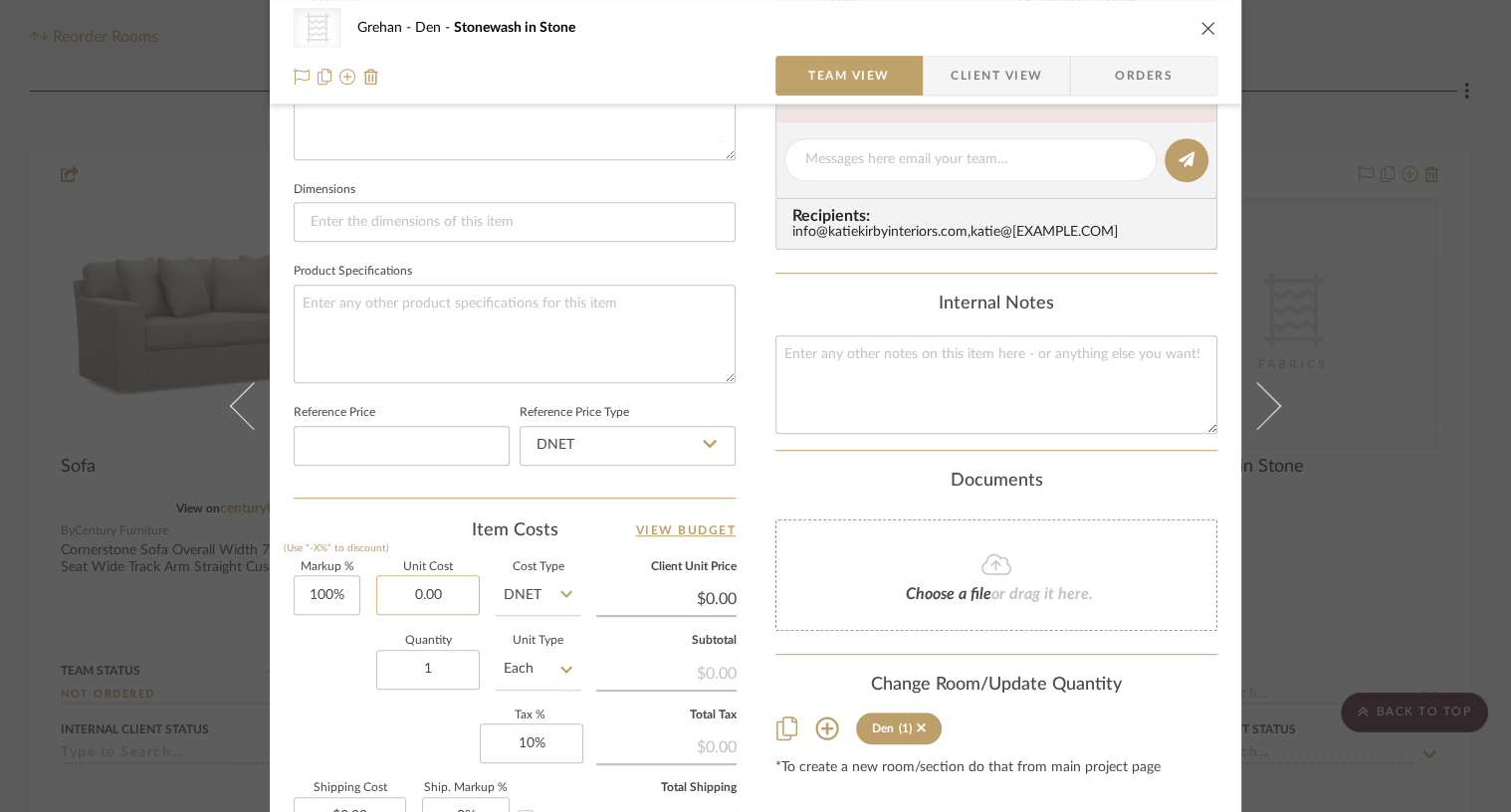 type 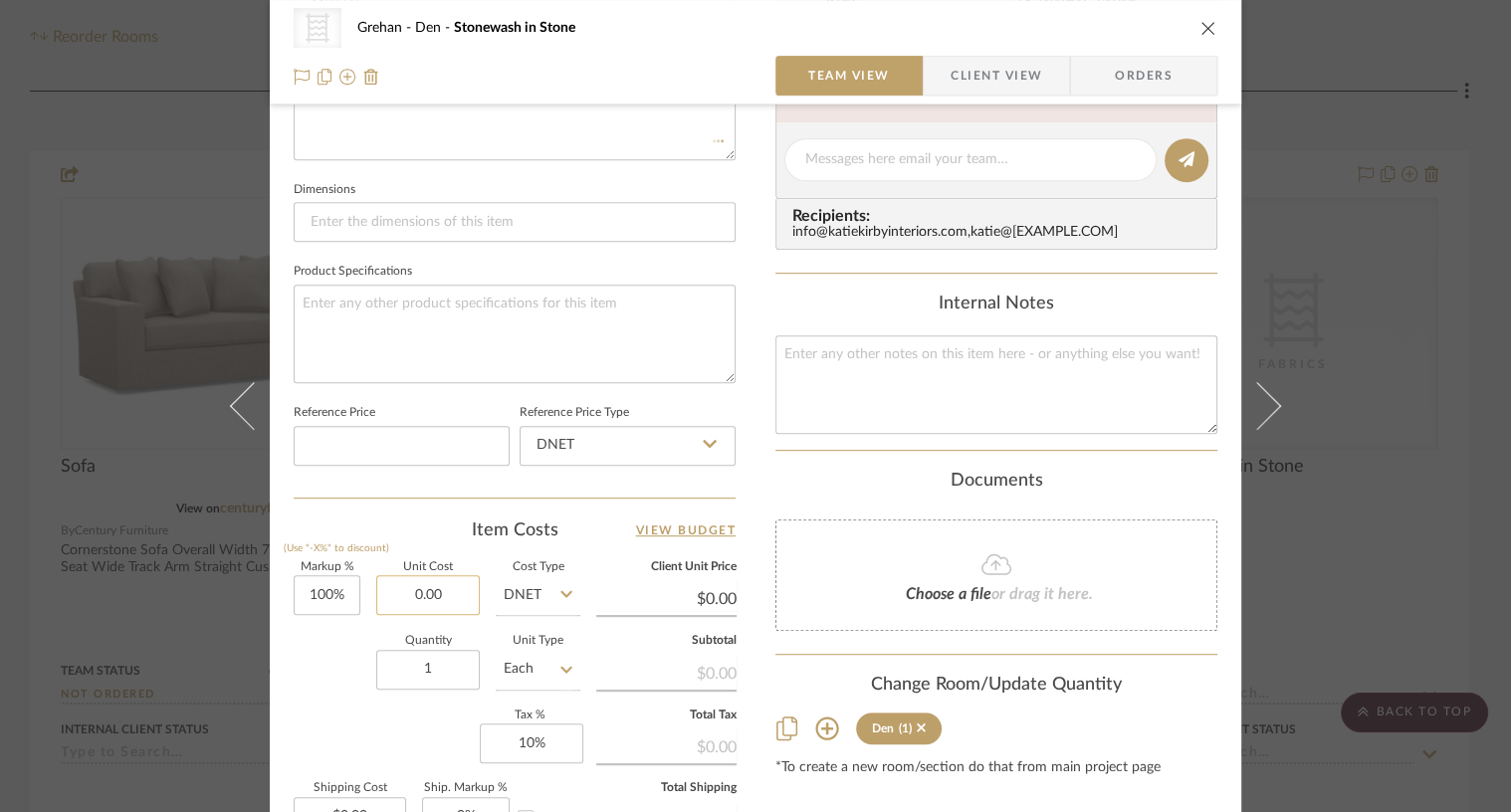 type 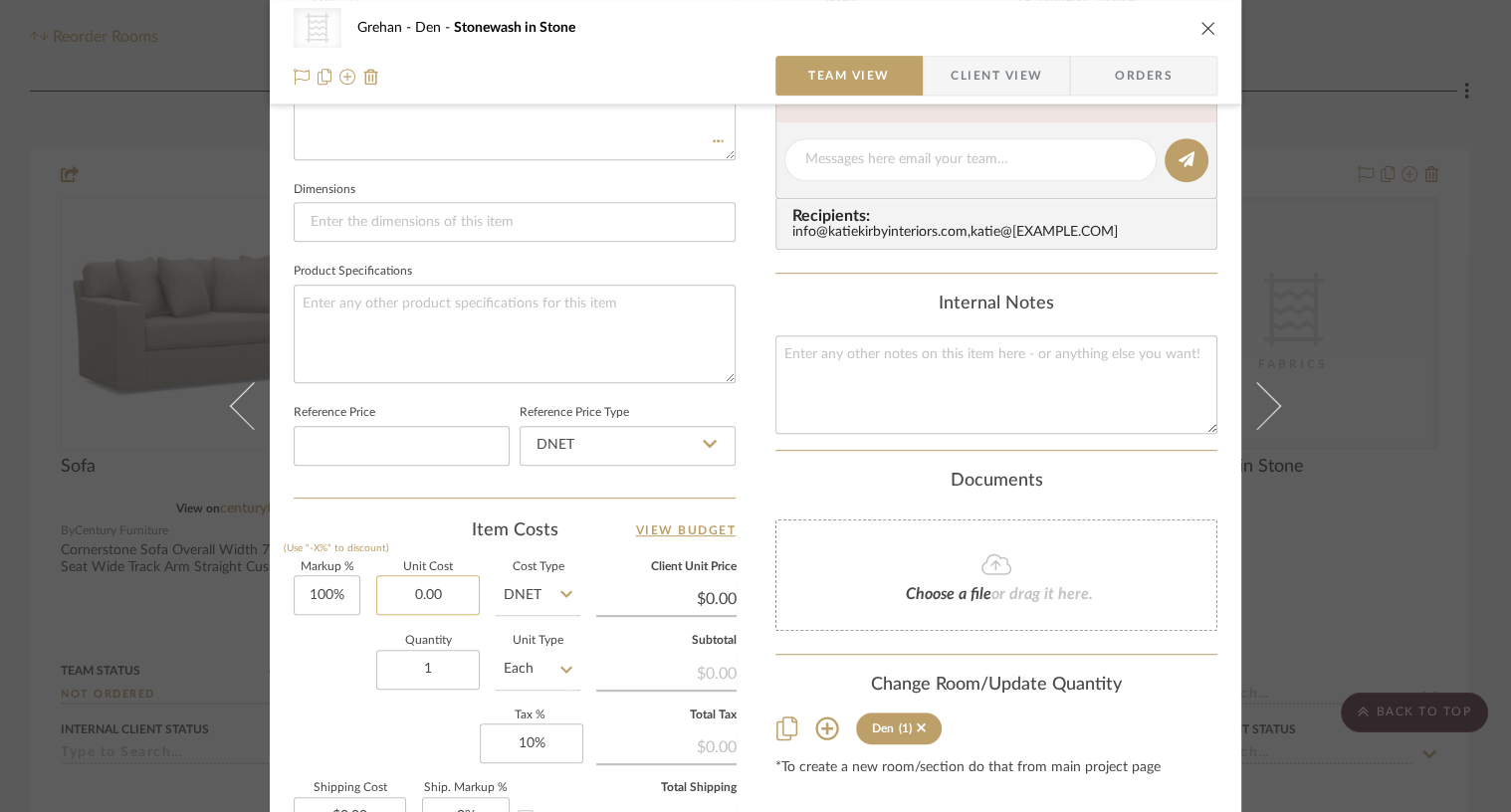 type 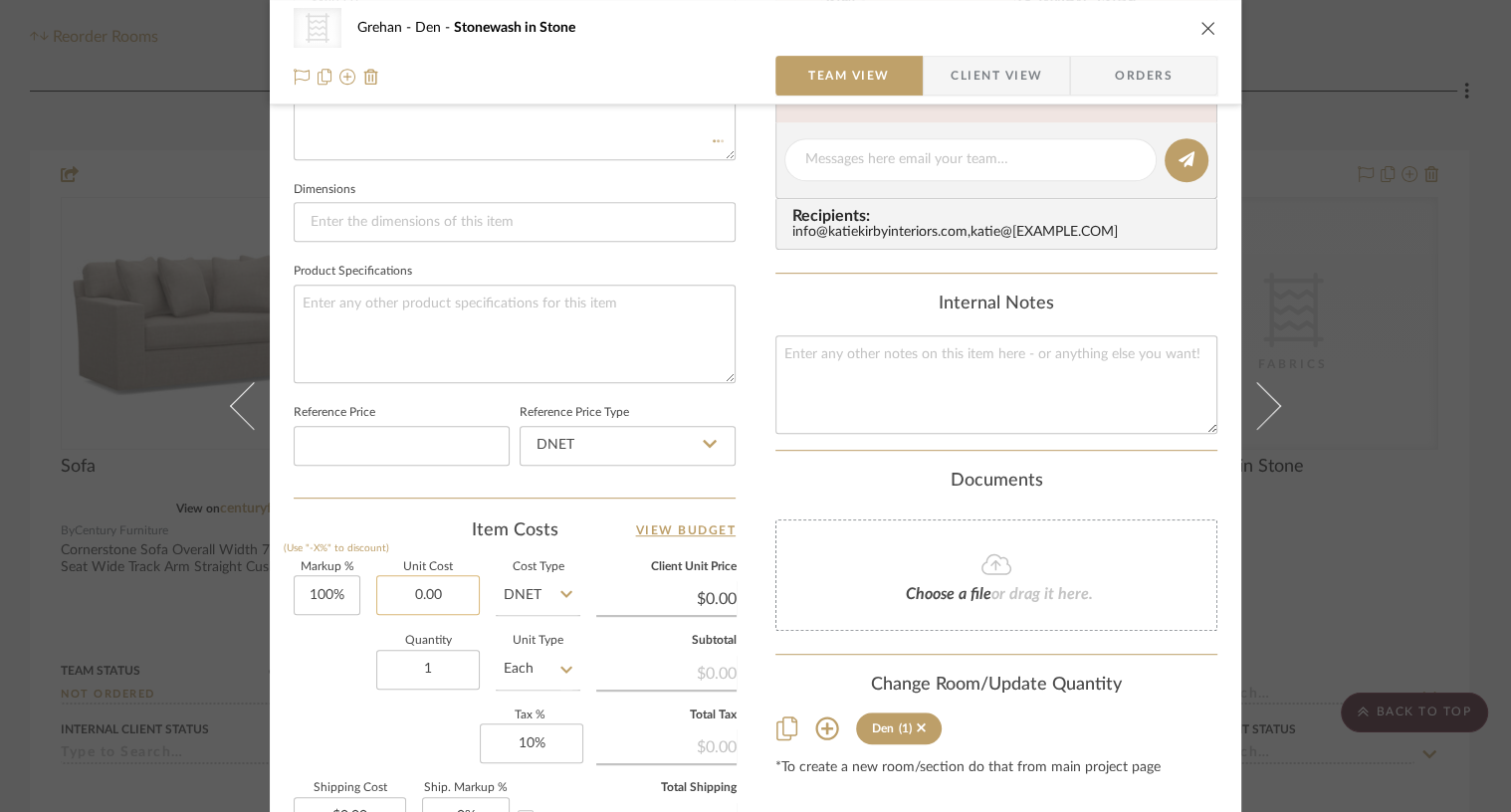 type 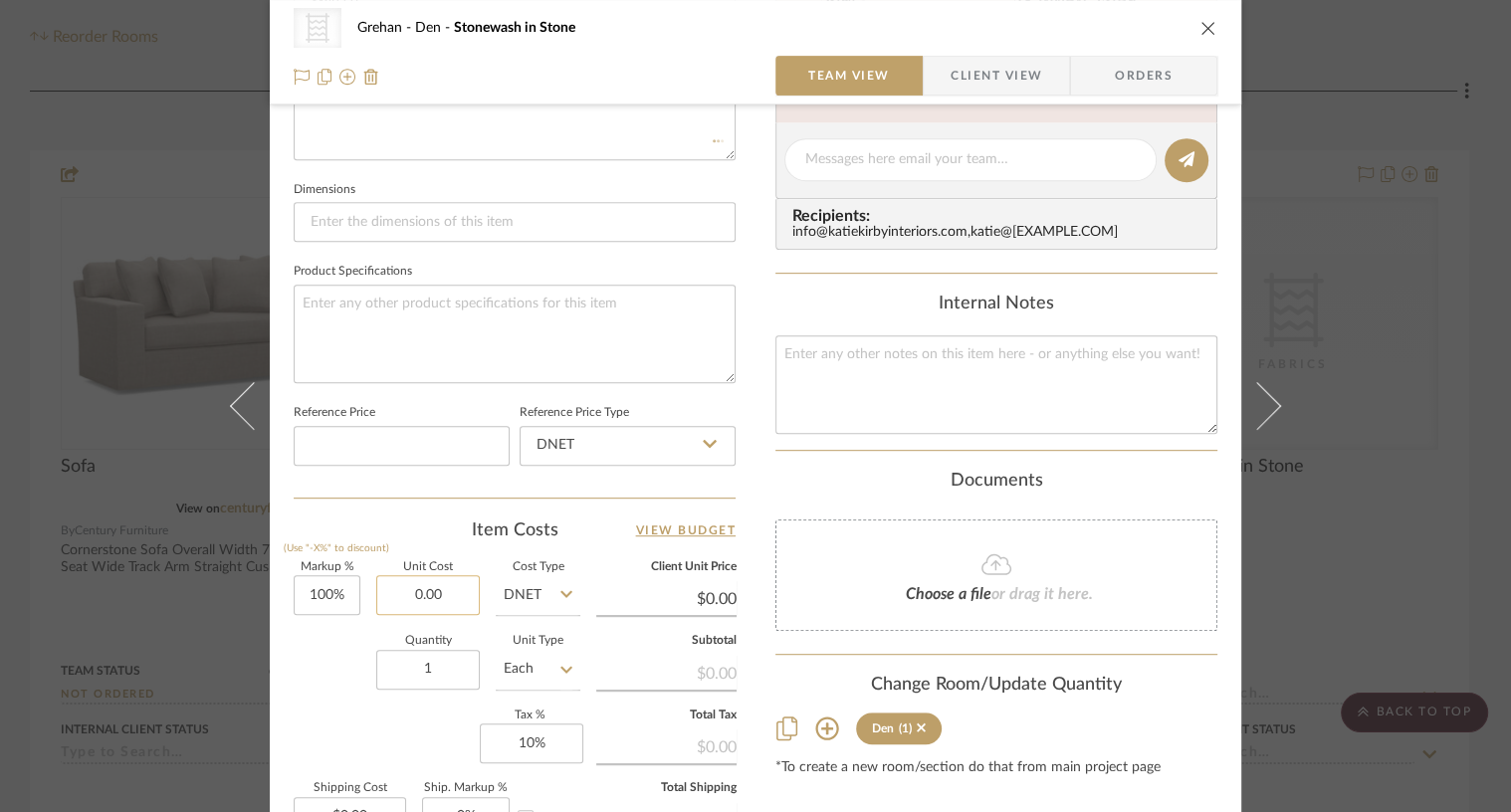 type 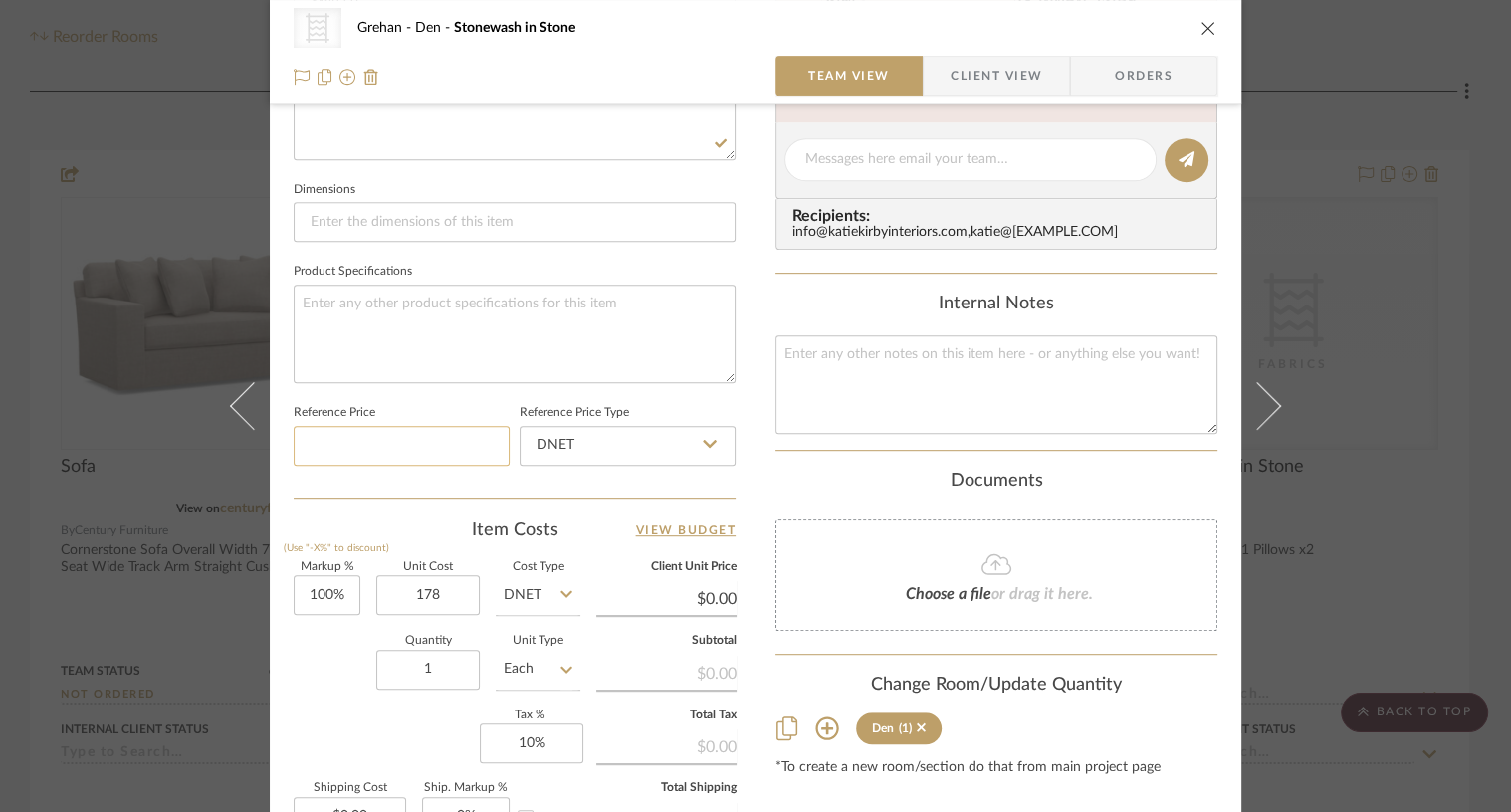 type on "$178.00" 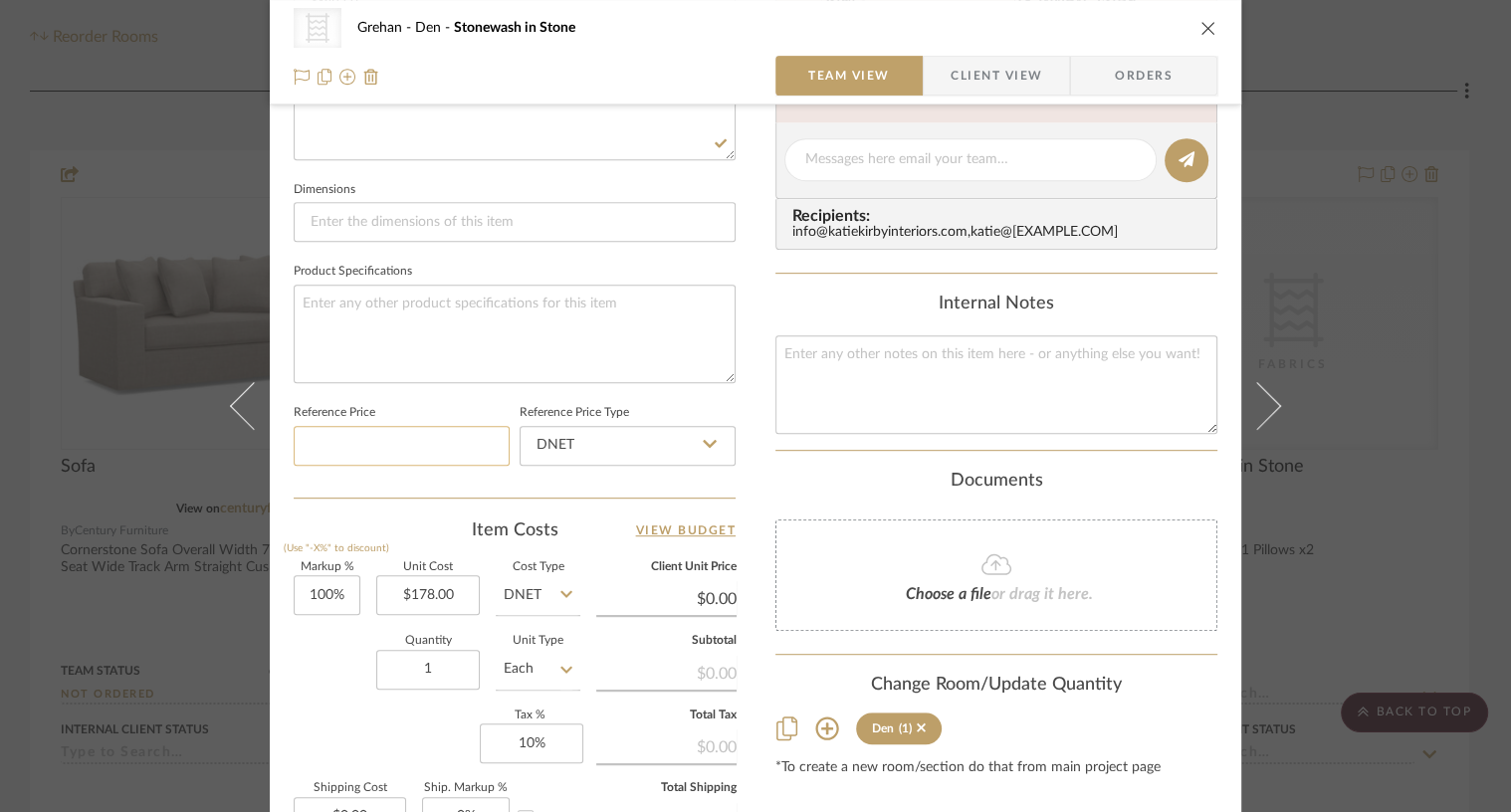 click 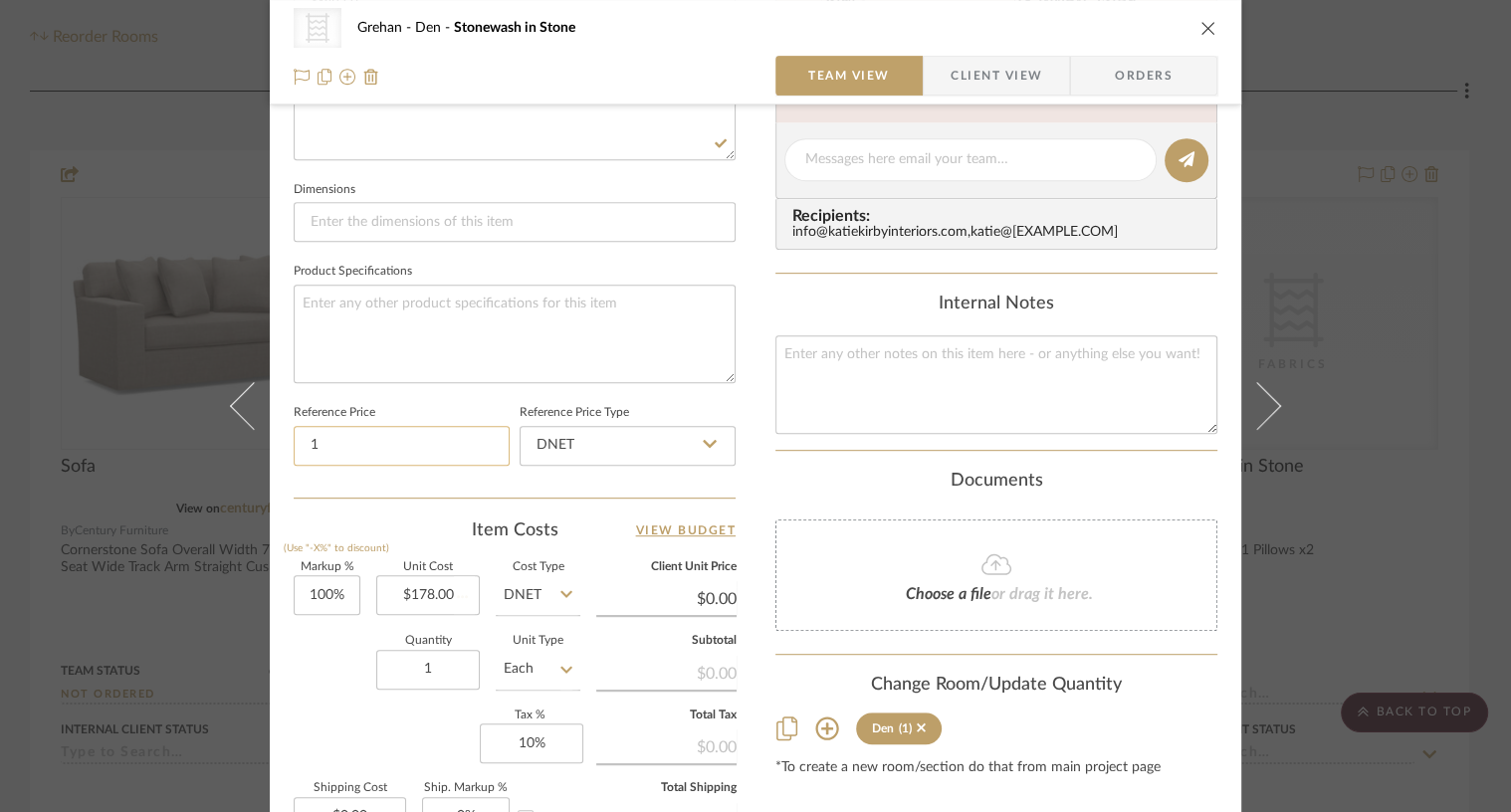 type on "17" 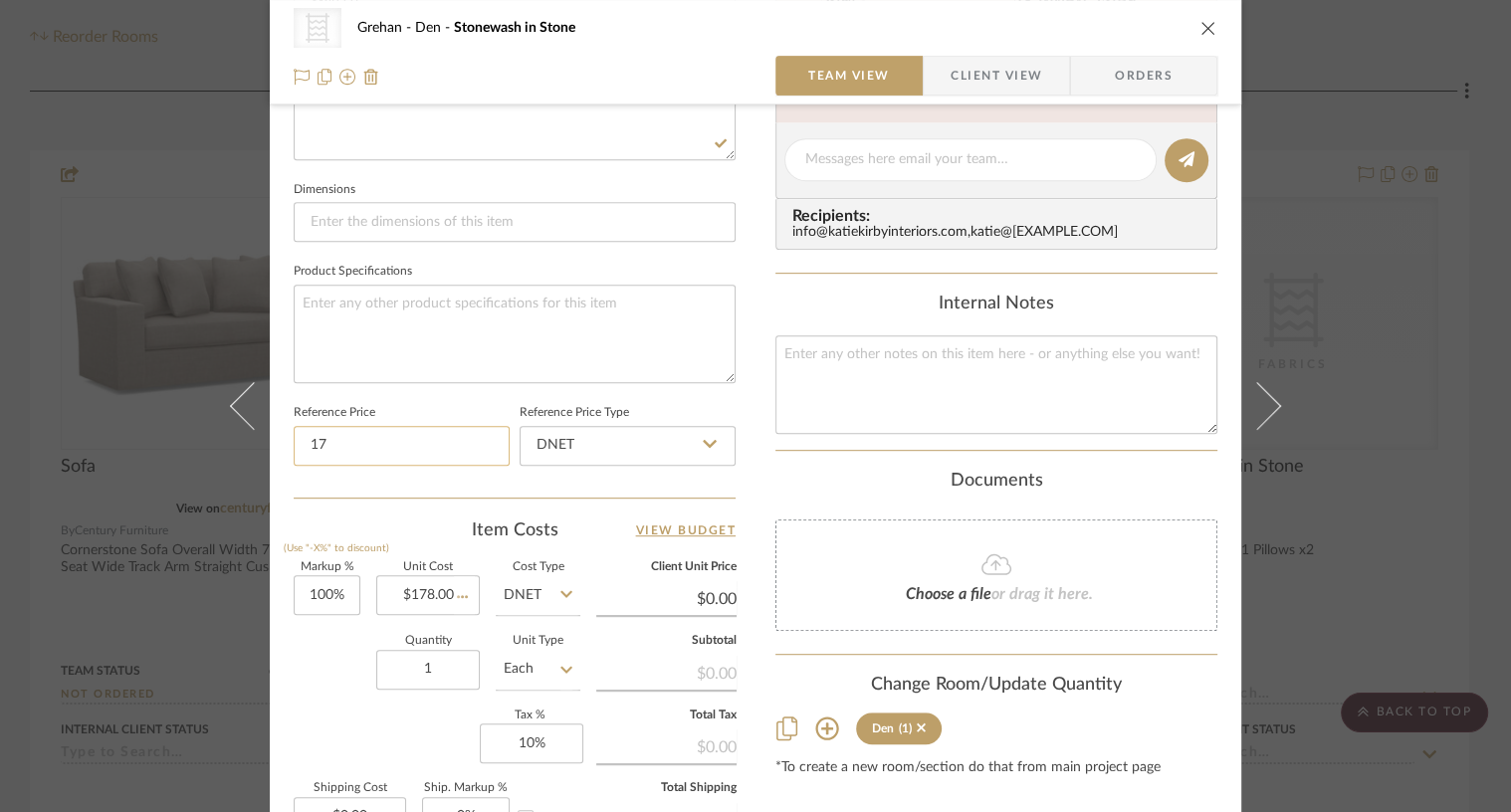 type 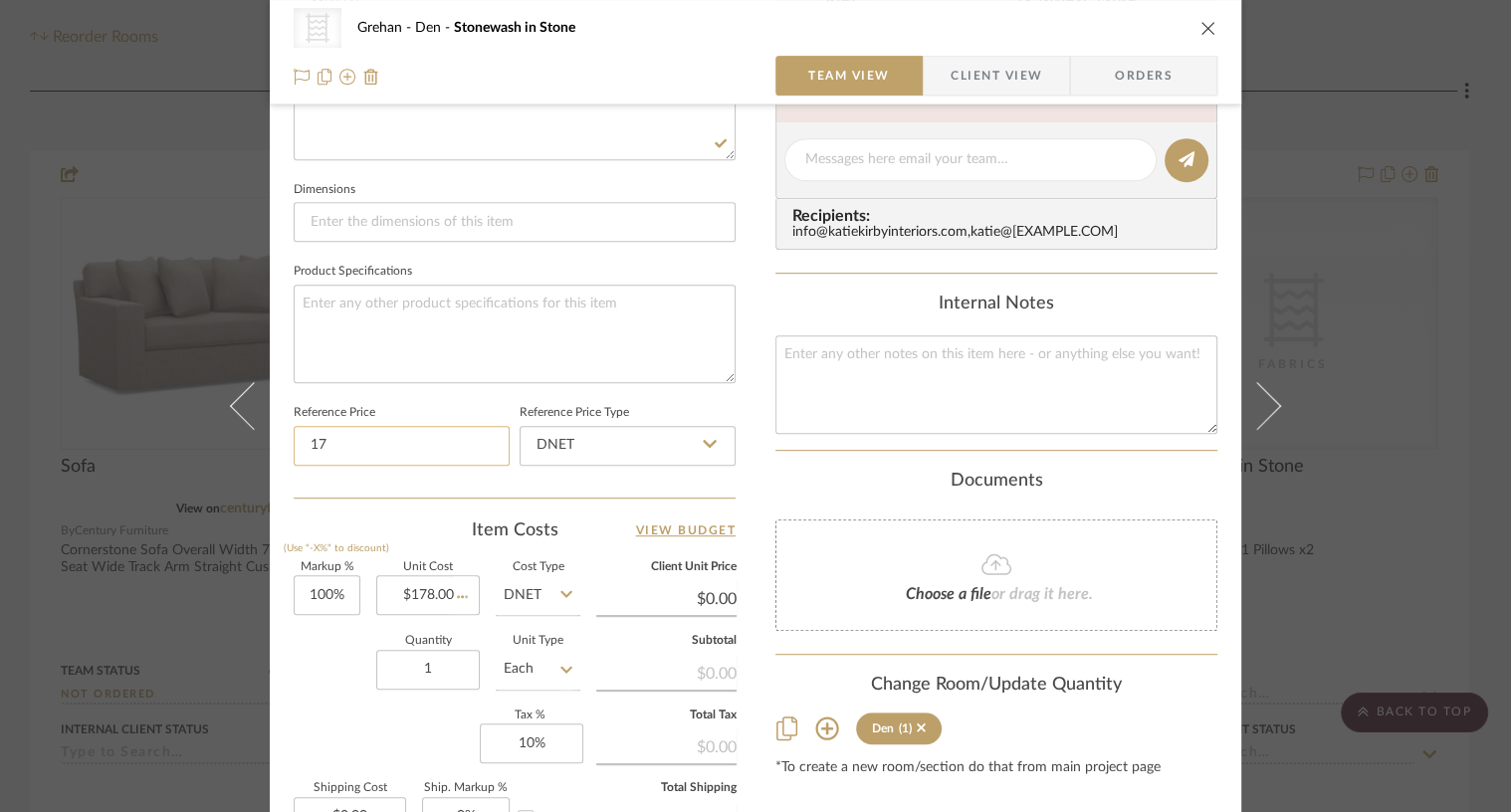 type 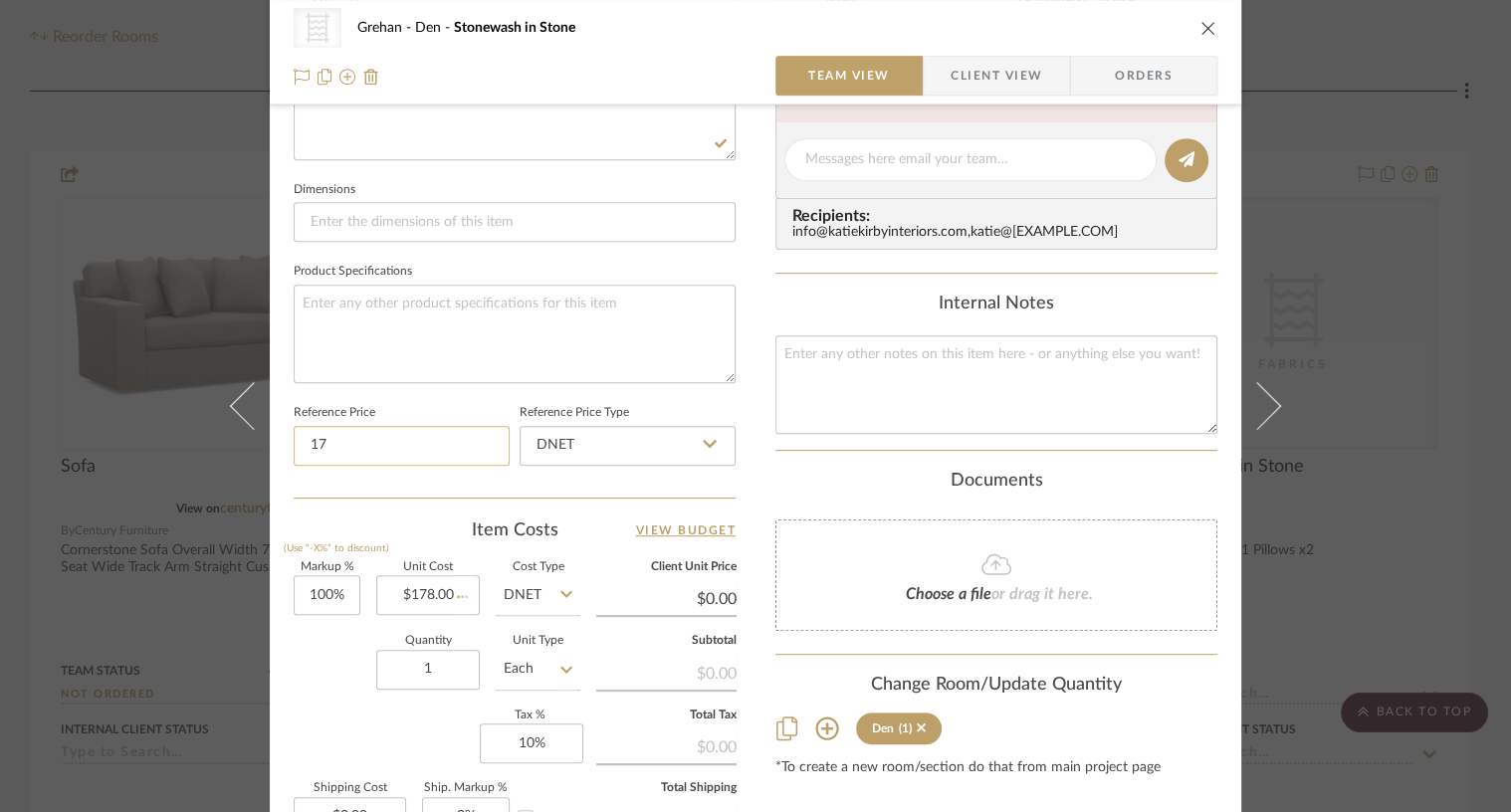 type on "$356.00" 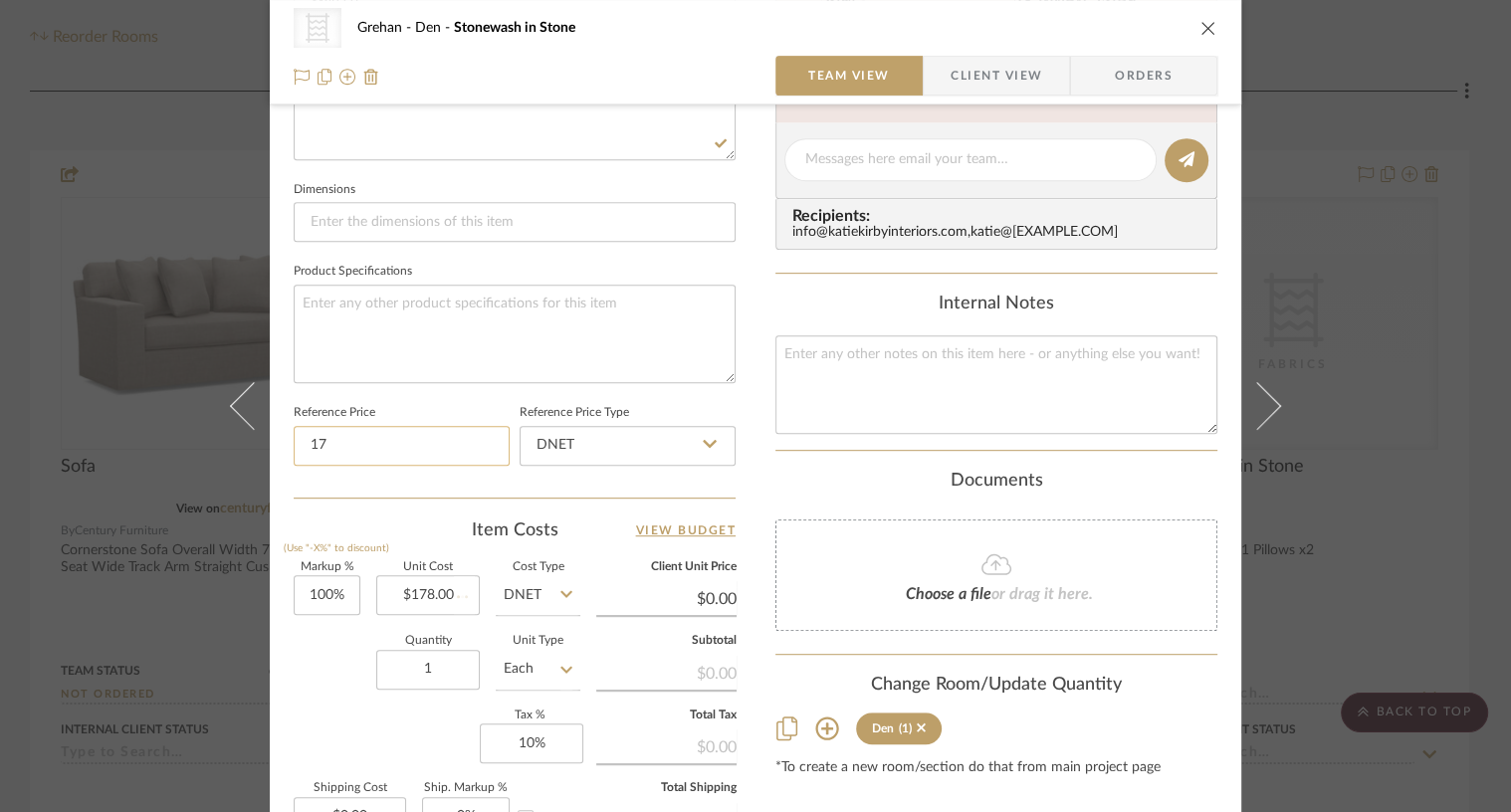 type 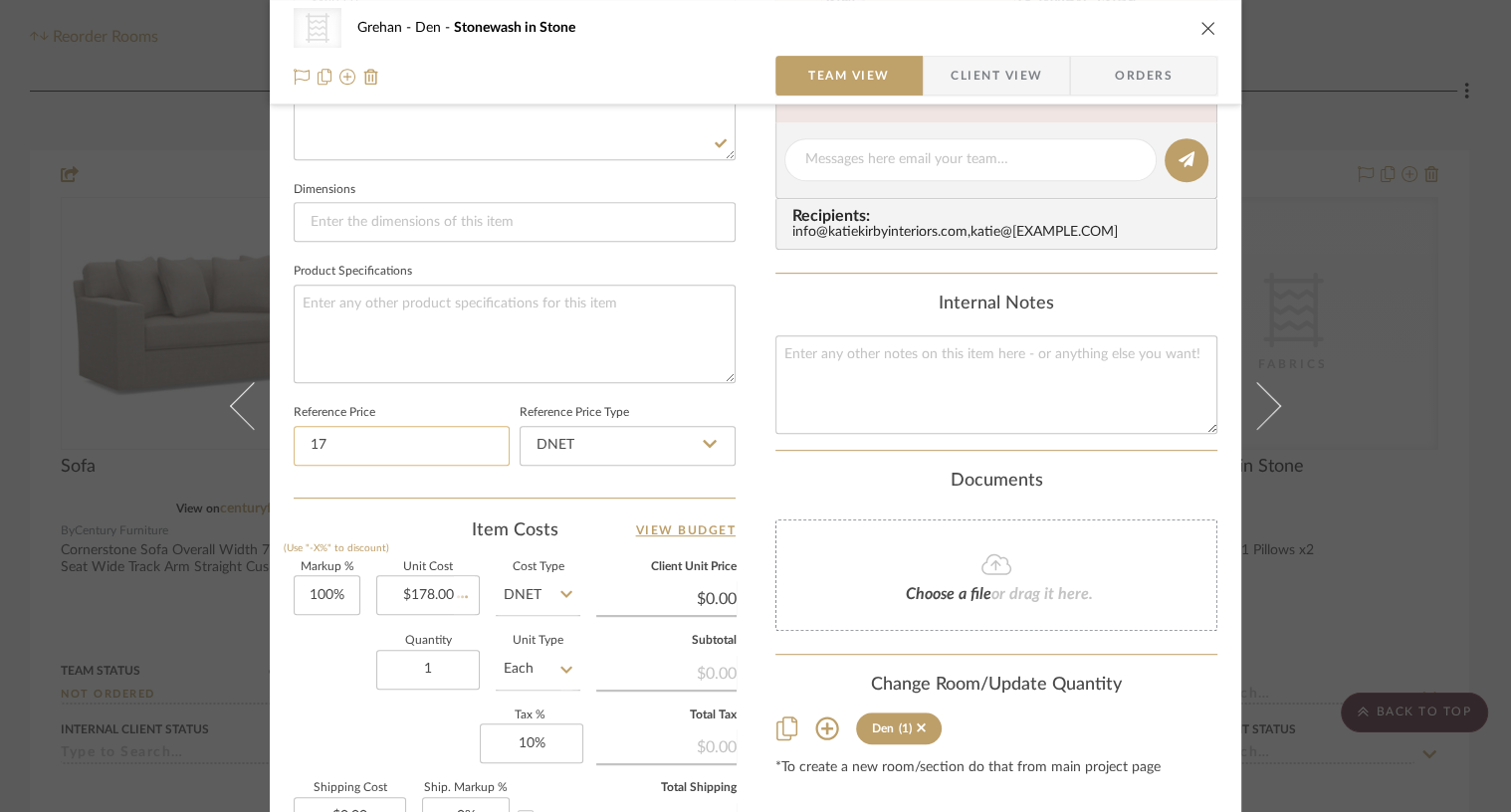 type 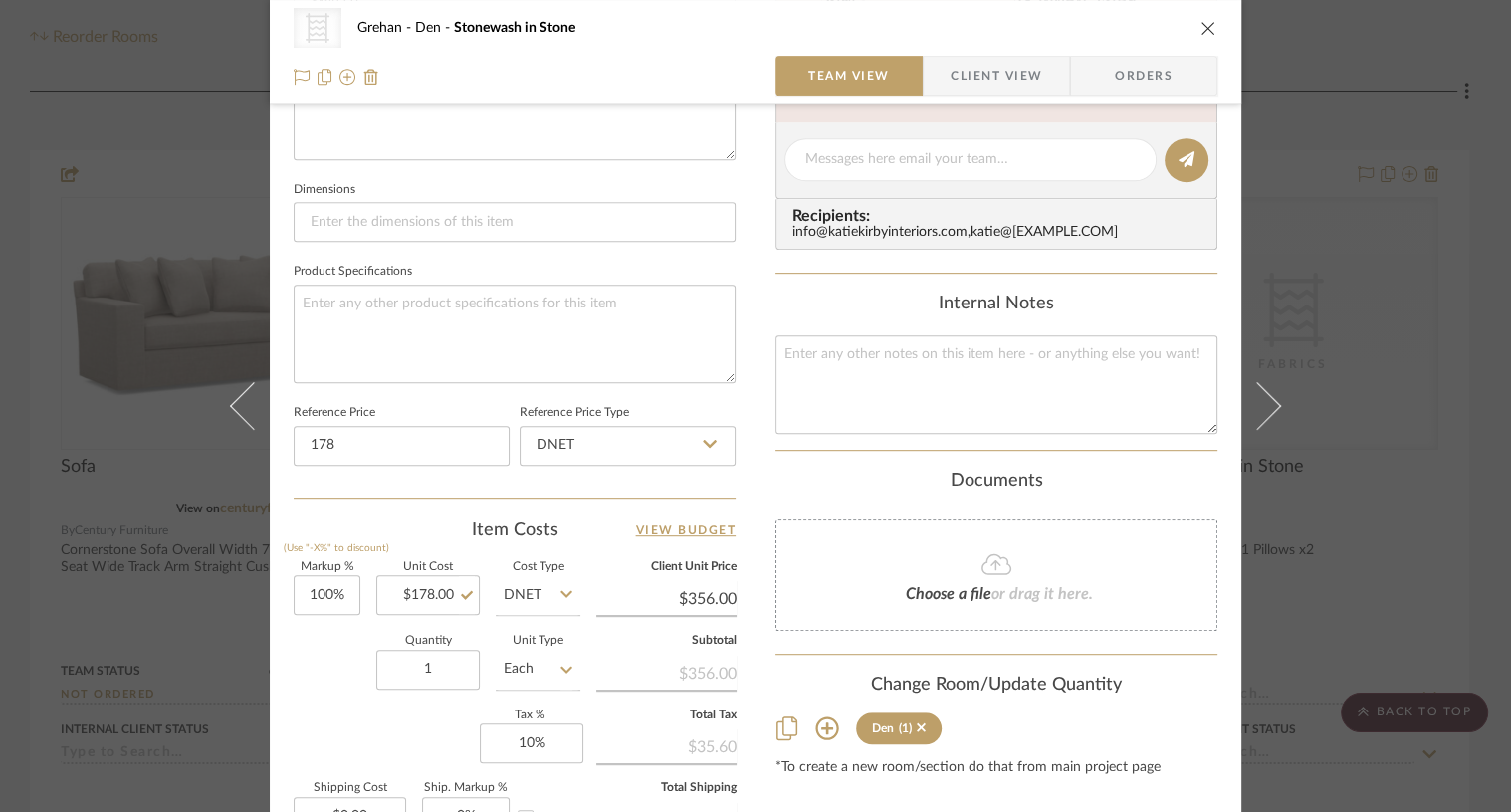 type on "$178.00" 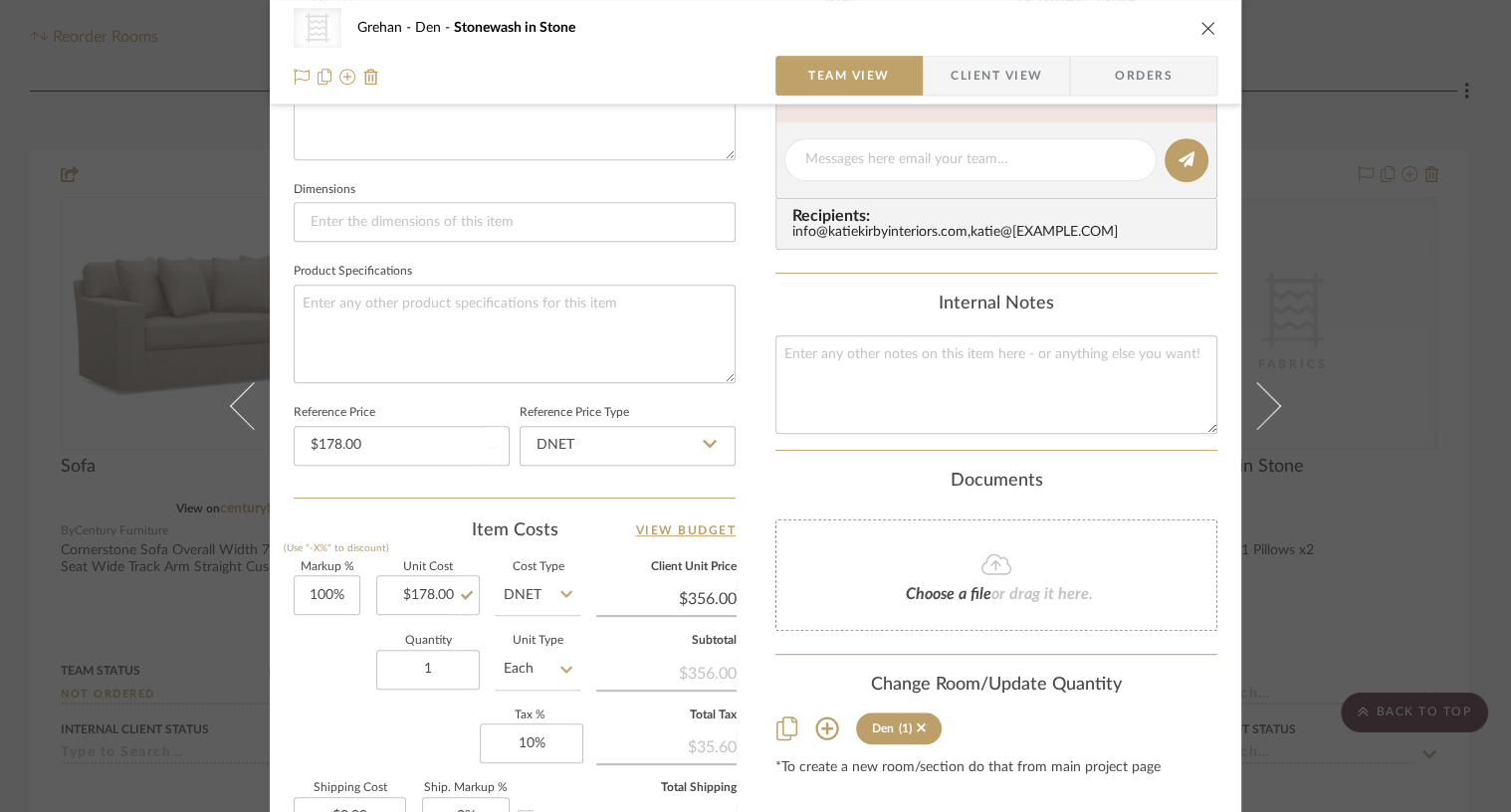 click on "Team-Facing Details   Item Name  Stonewash in Stone  Brand  Wareco  Internal Description  COM OPTION 1 Pillows x2  Dimensions   Product Specifications   Reference Price  $178.00  Reference Price Type  DNET" 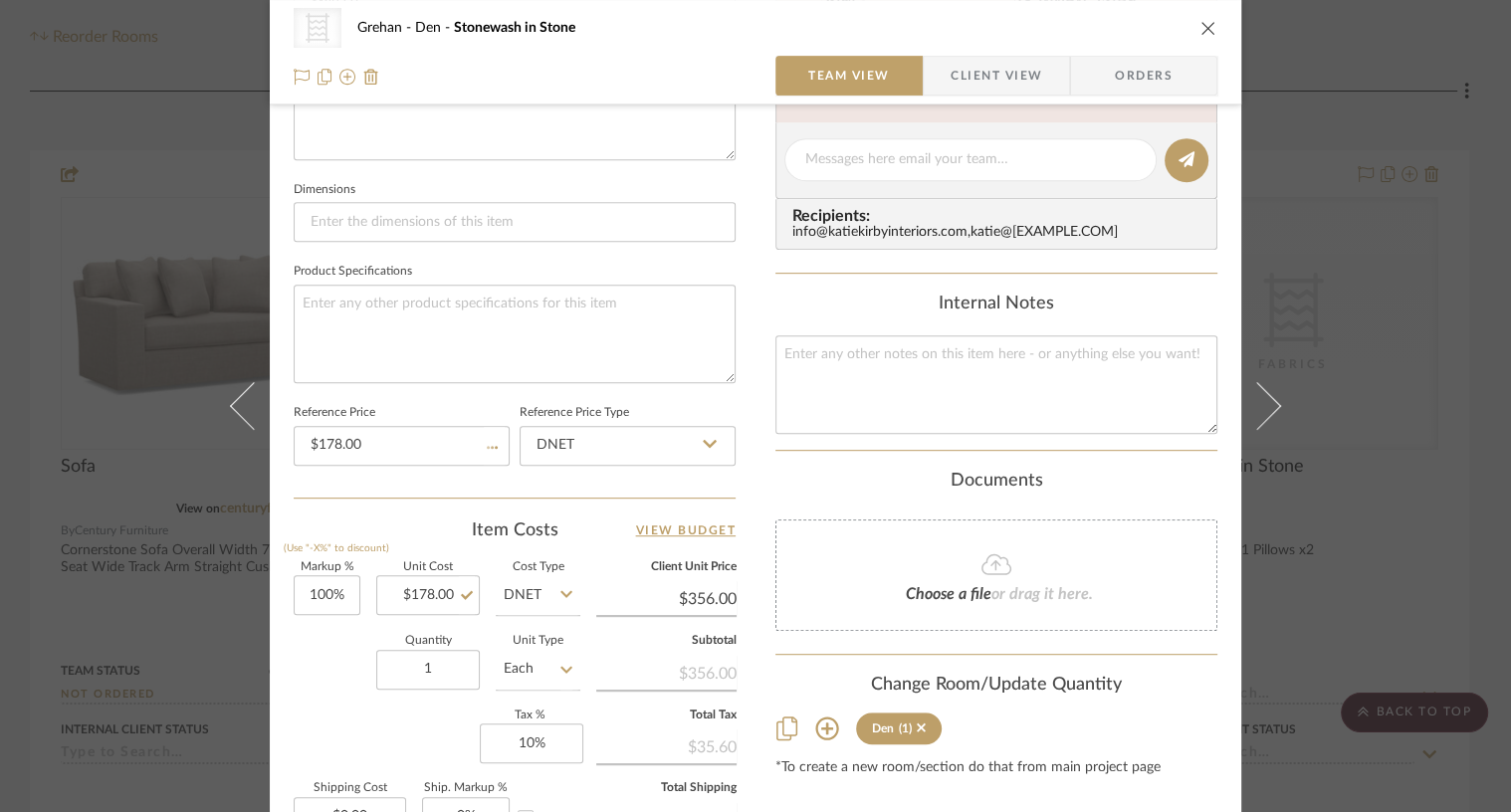 type 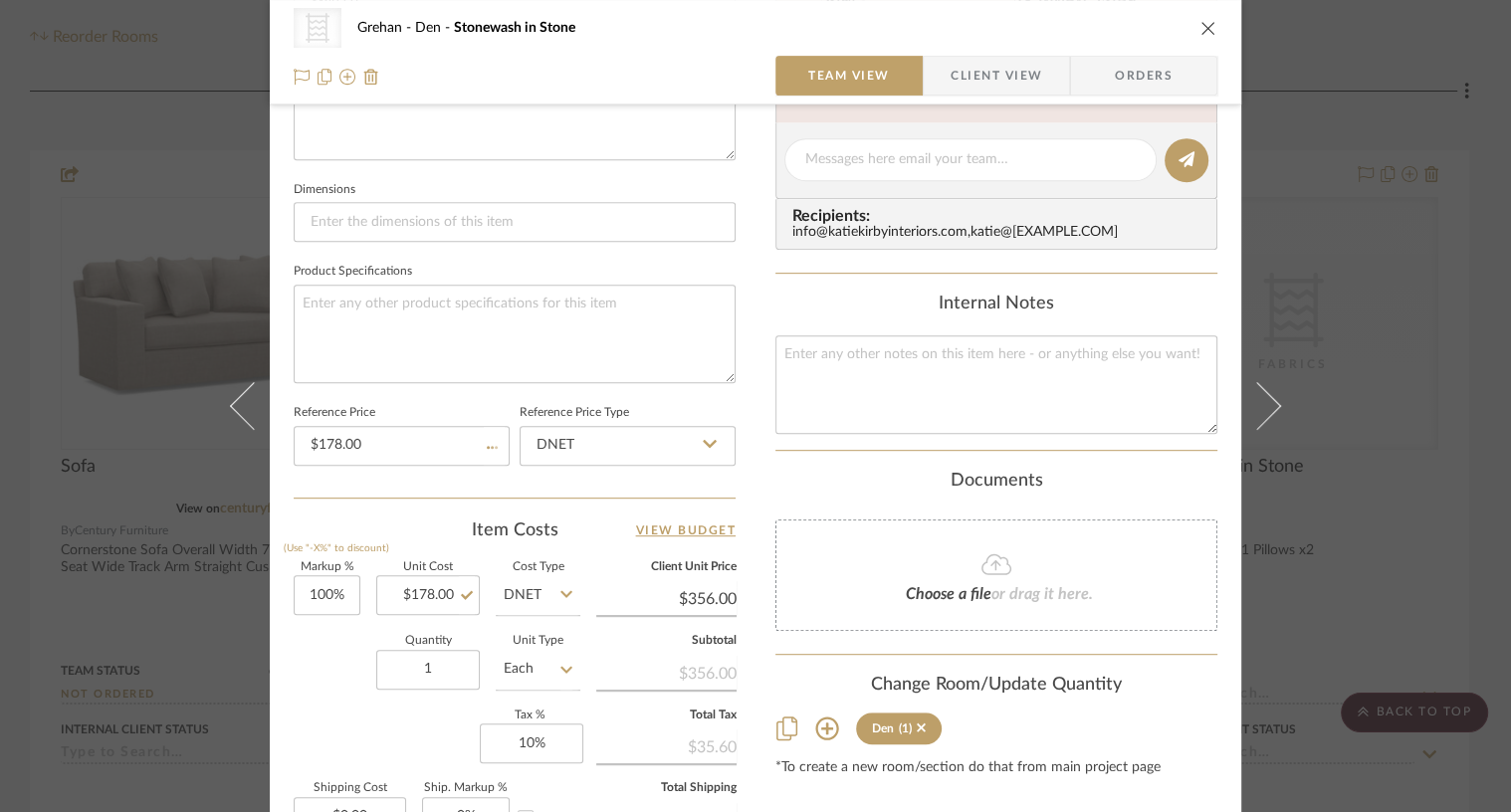 type 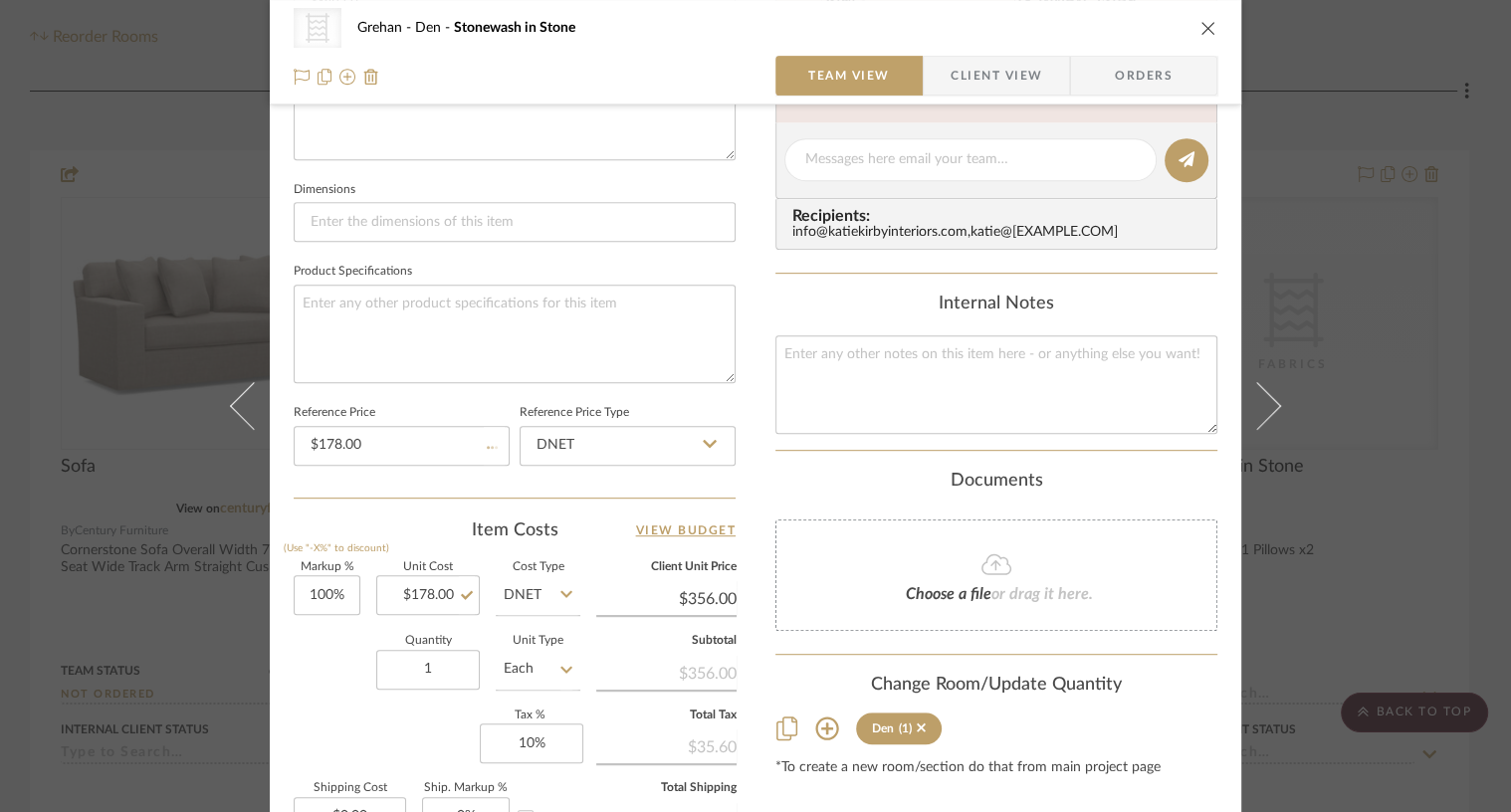 type 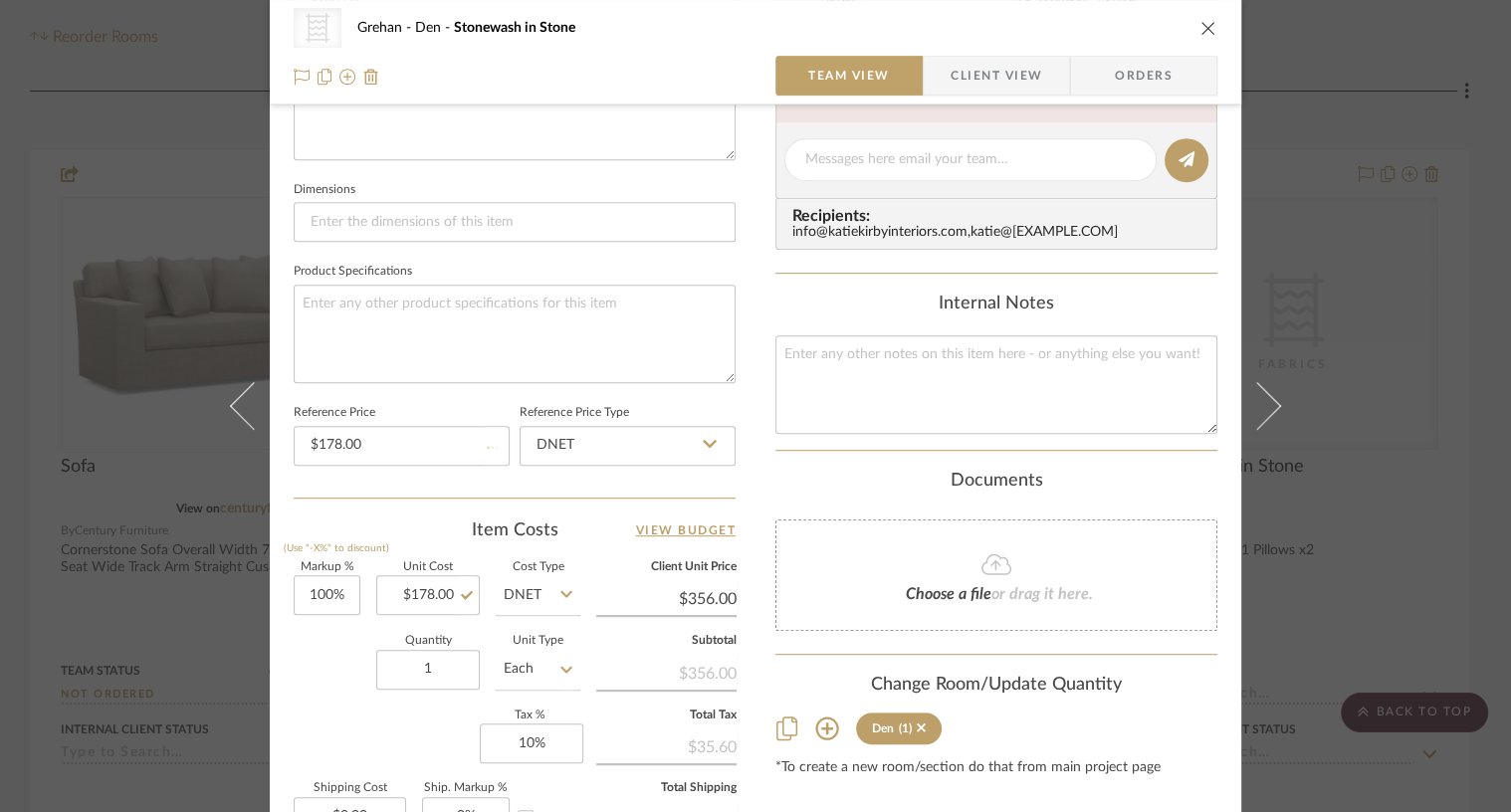type 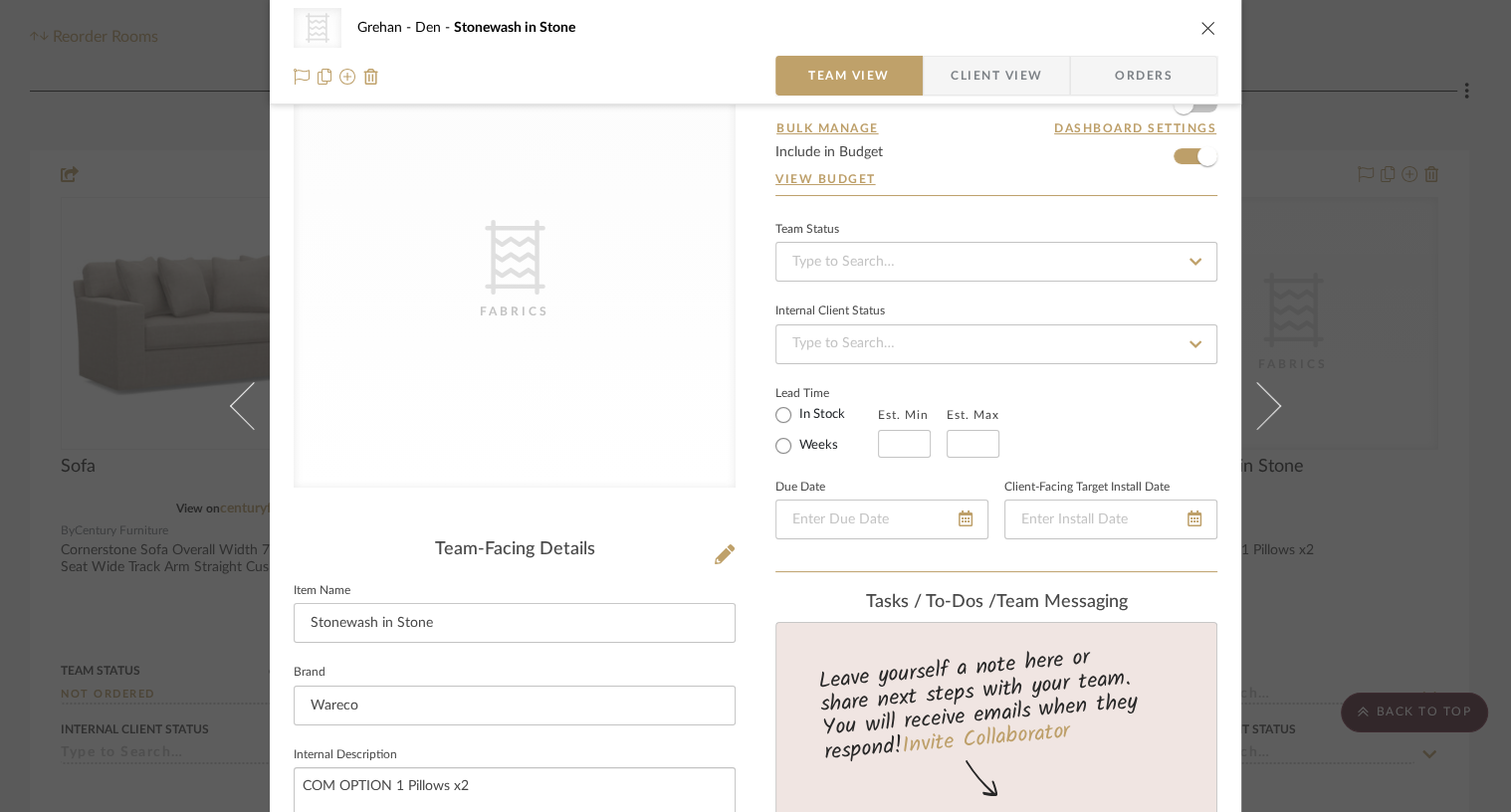scroll, scrollTop: 0, scrollLeft: 0, axis: both 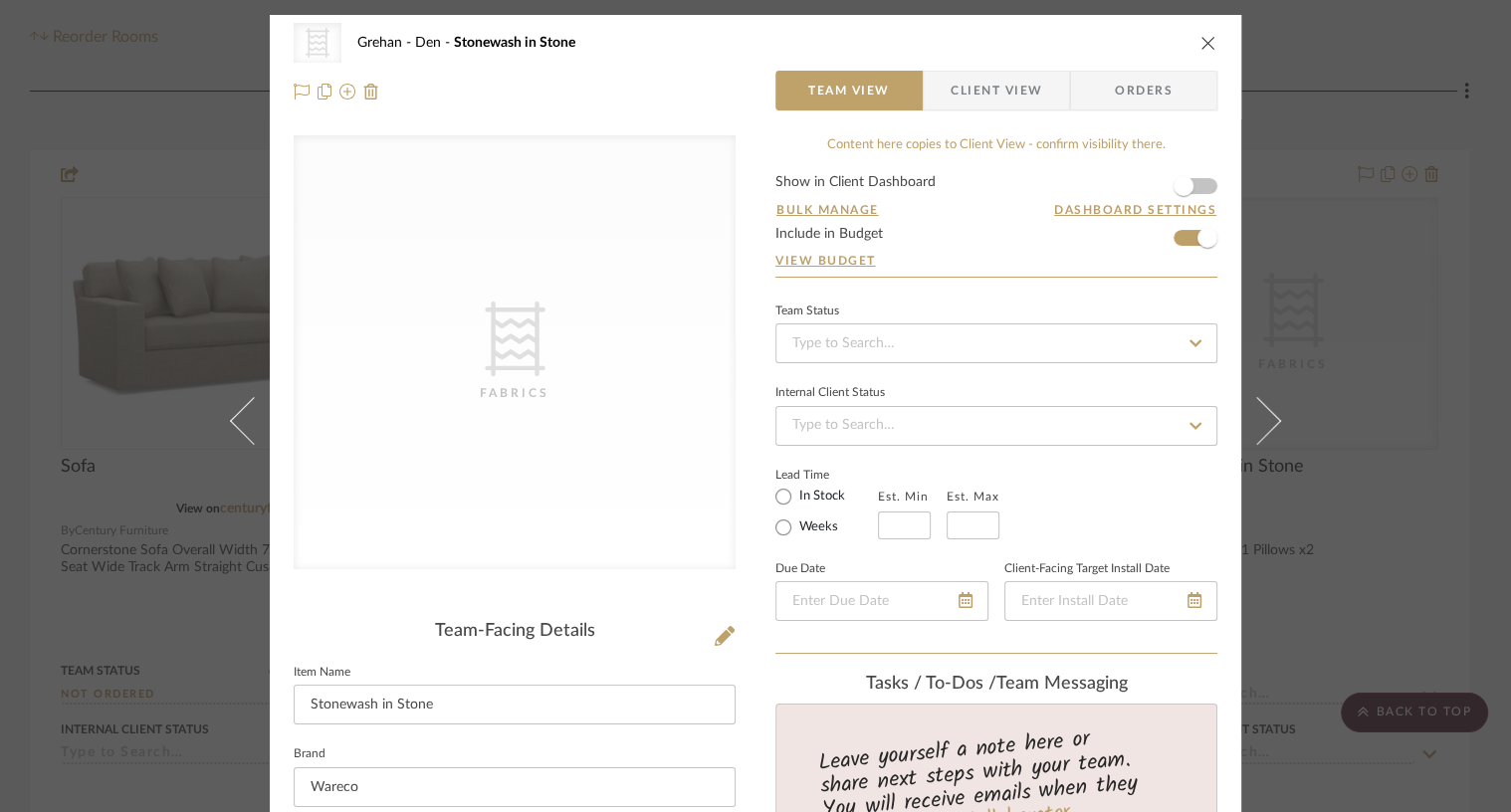 click at bounding box center (1208, 43) 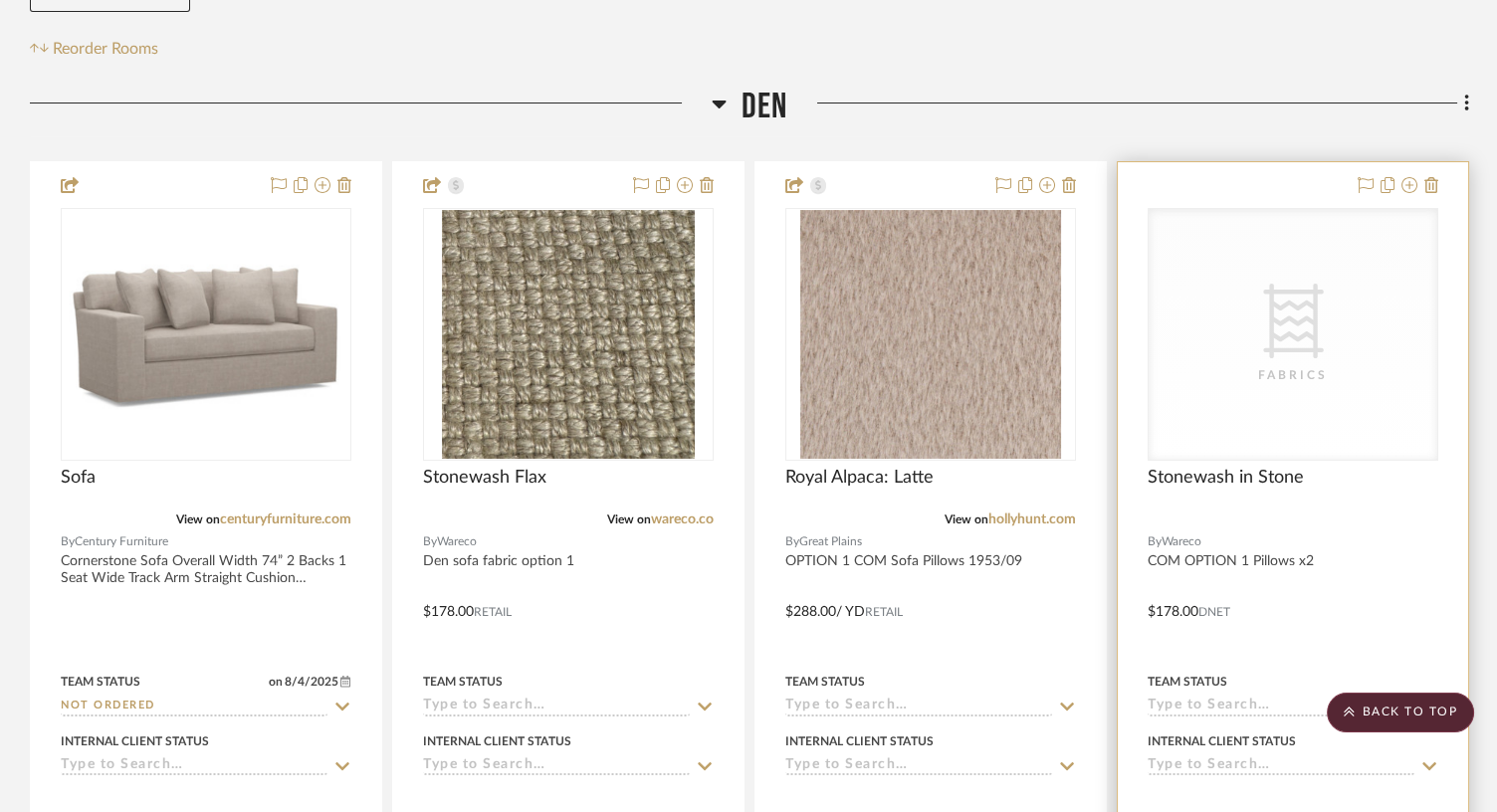 scroll, scrollTop: 372, scrollLeft: 0, axis: vertical 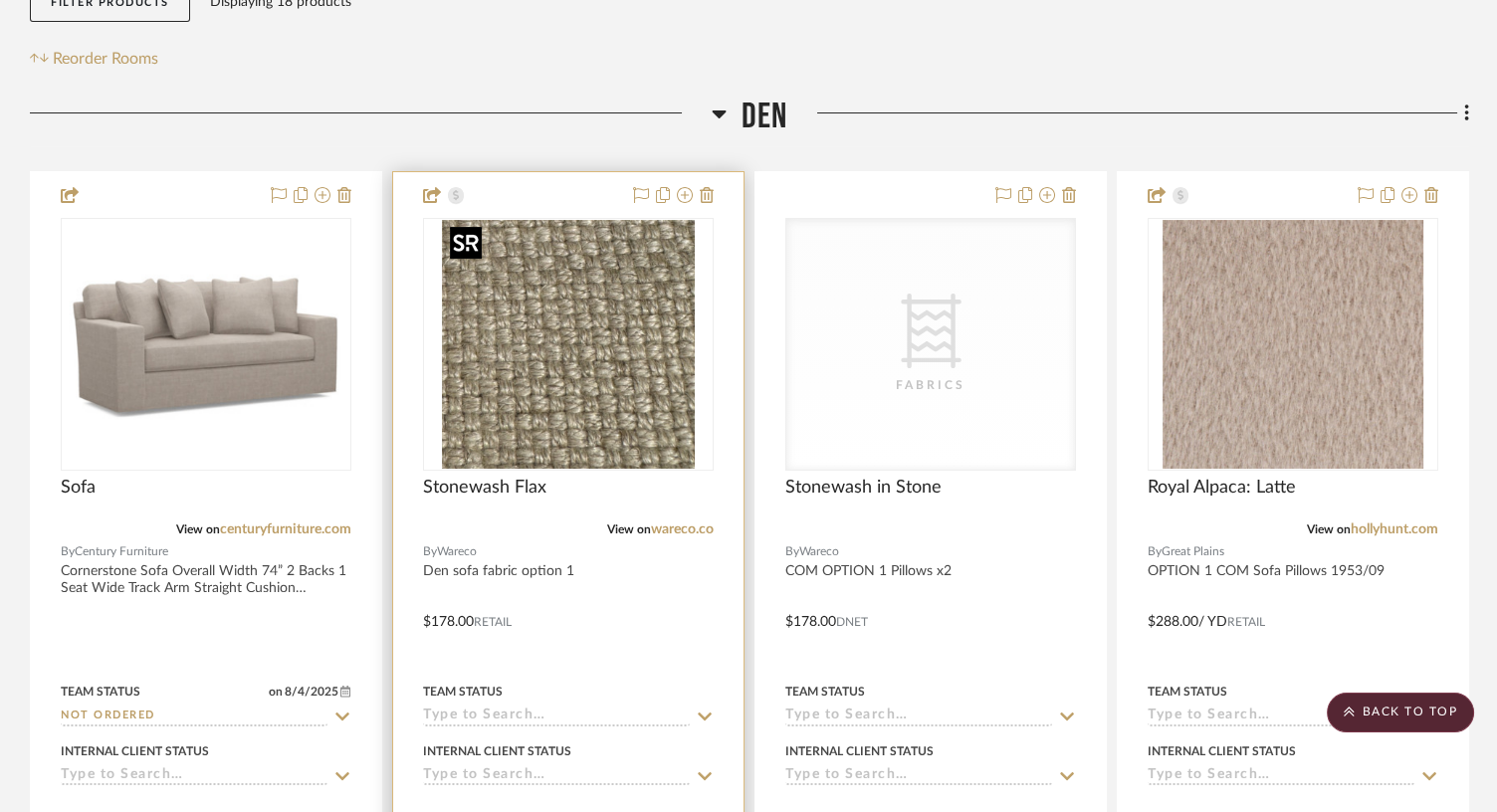 click at bounding box center [568, 344] 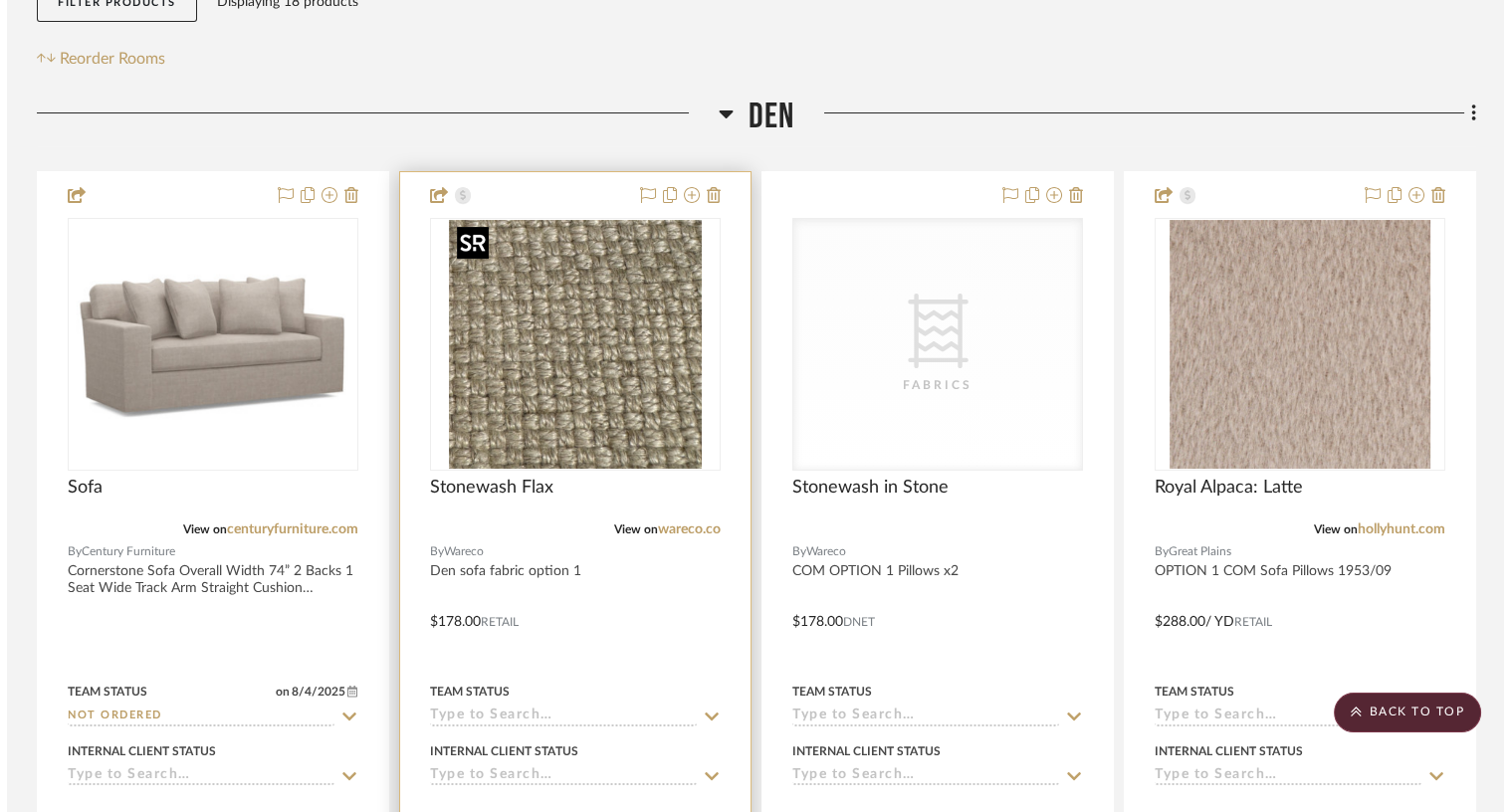 scroll, scrollTop: 0, scrollLeft: 0, axis: both 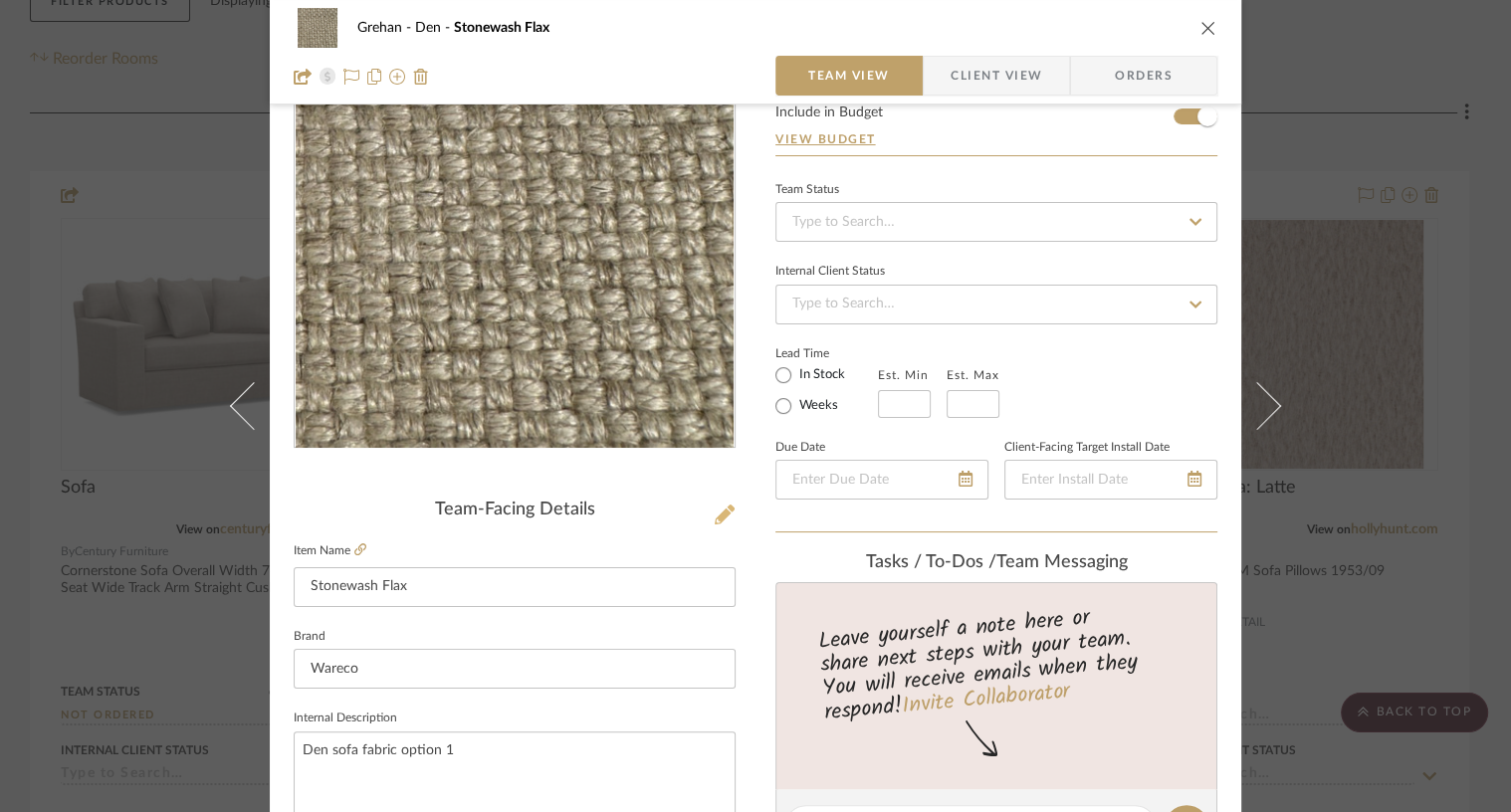 click 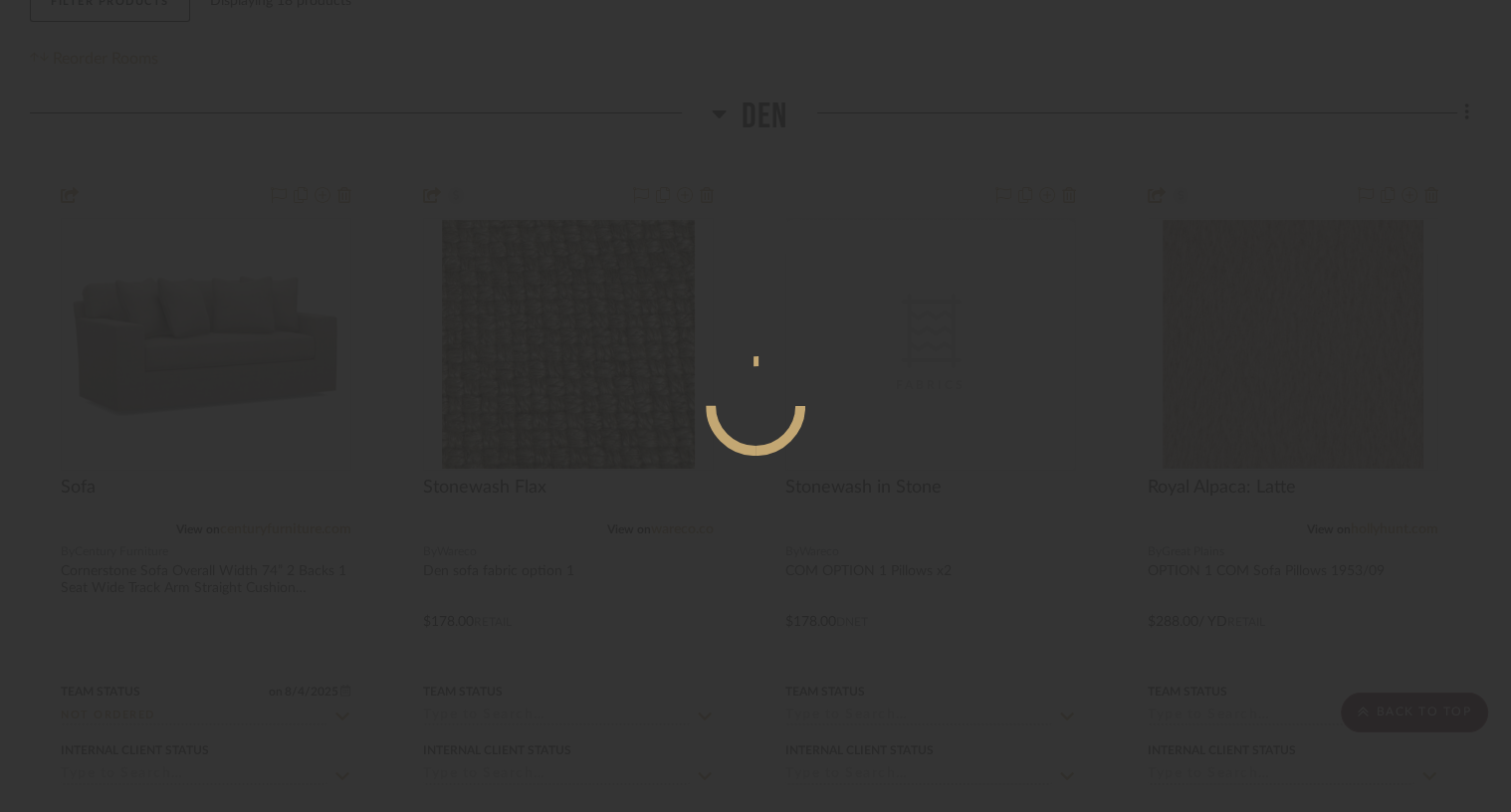 scroll, scrollTop: 0, scrollLeft: 0, axis: both 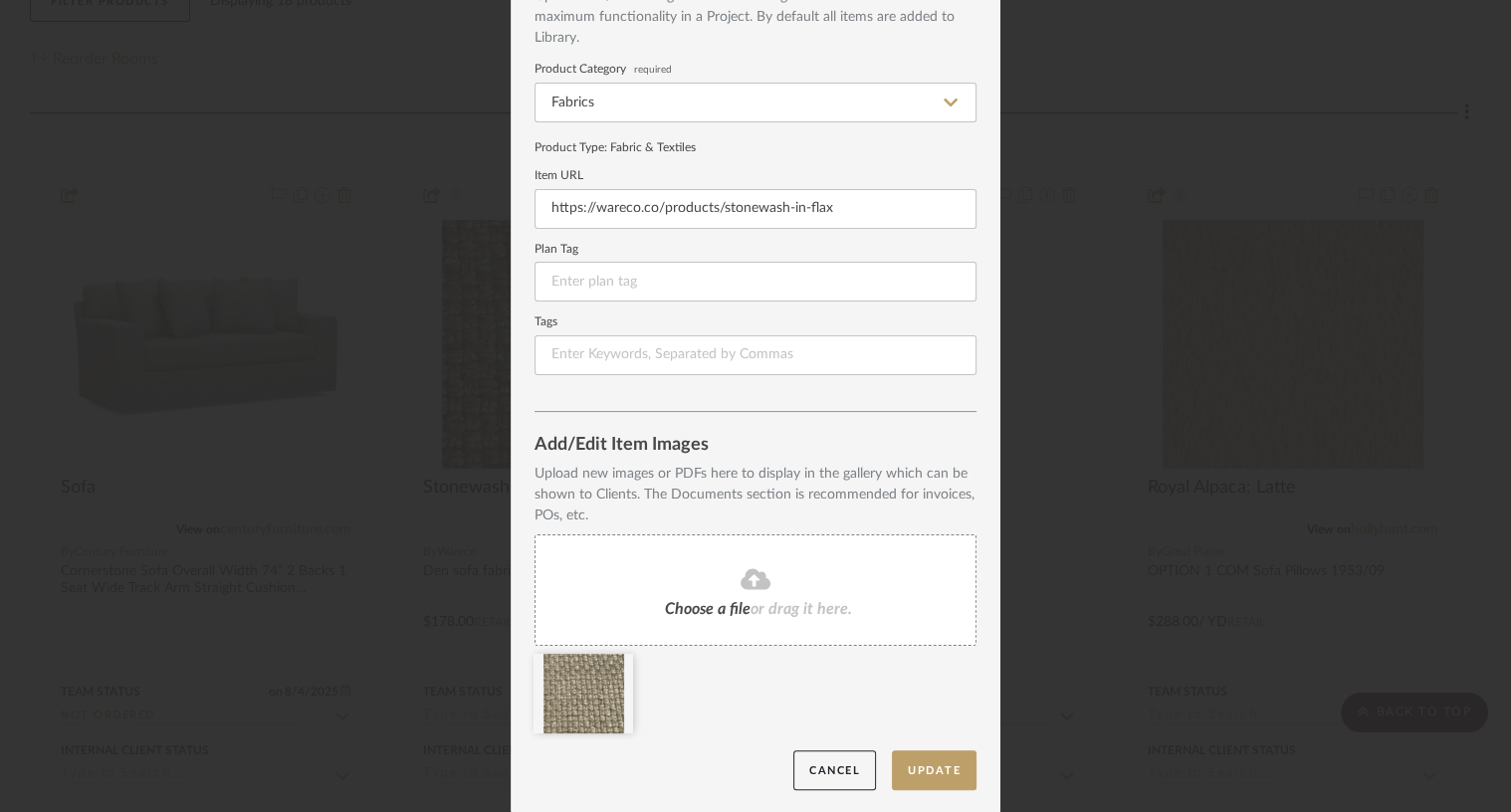 click on "or drag it here." 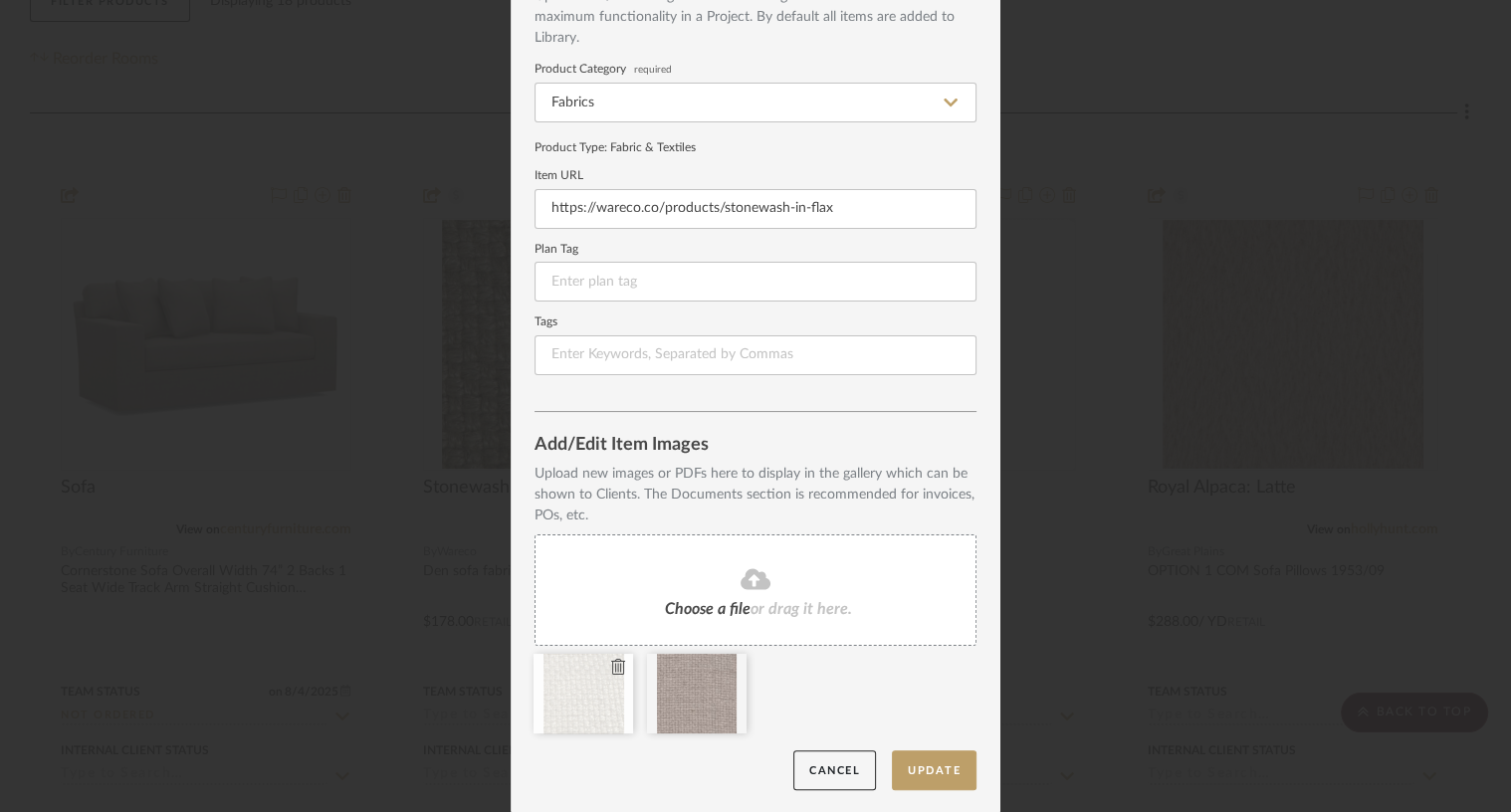 click 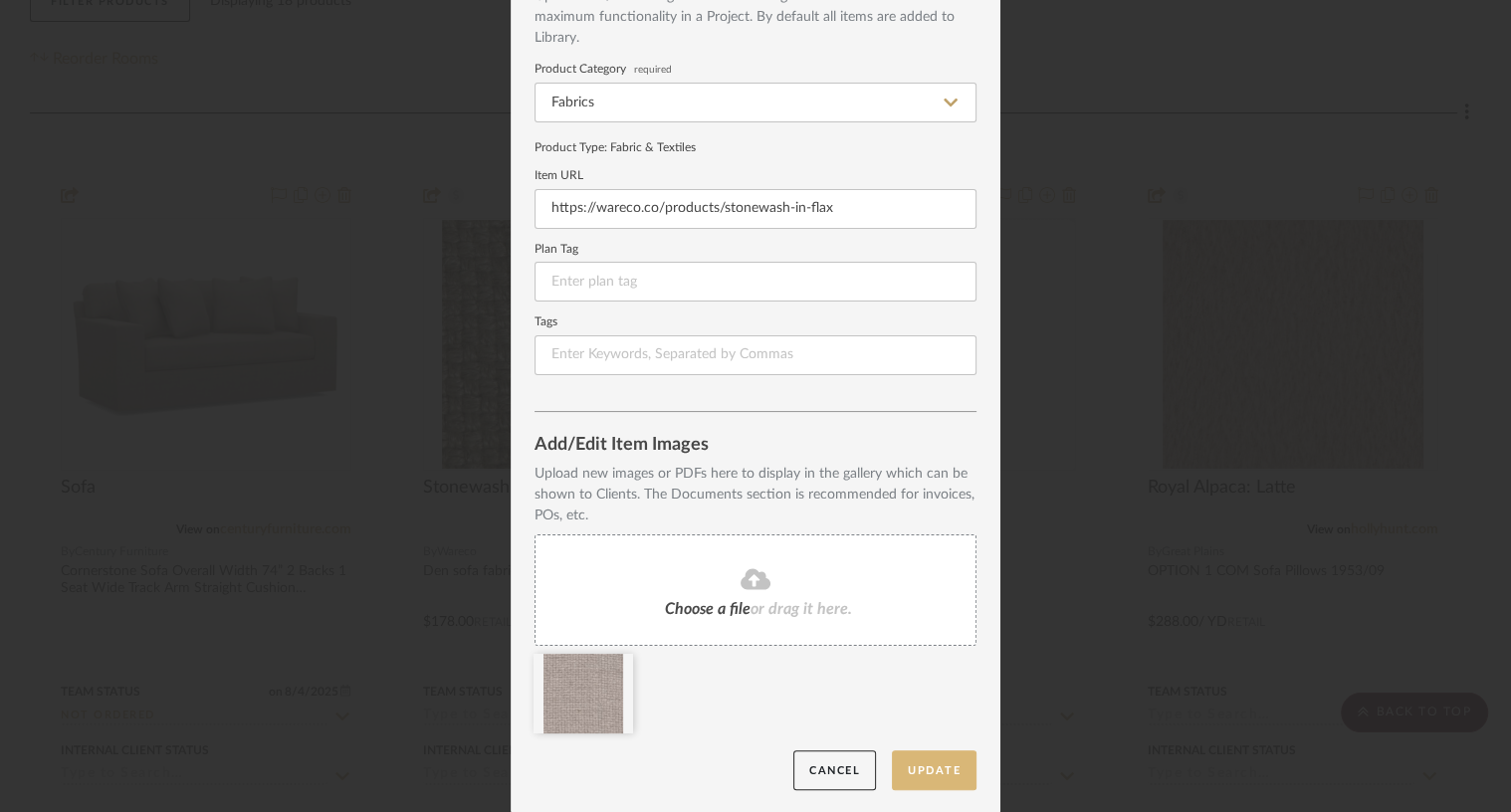 click on "Update" at bounding box center (934, 770) 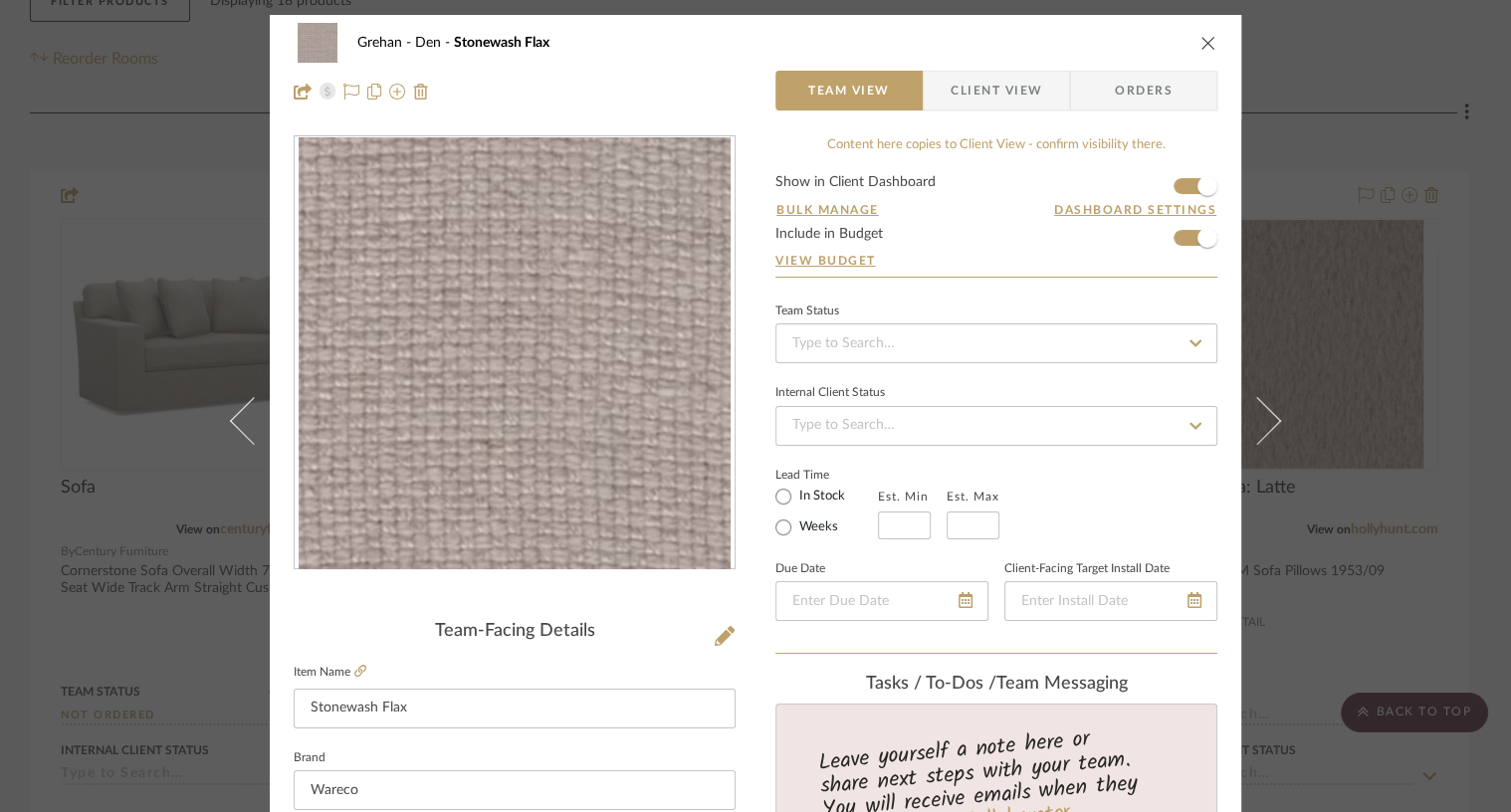 click at bounding box center [1208, 43] 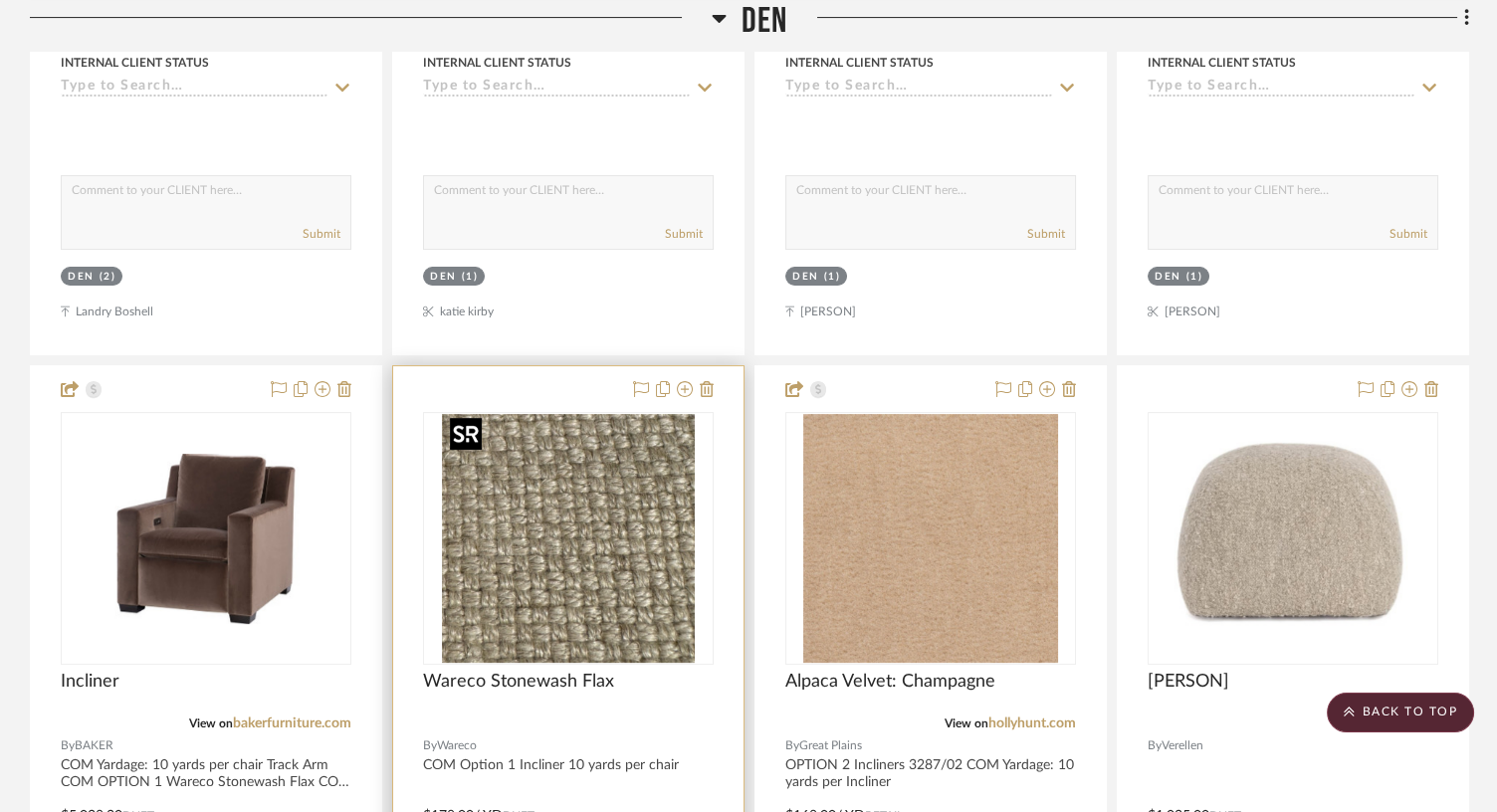scroll, scrollTop: 1162, scrollLeft: 0, axis: vertical 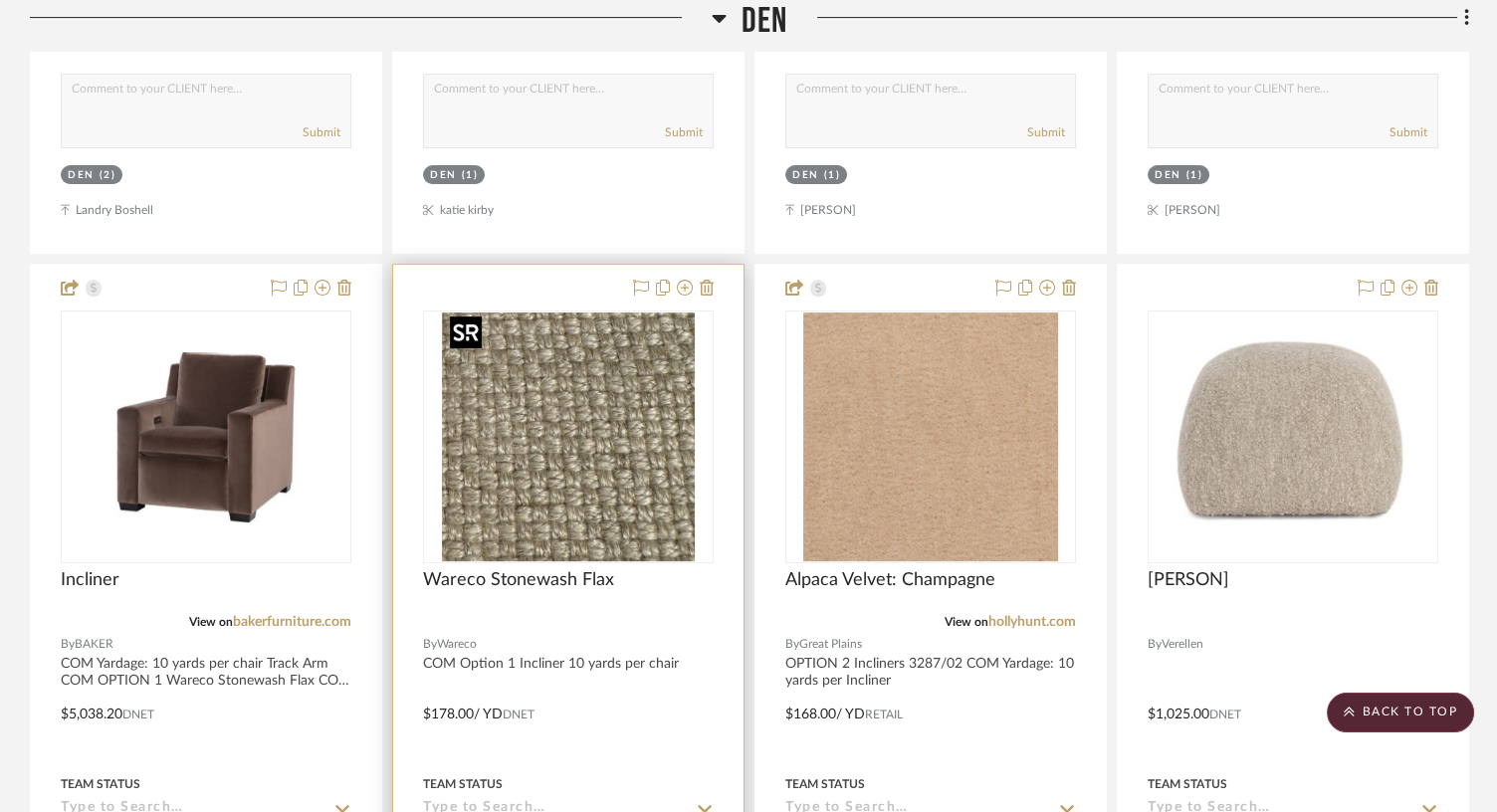 click at bounding box center [568, 437] 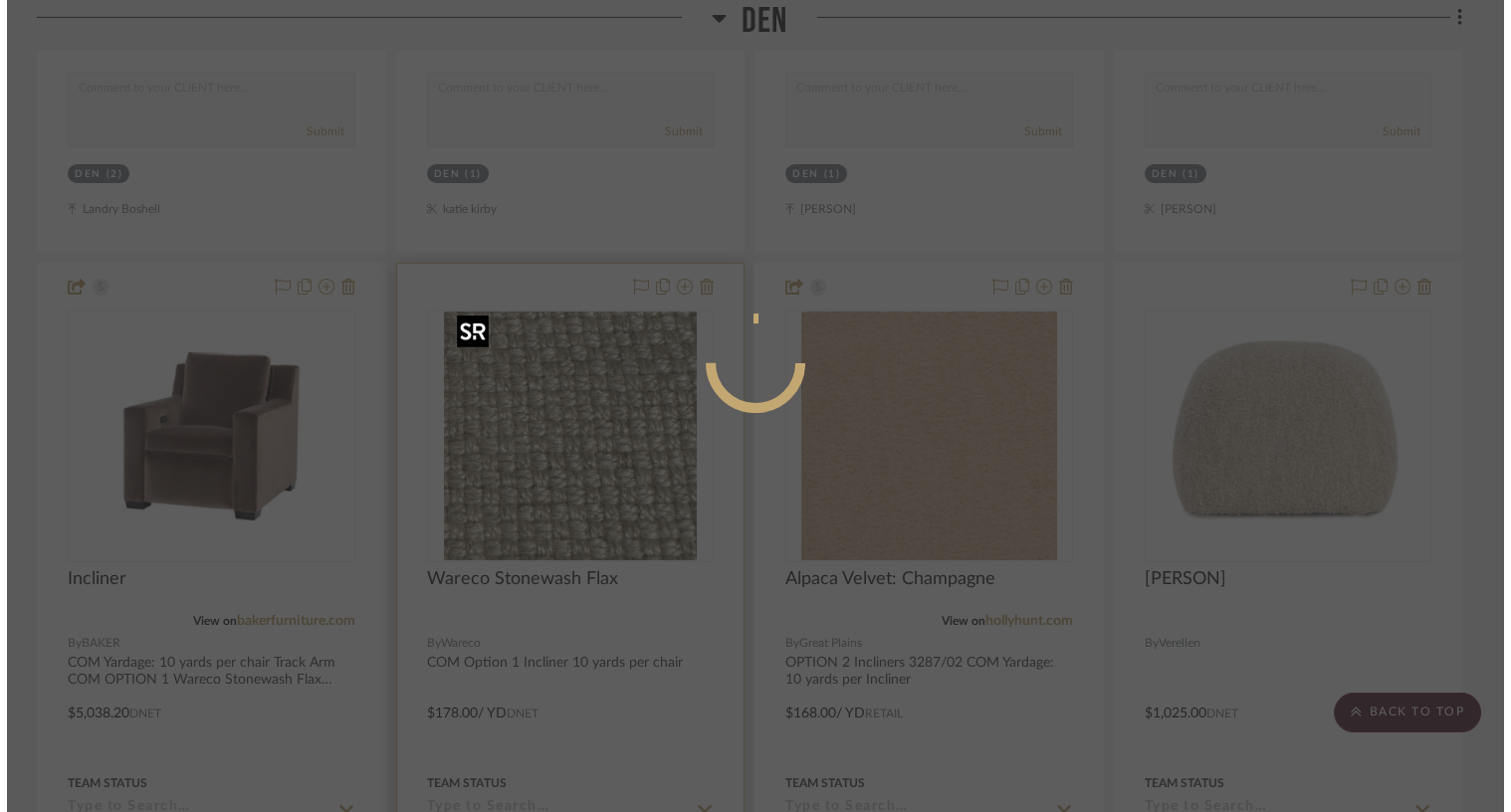 scroll, scrollTop: 0, scrollLeft: 0, axis: both 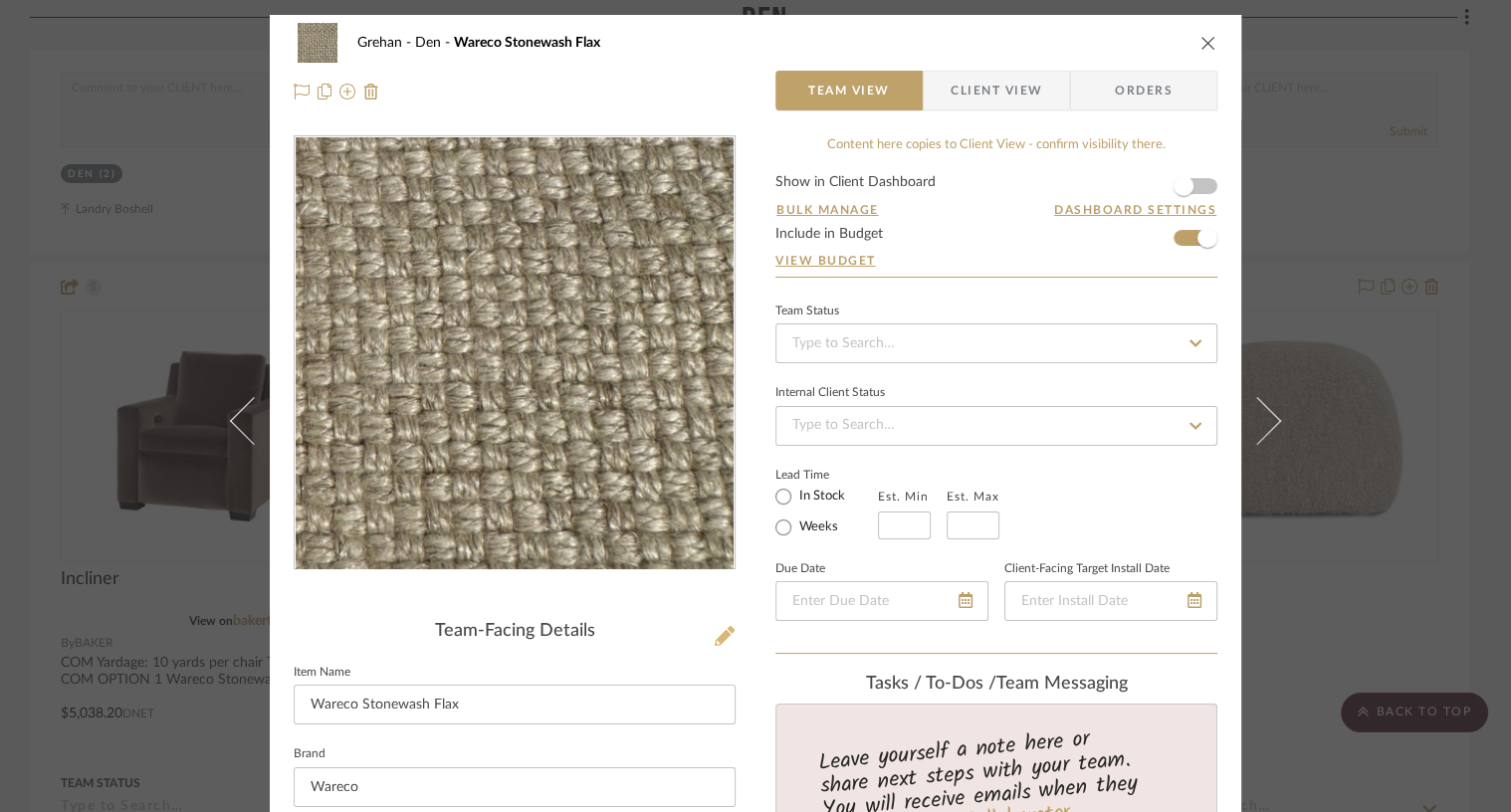 click 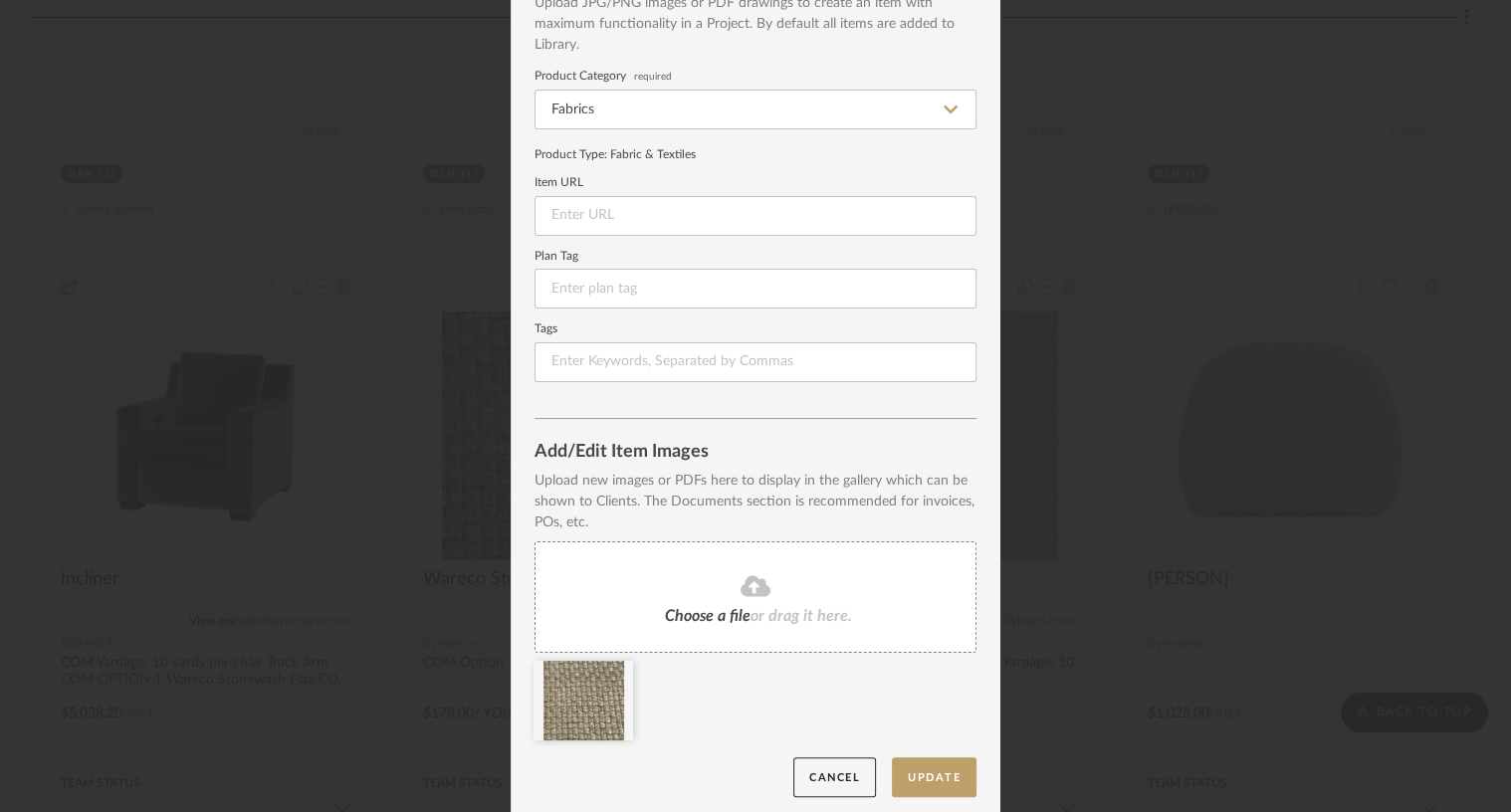 scroll, scrollTop: 134, scrollLeft: 0, axis: vertical 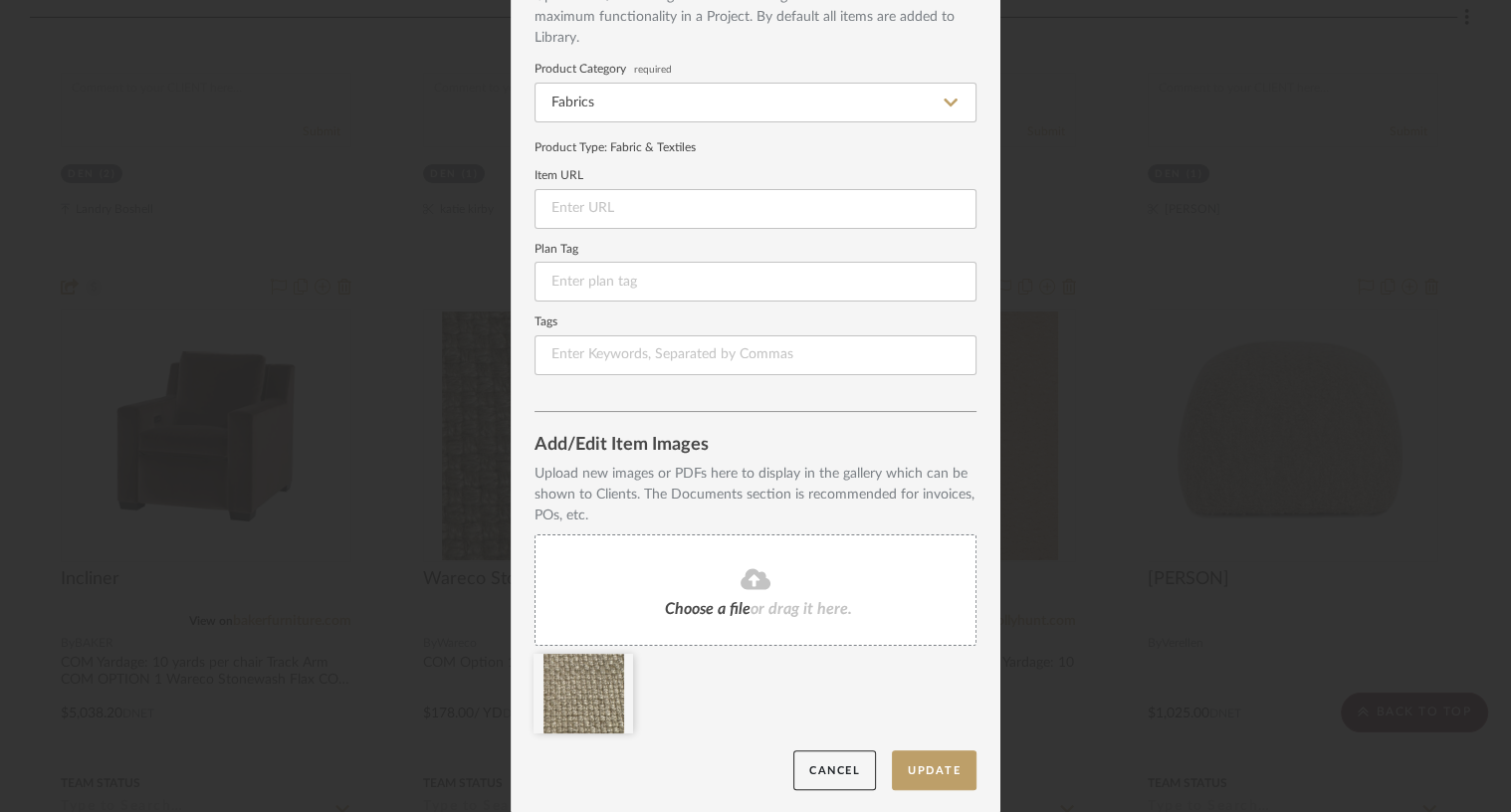 click 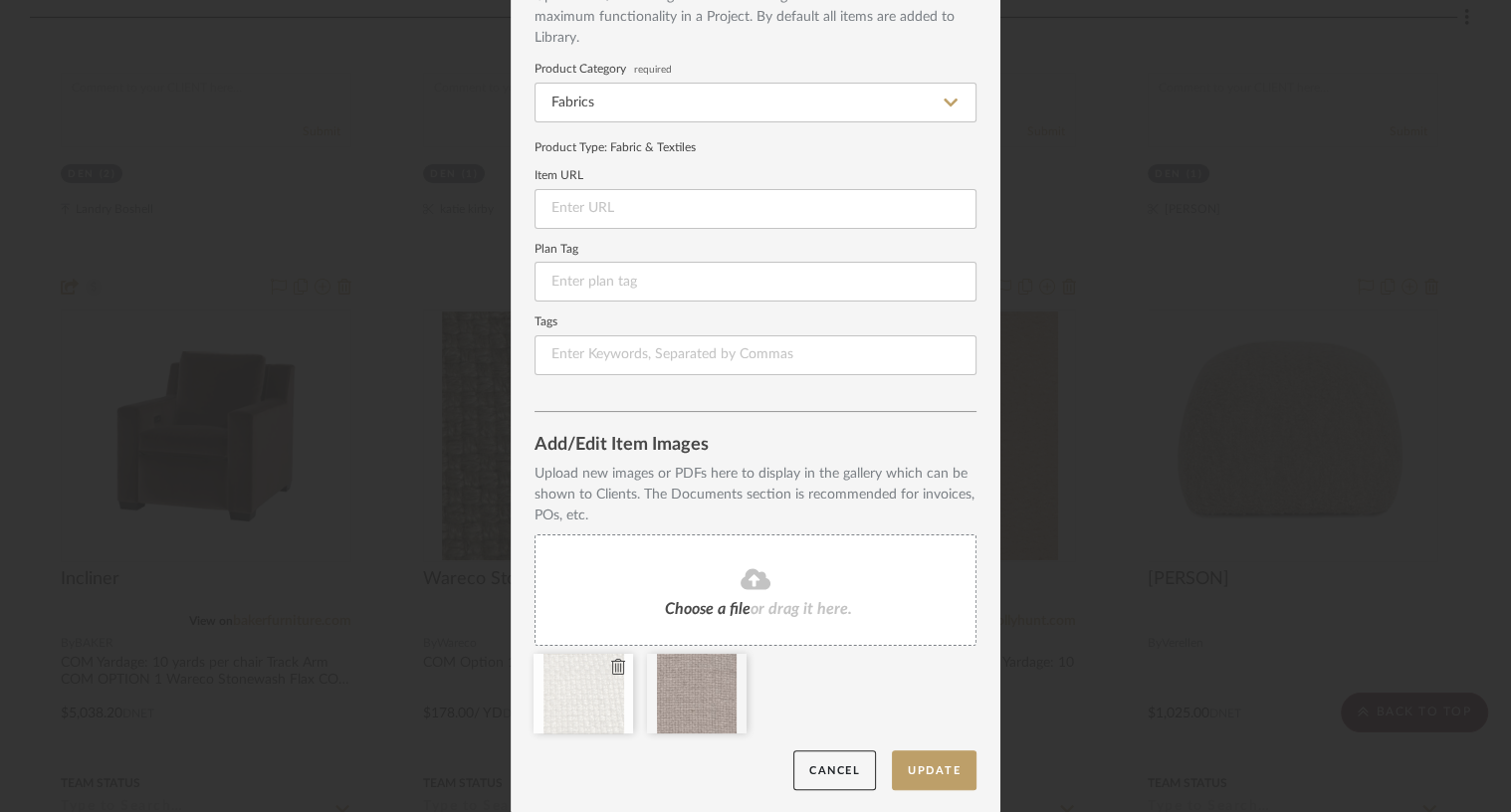 click 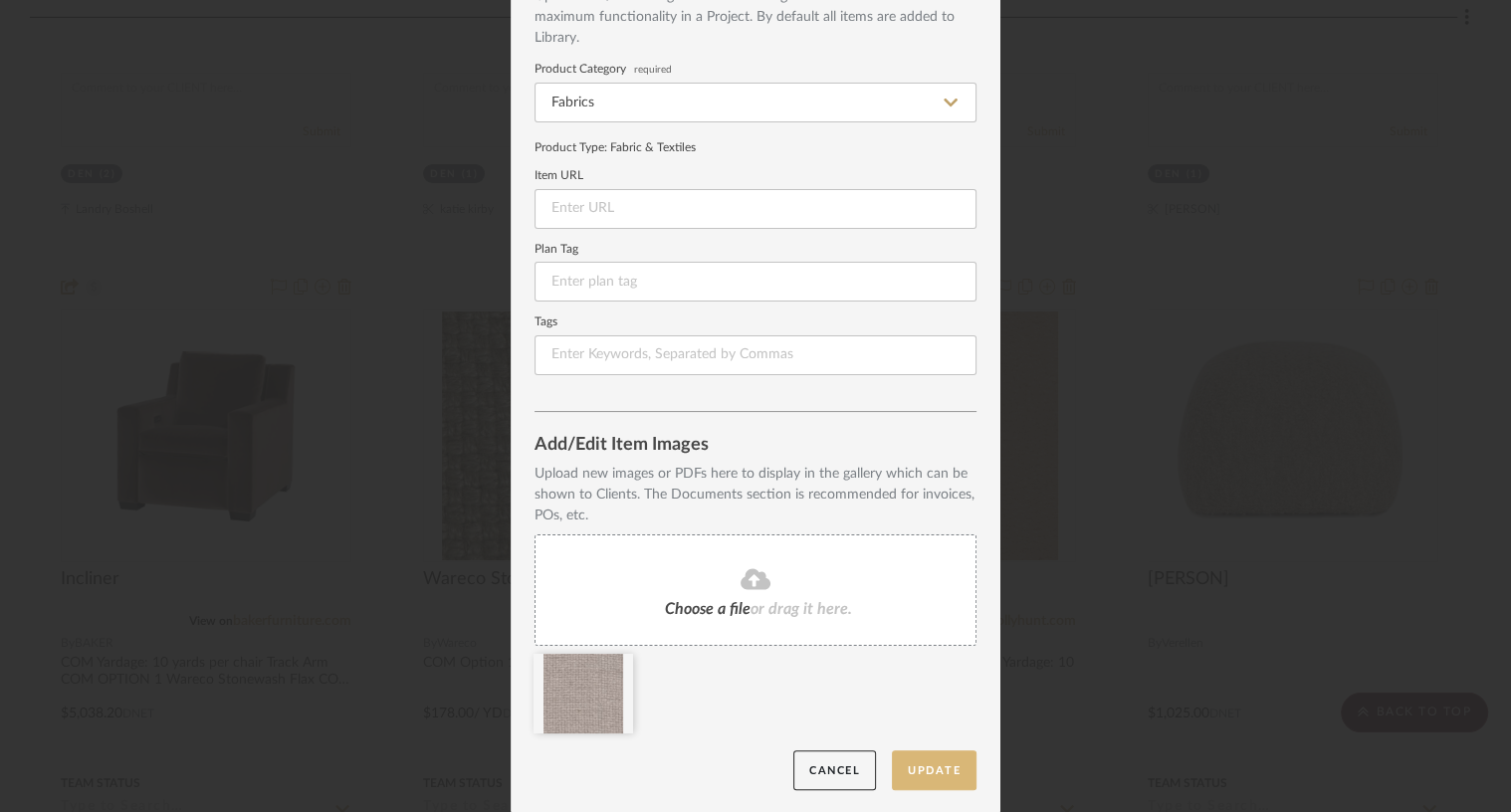click on "Update" at bounding box center (934, 770) 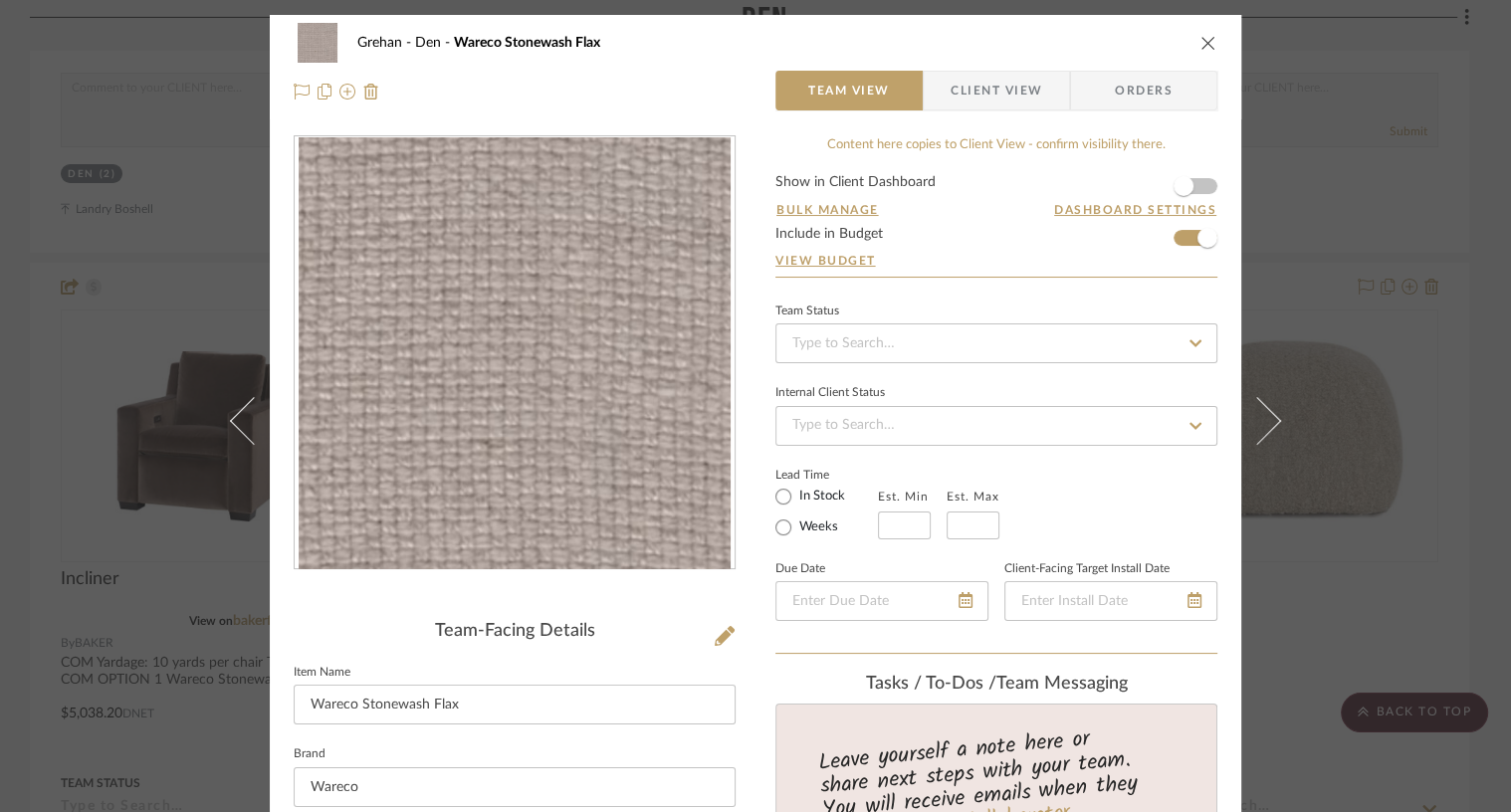 click at bounding box center [1208, 43] 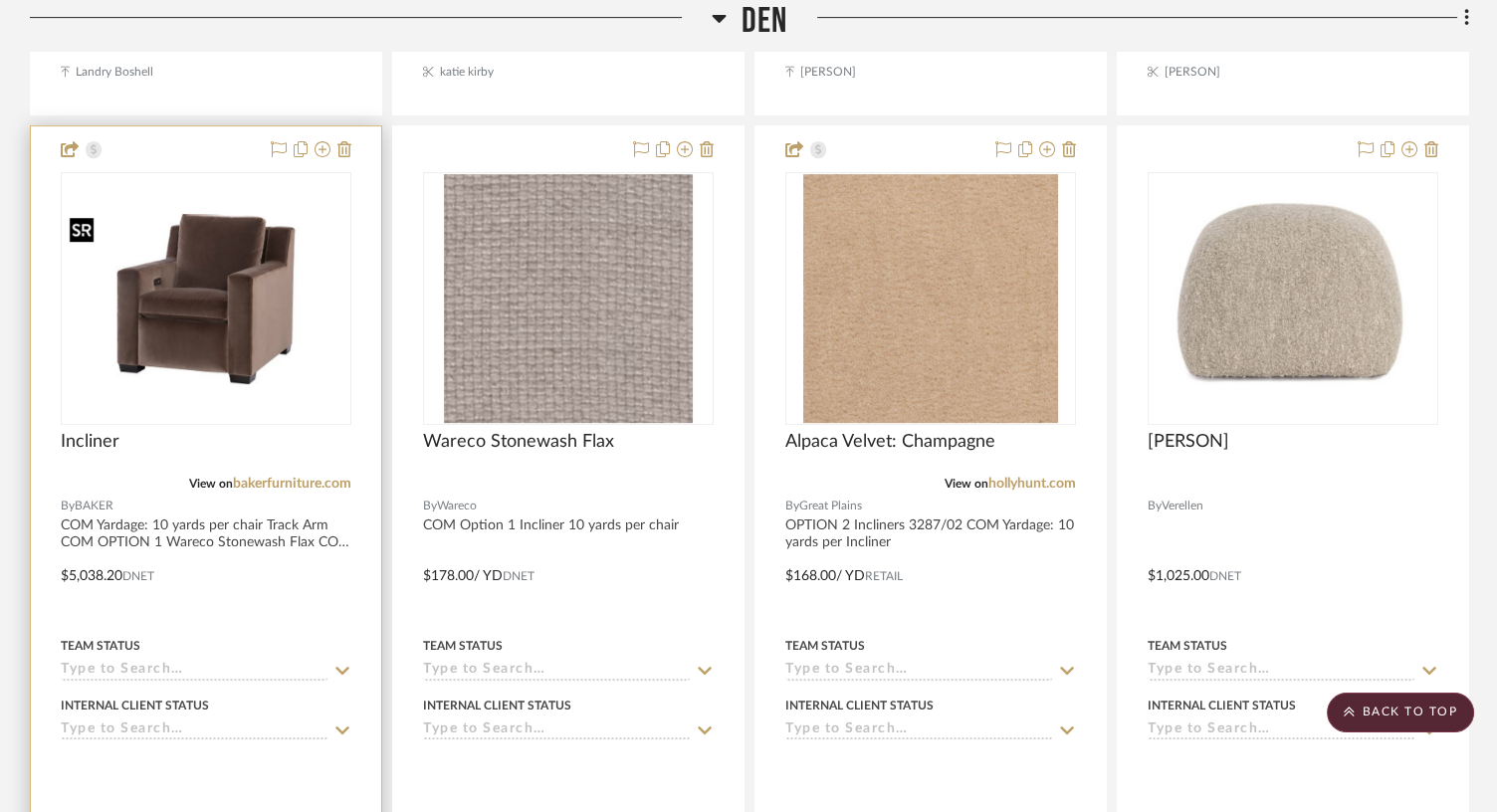scroll, scrollTop: 1311, scrollLeft: 0, axis: vertical 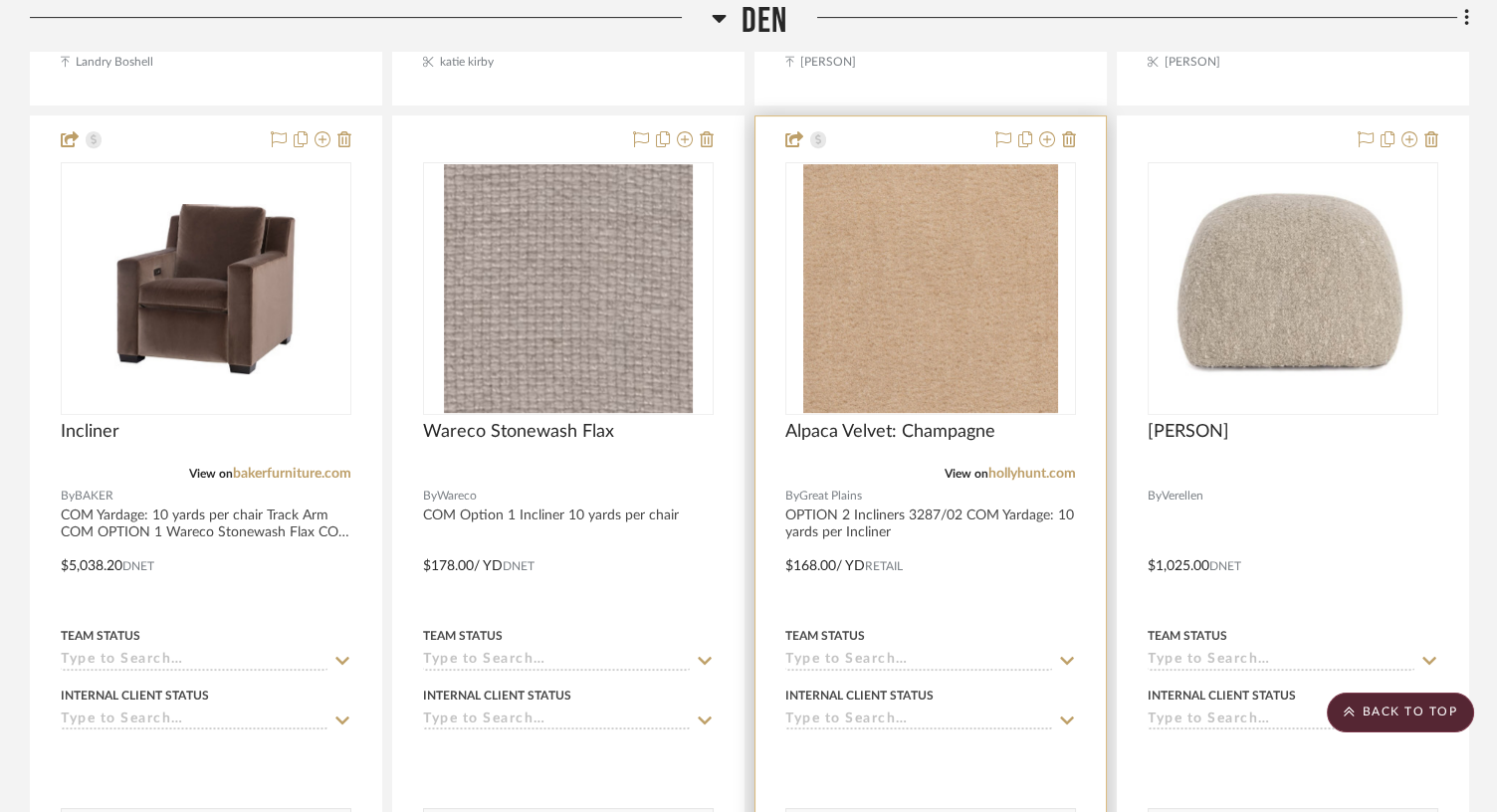 click at bounding box center (931, 551) 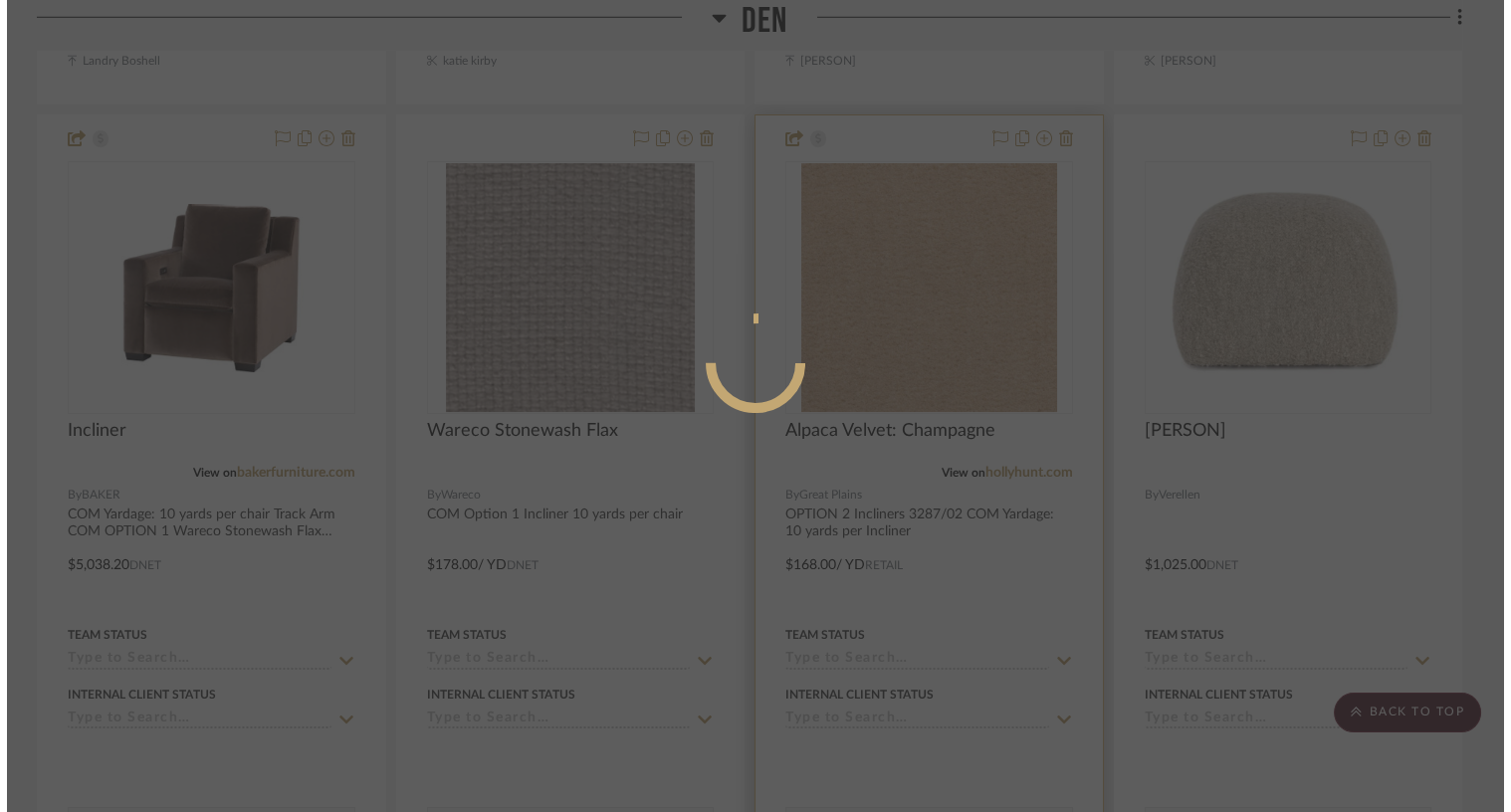 scroll, scrollTop: 0, scrollLeft: 0, axis: both 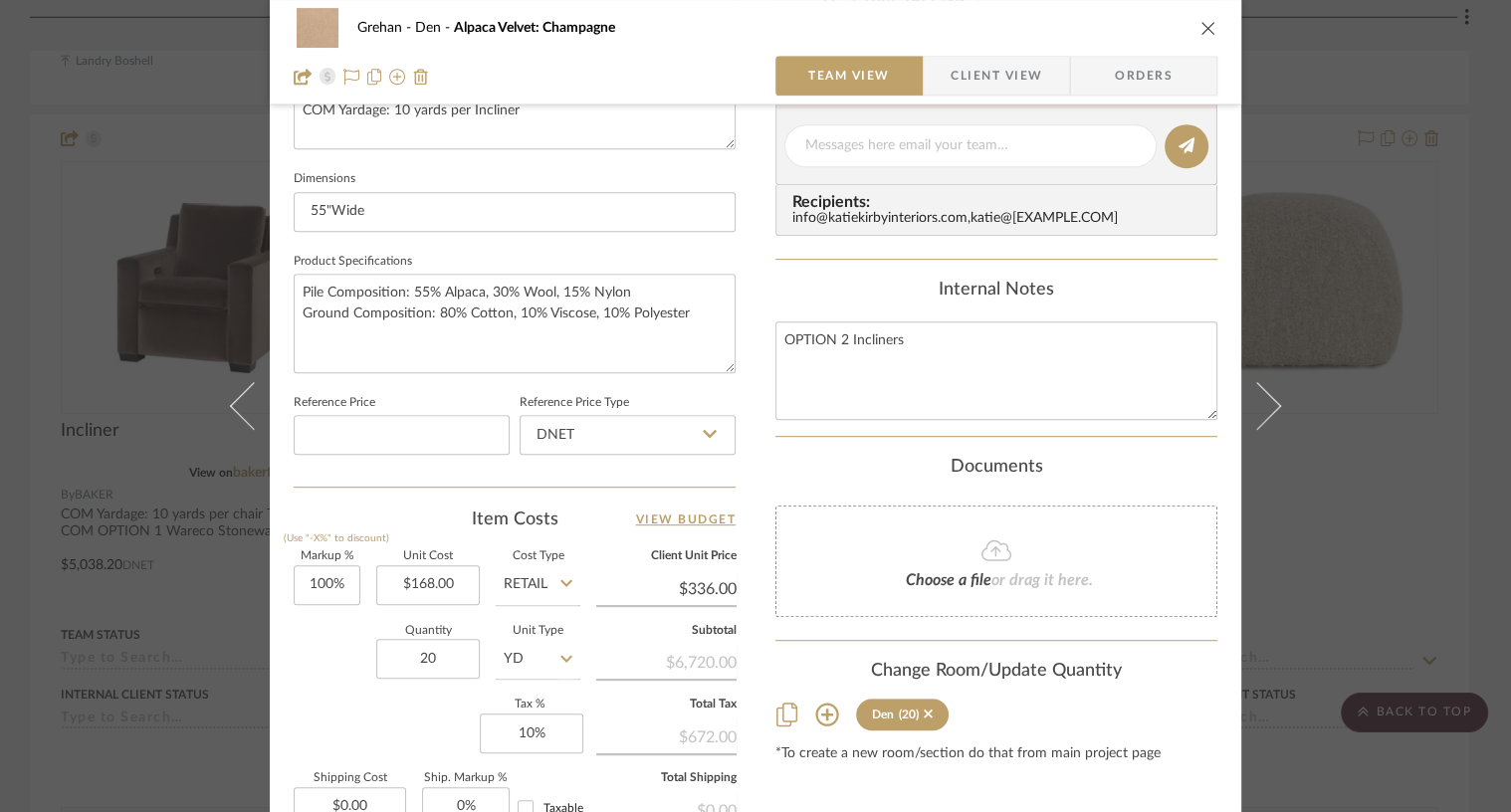 click on "Retail" 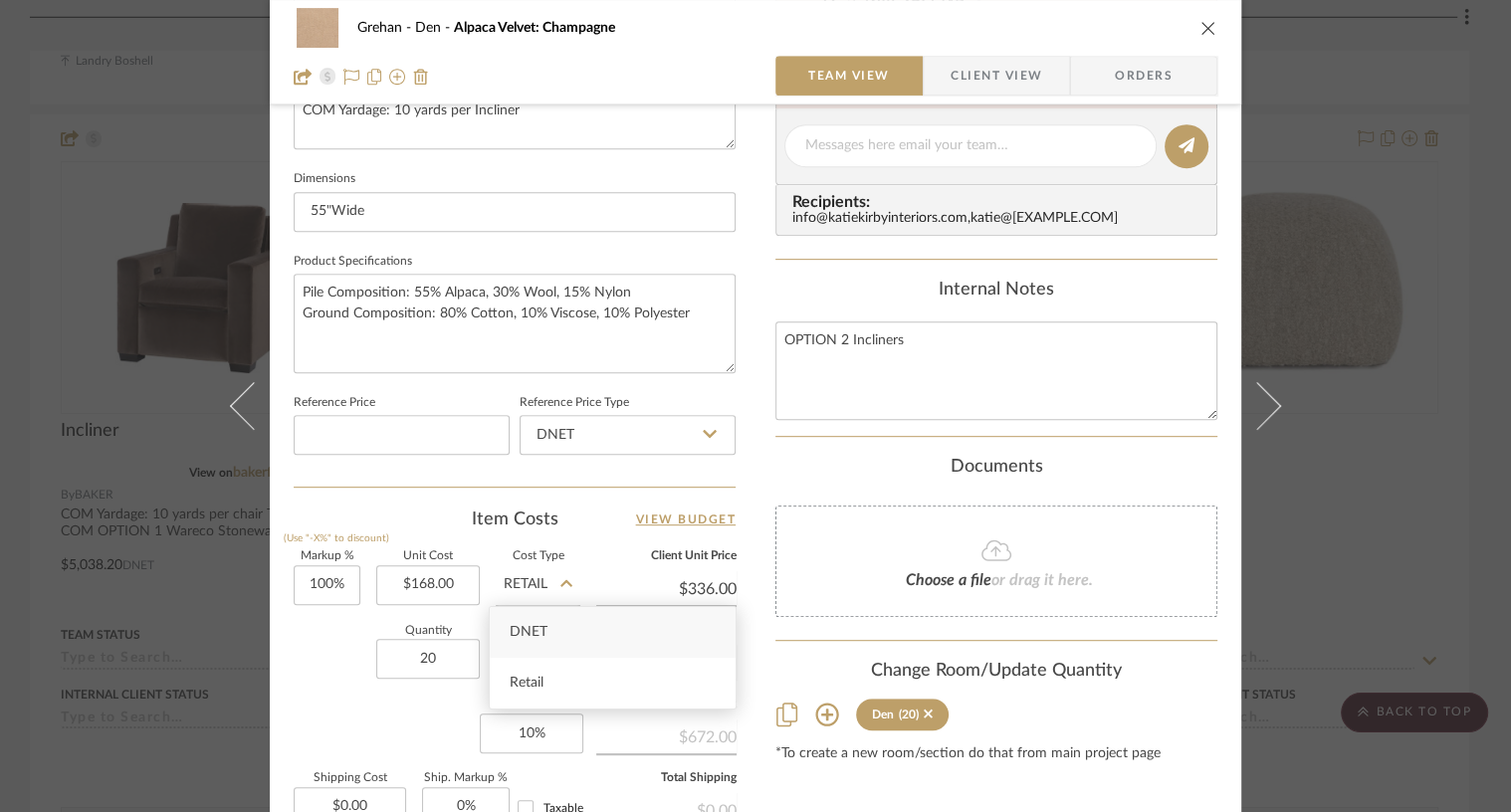 click on "DNET" at bounding box center (612, 632) 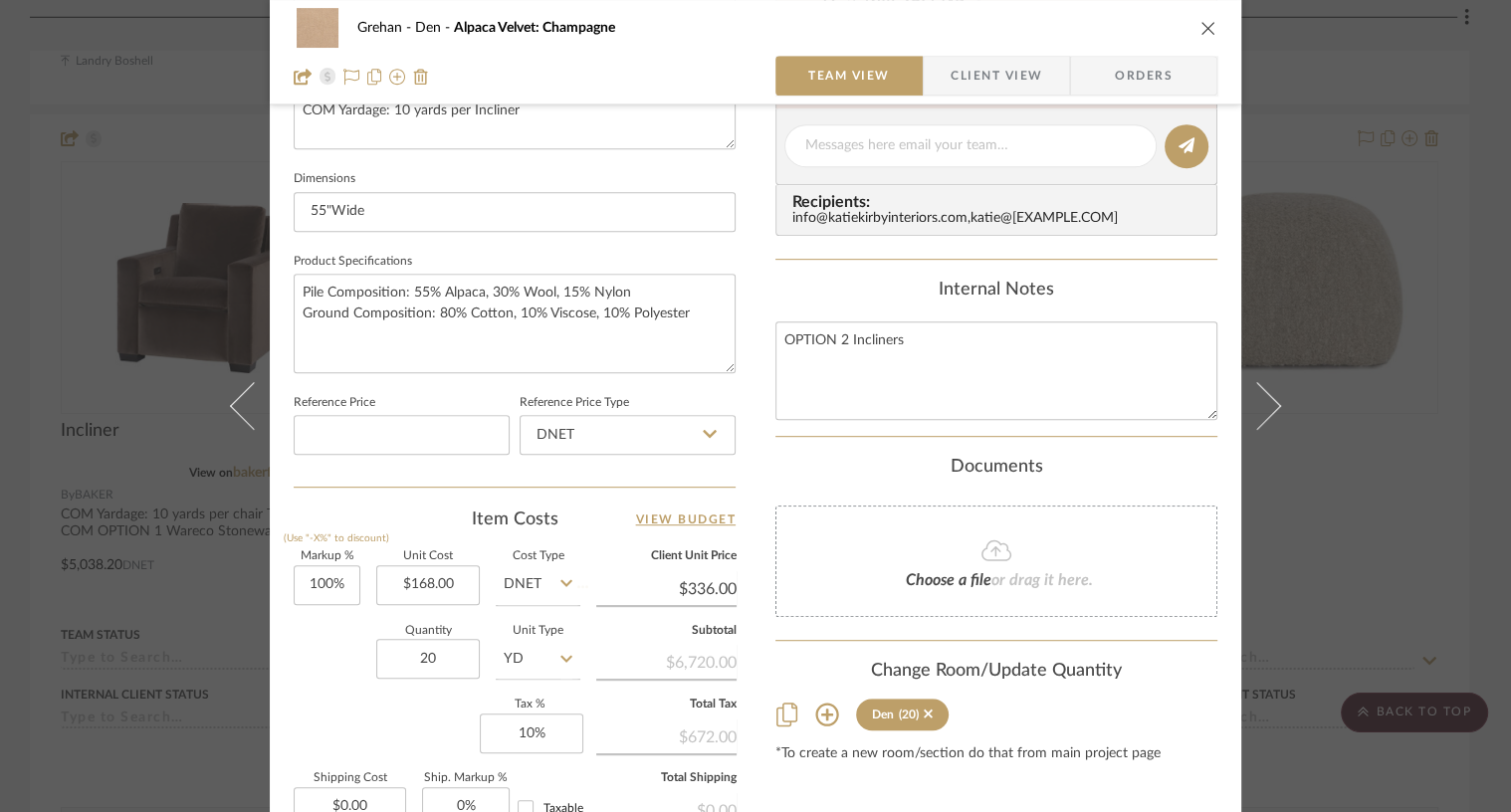 type 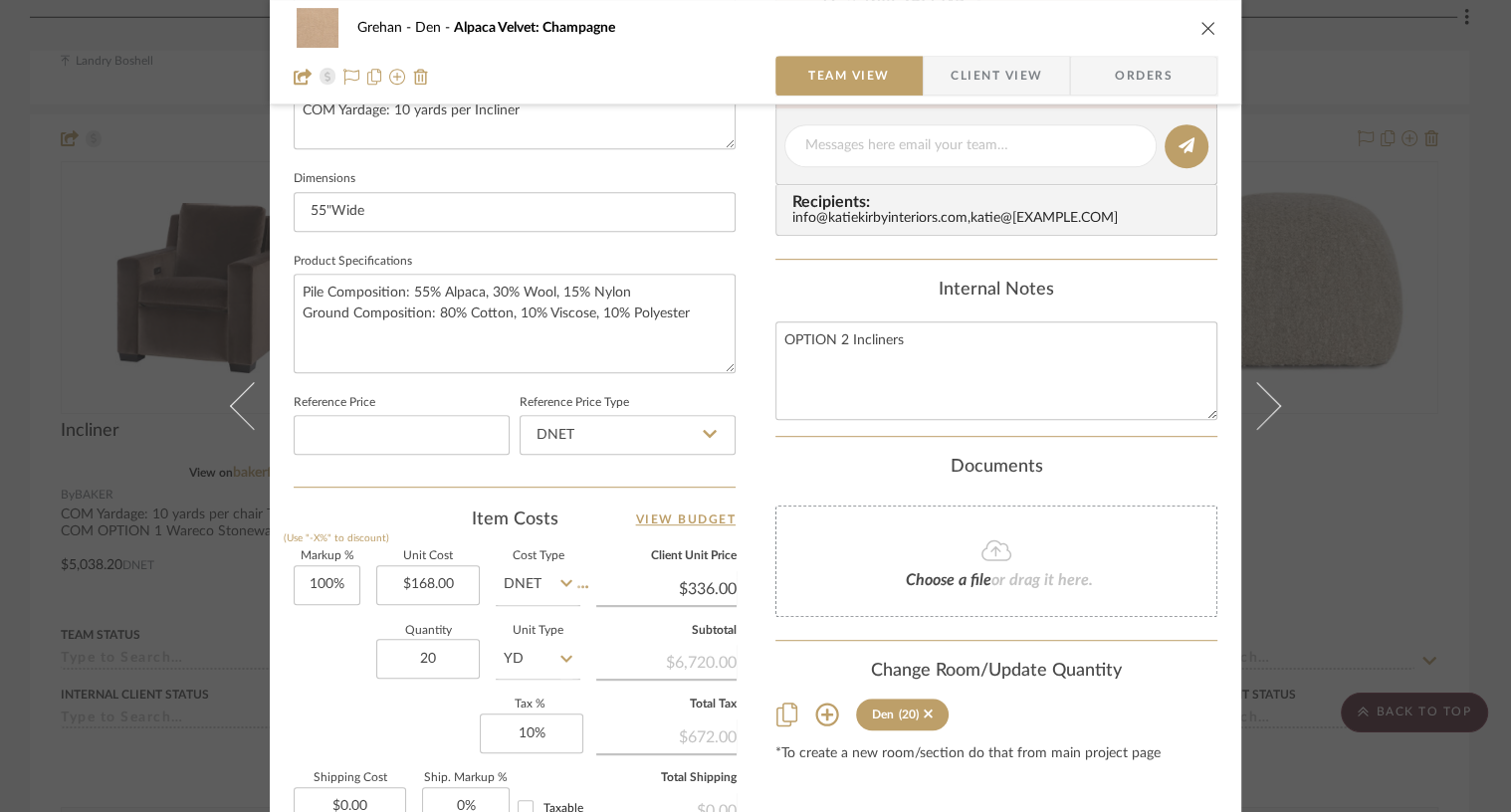 type 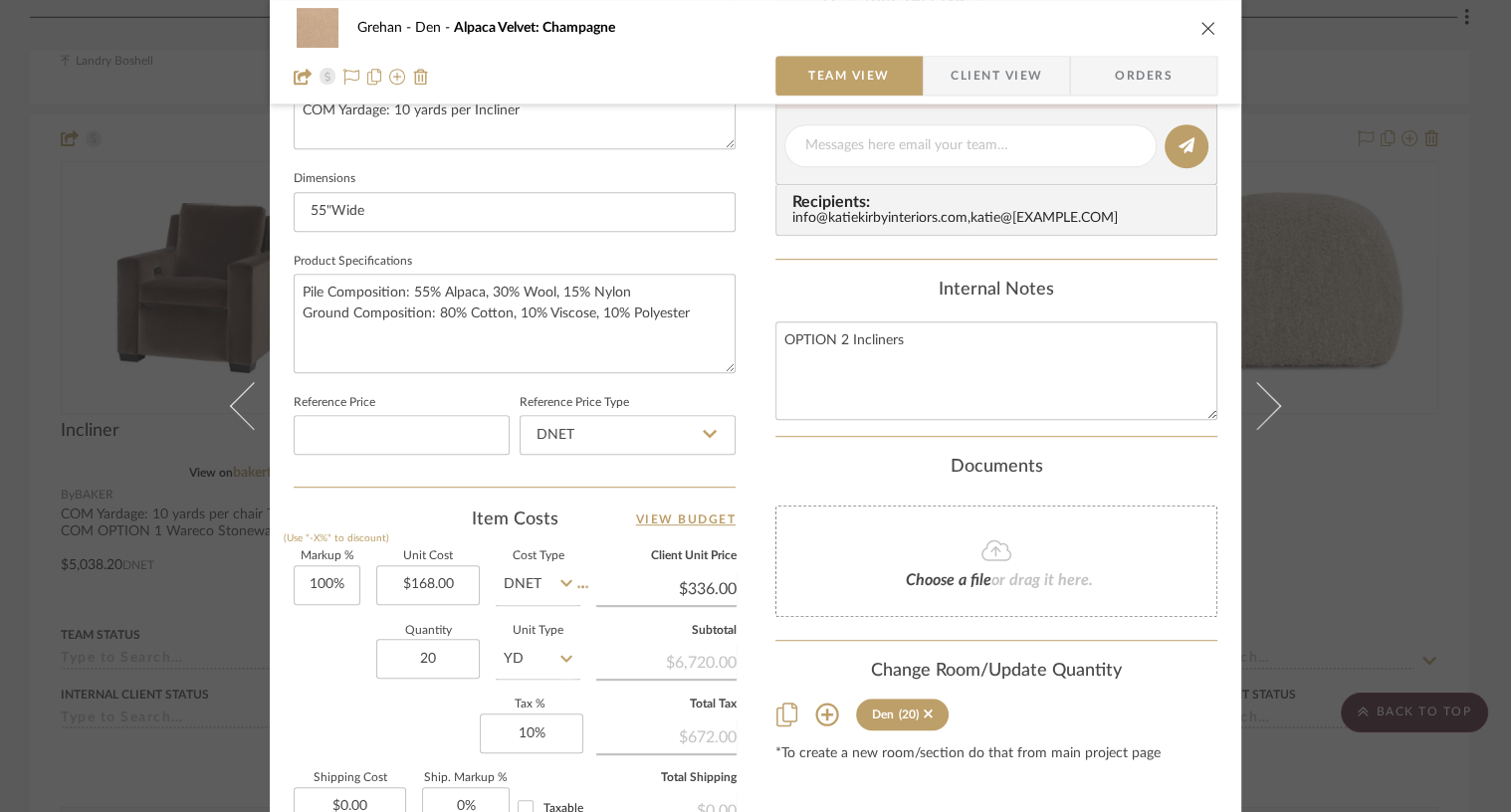 type 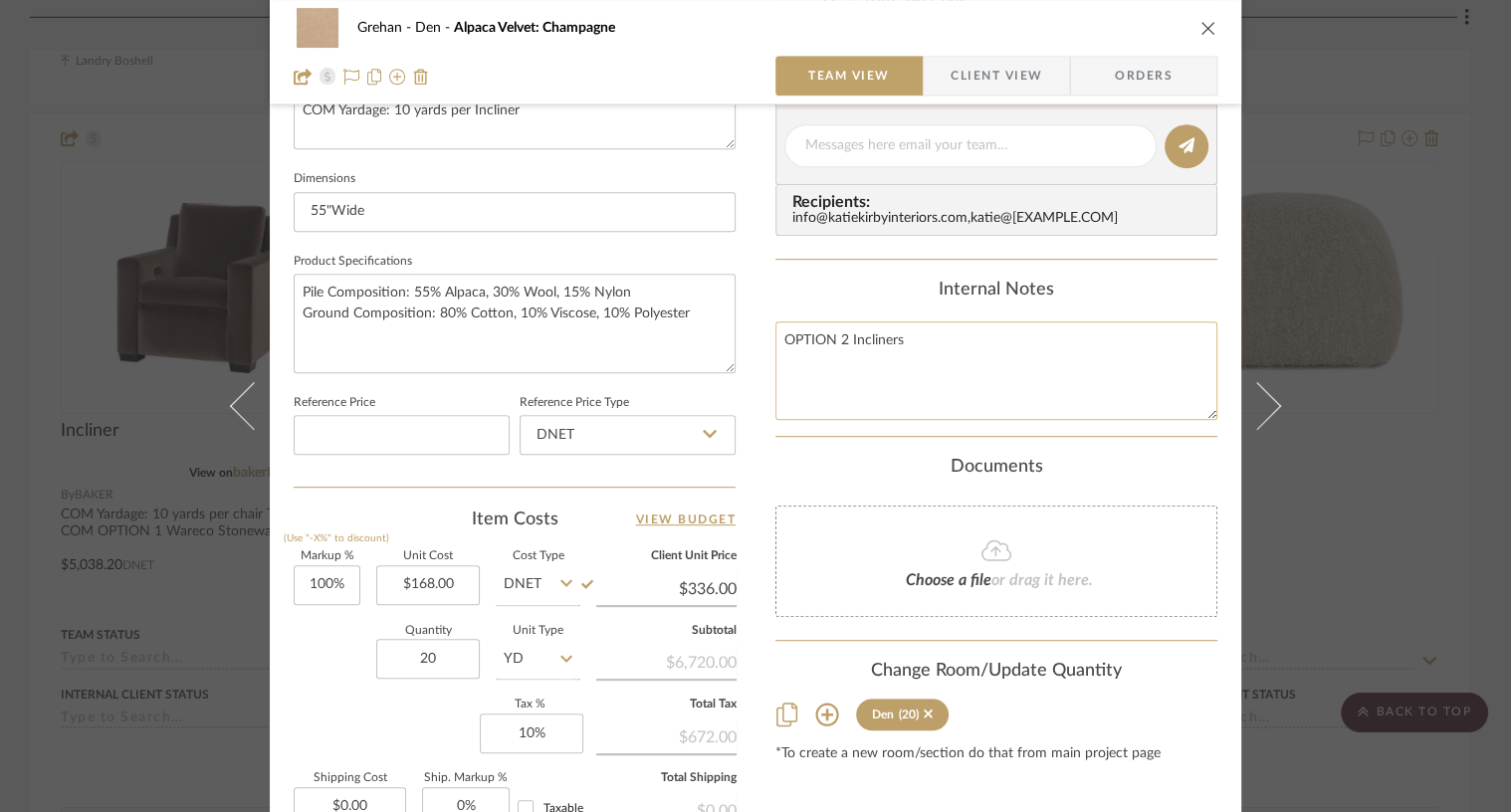 scroll, scrollTop: 0, scrollLeft: 0, axis: both 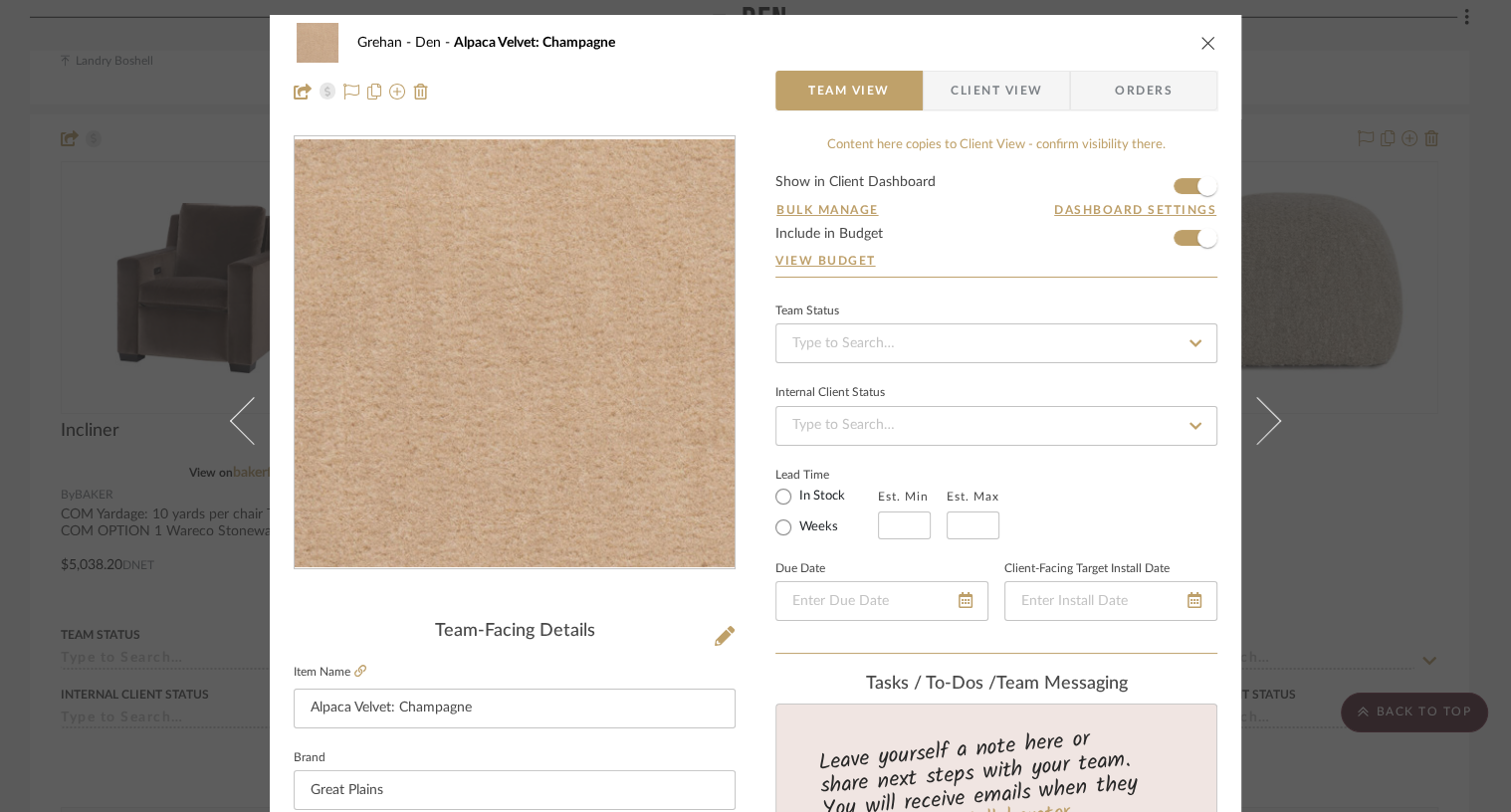 click at bounding box center (1208, 43) 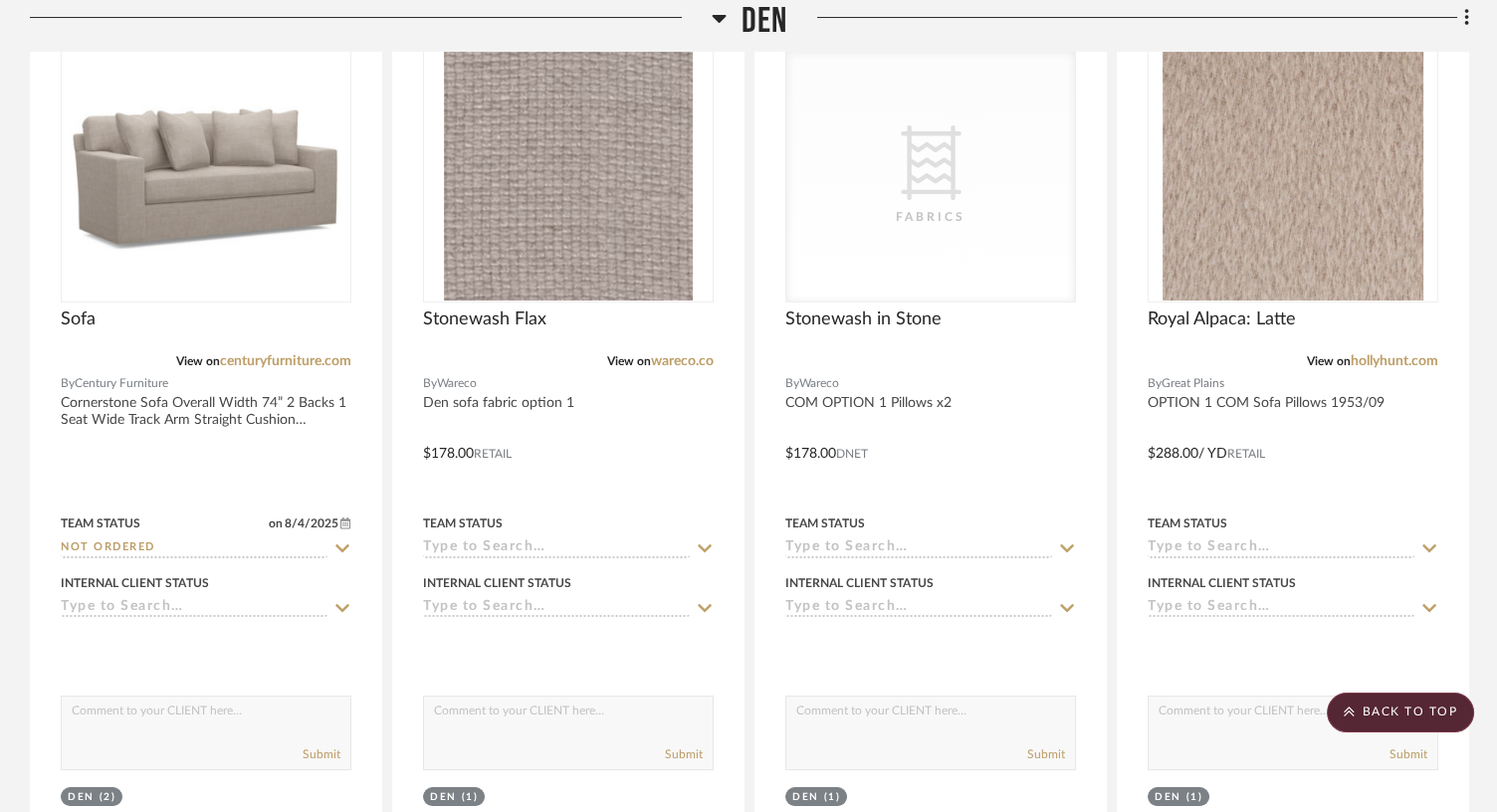 scroll, scrollTop: 0, scrollLeft: 0, axis: both 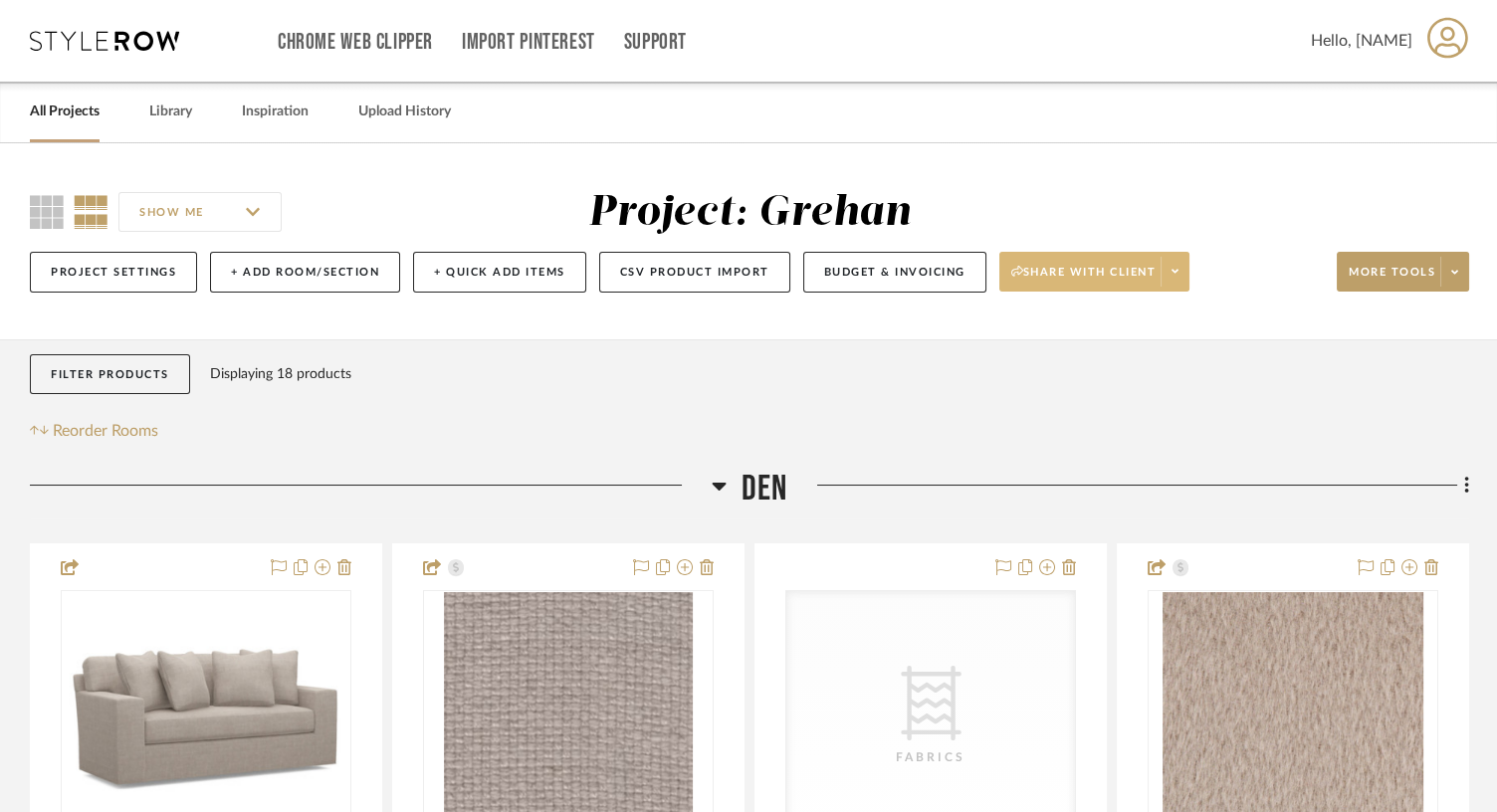 click 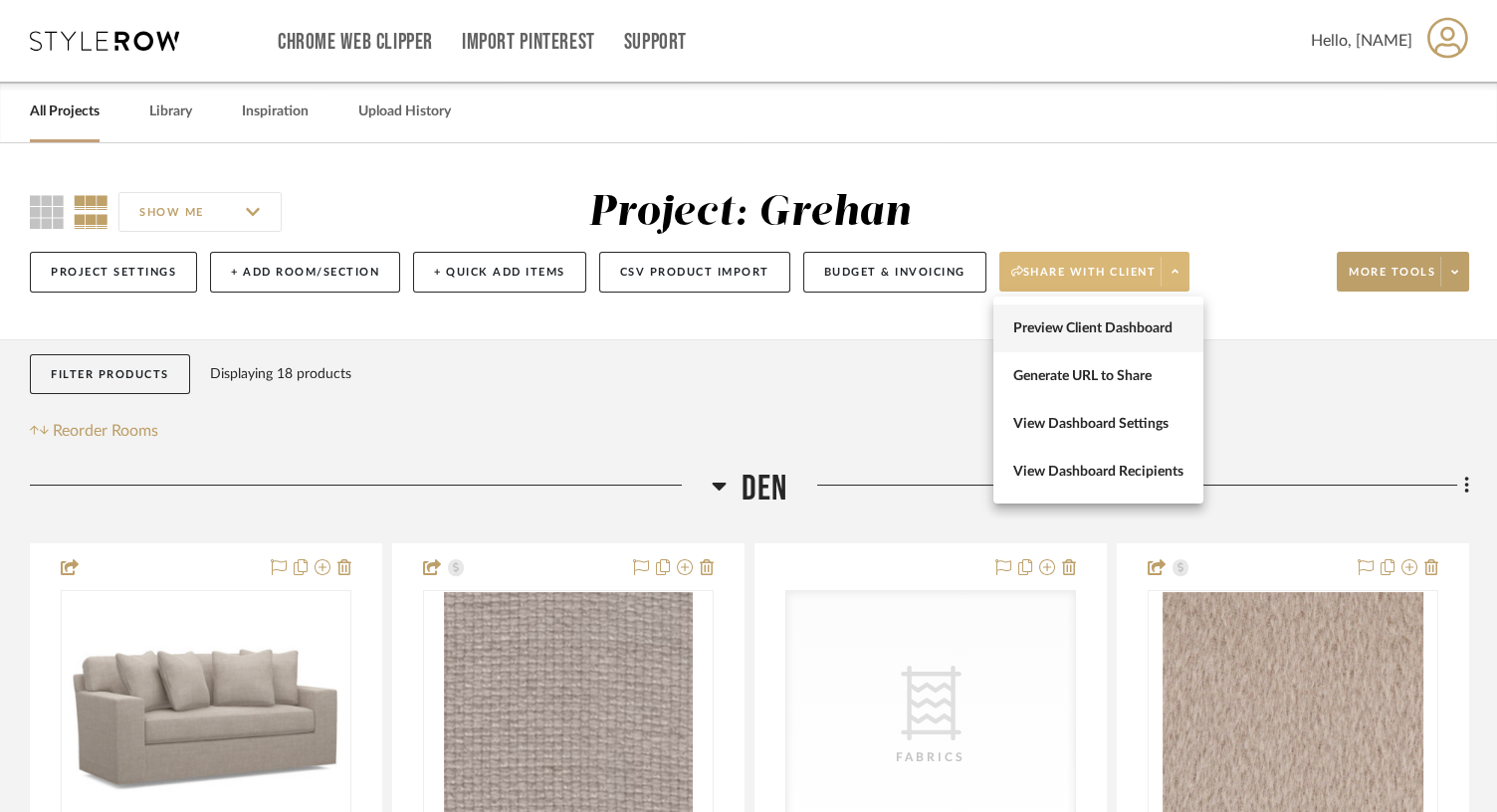 click on "Preview Client Dashboard" at bounding box center [1098, 328] 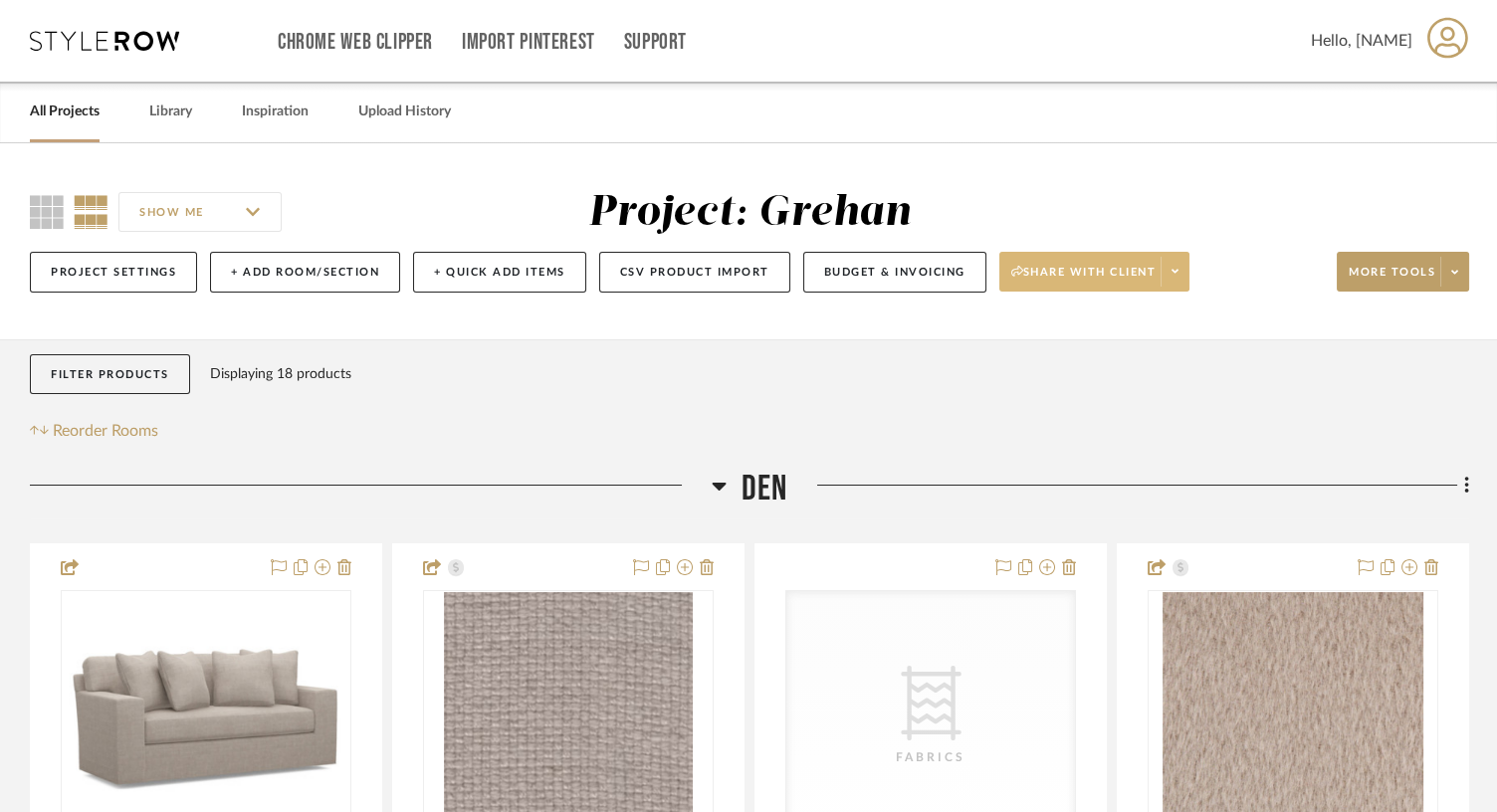 scroll, scrollTop: 343, scrollLeft: 0, axis: vertical 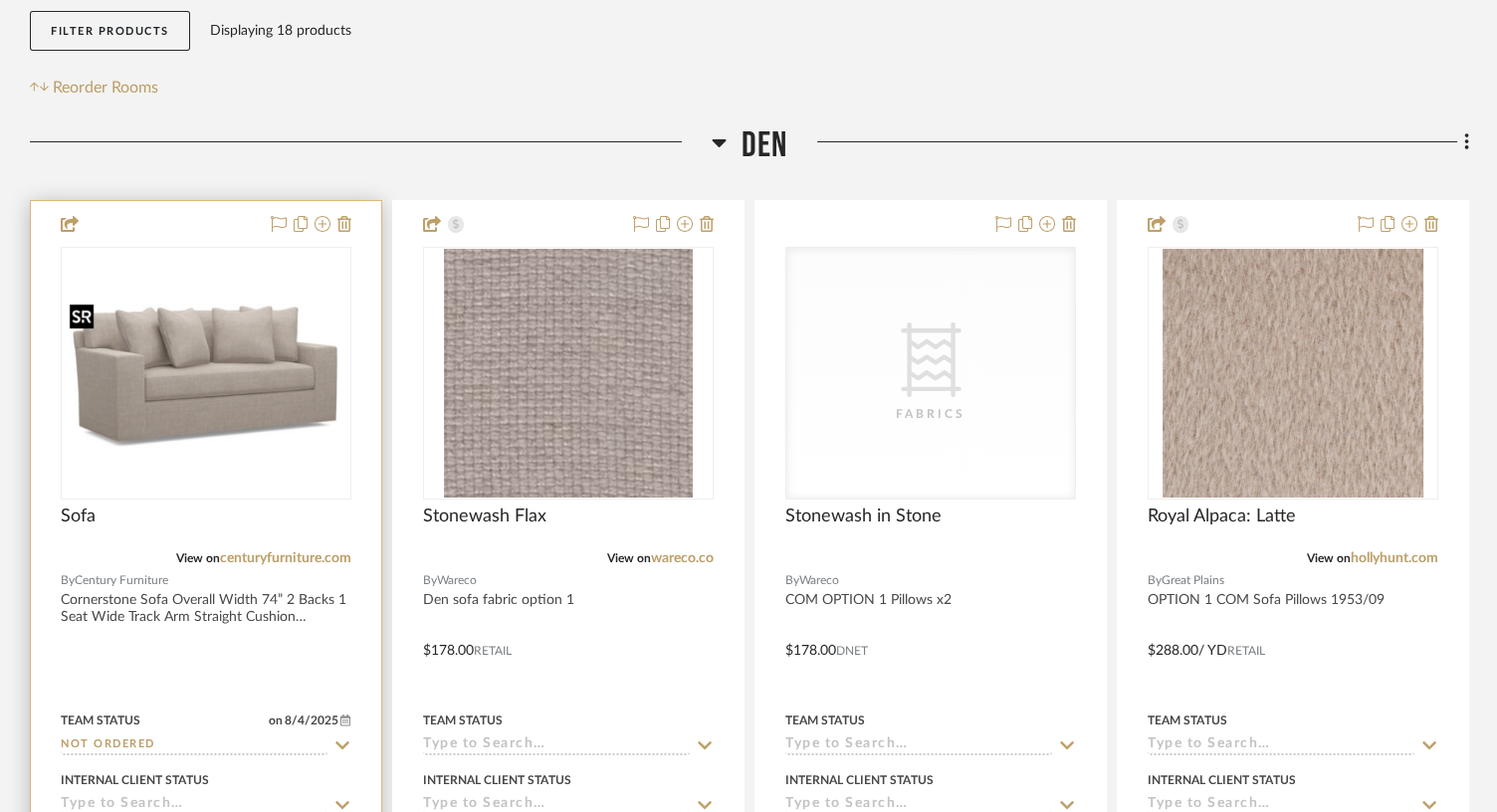 click at bounding box center (206, 373) 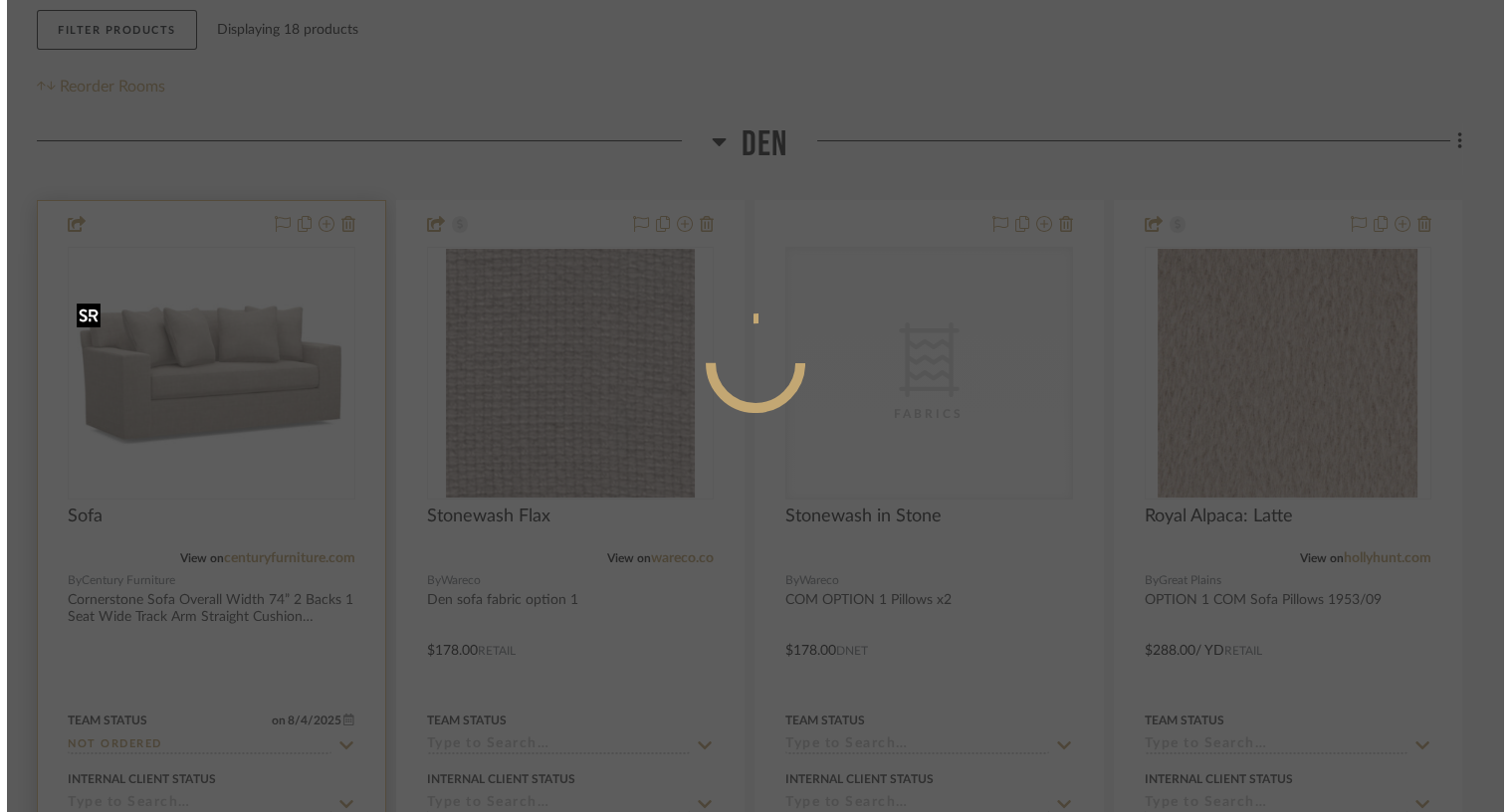 scroll, scrollTop: 0, scrollLeft: 0, axis: both 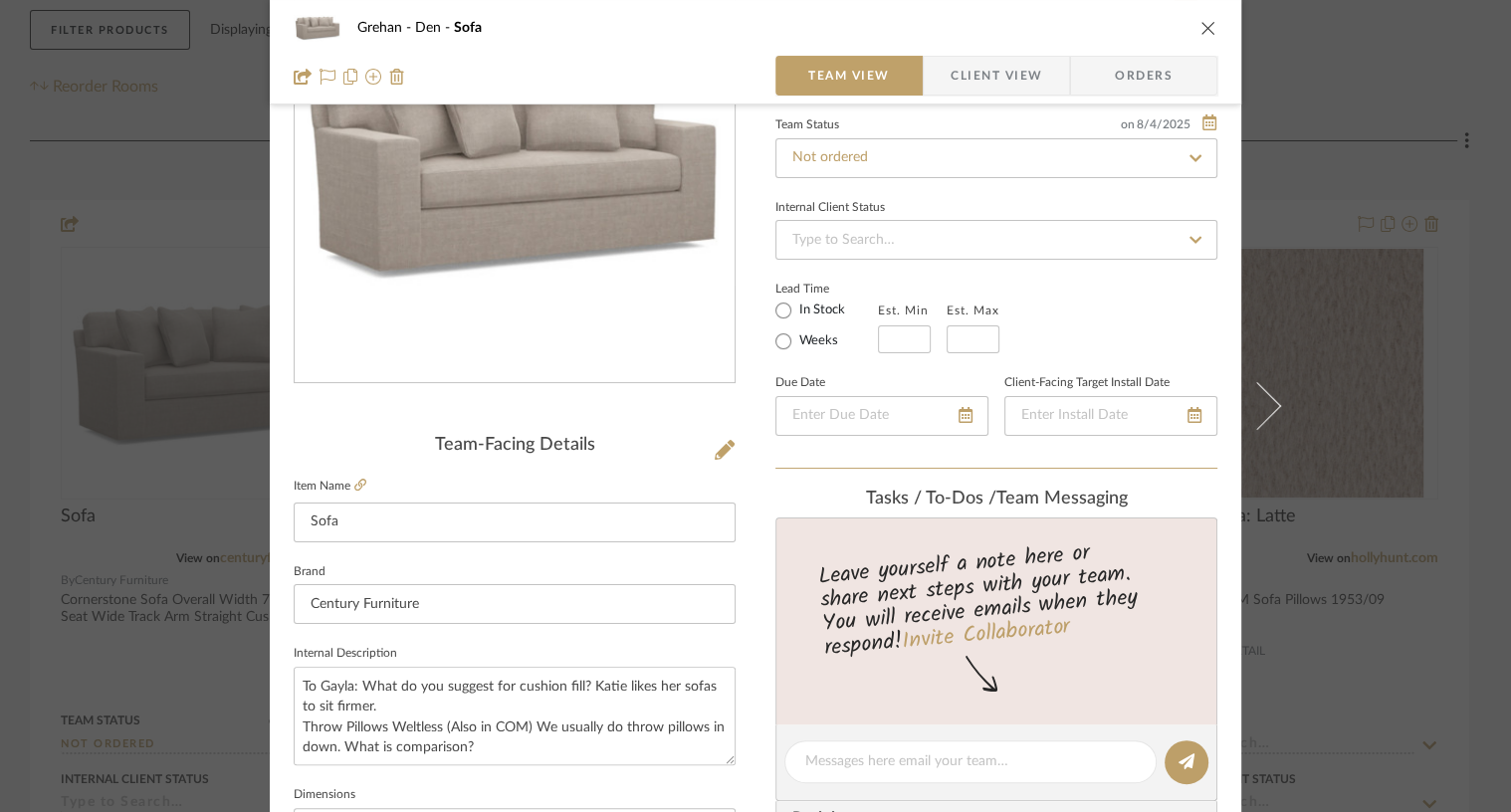 click at bounding box center (1208, 28) 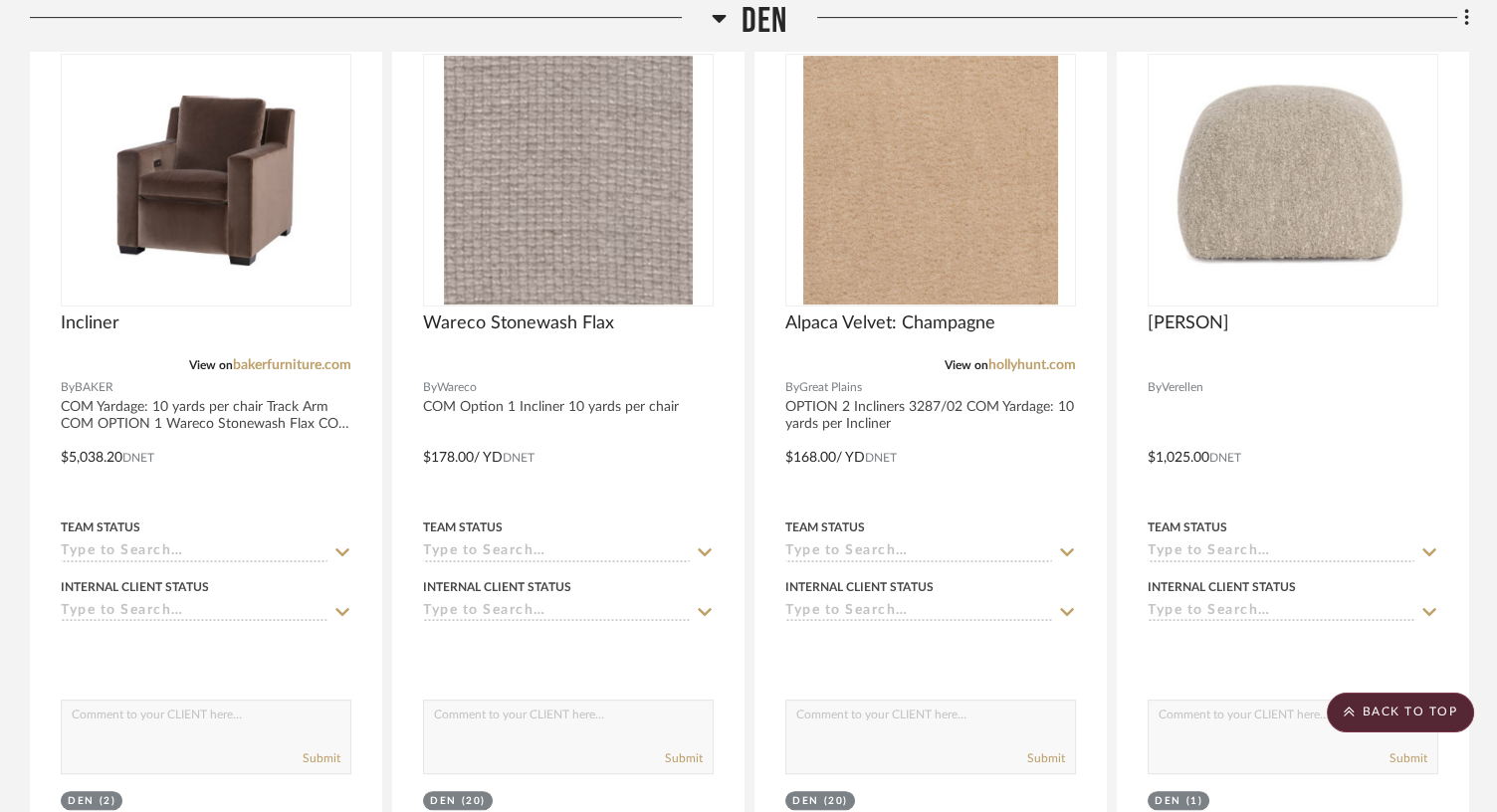 scroll, scrollTop: 1423, scrollLeft: 0, axis: vertical 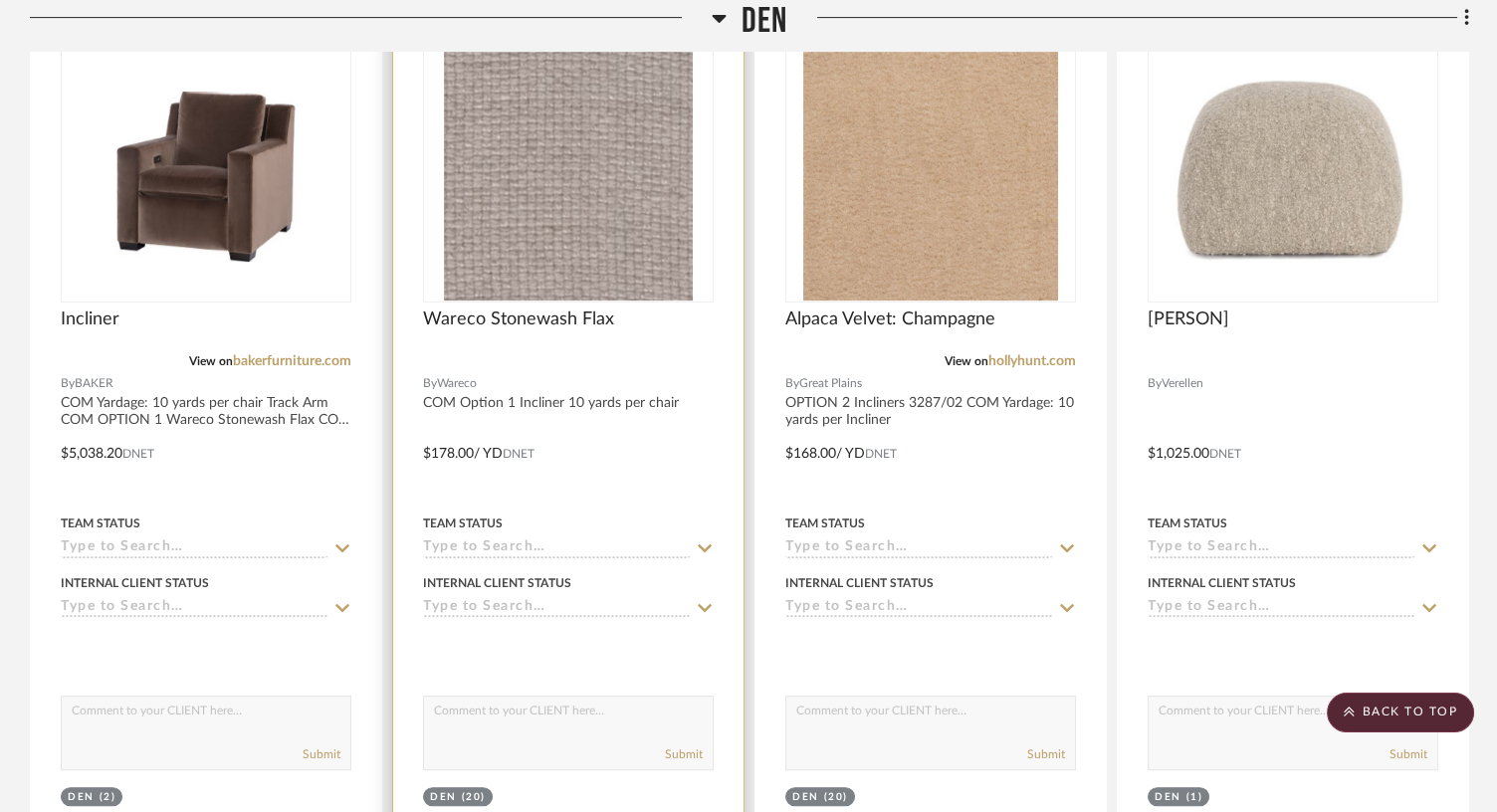 click at bounding box center [568, 439] 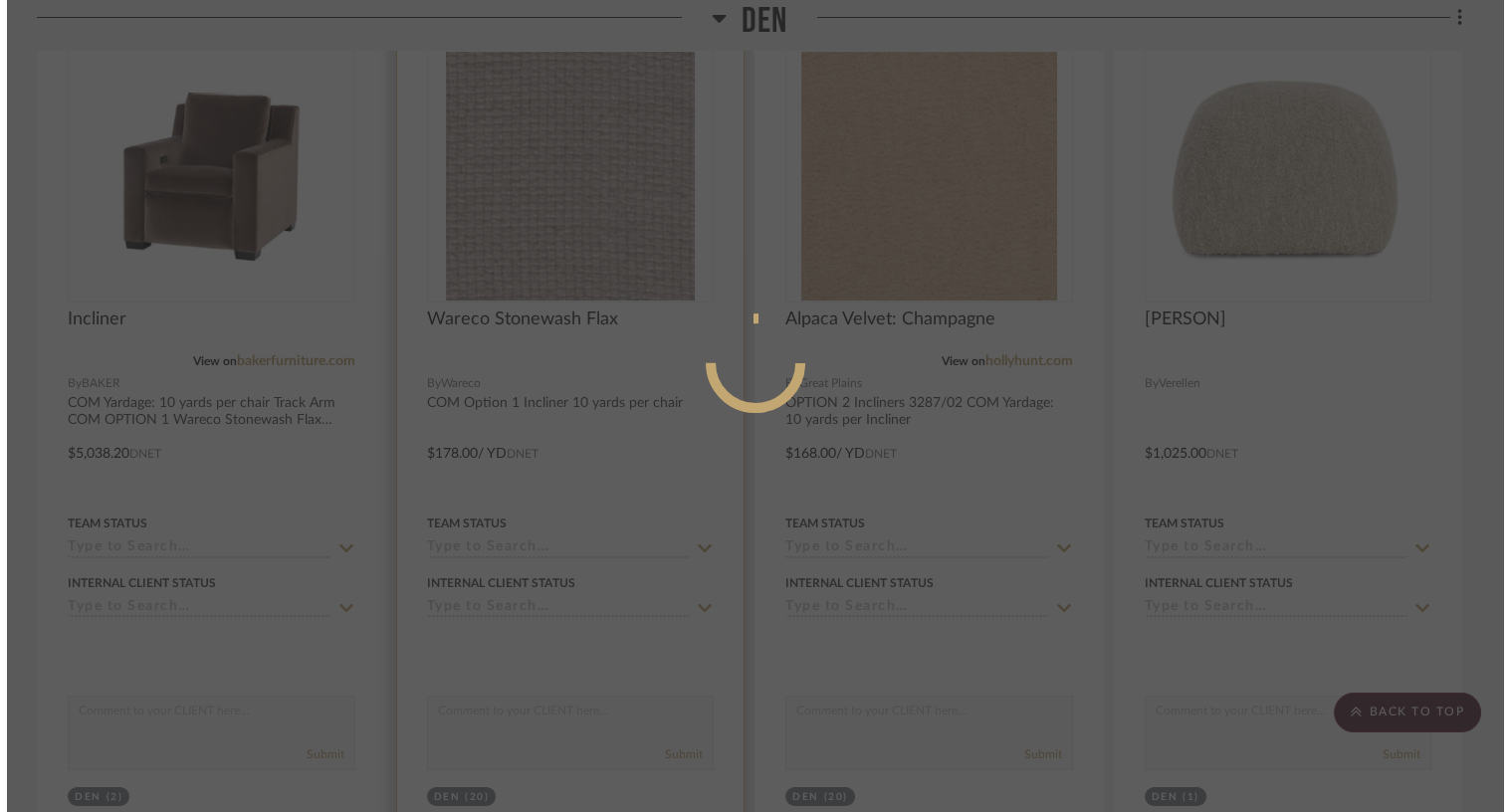 scroll, scrollTop: 0, scrollLeft: 0, axis: both 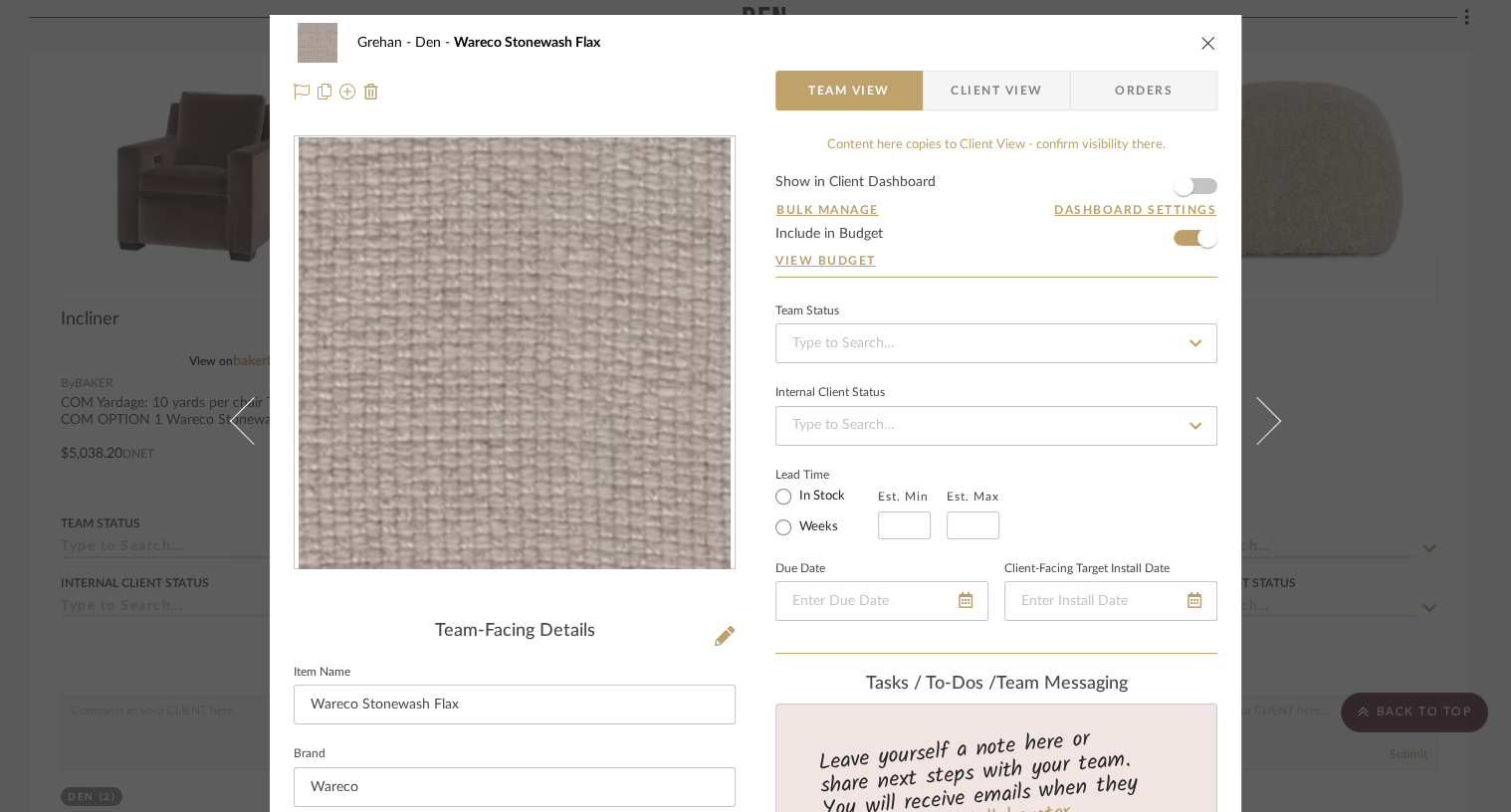 click at bounding box center [1208, 43] 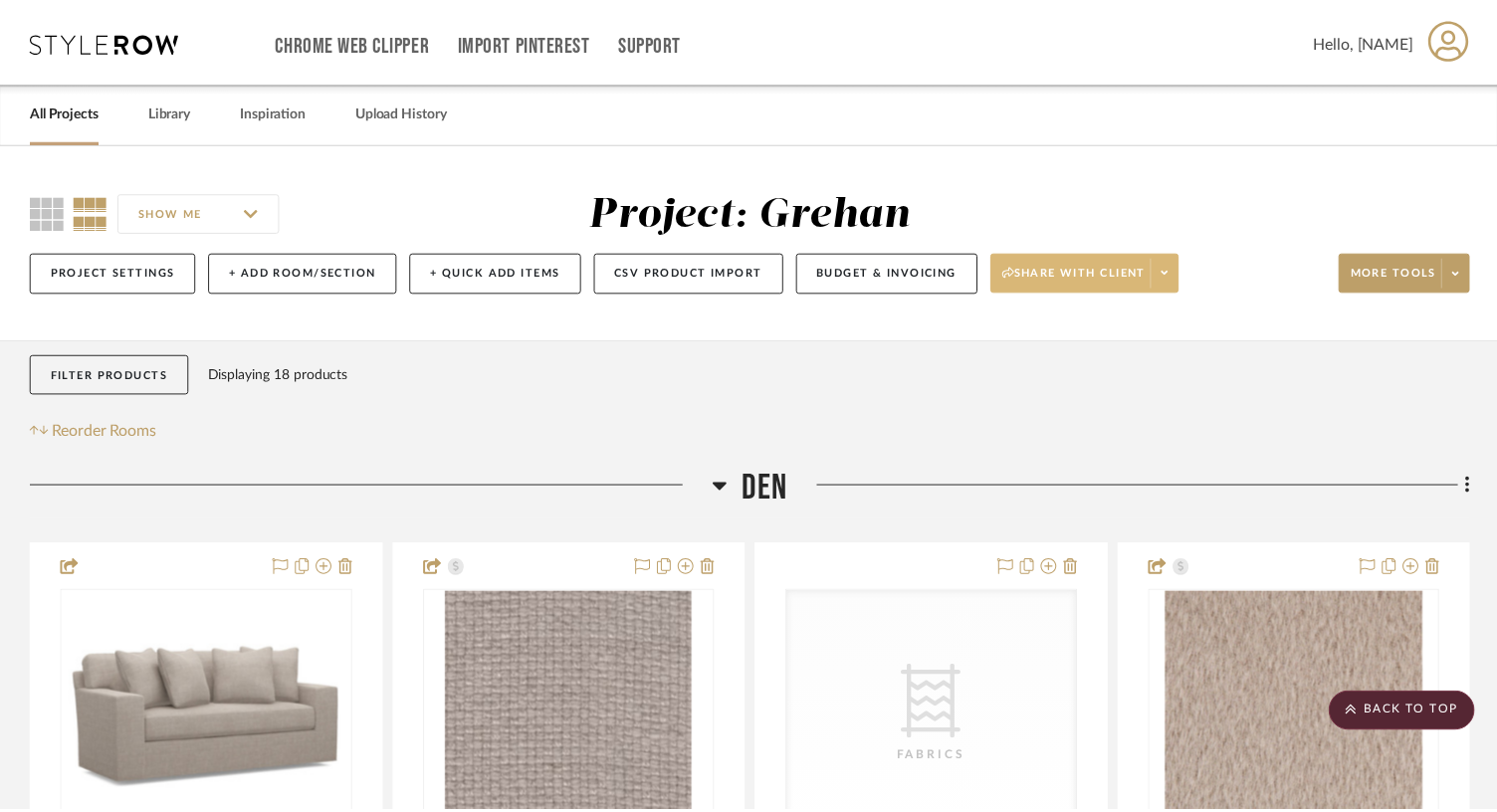 scroll, scrollTop: 1423, scrollLeft: 0, axis: vertical 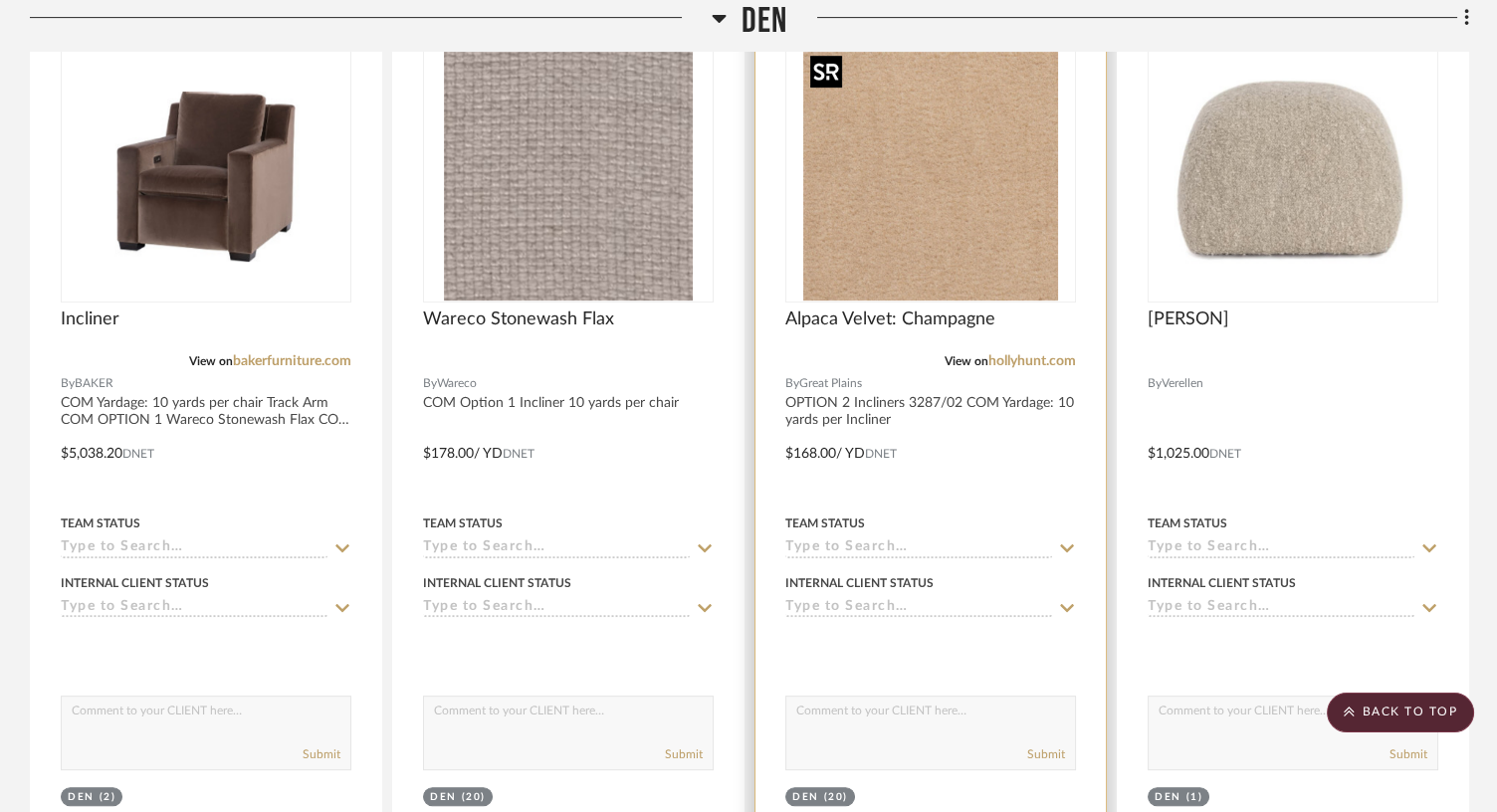 click at bounding box center [931, 176] 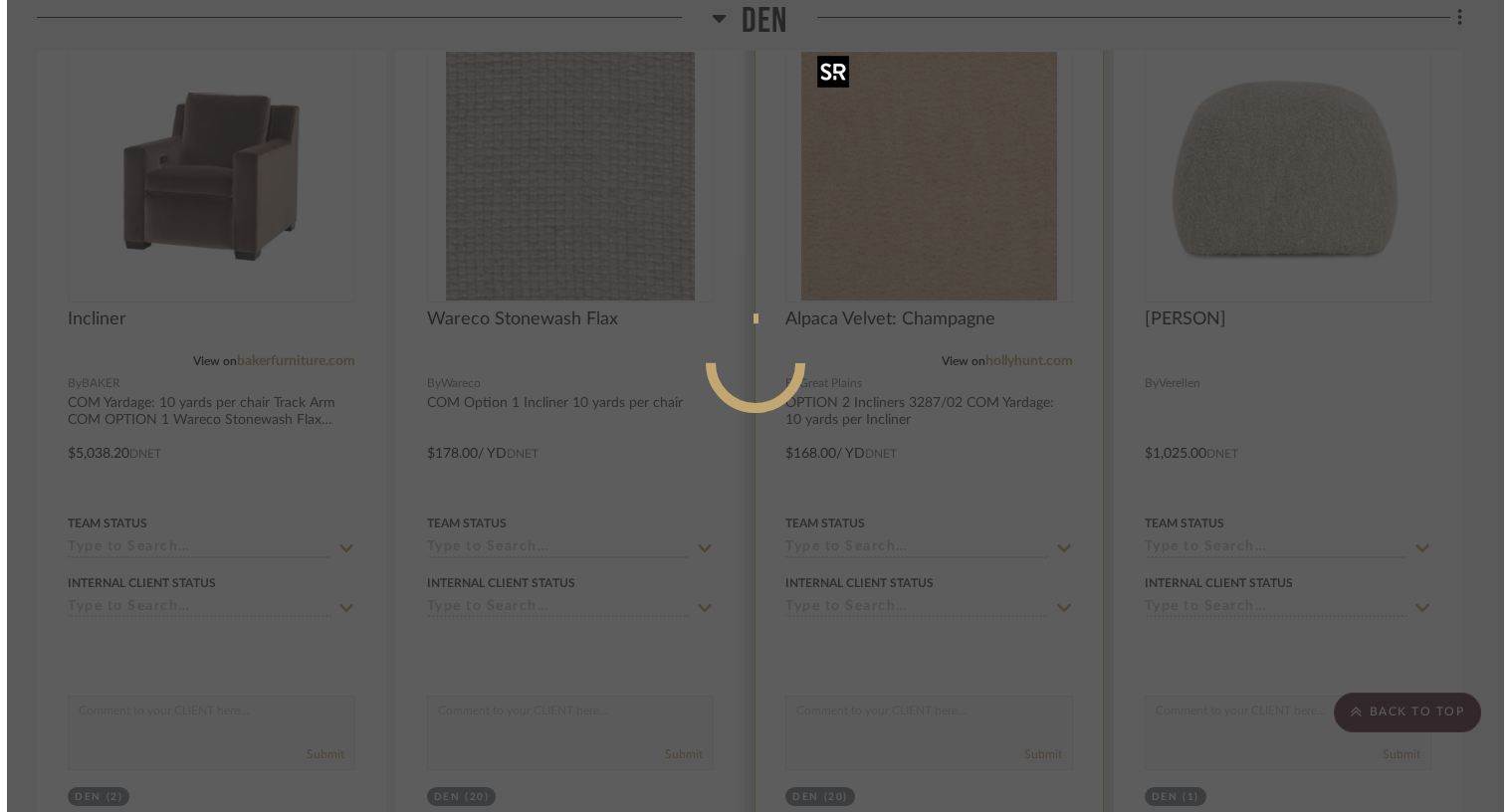 scroll, scrollTop: 0, scrollLeft: 0, axis: both 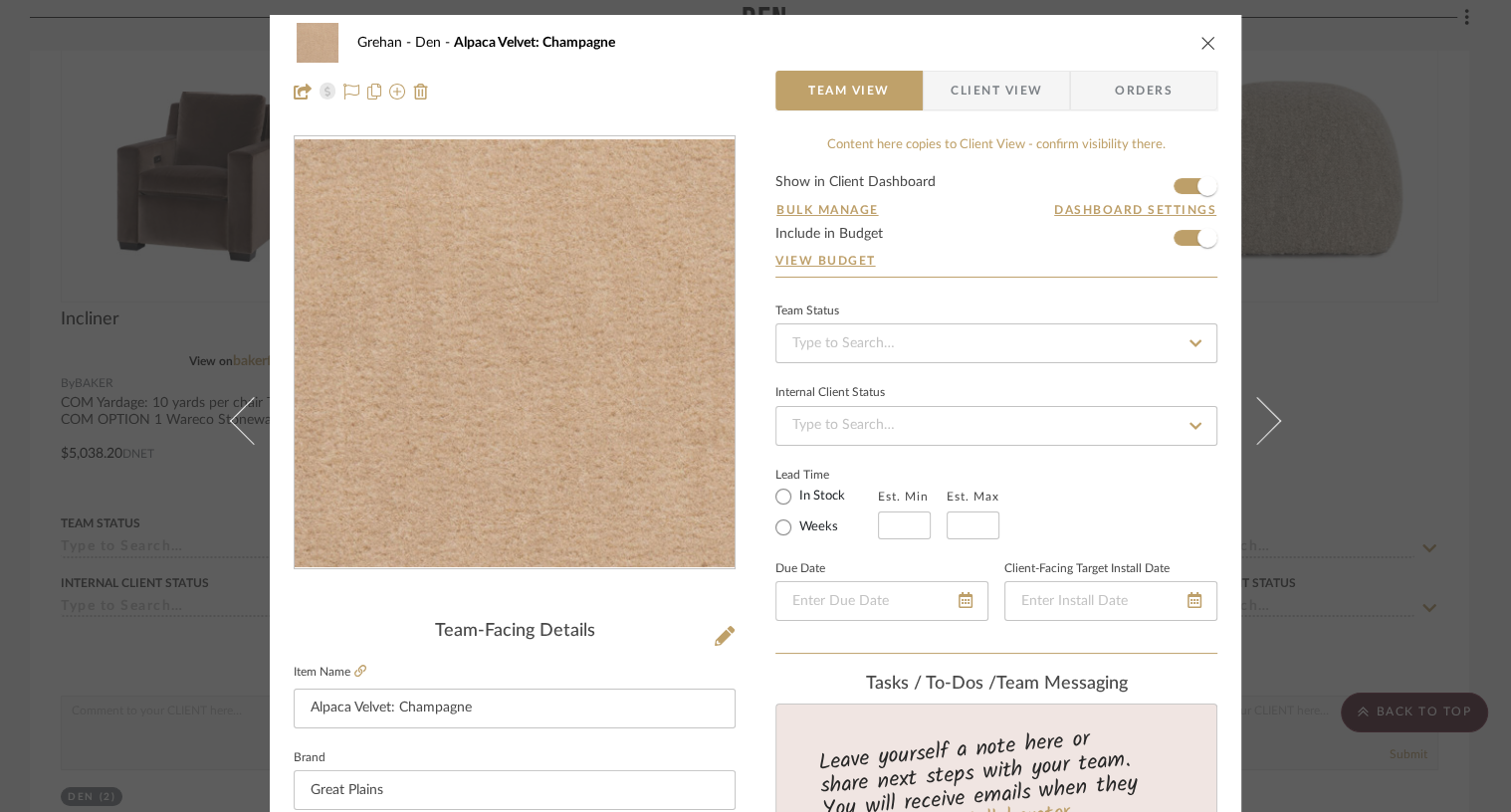 click at bounding box center (1208, 43) 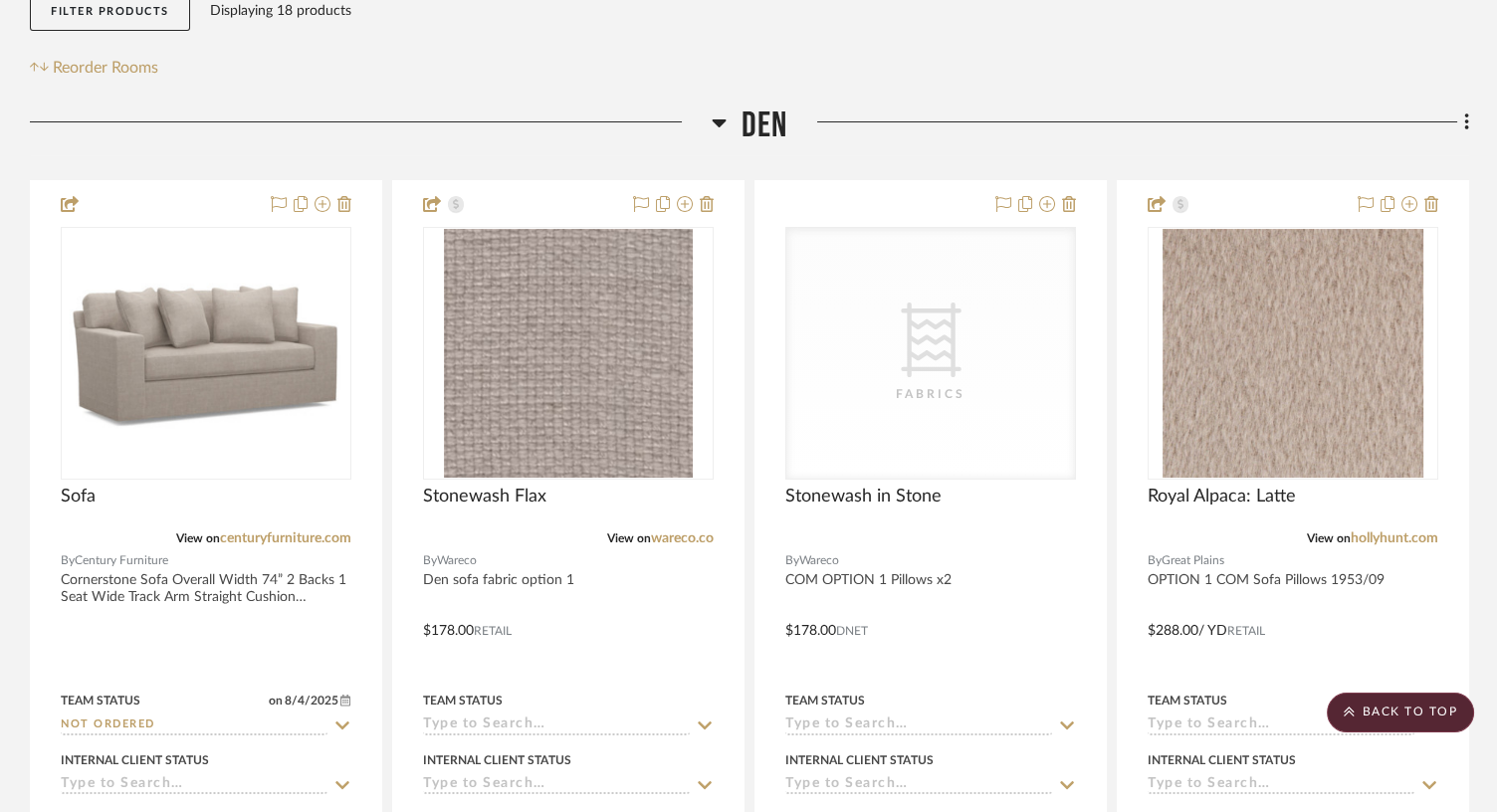 scroll, scrollTop: 0, scrollLeft: 0, axis: both 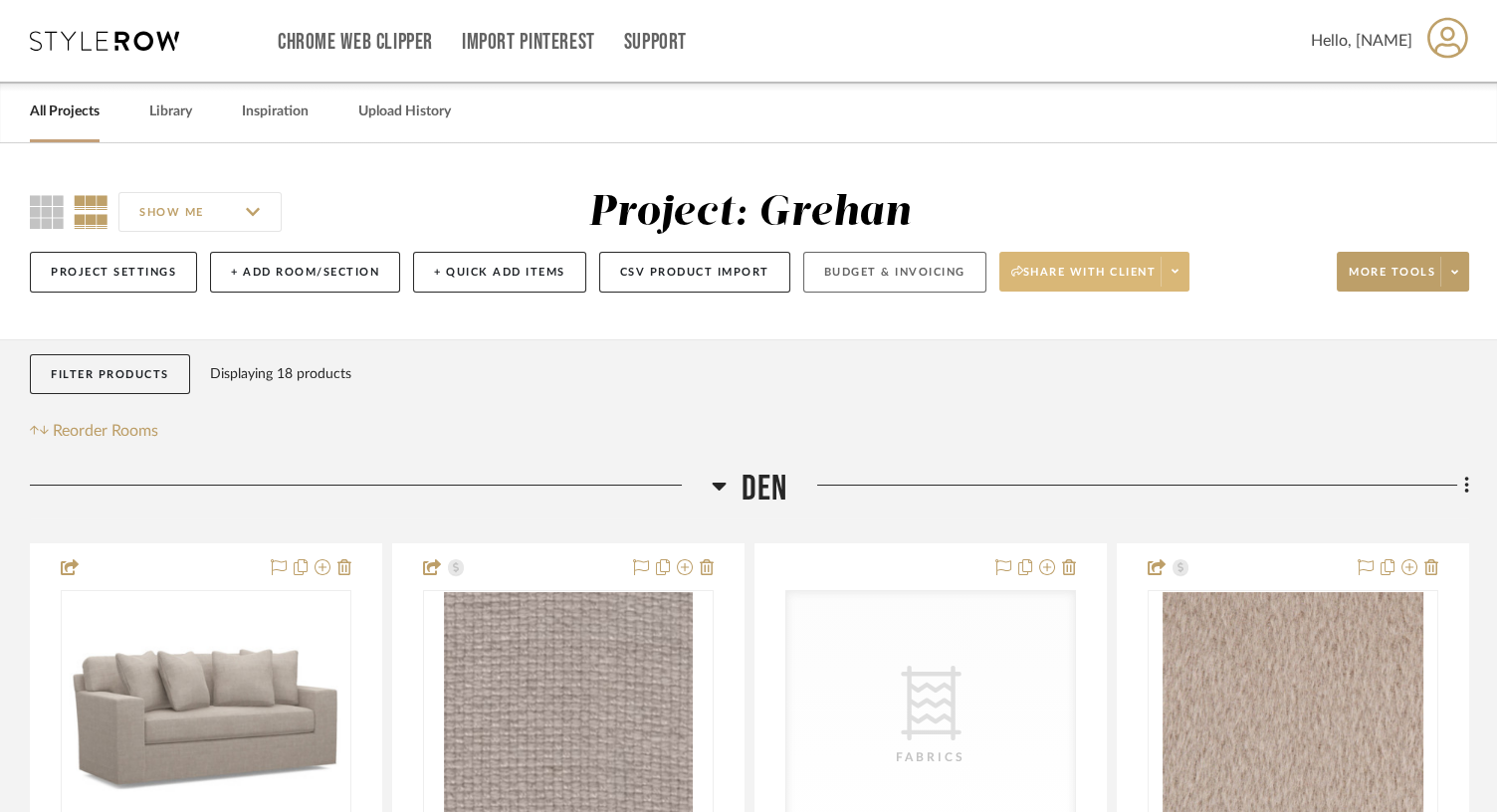 click on "Budget & Invoicing" 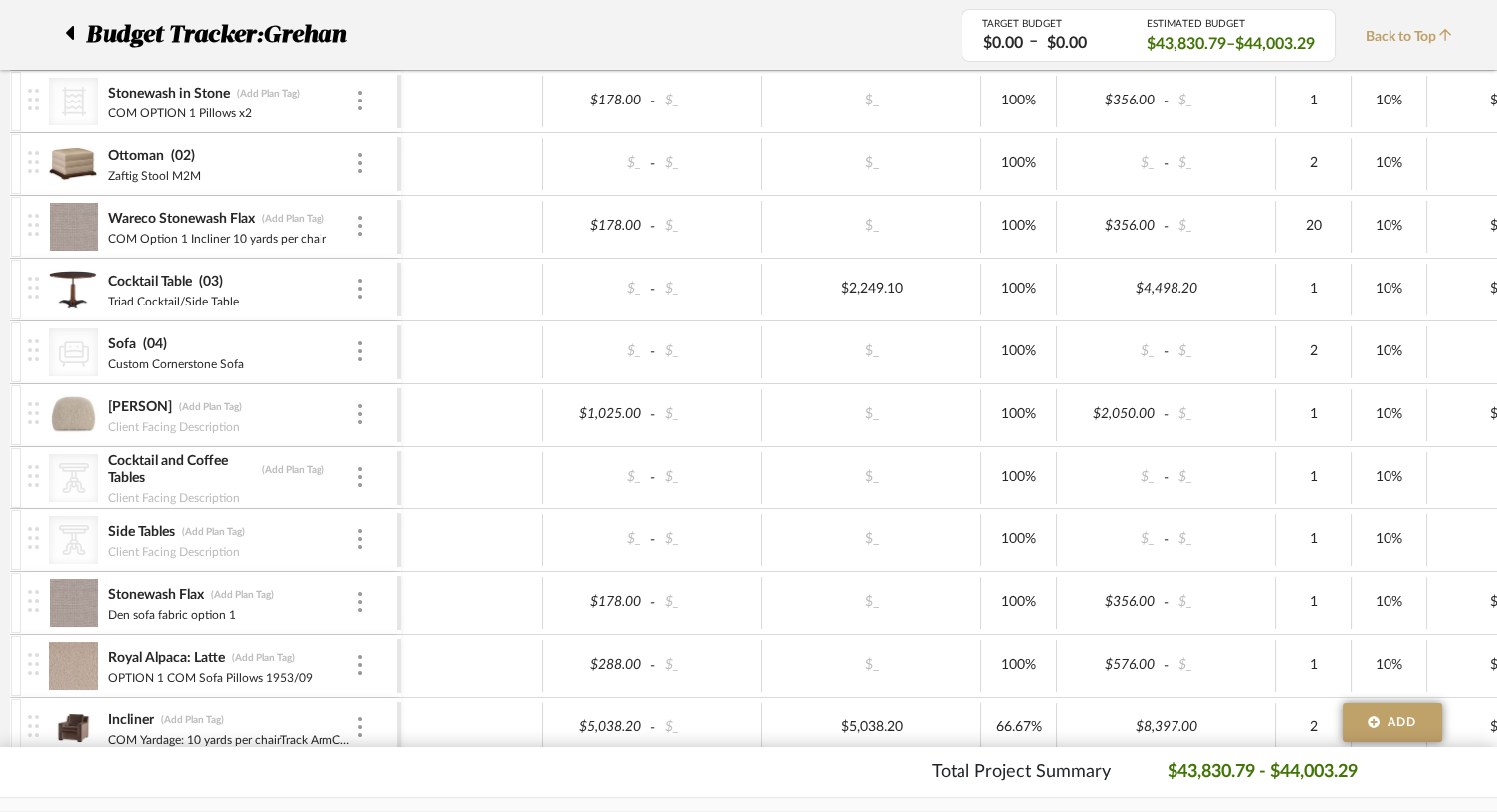 scroll, scrollTop: 598, scrollLeft: 0, axis: vertical 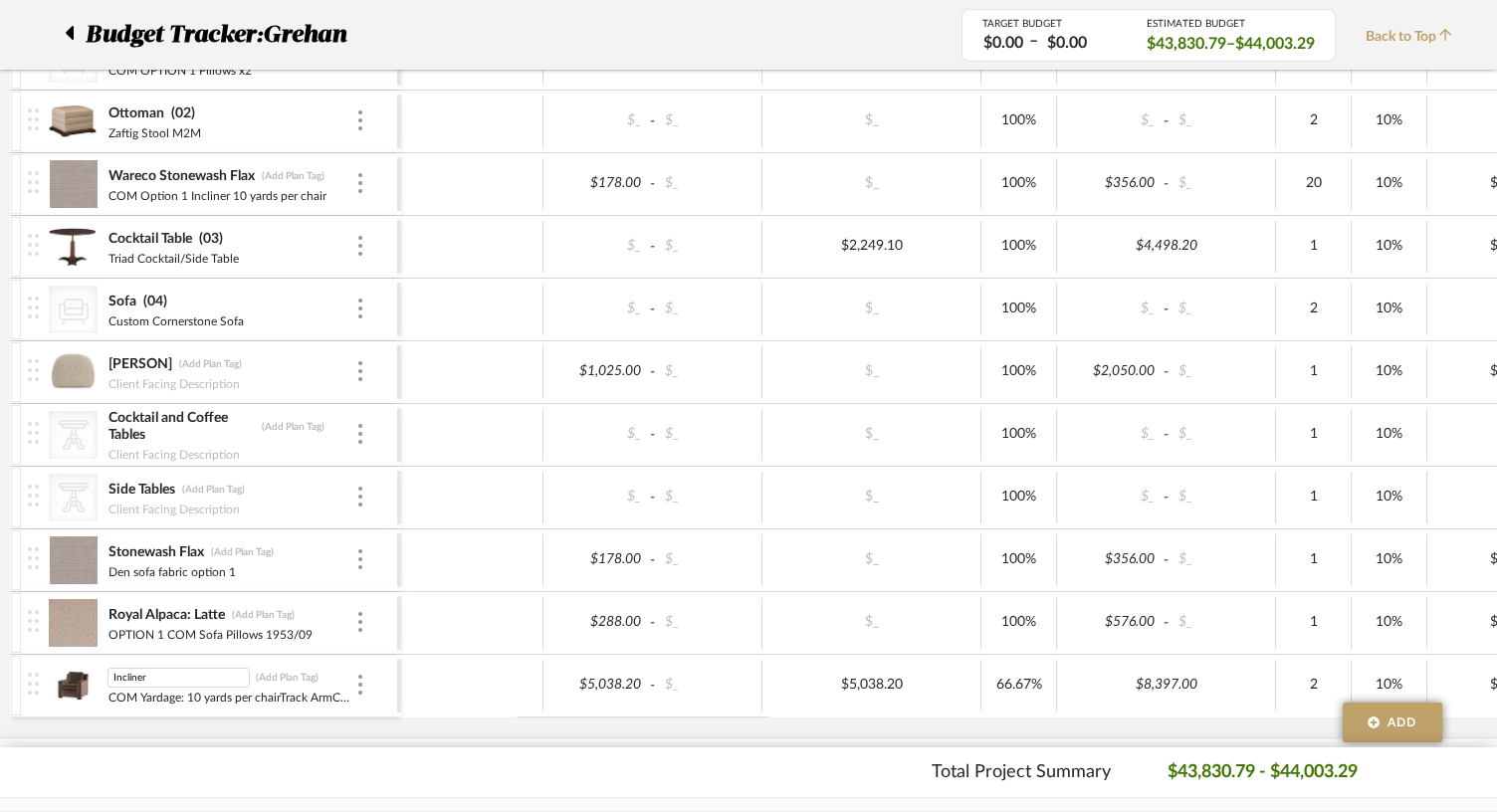 click on "Incliner Incliner  (Add Plan Tag)   COM Yardage: 10 yards per chairTrack ArmCOM OPTION 1 Wareco Stonewash FlaxCOM OPTION 2 Great Plains Alpaca Velvet: Champagne 3287/02" at bounding box center [231, 686] 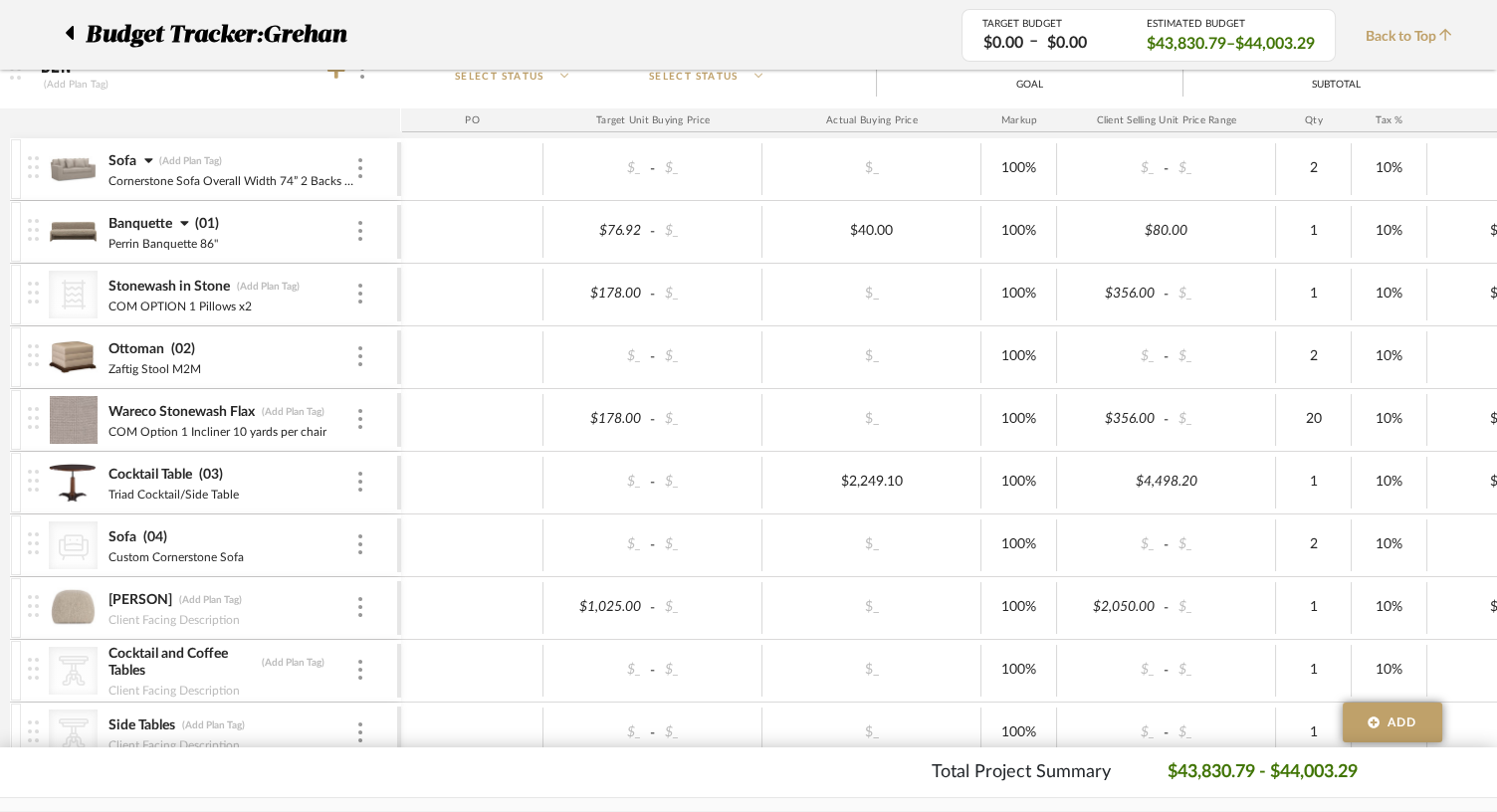 scroll, scrollTop: 355, scrollLeft: 0, axis: vertical 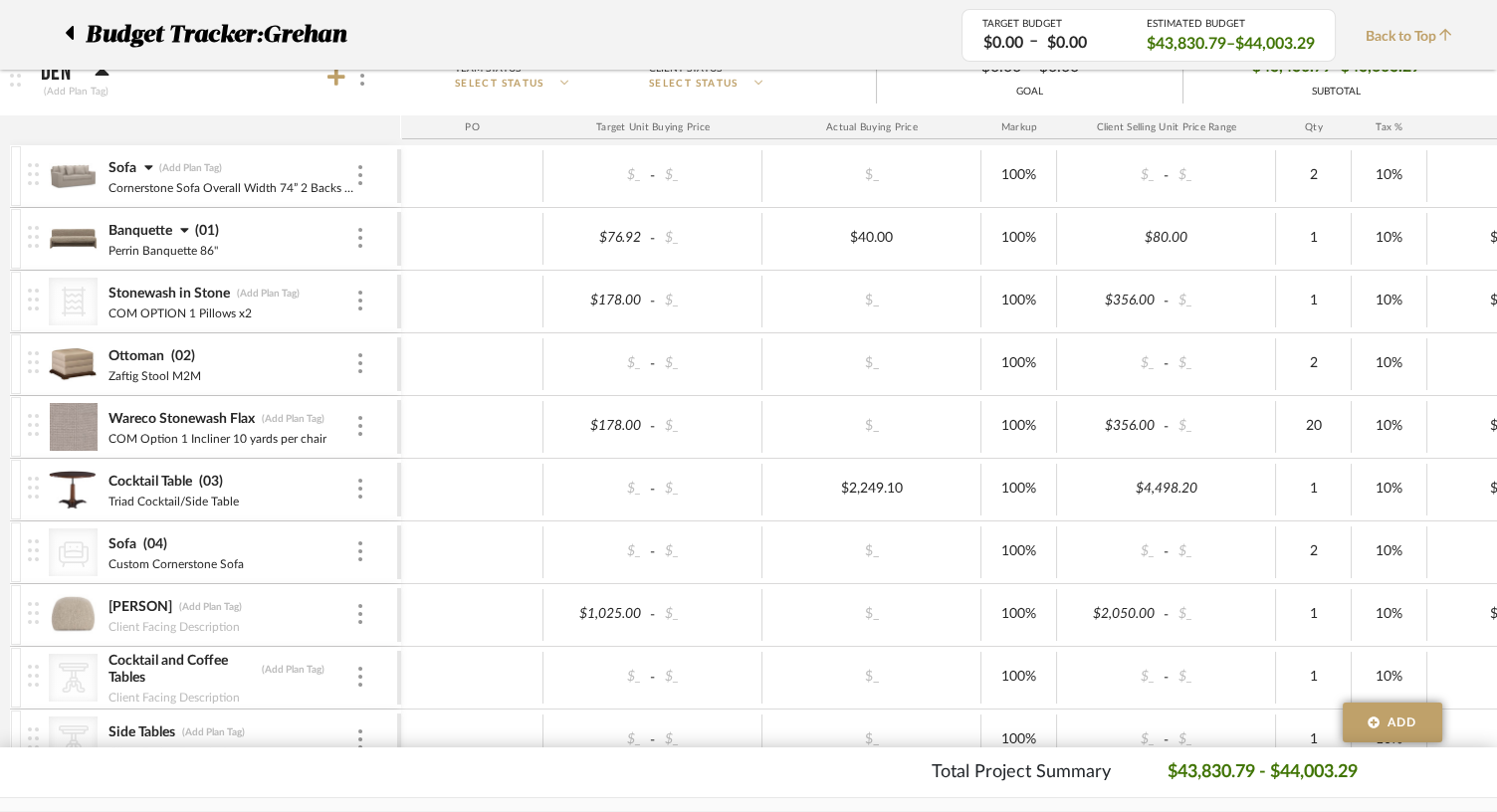 click on "Sofa    (Add Plan Tag)" at bounding box center (231, 168) 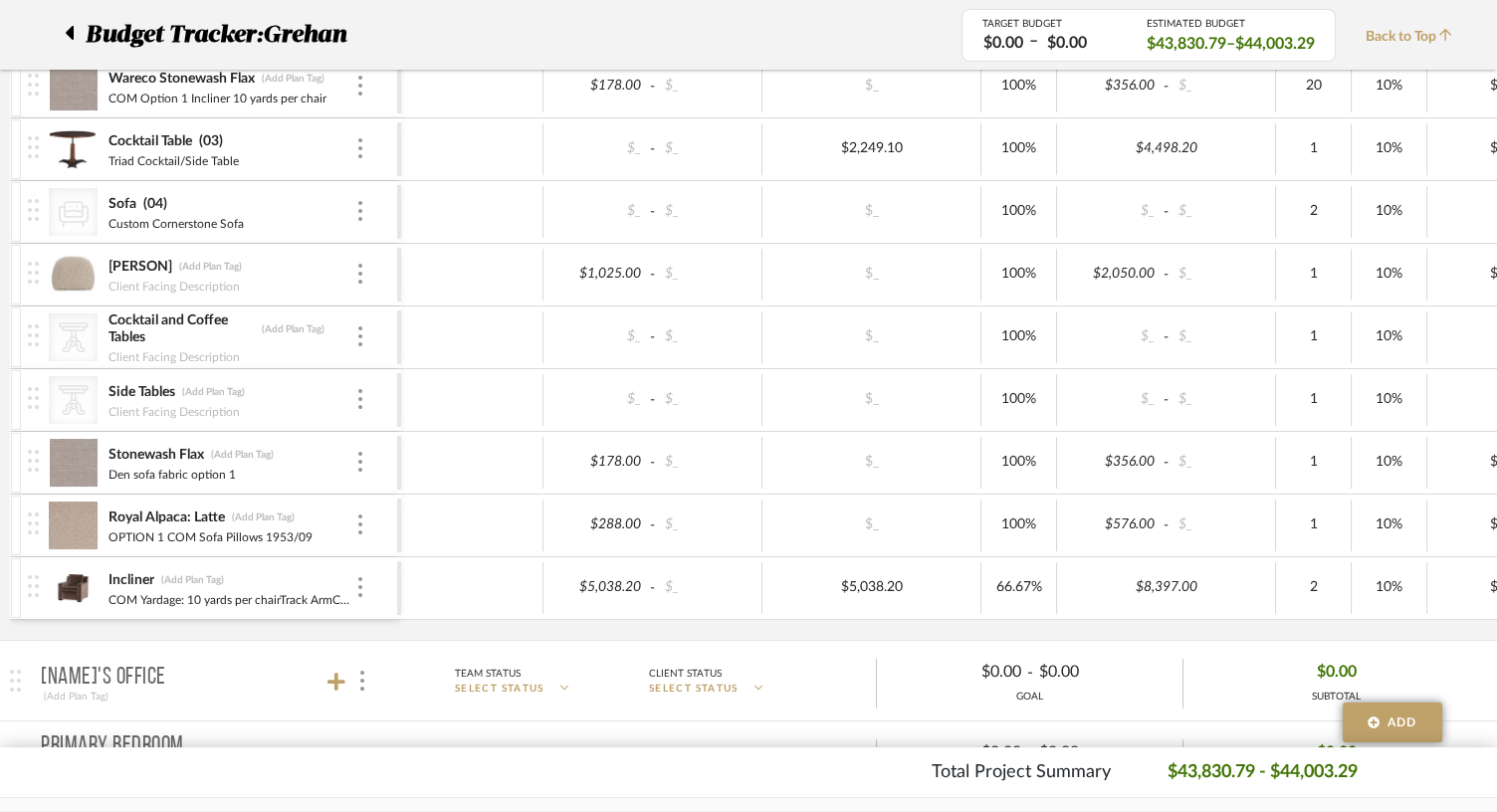 scroll, scrollTop: 824, scrollLeft: 0, axis: vertical 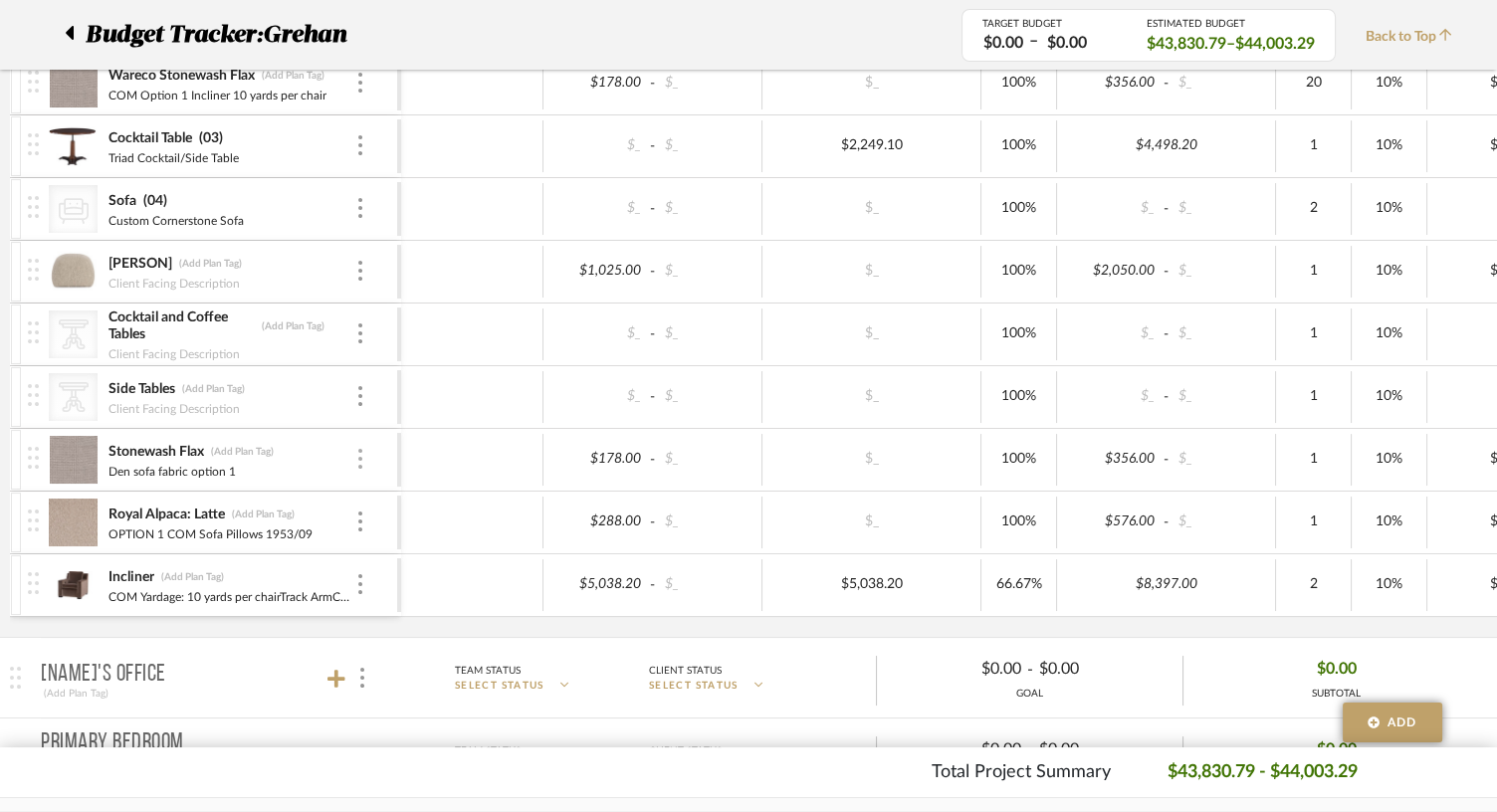 click at bounding box center (360, 459) 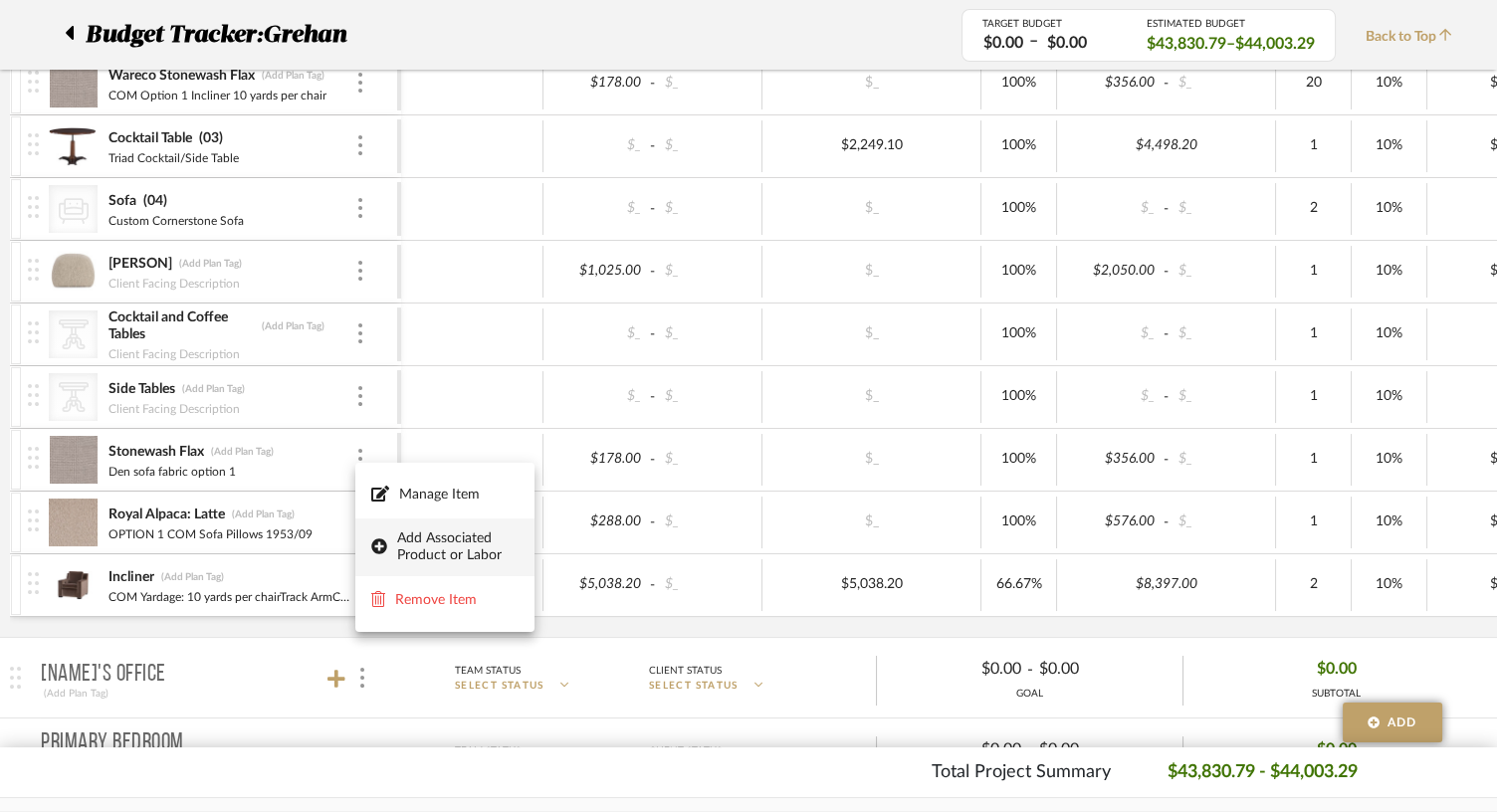 click on "Add Associated Product or Labor" at bounding box center [458, 547] 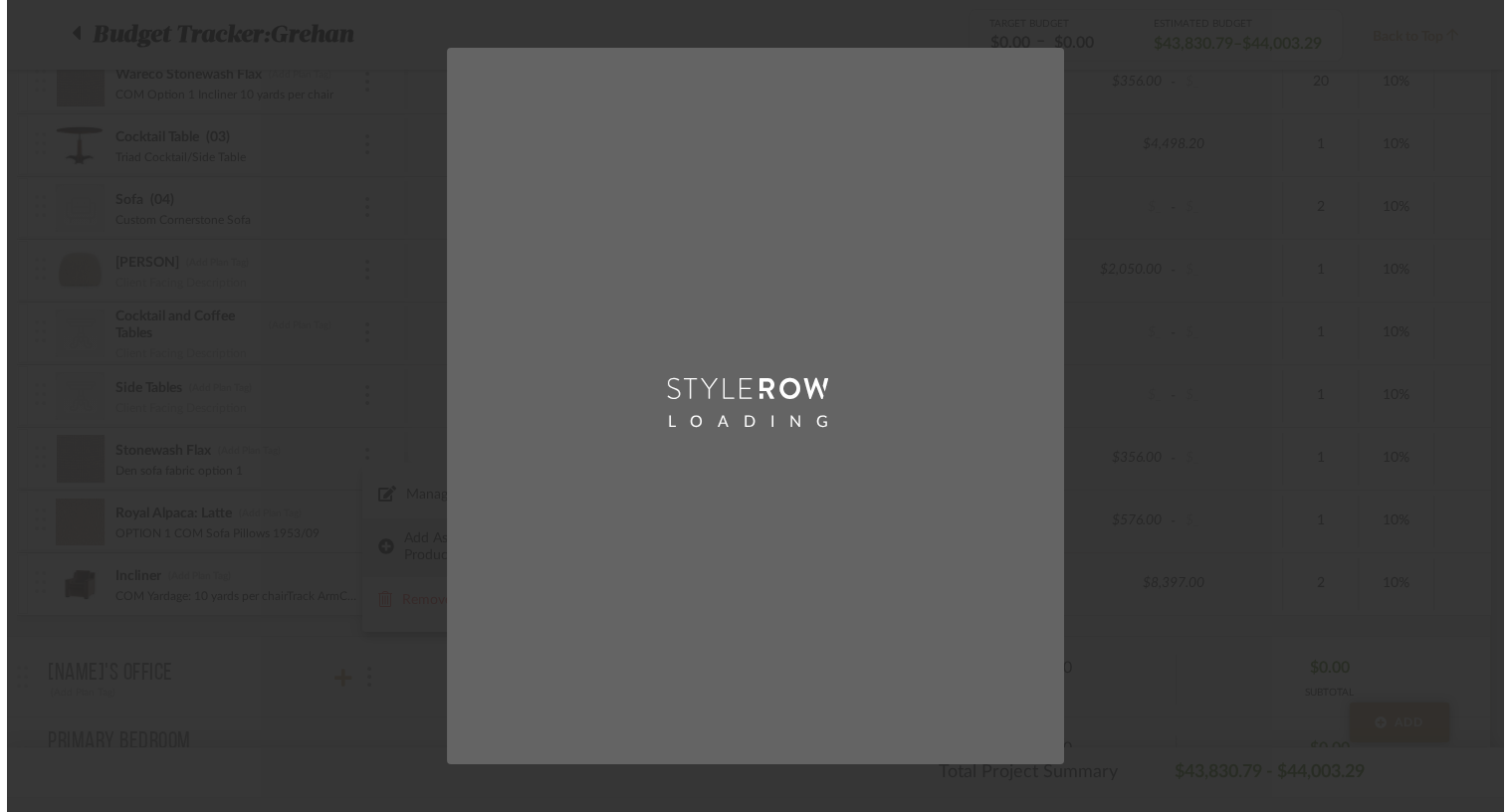 scroll, scrollTop: 0, scrollLeft: 0, axis: both 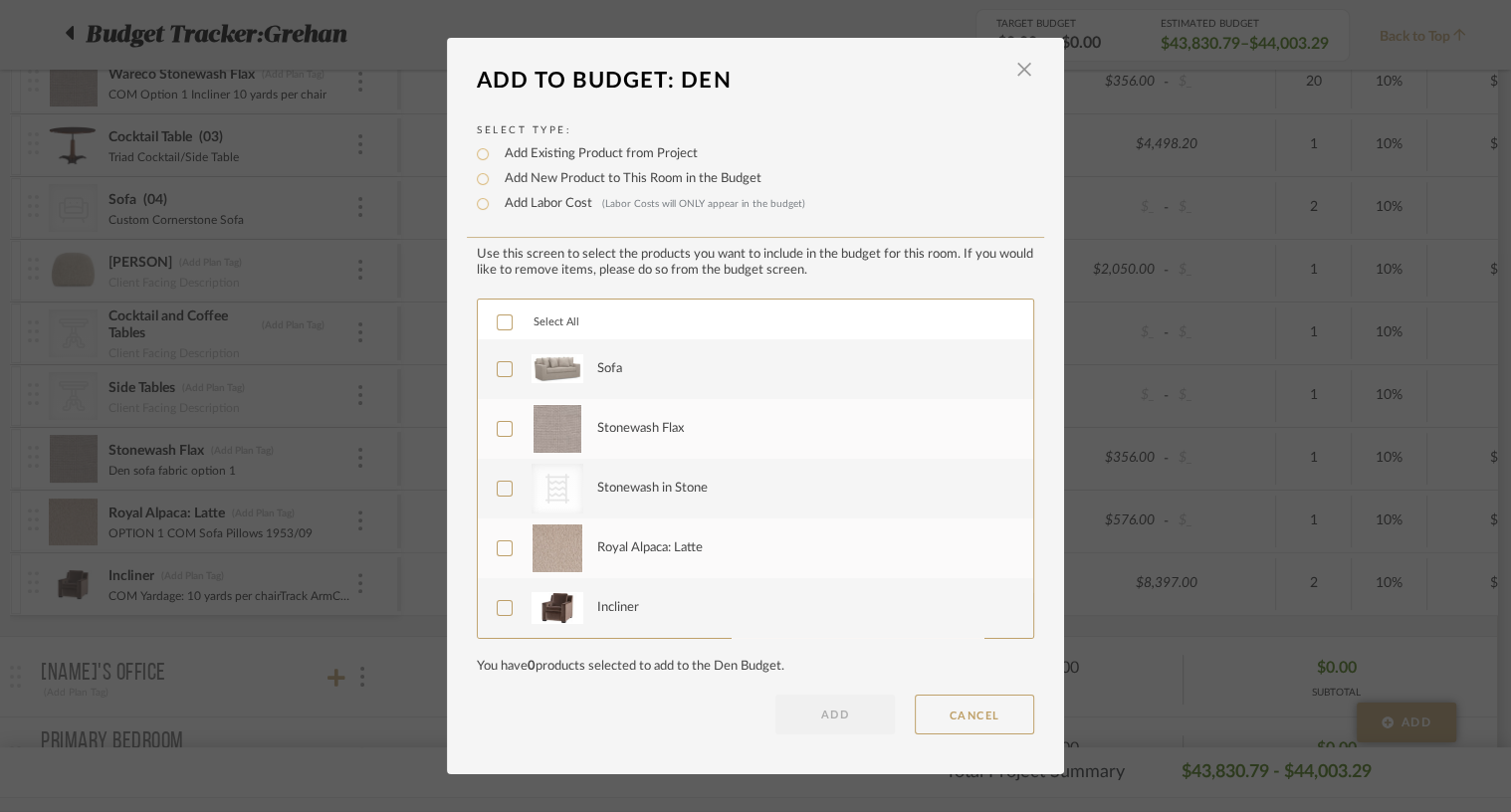 click 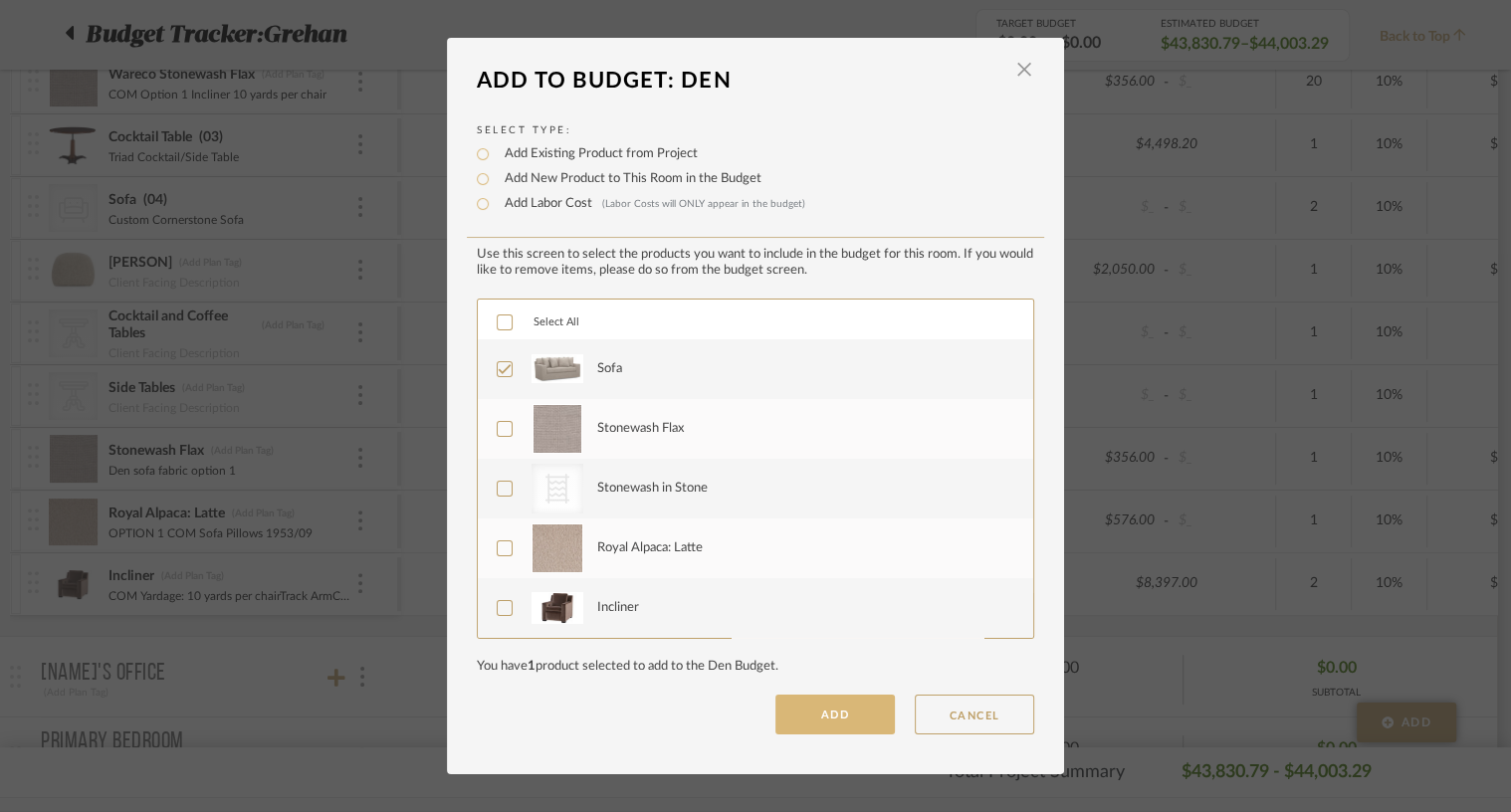 click on "ADD" at bounding box center [835, 714] 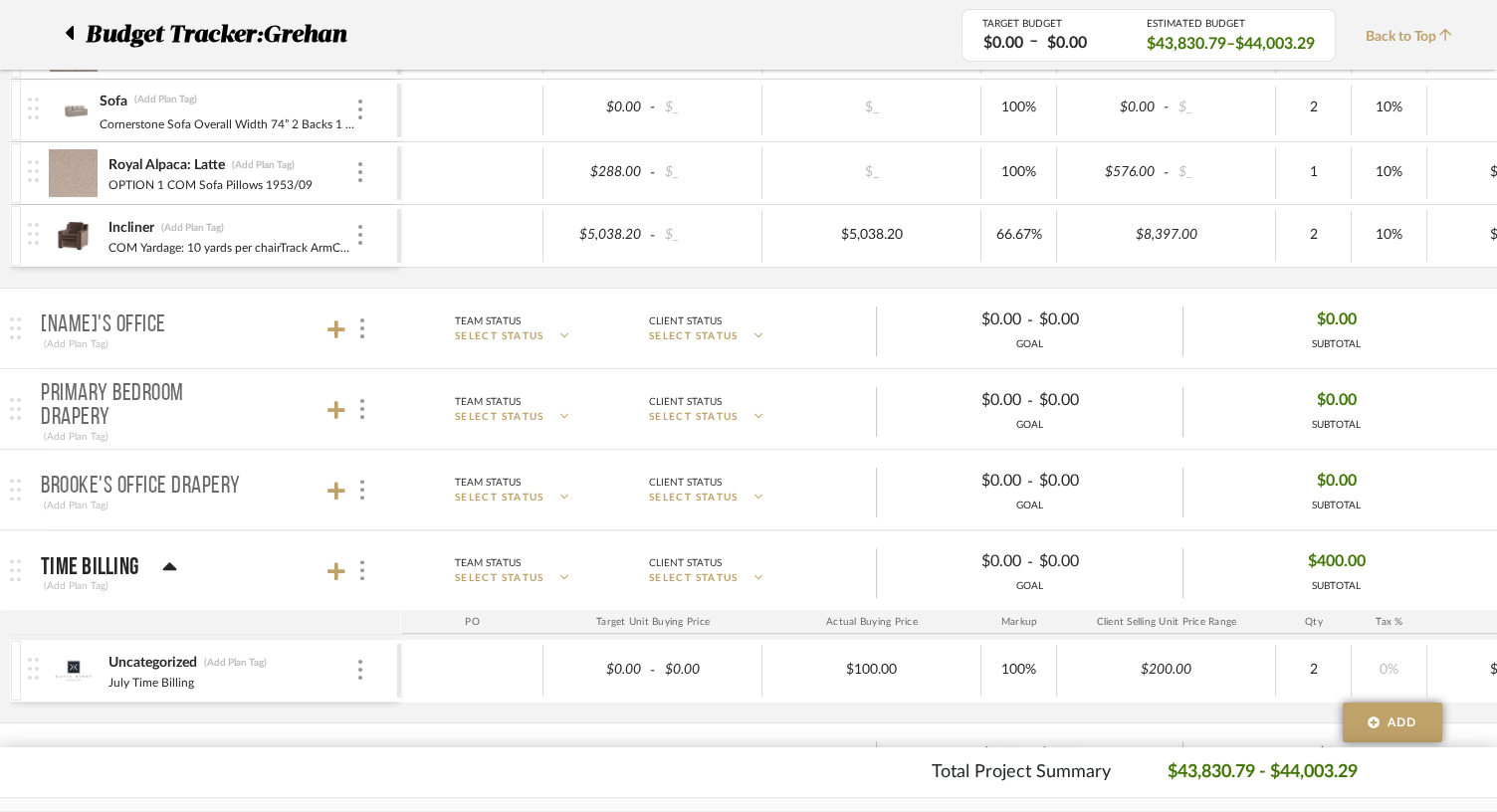 scroll, scrollTop: 1140, scrollLeft: 0, axis: vertical 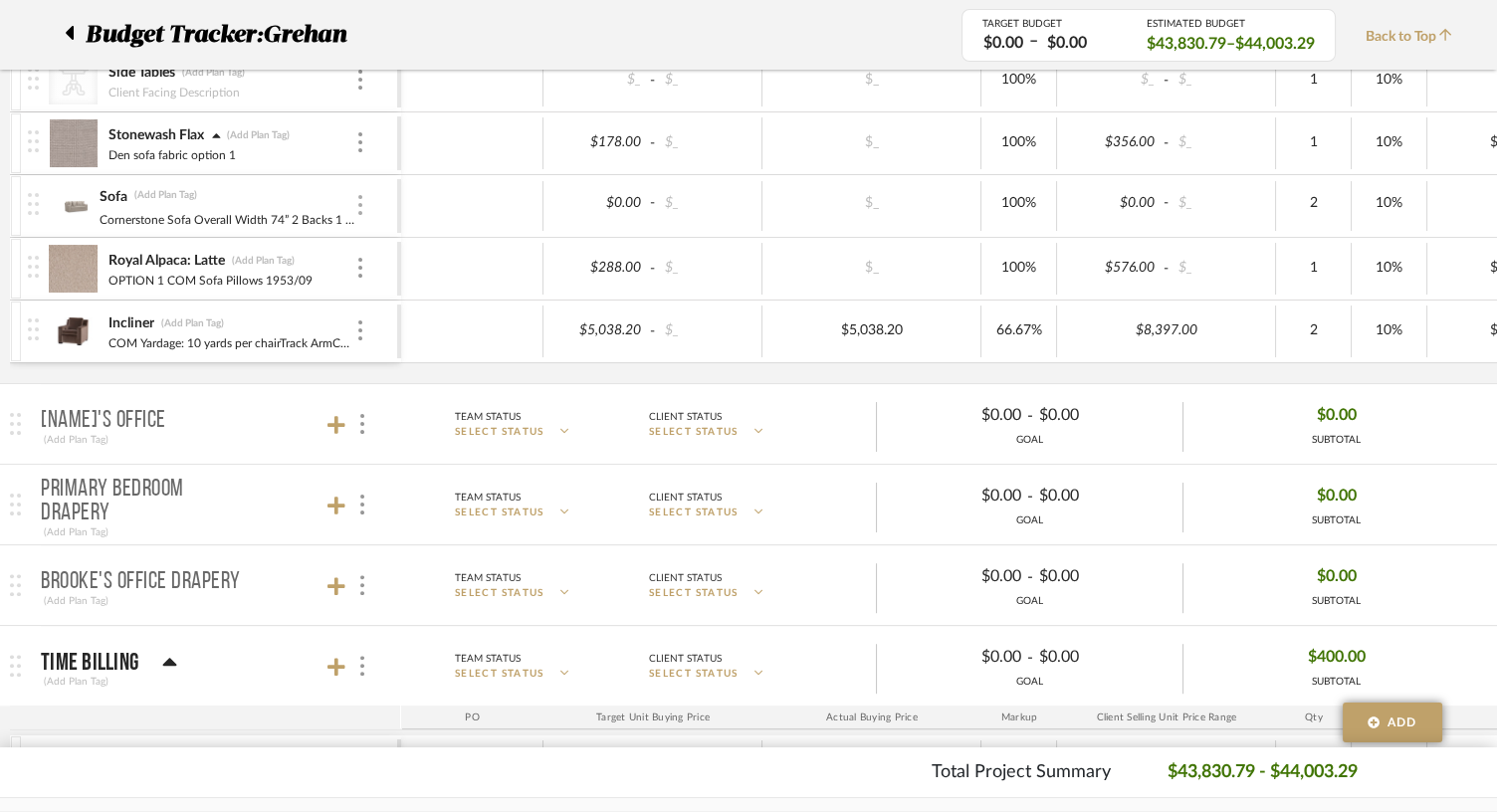 click at bounding box center (360, 205) 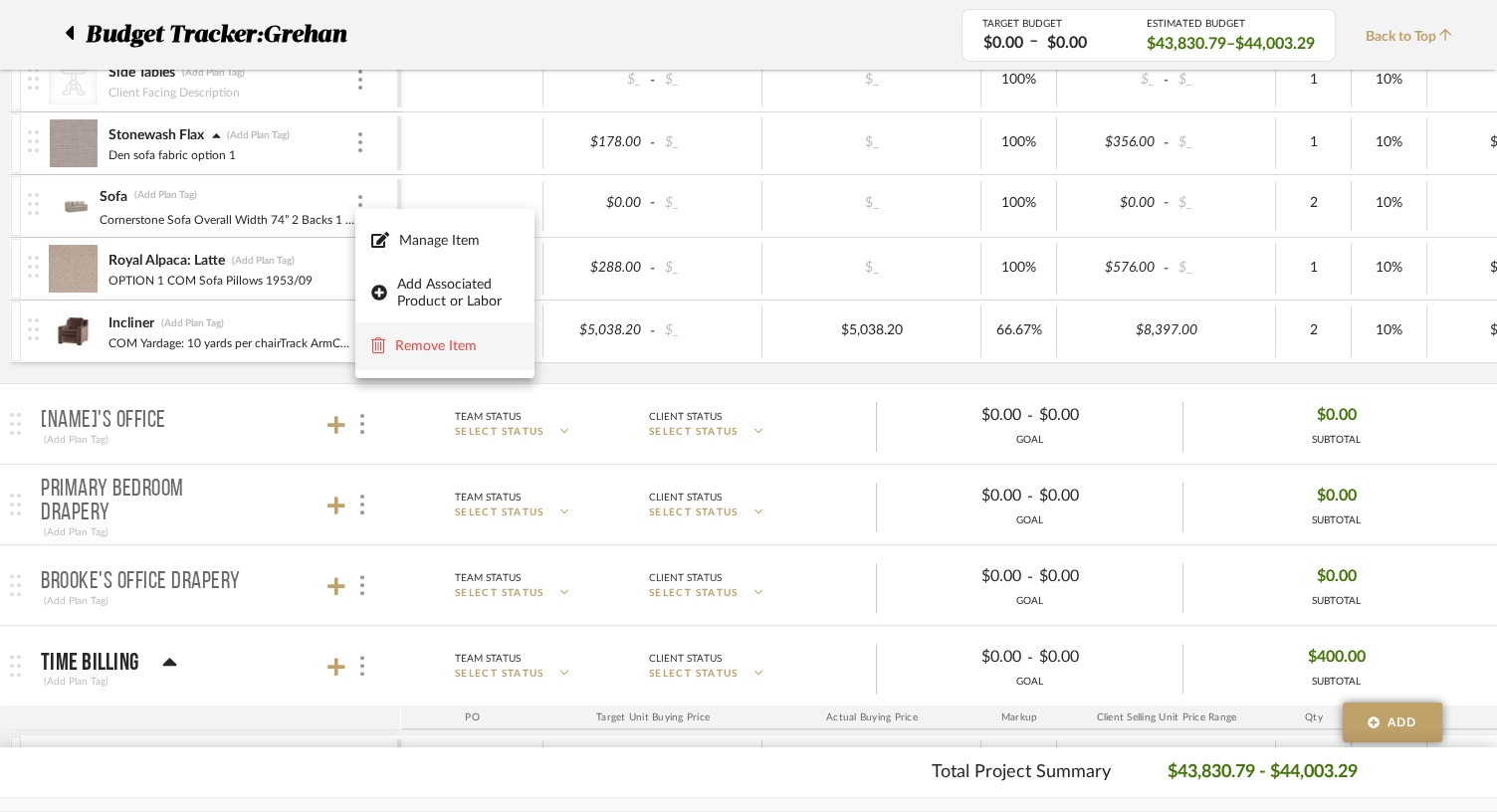 click on "Remove Item" at bounding box center [445, 346] 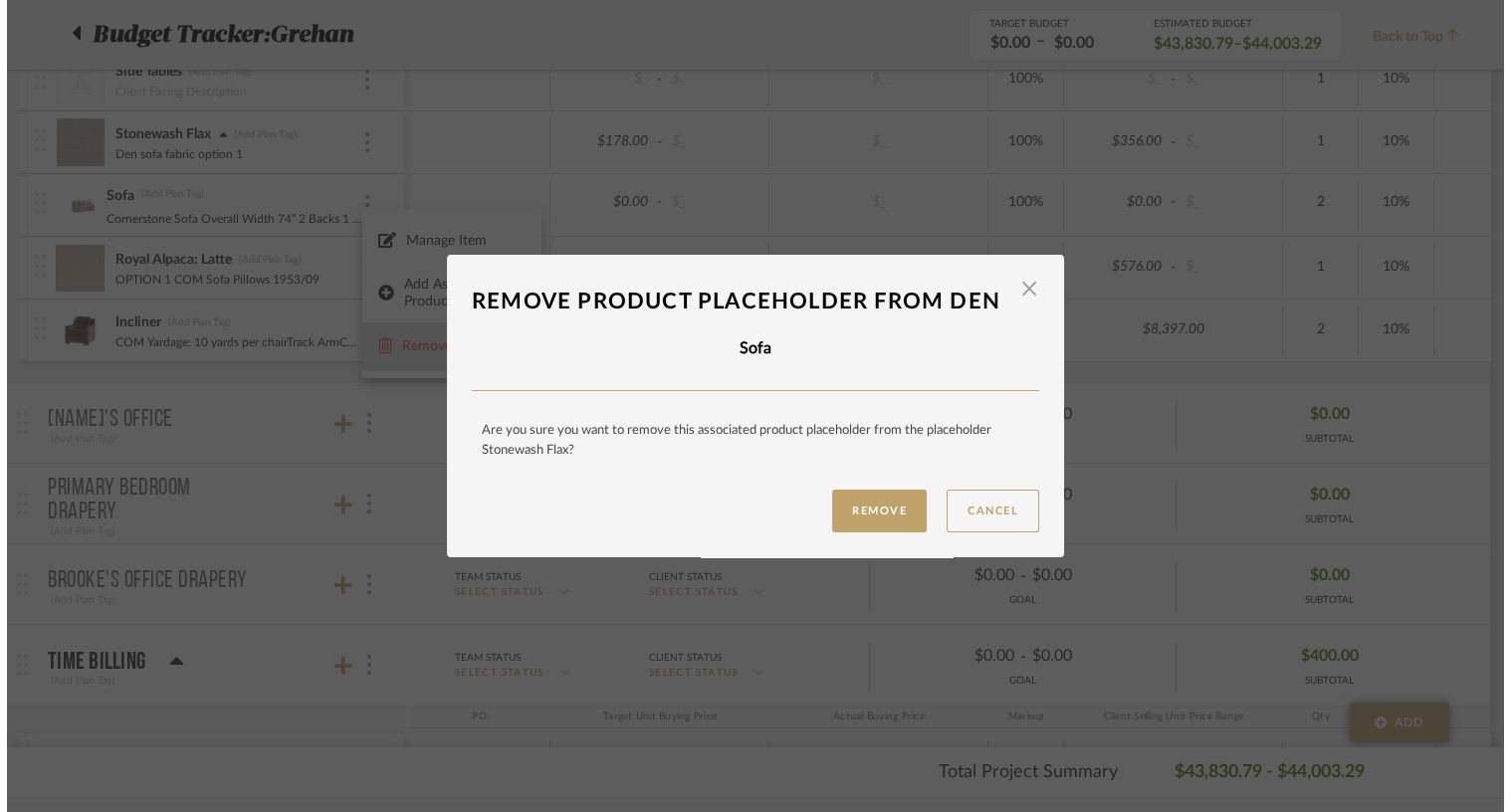 scroll, scrollTop: 0, scrollLeft: 0, axis: both 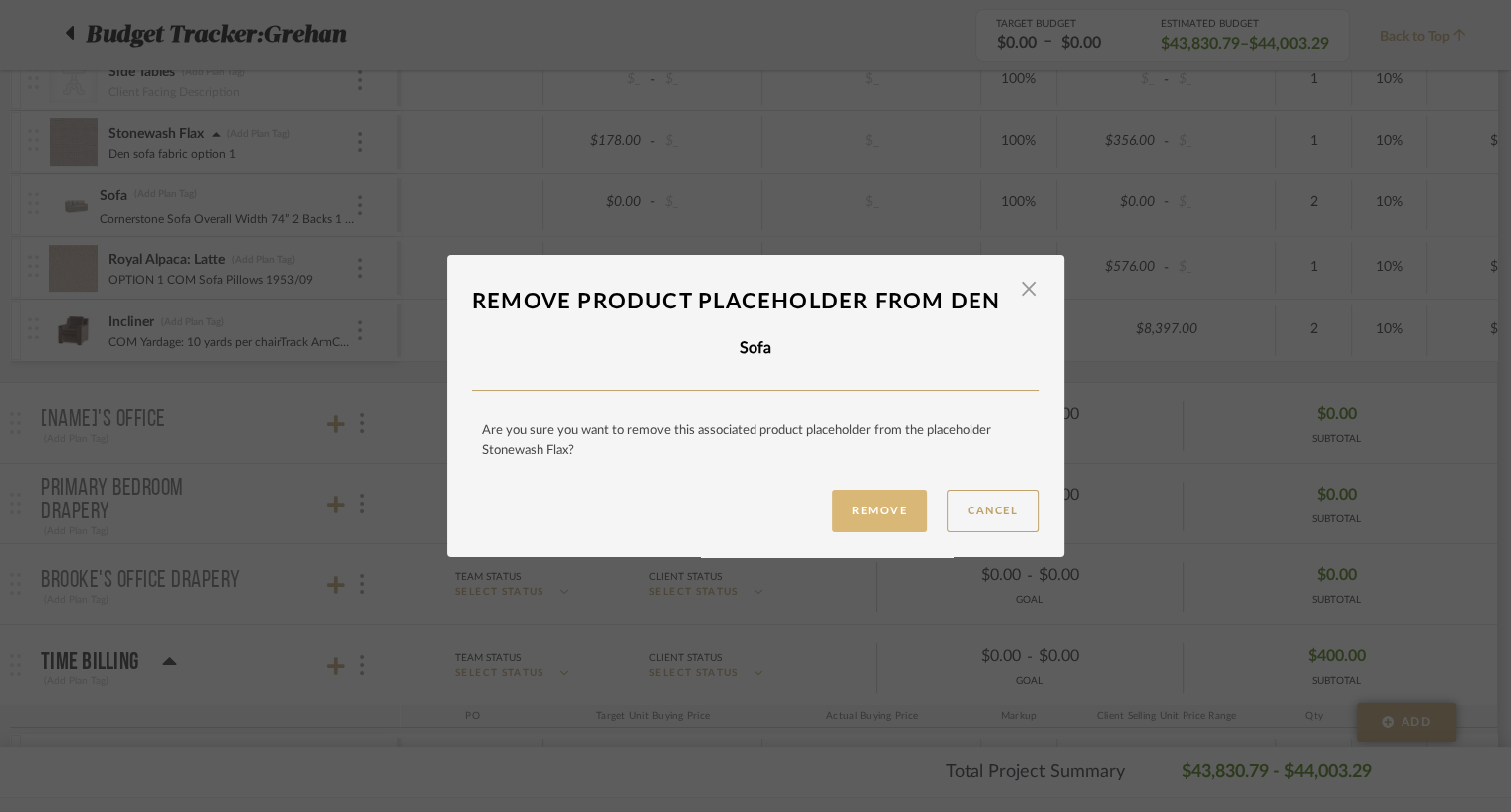 click on "Remove" at bounding box center (879, 510) 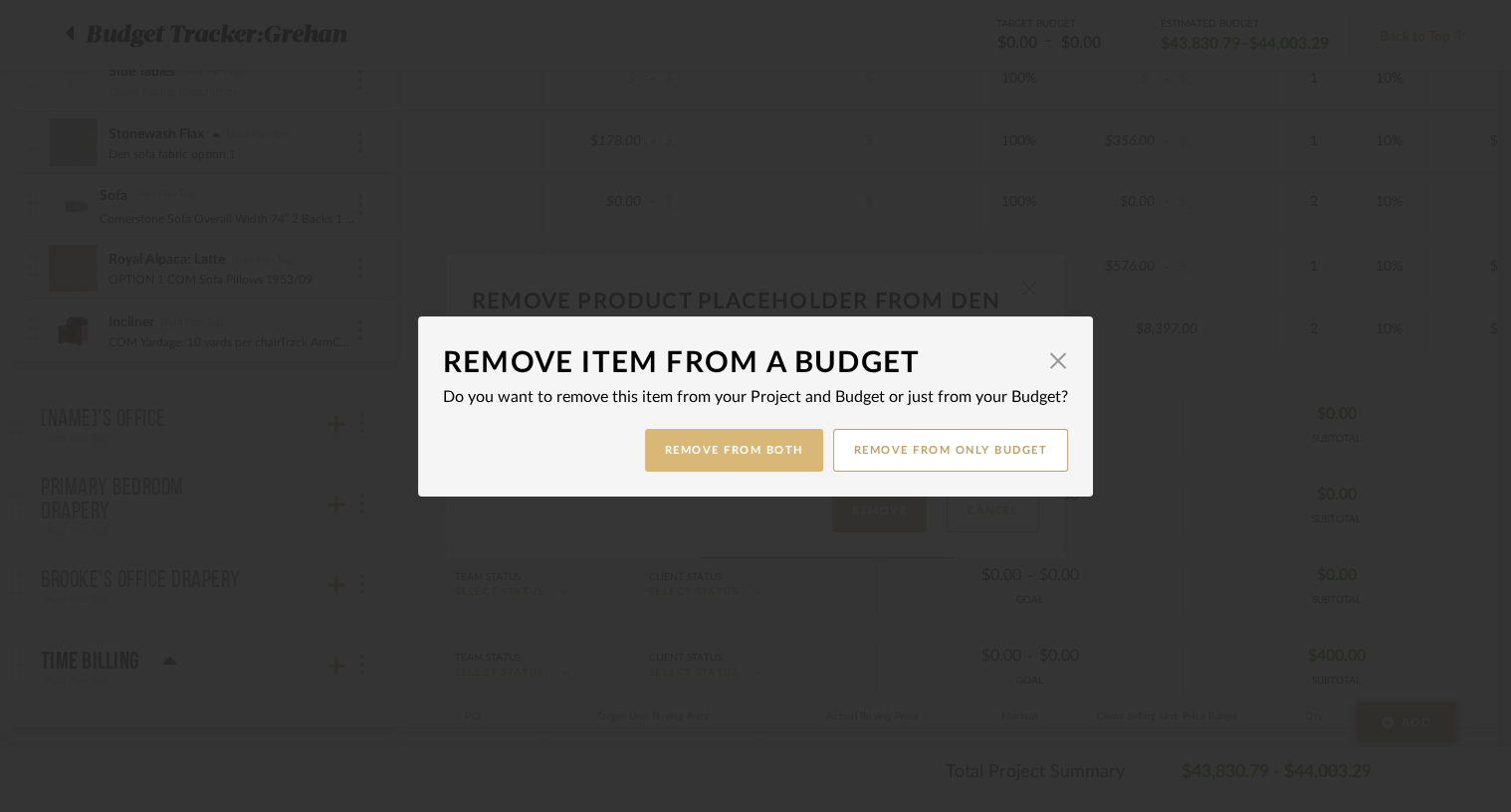 click on "Remove from Both" at bounding box center [734, 450] 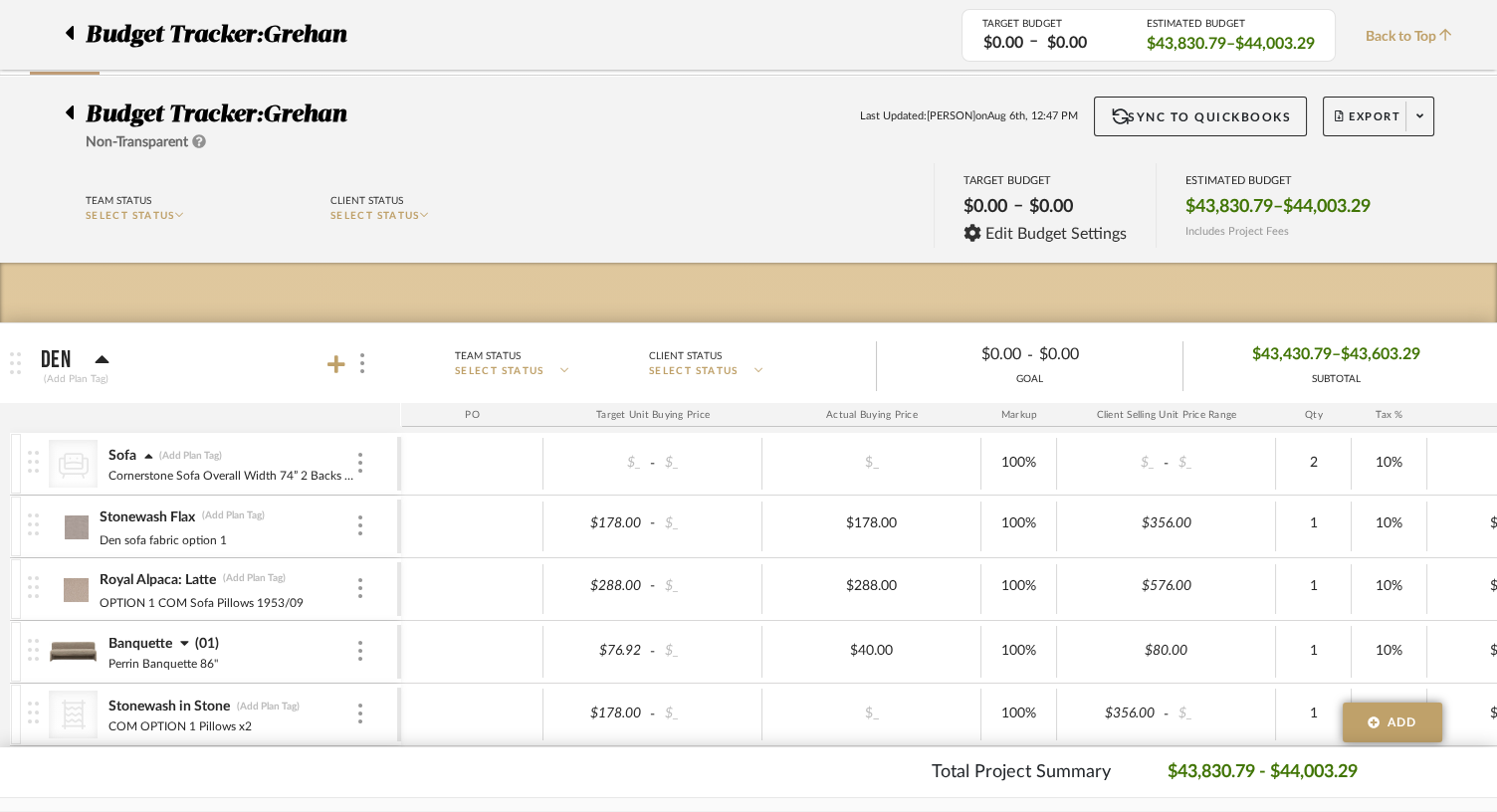scroll, scrollTop: 0, scrollLeft: 0, axis: both 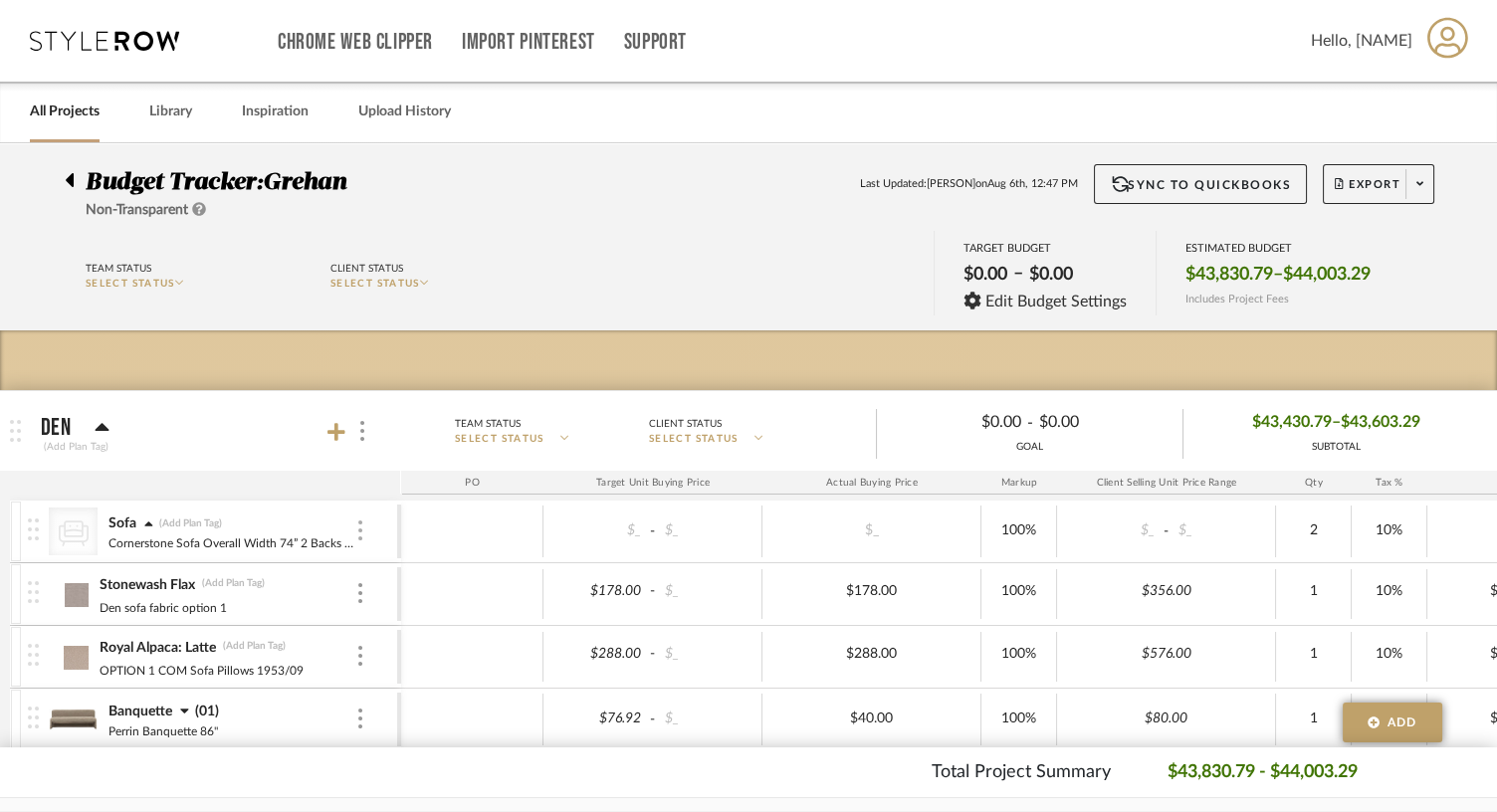 click at bounding box center [360, 530] 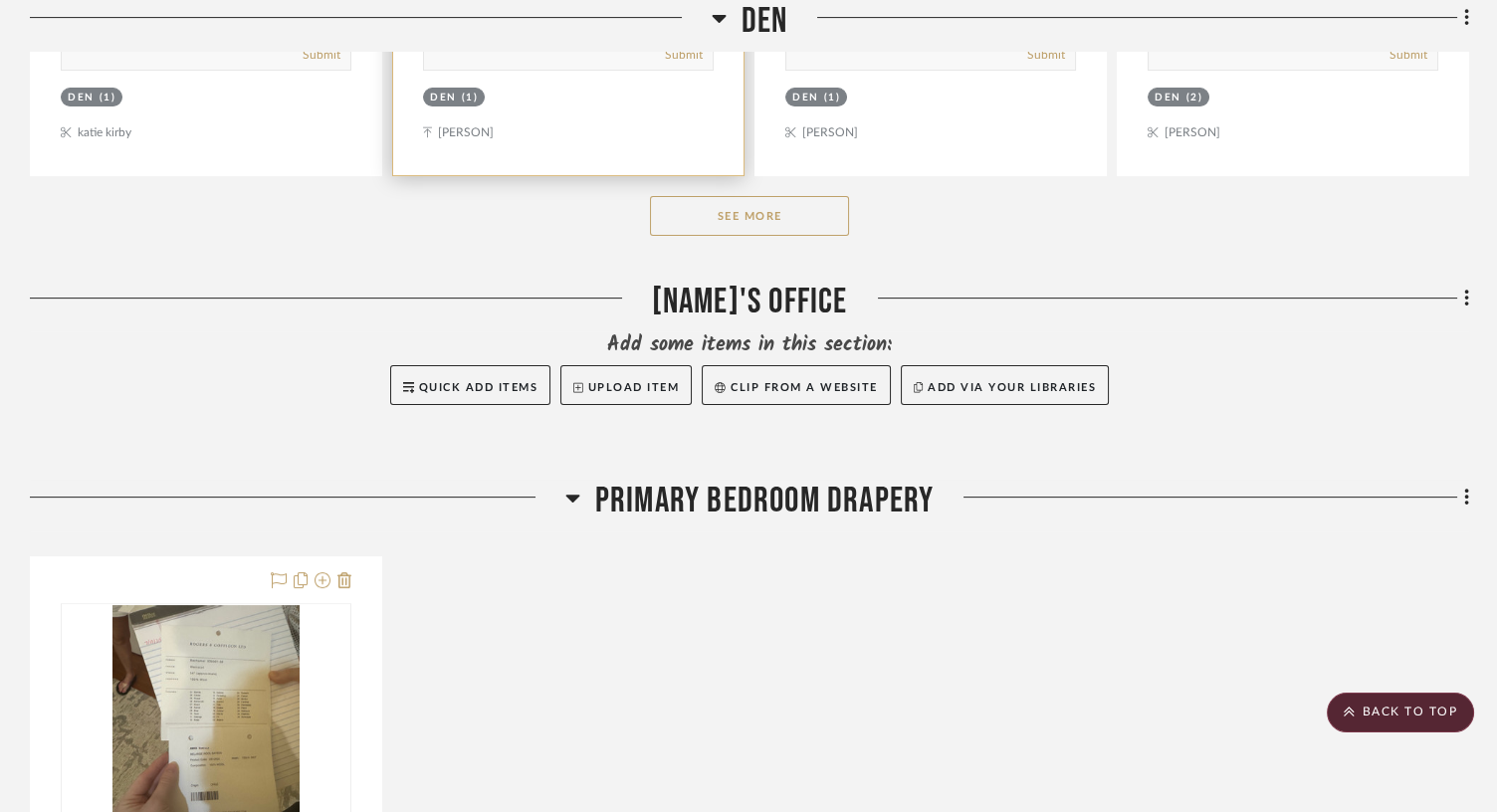 scroll, scrollTop: 1127, scrollLeft: 0, axis: vertical 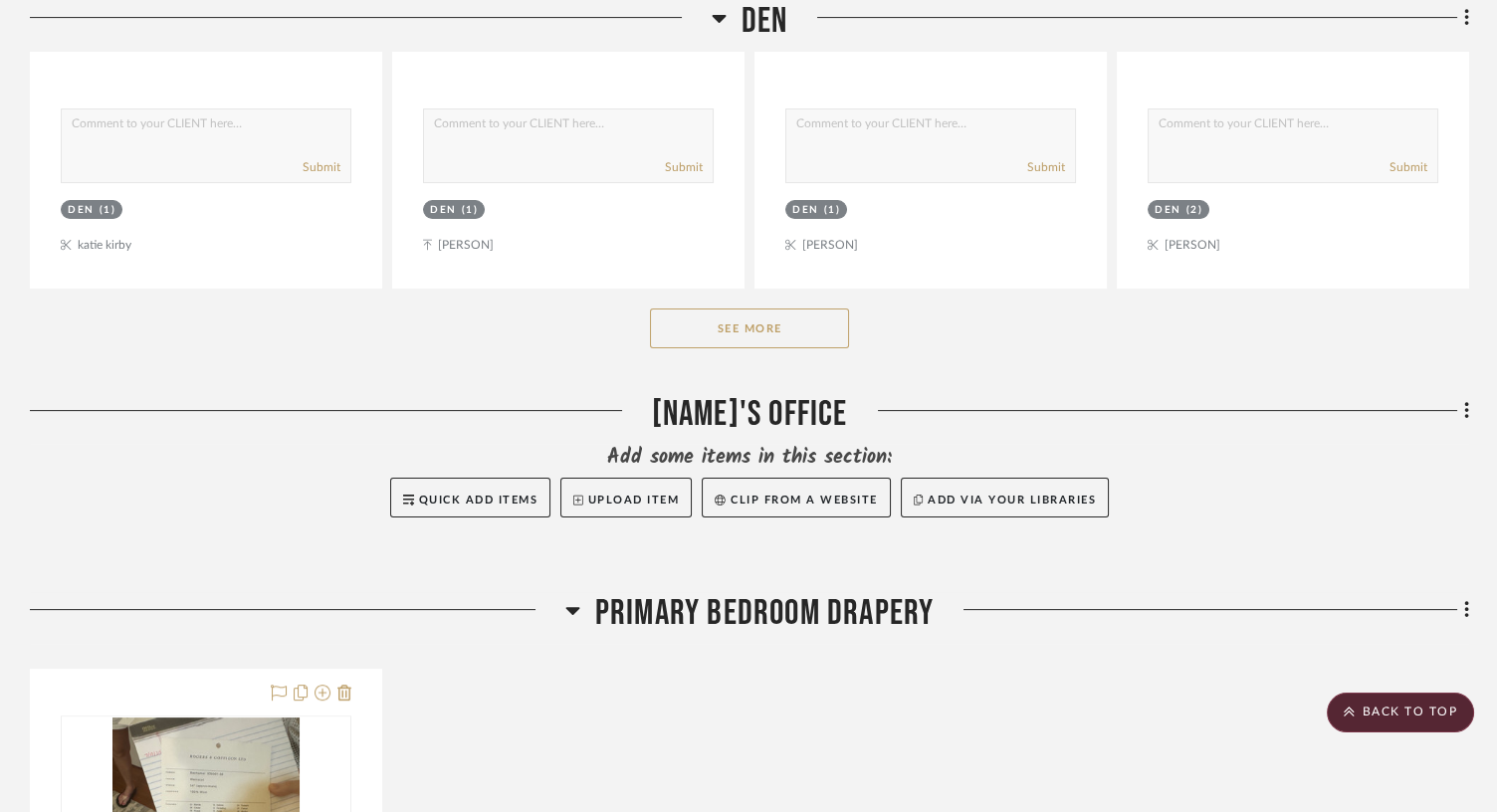 click on "See More" 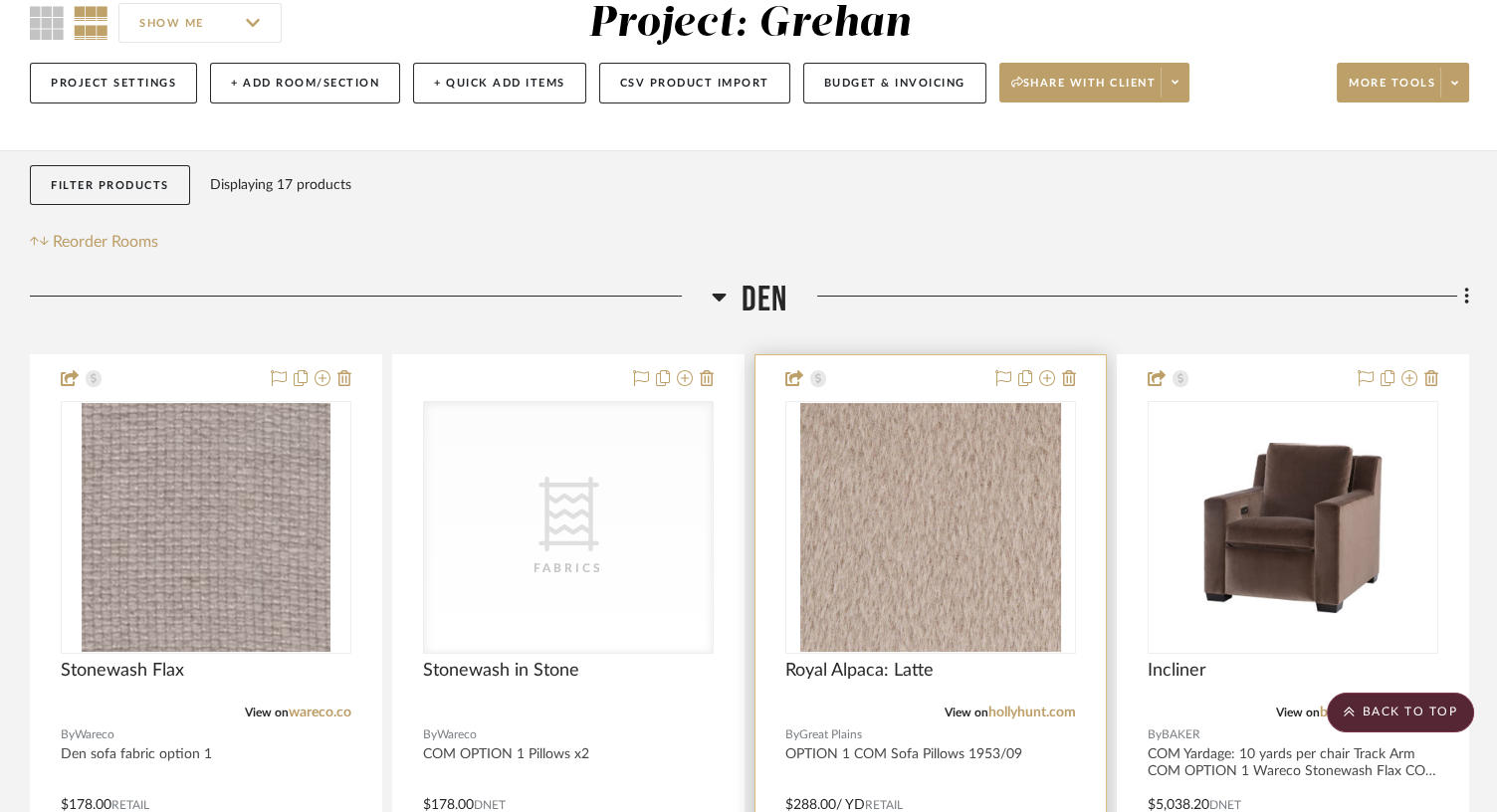 scroll, scrollTop: 0, scrollLeft: 0, axis: both 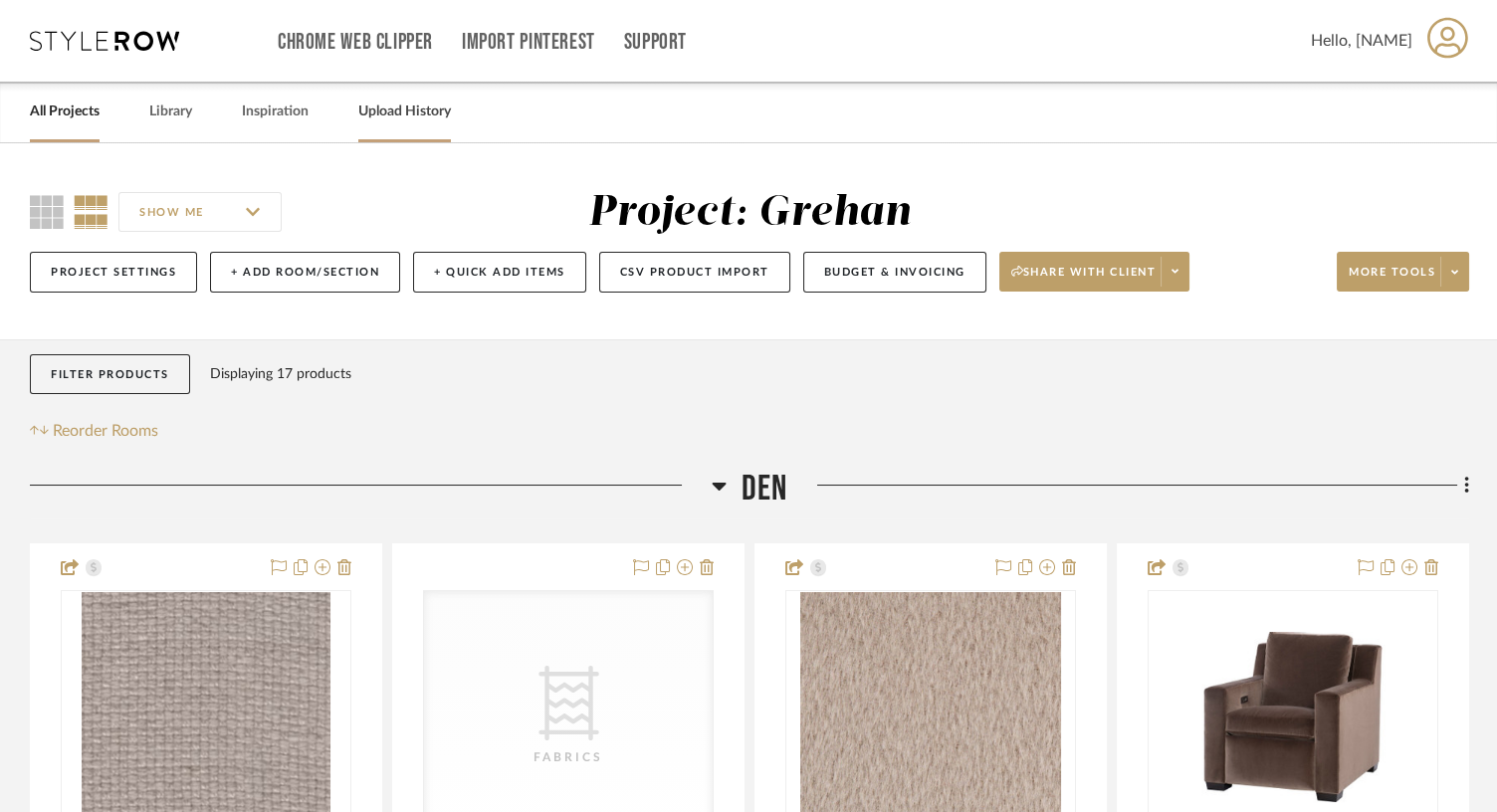 click on "Upload History" at bounding box center [404, 111] 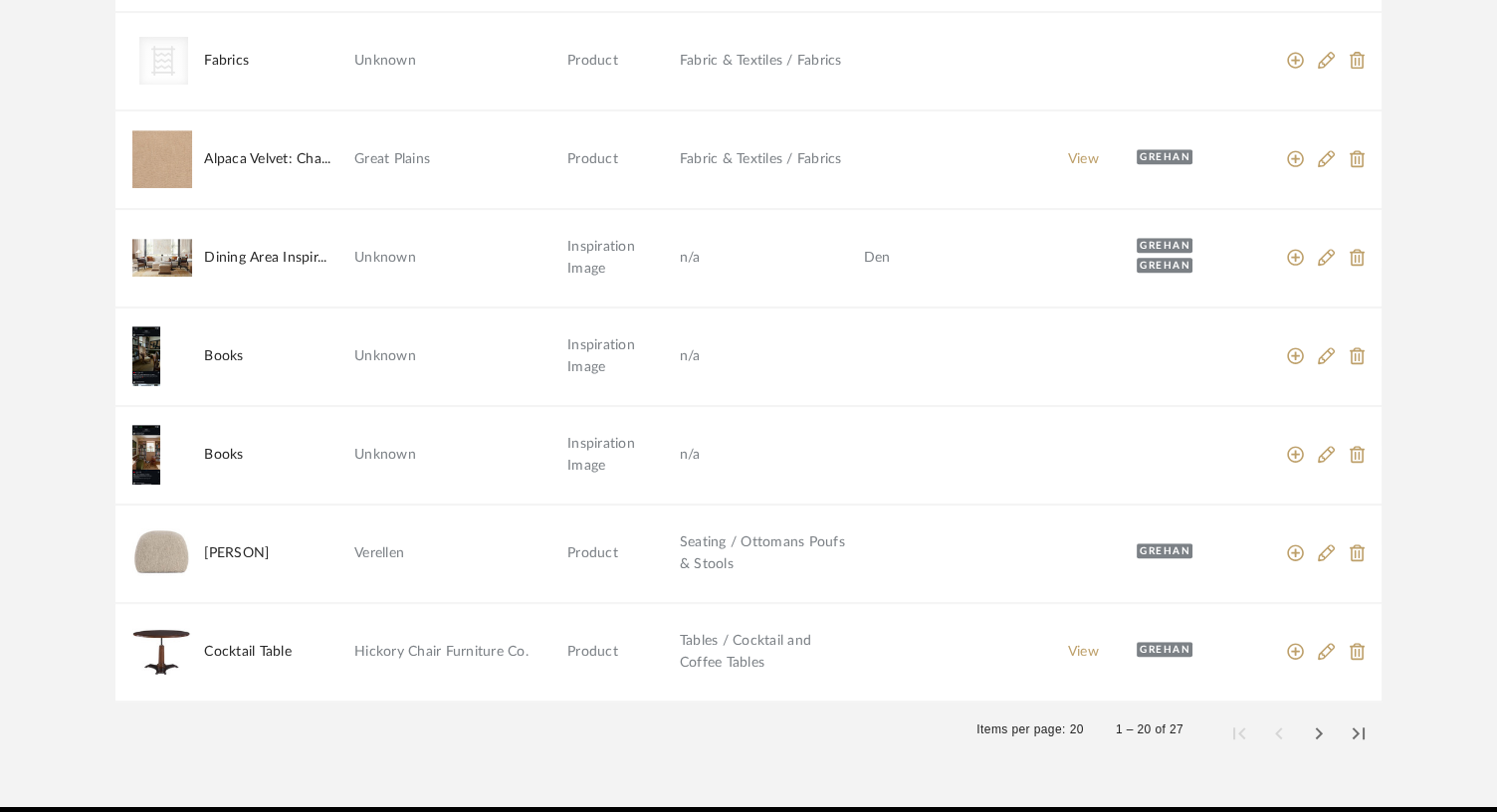 scroll, scrollTop: 1678, scrollLeft: 0, axis: vertical 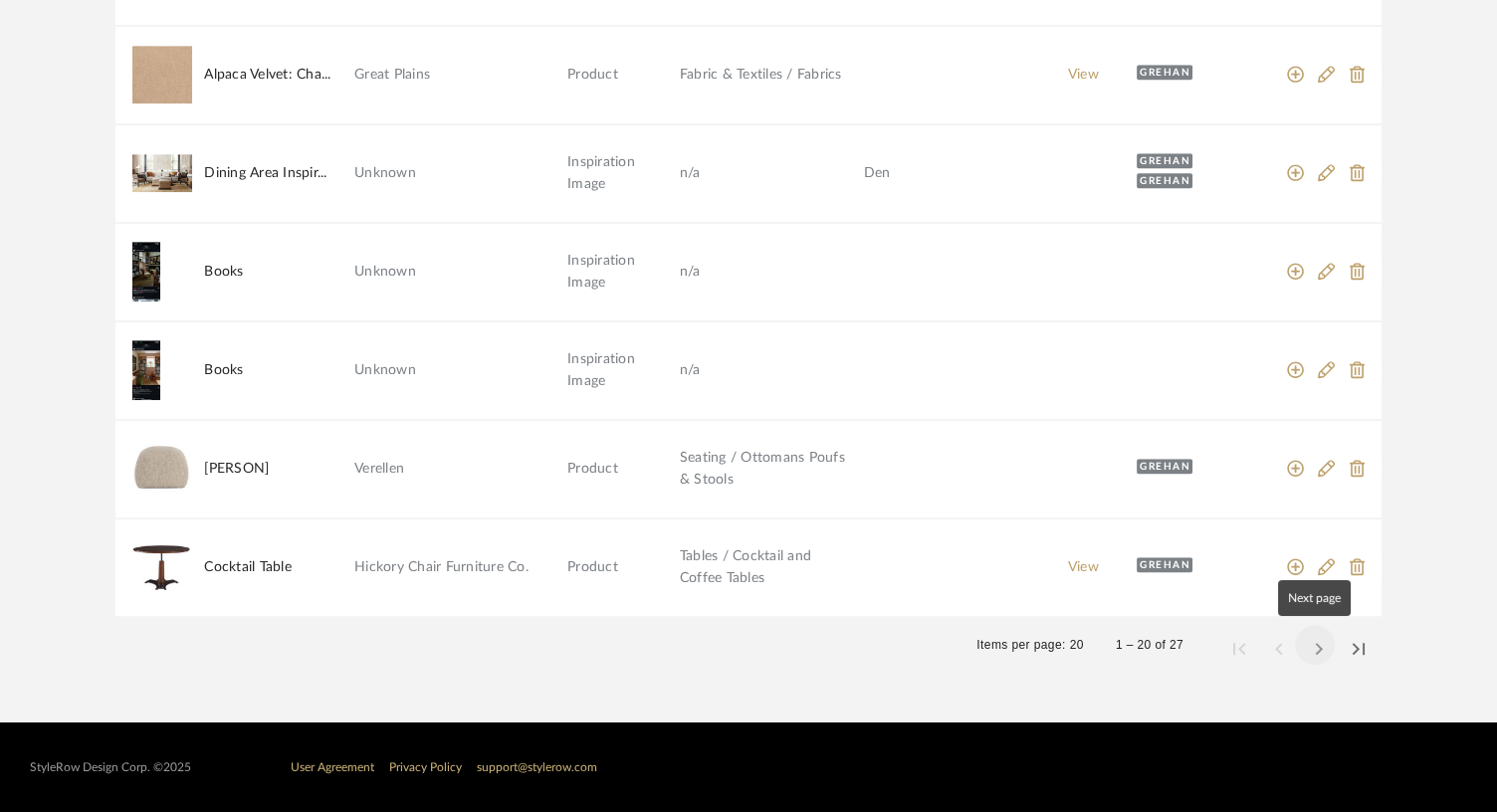 click 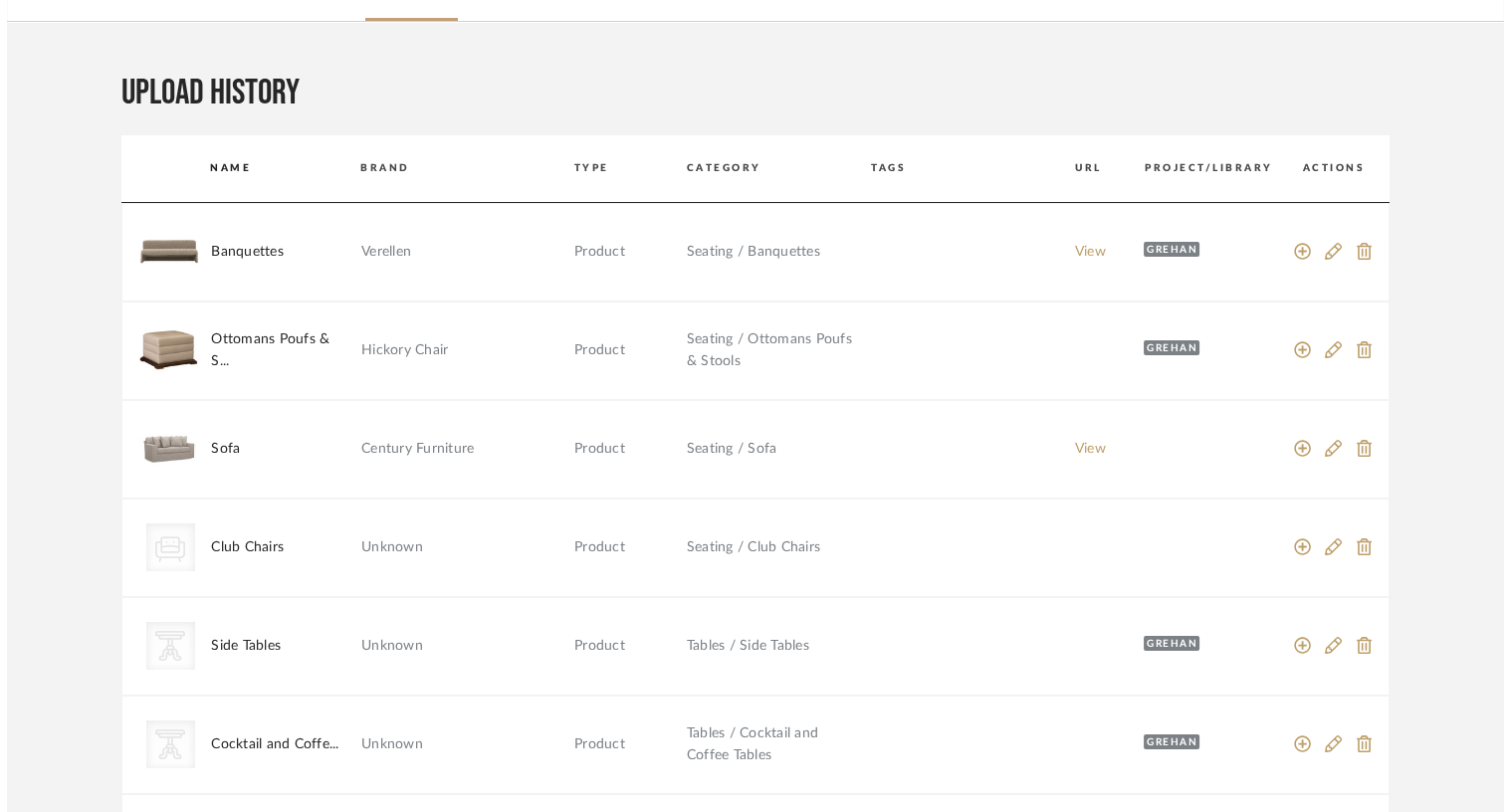scroll, scrollTop: 0, scrollLeft: 0, axis: both 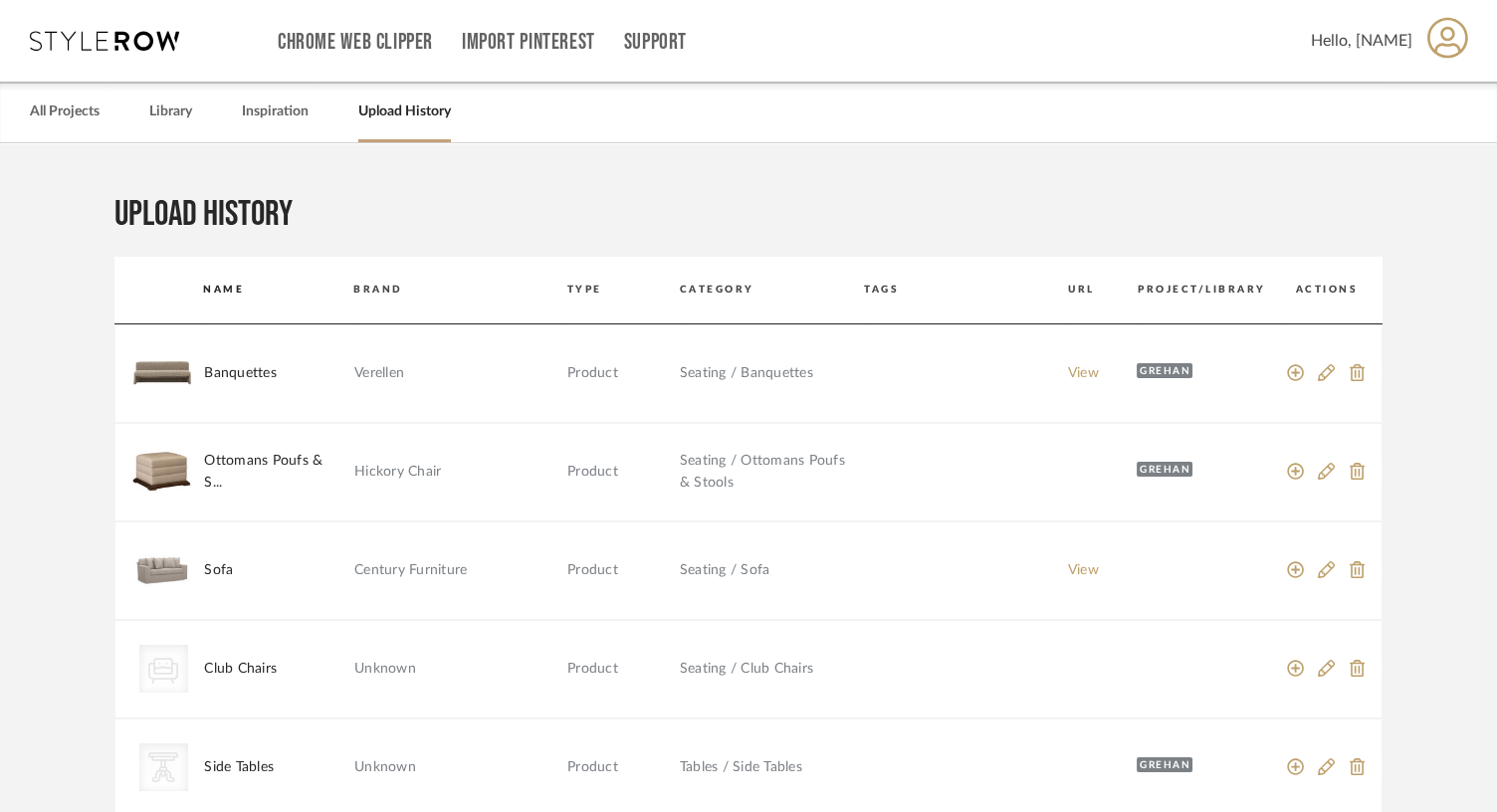 click 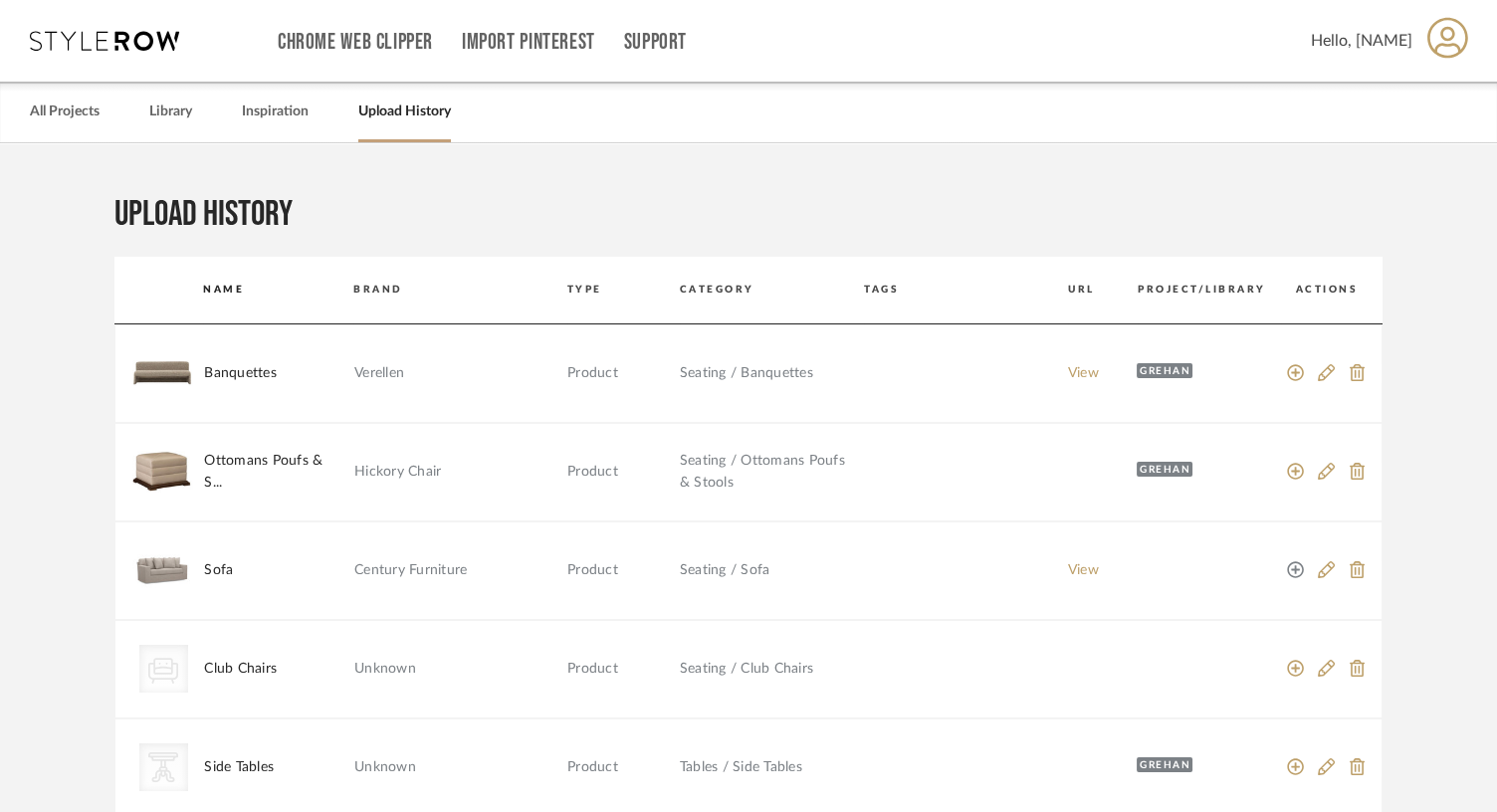 click 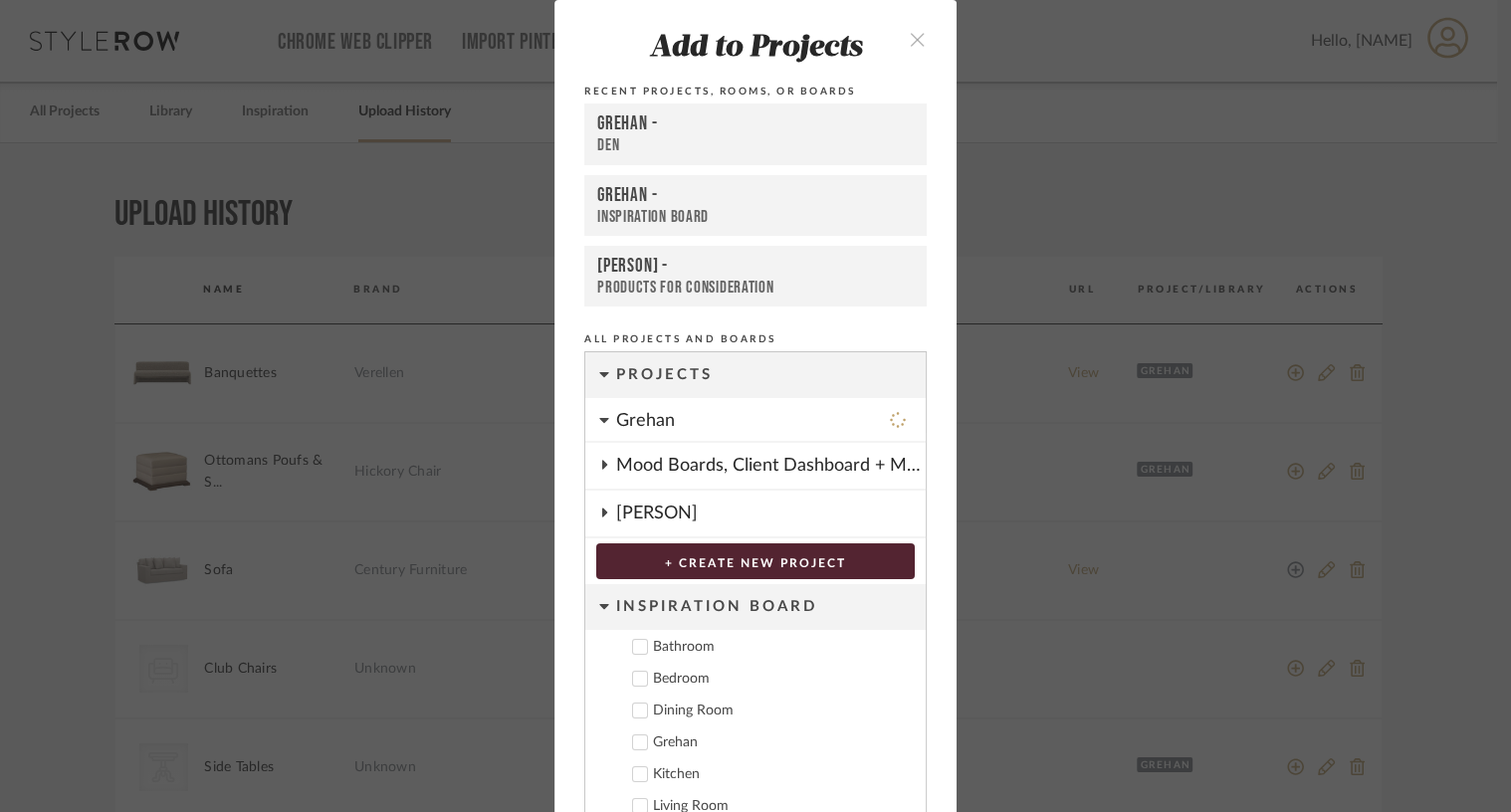 scroll, scrollTop: 52, scrollLeft: 0, axis: vertical 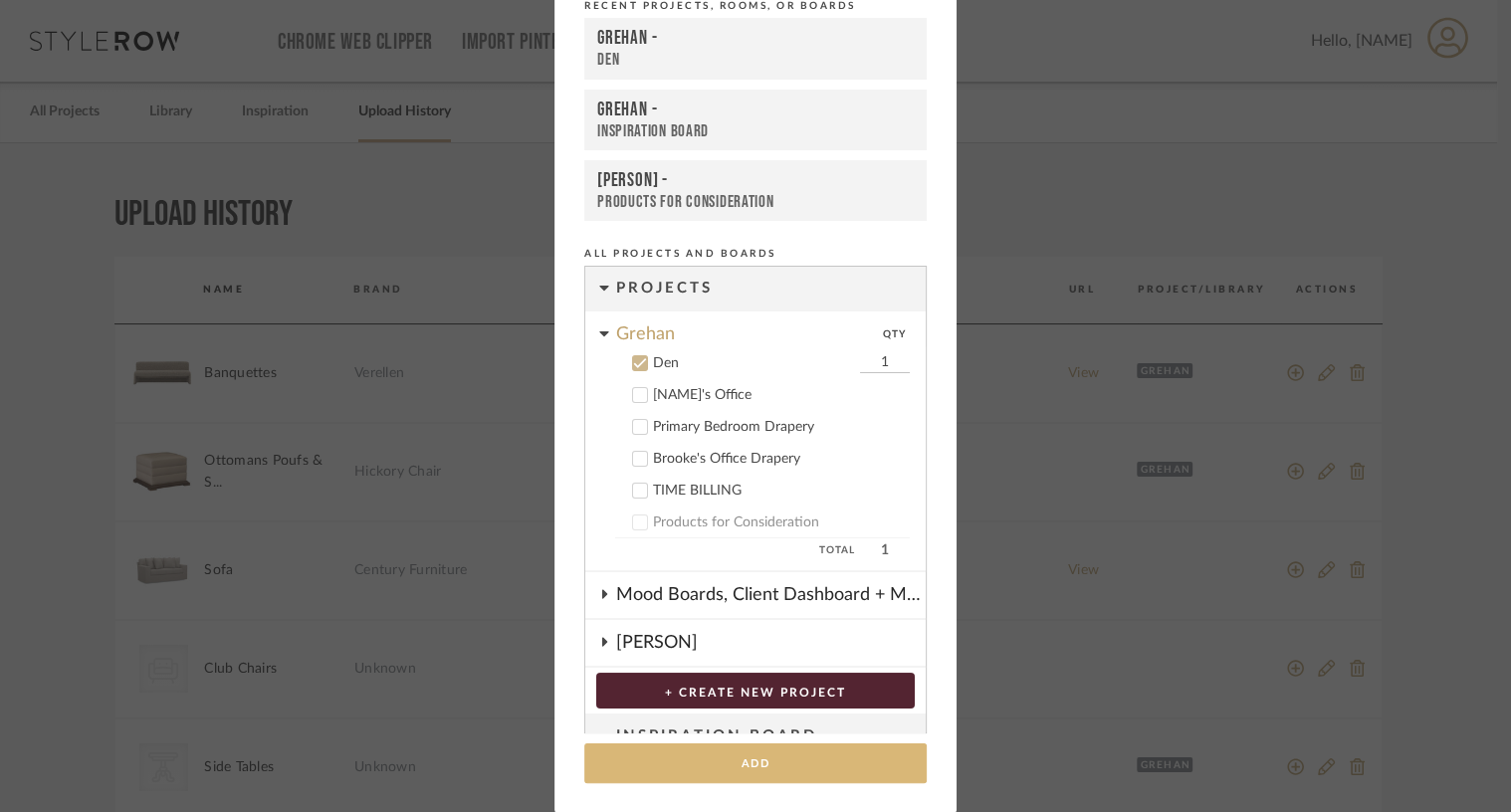 click on "Add" at bounding box center [756, 763] 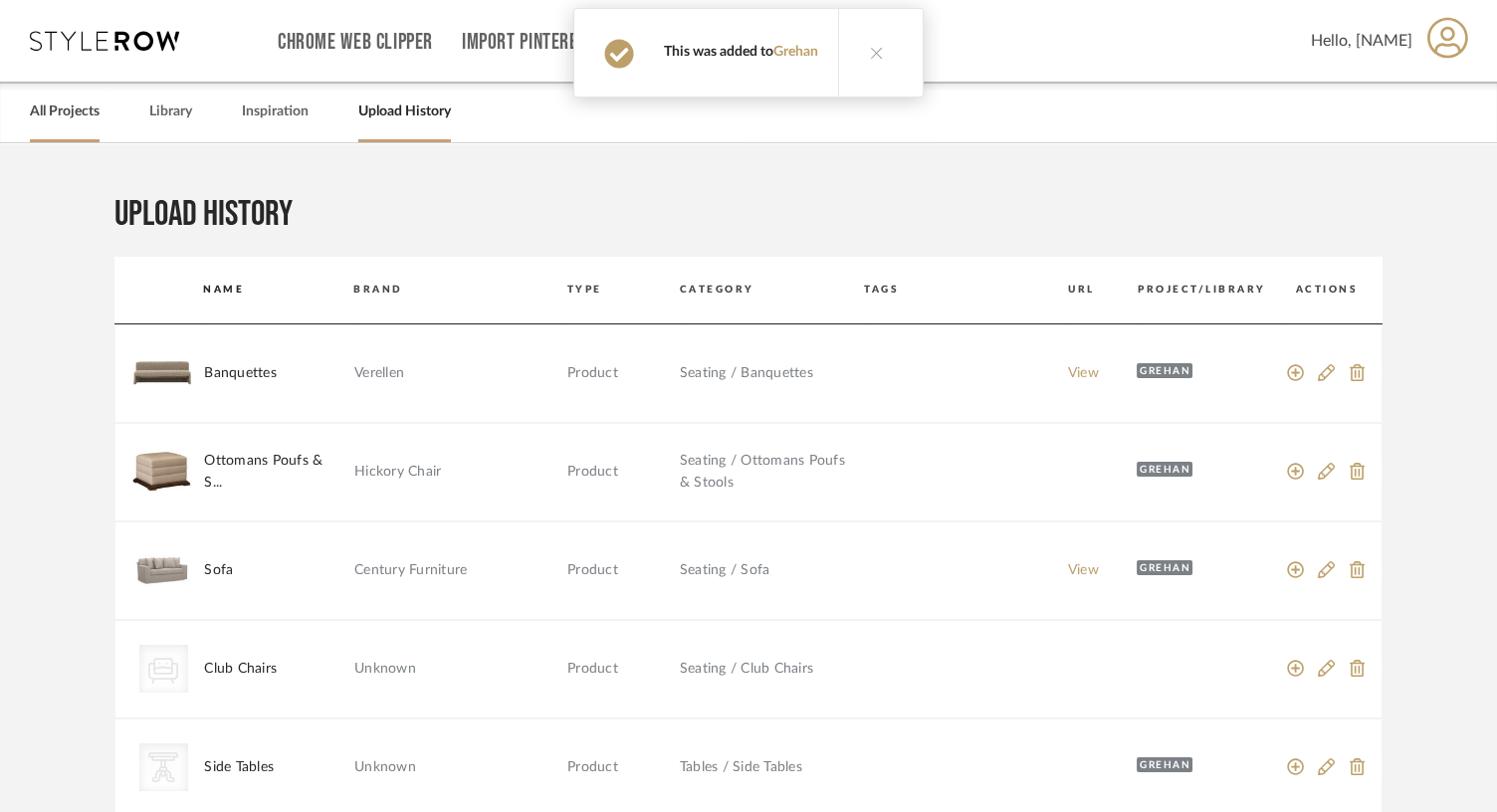 click on "All Projects" at bounding box center [65, 111] 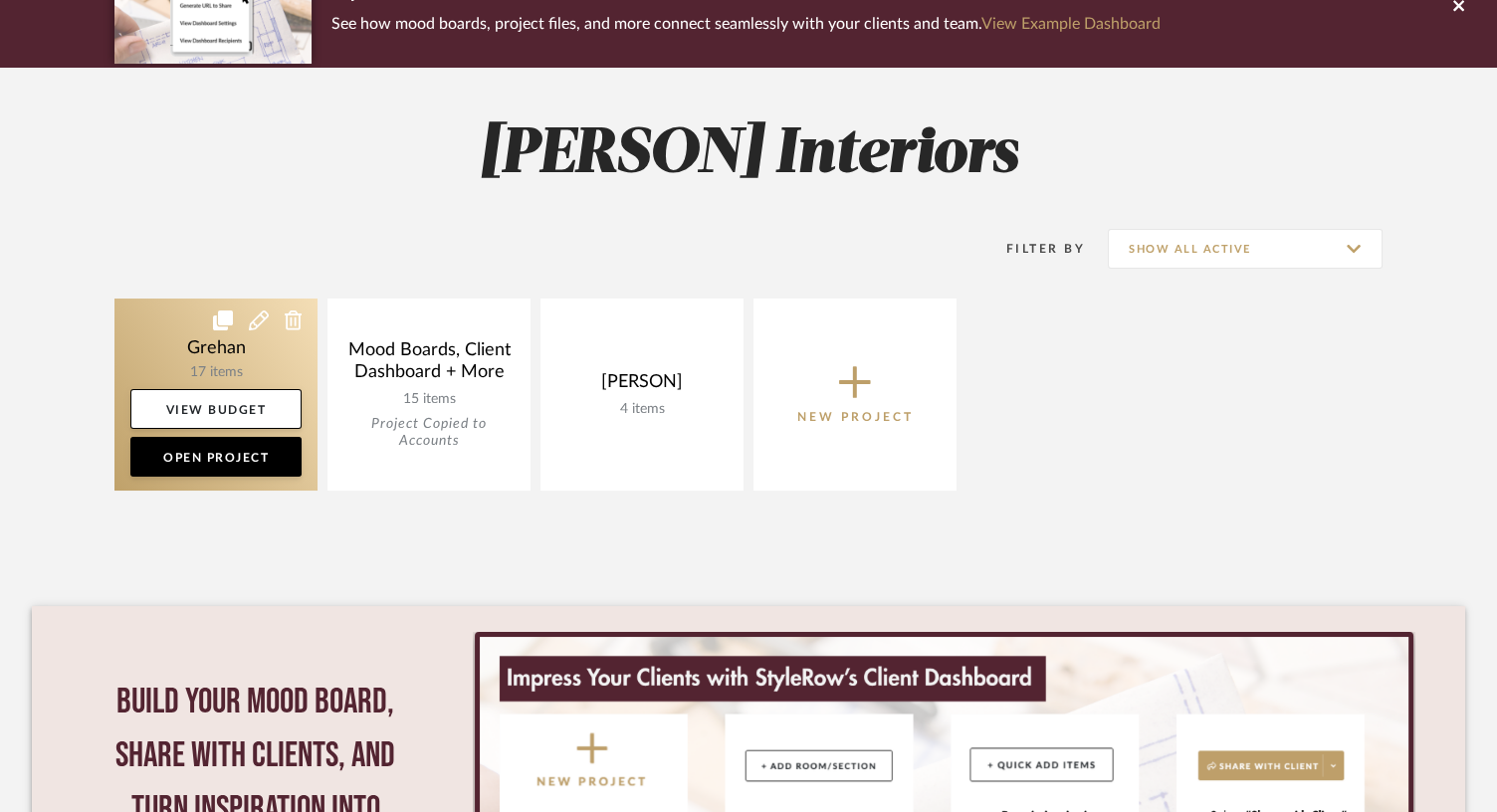 scroll, scrollTop: 201, scrollLeft: 0, axis: vertical 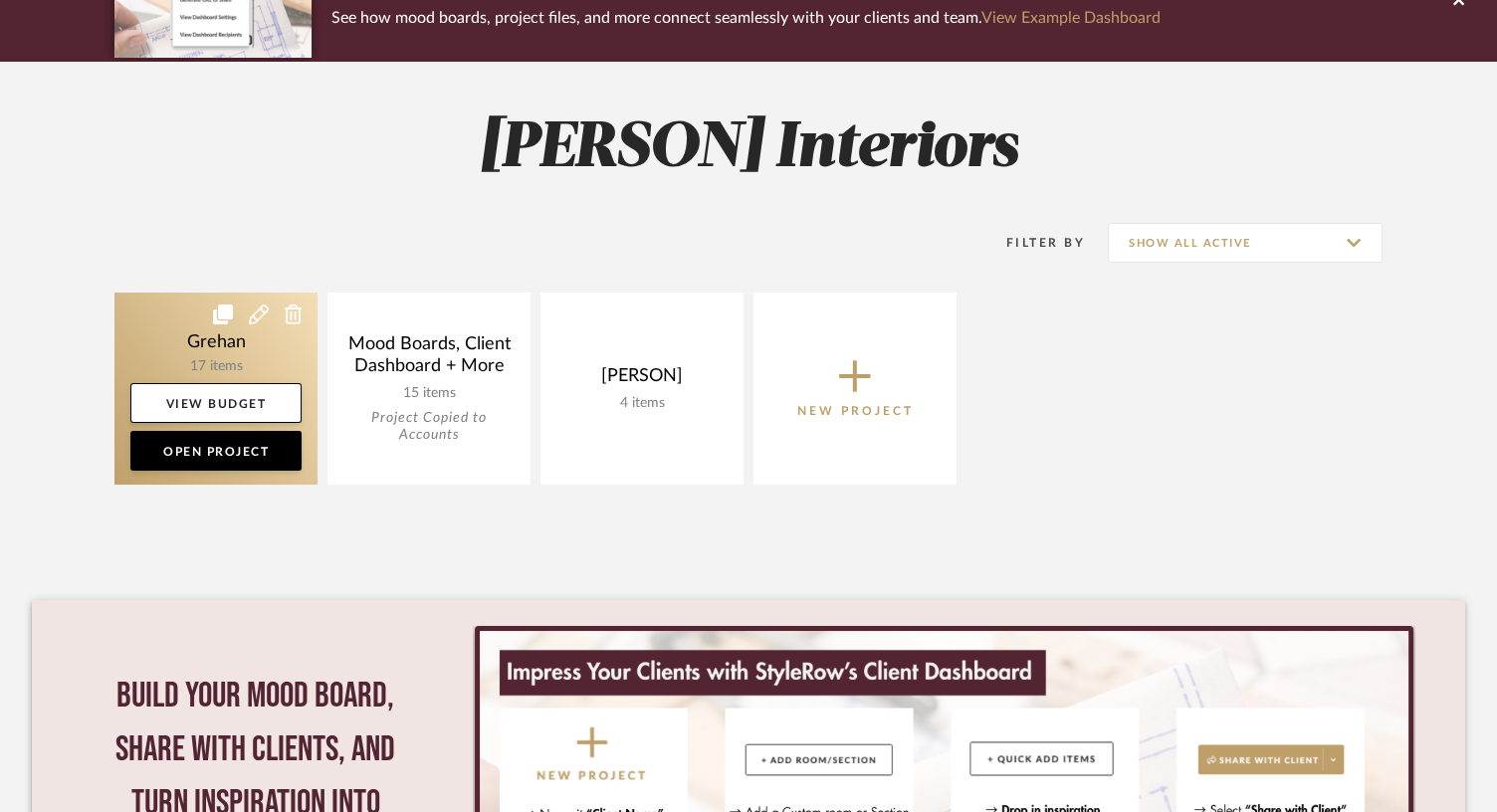 click 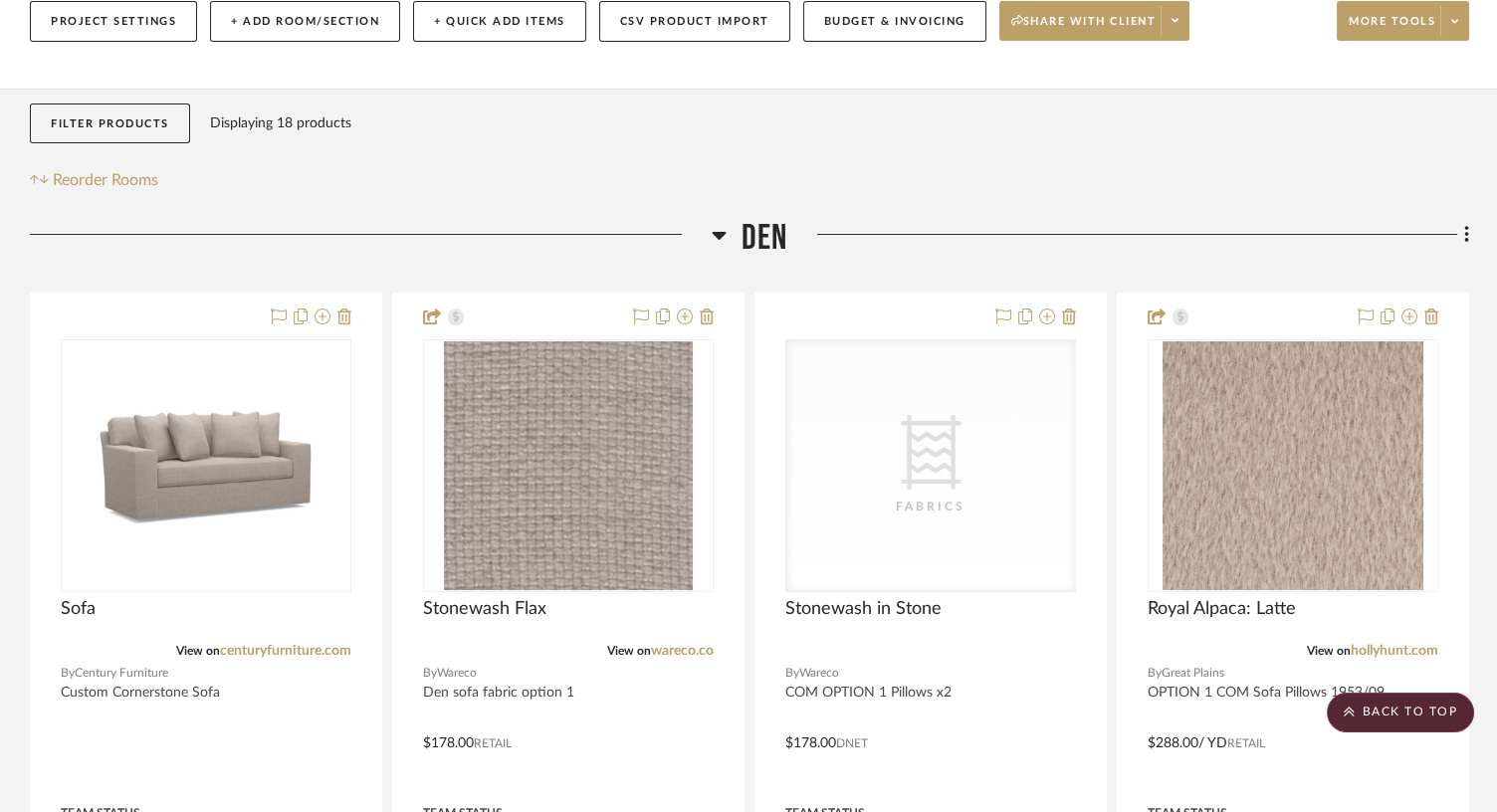 scroll, scrollTop: 0, scrollLeft: 0, axis: both 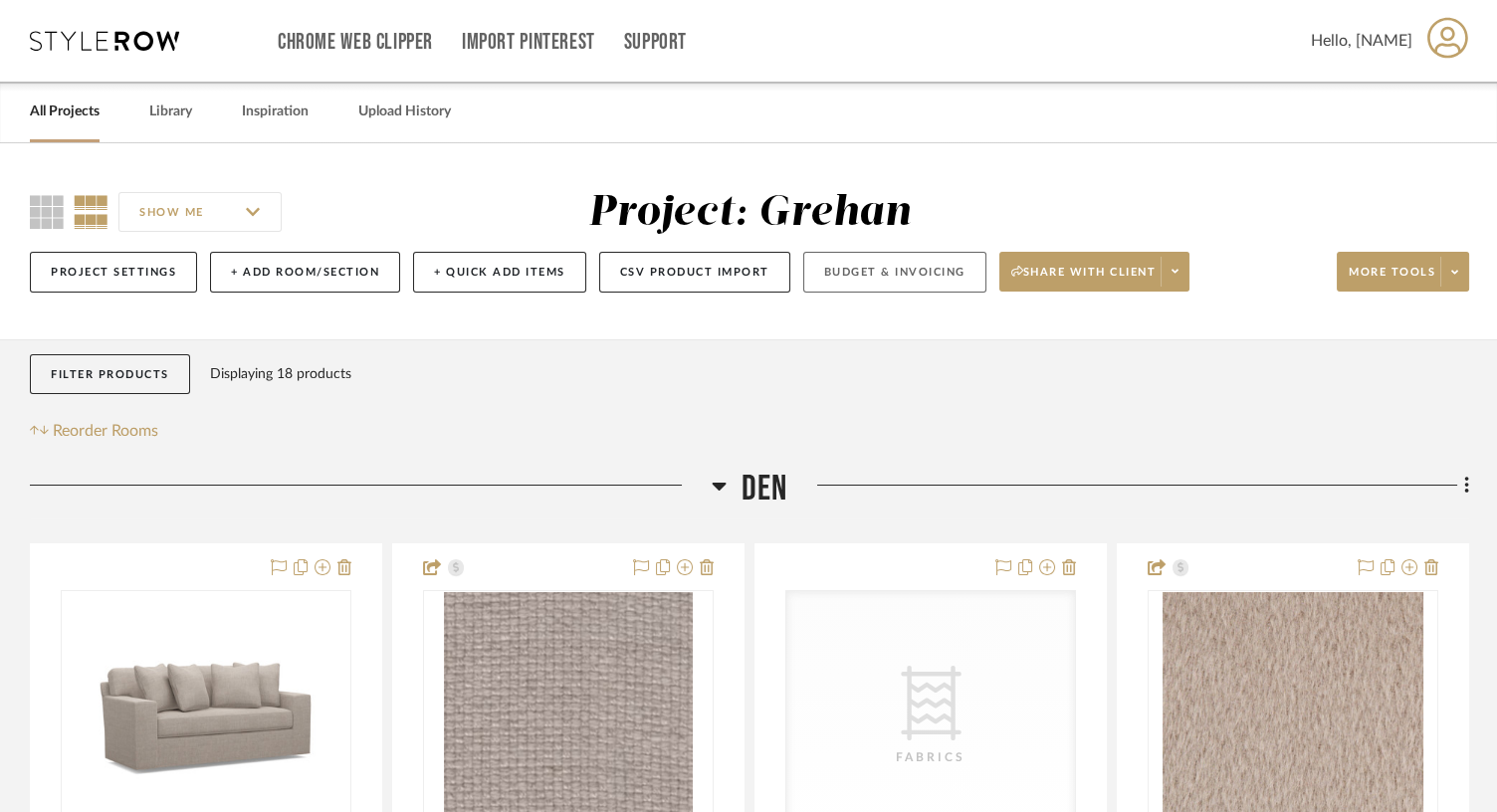 click on "Budget & Invoicing" 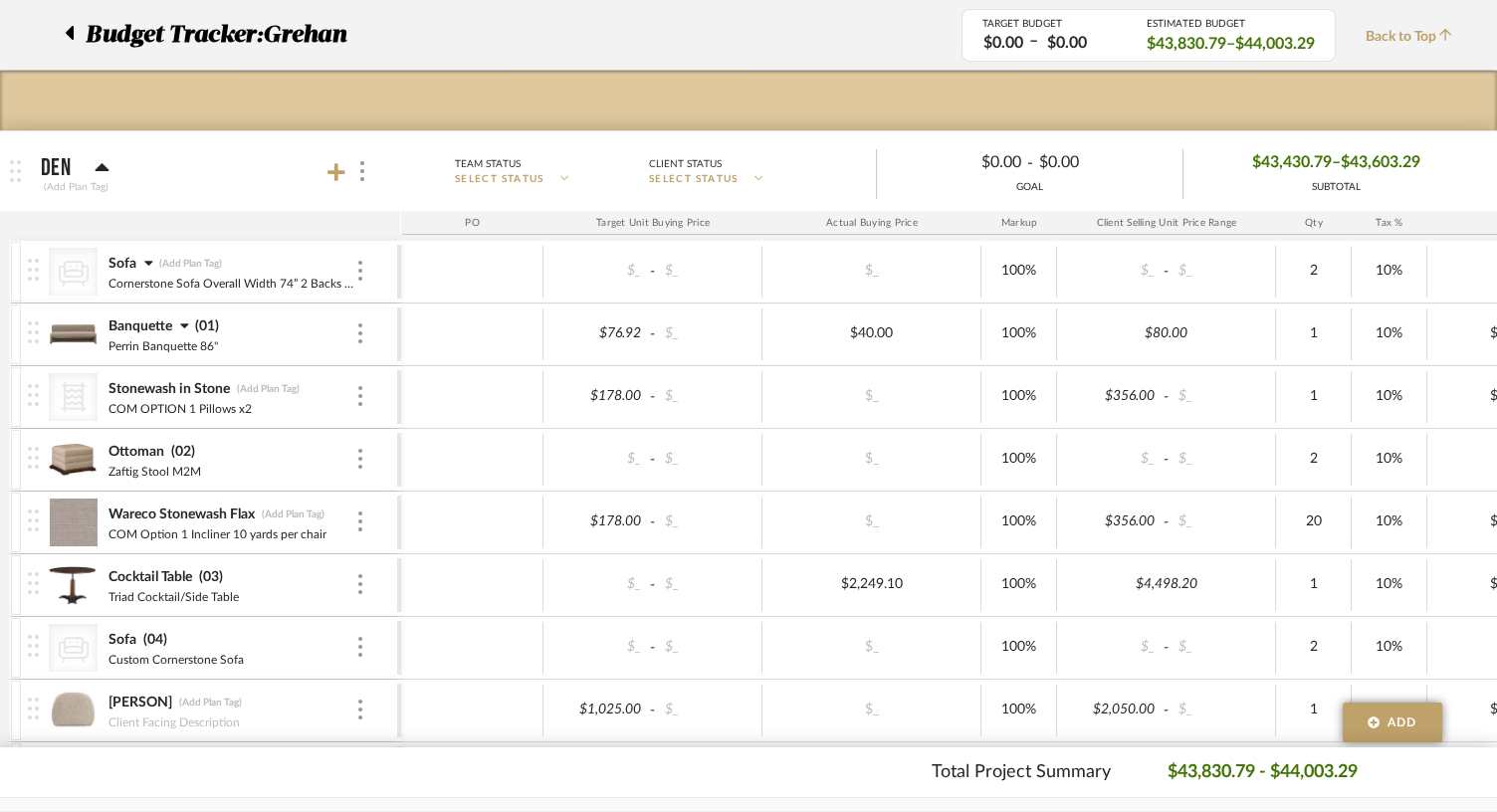 scroll, scrollTop: 257, scrollLeft: 0, axis: vertical 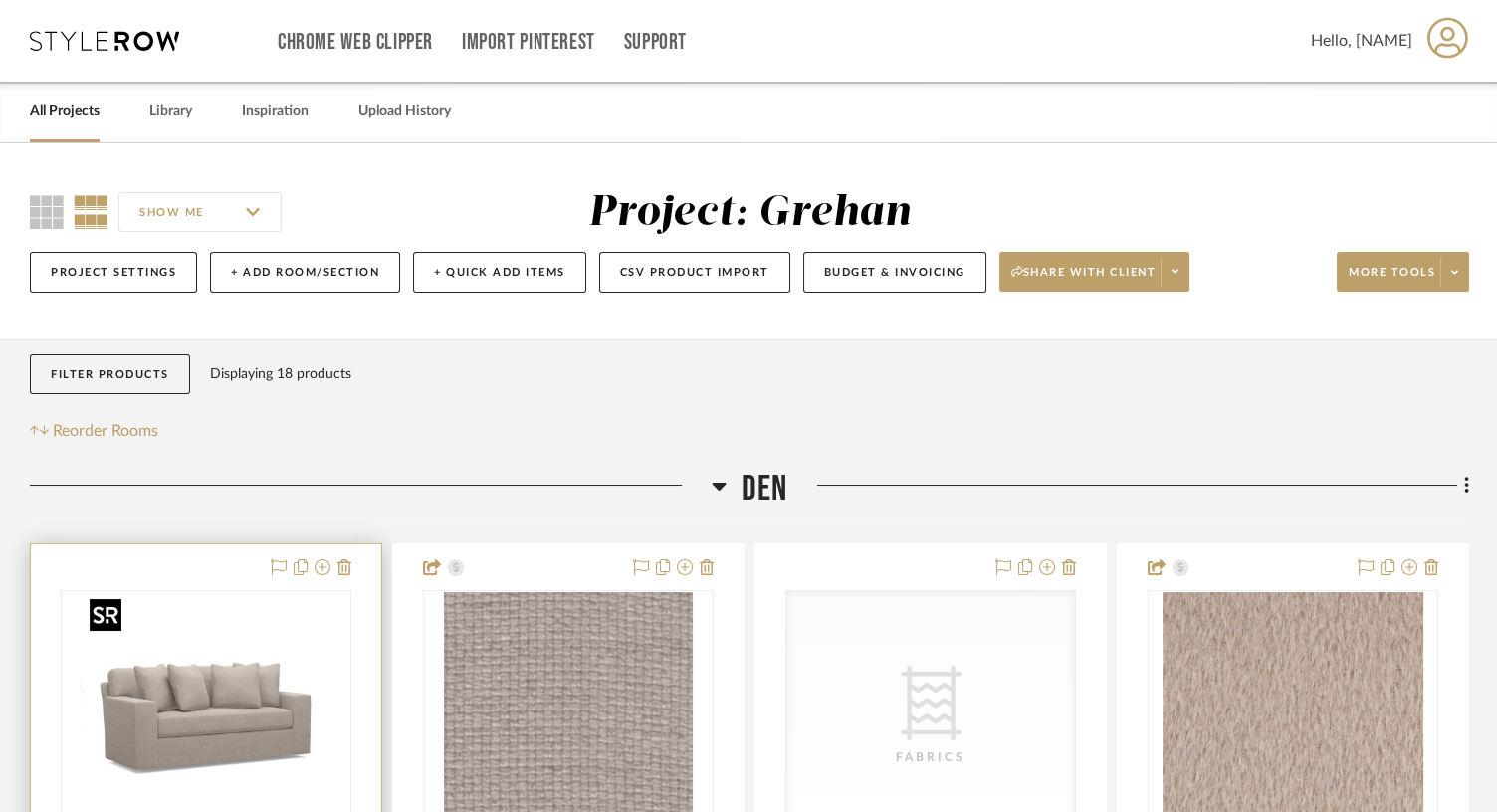 click at bounding box center [206, 716] 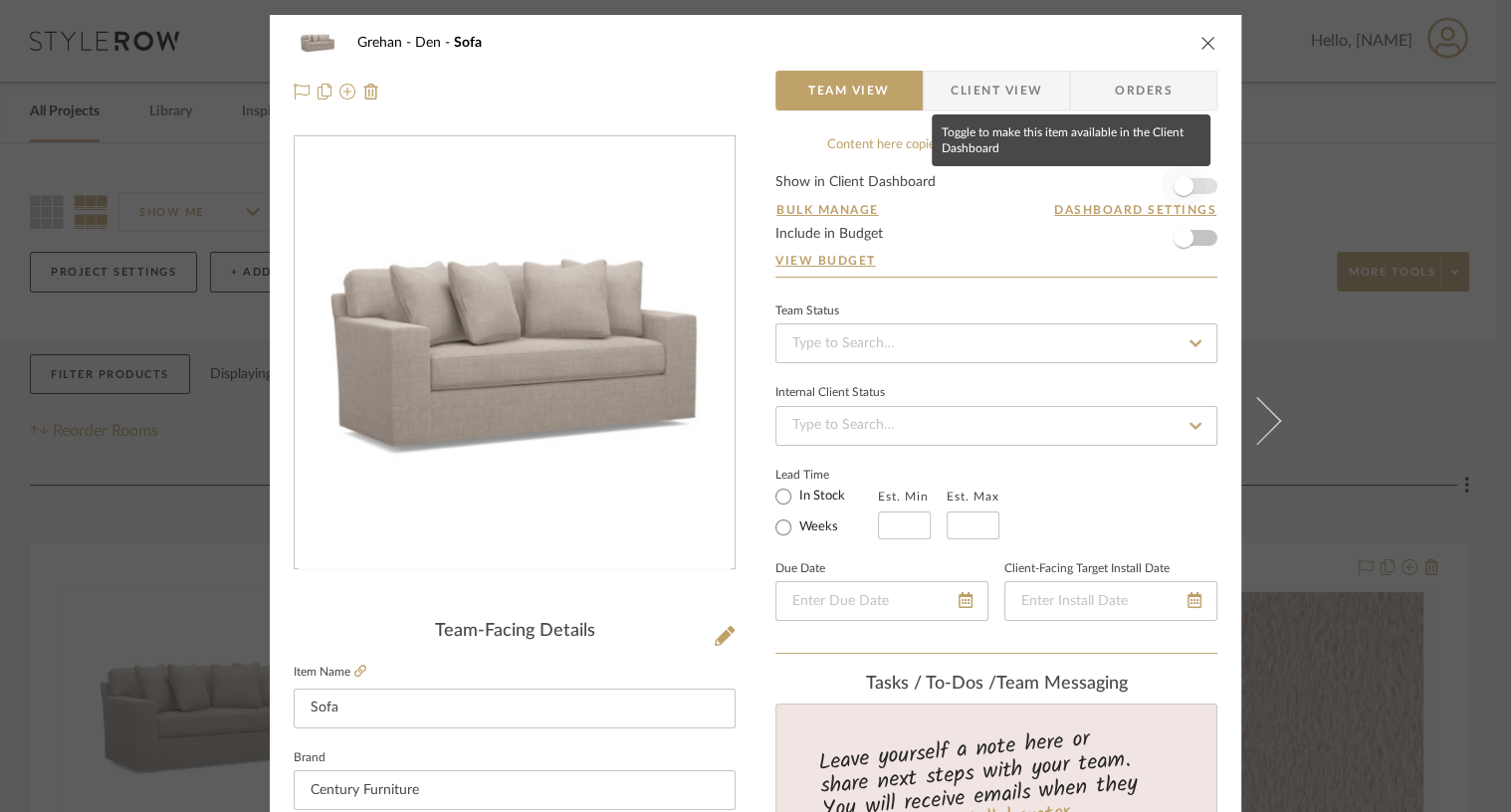click at bounding box center (1184, 186) 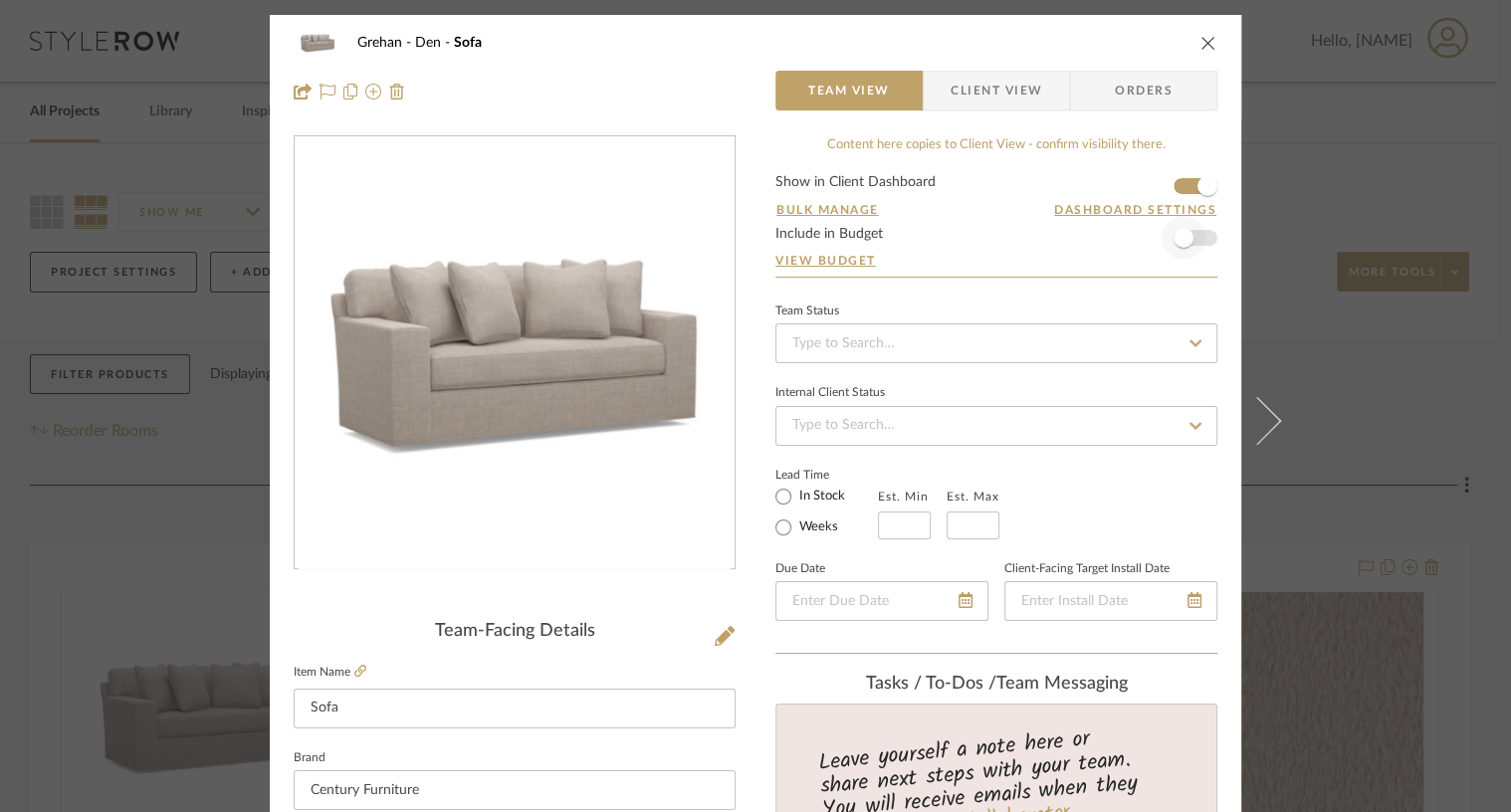 type 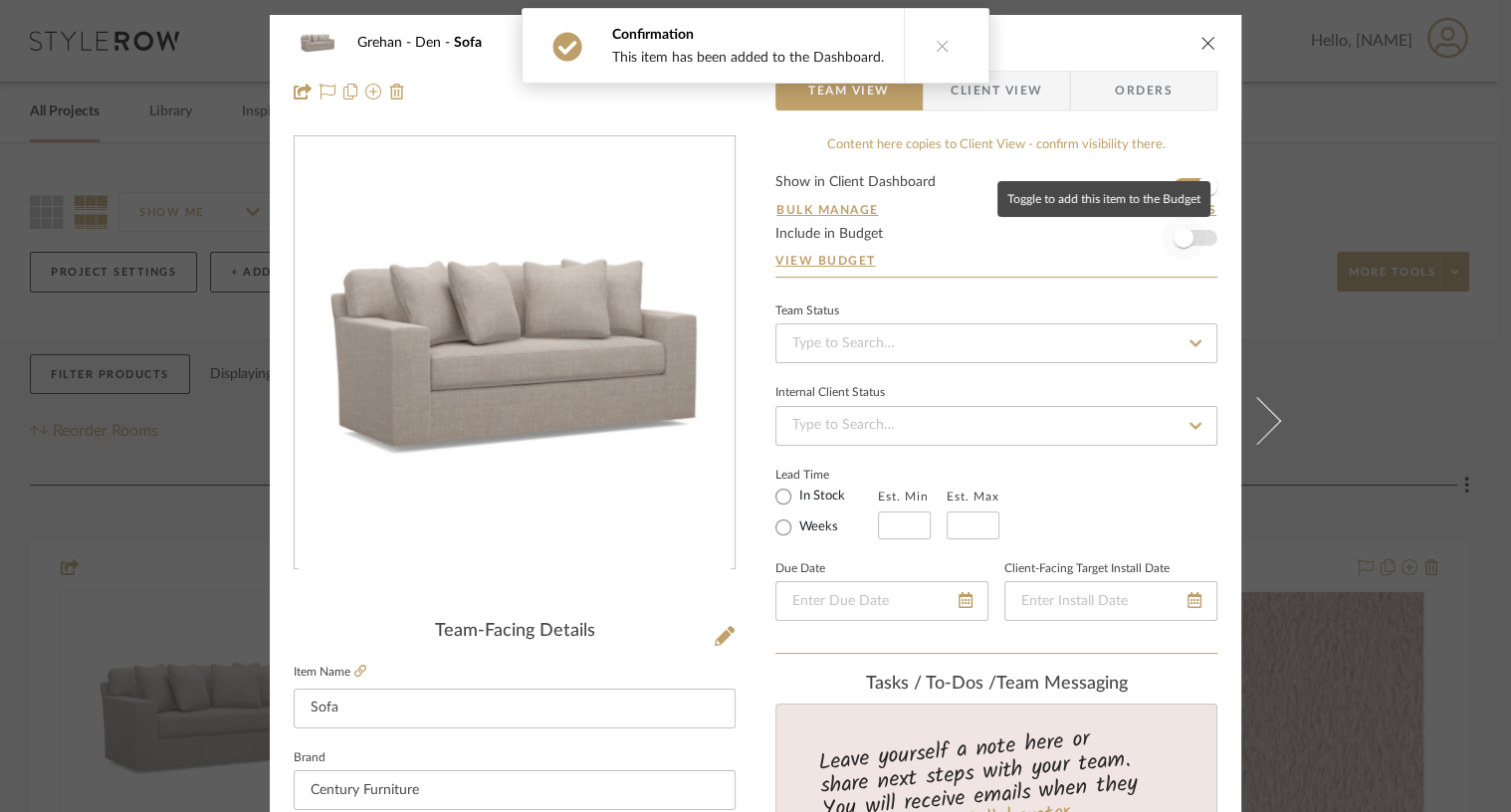 click at bounding box center (1184, 238) 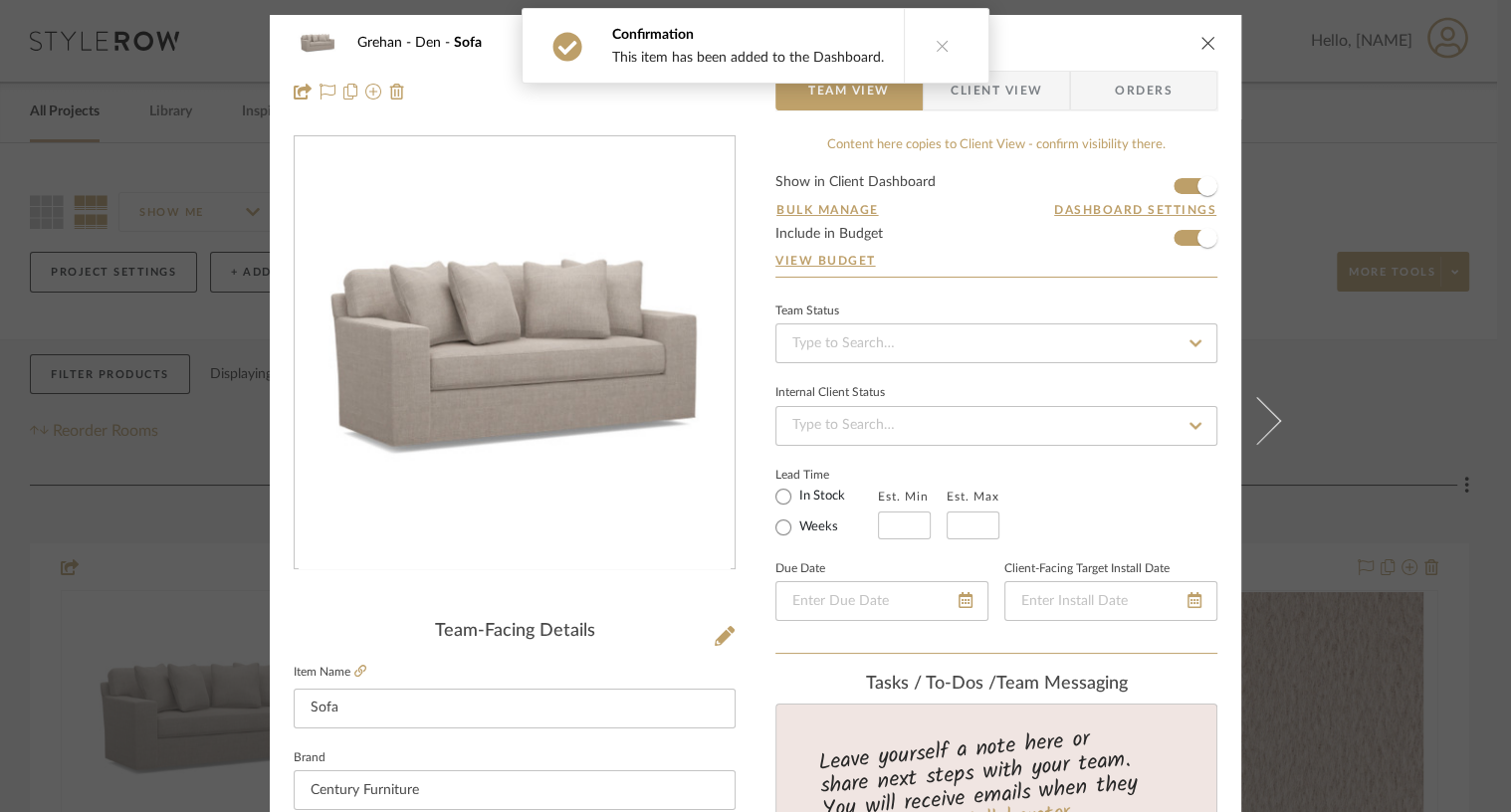 type 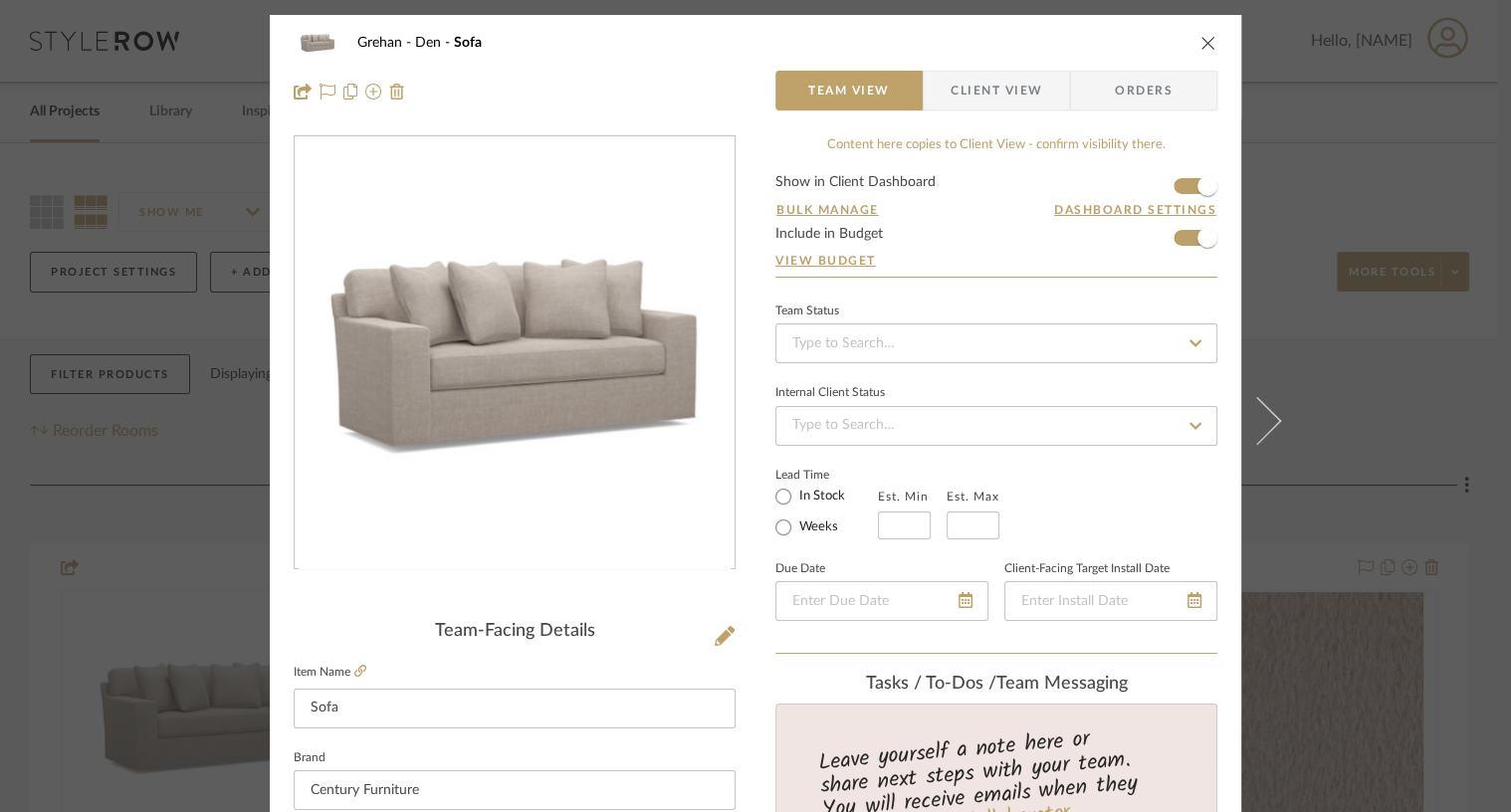 scroll, scrollTop: 3, scrollLeft: 0, axis: vertical 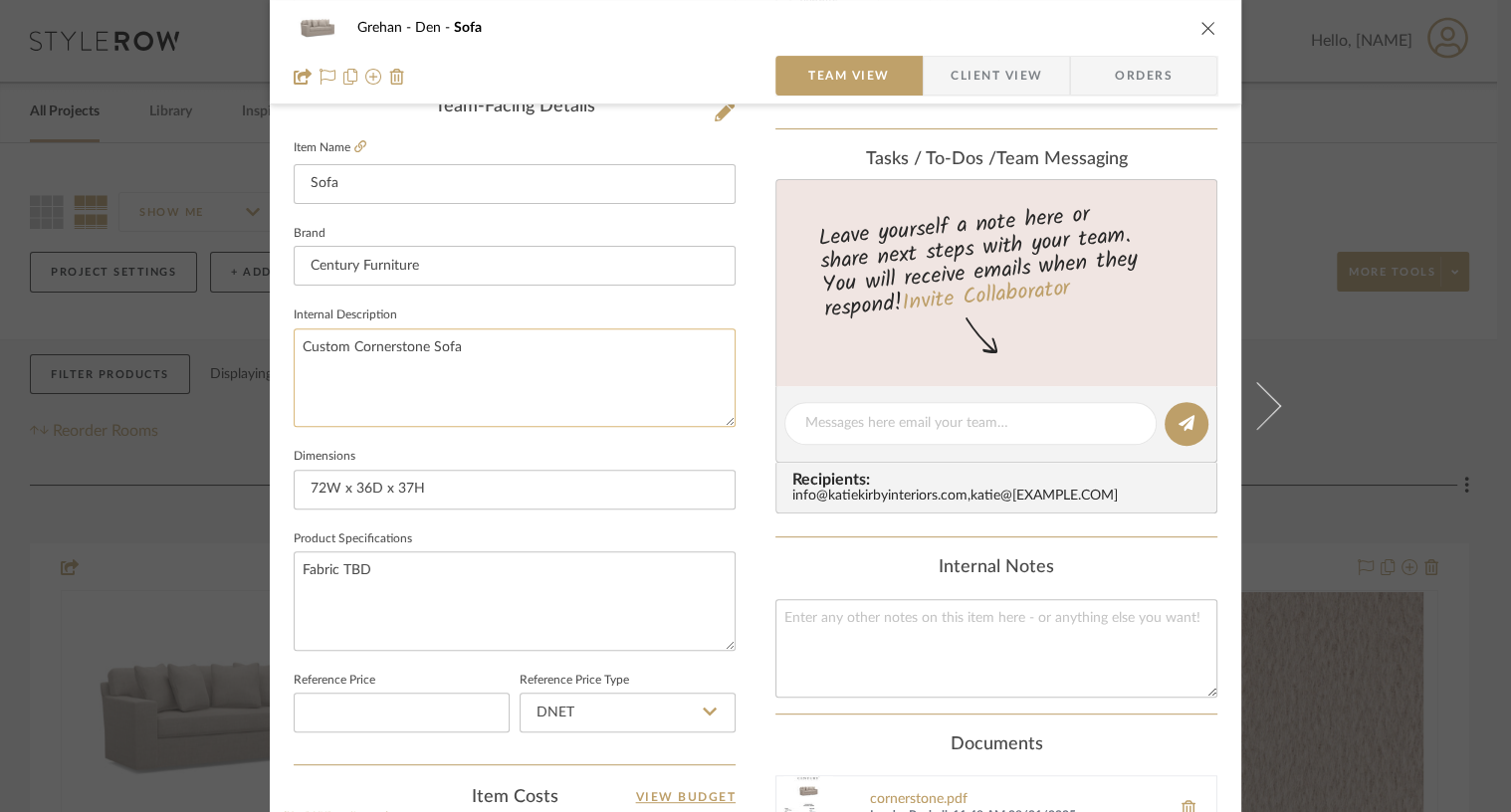 click on "Custom Cornerstone Sofa" 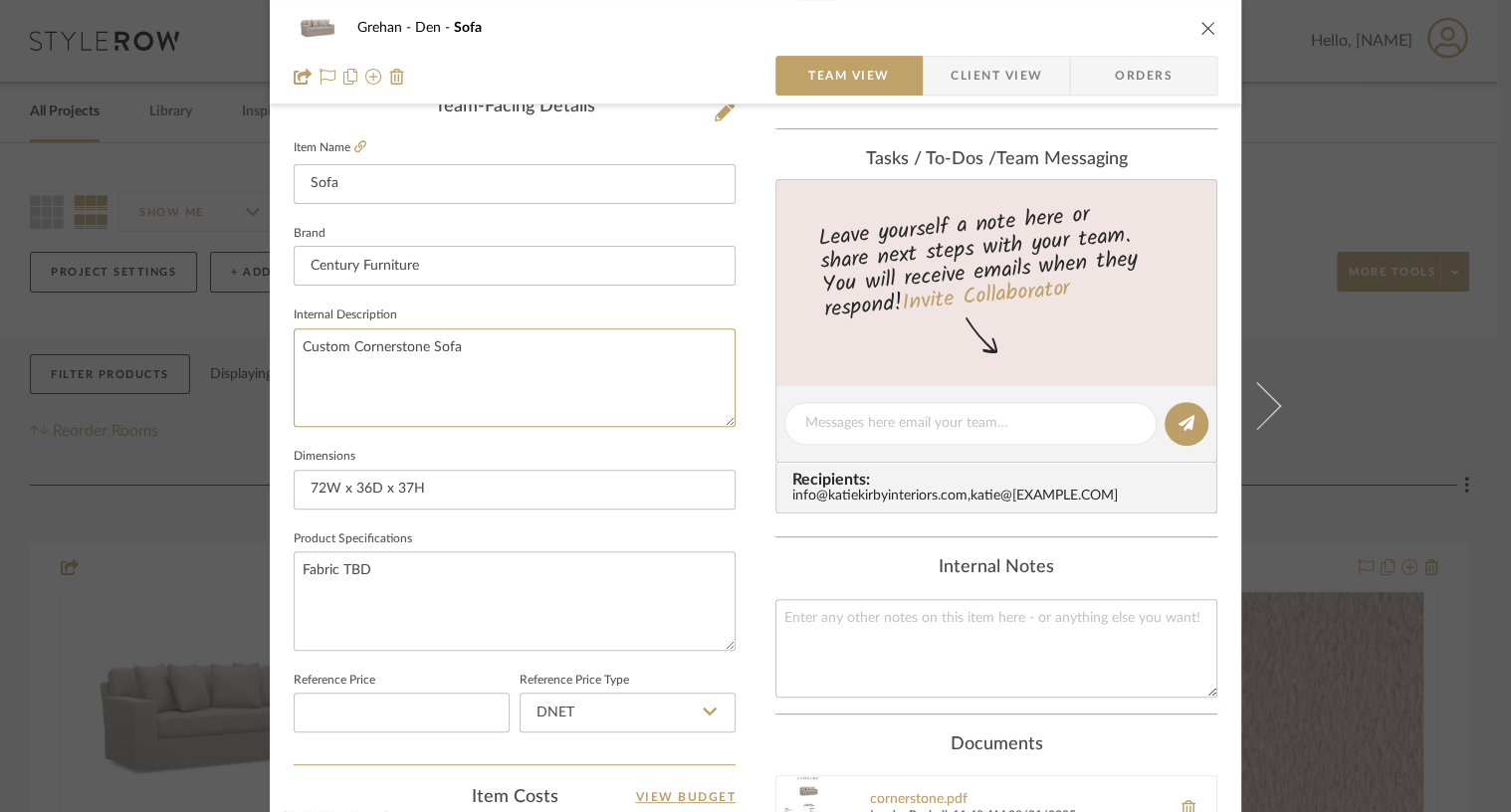 drag, startPoint x: 490, startPoint y: 352, endPoint x: 237, endPoint y: 352, distance: 253 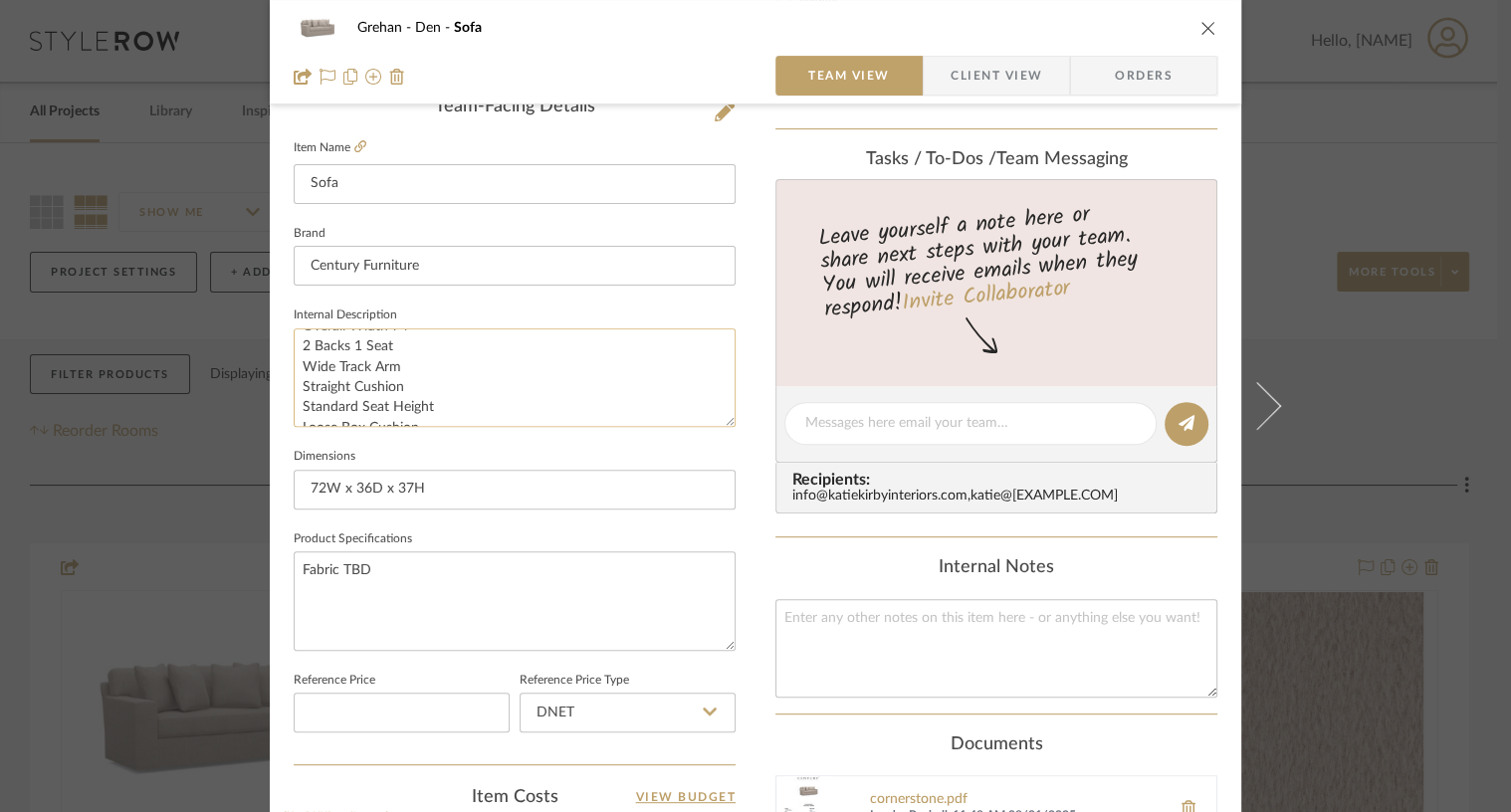 scroll, scrollTop: 0, scrollLeft: 0, axis: both 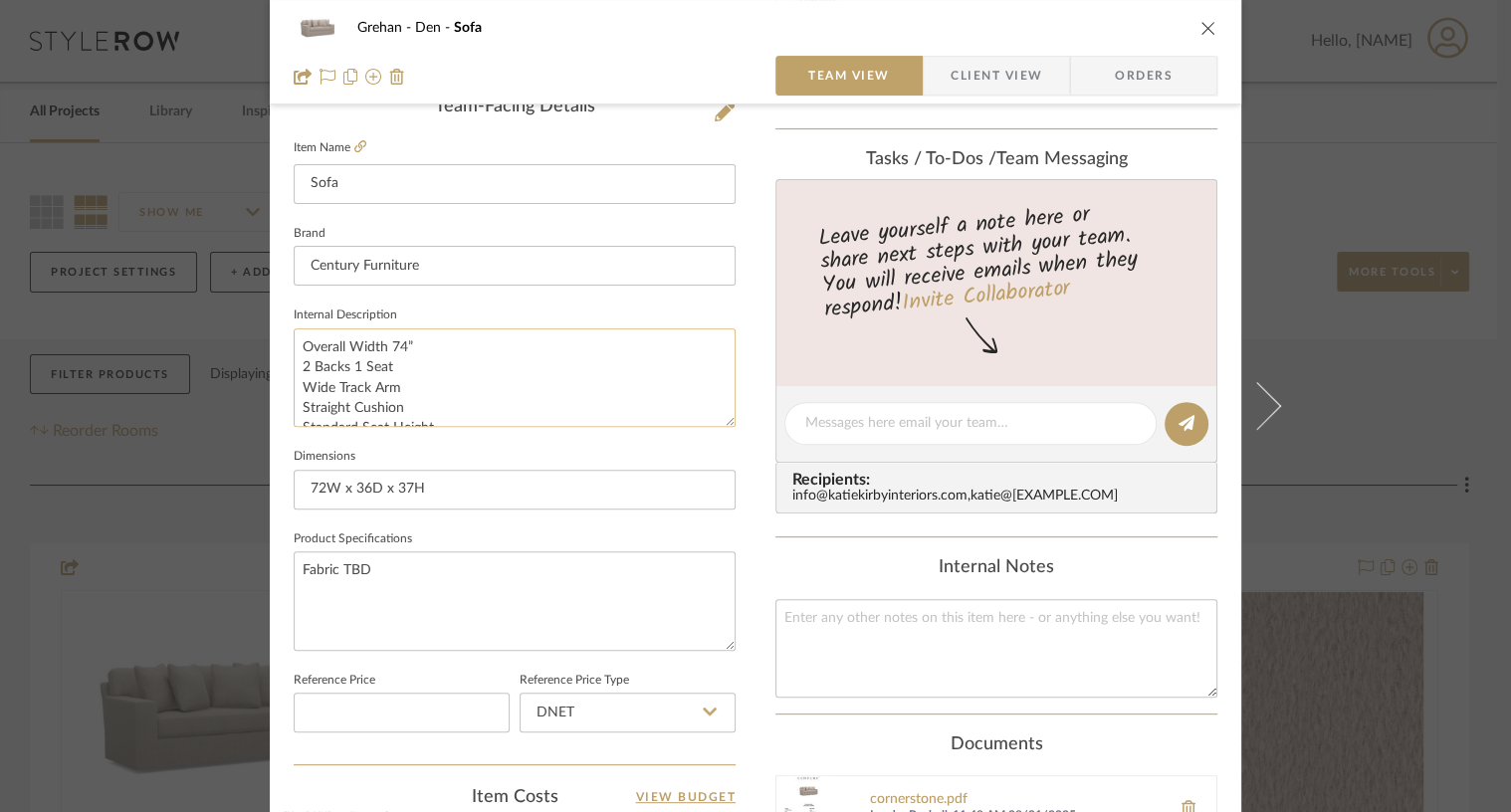 click on "Overall Width 74”
2 Backs 1 Seat
Wide Track Arm
Straight Cushion
Standard Seat Height
Loose Box Cushion
T-Cushion
Standard Height Cushion
Standard Back Rail Height
Upholstered Base
Weltless
What do you suggest for cushion fill? Katie likes her sofas to sit firmer.
Throw Pillows Weltless (Also in COM) We usually do throw pillows in down. What is comparison?" 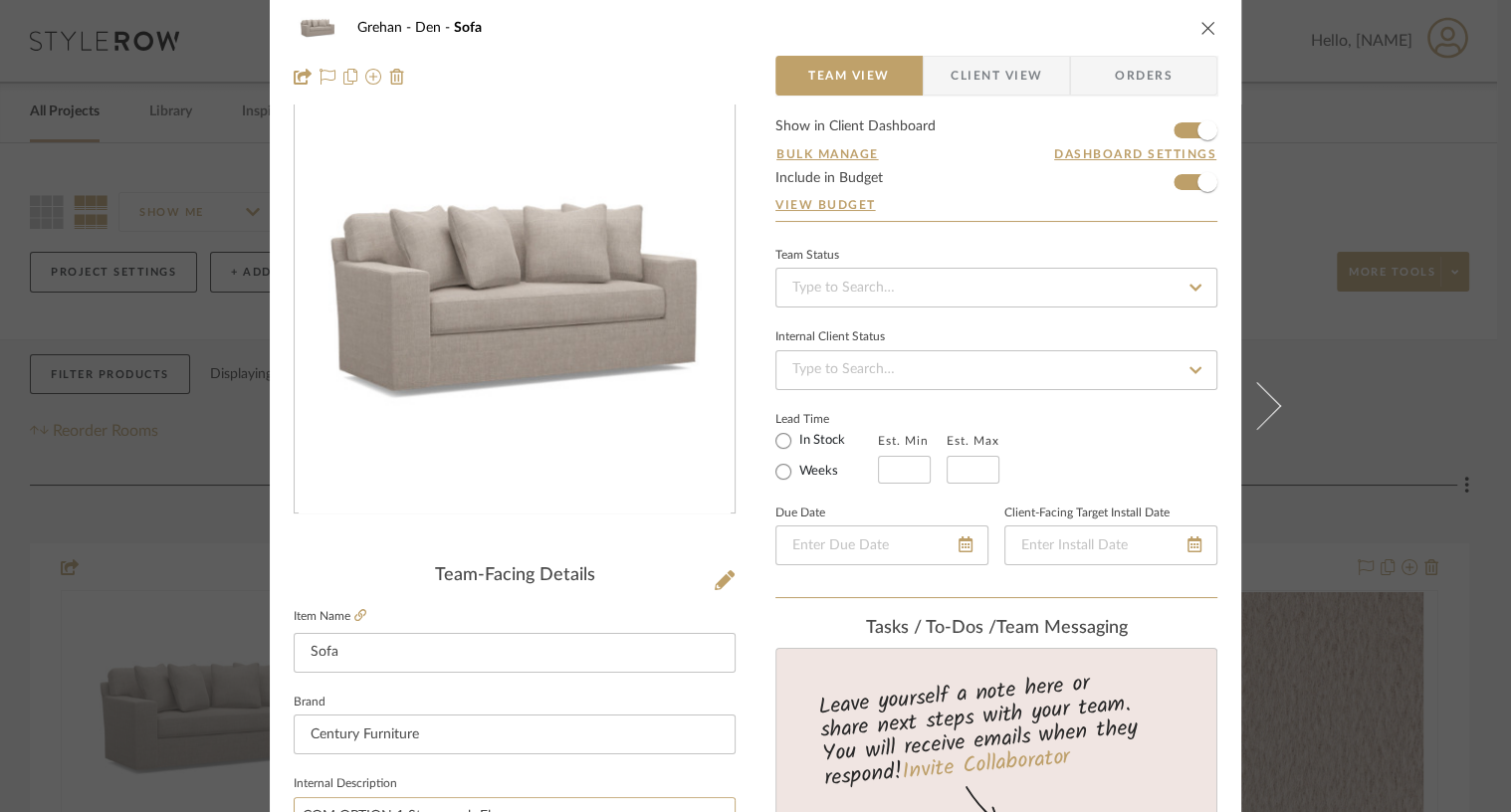 scroll, scrollTop: 0, scrollLeft: 0, axis: both 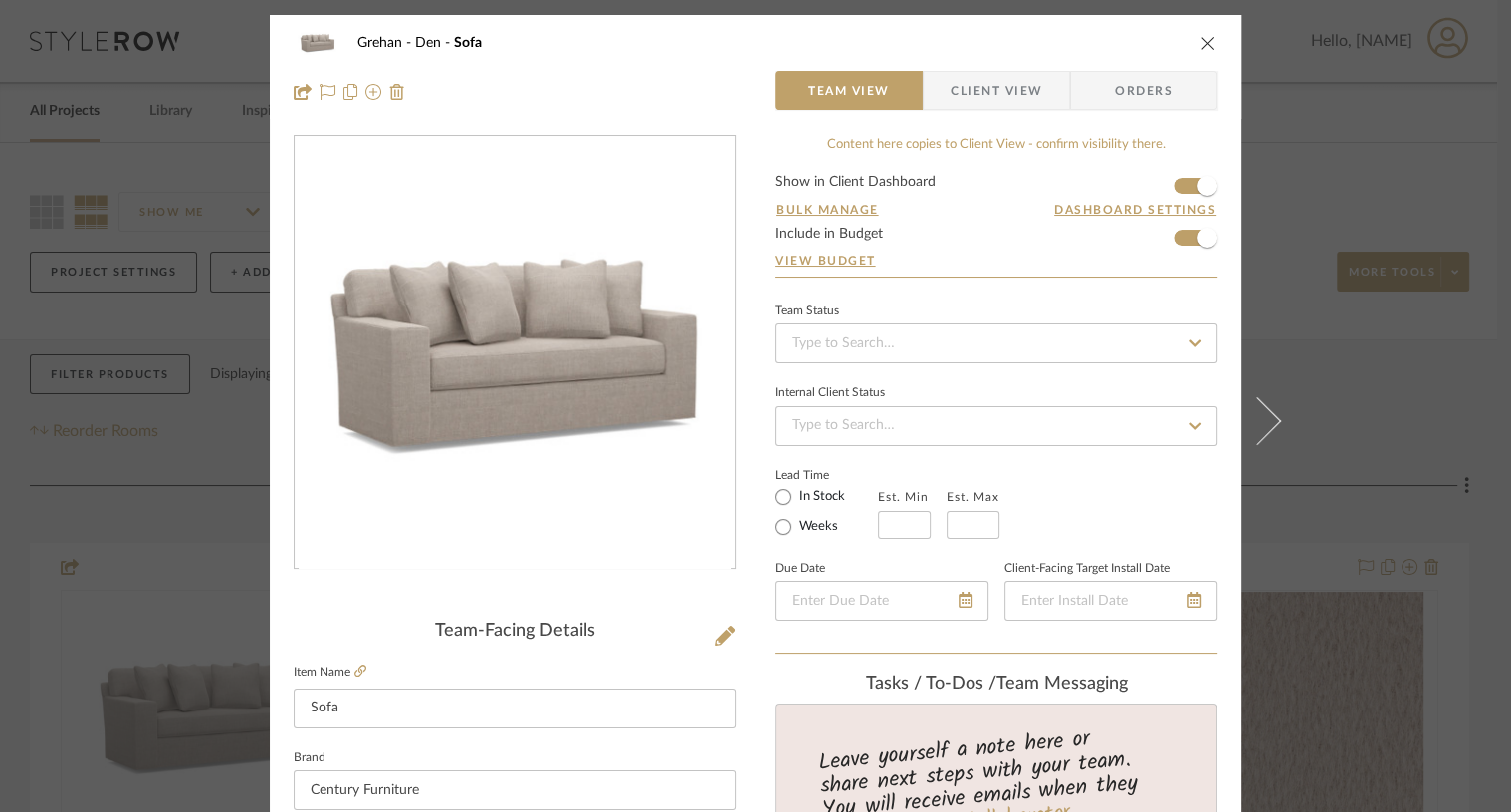 type on "COM OPTION 1 Stonewash Flax
Overall Width 74”
2 Backs 1 Seat
Wide Track Arm
Straight Cushion
Standard Seat Height
Loose Box Cushion
T-Cushion
Standard Height Cushion
Standard Back Rail Height
Upholstered Base
Weltless
What do you suggest for cushion fill? Katie likes her sofas to sit firmer.
Throw Pillows Weltless (Also in COM) We usually do throw pillows in down. What is comparison?" 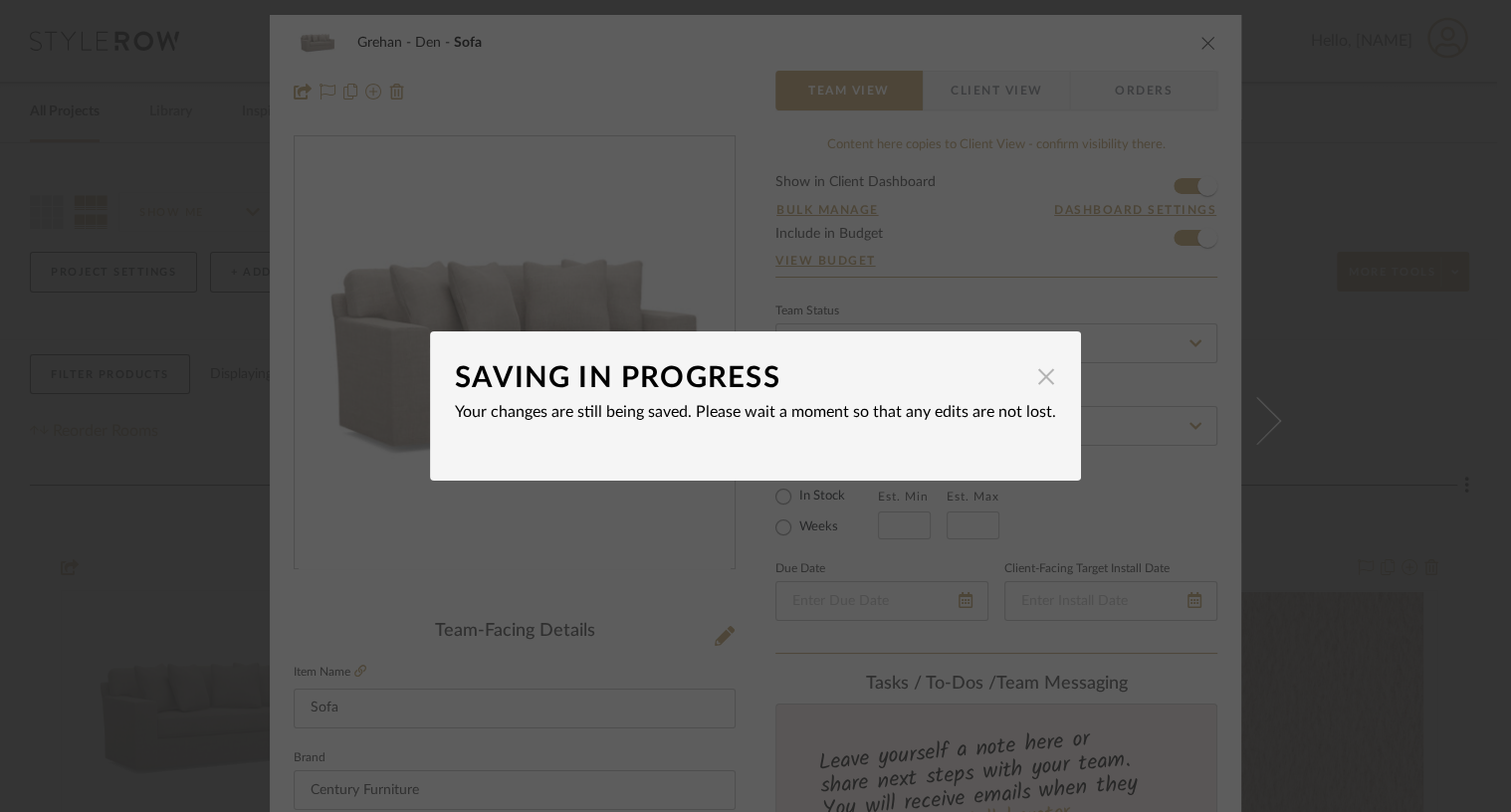 type 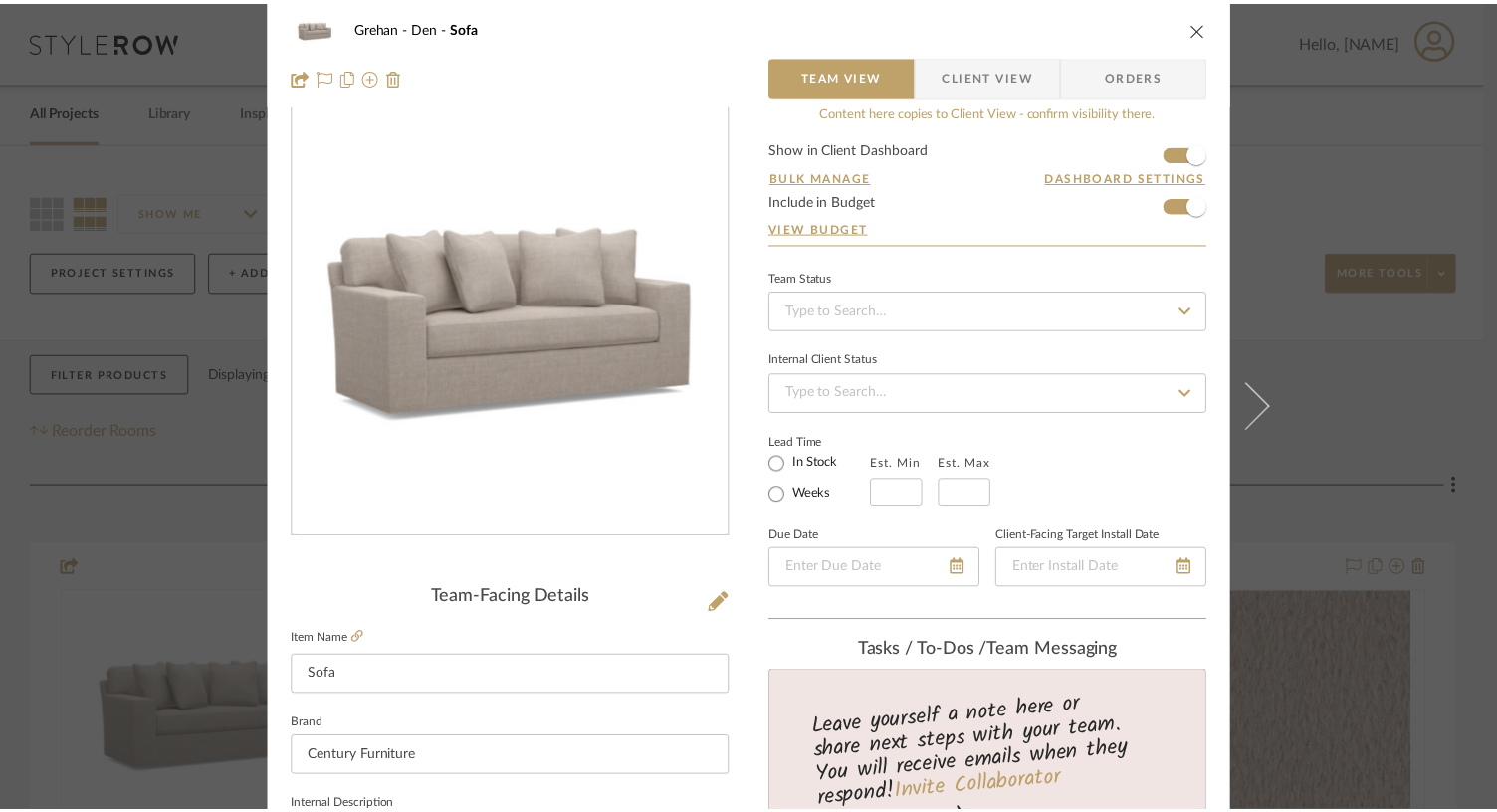 scroll, scrollTop: 0, scrollLeft: 0, axis: both 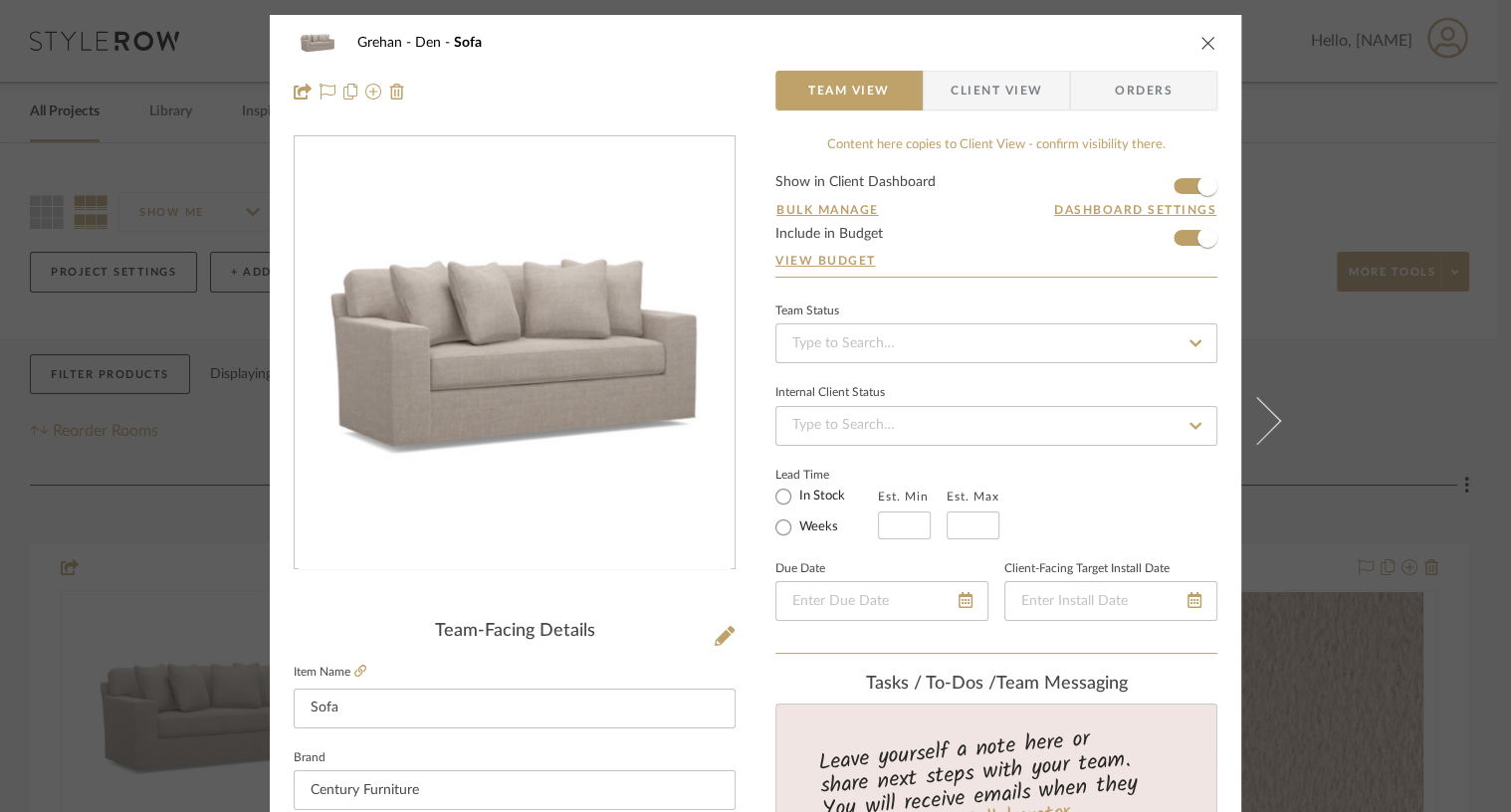 click at bounding box center (1208, 43) 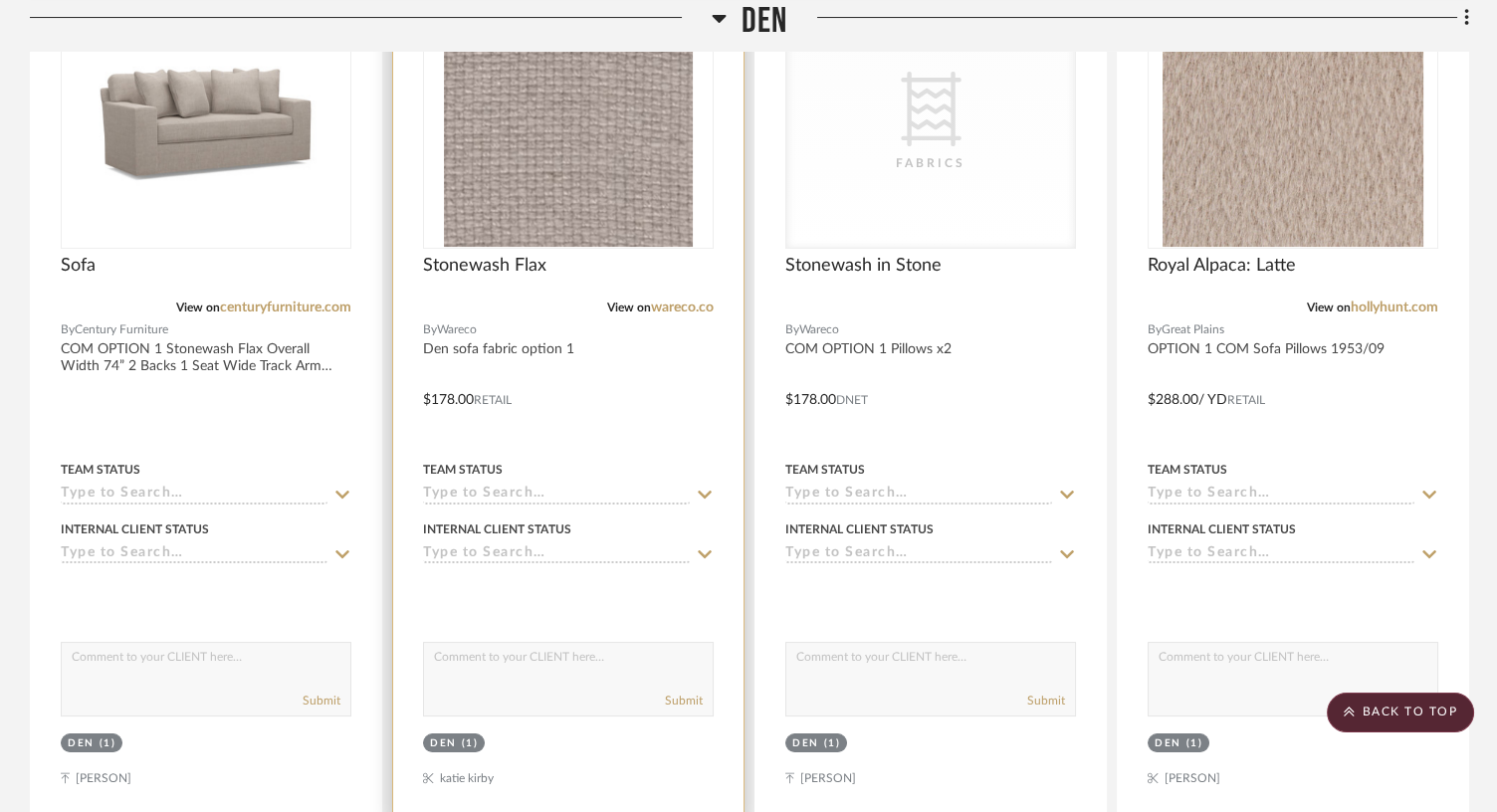 scroll, scrollTop: 620, scrollLeft: 0, axis: vertical 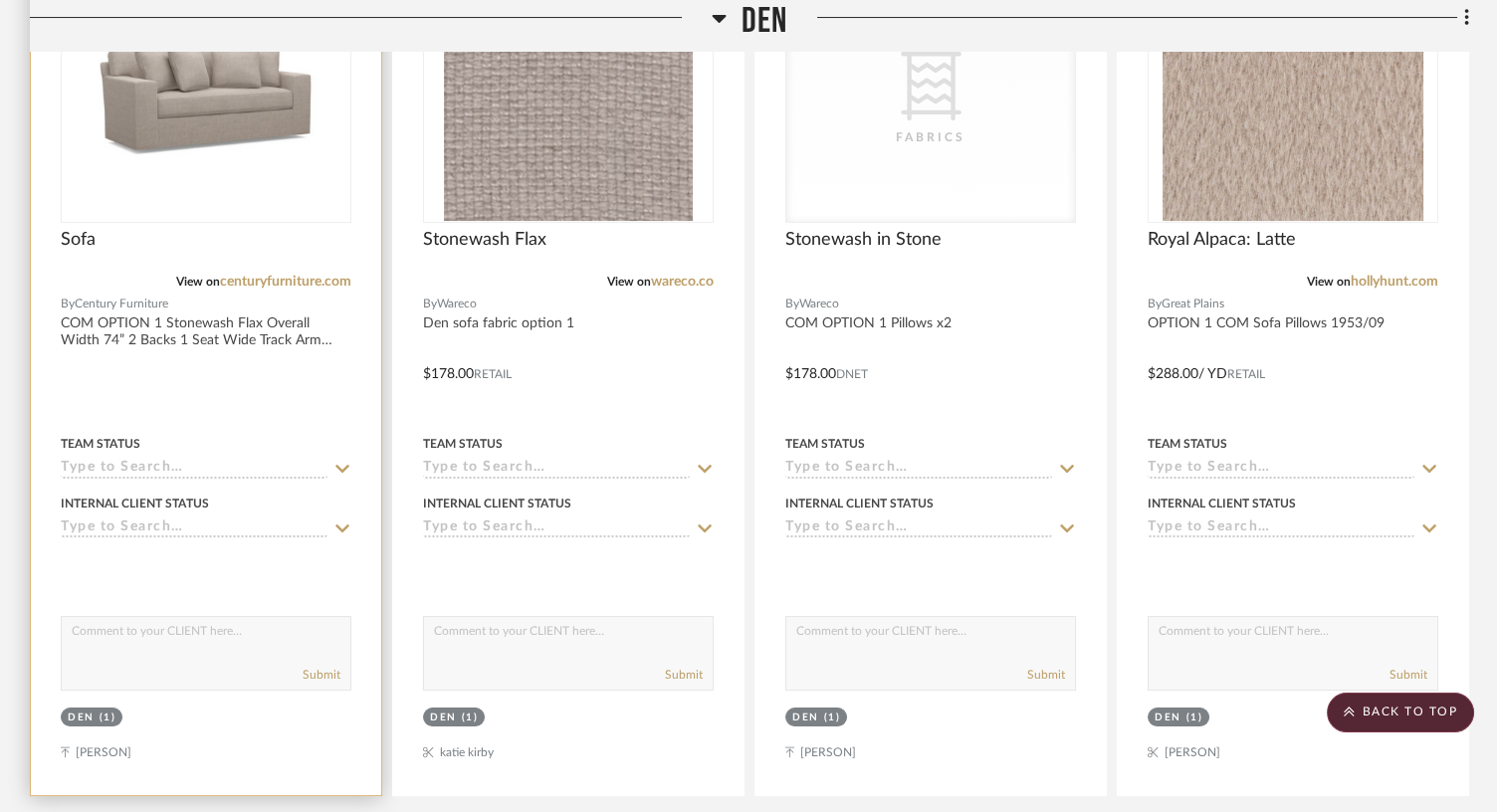 click 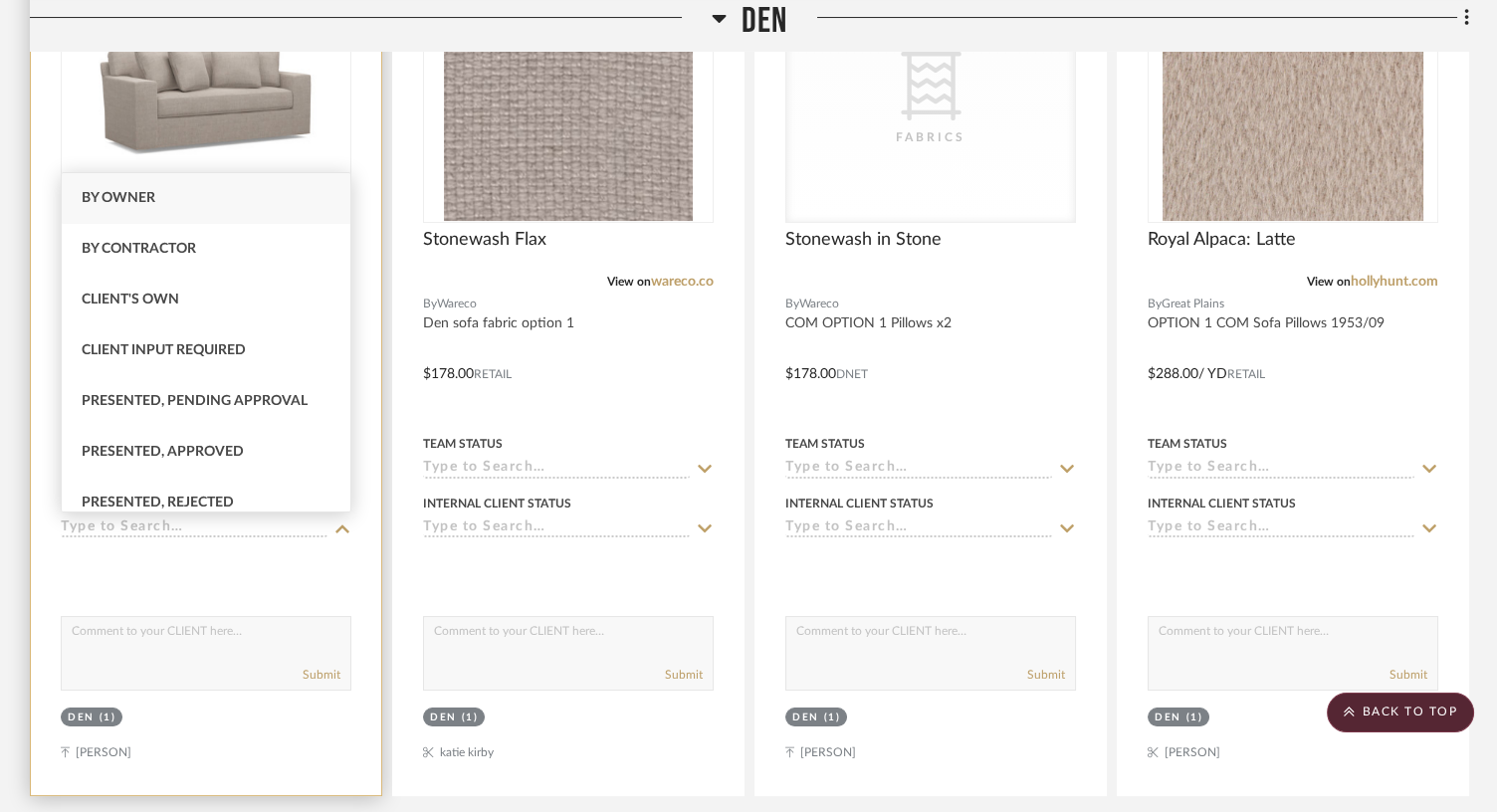 click at bounding box center (206, 567) 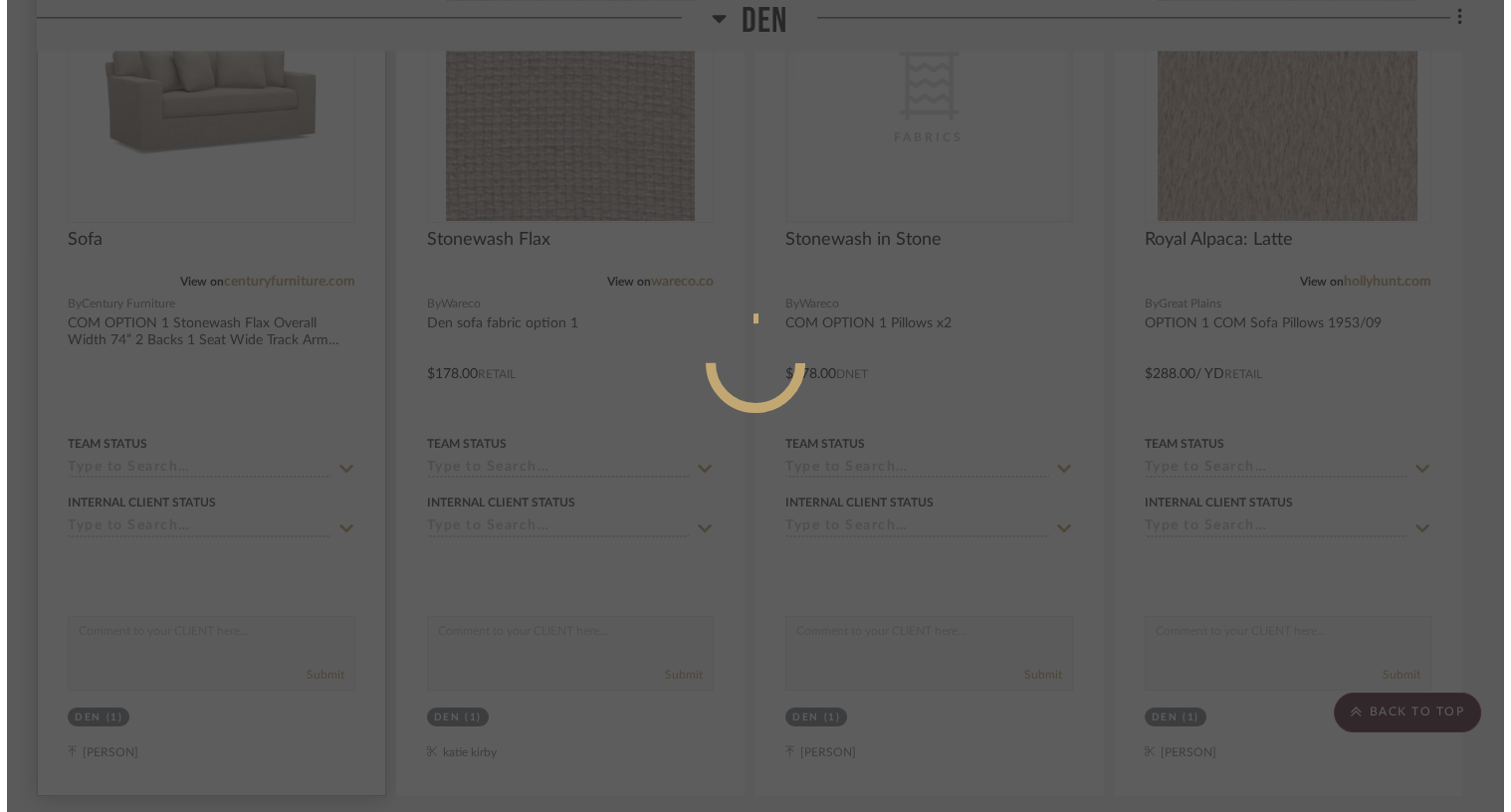 scroll, scrollTop: 0, scrollLeft: 0, axis: both 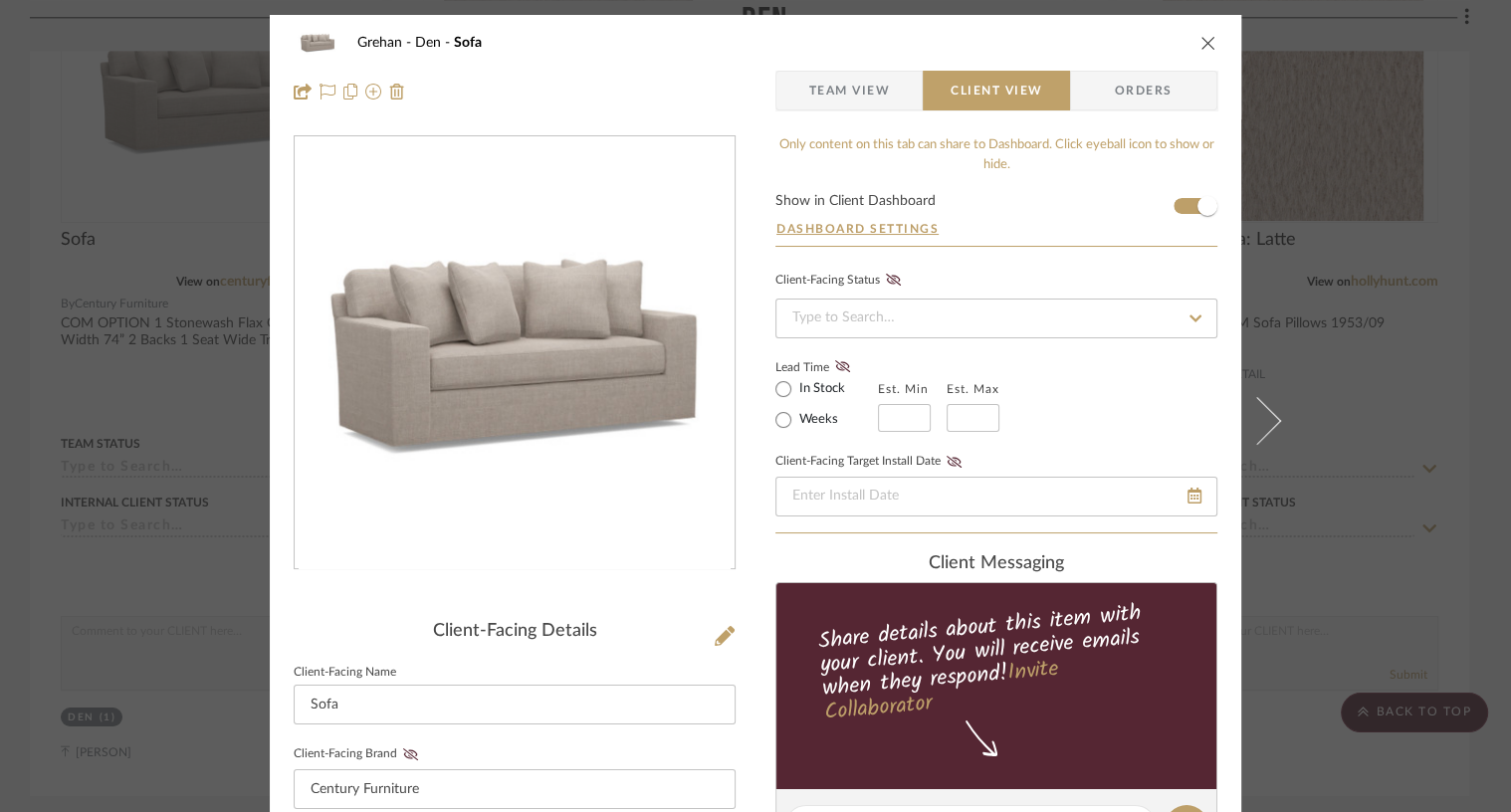 click at bounding box center (1208, 43) 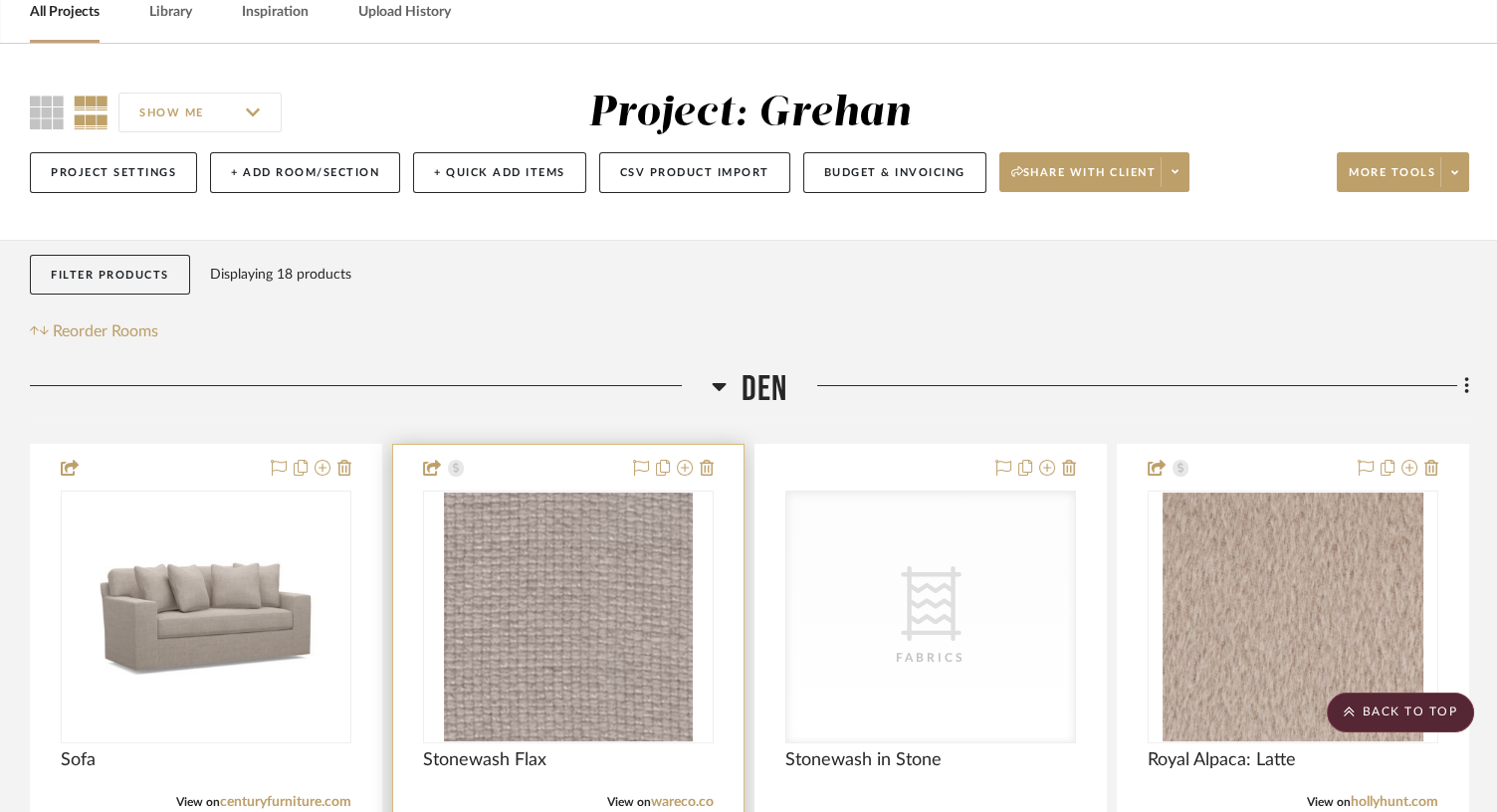 scroll, scrollTop: 0, scrollLeft: 0, axis: both 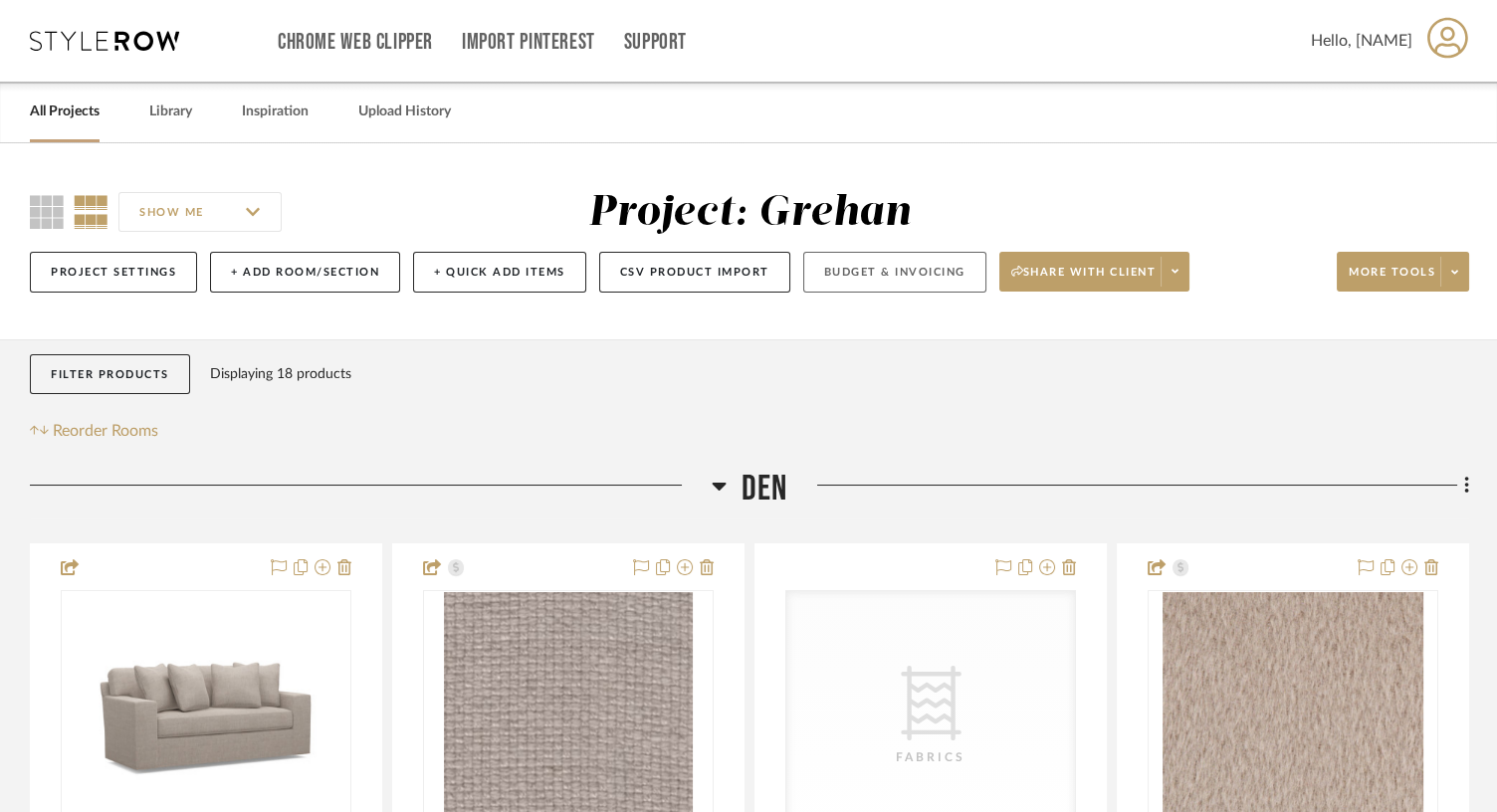 click on "Budget & Invoicing" 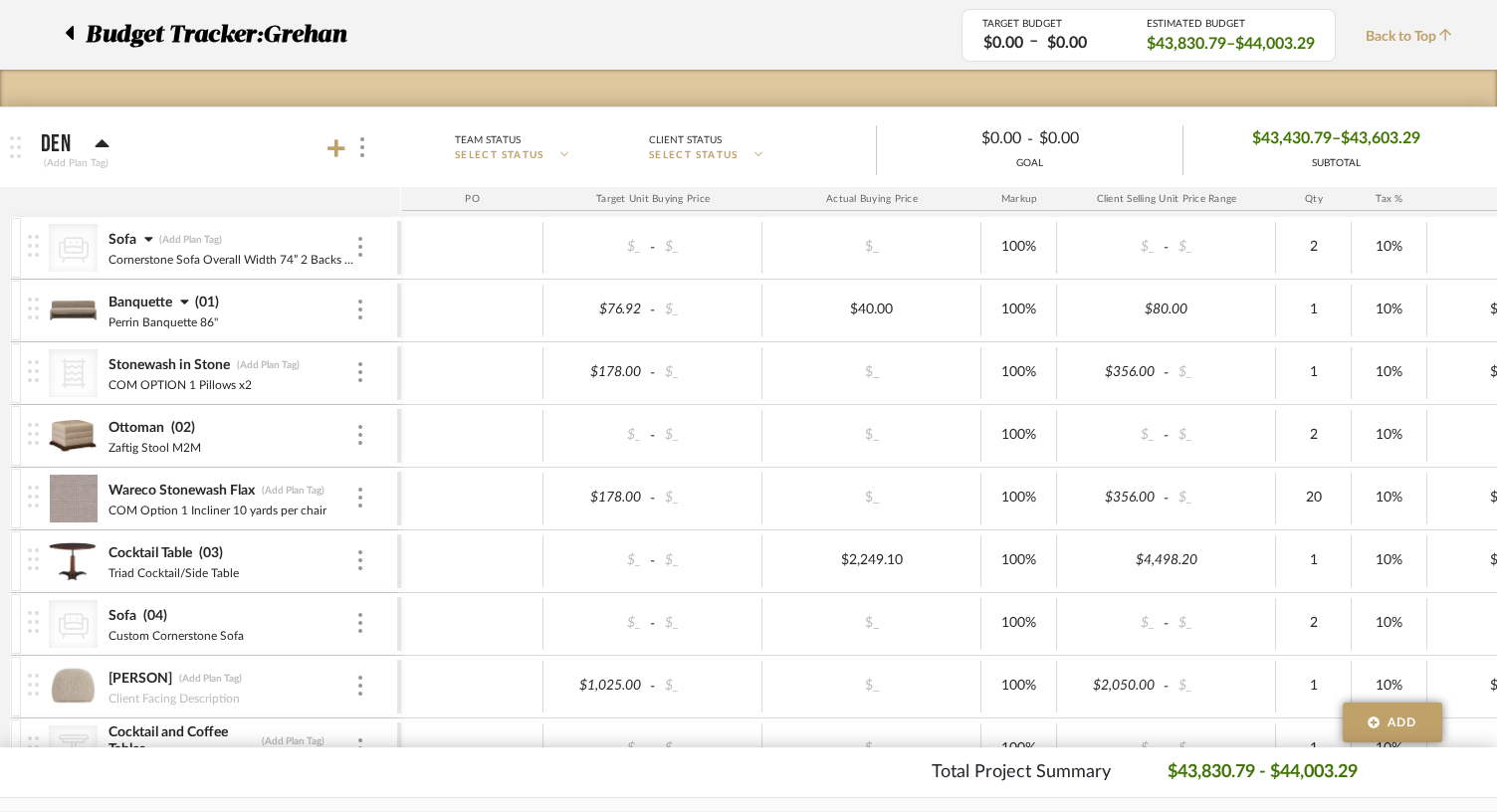 scroll, scrollTop: 291, scrollLeft: 0, axis: vertical 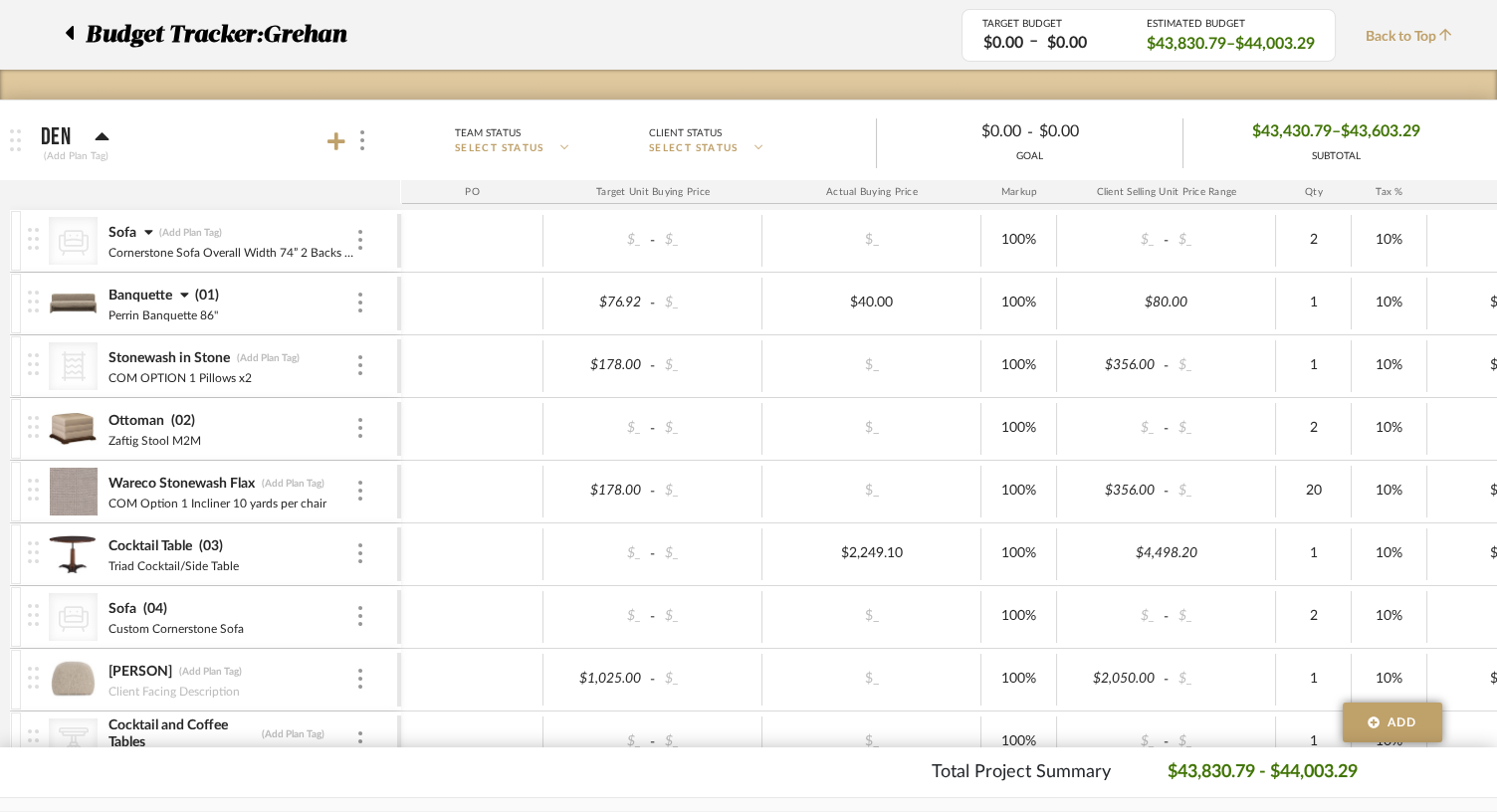 click 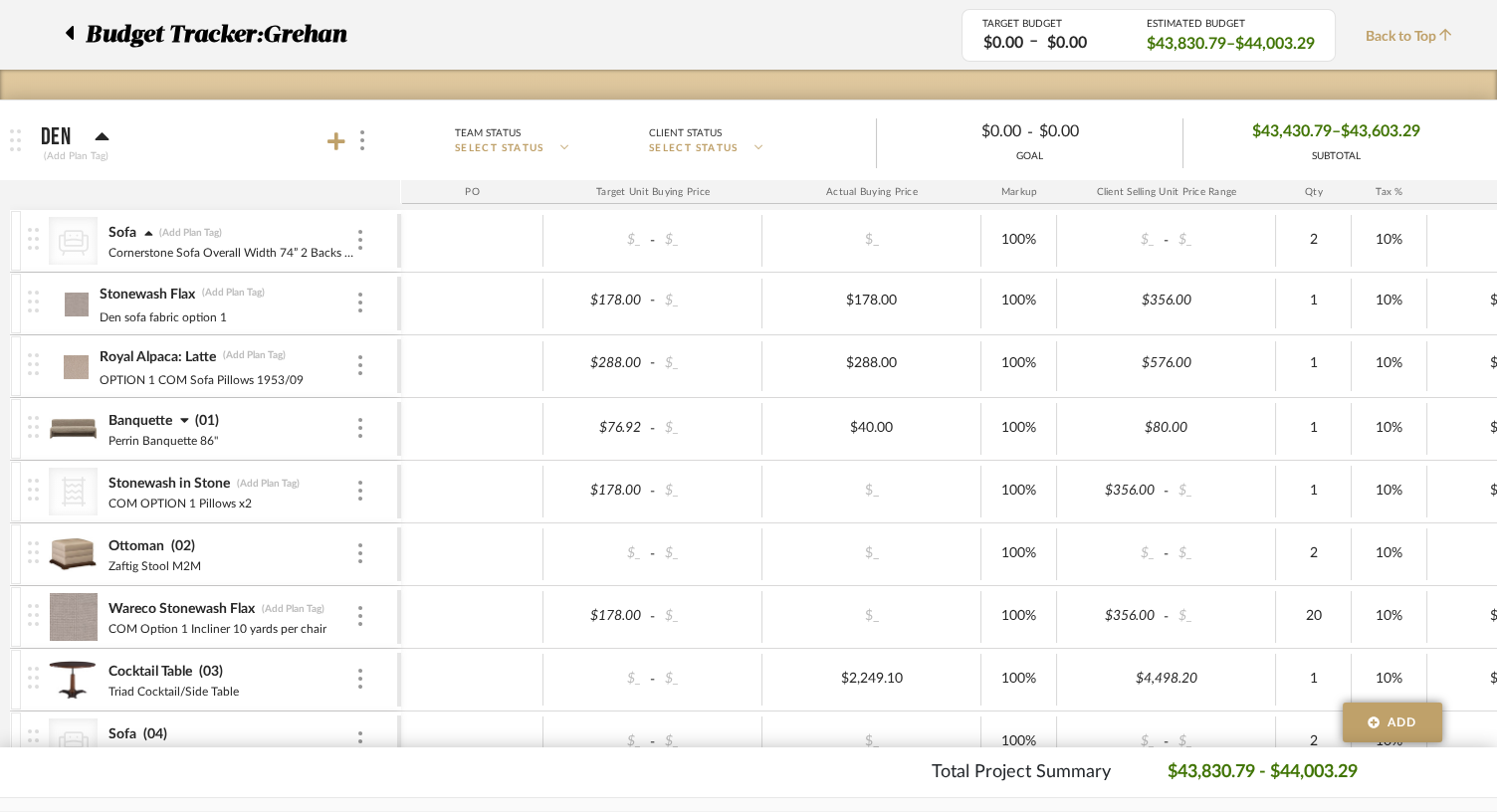 click on "Stonewash Flax   (Add Plan Tag)   Den sofa fabric option 1" at bounding box center (212, 304) 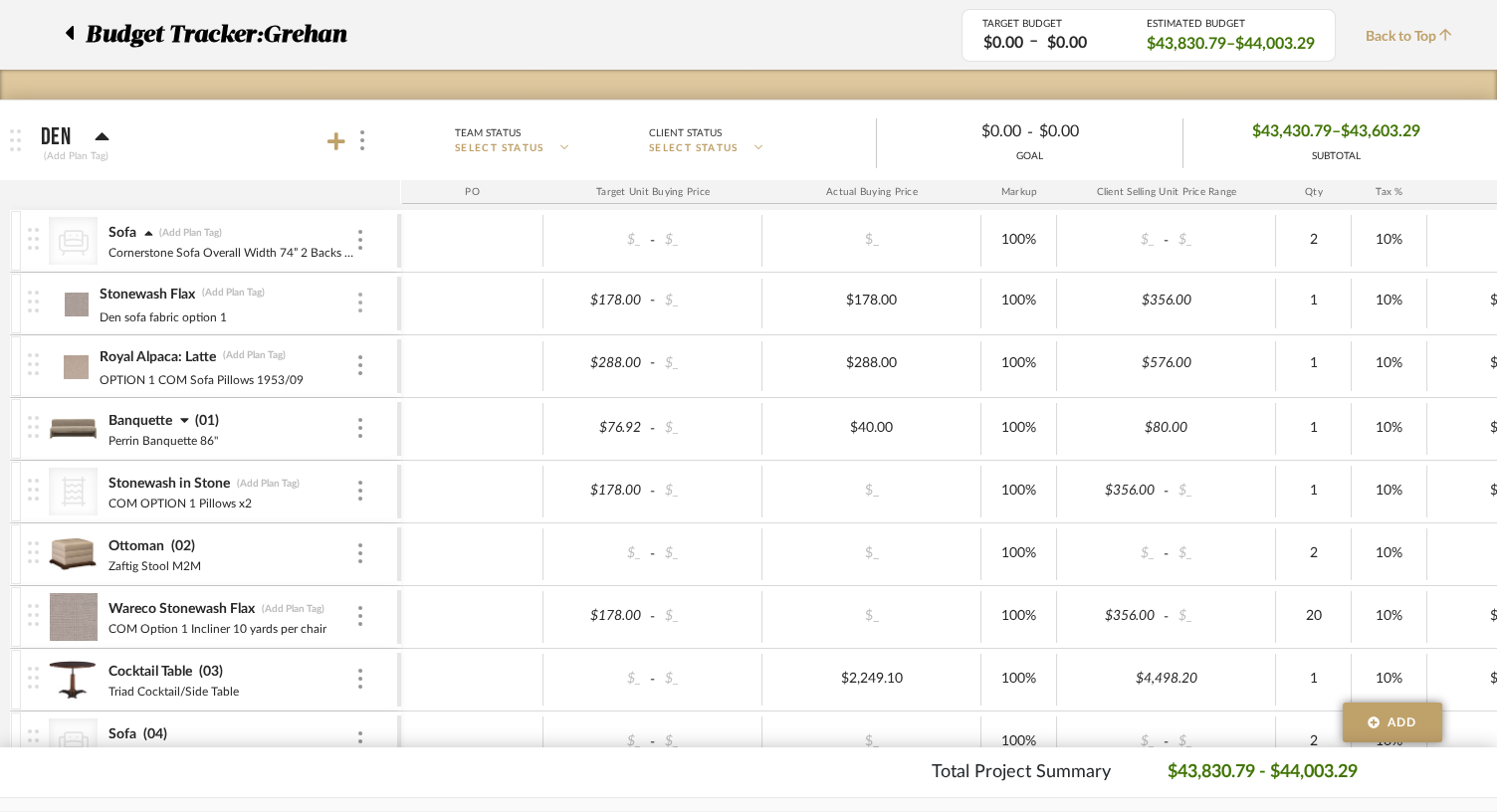 click at bounding box center (360, 304) 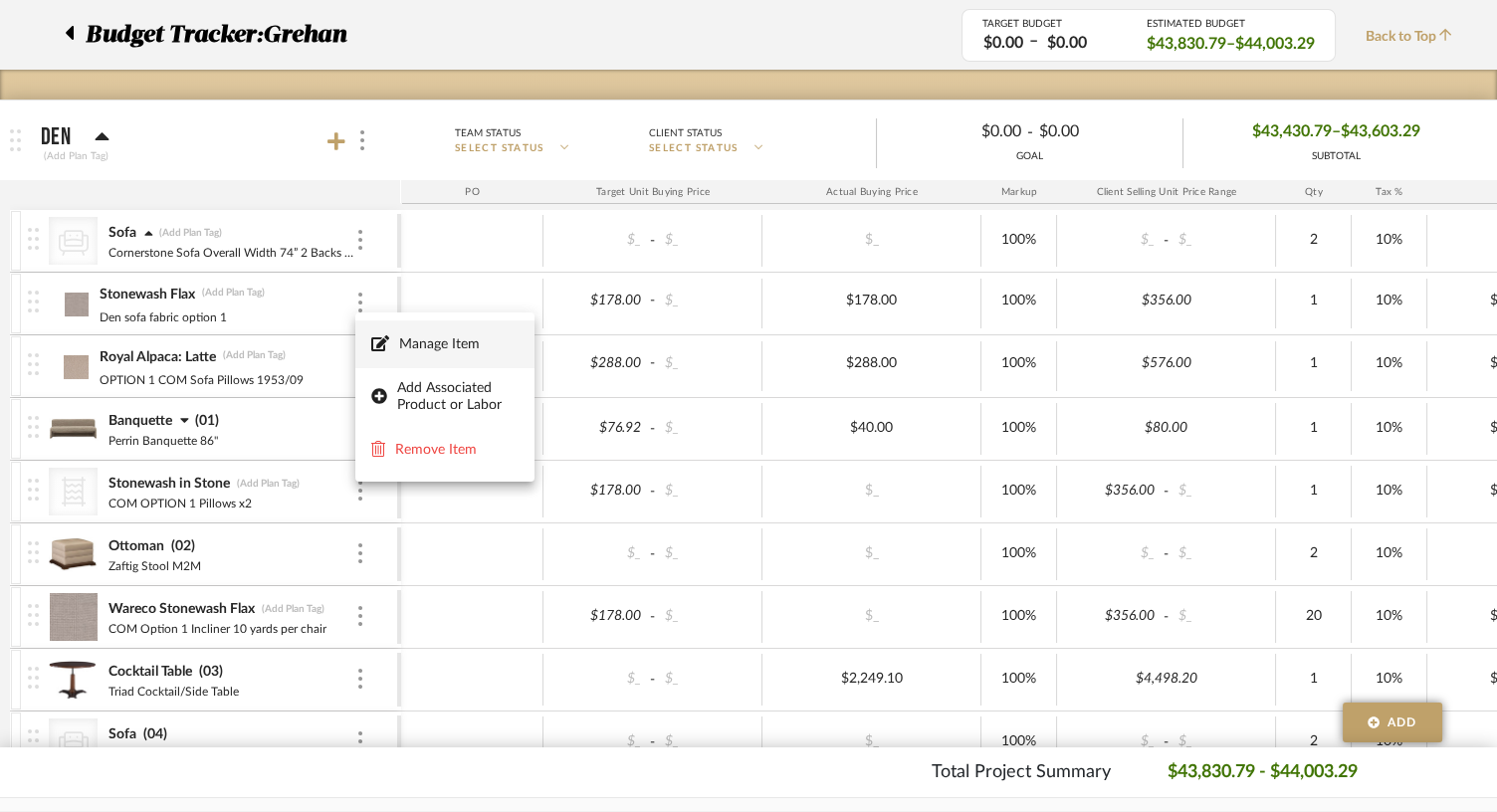 click on "Manage Item" at bounding box center [459, 343] 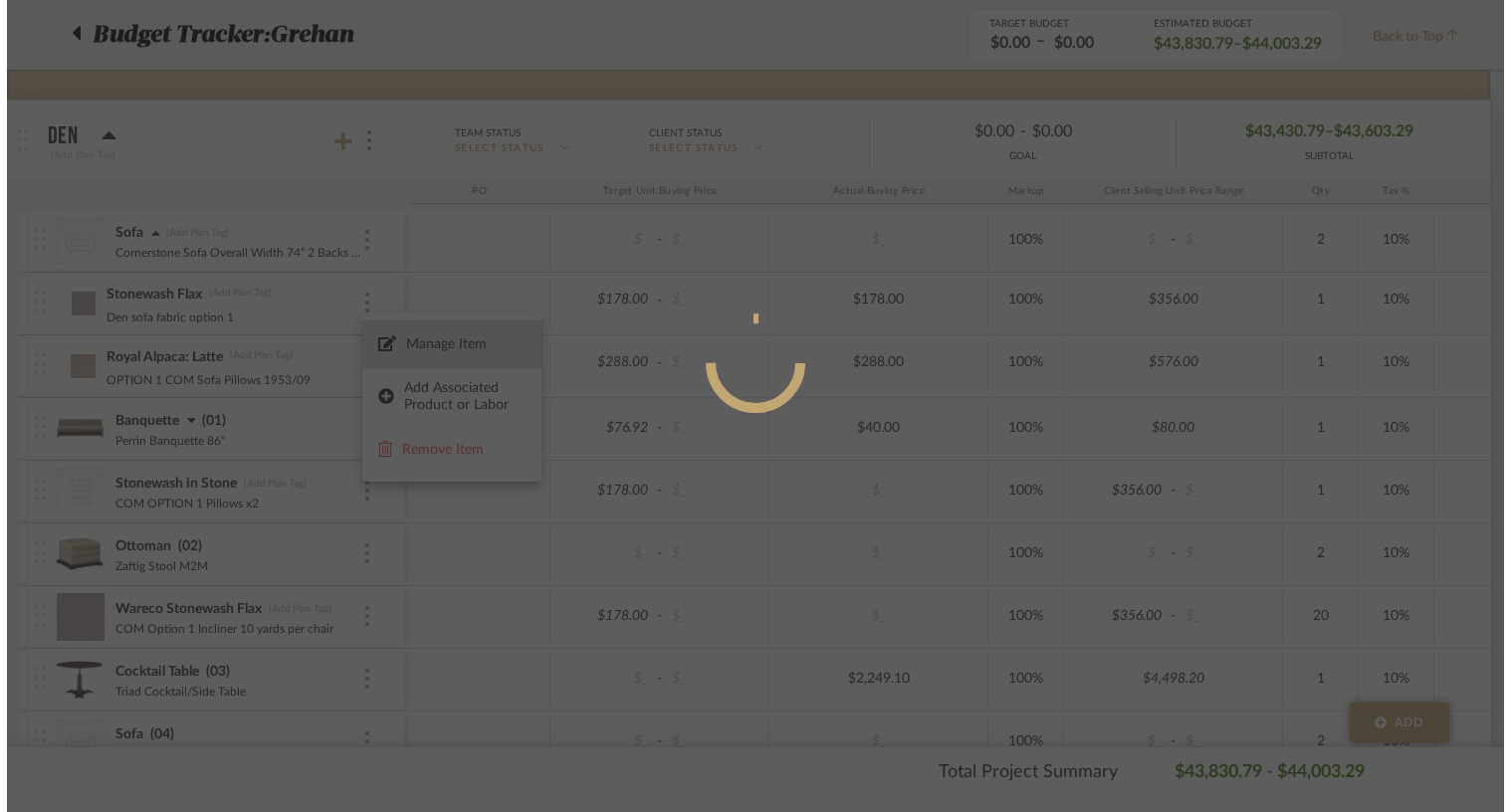 scroll, scrollTop: 0, scrollLeft: 0, axis: both 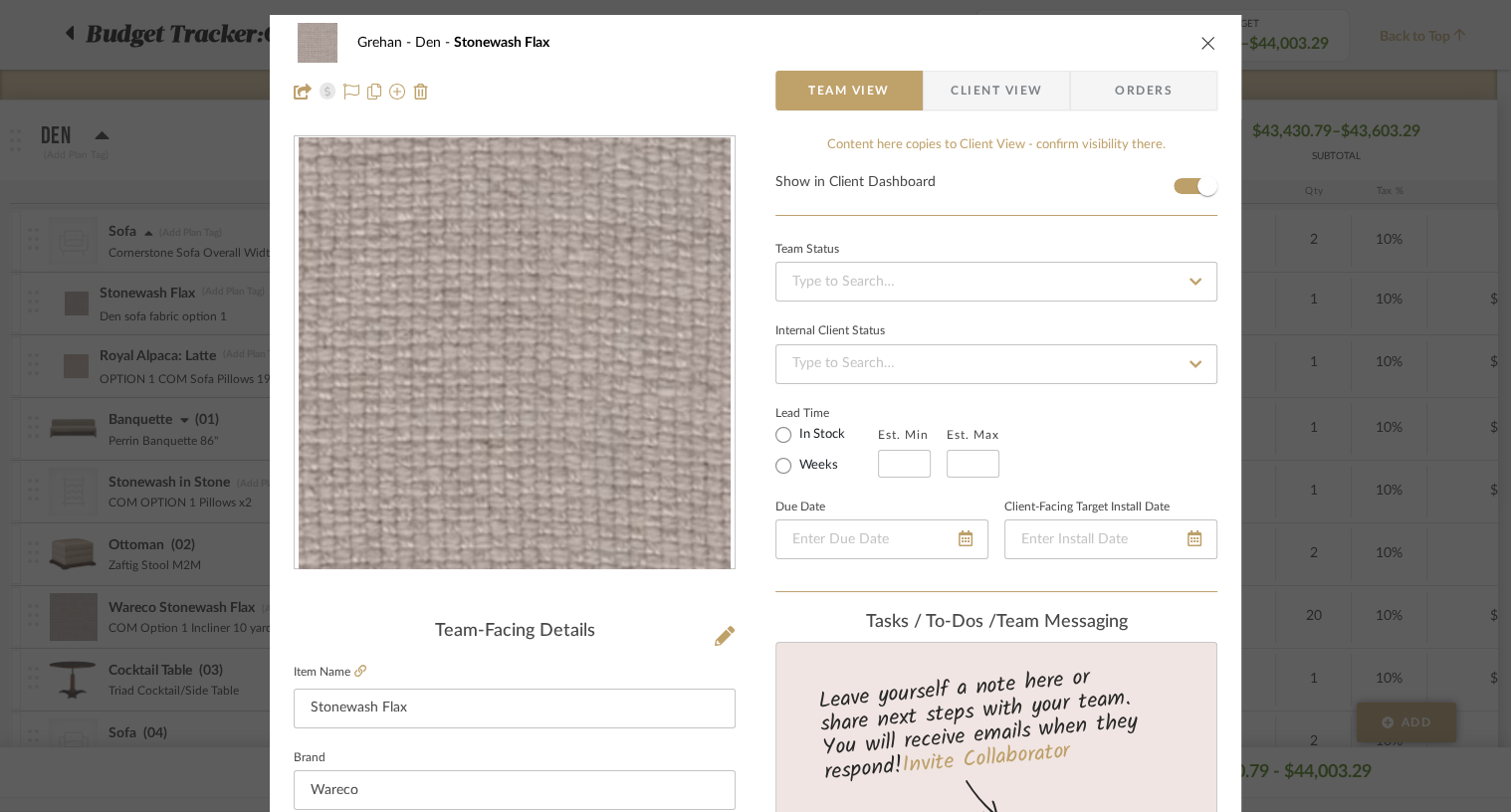click at bounding box center [1208, 43] 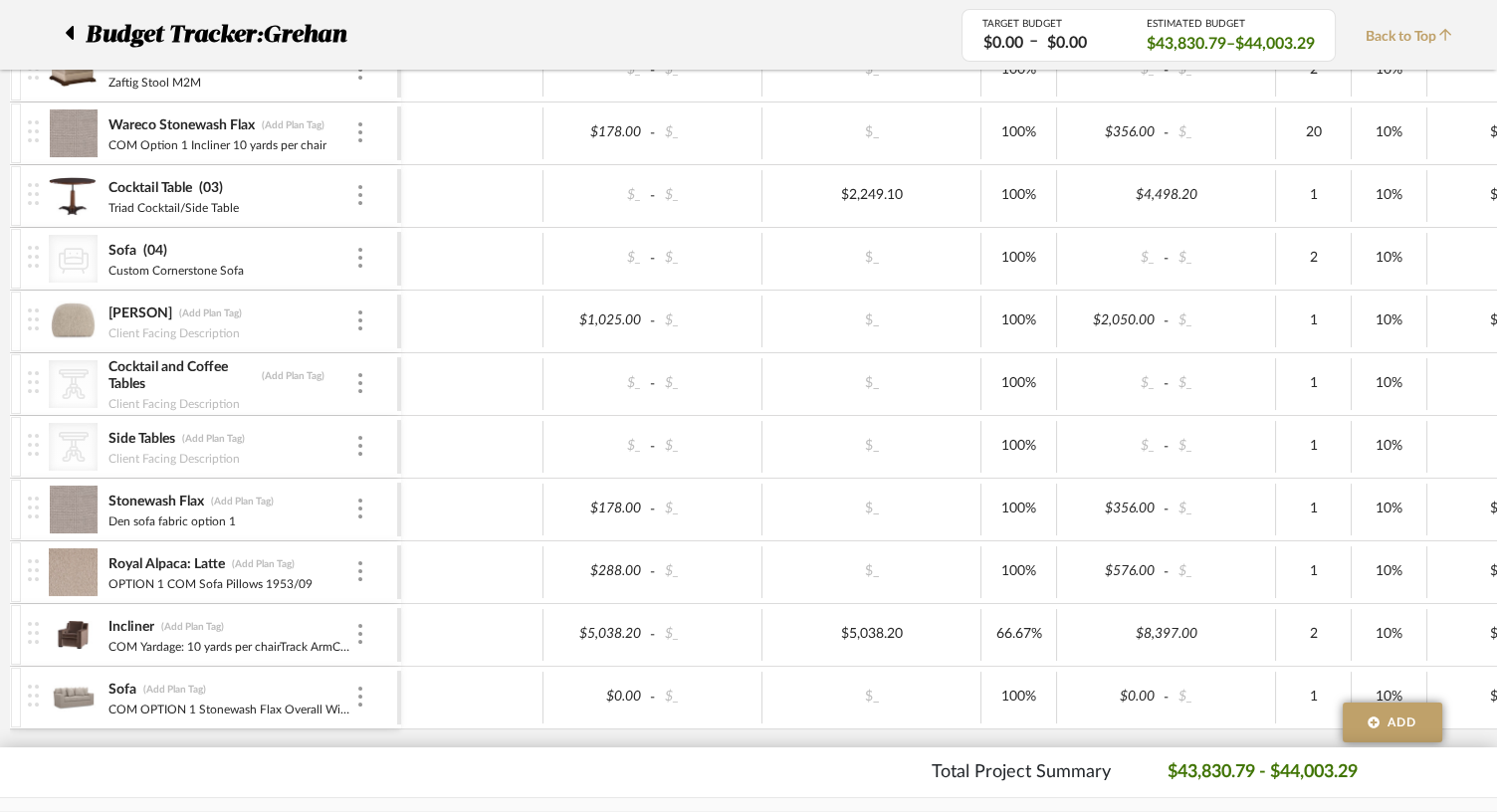 scroll, scrollTop: 1002, scrollLeft: 0, axis: vertical 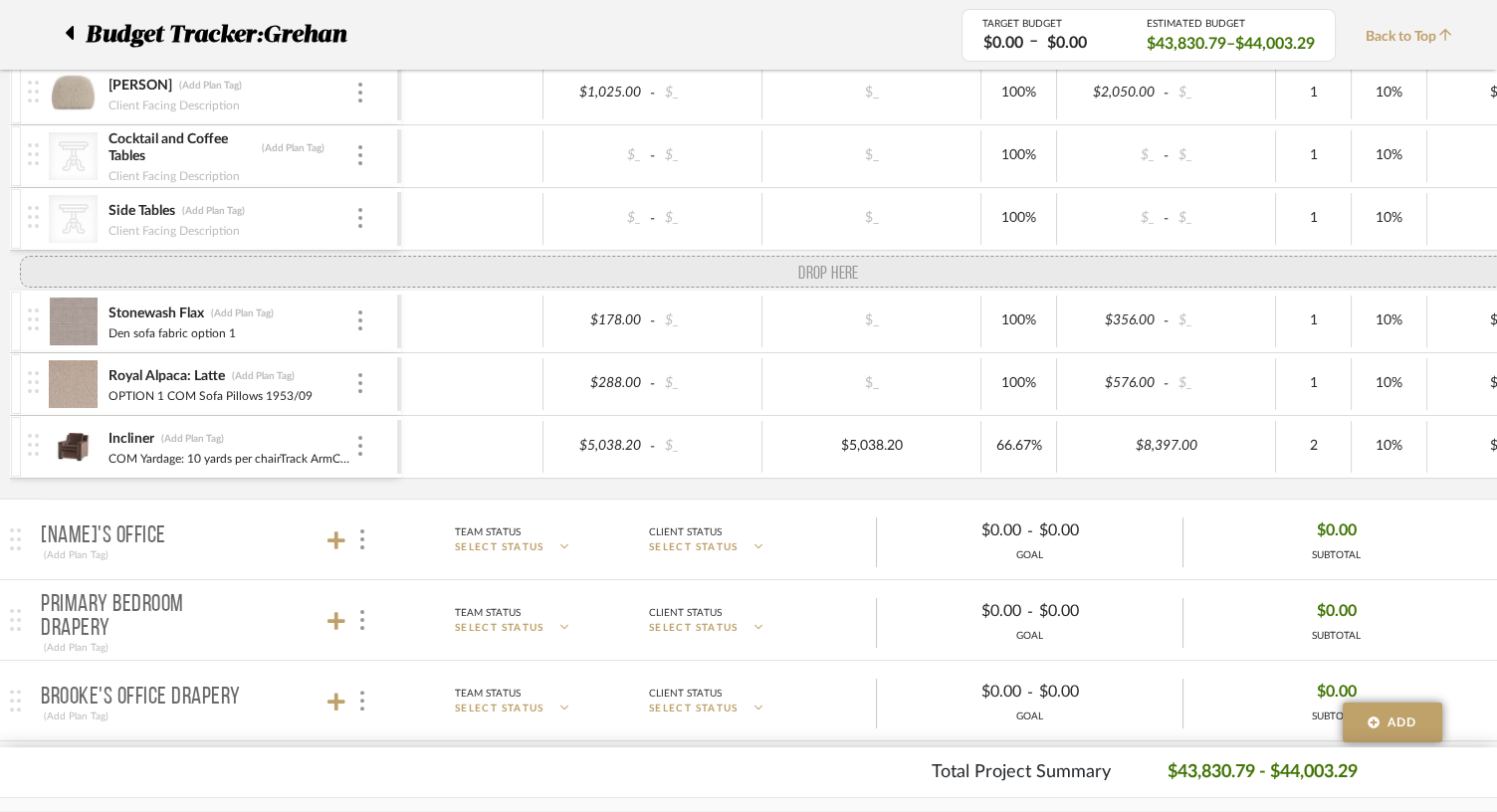 drag, startPoint x: 31, startPoint y: 462, endPoint x: 44, endPoint y: 245, distance: 217.38905 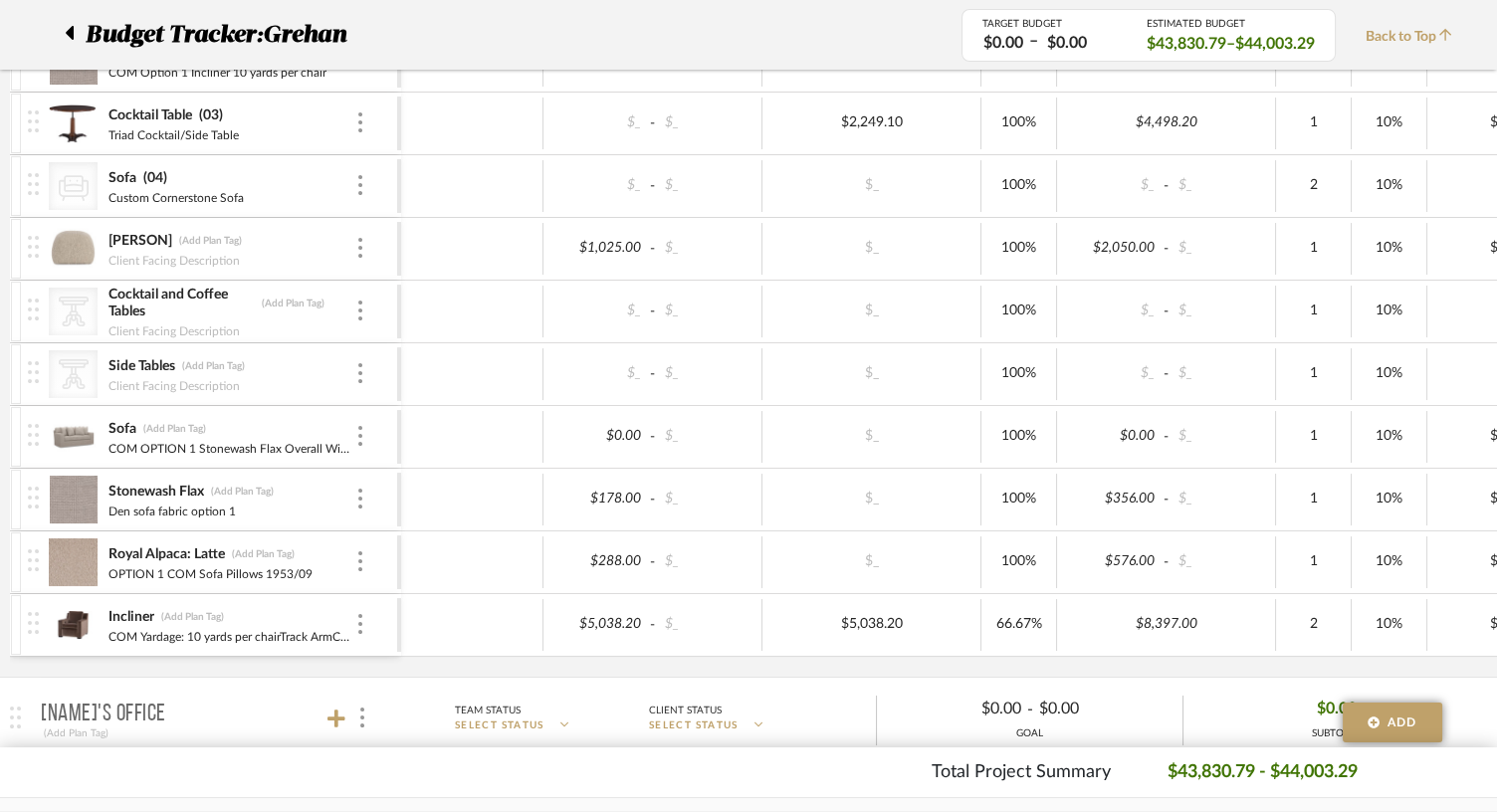scroll, scrollTop: 843, scrollLeft: 0, axis: vertical 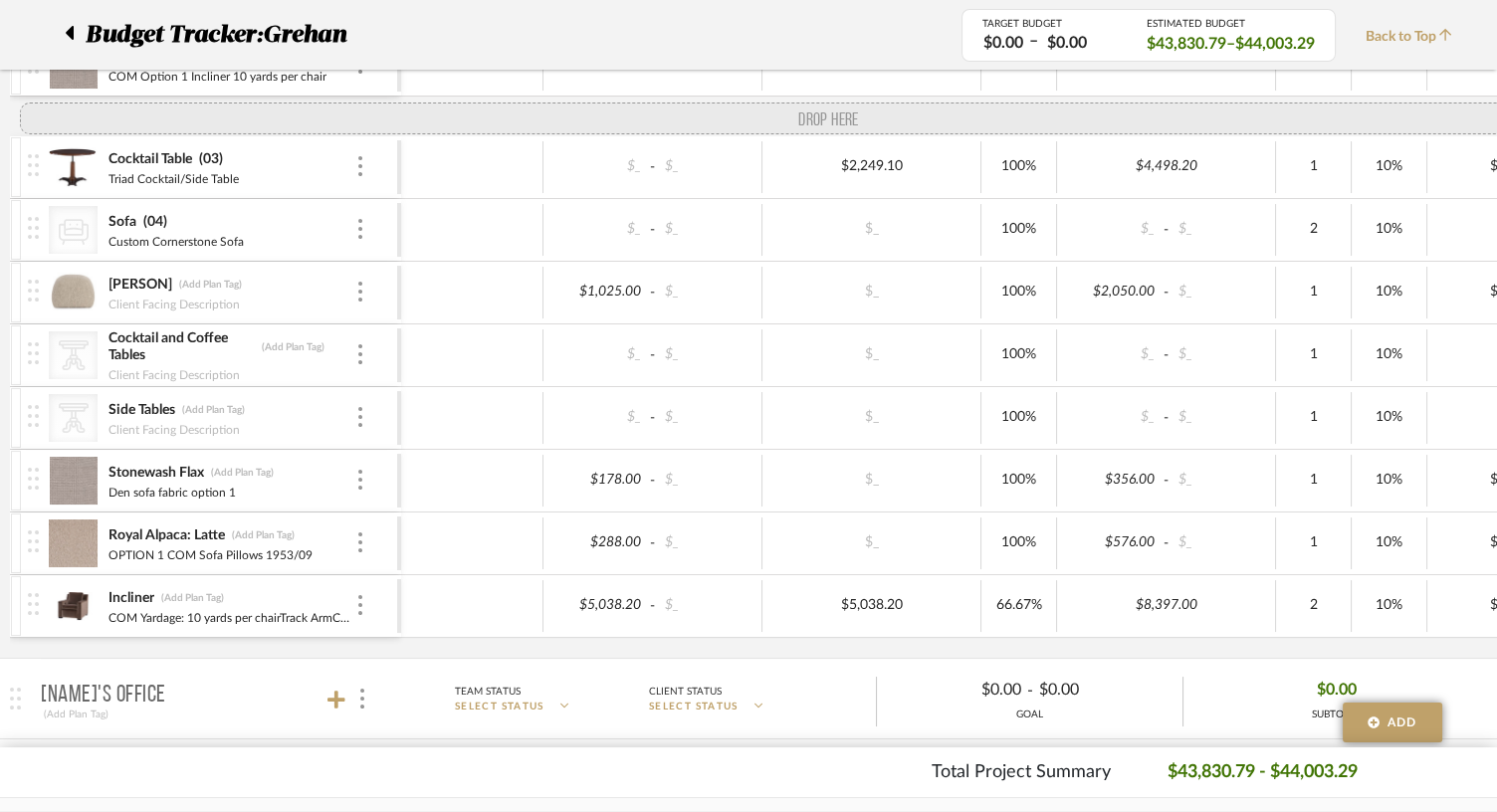 drag, startPoint x: 32, startPoint y: 444, endPoint x: 55, endPoint y: 95, distance: 349.75706 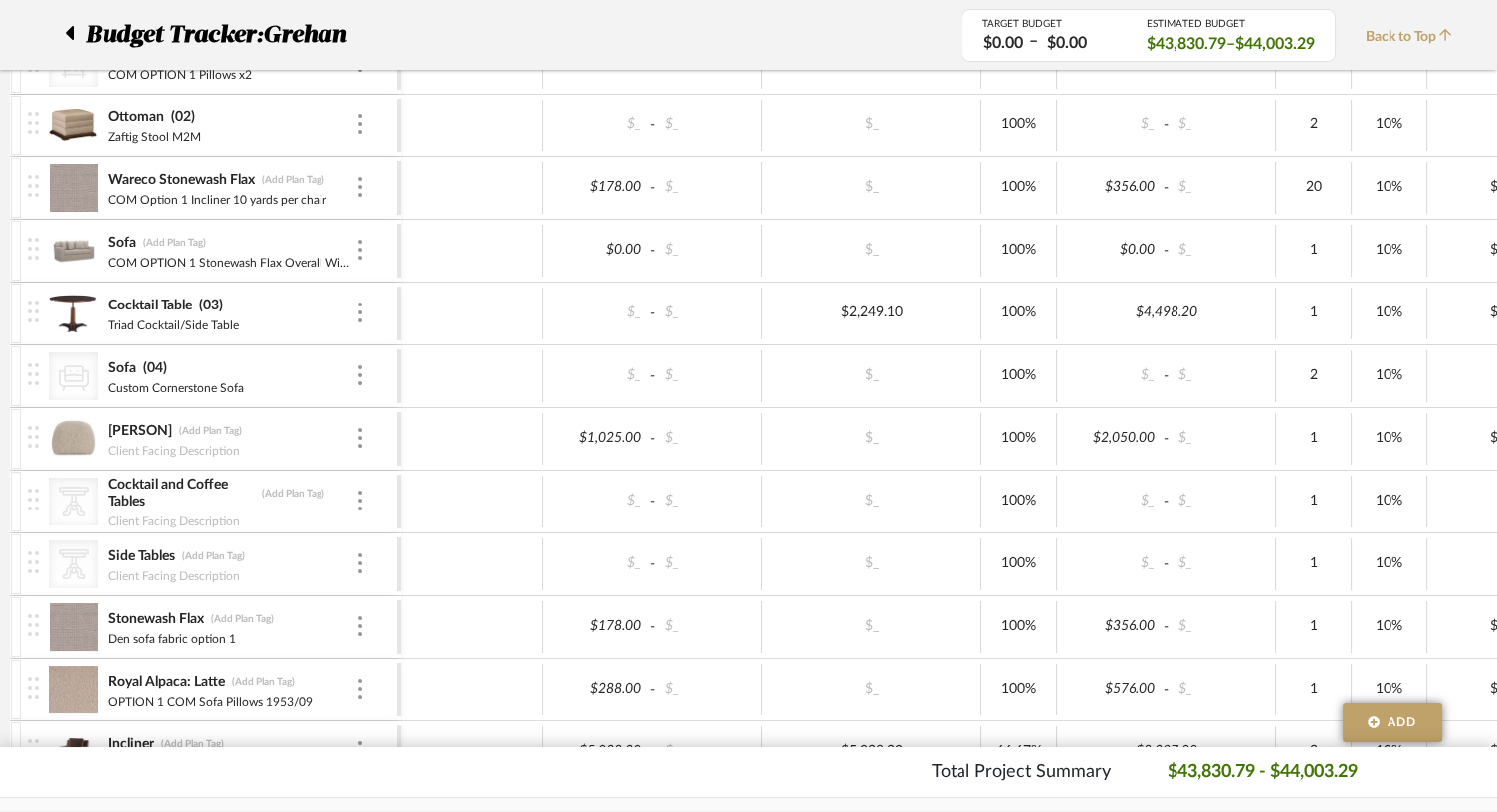 scroll, scrollTop: 680, scrollLeft: 0, axis: vertical 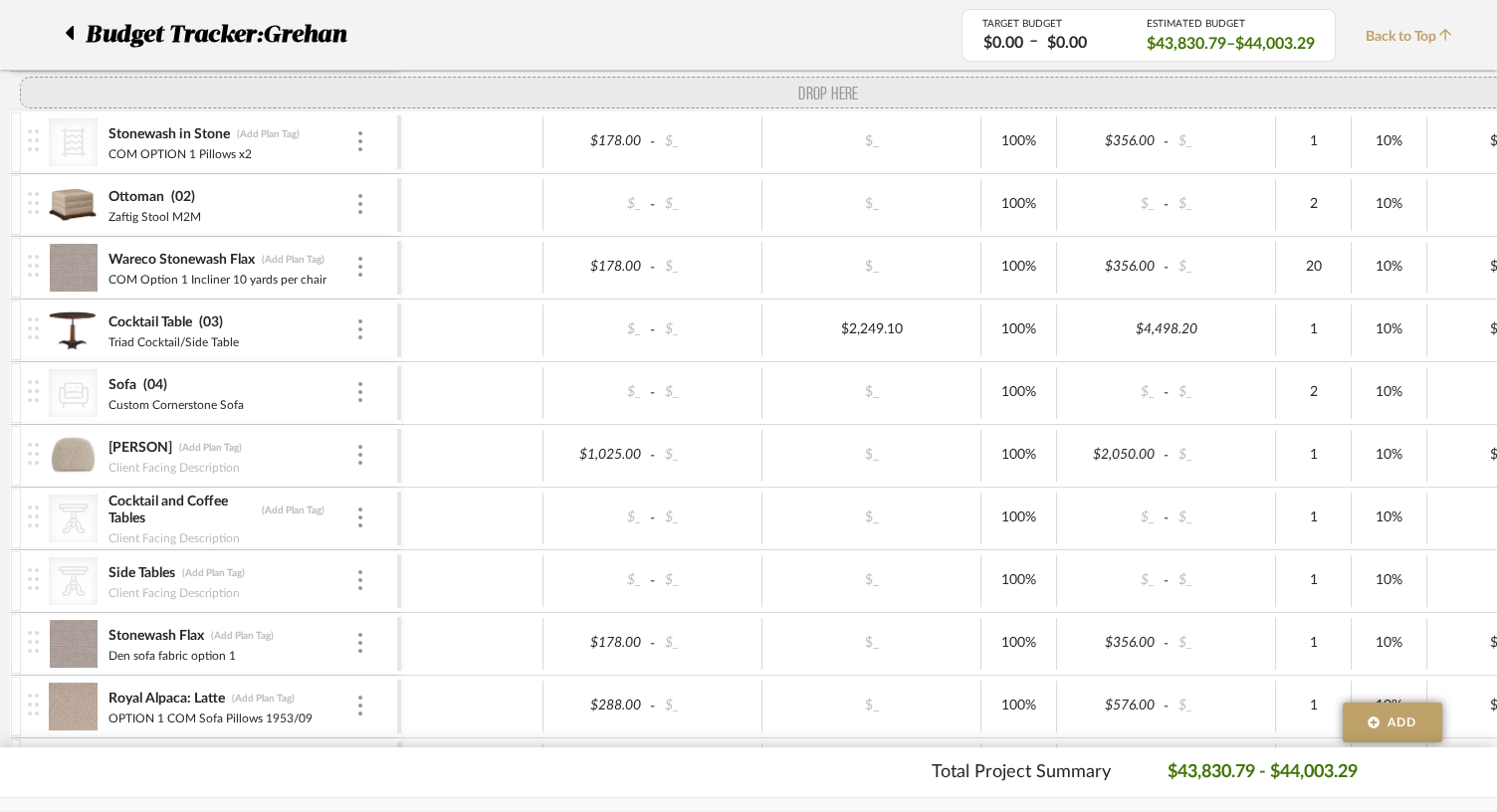 drag, startPoint x: 32, startPoint y: 283, endPoint x: 54, endPoint y: 63, distance: 221.09726 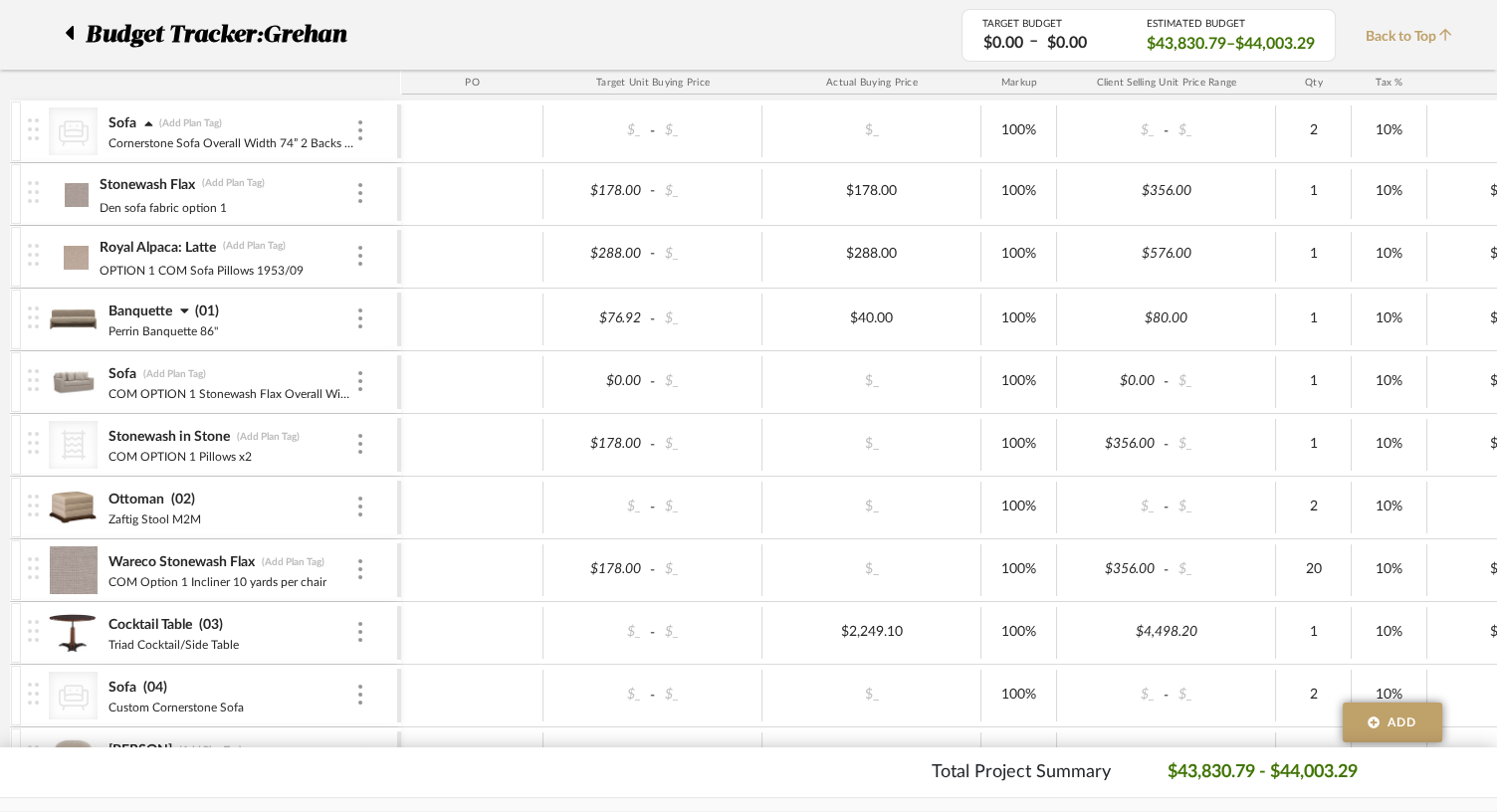 scroll, scrollTop: 389, scrollLeft: 0, axis: vertical 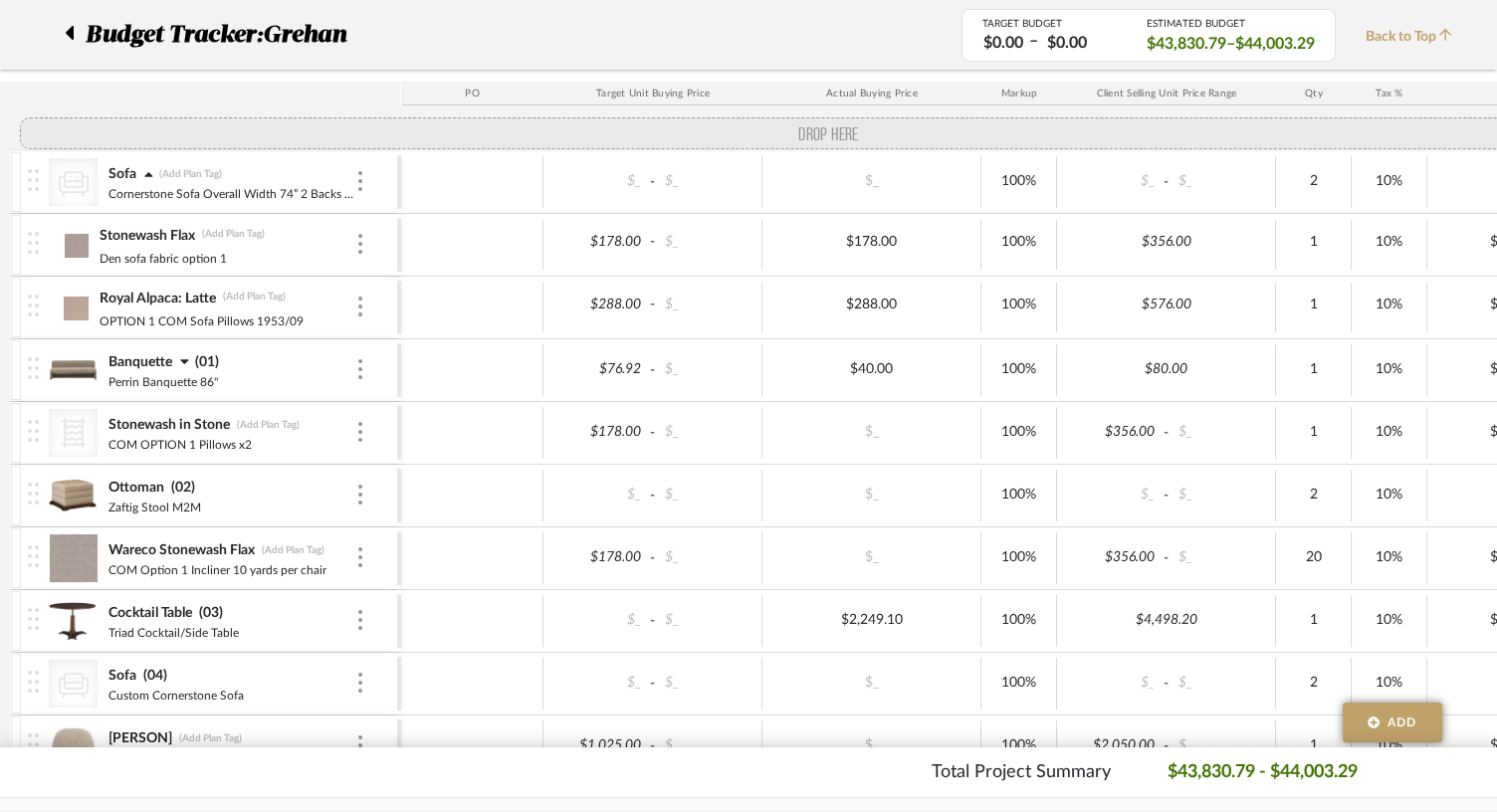 drag, startPoint x: 36, startPoint y: 395, endPoint x: 41, endPoint y: 156, distance: 239.0523 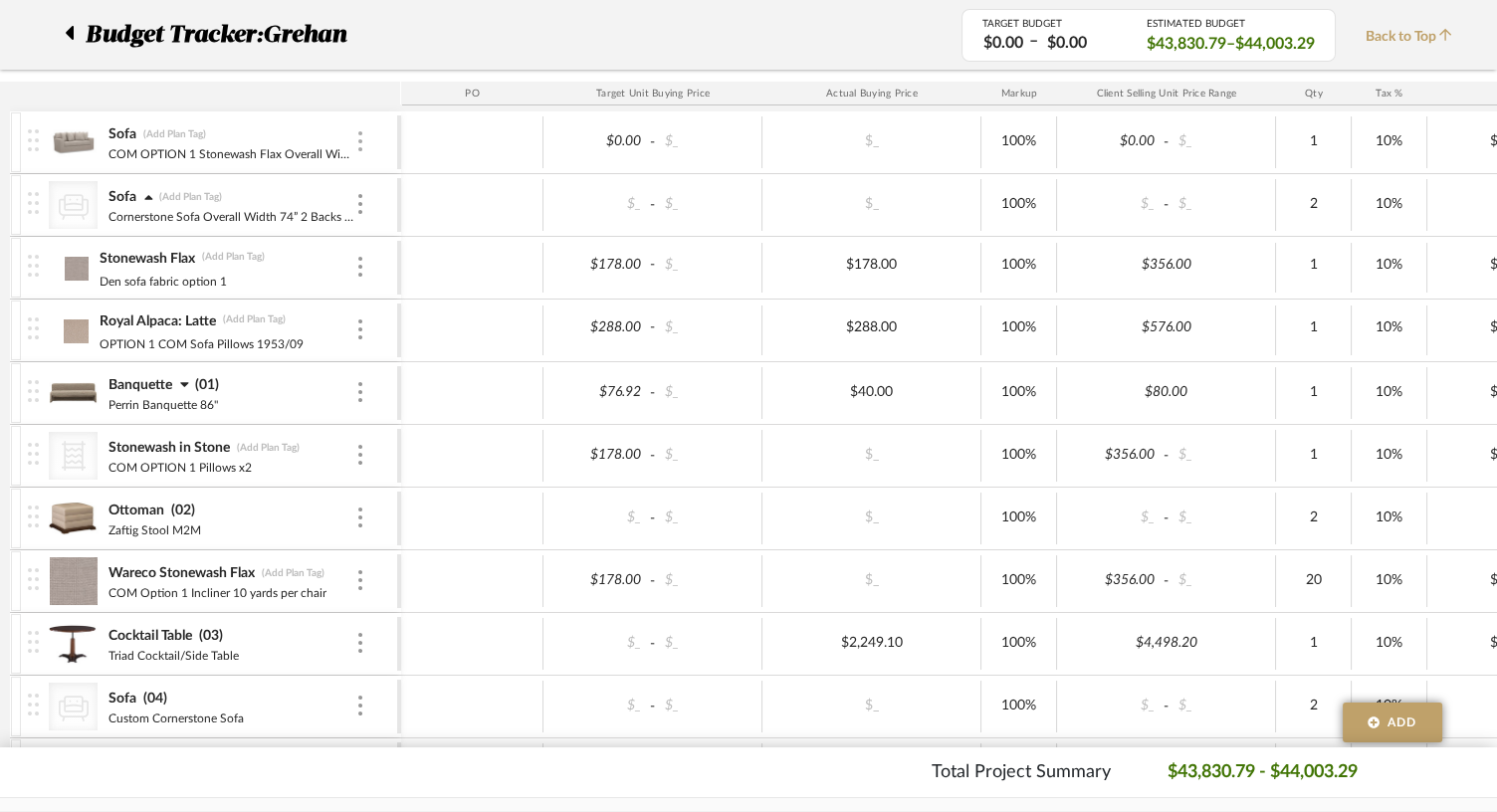 click at bounding box center (360, 141) 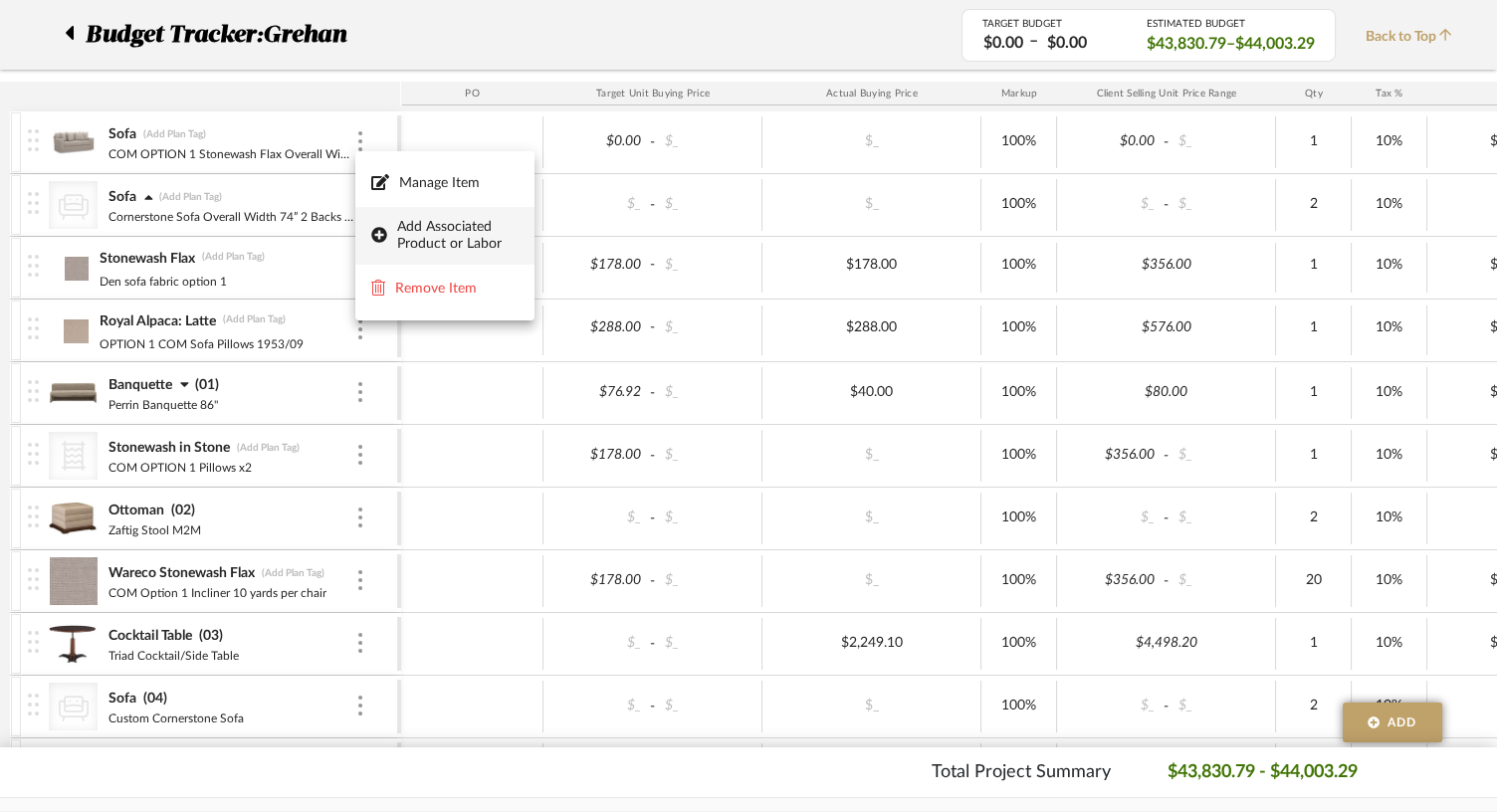 click on "Add Associated Product or Labor" at bounding box center [458, 236] 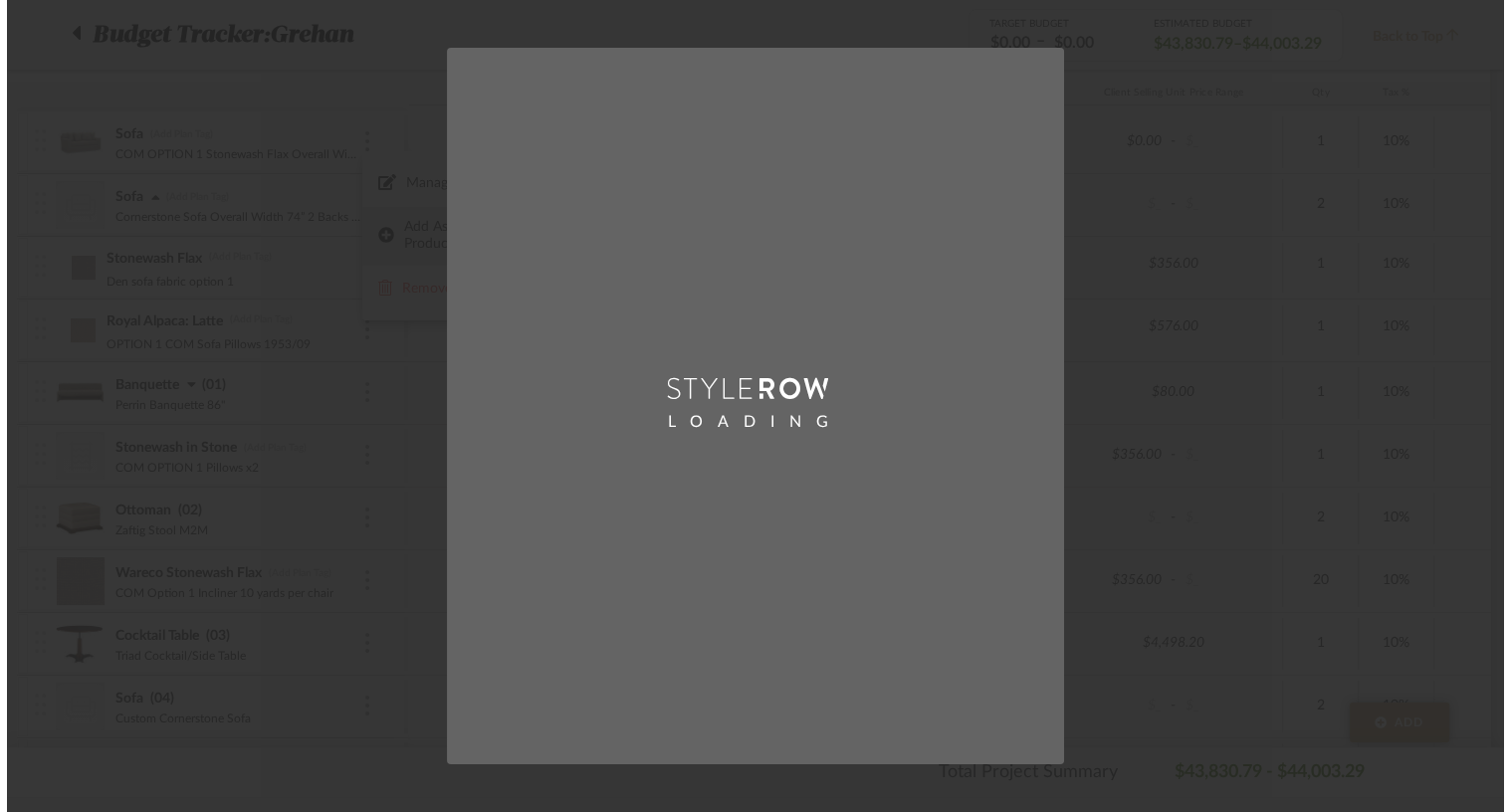 scroll, scrollTop: 0, scrollLeft: 0, axis: both 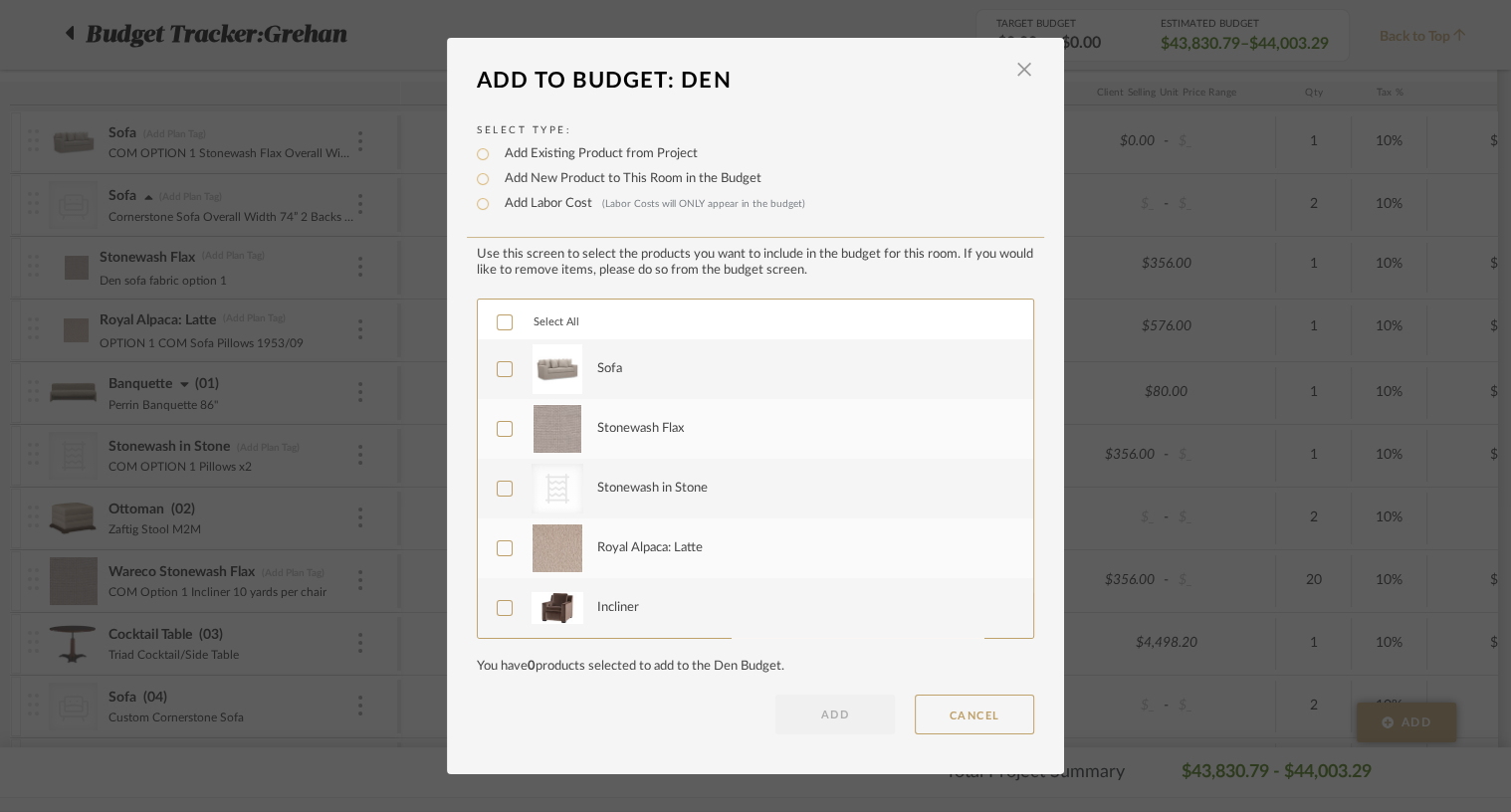 click 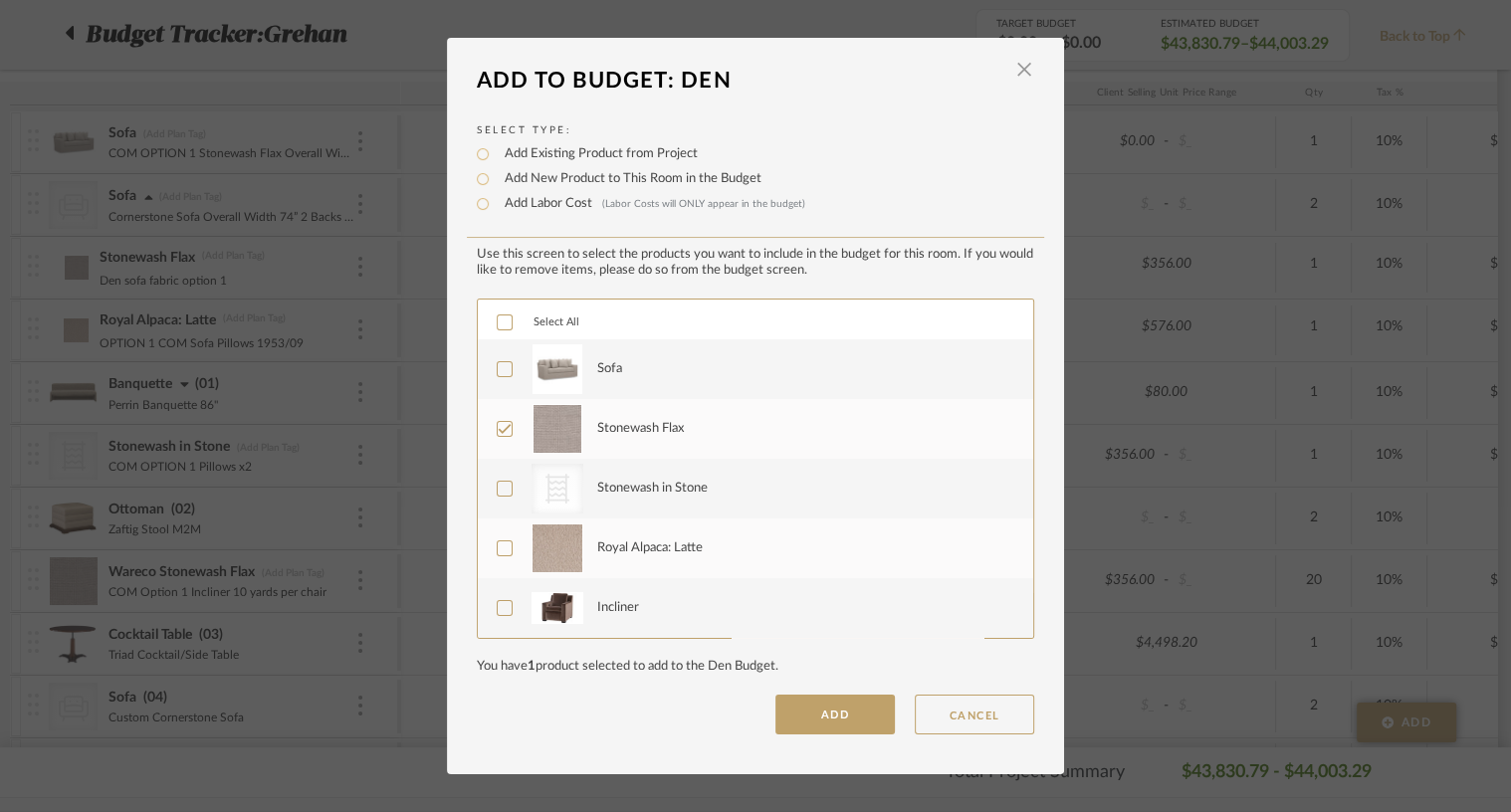 scroll, scrollTop: 16, scrollLeft: 0, axis: vertical 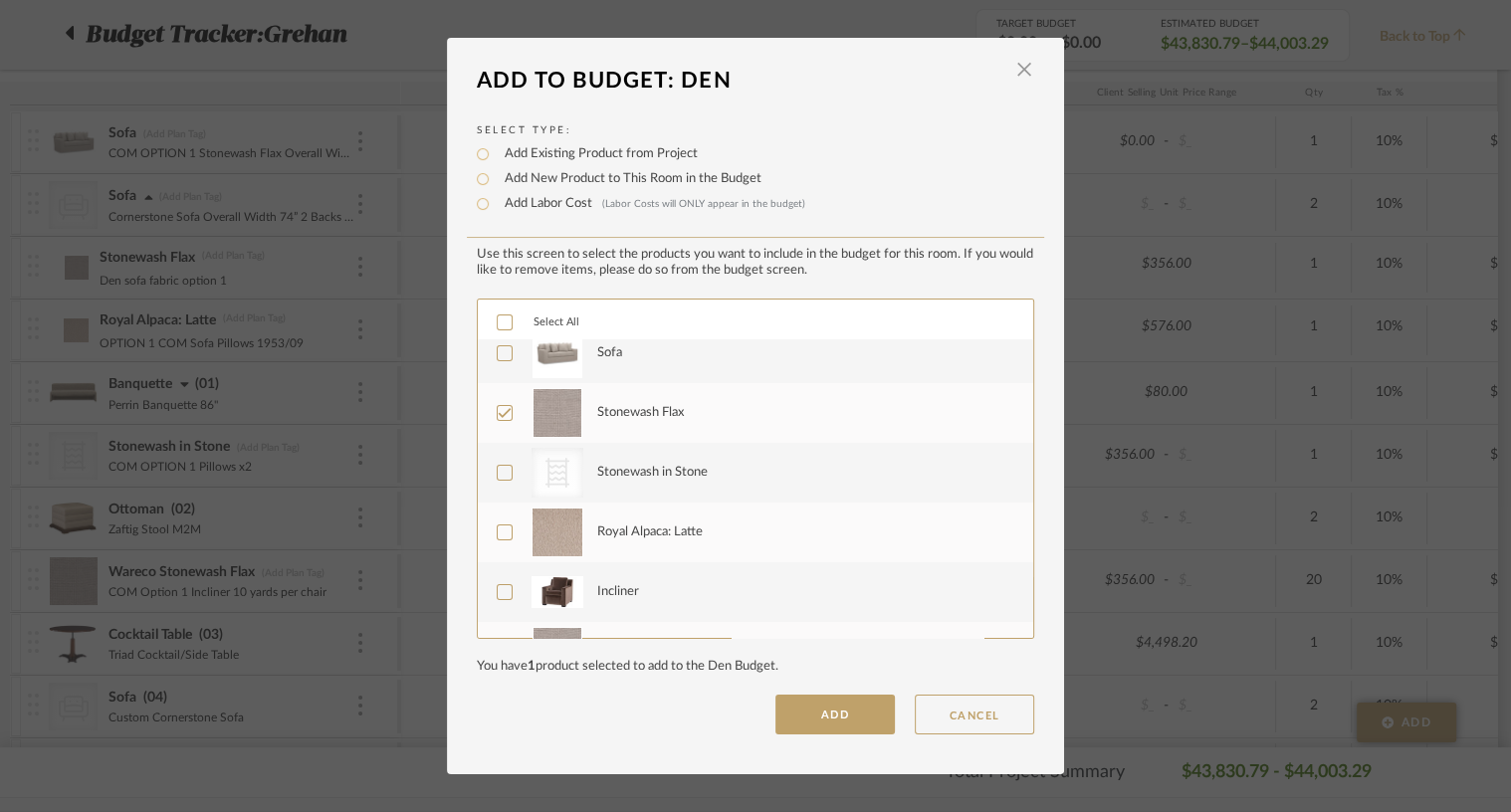 click 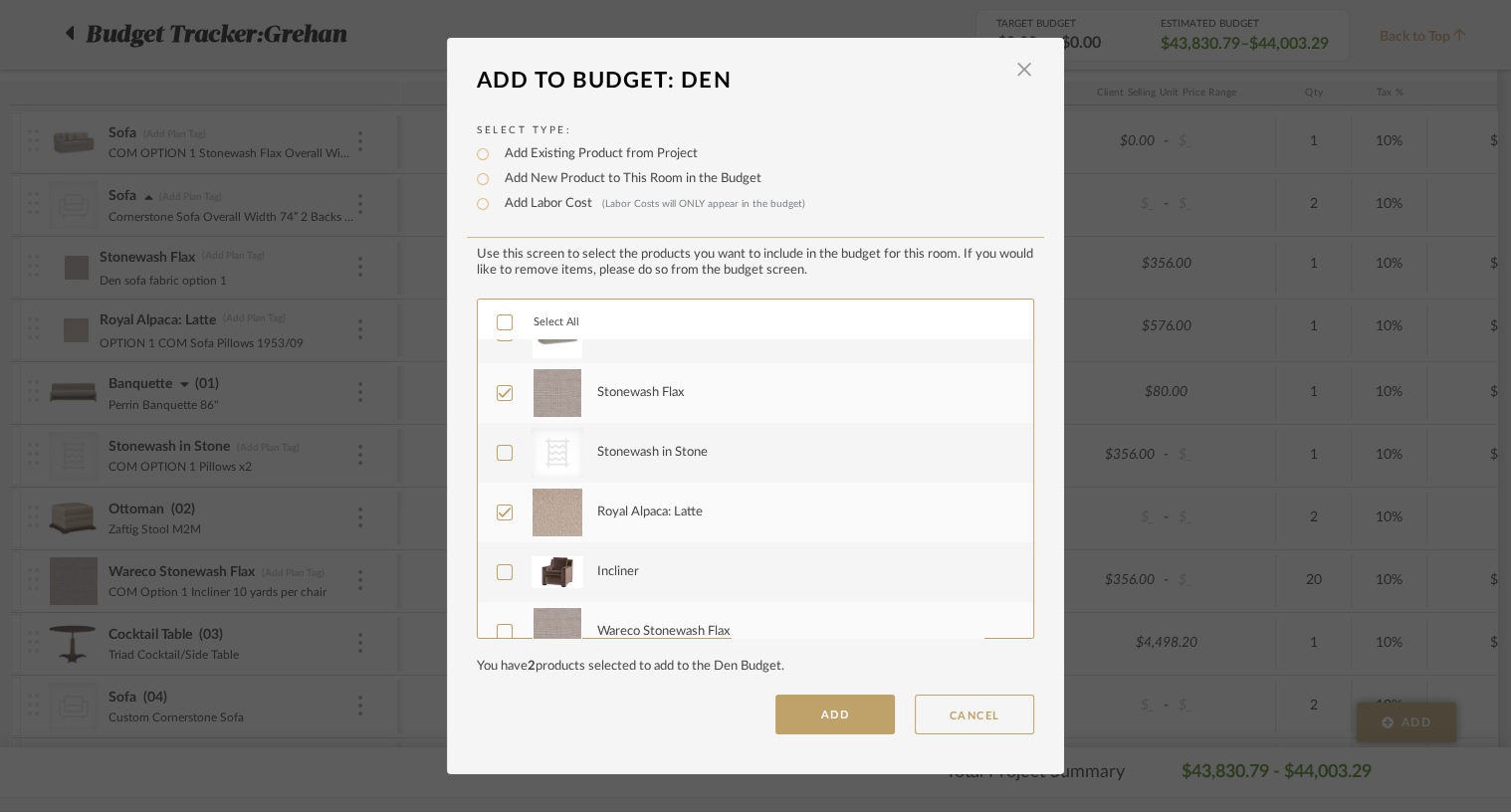 scroll, scrollTop: 35, scrollLeft: 0, axis: vertical 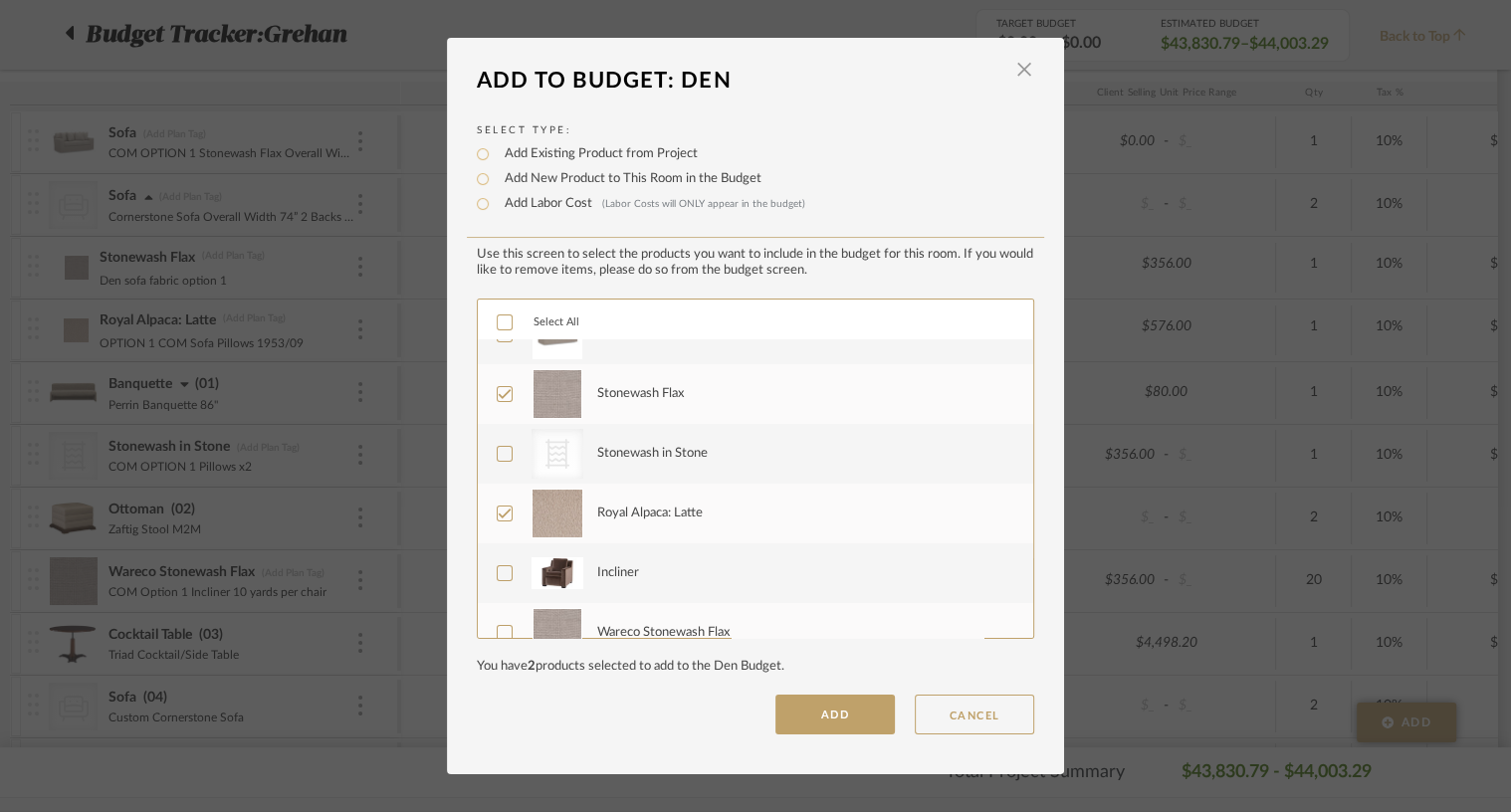 click 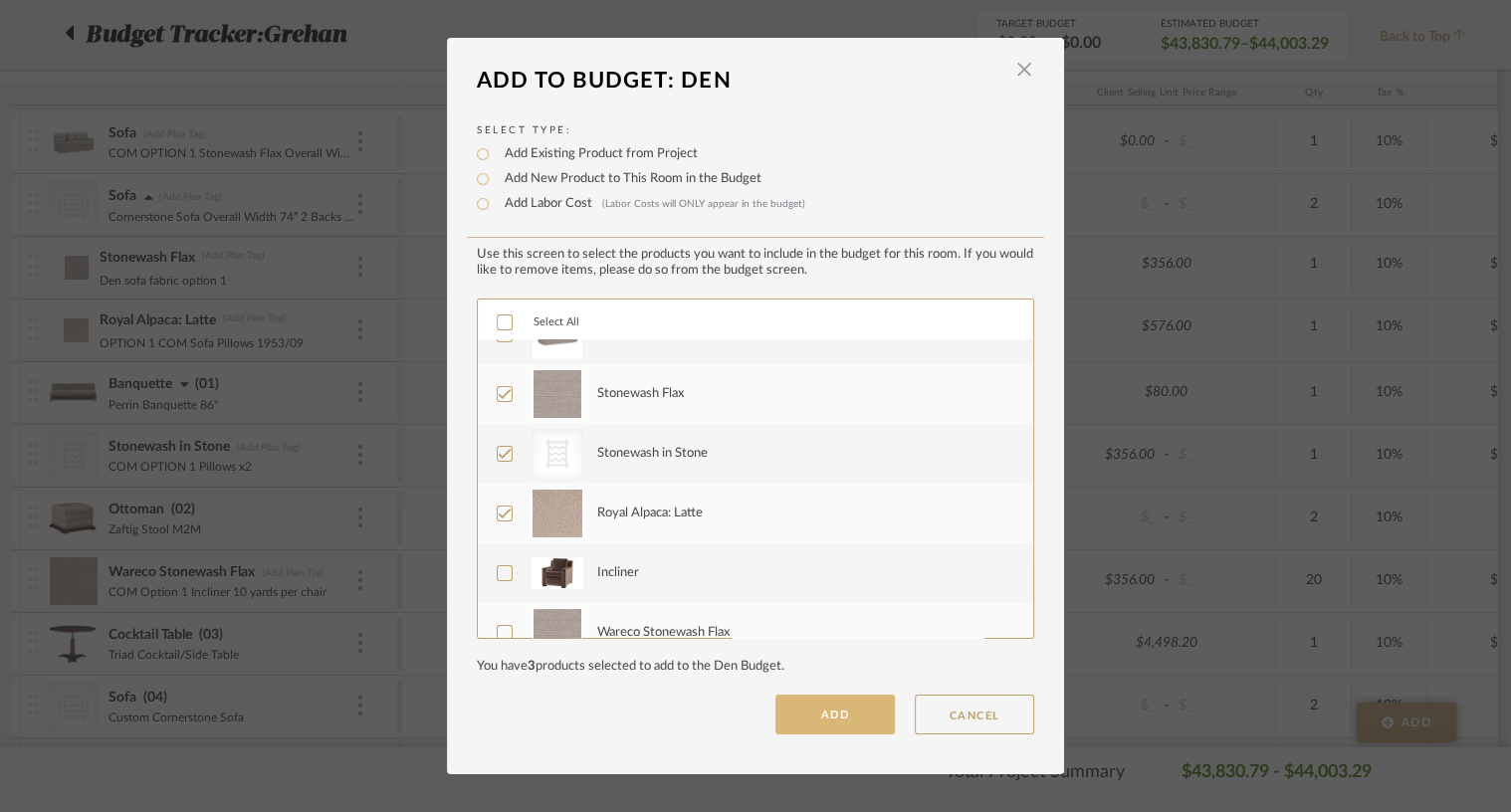 click on "ADD" at bounding box center (835, 714) 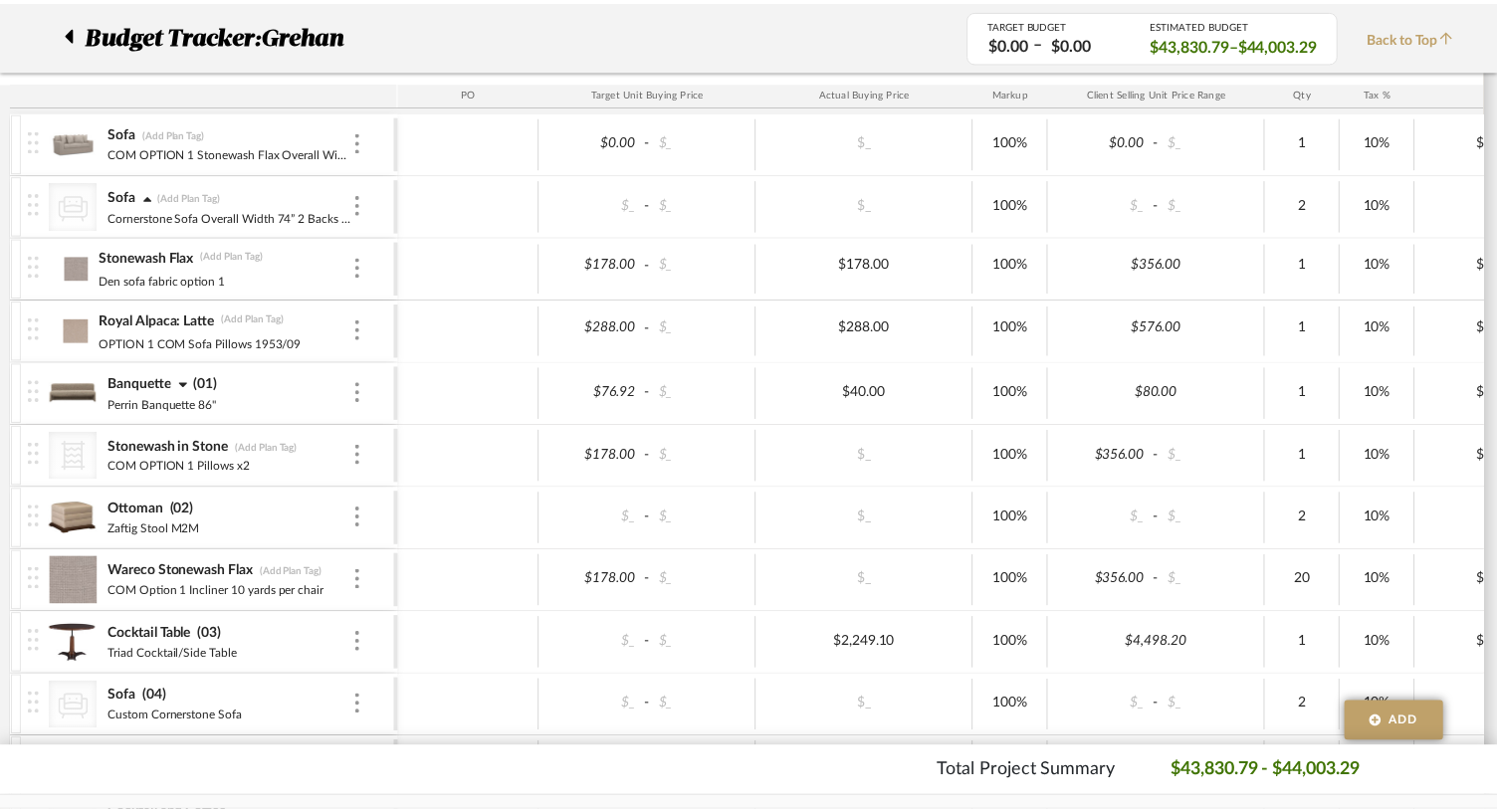 scroll, scrollTop: 389, scrollLeft: 0, axis: vertical 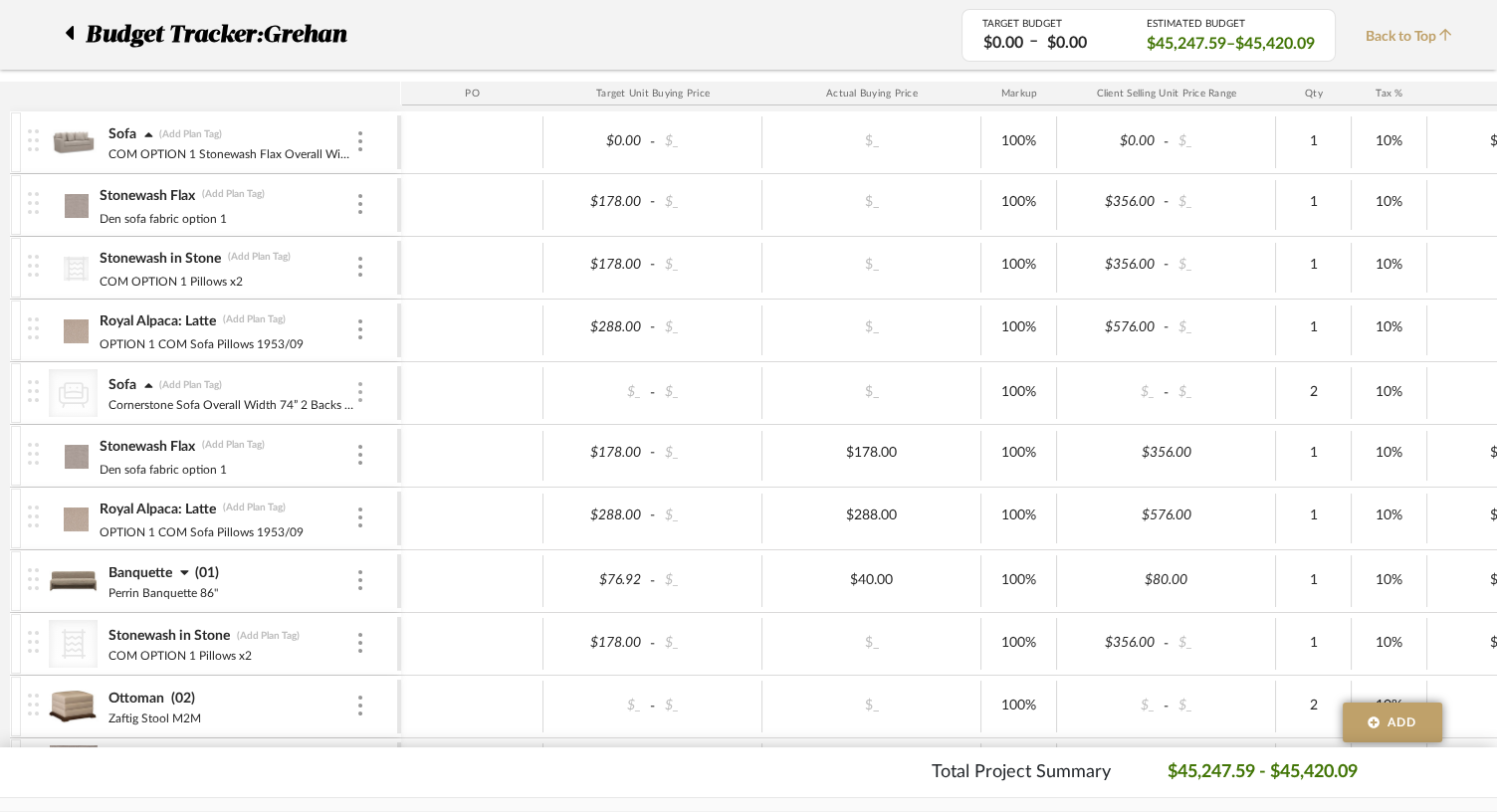 click at bounding box center (360, 393) 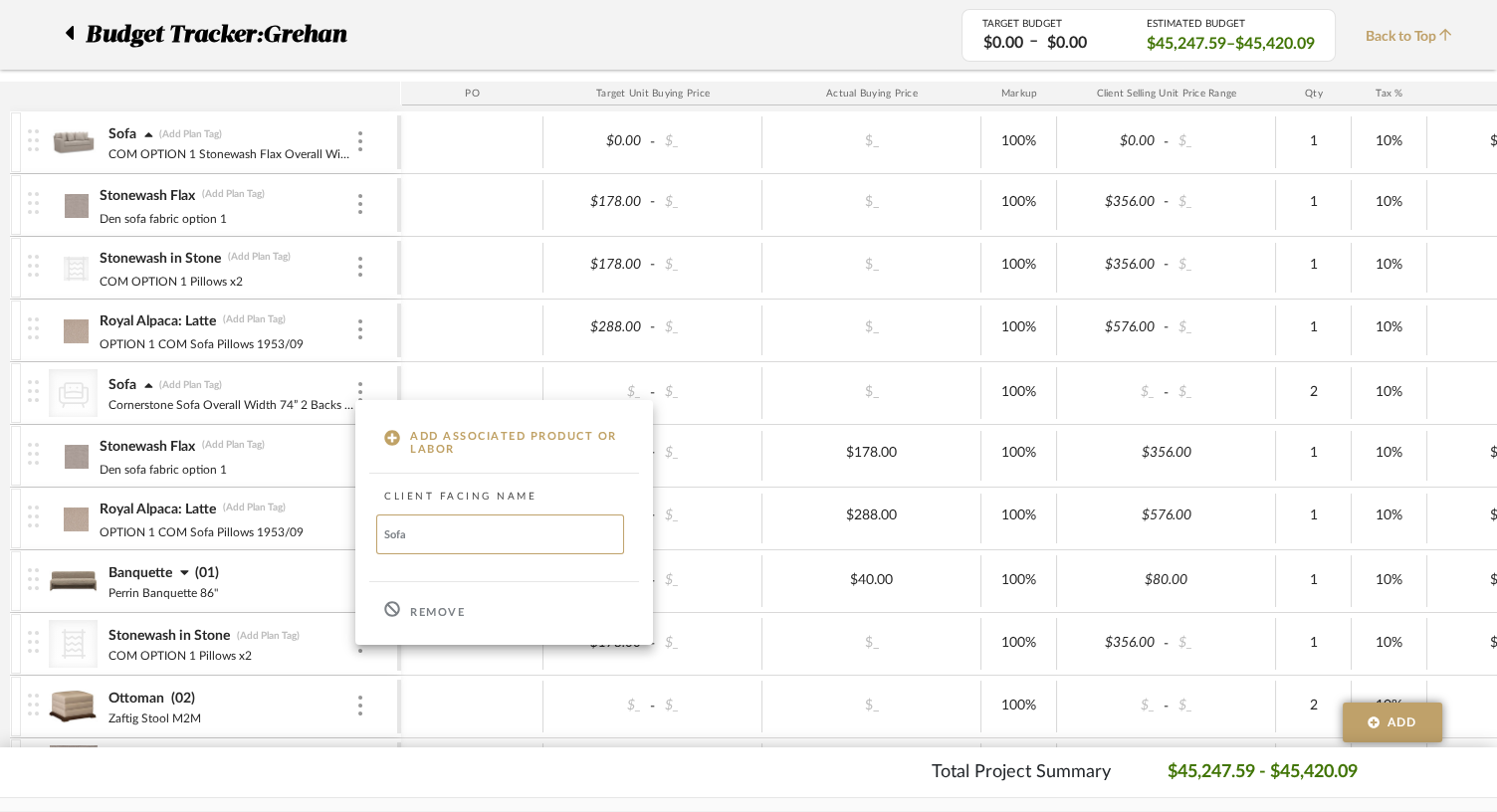 click on "Remove" at bounding box center (504, 610) 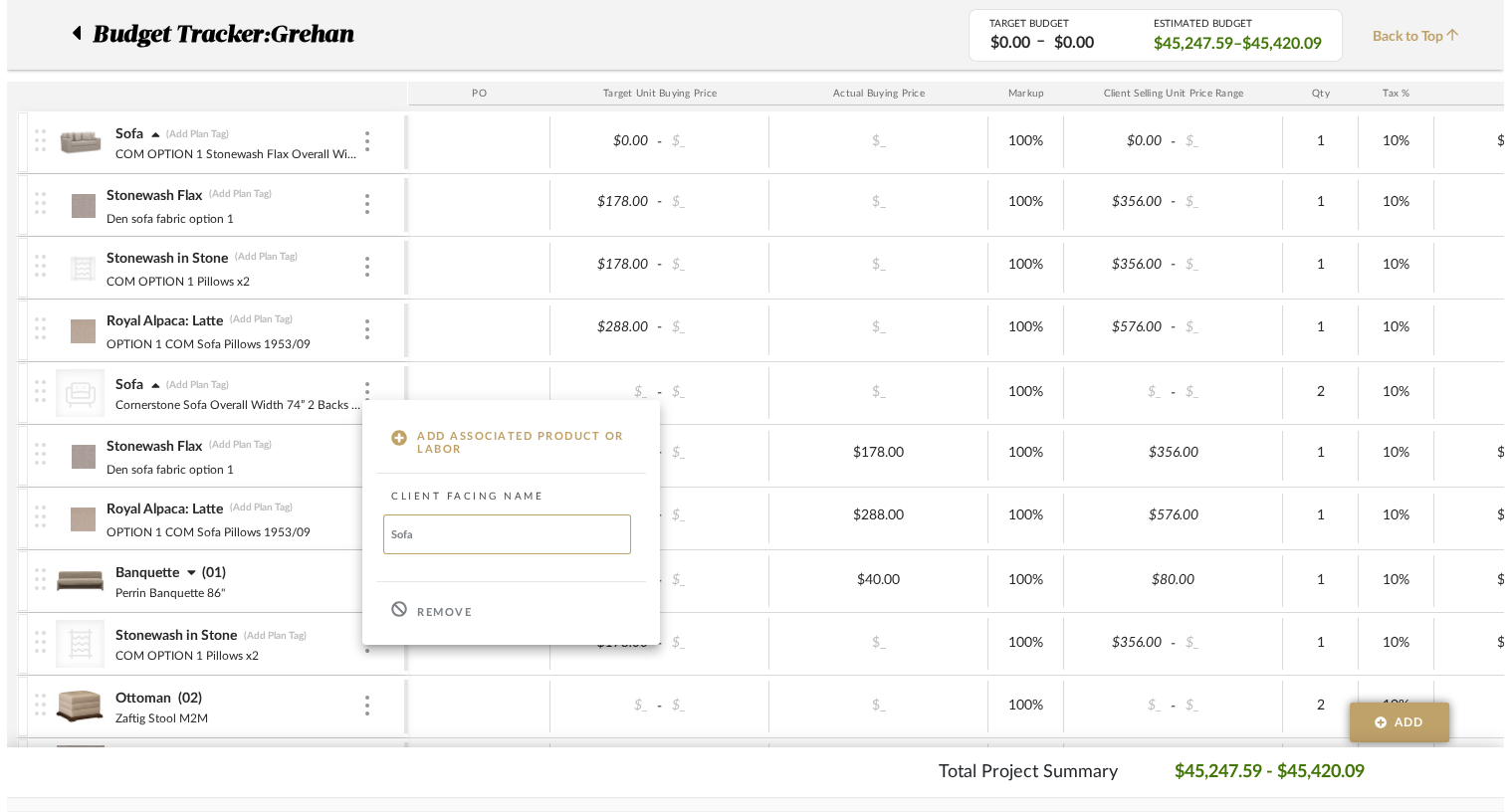 scroll, scrollTop: 0, scrollLeft: 0, axis: both 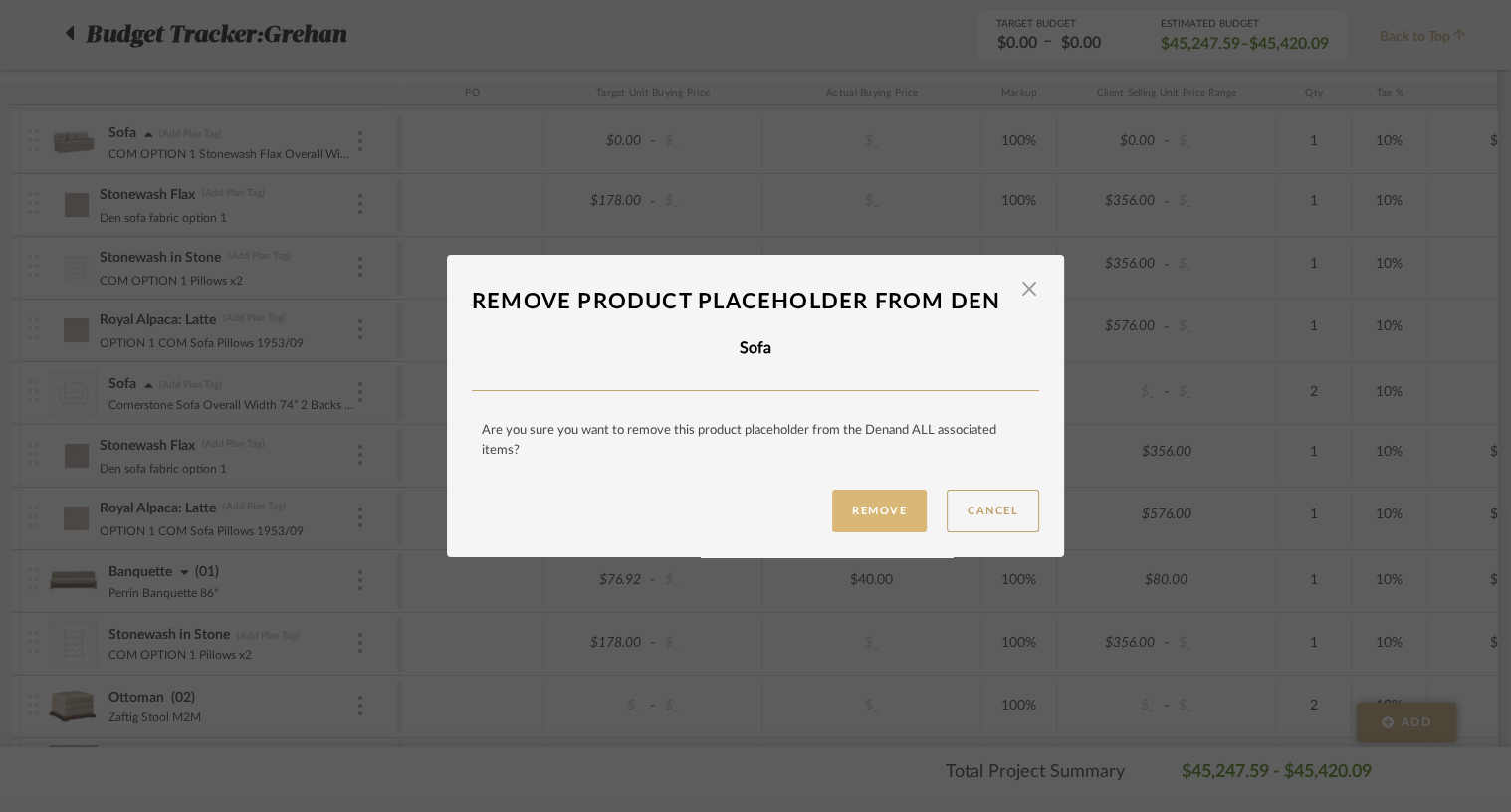 click on "Remove" at bounding box center [879, 510] 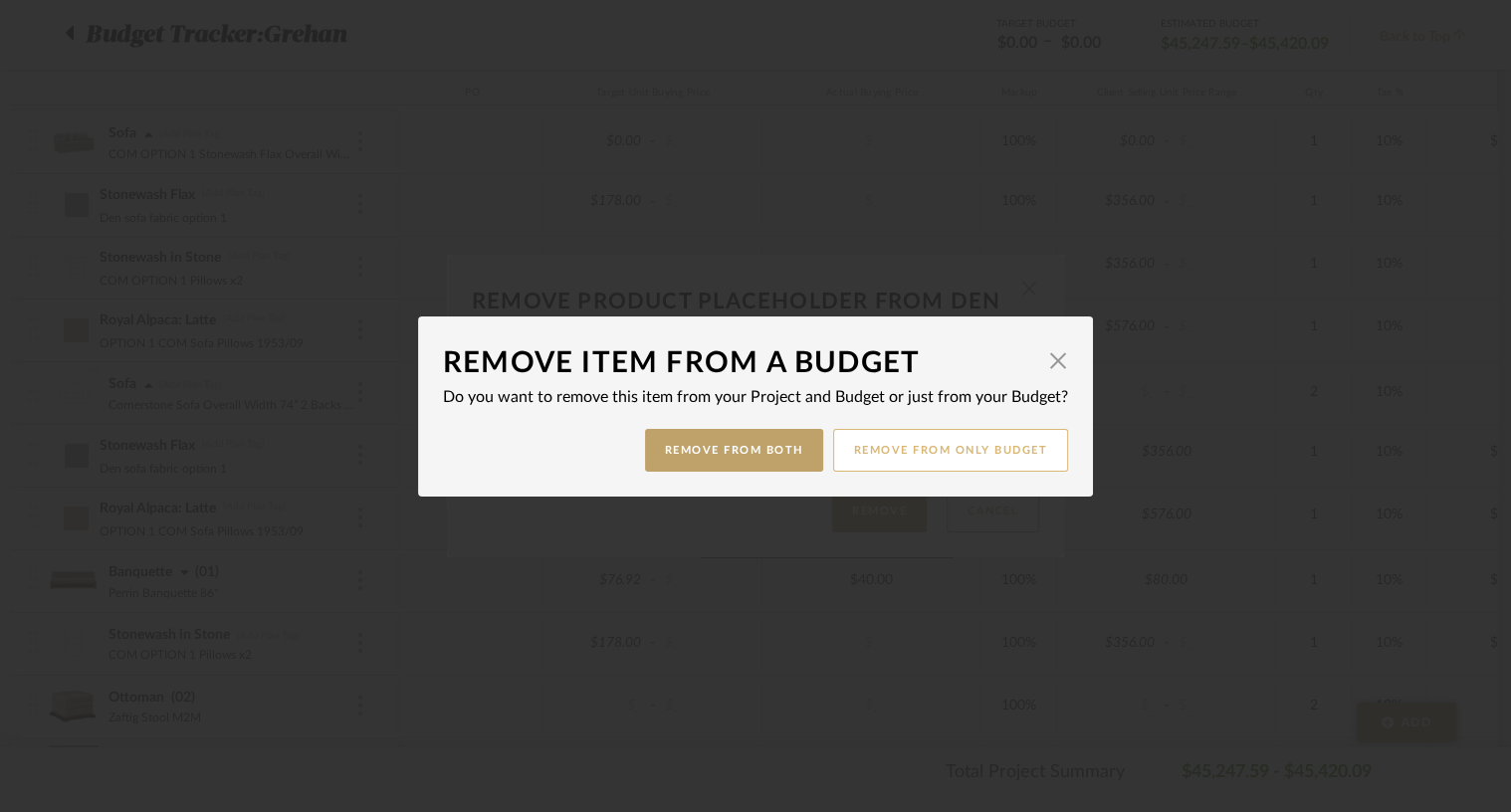 click on "Remove from only Budget" at bounding box center [951, 450] 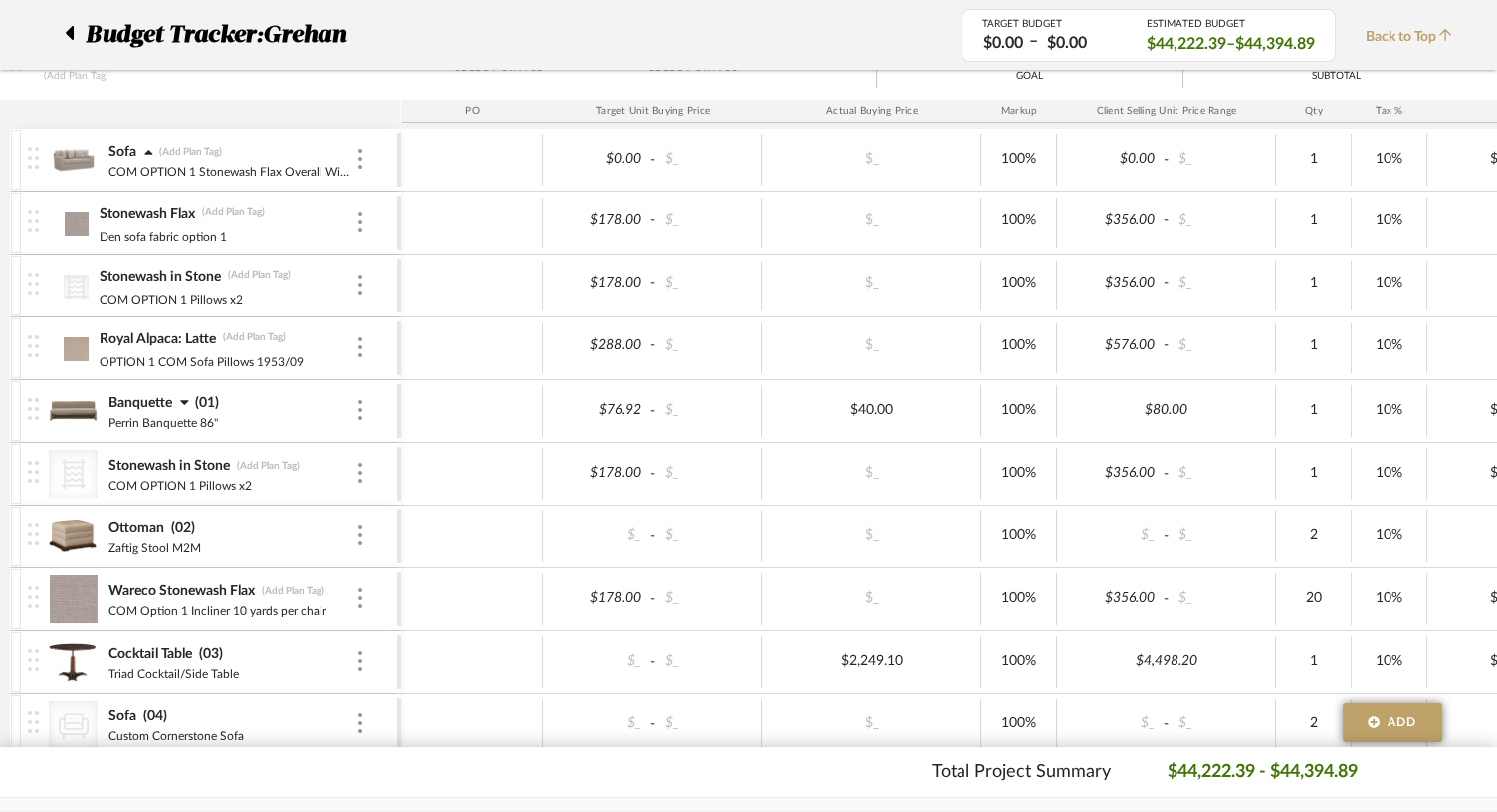 scroll, scrollTop: 363, scrollLeft: 0, axis: vertical 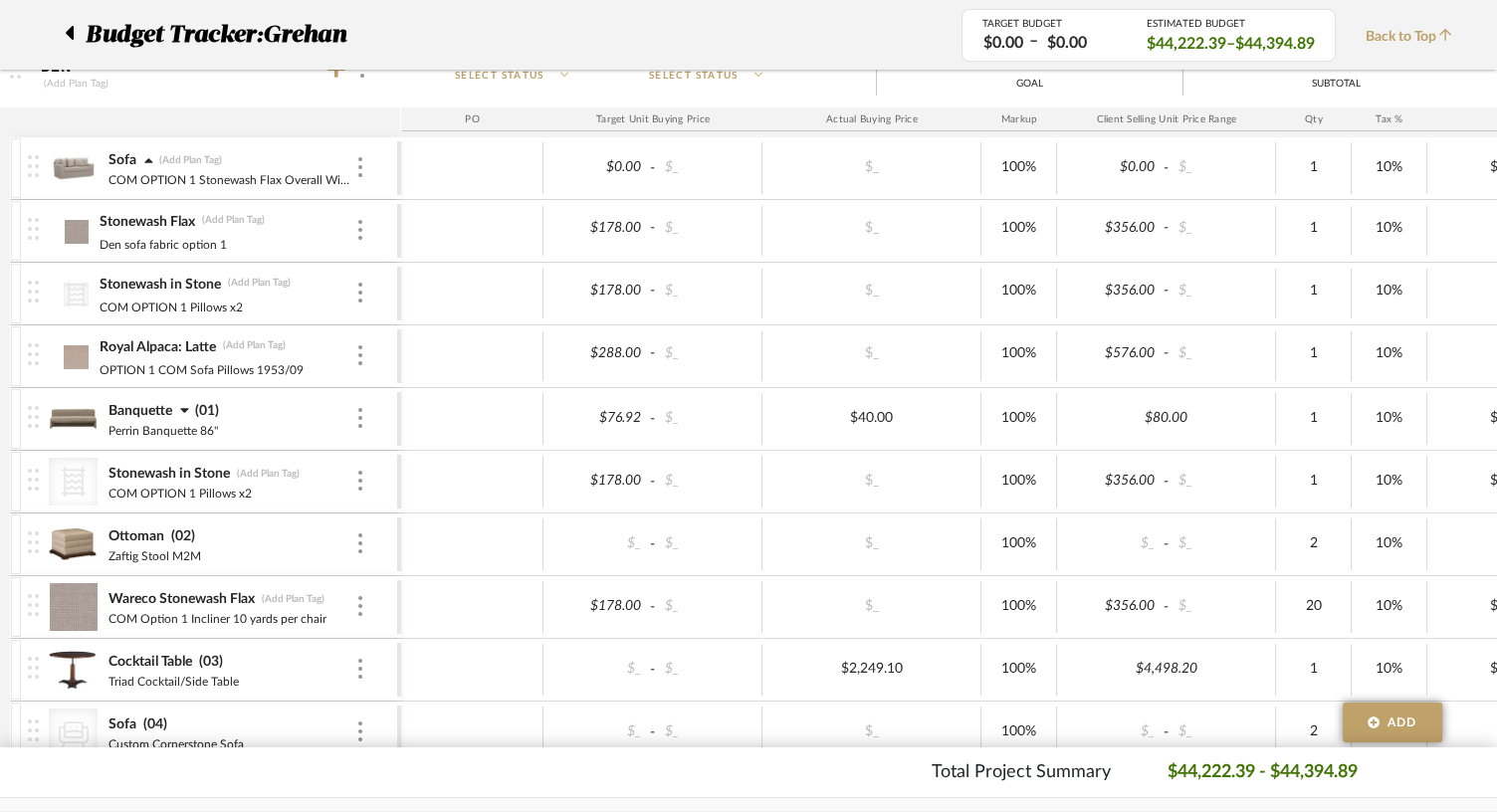 click at bounding box center (76, 357) 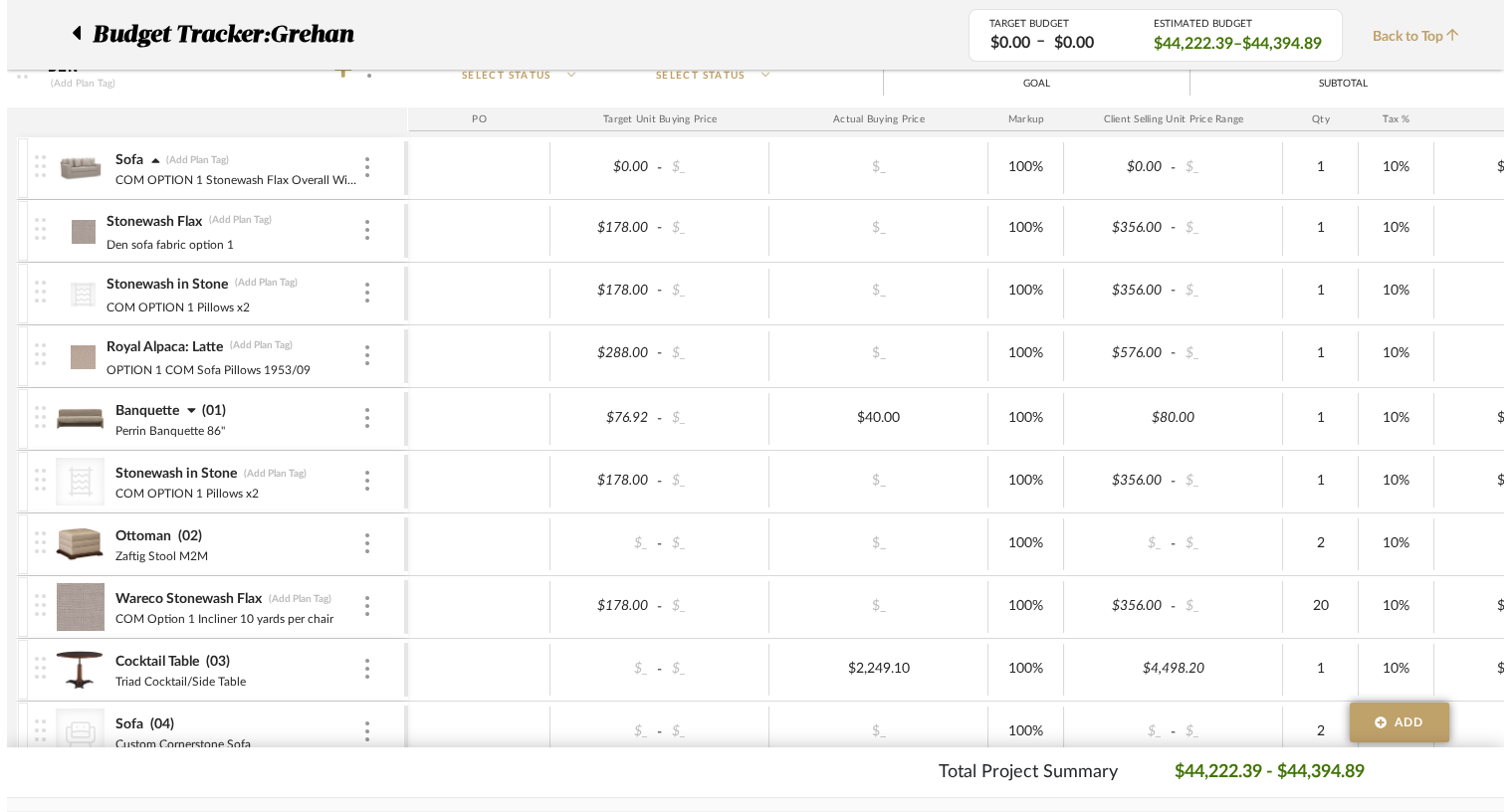 scroll, scrollTop: 0, scrollLeft: 0, axis: both 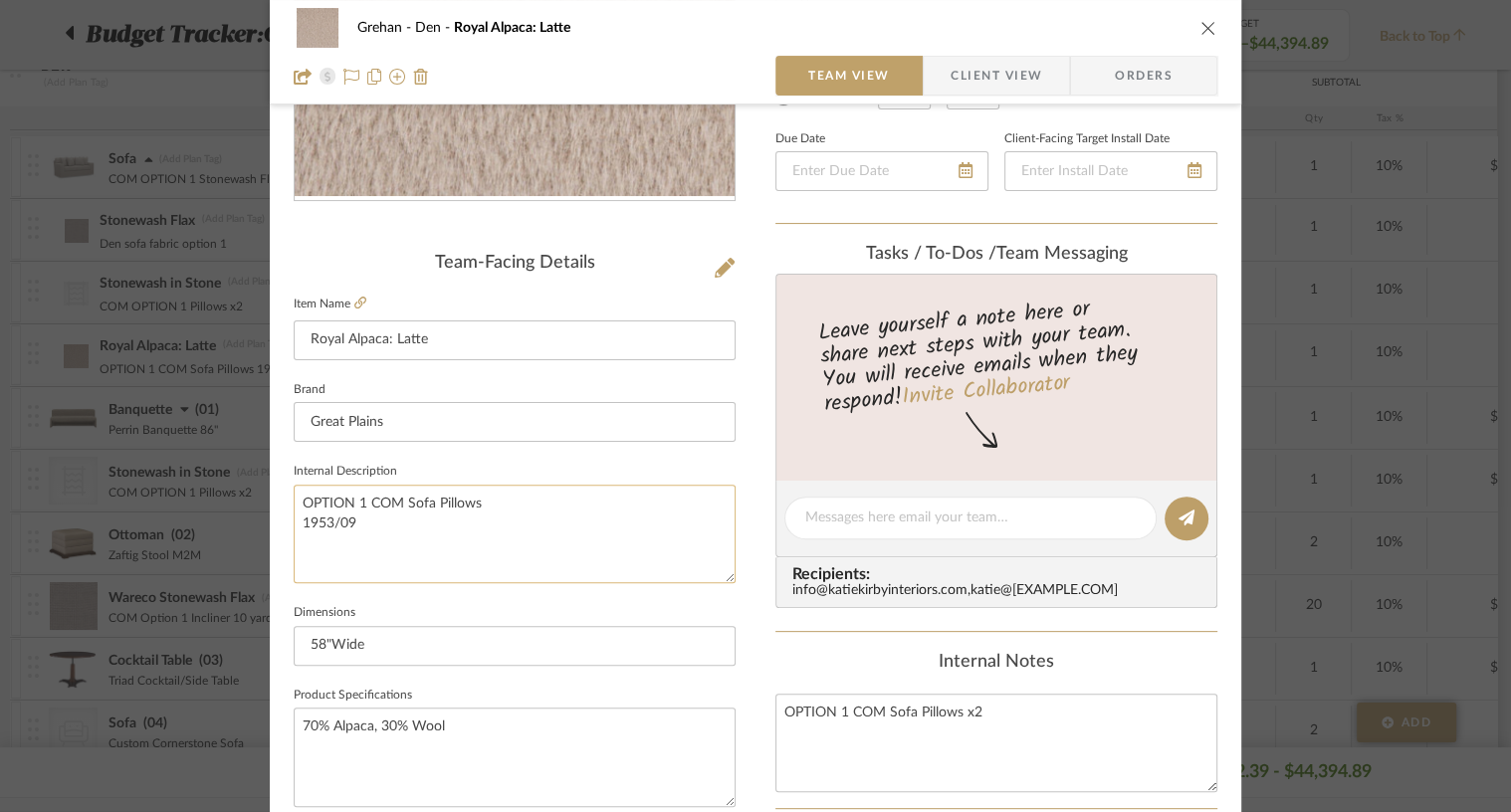 click on "OPTION 1 COM Sofa Pillows
1953/09" 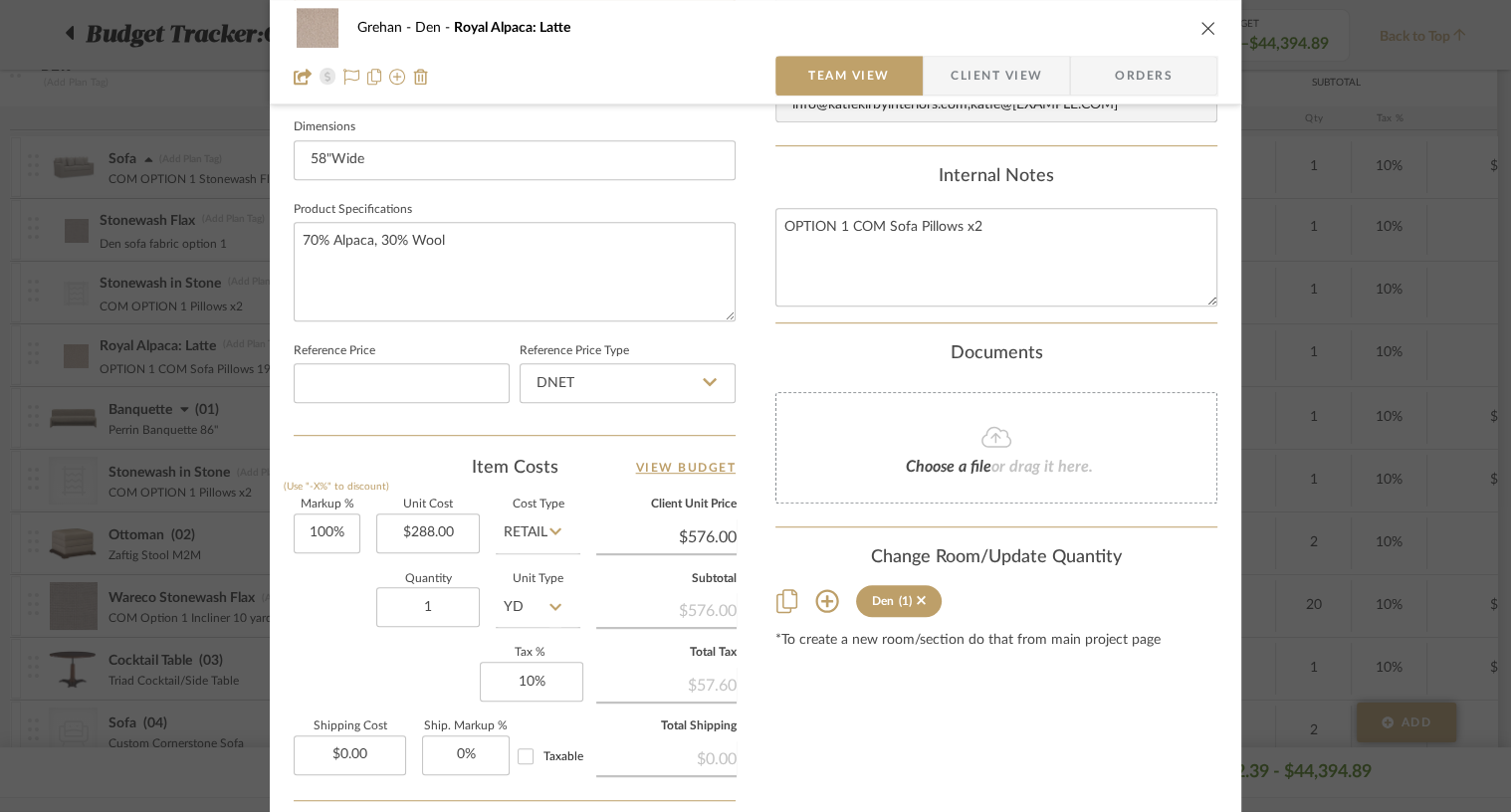 scroll, scrollTop: 1037, scrollLeft: 0, axis: vertical 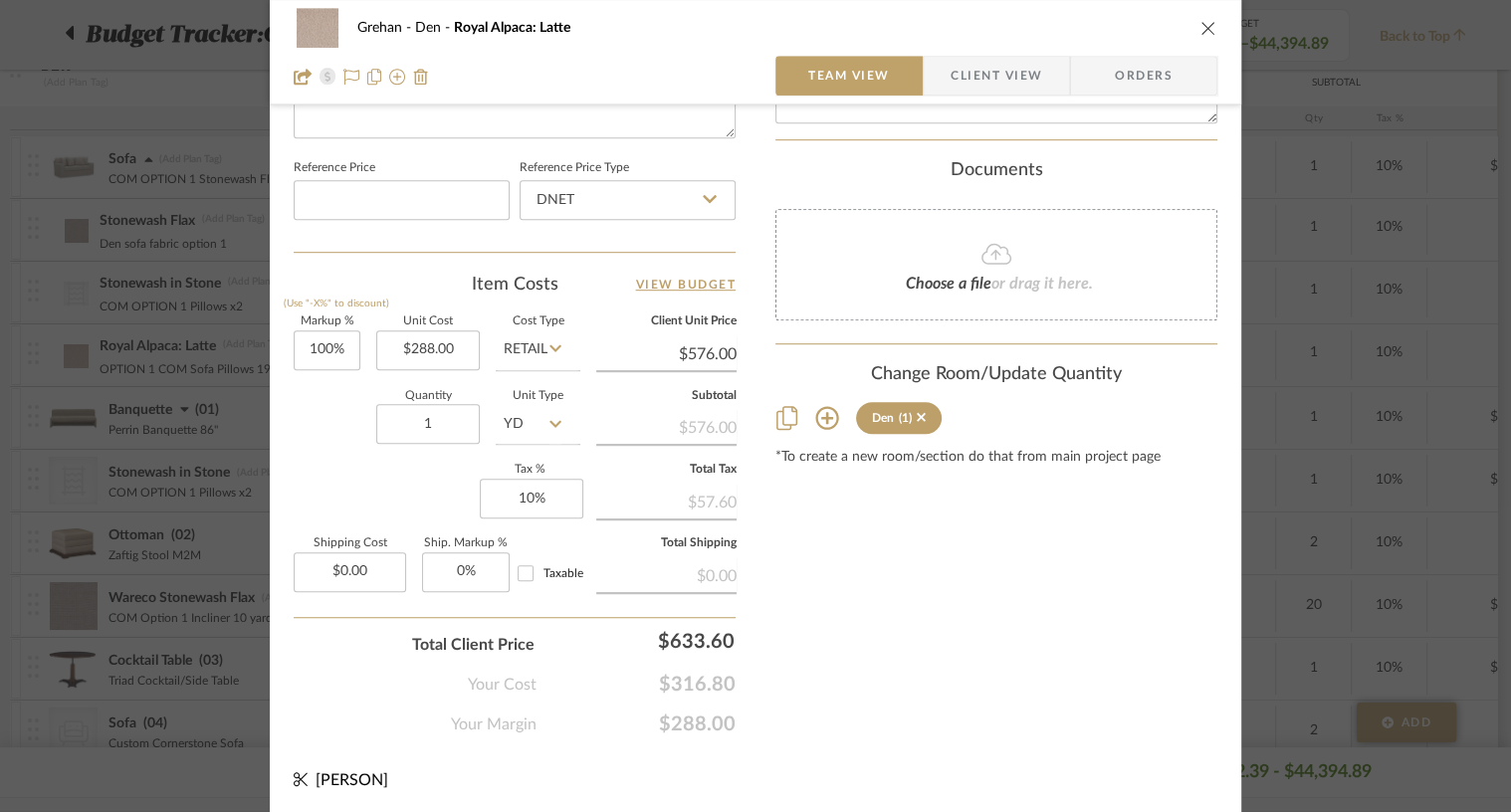 type on "OPTION 1 COM Sofa Pillows x2
1953/09" 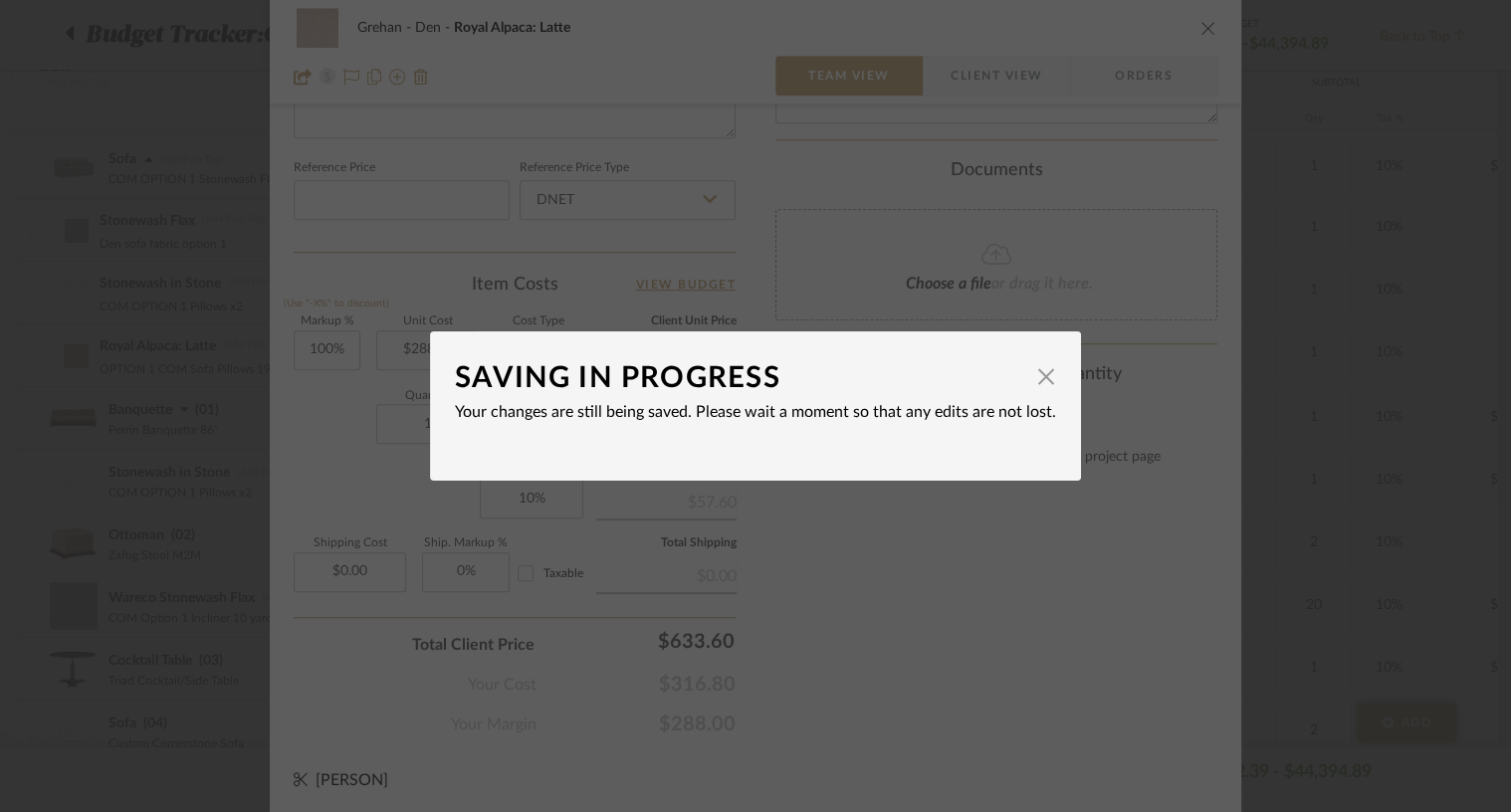 type 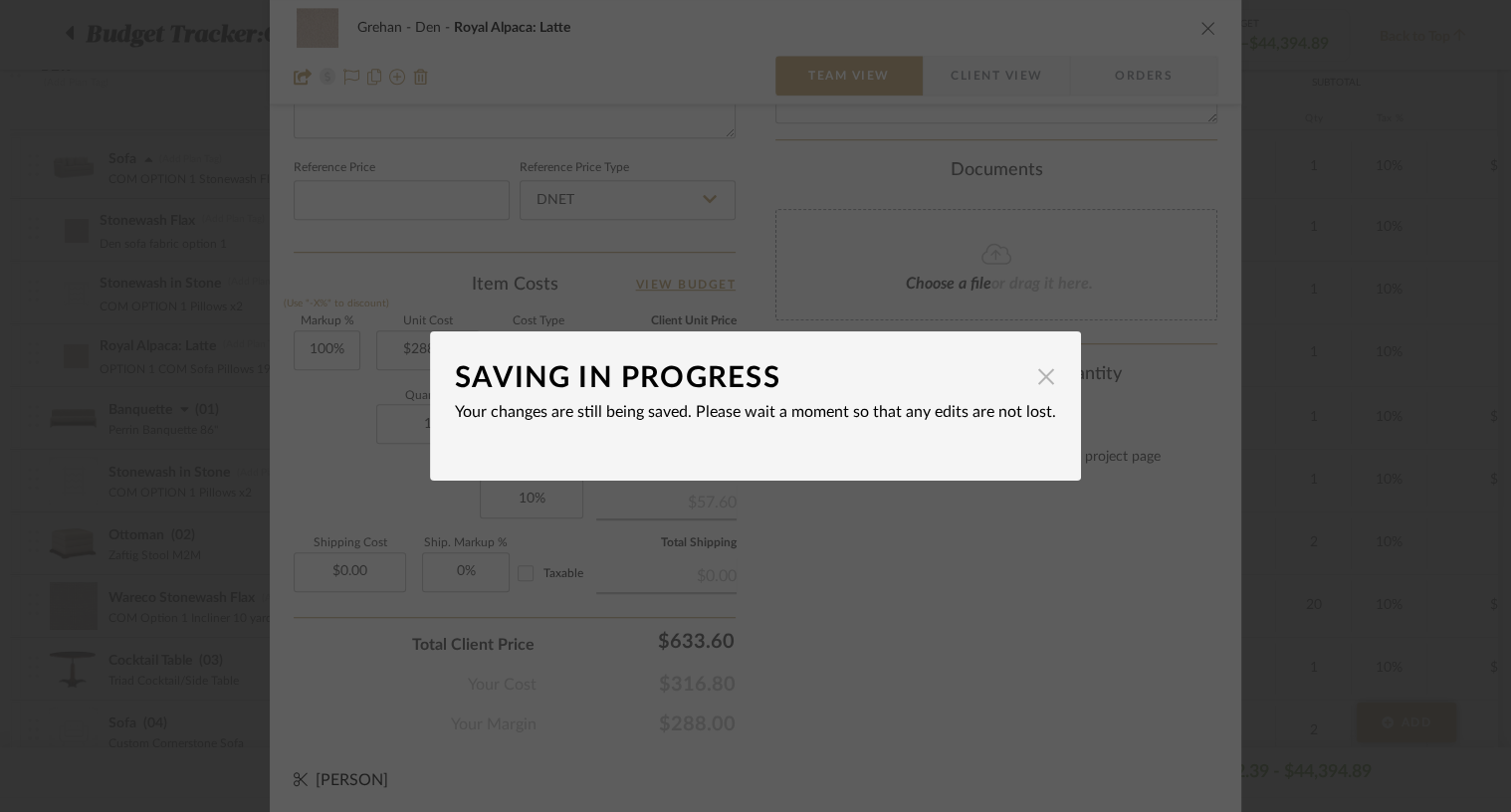 click at bounding box center (1046, 376) 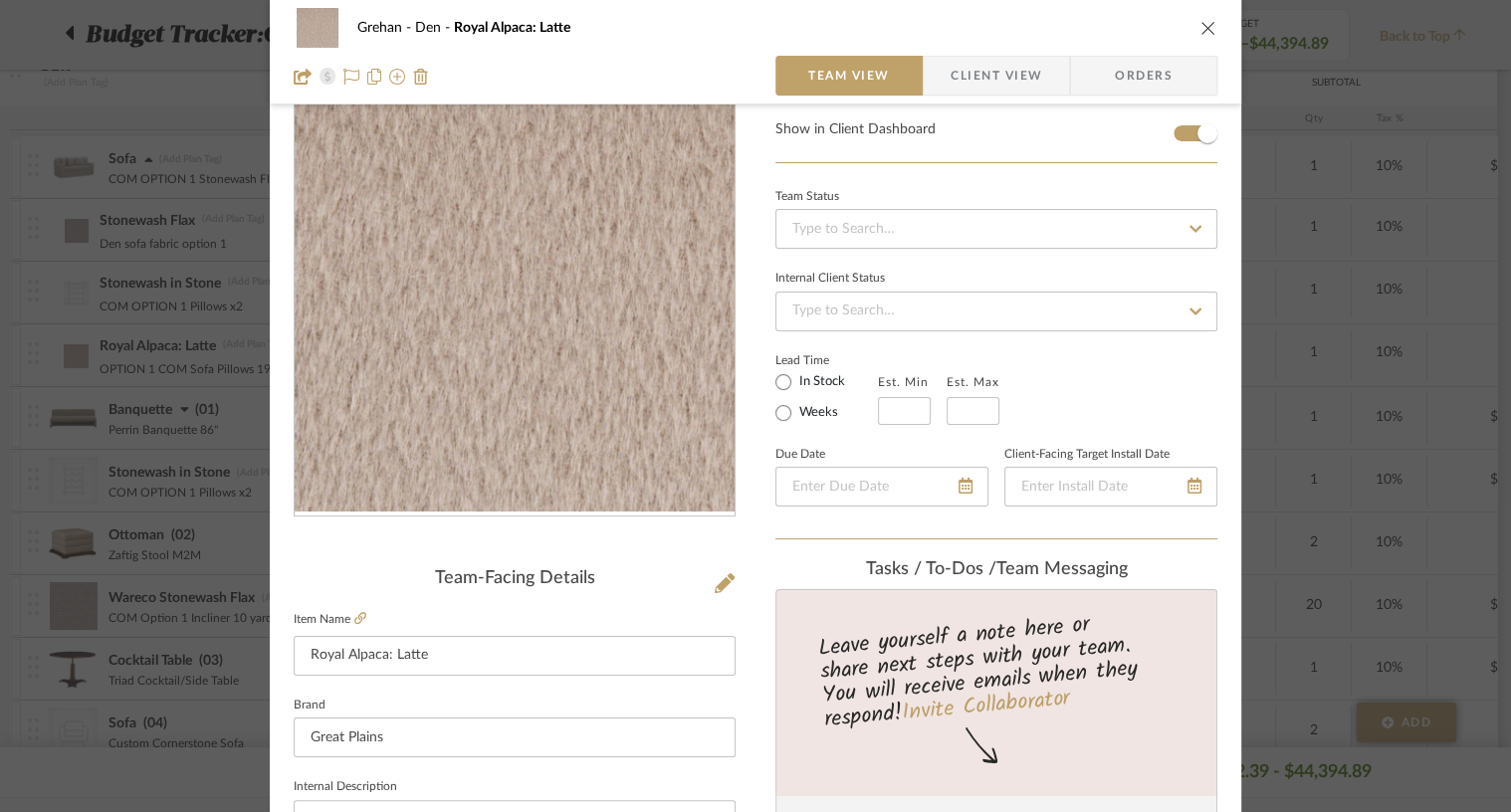 scroll, scrollTop: 0, scrollLeft: 0, axis: both 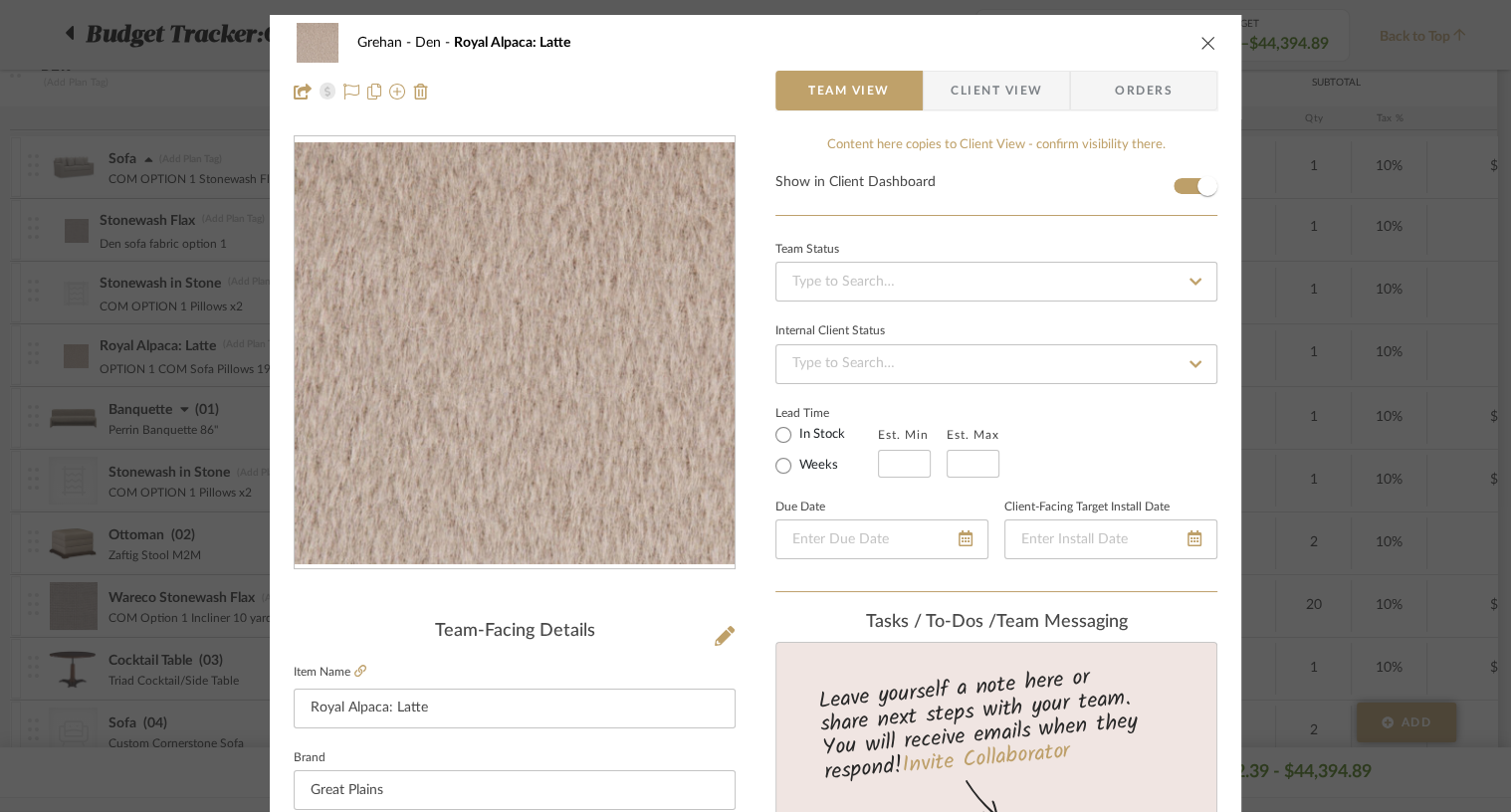 click at bounding box center [1208, 43] 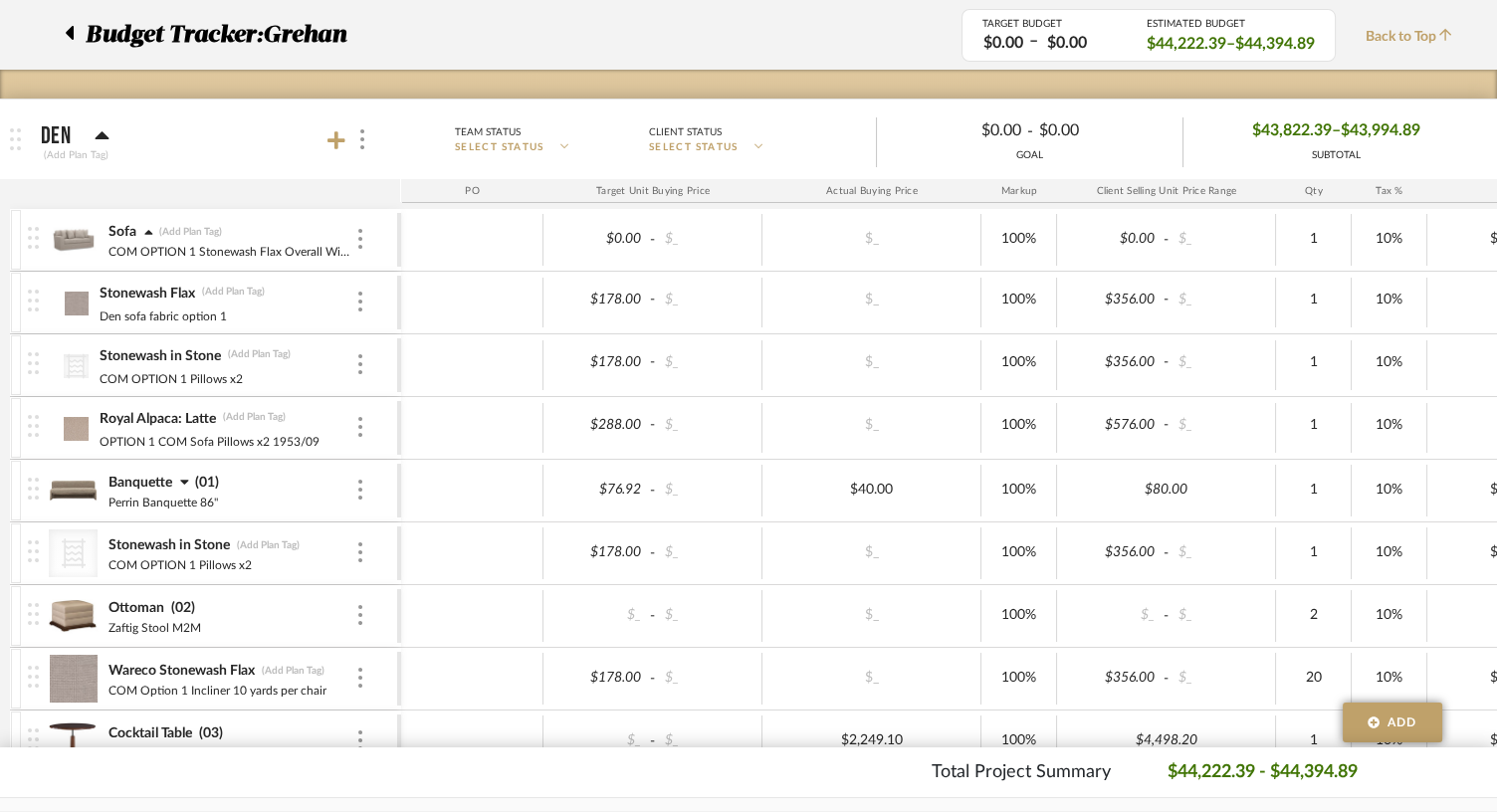 scroll, scrollTop: 271, scrollLeft: 0, axis: vertical 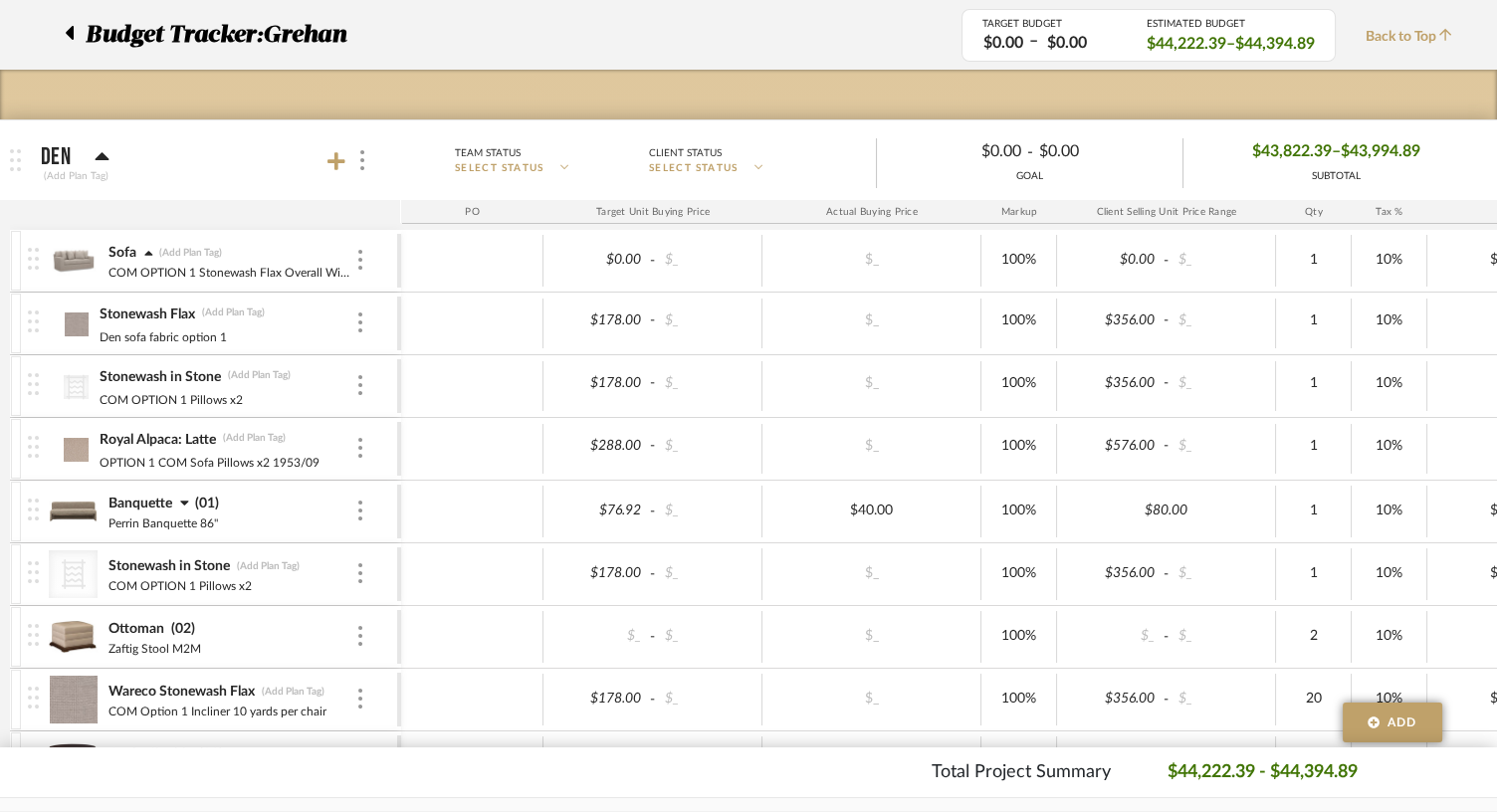 click 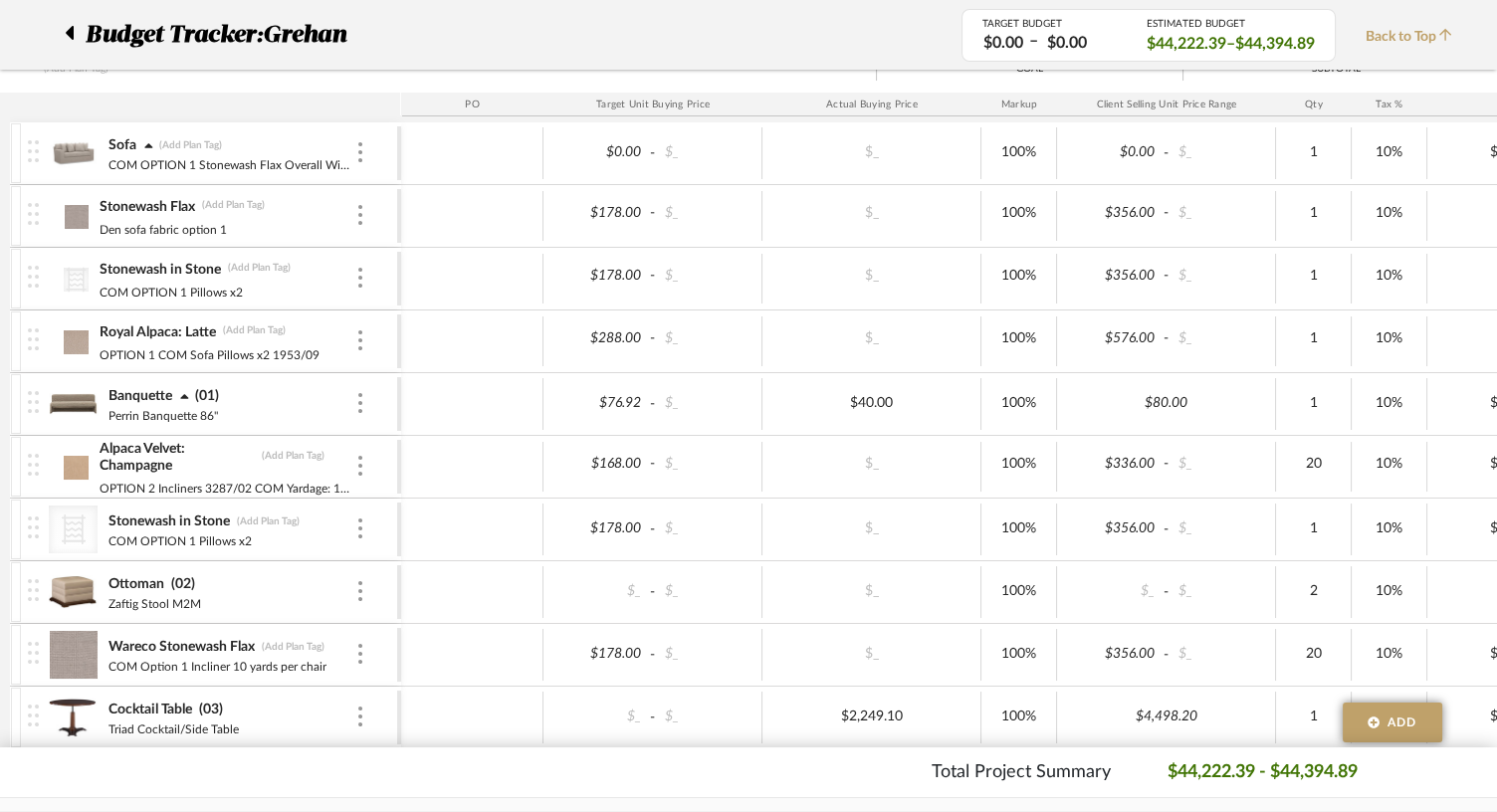 scroll, scrollTop: 383, scrollLeft: 0, axis: vertical 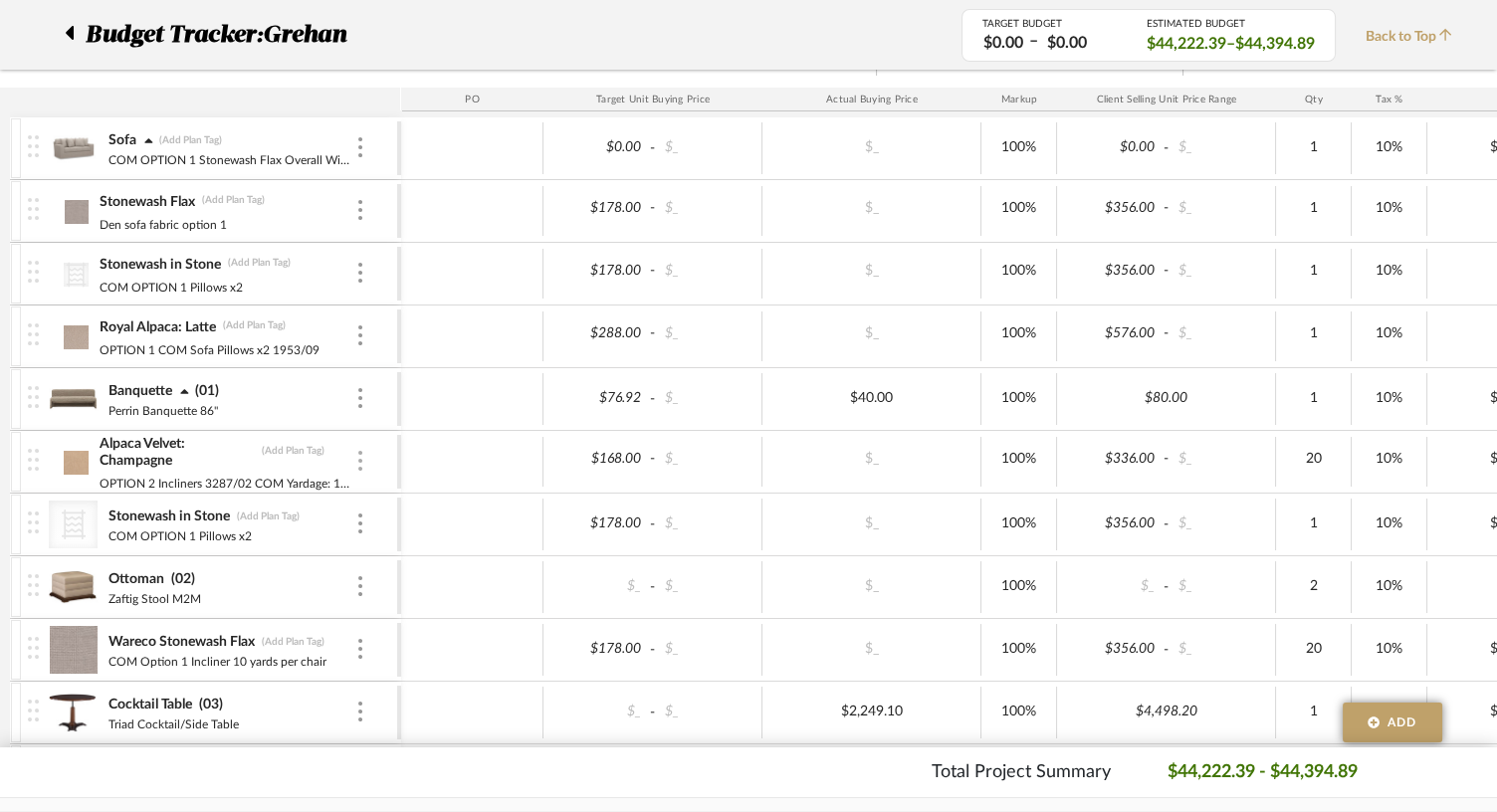 click at bounding box center (360, 461) 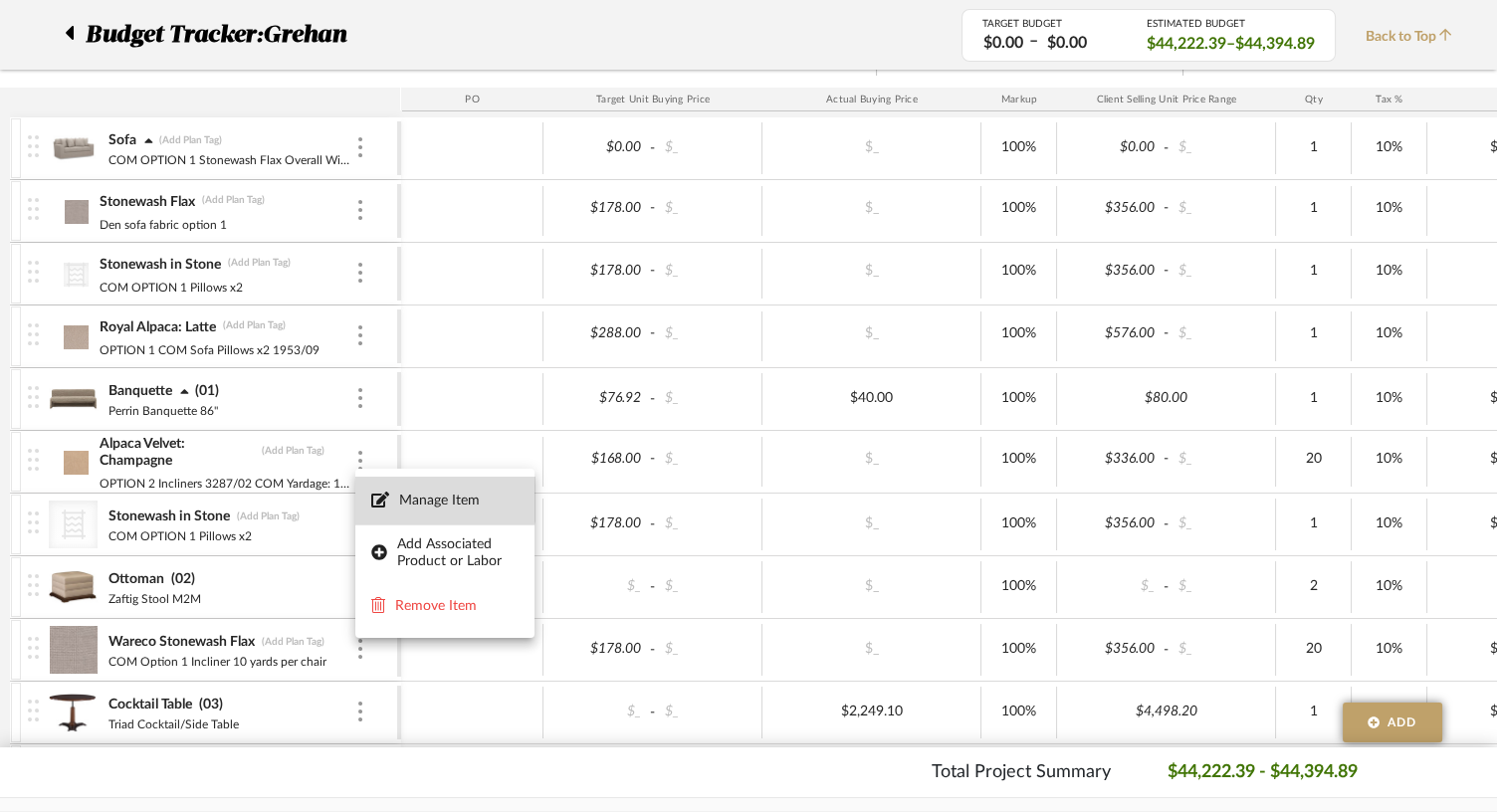 click on "Manage Item" at bounding box center [459, 500] 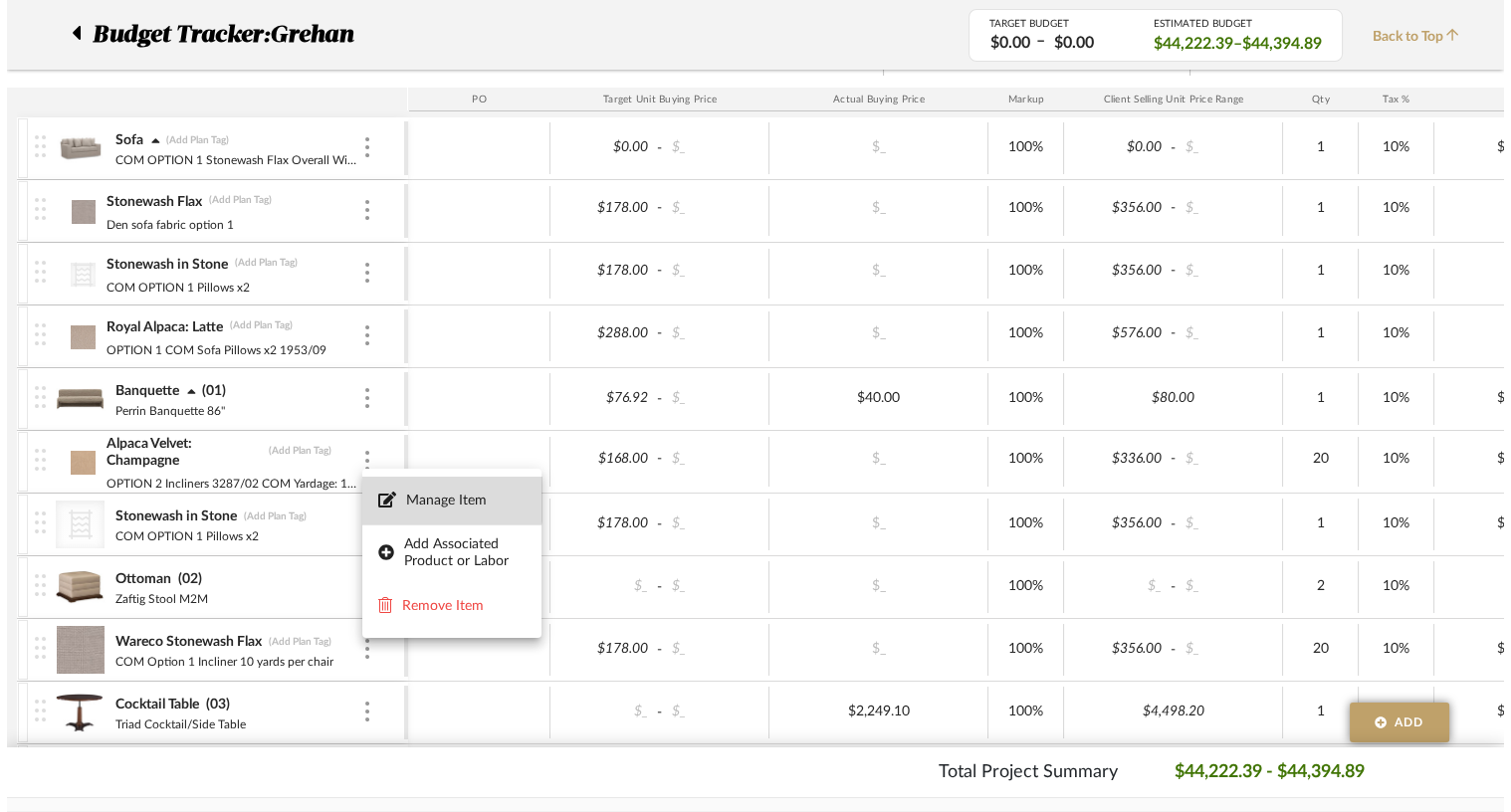 scroll, scrollTop: 0, scrollLeft: 0, axis: both 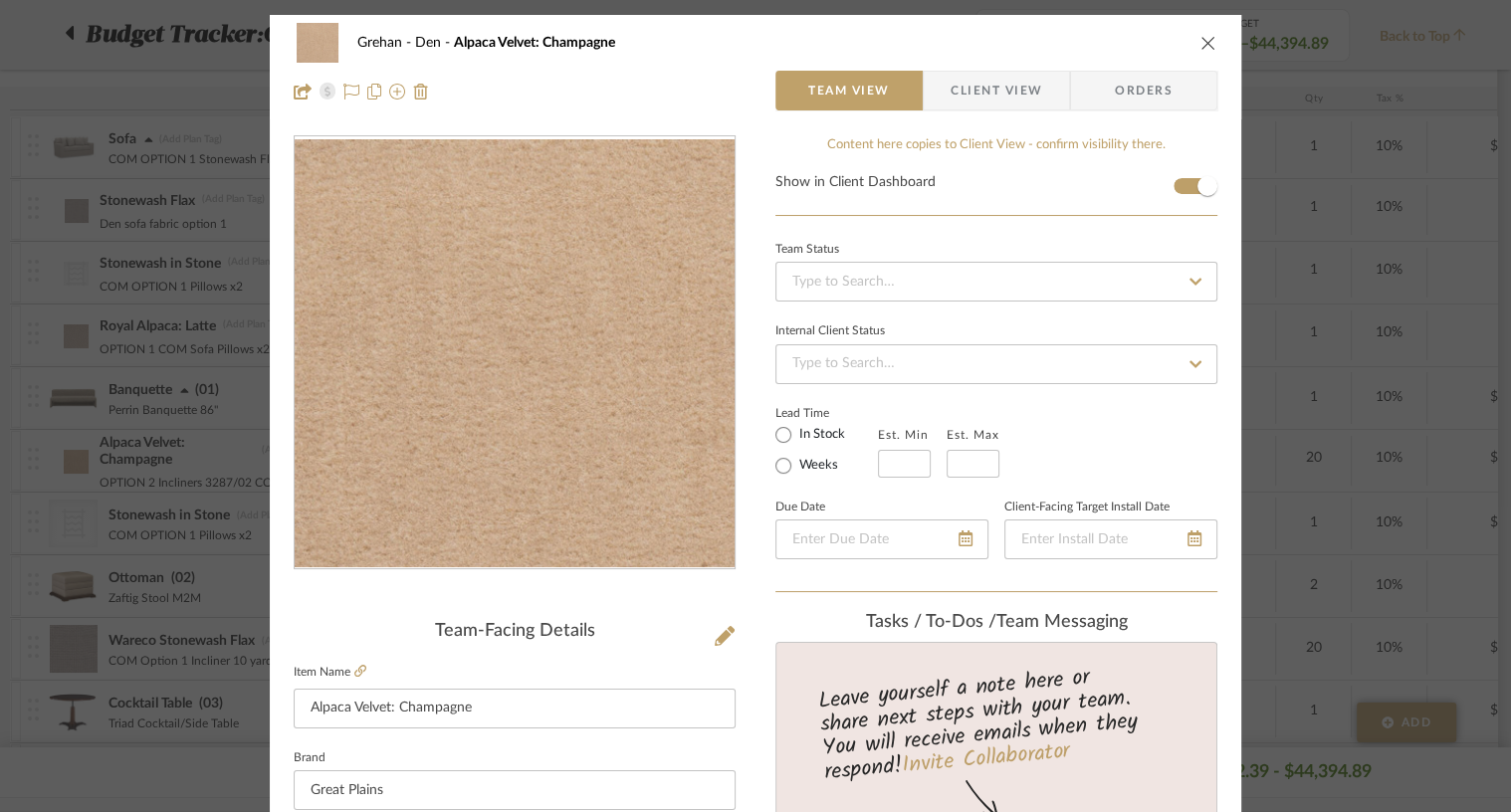 click at bounding box center [1208, 43] 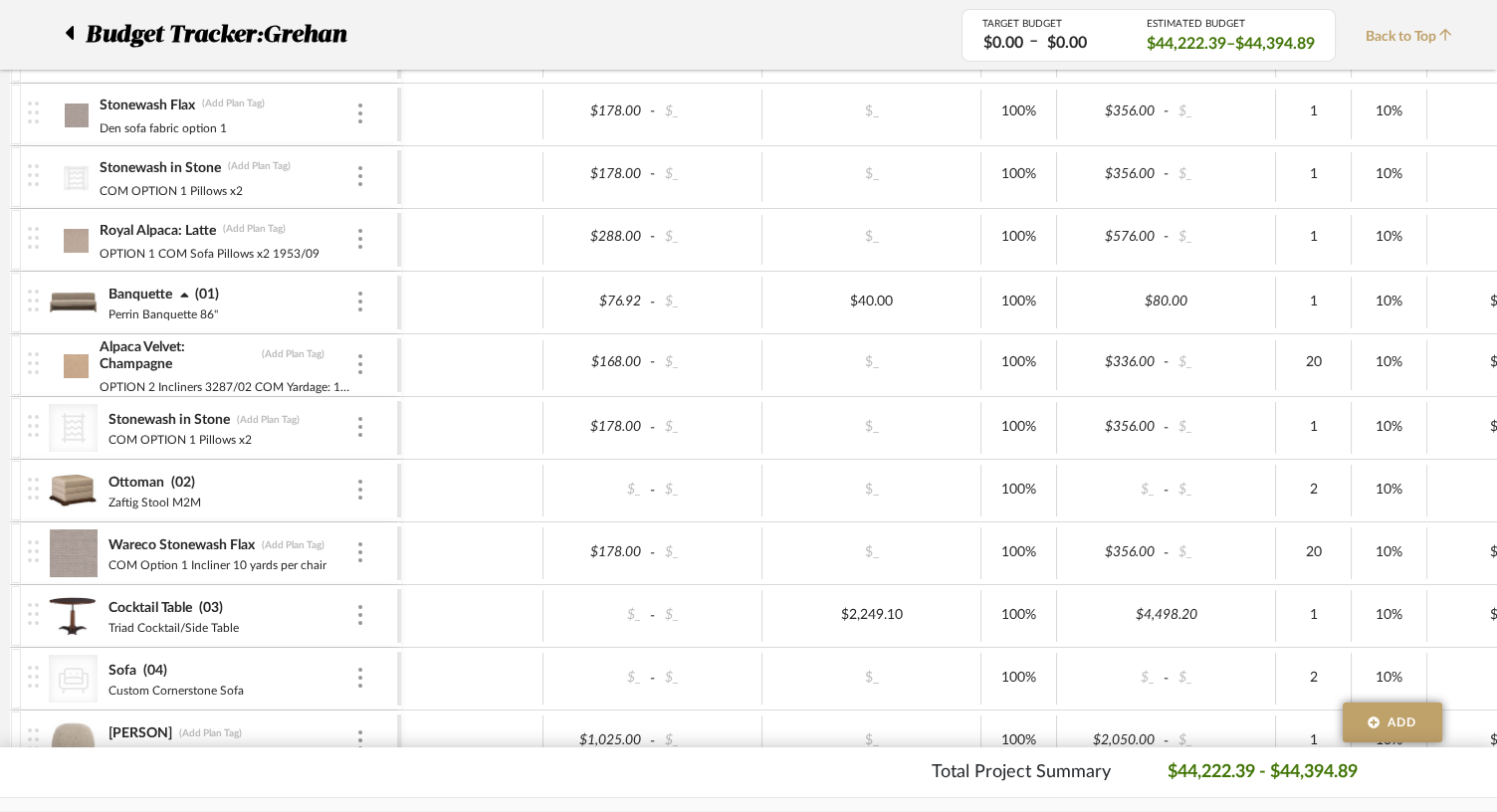 scroll, scrollTop: 481, scrollLeft: 0, axis: vertical 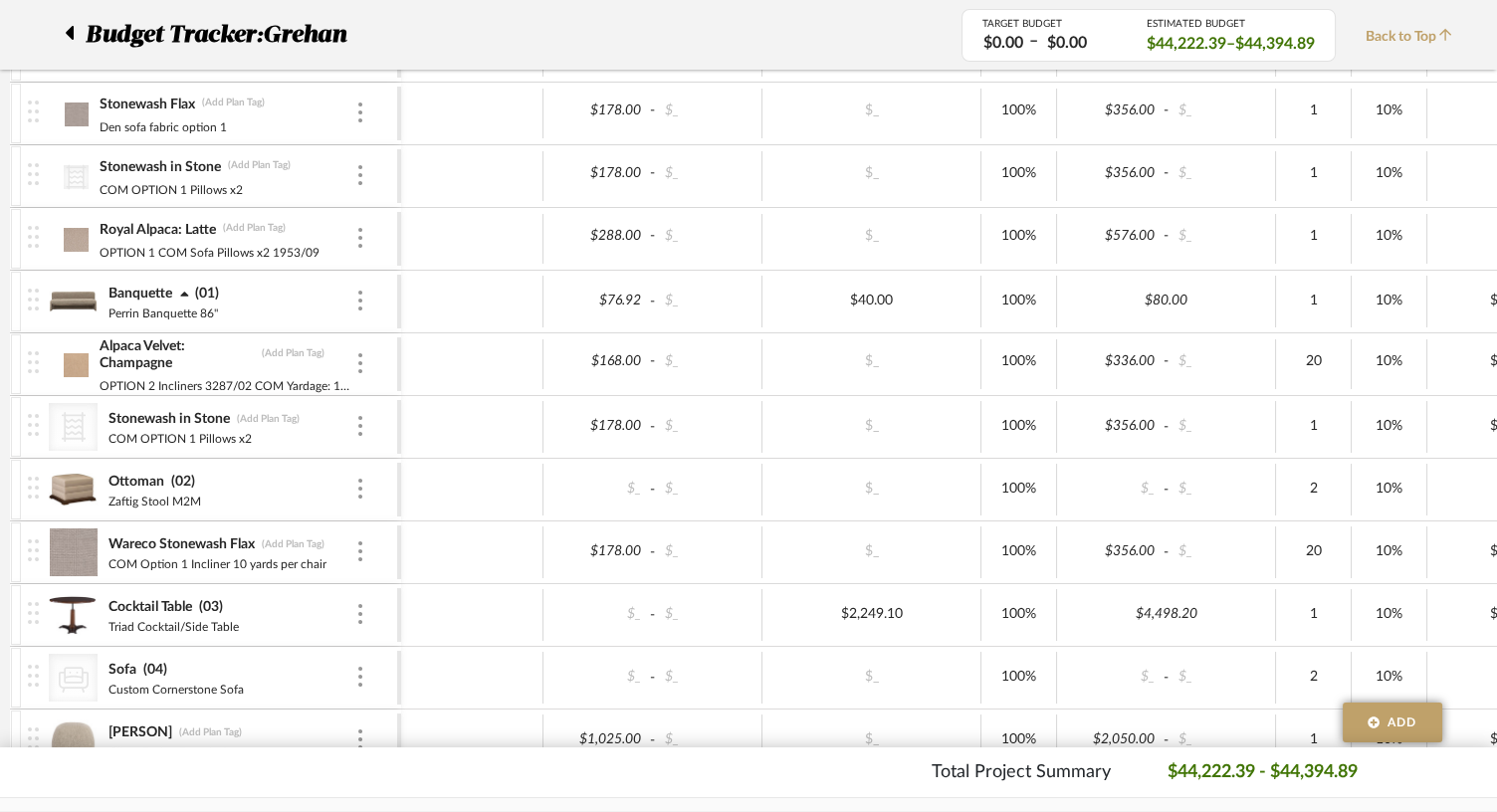 click 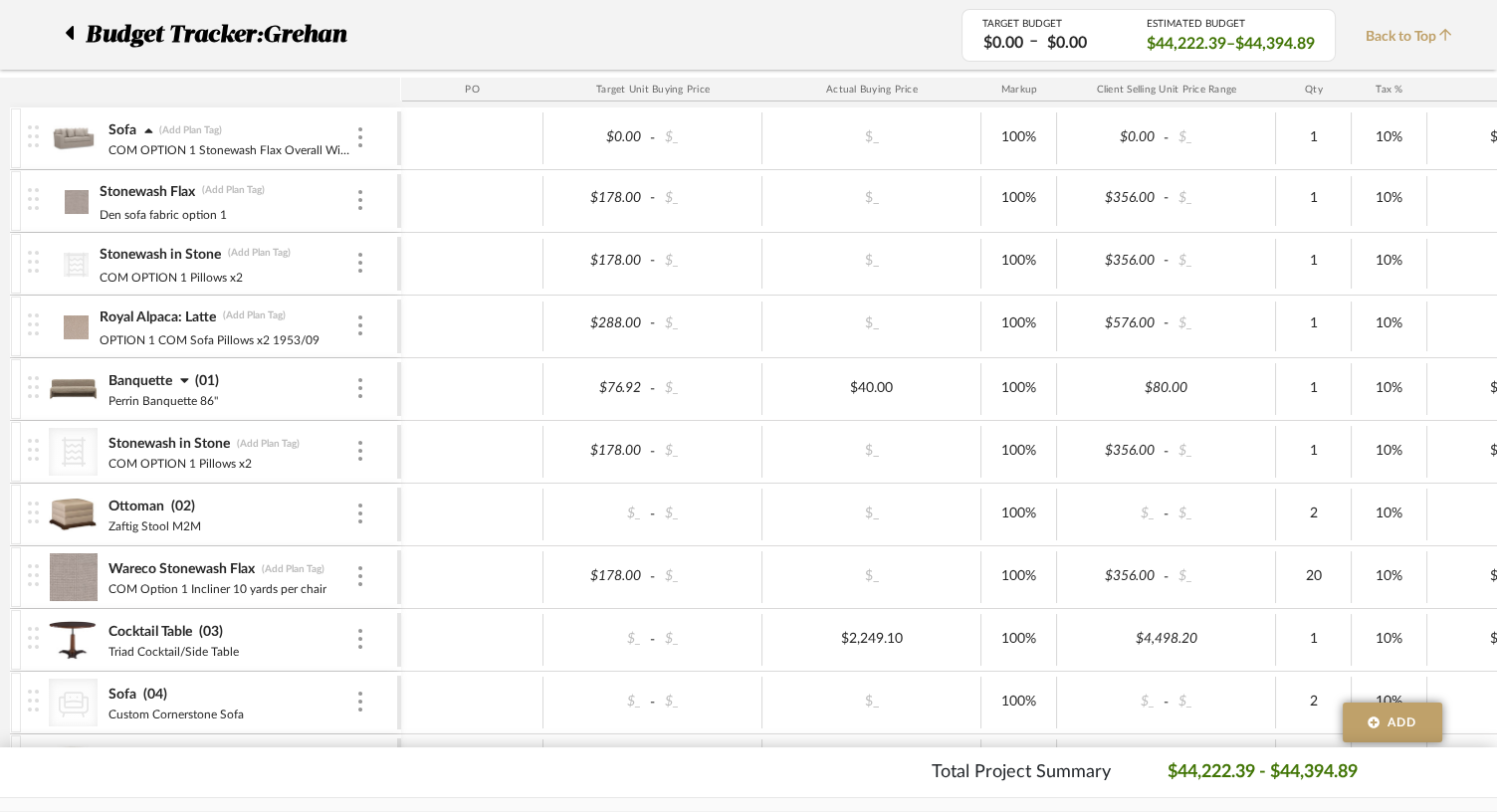 scroll, scrollTop: 391, scrollLeft: 0, axis: vertical 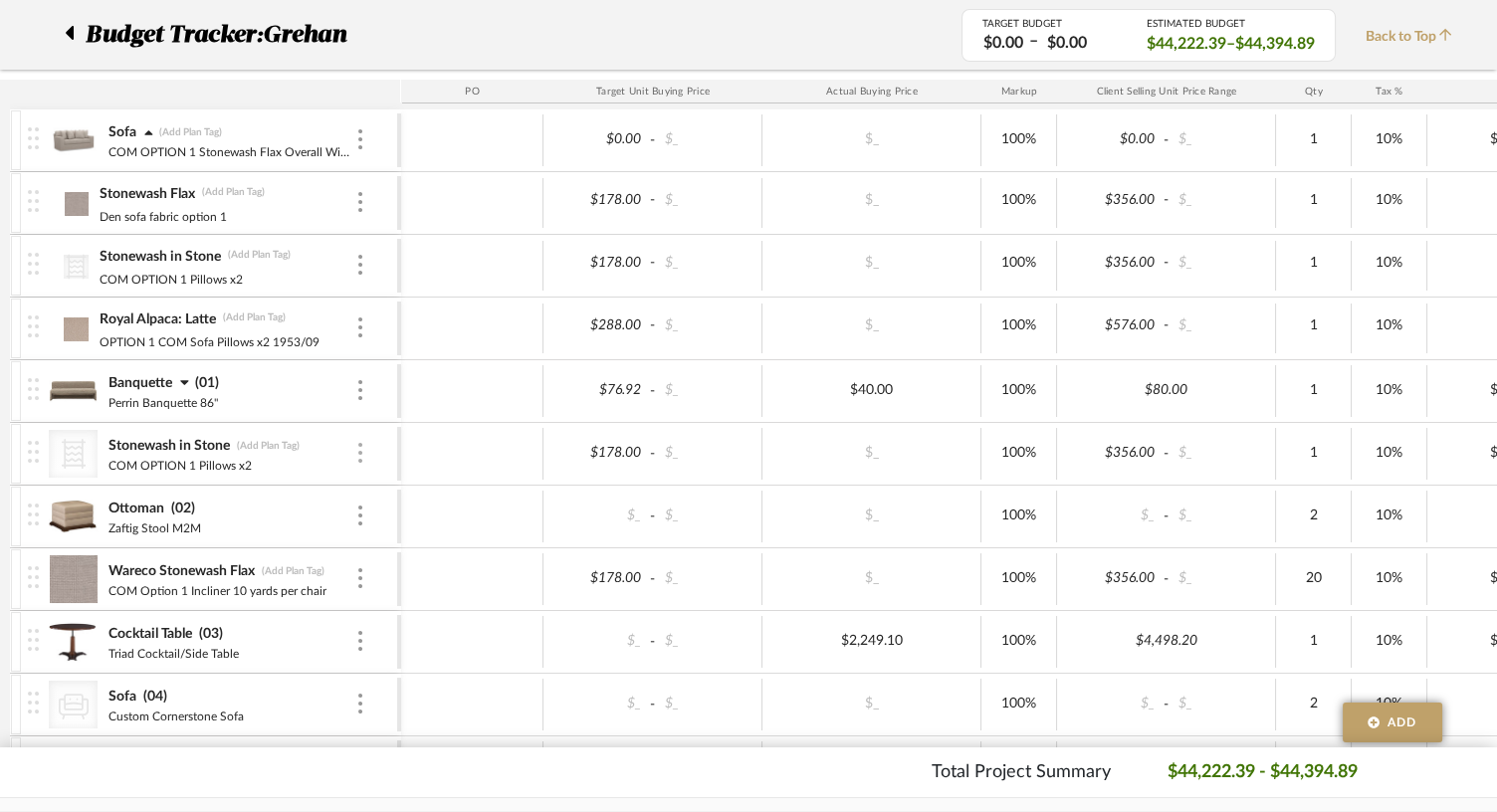 click at bounding box center (360, 453) 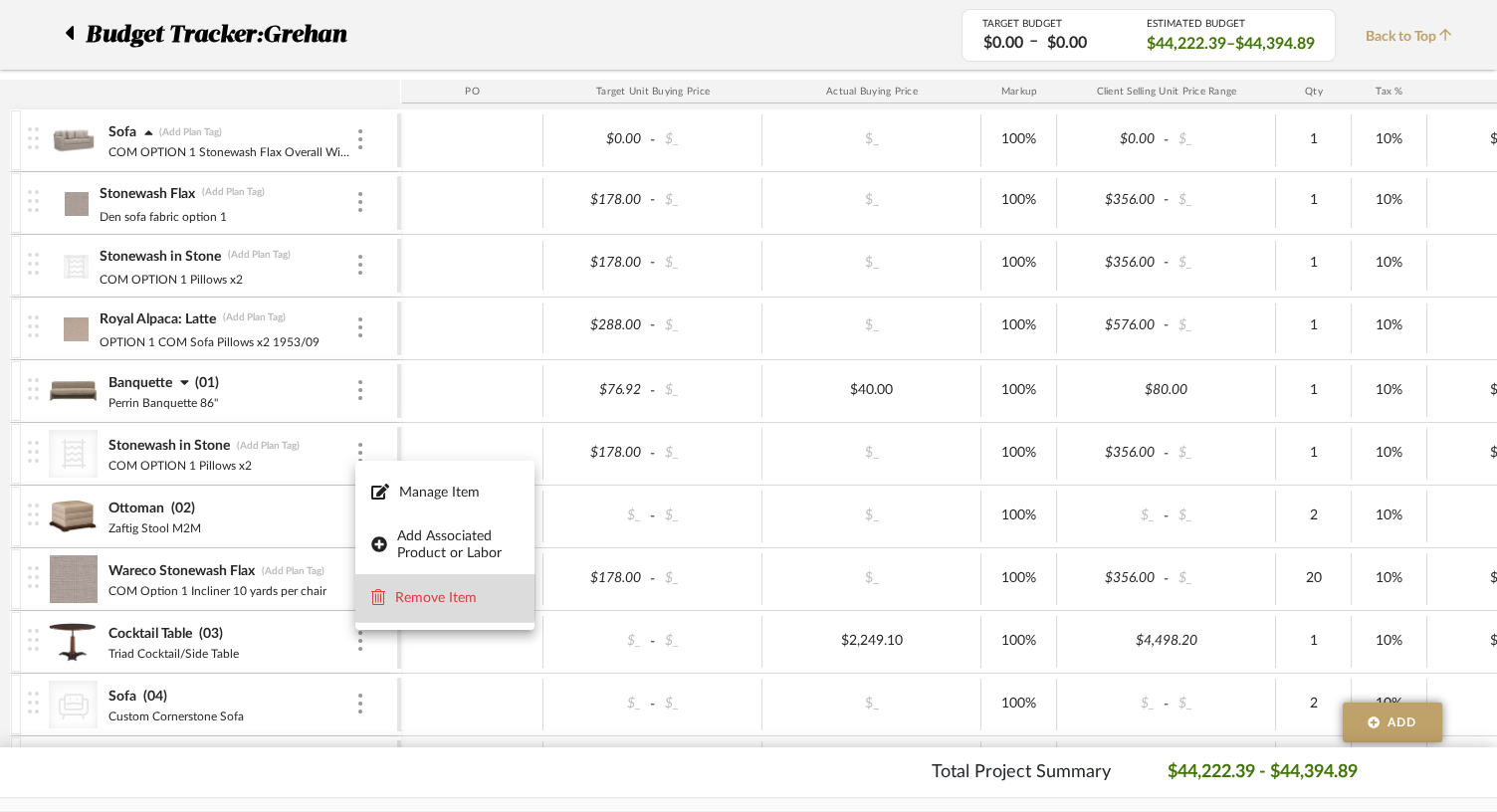 click on "Remove Item" at bounding box center [457, 597] 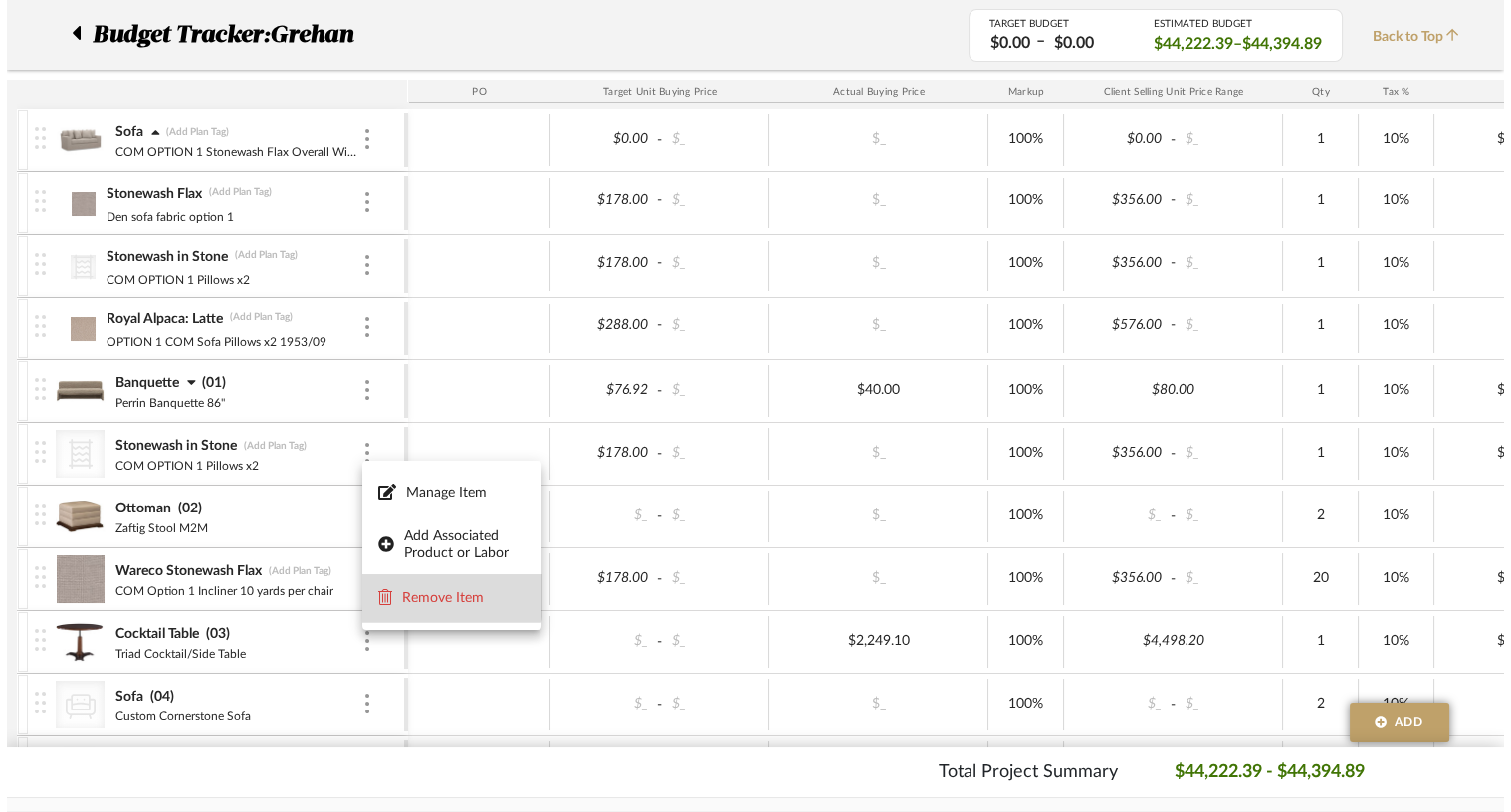 scroll, scrollTop: 0, scrollLeft: 0, axis: both 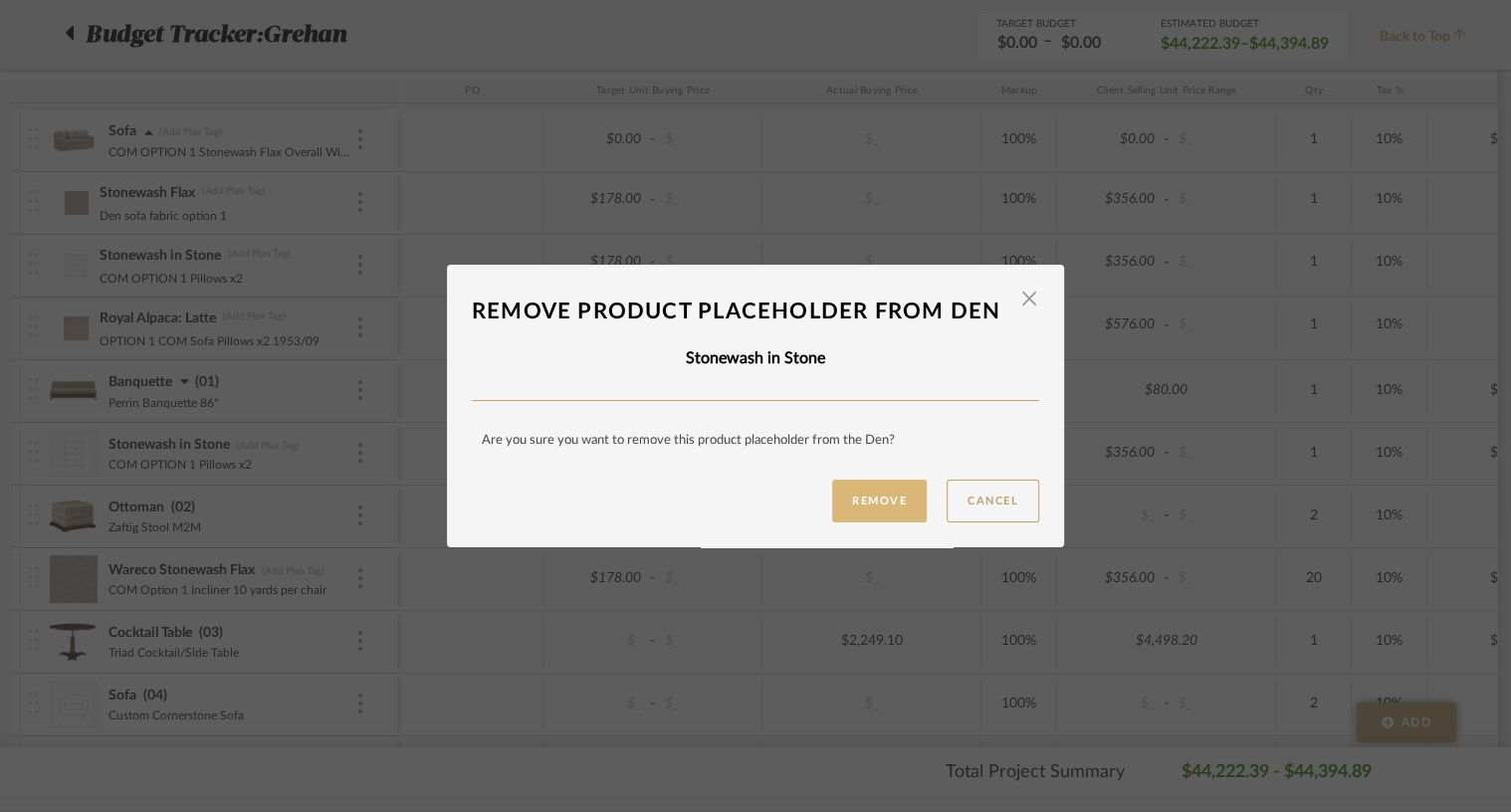 click on "Remove" at bounding box center (879, 501) 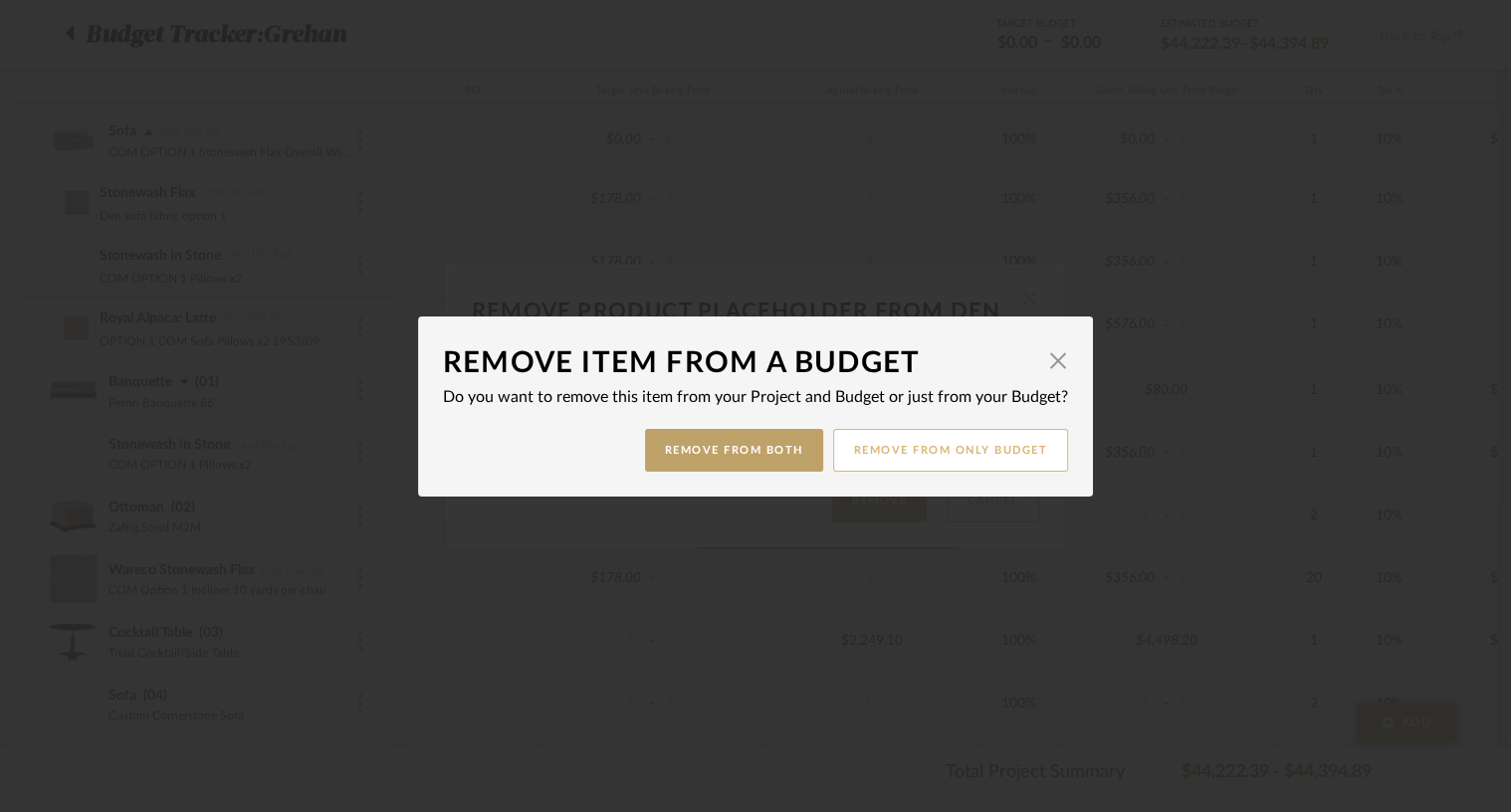 click on "Remove from only Budget" at bounding box center (951, 450) 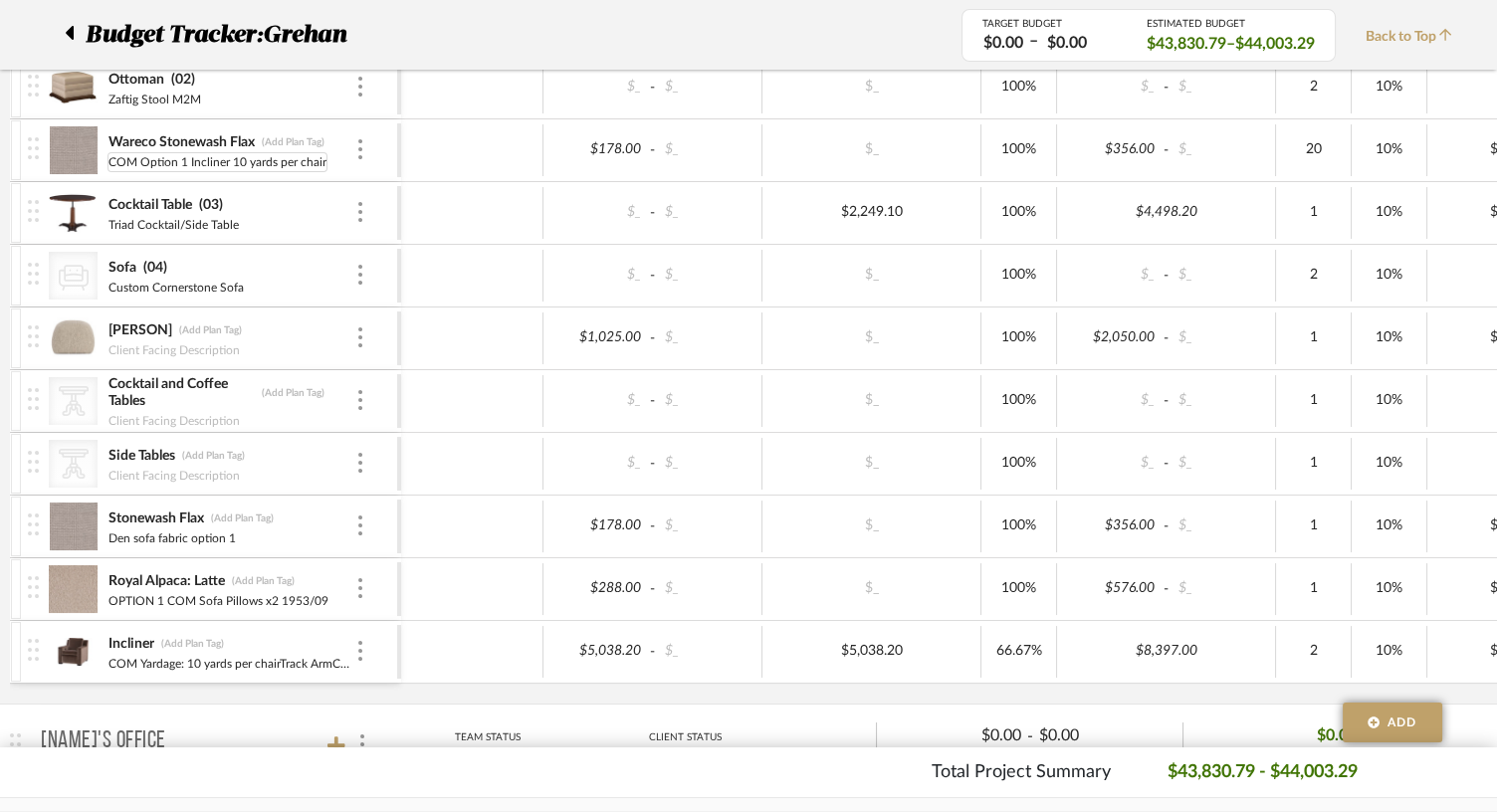 scroll, scrollTop: 789, scrollLeft: 0, axis: vertical 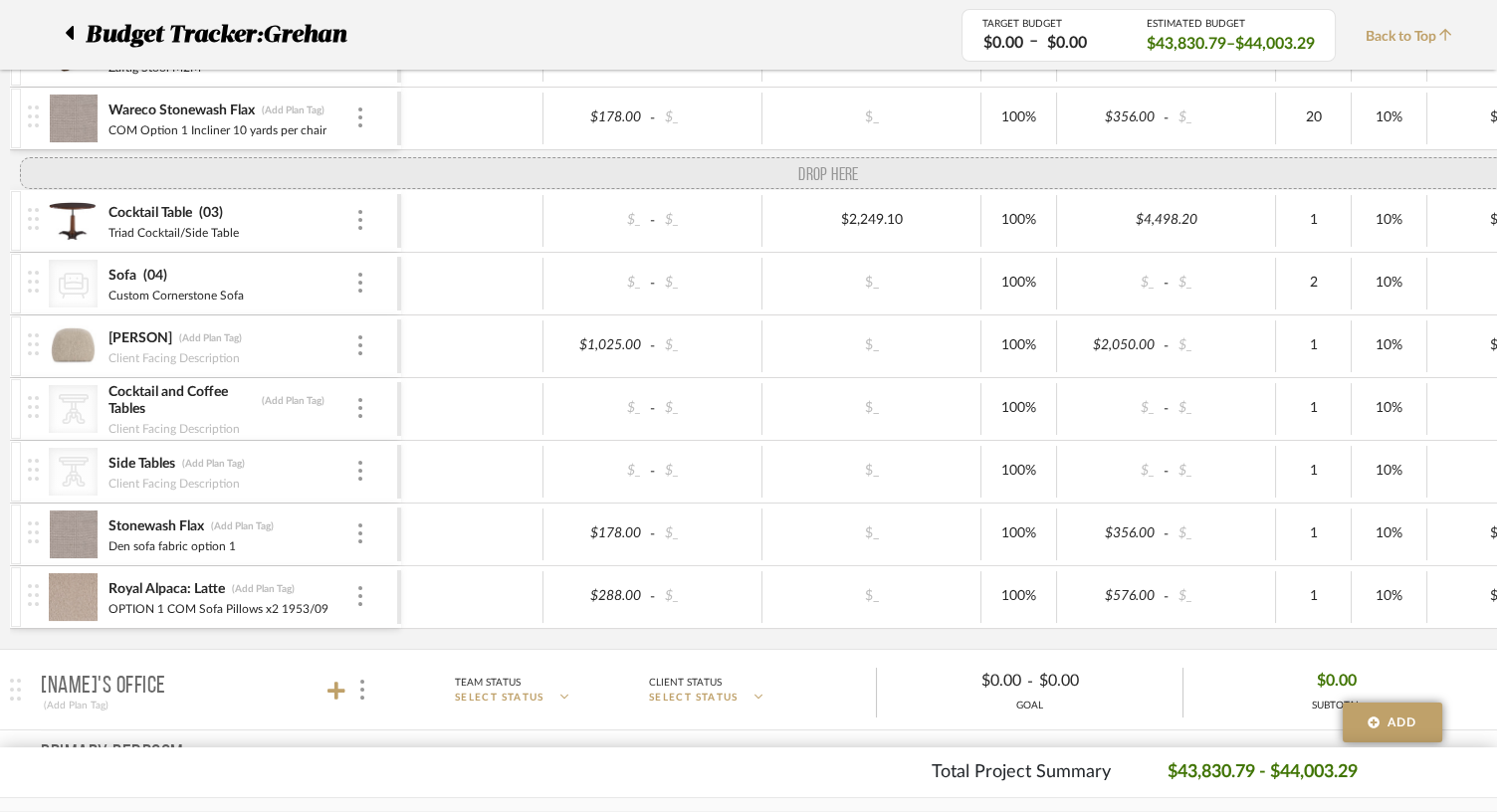 drag, startPoint x: 29, startPoint y: 608, endPoint x: 54, endPoint y: 181, distance: 427.7312 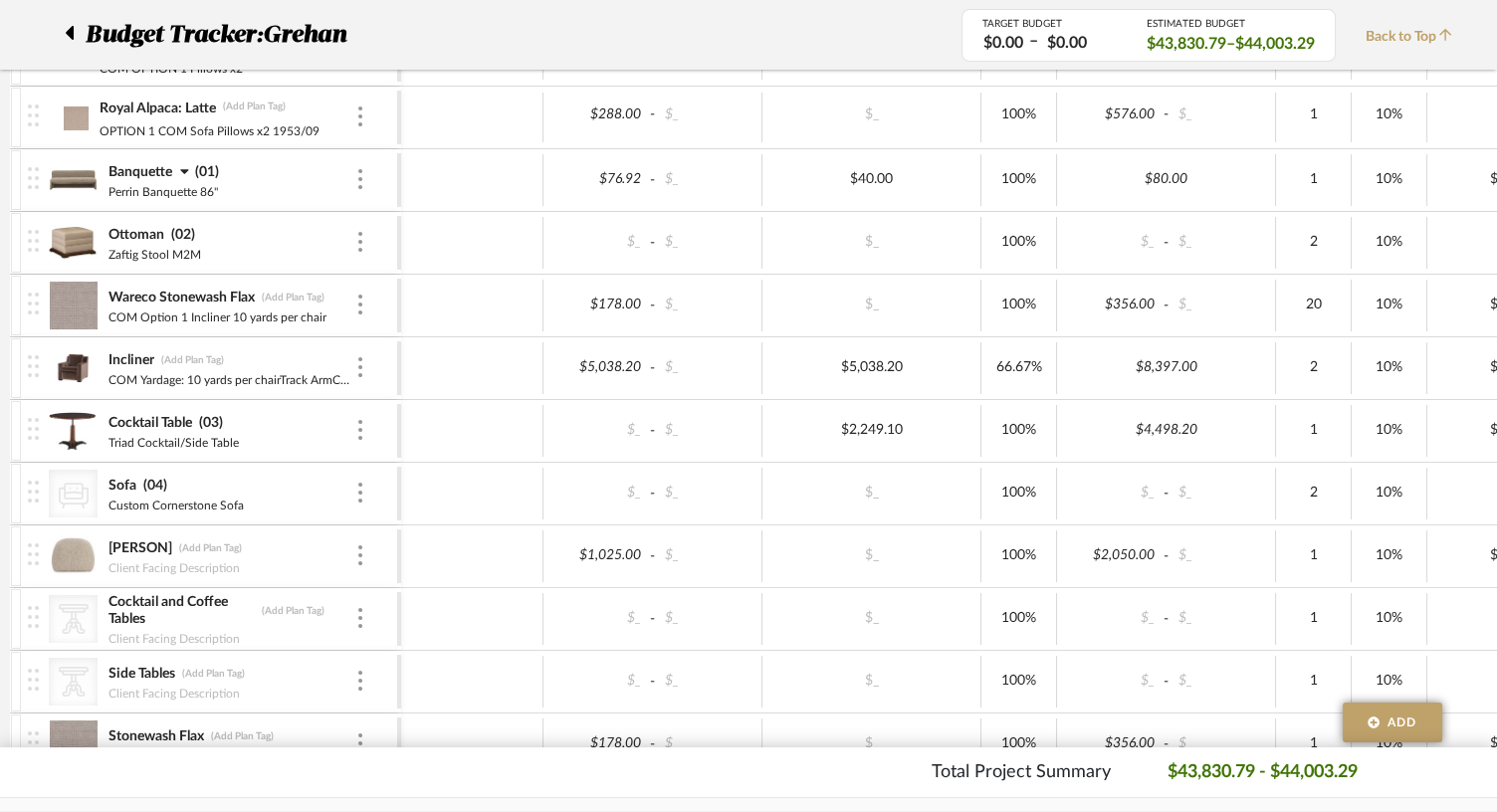scroll, scrollTop: 601, scrollLeft: 0, axis: vertical 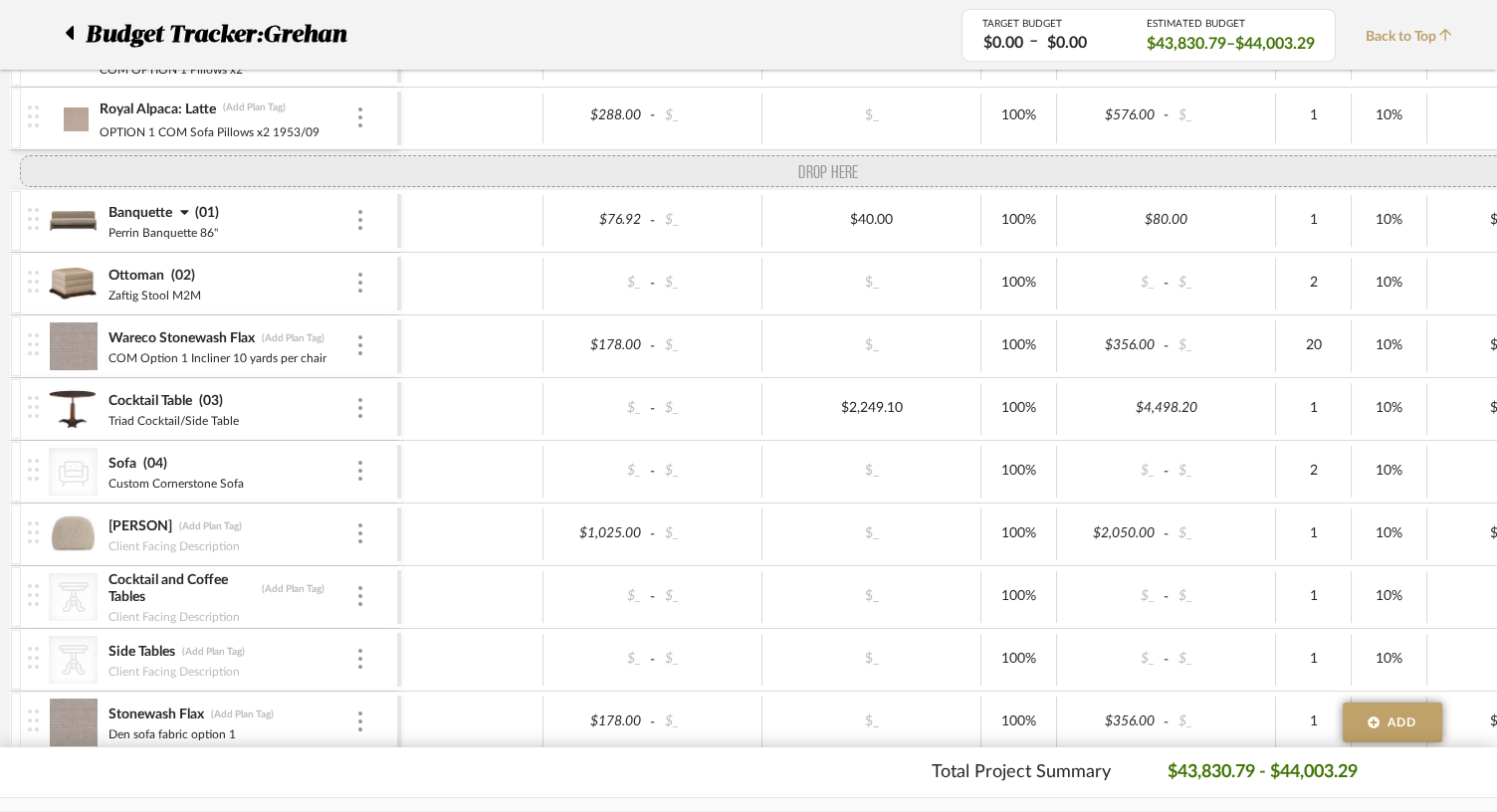 drag, startPoint x: 34, startPoint y: 369, endPoint x: 46, endPoint y: 149, distance: 220.32703 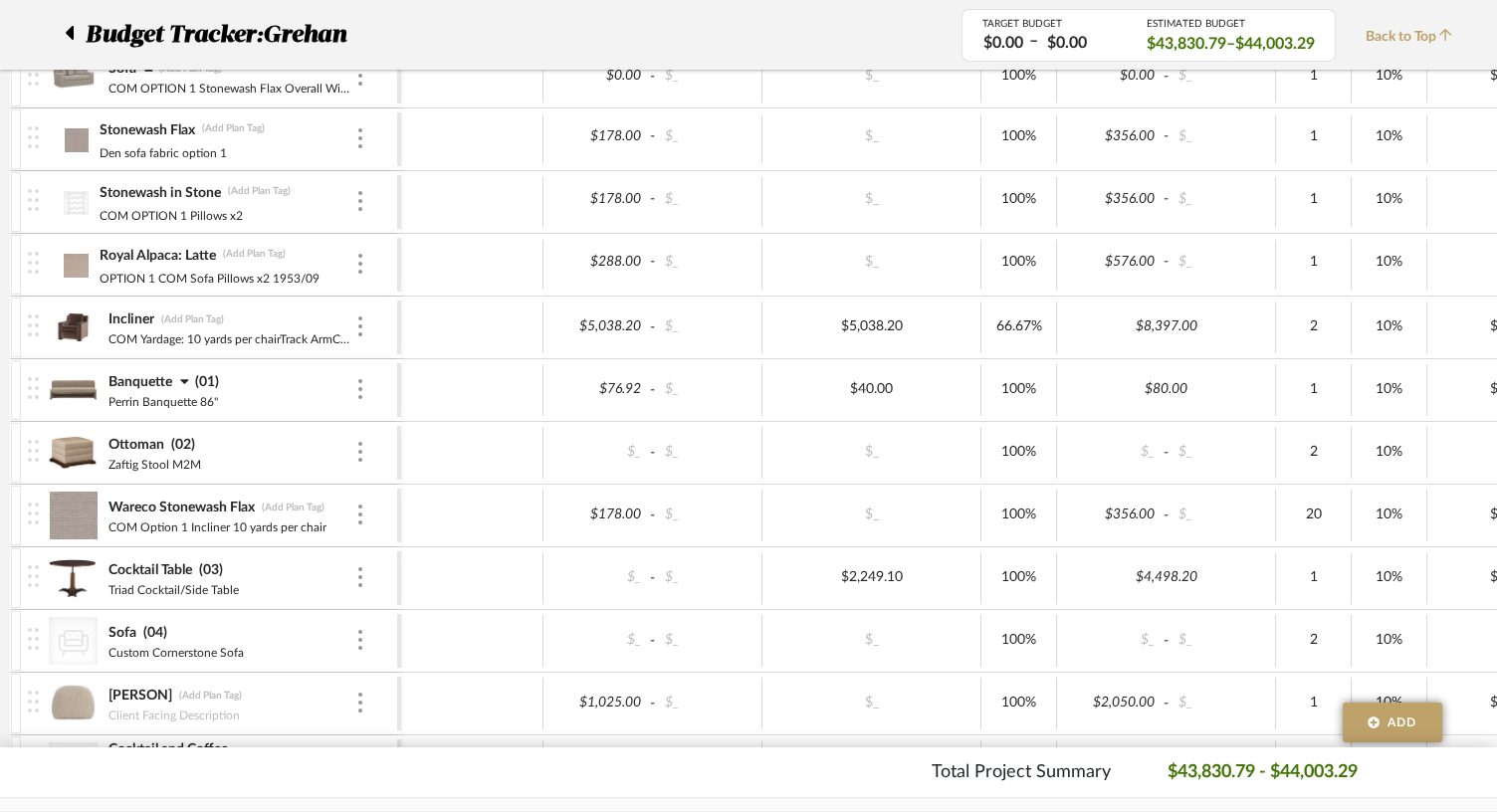 scroll, scrollTop: 444, scrollLeft: 0, axis: vertical 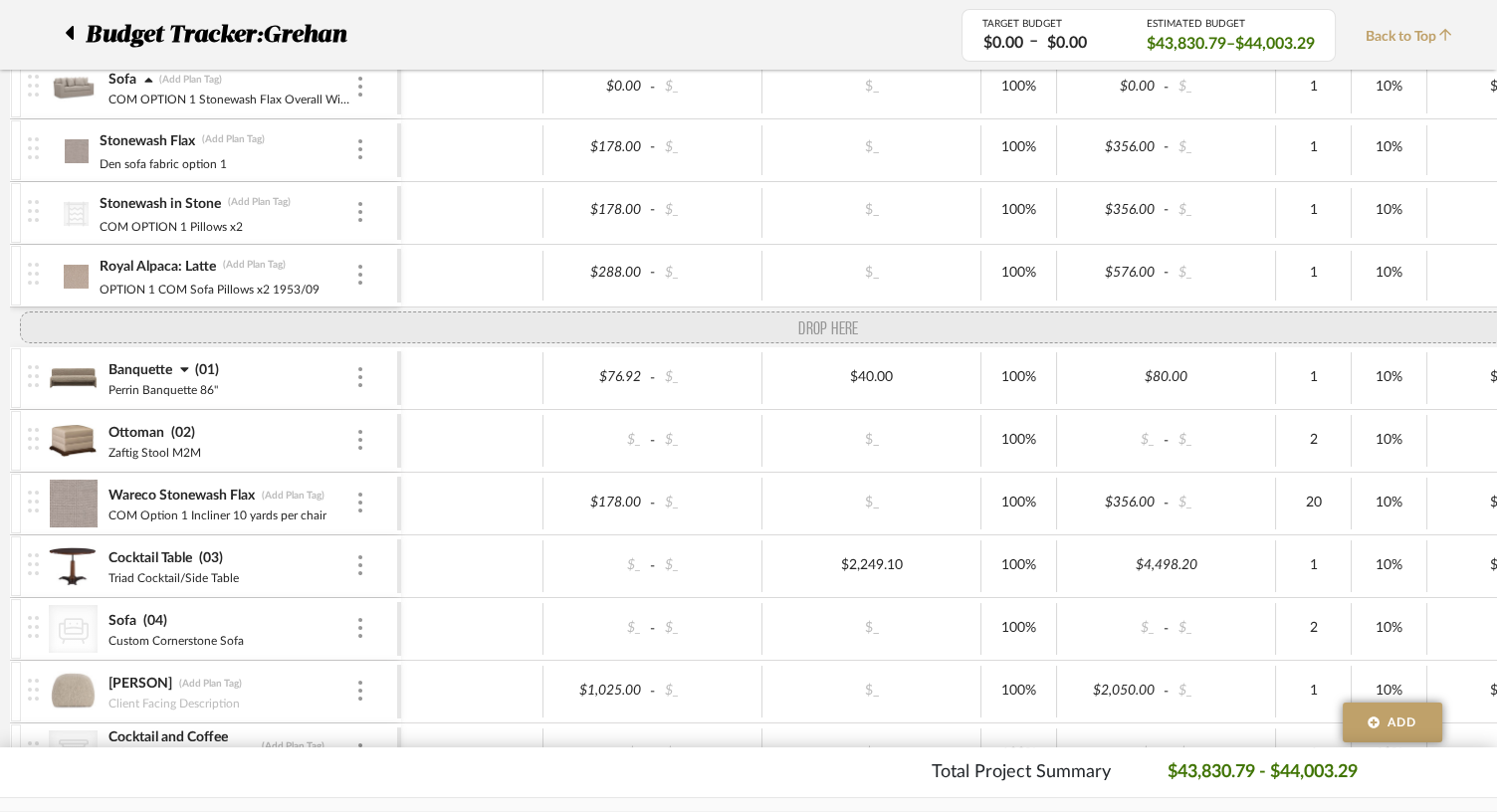 drag, startPoint x: 31, startPoint y: 341, endPoint x: 33, endPoint y: 288, distance: 53.037722 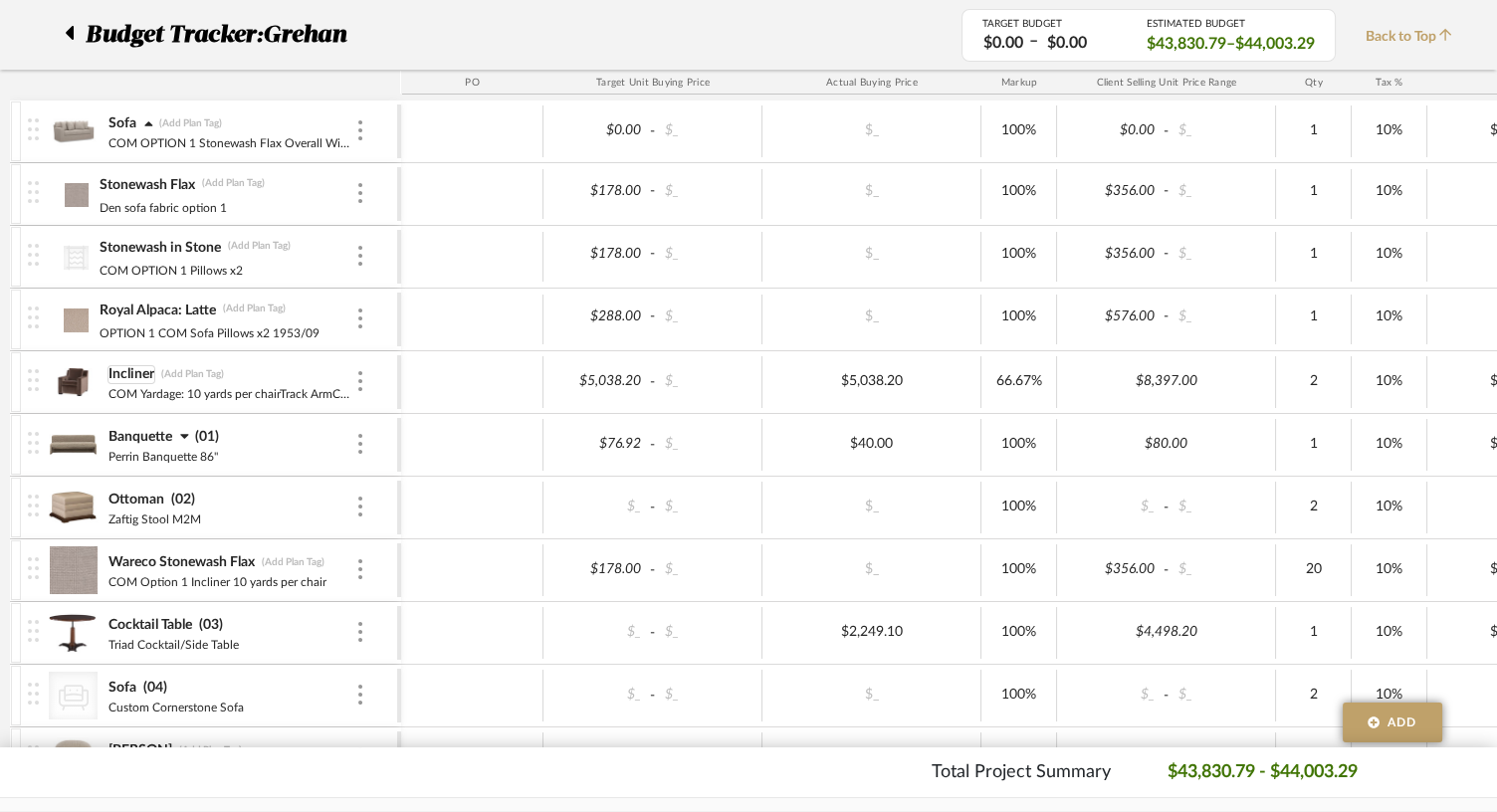scroll, scrollTop: 393, scrollLeft: 0, axis: vertical 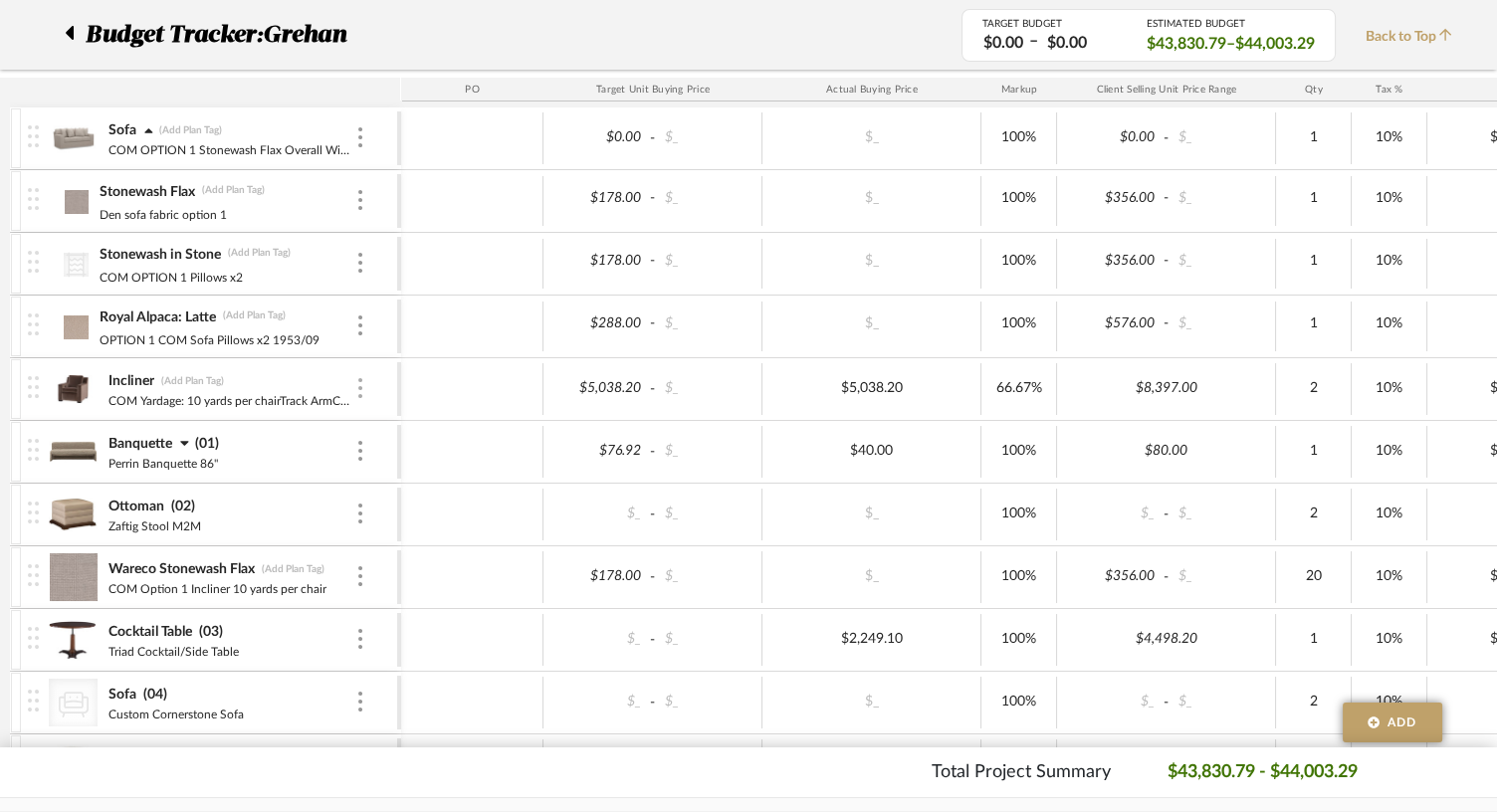 click at bounding box center [360, 389] 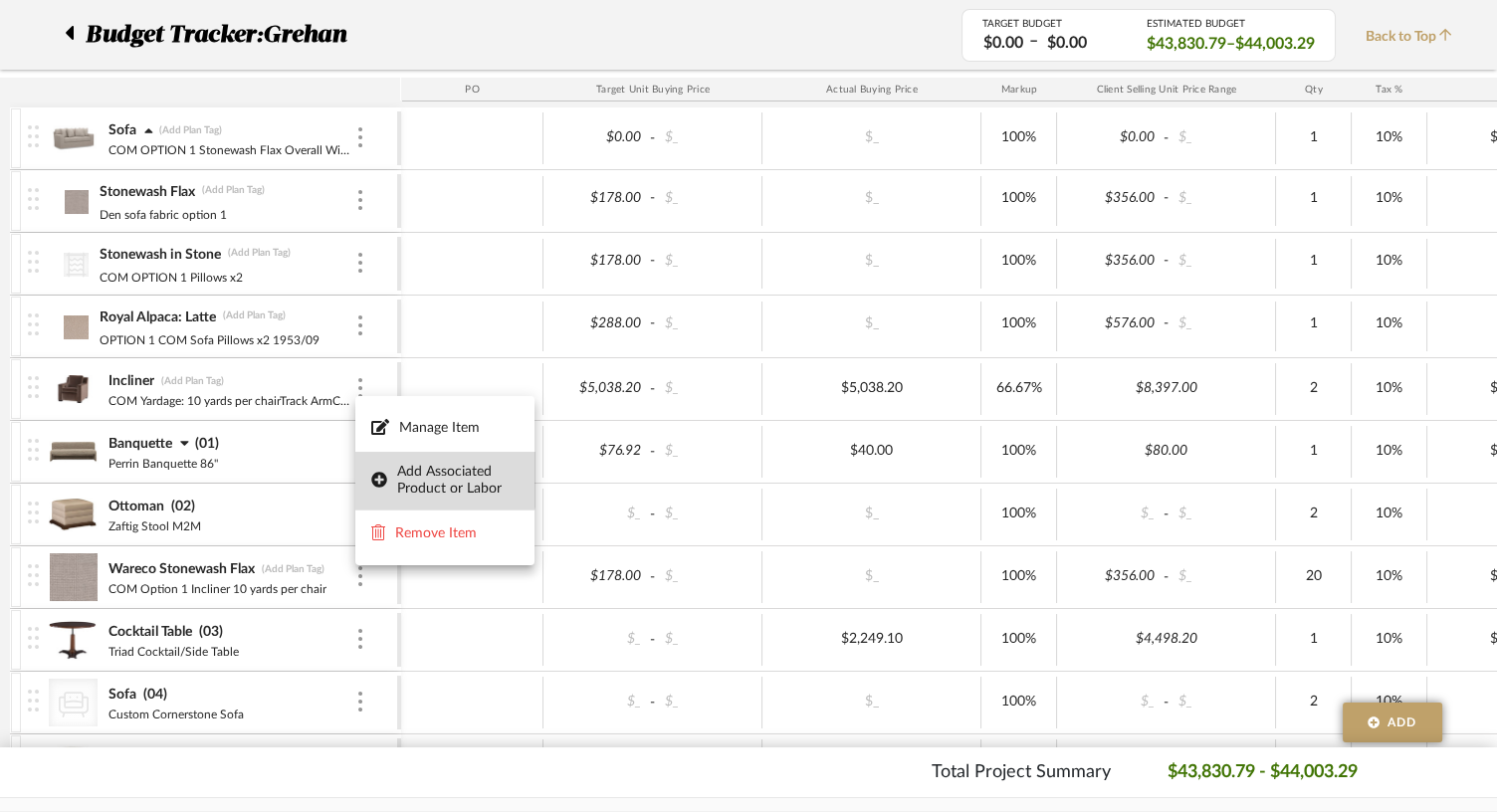 click on "Add Associated Product or Labor" at bounding box center [458, 481] 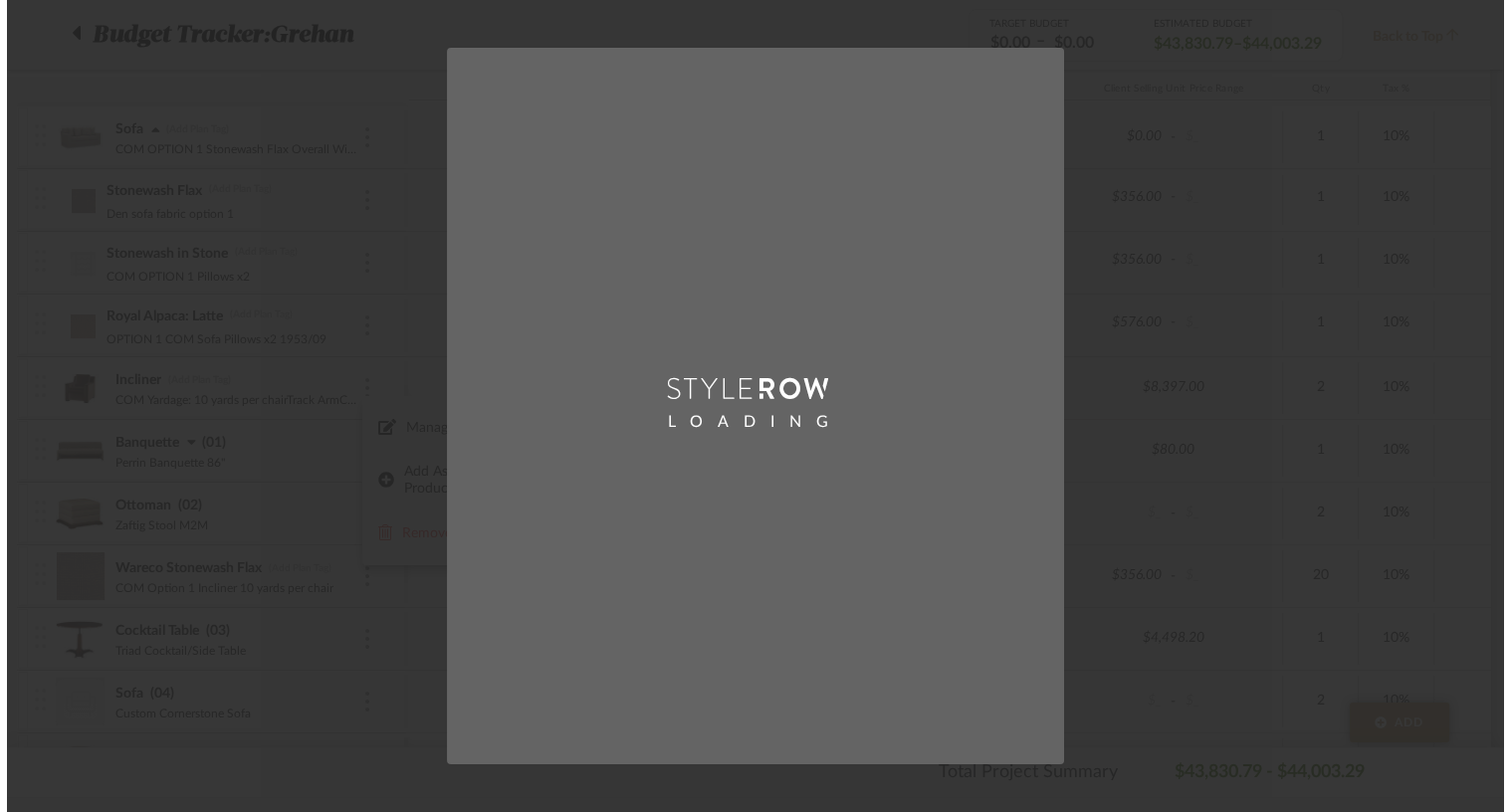 scroll, scrollTop: 0, scrollLeft: 0, axis: both 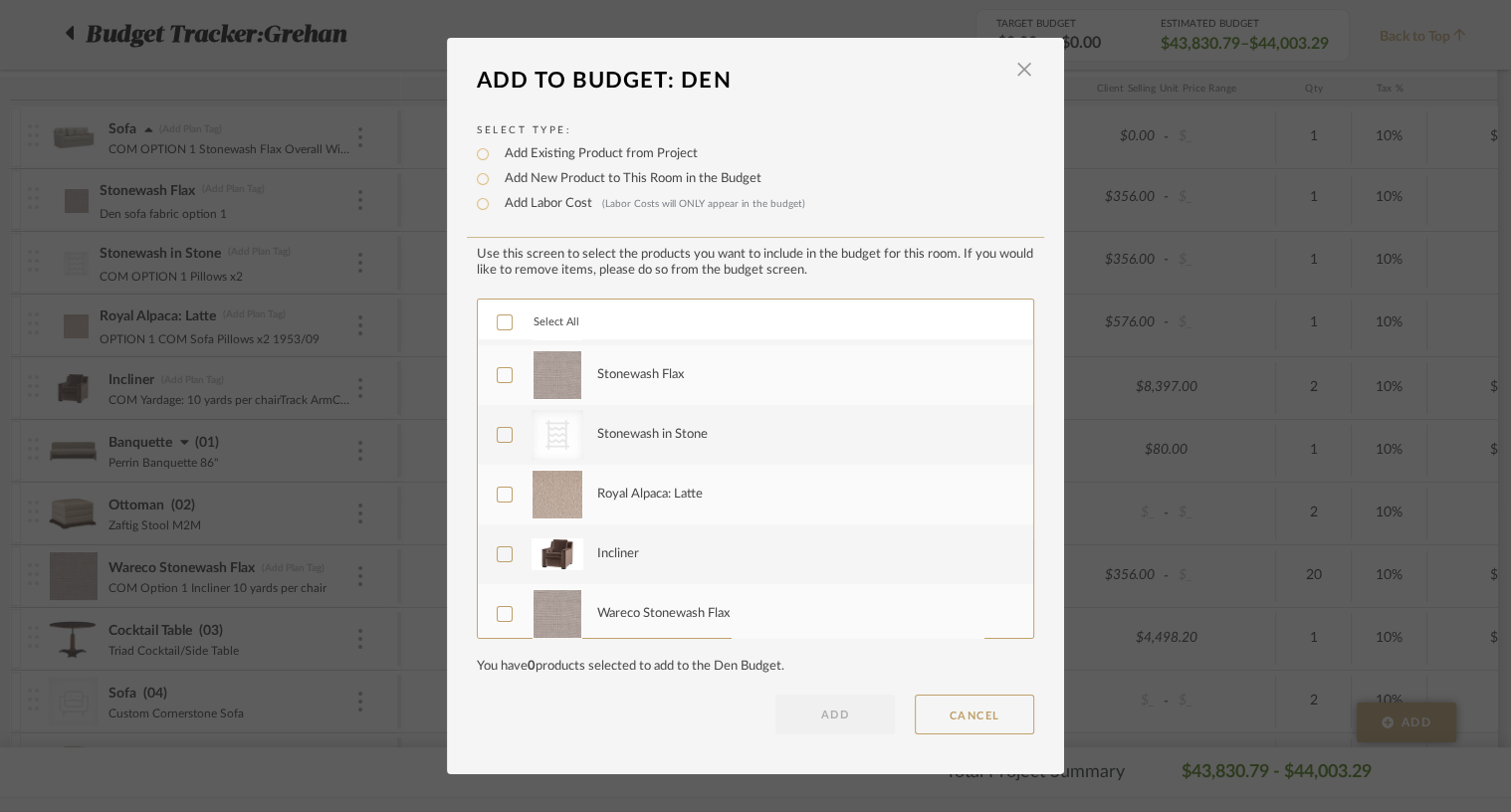 click 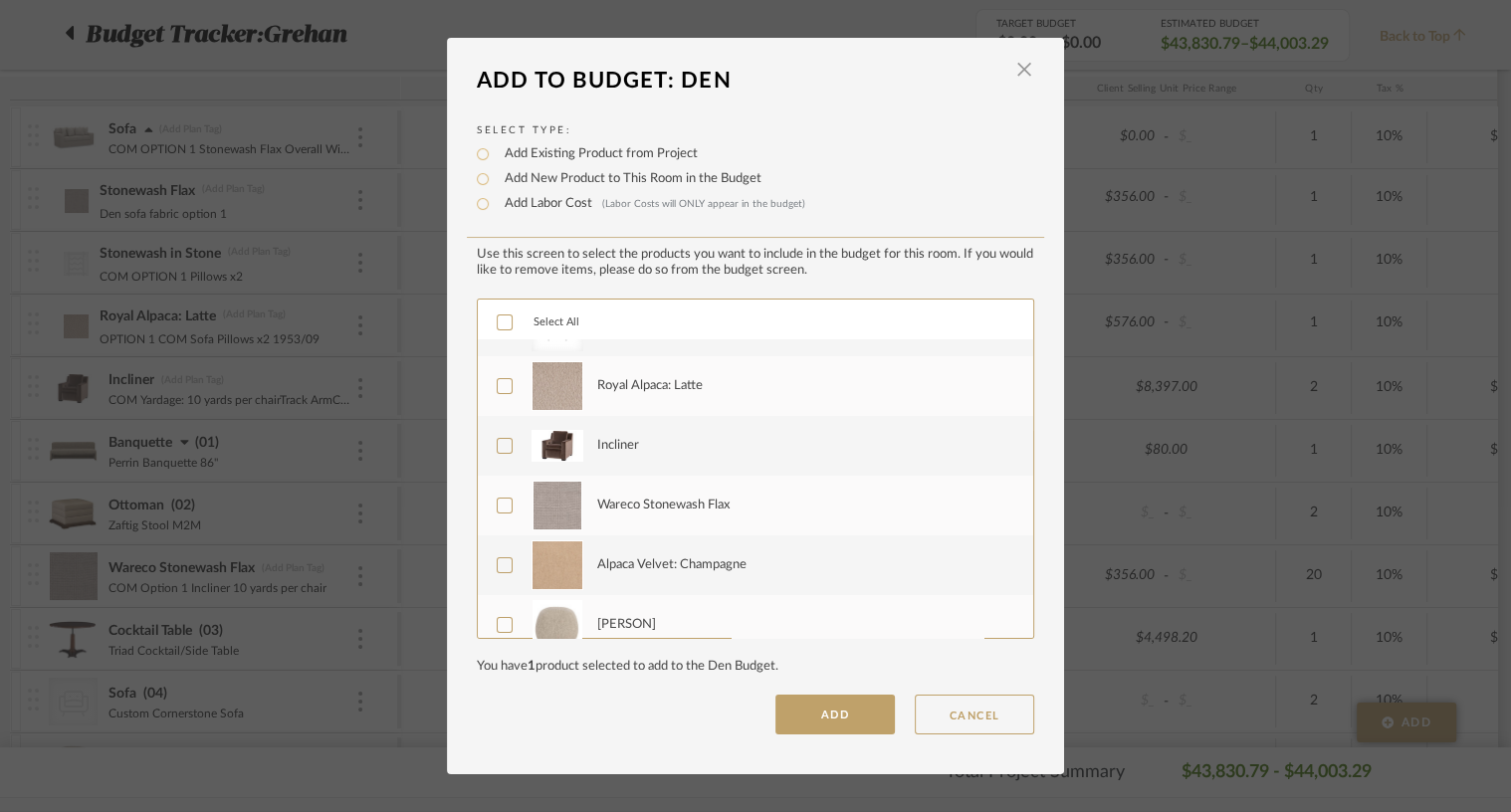 scroll, scrollTop: 164, scrollLeft: 0, axis: vertical 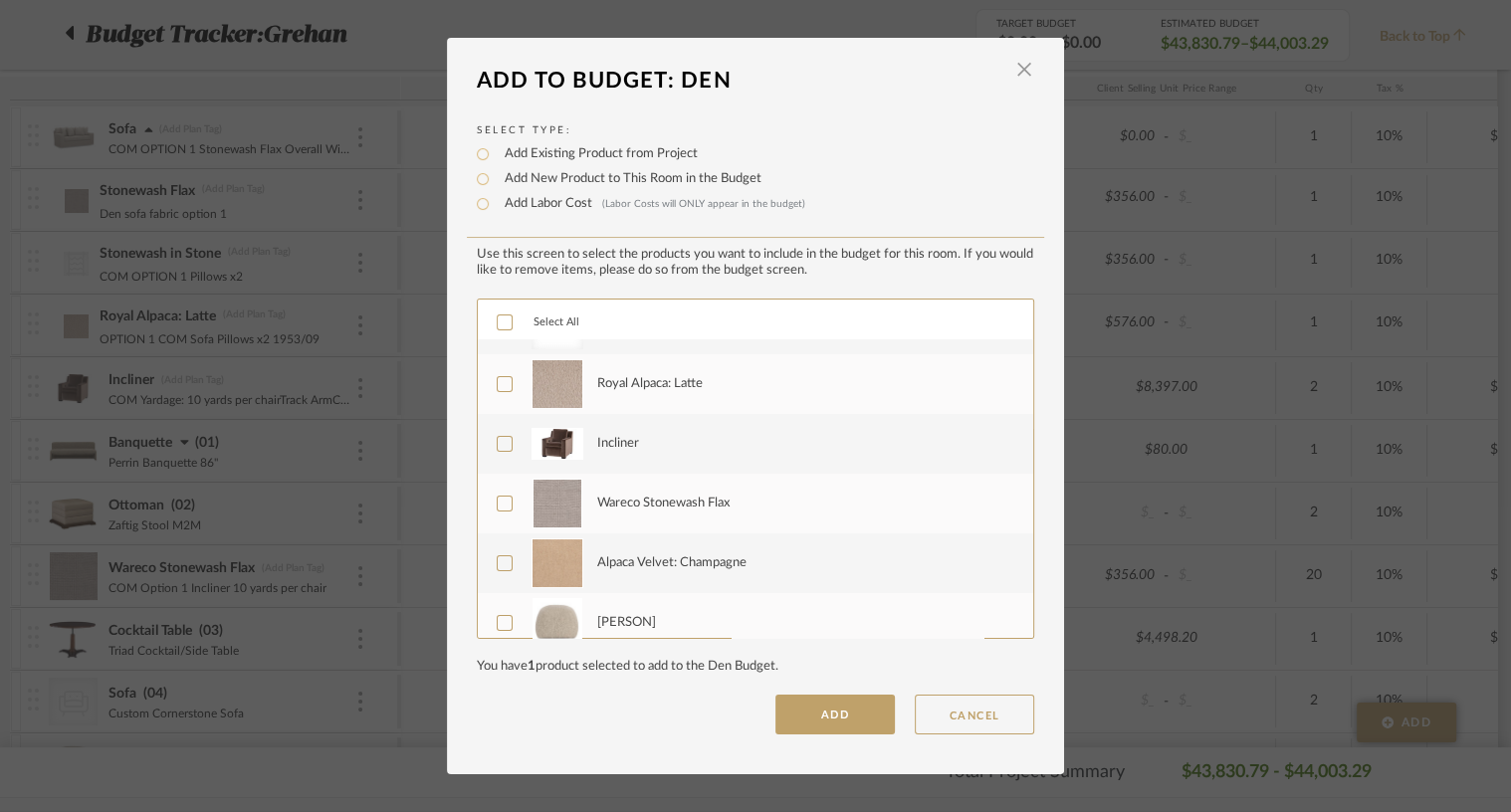 click 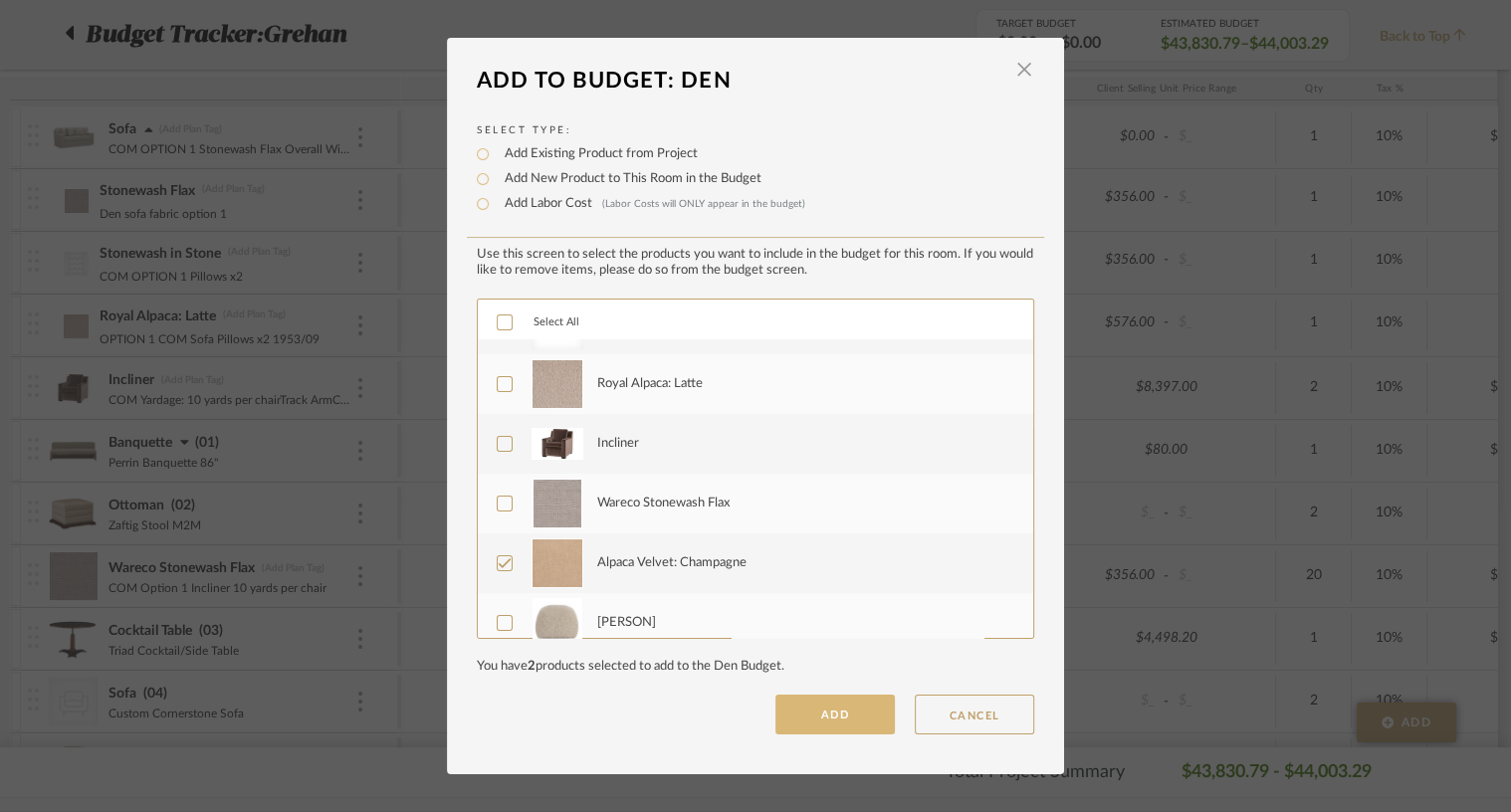 click on "ADD" at bounding box center [835, 714] 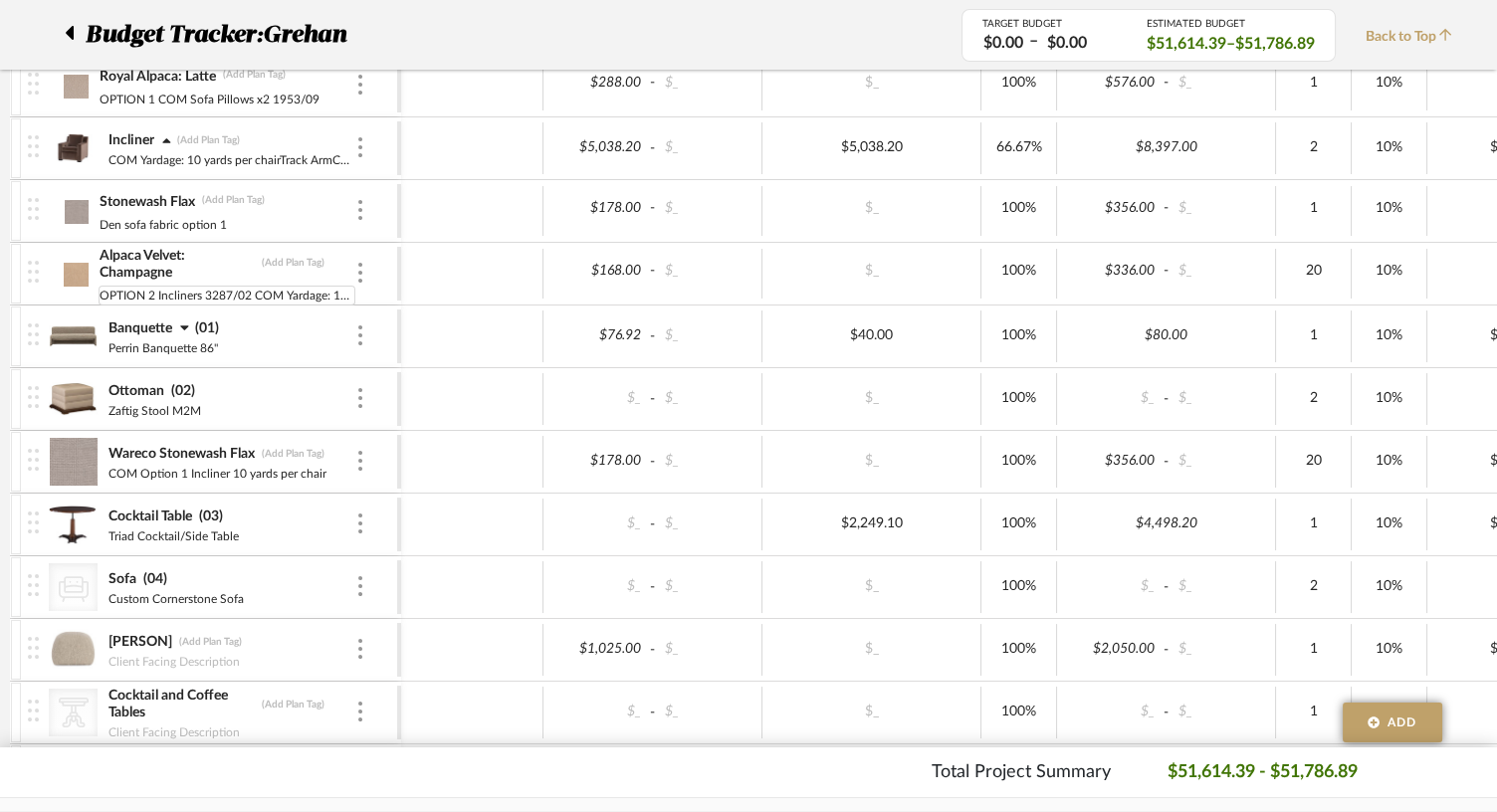 scroll, scrollTop: 647, scrollLeft: 0, axis: vertical 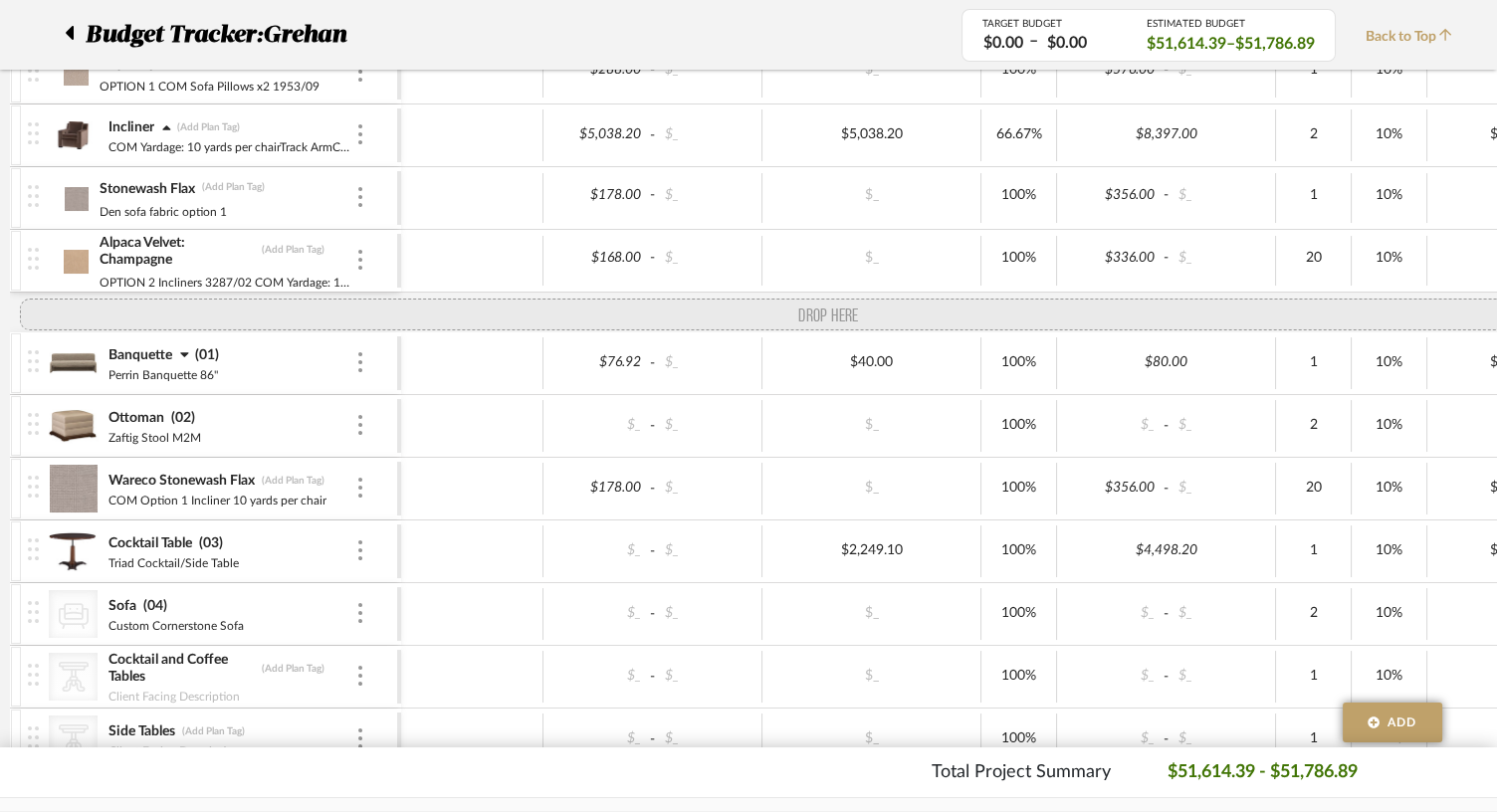 drag, startPoint x: 26, startPoint y: 632, endPoint x: 42, endPoint y: 302, distance: 330.3877 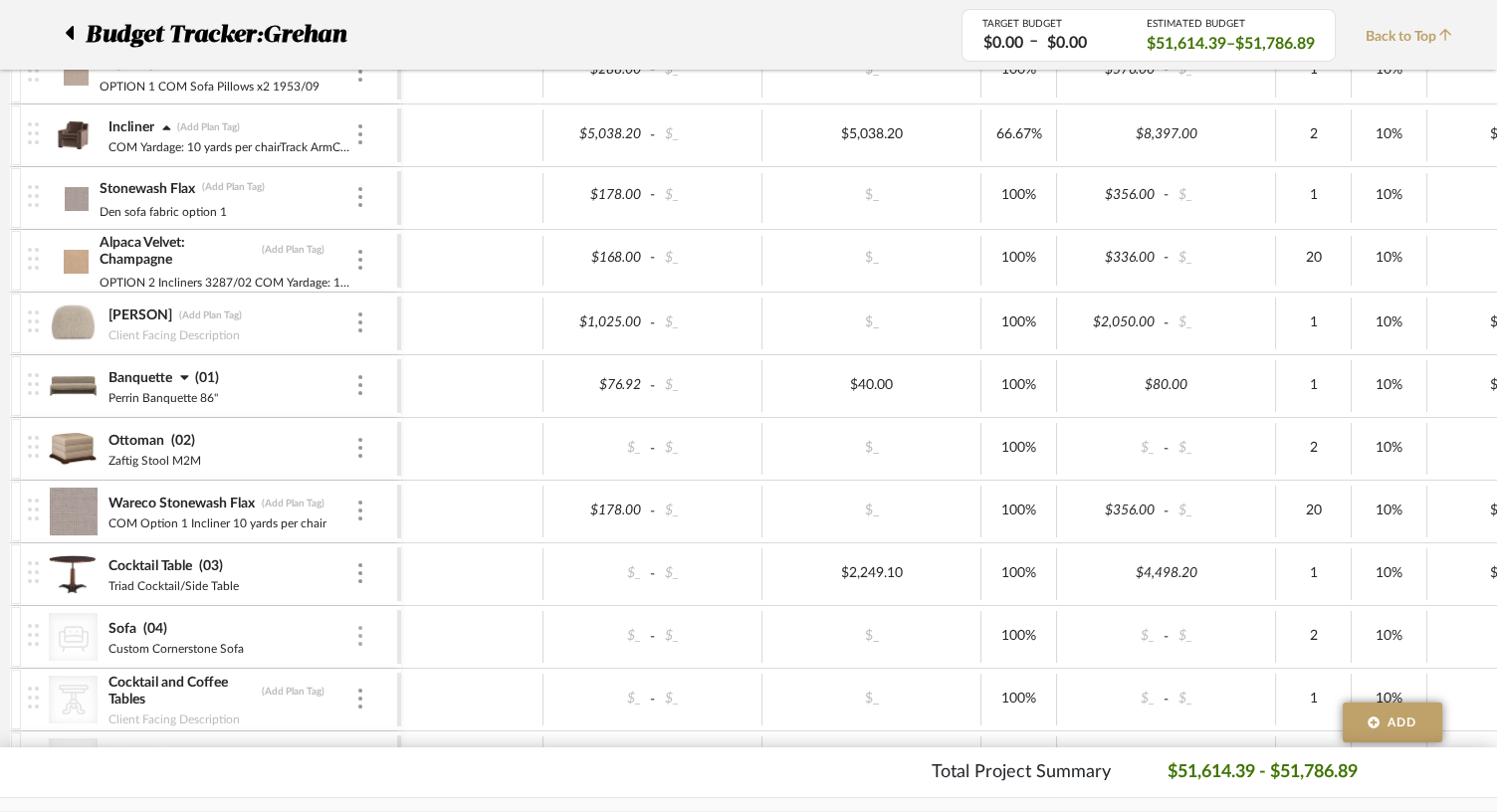 click at bounding box center [360, 637] 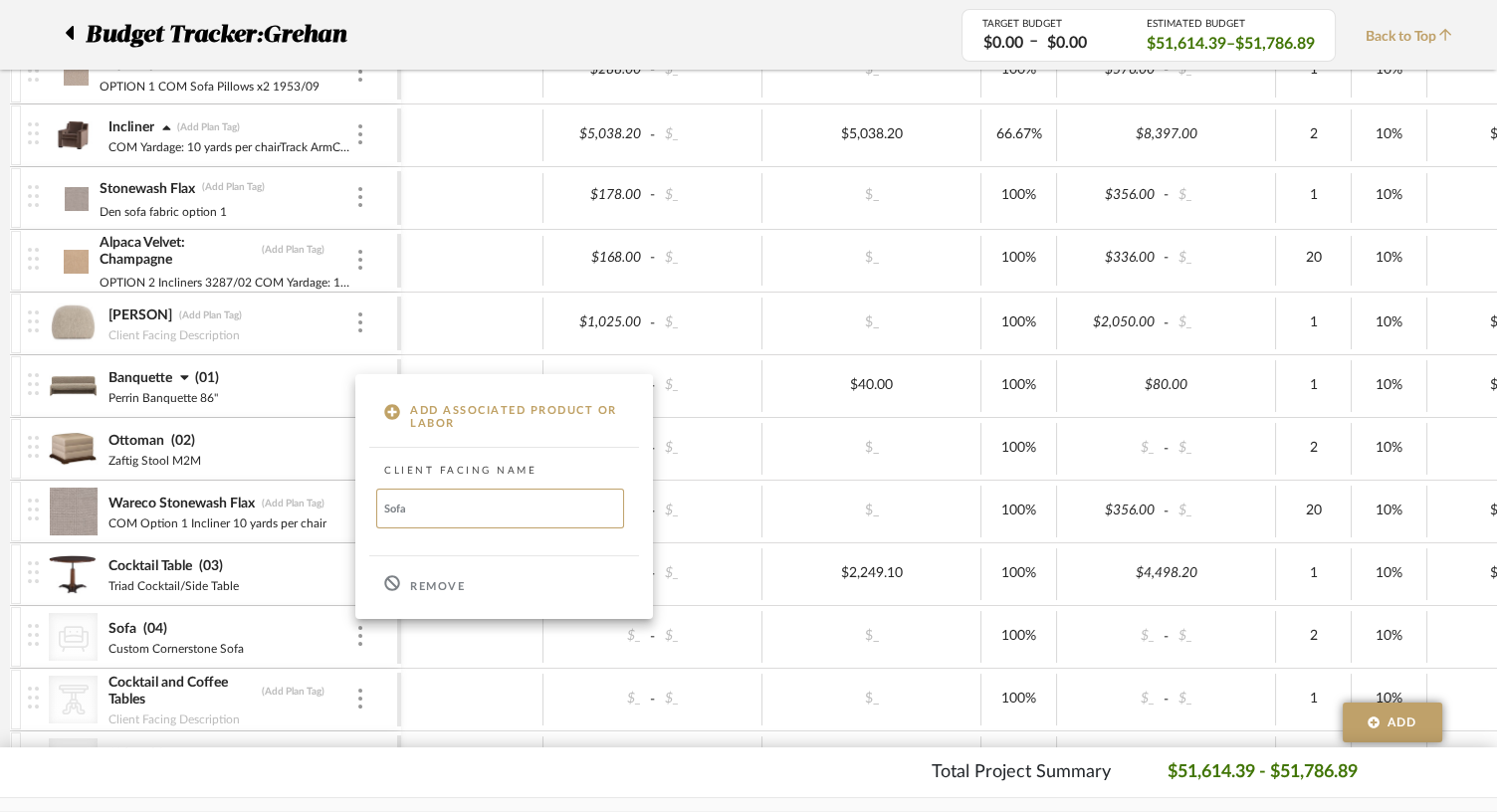 click at bounding box center (748, 406) 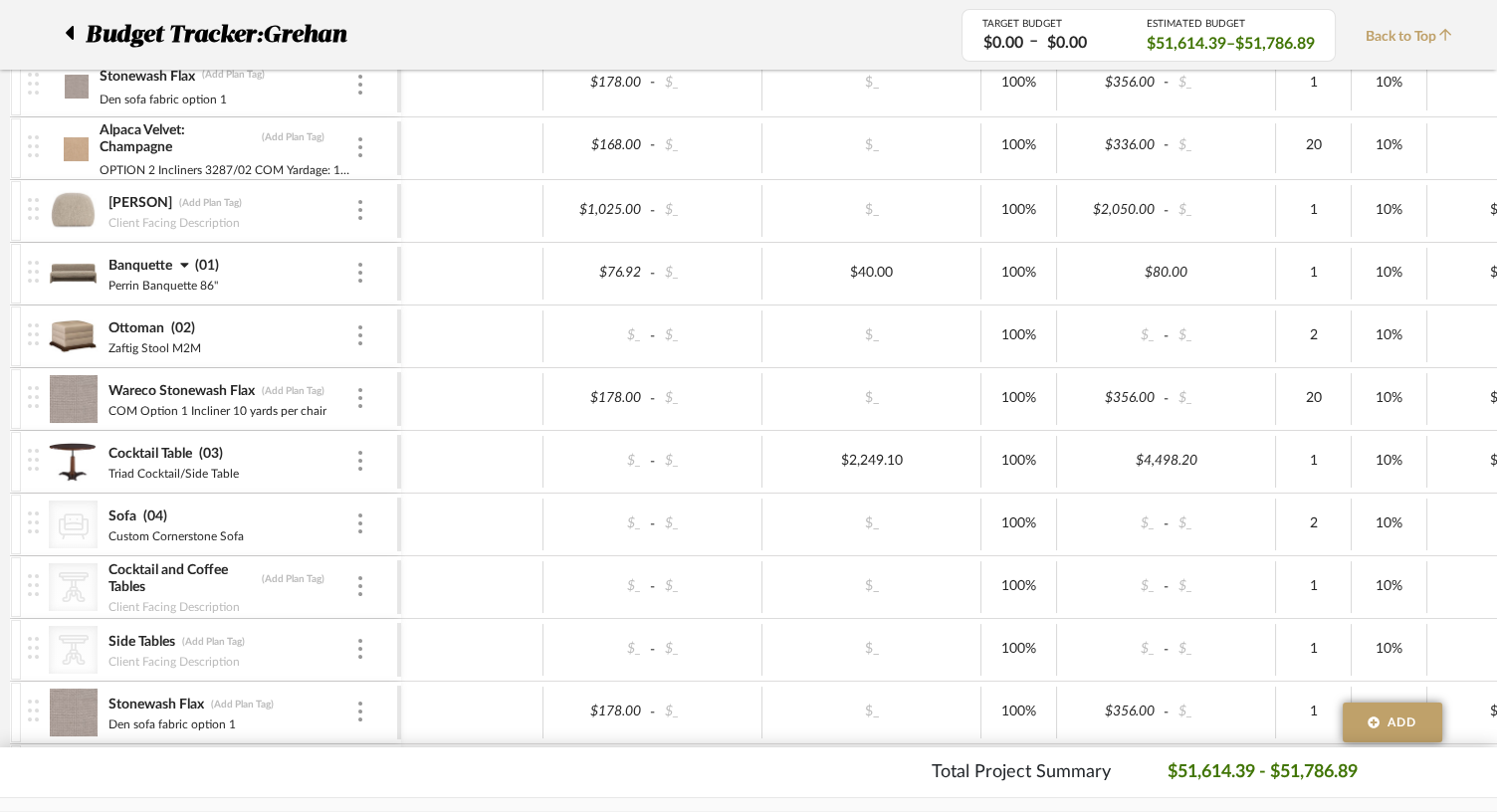 scroll, scrollTop: 763, scrollLeft: 0, axis: vertical 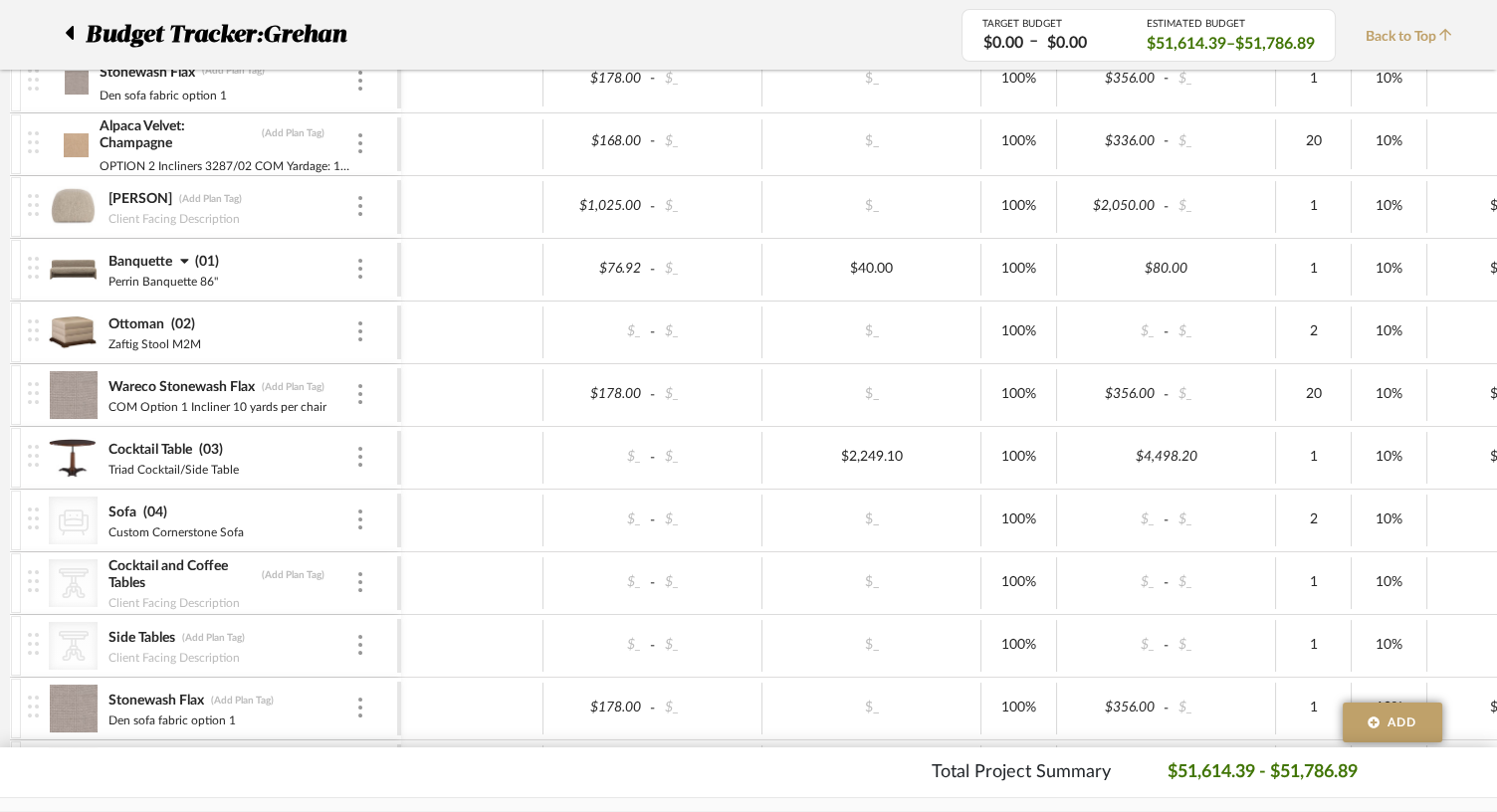 click on "CategoryIconSeating
Created with Sketch." 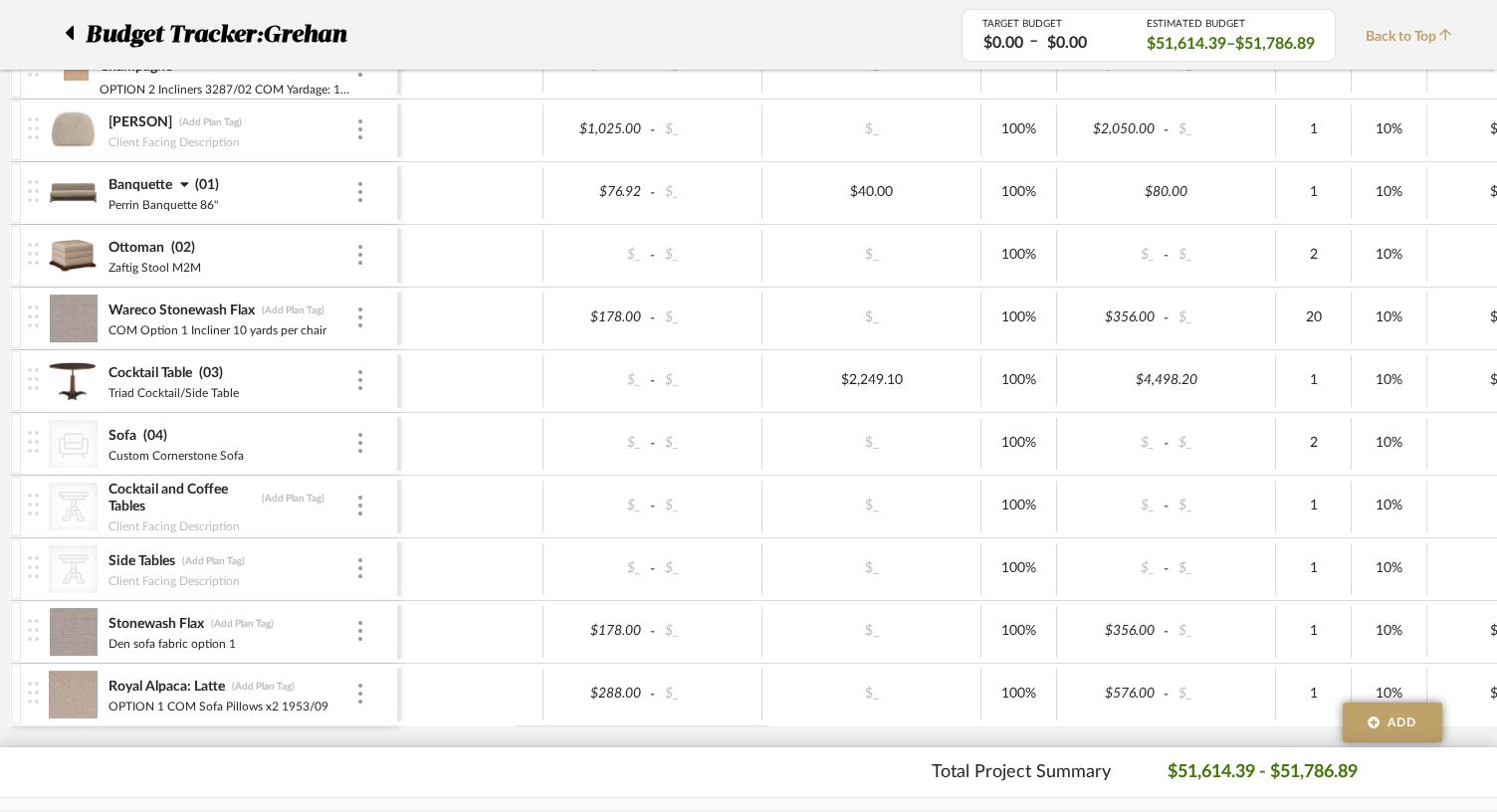 scroll, scrollTop: 850, scrollLeft: 0, axis: vertical 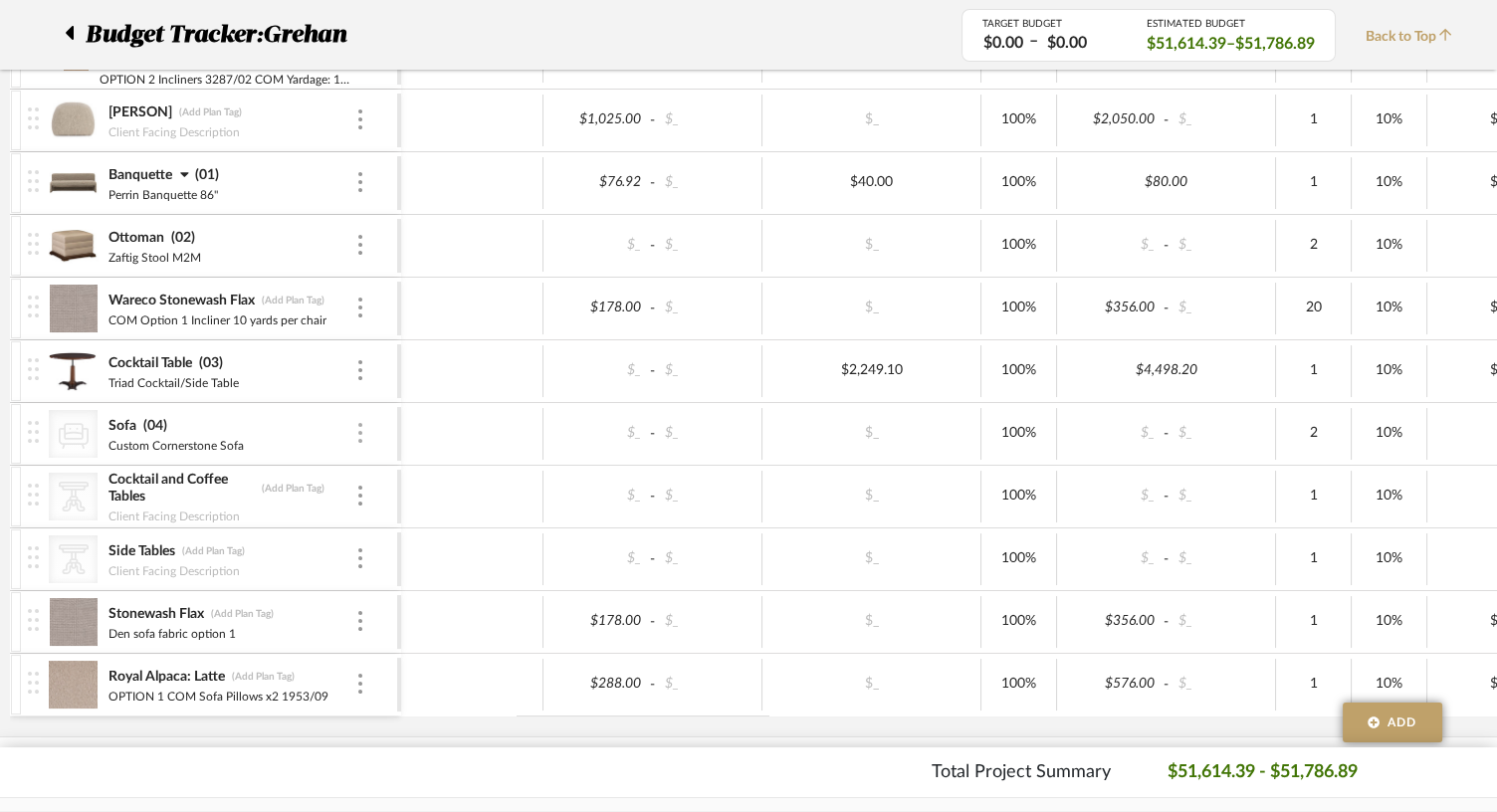 click at bounding box center (360, 433) 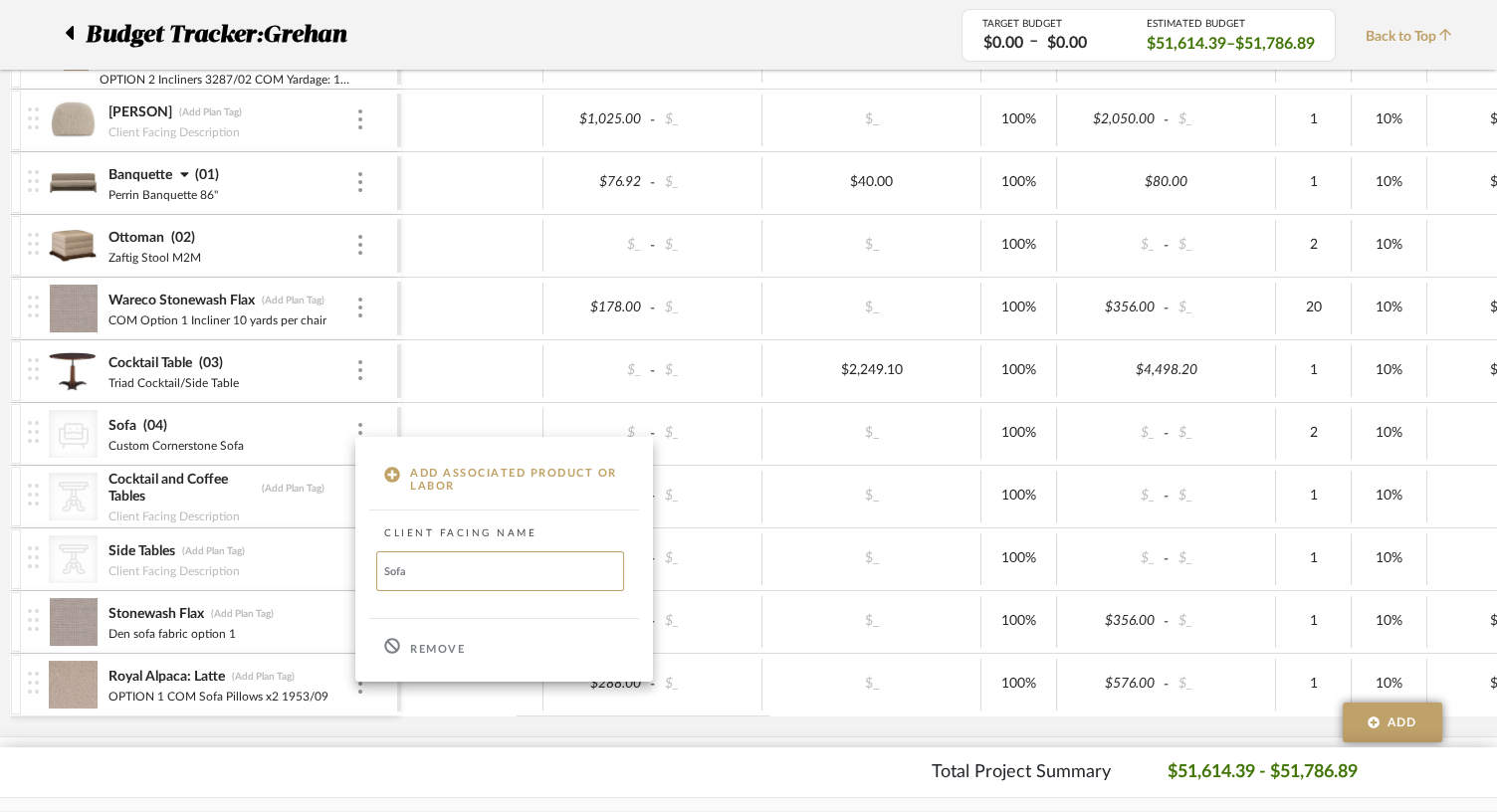 click at bounding box center [748, 406] 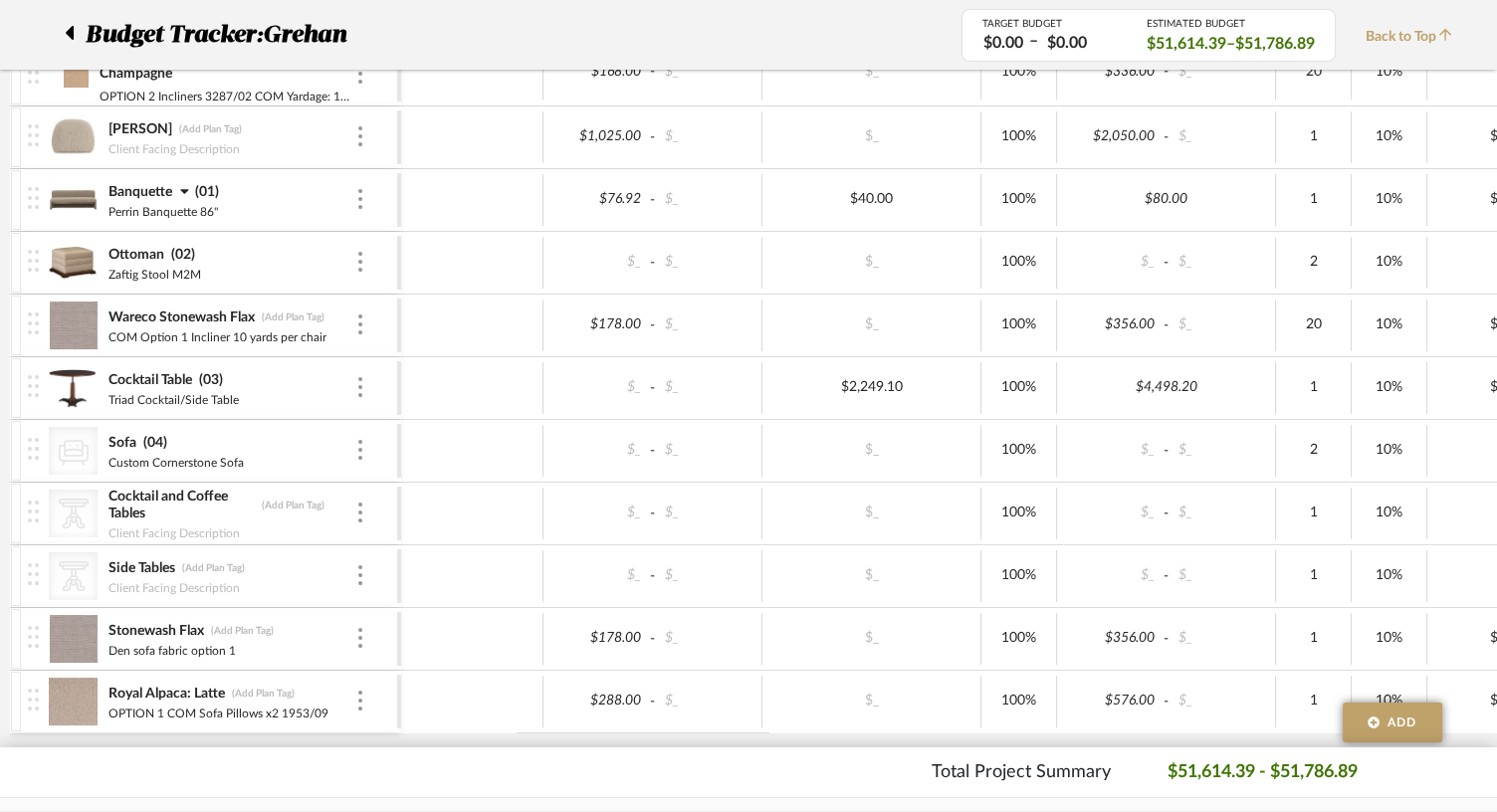 scroll, scrollTop: 887, scrollLeft: 0, axis: vertical 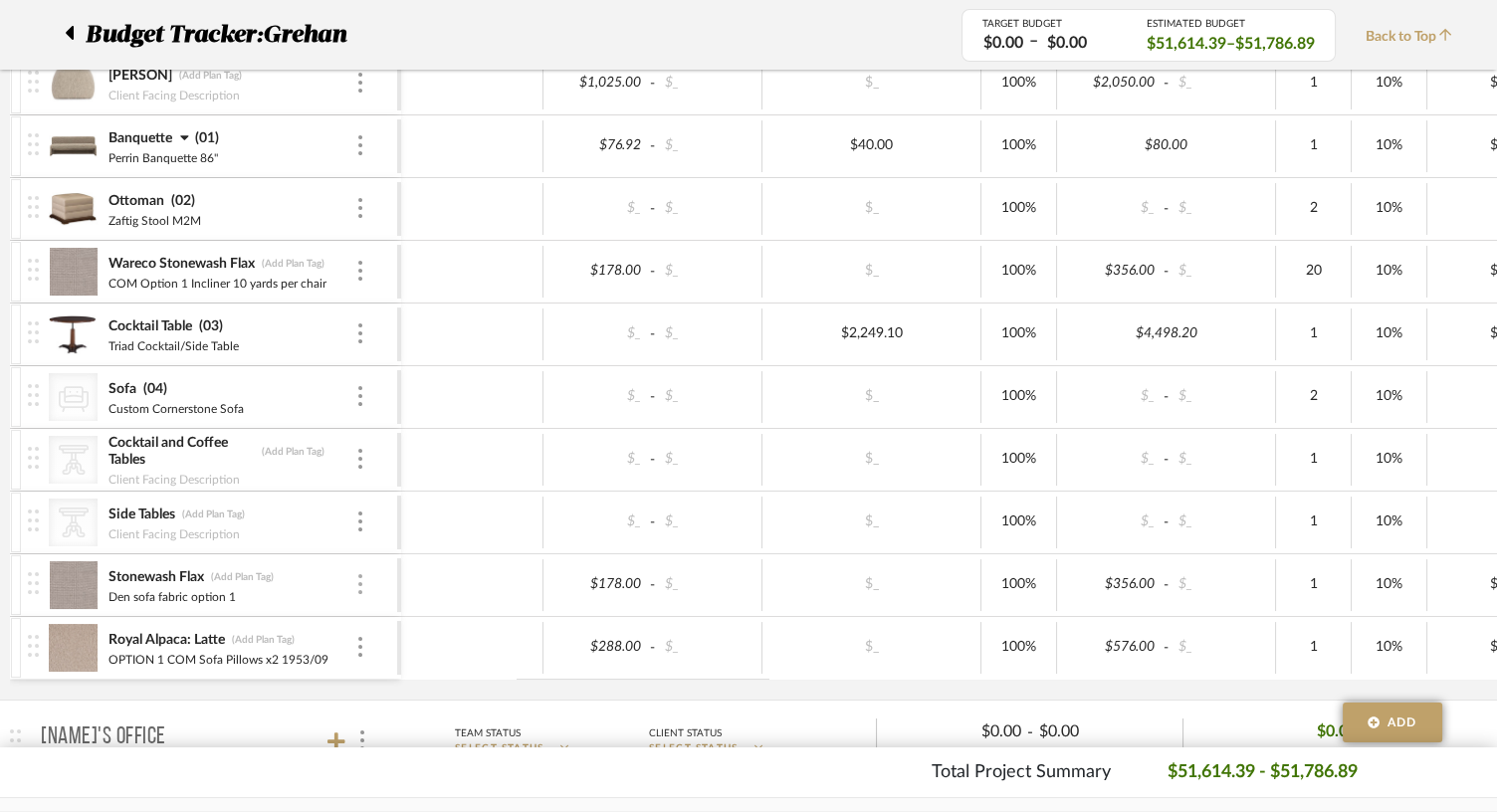 click at bounding box center (360, 584) 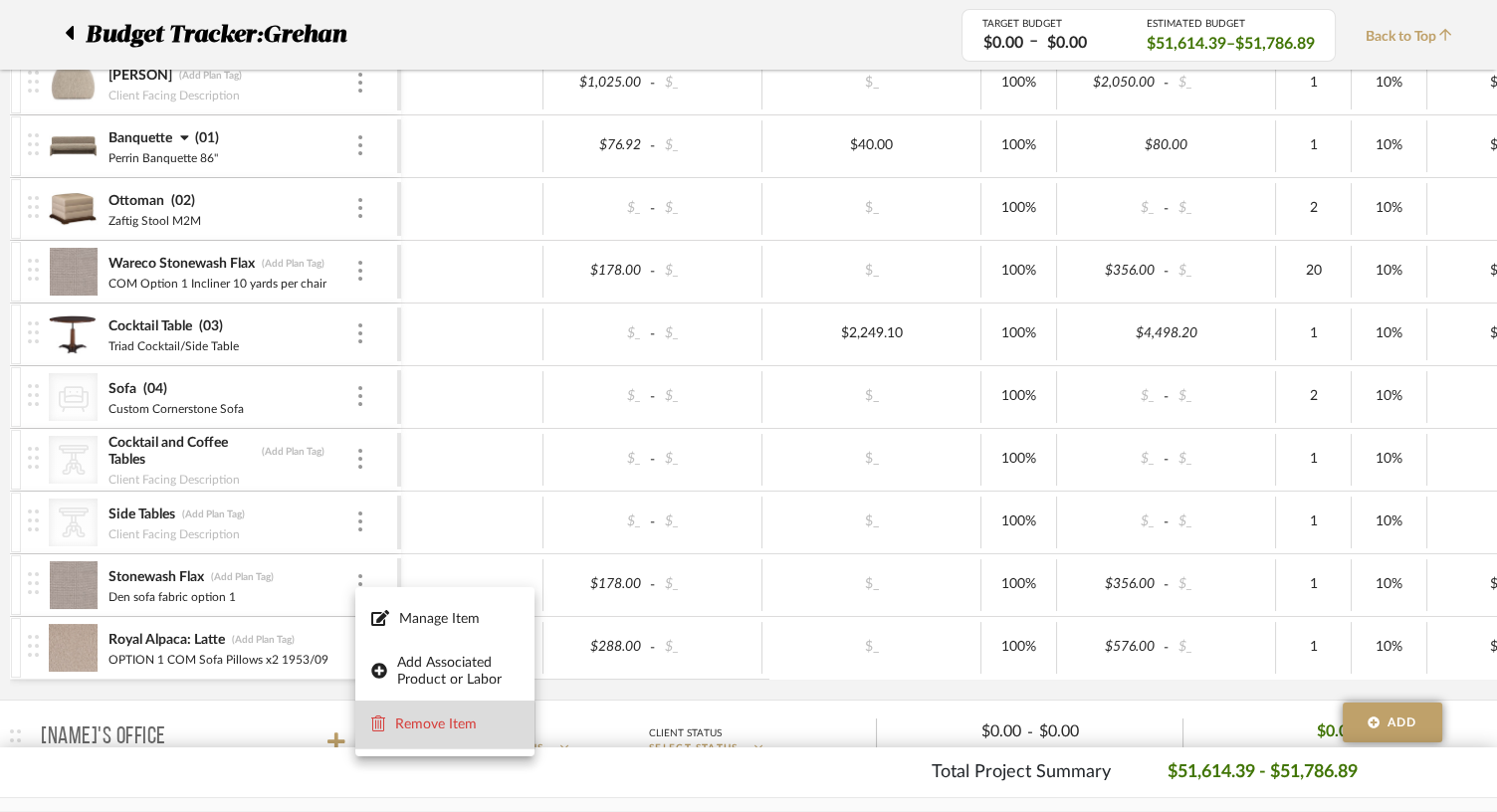 click on "Remove Item" at bounding box center [445, 724] 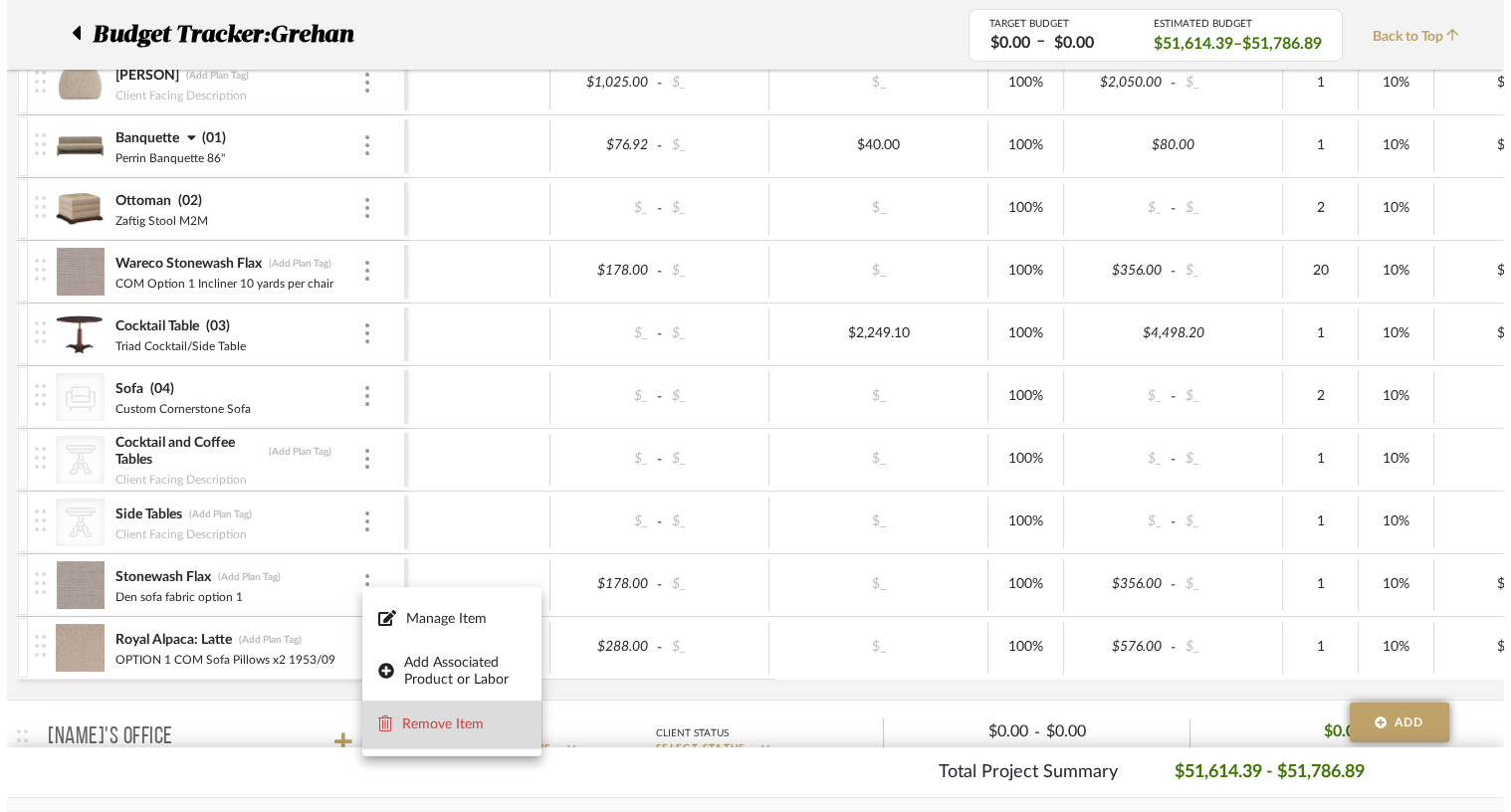 scroll, scrollTop: 0, scrollLeft: 0, axis: both 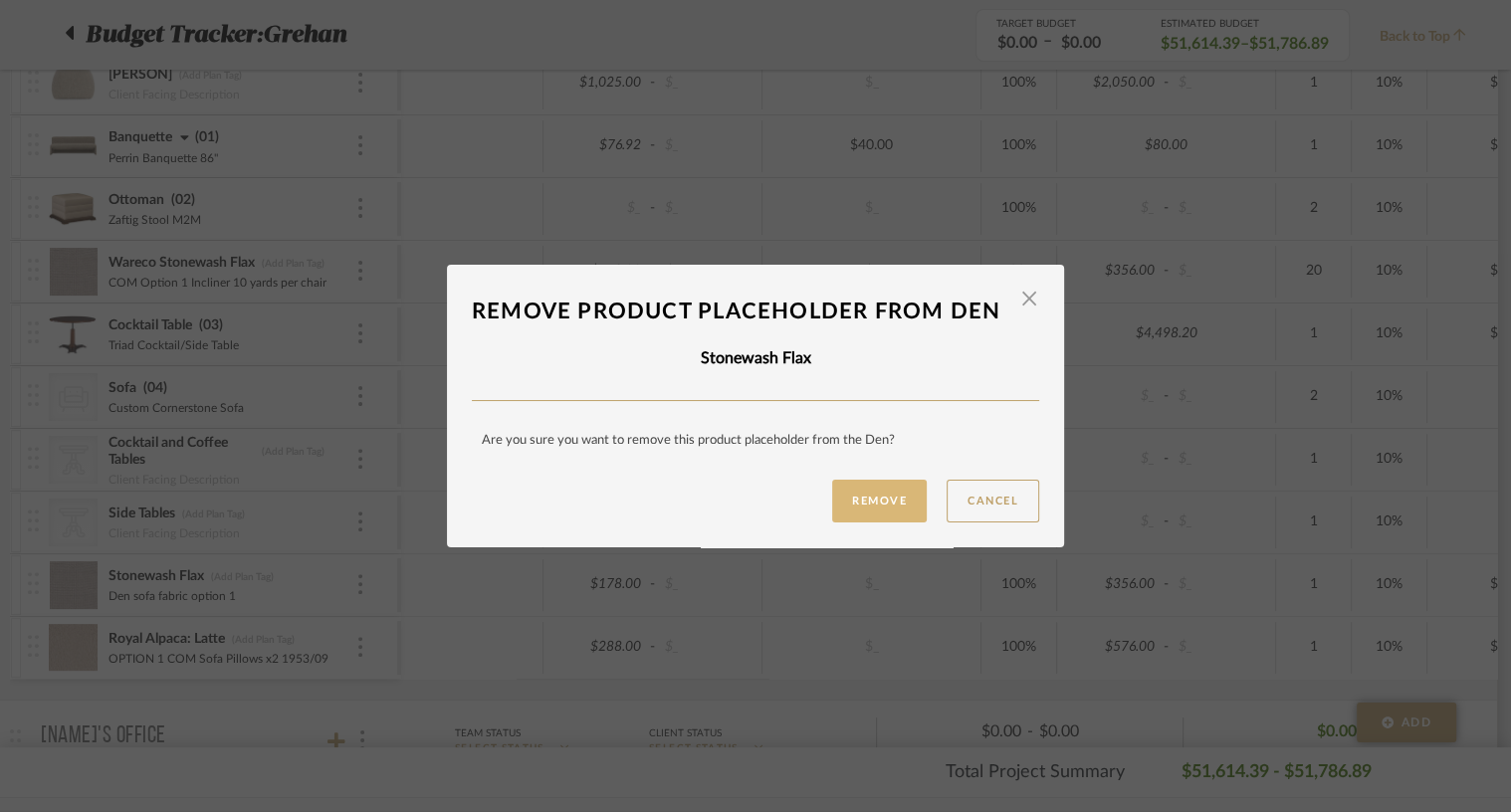 click on "Remove" at bounding box center [879, 501] 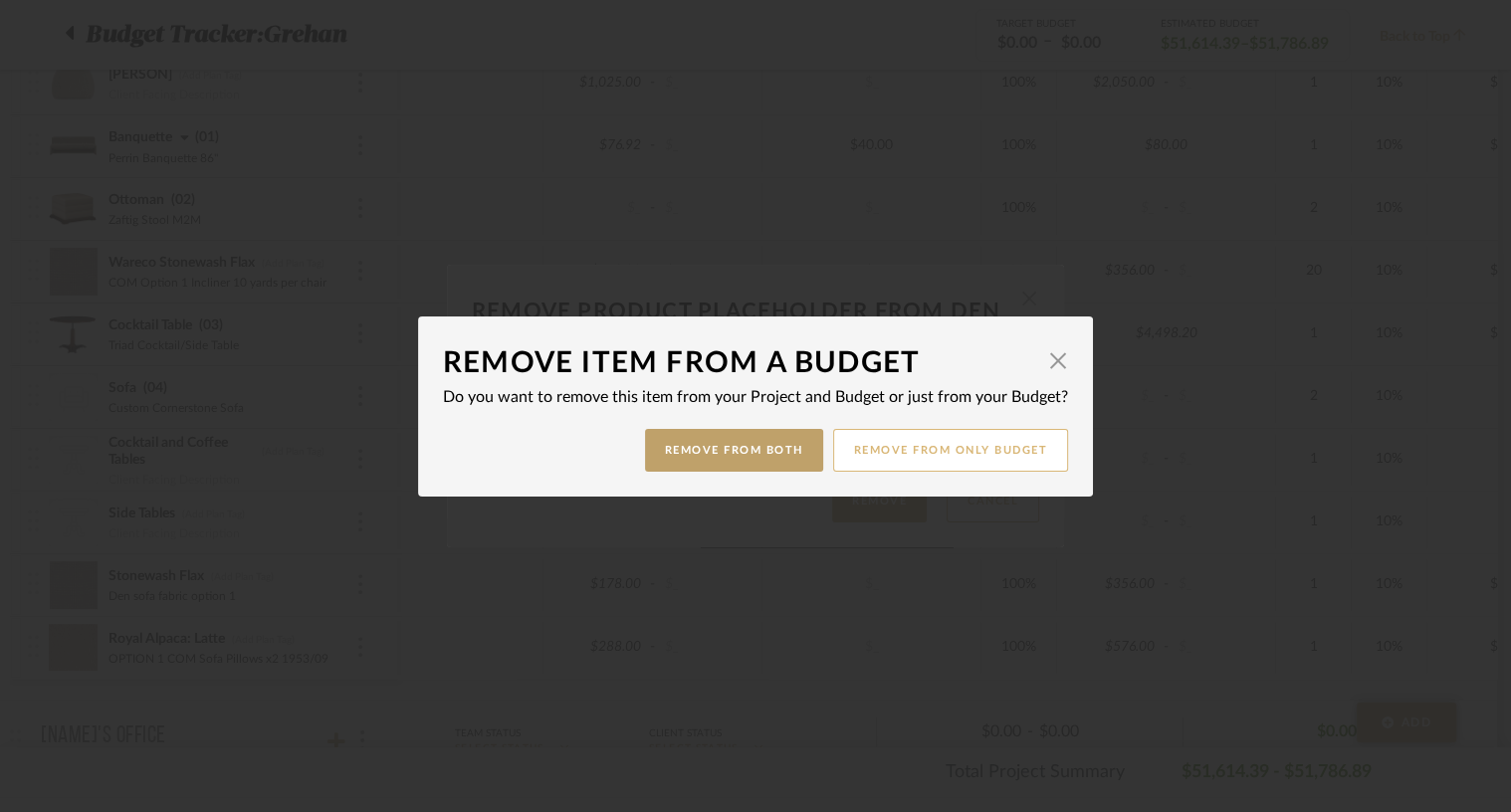 click on "Remove from only Budget" at bounding box center (951, 450) 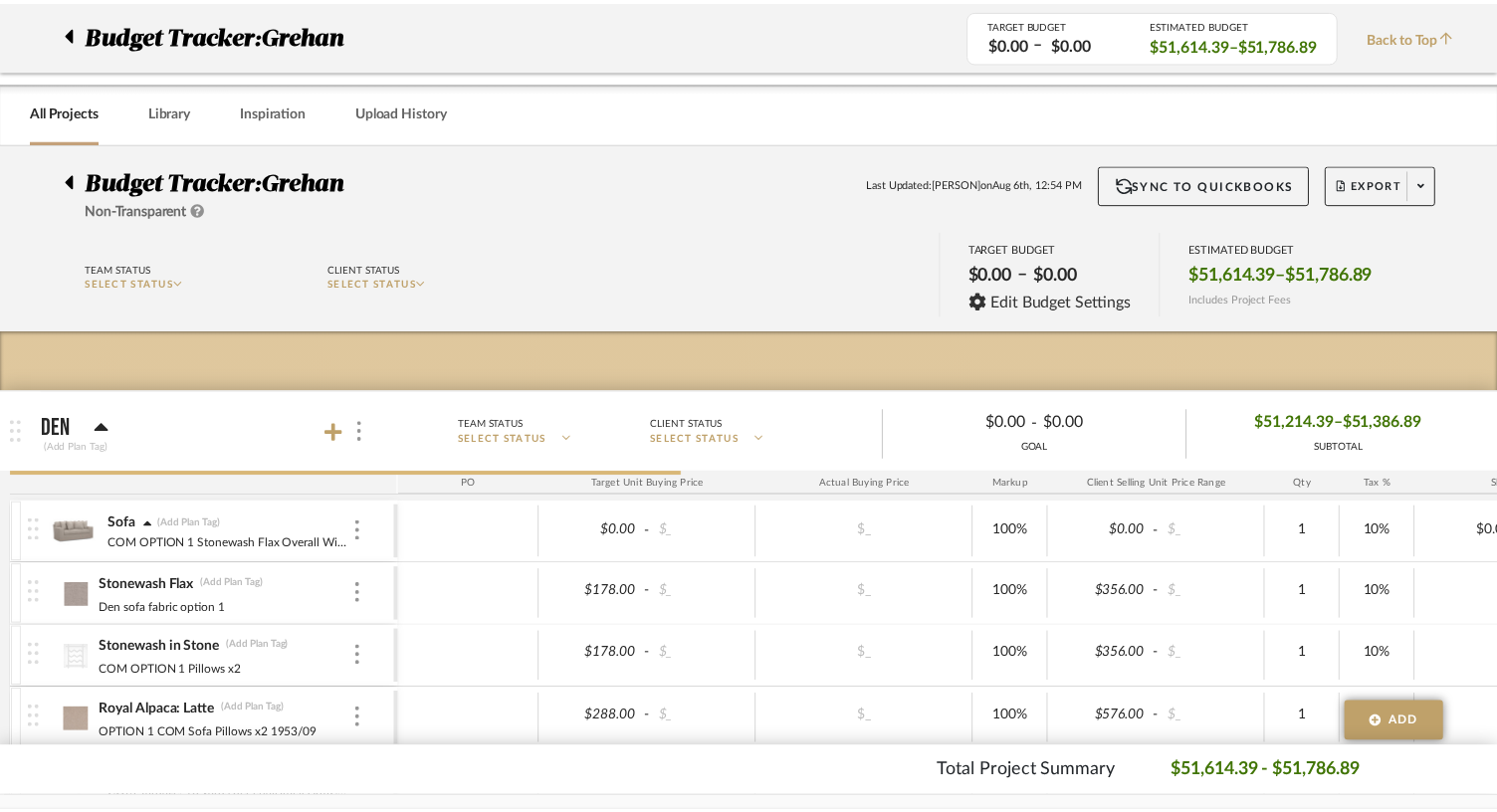 scroll, scrollTop: 887, scrollLeft: 0, axis: vertical 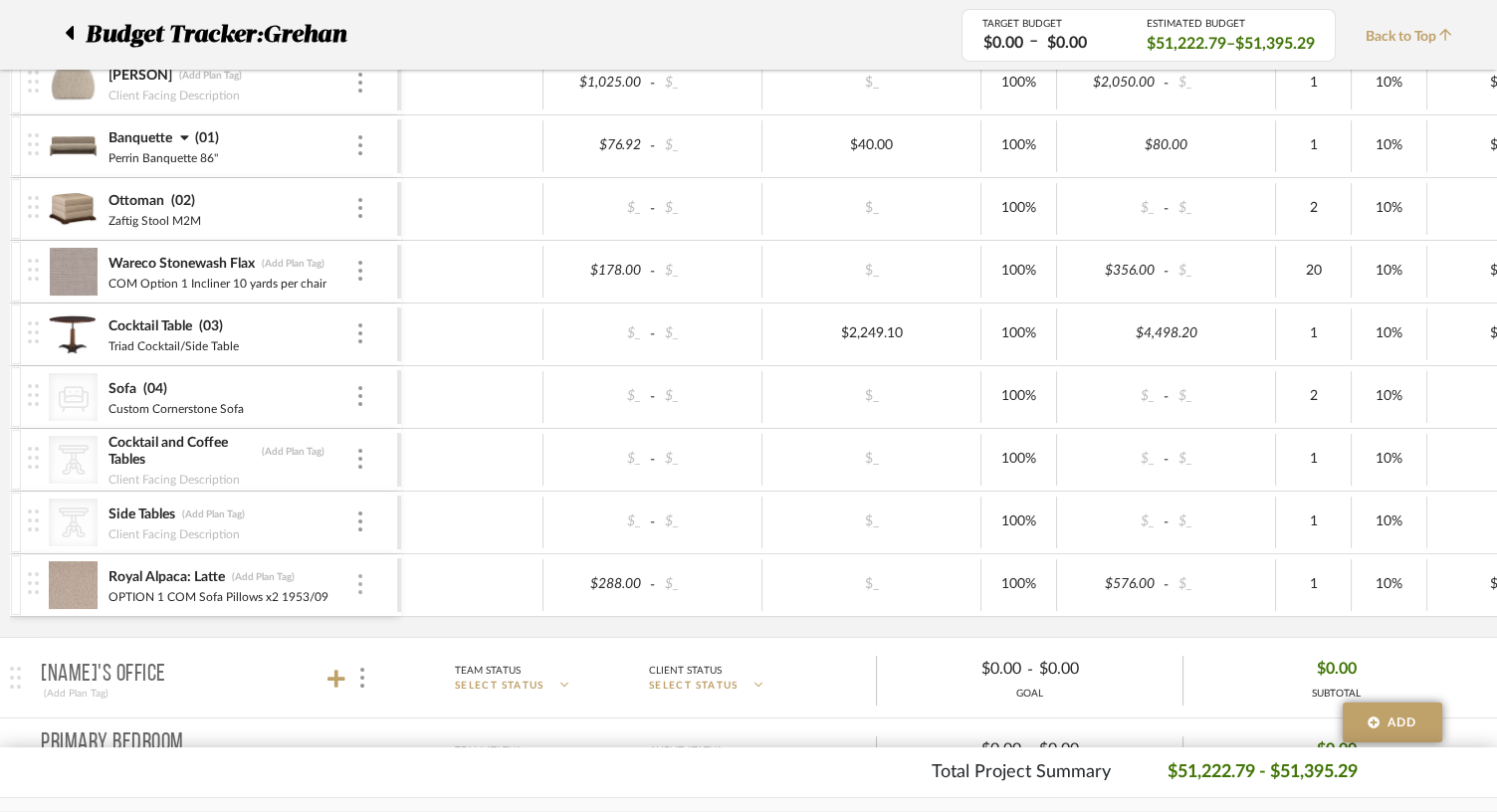 click at bounding box center (360, 584) 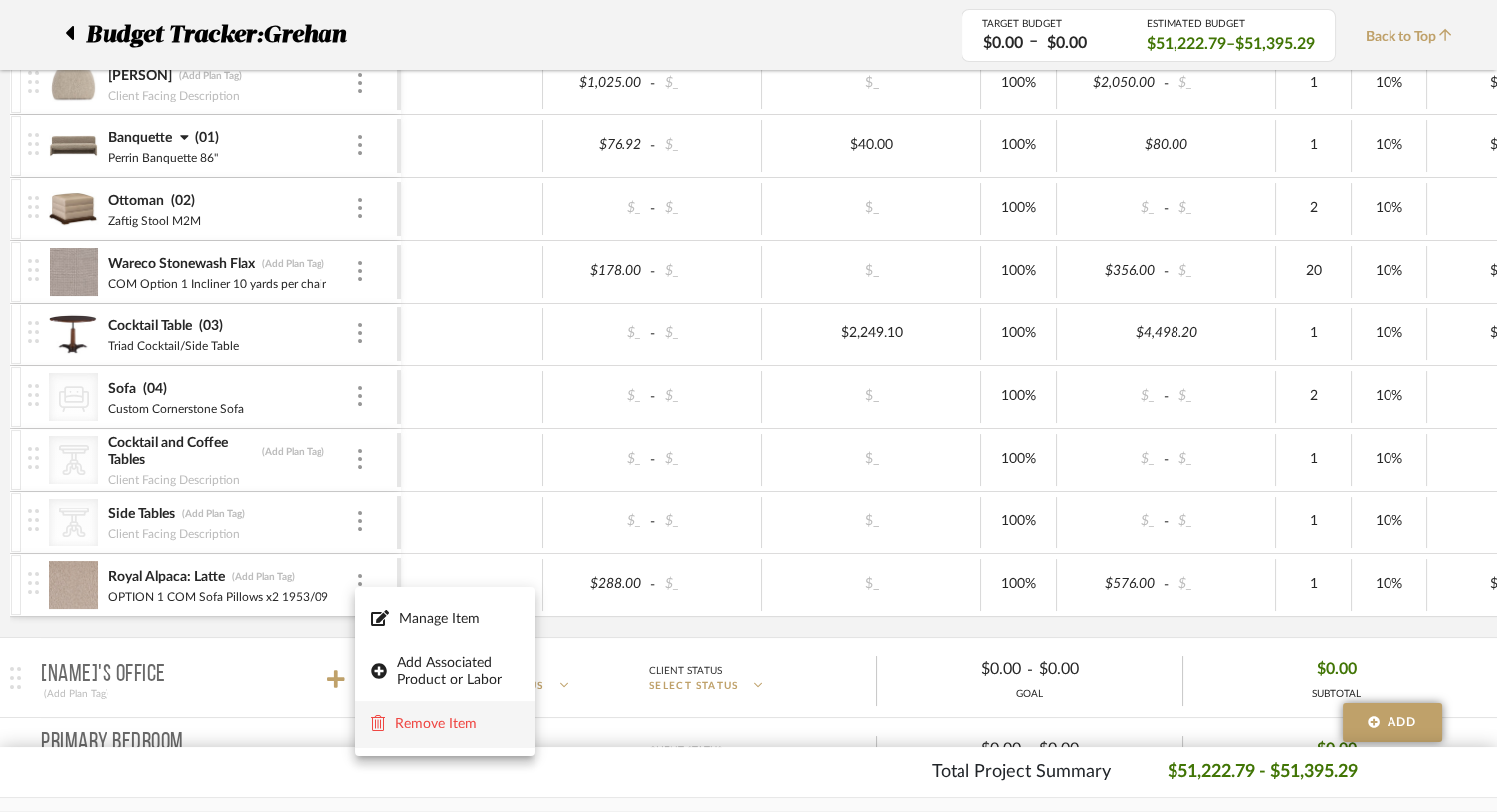 click on "Remove Item" at bounding box center (457, 724) 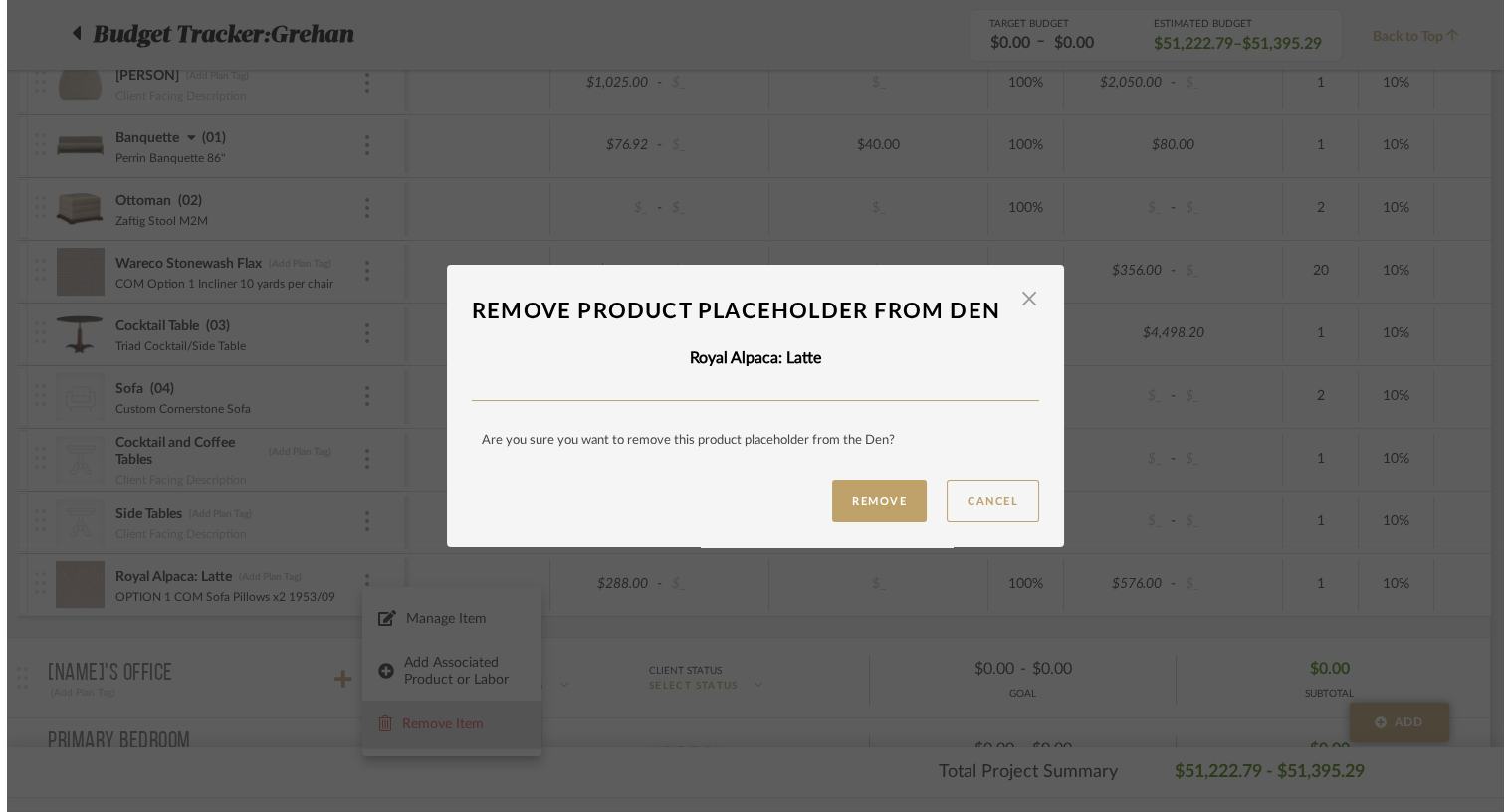 scroll, scrollTop: 0, scrollLeft: 0, axis: both 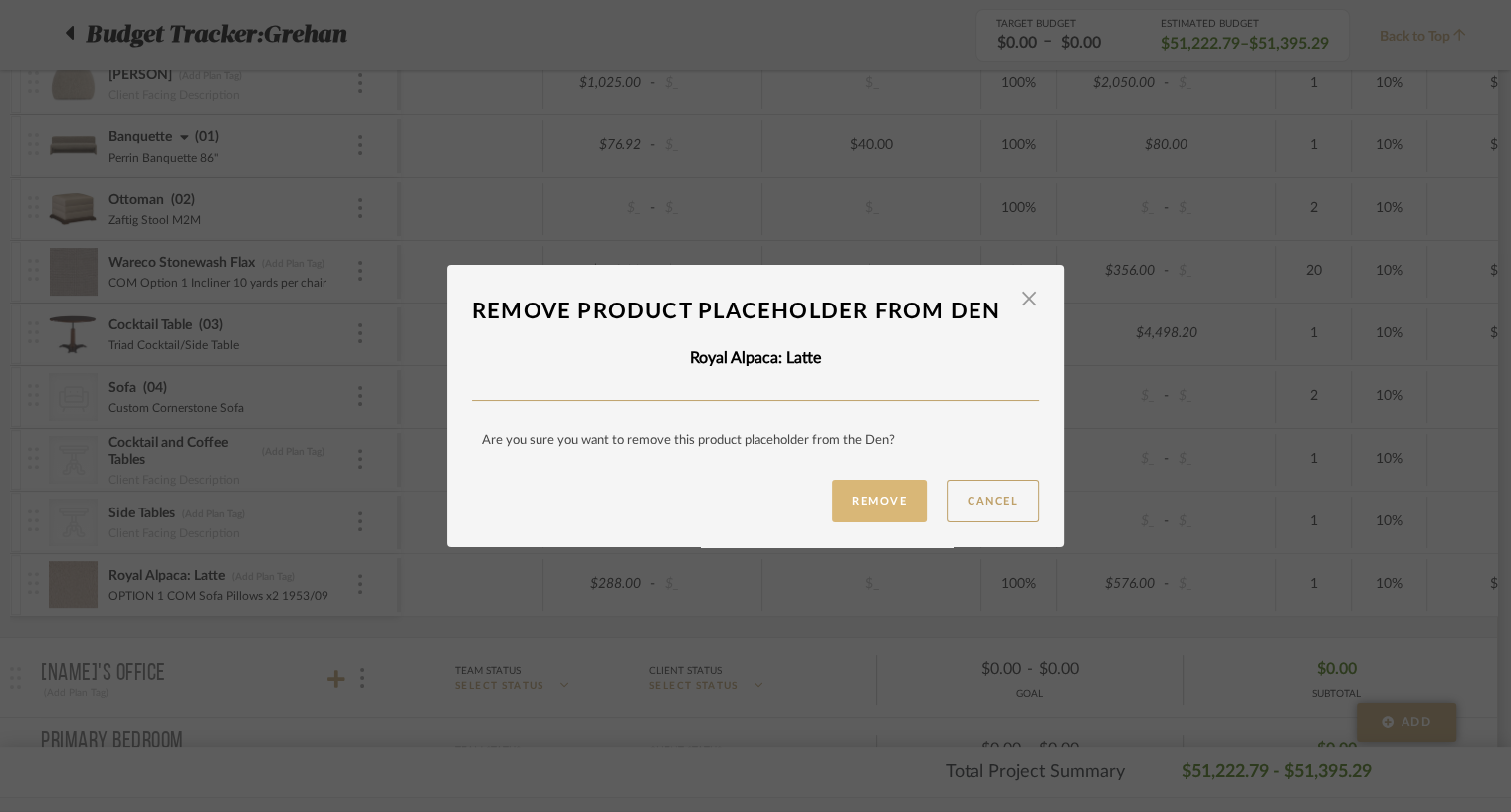 click on "Remove" at bounding box center (879, 501) 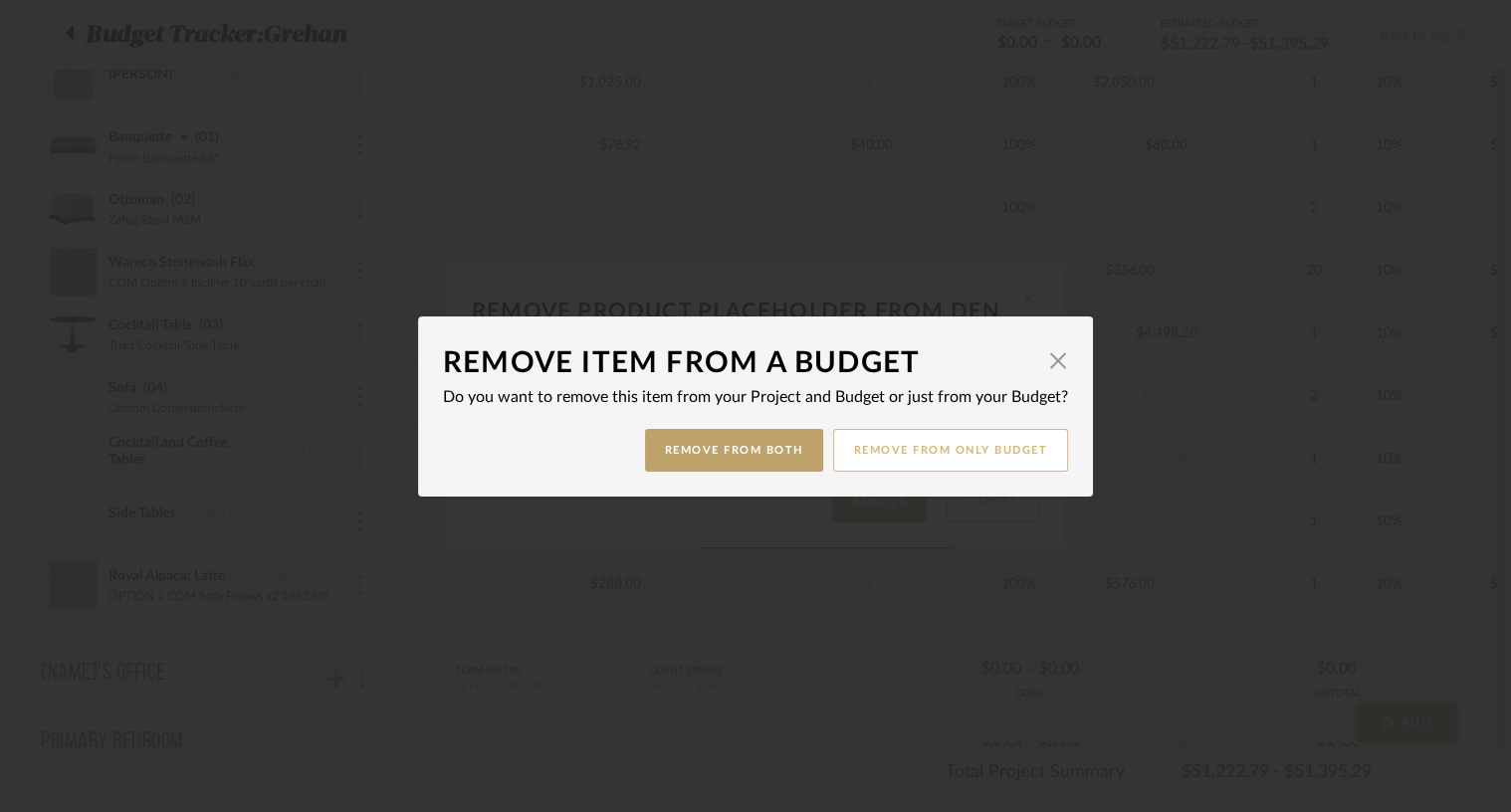 click on "Remove from only Budget" at bounding box center [951, 450] 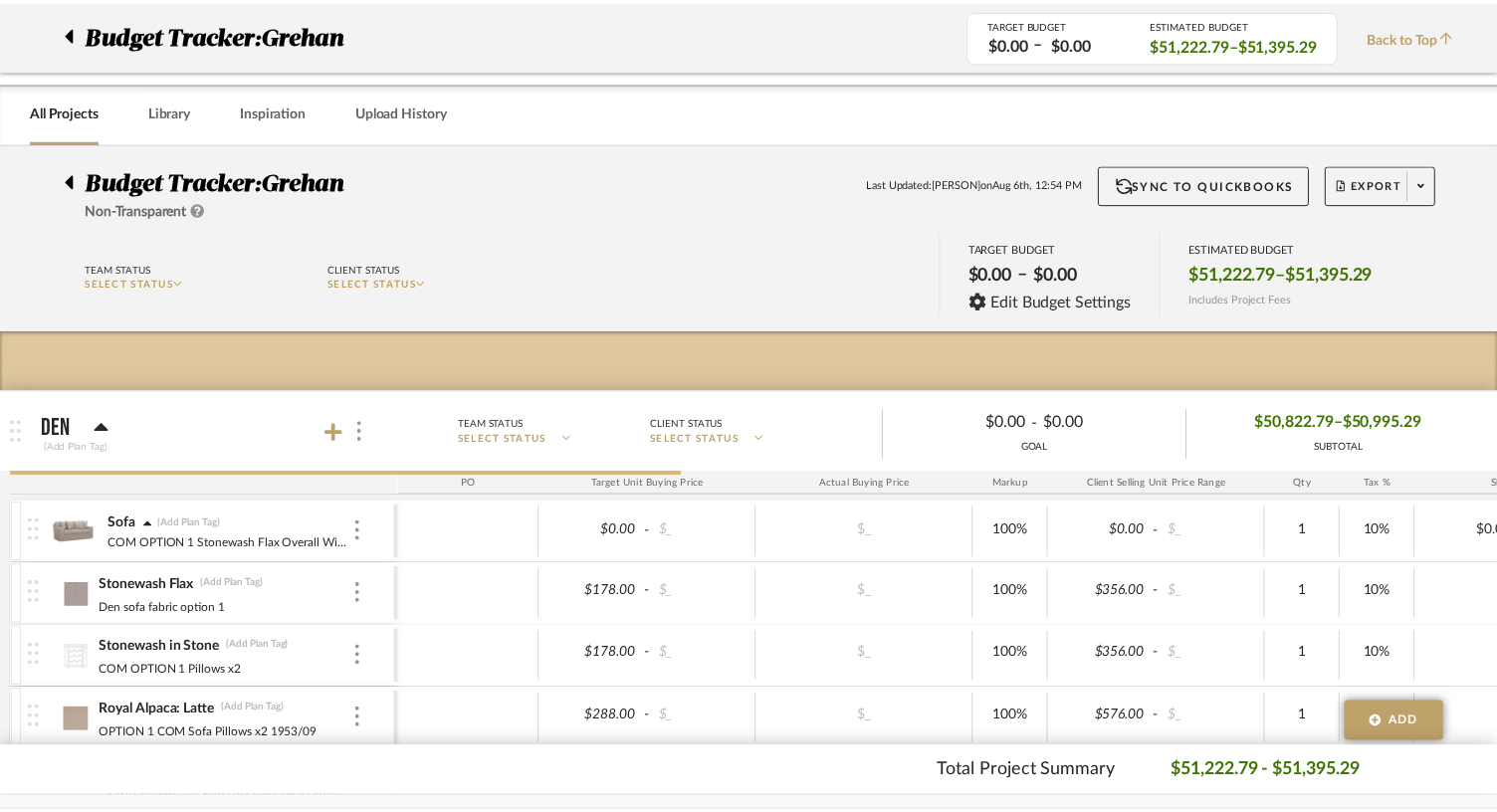 scroll, scrollTop: 887, scrollLeft: 0, axis: vertical 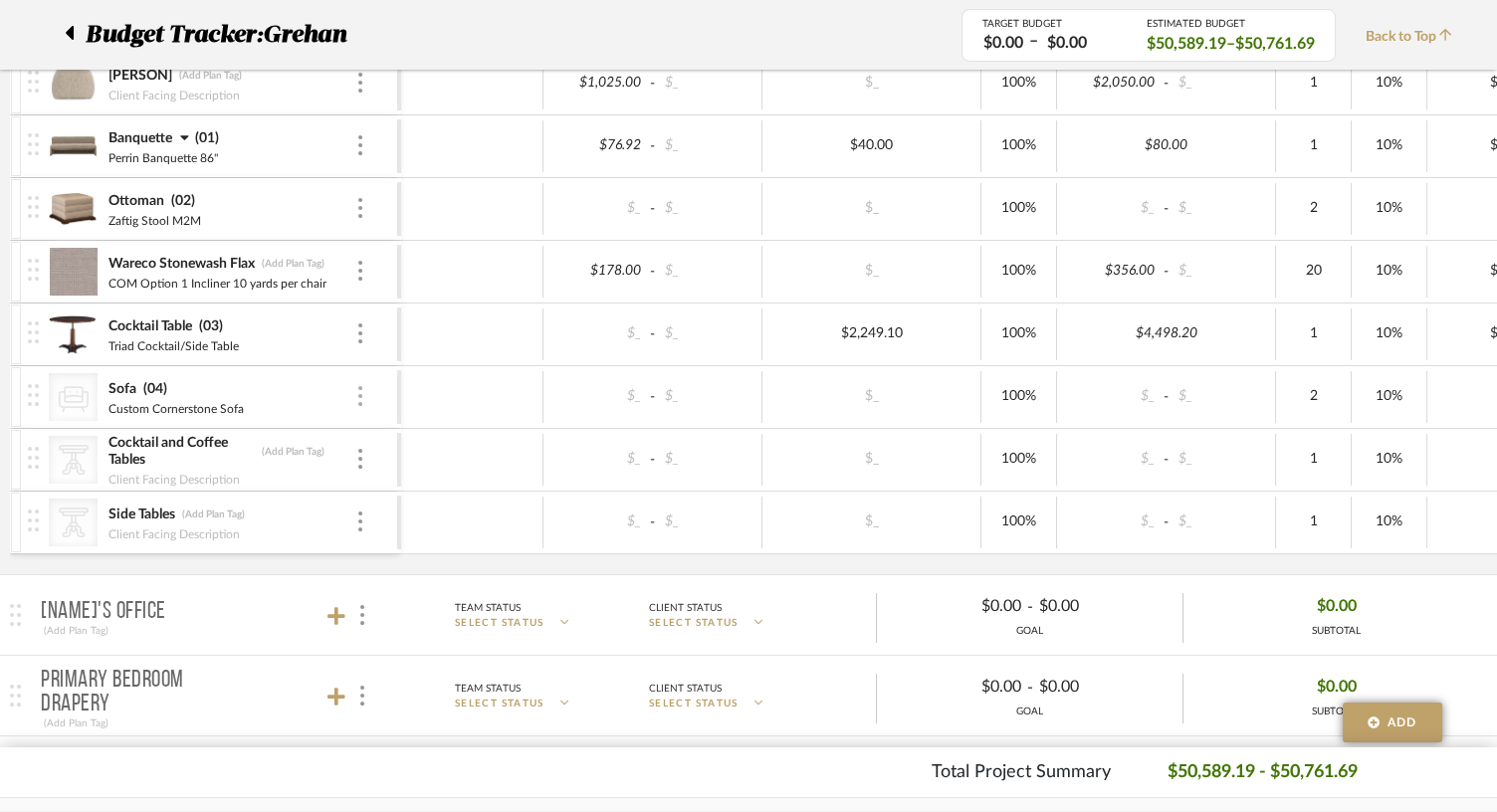 click at bounding box center [360, 396] 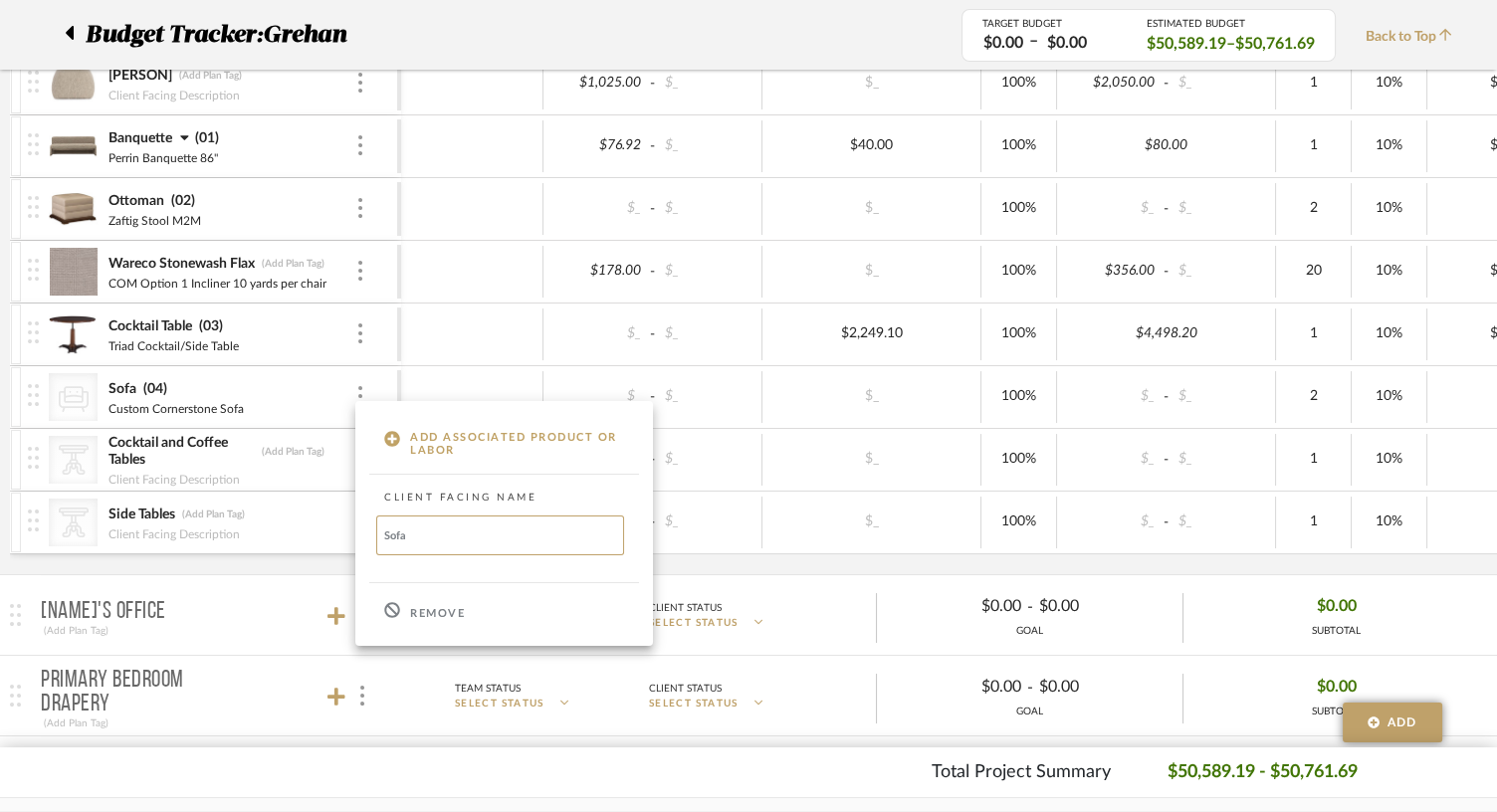 click at bounding box center (748, 406) 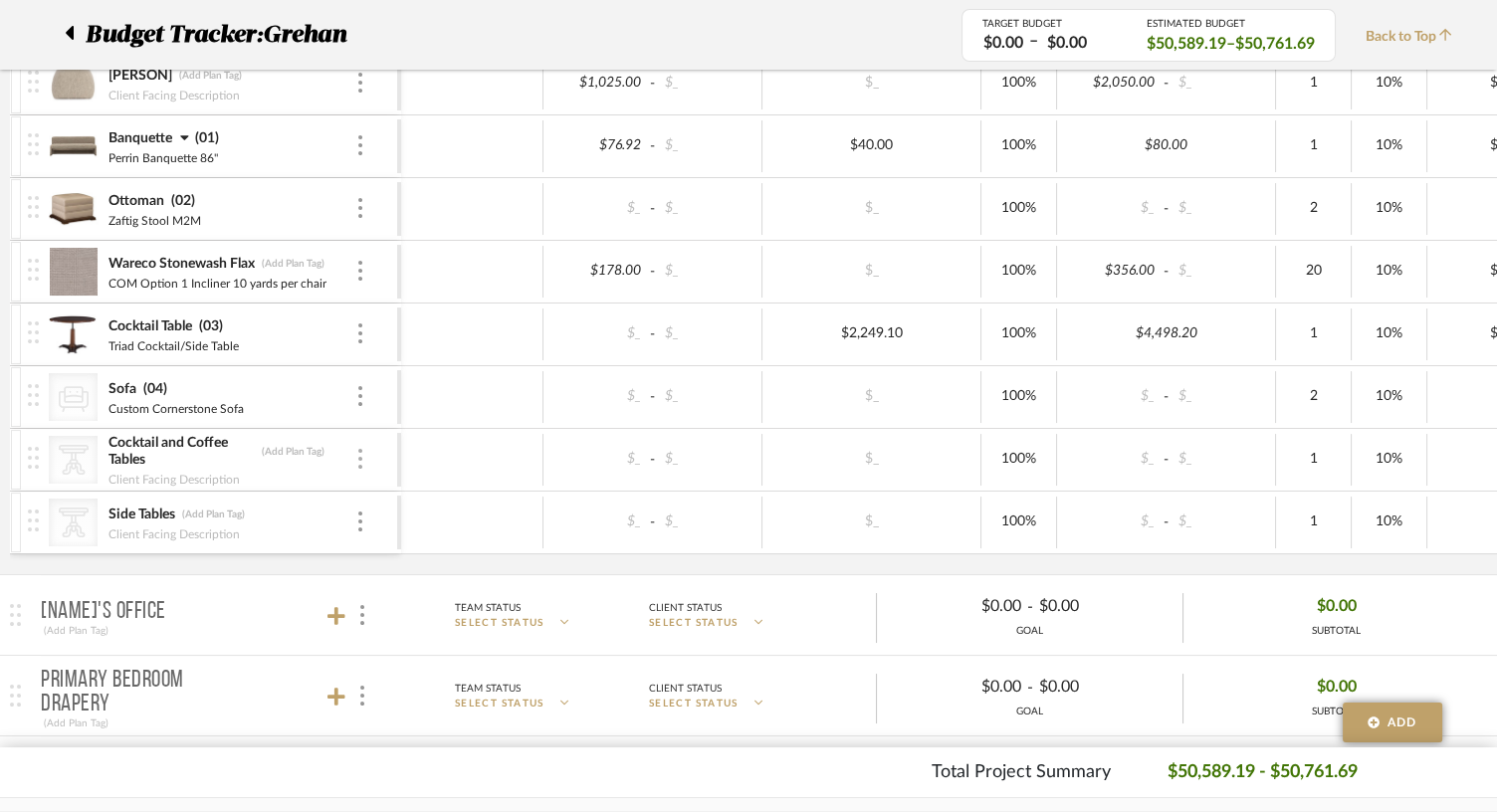 click at bounding box center (360, 460) 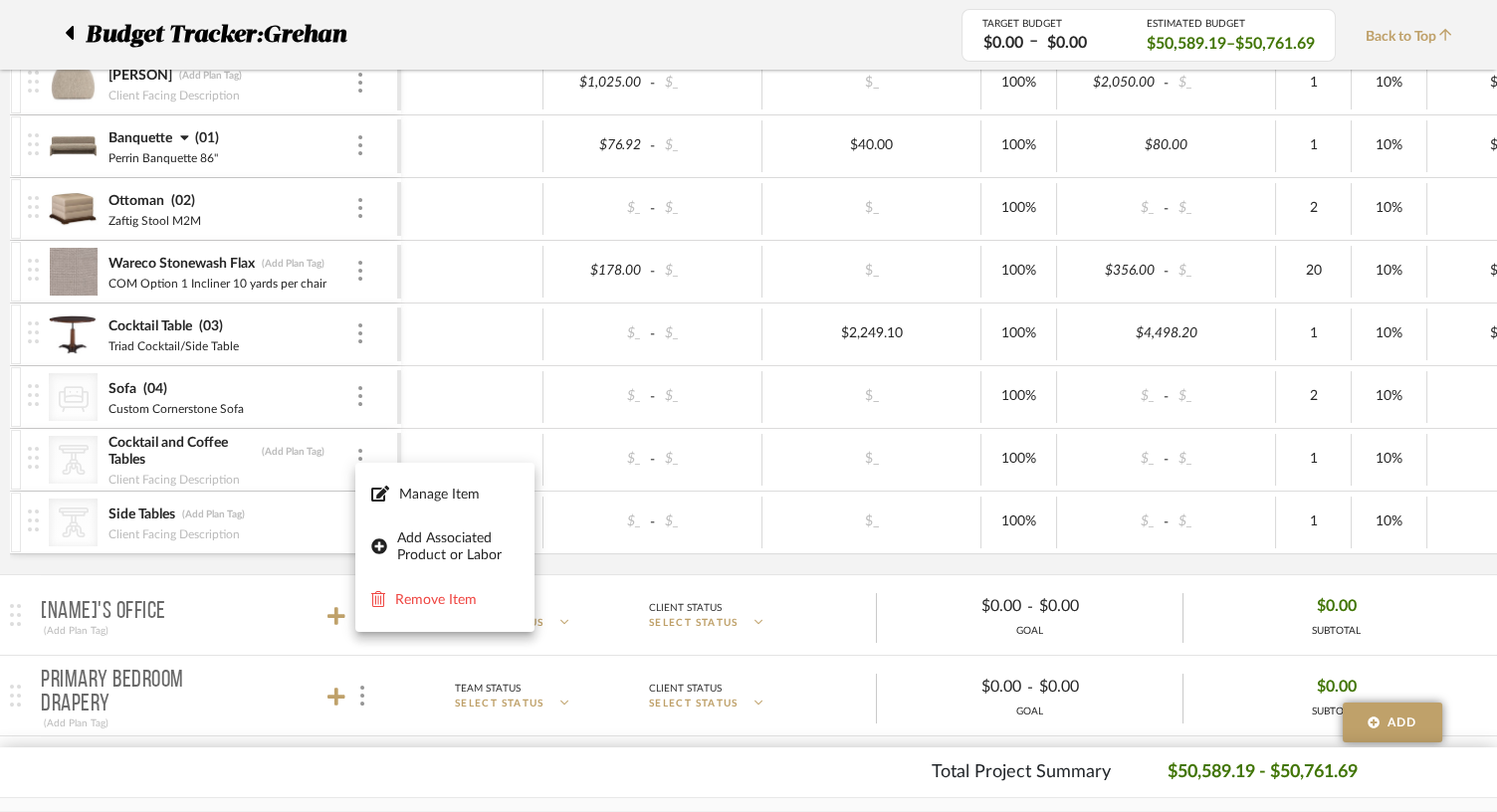 click at bounding box center (748, 406) 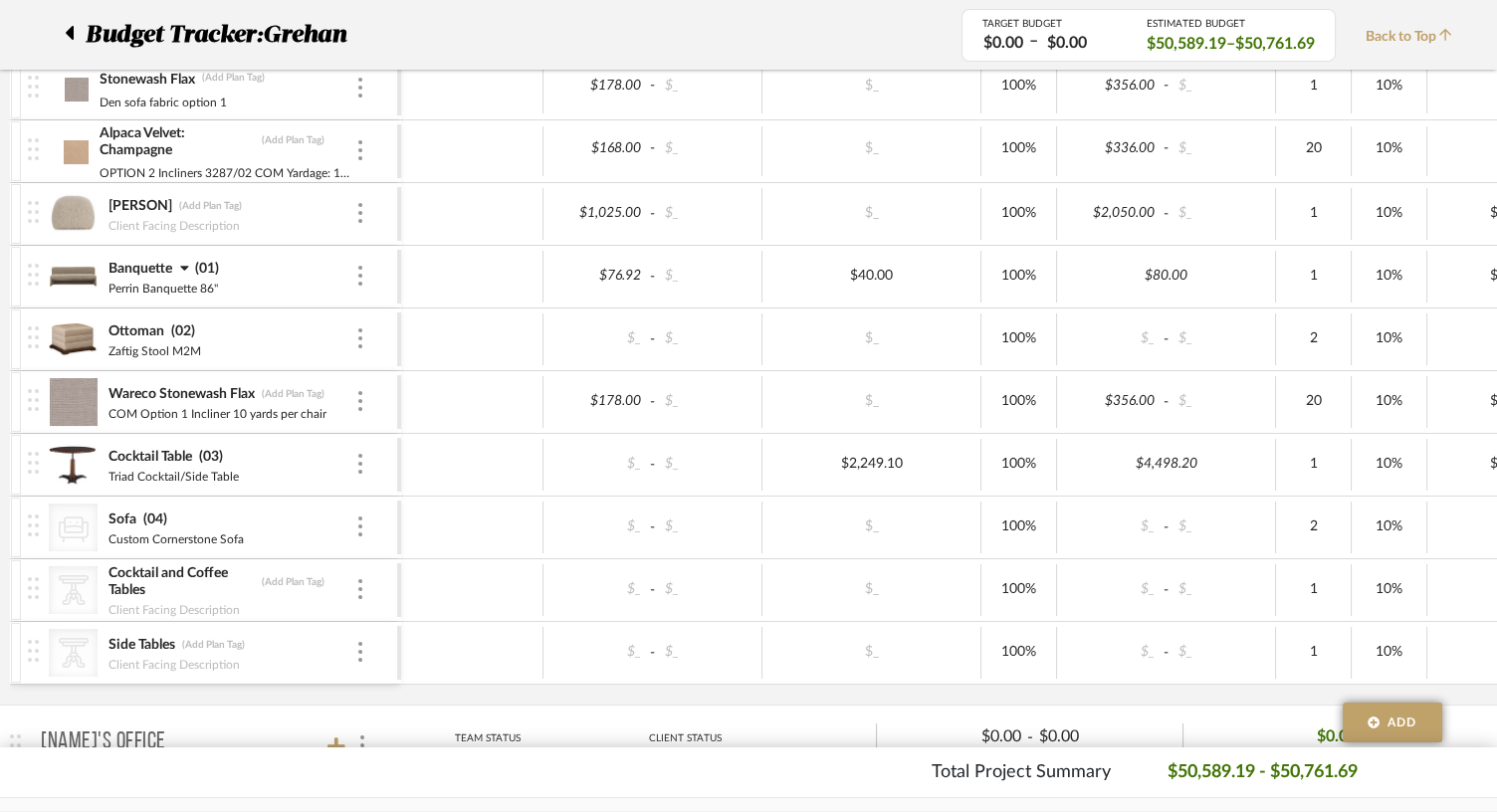 scroll, scrollTop: 754, scrollLeft: 0, axis: vertical 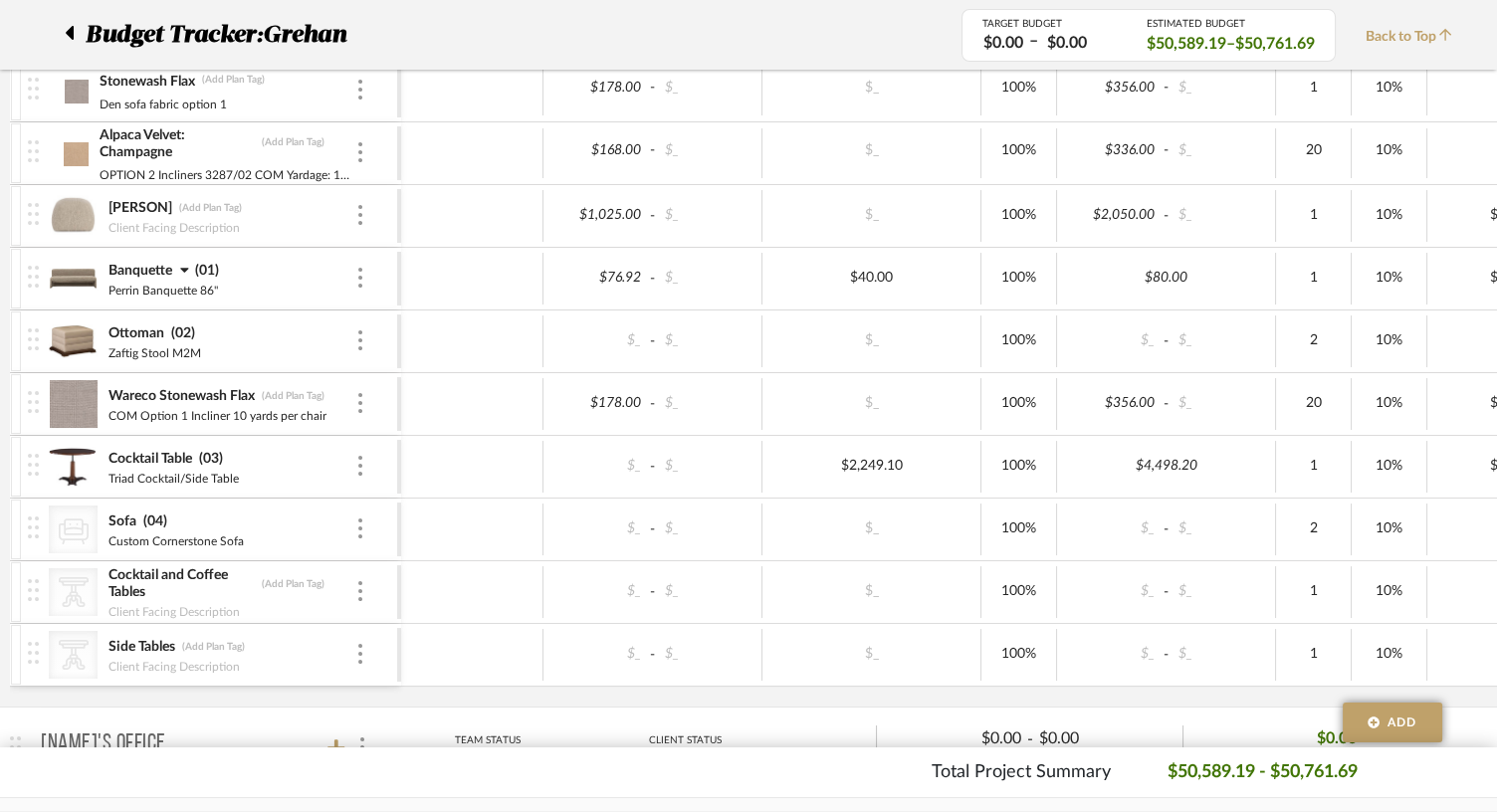 click on "CategoryIconTables
Created with Sketch." 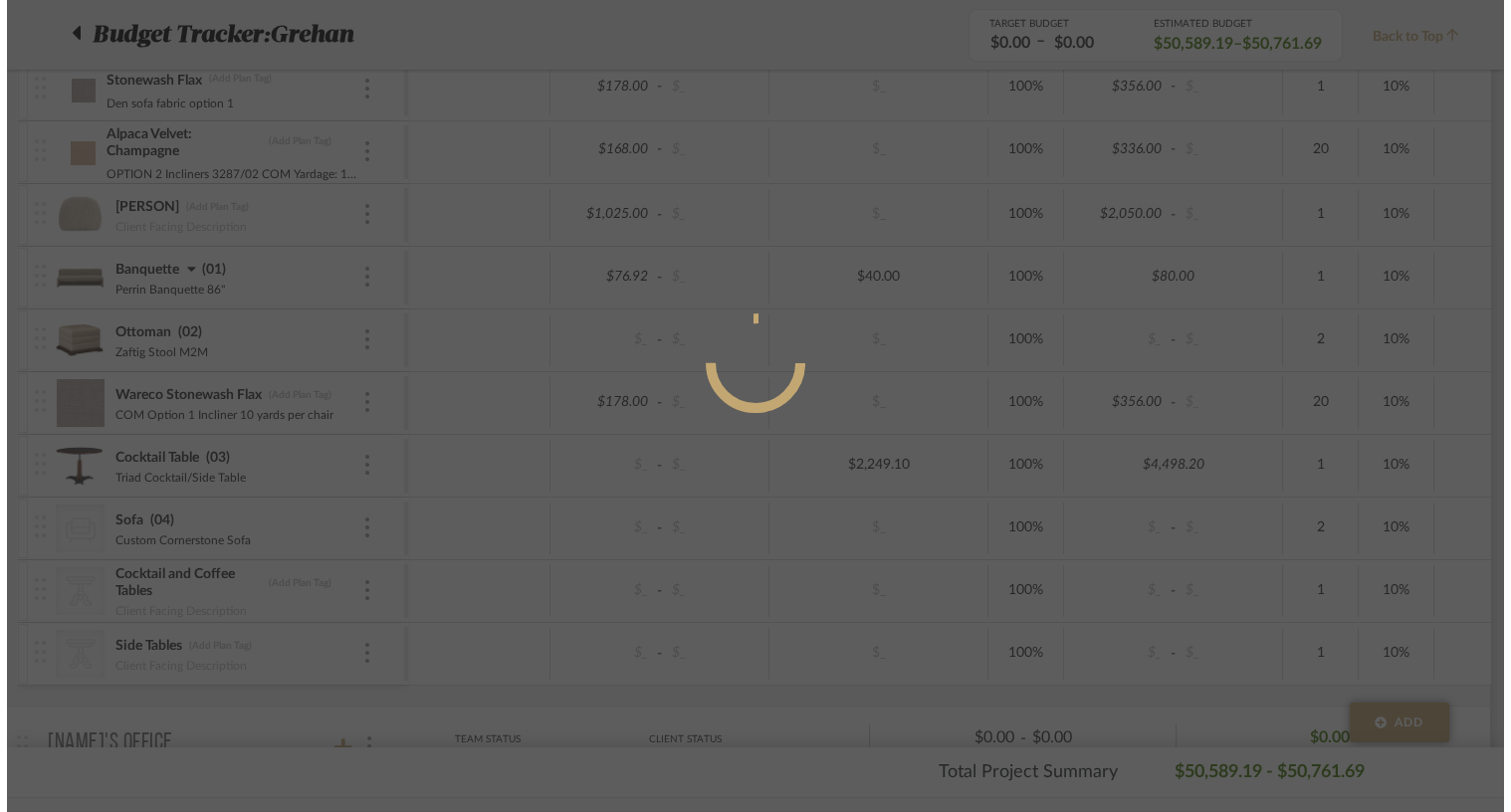 scroll, scrollTop: 0, scrollLeft: 0, axis: both 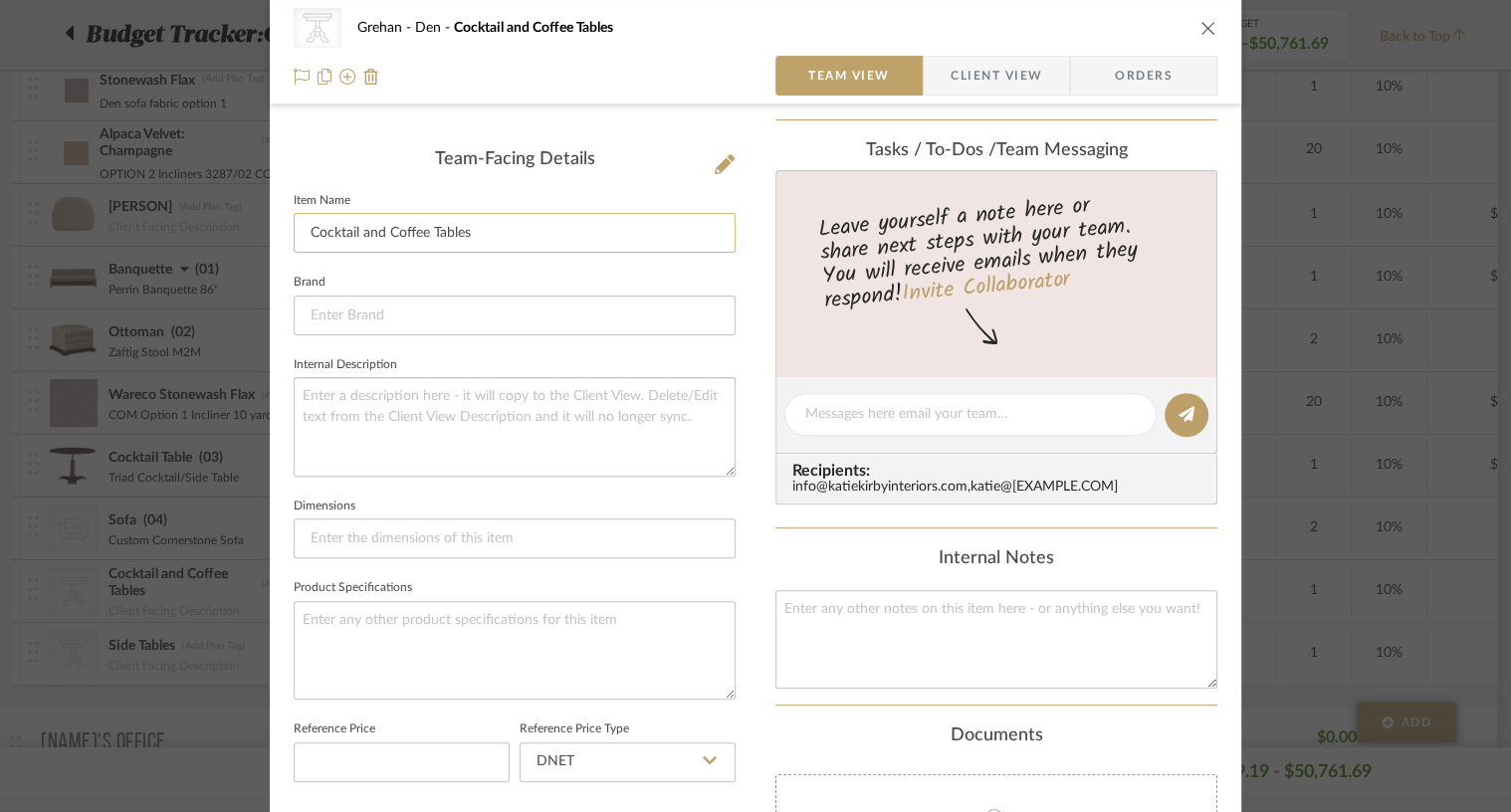 click on "Cocktail and Coffee Tables" 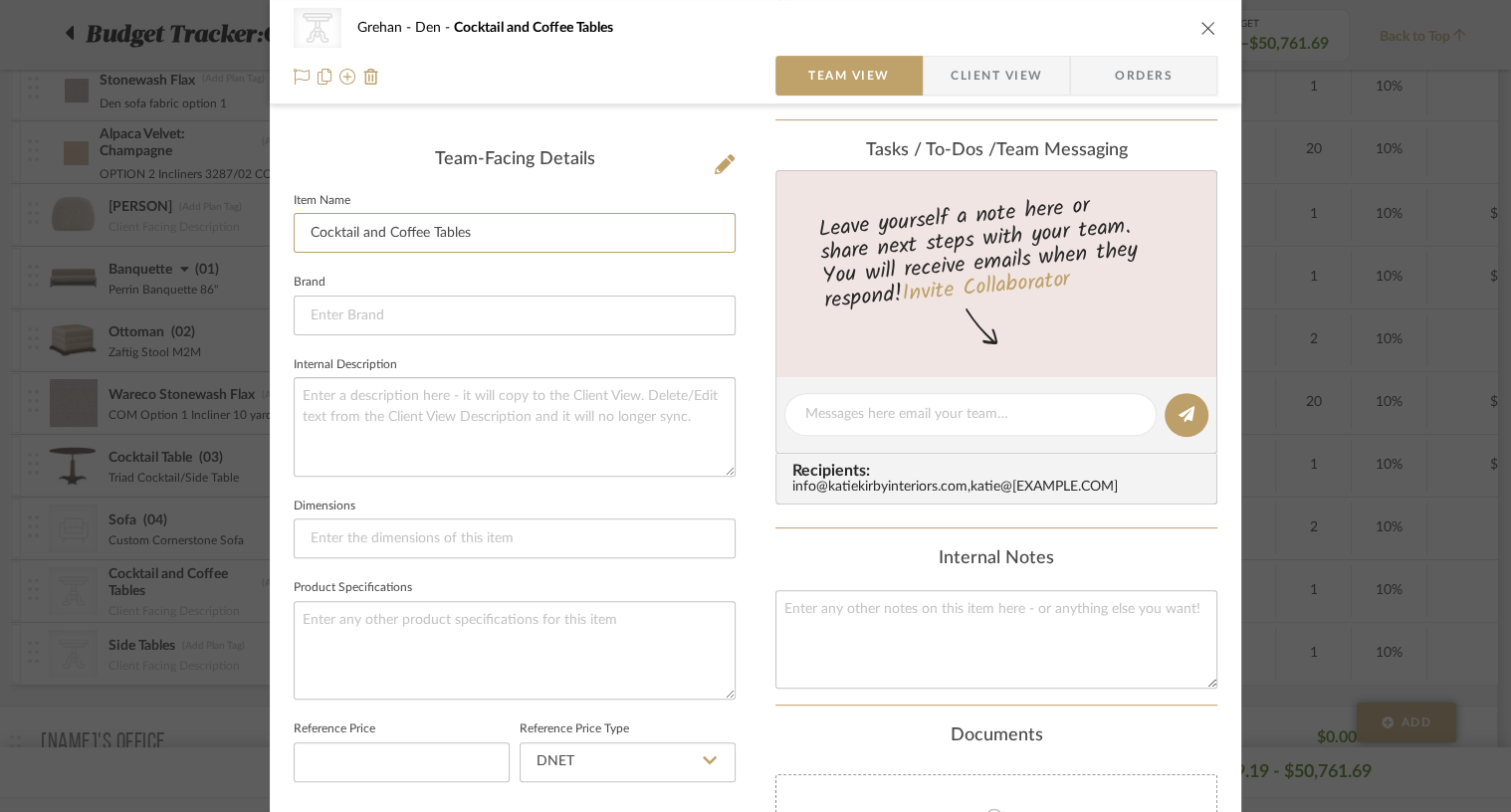 drag, startPoint x: 495, startPoint y: 225, endPoint x: 284, endPoint y: 227, distance: 211.00948 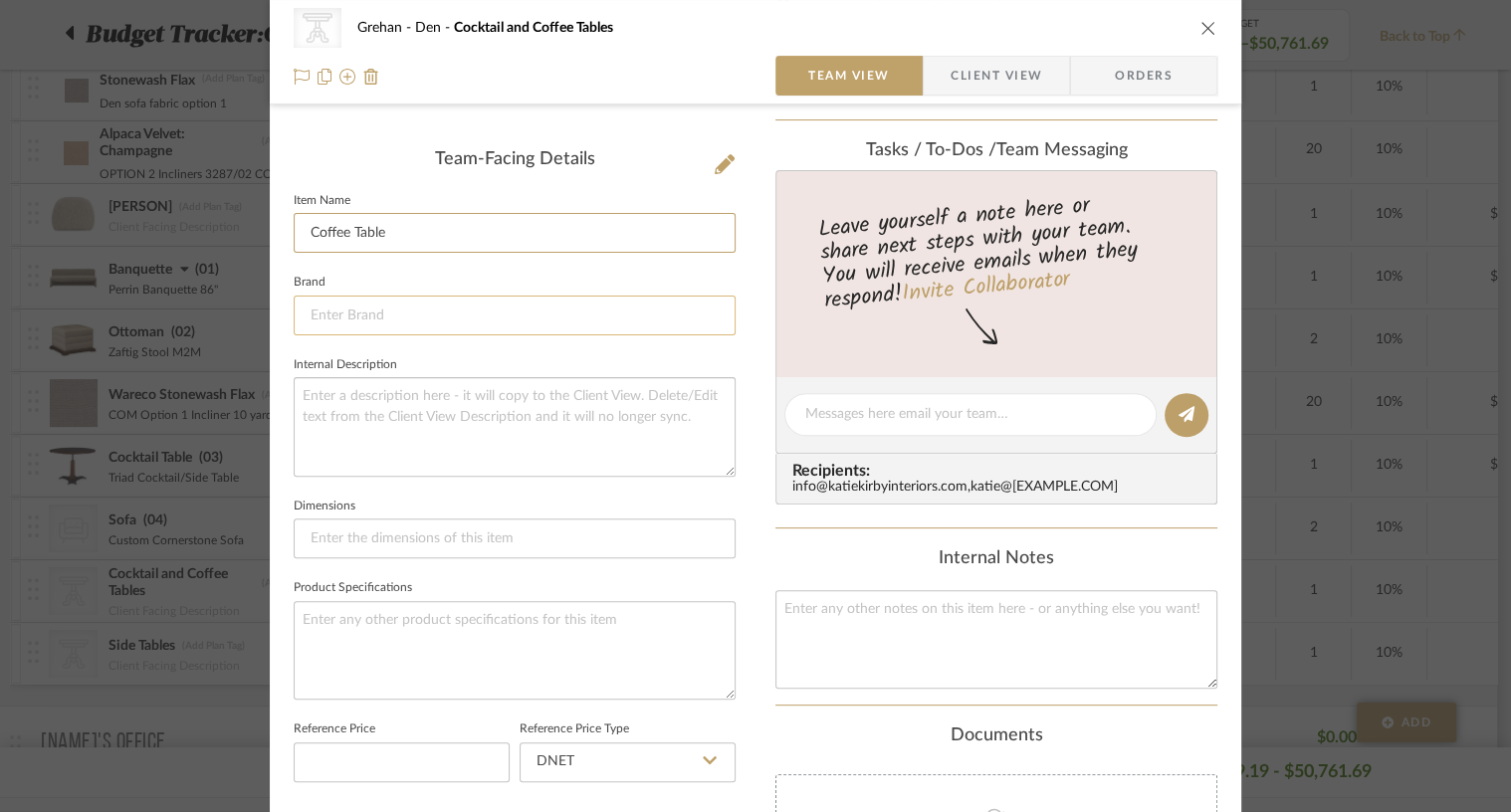 type on "Coffee Table" 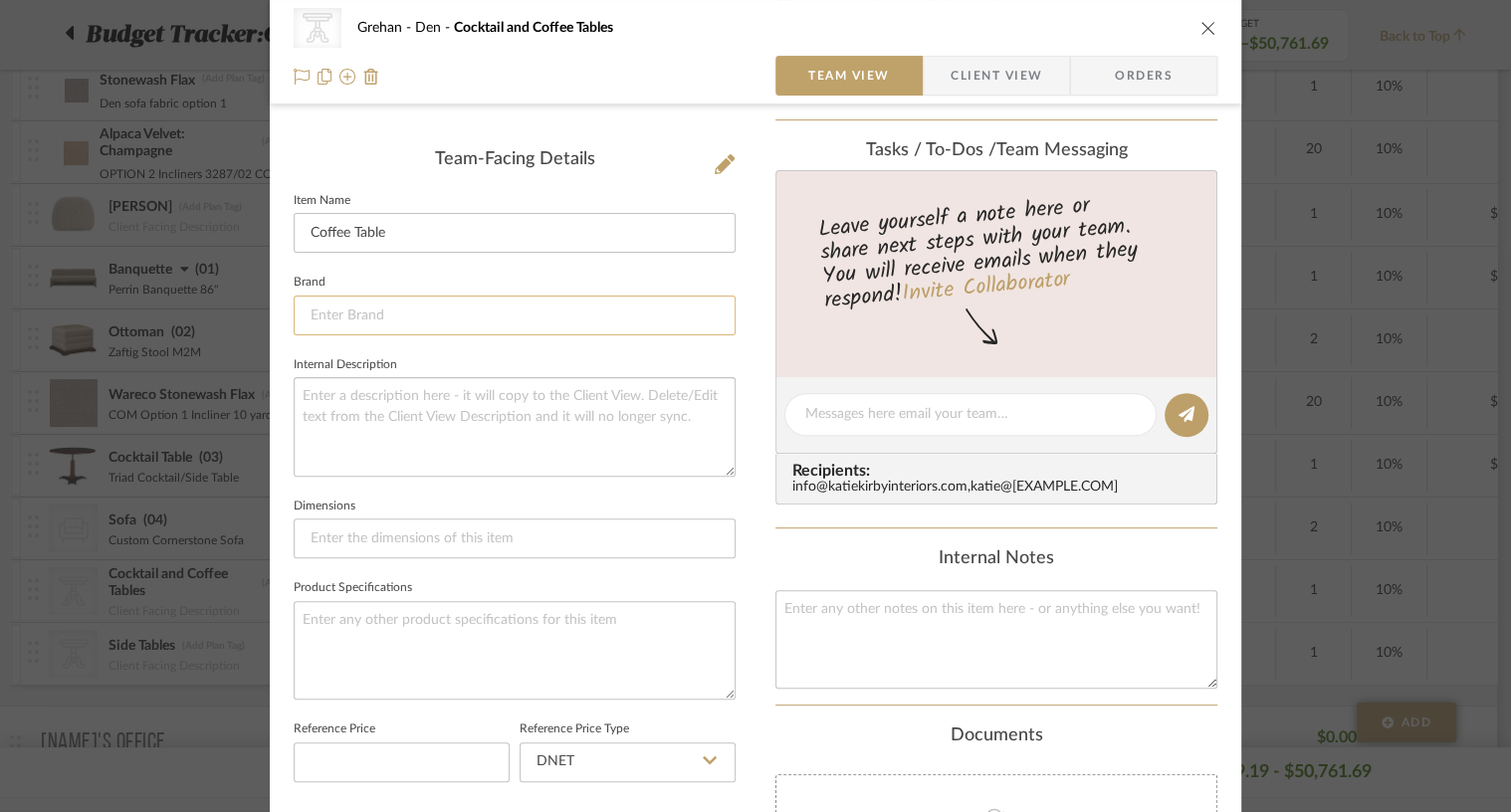 click 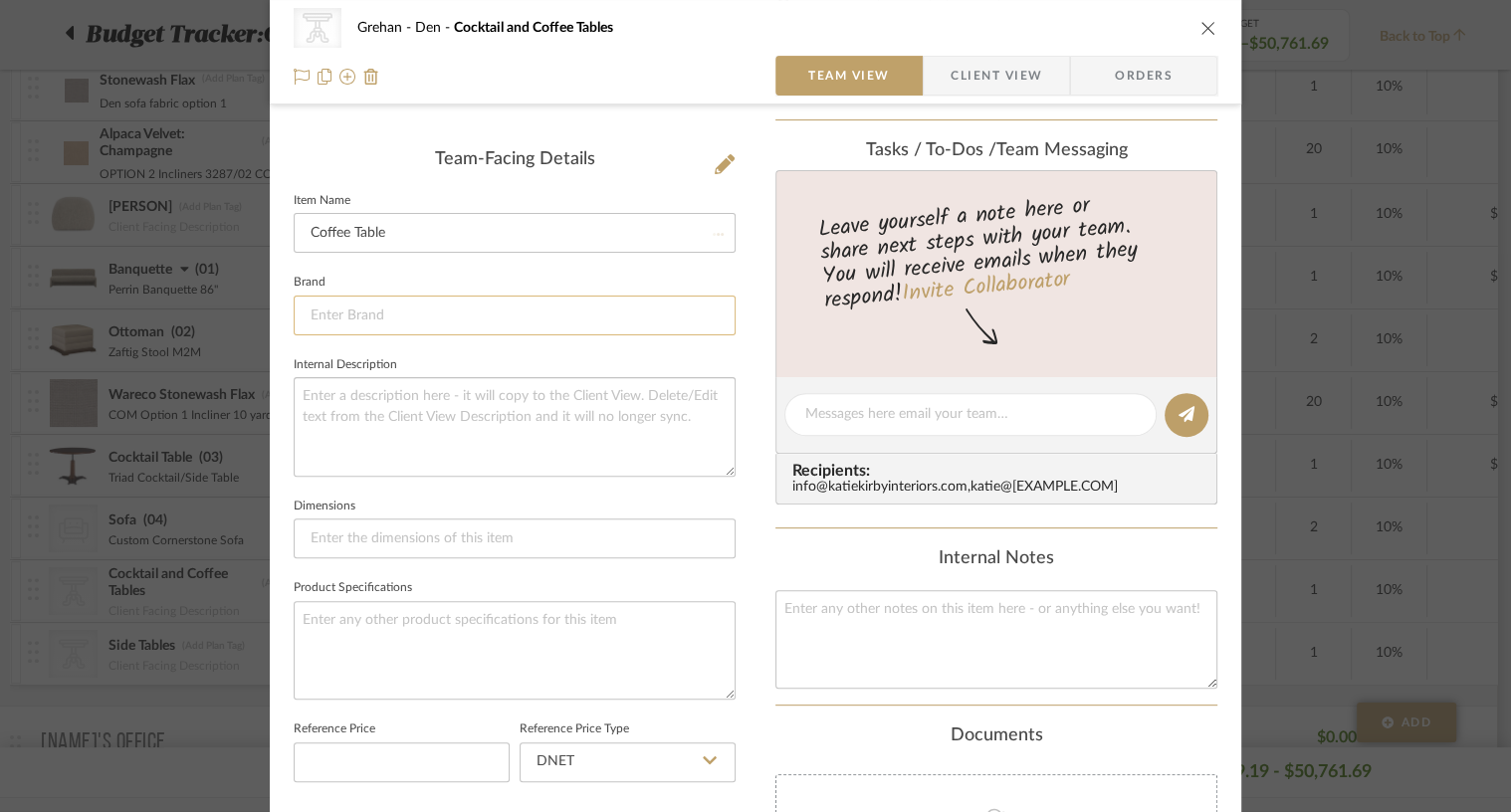 type 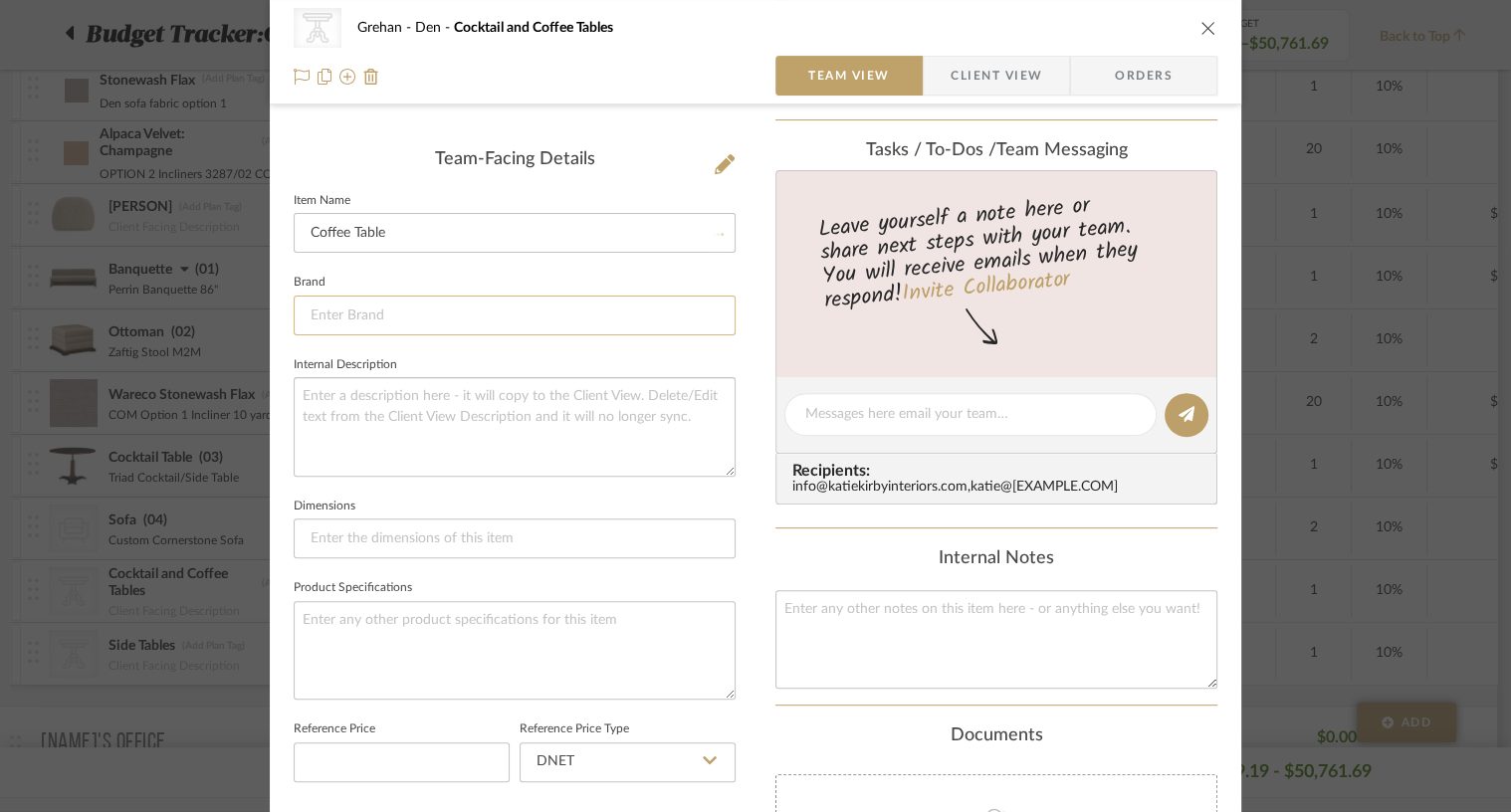 type 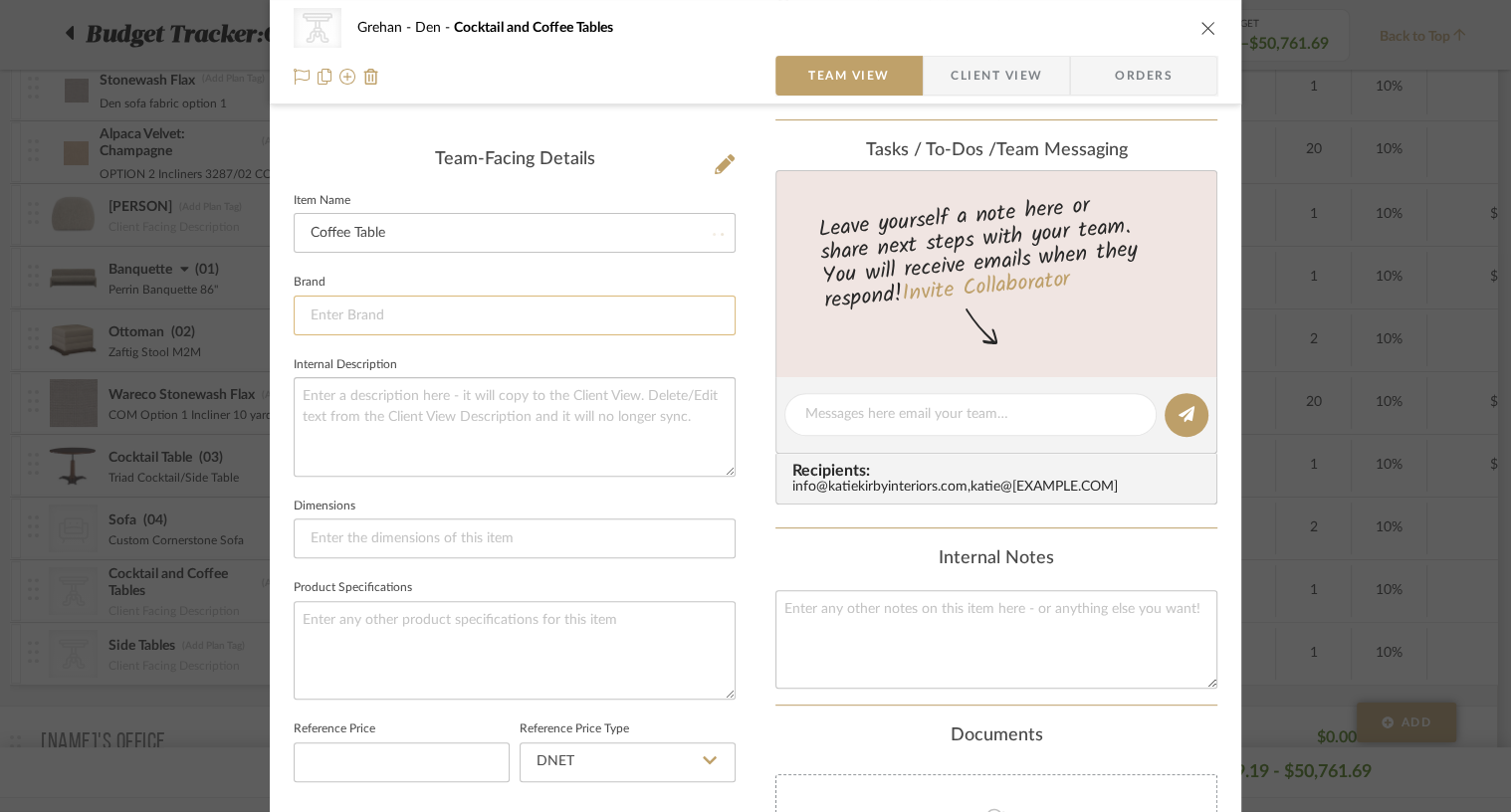 type 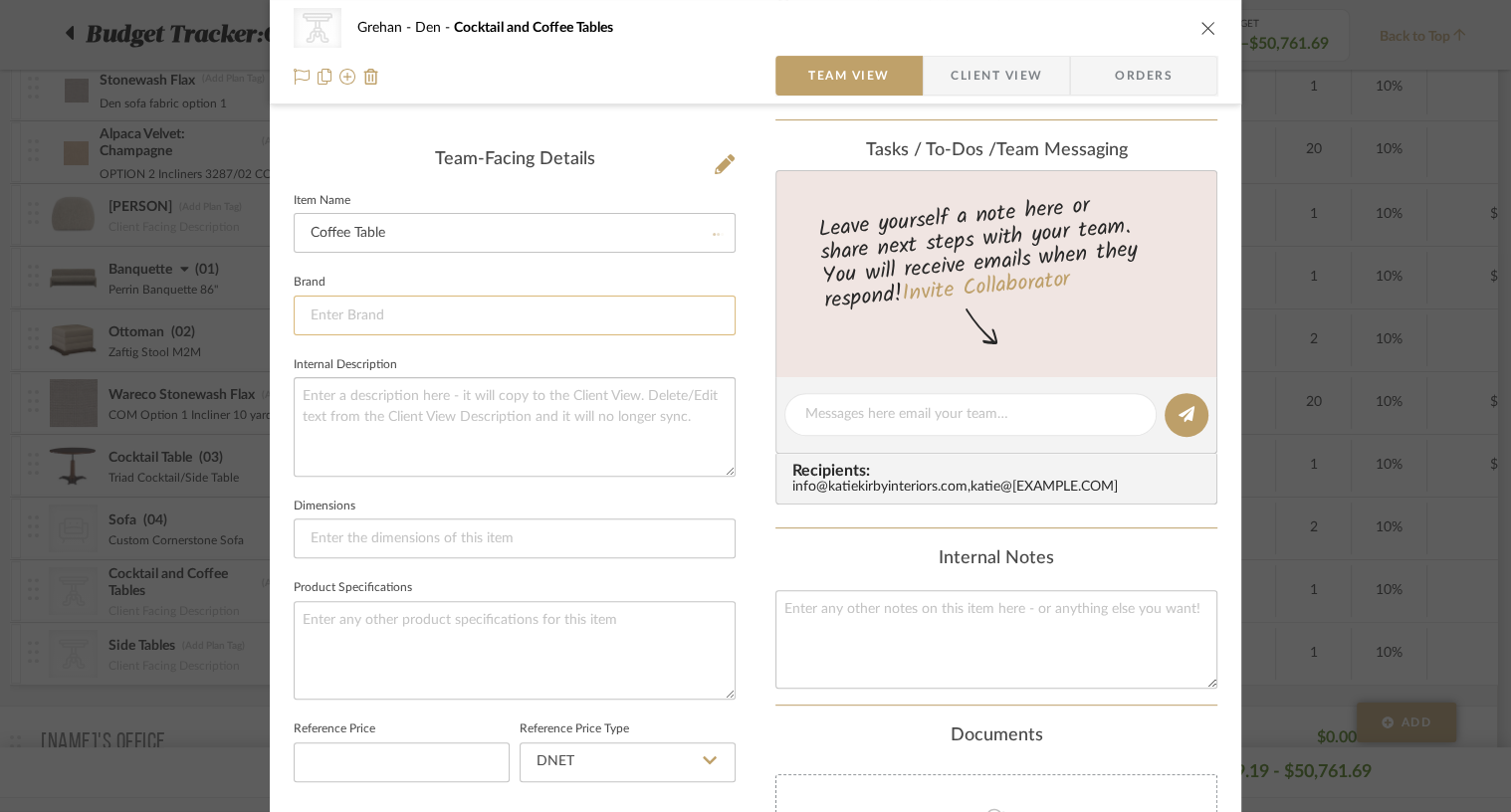 type 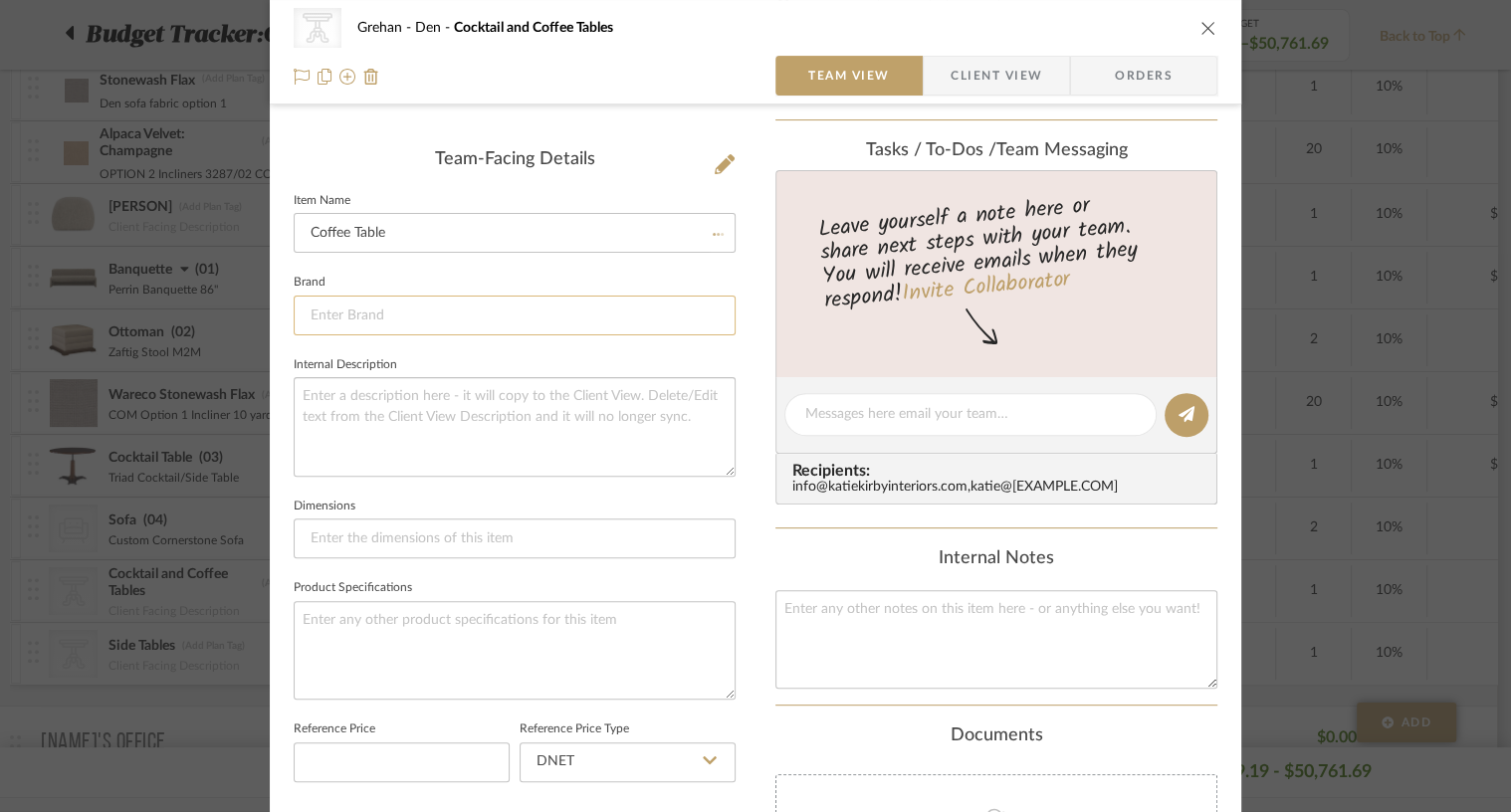 type 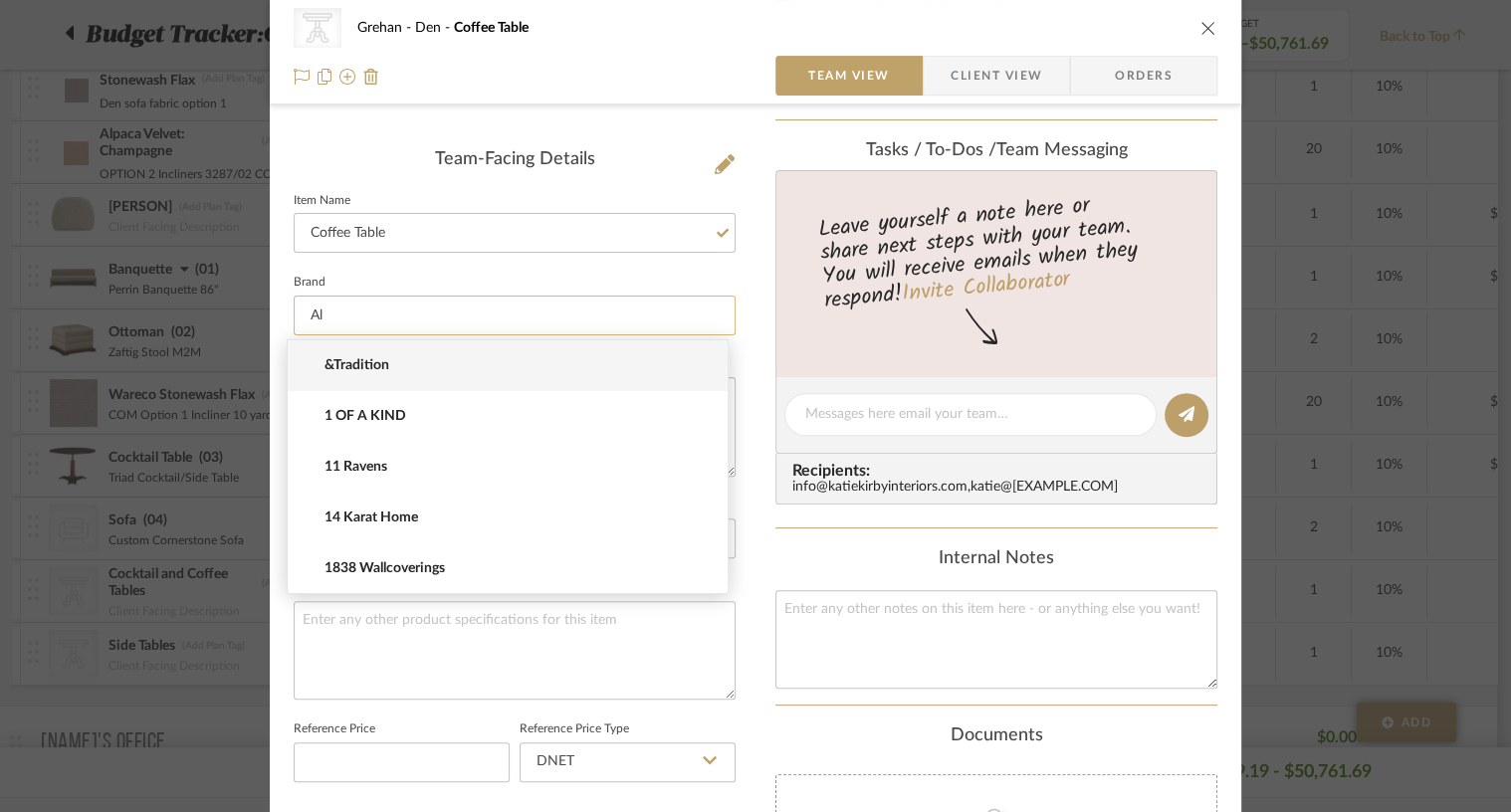 type on "A" 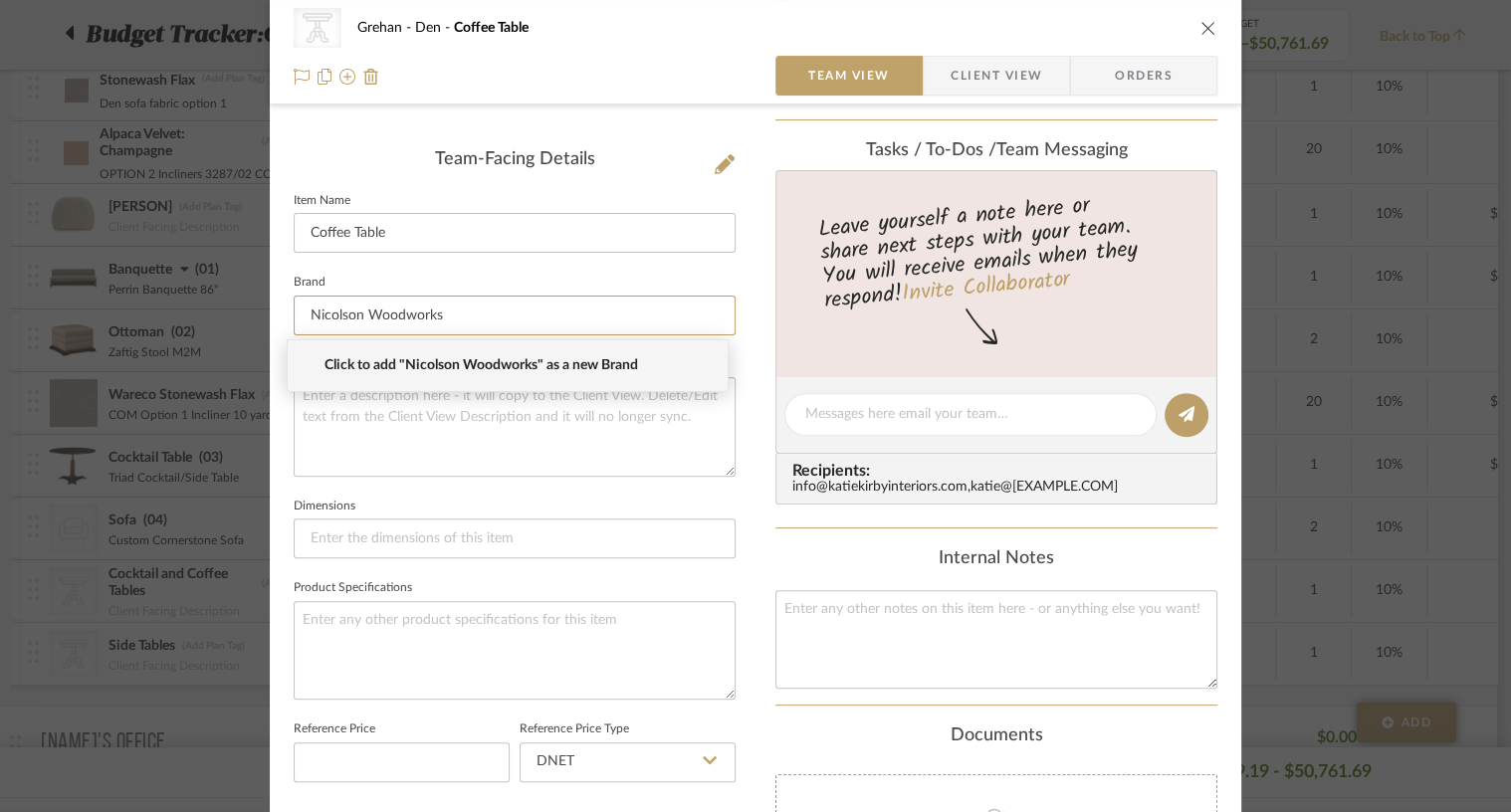 type on "Nicolson Woodworks" 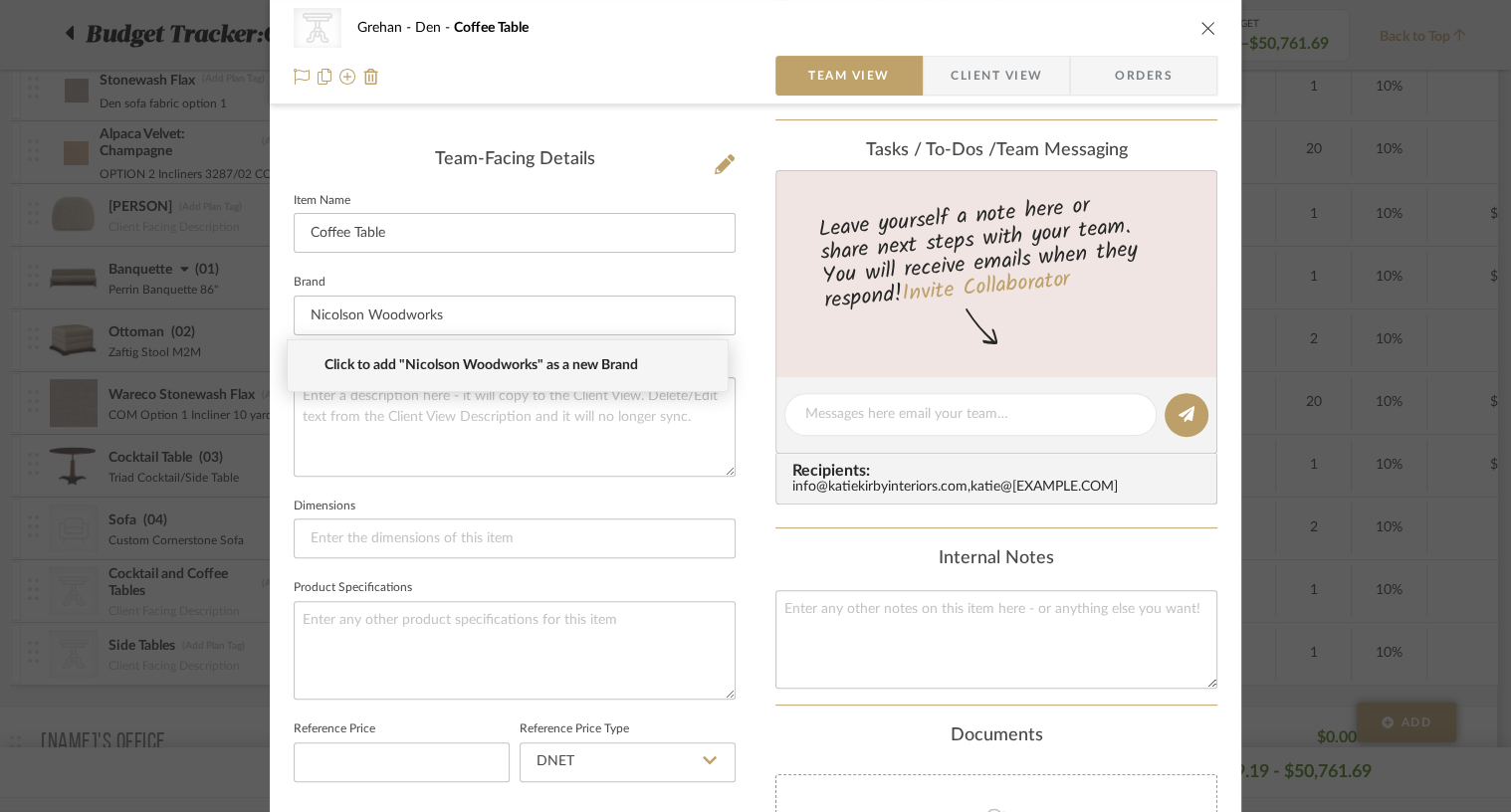 click on "Click to add "Nicolson Woodworks" as a new Brand" at bounding box center (516, 365) 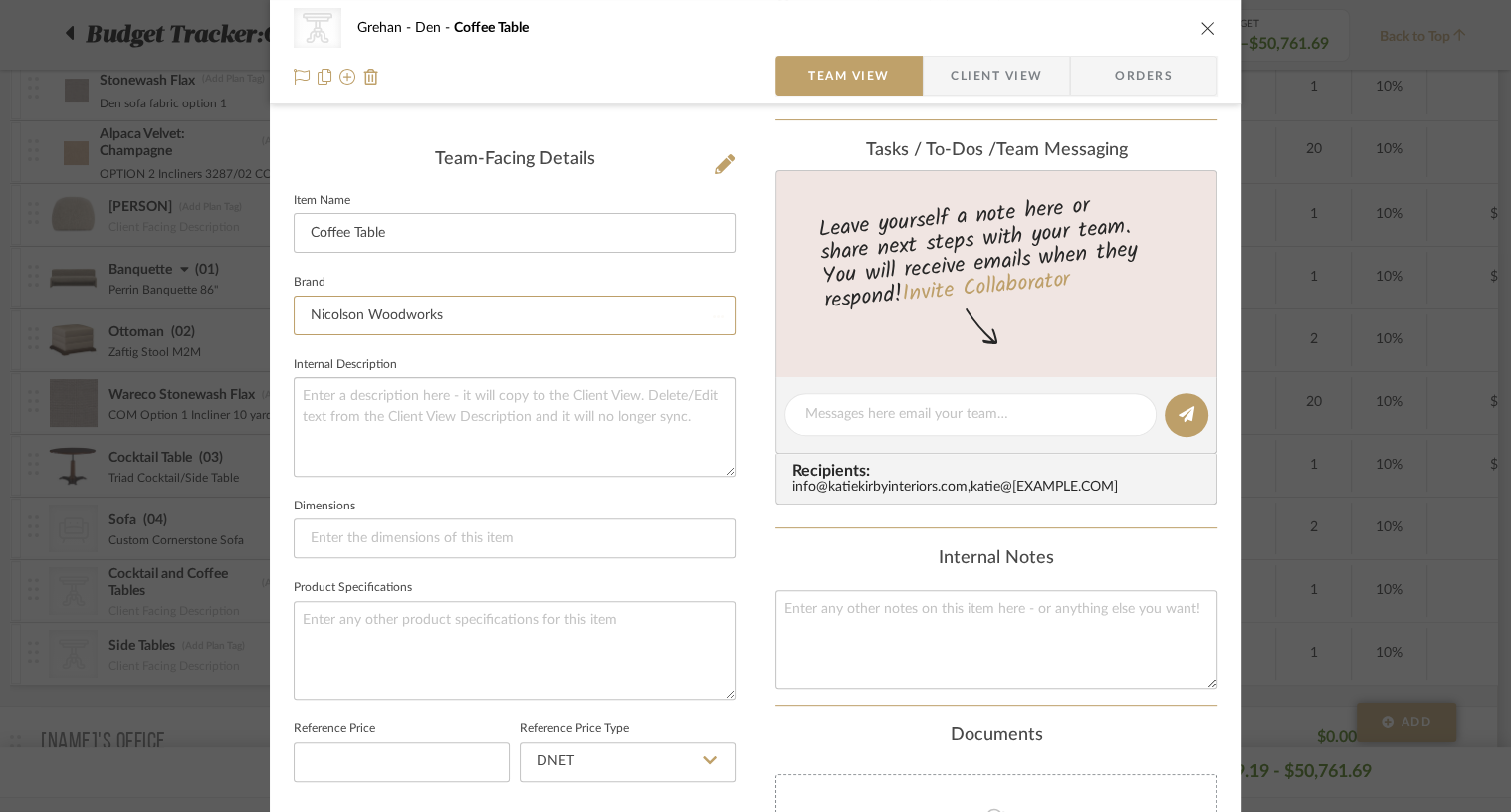 type 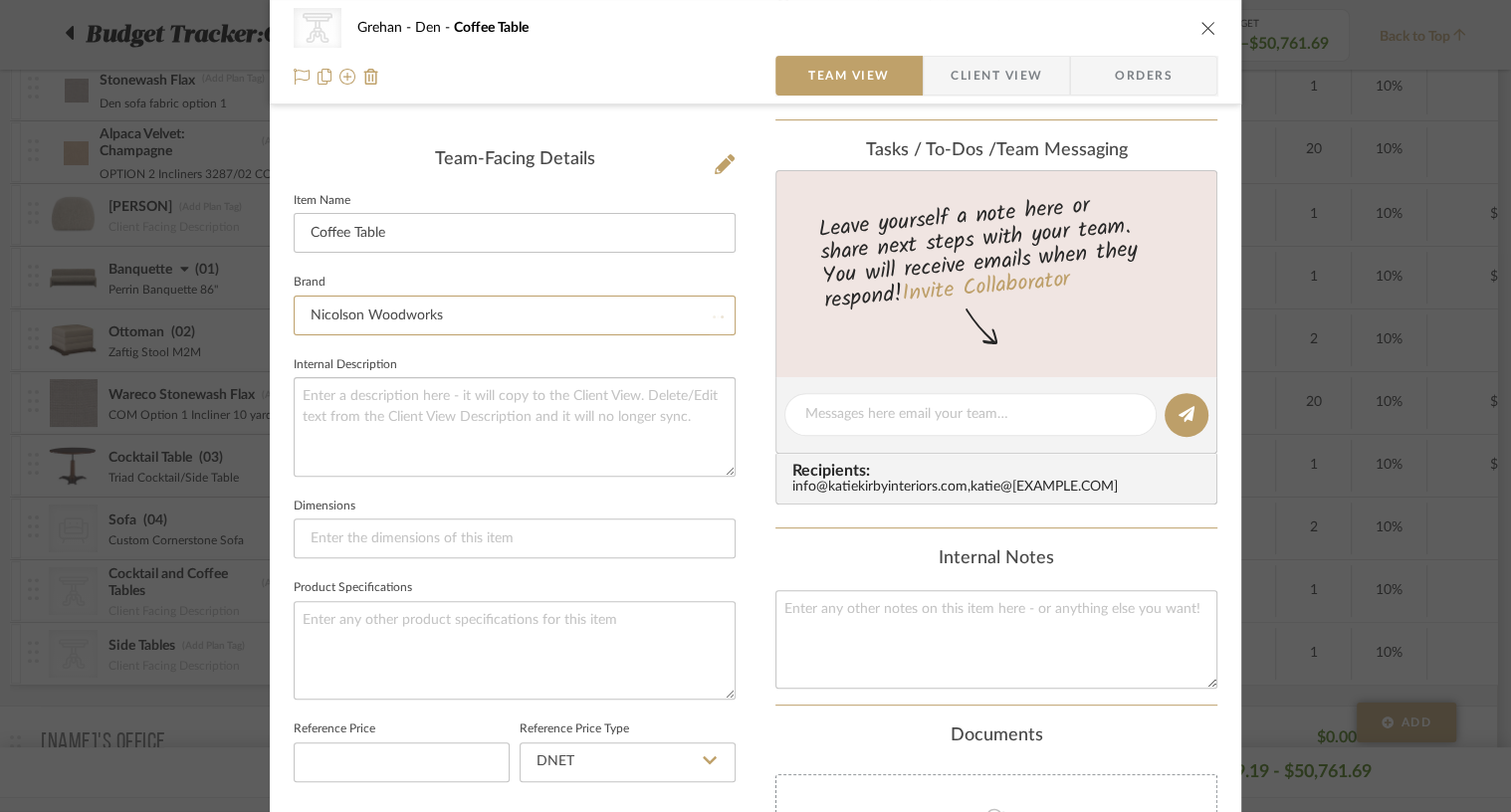 type 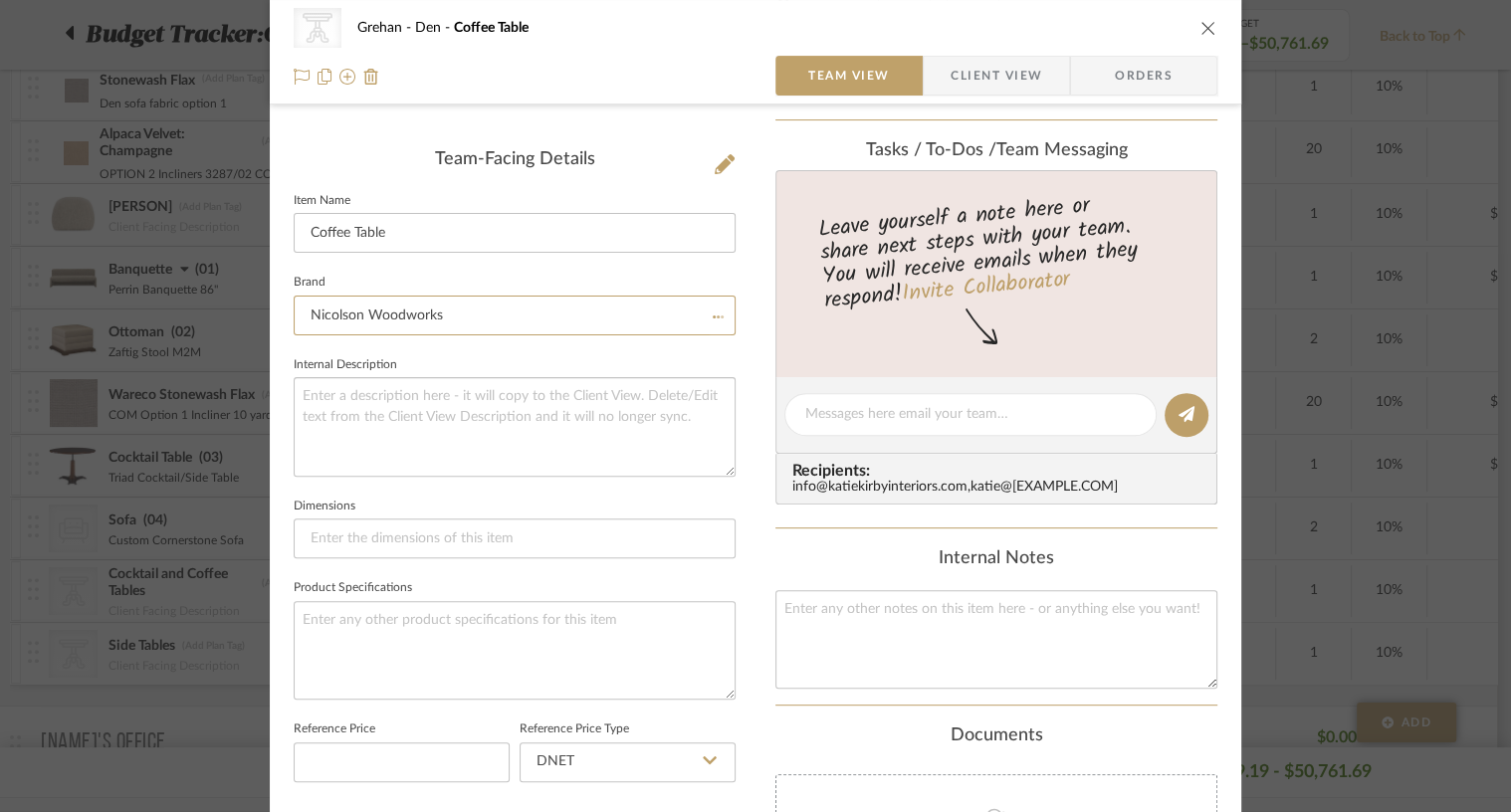 type 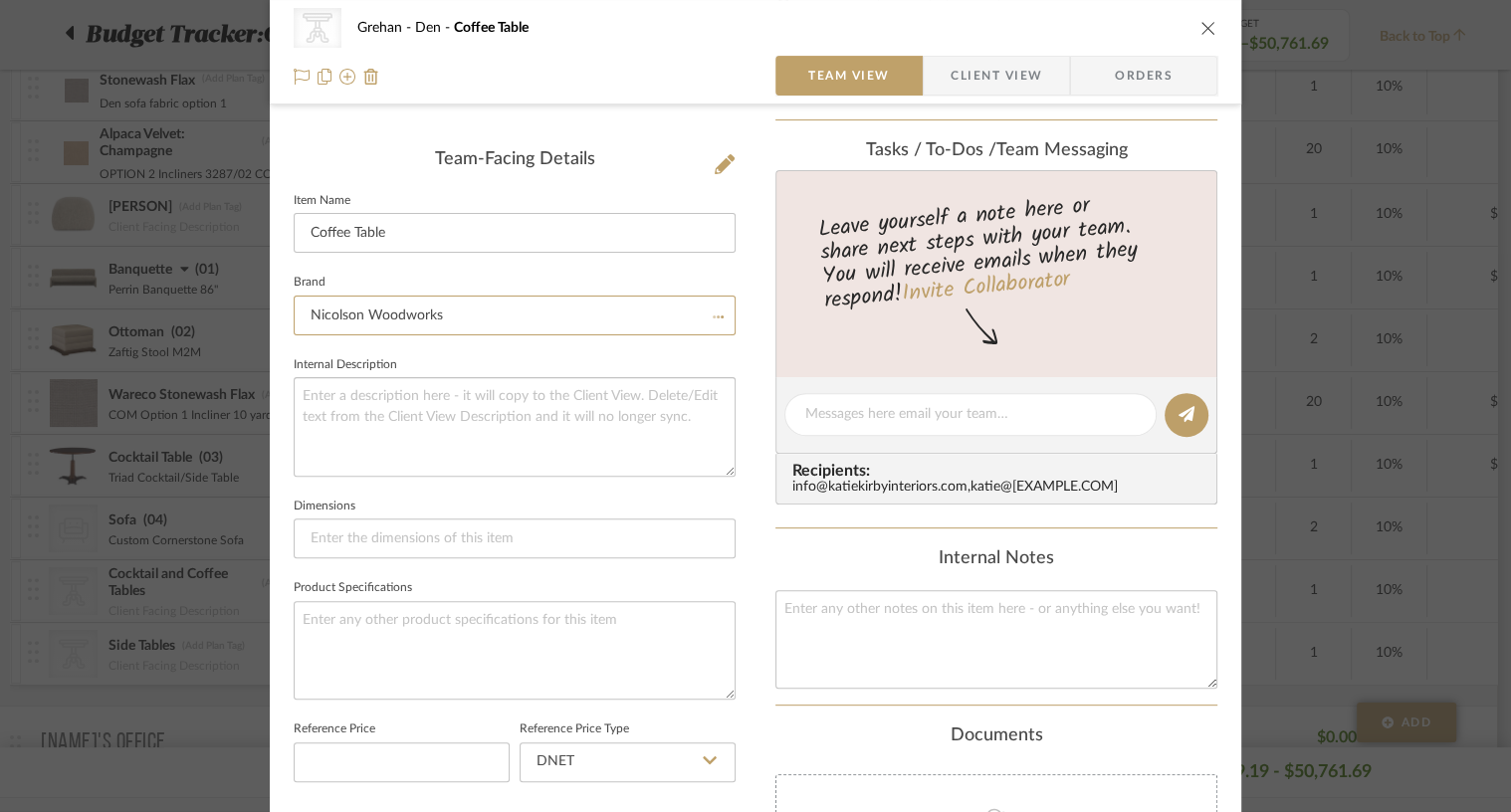 type 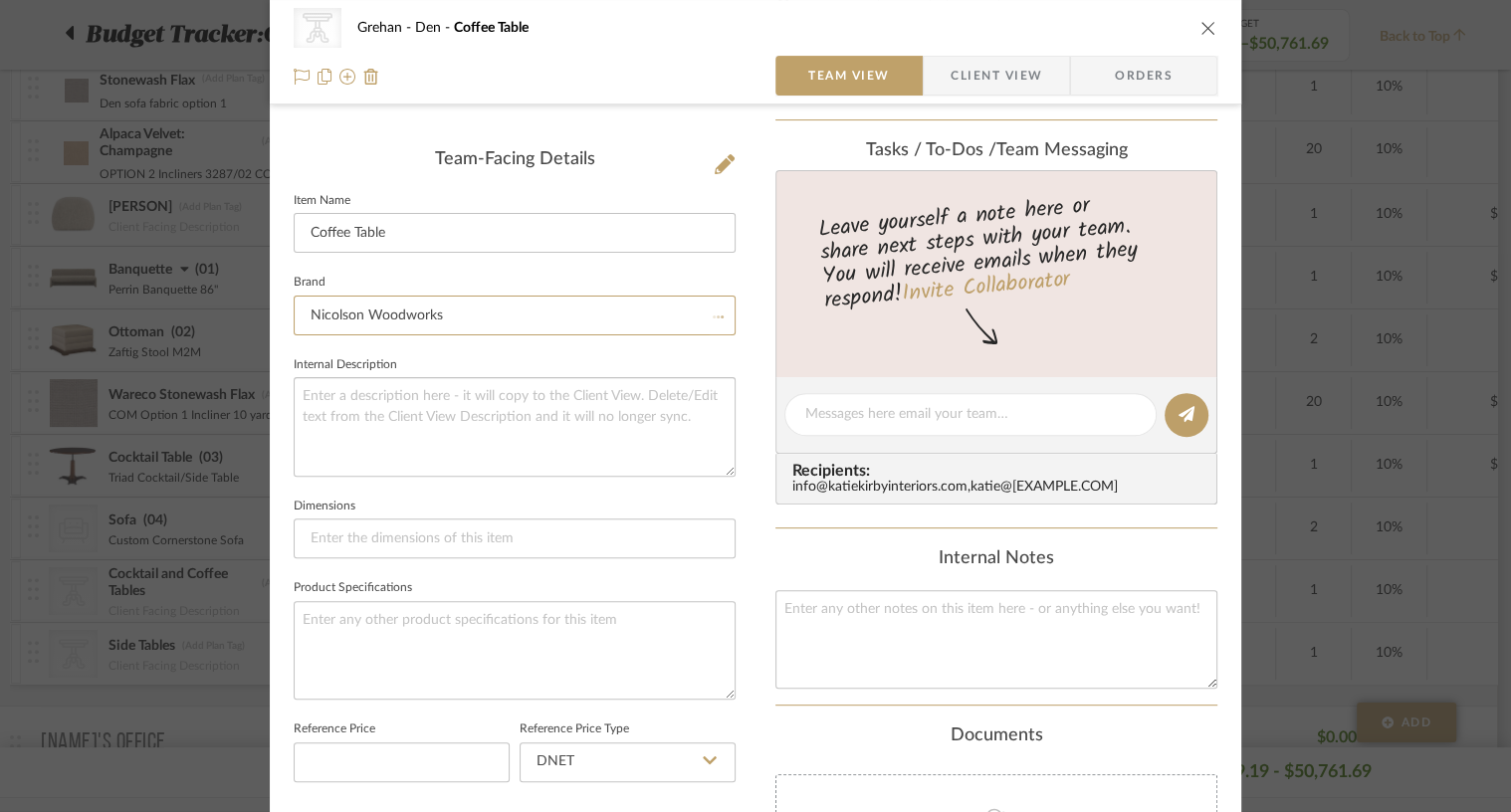 type 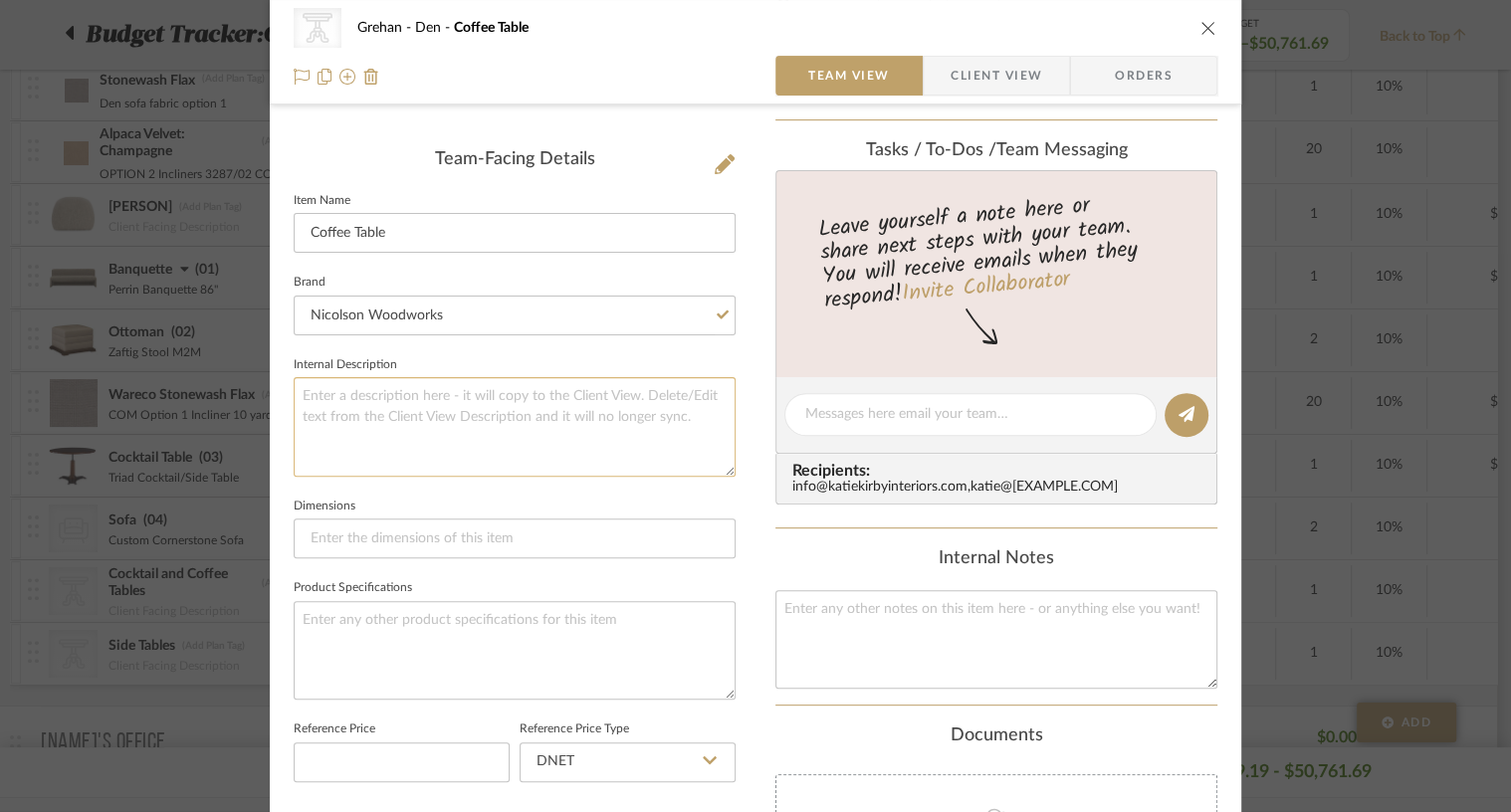 click 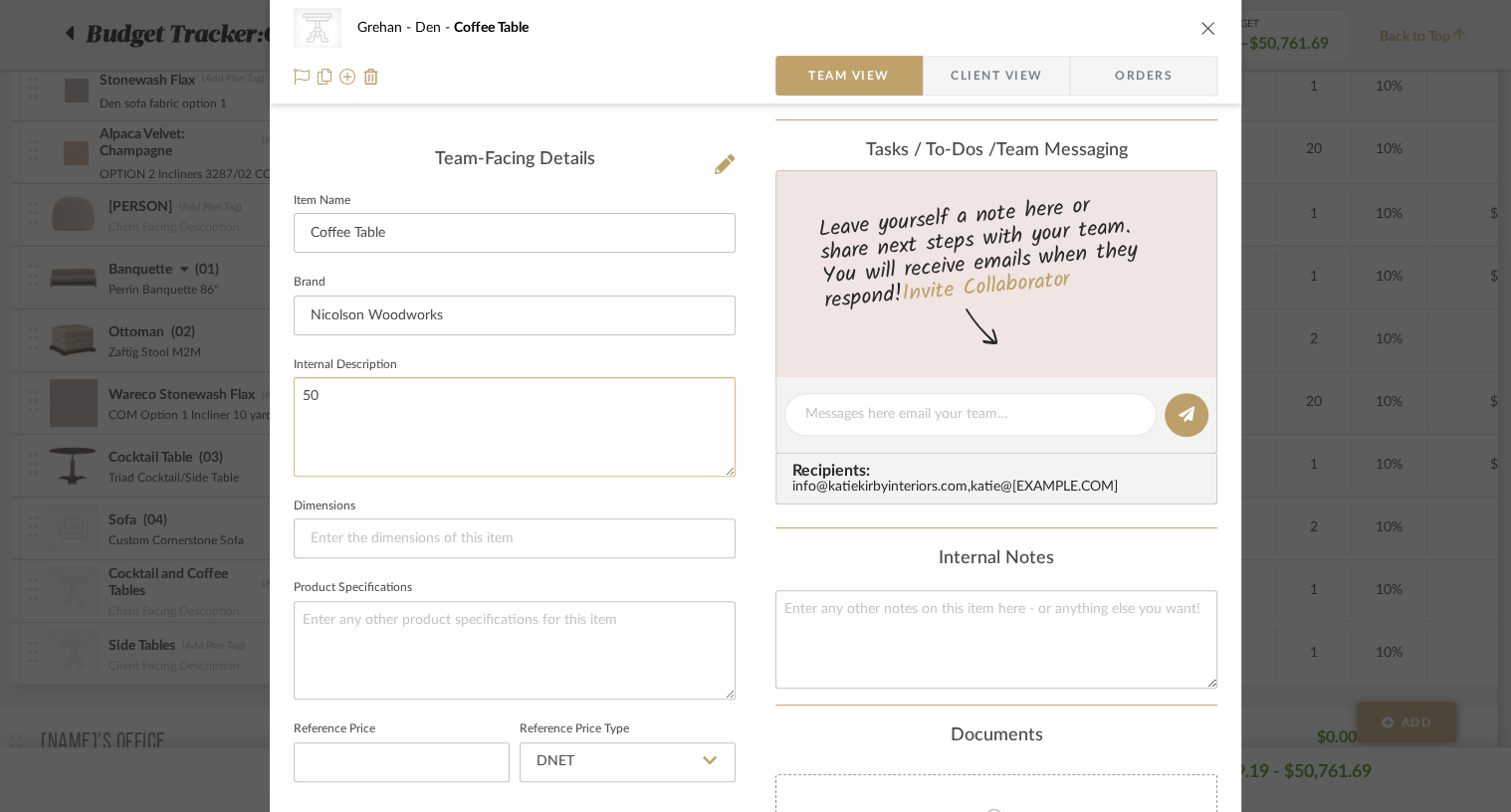 type on "5" 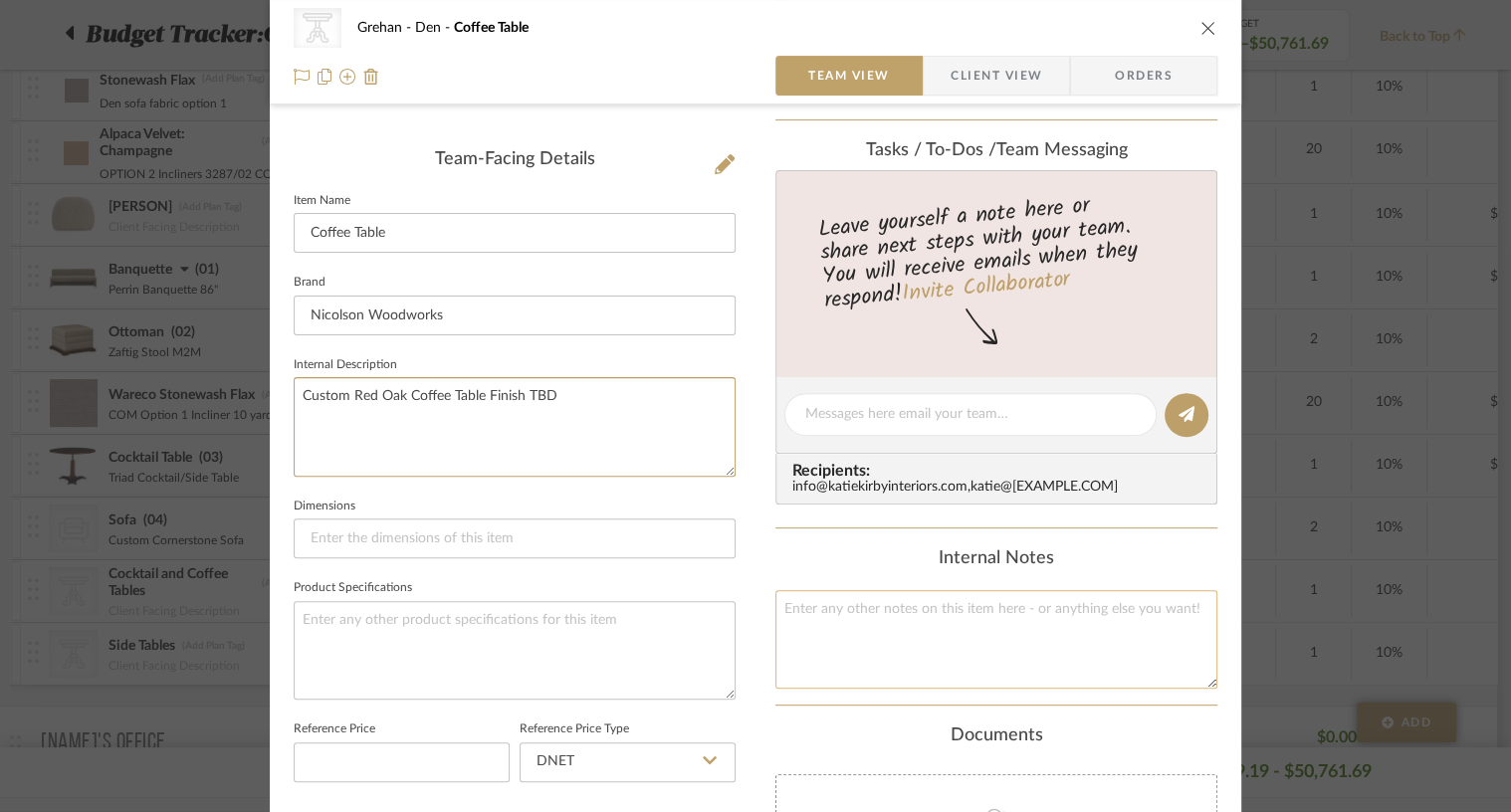type on "Custom Red Oak Coffee Table Finish TBD" 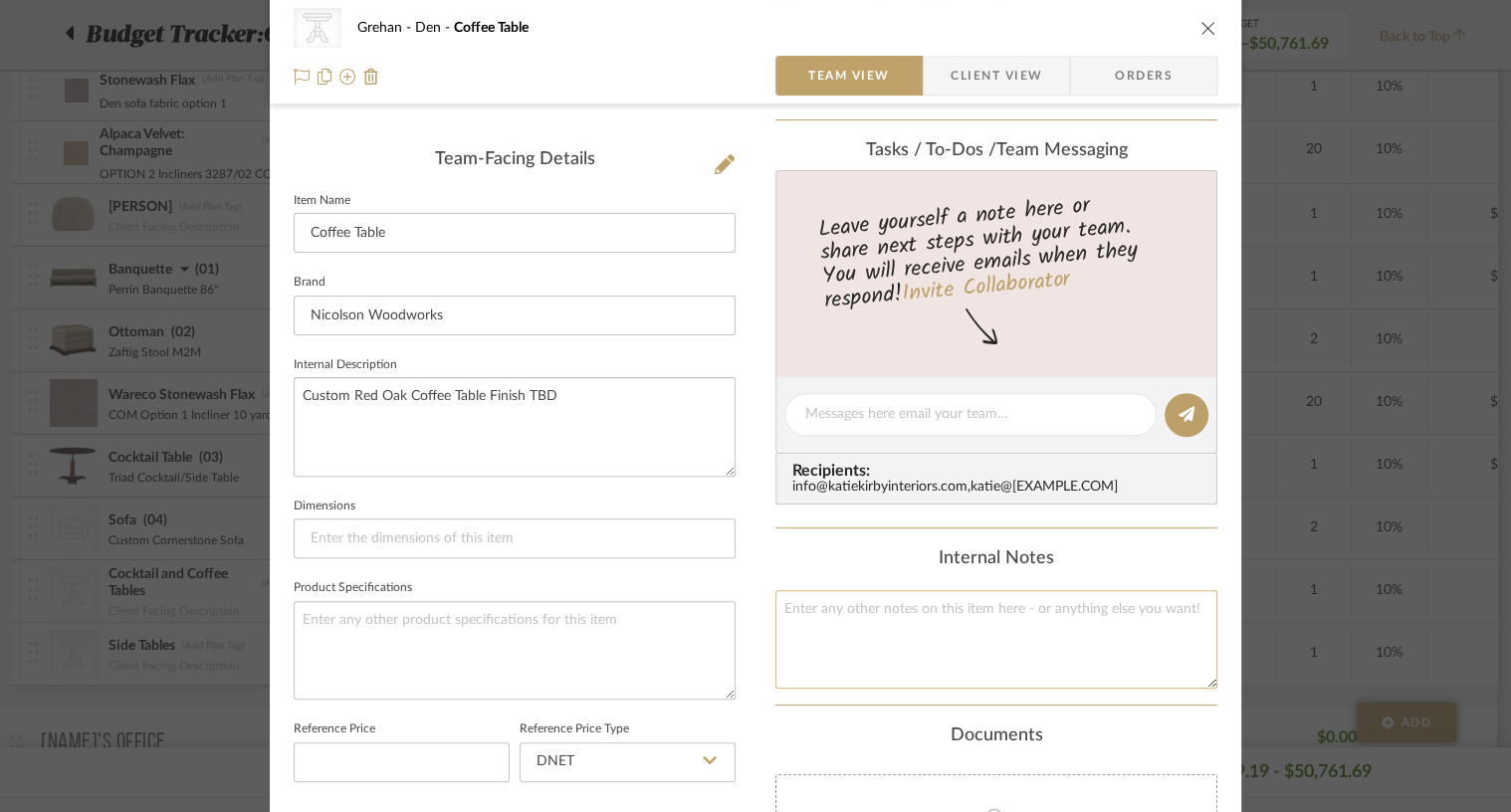 click 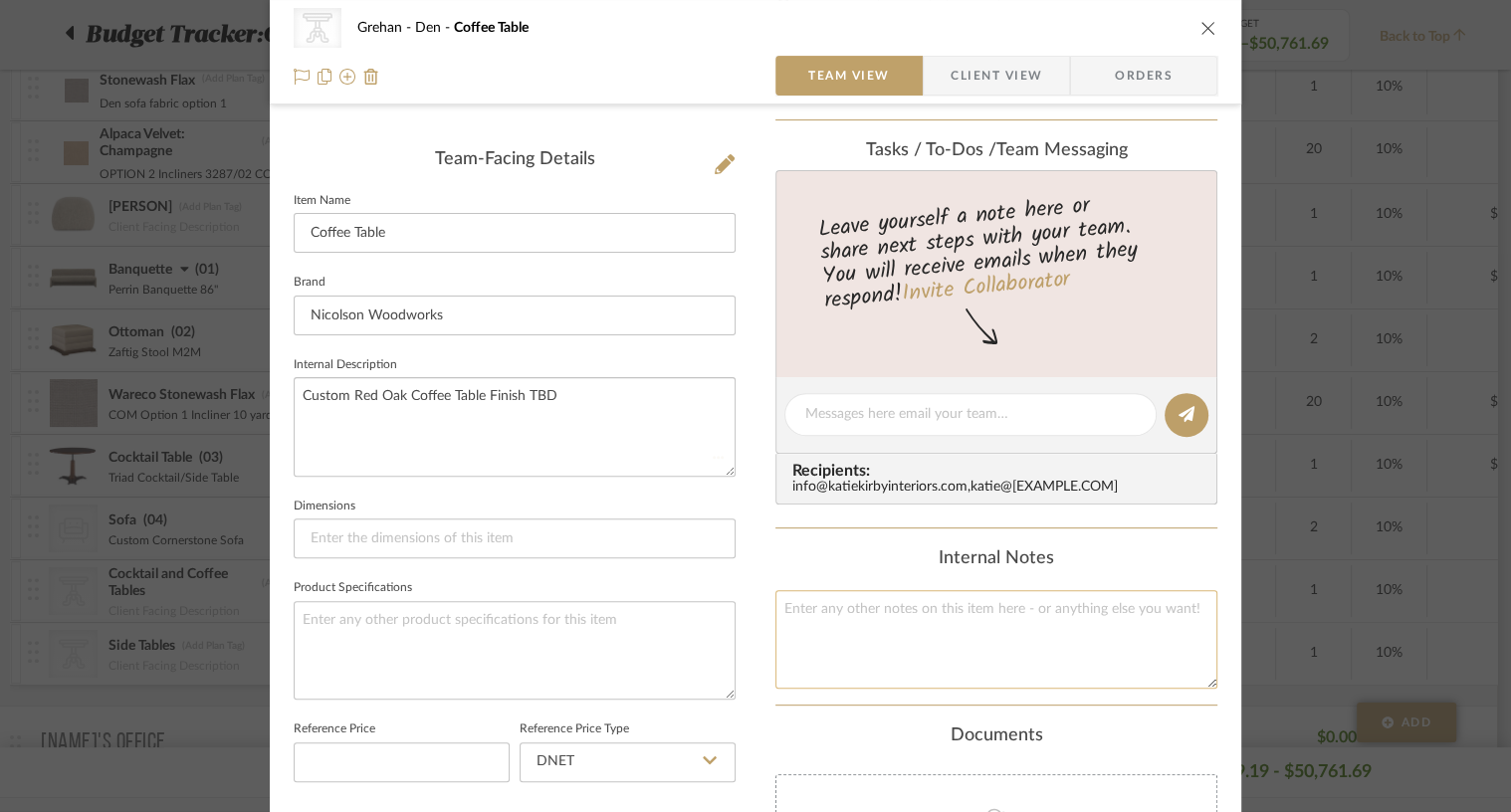 type 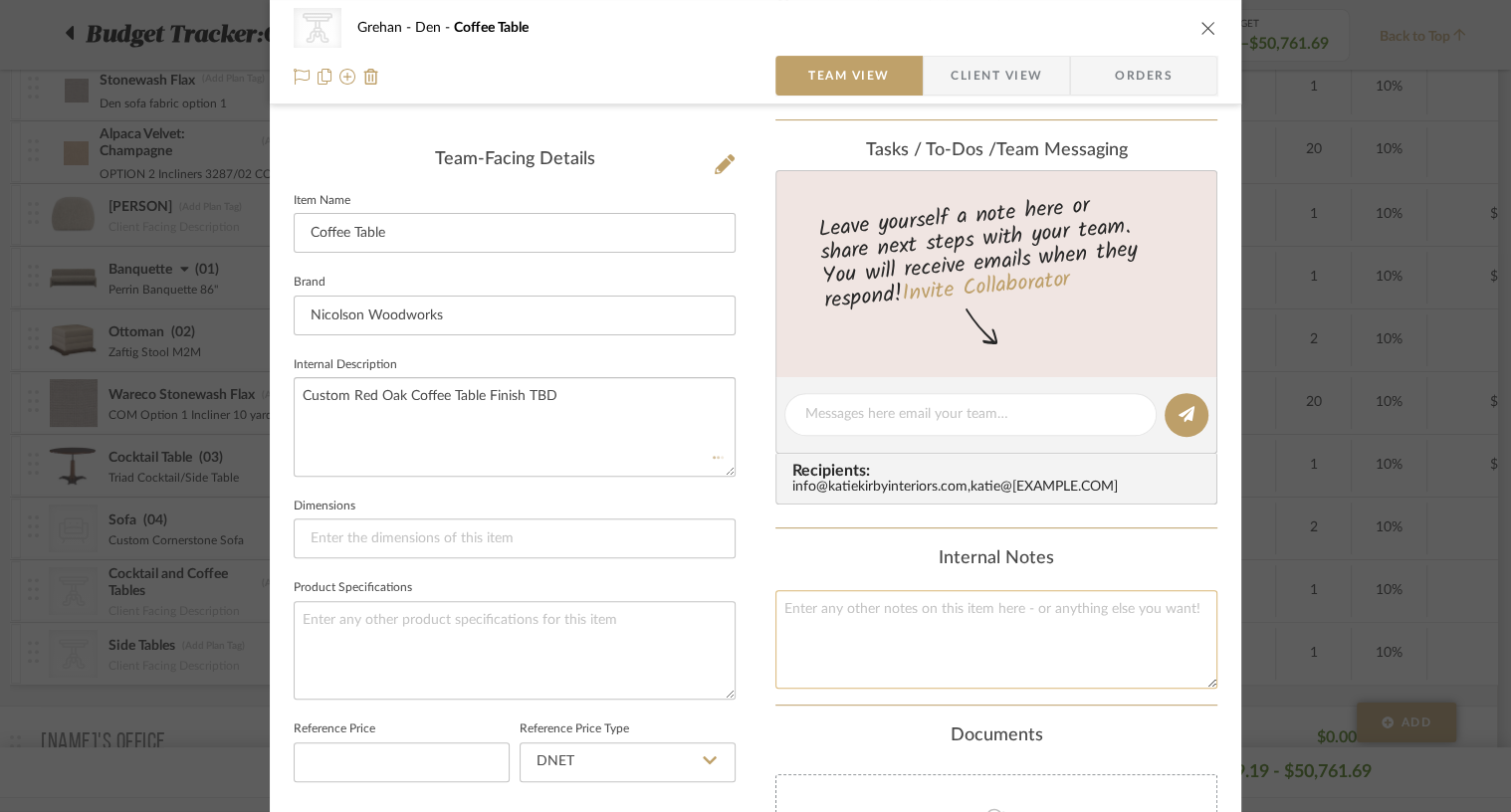 type 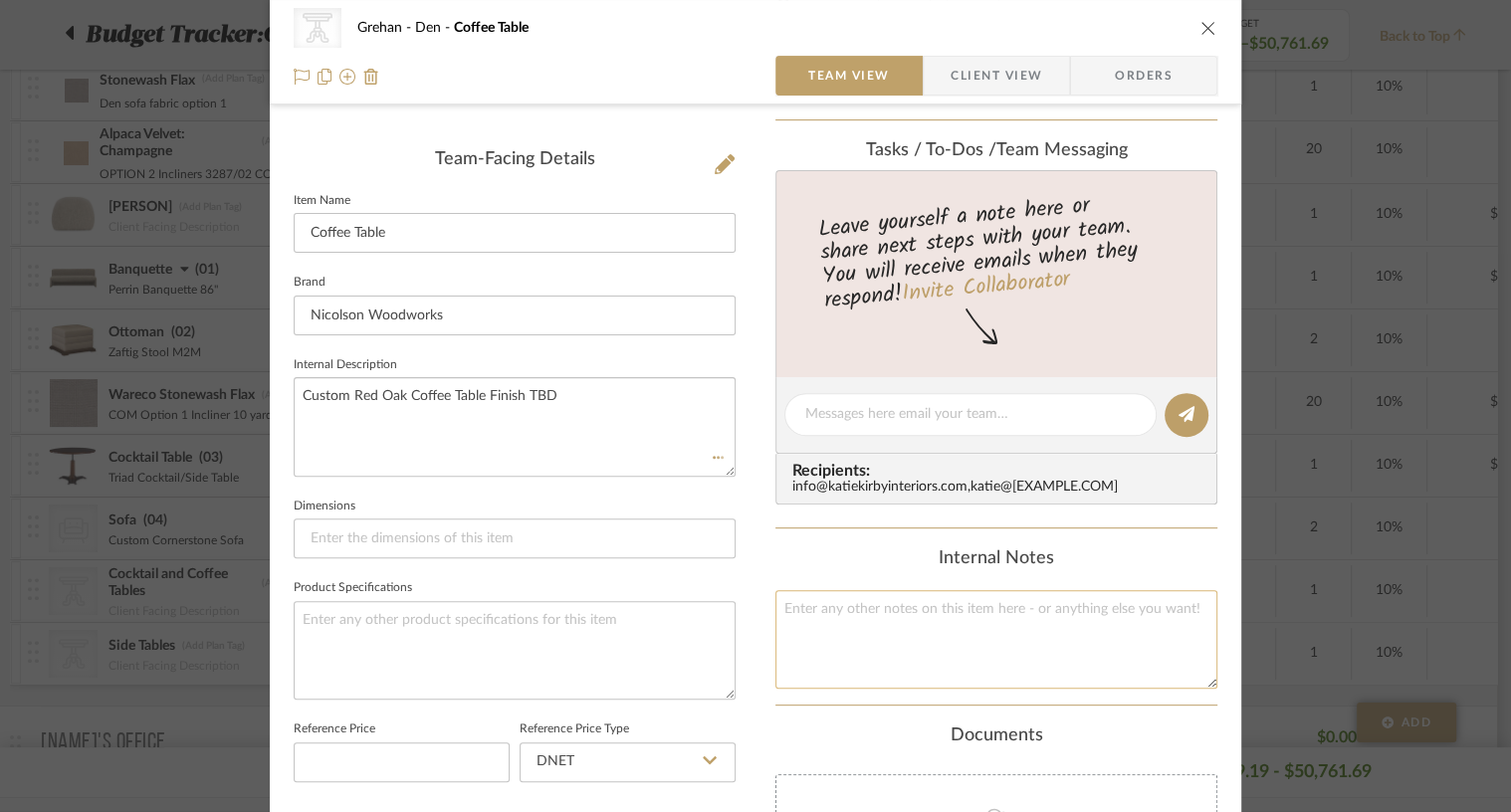 type 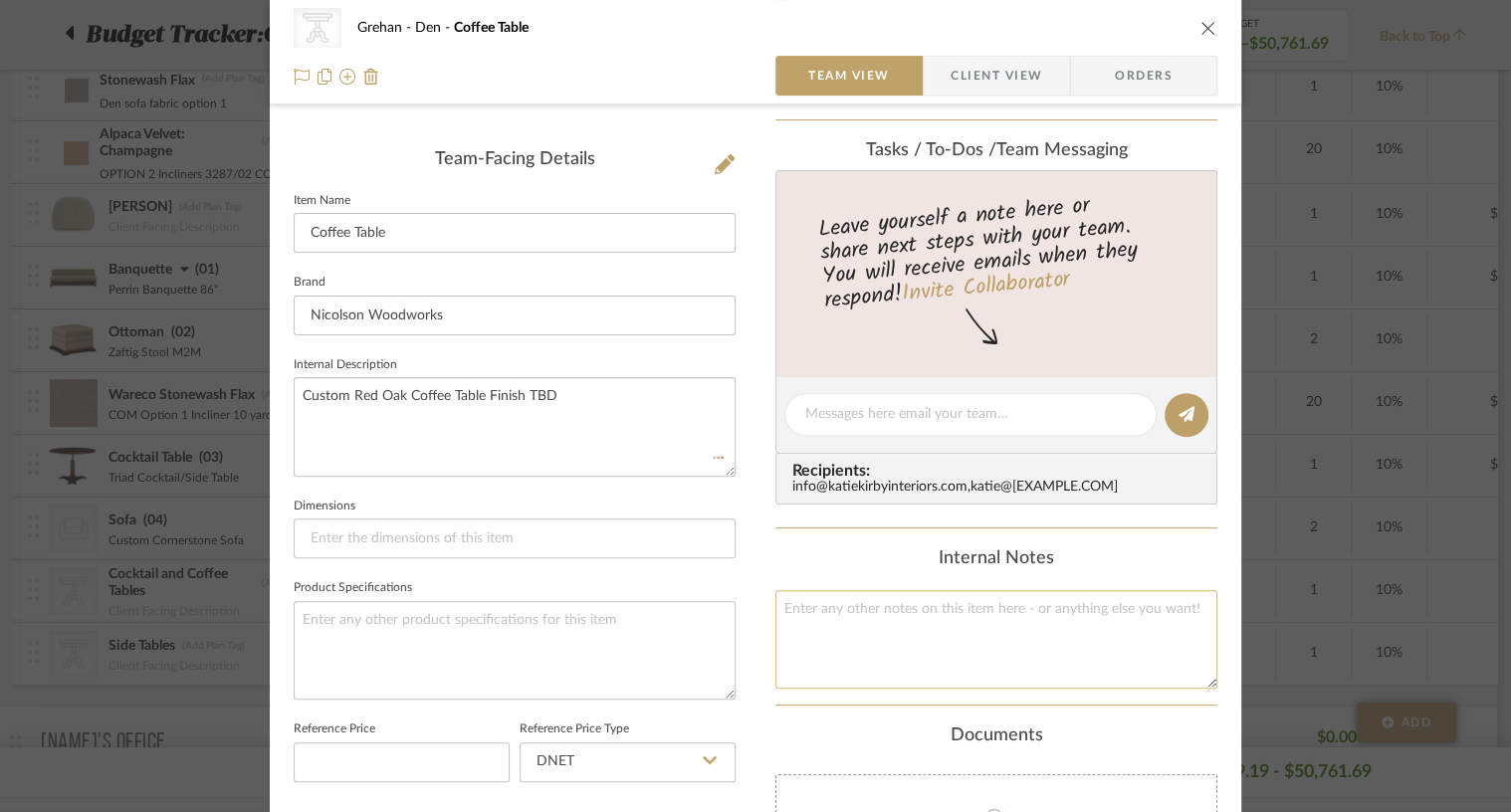 type 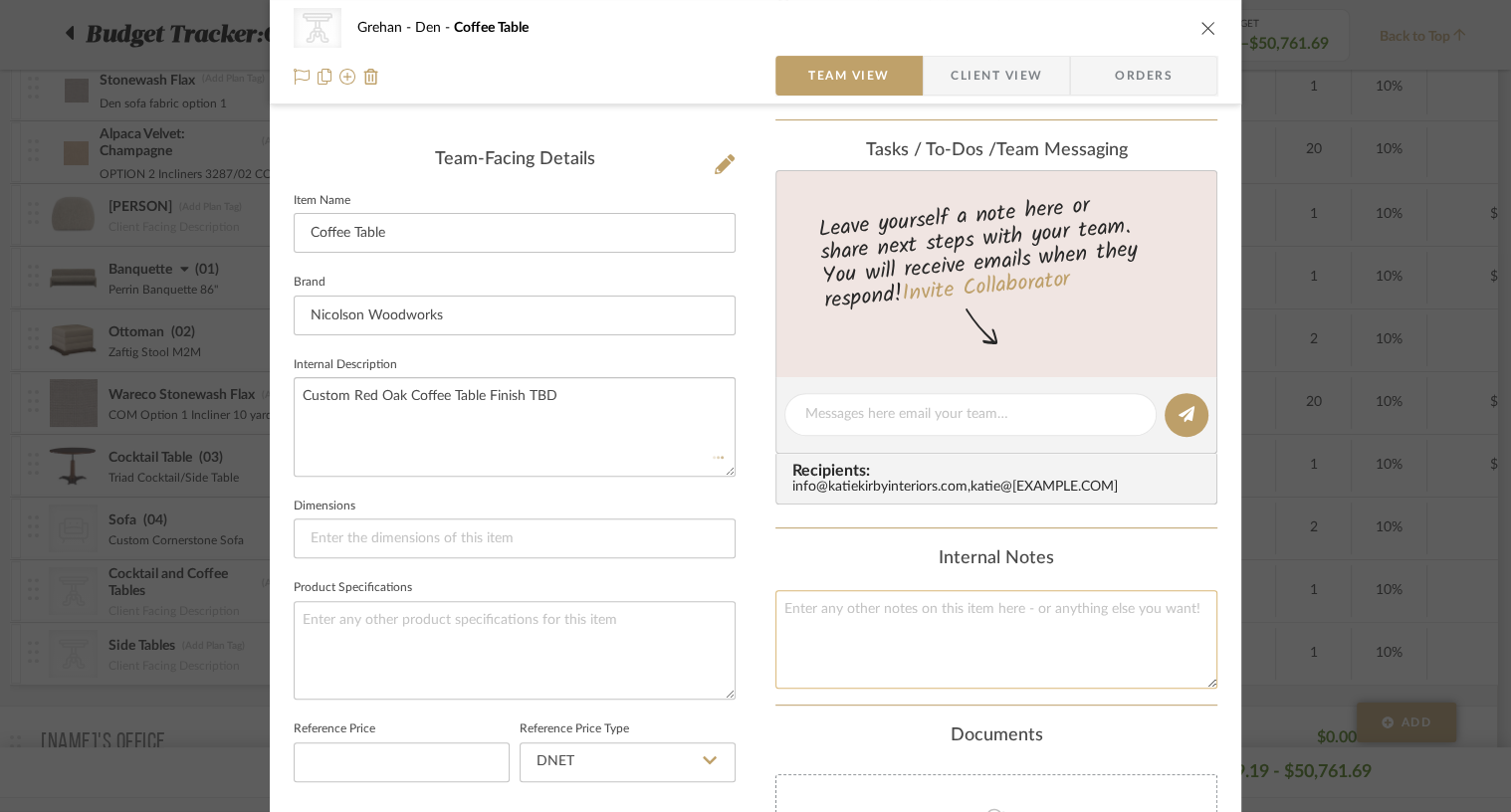 type 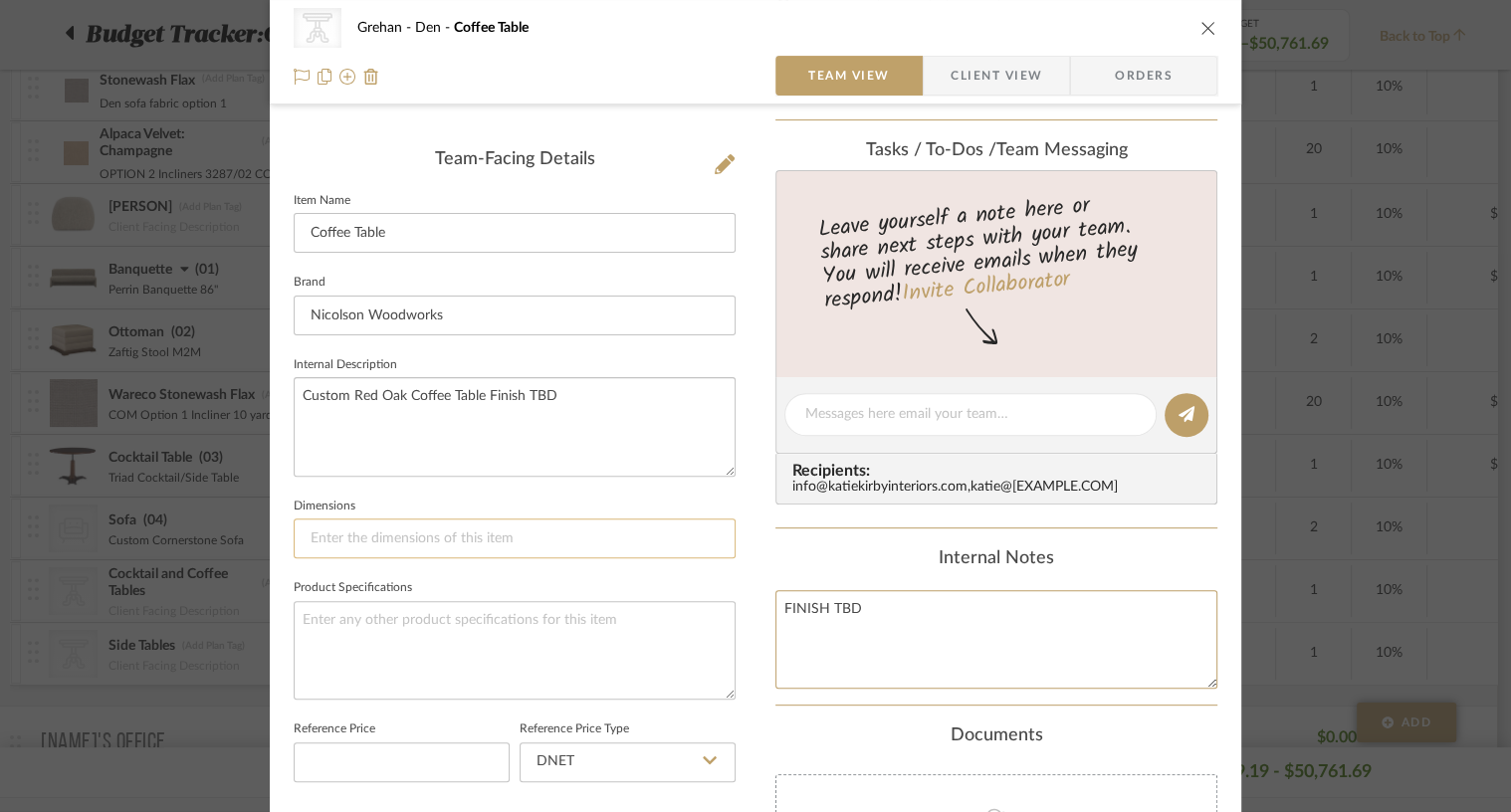 type on "FINISH TBD" 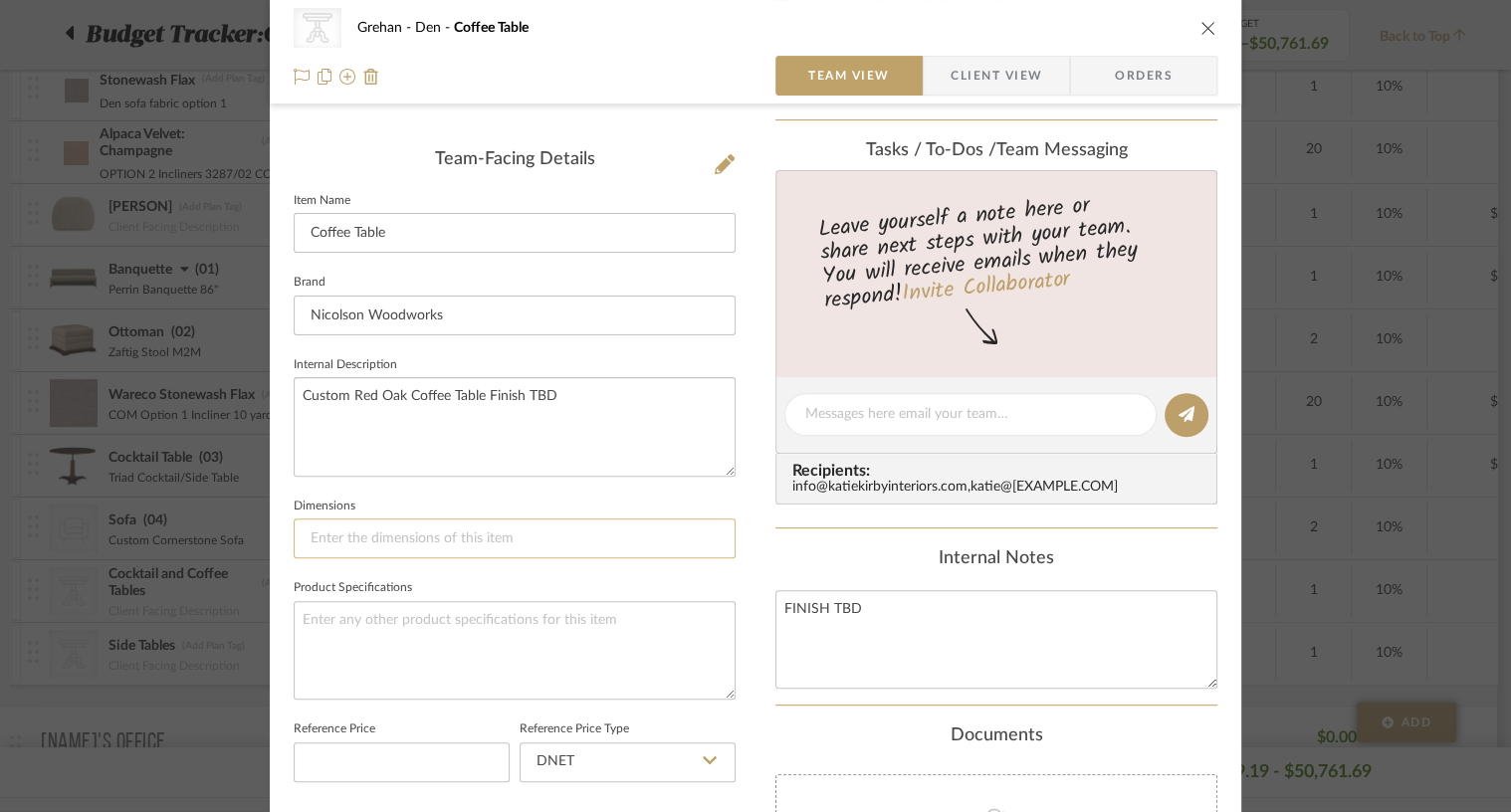 click 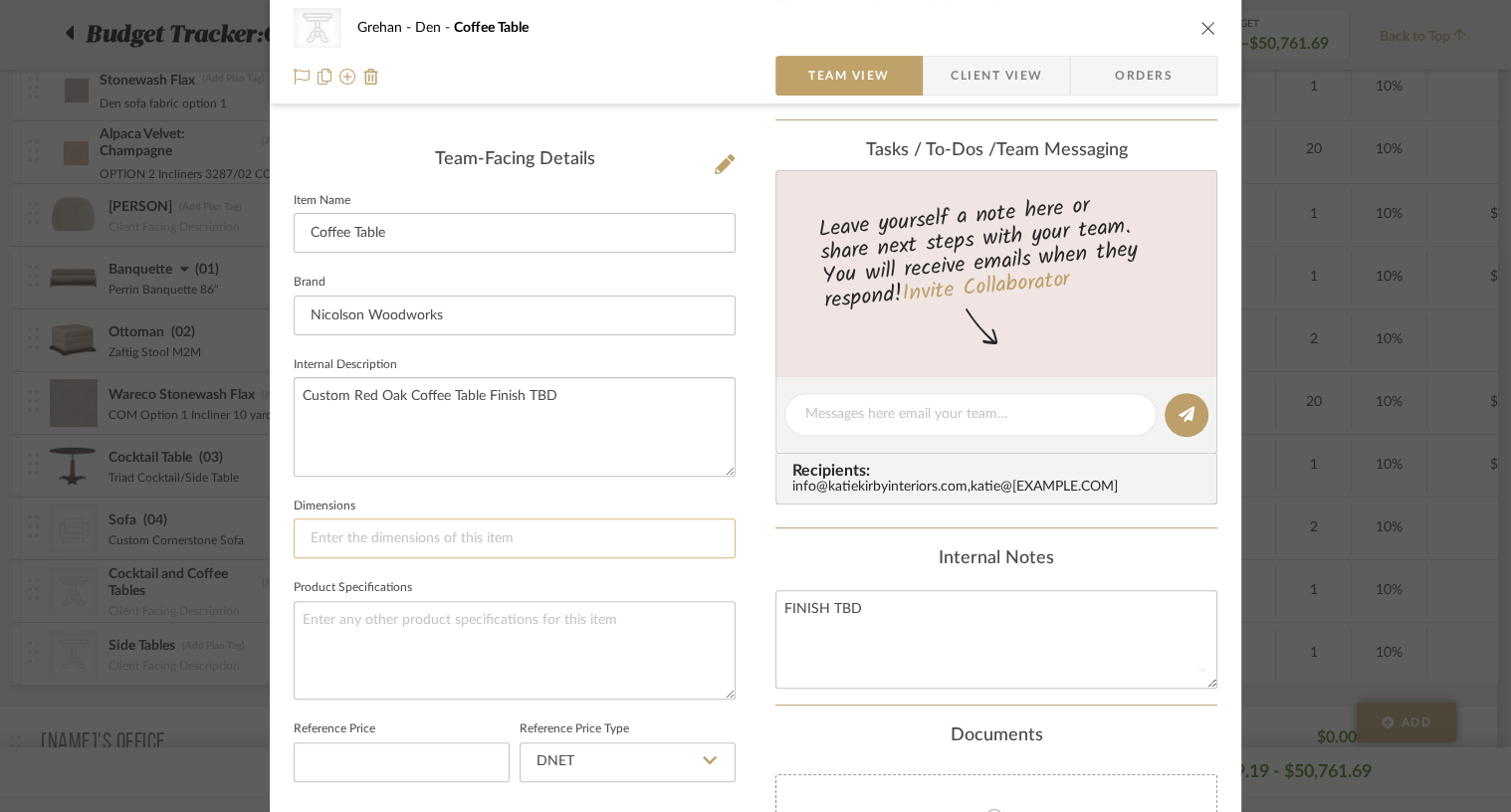 type 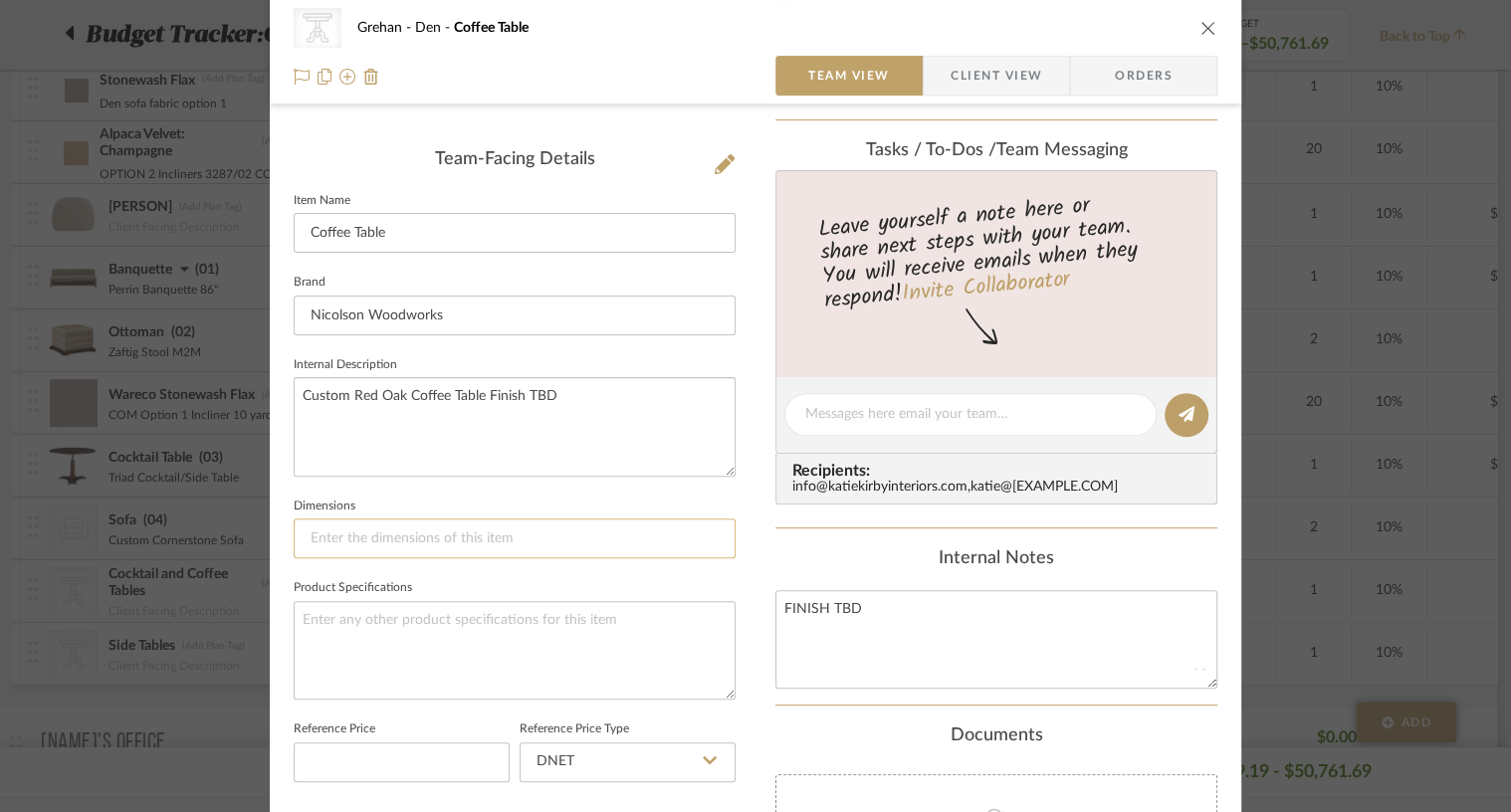 type 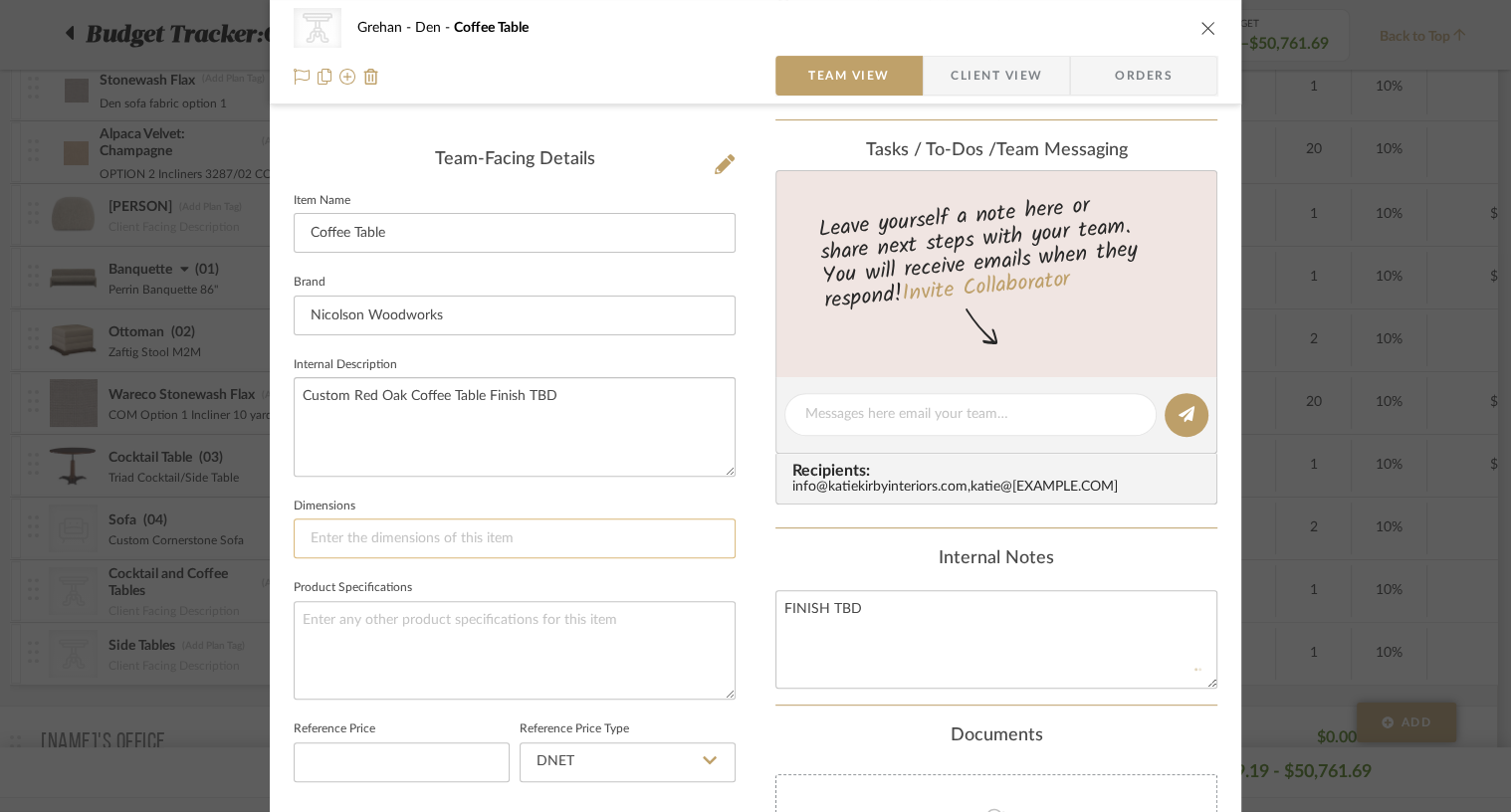 type 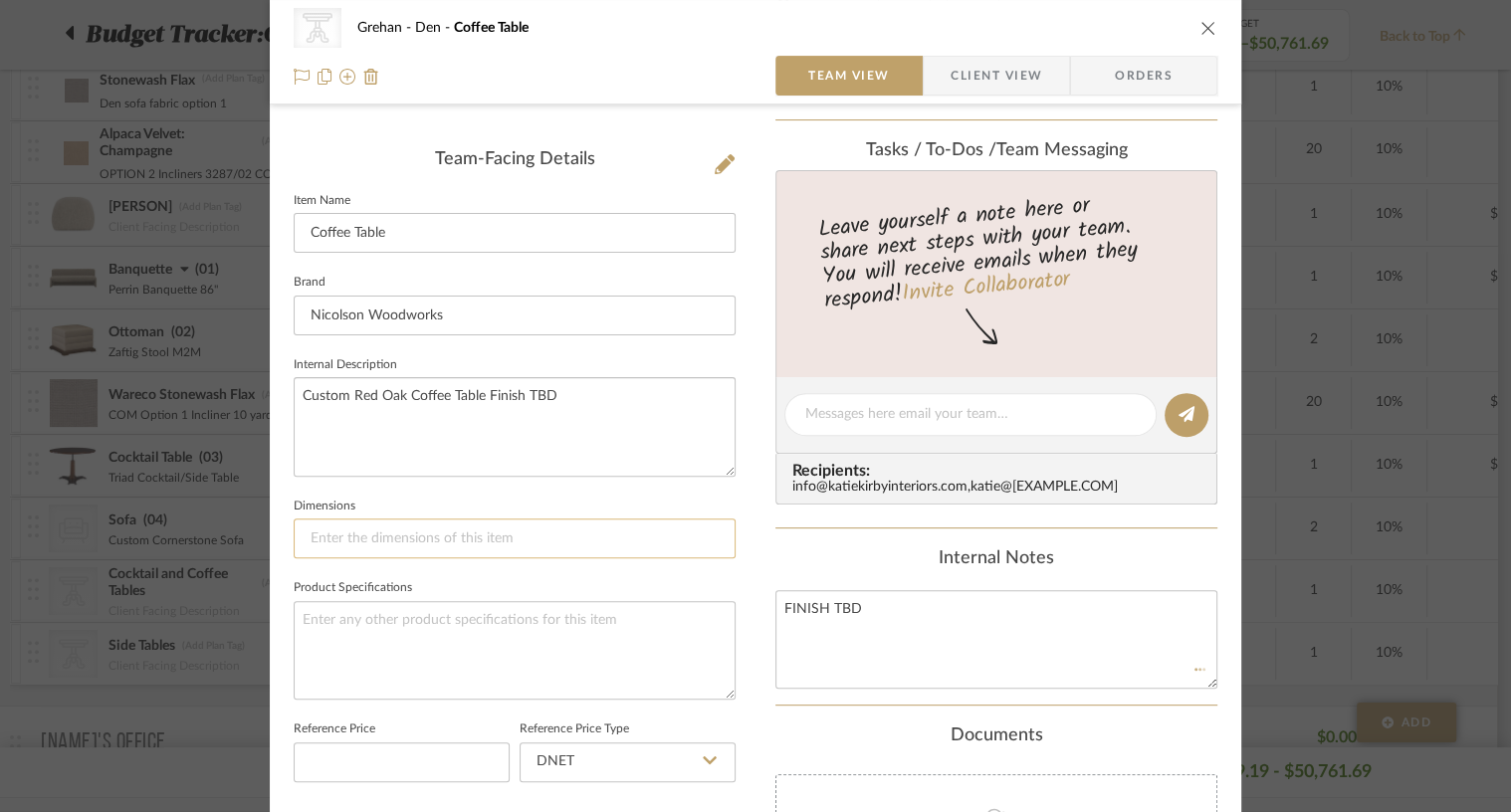type 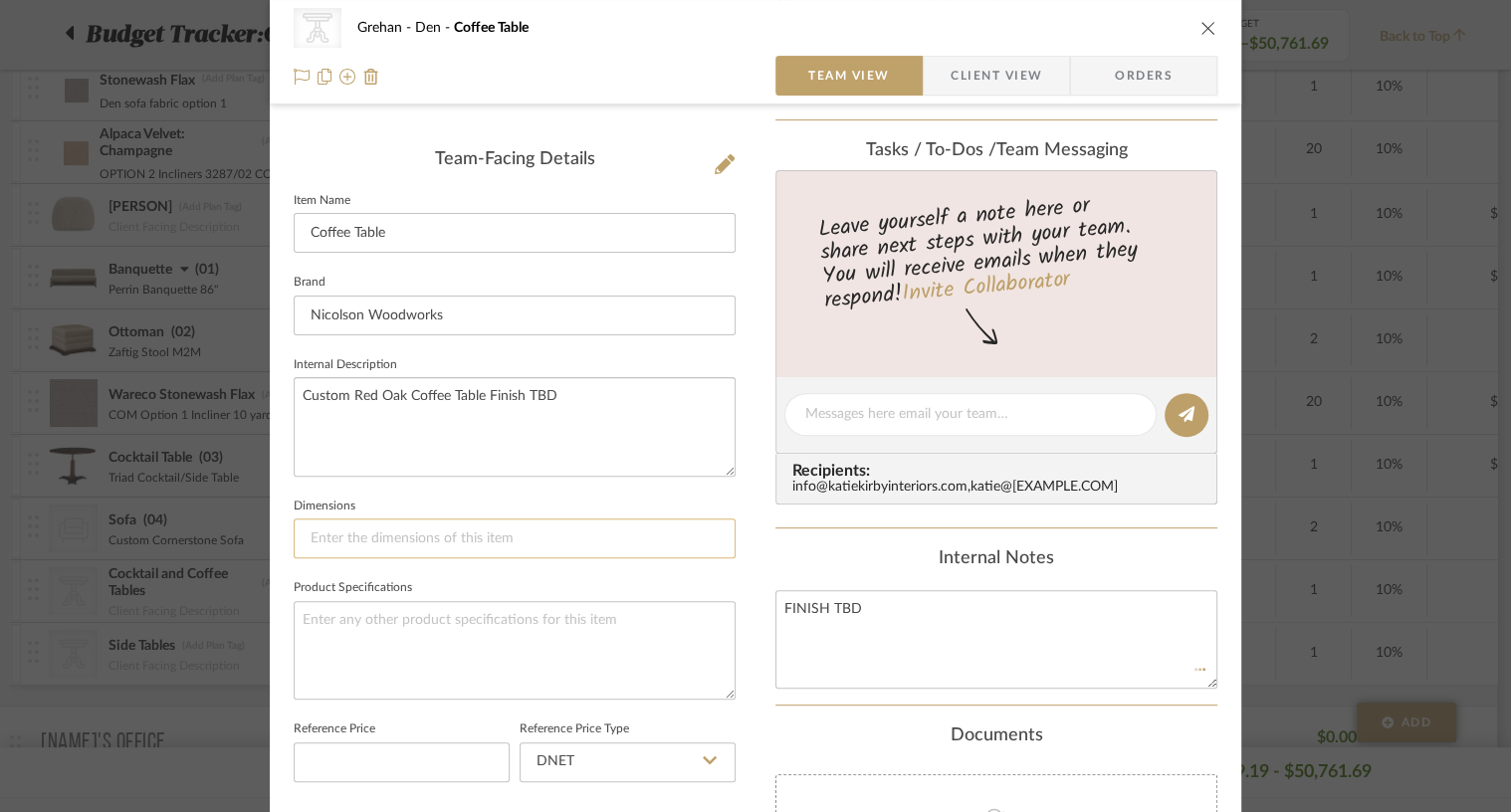 type 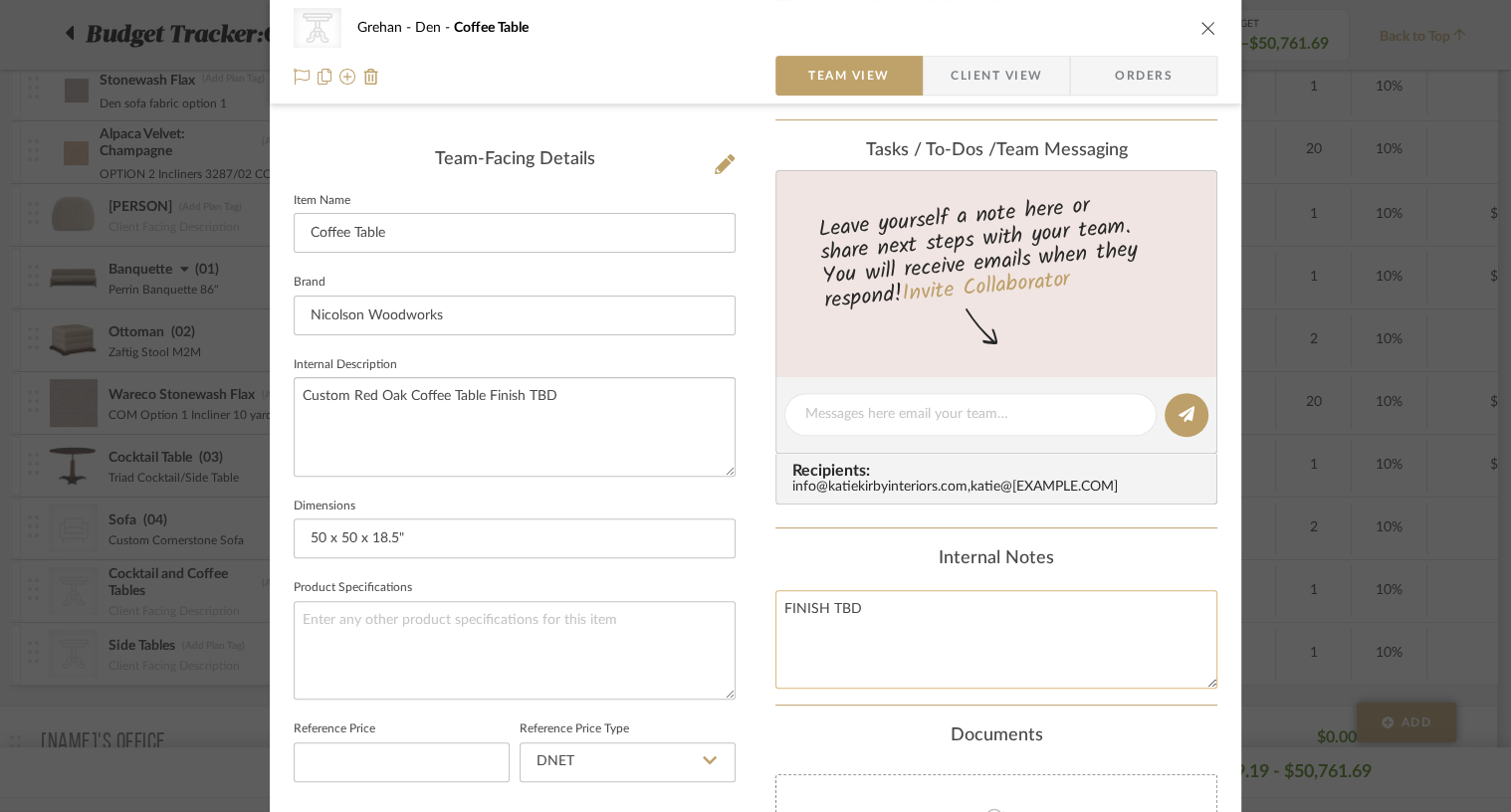 type on "50 x 50 x 18.5"" 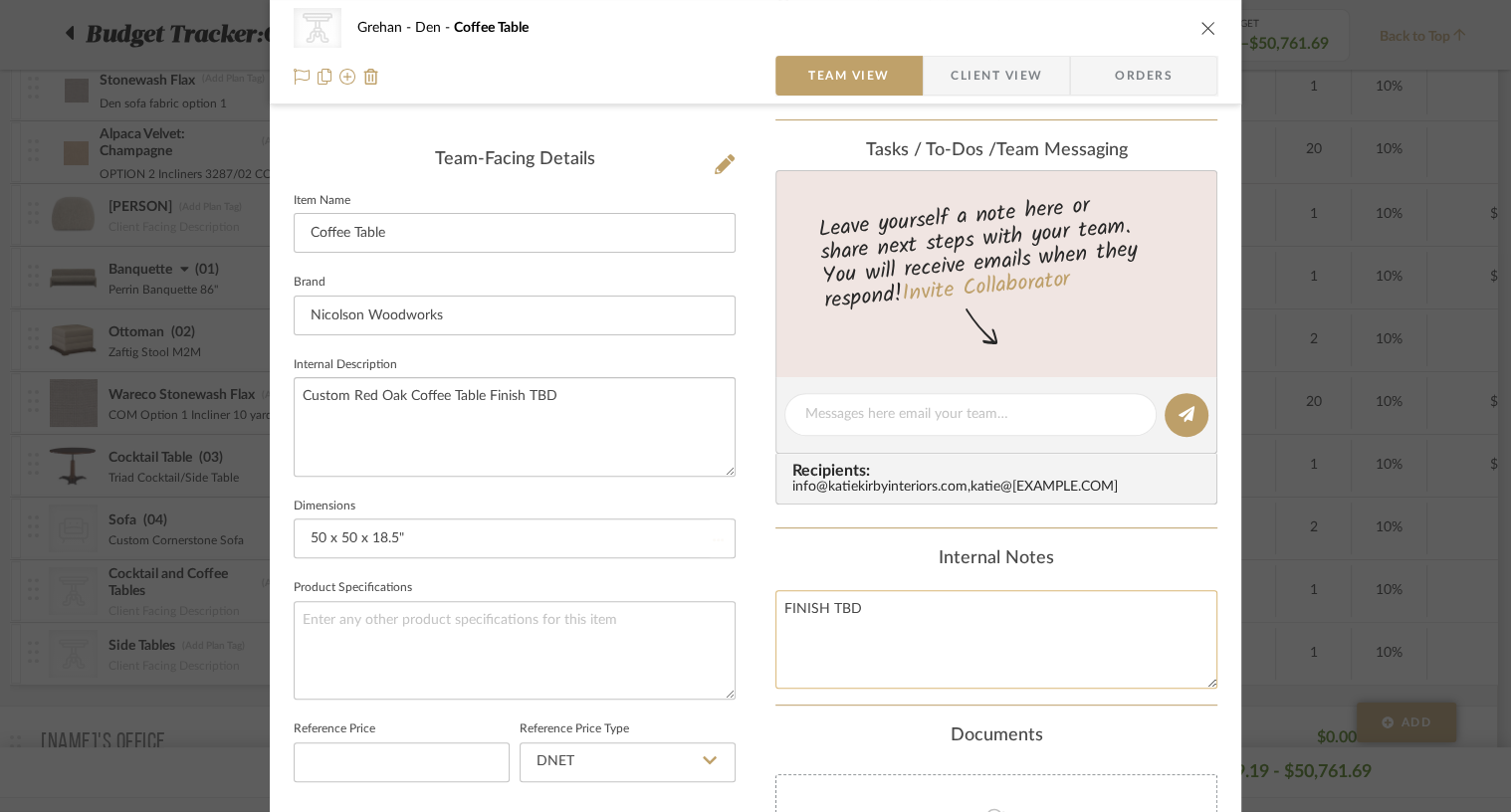 type 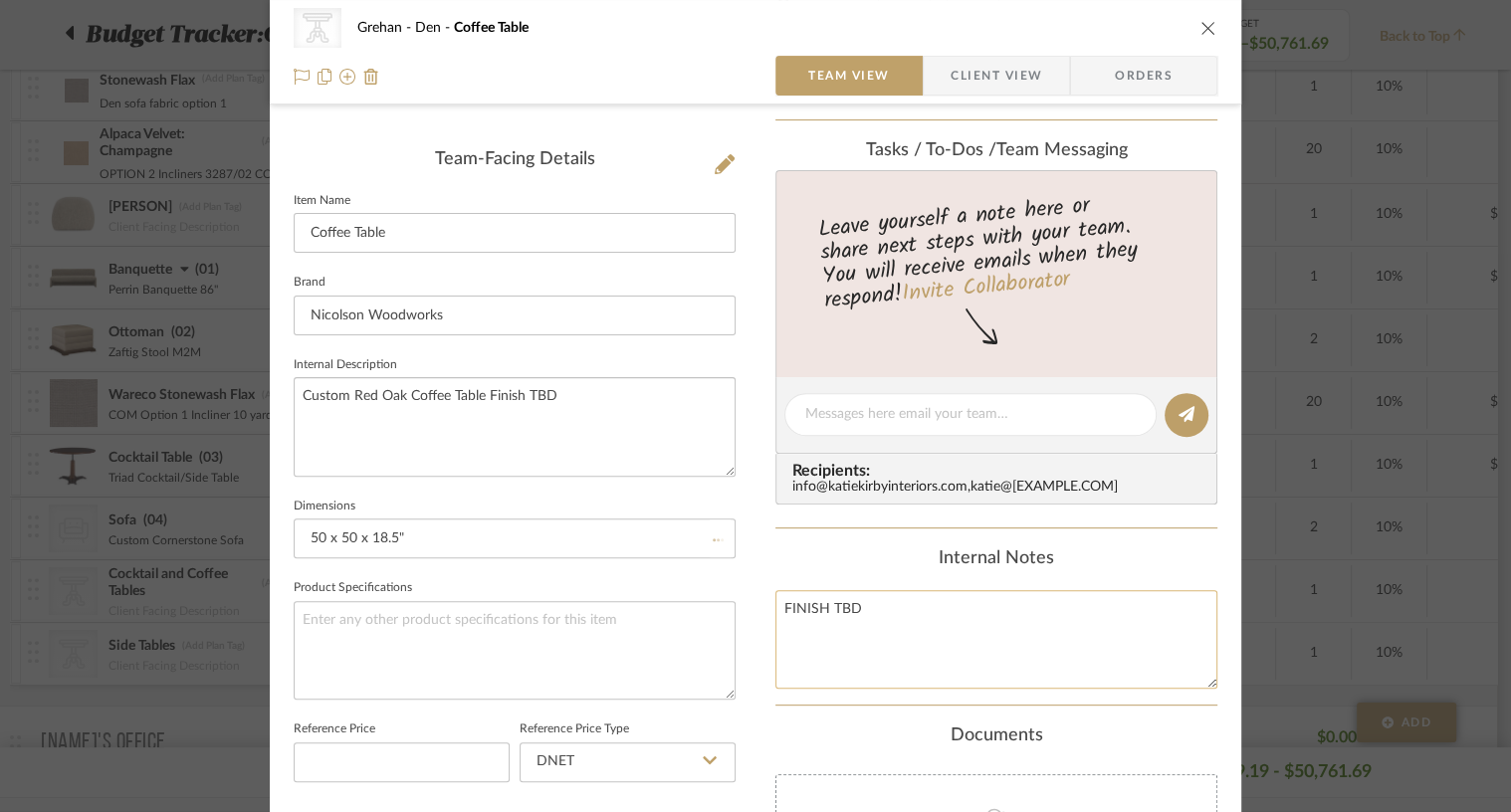 type 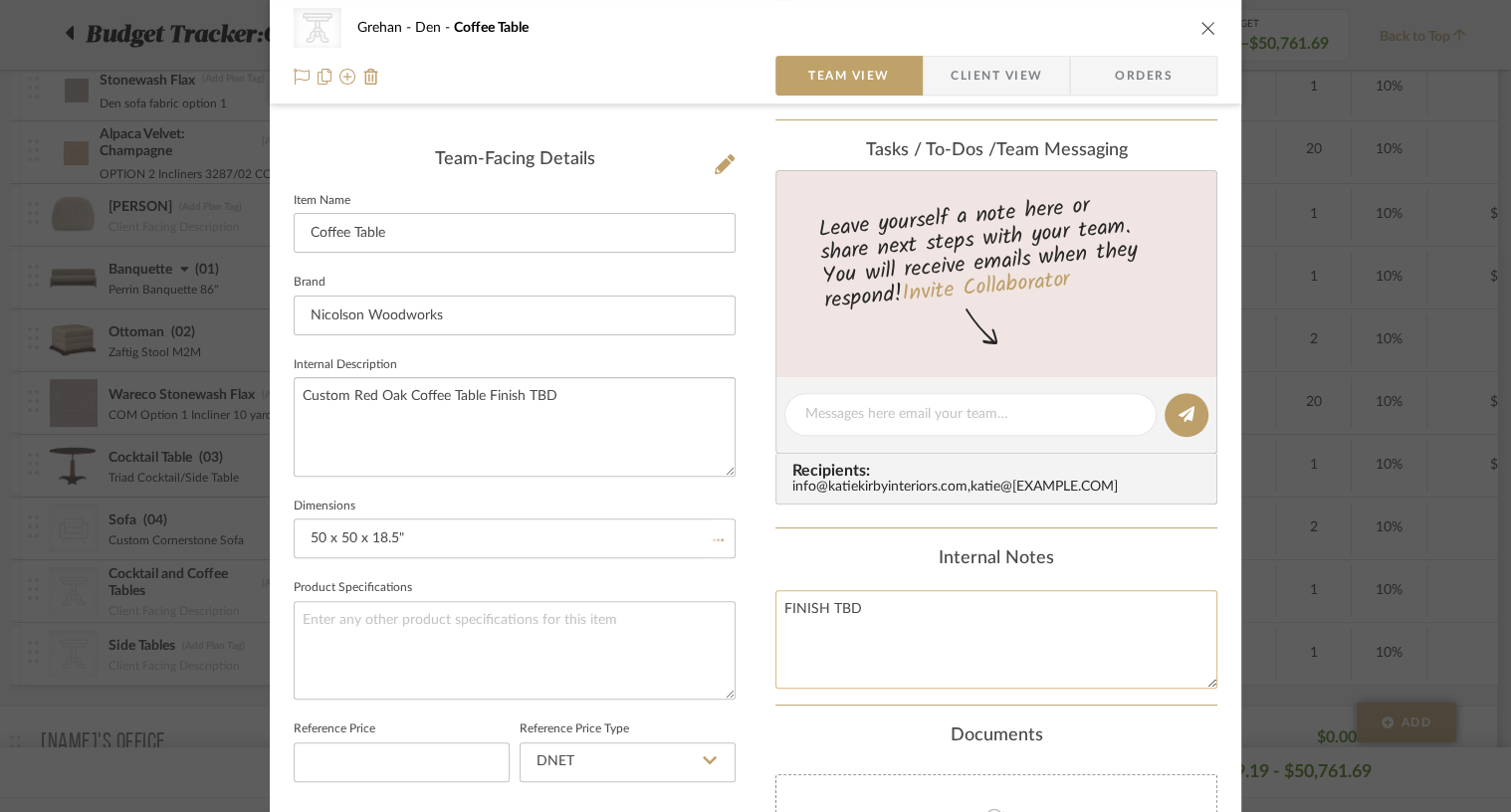 type 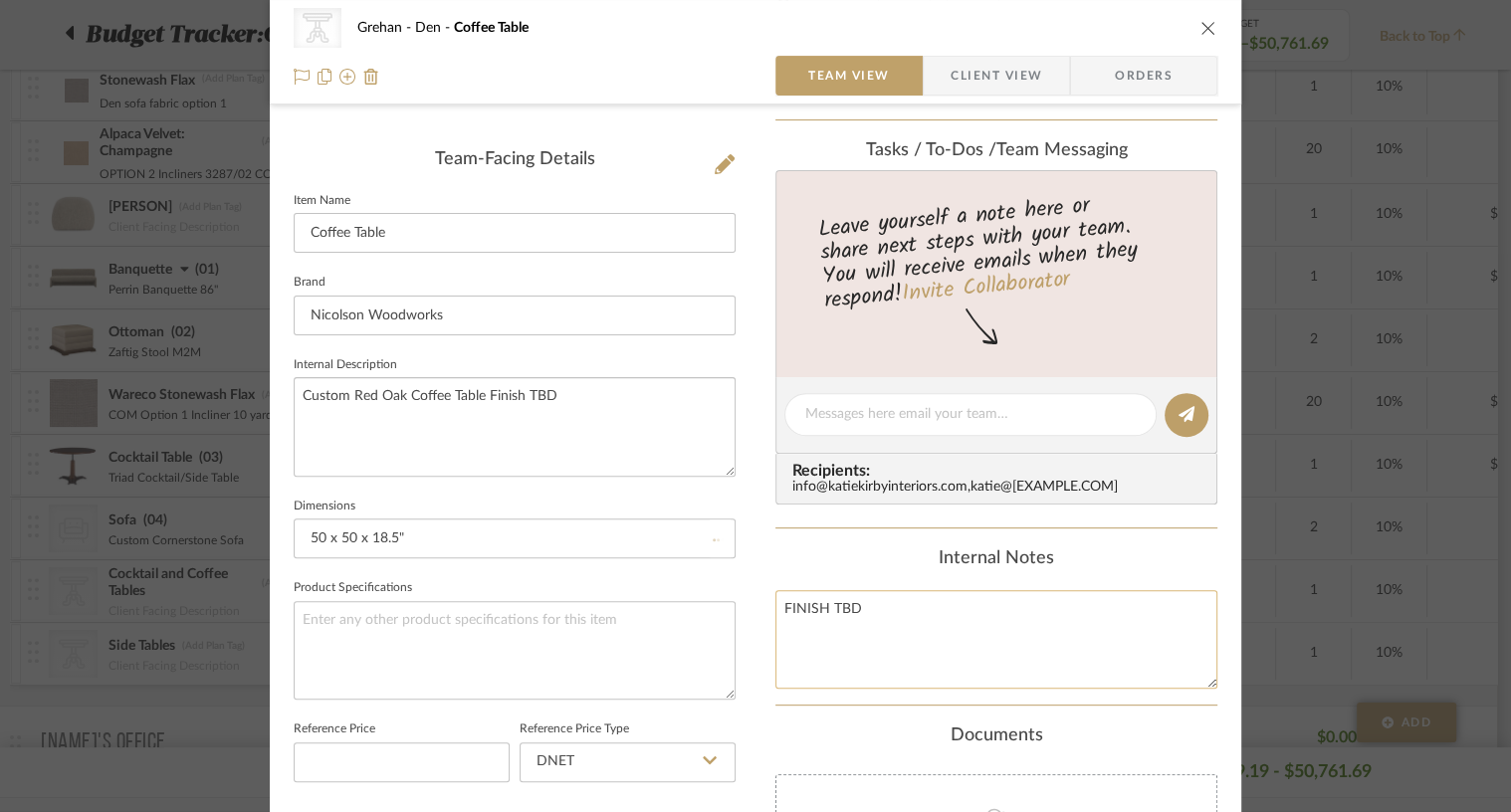 type 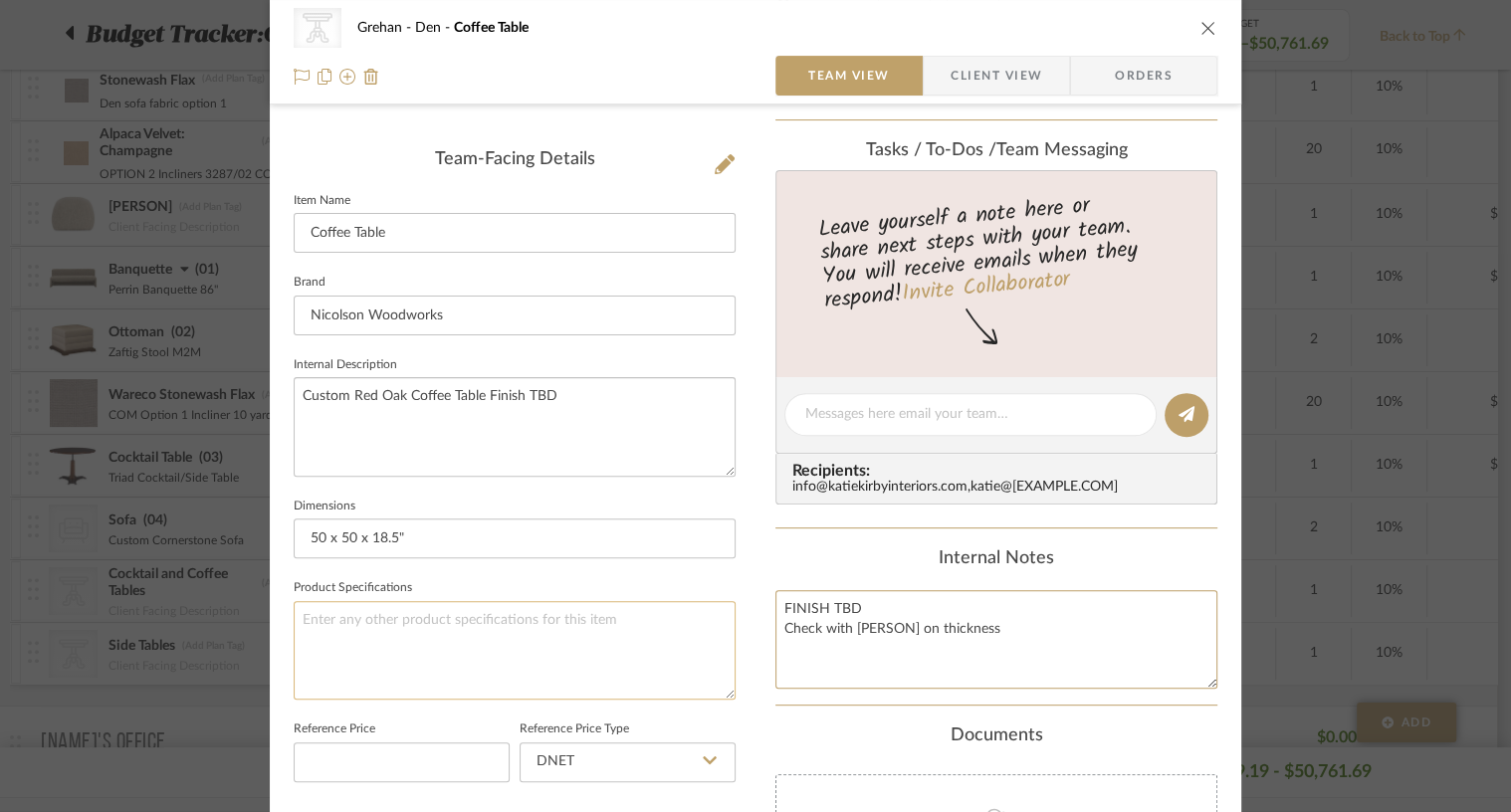 type on "FINISH TBD
Check with Alex on thickness" 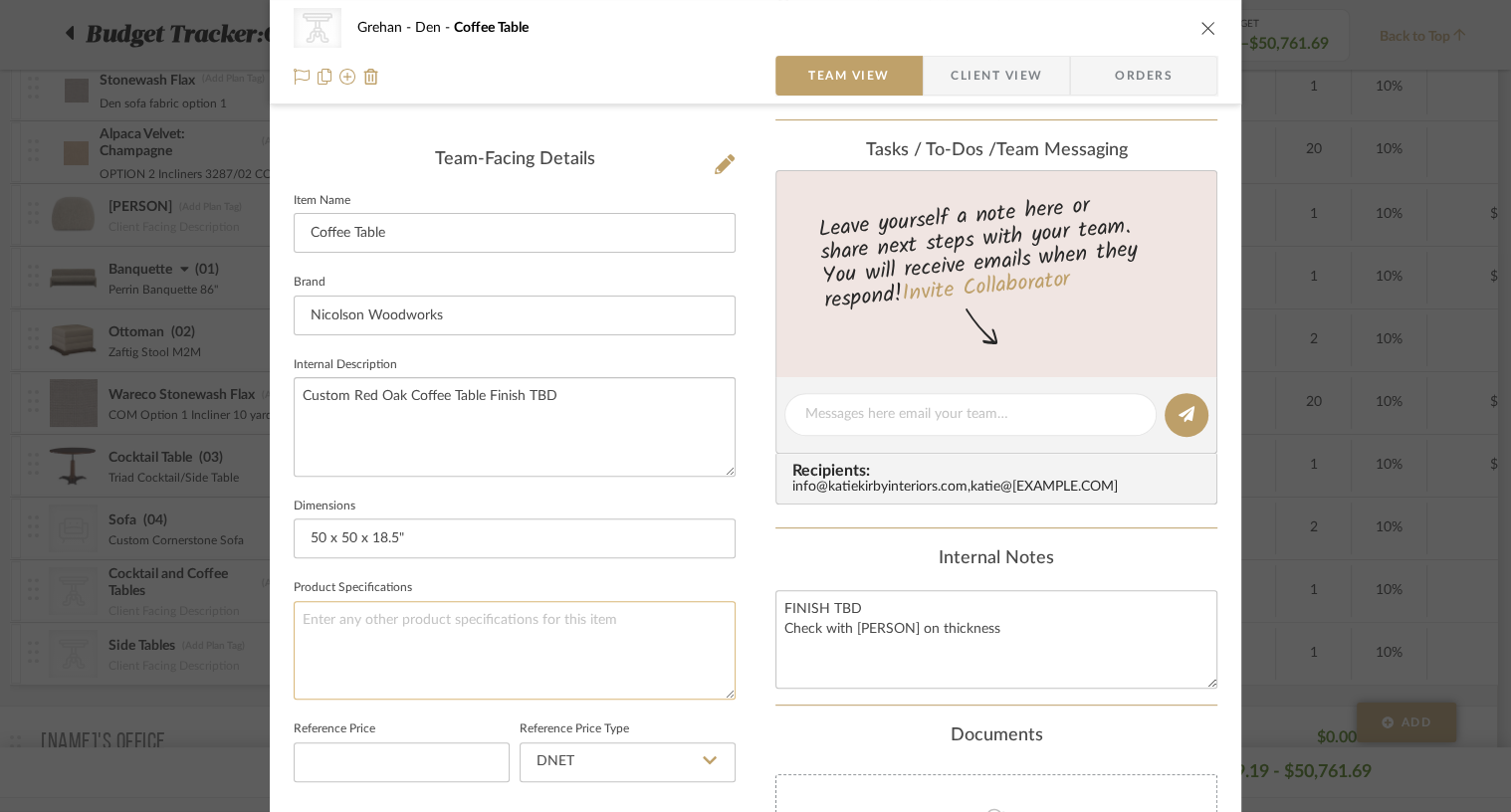 click 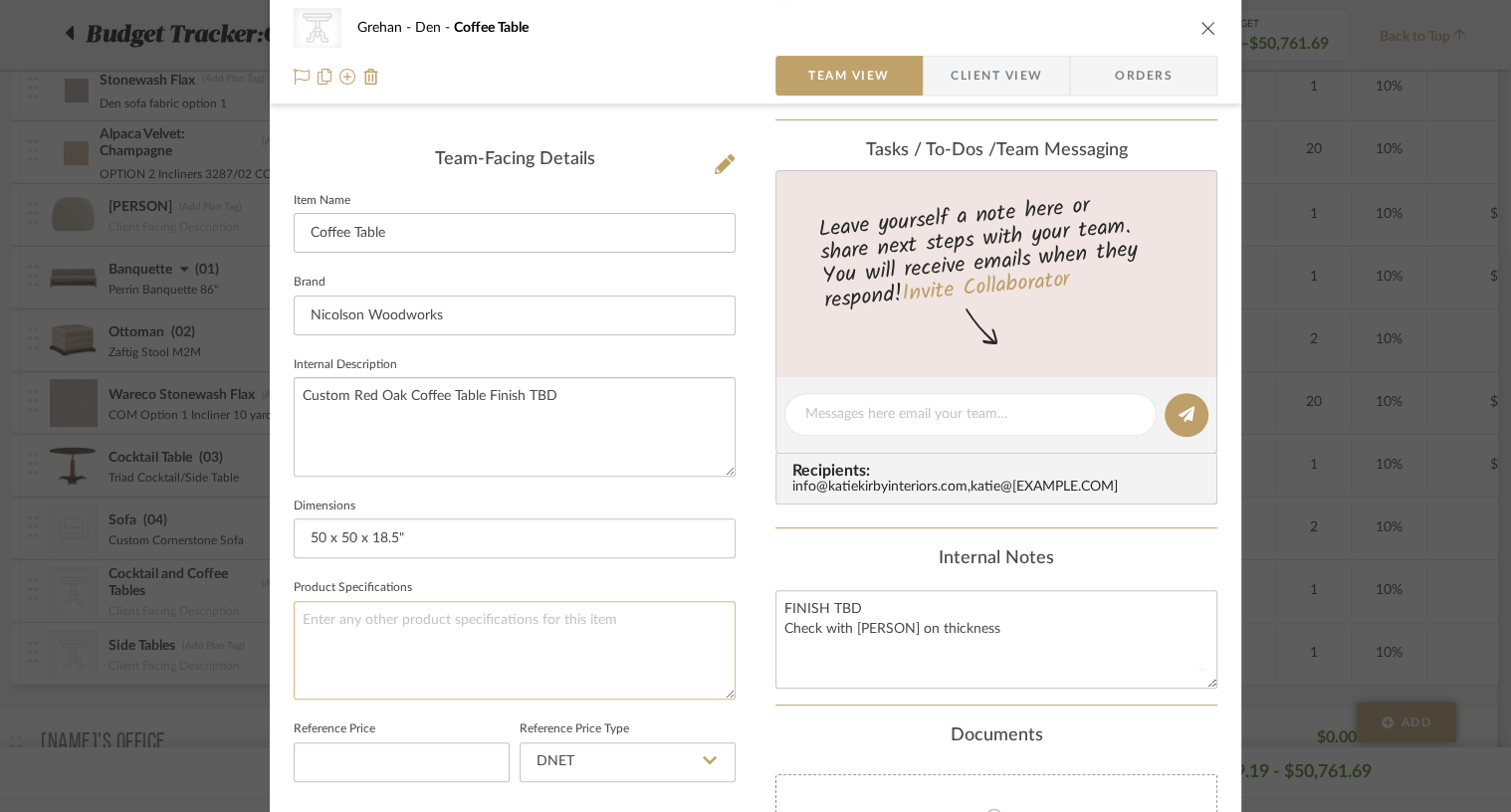 type 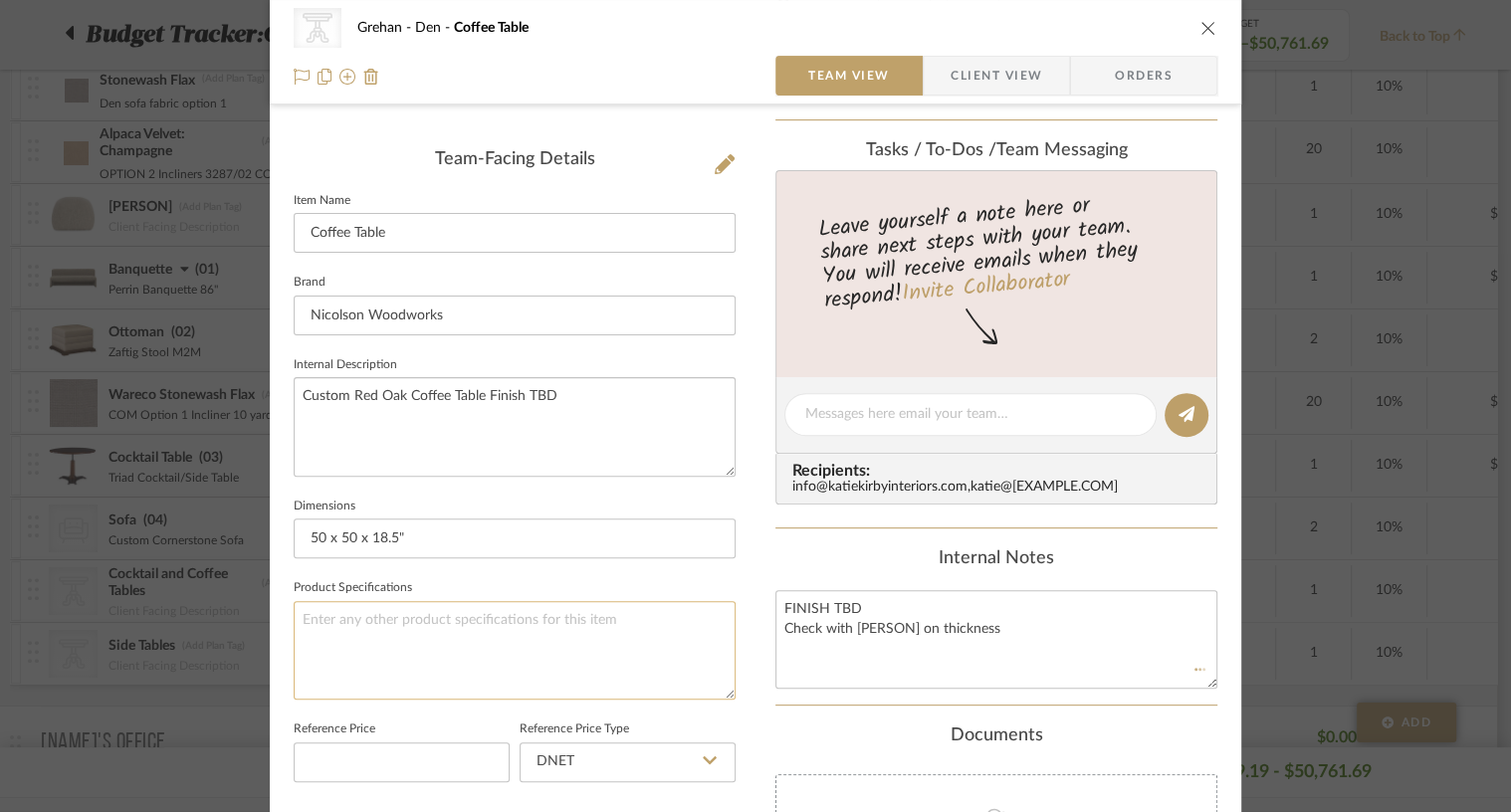 type 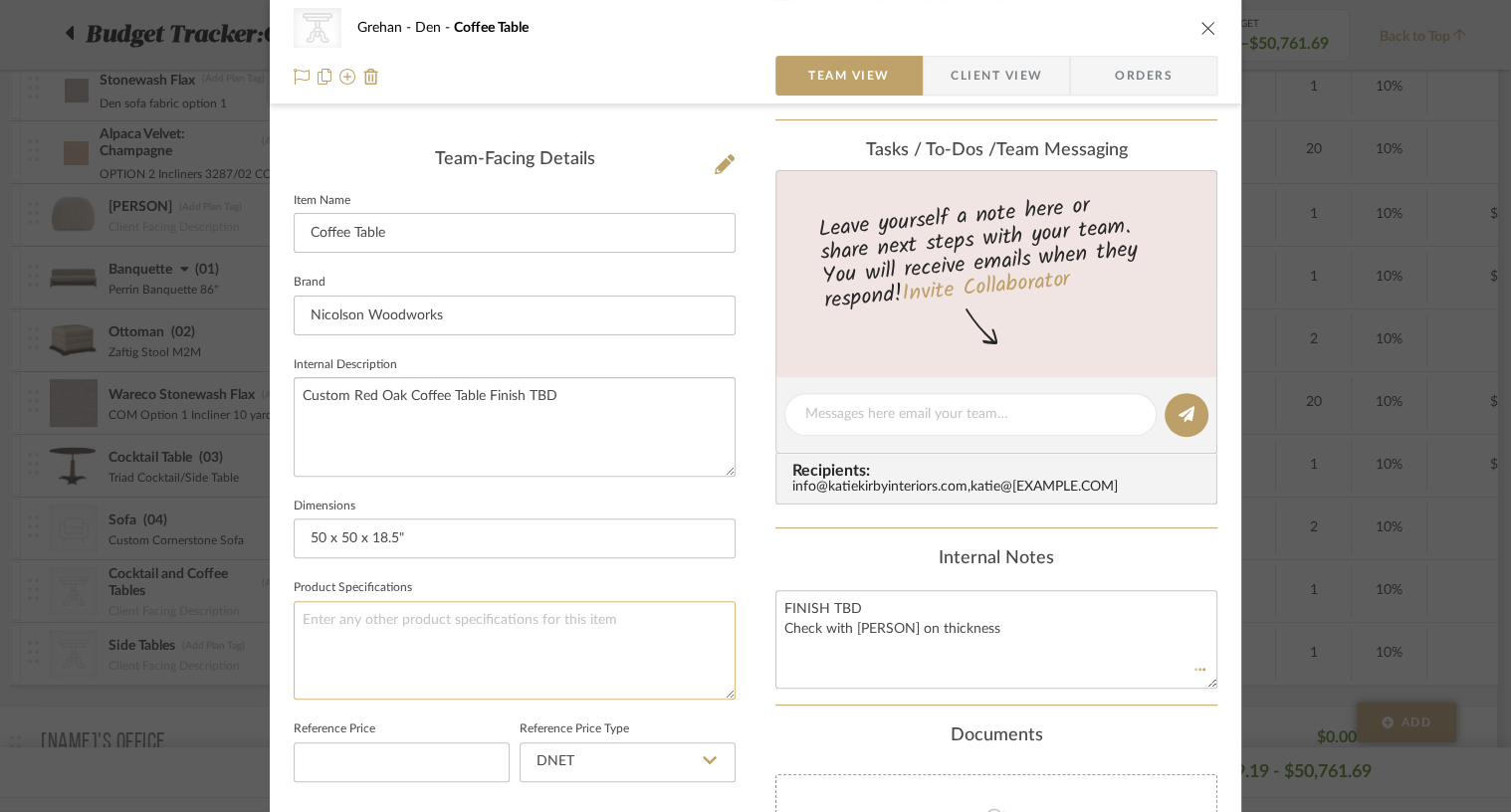 type 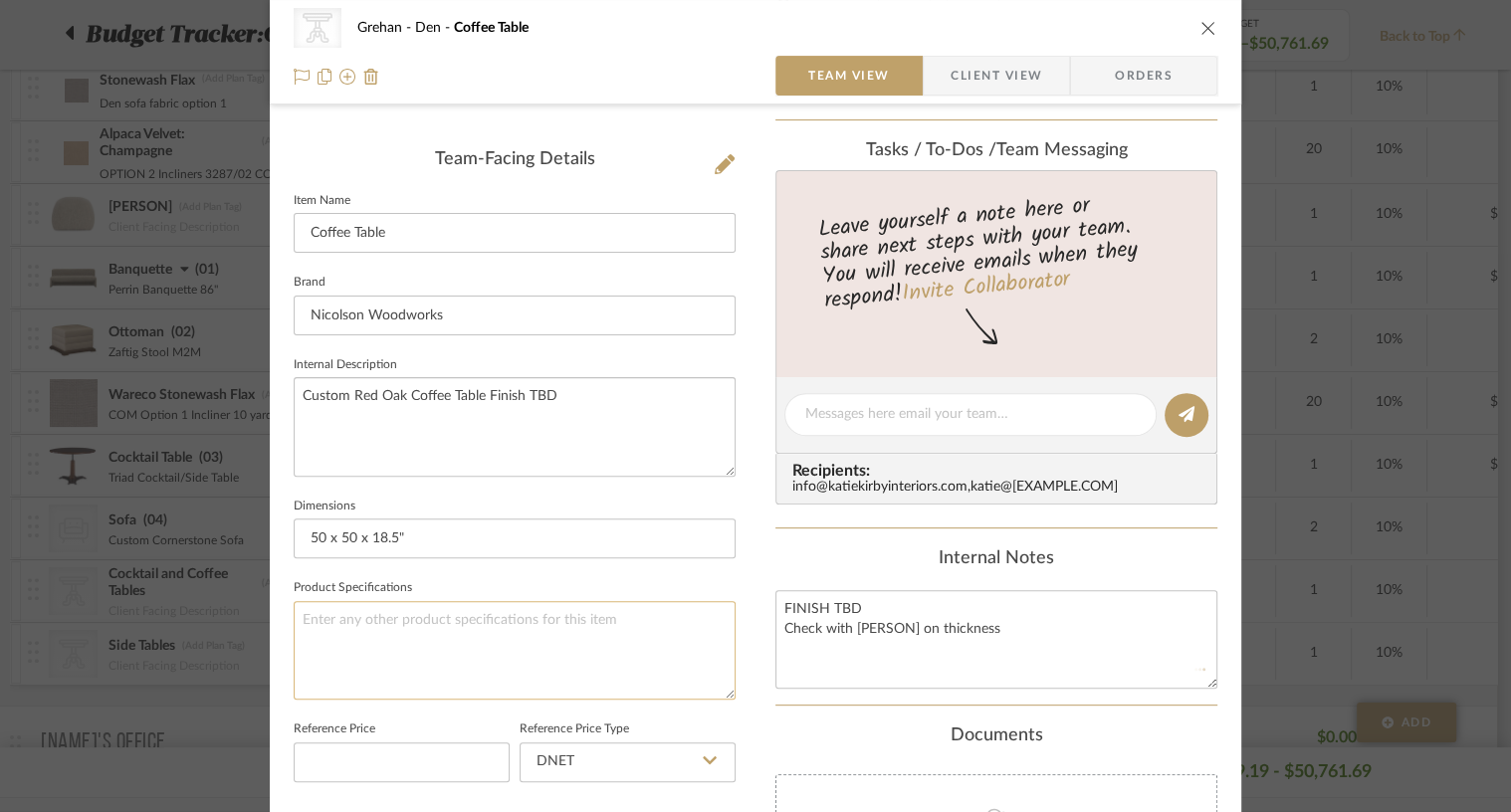 type 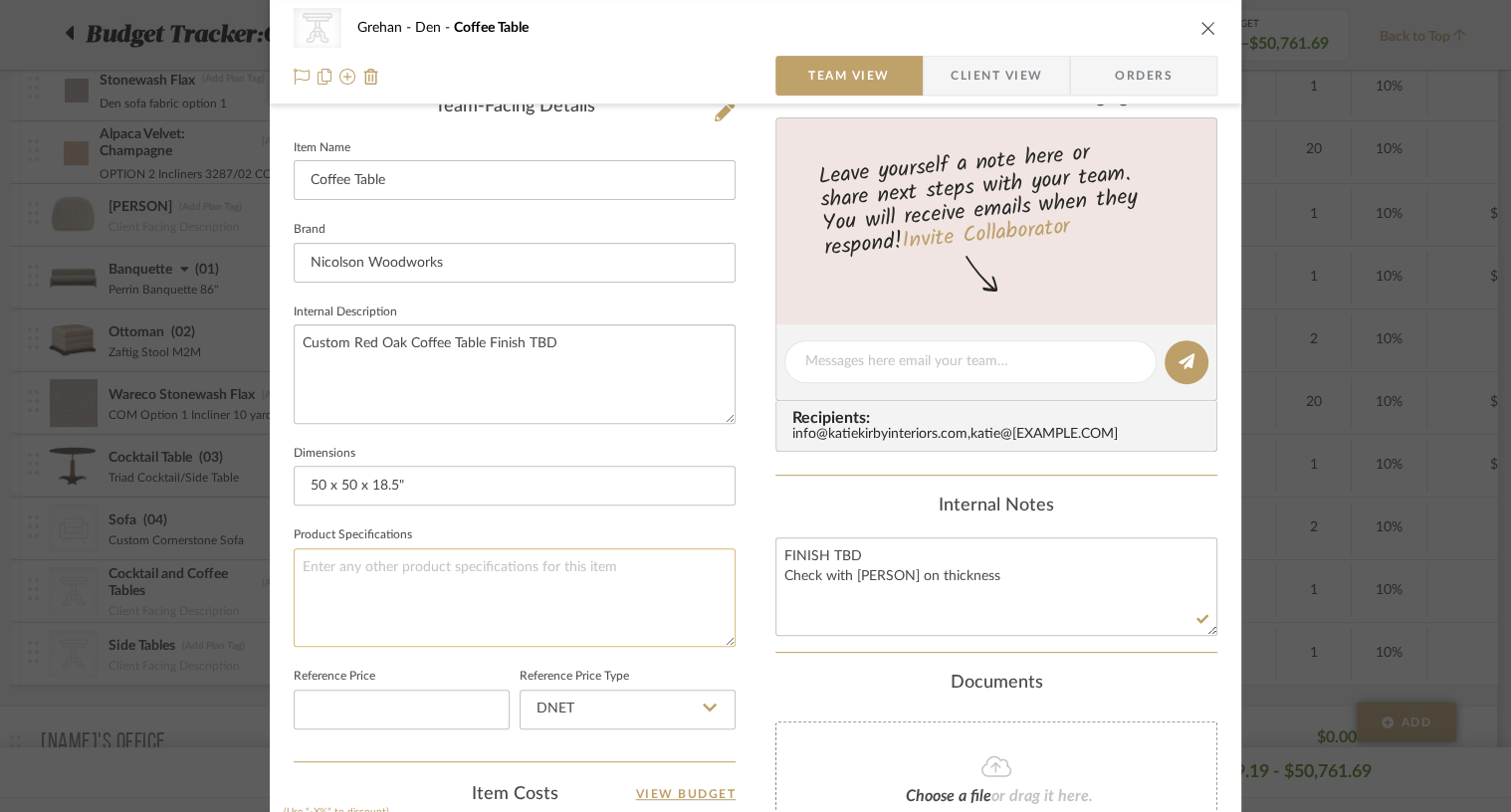 scroll, scrollTop: 534, scrollLeft: 0, axis: vertical 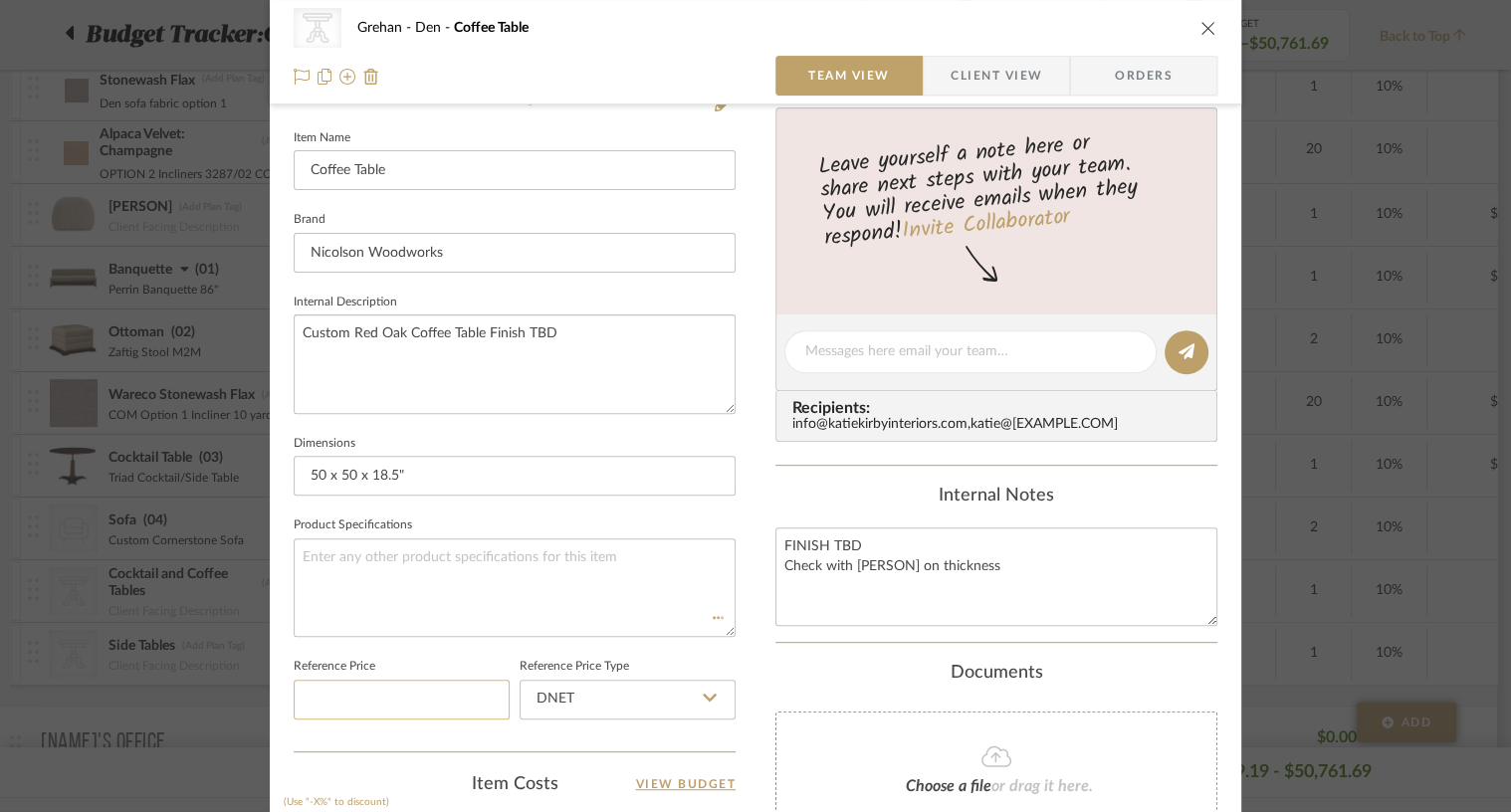 click 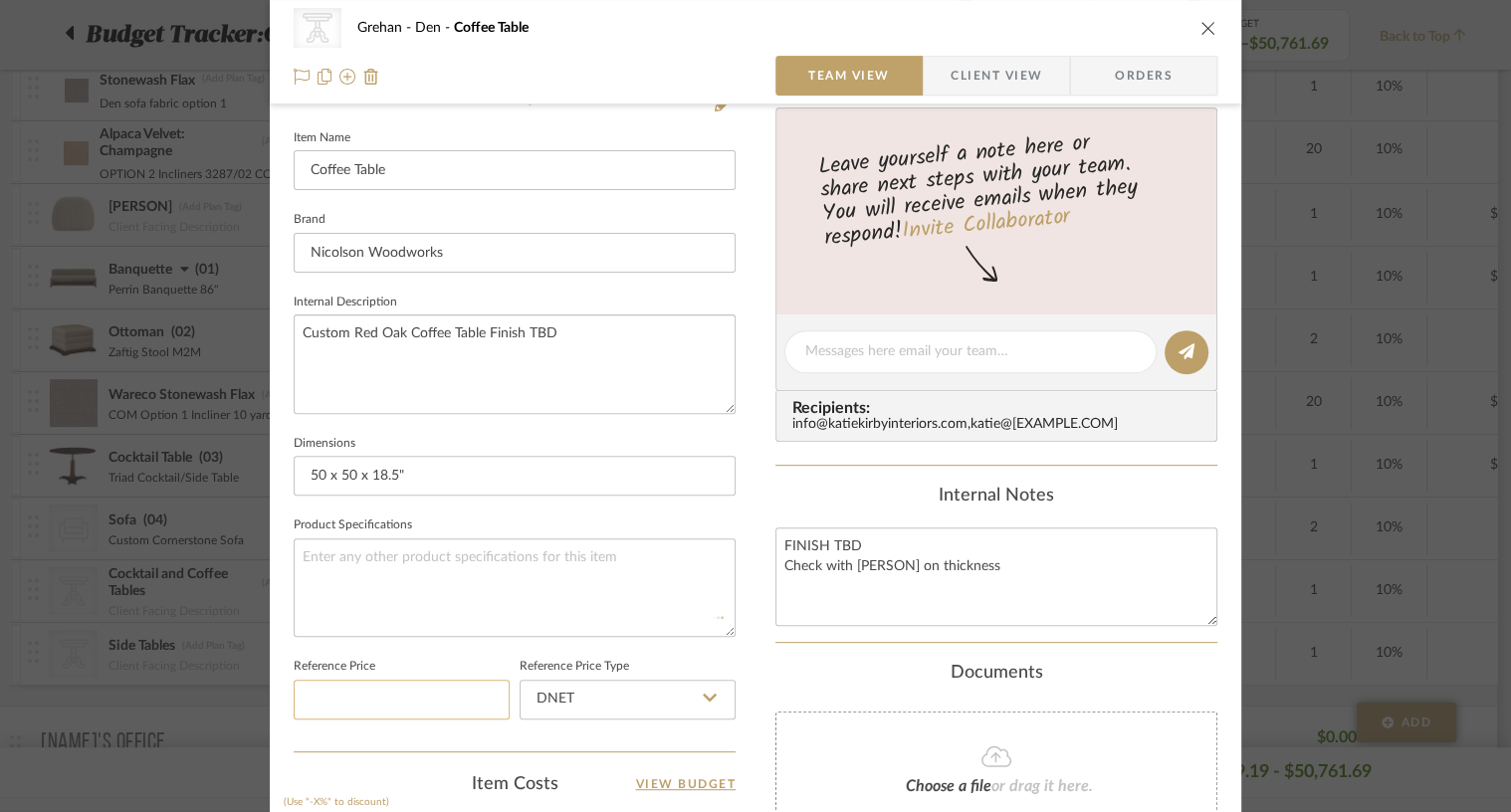 type 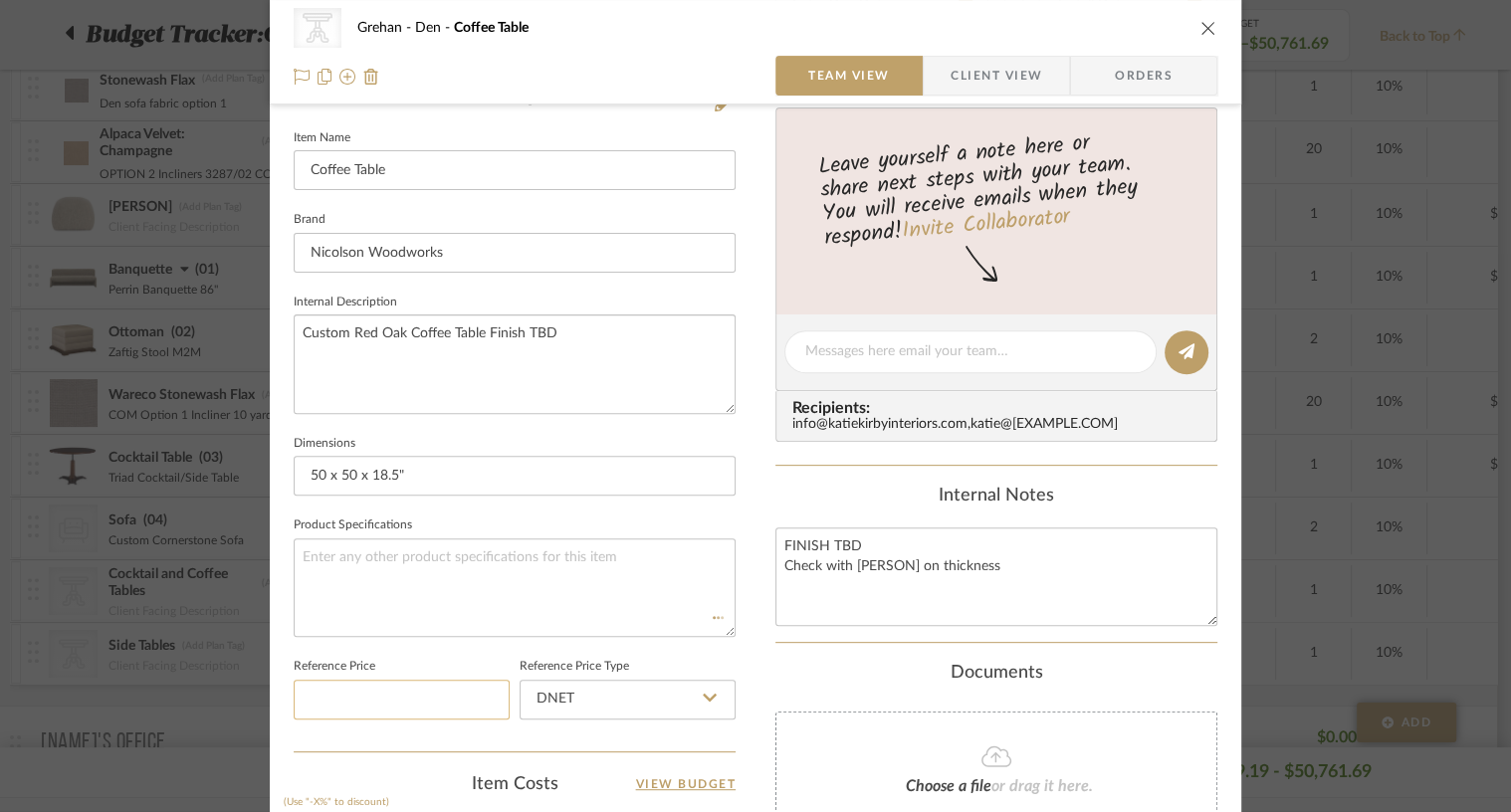 type 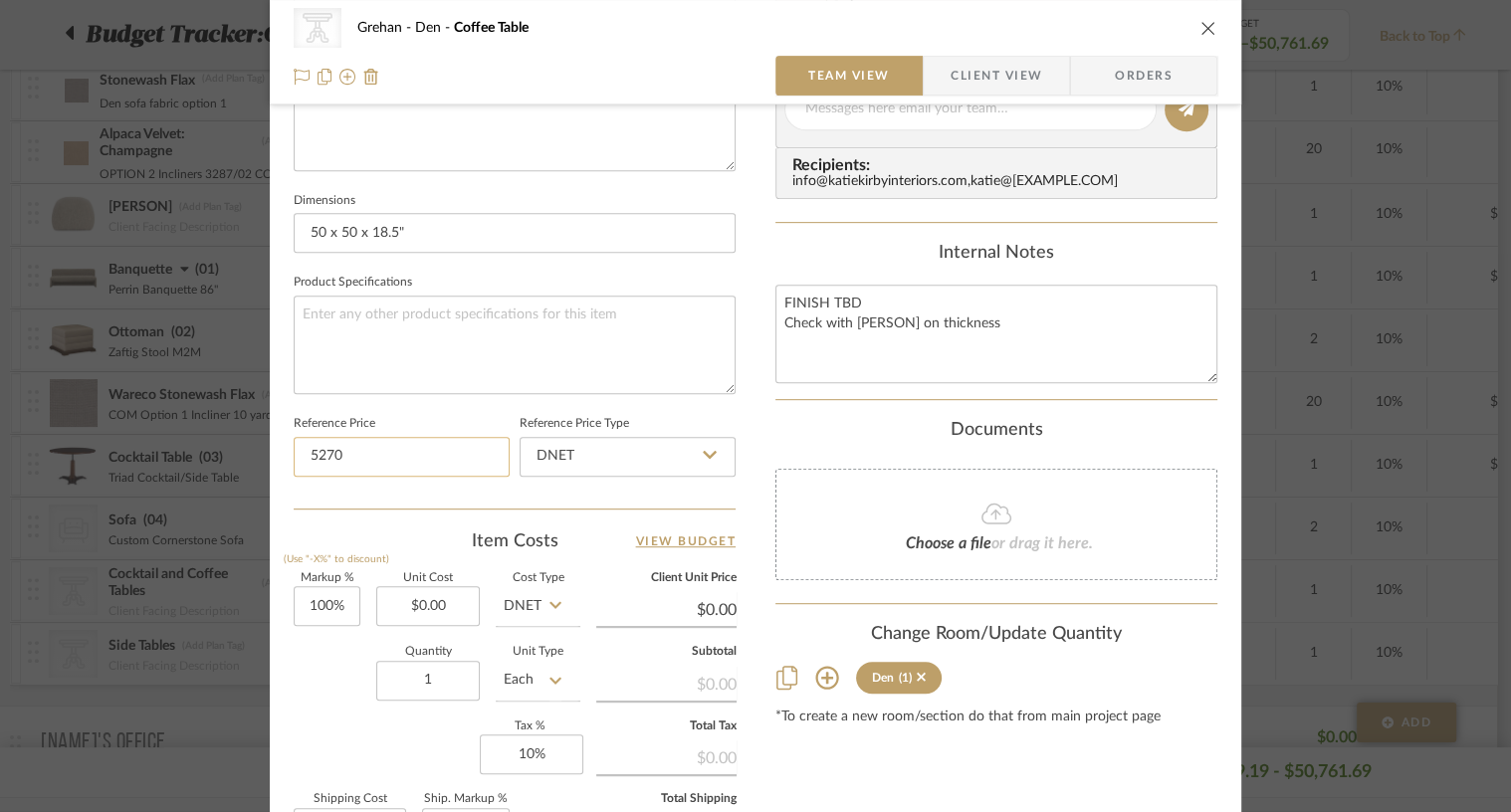 scroll, scrollTop: 938, scrollLeft: 0, axis: vertical 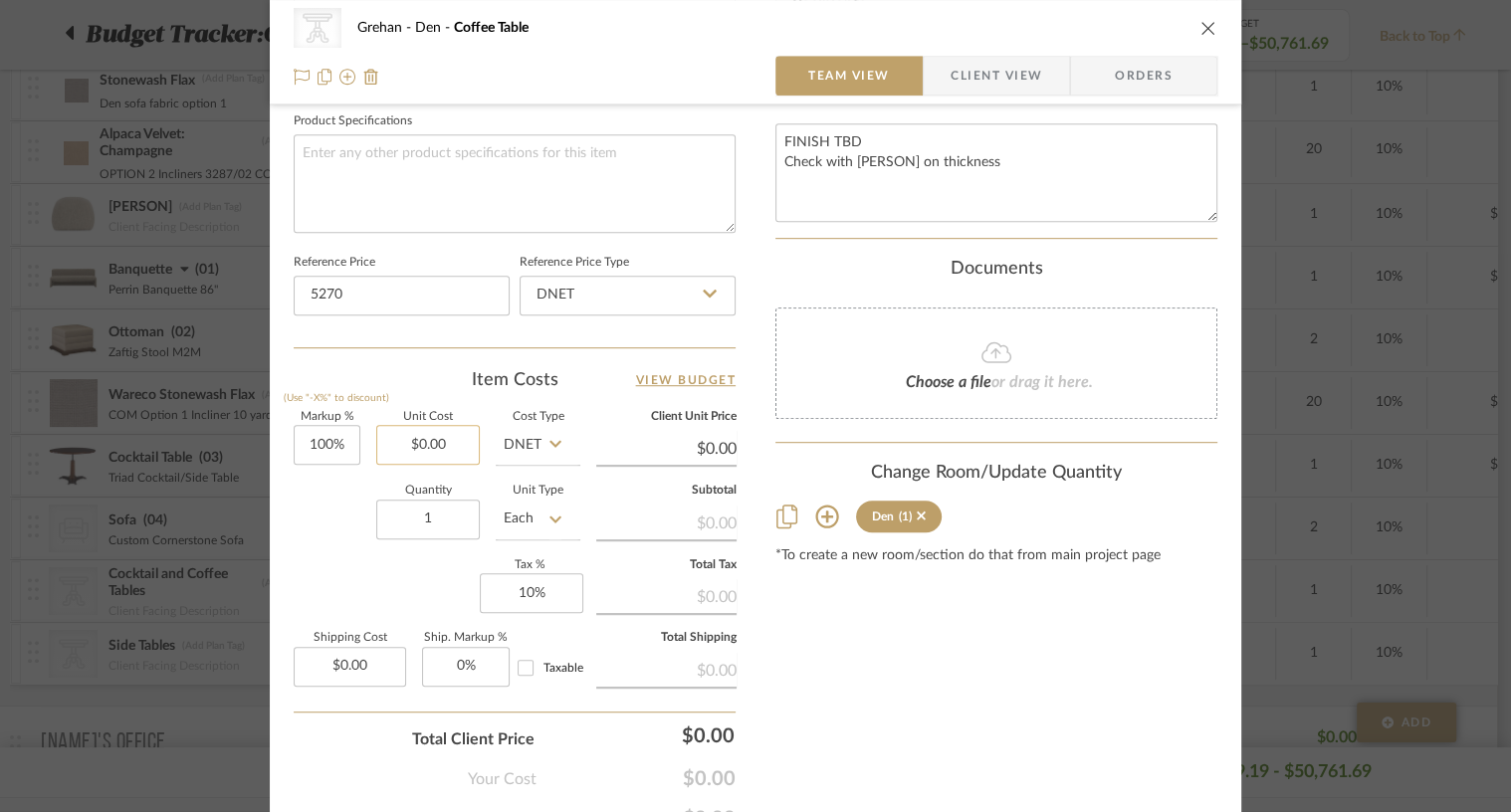 type on "$5,270.00" 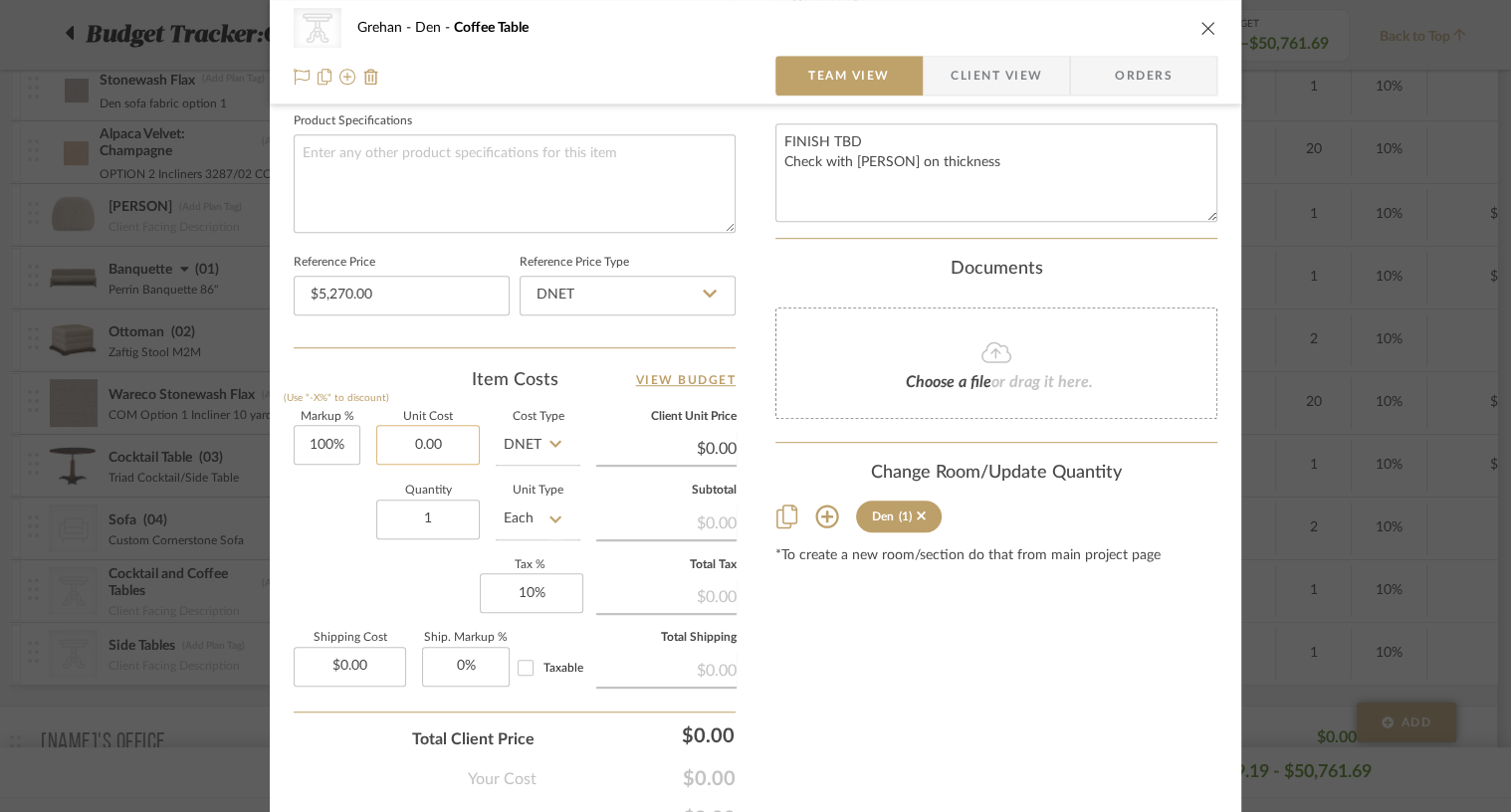 click on "0.00" 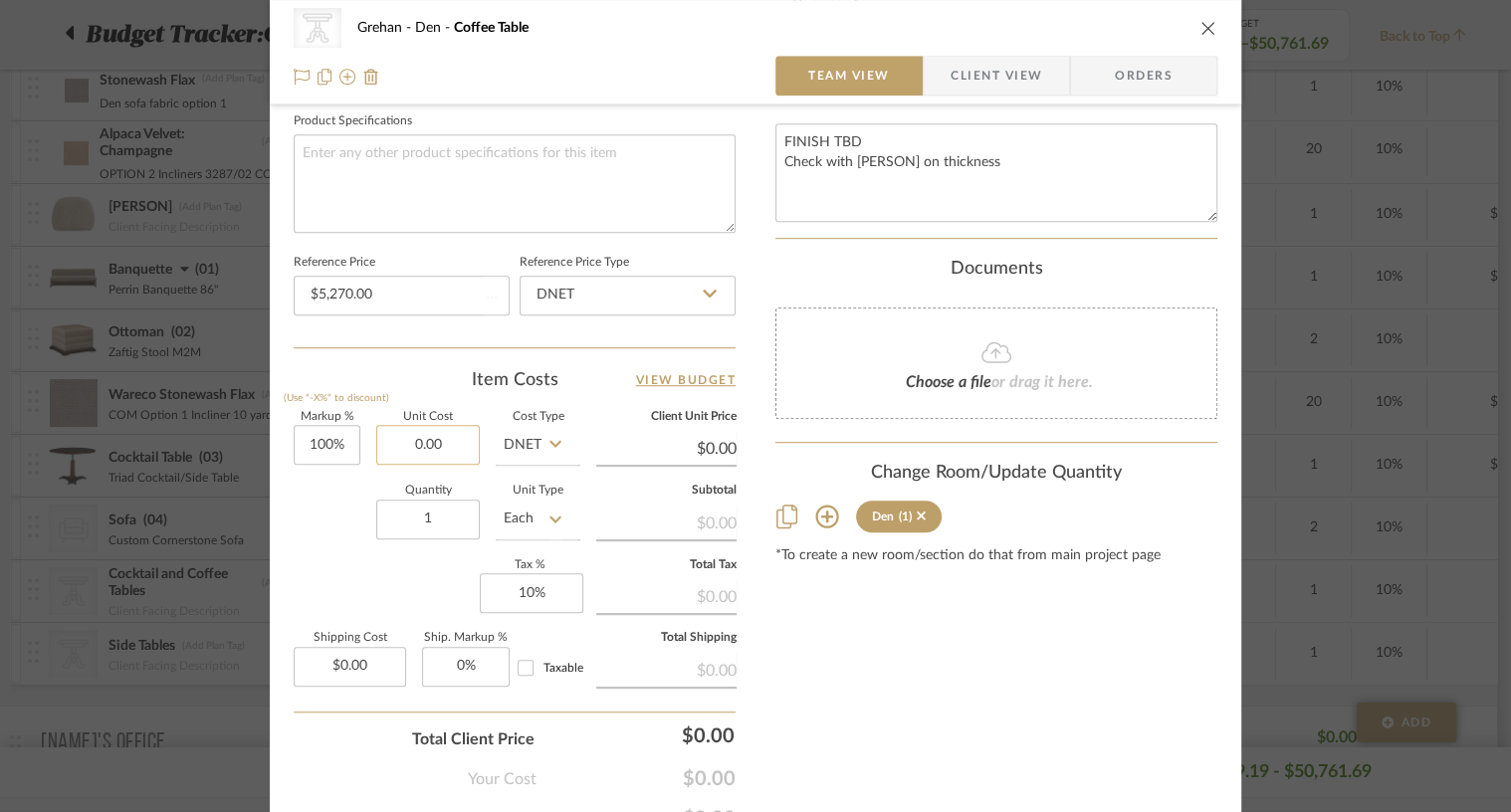 type 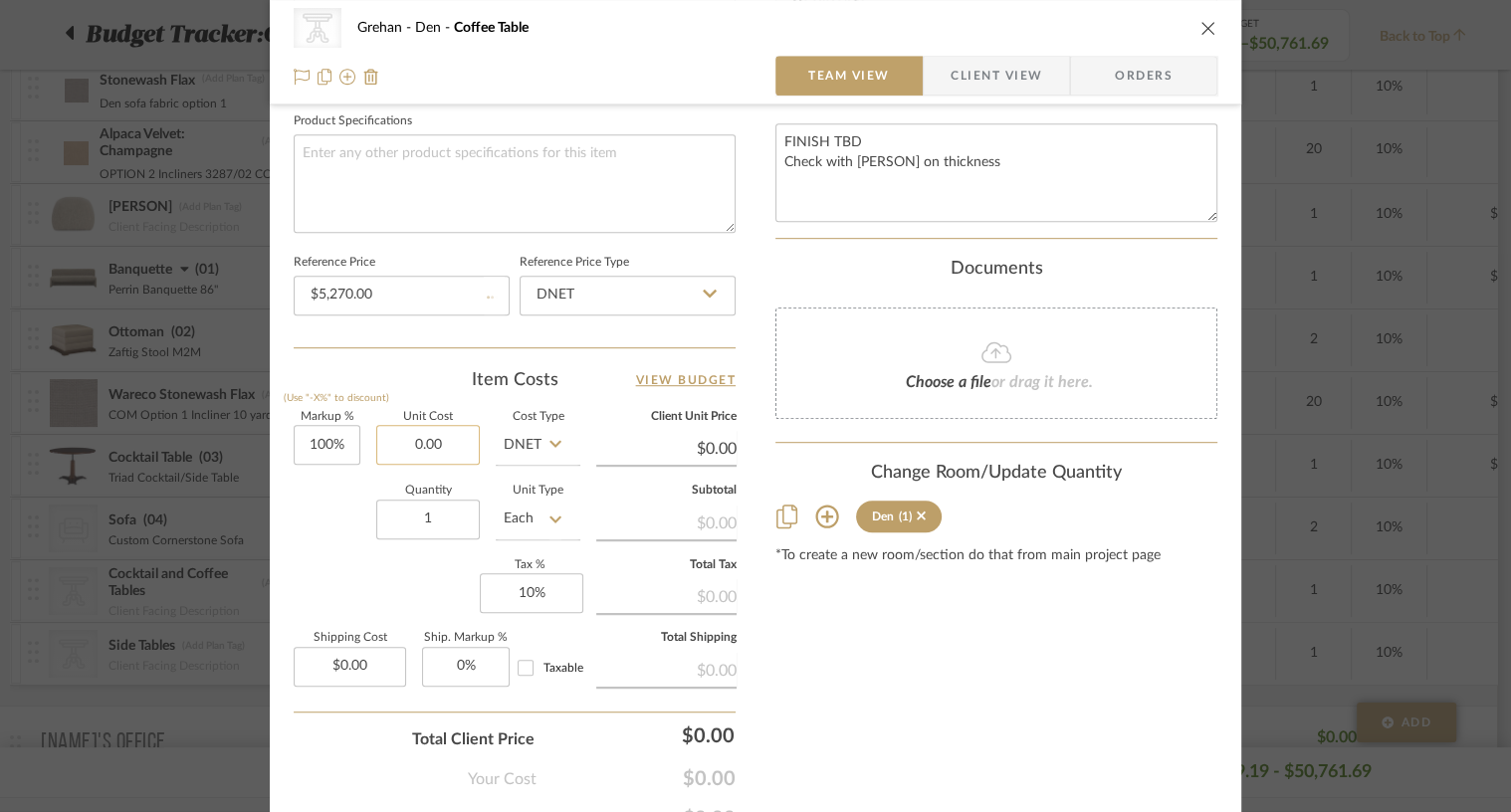 type 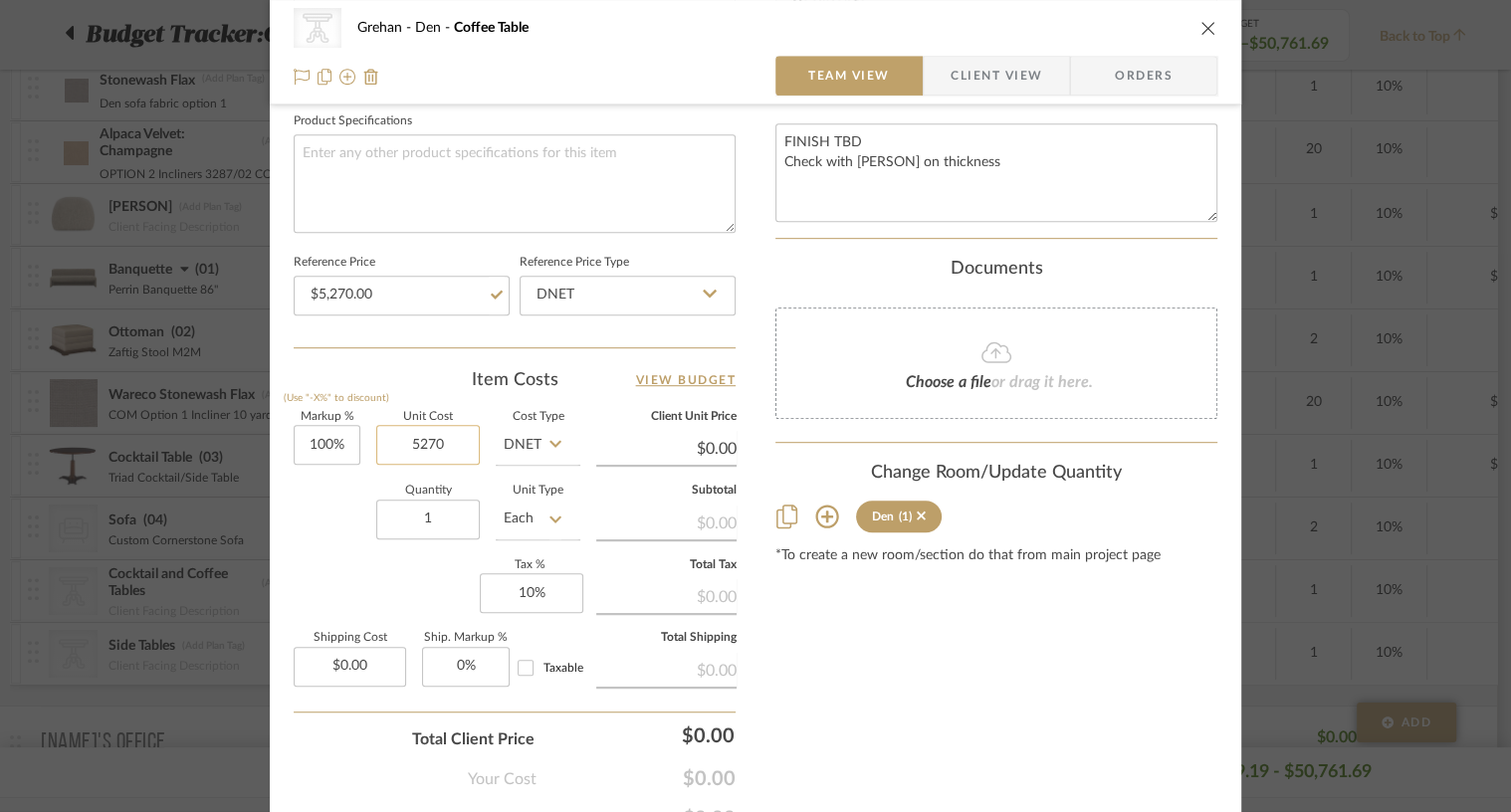 type on "5270" 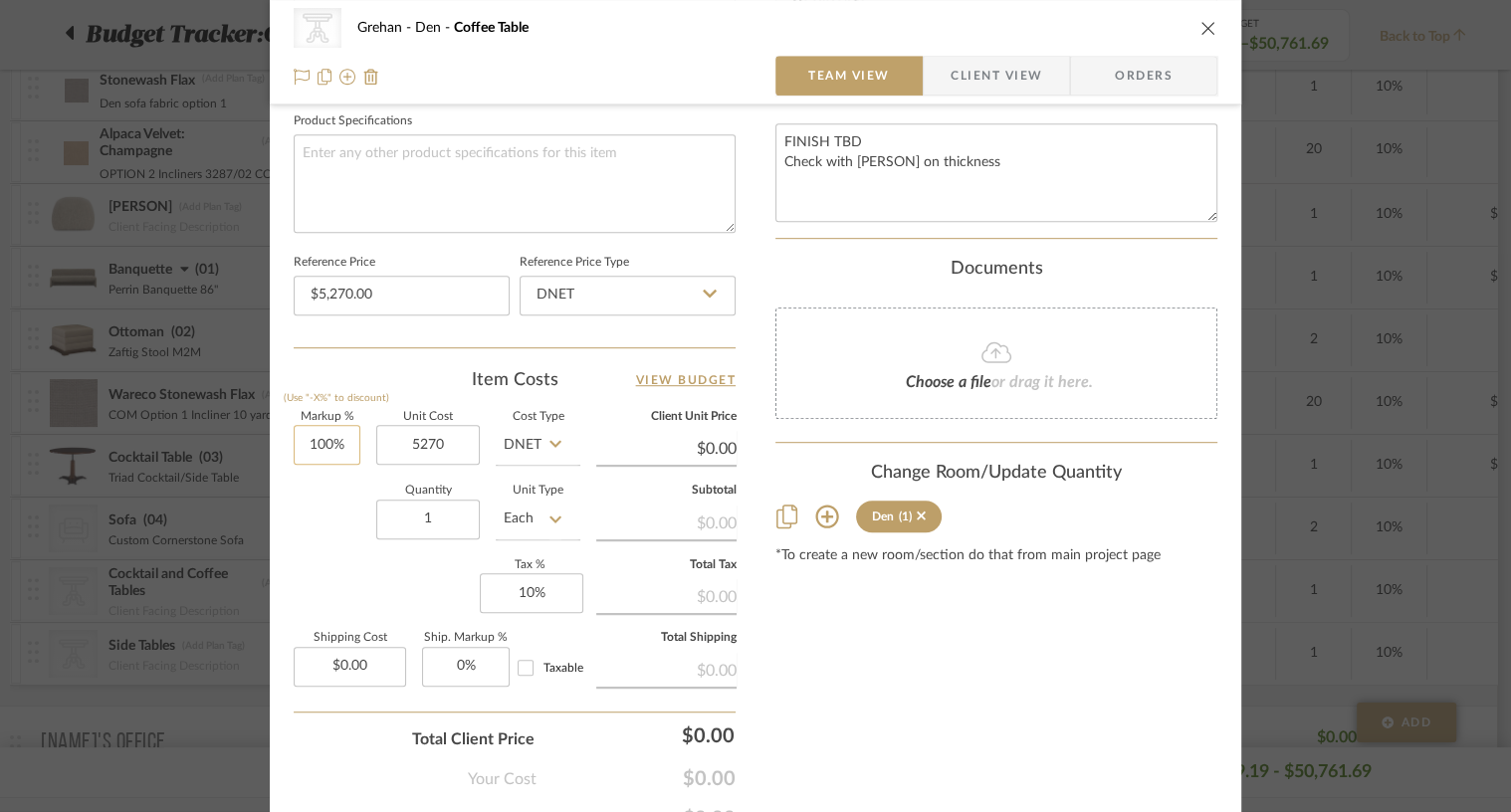 type on "100" 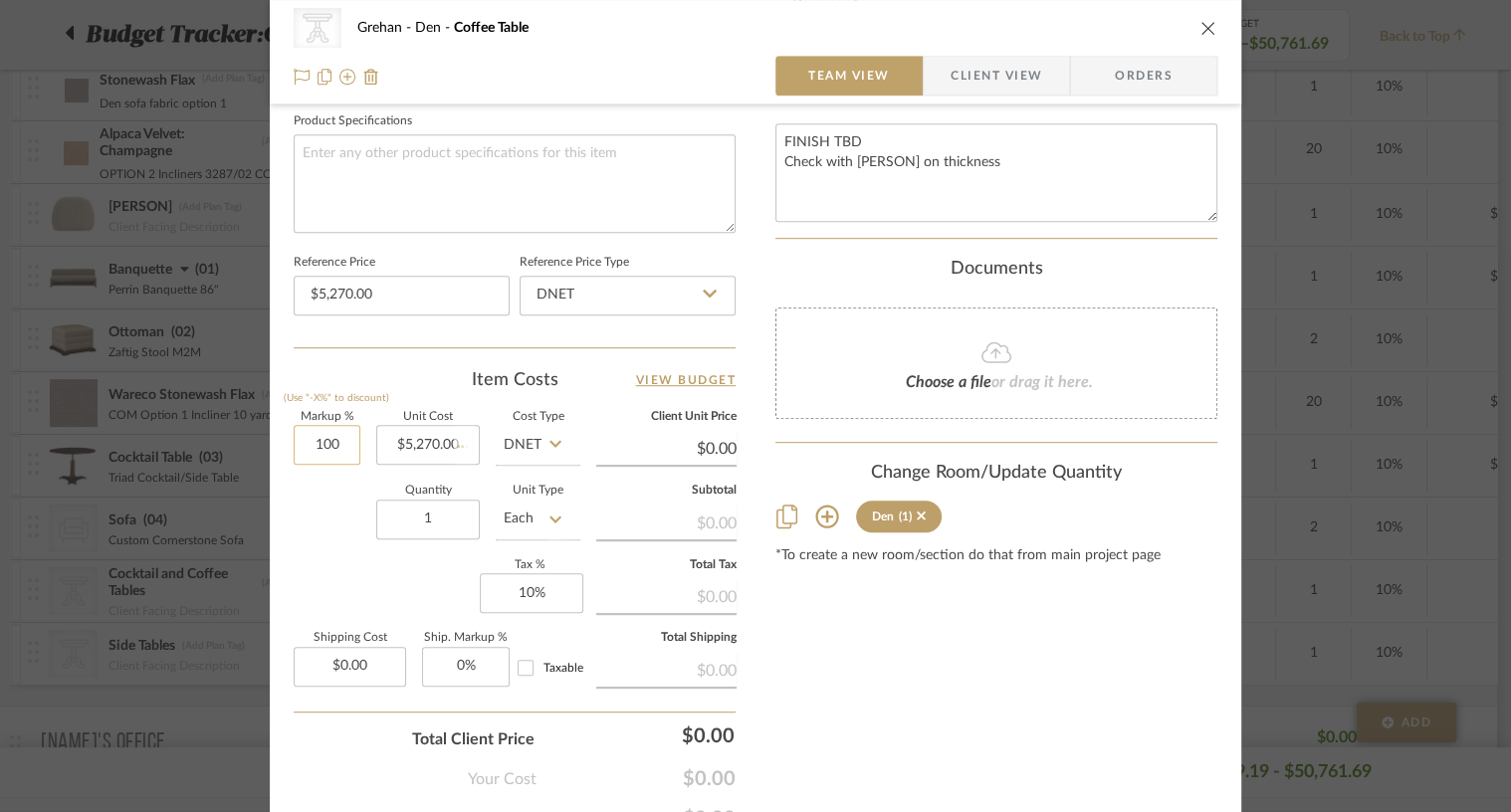 click on "100" 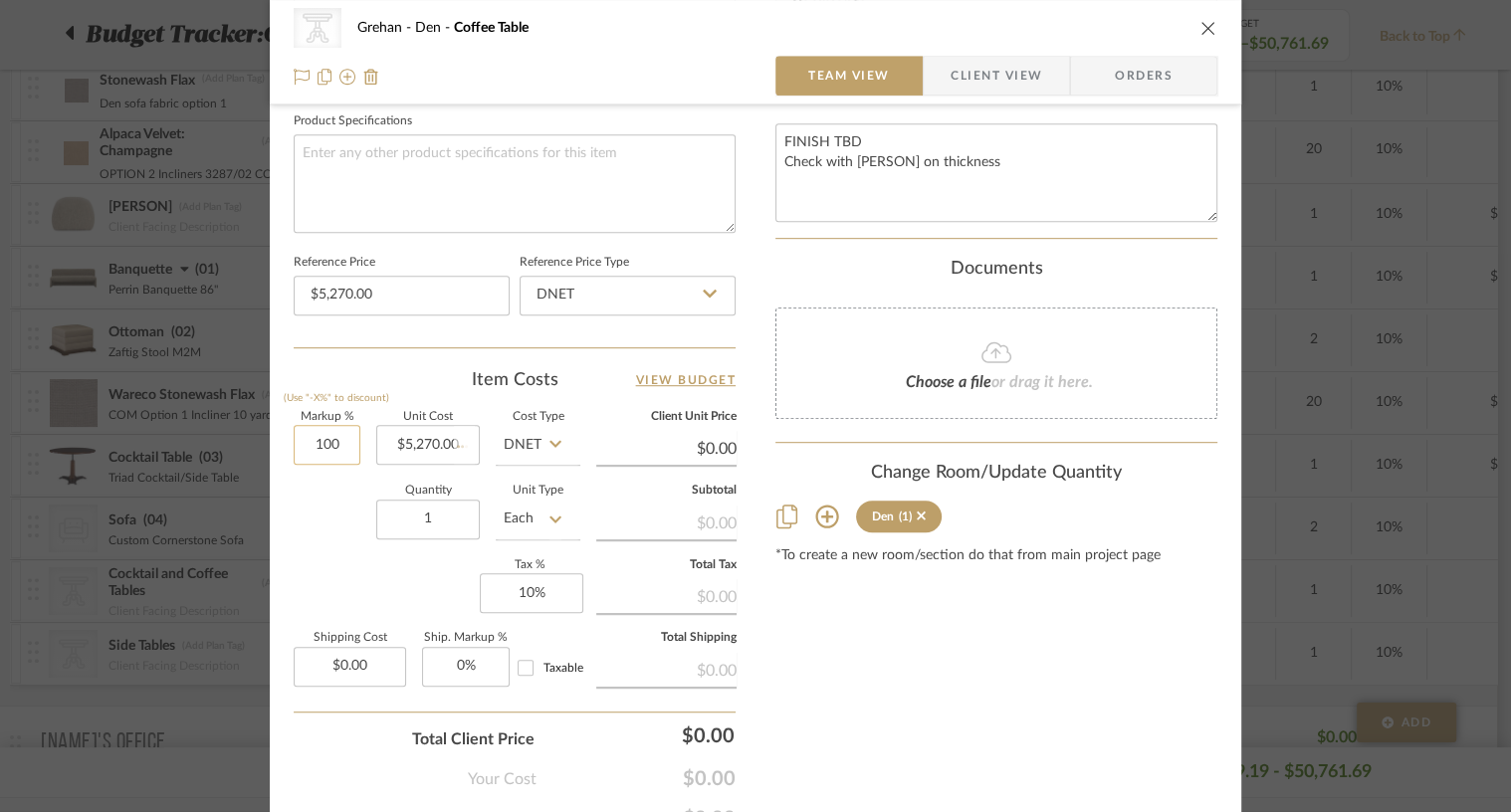 click on "100" 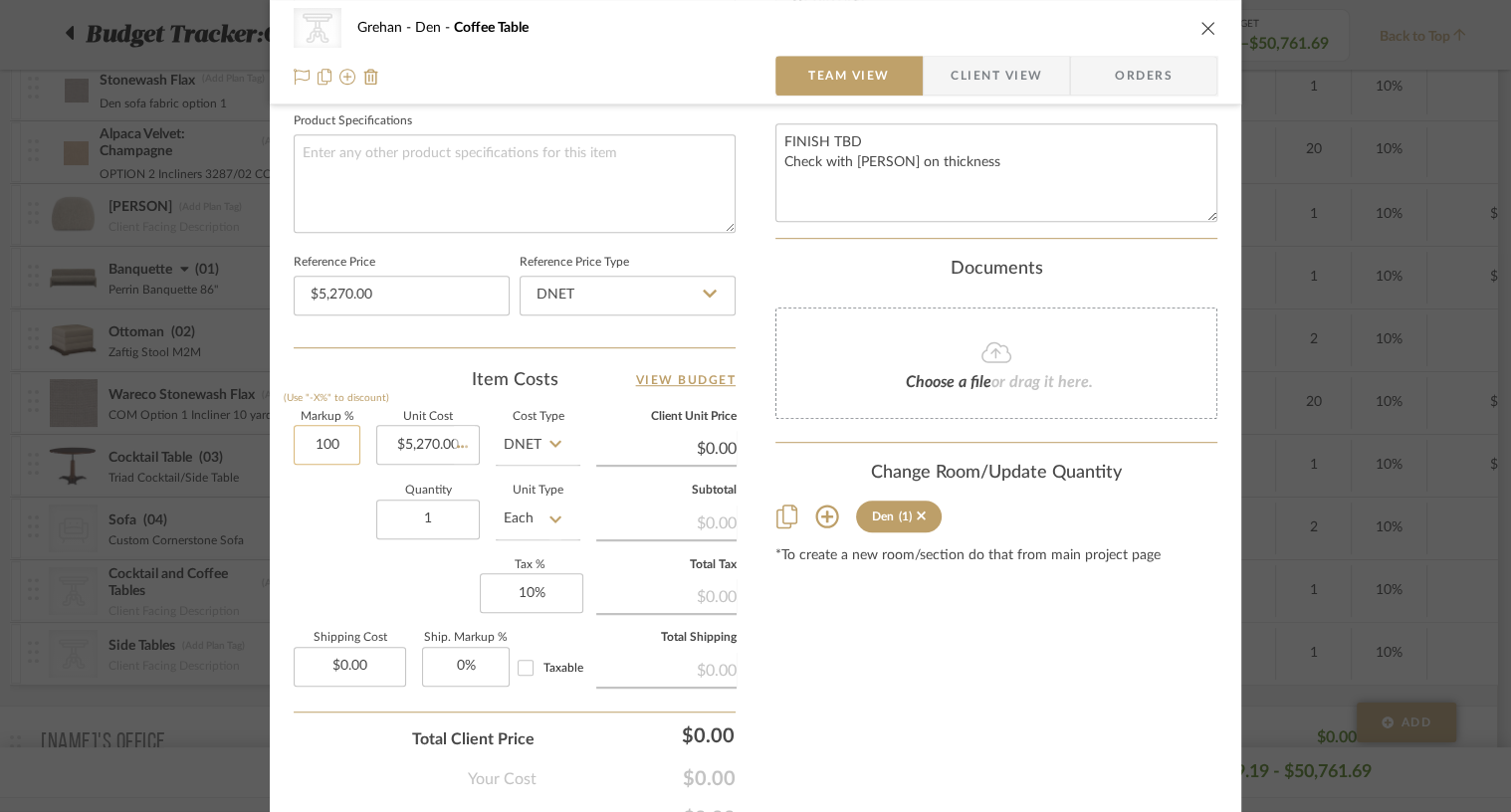 type on "$10,540.00" 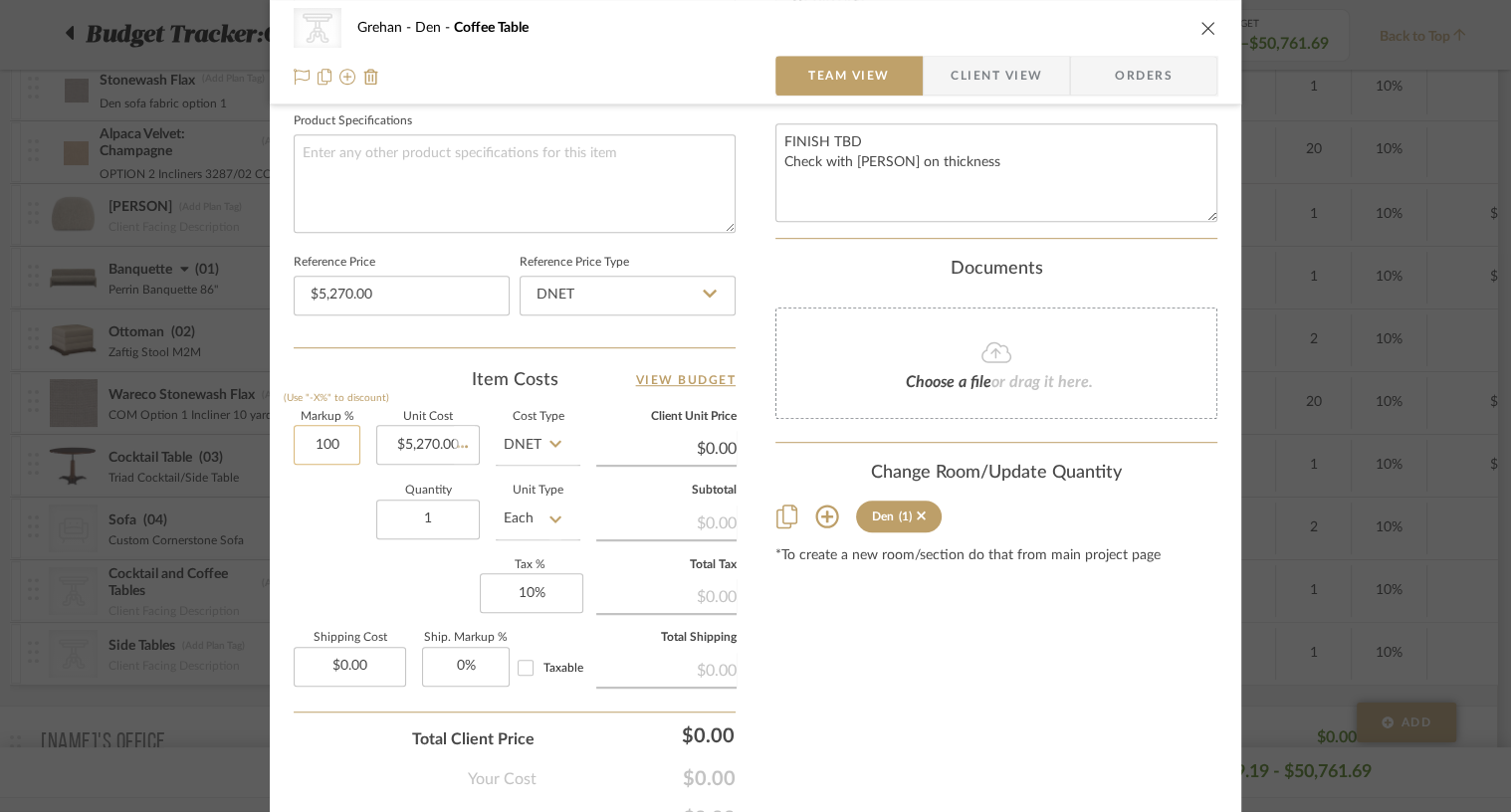 type 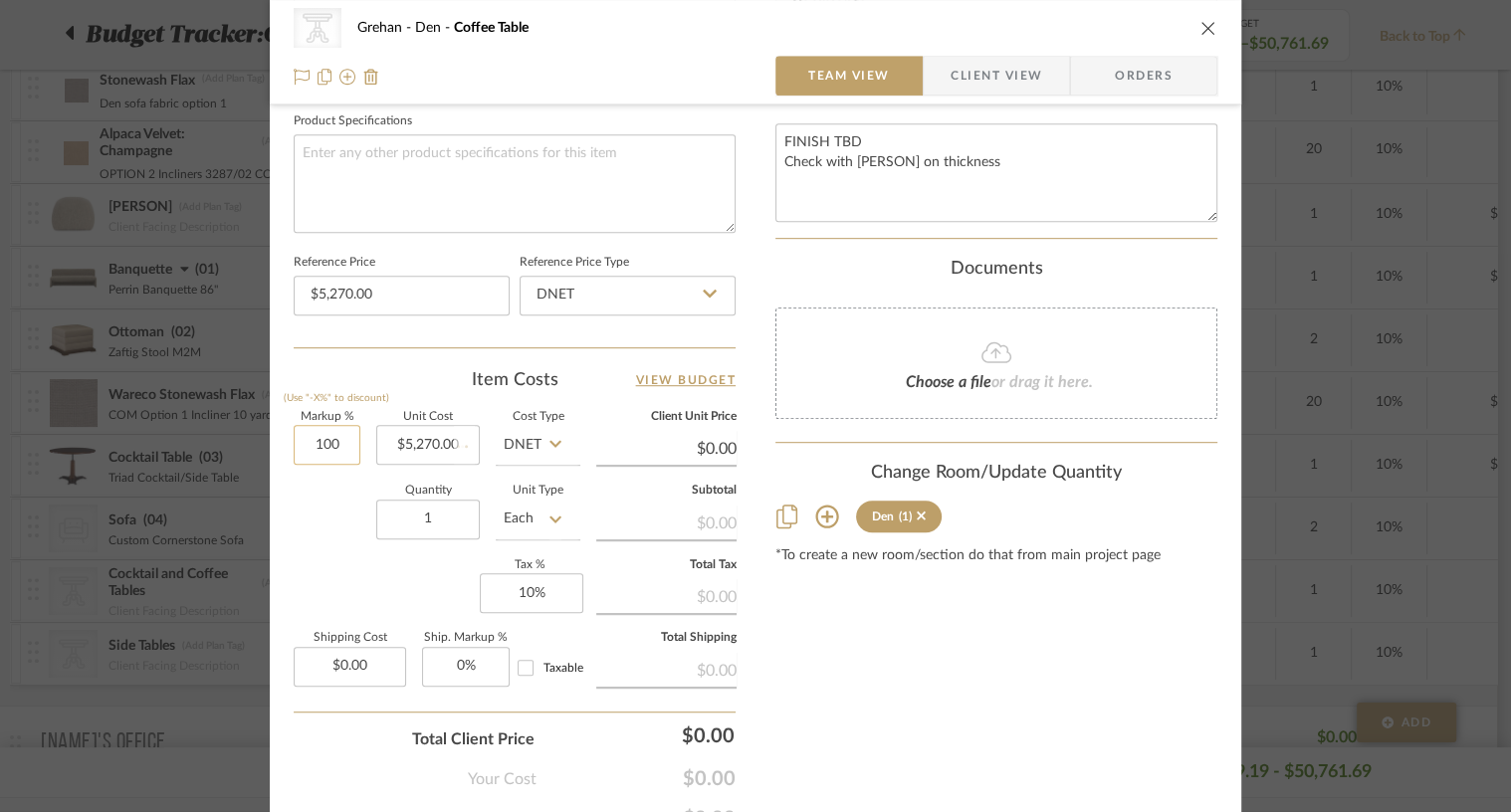 type 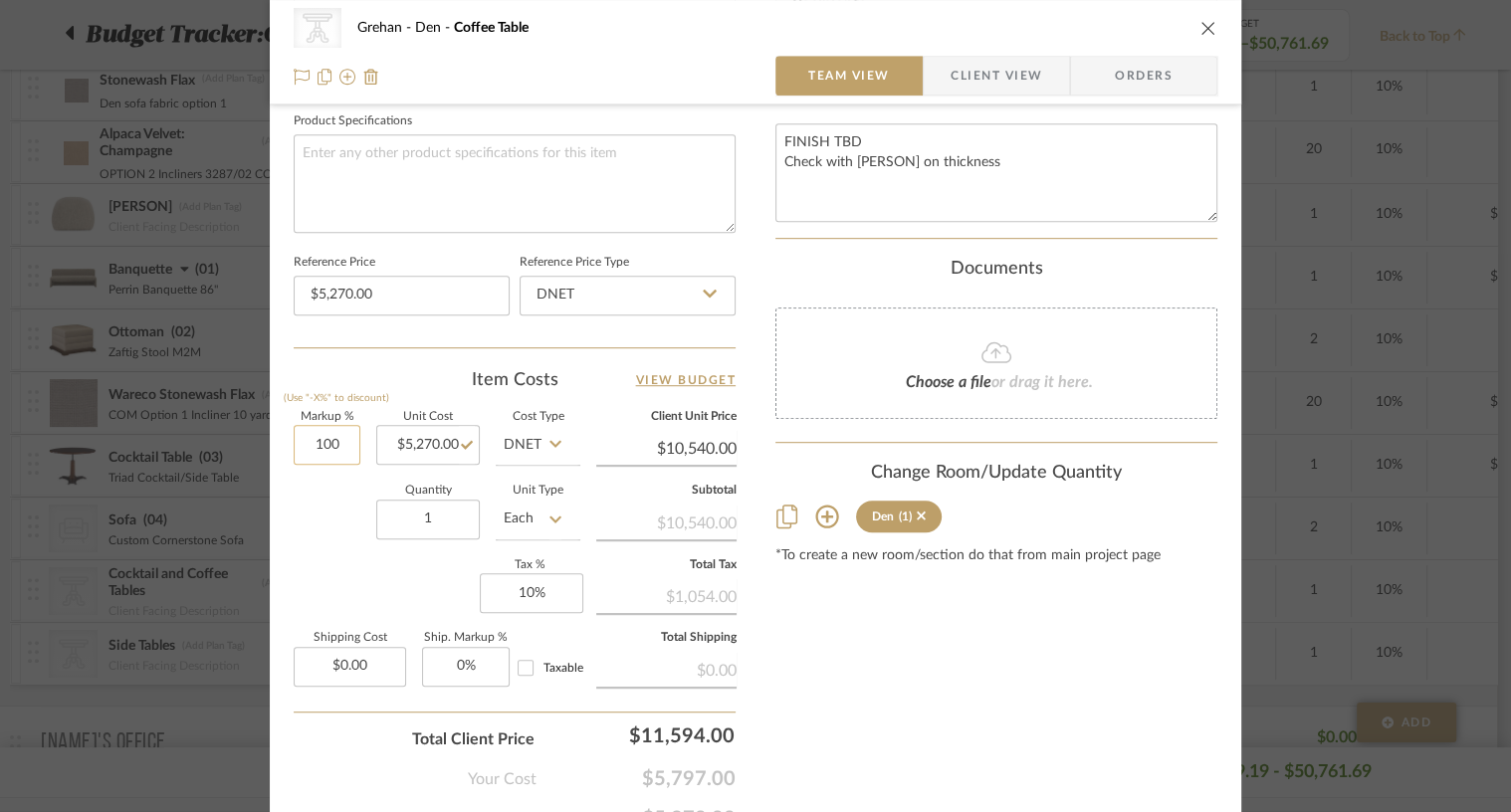 click on "100" 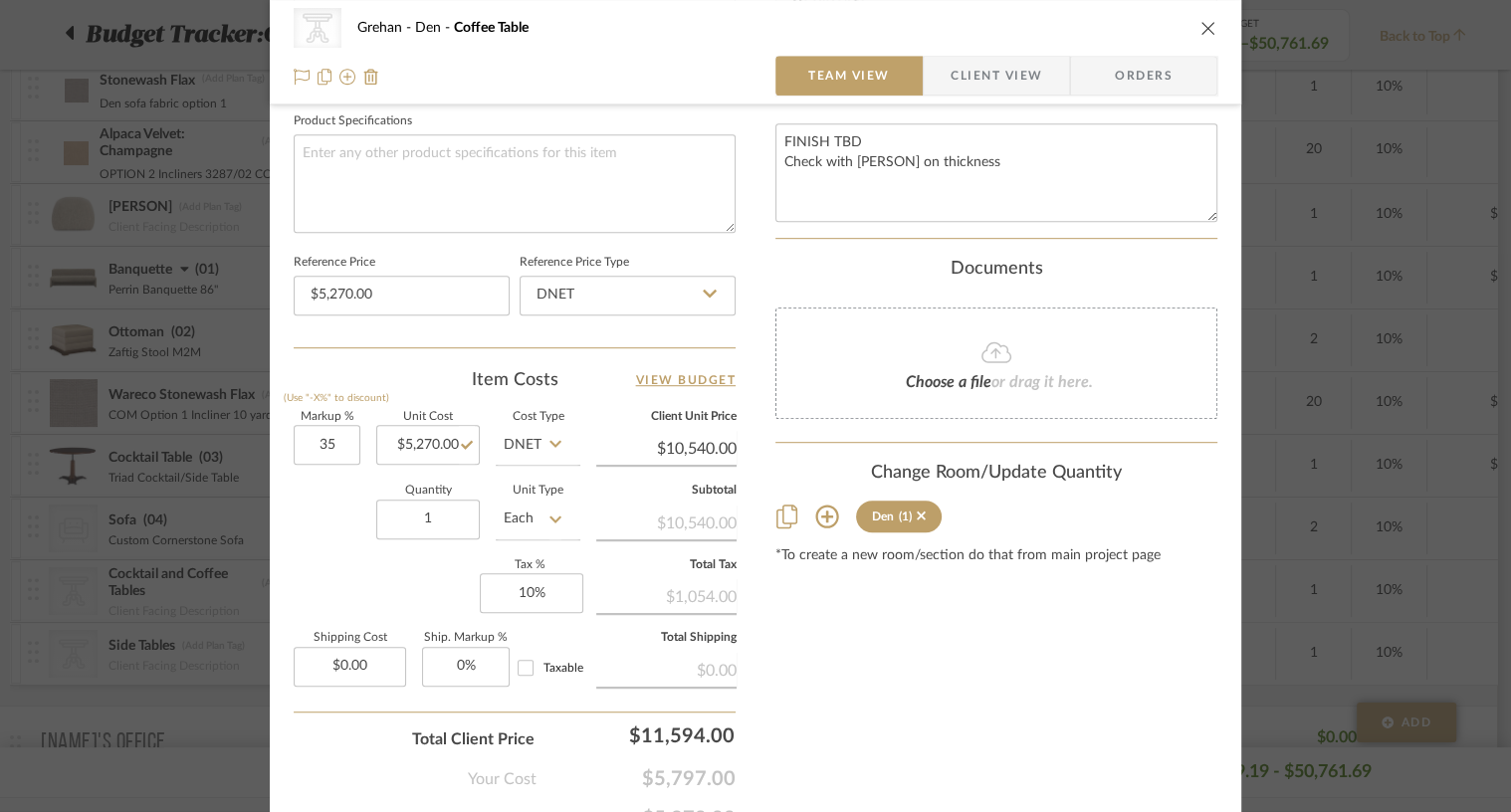 type on "35%" 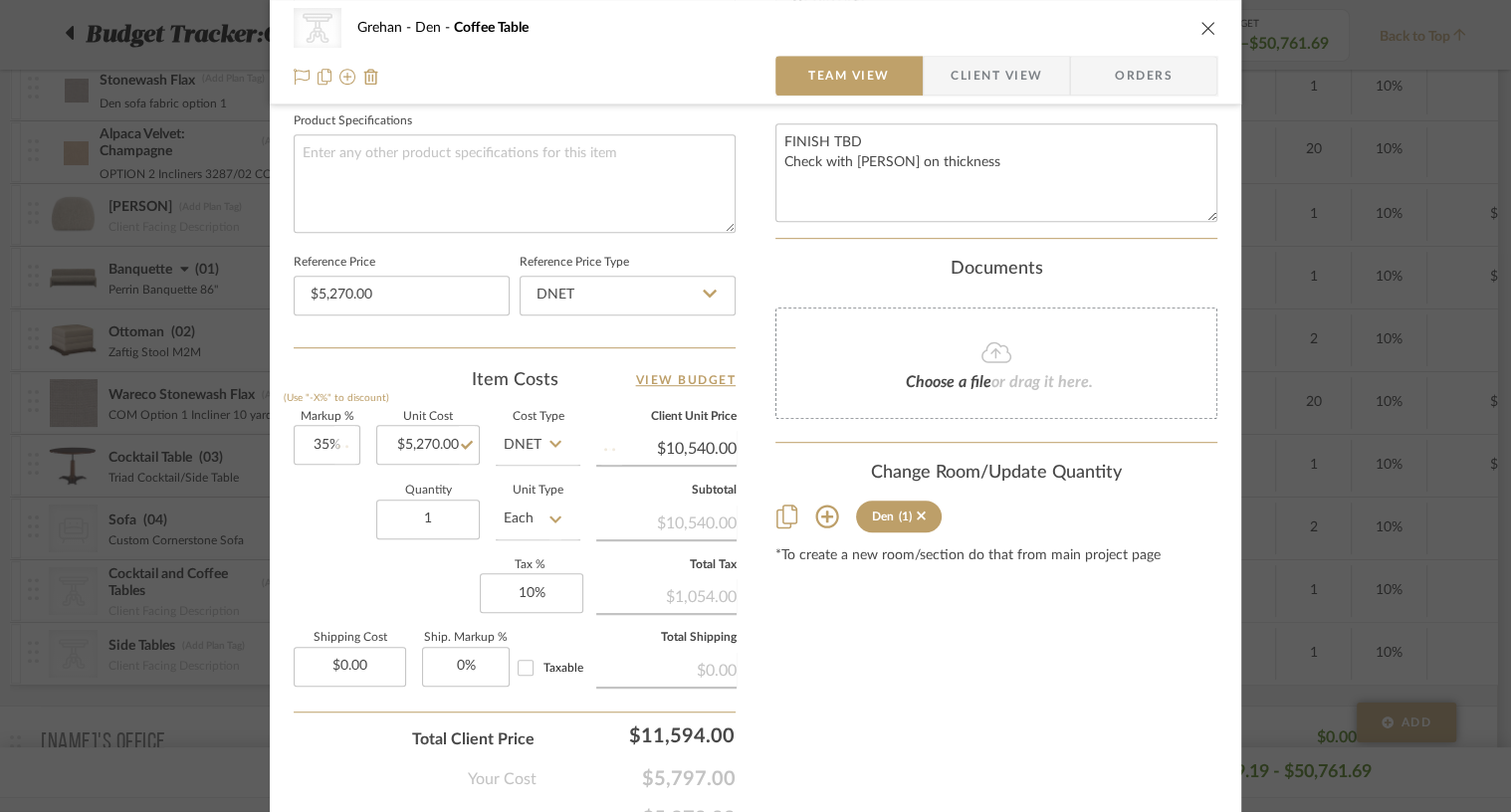 click on "Quantity  1  Unit Type  Each" 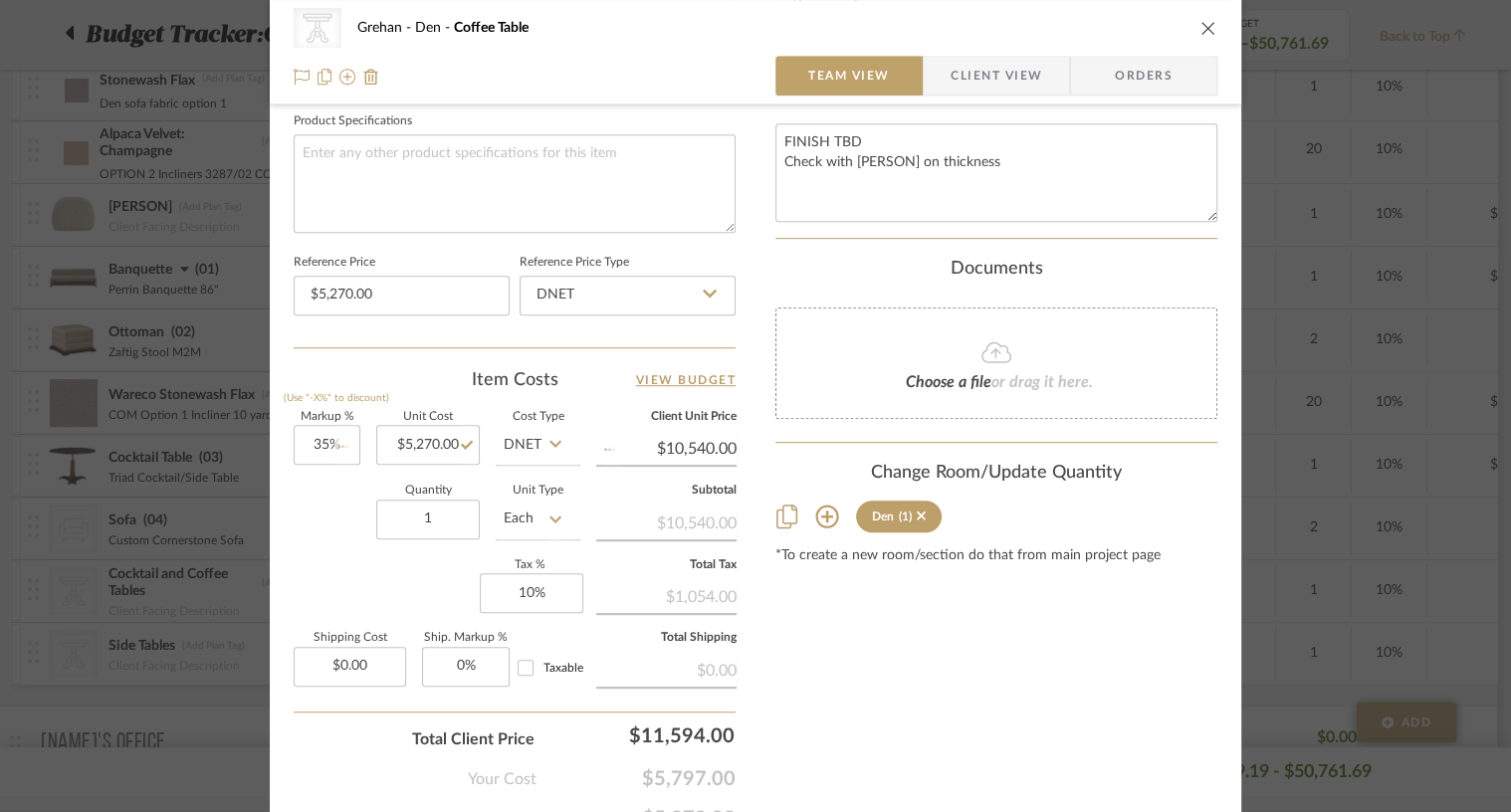 type on "$7,114.50" 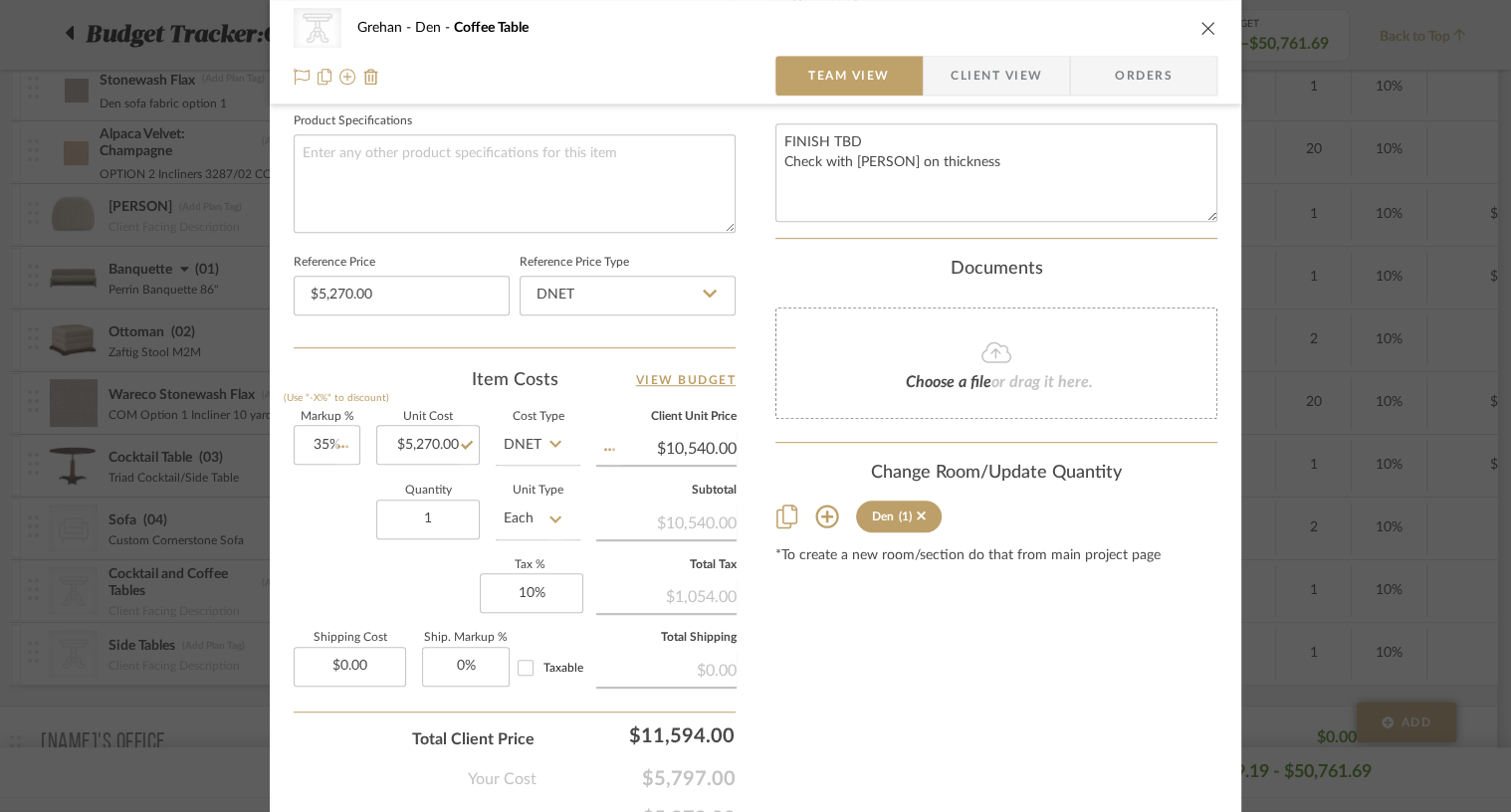 type 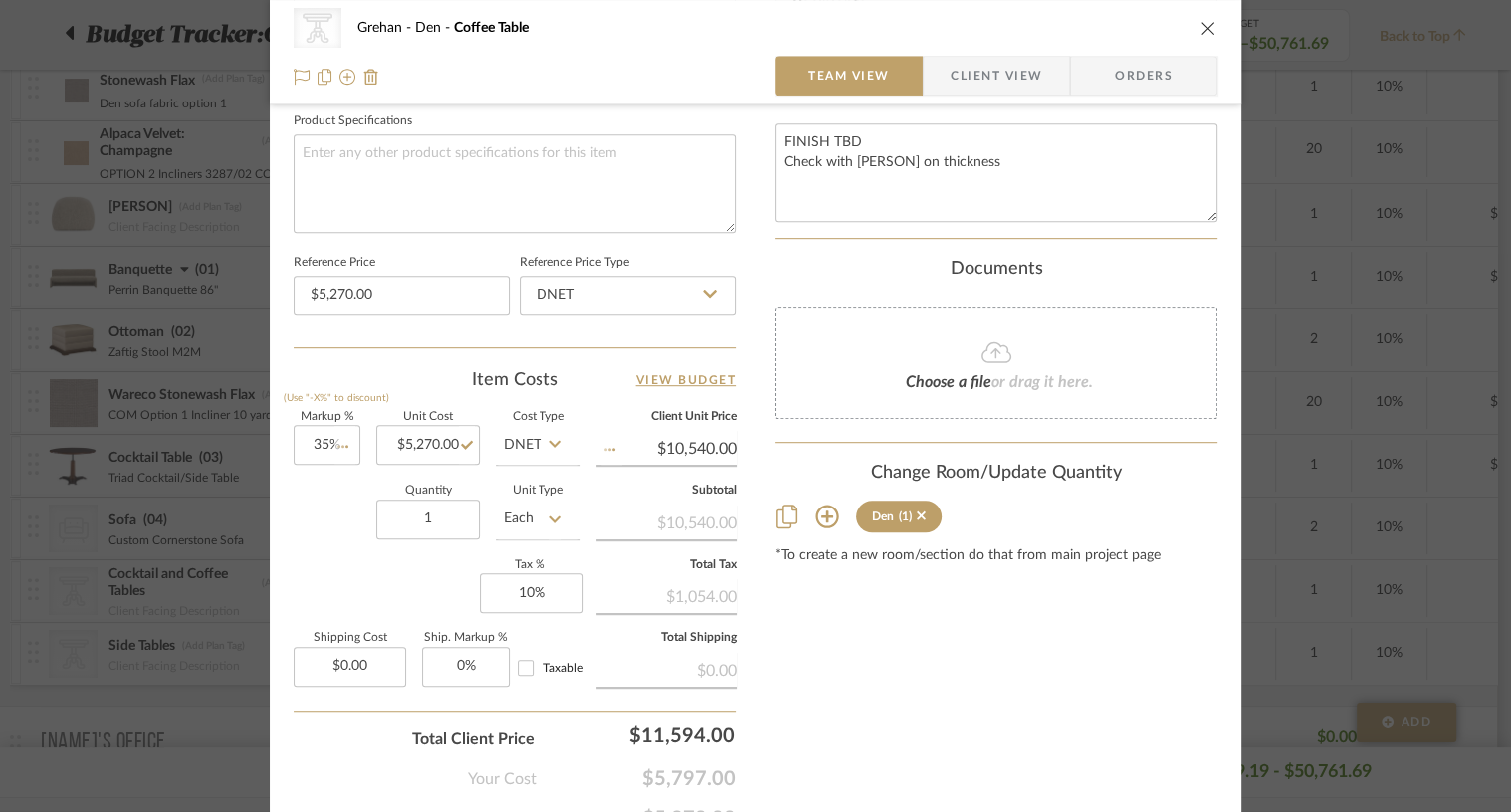 type 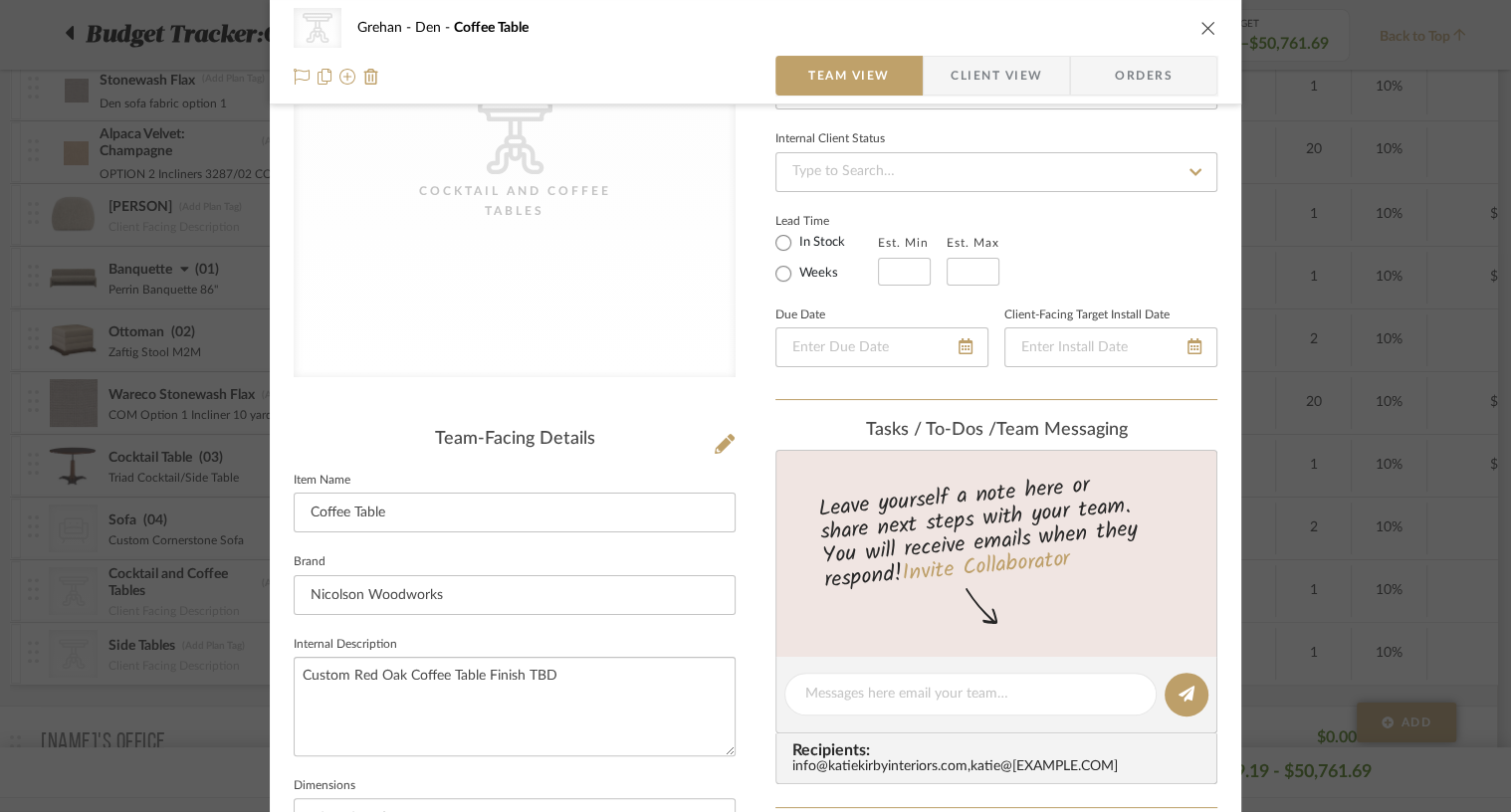 scroll, scrollTop: 0, scrollLeft: 0, axis: both 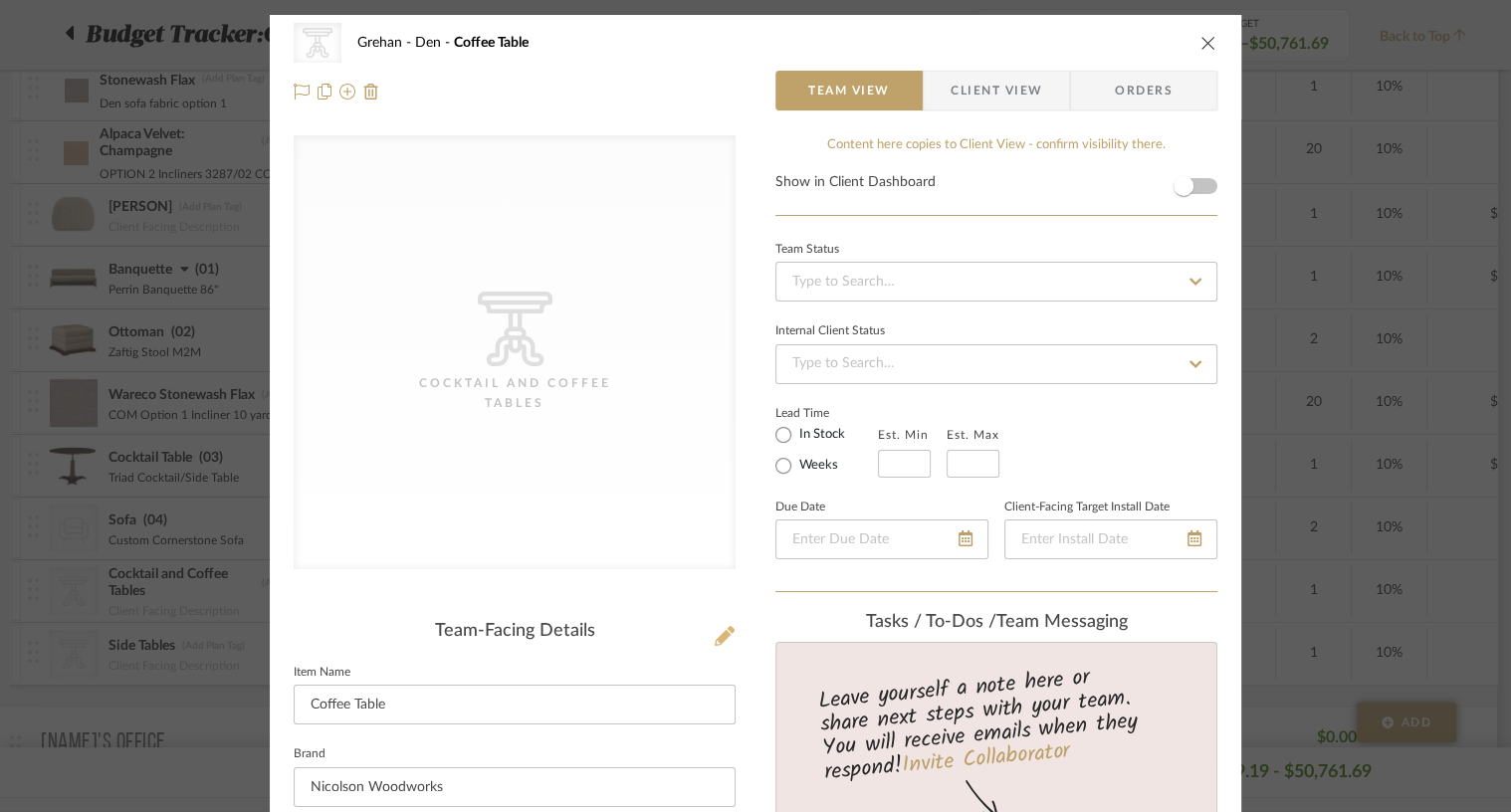 click 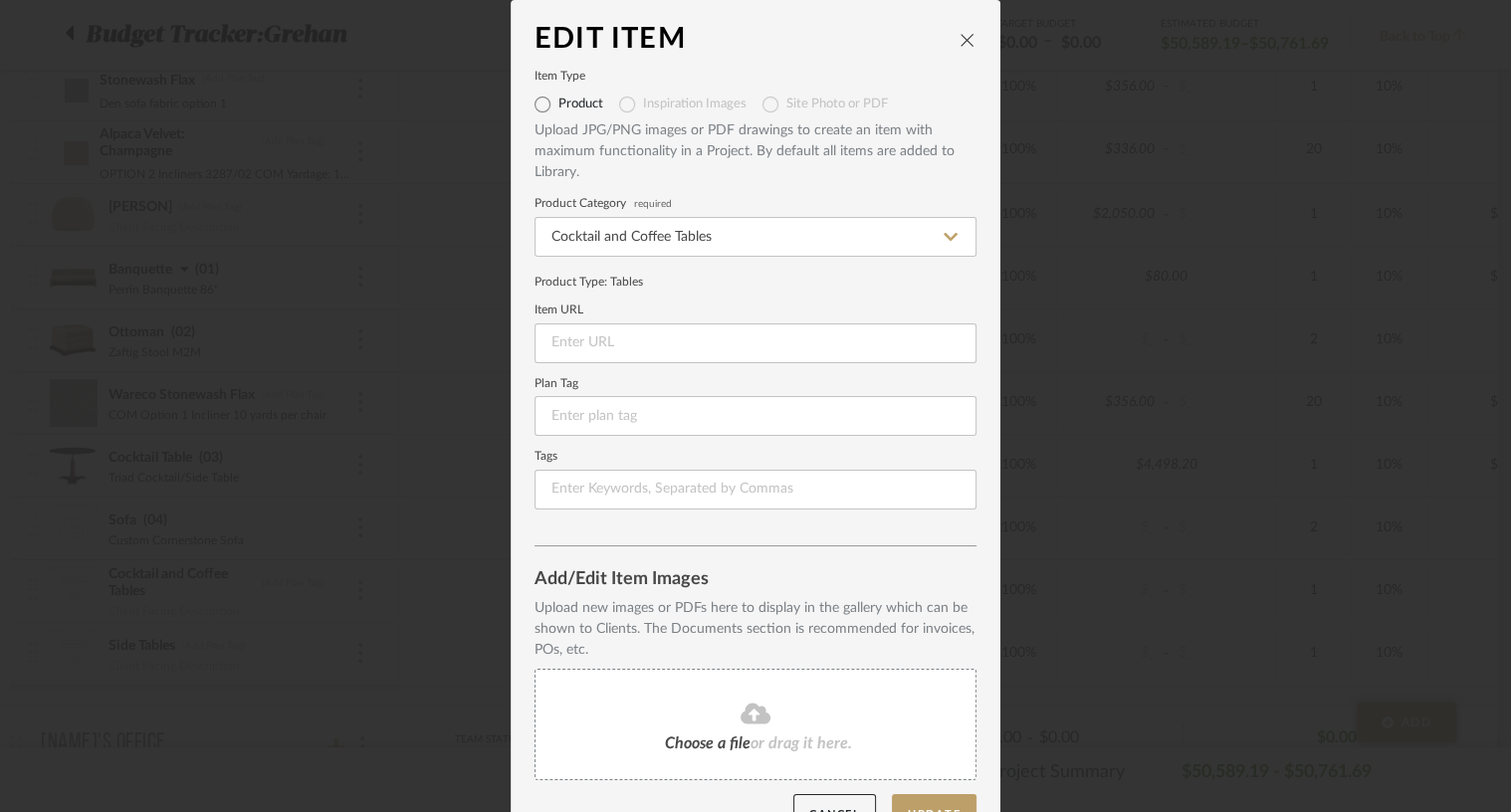 click 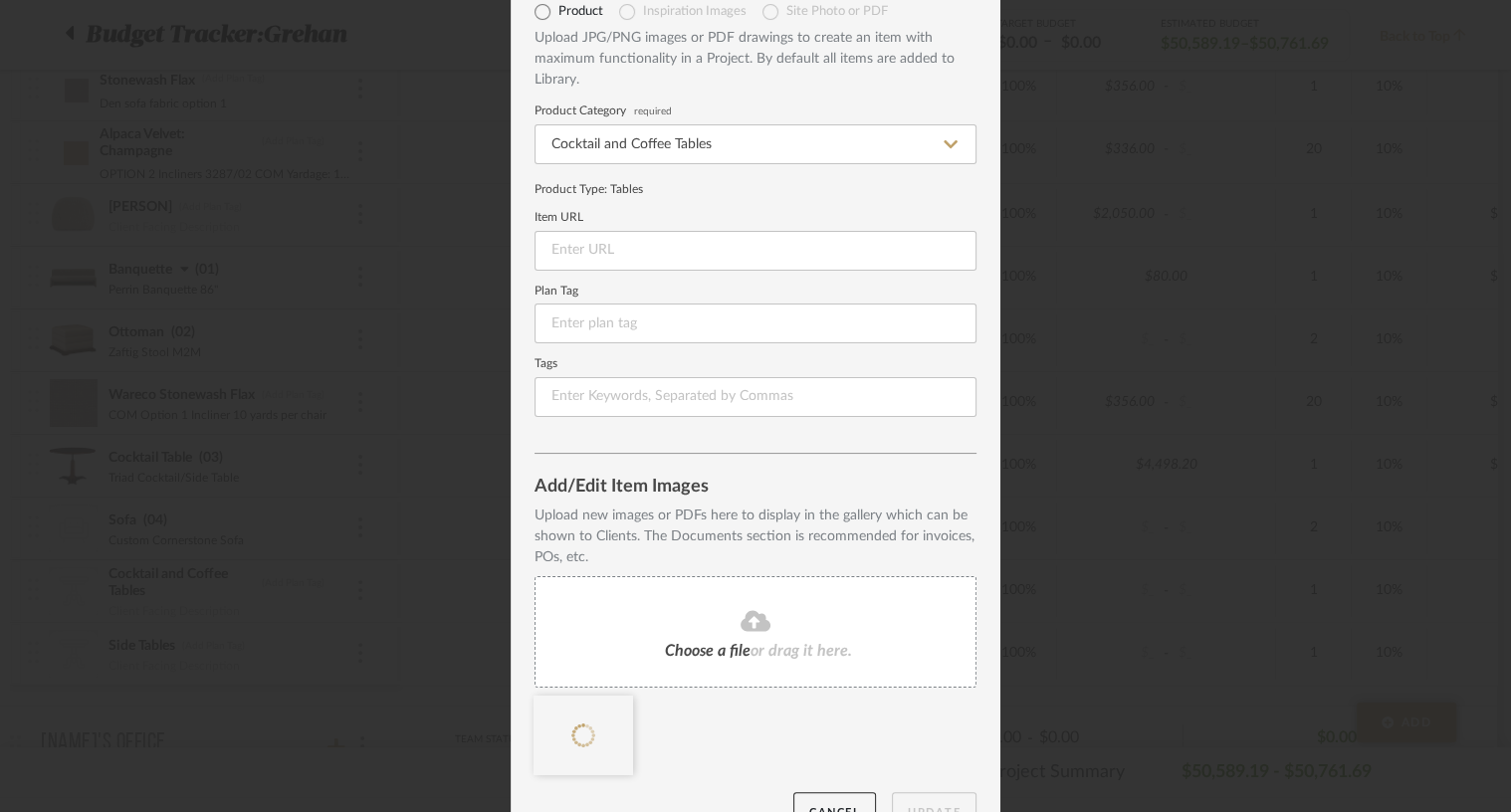 scroll, scrollTop: 134, scrollLeft: 0, axis: vertical 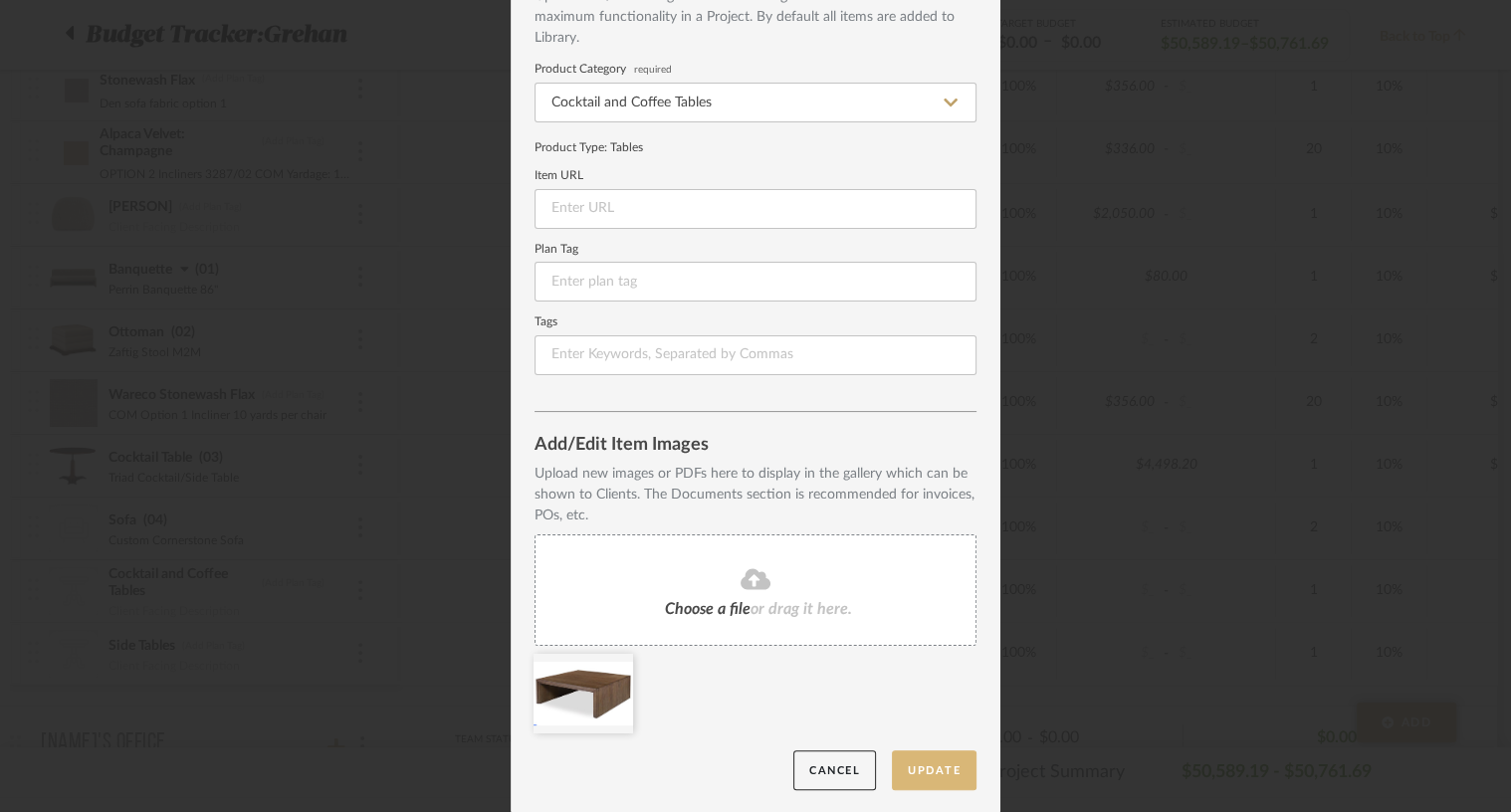 click on "Update" at bounding box center (934, 770) 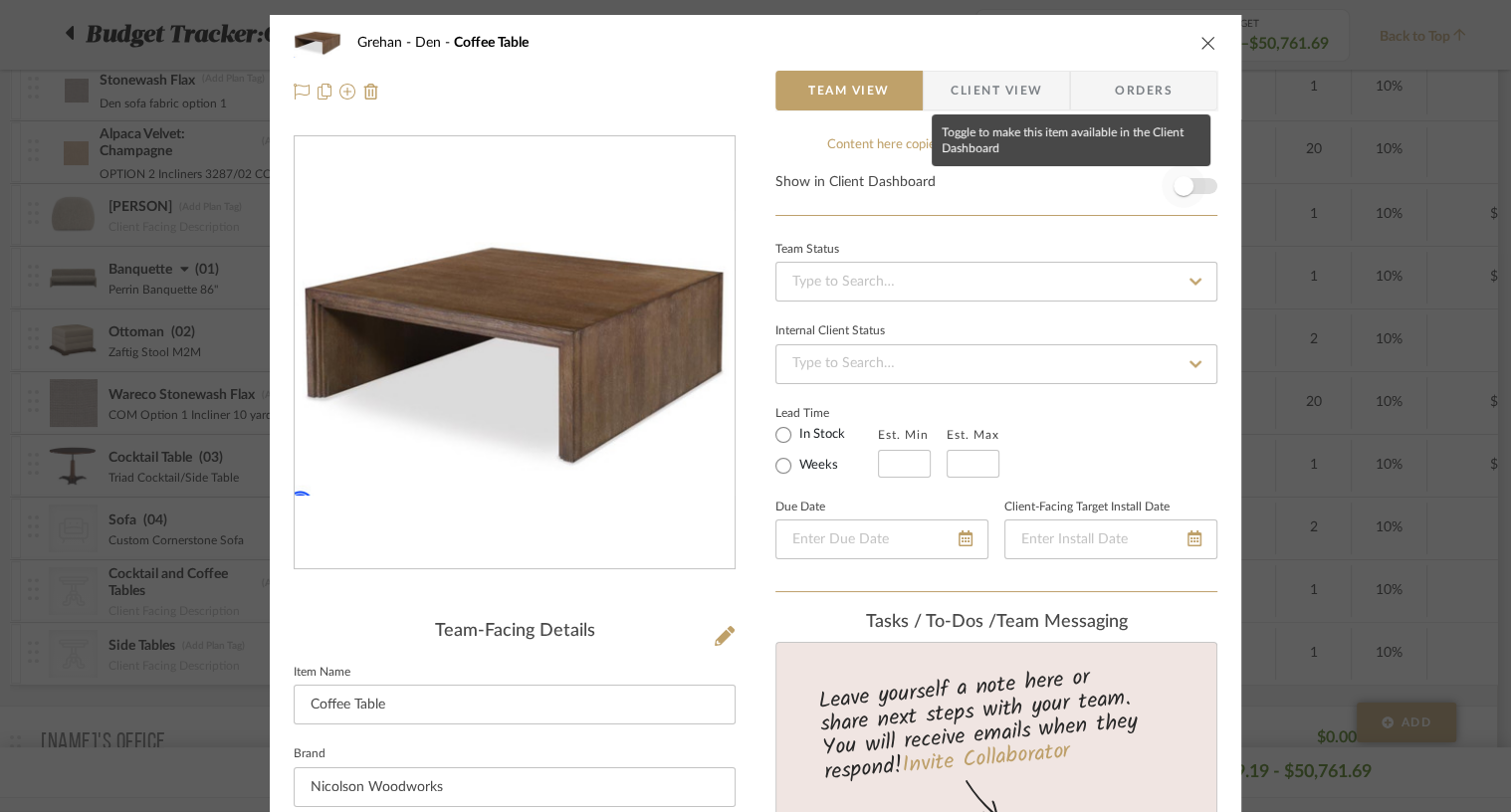 click at bounding box center [1184, 186] 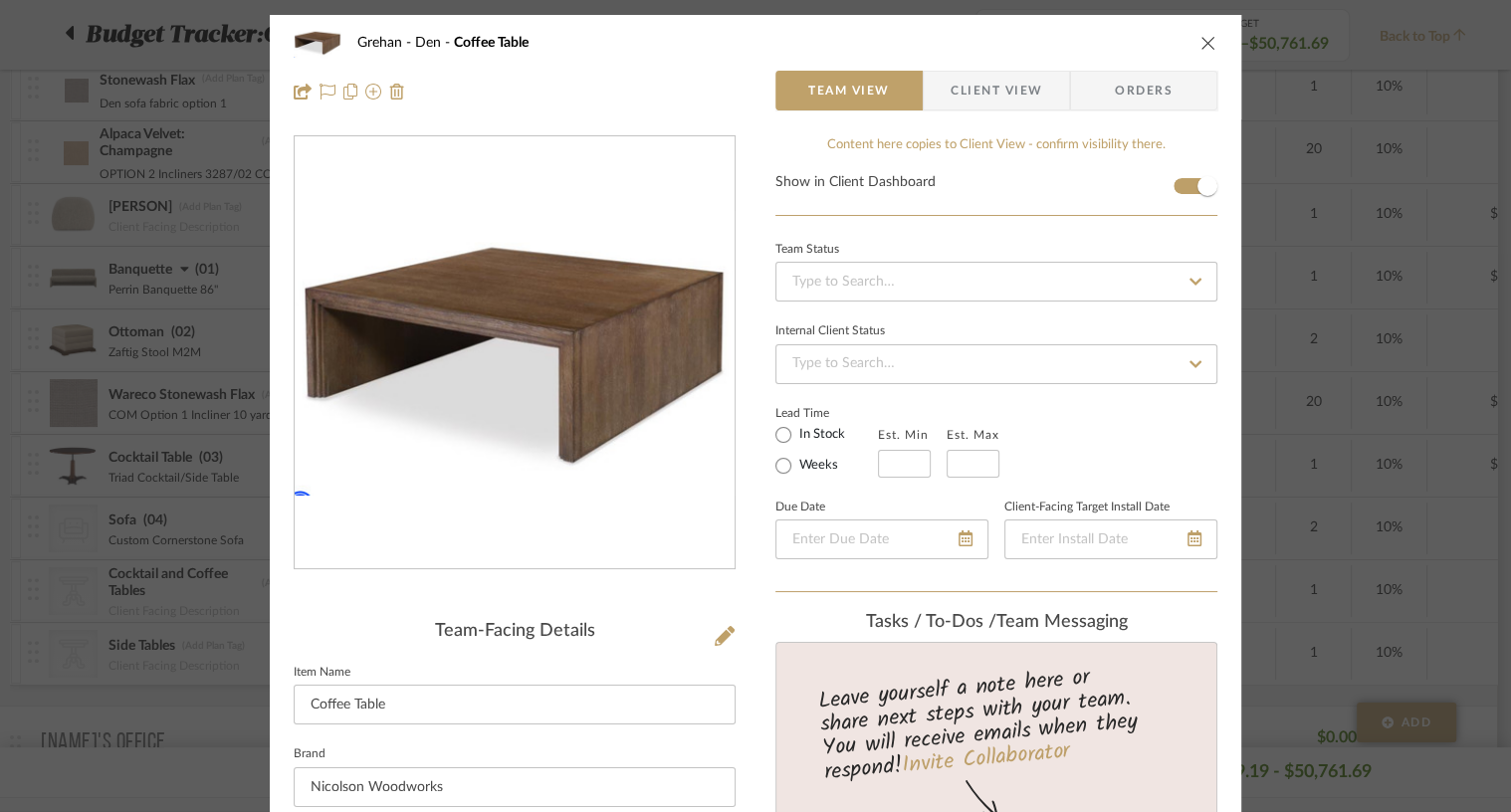type 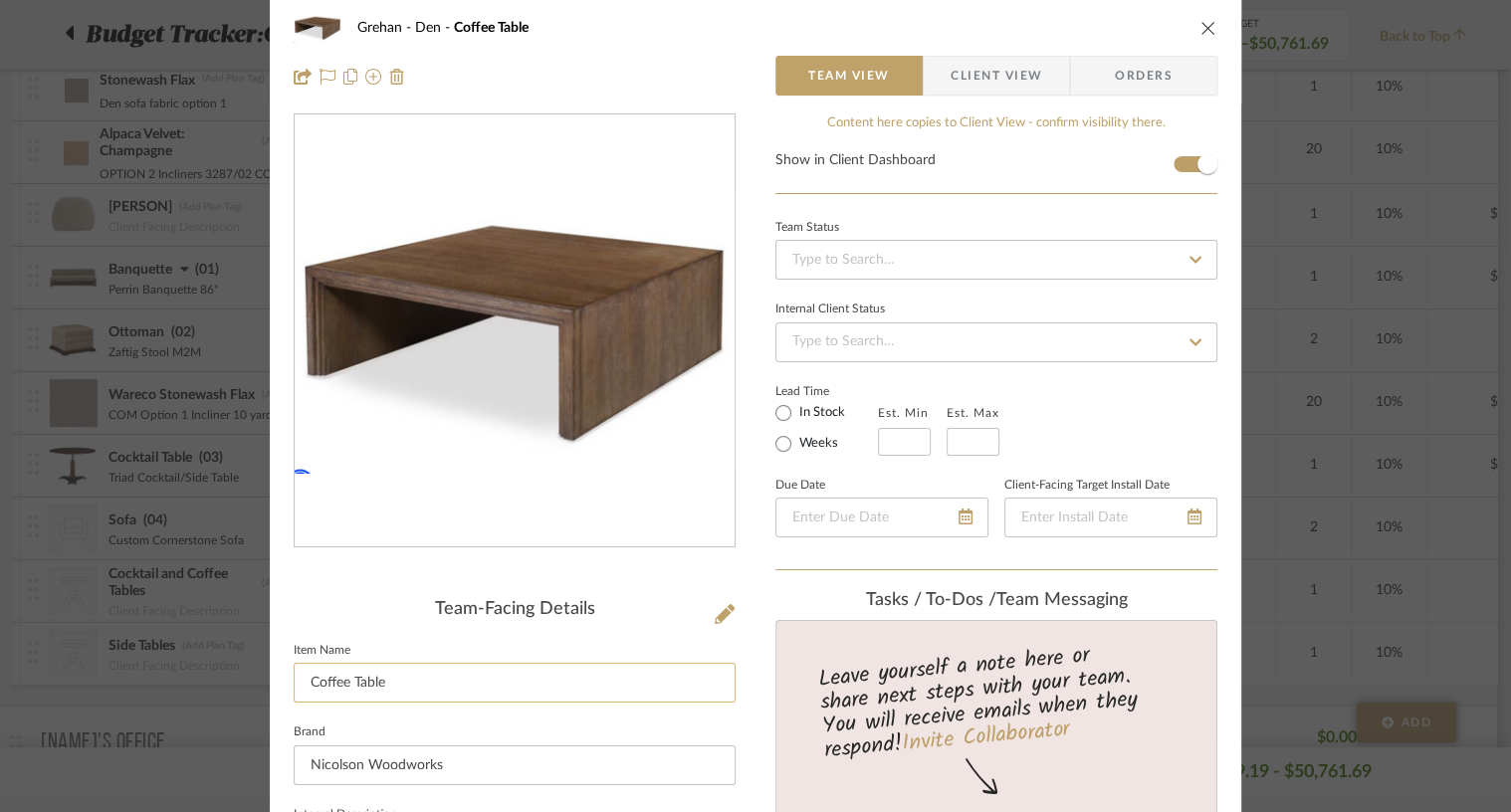 scroll, scrollTop: 0, scrollLeft: 0, axis: both 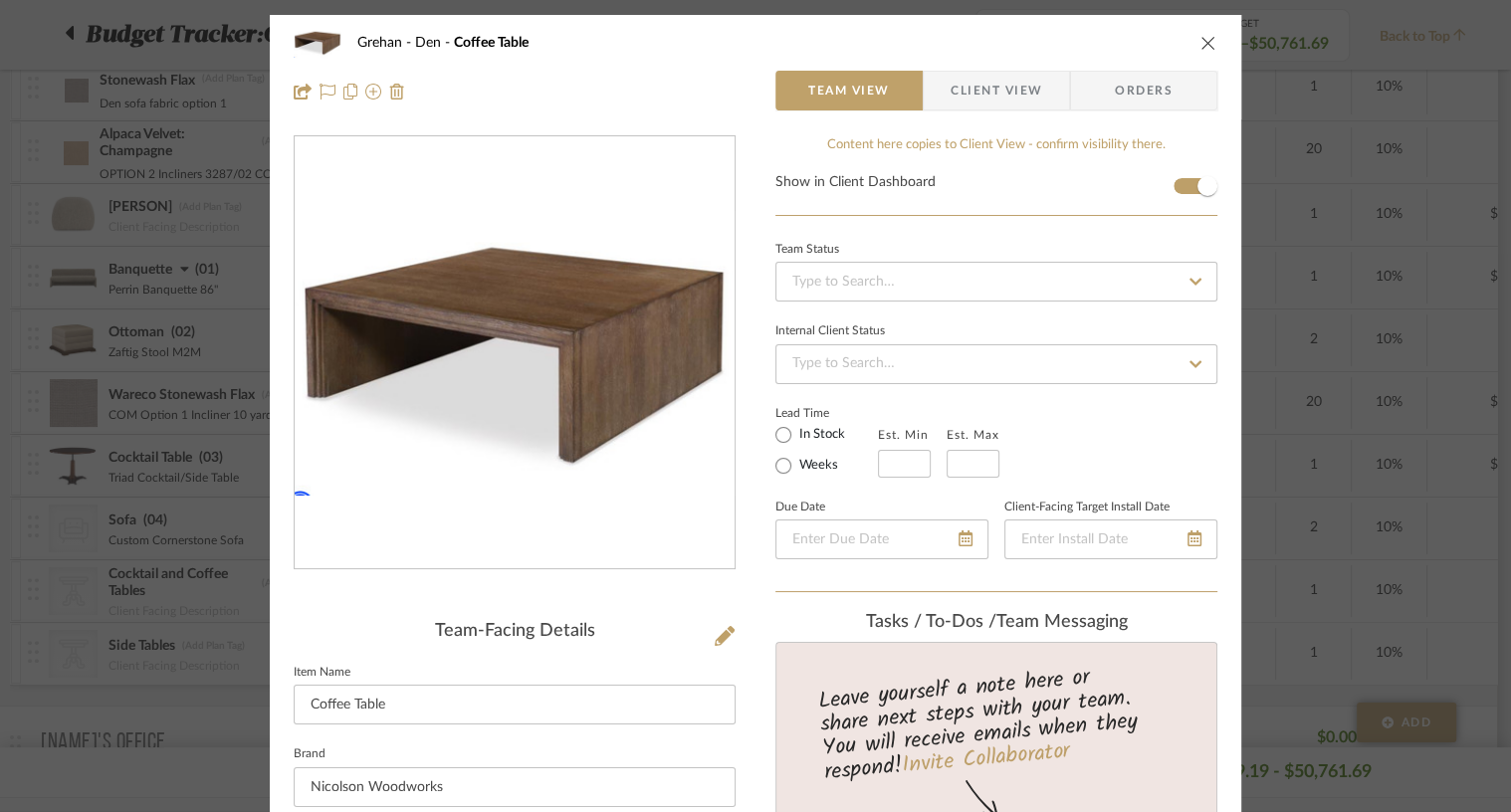click at bounding box center (1208, 43) 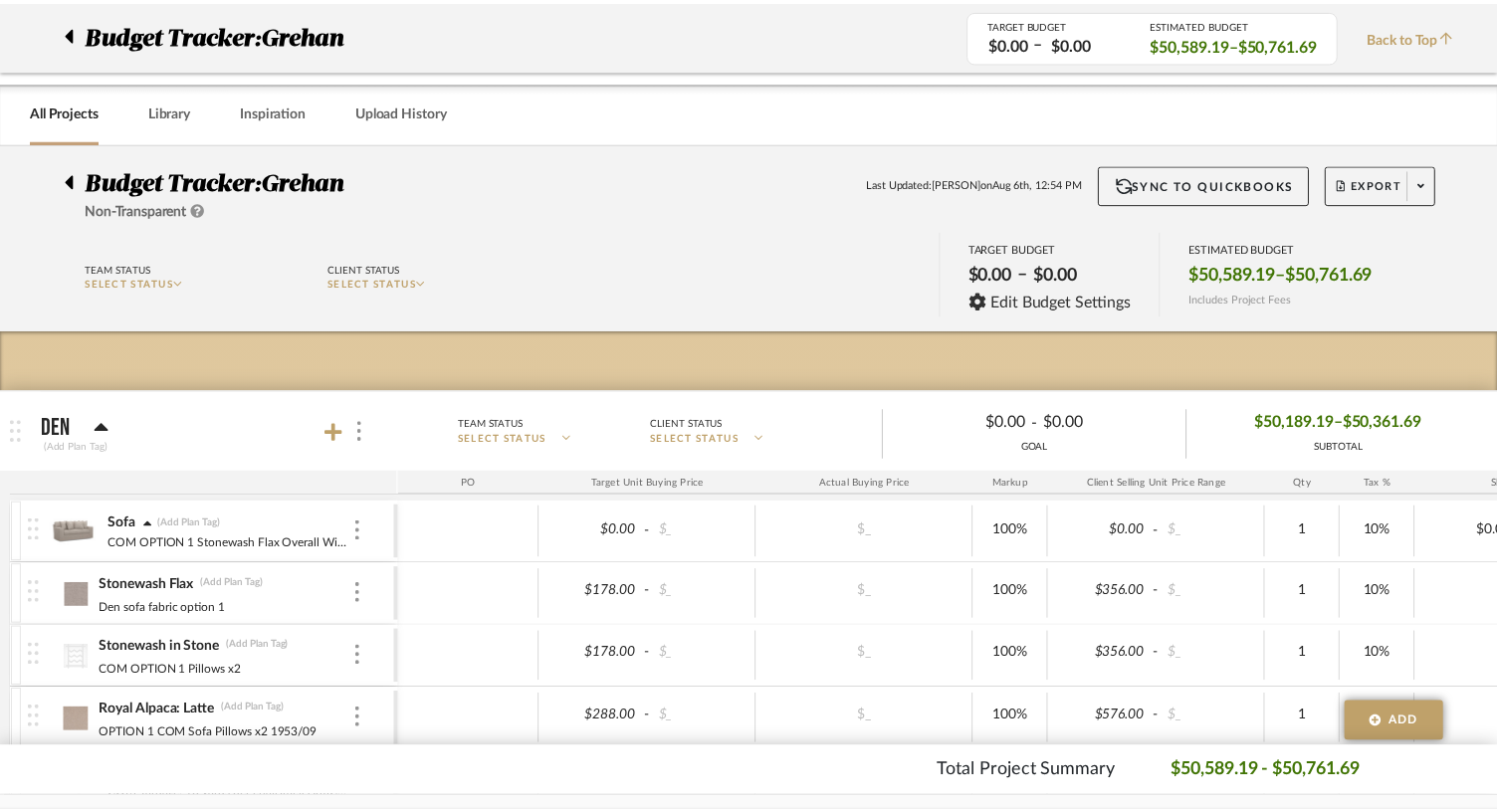 scroll, scrollTop: 754, scrollLeft: 0, axis: vertical 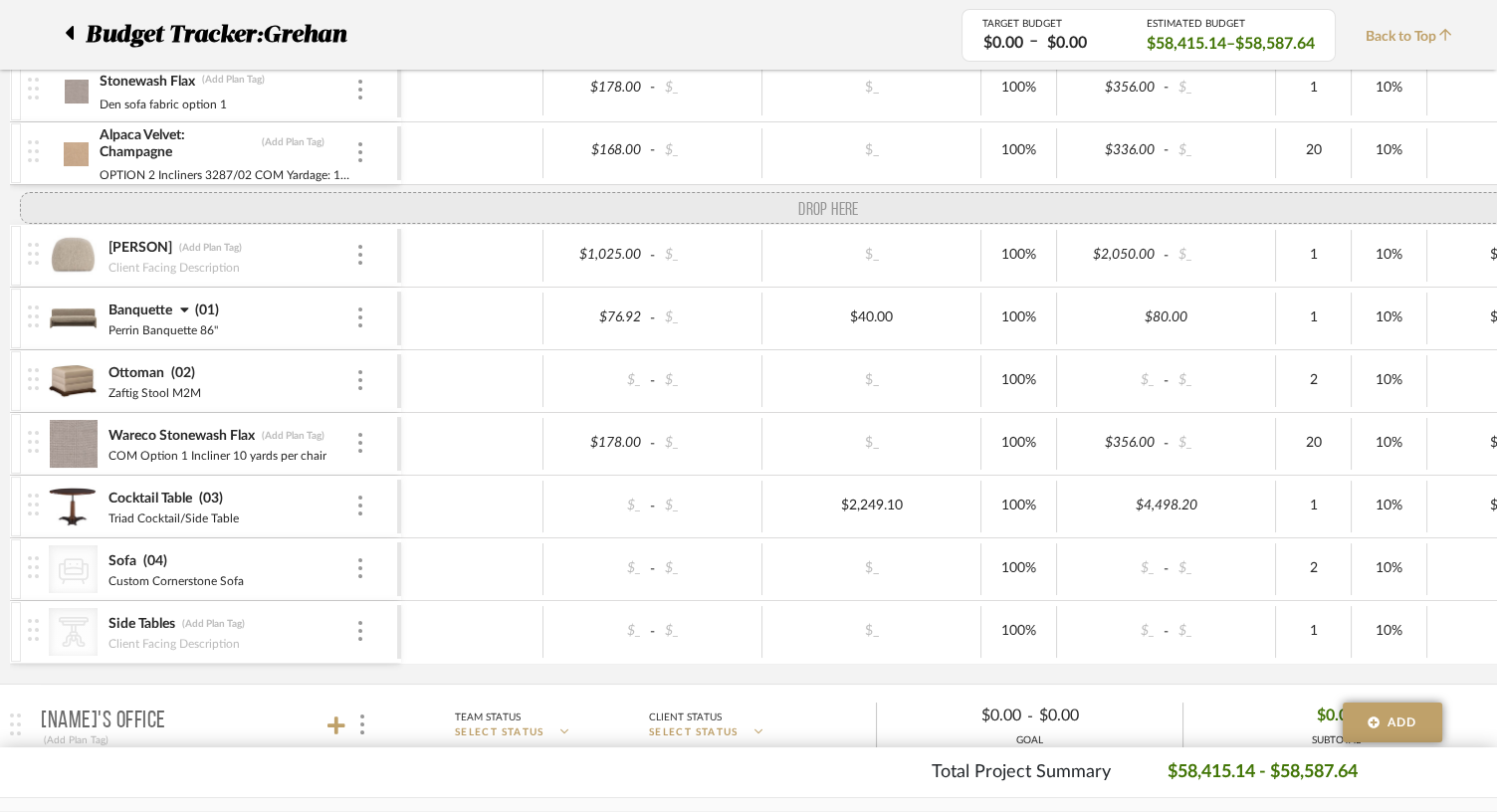 drag, startPoint x: 27, startPoint y: 593, endPoint x: 49, endPoint y: 200, distance: 393.61529 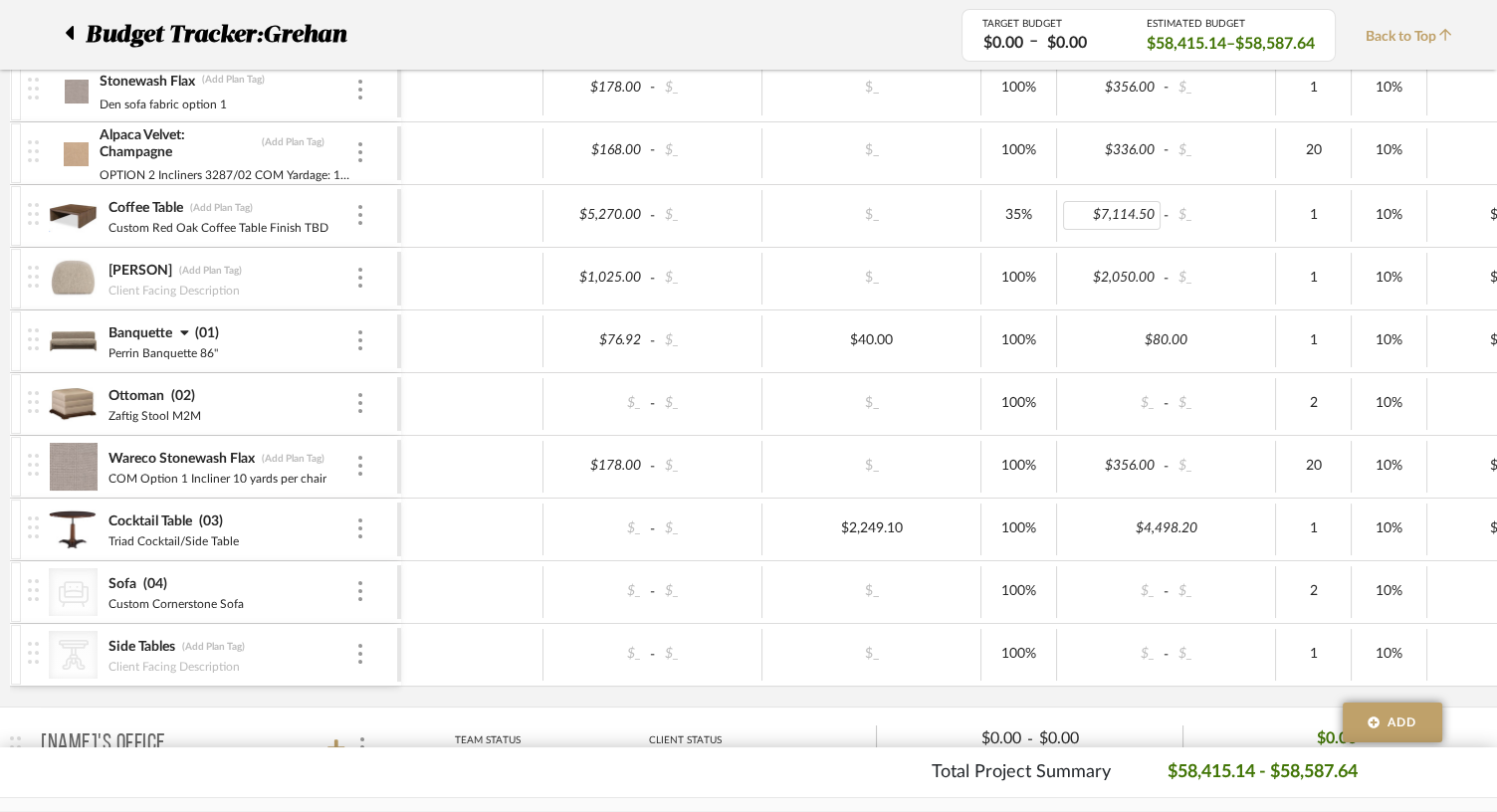 scroll, scrollTop: 0, scrollLeft: 105, axis: horizontal 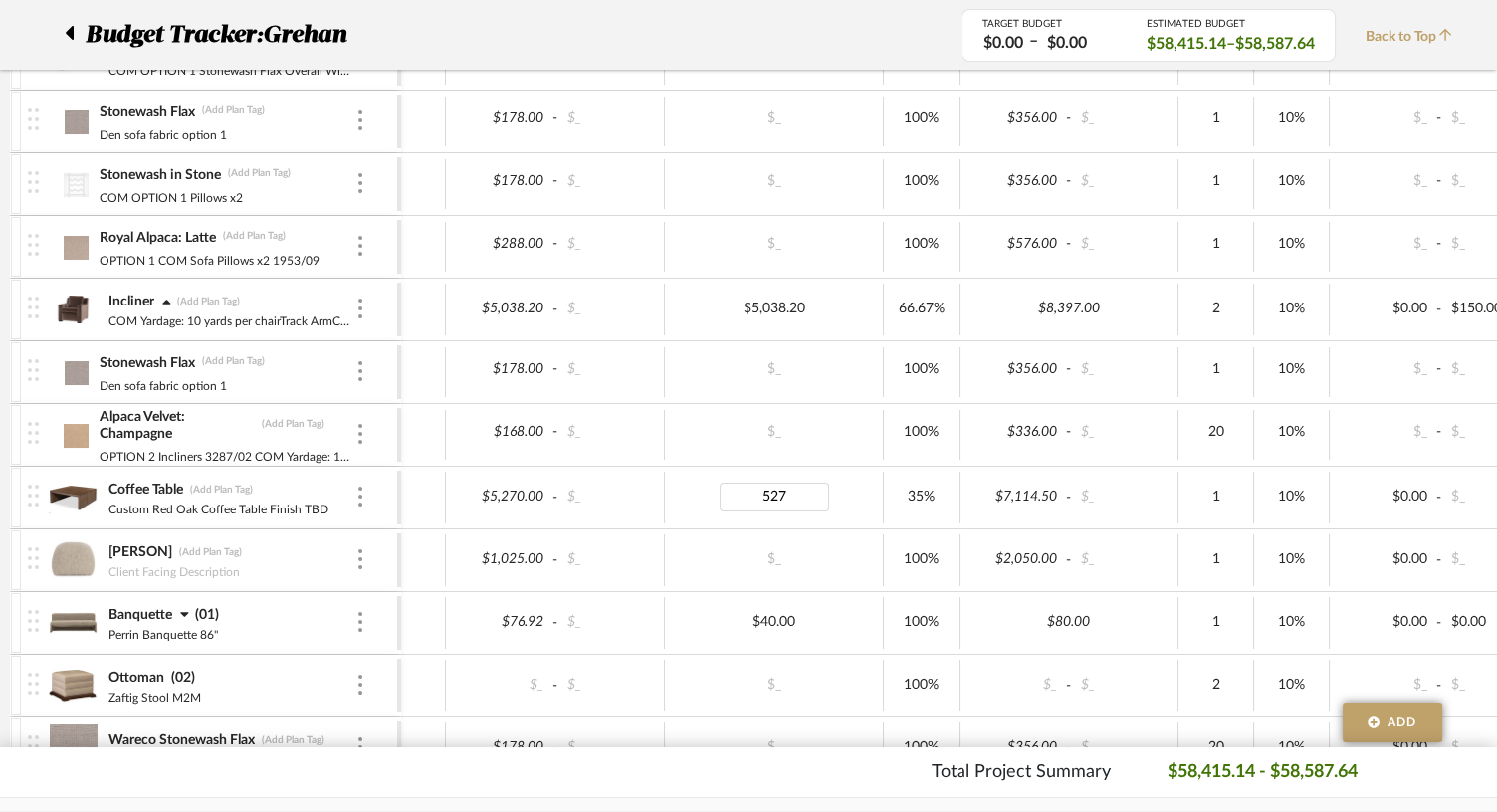 type on "5270" 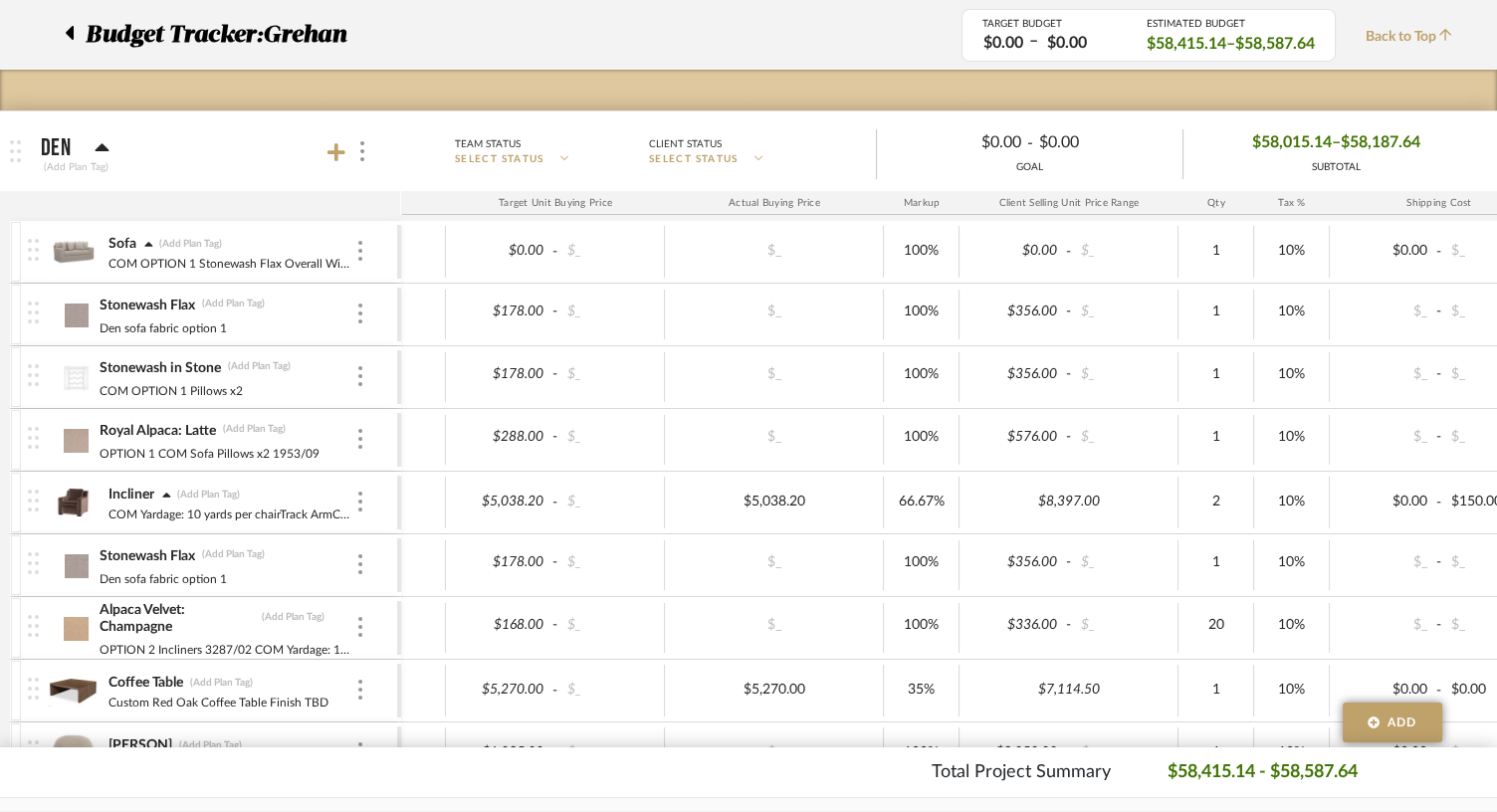 click on "Target Unit Buying Price" at bounding box center (555, 203) 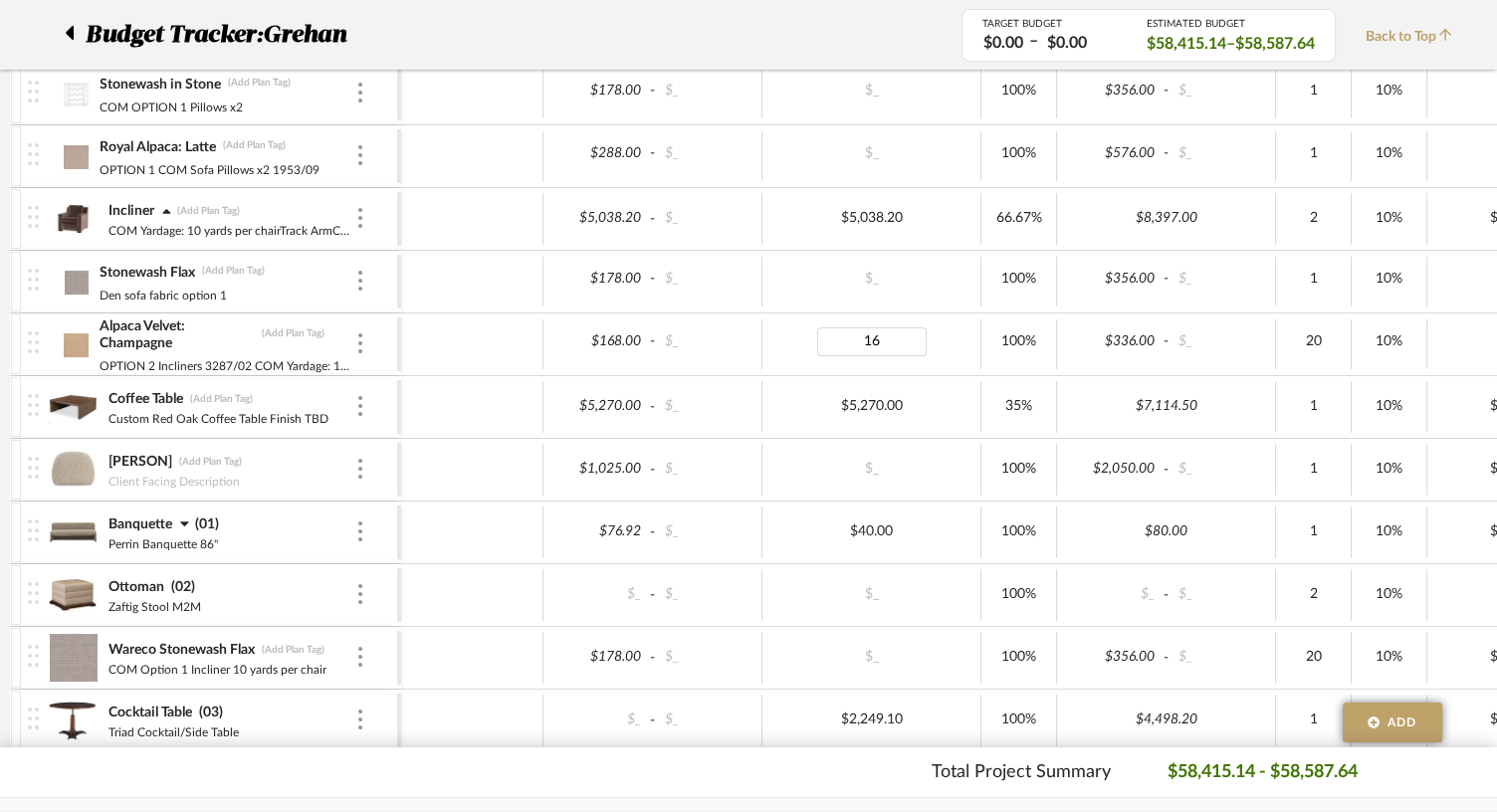 type on "168" 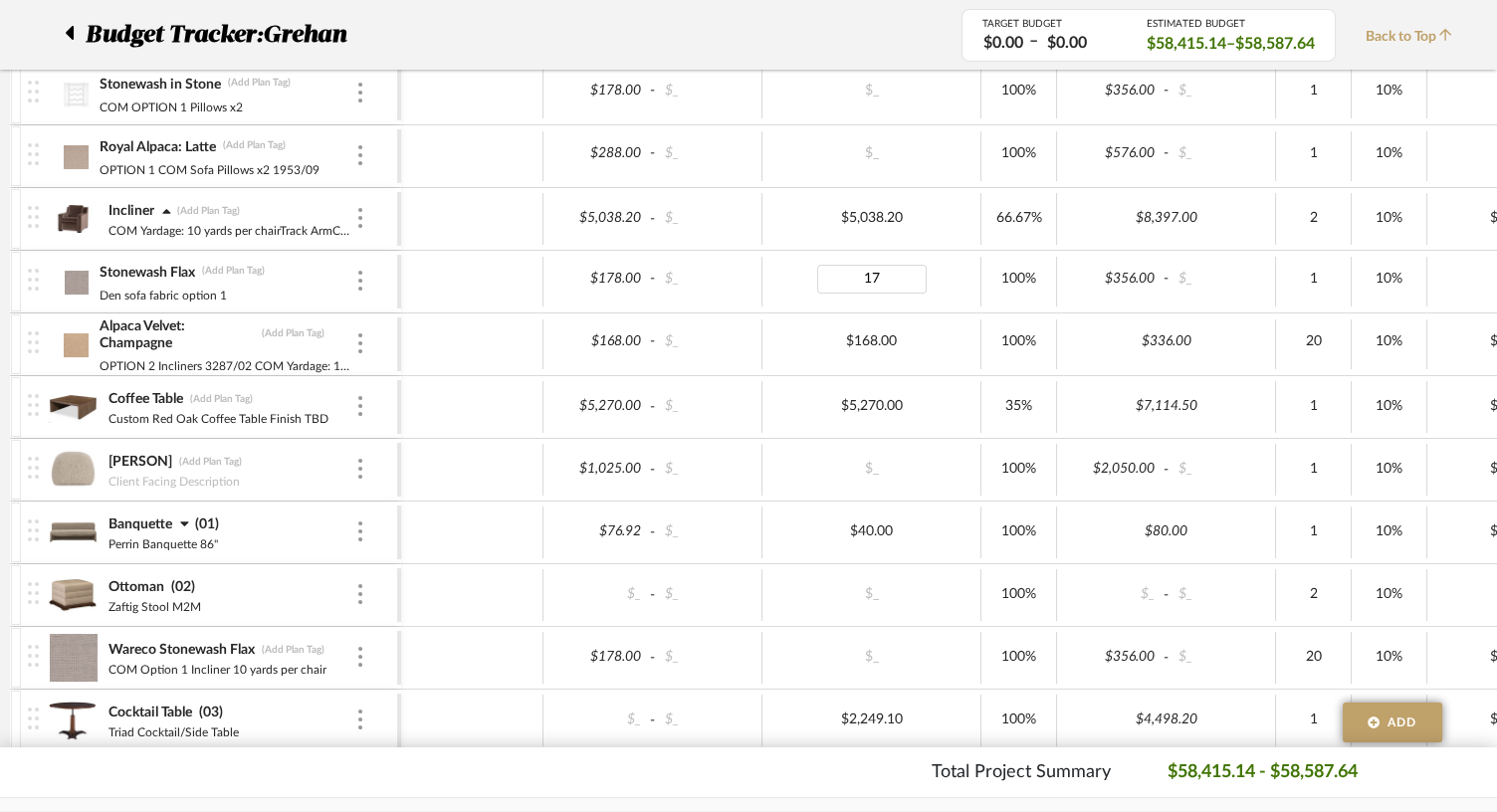 type on "178" 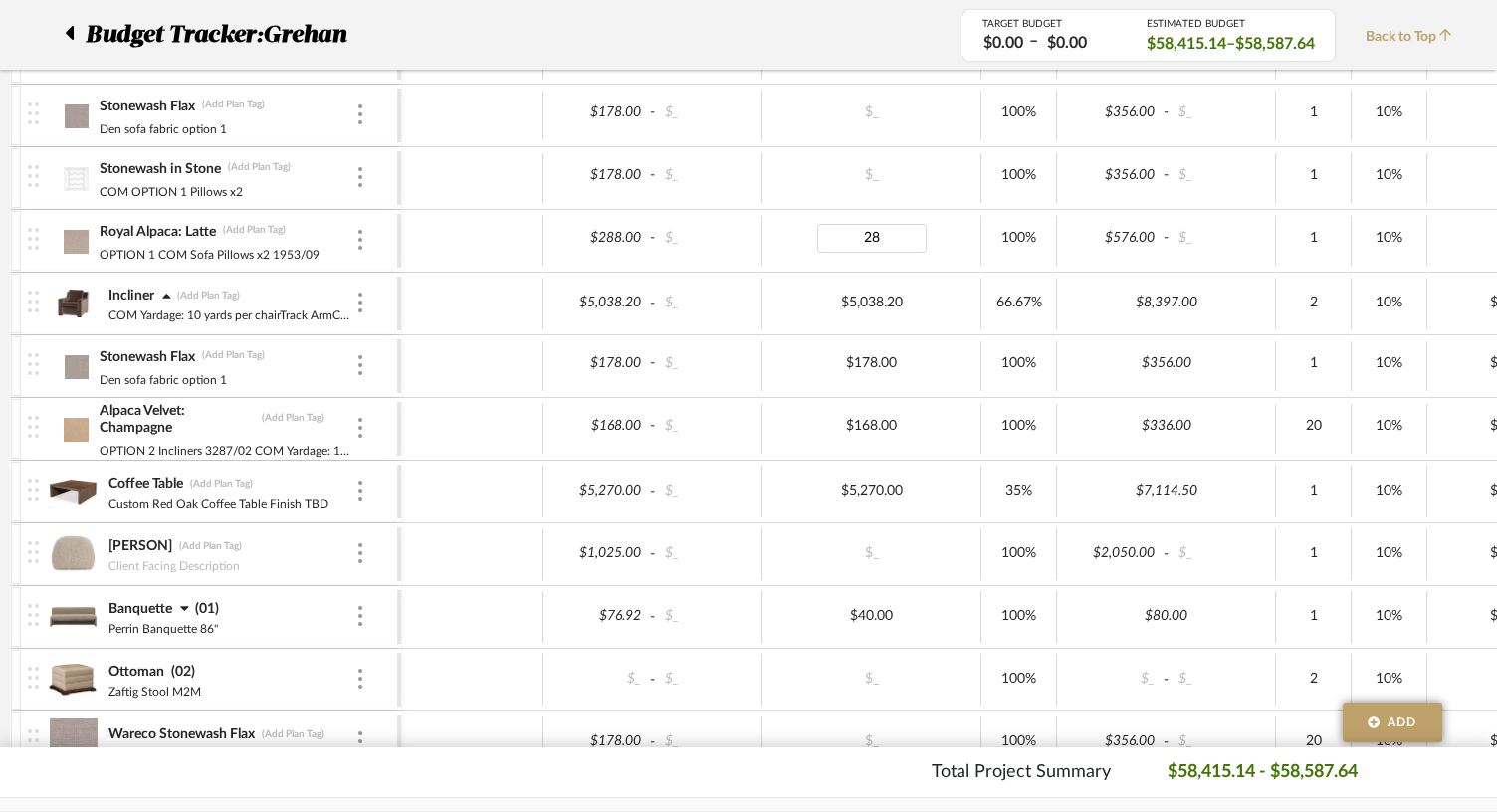 type on "288" 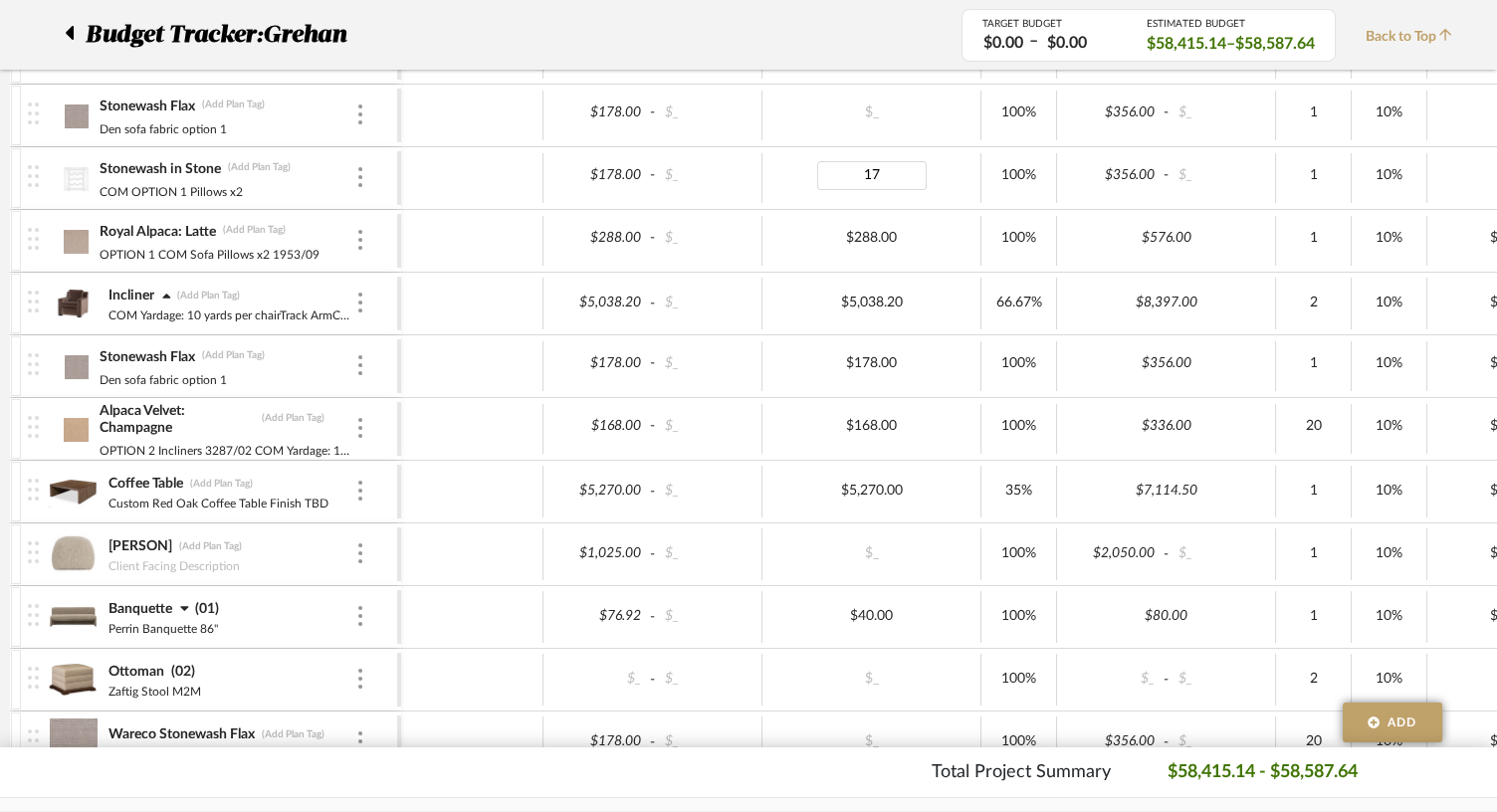 type on "178" 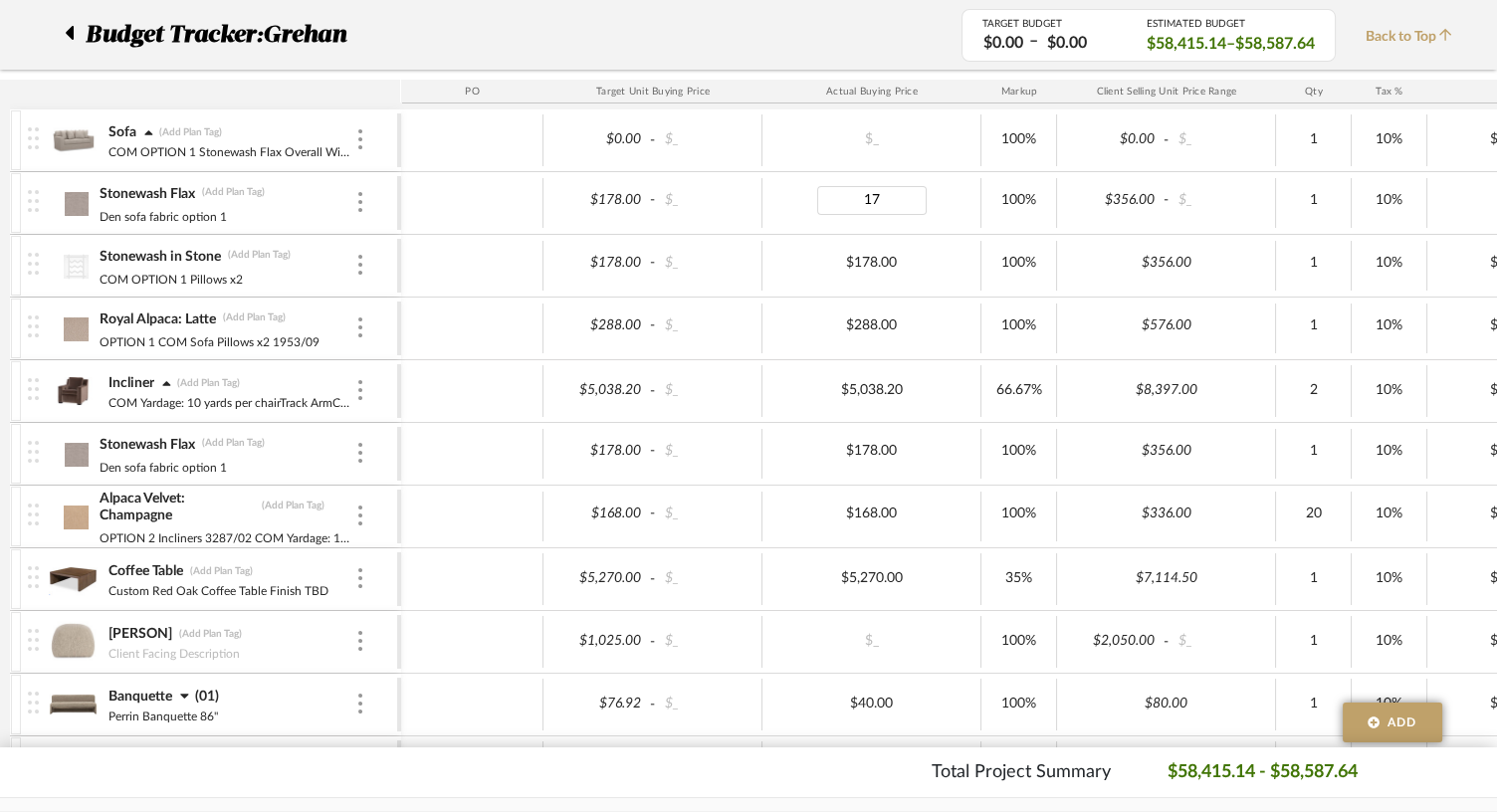 type on "178" 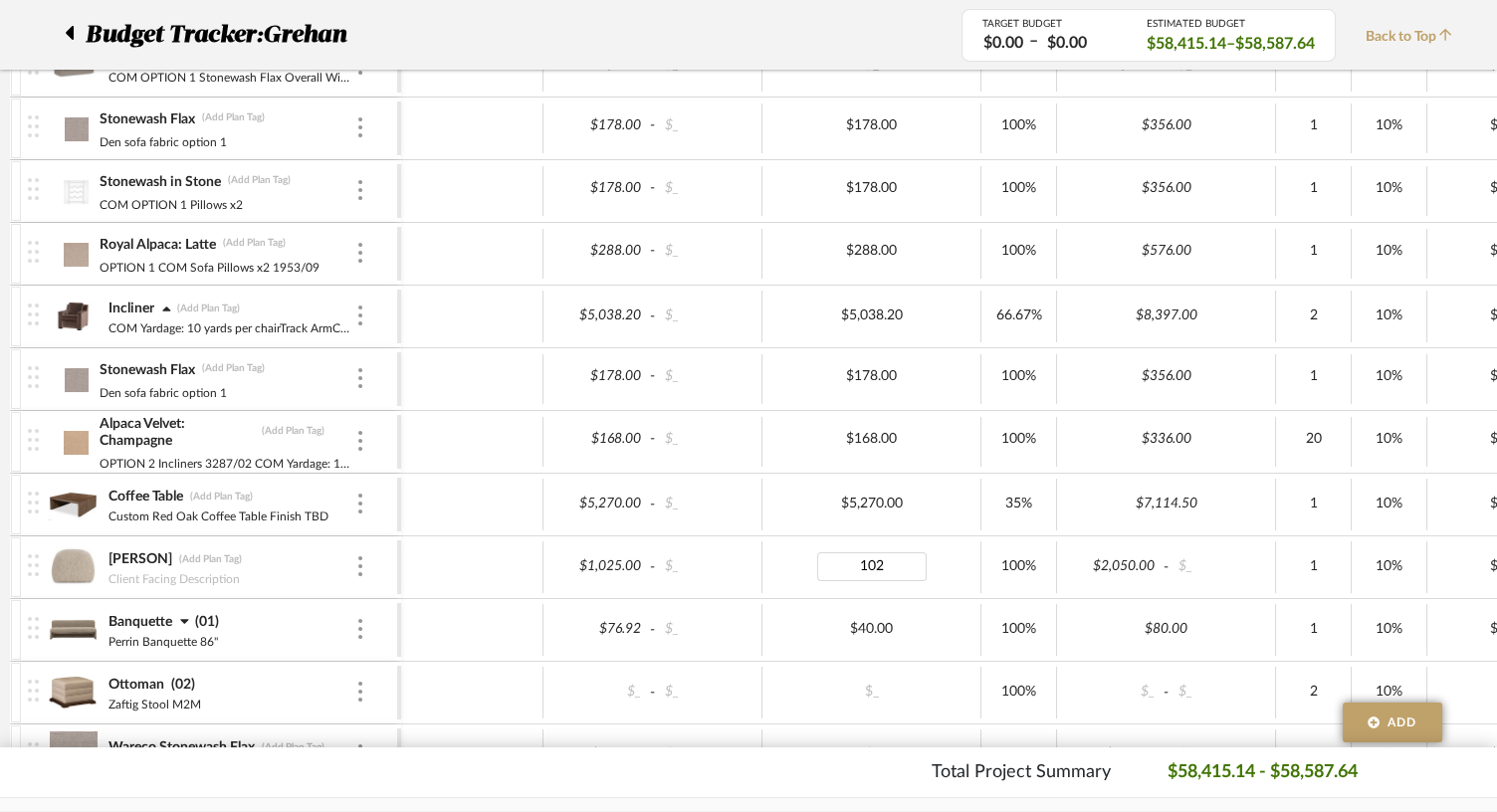 type on "1025" 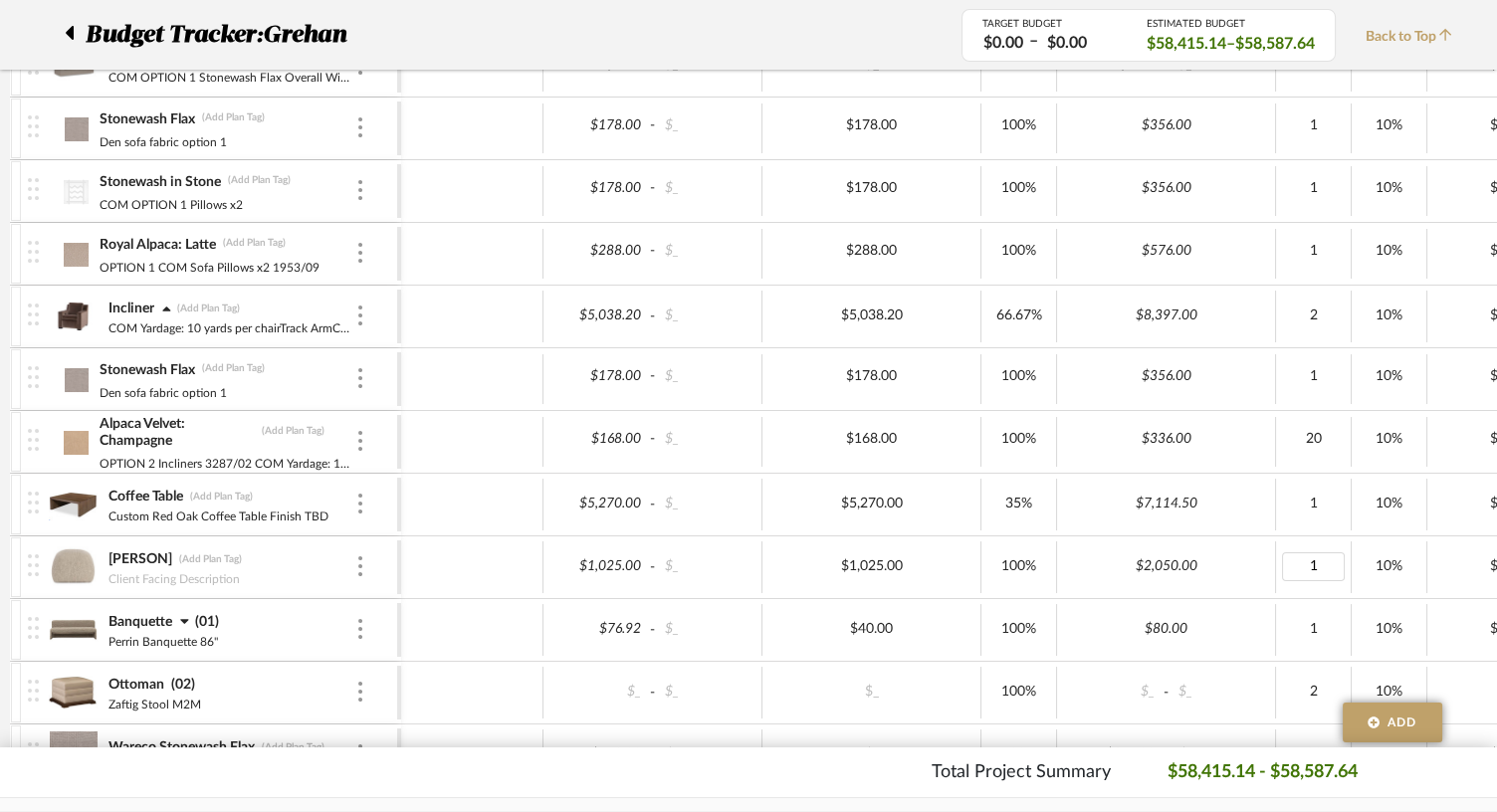 type on "2" 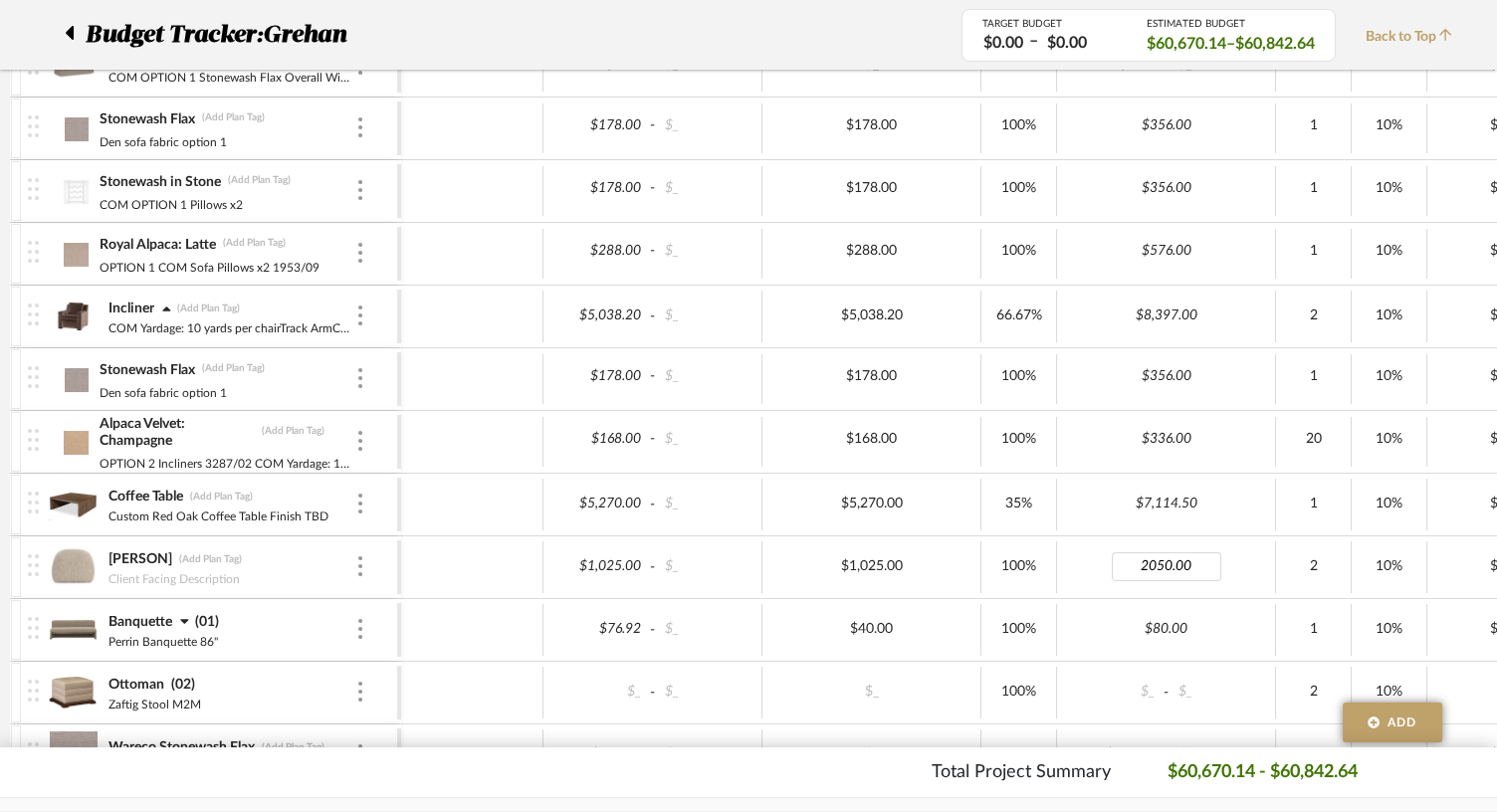 click on "2050.00" at bounding box center (1166, 566) 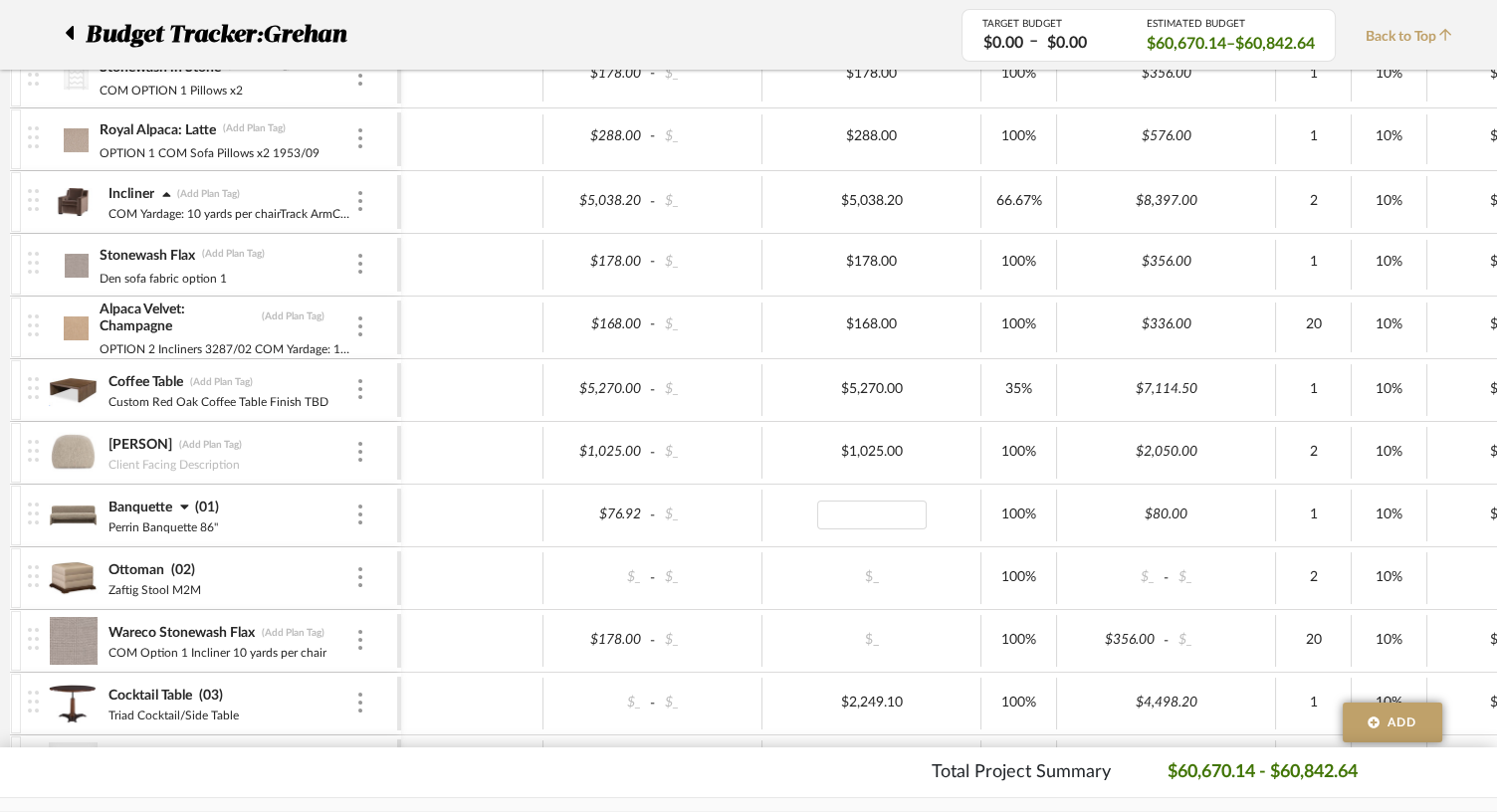 type on "0" 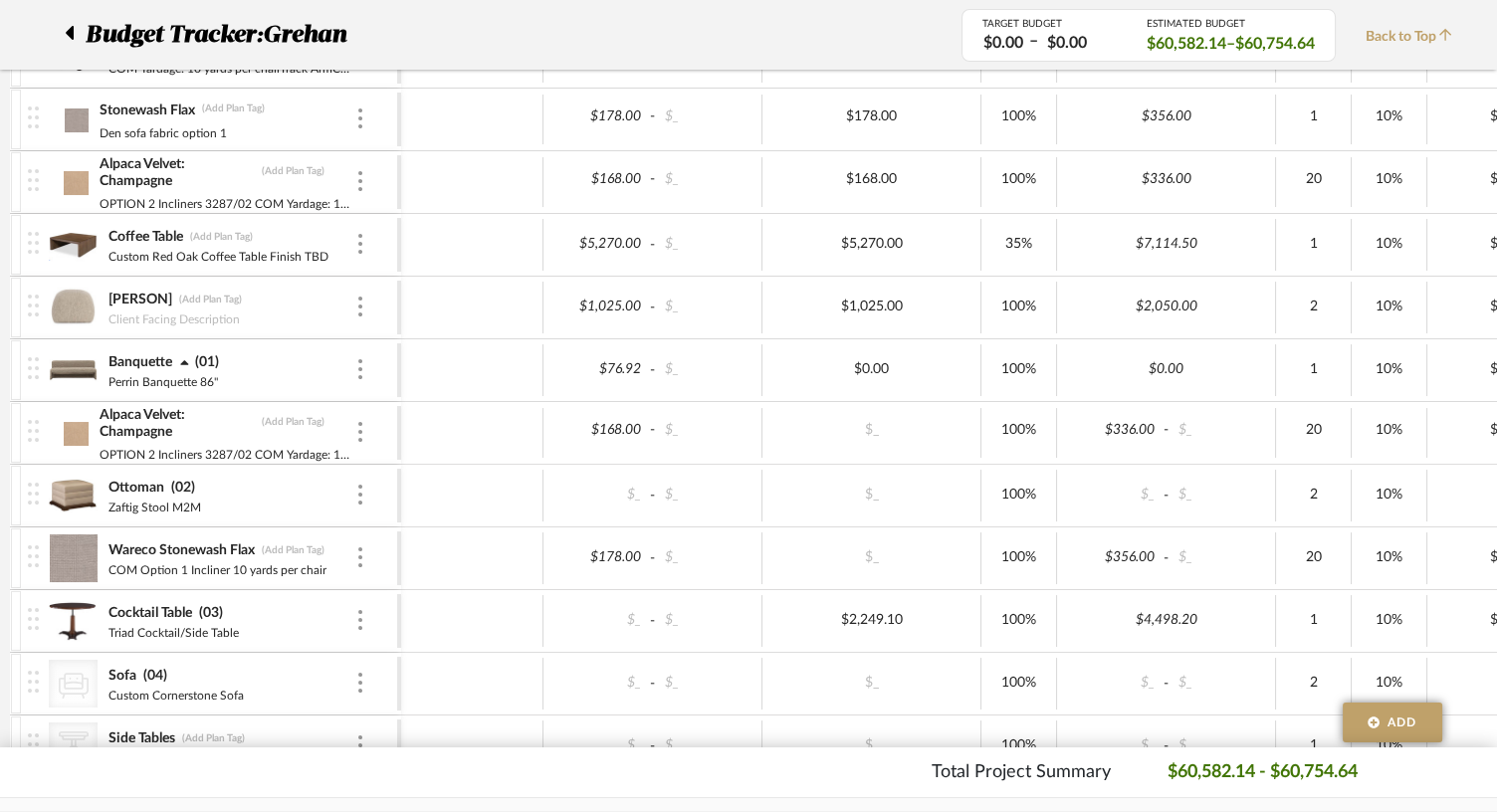 scroll, scrollTop: 733, scrollLeft: 0, axis: vertical 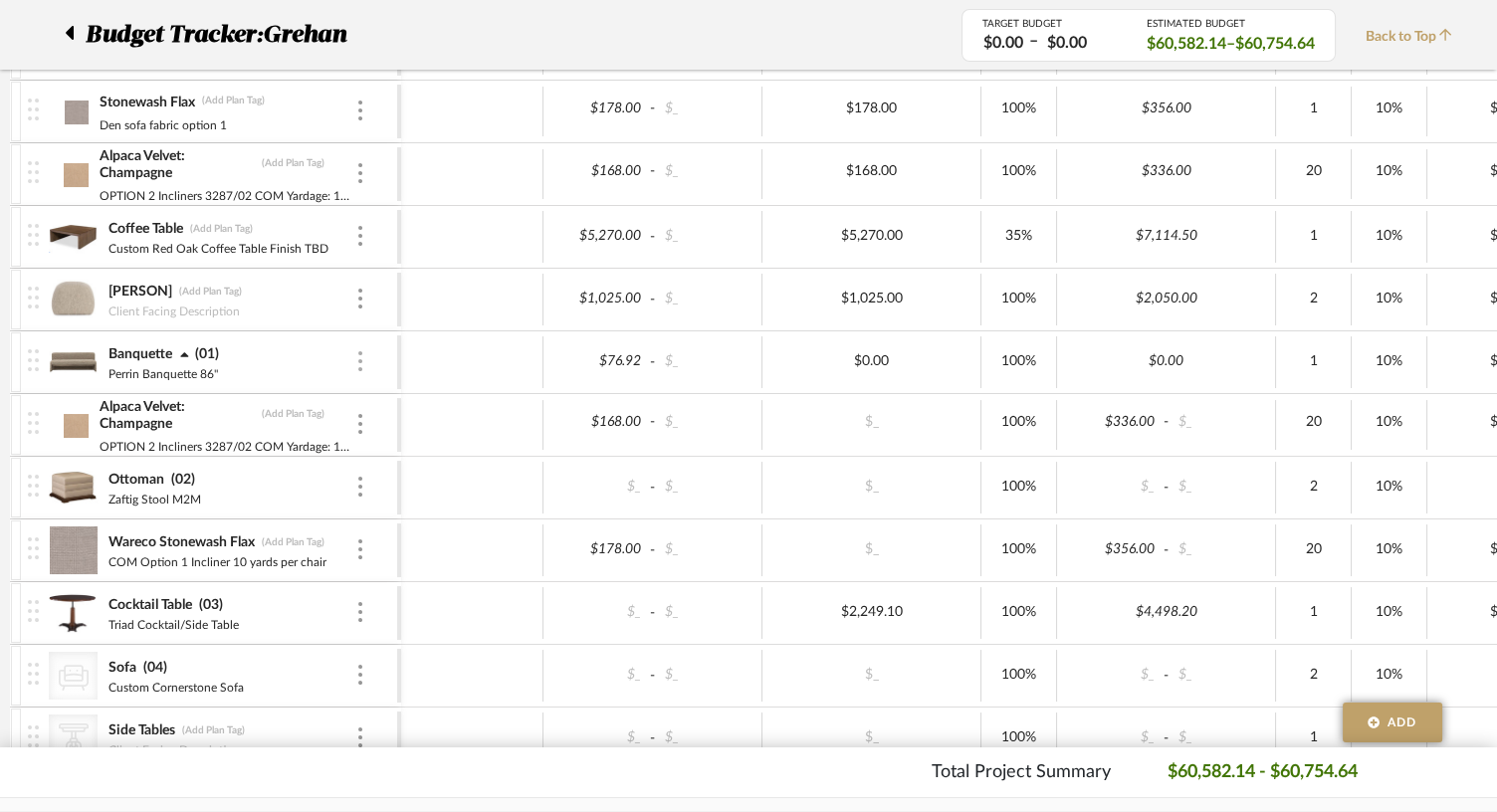 click at bounding box center (360, 362) 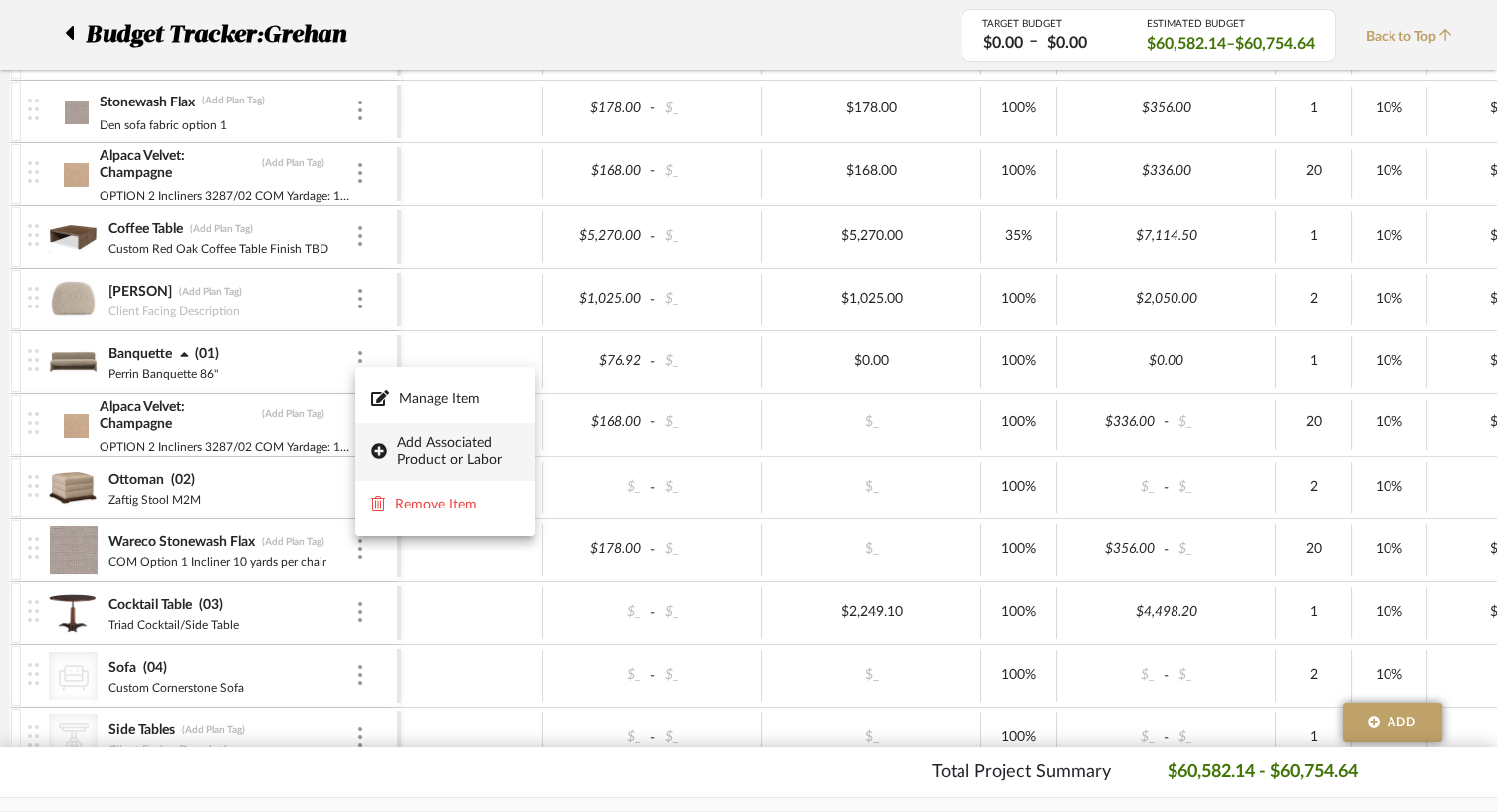 click on "Add Associated Product or Labor" at bounding box center (458, 452) 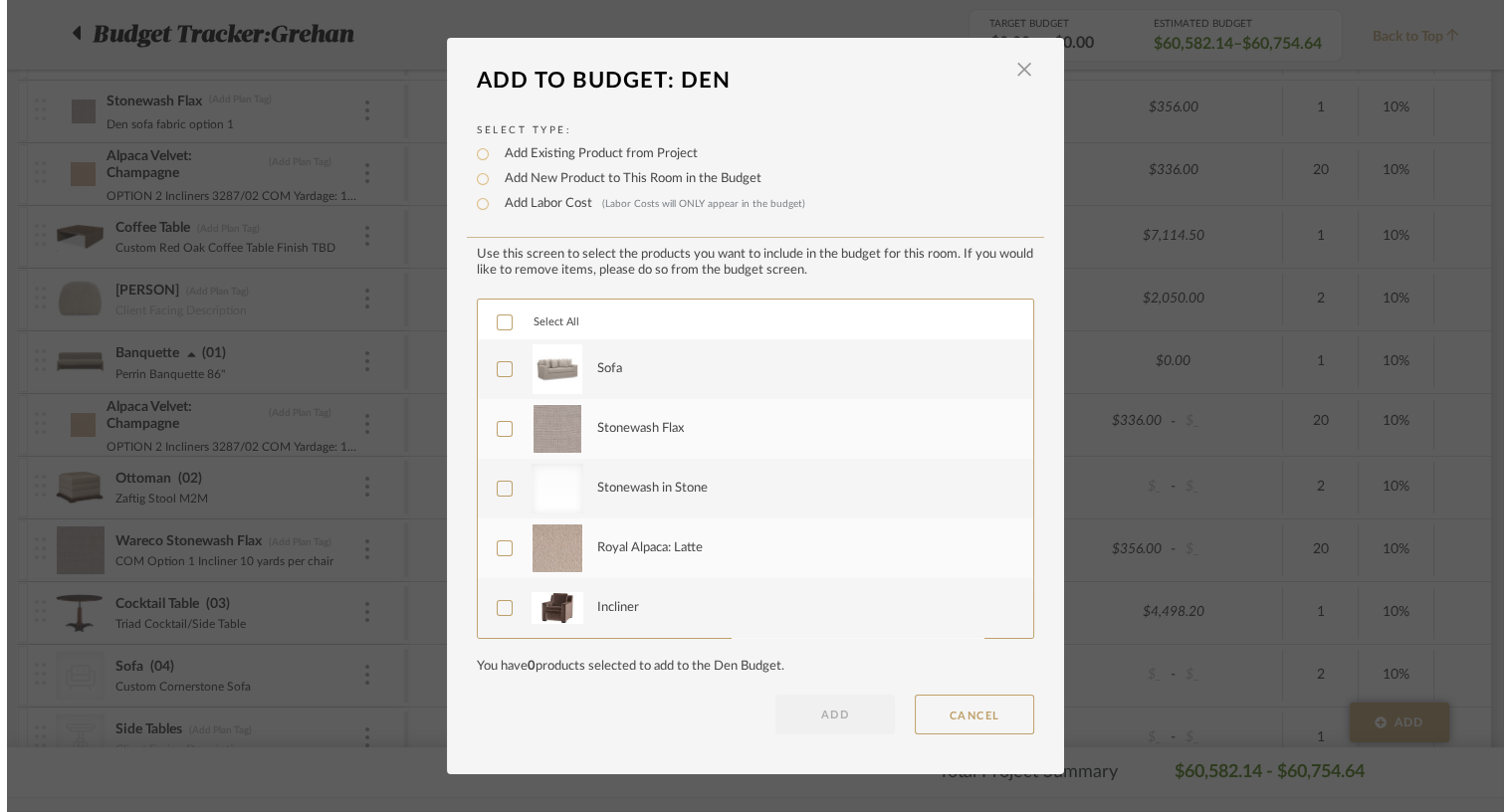 scroll, scrollTop: 0, scrollLeft: 0, axis: both 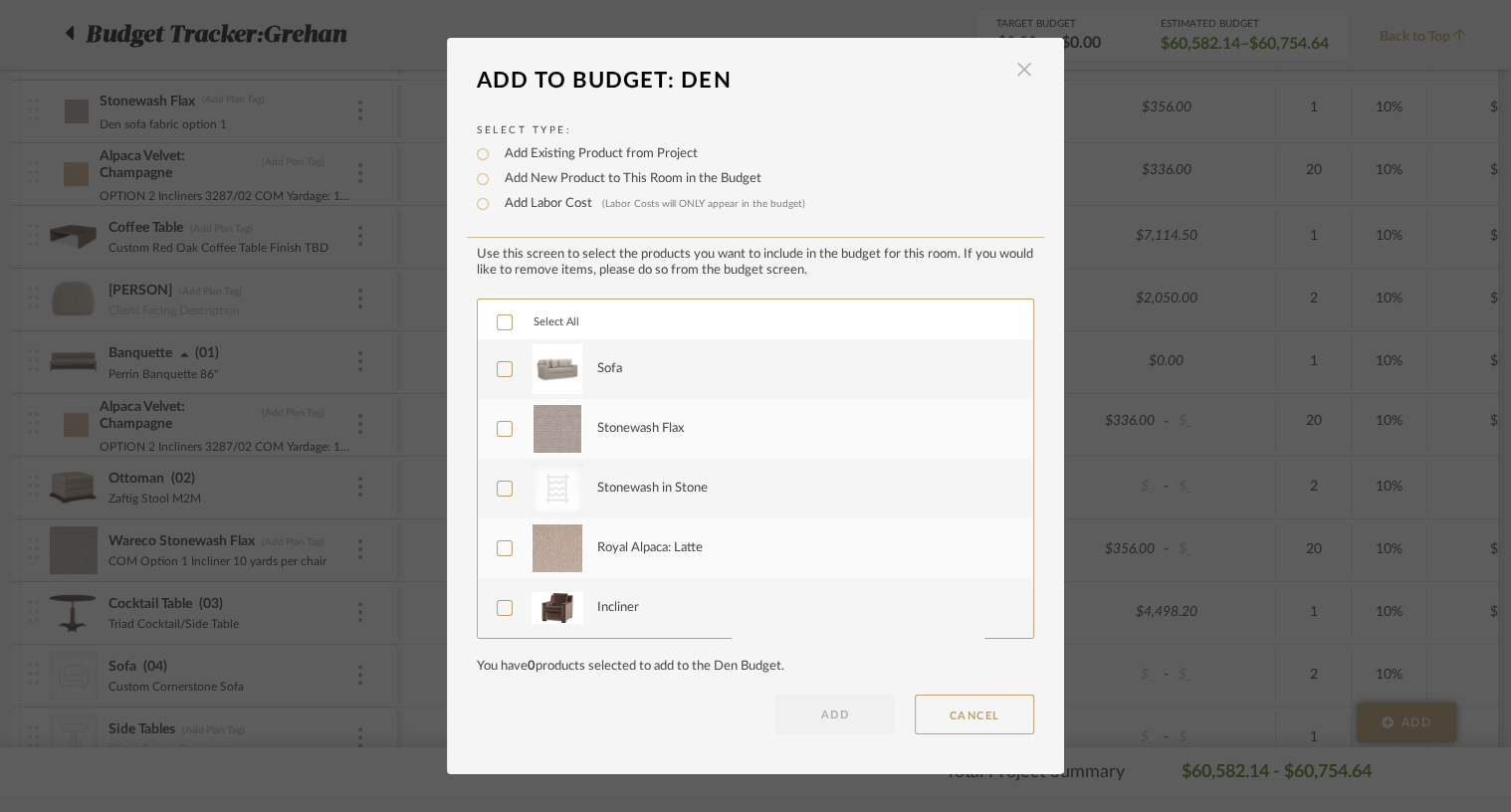 click at bounding box center [1024, 70] 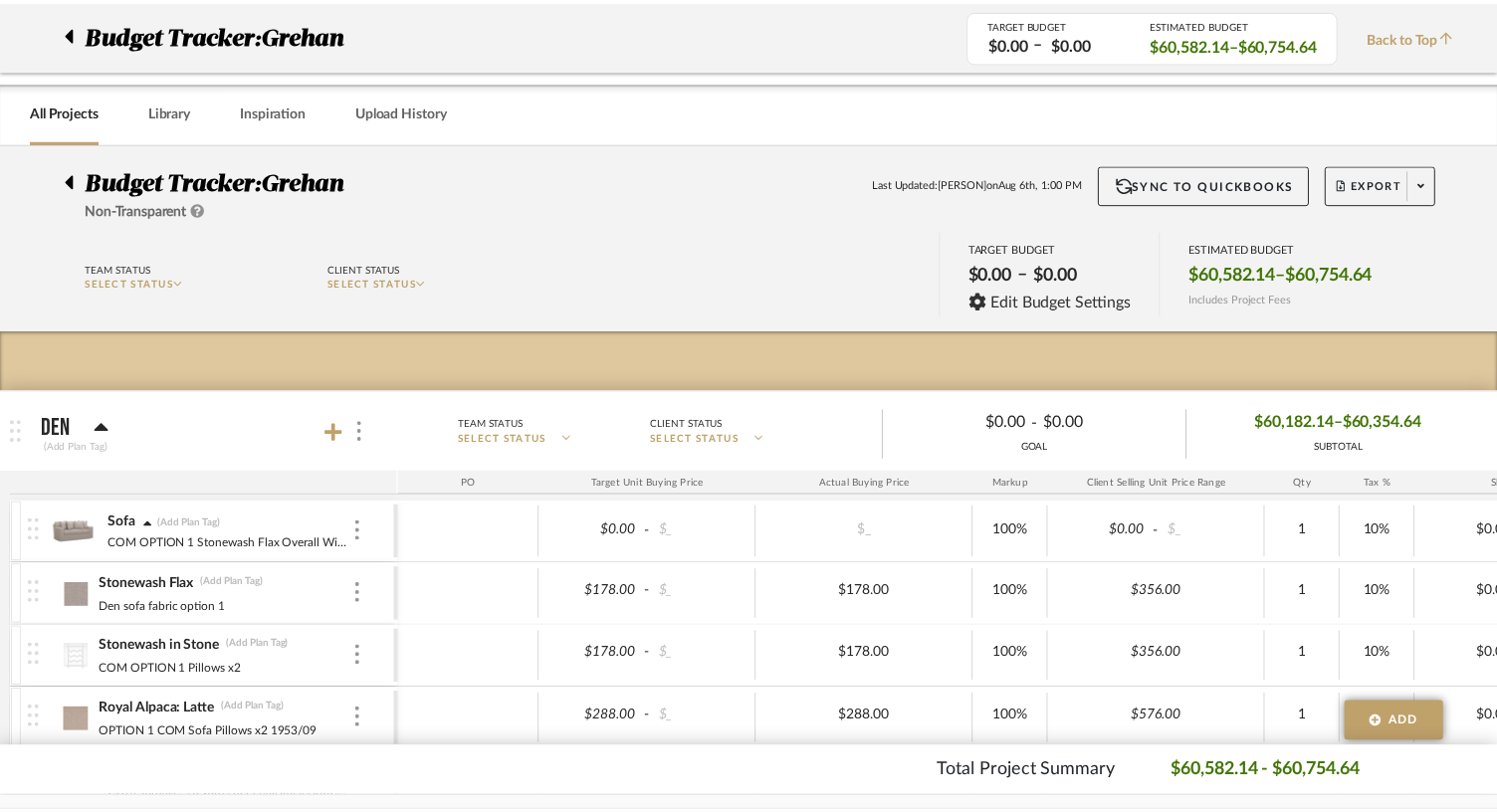 scroll, scrollTop: 733, scrollLeft: 0, axis: vertical 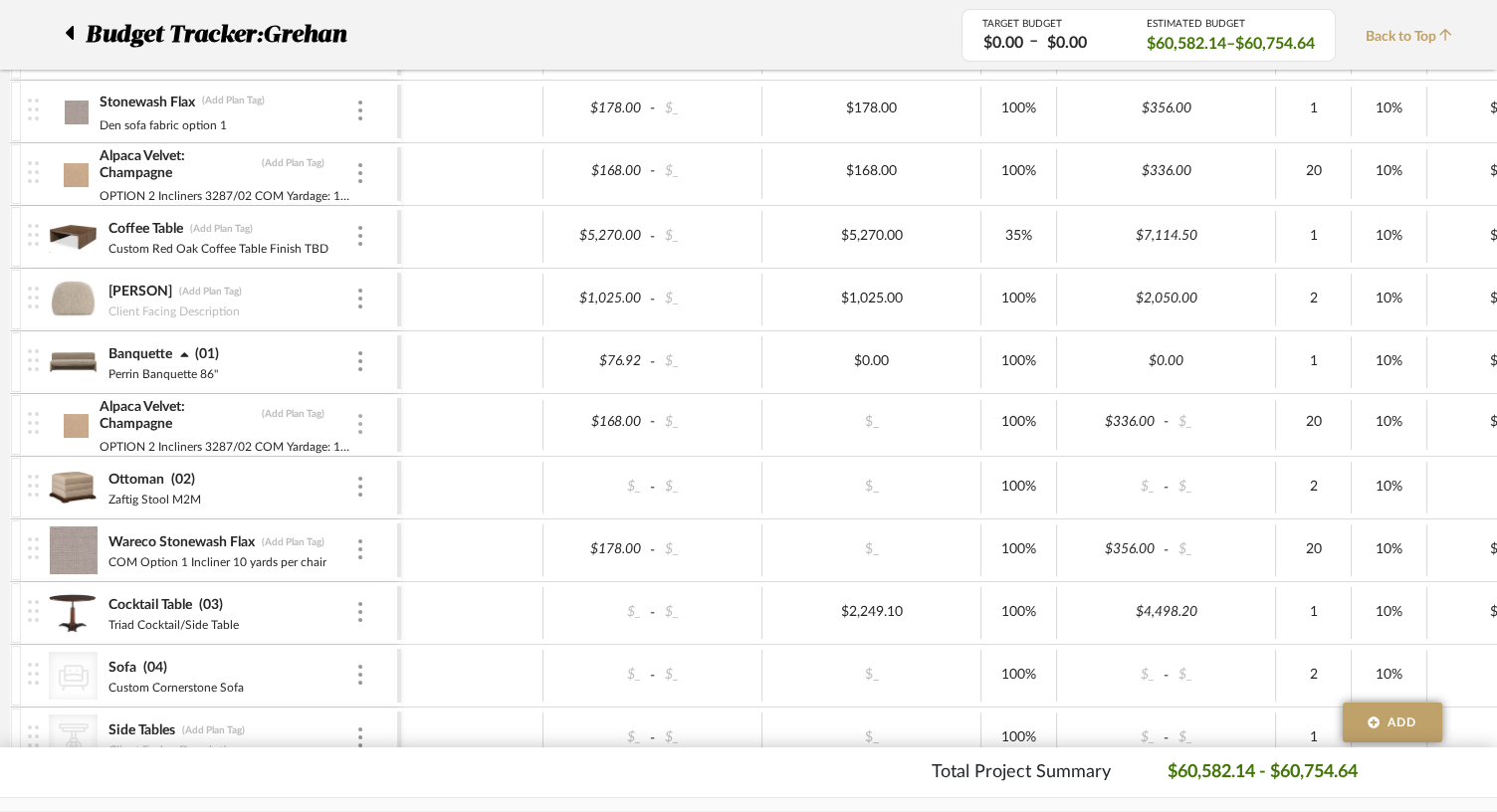 click at bounding box center [360, 424] 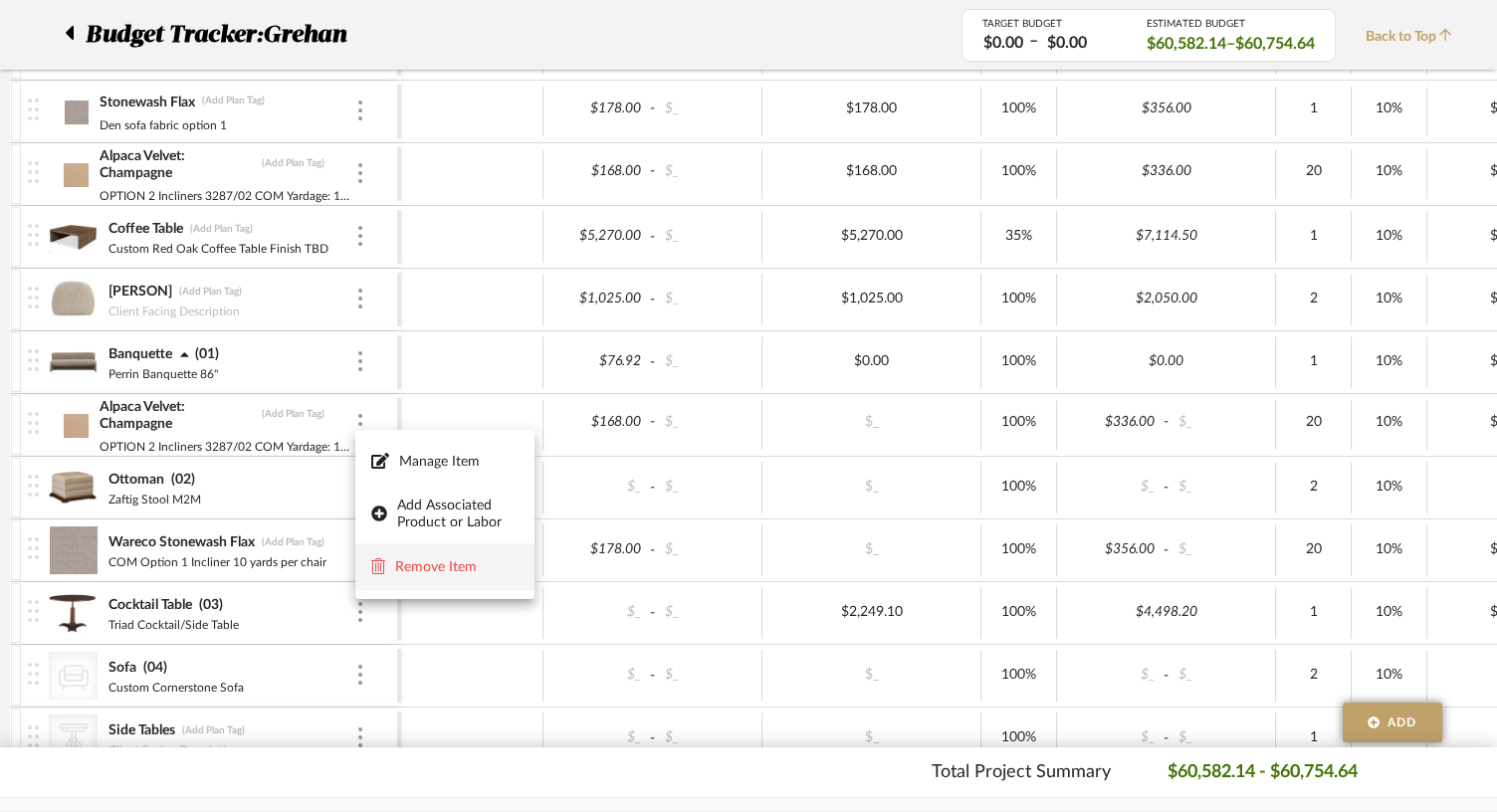 click on "Remove Item" at bounding box center (445, 567) 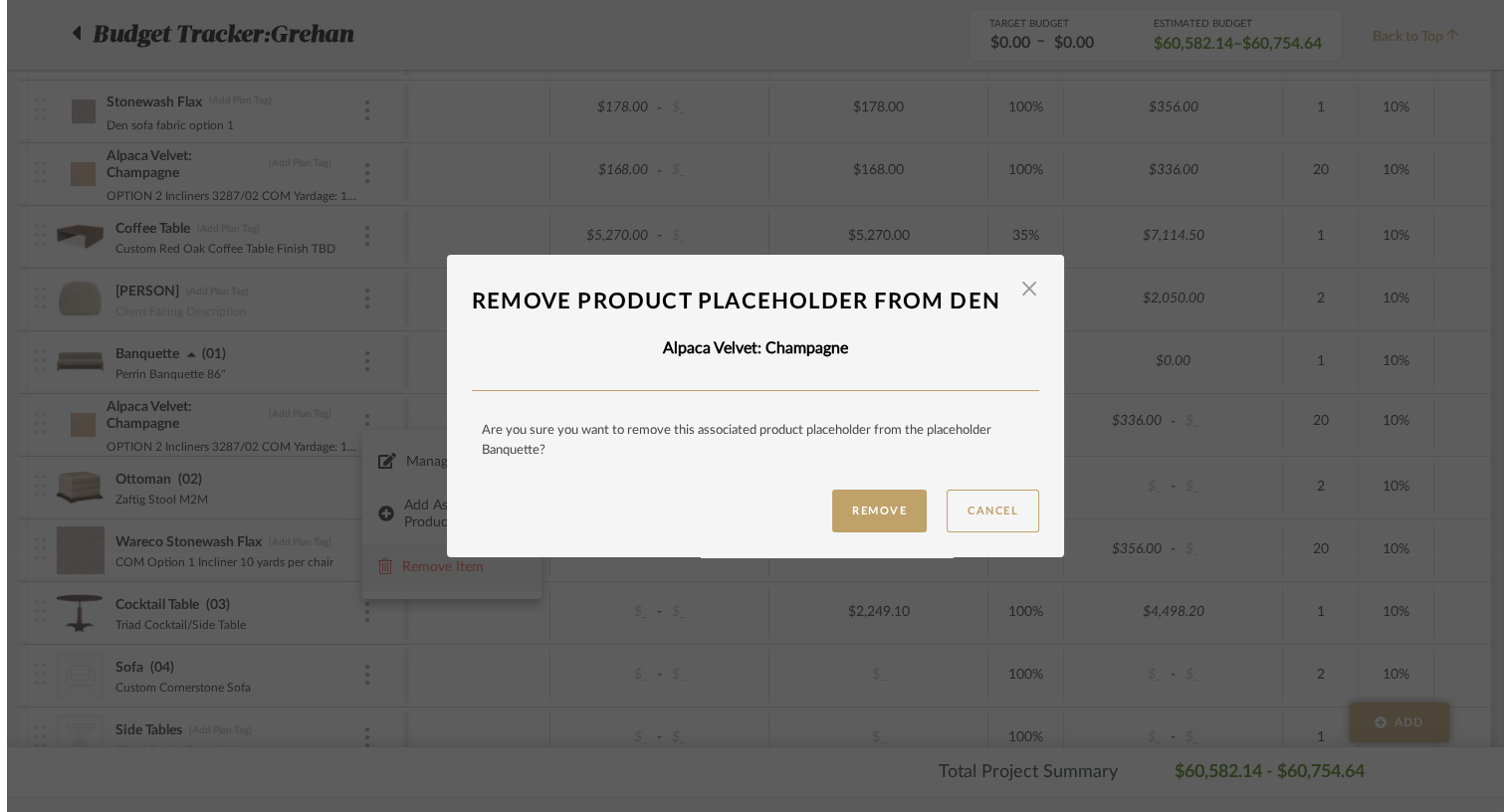 scroll, scrollTop: 0, scrollLeft: 0, axis: both 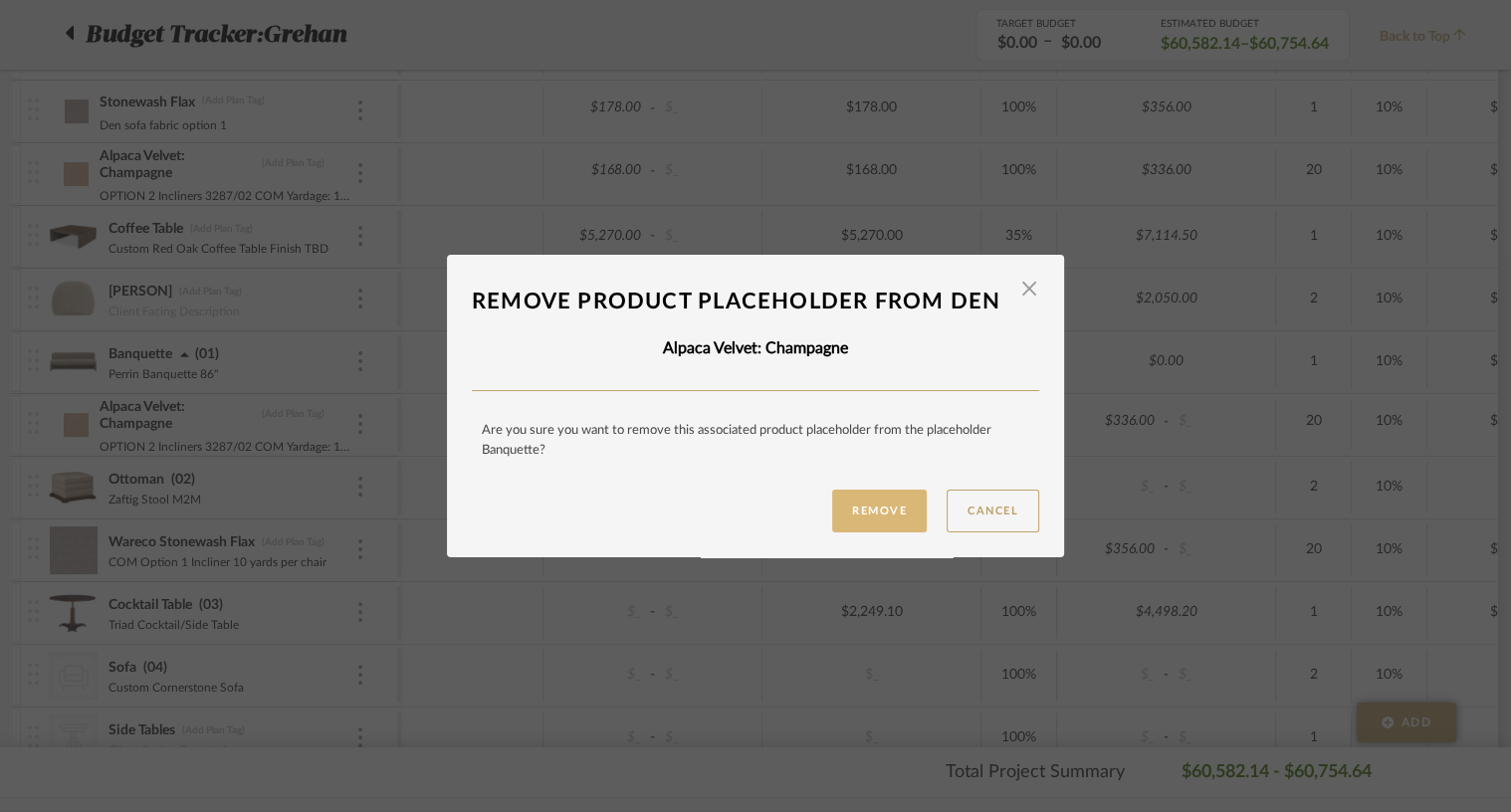 click on "Remove" at bounding box center (879, 510) 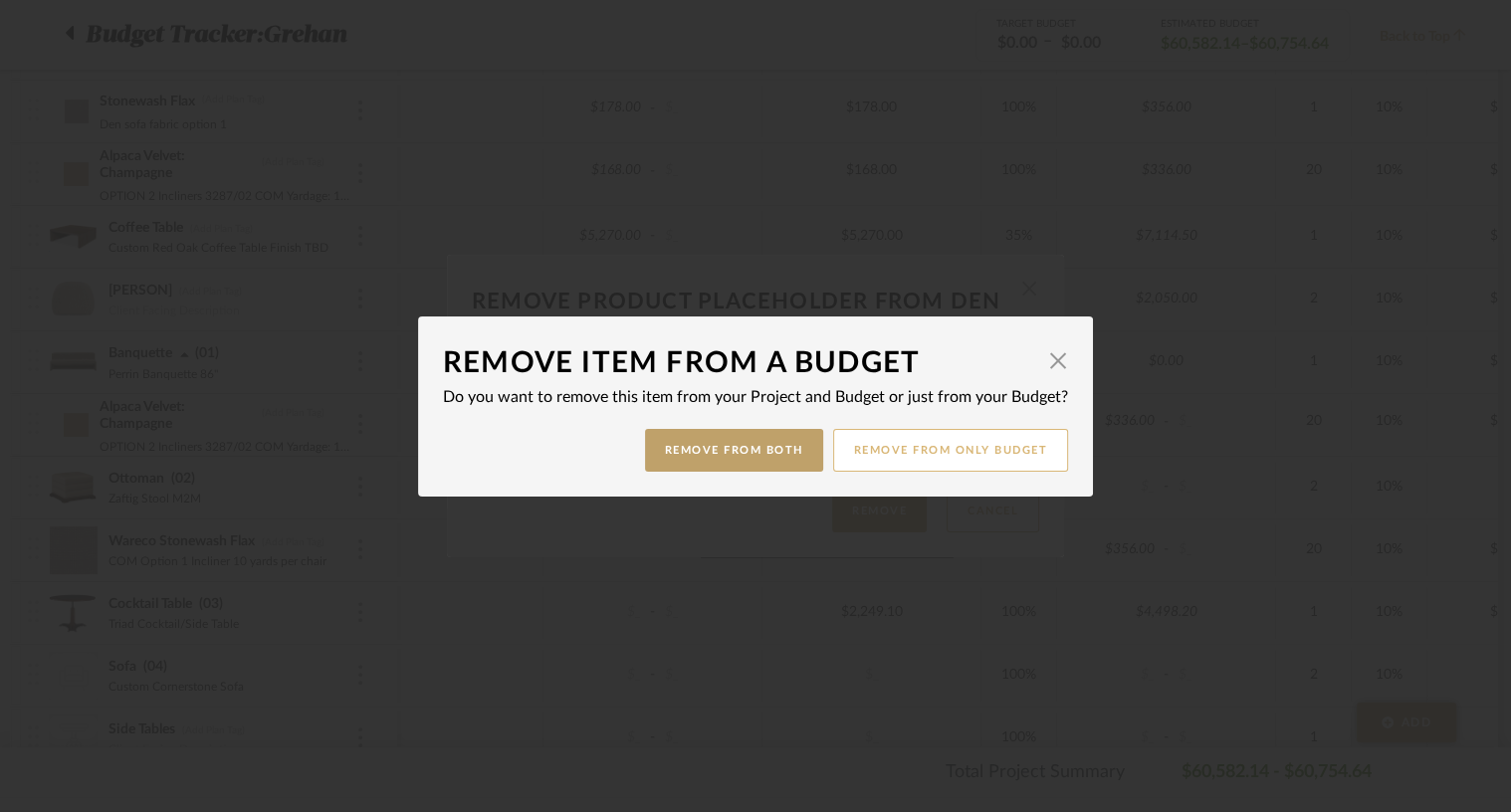 click on "Remove from only Budget" at bounding box center (951, 450) 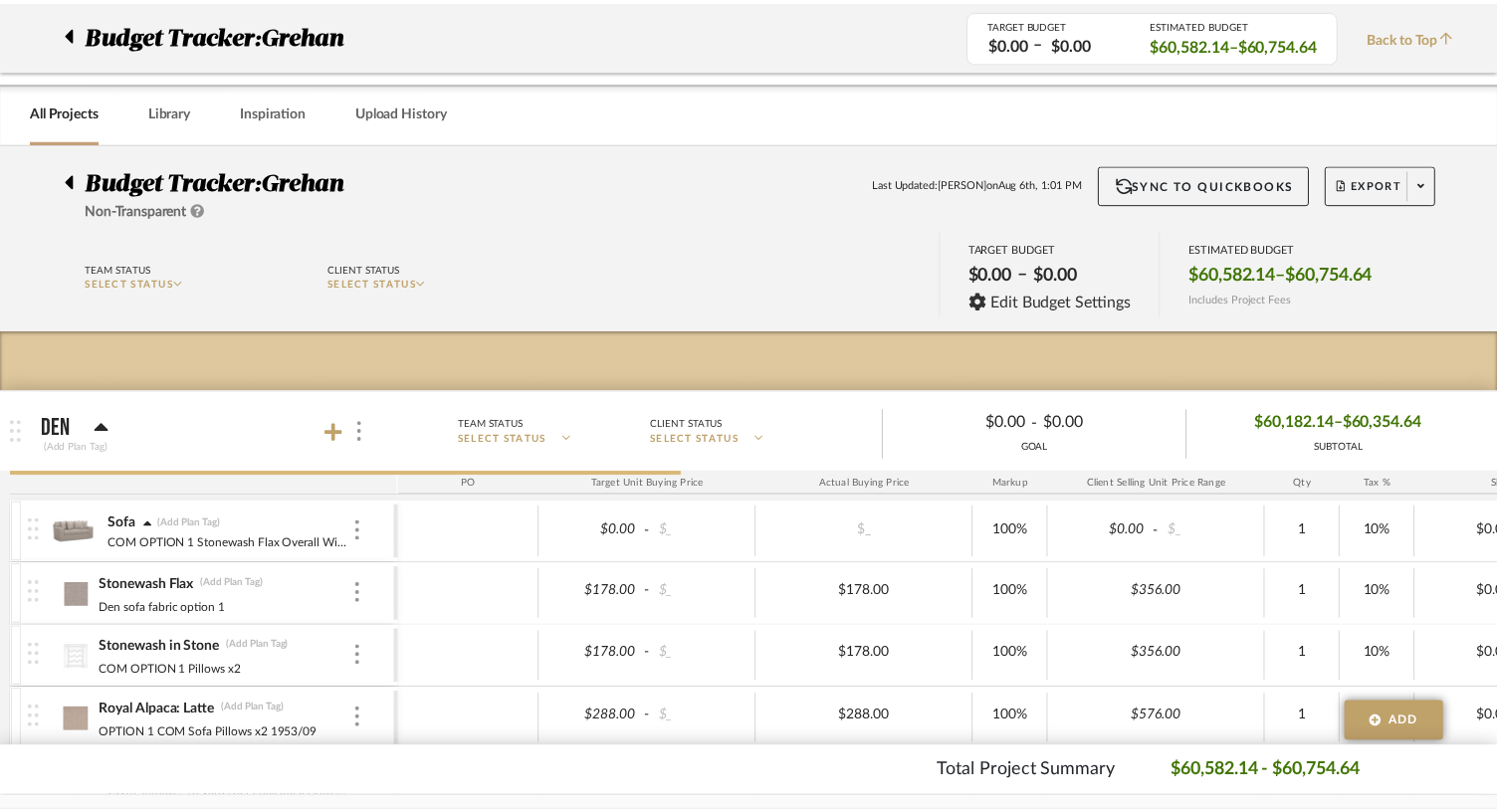 scroll, scrollTop: 733, scrollLeft: 0, axis: vertical 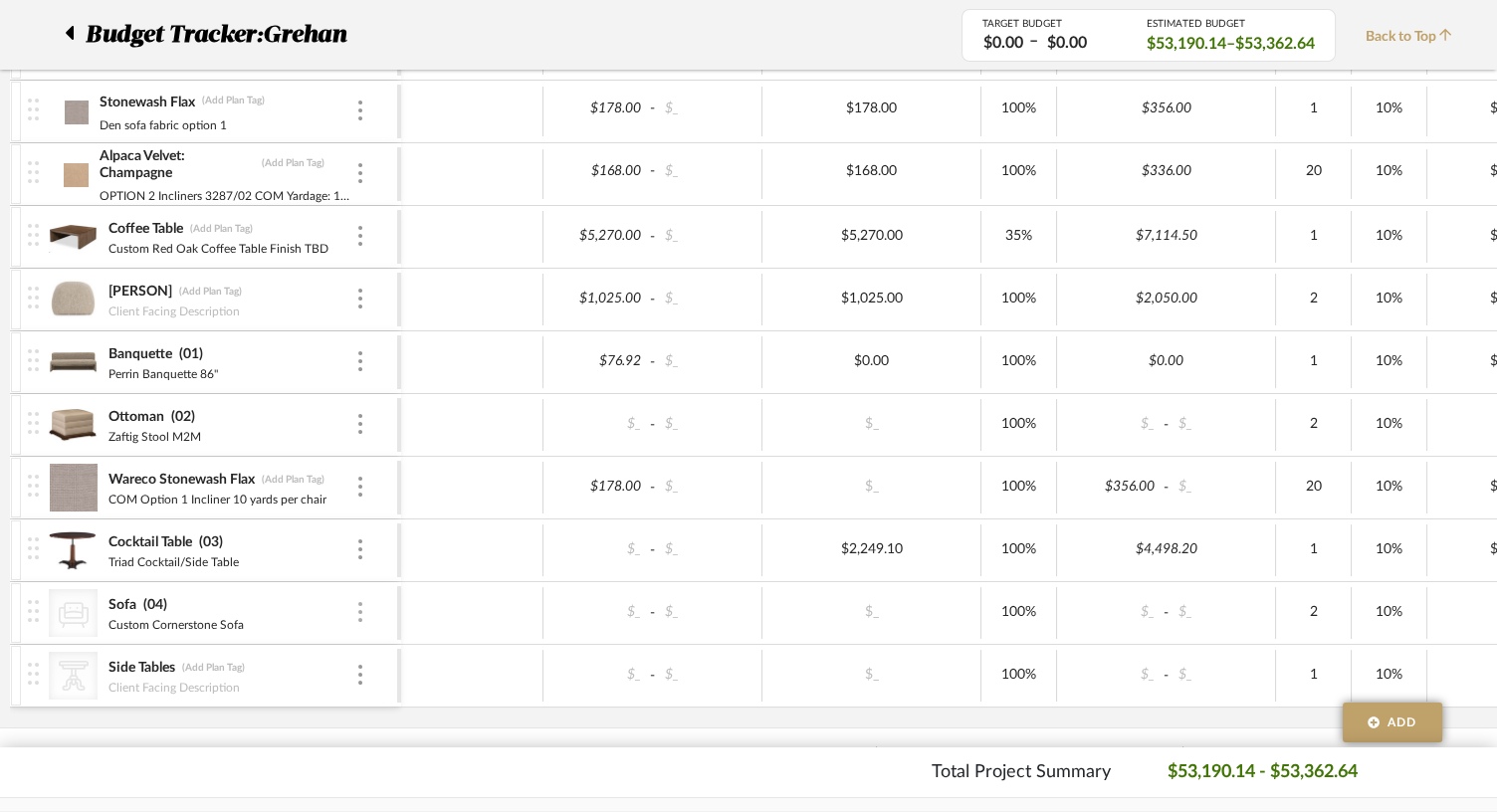 click at bounding box center [360, 613] 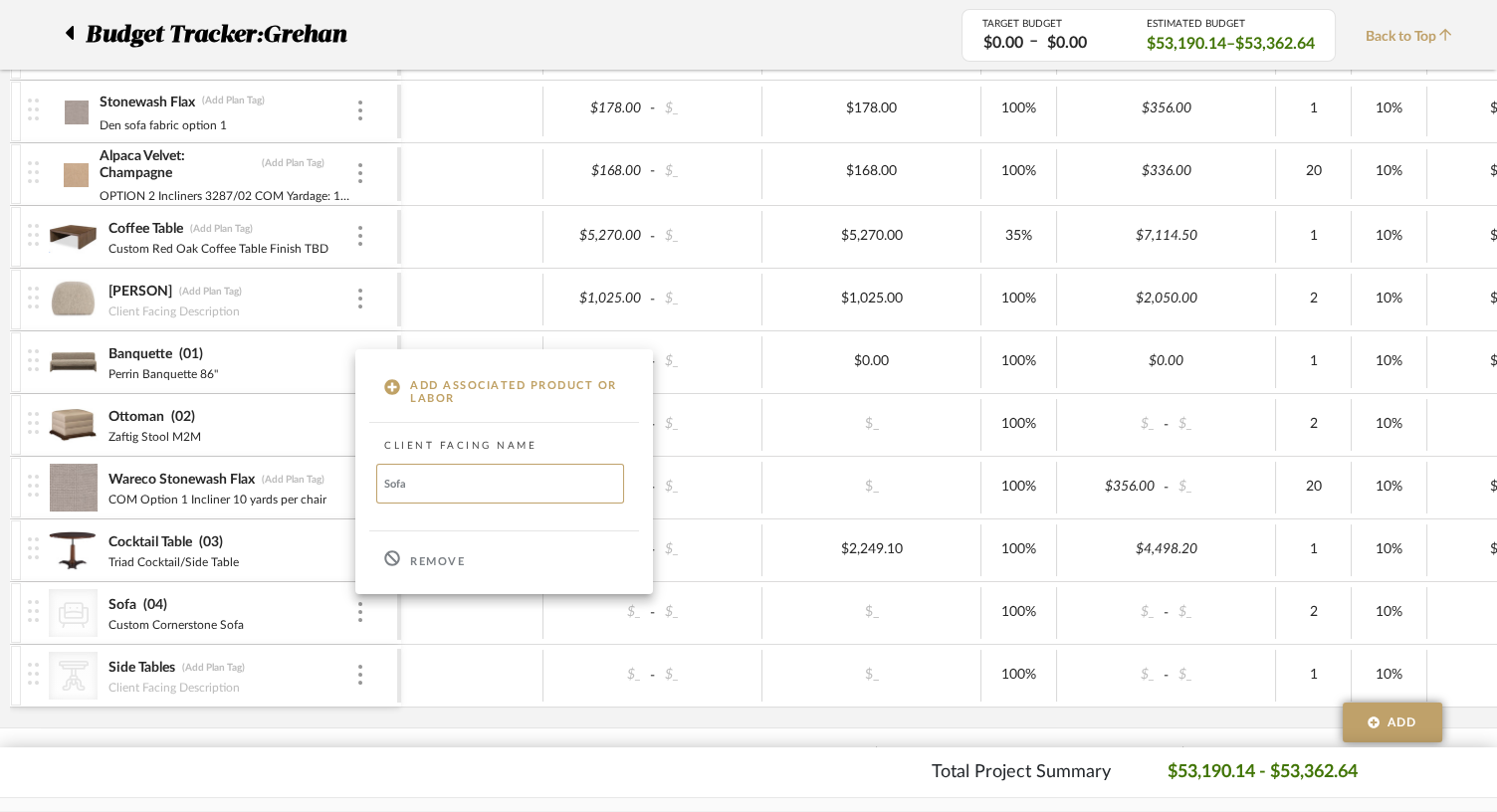click at bounding box center [748, 406] 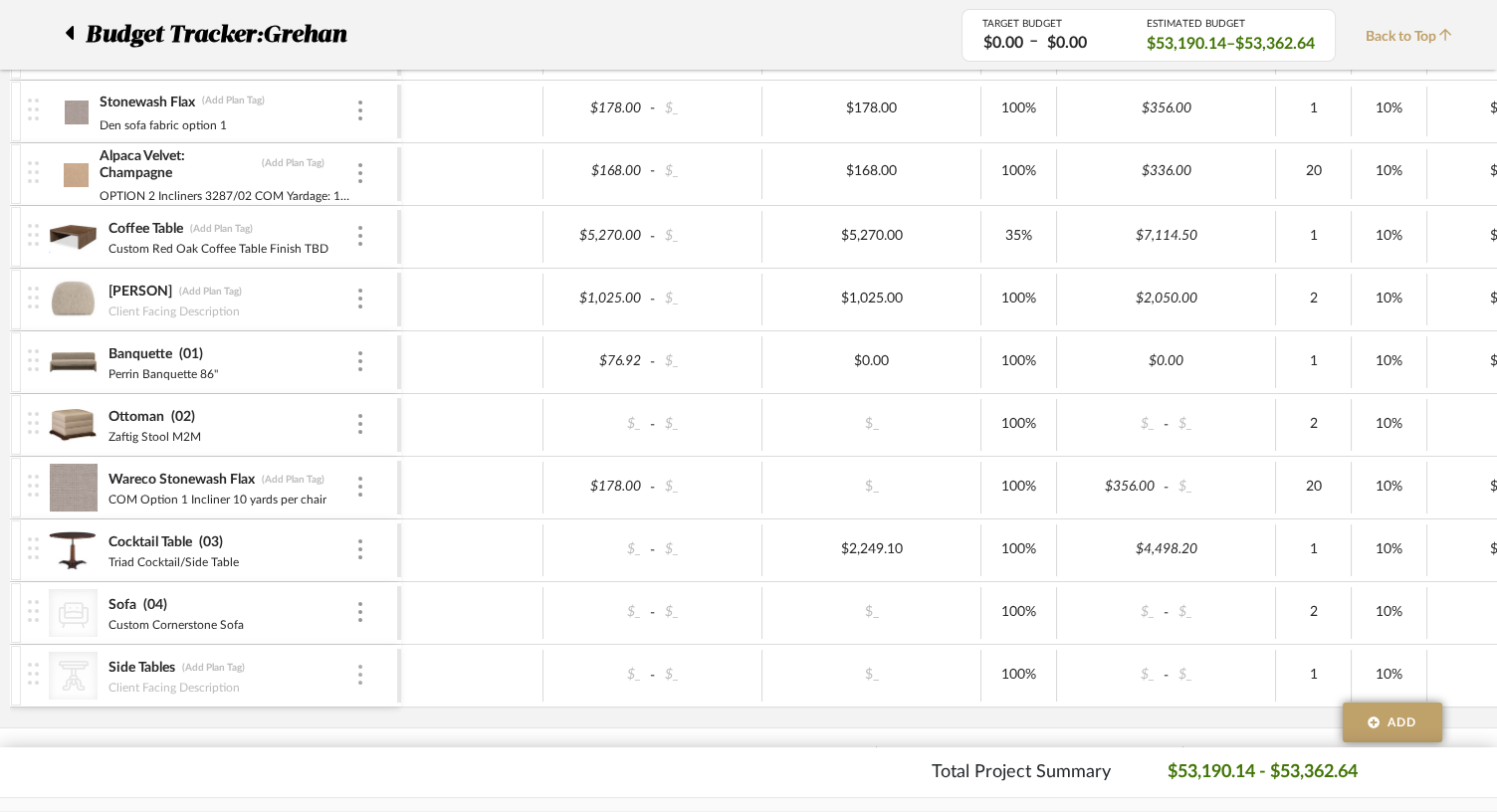 click at bounding box center (360, 676) 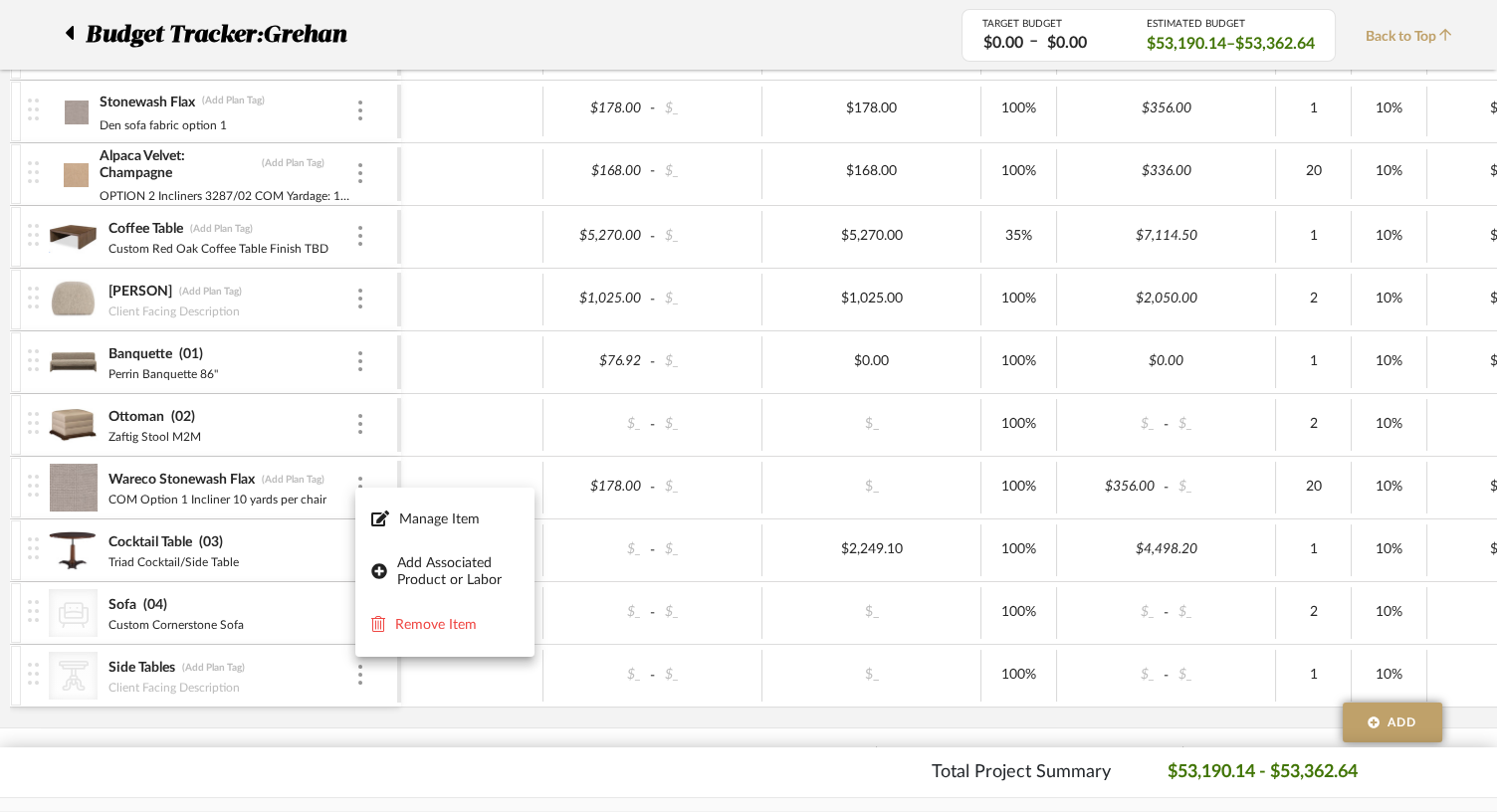 click at bounding box center (748, 406) 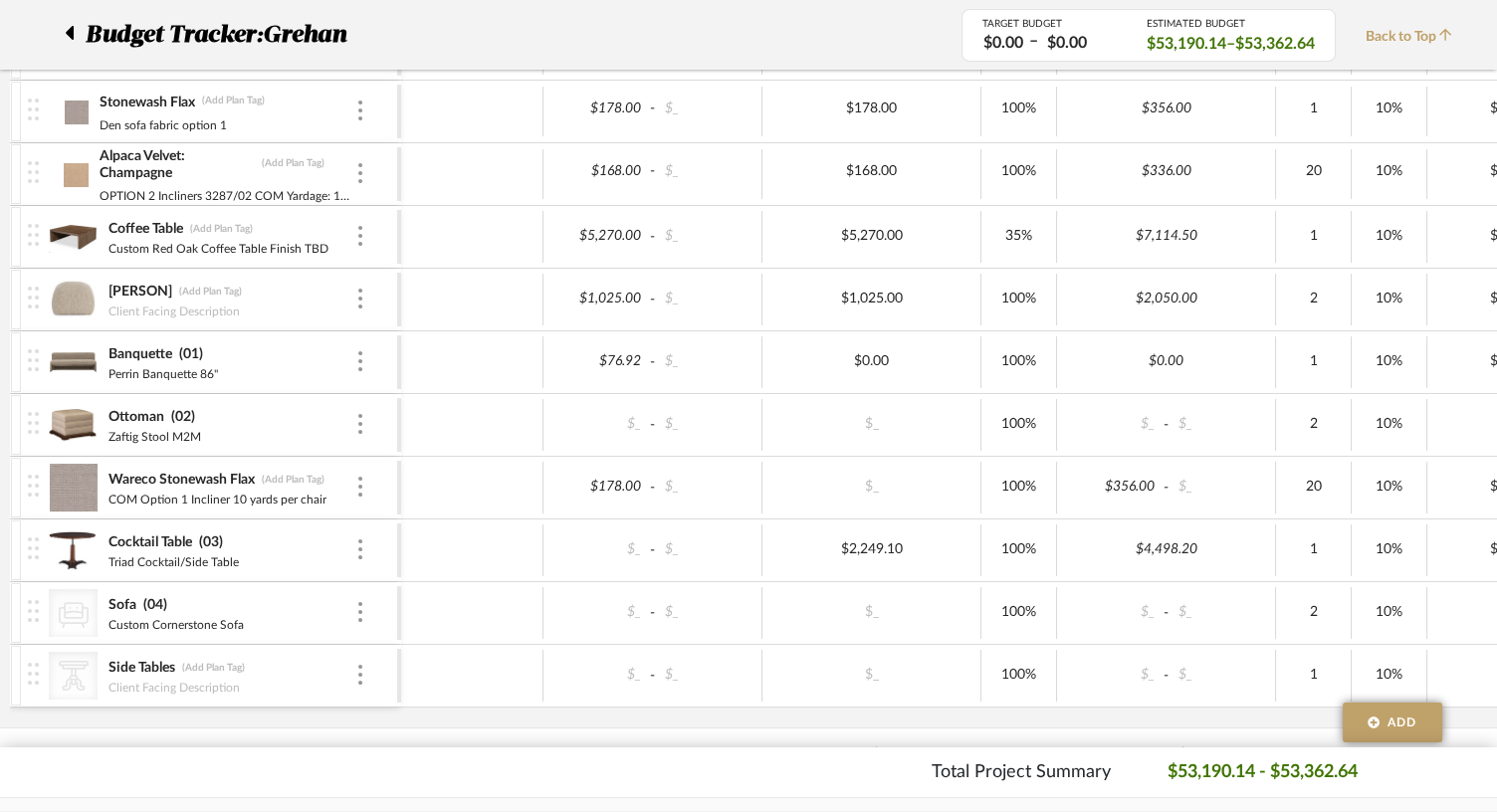 click on "CategoryIconTables
Created with Sketch." 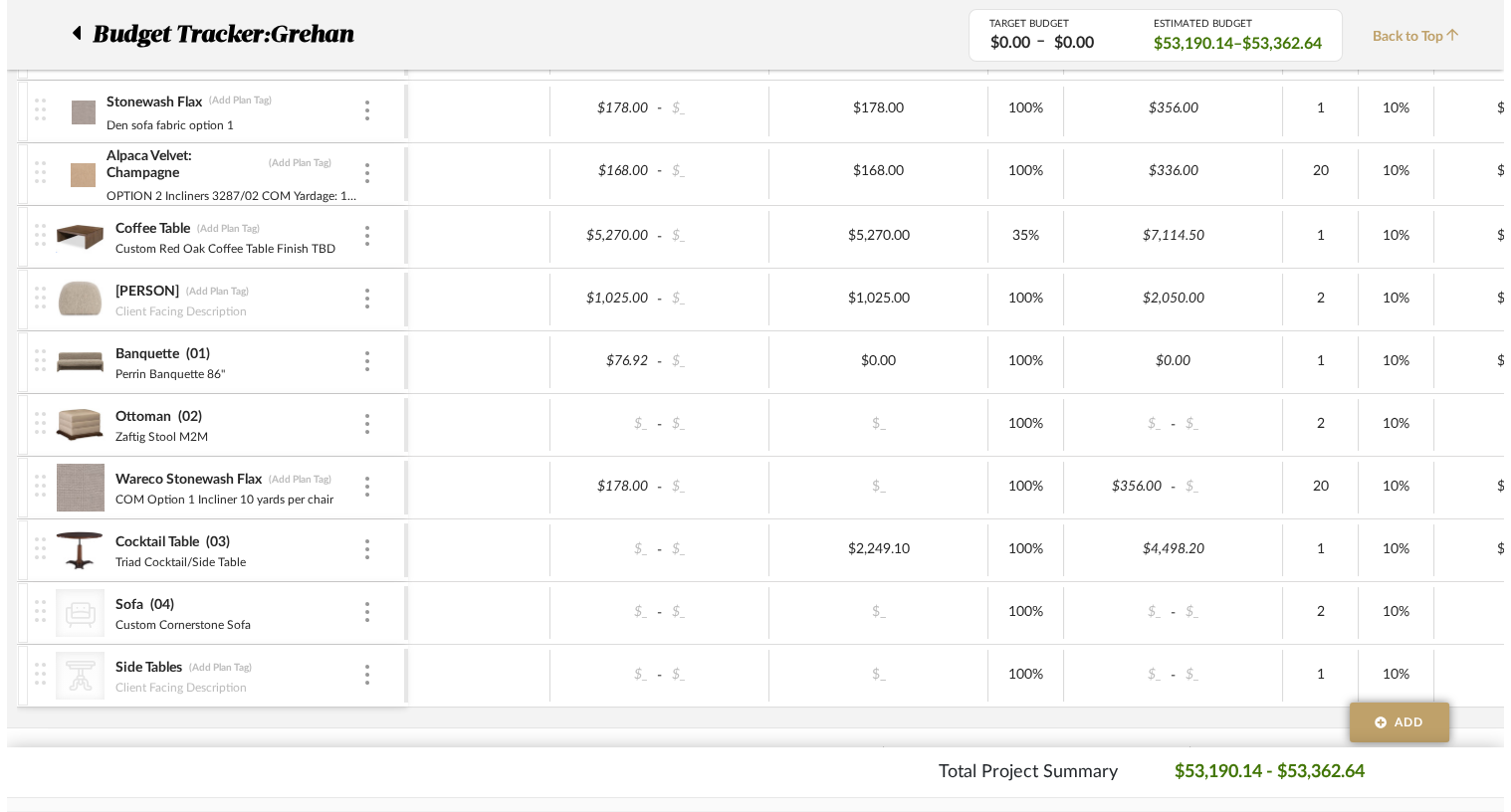 scroll, scrollTop: 0, scrollLeft: 0, axis: both 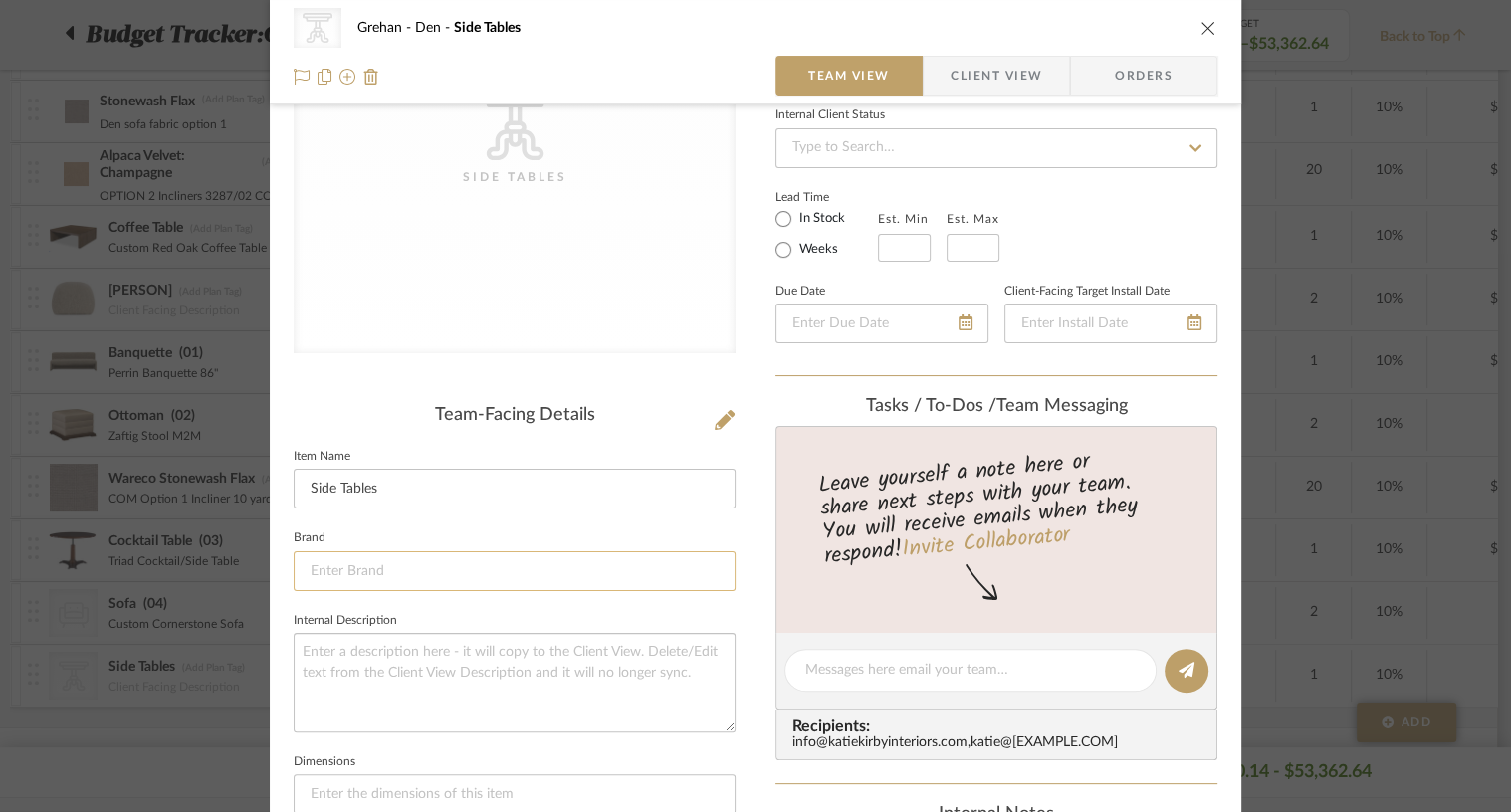 click 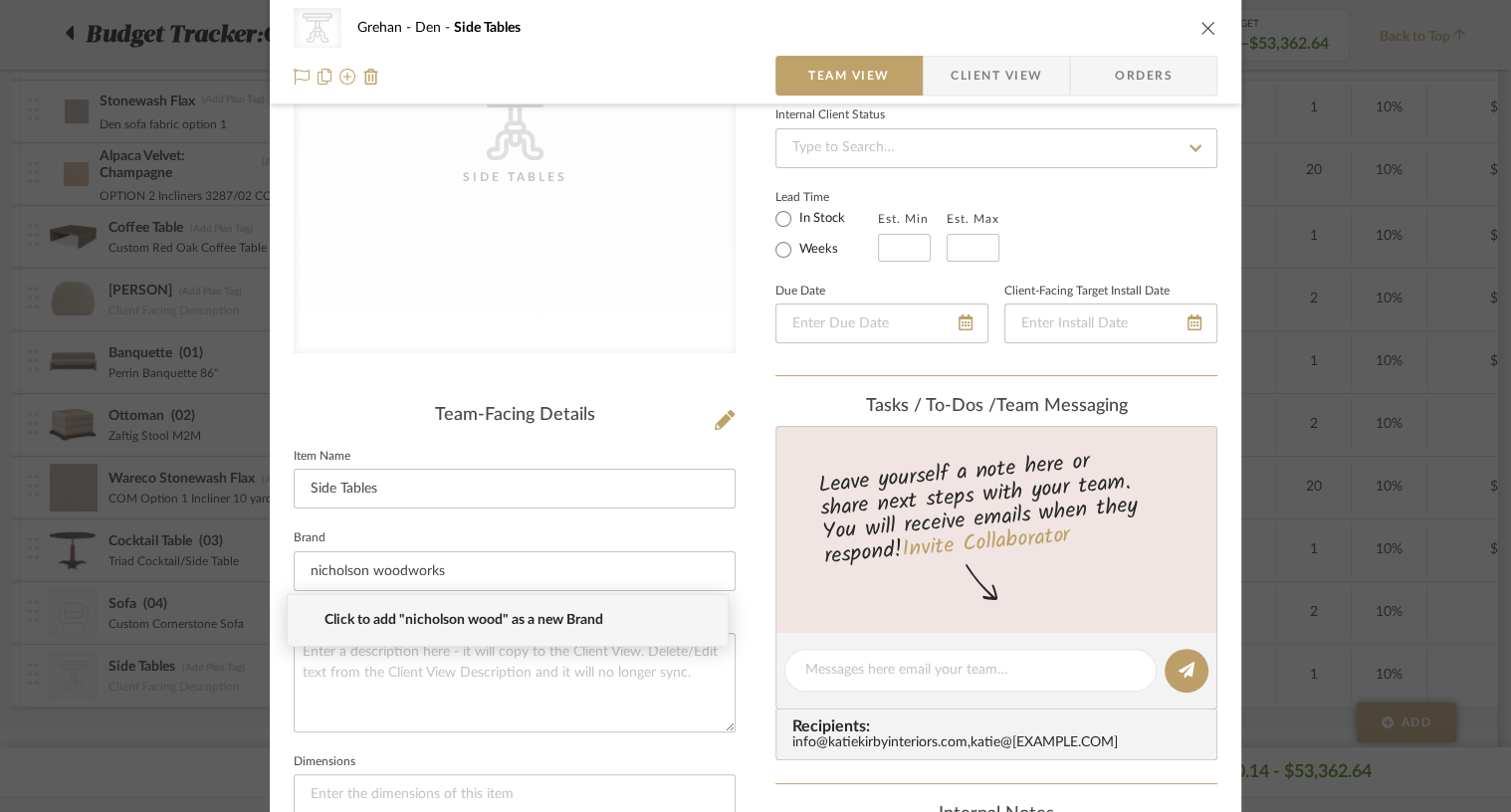 click on "Click to add "nicholson wood" as a new Brand" at bounding box center [516, 620] 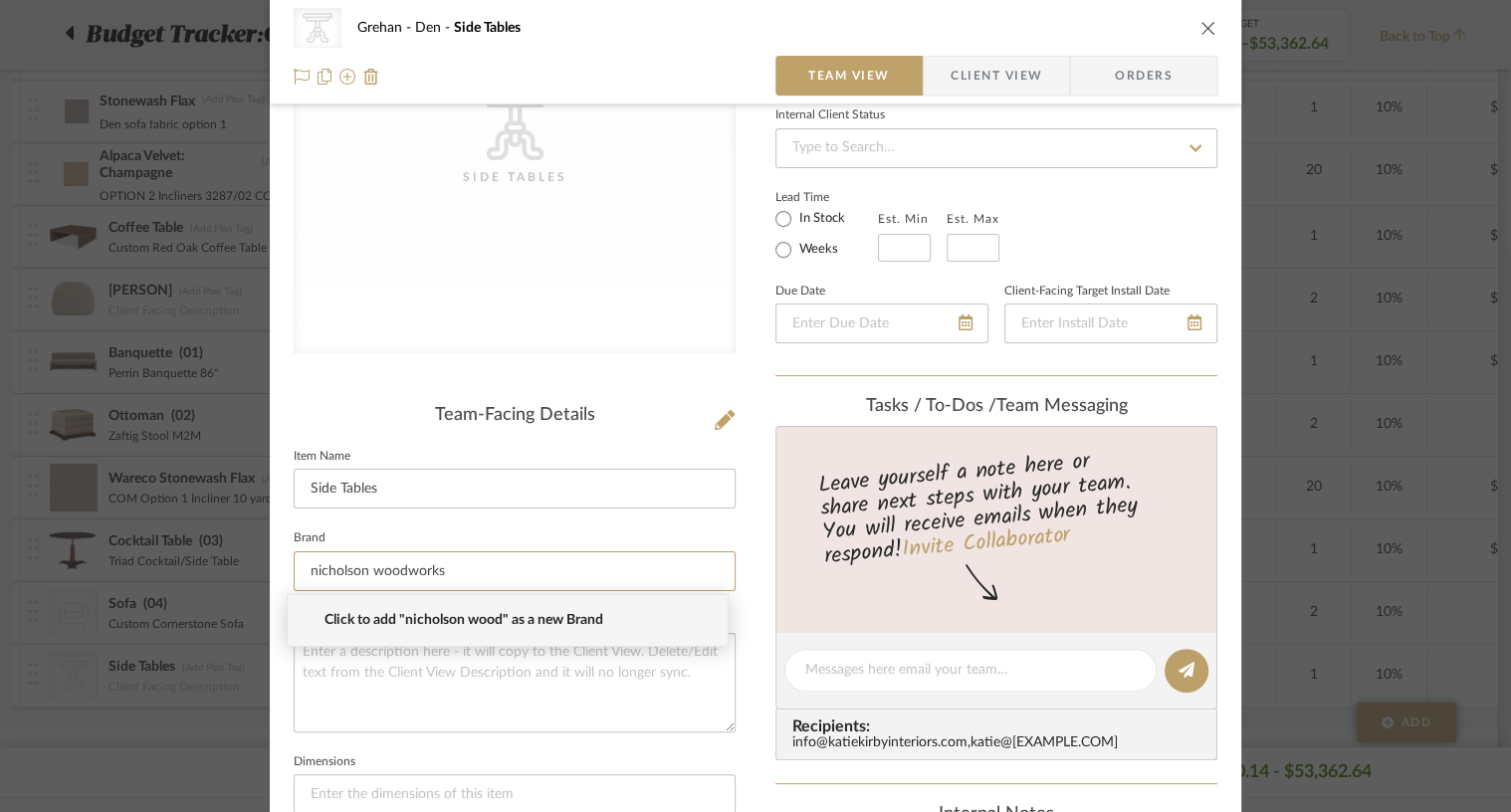 type on "nicholson wood" 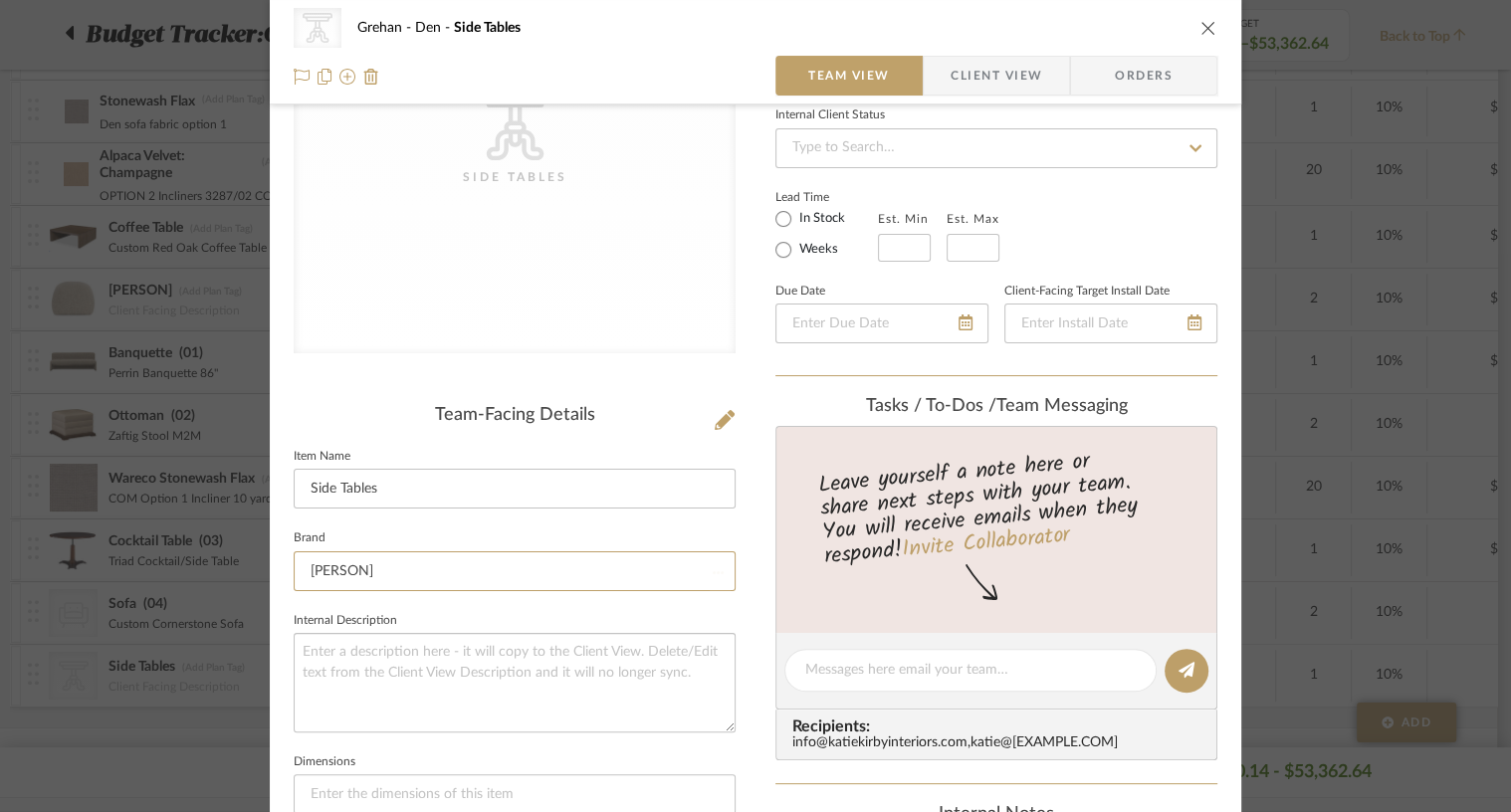 type 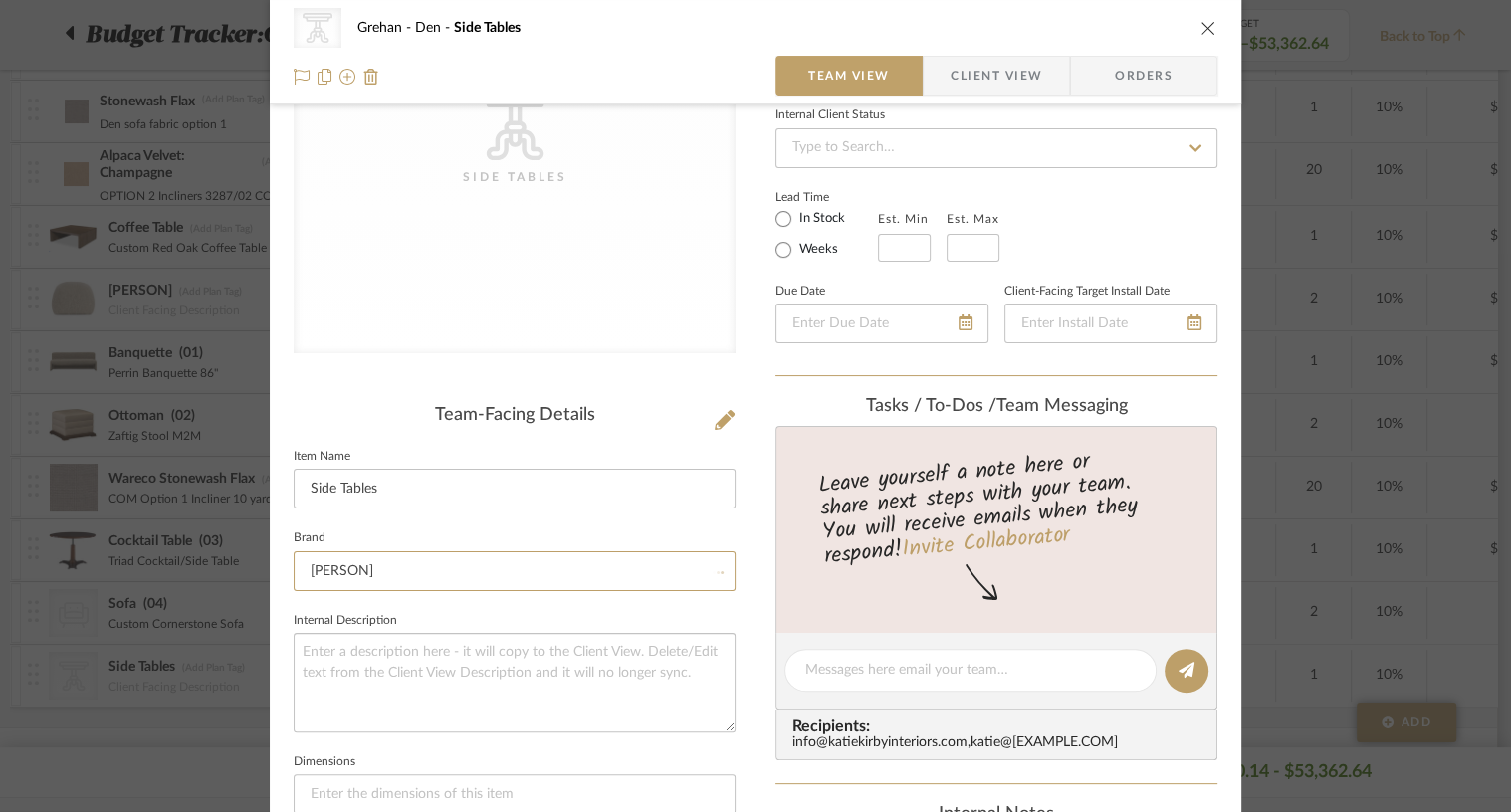 type 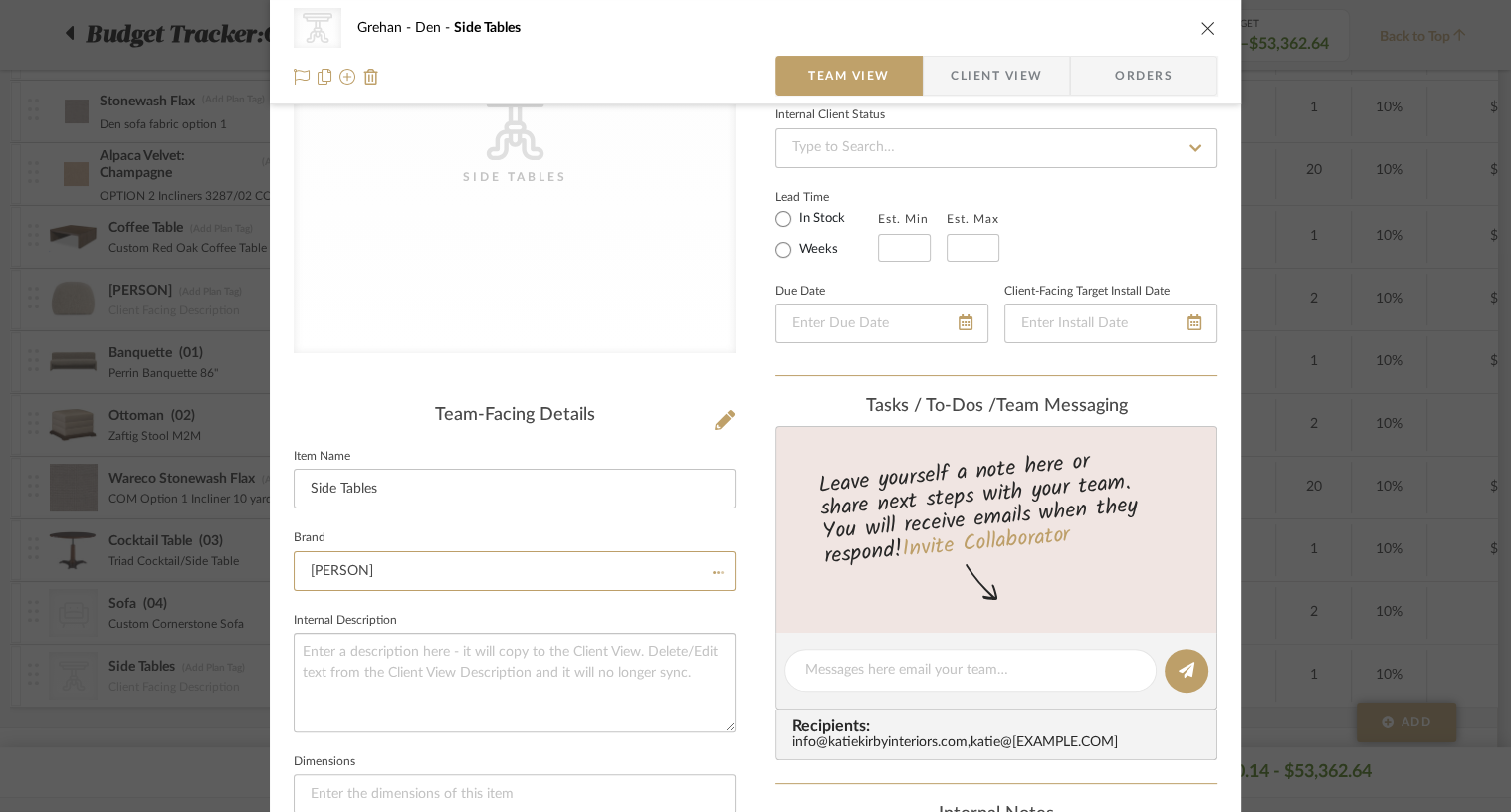 type 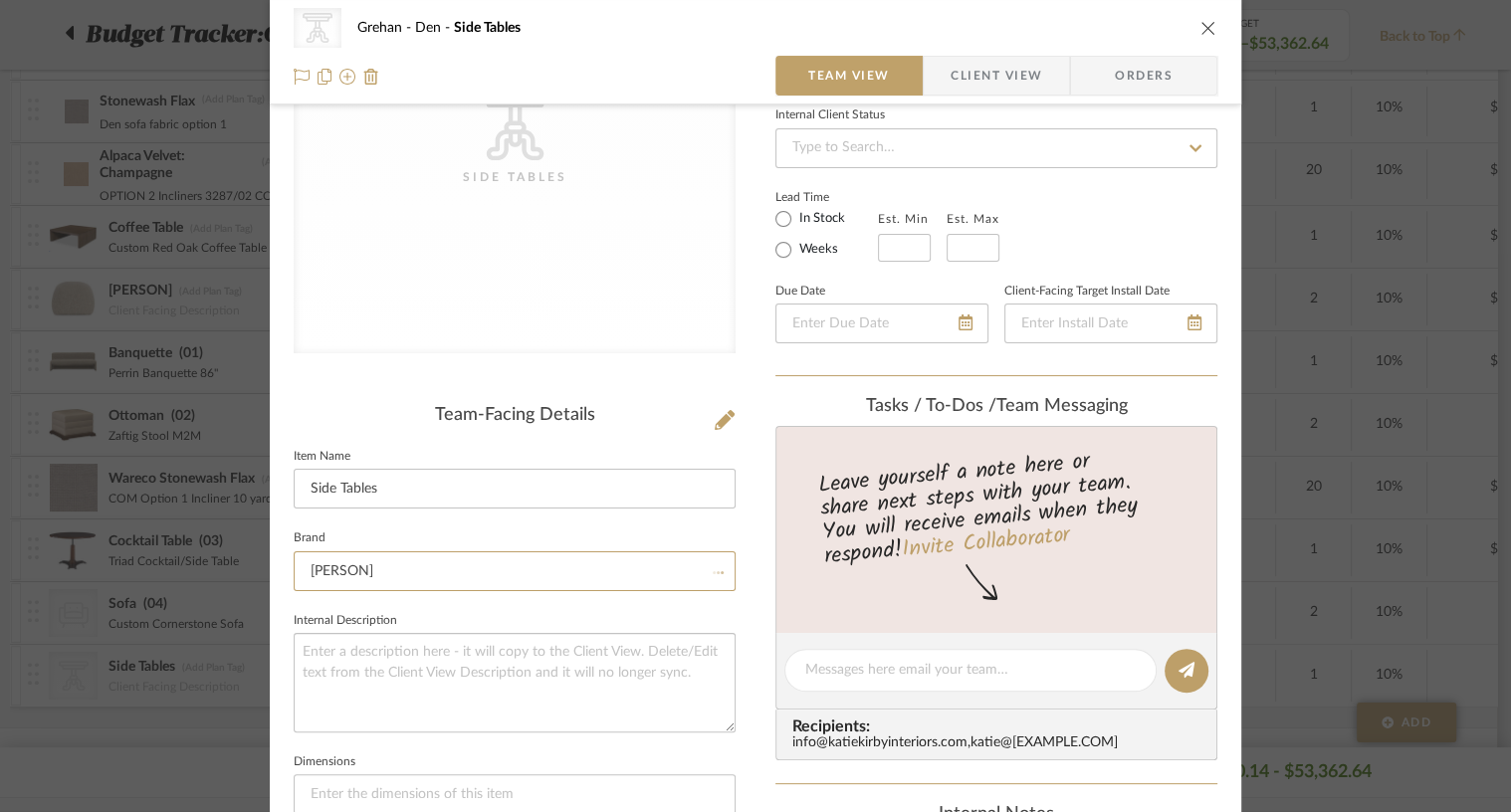 type 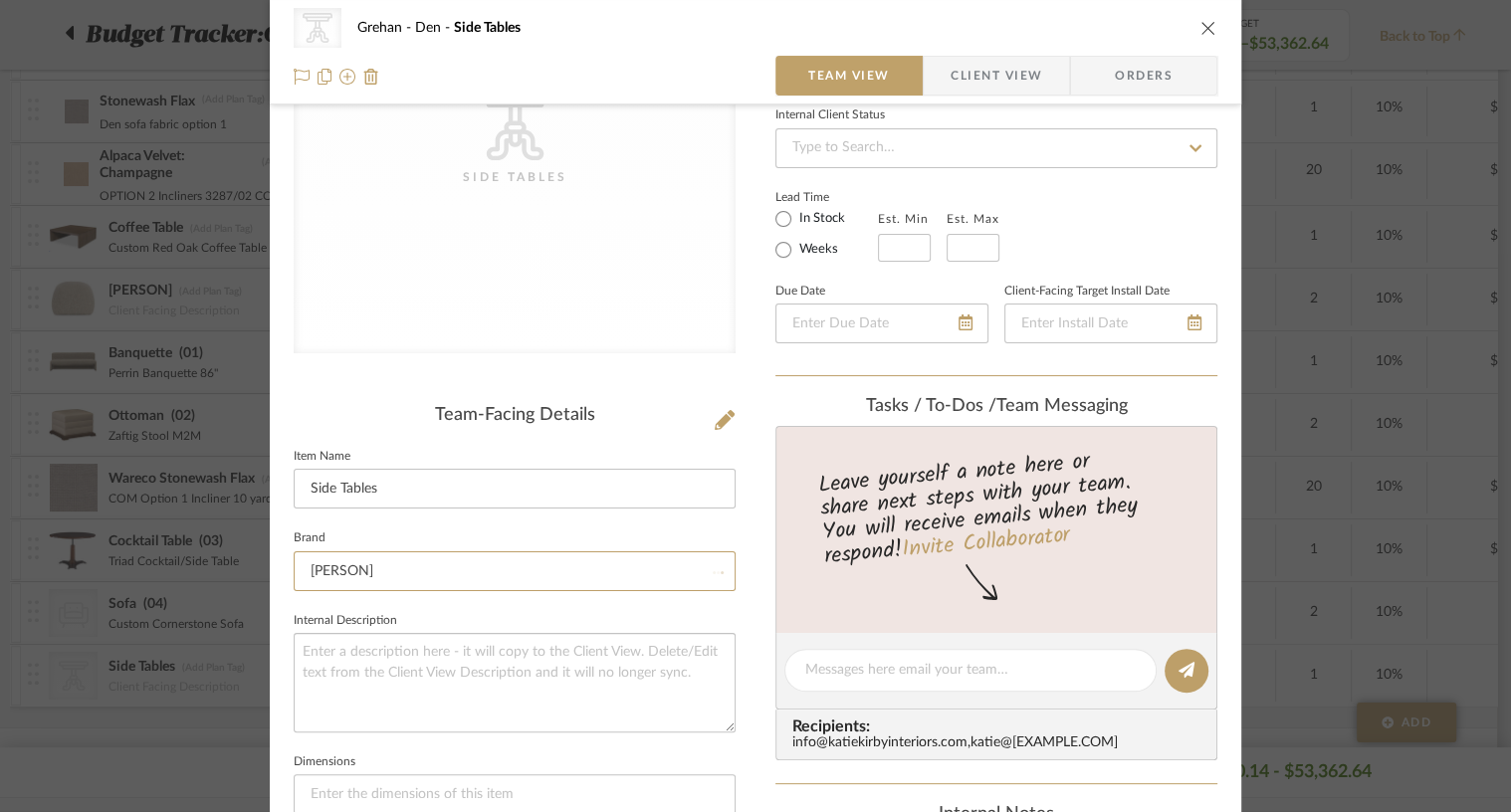 type 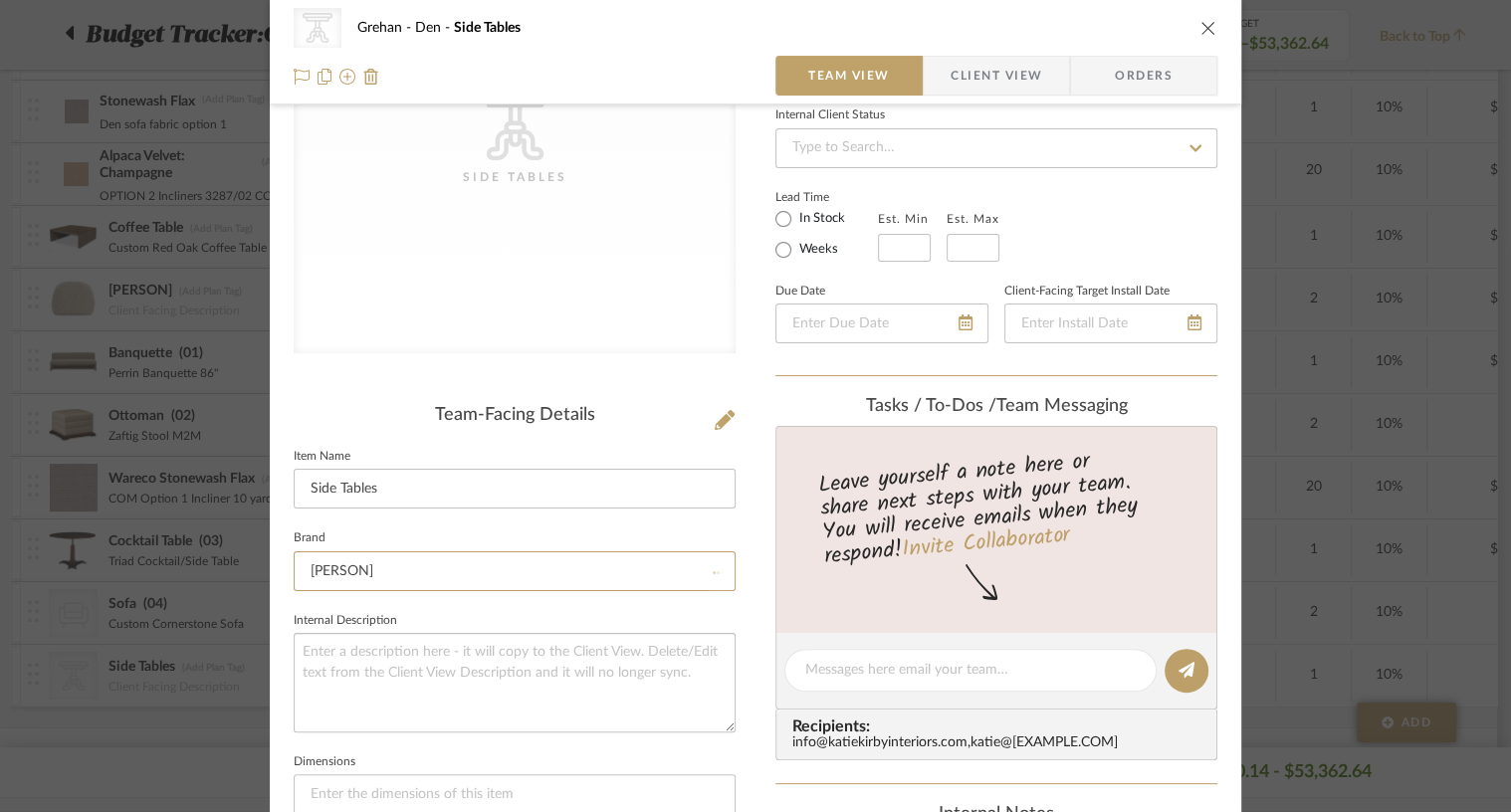 type 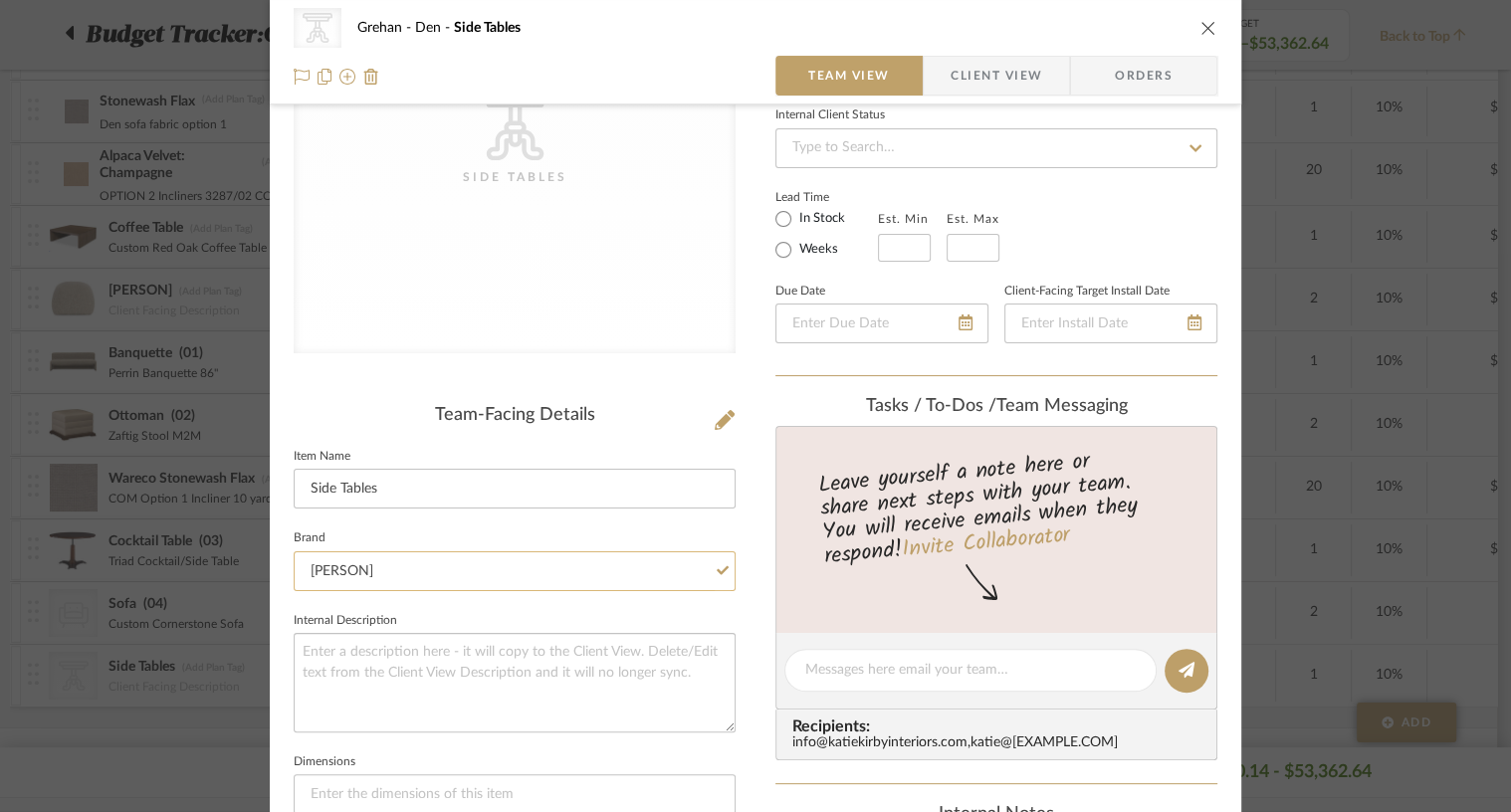 click on "nicholson wood" 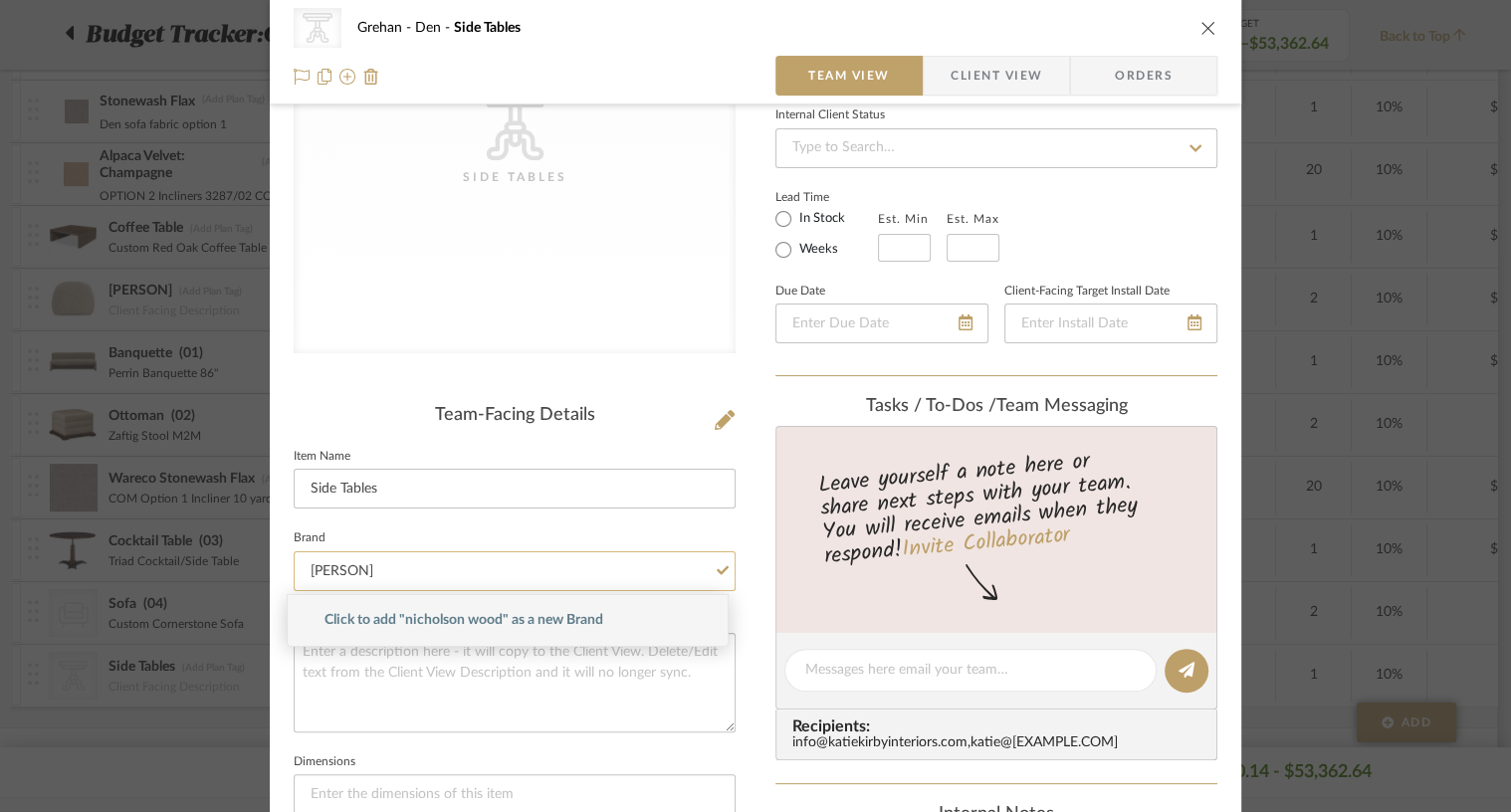 click on "nicholson wood" 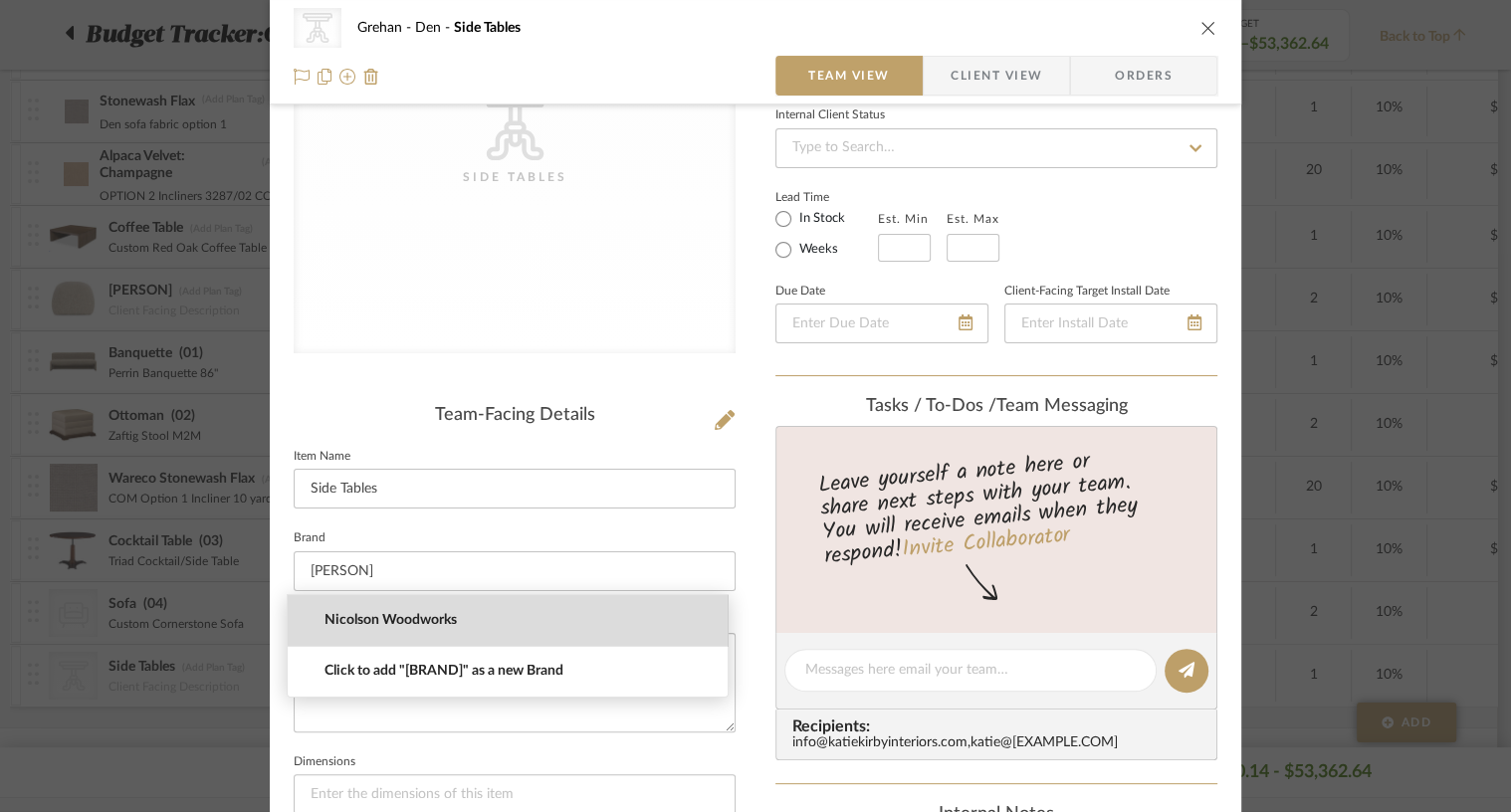 click on "Nicolson Woodworks" at bounding box center [516, 620] 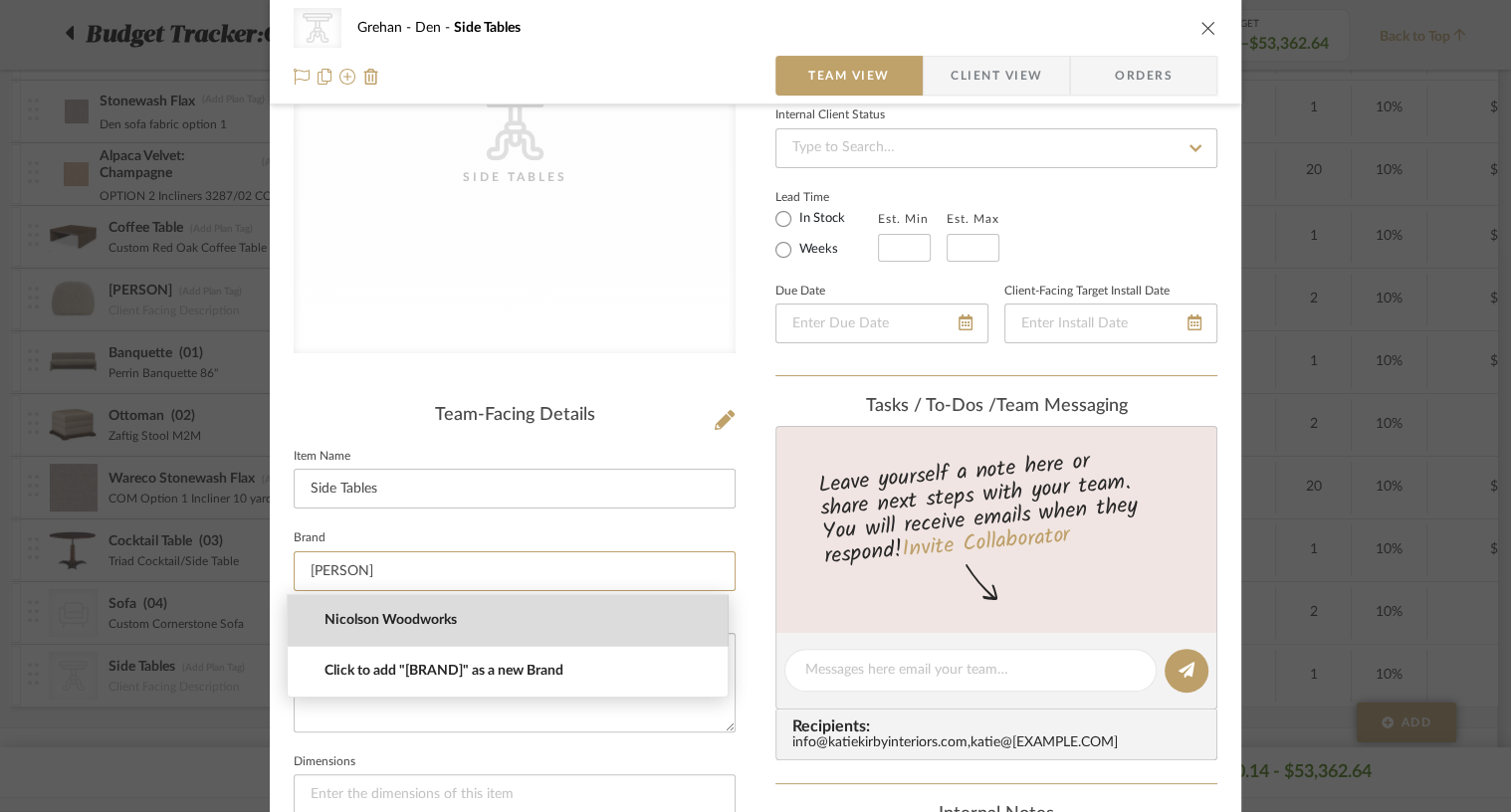 type on "Nicolson Woodworks" 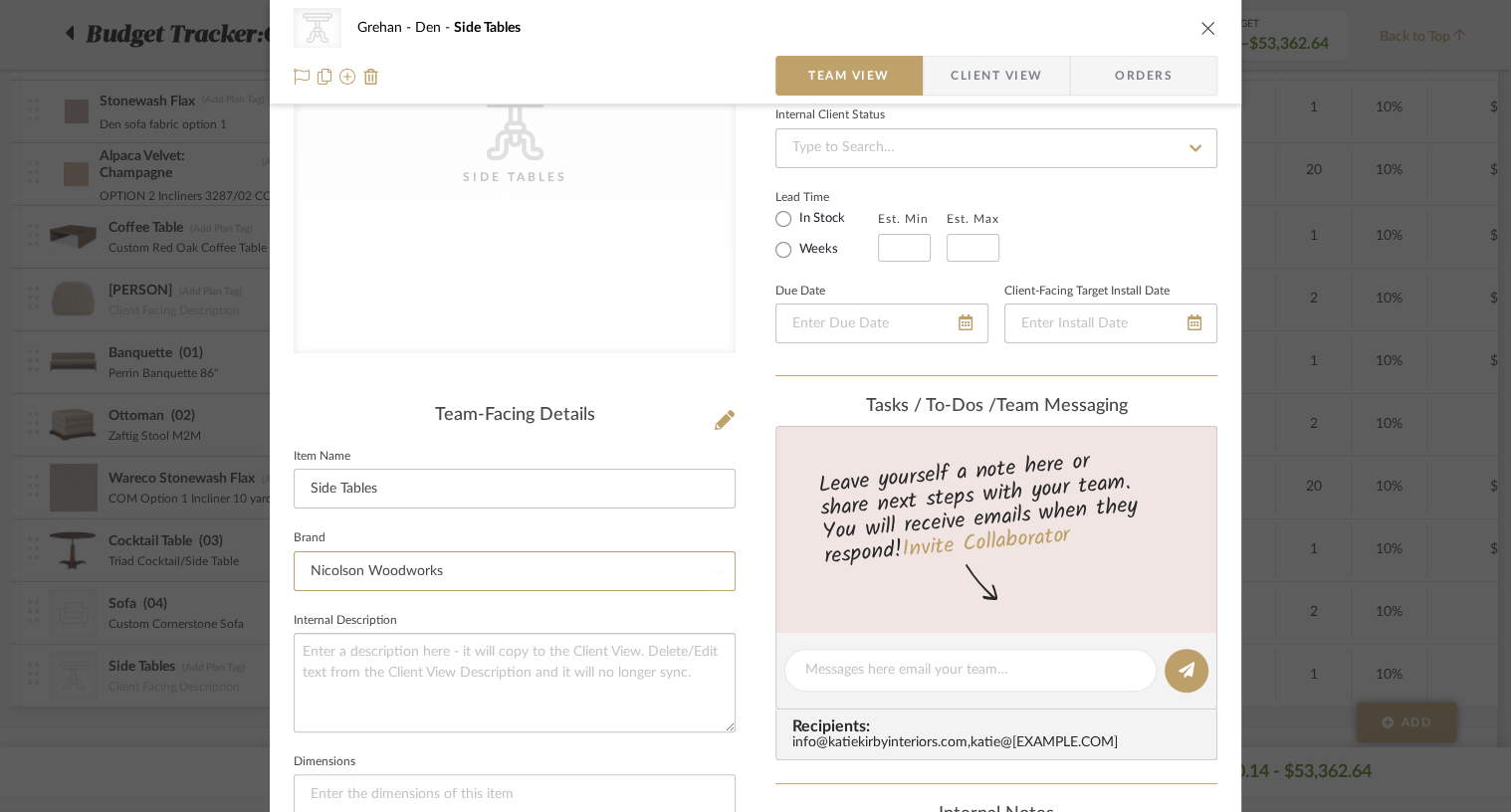 type 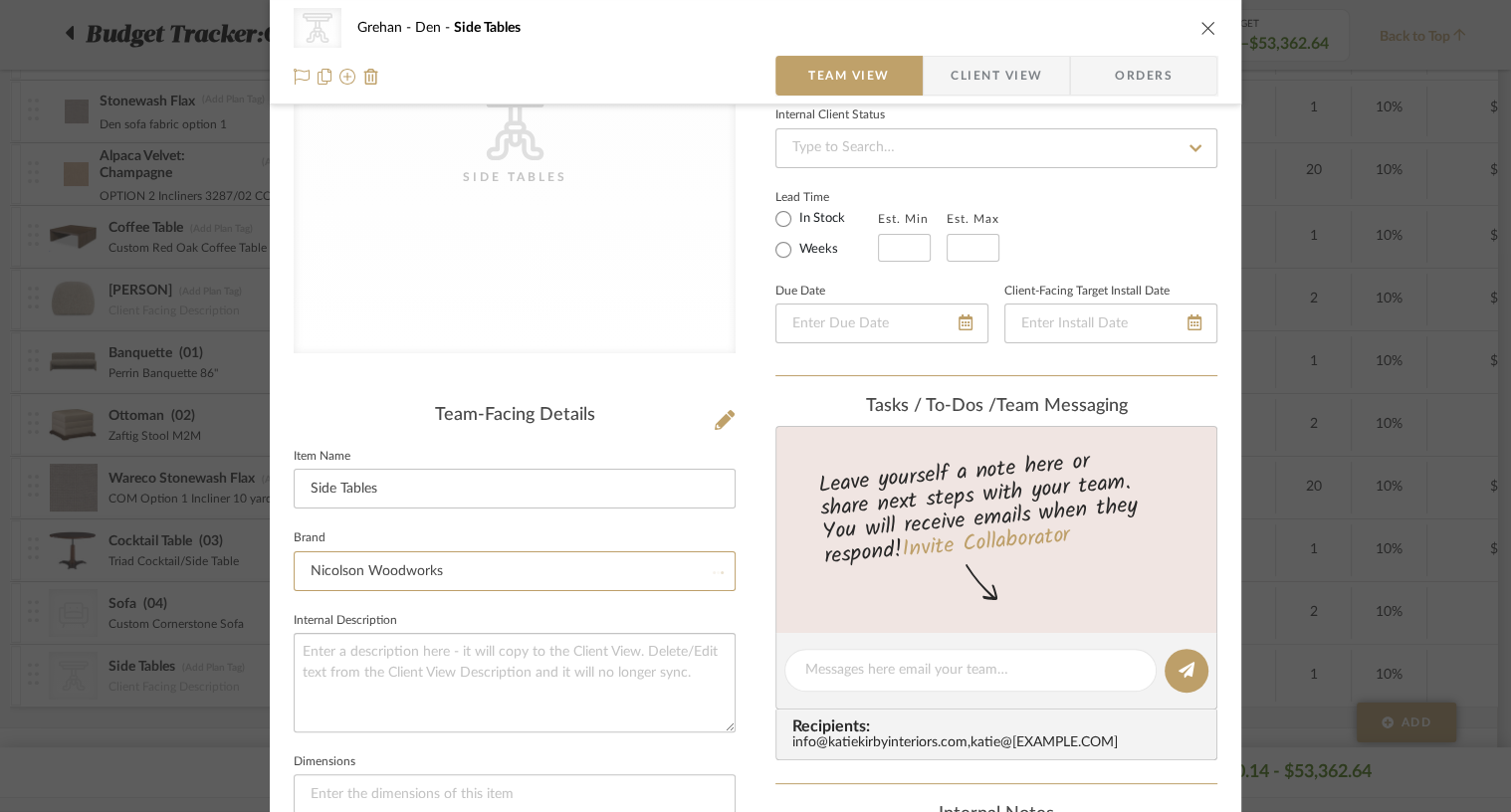 type 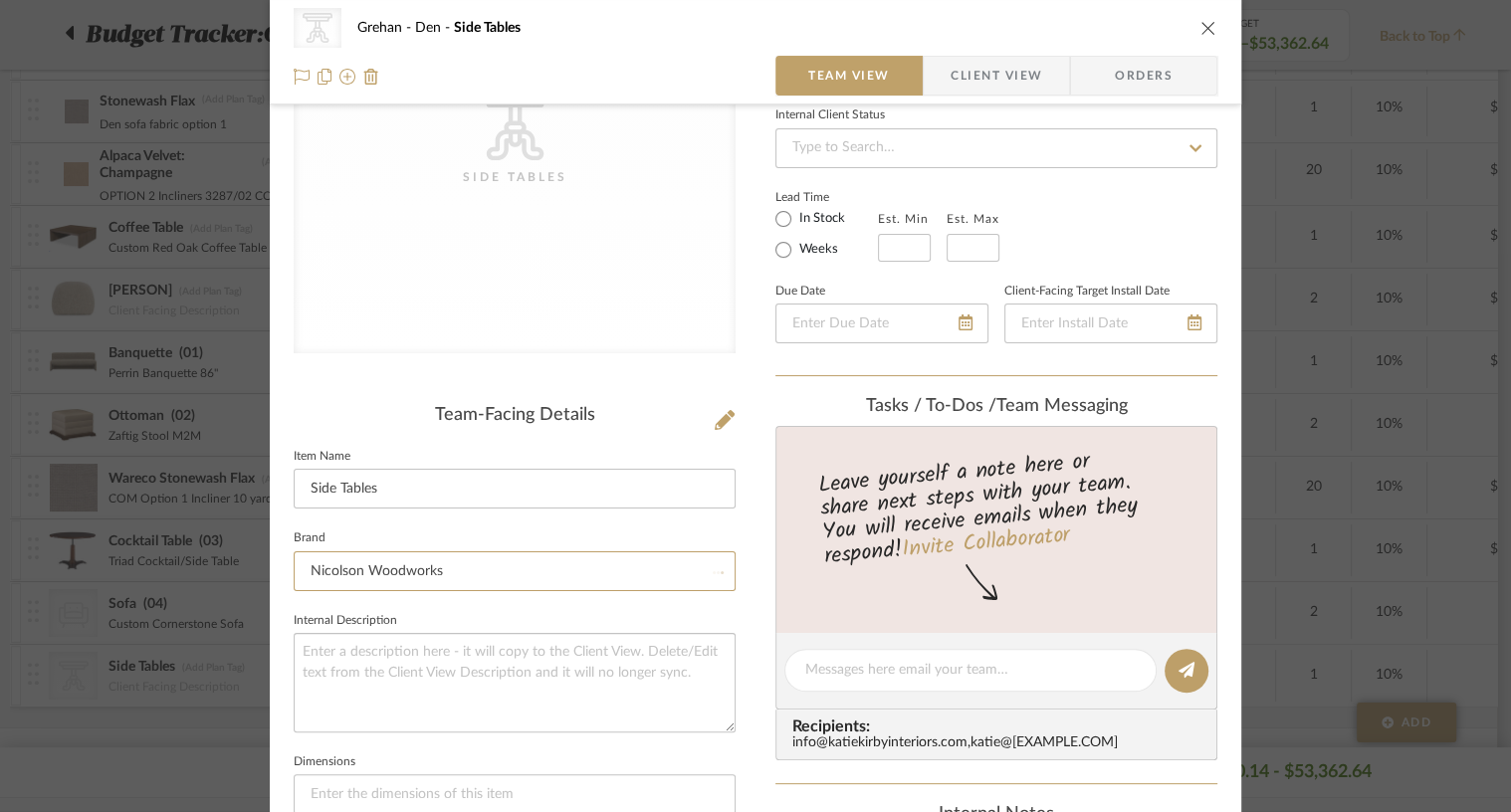 type 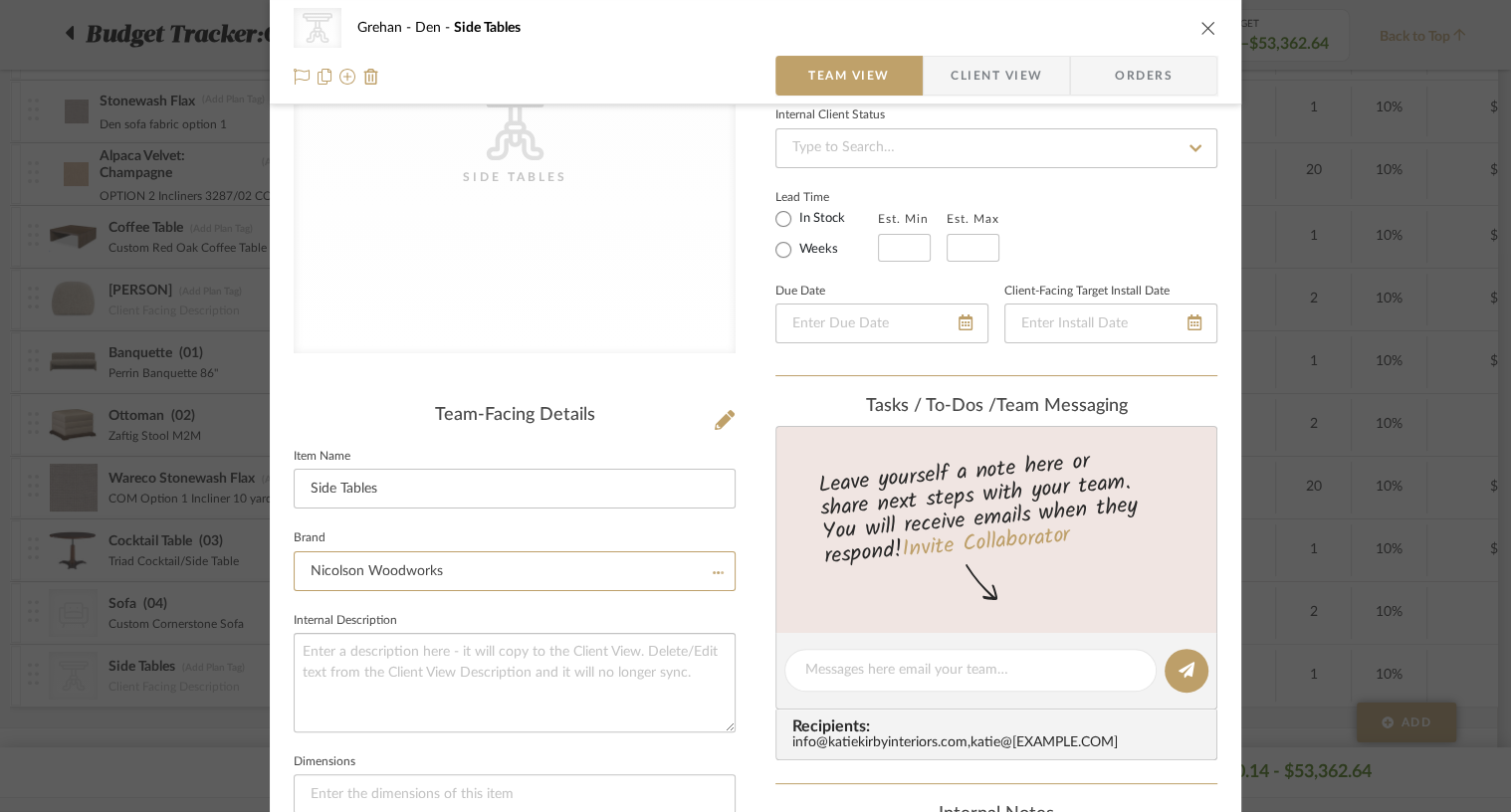 type 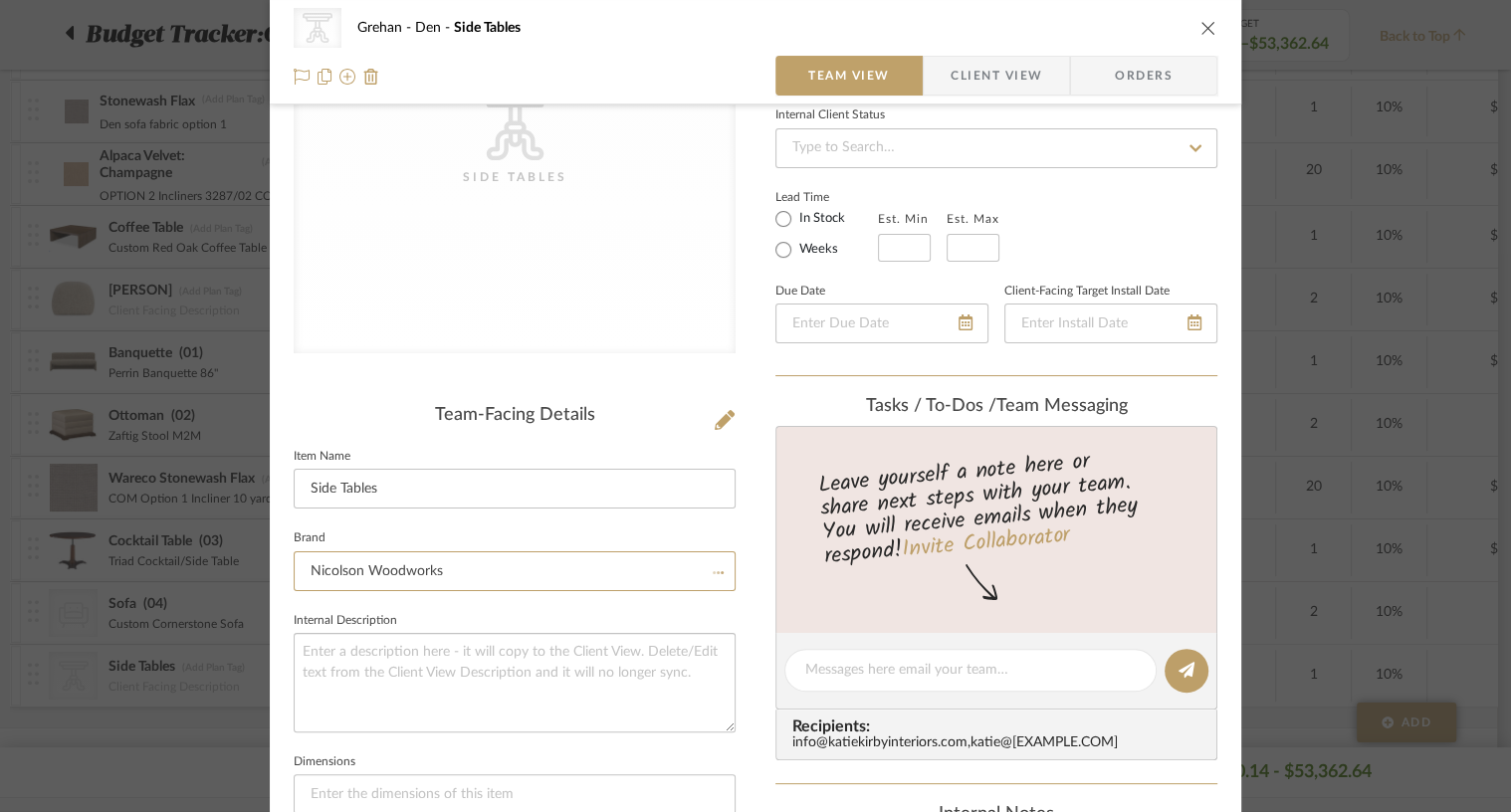 type 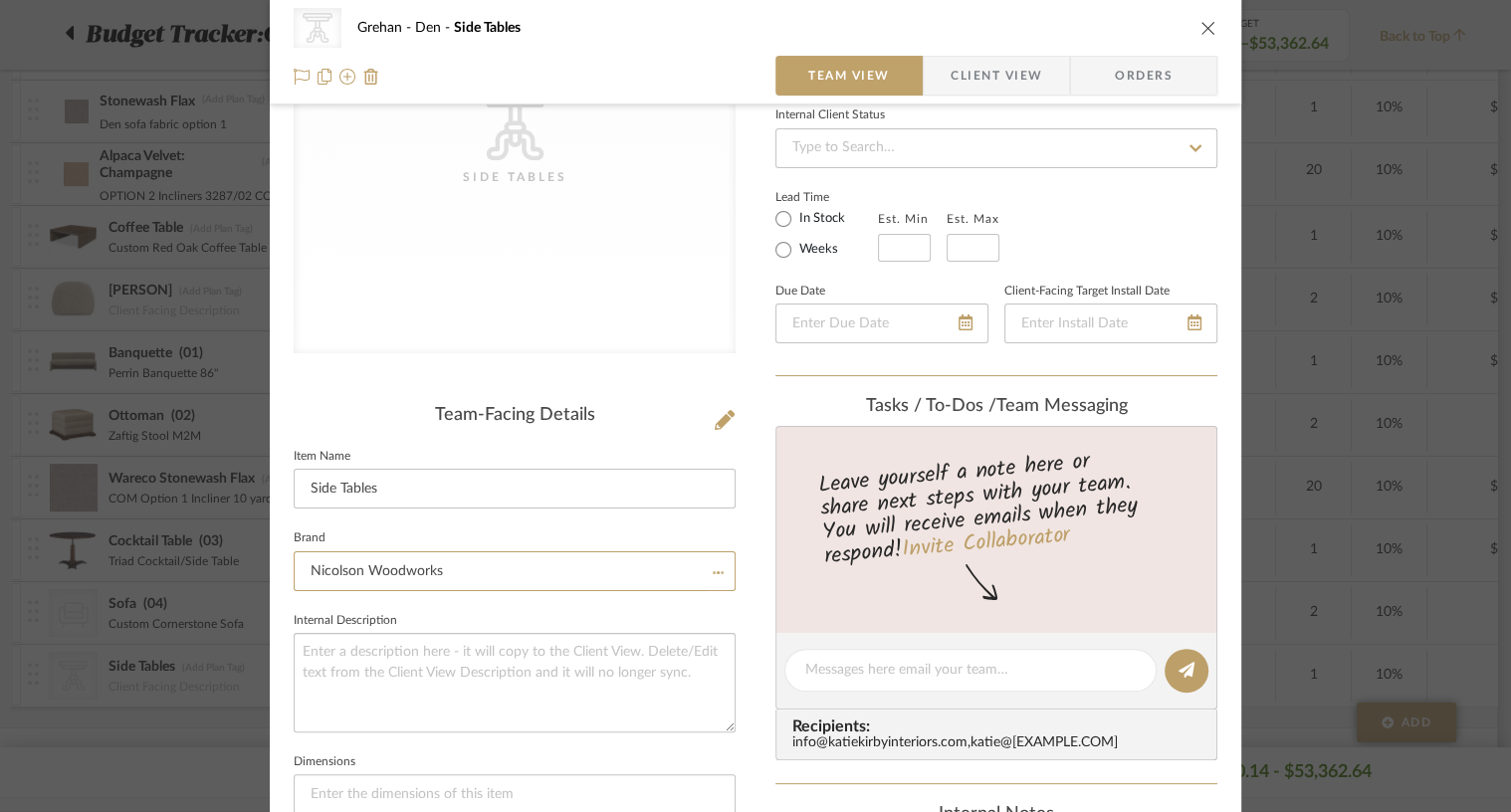 type 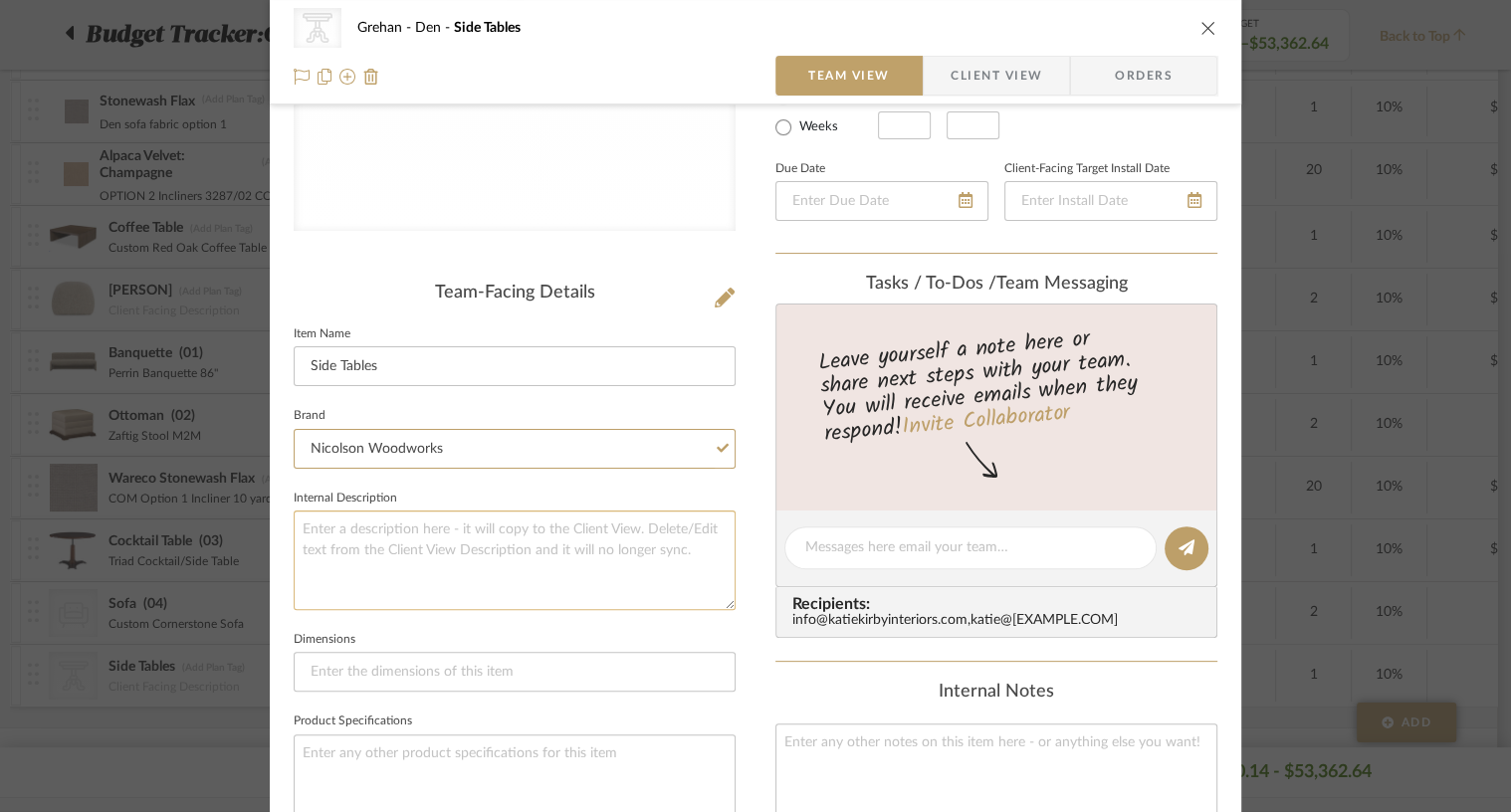 scroll, scrollTop: 346, scrollLeft: 0, axis: vertical 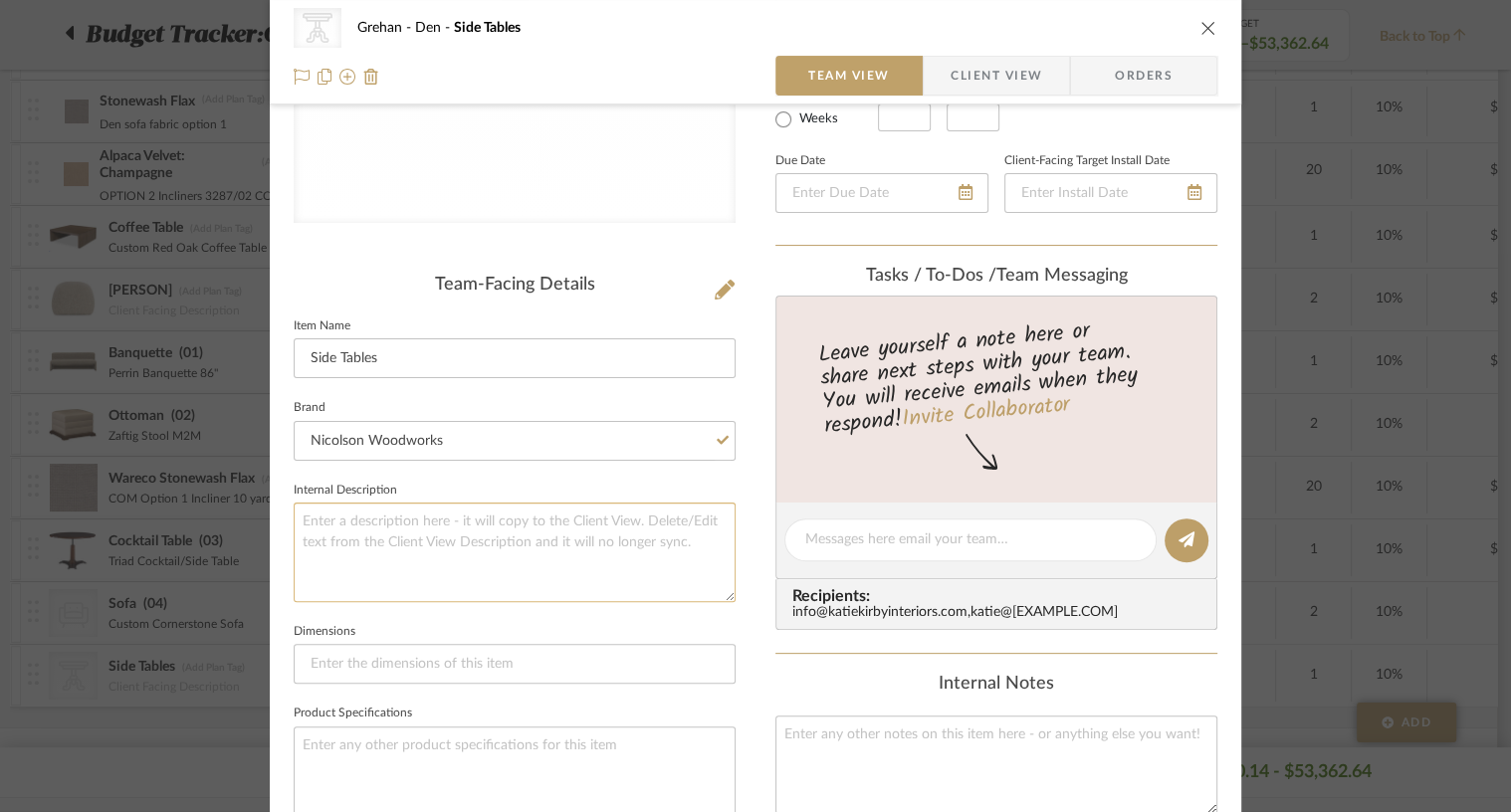 click 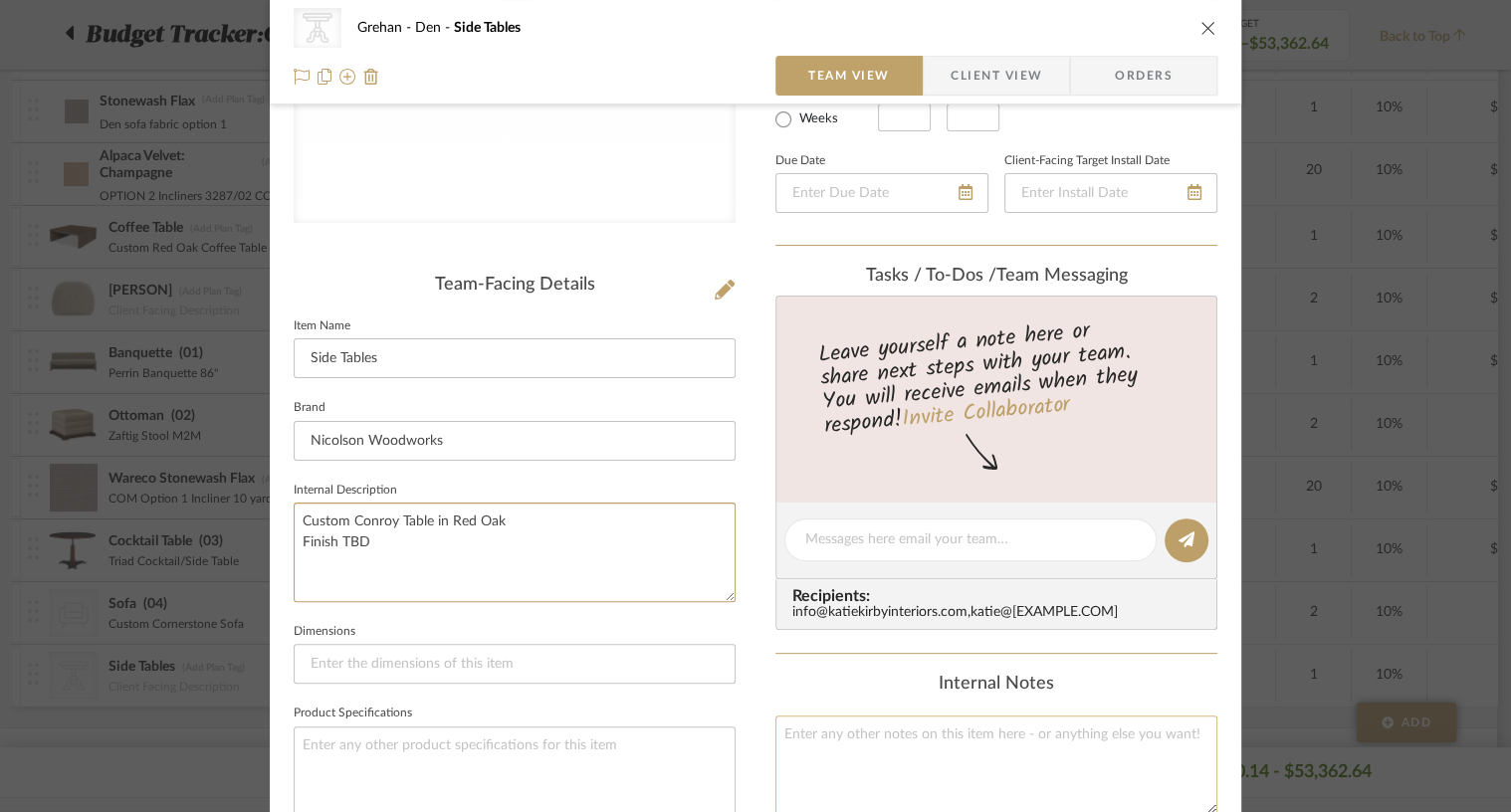 type on "Custom Conroy Table in Red Oak
Finish TBD" 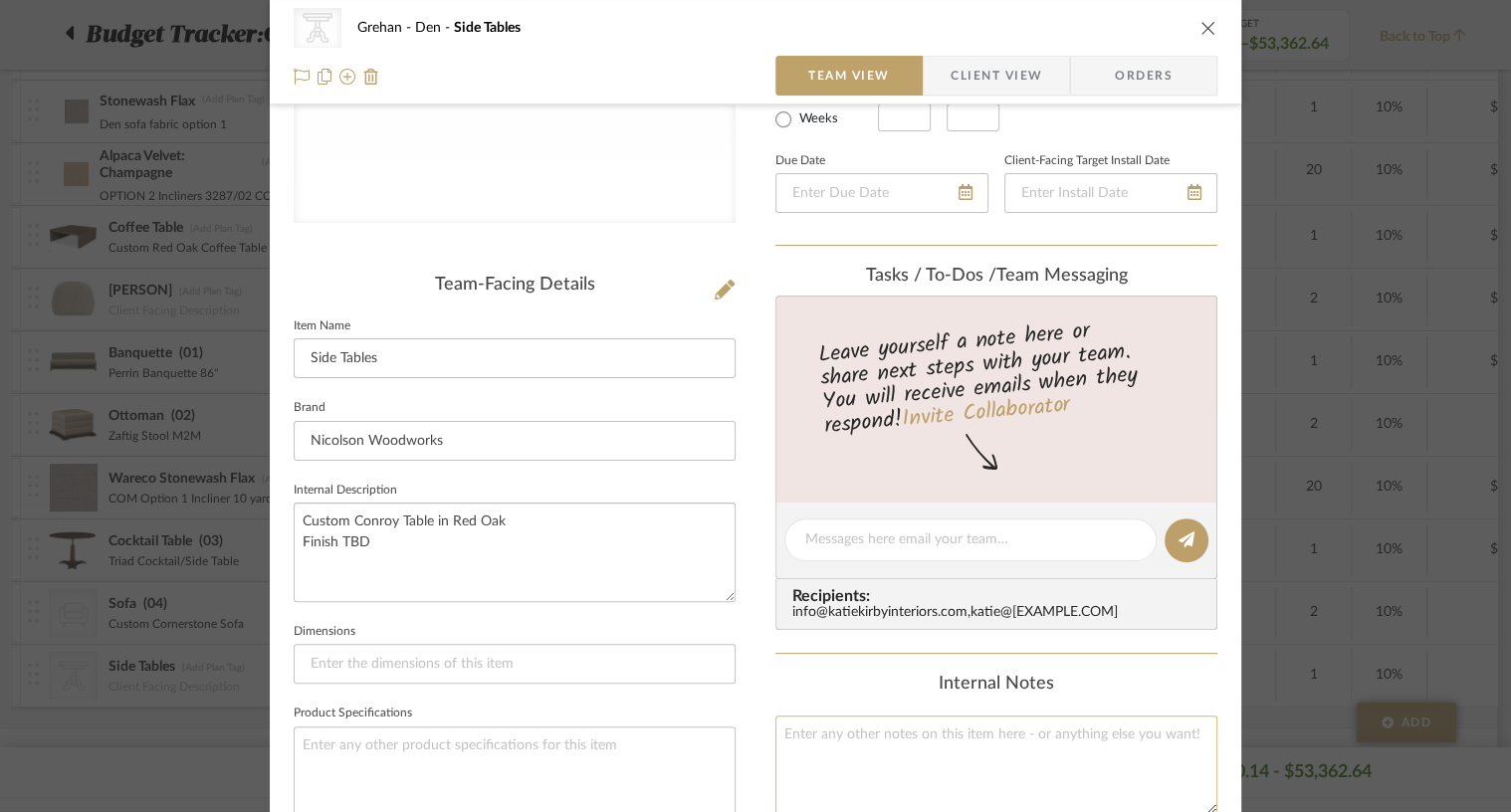 click 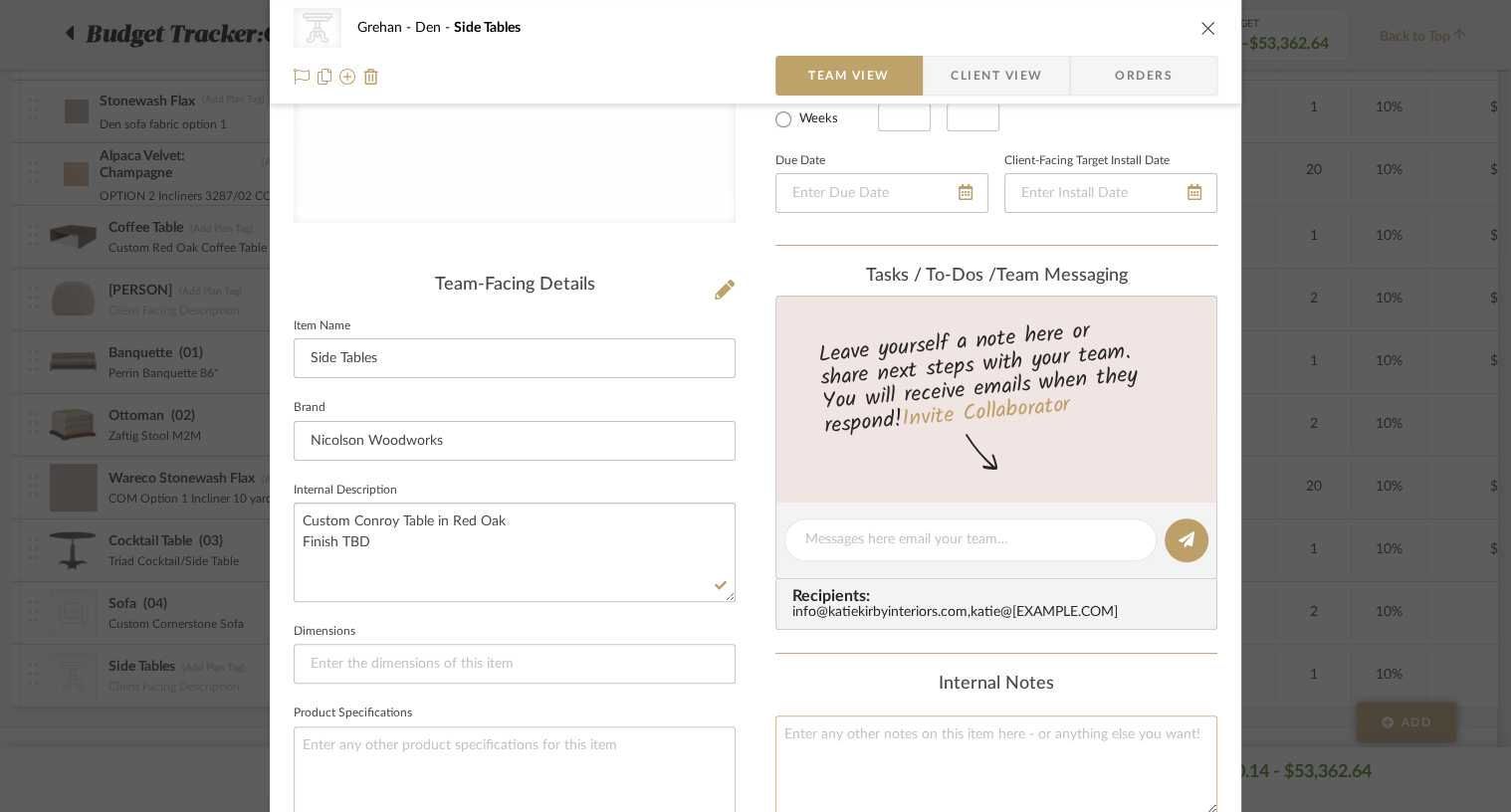 type 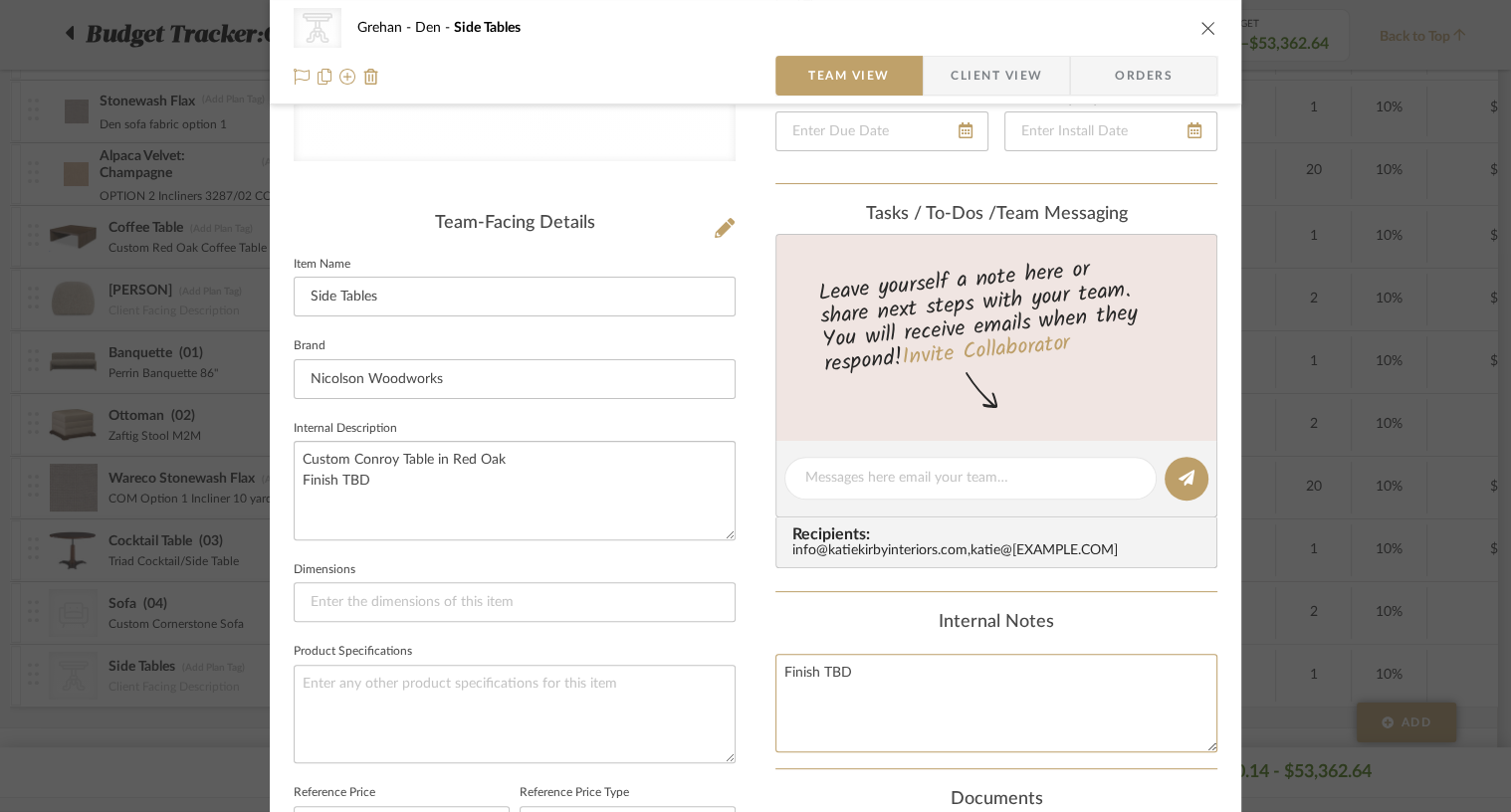 scroll, scrollTop: 416, scrollLeft: 0, axis: vertical 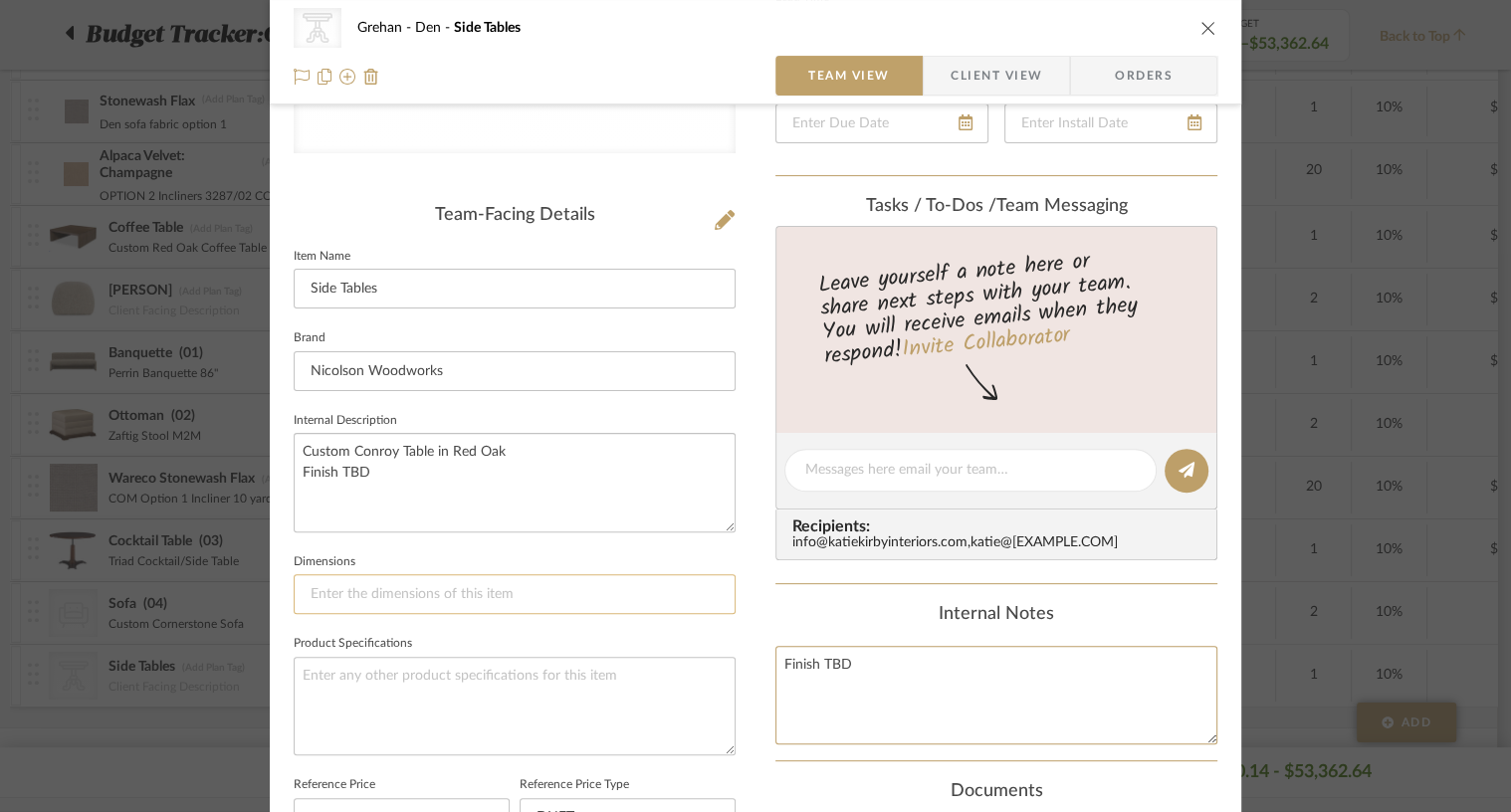 type on "Finish TBD" 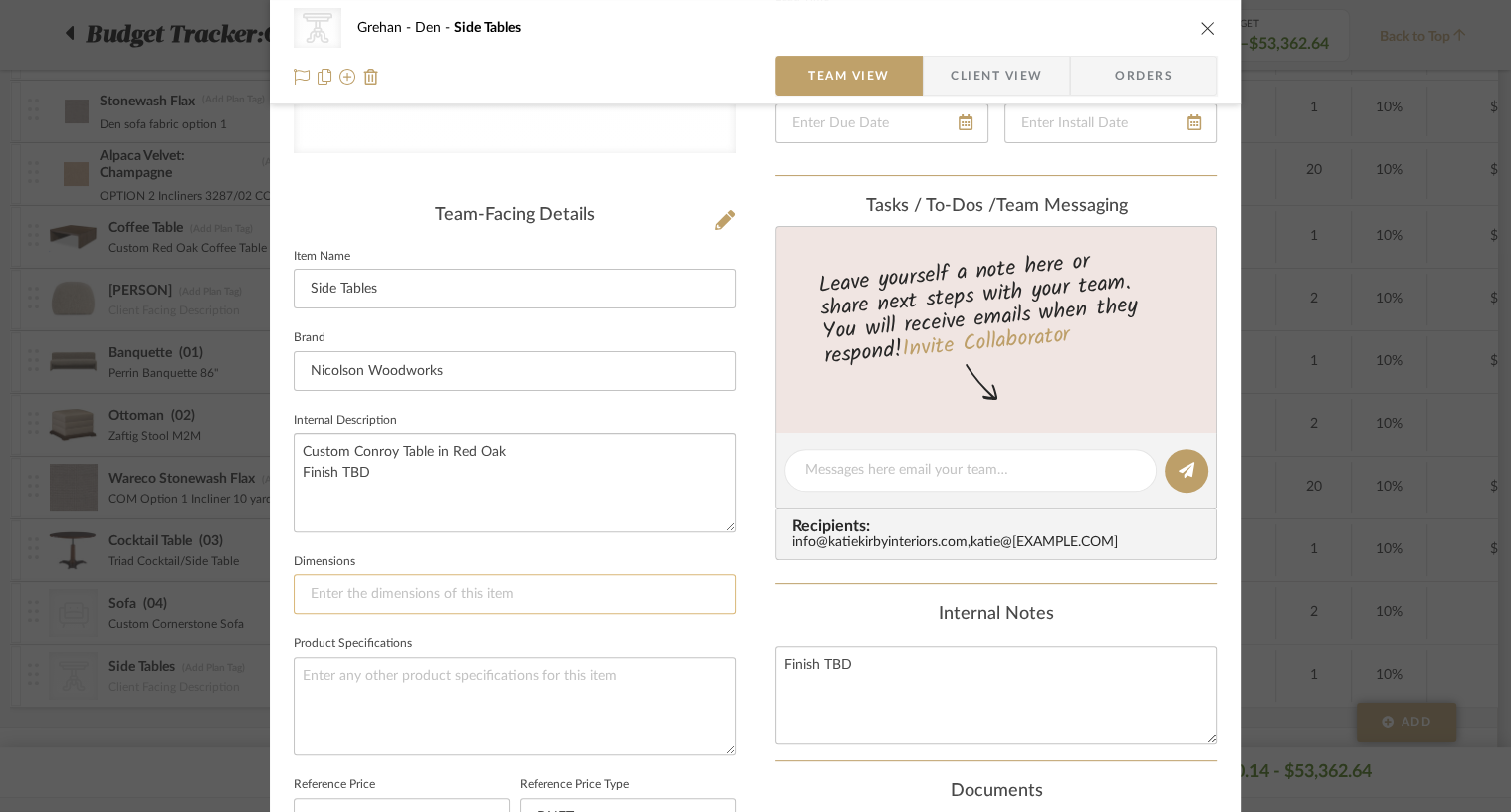 click 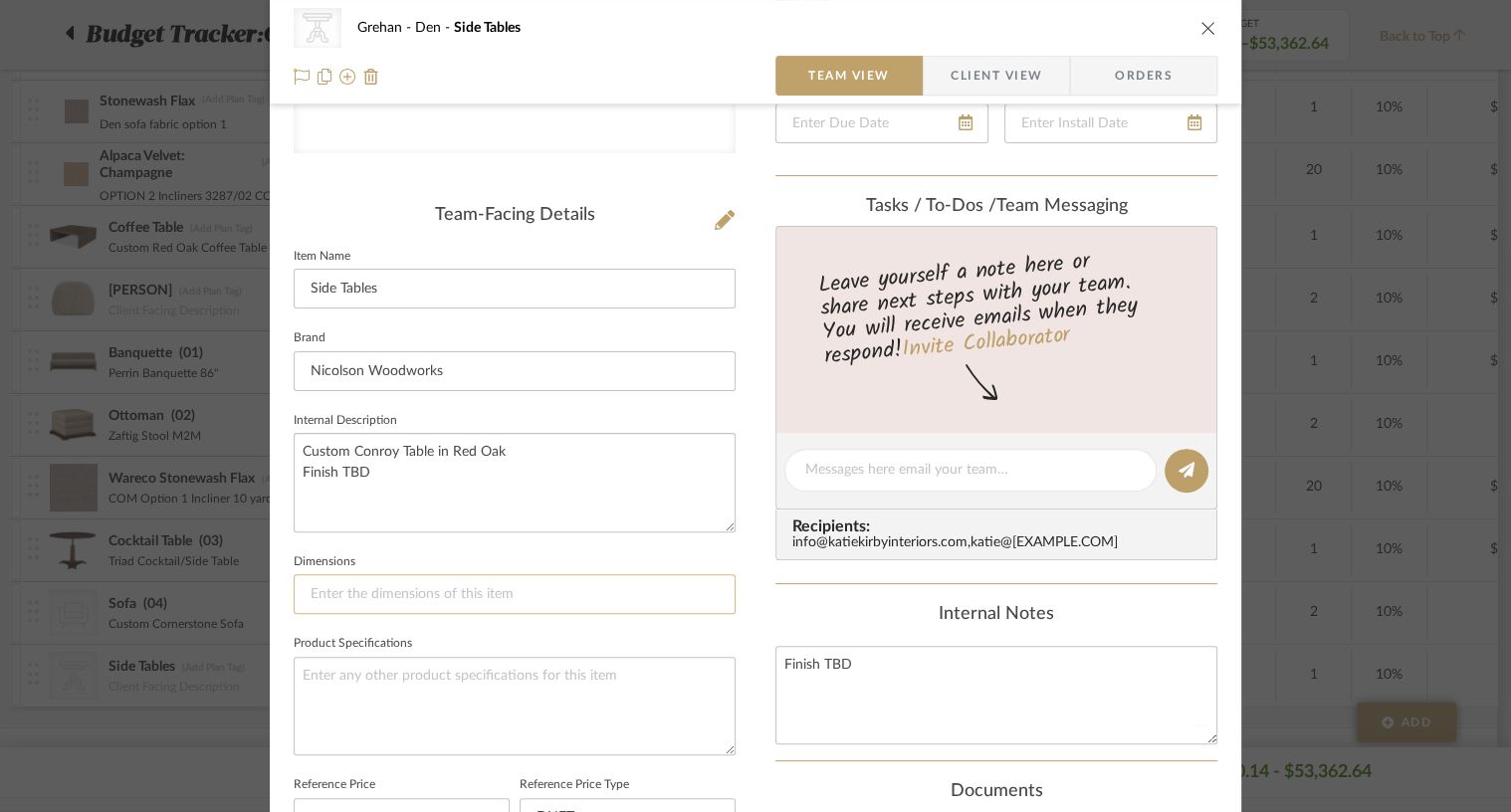 type 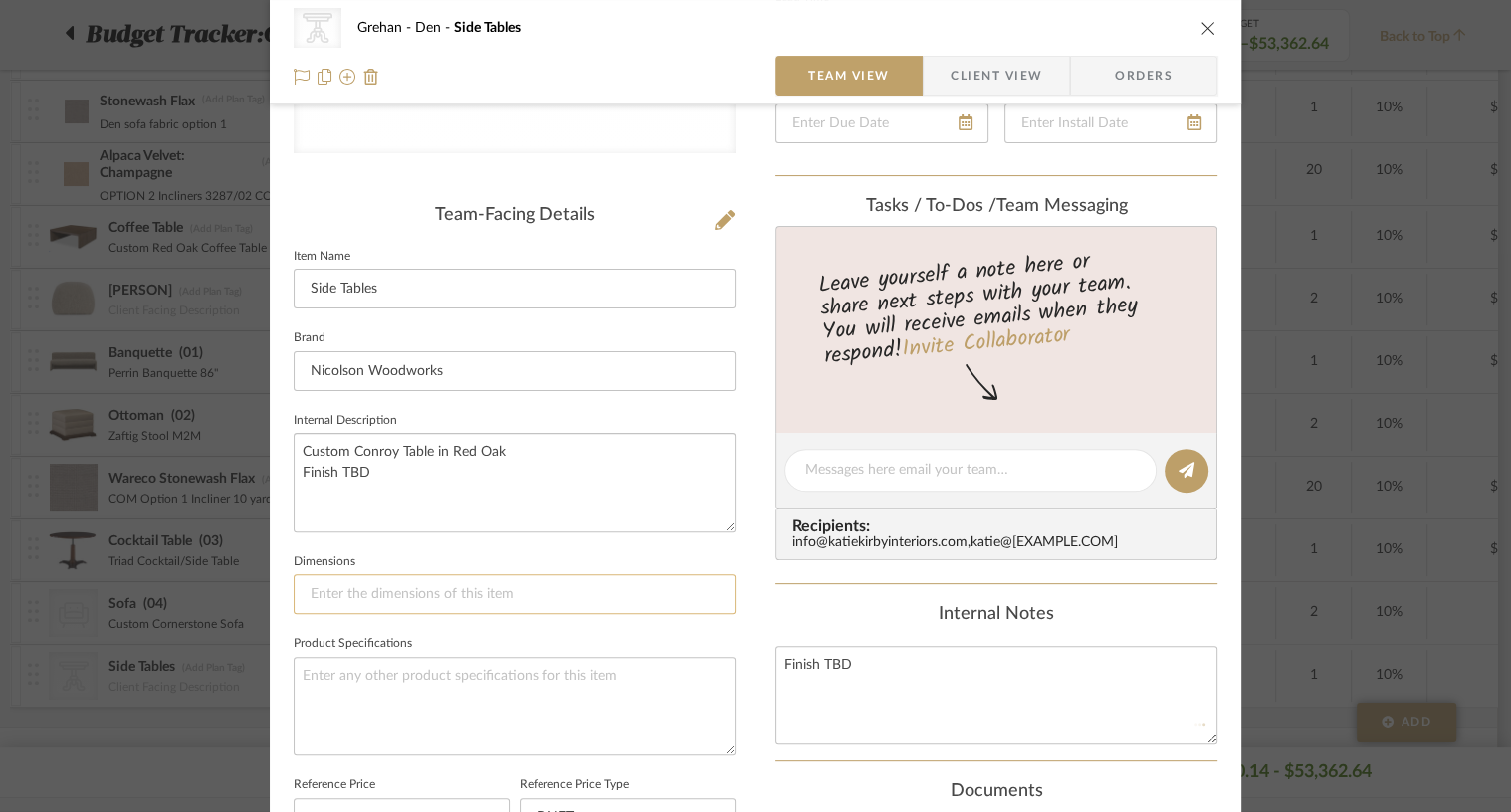 type 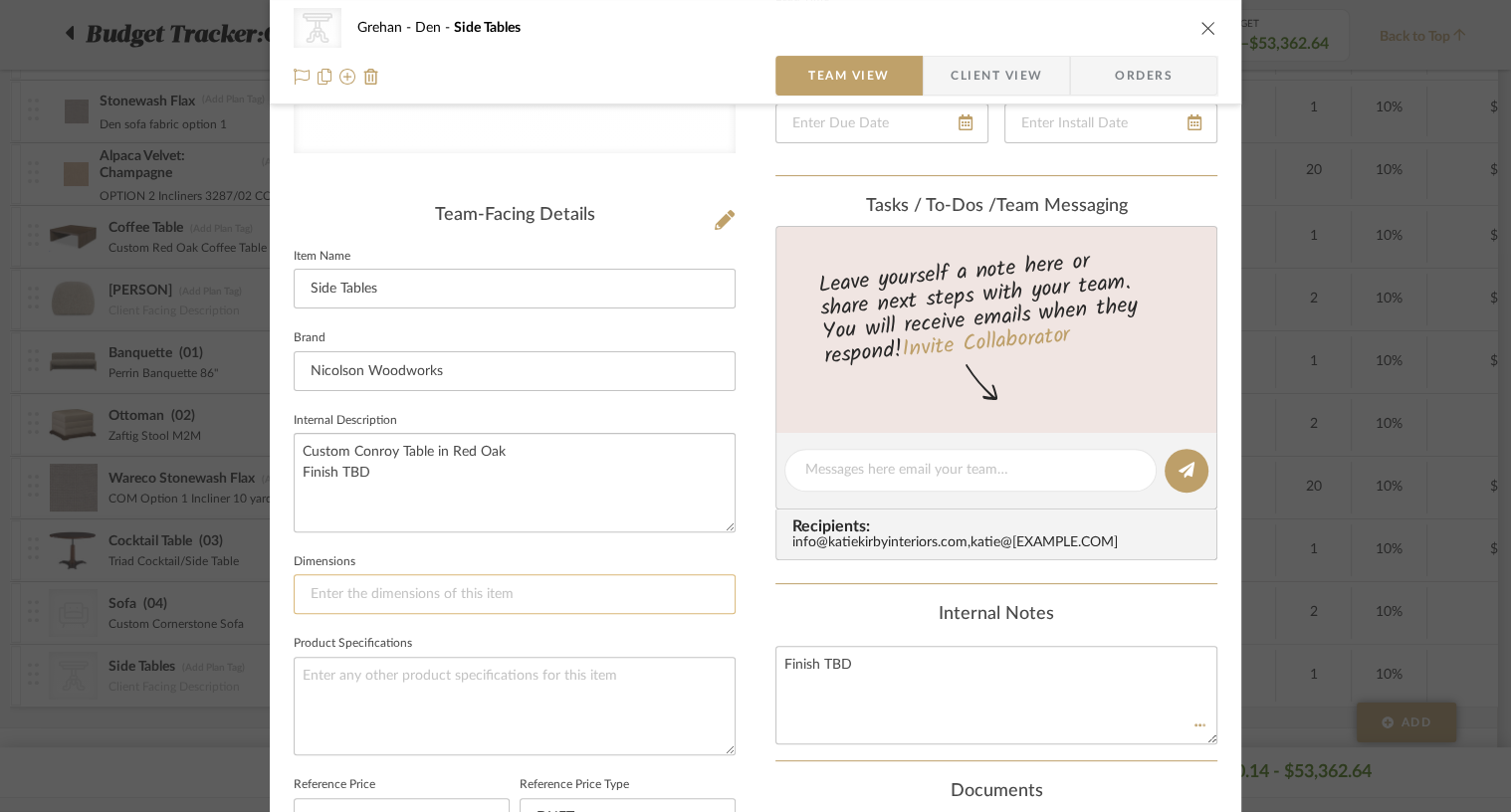 type 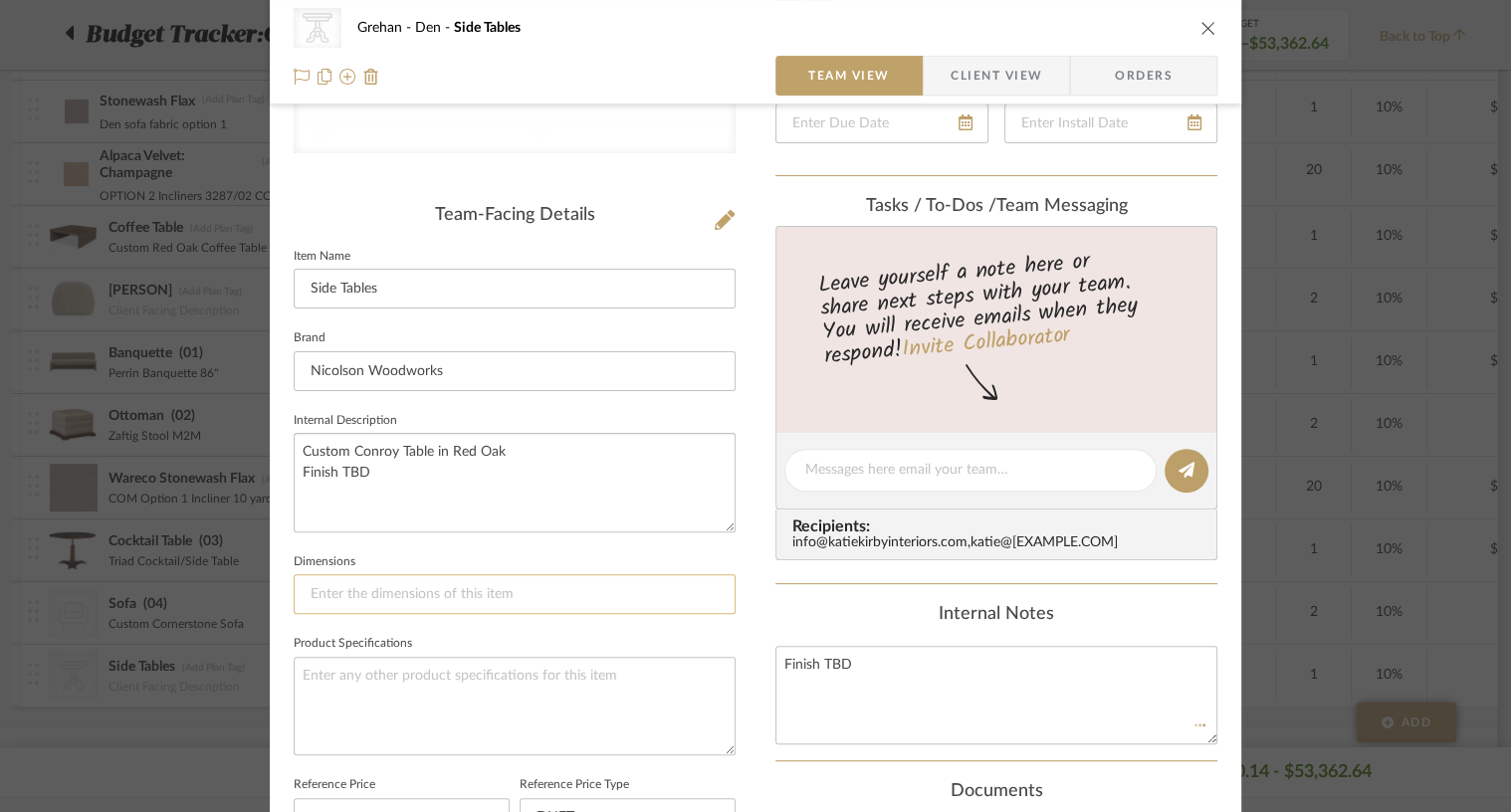type 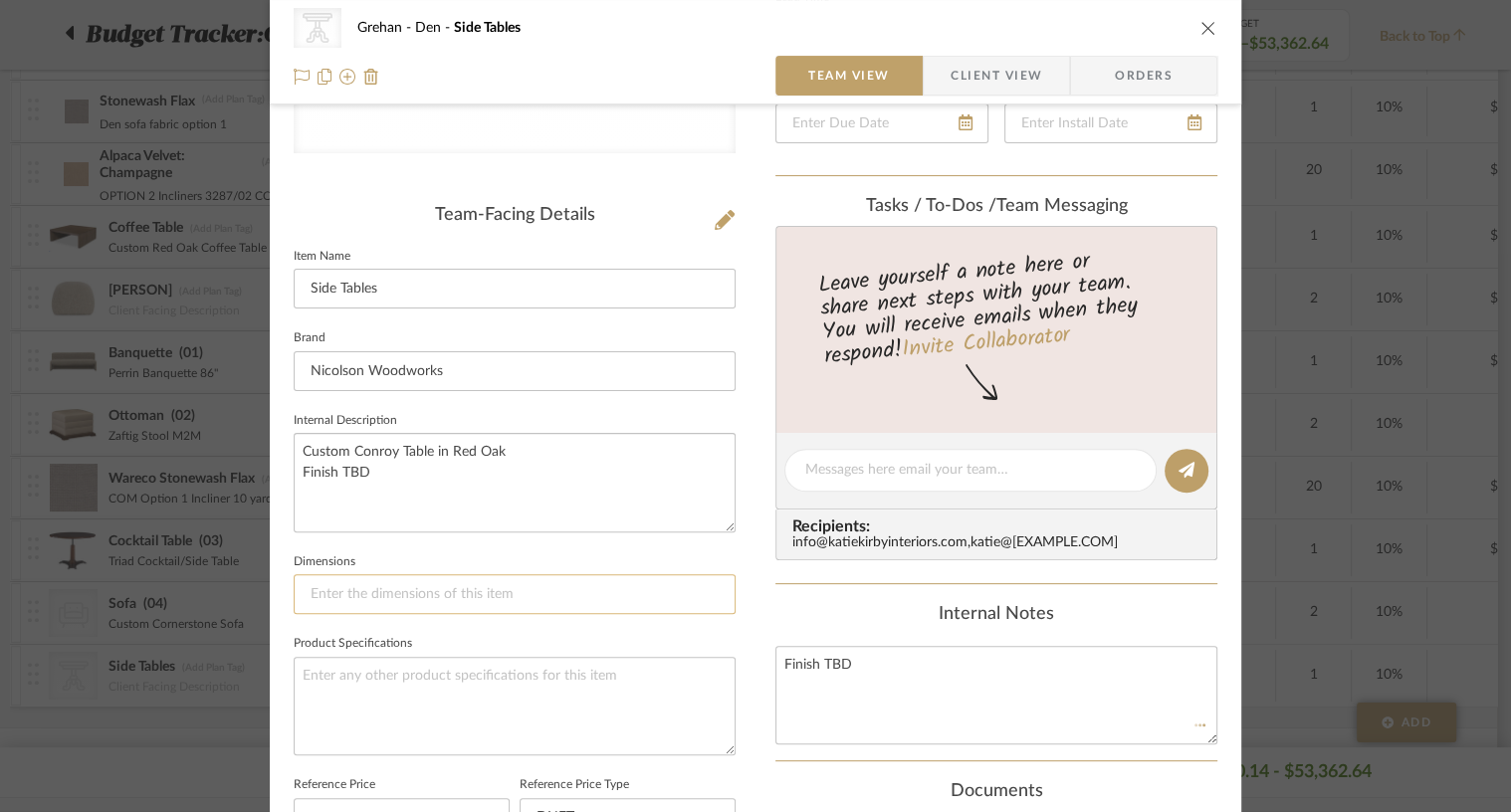 type 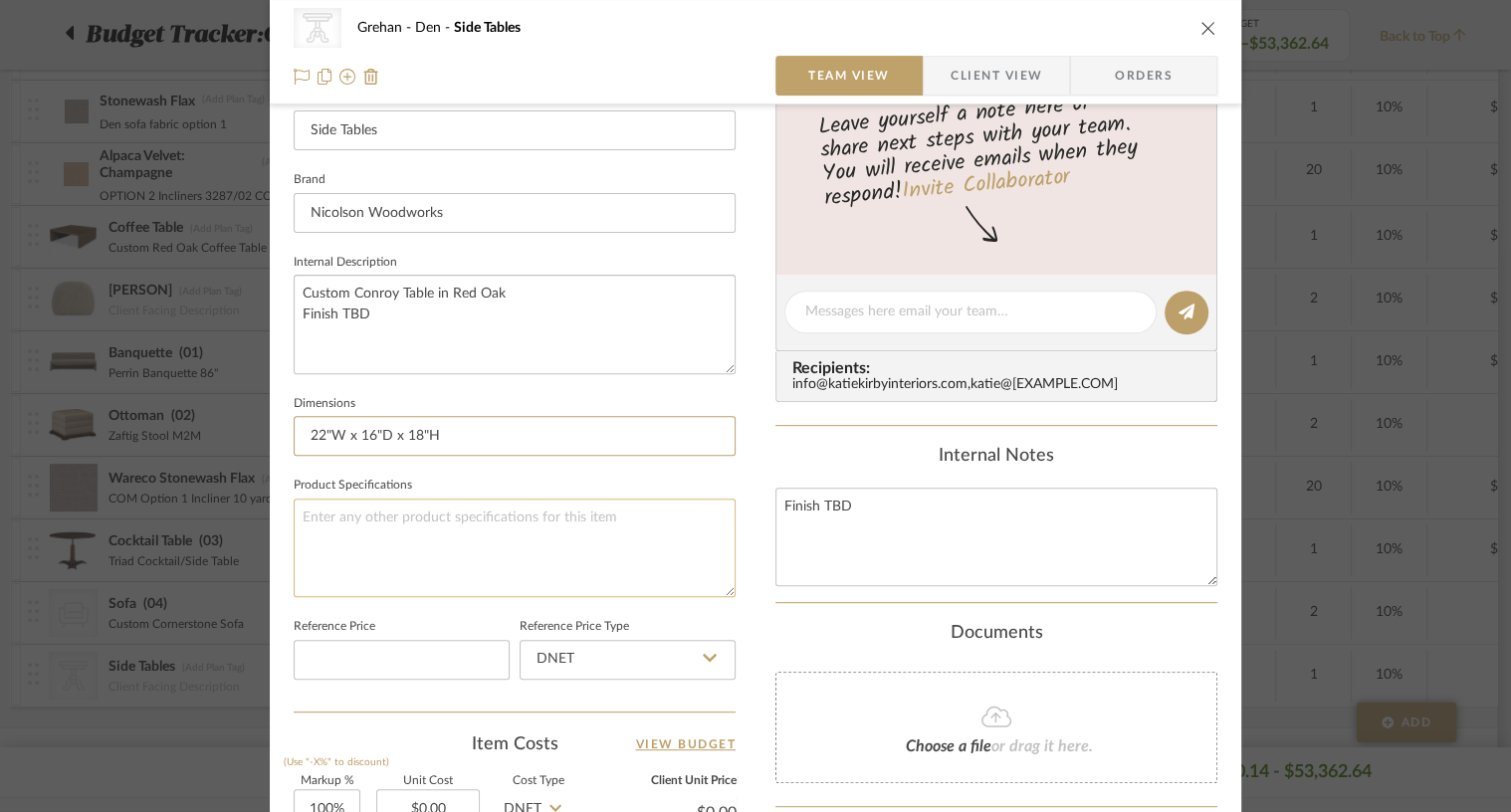 scroll, scrollTop: 621, scrollLeft: 0, axis: vertical 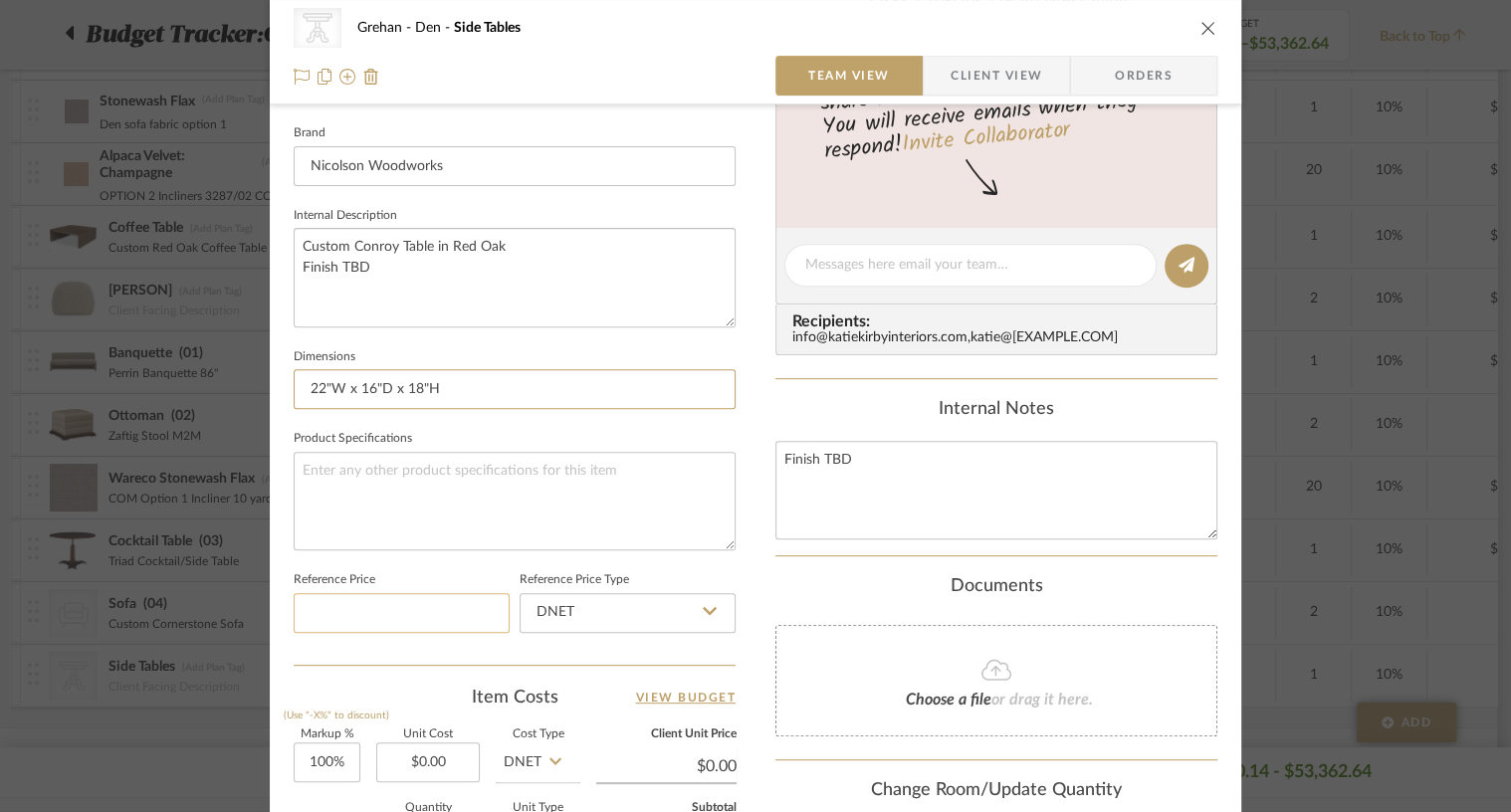 type on "22"W x 16"D x 18"H" 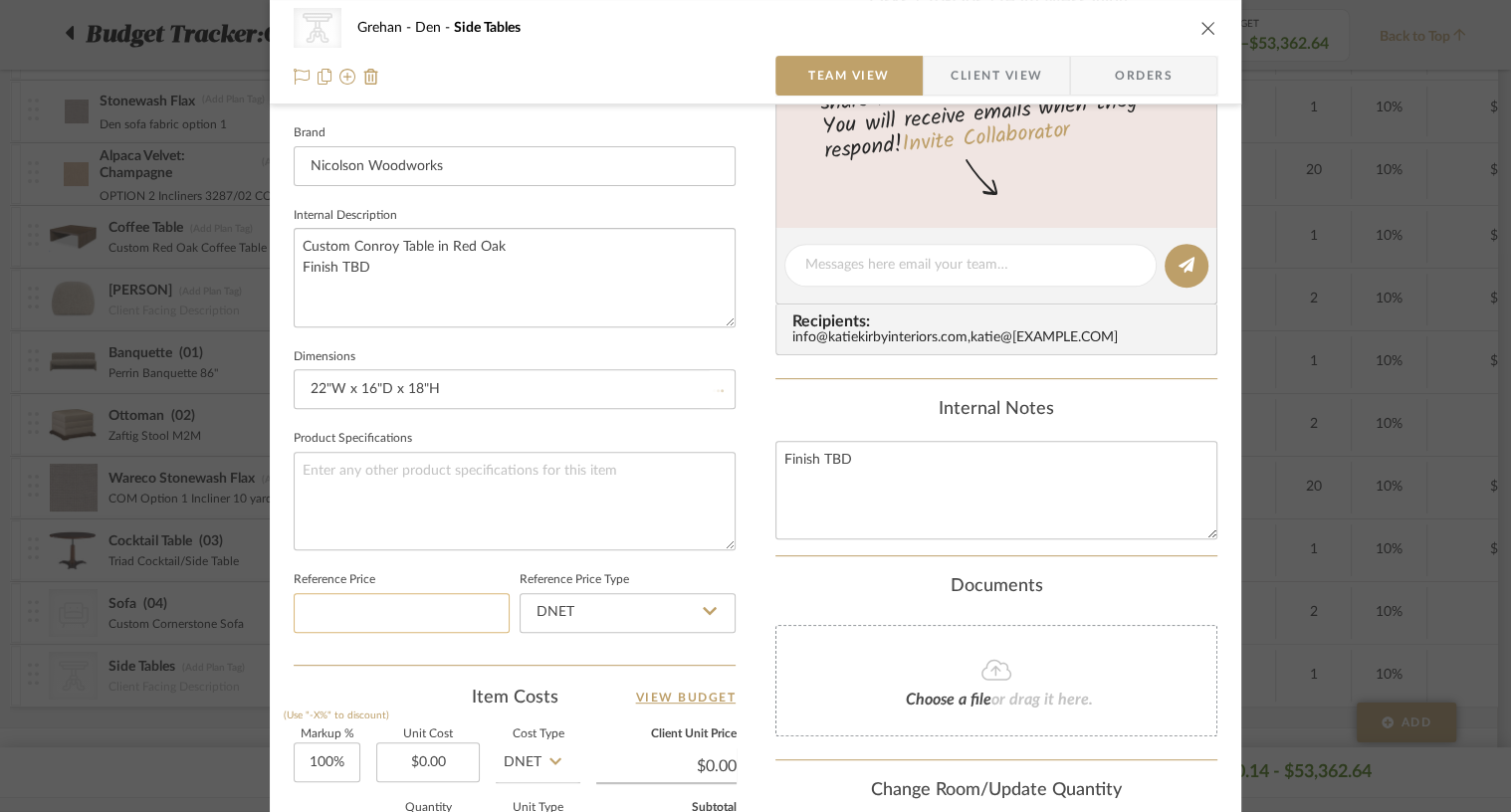 click 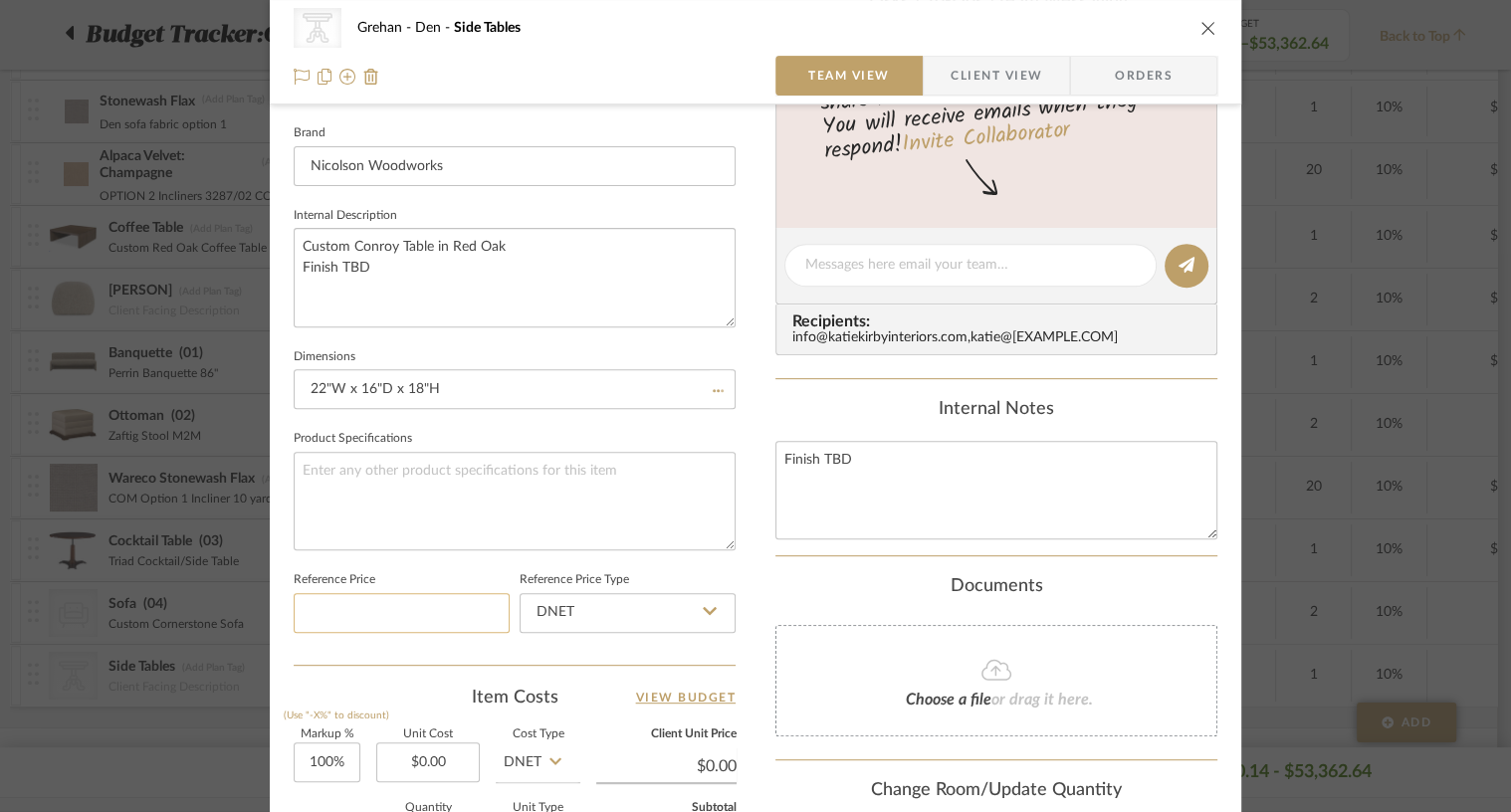type 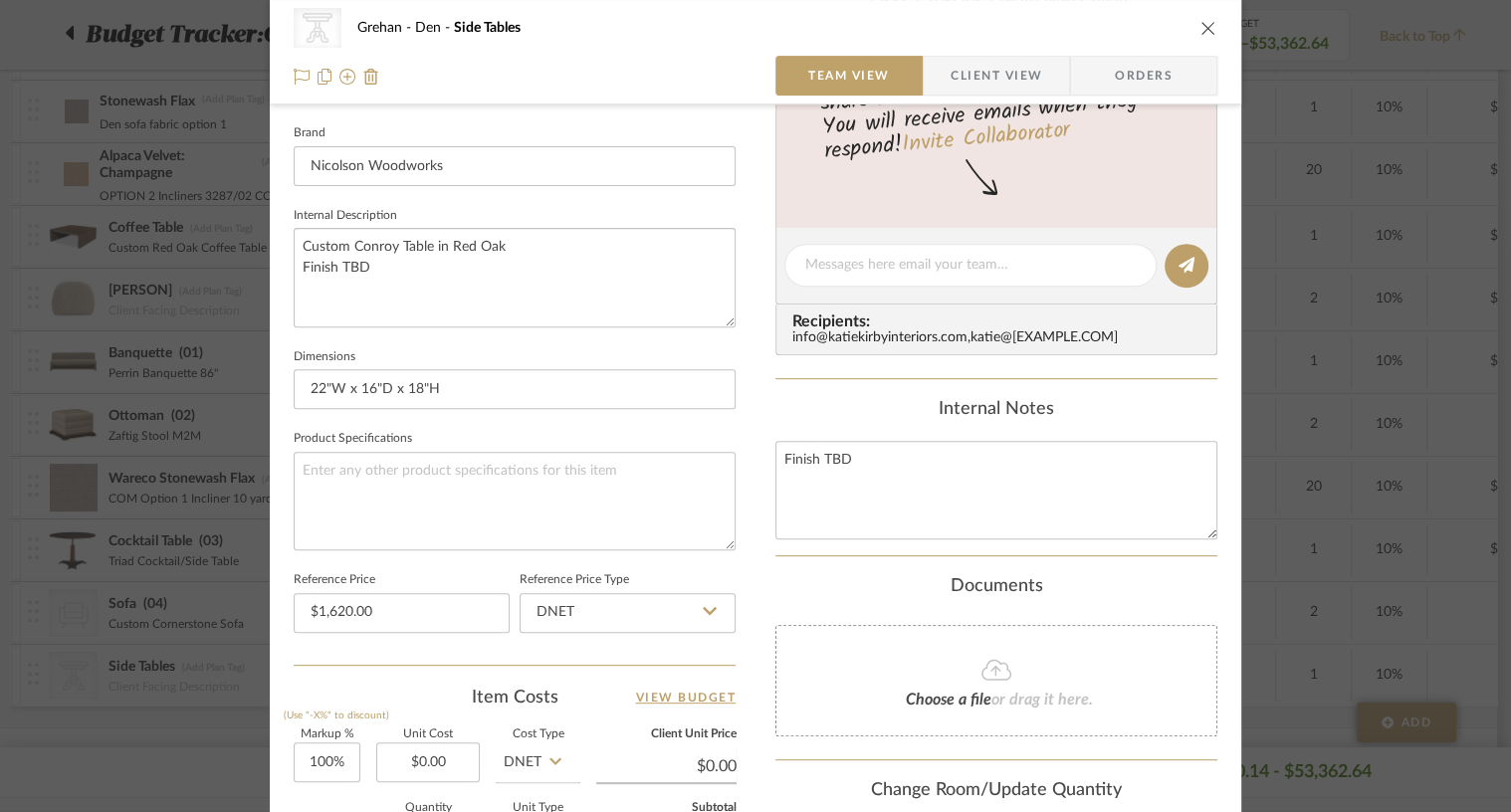 click on "Item Costs   View Budget" 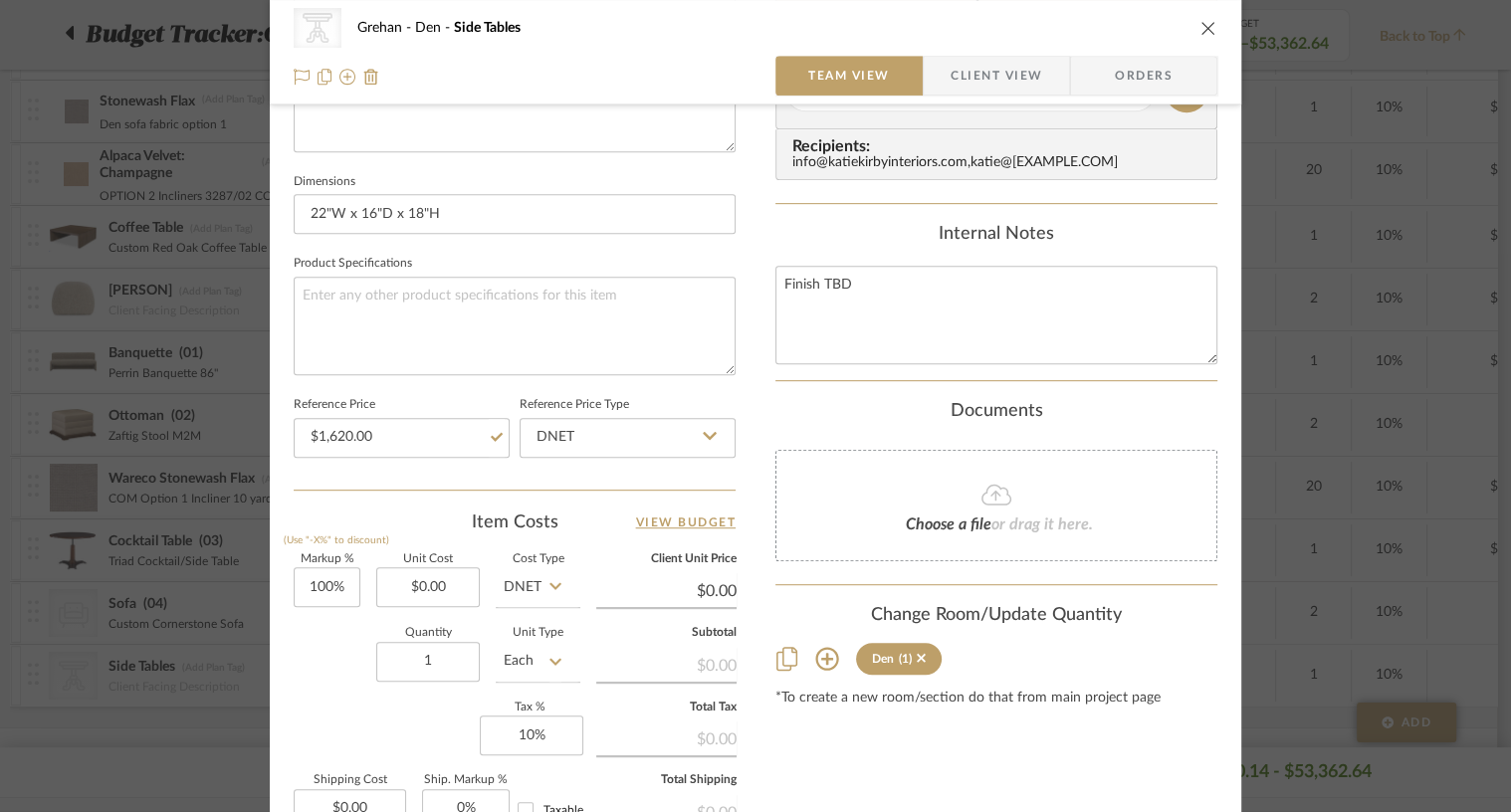 scroll, scrollTop: 831, scrollLeft: 0, axis: vertical 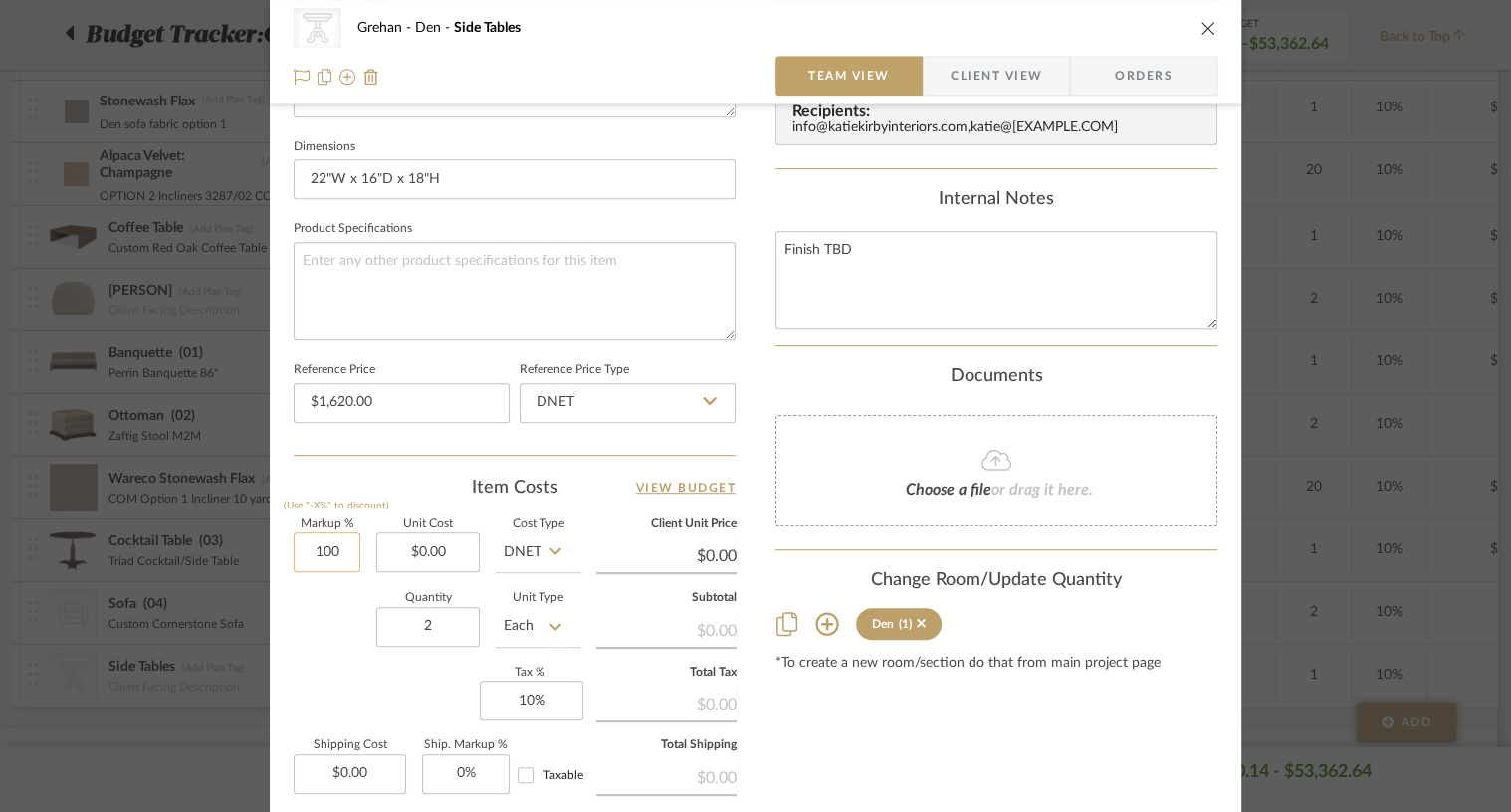 click on "100" 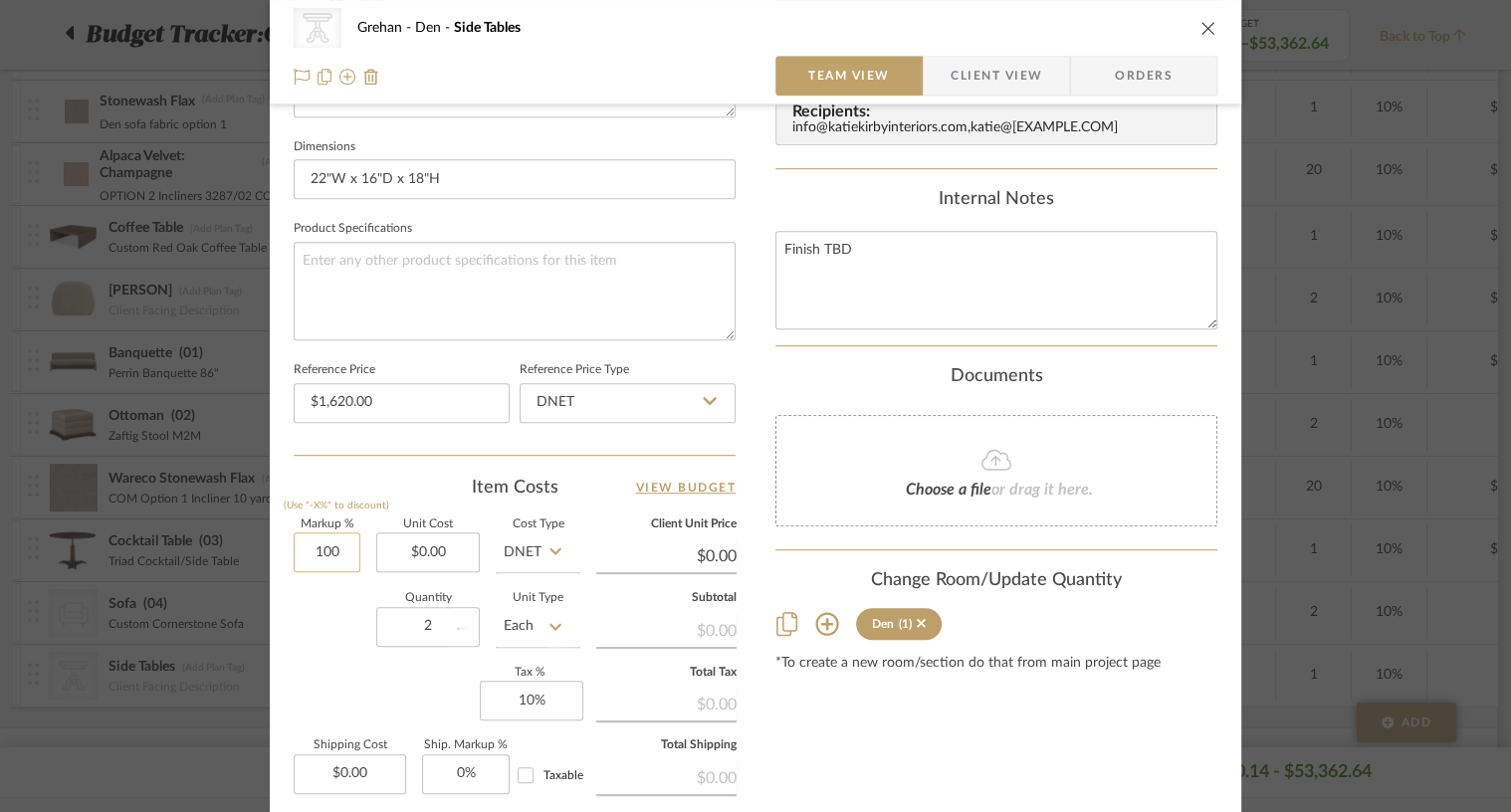 click on "100" 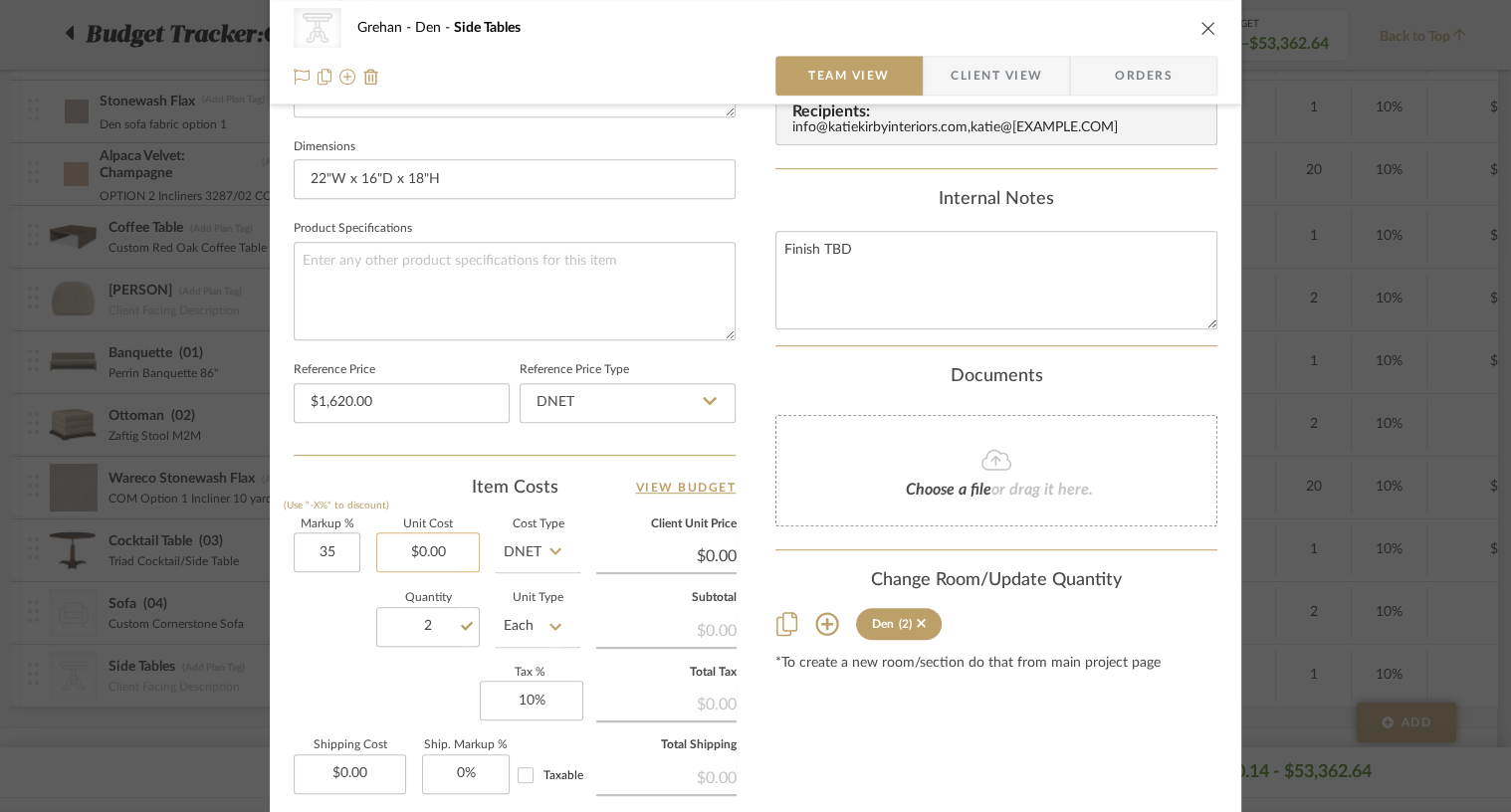 click on "$0.00" 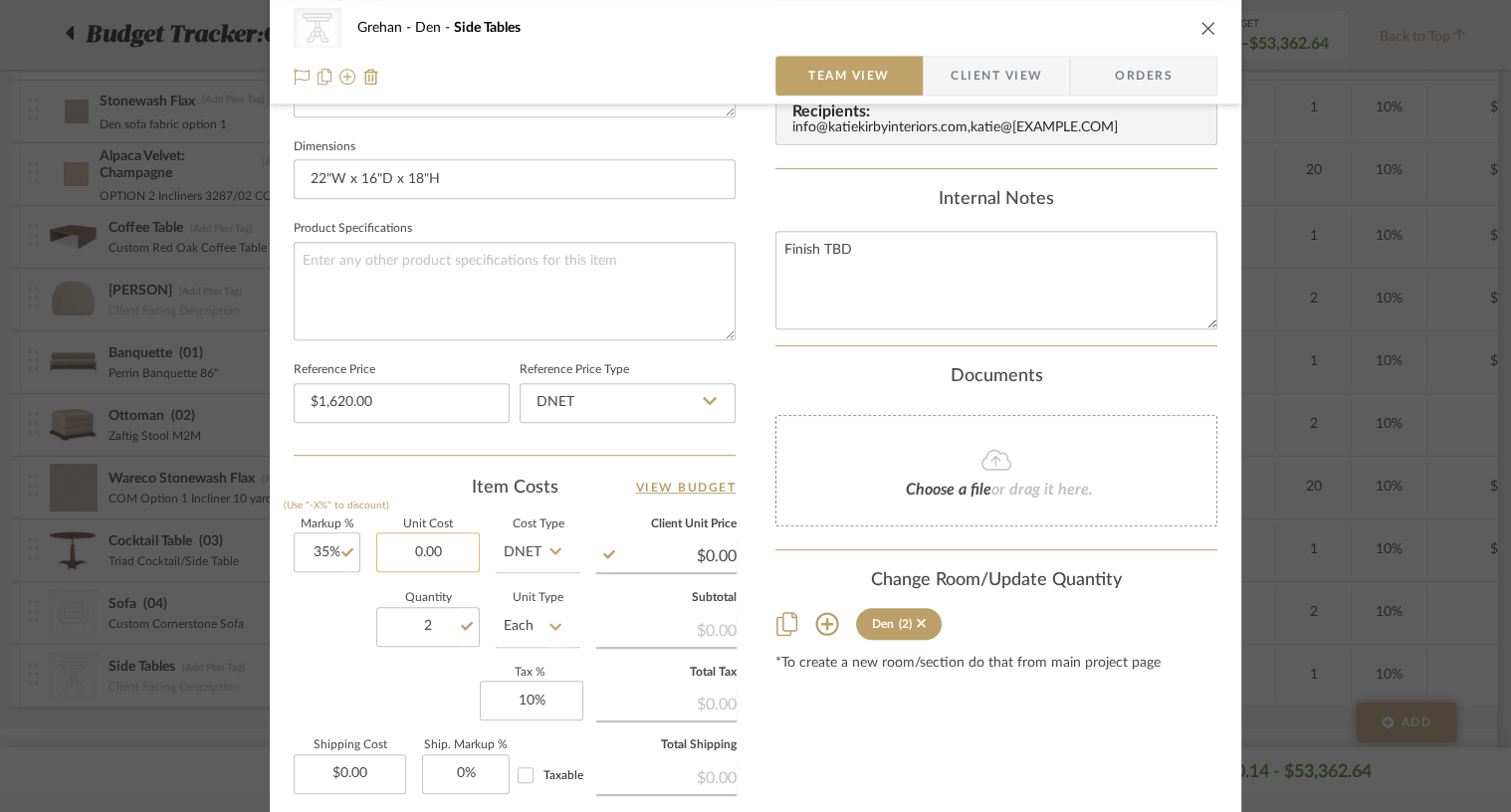 click on "0.00" 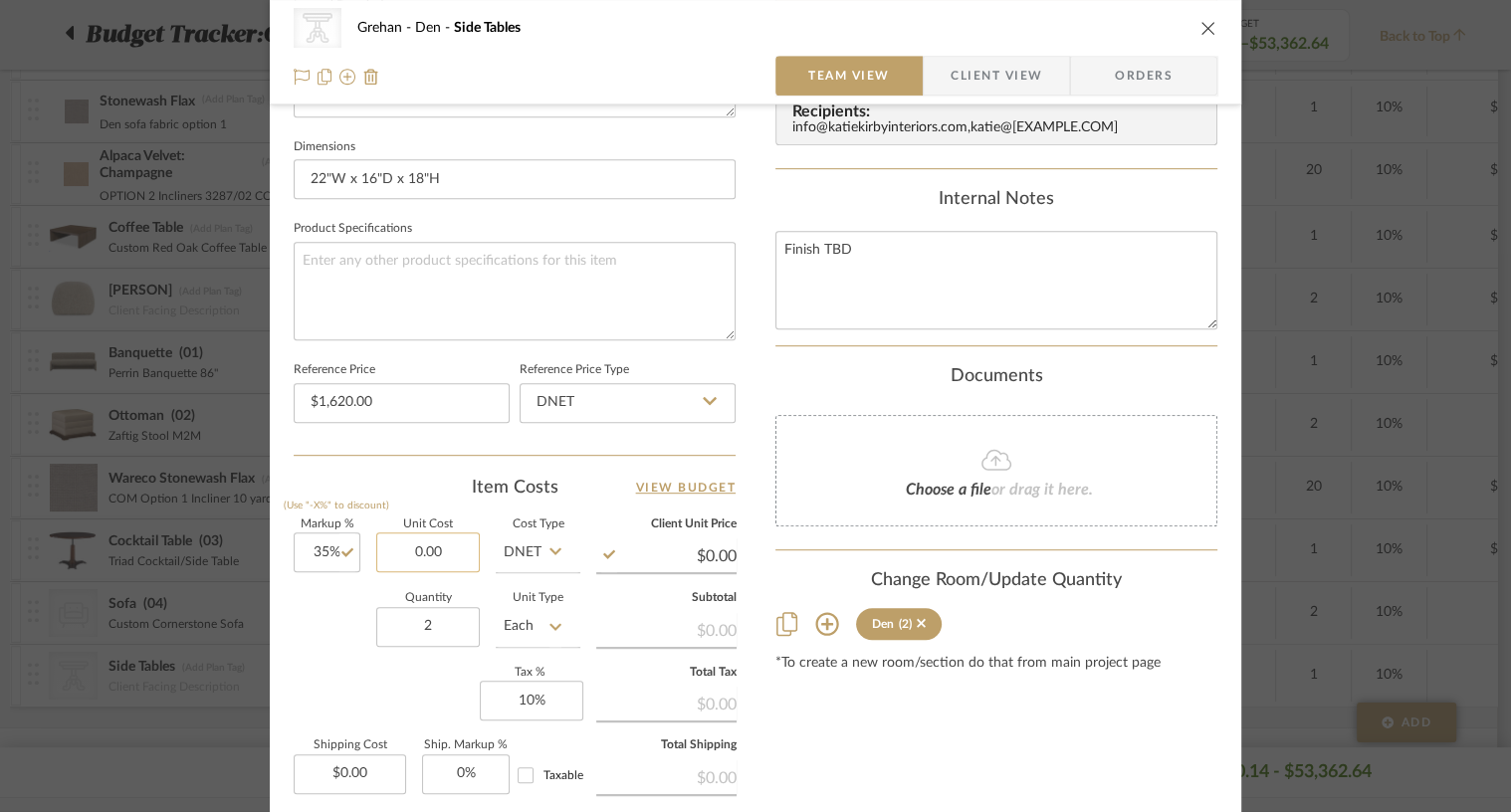 click on "0.00" 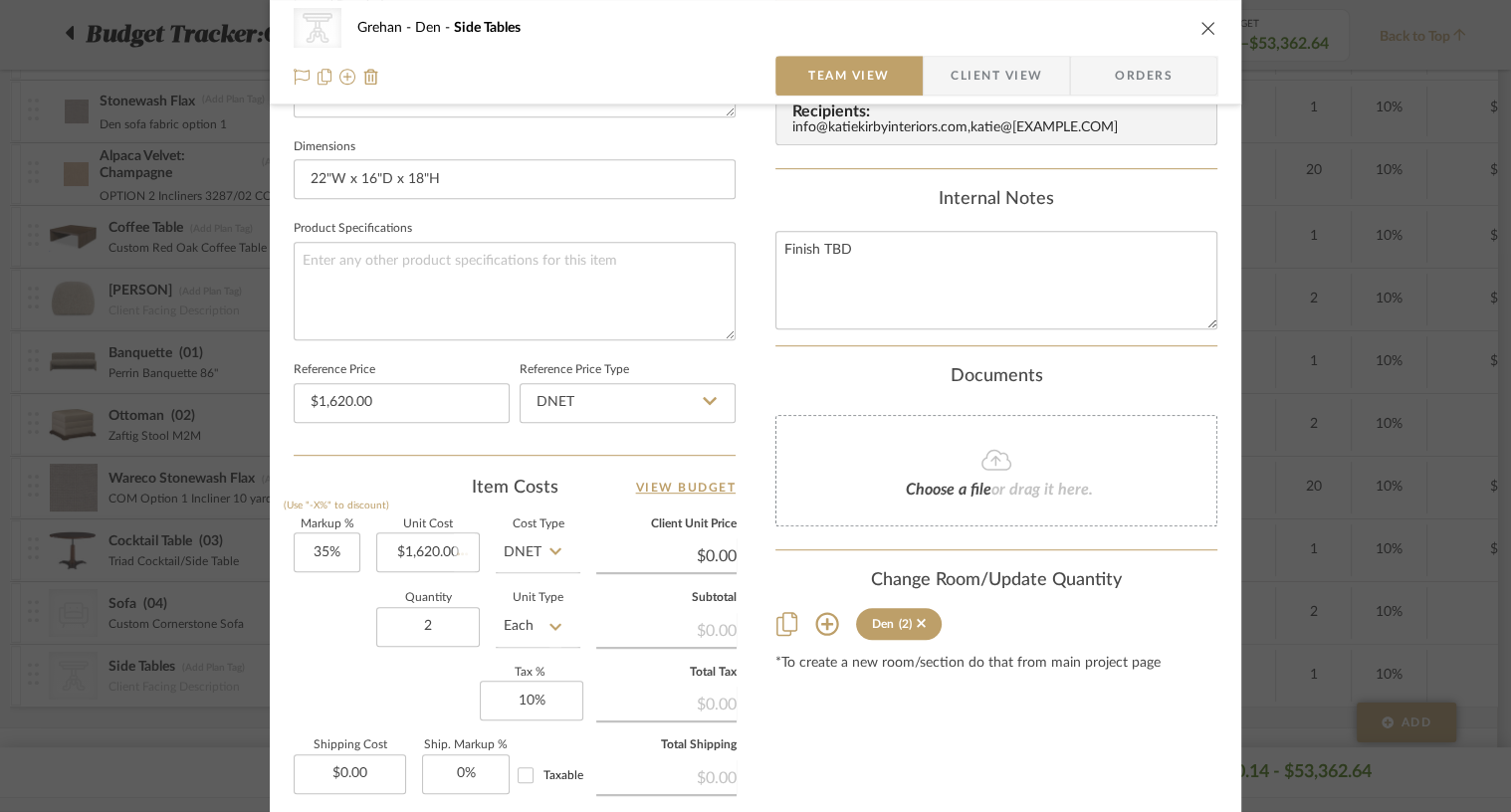 click on "Markup %  (Use "-X%" to discount) 35%  Unit Cost  $1,620.00  Cost Type  DNET  Client Unit Price  $0.00  Quantity  2  Unit Type  Each  Subtotal   $0.00   Tax %  10%  Total Tax   $0.00   Shipping Cost  $0.00  Ship. Markup %  0% Taxable  Total Shipping   $0.00" 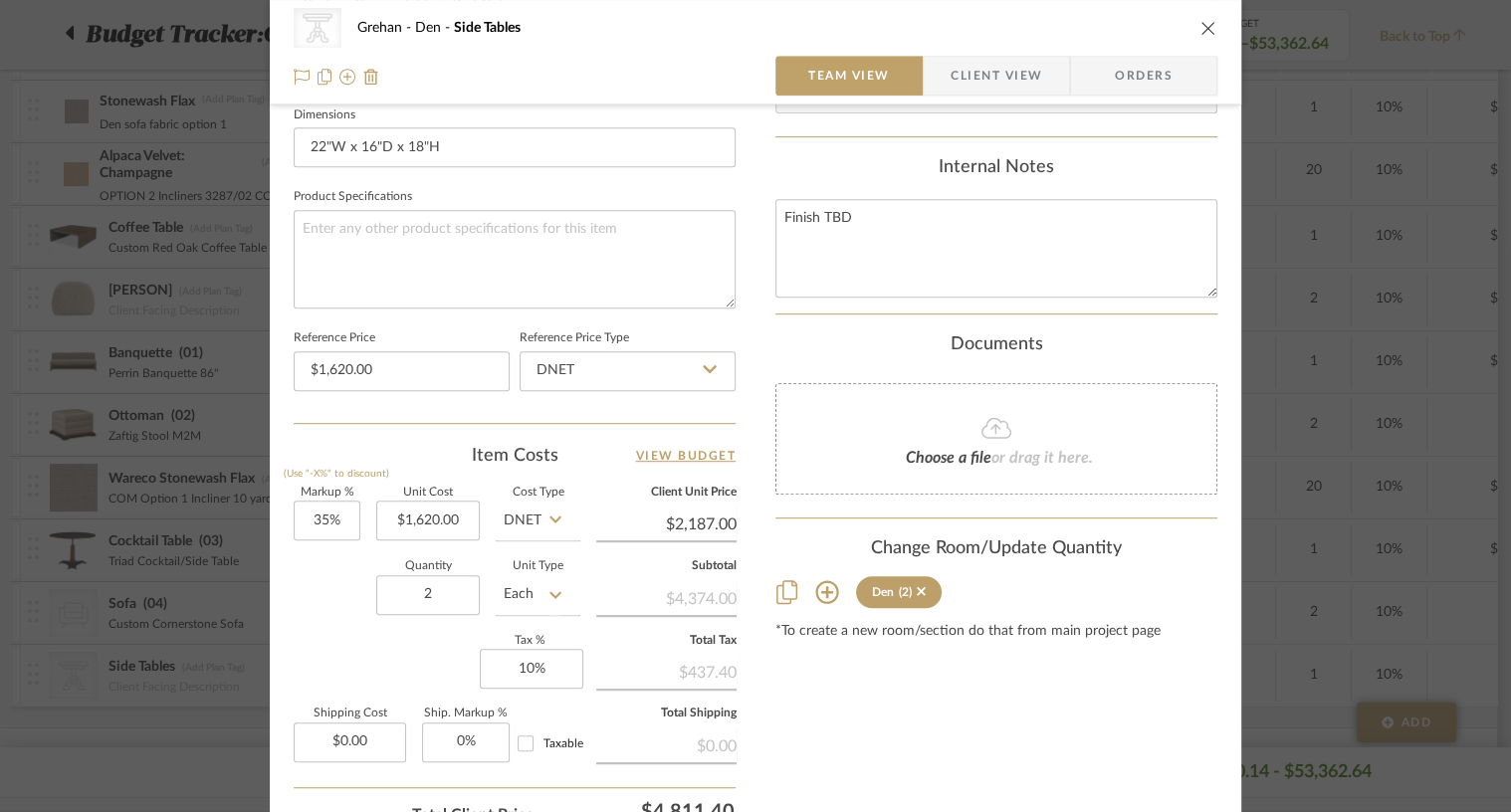 scroll, scrollTop: 866, scrollLeft: 0, axis: vertical 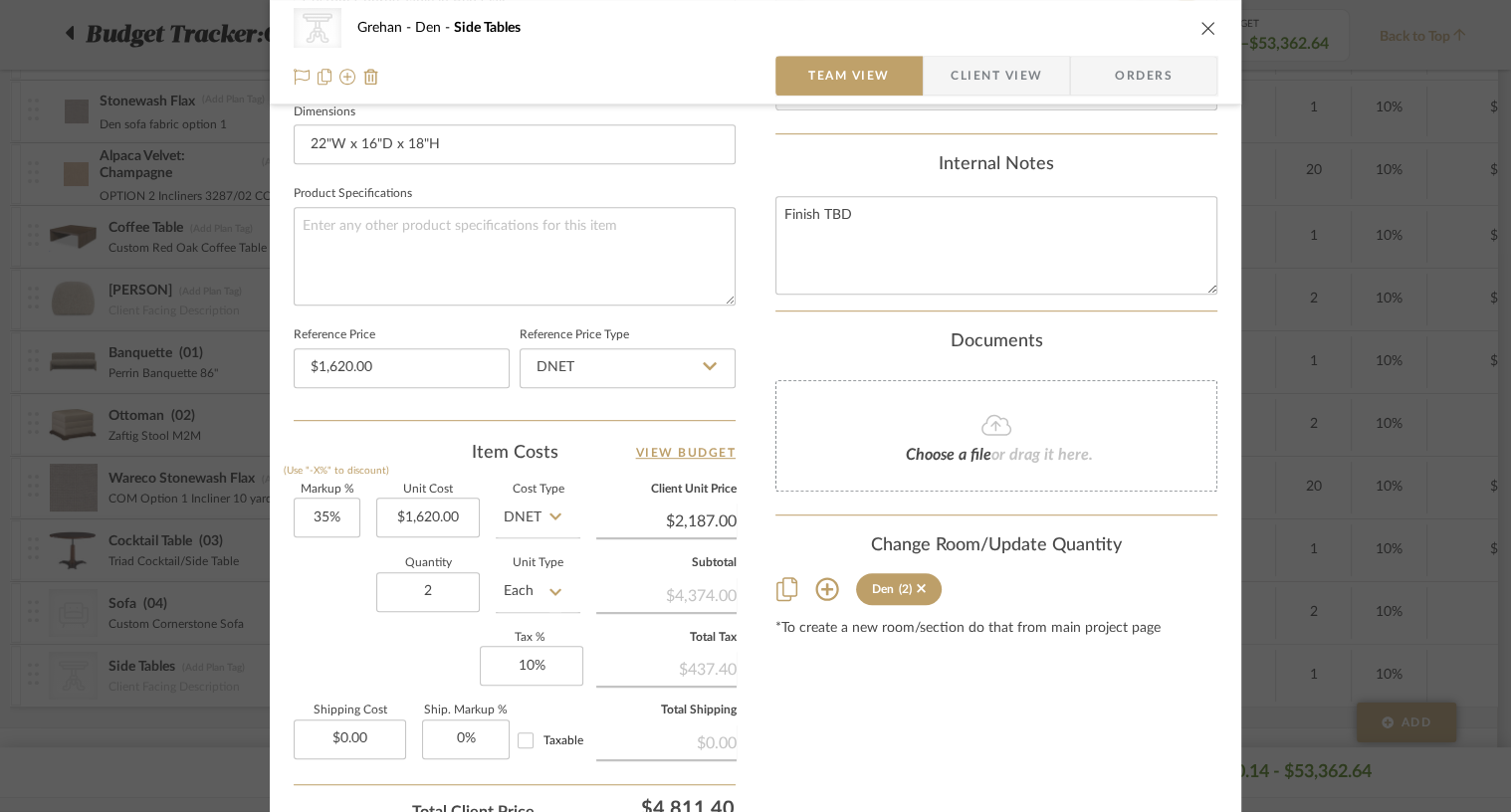 click on "Orders" at bounding box center [1144, 76] 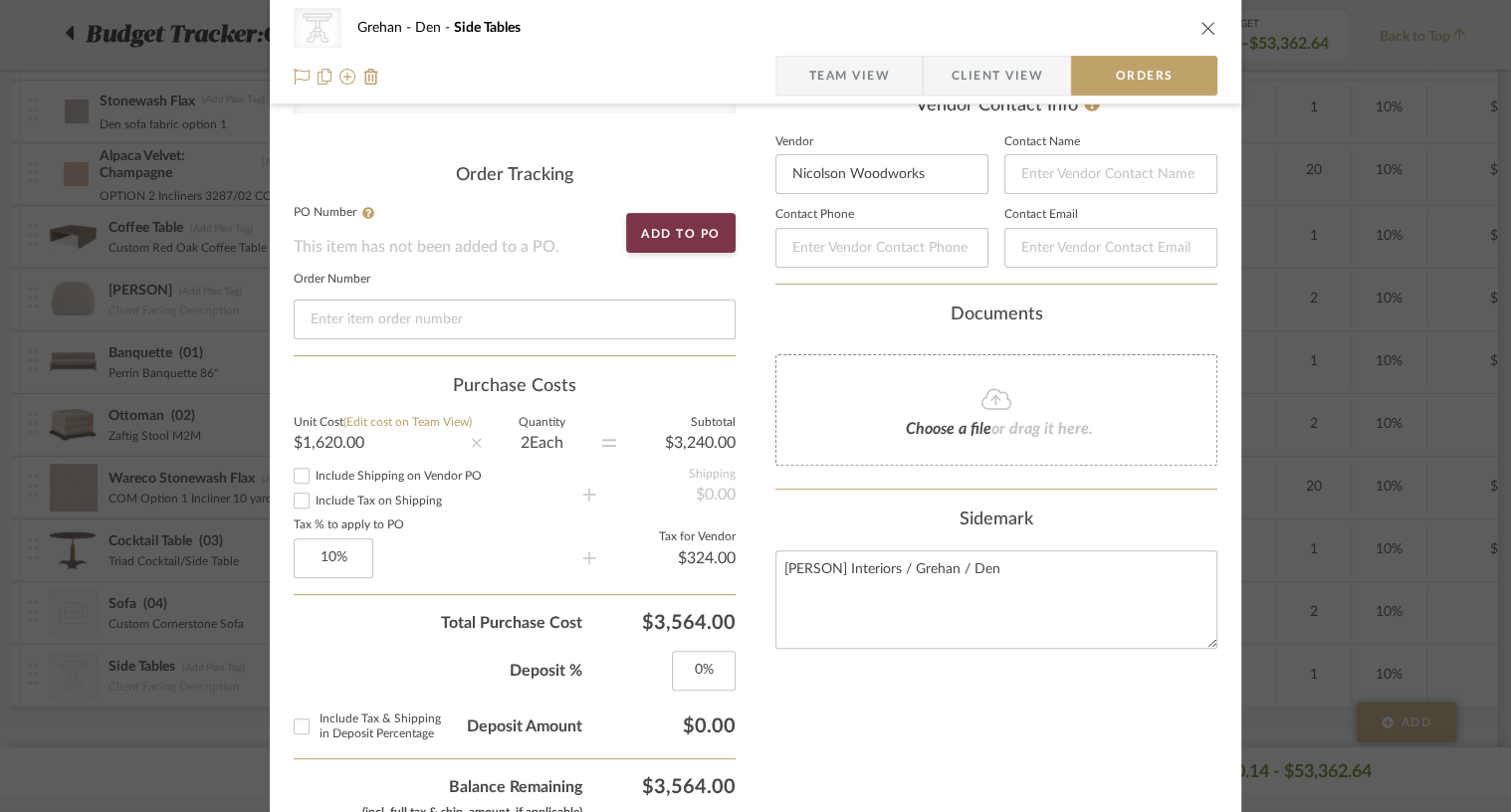 scroll, scrollTop: 486, scrollLeft: 0, axis: vertical 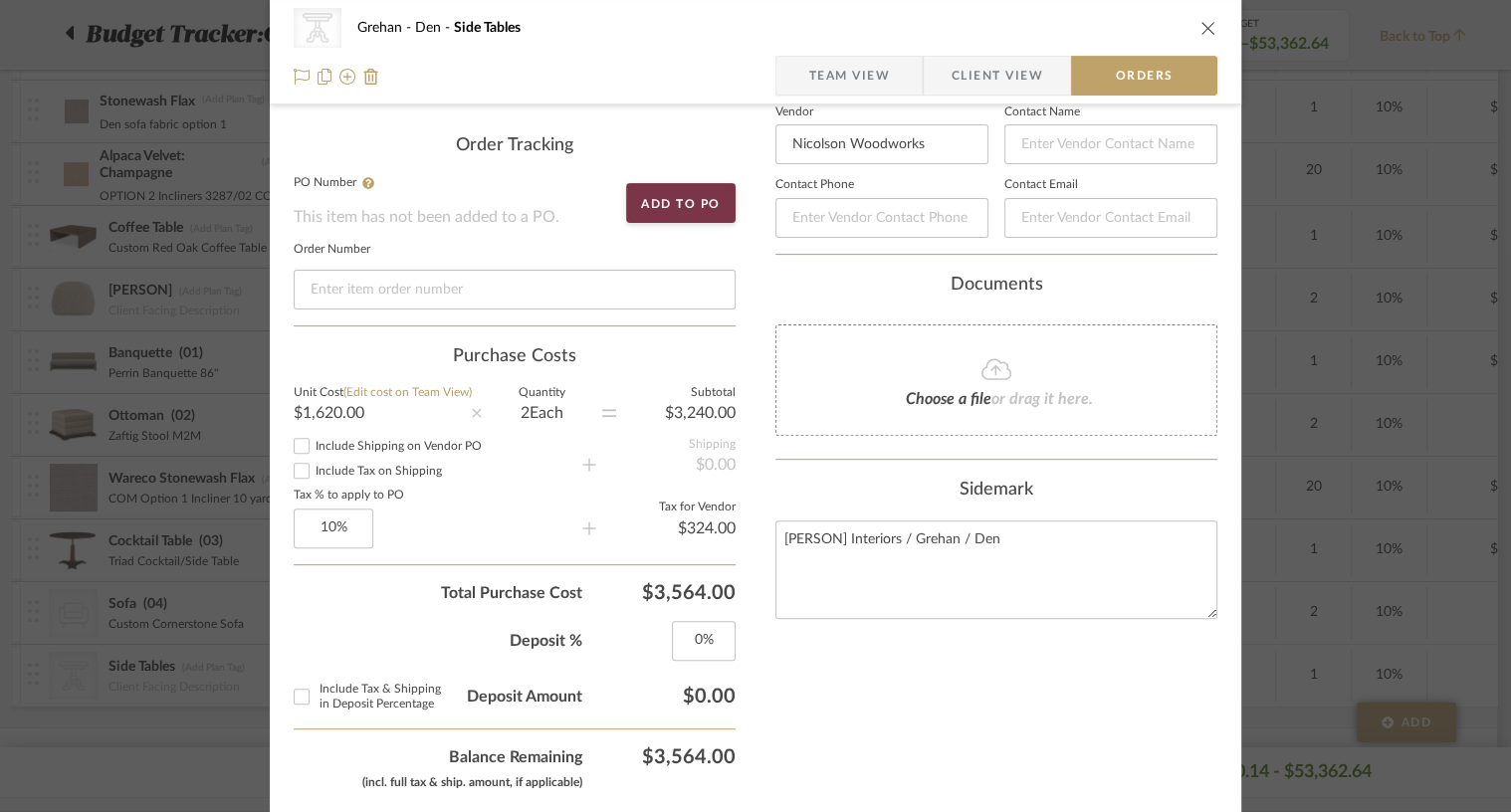 click on "or drag it here." 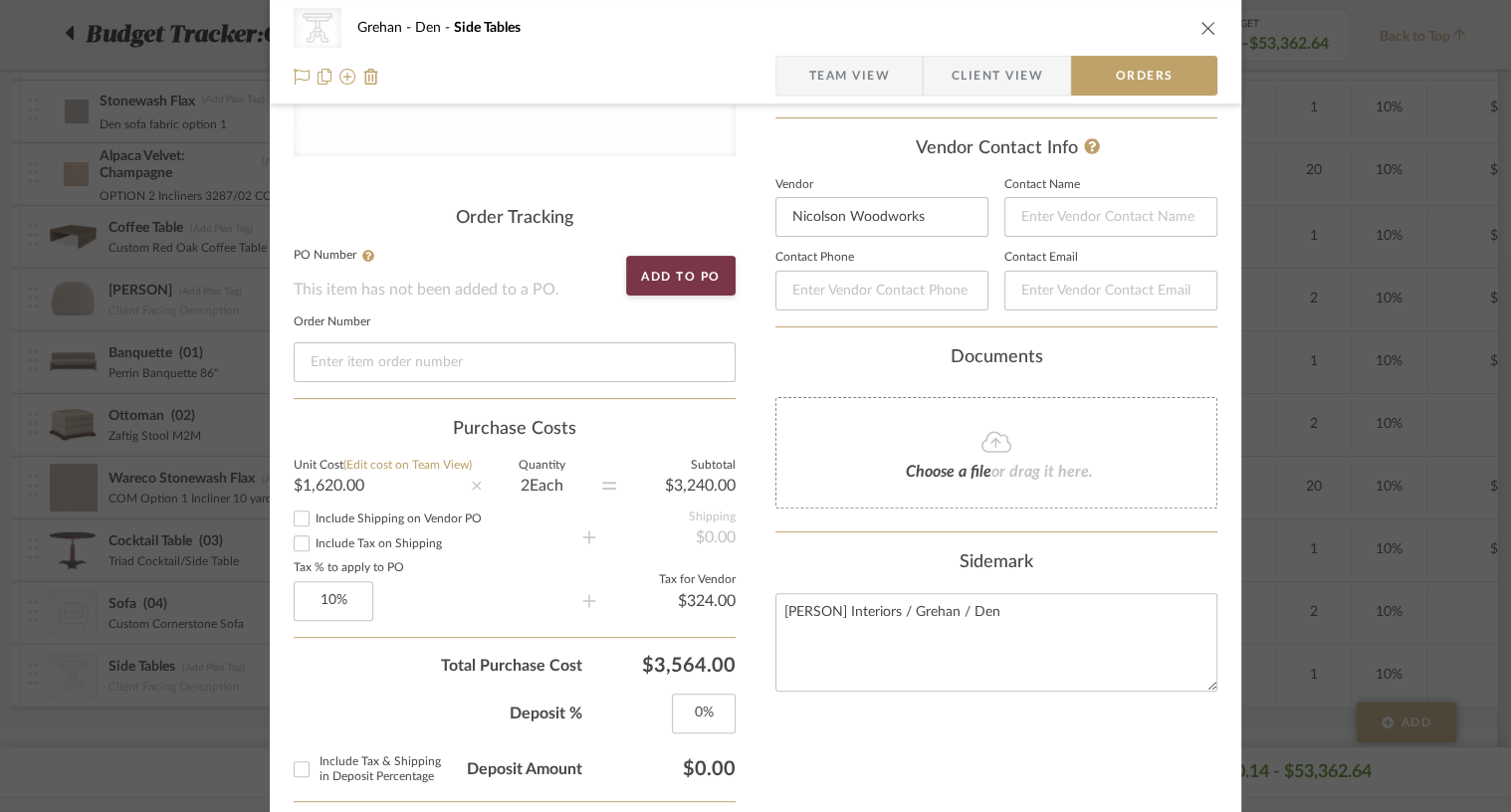scroll, scrollTop: 422, scrollLeft: 0, axis: vertical 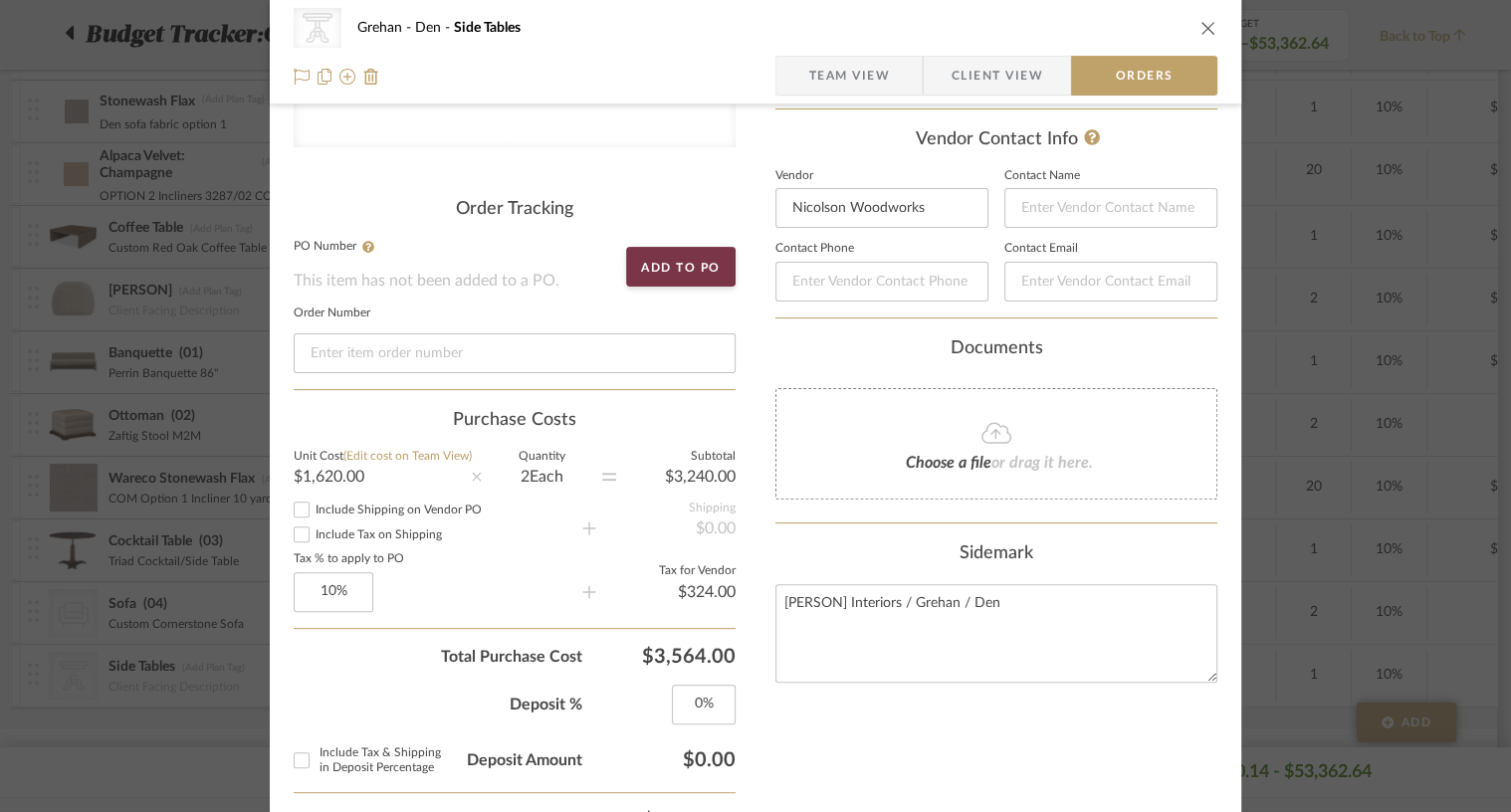 click on "or drag it here." 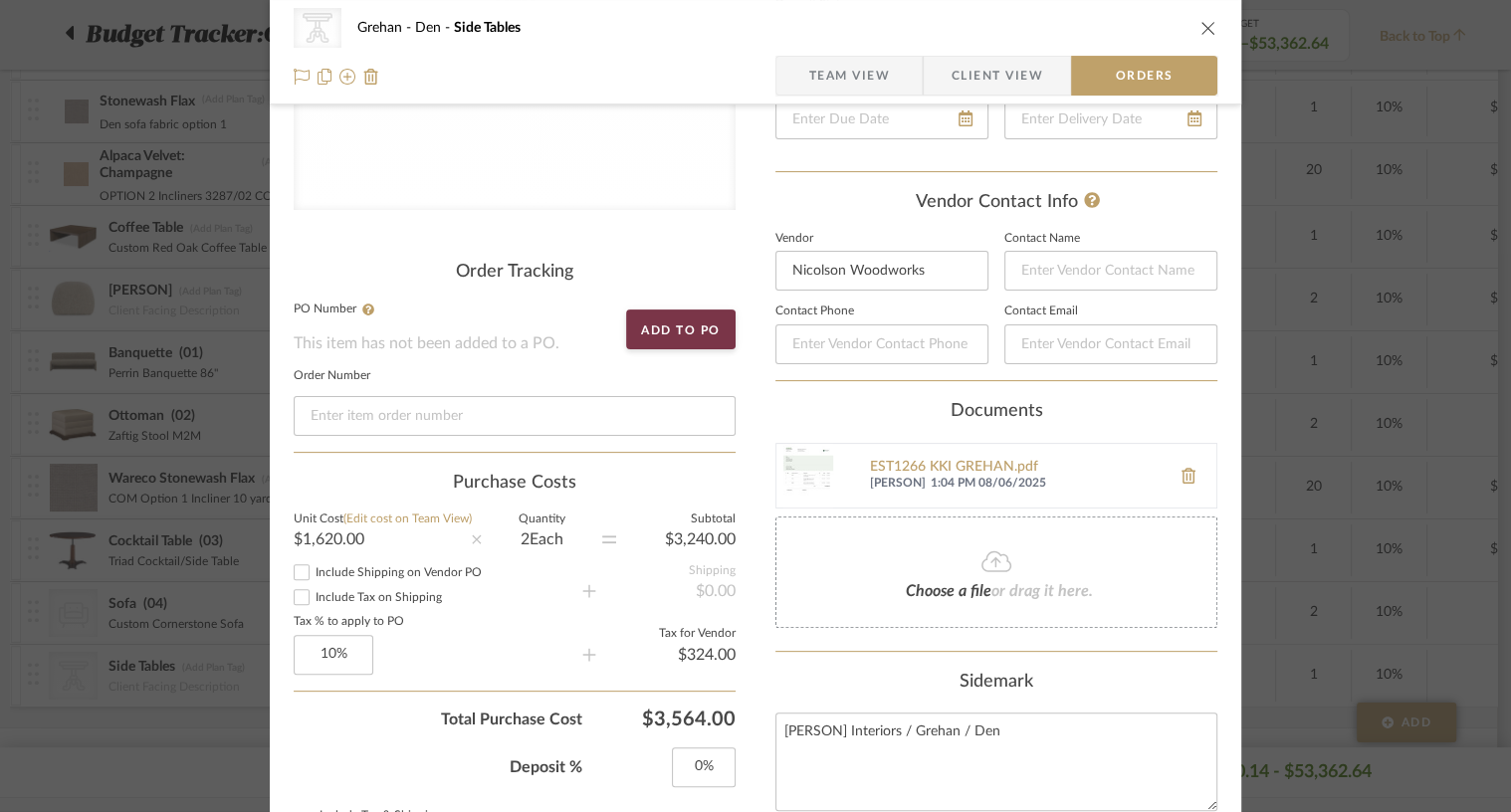 scroll, scrollTop: 358, scrollLeft: 0, axis: vertical 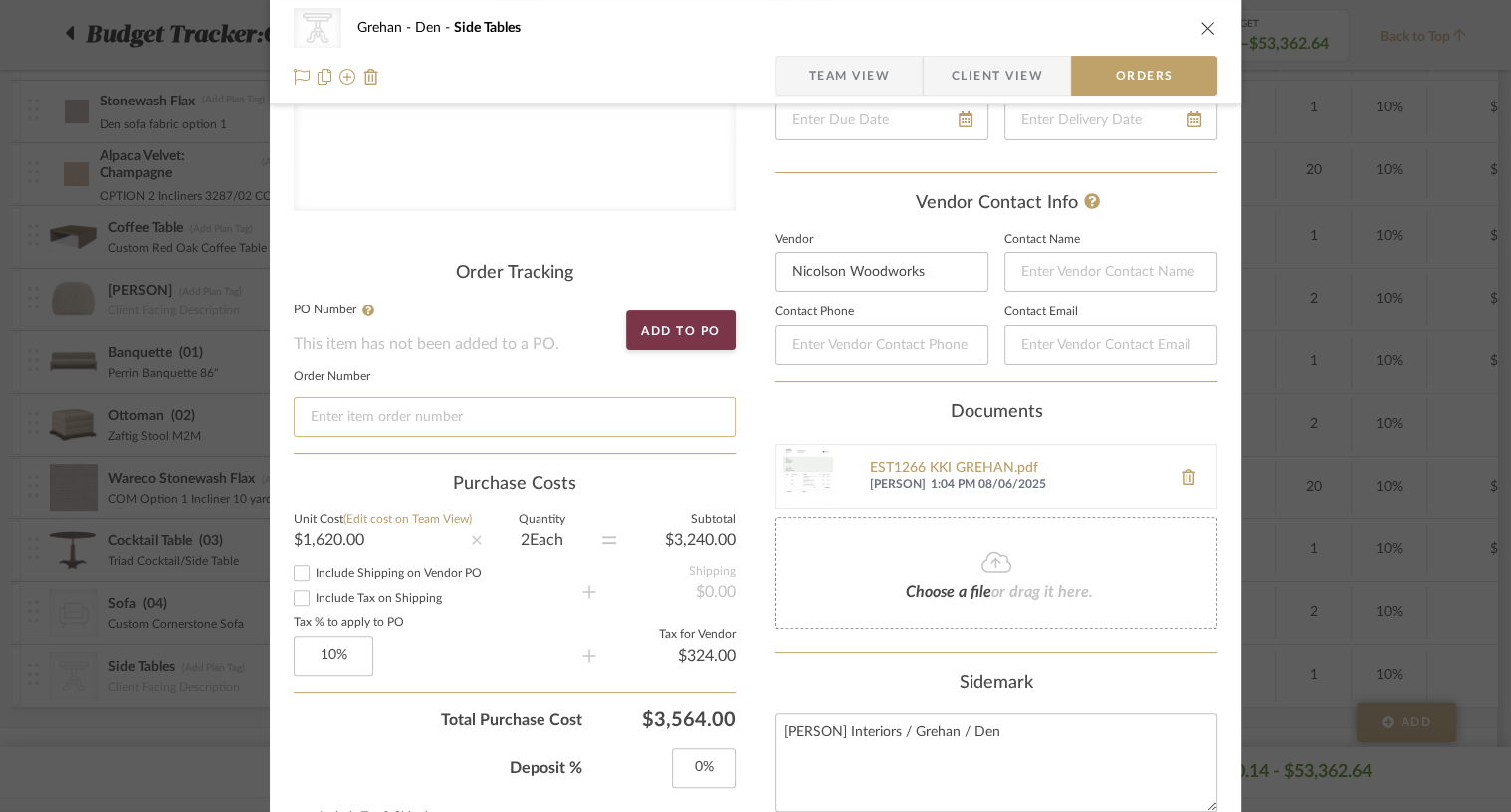 click 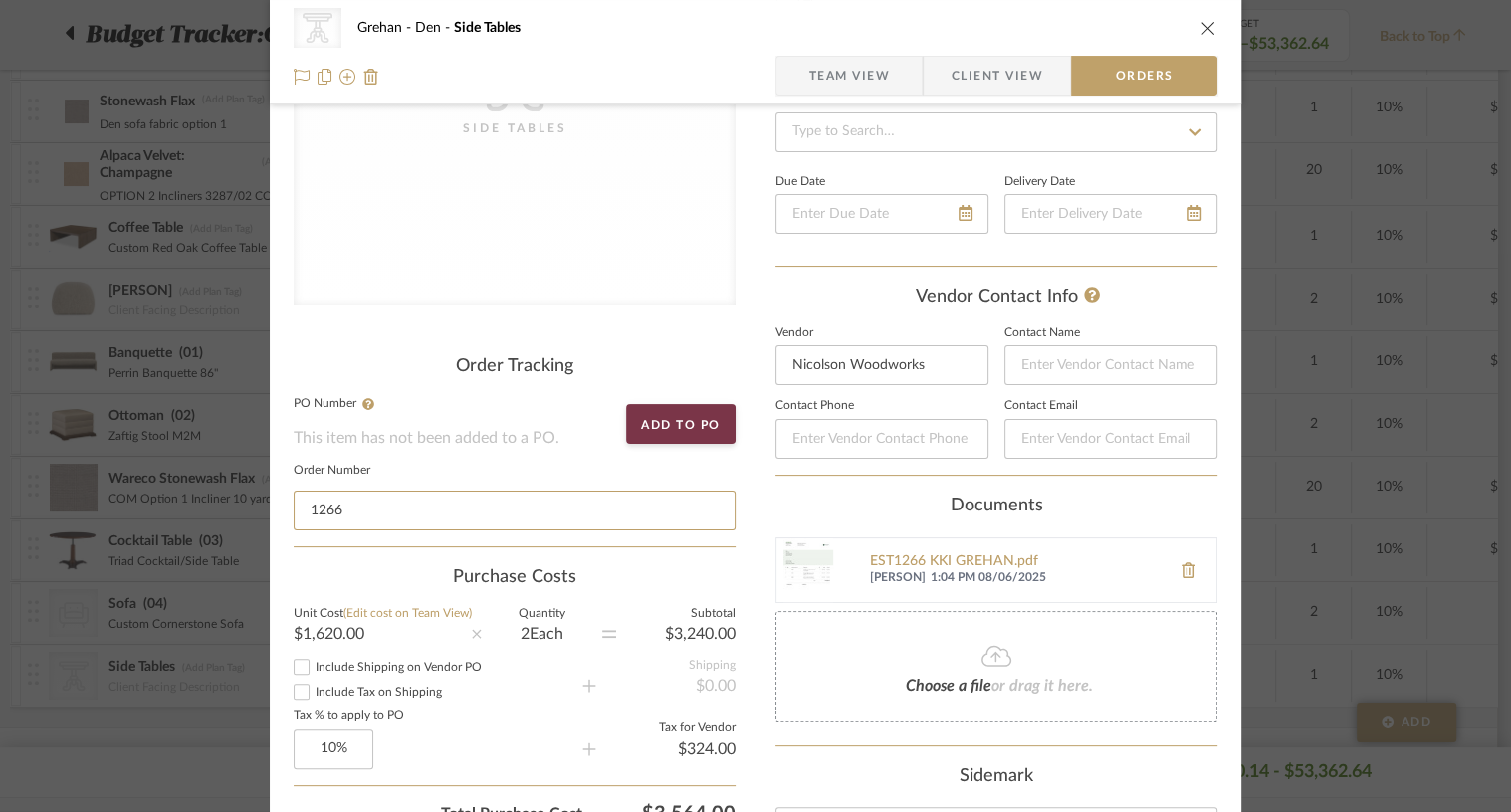 scroll, scrollTop: 256, scrollLeft: 0, axis: vertical 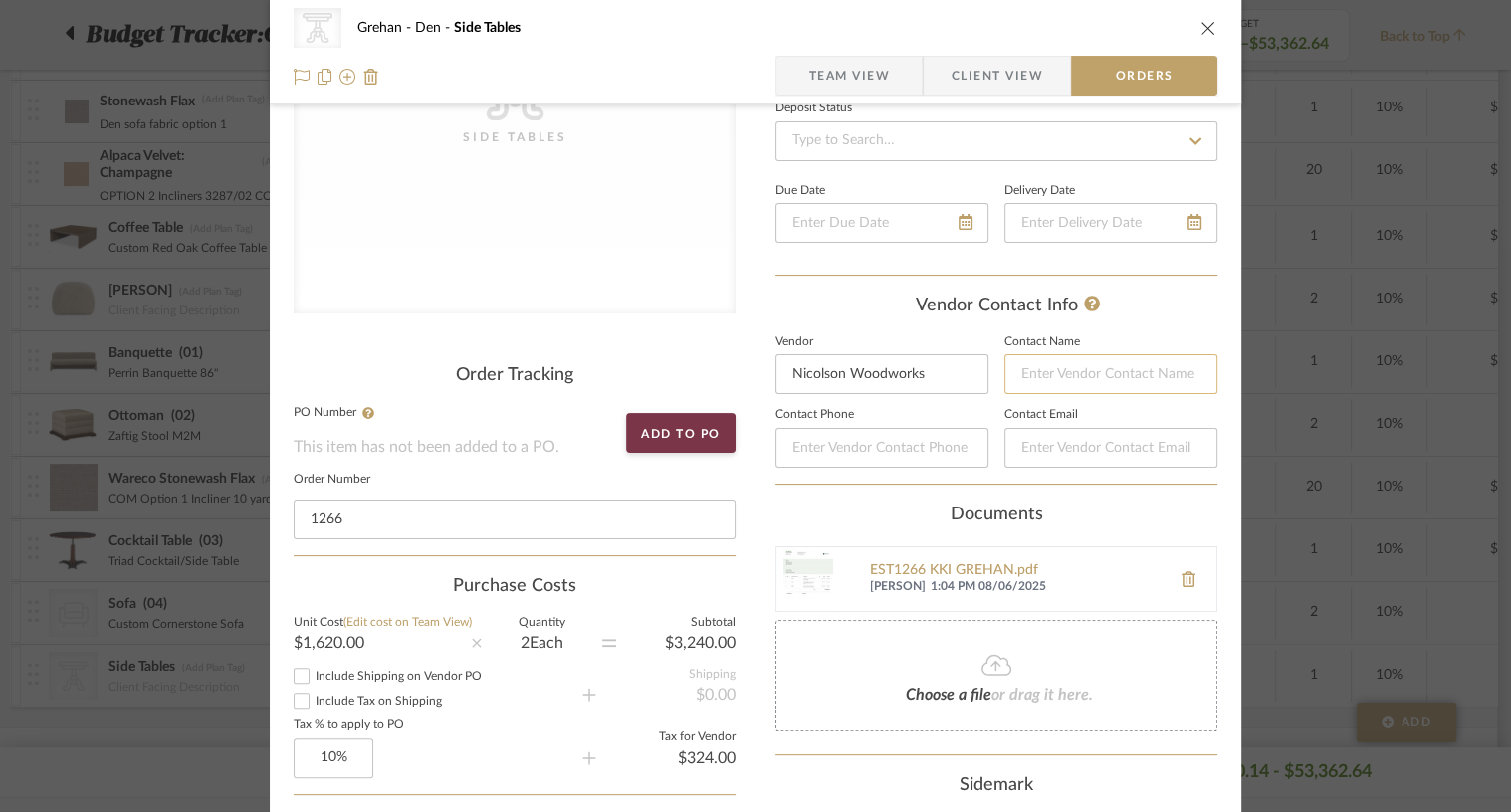 click at bounding box center [1111, 374] 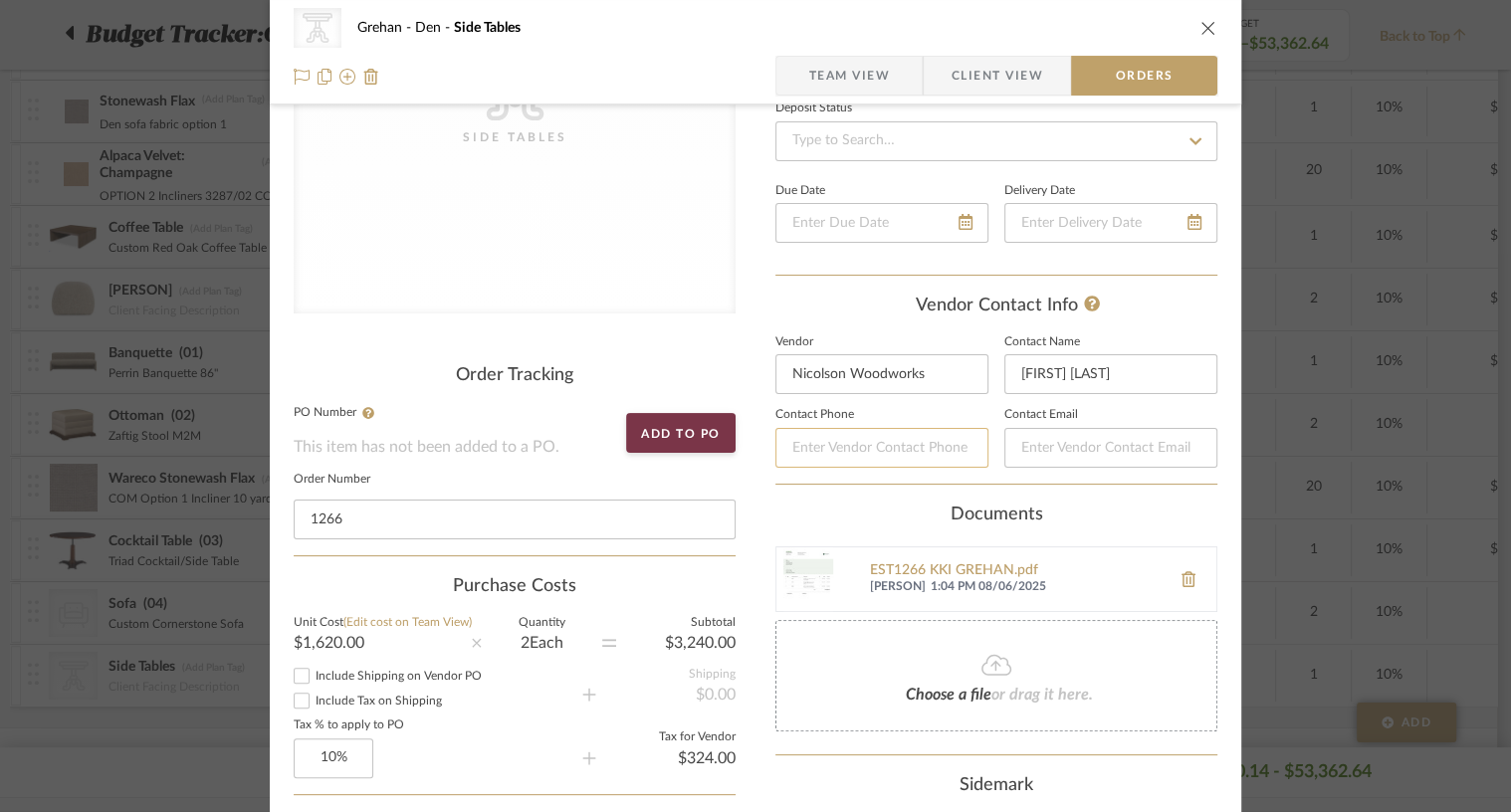 click at bounding box center [882, 448] 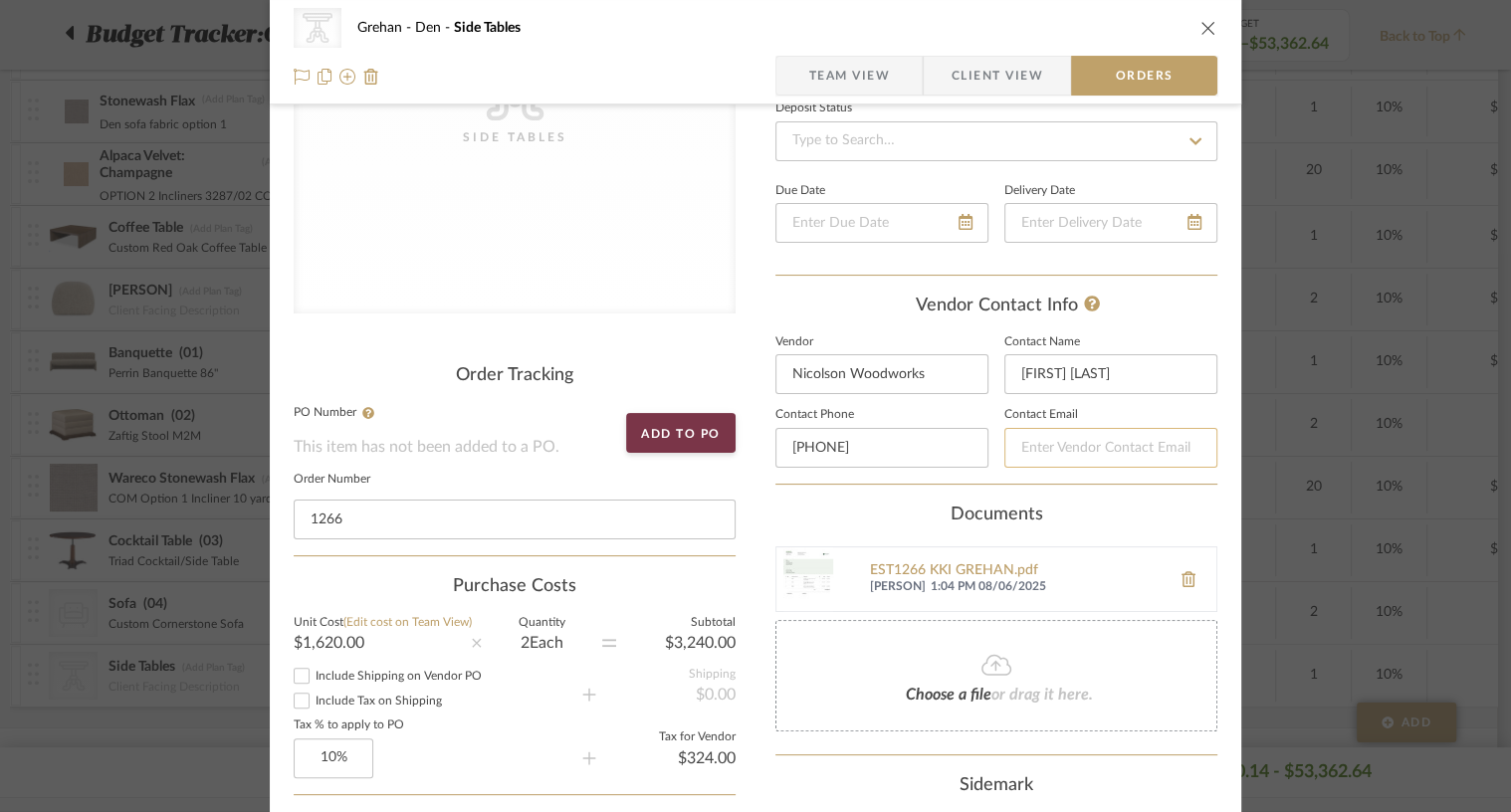 click at bounding box center (1111, 448) 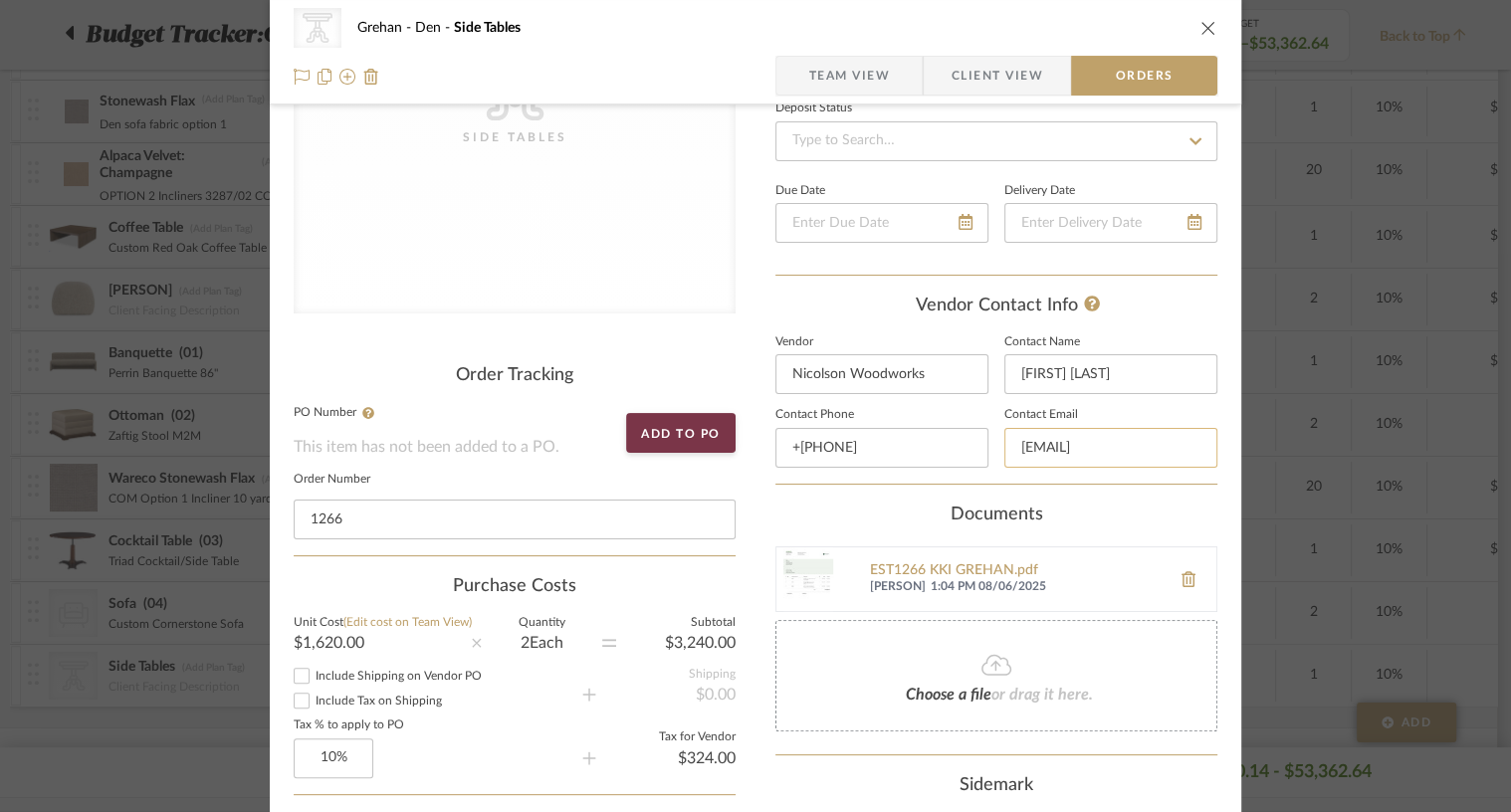 scroll, scrollTop: 0, scrollLeft: 6, axis: horizontal 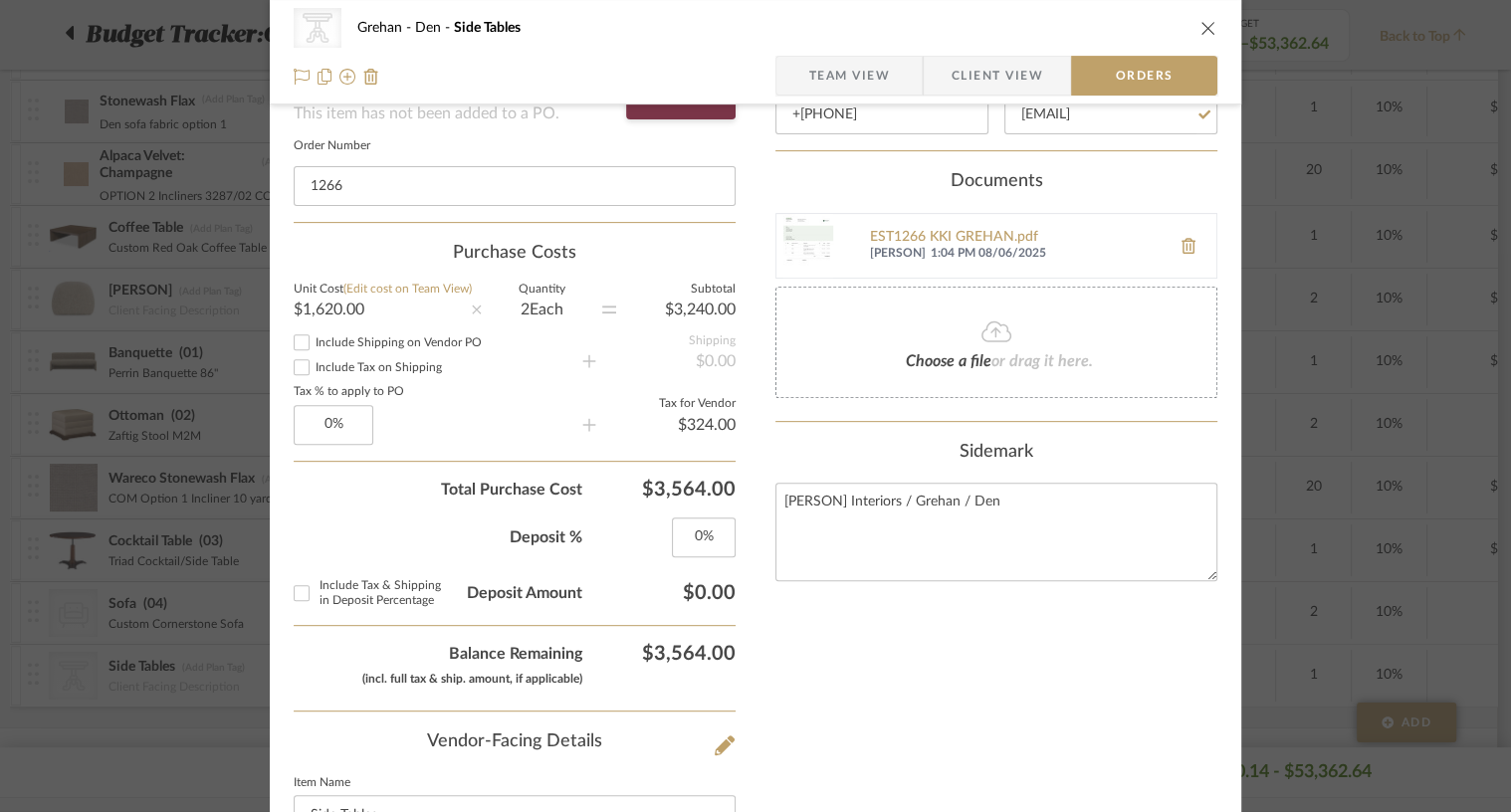 click on "Nothing here shares to Dashboard. Vendor Status Payment Status  Lead Time  In Stock Weeks  Est. Min   Est. Max  Deposit Status  Due Date   Delivery Date  Vendor Contact Info  Vendor  Nicolson Woodworks  Contact Name  Alex Nicholson  Contact Phone  +12514211536  Contact Email  alex@nicolsonwoodworks.com  Documents  EST1266 KKI GREHAN.pdf Terrell Ewing 1:04 PM 08/06/2025 Choose a file  or drag it here. Sidemark Katie Kirby Interiors / Grehan / Den" at bounding box center [996, 495] 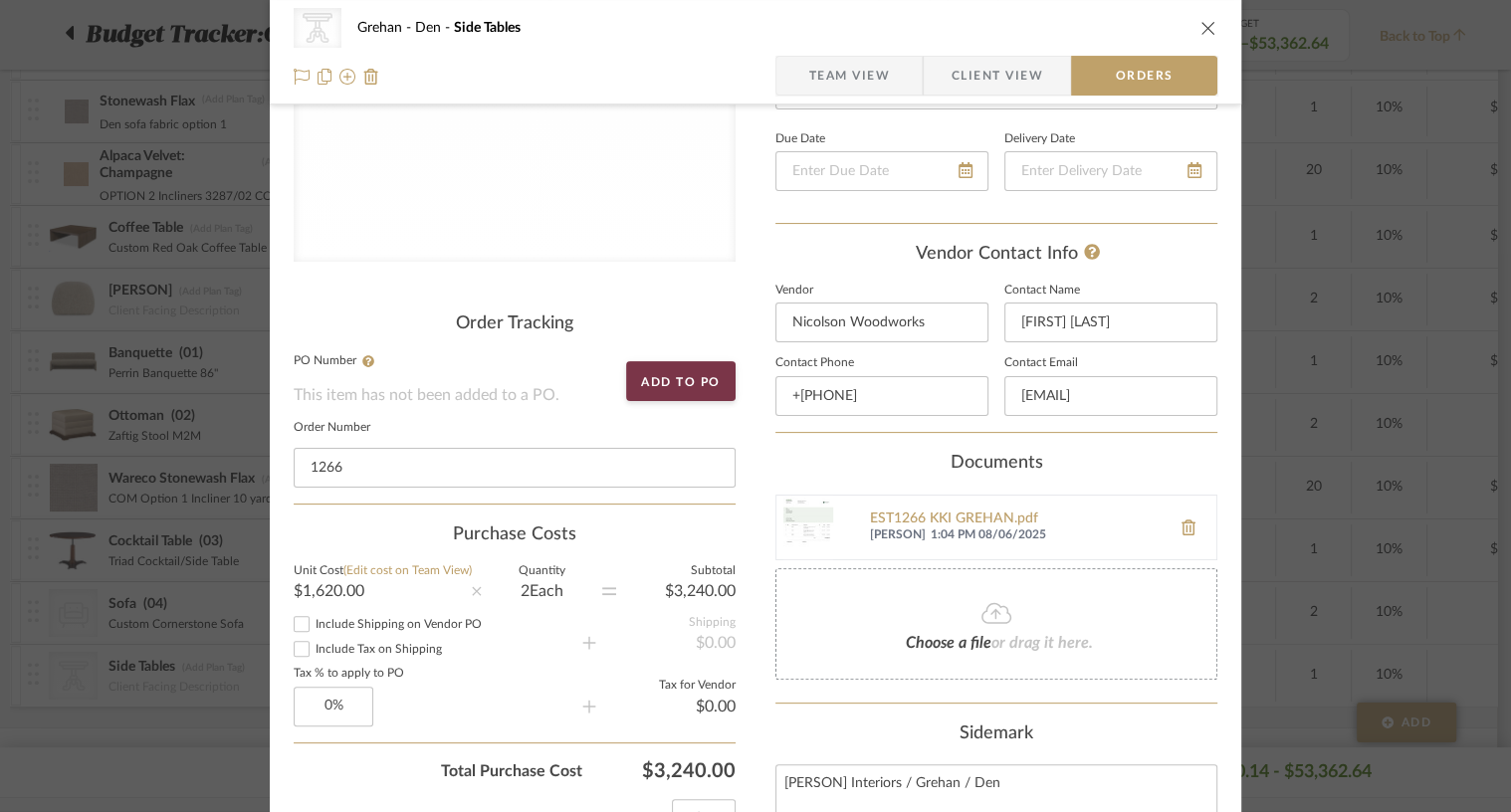 scroll, scrollTop: 0, scrollLeft: 0, axis: both 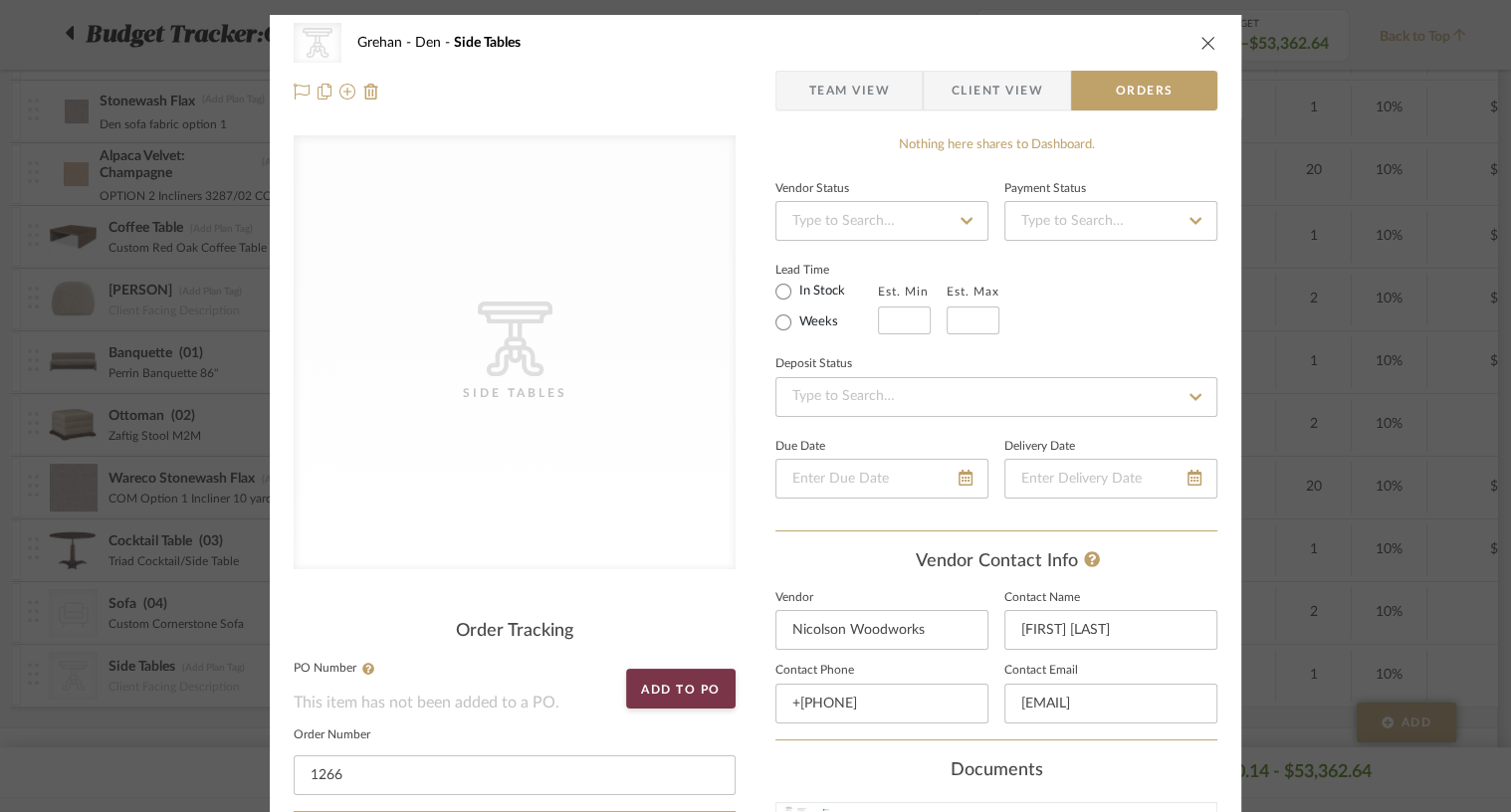 click on "Team View" at bounding box center [849, 91] 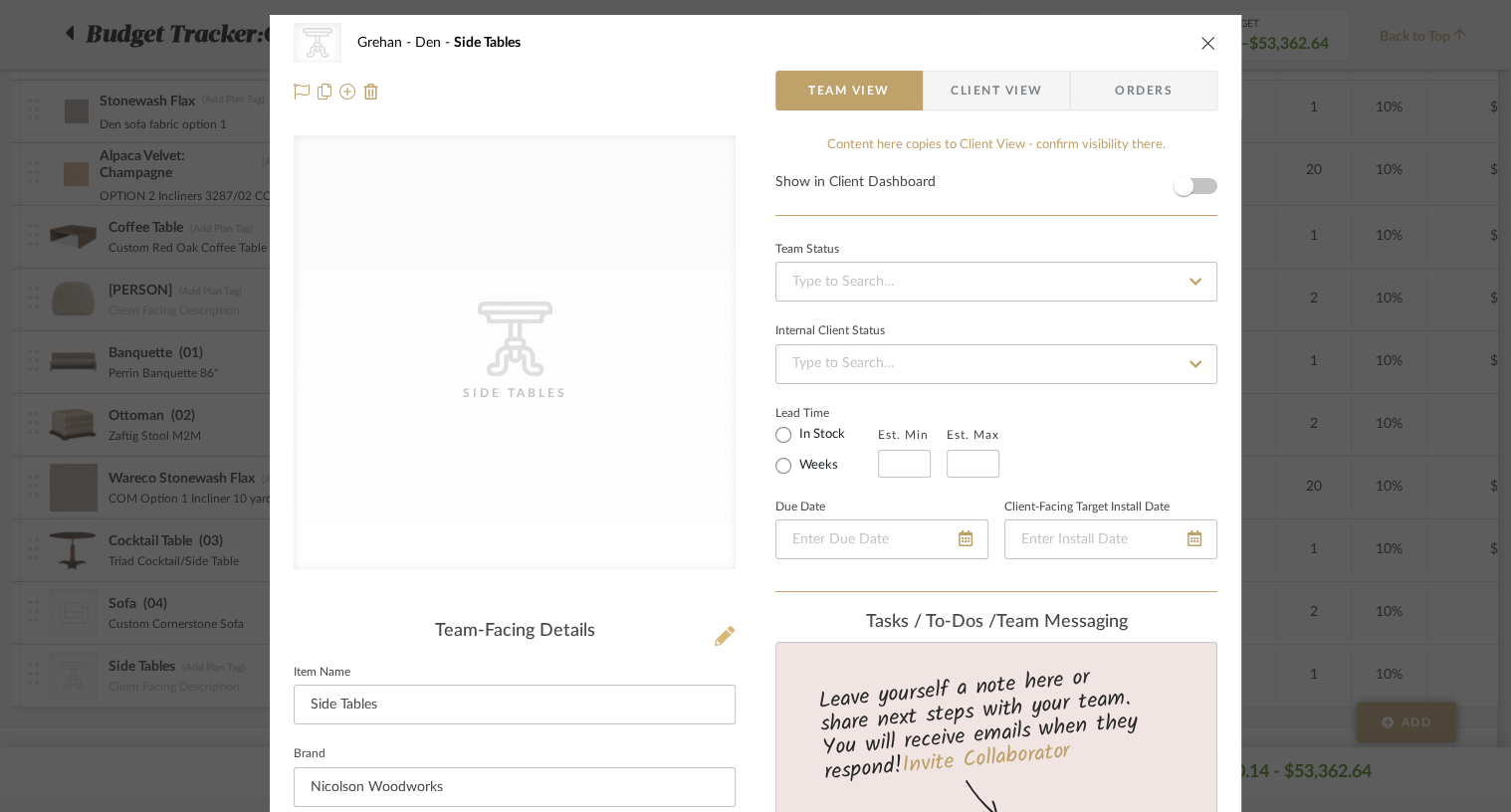 click 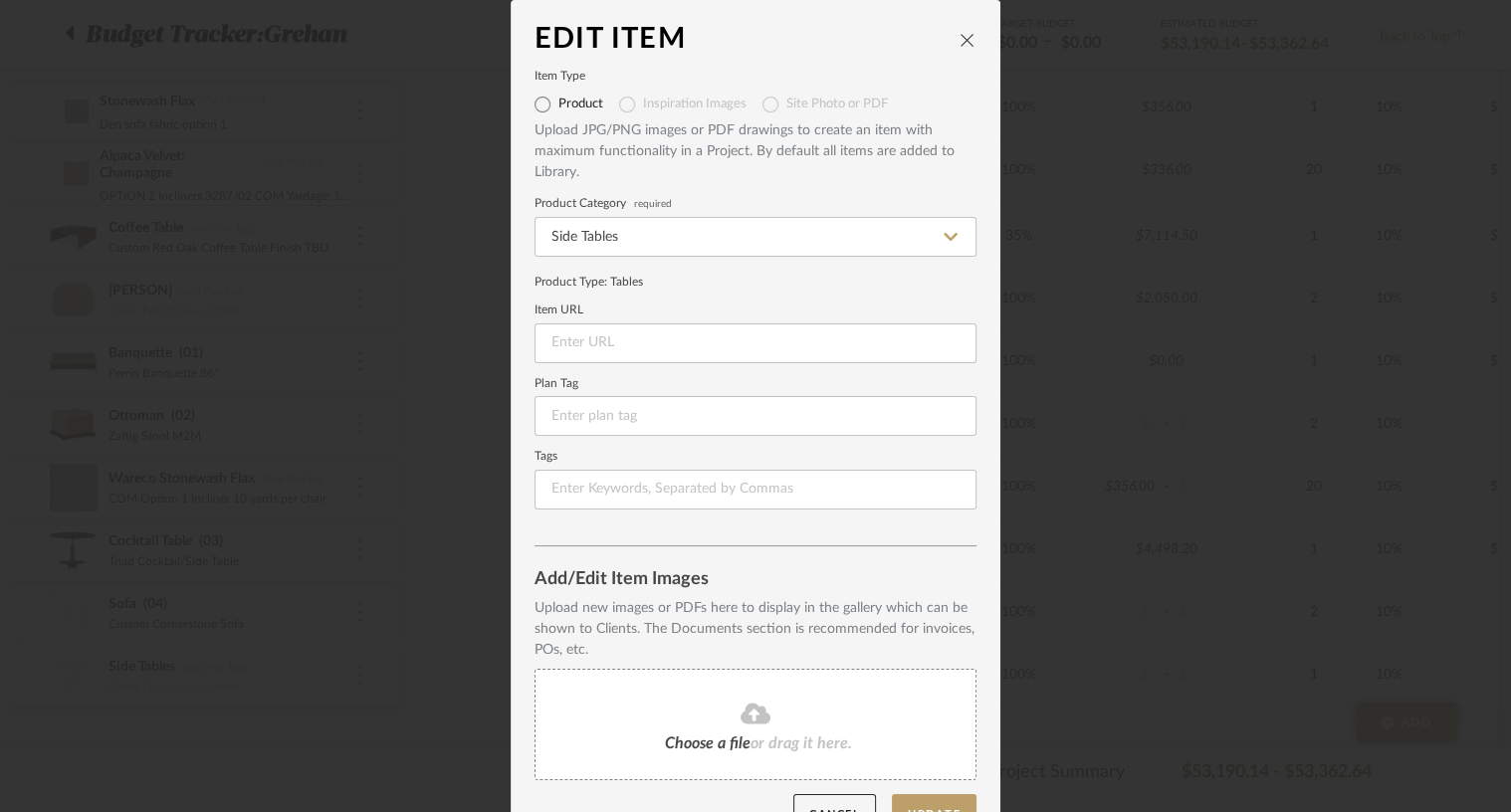 scroll, scrollTop: 43, scrollLeft: 0, axis: vertical 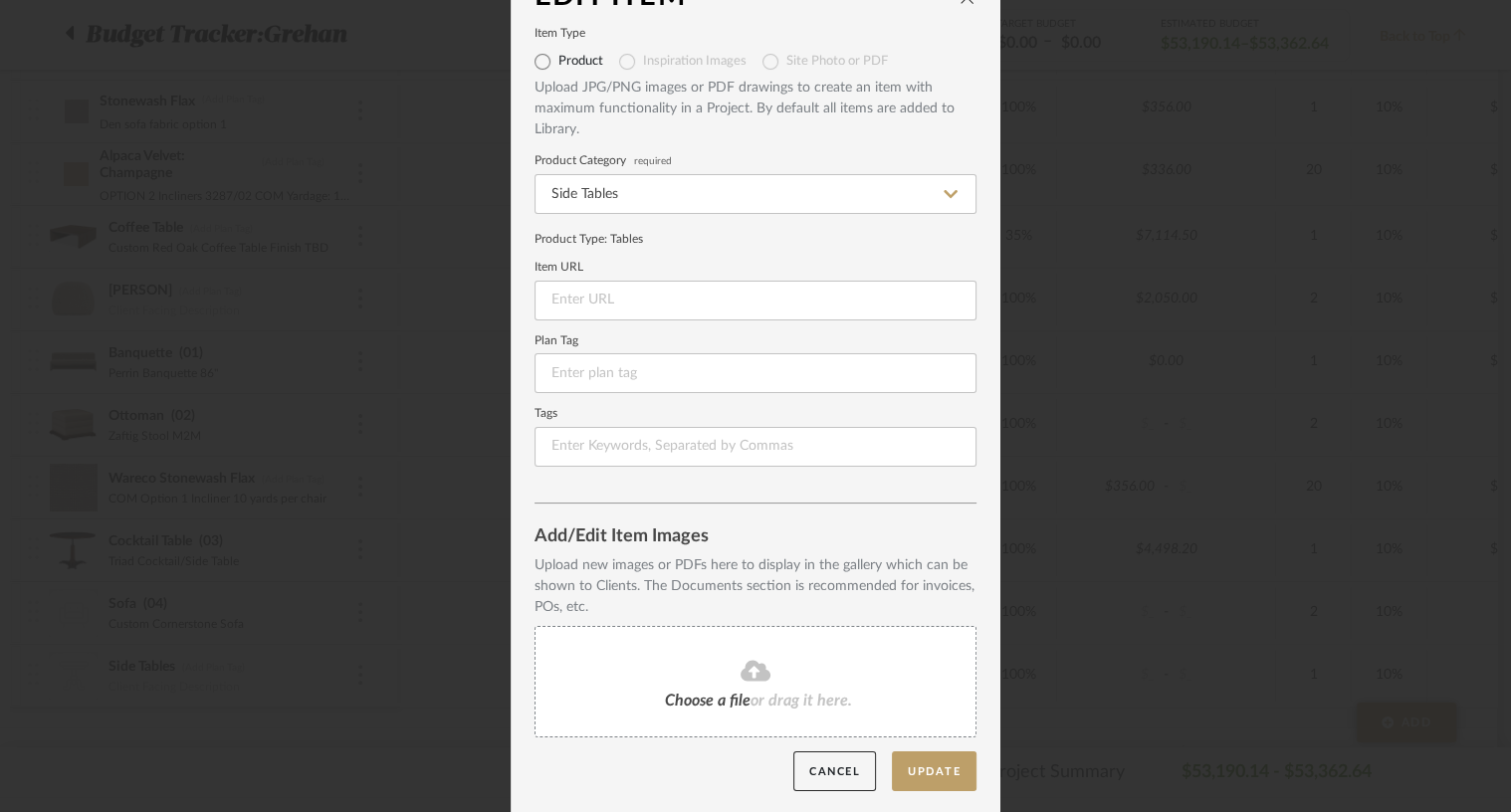 click on "Choose a file  or drag it here." 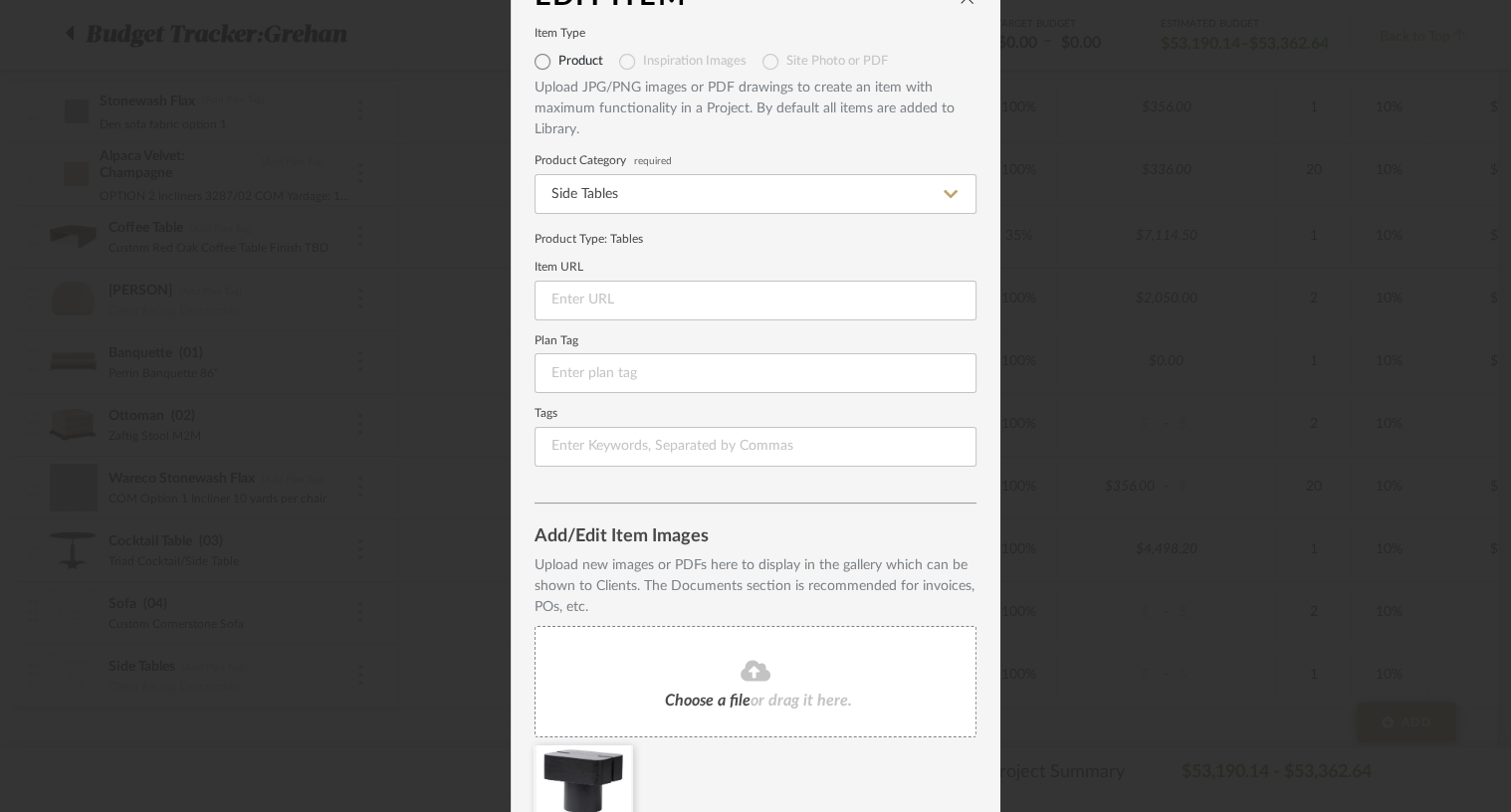 scroll, scrollTop: 134, scrollLeft: 0, axis: vertical 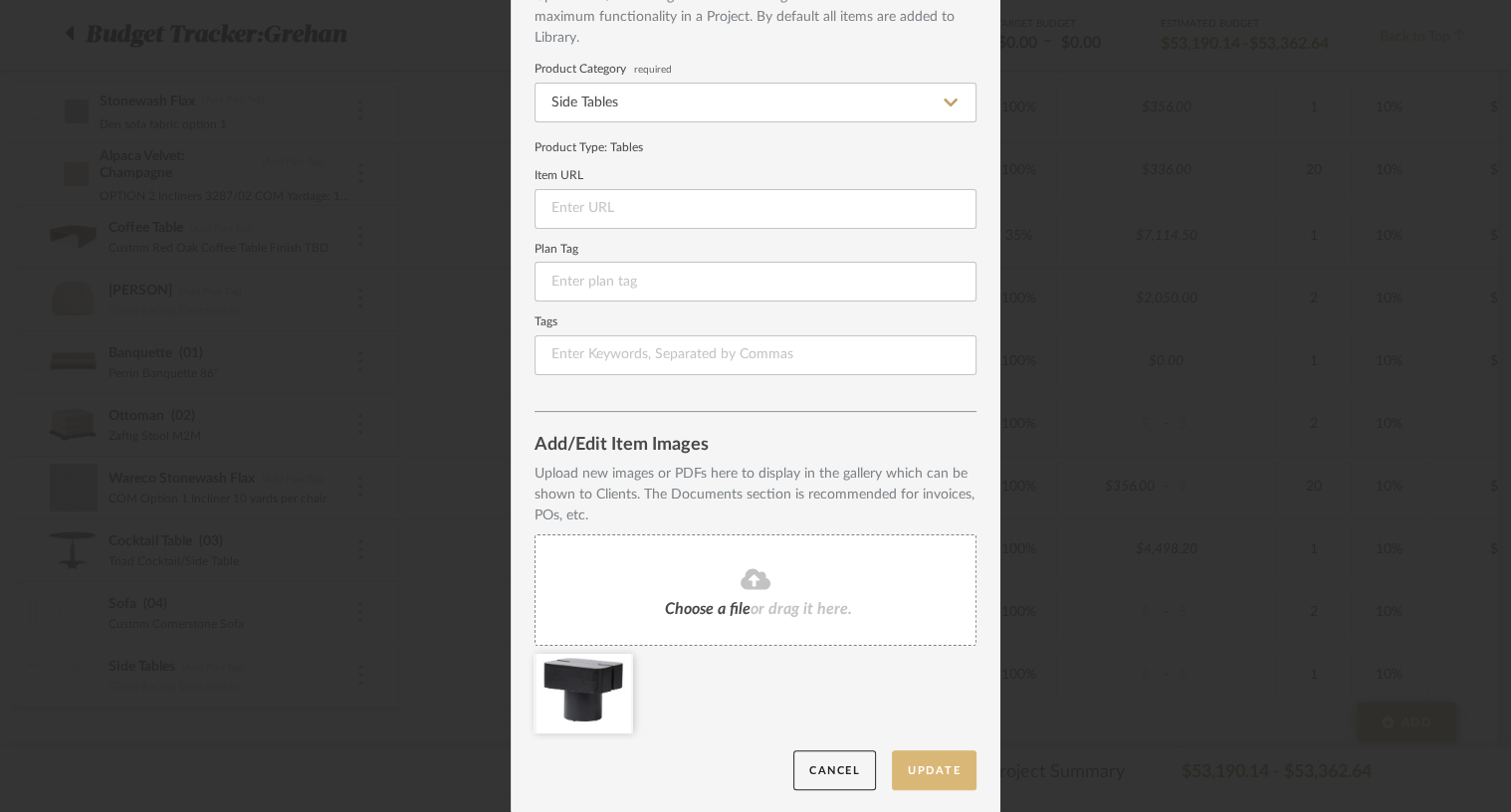 click on "Update" at bounding box center (934, 770) 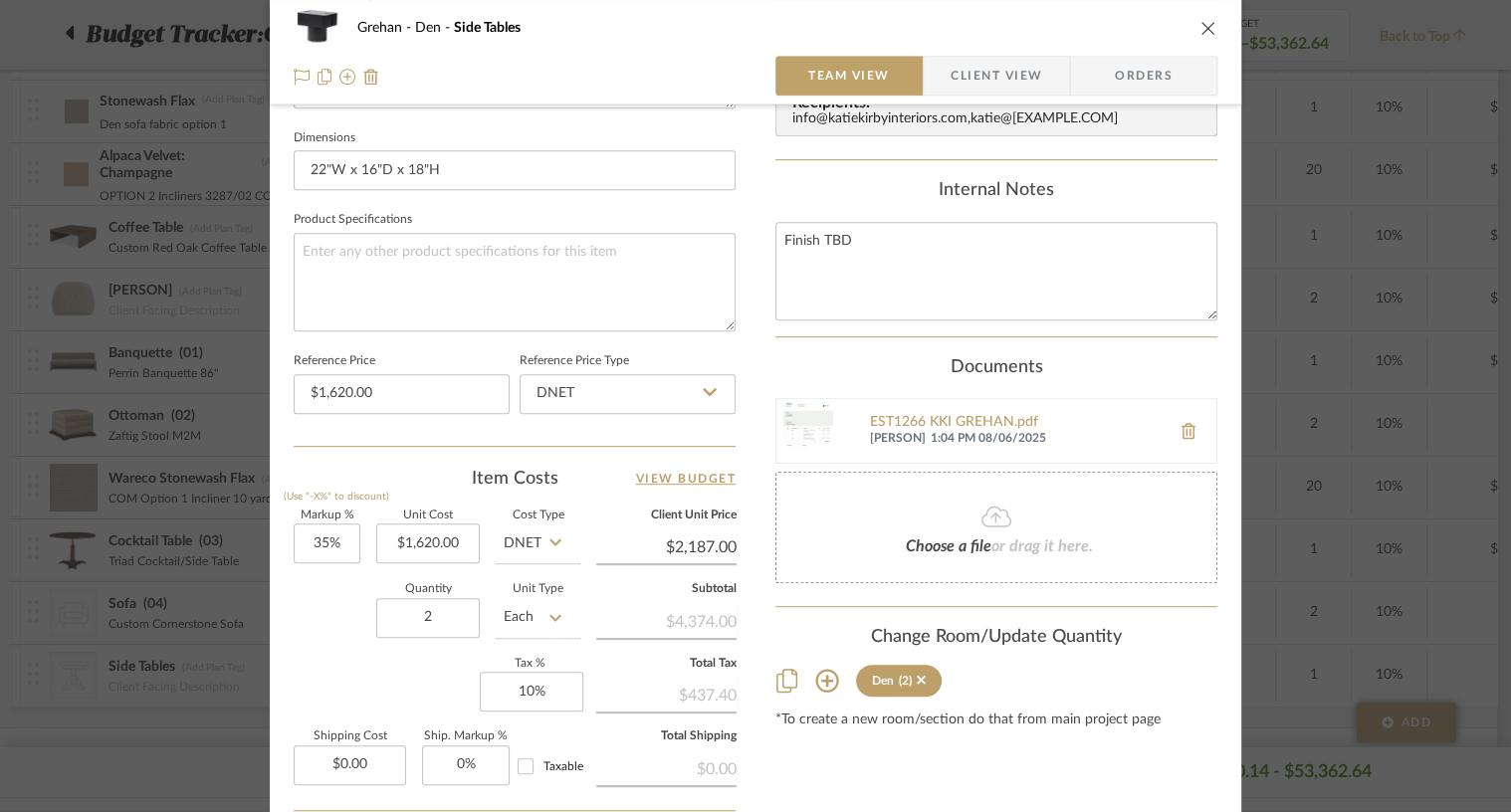 scroll, scrollTop: 1033, scrollLeft: 0, axis: vertical 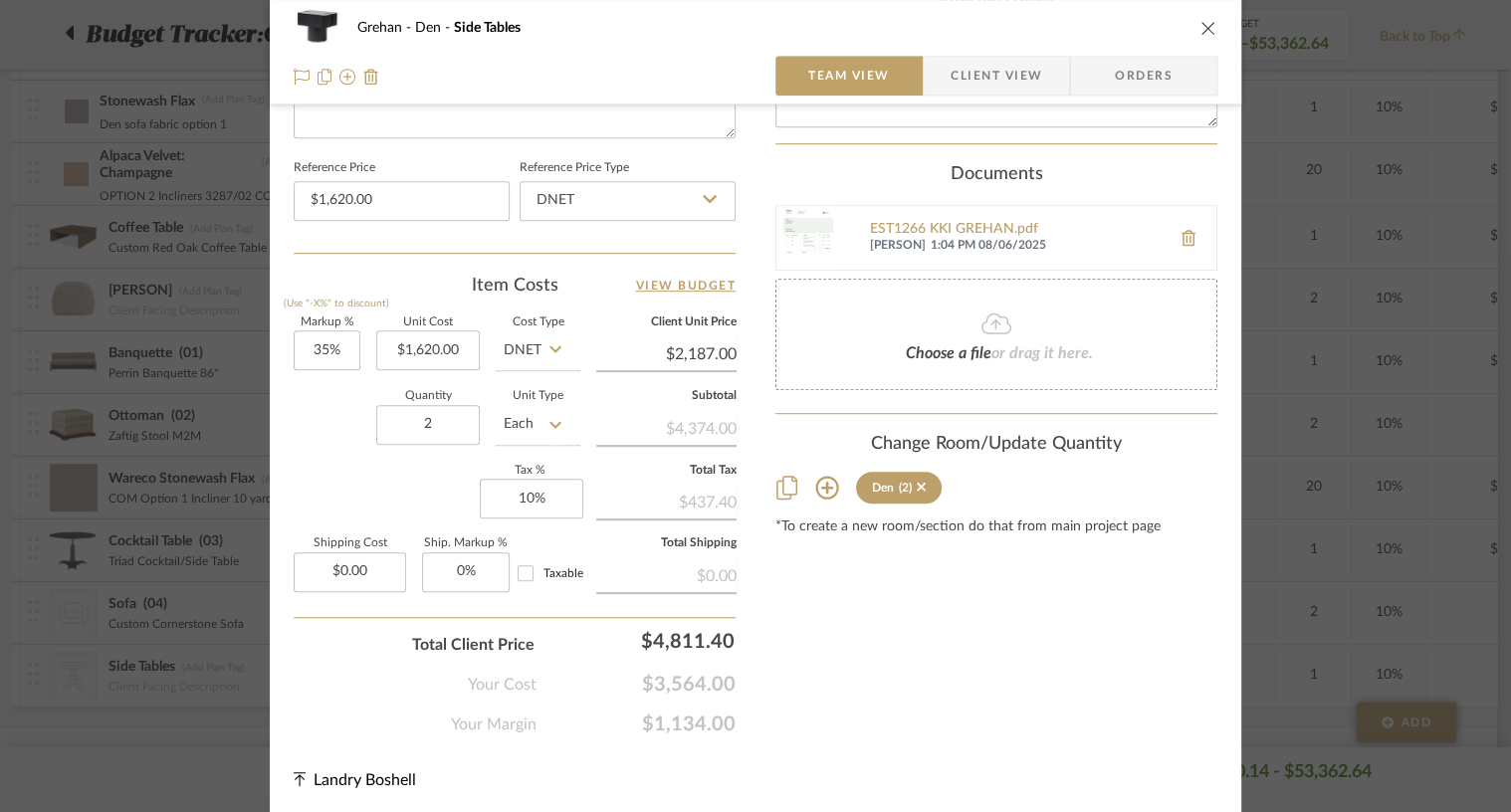 click at bounding box center (1208, 28) 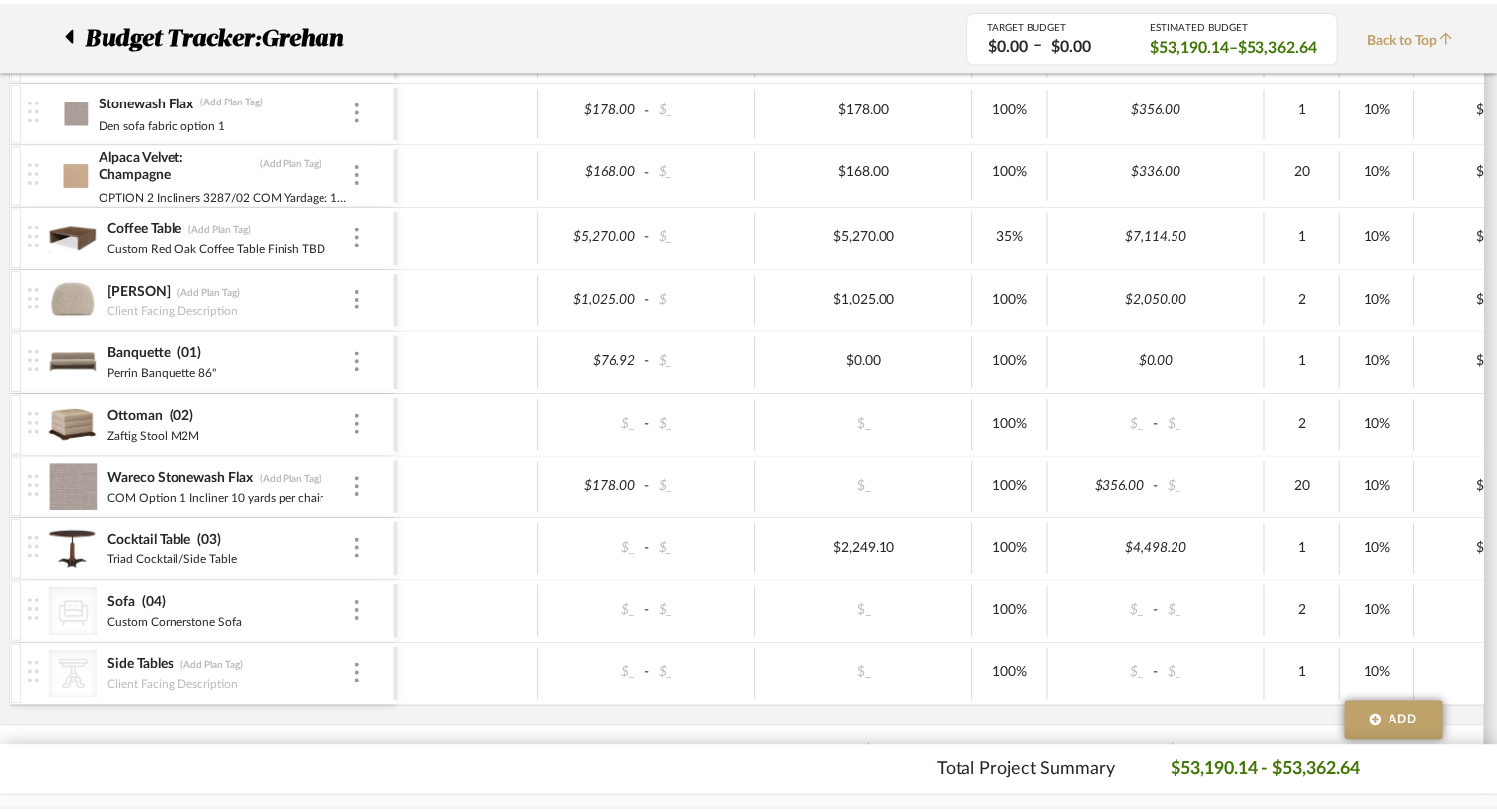 scroll, scrollTop: 733, scrollLeft: 0, axis: vertical 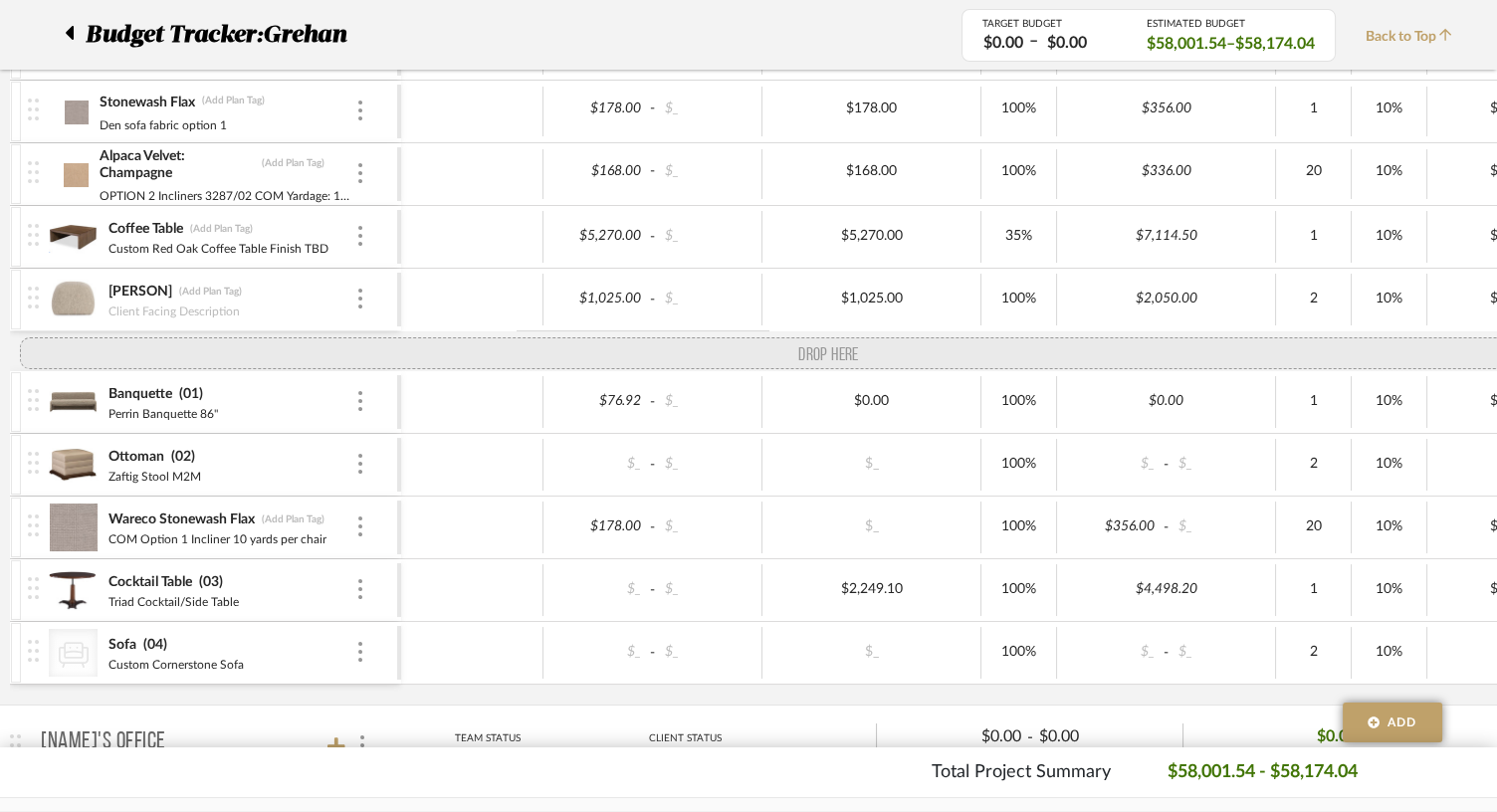 drag, startPoint x: 29, startPoint y: 666, endPoint x: 49, endPoint y: 339, distance: 327.611 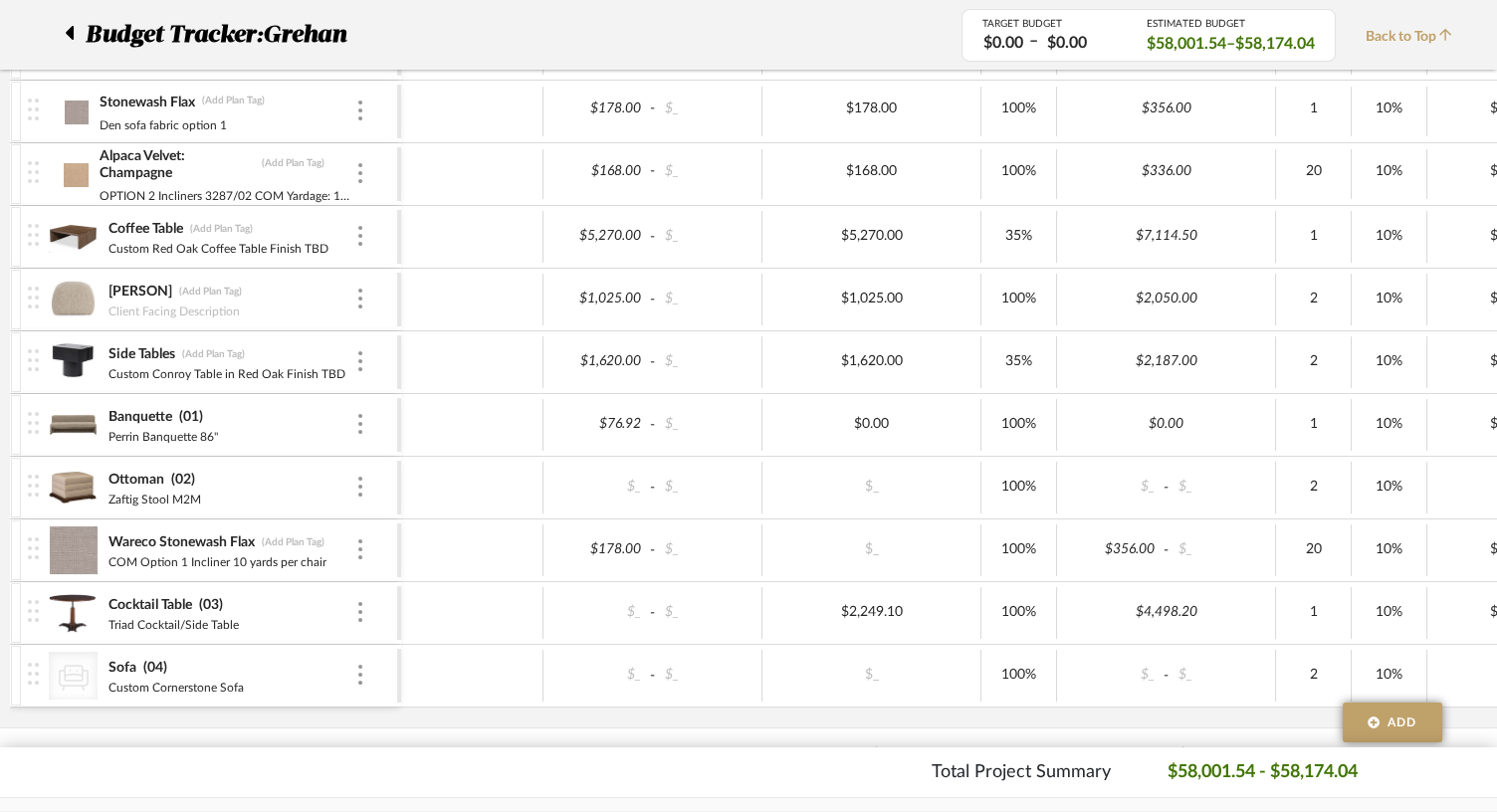 scroll, scrollTop: 0, scrollLeft: 53, axis: horizontal 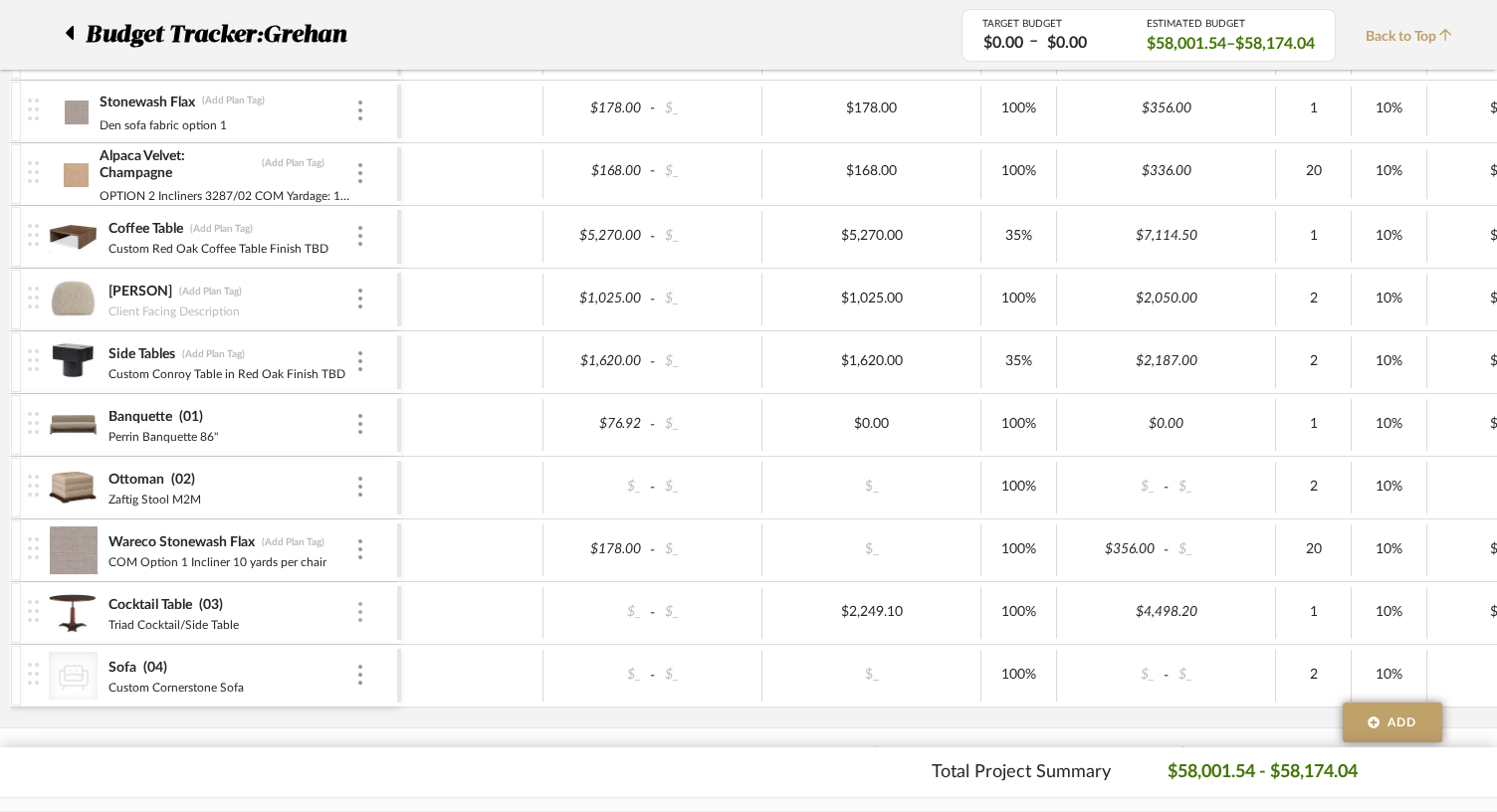 click at bounding box center (360, 613) 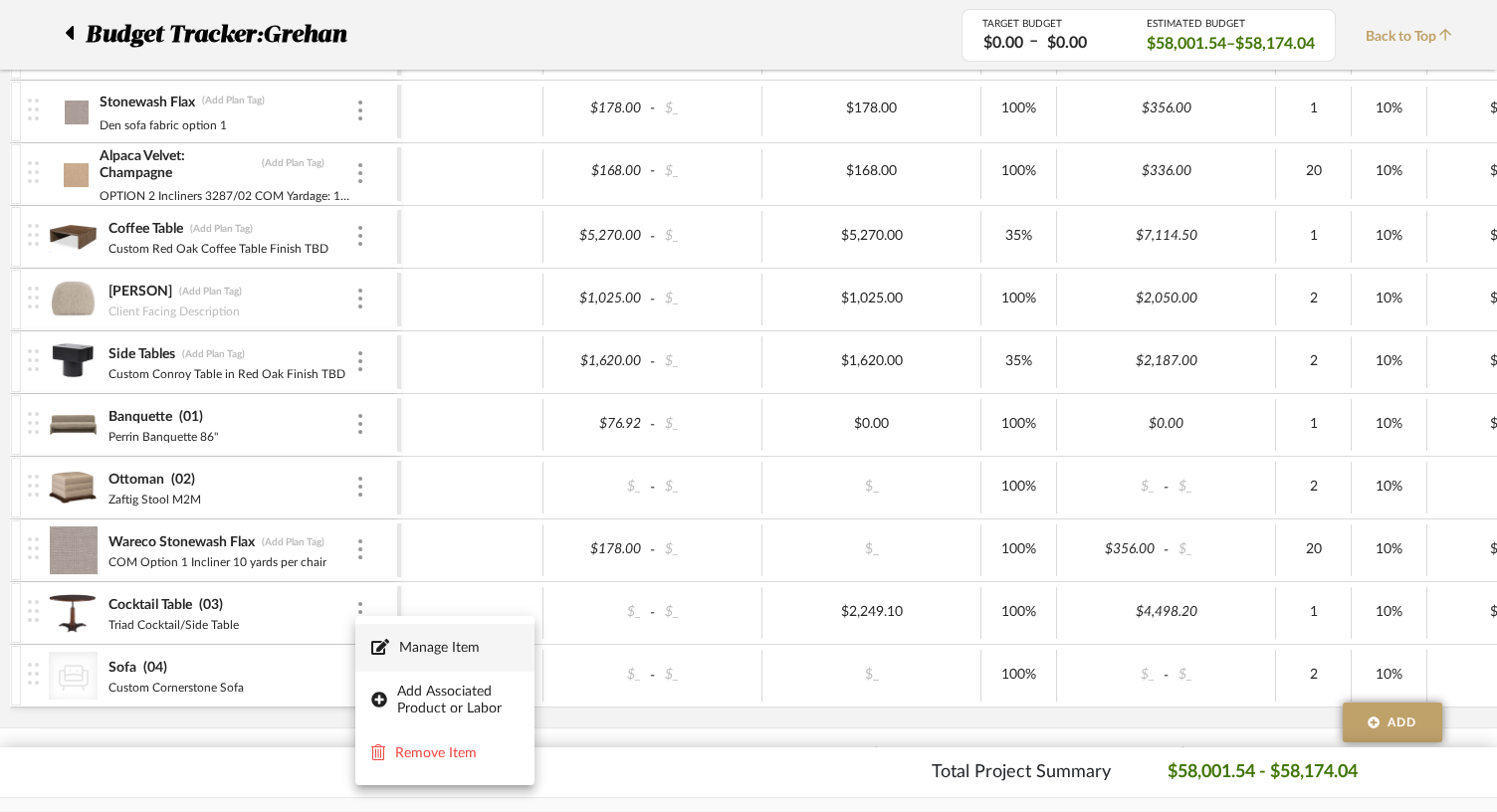 click on "Manage Item" at bounding box center [459, 648] 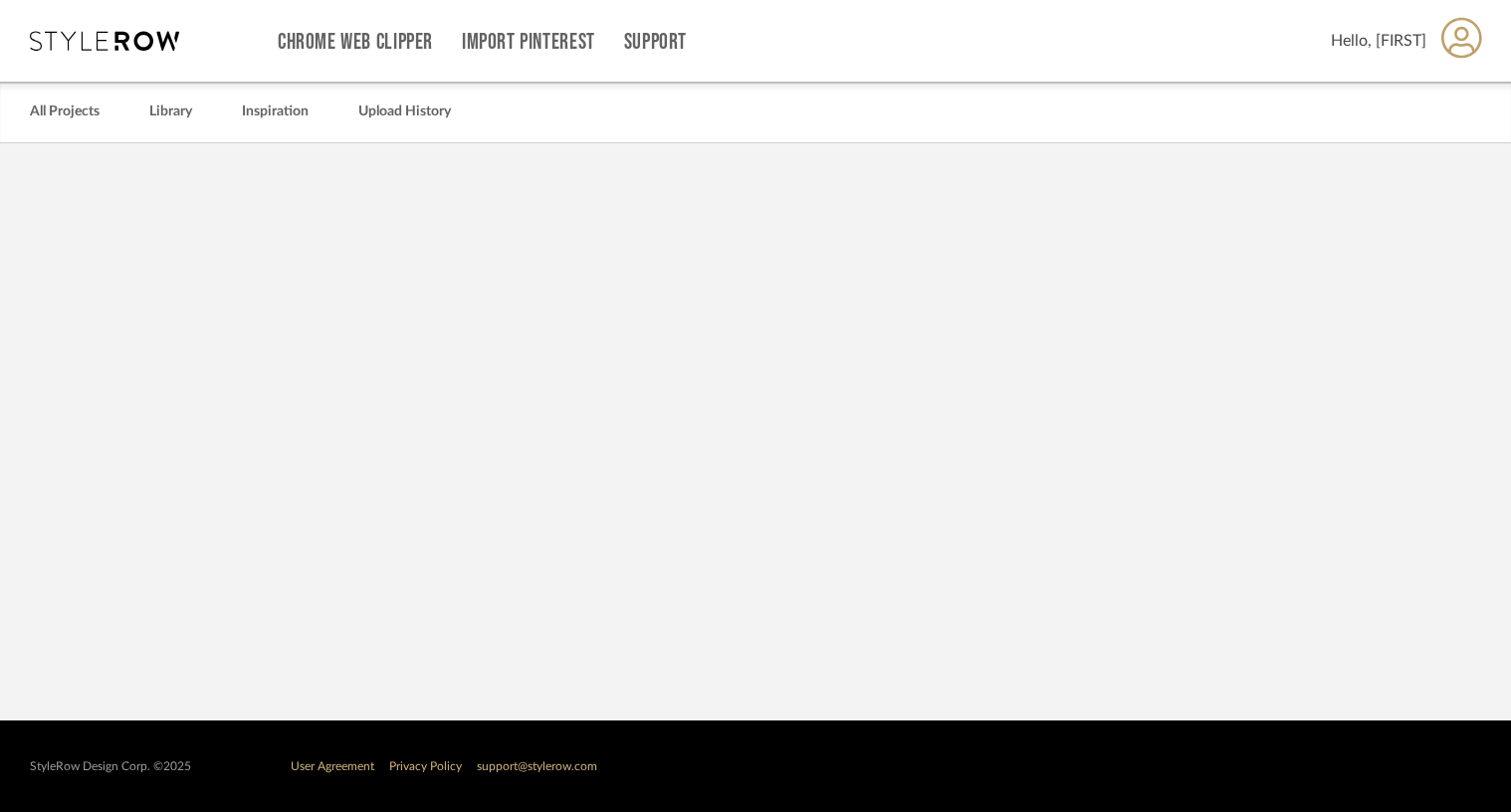 scroll, scrollTop: 0, scrollLeft: 0, axis: both 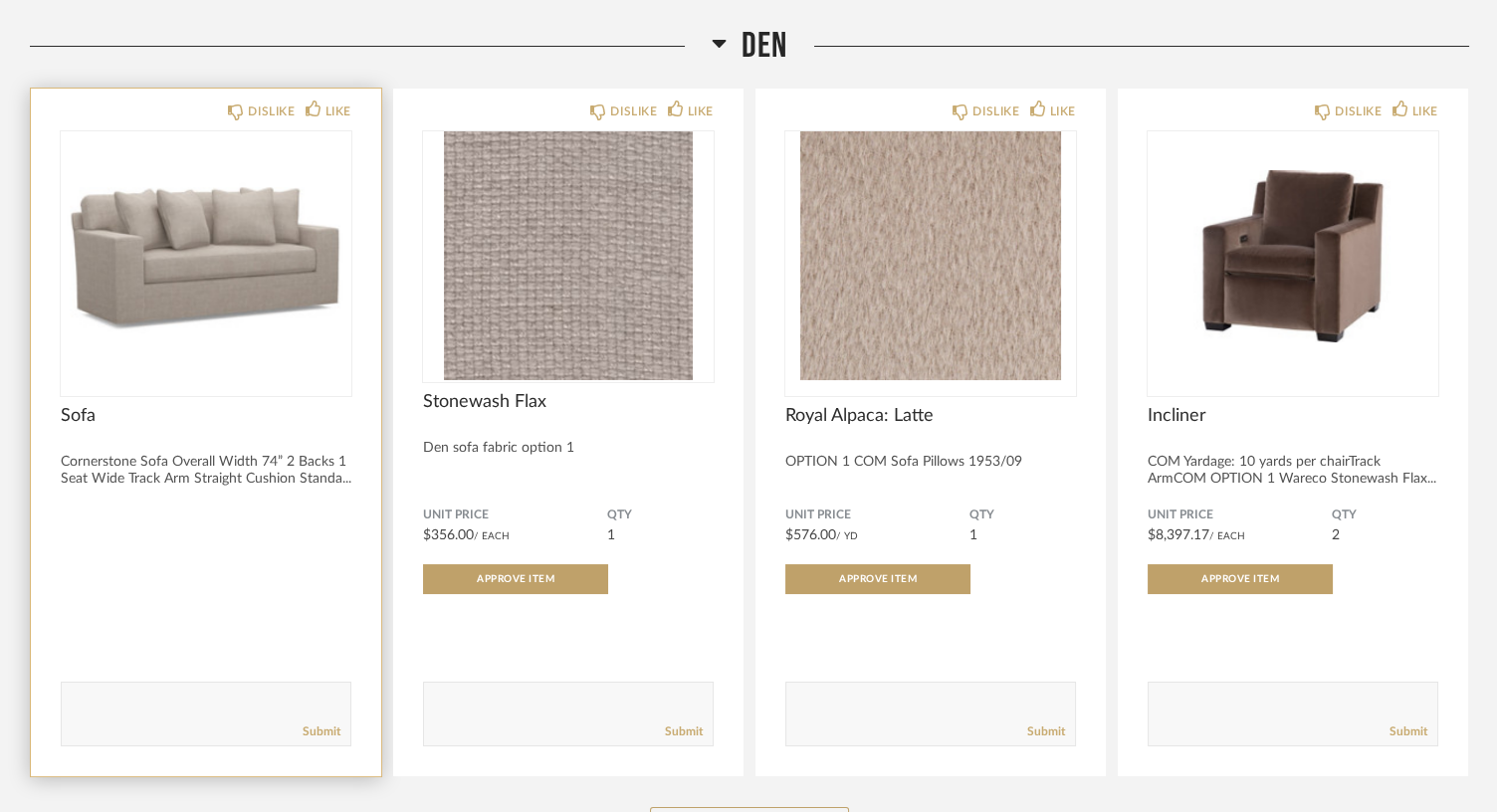 click at bounding box center [206, 256] 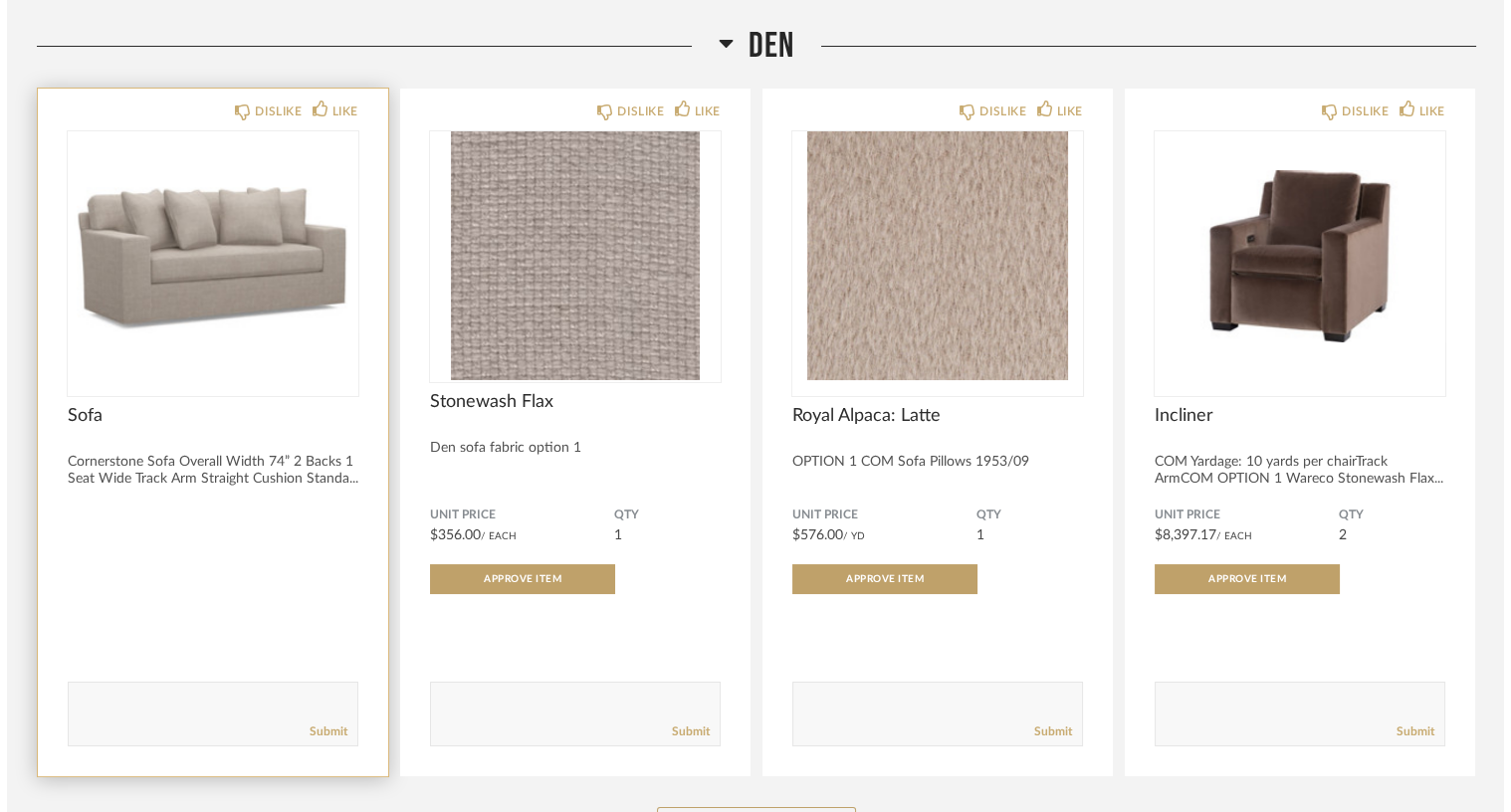 scroll, scrollTop: 0, scrollLeft: 0, axis: both 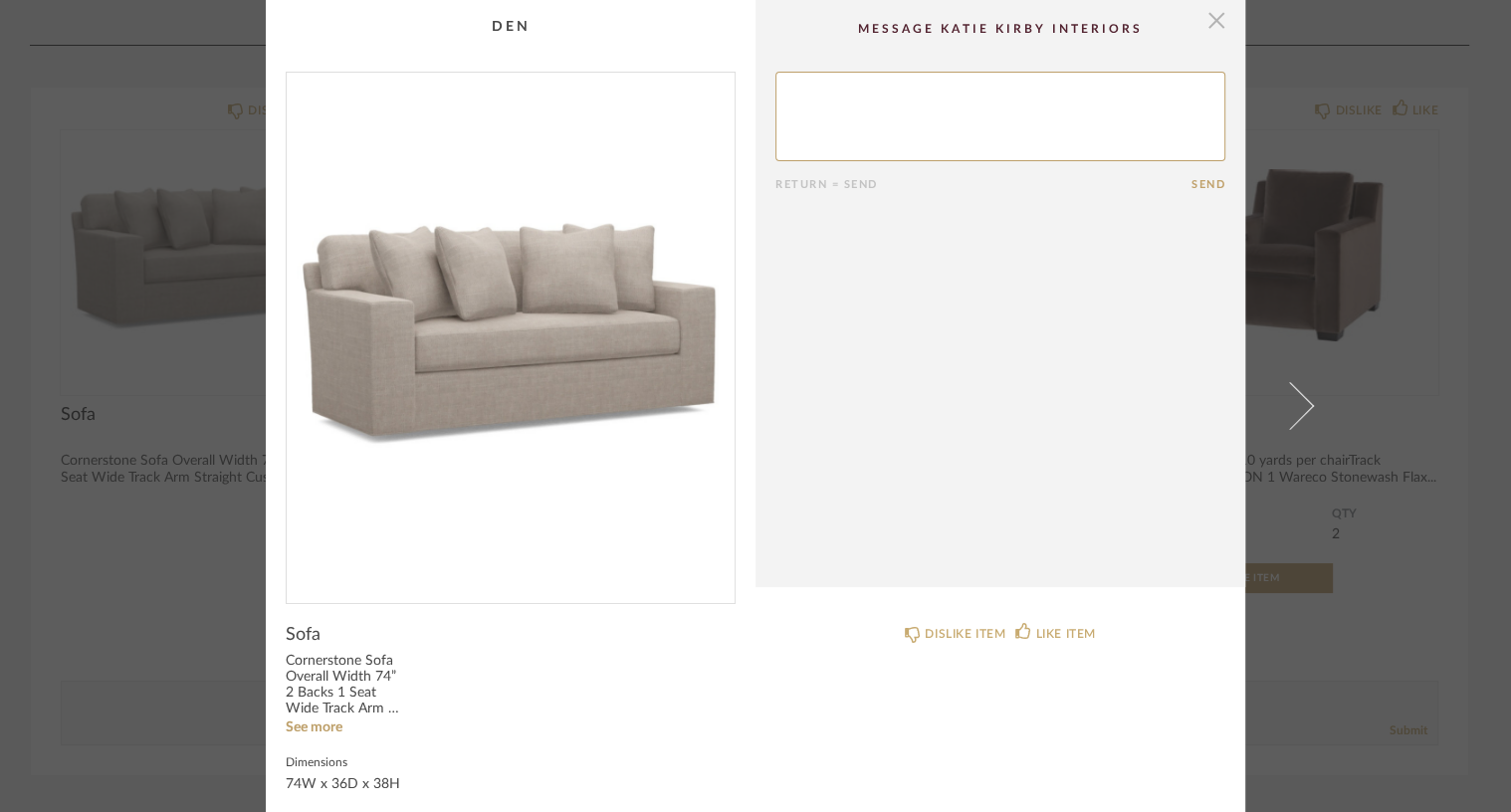 click at bounding box center [1216, 20] 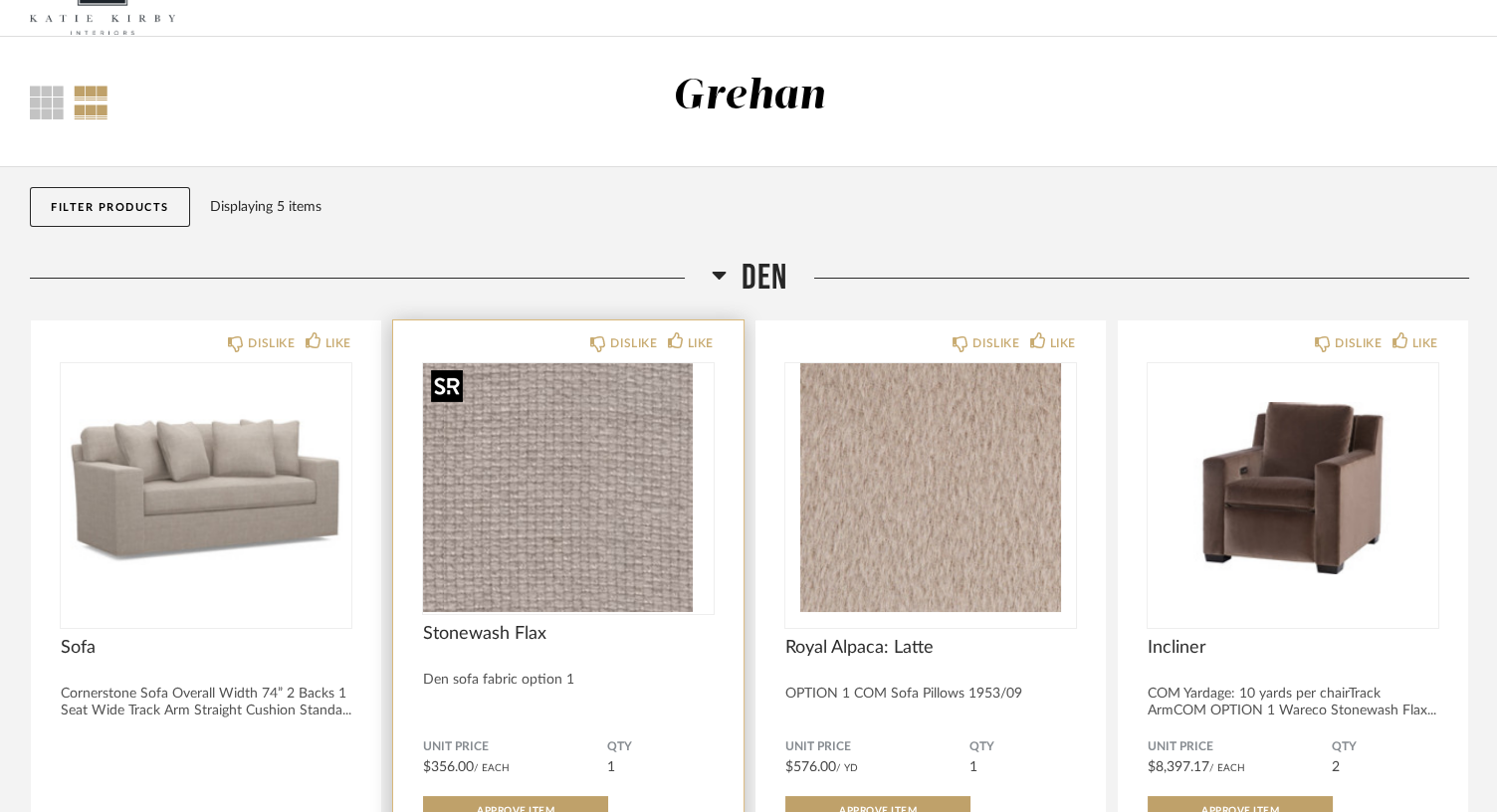 scroll, scrollTop: 0, scrollLeft: 0, axis: both 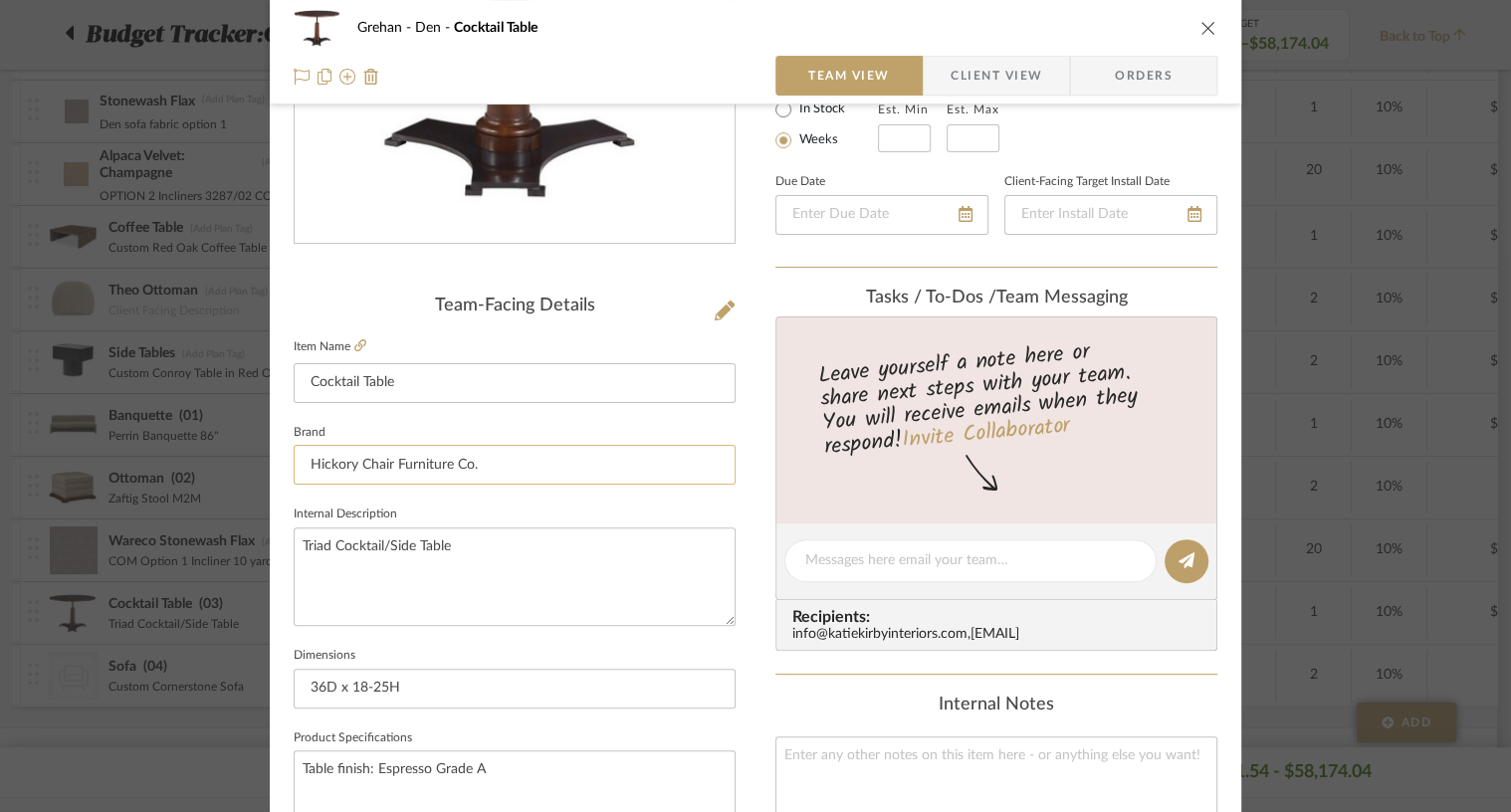 click on "Hickory Chair Furniture Co." 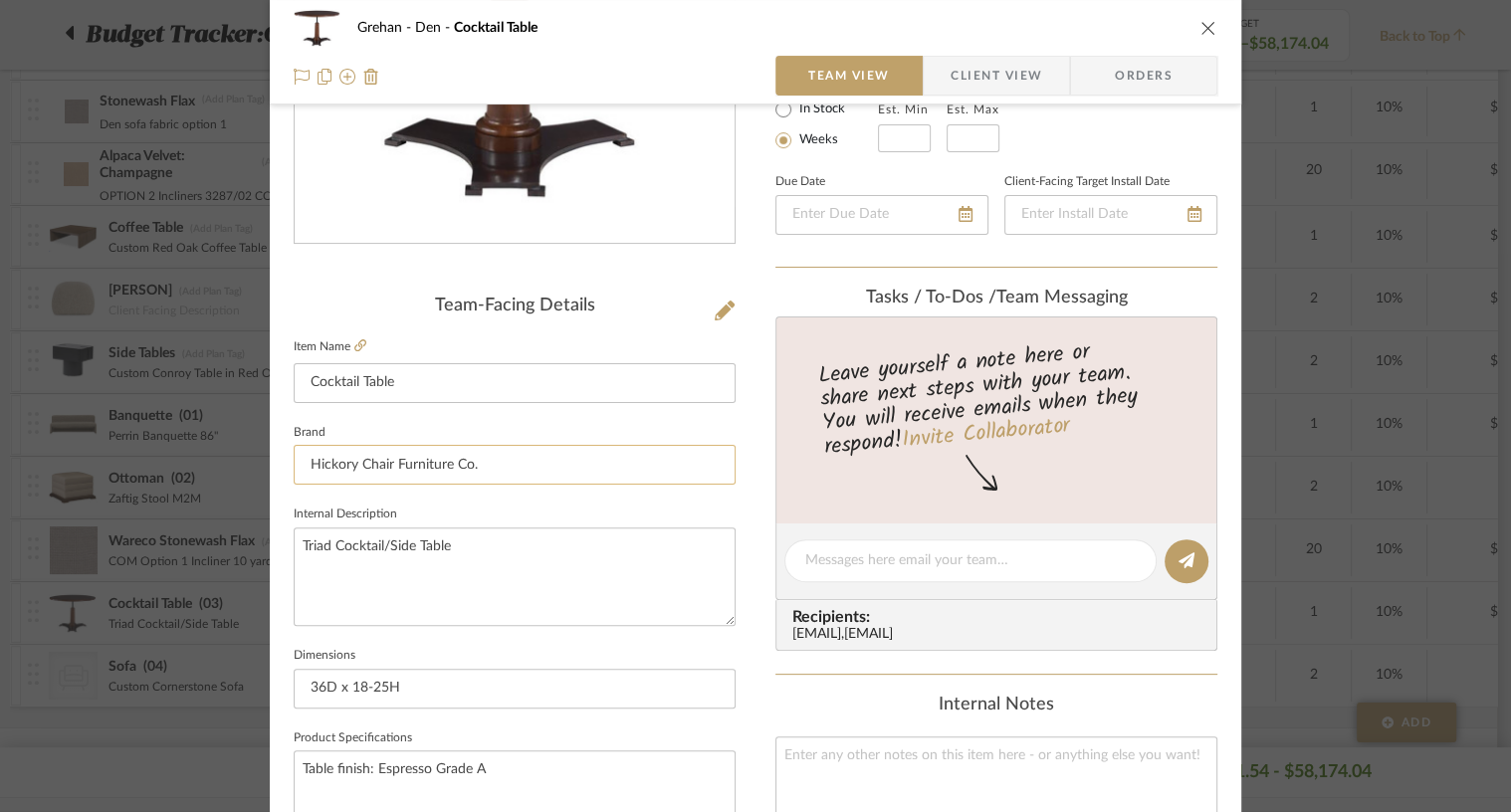 click on "Hickory Chair Furniture Co." 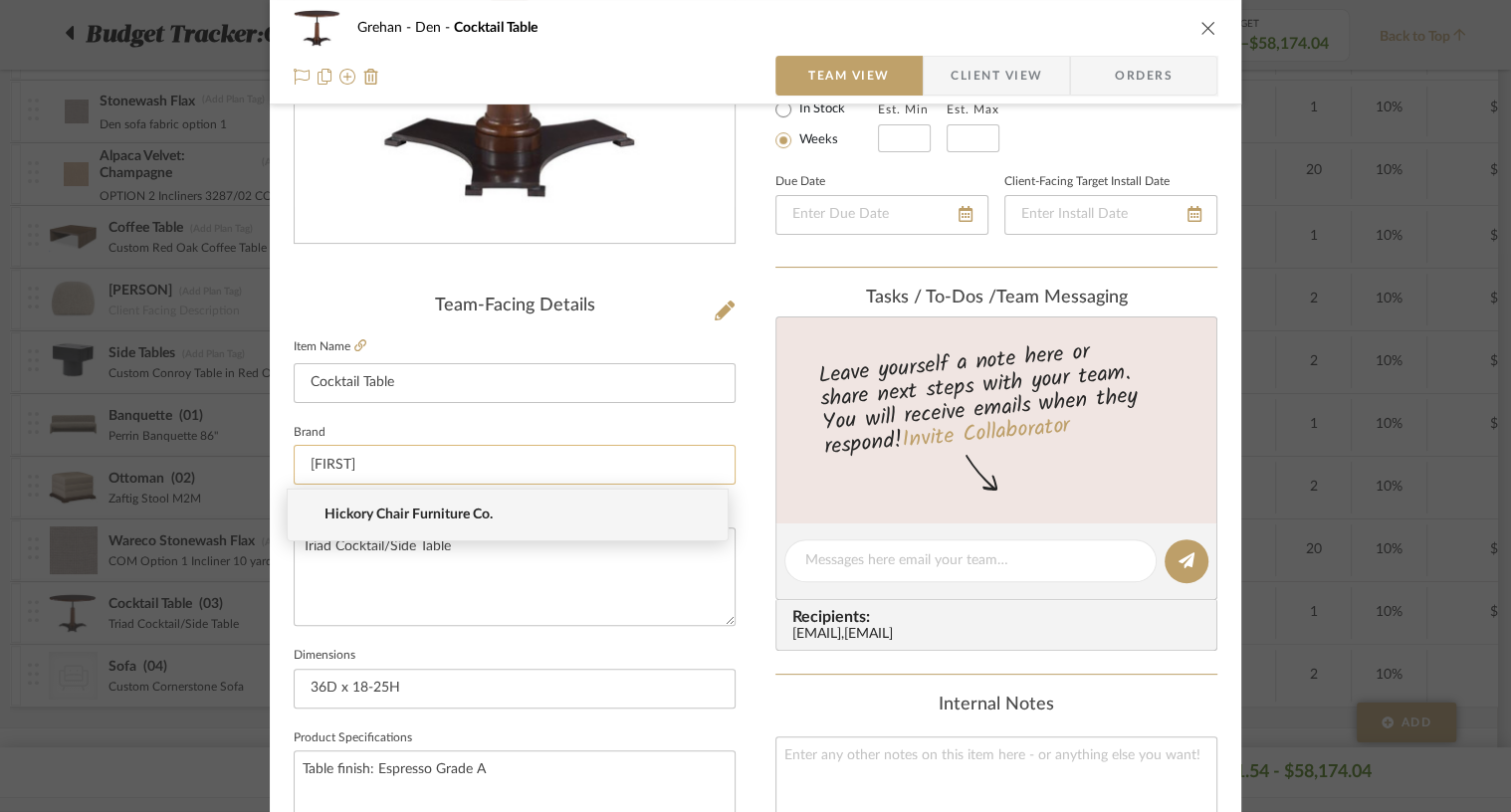 type on "A" 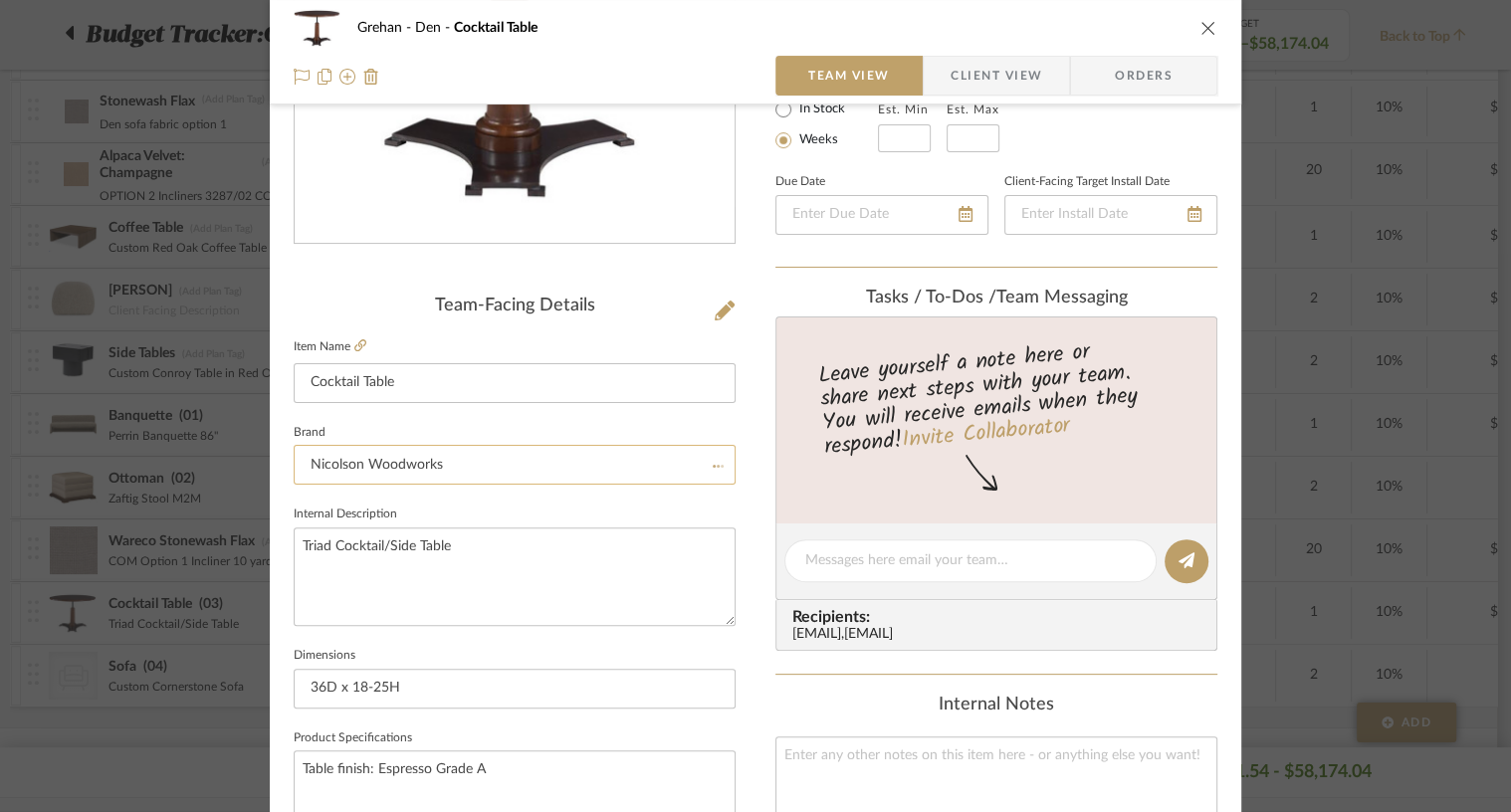 type on "Nicolson Woodworks" 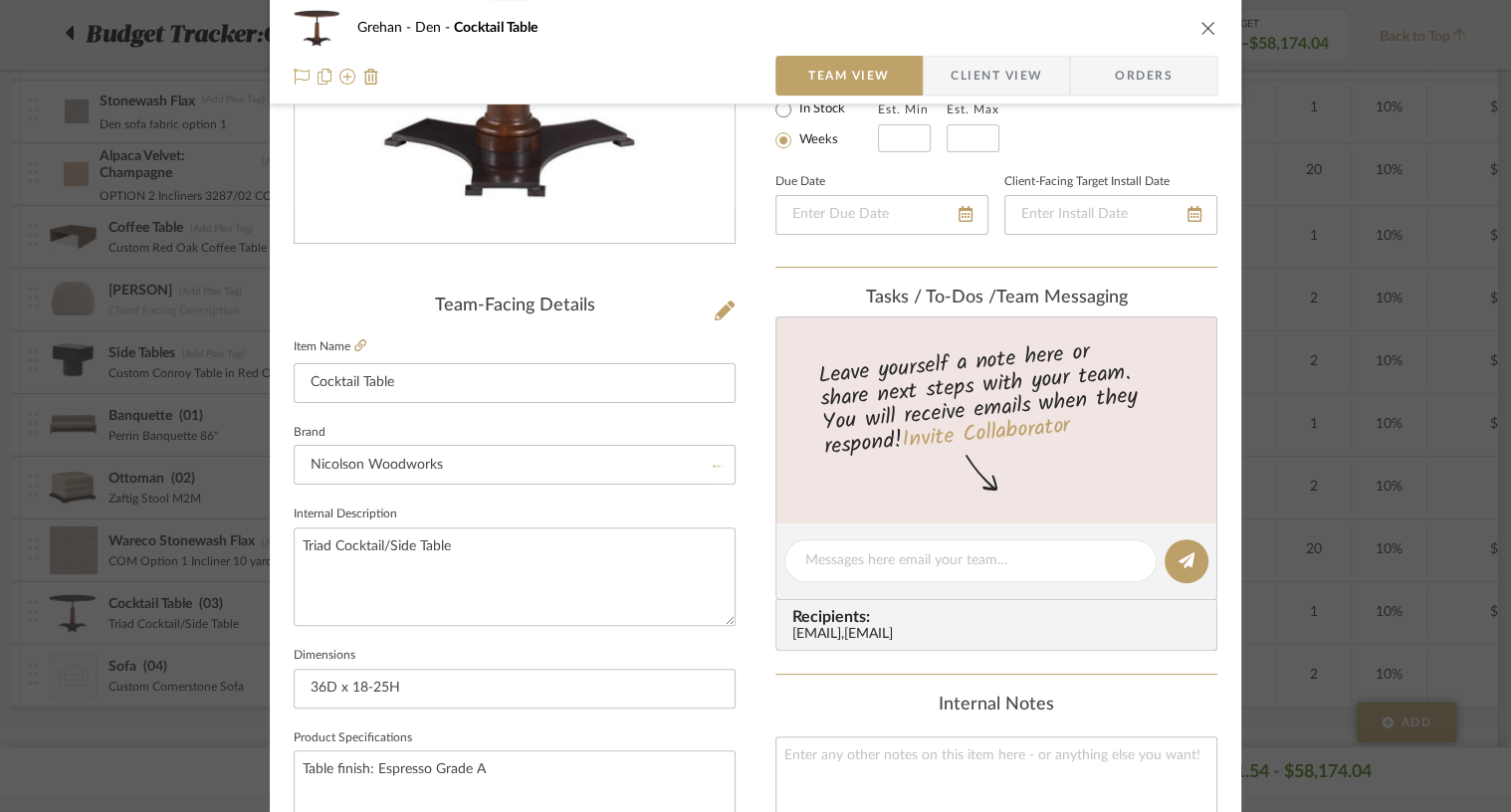 type 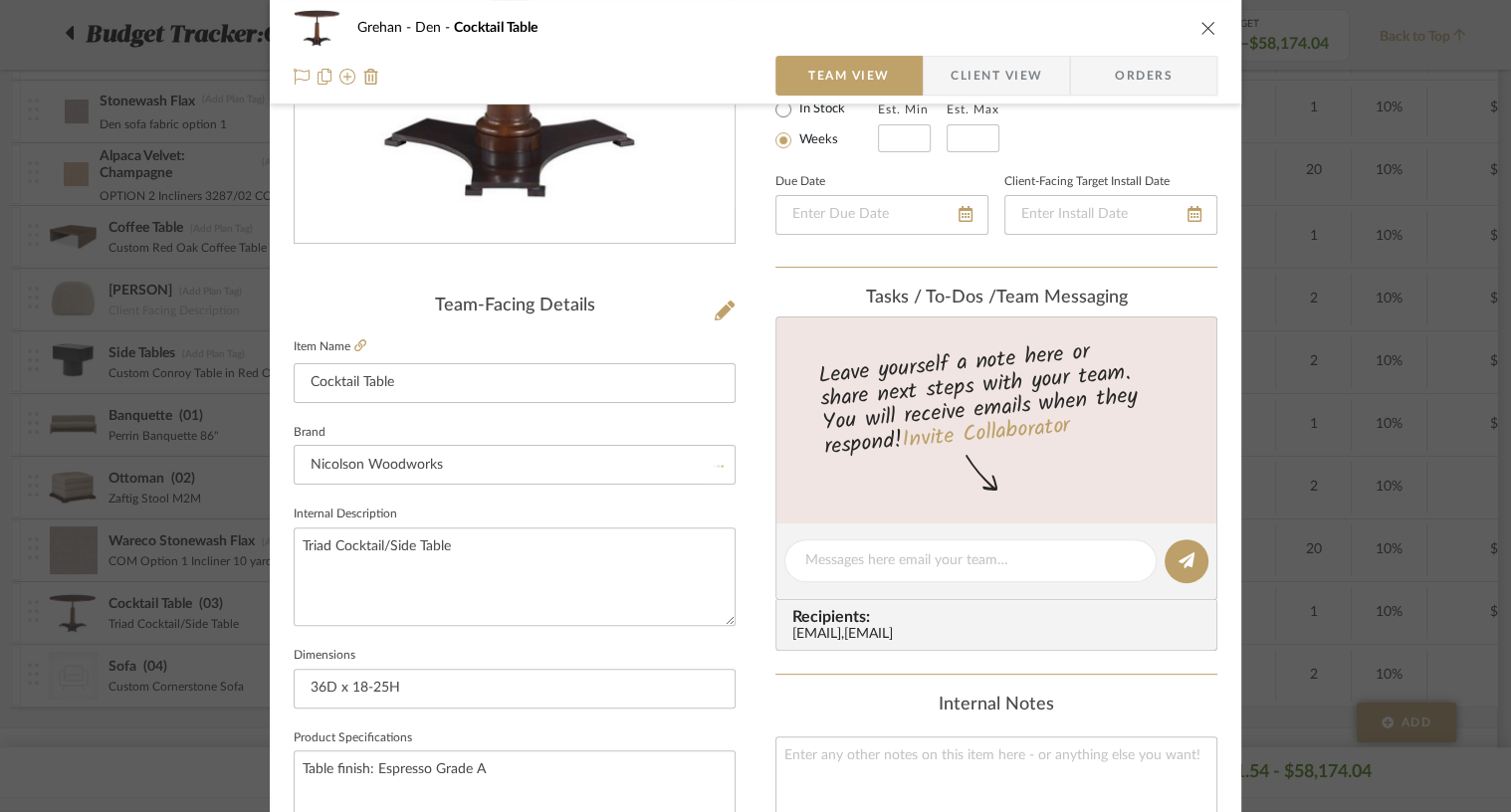type 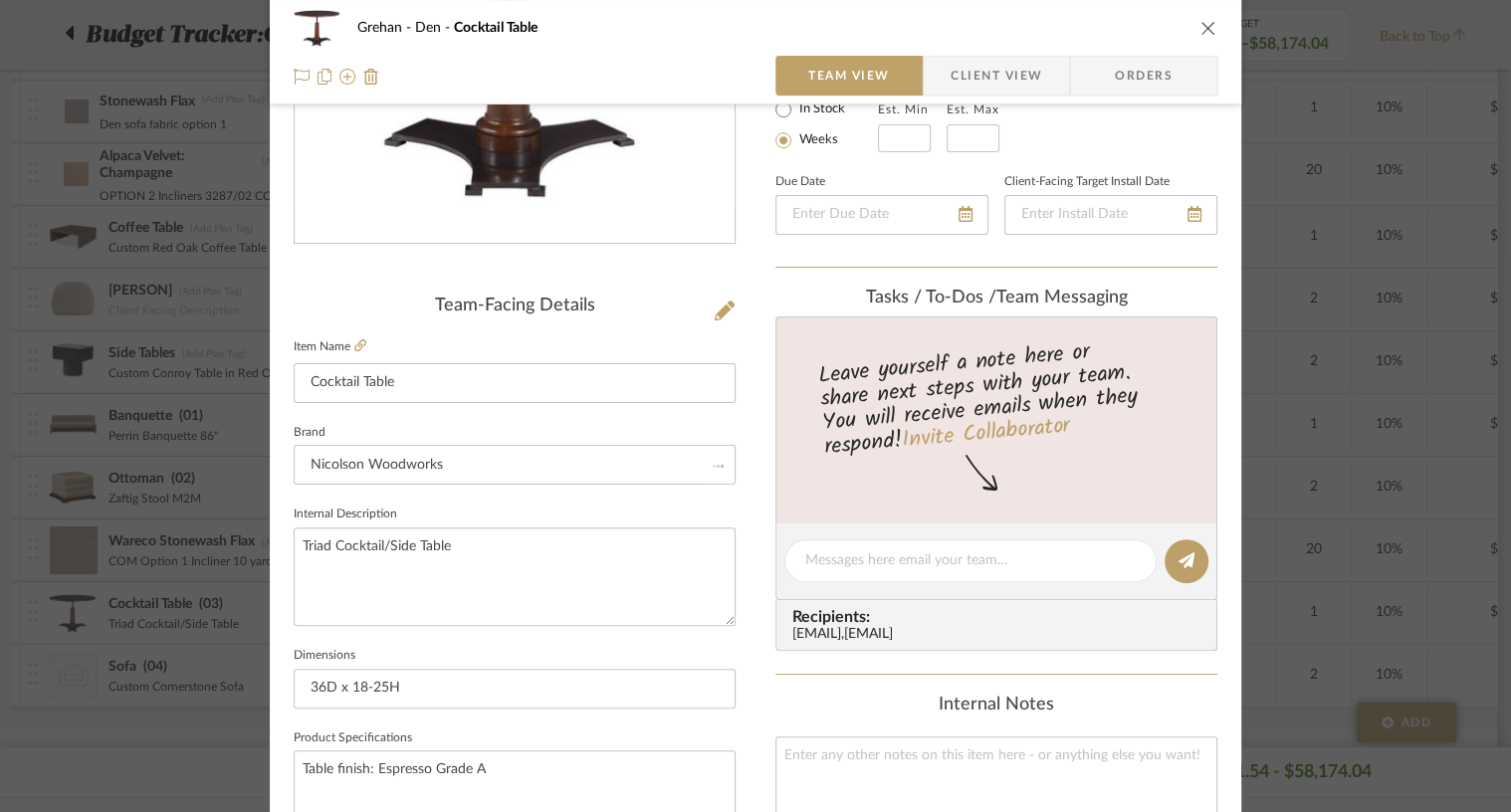 type 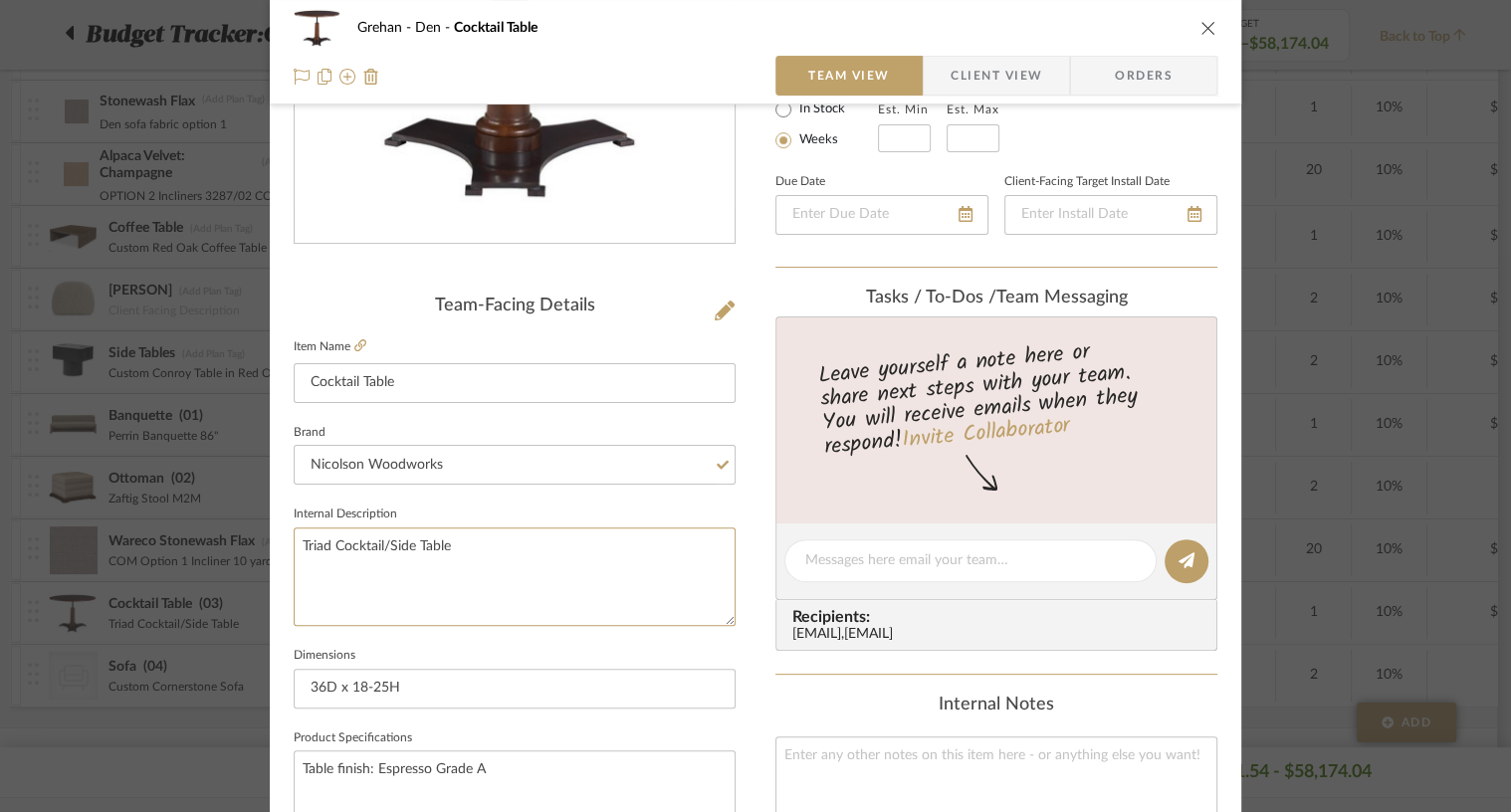drag, startPoint x: 472, startPoint y: 544, endPoint x: 211, endPoint y: 538, distance: 261.069 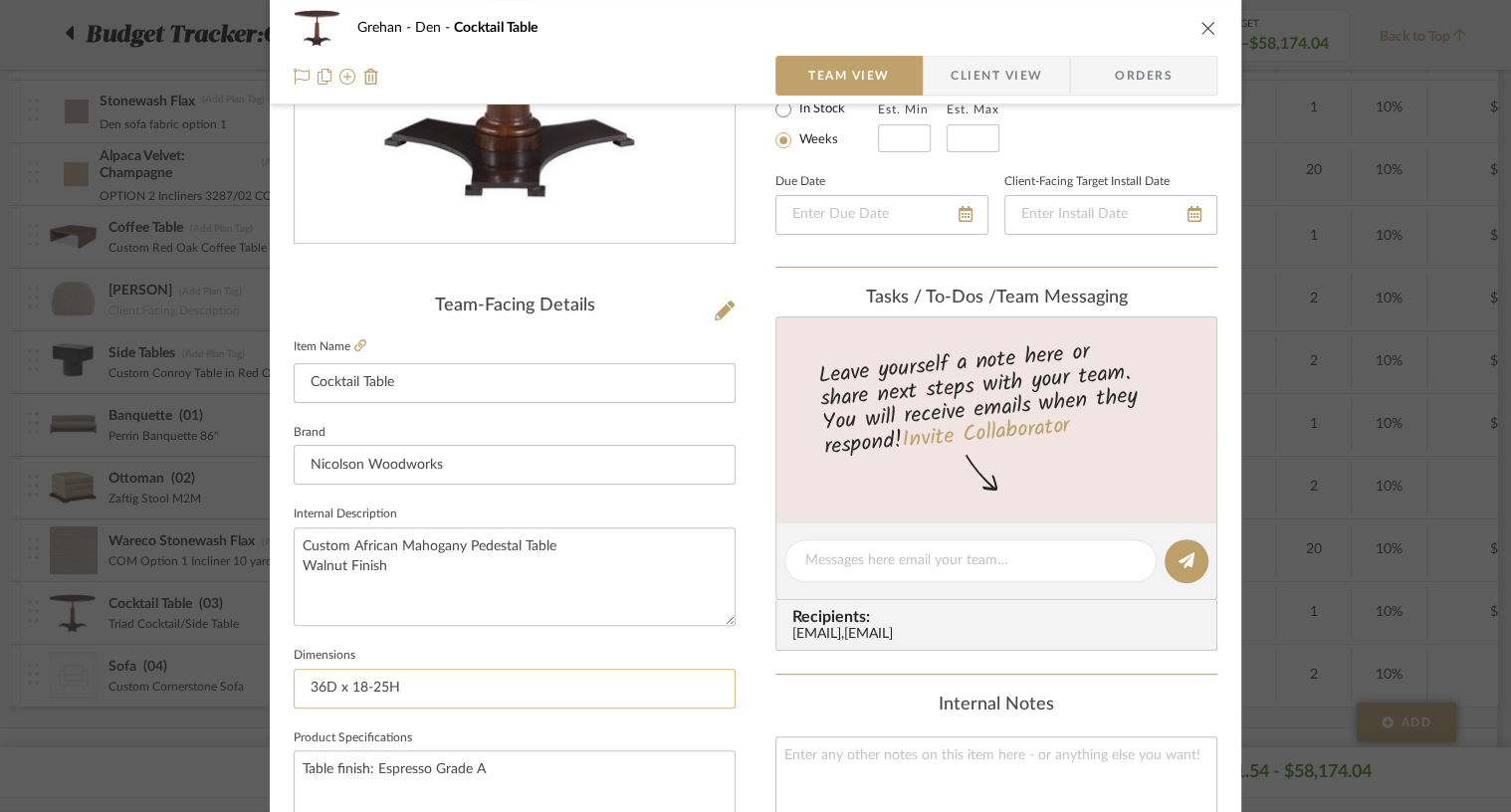 type on "Custom African Mahogany Pedestal Table
Walnut Finish" 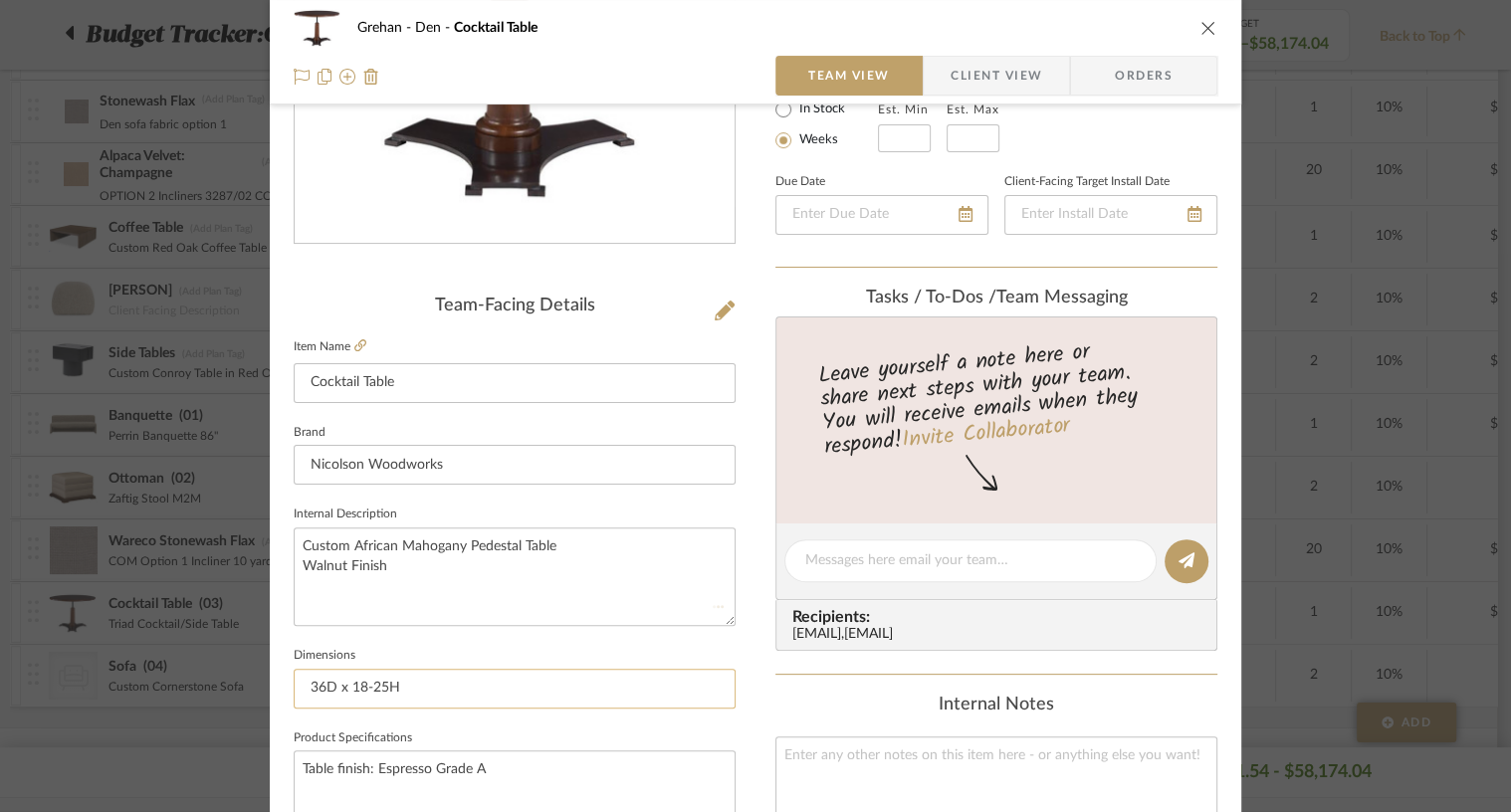 type 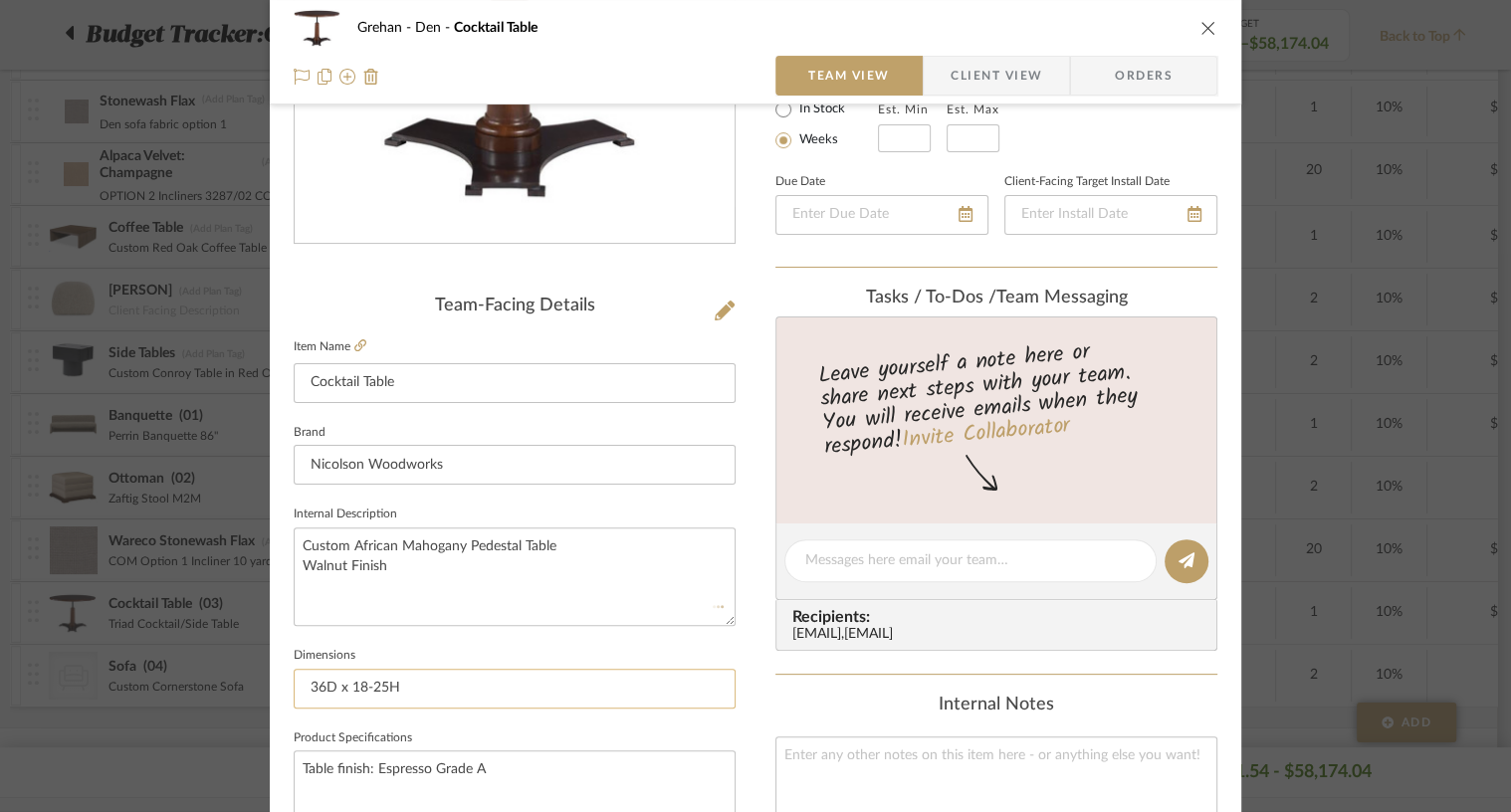 type 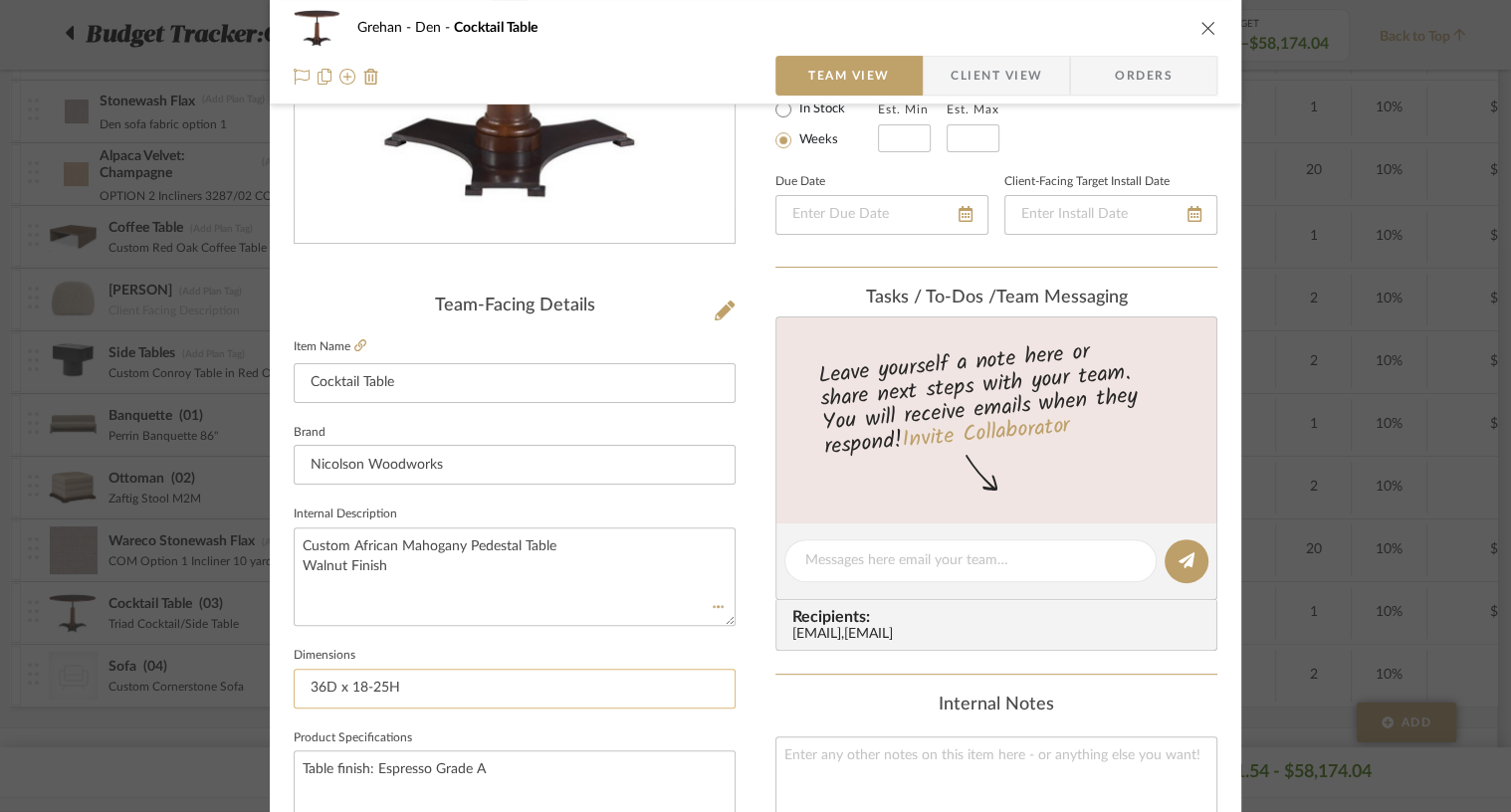 type 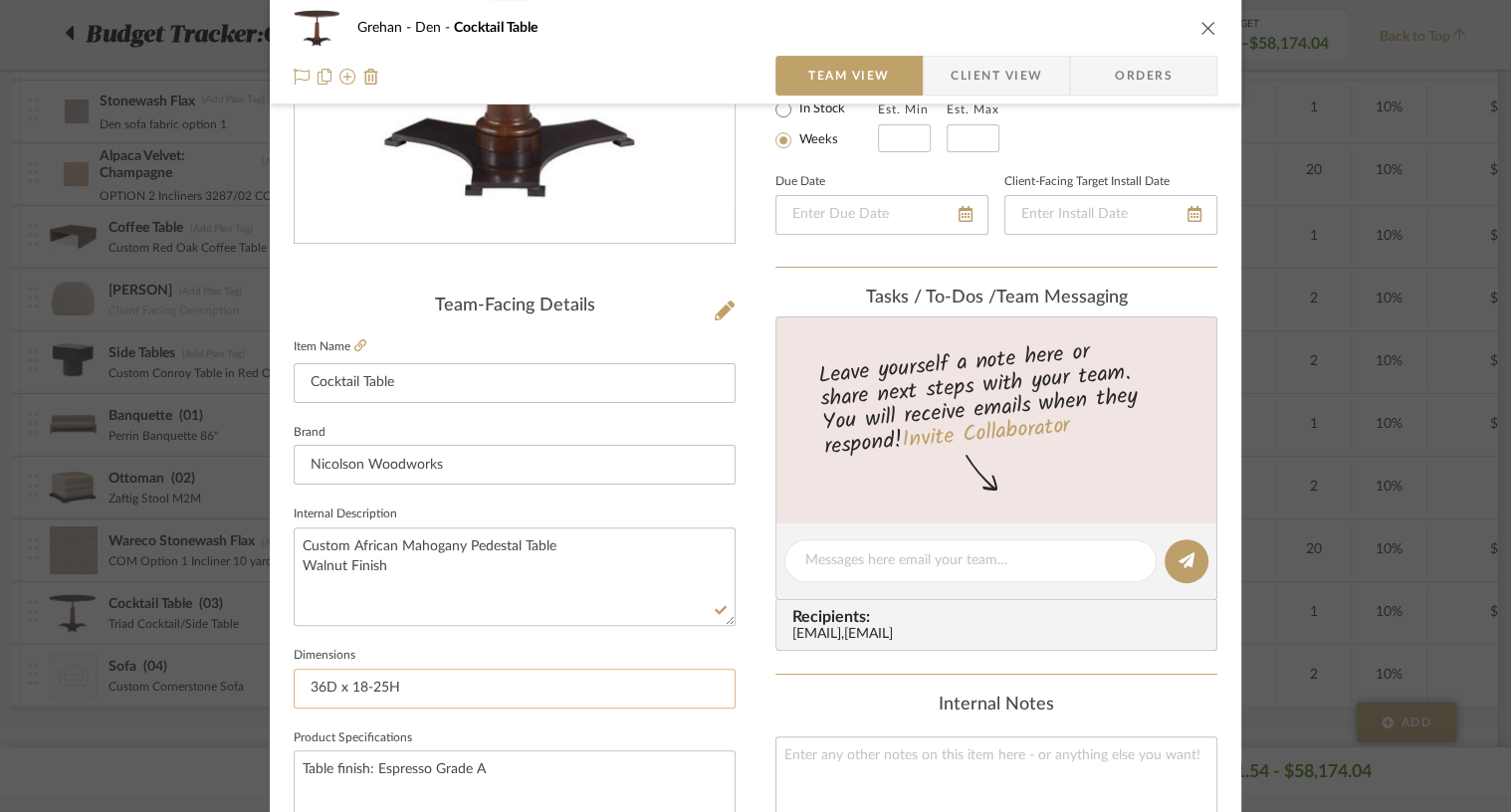 drag, startPoint x: 408, startPoint y: 692, endPoint x: 346, endPoint y: 691, distance: 62.008064 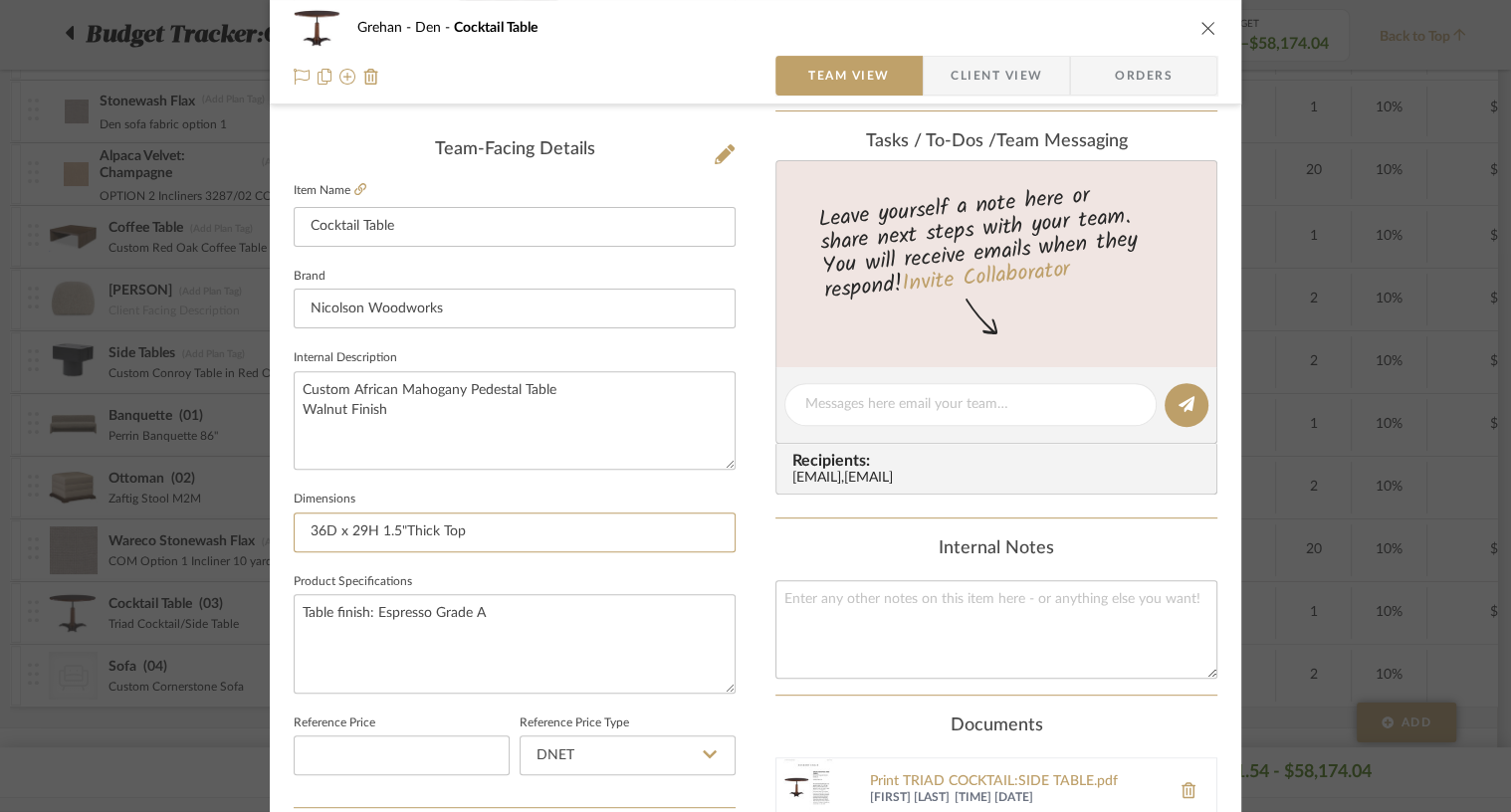 scroll, scrollTop: 508, scrollLeft: 0, axis: vertical 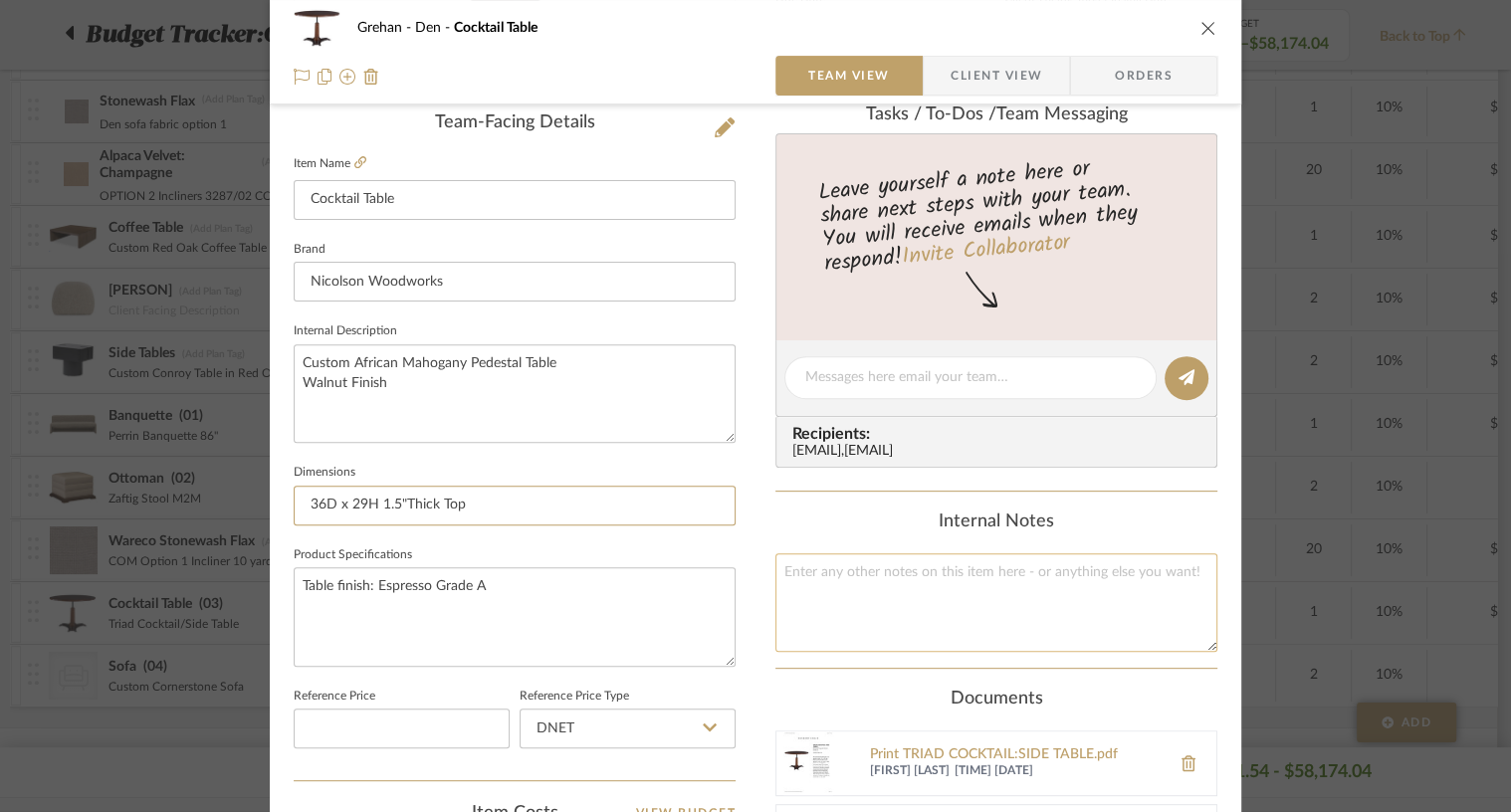 type on "36D x 29H 1.5"Thick Top" 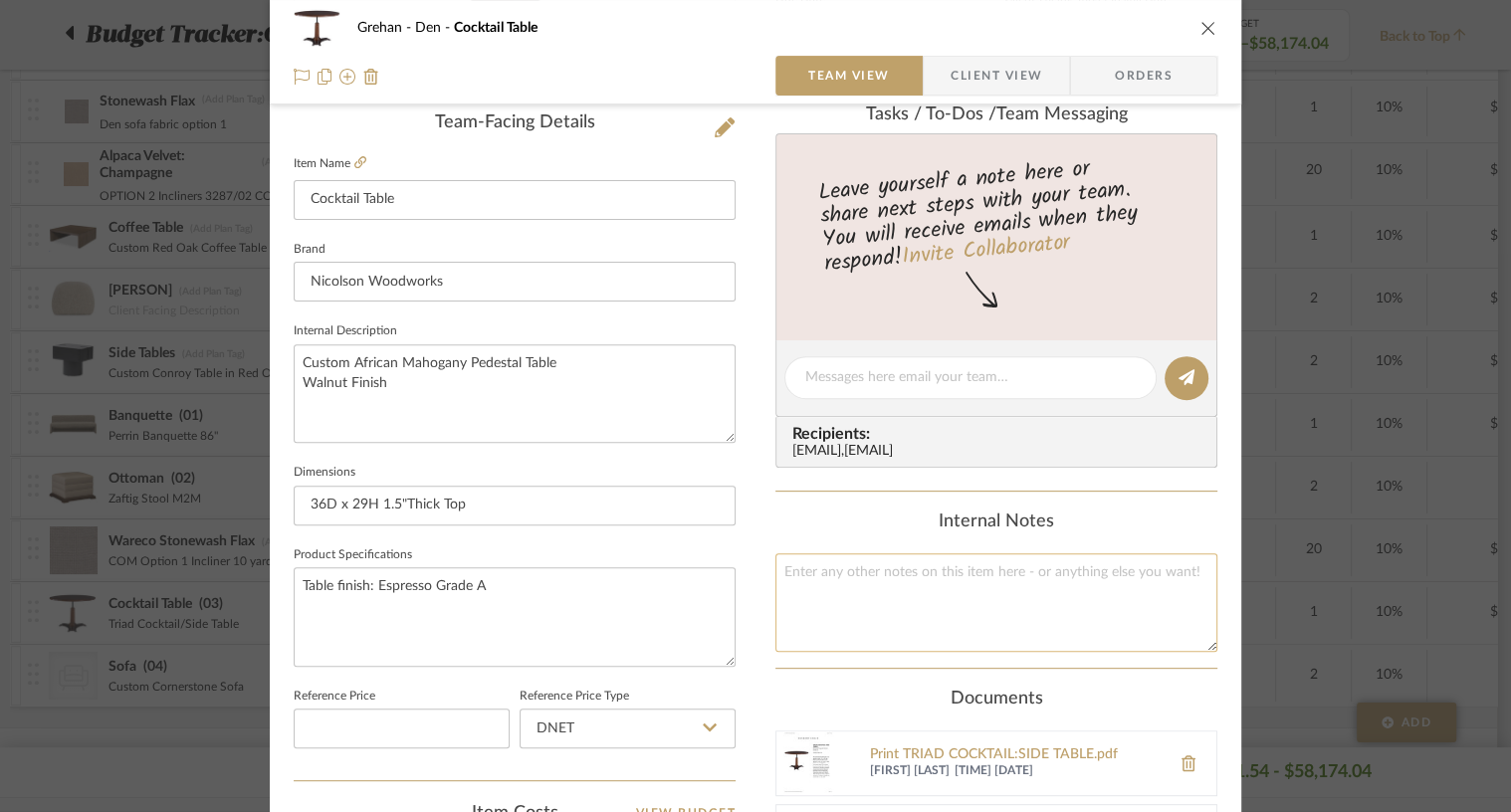 click 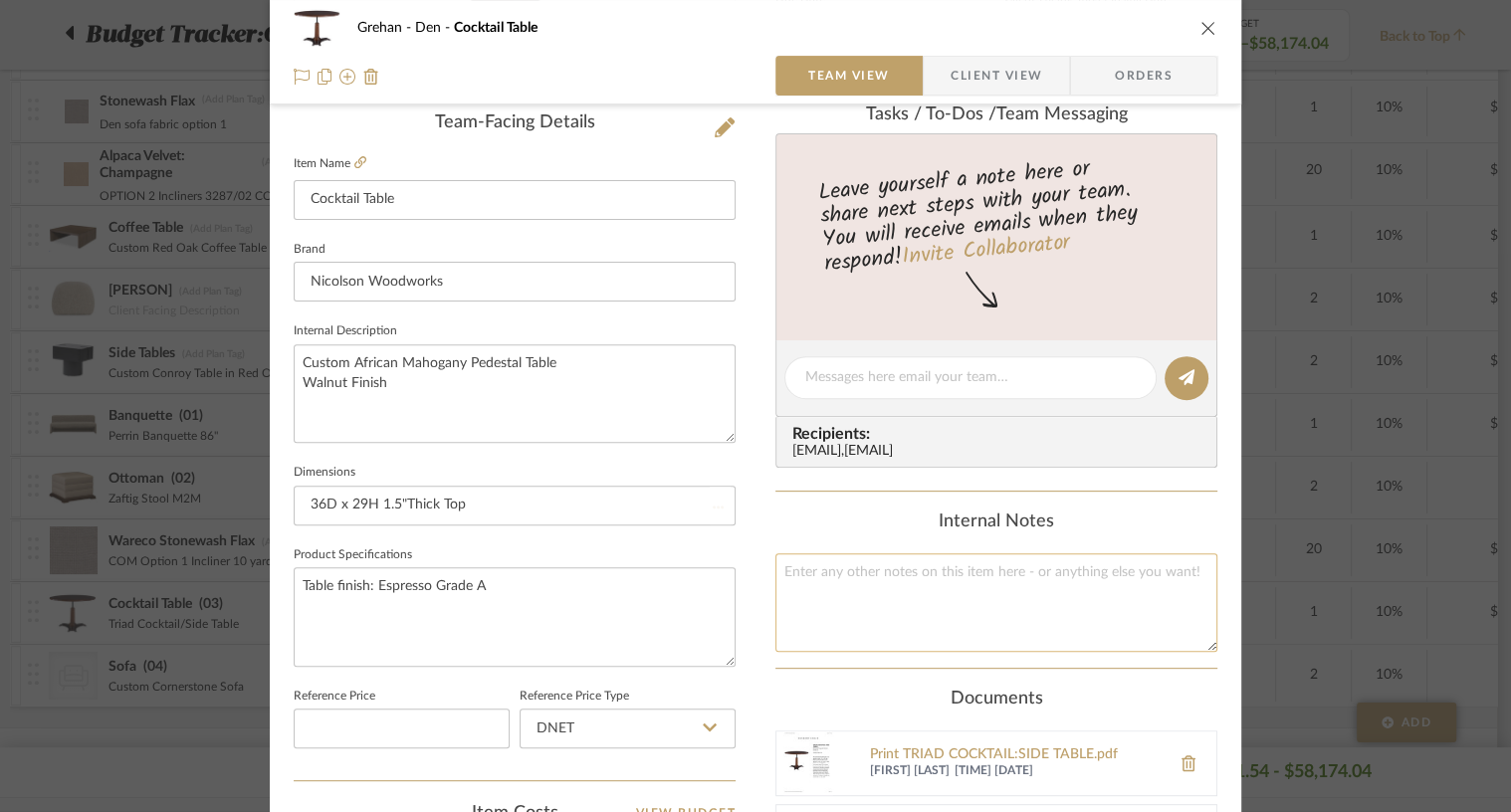 type 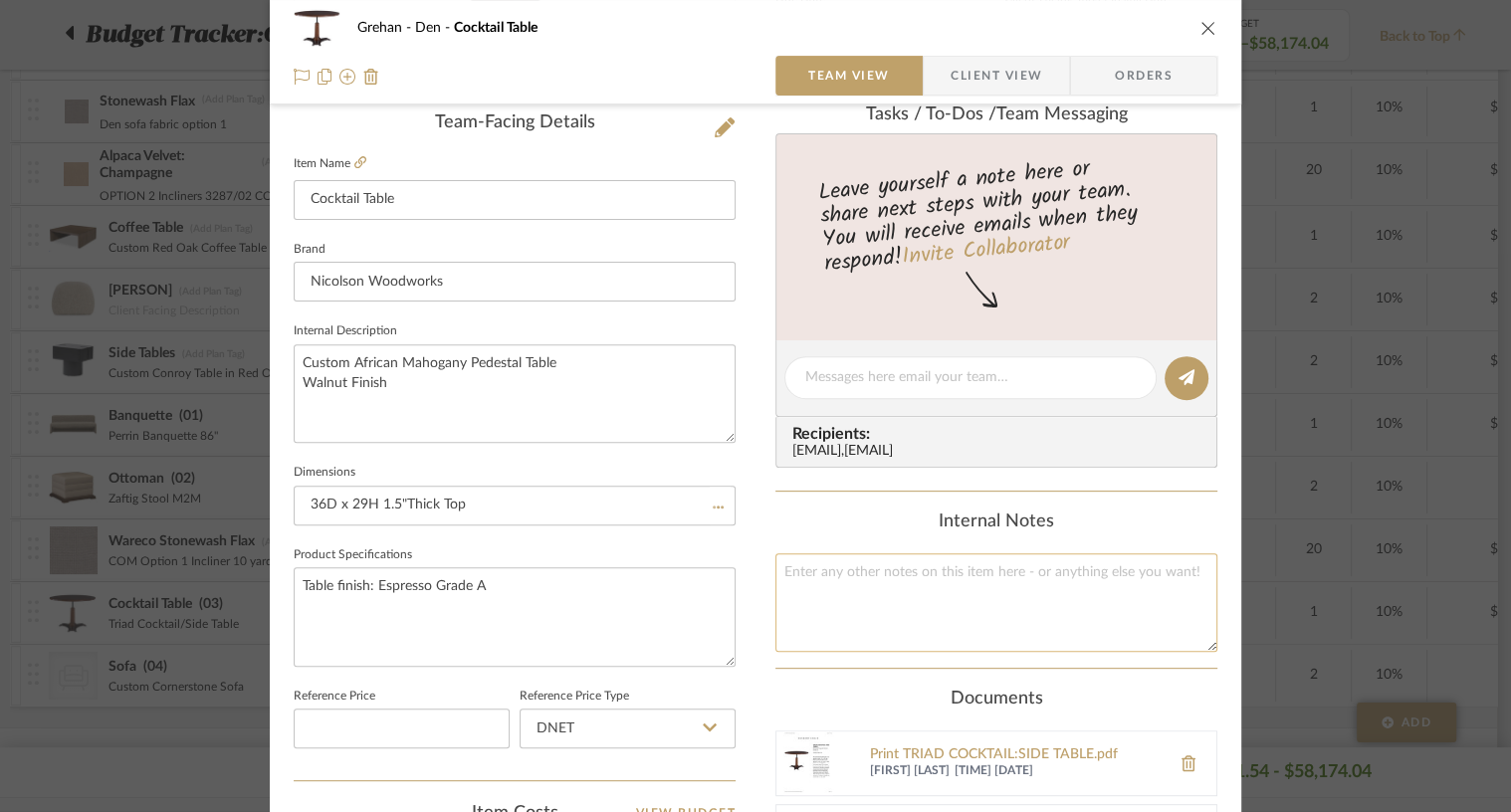 type 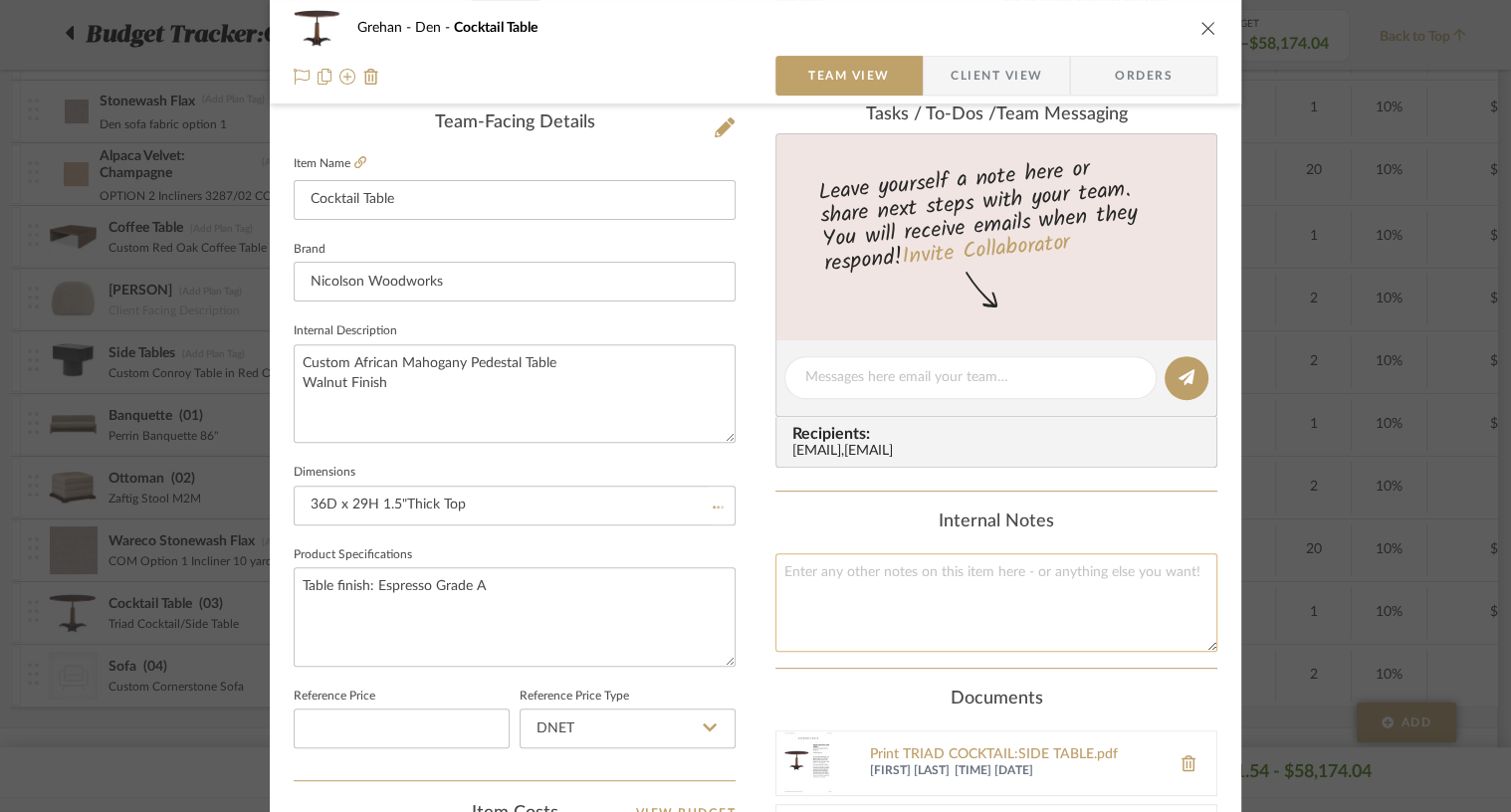 type 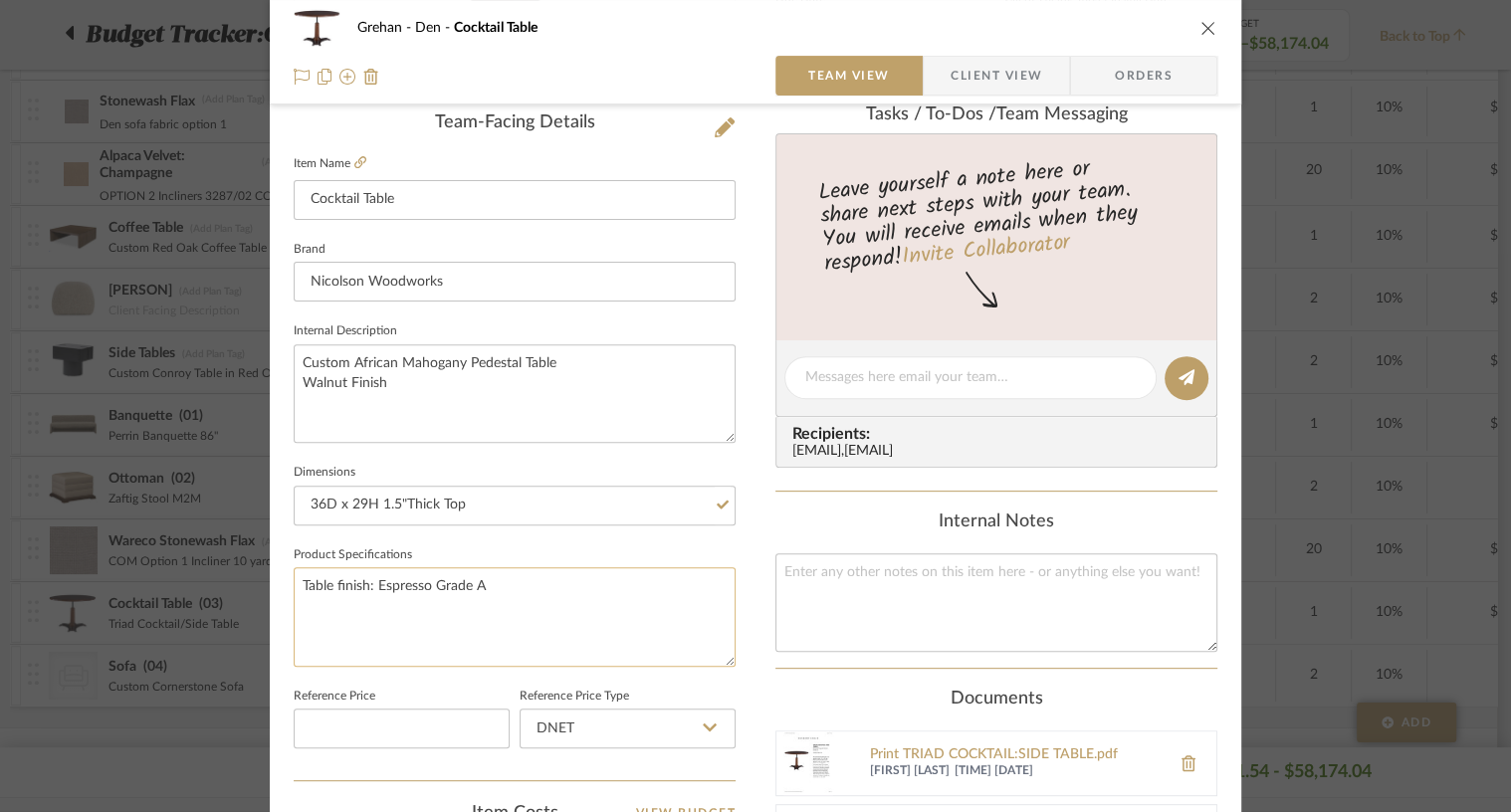 click on "Table finish: Espresso Grade A" 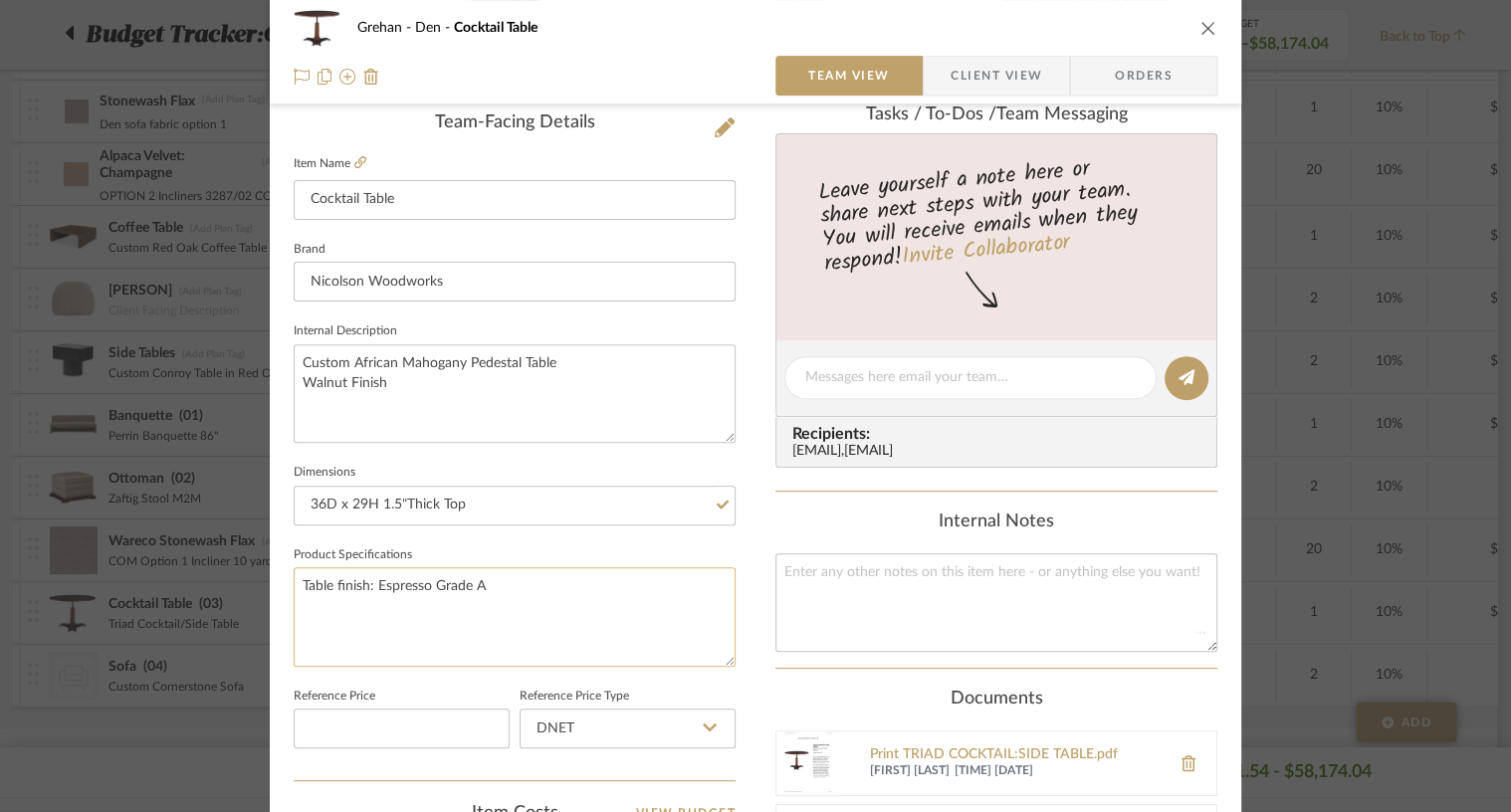 type 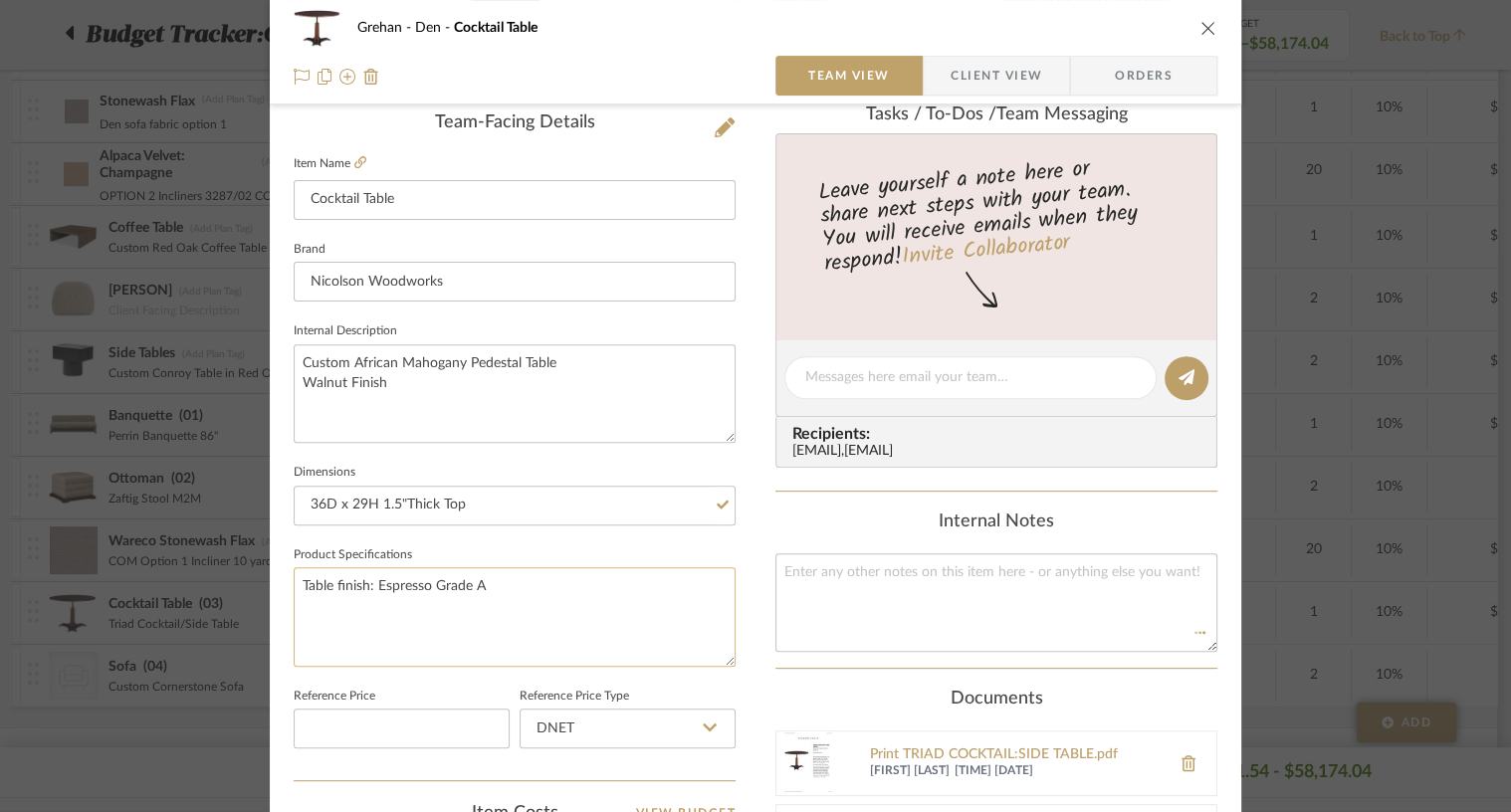 type 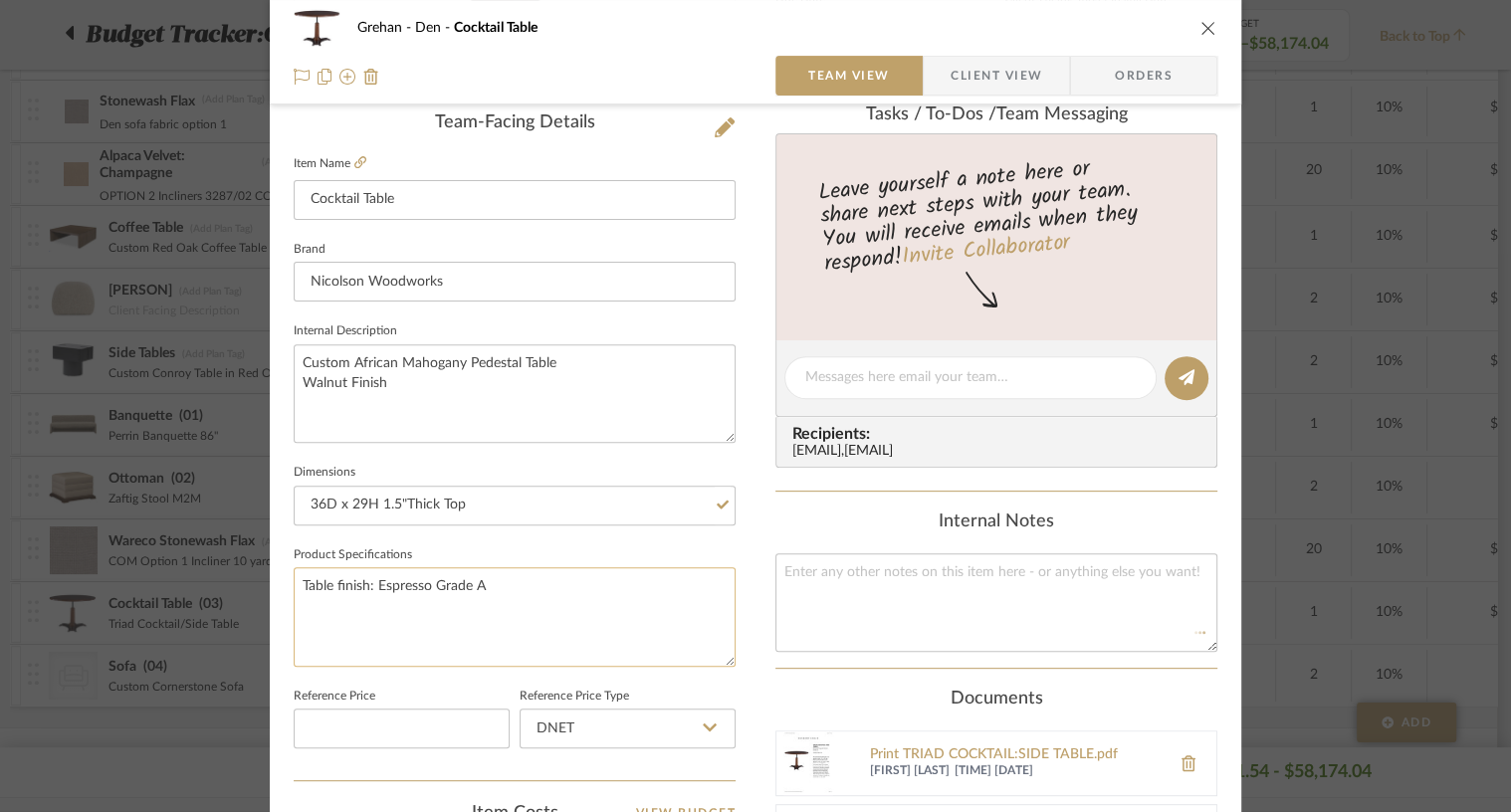 type 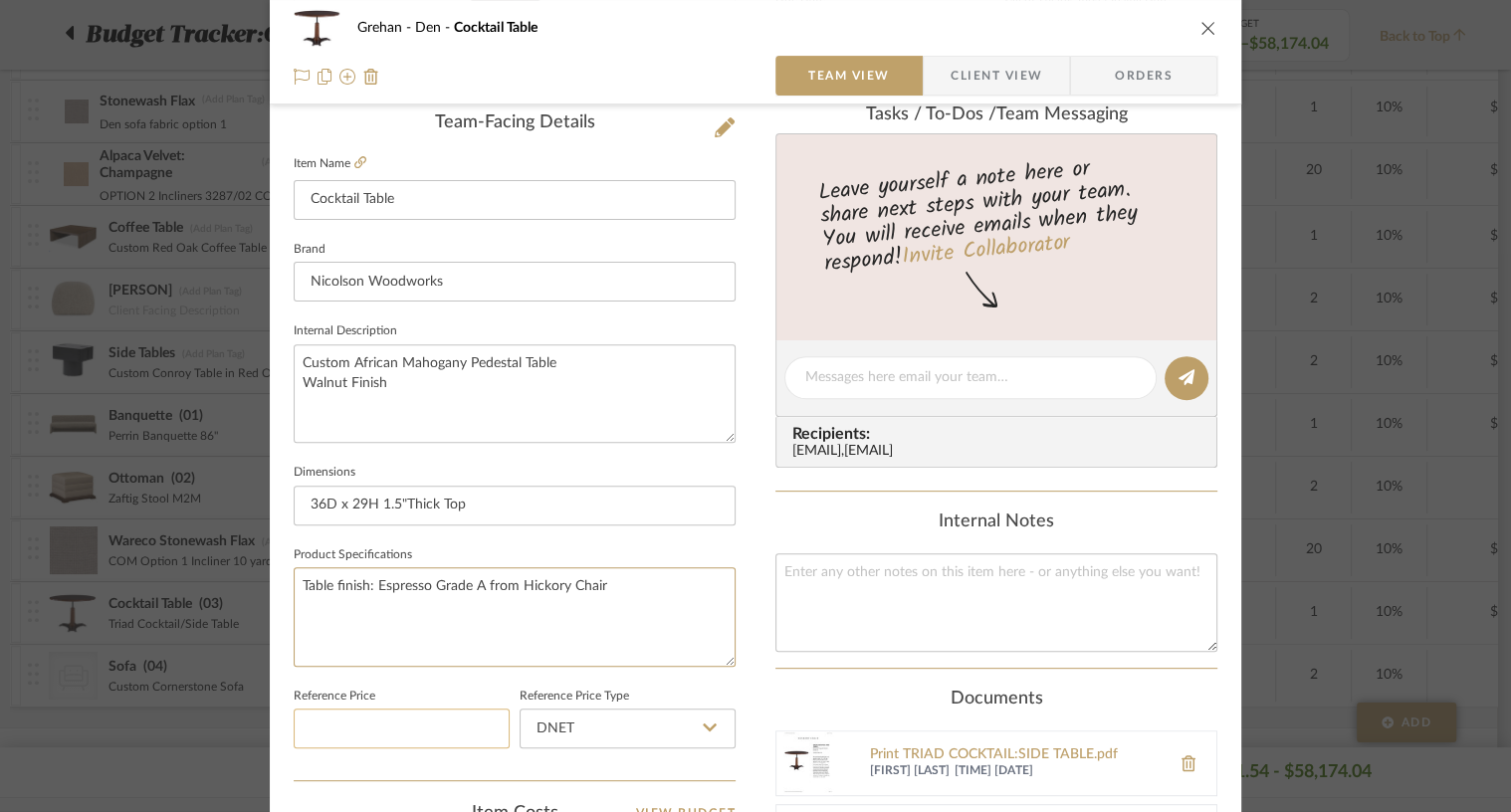 type on "Table finish: Espresso Grade A from Hickory Chair" 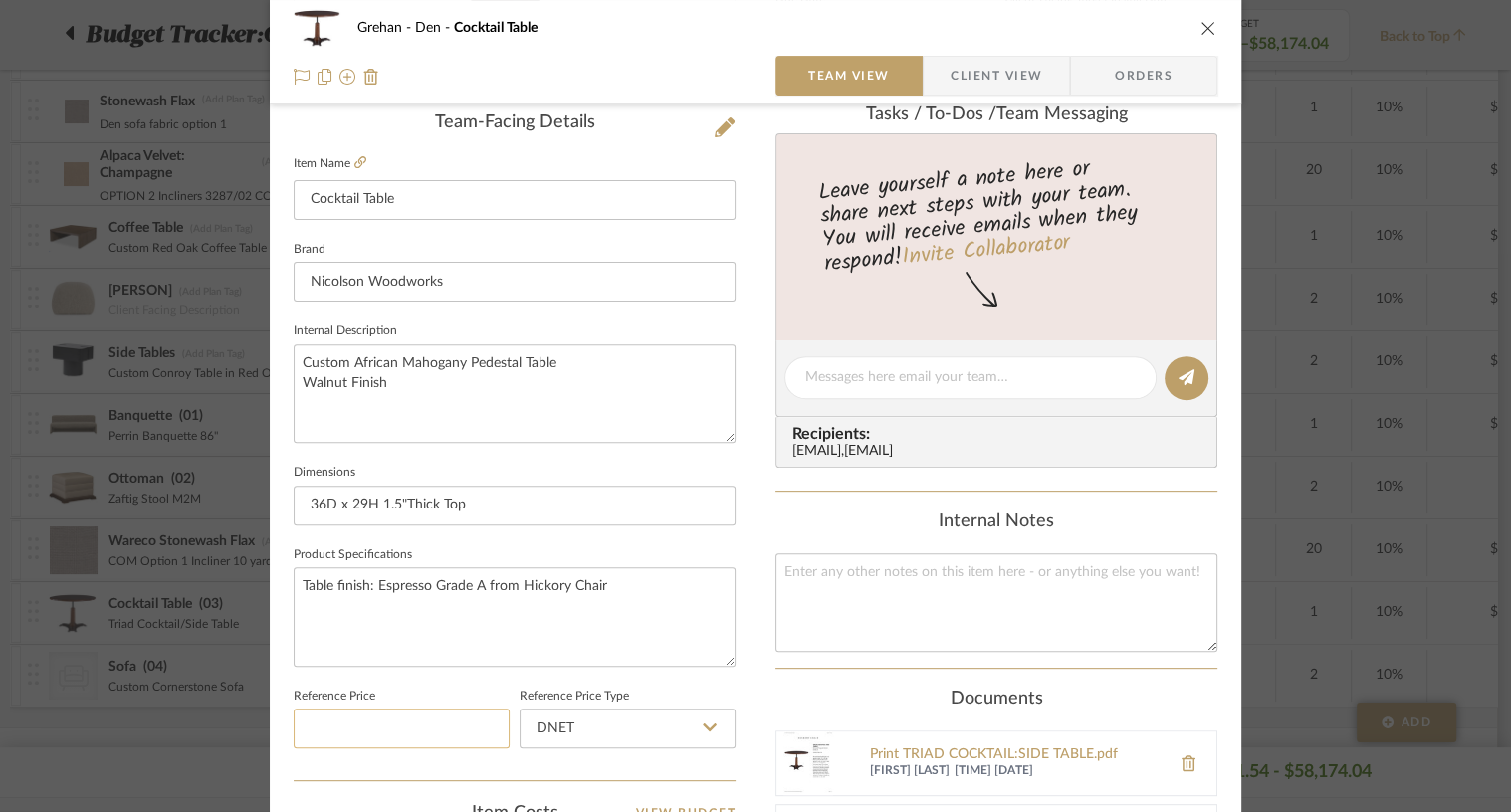 click 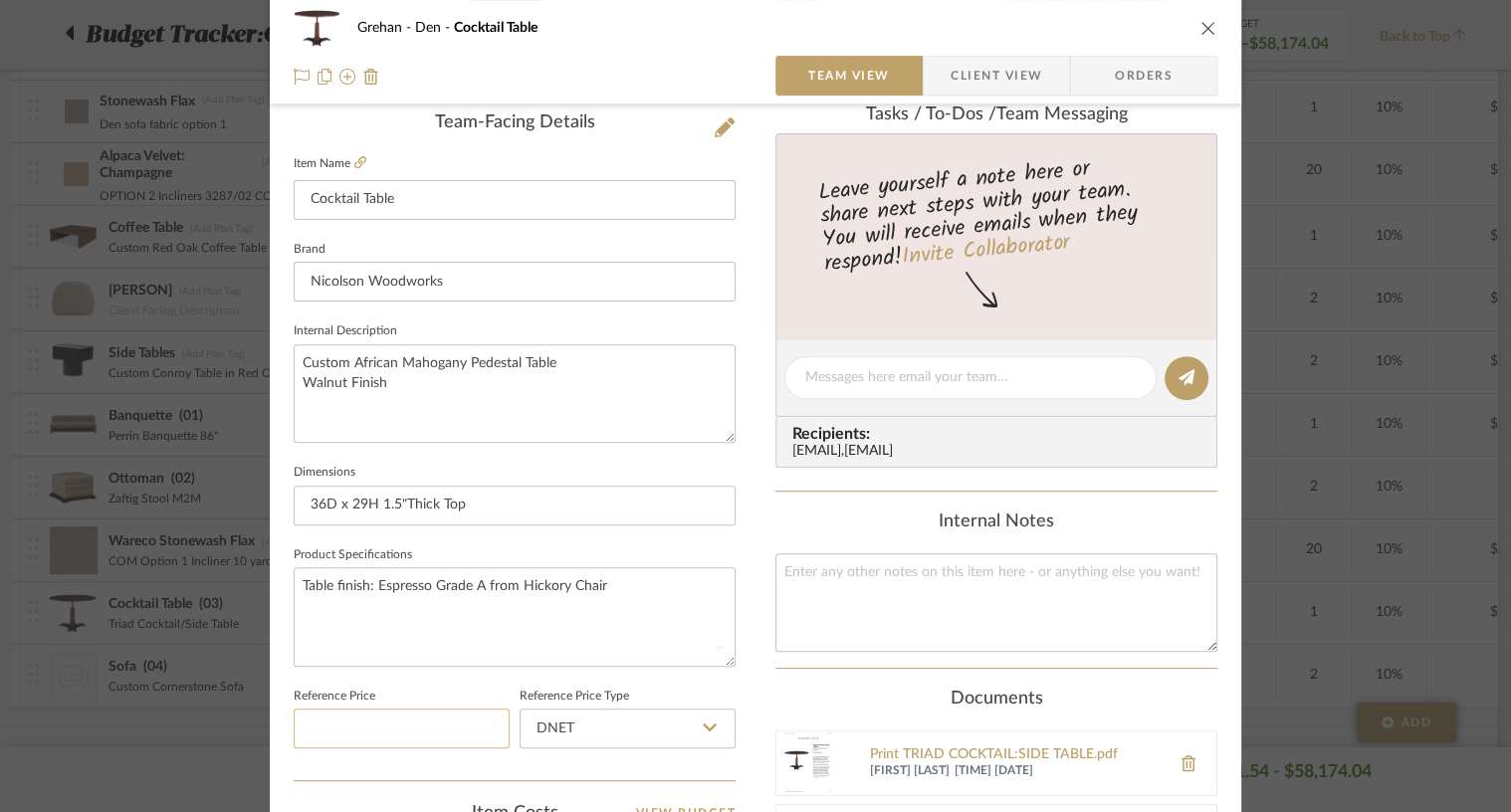 type 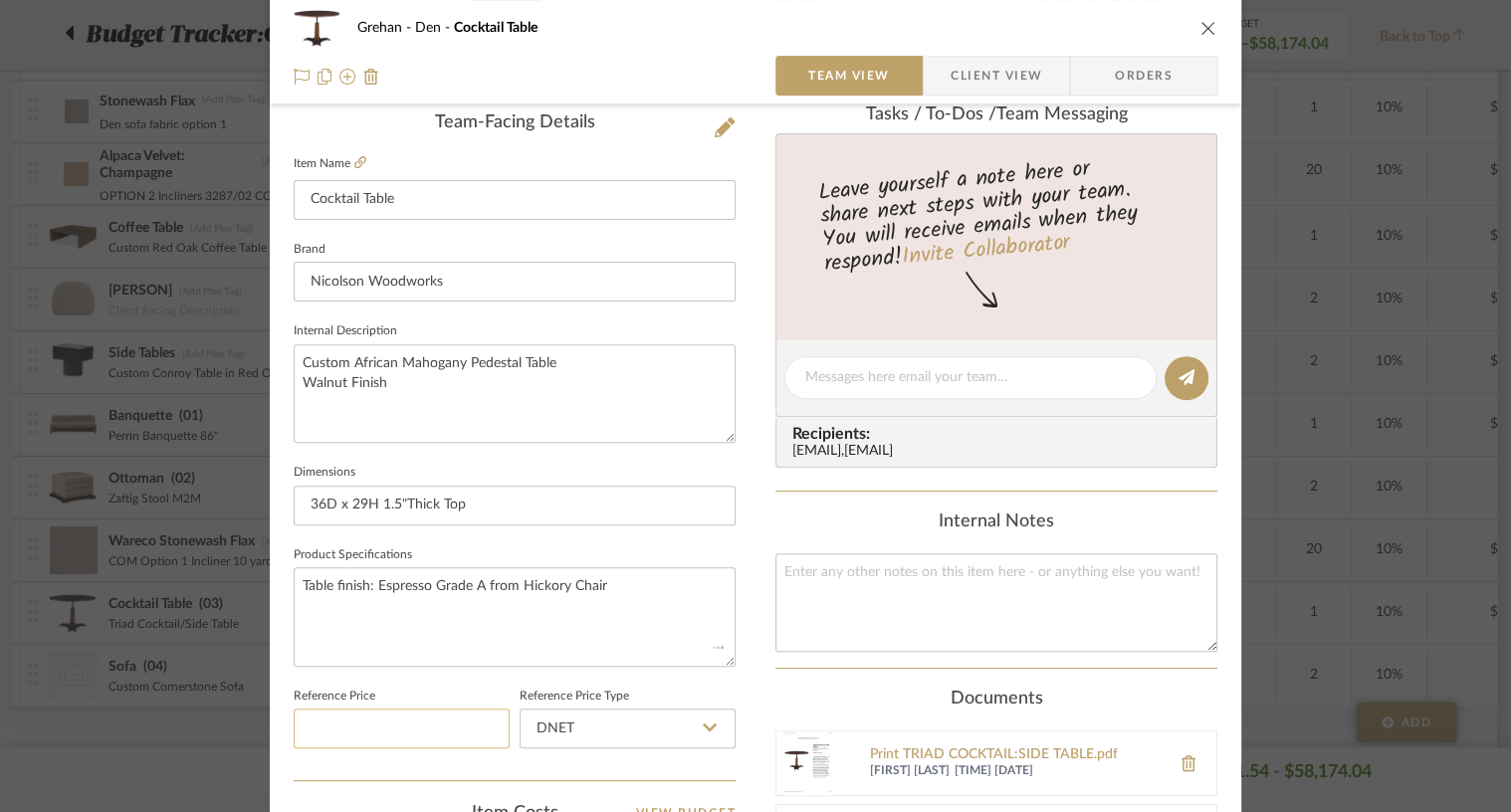 type 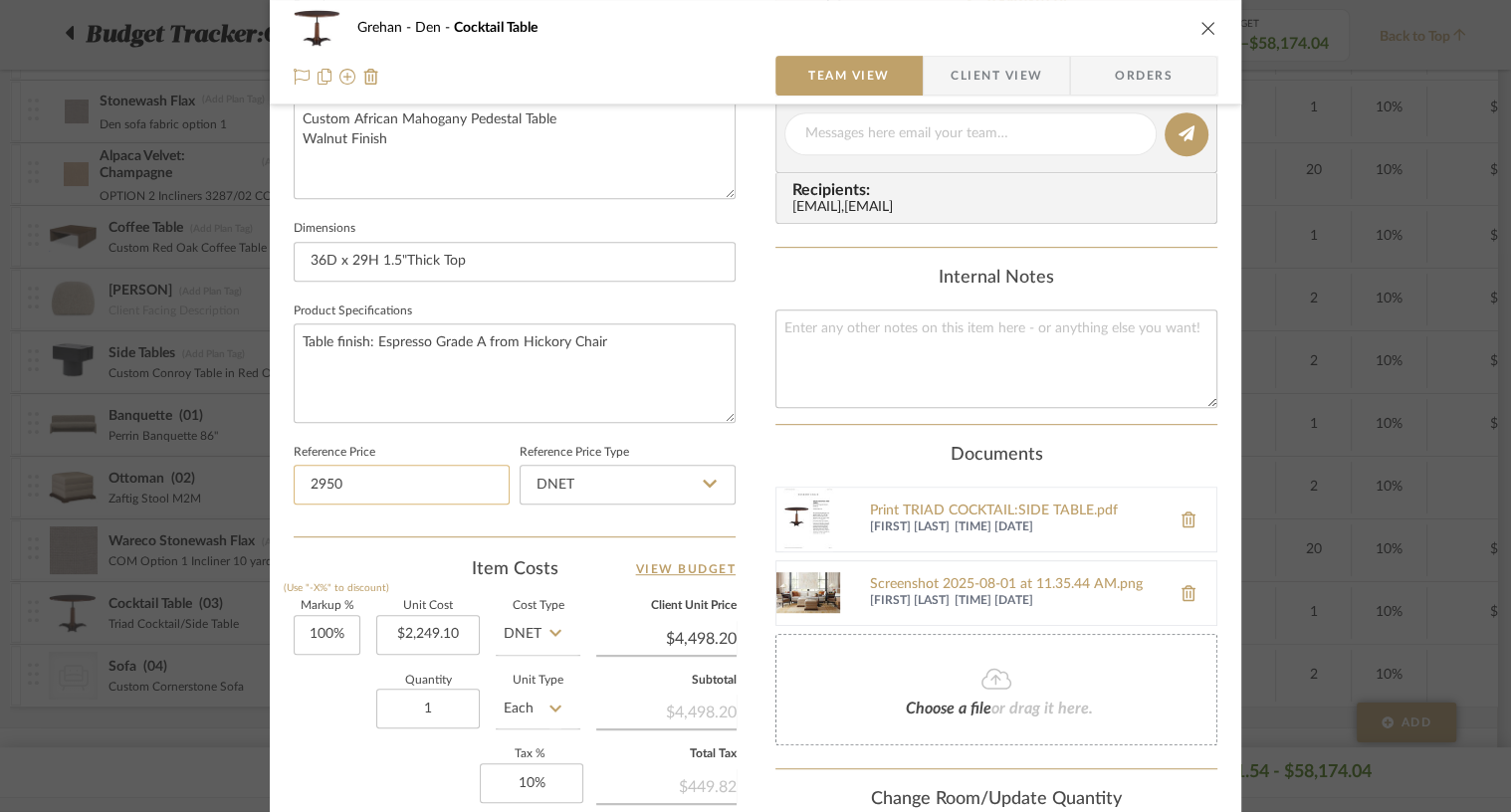 scroll, scrollTop: 754, scrollLeft: 0, axis: vertical 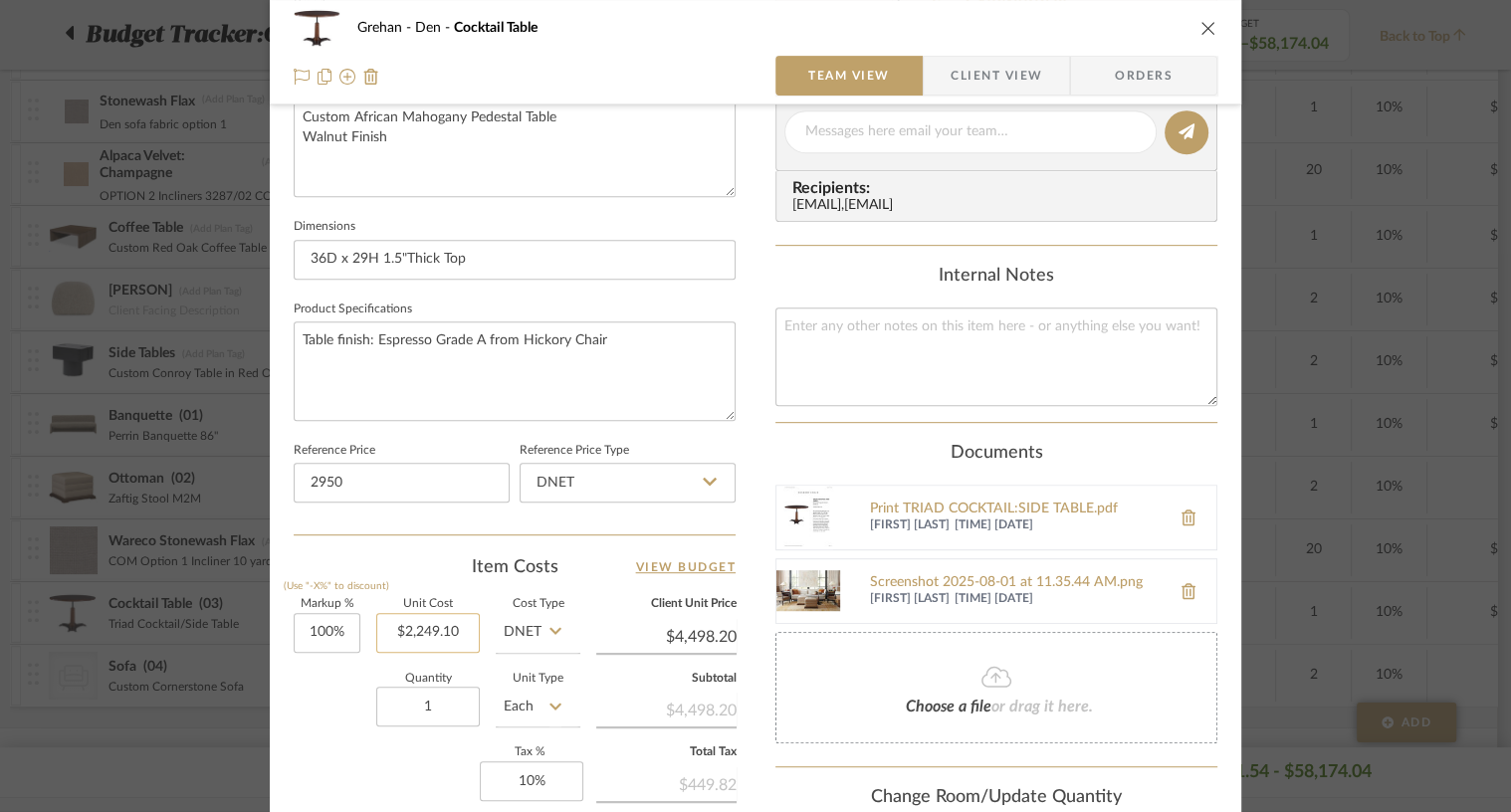 type on "$2,950.00" 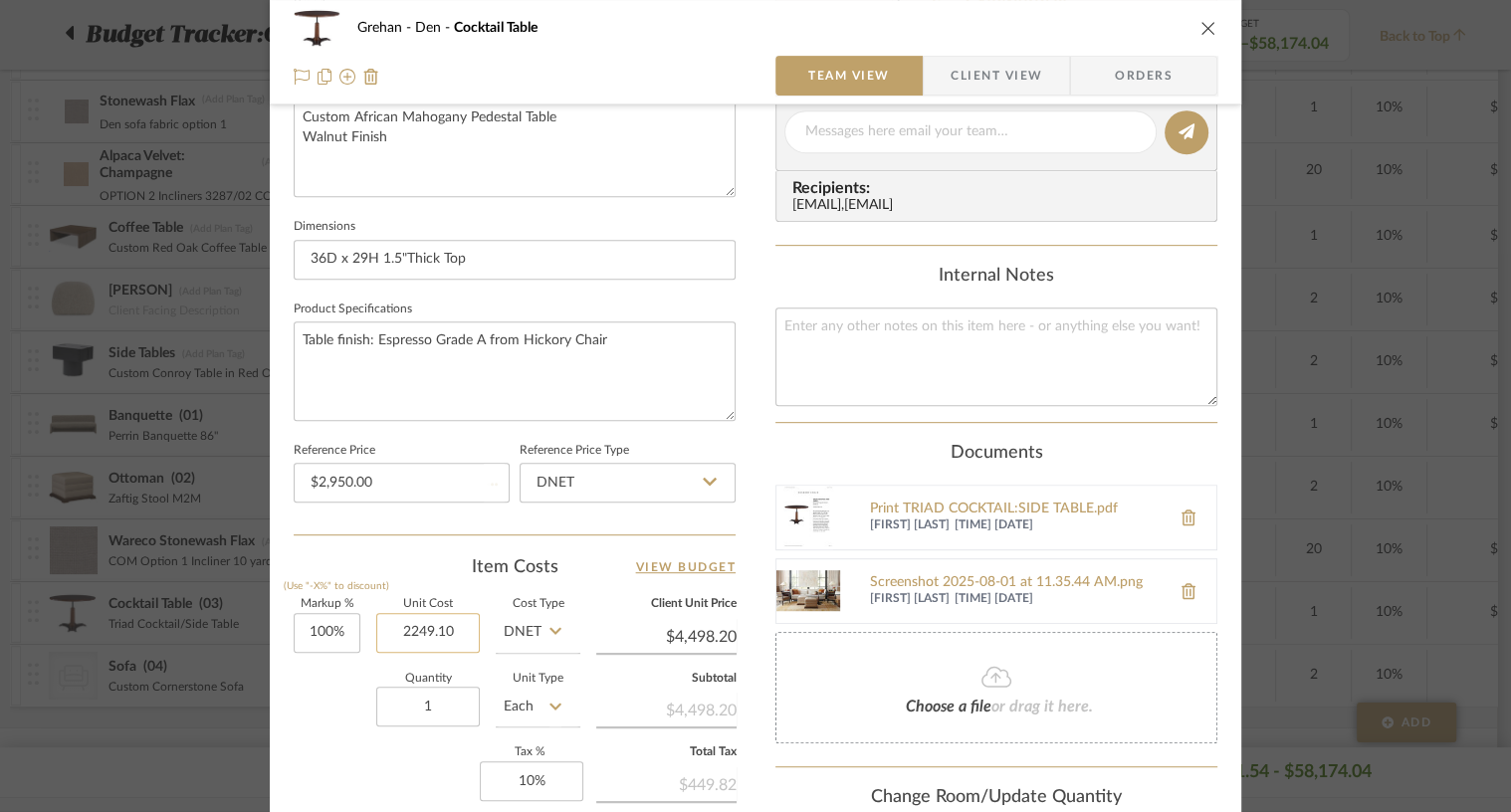 type 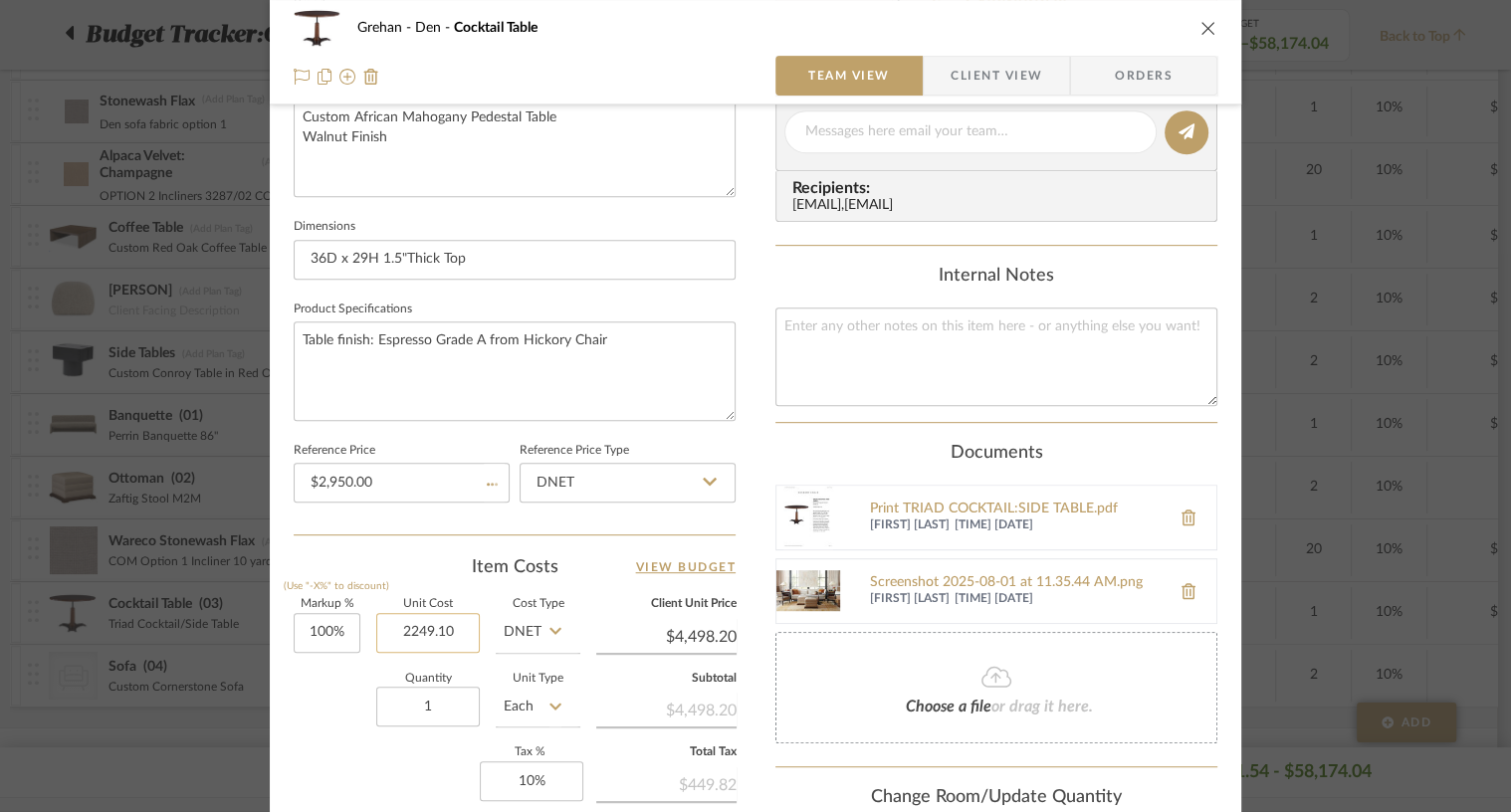 type 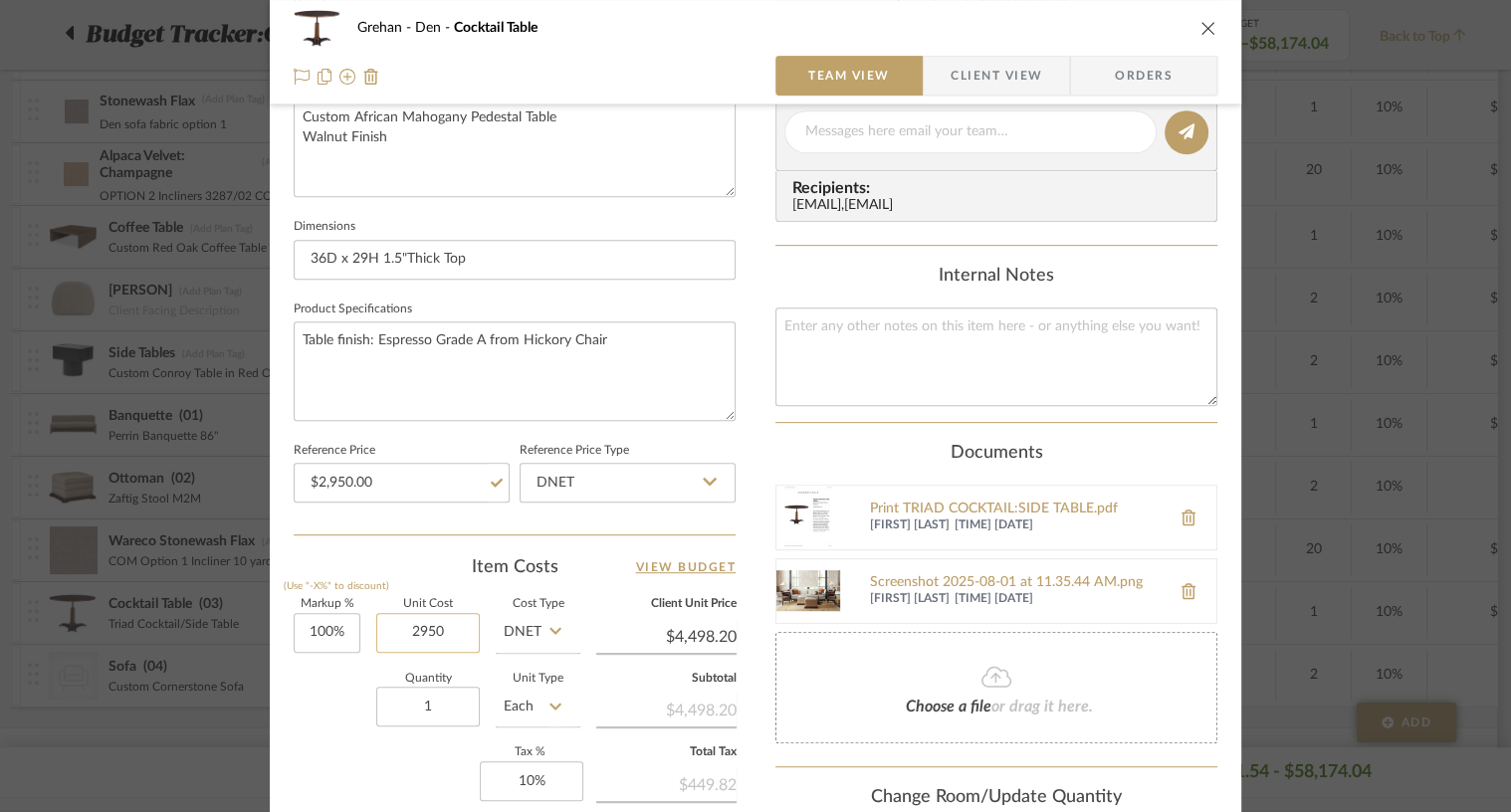 type on "2950" 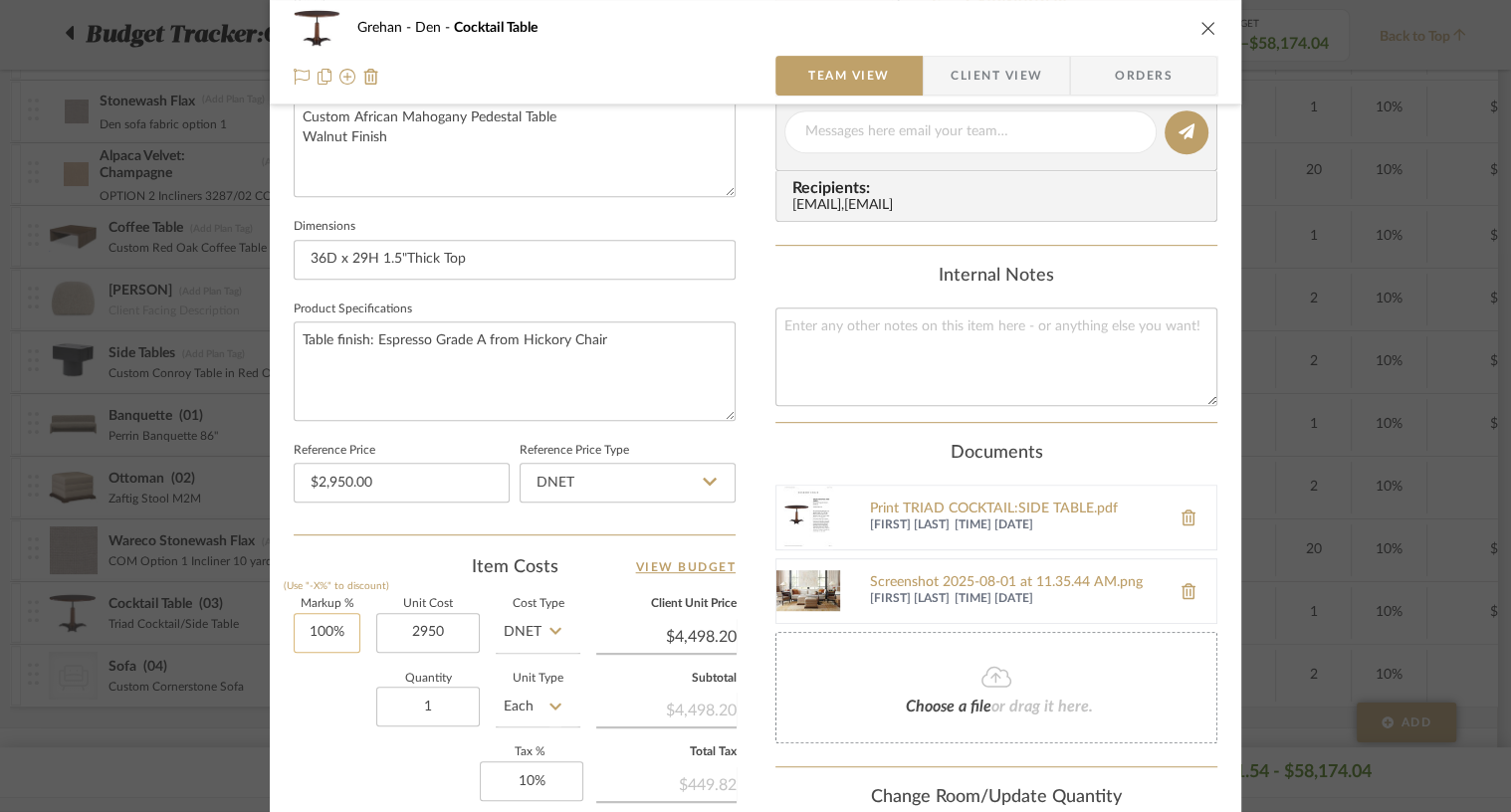 type on "100" 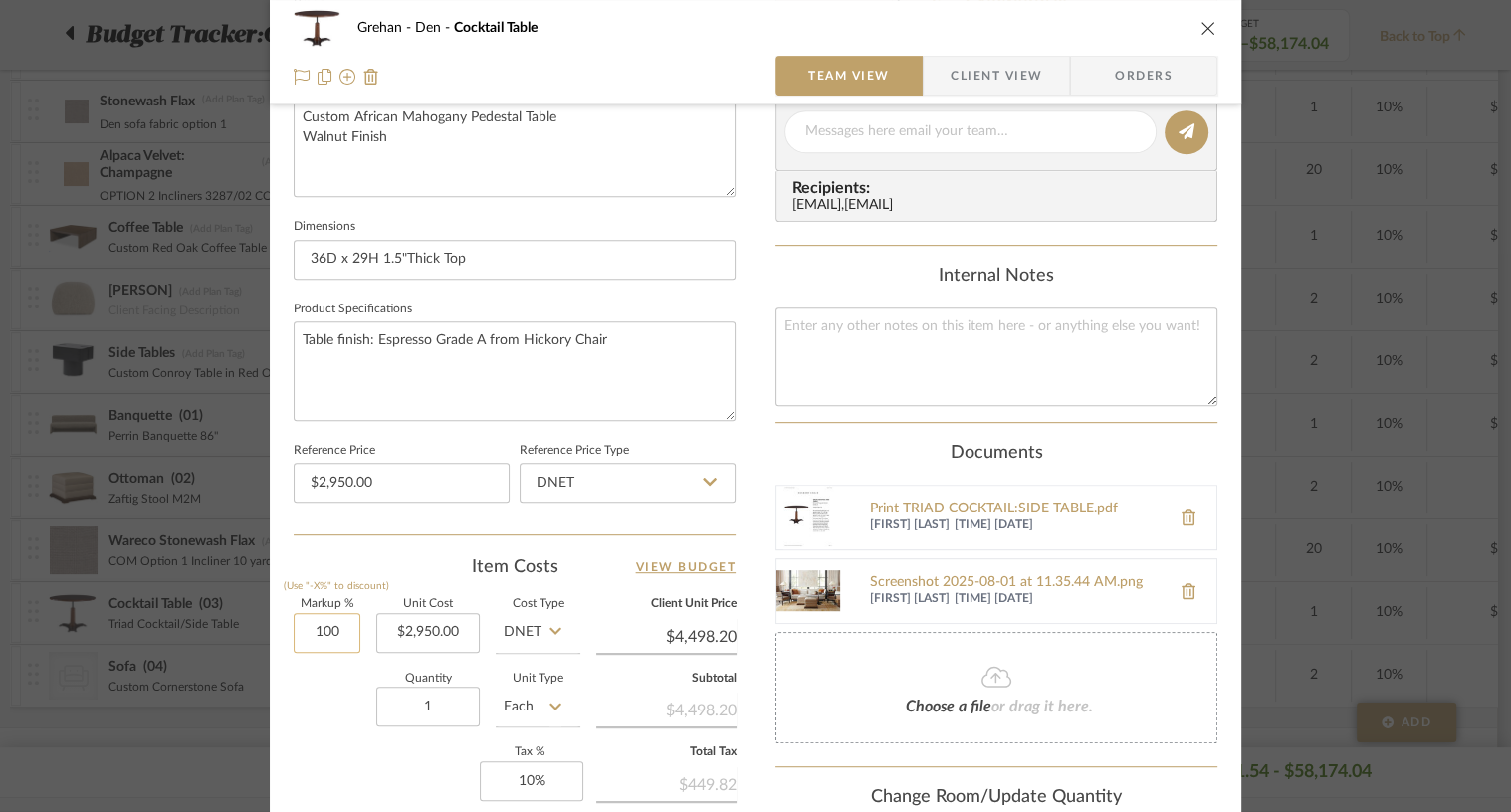 click on "100" 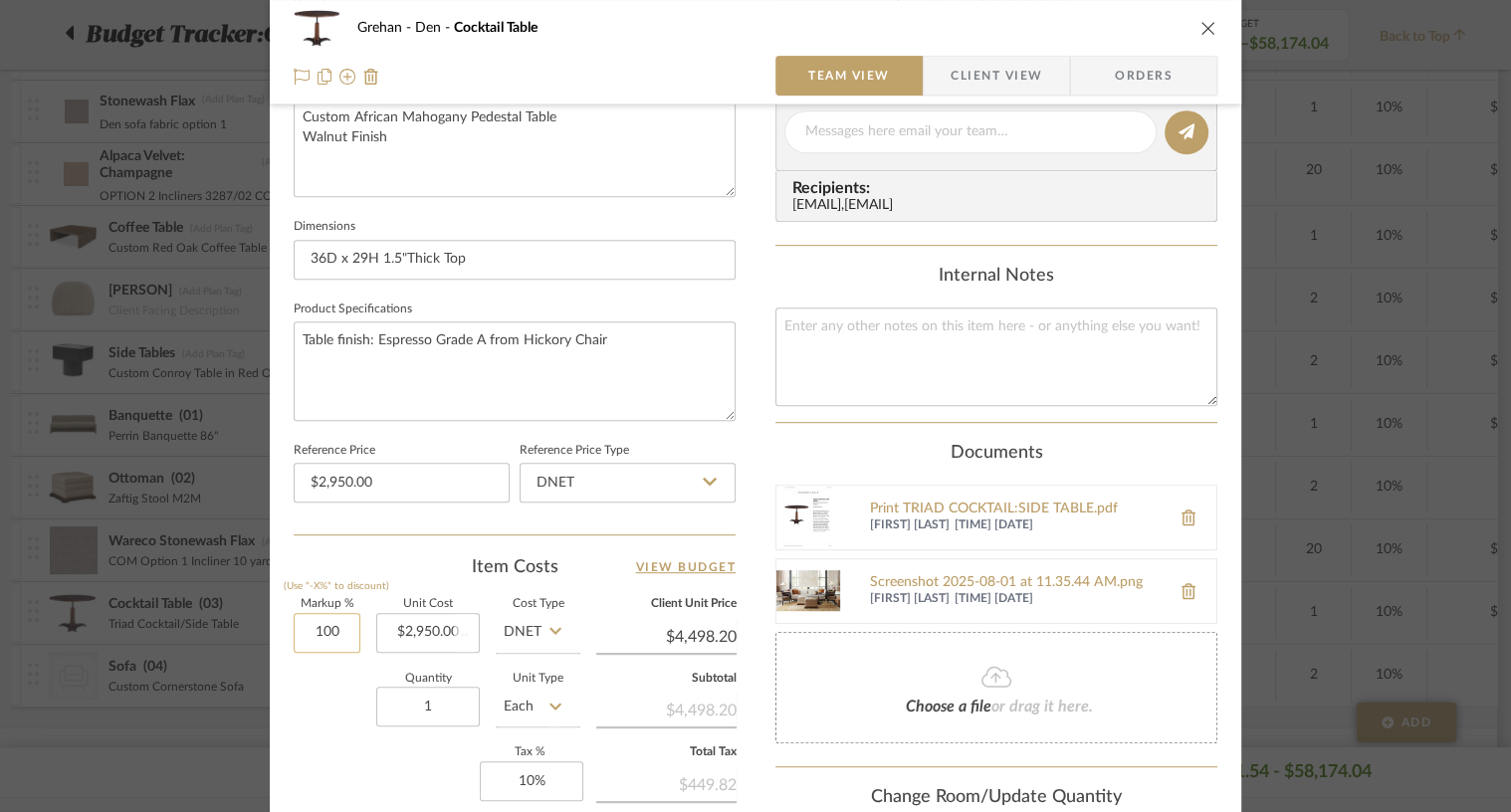 type on "3" 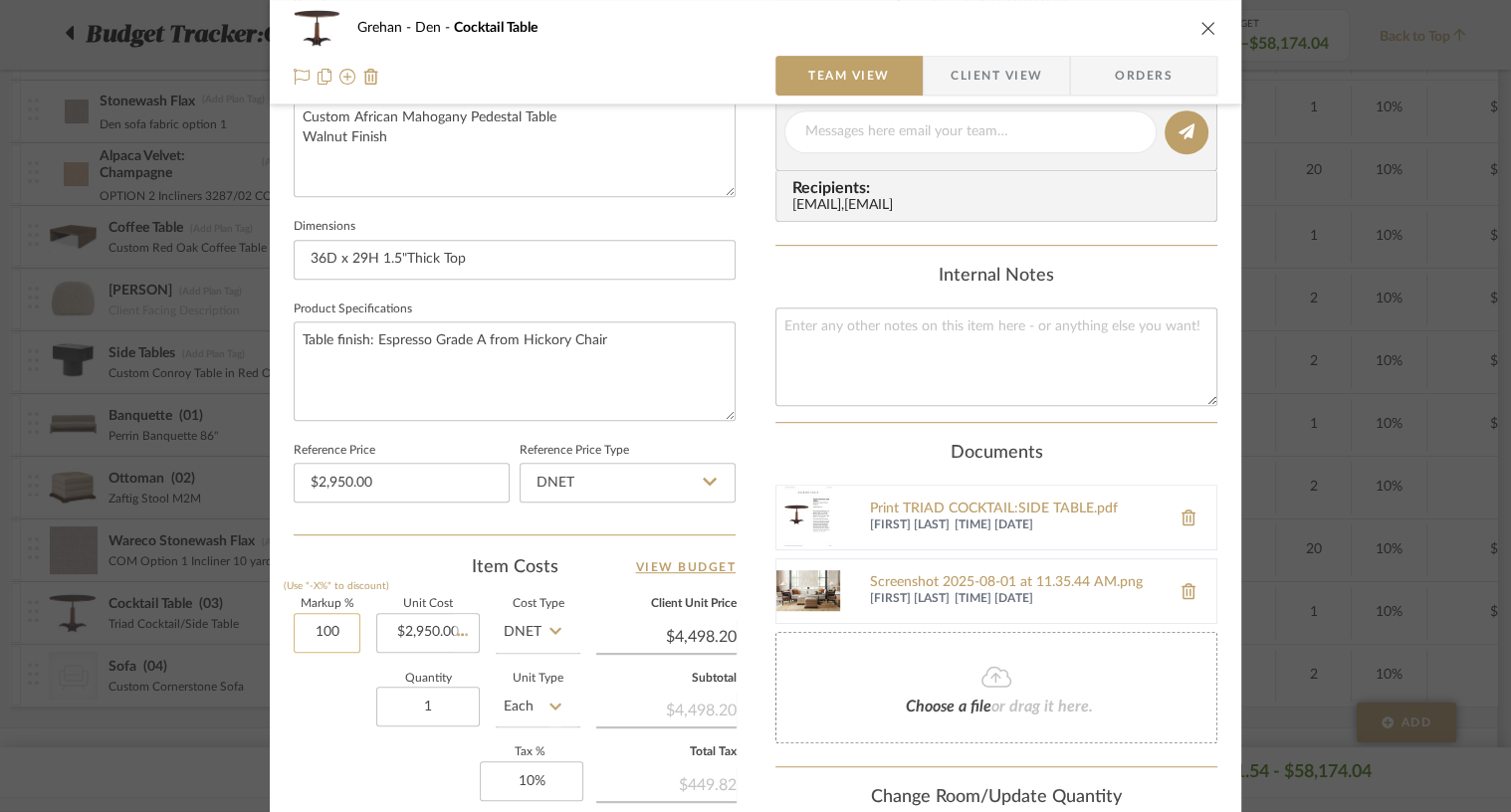 type on "$5,900.00" 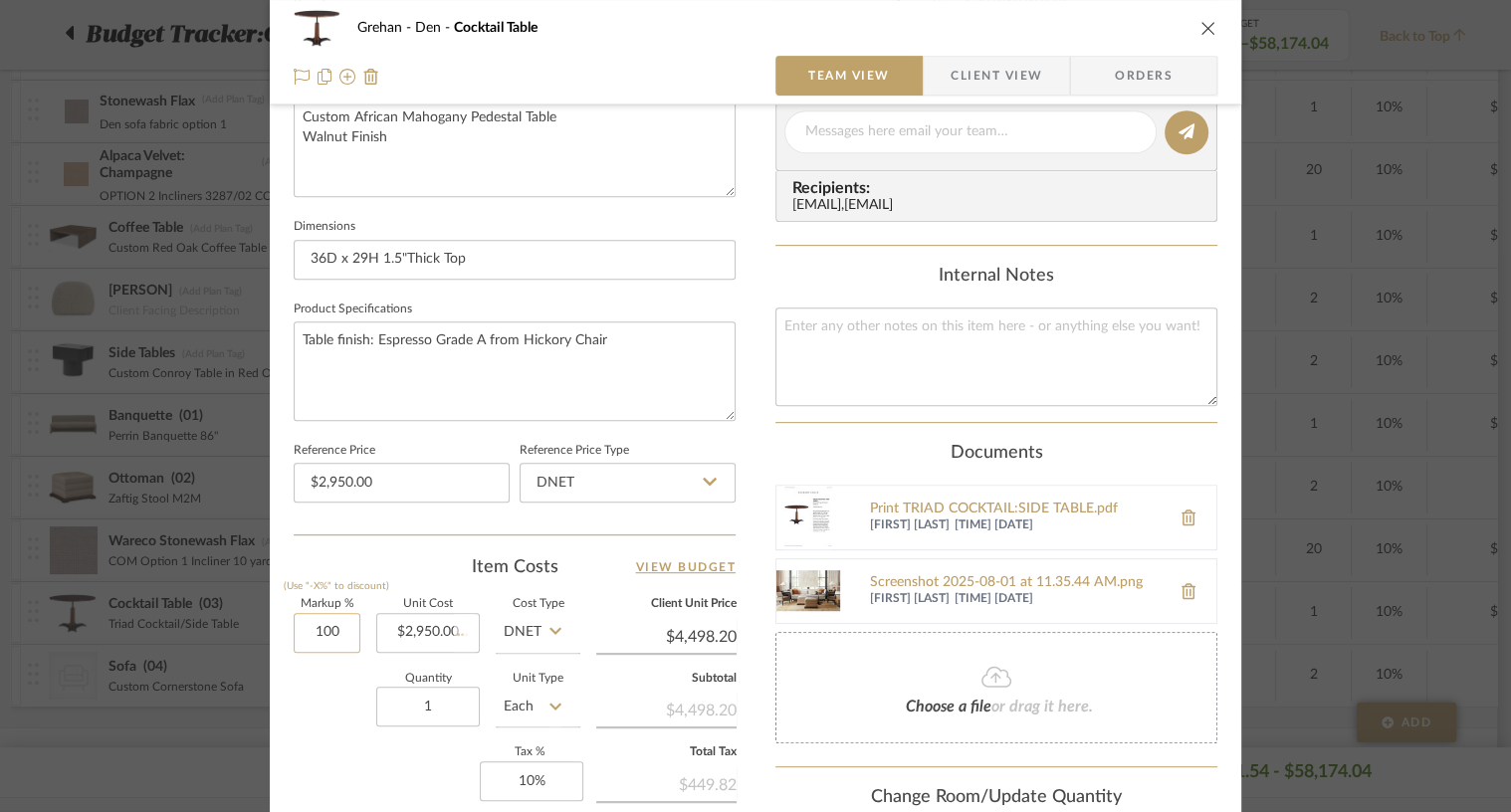 type 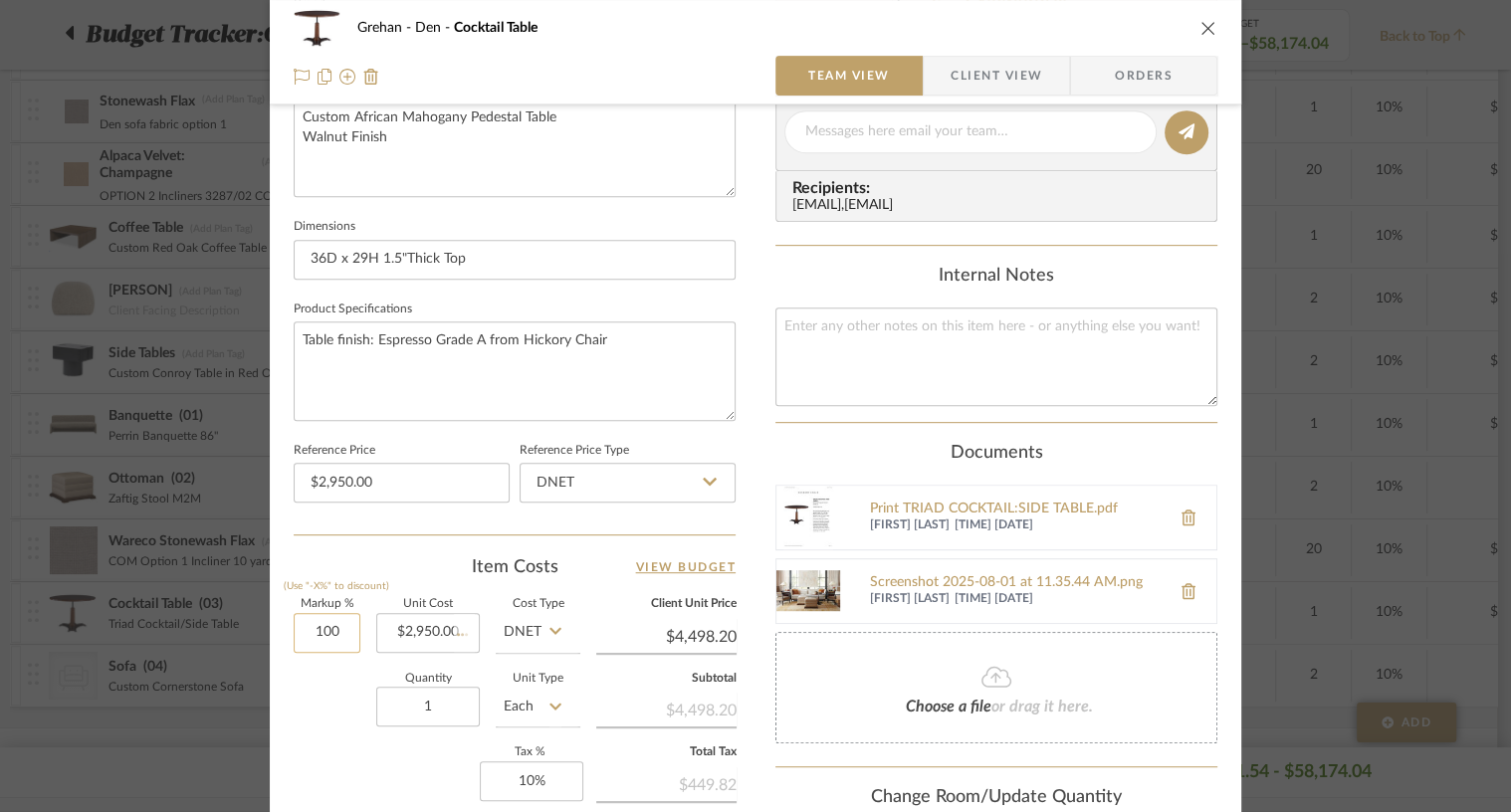 type 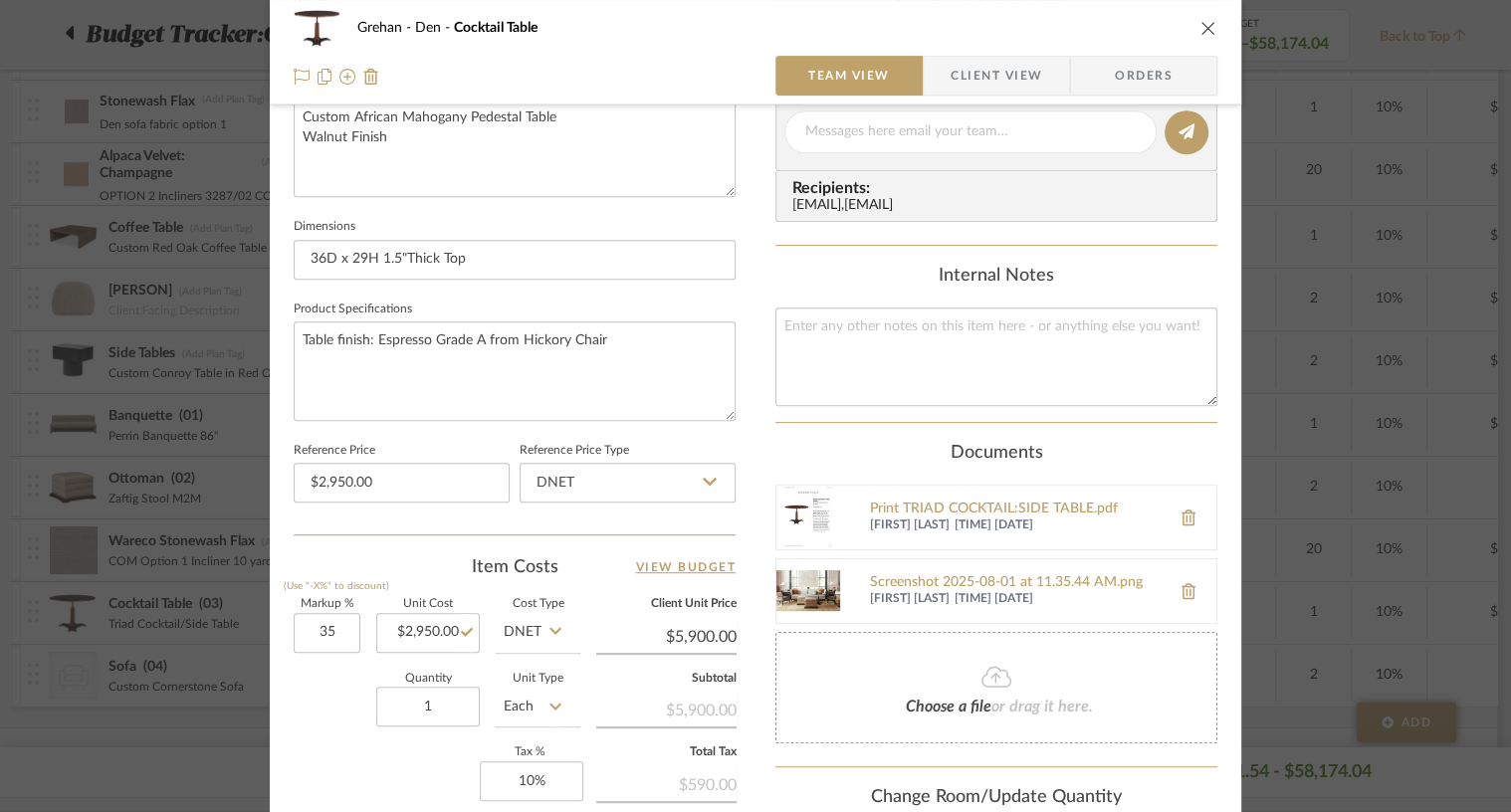 click on "Quantity  1  Unit Type  Each" 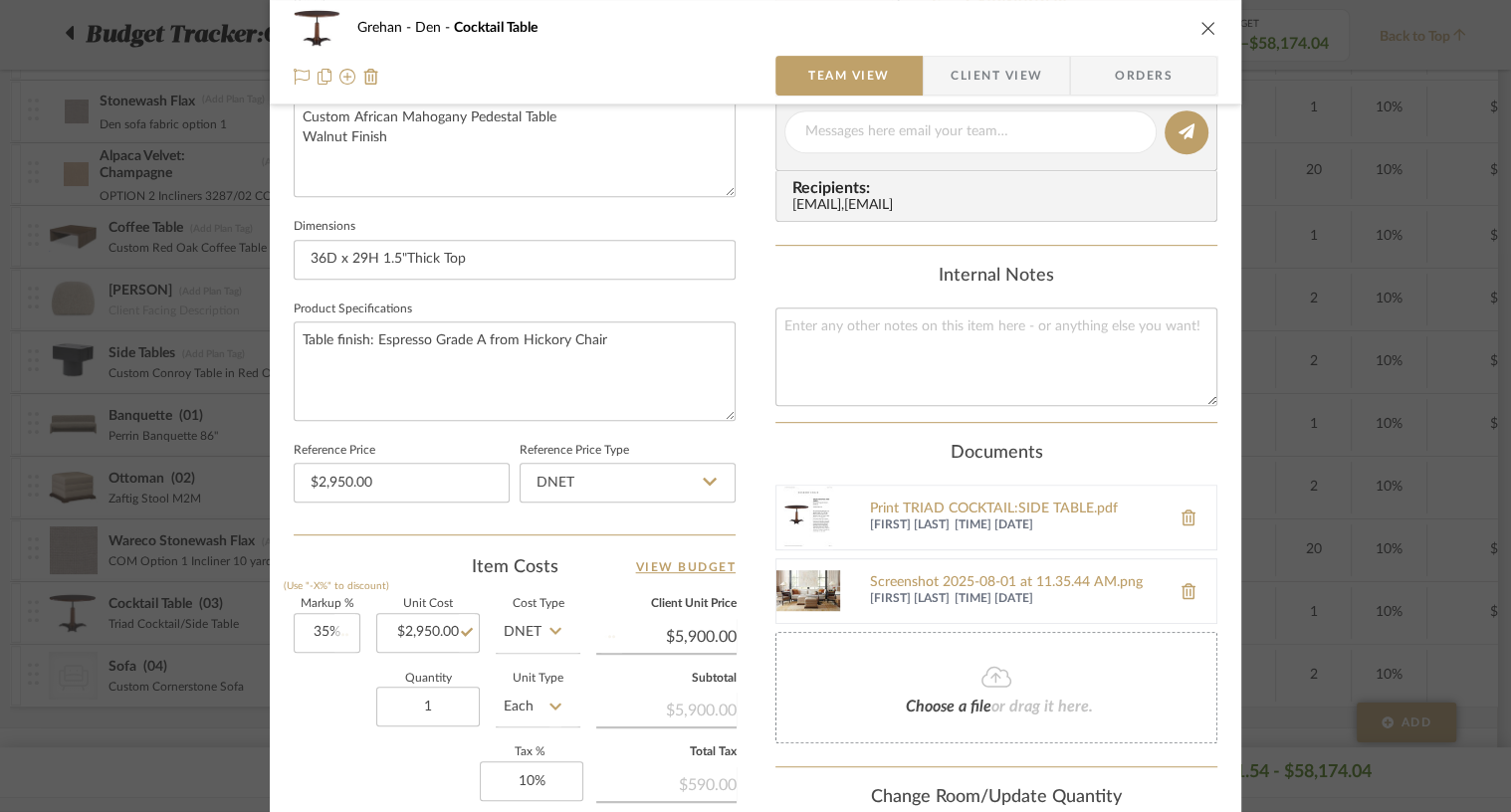 type on "$3,982.50" 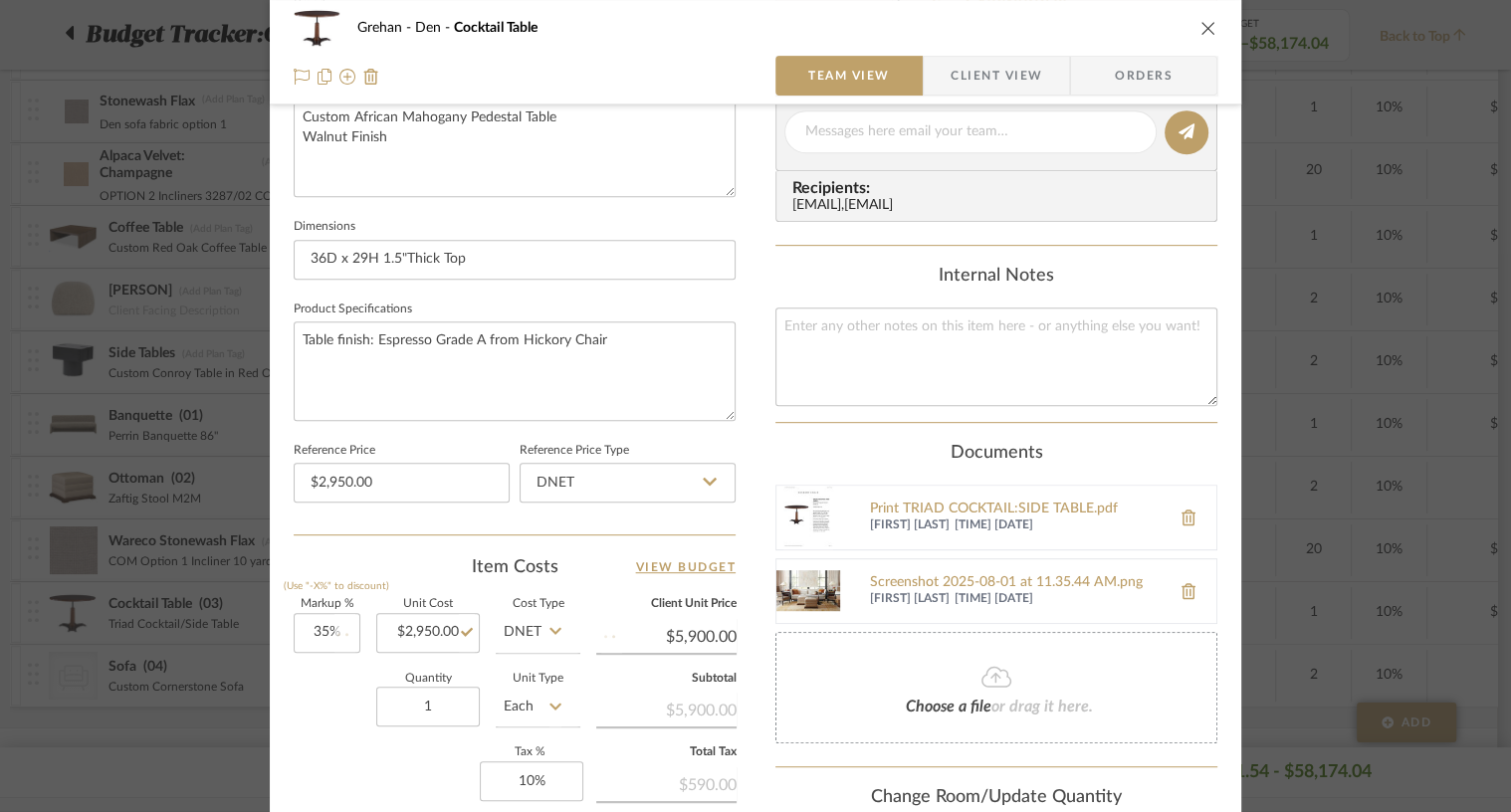 type 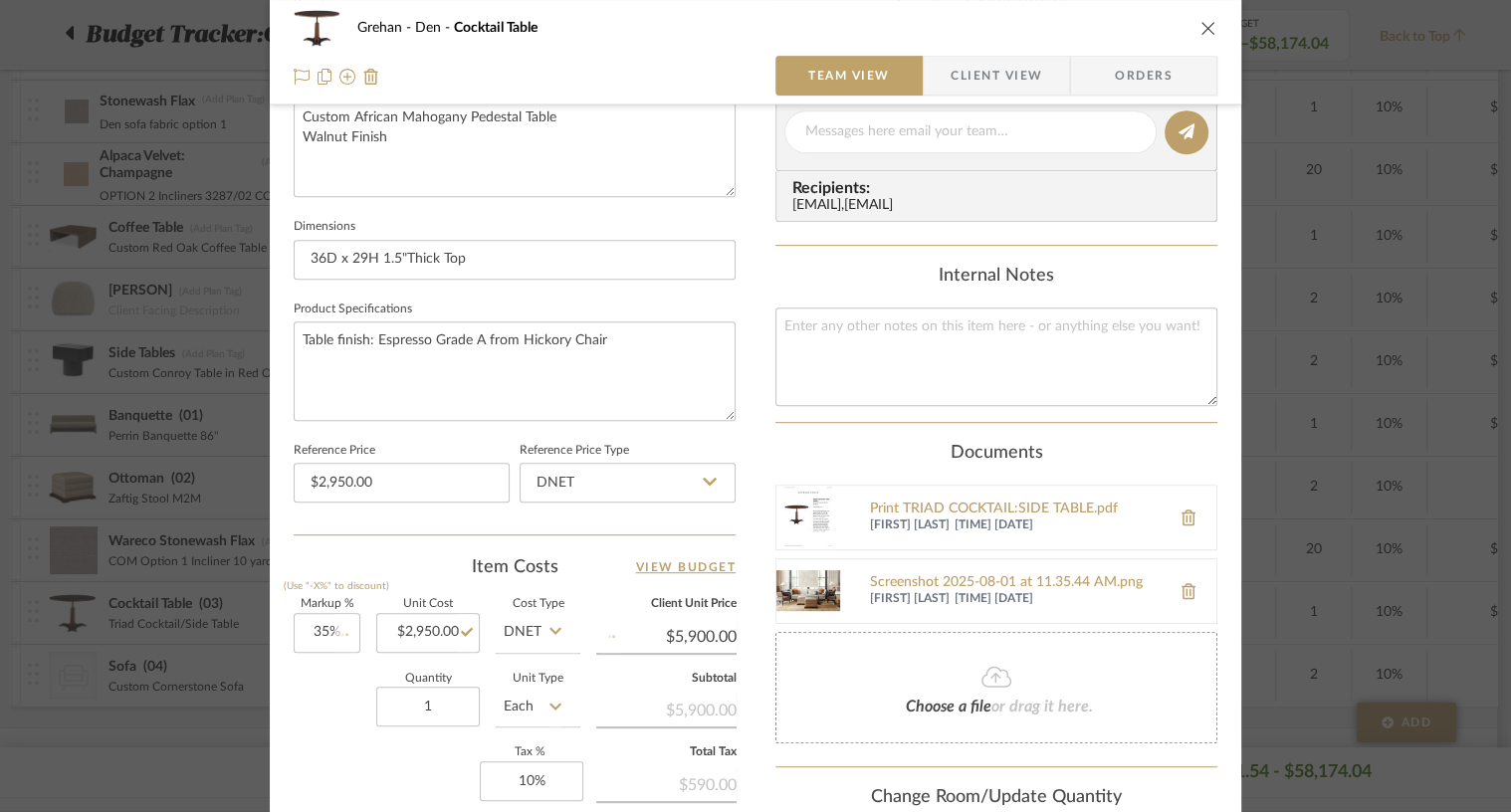 type 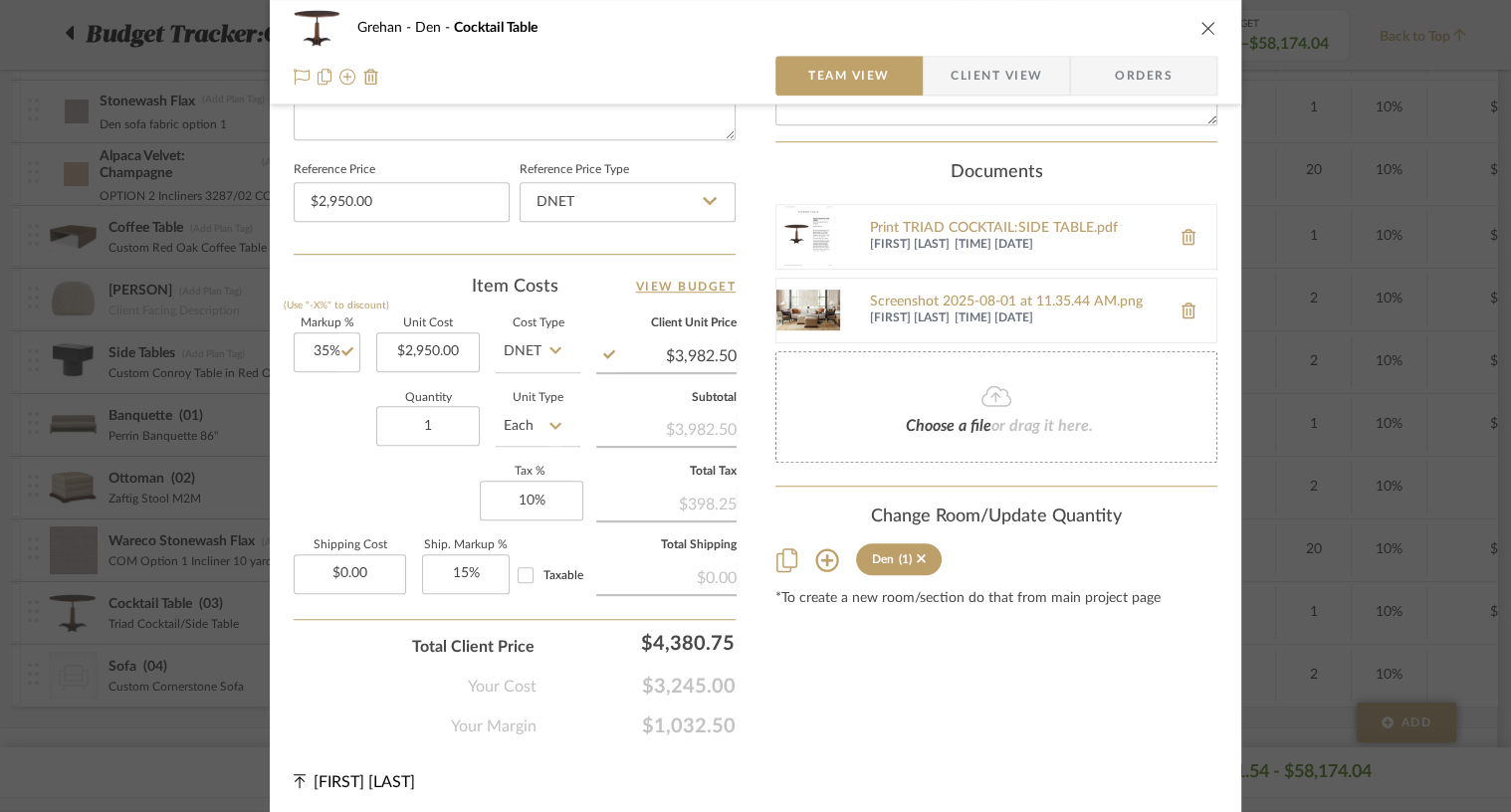 scroll, scrollTop: 1037, scrollLeft: 0, axis: vertical 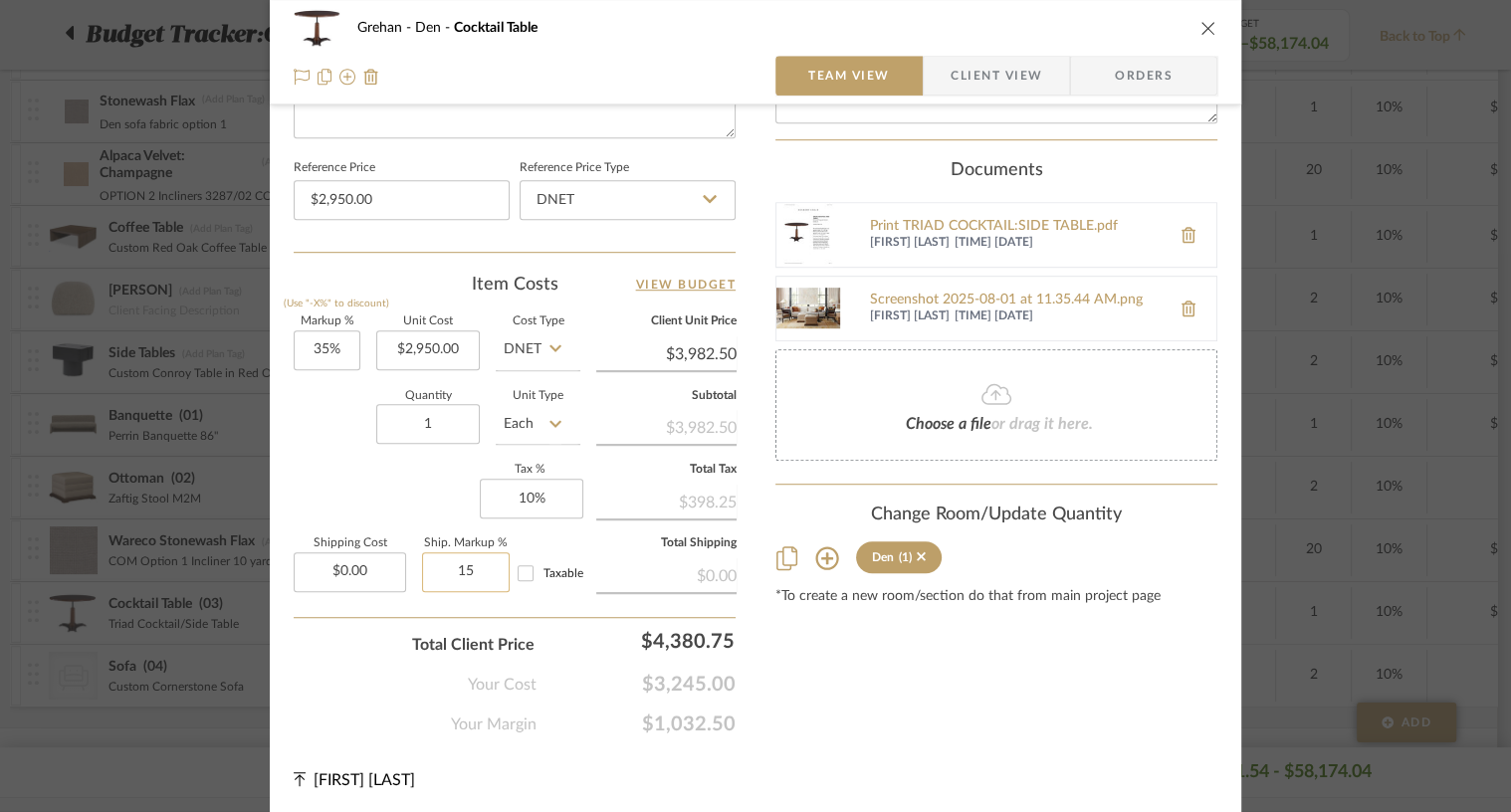 click on "15" 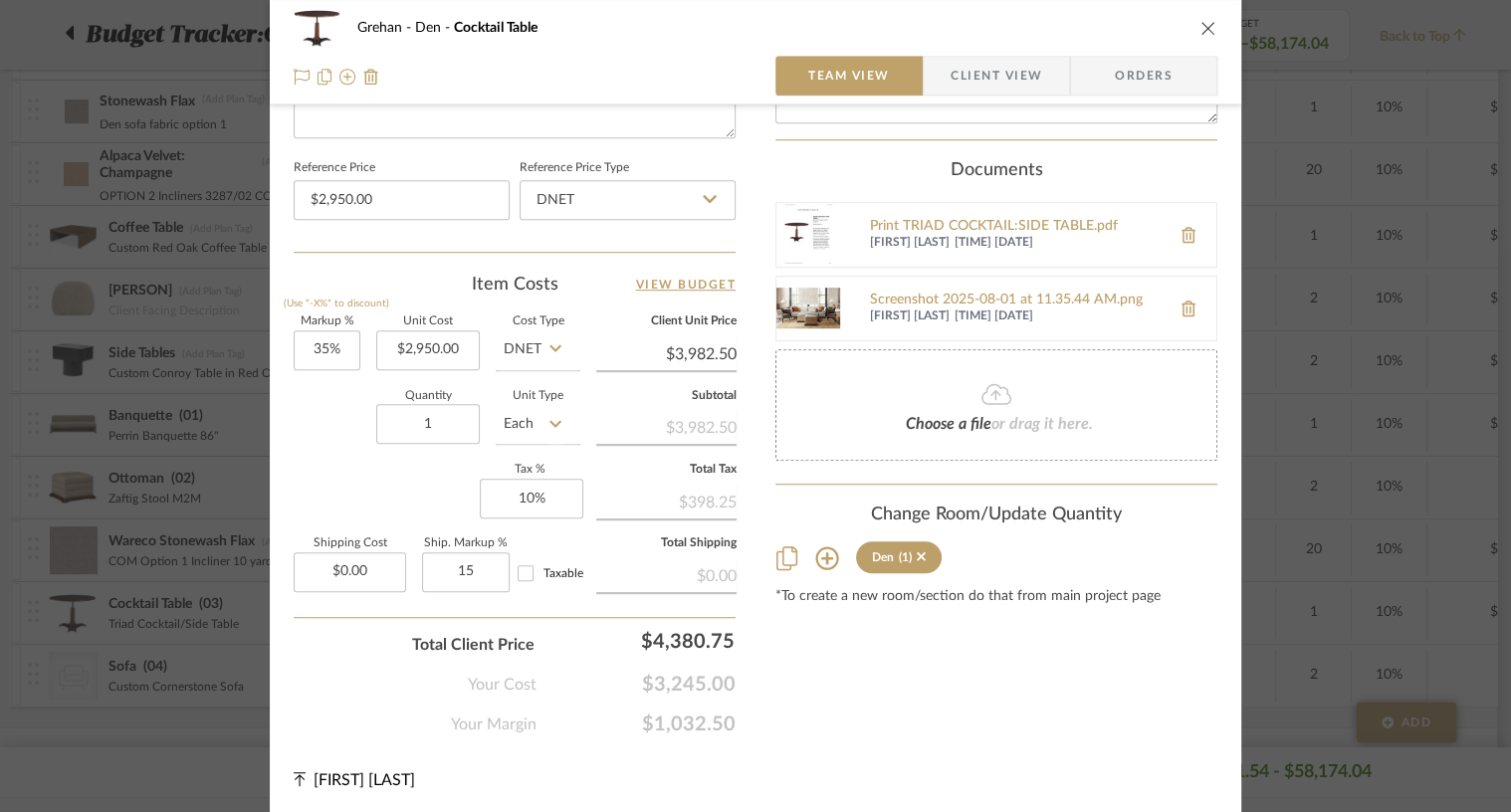 type on "15%" 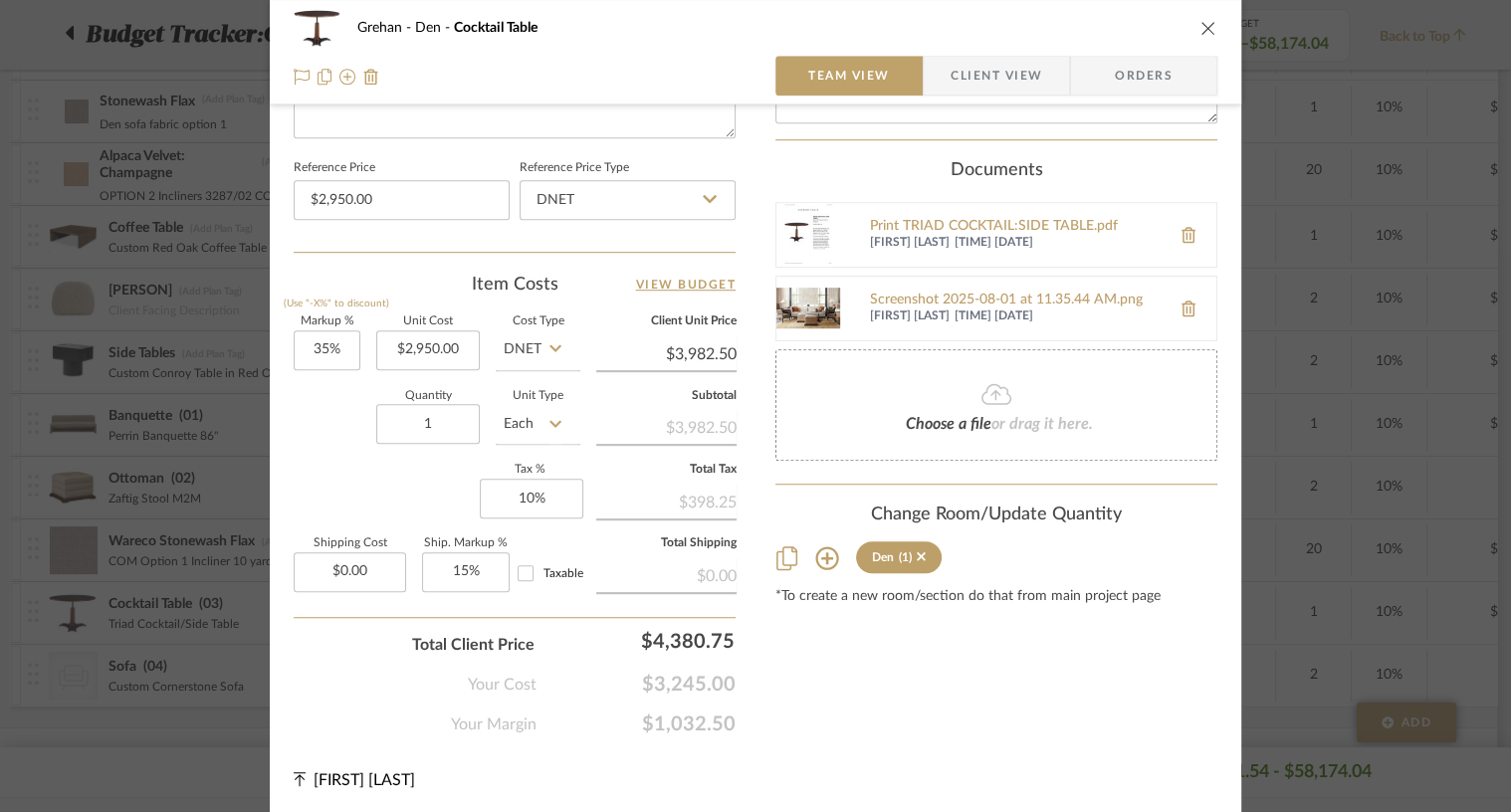 click on "Total Client Price  $4,380.75" 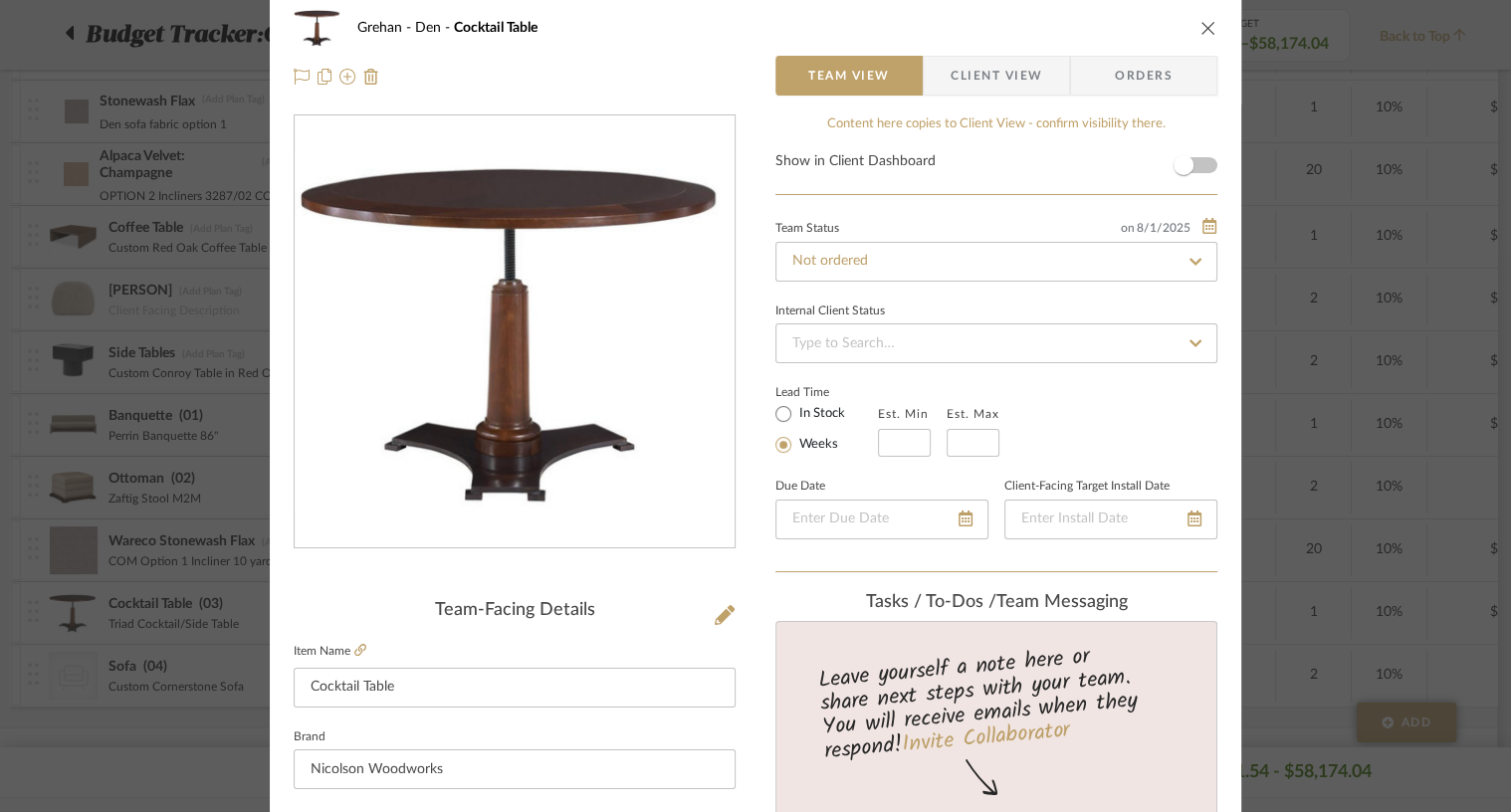 scroll, scrollTop: 0, scrollLeft: 0, axis: both 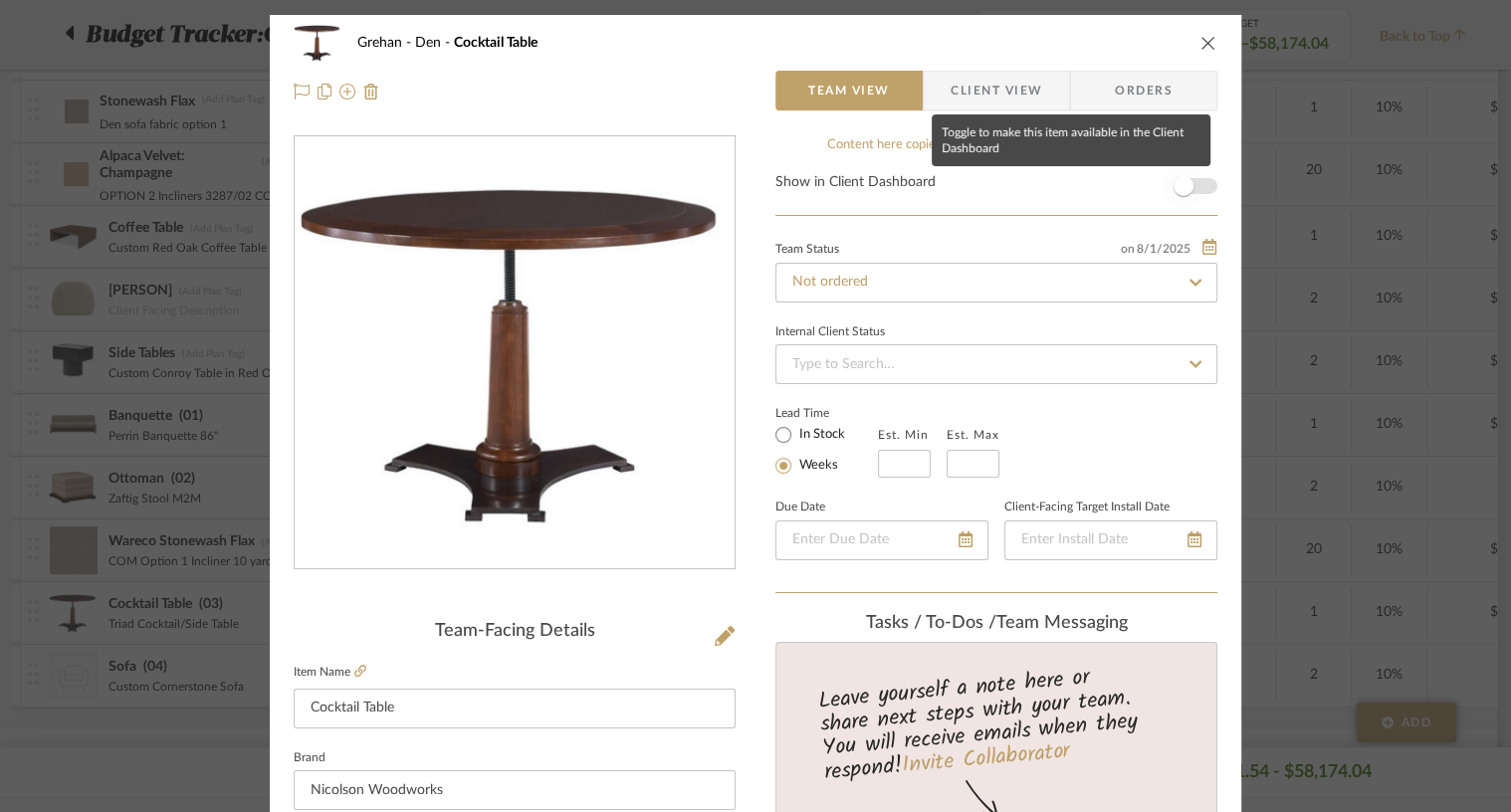 click at bounding box center (1184, 186) 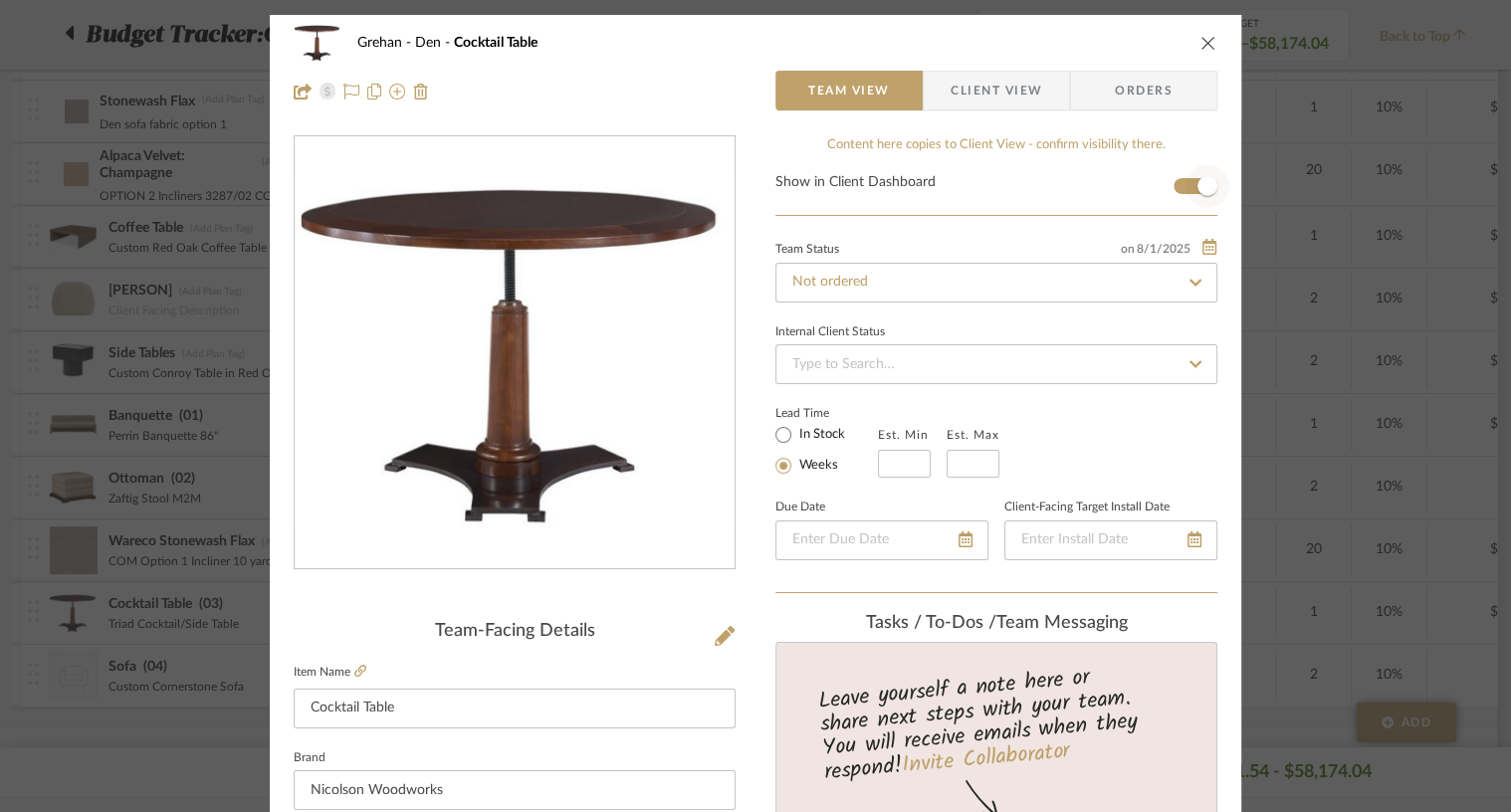 type 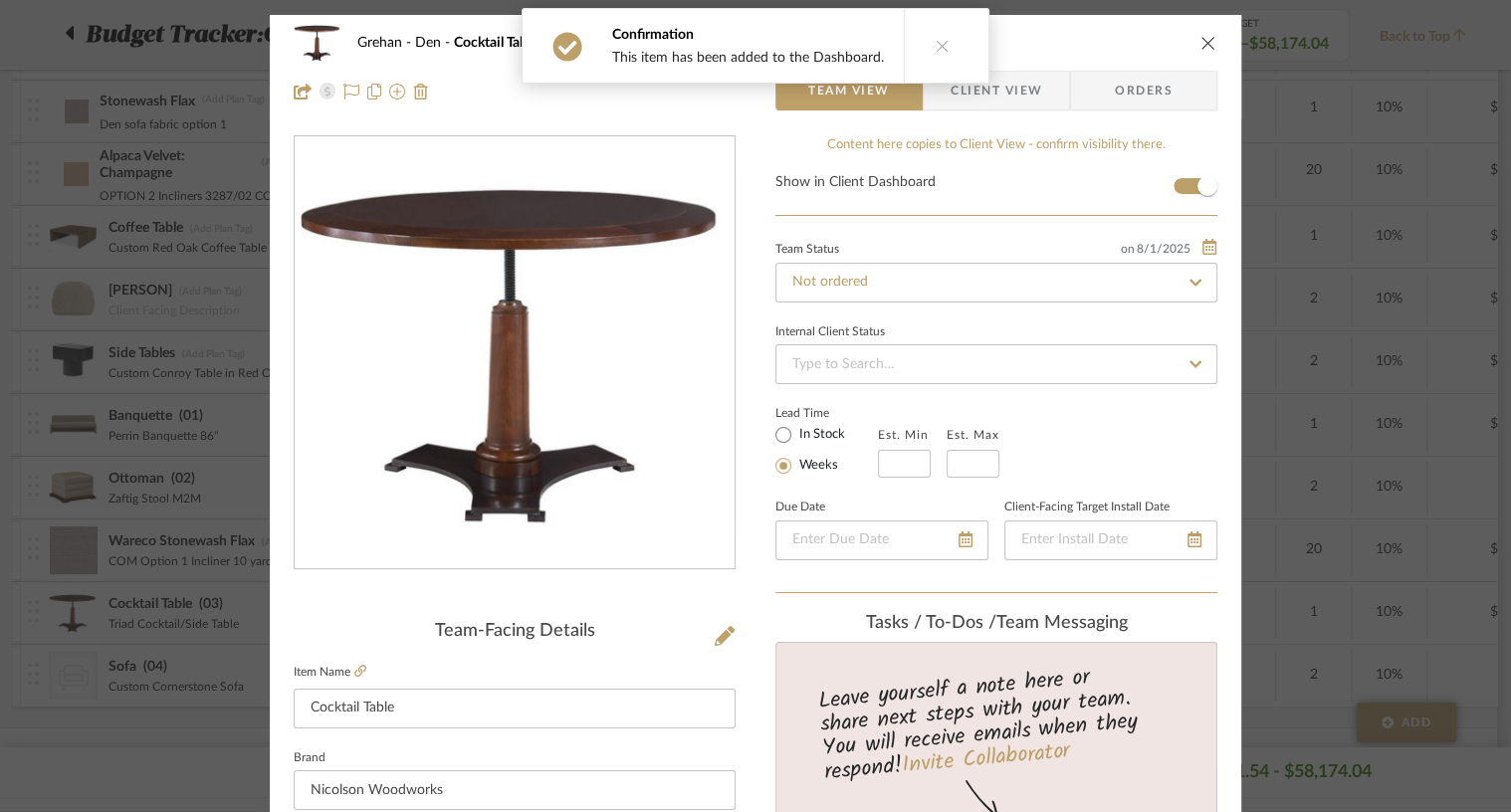 click at bounding box center [1208, 43] 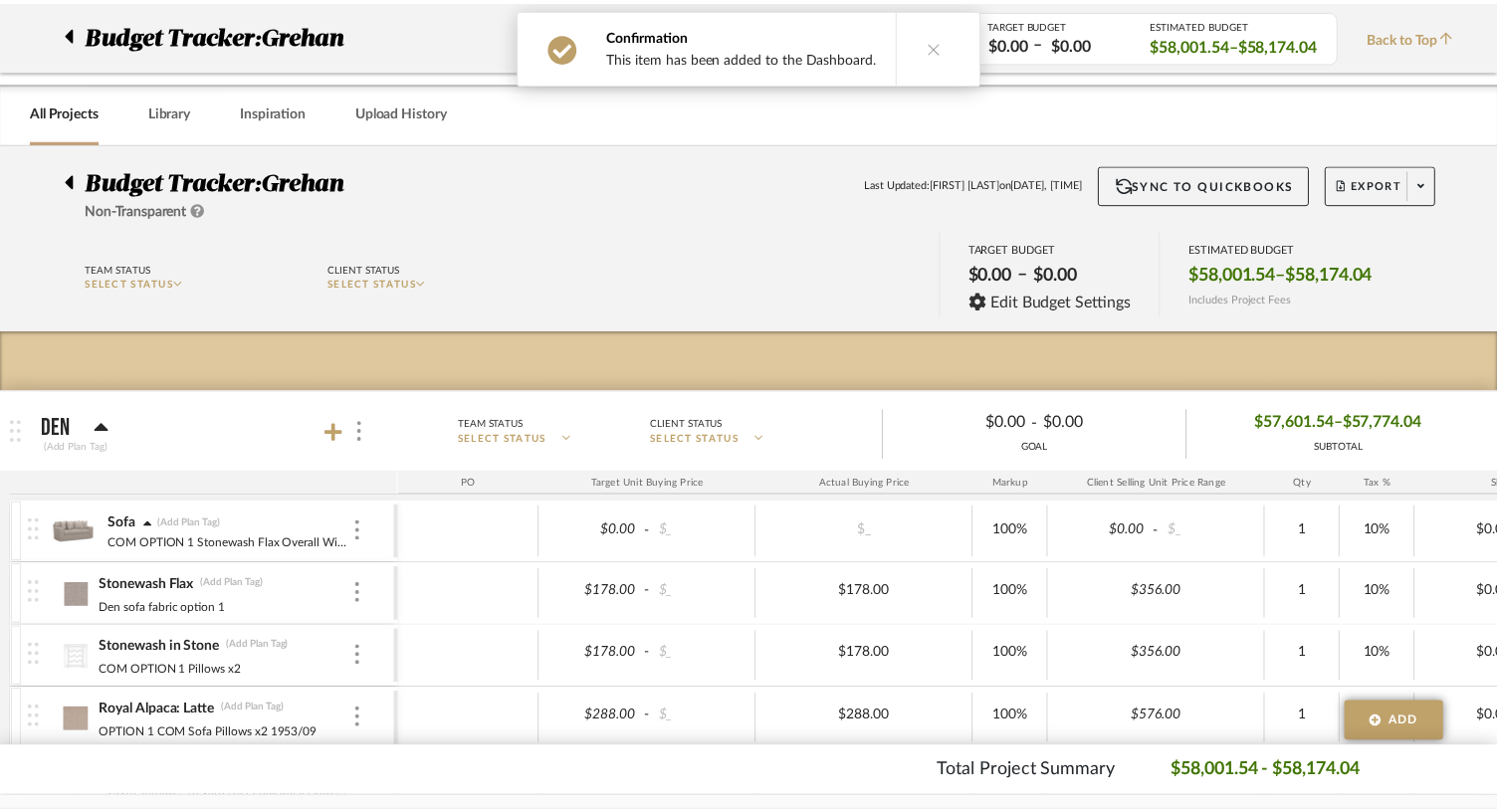 scroll, scrollTop: 733, scrollLeft: 0, axis: vertical 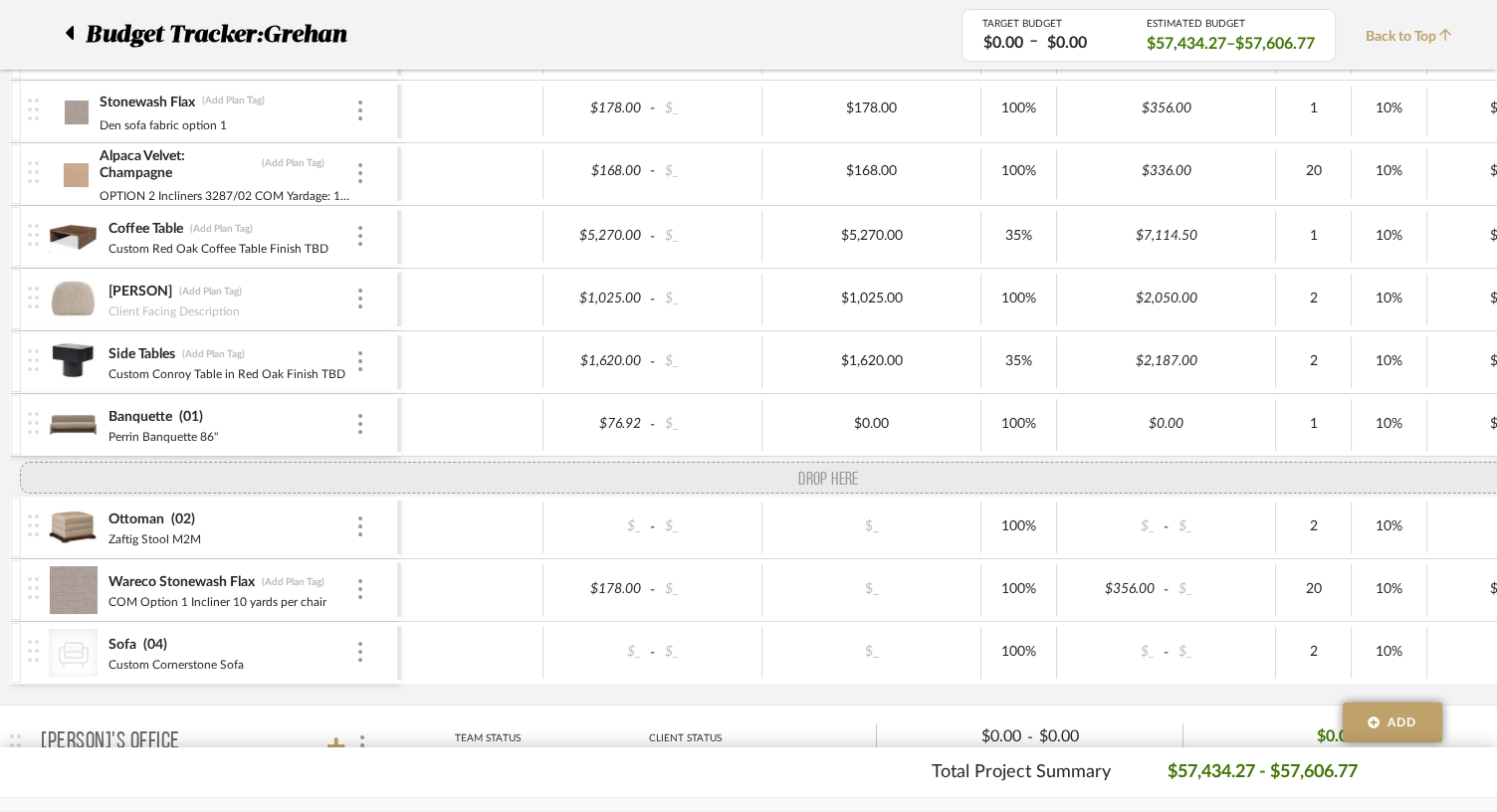 drag, startPoint x: 33, startPoint y: 613, endPoint x: 39, endPoint y: 460, distance: 153.1176 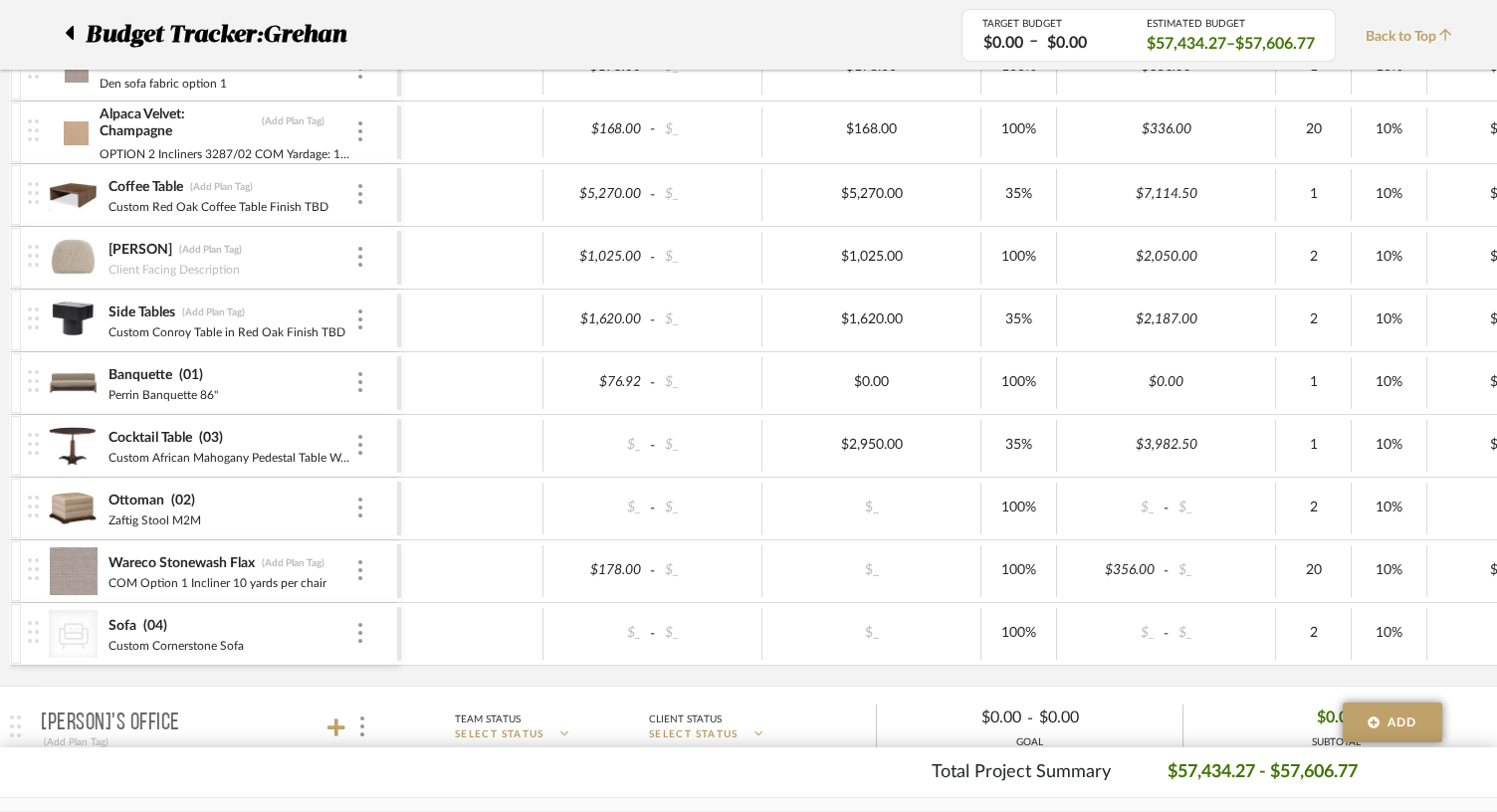 scroll, scrollTop: 781, scrollLeft: 0, axis: vertical 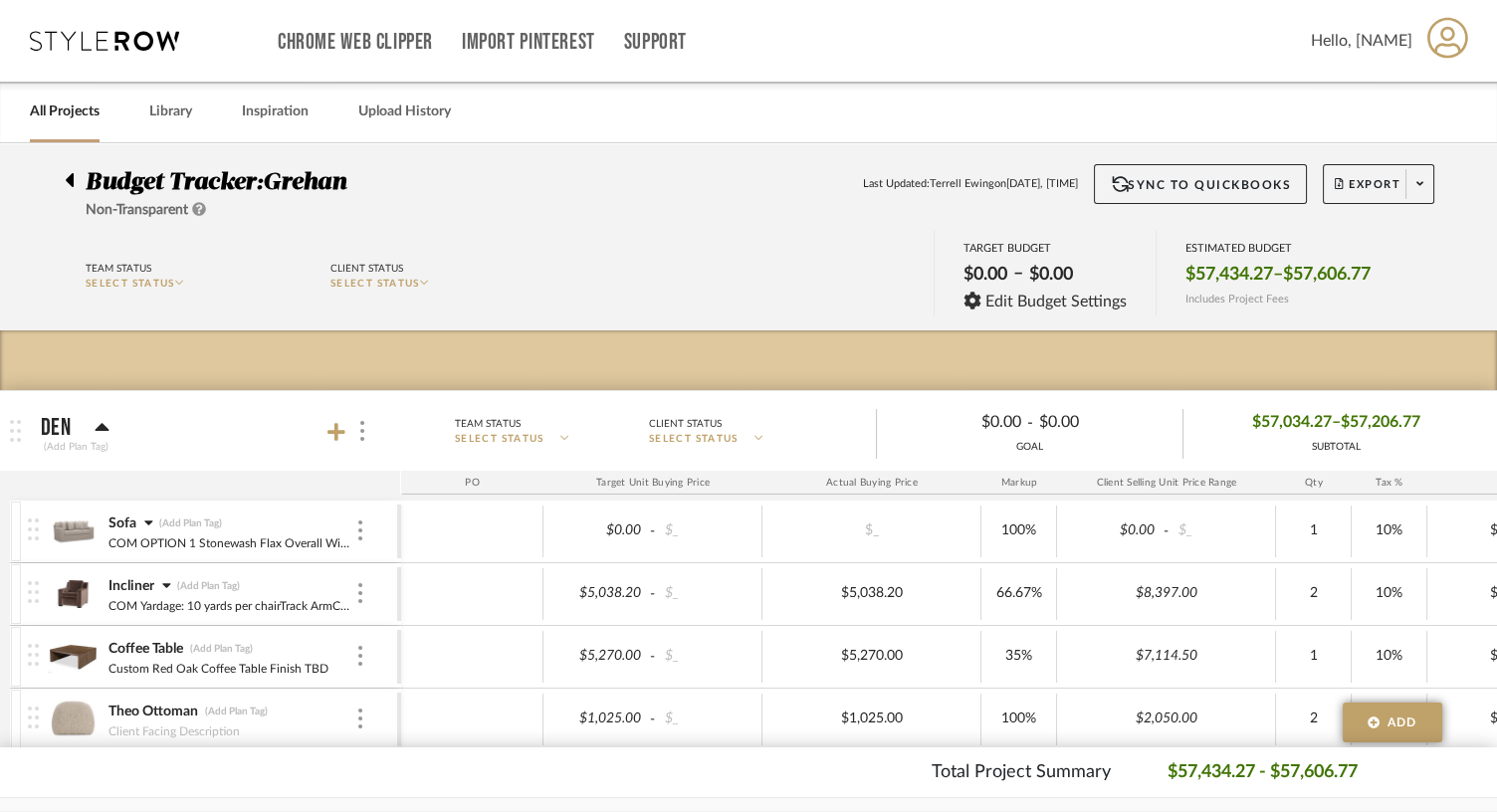 click on "All Projects" at bounding box center [65, 111] 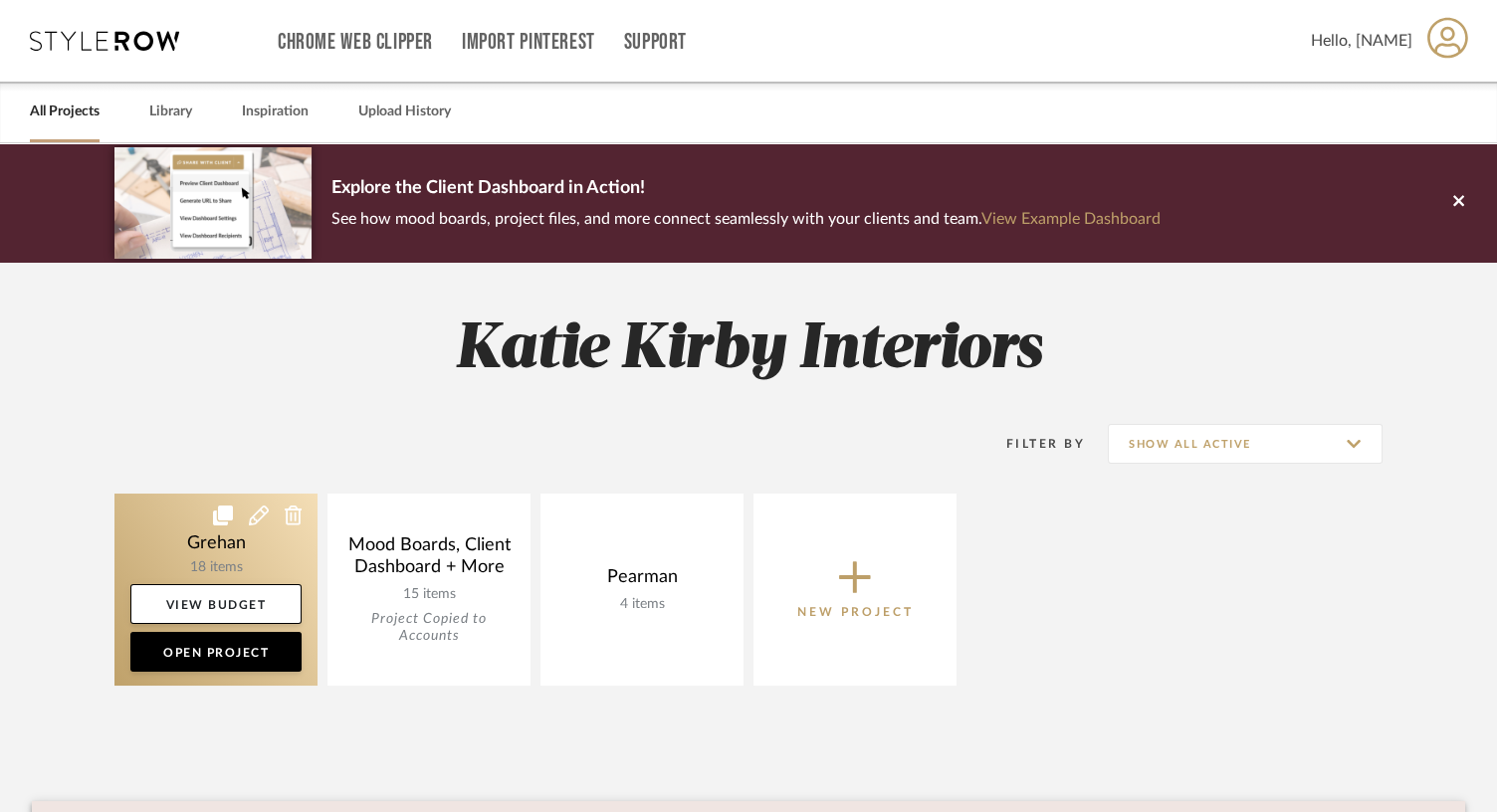 click 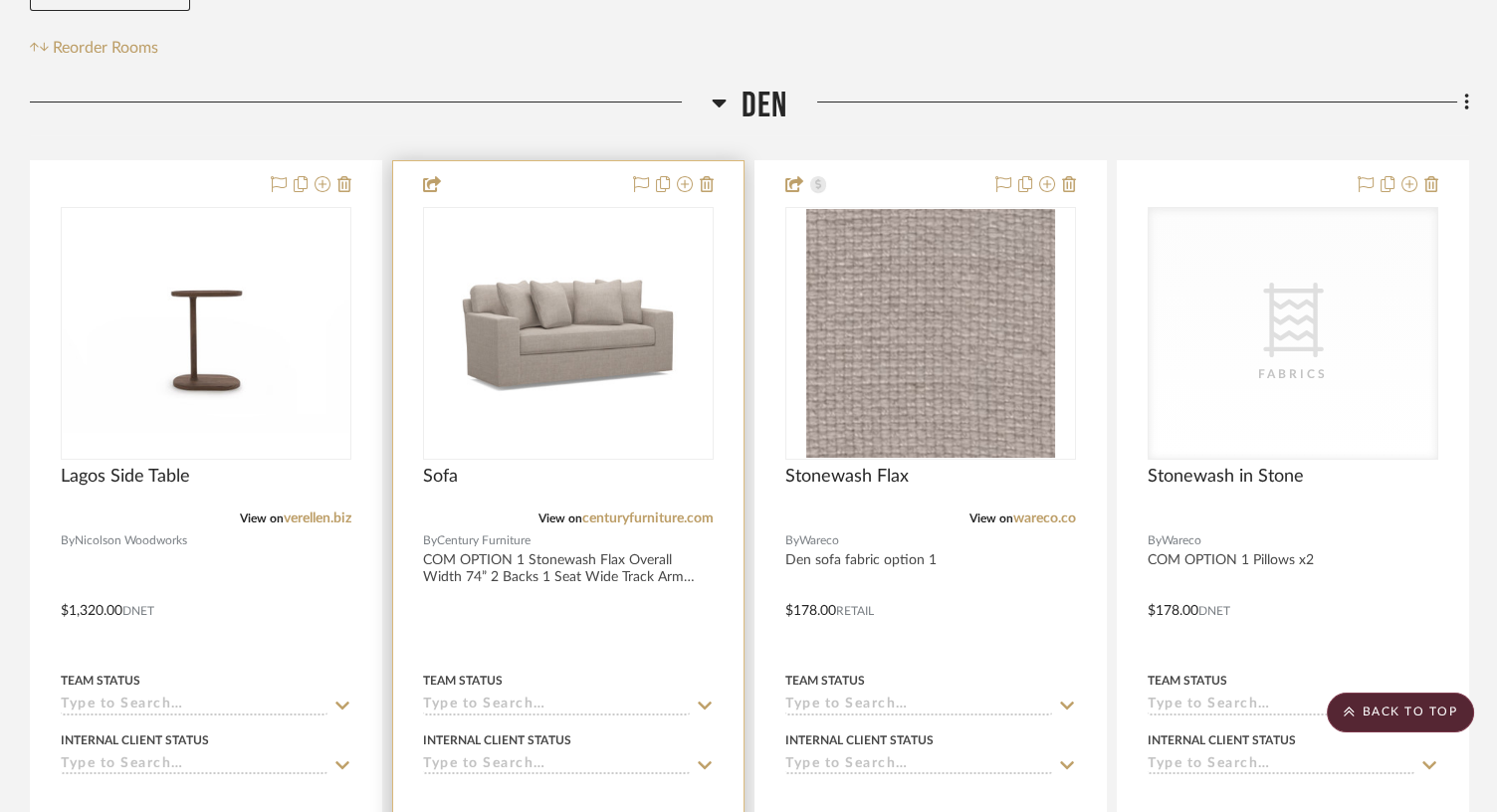 scroll, scrollTop: 338, scrollLeft: 0, axis: vertical 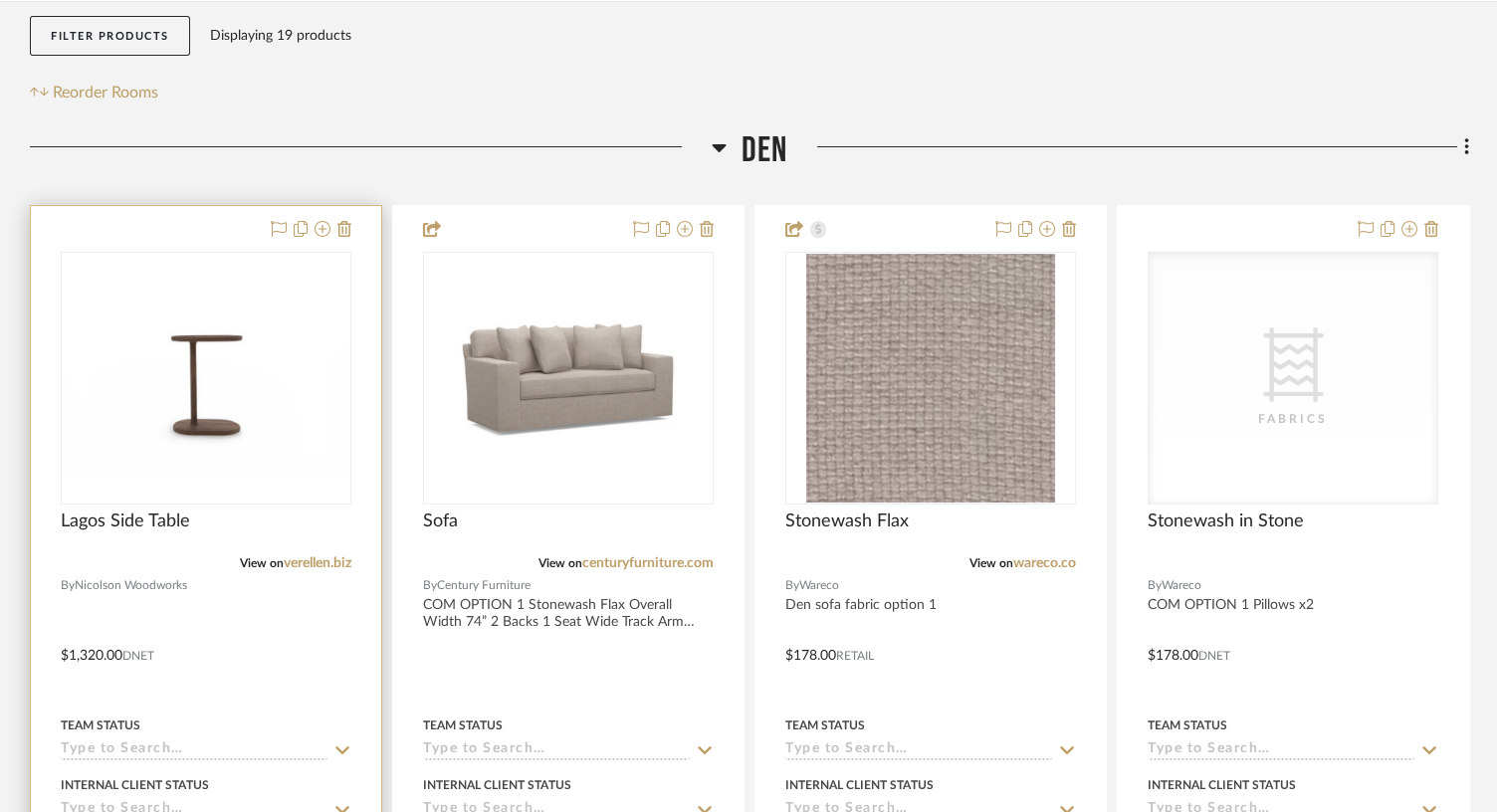 type 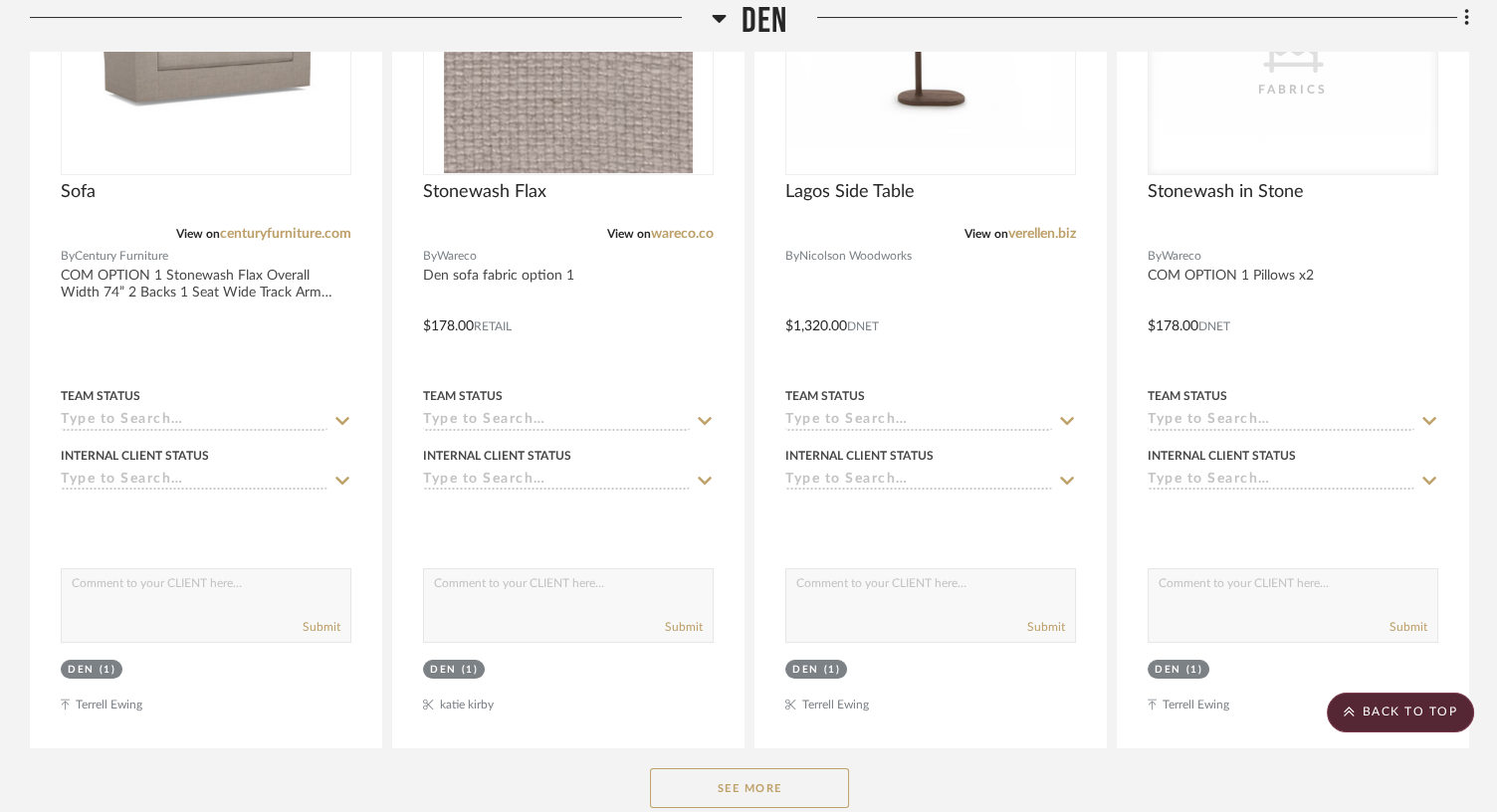 scroll, scrollTop: 731, scrollLeft: 0, axis: vertical 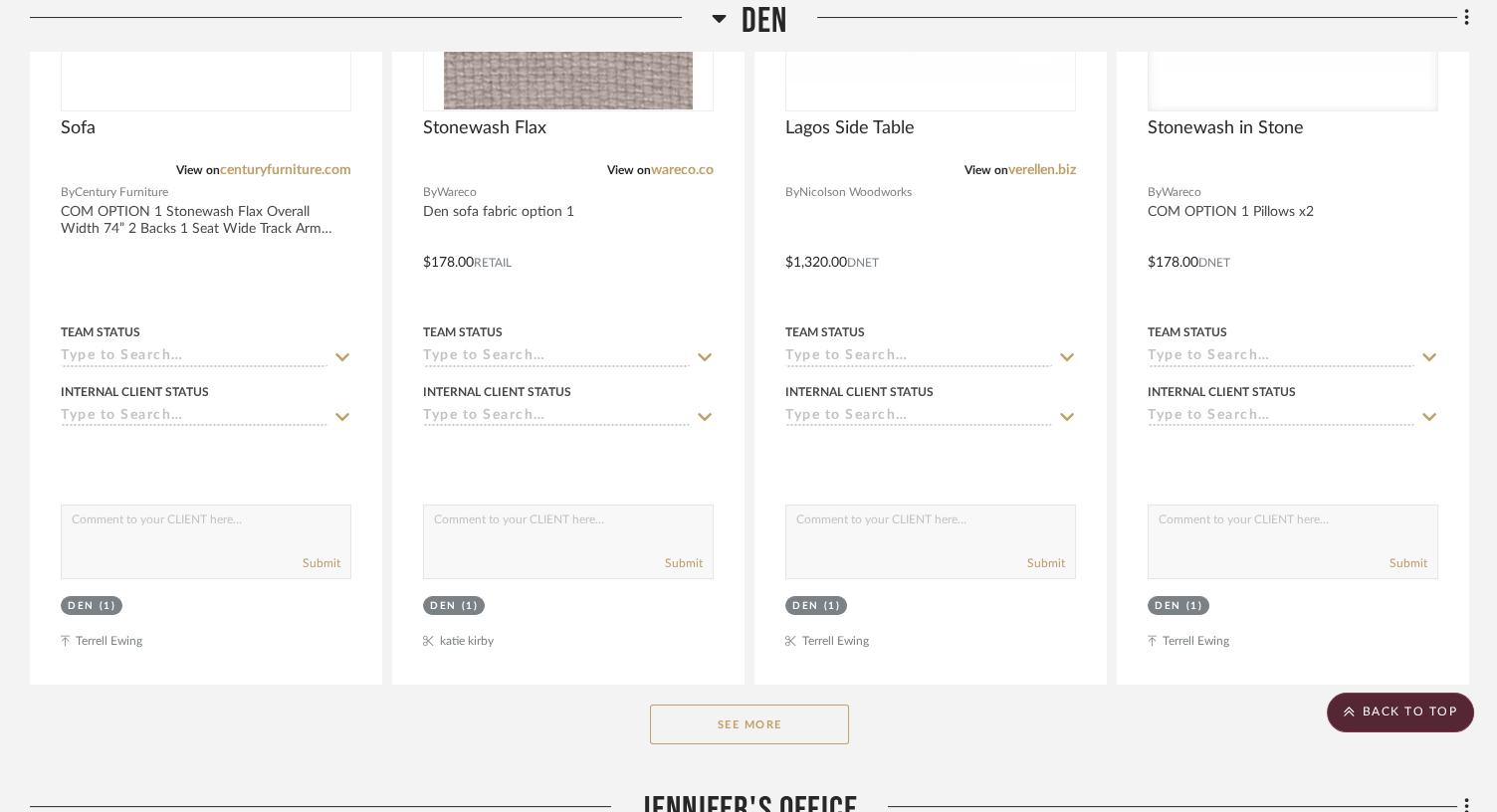 click on "See More" 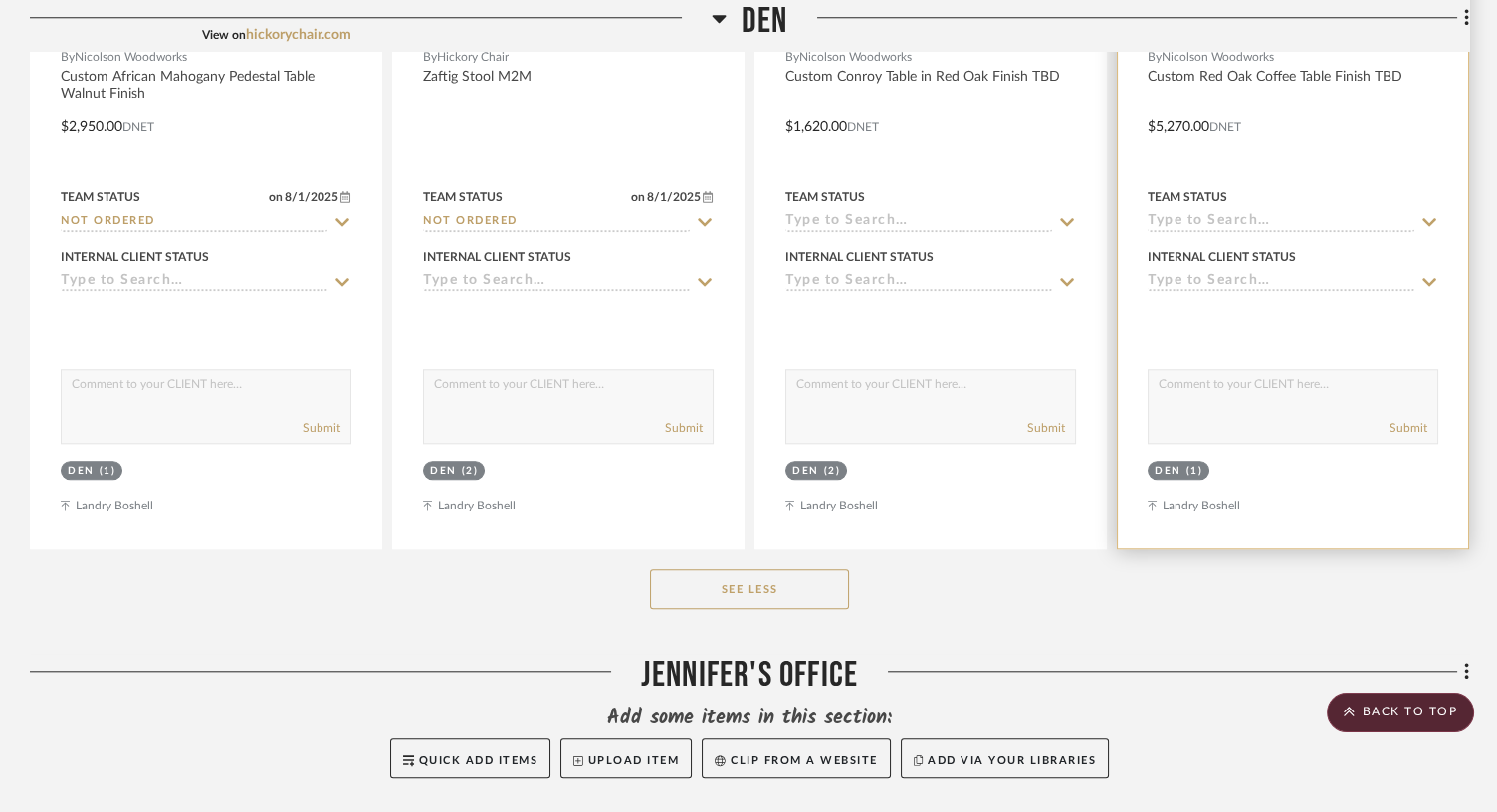 scroll, scrollTop: 3562, scrollLeft: 0, axis: vertical 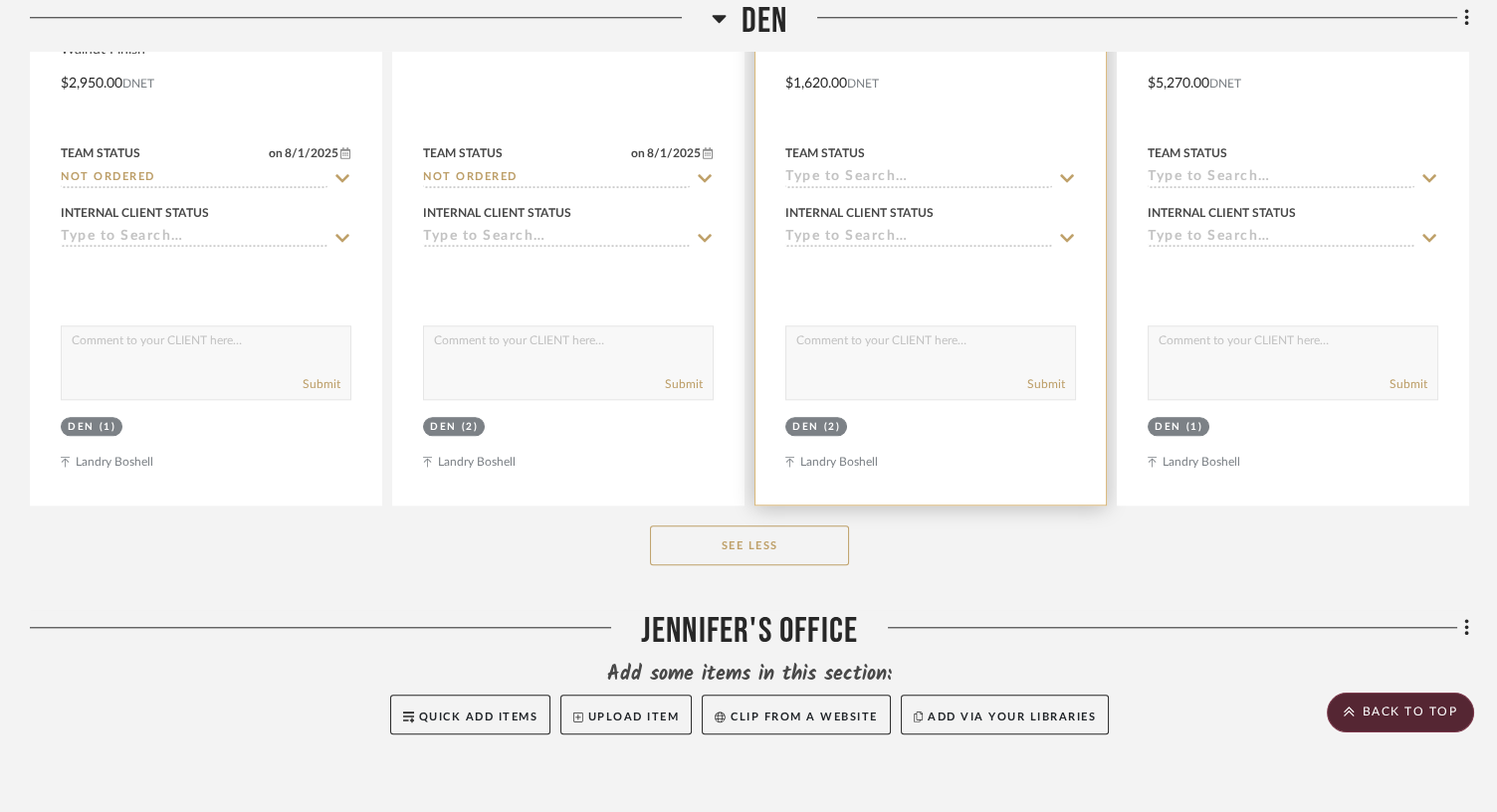 click at bounding box center [931, 69] 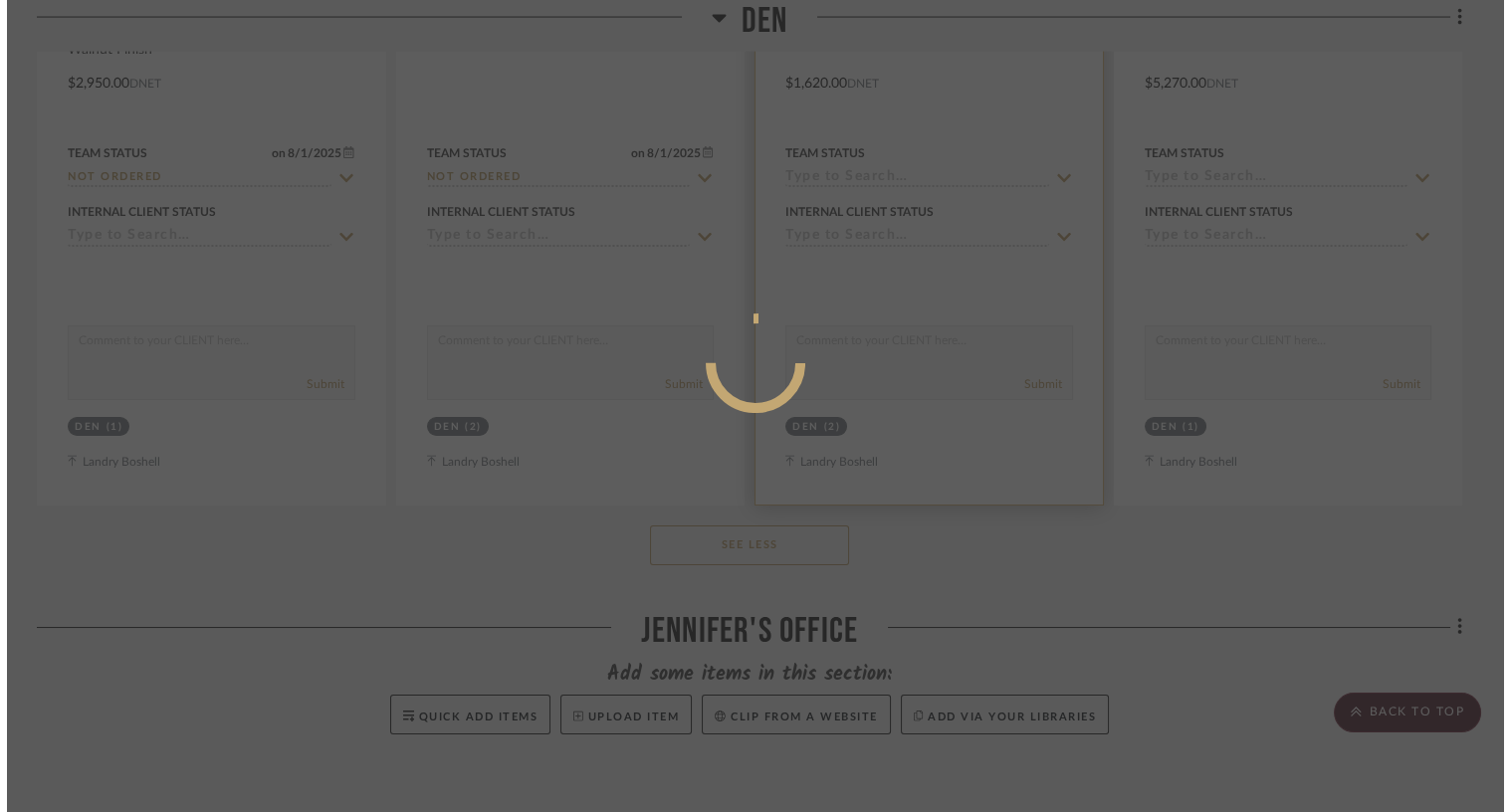 scroll, scrollTop: 0, scrollLeft: 0, axis: both 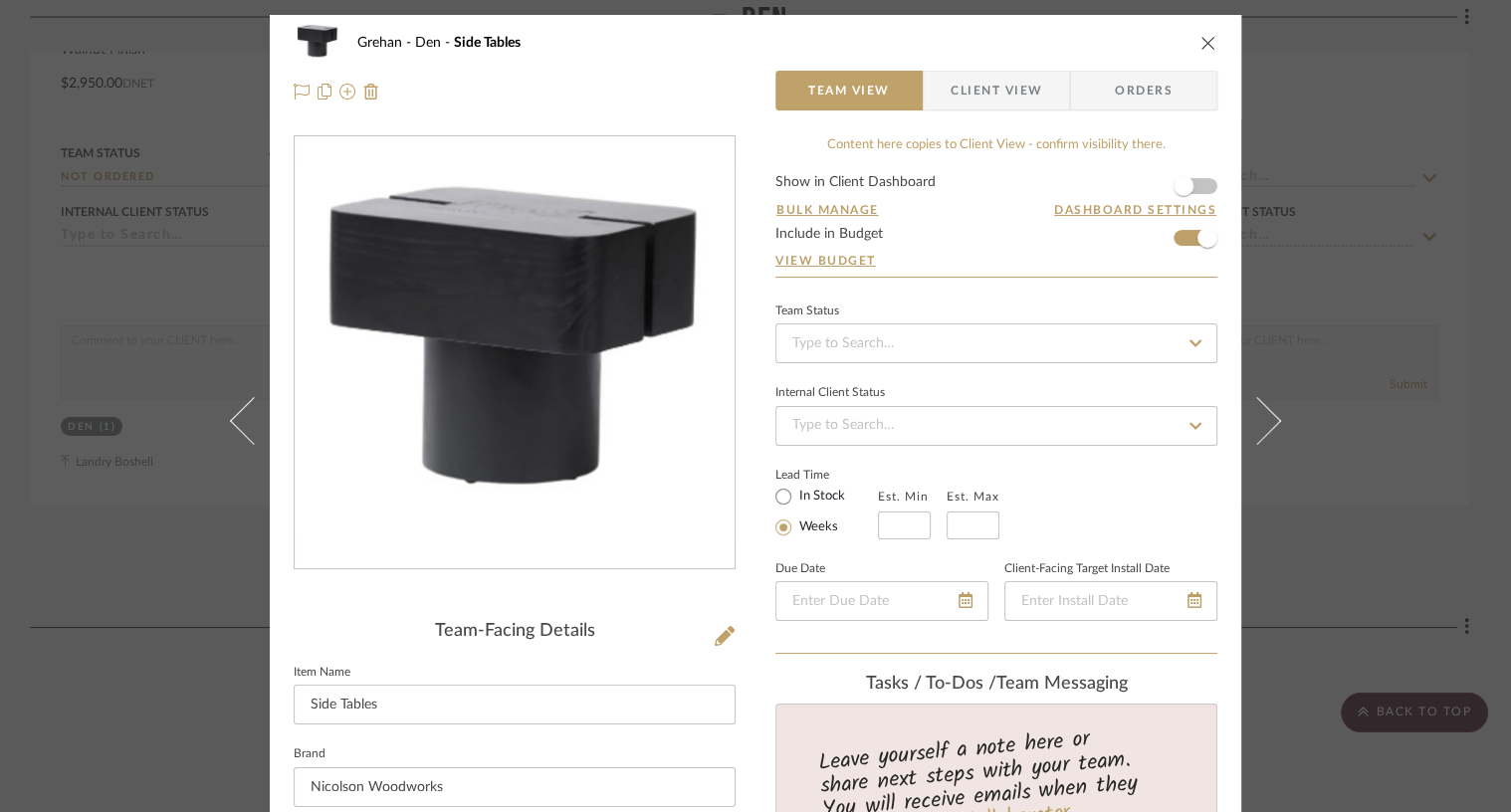 click at bounding box center (1208, 43) 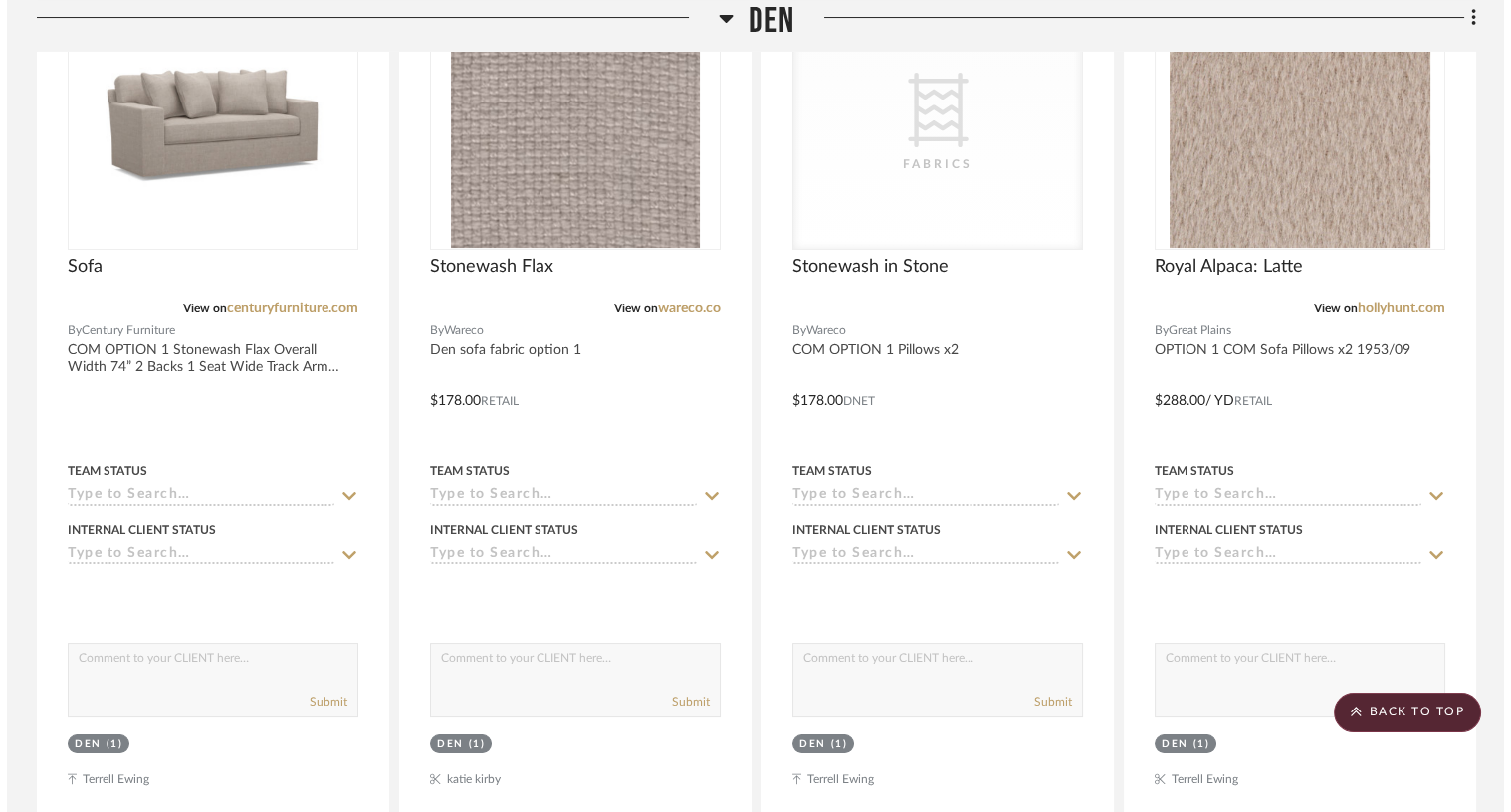 scroll, scrollTop: 0, scrollLeft: 0, axis: both 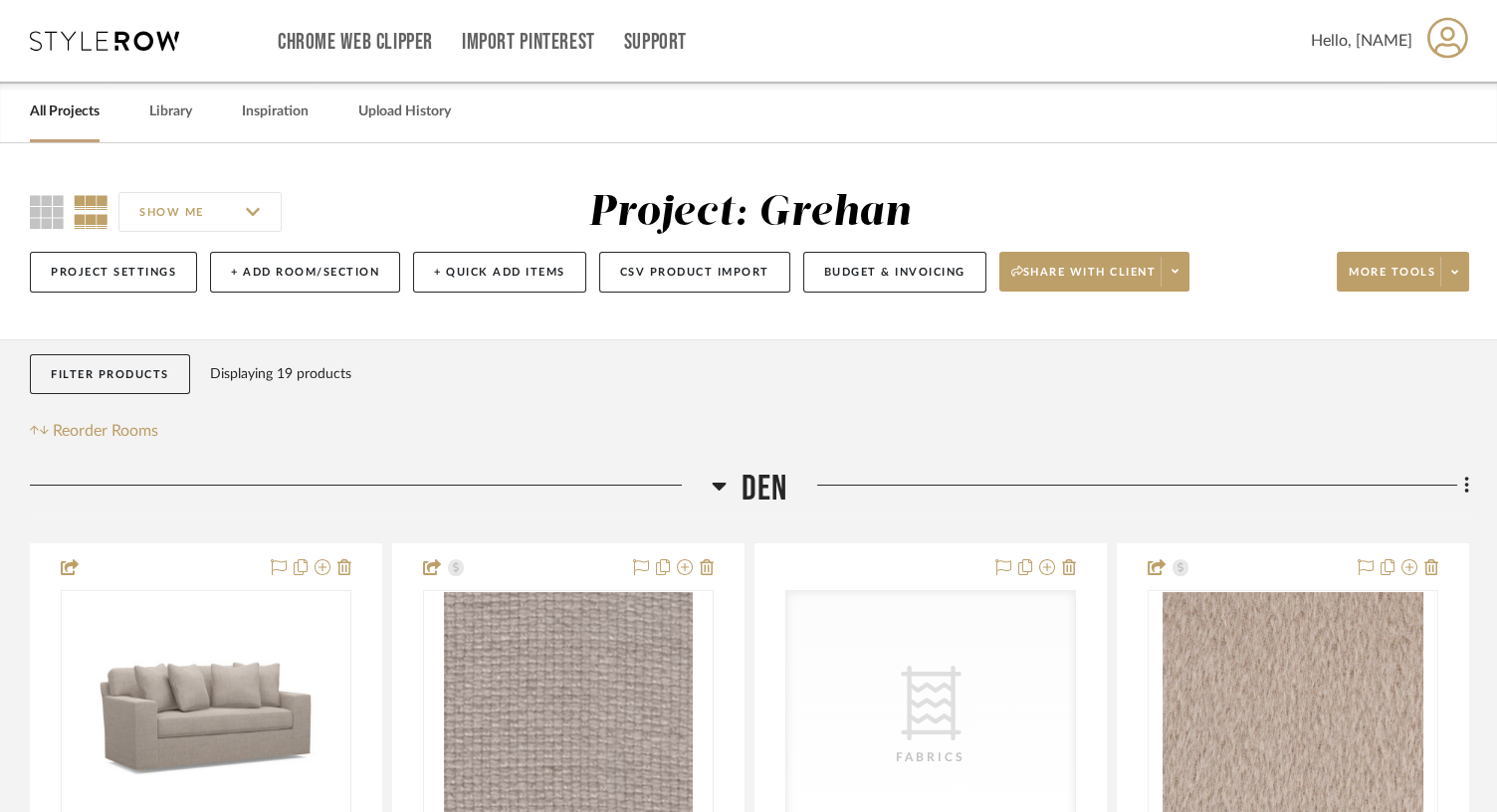 click 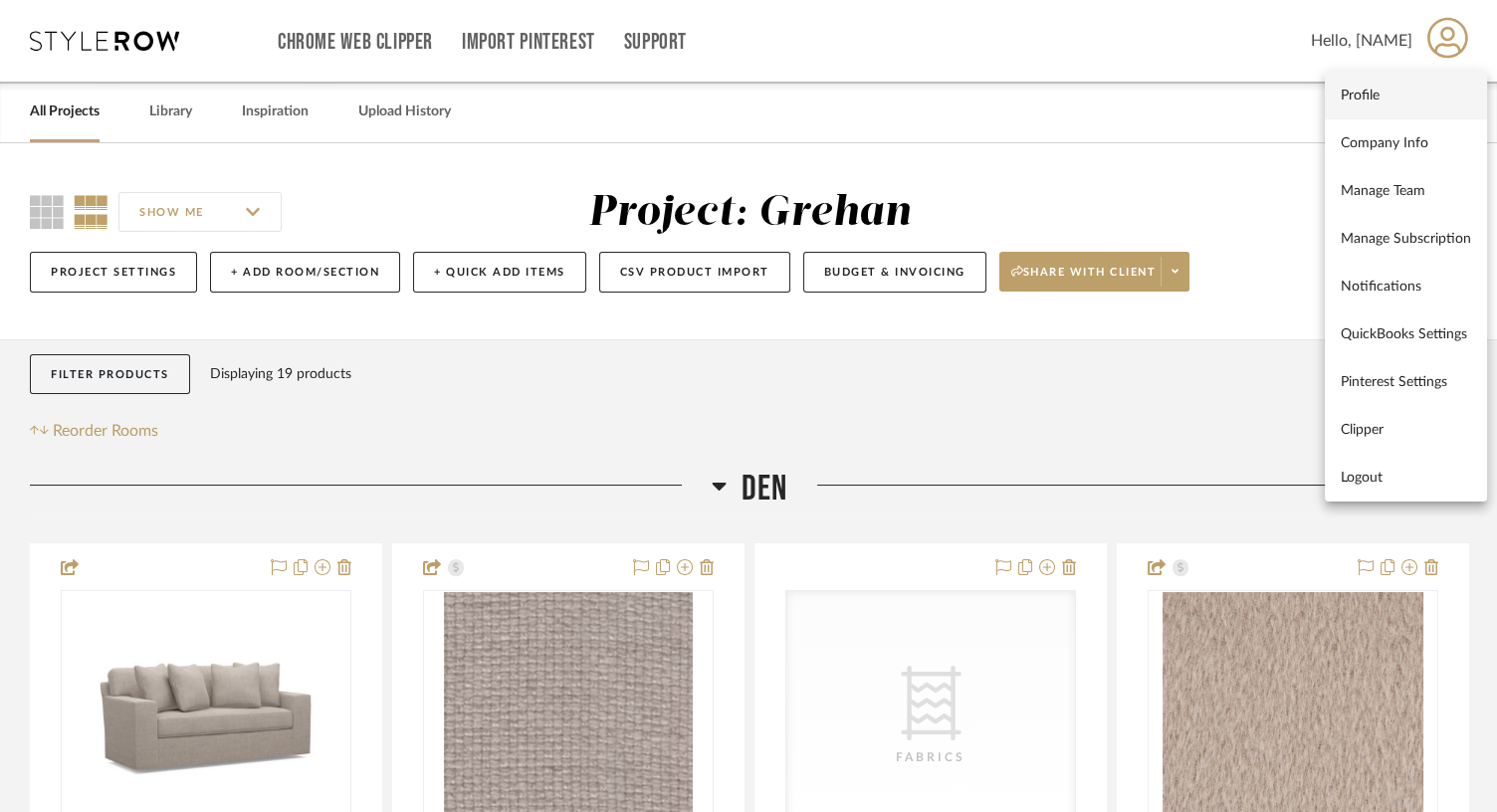 click on "Profile" at bounding box center (1405, 96) 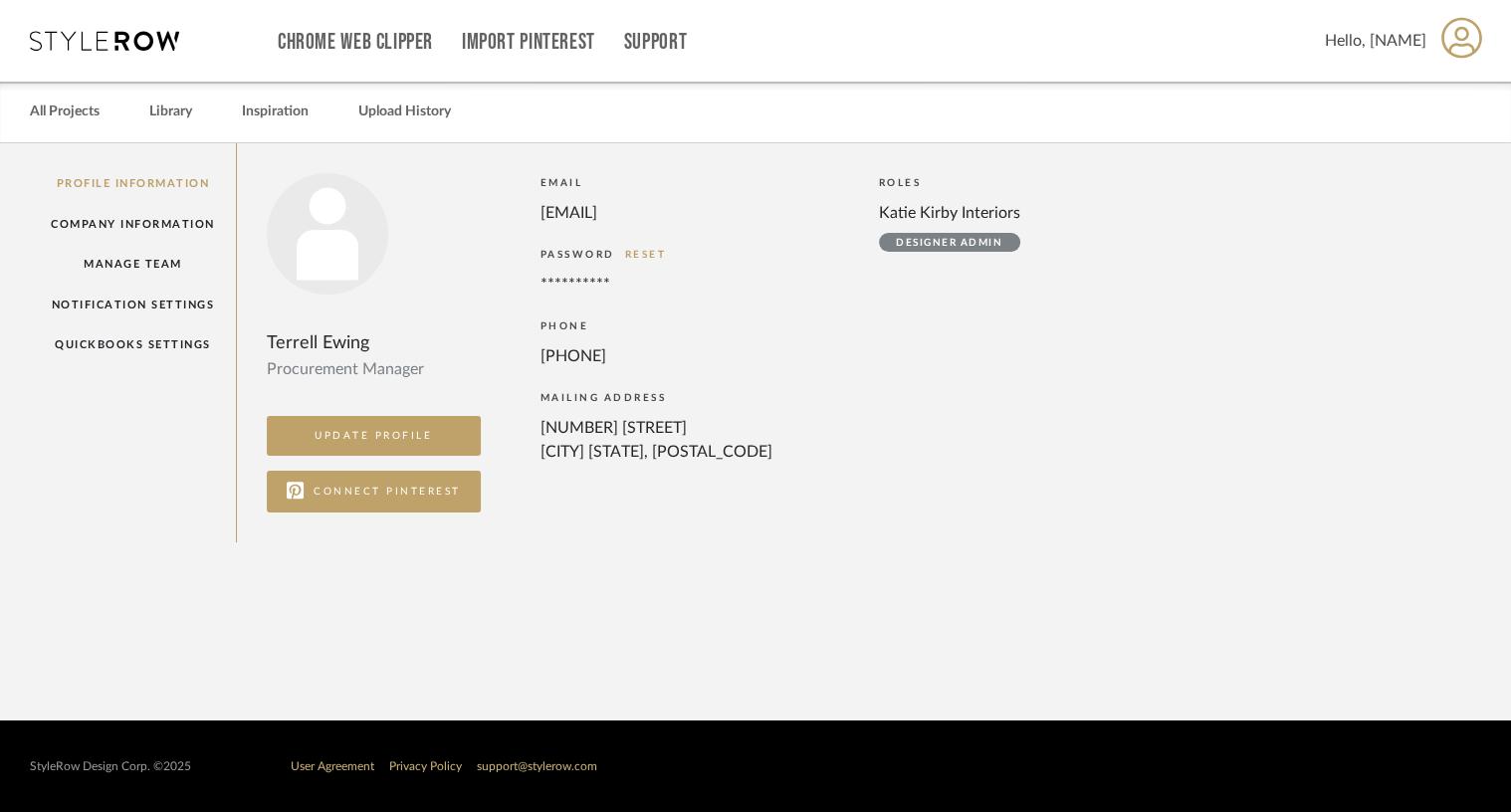 click 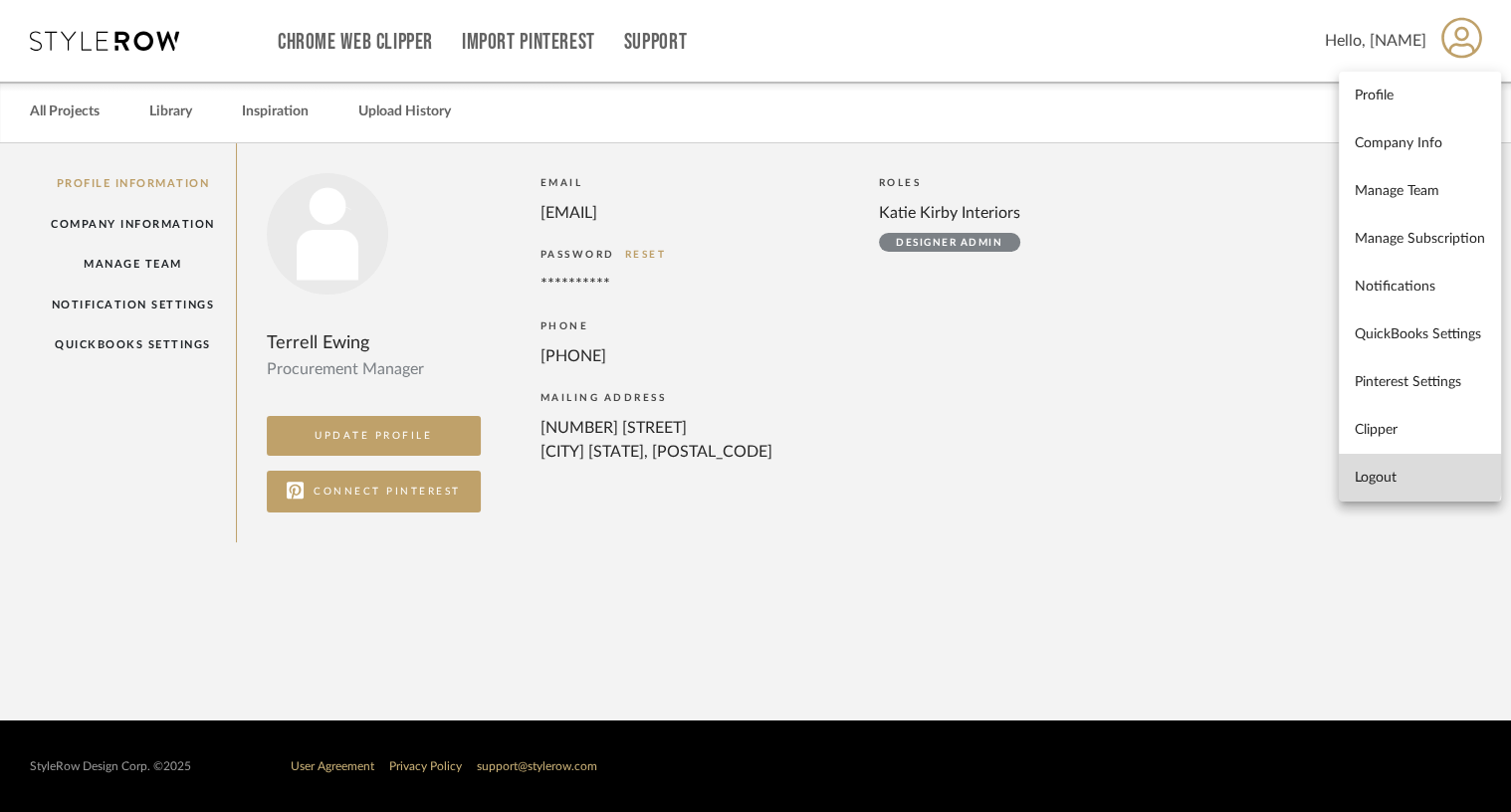 click on "Logout" at bounding box center (1419, 478) 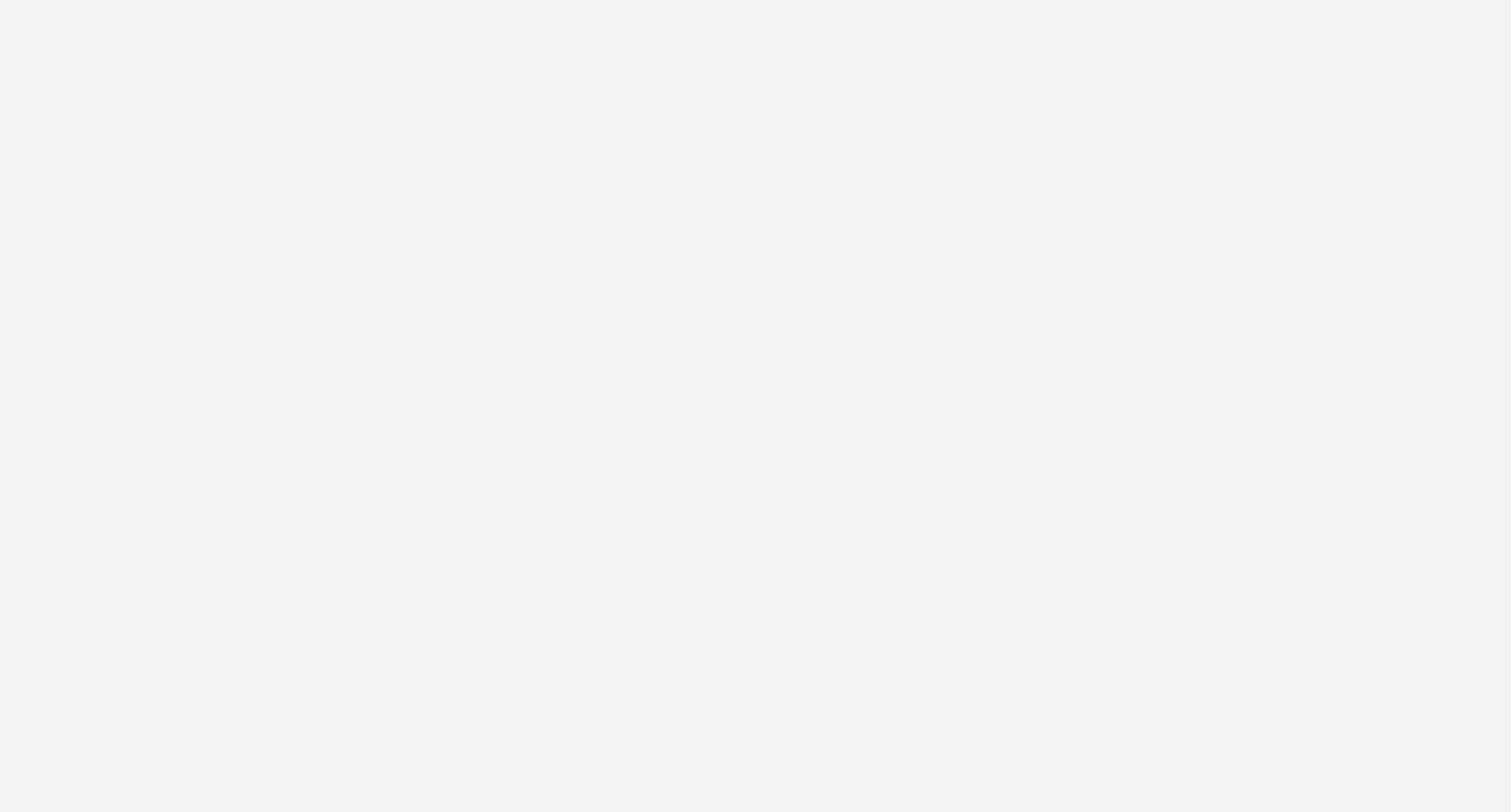 scroll, scrollTop: 0, scrollLeft: 0, axis: both 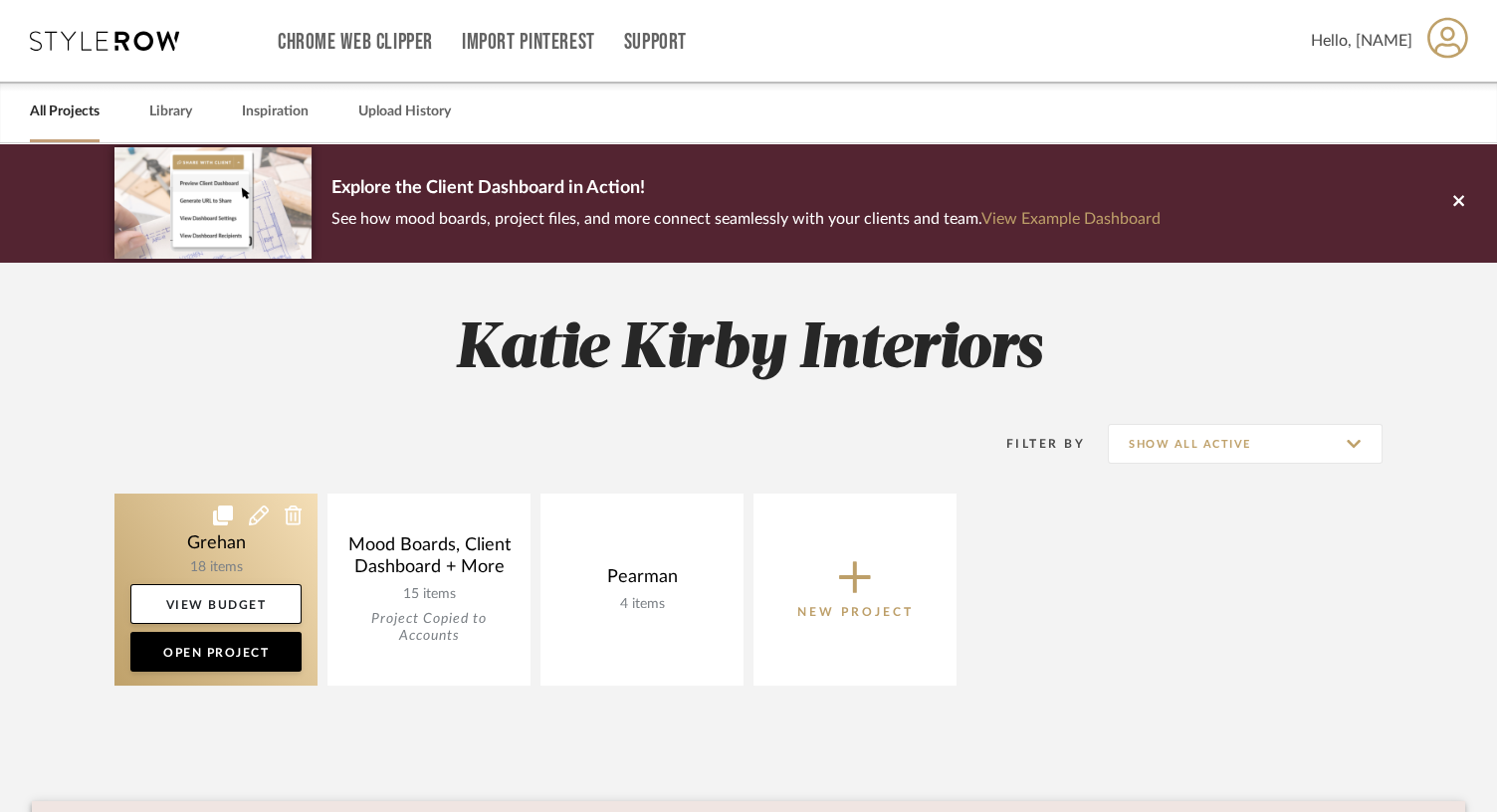click 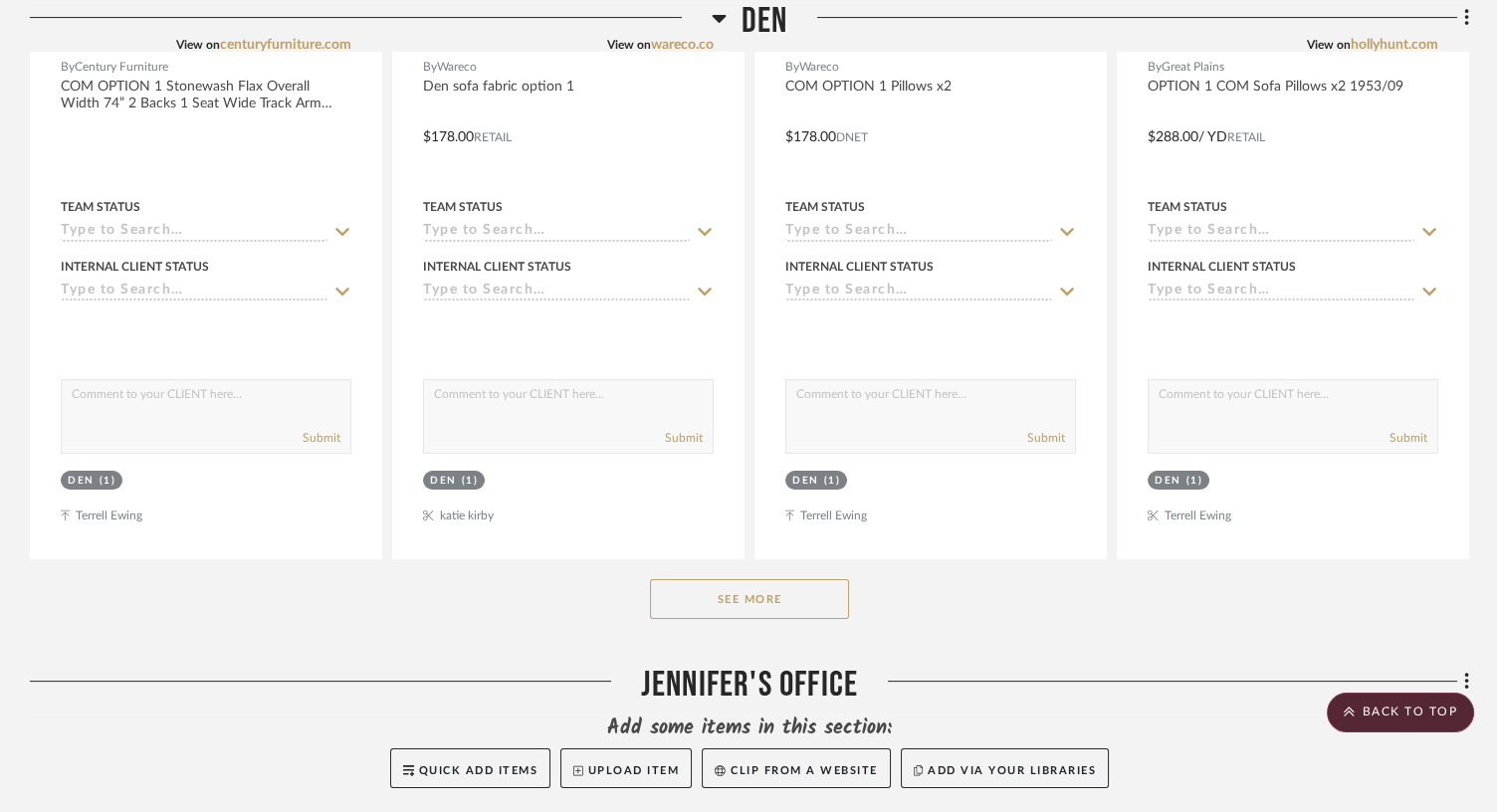 scroll, scrollTop: 861, scrollLeft: 0, axis: vertical 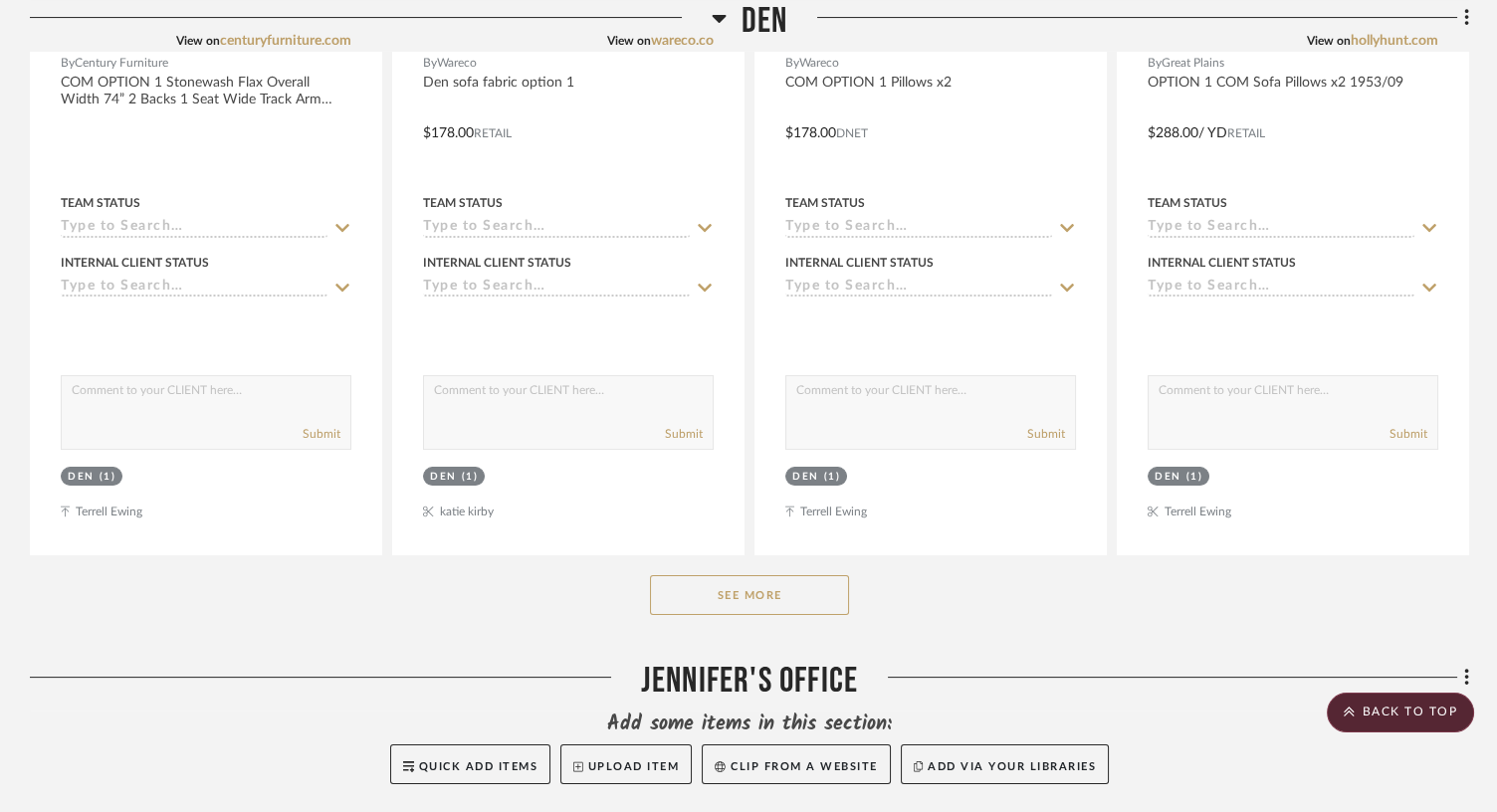 click on "See More" 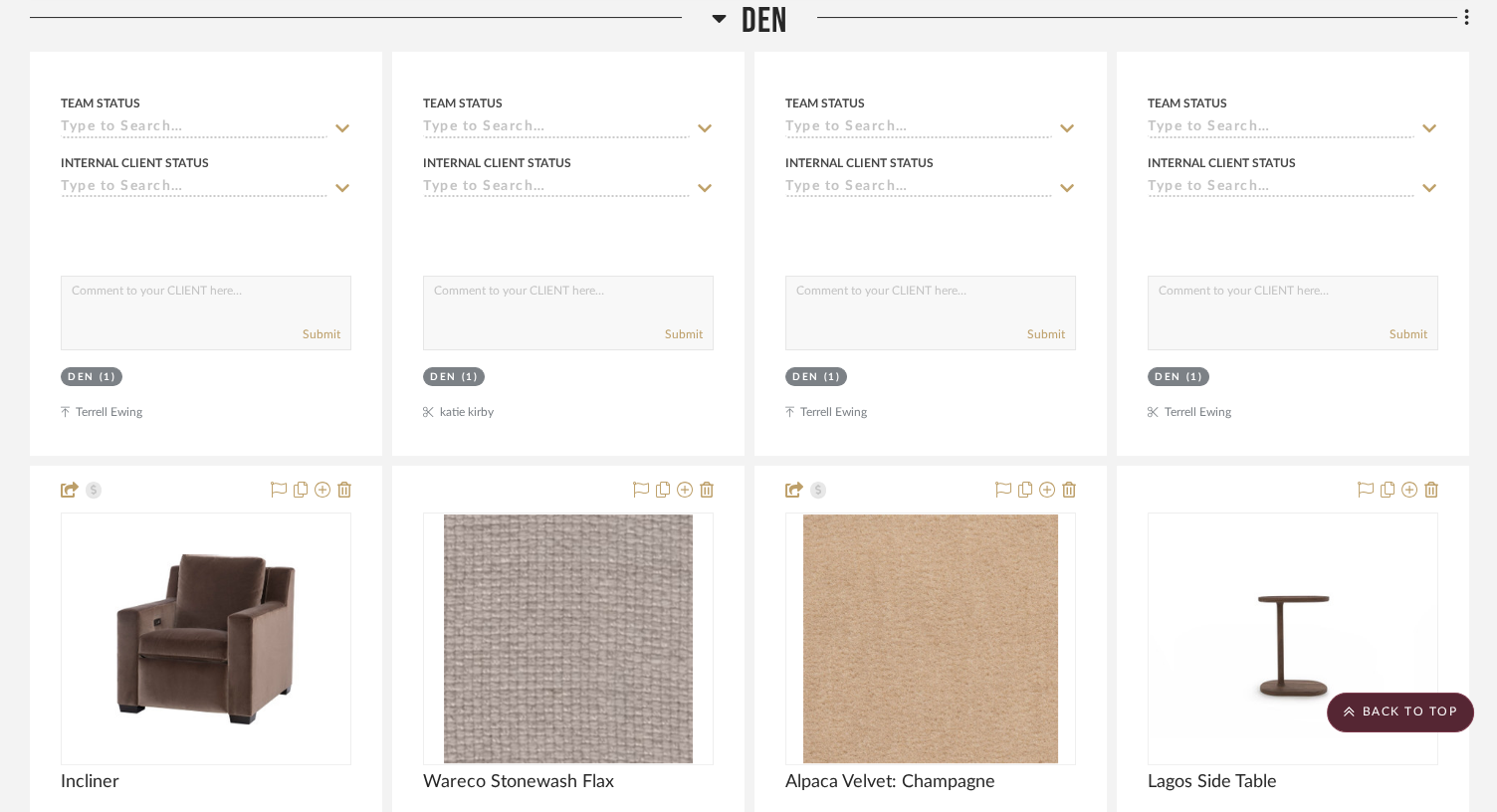 scroll, scrollTop: 0, scrollLeft: 0, axis: both 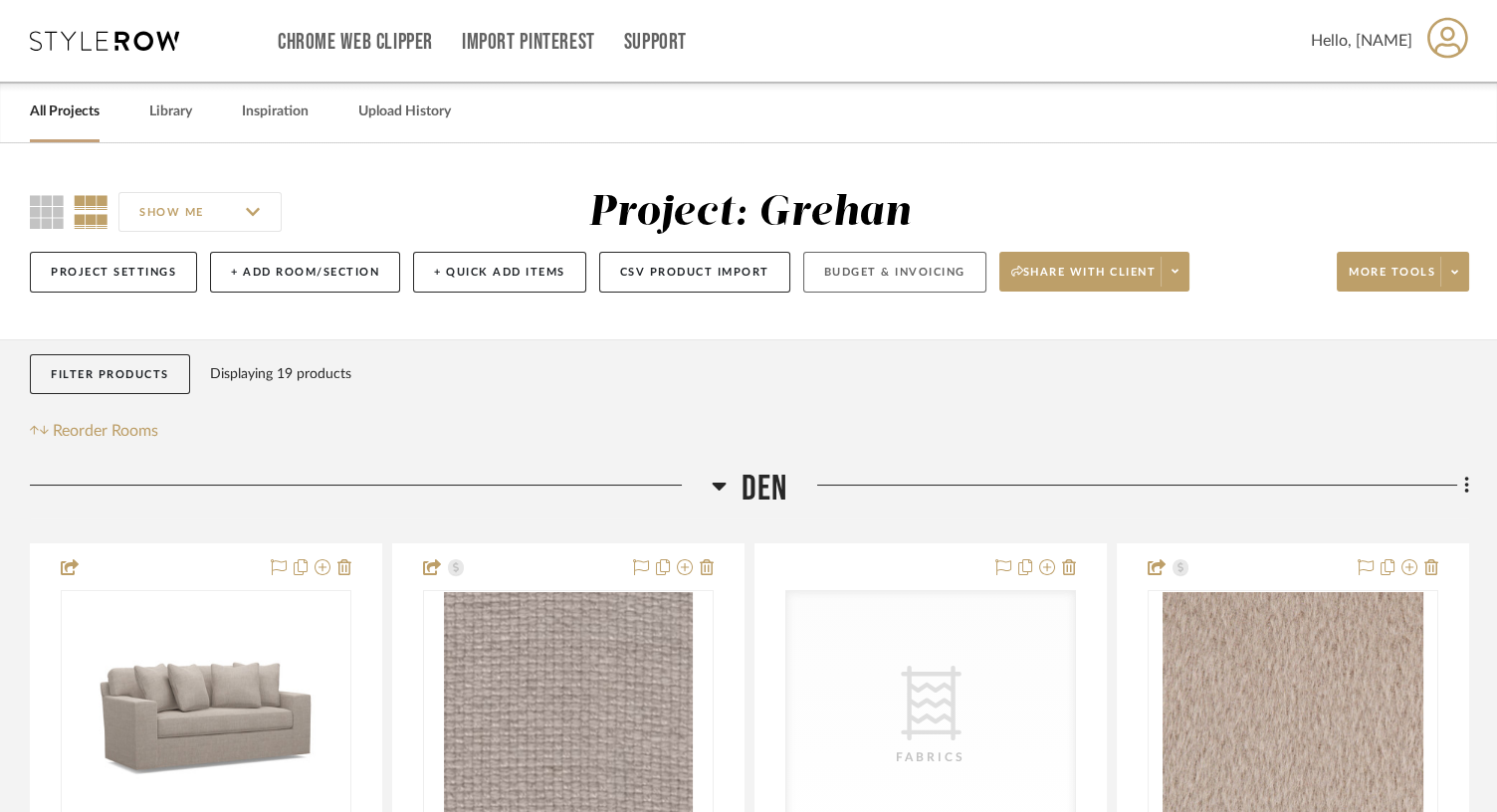 click on "Budget & Invoicing" 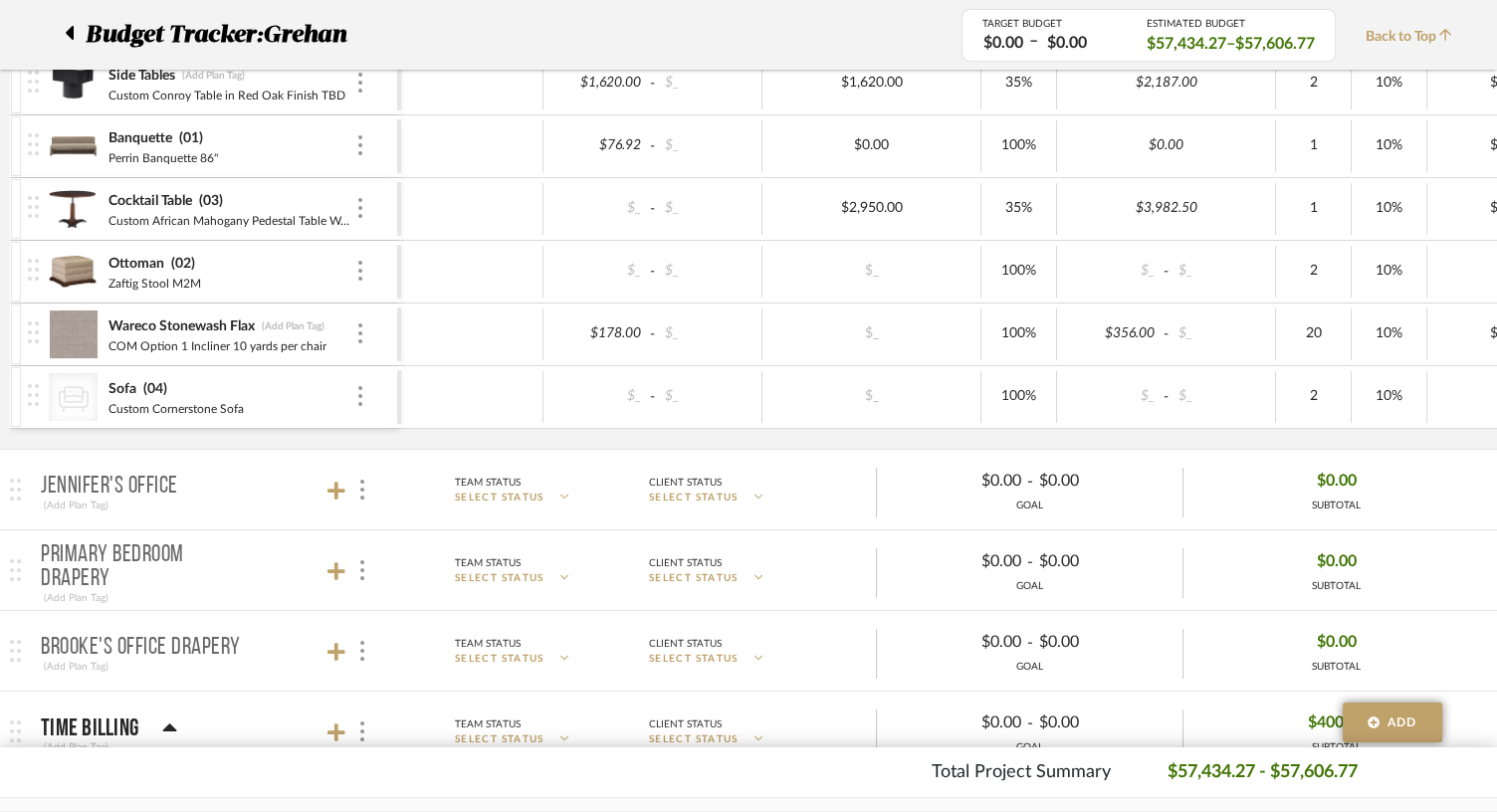 scroll, scrollTop: 727, scrollLeft: 0, axis: vertical 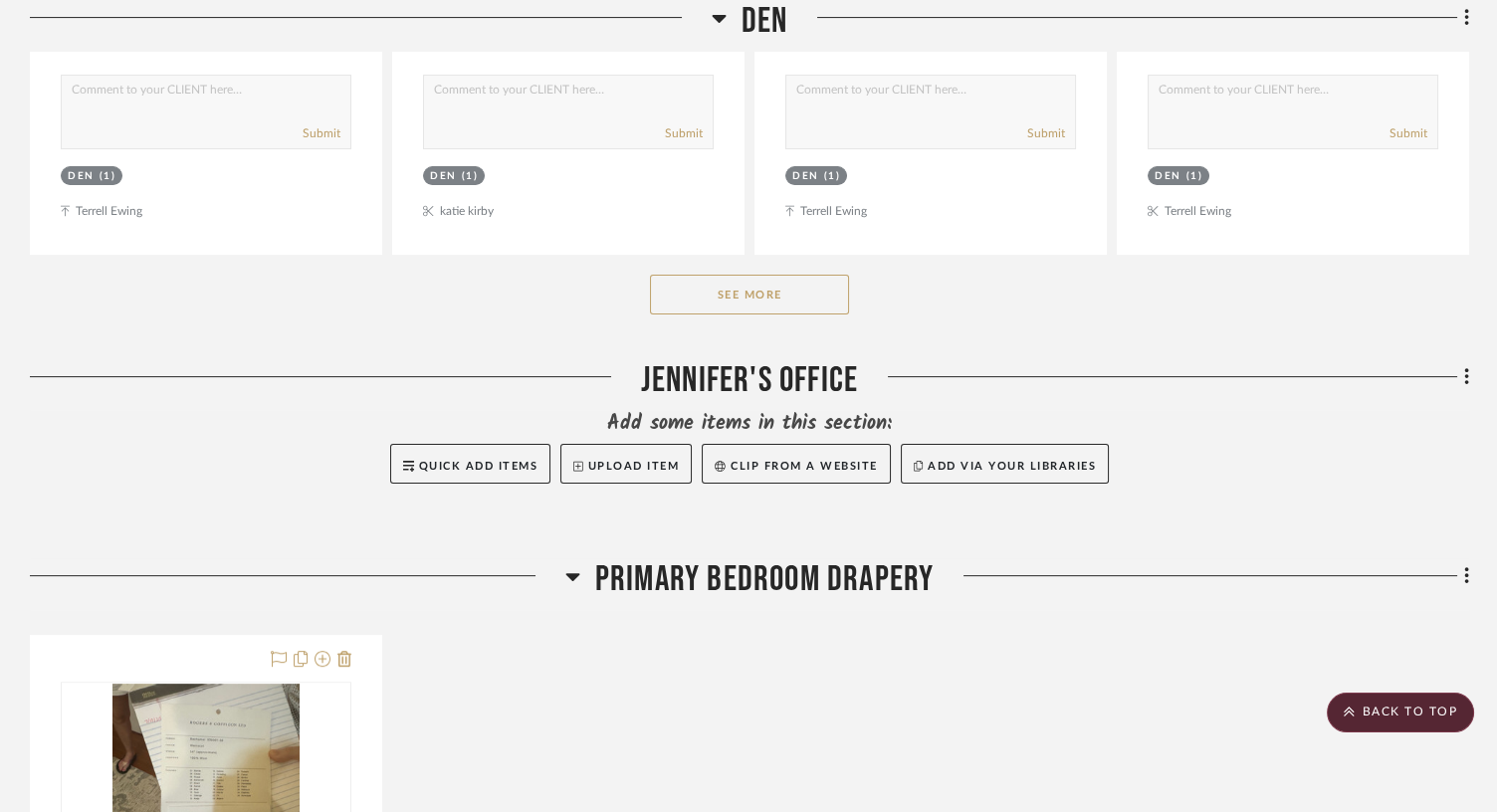 click on "See More" 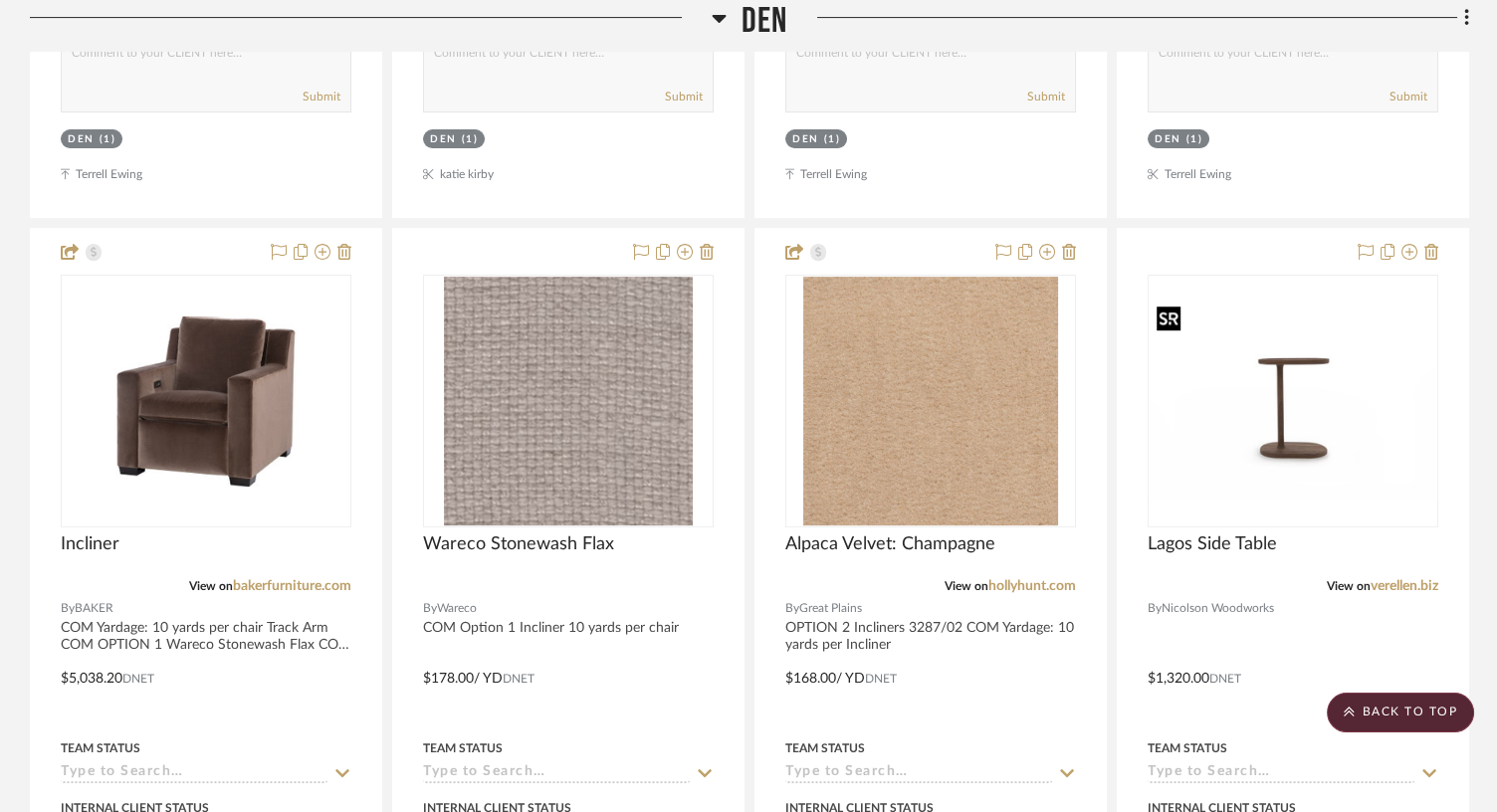 scroll, scrollTop: 1204, scrollLeft: 0, axis: vertical 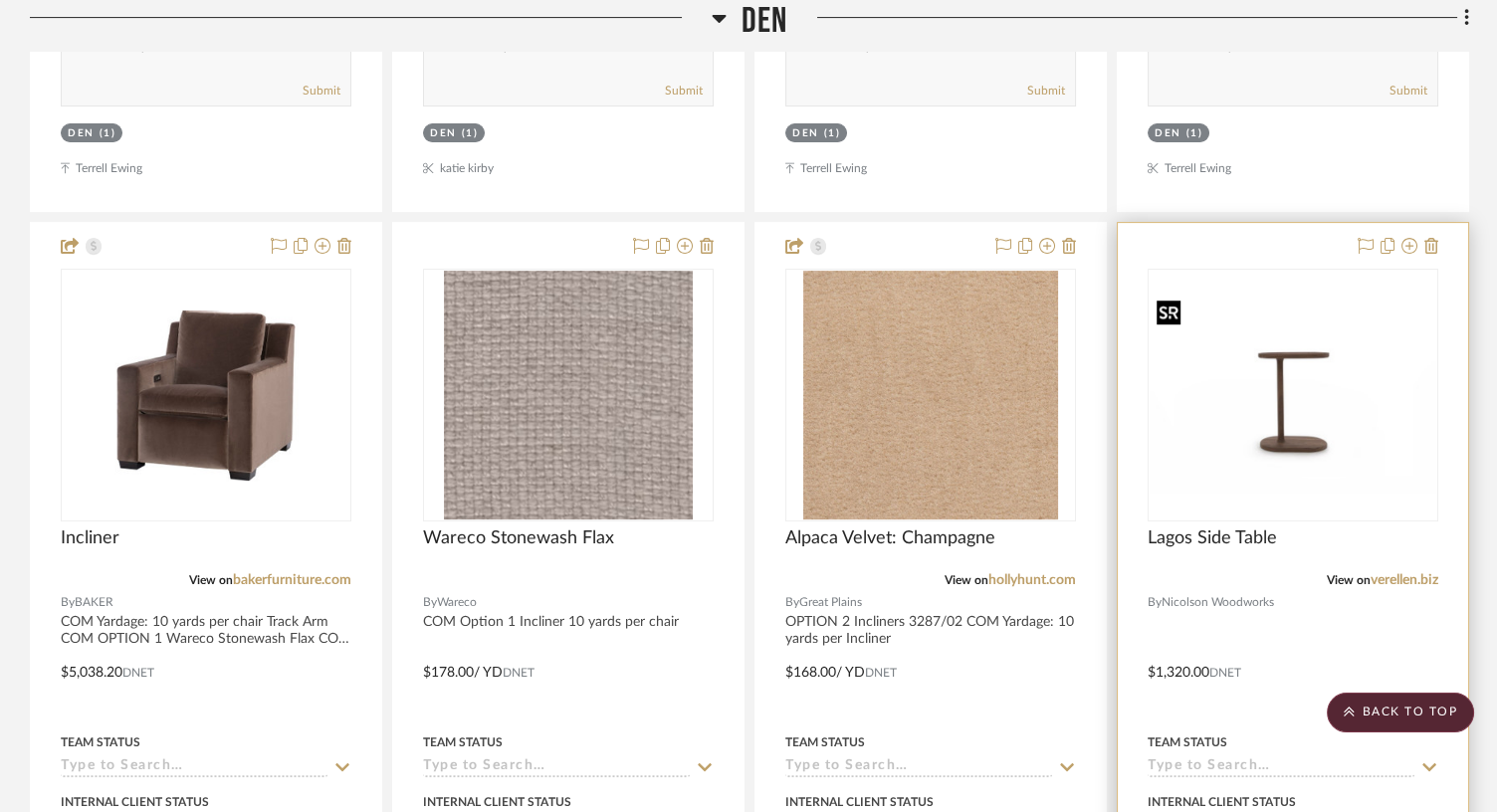 click at bounding box center [1293, 395] 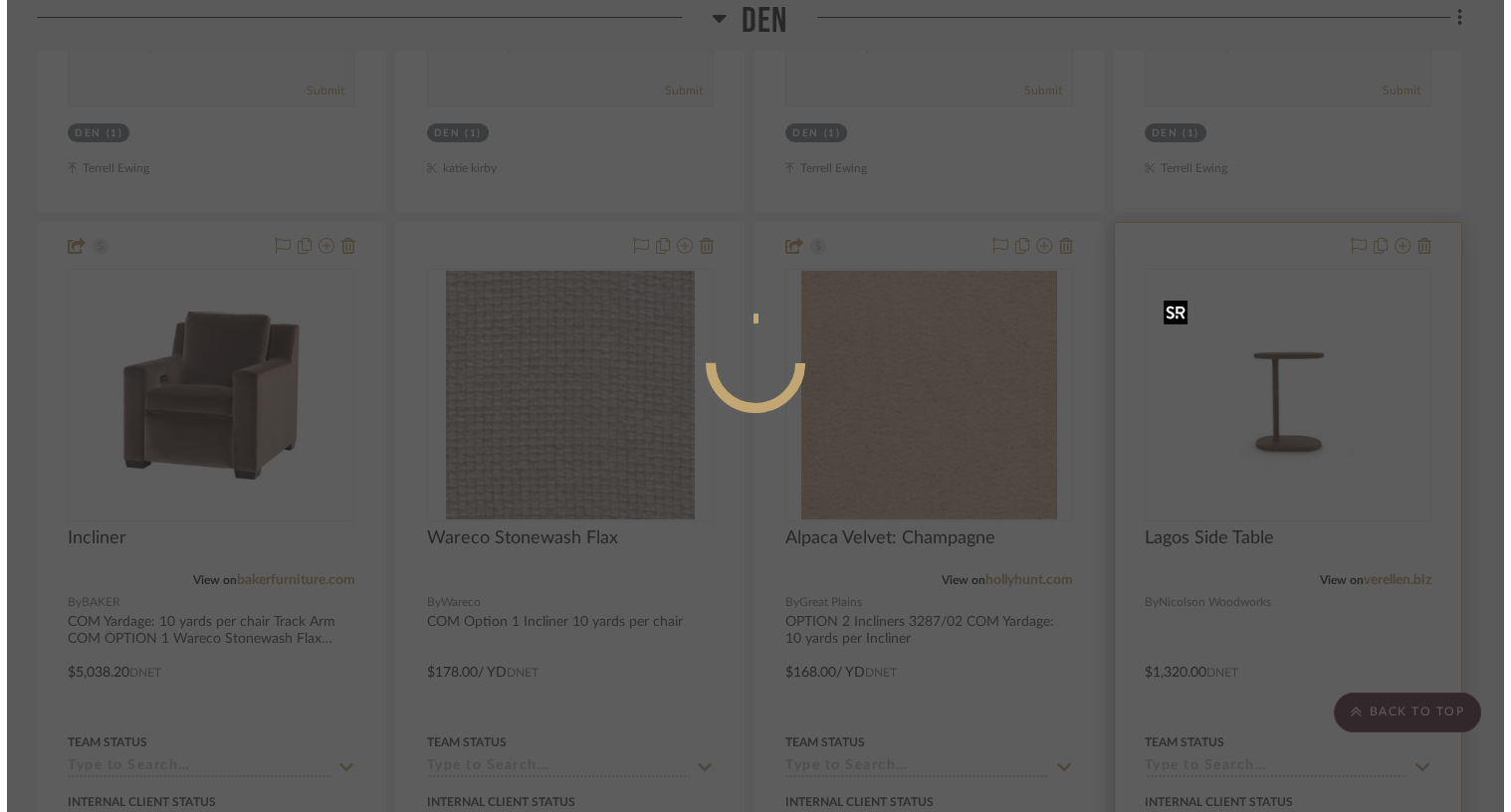 scroll, scrollTop: 0, scrollLeft: 0, axis: both 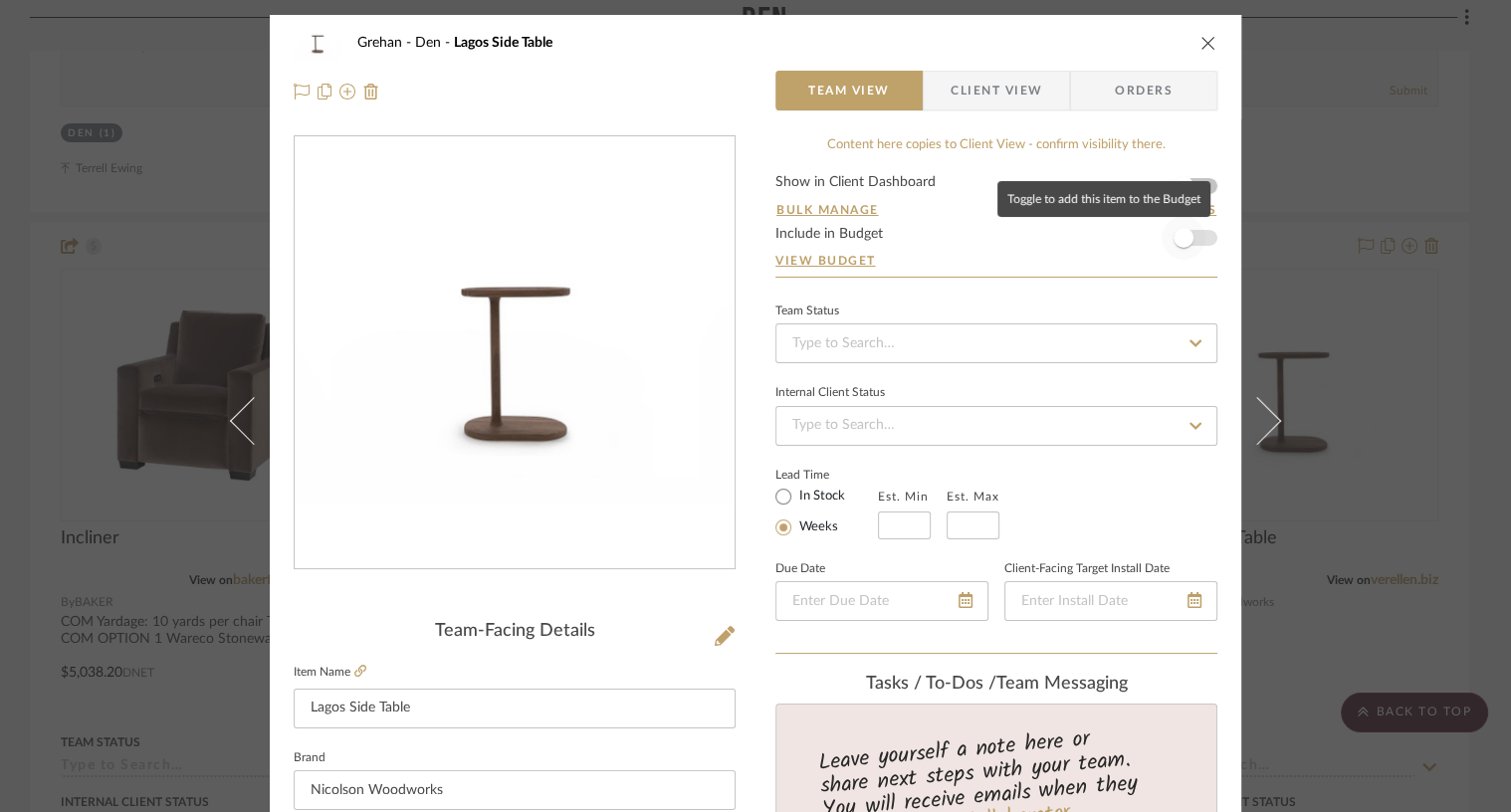 click at bounding box center (1184, 238) 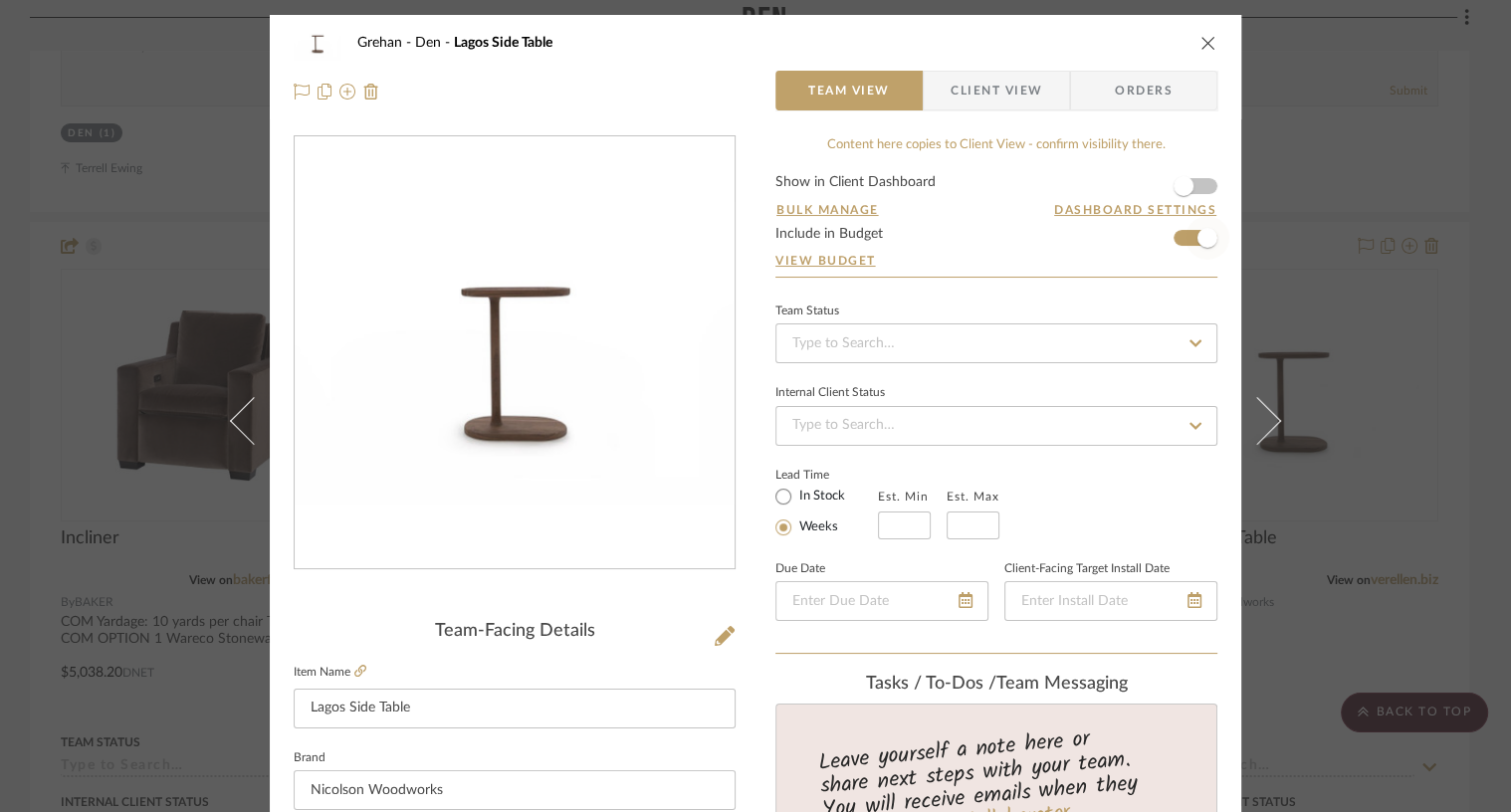 type 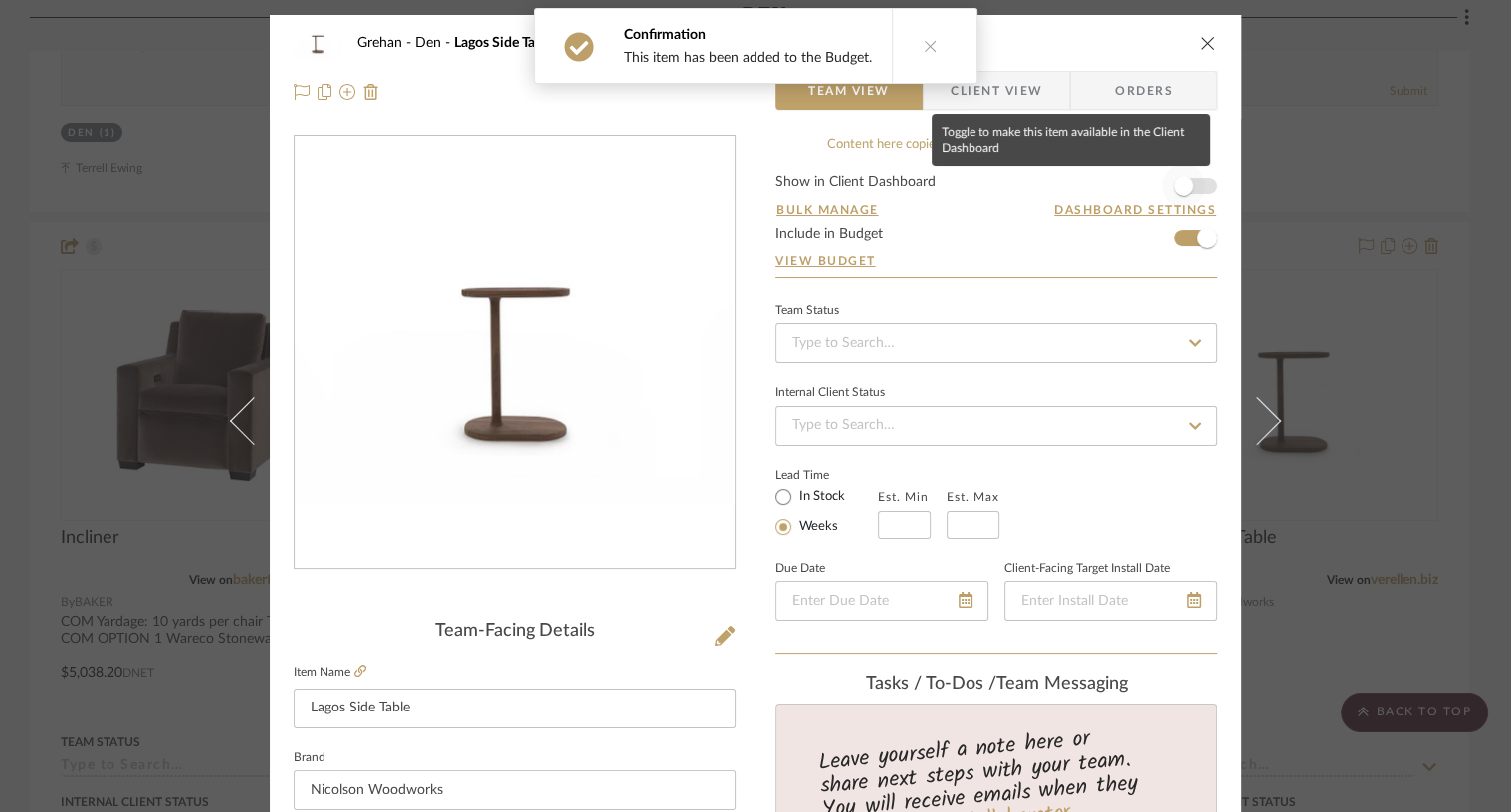 click at bounding box center (1184, 186) 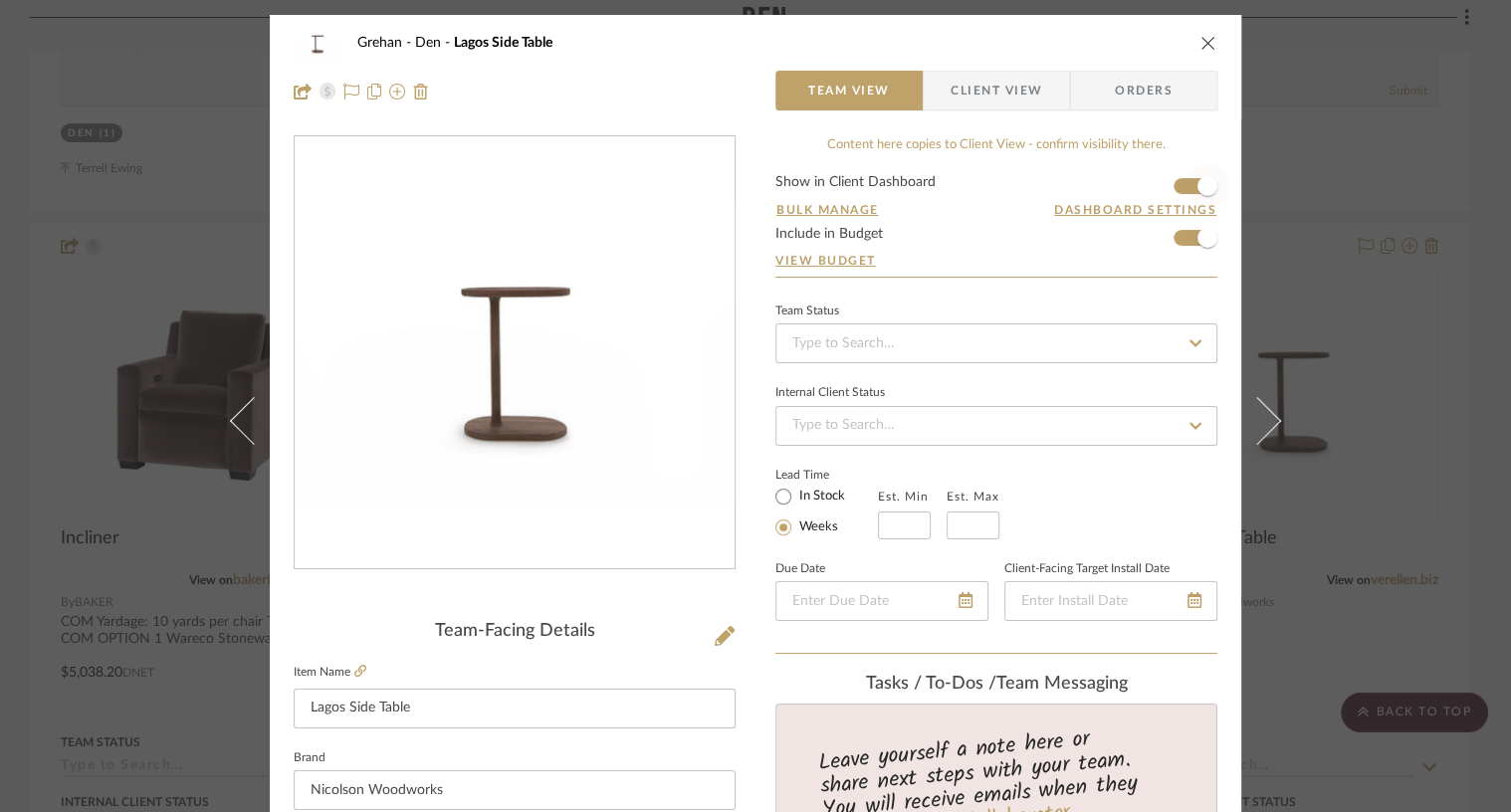 type 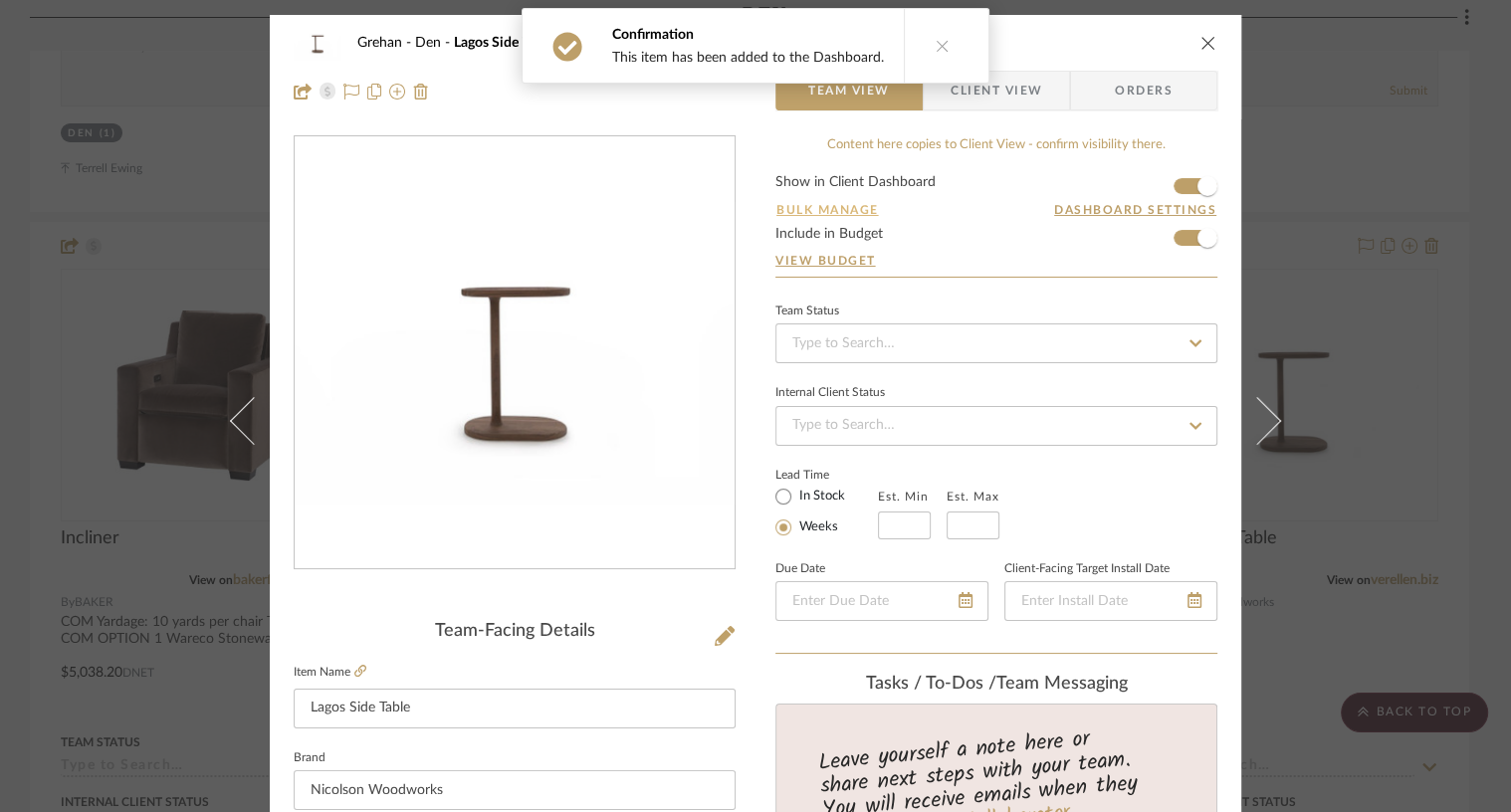 click on "Bulk Manage" at bounding box center (827, 210) 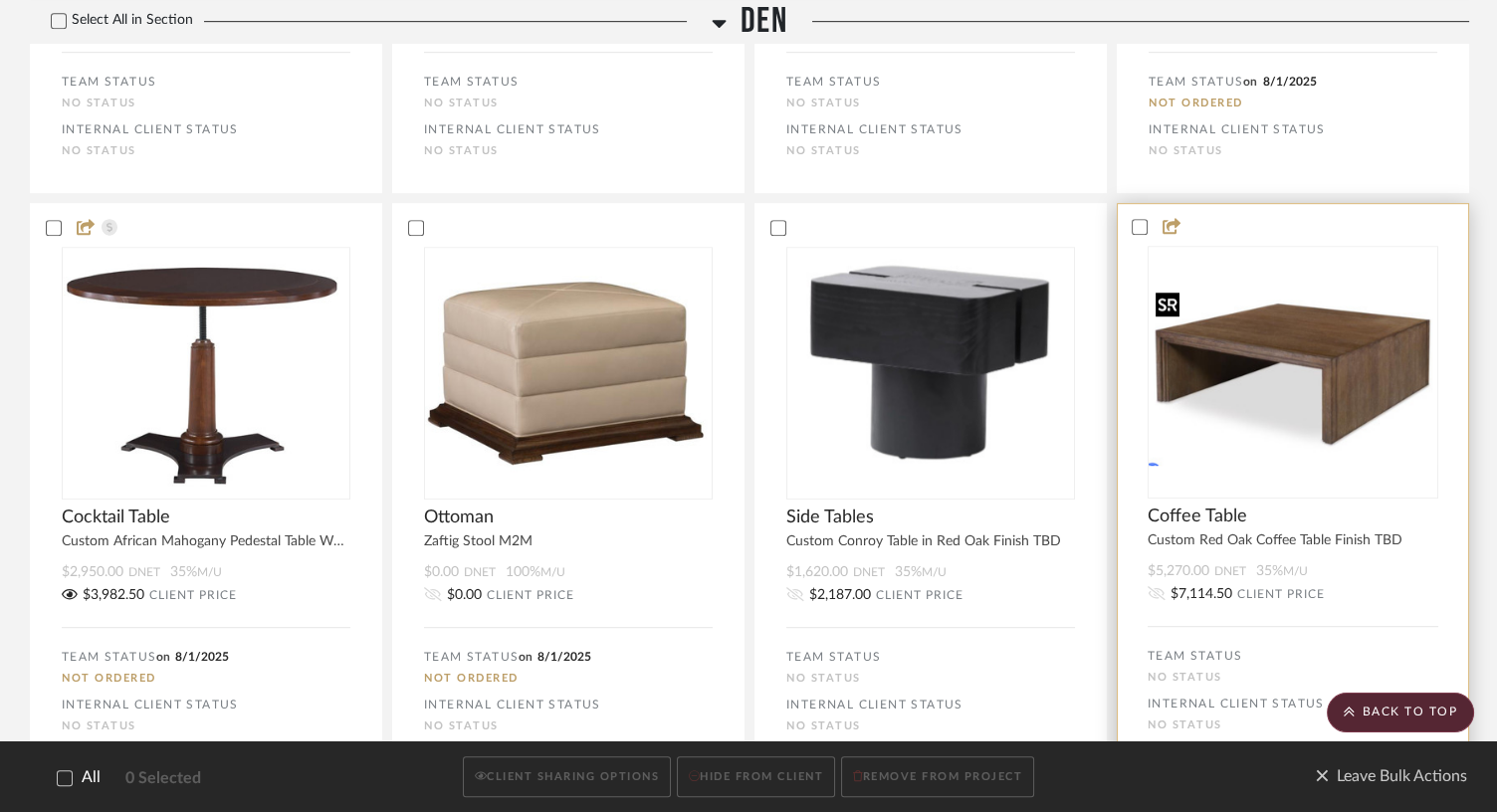 scroll, scrollTop: 2078, scrollLeft: 0, axis: vertical 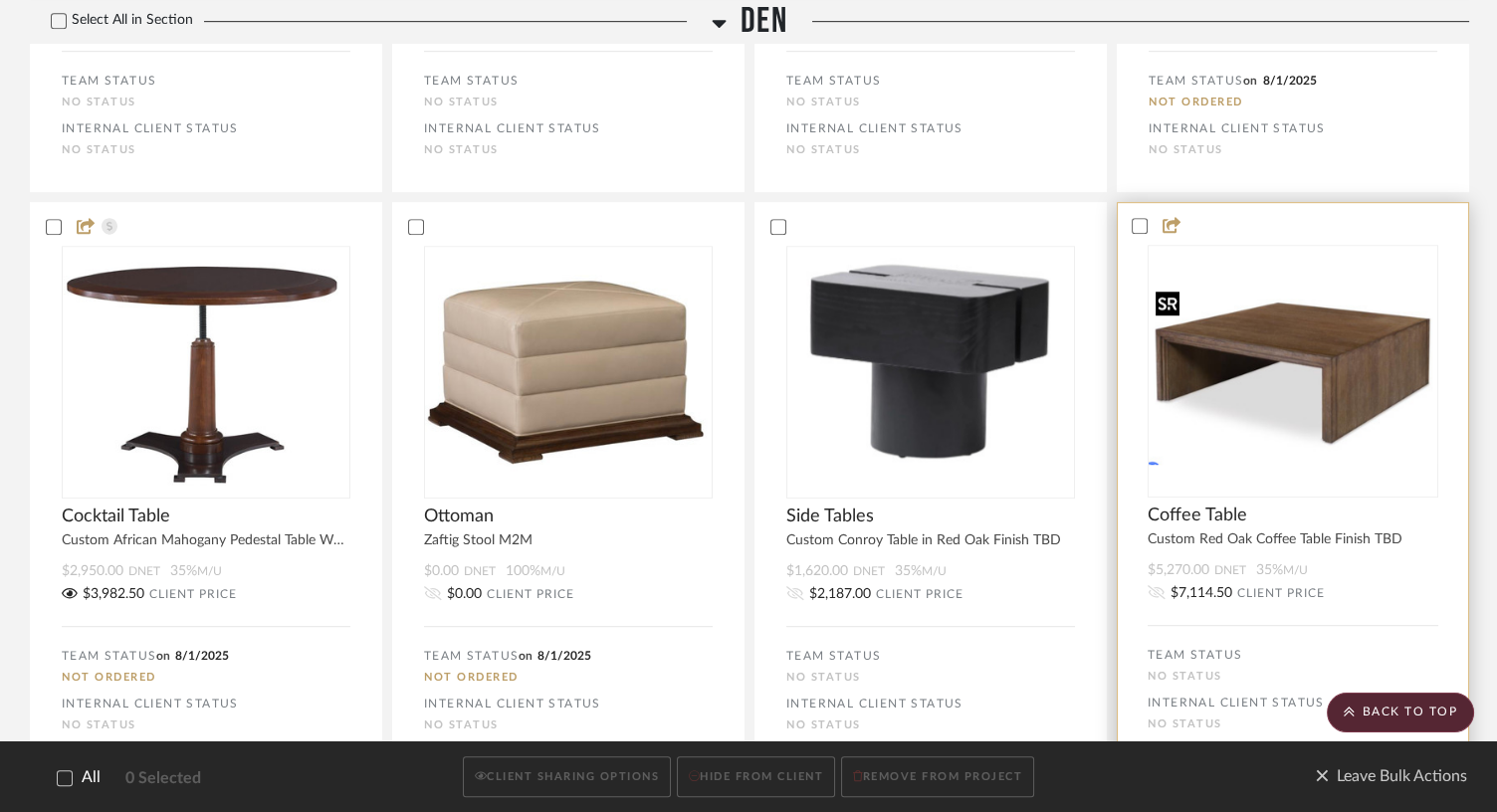 click at bounding box center [1293, 371] 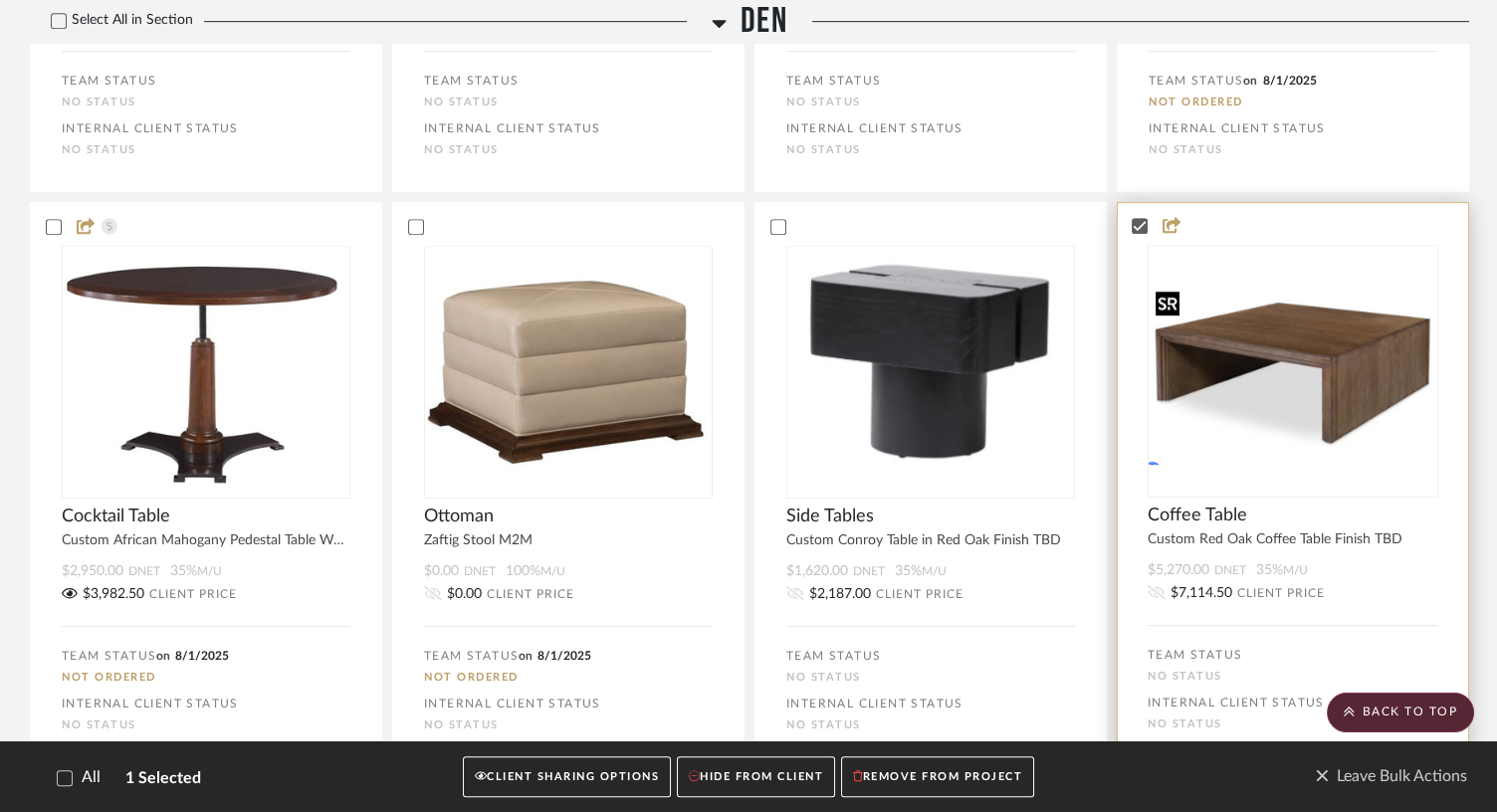click at bounding box center [1293, 371] 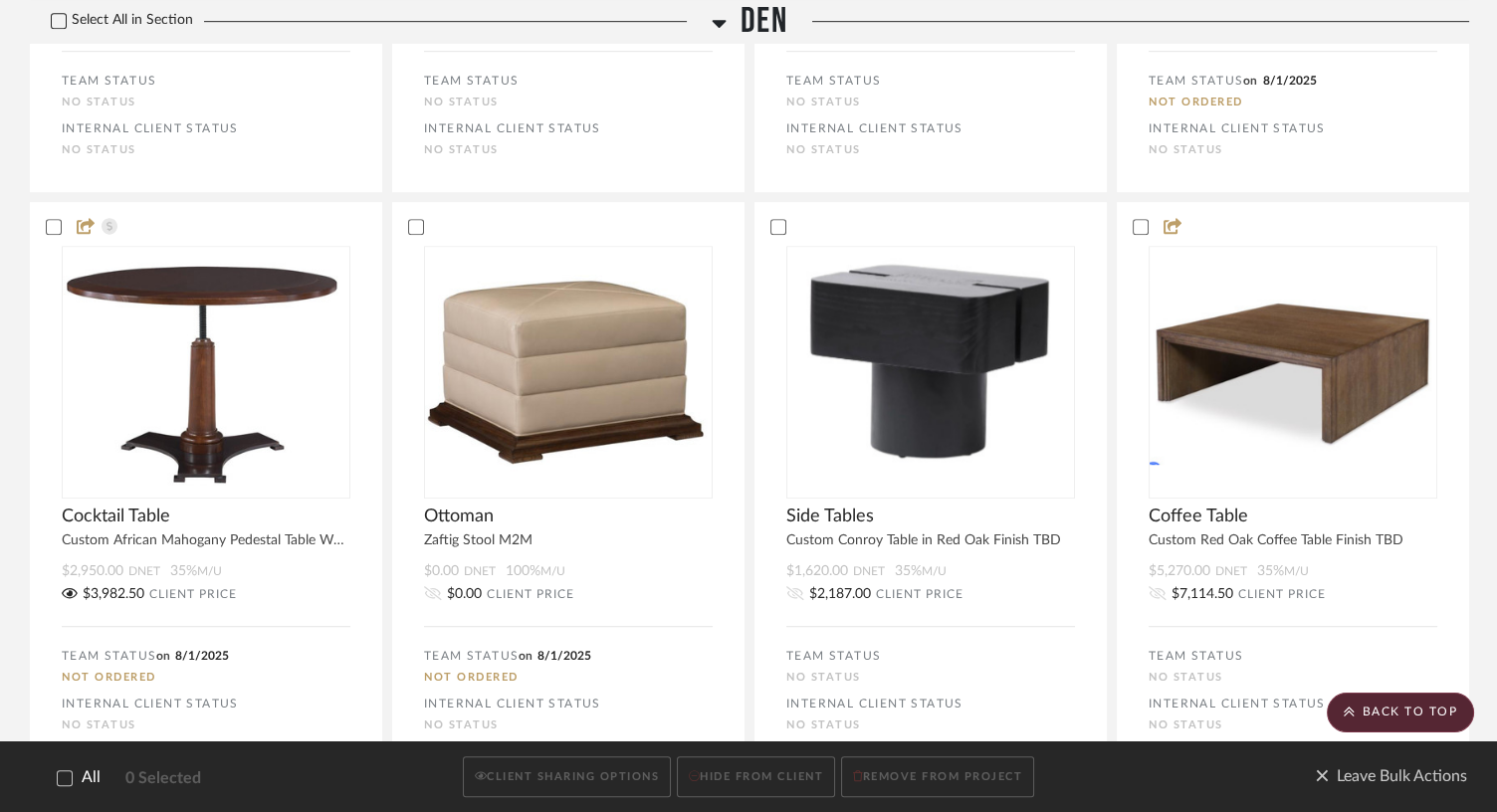 click 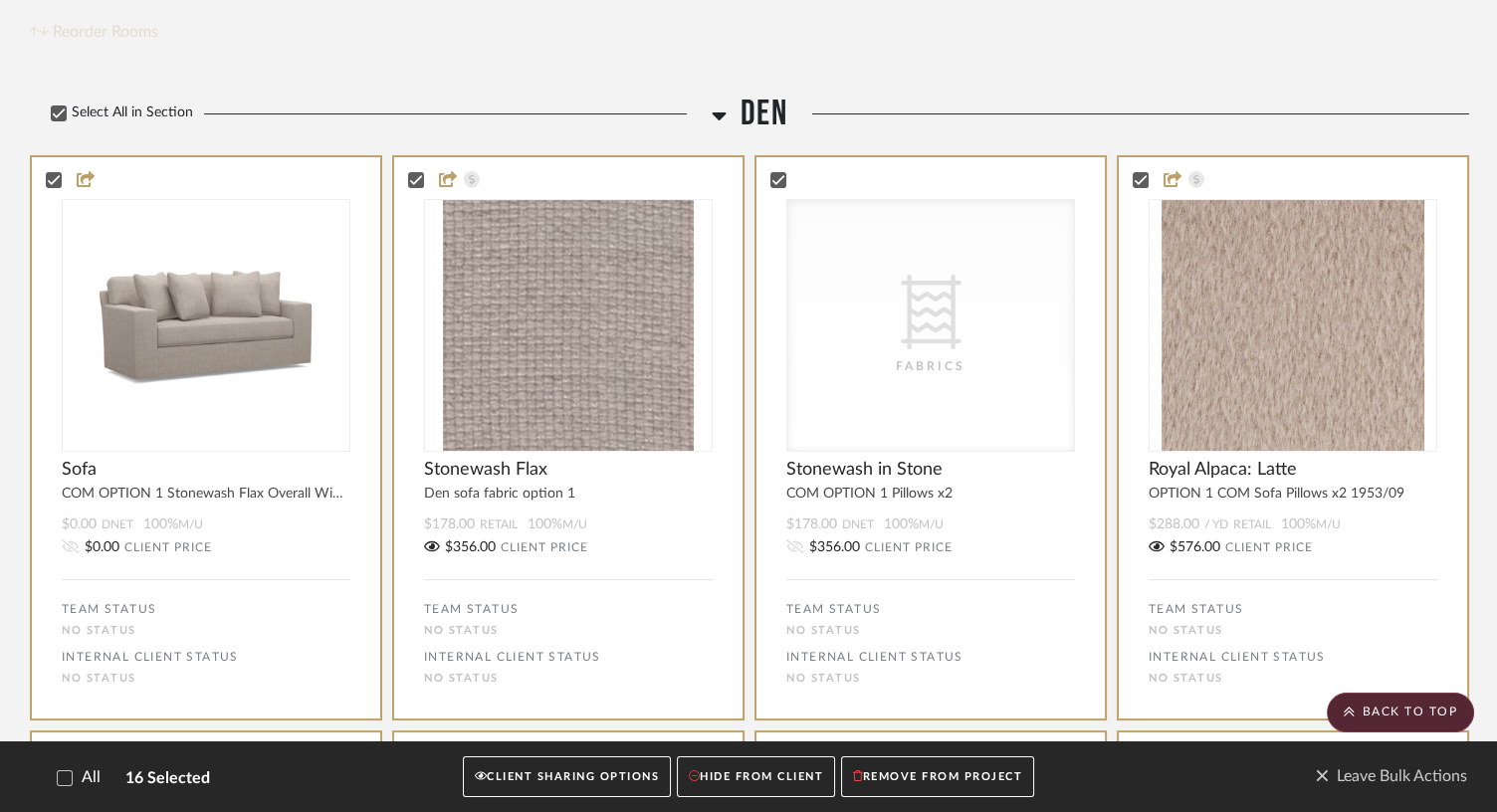 scroll, scrollTop: 0, scrollLeft: 0, axis: both 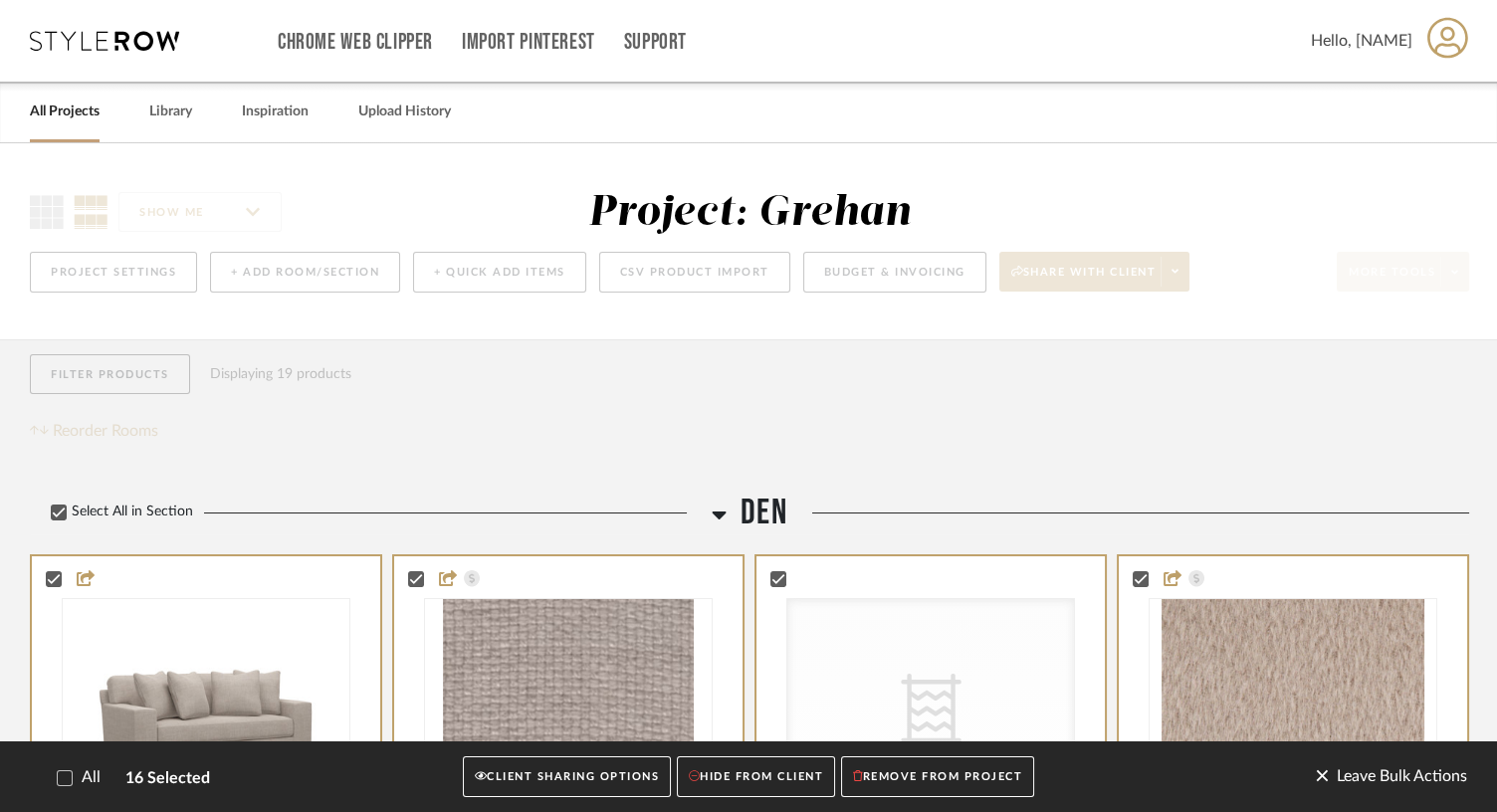 click on "Leave Bulk Actions" 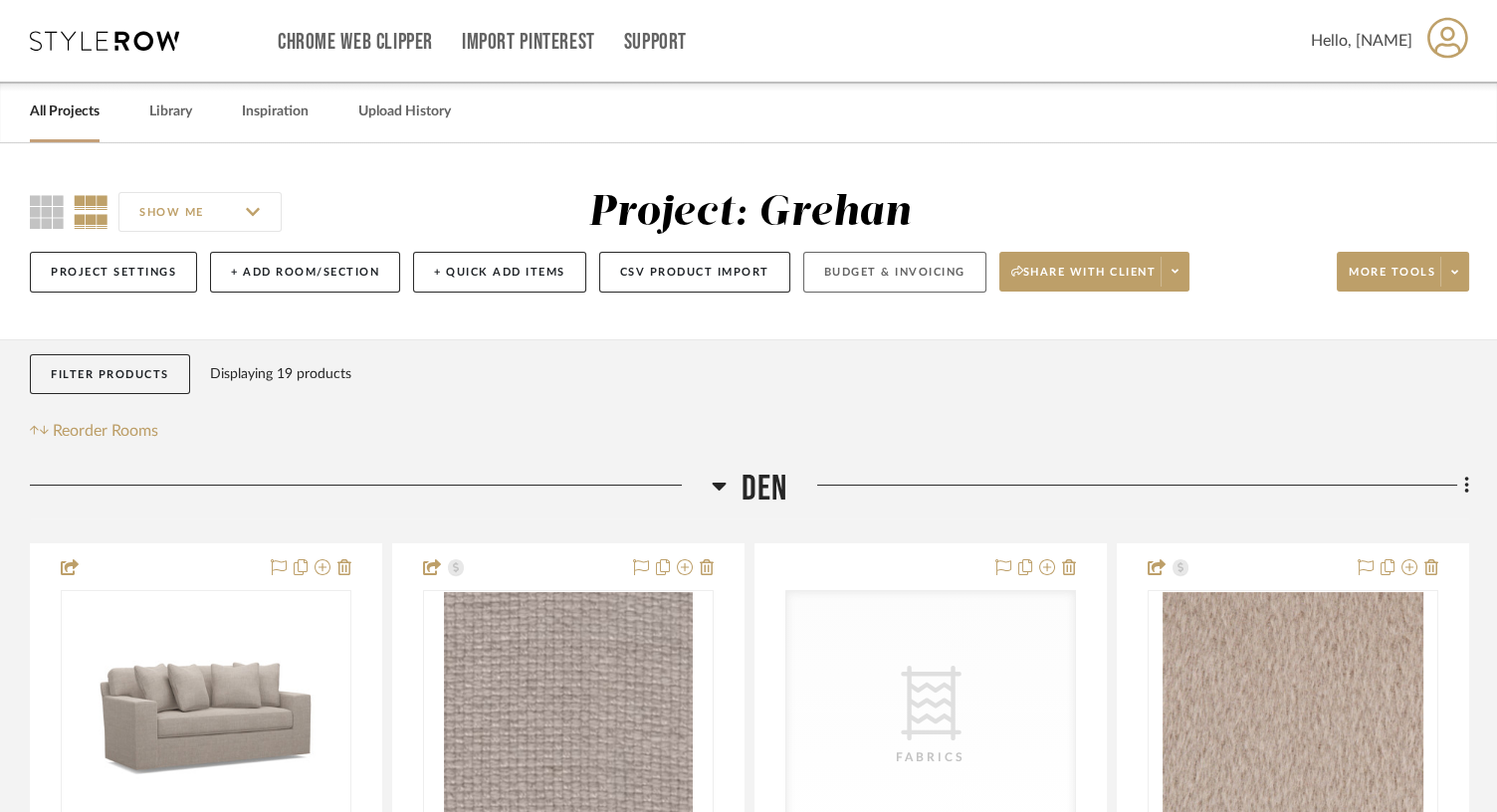 click on "Budget & Invoicing" 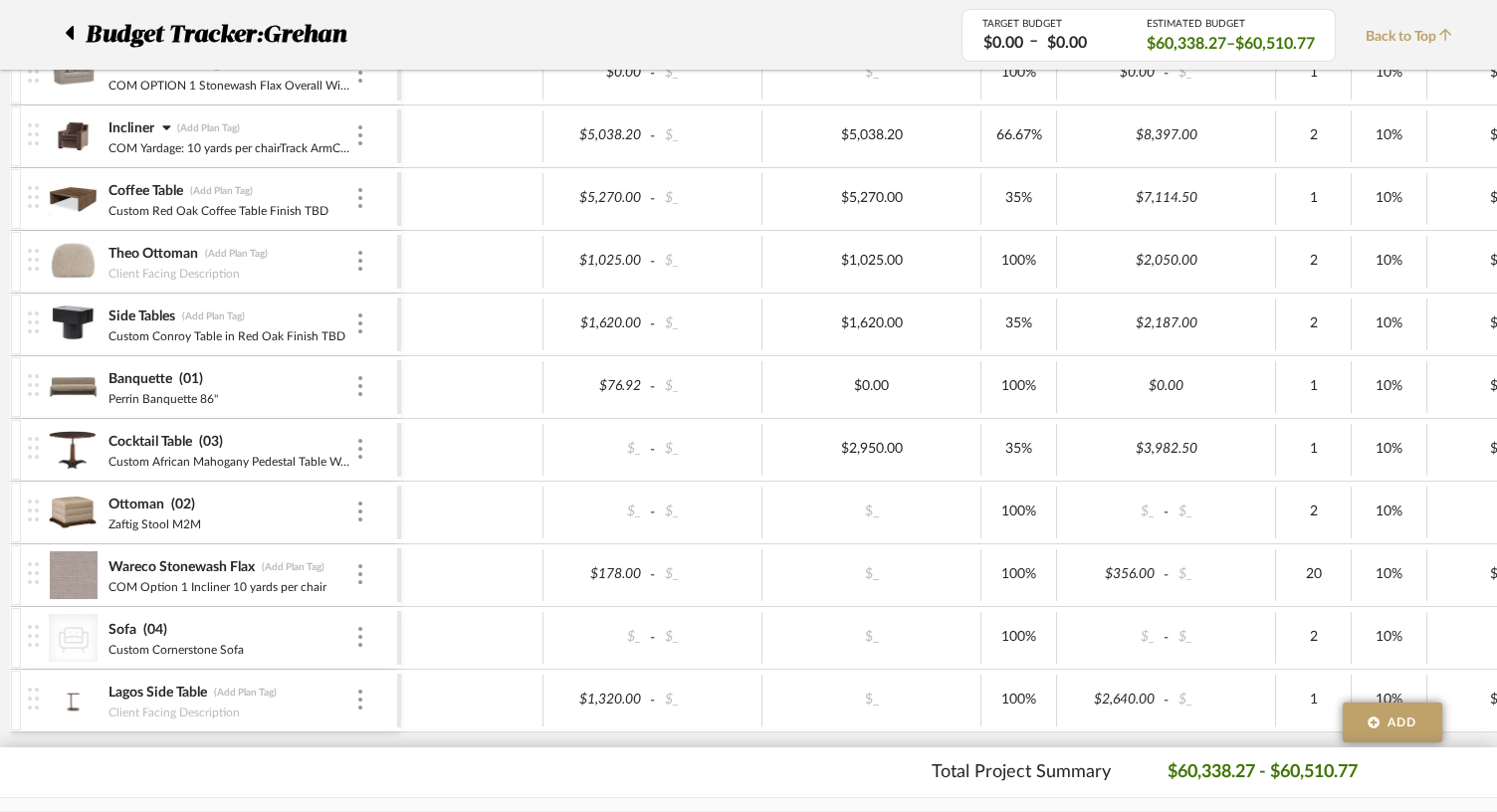 scroll, scrollTop: 476, scrollLeft: 0, axis: vertical 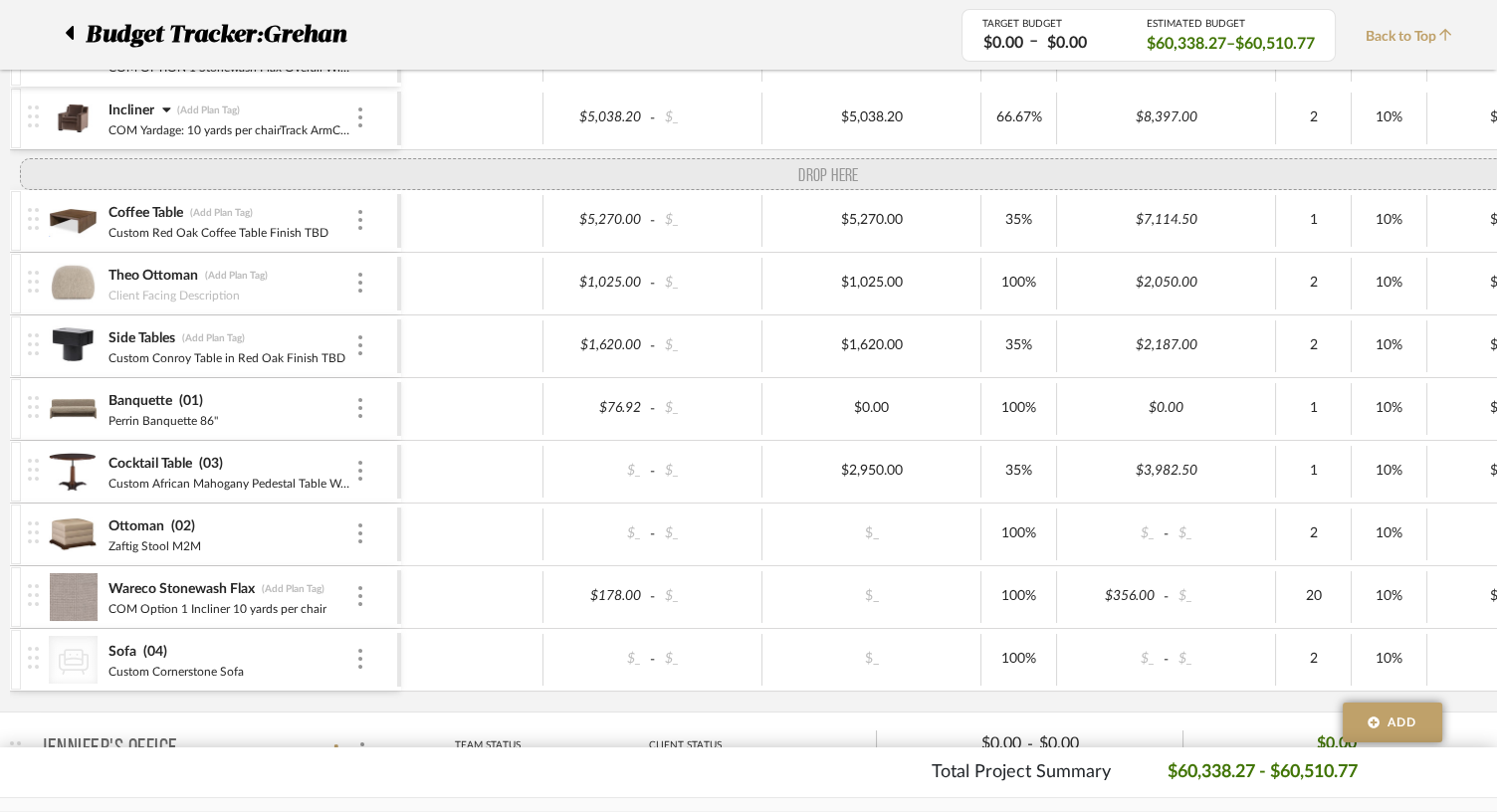 drag, startPoint x: 31, startPoint y: 675, endPoint x: 71, endPoint y: 166, distance: 510.5693 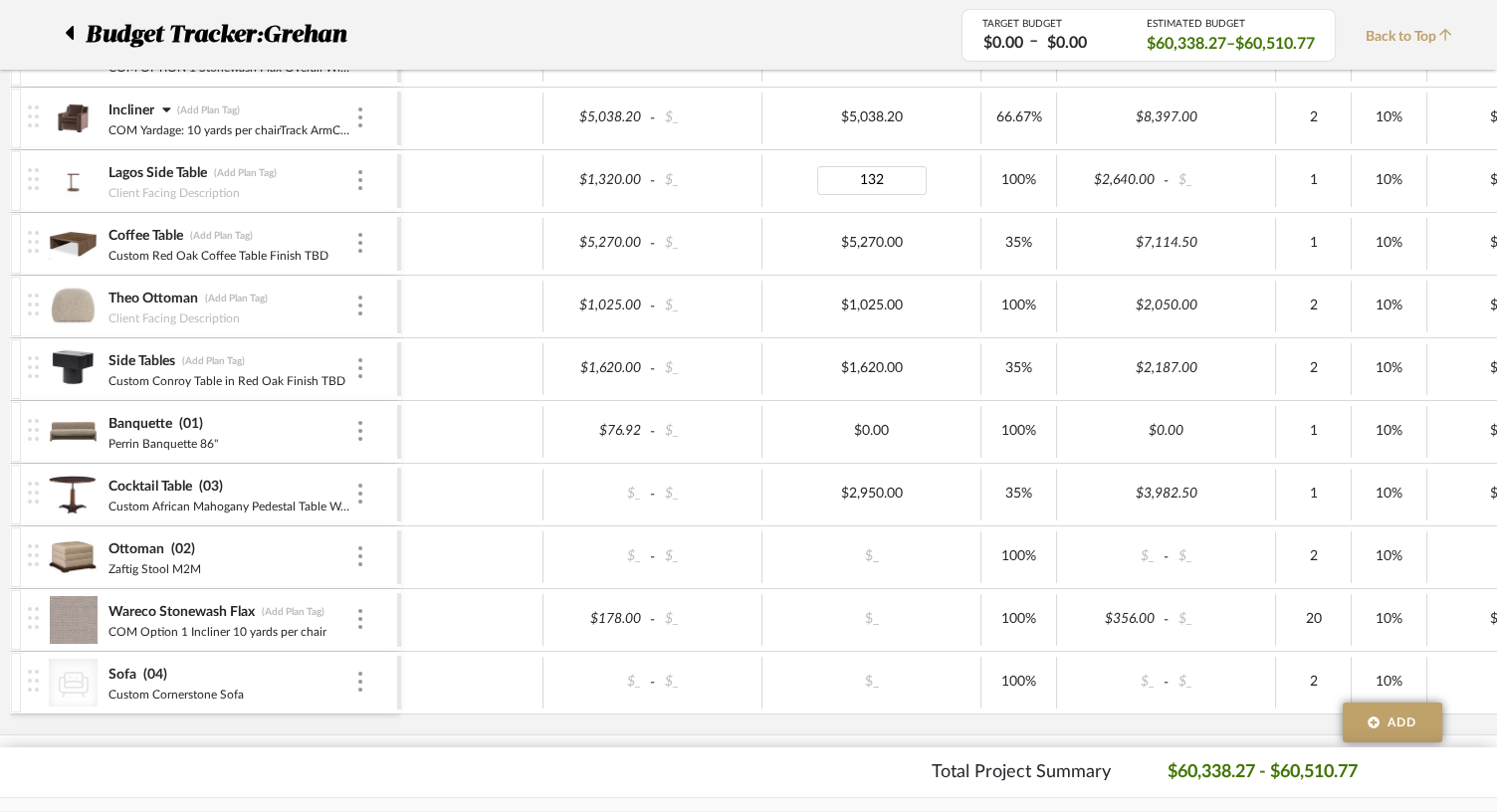 type on "1320" 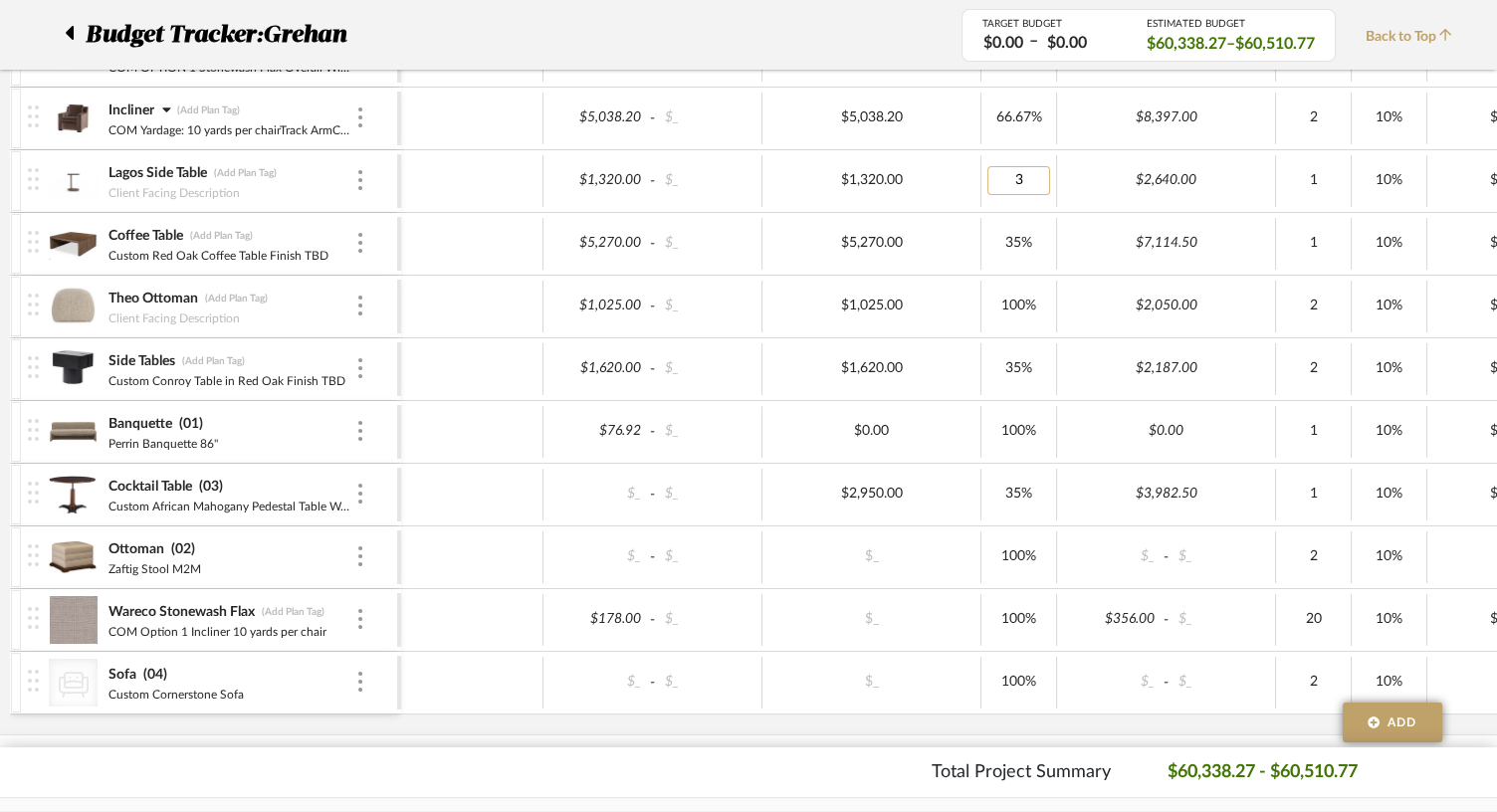 type on "35" 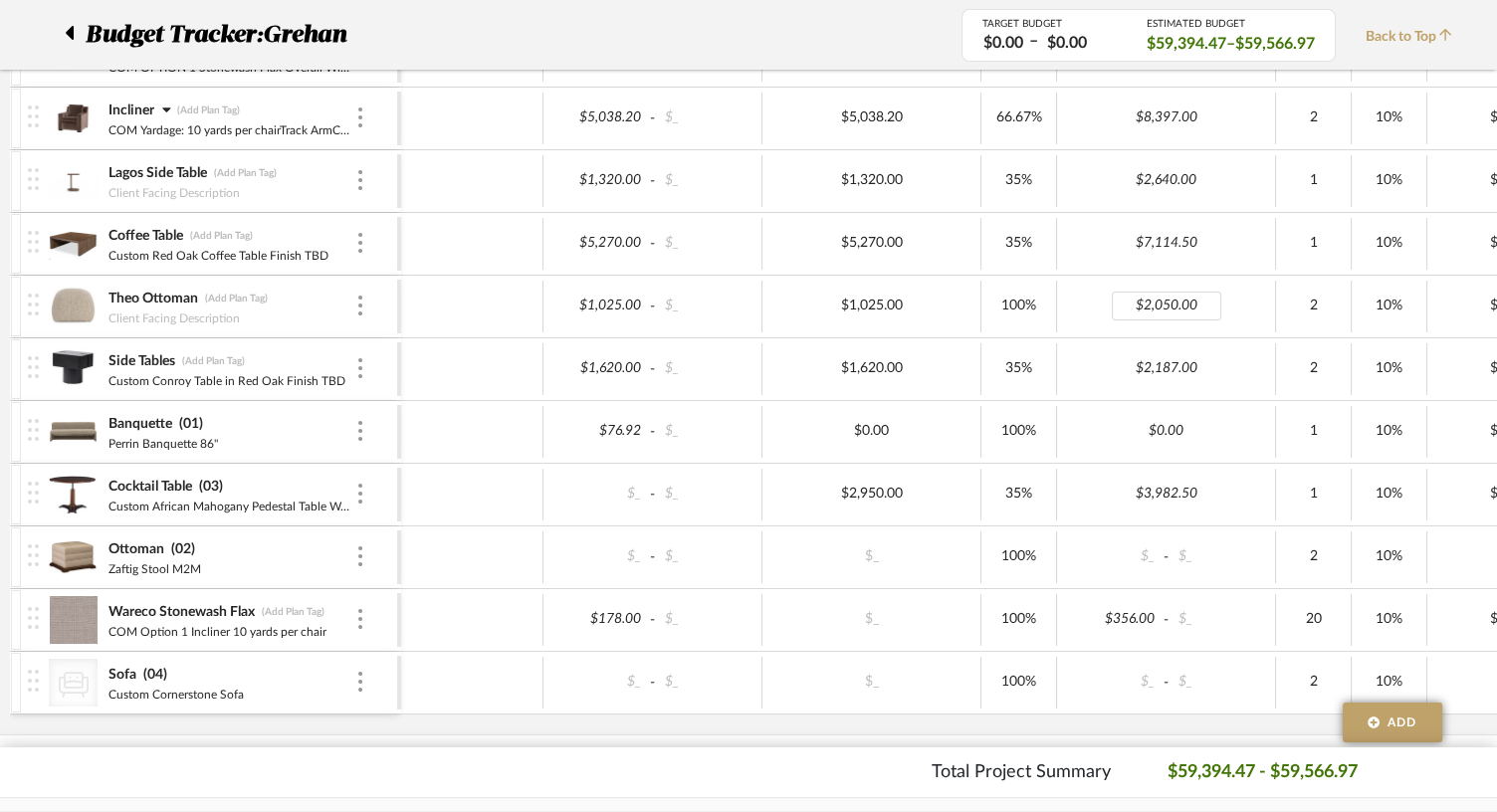 scroll, scrollTop: 0, scrollLeft: 60, axis: horizontal 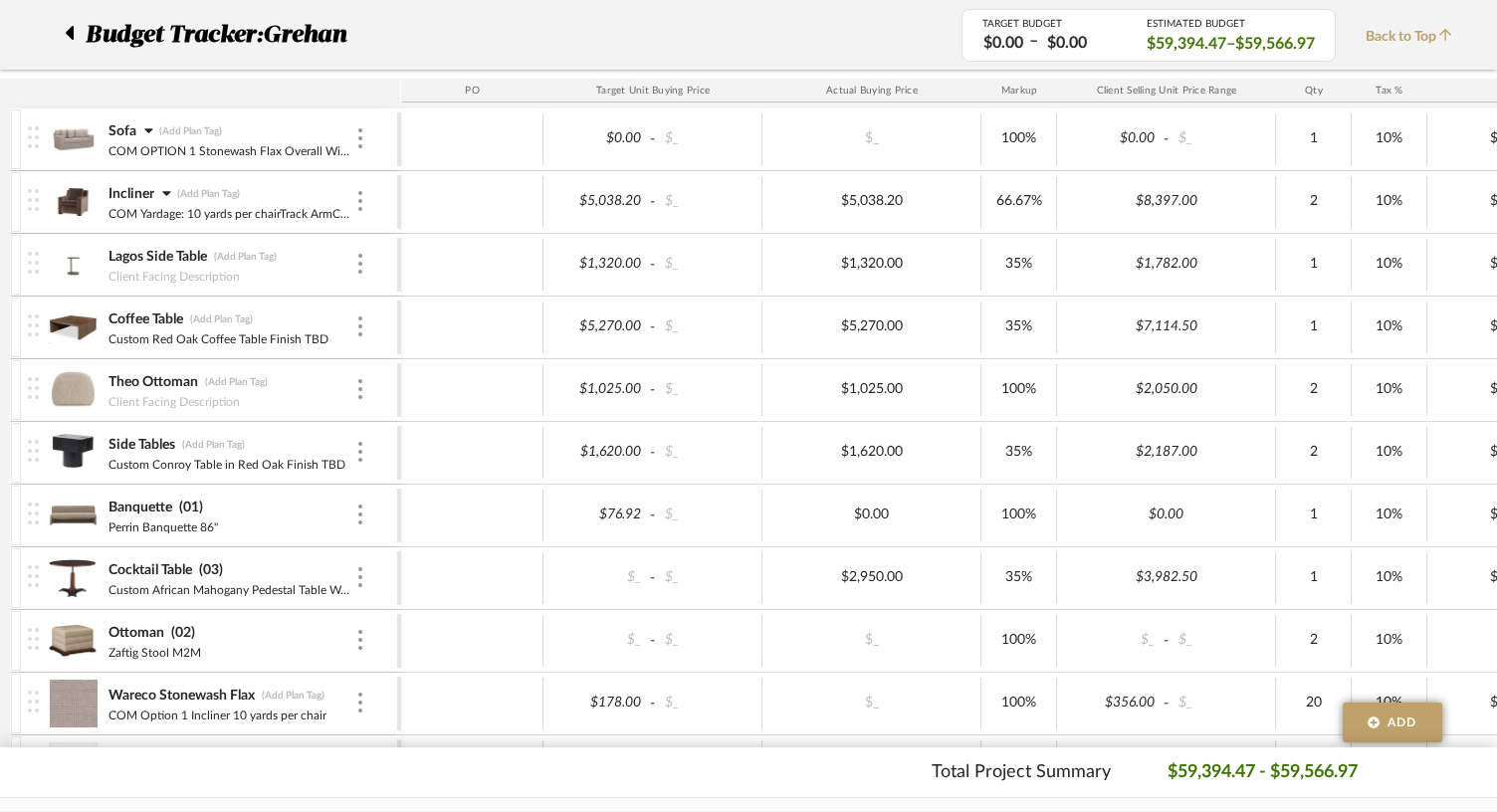 click on "Client Facing Description" at bounding box center (231, 275) 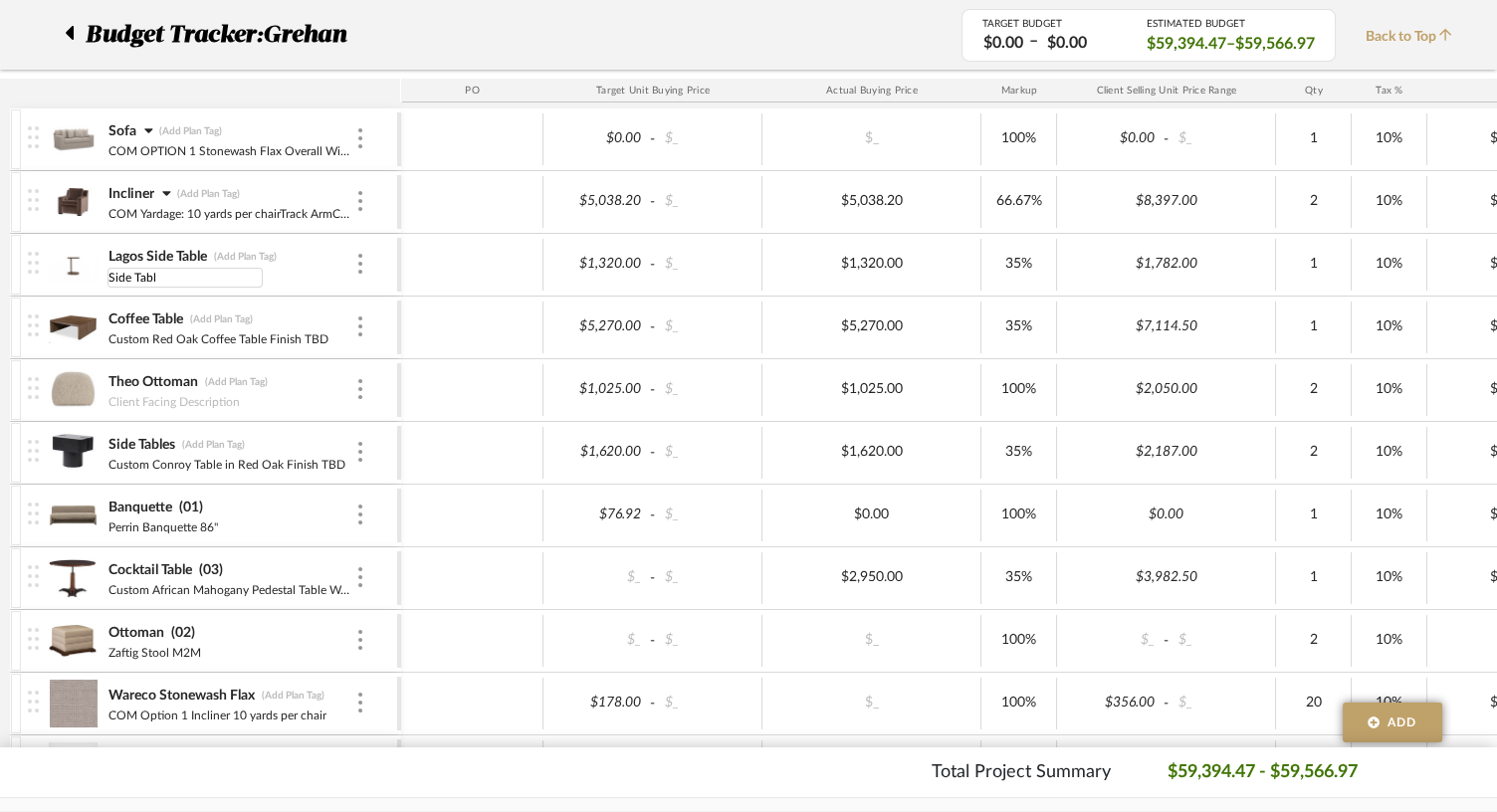 type on "Side Table" 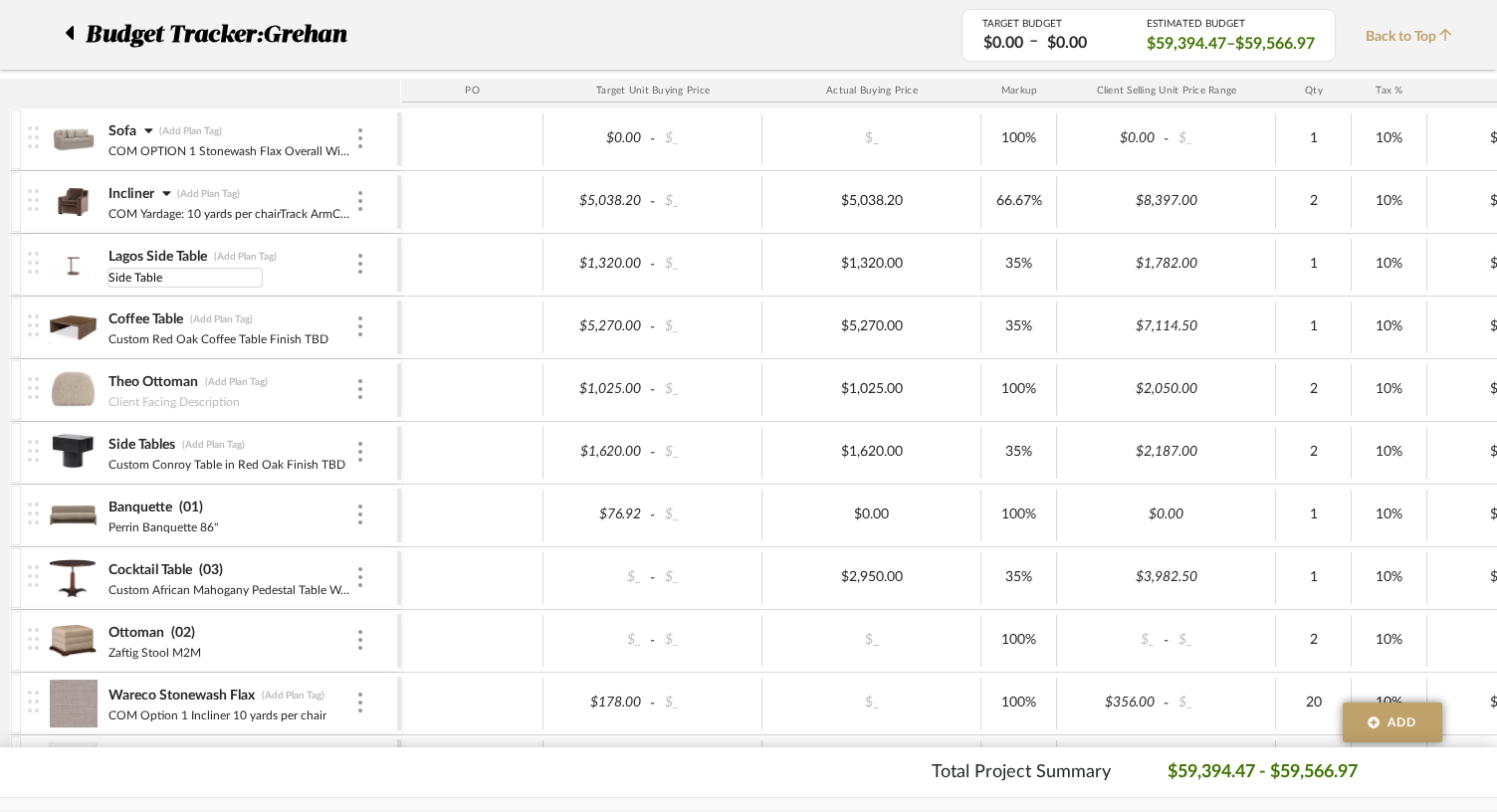click on "Lagos Side Table   (Add Plan Tag)  Side Table Side Table" at bounding box center [231, 265] 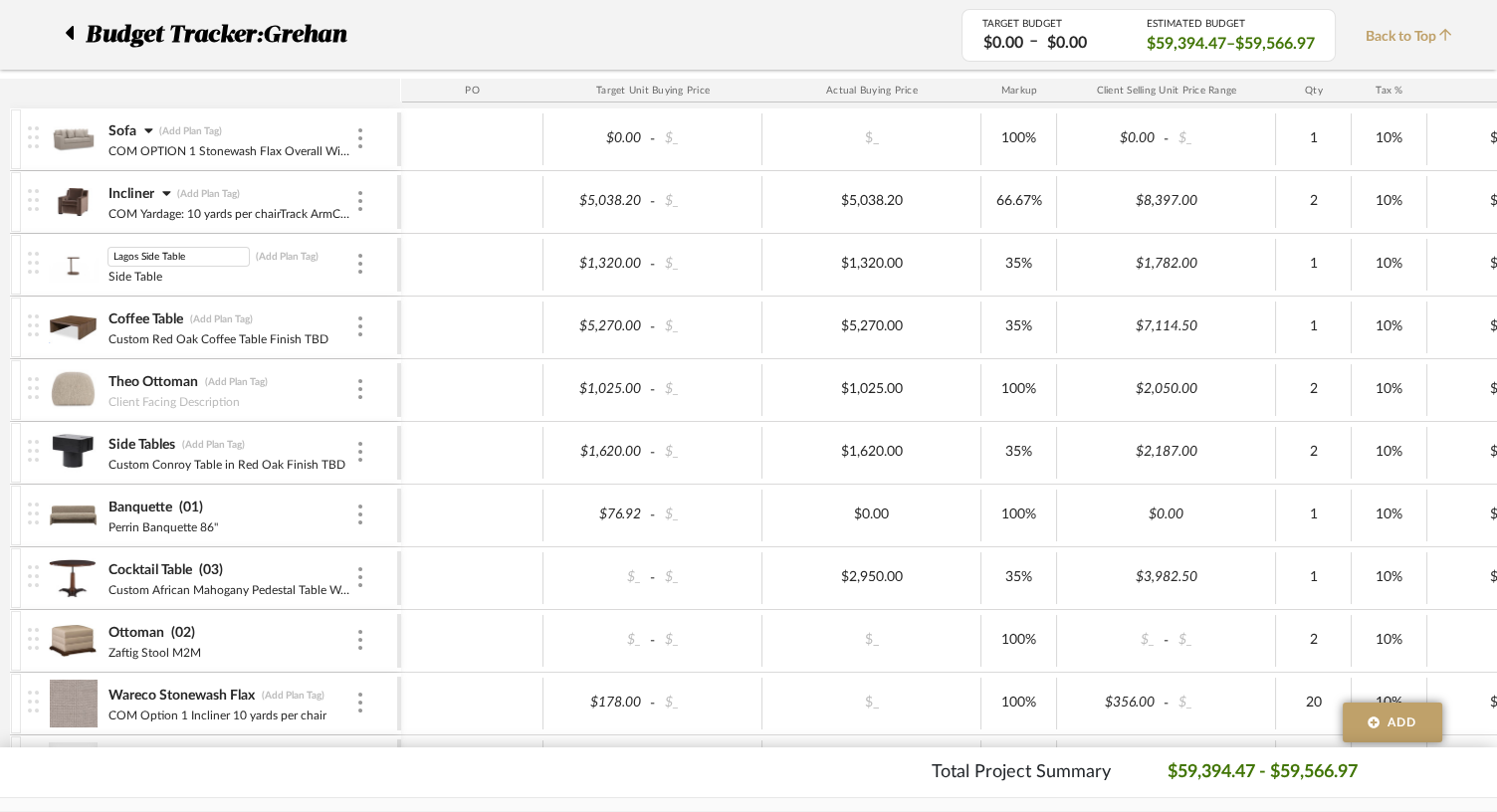 click at bounding box center (73, 265) 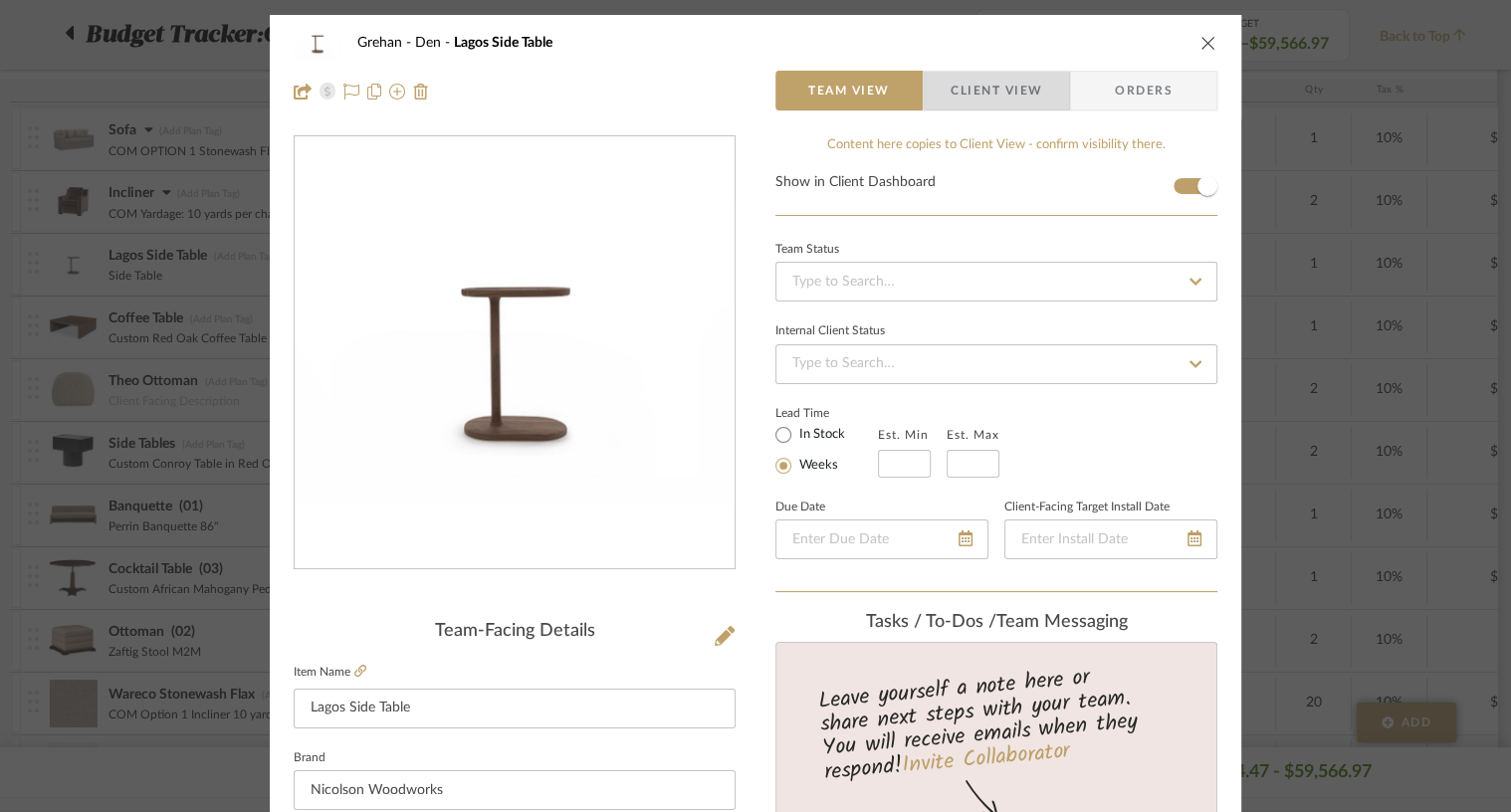 click on "Client View" at bounding box center (996, 91) 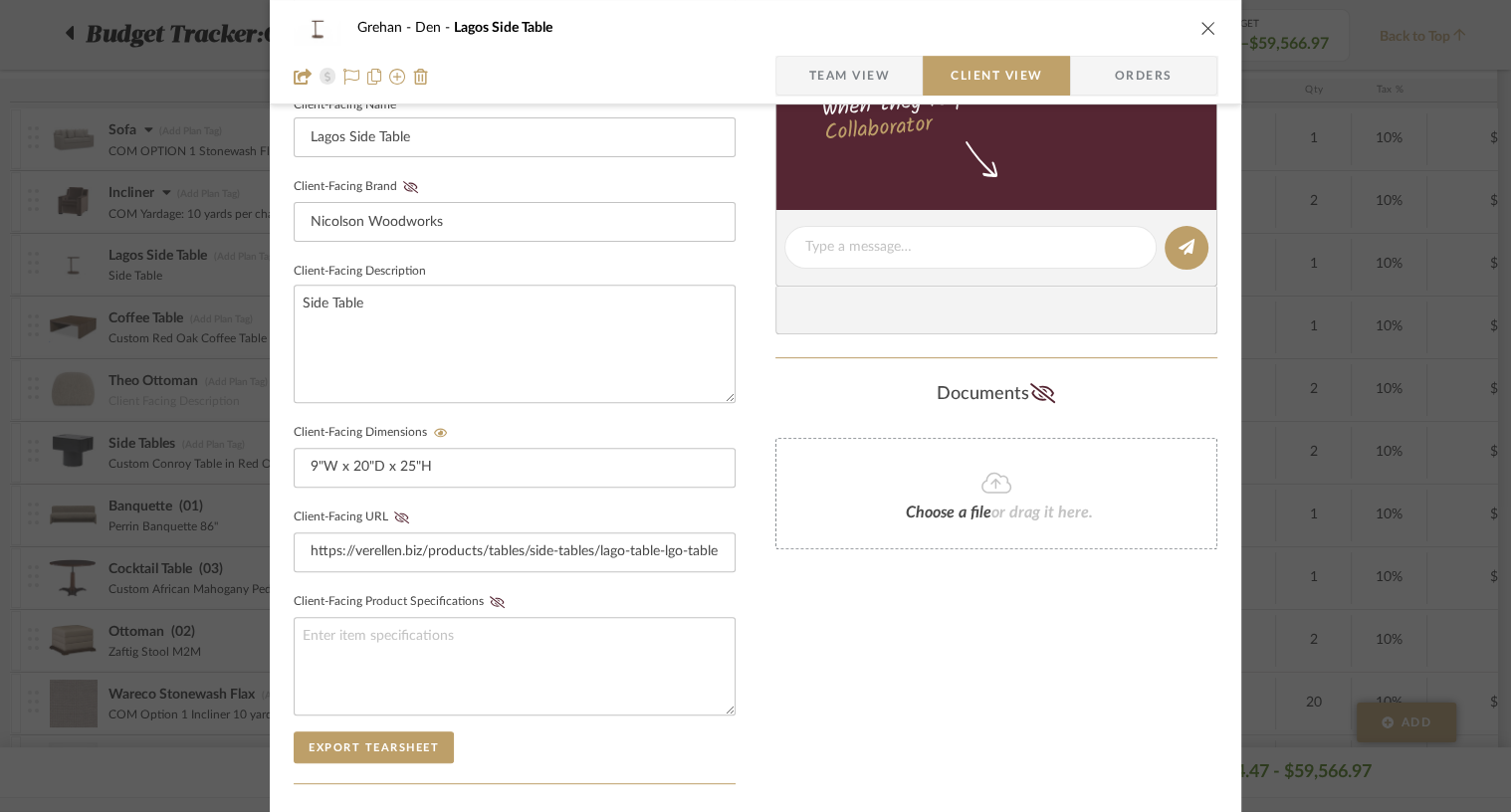 click on "Team View" at bounding box center [849, 76] 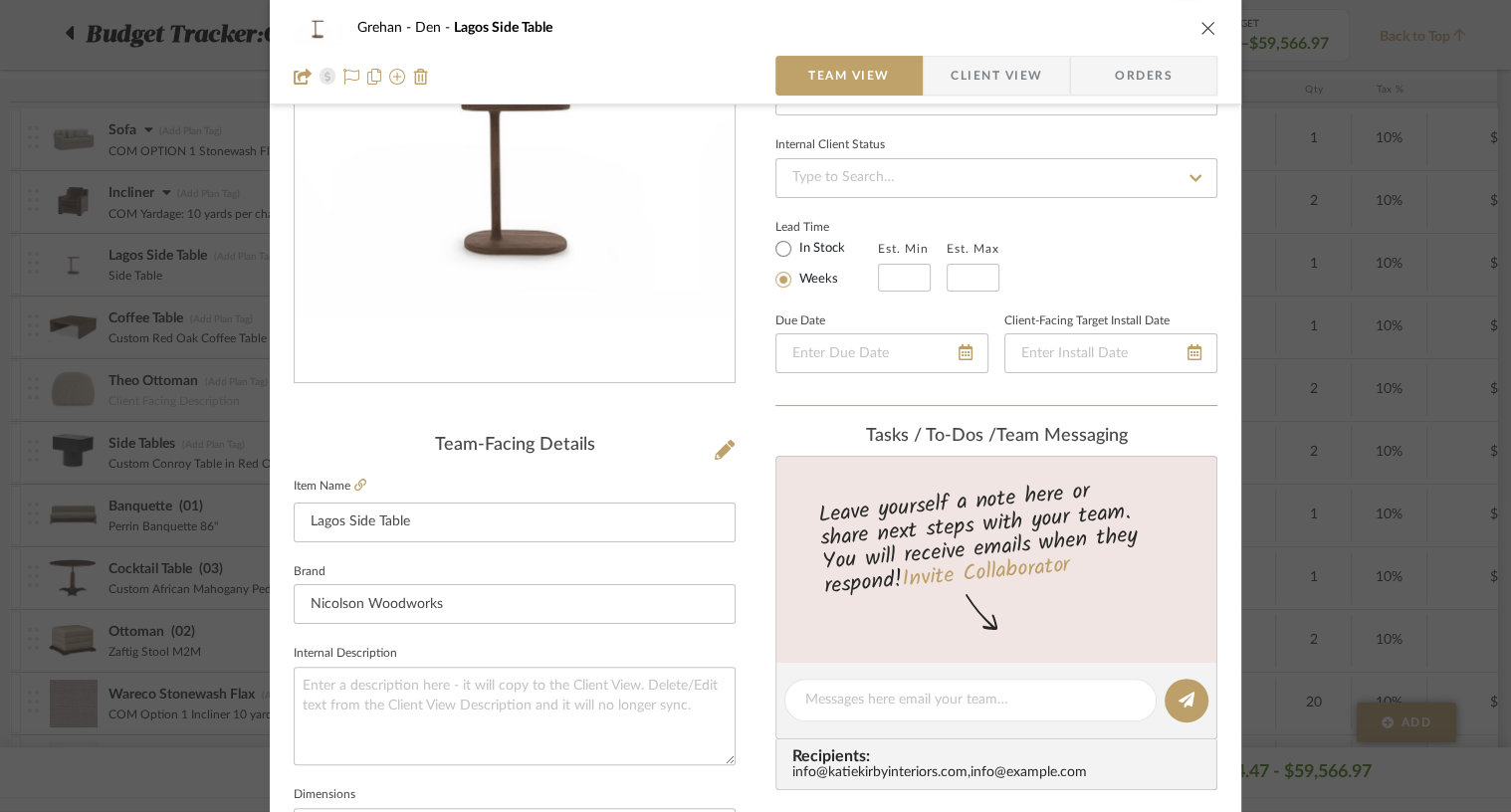 click on "Client View" at bounding box center (996, 76) 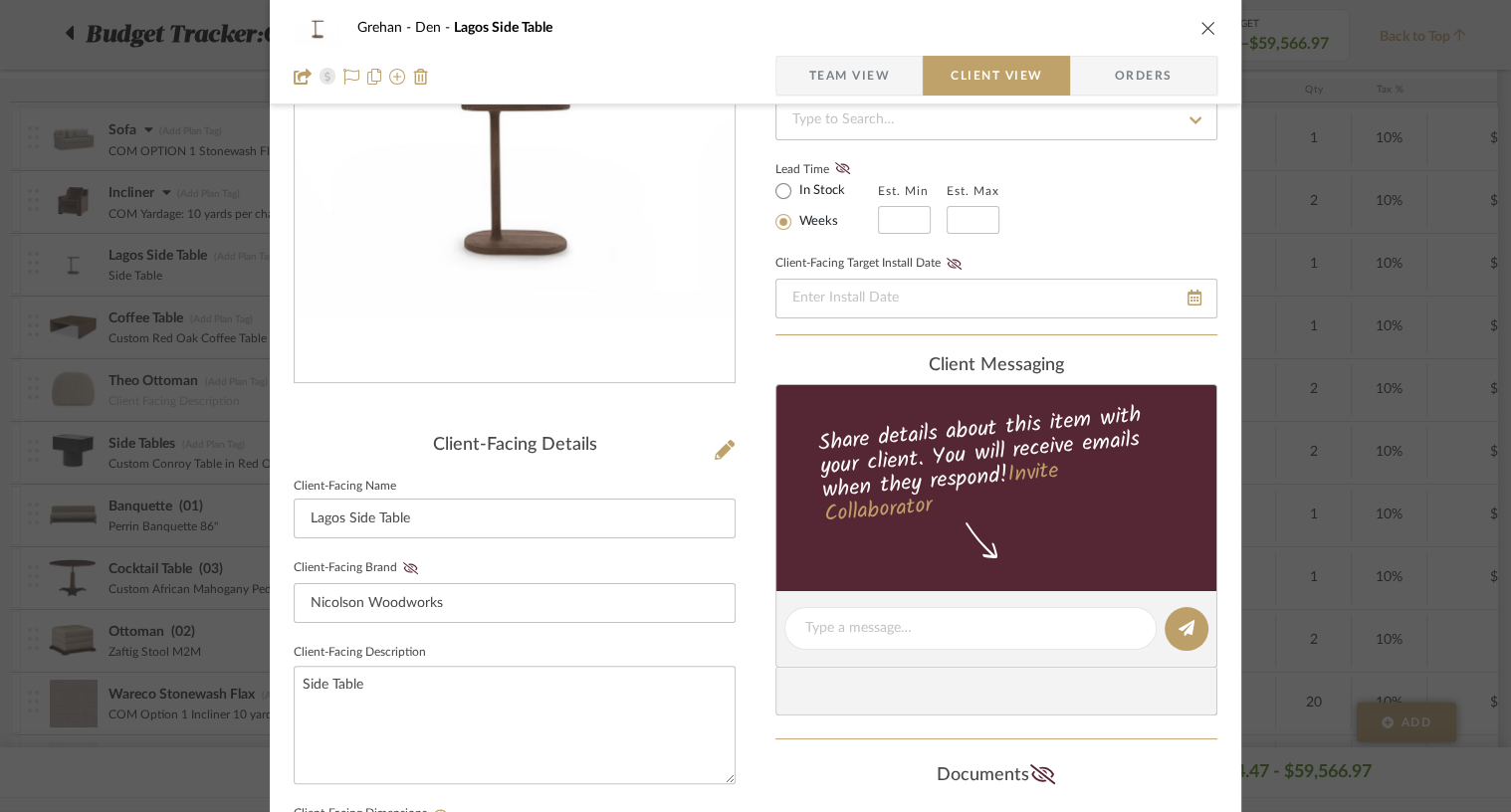 click at bounding box center [1208, 28] 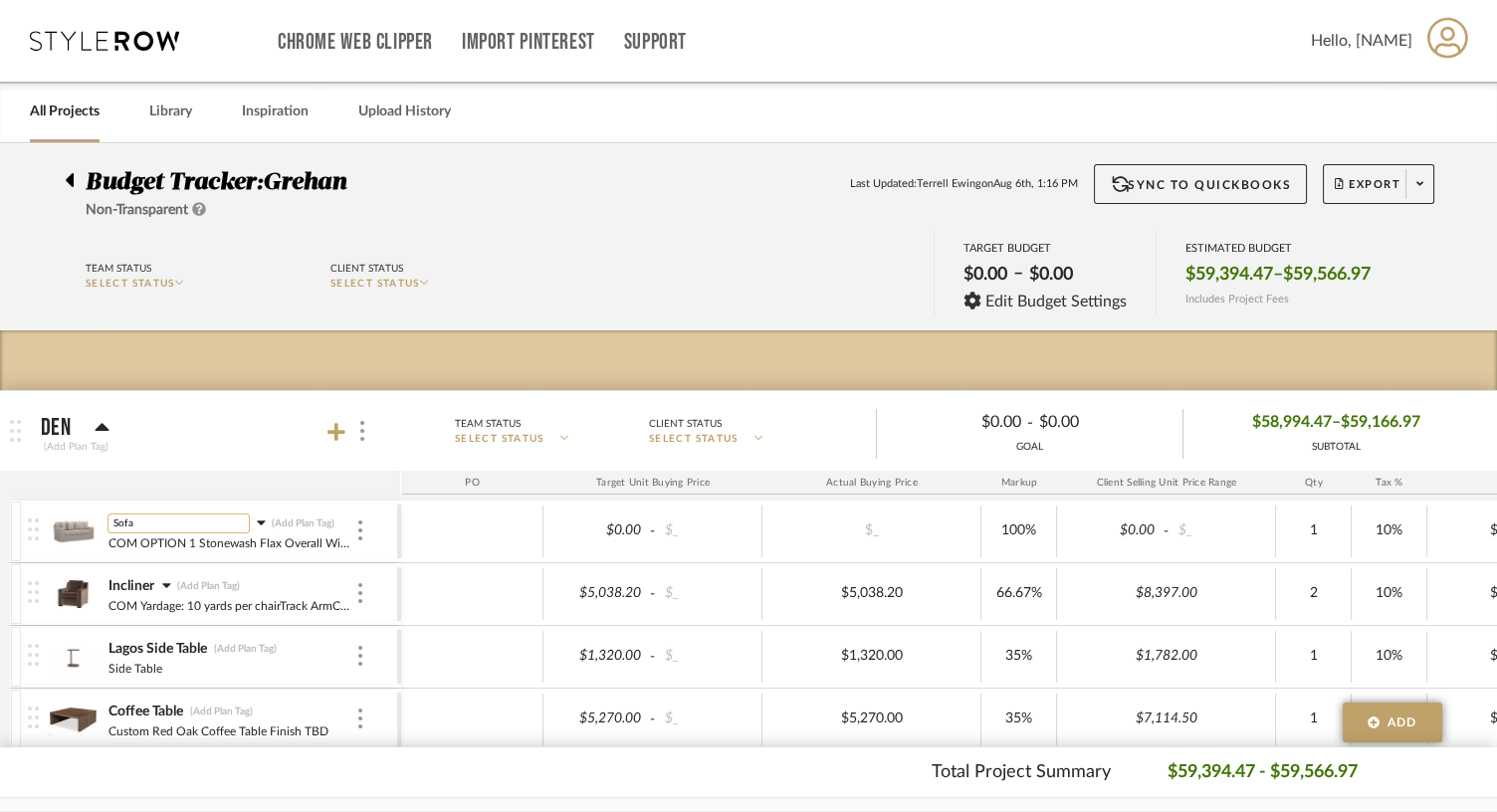 click on "Sofa" at bounding box center (178, 523) 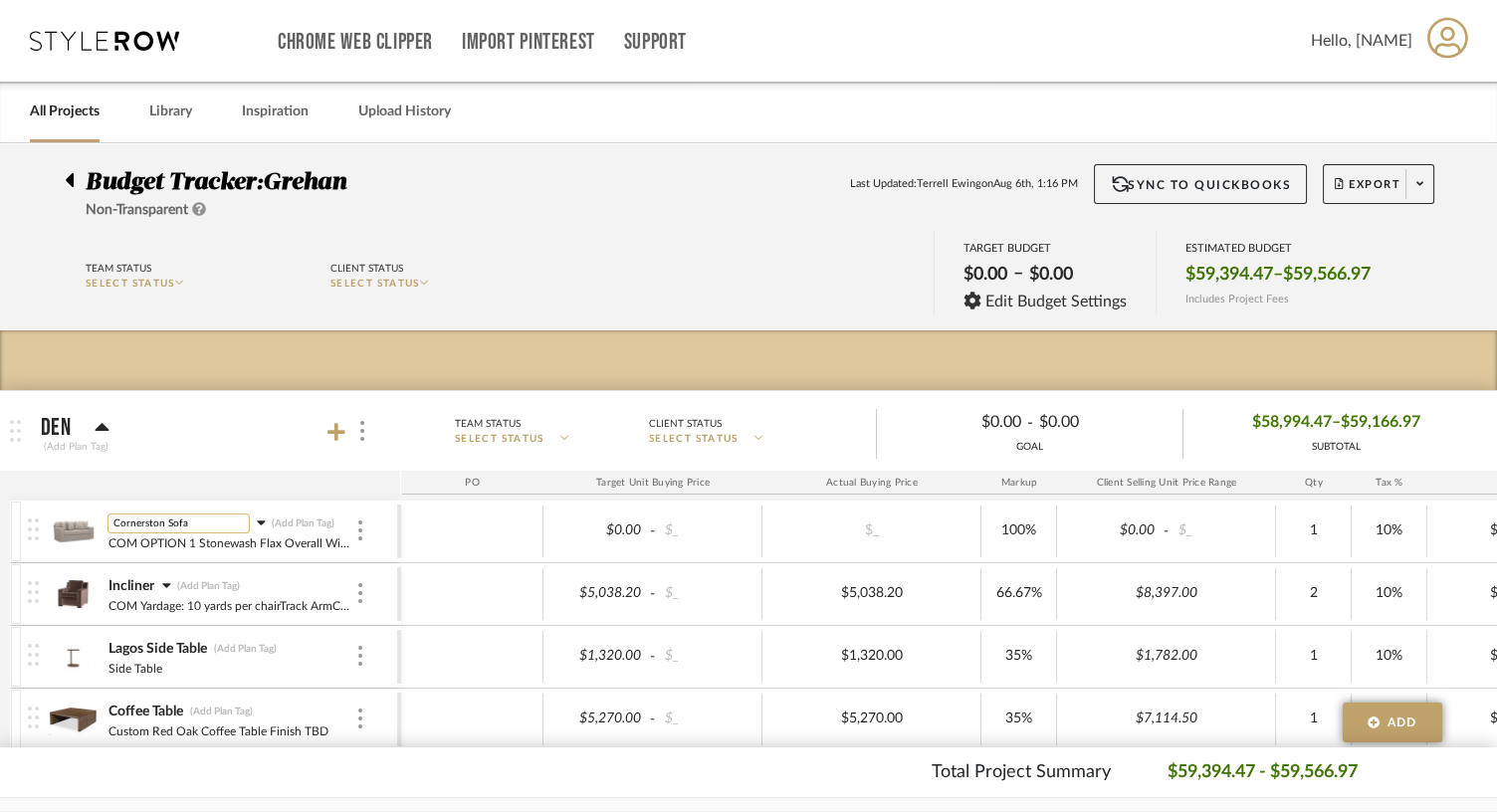 click on "Cornerston Sofa" at bounding box center (178, 523) 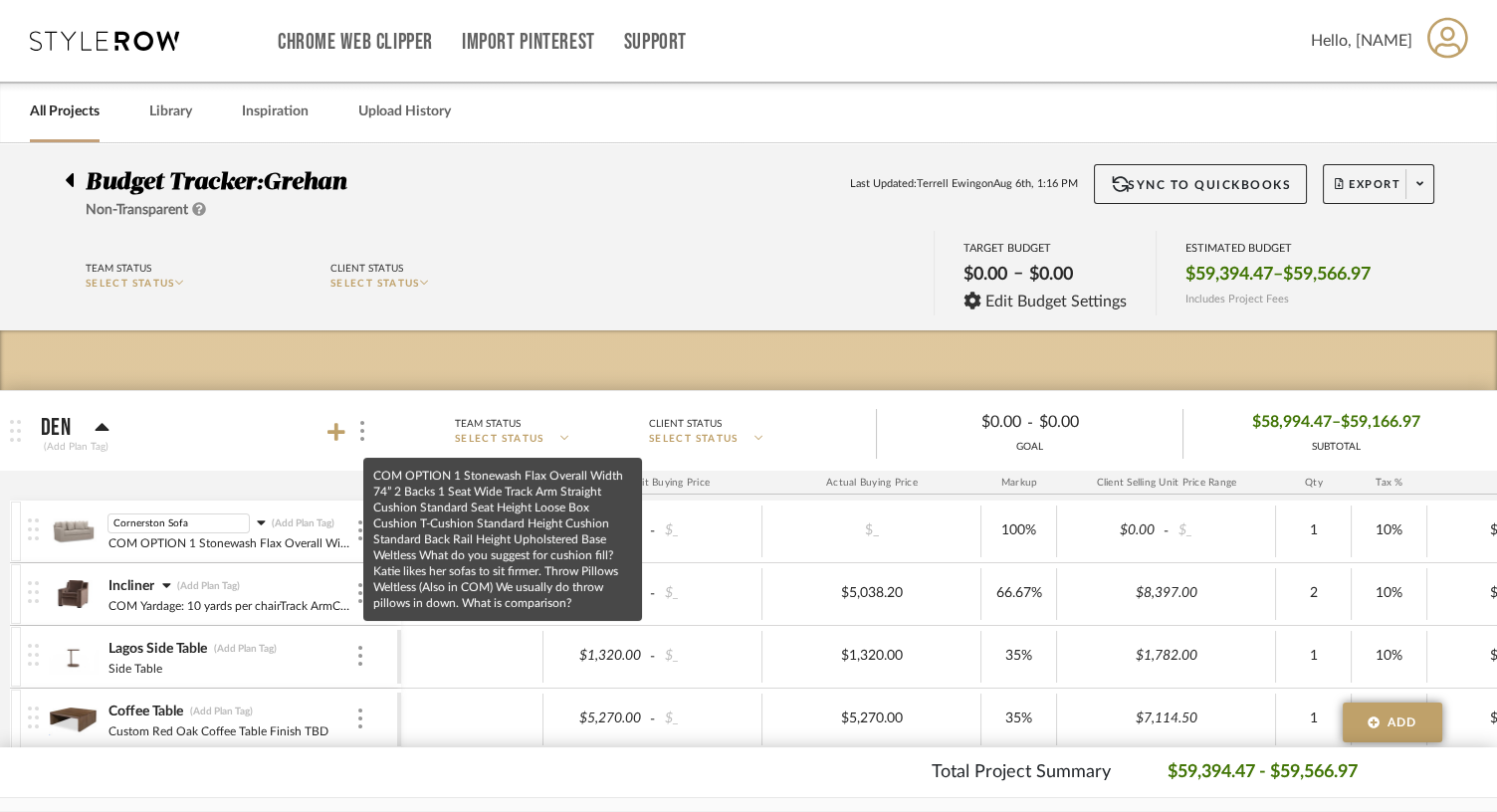 type on "Cornerstone Sofa" 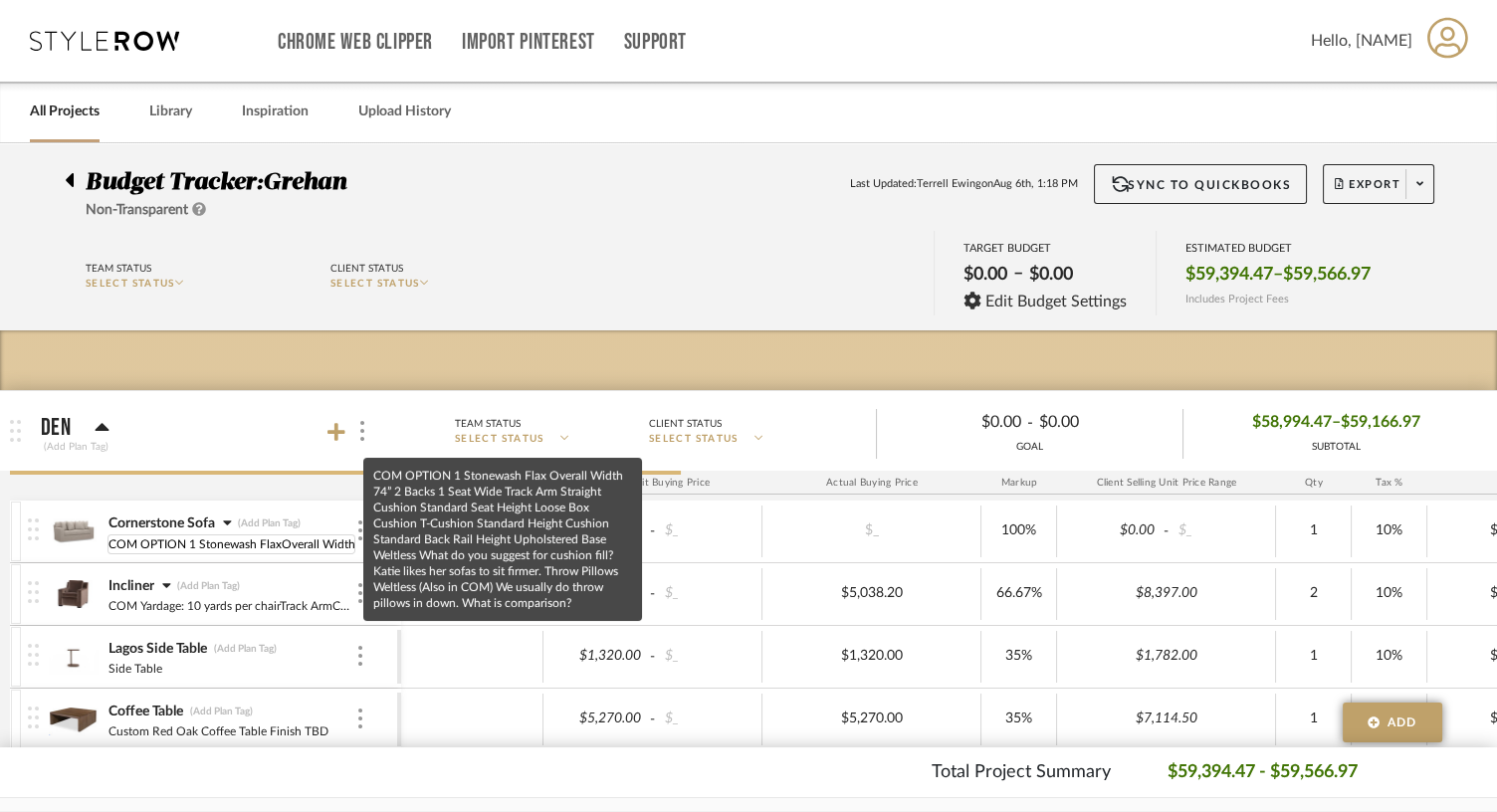 type on "COM OPTION 1 Stonewash FlaxOverall Width 74”2 Backs 1 SeatWide Track Arm Straight CushionStandard Seat HeightLoose Box CushionT-CushionStandard Height CushionStandard Back Rail HeightUpholstered BaseWeltlessWhat do you suggest for cushion fill? Katie likes her sofas to sit firmer.Throw Pillows Weltless (Also in COM) We usually do throw pillows in down. What is comparison?" 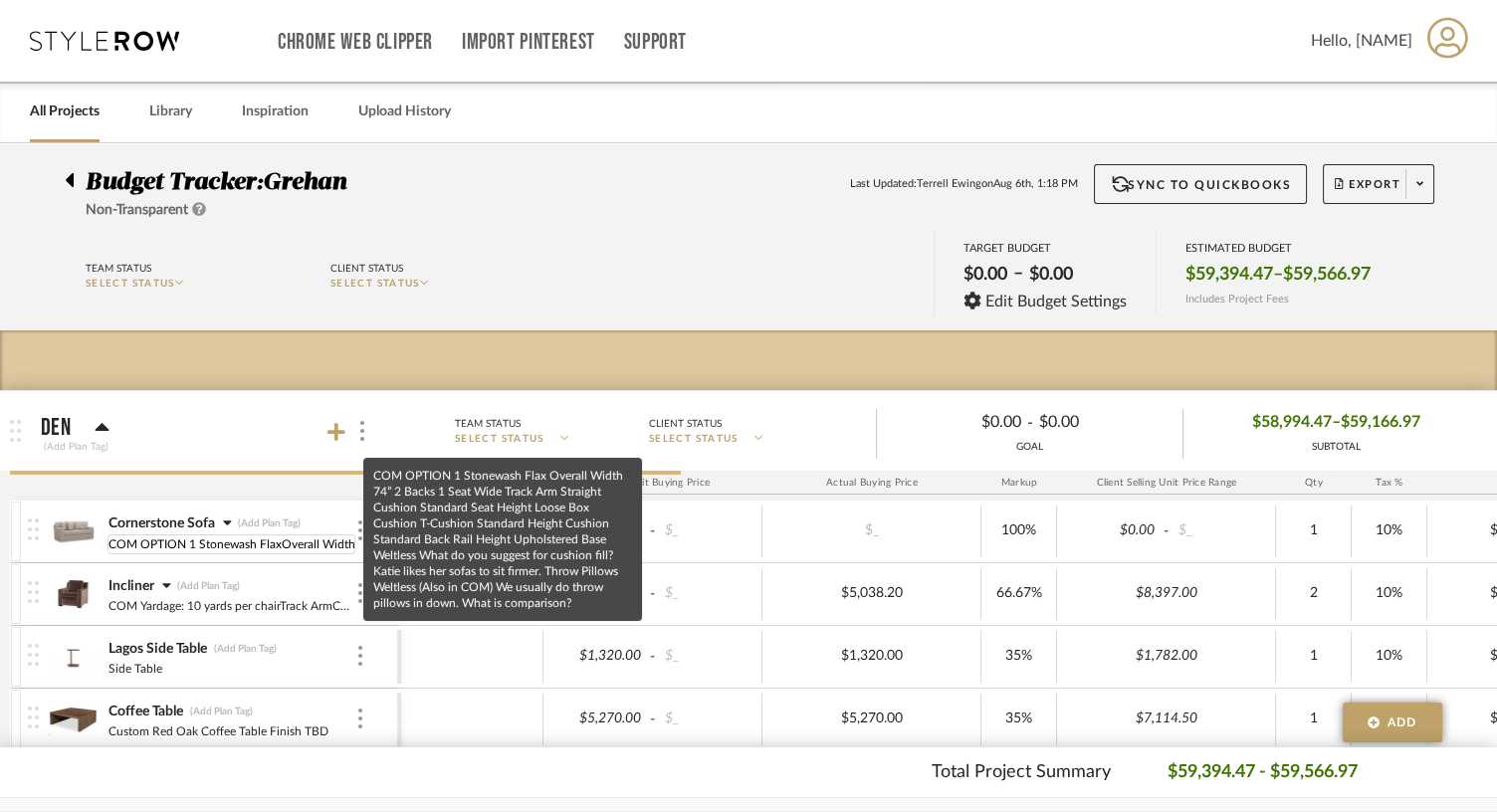 scroll, scrollTop: 0, scrollLeft: 1804, axis: horizontal 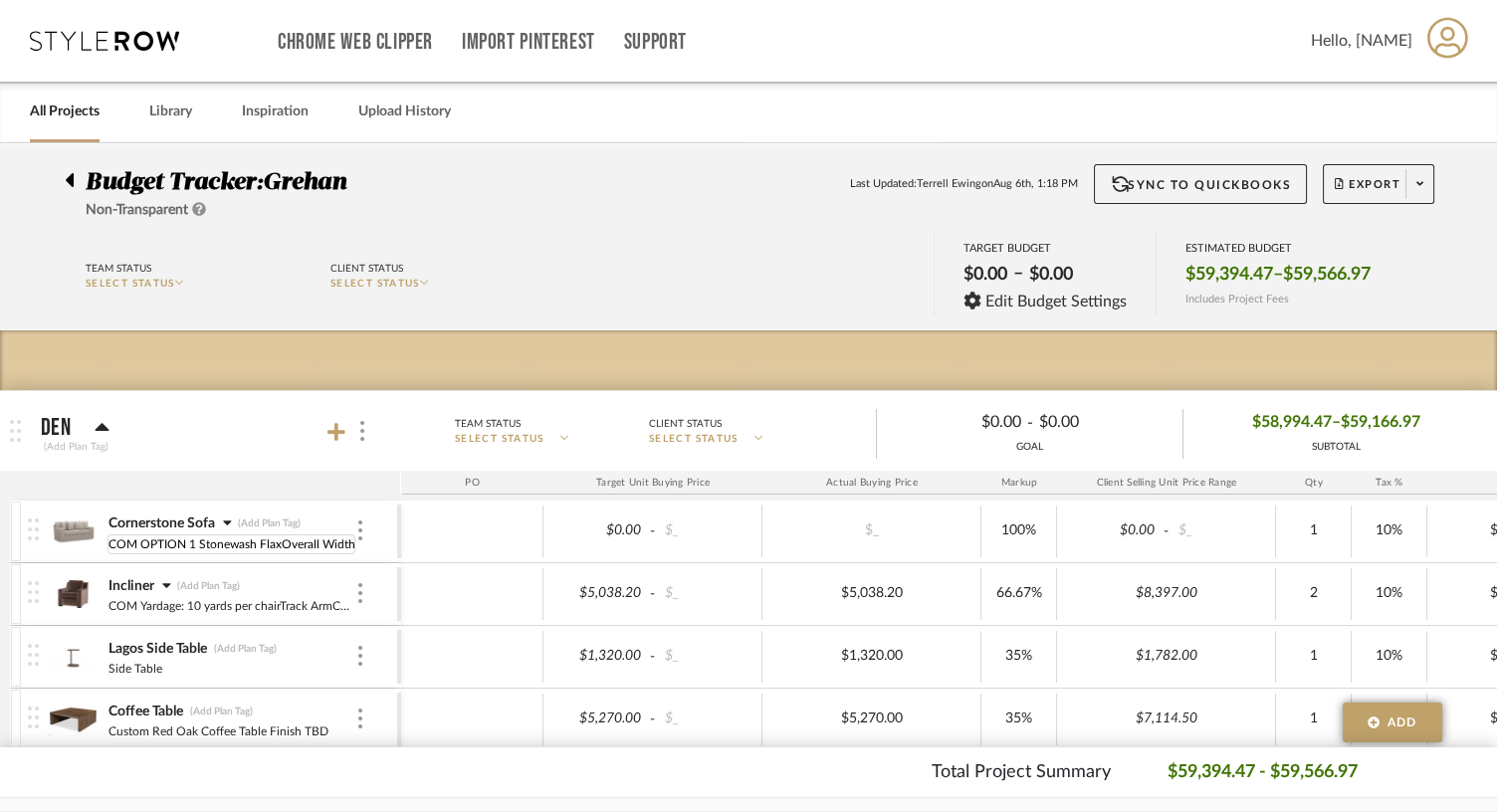 click at bounding box center [73, 531] 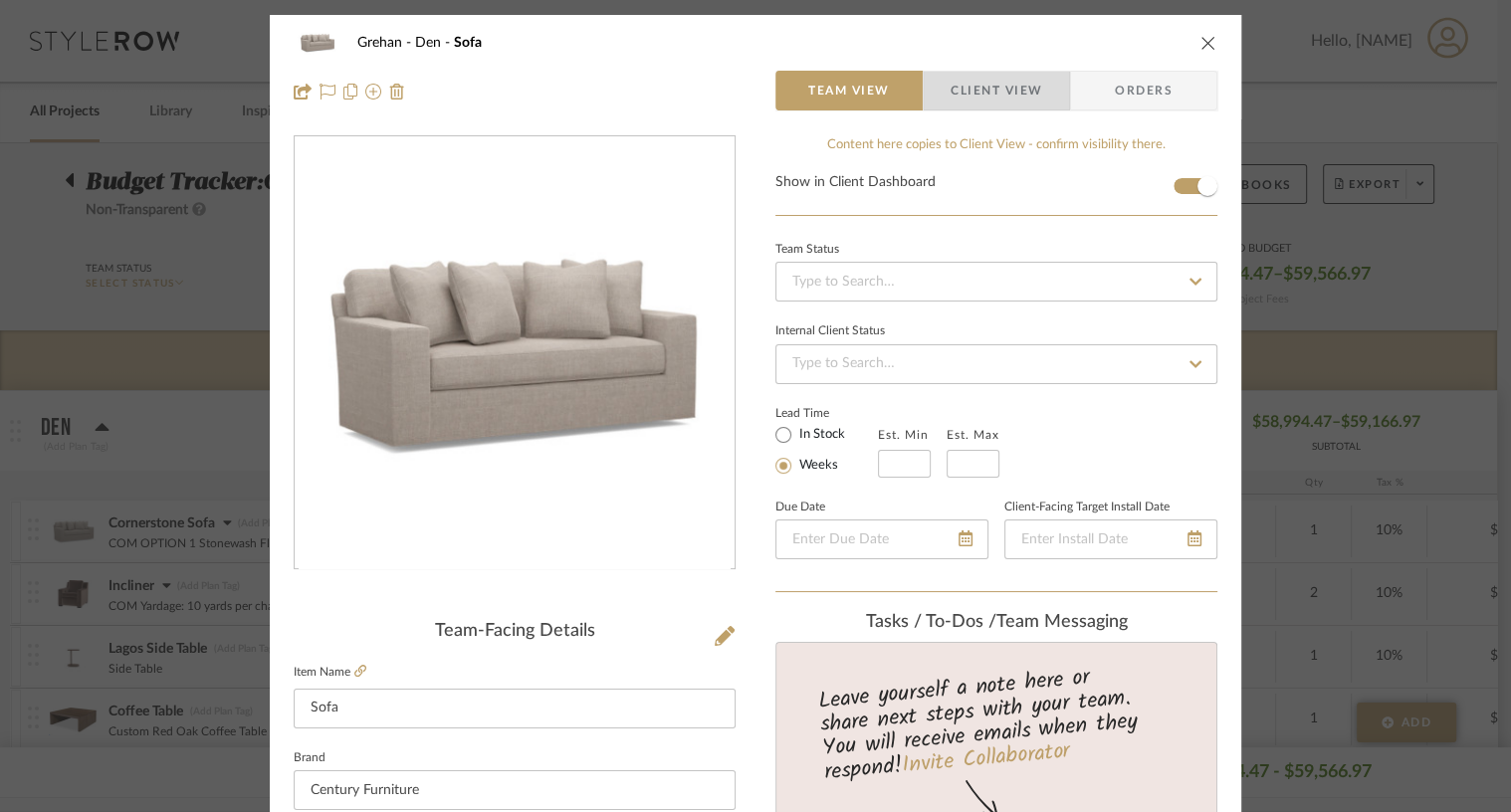 click on "Client View" at bounding box center [996, 91] 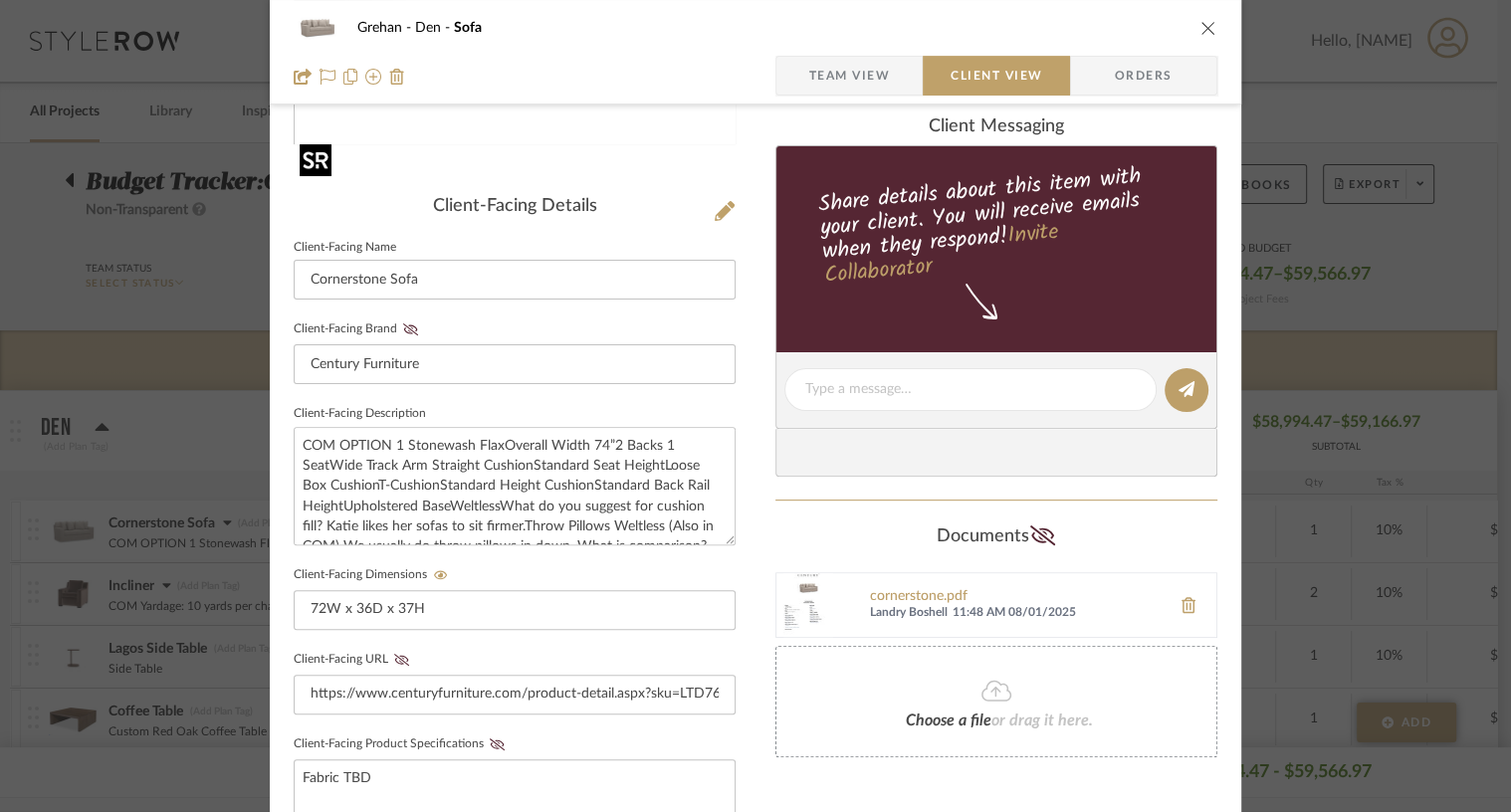scroll, scrollTop: 453, scrollLeft: 0, axis: vertical 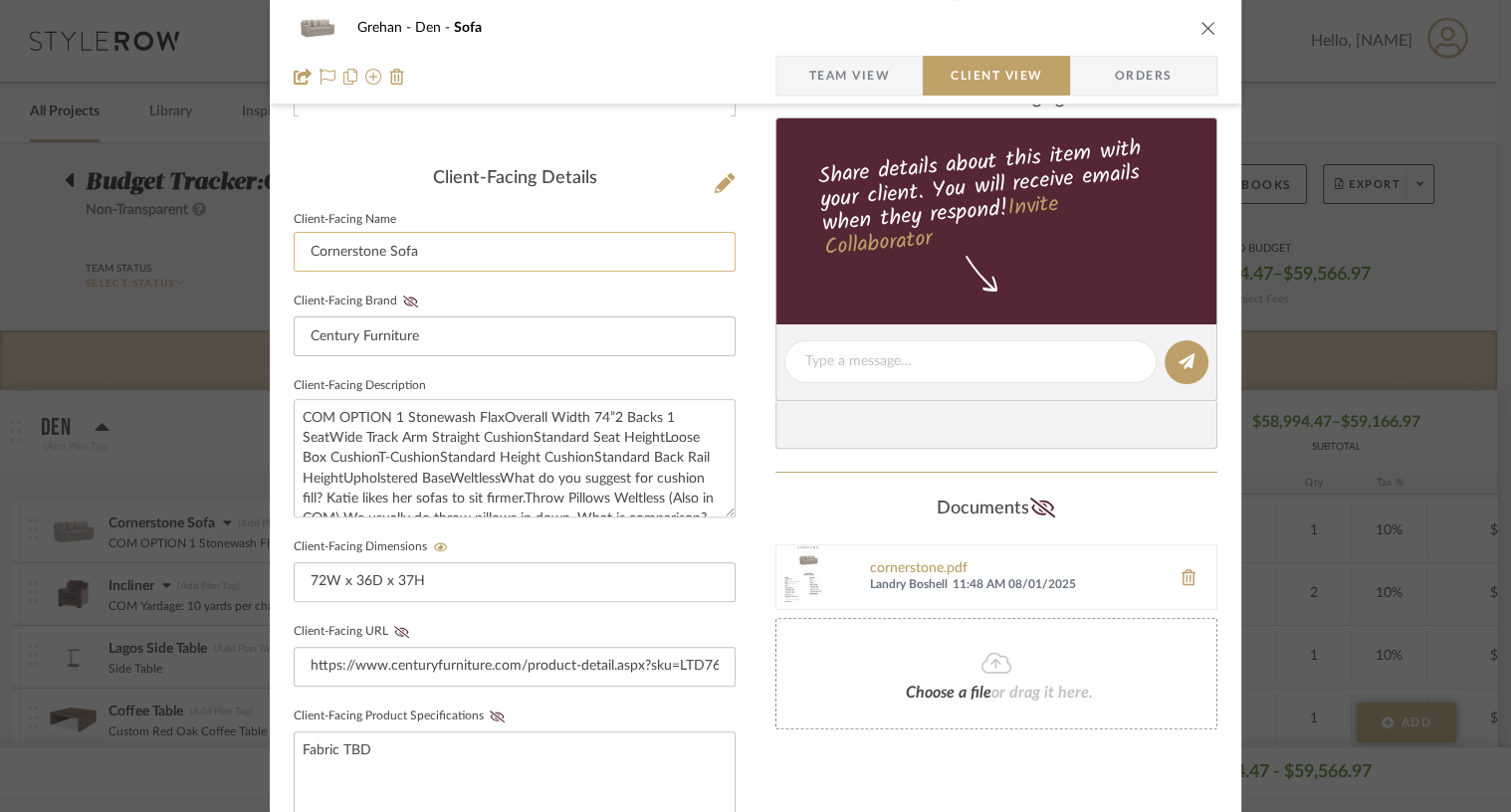 click on "Cornerstone Sofa" 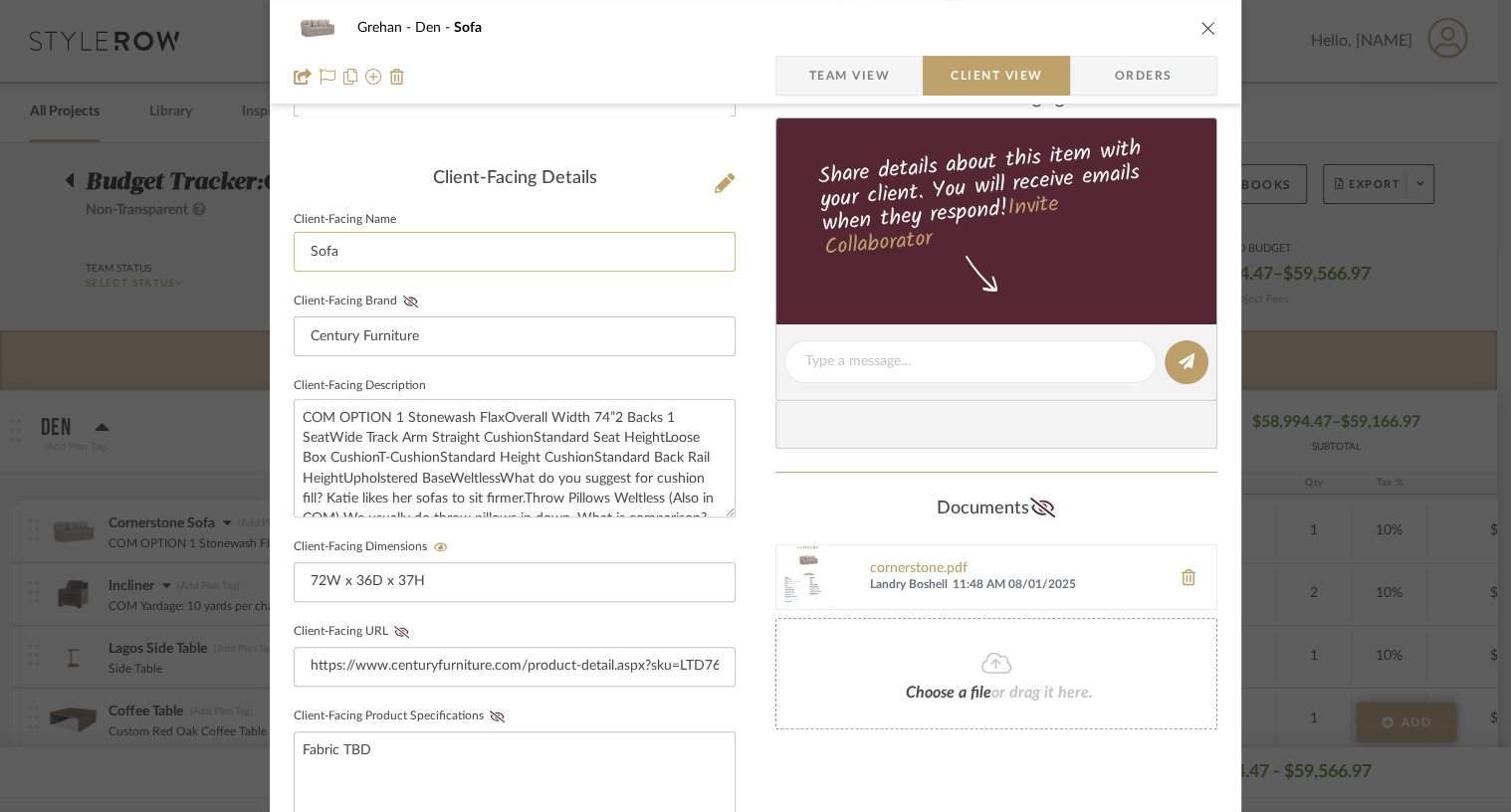 type on "Sofa" 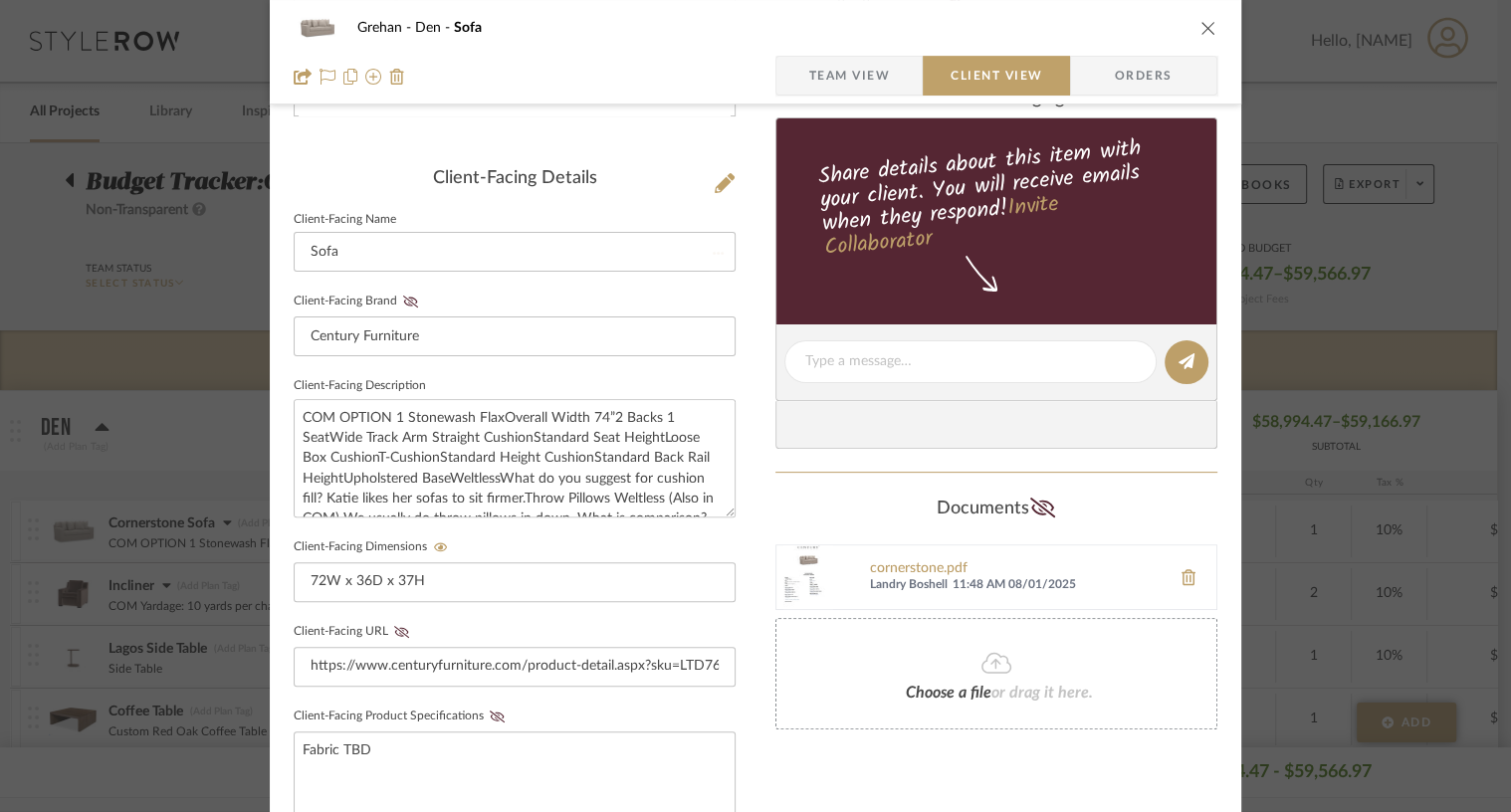 click on "Client-Facing Brand  Century Furniture" 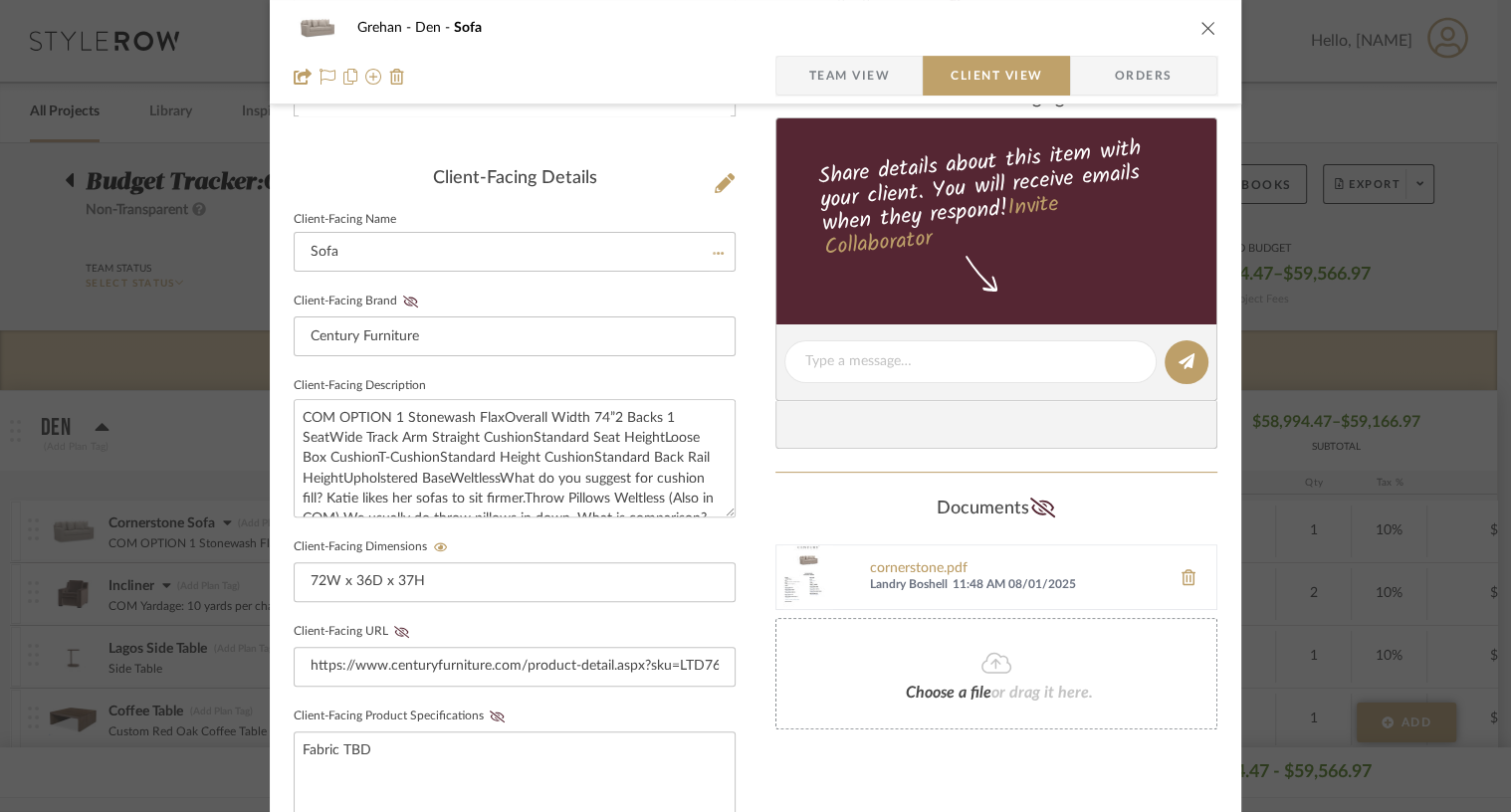 type 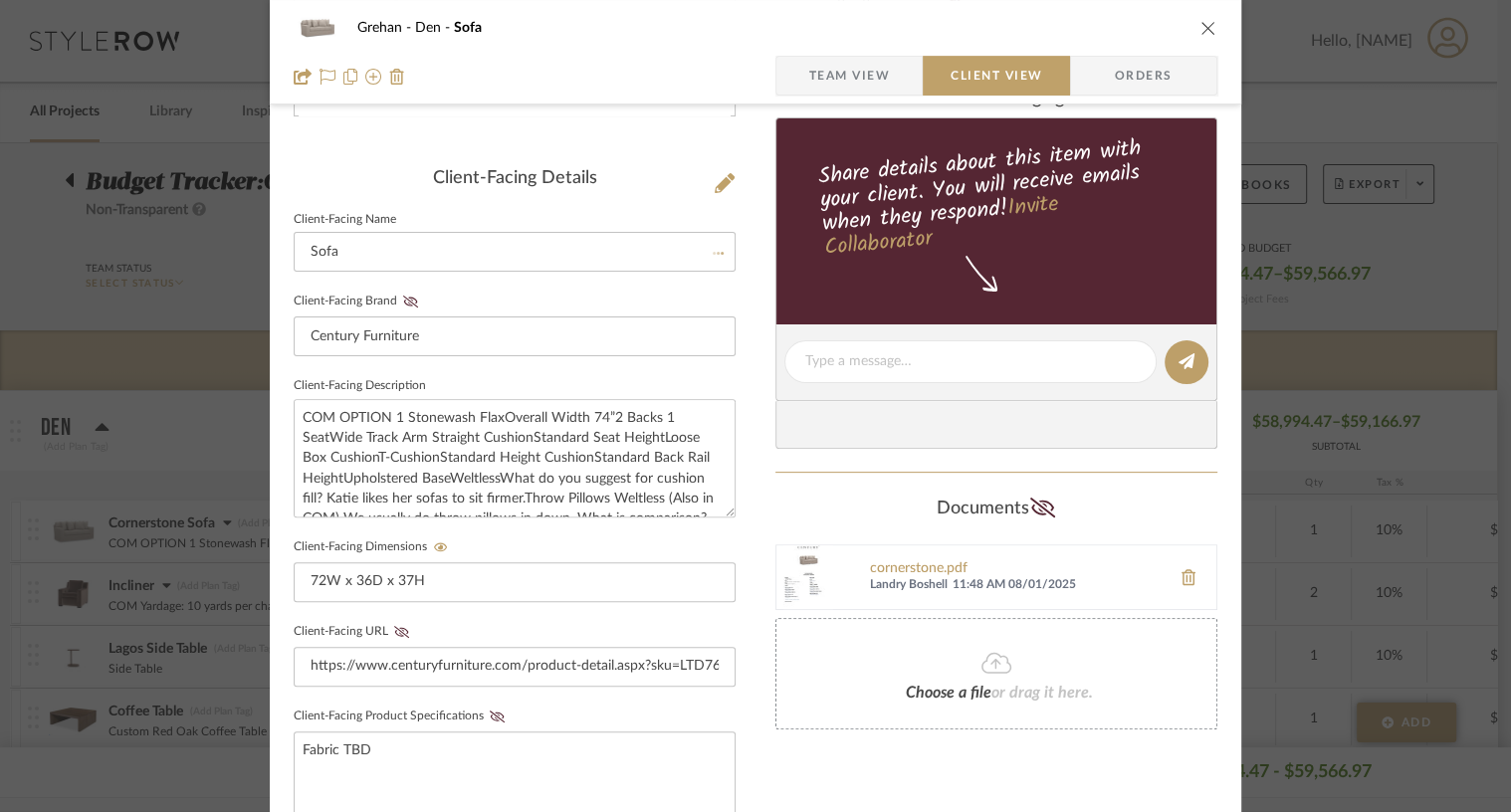 type 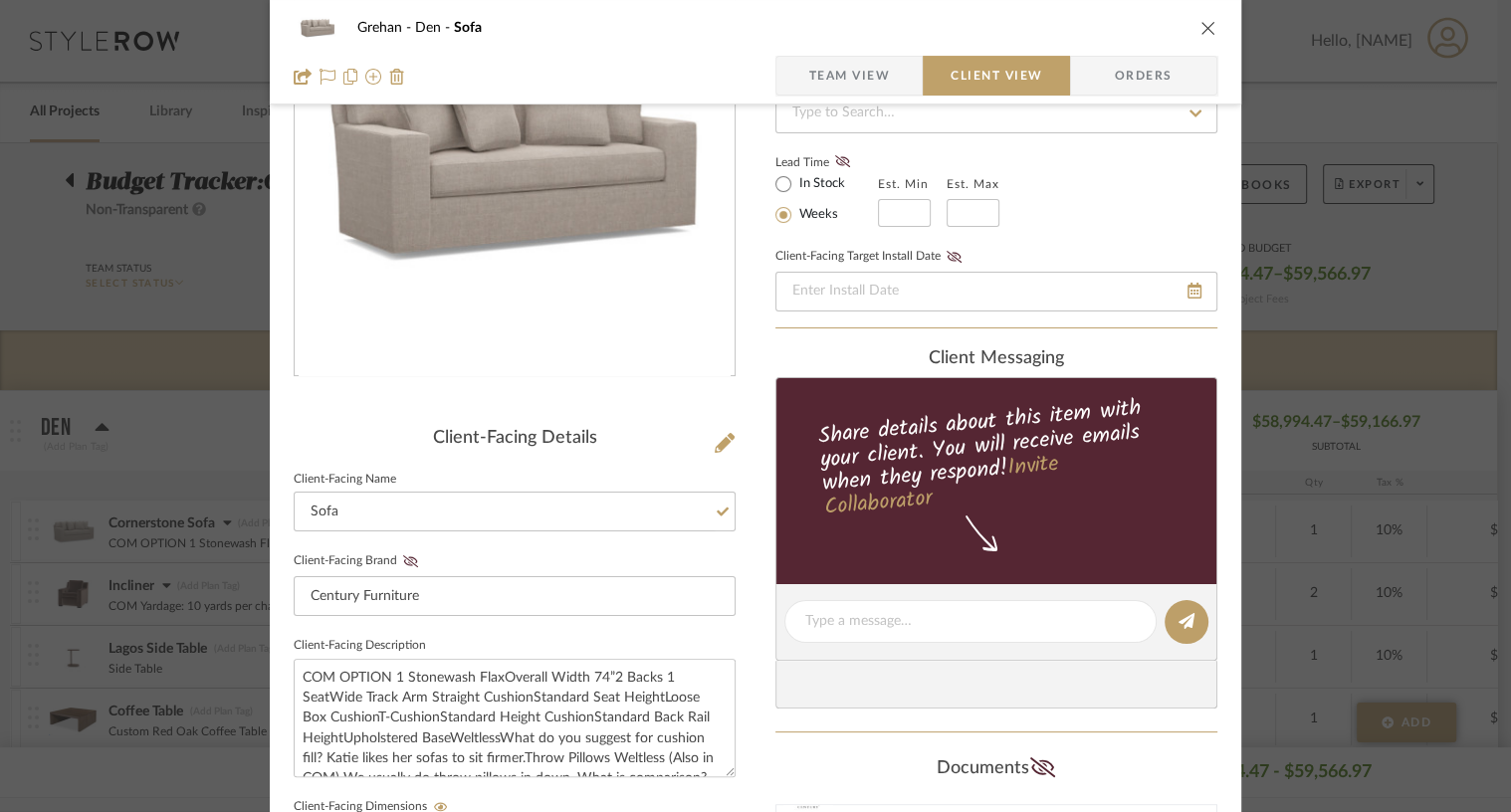 scroll, scrollTop: 0, scrollLeft: 0, axis: both 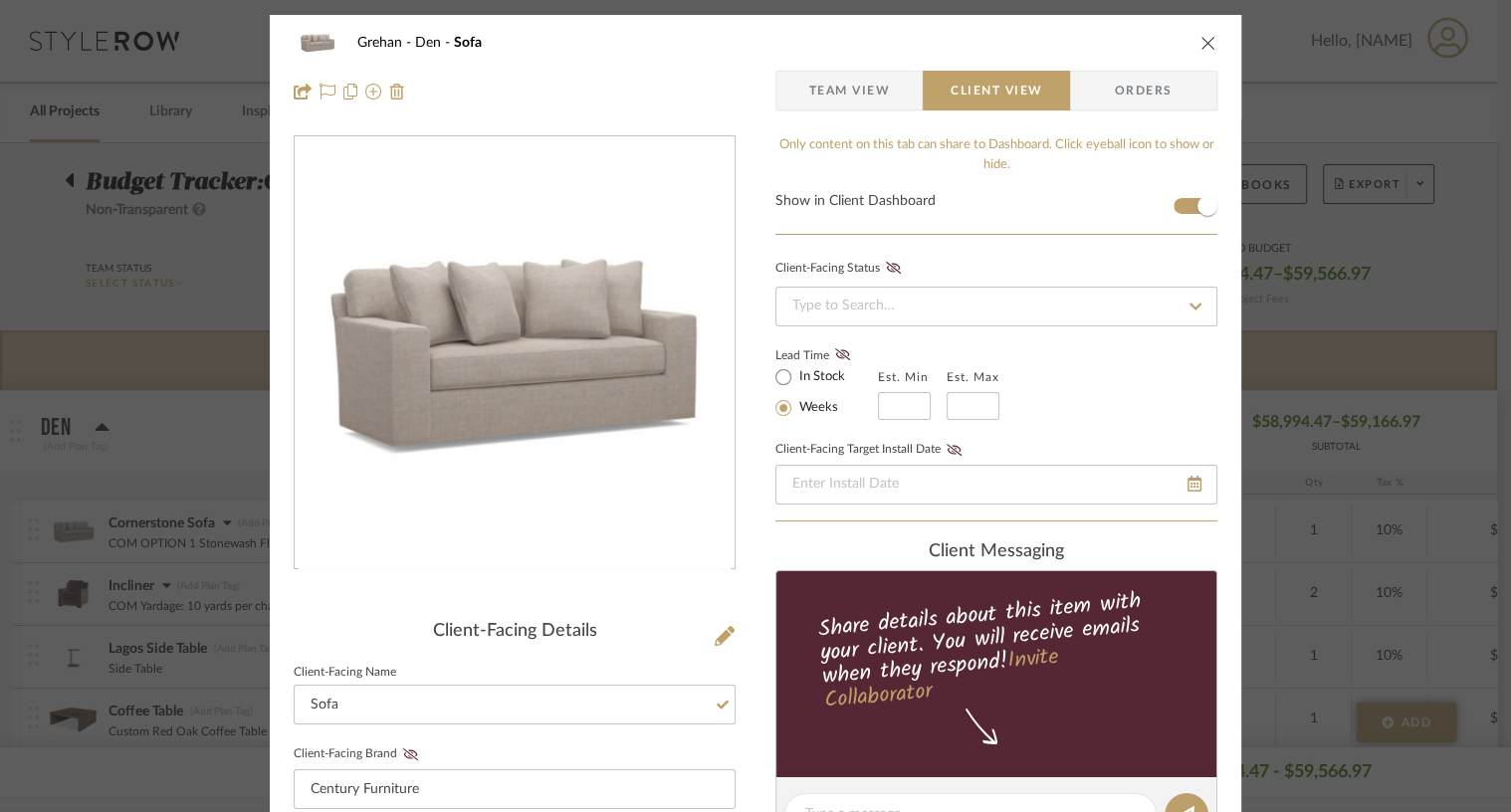 click on "Team View" at bounding box center (849, 91) 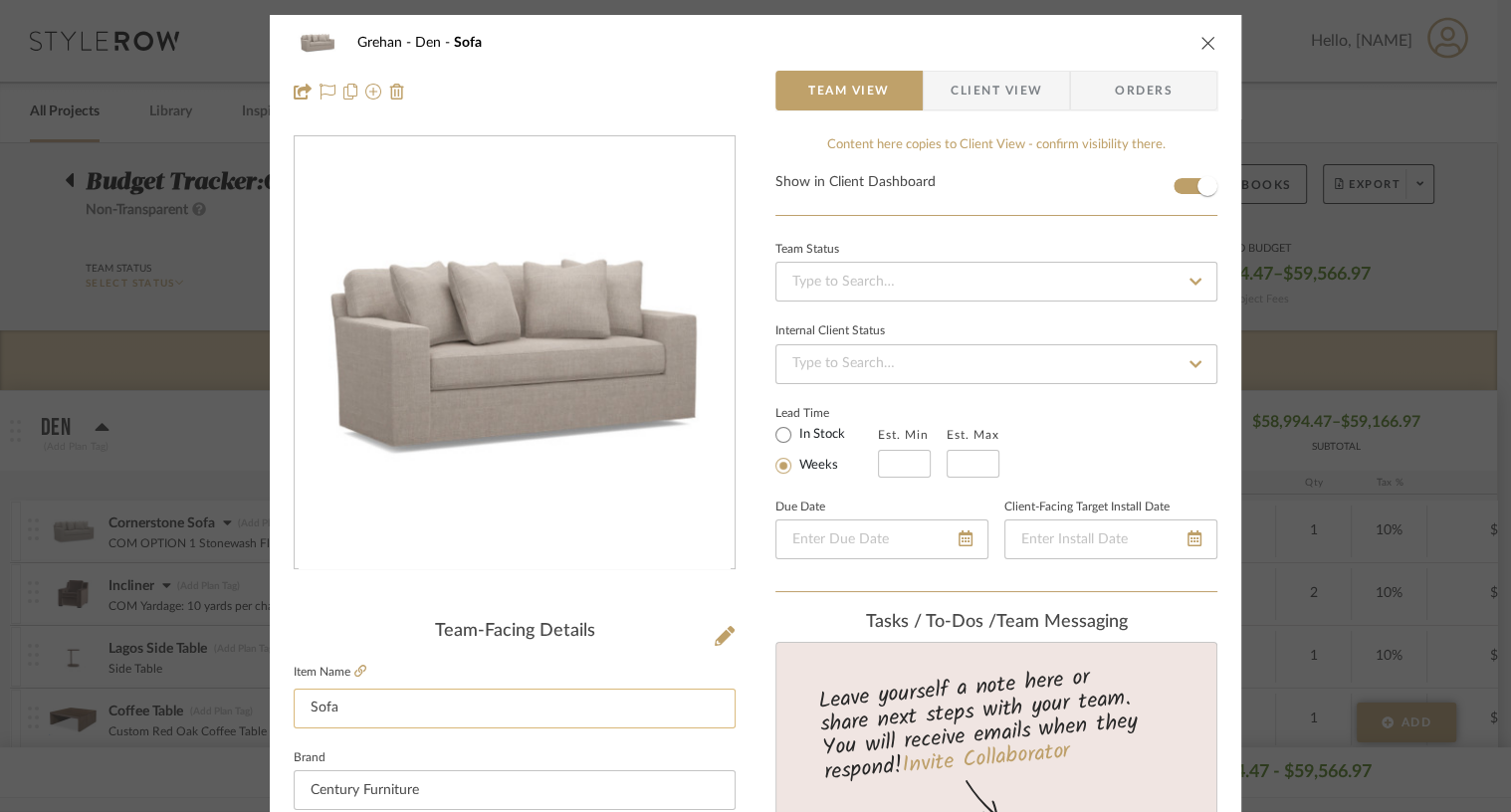 click on "Sofa" 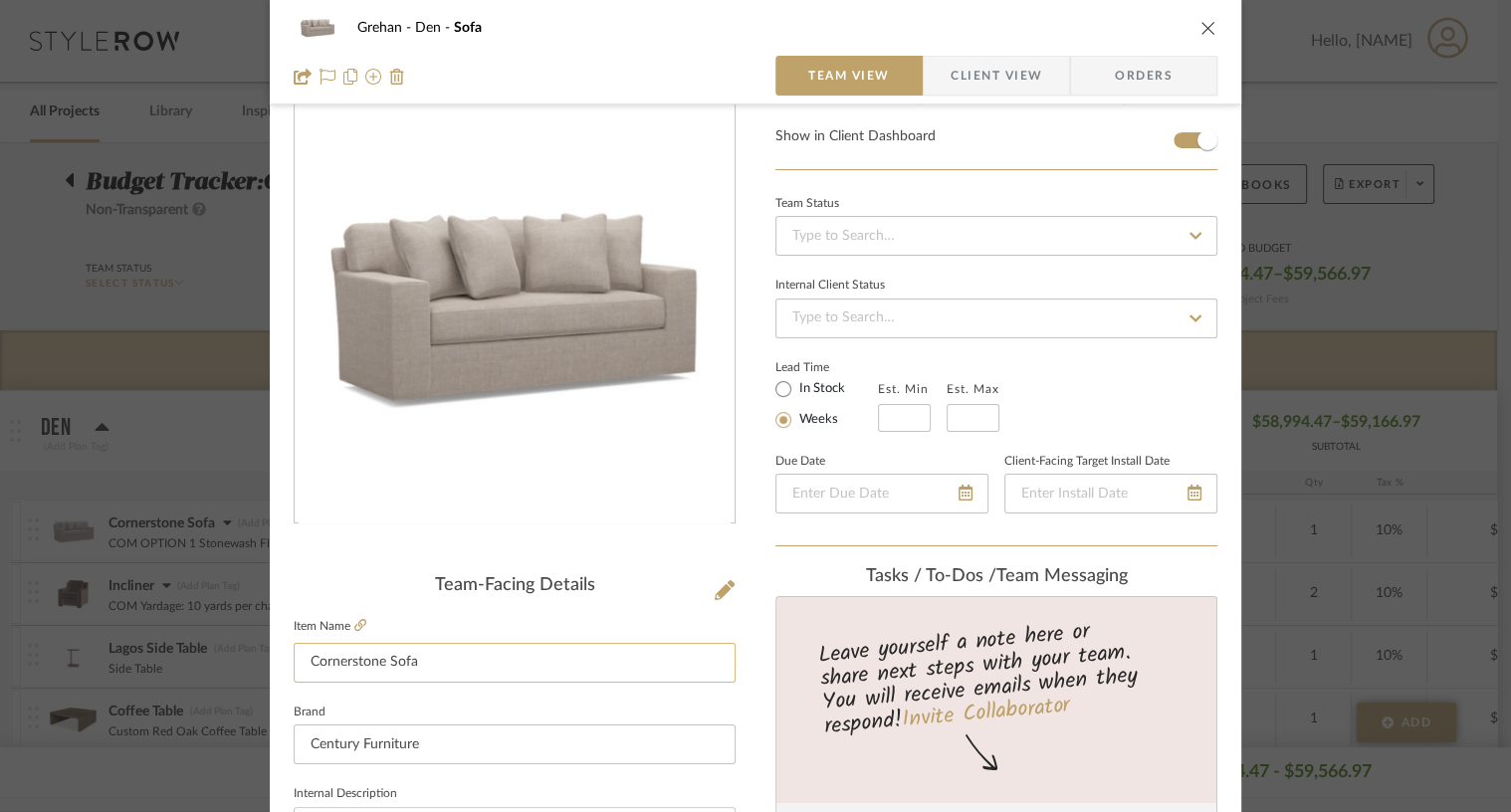 scroll, scrollTop: 60, scrollLeft: 0, axis: vertical 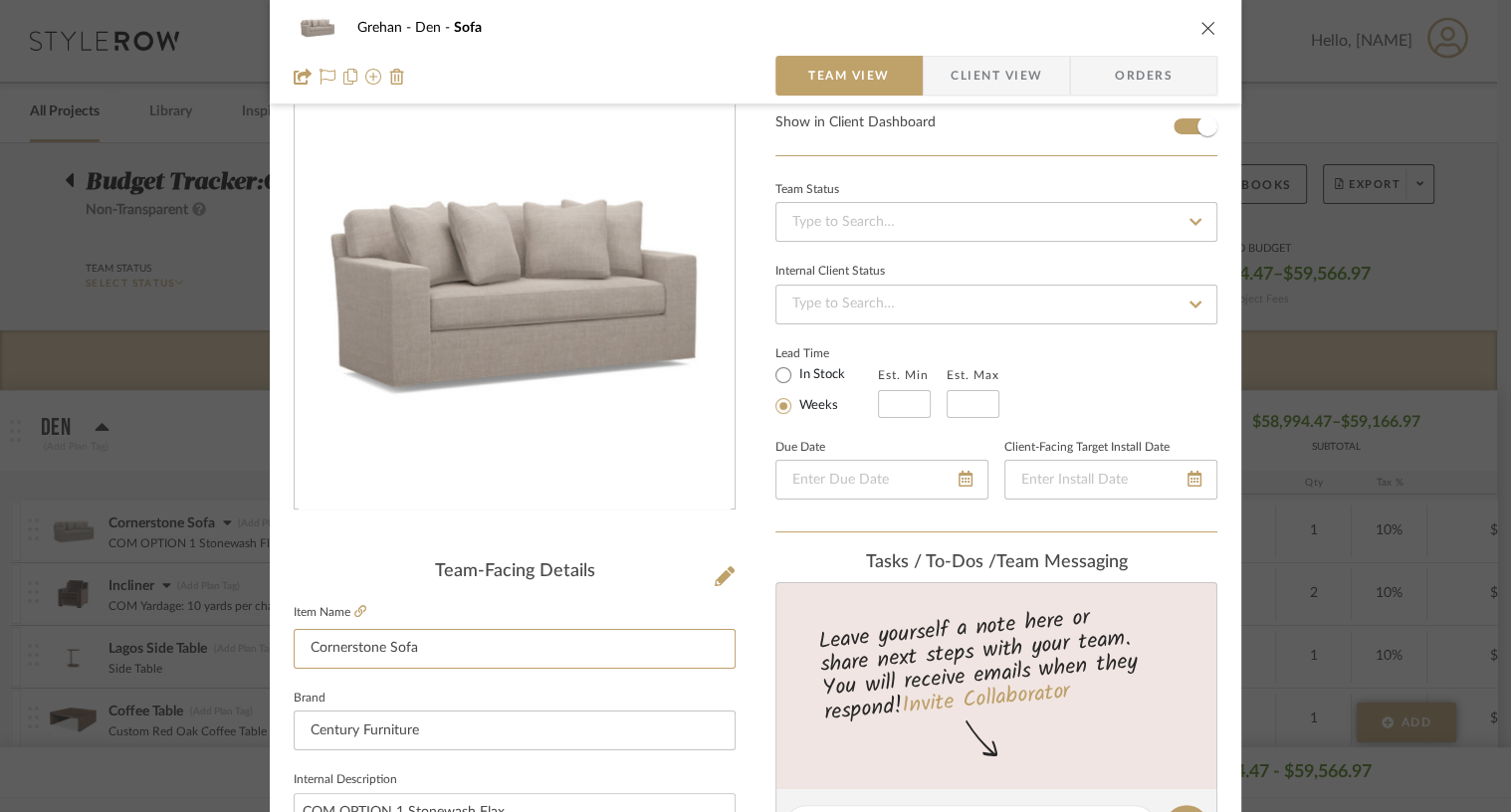 type on "Cornerstone Sofa" 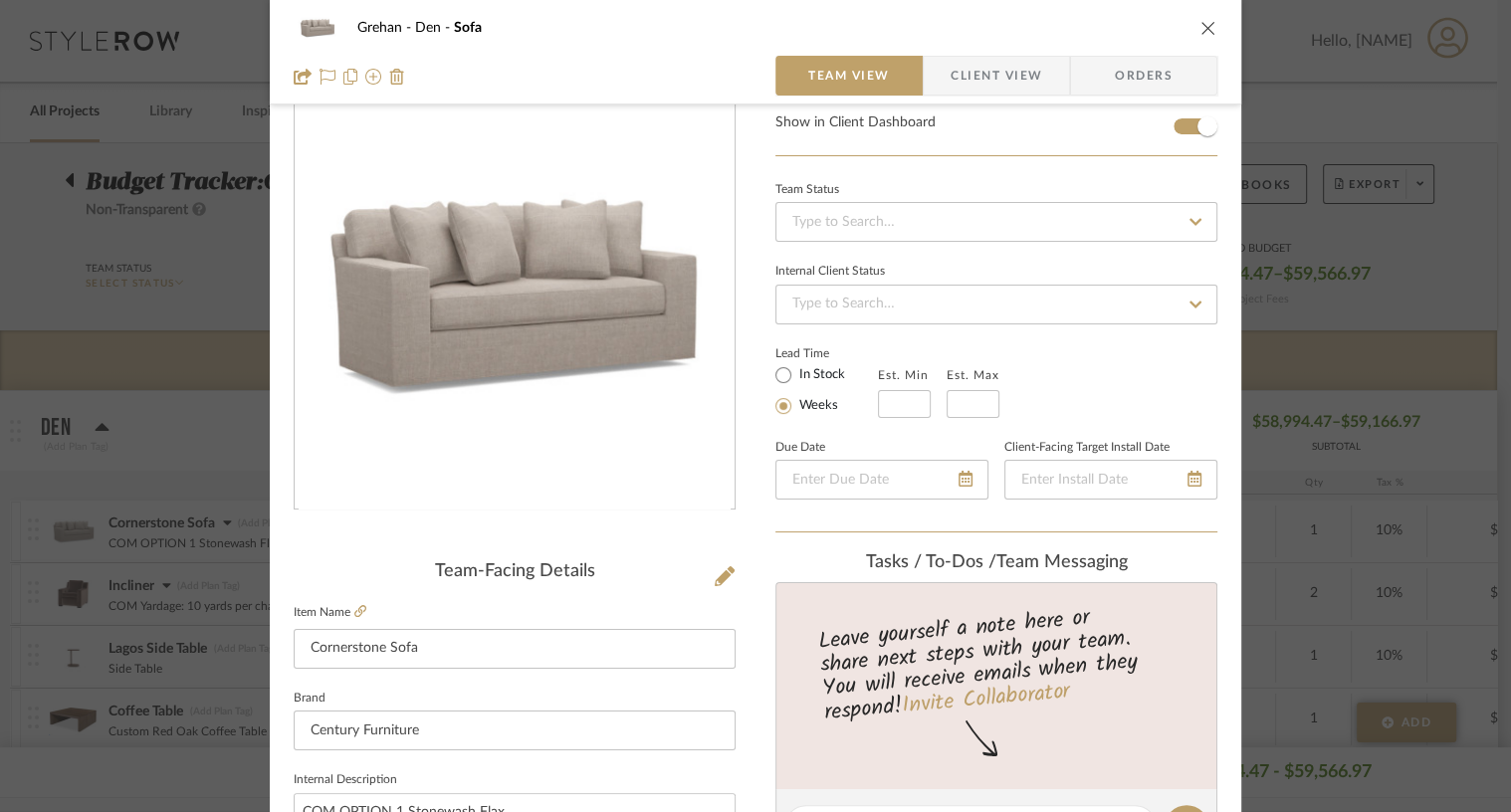 click on "Client View" at bounding box center [996, 76] 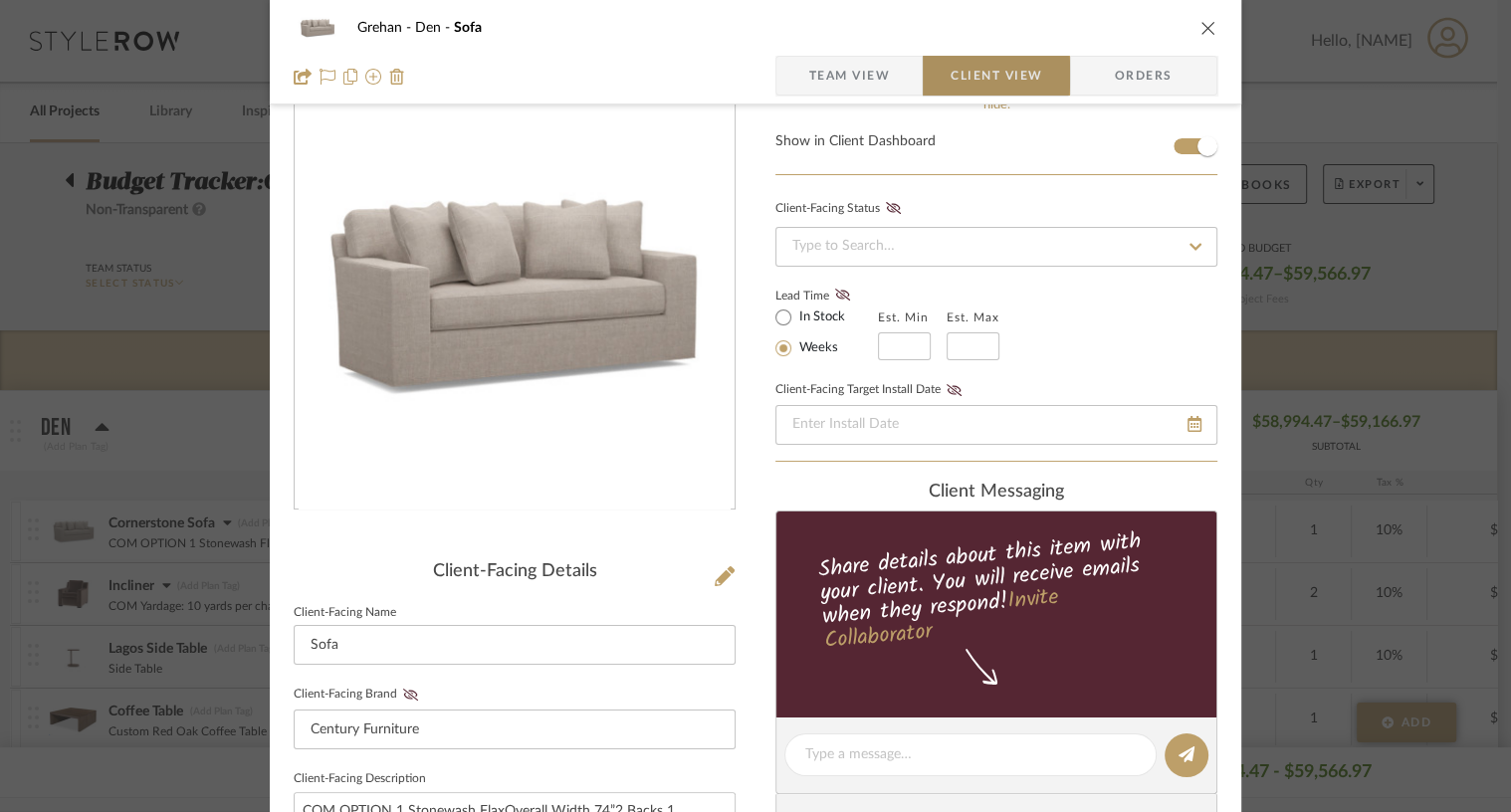type 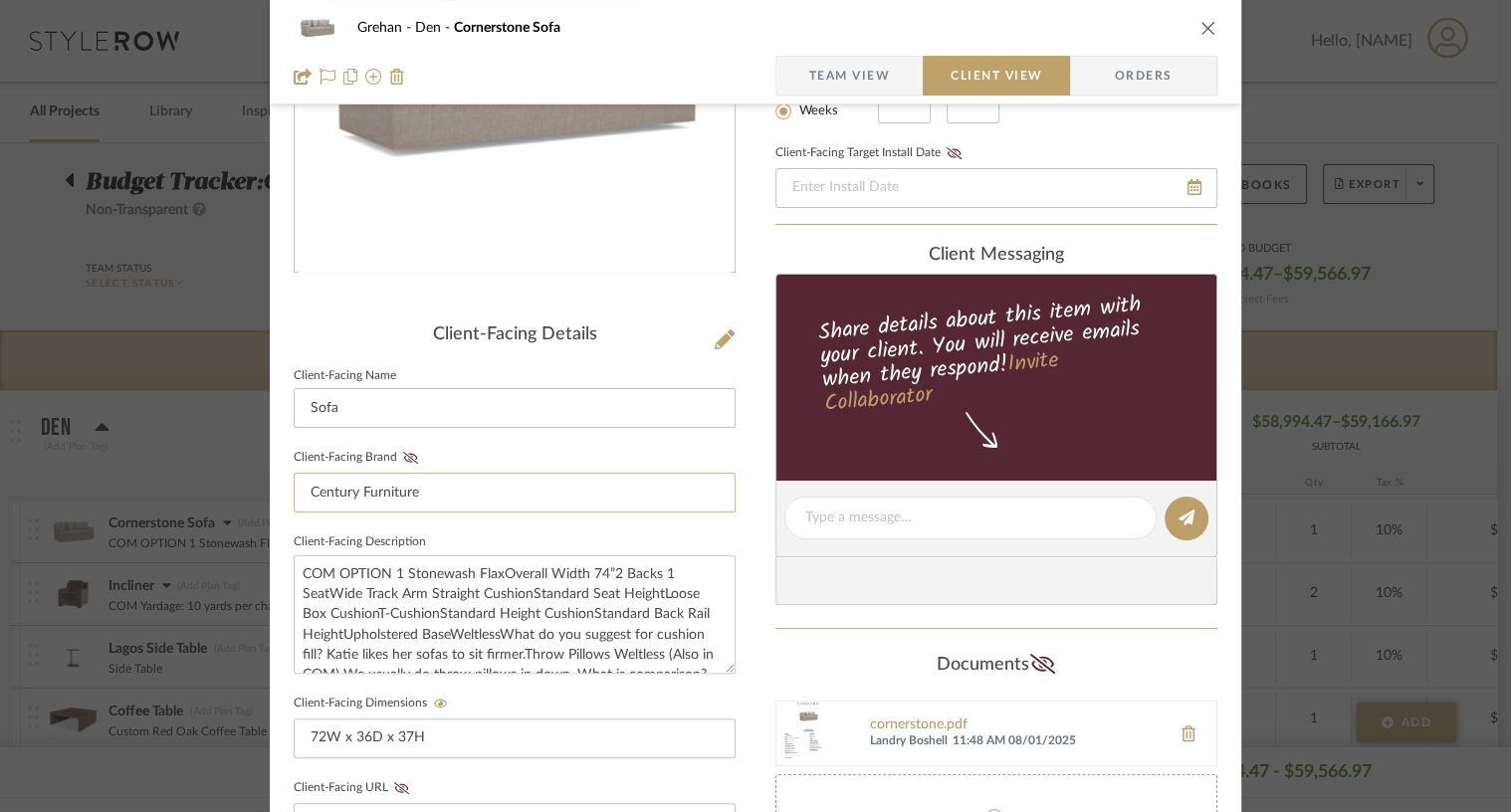 scroll, scrollTop: 303, scrollLeft: 0, axis: vertical 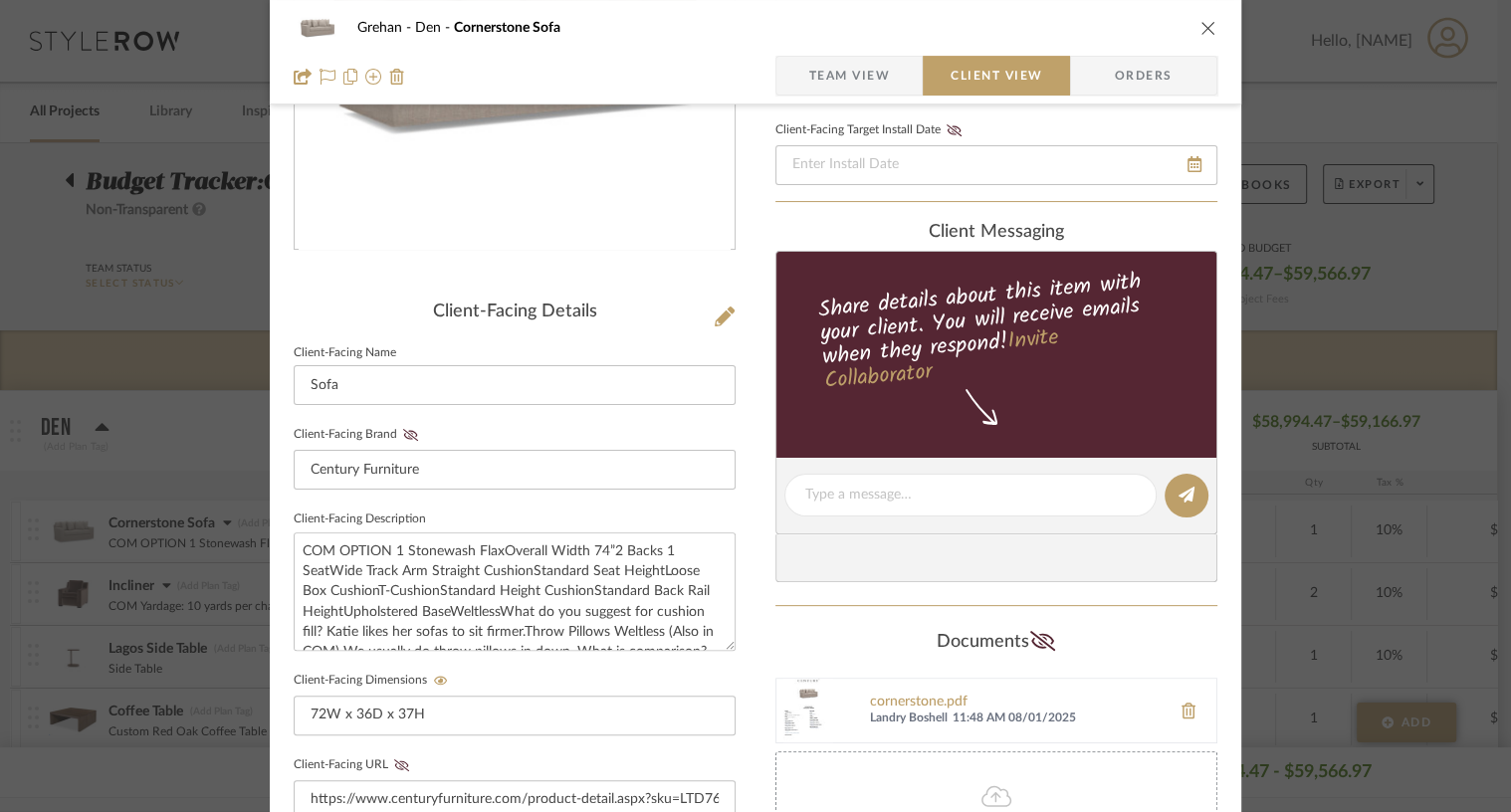 click at bounding box center [1208, 28] 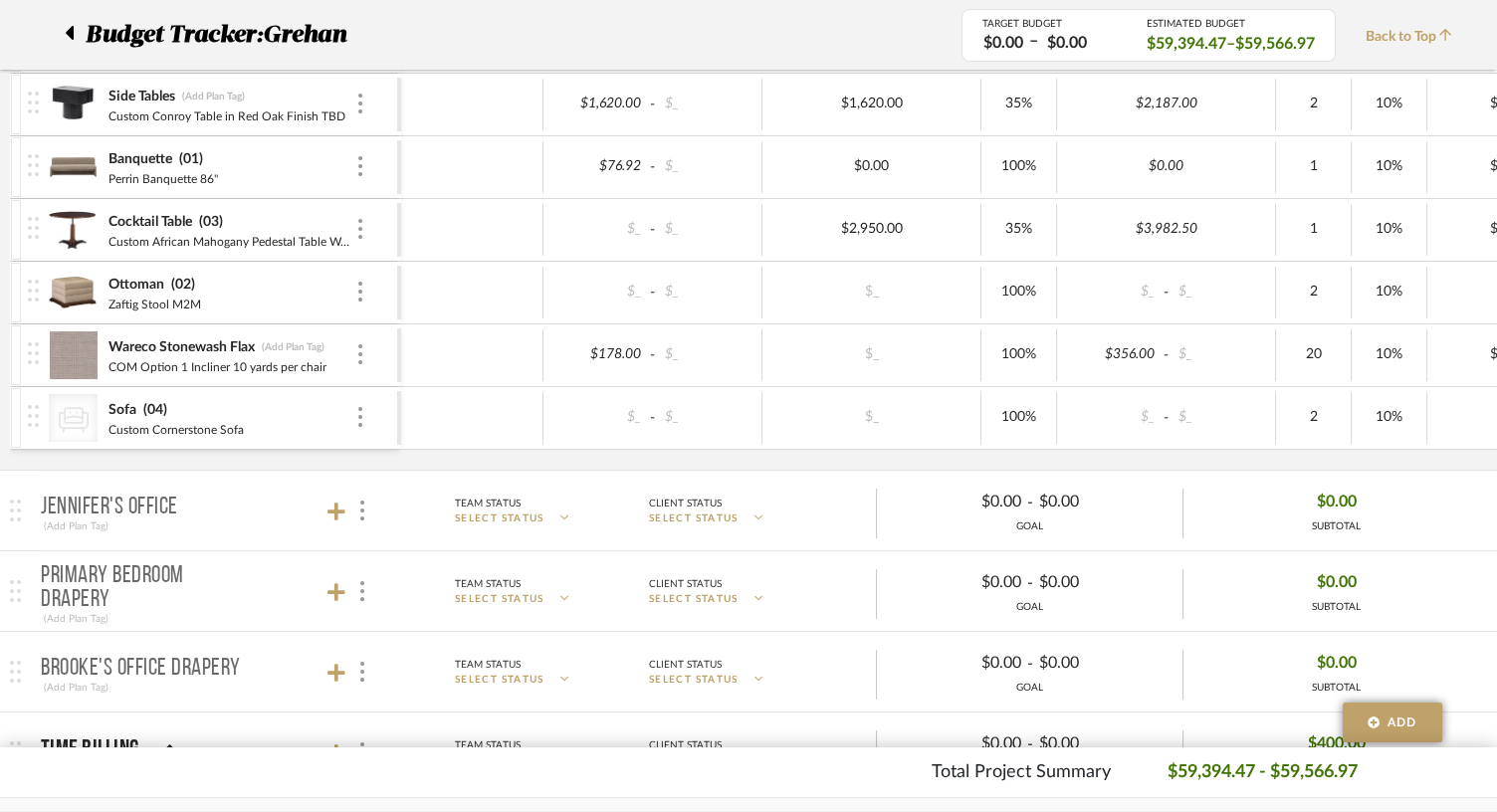 scroll, scrollTop: 742, scrollLeft: 0, axis: vertical 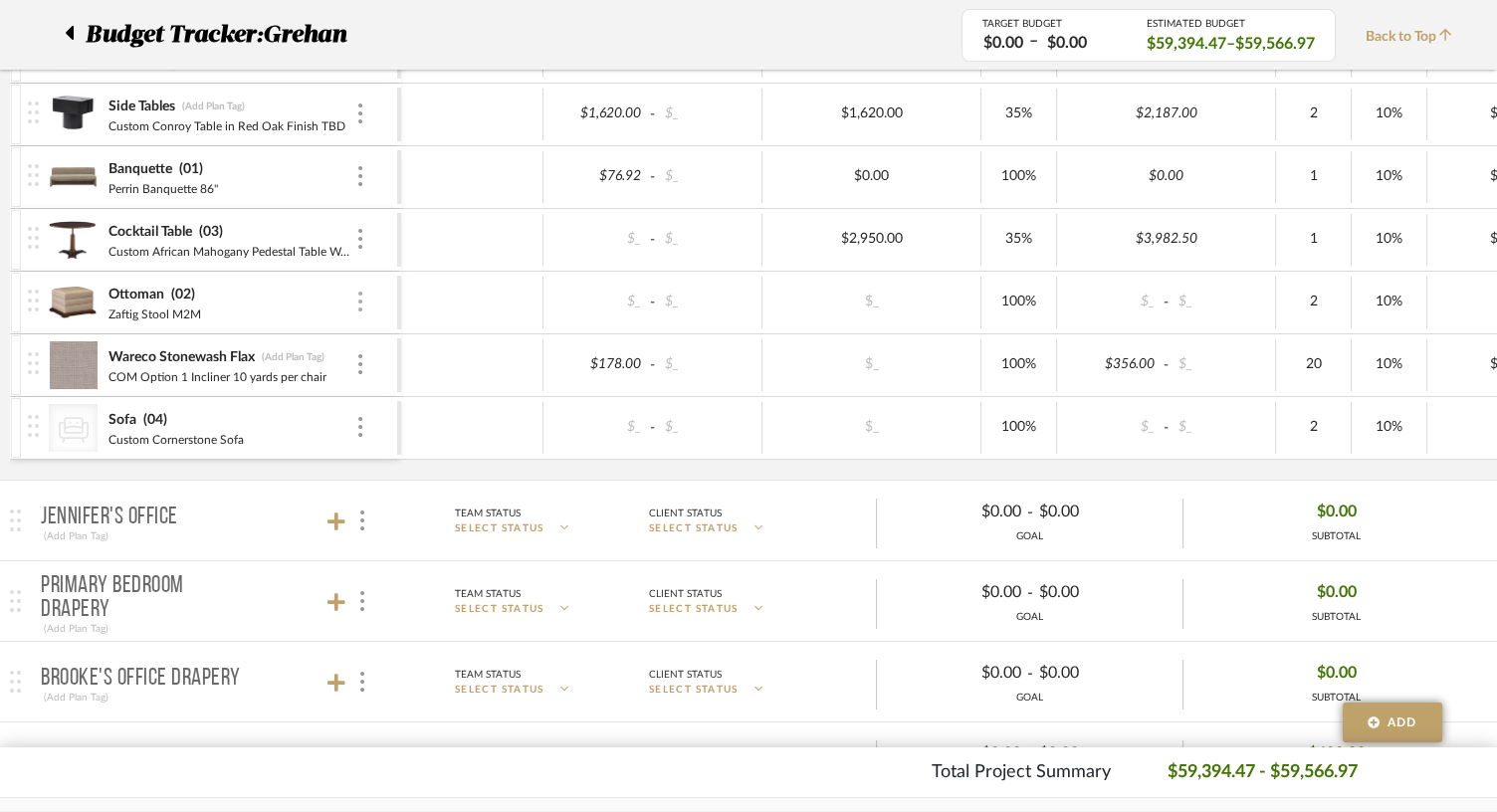 click at bounding box center (360, 303) 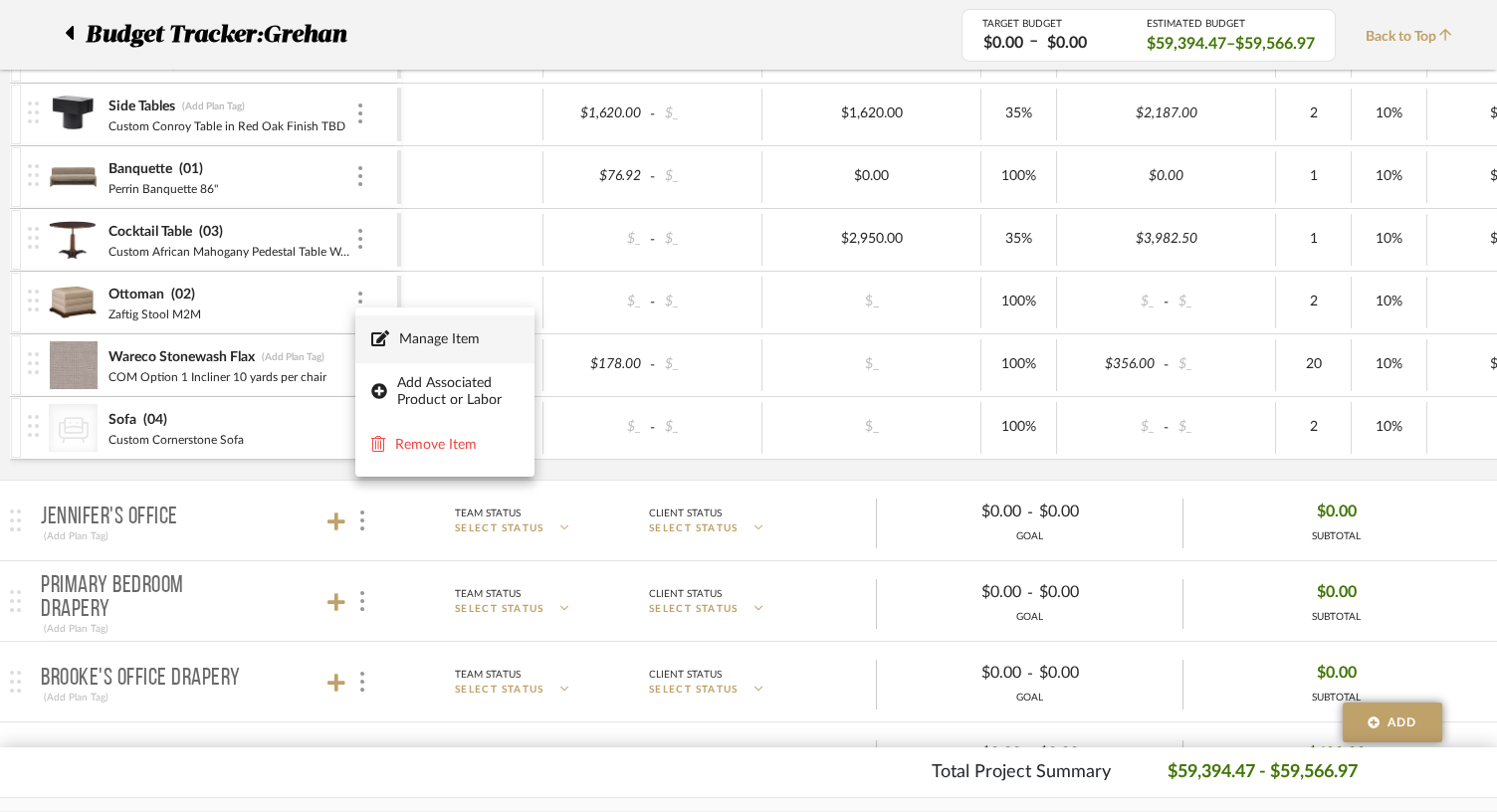click on "Manage Item" at bounding box center [459, 339] 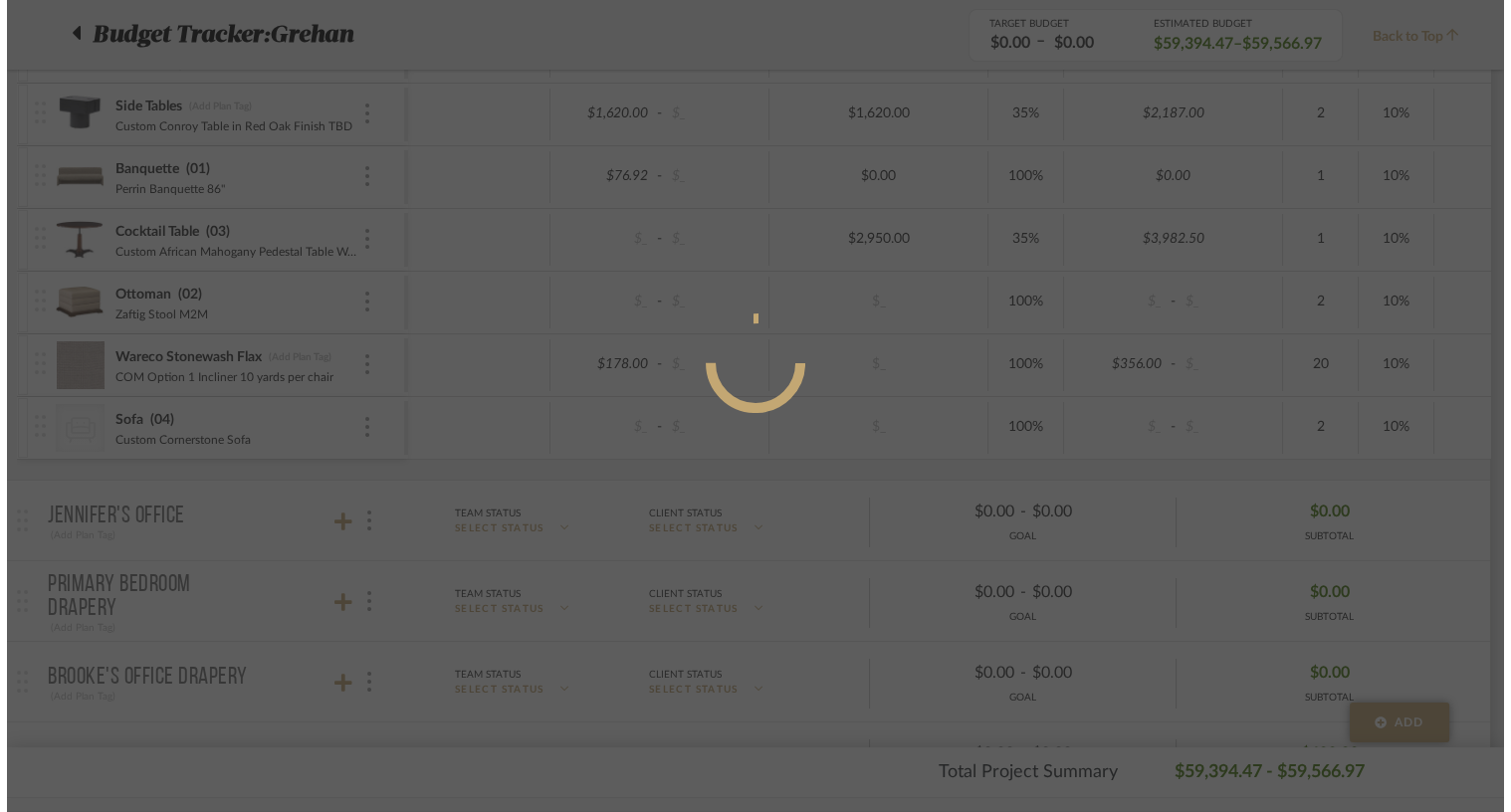 scroll, scrollTop: 0, scrollLeft: 0, axis: both 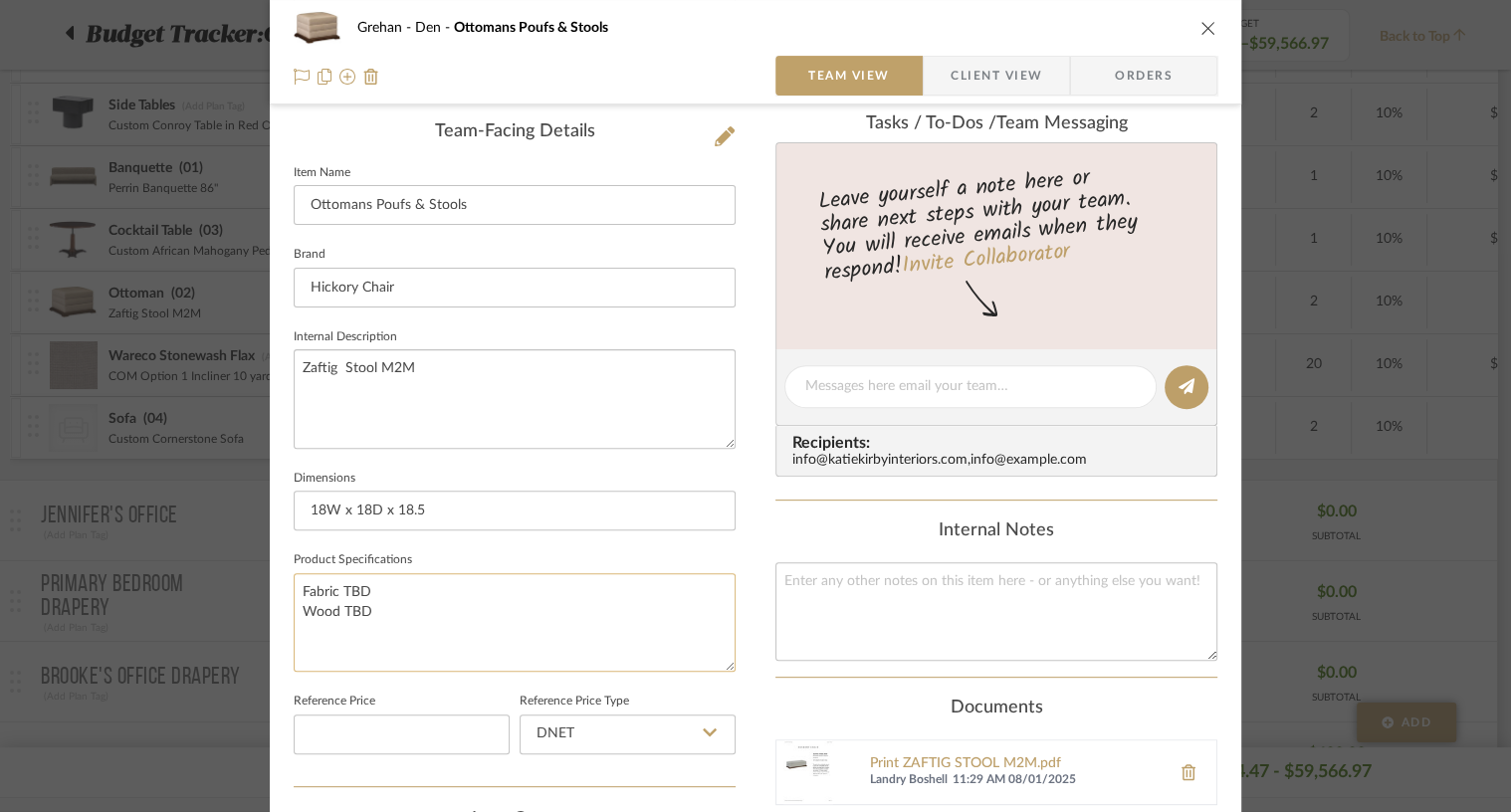 click on "Fabric TBD
Wood TBD" 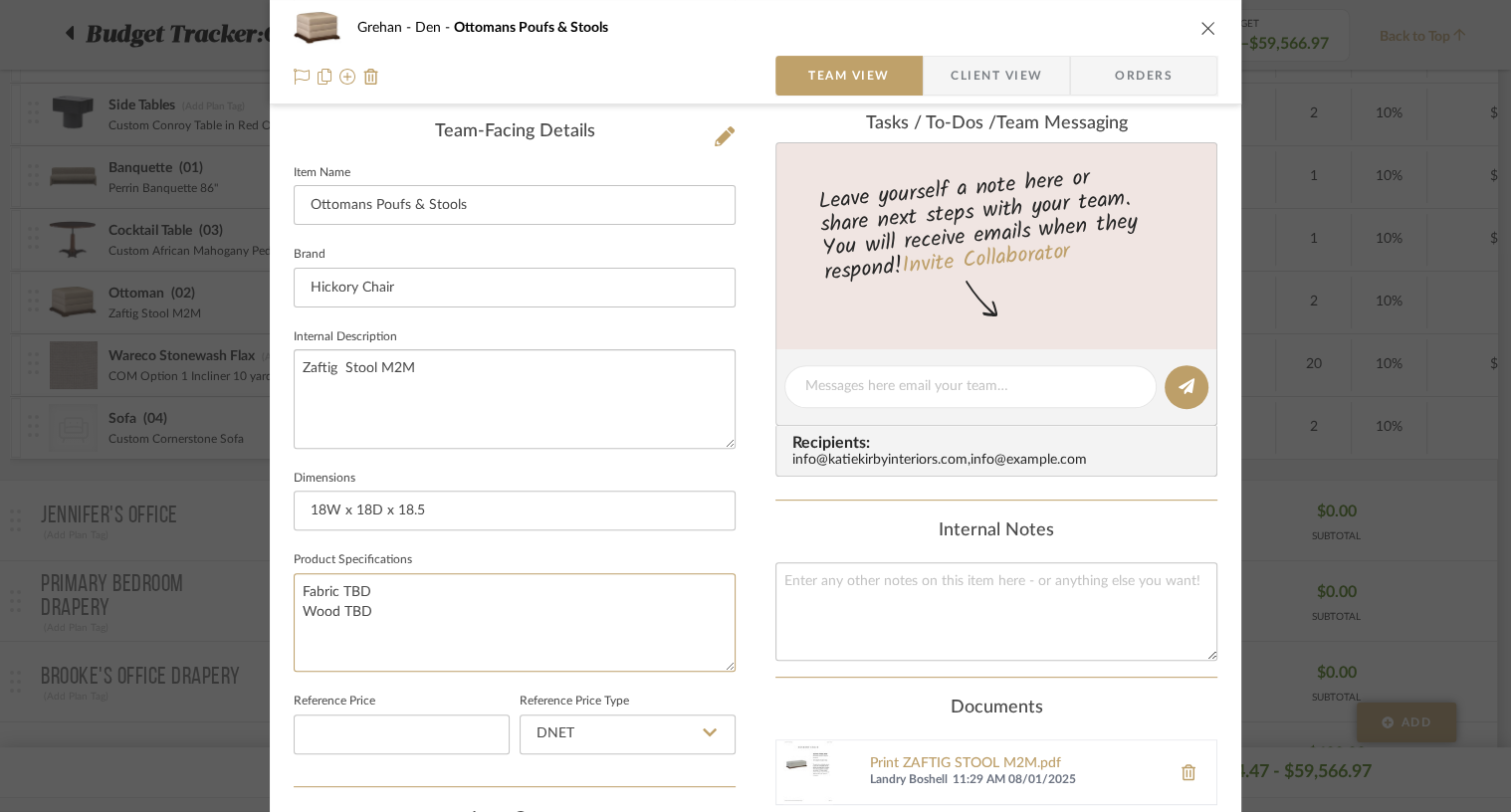 drag, startPoint x: 331, startPoint y: 588, endPoint x: 281, endPoint y: 588, distance: 50 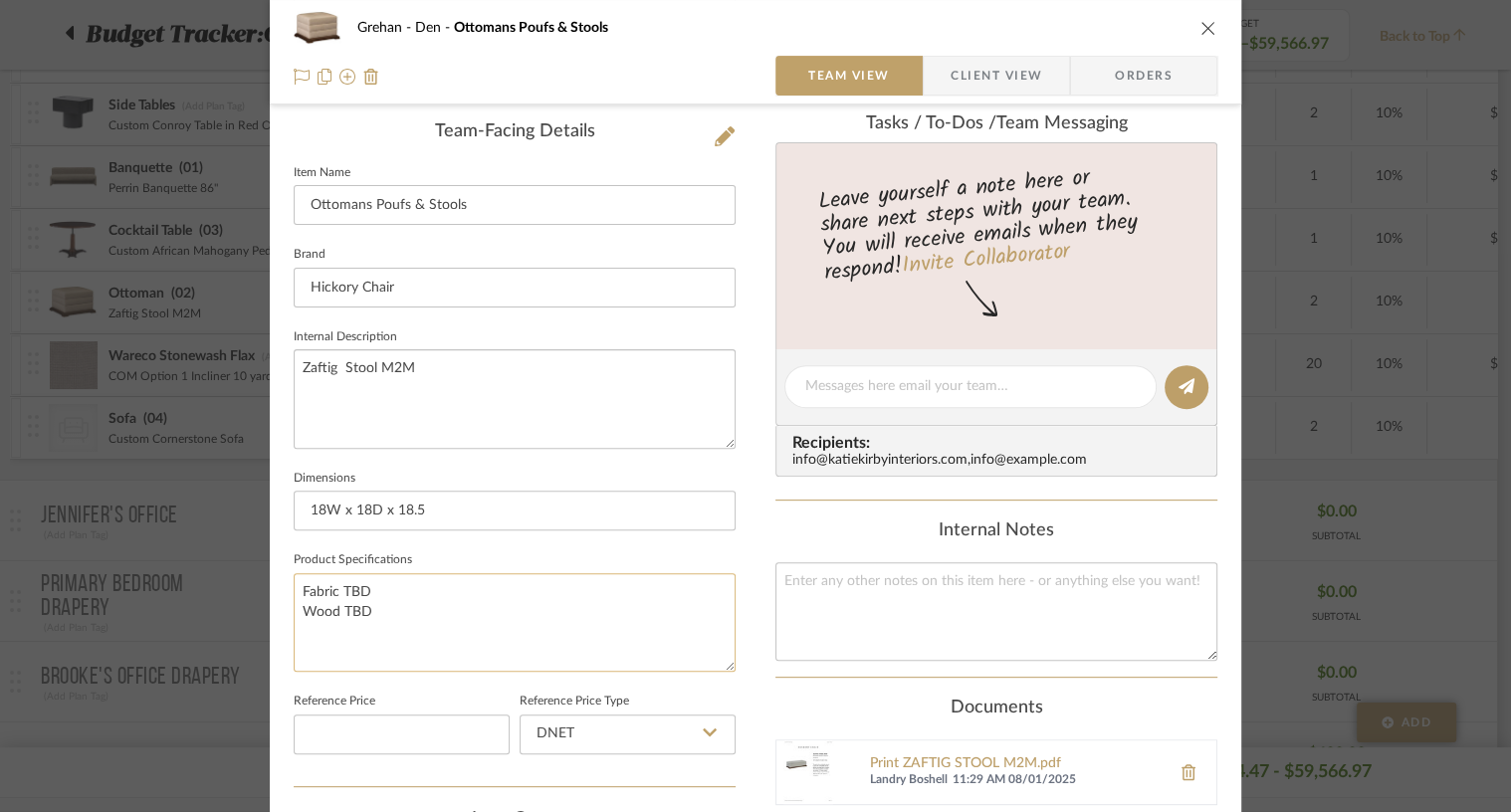 click on "Fabric TBD
Wood TBD" 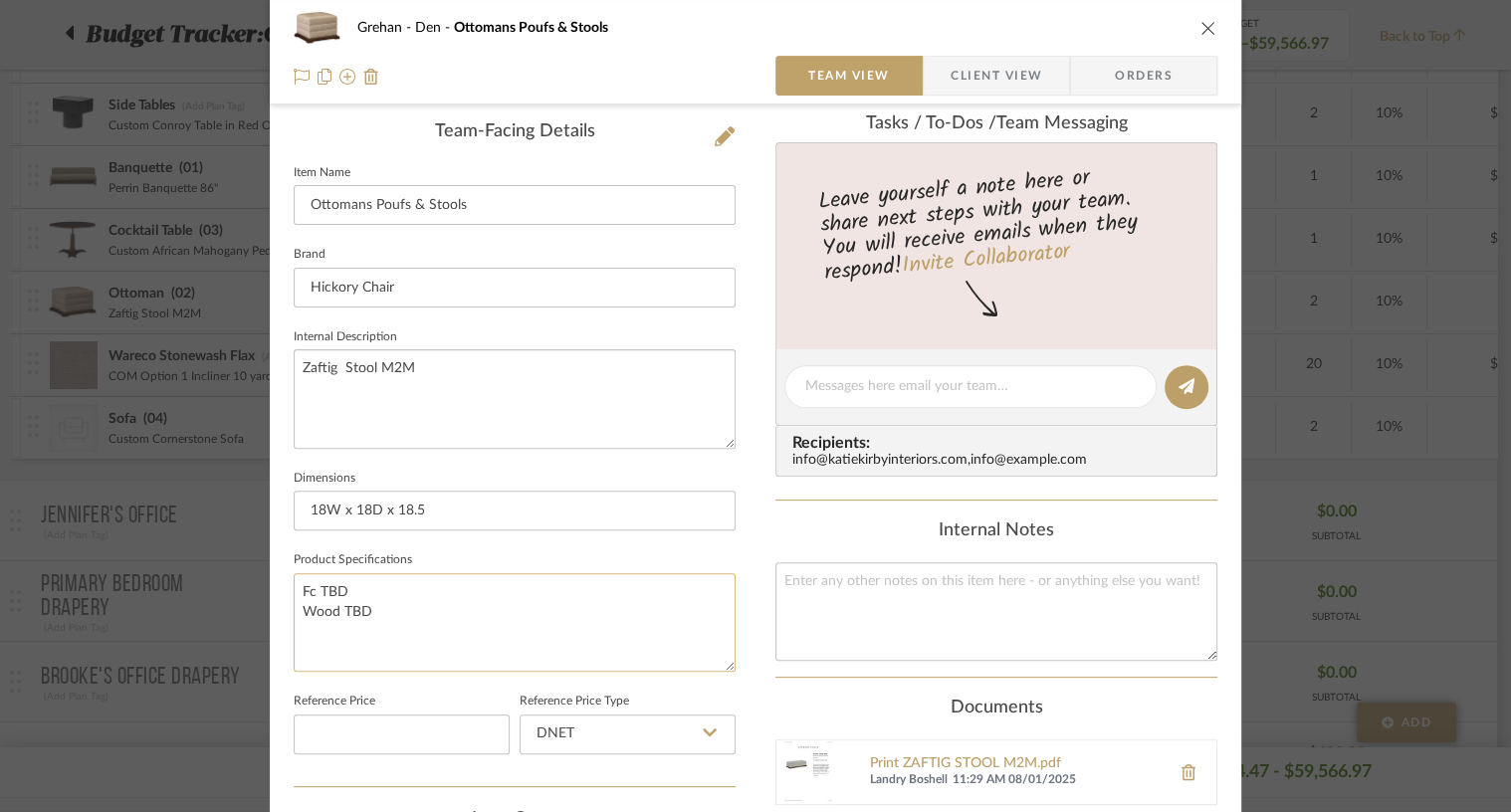 click on "Fc TBD
Wood TBD" 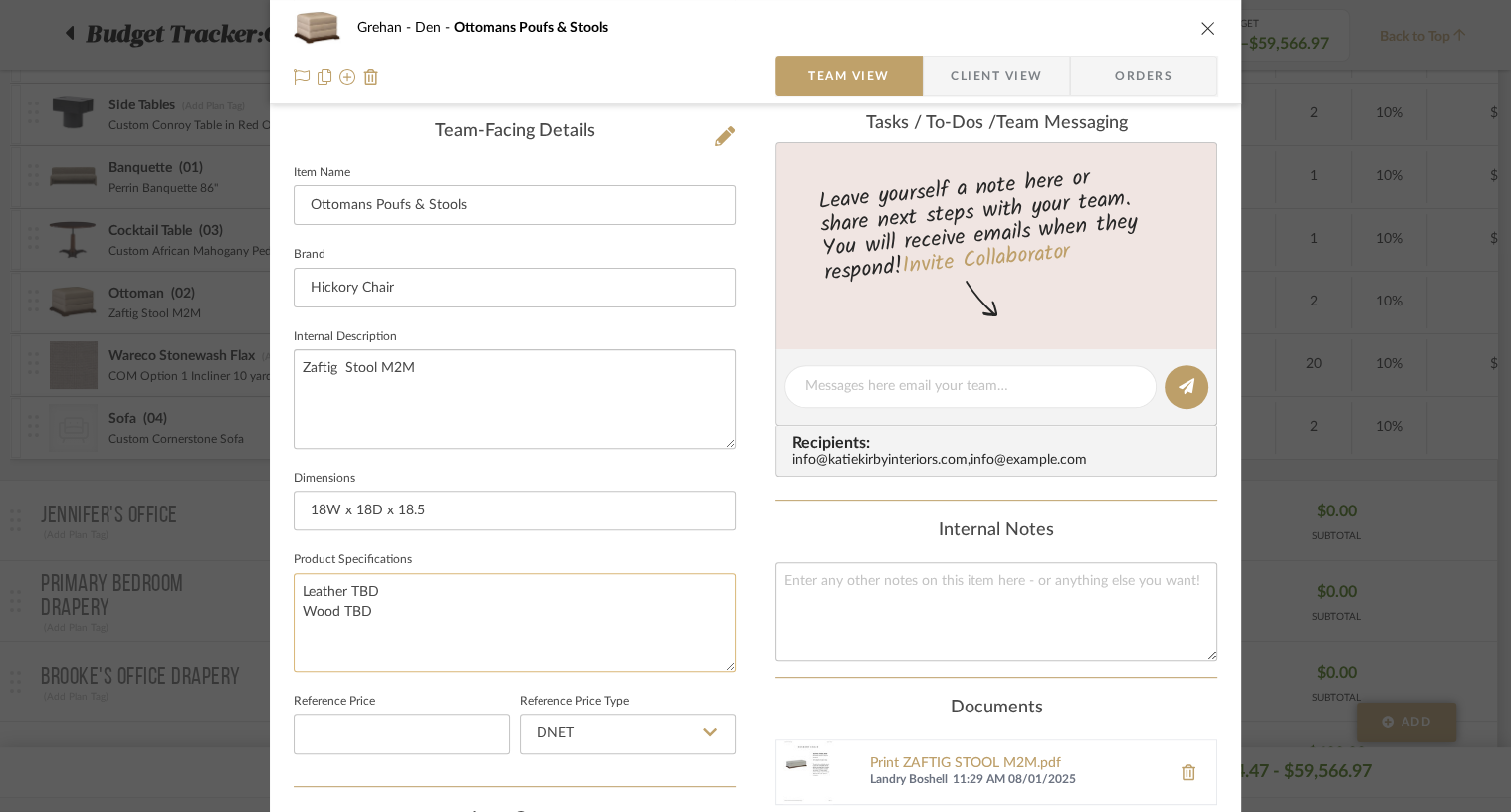 click on "Leather TBD
Wood TBD" 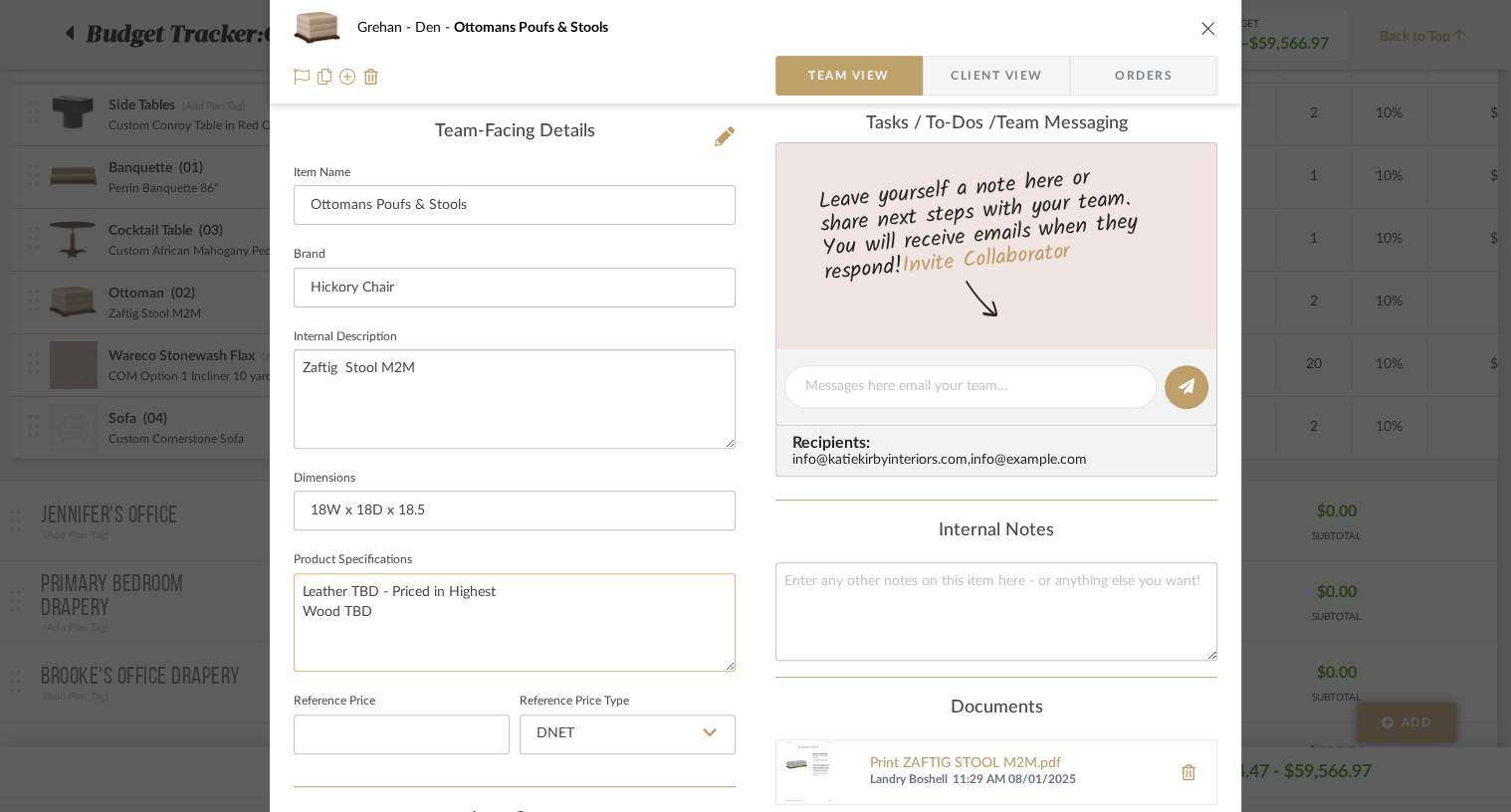 click on "Leather TBD - Priced in Highest
Wood TBD" 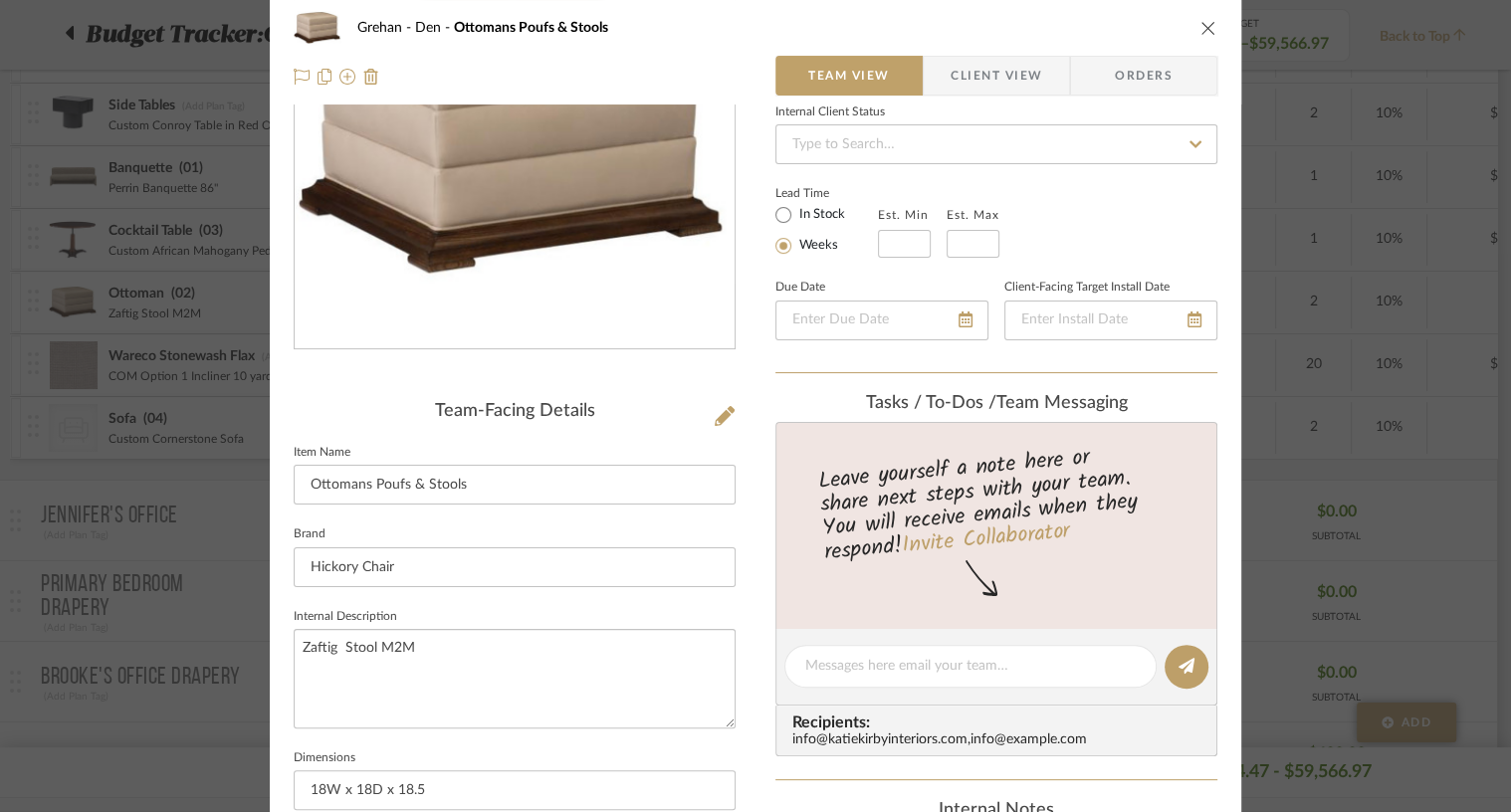 scroll, scrollTop: 0, scrollLeft: 0, axis: both 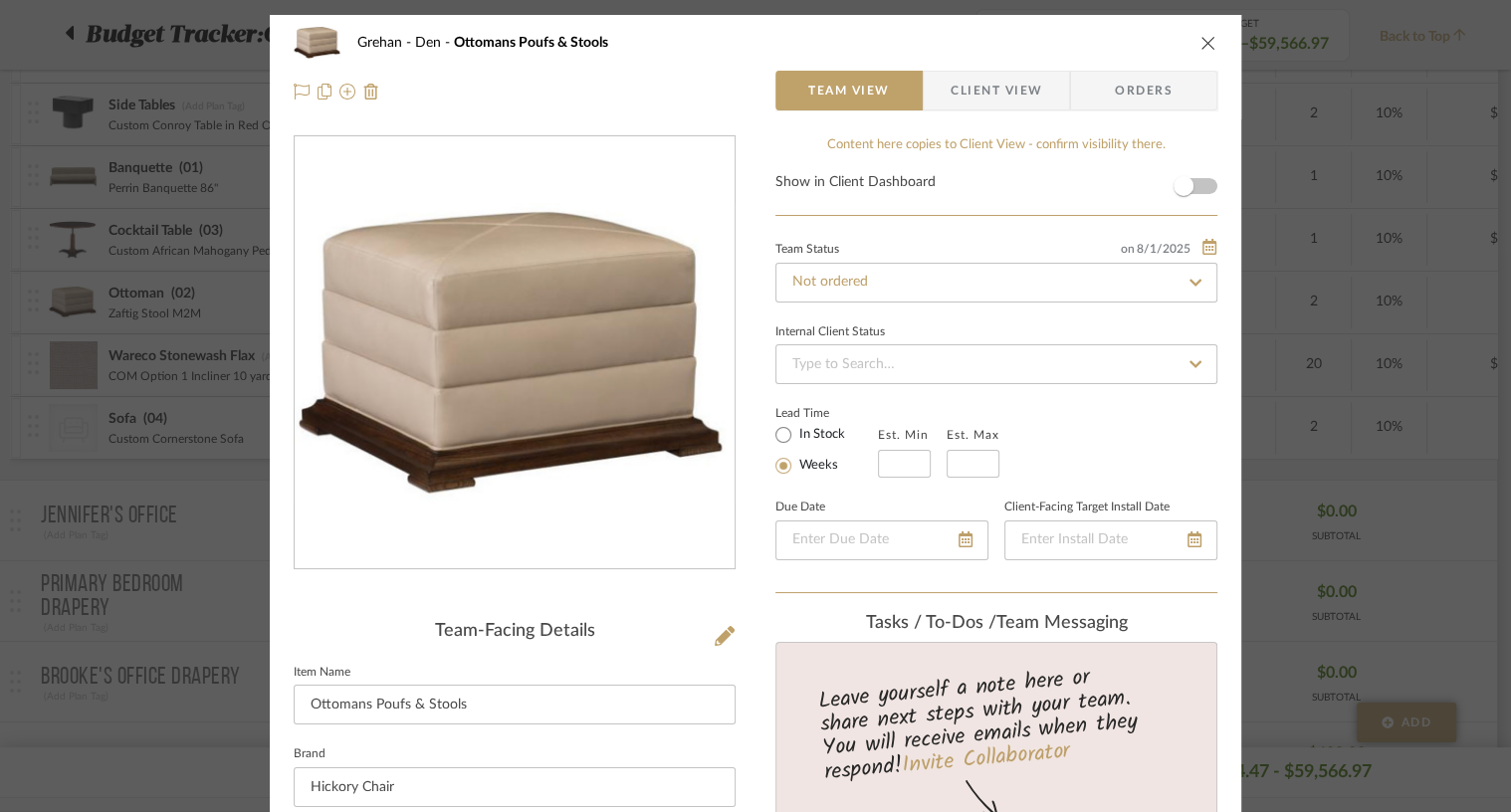 type on "Leather TBD - Priced in Highest
Wood TBD" 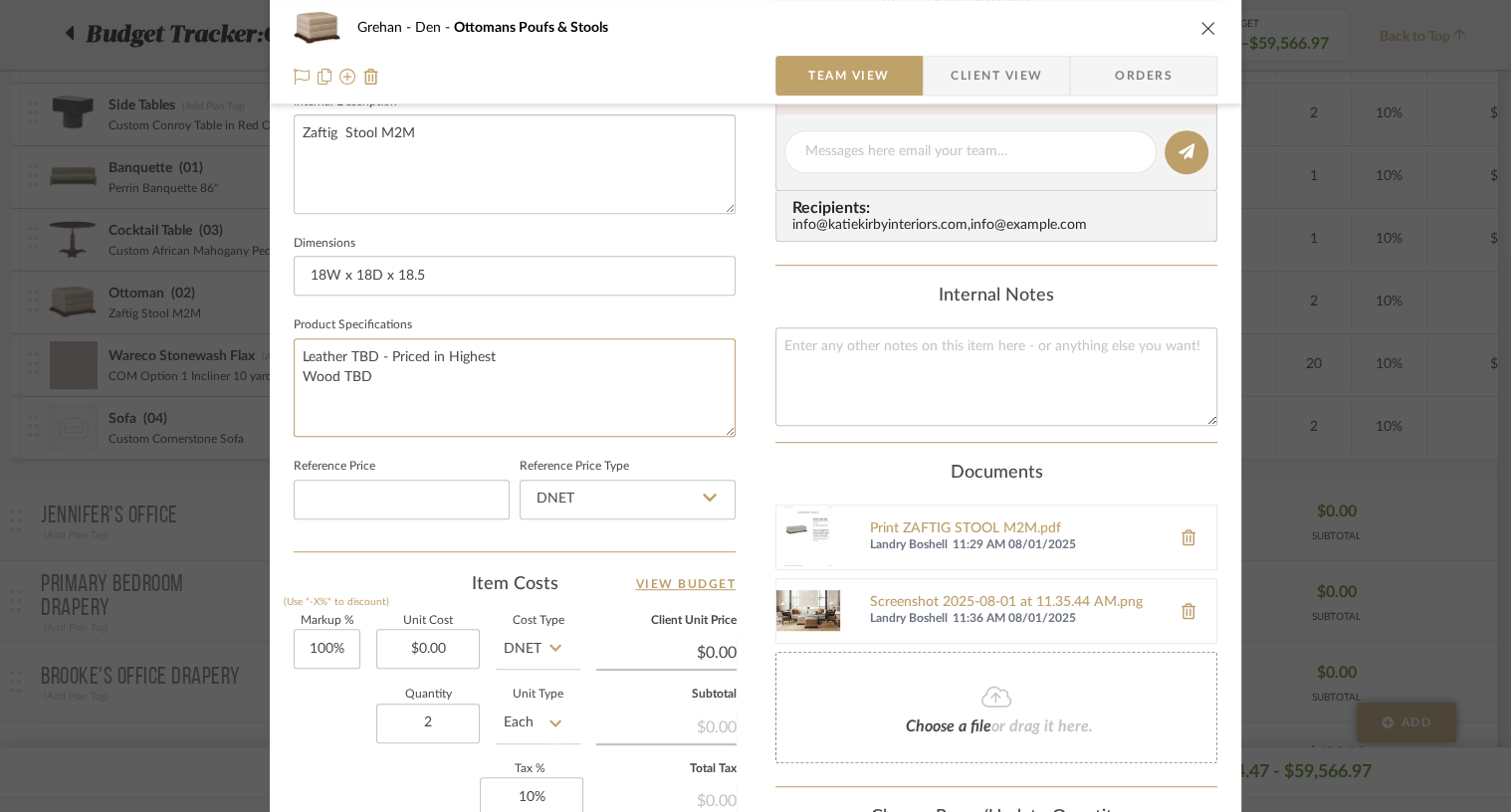 scroll, scrollTop: 879, scrollLeft: 0, axis: vertical 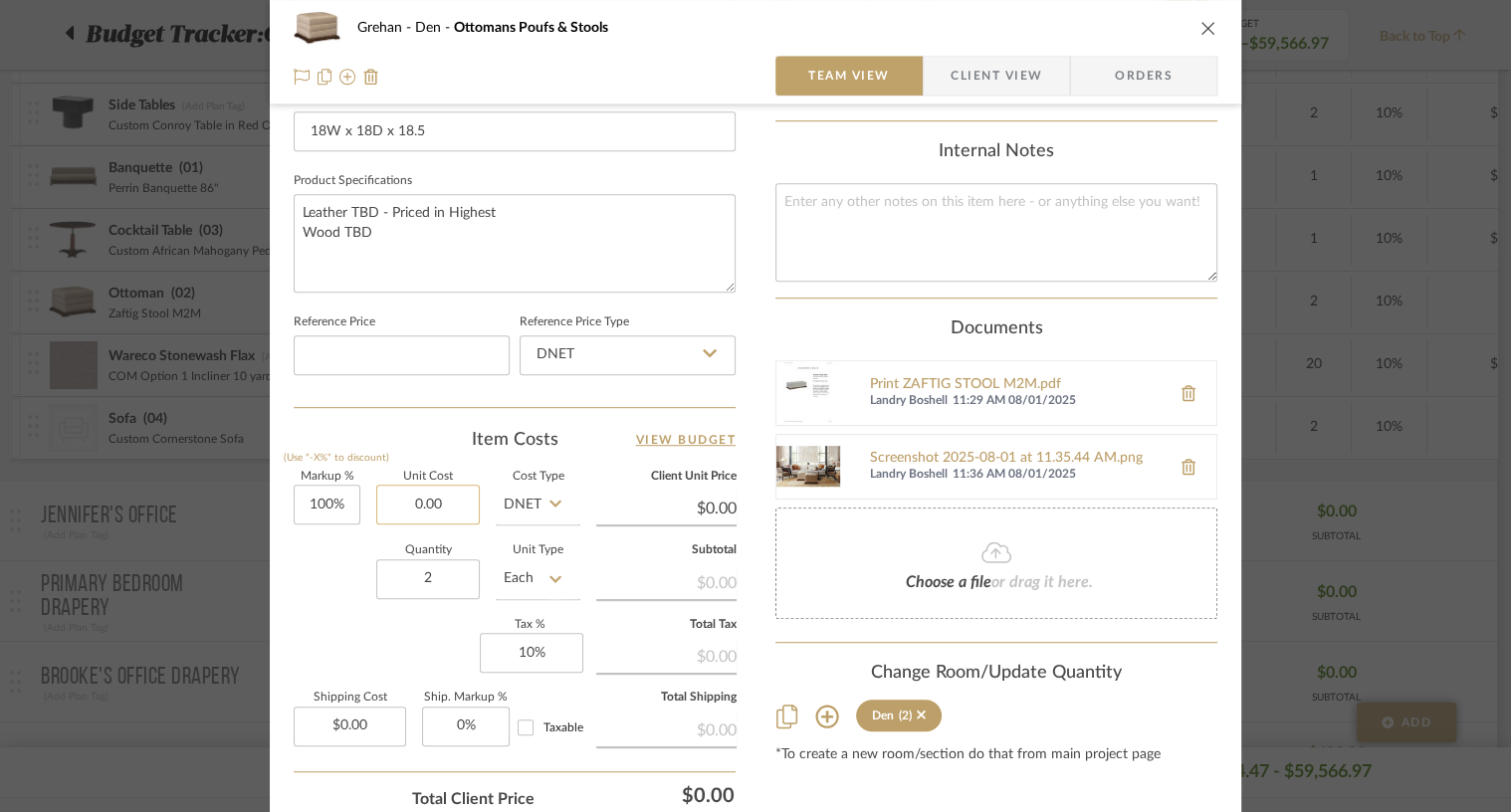 click on "0.00" 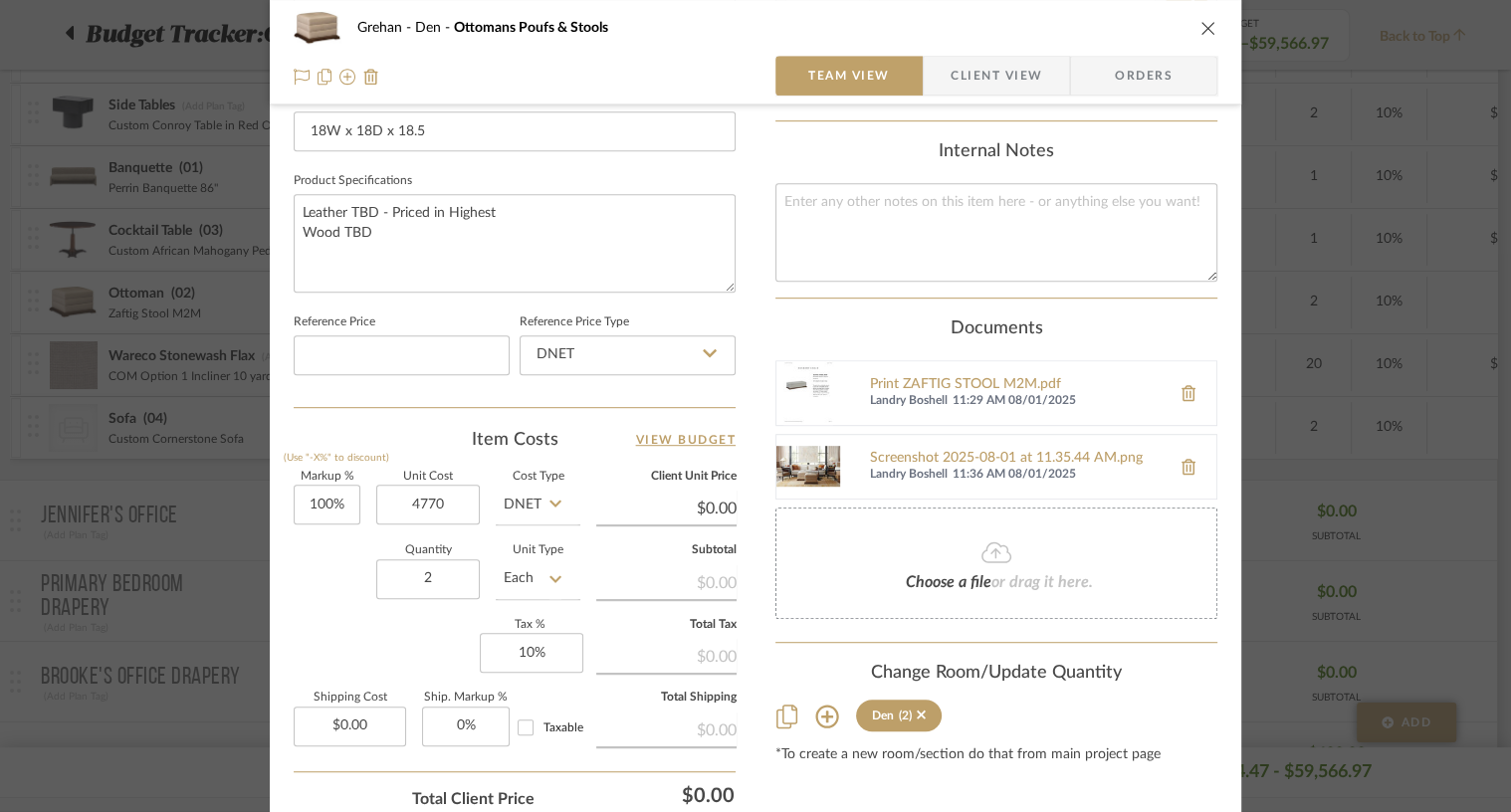 type on "$4,770.00" 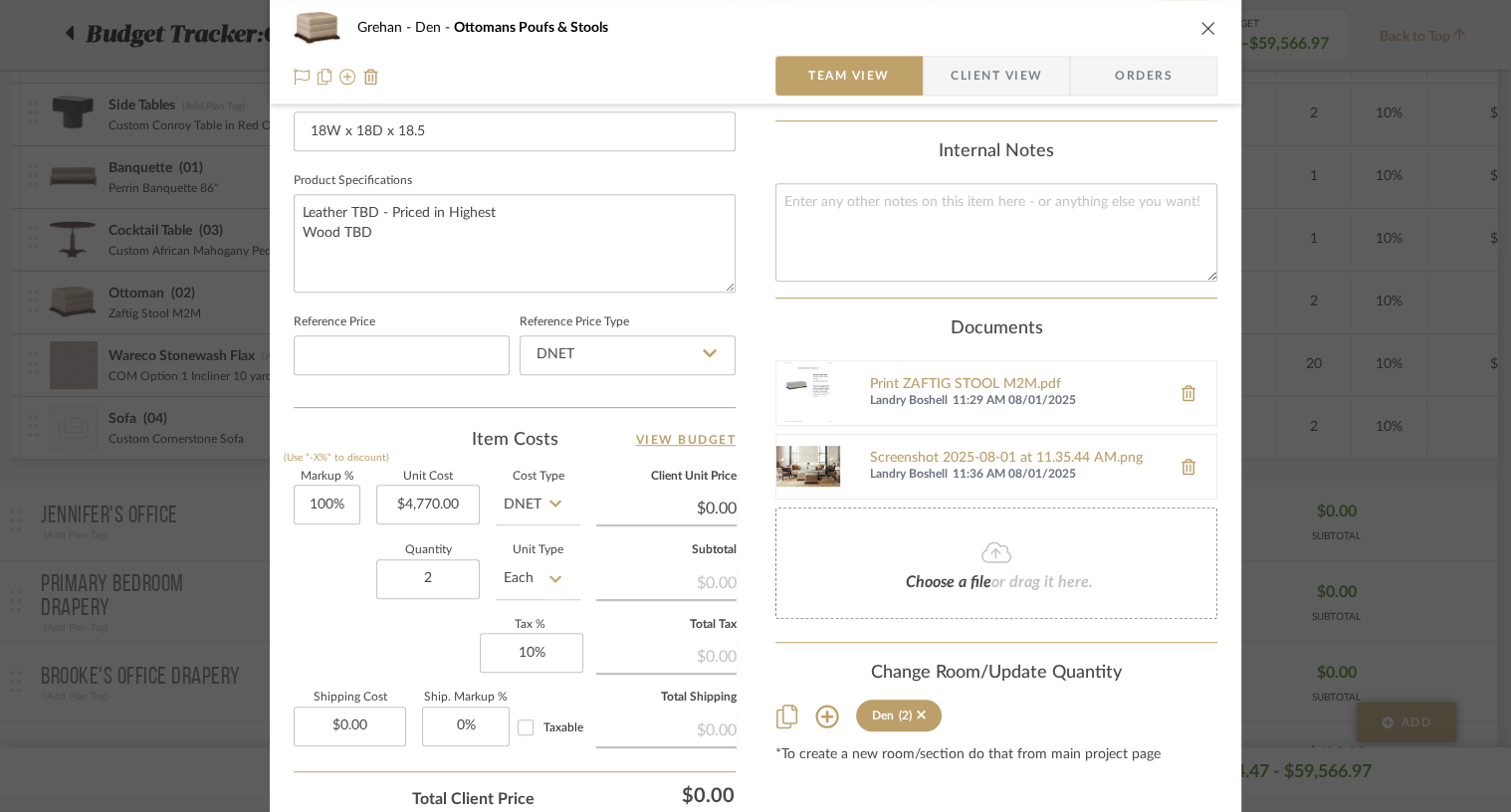 click on "Item Costs   View Budget" 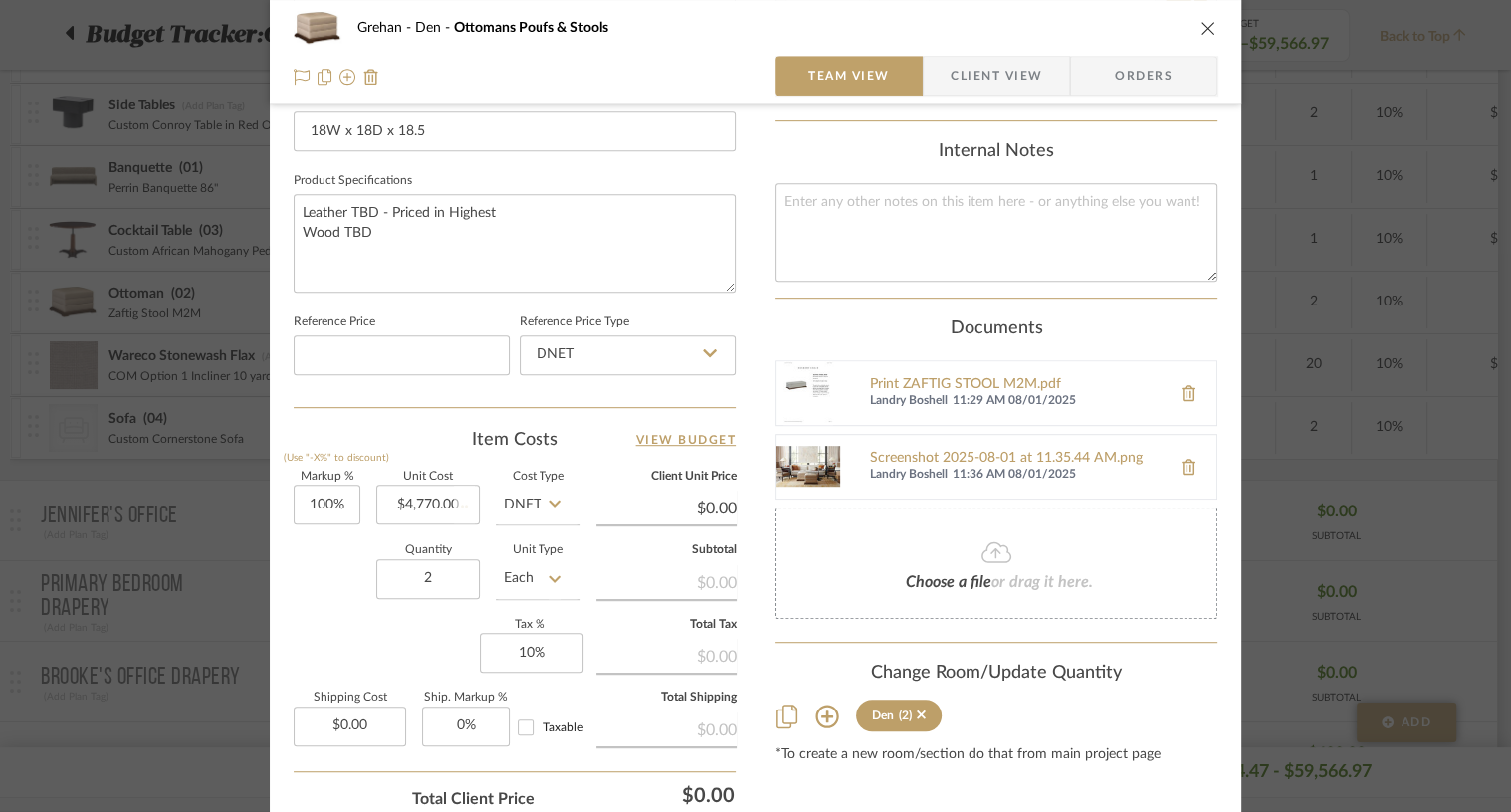 type 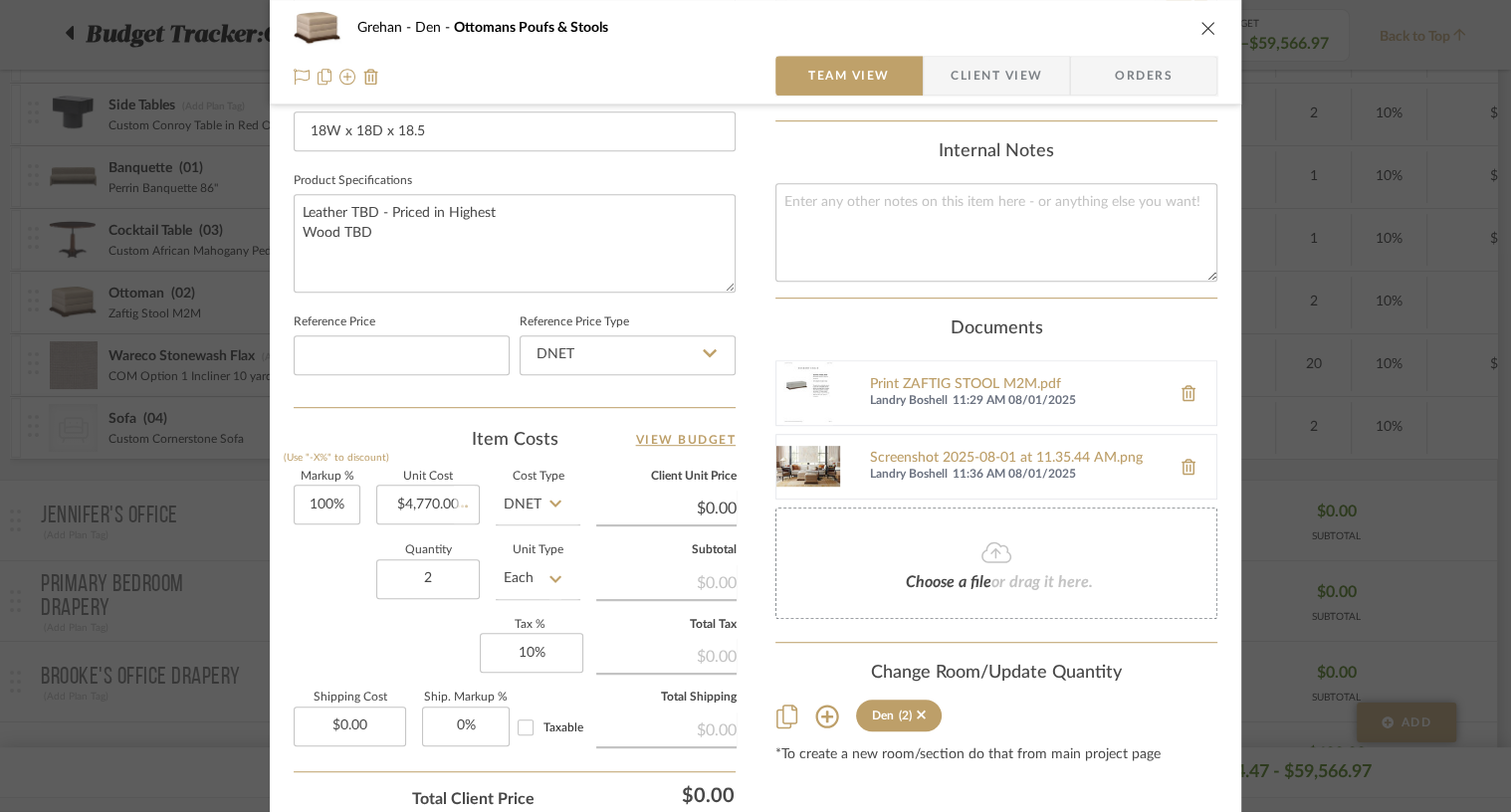 type on "$9,540.00" 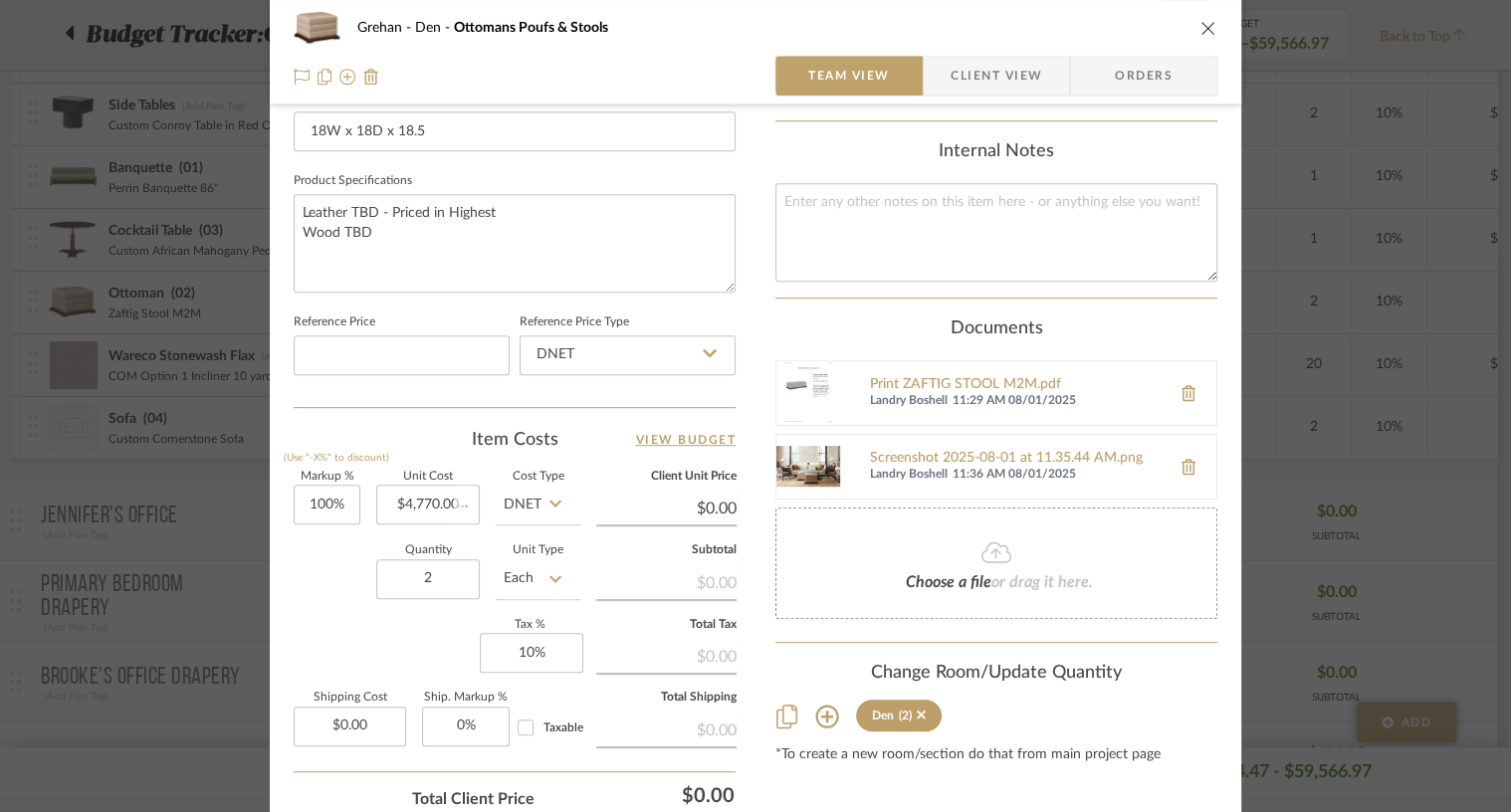 type 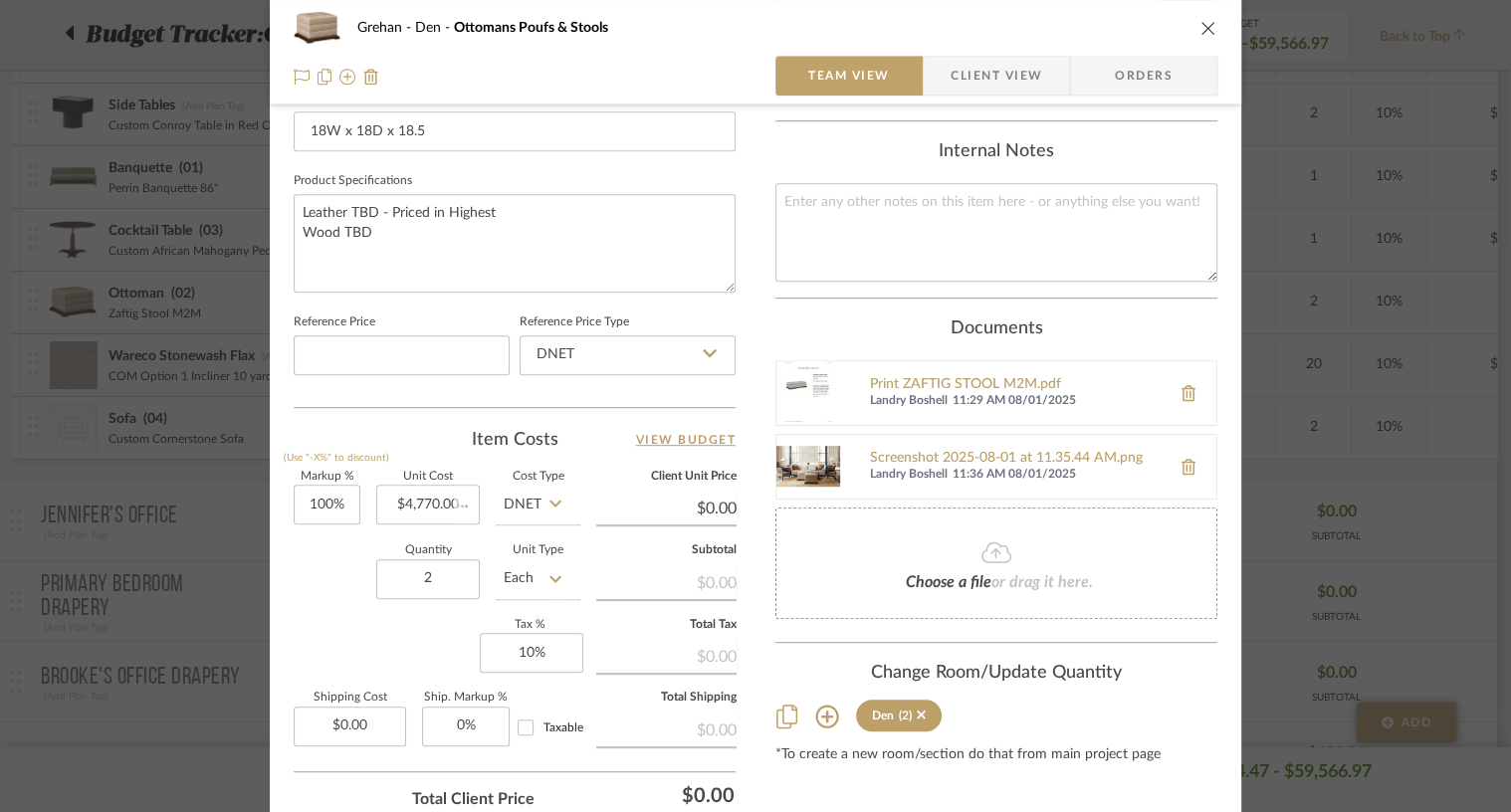type 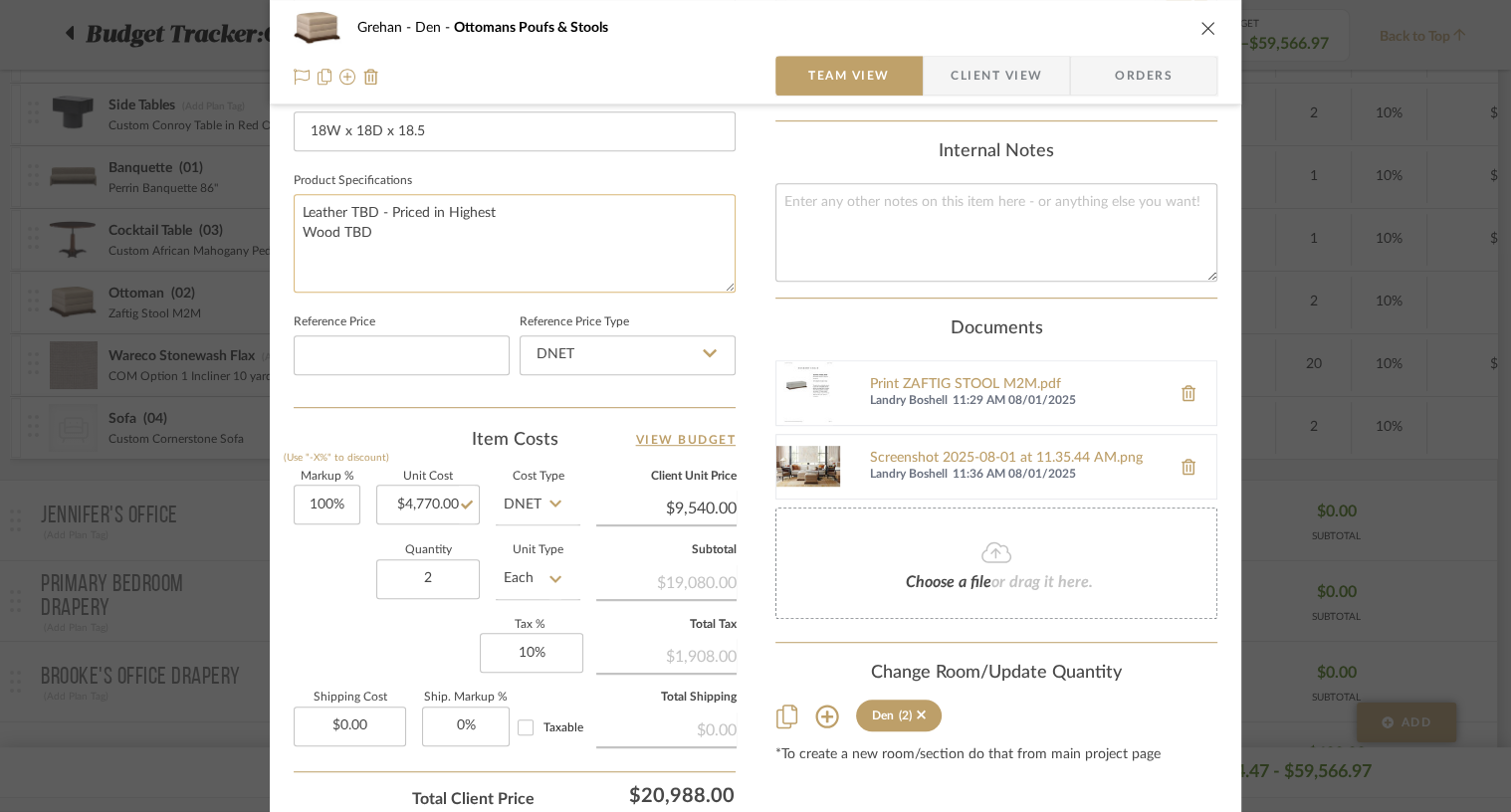 click on "Leather TBD - Priced in Highest
Wood TBD" 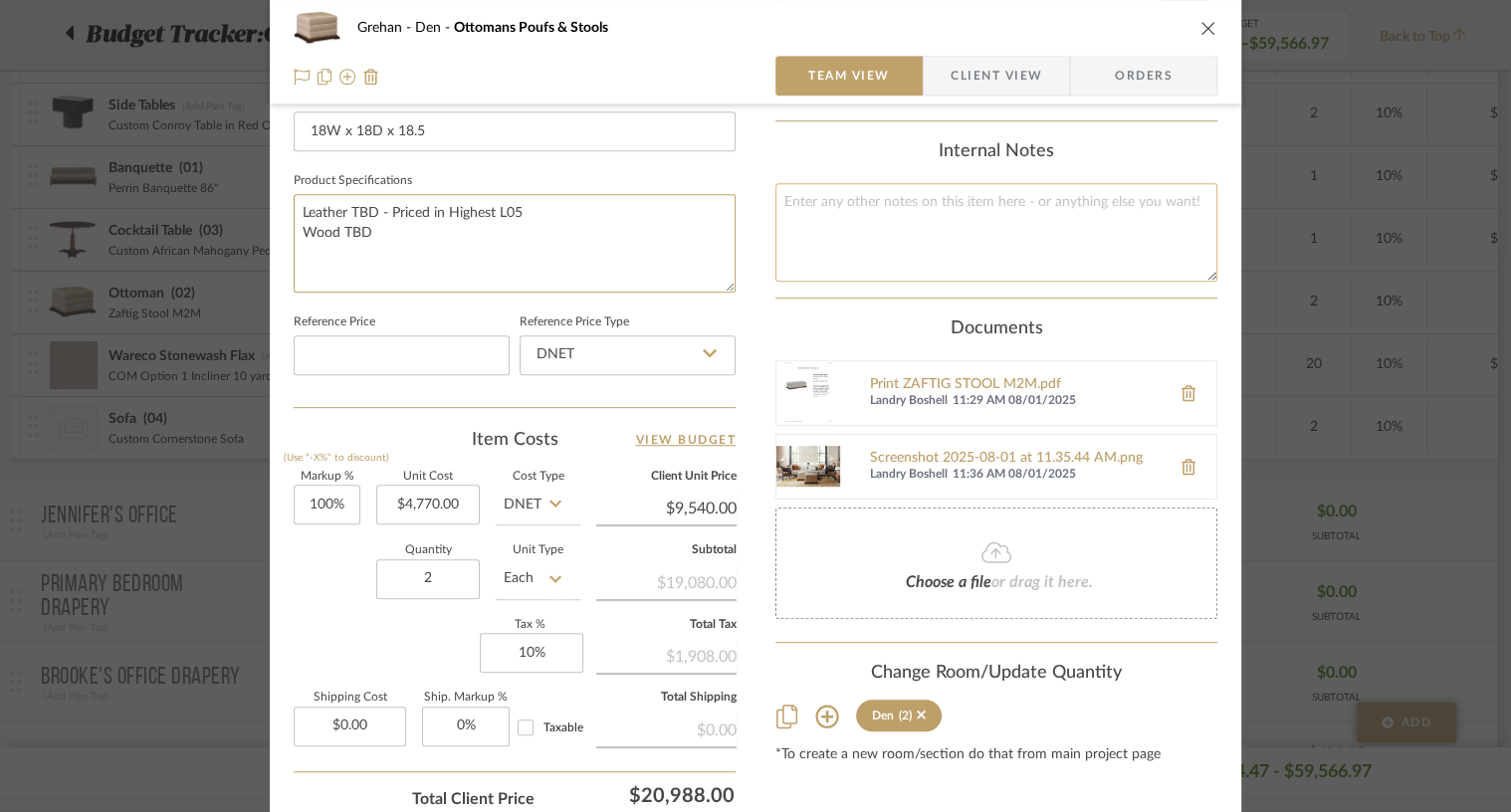 type on "Leather TBD - Priced in Highest L05
Wood TBD" 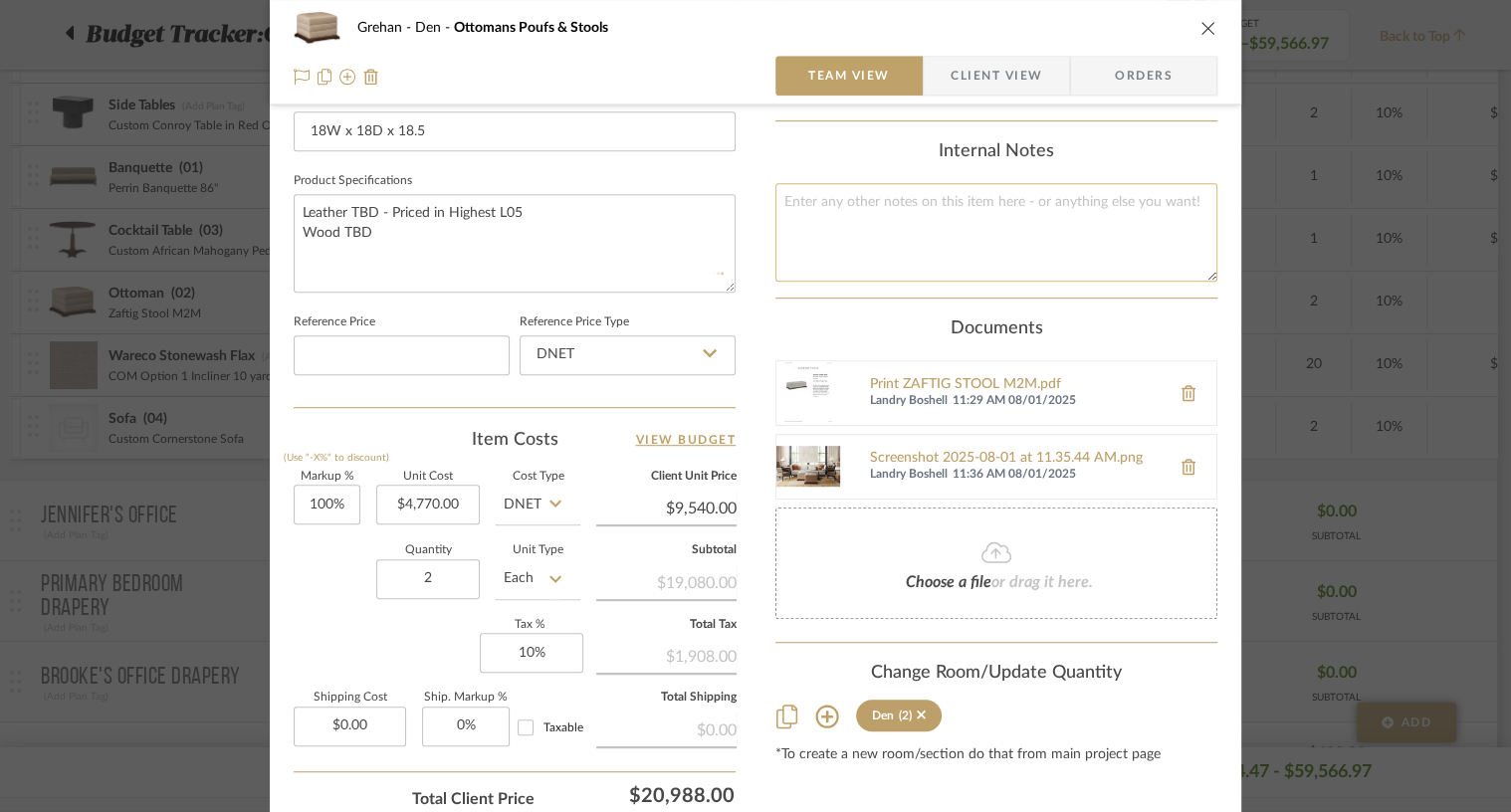 click 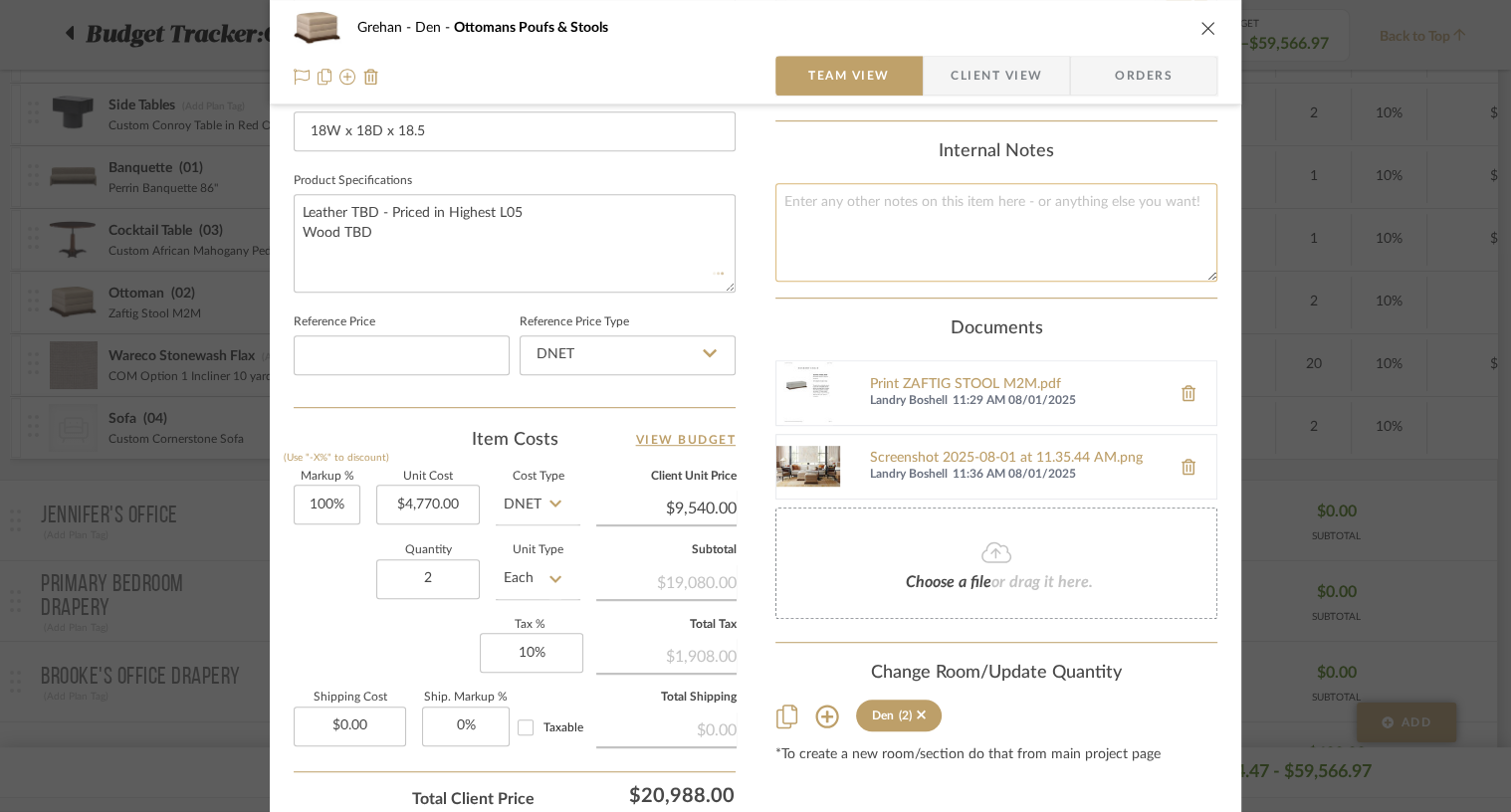 type 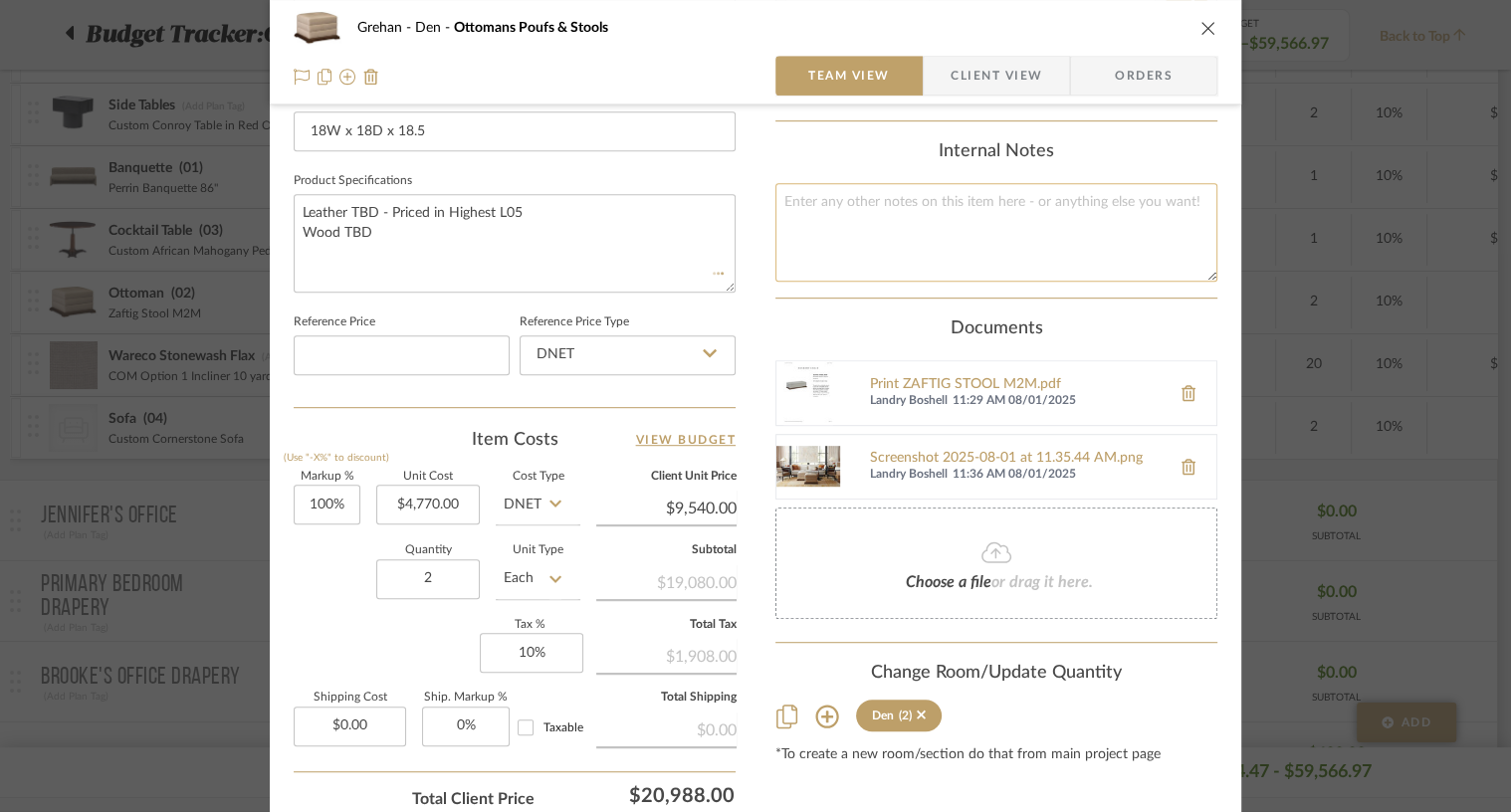 type 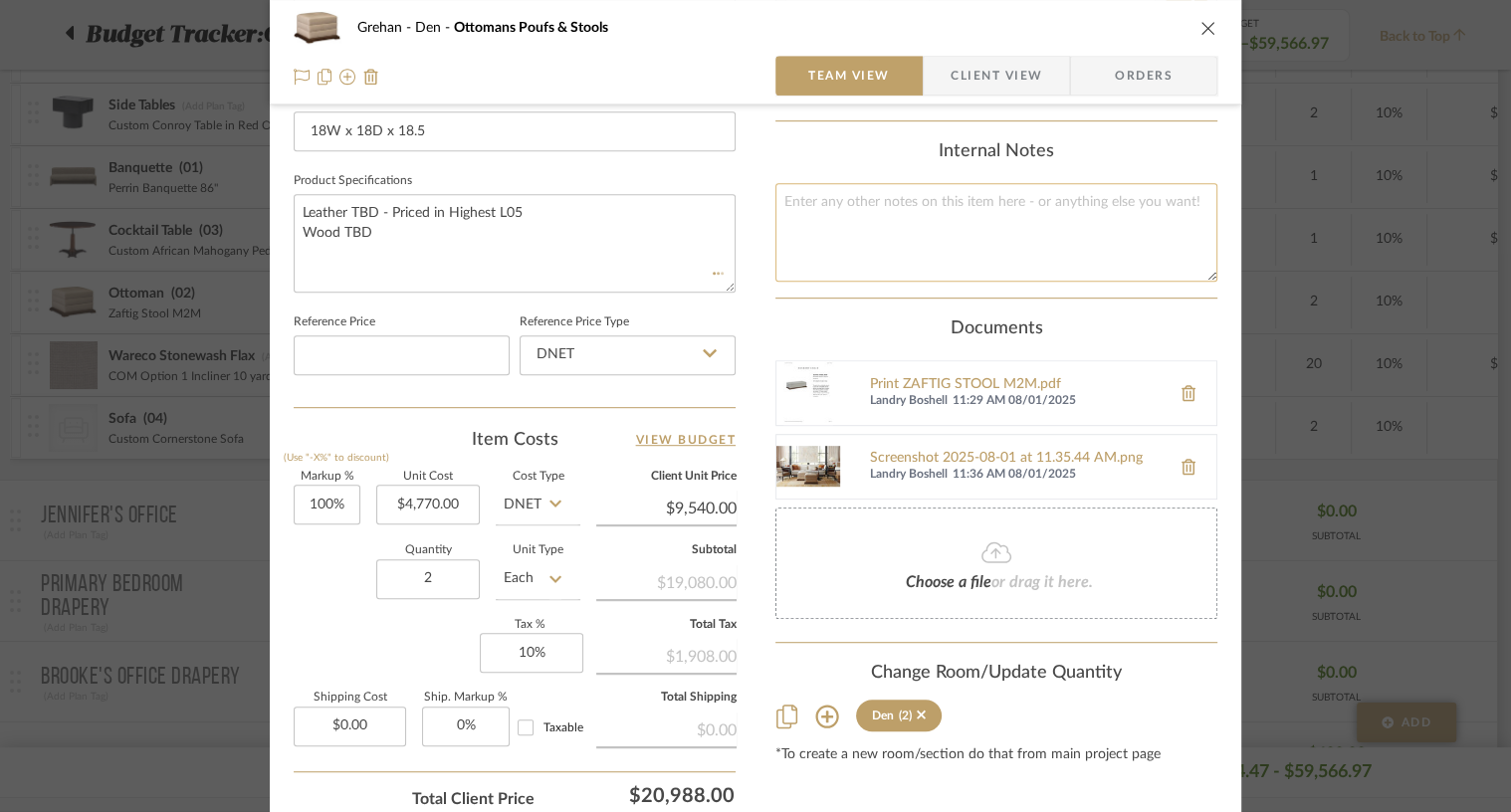 type 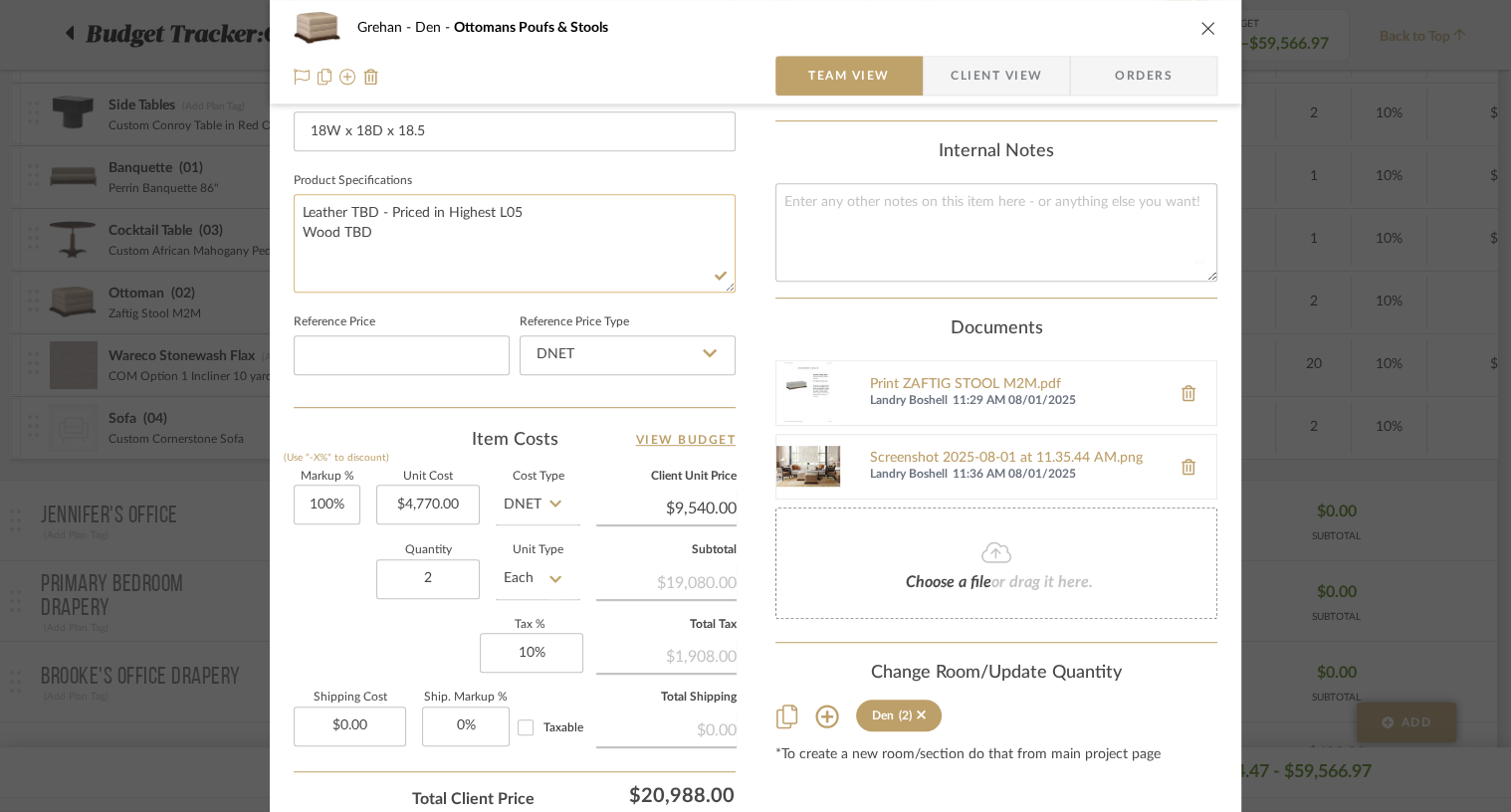 type 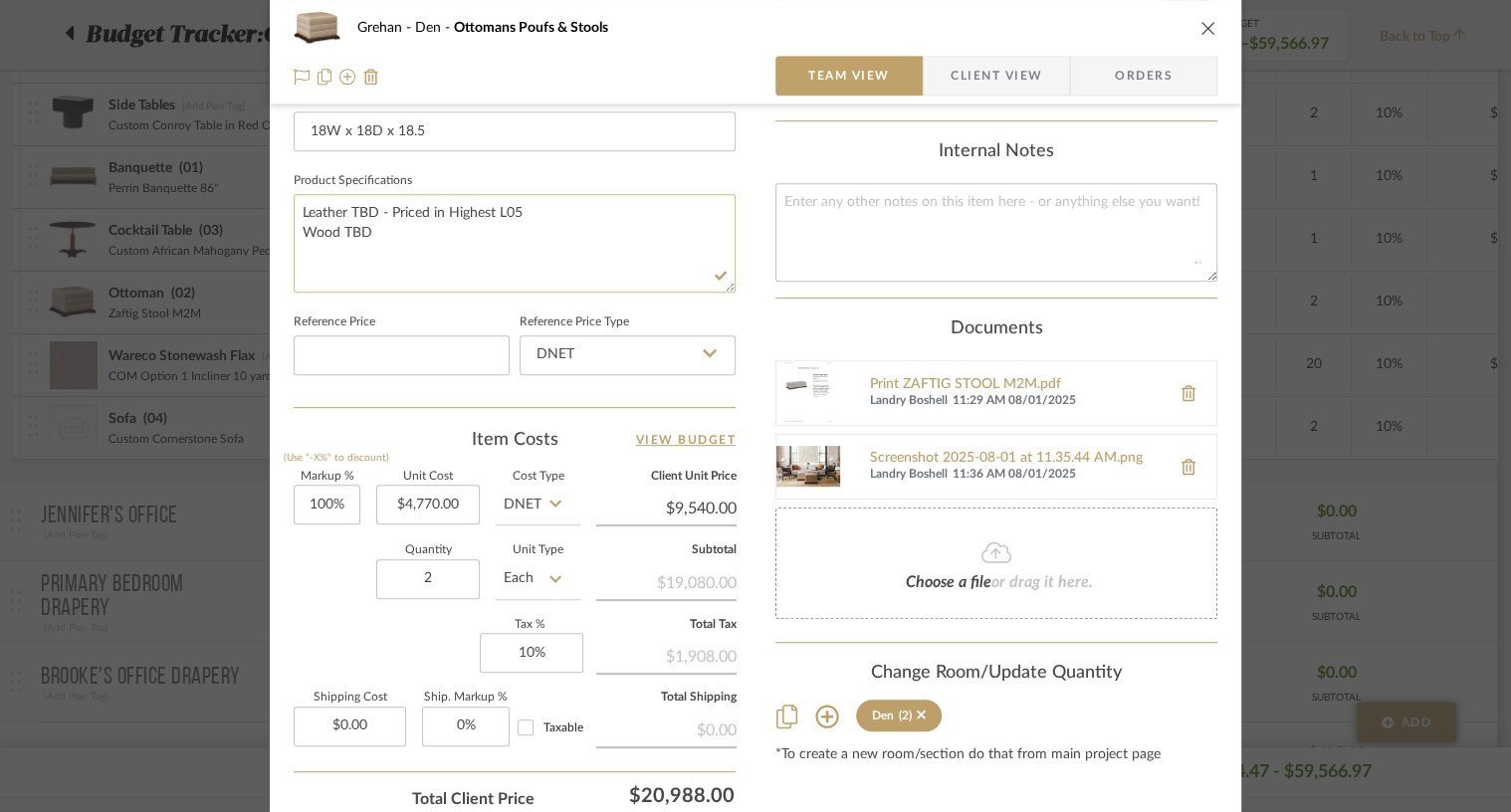 type 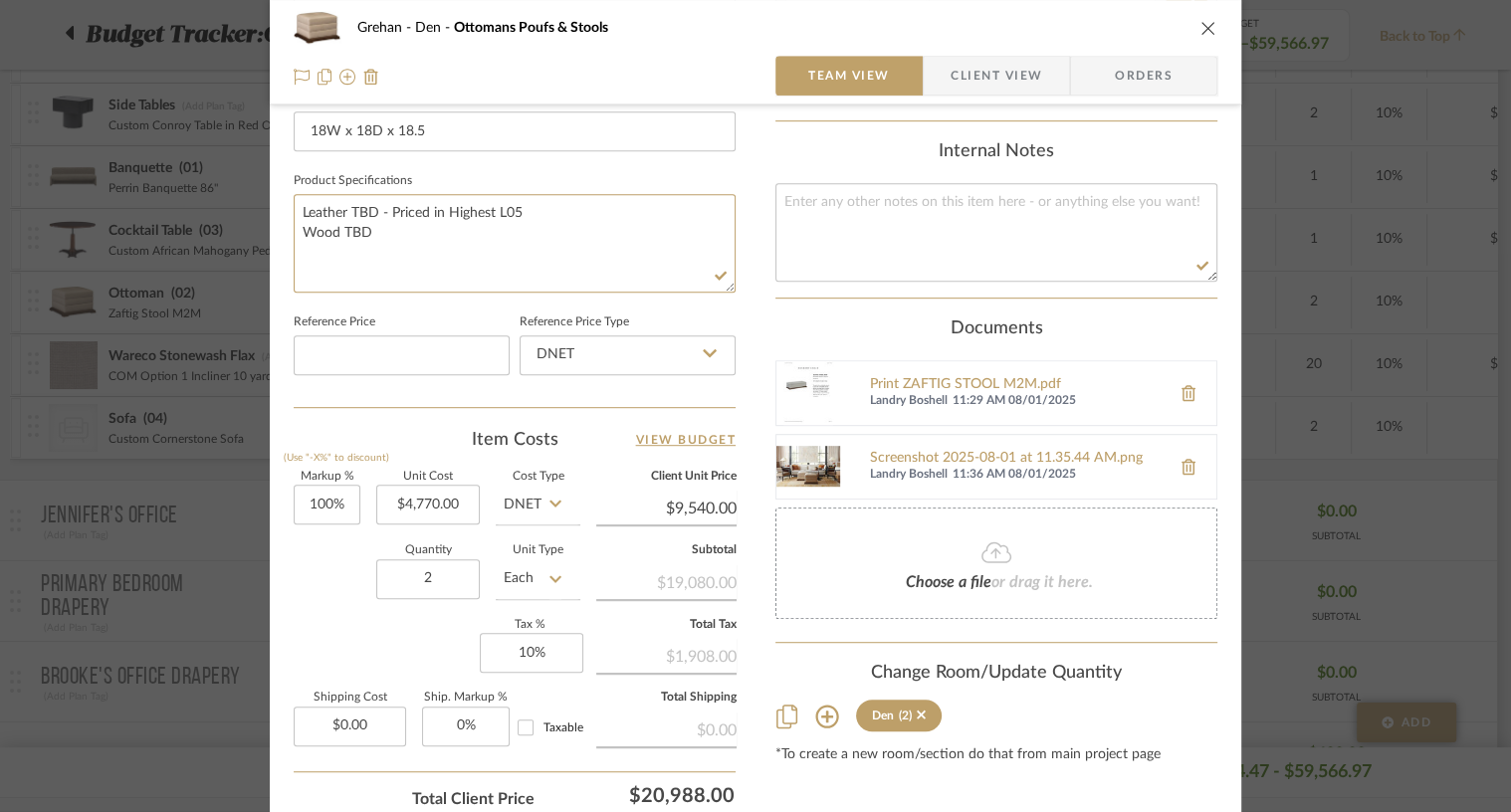 drag, startPoint x: 559, startPoint y: 205, endPoint x: 245, endPoint y: 211, distance: 314.05732 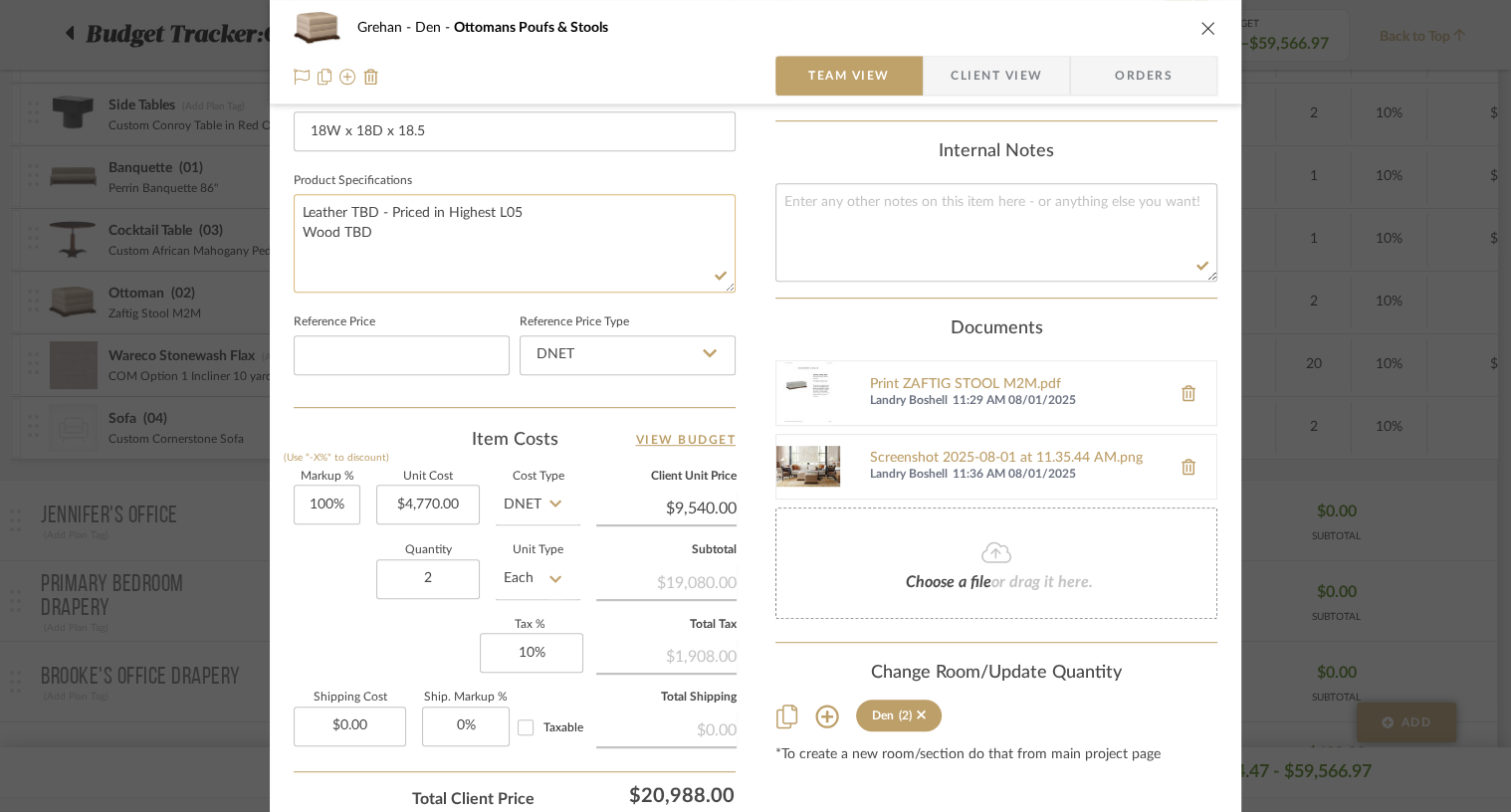 click on "Leather TBD - Priced in Highest L05
Wood TBD" 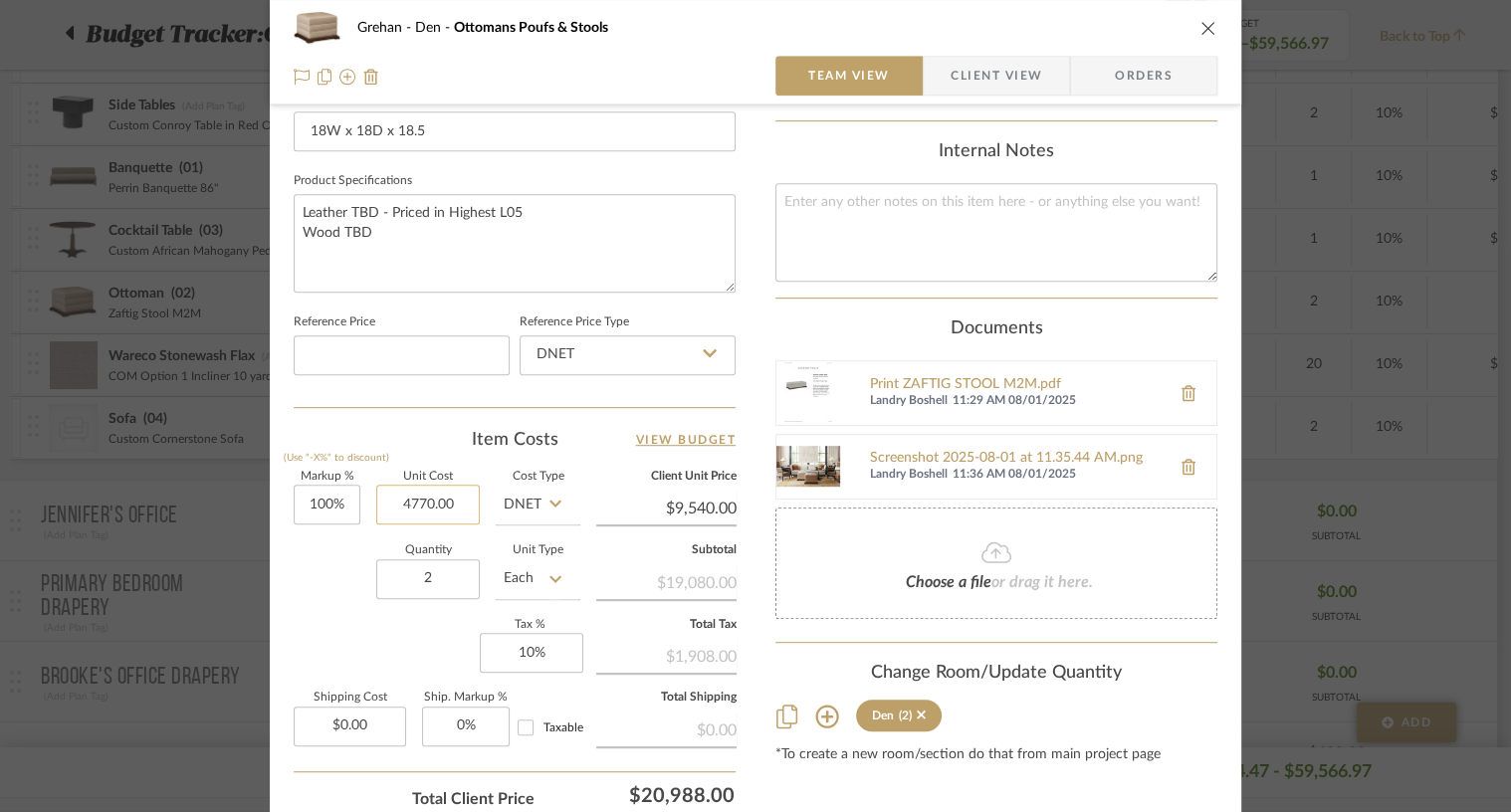 click on "4770.00" 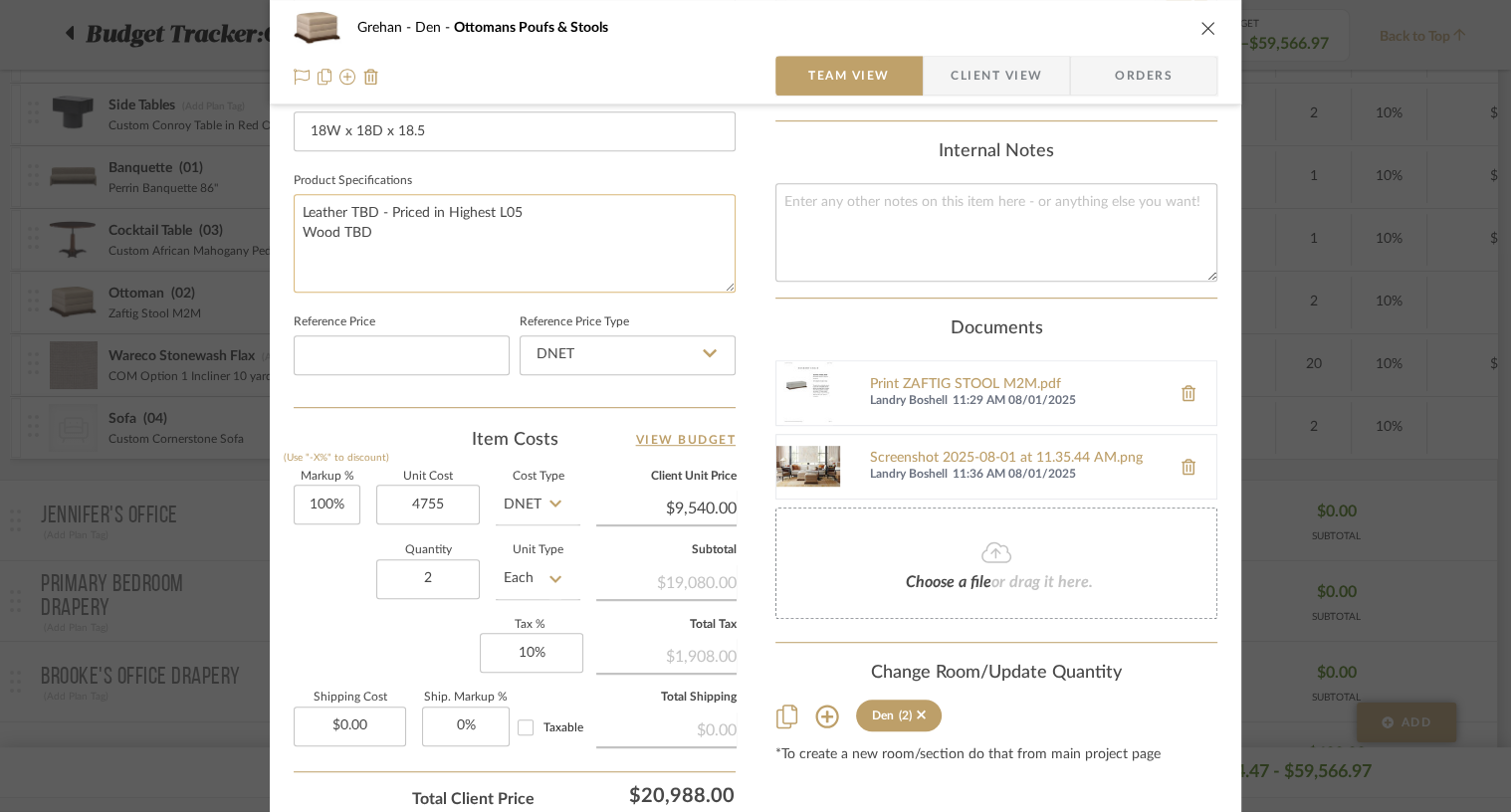 type on "$4,755.00" 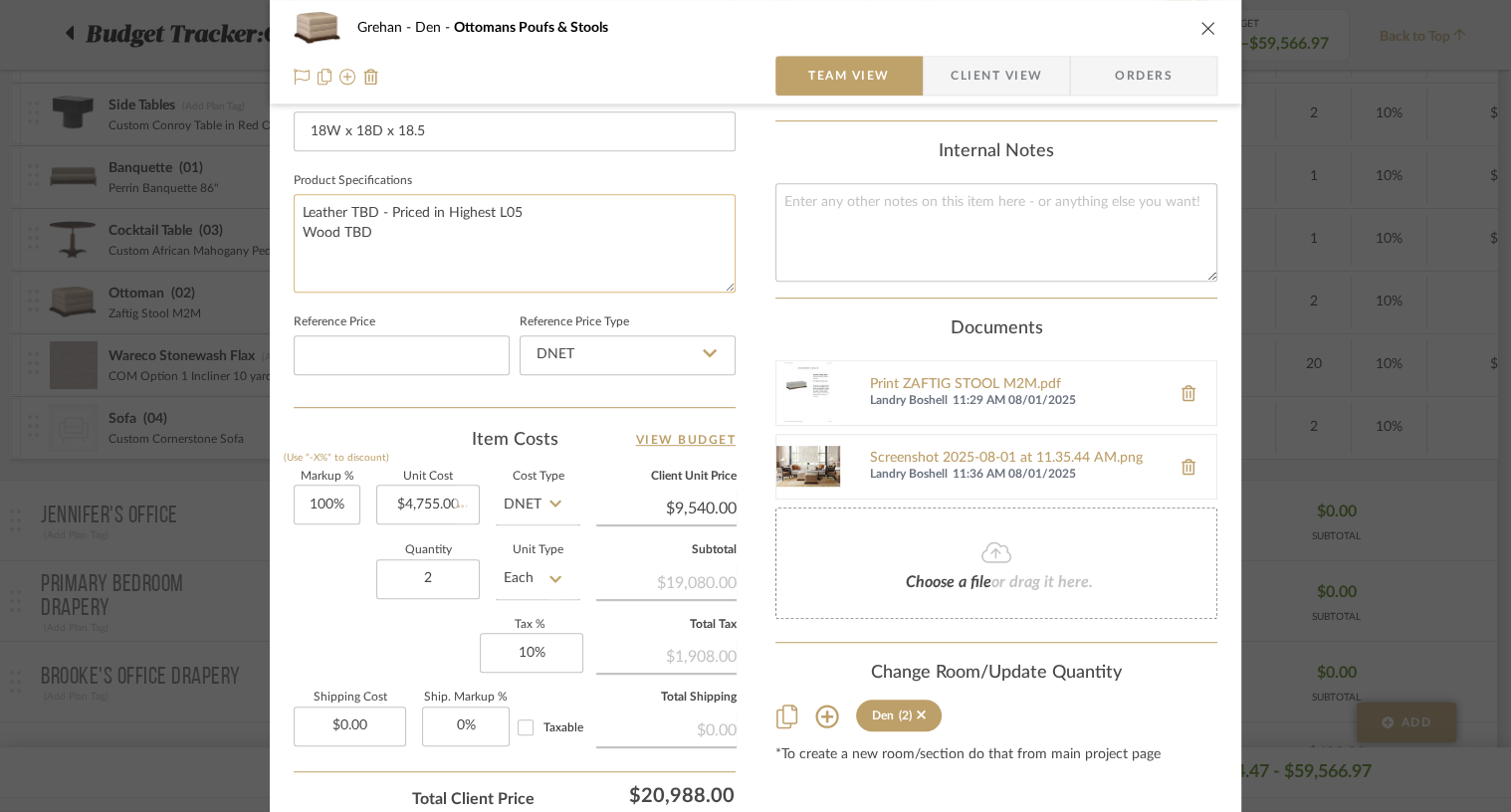 click on "Leather TBD - Priced in Highest L05
Wood TBD" 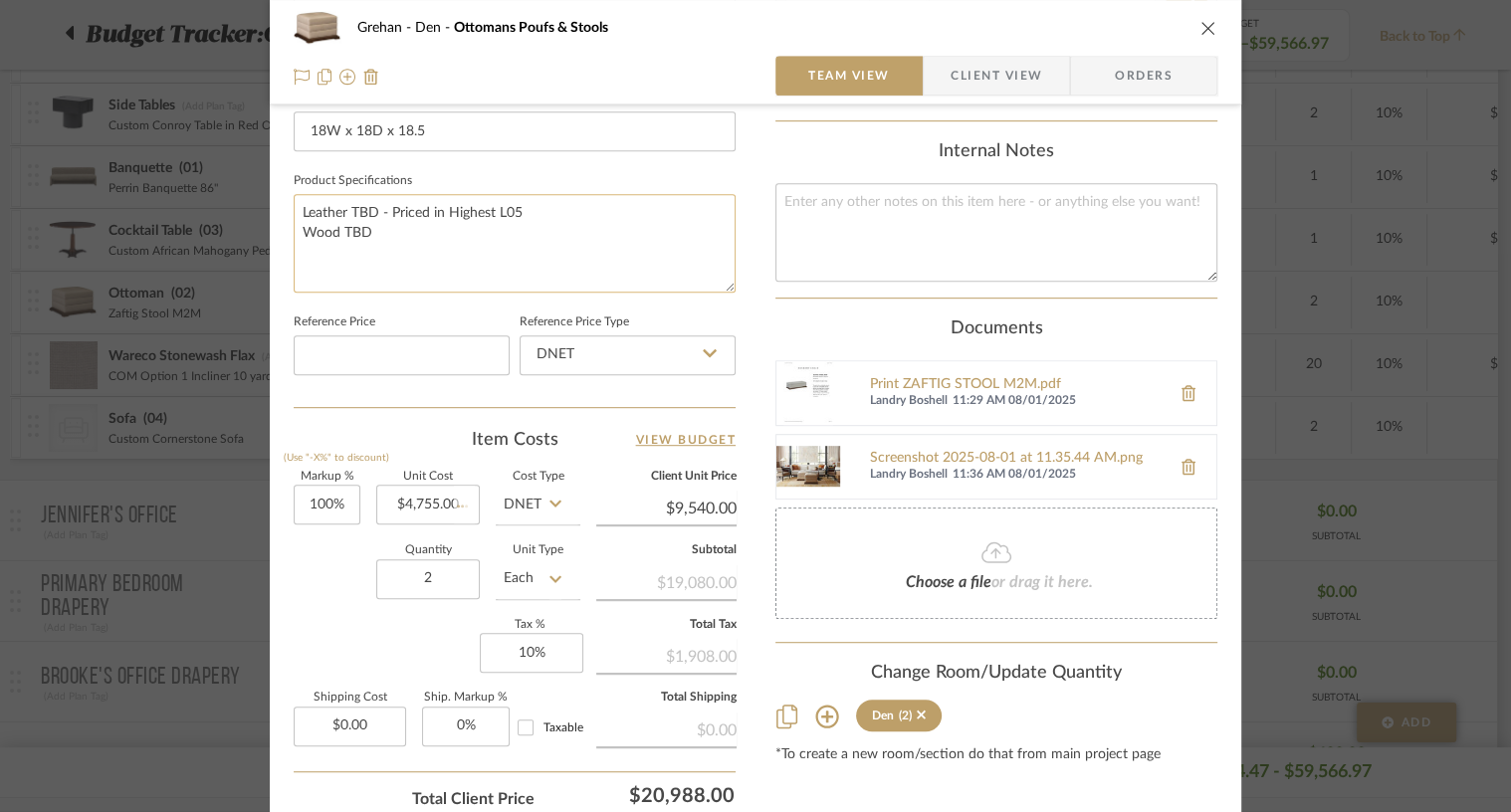 type 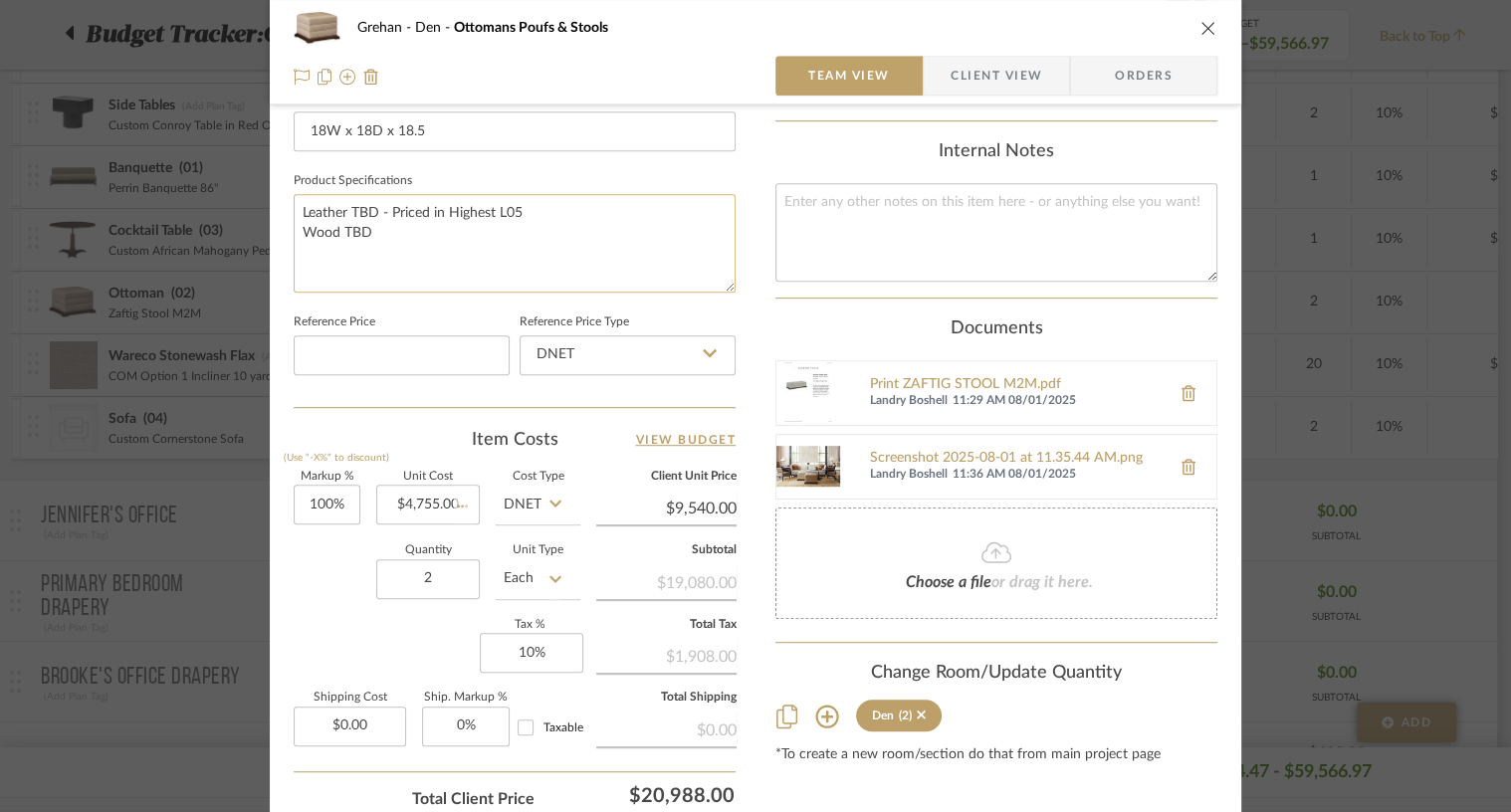 type on "$9,510.00" 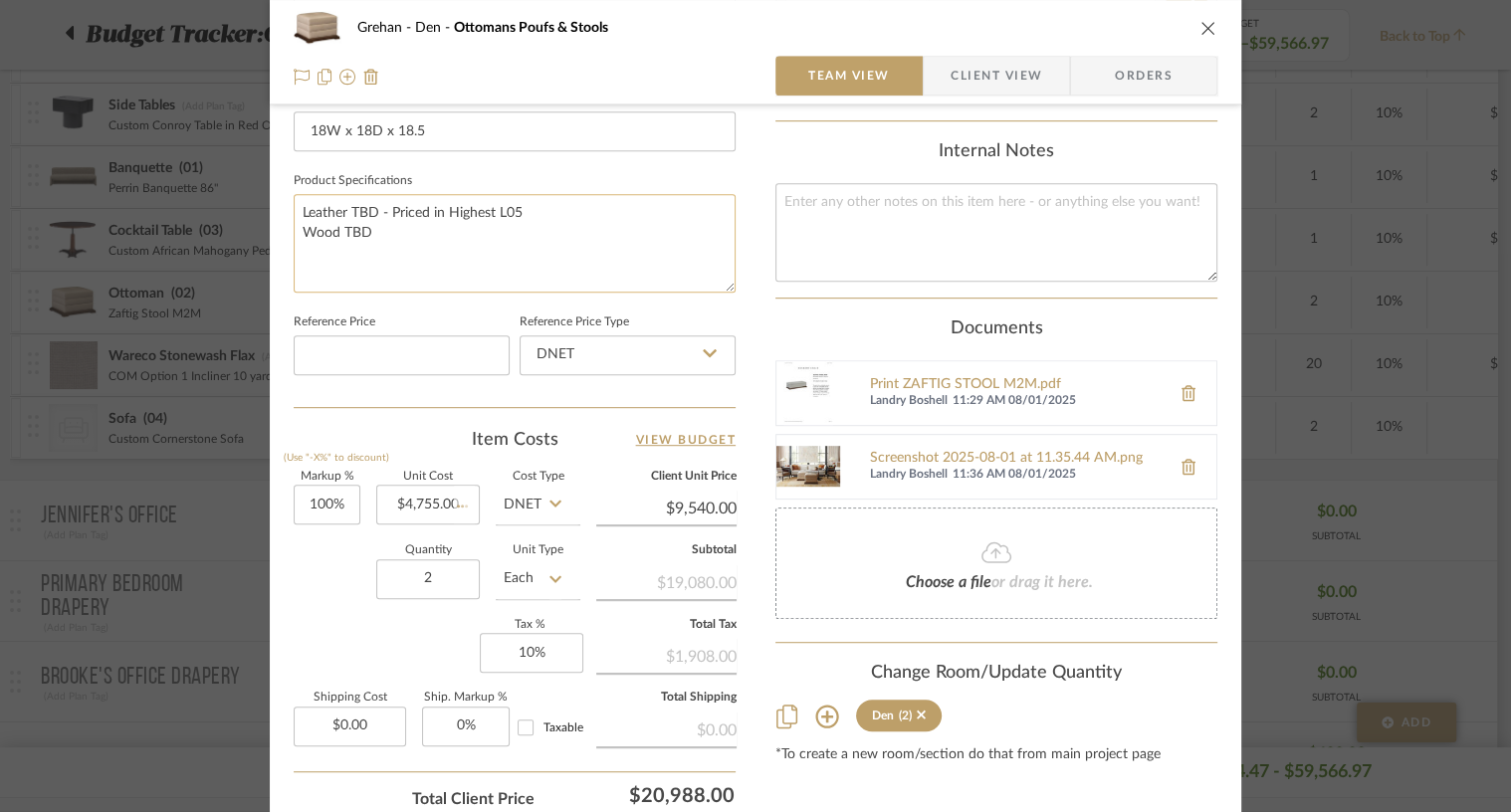 type 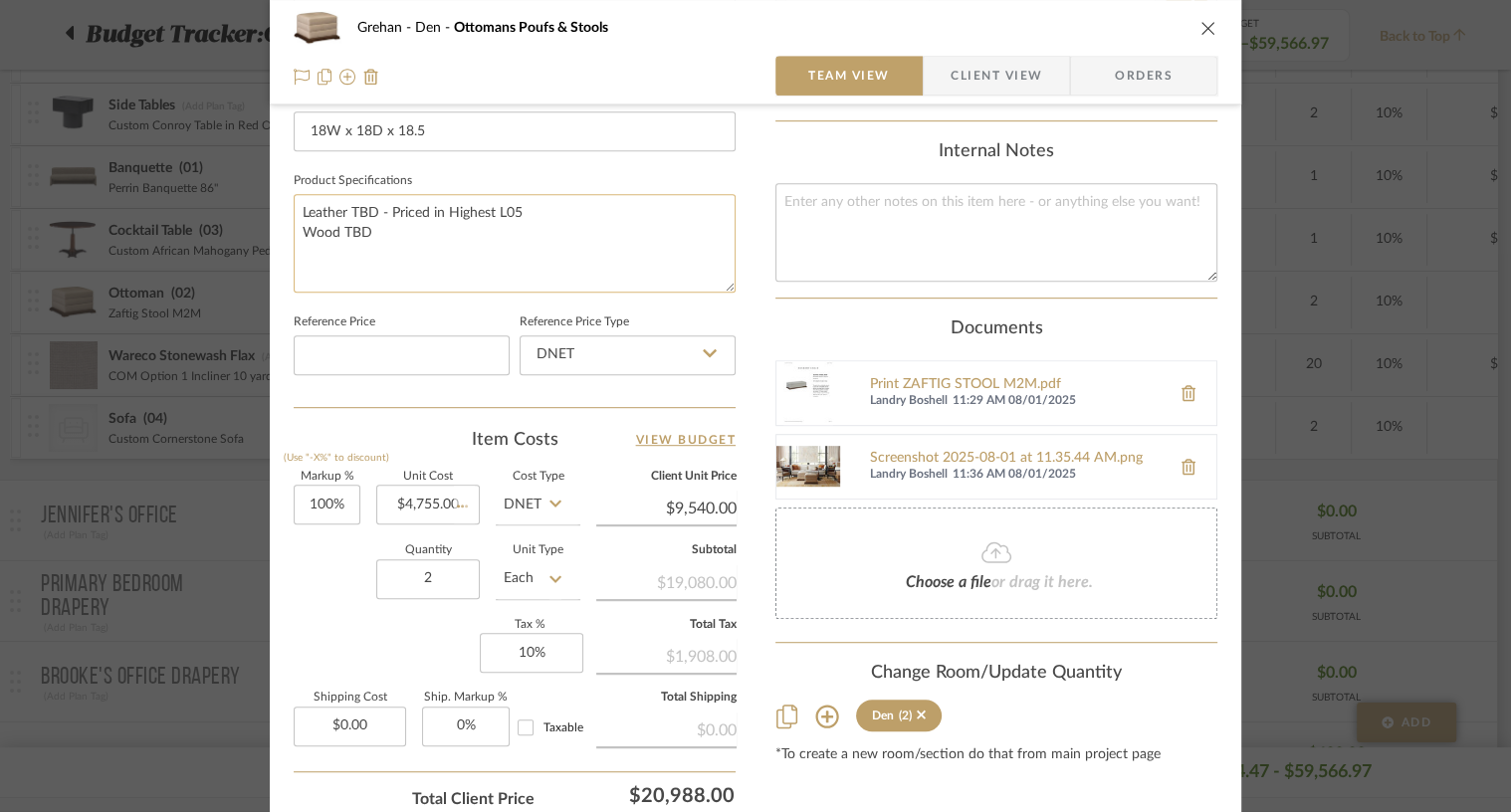 type 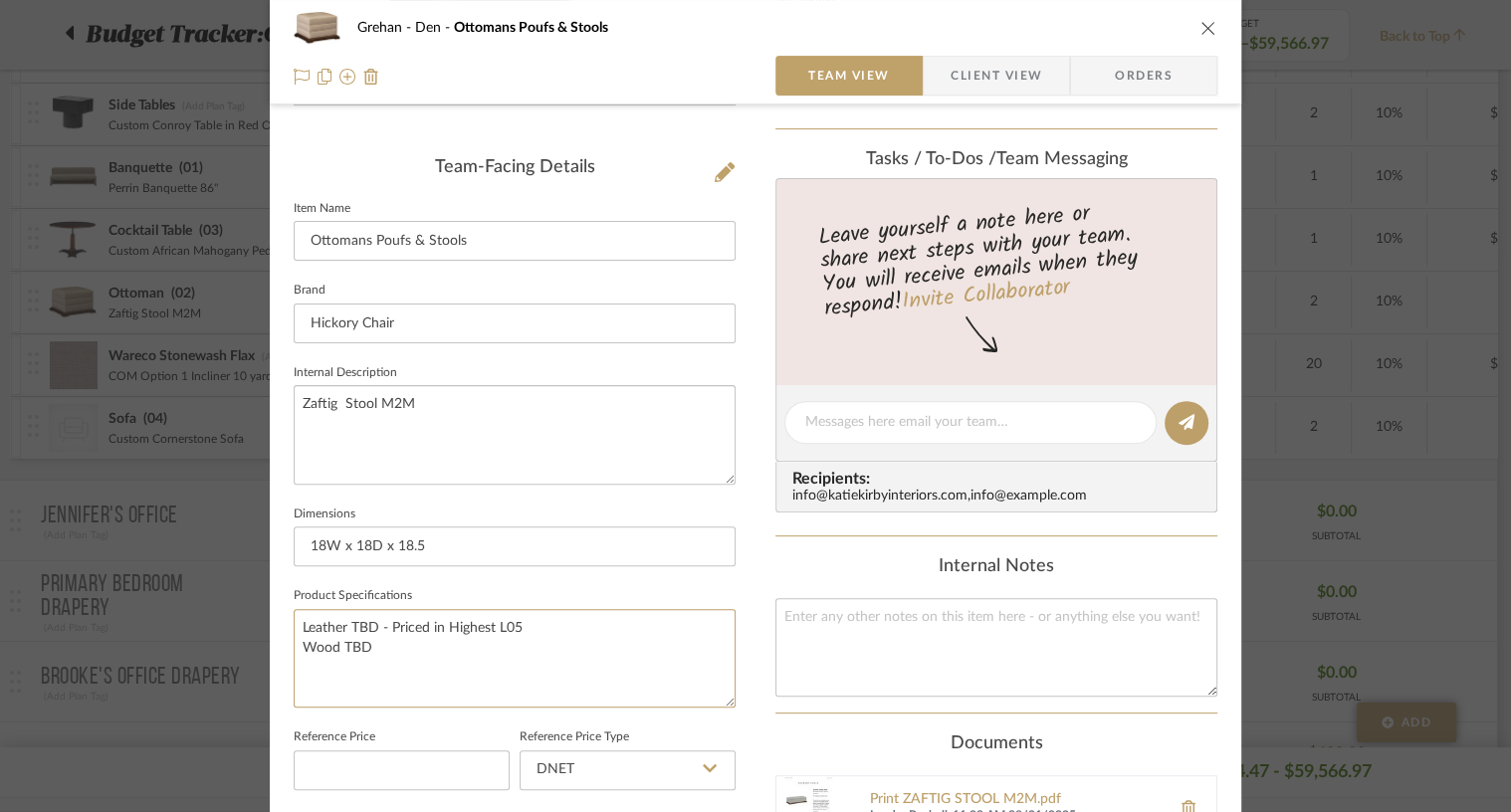scroll, scrollTop: 290, scrollLeft: 0, axis: vertical 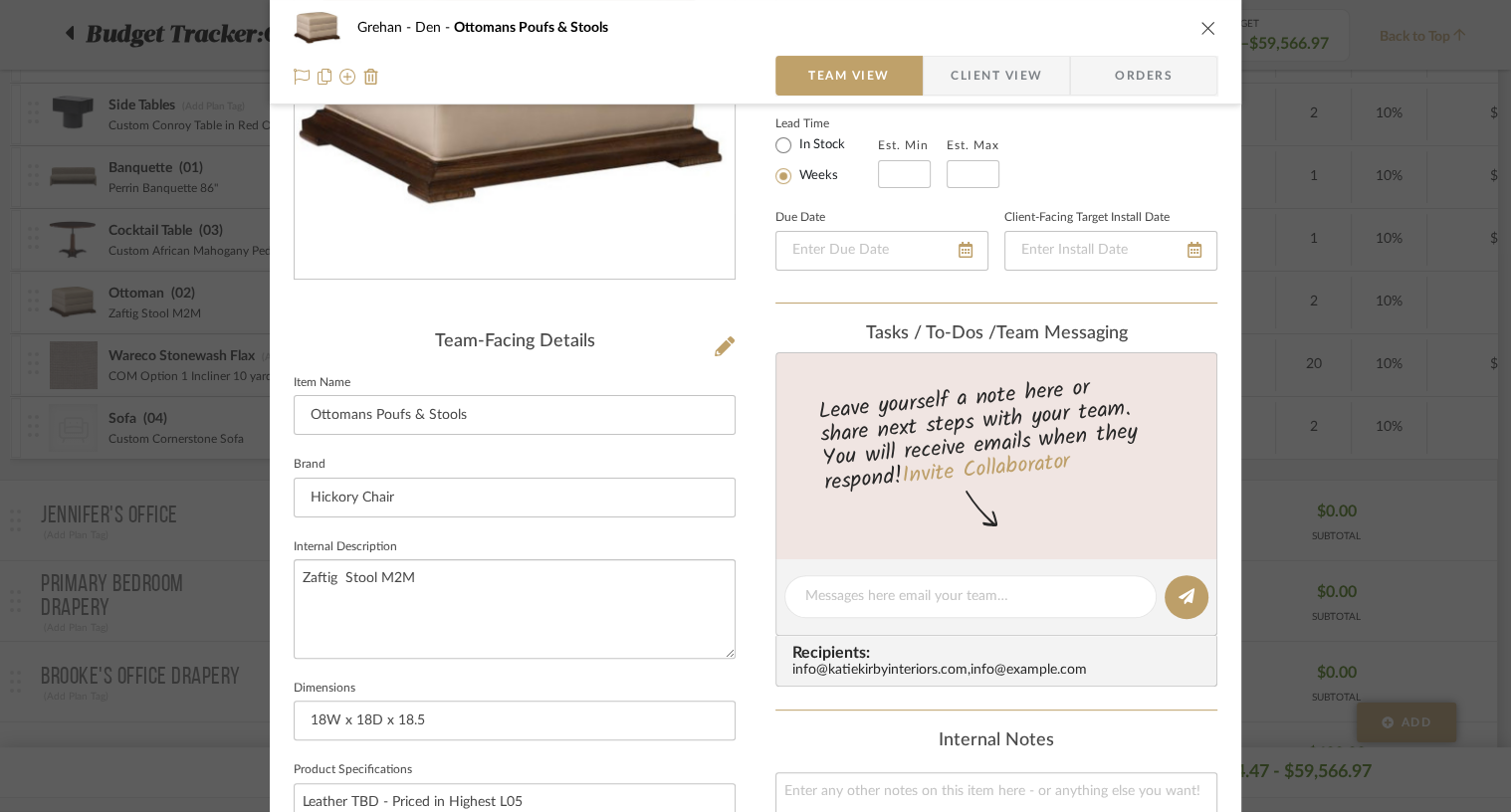 click on "Grehan Den Ottomans Poufs & Stools" at bounding box center [756, 28] 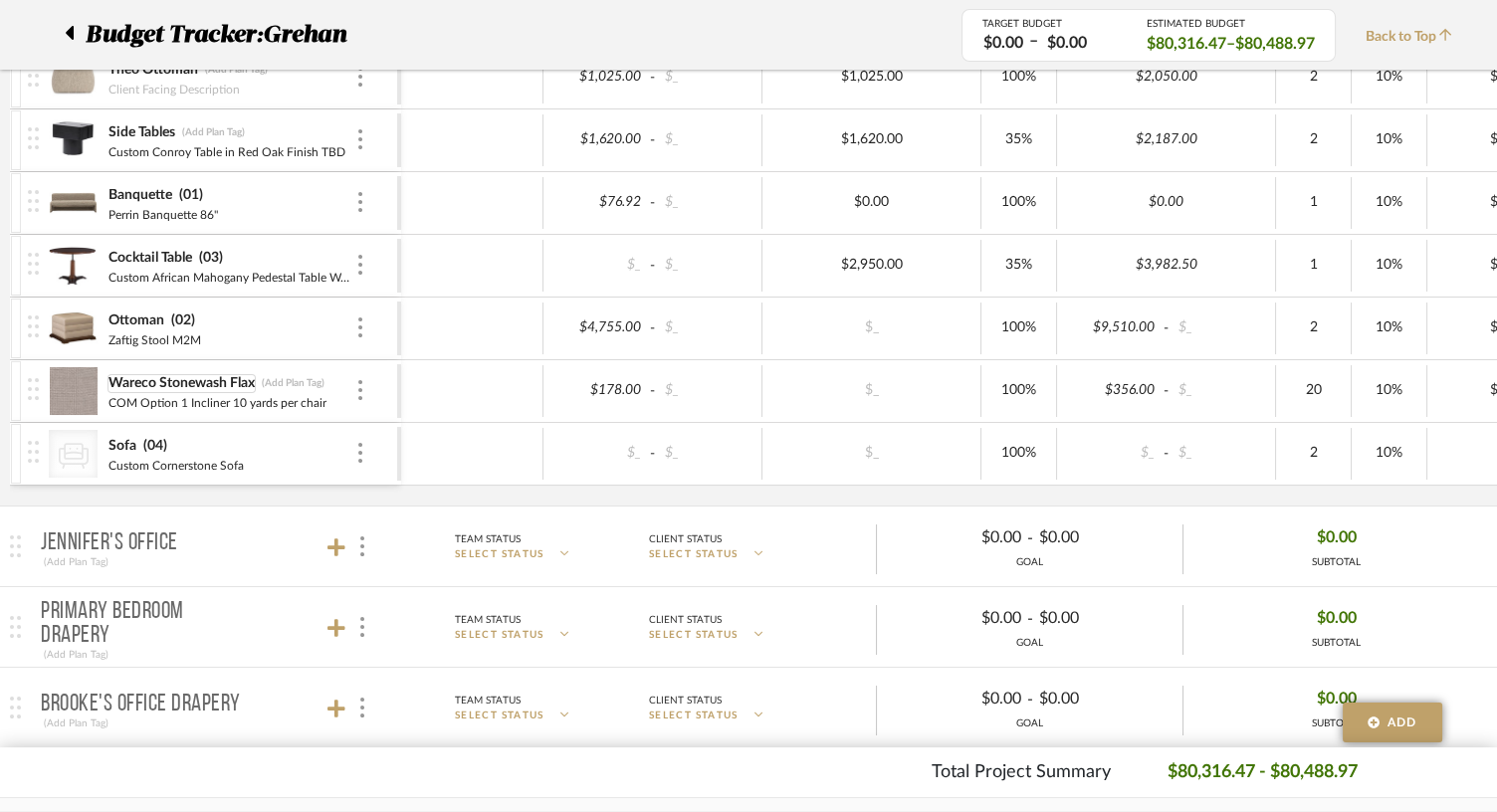 scroll, scrollTop: 690, scrollLeft: 0, axis: vertical 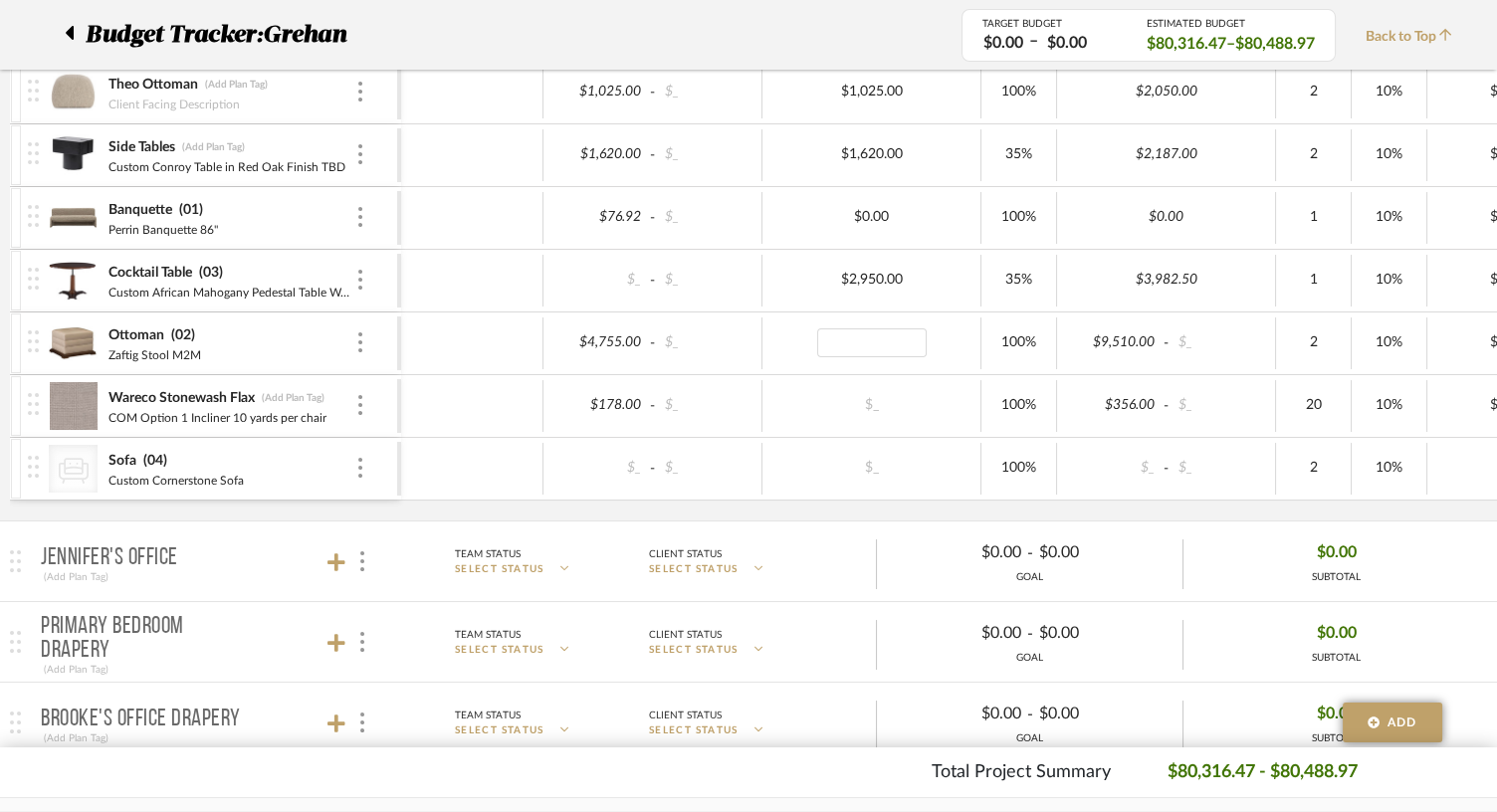 type on "4" 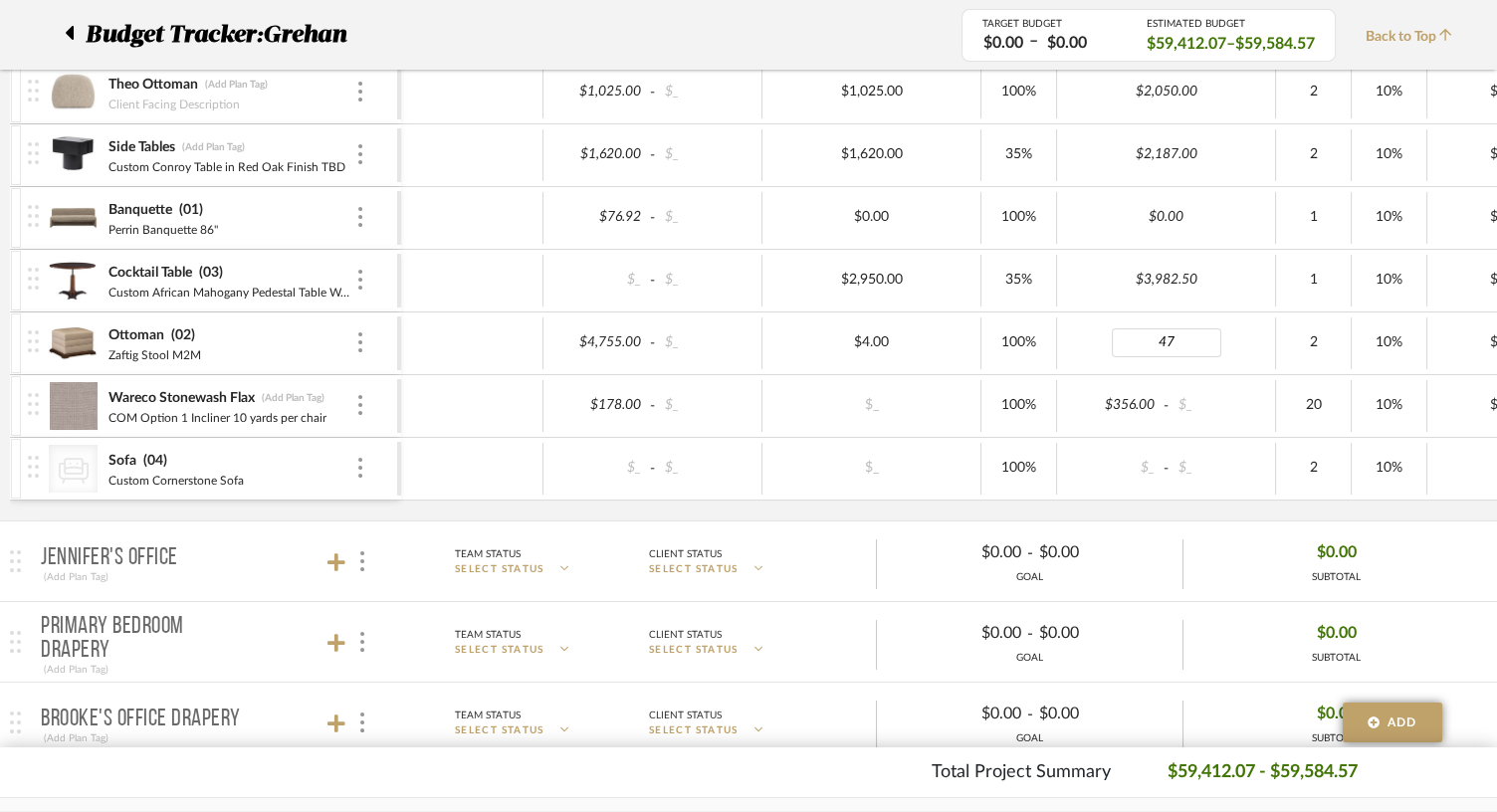 type on "$47.00" 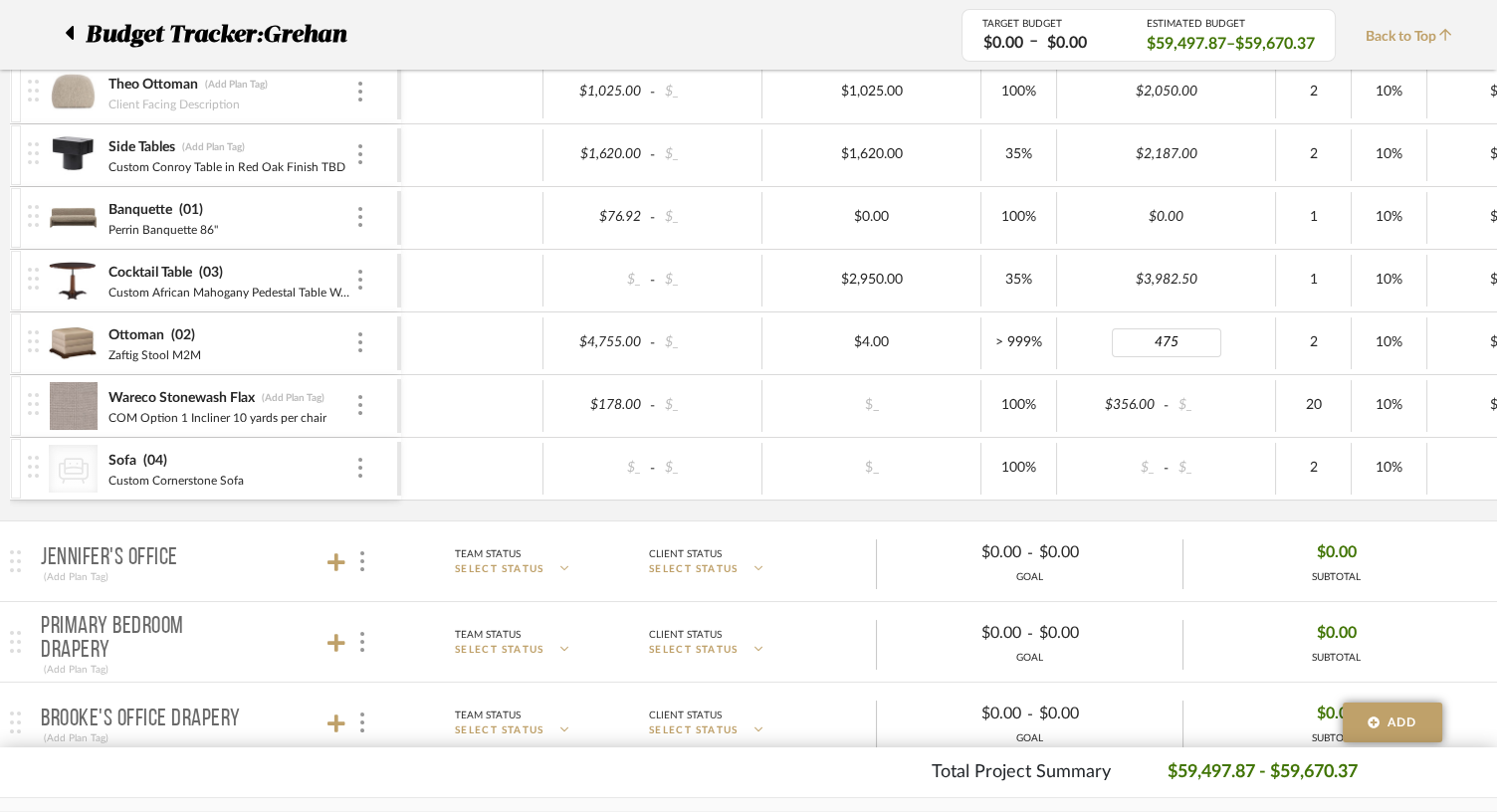 type on "4755" 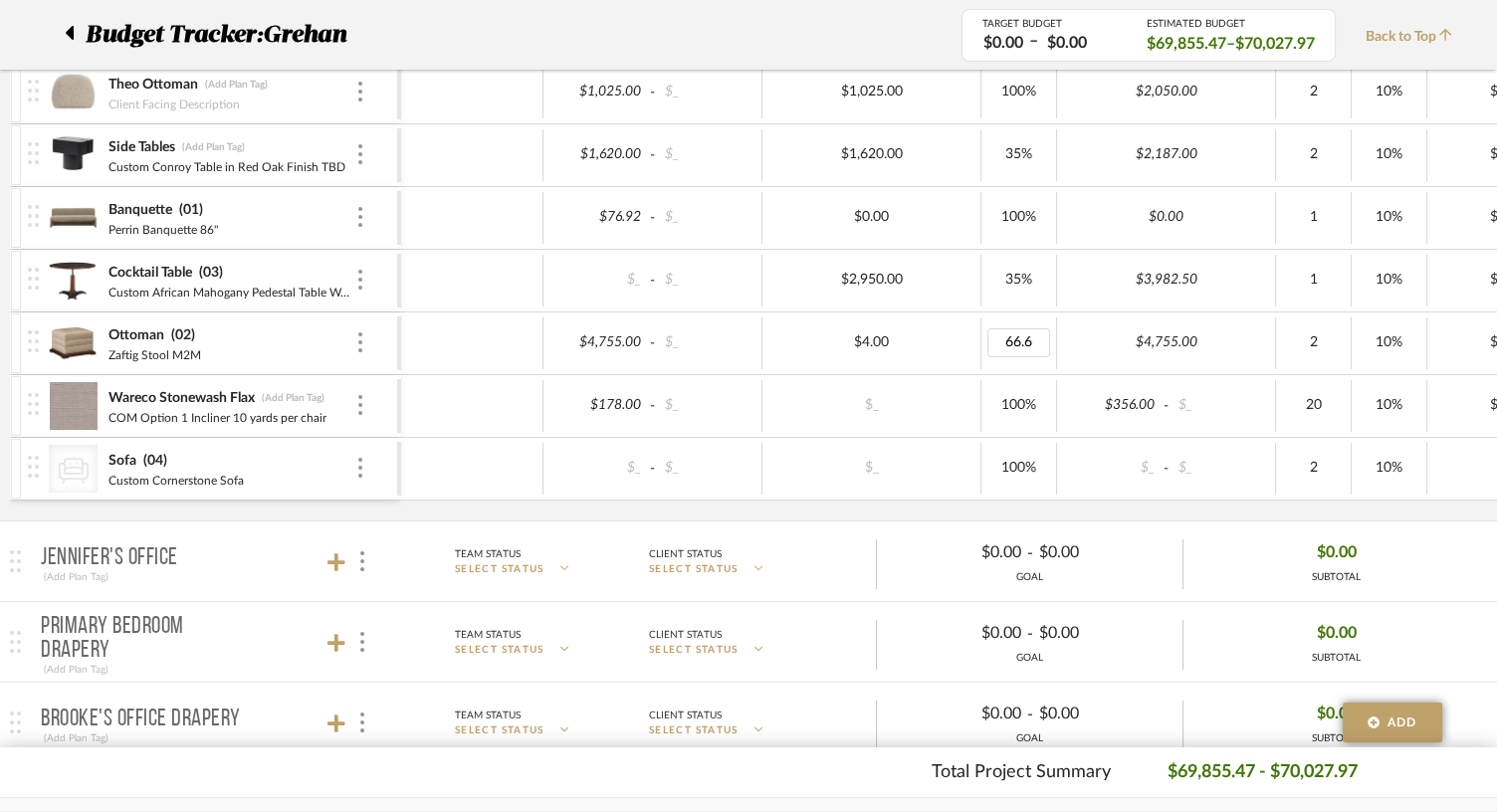 type on "66.67" 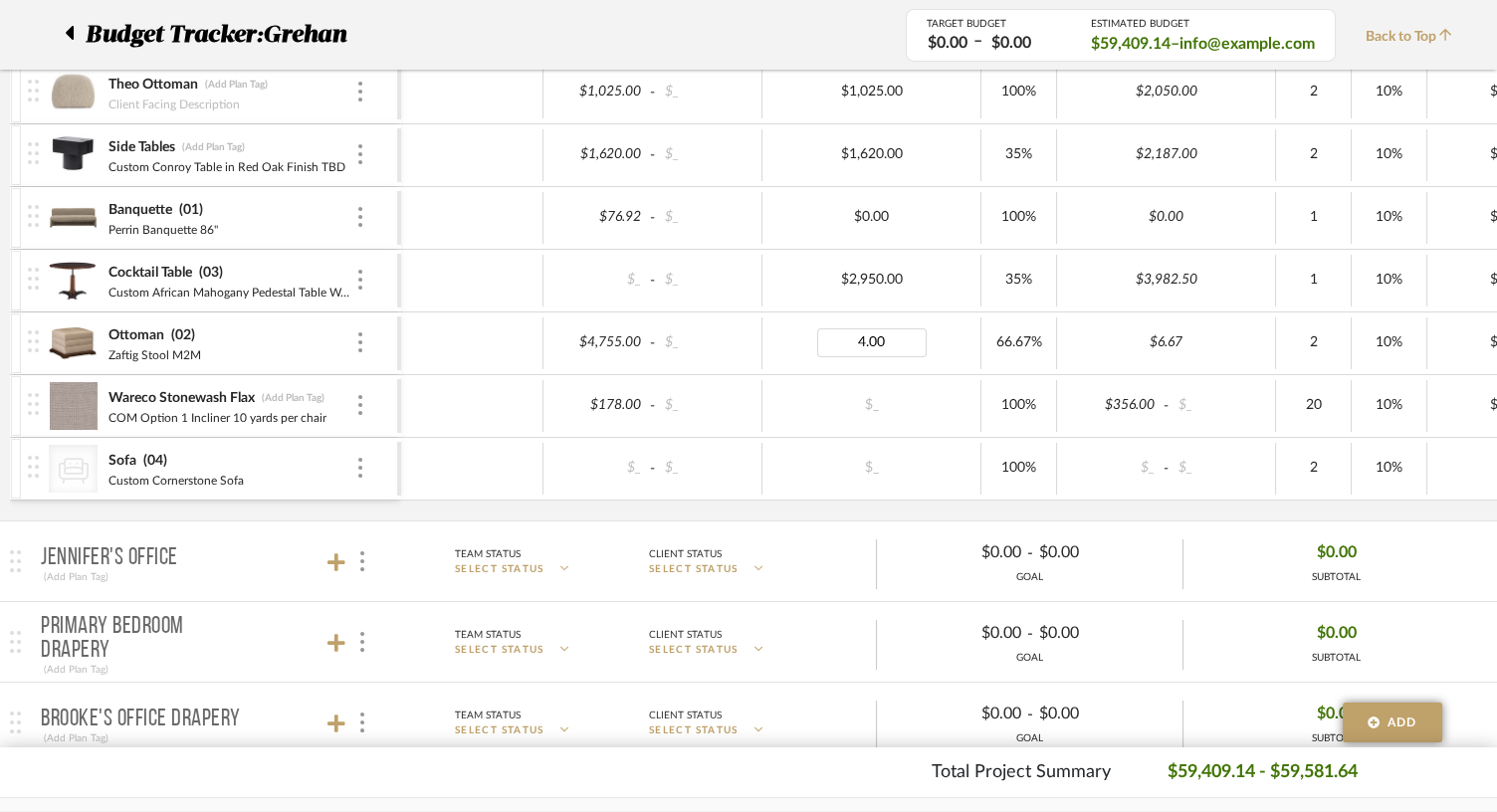 click on "4.00" at bounding box center [872, 342] 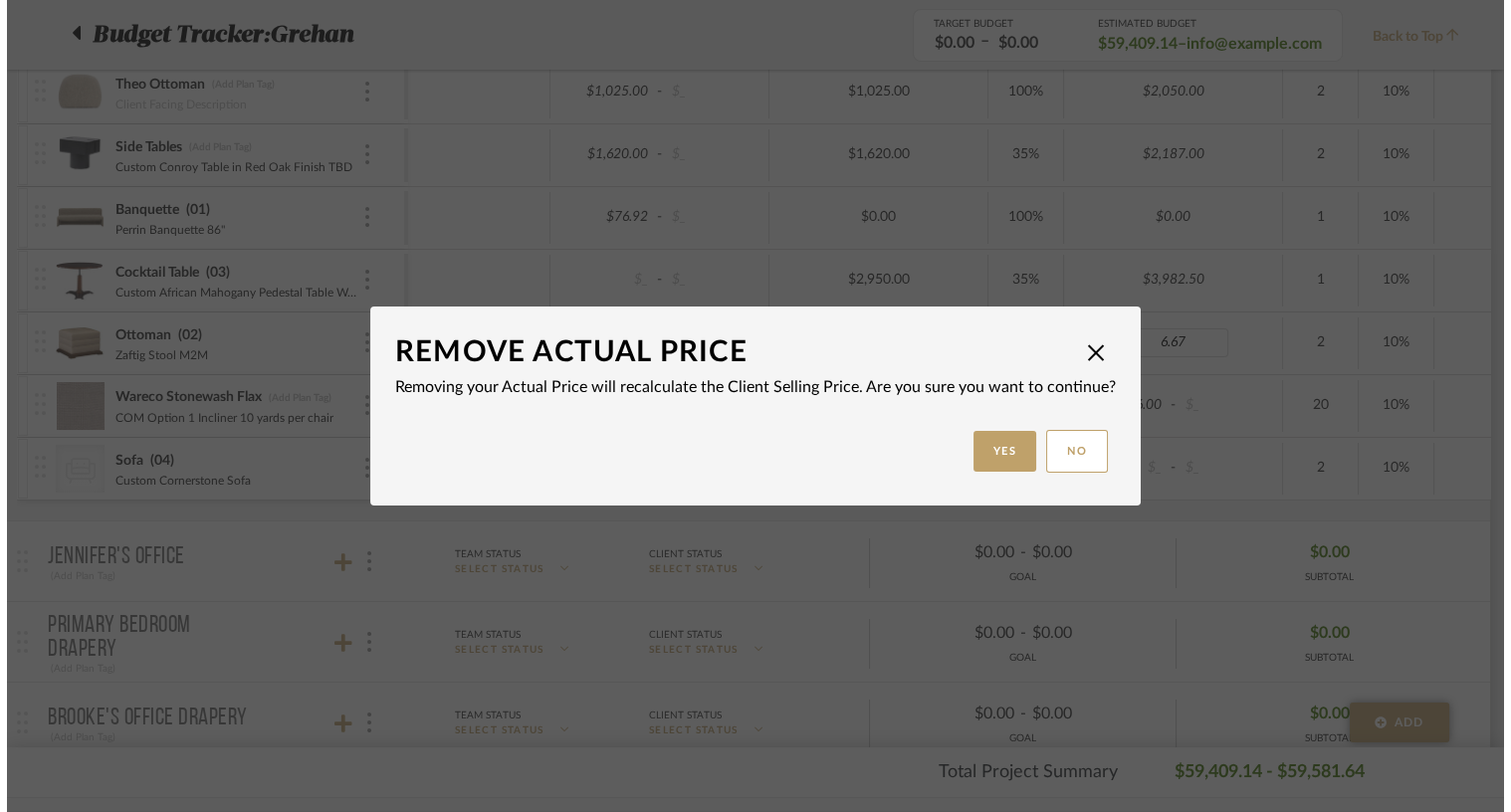 scroll, scrollTop: 0, scrollLeft: 0, axis: both 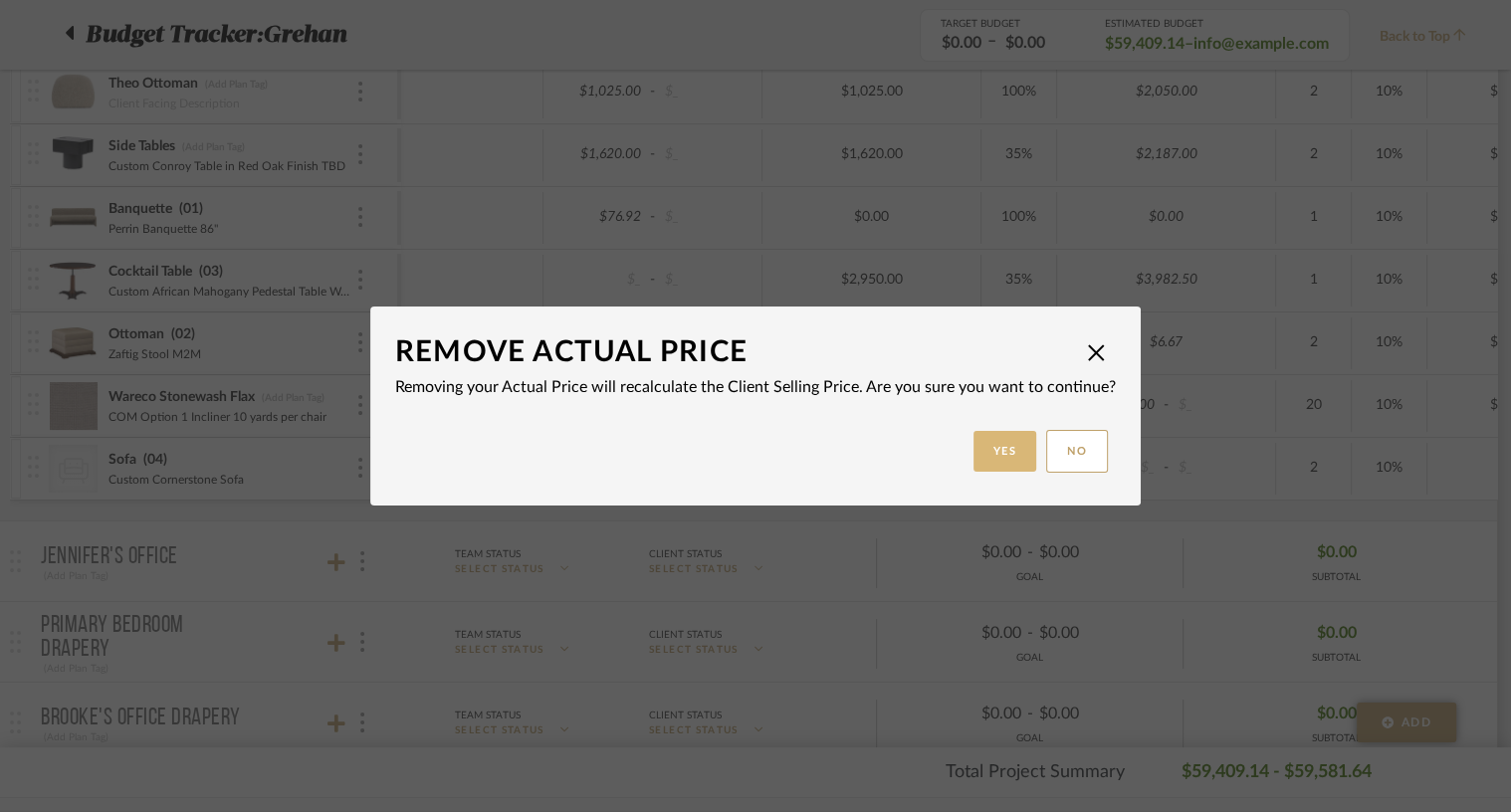 click on "Yes" 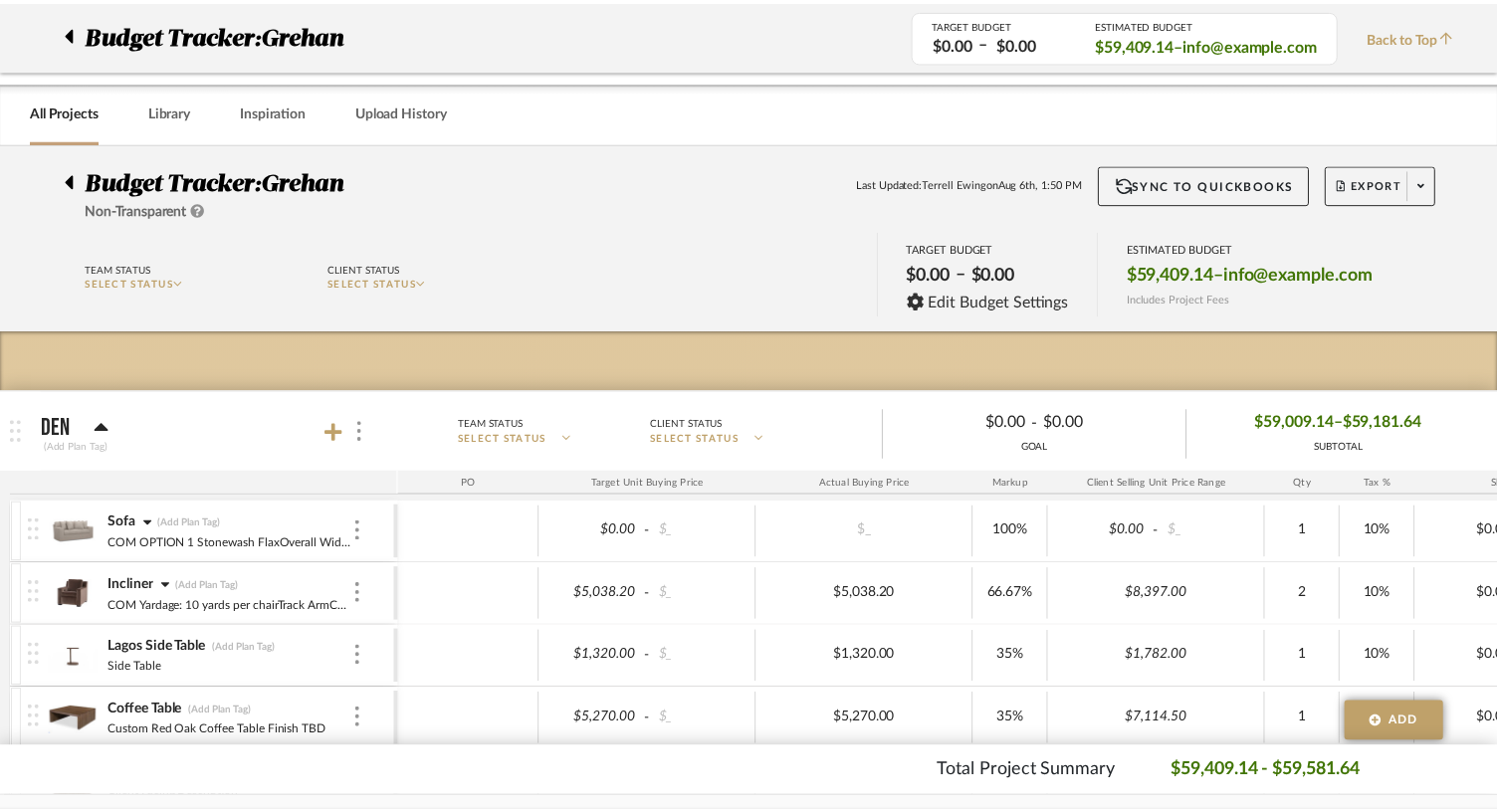 scroll, scrollTop: 690, scrollLeft: 0, axis: vertical 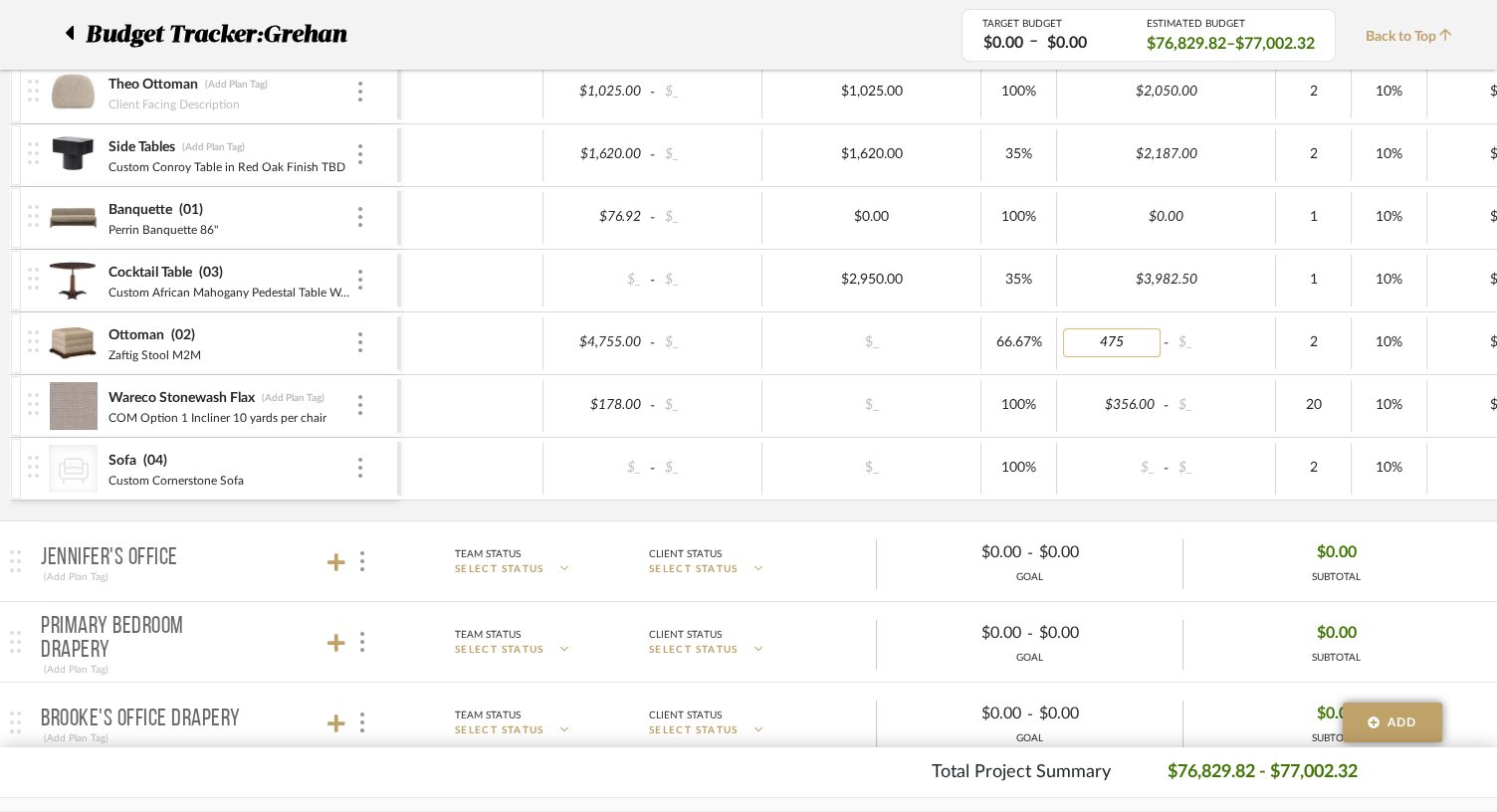 type on "4755" 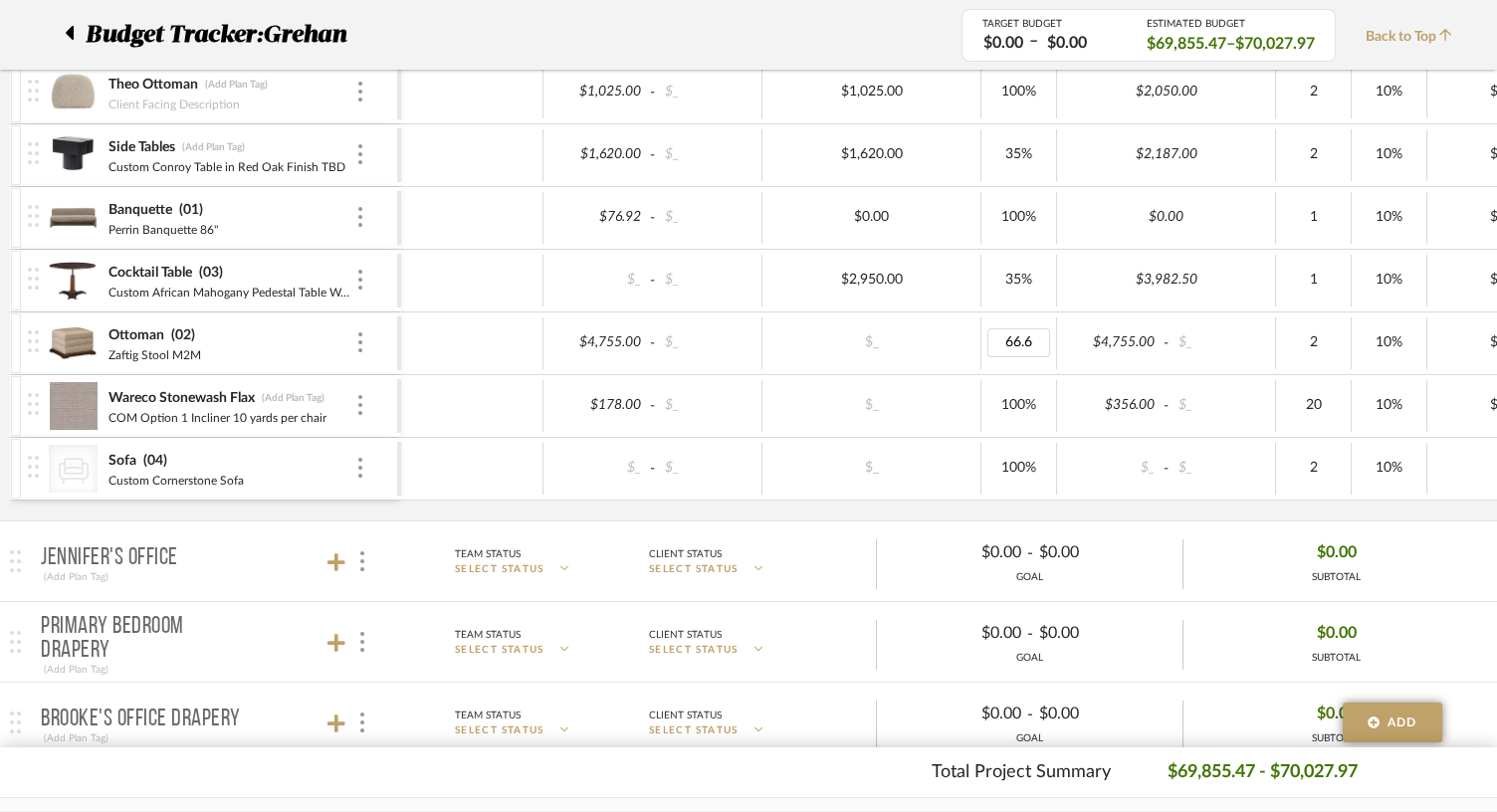 type on "66.67" 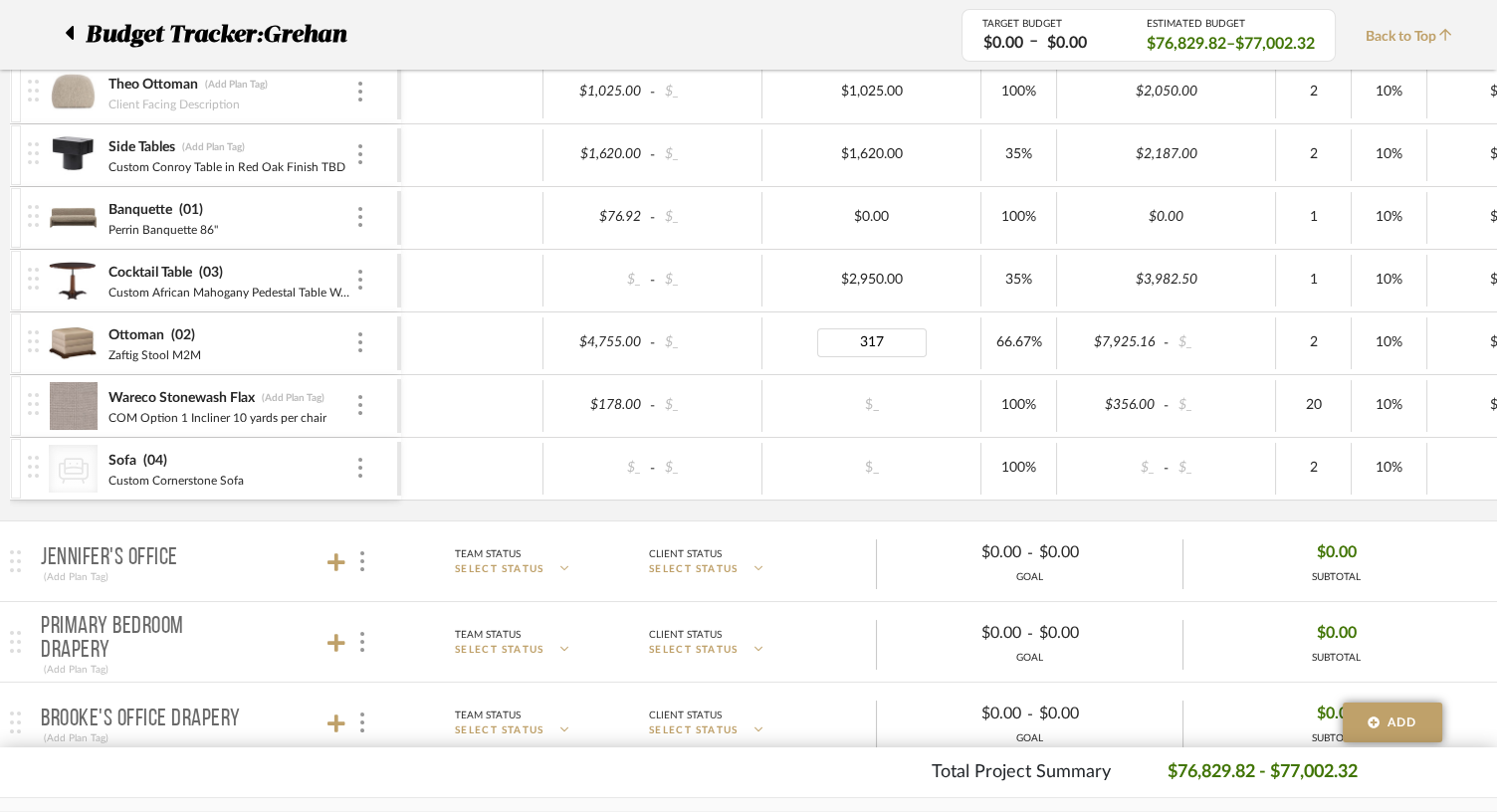 type on "3170" 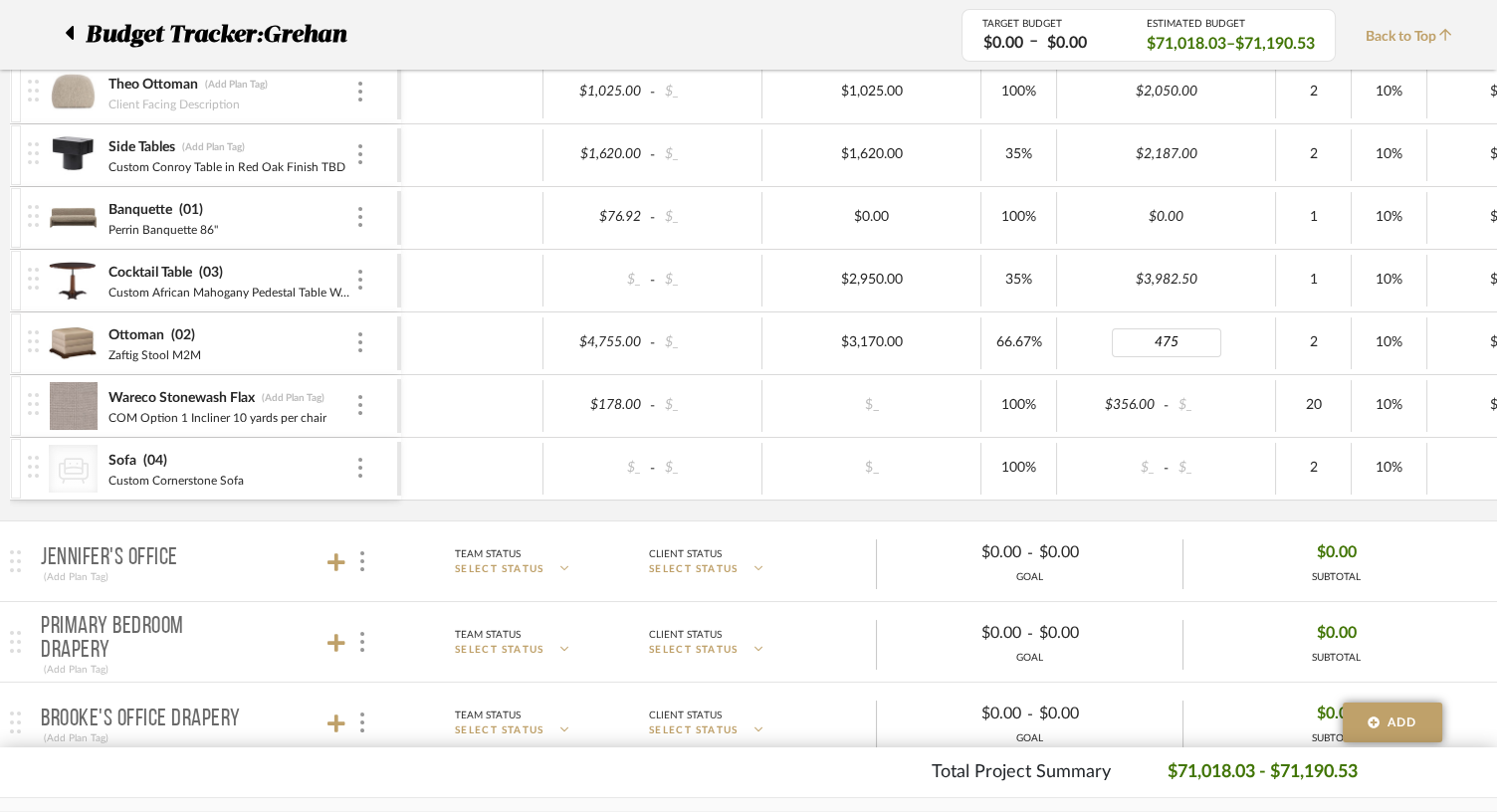 type on "4755" 